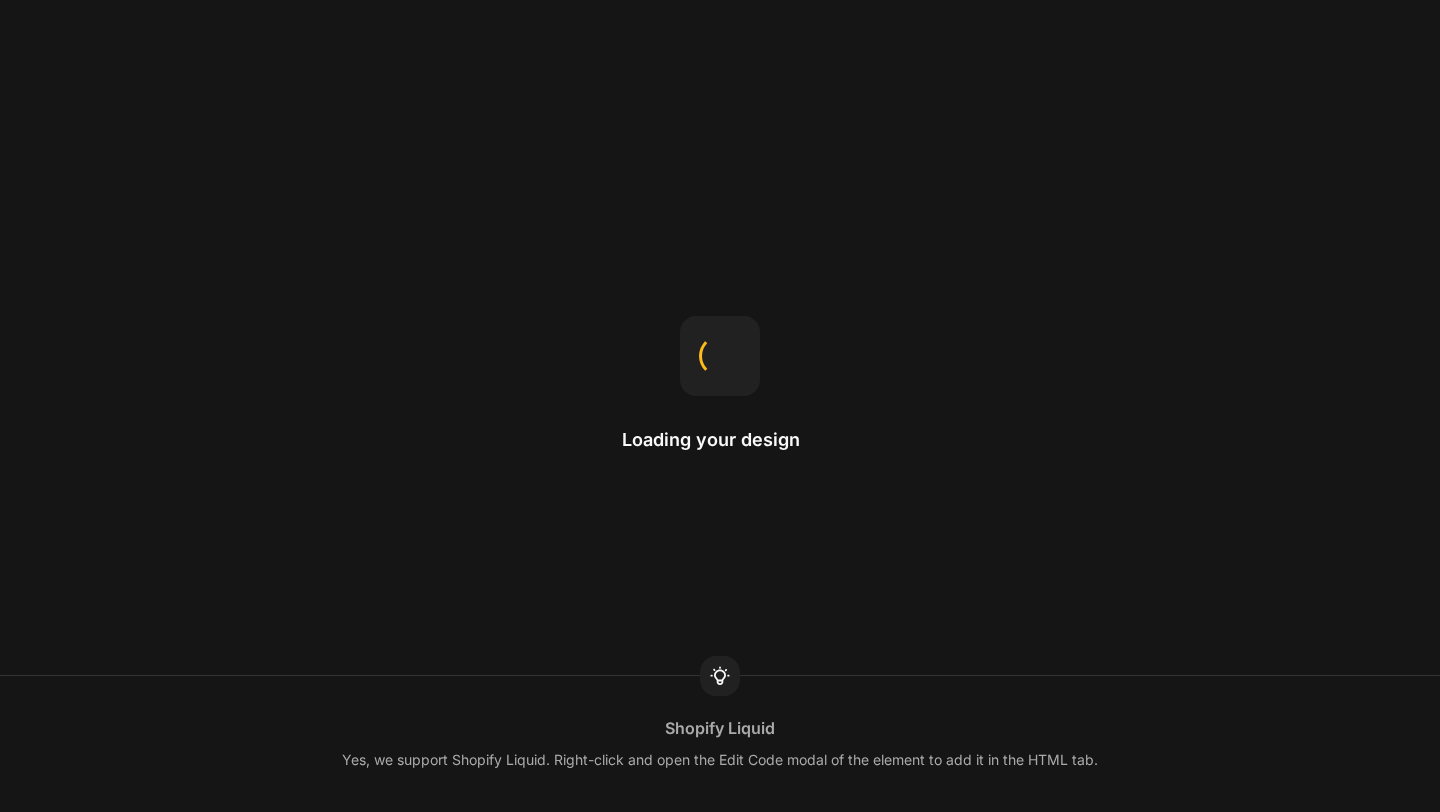 scroll, scrollTop: 0, scrollLeft: 0, axis: both 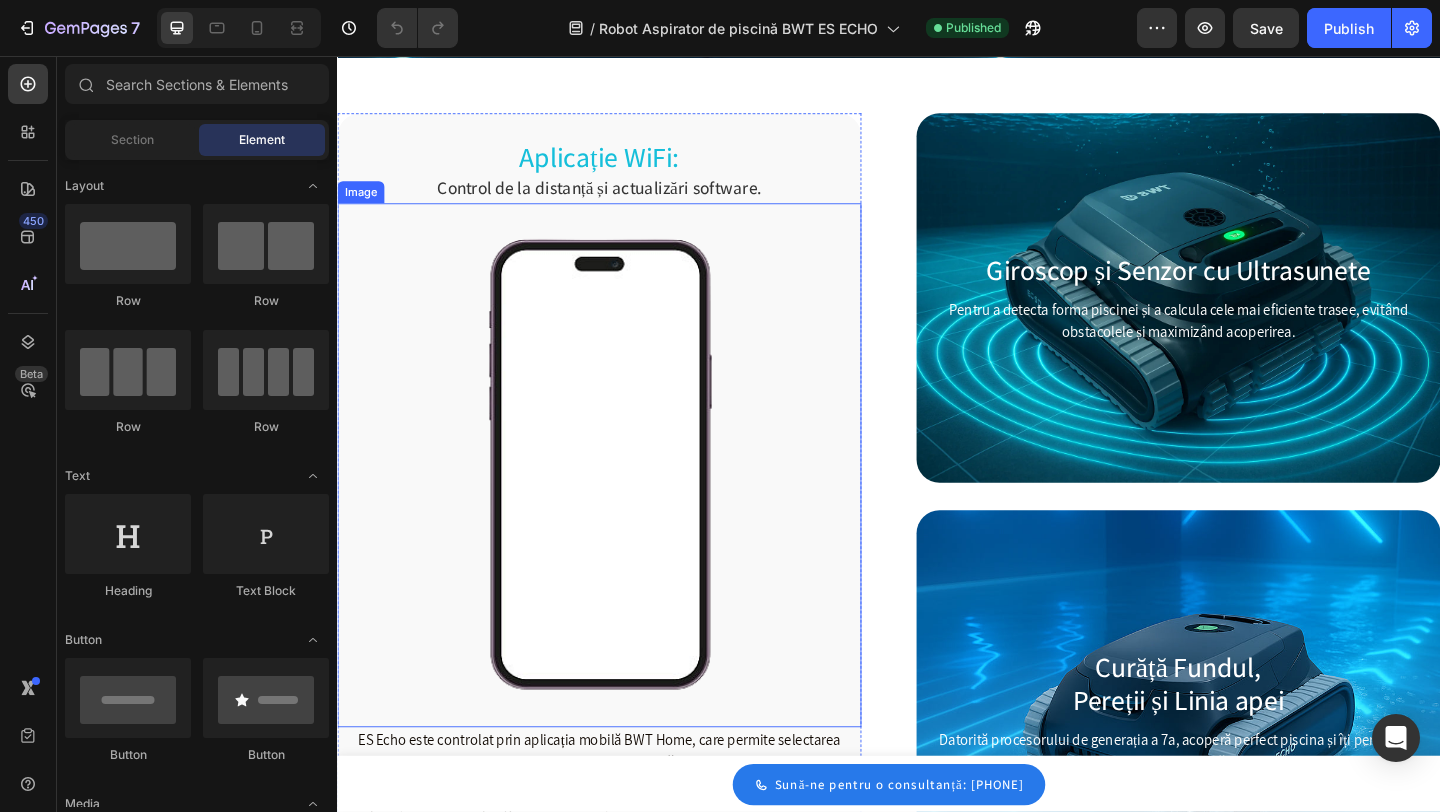 click at bounding box center (622, 501) 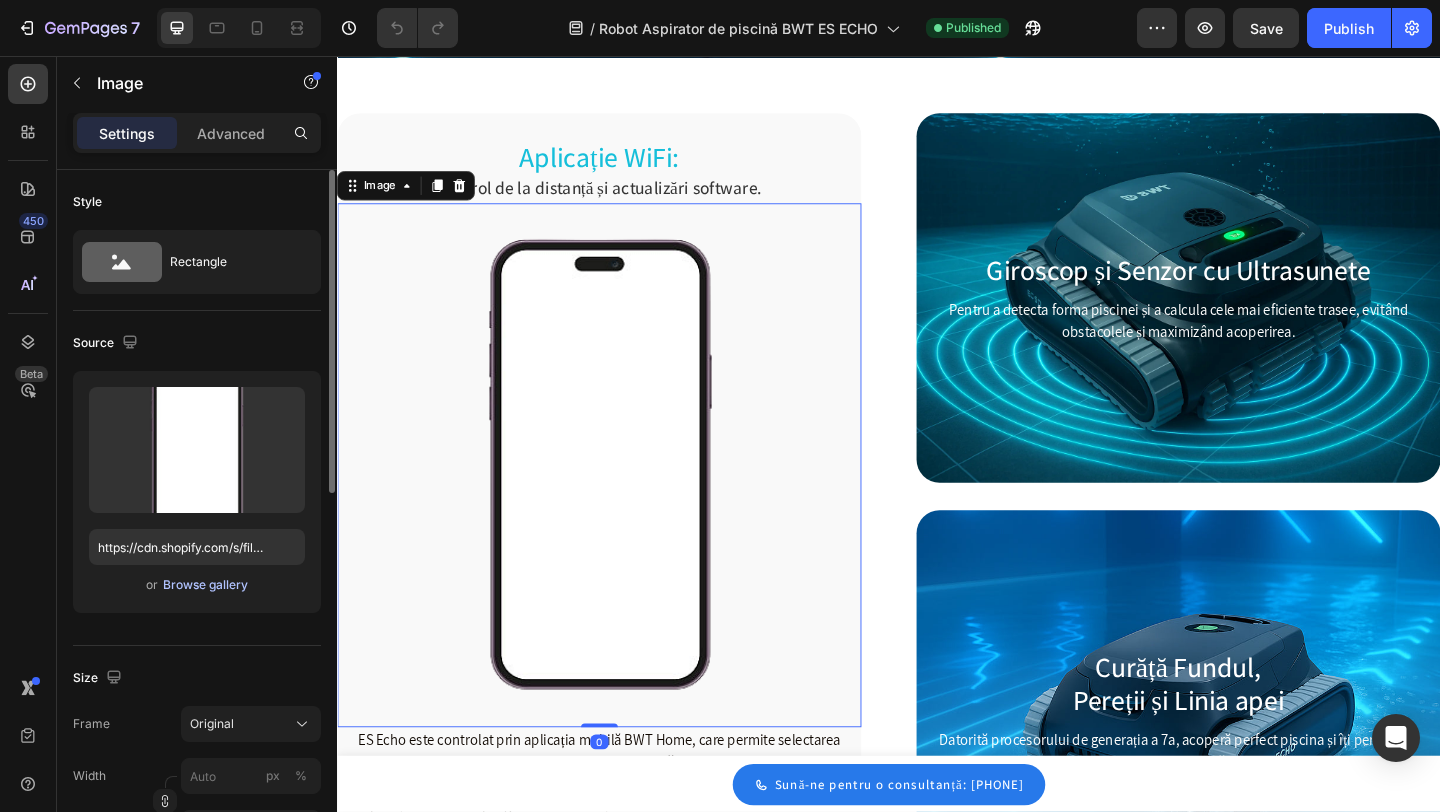 click on "Browse gallery" at bounding box center [205, 585] 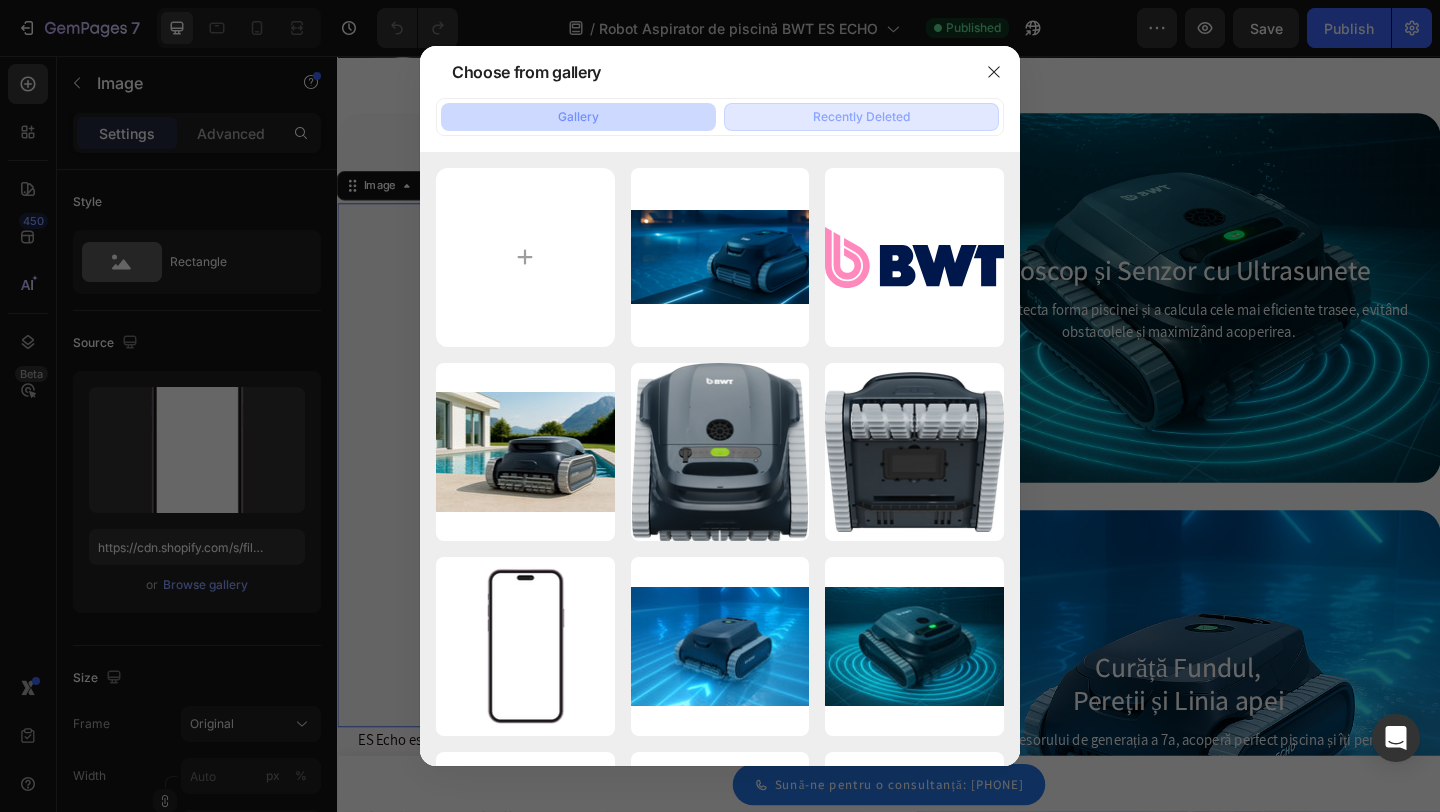 type on "Robot Aspirator de piscină BWT ES ECHO – Robot de piscină fără cablu [NUMBER].png" 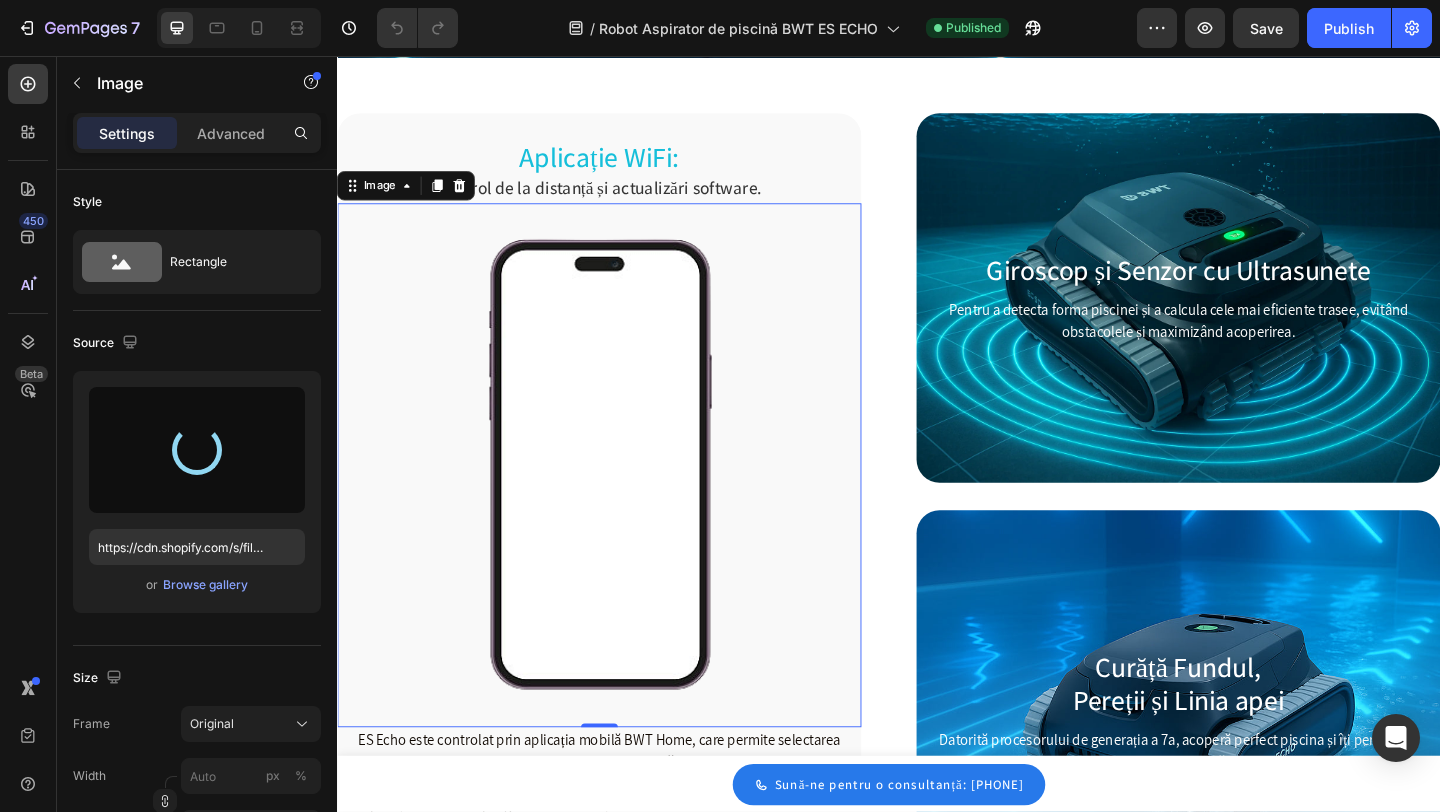 type on "[URL]" 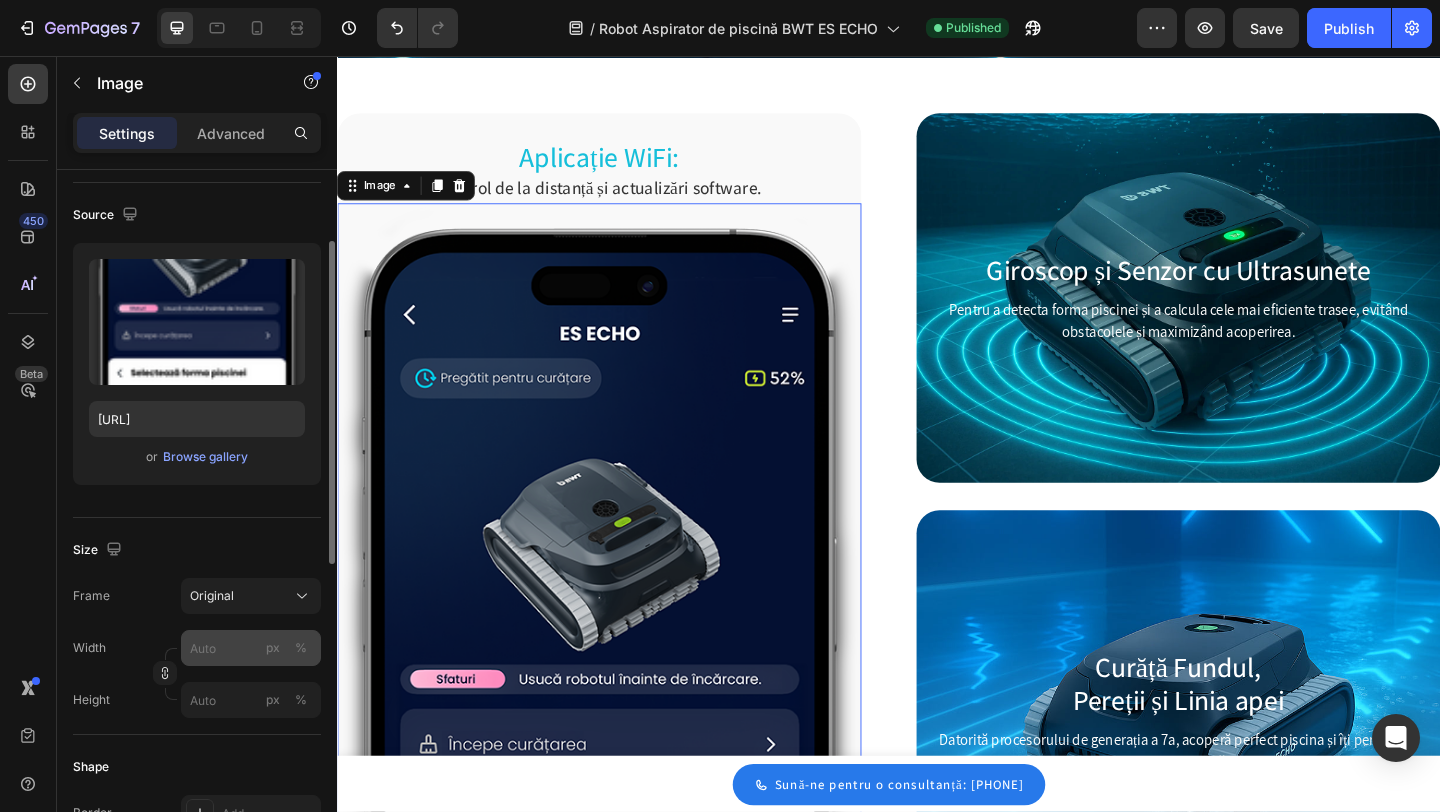 scroll, scrollTop: 144, scrollLeft: 0, axis: vertical 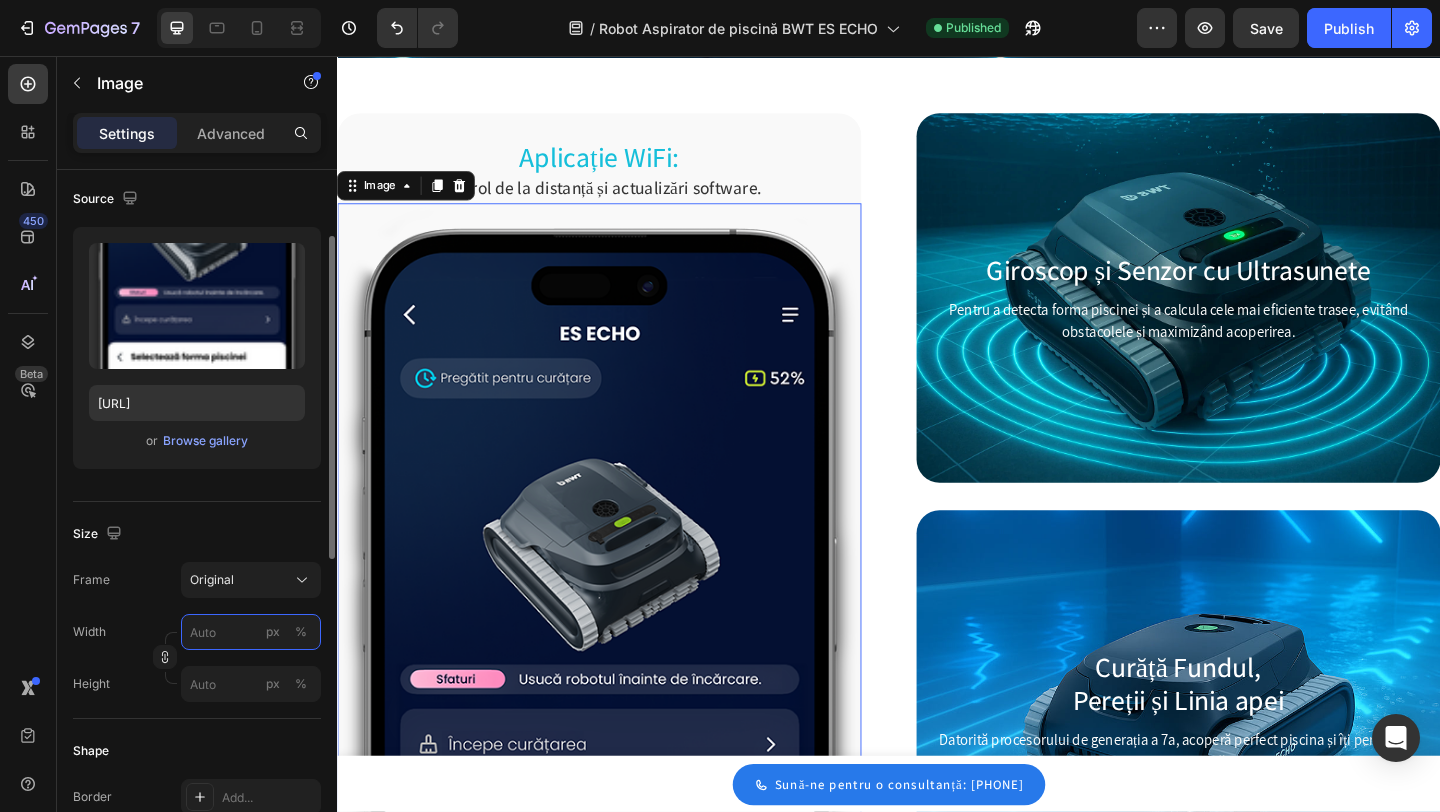 click on "px %" at bounding box center [251, 632] 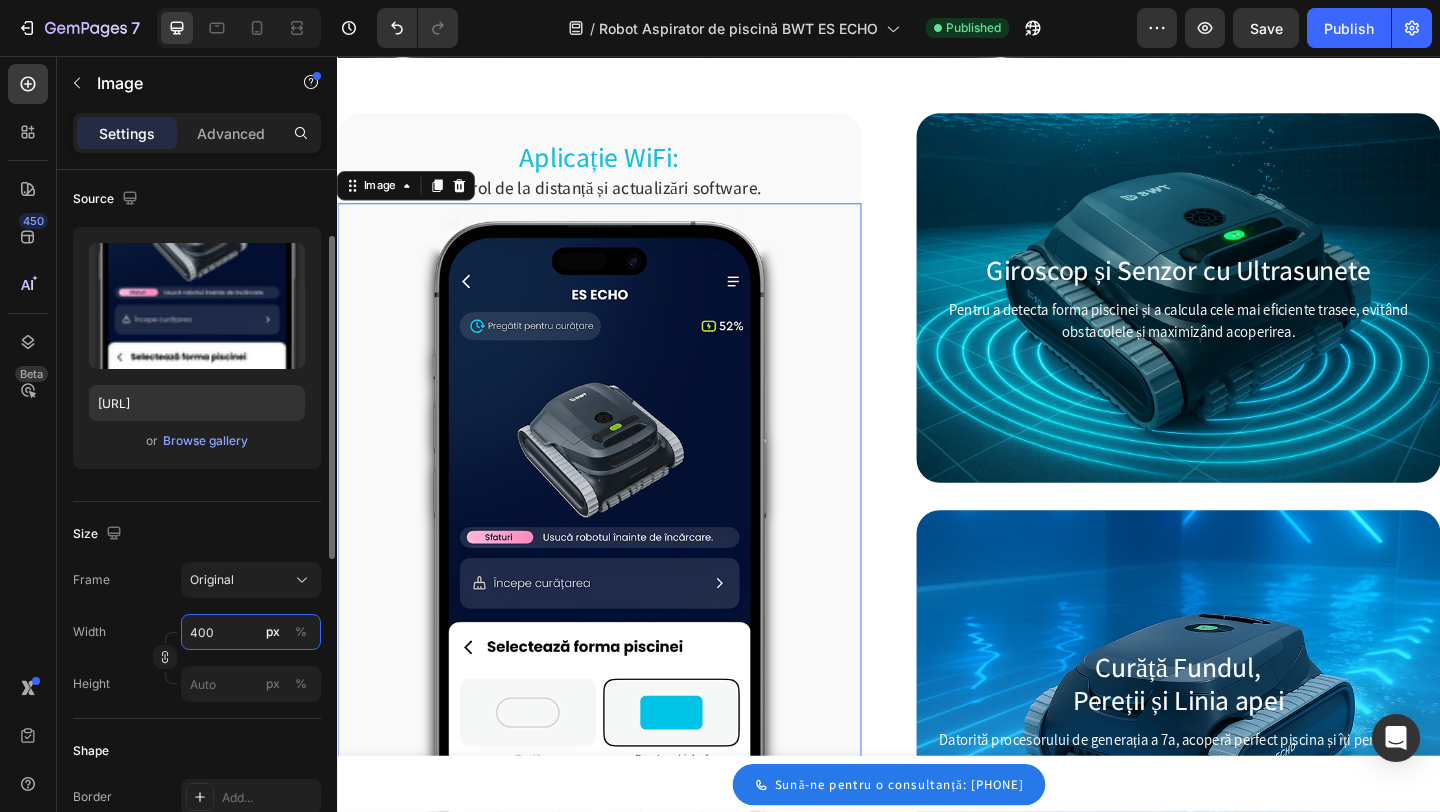 click on "400" at bounding box center (251, 632) 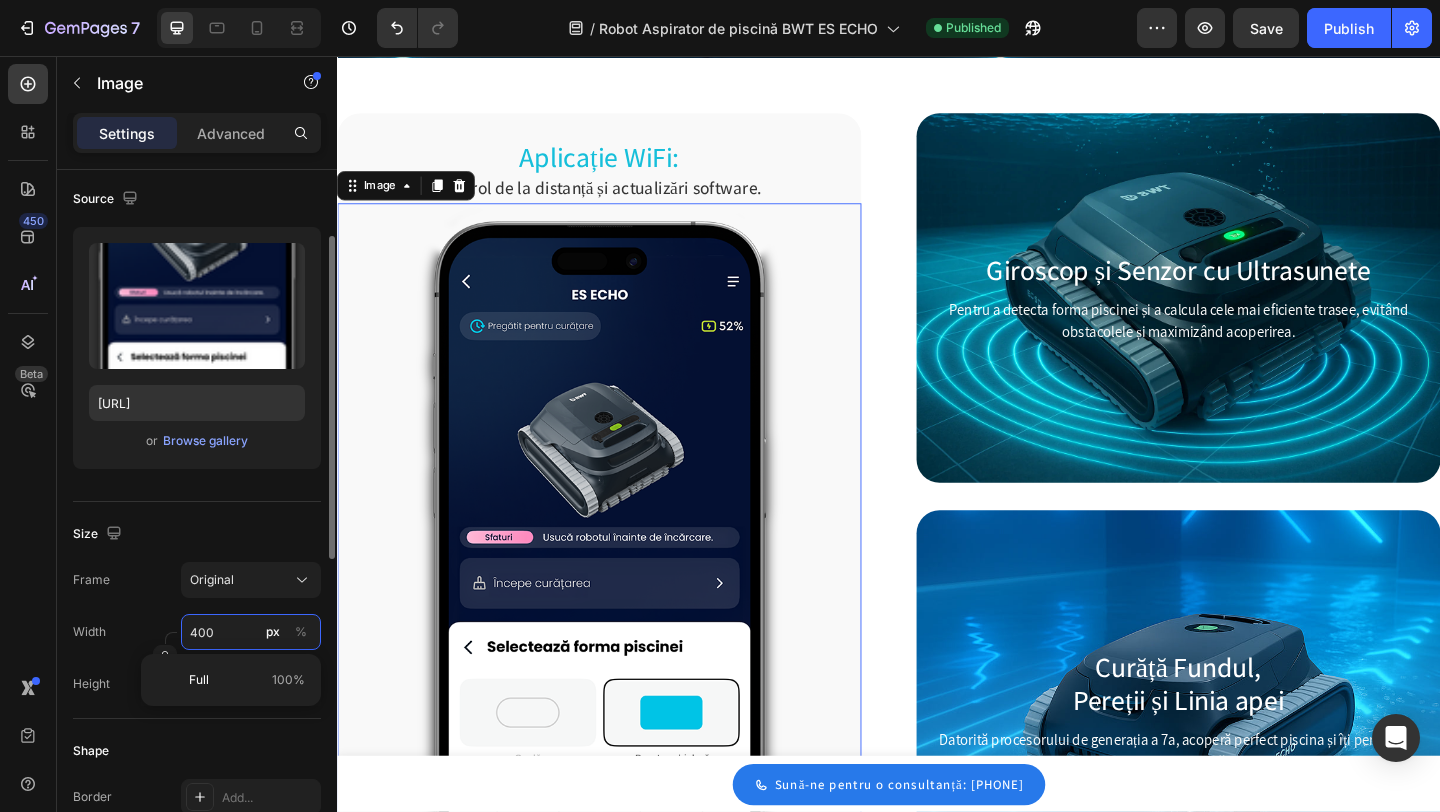 type on "300" 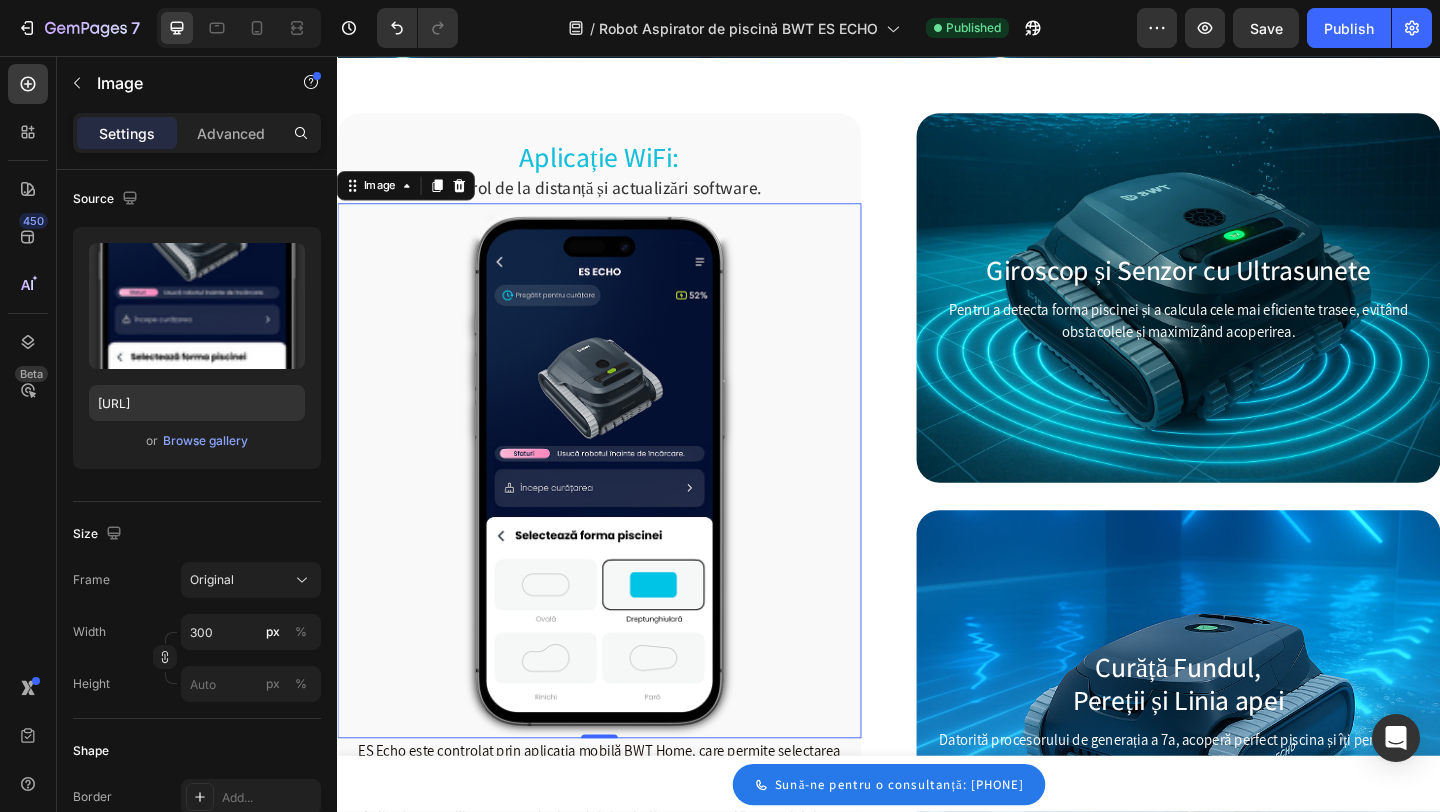 click on "Pentru a detecta forma piscinei și a calcula cele mai eficiente trasee, evitând obstacolele și maximizând acoperirea." at bounding box center (1252, 344) 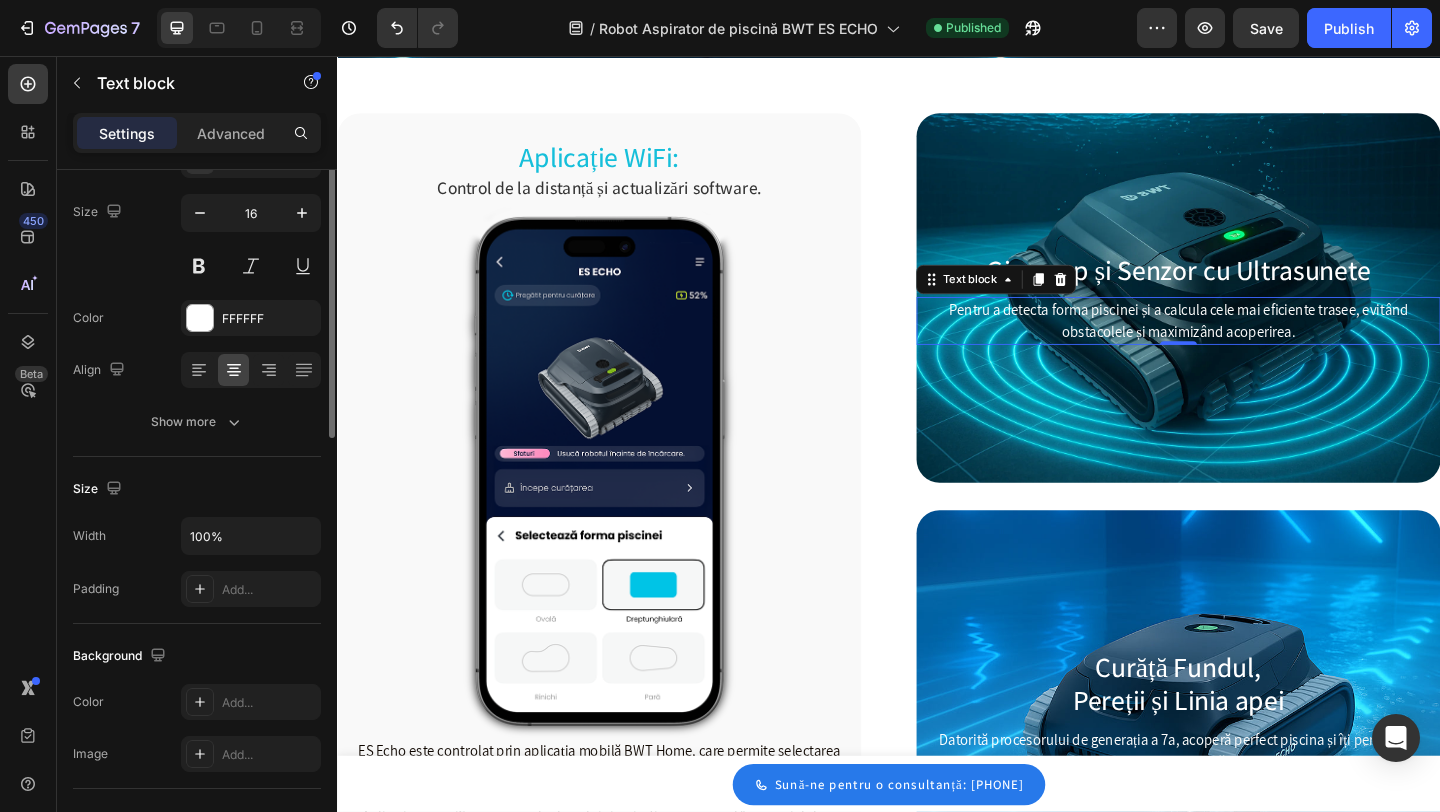 scroll, scrollTop: 0, scrollLeft: 0, axis: both 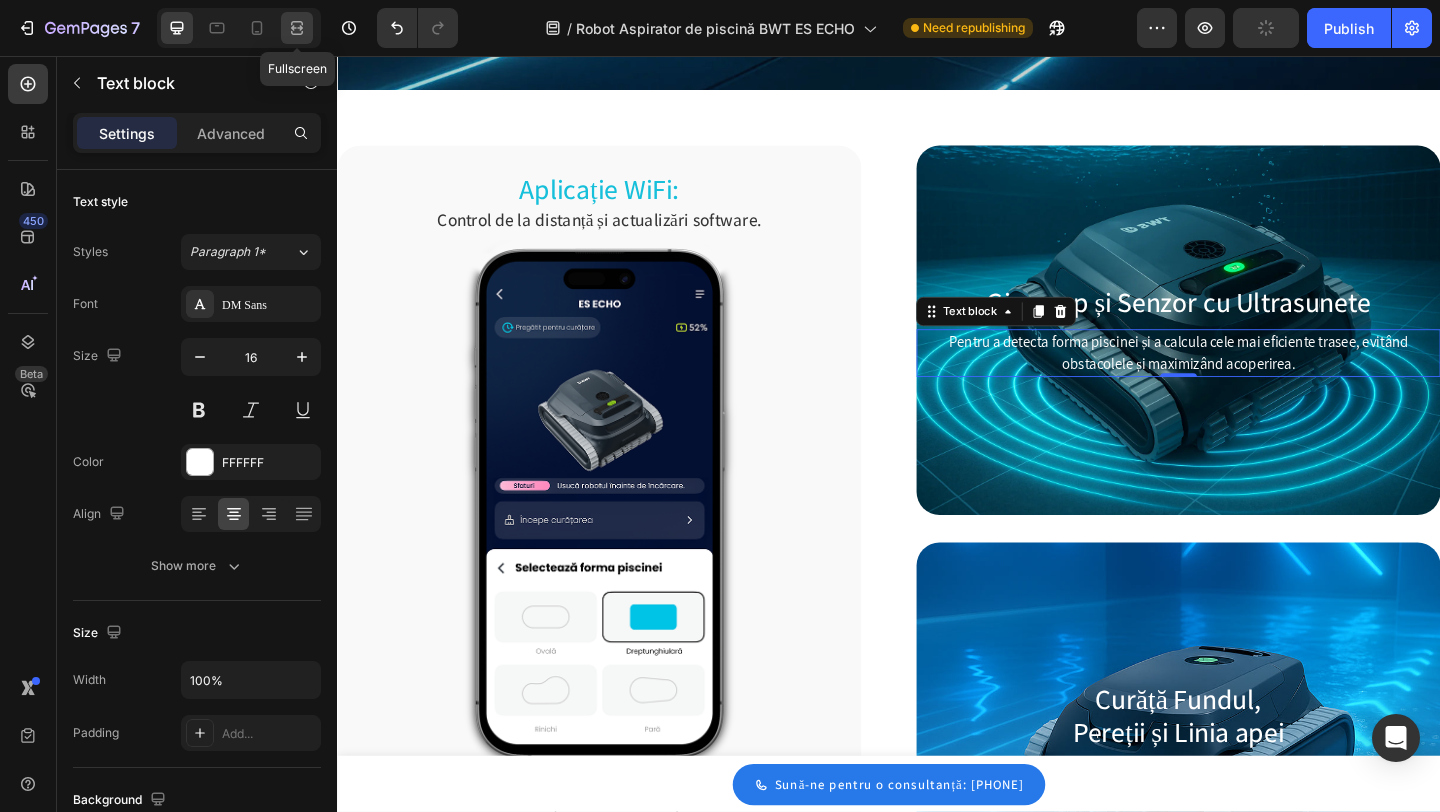 click 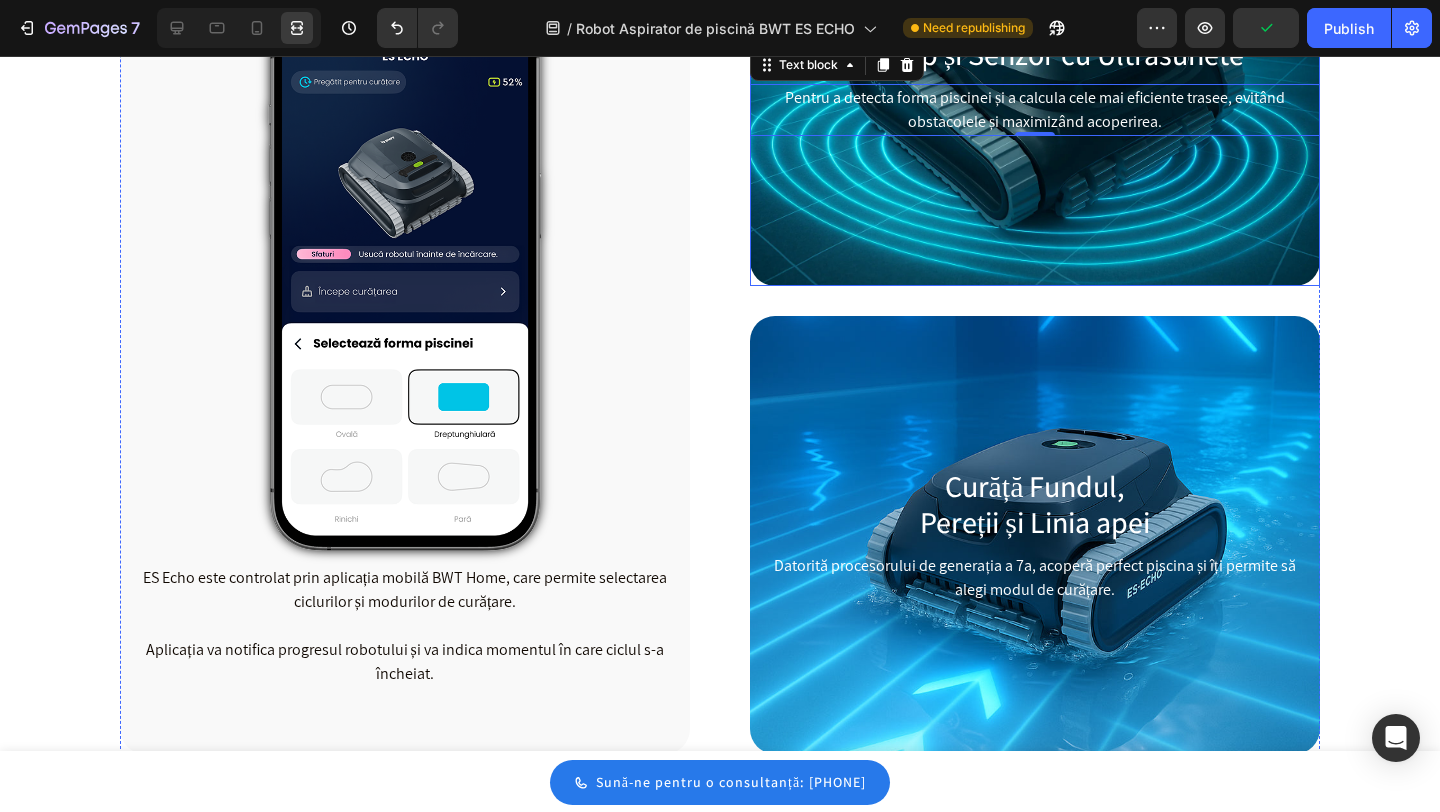 click on "Giroscop și Senzor cu Ultrasunete Heading Pentru a detecta forma piscinei și a calcula cele mai eficiente trasee, evitând obstacolele și maximizând acoperirea. Text block   0 Row Curăță Fundul,  Pereții și Linia apei Heading Datorită procesorului de generația a 7a, acoperă perfect piscina și îți permite să alegi modul de curățare. Text block Row" at bounding box center (1035, 319) 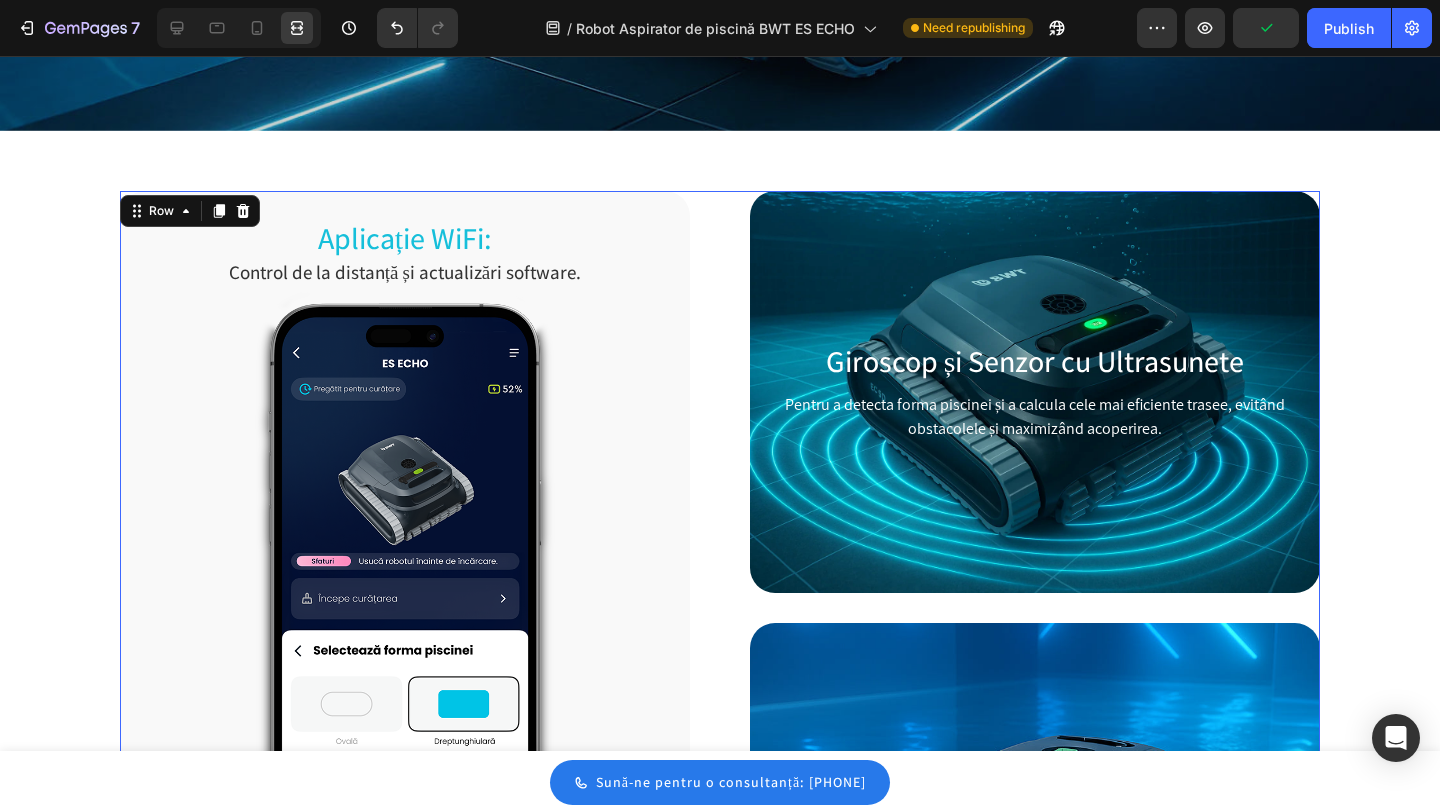 scroll, scrollTop: 1320, scrollLeft: 0, axis: vertical 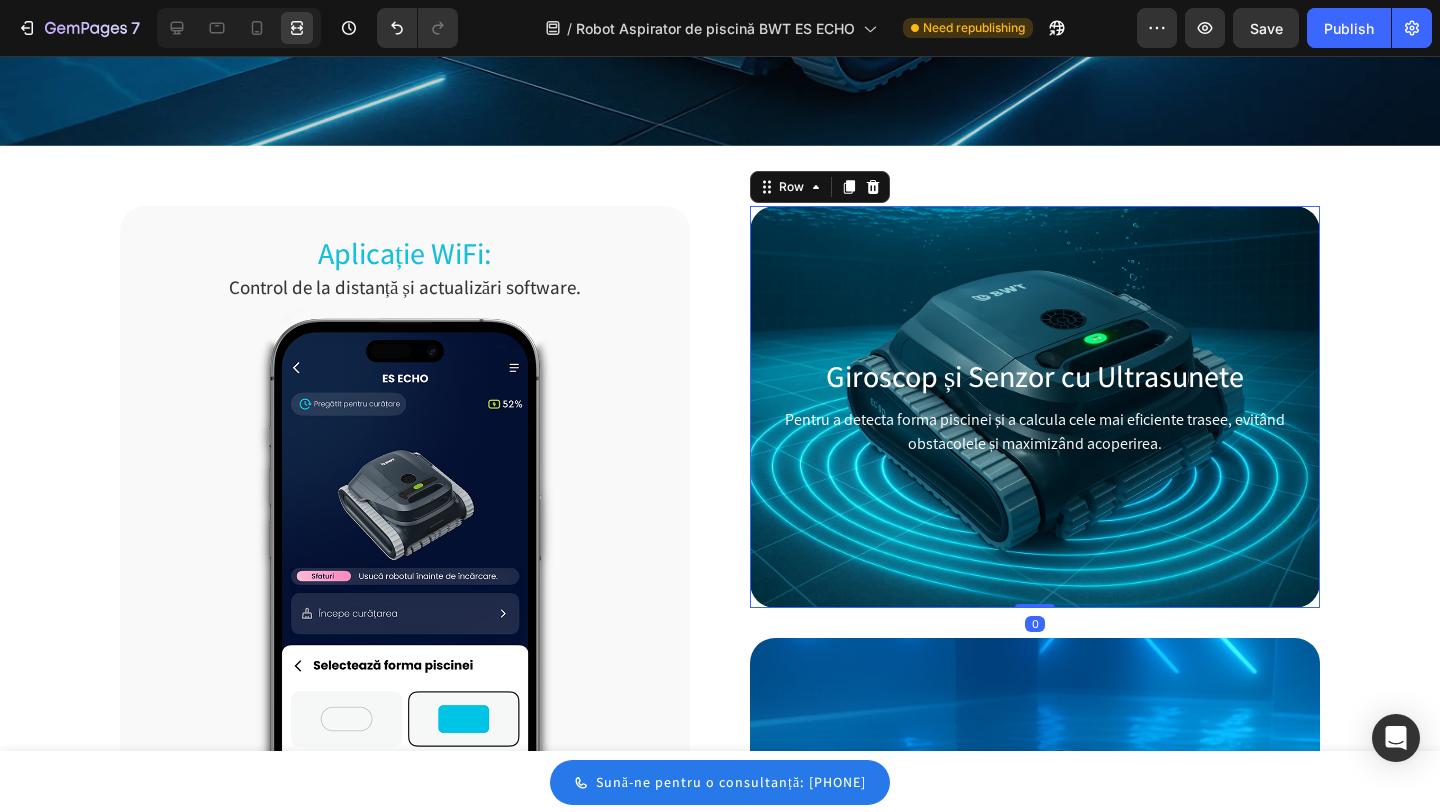 click on "Giroscop și Senzor cu Ultrasunete Heading Pentru a detecta forma piscinei și a calcula cele mai eficiente trasee, evitând obstacolele și maximizând acoperirea. Text block Row   0" at bounding box center (1035, 407) 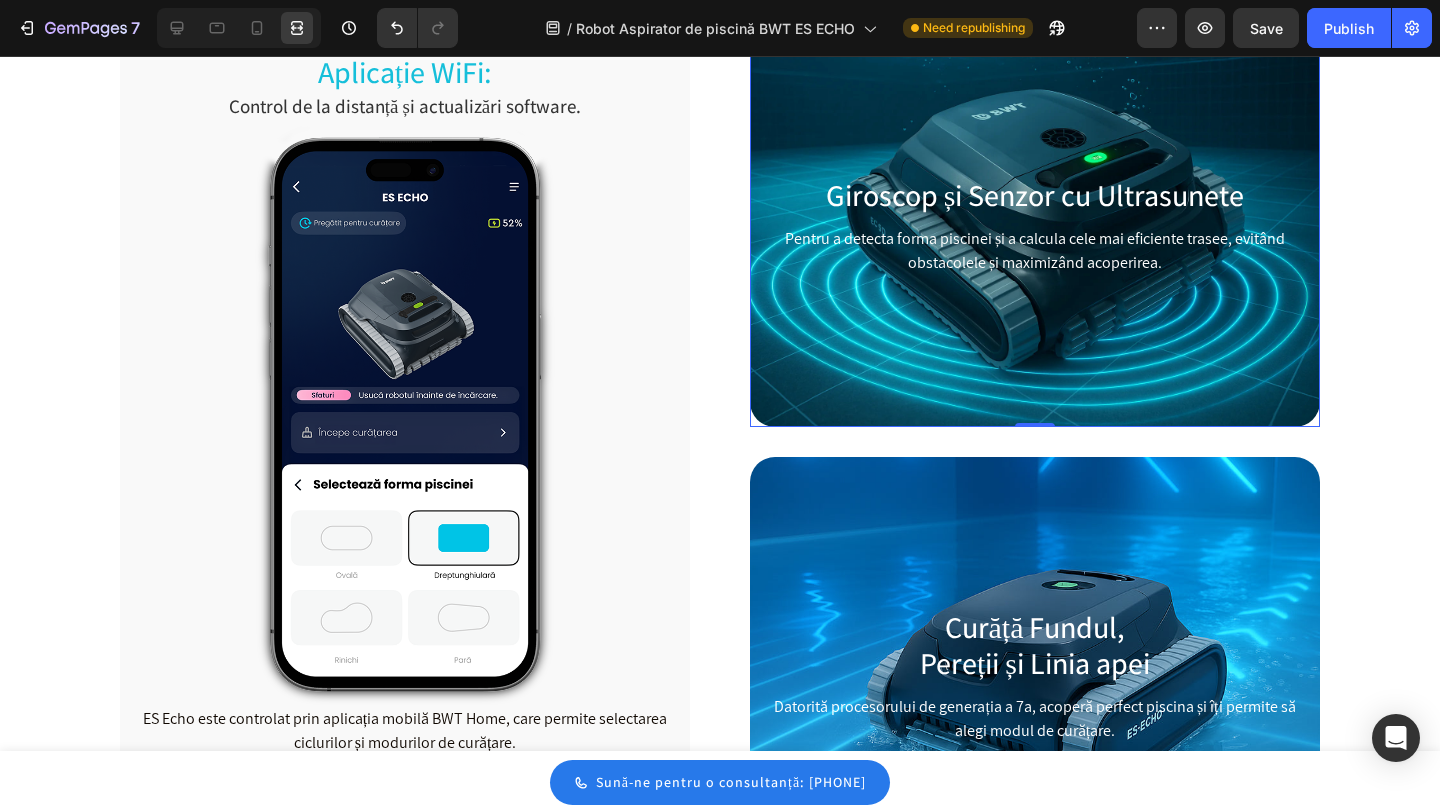scroll, scrollTop: 1502, scrollLeft: 0, axis: vertical 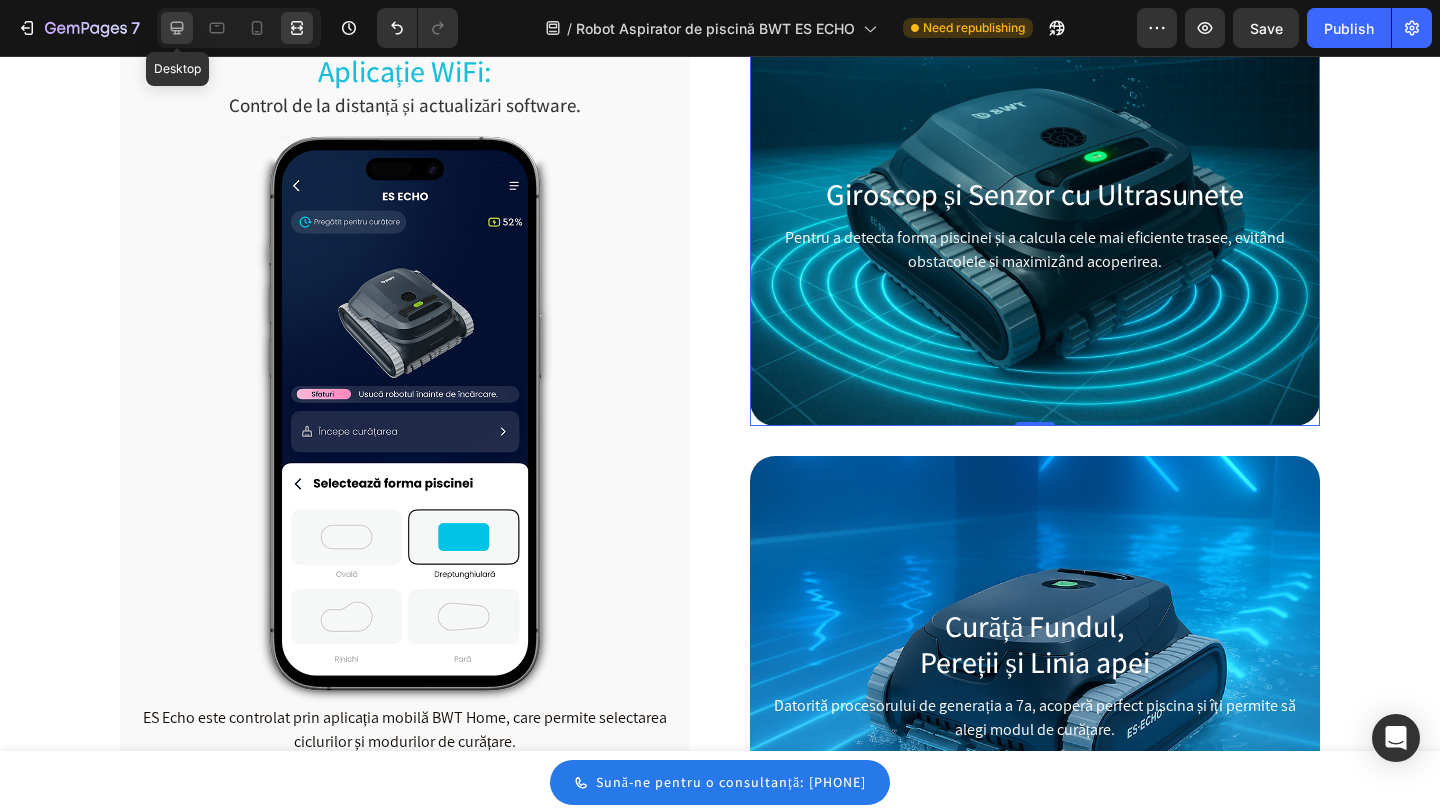 click 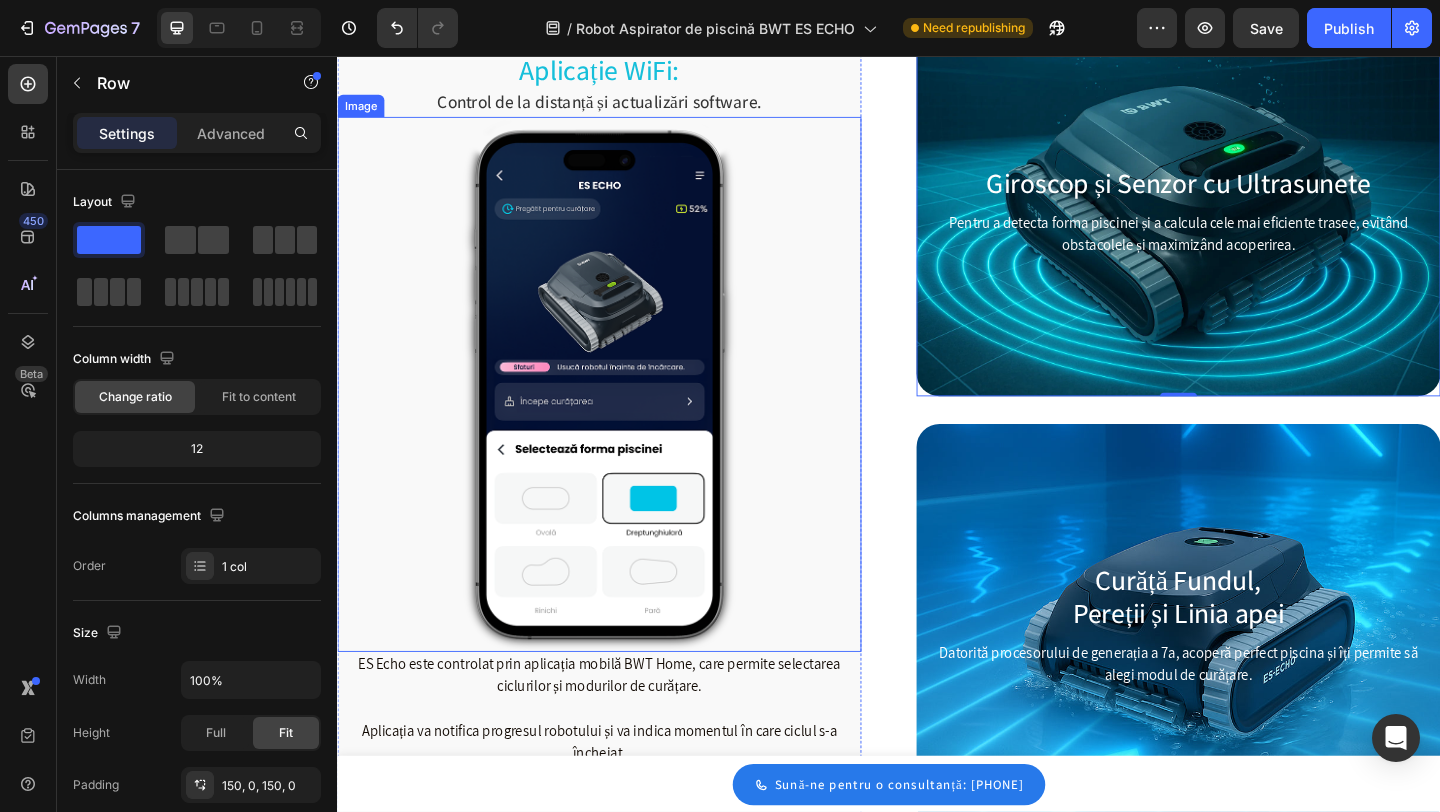 click at bounding box center [622, 413] 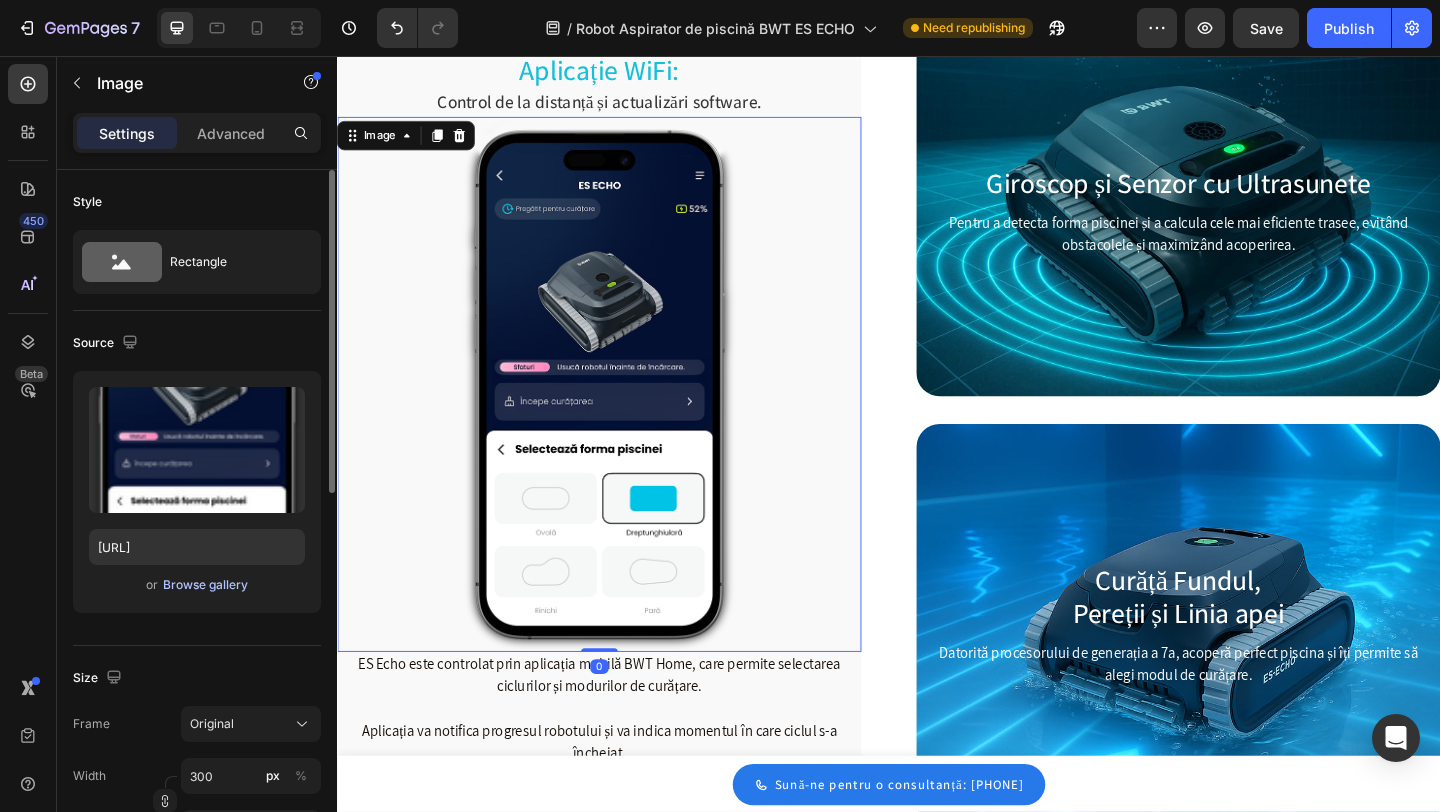 click on "Browse gallery" at bounding box center (205, 585) 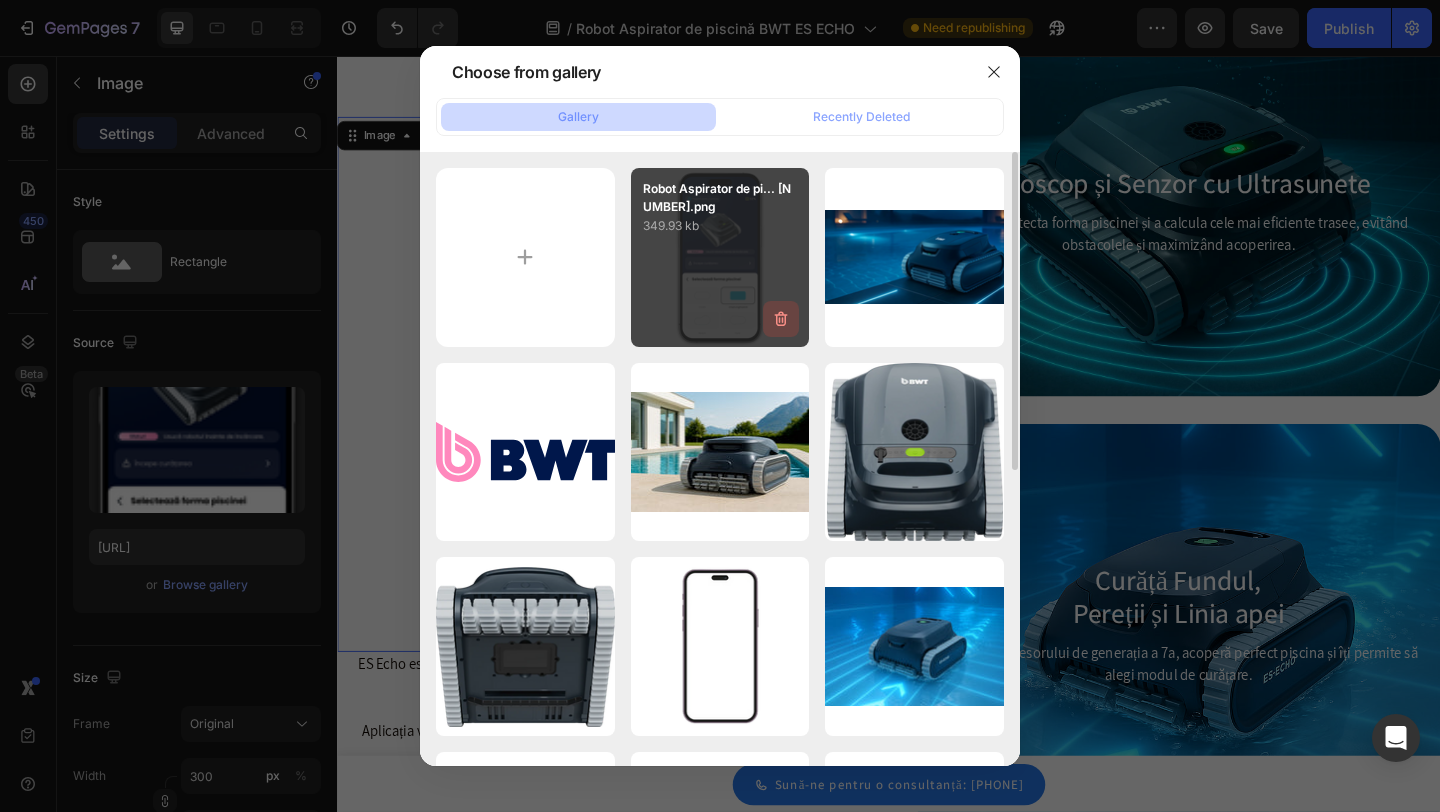 click 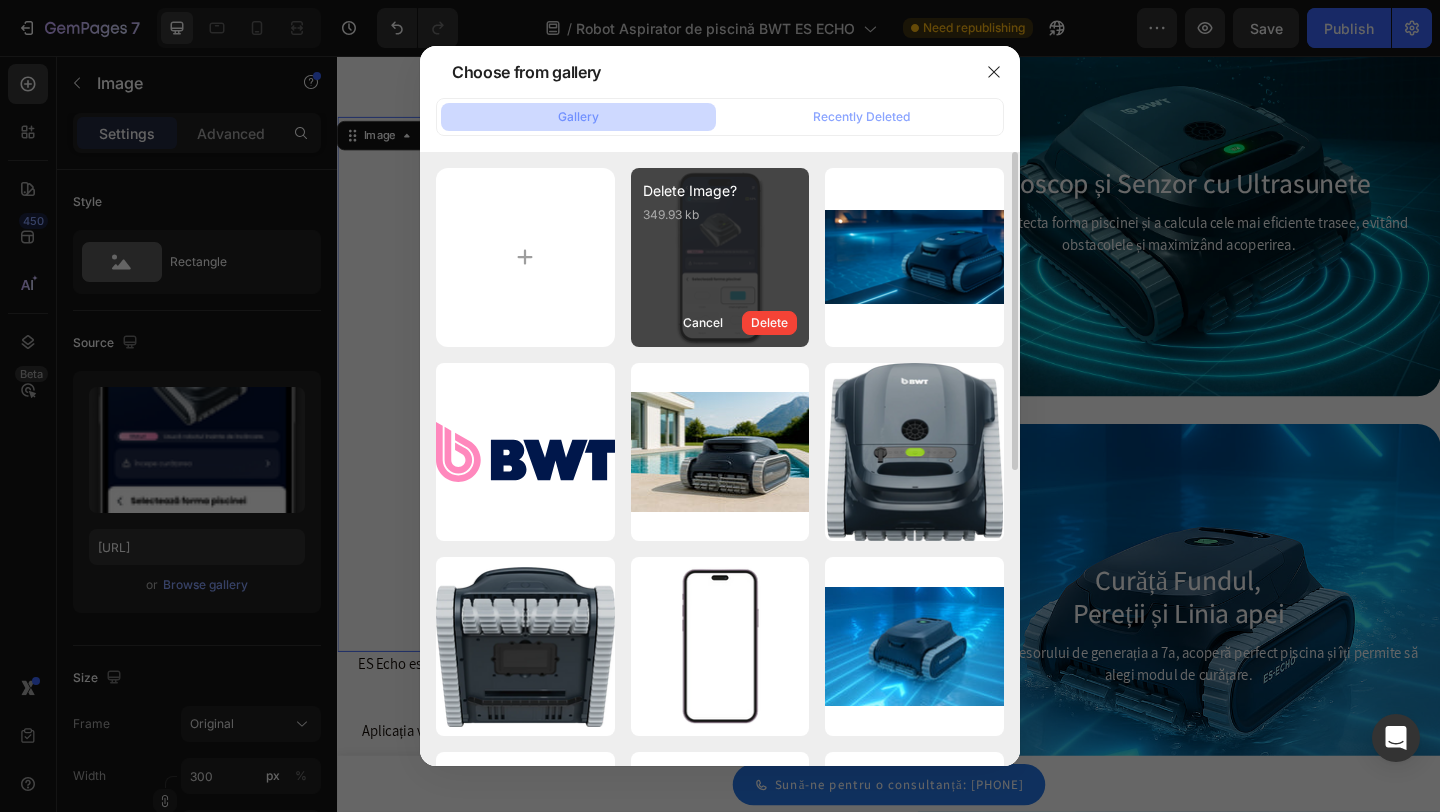click on "Delete Image? 349.93 kb   Cancel   Delete" at bounding box center (720, 257) 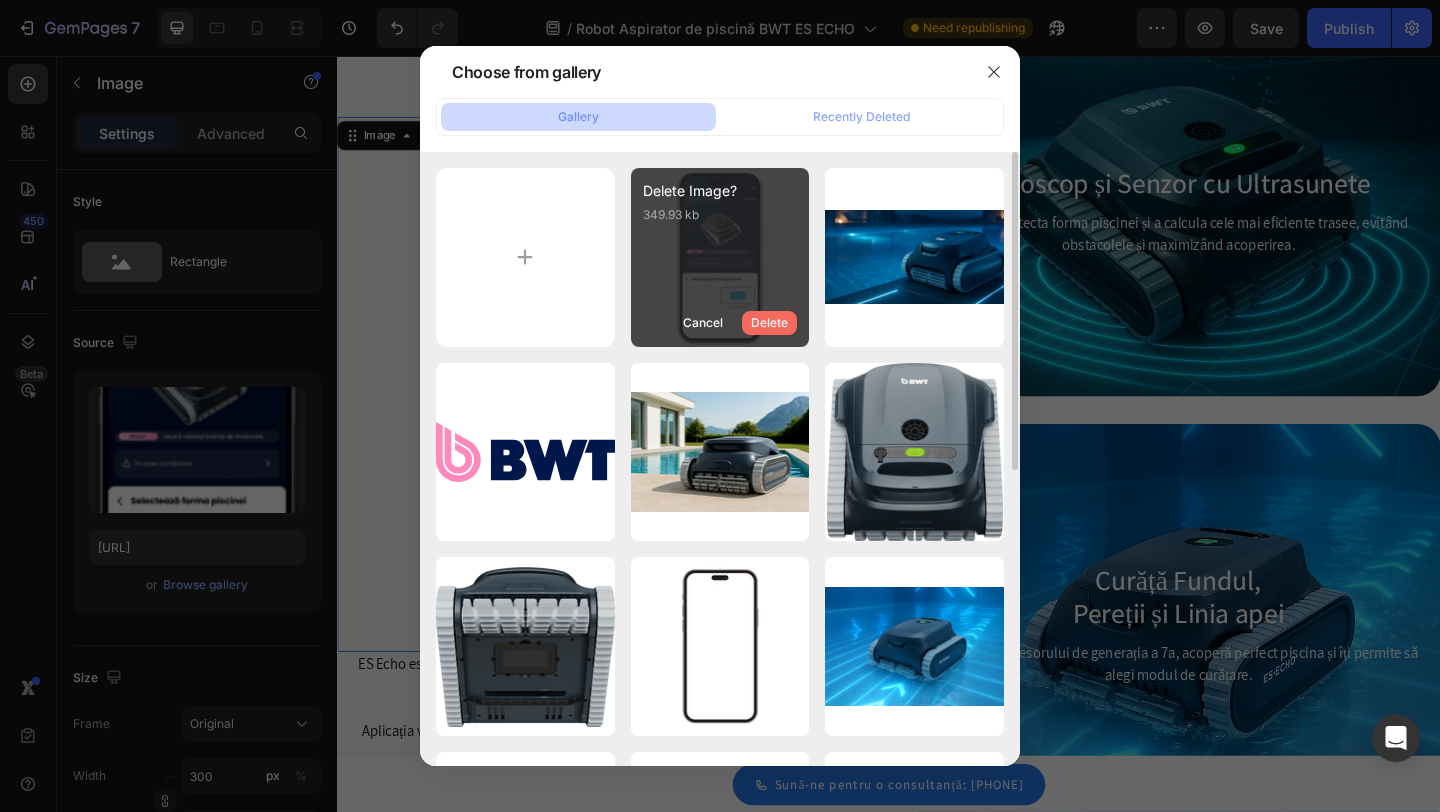 click on "Delete" at bounding box center [769, 323] 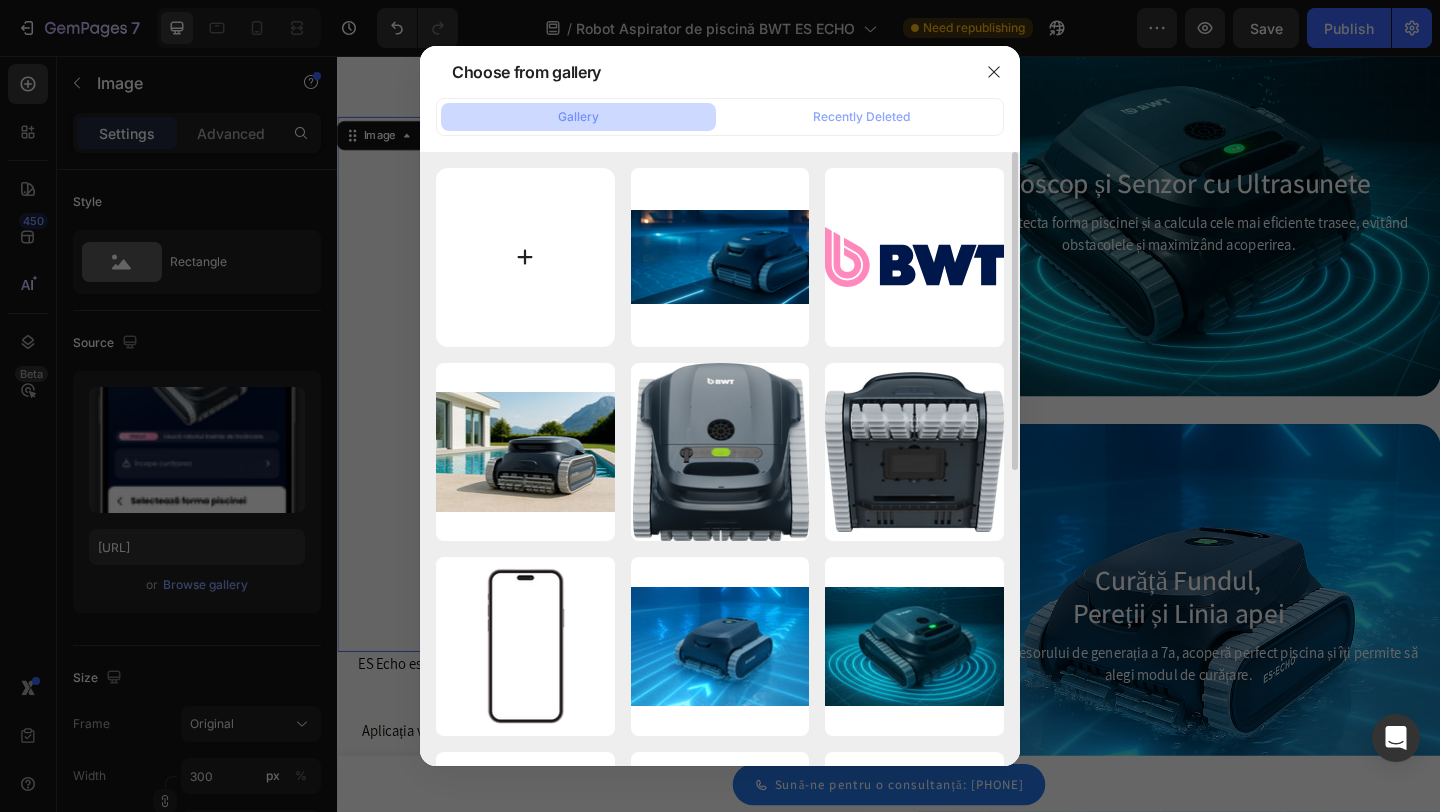 click at bounding box center [525, 257] 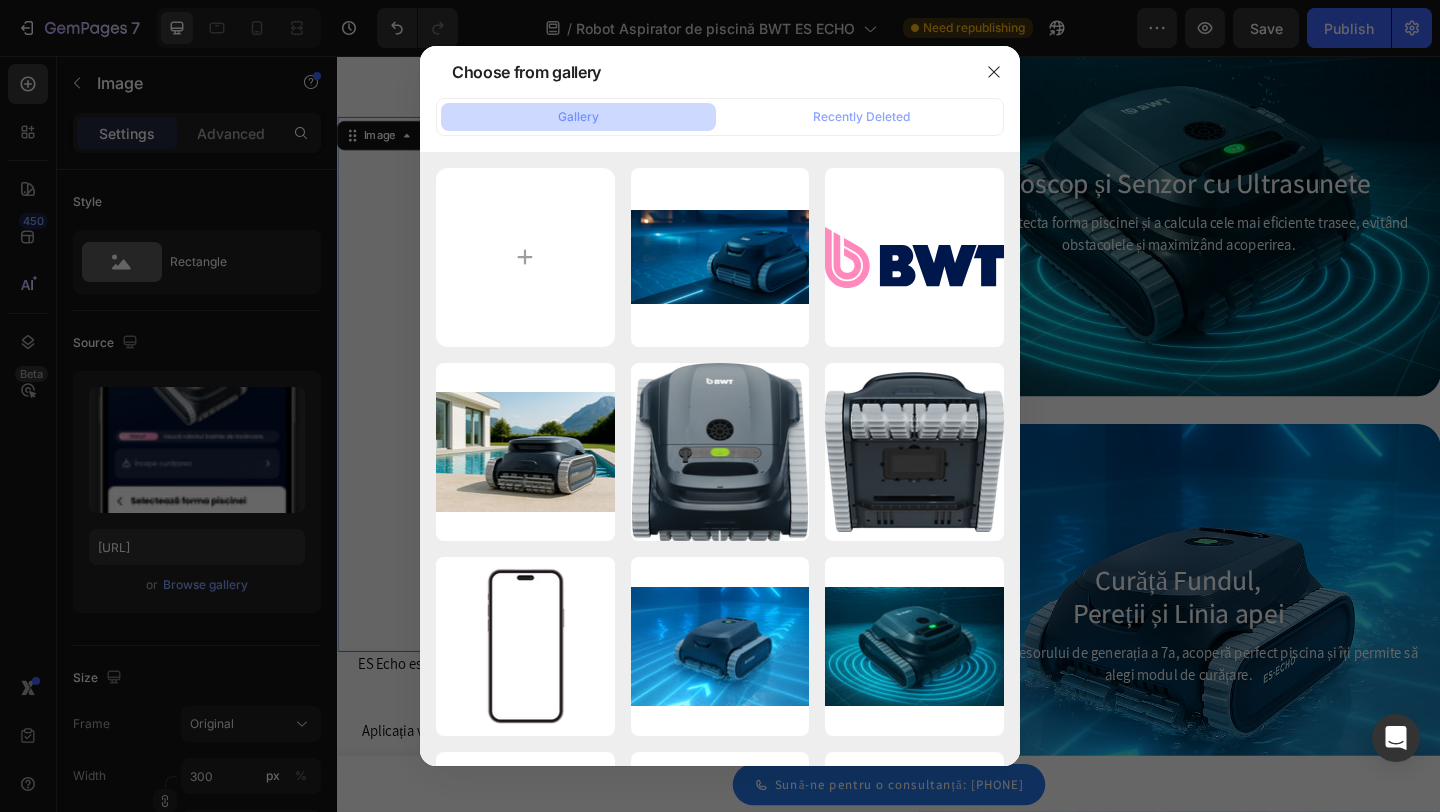 type on "C:\fakepath\Robot Aspirator de piscină BWT ES ECHO – Robot de piscină fără cablu 7.png" 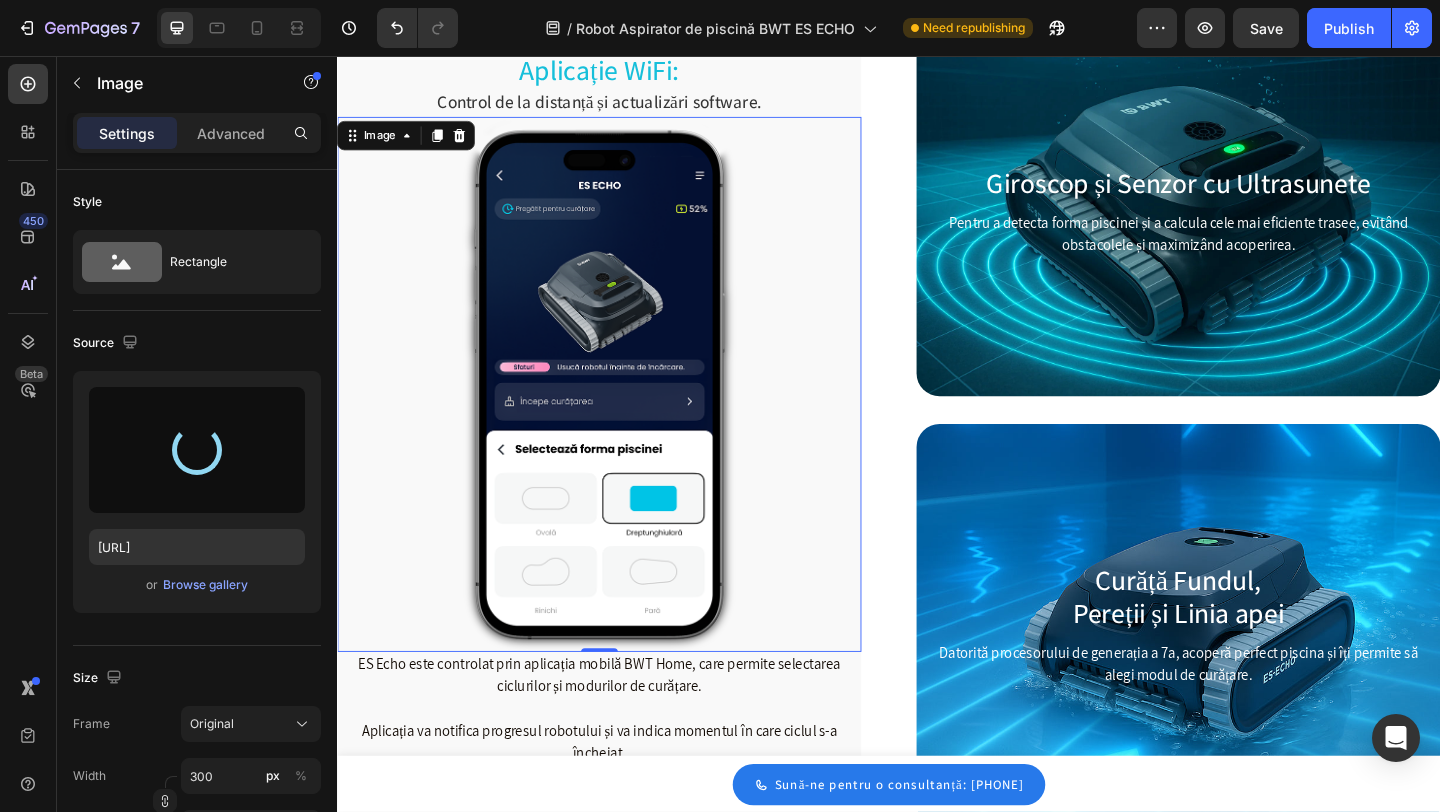 type on "https://cdn.shopify.com/s/files/1/0771/3754/3517/files/gempages_473854754045297670-279282ca-5335-482b-a6b8-0333f1631c42.png" 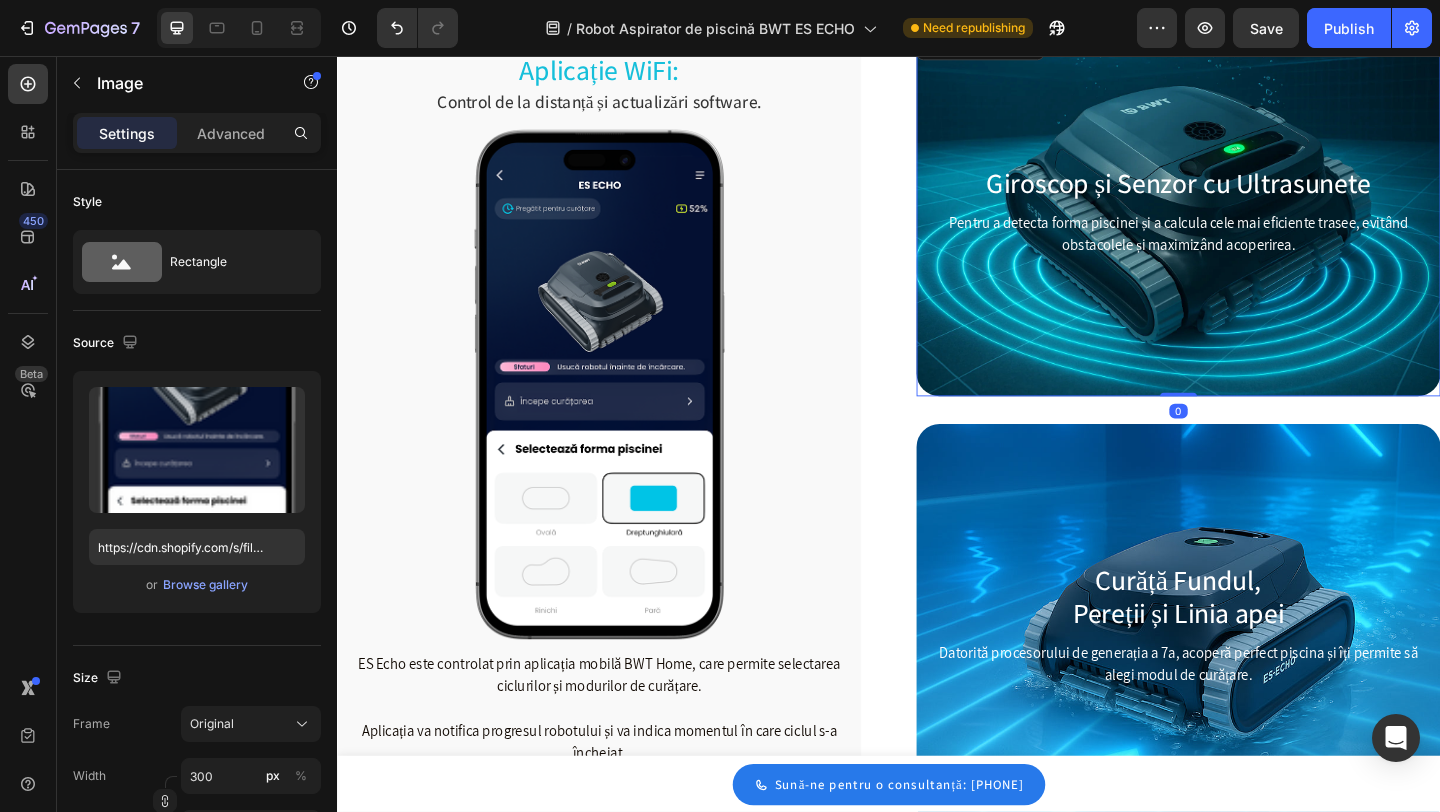 click on "Giroscop și Senzor cu Ultrasunete Heading Pentru a detecta forma piscinei și a calcula cele mai eficiente trasee, evitând obstacolele și maximizând acoperirea. Text block Row   0" at bounding box center (1252, 225) 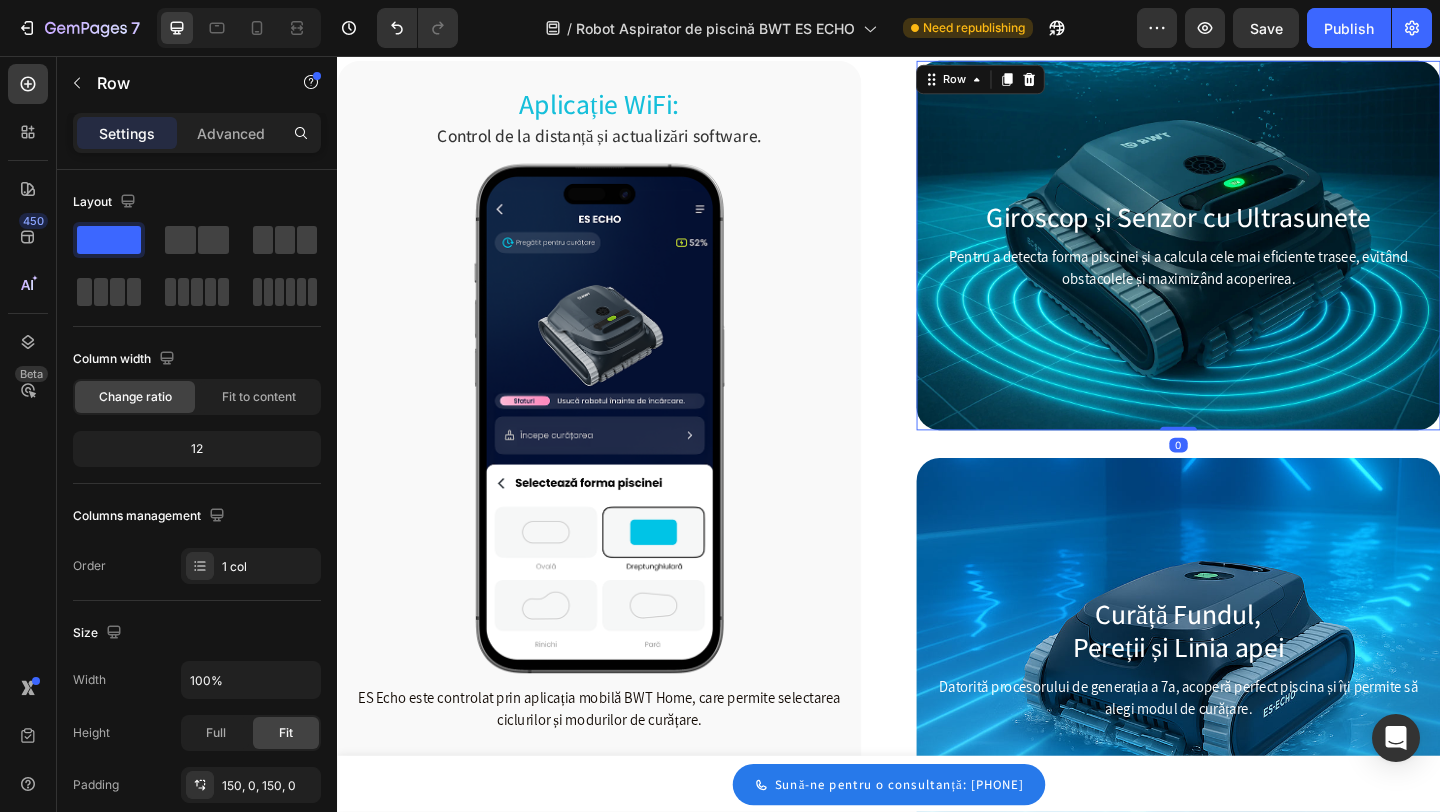 scroll, scrollTop: 1412, scrollLeft: 0, axis: vertical 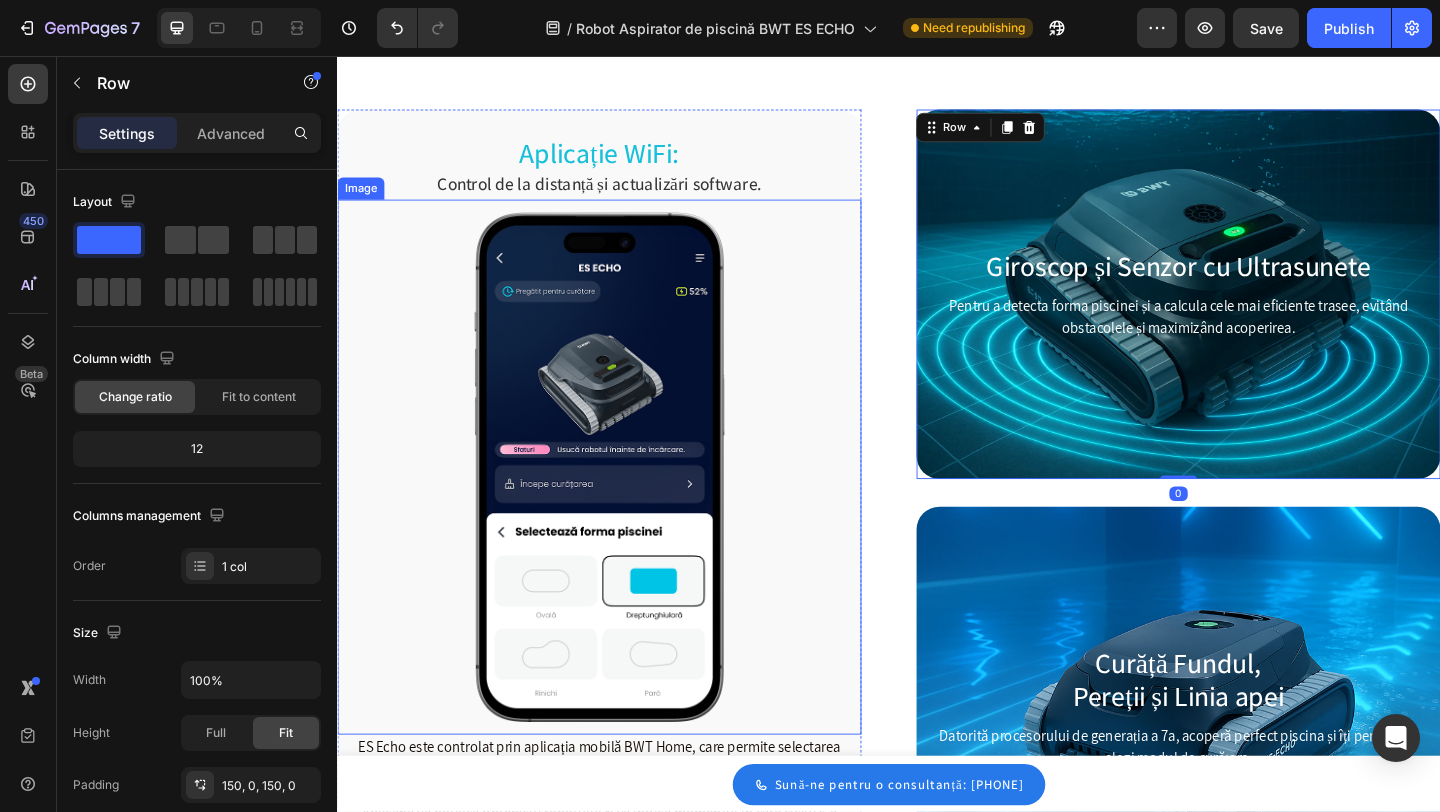 click on "Aplicație WiFi:" at bounding box center (622, 161) 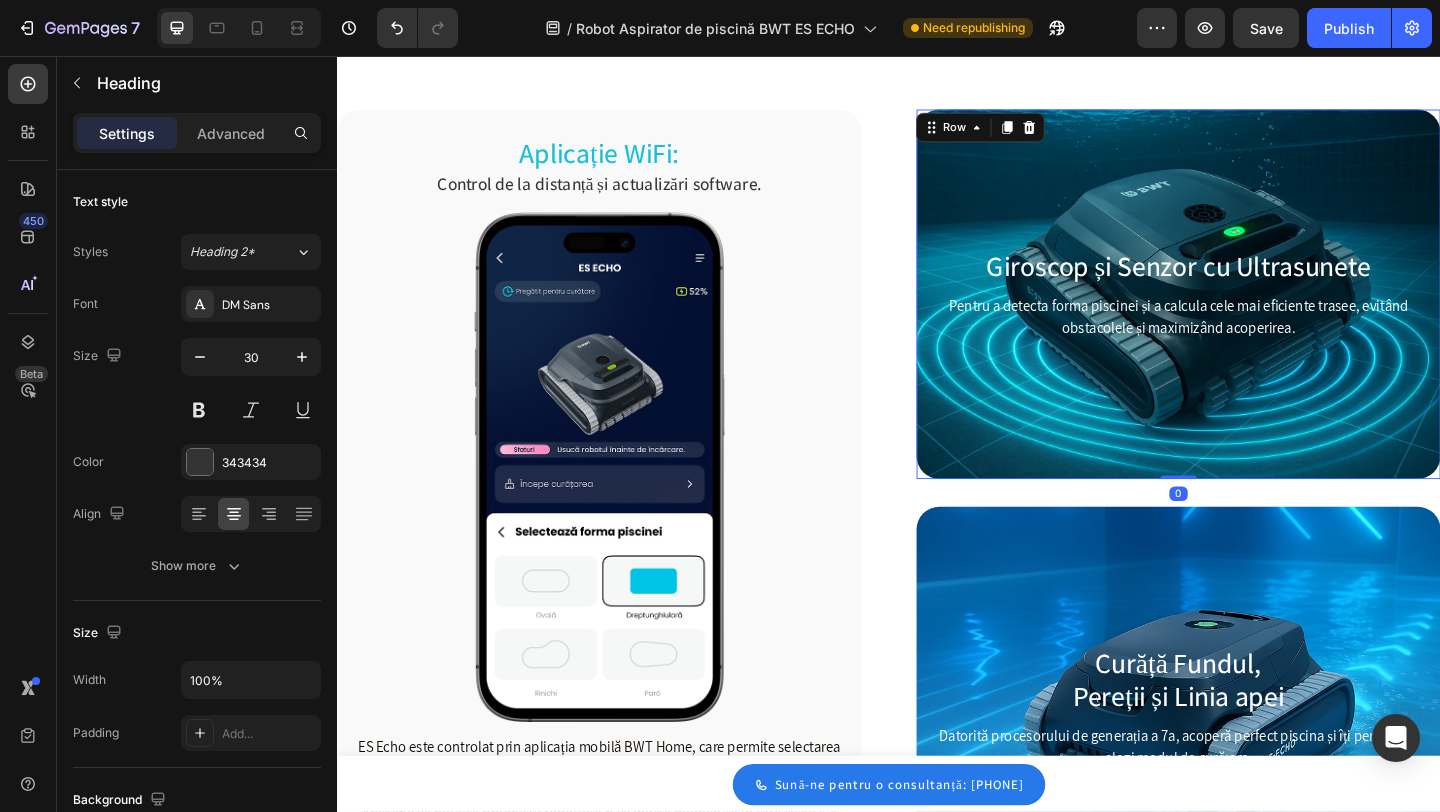 click on "Giroscop și Senzor cu Ultrasunete Heading Pentru a detecta forma piscinei și a calcula cele mai eficiente trasee, evitând obstacolele și maximizând acoperirea. Text block Row   0" at bounding box center [1252, 315] 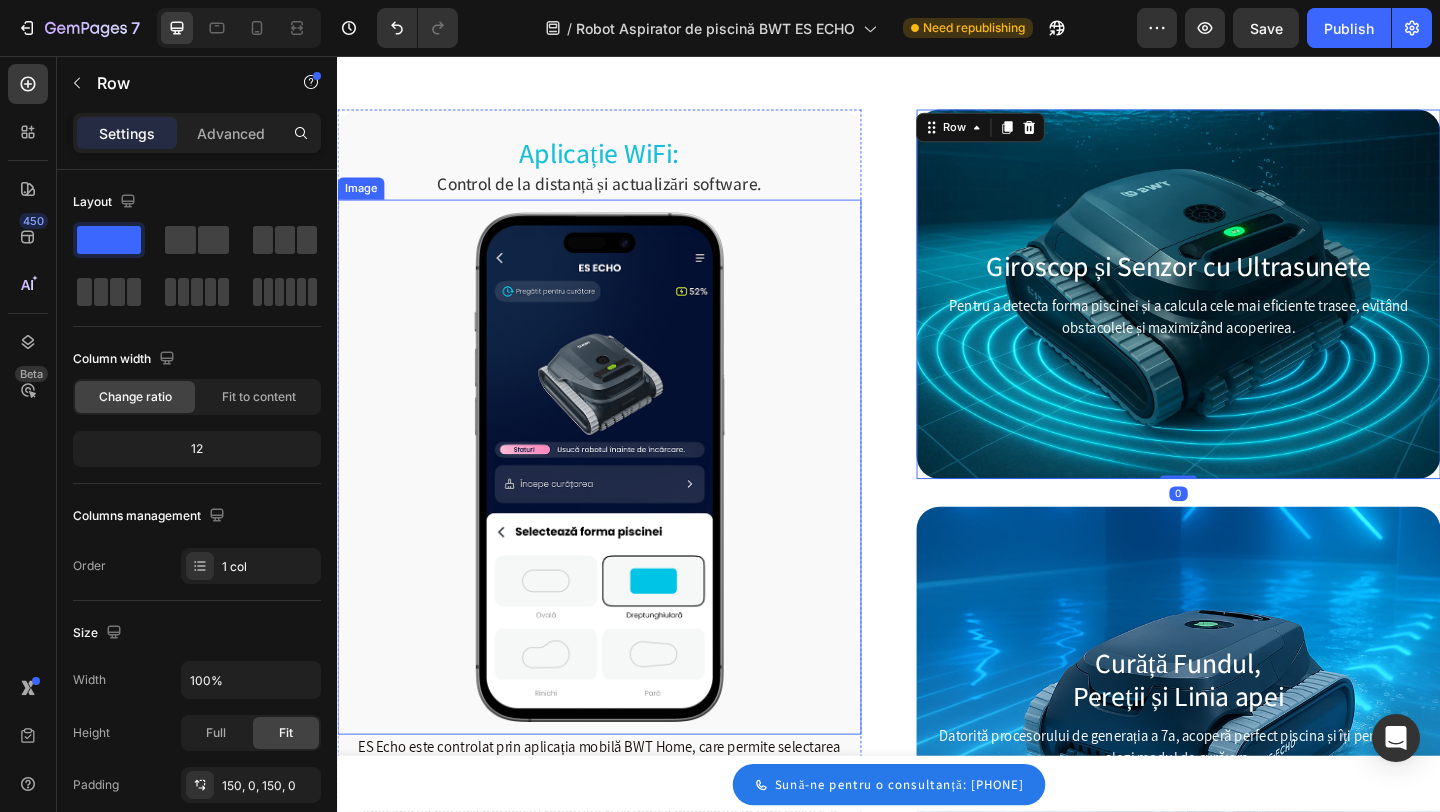 click at bounding box center (622, 503) 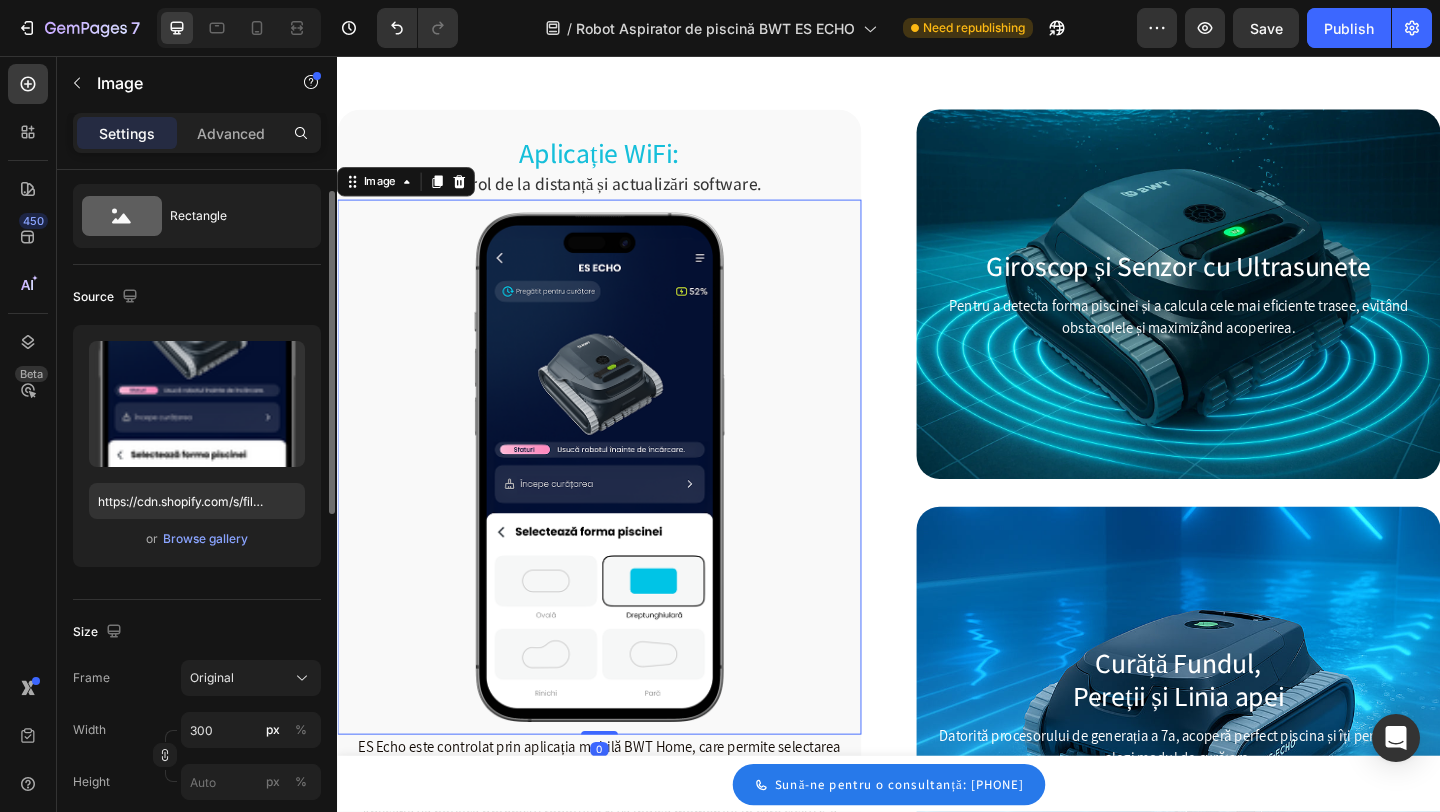 scroll, scrollTop: 88, scrollLeft: 0, axis: vertical 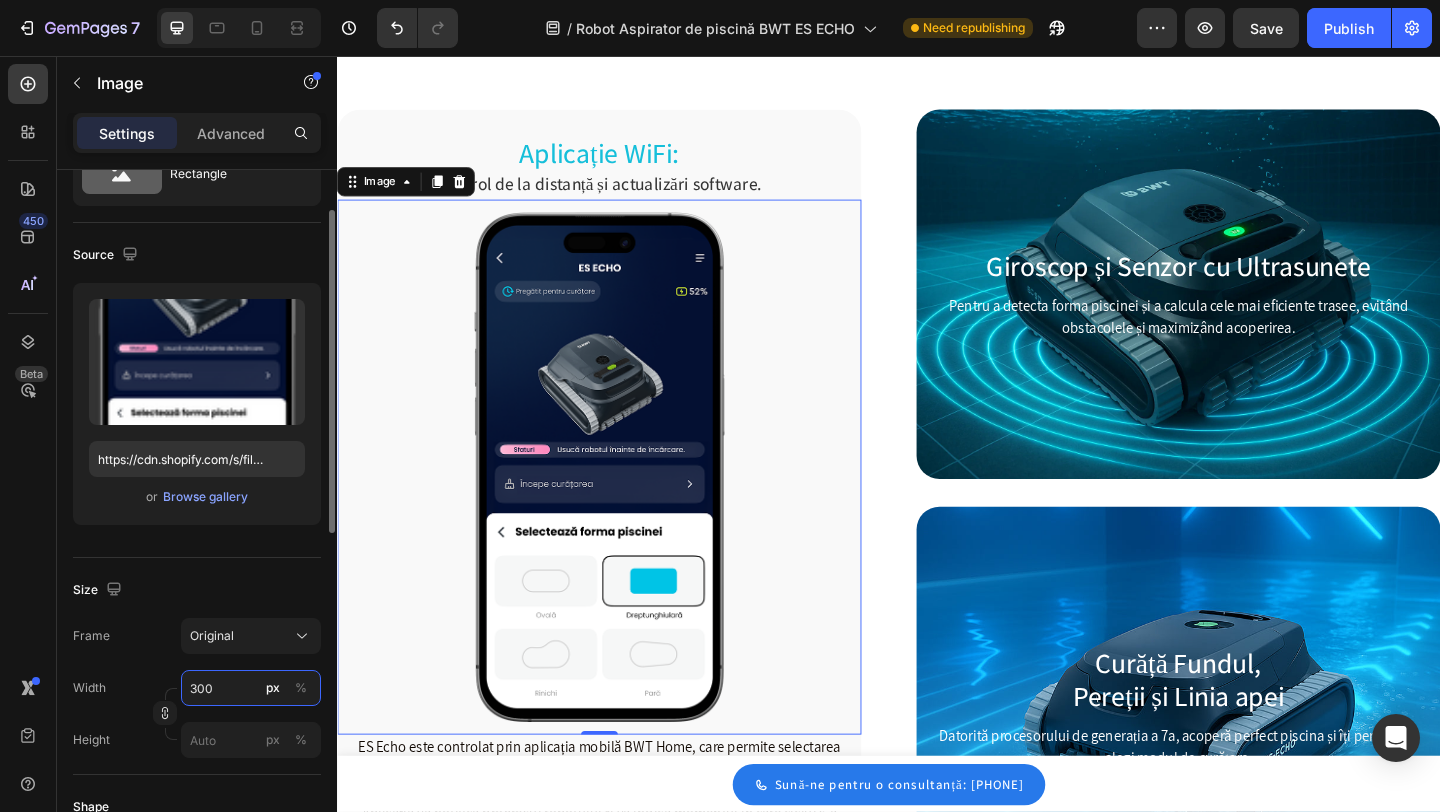 click on "300" at bounding box center (251, 688) 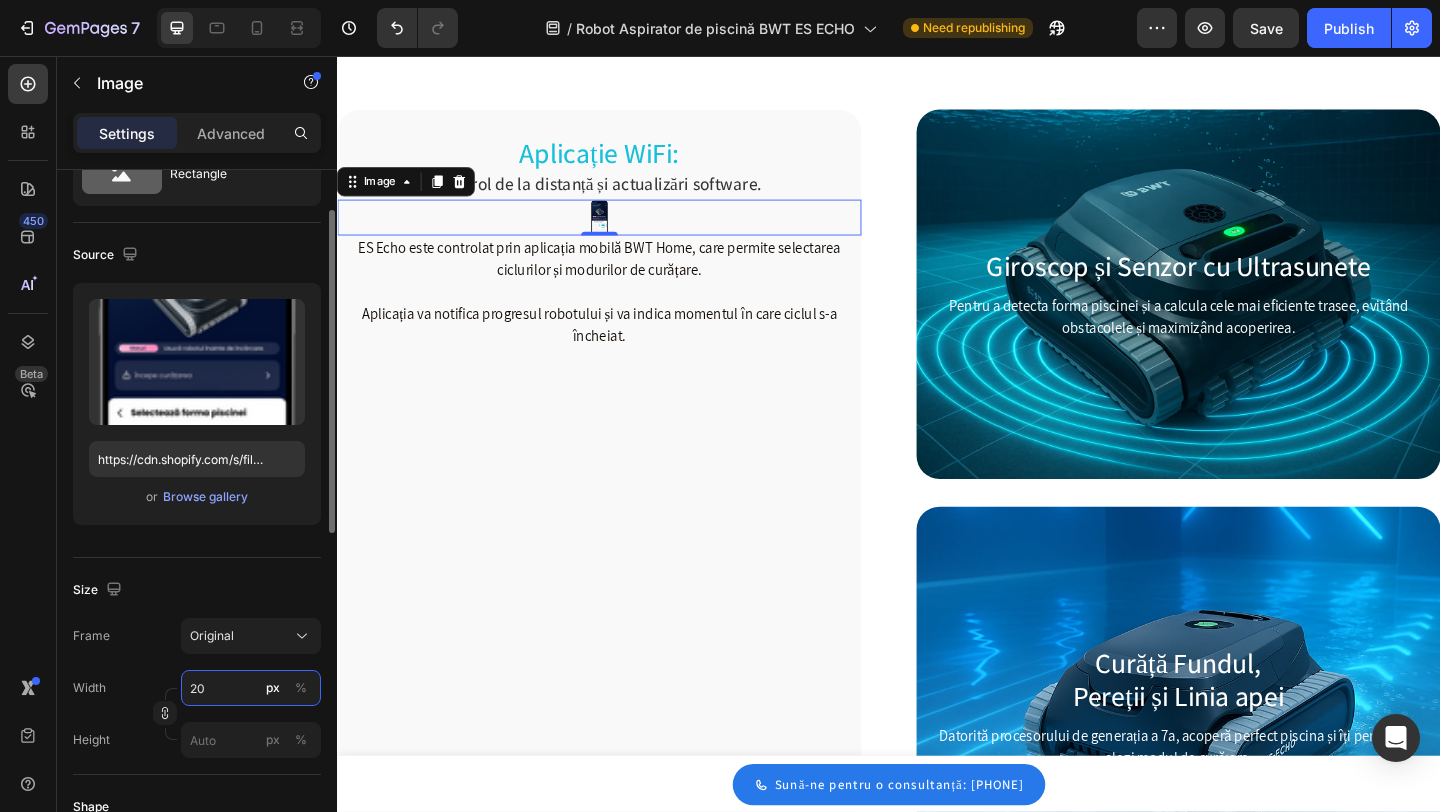 type on "280" 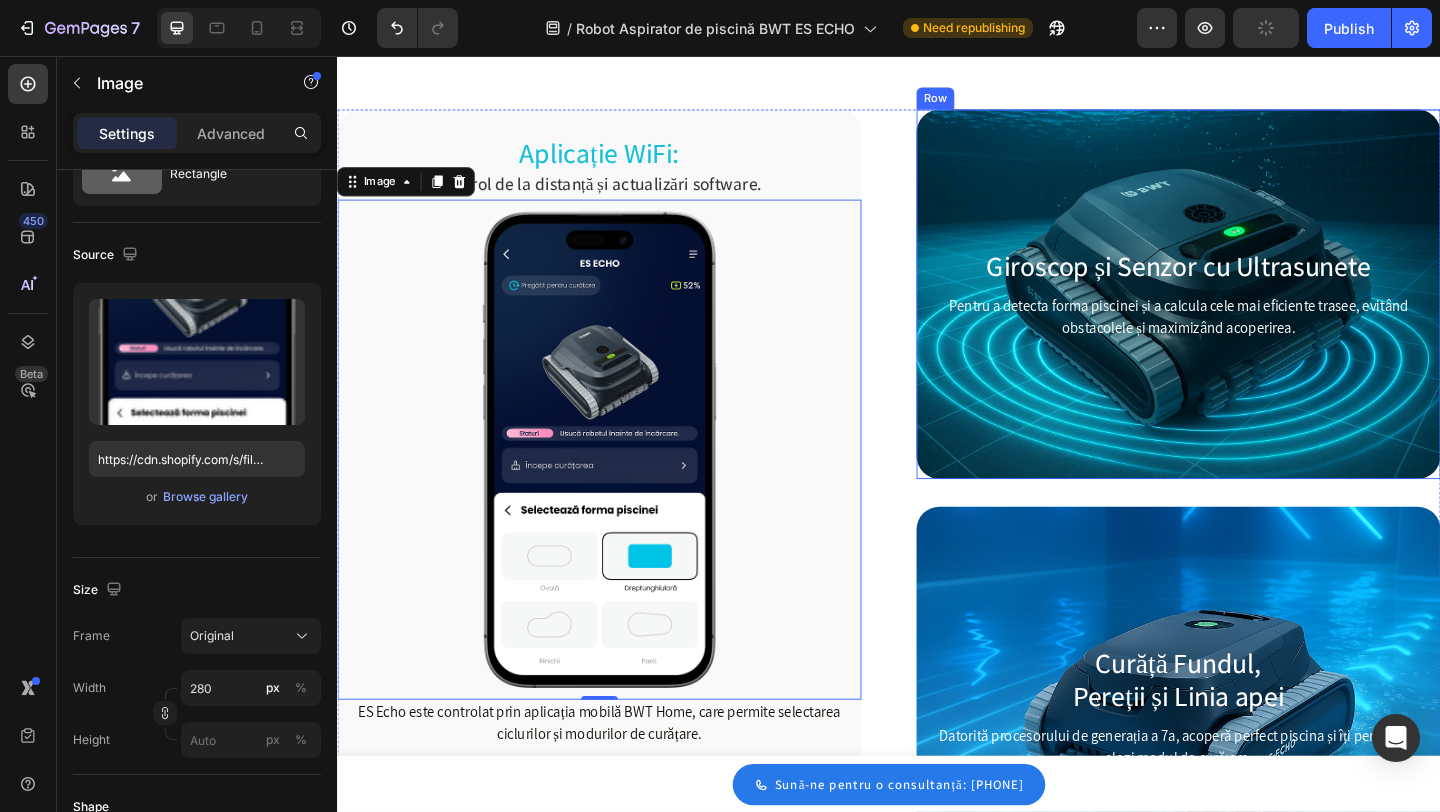 click on "Giroscop și Senzor cu Ultrasunete Heading Pentru a detecta forma piscinei și a calcula cele mai eficiente trasee, evitând obstacolele și maximizând acoperirea. Text block Row" at bounding box center (1252, 315) 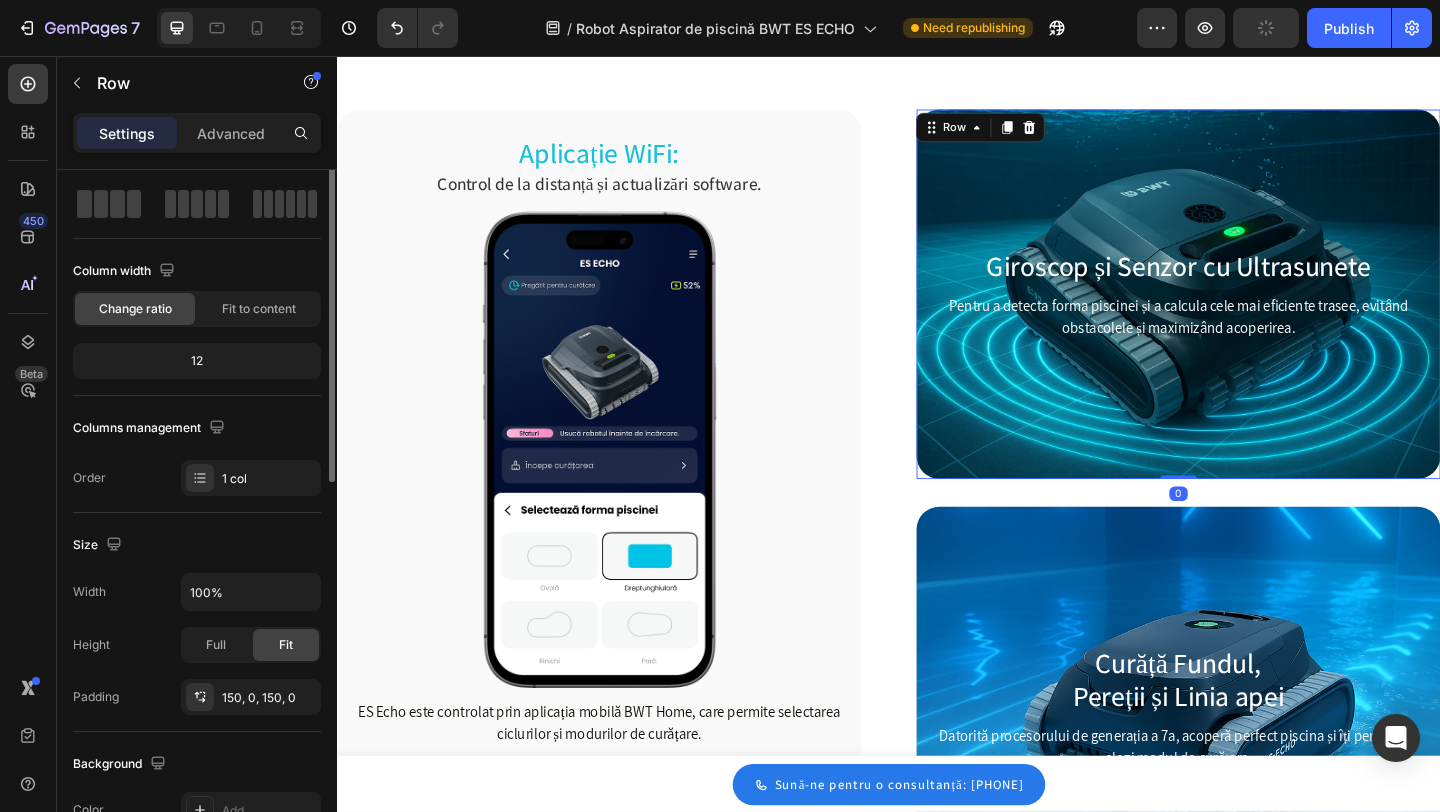 scroll, scrollTop: 0, scrollLeft: 0, axis: both 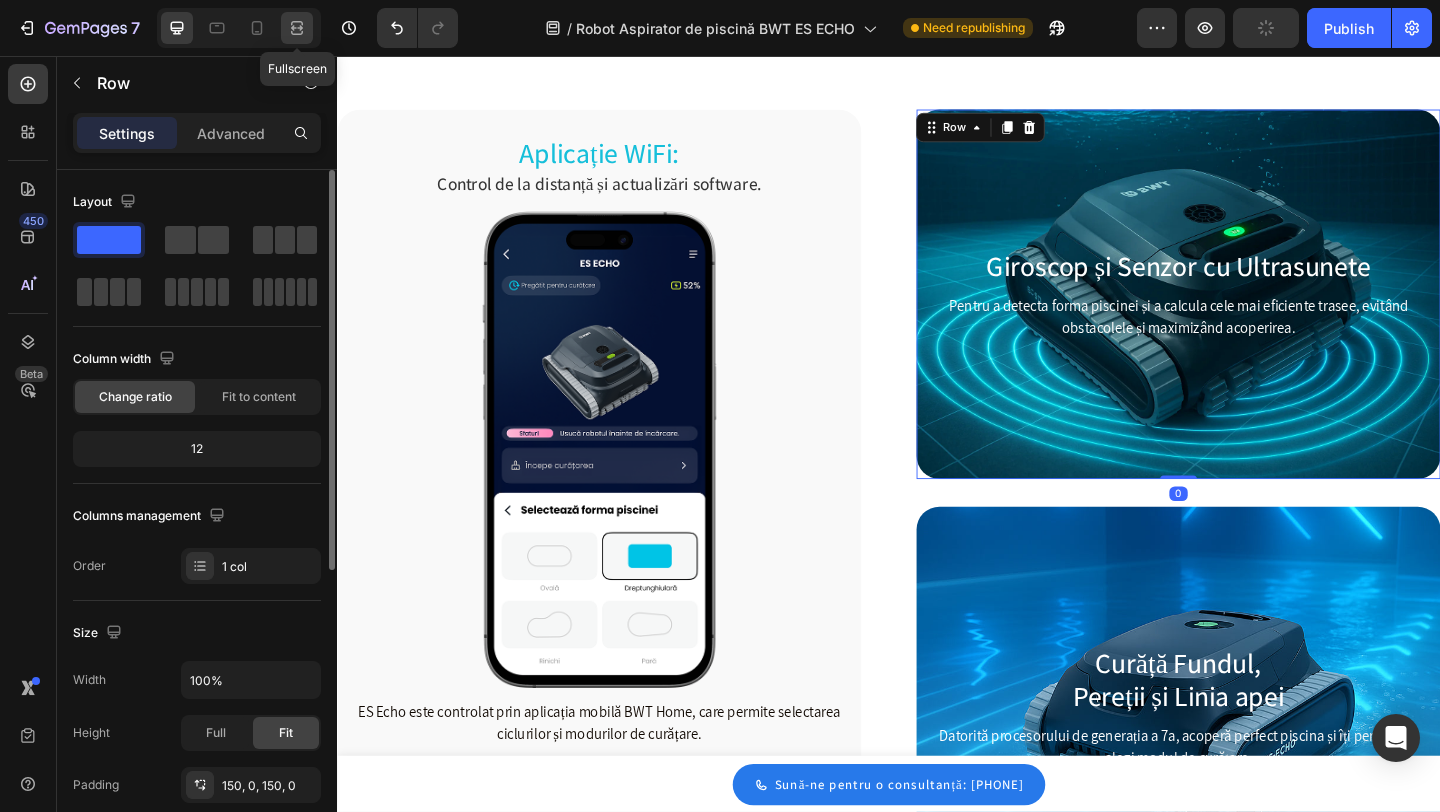 click 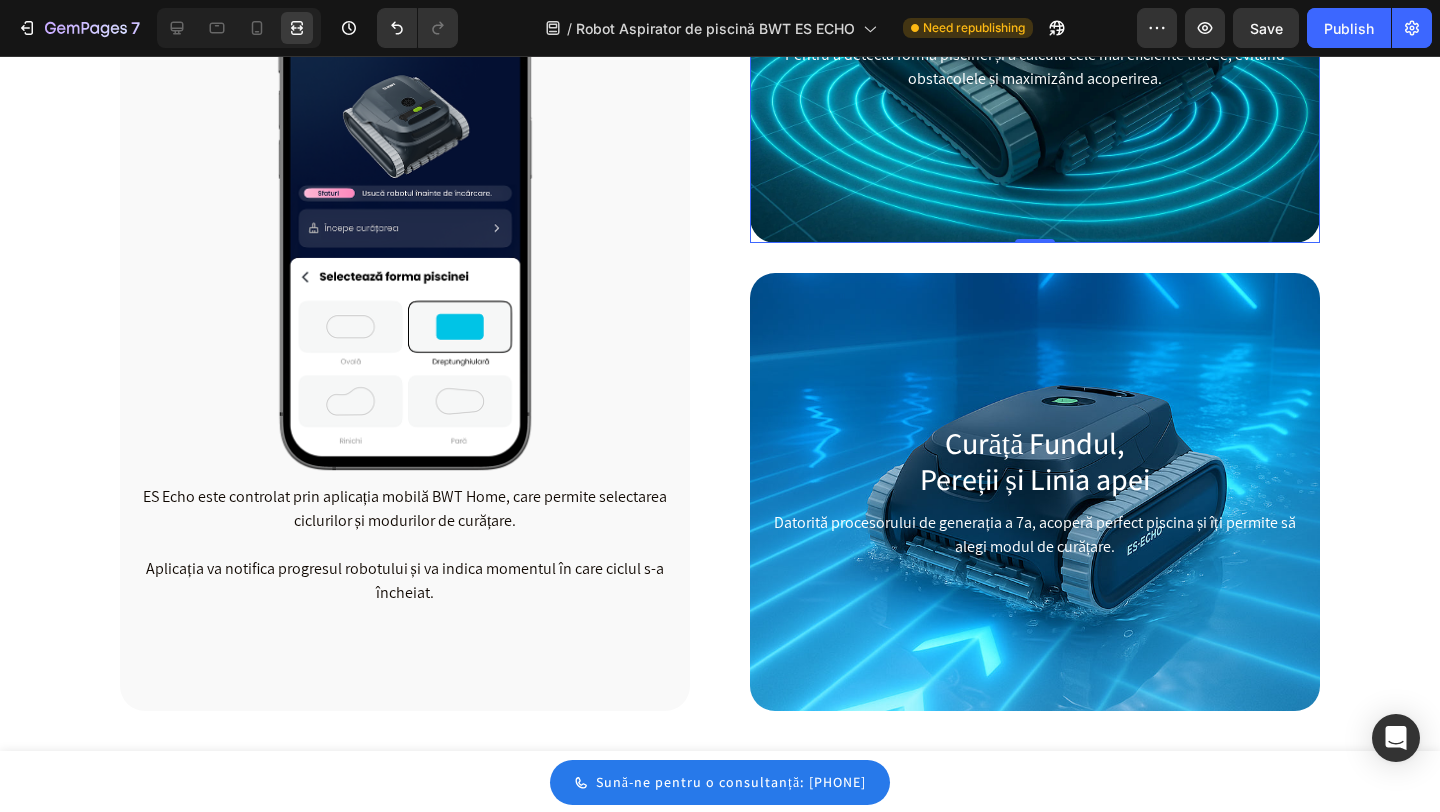 scroll, scrollTop: 1673, scrollLeft: 0, axis: vertical 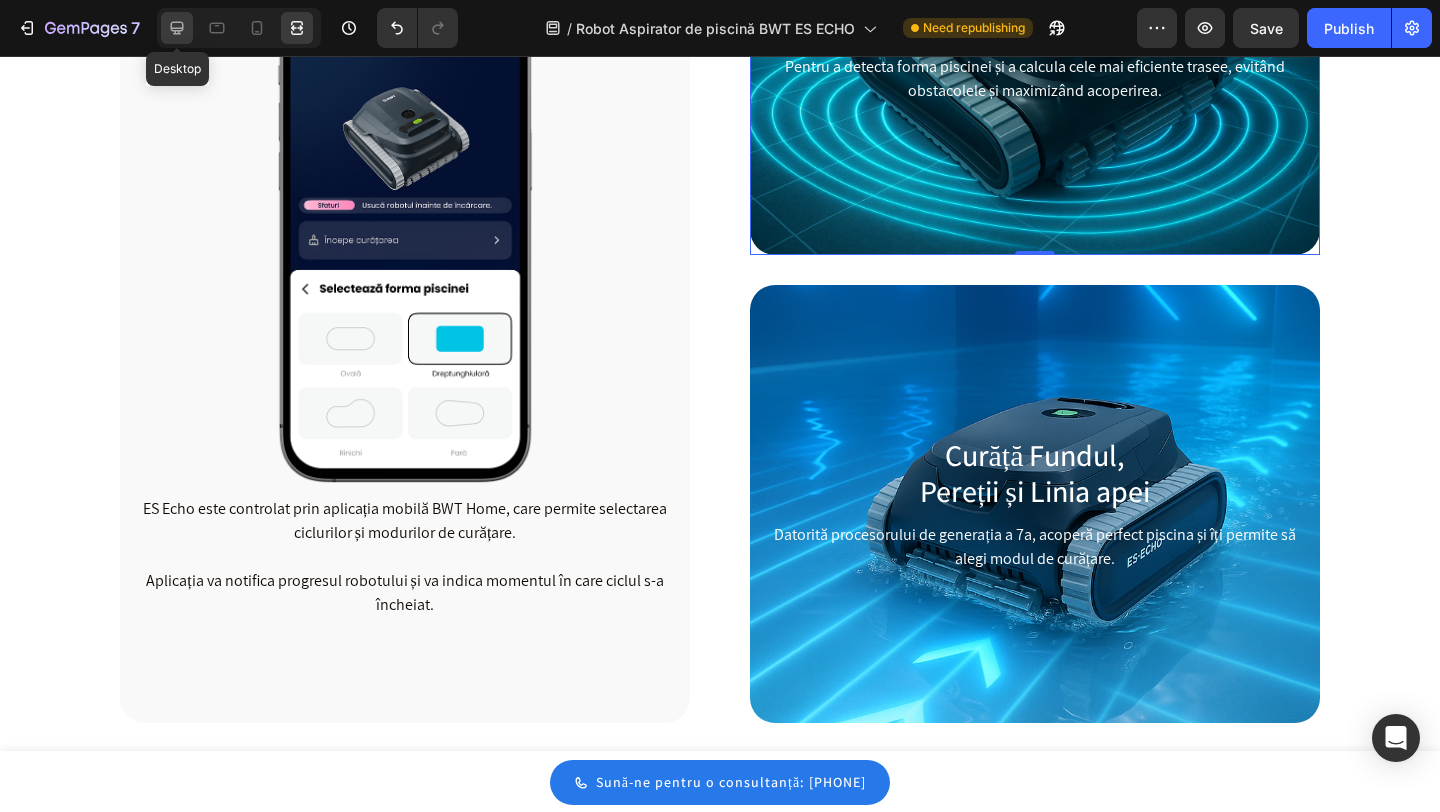 click 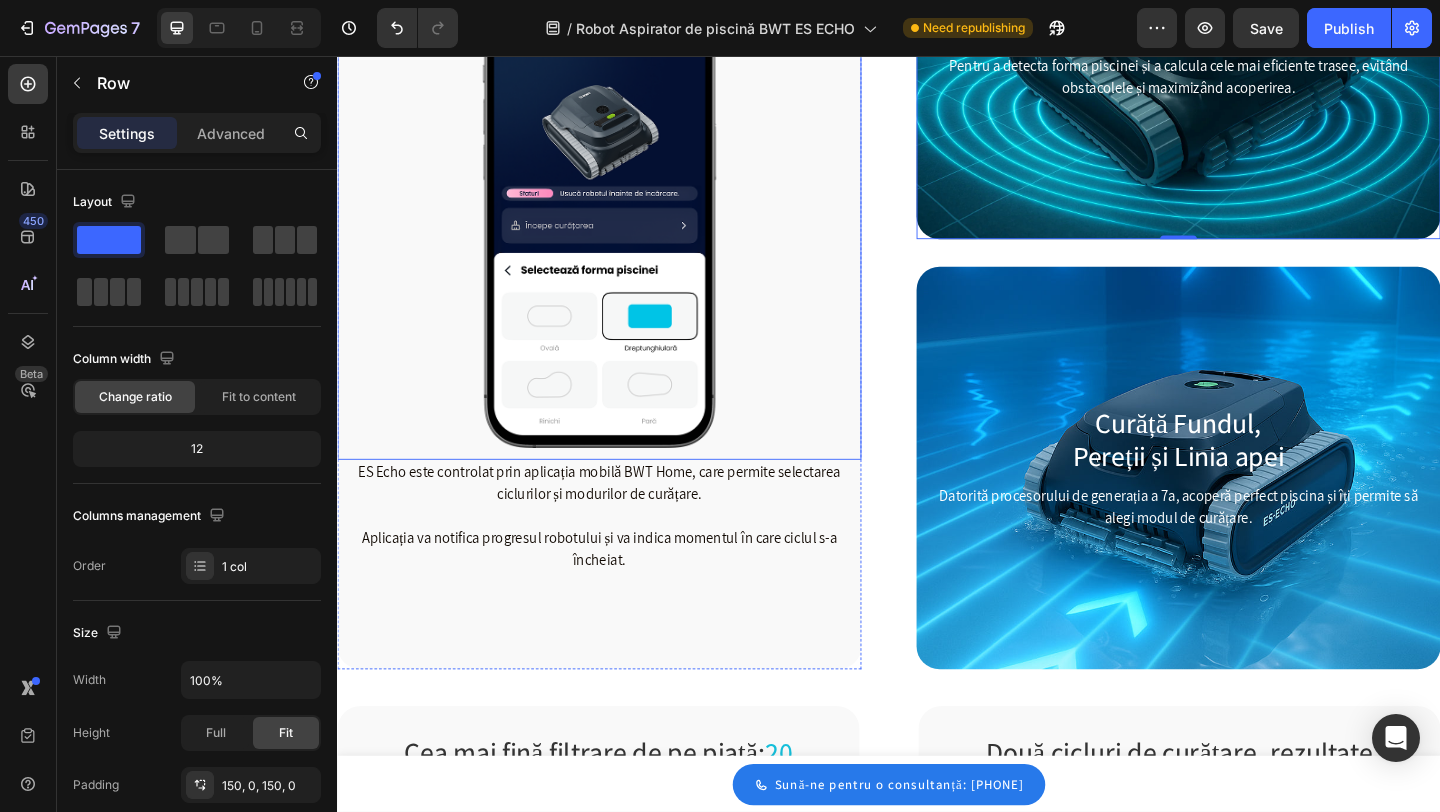 click at bounding box center [622, 223] 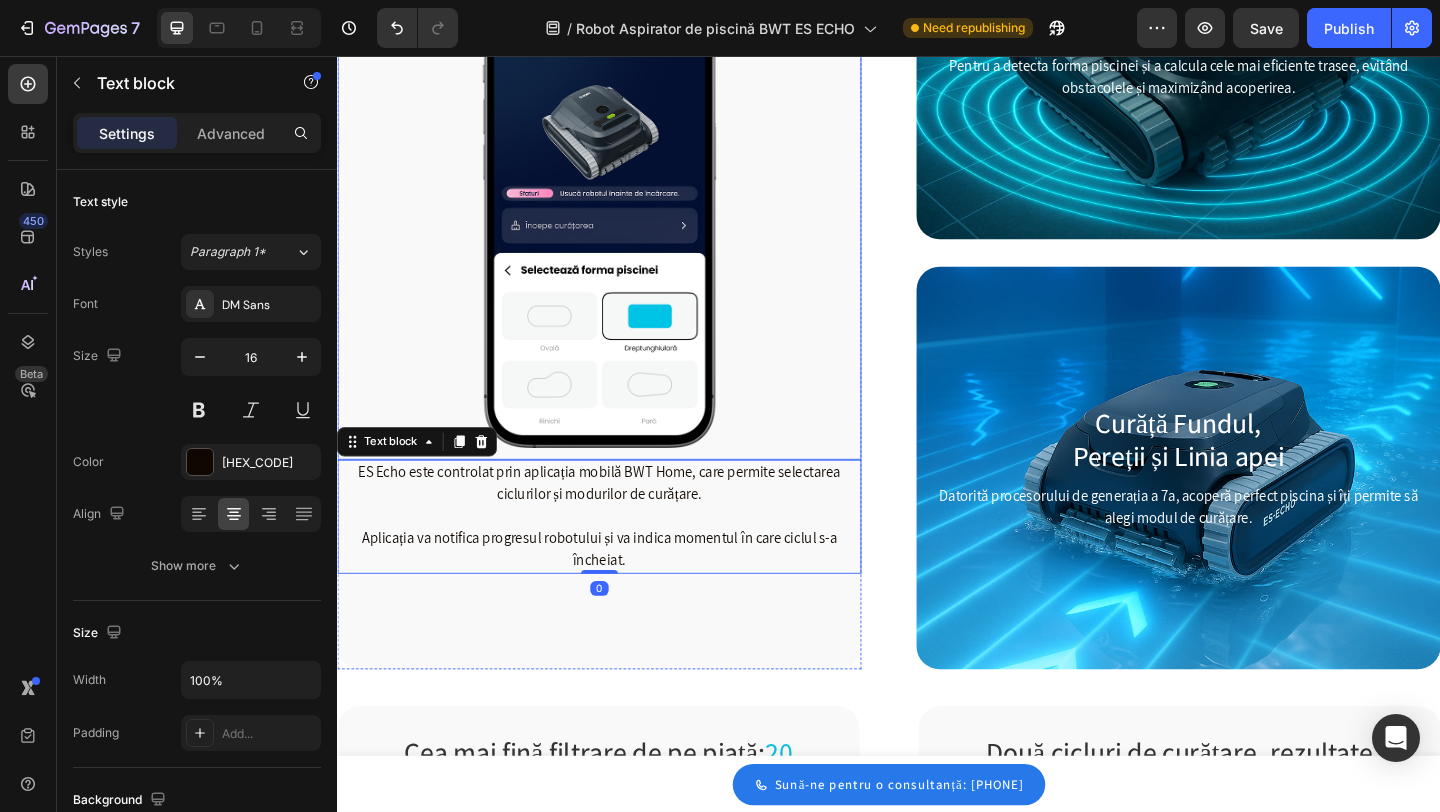 click at bounding box center [622, 223] 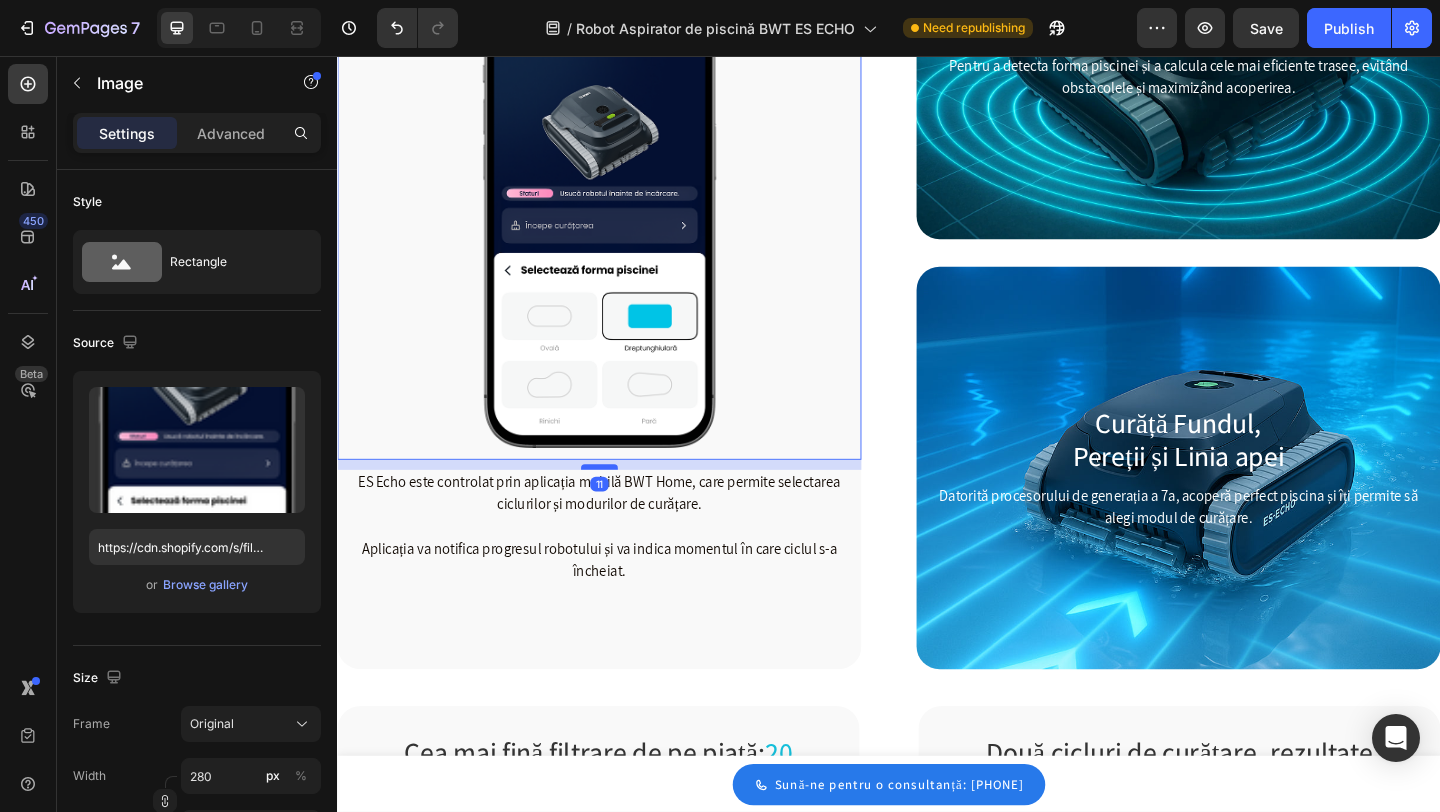 drag, startPoint x: 625, startPoint y: 493, endPoint x: 625, endPoint y: 504, distance: 11 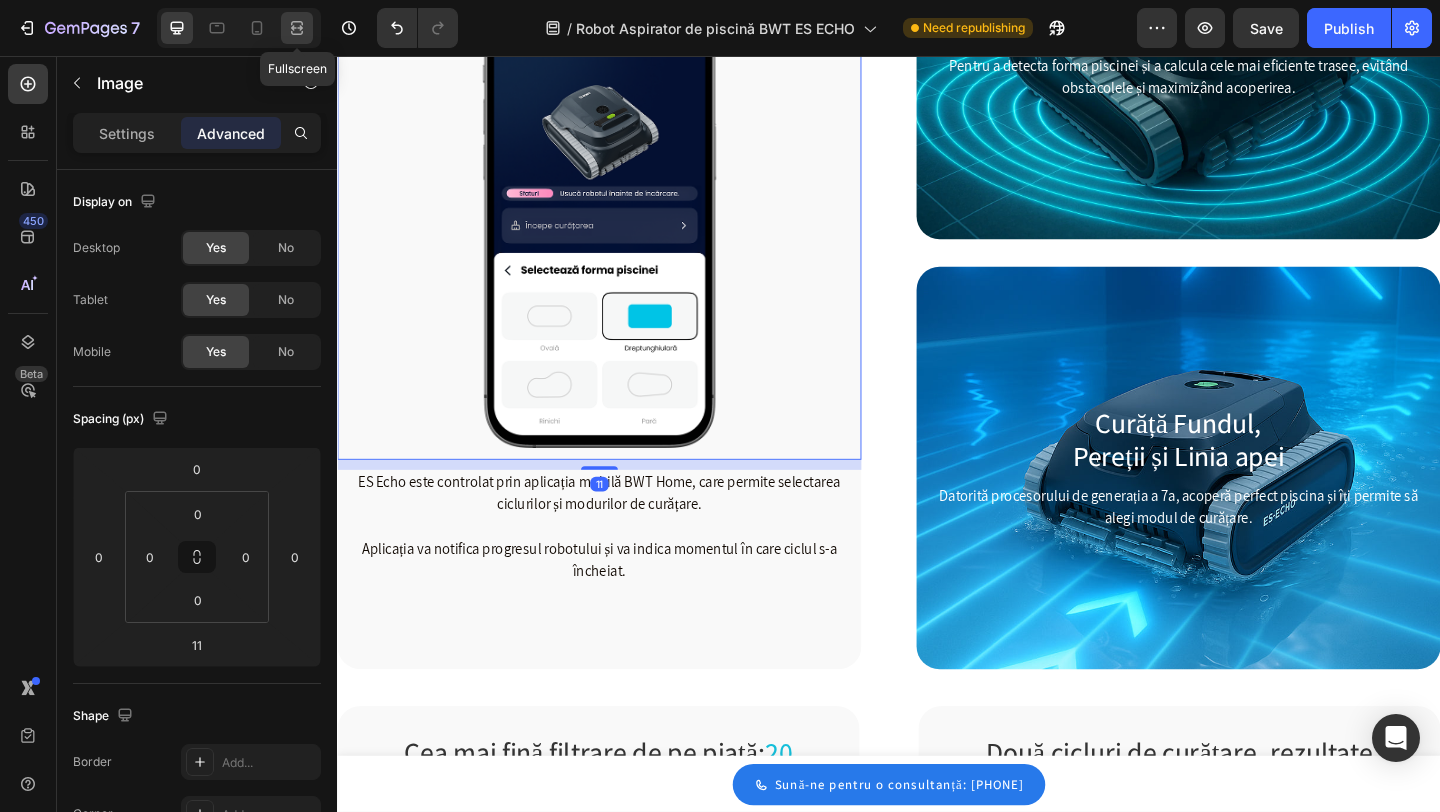 drag, startPoint x: 643, startPoint y: 107, endPoint x: 302, endPoint y: 38, distance: 347.91092 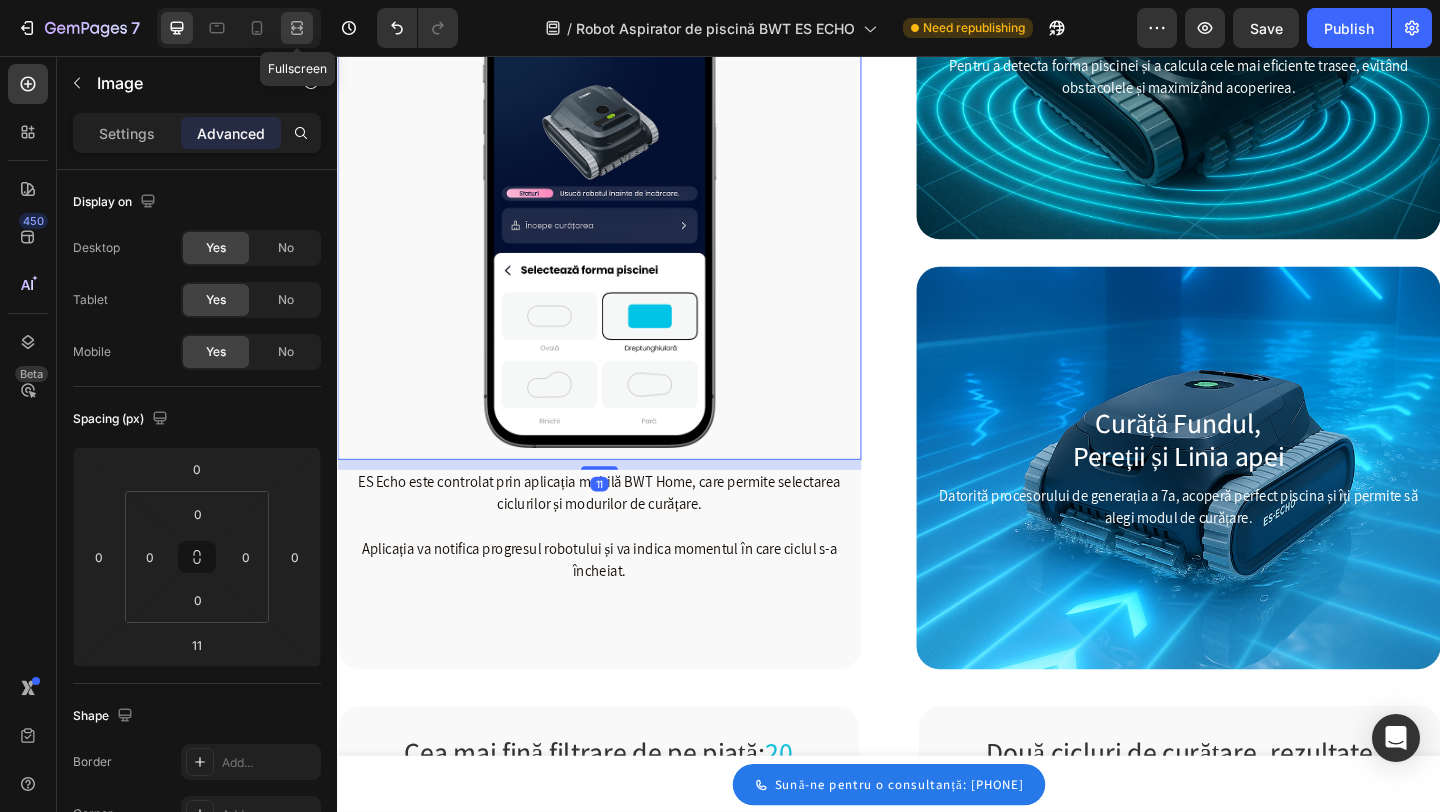 click 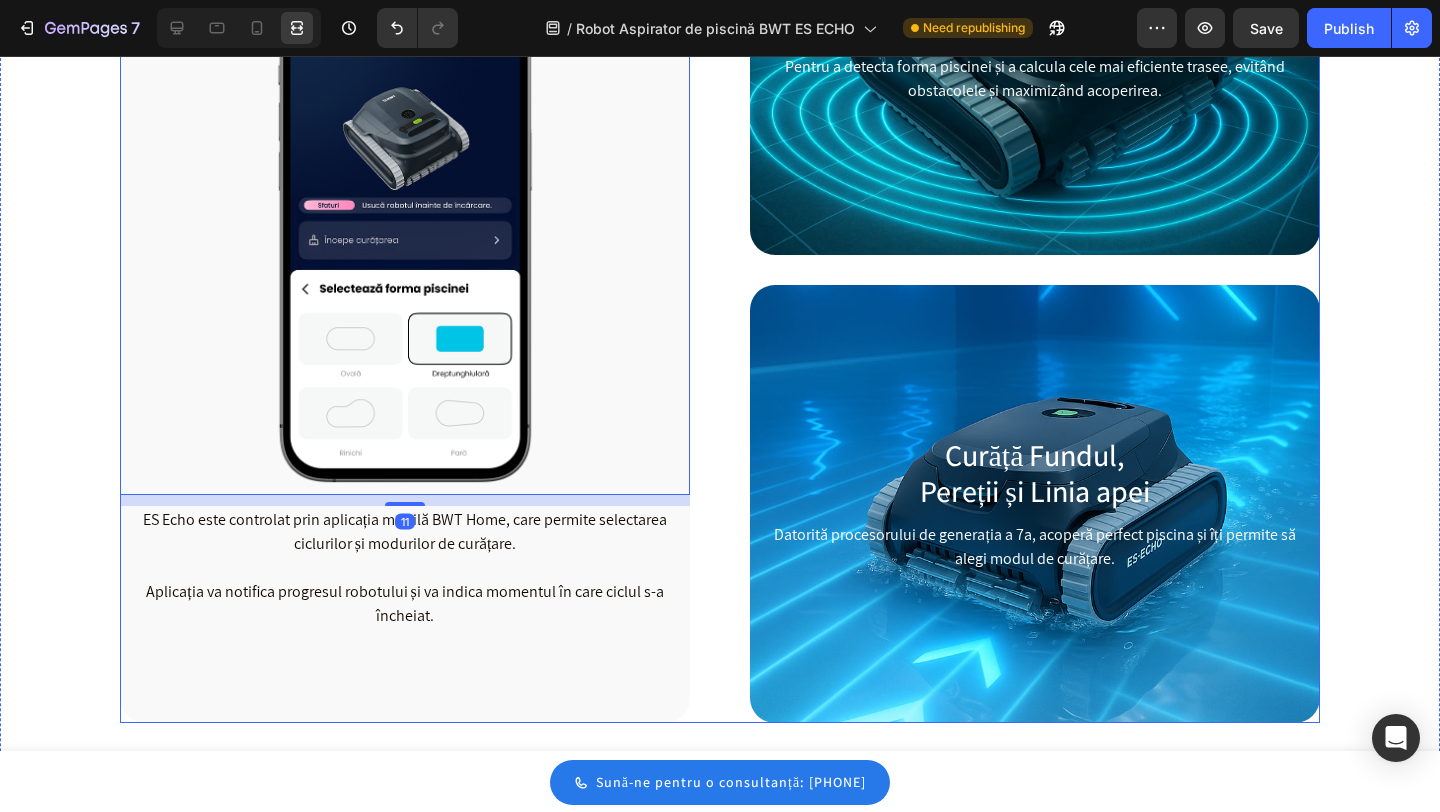 click on "Giroscop și Senzor cu Ultrasunete Heading Pentru a detecta forma piscinei și a calcula cele mai eficiente trasee, evitând obstacolele și maximizând acoperirea. Text block Row Curăță Fundul,  Pereții și Linia apei Heading Datorită procesorului de generația a 7a, acoperă perfect piscina și îți permite să alegi modul de curățare. Text block Row" at bounding box center (1035, 288) 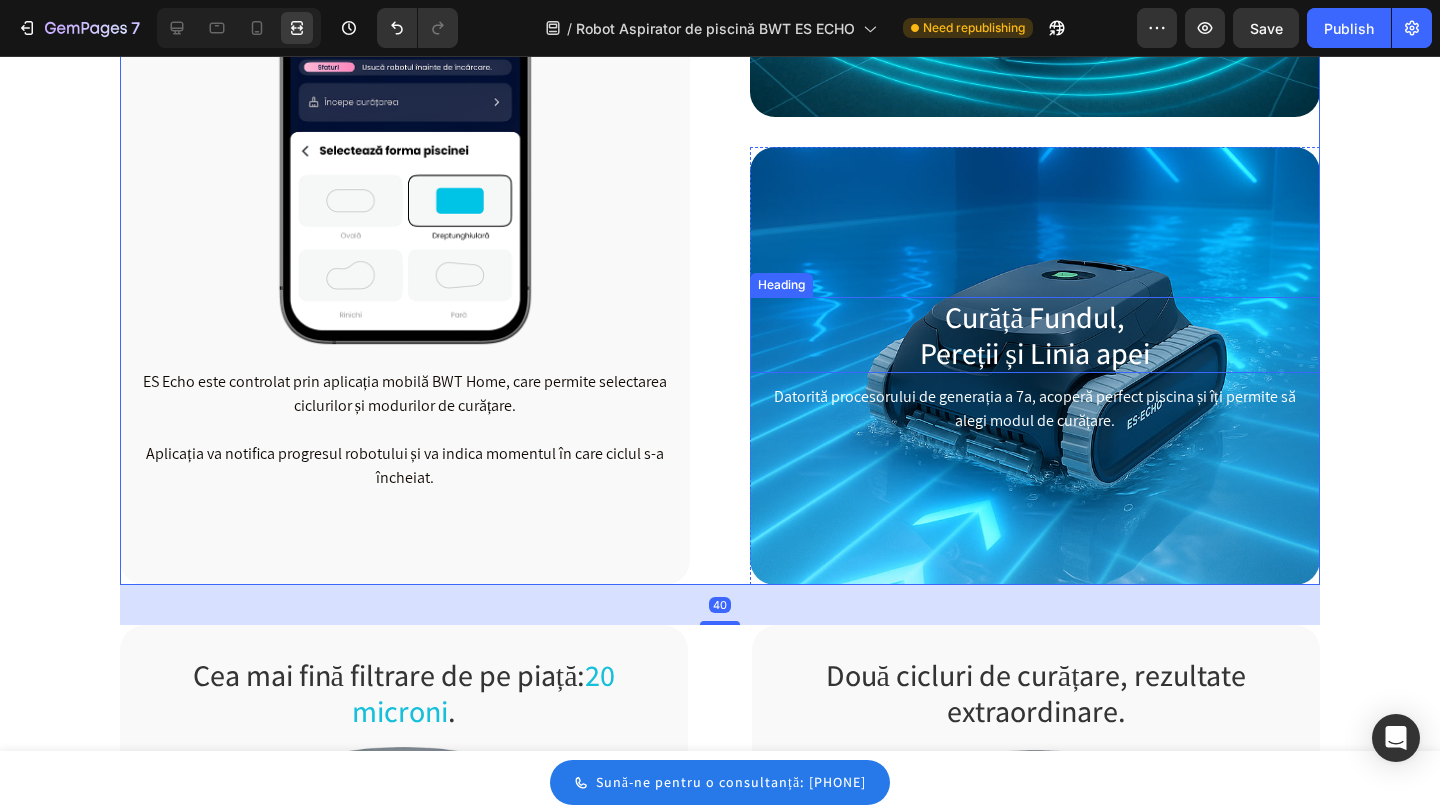 click on "Curăță Fundul,  Pereții și Linia apei" at bounding box center [1035, 335] 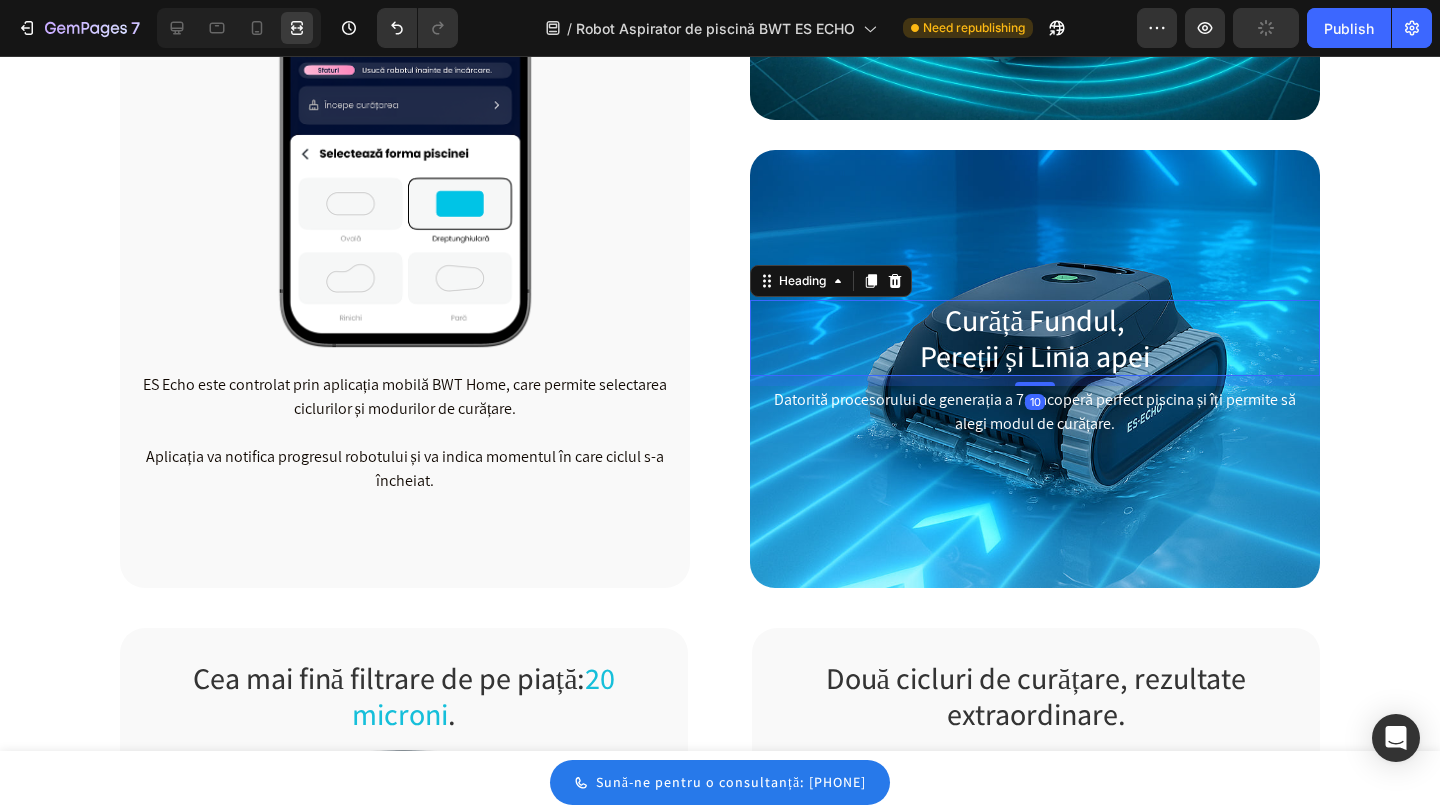click on "Header Aplicație WiFi: Control de la distanță și actualizări software. Heading Image ES Echo este controlat prin aplicația mobilă BWT Home, care permite selectarea ciclurilor și modurilor de curățare.   Aplicația va notifica progresul robotului și va indica momentul în care ciclul s-a încheiat. Text block Row Giroscop și Senzor cu Ultrasunete Heading Pentru a detecta forma piscinei și a calcula cele mai eficiente trasee, evitând obstacolele și maximizând acoperirea. Text block Row Curăță Fundul,  Pereții și Linia apei Heading   10 Datorită procesorului de generația a 7a, acoperă perfect piscina și îți permite să alegi modul de curățare. Text block Row Row Cea mai fină filtrare de pe piață:  20 microni . Heading Image Spre deosebire de majoritatea roboților de pe piață, care pur și simplu mută murdăria, filtrele cu cartuș  TigerShark XL QC  oferă o  filtrare până la 20 microni   Text block Row Două cicluri de curățare, rezultate extraordinare. Heading Image" at bounding box center [720, 1692] 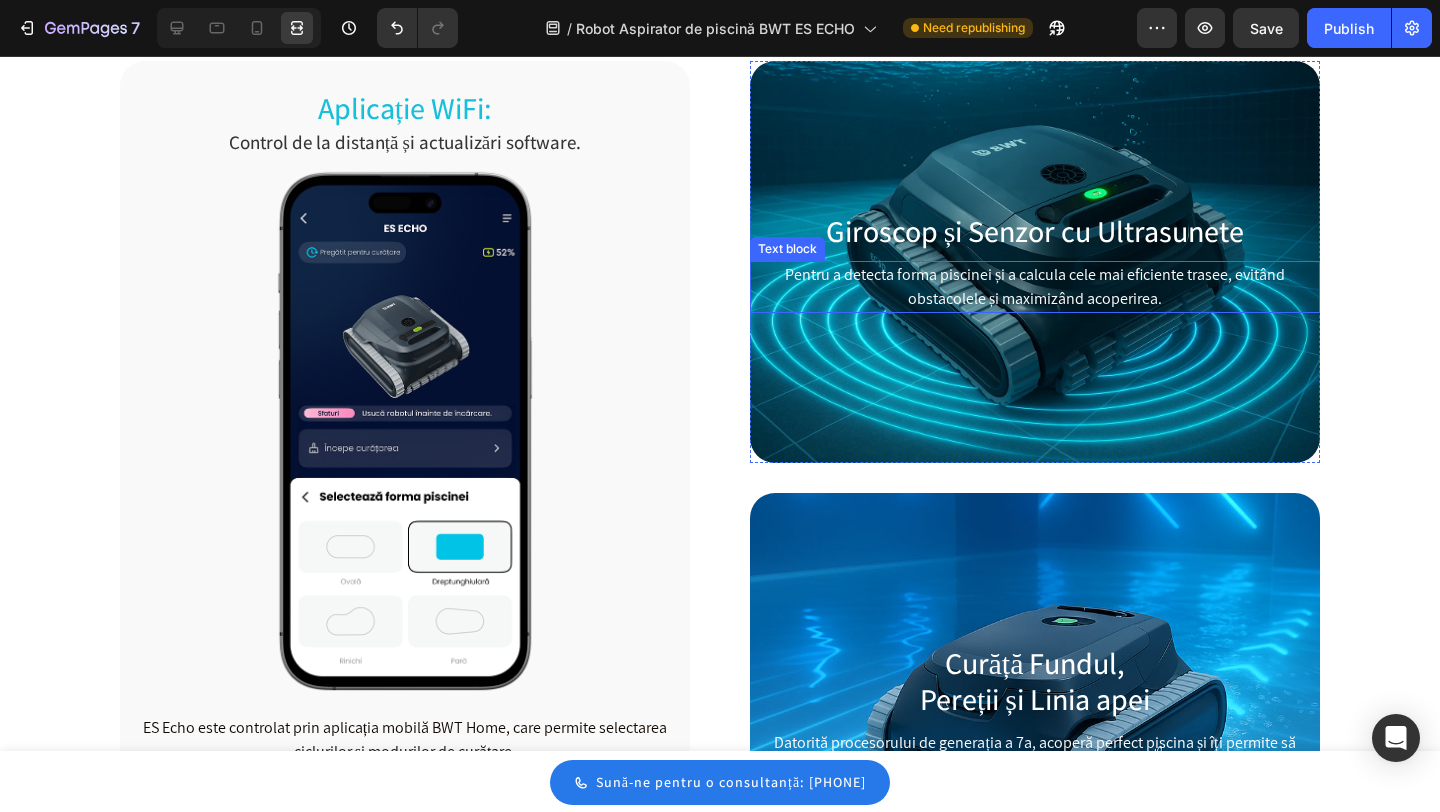scroll, scrollTop: 1487, scrollLeft: 0, axis: vertical 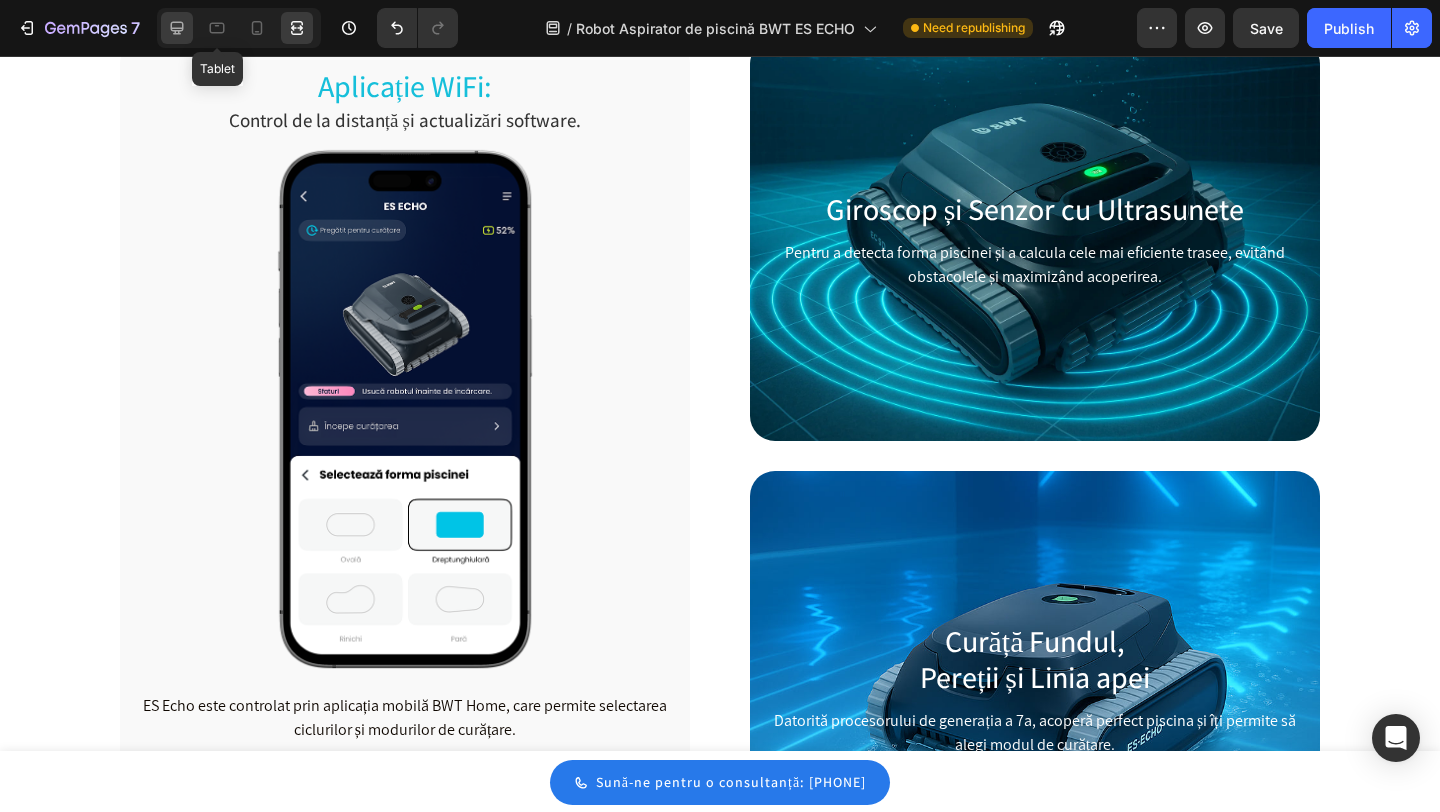 click 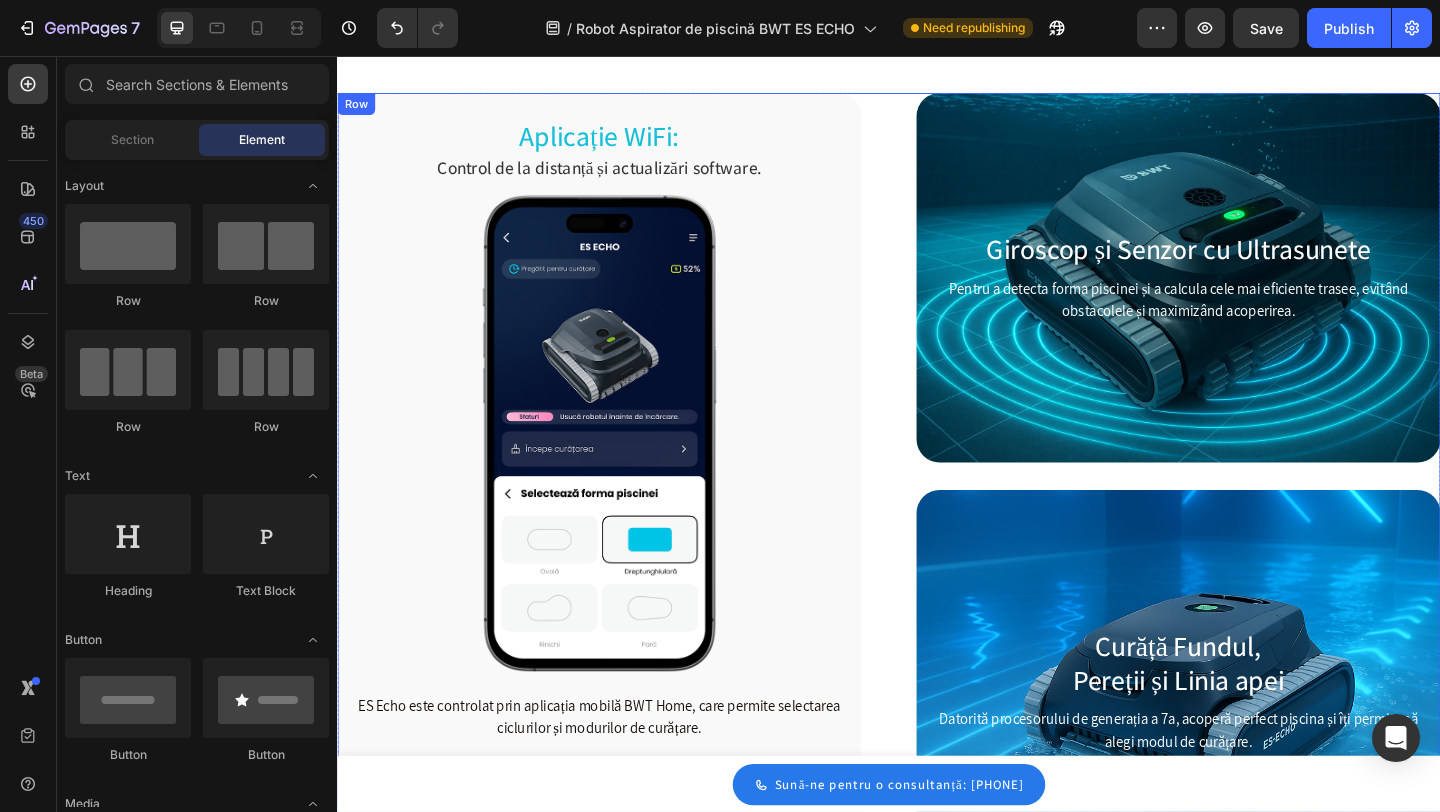 scroll, scrollTop: 1428, scrollLeft: 0, axis: vertical 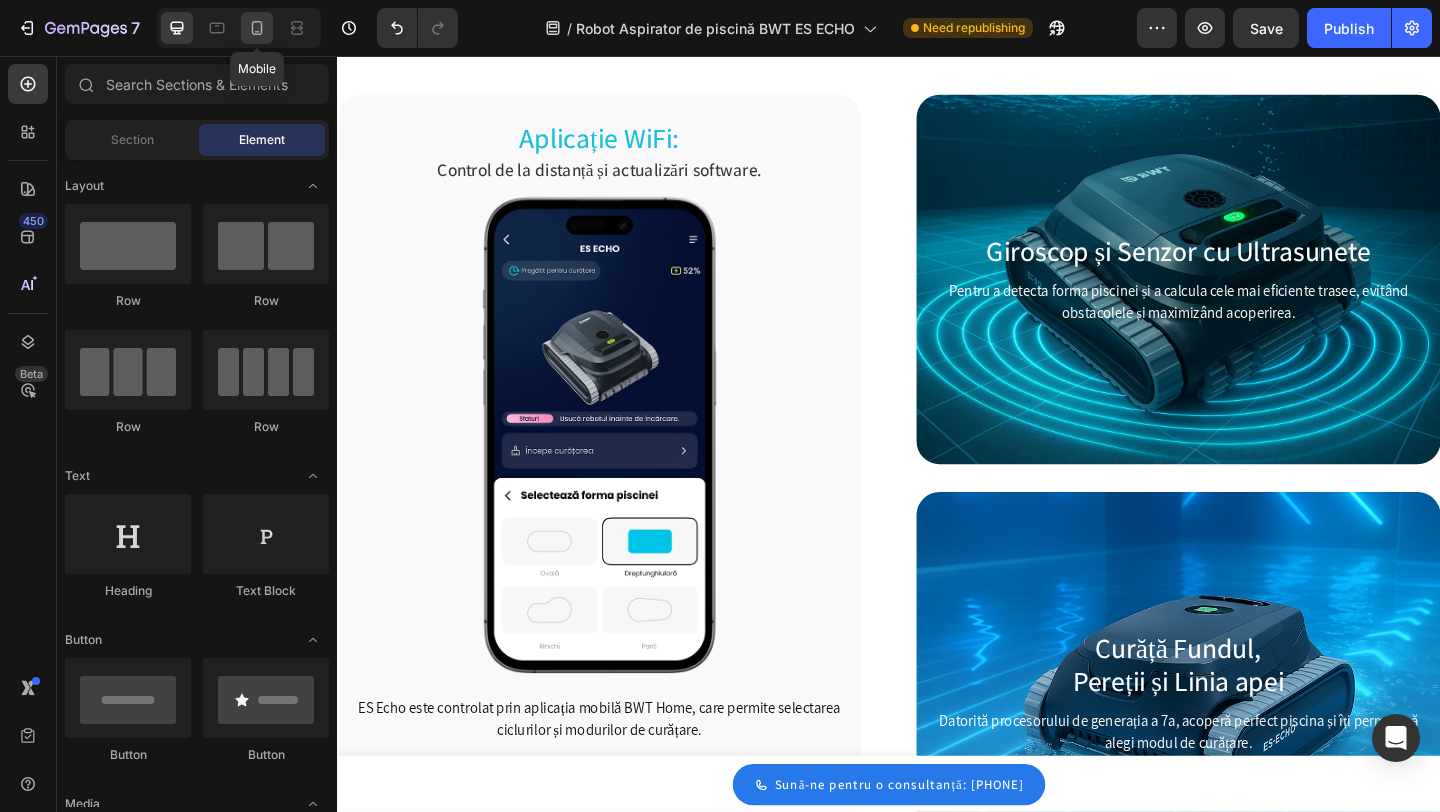 click 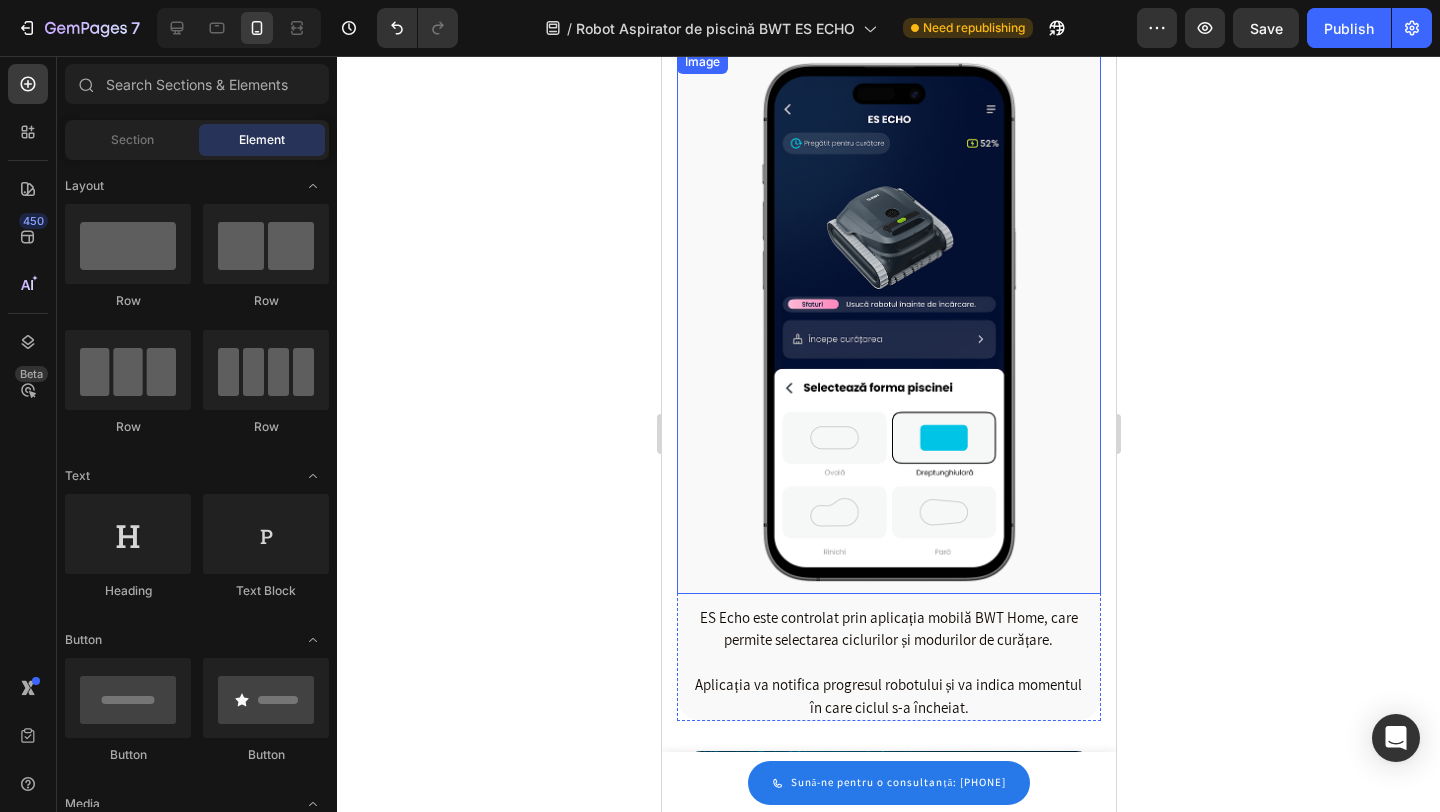 scroll, scrollTop: 1263, scrollLeft: 0, axis: vertical 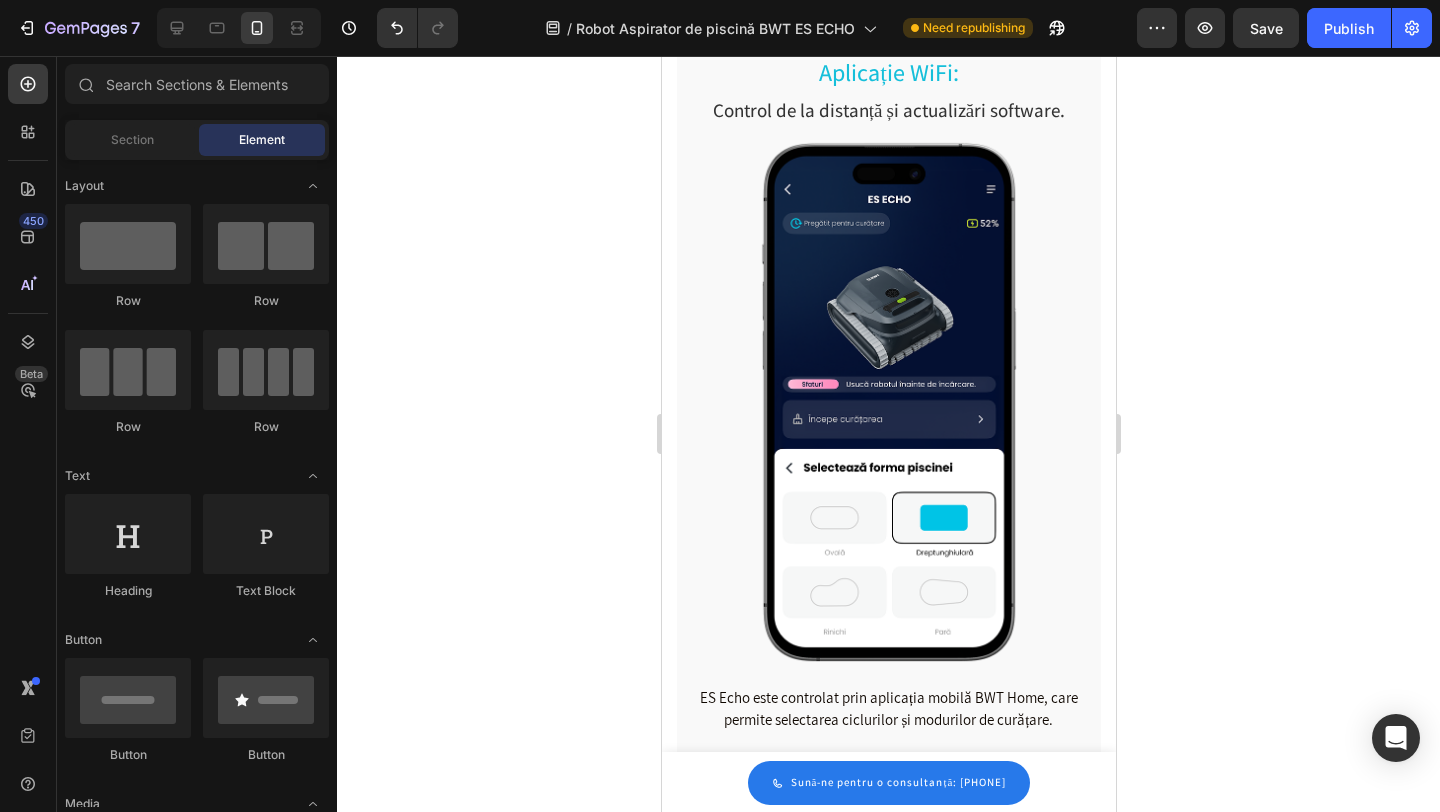click 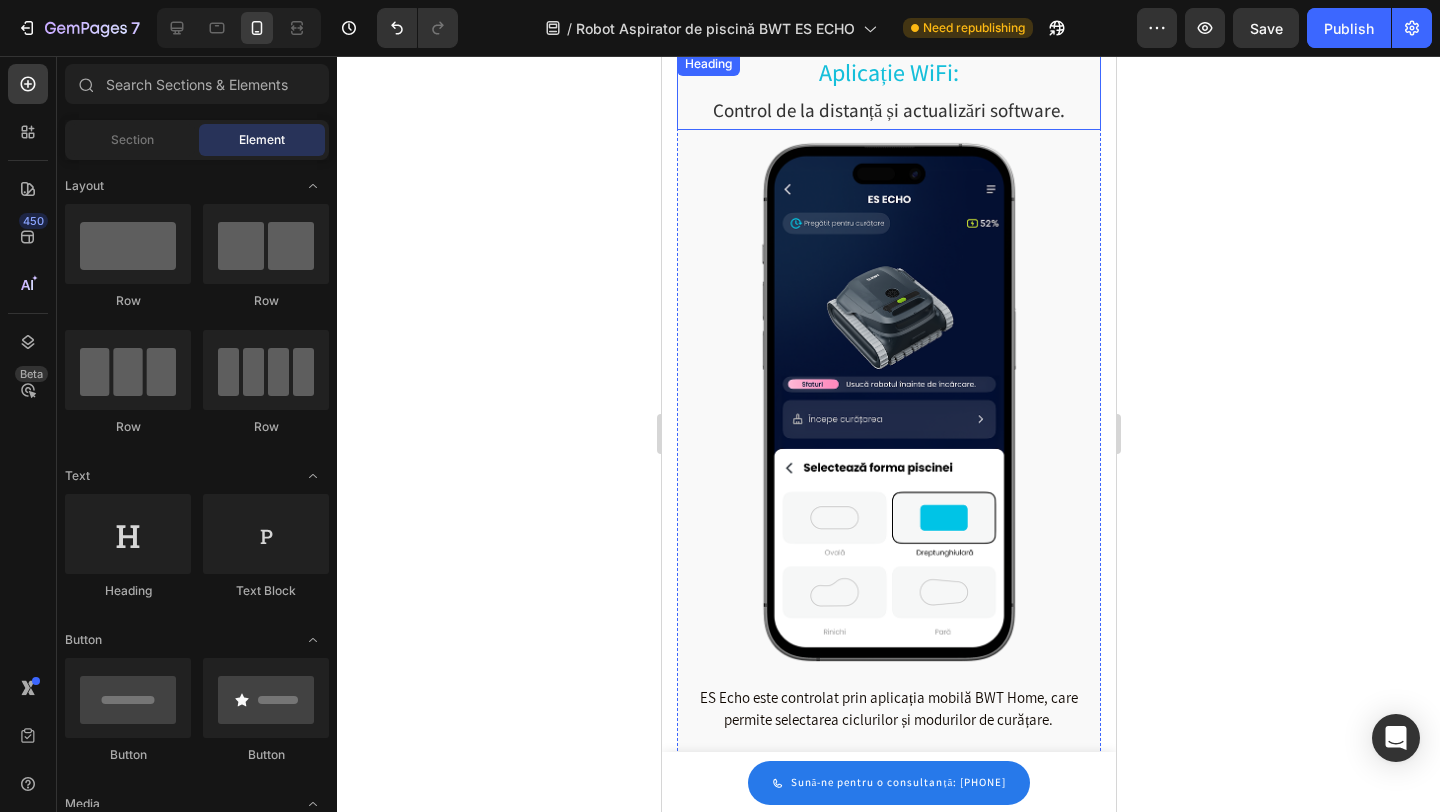 scroll, scrollTop: 1086, scrollLeft: 0, axis: vertical 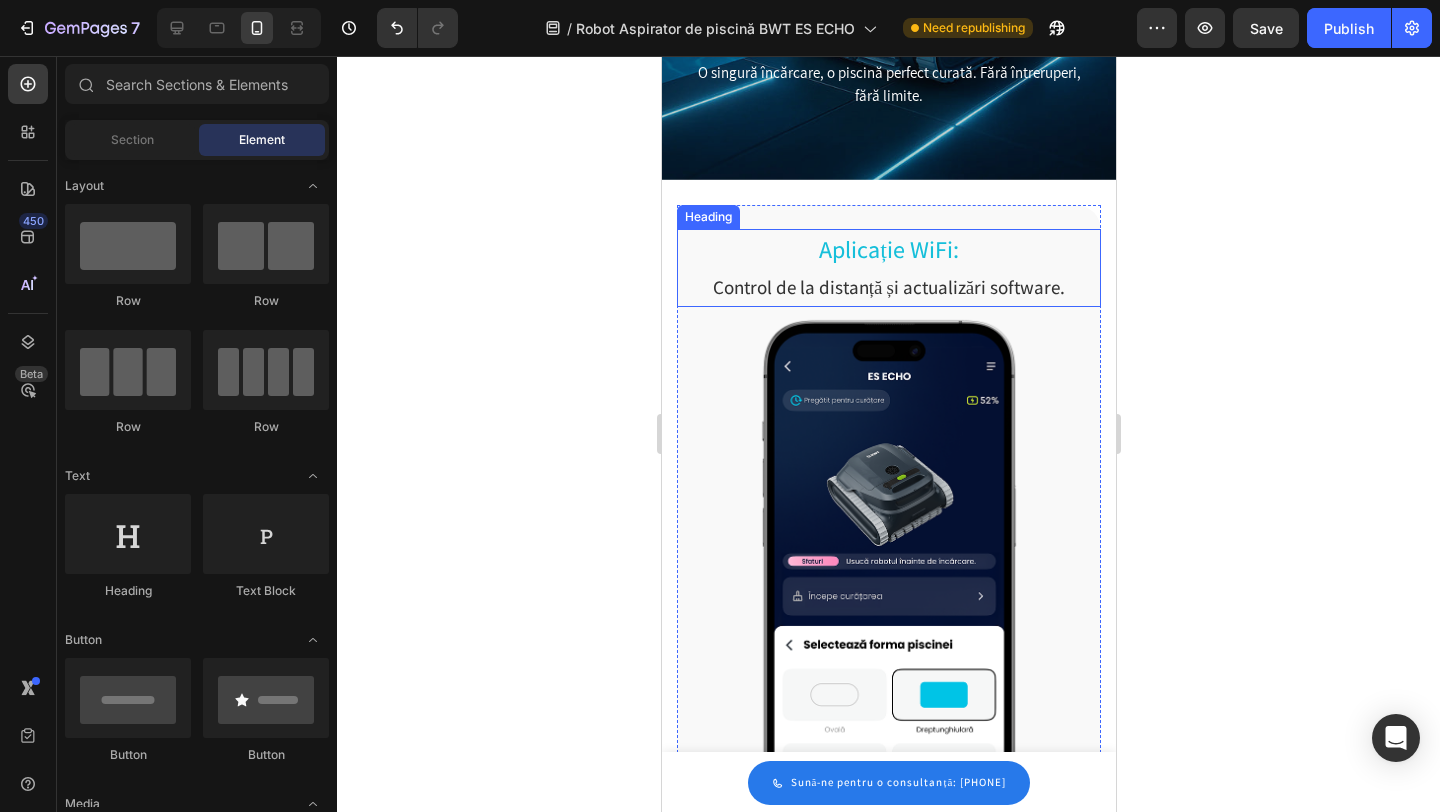 click on "Aplicație WiFi: Control de la distanță și actualizări software." at bounding box center (888, 268) 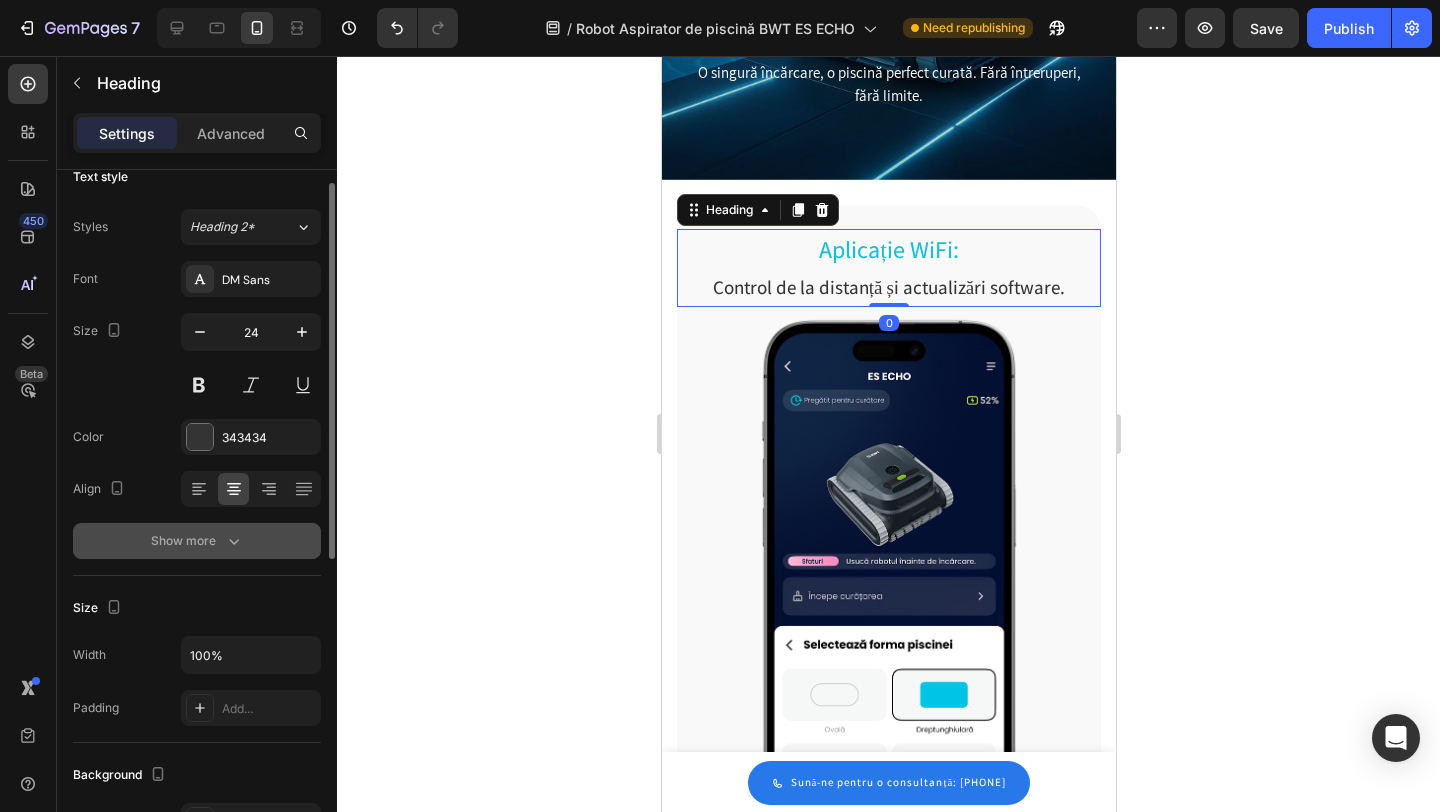 click on "Show more" at bounding box center (197, 541) 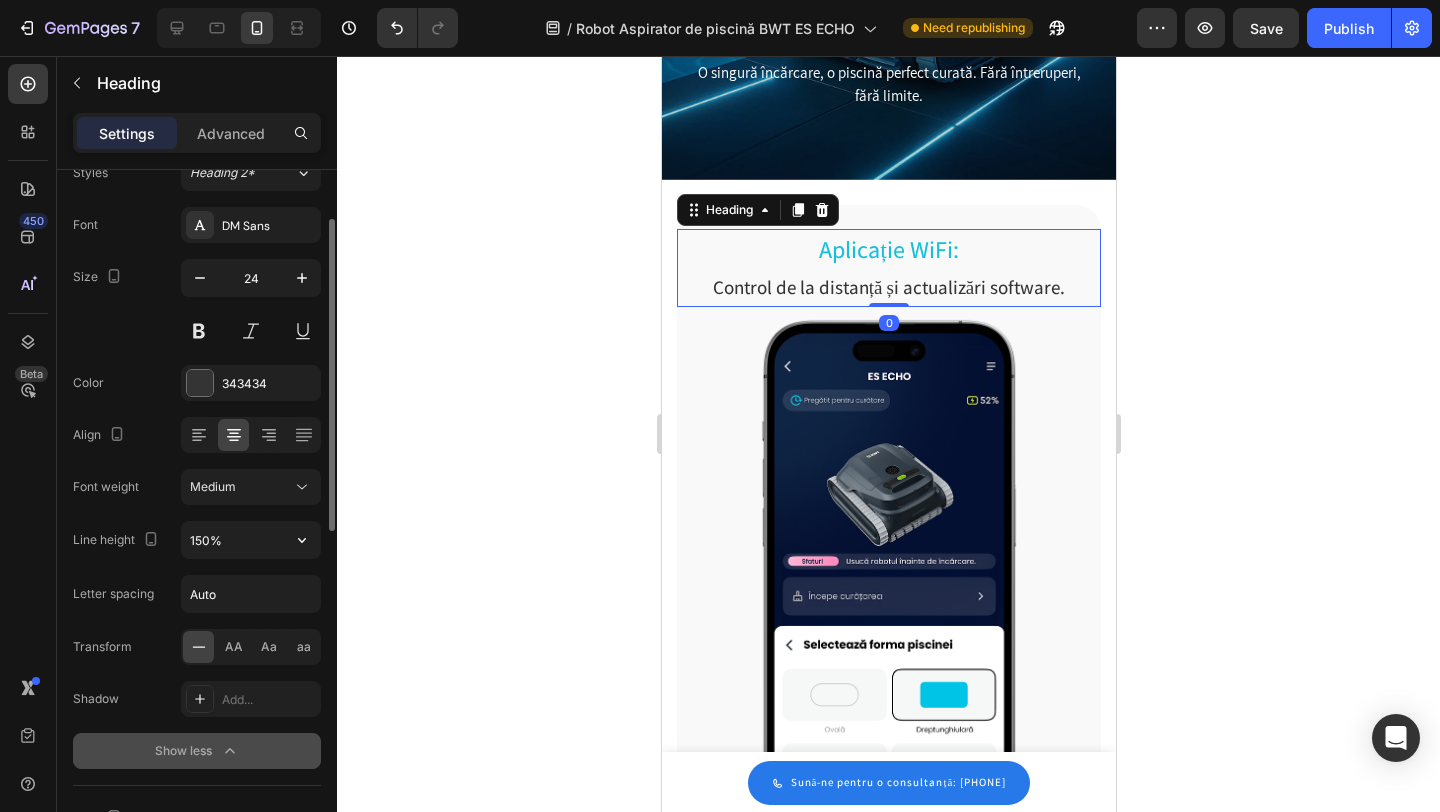 scroll, scrollTop: 110, scrollLeft: 0, axis: vertical 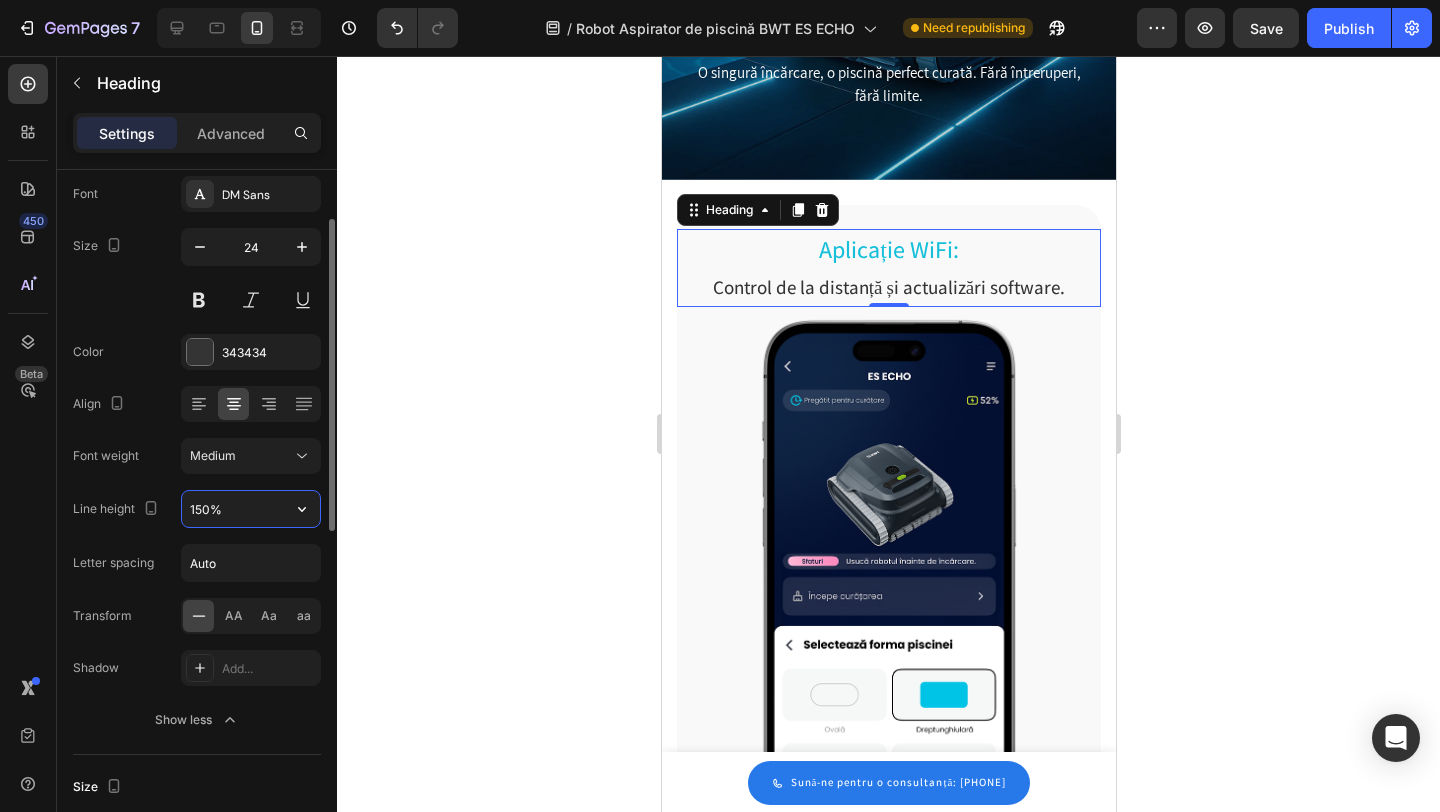 click on "150%" at bounding box center (251, 509) 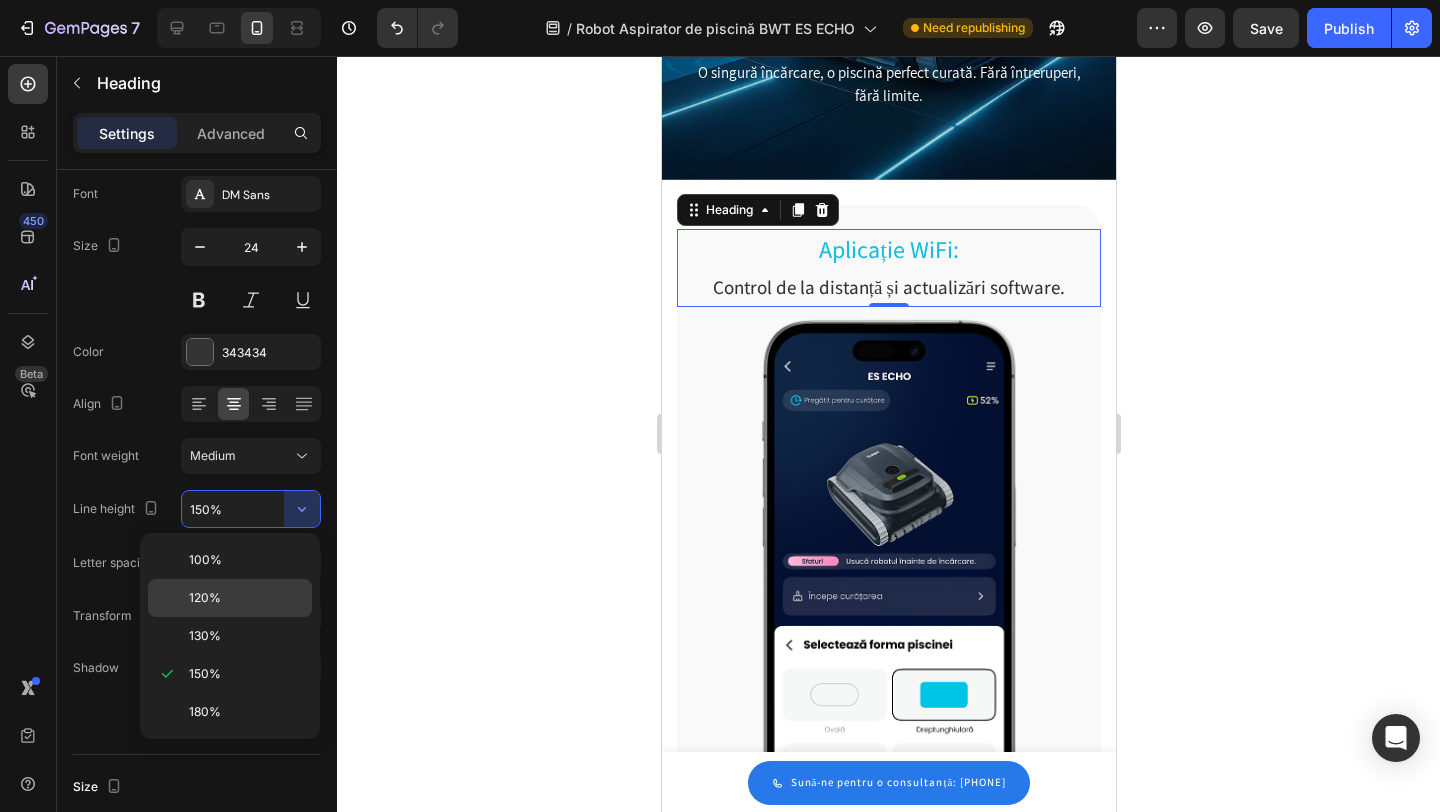 click on "120%" at bounding box center [246, 598] 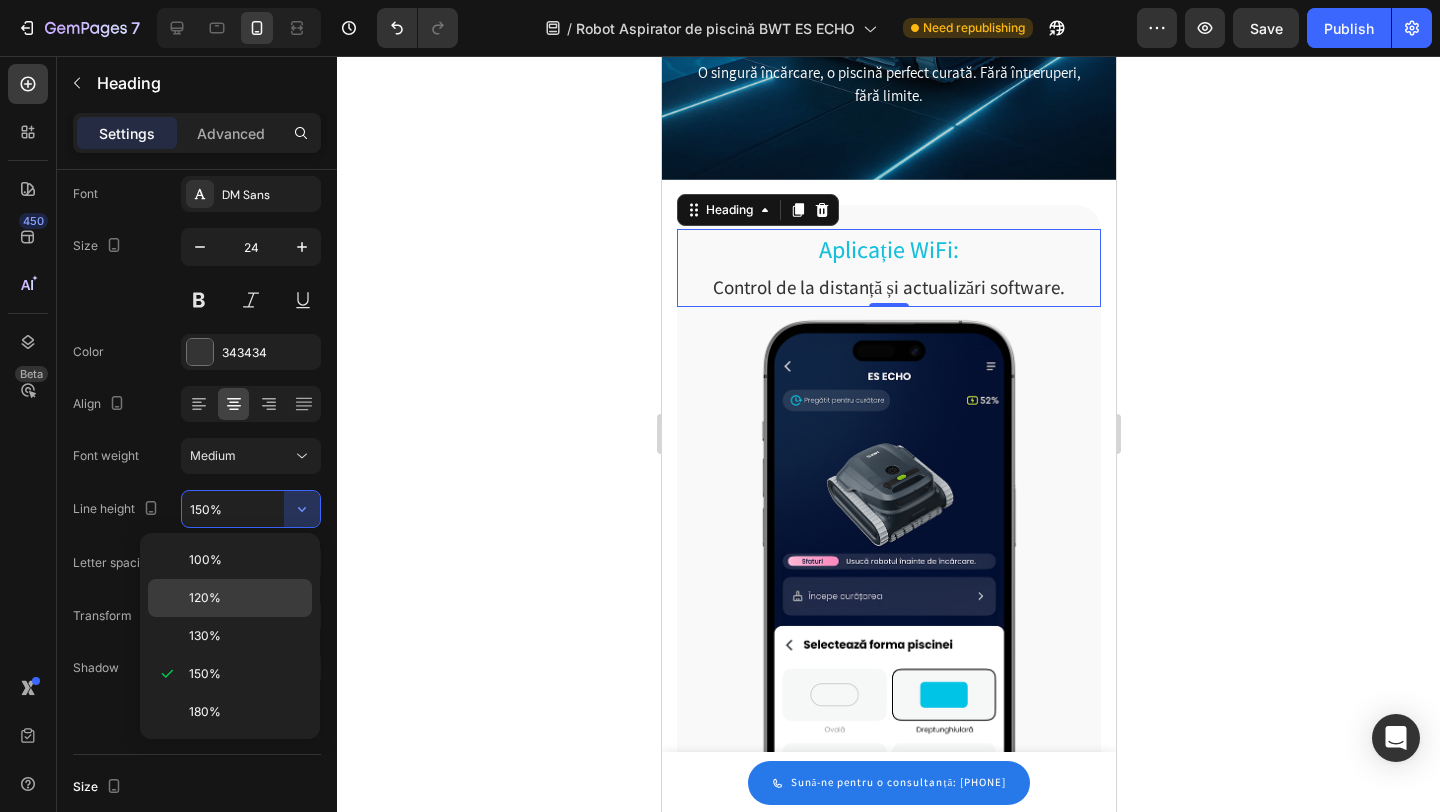 type on "120%" 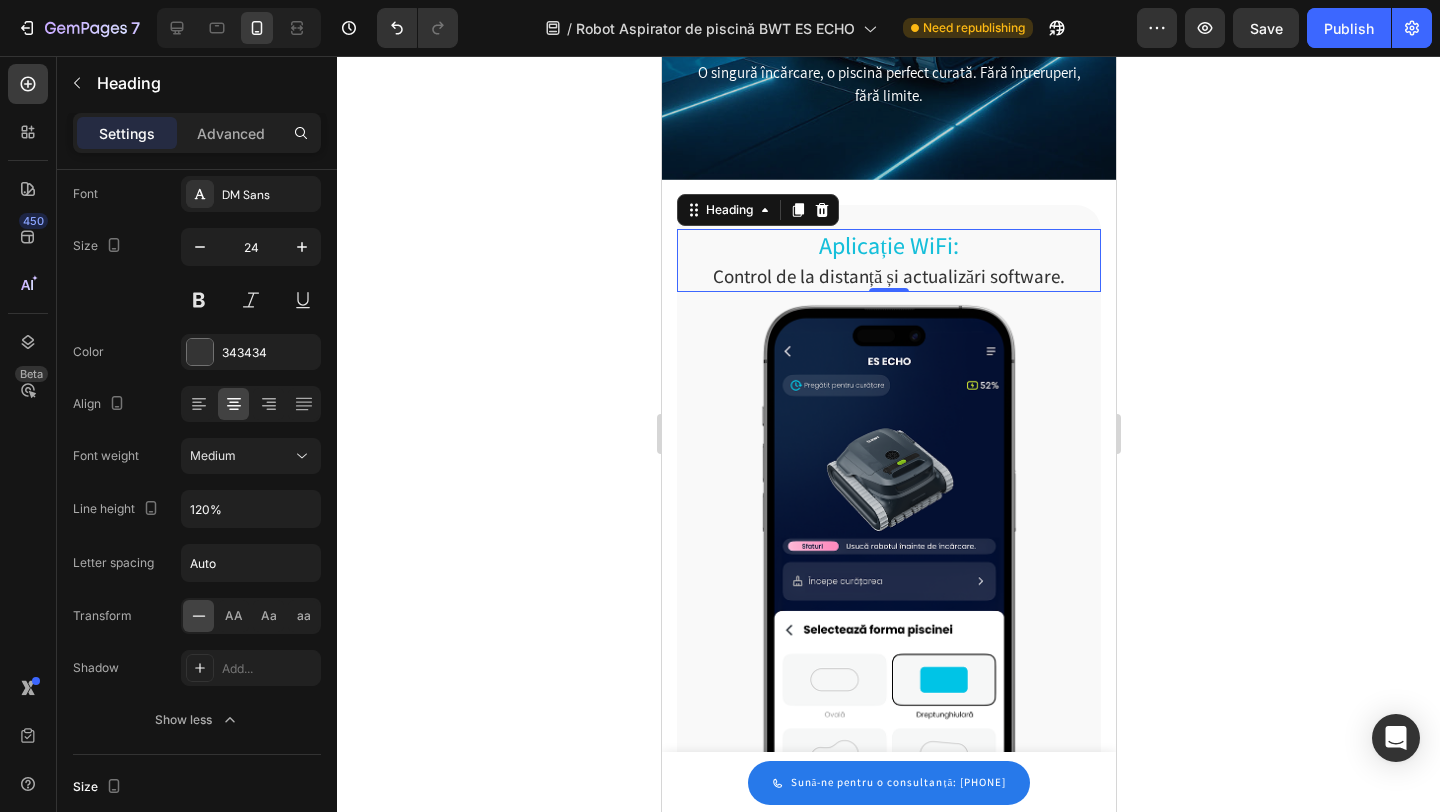 click 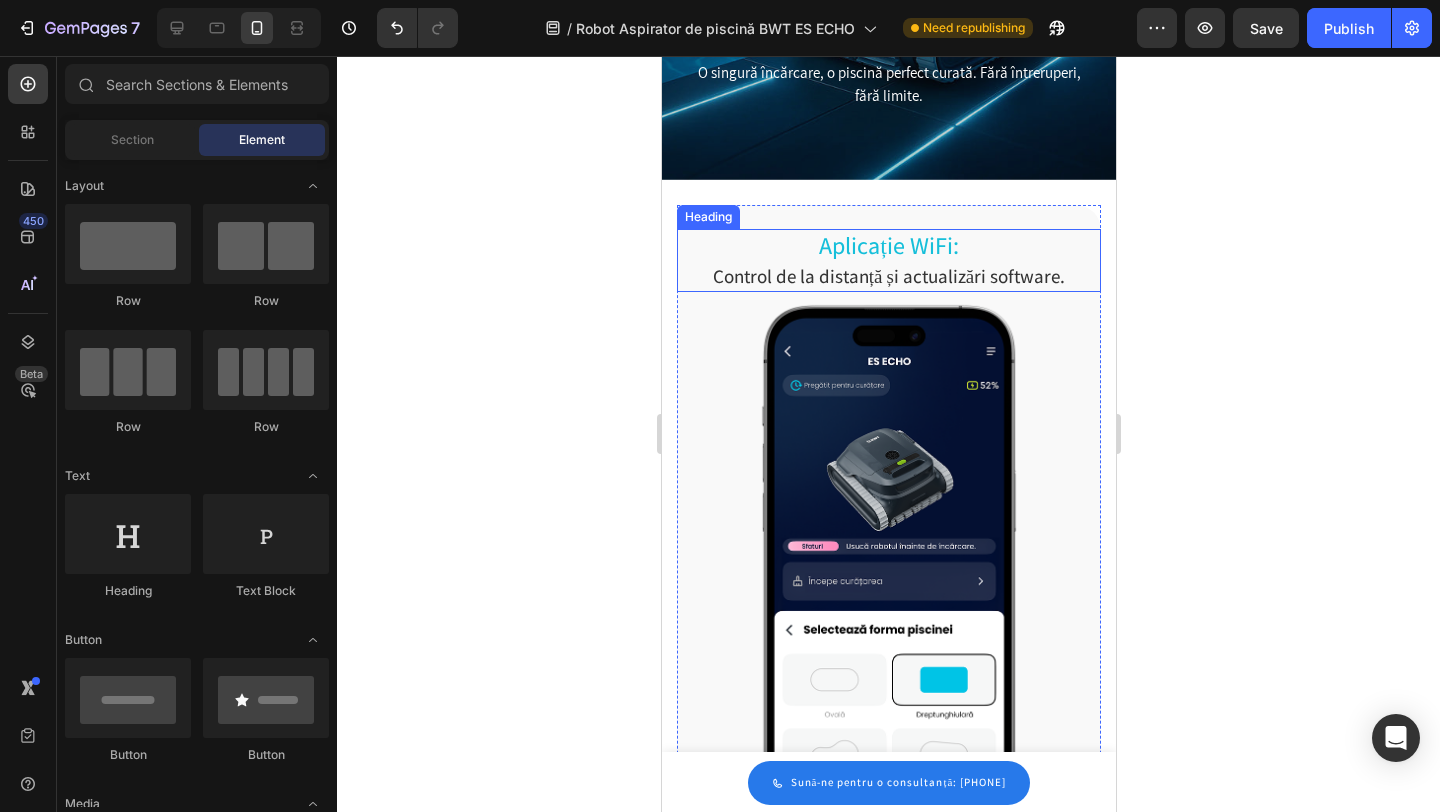 click on "Control de la distanță și actualizări software." at bounding box center [888, 276] 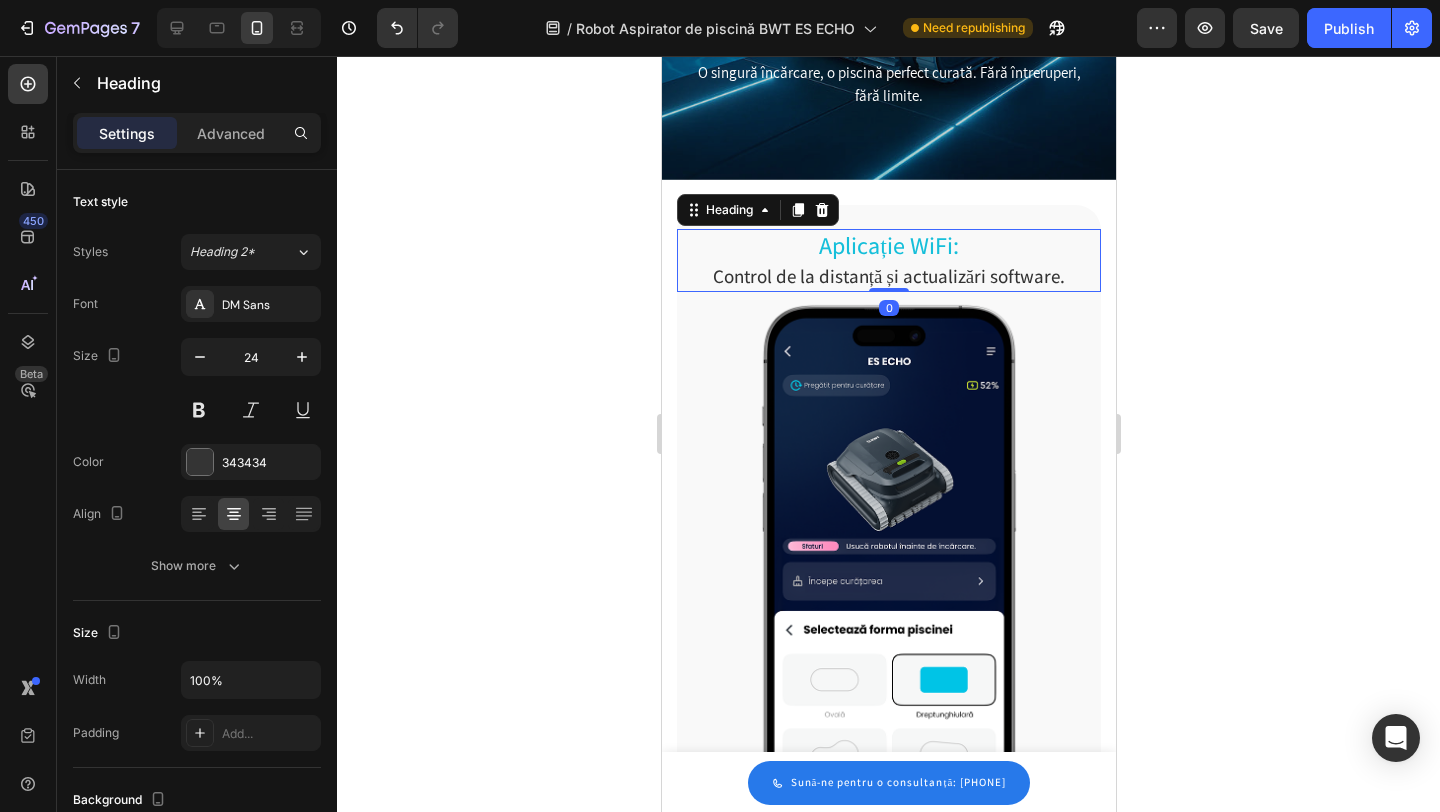 click on "Aplicație WiFi: Control de la distanță și actualizări software." at bounding box center (888, 261) 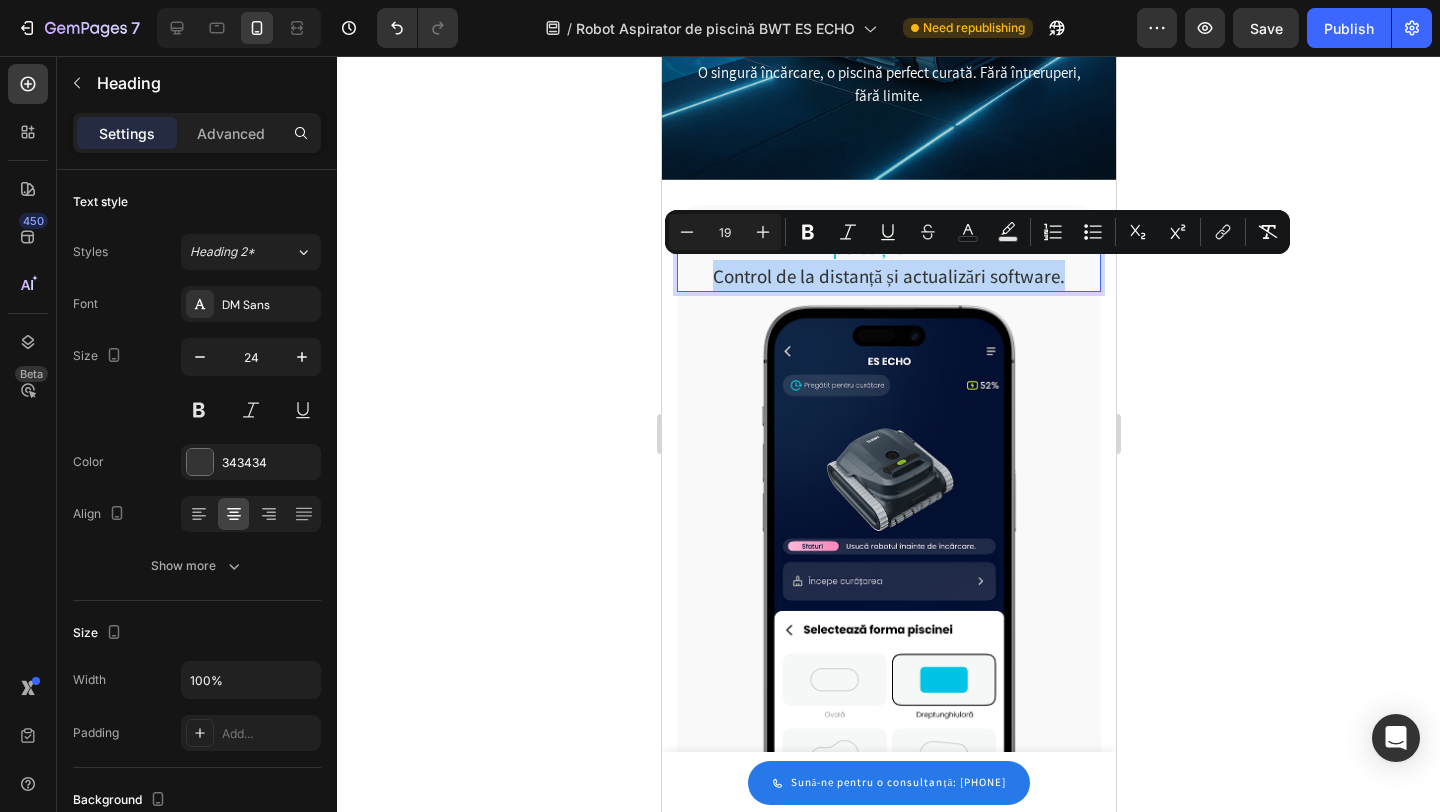 drag, startPoint x: 946, startPoint y: 307, endPoint x: 727, endPoint y: 282, distance: 220.42232 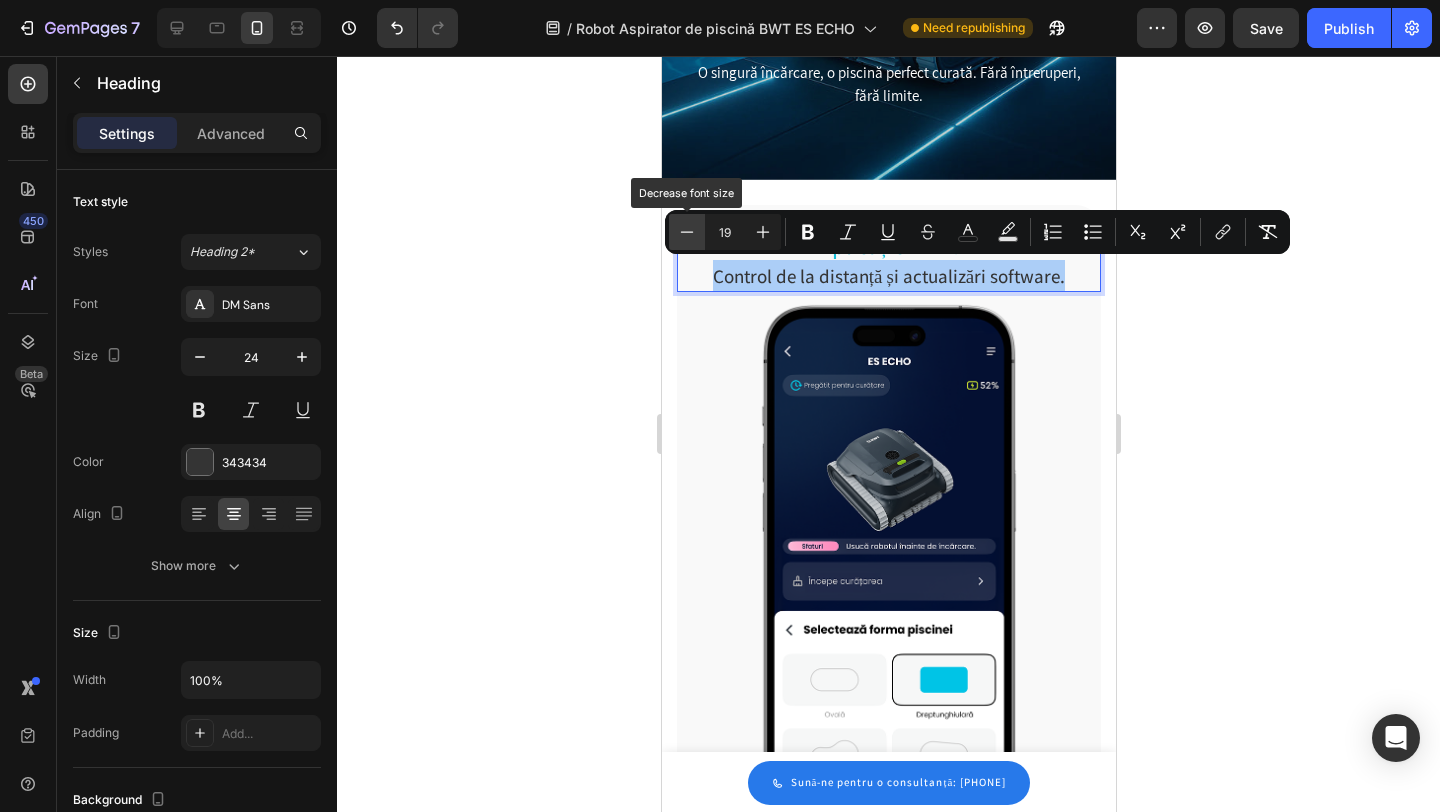click 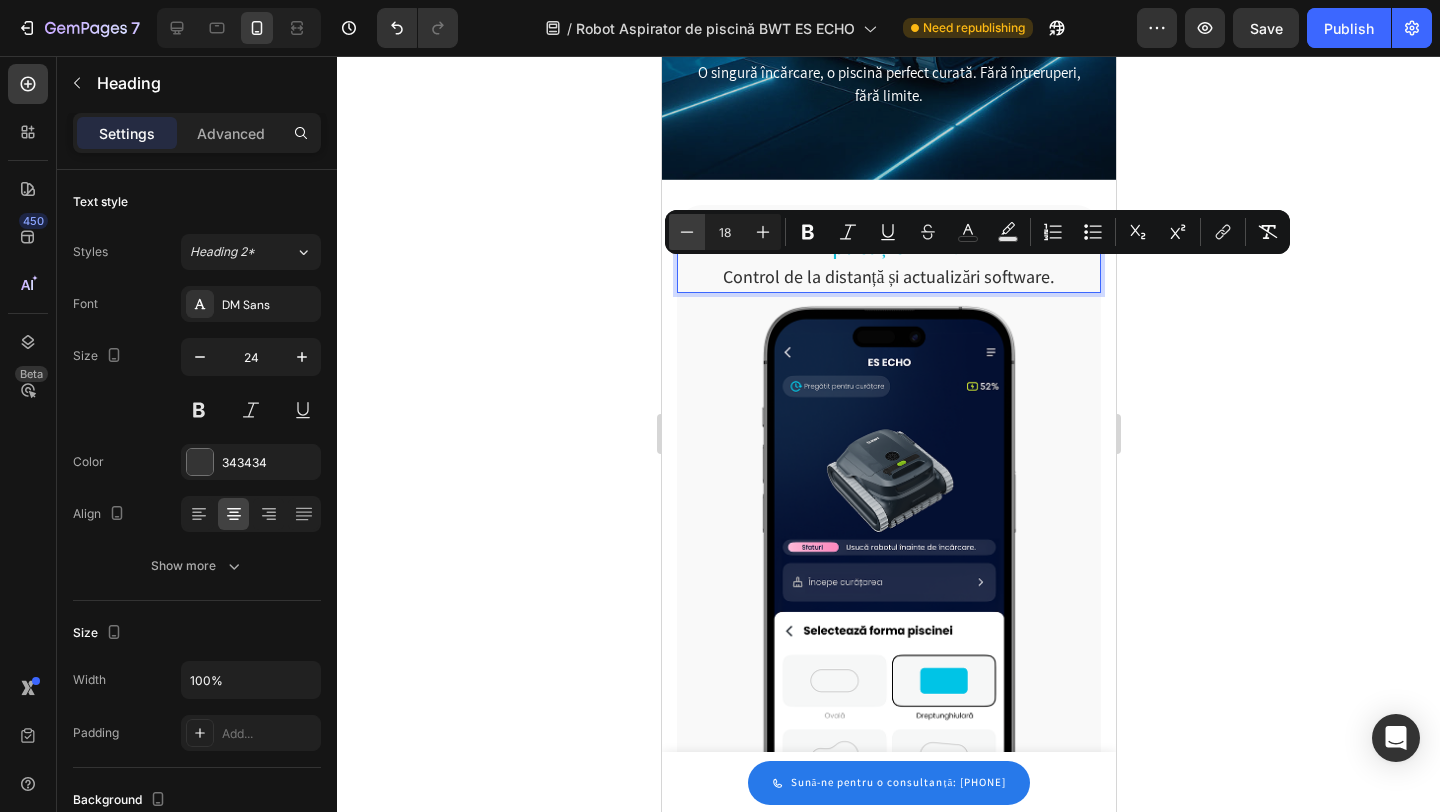 click 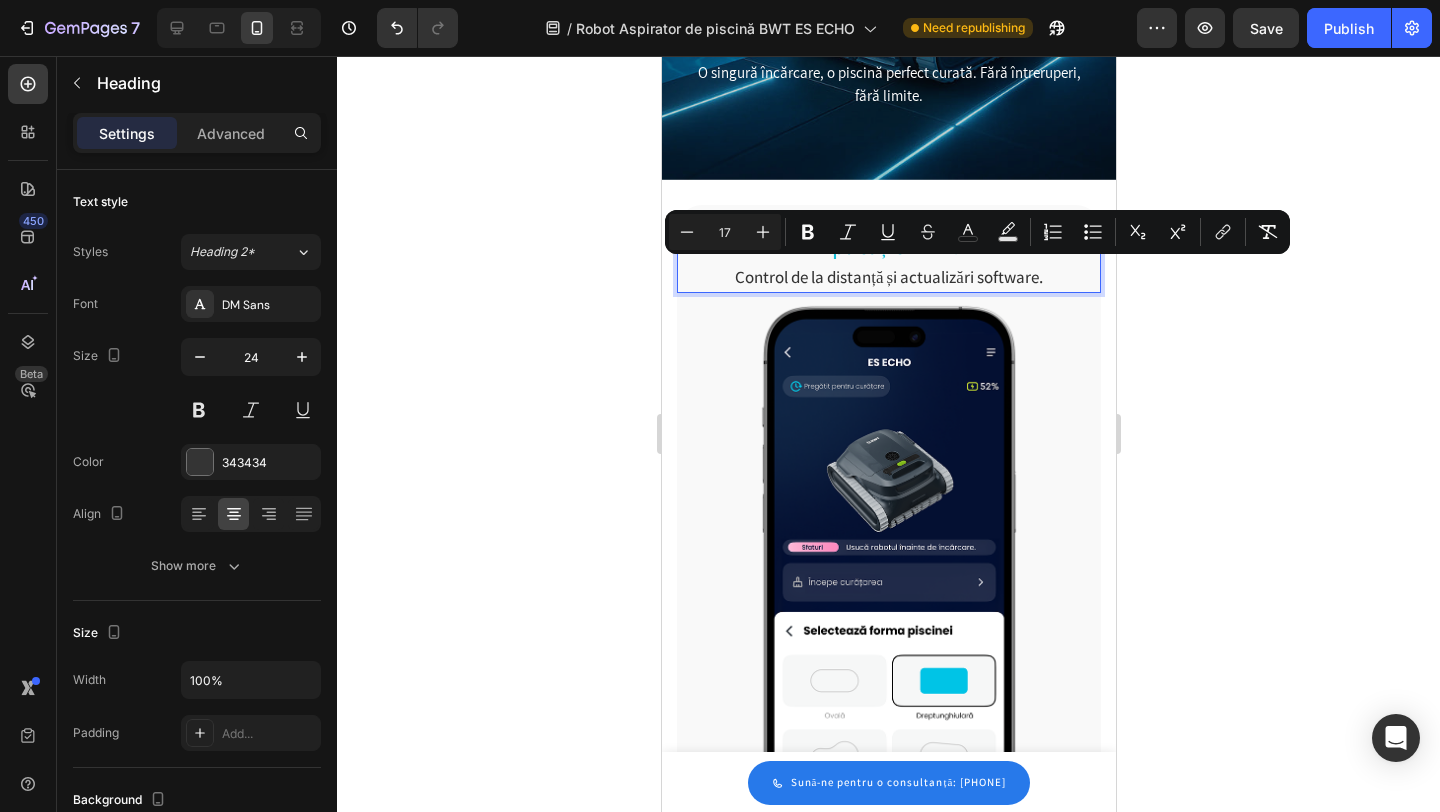 click 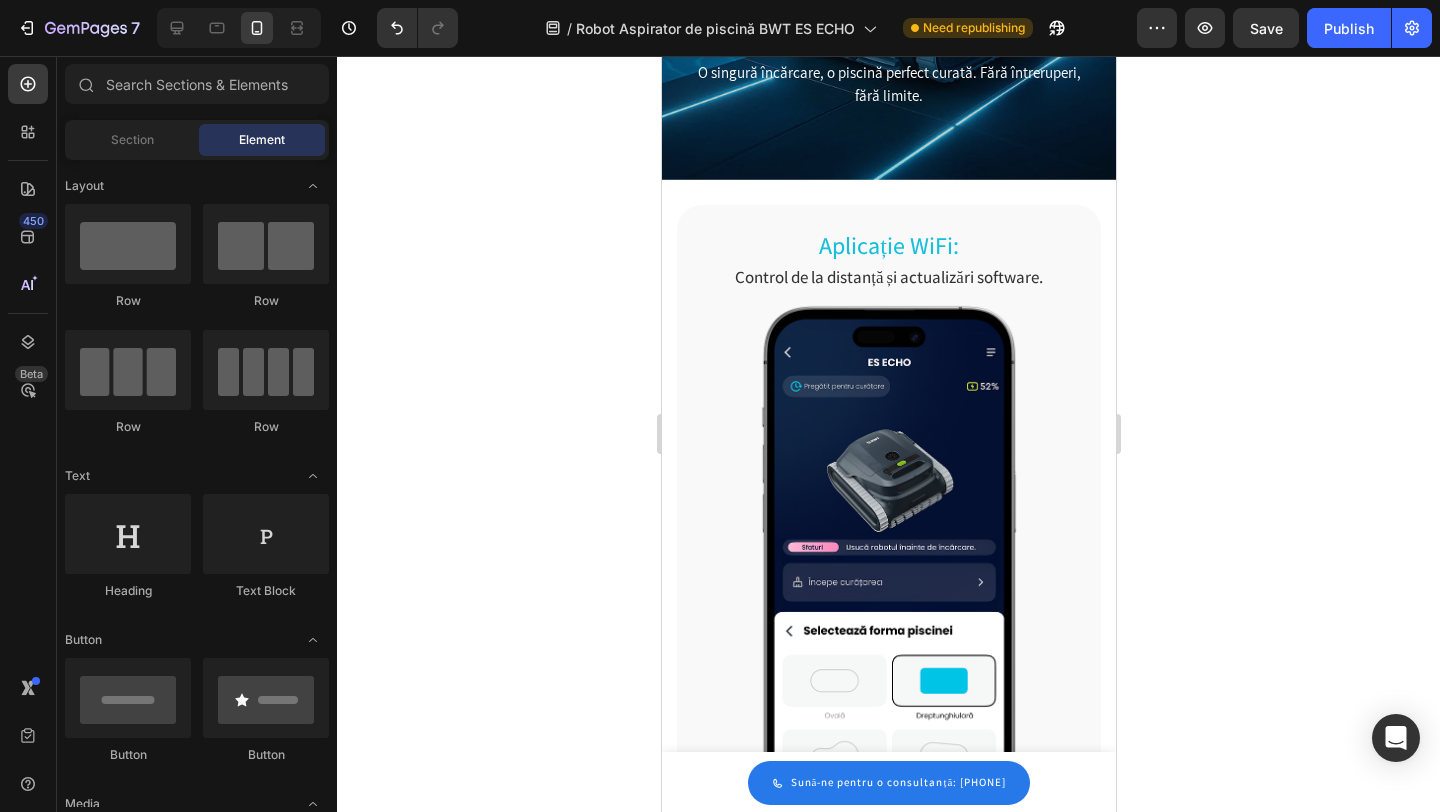 click 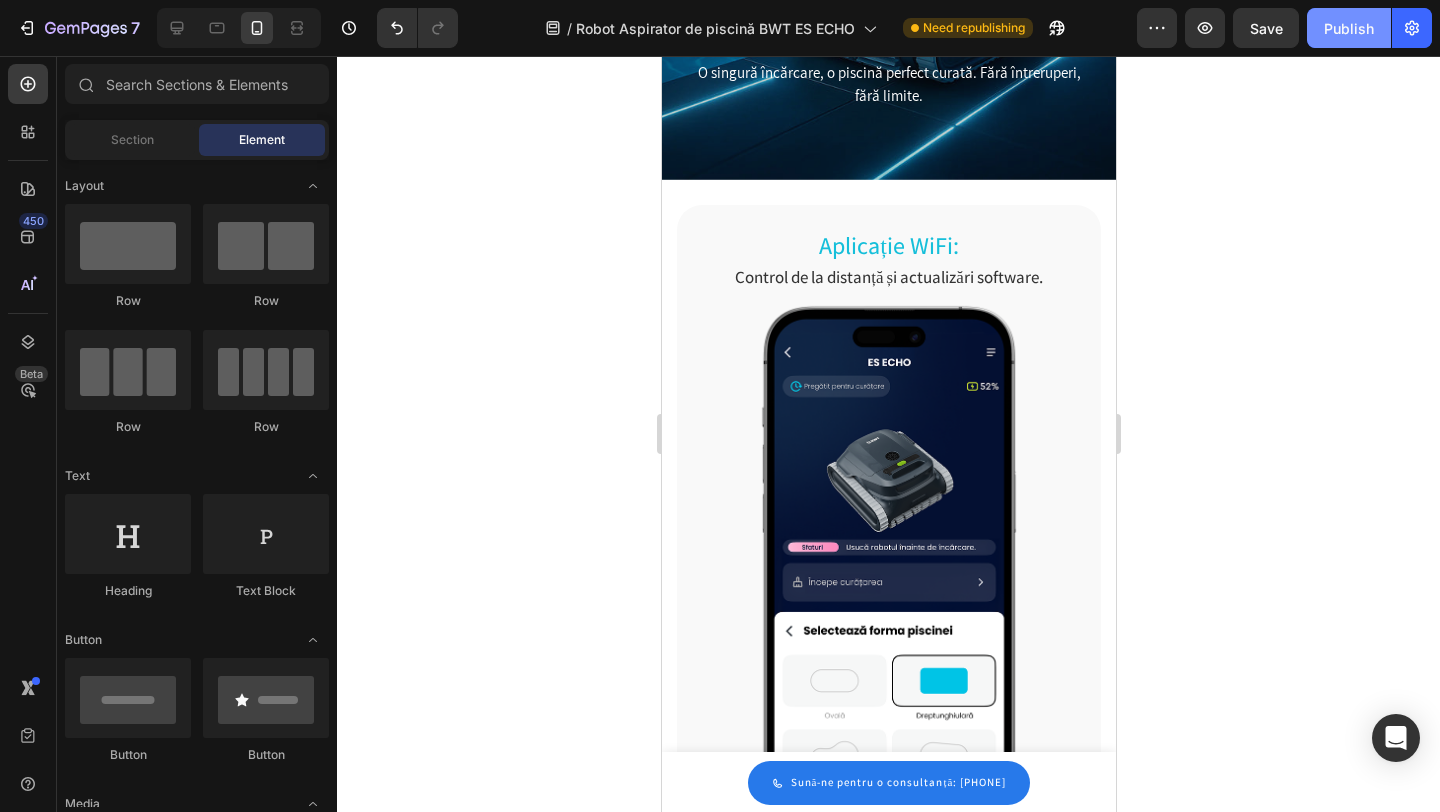 click on "Publish" at bounding box center (1349, 28) 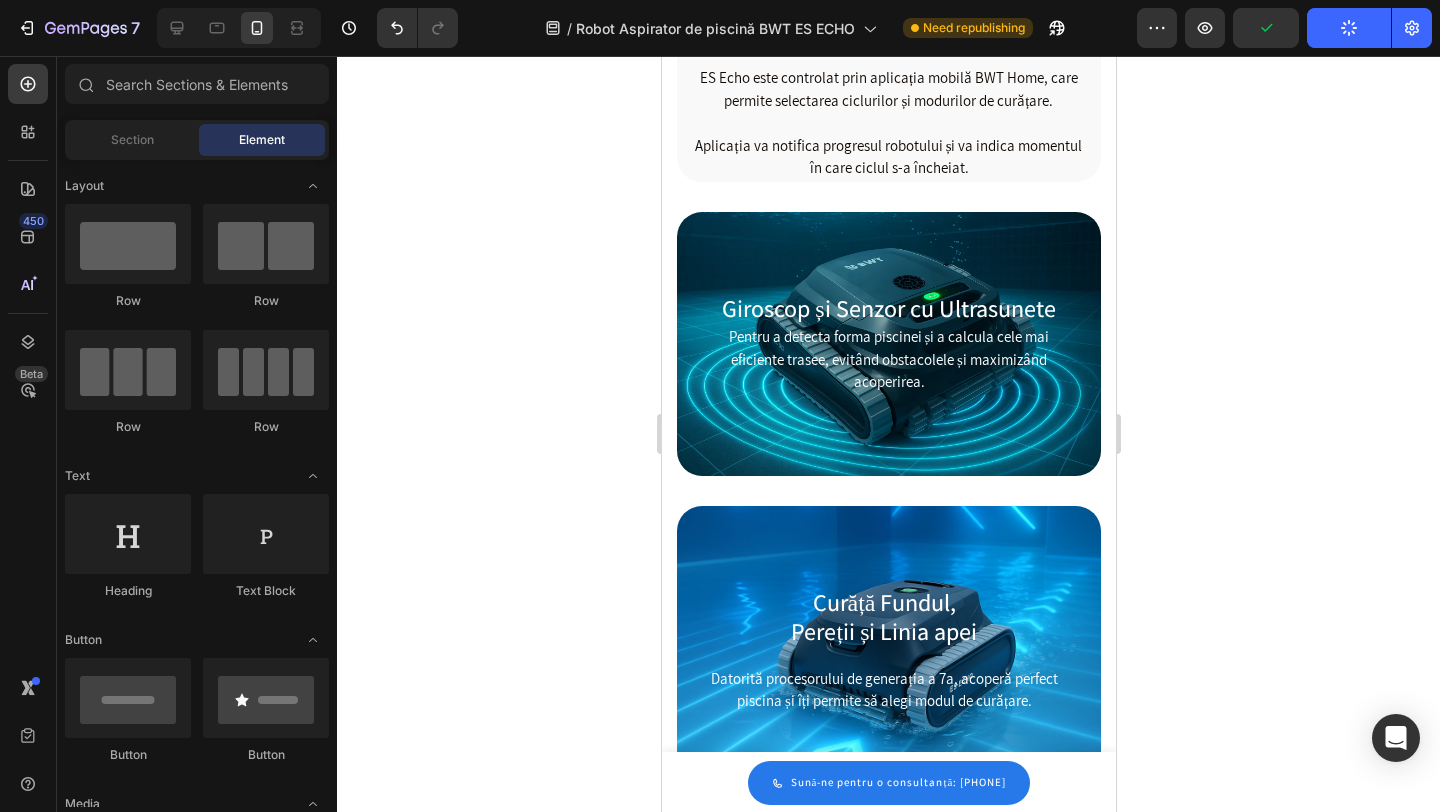 scroll, scrollTop: 1873, scrollLeft: 0, axis: vertical 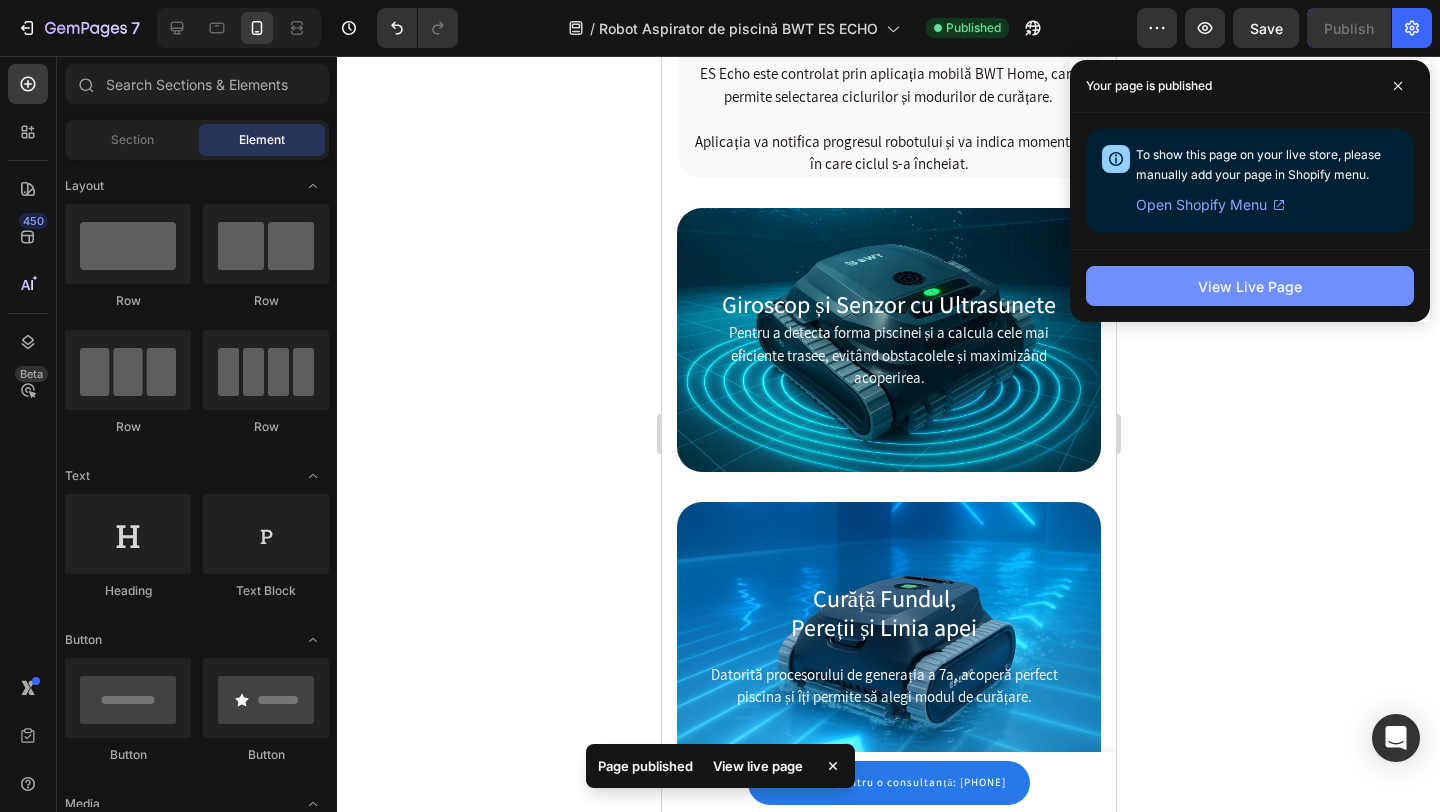 click on "View Live Page" at bounding box center (1250, 286) 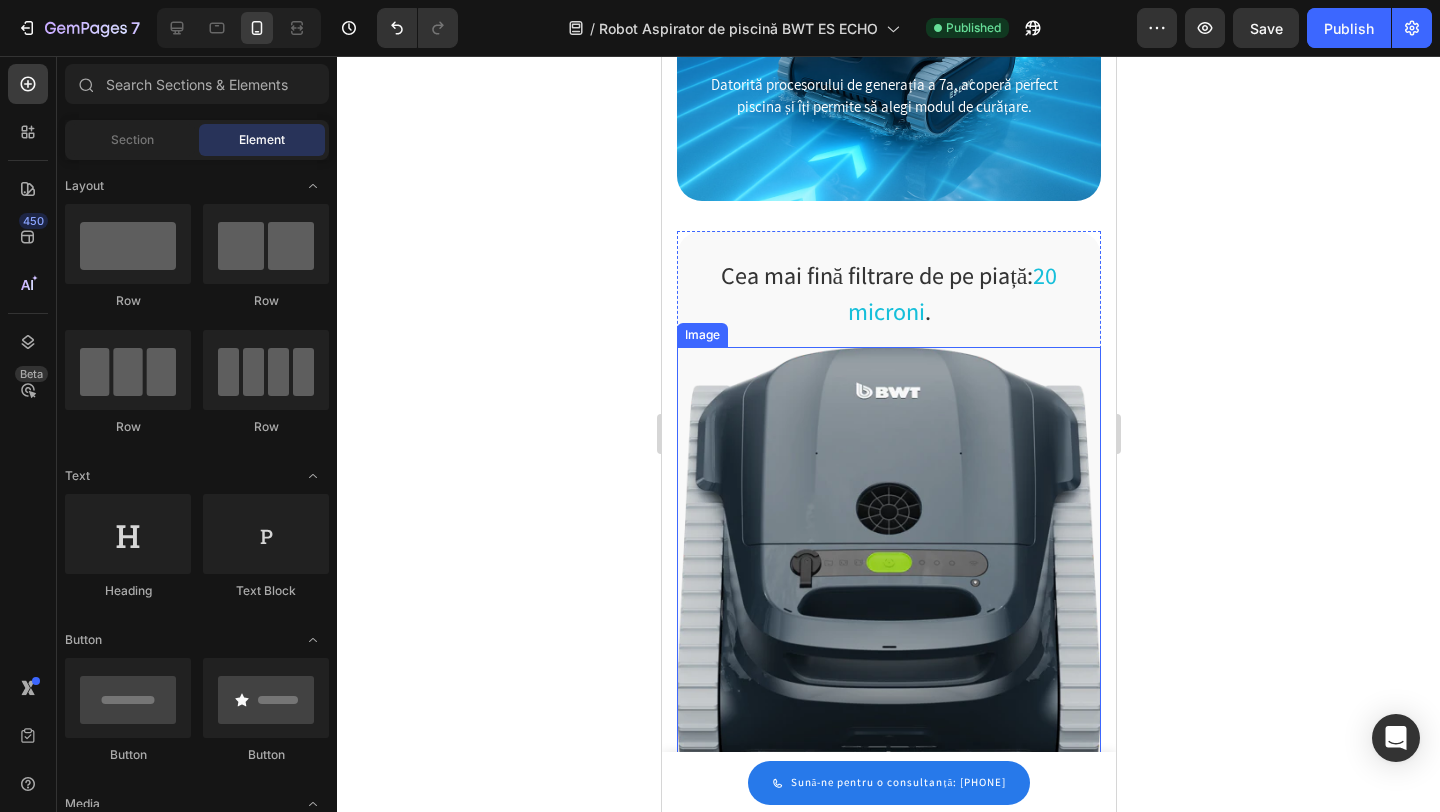 click at bounding box center (888, 562) 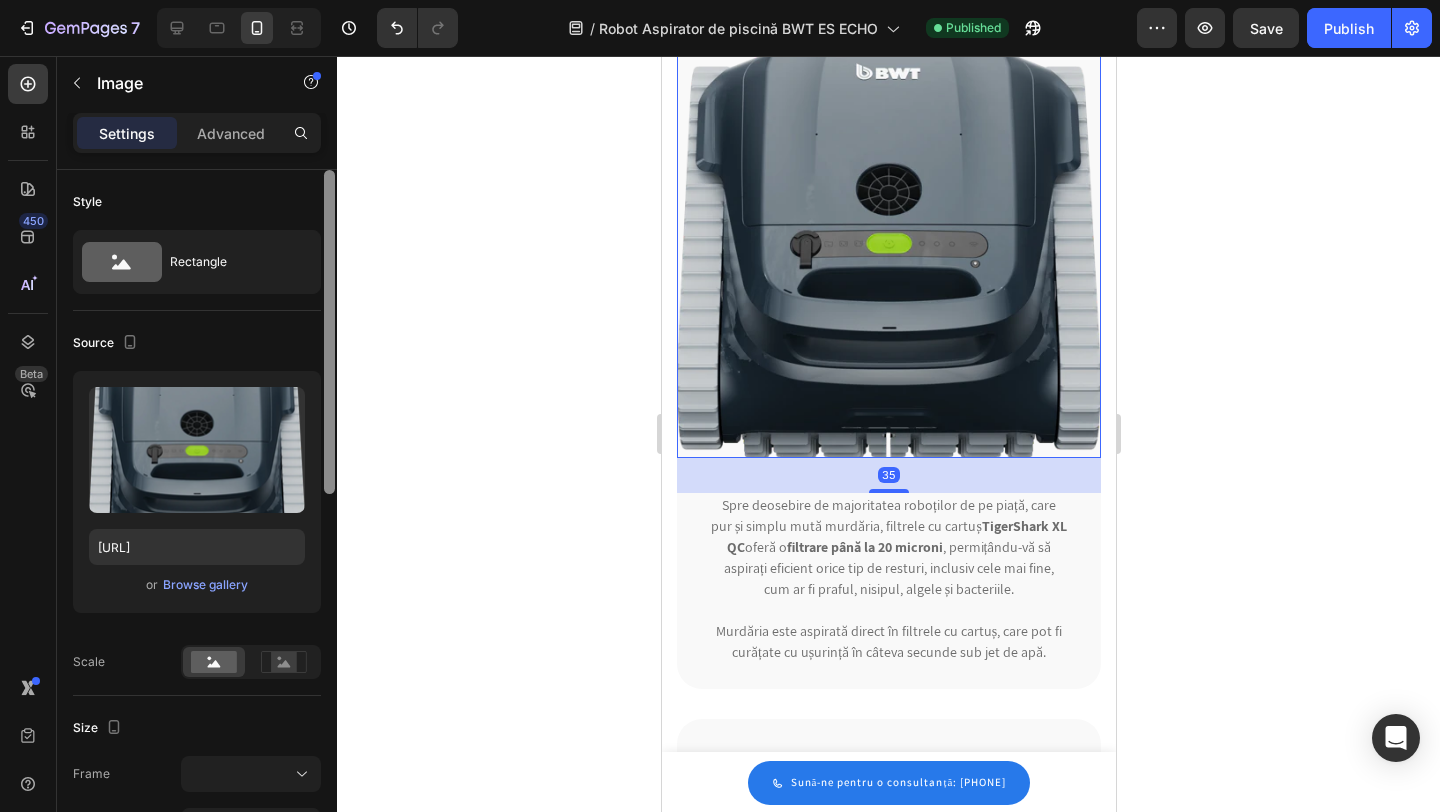 scroll, scrollTop: 2812, scrollLeft: 0, axis: vertical 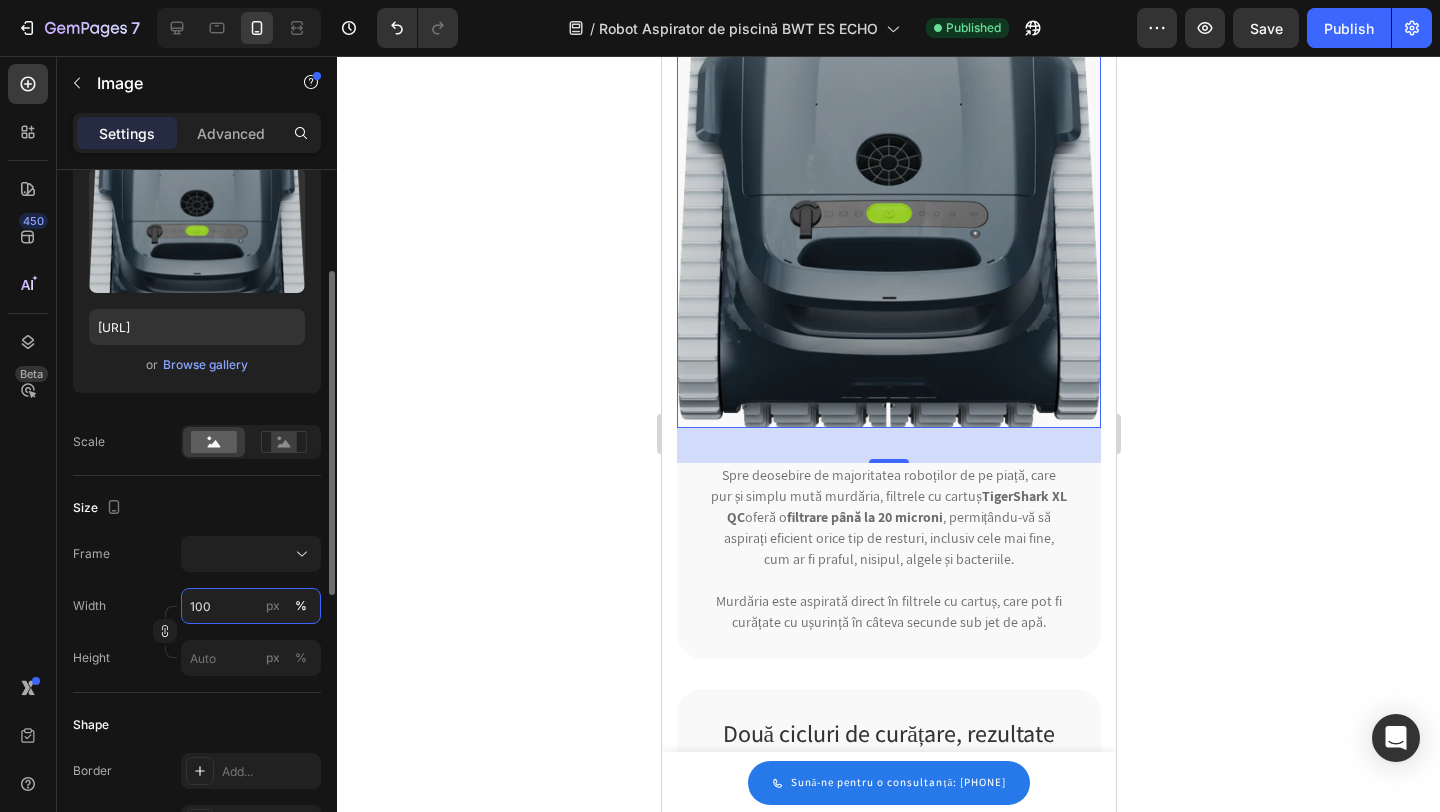 drag, startPoint x: 213, startPoint y: 614, endPoint x: 231, endPoint y: 611, distance: 18.248287 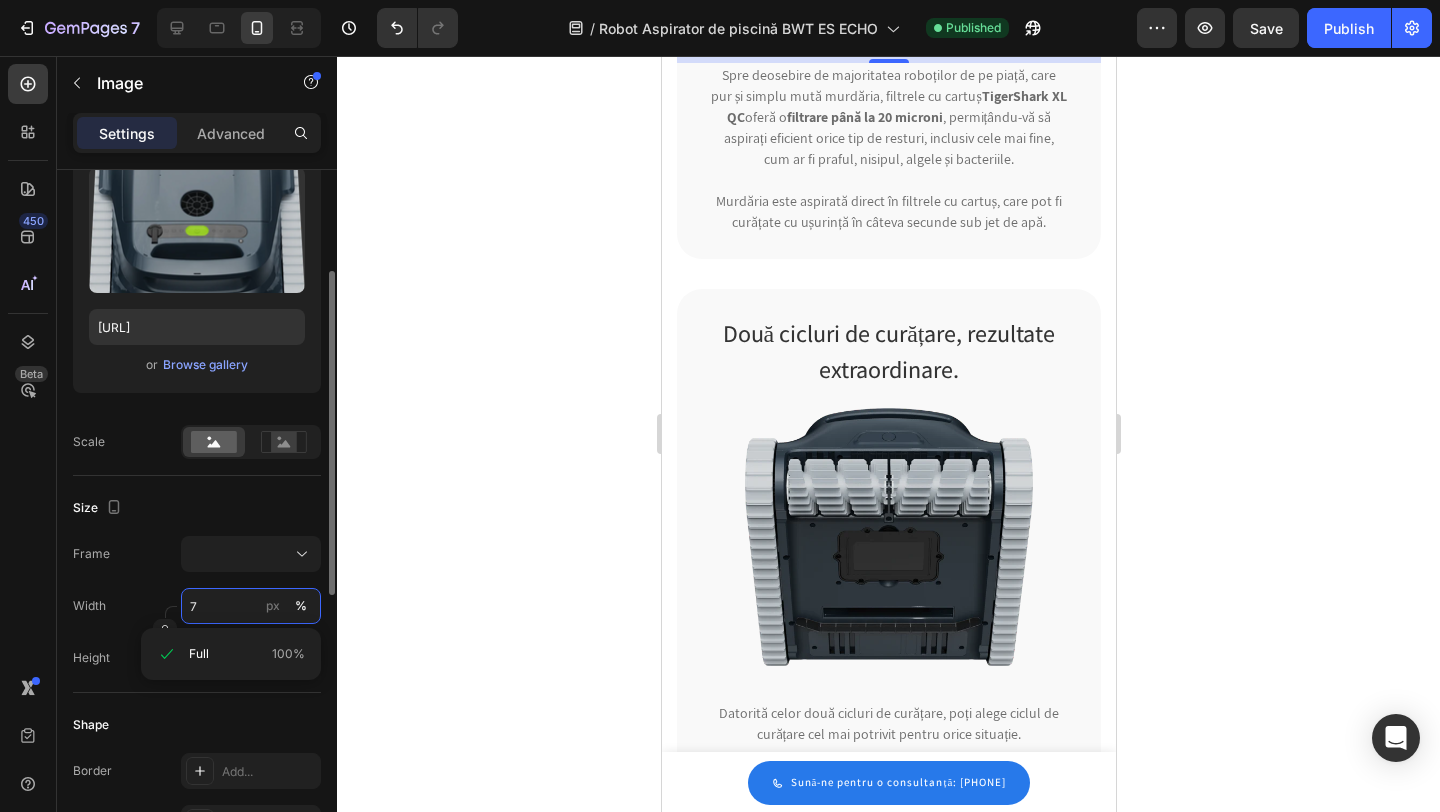 type on "70" 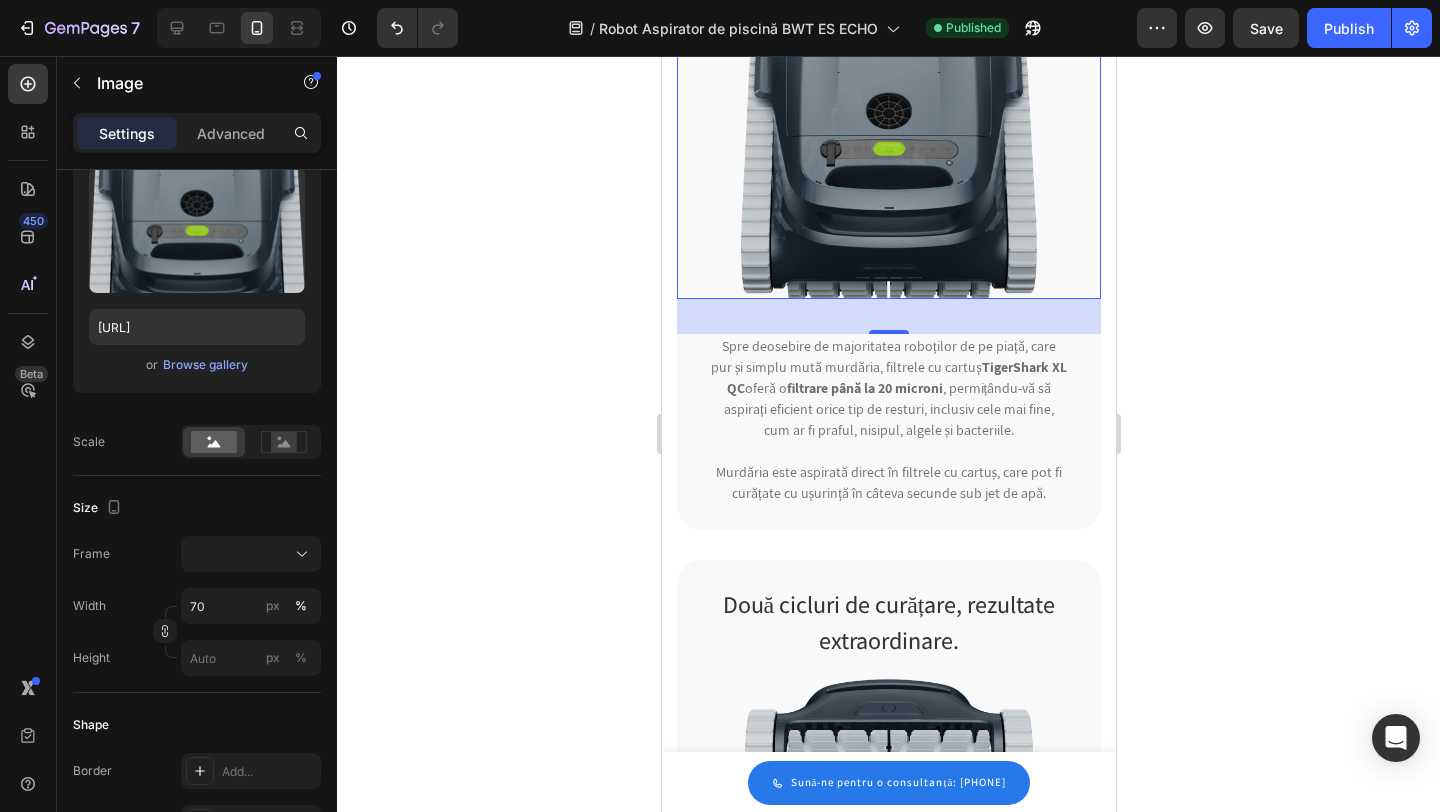 click 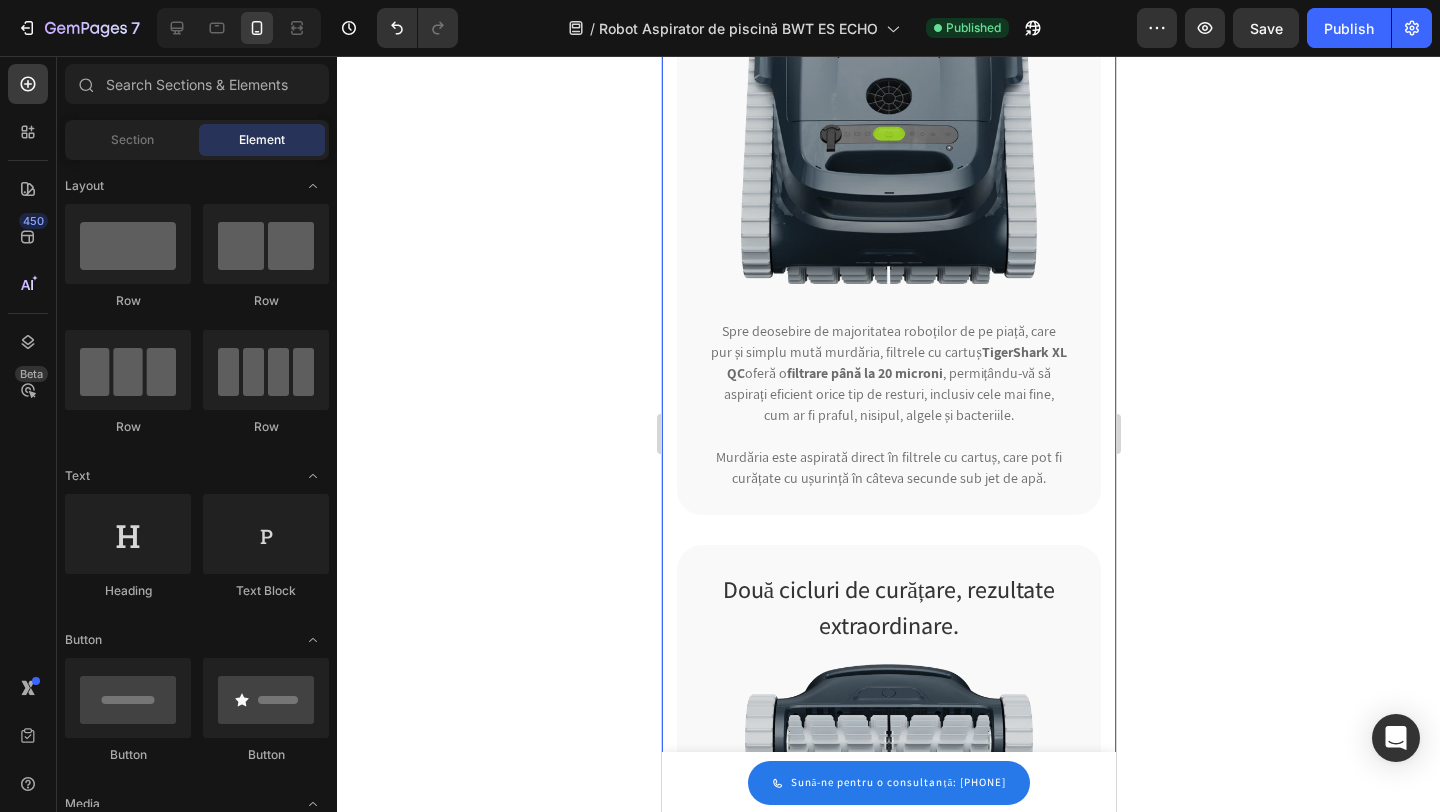 scroll, scrollTop: 2743, scrollLeft: 0, axis: vertical 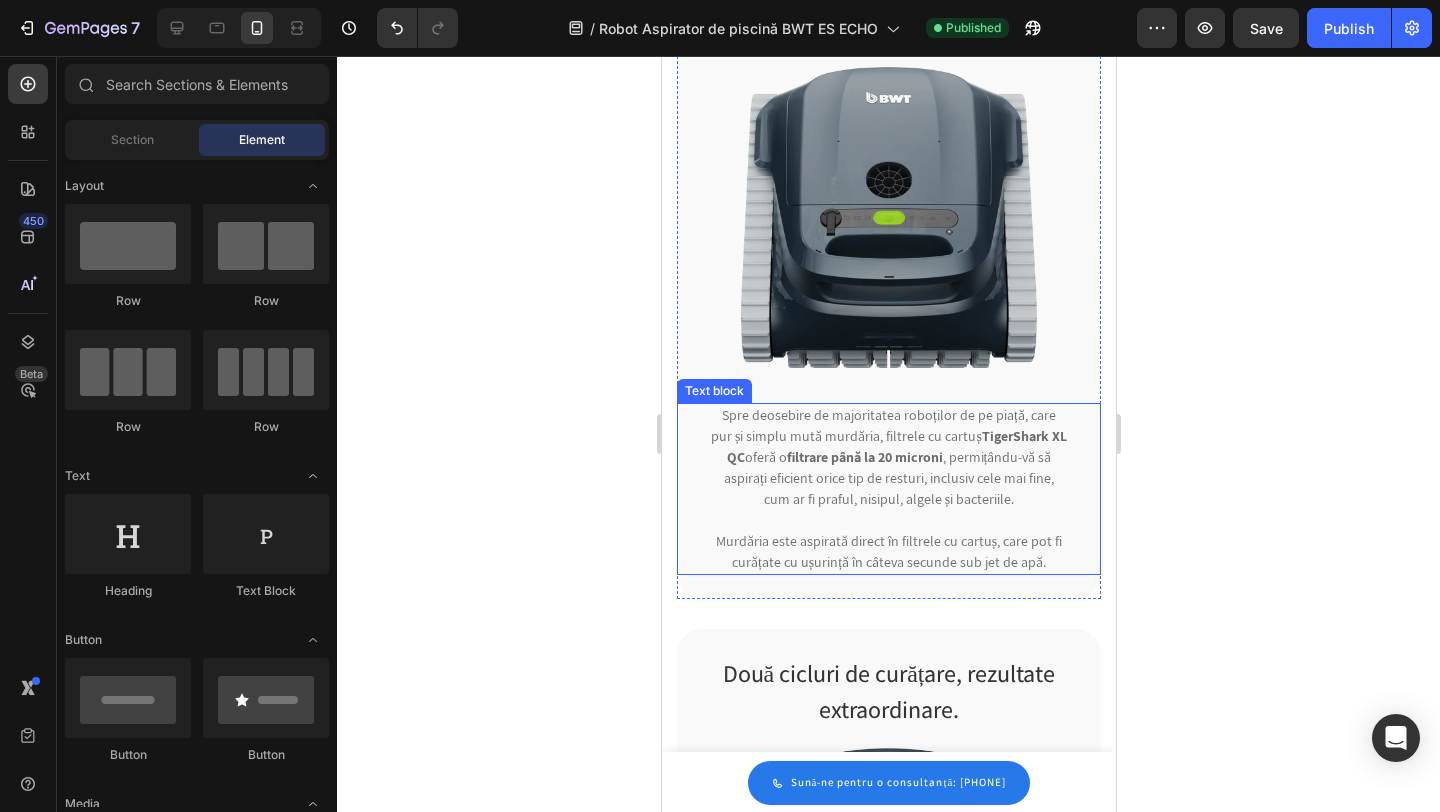 click on "Spre deosebire de majoritatea roboților de pe piață, care pur și simplu mută murdăria, filtrele cu cartuș  TigerShark XL QC  oferă o  filtrare până la 20 microni , permițându-vă să aspirați eficient orice tip de resturi, inclusiv cele mai fine, cum ar fi praful, nisipul, algele și bacteriile." at bounding box center [888, 457] 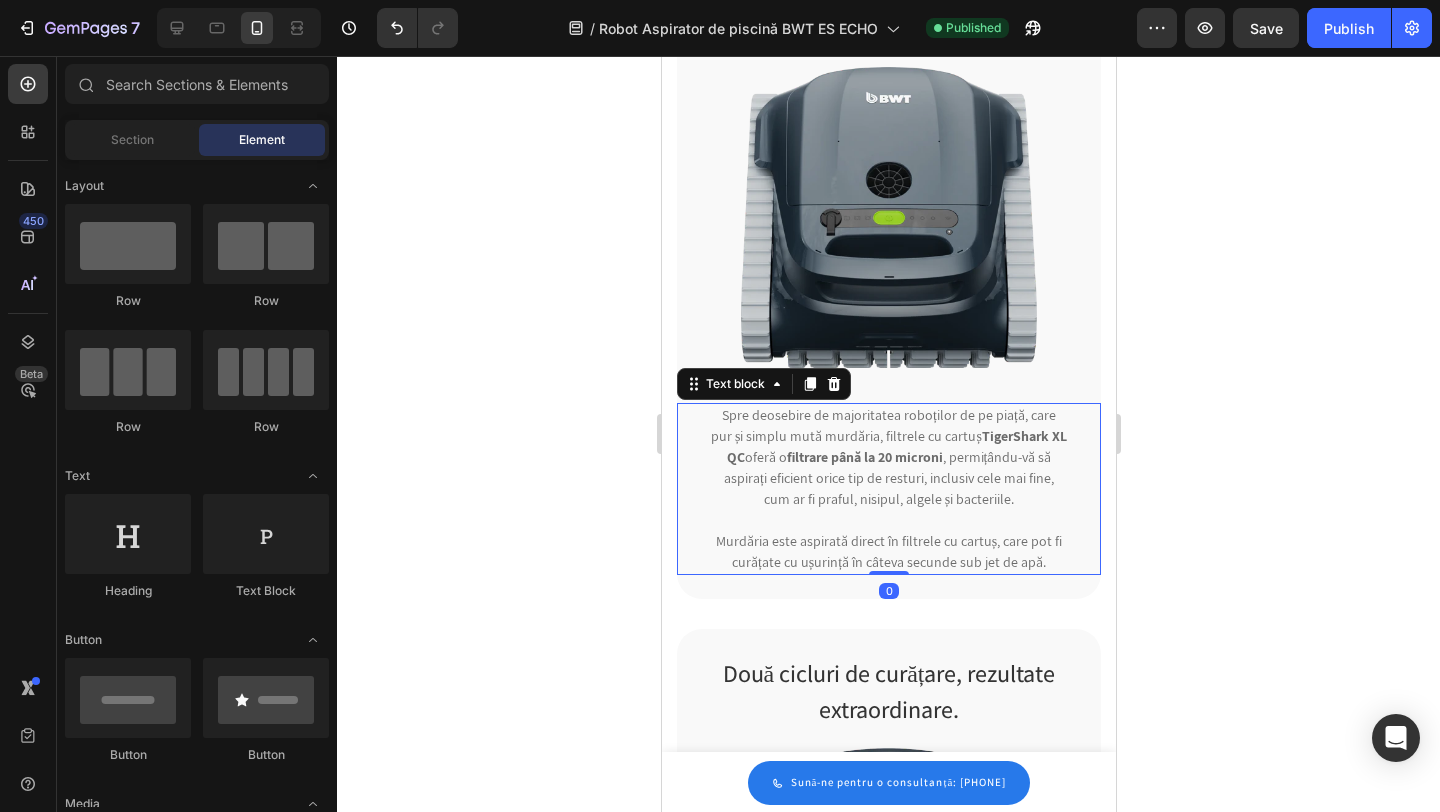 click on "Spre deosebire de majoritatea roboților de pe piață, care pur și simplu mută murdăria, filtrele cu cartuș  TigerShark XL QC  oferă o  filtrare până la 20 microni , permițându-vă să aspirați eficient orice tip de resturi, inclusiv cele mai fine, cum ar fi praful, nisipul, algele și bacteriile." at bounding box center (888, 457) 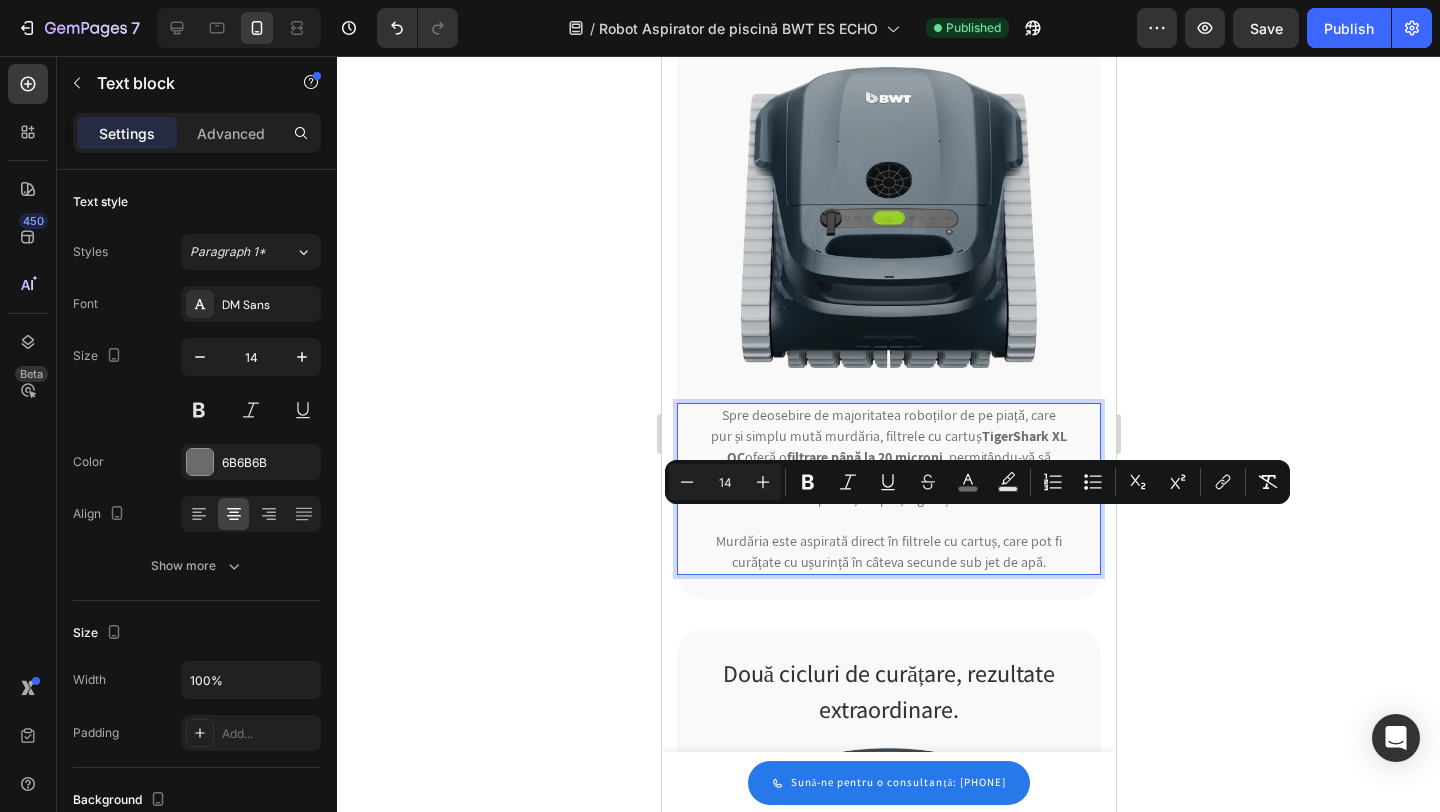 click on "Spre deosebire de majoritatea roboților de pe piață, care pur și simplu mută murdăria, filtrele cu cartuș  TigerShark XL QC  oferă o  filtrare până la 20 microni , permițându-vă să aspirați eficient orice tip de resturi, inclusiv cele mai fine, cum ar fi praful, nisipul, algele și bacteriile." at bounding box center [888, 457] 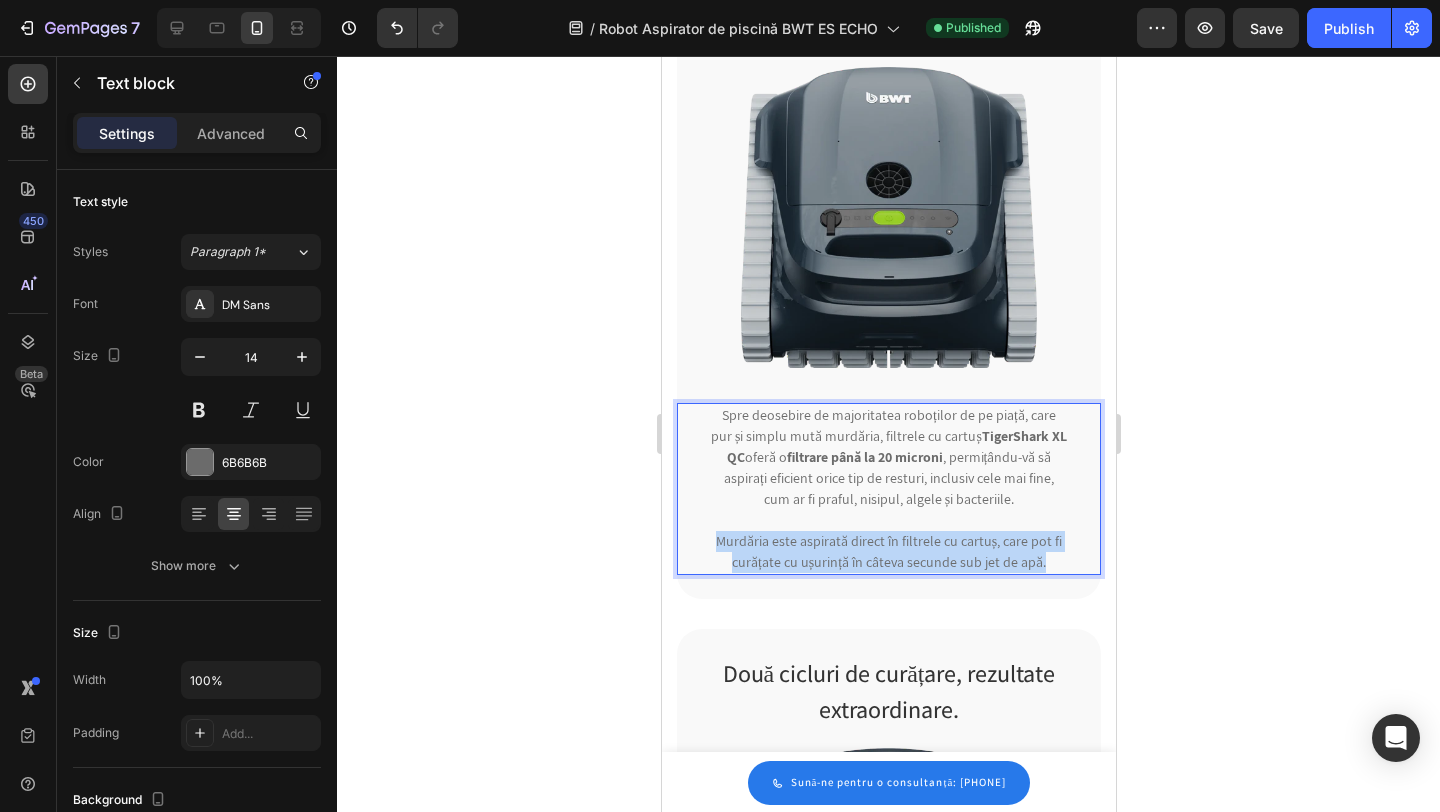 drag, startPoint x: 952, startPoint y: 646, endPoint x: 705, endPoint y: 616, distance: 248.81519 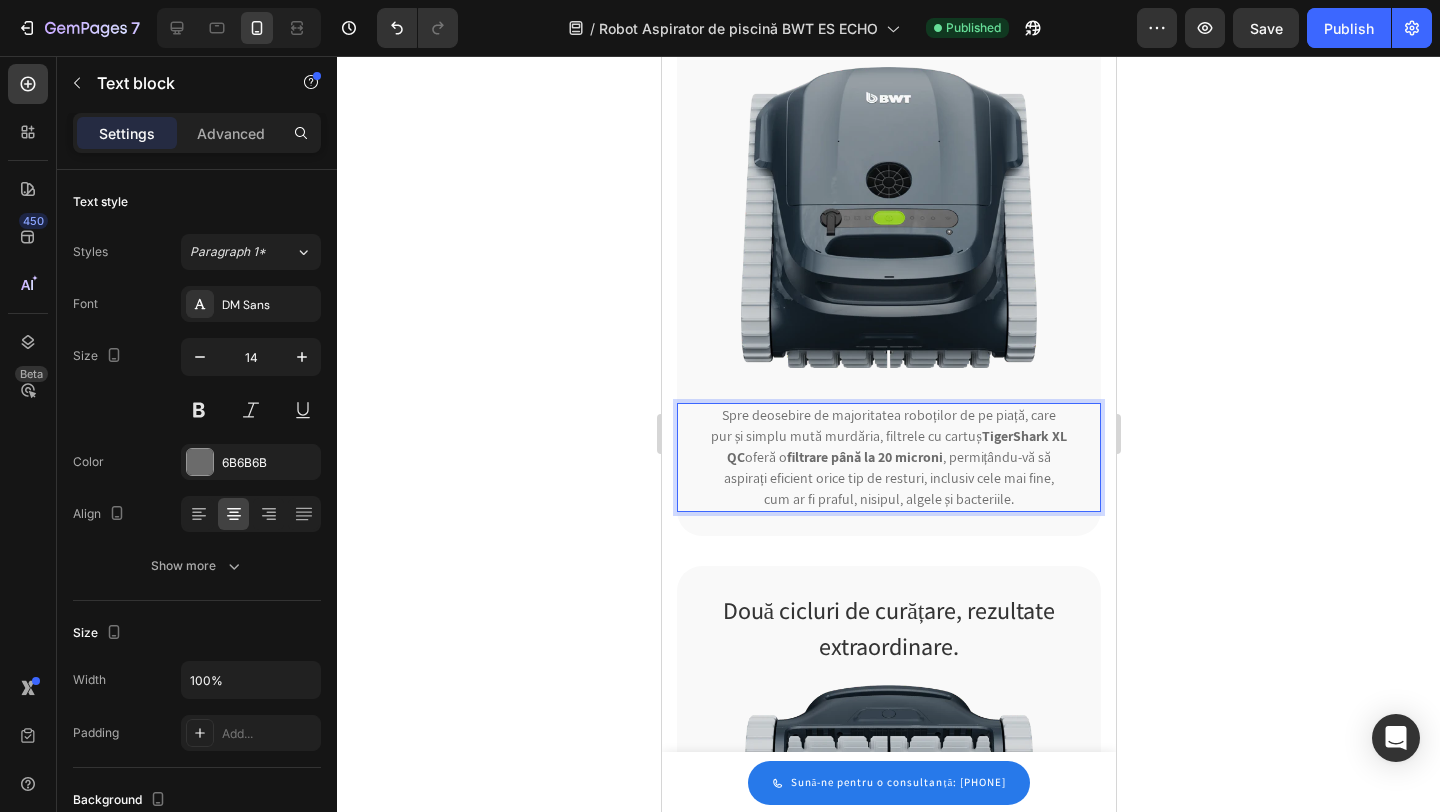 click 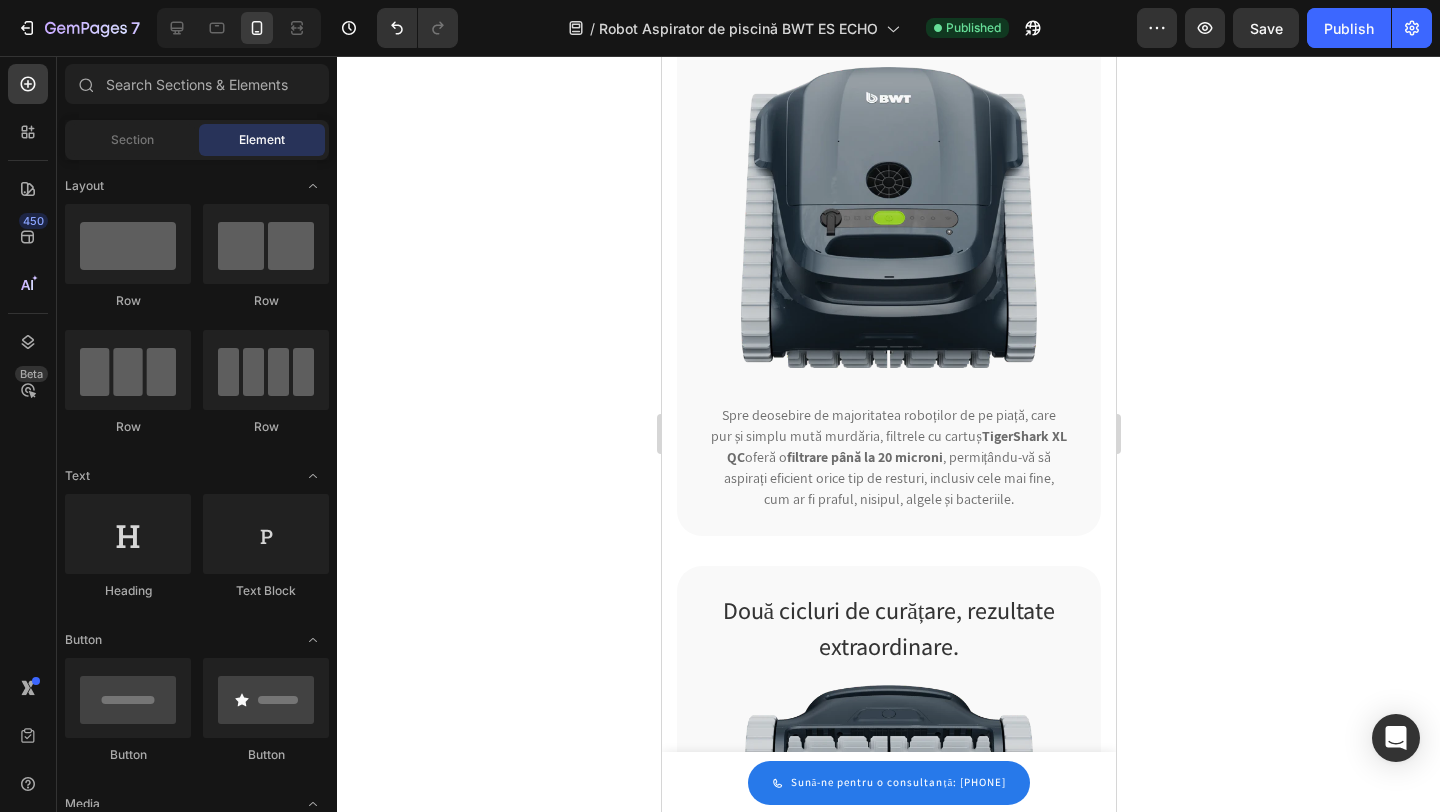 click 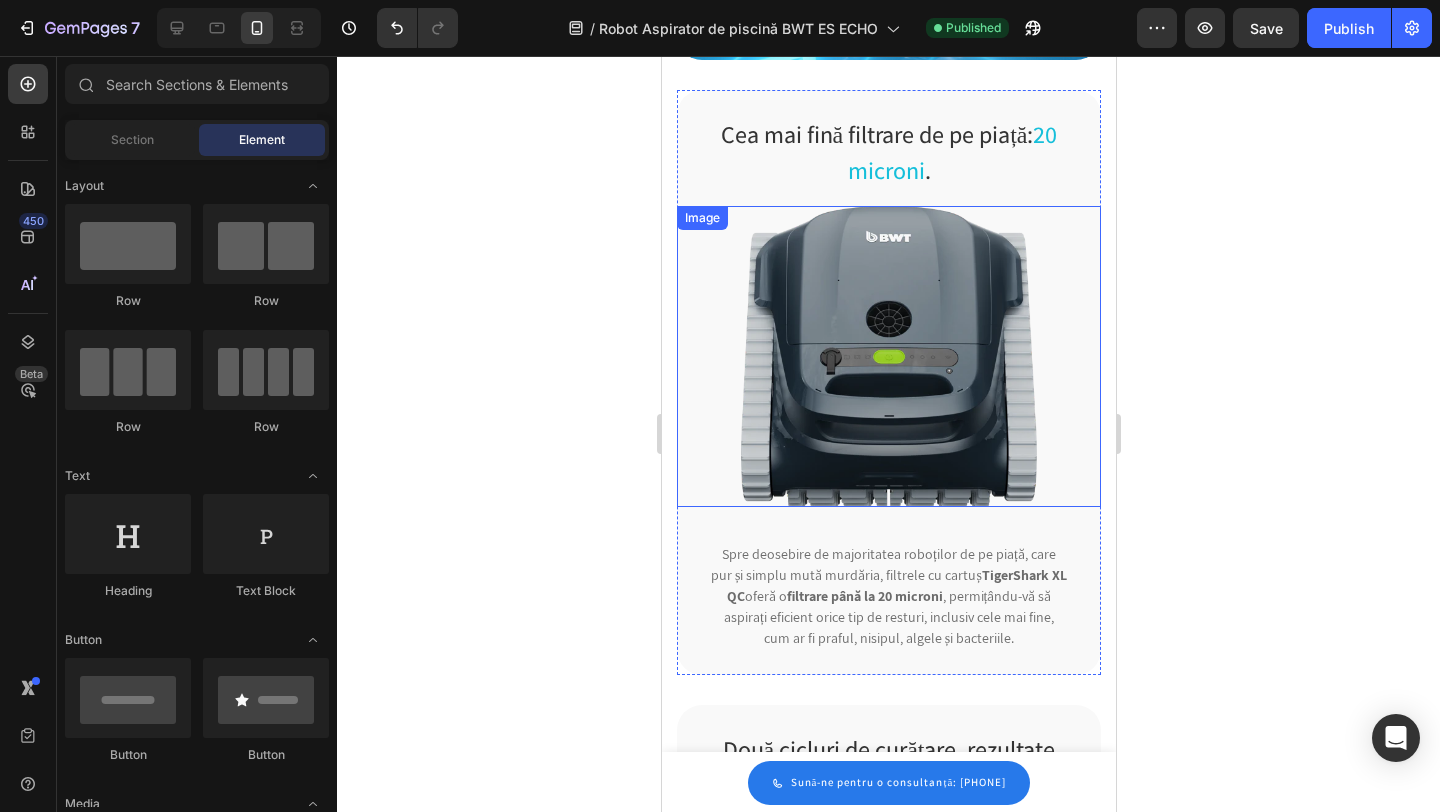 scroll, scrollTop: 2586, scrollLeft: 0, axis: vertical 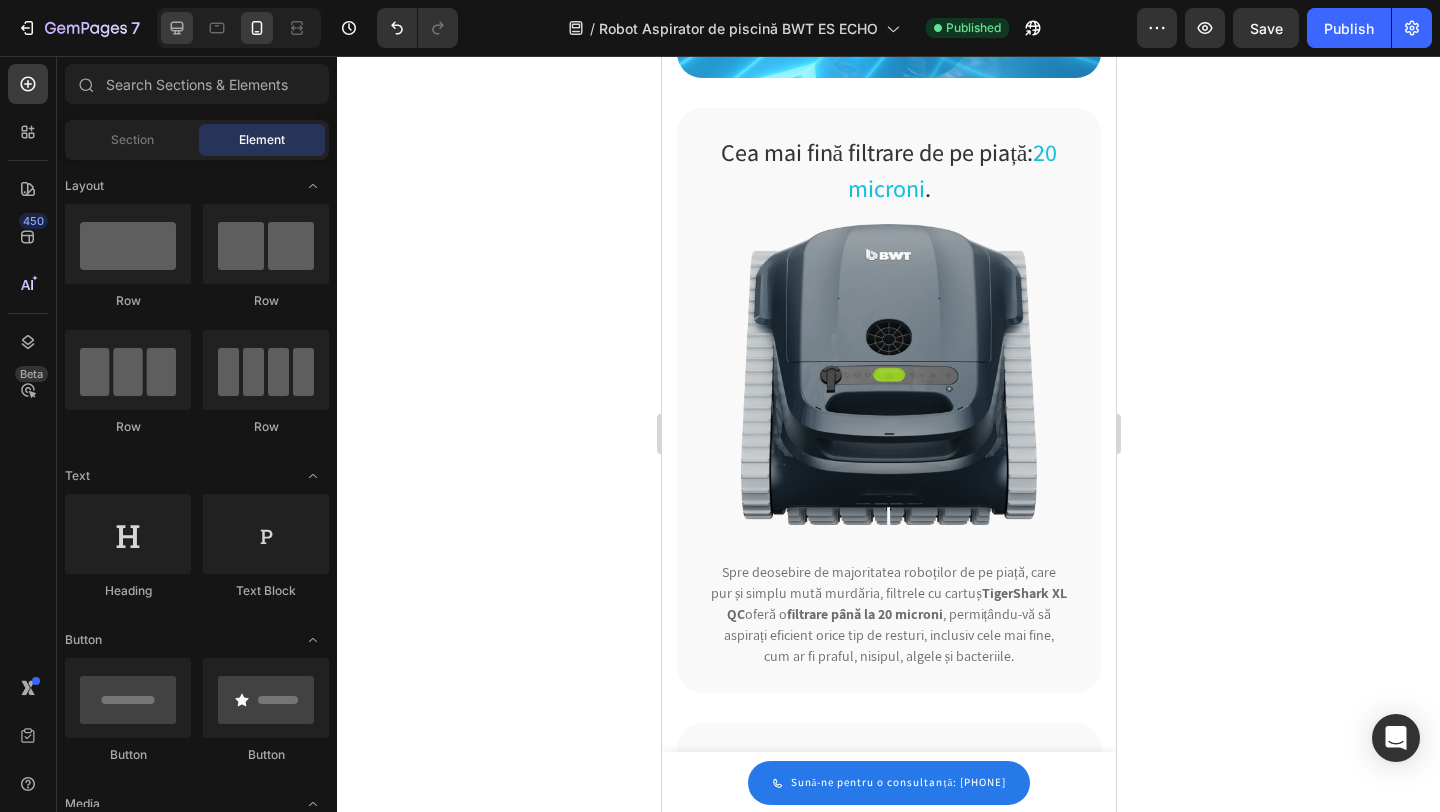 click 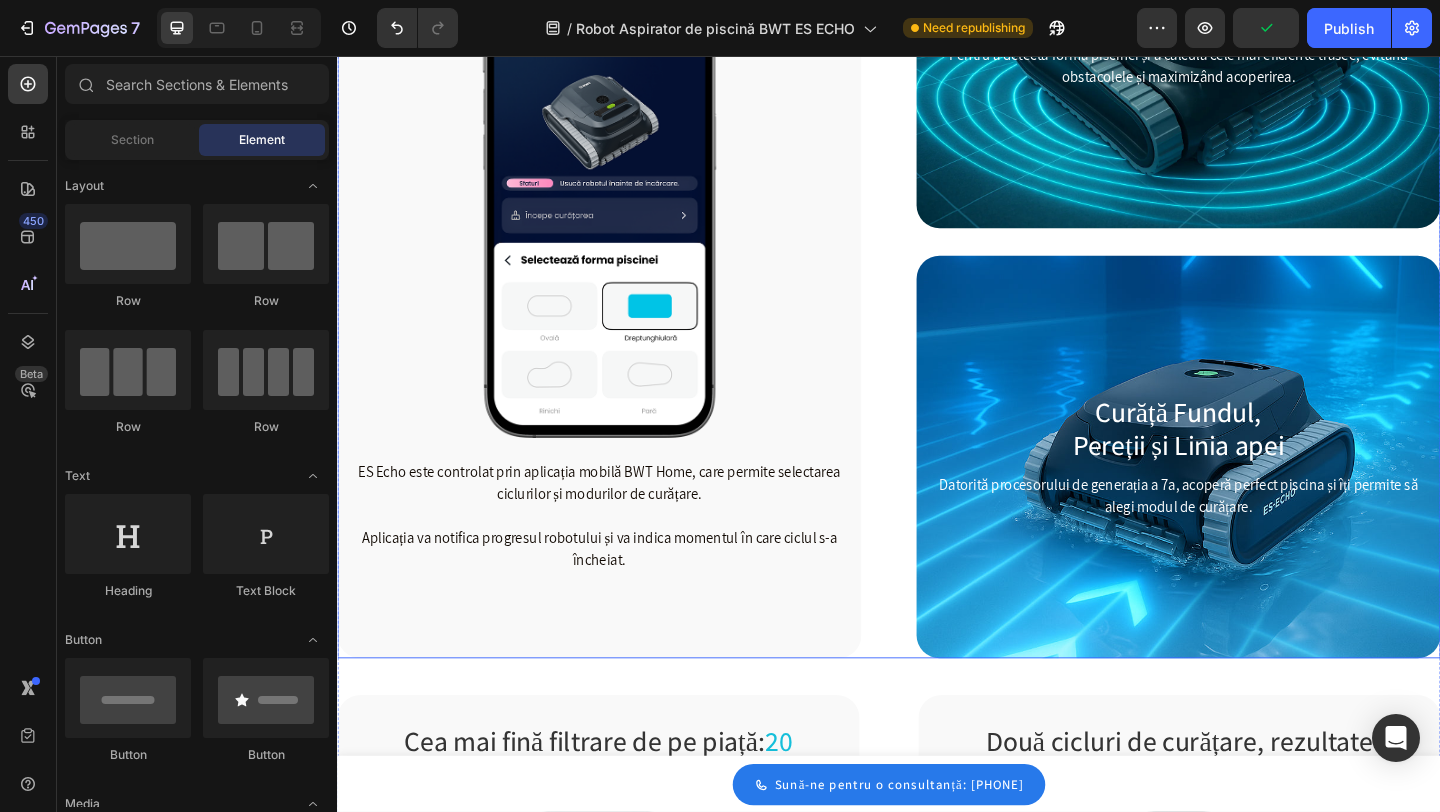 scroll, scrollTop: 1390, scrollLeft: 0, axis: vertical 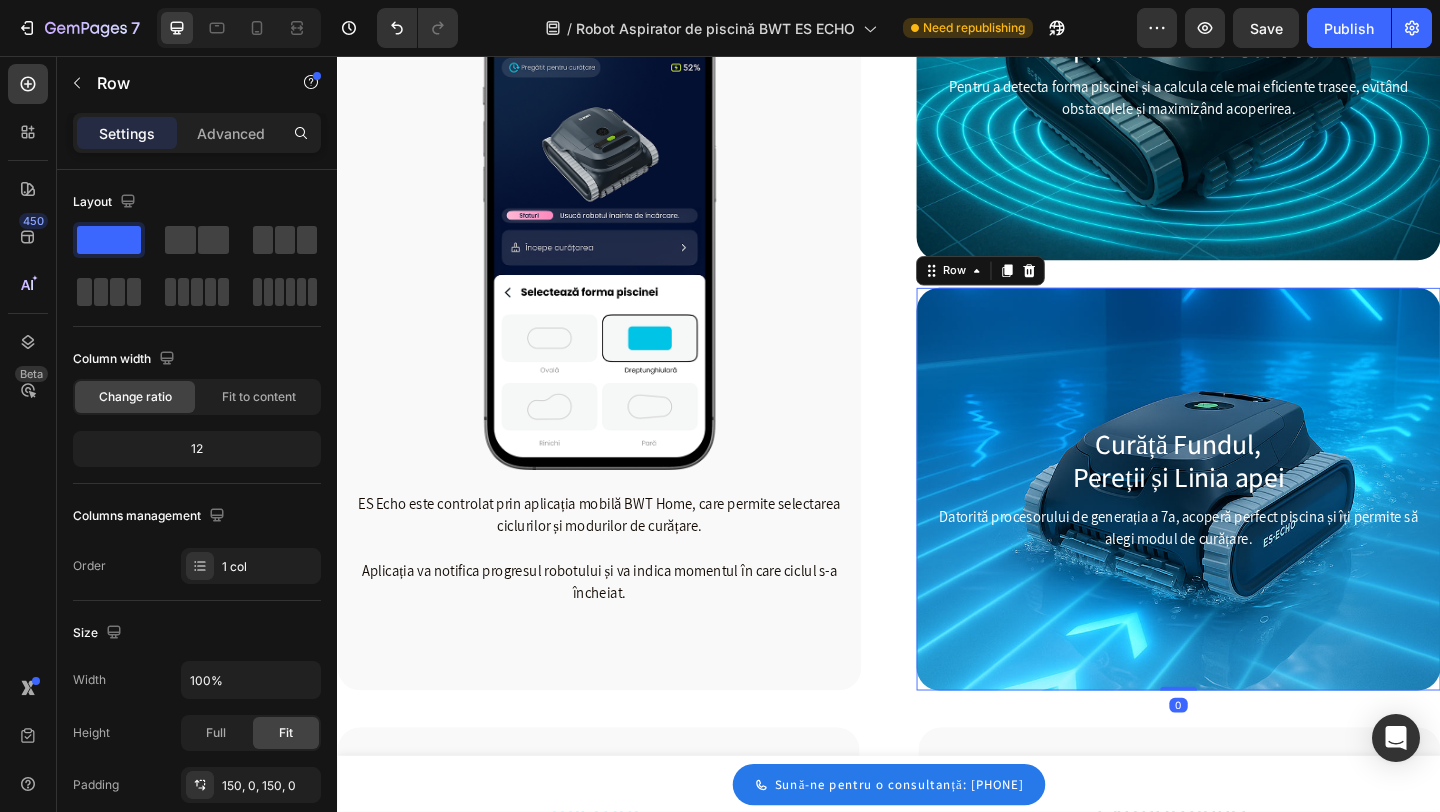 click on "Curăță Fundul,  Pereții și Linia apei Heading Datorită procesorului de generația a 7a, acoperă perfect piscina și îți permite să alegi modul de curățare. Text block Row   0" at bounding box center [1252, 527] 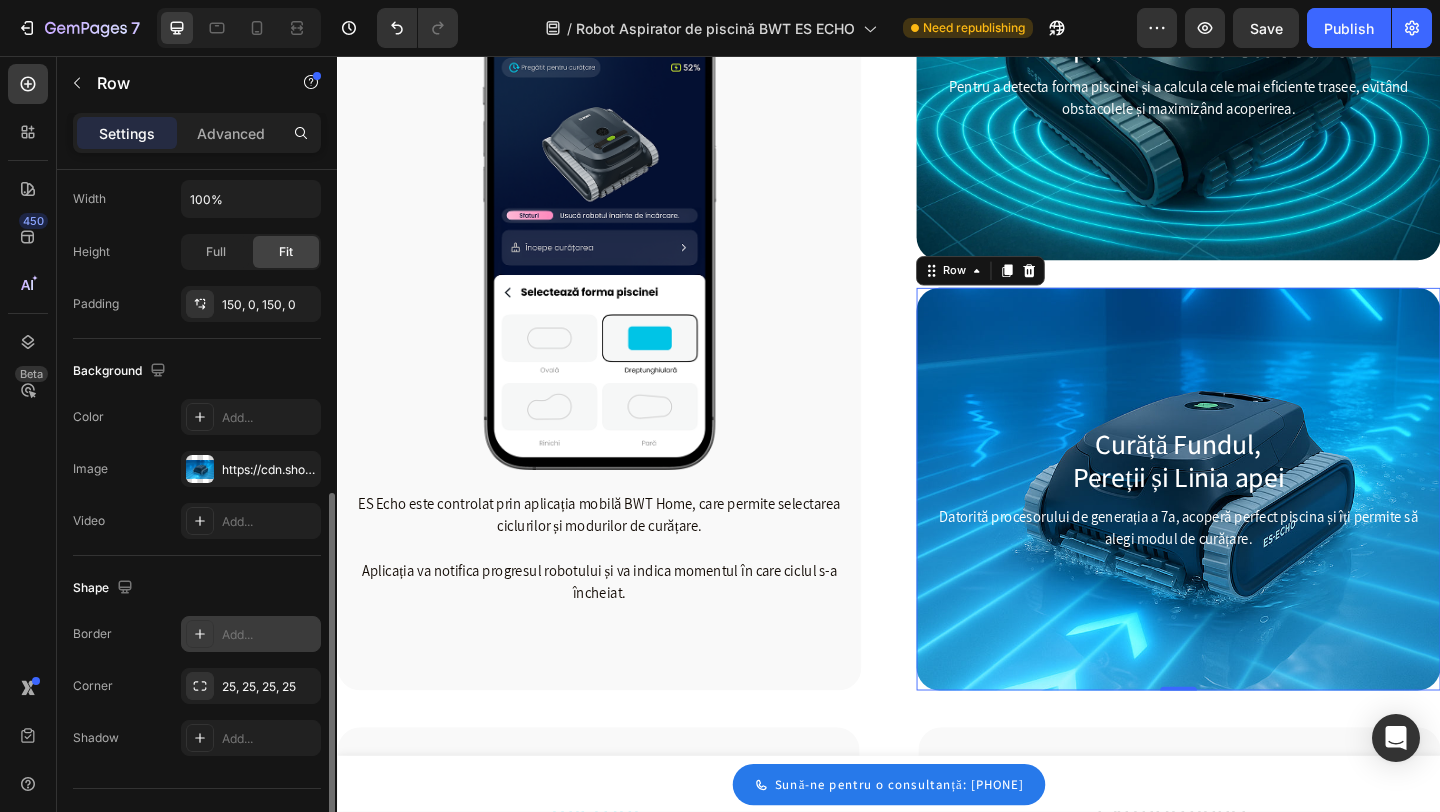 scroll, scrollTop: 521, scrollLeft: 0, axis: vertical 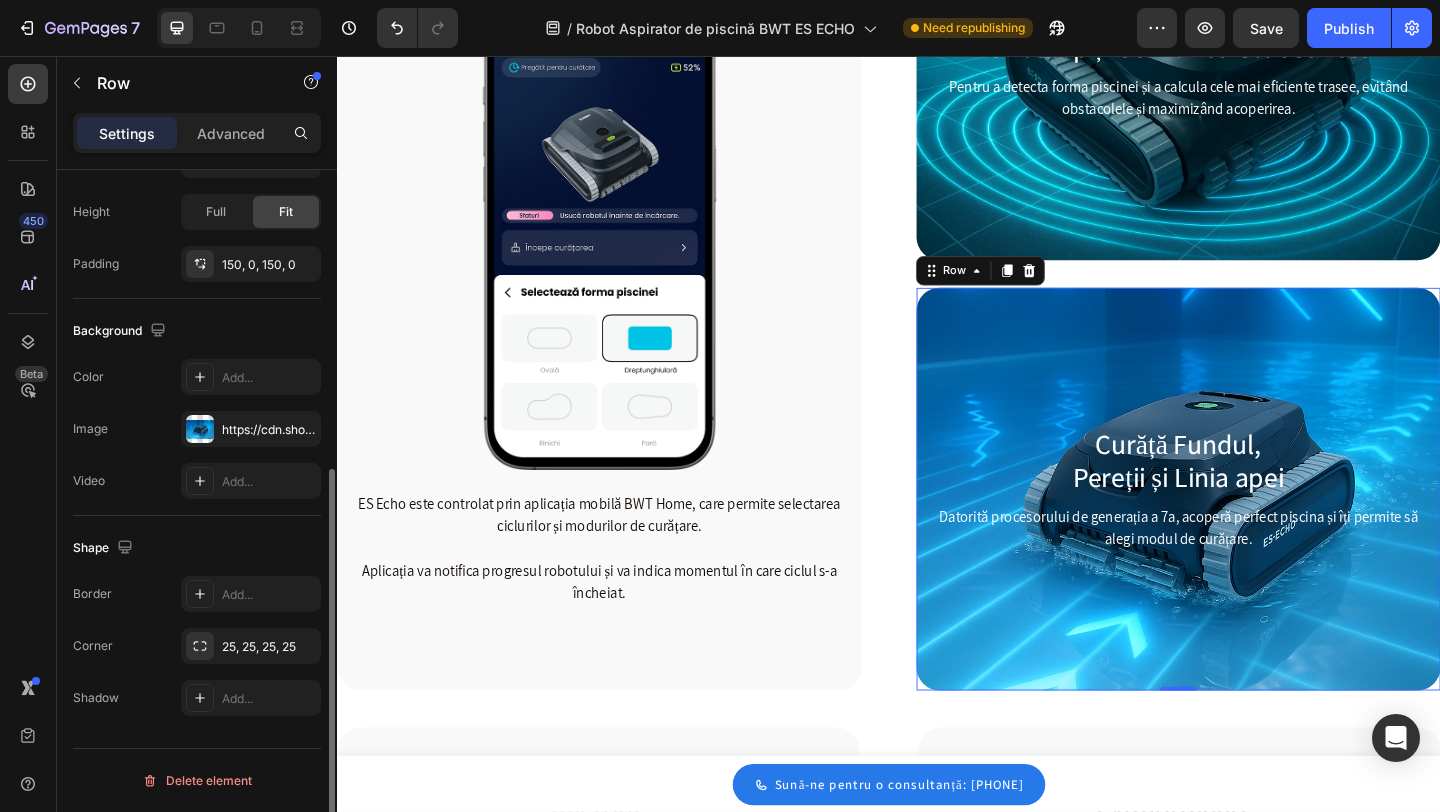 click on "Advanced" at bounding box center [231, 133] 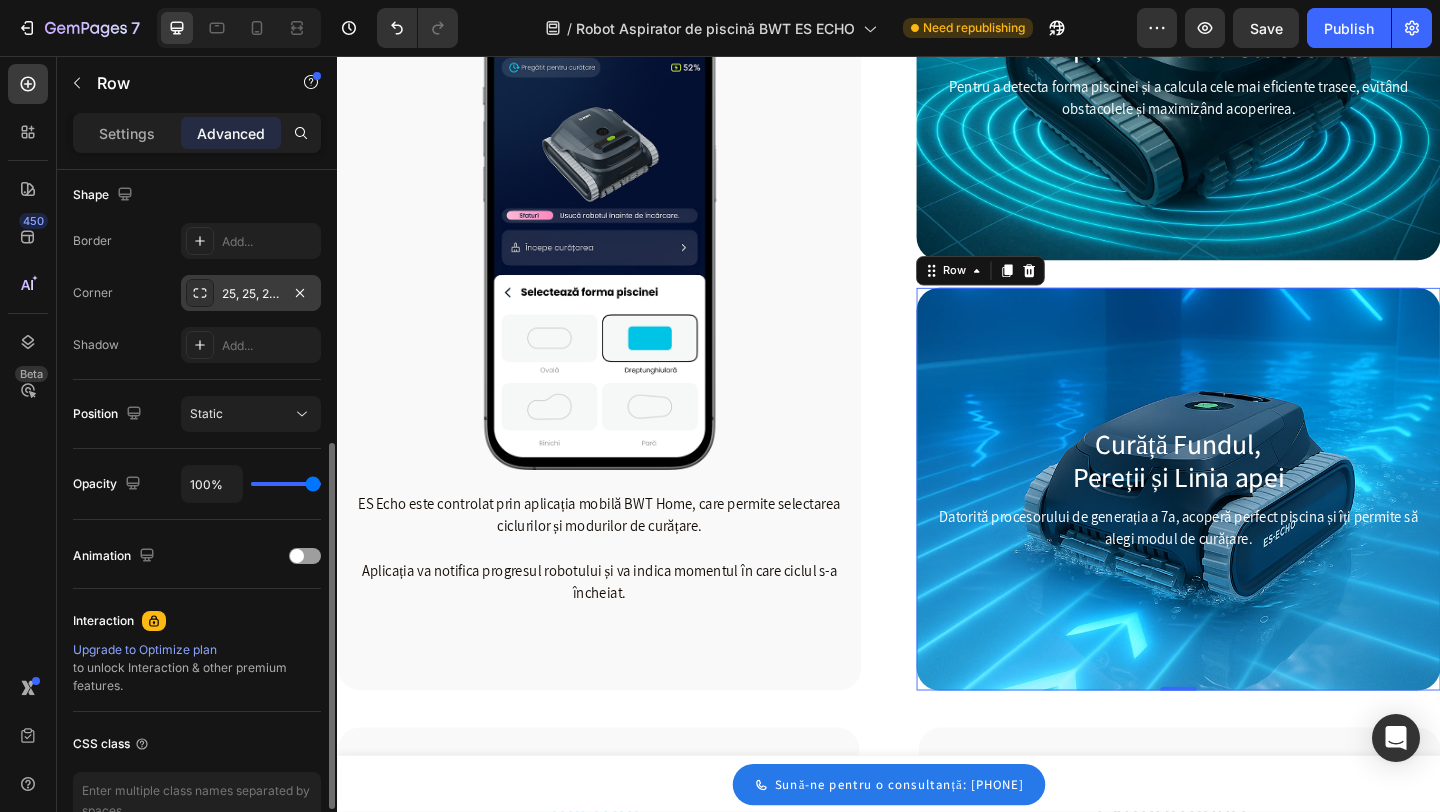 click on "25, 25, 25, 25" at bounding box center (251, 294) 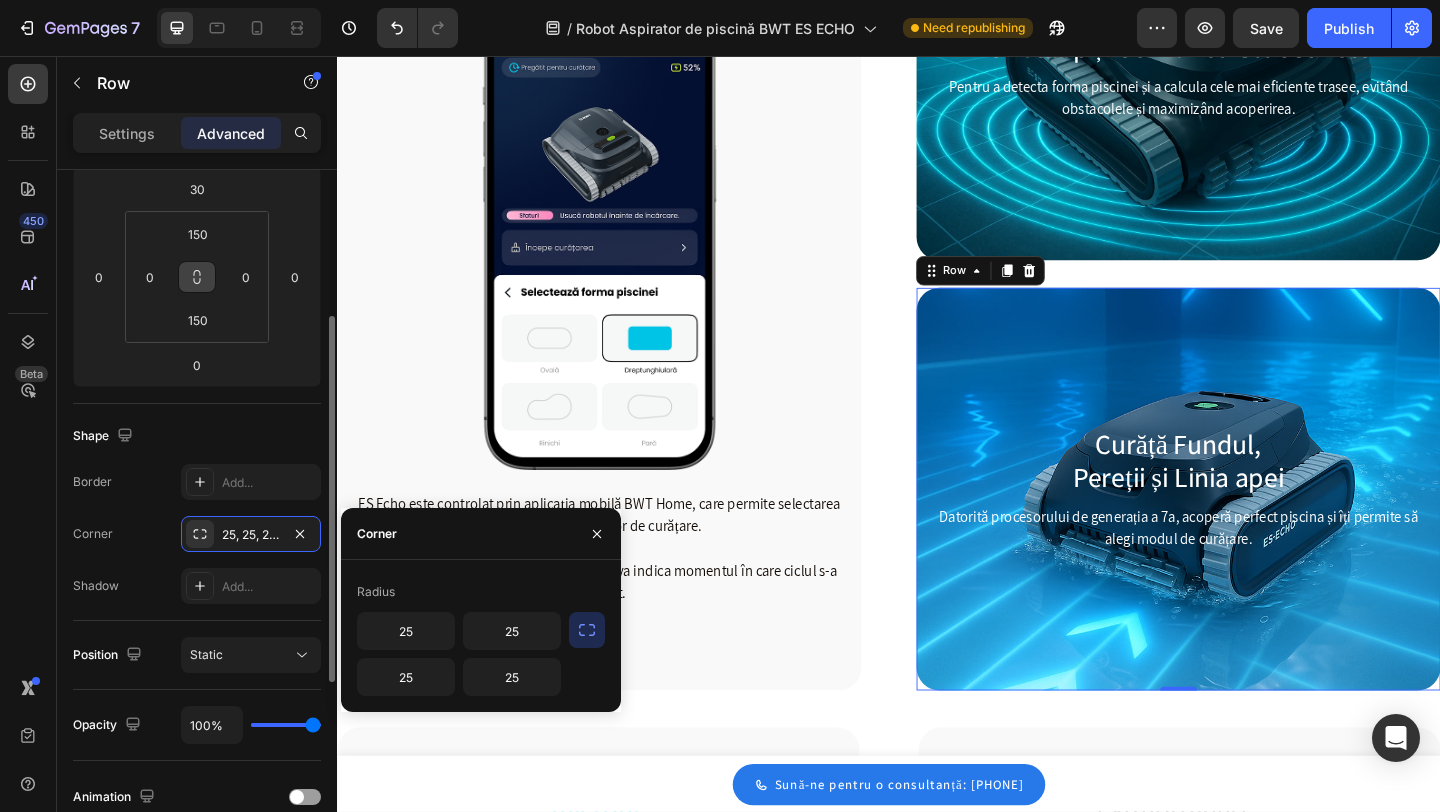 scroll, scrollTop: 186, scrollLeft: 0, axis: vertical 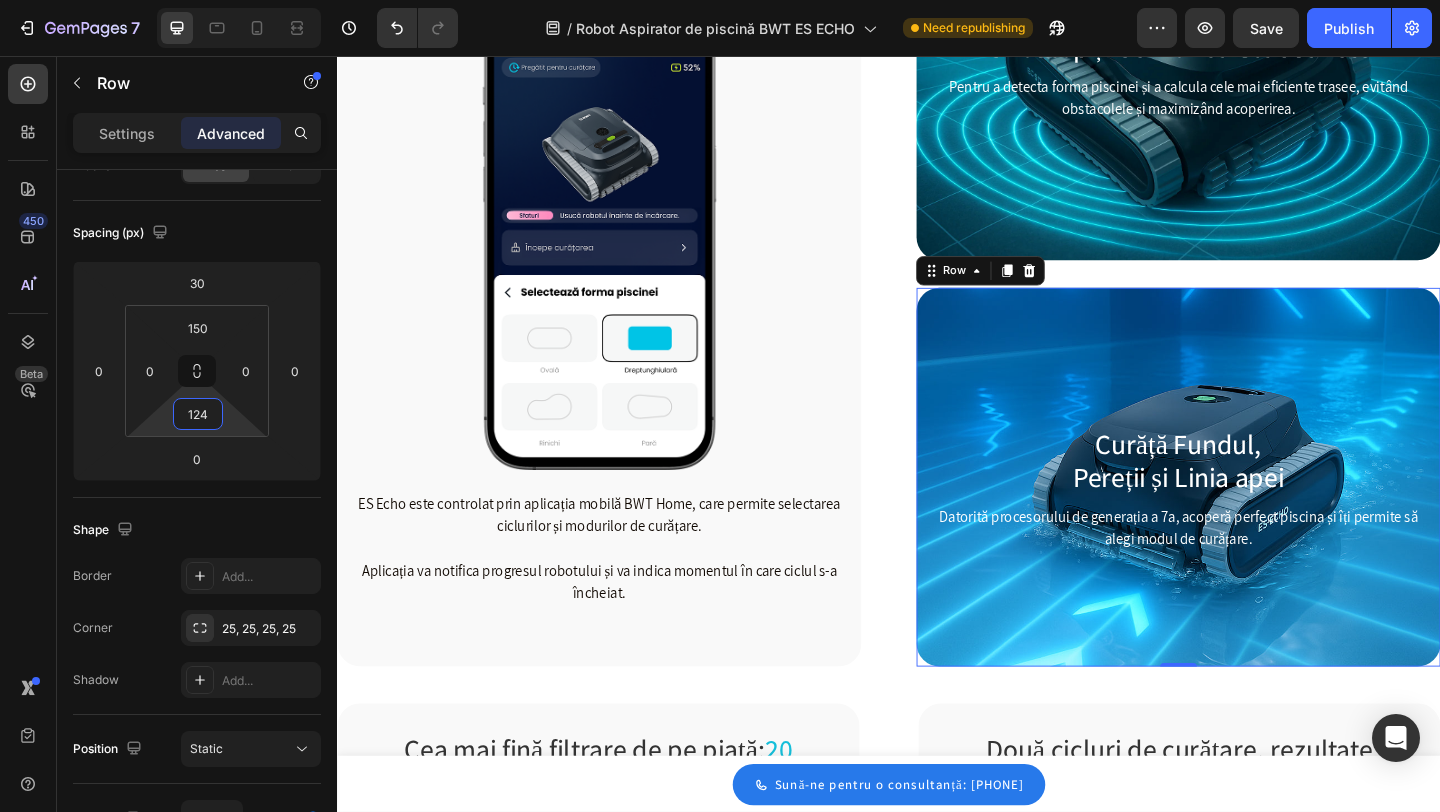 drag, startPoint x: 227, startPoint y: 416, endPoint x: 227, endPoint y: 429, distance: 13 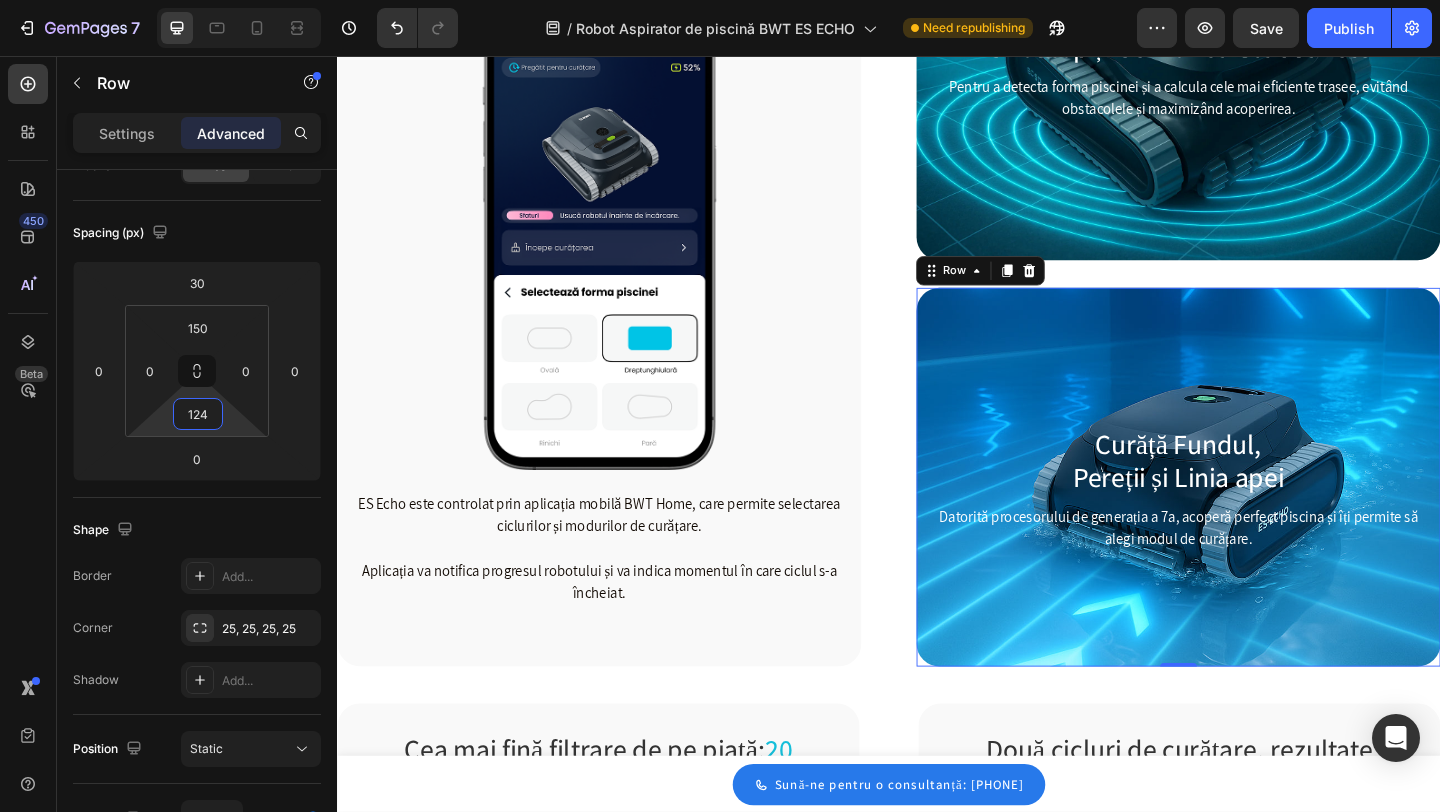 click on "7  Version history  /  Robot Aspirator de piscină BWT ES ECHO Need republishing Preview  Save   Publish  450 Beta Sections(18) Elements(83) Section Element Hero Section Product Detail Brands Trusted Badges Guarantee Product Breakdown How to use Testimonials Compare Bundle FAQs Social Proof Brand Story Product List Collection Blog List Contact Sticky Add to Cart Custom Footer Browse Library 450 Layout
Row
Row
Row
Row Text
Heading
Text Block Button
Button
Button Media
Image
Image" at bounding box center (720, 0) 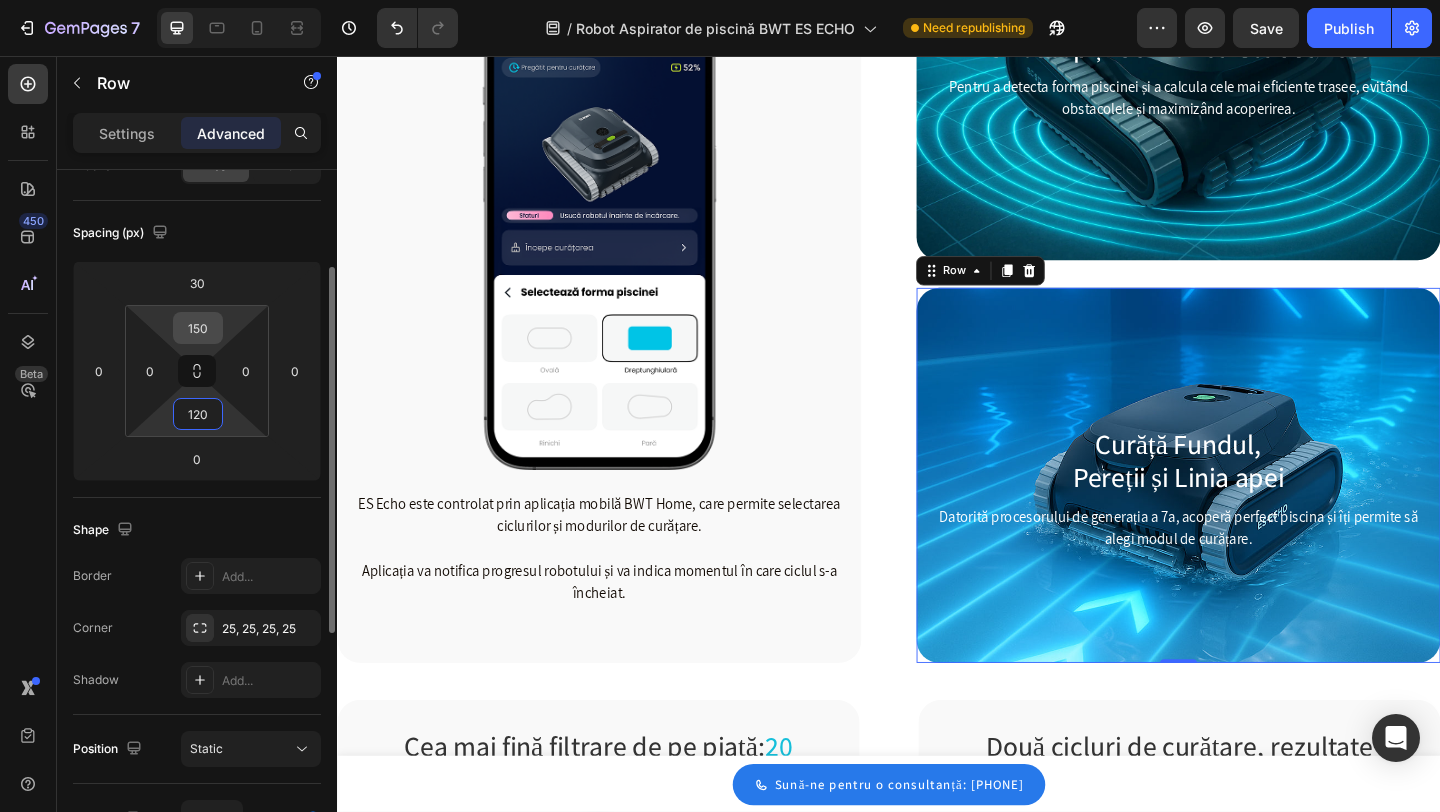 type on "120" 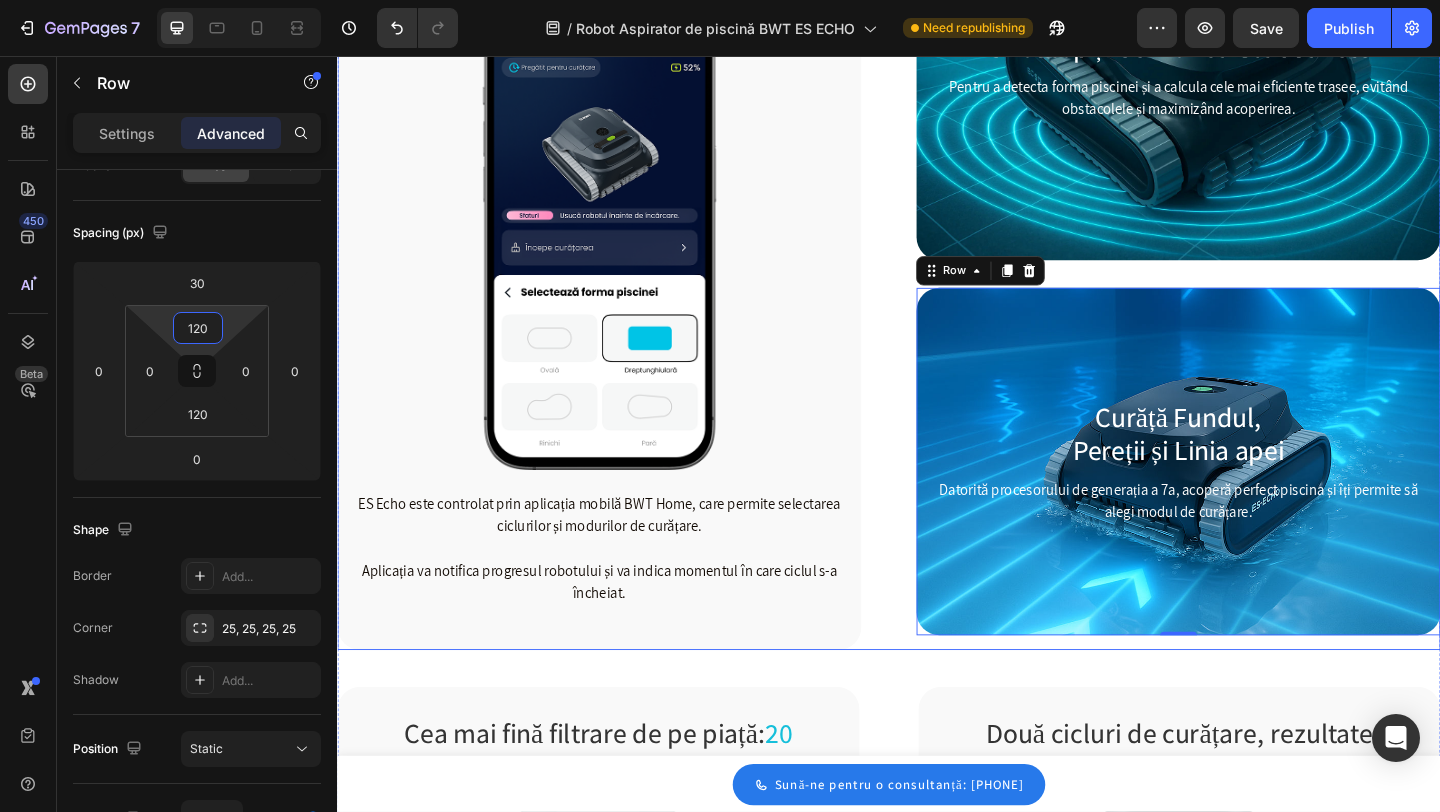 type on "120" 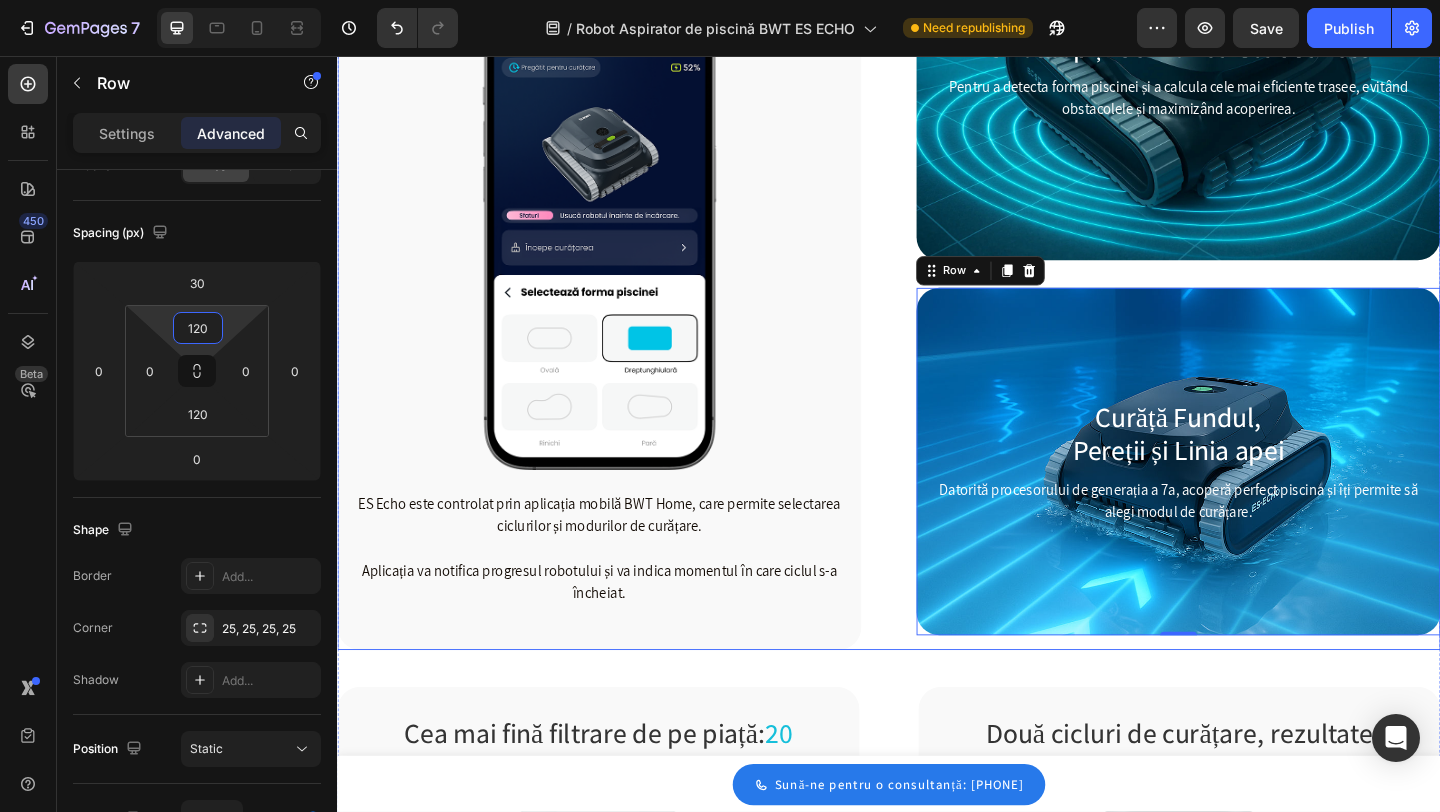 click on "Curăță Fundul,  Pereții și Linia apei Heading Datorită procesorului de generația a 7a, acoperă perfect piscina și îți permite să alegi modul de curățare. Text block Row   0" at bounding box center (1252, 497) 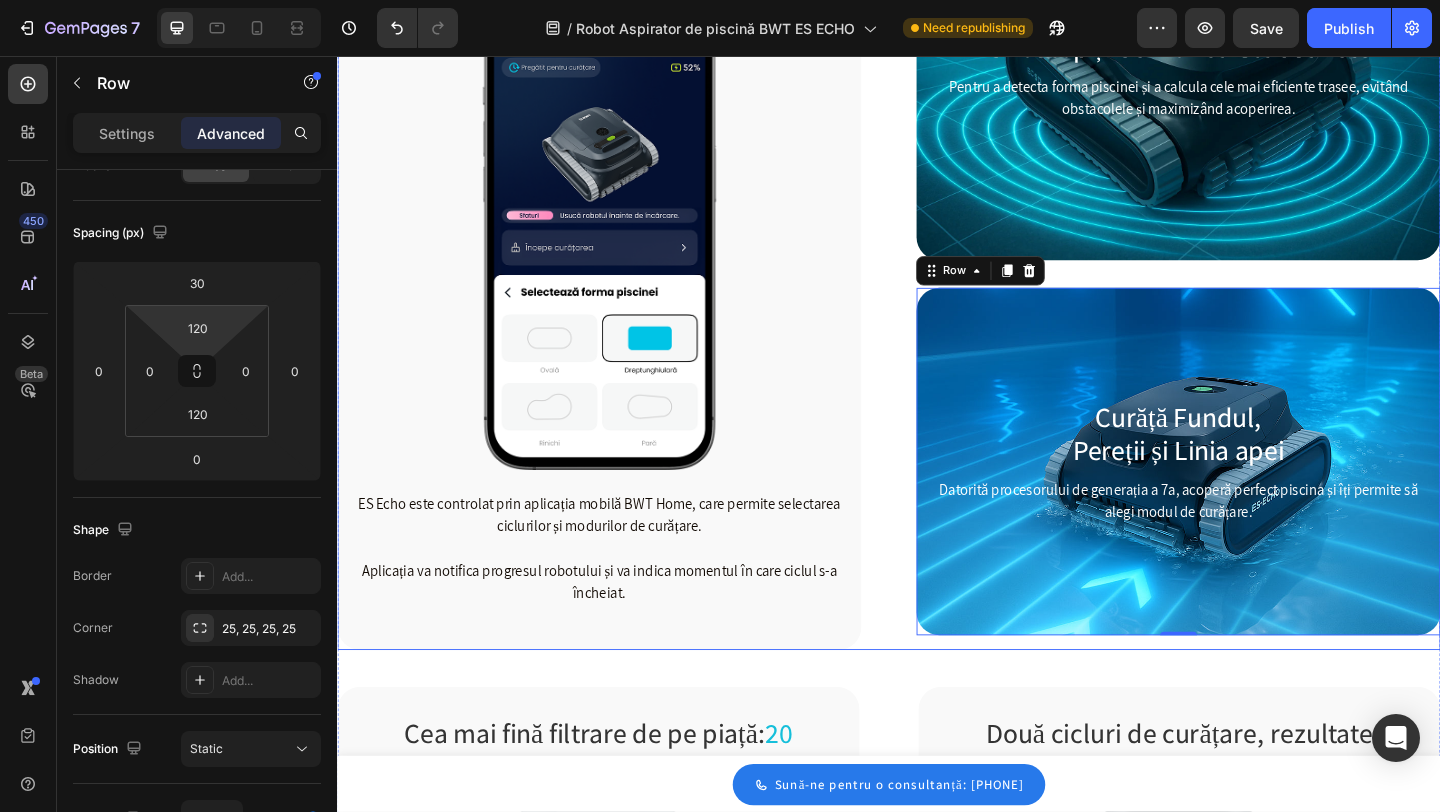 click on "⁠⁠⁠⁠⁠⁠⁠ Aplicație WiFi: Control de la distanță și actualizări software. Heading Image ES Echo este controlat prin aplicația mobilă BWT Home, care permite selectarea ciclurilor și modurilor de curățare.   Aplicația va notifica progresul robotului și va indica momentul în care ciclul s-a încheiat. Text block Row Giroscop și Senzor cu Ultrasunete Heading Pentru a detecta forma piscinei și a calcula cele mai eficiente trasee, evitând obstacolele și maximizând acoperirea. Text block Row Curăță Fundul,  Pereții și Linia apei Heading Datorită procesorului de generația a 7a, acoperă perfect piscina și îți permite să alegi modul de curățare. Text block Row   0 Row" at bounding box center [937, 289] 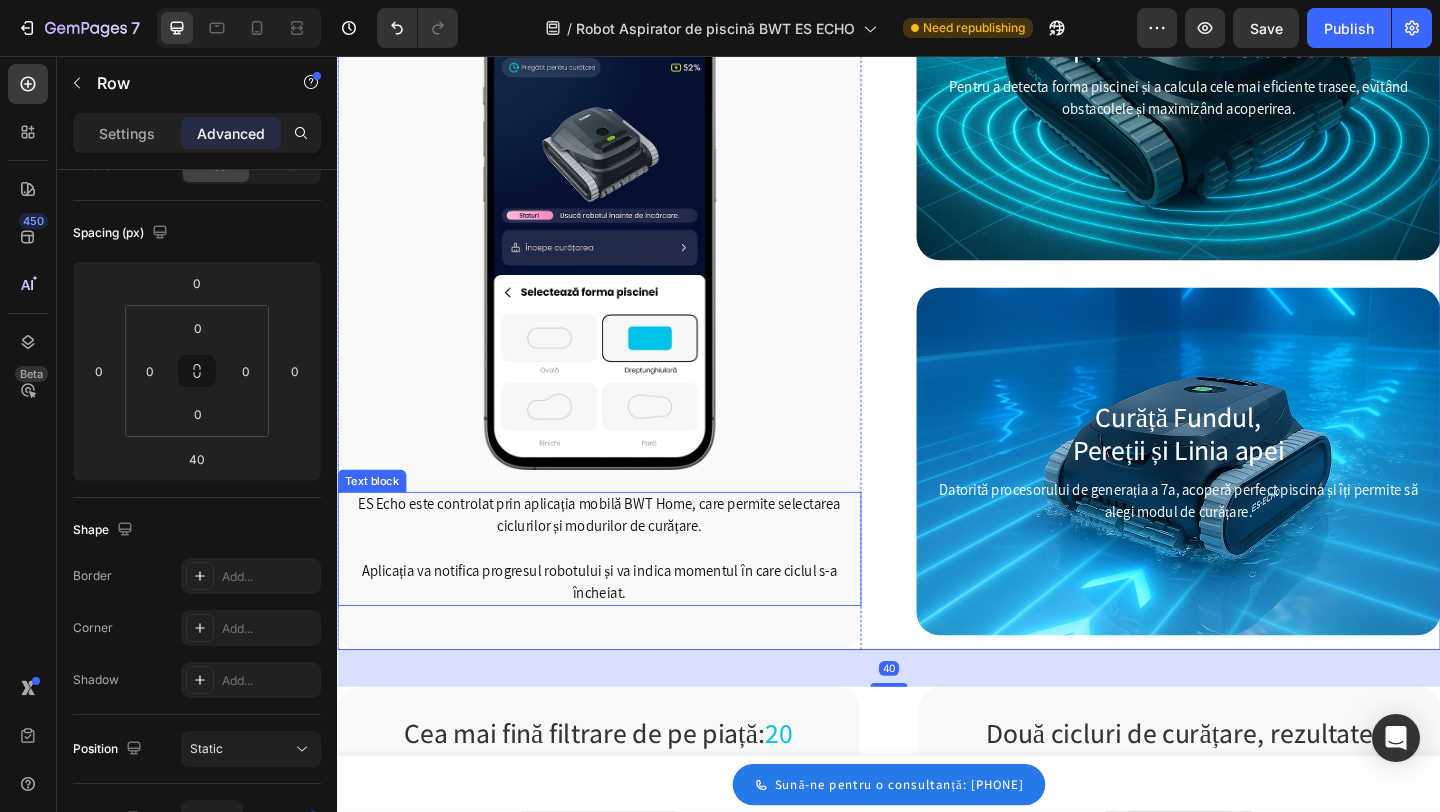 click on "Aplicația va notifica progresul robotului și va indica momentul în care ciclul s-a încheiat." at bounding box center (622, 628) 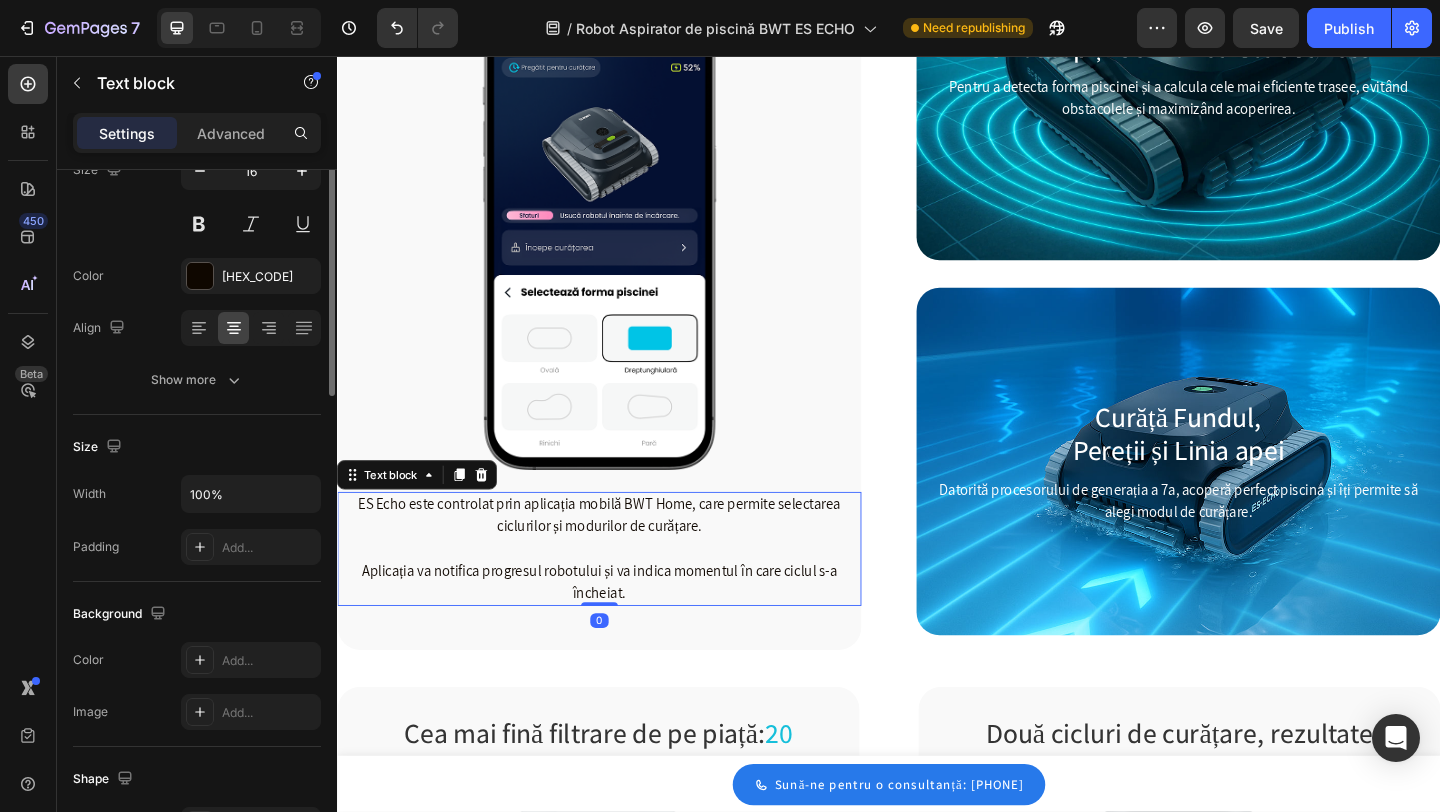 scroll, scrollTop: 0, scrollLeft: 0, axis: both 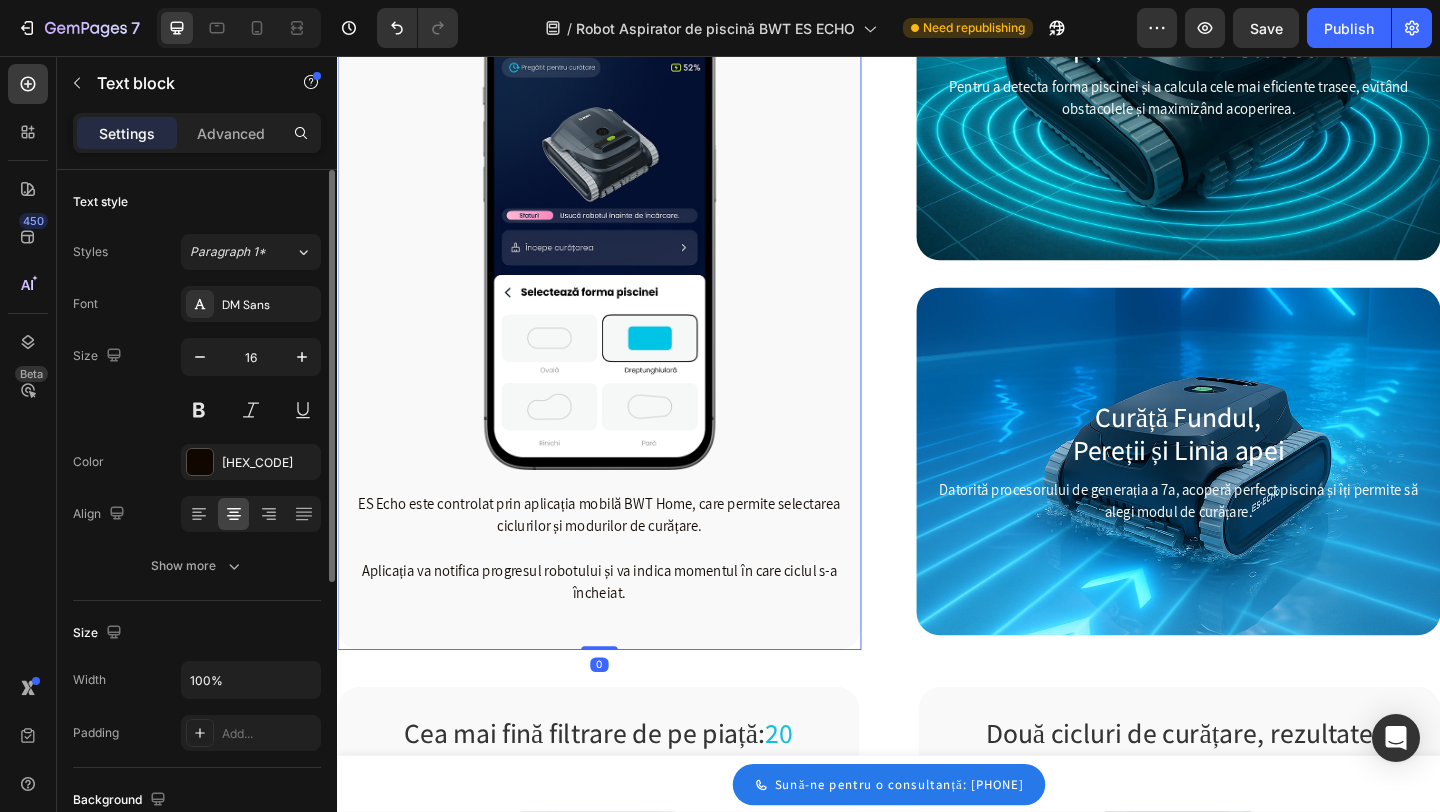 click on "⁠⁠⁠⁠⁠⁠⁠ Aplicație WiFi: Control de la distanță și actualizări software. Heading Image ES Echo este controlat prin aplicația mobilă BWT Home, care permite selectarea ciclurilor și modurilor de curățare.   Aplicația va notifica progresul robotului și va indica momentul în care ciclul s-a încheiat. Text block Row   0" at bounding box center [622, 289] 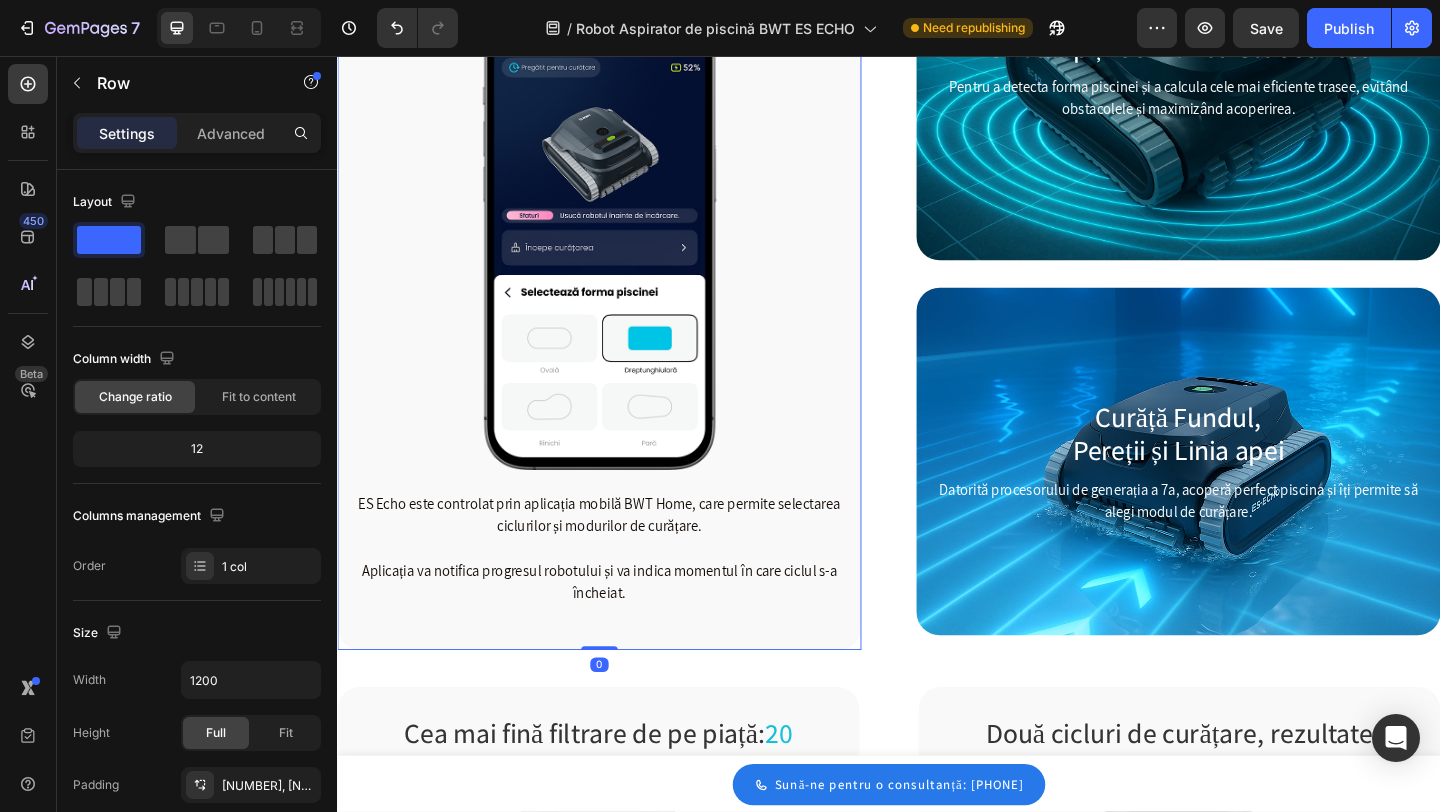 click on "Settings Advanced" at bounding box center [197, 133] 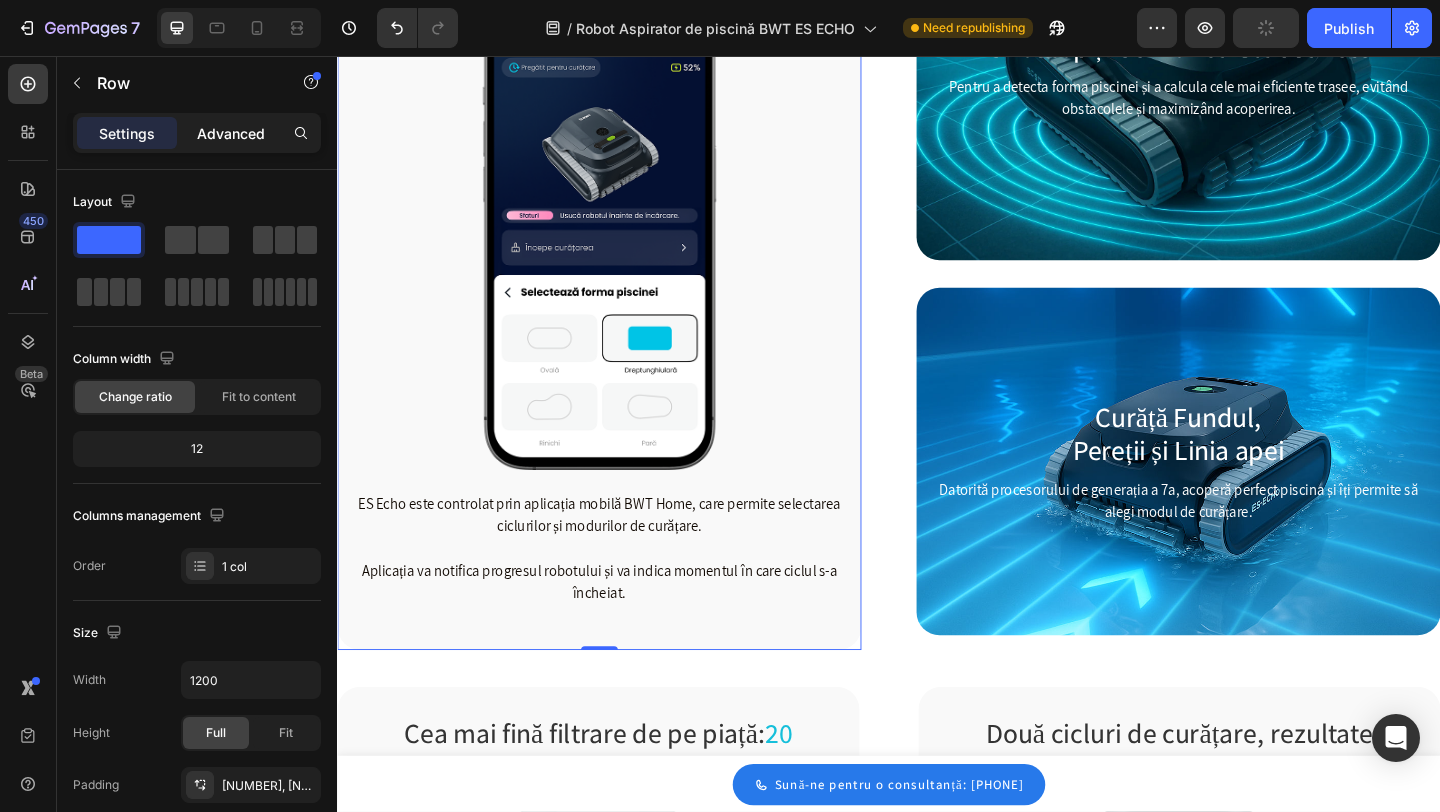 click on "Advanced" 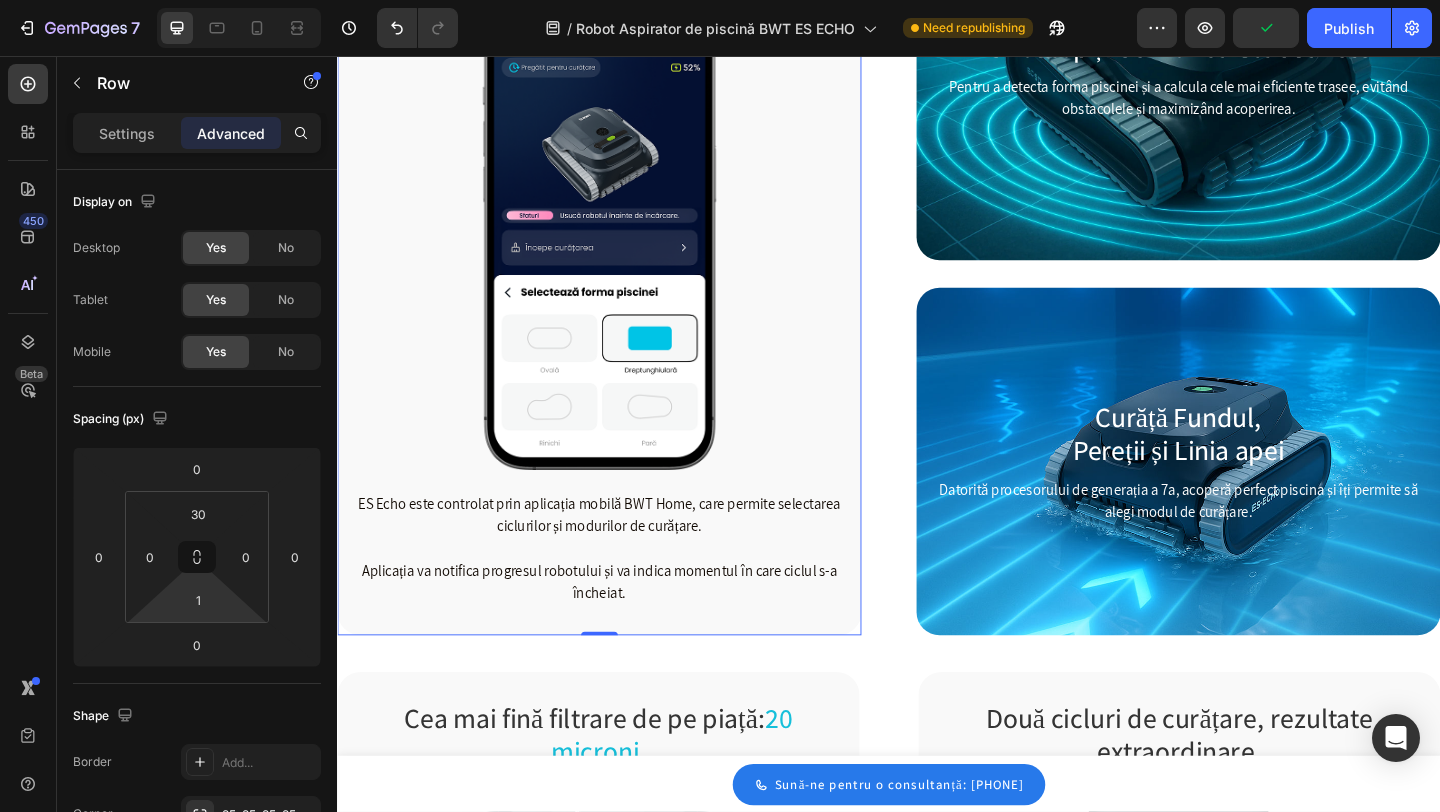 type on "0" 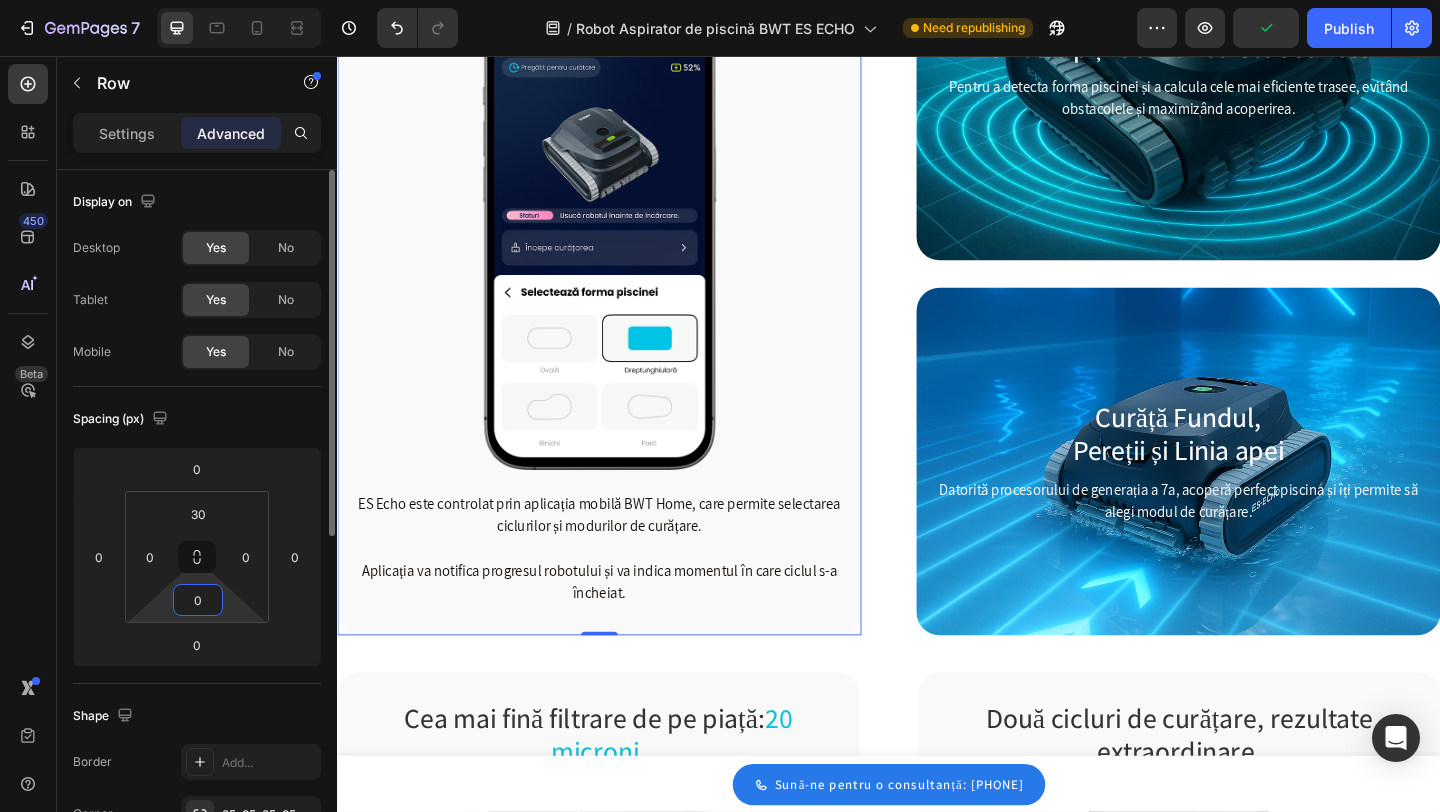 click on "7  Version history  /  Robot Aspirator de piscină BWT ES ECHO Need republishing Preview  Publish  450 Beta Sections(18) Elements(83) Section Element Hero Section Product Detail Brands Trusted Badges Guarantee Product Breakdown How to use Testimonials Compare Bundle FAQs Social Proof Brand Story Product List Collection Blog List Contact Sticky Add to Cart Custom Footer Browse Library 450 Layout
Row
Row
Row
Row Text
Heading
Text Block Button
Button
Button Media
Image
Image
Video" at bounding box center (720, 0) 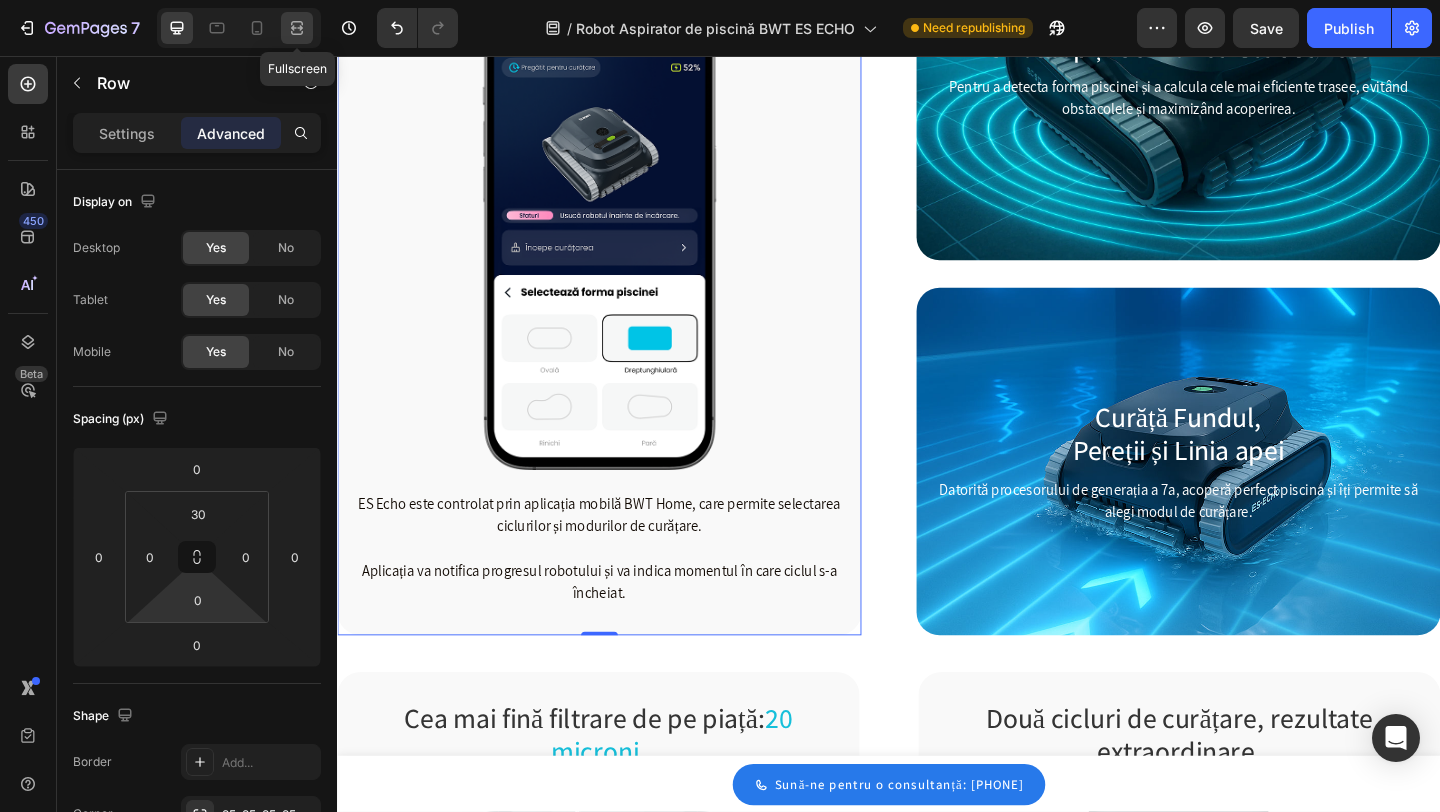 click 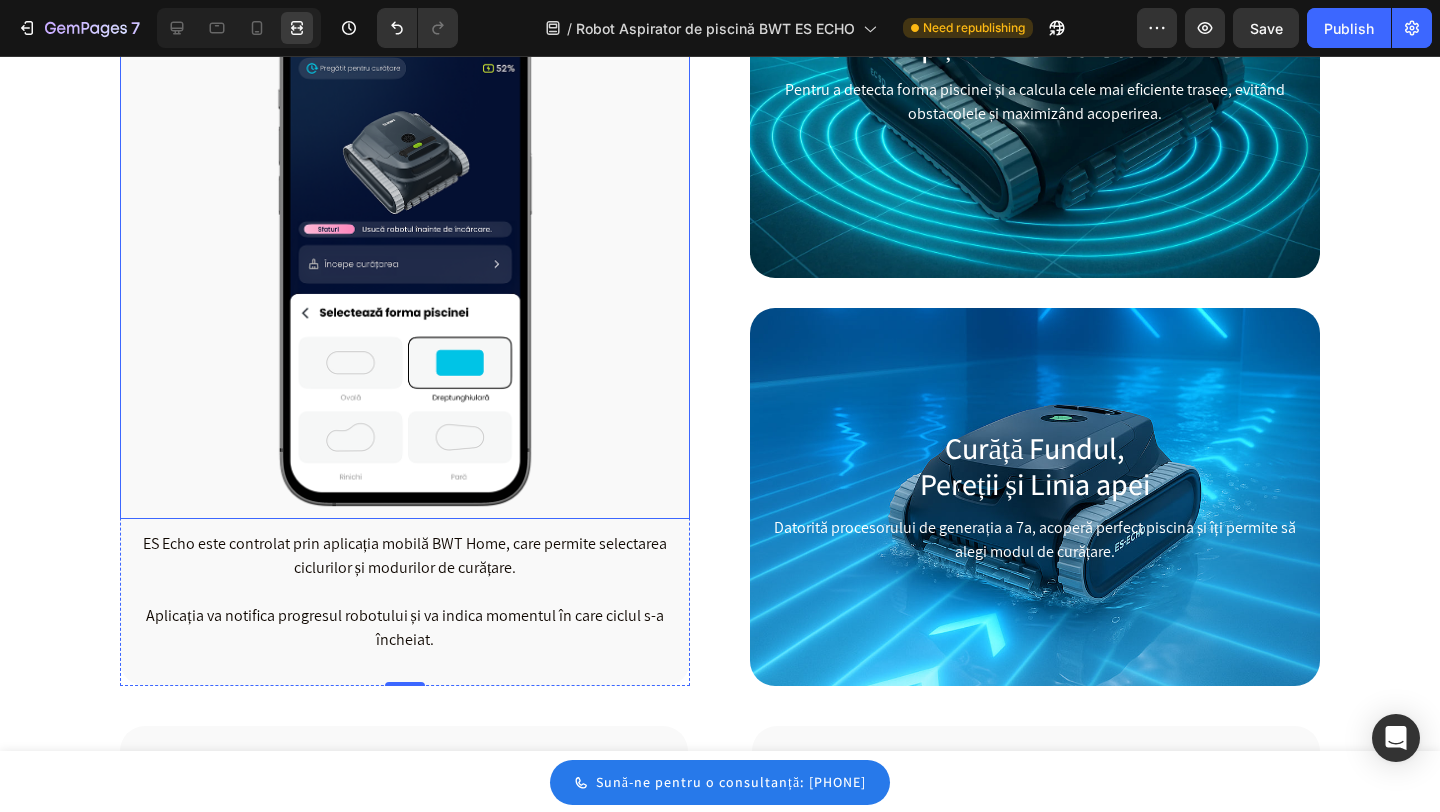 click at bounding box center (405, 247) 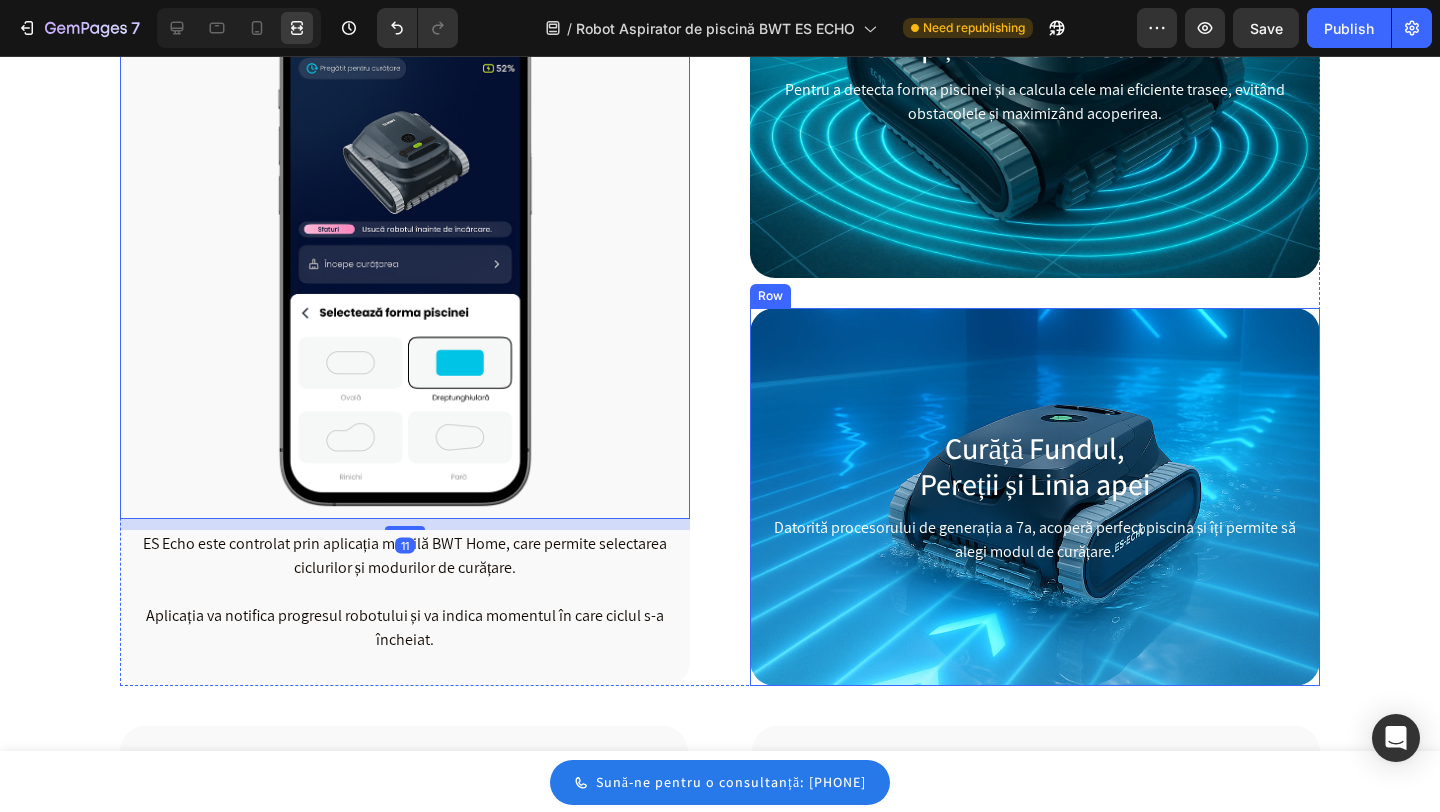 click on "Curăță Fundul,  Pereții și Linia apei Heading Datorită procesorului de generația a 7a, acoperă perfect piscina și îți permite să alegi modul de curățare. Text block Row" at bounding box center [1035, 497] 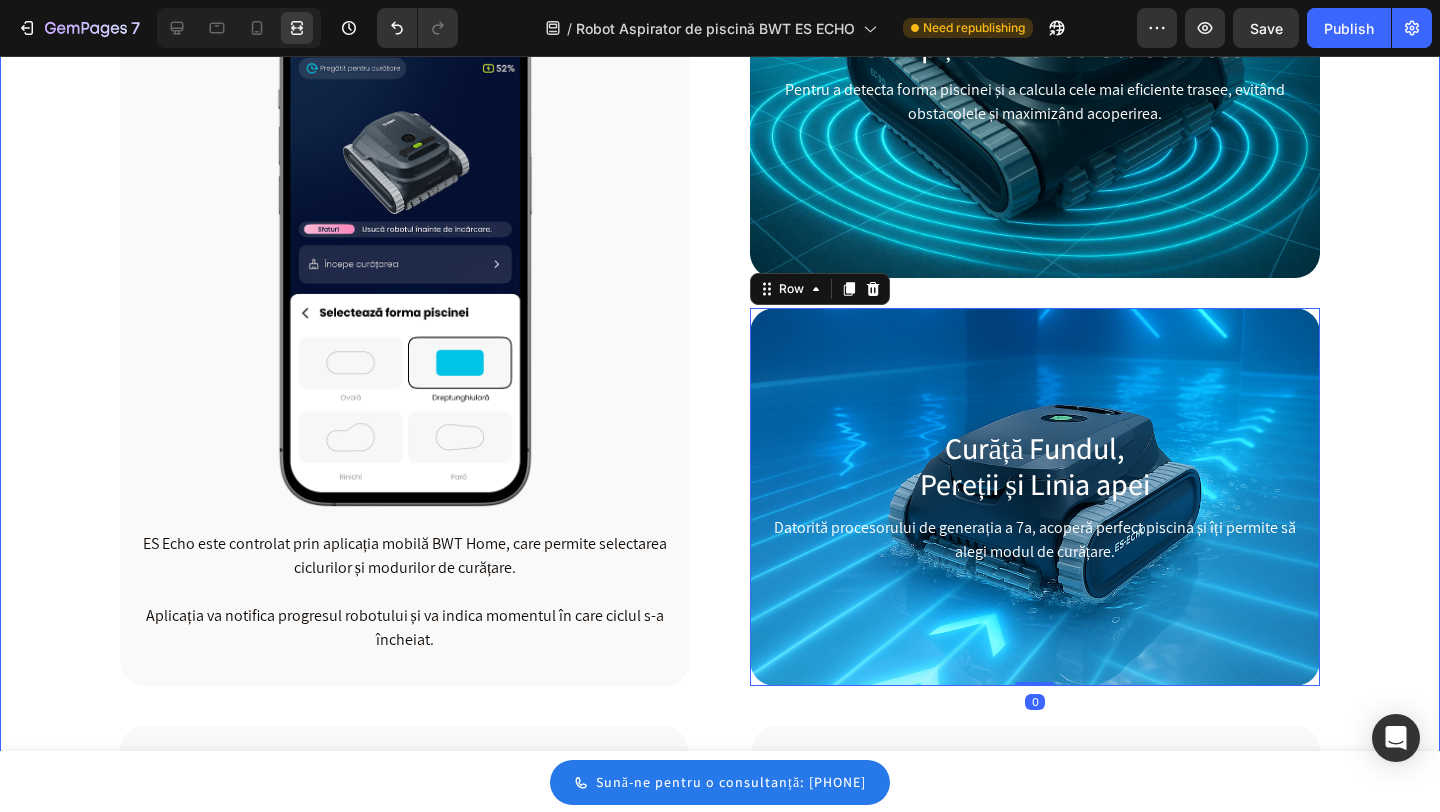 click on "⁠⁠⁠⁠⁠⁠⁠ Aplicație WiFi: Control de la distanță și actualizări software. Heading Image ES Echo este controlat prin aplicația mobilă BWT Home, care permite selectarea ciclurilor și modurilor de curățare.   Aplicația va notifica progresul robotului și va indica momentul în care ciclul s-a încheiat. Text block Row Giroscop și Senzor cu Ultrasunete Heading Pentru a detecta forma piscinei și a calcula cele mai eficiente trasee, evitând obstacolele și maximizând acoperirea. Text block Row Curăță Fundul,  Pereții și Linia apei Heading Datorită procesorului de generația a 7a, acoperă perfect piscina și îți permite să alegi modul de curățare. Text block Row   0 Row Cea mai fină filtrare de pe piață:  20 microni . Heading Image Spre deosebire de majoritatea roboților de pe piață, care pur și simplu mută murdăria, filtrele cu cartuș  TigerShark XL QC  oferă o  filtrare până la 20 microni Text block Row Două cicluri de curățare, rezultate extraordinare." at bounding box center (720, 1112) 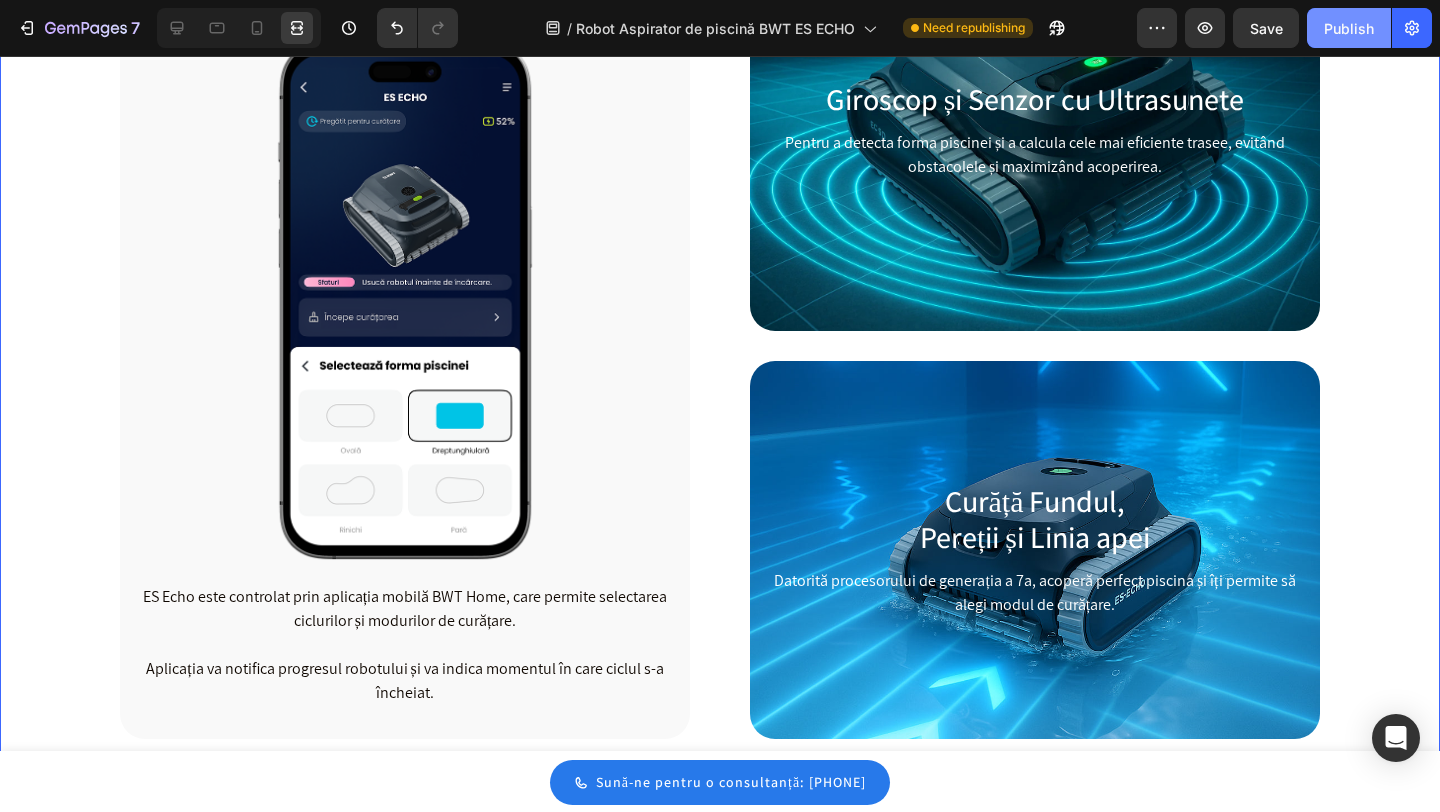 drag, startPoint x: 1364, startPoint y: 32, endPoint x: 1403, endPoint y: 252, distance: 223.43008 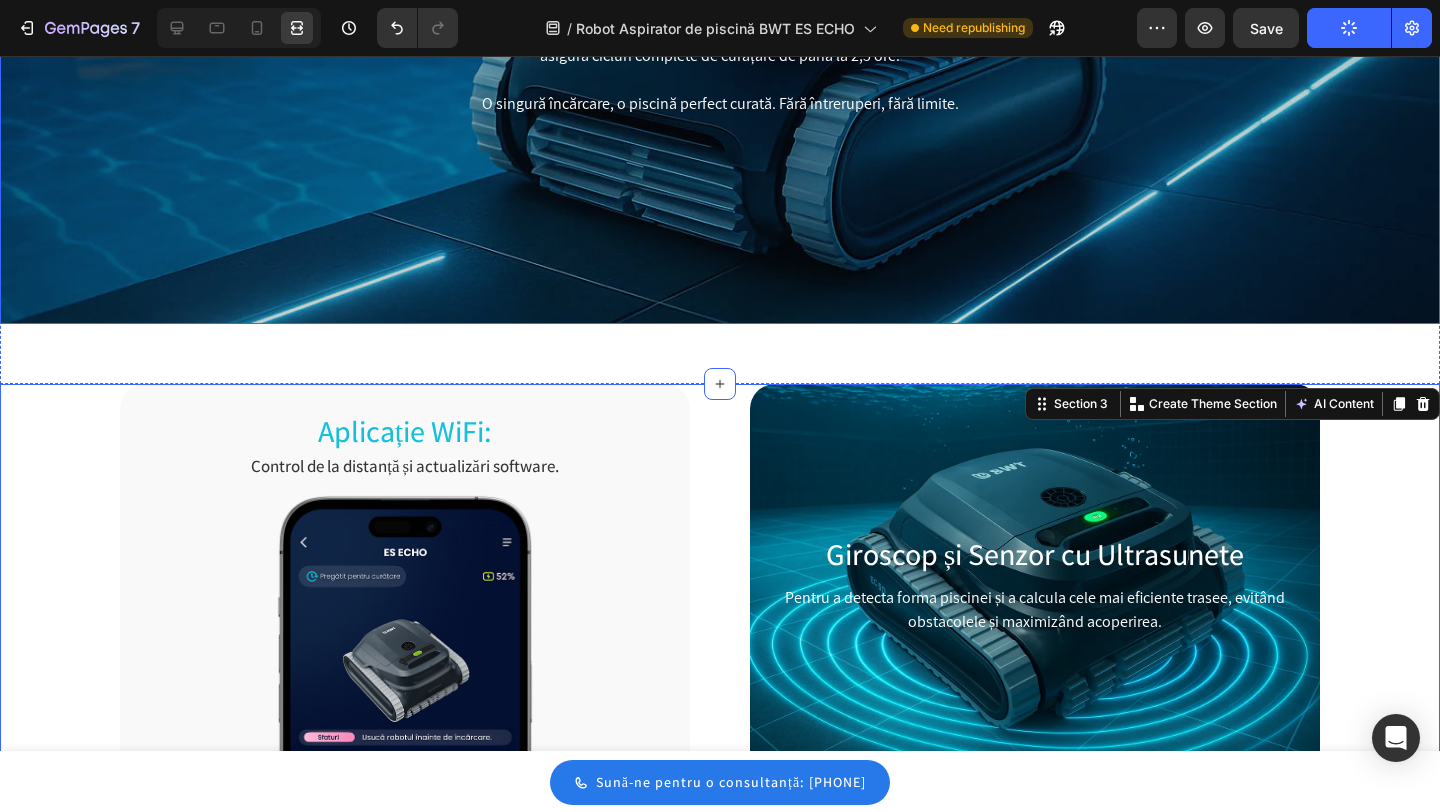 scroll, scrollTop: 1287, scrollLeft: 0, axis: vertical 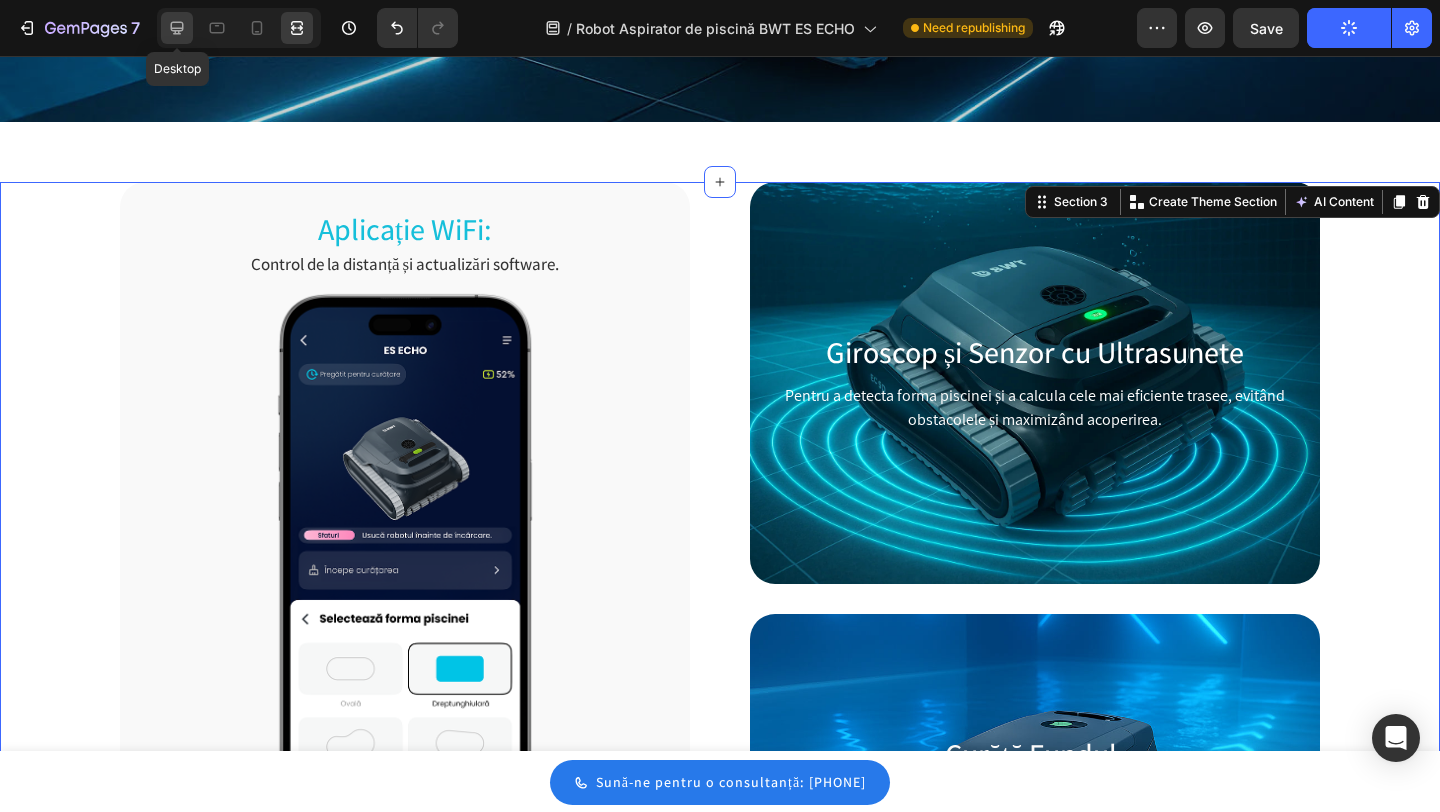 click 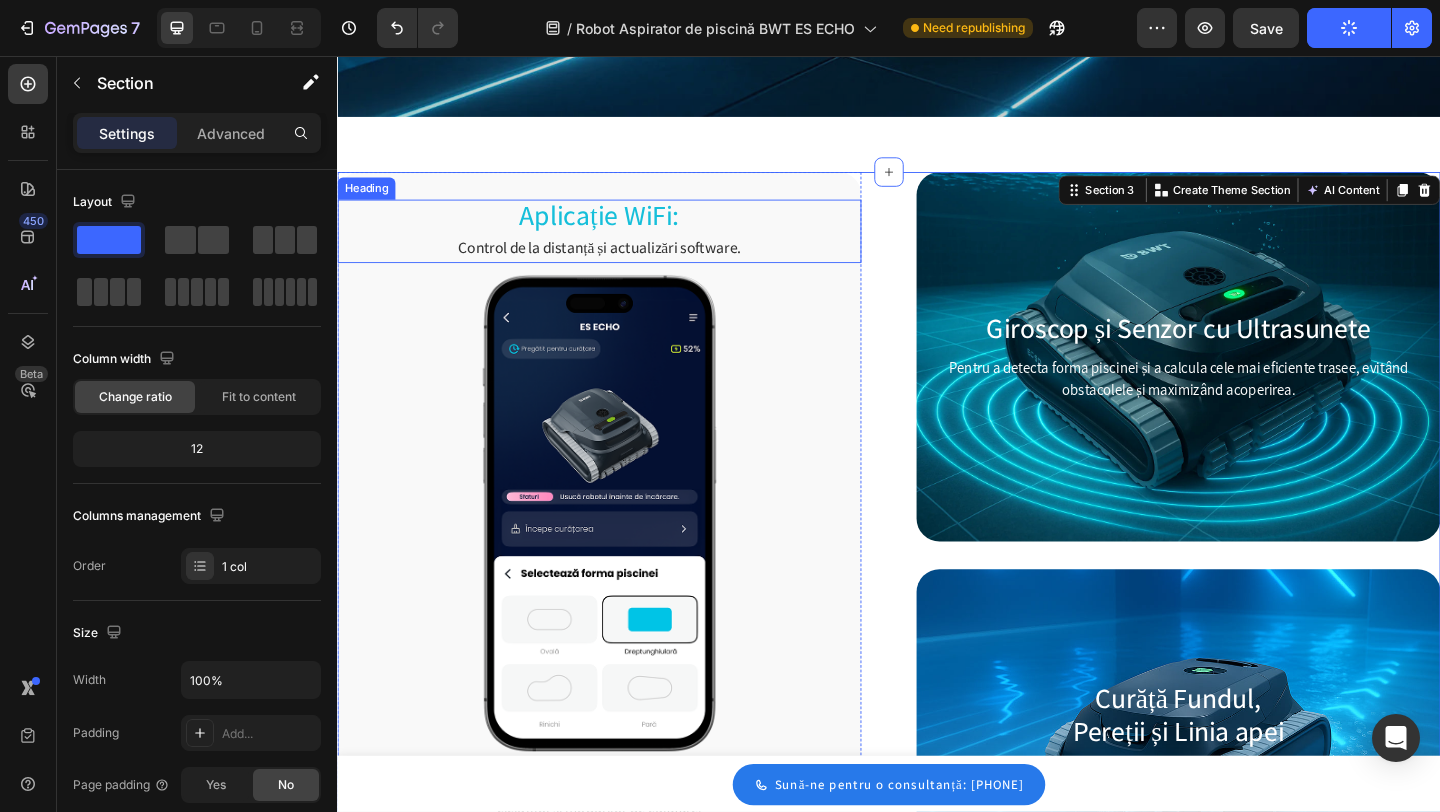 click on "Aplicație WiFi:" at bounding box center [622, 229] 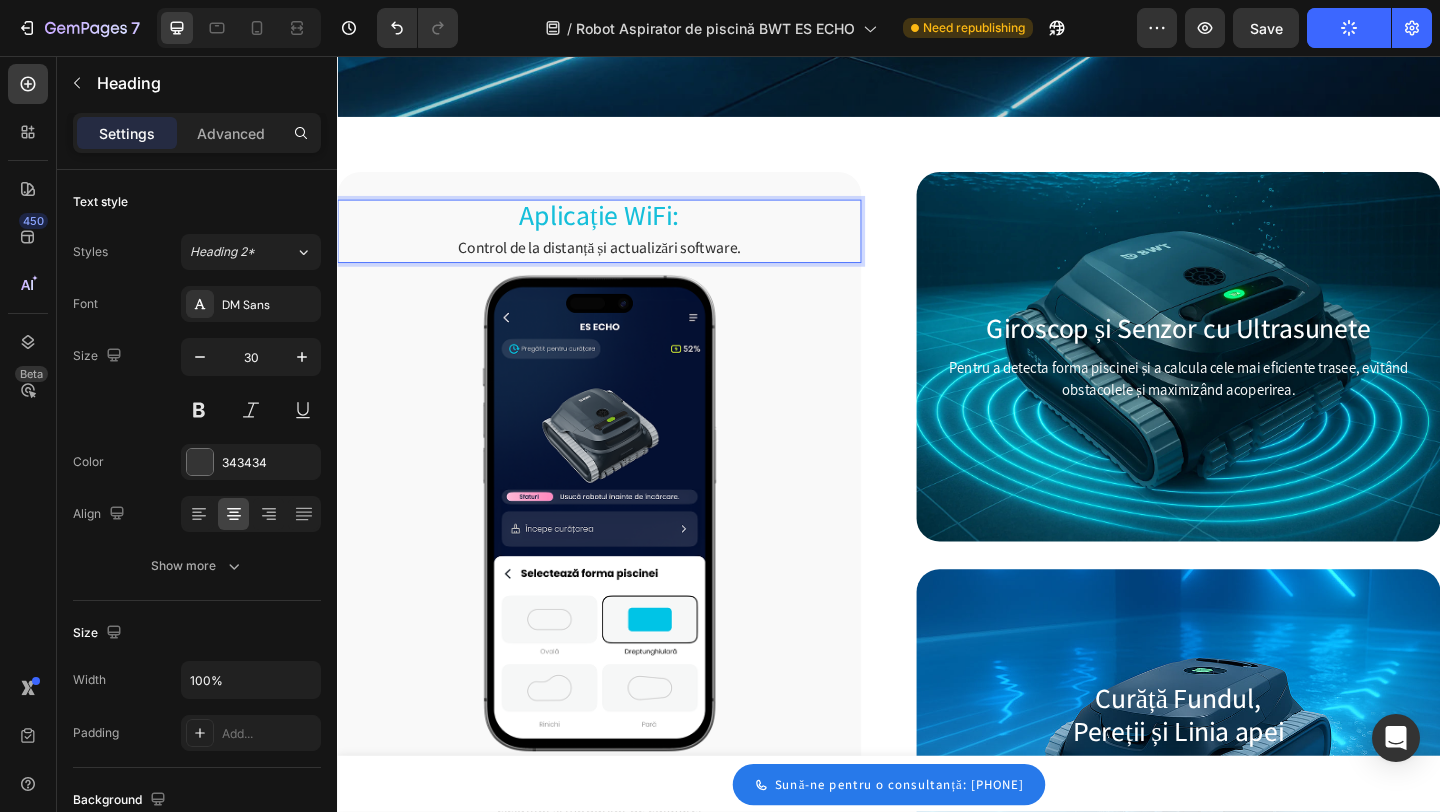 click on "Aplicație WiFi:" at bounding box center (622, 229) 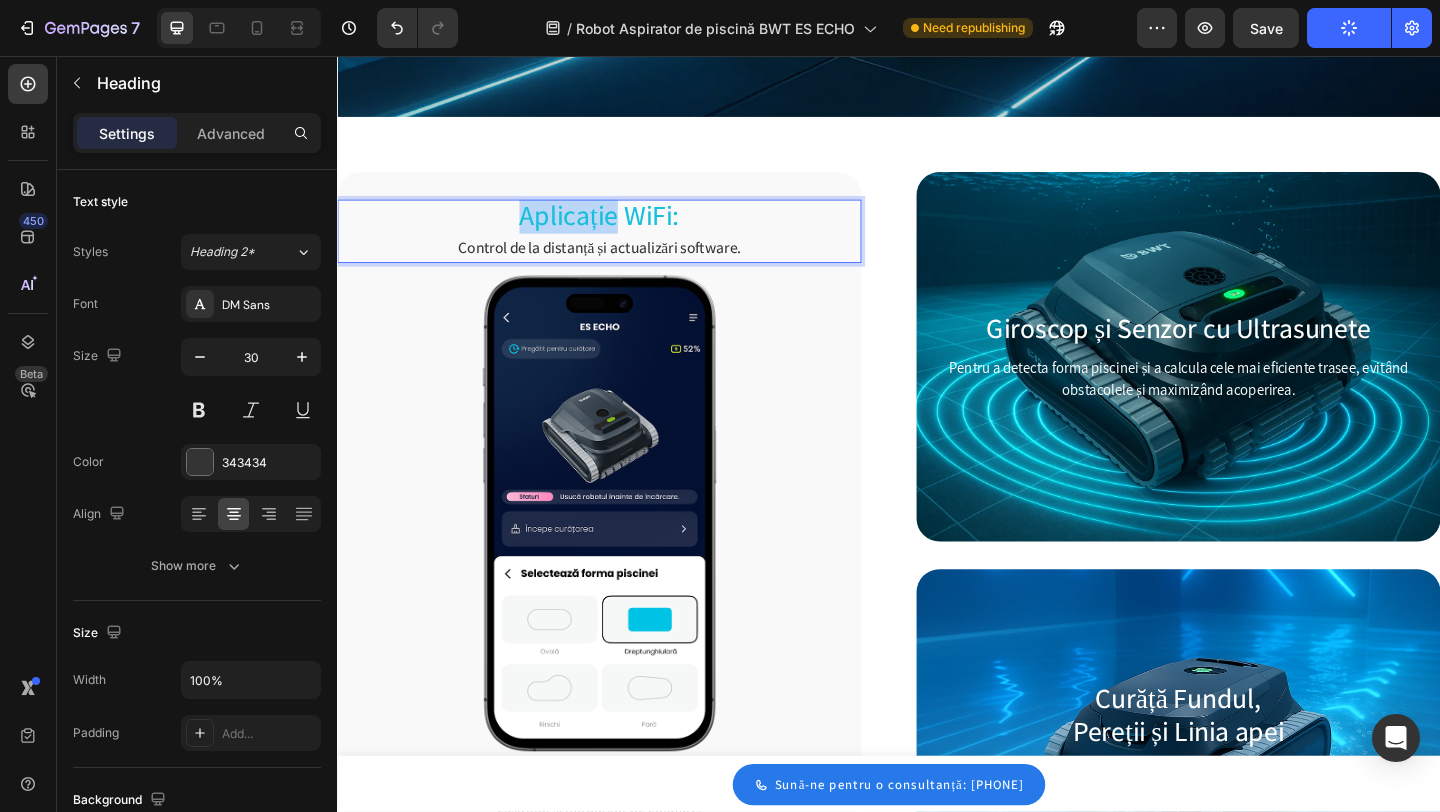 click on "Aplicație WiFi:" at bounding box center (622, 229) 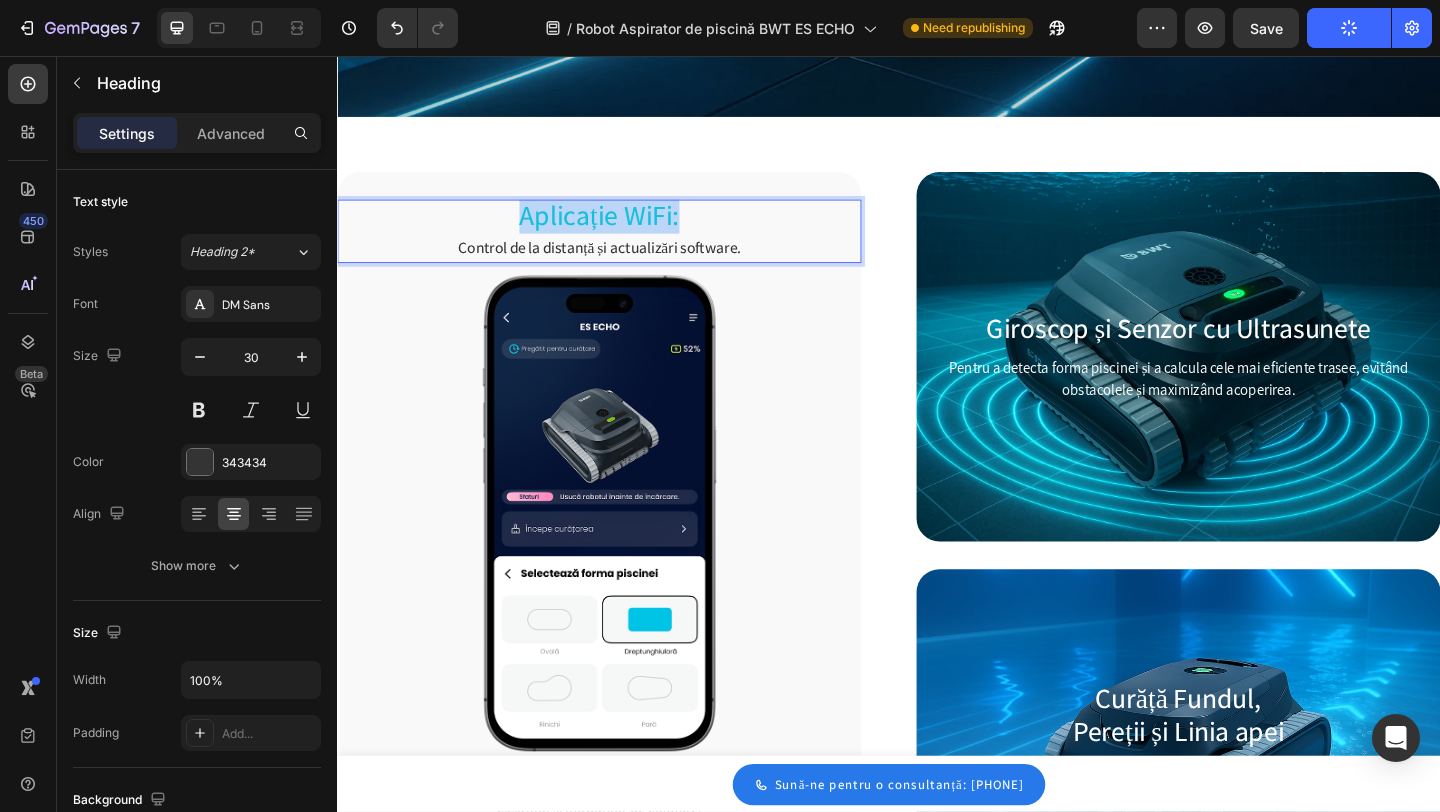 drag, startPoint x: 737, startPoint y: 233, endPoint x: 453, endPoint y: 233, distance: 284 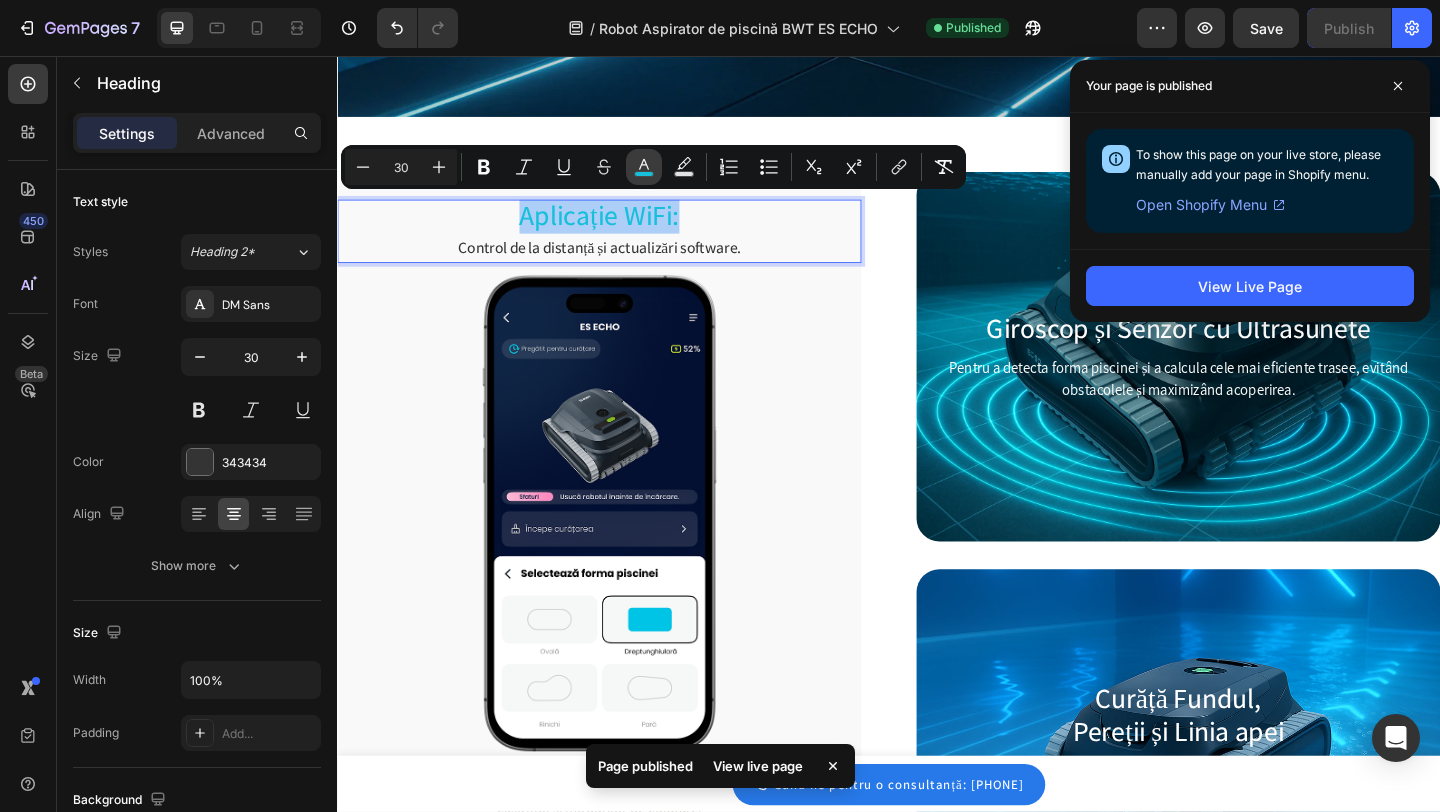 click 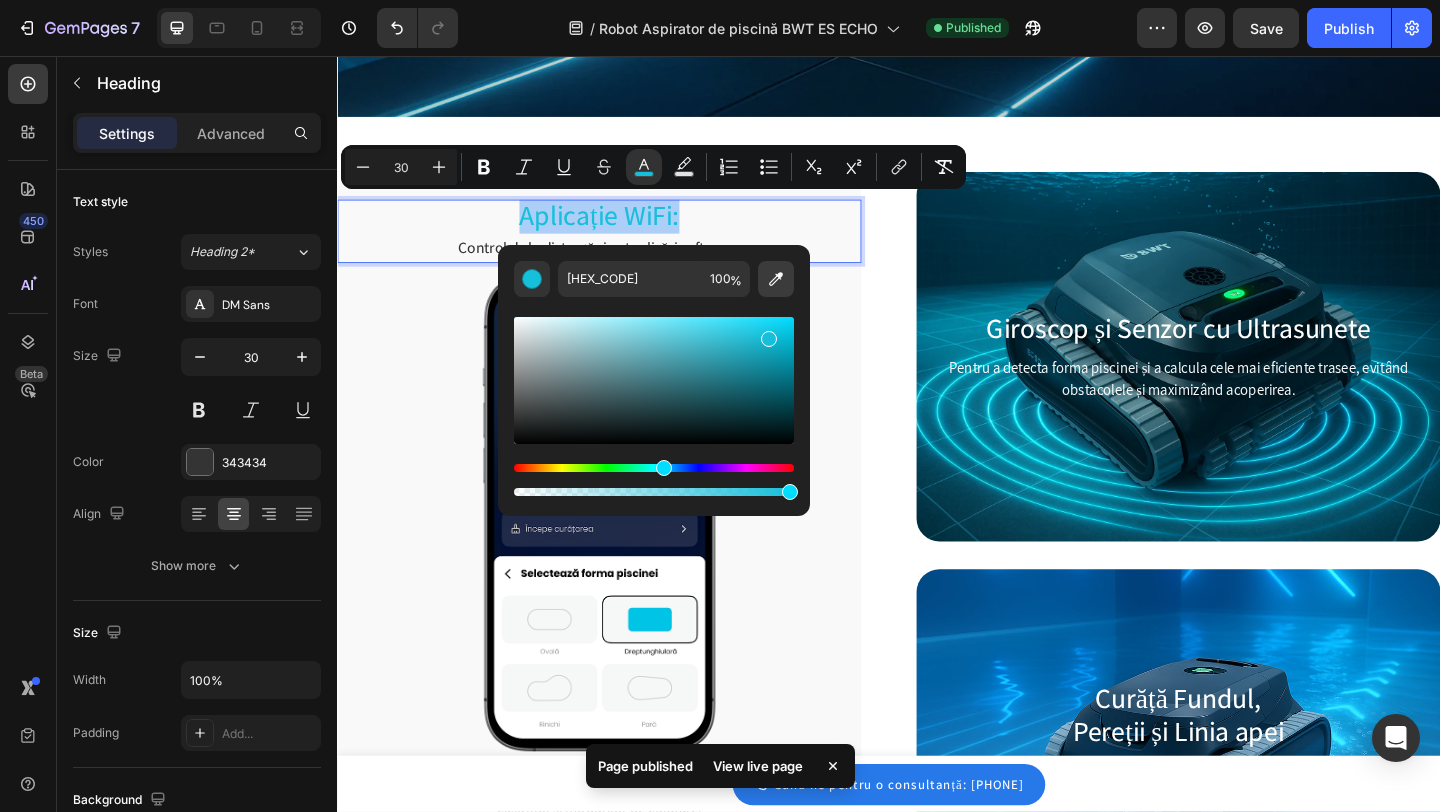 click 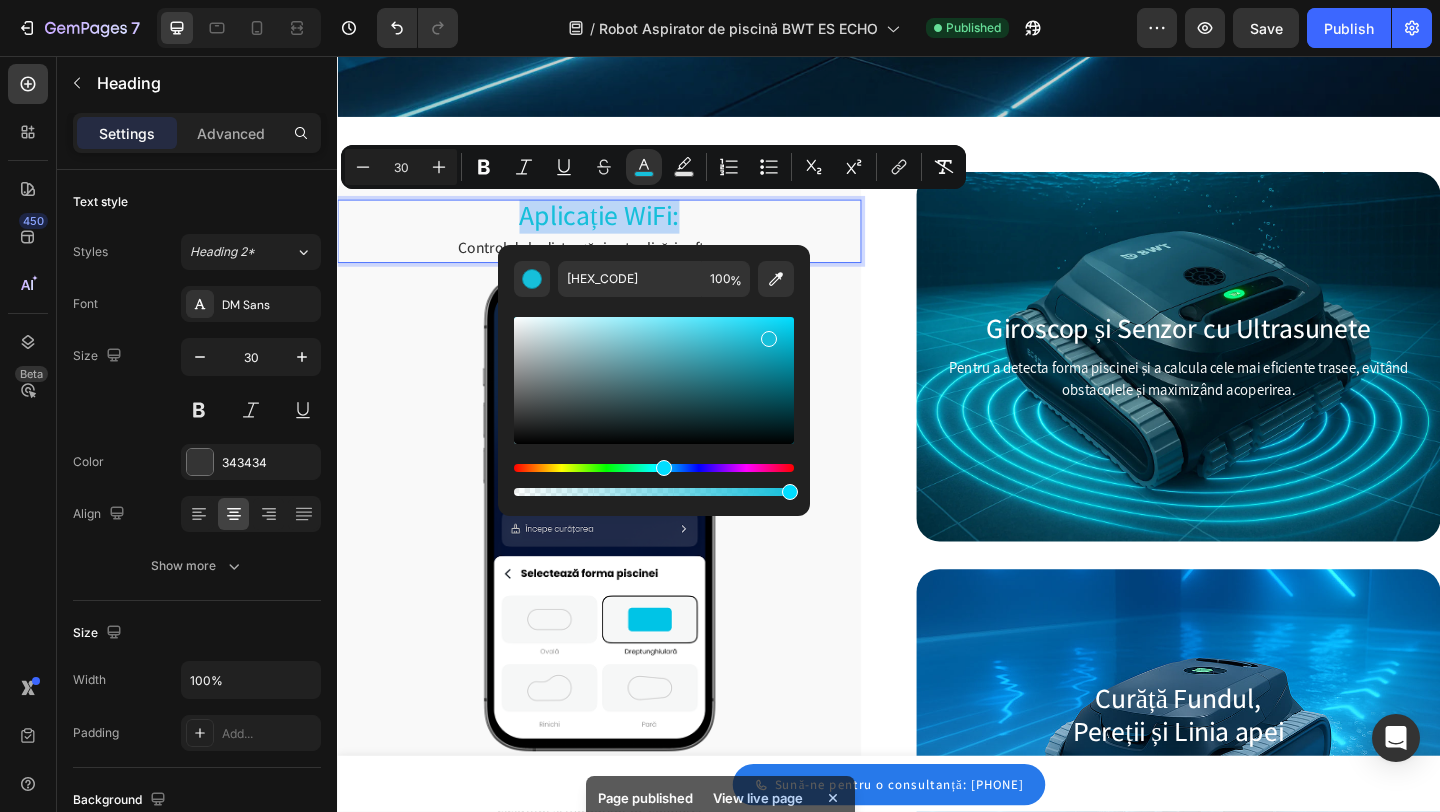 type on "202B49" 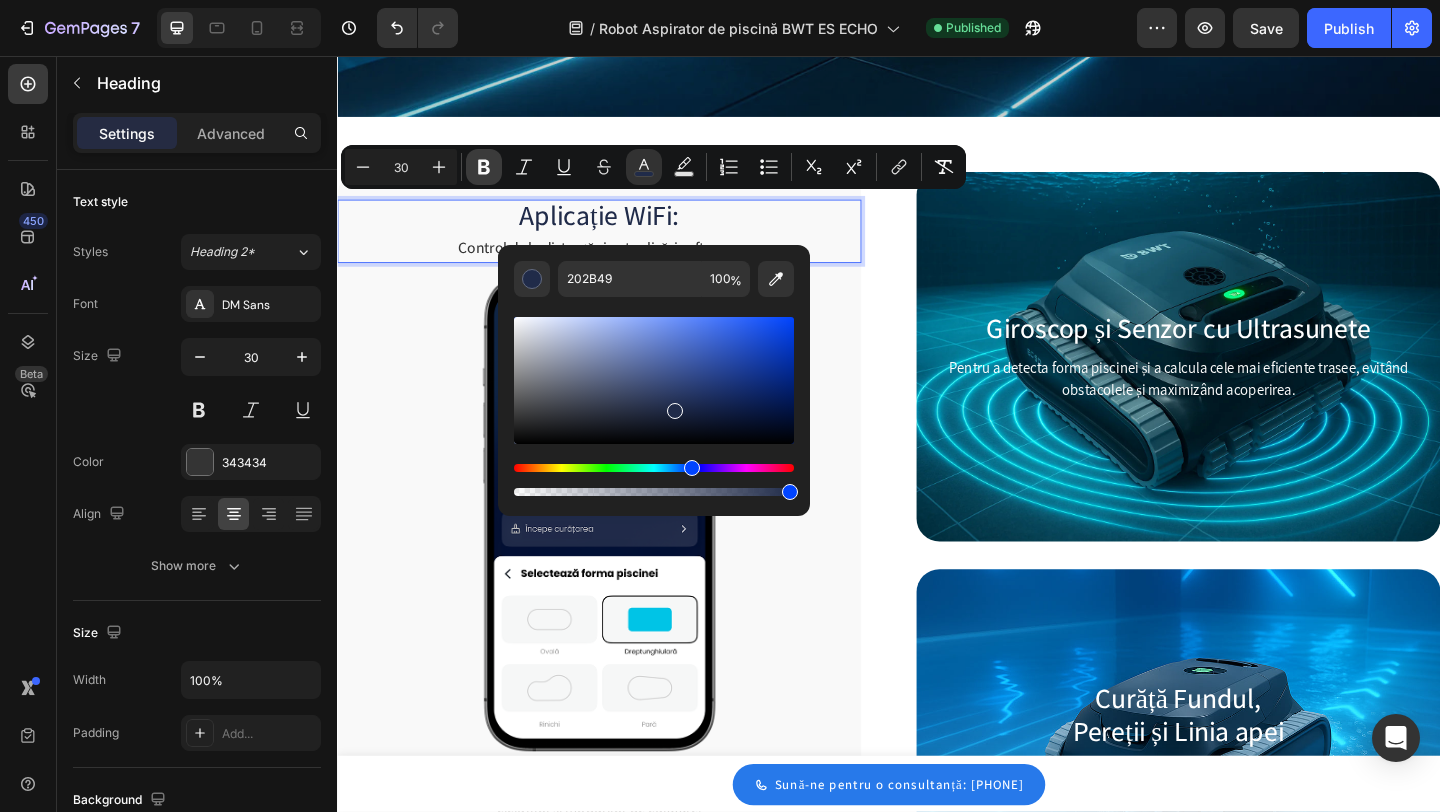 click 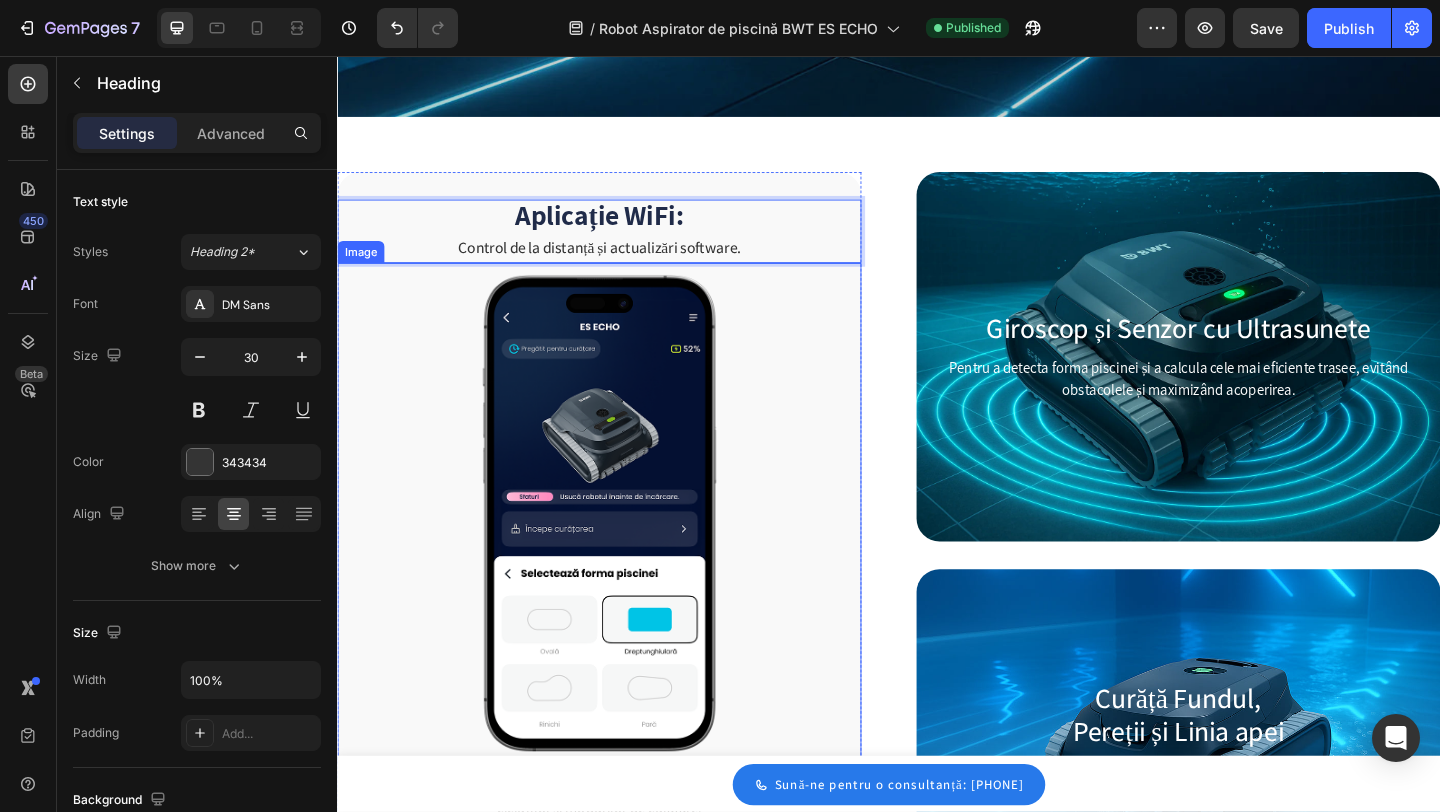 click at bounding box center [622, 553] 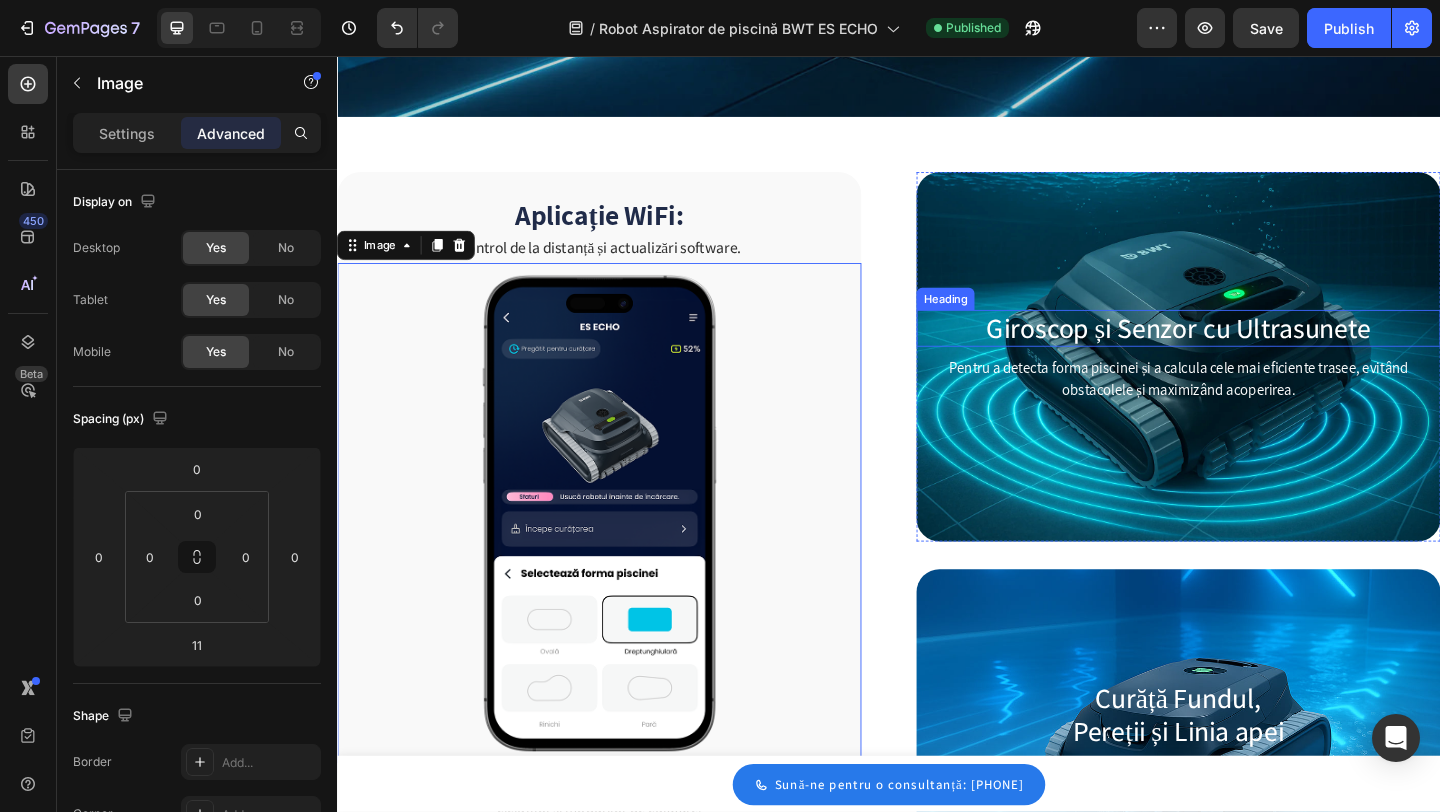 click on "Pentru a detecta forma piscinei și a calcula cele mai eficiente trasee, evitând obstacolele și maximizând acoperirea." at bounding box center [1252, 408] 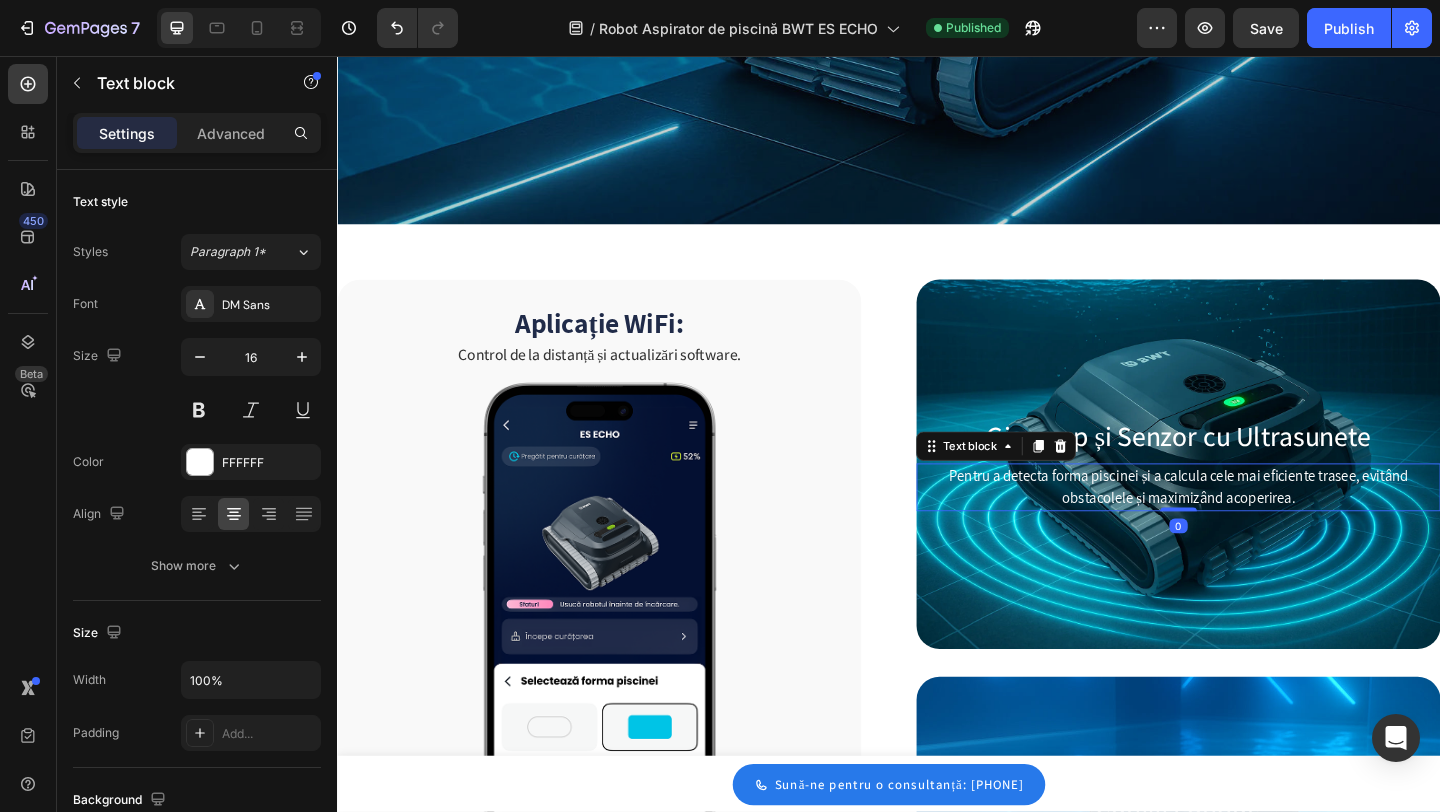 scroll, scrollTop: 1134, scrollLeft: 0, axis: vertical 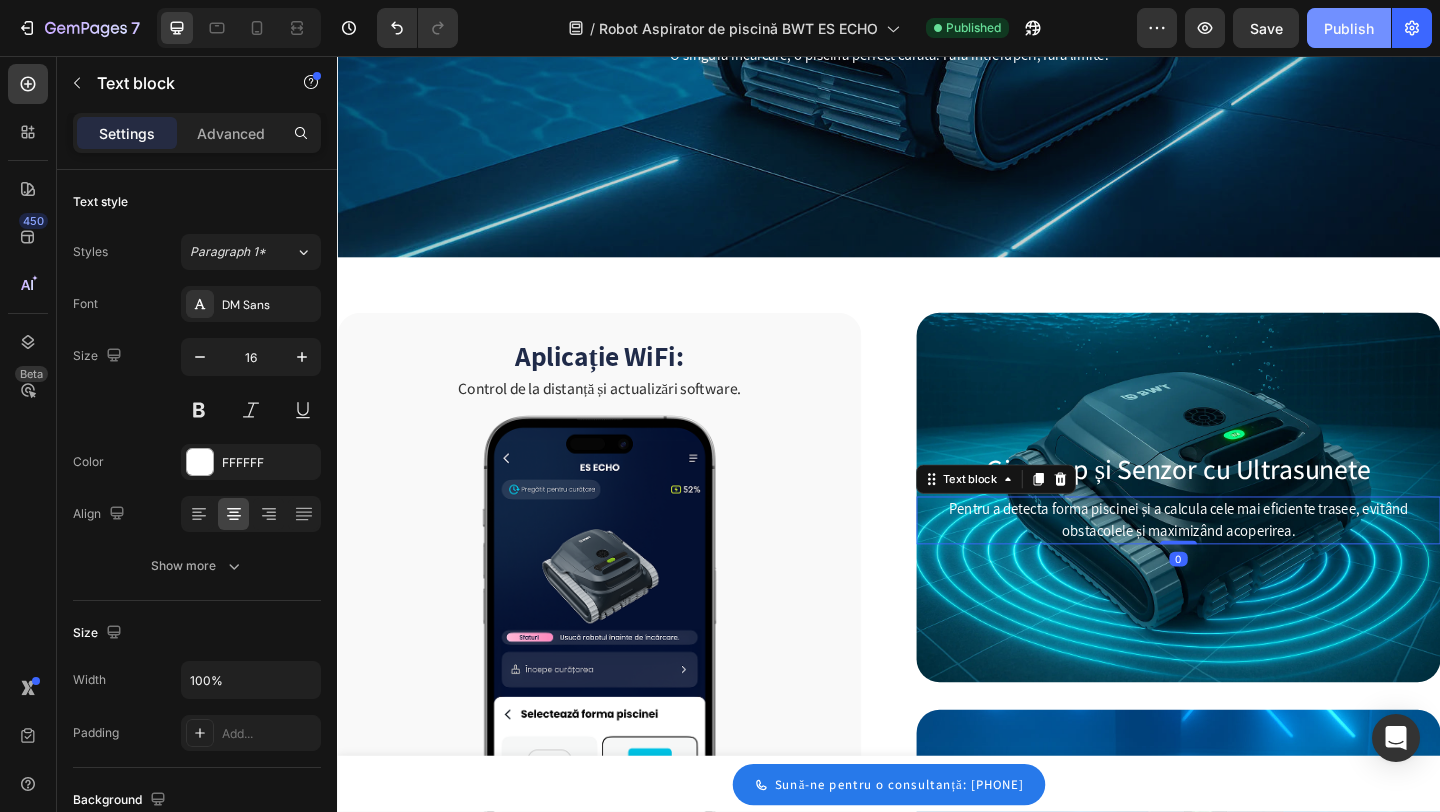 click on "Publish" at bounding box center [1349, 28] 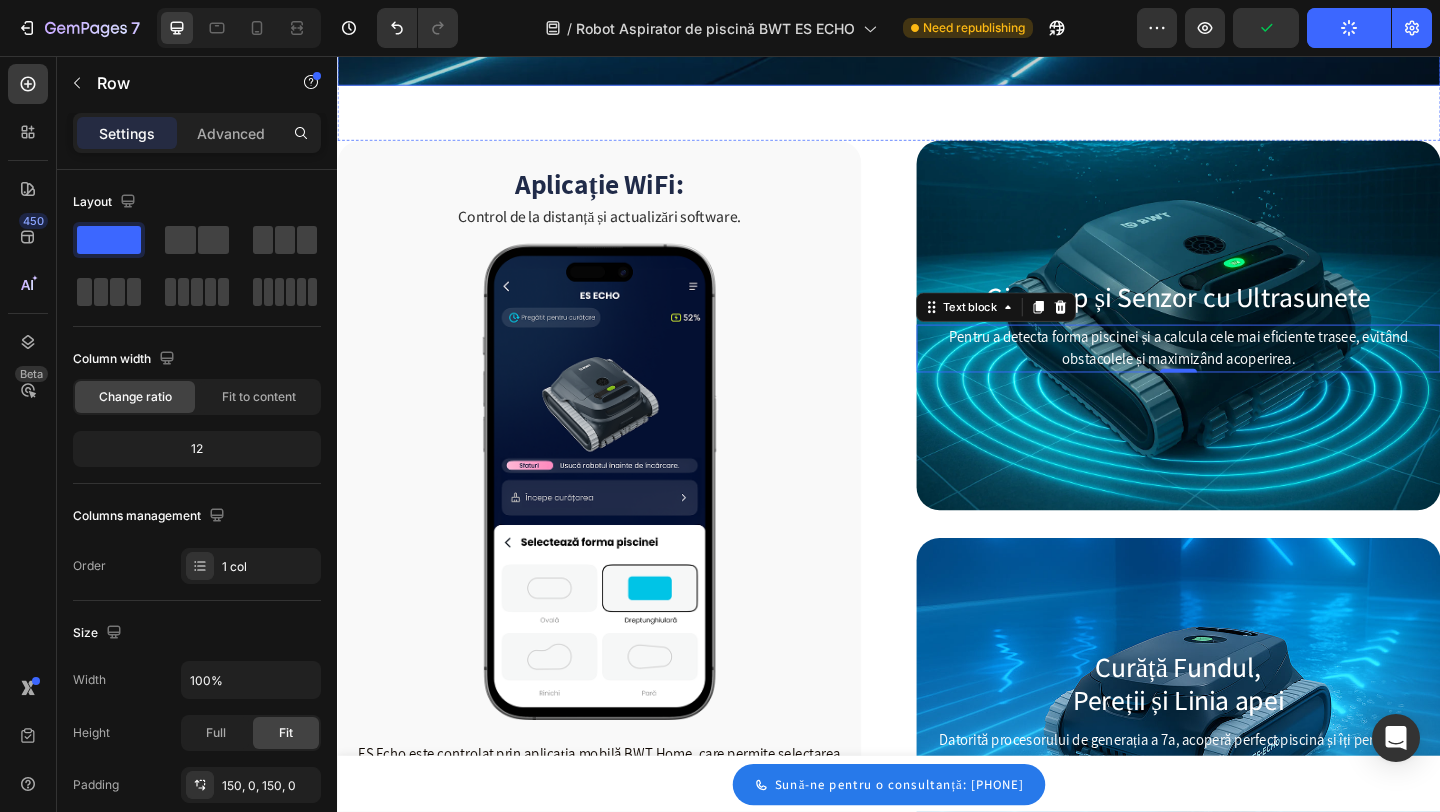 click on "Giroscop și Senzor cu Ultrasunete Heading Pentru a detecta forma piscinei și a calcula cele mai eficiente trasee, evitând obstacolele și maximizând acoperirea. Text block   0 Row" at bounding box center (1252, 349) 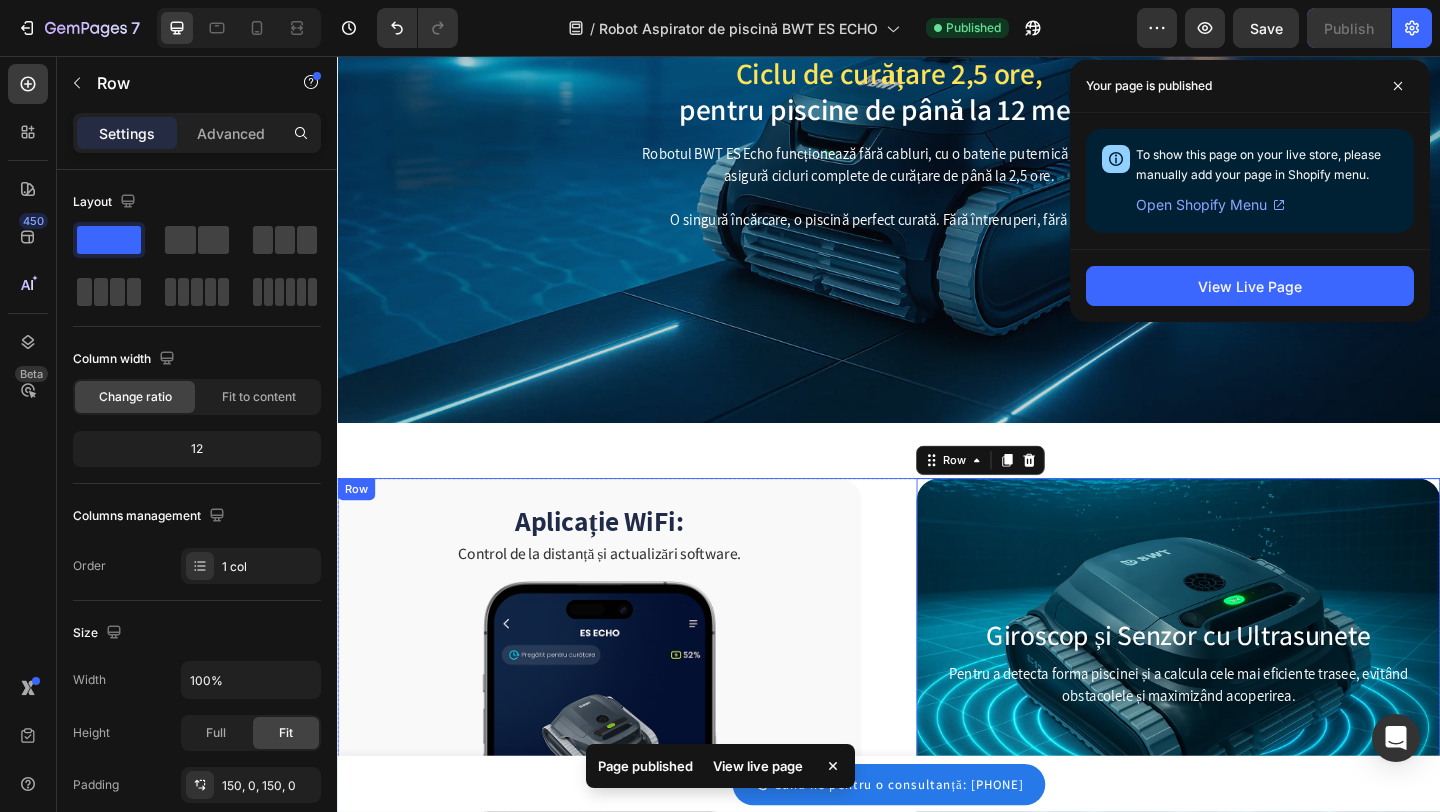 scroll, scrollTop: 951, scrollLeft: 0, axis: vertical 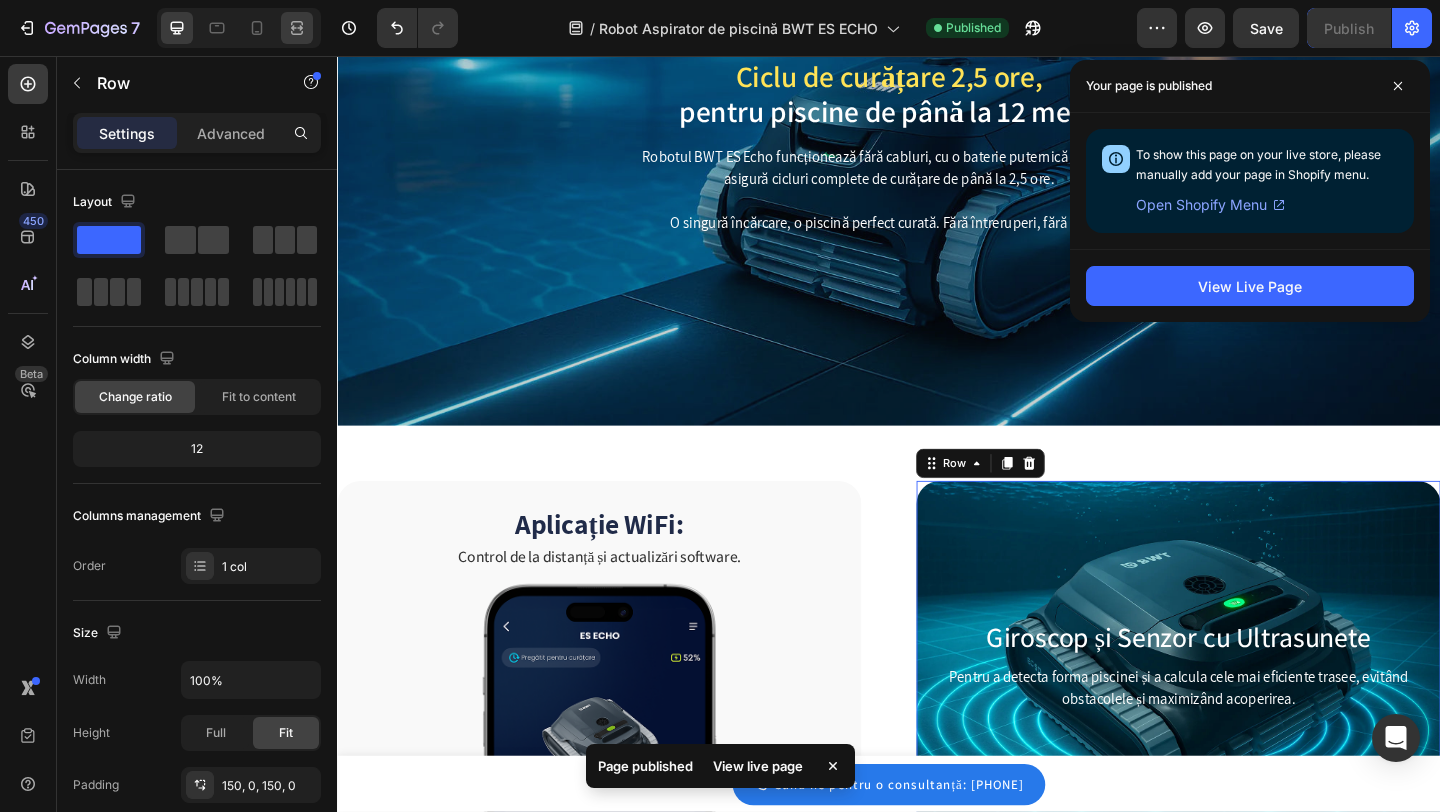 click 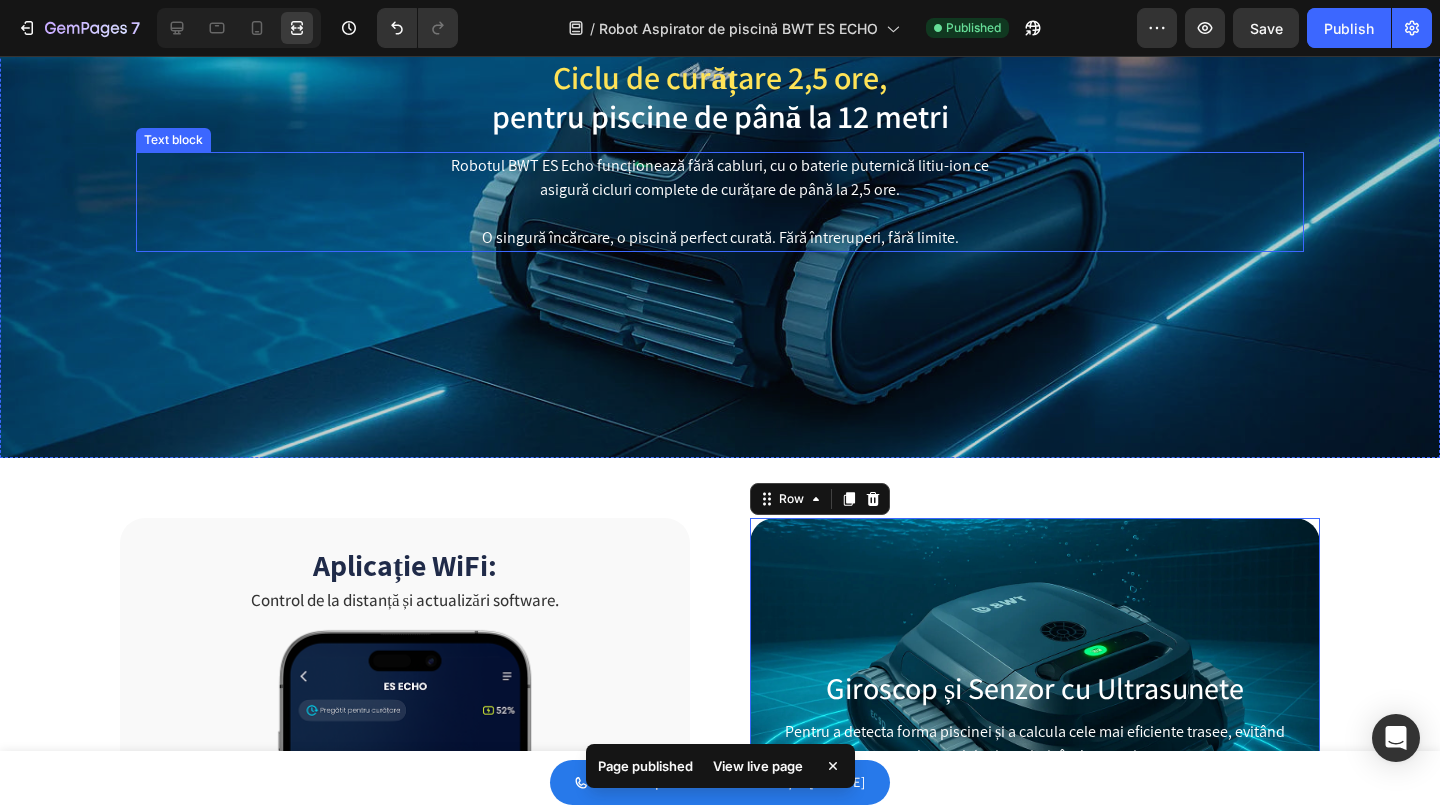 click on "asigură cicluri complete de curățare de până la 2,5 ore." at bounding box center (720, 190) 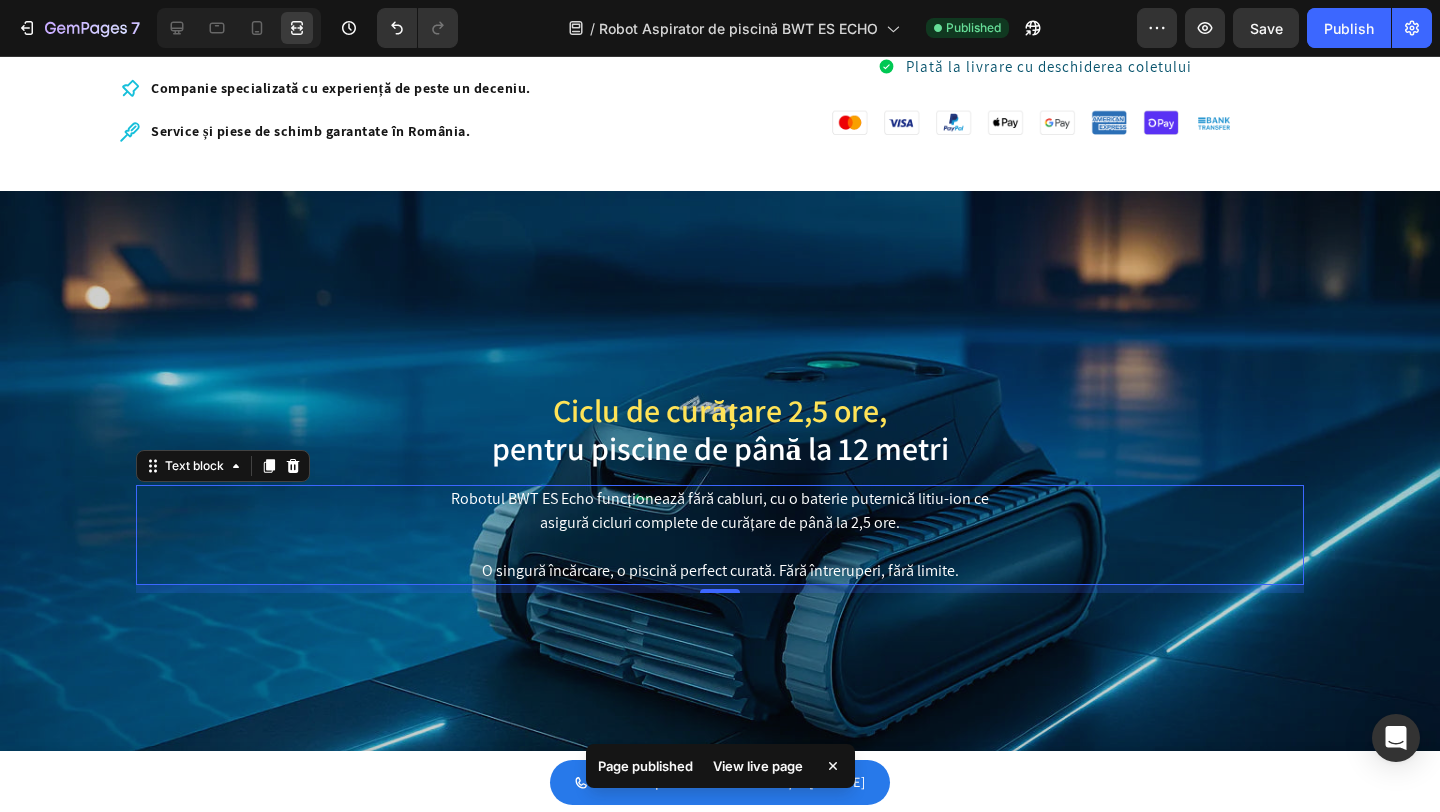 scroll, scrollTop: 642, scrollLeft: 0, axis: vertical 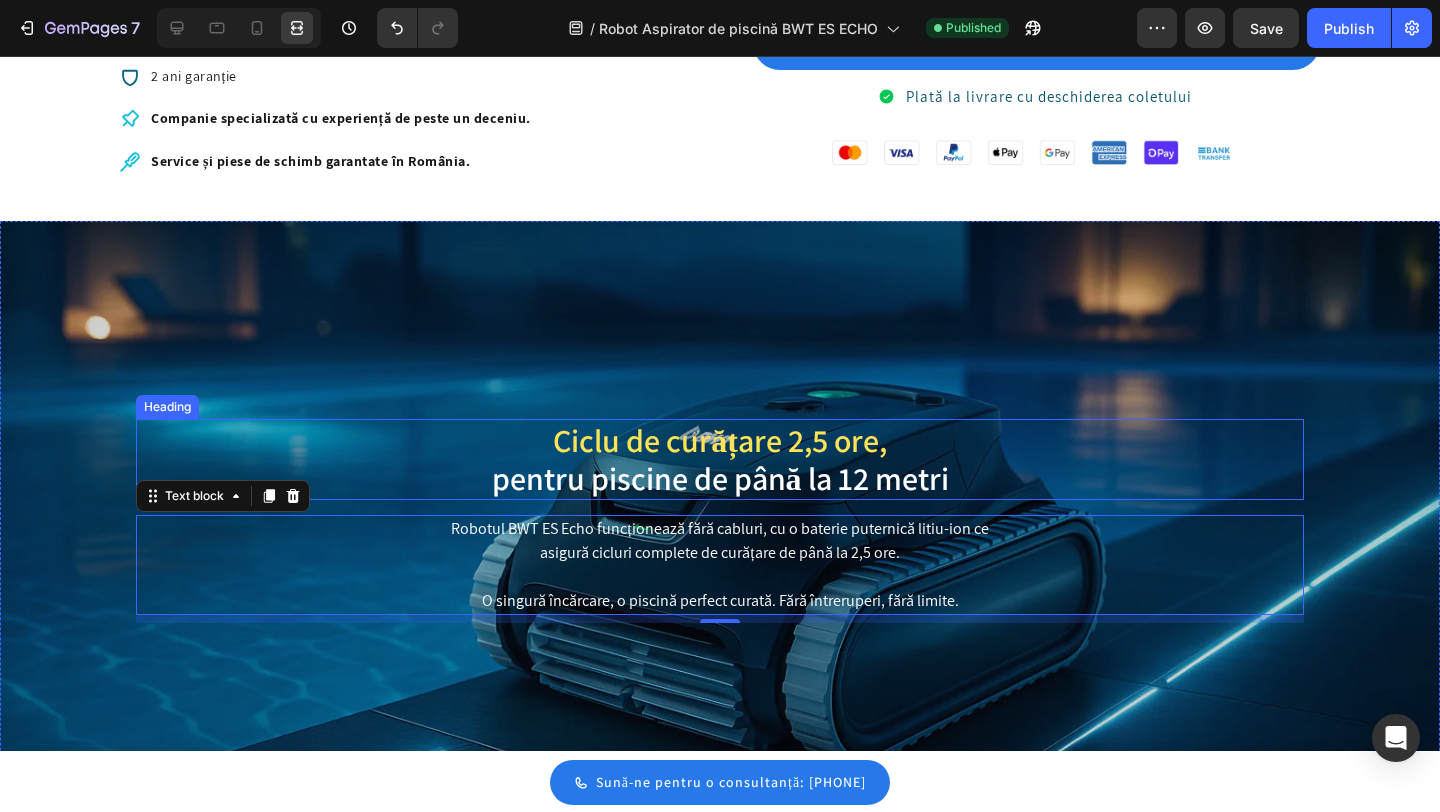 click on "Ciclu de curățare 2,5 ore,  pentru piscine de până la 12 metri" at bounding box center (720, 459) 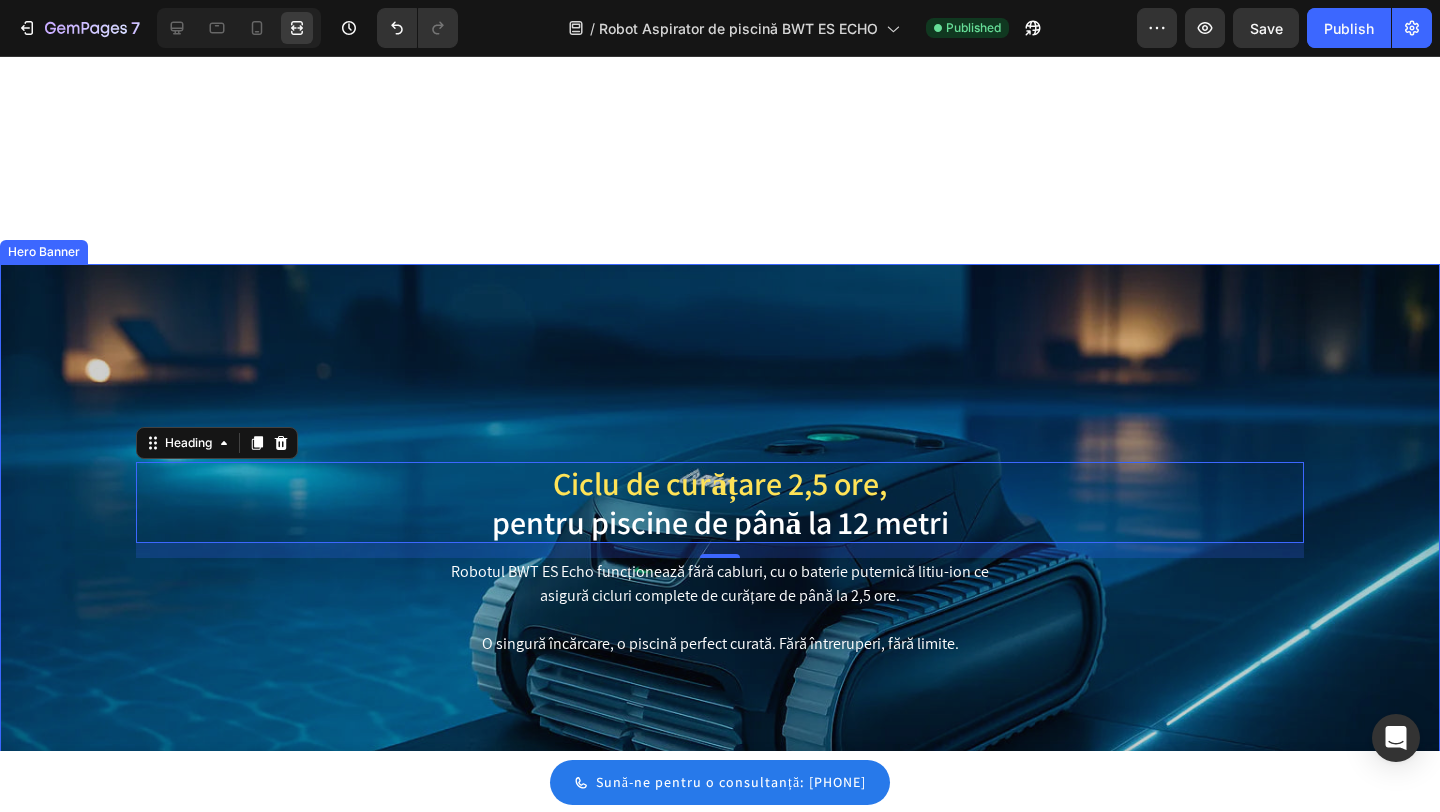 scroll, scrollTop: 919, scrollLeft: 0, axis: vertical 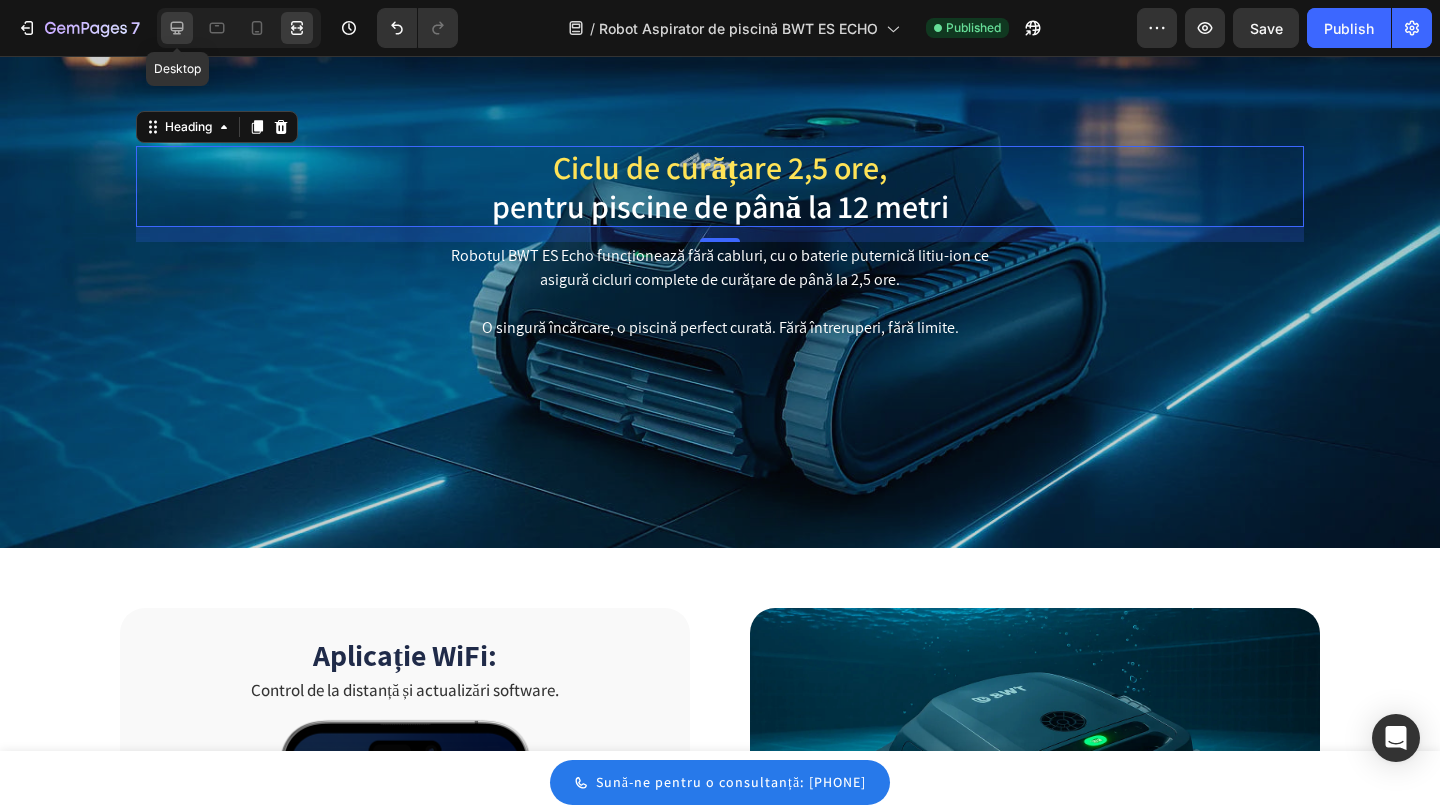 click 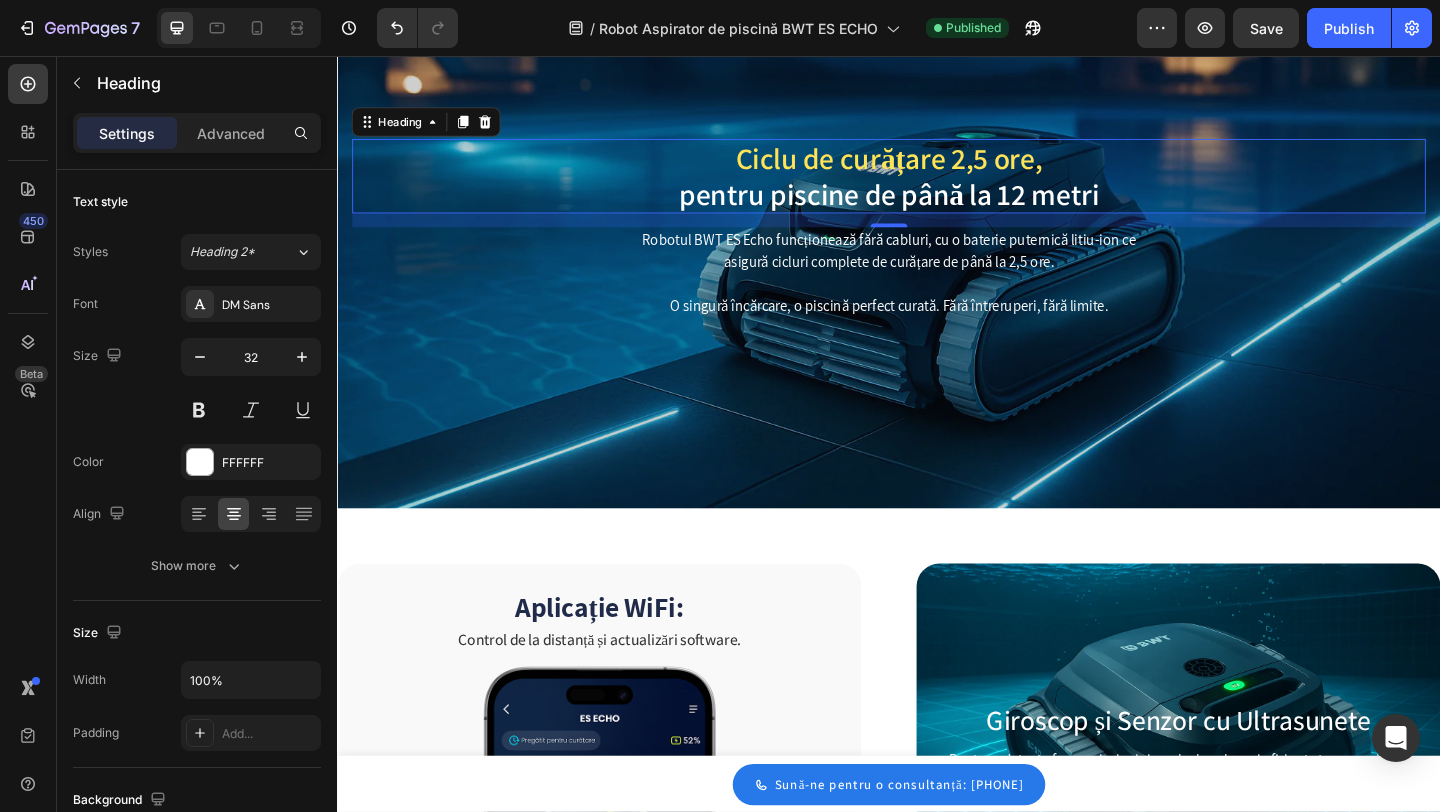 click on "Ciclu de curățare 2,5 ore,  pentru piscine de până la 12 metri" at bounding box center [937, 186] 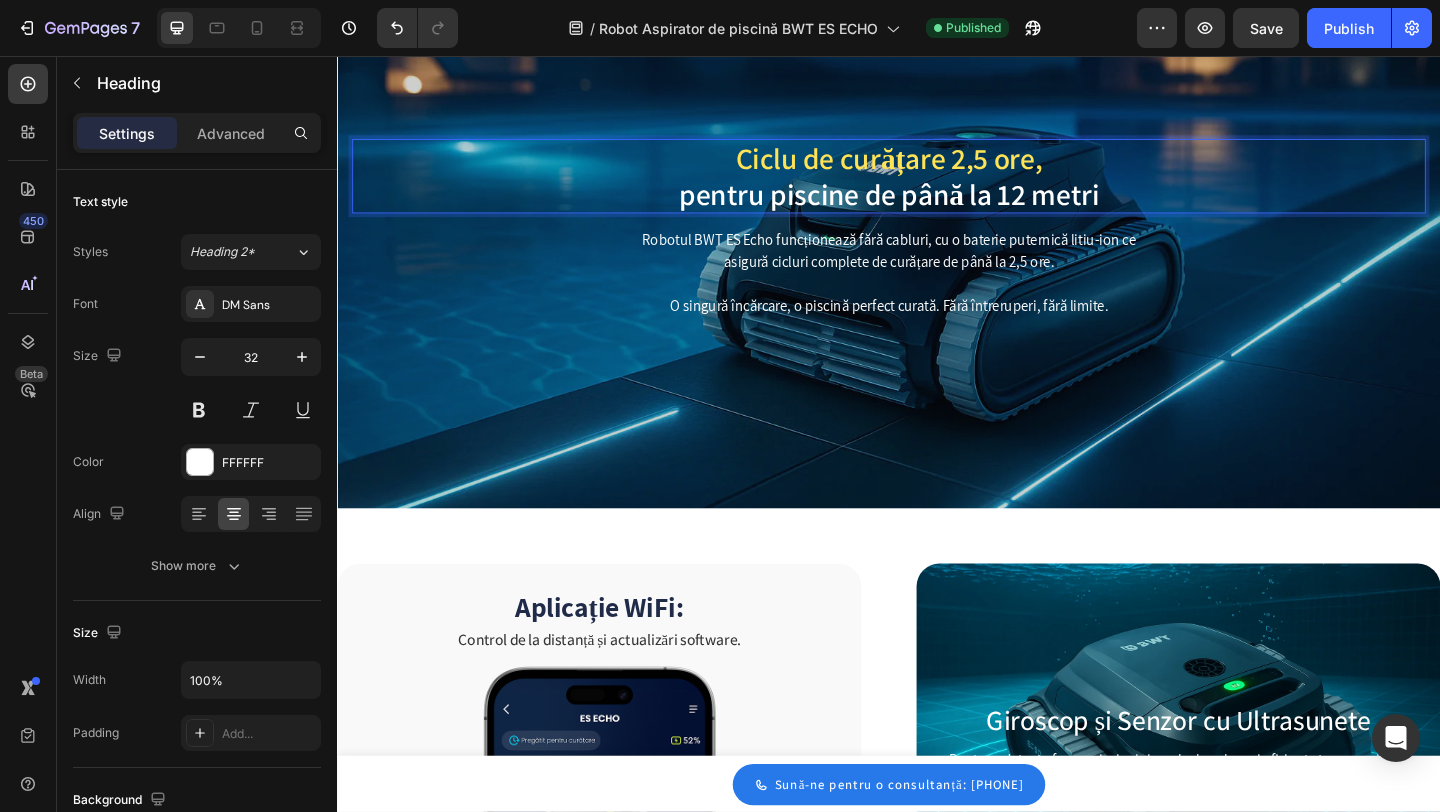 click on "Ciclu de curățare 2,5 ore,  pentru piscine de până la 12 metri" at bounding box center (937, 186) 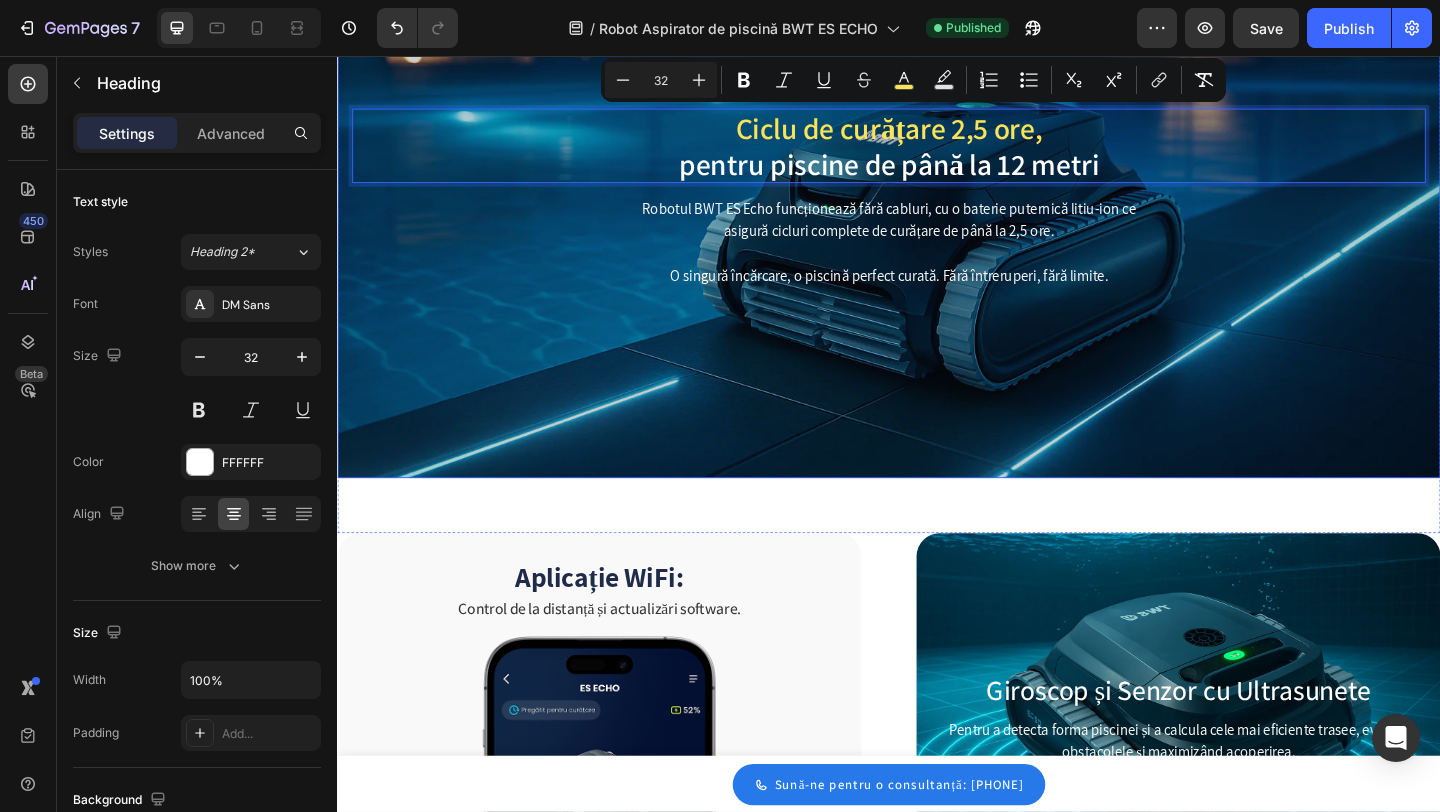scroll, scrollTop: 951, scrollLeft: 0, axis: vertical 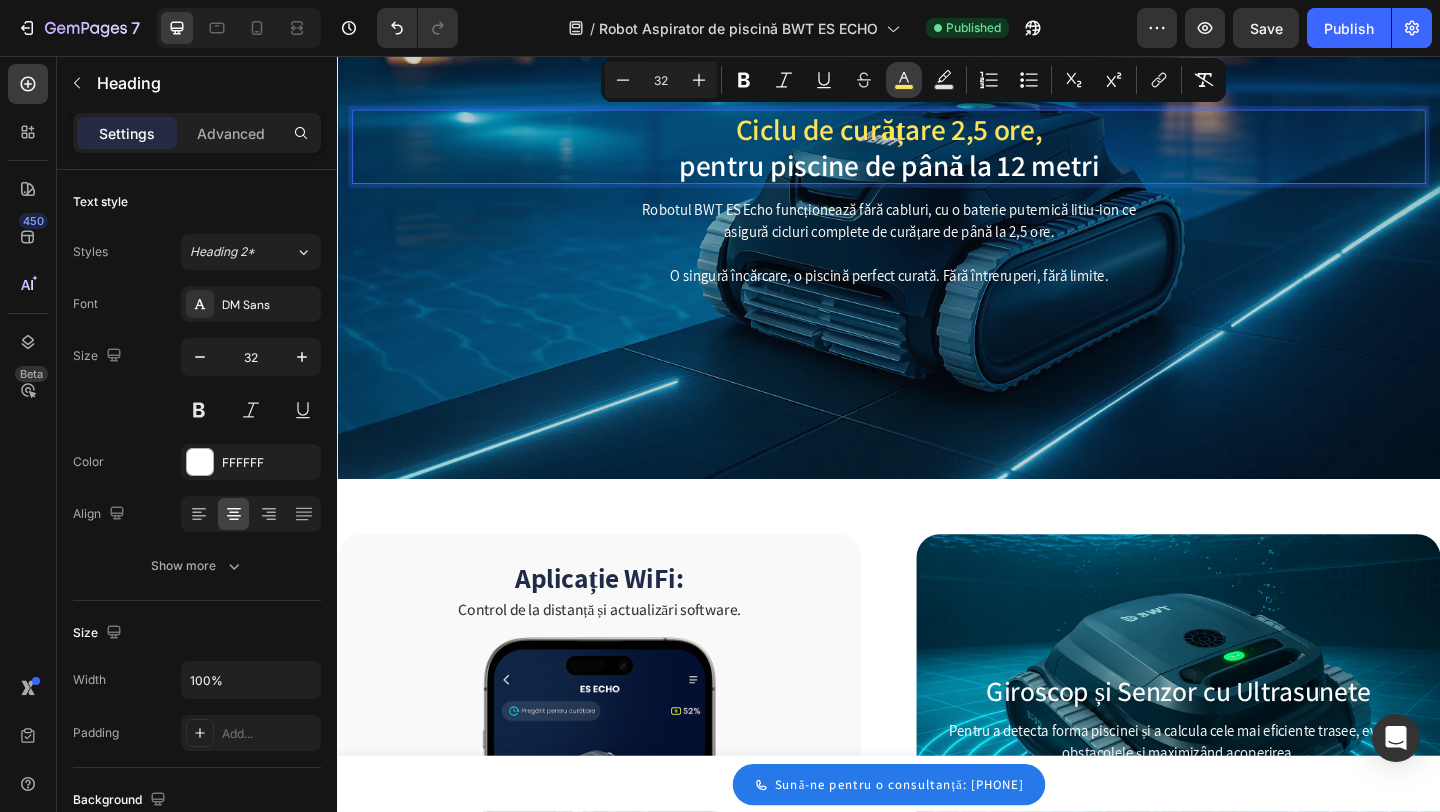 click 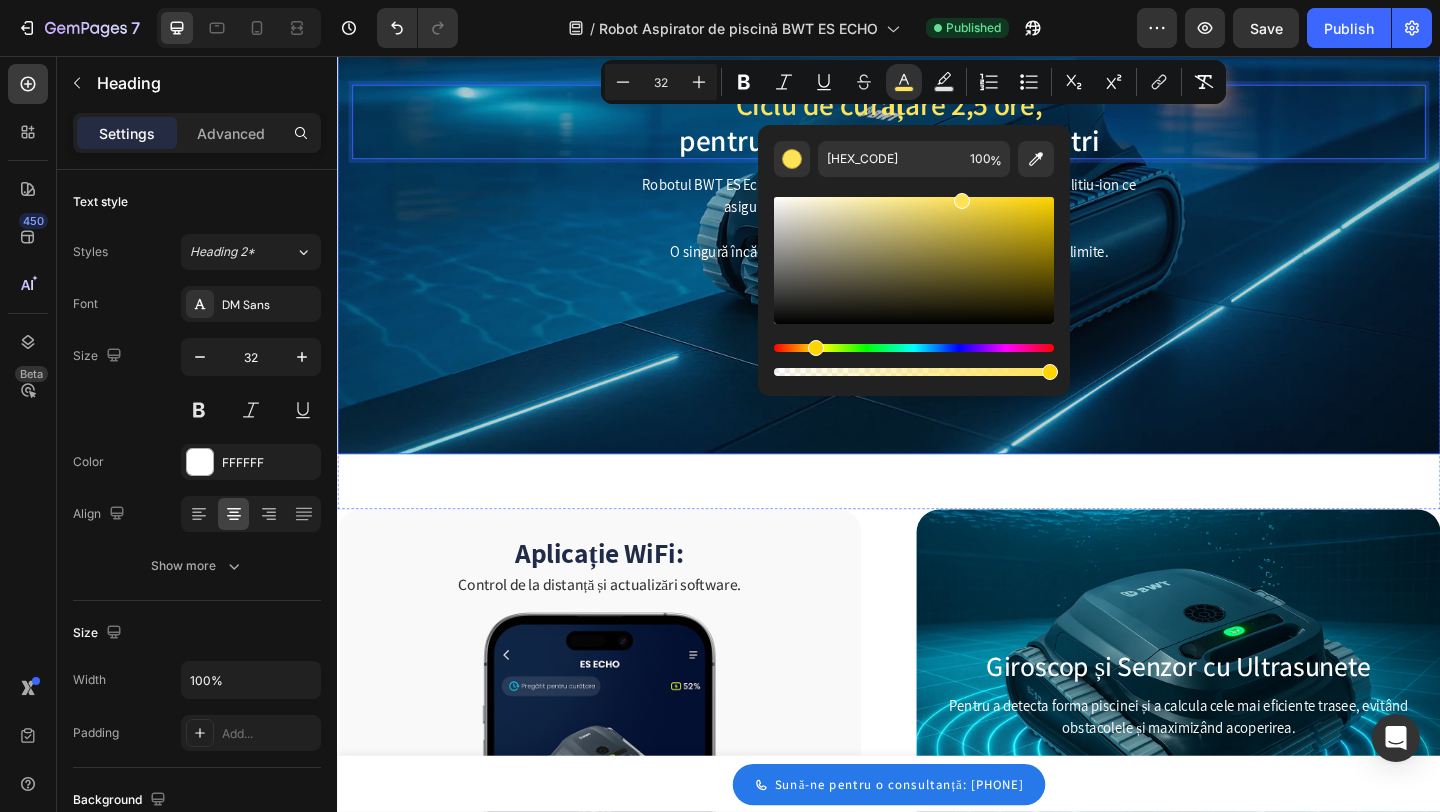 scroll, scrollTop: 974, scrollLeft: 0, axis: vertical 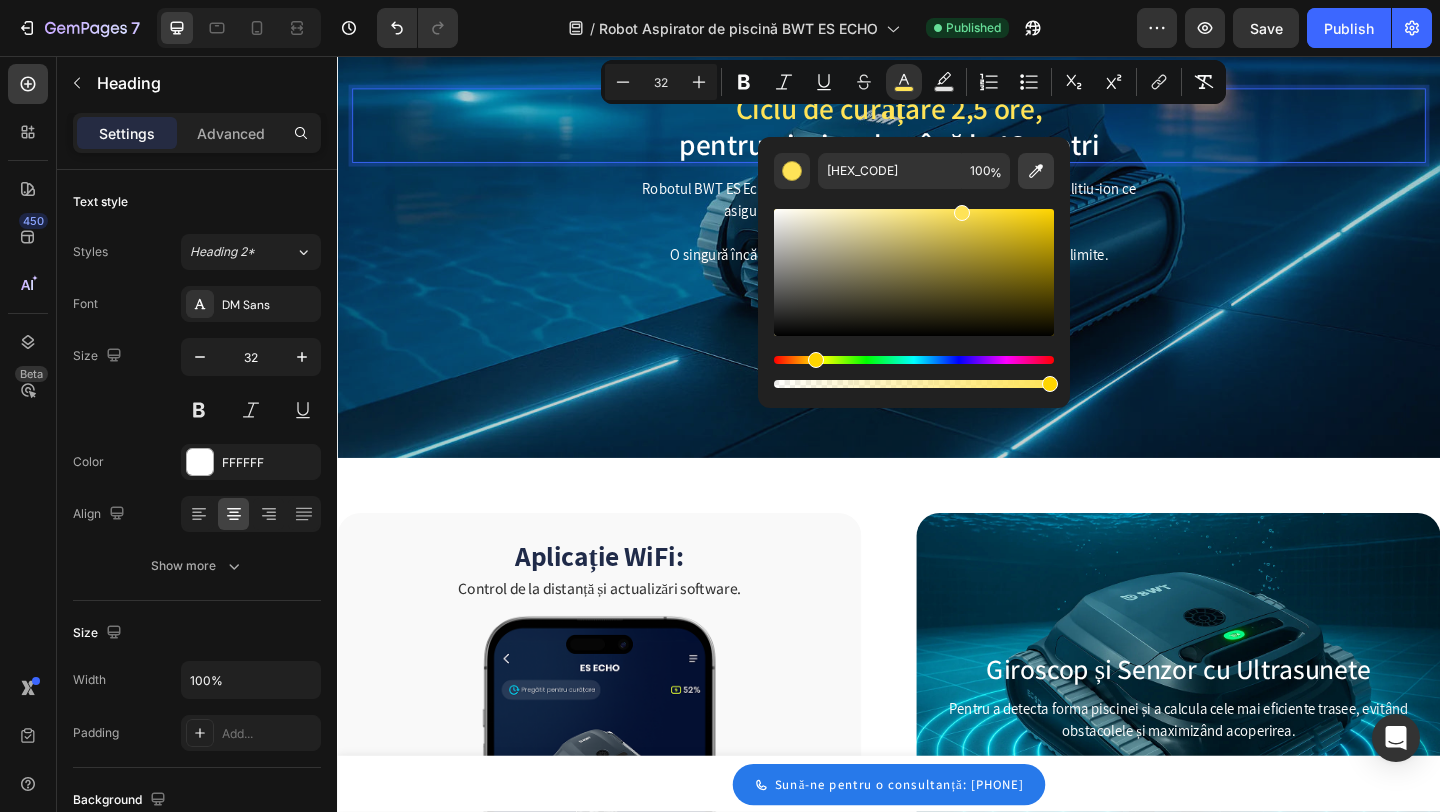 click 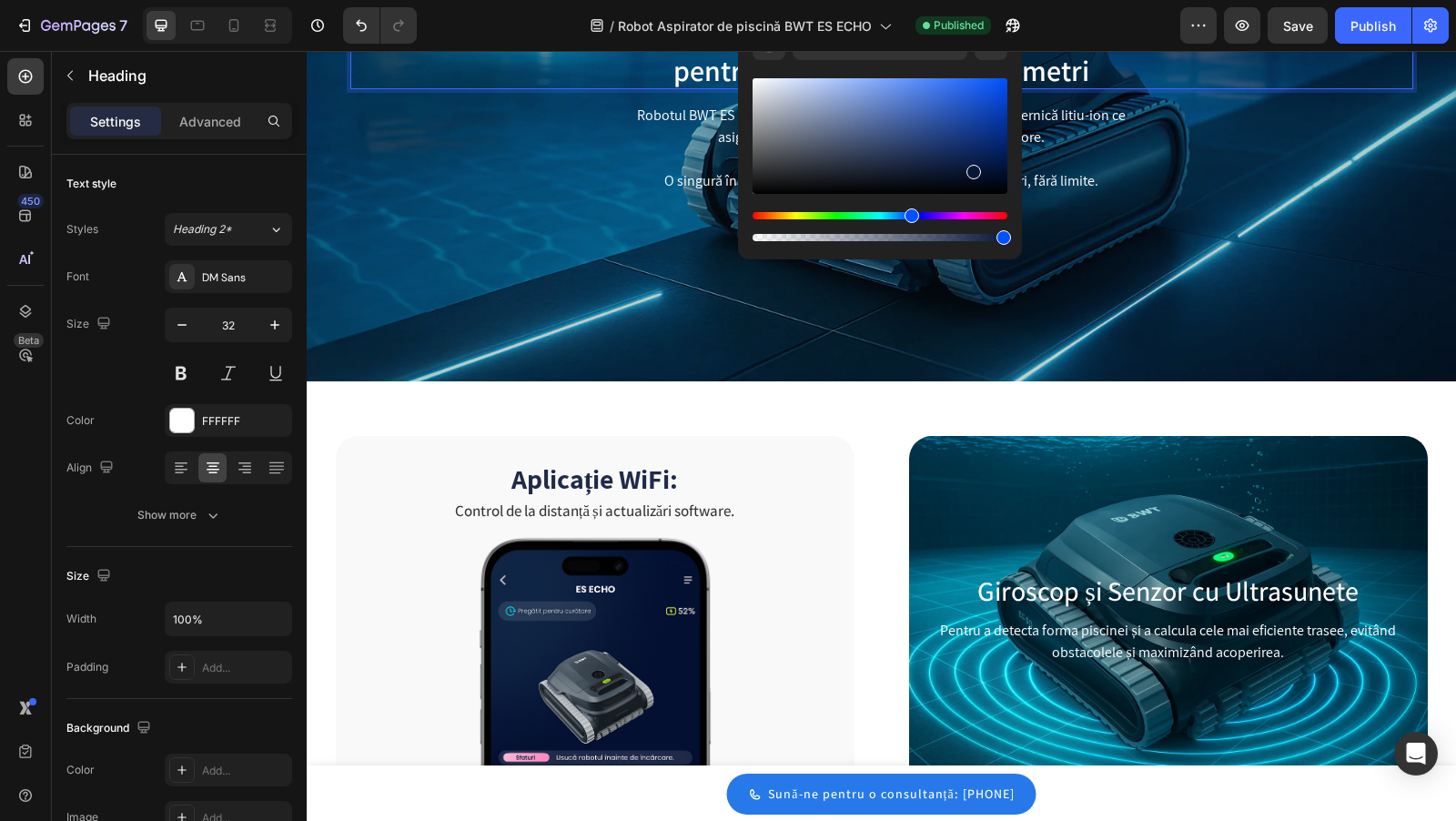 scroll, scrollTop: 957, scrollLeft: 0, axis: vertical 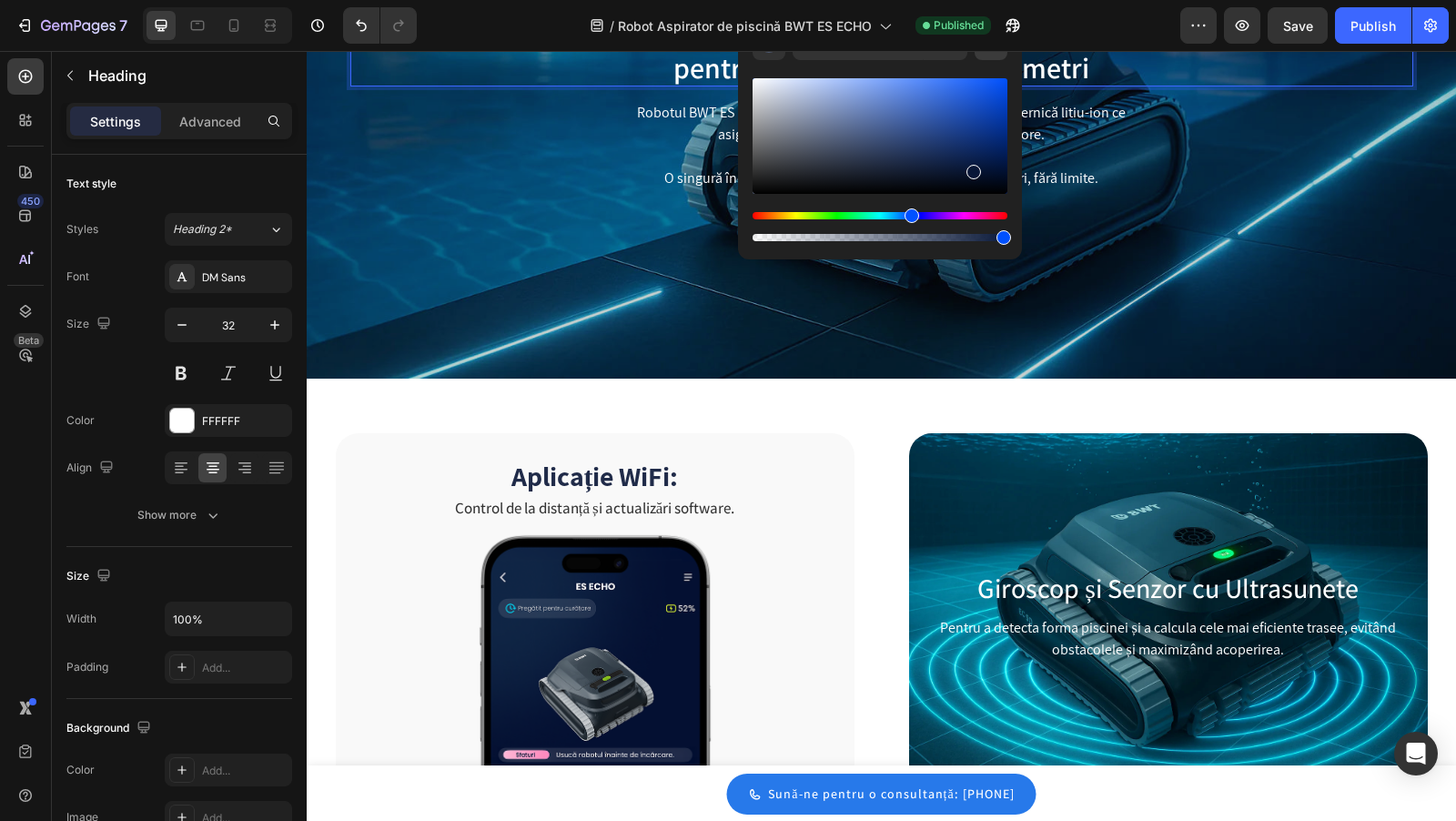 drag, startPoint x: 991, startPoint y: 57, endPoint x: 489, endPoint y: 333, distance: 572.87 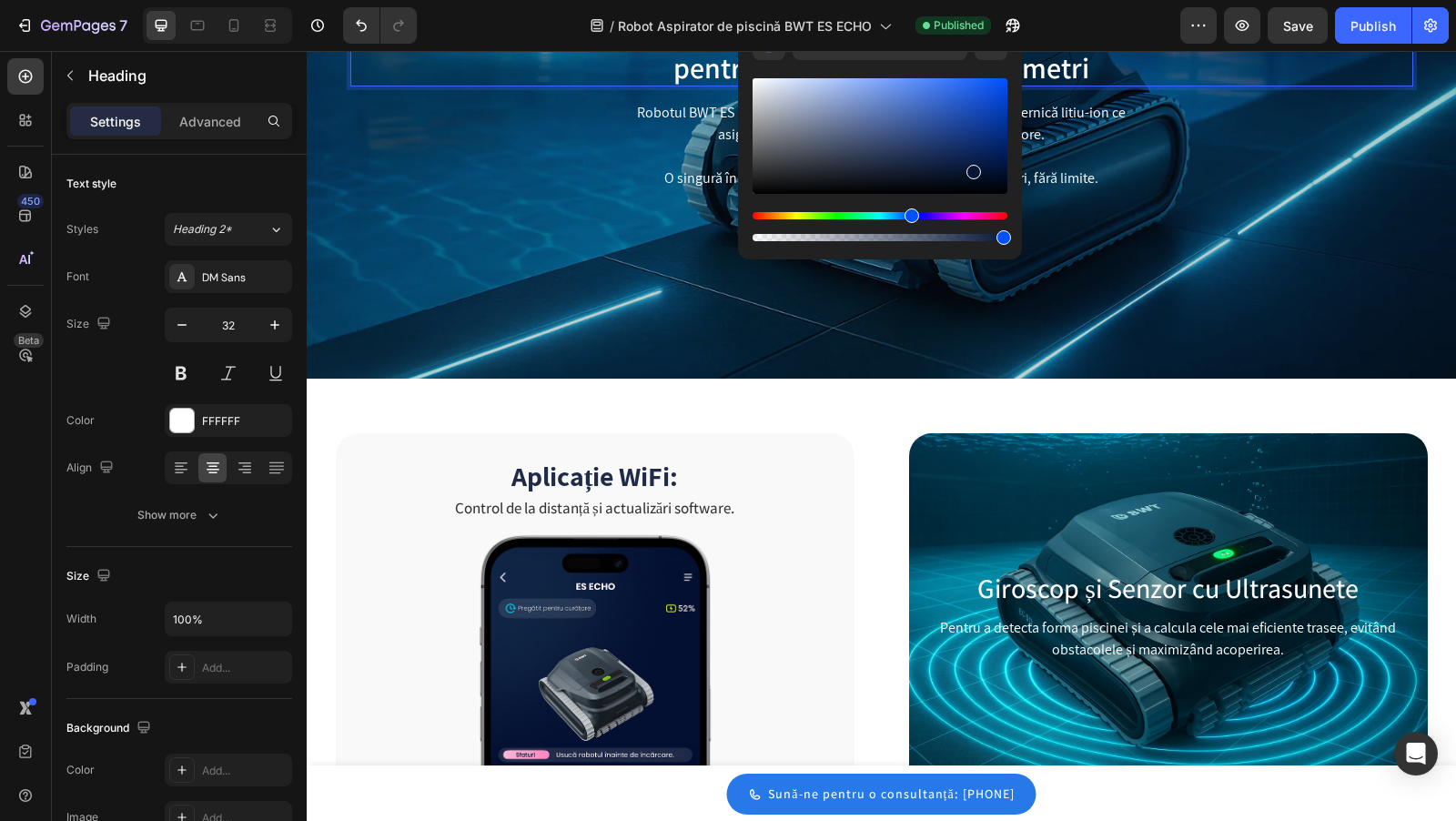 type on "FDB5D3" 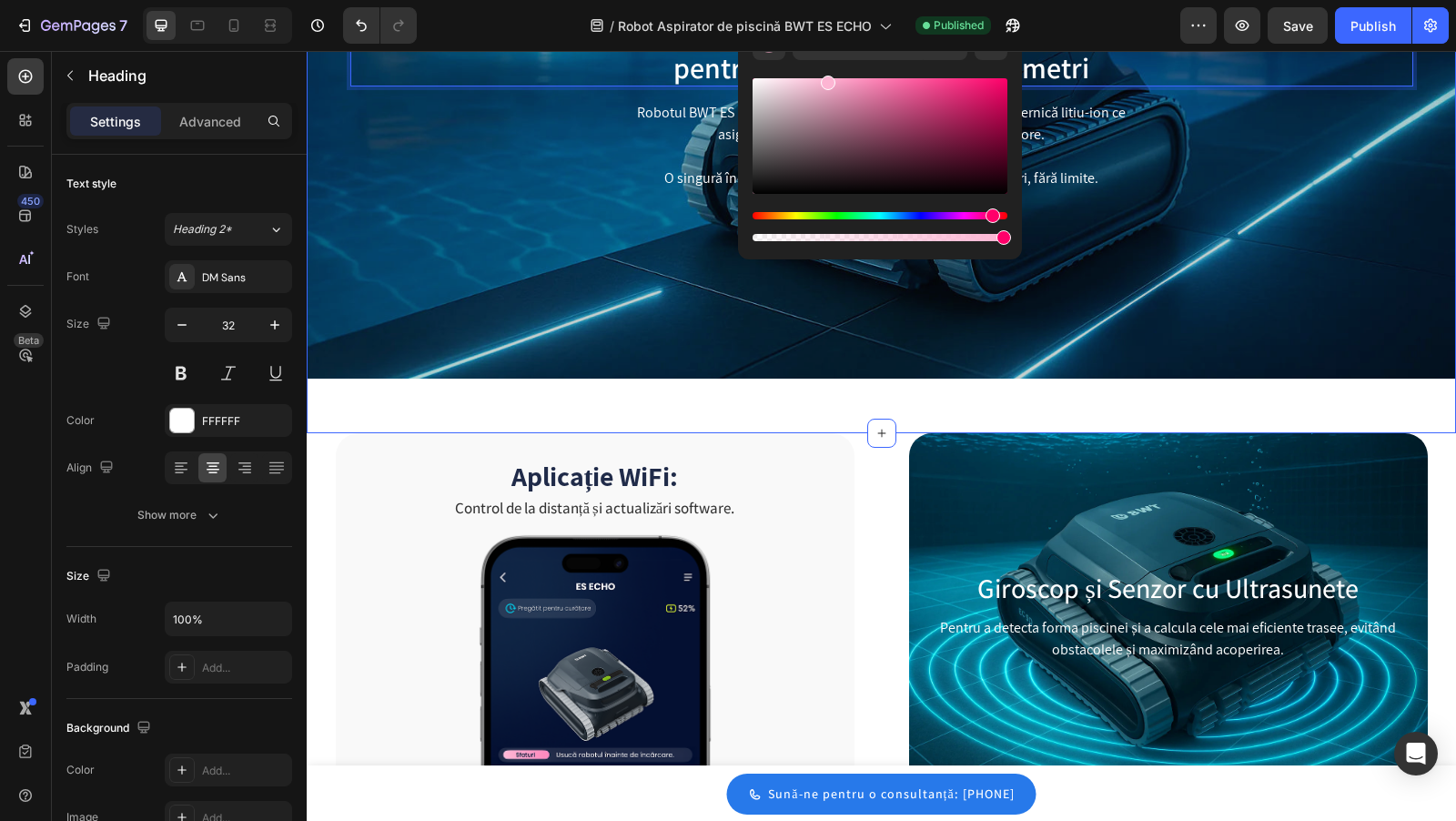 scroll, scrollTop: 831, scrollLeft: 0, axis: vertical 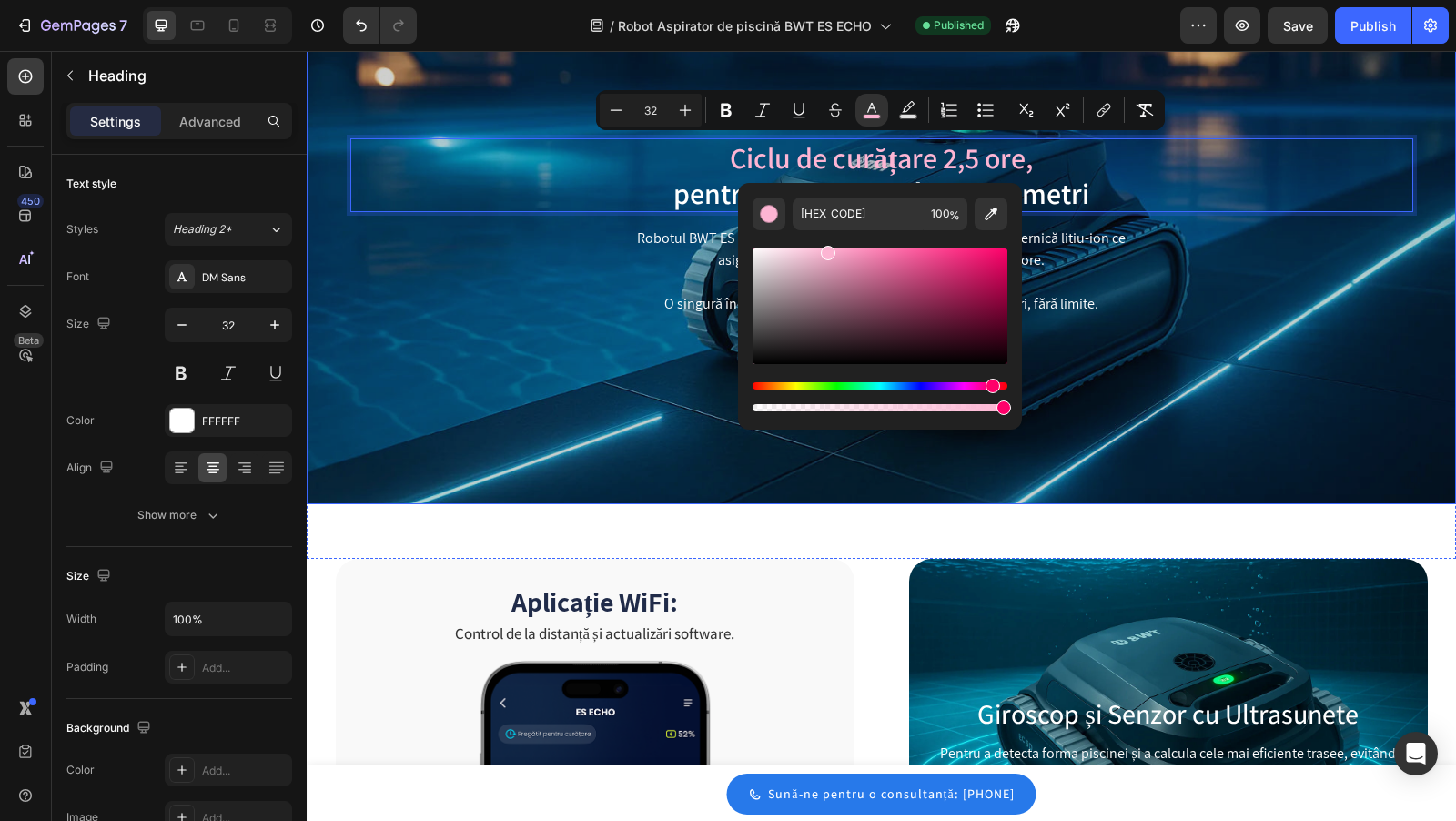 click at bounding box center [881, 231] 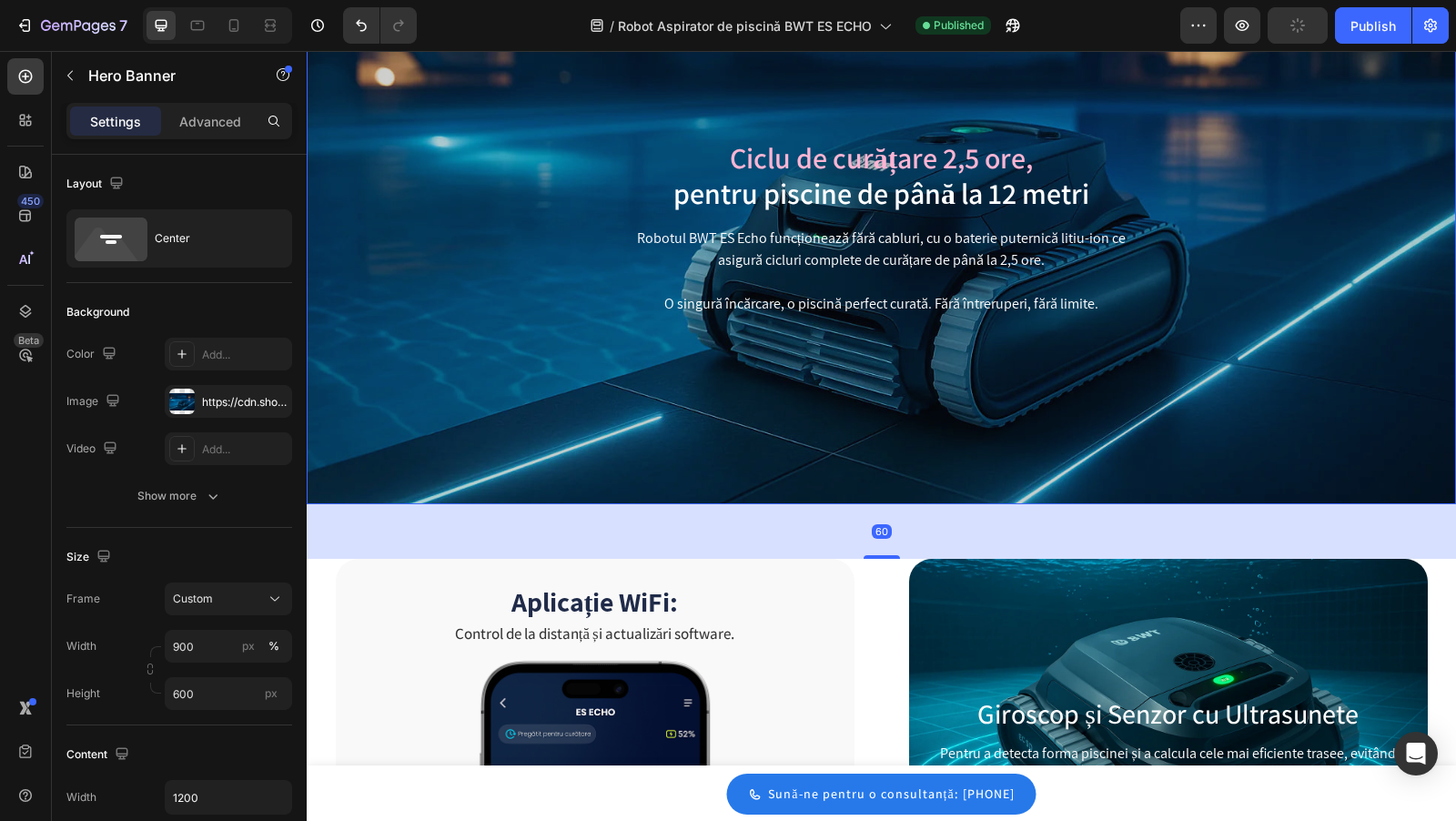 click at bounding box center [881, 231] 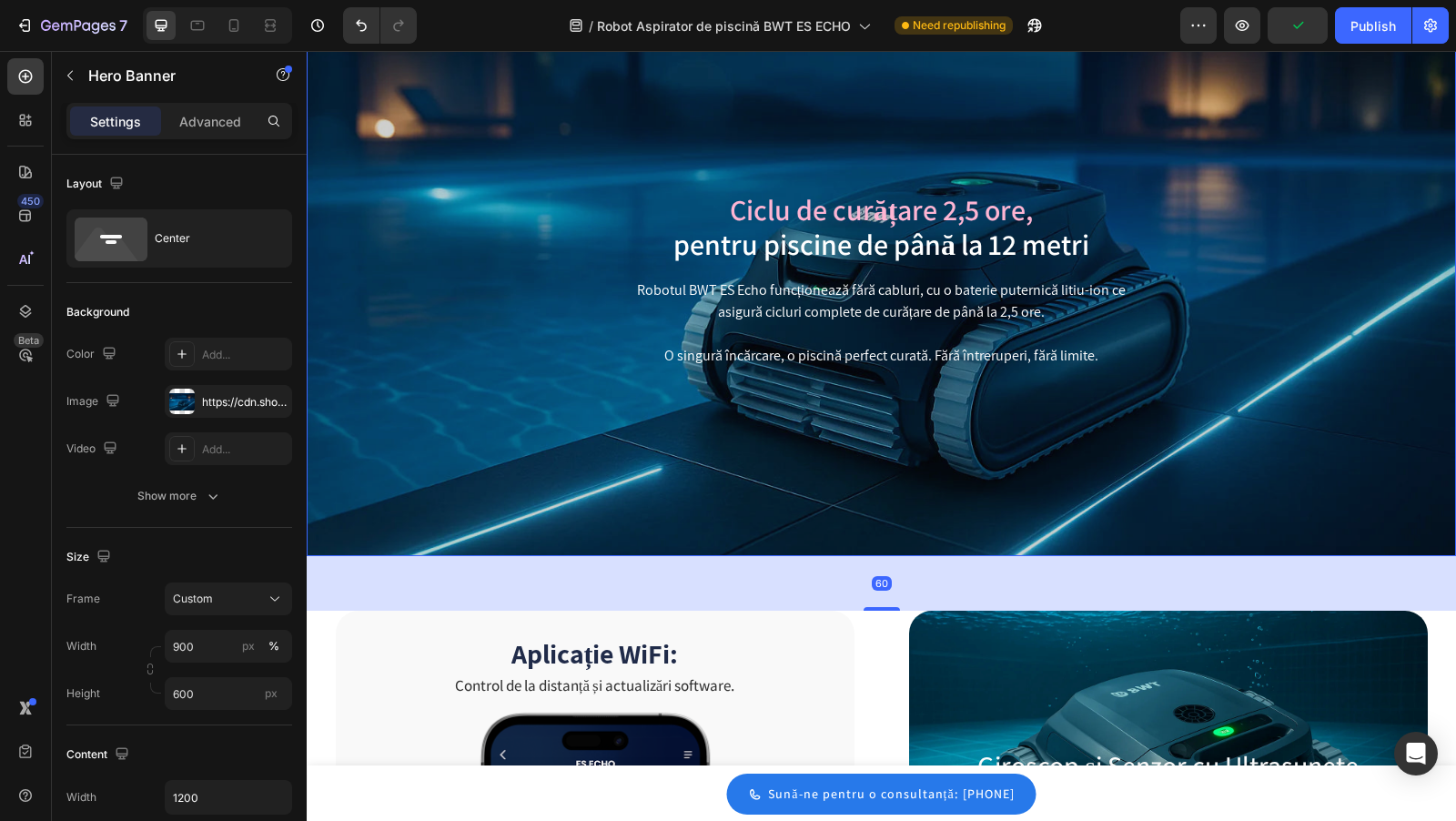 scroll, scrollTop: 606, scrollLeft: 0, axis: vertical 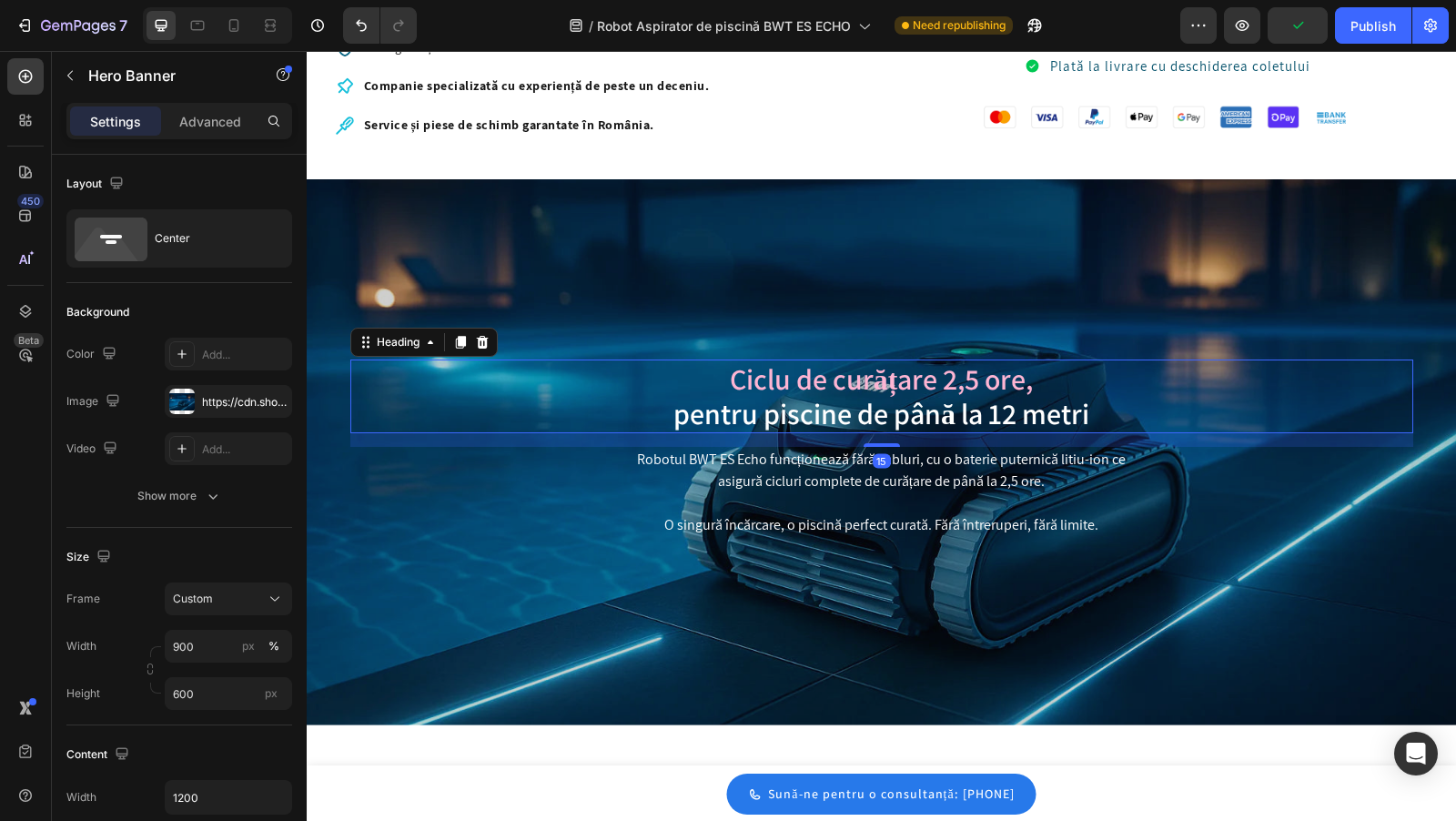 click on "⁠⁠⁠⁠⁠⁠⁠ Ciclu de curățare 2,5 ore,  pentru piscine de până la 12 metri" at bounding box center [882, 396] 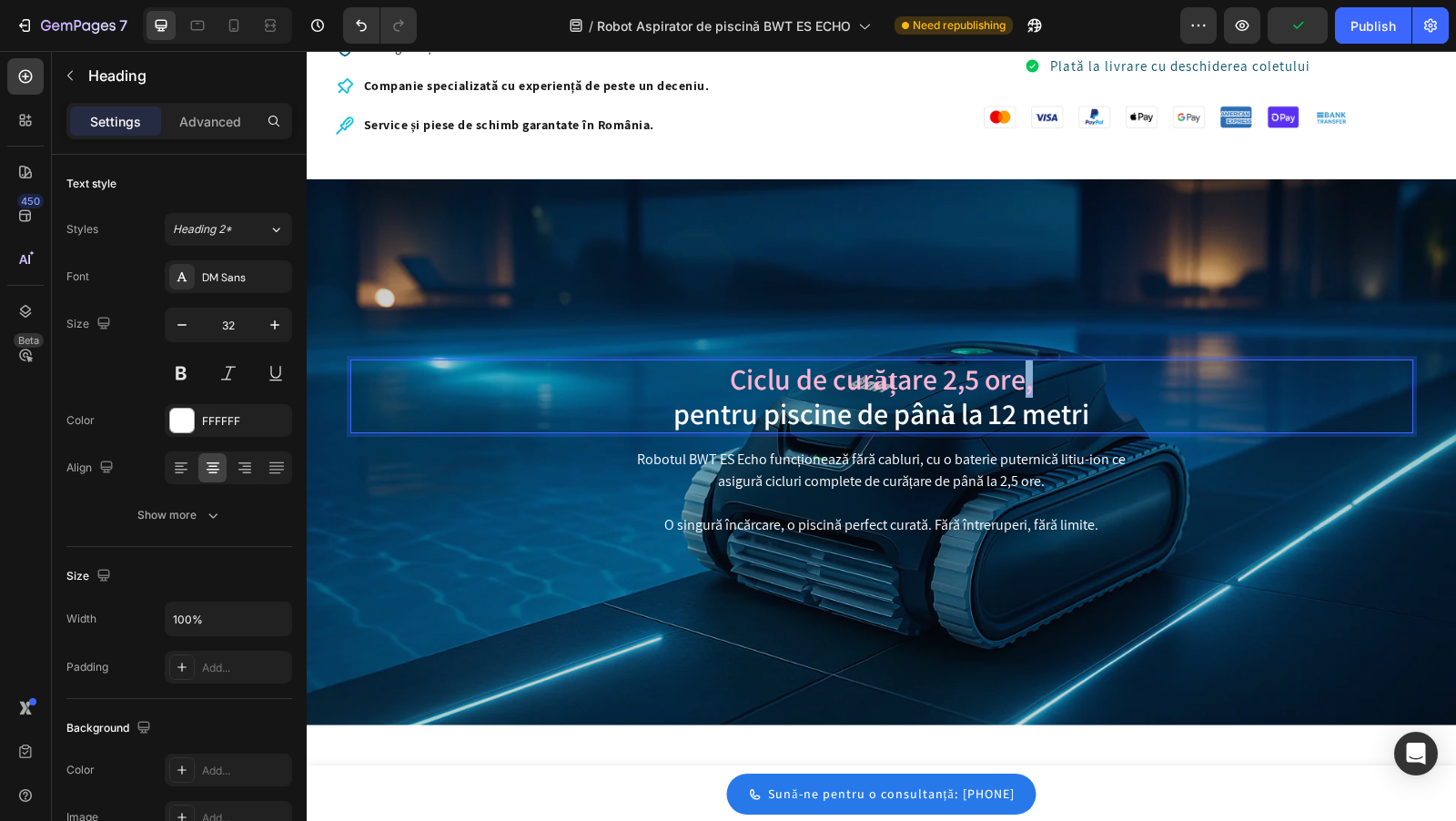 click on "Ciclu de curățare 2,5 ore," at bounding box center (882, 379) 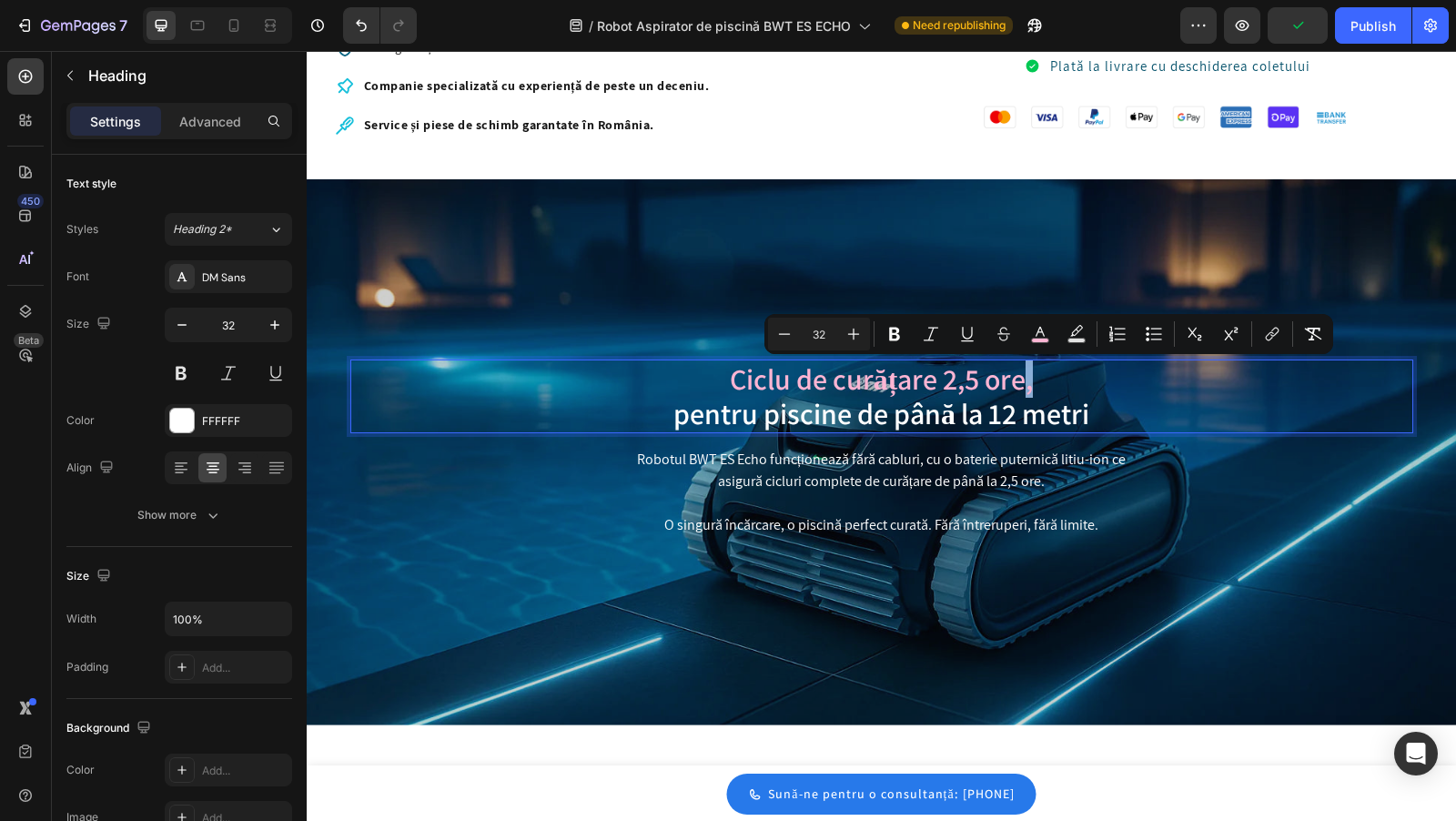 click on "Ciclu de curățare 2,5 ore," at bounding box center [882, 379] 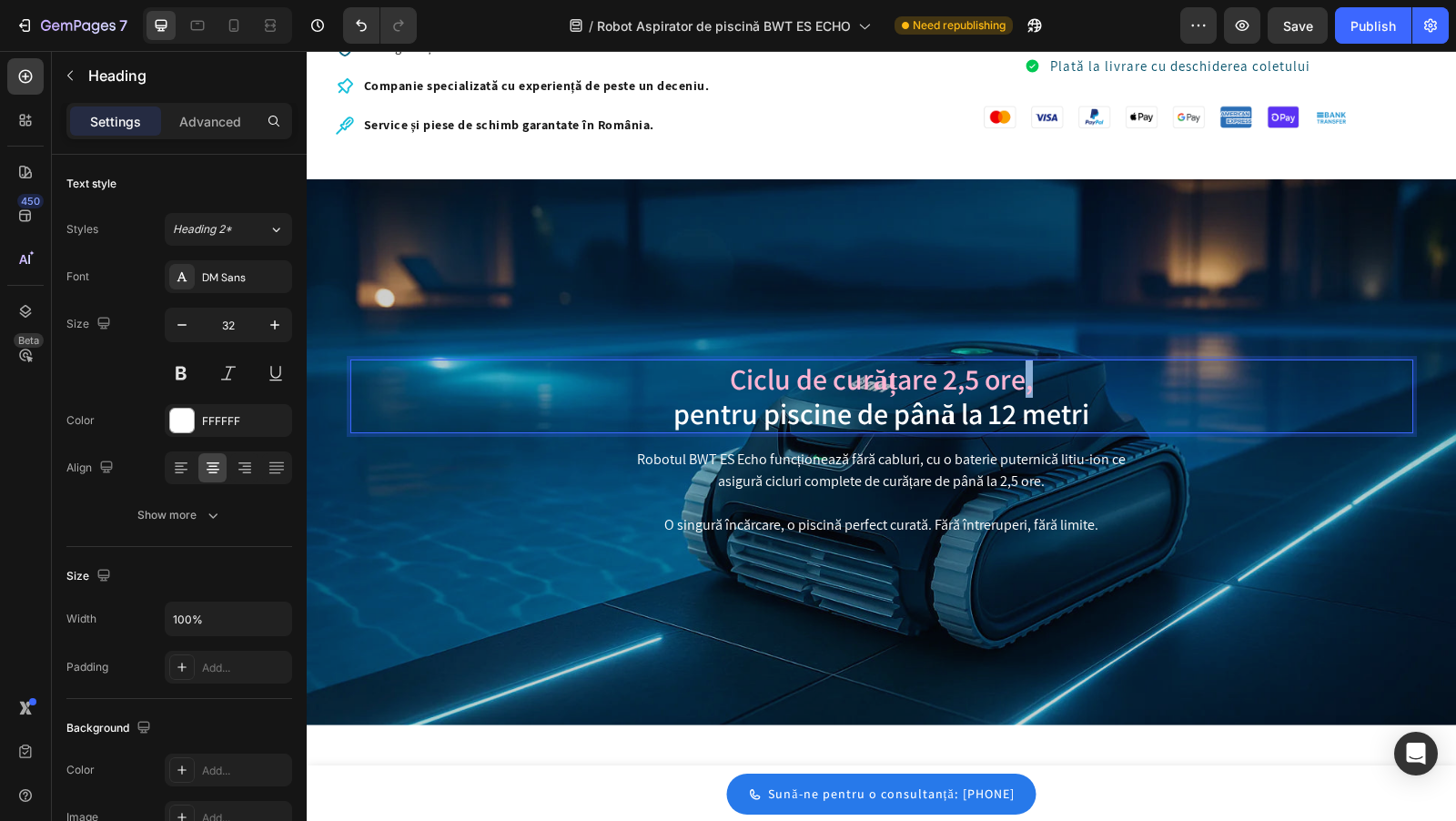 drag, startPoint x: 1095, startPoint y: 389, endPoint x: 567, endPoint y: 383, distance: 528.034 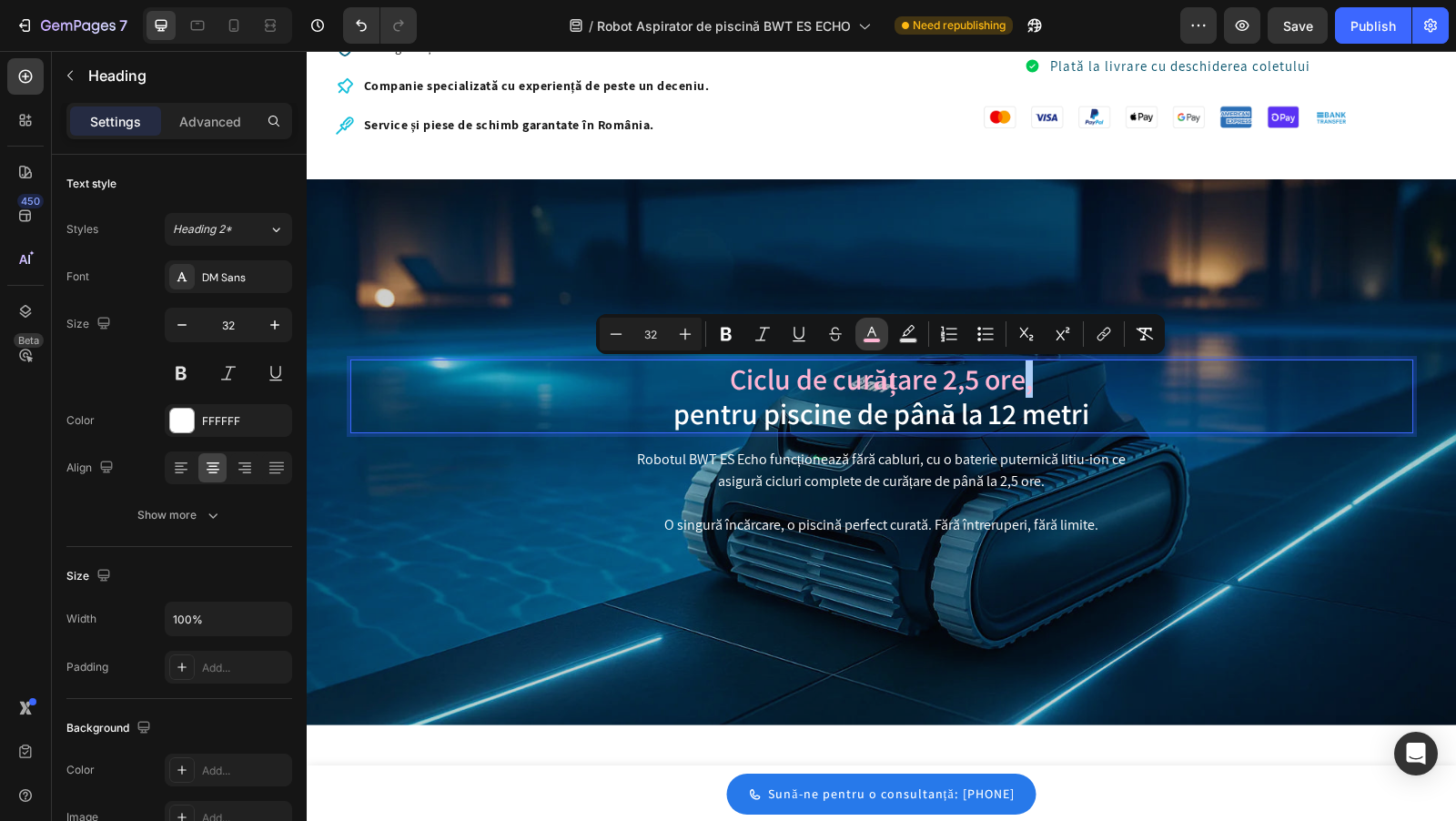 click 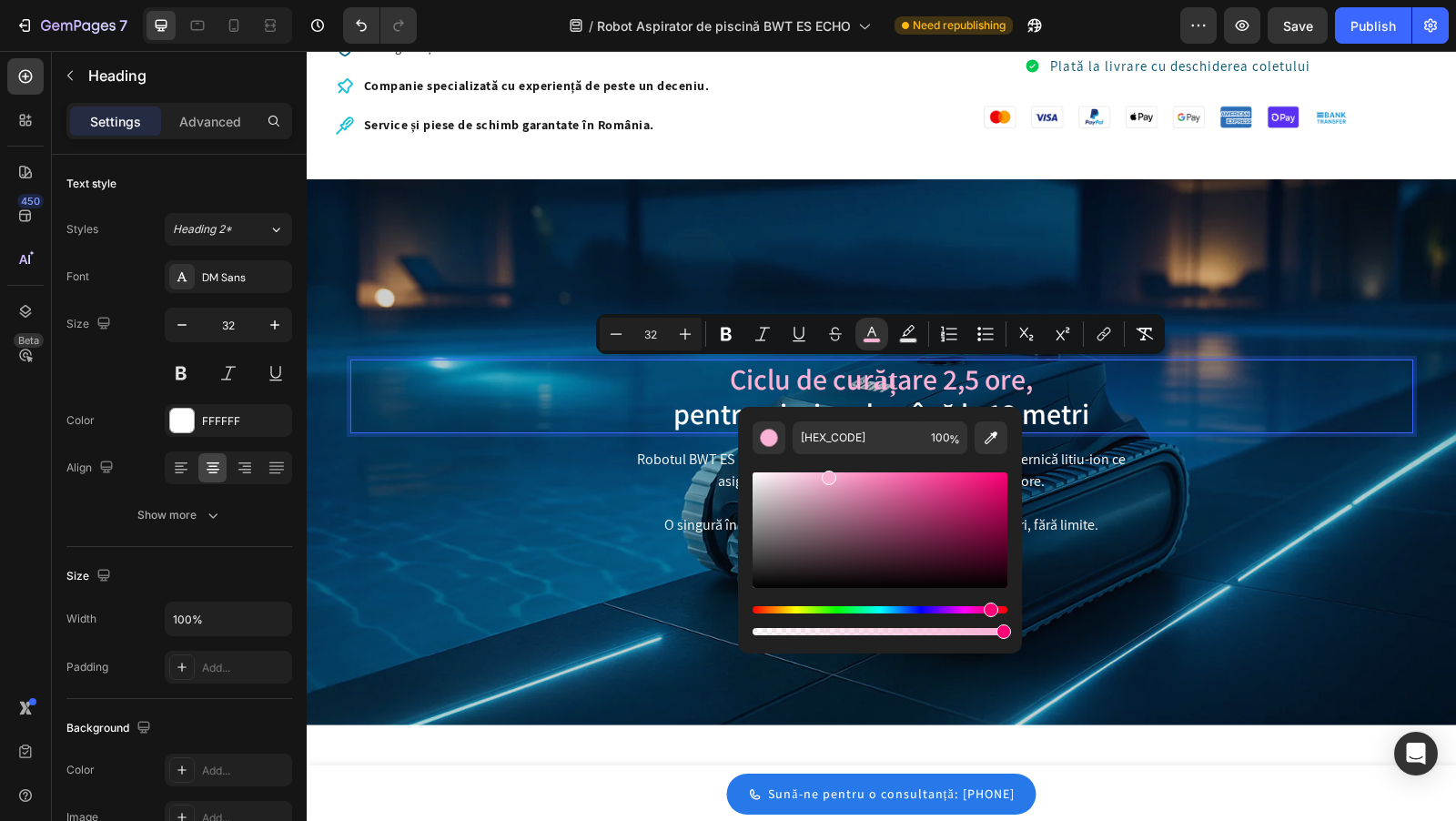 click at bounding box center (991, 610) 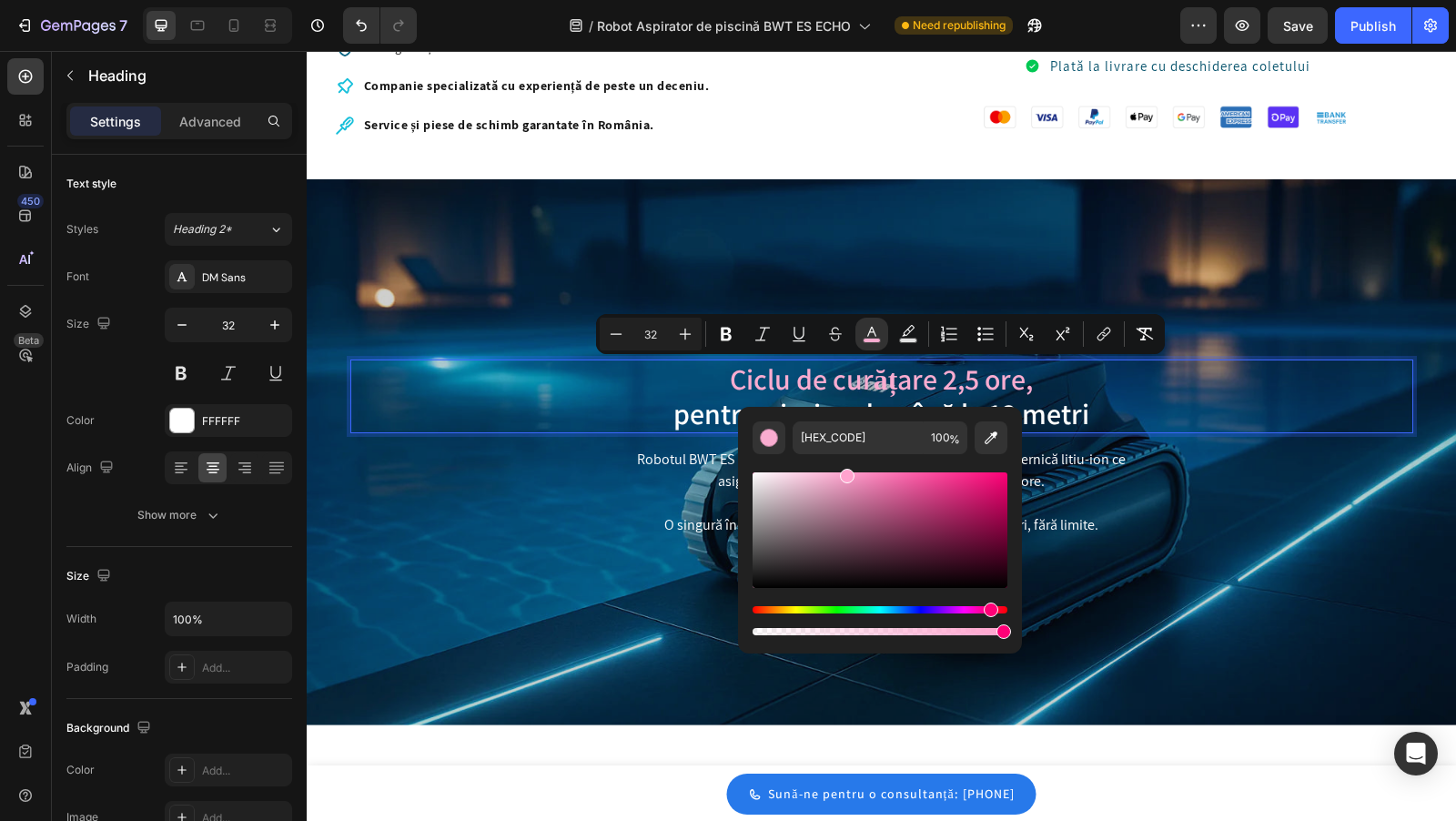 drag, startPoint x: 834, startPoint y: 474, endPoint x: 845, endPoint y: 471, distance: 11.401754 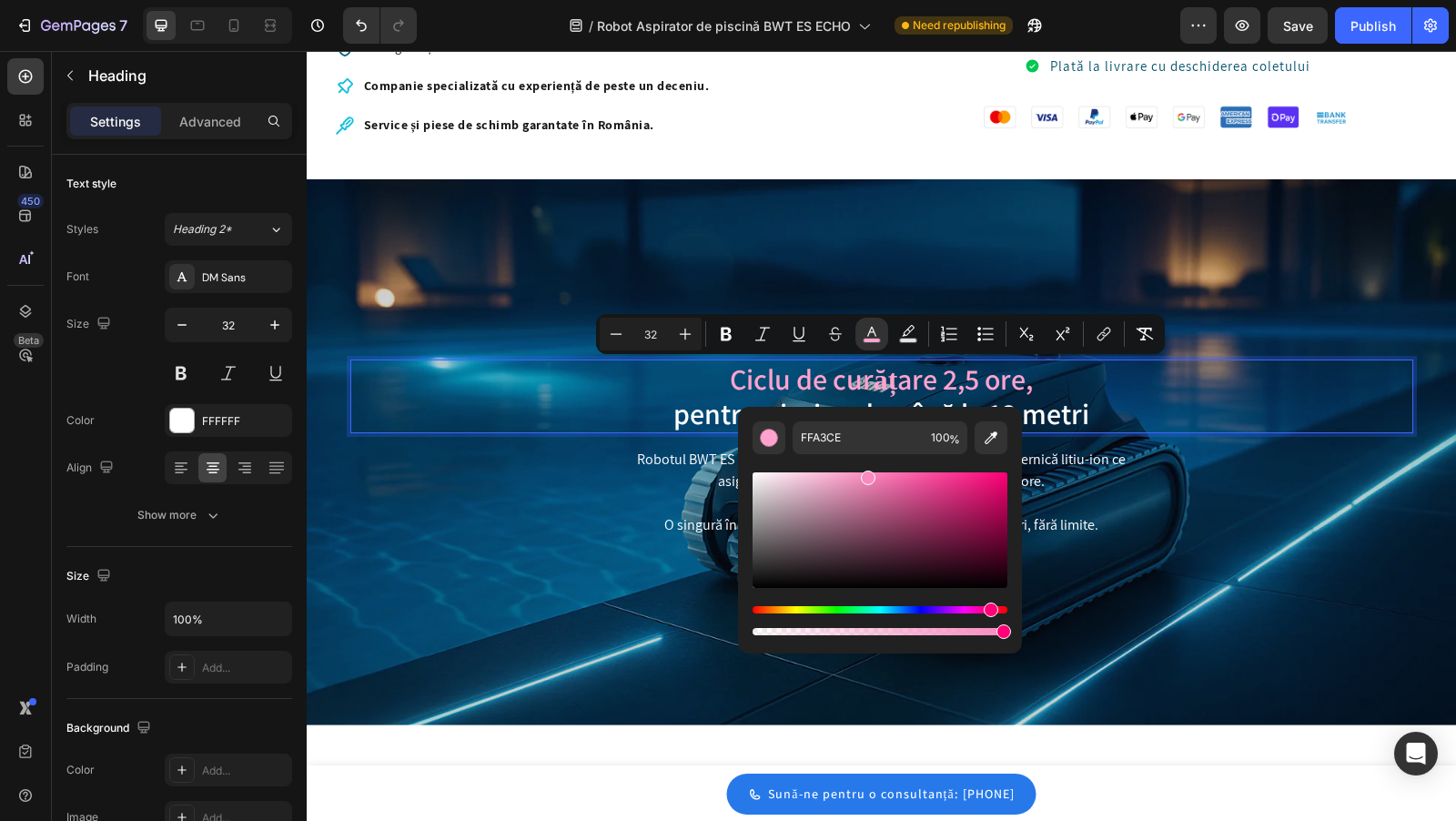 drag, startPoint x: 852, startPoint y: 474, endPoint x: 873, endPoint y: 472, distance: 21.095023 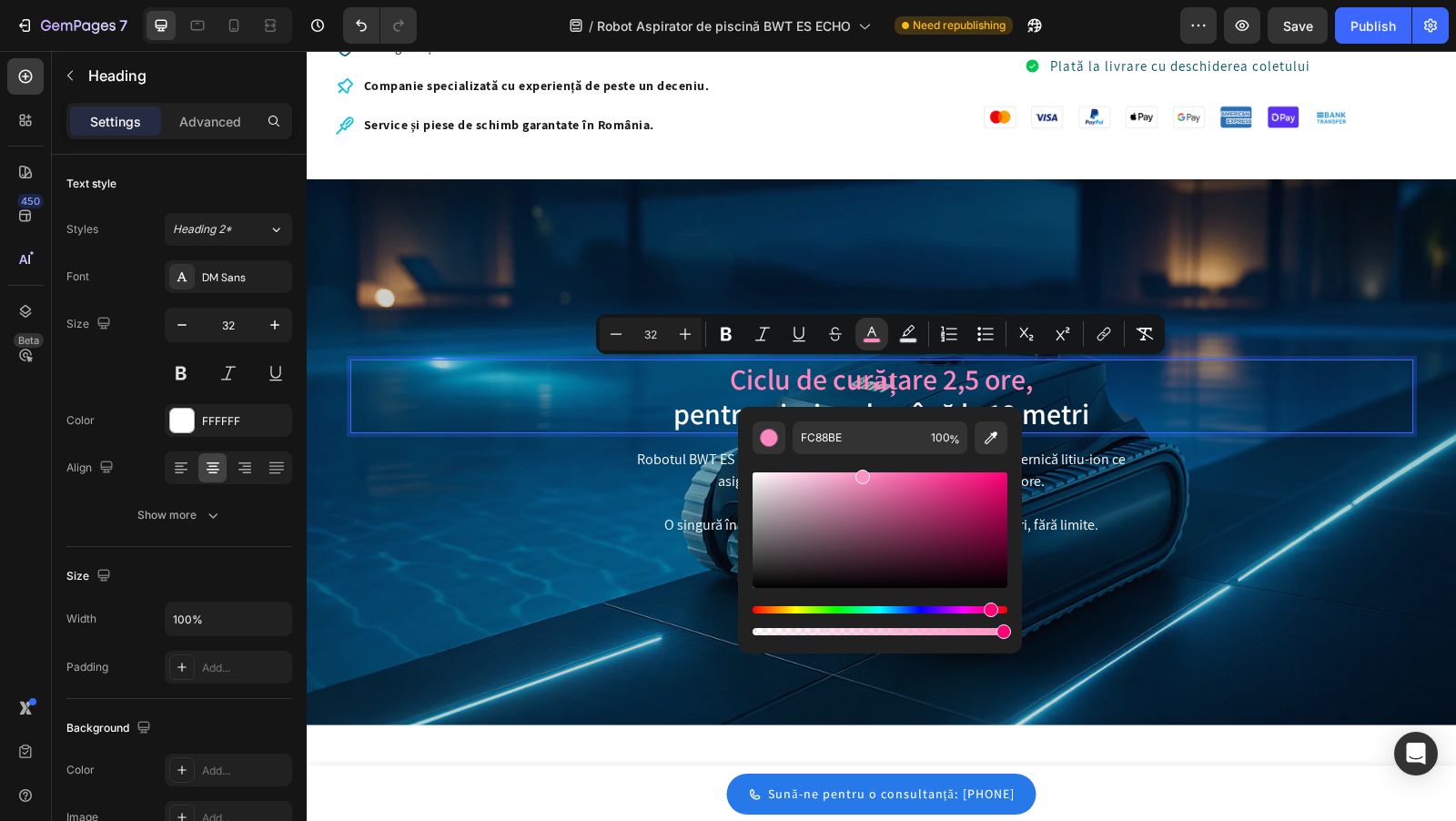 drag, startPoint x: 874, startPoint y: 473, endPoint x: 850, endPoint y: 472, distance: 24.020824 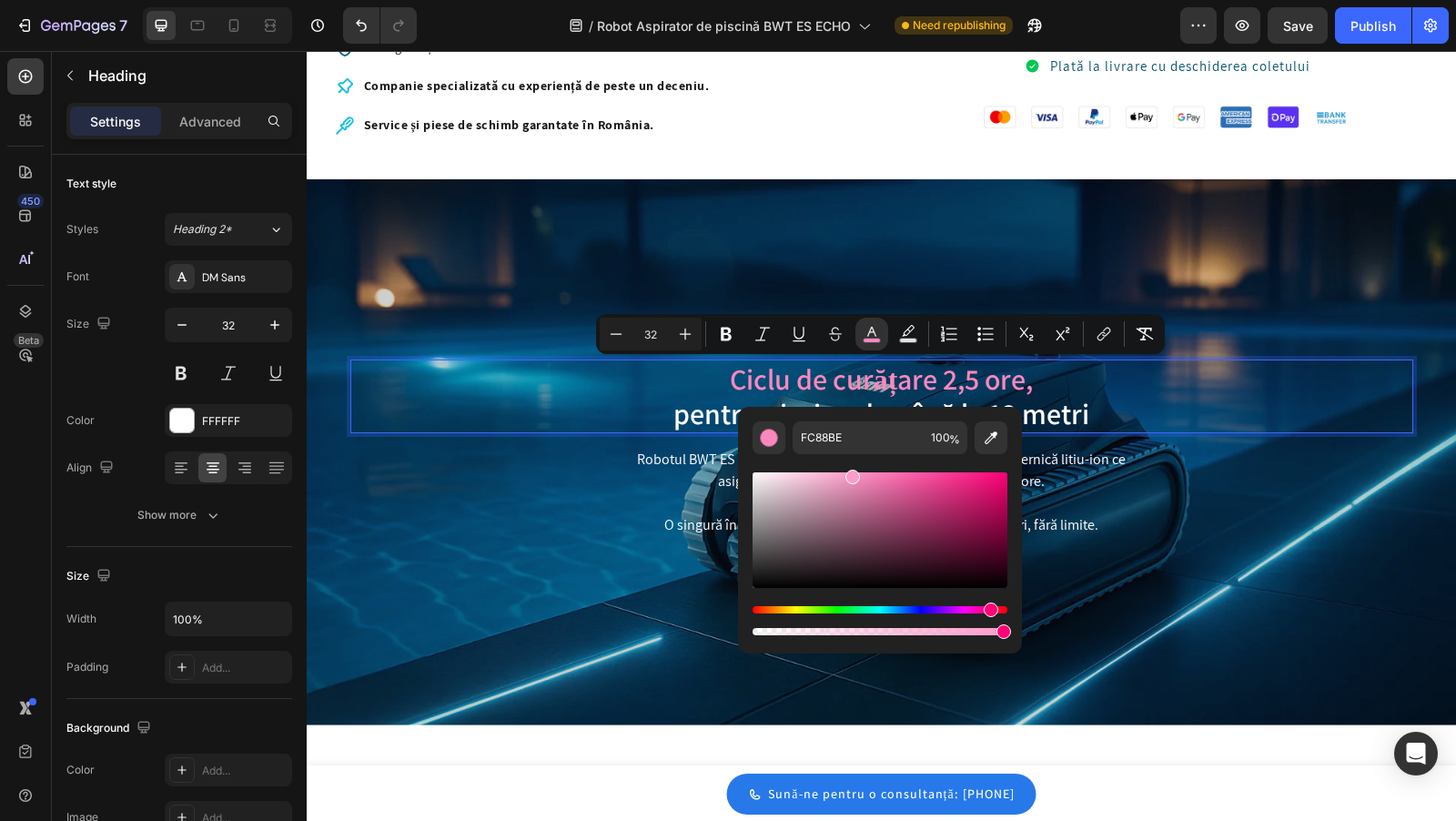 type on "FC9CC9" 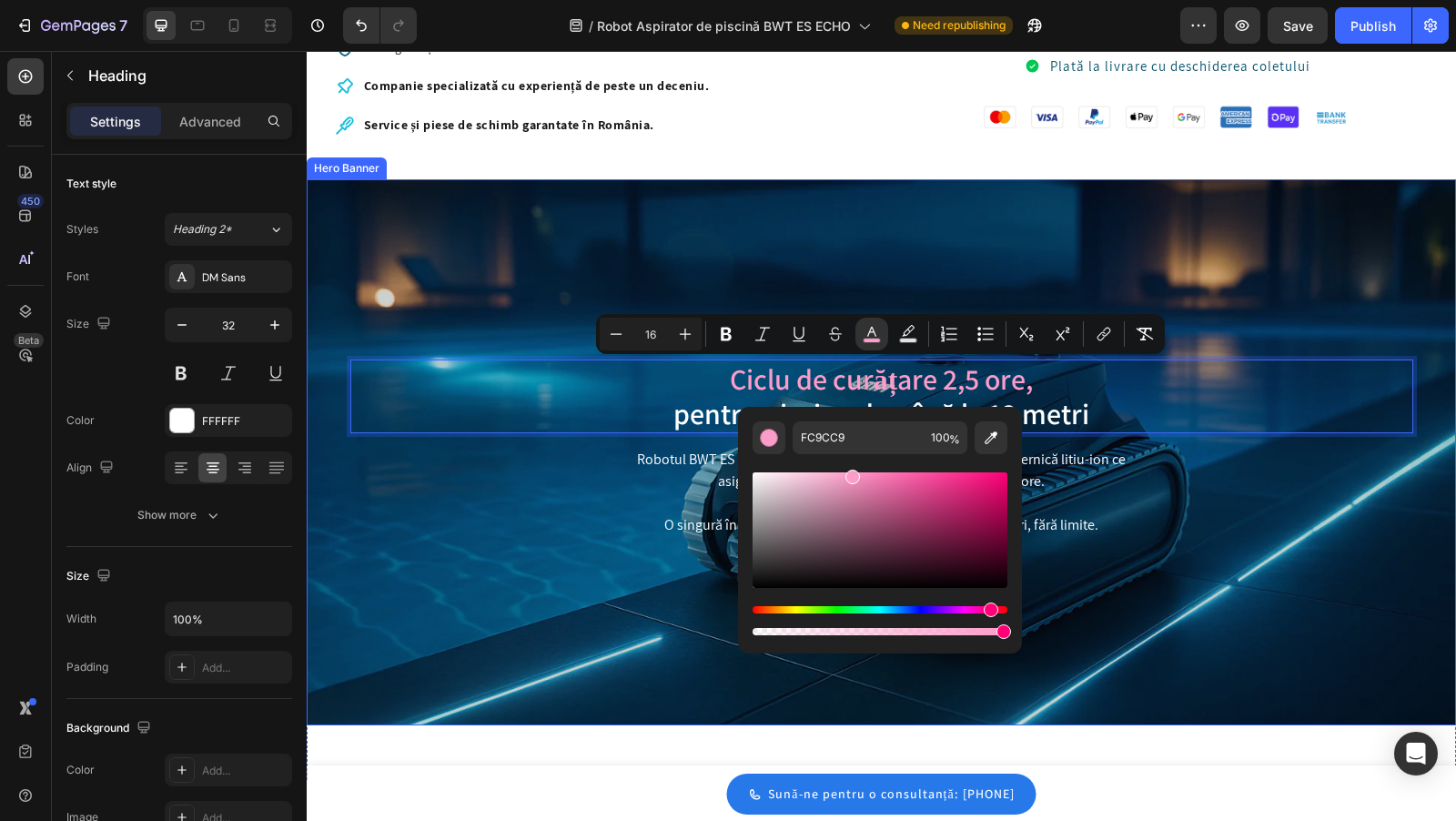 click at bounding box center (881, 452) 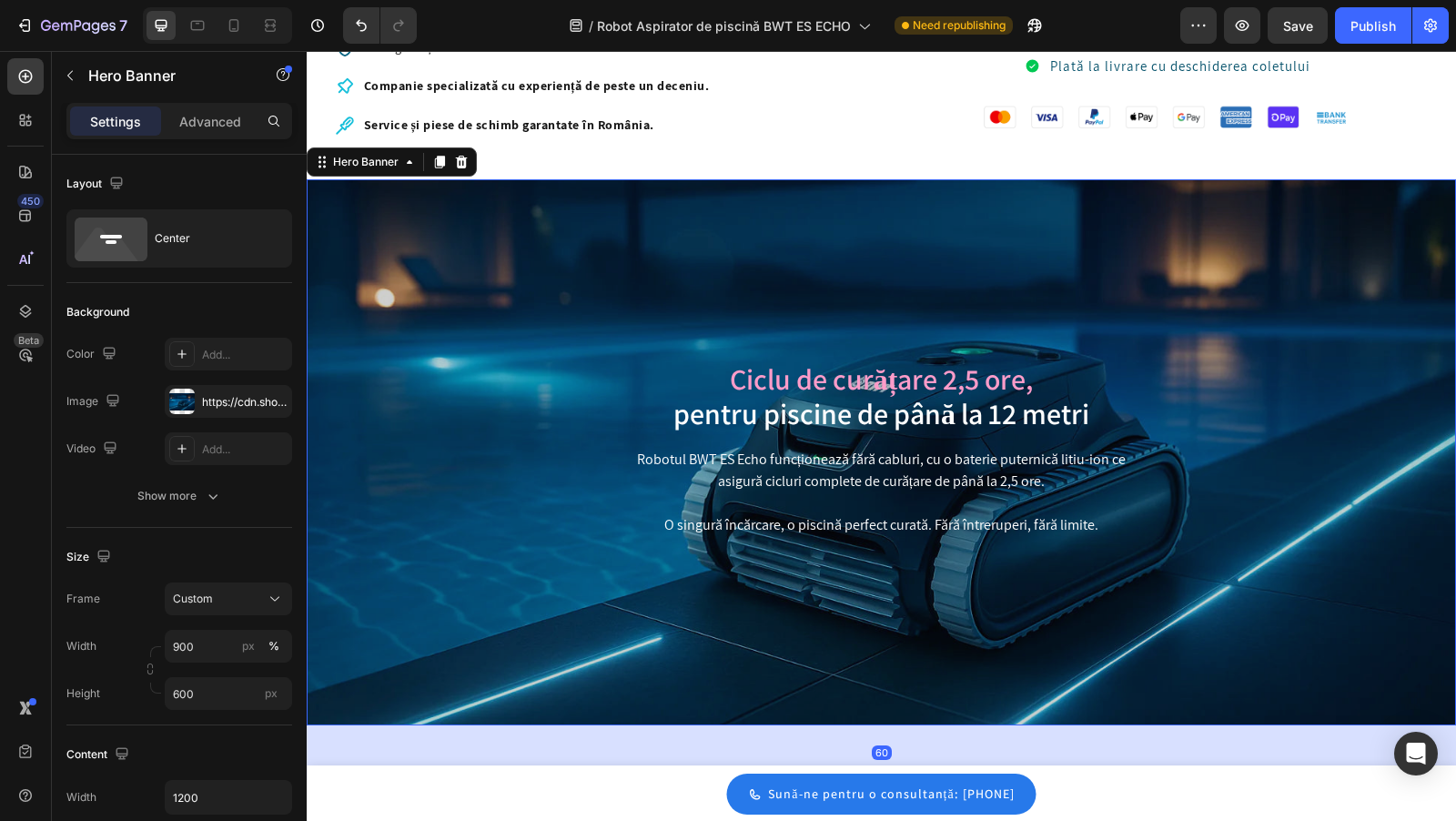 click at bounding box center (881, 452) 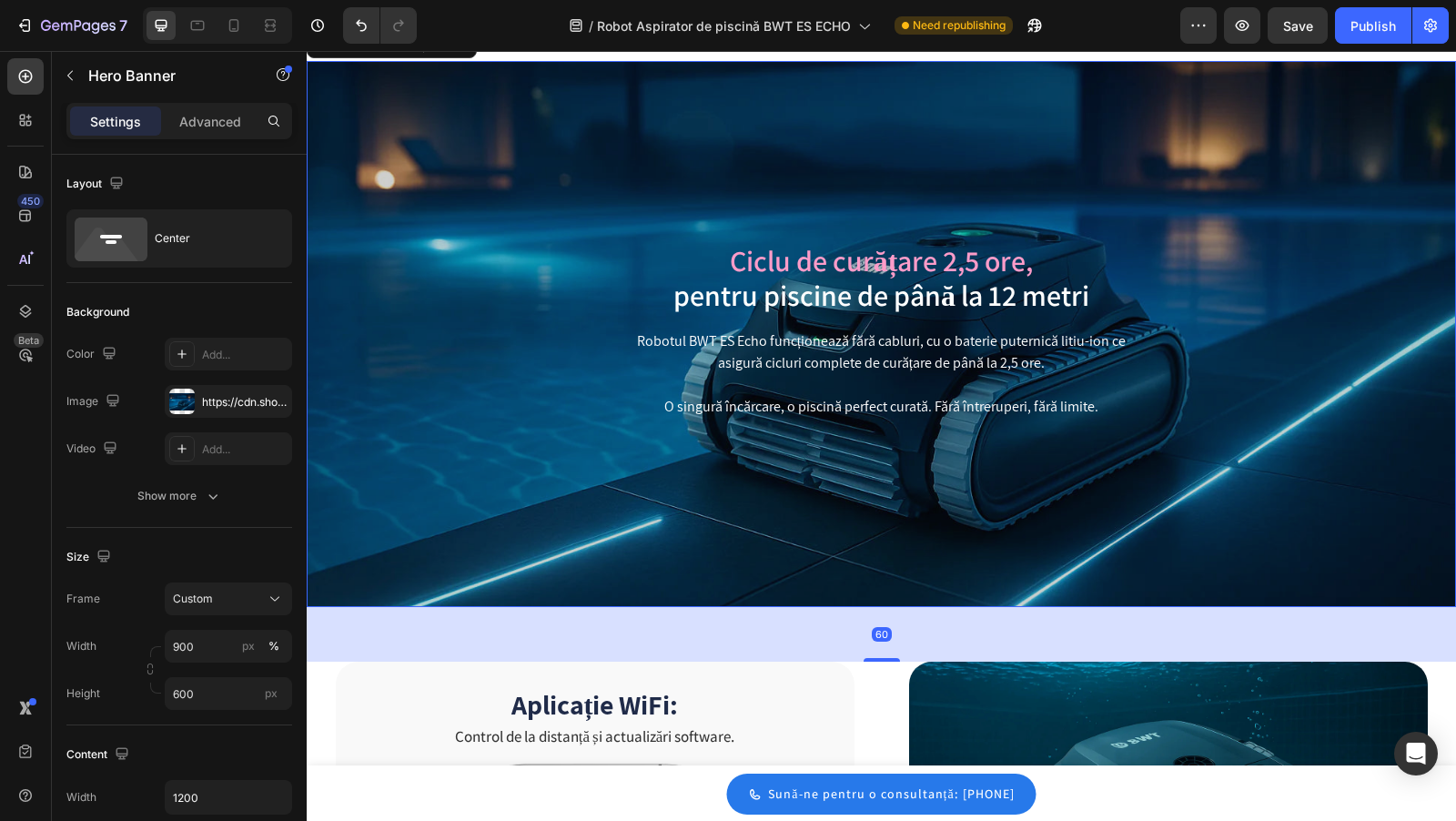 scroll, scrollTop: 730, scrollLeft: 0, axis: vertical 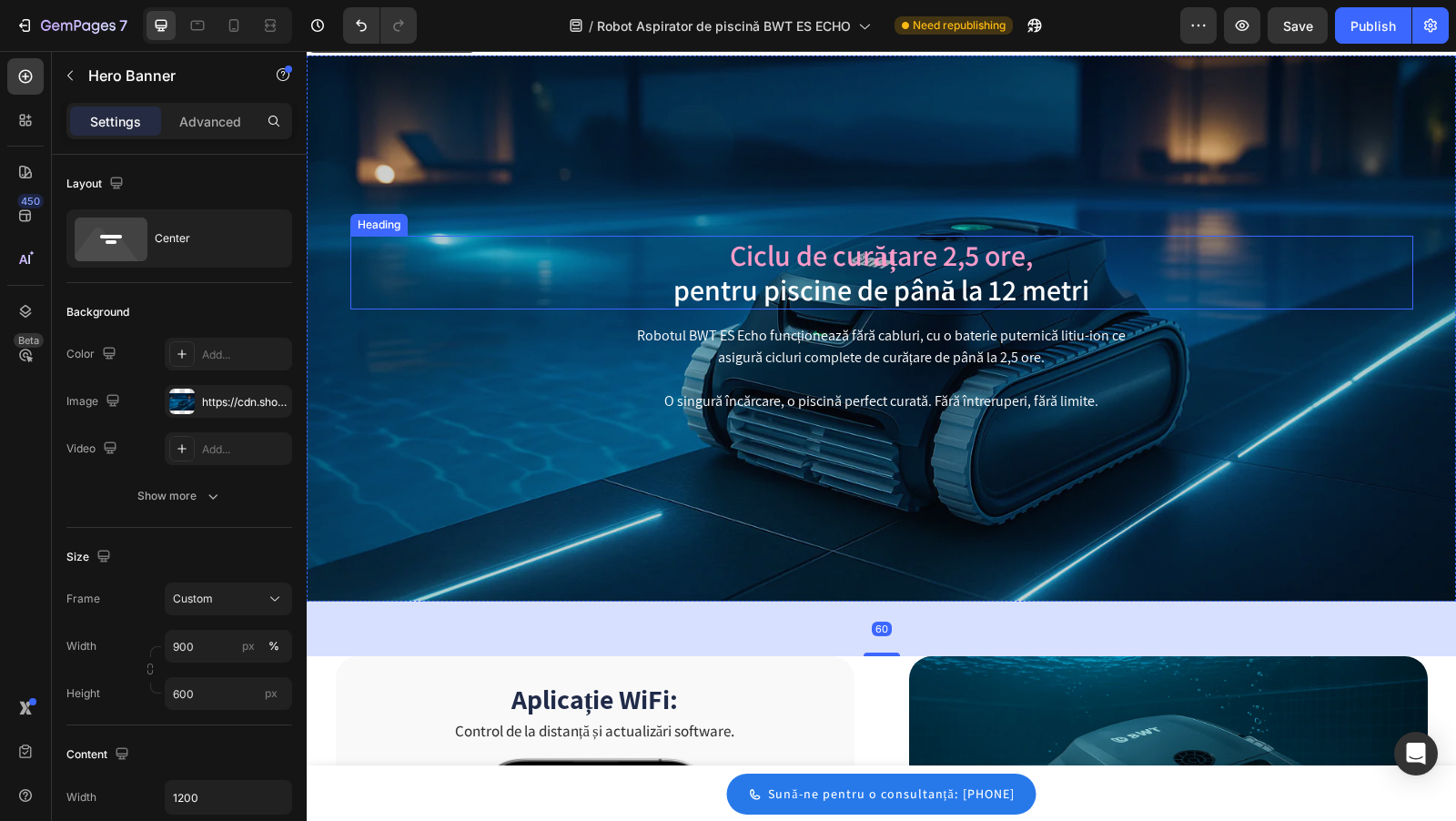 click on "Robotul BWT ES Echo funcționează fără cabluri, cu o baterie puternică litiu-ion ce" at bounding box center (882, 336) 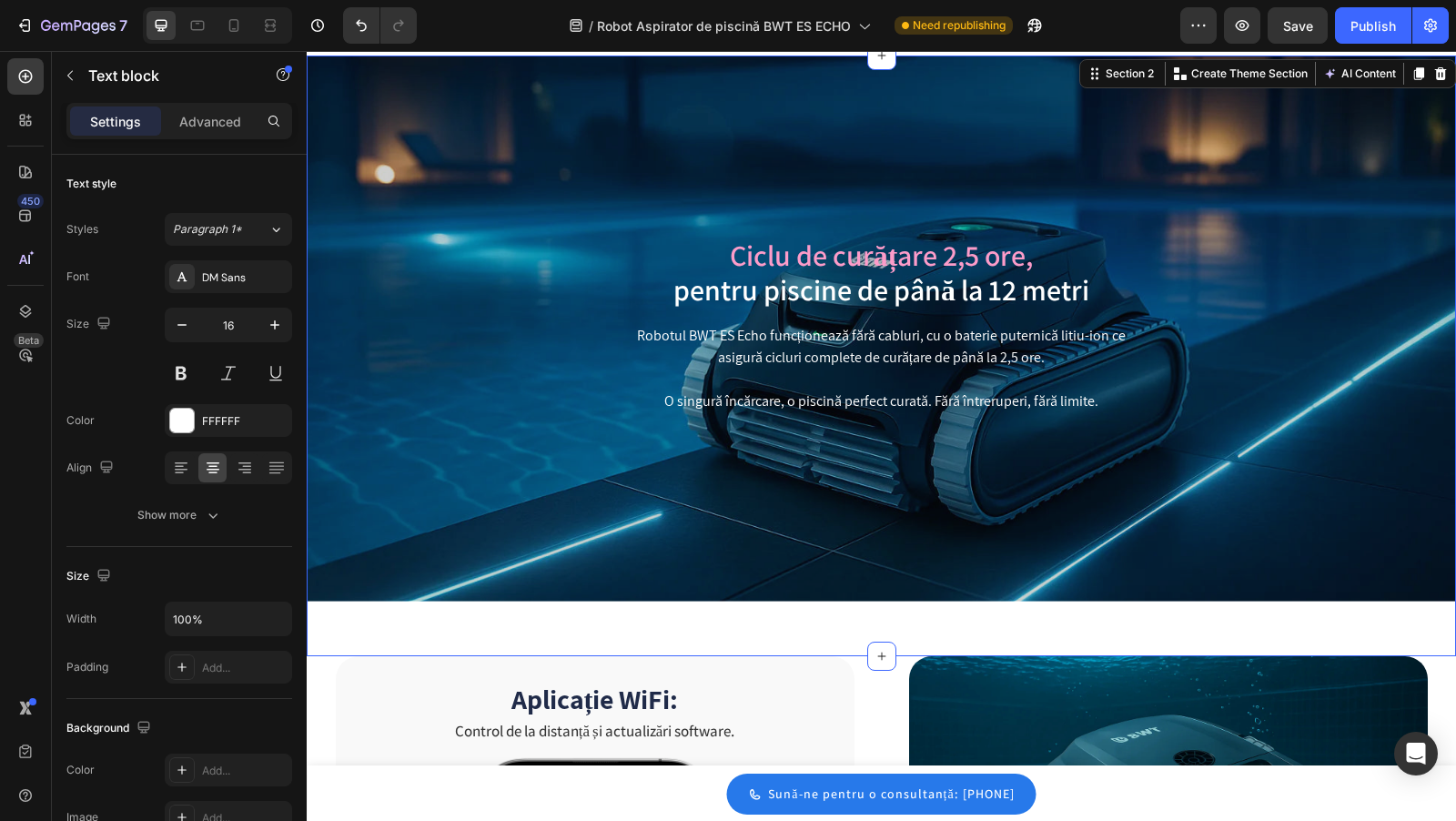 click on "⁠⁠⁠⁠⁠⁠⁠ Ciclu de curățare 2,5 ore,  pentru piscine de până la 12 metri Heading Ciclu de curățare 2,5 ore,  pentru piscine  de până la 12 metri Heading Robotul BWT ES Echo funcționează fără cabluri, cu o baterie puternică litiu-ion ce  asigură cicluri complete de curățare de până la 2,5 ore.   O singură încărcare, o piscină perfect curată. Fără întreruperi, fără limite. Text block Hero Banner" at bounding box center (881, 356) 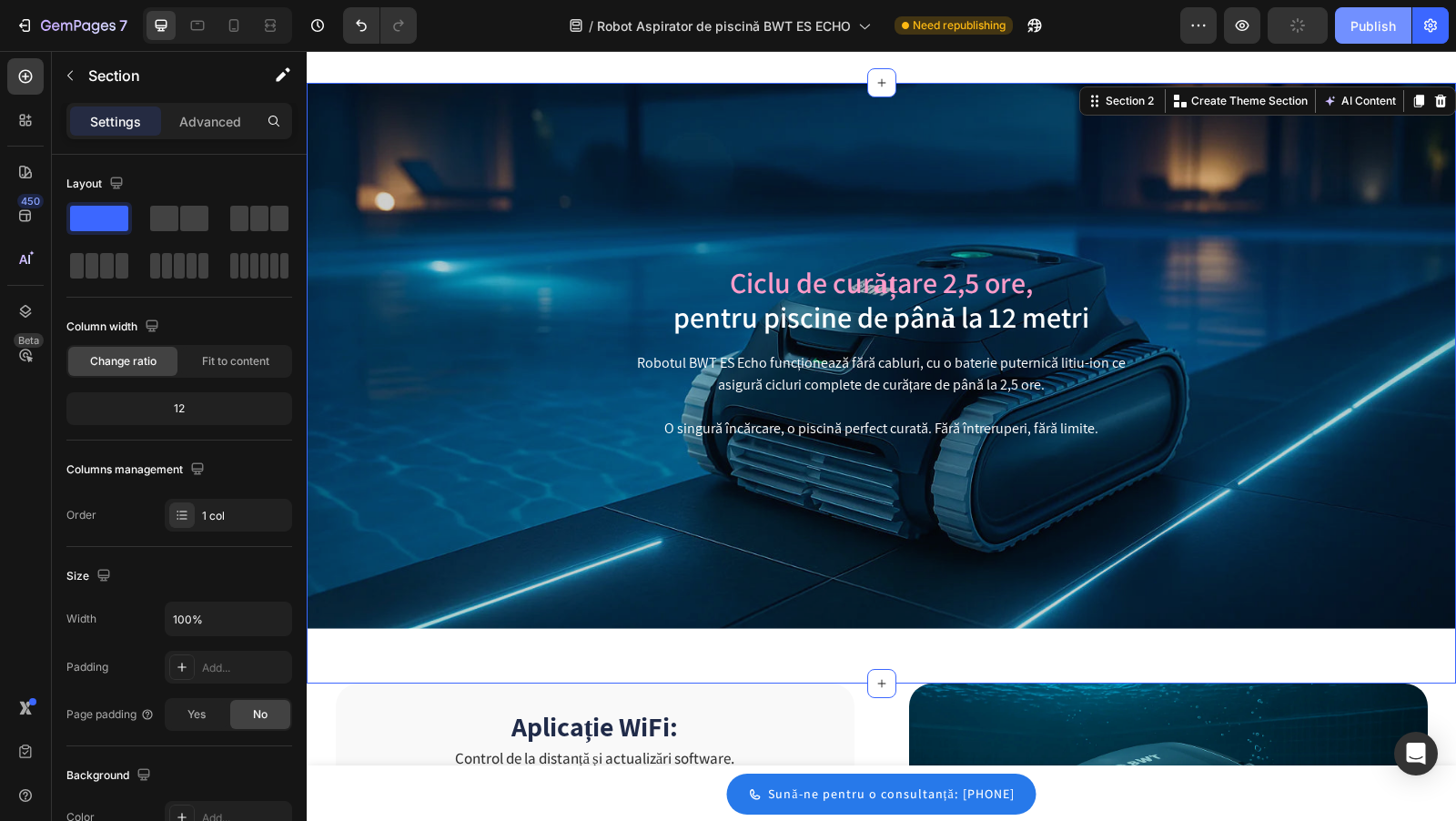 drag, startPoint x: 1350, startPoint y: 22, endPoint x: 996, endPoint y: 97, distance: 361.85771 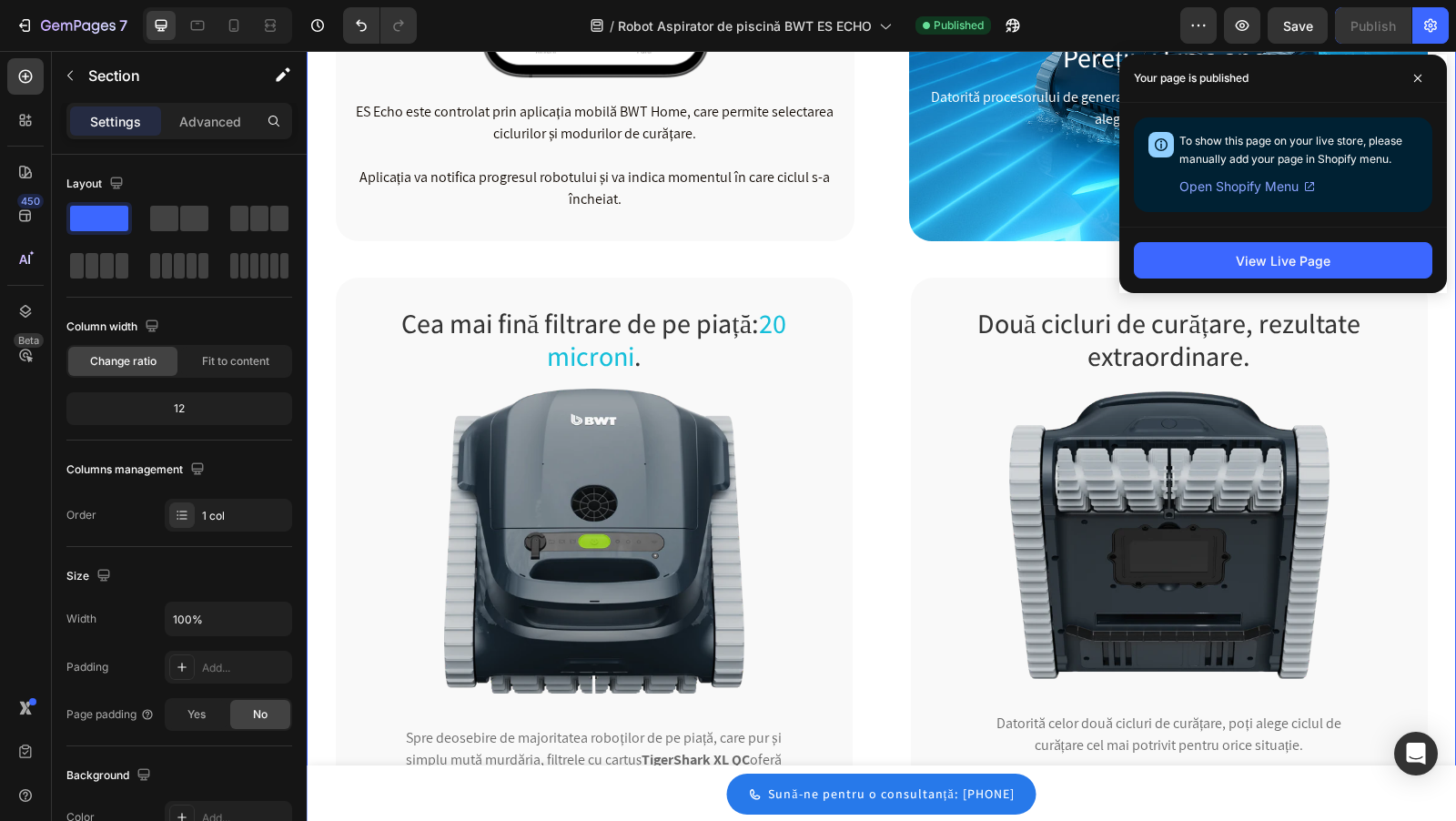 scroll, scrollTop: 1932, scrollLeft: 0, axis: vertical 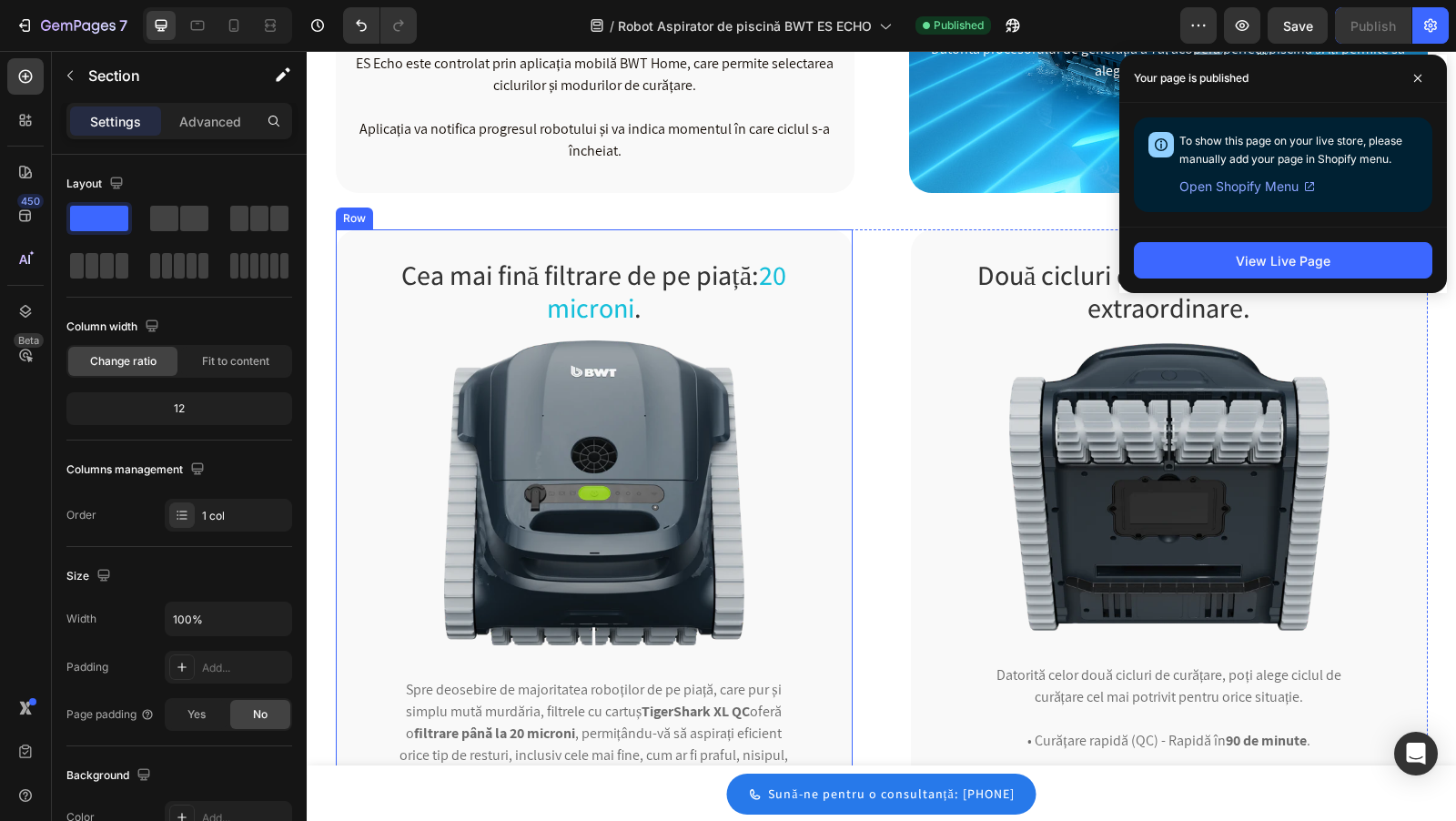 click on "Cea mai fină filtrare de pe piață:  20 microni . Heading Image Spre deosebire de majoritatea roboților de pe piață, care pur și simplu mută murdăria, filtrele cu cartuș  TigerShark XL QC  oferă o  filtrare până la 20 microni , permițându-vă să aspirați eficient orice tip de resturi, inclusiv cele mai fine, cum ar fi praful, nisipul, algele și bacteriile. Text block Row" at bounding box center (594, 546) 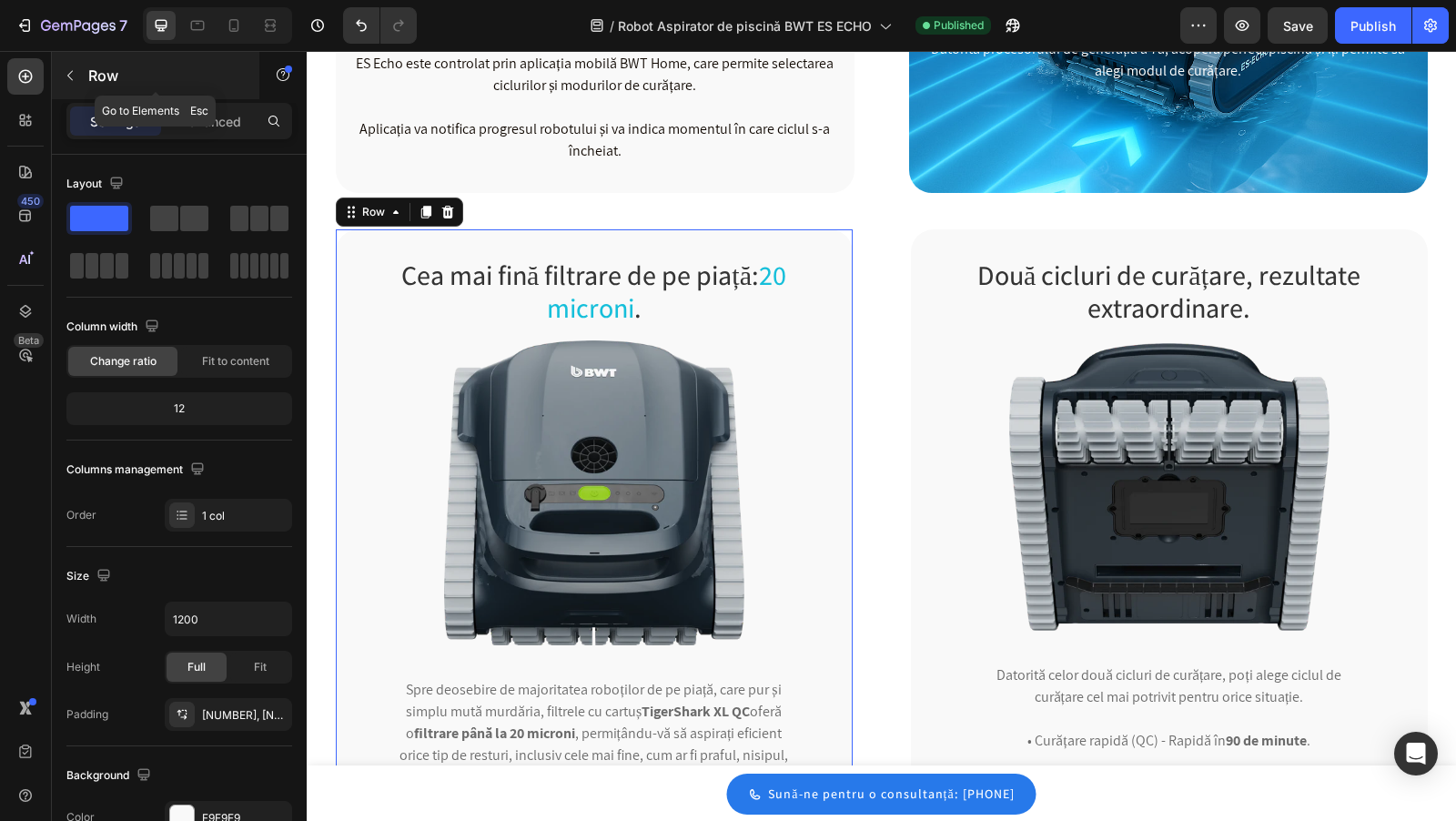 click on "Row" at bounding box center [156, 76] 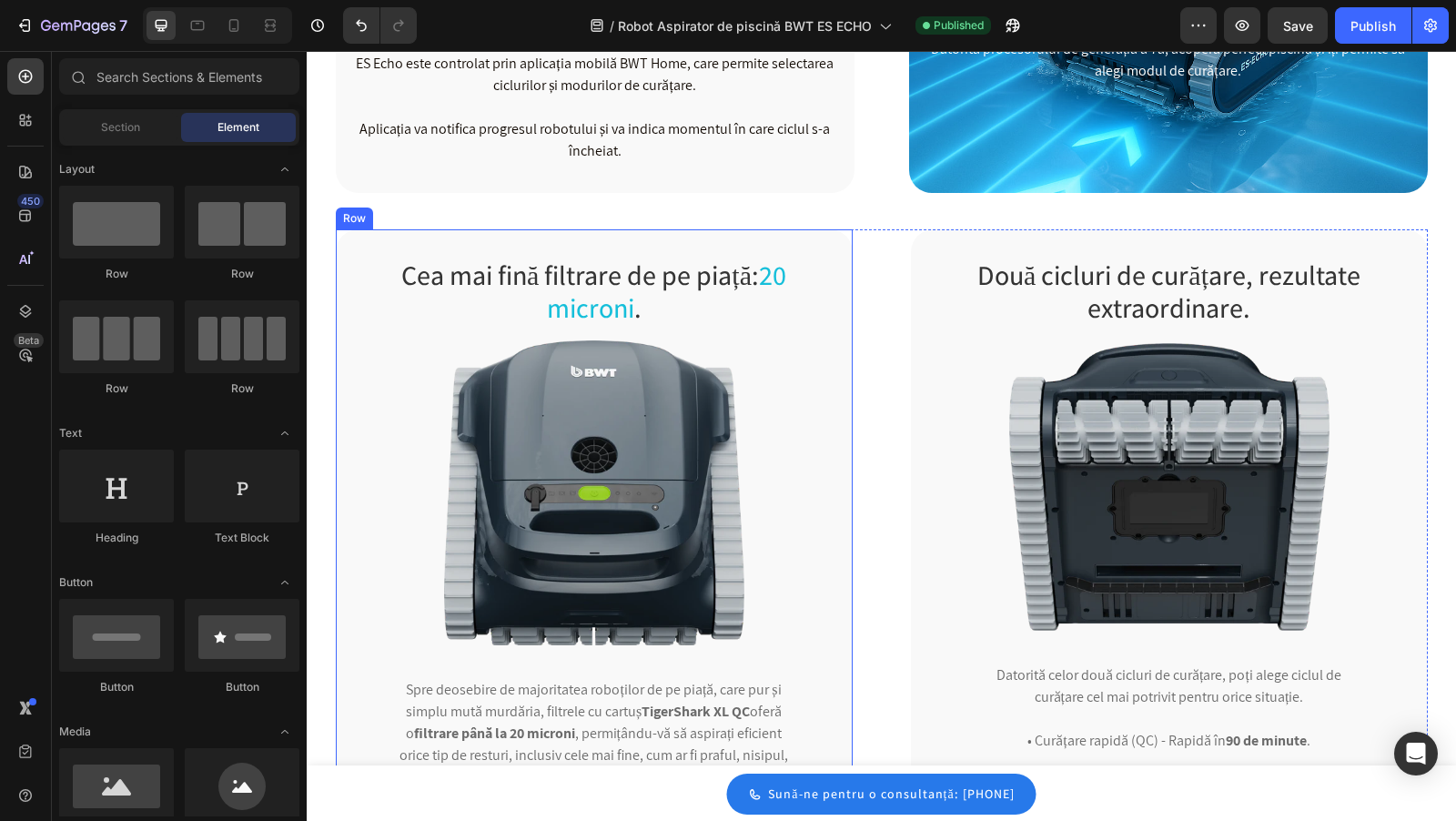 click on "Aplicație WiFi: Control de la distanță și actualizări software. Heading Image ES Echo este controlat prin aplicația mobilă BWT Home, care permite selectarea ciclurilor și modurilor de curățare.   Aplicația va notifica progresul robotului și va indica momentul în care ciclul s-a încheiat. Text block Row Giroscop și Senzor cu Ultrasunete Heading Pentru a detecta forma piscinei și a calcula cele mai eficiente trasee, evitând obstacolele și maximizând acoperirea. Text block Row Curăță Fundul,  Pereții și Linia apei Heading Datorită procesorului de generația a 7a, acoperă perfect piscina și îți permite să alegi modul de curățare. Text block Row Row Cea mai fină filtrare de pe piață:  20 microni . Heading Image Spre deosebire de majoritatea roboților de pe piață, care pur și simplu mută murdăria, filtrele cu cartuș  TigerShark XL QC  oferă o  filtrare până la 20 microni Text block Row Două cicluri de curățare, rezultate extraordinare. Heading Image   90 de minute" at bounding box center (881, 581) 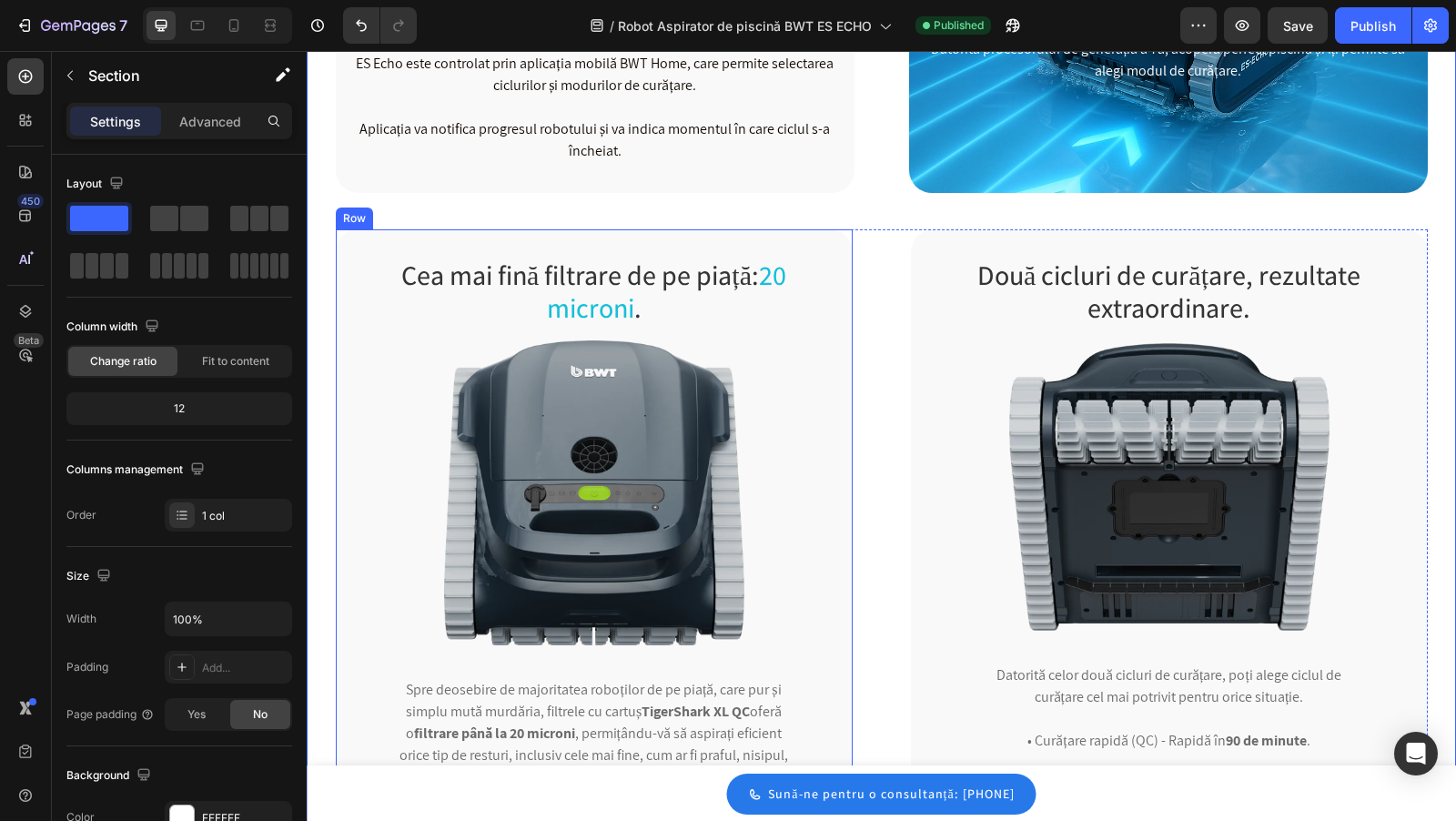 click on "Cea mai fină filtrare de pe piață:  20 microni . Heading Image Spre deosebire de majoritatea roboților de pe piață, care pur și simplu mută murdăria, filtrele cu cartuș  TigerShark XL QC  oferă o  filtrare până la 20 microni , permițându-vă să aspirați eficient orice tip de resturi, inclusiv cele mai fine, cum ar fi praful, nisipul, algele și bacteriile. Text block Row" at bounding box center [594, 546] 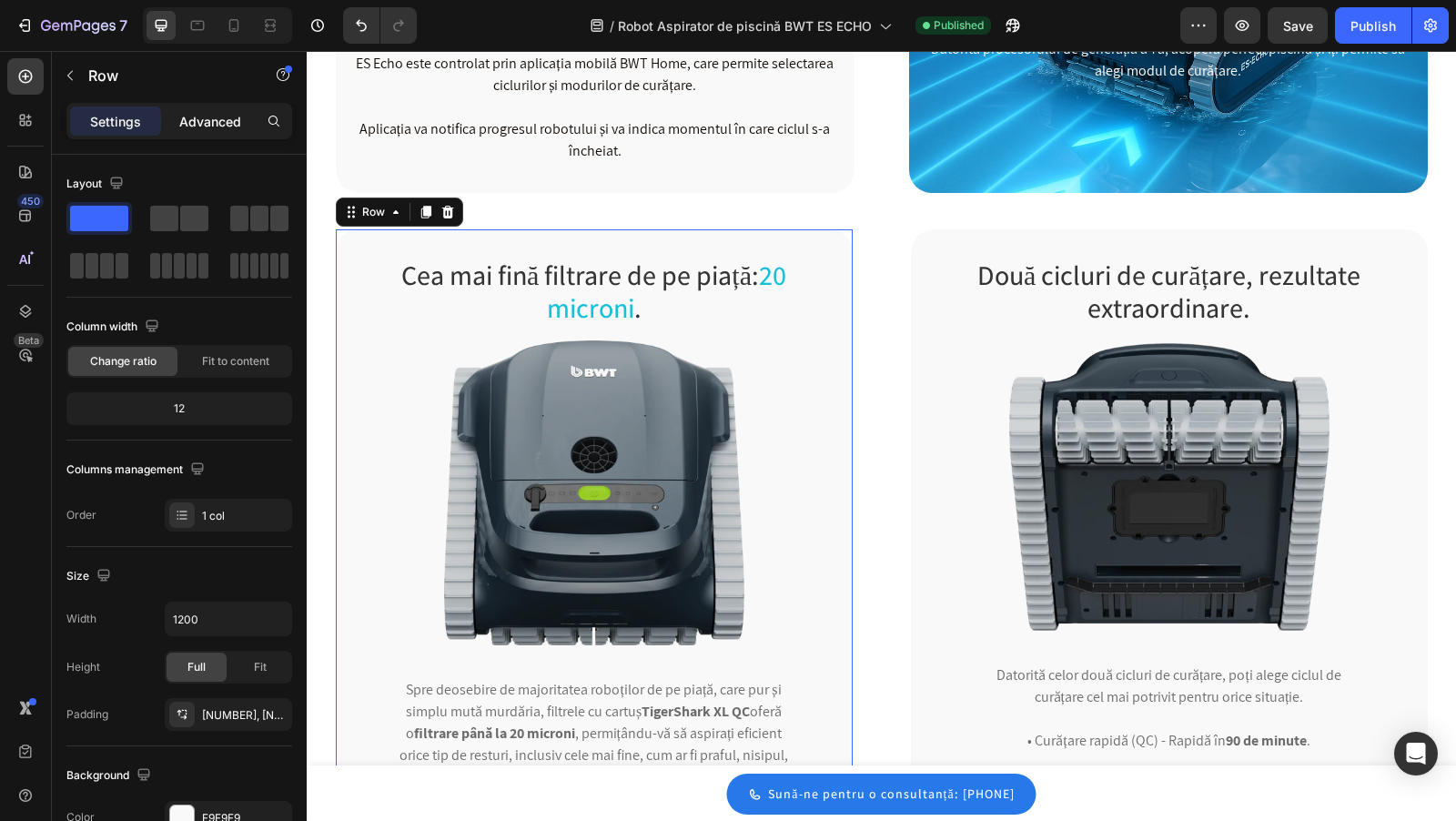 click on "Advanced" at bounding box center (210, 121) 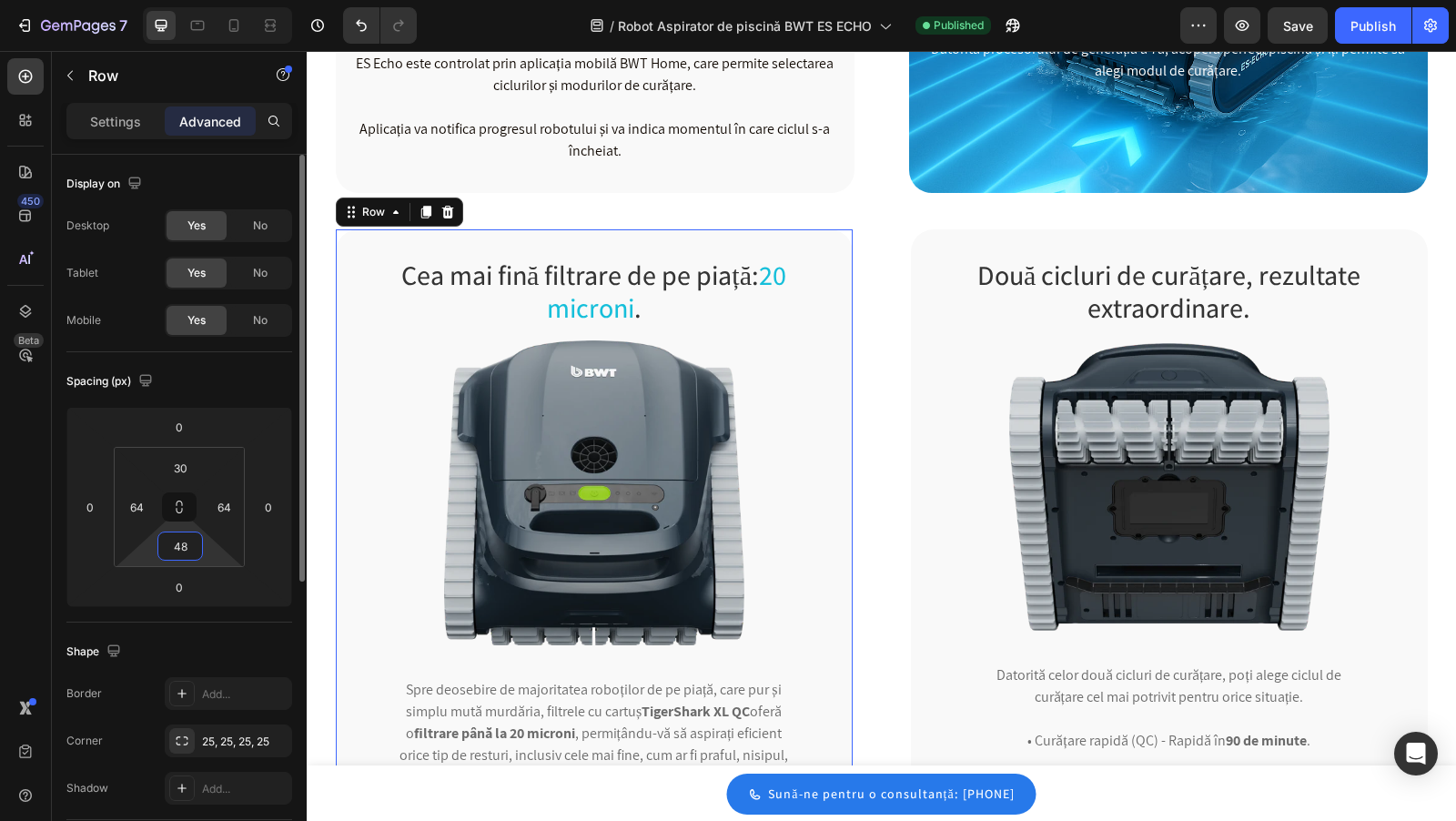 click on "48" at bounding box center (180, 546) 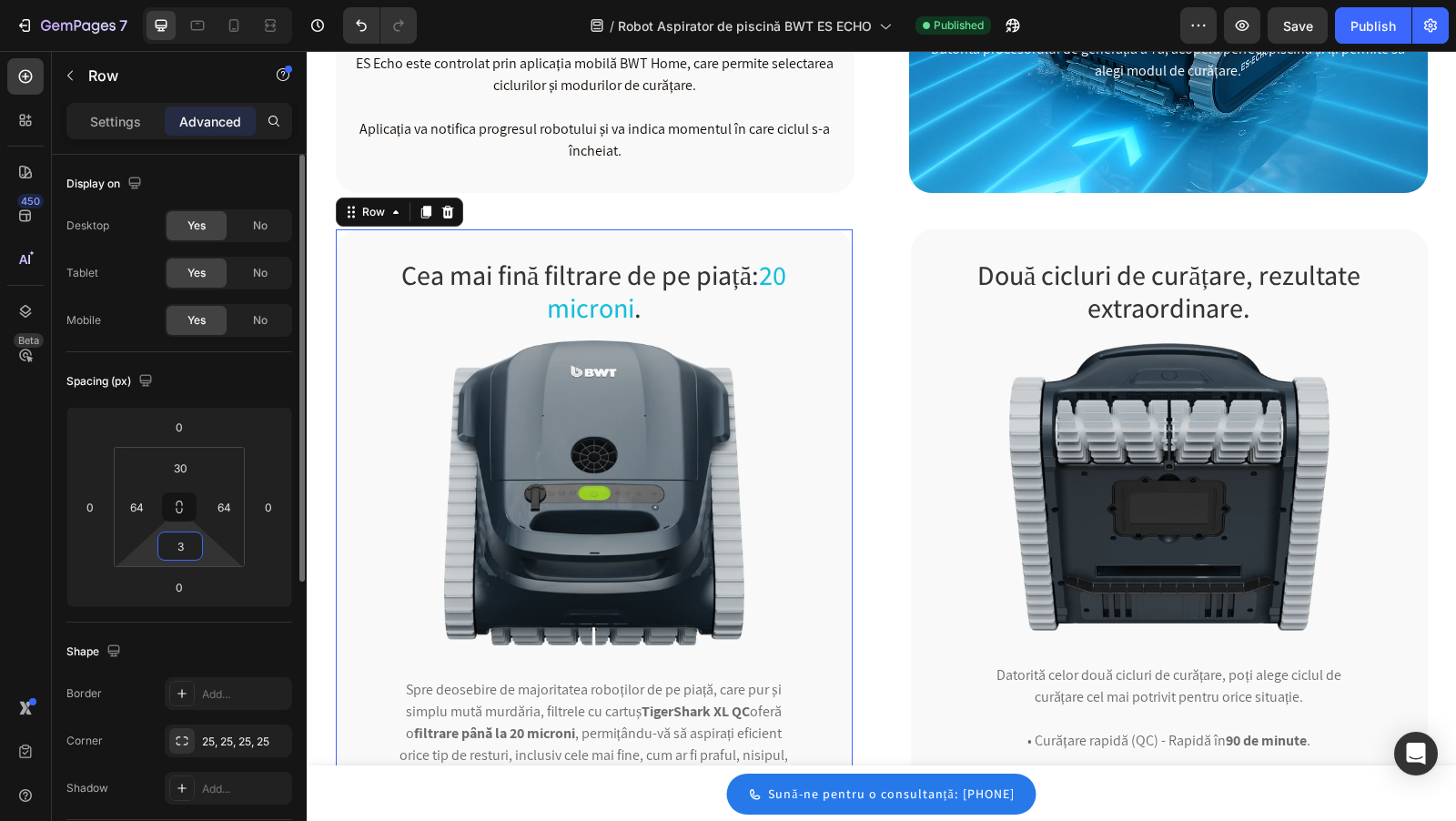 type on "30" 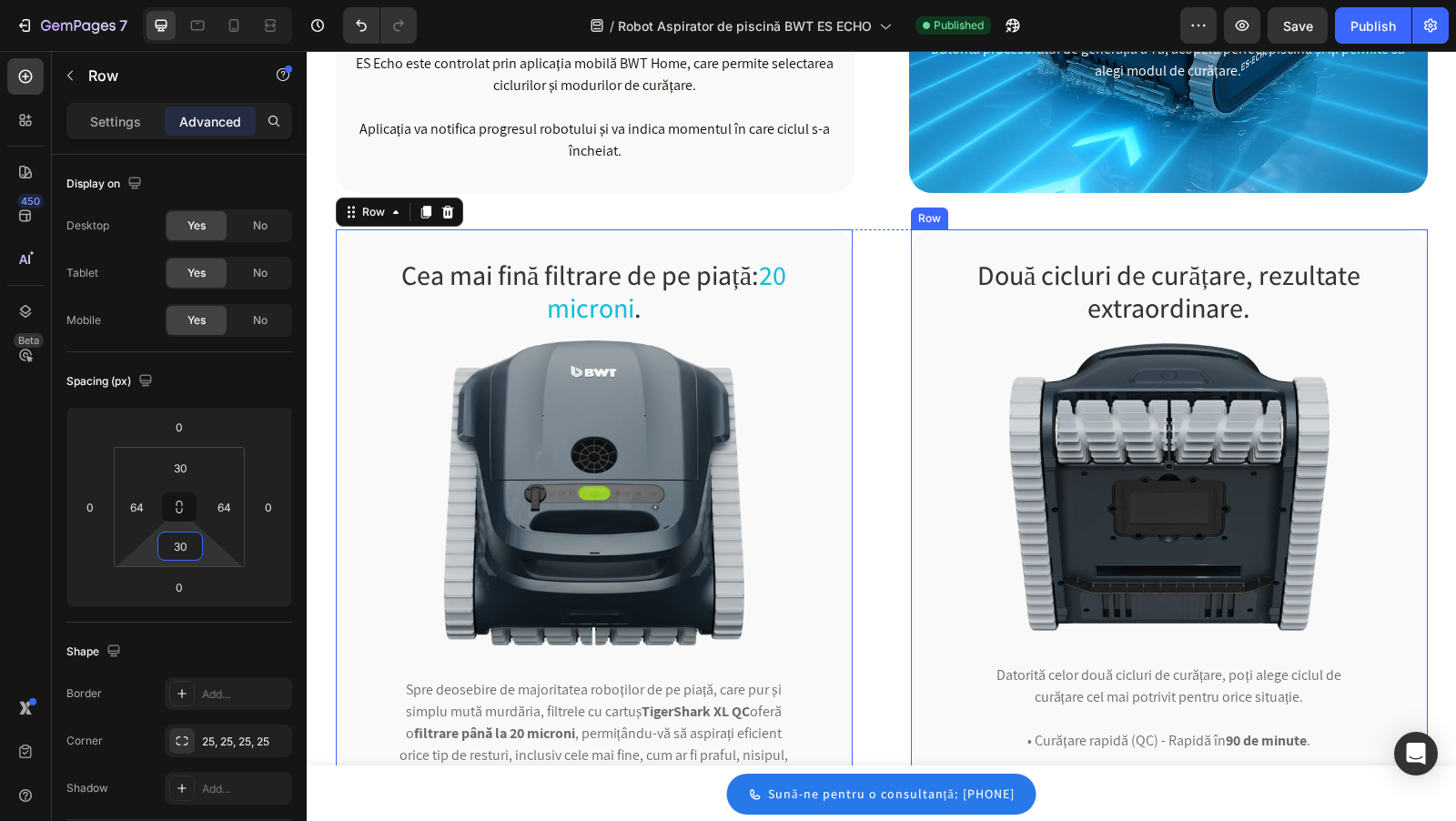 click on "Două cicluri de curățare, rezultate extraordinare. Heading Image Datorită celor două cicluri de curățare, poți alege ciclul de curățare cel mai potrivit pentru orice situație.   • Curățare rapidă (QC) - Rapidă în  90 de minute .   • Standard - Curățare temeinică în  4 ore . Text block Row" at bounding box center (1169, 538) 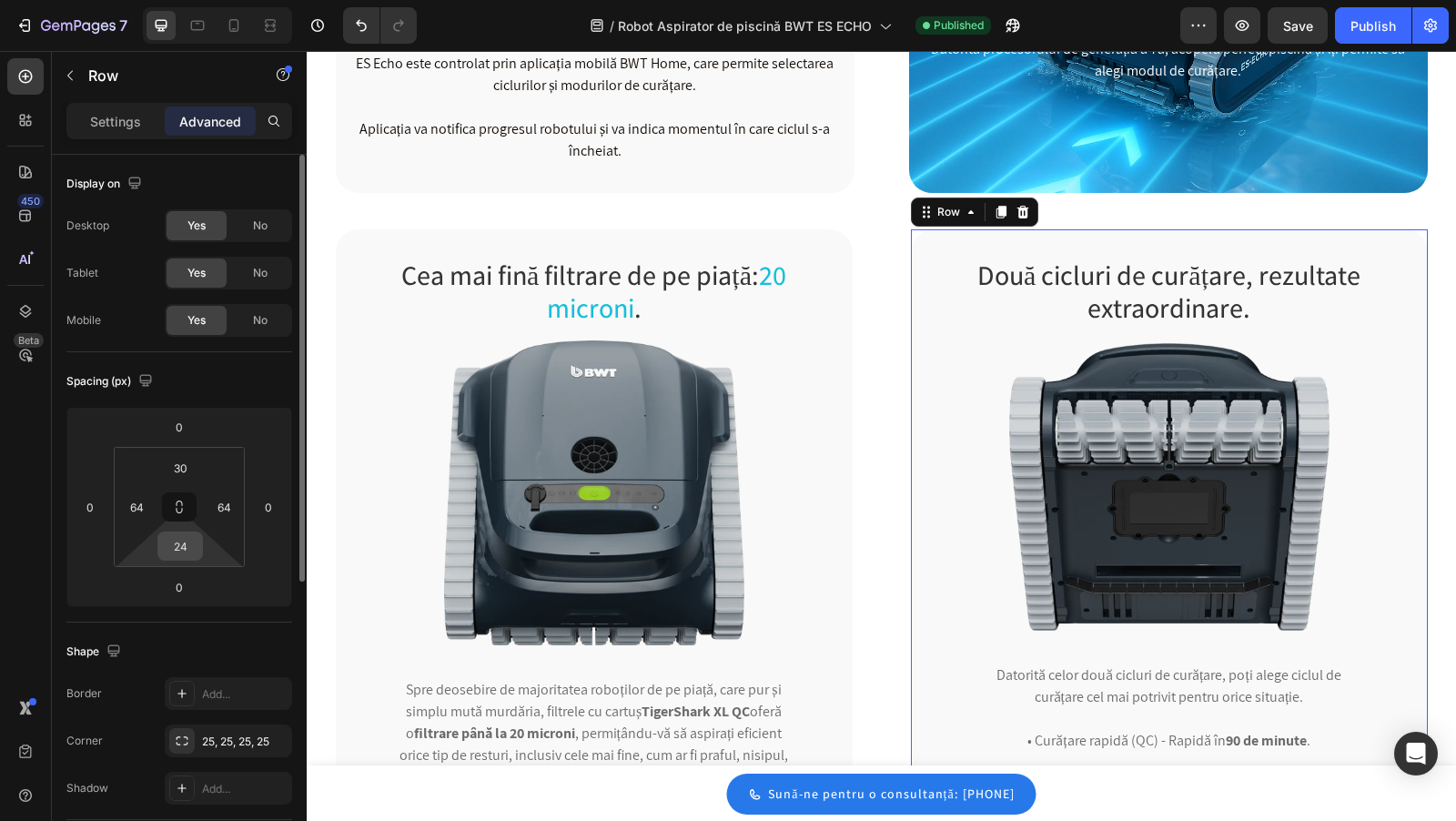 click on "24" at bounding box center [180, 546] 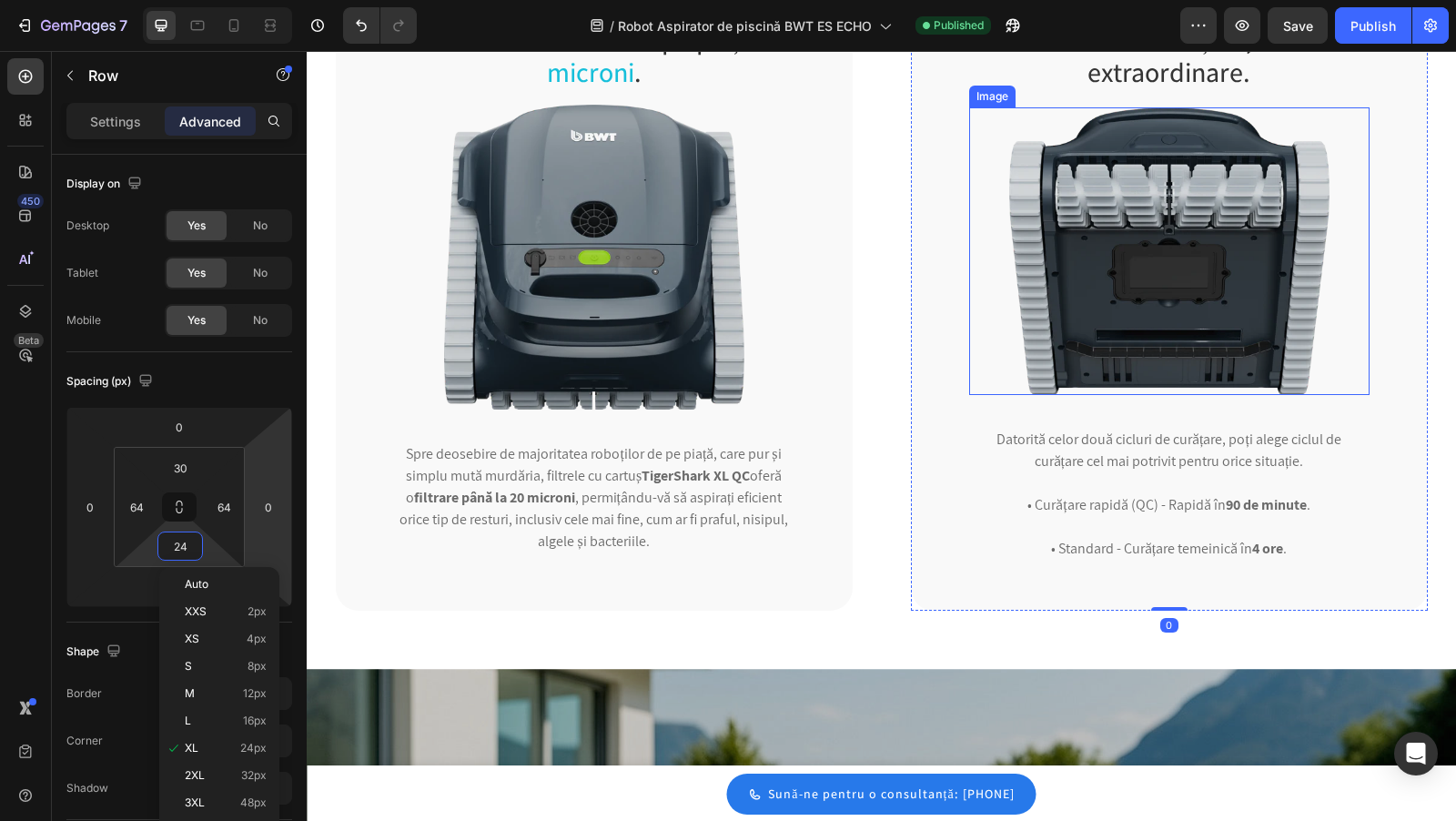 scroll, scrollTop: 2175, scrollLeft: 0, axis: vertical 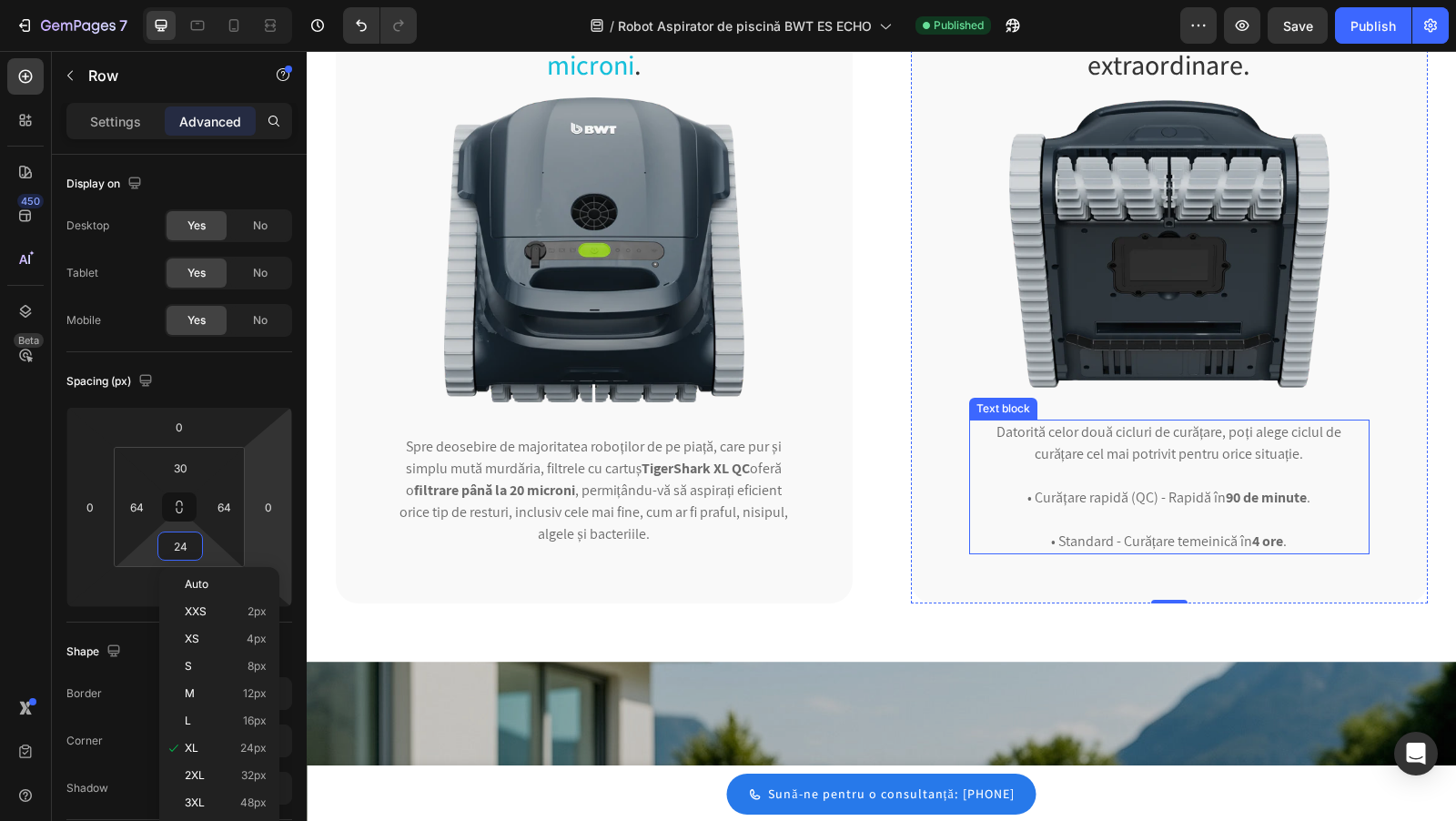 click on "• Standard - Curățare temeinică în  4 ore ." at bounding box center [1169, 542] 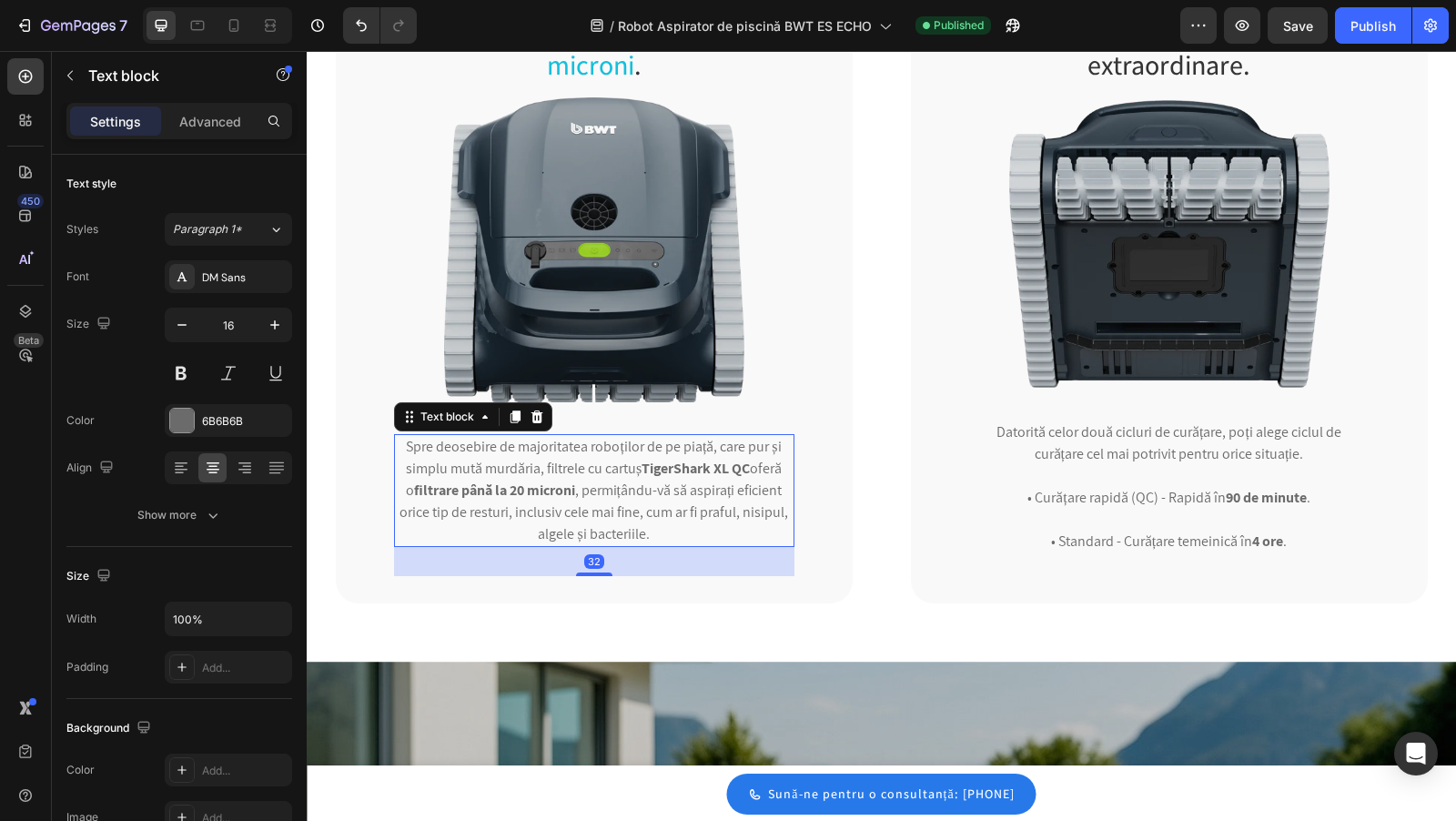 click on "Spre deosebire de majoritatea roboților de pe piață, care pur și simplu mută murdăria, filtrele cu cartuș  TigerShark XL QC  oferă o  filtrare până la 20 microni , permițându-vă să aspirați eficient orice tip de resturi, inclusiv cele mai fine, cum ar fi praful, nisipul, algele și bacteriile." at bounding box center [593, 490] 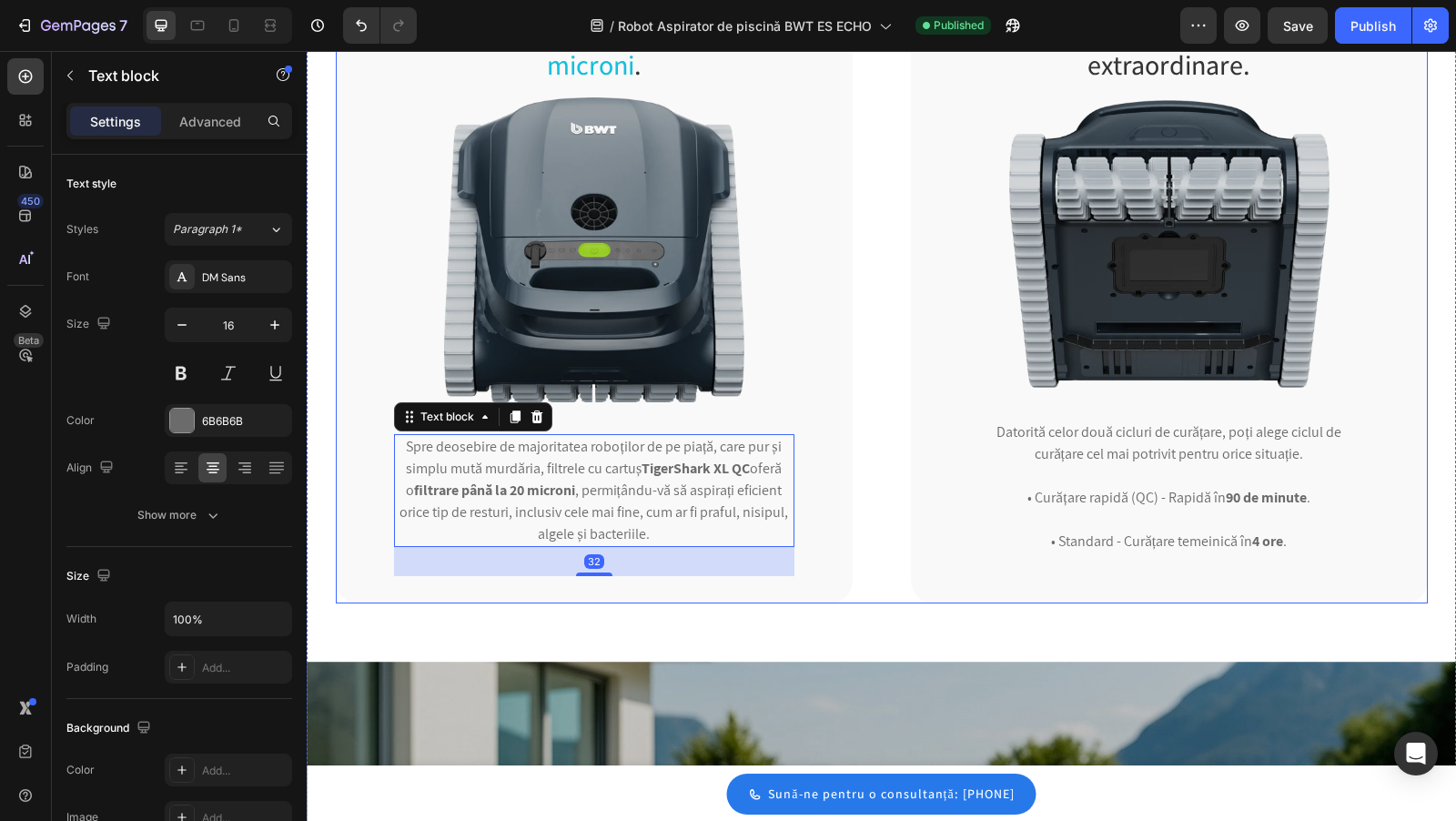 click on "• Curățare rapidă (QC) - Rapidă în  90 de minute ." at bounding box center (1169, 509) 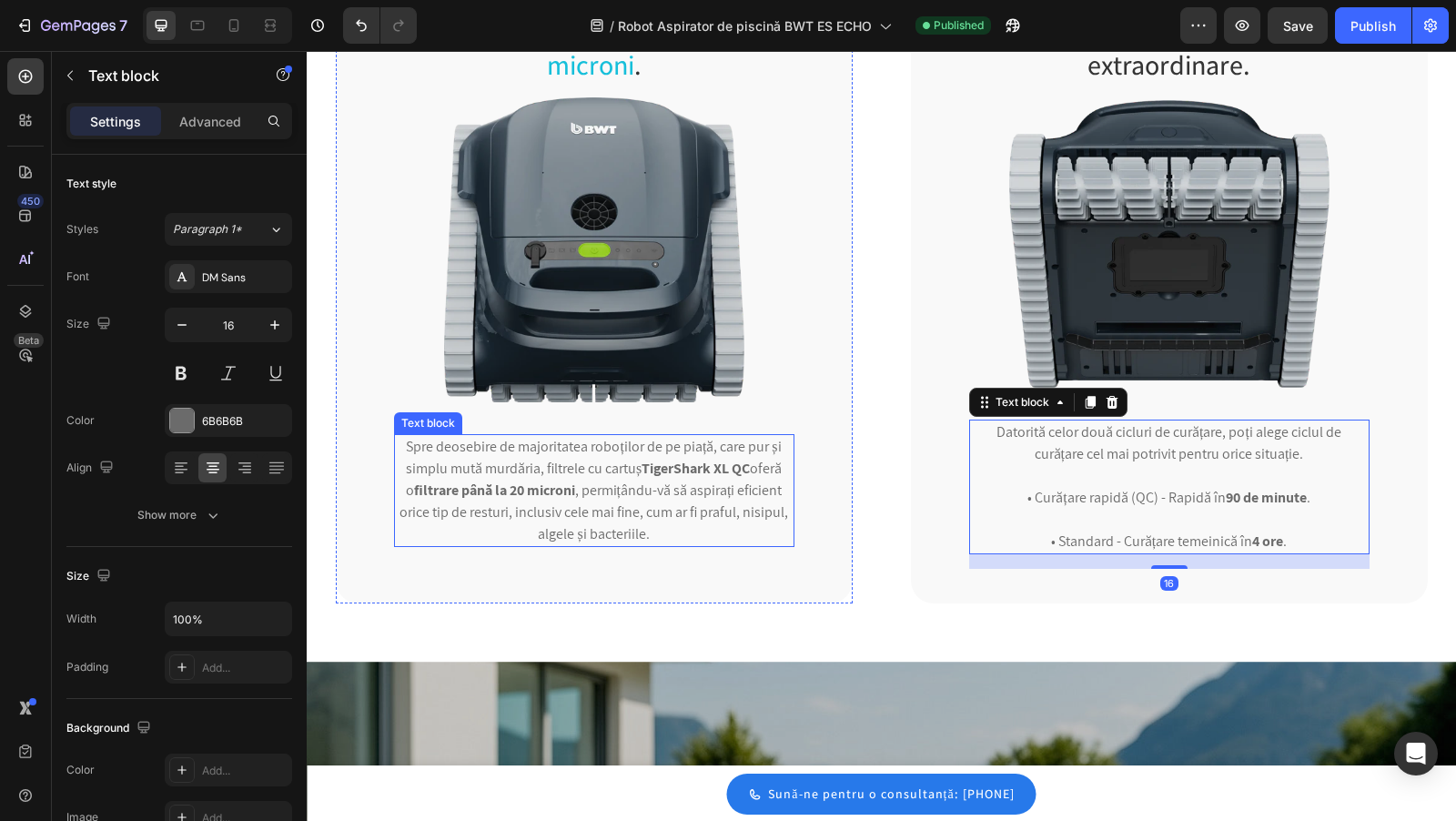 drag, startPoint x: 641, startPoint y: 529, endPoint x: 641, endPoint y: 544, distance: 15 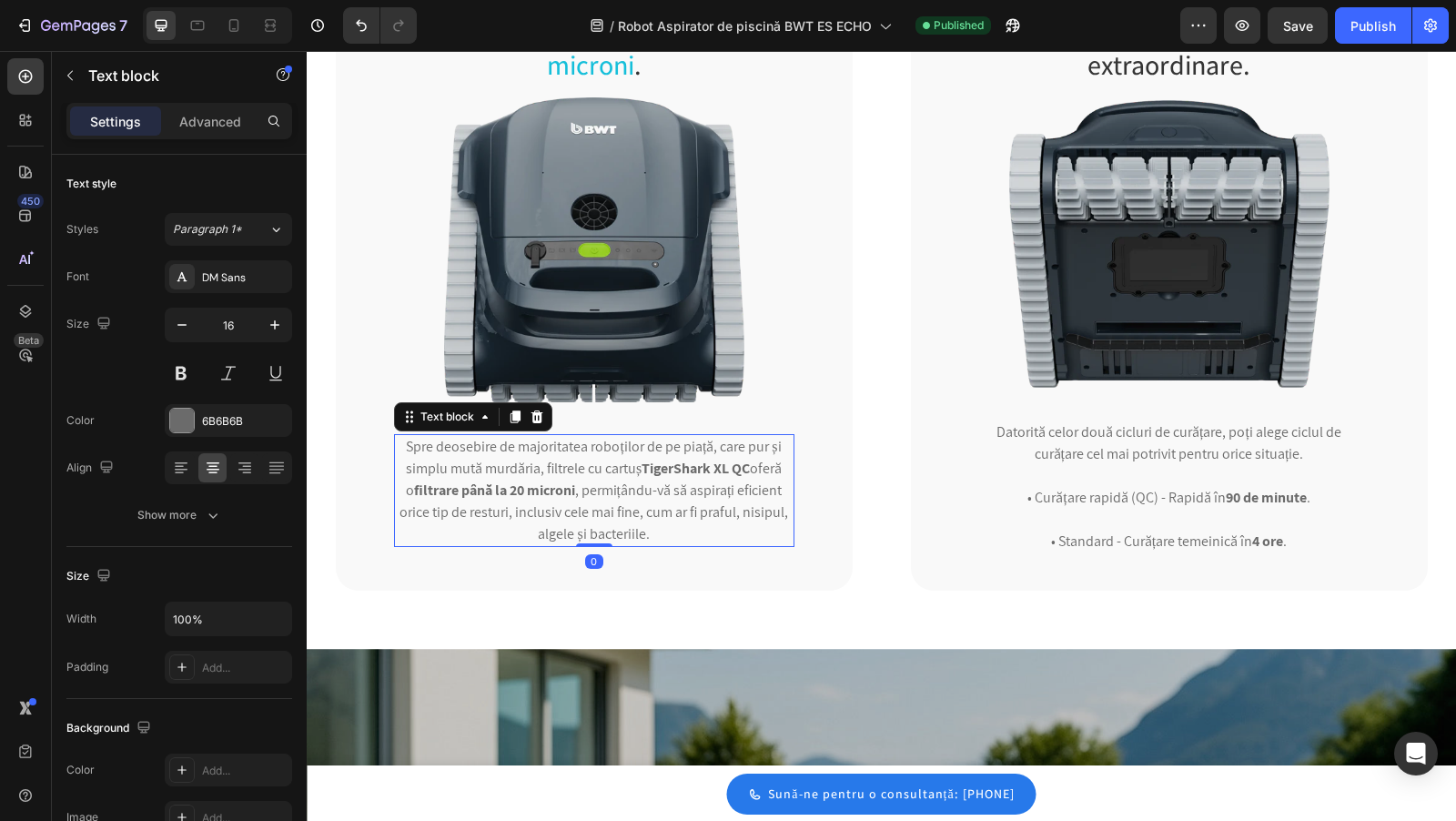 drag, startPoint x: 596, startPoint y: 574, endPoint x: 607, endPoint y: 532, distance: 43.416587 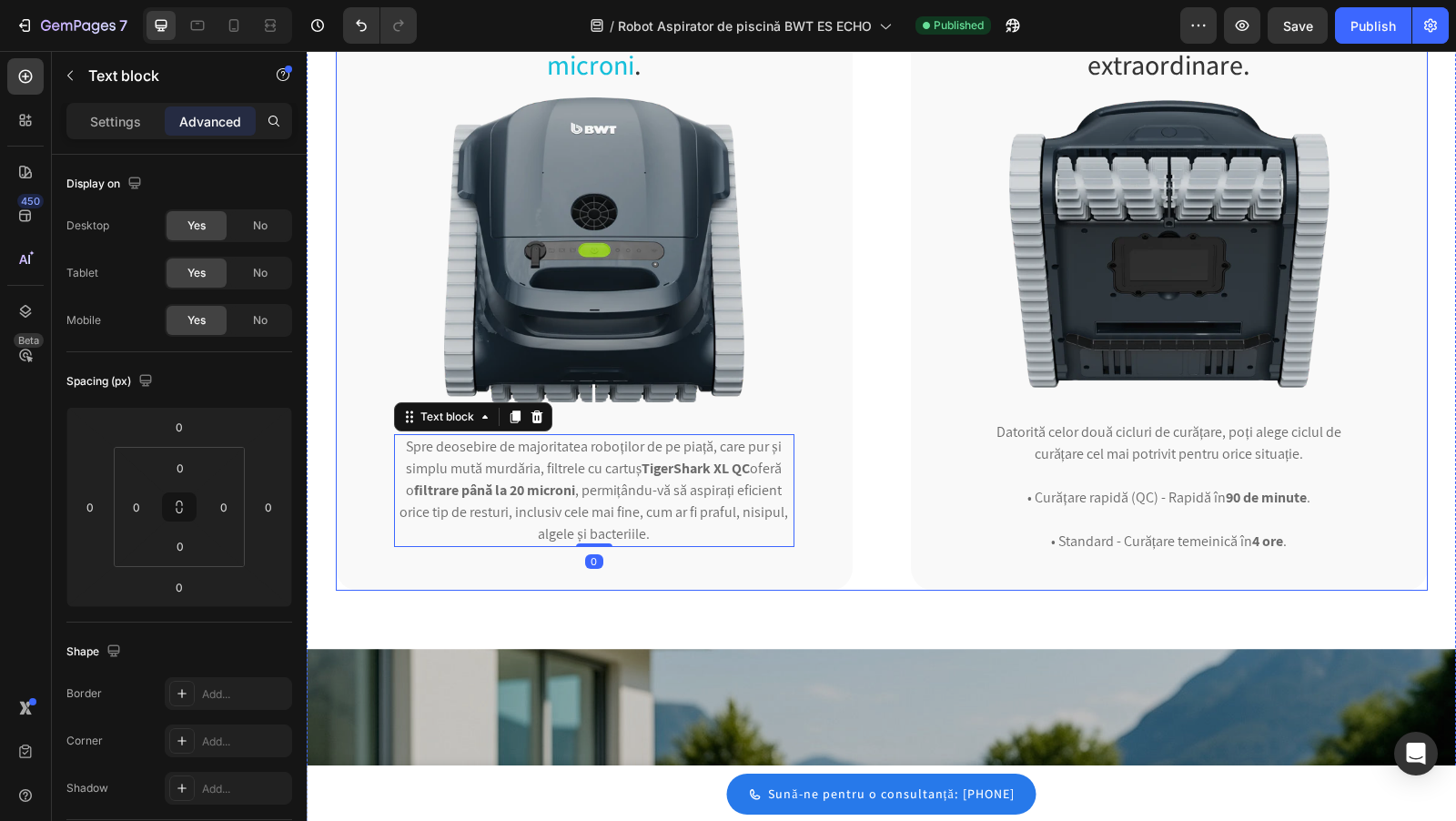 click on "Cea mai fină filtrare de pe piață:  20 microni . Heading Image Spre deosebire de majoritatea roboților de pe piață, care pur și simplu mută murdăria, filtrele cu cartuș  TigerShark XL QC  oferă o  filtrare până la 20 microni , permițându-vă să aspirați eficient orice tip de resturi, inclusiv cele mai fine, cum ar fi praful, nisipul, algele și bacteriile. Text block   0 Row Două cicluri de curățare, rezultate extraordinare. Heading Image Datorită celor două cicluri de curățare, poți alege ciclul de curățare cel mai potrivit pentru orice situație.   • Curățare rapidă (QC) - Rapidă în  90 de minute .   • Standard - Curățare temeinică în  4 ore . Text block Row Row" at bounding box center [882, 289] 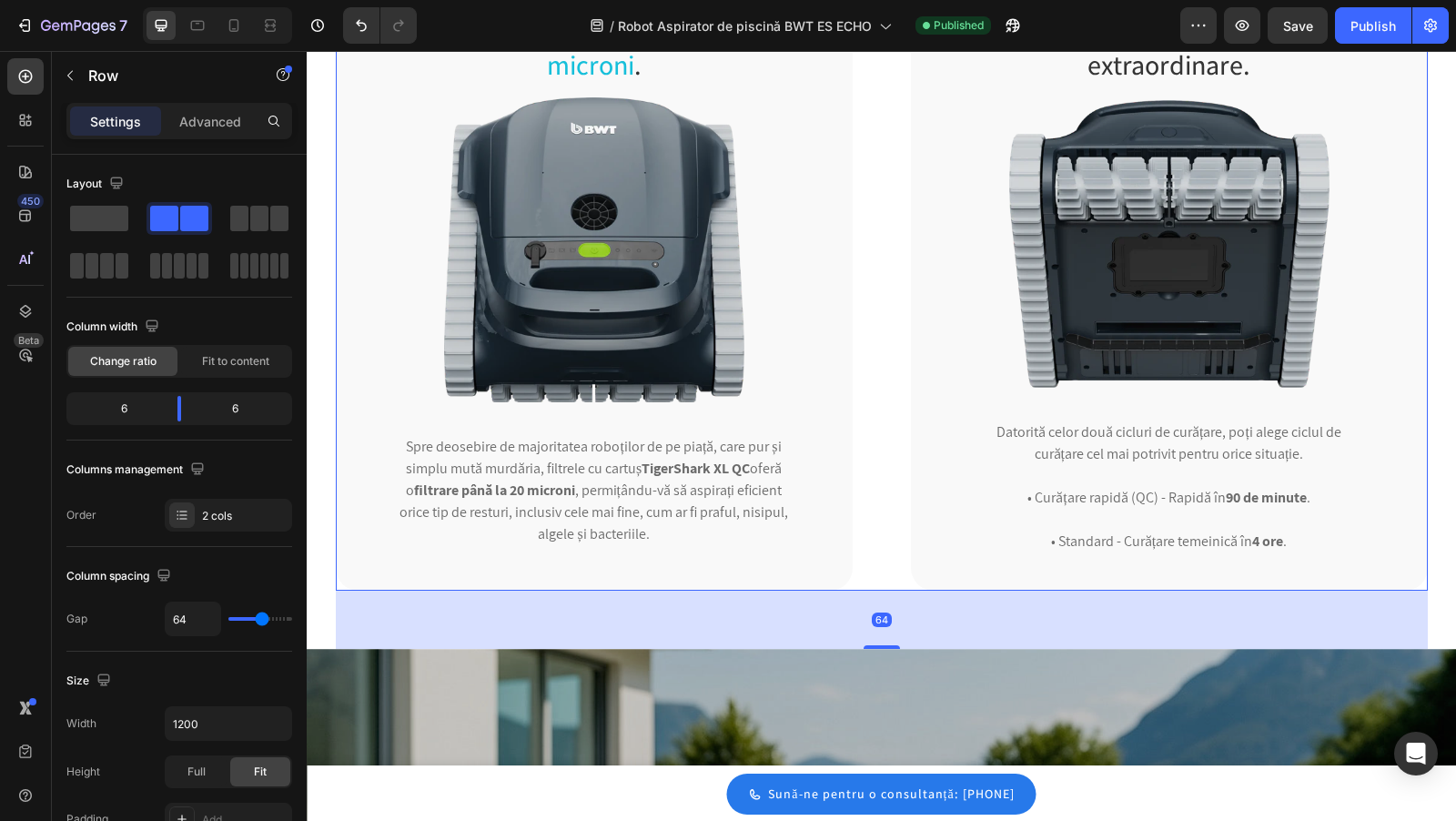 click on "Cea mai fină filtrare de pe piață:  20 microni . Heading Image Spre deosebire de majoritatea roboților de pe piață, care pur și simplu mută murdăria, filtrele cu cartuș  TigerShark XL QC  oferă o  filtrare până la 20 microni , permițându-vă să aspirați eficient orice tip de resturi, inclusiv cele mai fine, cum ar fi praful, nisipul, algele și bacteriile. Text block Row Două cicluri de curățare, rezultate extraordinare. Heading Image Datorită celor două cicluri de curățare, poți alege ciclul de curățare cel mai potrivit pentru orice situație.   • Curățare rapidă (QC) - Rapidă în  90 de minute .   • Standard - Curățare temeinică în  4 ore . Text block Row Row   64" at bounding box center (882, 289) 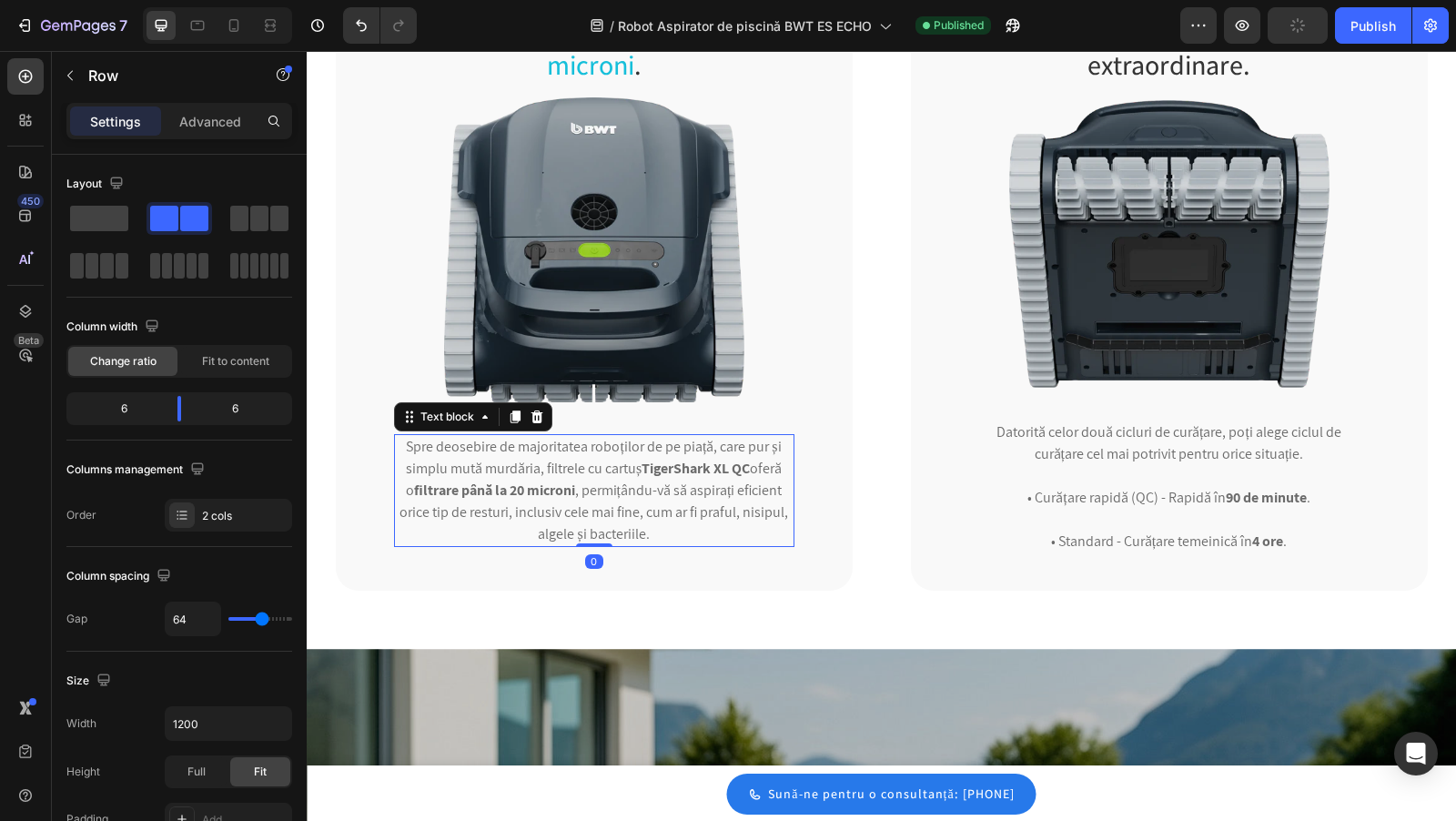 click on "Spre deosebire de majoritatea roboților de pe piață, care pur și simplu mută murdăria, filtrele cu cartuș  TigerShark XL QC  oferă o  filtrare până la 20 microni , permițându-vă să aspirați eficient orice tip de resturi, inclusiv cele mai fine, cum ar fi praful, nisipul, algele și bacteriile." at bounding box center [594, 491] 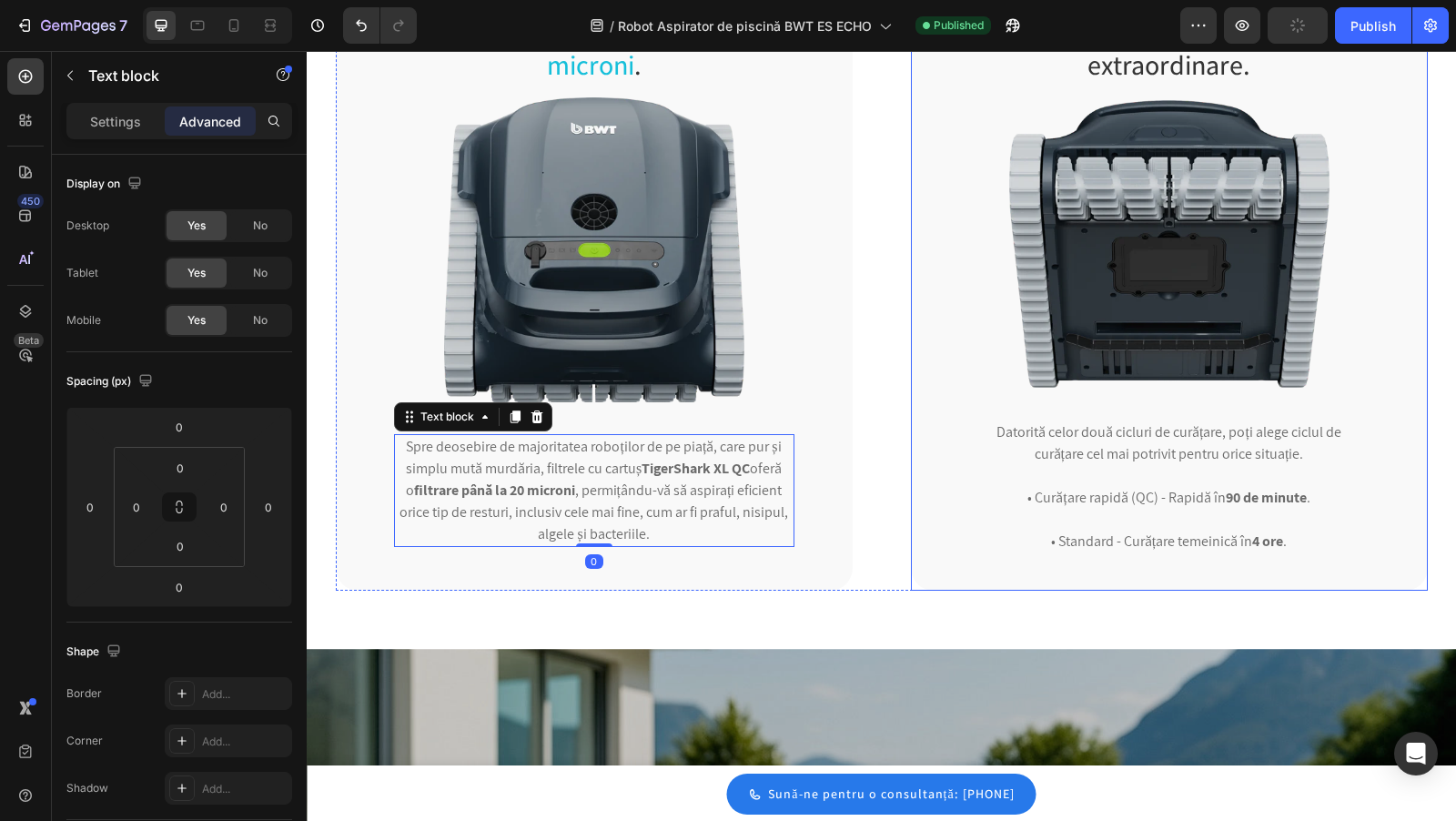 click on "Două cicluri de curățare, rezultate extraordinare. Heading Image Datorită celor două cicluri de curățare, poți alege ciclul de curățare cel mai potrivit pentru orice situație.   • Curățare rapidă (QC) - Rapidă în  90 de minute .   • Standard - Curățare temeinică în  4 ore . Text block Row" at bounding box center [1169, 289] 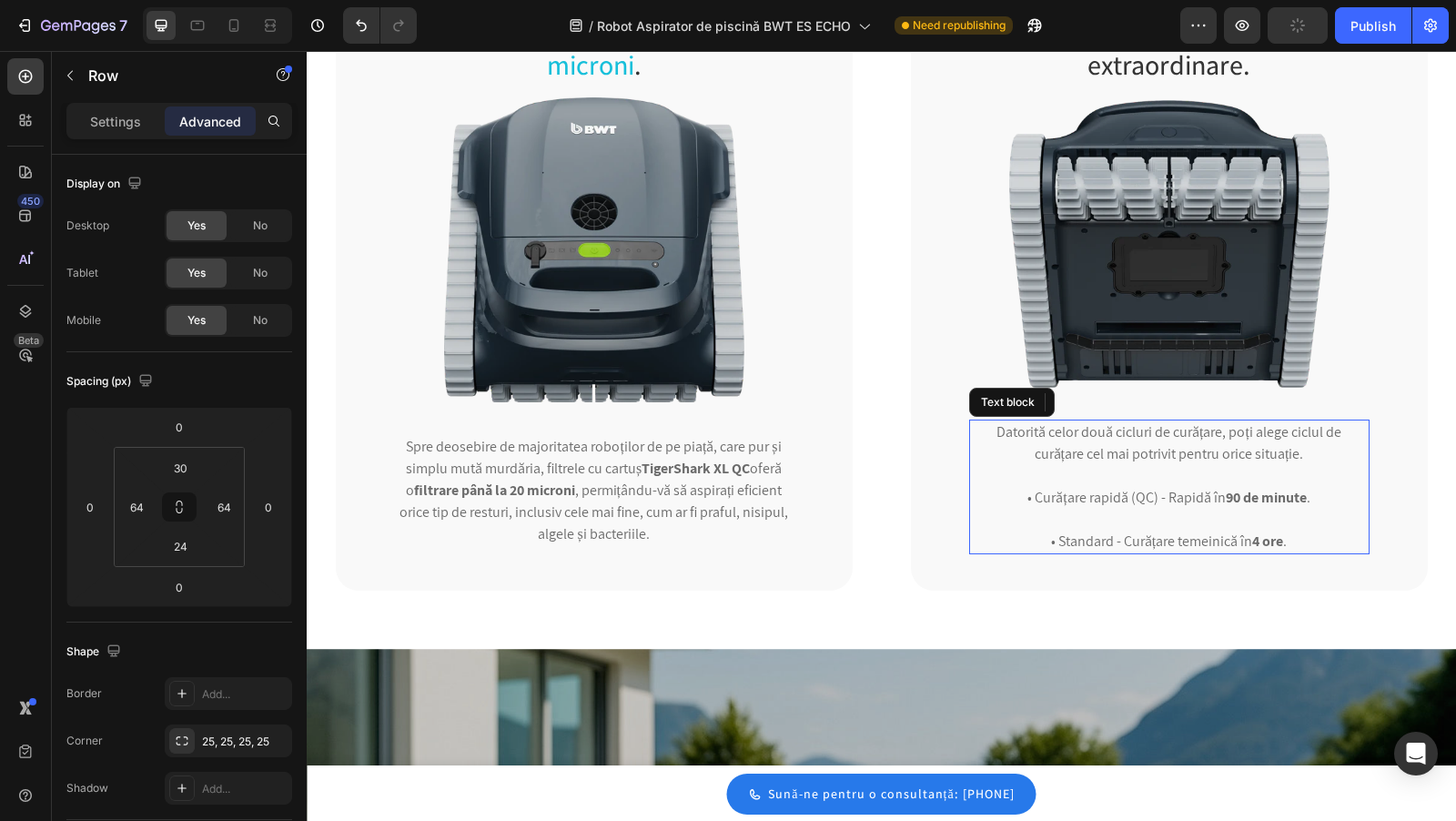 click on "• Curățare rapidă (QC) - Rapidă în  90 de minute ." at bounding box center (1169, 509) 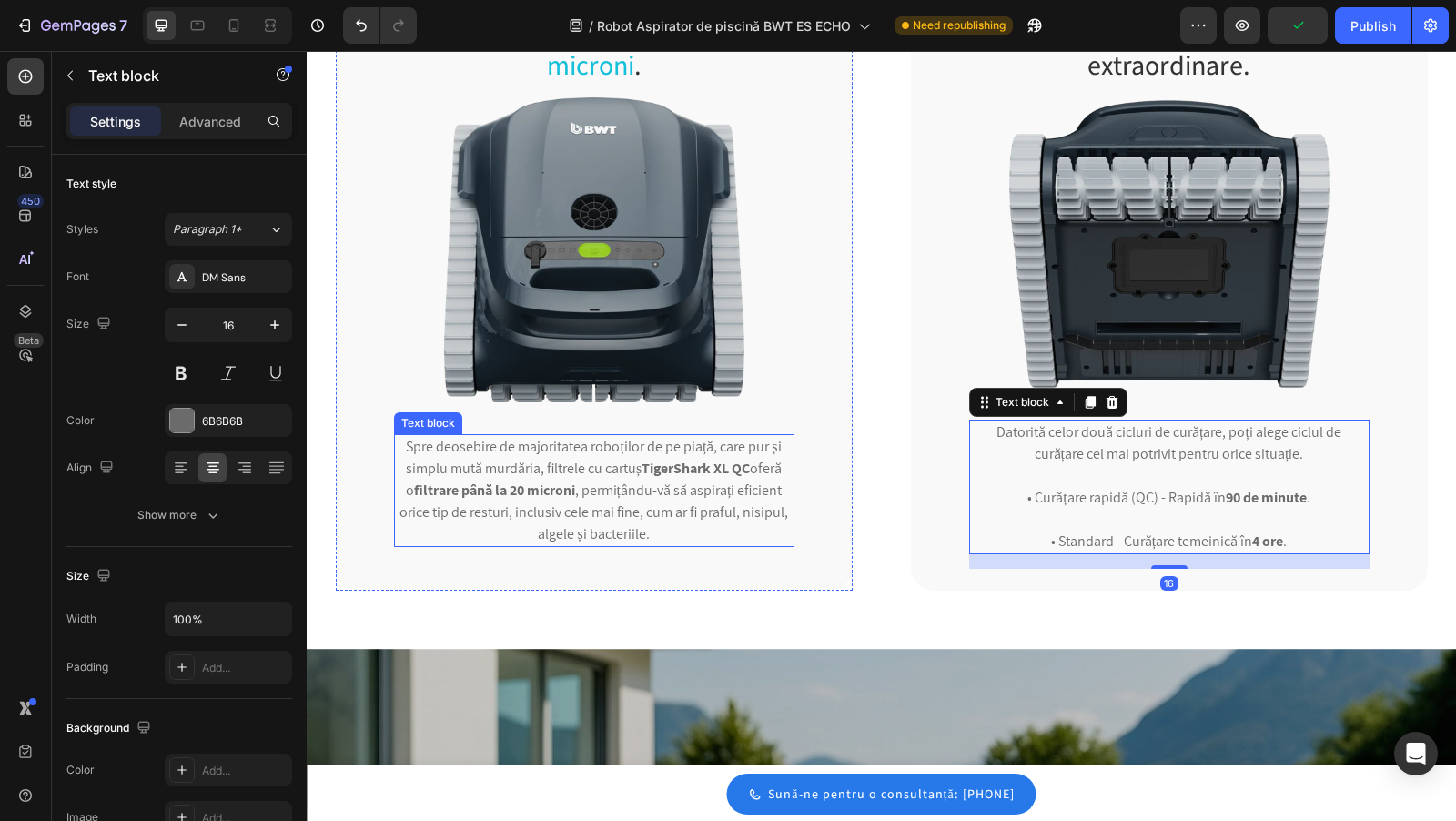 click on "Cea mai fină filtrare de pe piață:  20 microni . Heading Image Spre deosebire de majoritatea roboților de pe piață, care pur și simplu mută murdăria, filtrele cu cartuș  TigerShark XL QC  oferă o  filtrare până la 20 microni , permițându-vă să aspirați eficient orice tip de resturi, inclusiv cele mai fine, cum ar fi praful, nisipul, algele și bacteriile. Text block Row Două cicluri de curățare, rezultate extraordinare. Heading Image Datorită celor două cicluri de curățare, poți alege ciclul de curățare cel mai potrivit pentru orice situație.   • Curățare rapidă (QC) - Rapidă în  90 de minute .   • Standard - Curățare temeinică în  4 ore . Text block   16 Row Row" at bounding box center (882, 289) 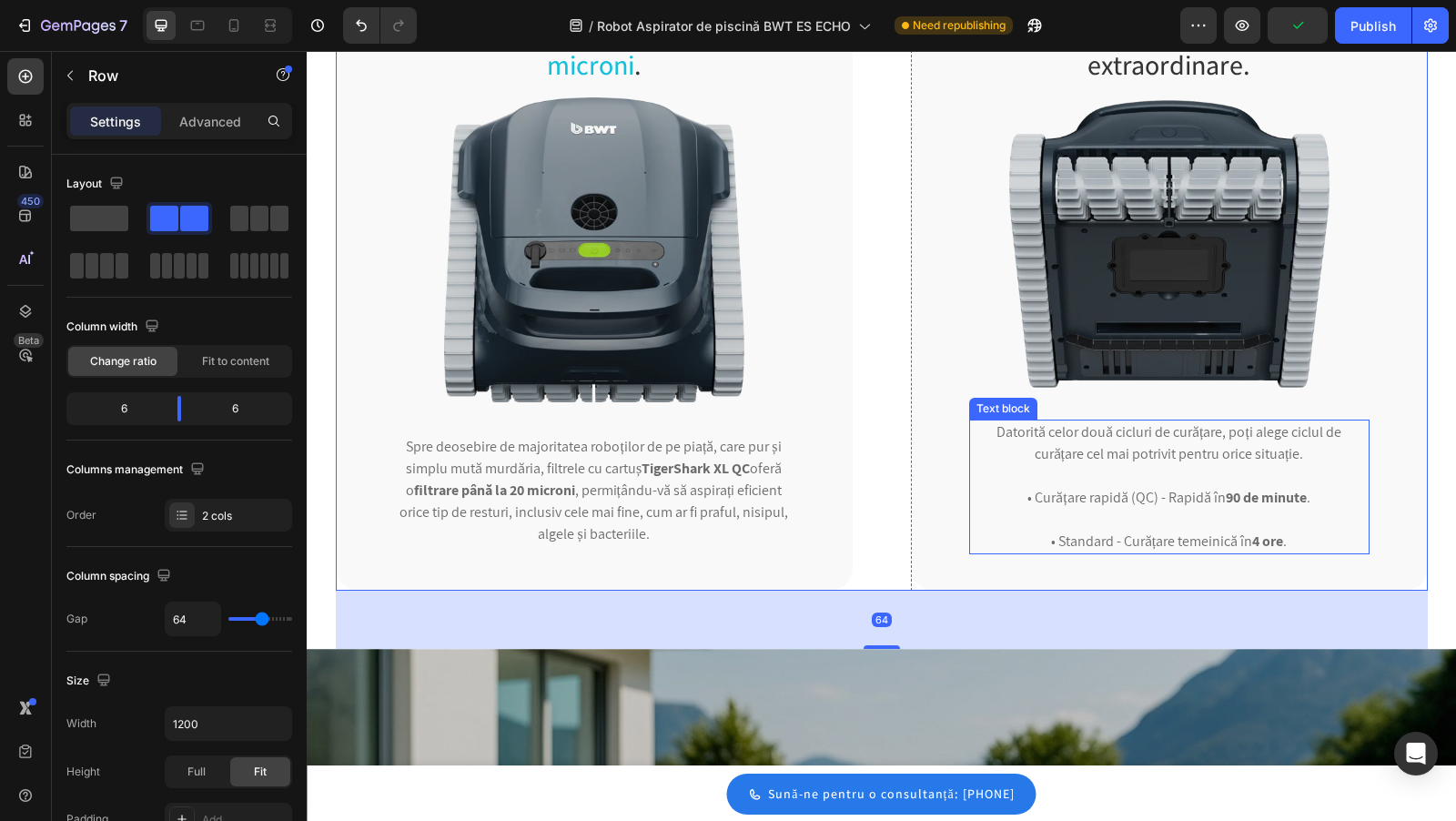 click on "• Curățare rapidă (QC) - Rapidă în  90 de minute ." at bounding box center [1169, 509] 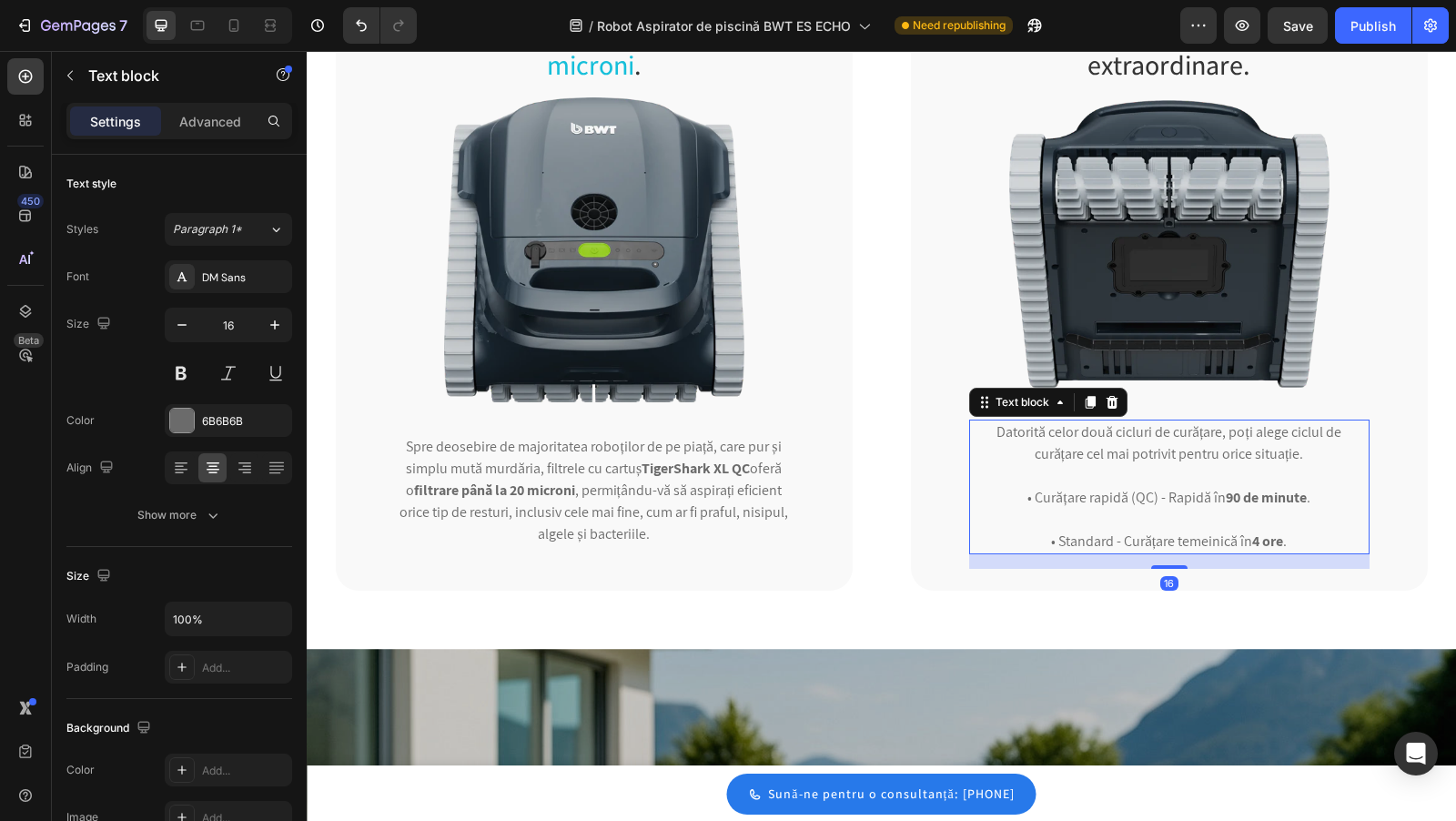 drag, startPoint x: 1176, startPoint y: 567, endPoint x: 1173, endPoint y: 488, distance: 79.05694 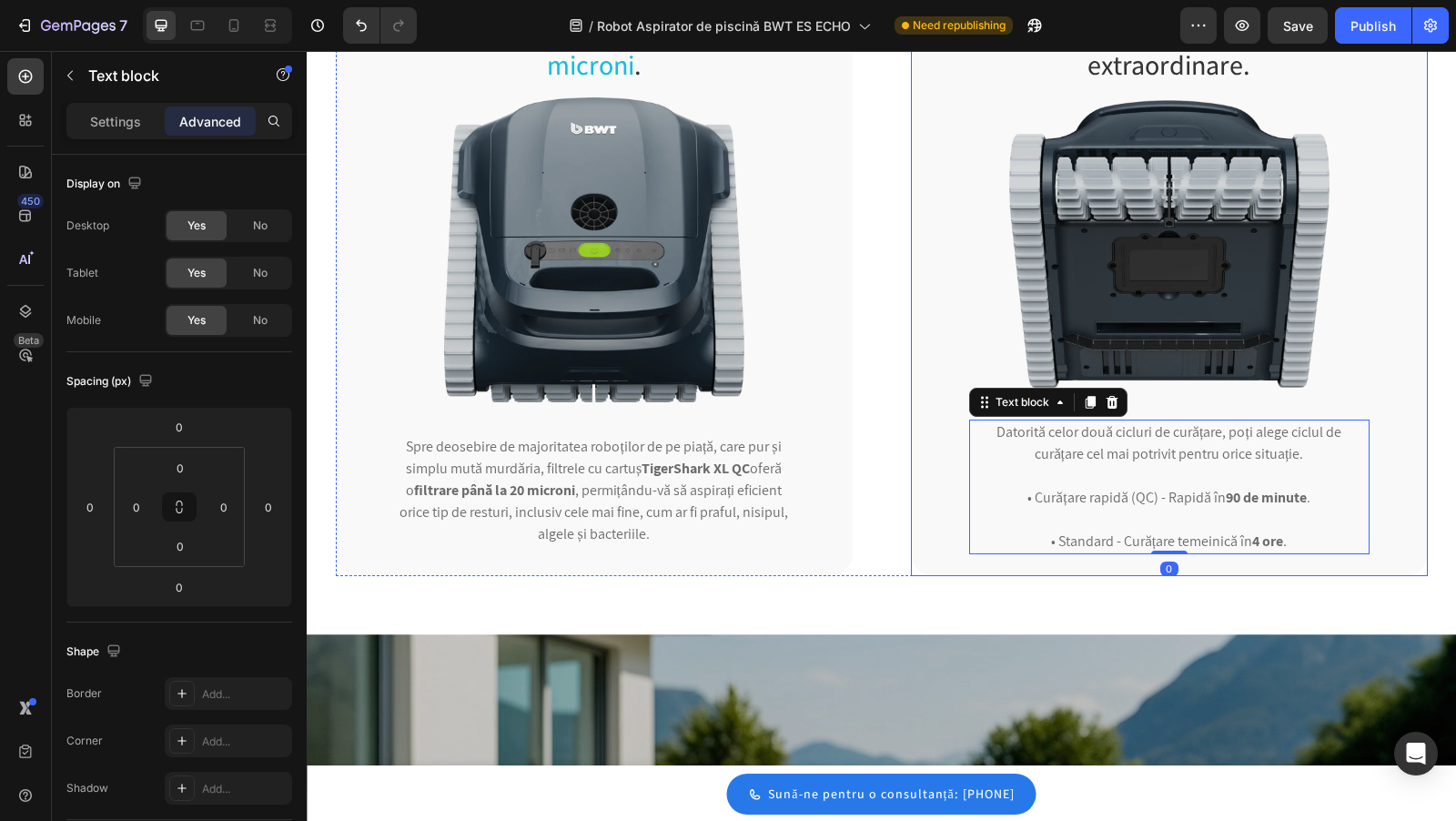 click on "Două cicluri de curățare, rezultate extraordinare. Heading Image Datorită celor două cicluri de curățare, poți alege ciclul de curățare cel mai potrivit pentru orice situație.   • Curățare rapidă (QC) - Rapidă în  90 de minute .   • Standard - Curățare temeinică în  4 ore . Text block   0 Row" at bounding box center [1169, 281] 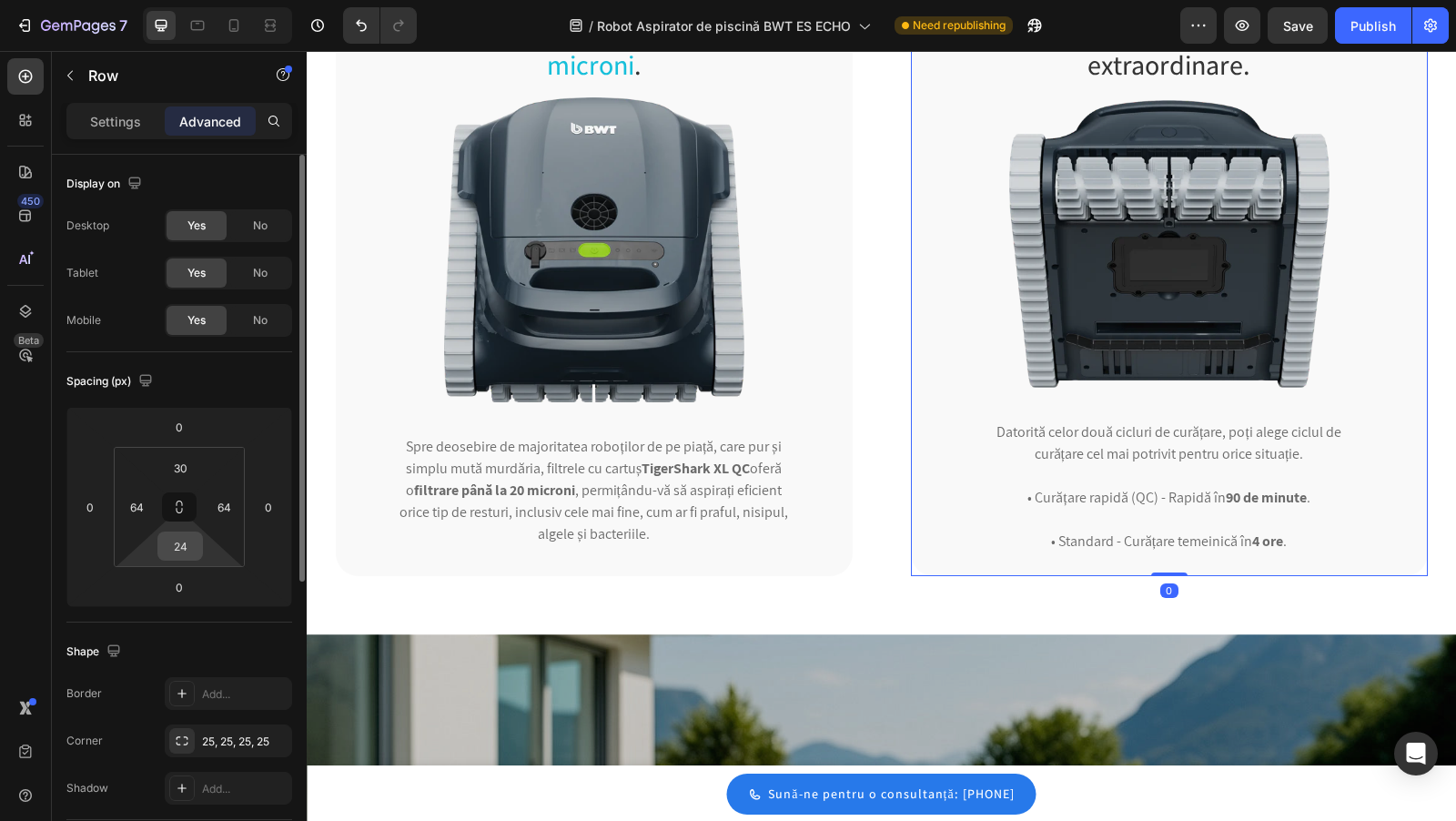 click on "24" at bounding box center [180, 546] 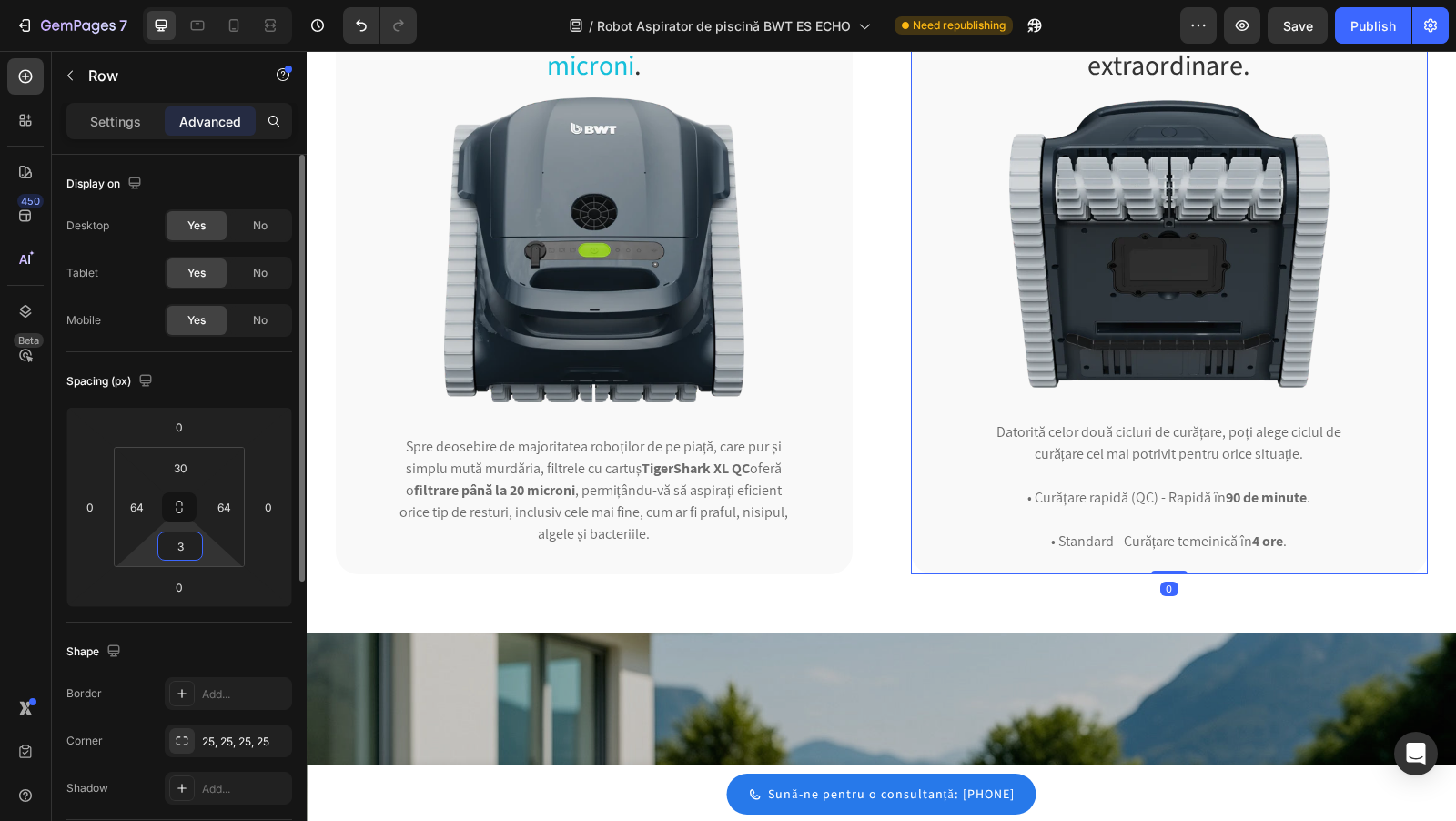 type on "30" 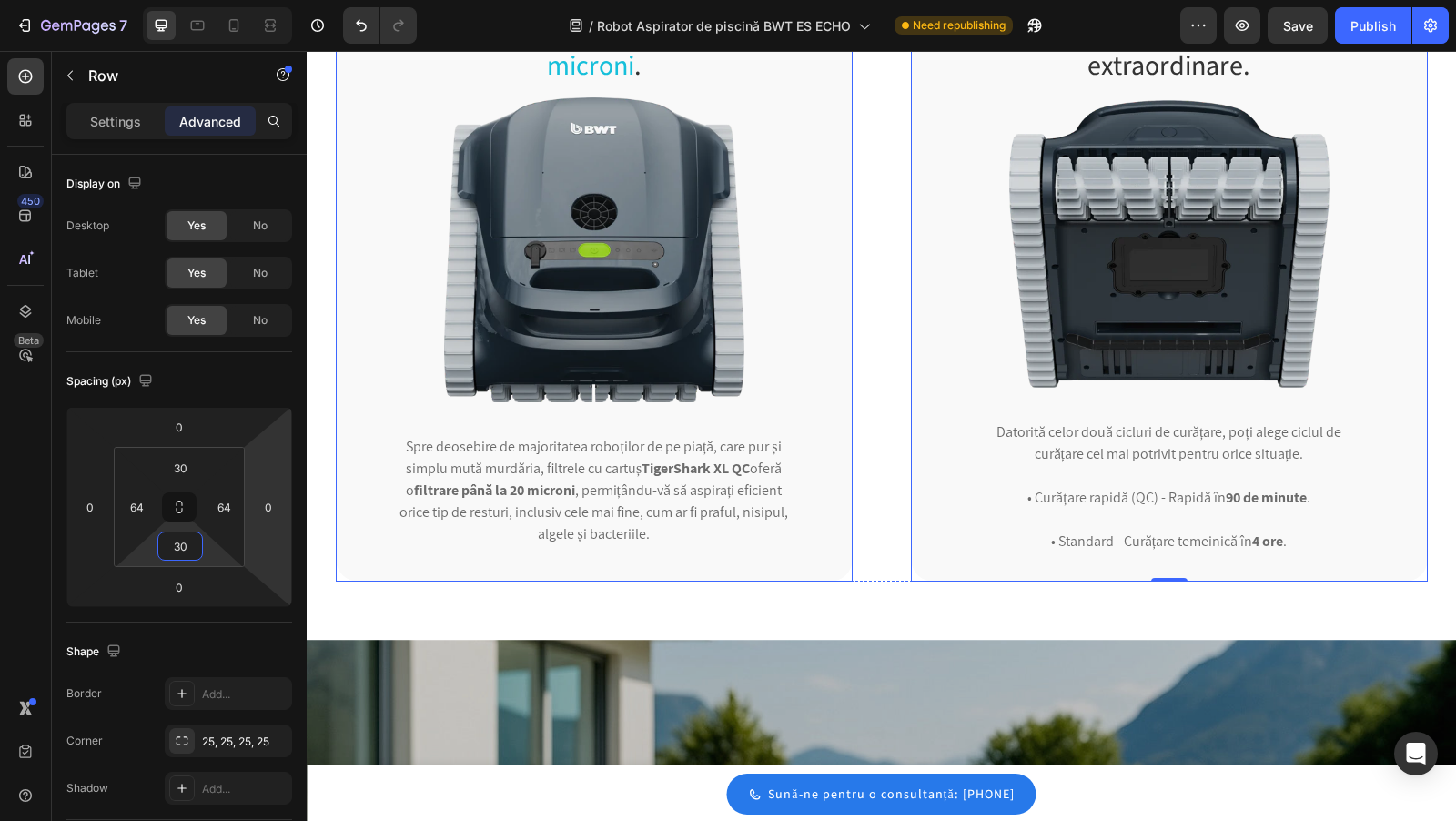 click on "Cea mai fină filtrare de pe piață:  20 microni . Heading Image Spre deosebire de majoritatea roboților de pe piață, care pur și simplu mută murdăria, filtrele cu cartuș  TigerShark XL QC  oferă o  filtrare până la 20 microni , permițându-vă să aspirați eficient orice tip de resturi, inclusiv cele mai fine, cum ar fi praful, nisipul, algele și bacteriile. Text block Row Două cicluri de curățare, rezultate extraordinare. Heading Image Datorită celor două cicluri de curățare, poți alege ciclul de curățare cel mai potrivit pentru orice situație.   • Curățare rapidă (QC) - Rapidă în  90 de minute .   • Standard - Curățare temeinică în  4 ore . Text block Row   0 Row" at bounding box center [882, 284] 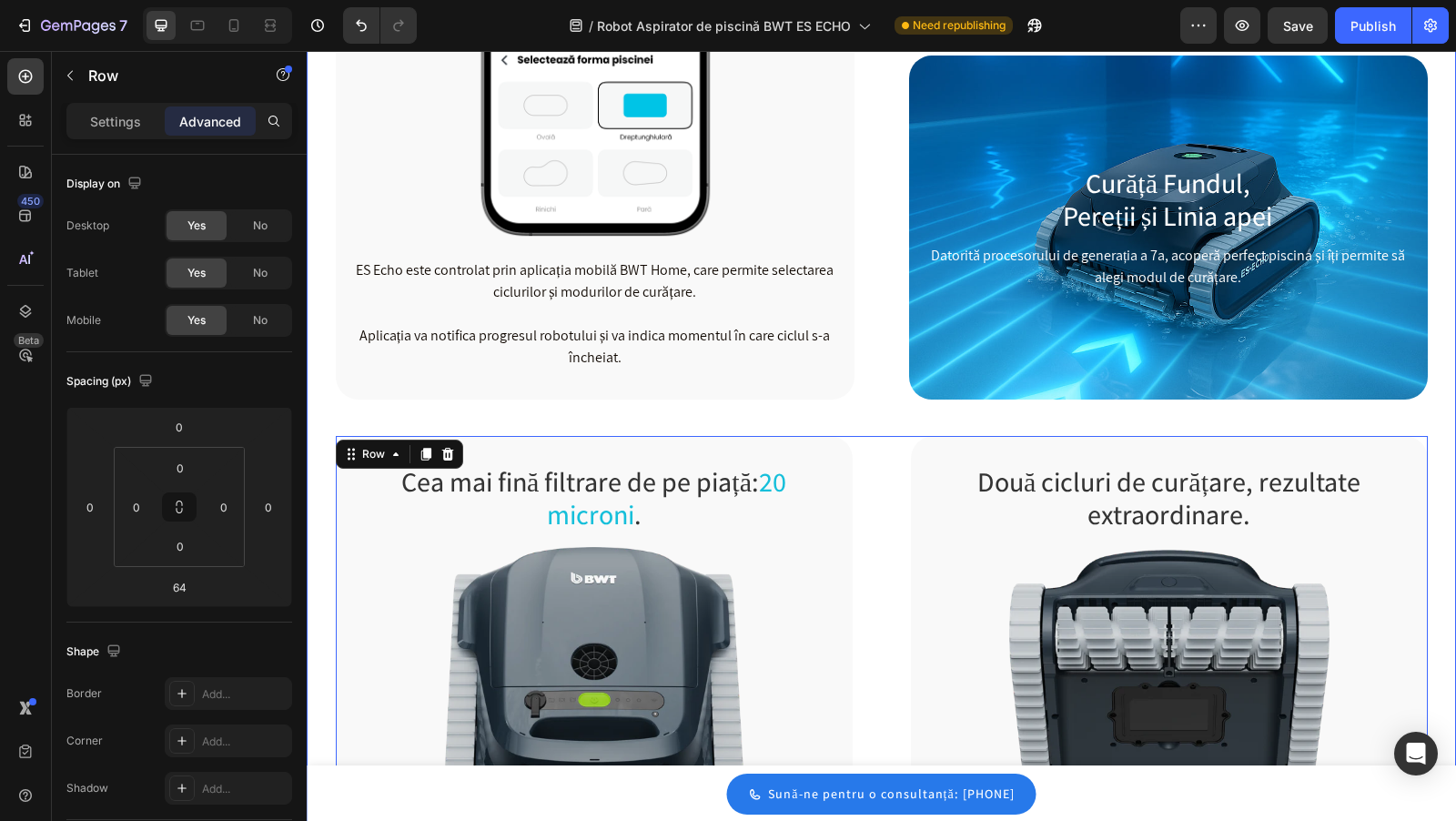 click on "Aplicație WiFi: Control de la distanță și actualizări software. Heading Image ES Echo este controlat prin aplicația mobilă BWT Home, care permite selectarea ciclurilor și modurilor de curățare.   Aplicația va notifica progresul robotului și va indica momentul în care ciclul s-a încheiat. Text block Row Giroscop și Senzor cu Ultrasunete Heading Pentru a detecta forma piscinei și a calcula cele mai eficiente trasee, evitând obstacolele și maximizând acoperirea. Text block Row Curăță Fundul,  Pereții și Linia apei Heading Datorită procesorului de generația a 7a, acoperă perfect piscina și îți permite să alegi modul de curățare. Text block Row Row" at bounding box center (882, 31) 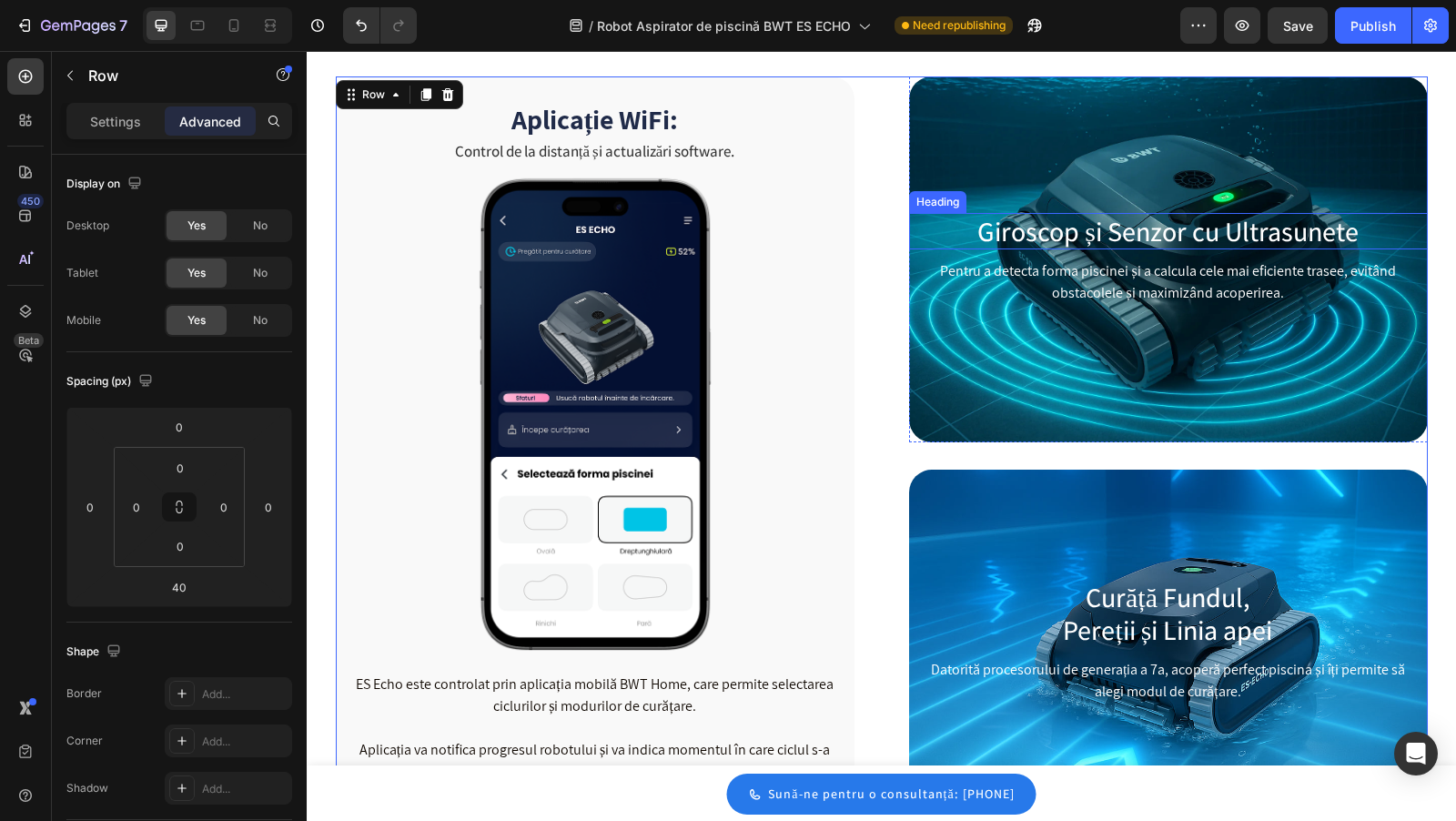 scroll, scrollTop: 1266, scrollLeft: 0, axis: vertical 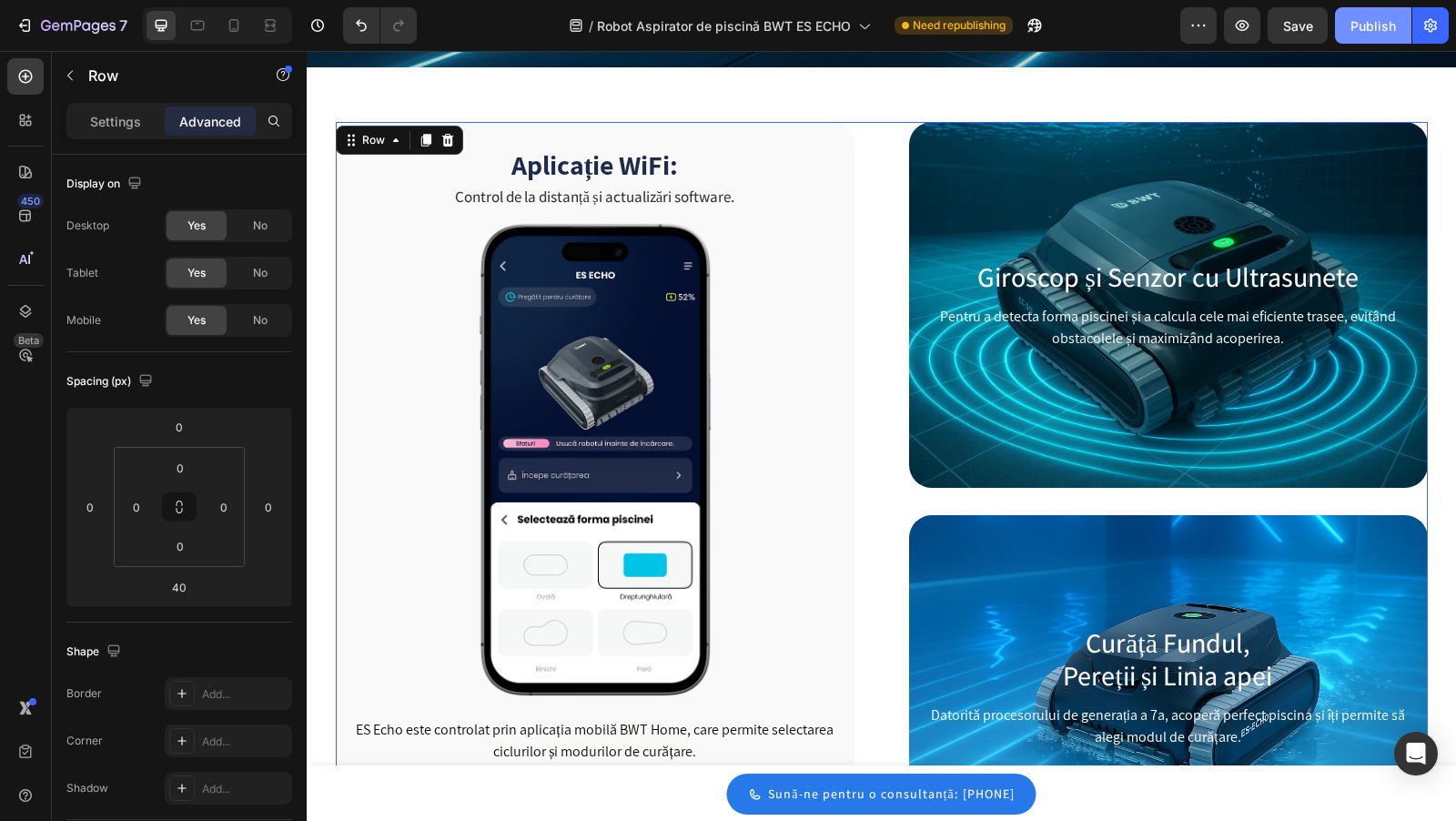 click on "Publish" at bounding box center [1373, 25] 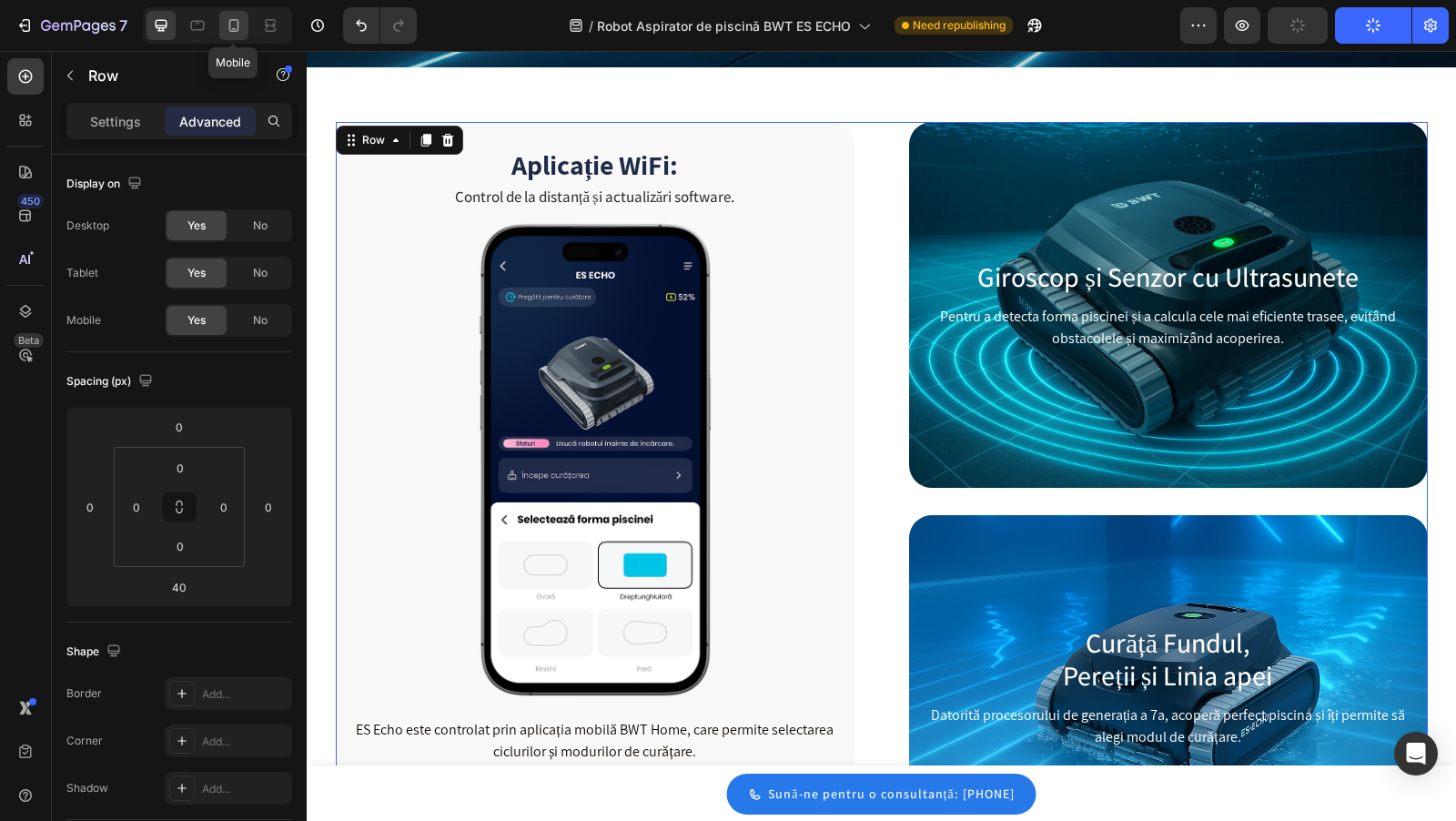 click 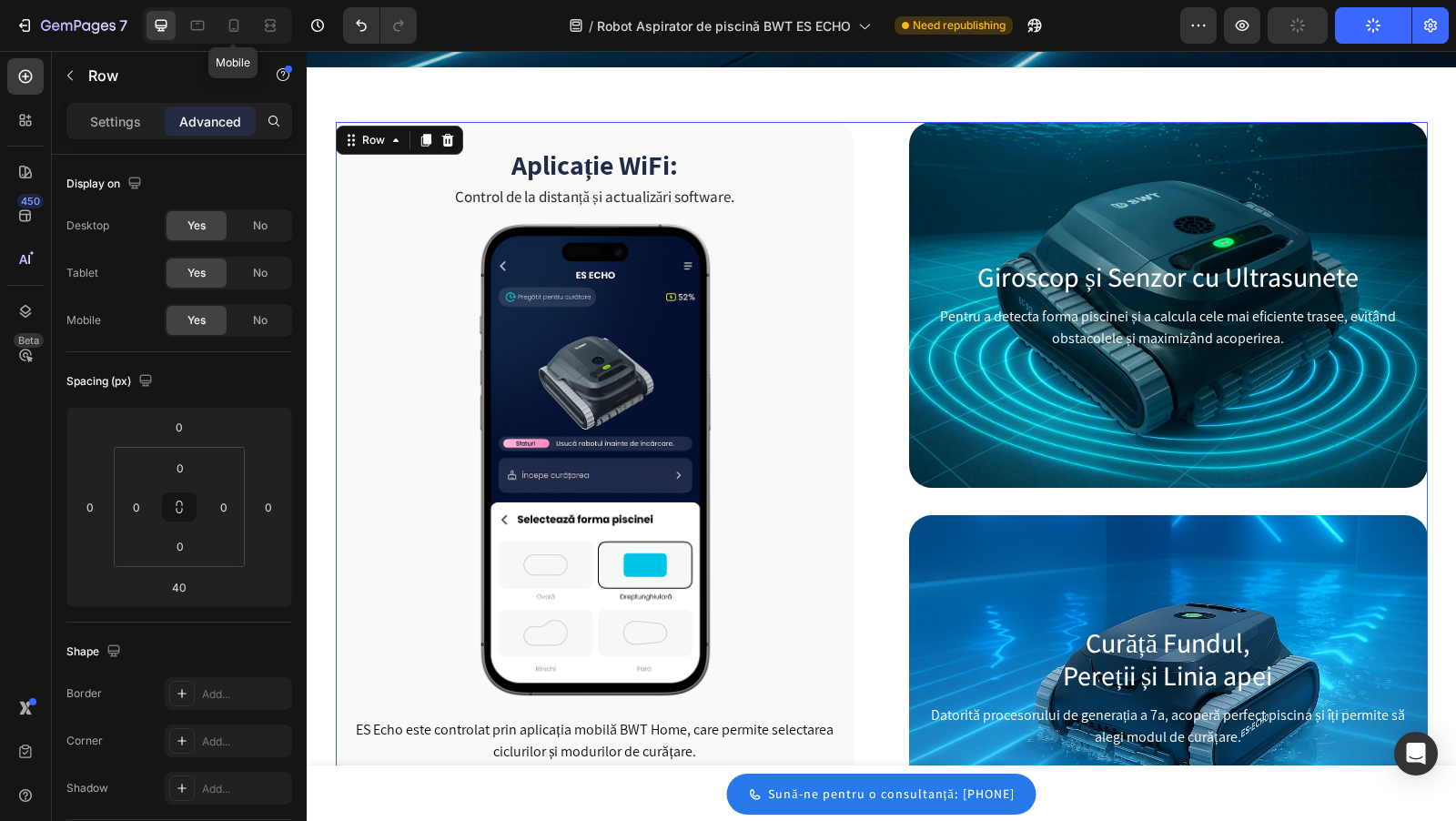 type on "30" 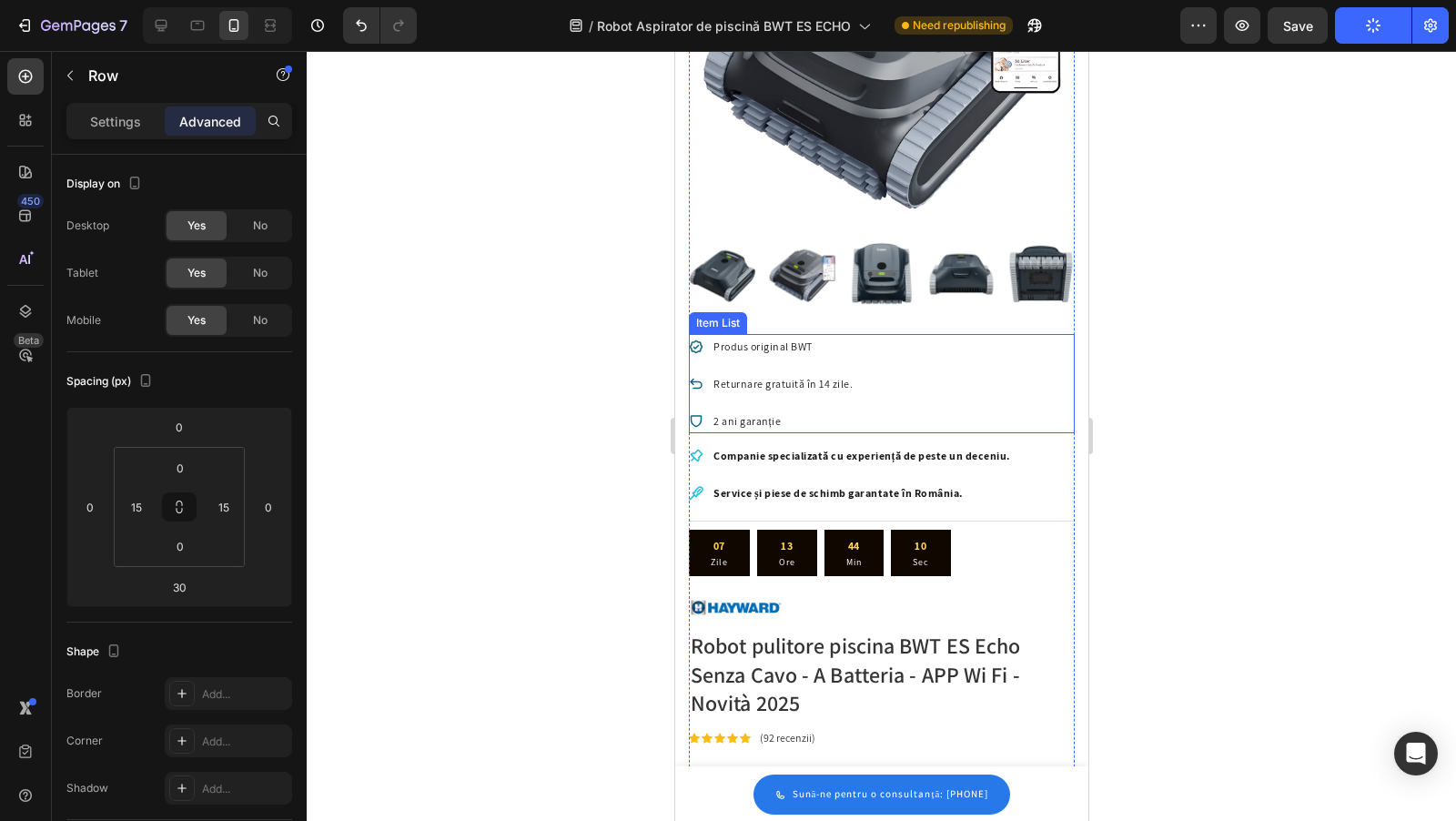 scroll, scrollTop: 167, scrollLeft: 0, axis: vertical 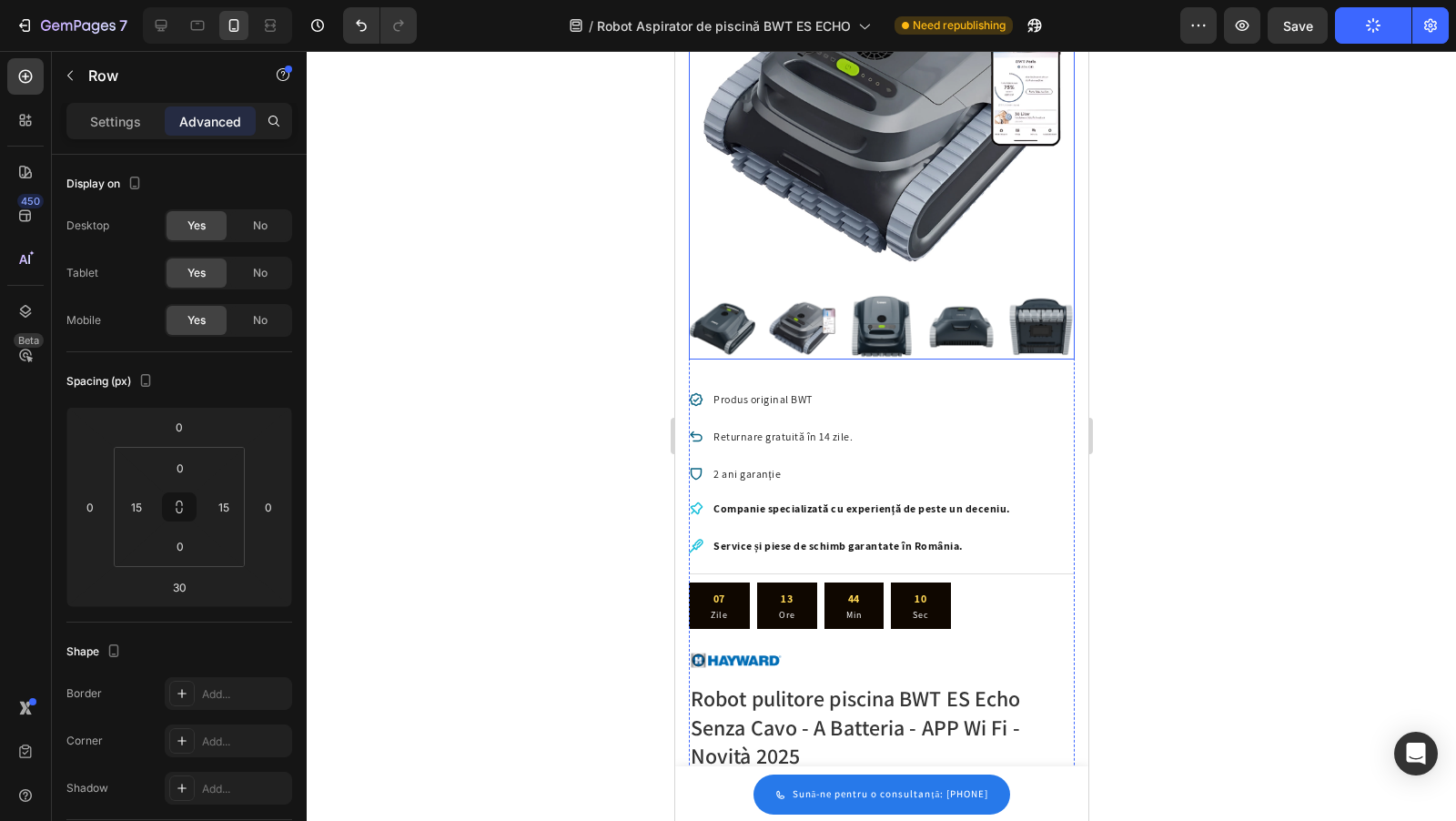 click at bounding box center (881, 327) 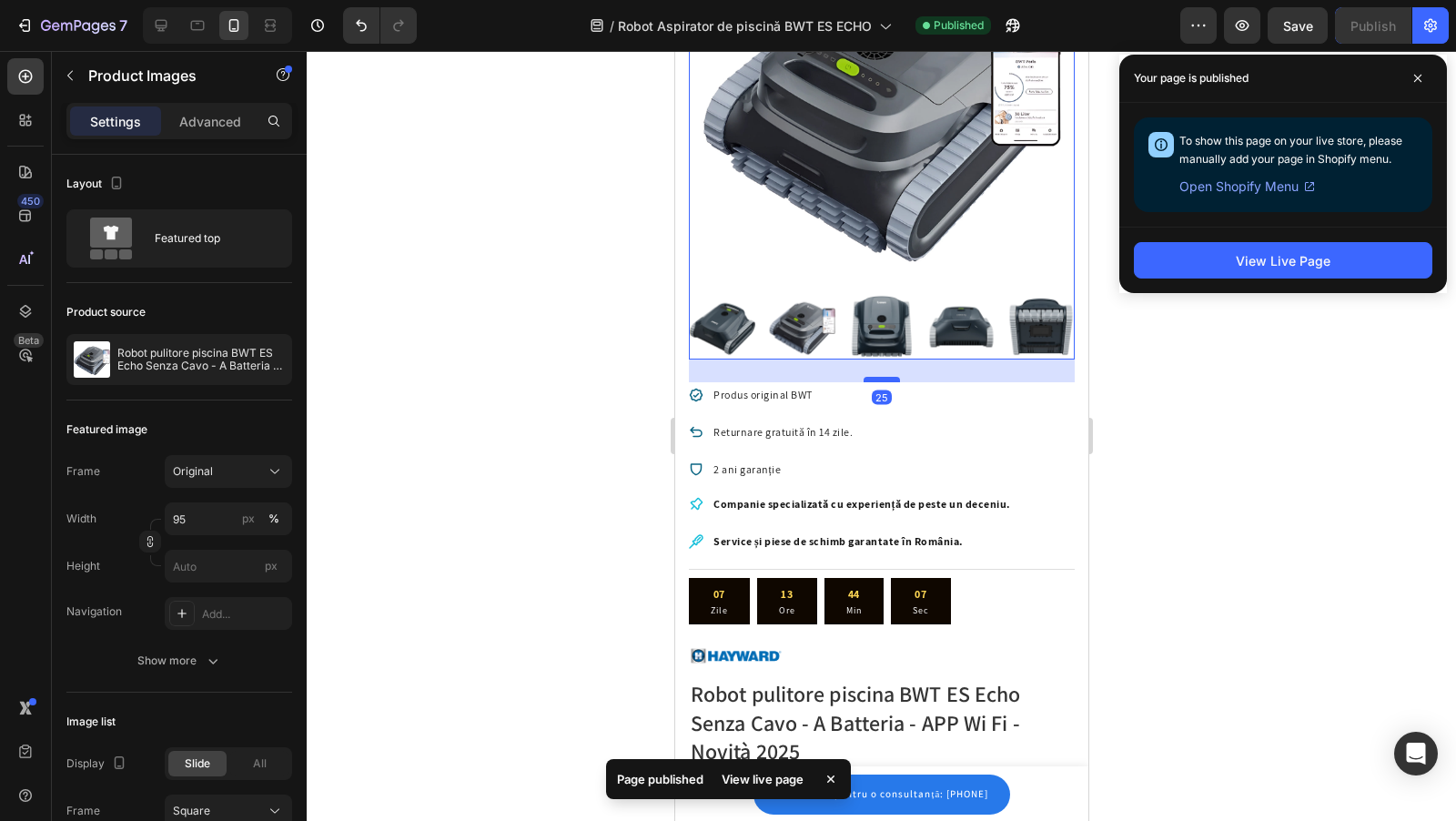 click at bounding box center [881, 380] 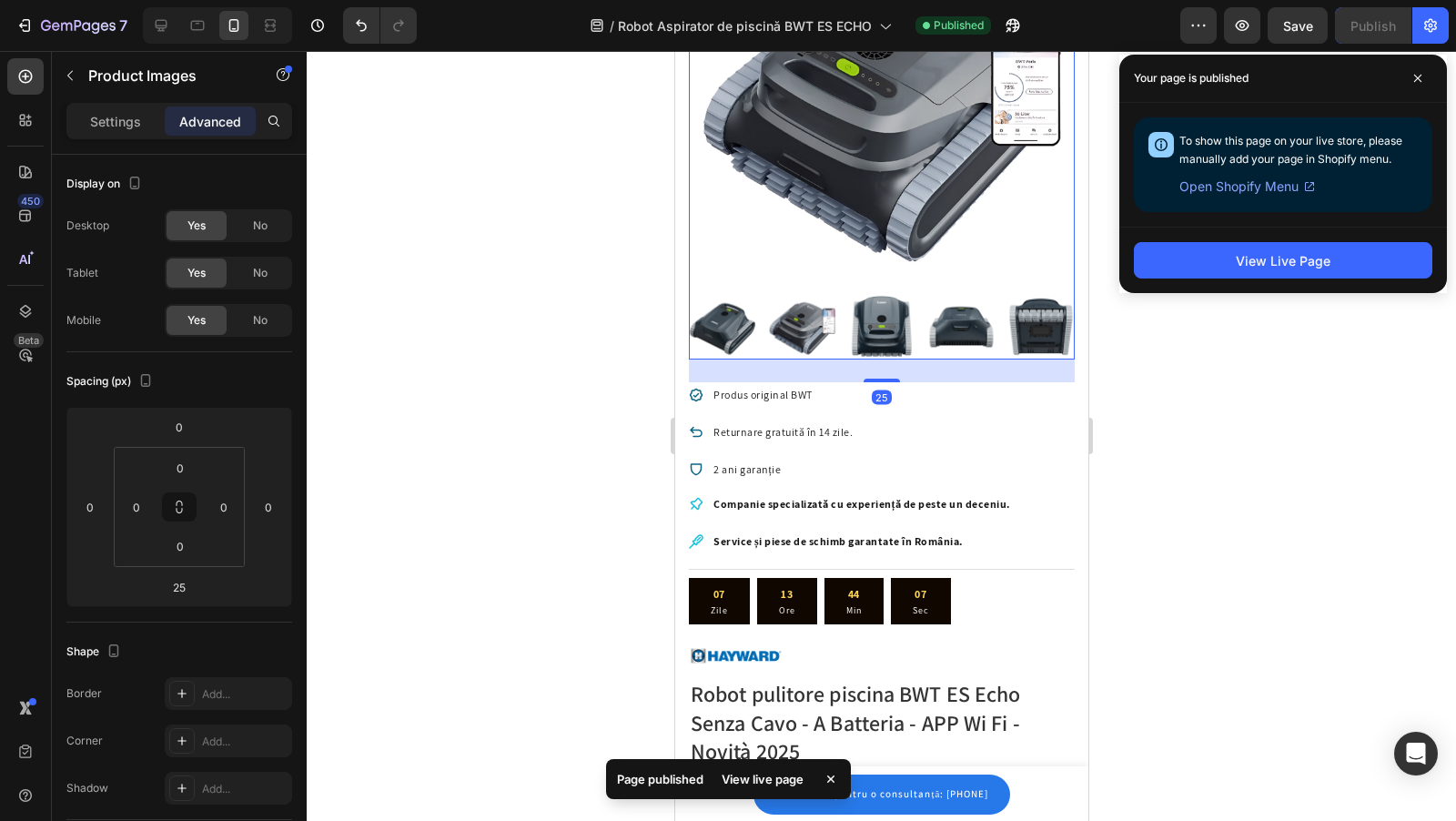 click 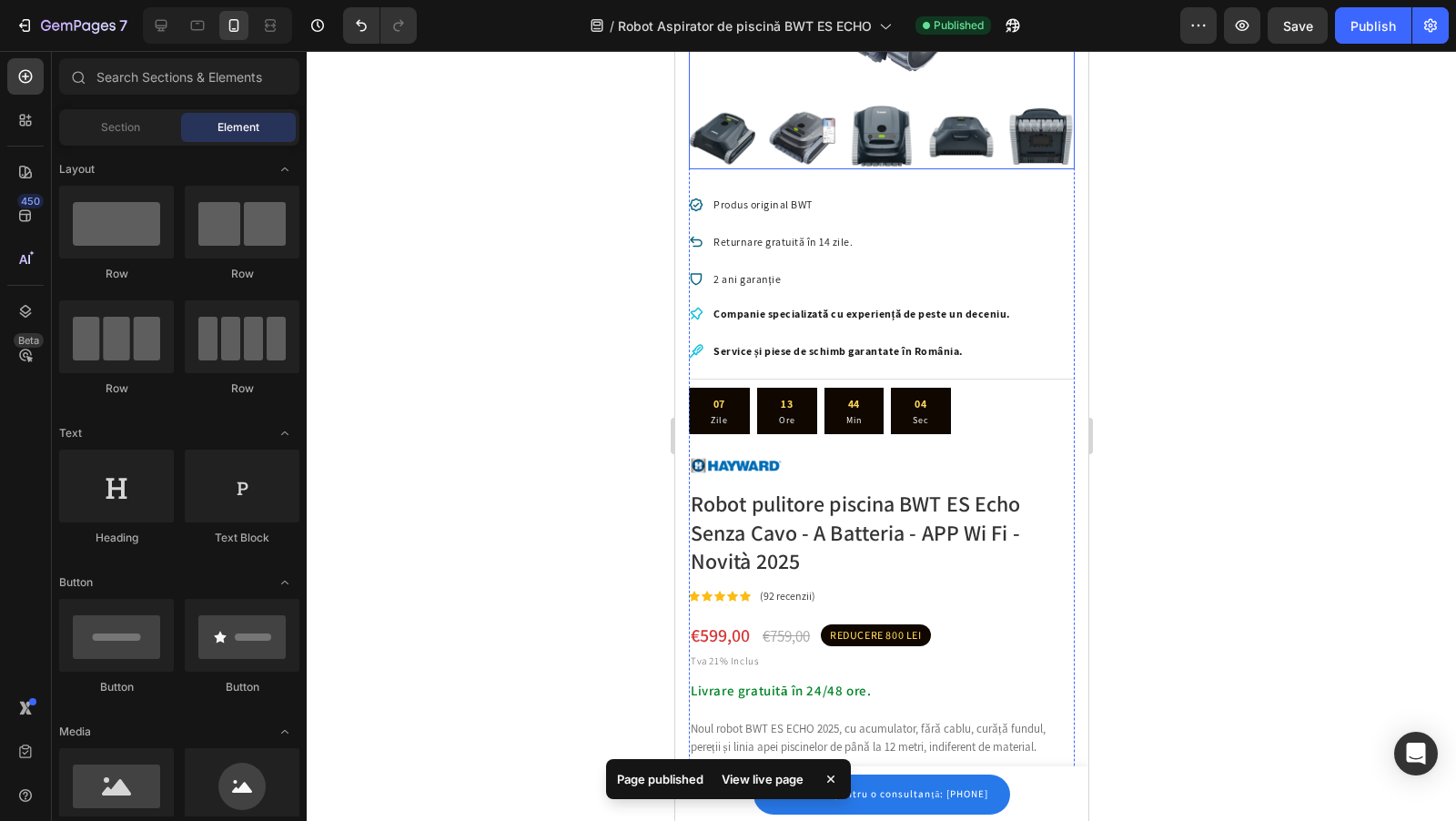 scroll, scrollTop: 385, scrollLeft: 0, axis: vertical 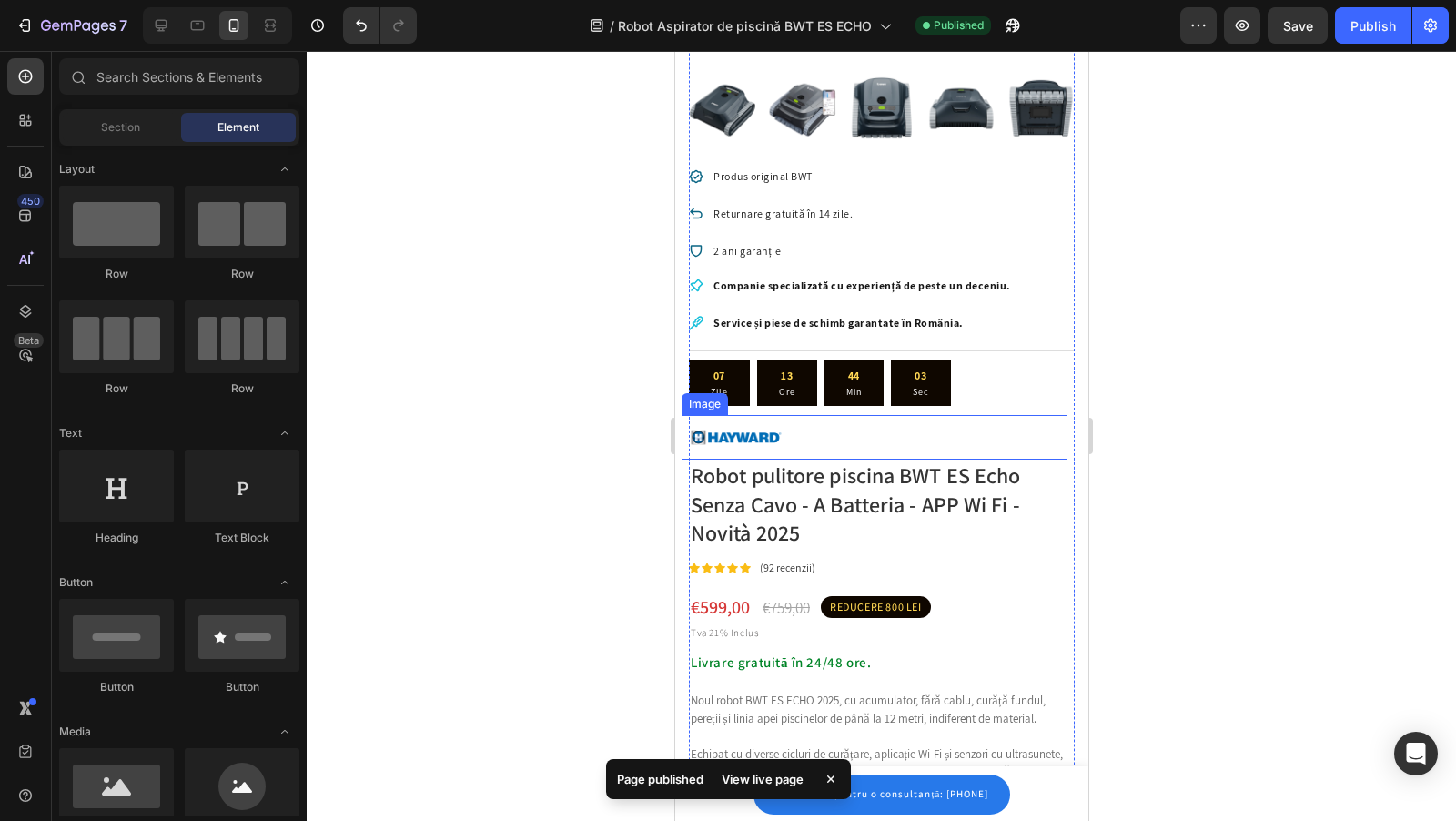 click at bounding box center (735, 438) 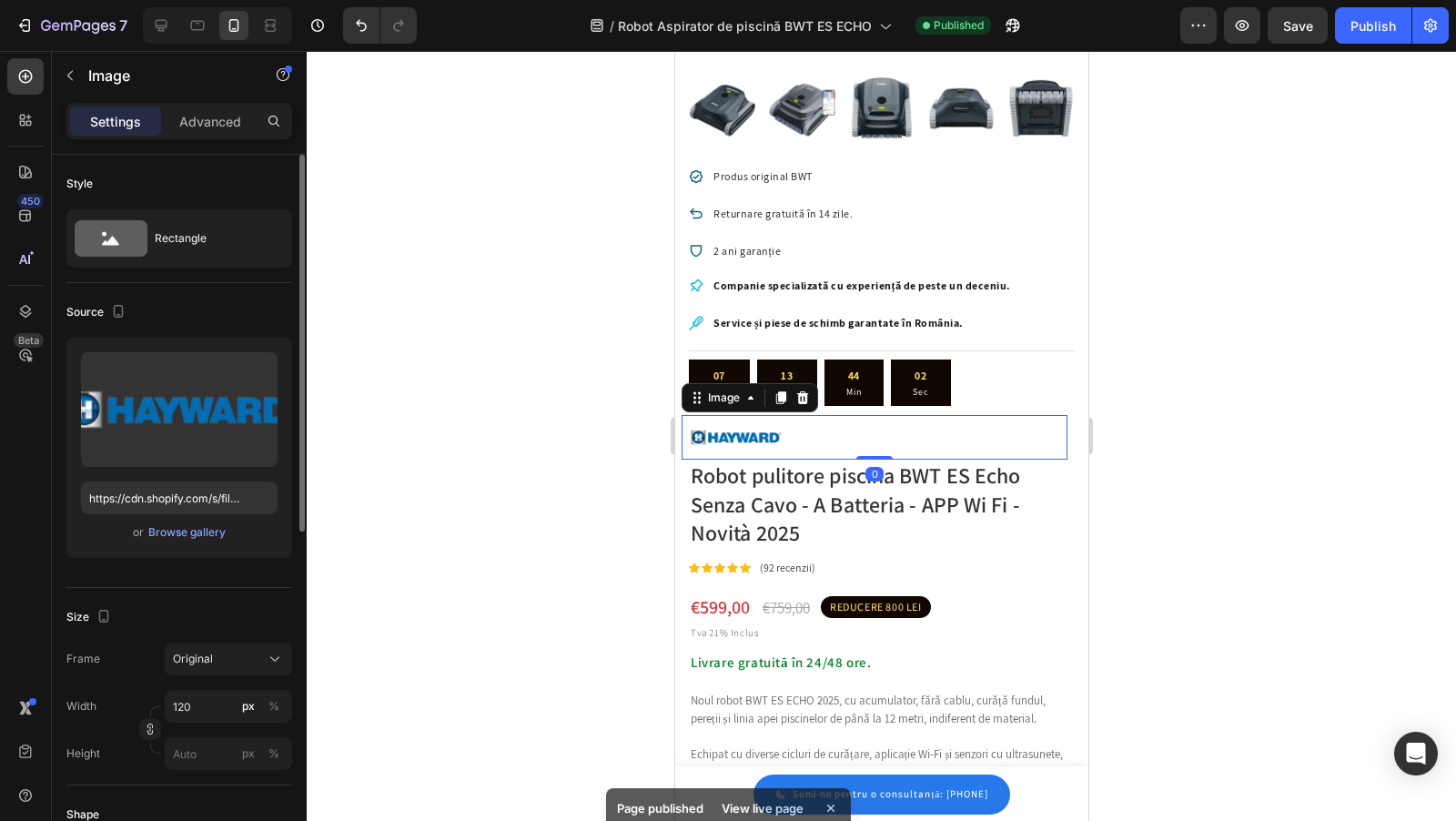 click on "or  Browse gallery" at bounding box center [179, 532] 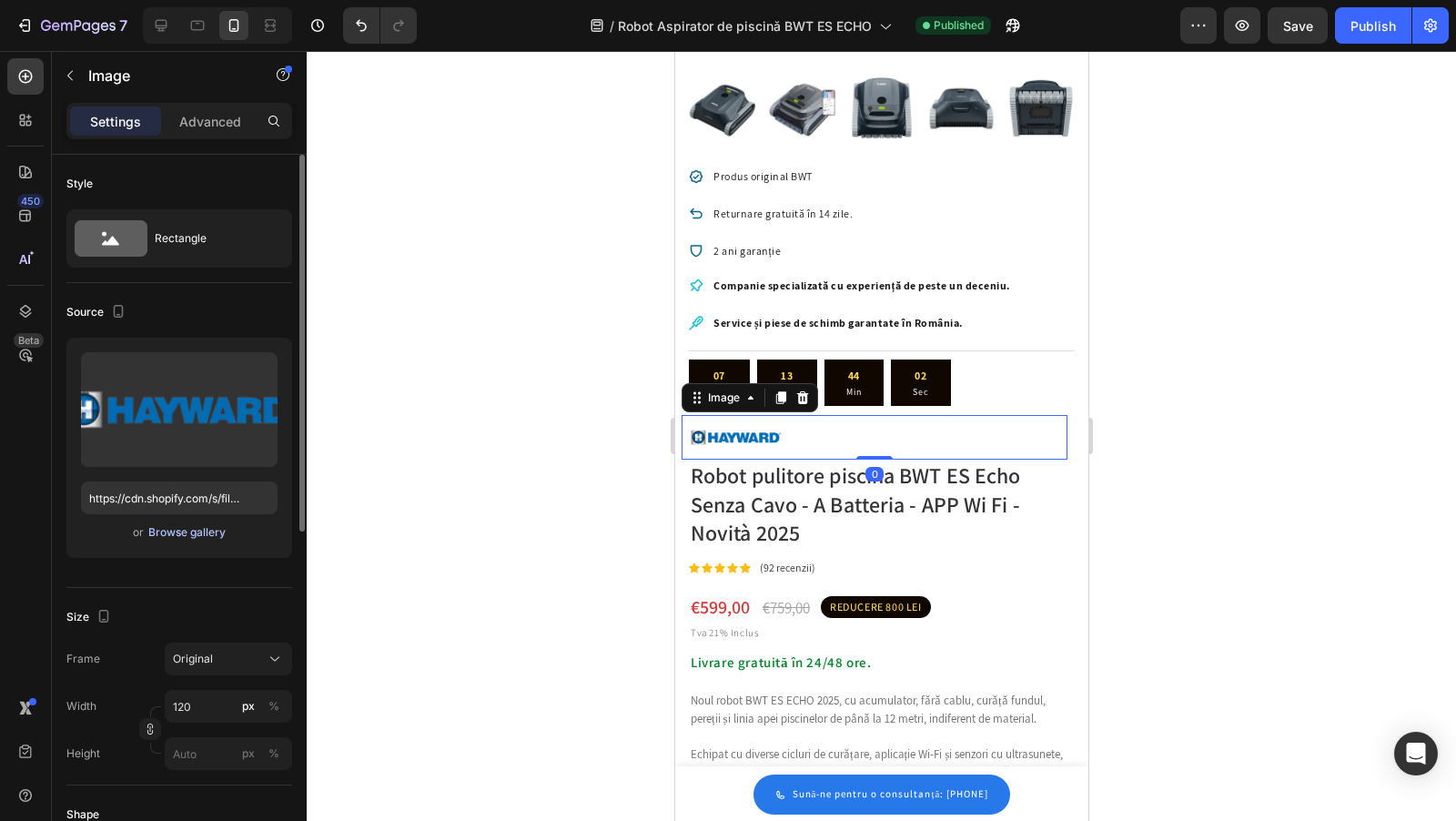 click on "Browse gallery" at bounding box center (187, 532) 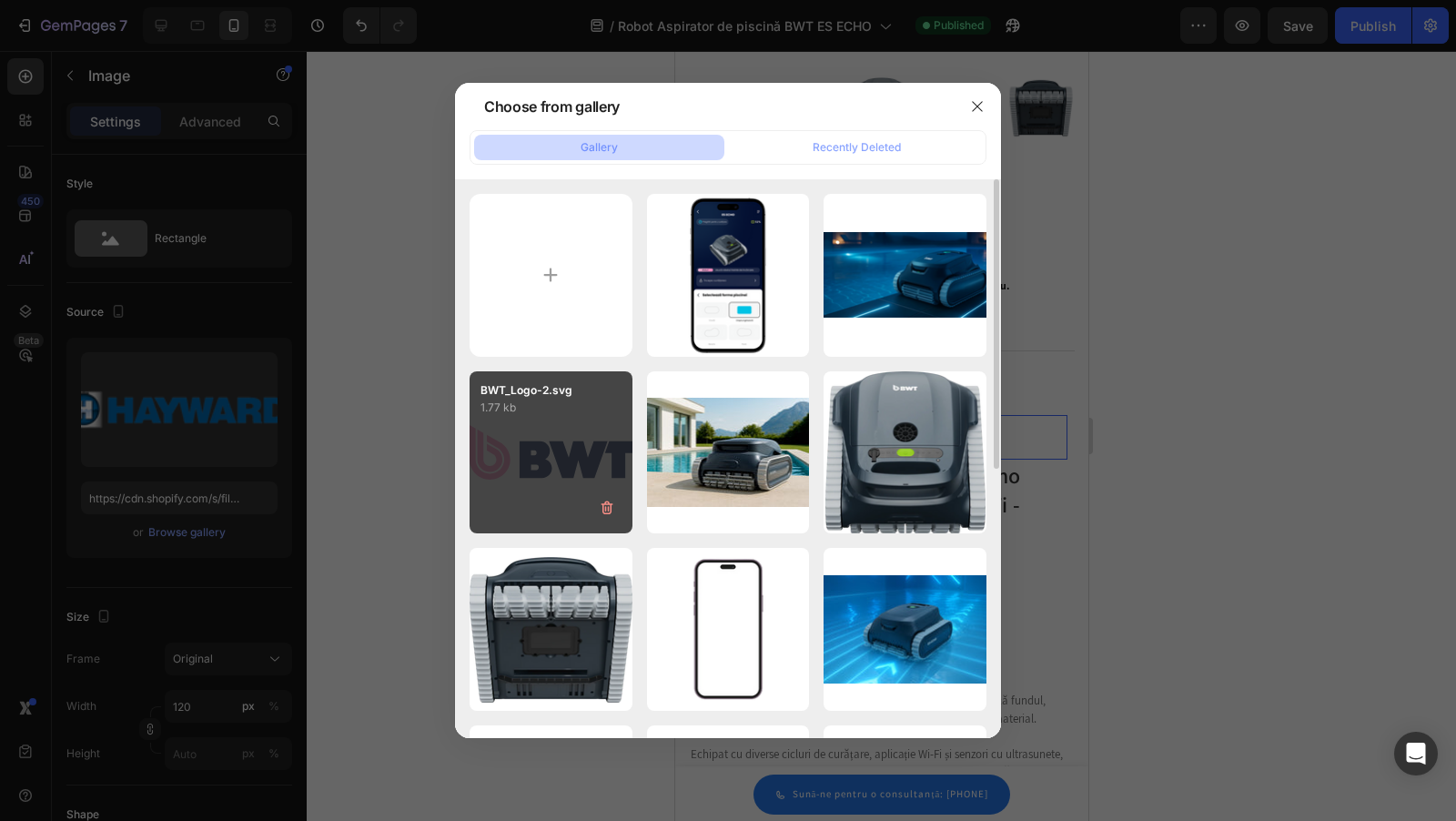 click on "BWT_Logo-2.svg 1.77 kb" at bounding box center (551, 452) 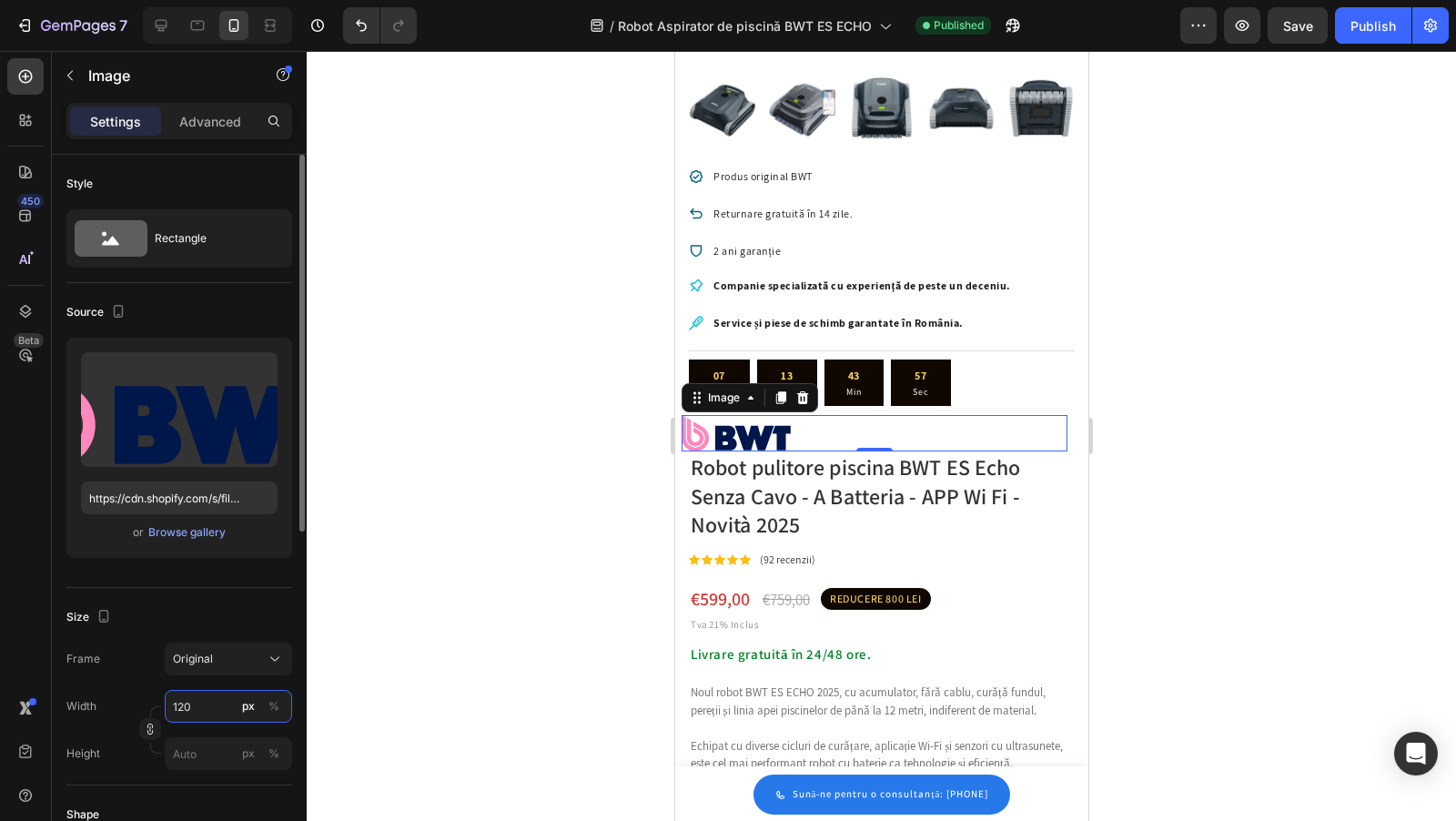 click on "120" at bounding box center [228, 706] 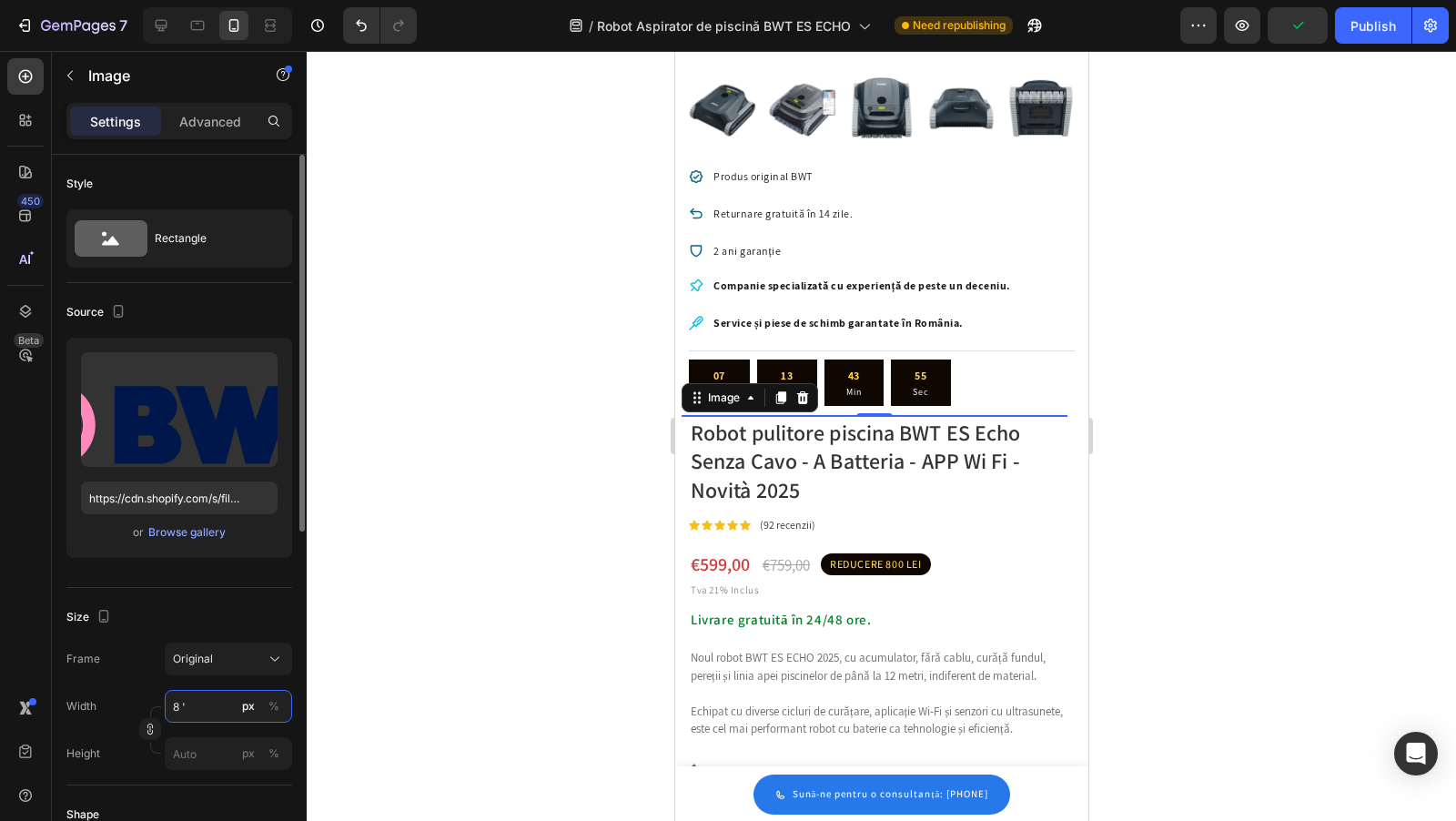 type on "8" 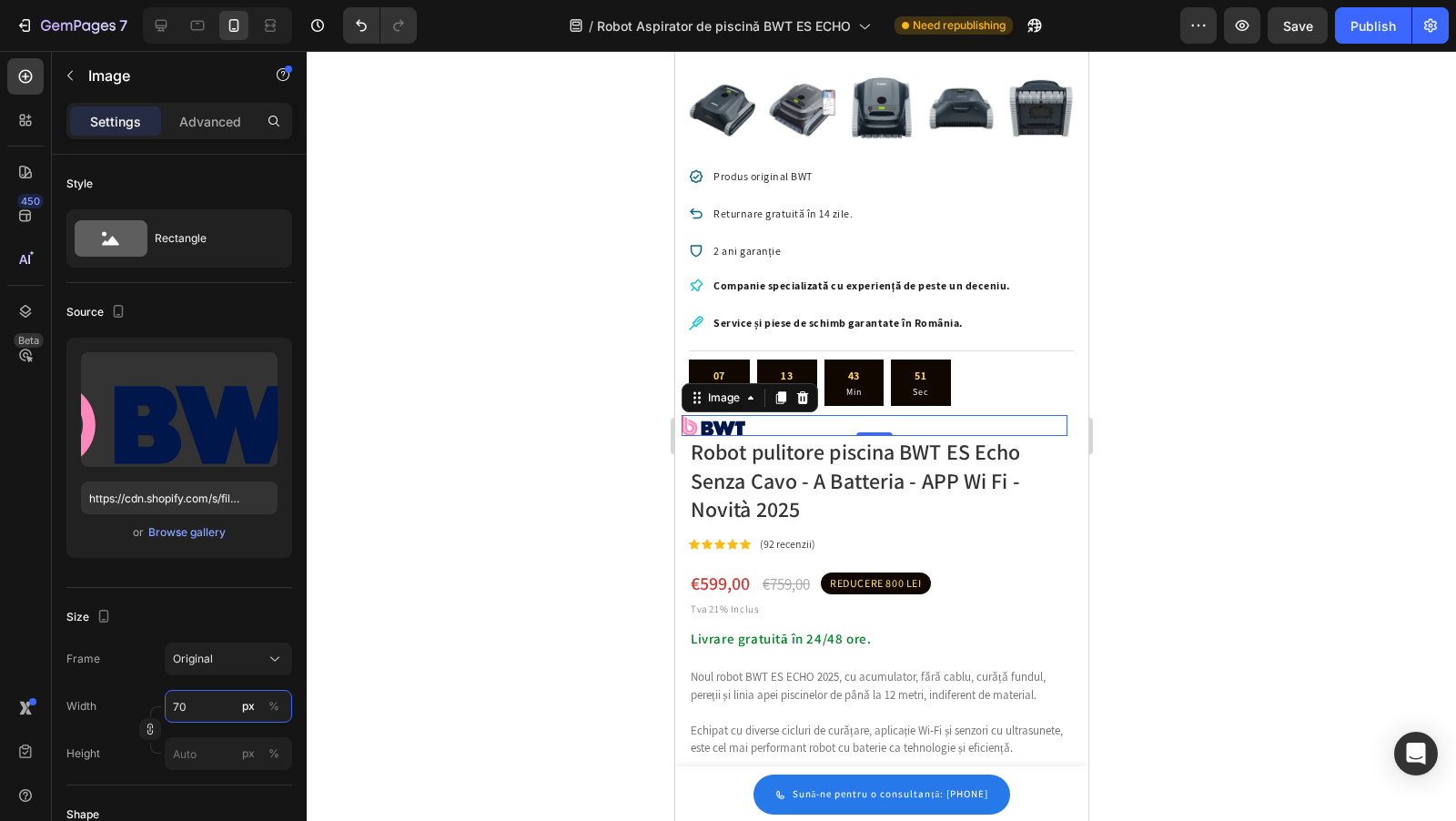 type on "70" 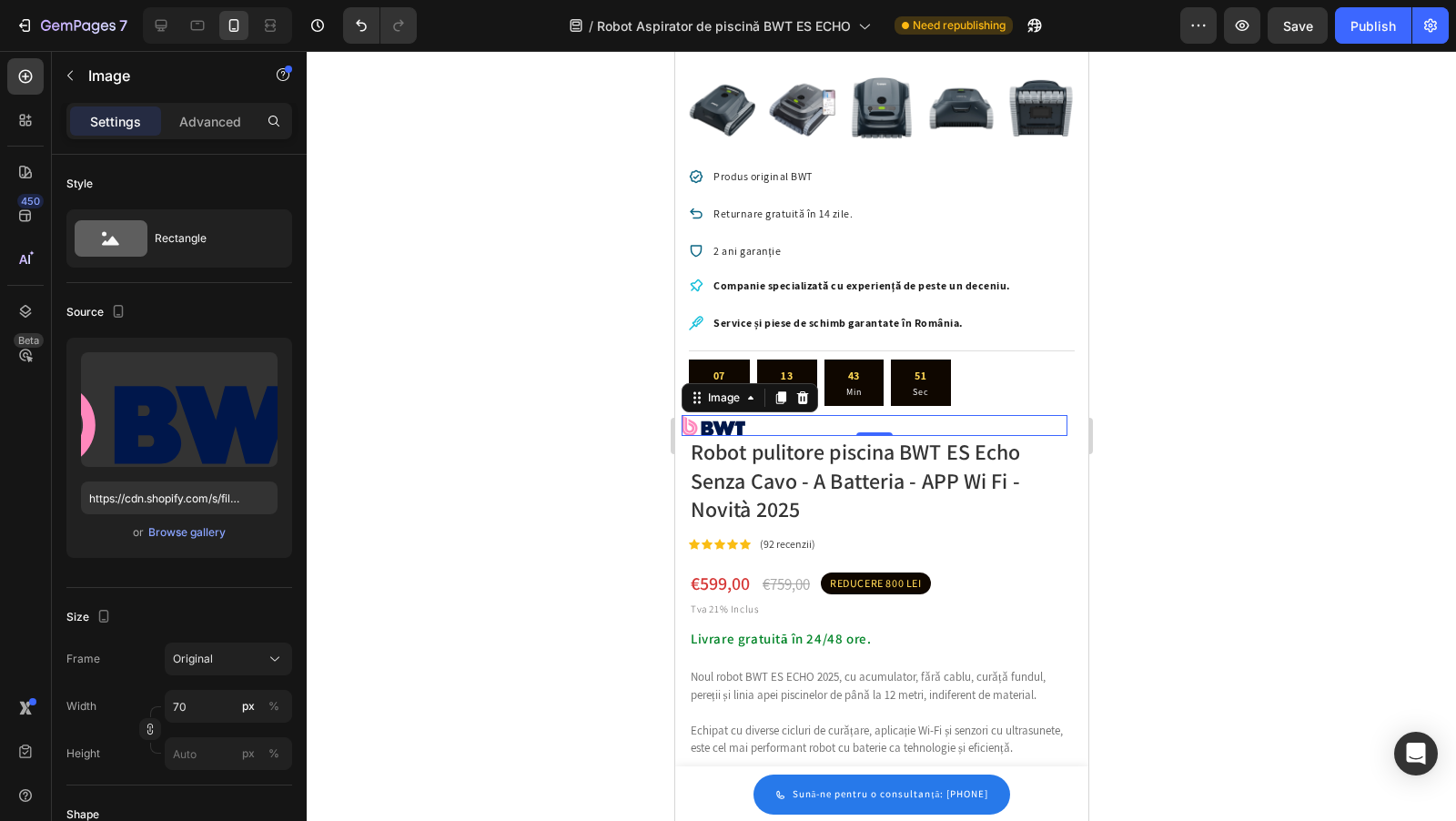 click on "Settings Advanced" at bounding box center (179, 121) 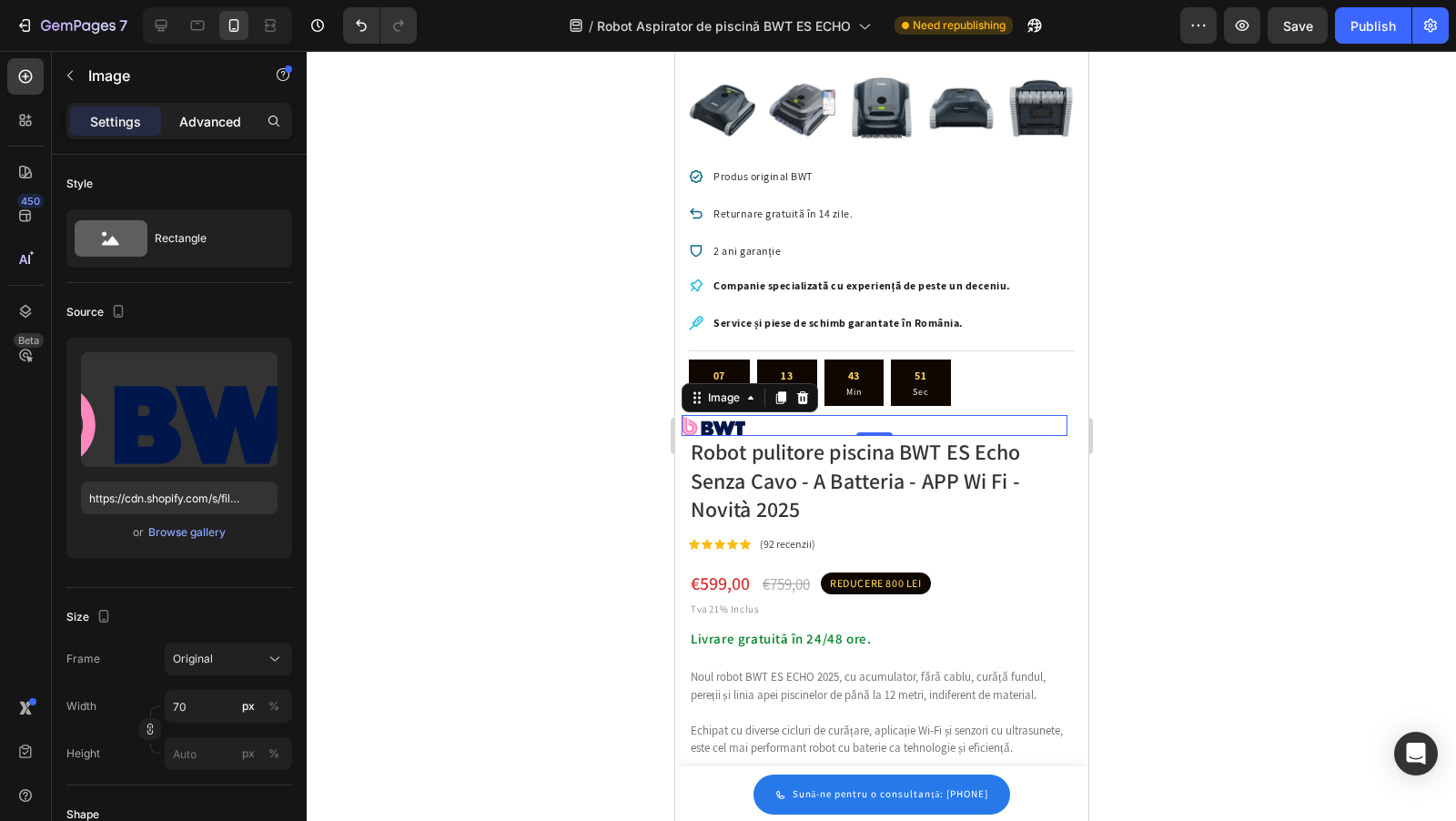 click on "Advanced" 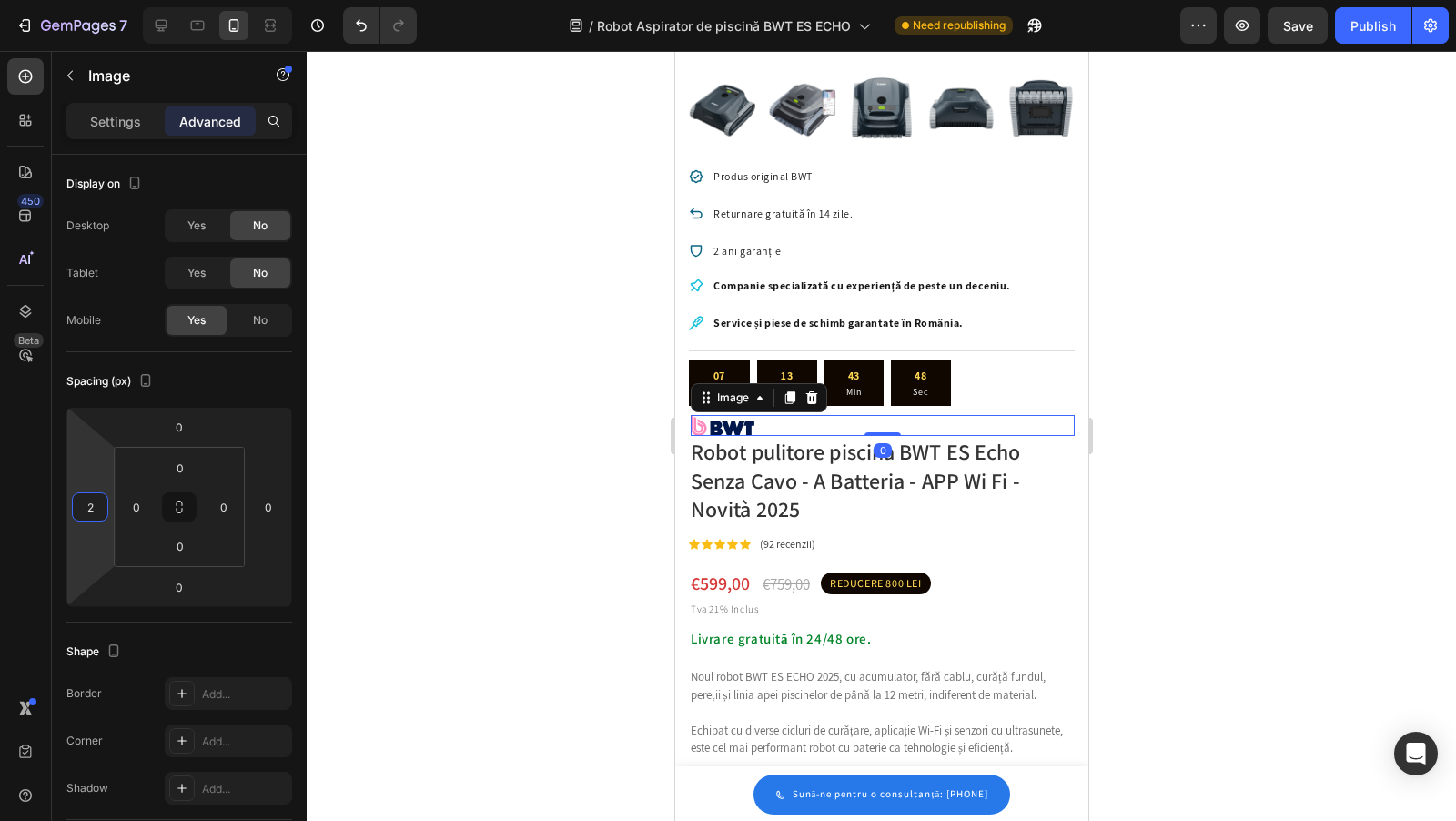 click on "7  Version history  /  Robot Aspirator de piscină BWT ES ECHO Need republishing Preview  Save   Publish  450 Beta Sections(18) Elements(83) Section Element Hero Section Product Detail Brands Trusted Badges Guarantee Product Breakdown How to use Testimonials Compare Bundle FAQs Social Proof Brand Story Product List Collection Blog List Contact Sticky Add to Cart Custom Footer Browse Library 450 Layout
Row
Row
Row
Row Text
Heading
Text Block Button
Button
Button Media
Image
Image" at bounding box center [728, 0] 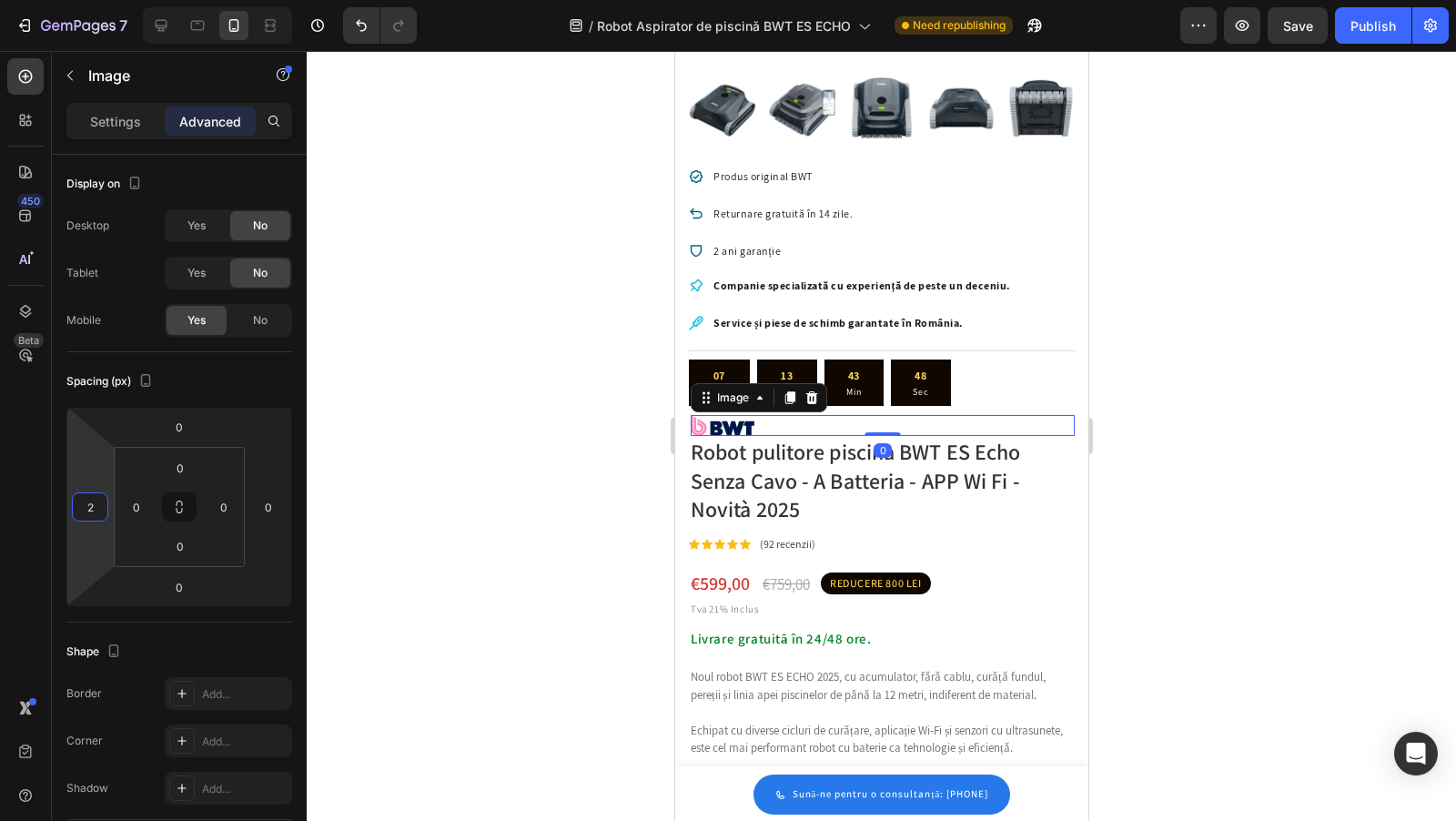 click on "7  Version history  /  Robot Aspirator de piscină BWT ES ECHO Need republishing Preview  Save   Publish  450 Beta Sections(18) Elements(83) Section Element Hero Section Product Detail Brands Trusted Badges Guarantee Product Breakdown How to use Testimonials Compare Bundle FAQs Social Proof Brand Story Product List Collection Blog List Contact Sticky Add to Cart Custom Footer Browse Library 450 Layout
Row
Row
Row
Row Text
Heading
Text Block Button
Button
Button Media
Image
Image" at bounding box center (728, 0) 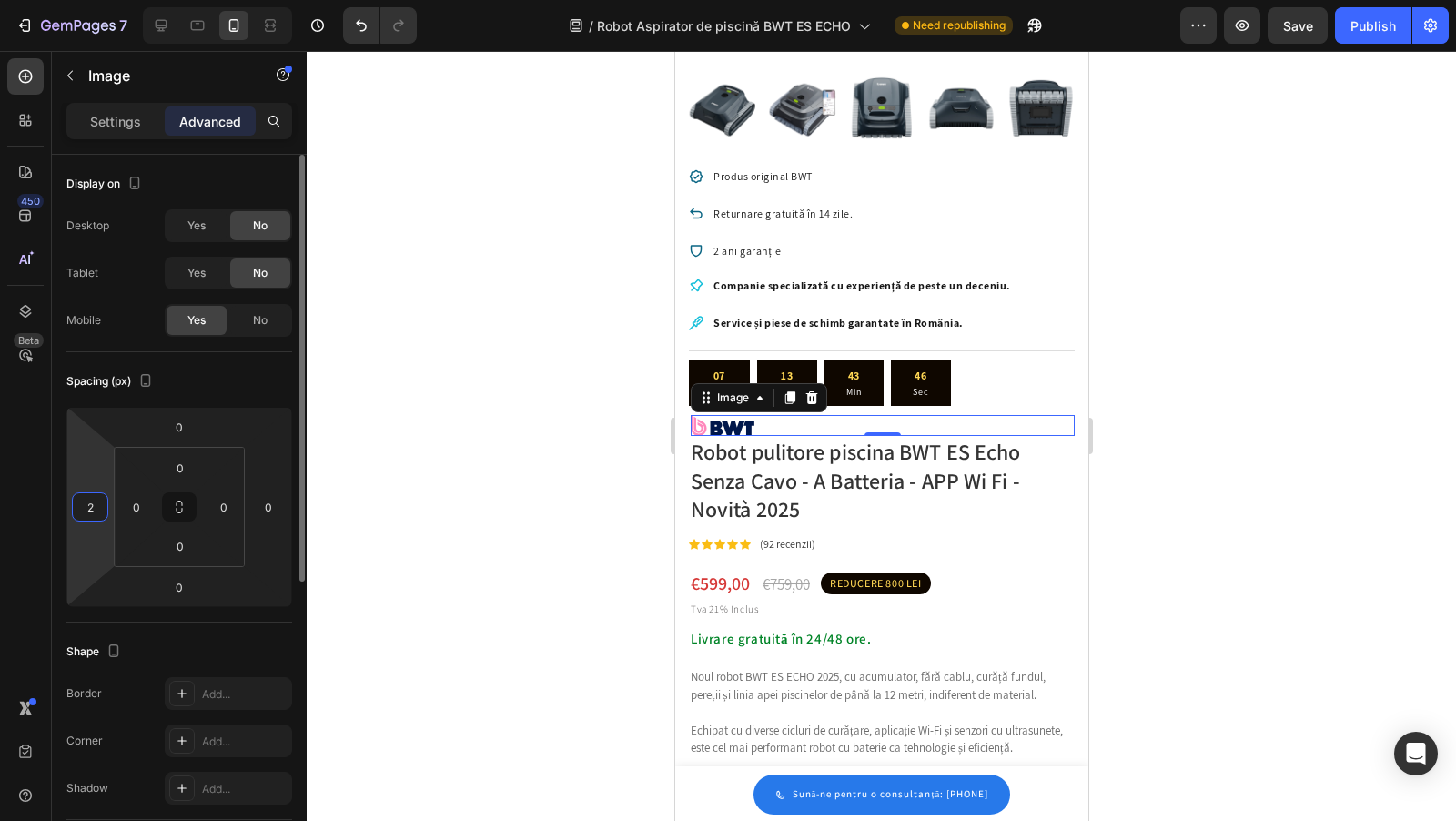 click on "2" at bounding box center (90, 507) 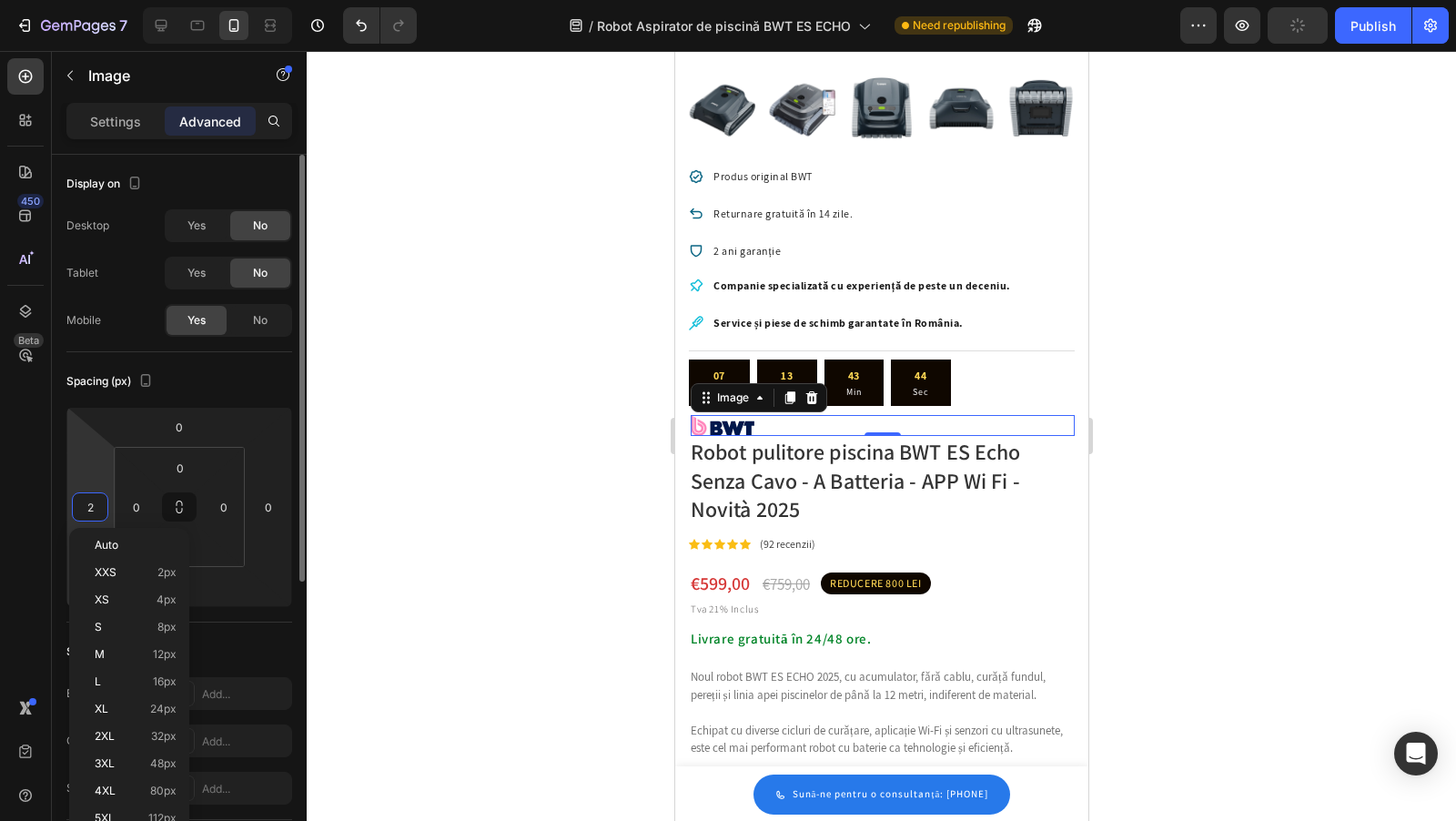type on "0" 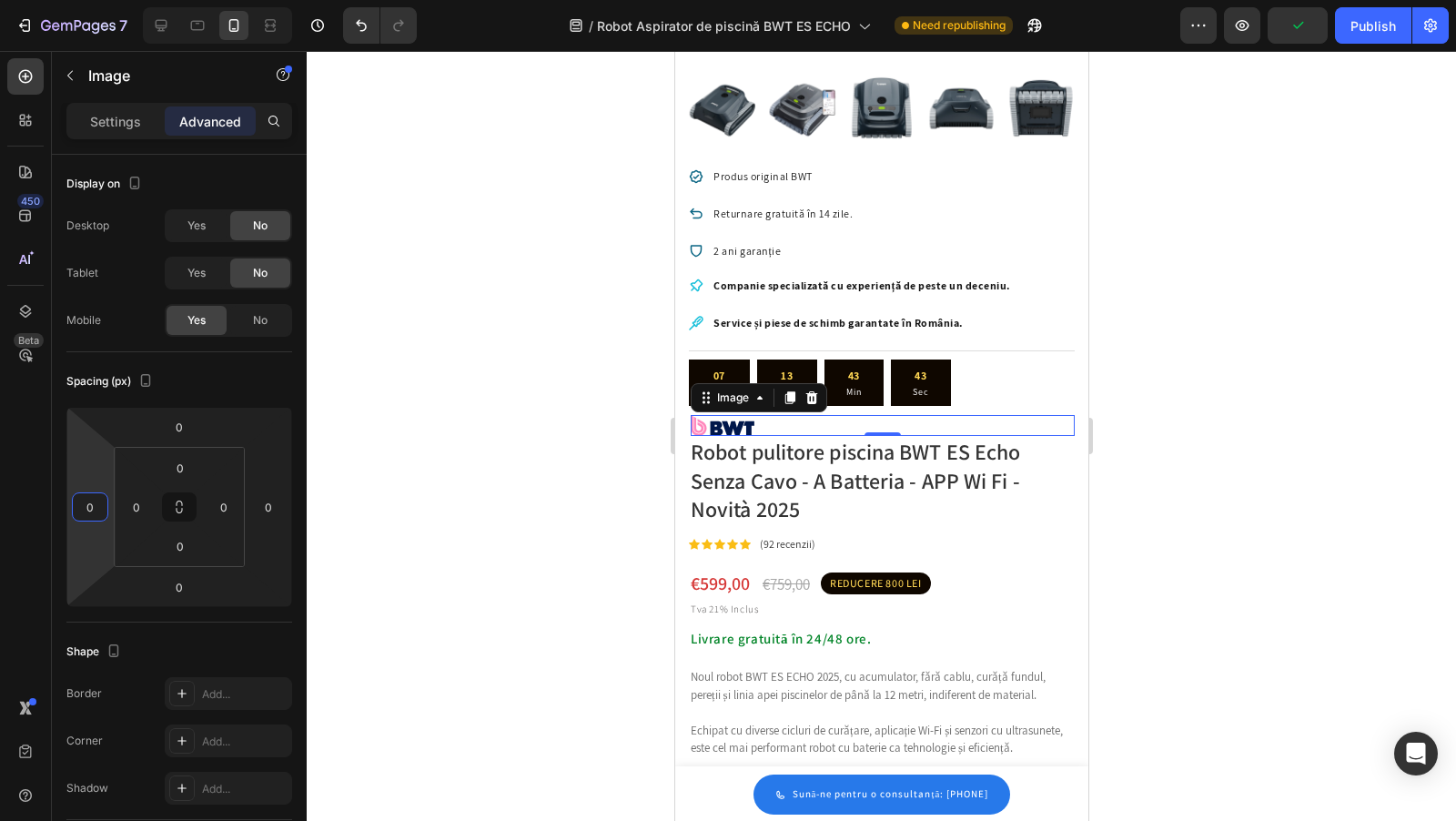 click 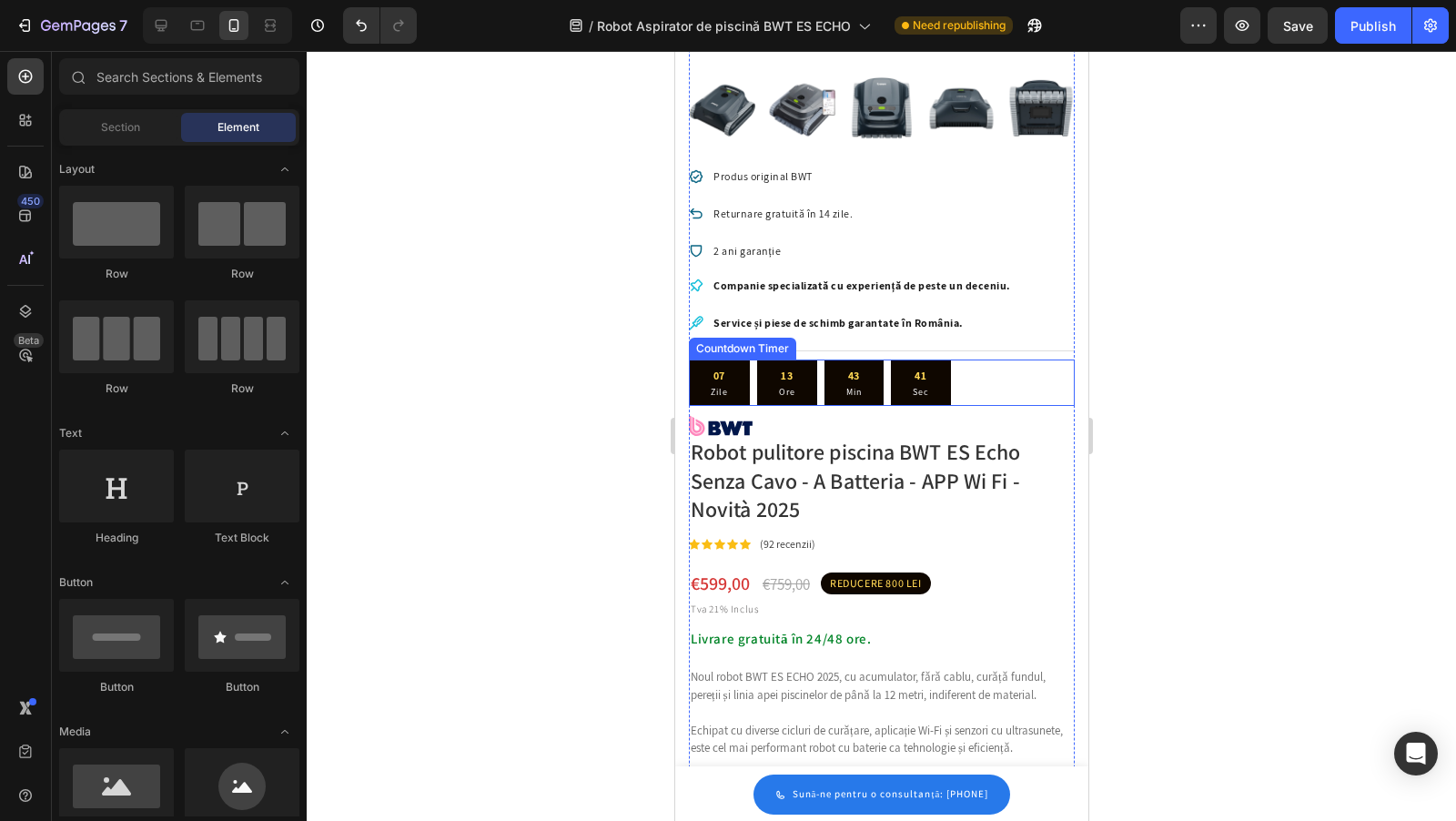 click on "07 Zile 13 Ore 43 Min 41 Sec" at bounding box center (881, 382) 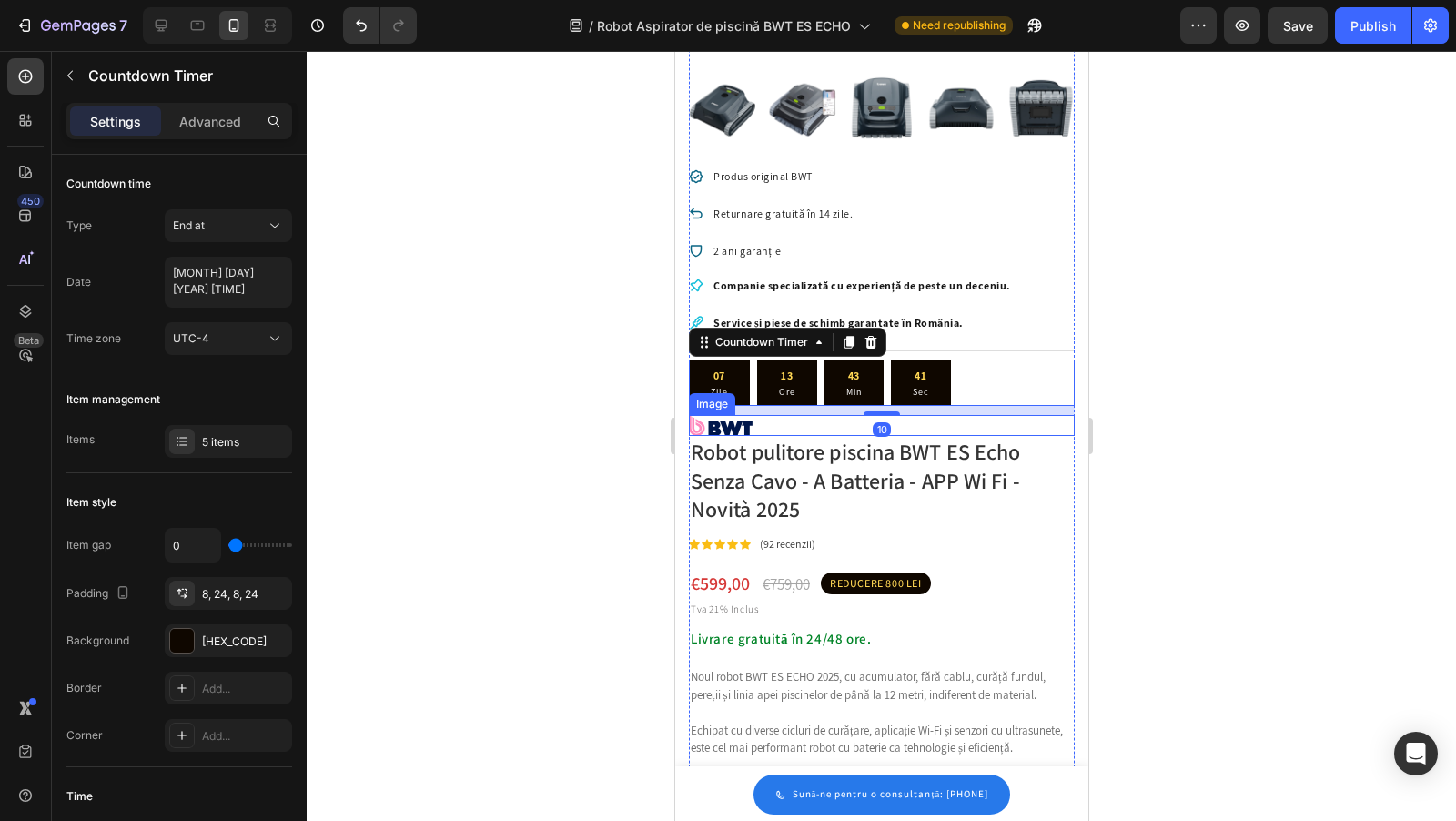 click at bounding box center [881, 426] 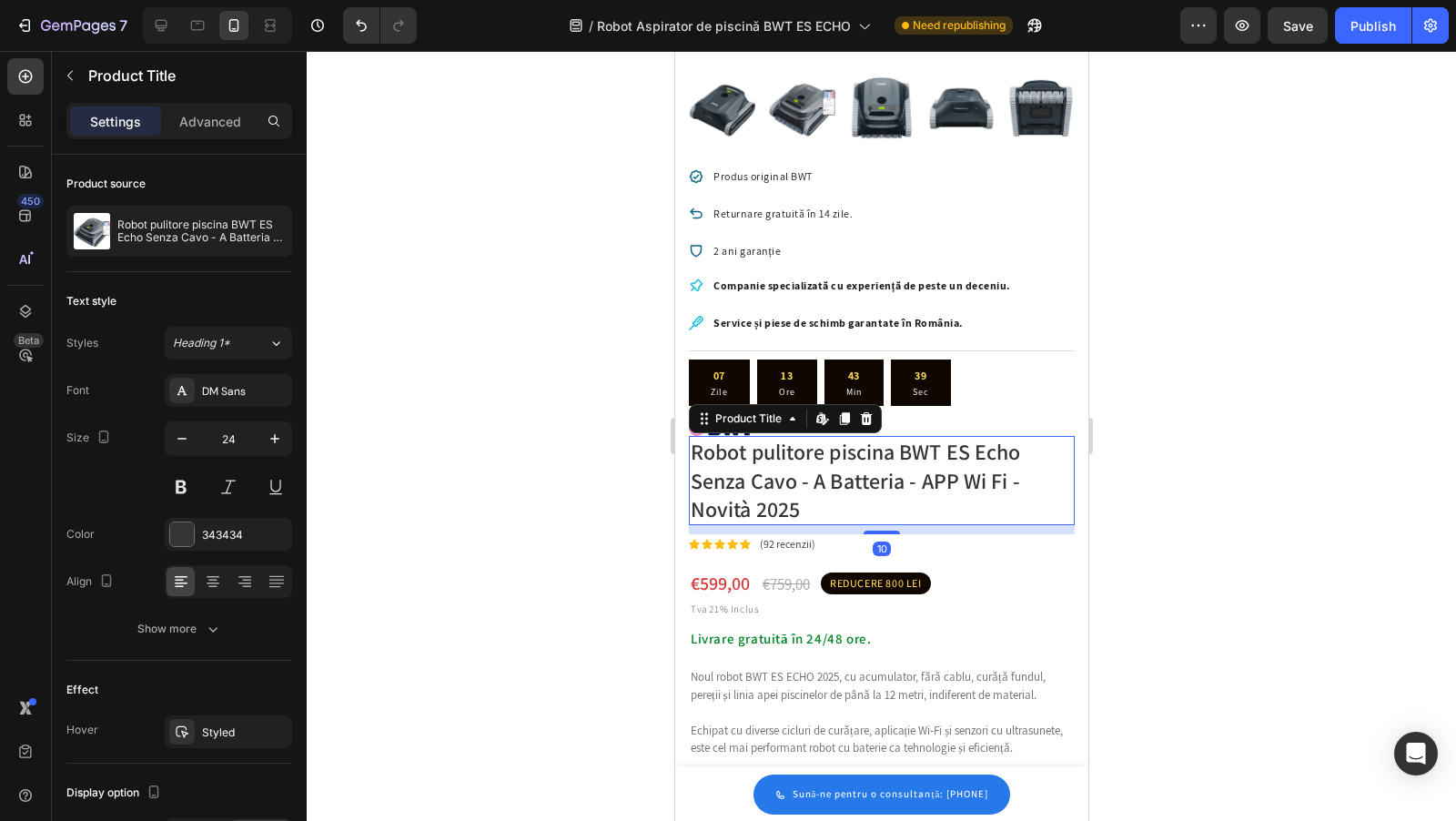 click at bounding box center (881, 426) 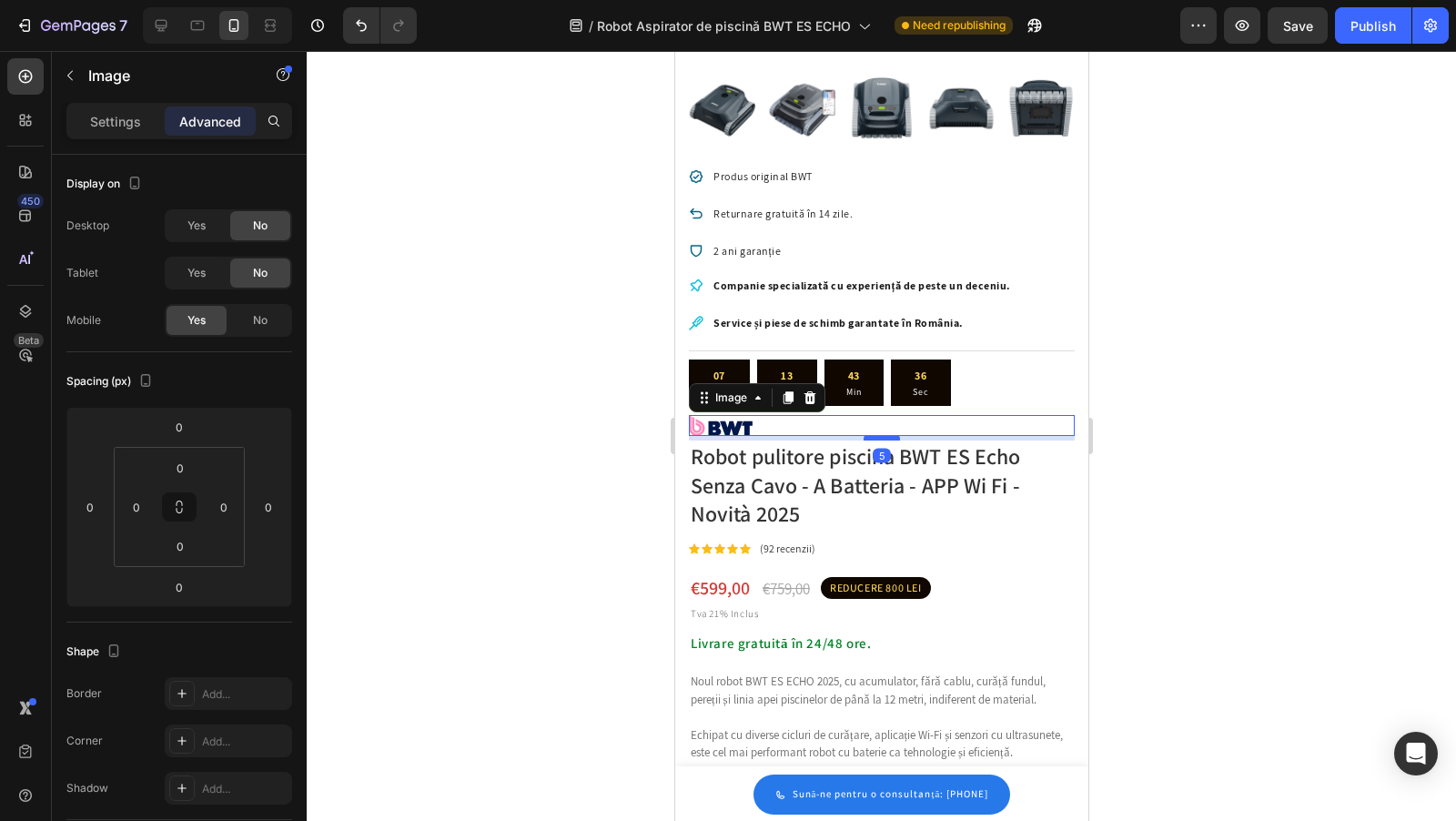click at bounding box center [881, 438] 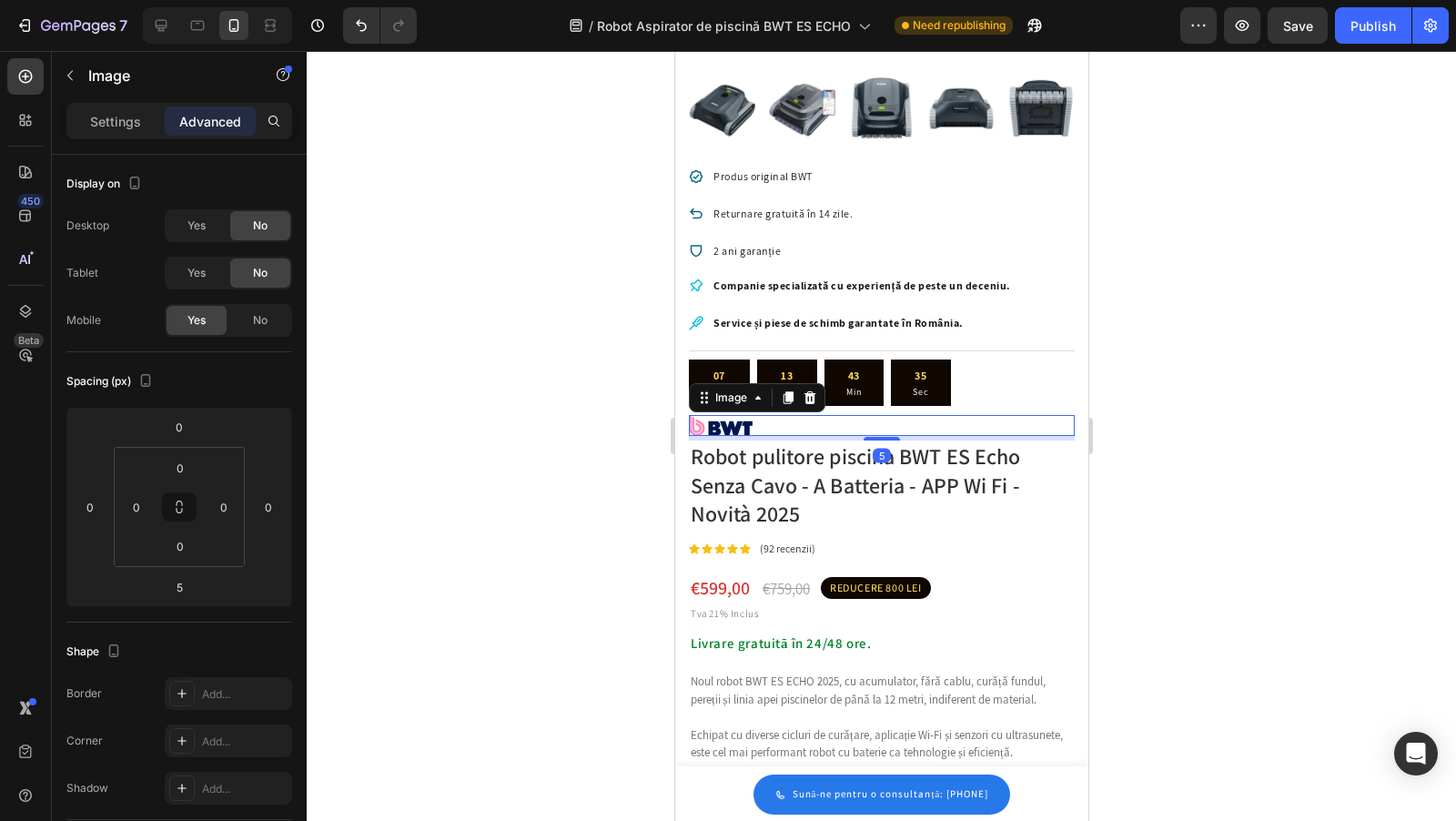 click 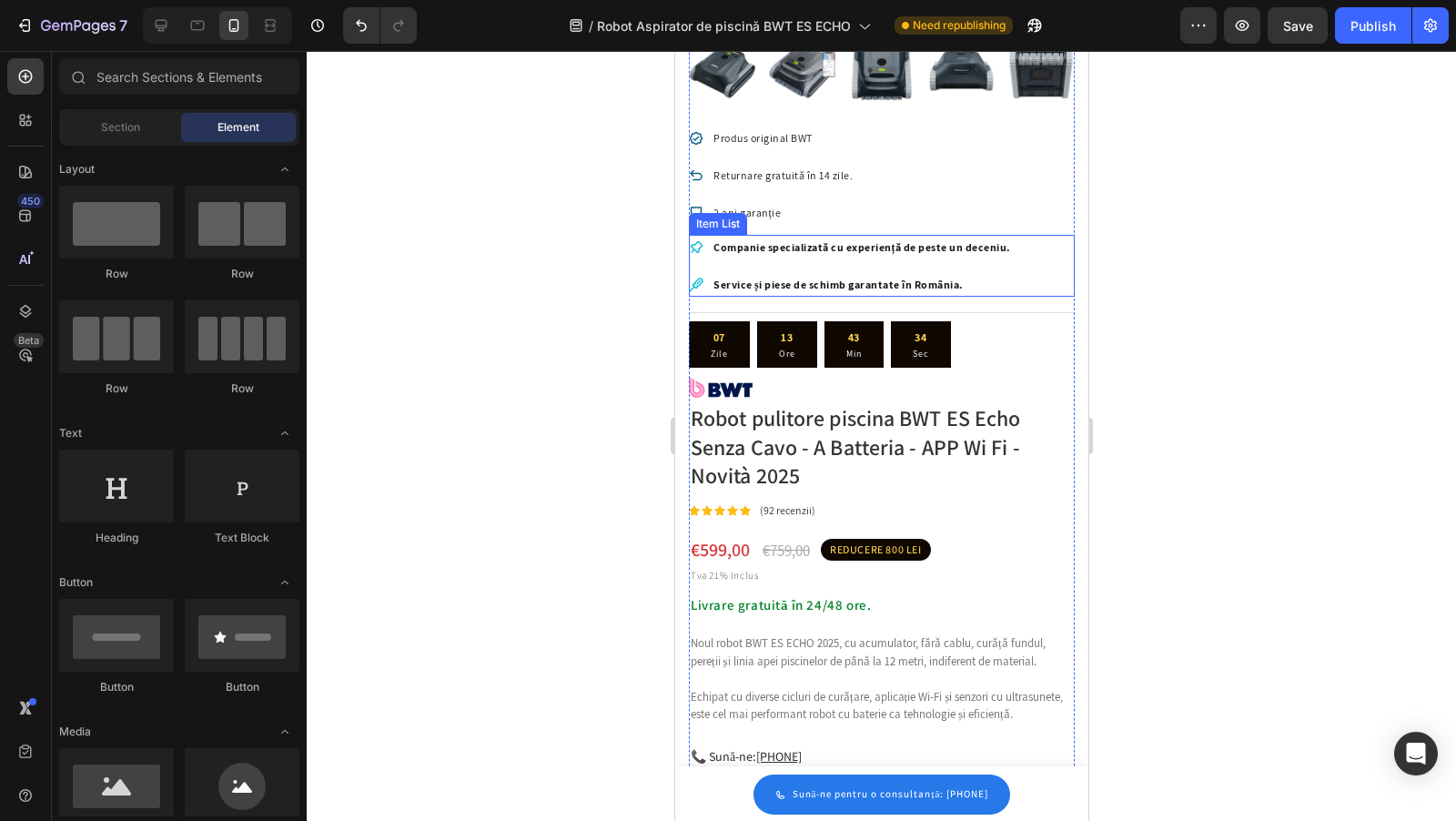 scroll, scrollTop: 438, scrollLeft: 0, axis: vertical 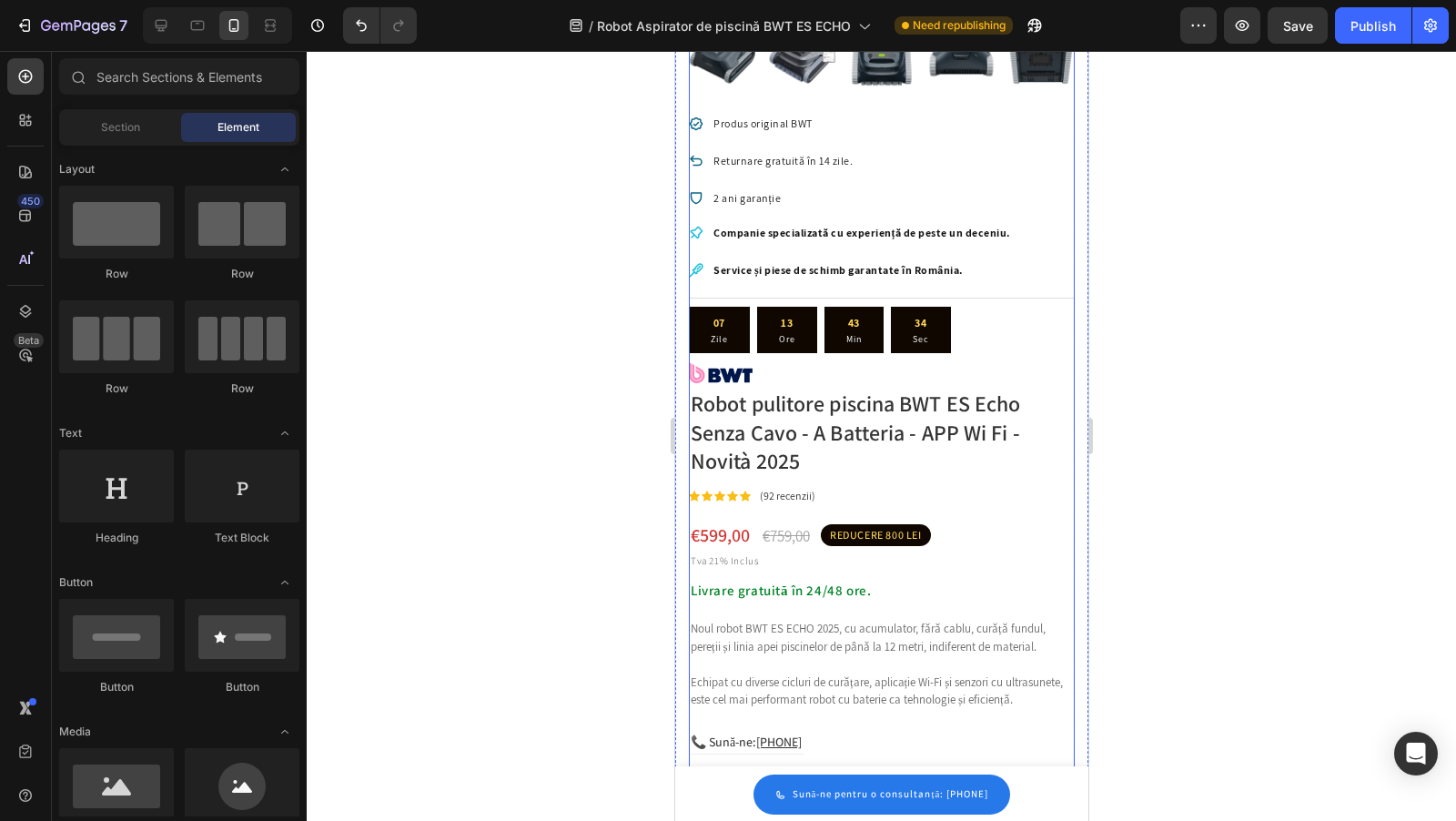 click on "Robot pulitore piscina BWT ES Echo Senza Cavo - A Batteria - APP Wi Fi - Novità 2025" at bounding box center (881, 432) 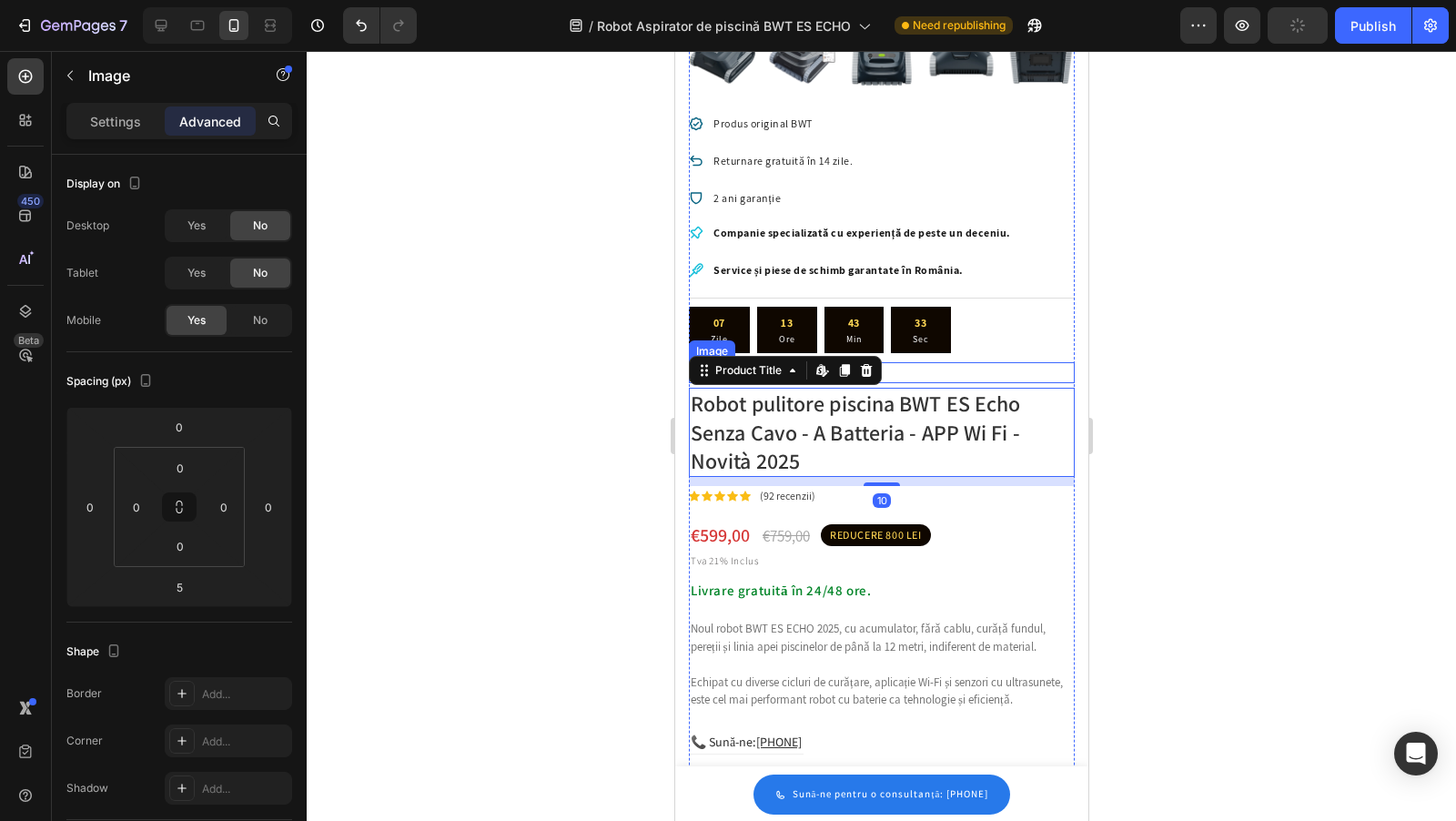 click at bounding box center (881, 373) 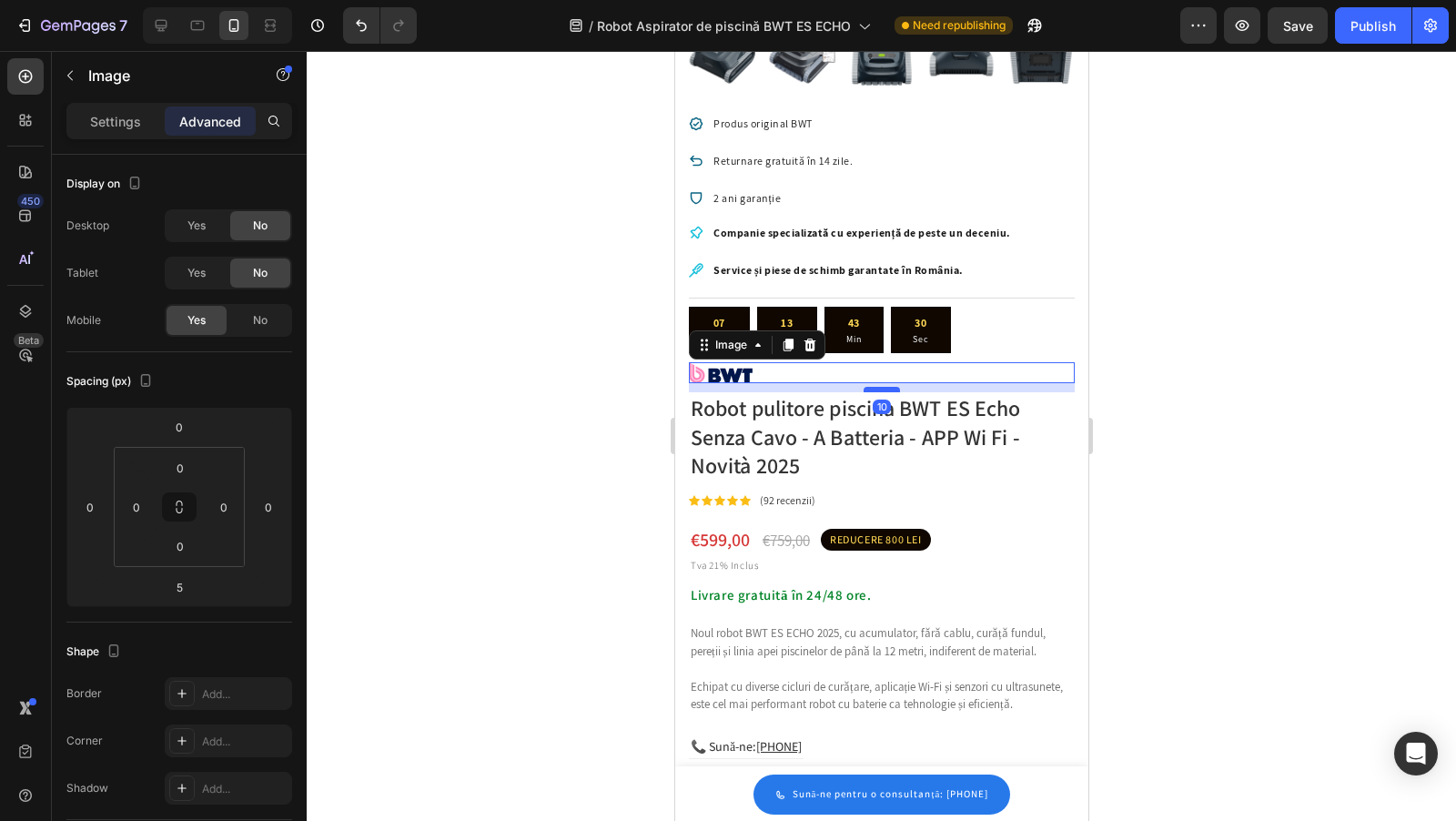 click at bounding box center (881, 390) 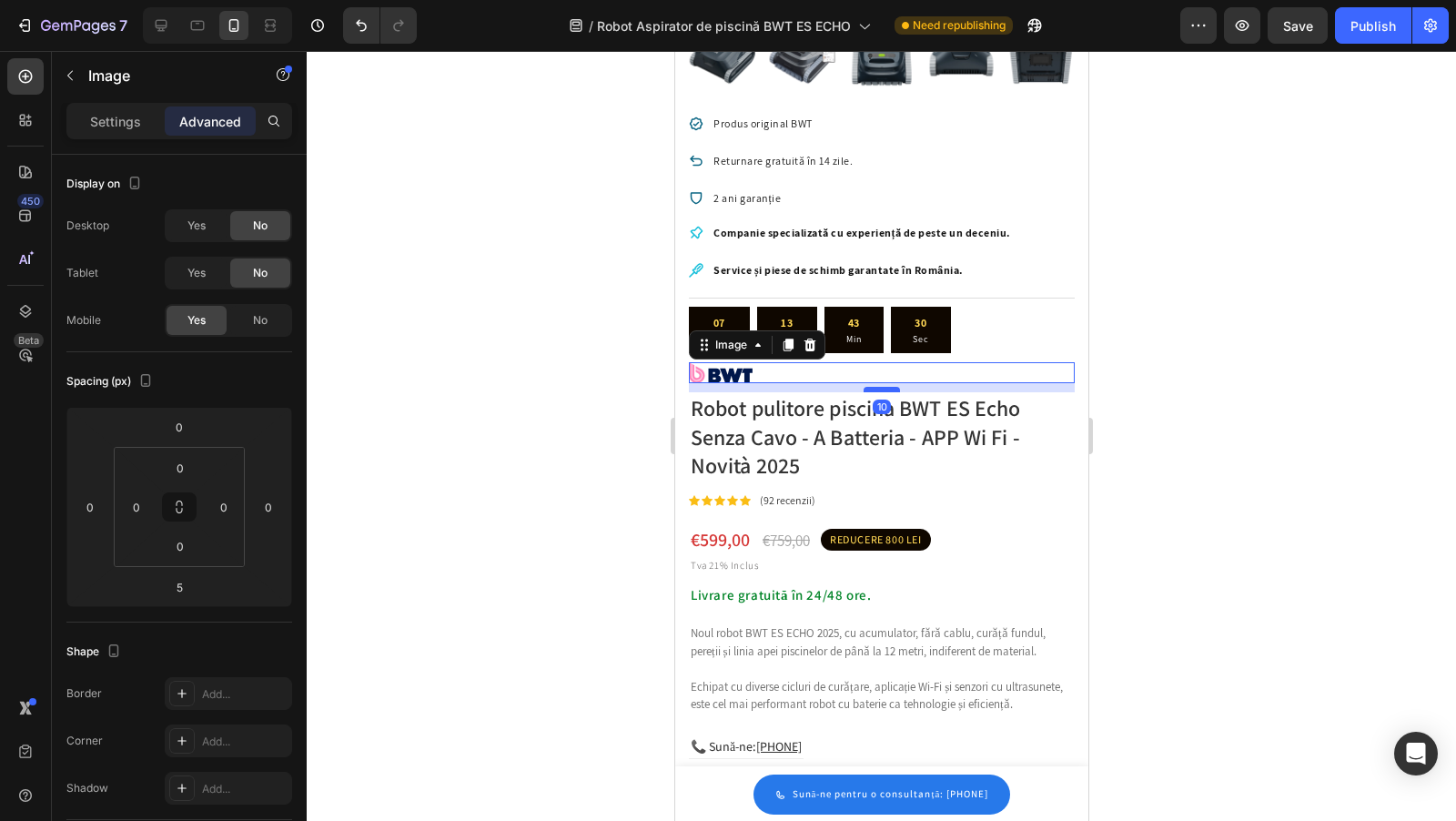 type on "10" 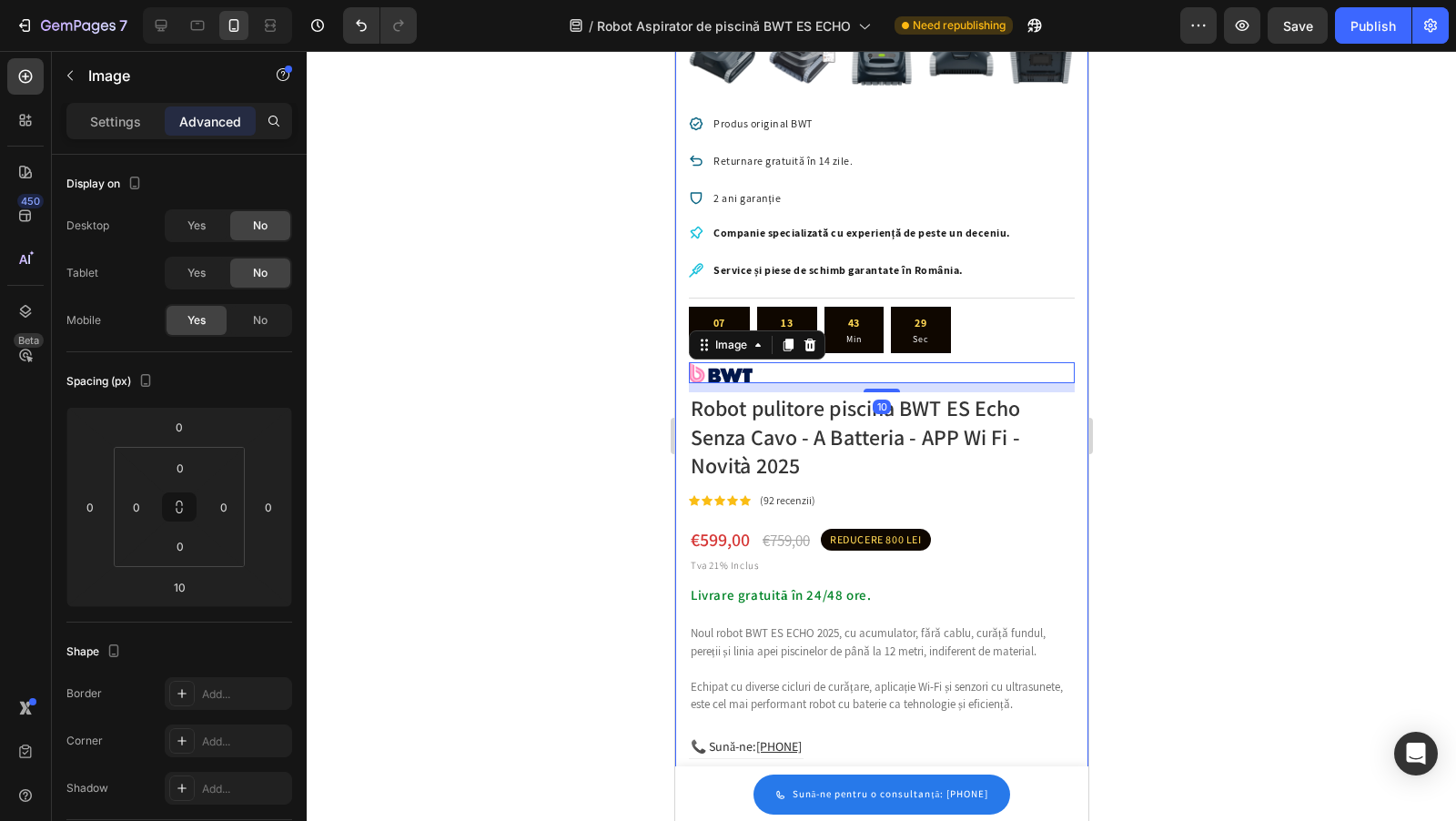 click 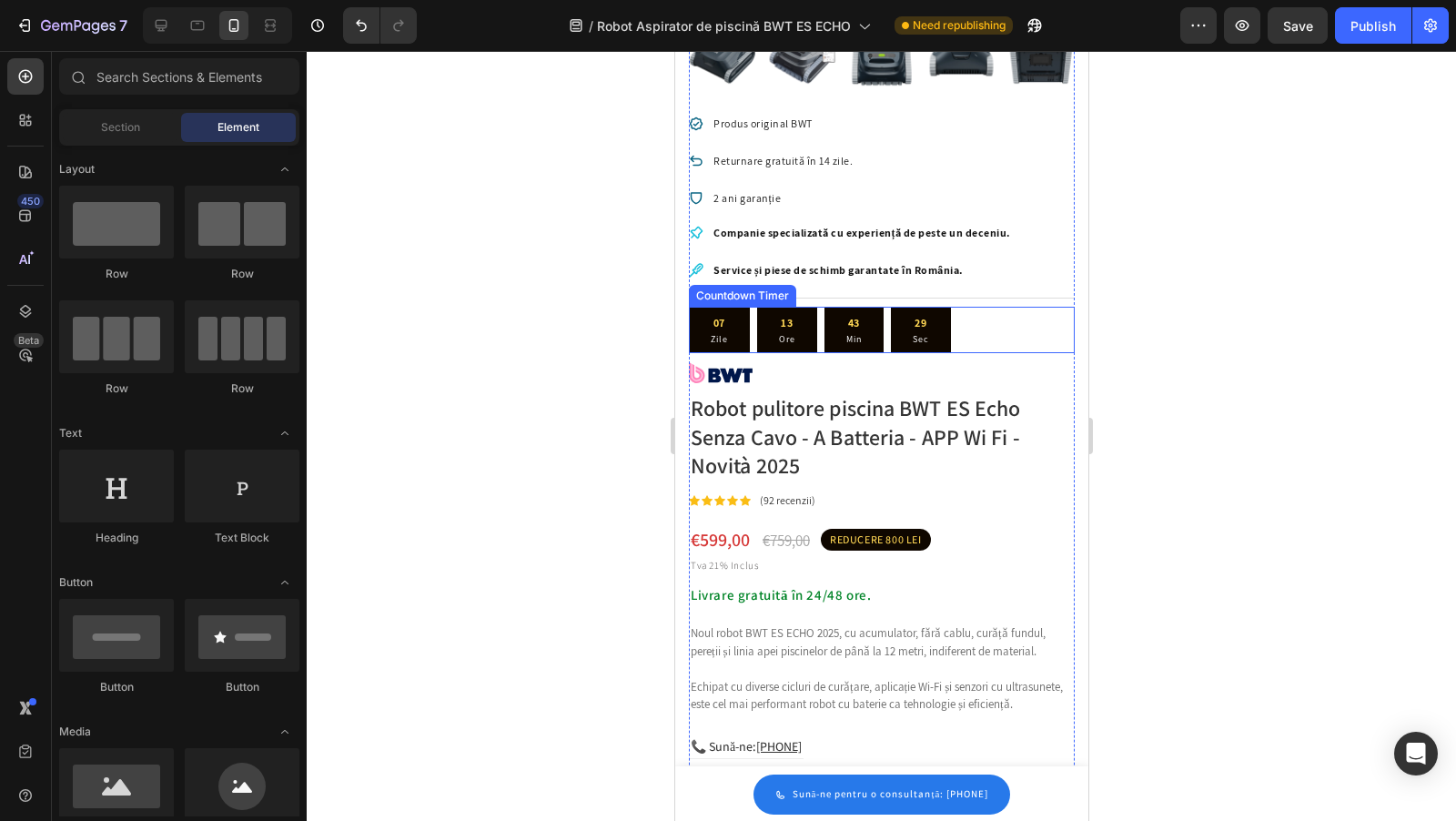 click on "07 Zile 13 Ore 43 Min 29 Sec" at bounding box center [881, 329] 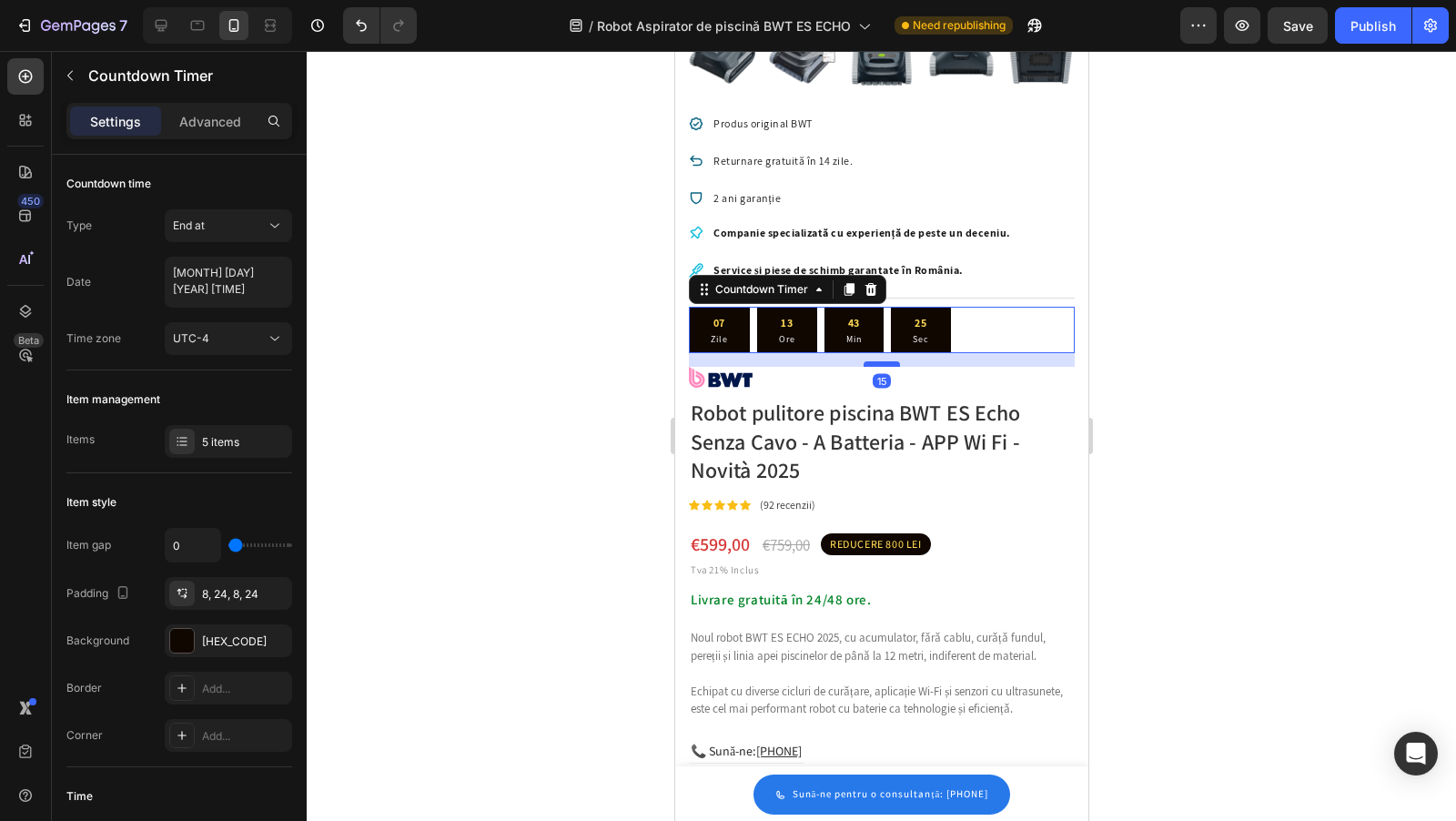 click at bounding box center [881, 364] 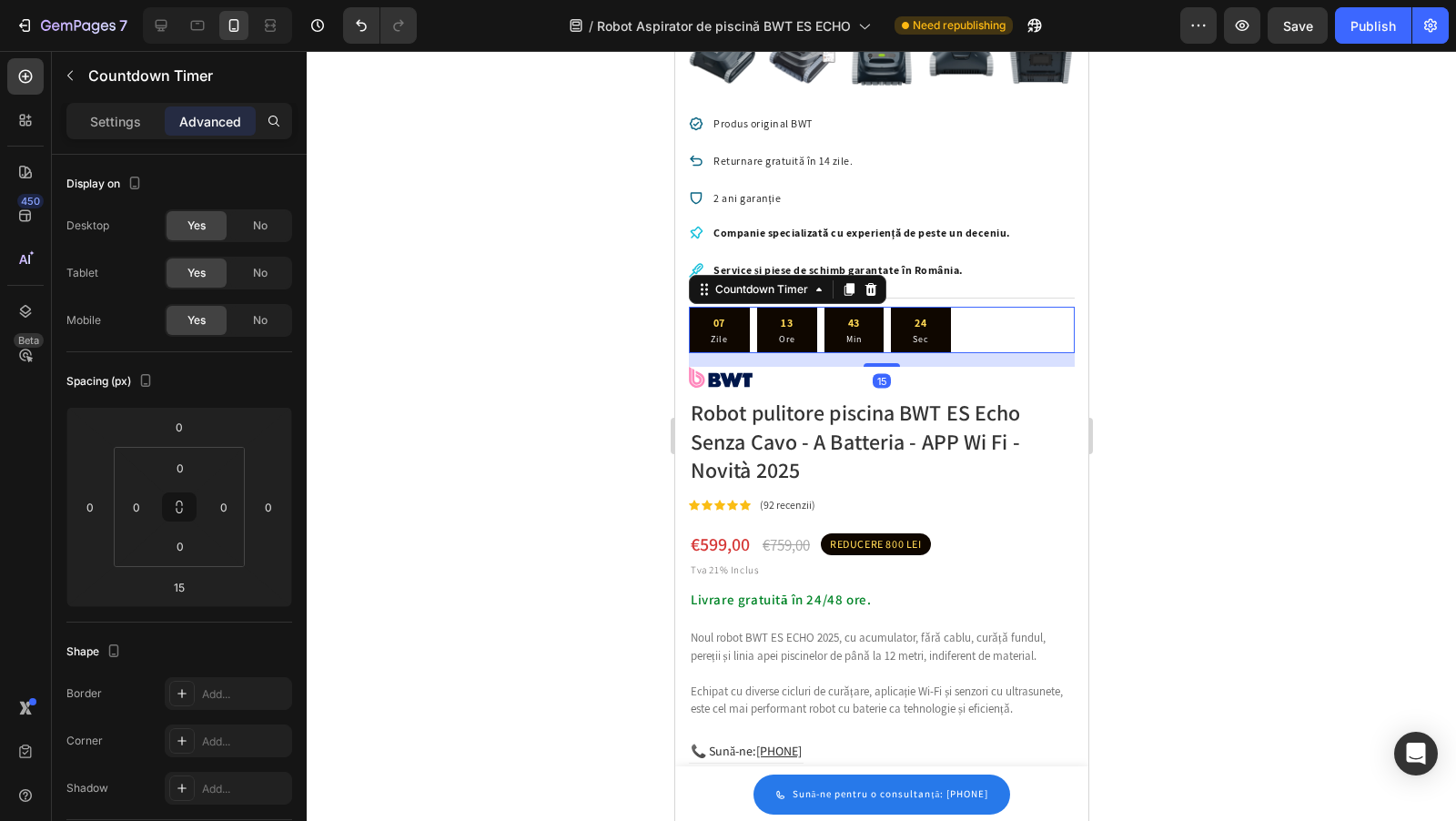click 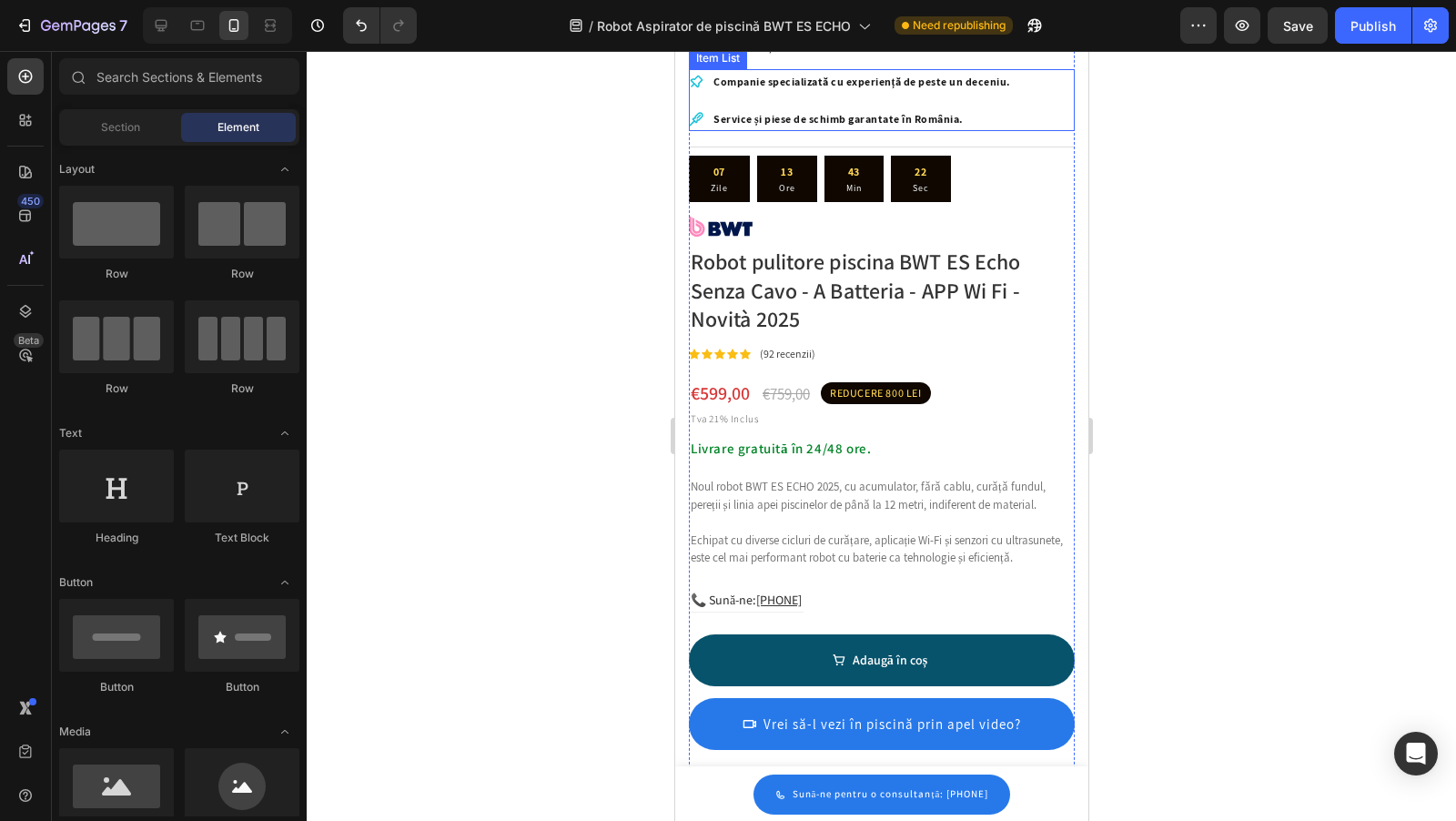 scroll, scrollTop: 606, scrollLeft: 0, axis: vertical 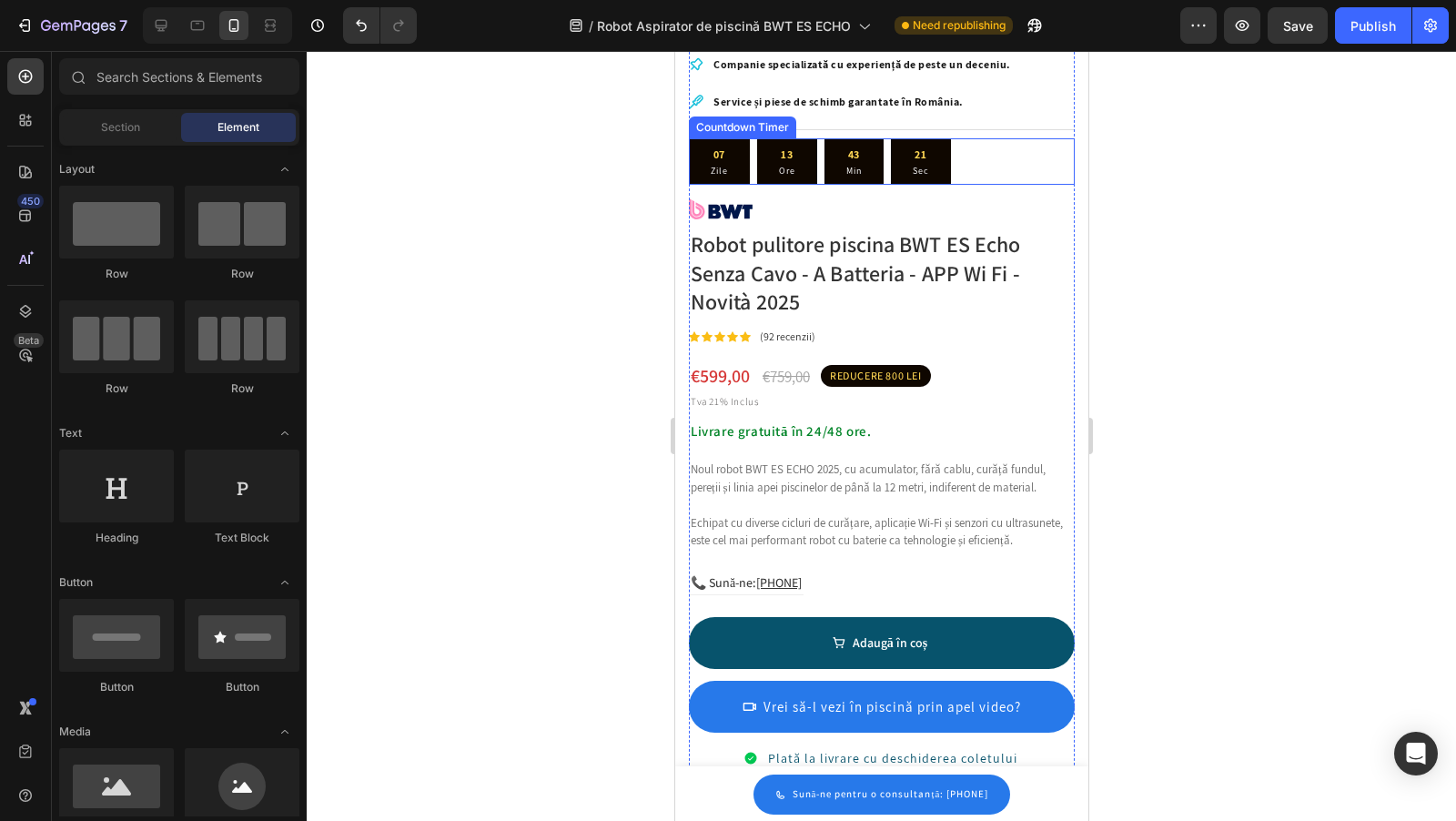 click on "43 Min" at bounding box center [853, 161] 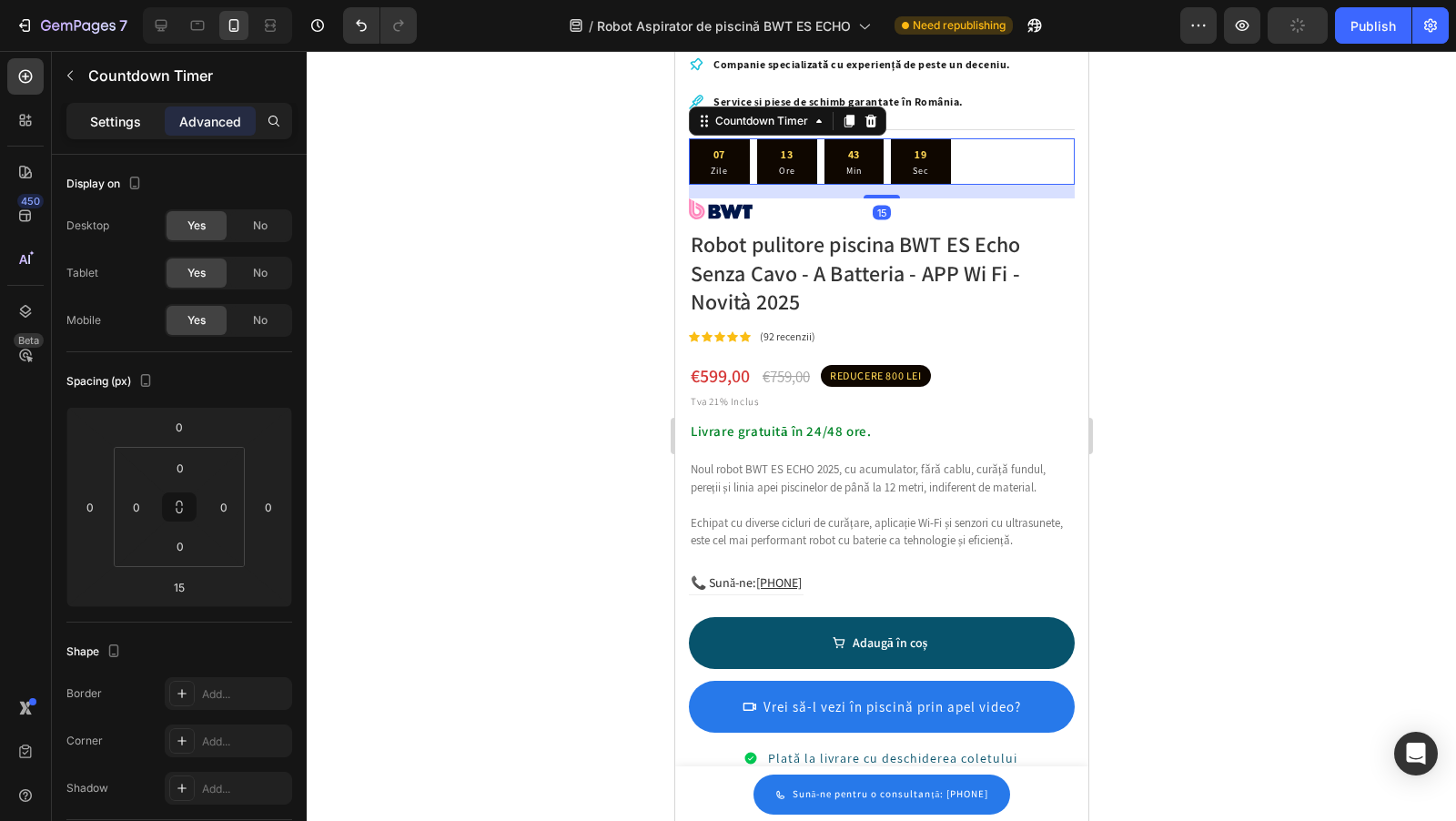click on "Settings" at bounding box center (116, 121) 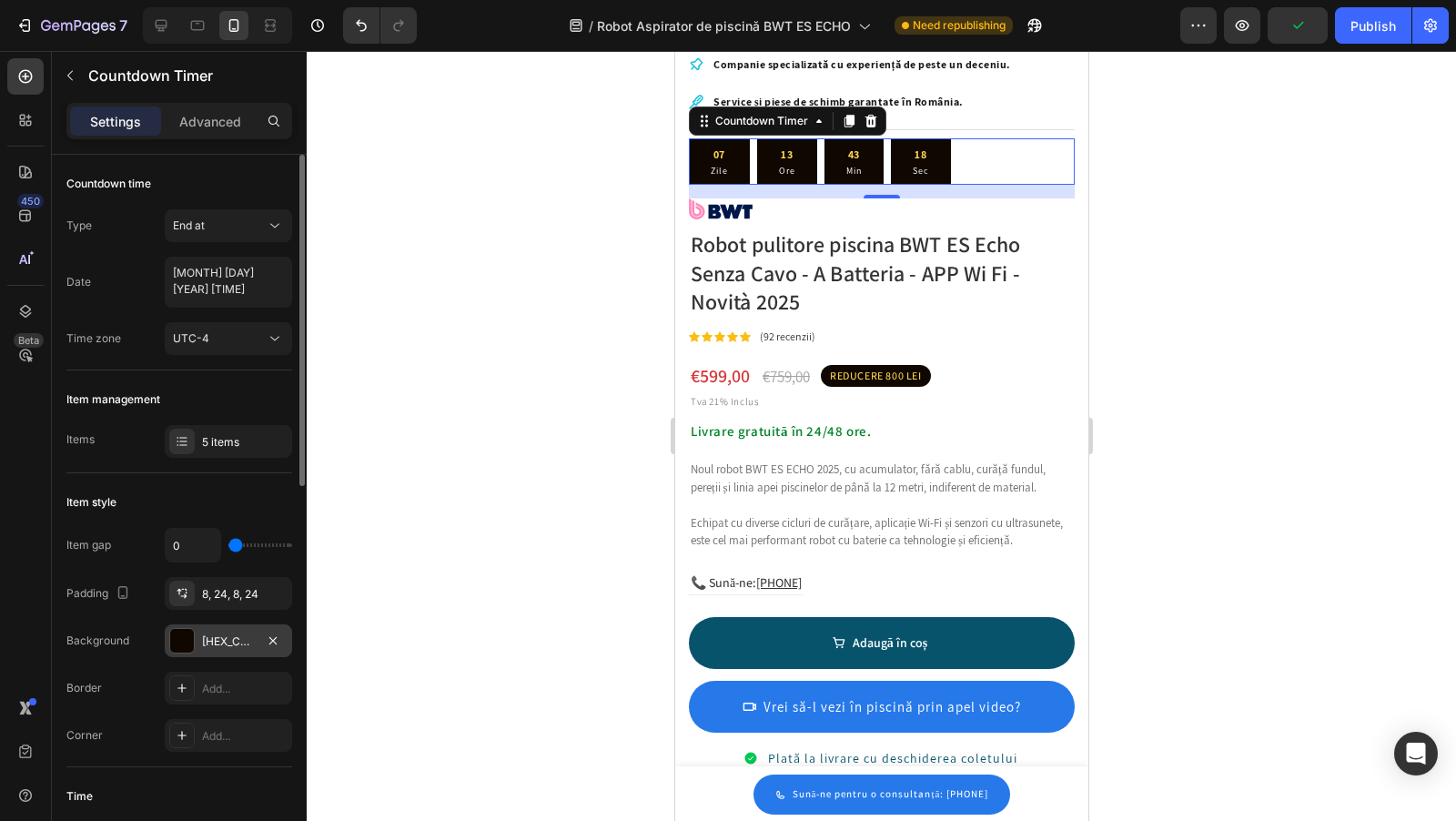 click on "0F0700" at bounding box center [228, 641] 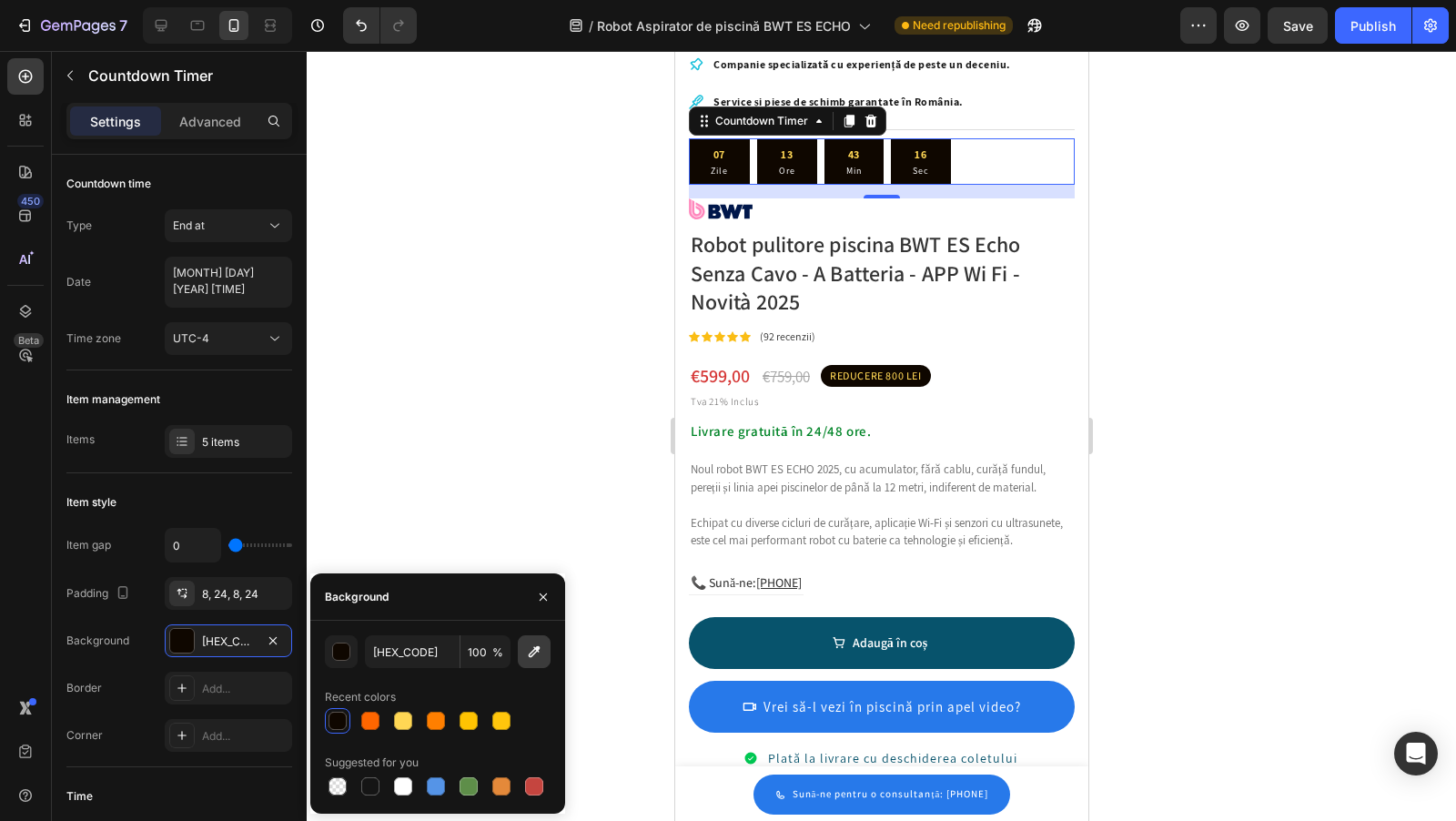 click at bounding box center (534, 652) 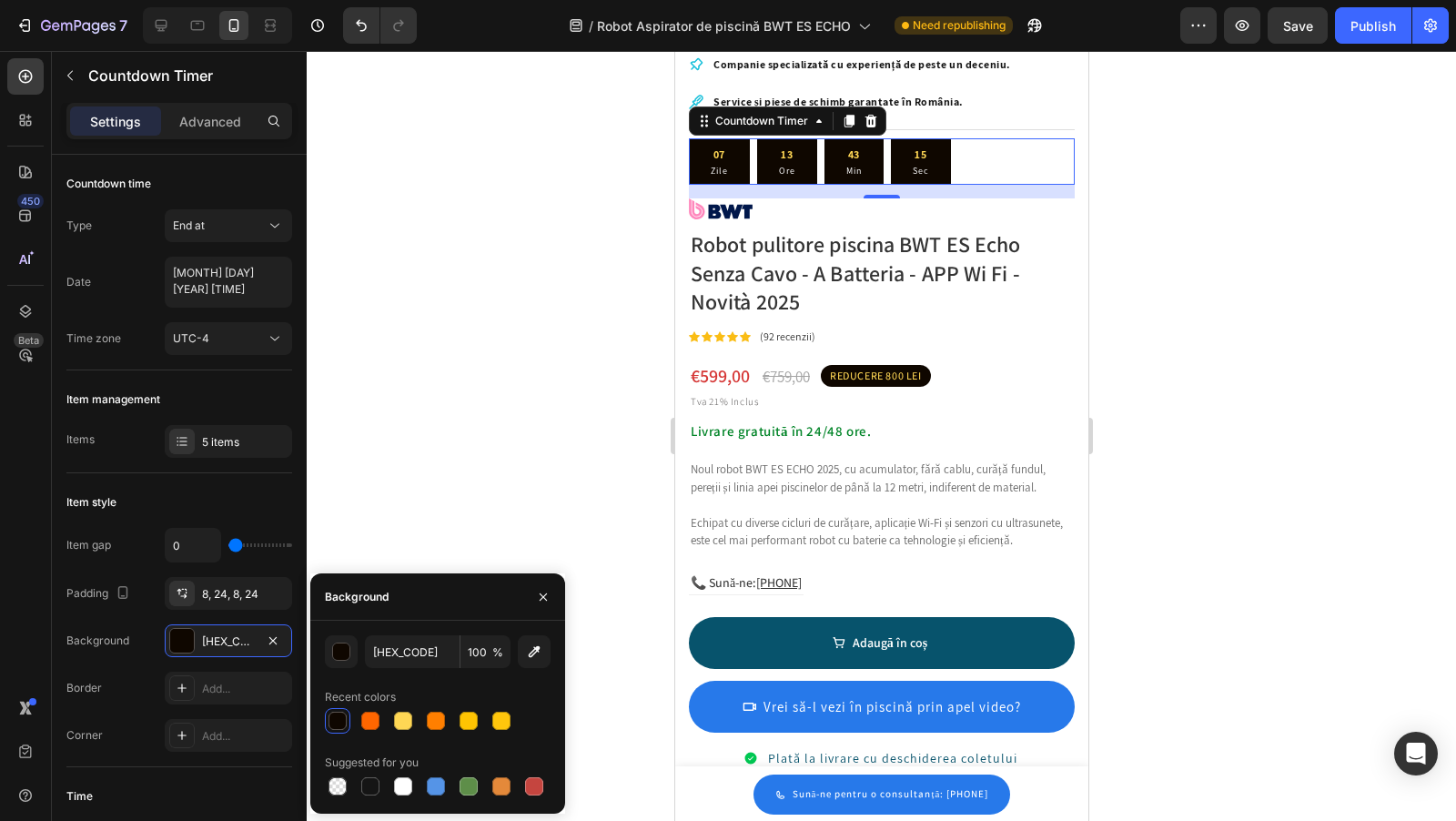 type on "00174B" 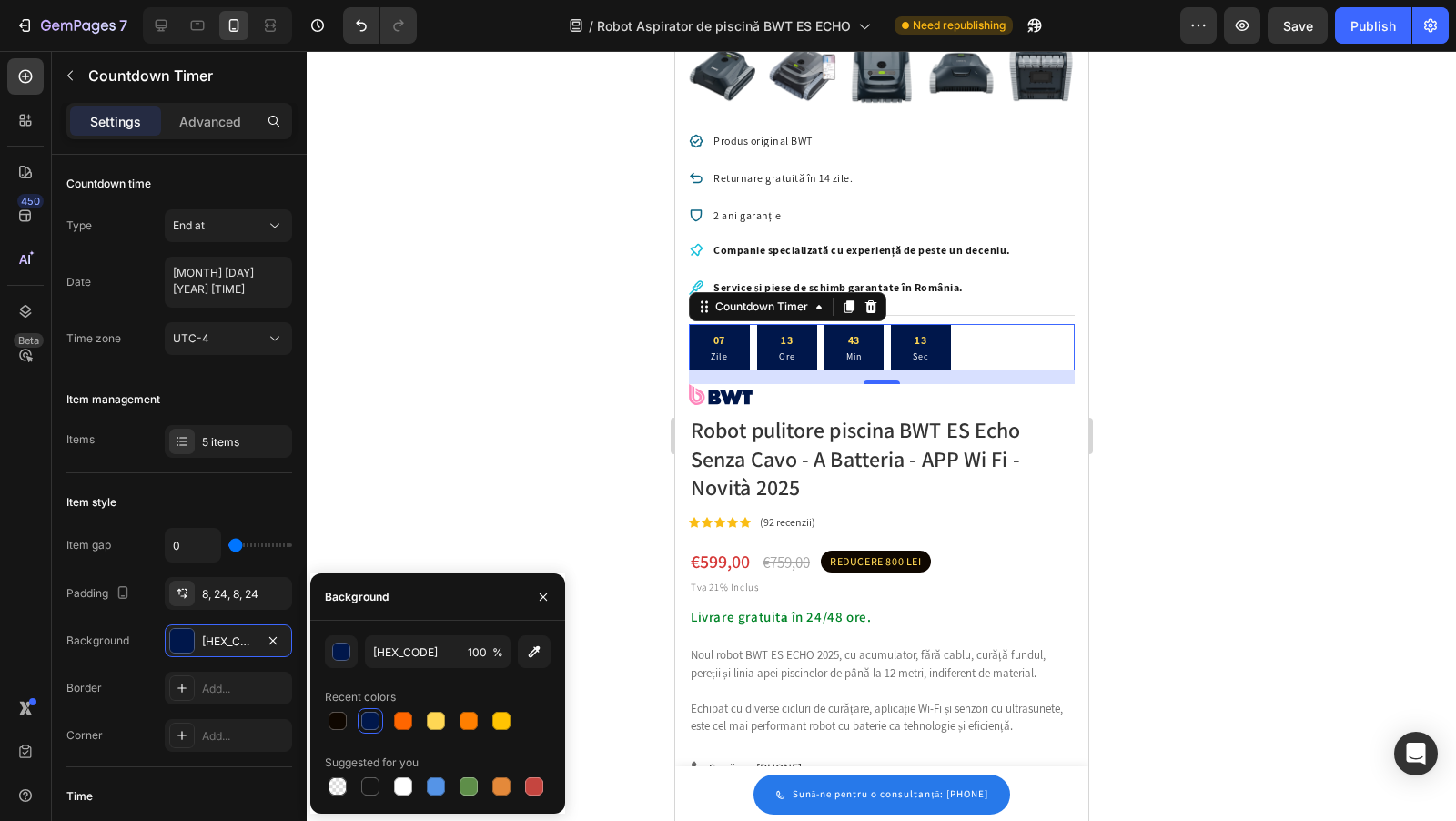 scroll, scrollTop: 401, scrollLeft: 0, axis: vertical 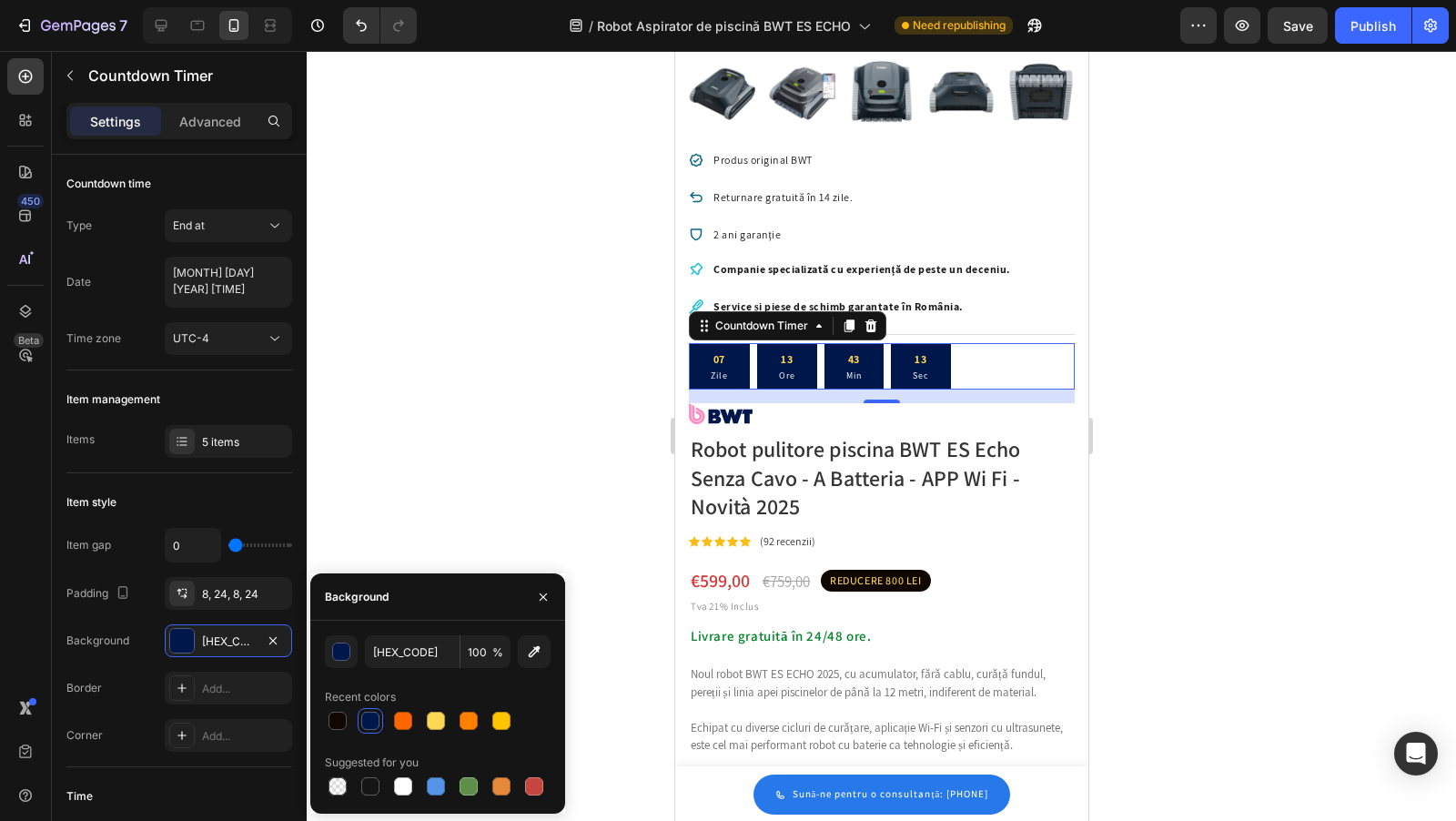 click 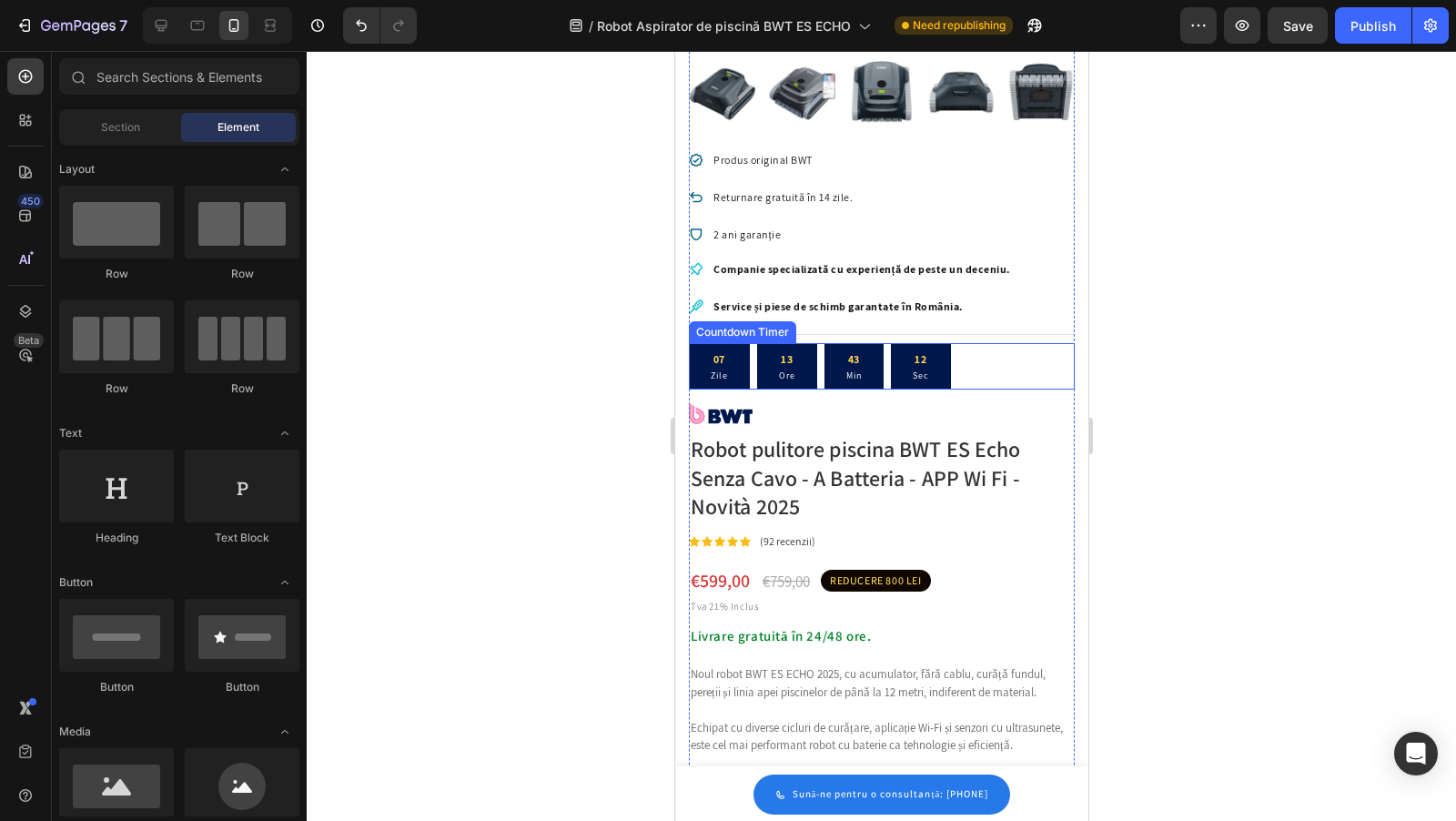 click on "43 Min" at bounding box center [853, 366] 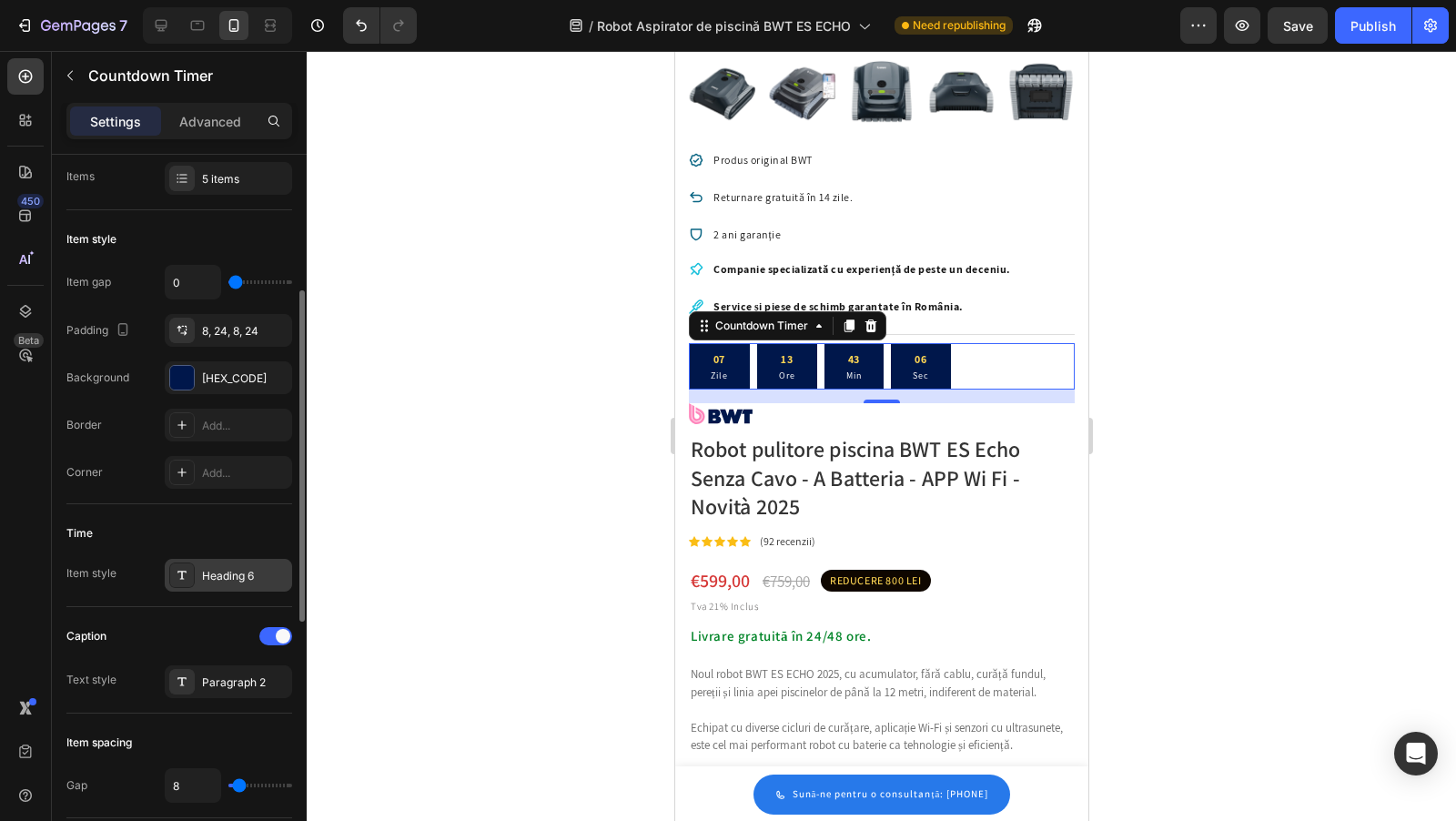 scroll, scrollTop: 273, scrollLeft: 0, axis: vertical 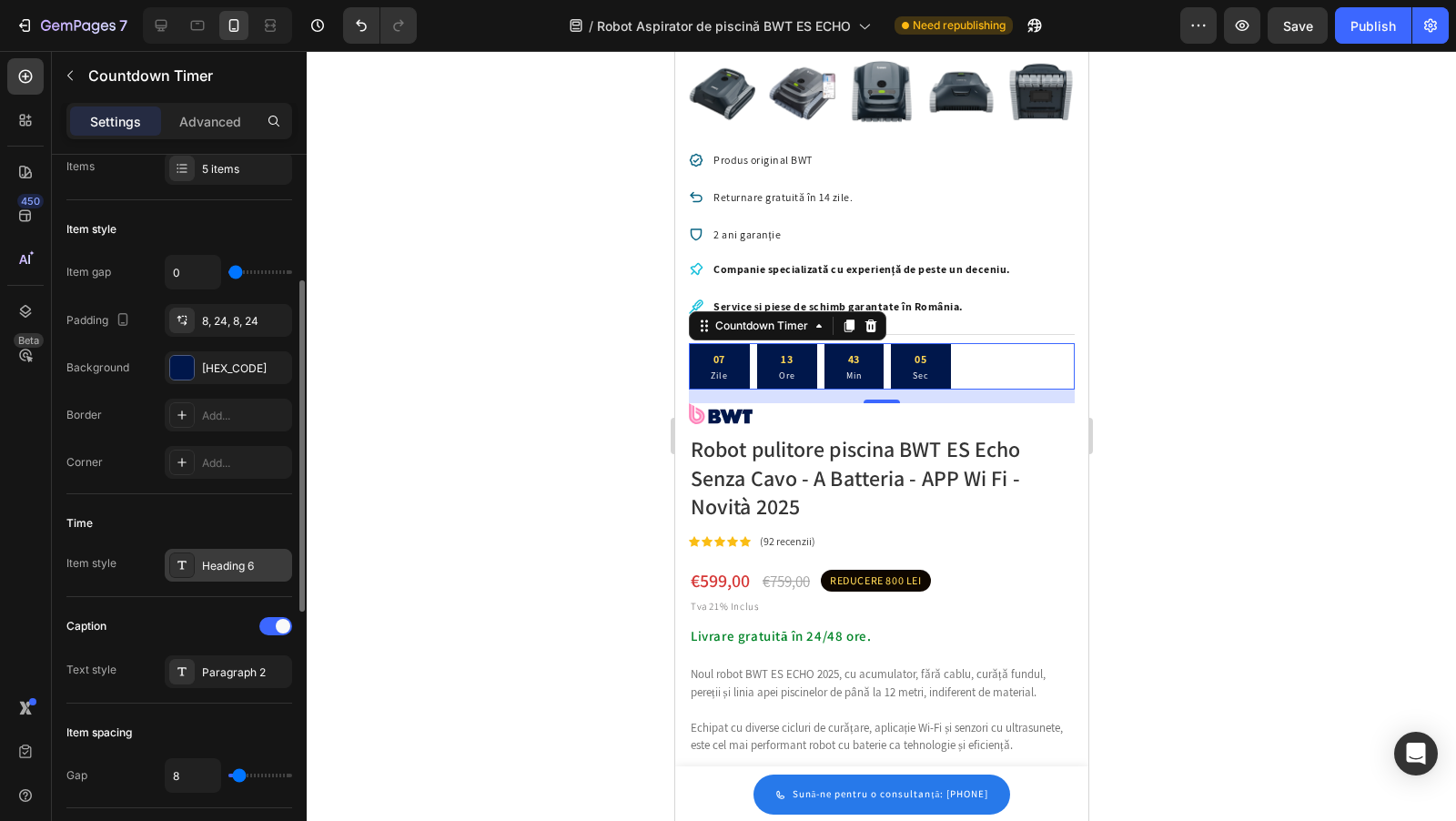click at bounding box center (182, 672) 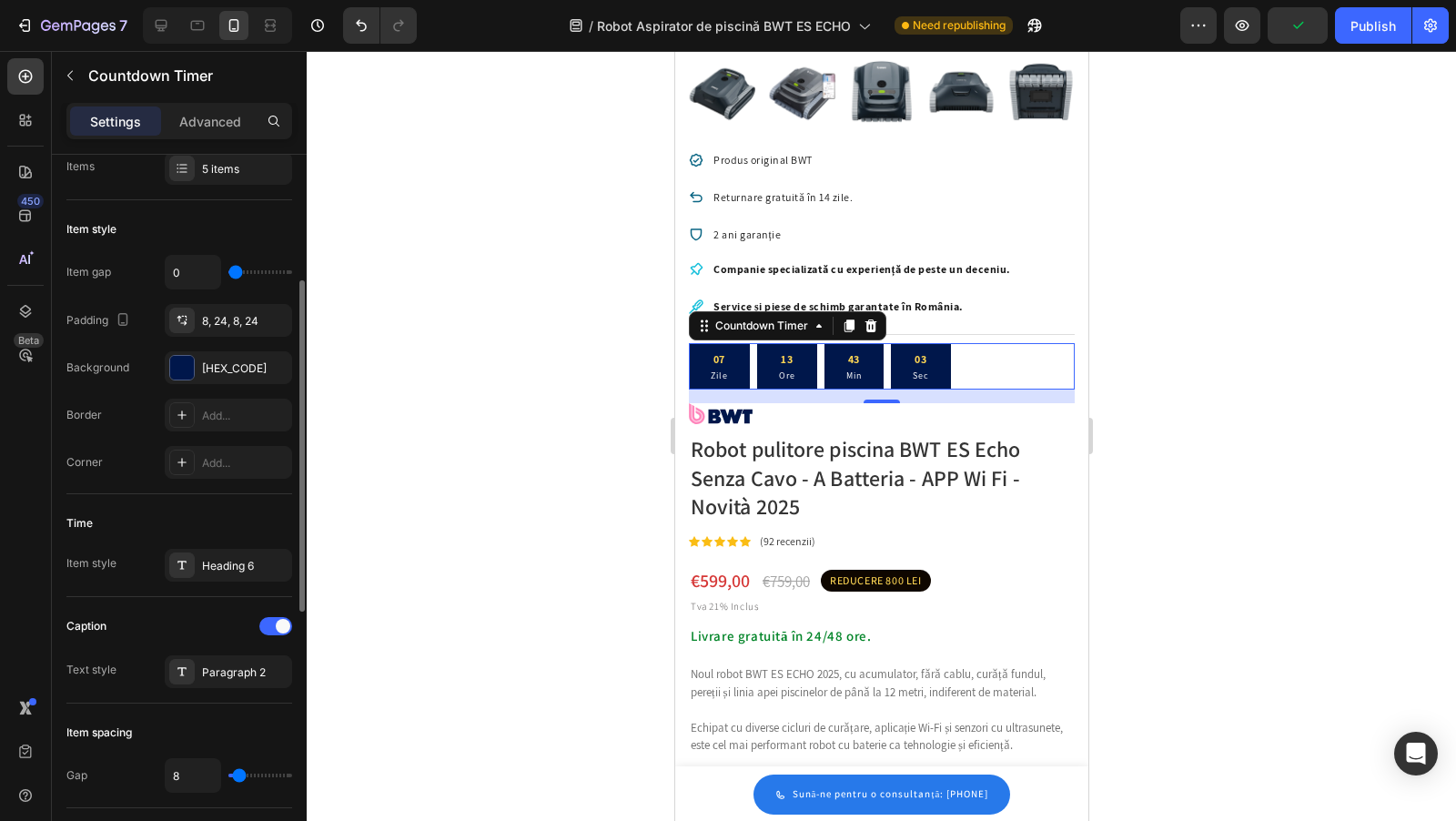 click on "Time" at bounding box center [179, 523] 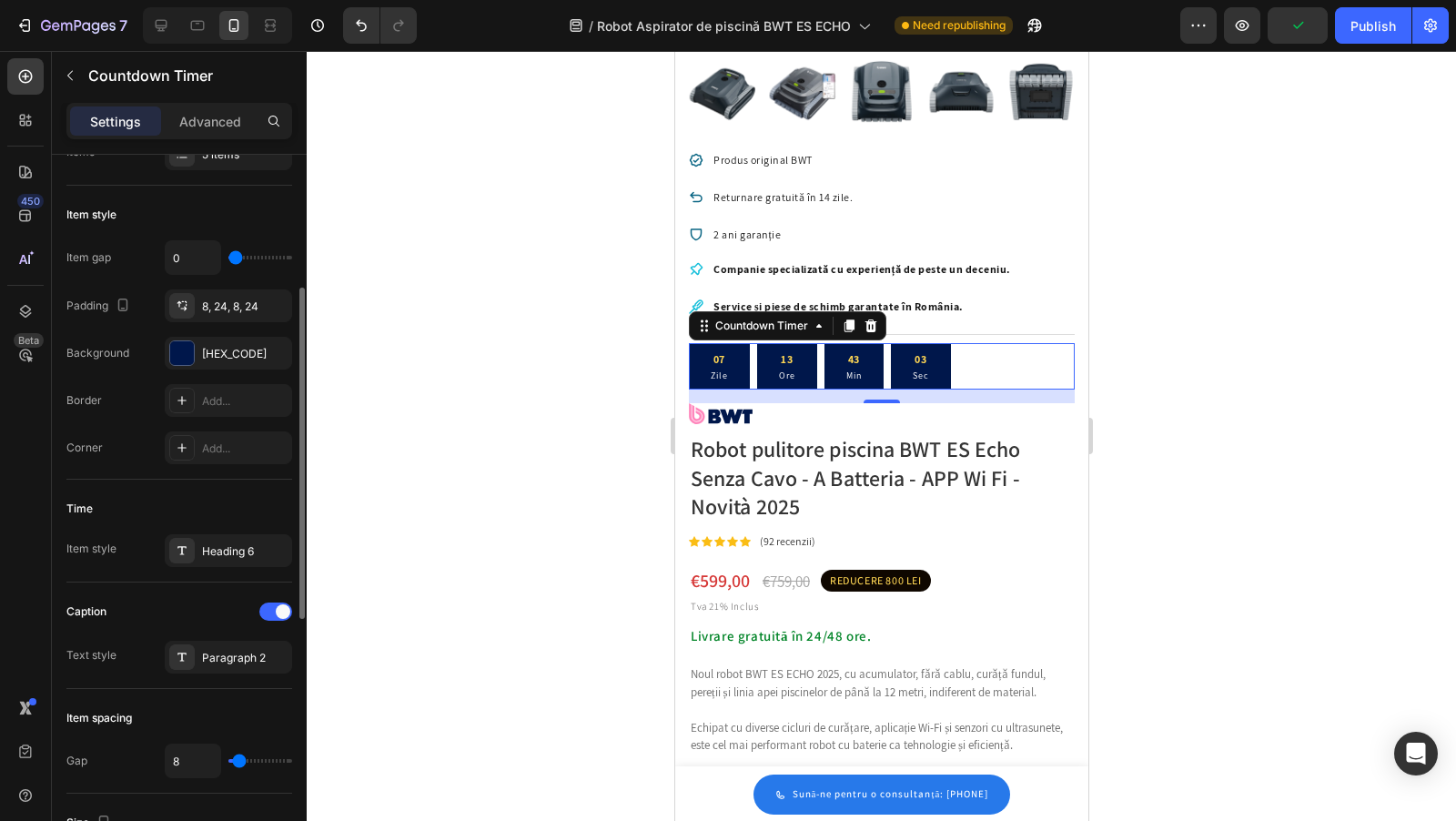 scroll, scrollTop: 291, scrollLeft: 0, axis: vertical 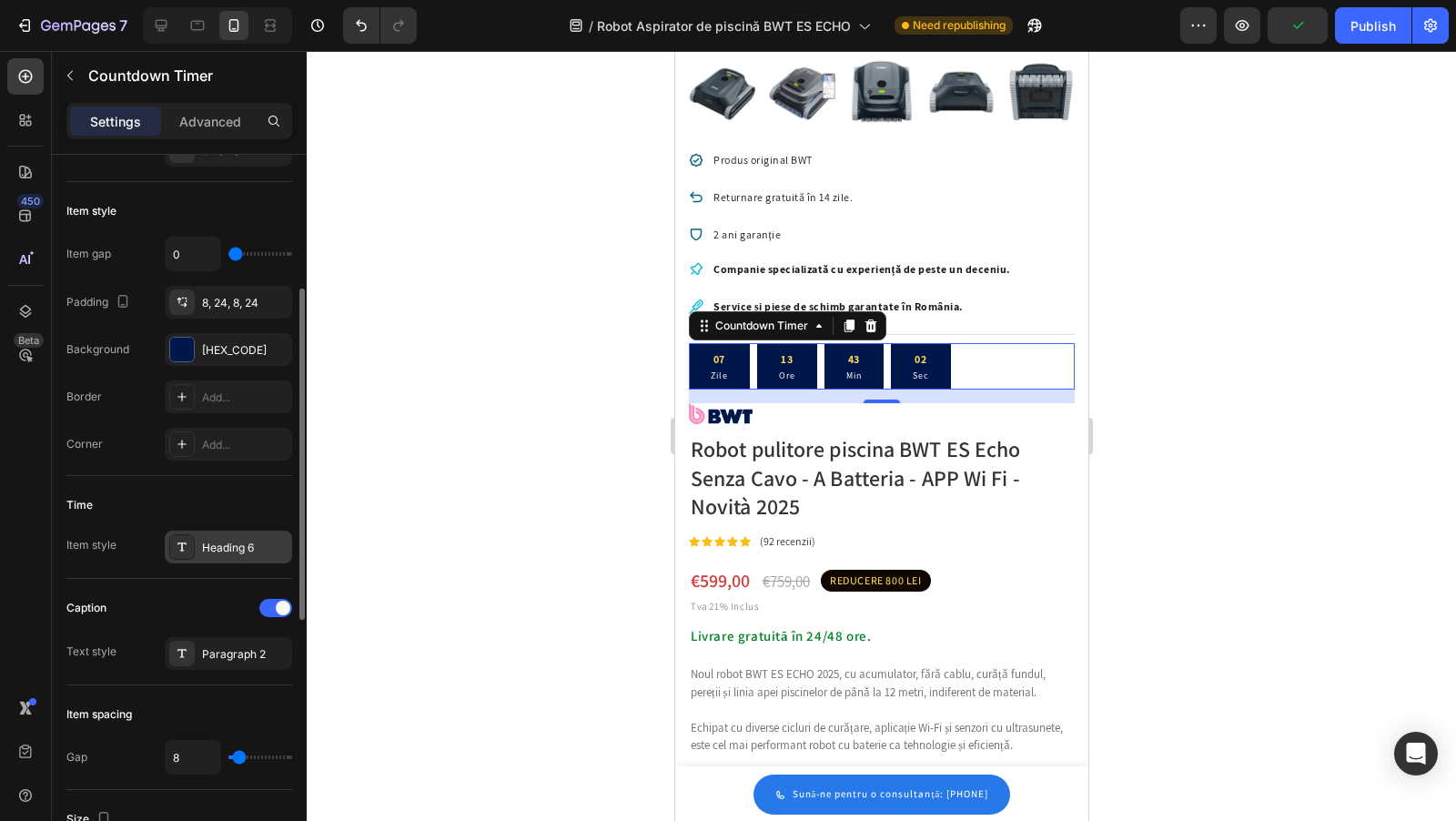 click on "Heading 6" at bounding box center [245, 548] 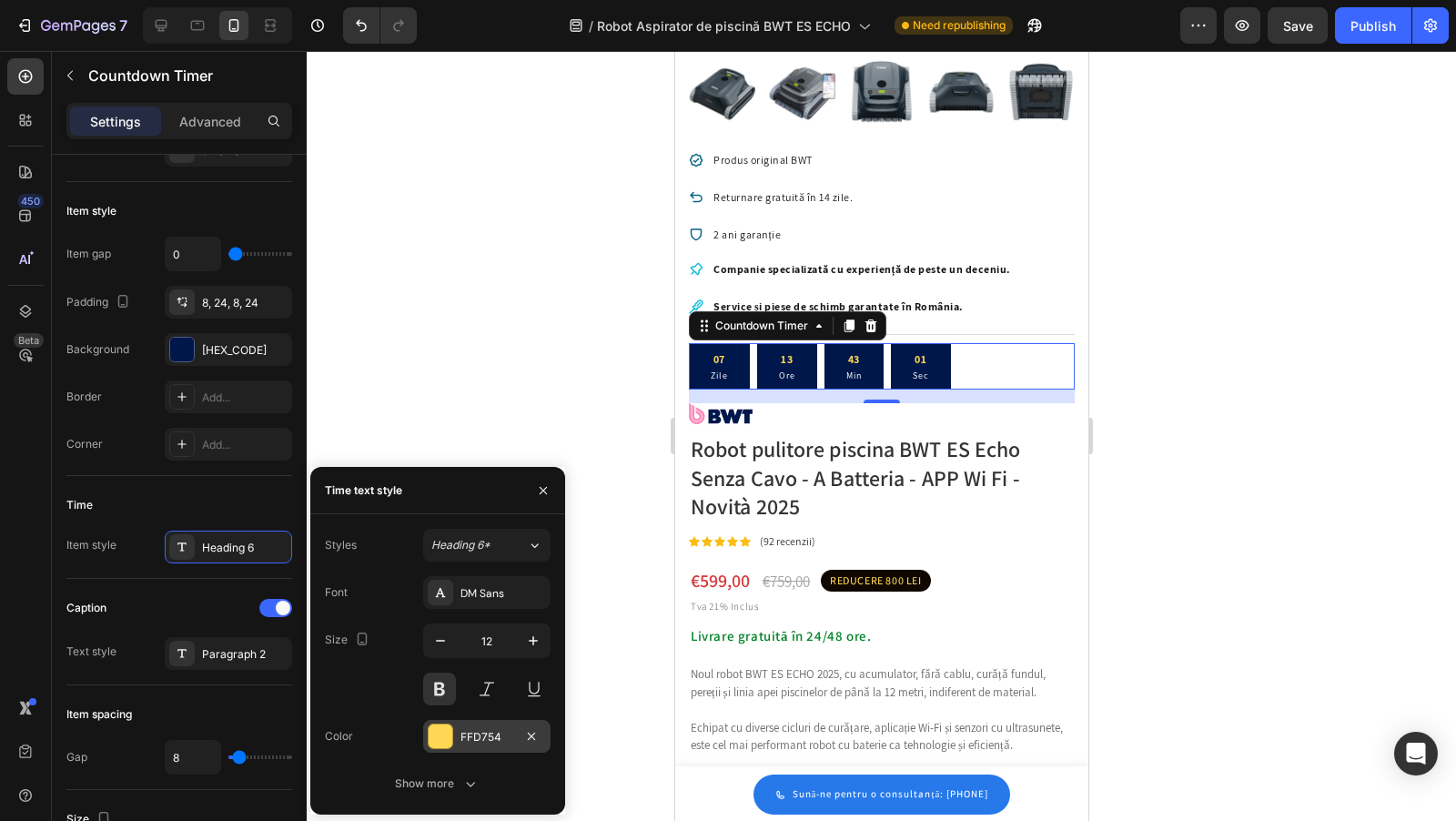 click at bounding box center [440, 736] 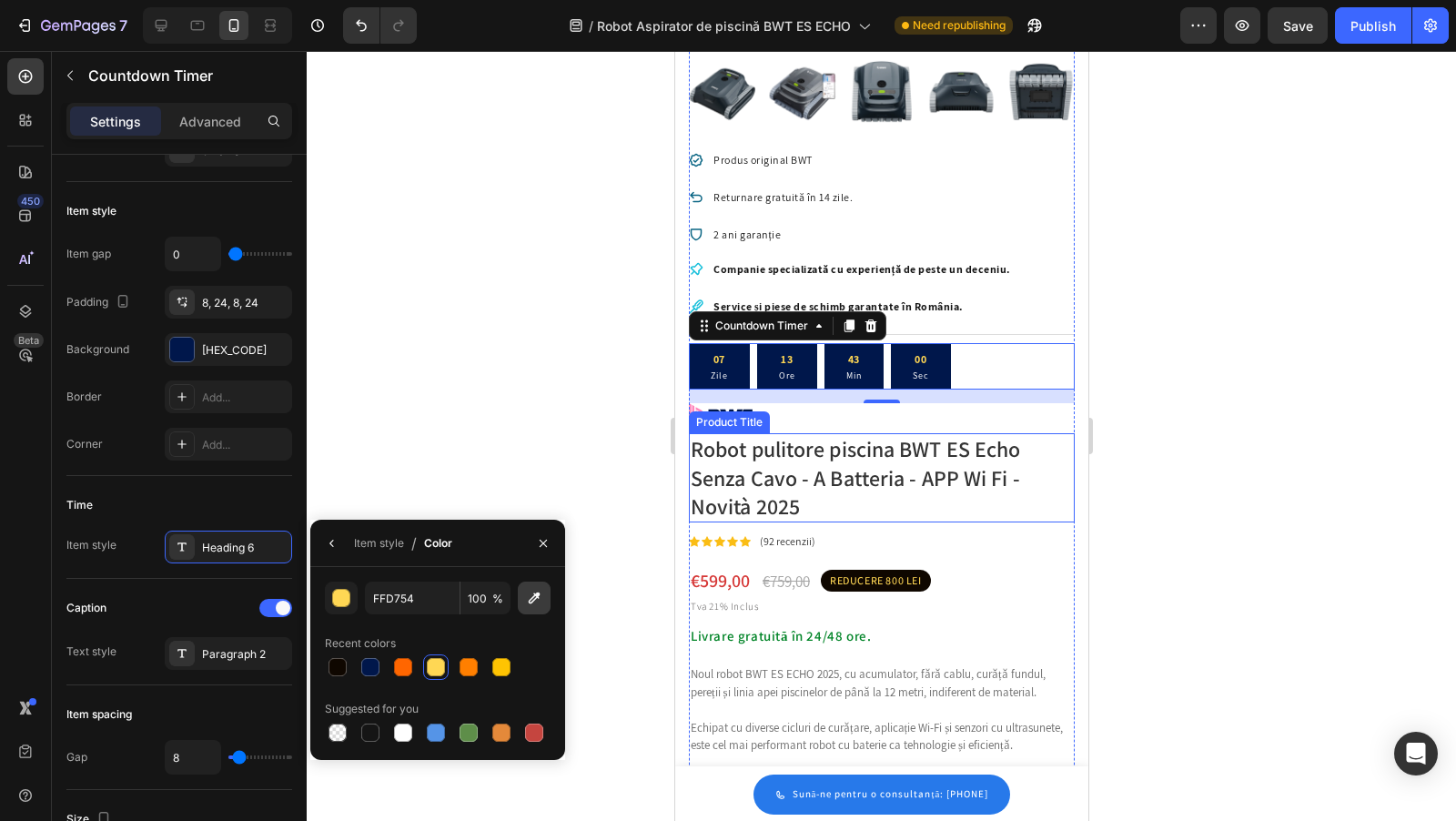 click at bounding box center [534, 598] 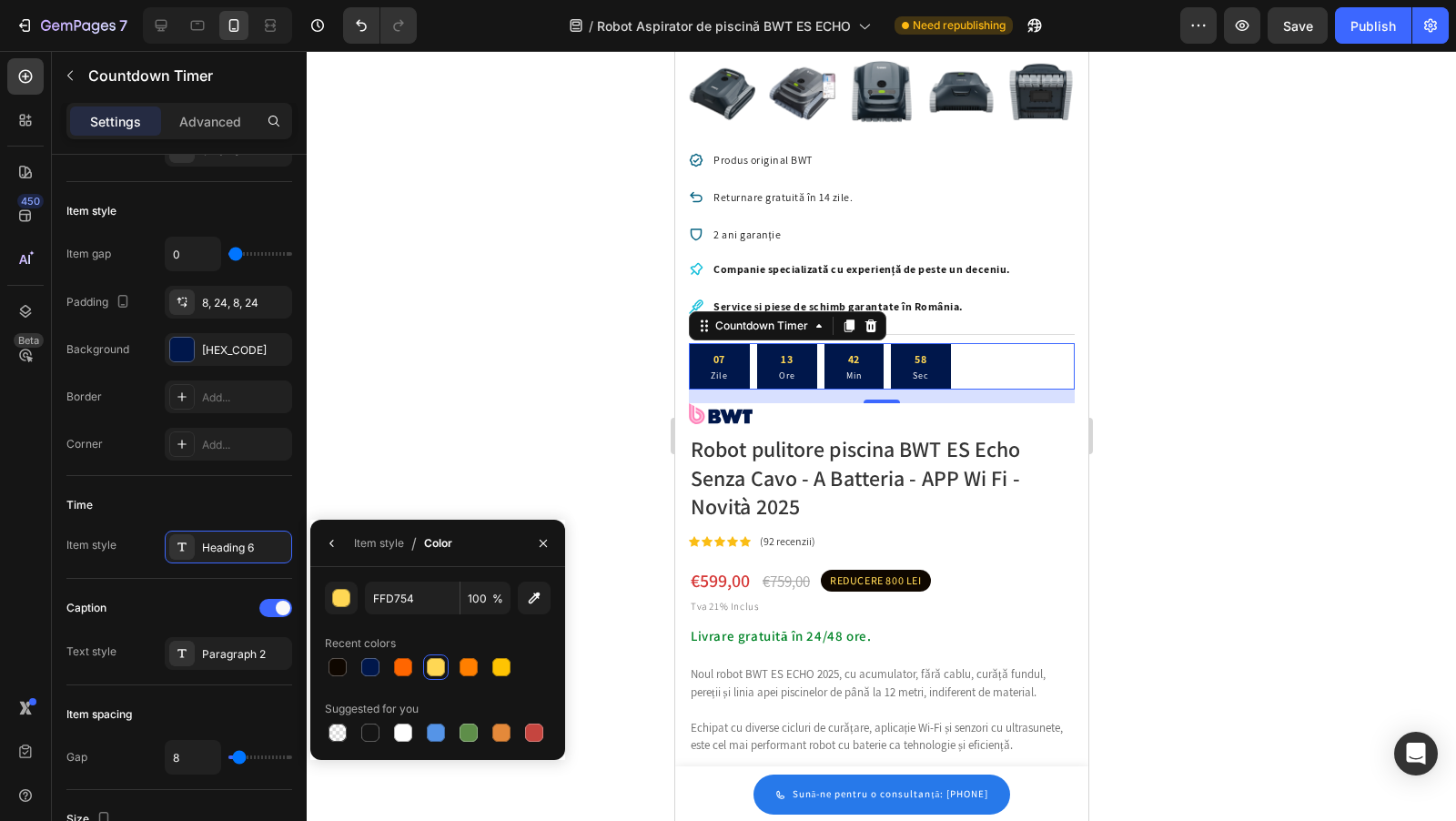 type on "FF88BD" 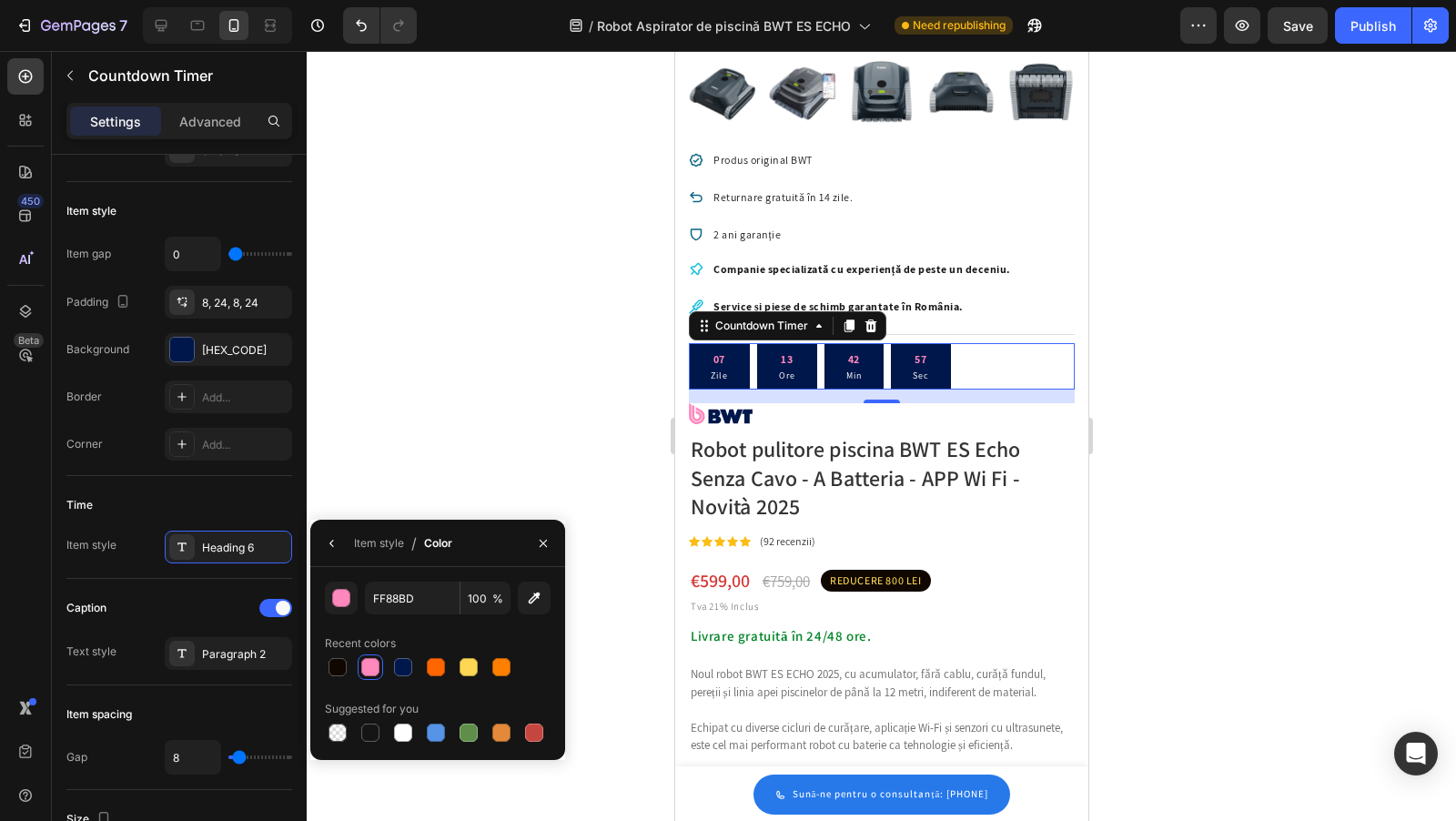 click 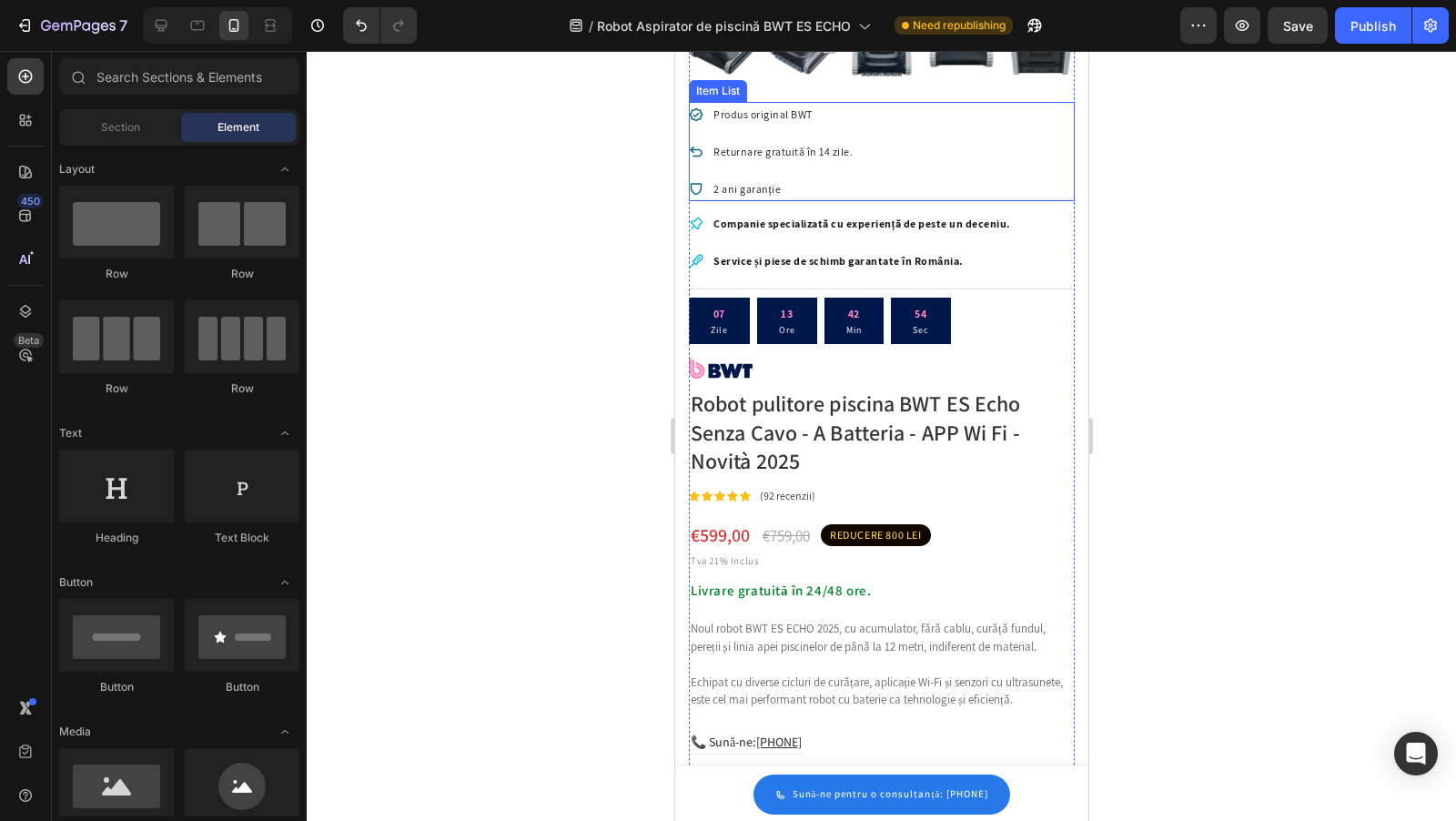 scroll, scrollTop: 471, scrollLeft: 0, axis: vertical 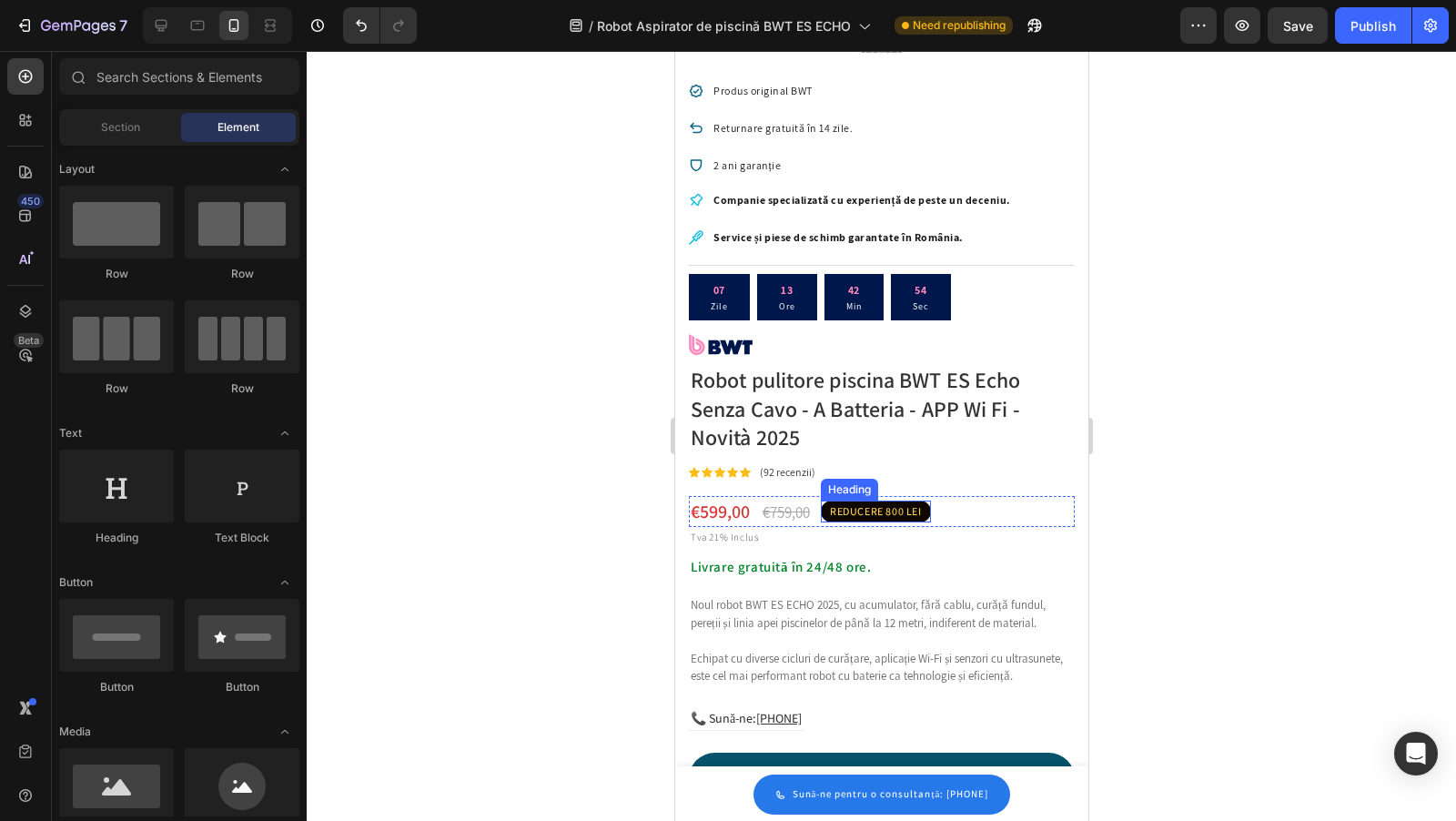 click on "REDUCERE 800 LEI" at bounding box center [875, 512] 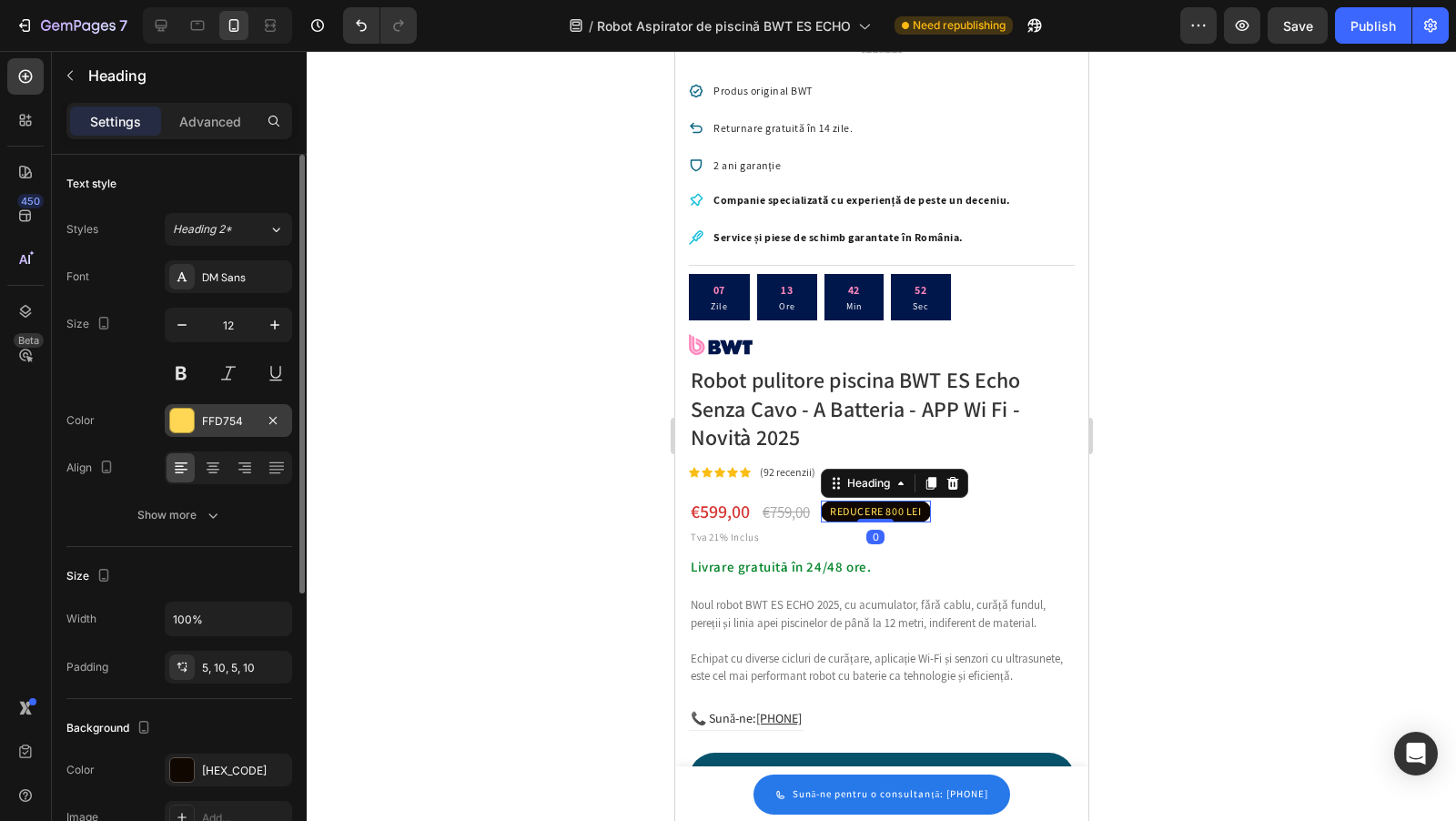click at bounding box center (182, 421) 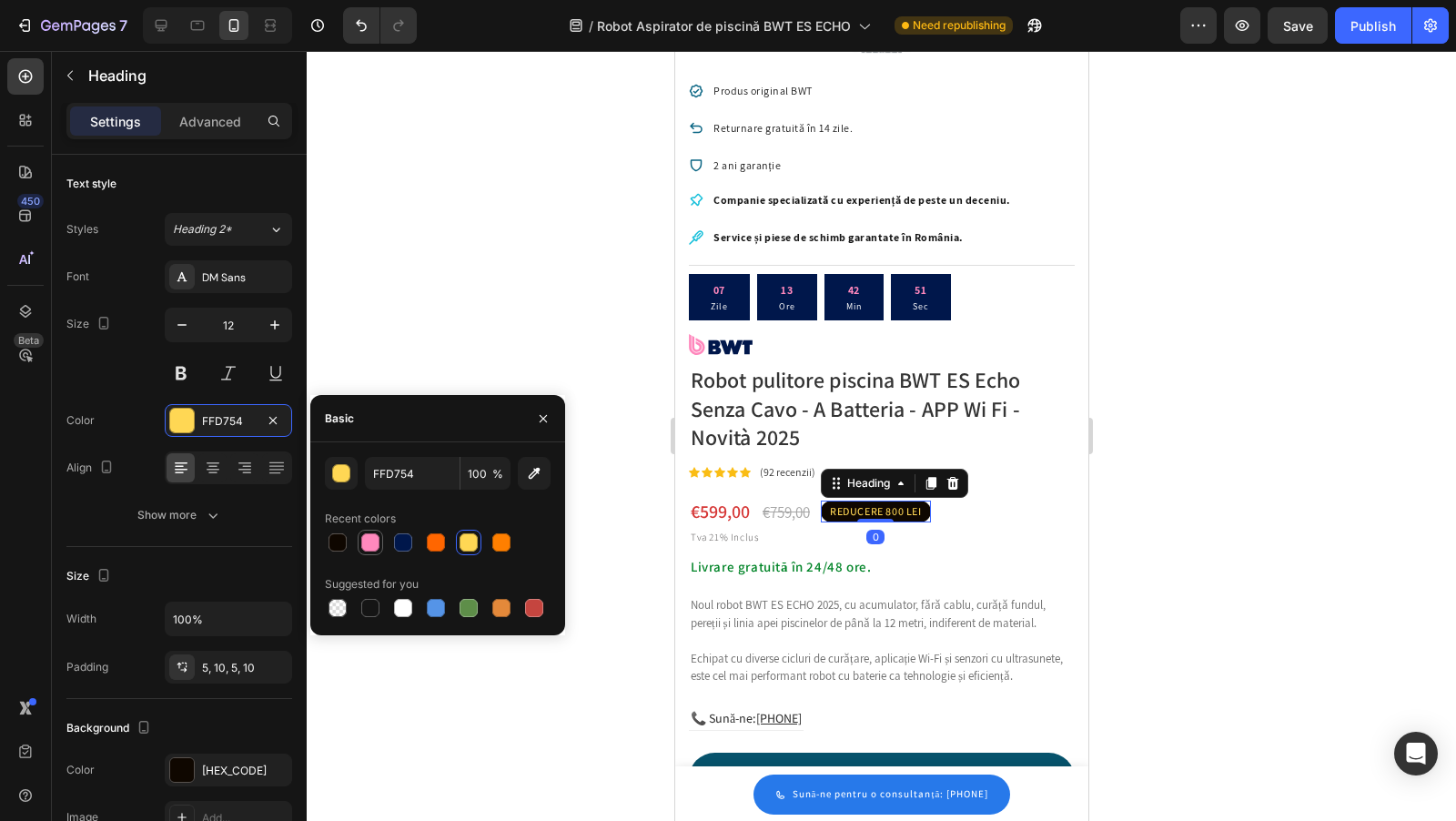 click at bounding box center [370, 542] 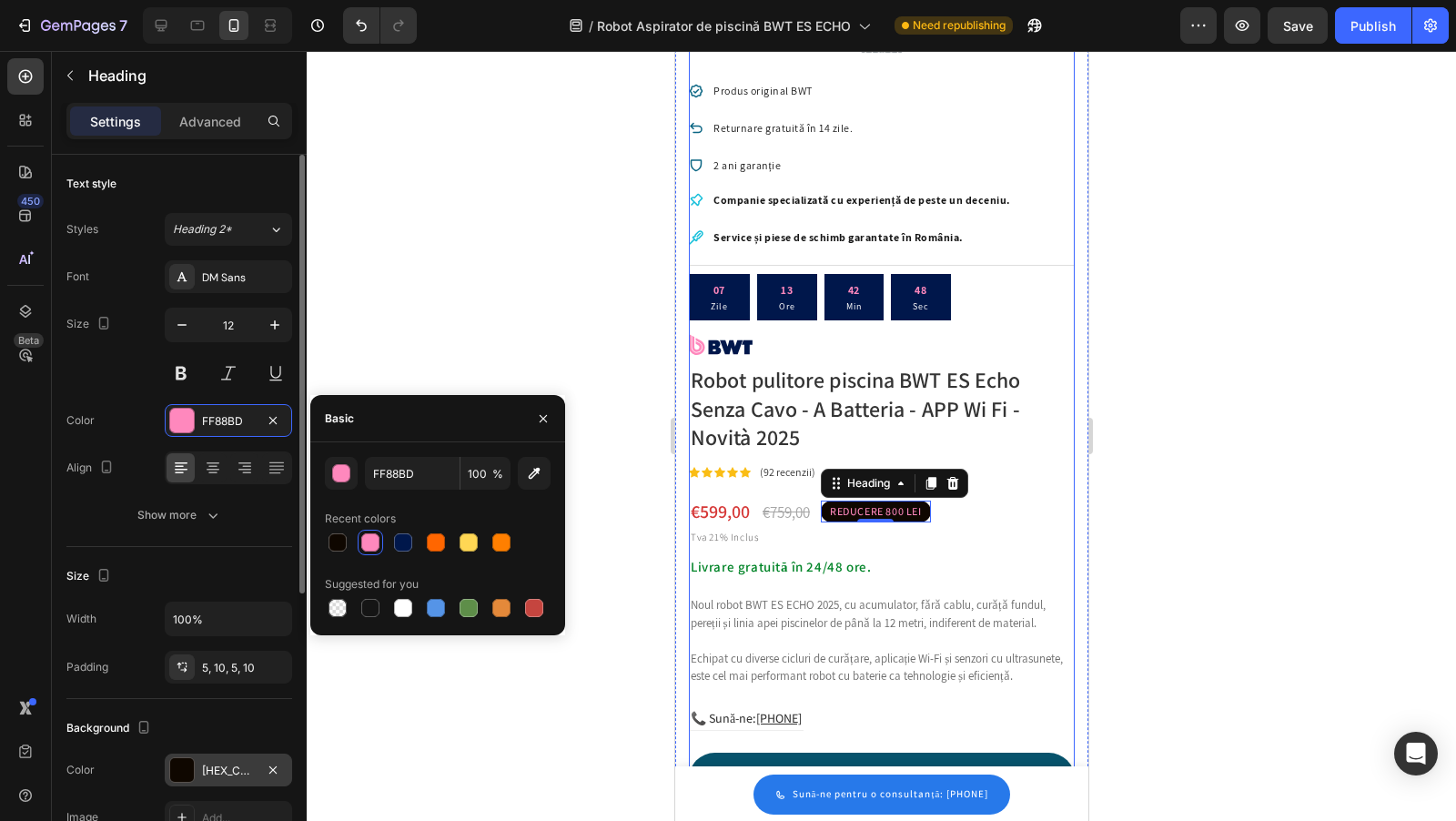 click at bounding box center (182, 770) 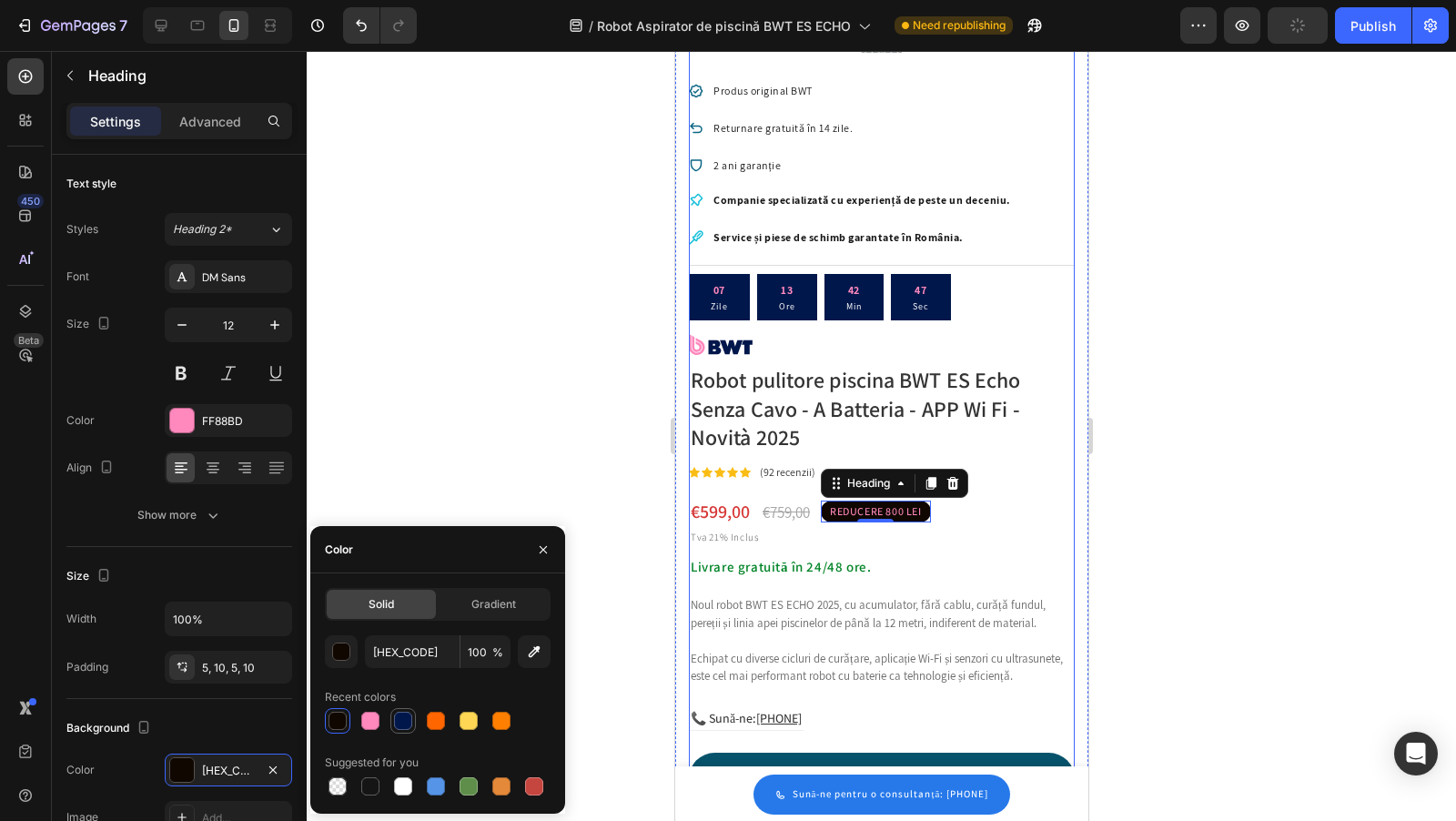click at bounding box center [403, 721] 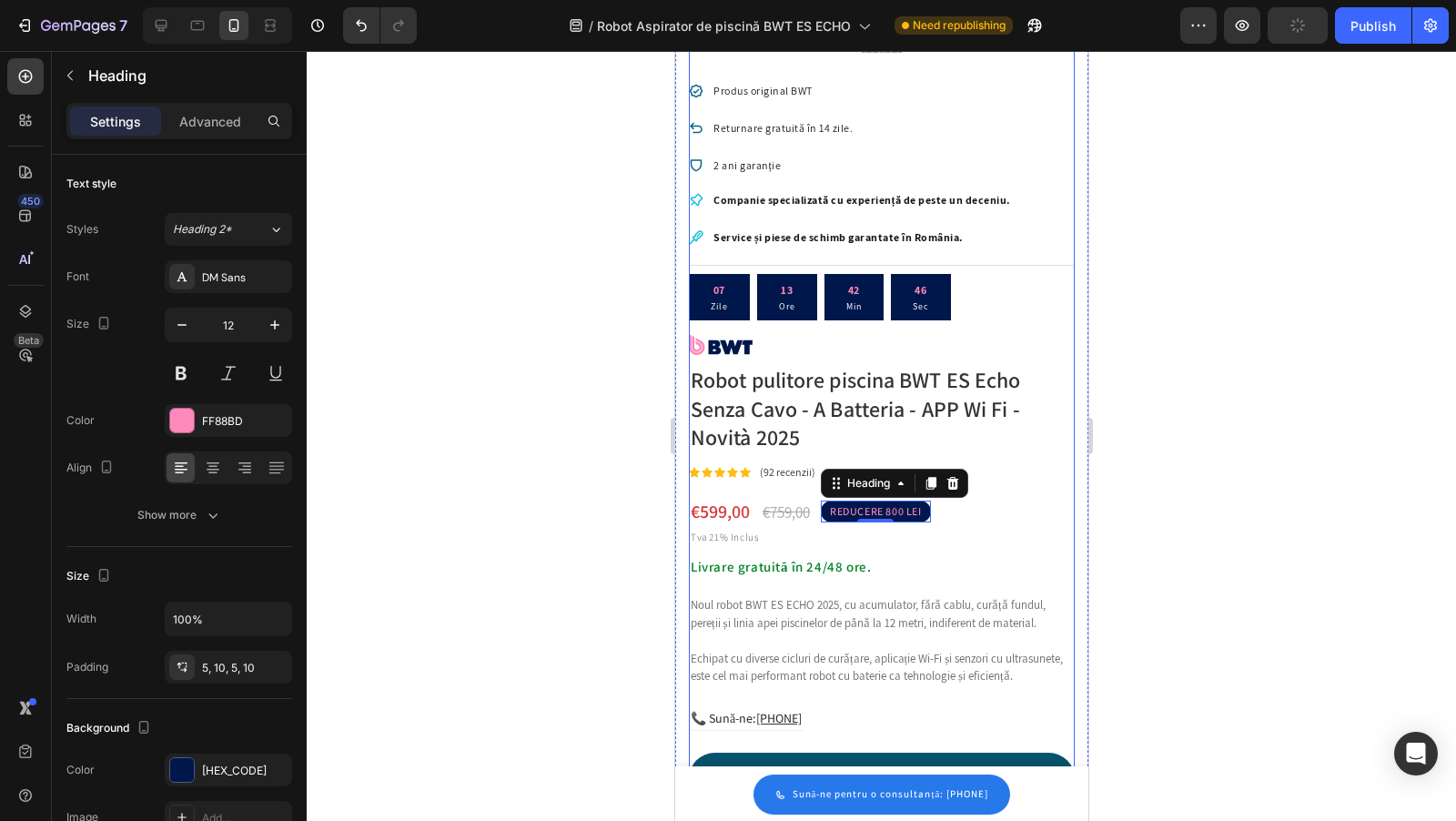 click 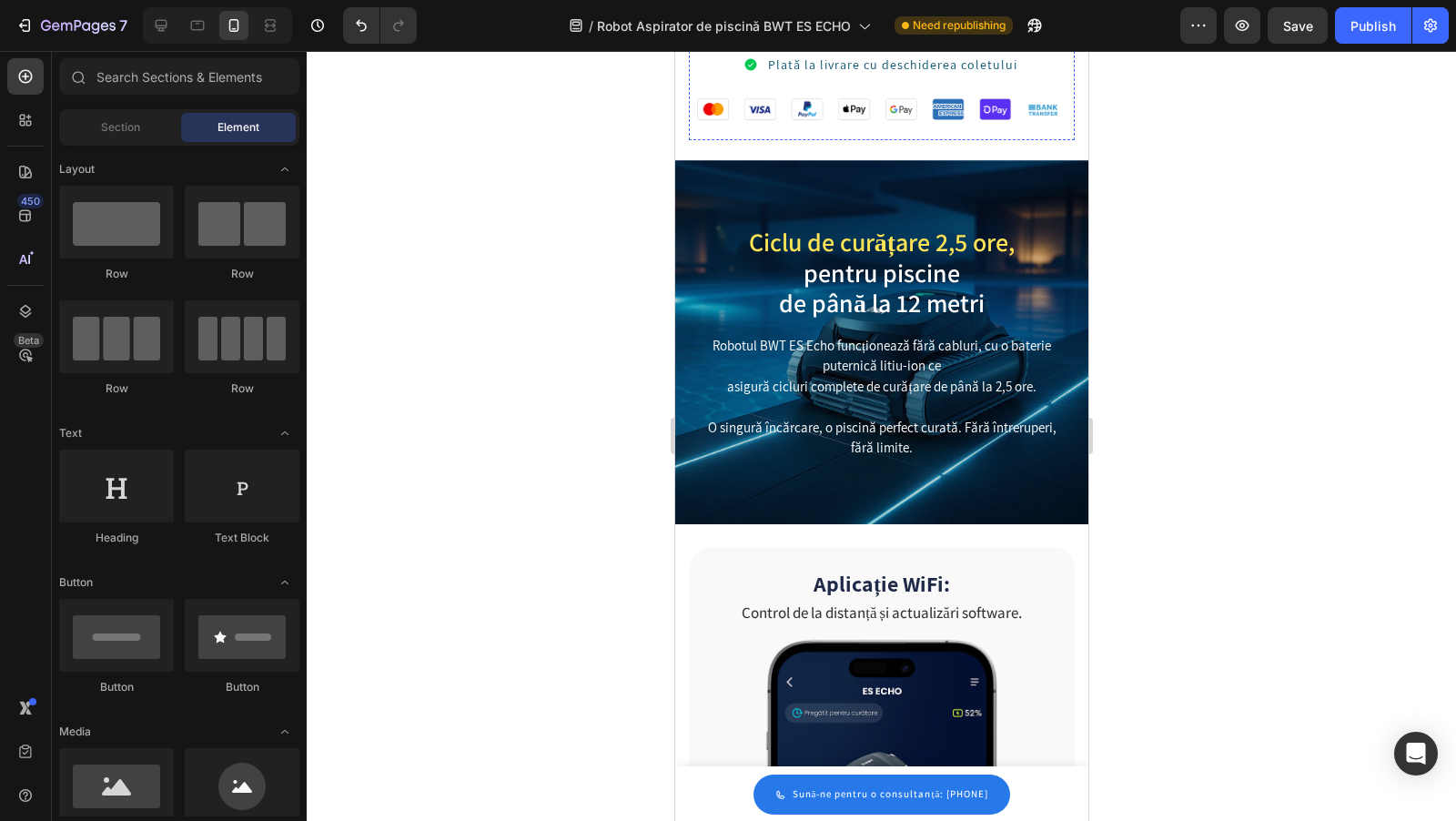 scroll, scrollTop: 1329, scrollLeft: 0, axis: vertical 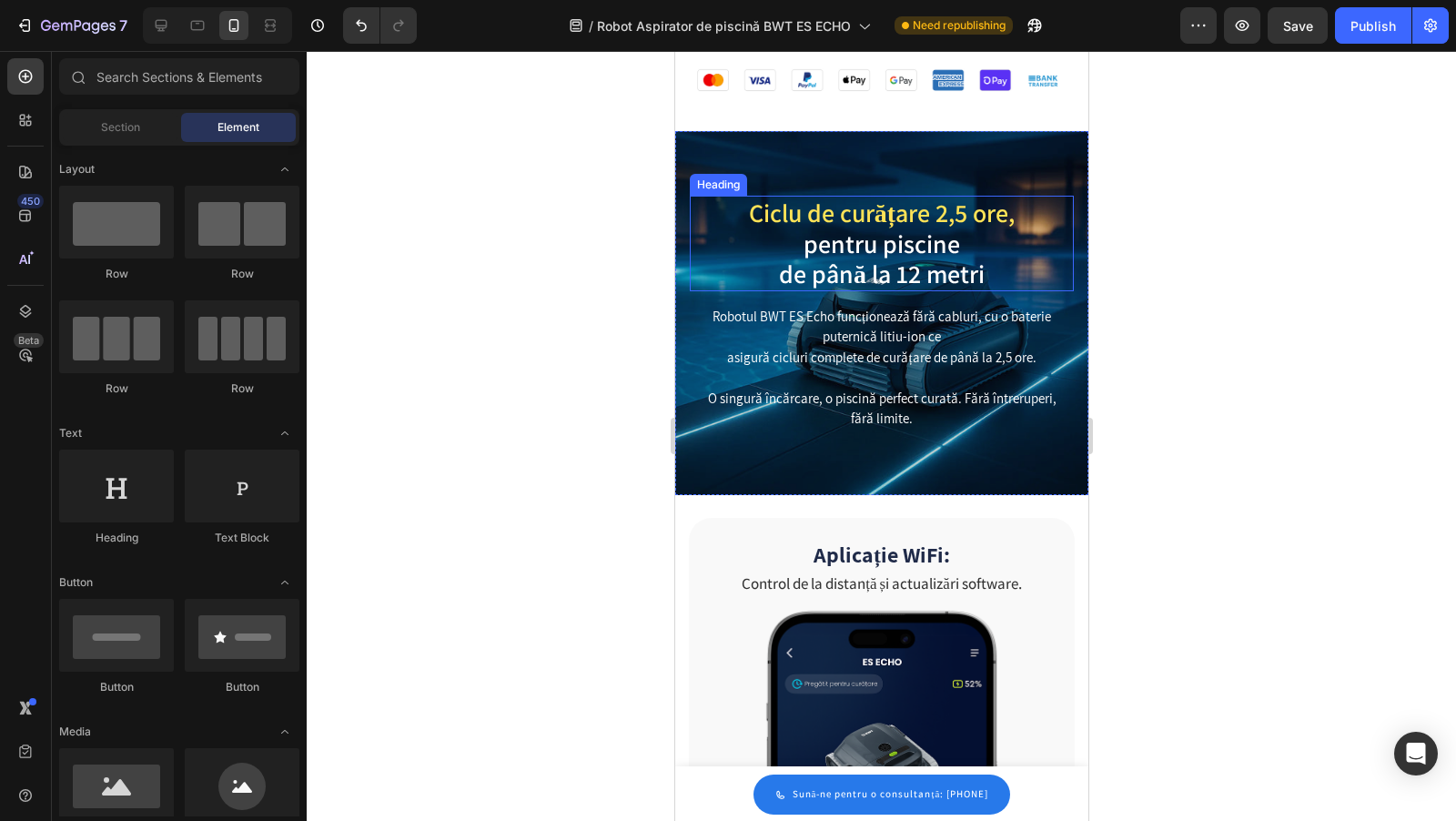 click on "Ciclu de curățare 2,5 ore," at bounding box center (881, 212) 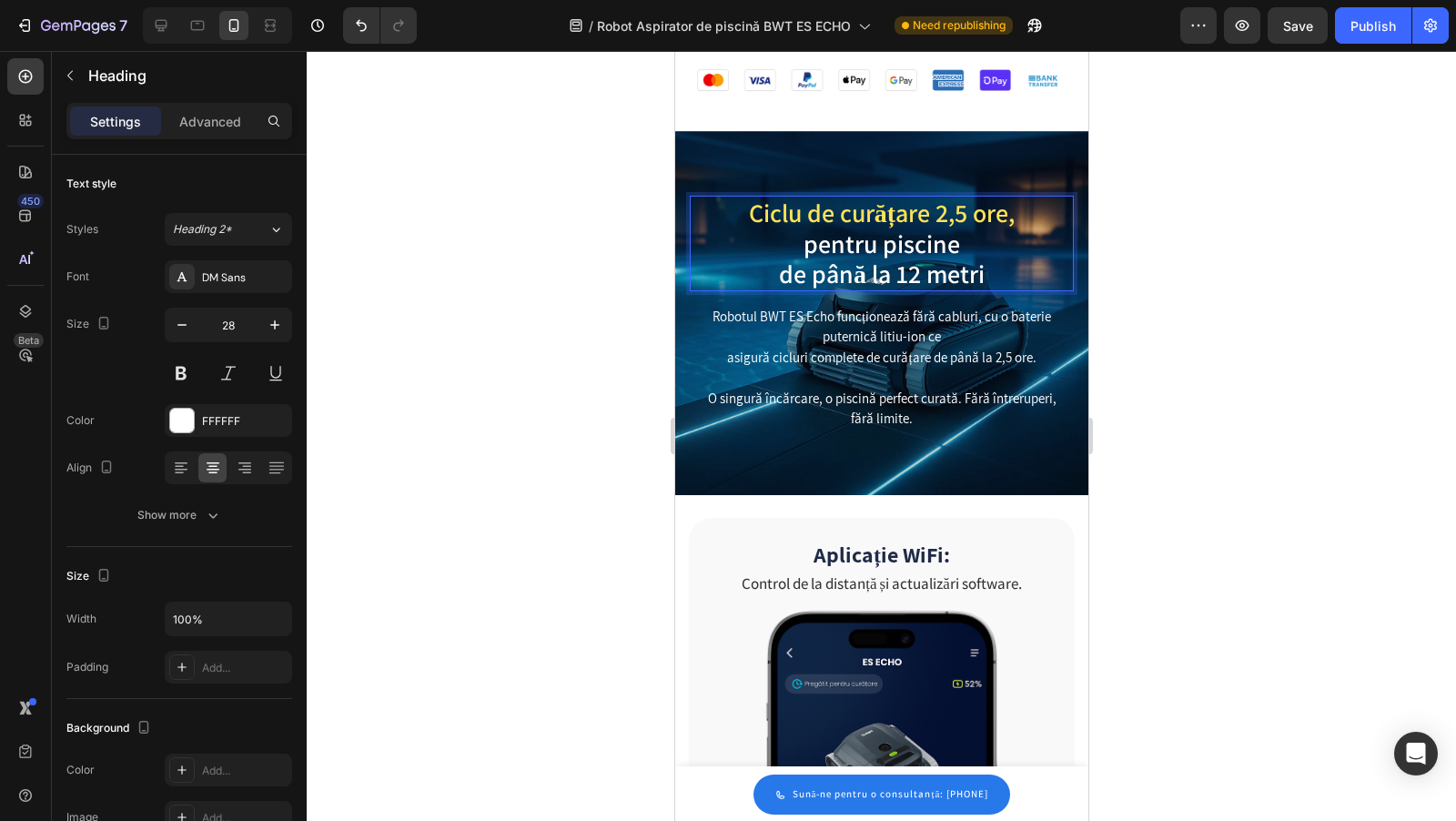 drag, startPoint x: 1040, startPoint y: 246, endPoint x: 622, endPoint y: 246, distance: 418 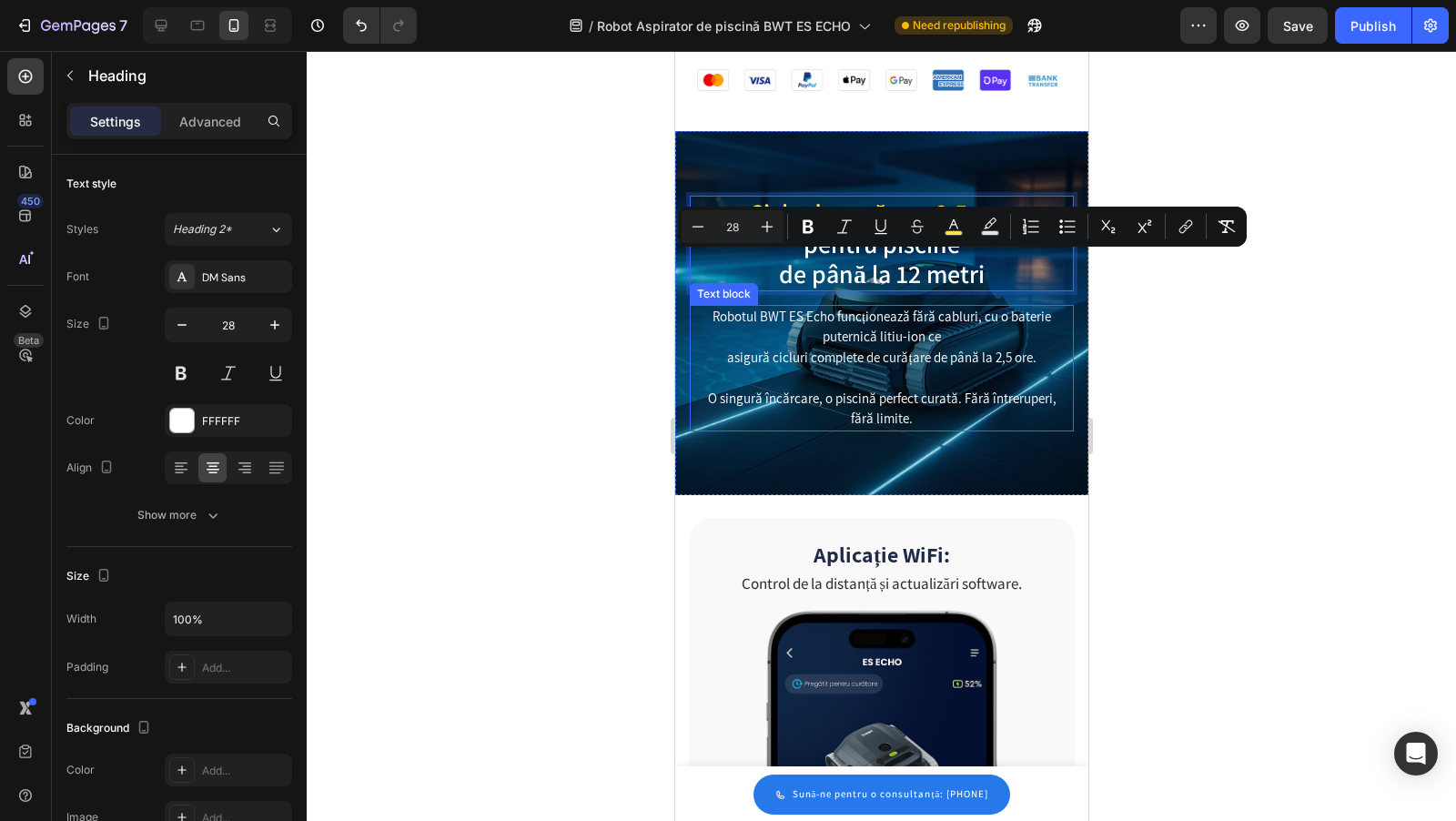 scroll, scrollTop: 1161, scrollLeft: 0, axis: vertical 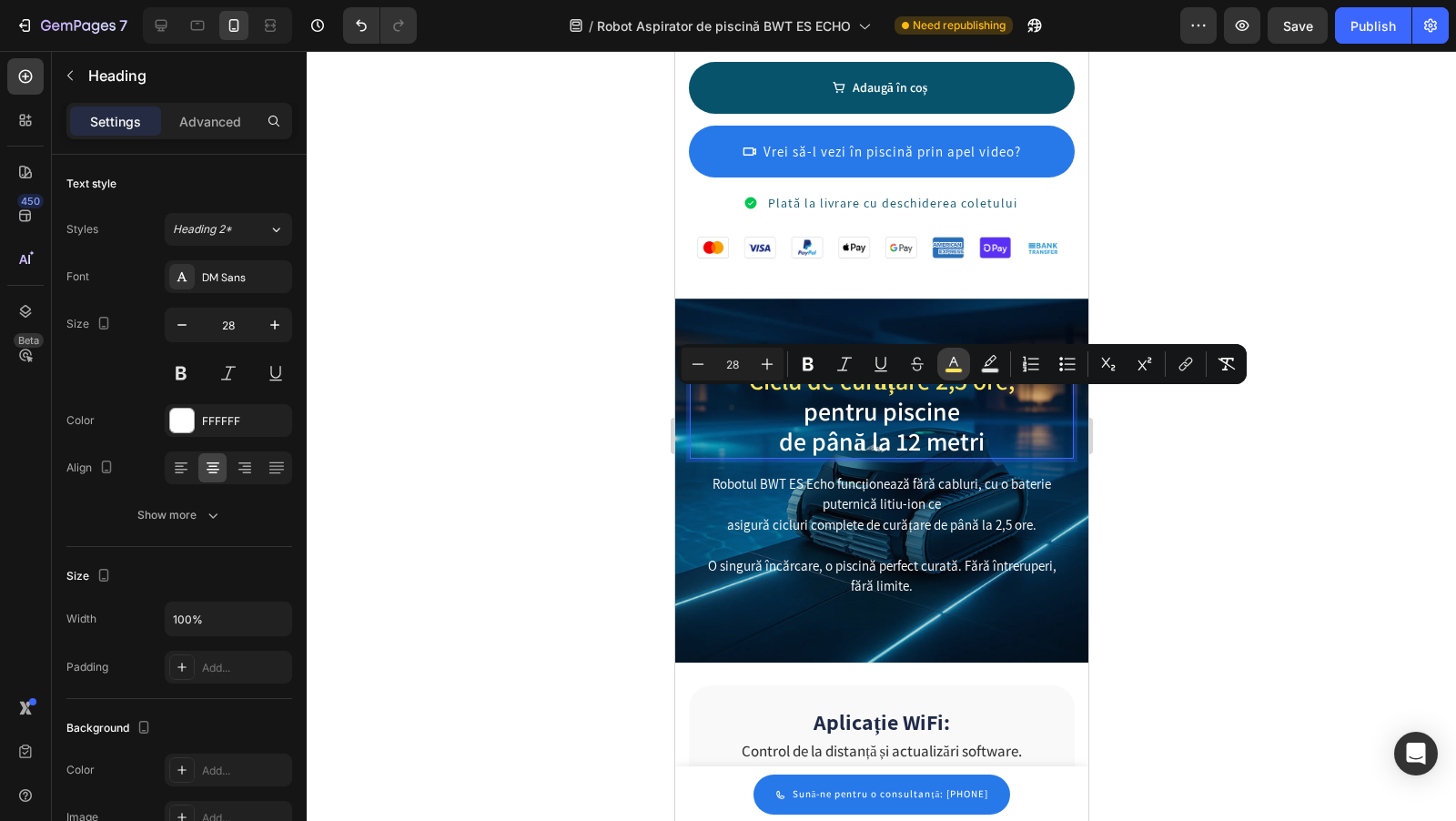 click 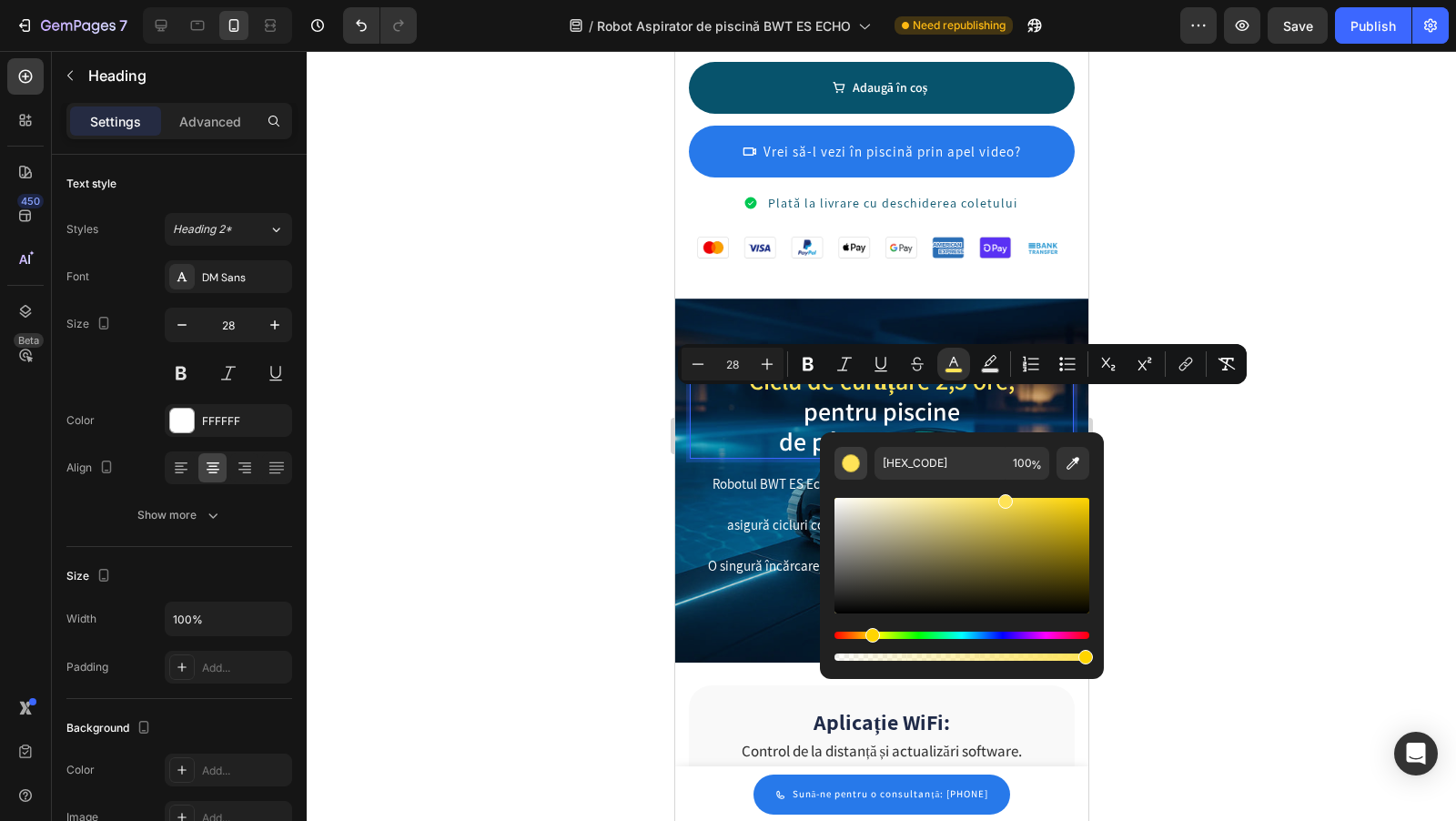 click at bounding box center [851, 463] 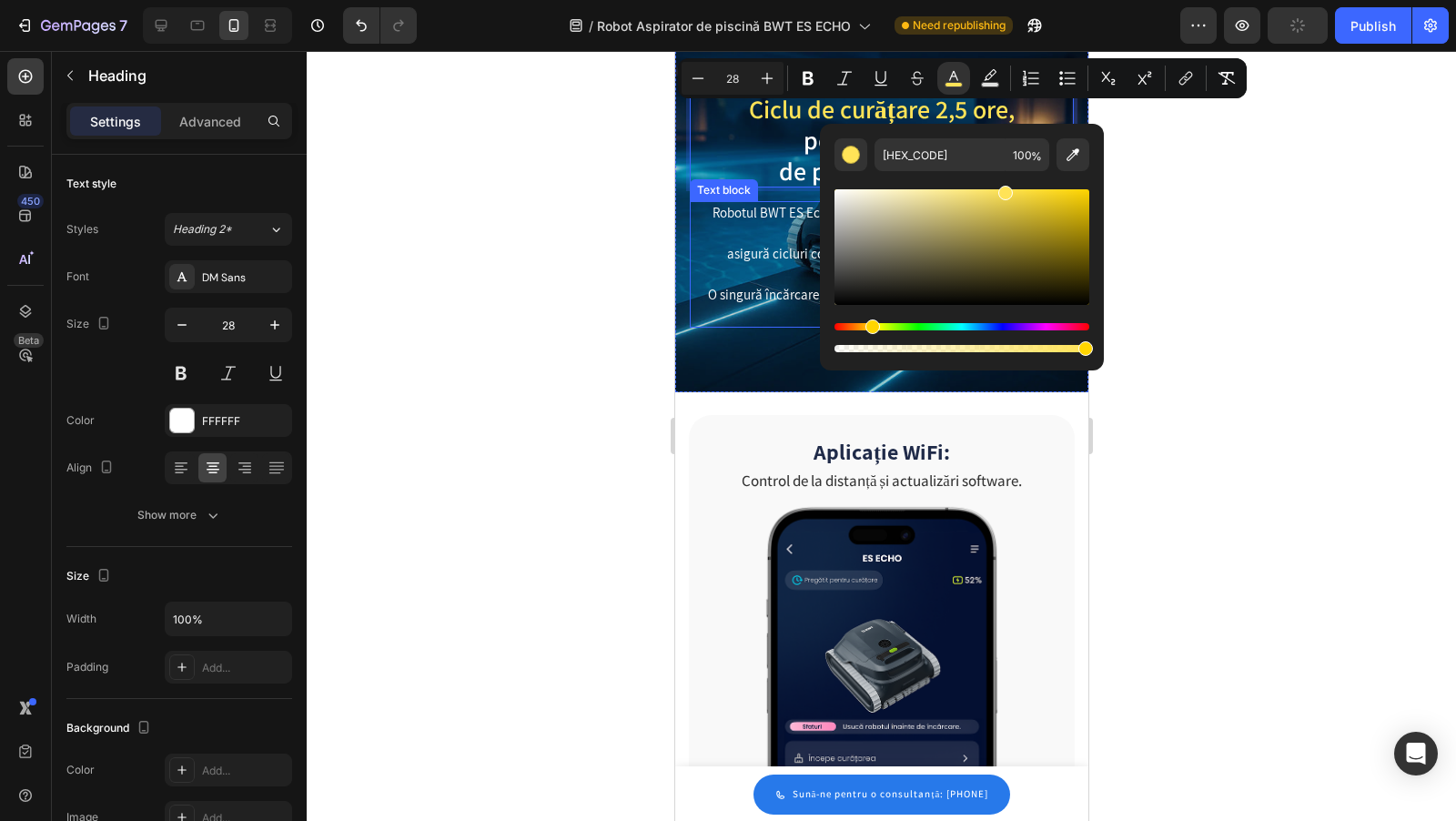 scroll, scrollTop: 1457, scrollLeft: 0, axis: vertical 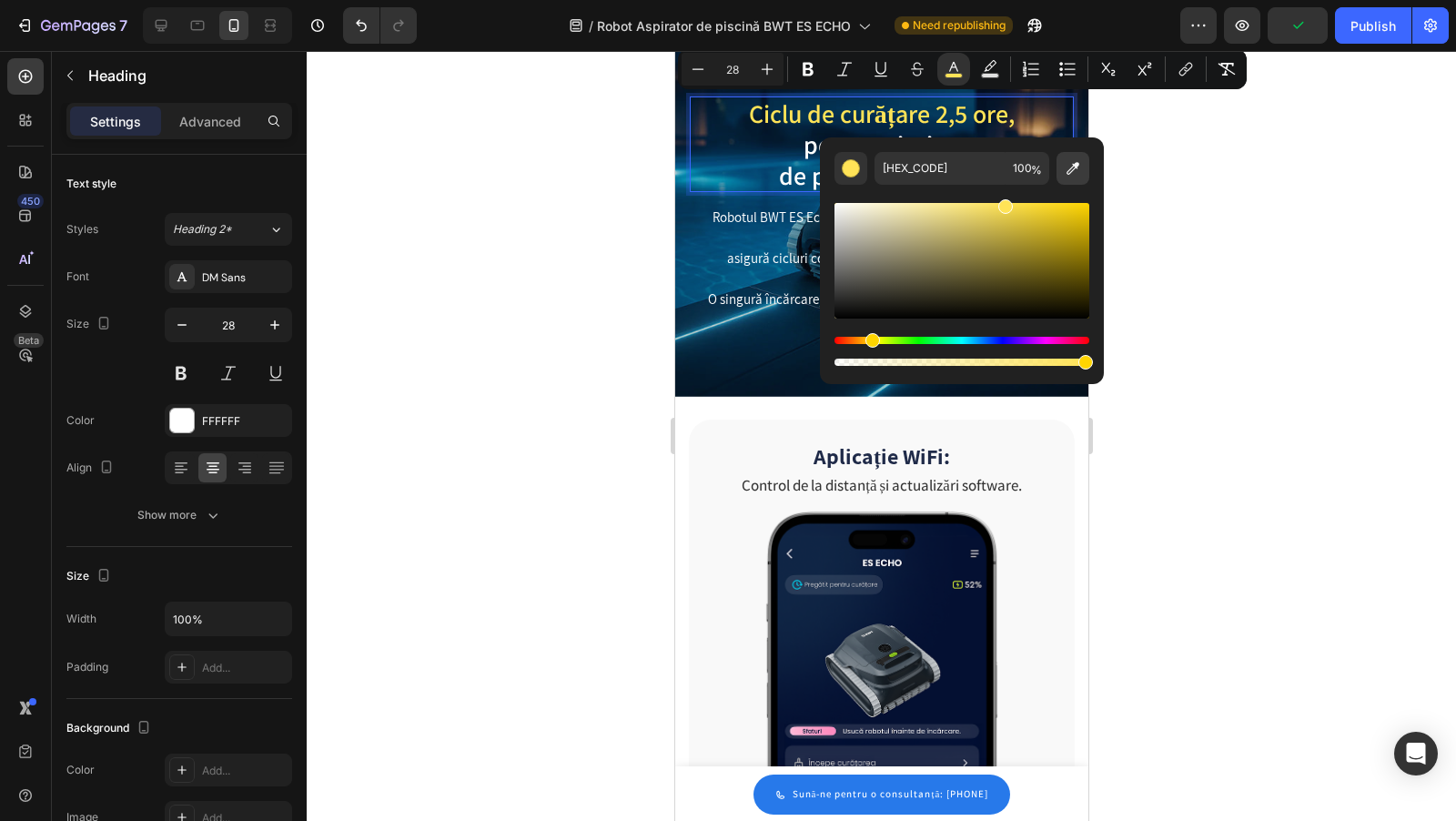 drag, startPoint x: 1071, startPoint y: 168, endPoint x: 200, endPoint y: 648, distance: 994.51 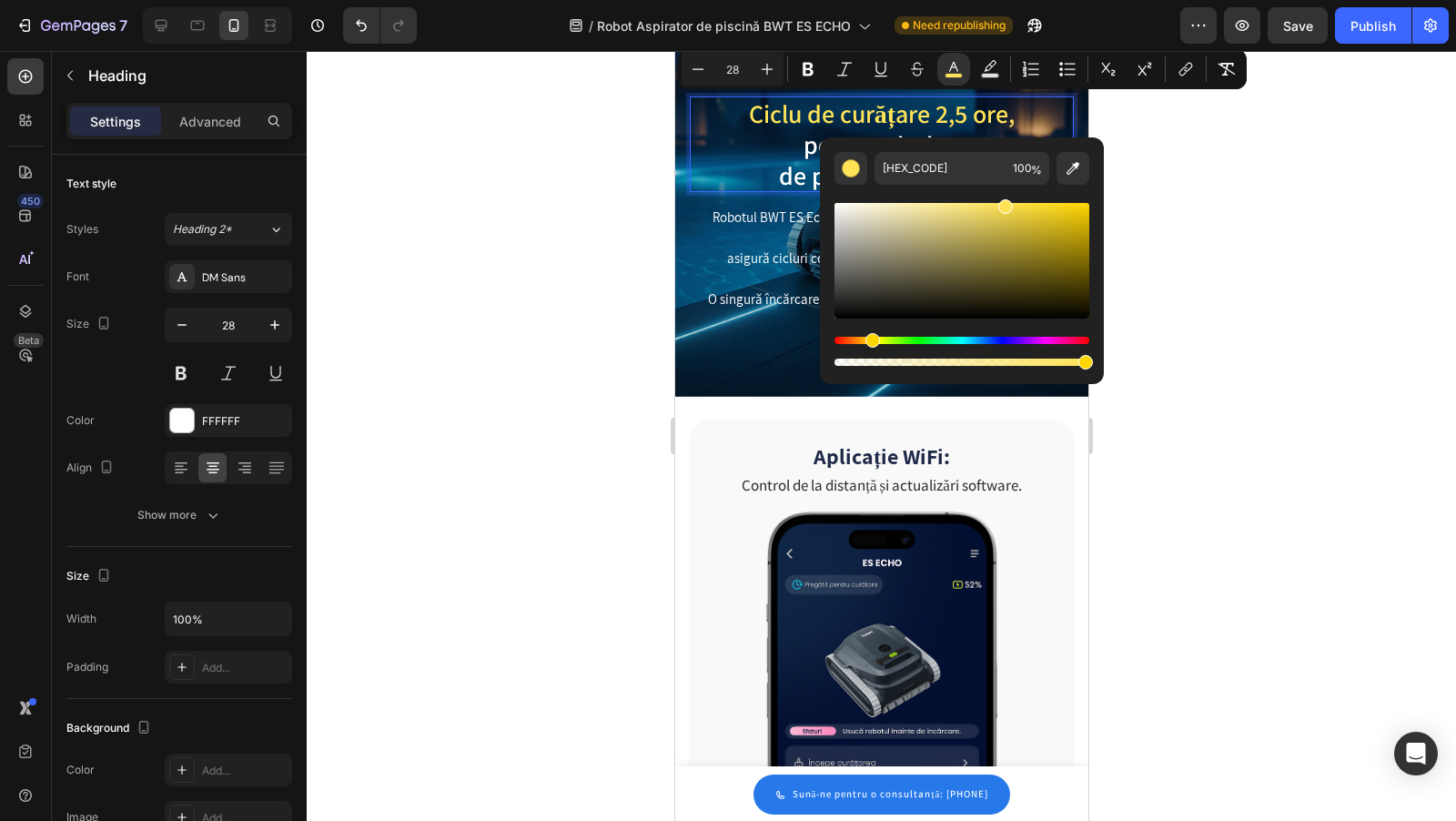 type on "FD8FC0" 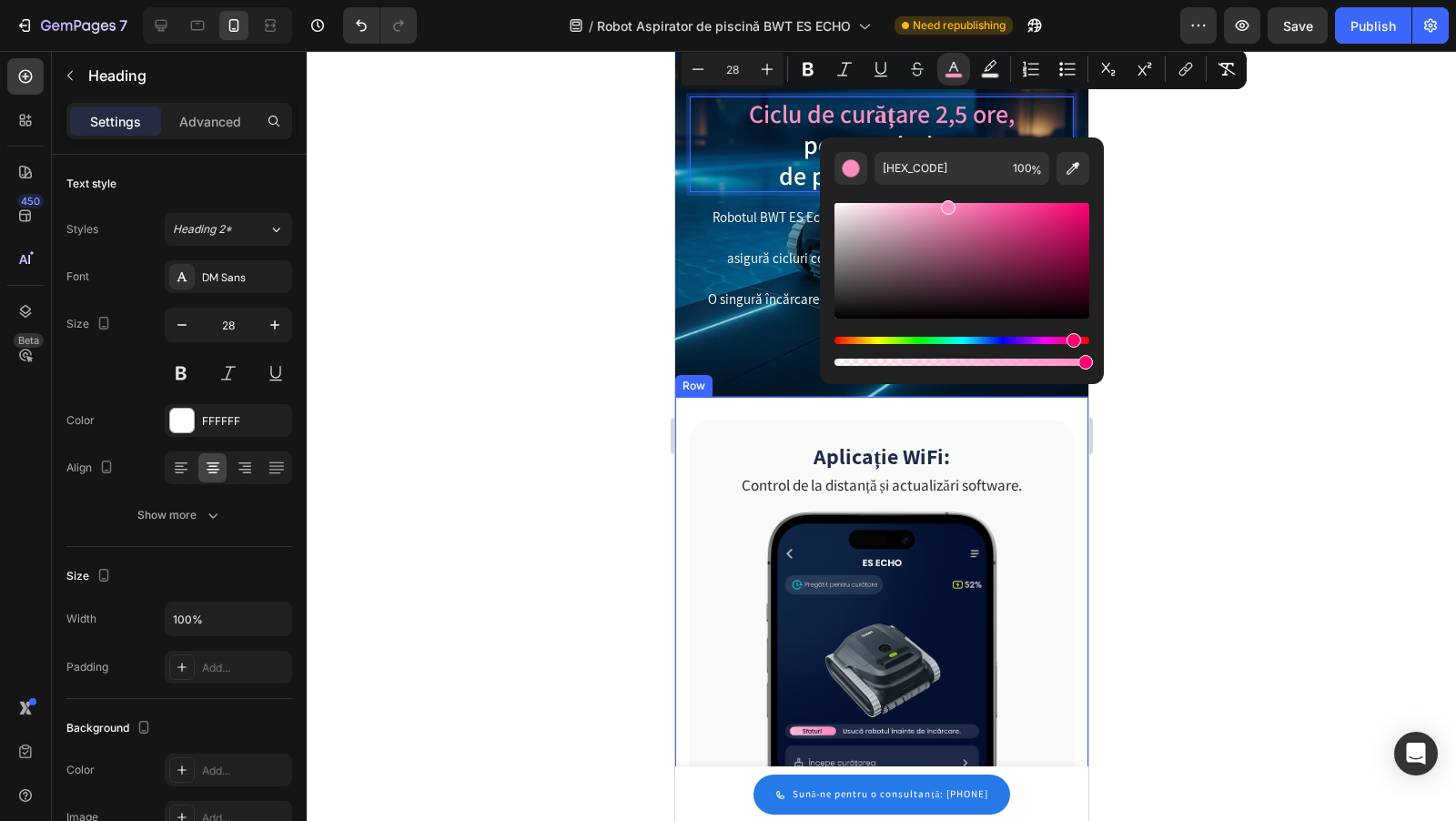 click at bounding box center [881, 215] 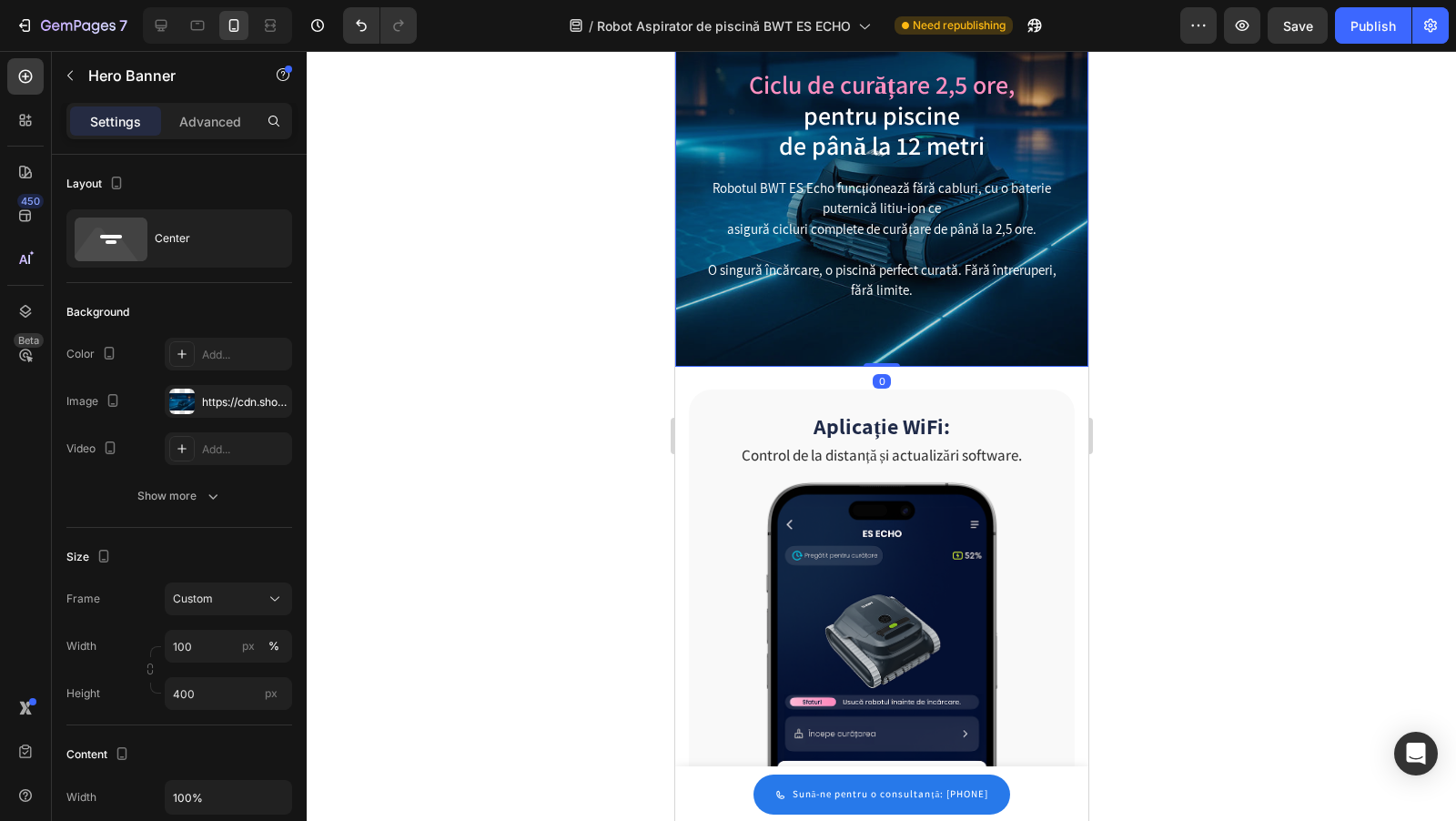 scroll, scrollTop: 1272, scrollLeft: 0, axis: vertical 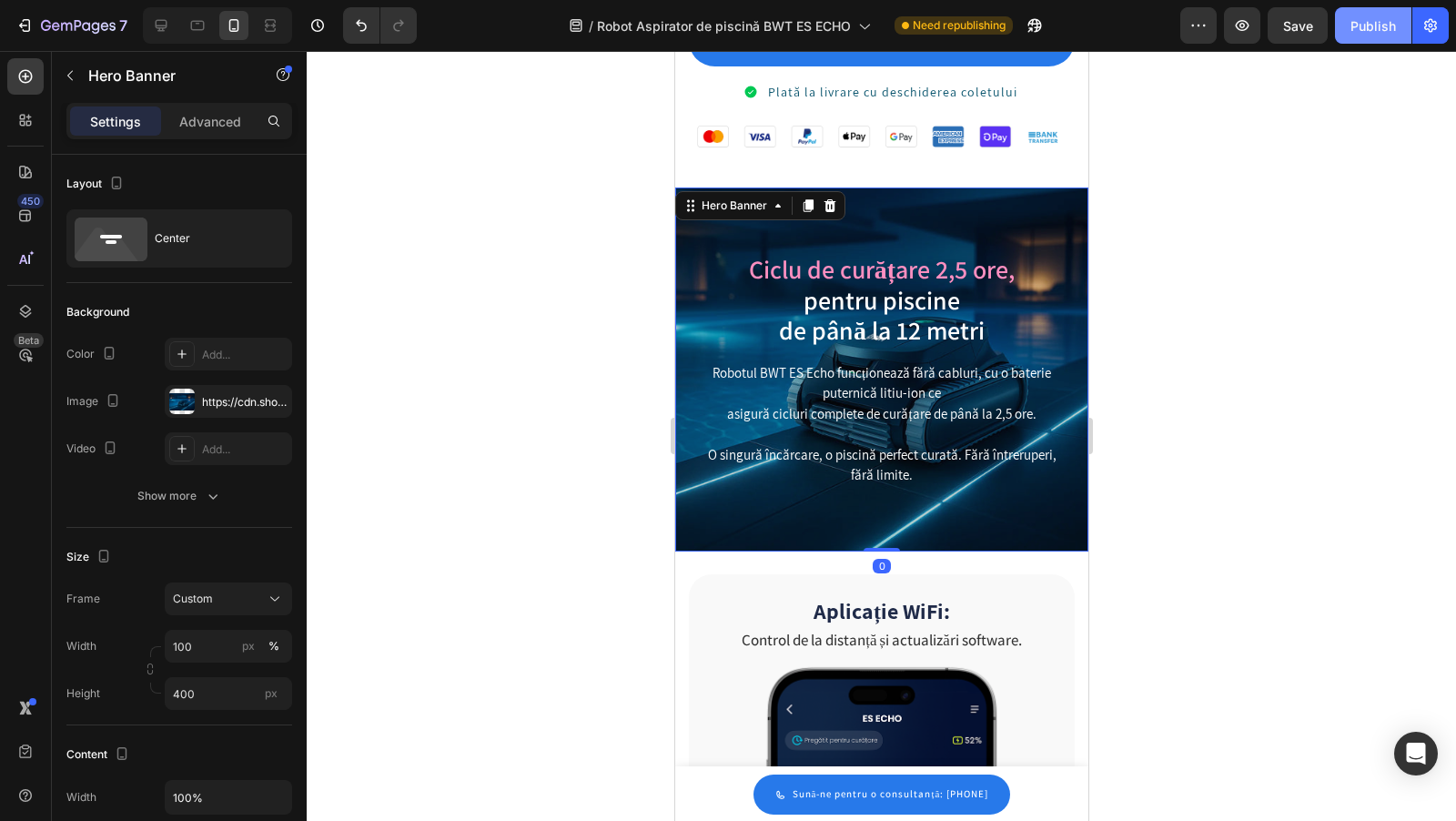 click on "Publish" at bounding box center (1373, 25) 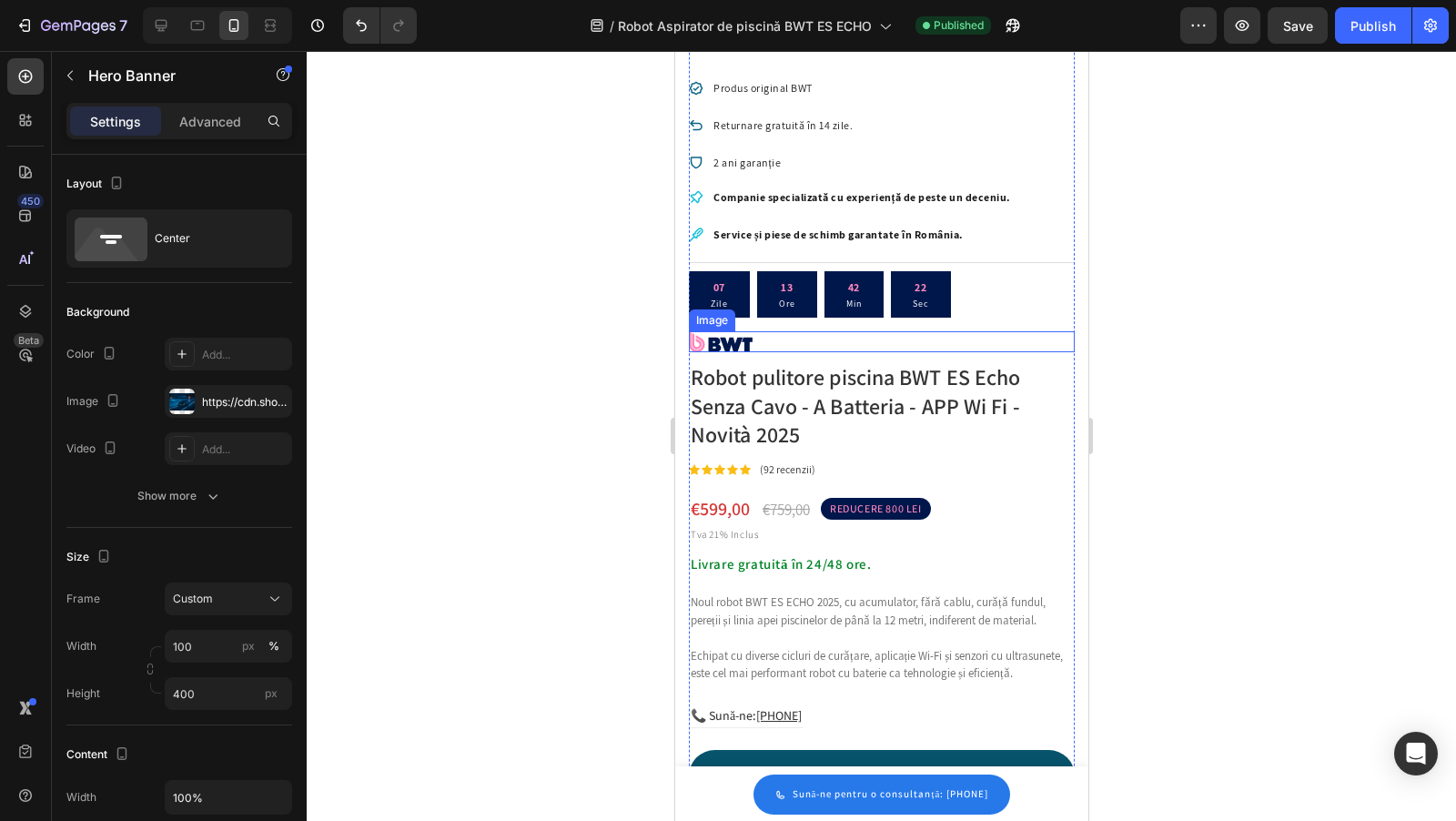 scroll, scrollTop: 461, scrollLeft: 0, axis: vertical 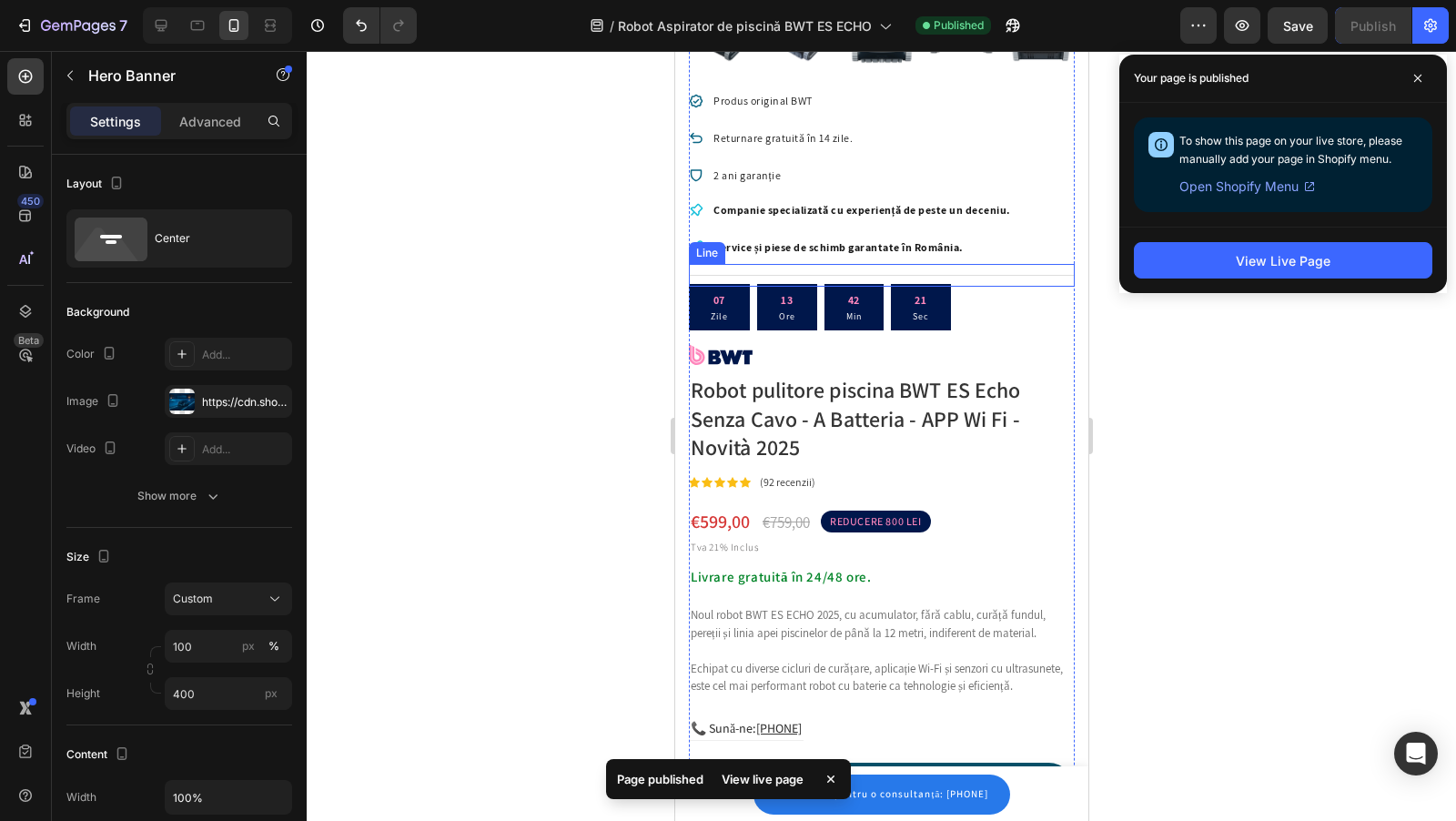click 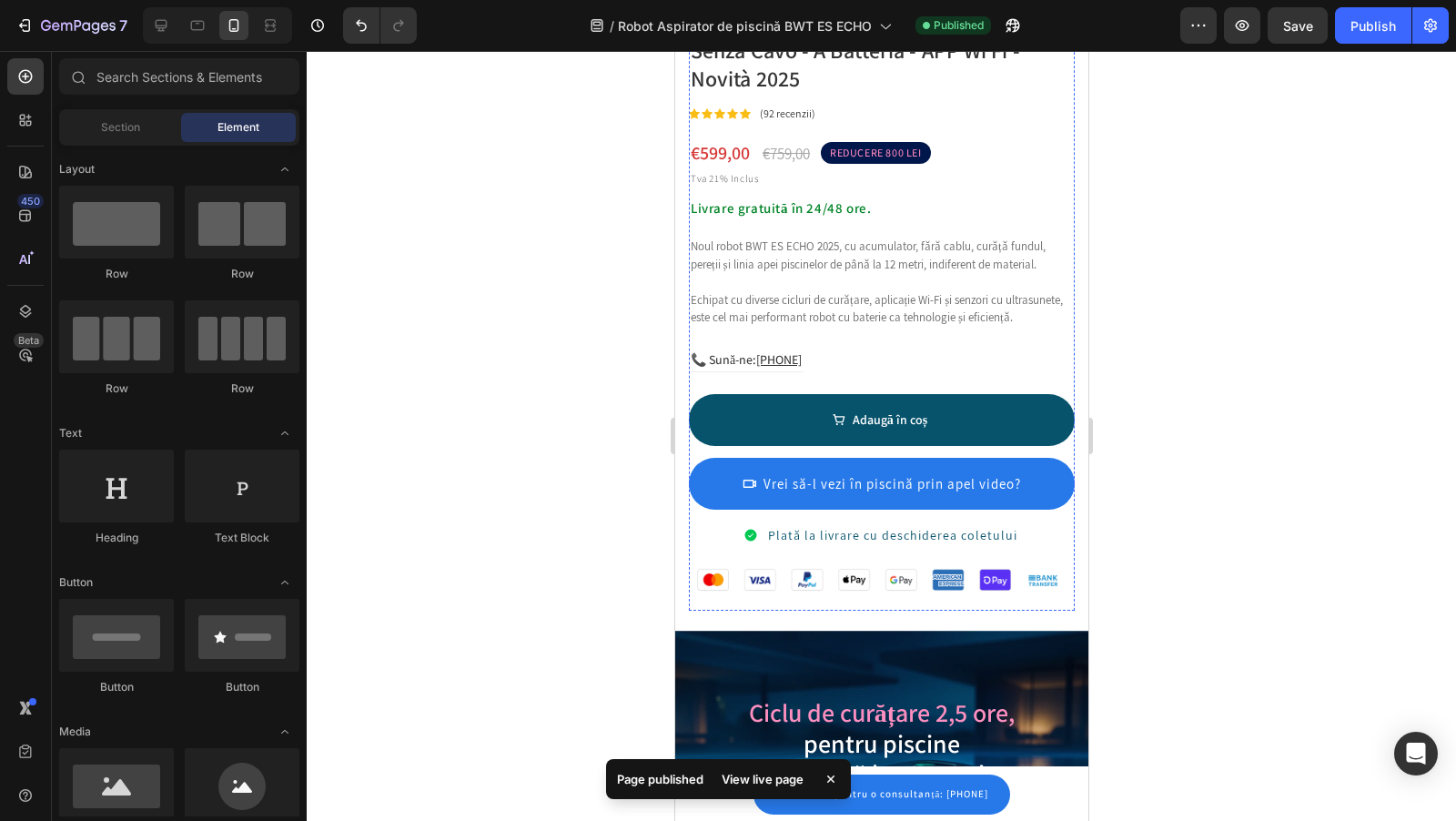 scroll, scrollTop: 735, scrollLeft: 0, axis: vertical 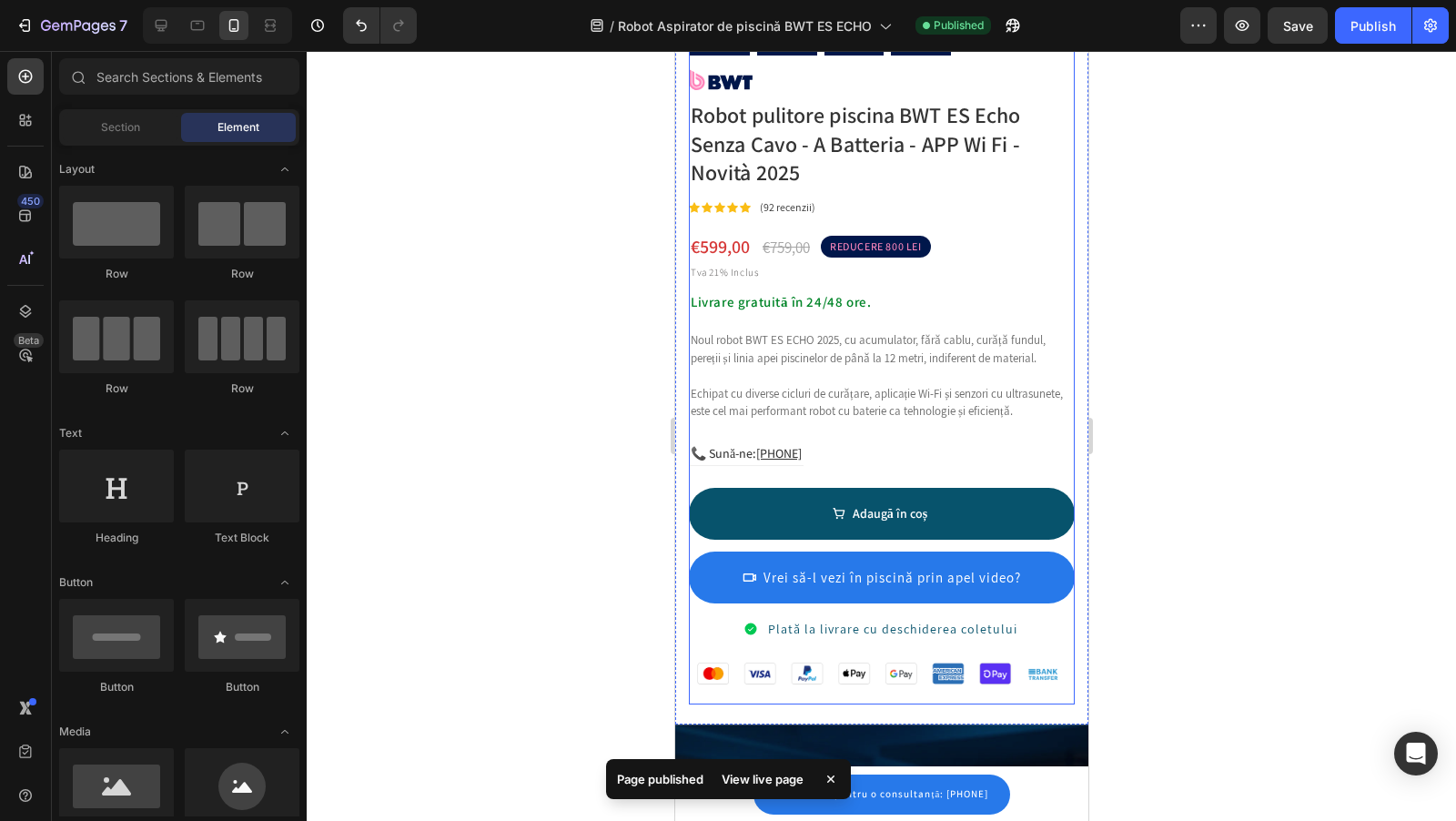 click on "REDUCERE 800 LEI" at bounding box center [875, 247] 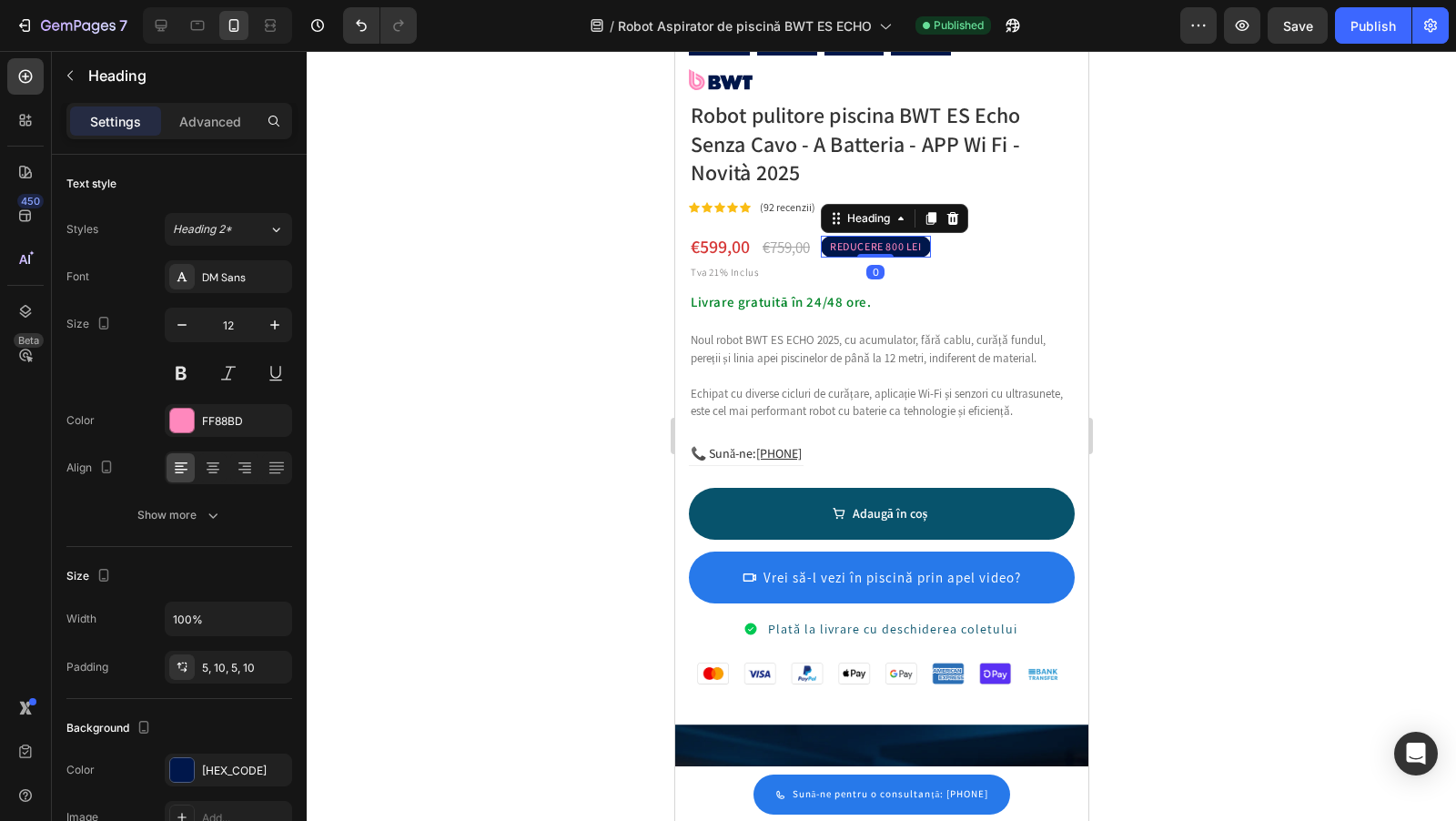 click on "REDUCERE 800 LEI" at bounding box center [875, 247] 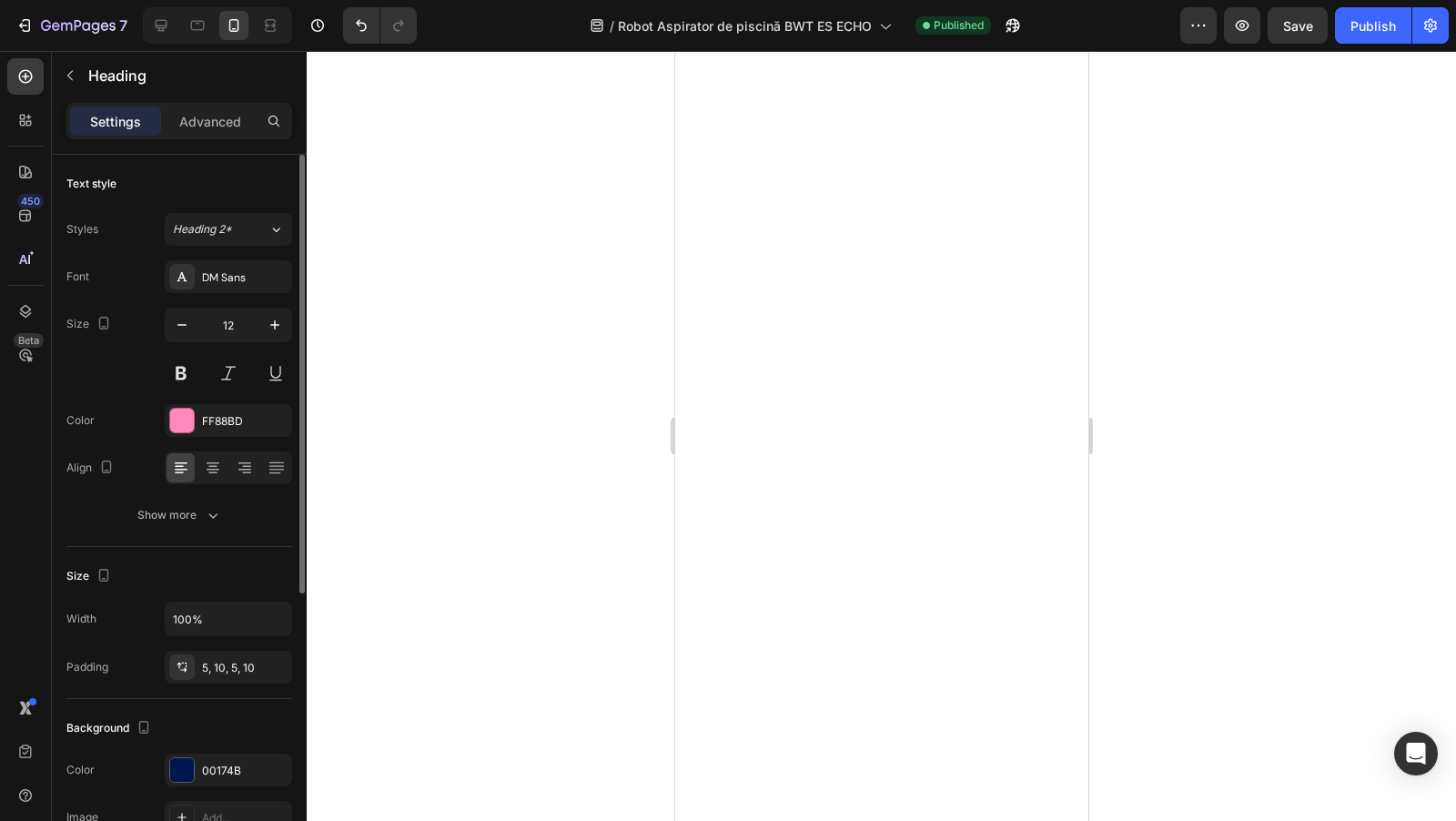scroll, scrollTop: 0, scrollLeft: 0, axis: both 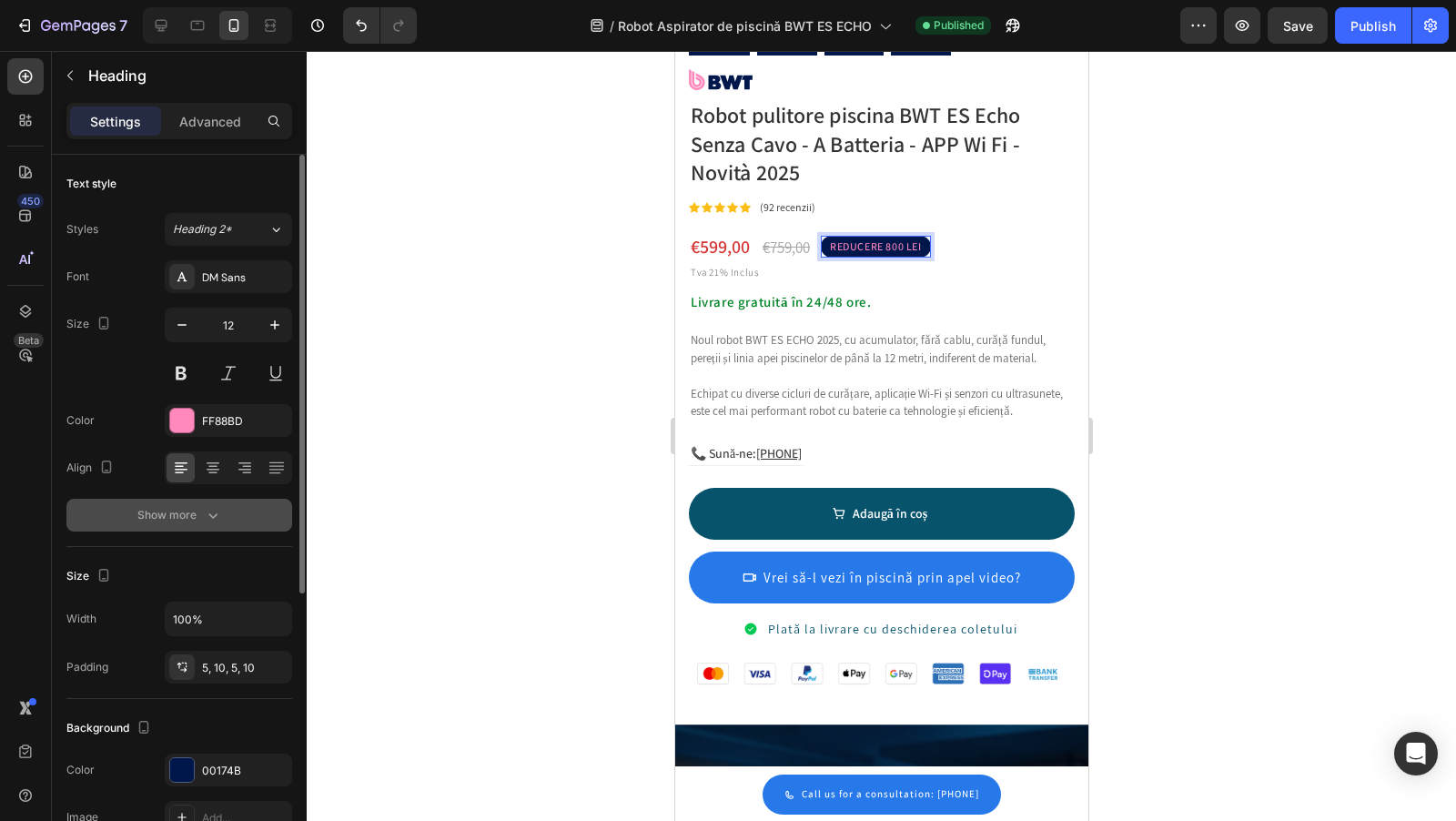 click on "Show more" at bounding box center [179, 515] 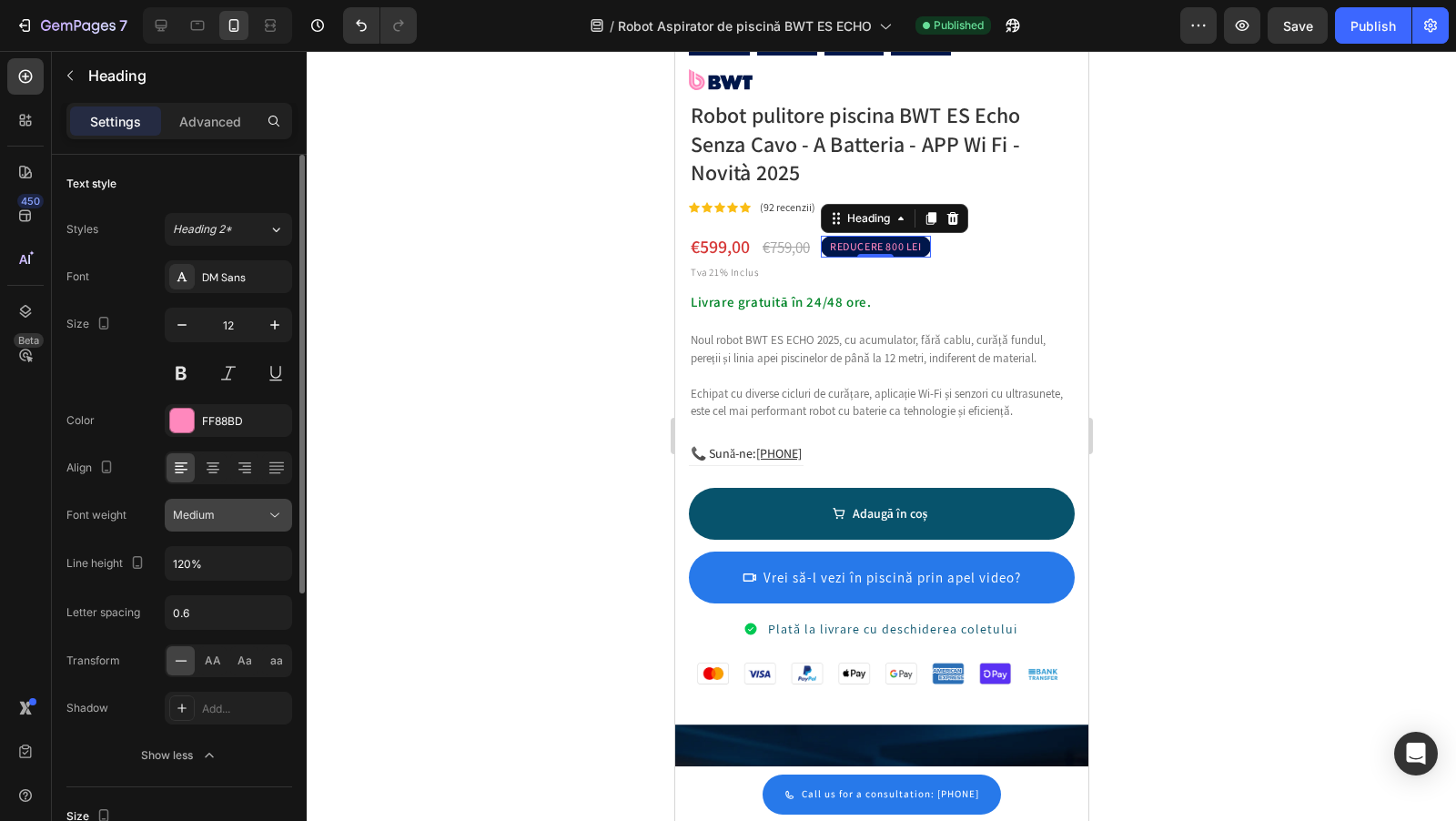 click 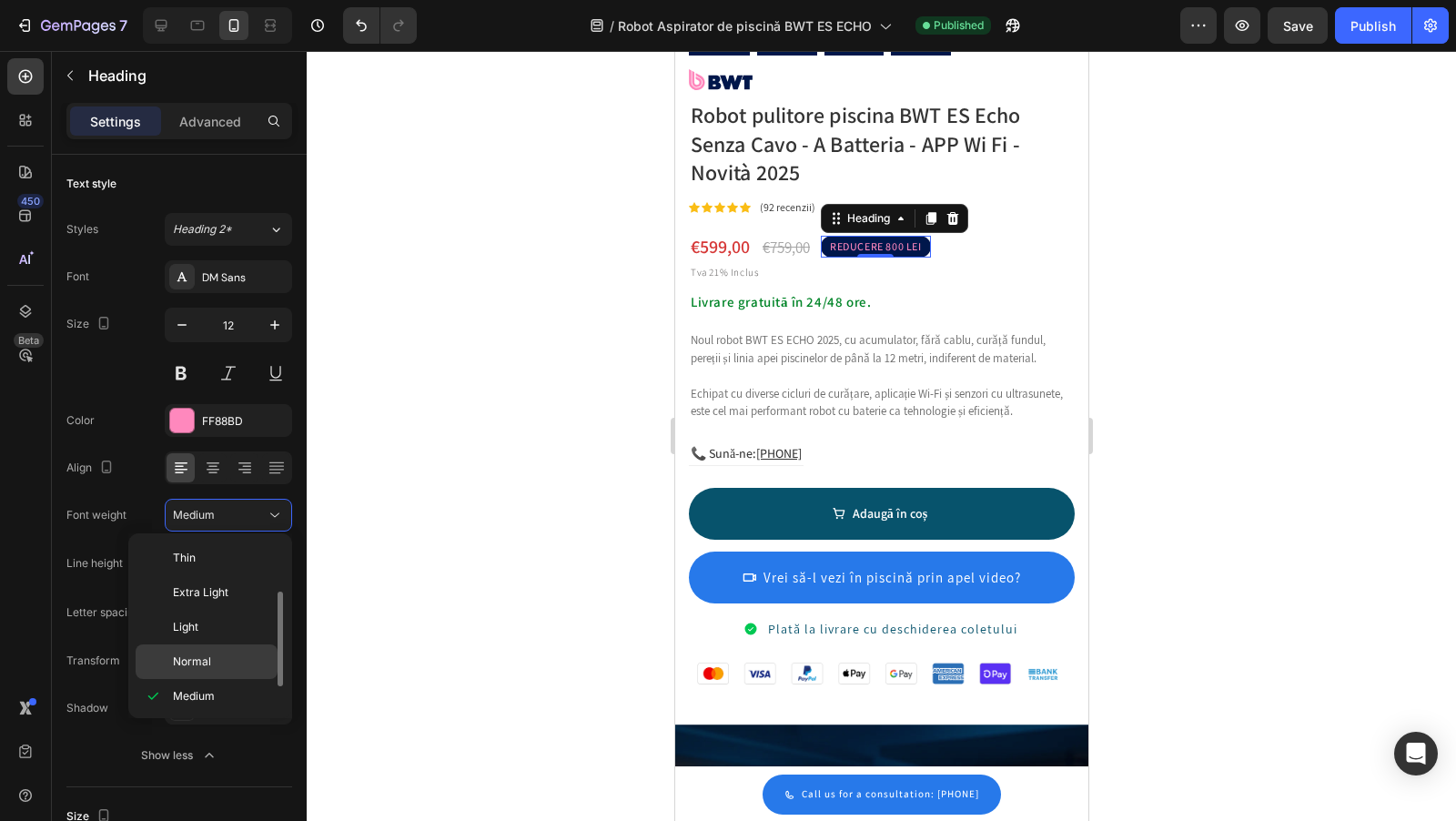 scroll, scrollTop: 33, scrollLeft: 0, axis: vertical 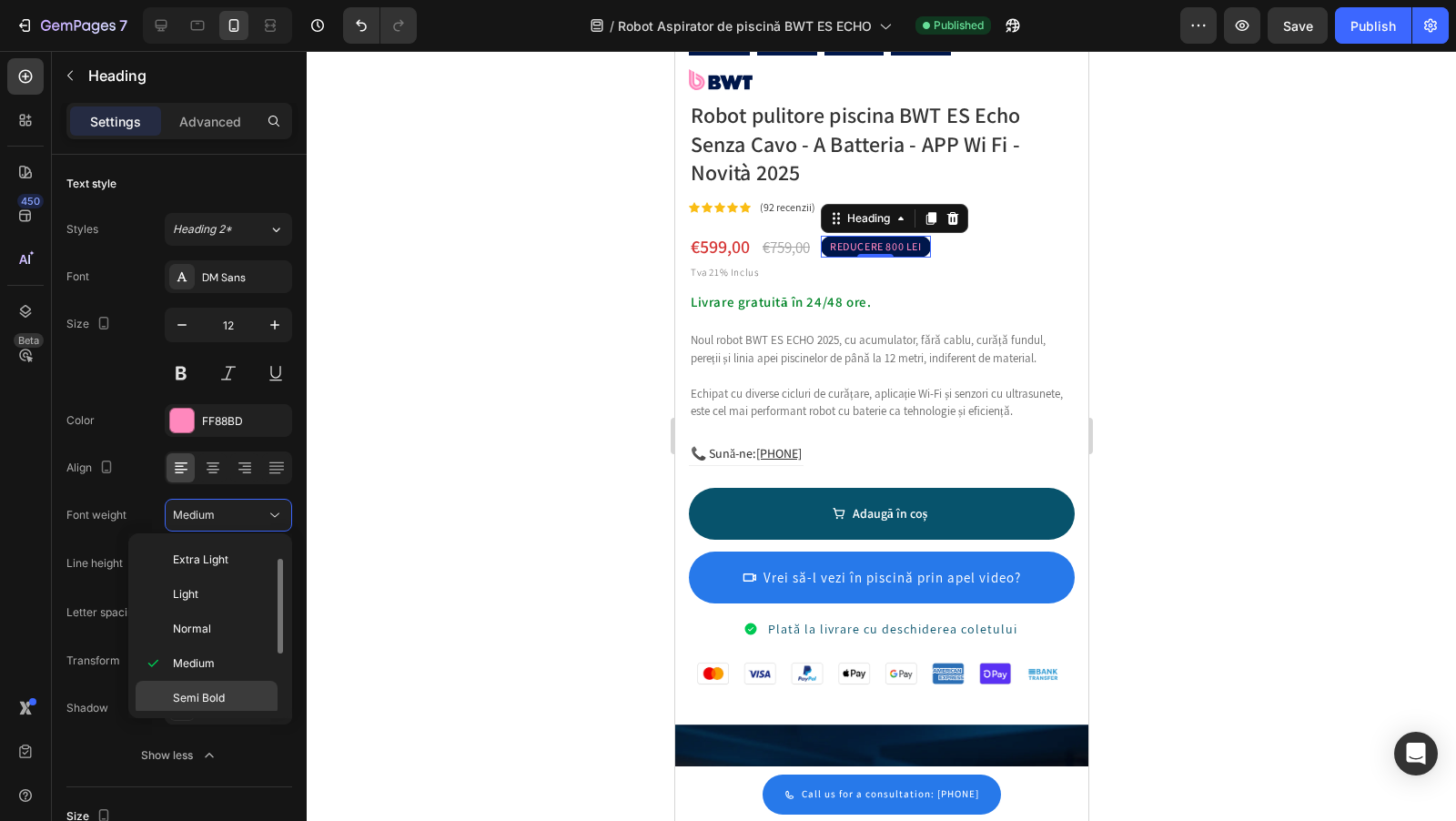 click on "Semi Bold" at bounding box center [221, 698] 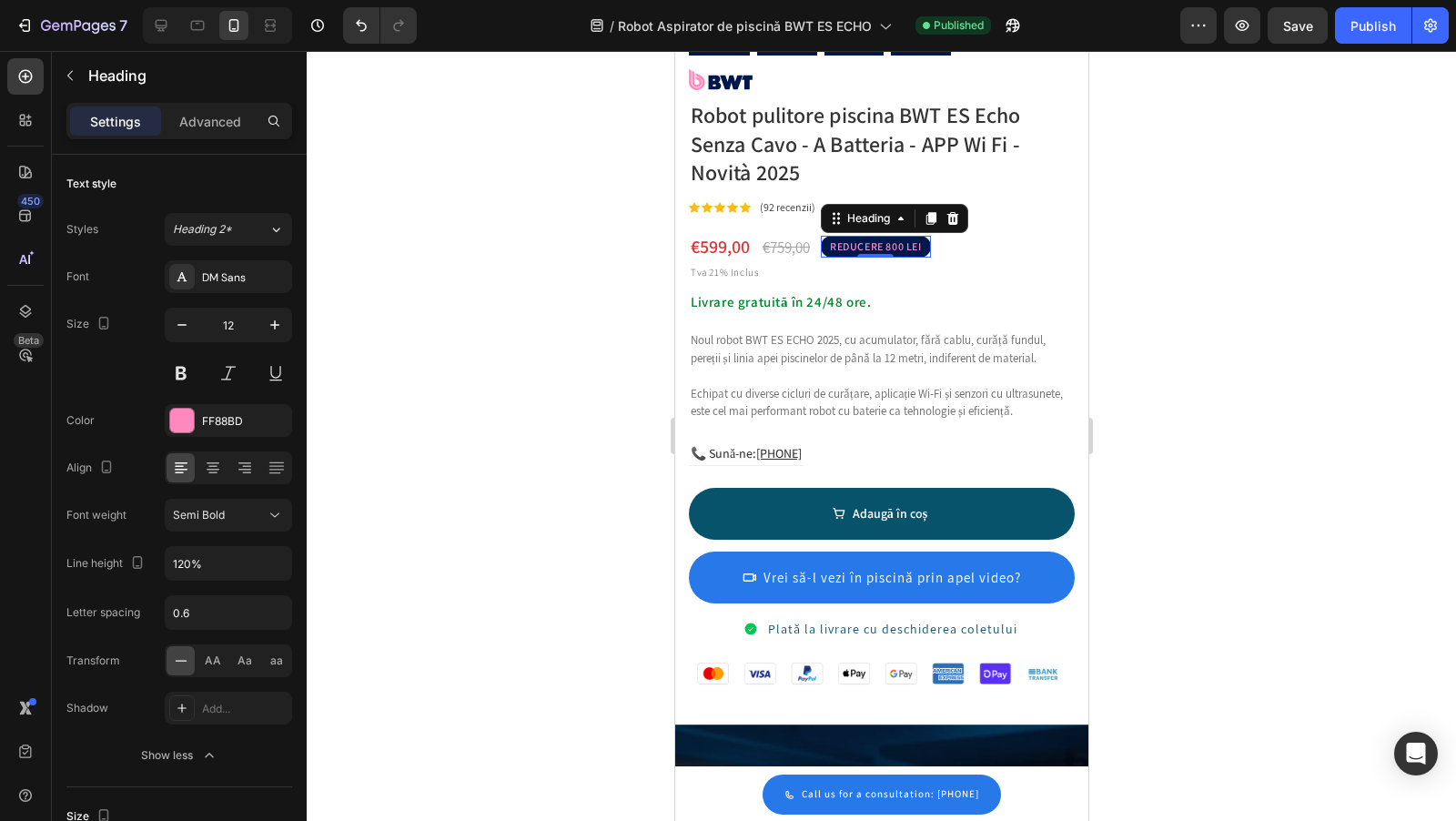click 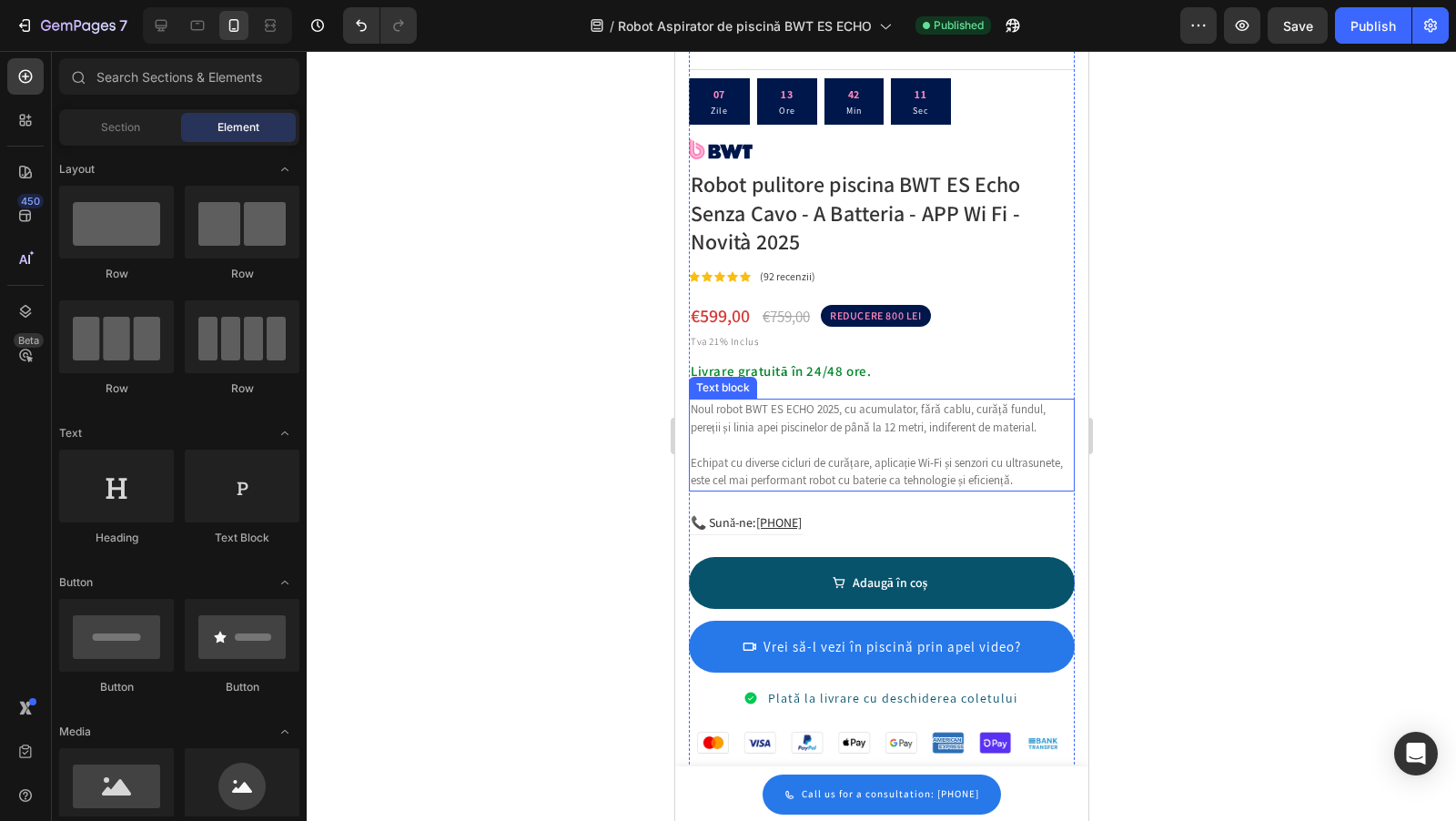 scroll, scrollTop: 654, scrollLeft: 0, axis: vertical 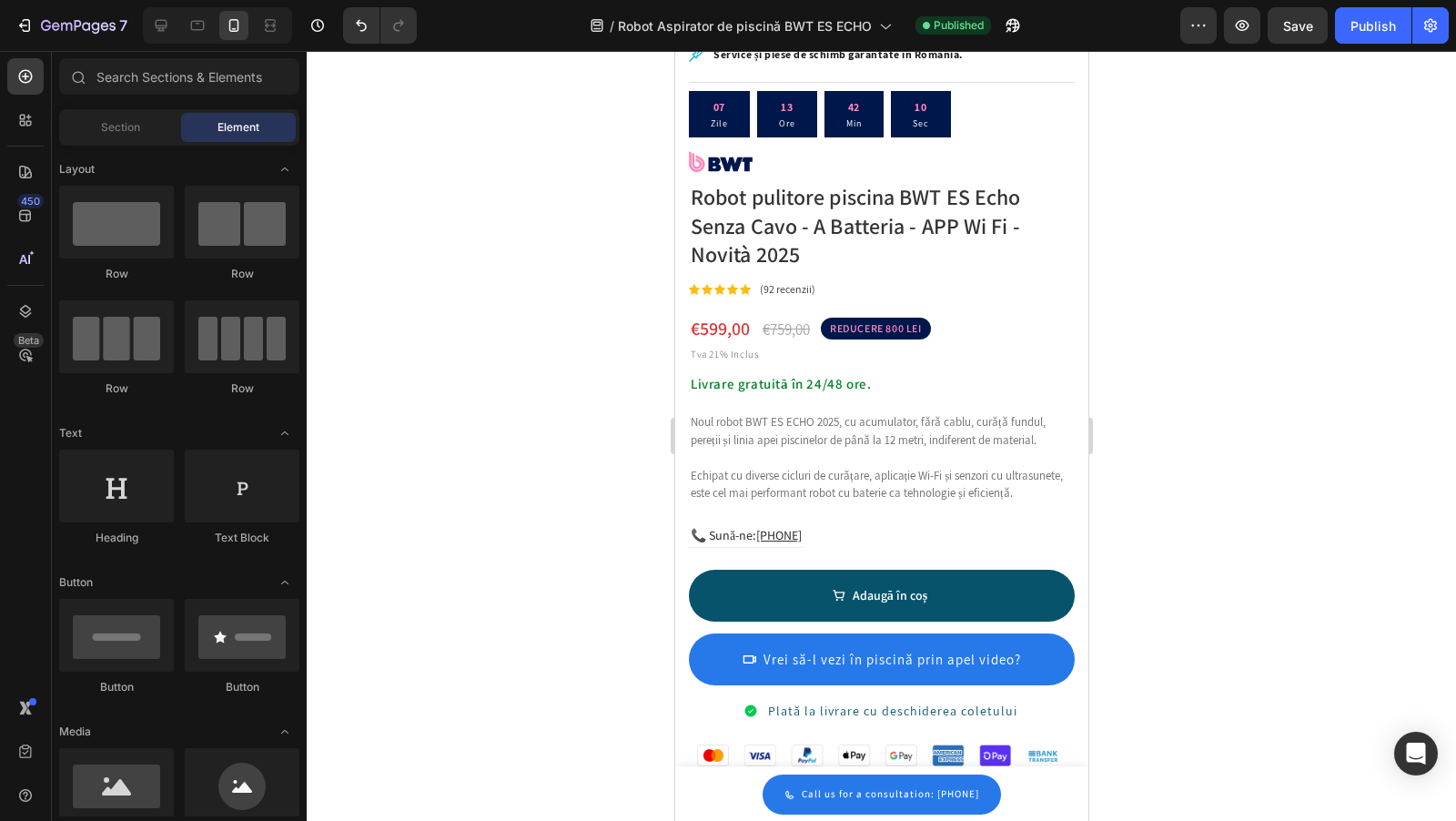 click on "7  Version history  /  Robot Aspirator de piscină BWT ES ECHO Published Preview  Save   Publish" 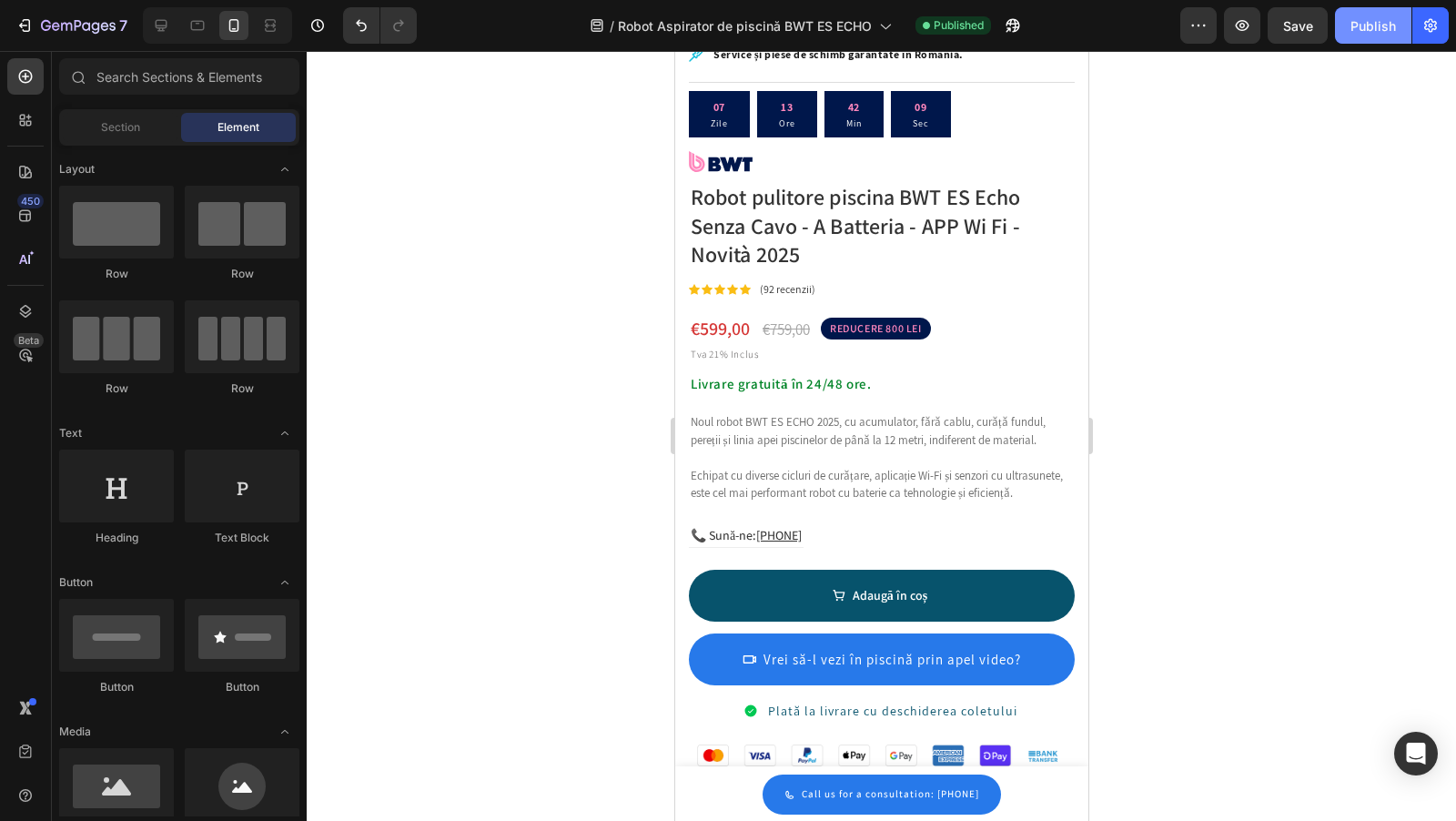 click on "Publish" at bounding box center (1373, 25) 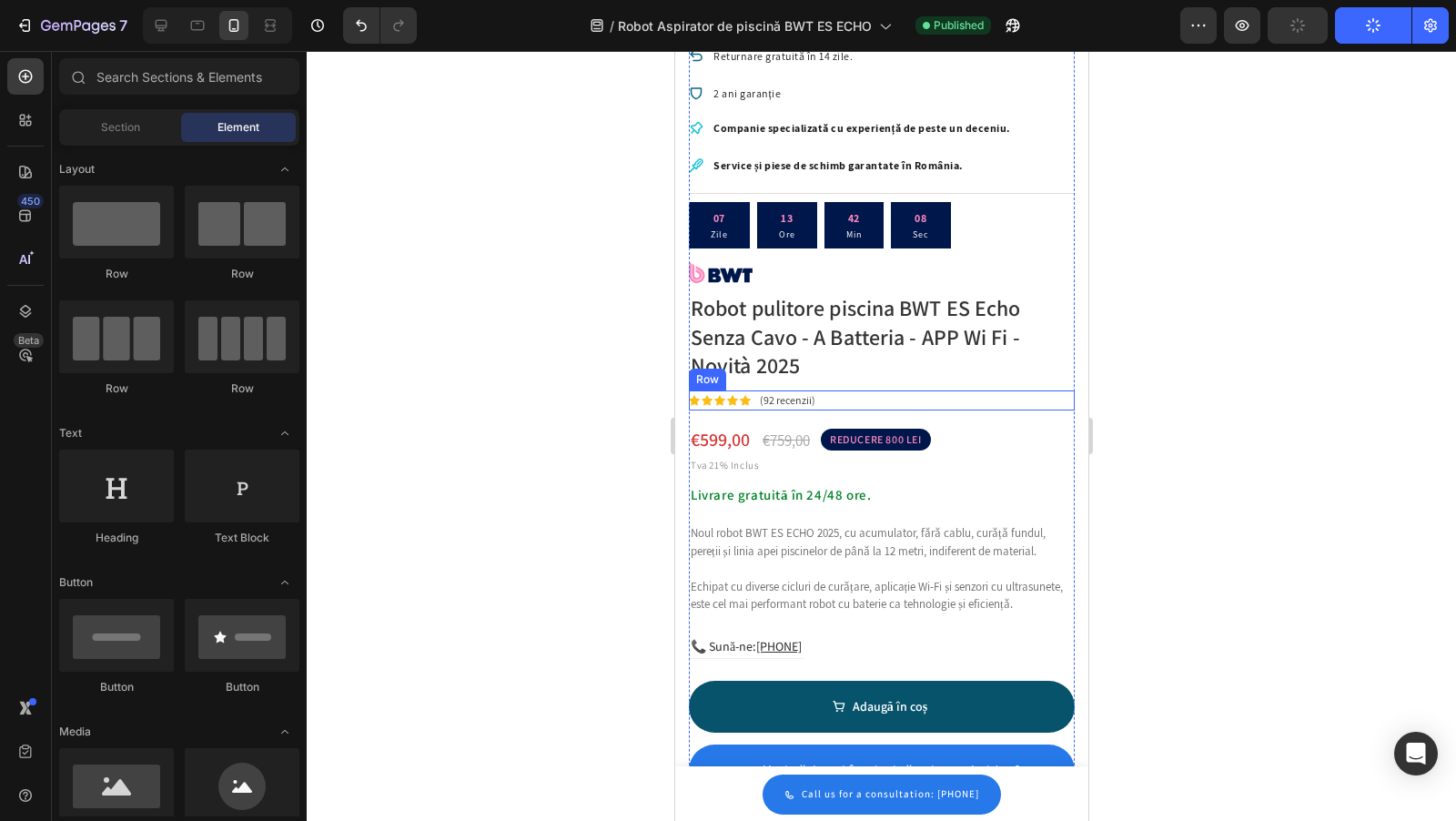 scroll, scrollTop: 538, scrollLeft: 0, axis: vertical 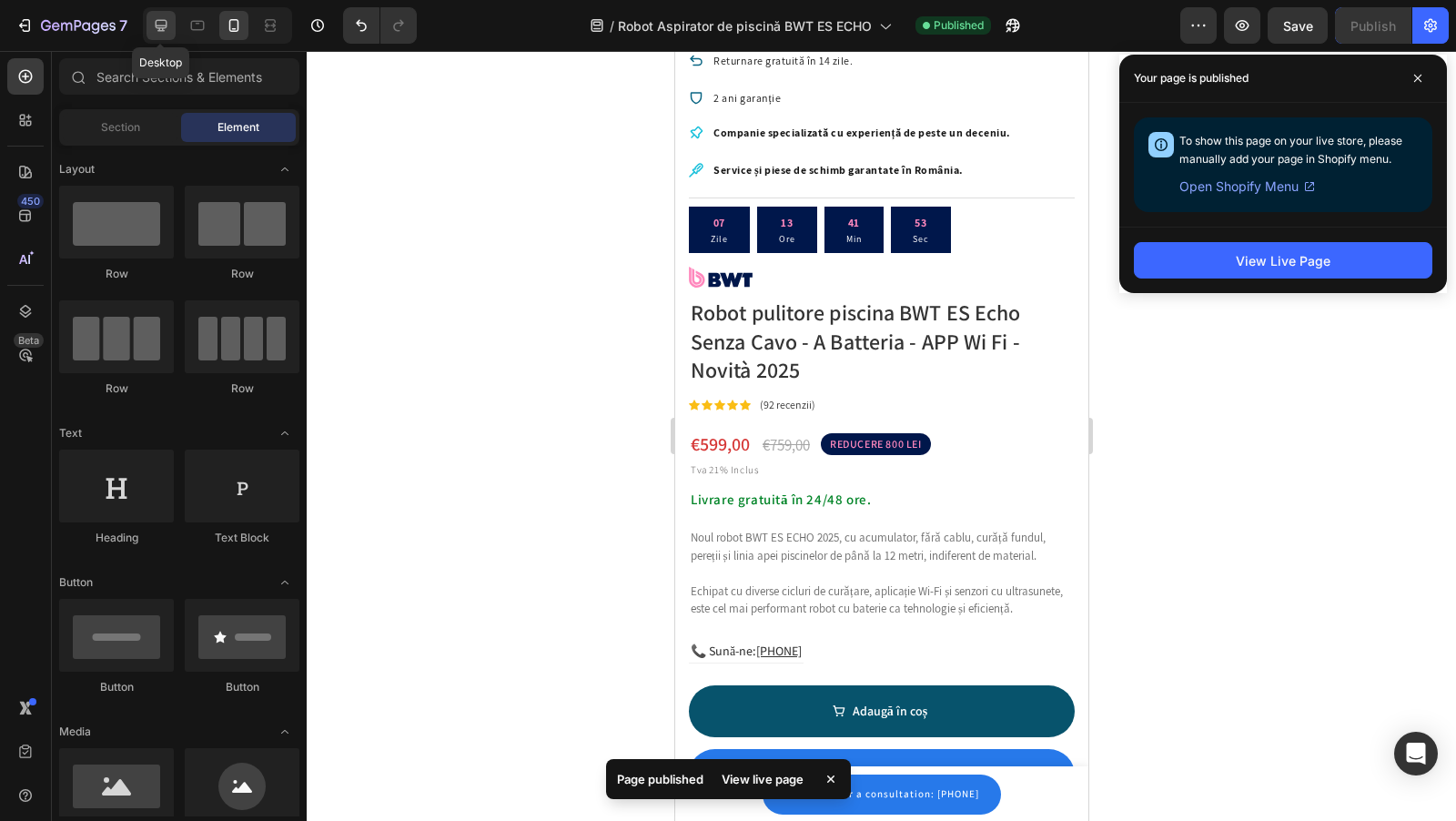 click 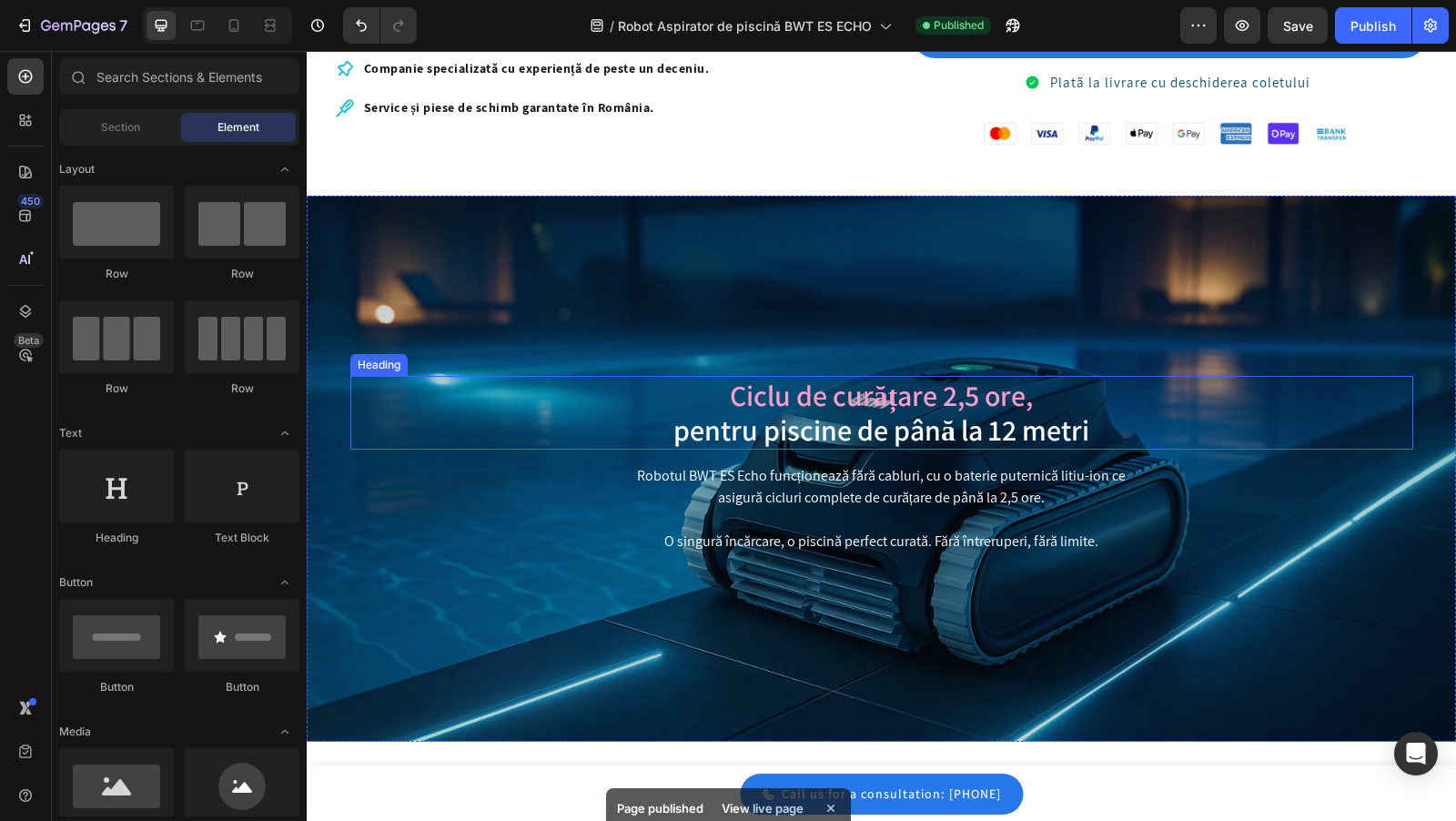 scroll, scrollTop: 0, scrollLeft: 0, axis: both 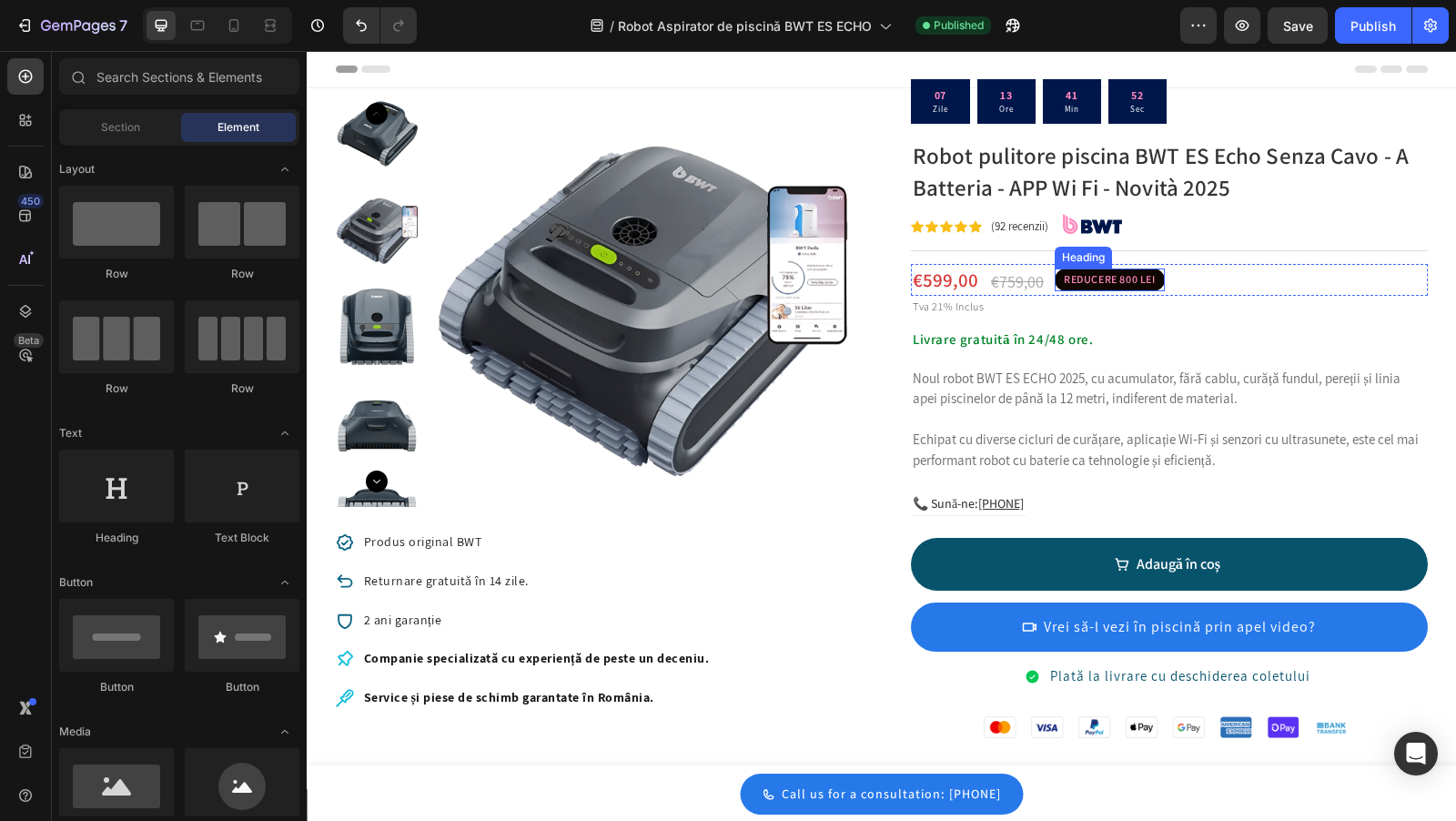 click on "REDUCERE 800 LEI" at bounding box center [1109, 279] 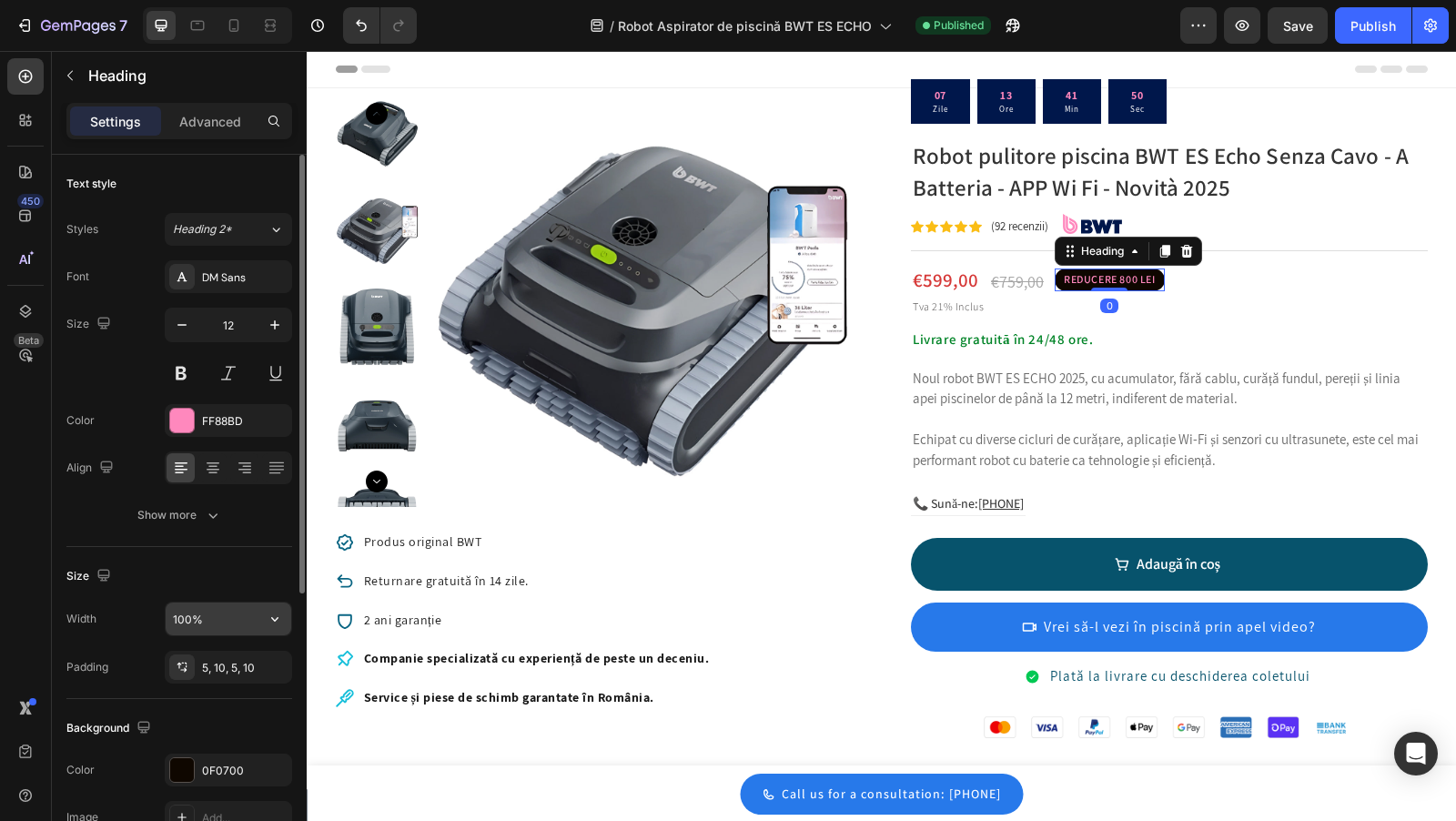scroll, scrollTop: 128, scrollLeft: 0, axis: vertical 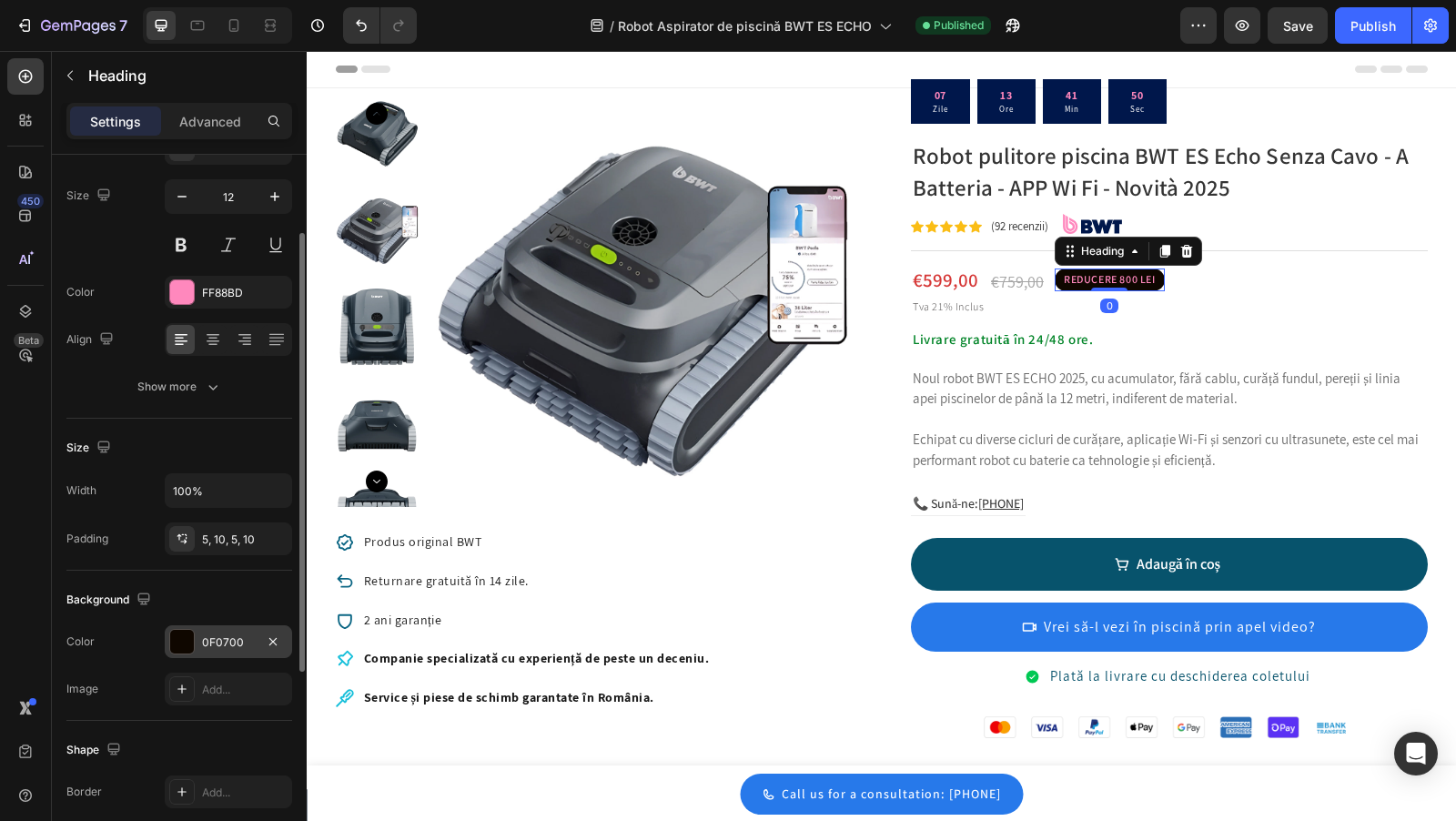 click at bounding box center [182, 642] 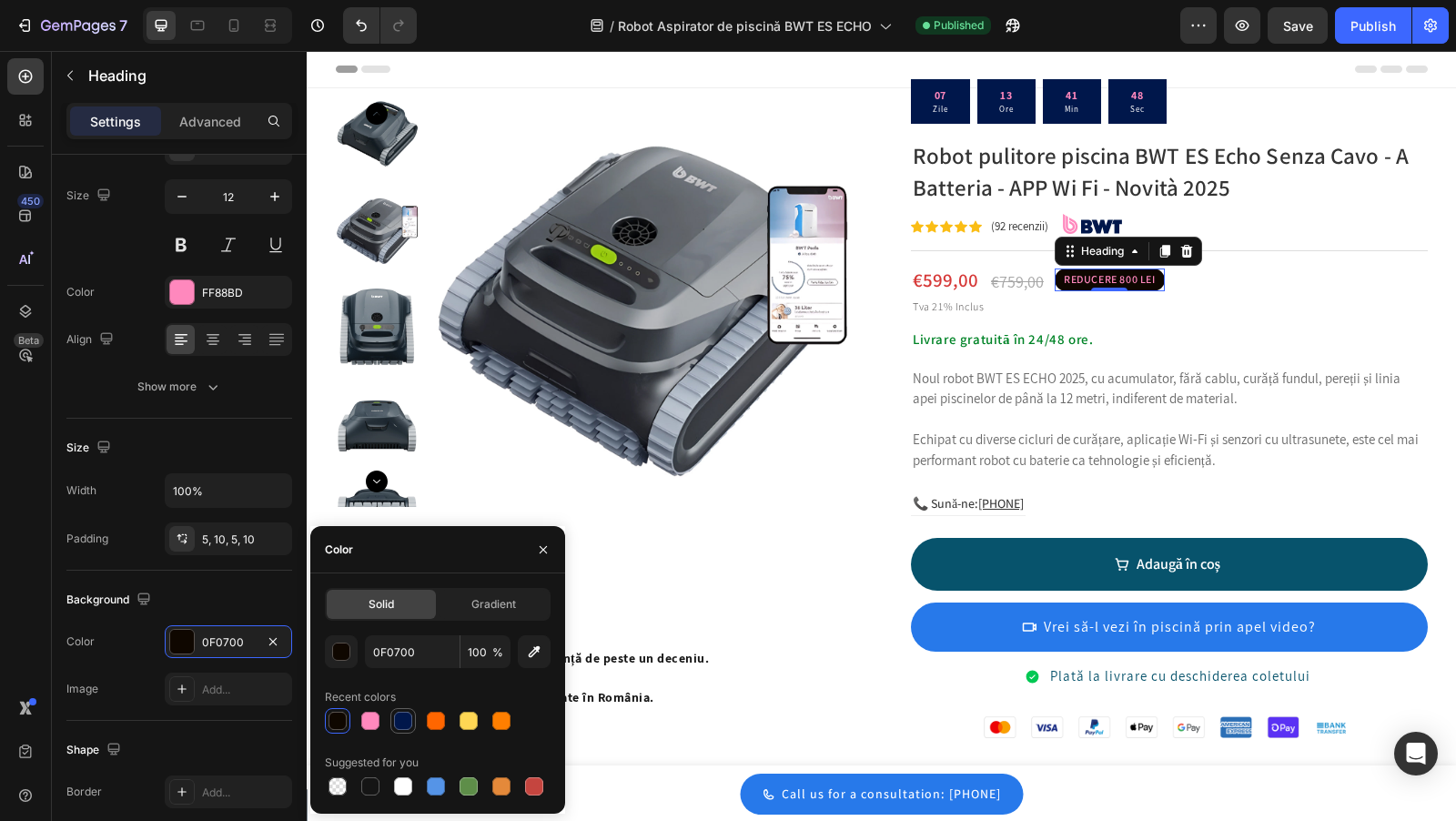 click at bounding box center [403, 721] 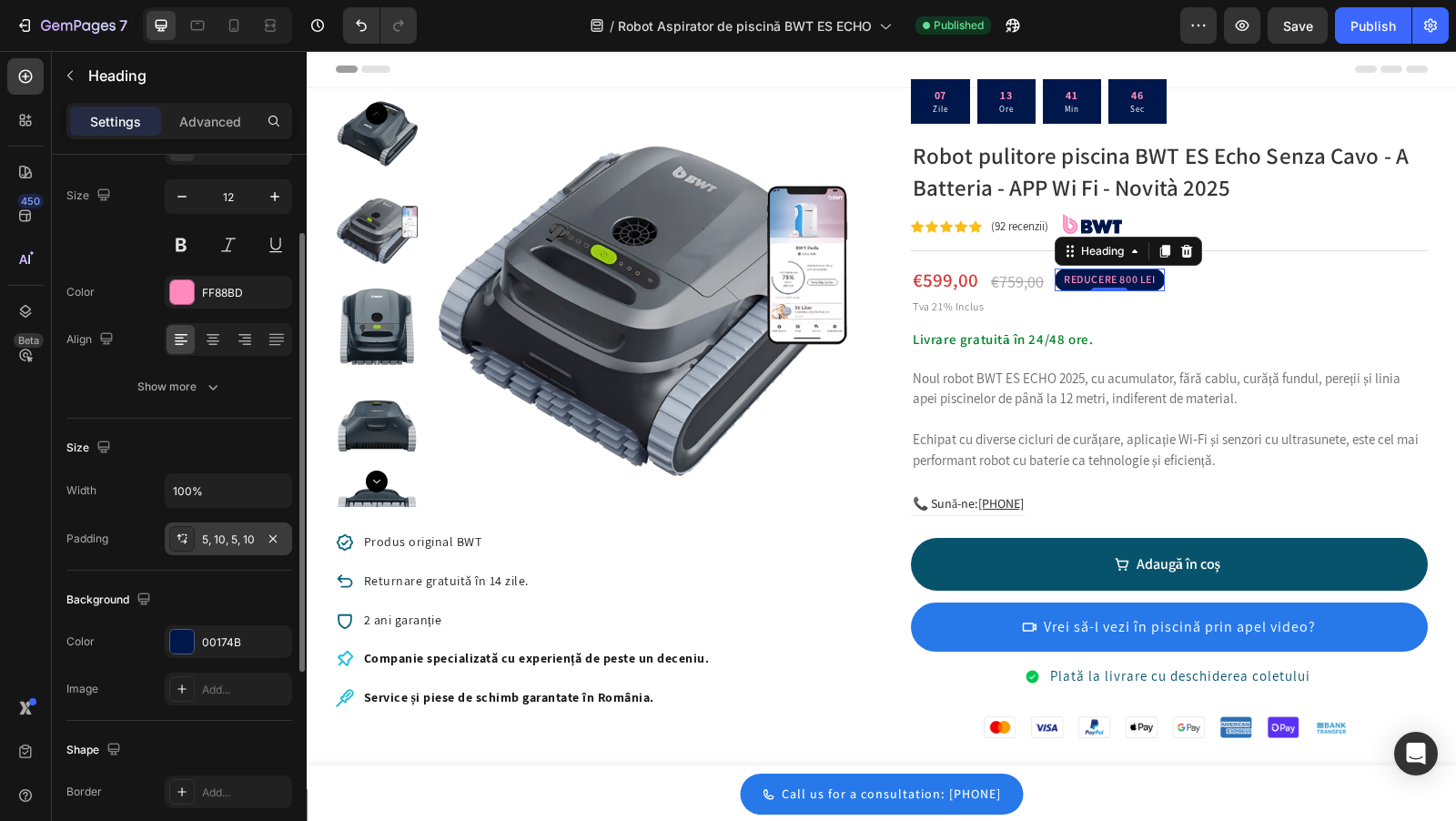 click on "5, 10, 5, 10" at bounding box center [228, 540] 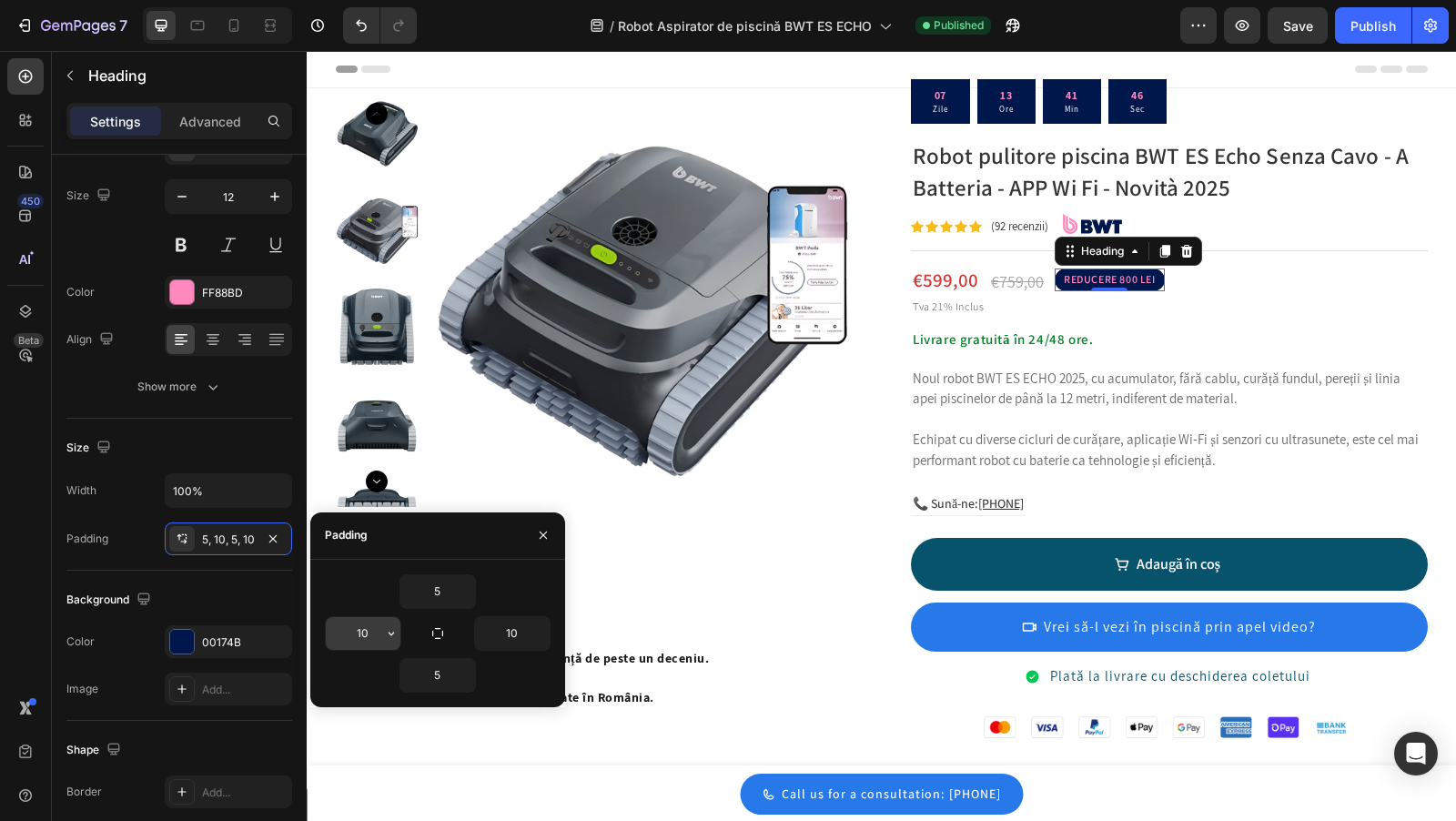 click on "10" at bounding box center (363, 633) 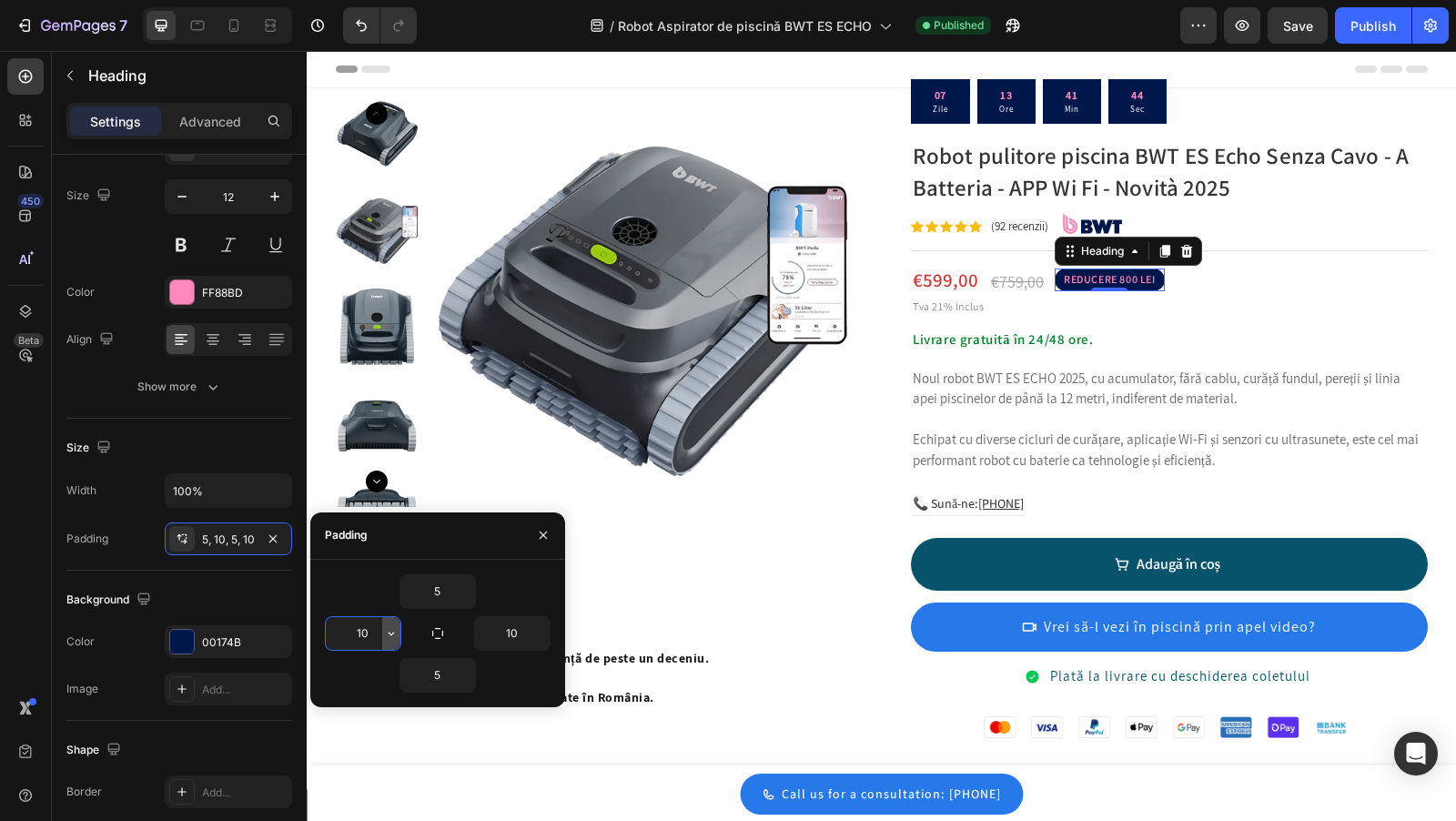 drag, startPoint x: 363, startPoint y: 629, endPoint x: 392, endPoint y: 629, distance: 29 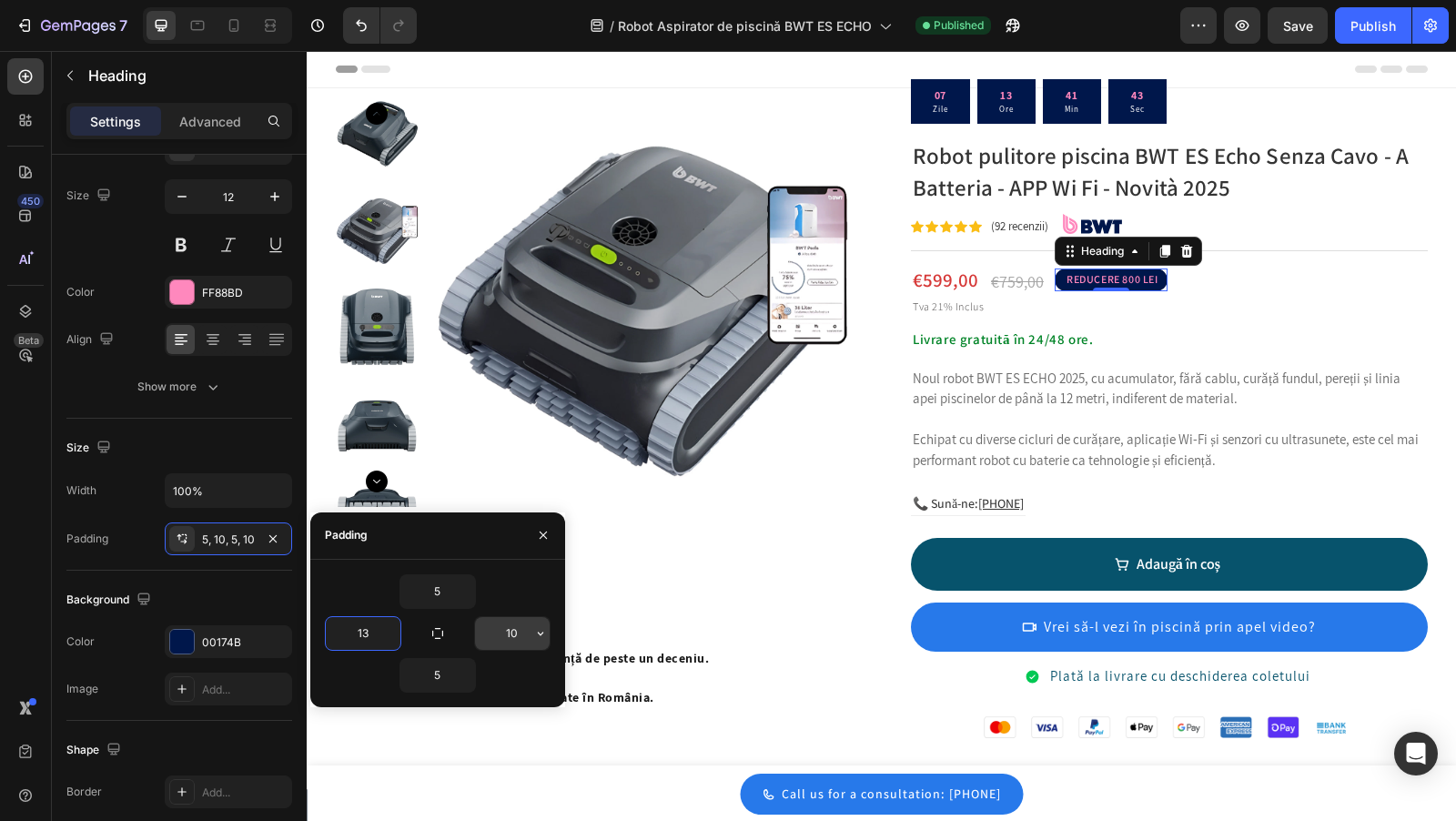 type on "13" 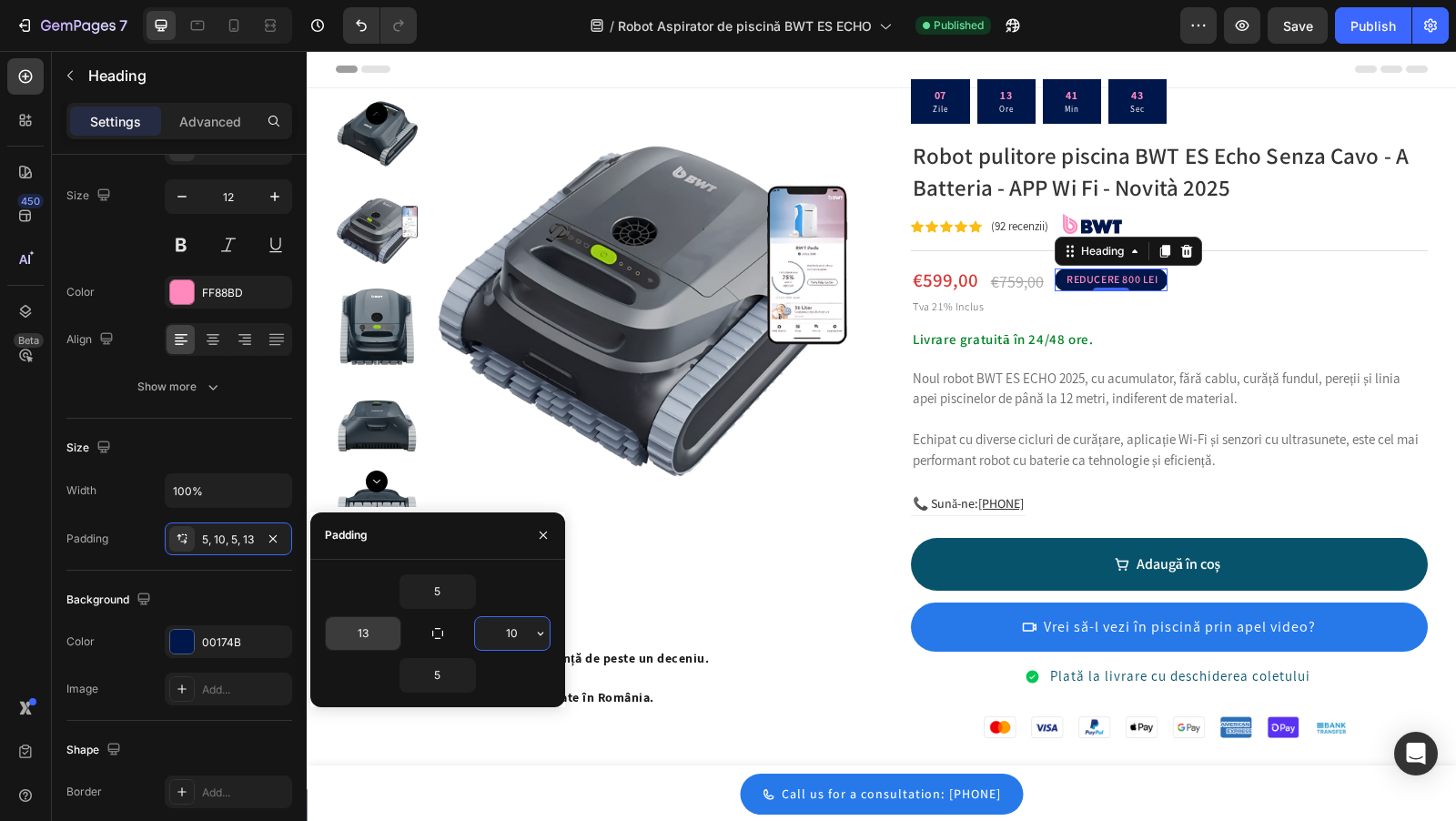 click on "10" at bounding box center [512, 633] 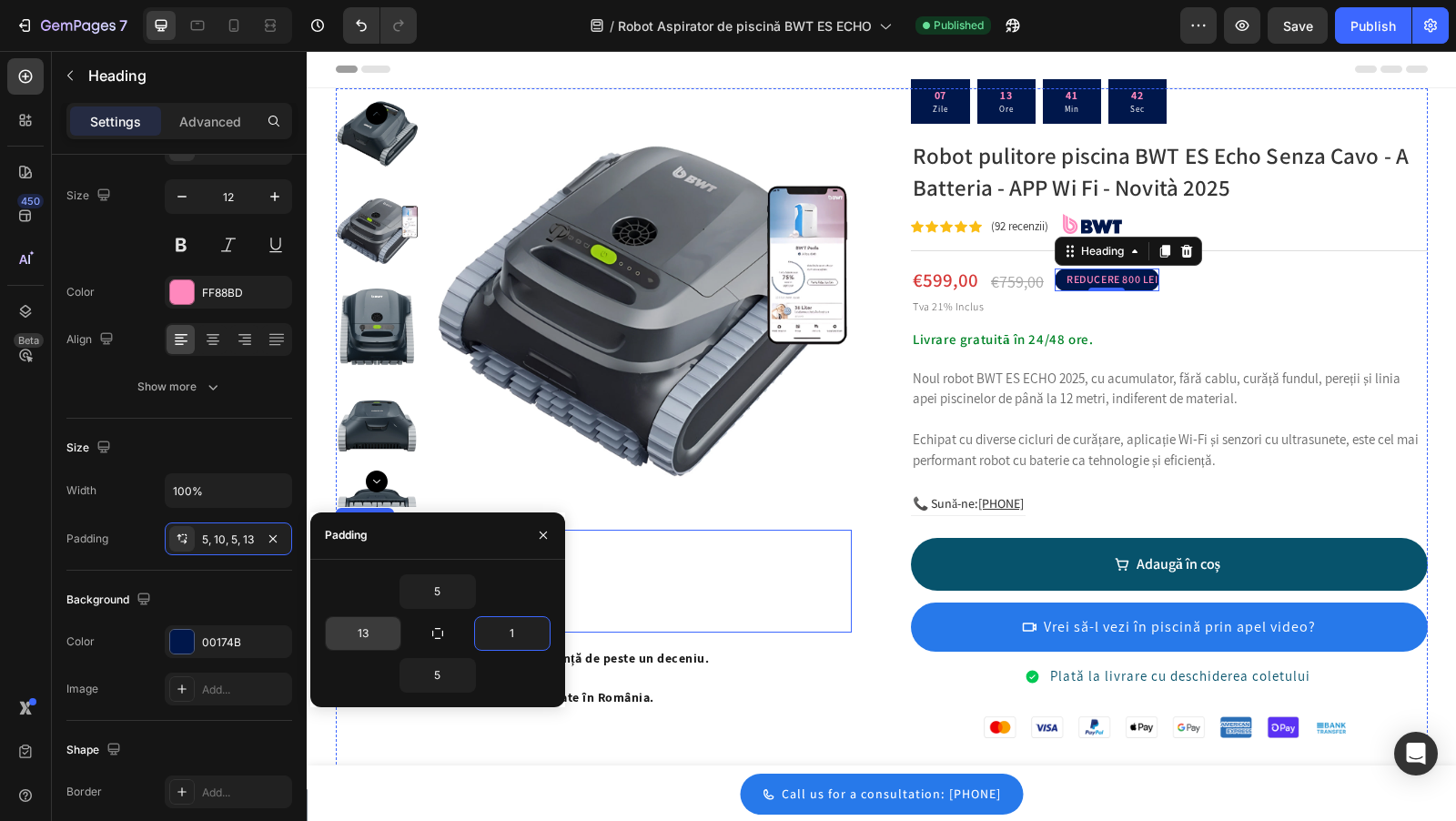 type on "13" 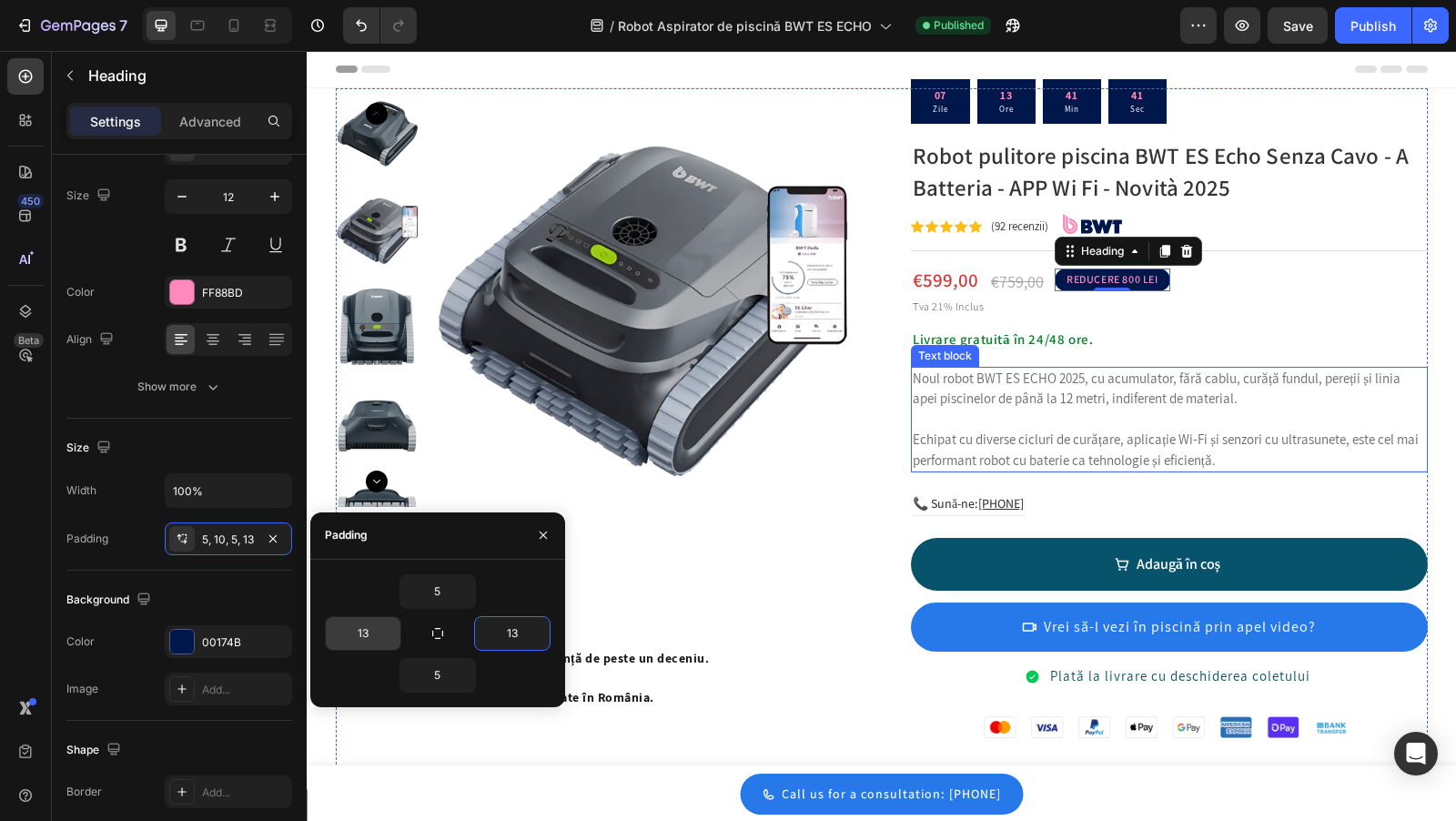 click on "Echipat cu diverse cicluri de curățare, aplicație Wi-Fi și senzori cu ultrasunete, este cel mai performant robot cu baterie ca tehnologie și eficiență." at bounding box center (1169, 450) 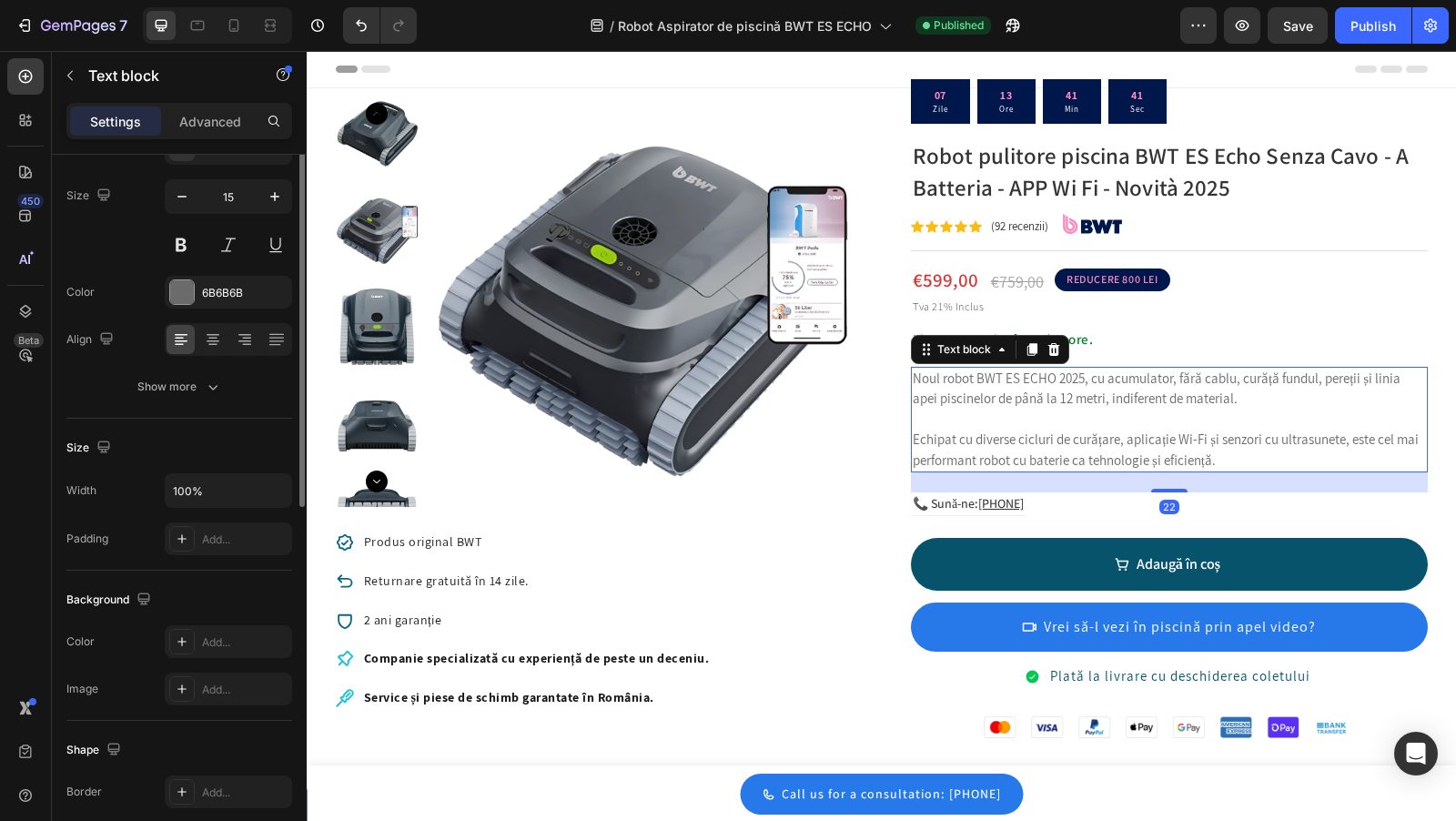 scroll, scrollTop: 0, scrollLeft: 0, axis: both 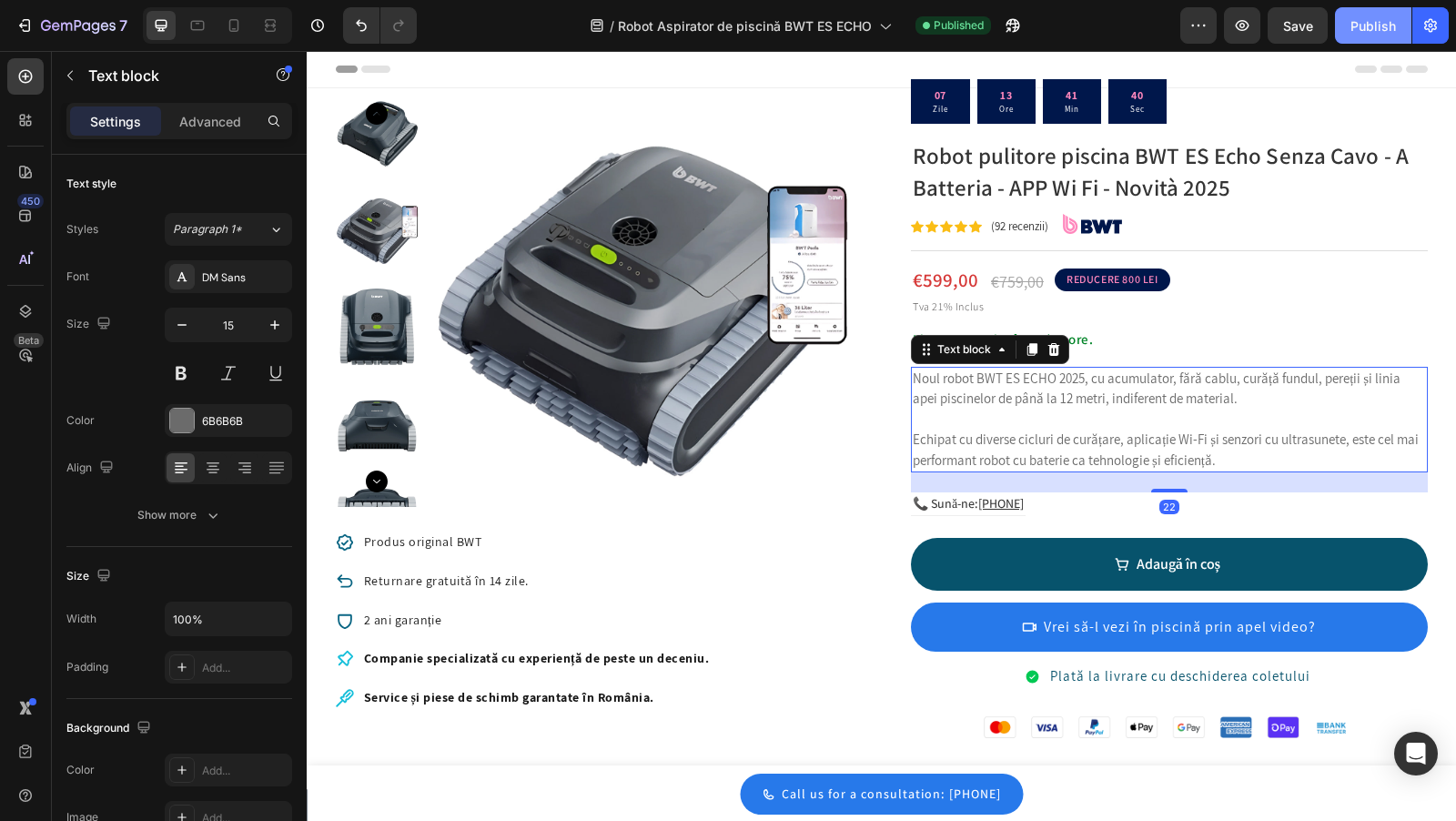 click on "Publish" at bounding box center (1373, 25) 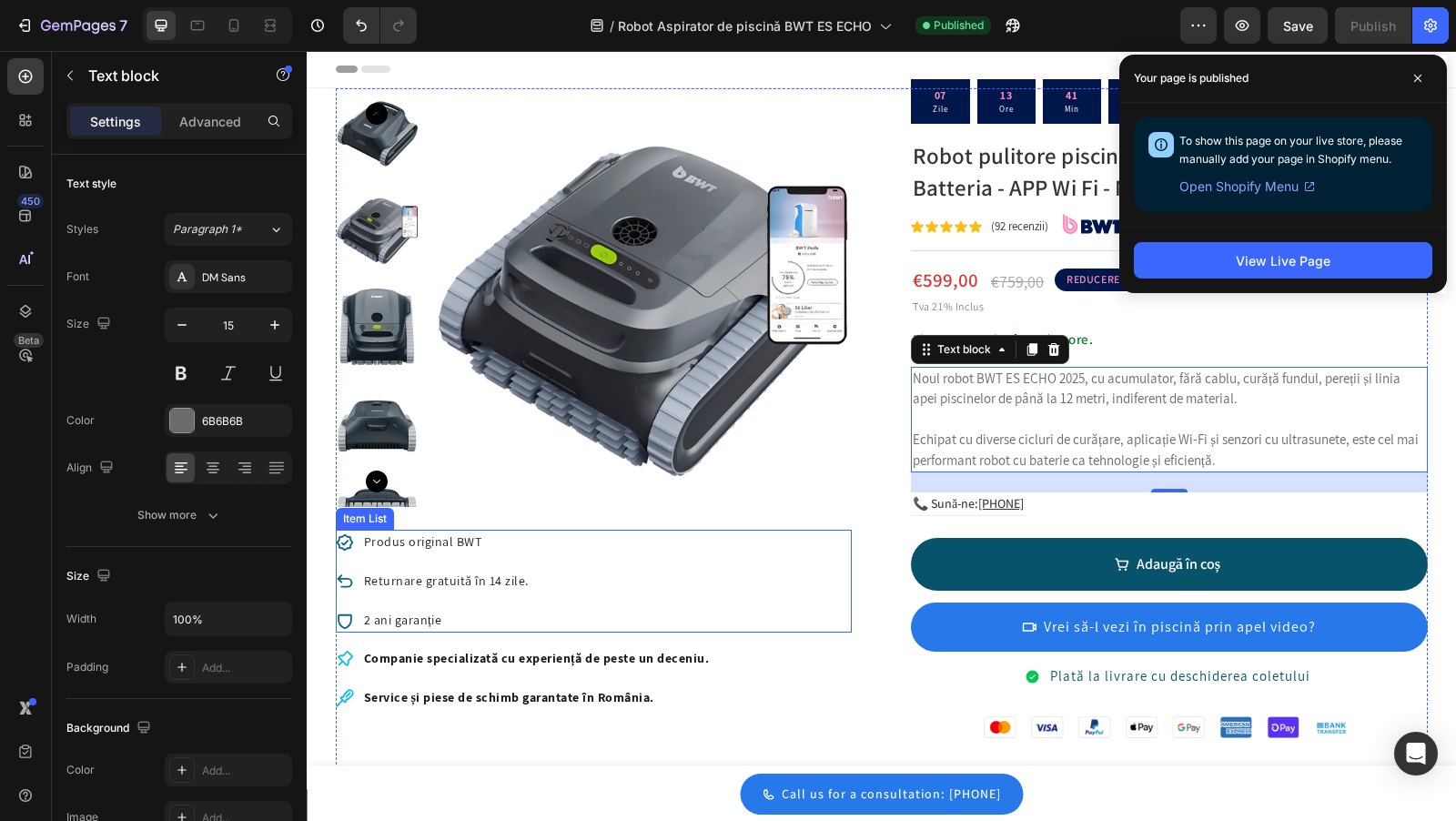 click 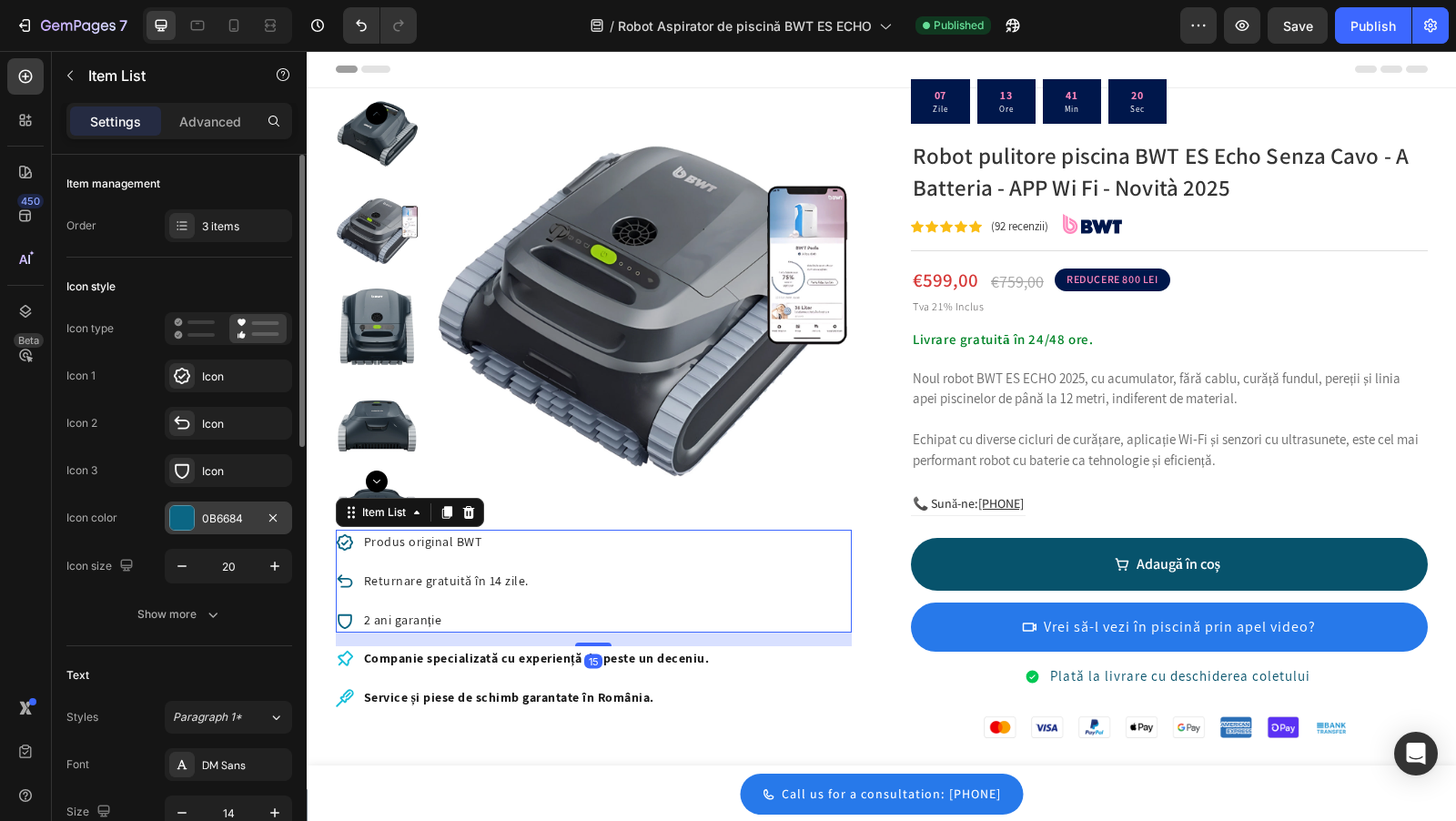 click at bounding box center (182, 518) 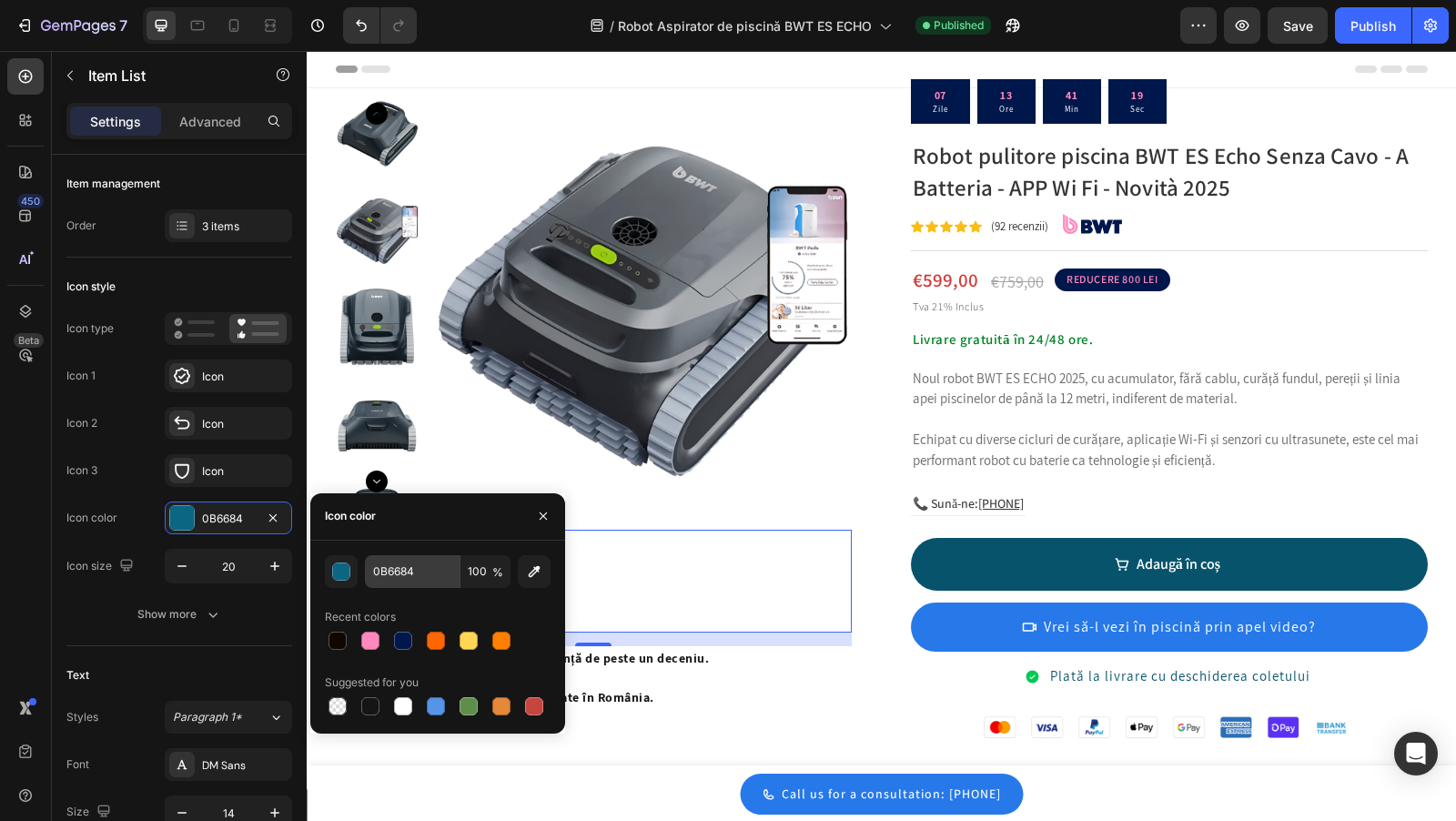 click at bounding box center [403, 641] 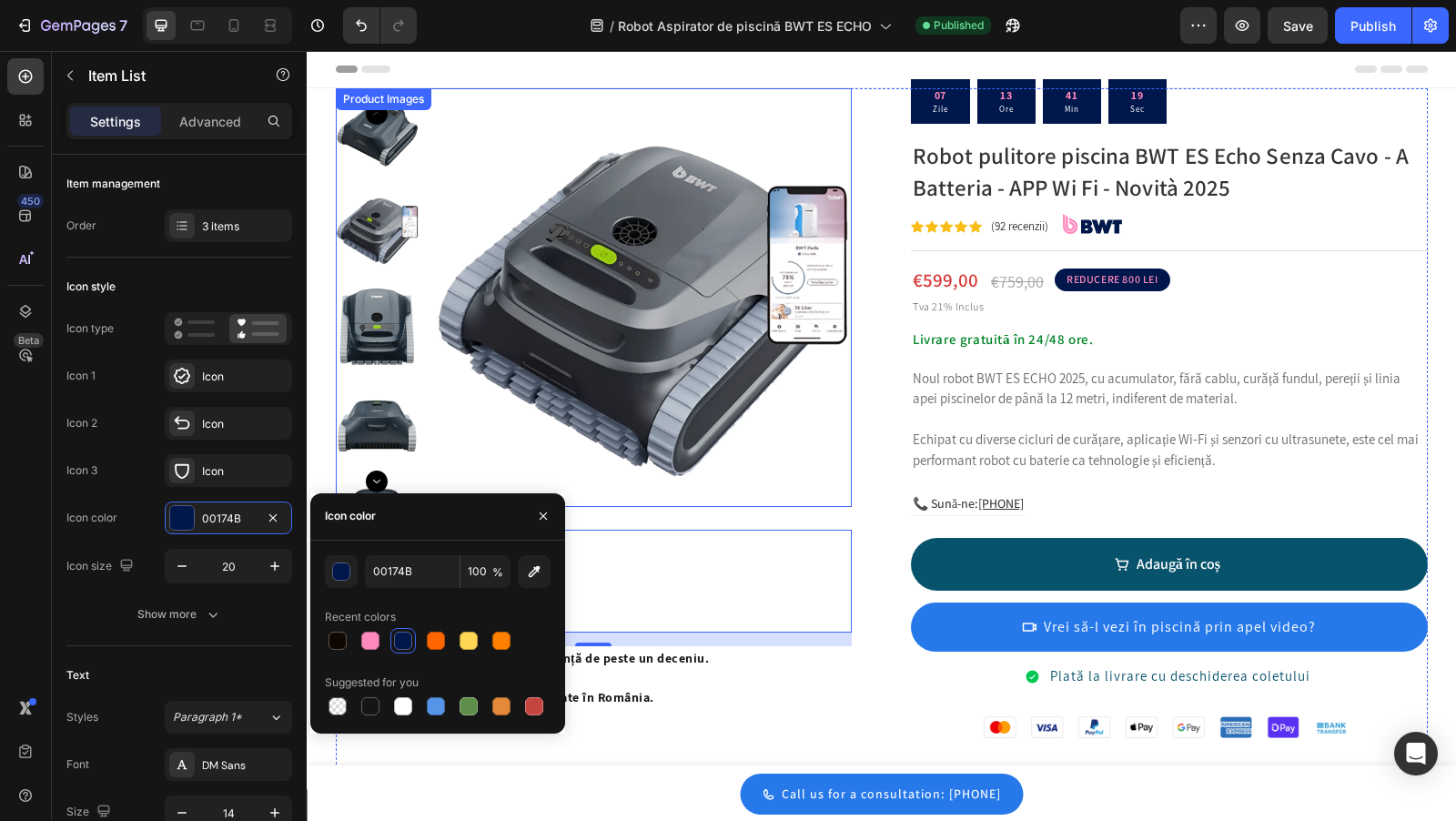 click at bounding box center [642, 298] 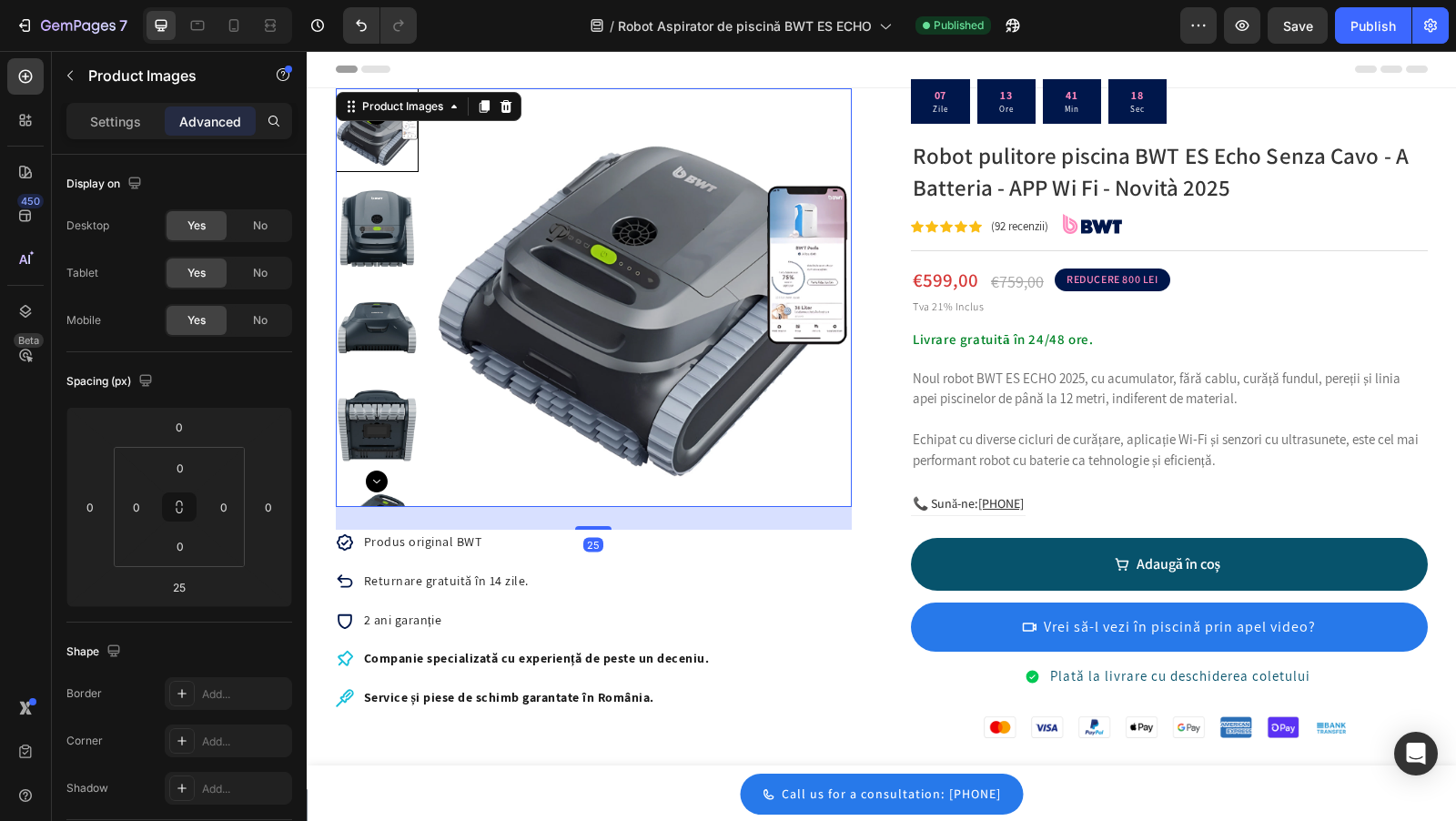 click on "Title Line 07 Zile 13 Ore 41 Min 18 Sec Countdown Timer Image Robot pulitore piscina BWT ES Echo Senza Cavo - A Batteria - APP Wi Fi - Novità 2025 Product Title                Icon                Icon                Icon                Icon                Icon Icon List Hoz (92 recenzii) Text block Image Row                Title Line €599,00 Product Price Product Price €759,00 Product Price Product Price REDUCERE 800 LEI Heading Row Tva 21% Inclus Heading Livrare gratuită în 24/48 ore. Heading Noul robot BWT ES ECHO 2025, cu acumulator, fără cablu, curăță fundul, pereții și linia apei piscinelor de până la 12 metri, indiferent de material.   Echipat cu diverse cicluri de curățare, aplicație Wi-Fi și senzori cu ultrasunete, este cel mai performant robot cu baterie ca tehnologie și eficiență. Text block 📞 Sună-ne:  0740 948 289 Text block Row Row
Adaugă în coș Product Cart Button
Vrei să-l vezi în piscină prin apel video? Button" at bounding box center (1169, 429) 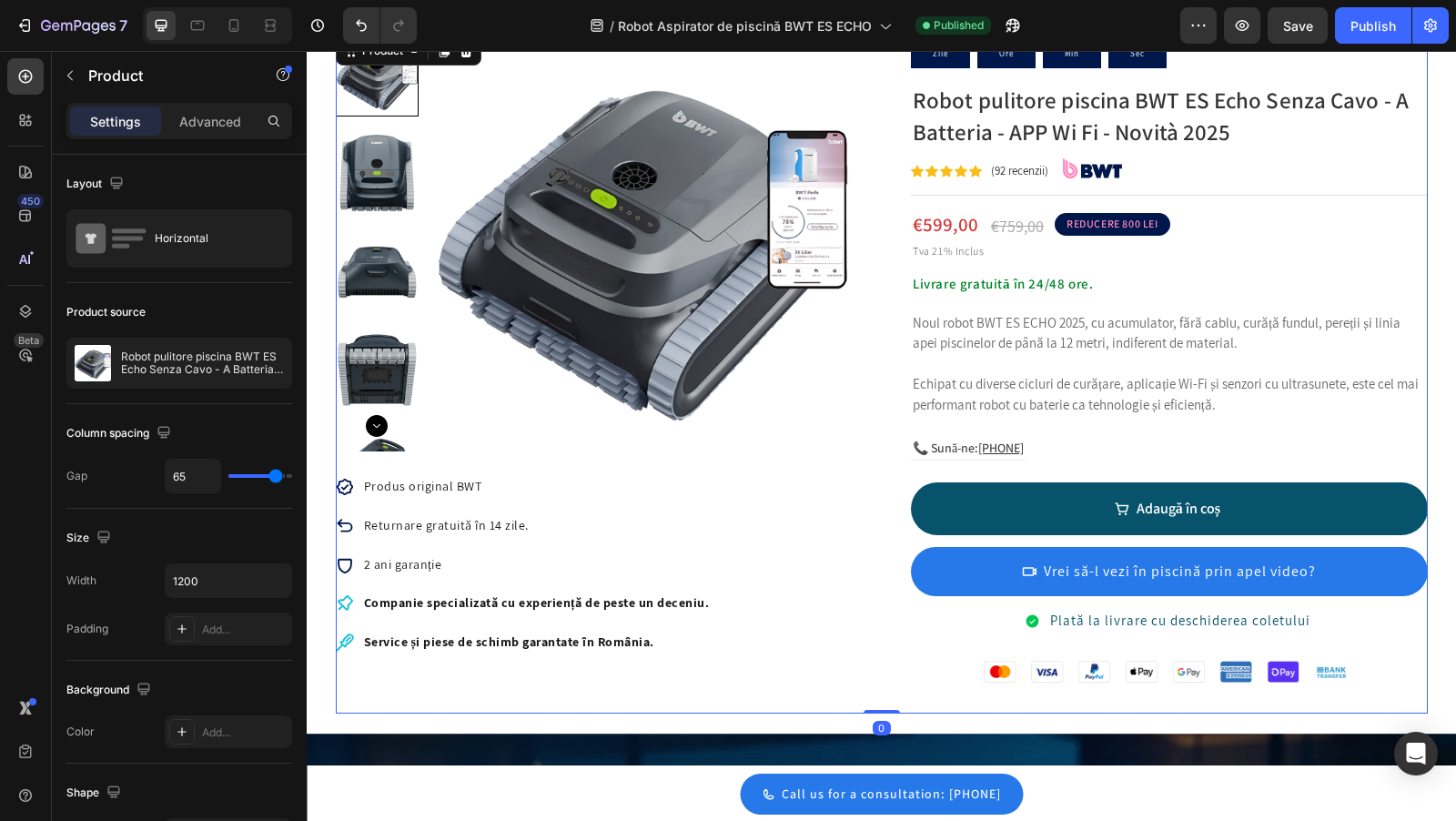 scroll, scrollTop: 64, scrollLeft: 0, axis: vertical 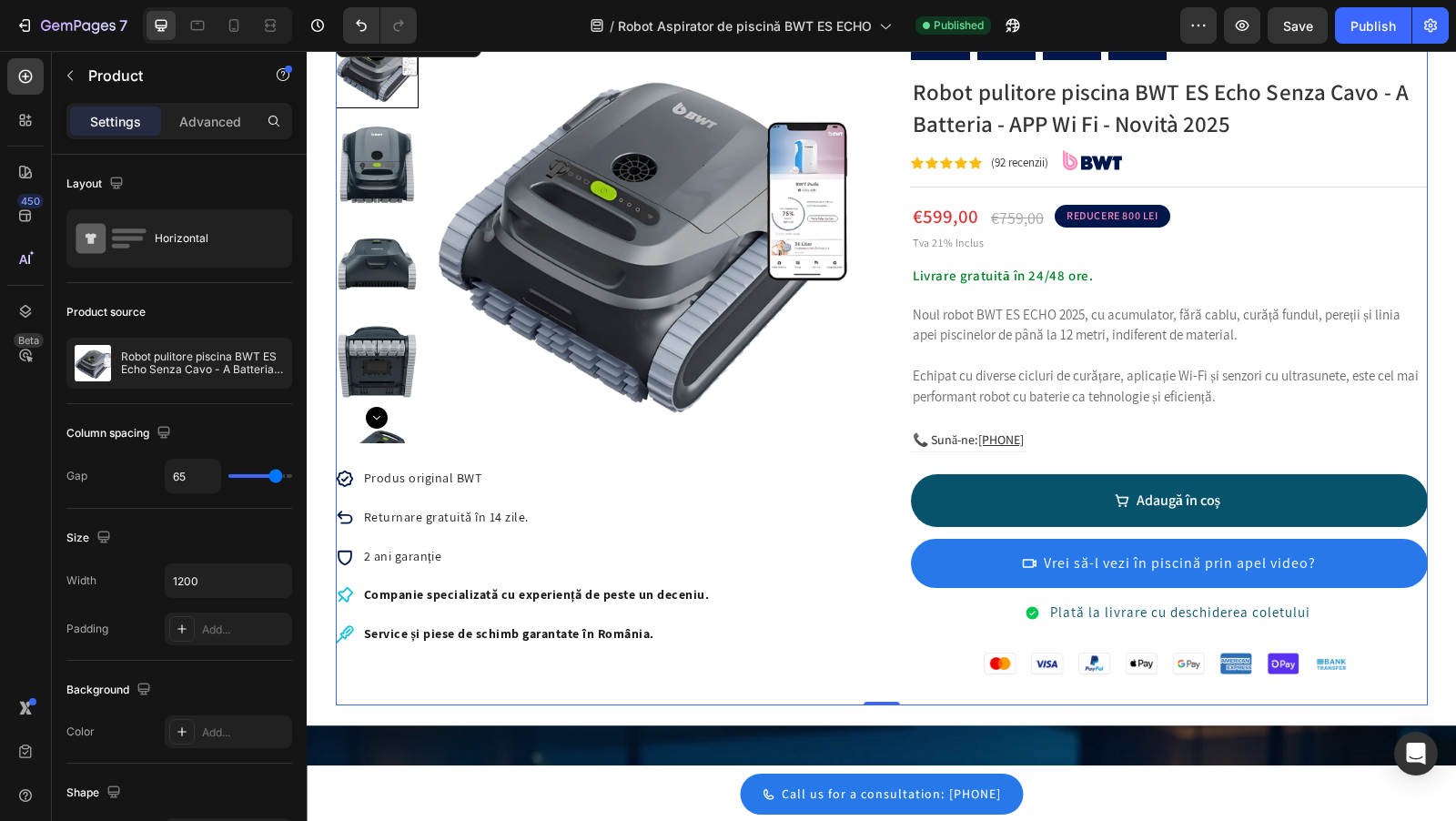click 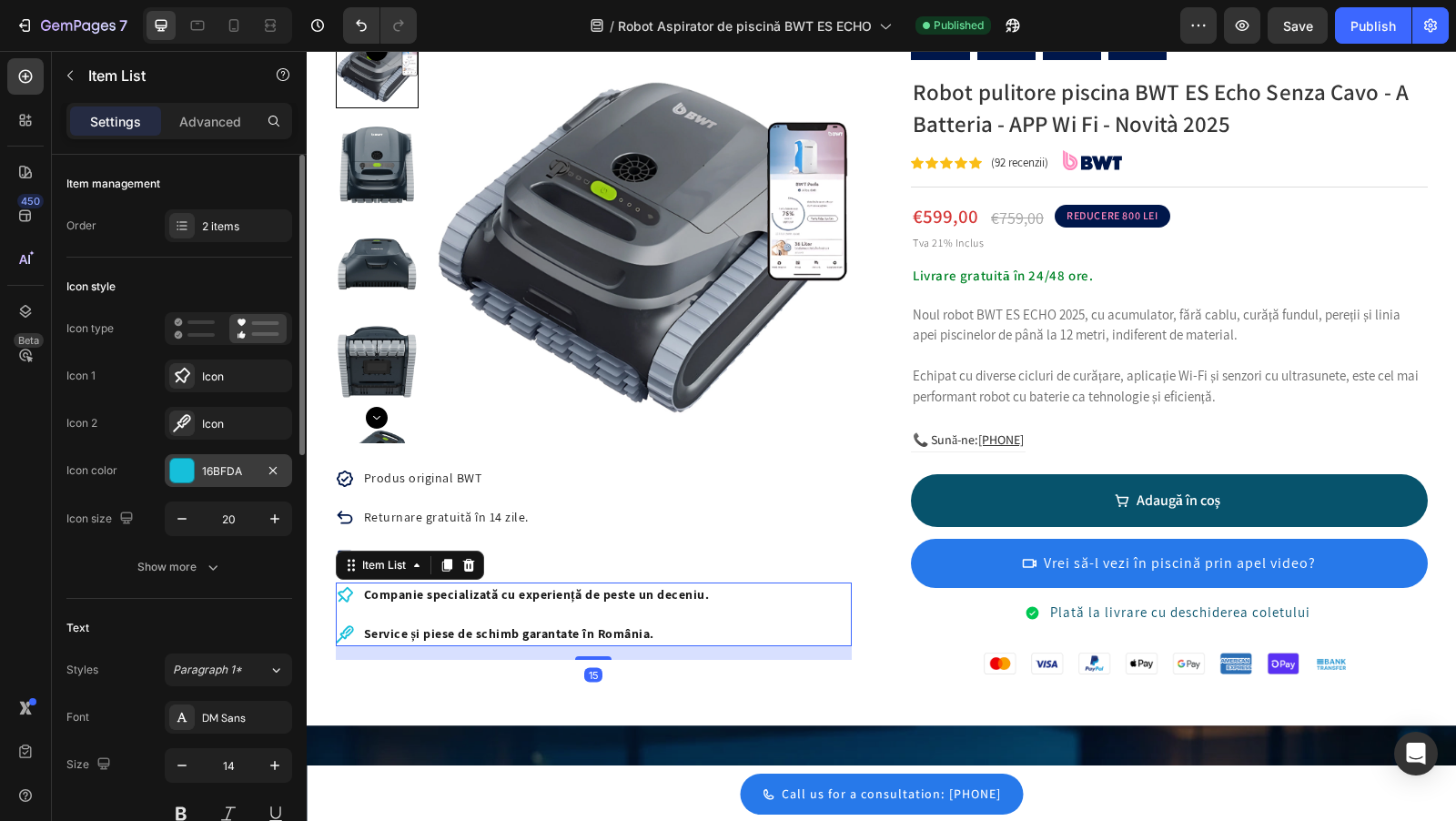 click at bounding box center [182, 471] 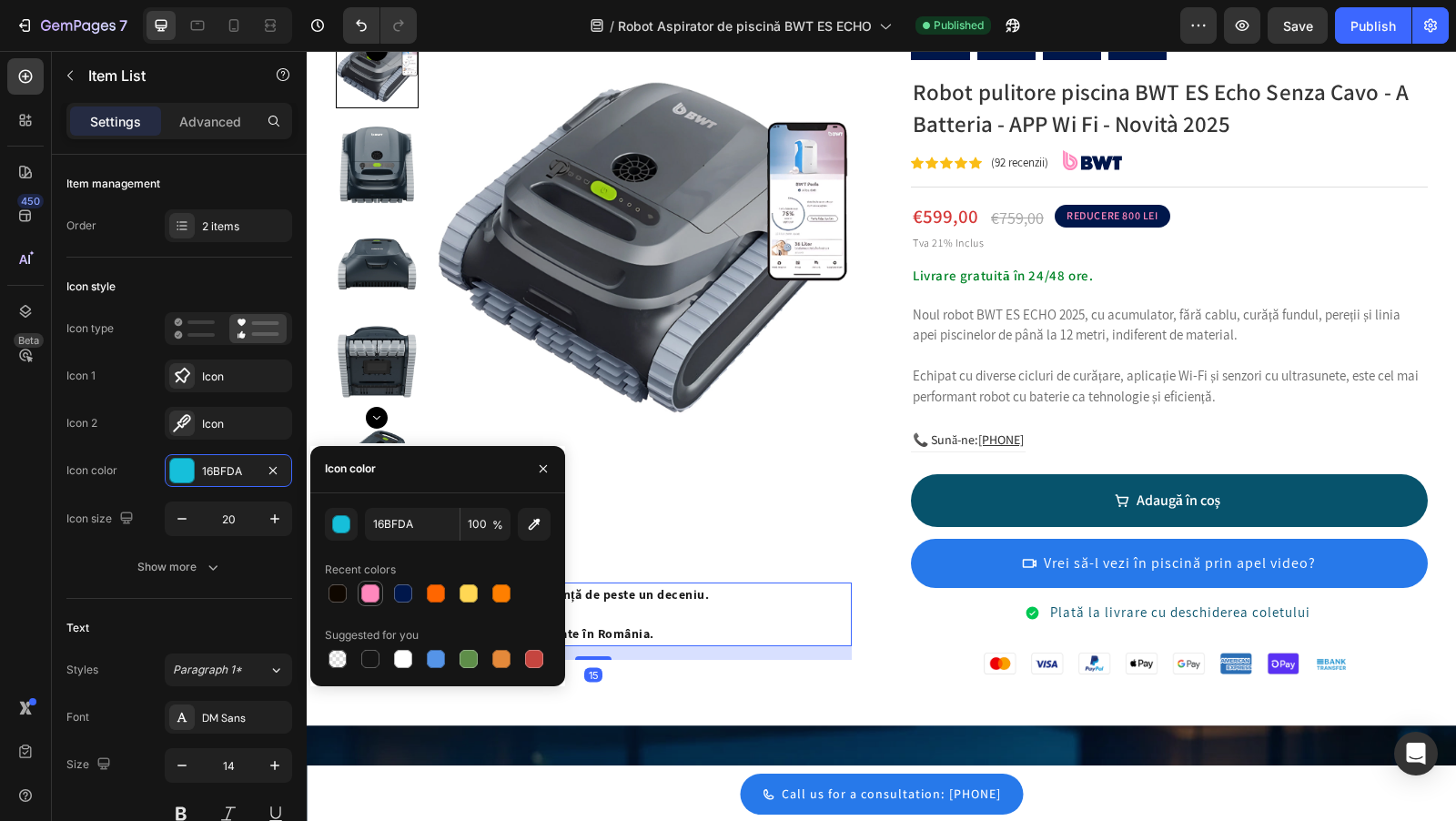 click at bounding box center [370, 593] 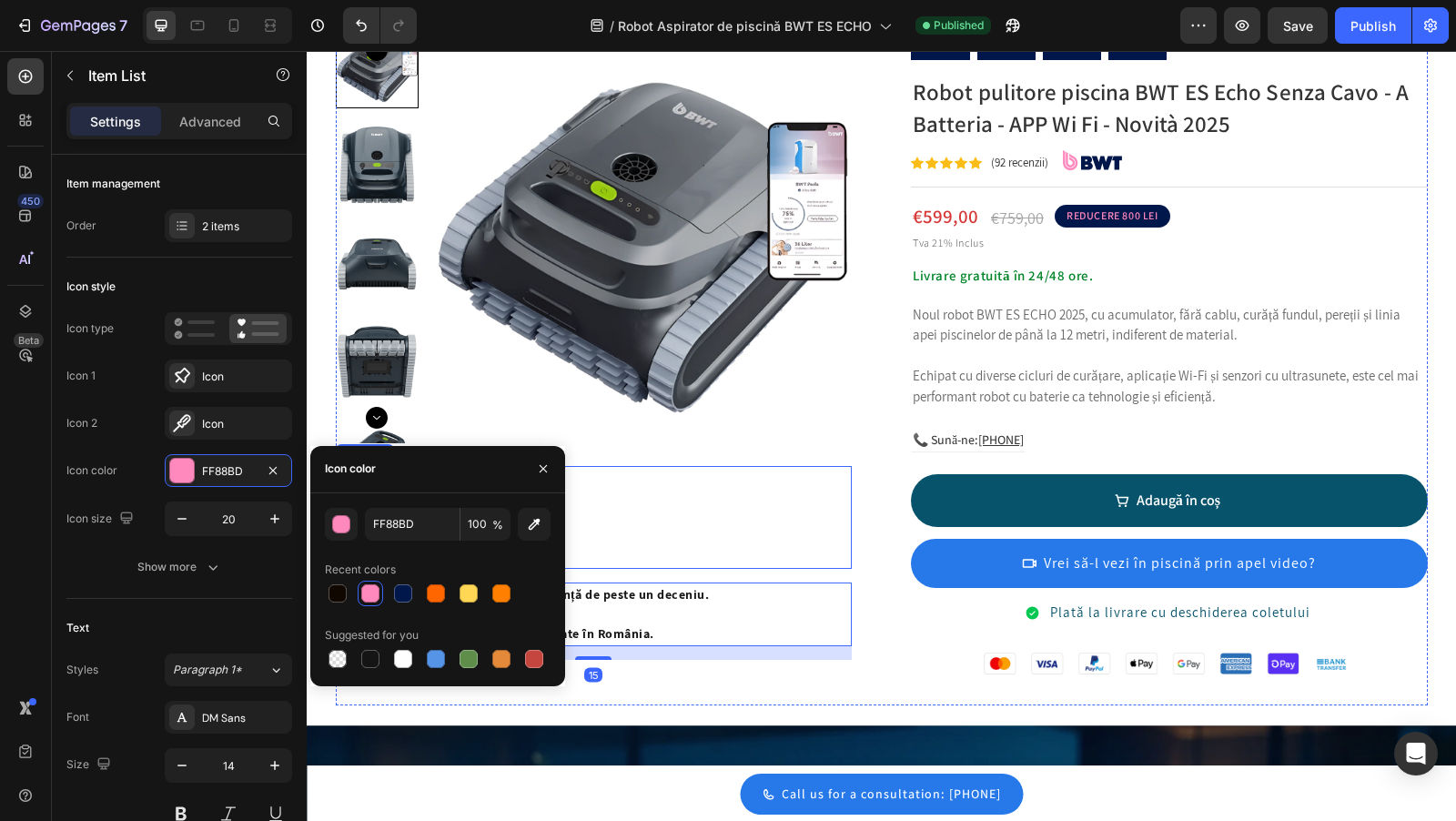click on "Produs original BWT
Returnare gratuită în 14 zile.
2 ani garanție" at bounding box center [594, 517] 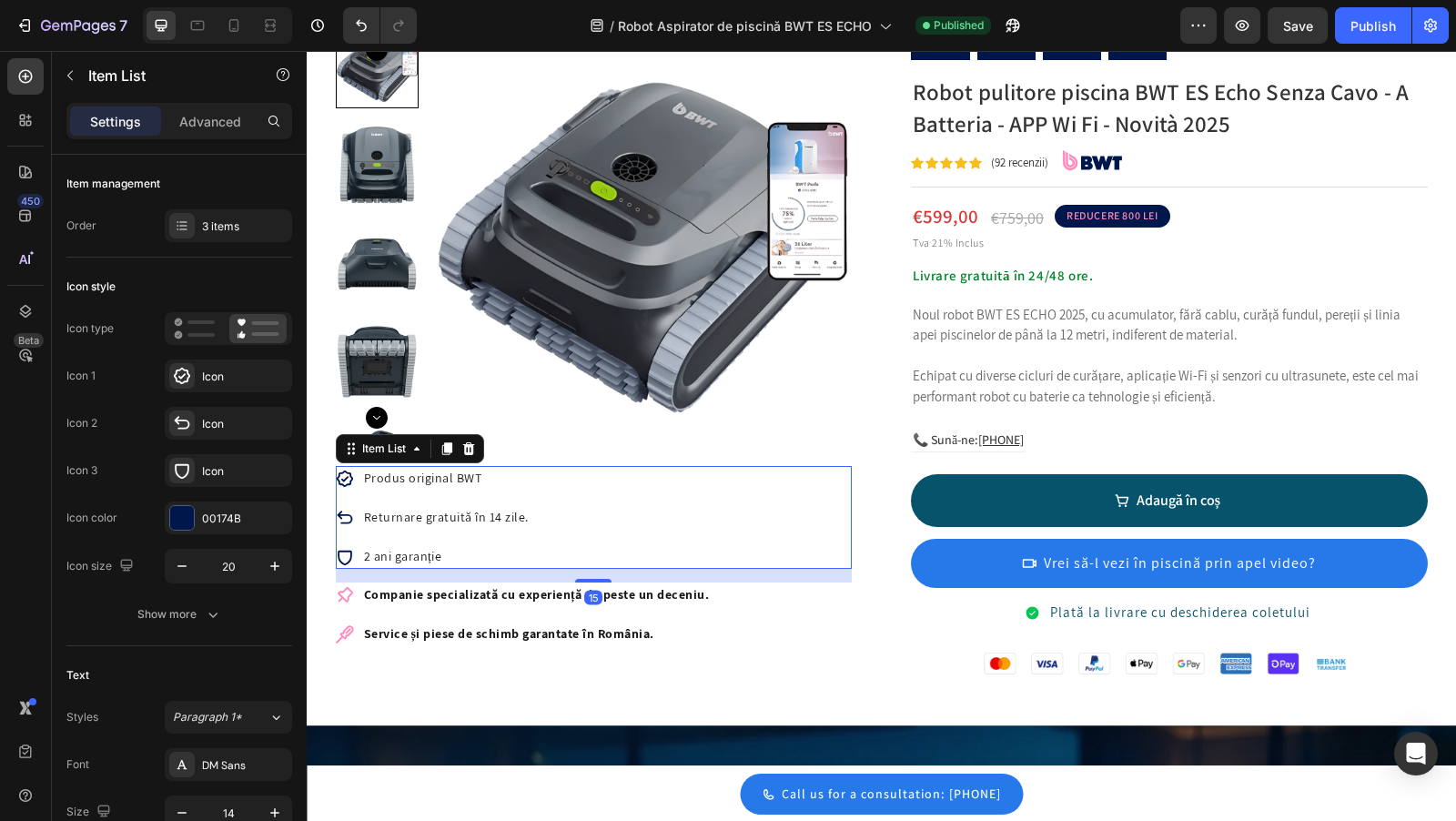 click on "Echipat cu diverse cicluri de curățare, aplicație Wi-Fi și senzori cu ultrasunete, este cel mai performant robot cu baterie ca tehnologie și eficiență." at bounding box center [1169, 386] 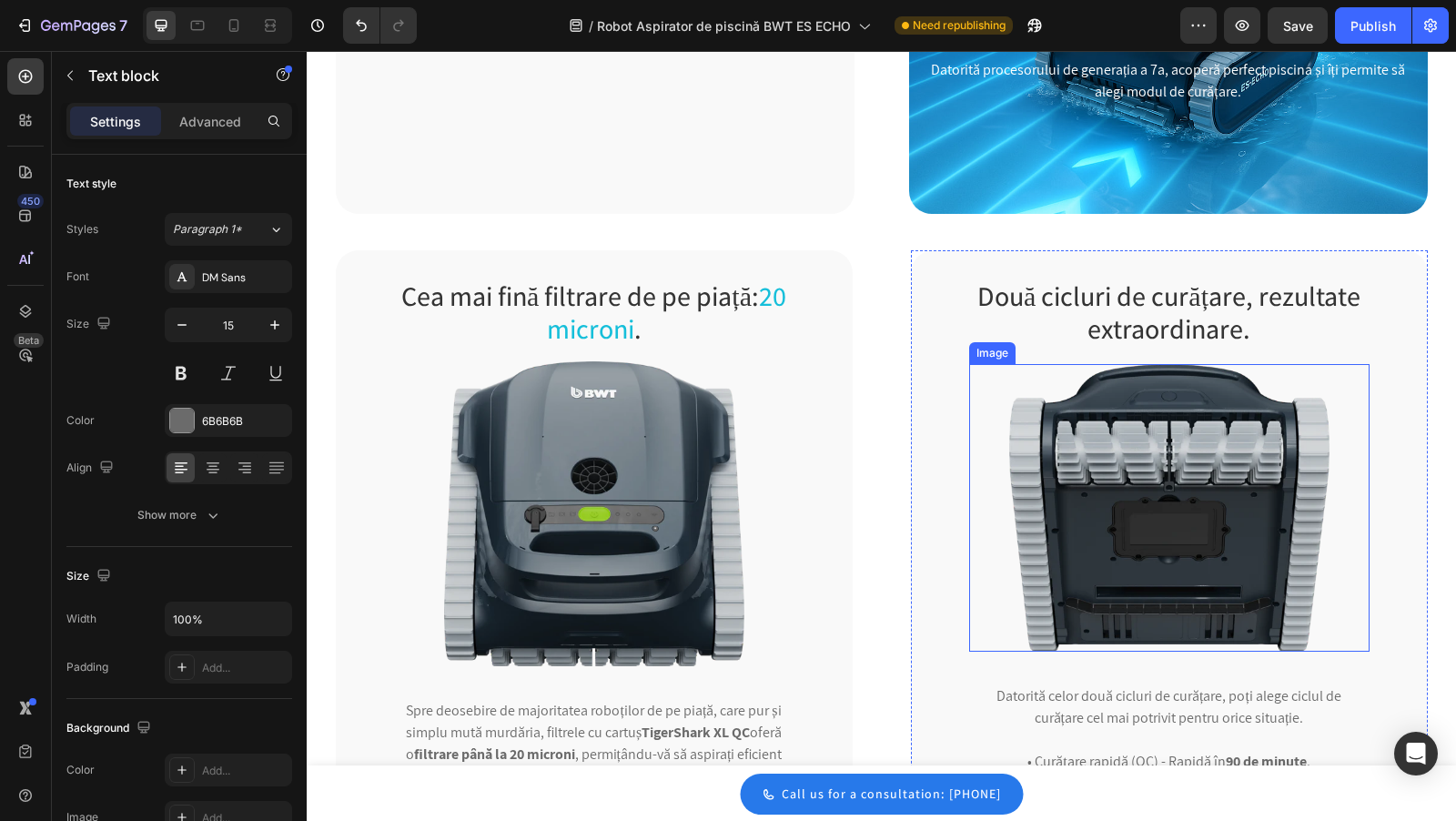 scroll, scrollTop: 1918, scrollLeft: 0, axis: vertical 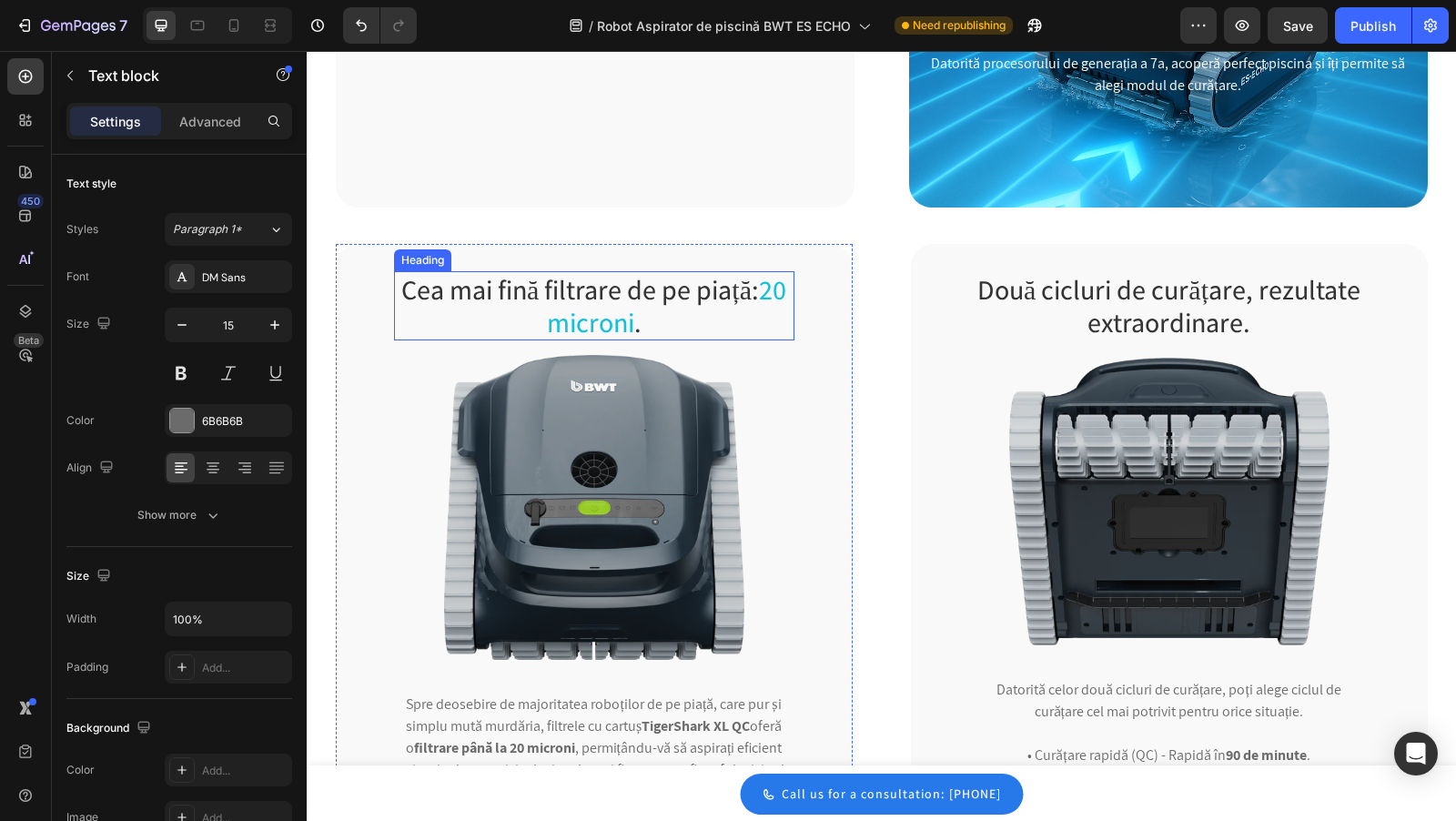 click on "20 microni" at bounding box center (666, 306) 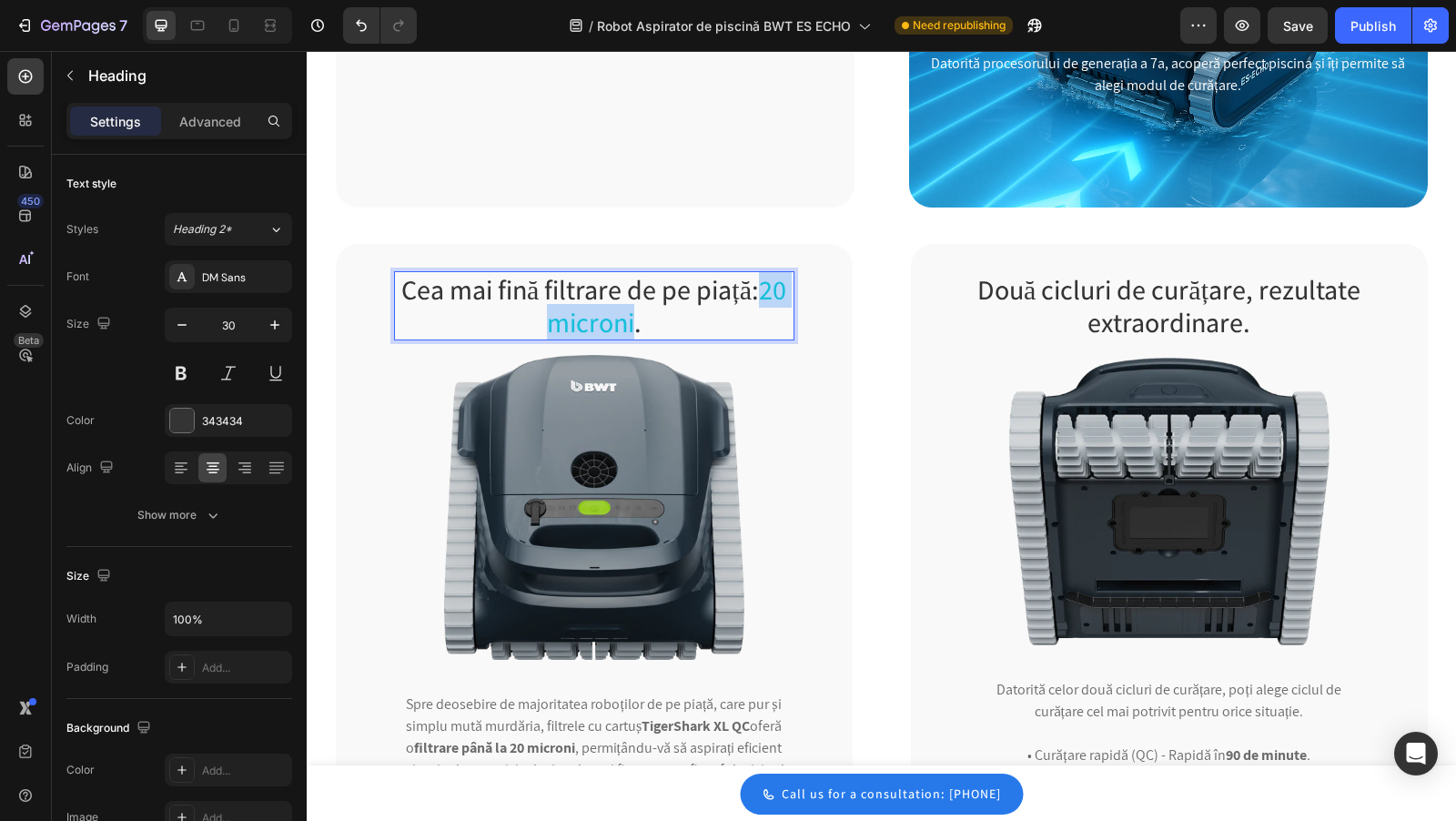 drag, startPoint x: 700, startPoint y: 327, endPoint x: 564, endPoint y: 328, distance: 136.00368 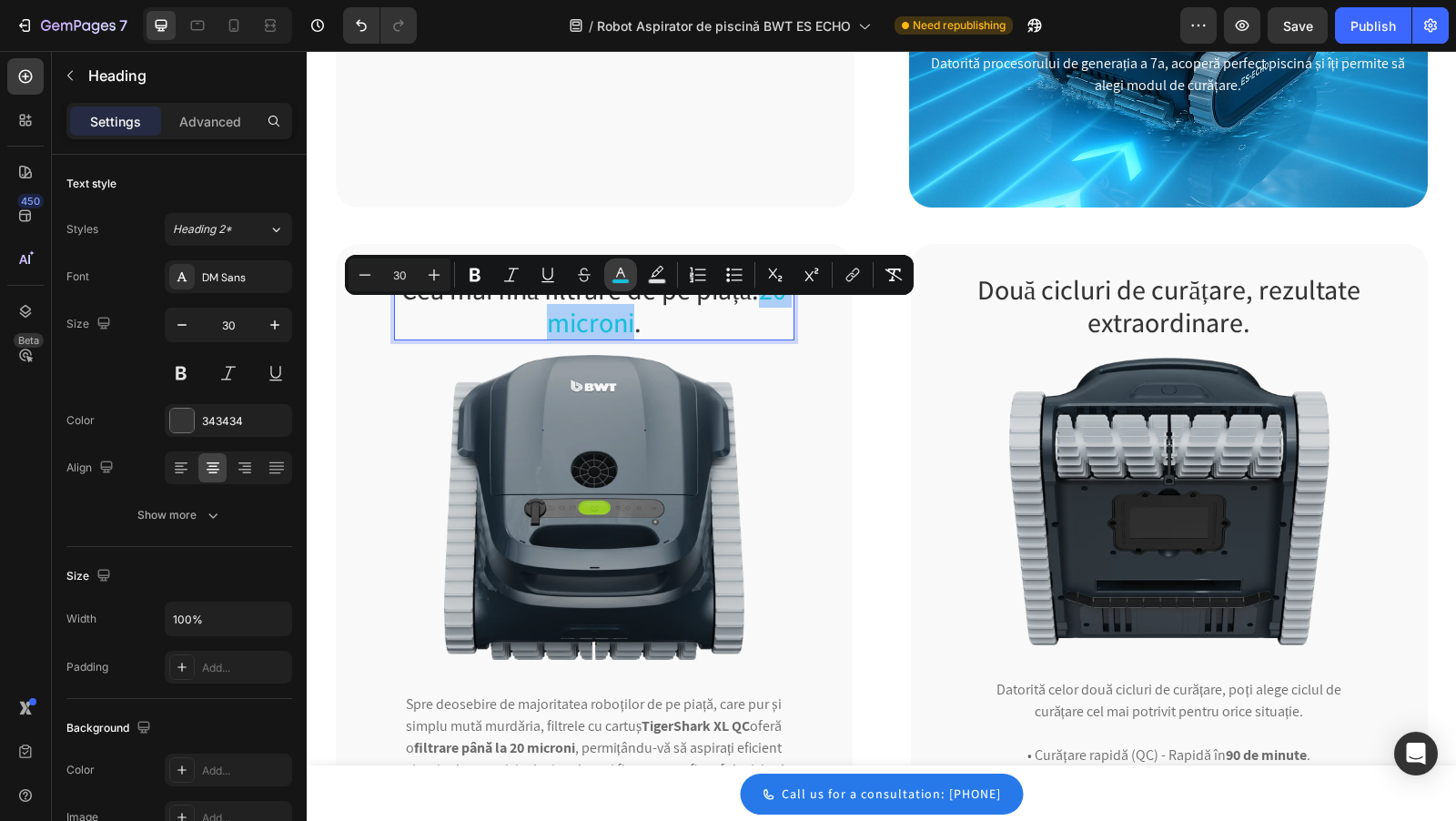 click 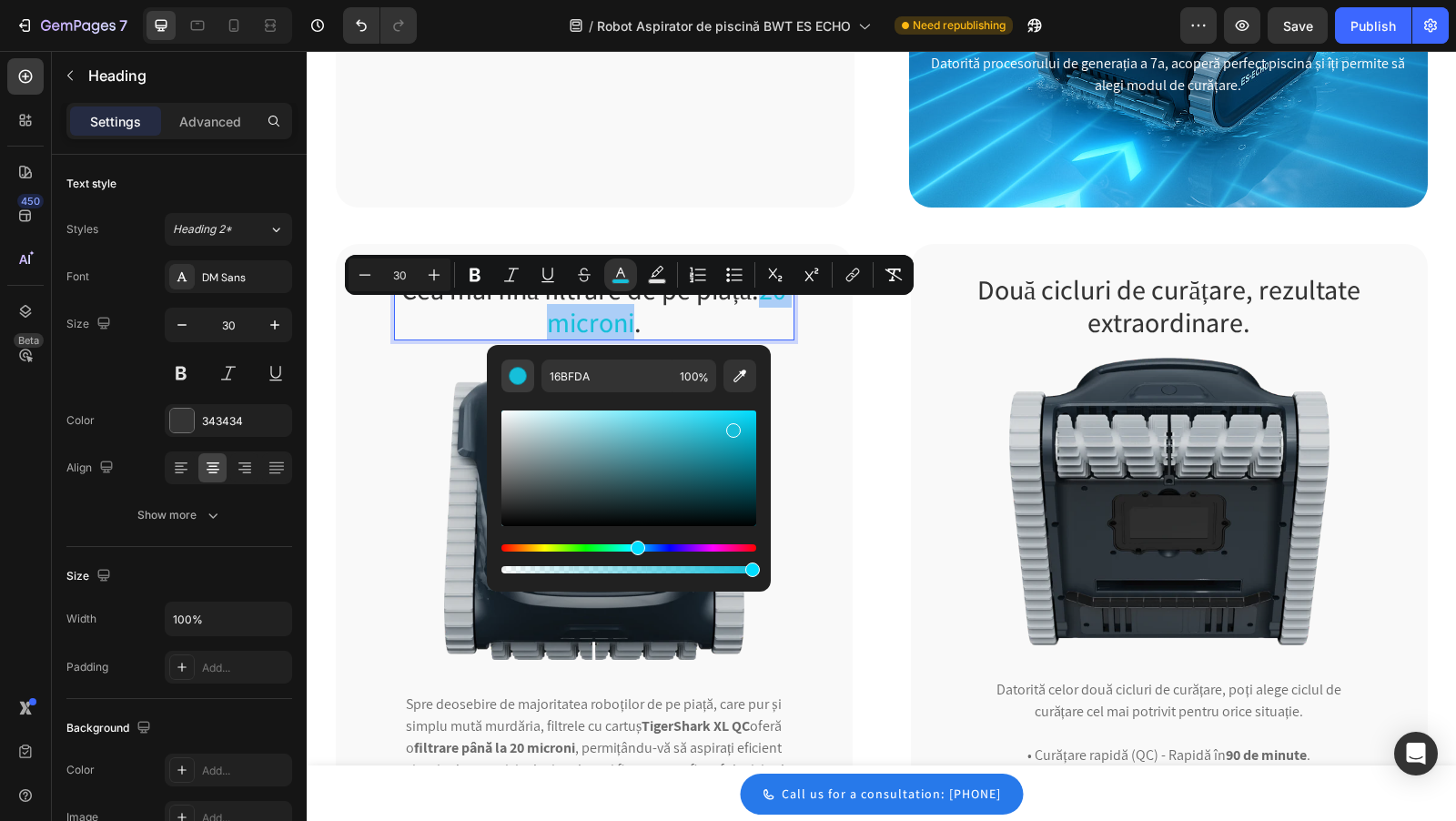 click at bounding box center [518, 376] 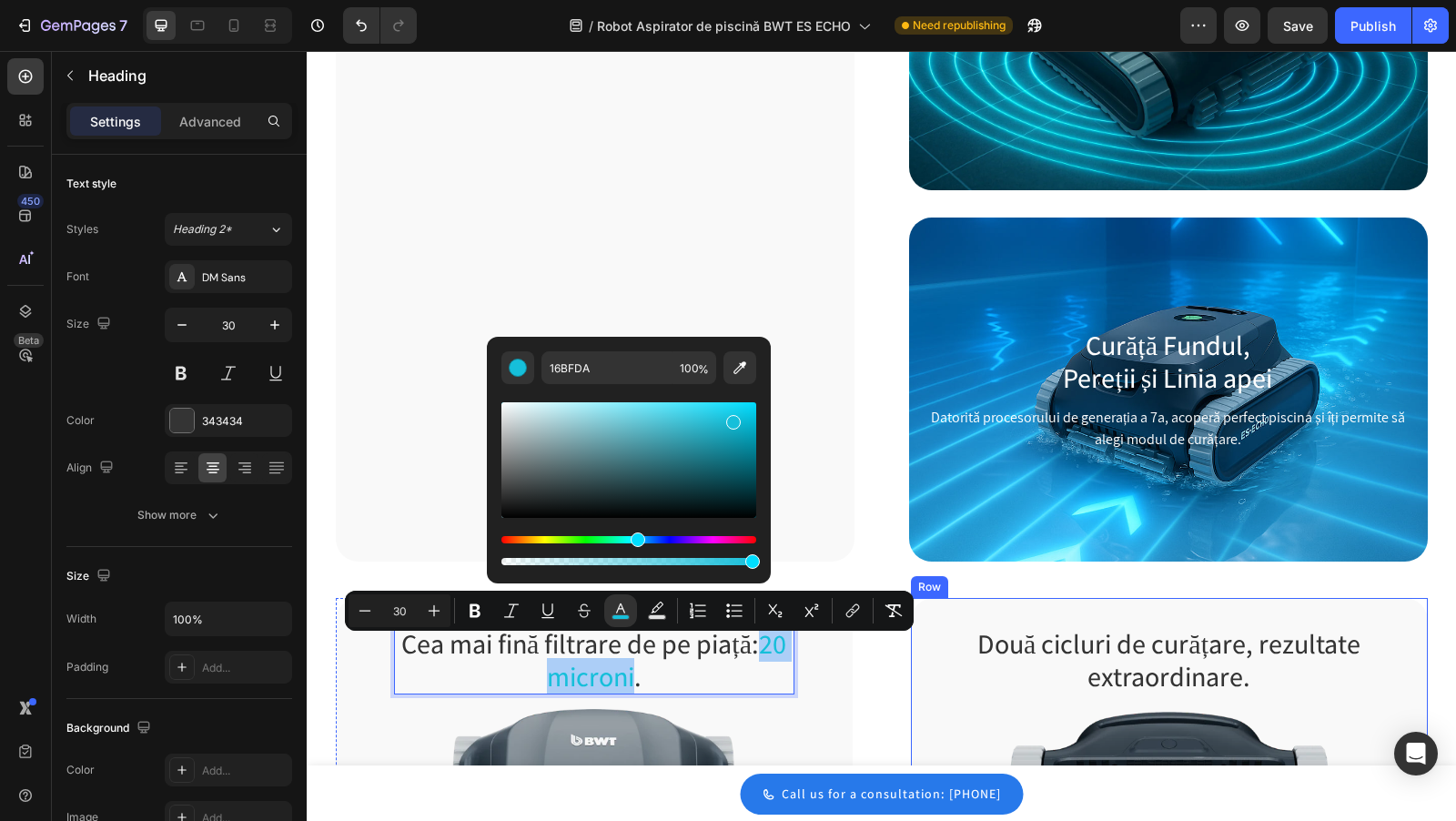 scroll, scrollTop: 1623, scrollLeft: 0, axis: vertical 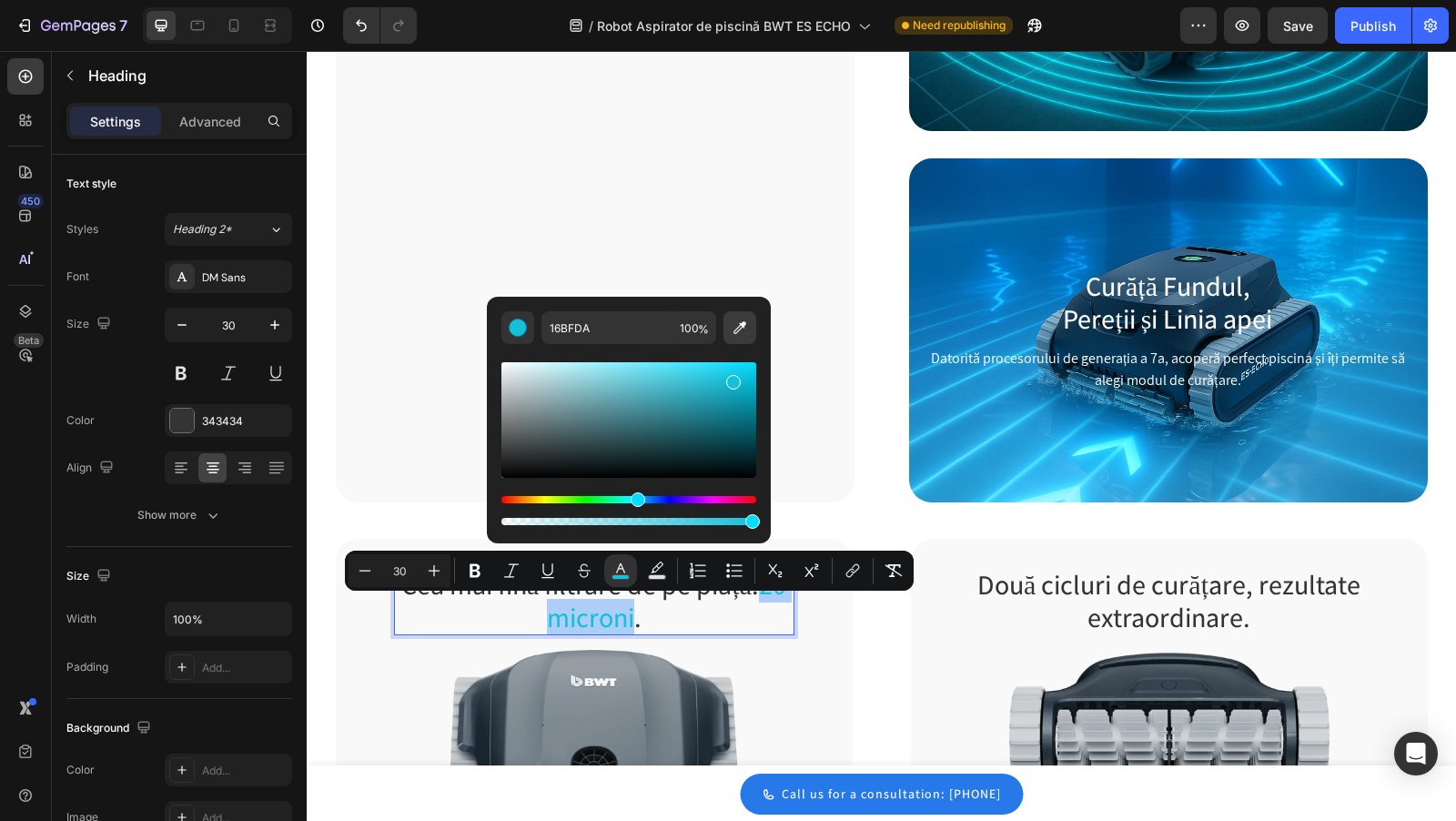 click 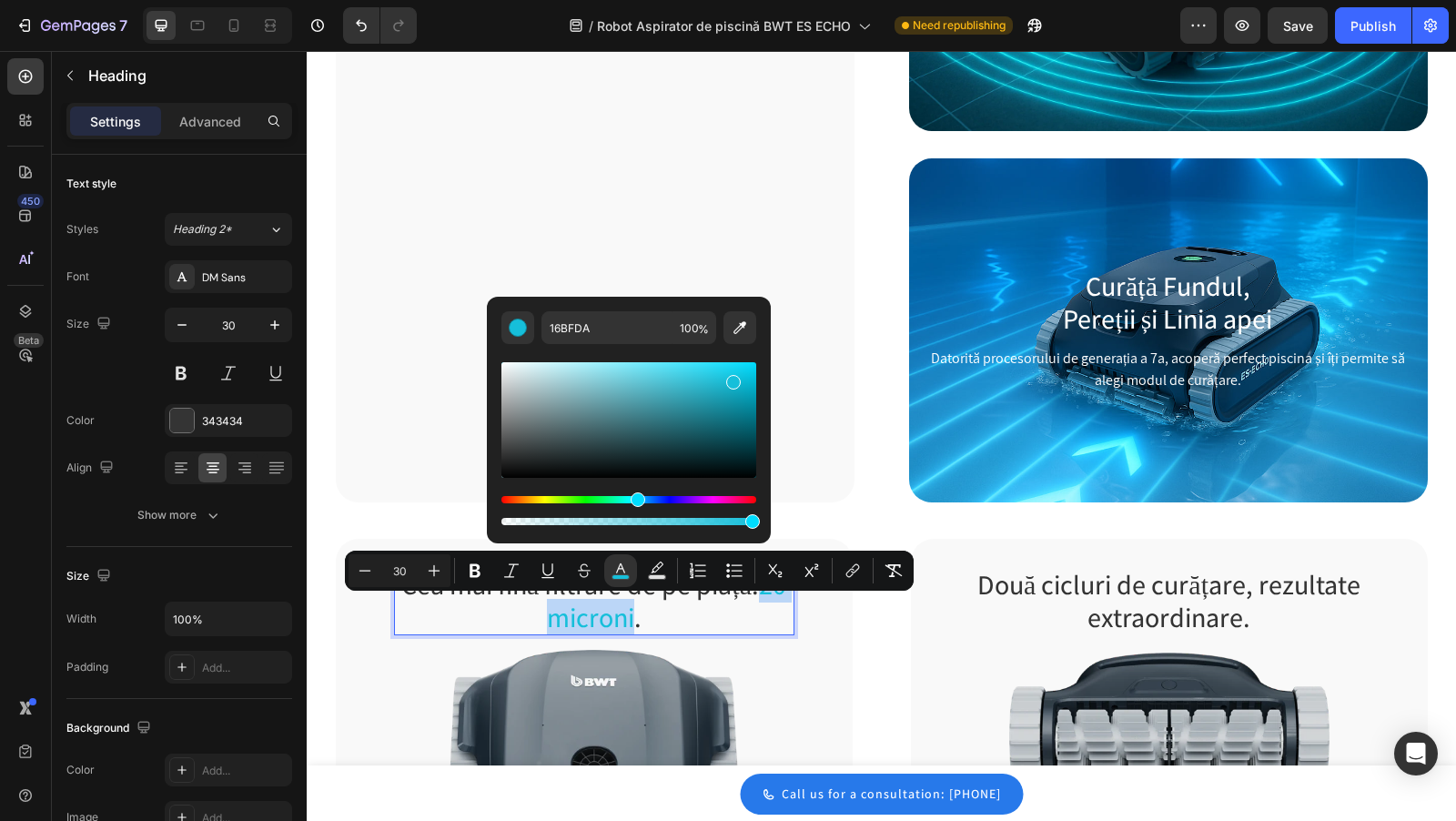 type on "FF8EC2" 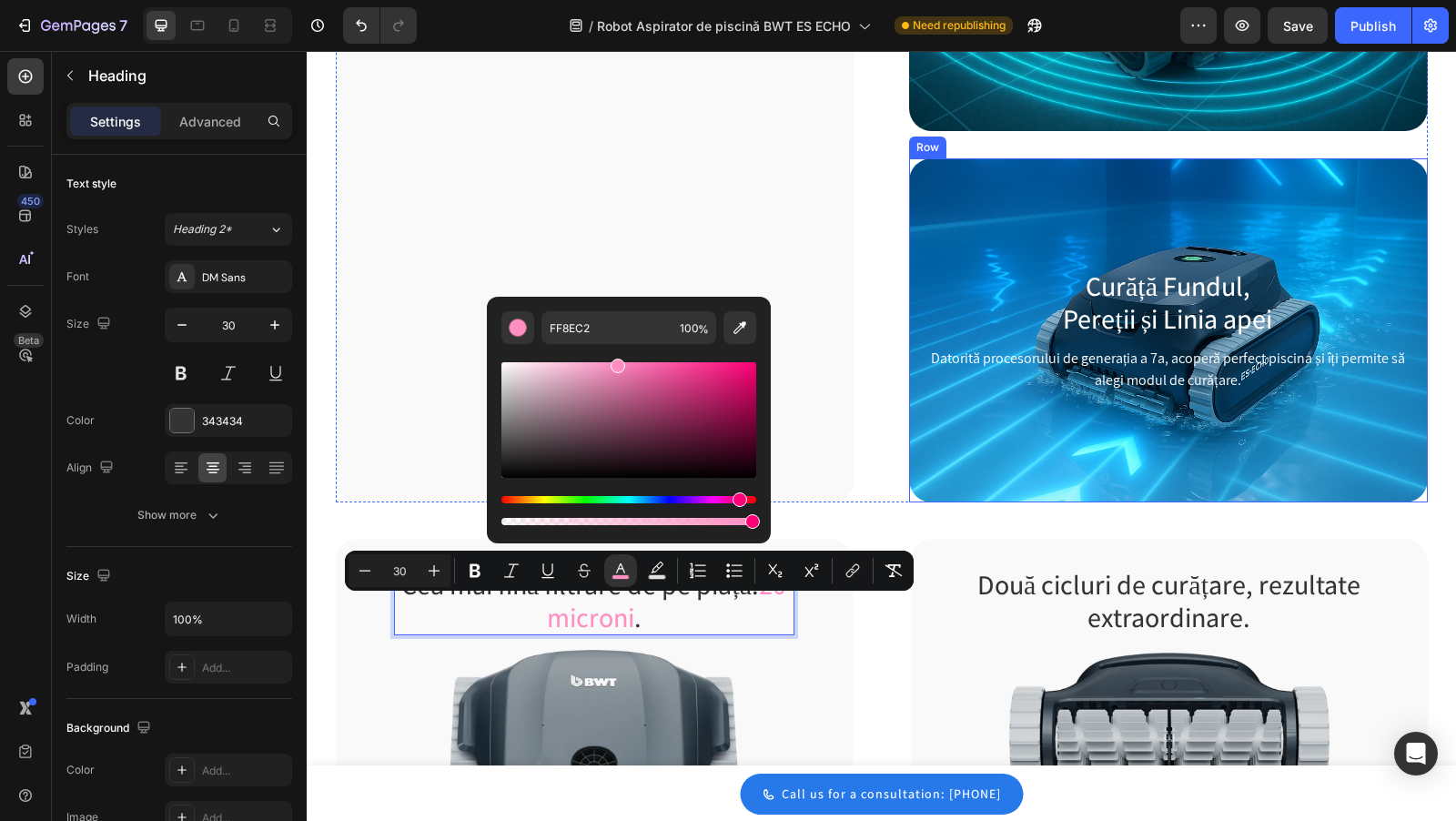 click on "Curăță Fundul,  Pereții și Linia apei Heading Datorită procesorului de generația a 7a, acoperă perfect piscina și îți permite să alegi modul de curățare. Text block Row" at bounding box center (1168, 330) 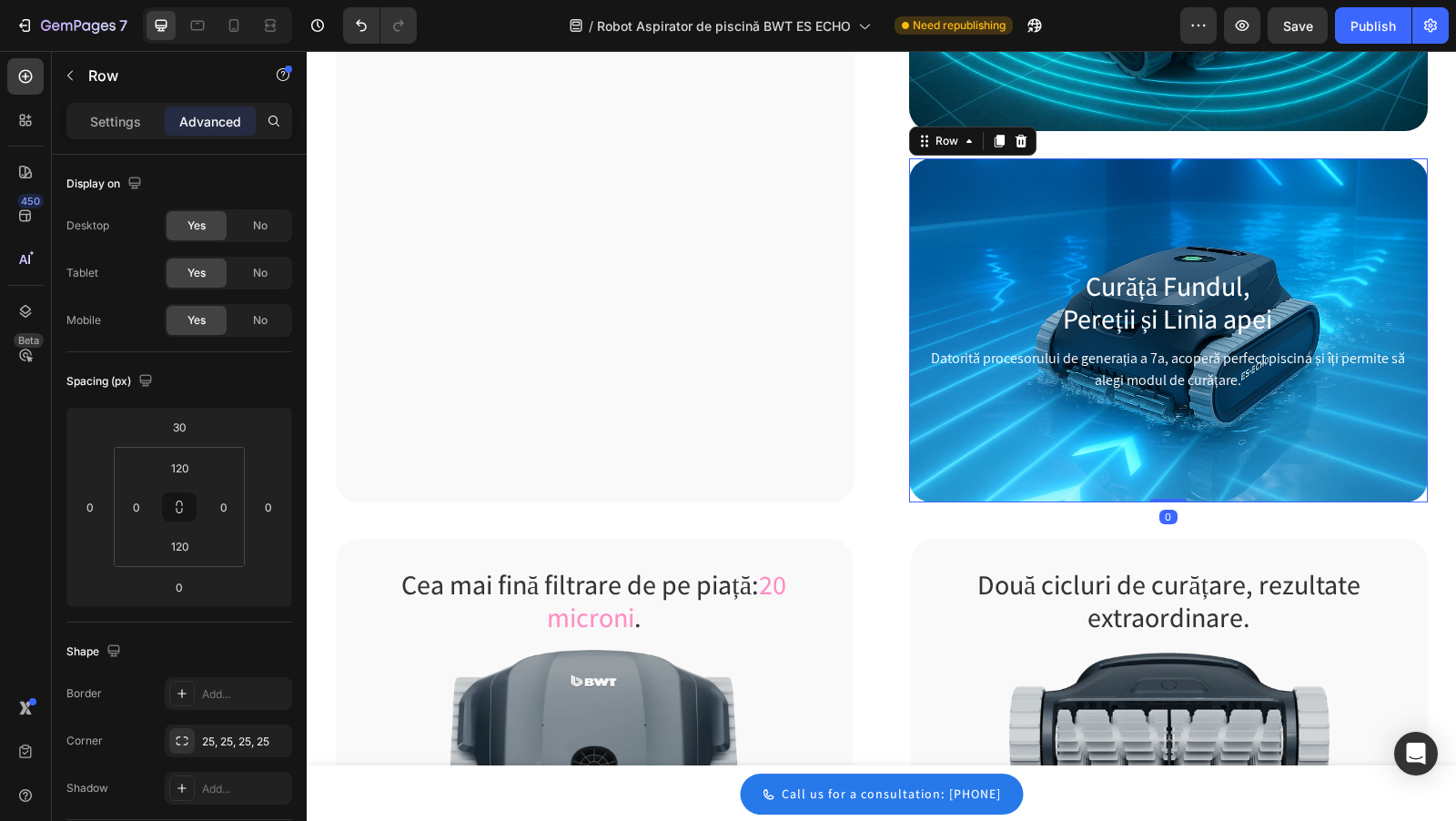 click on "Curăță Fundul,  Pereții și Linia apei Heading Datorită procesorului de generația a 7a, acoperă perfect piscina și îți permite să alegi modul de curățare. Text block Row   0" at bounding box center (1168, 330) 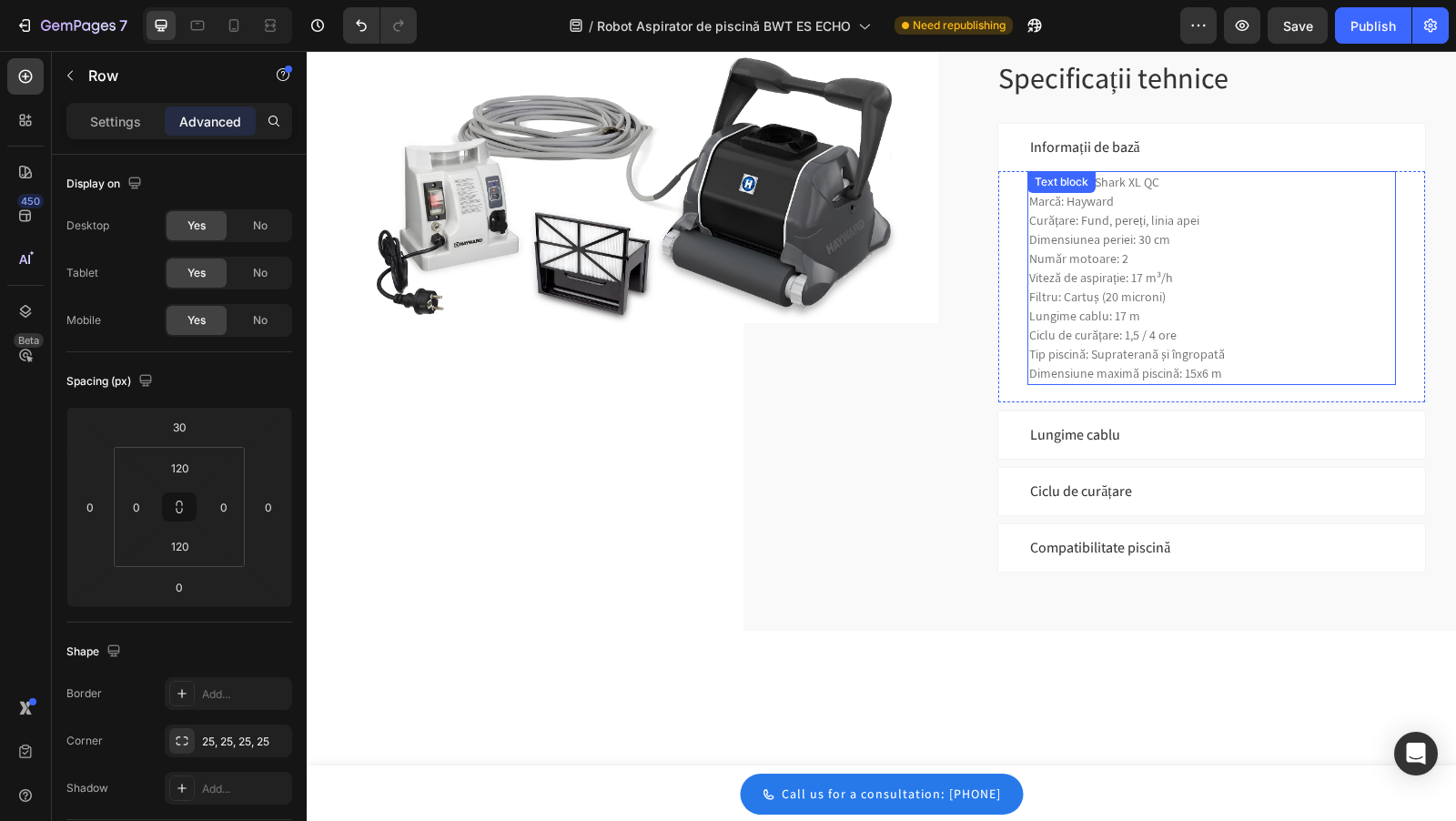 scroll, scrollTop: 3024, scrollLeft: 0, axis: vertical 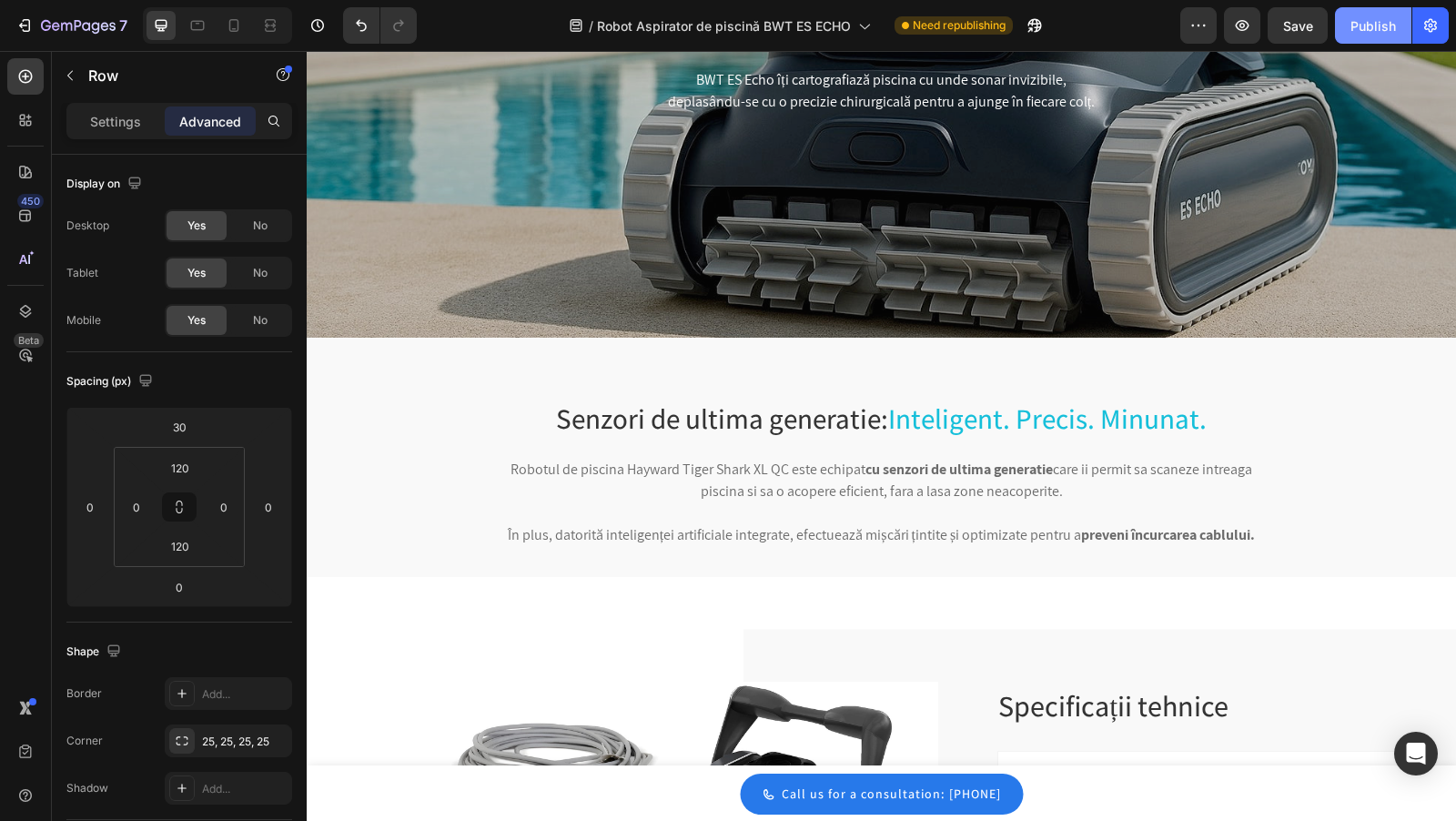 click on "Publish" 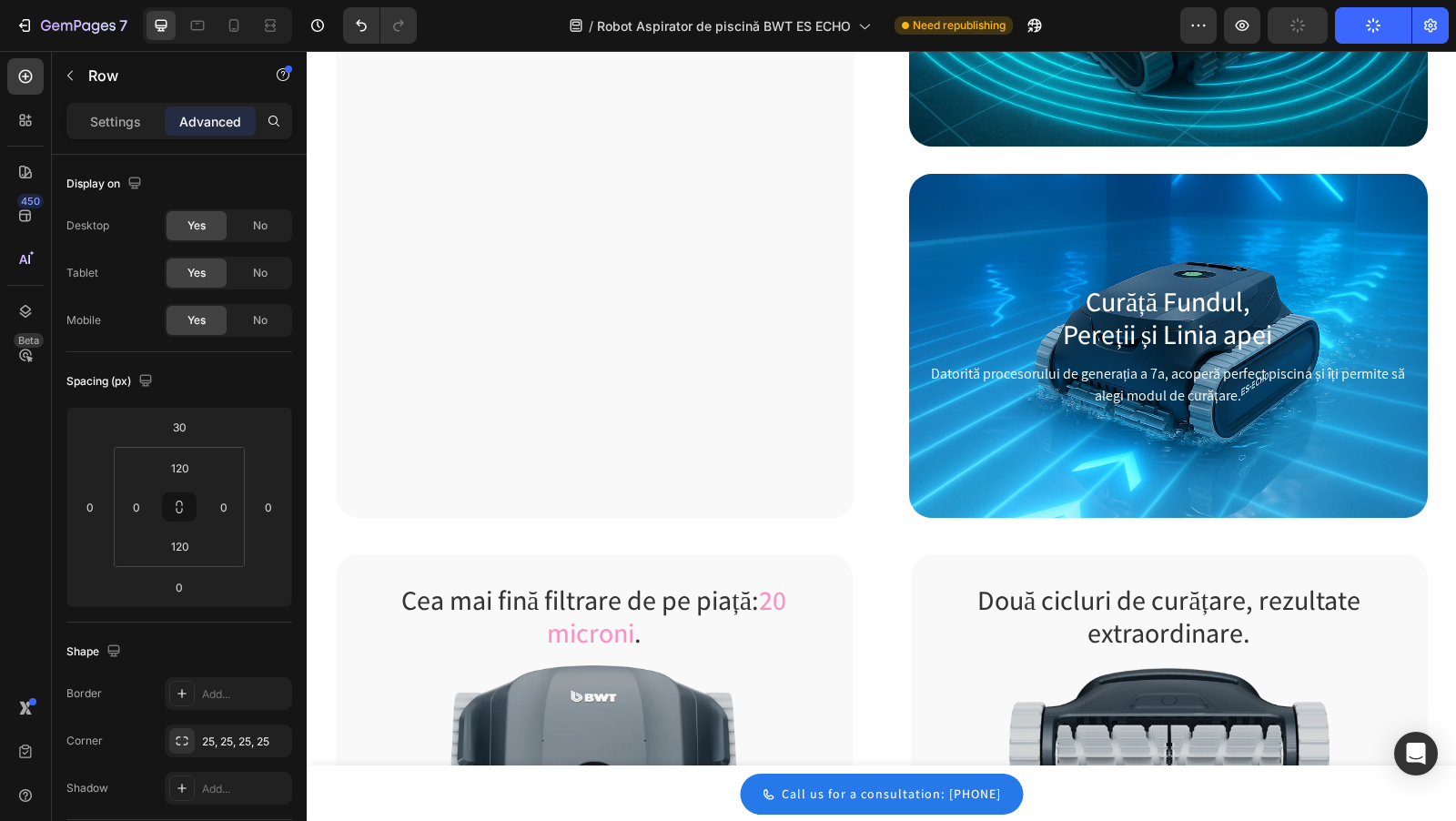 scroll, scrollTop: 1543, scrollLeft: 0, axis: vertical 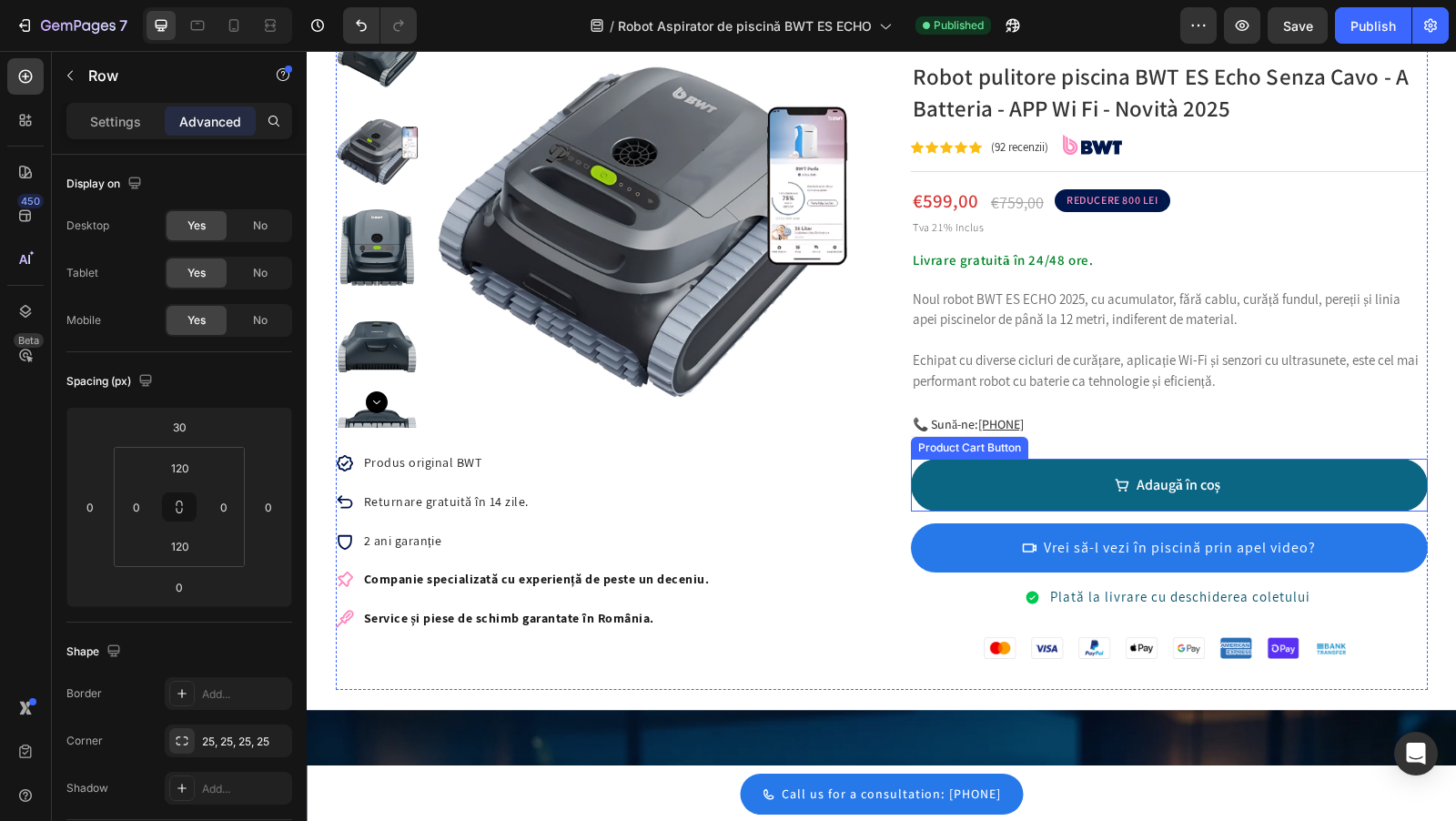 click on "Adaugă în coș" at bounding box center [1169, 485] 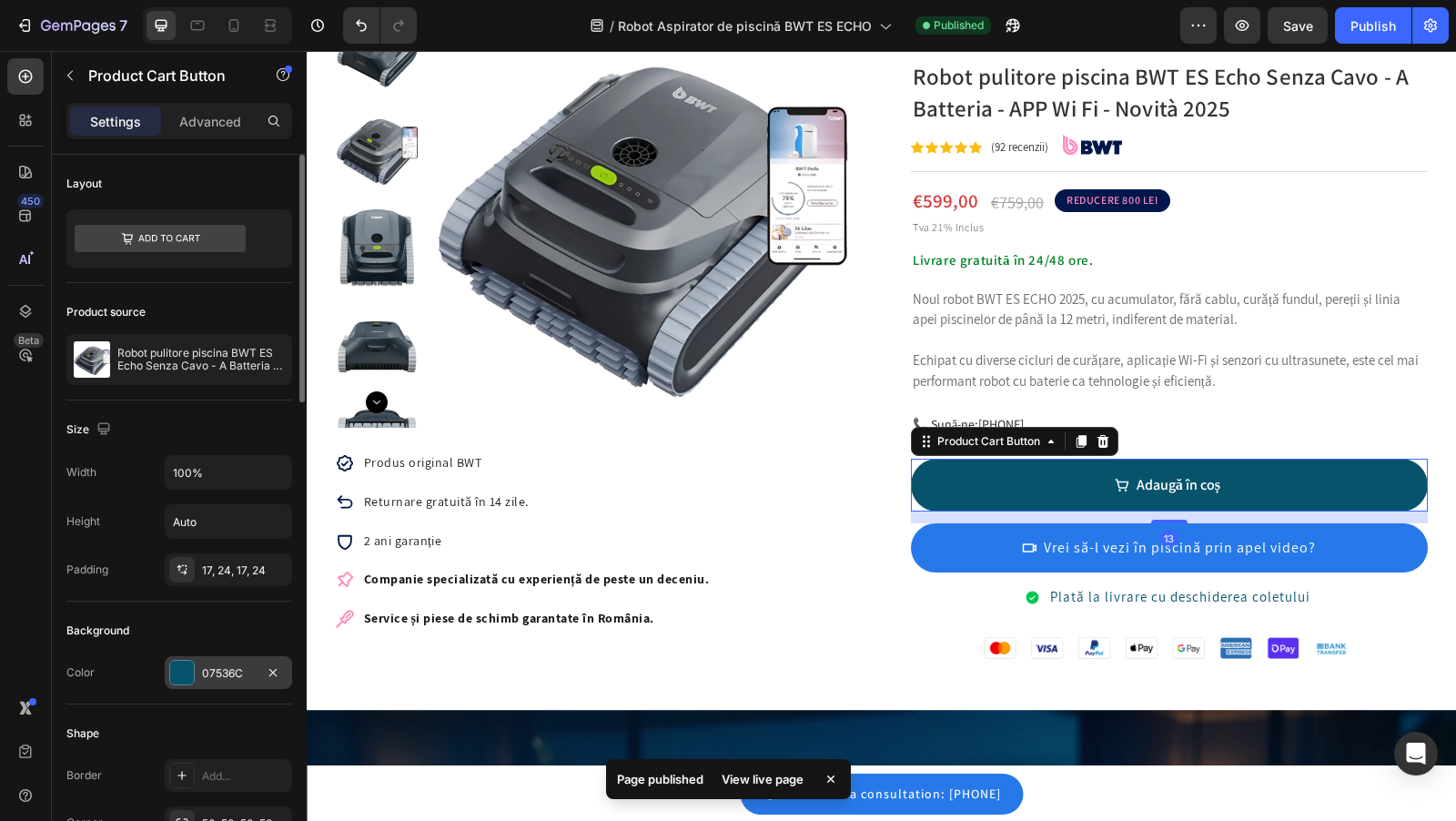 click at bounding box center [182, 673] 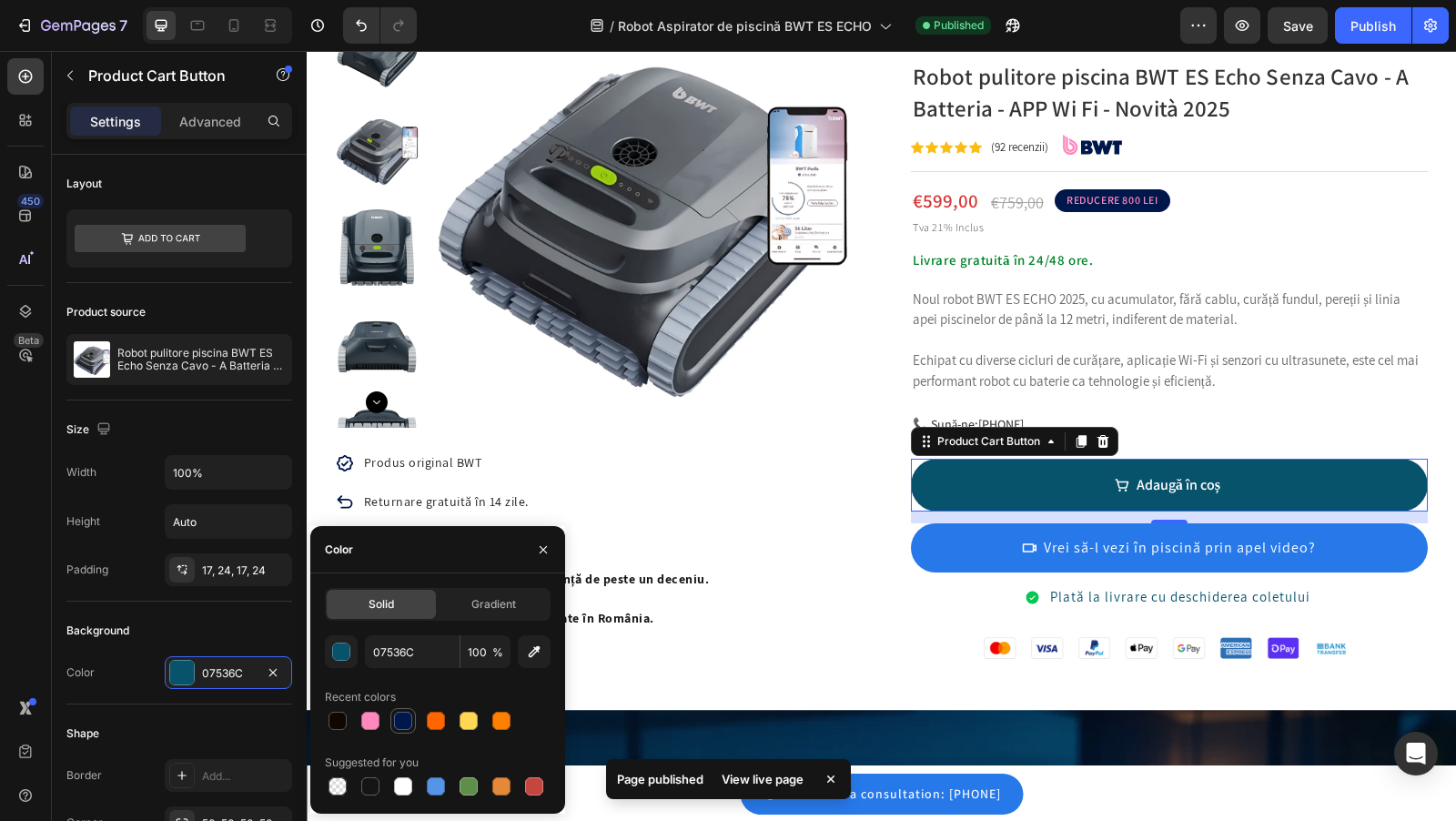 click at bounding box center (403, 721) 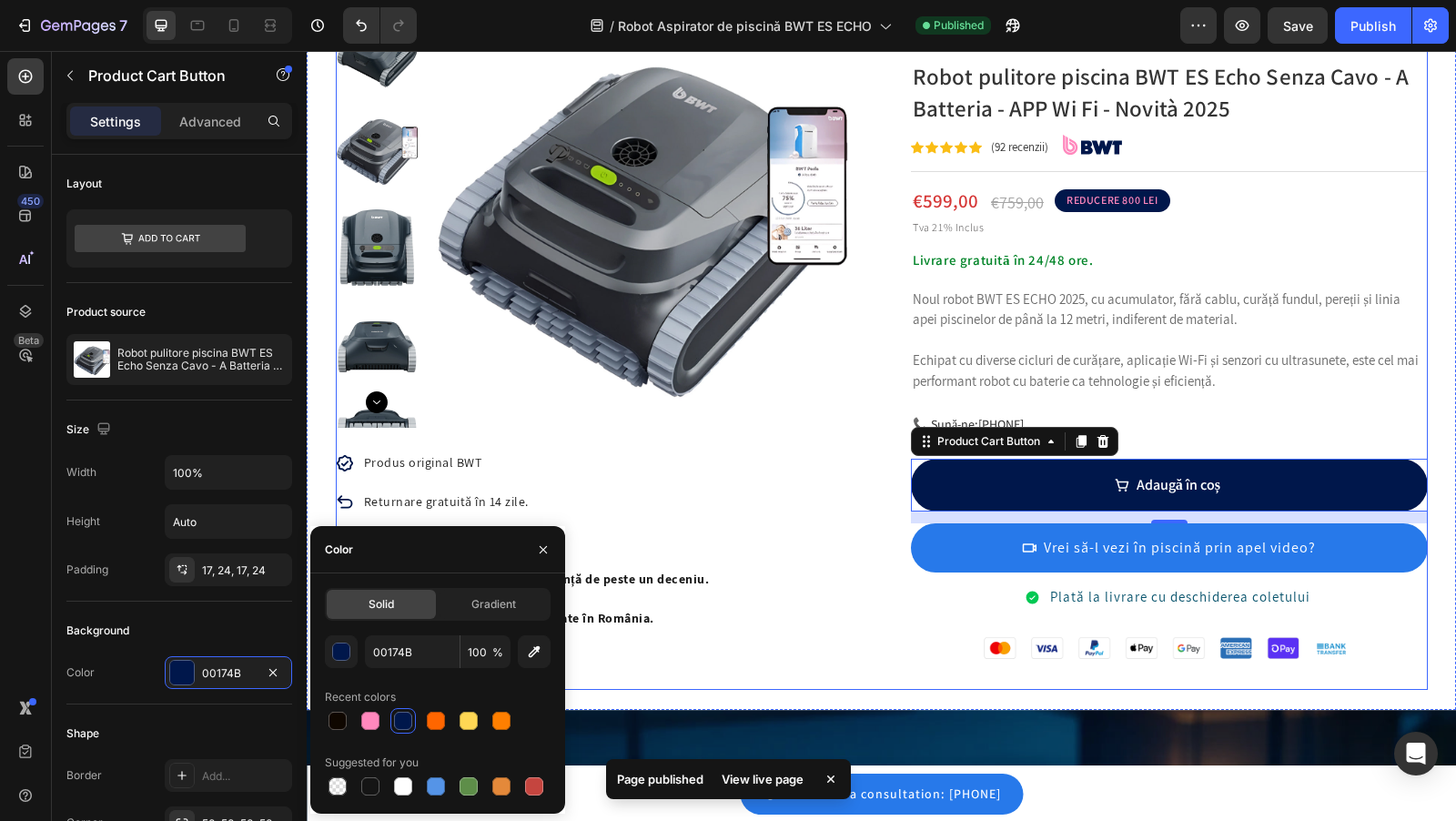 click at bounding box center [642, 218] 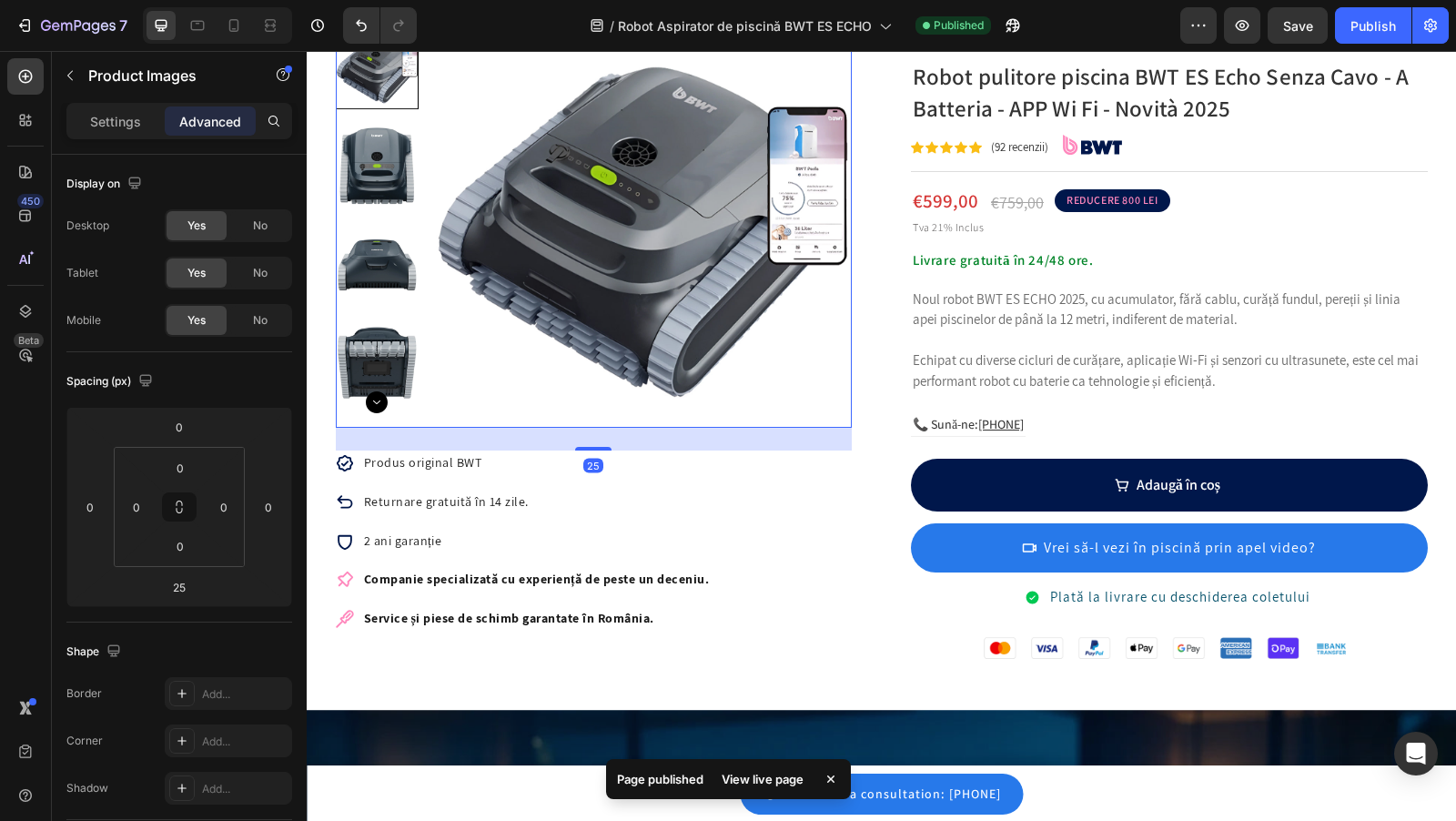 scroll, scrollTop: 0, scrollLeft: 0, axis: both 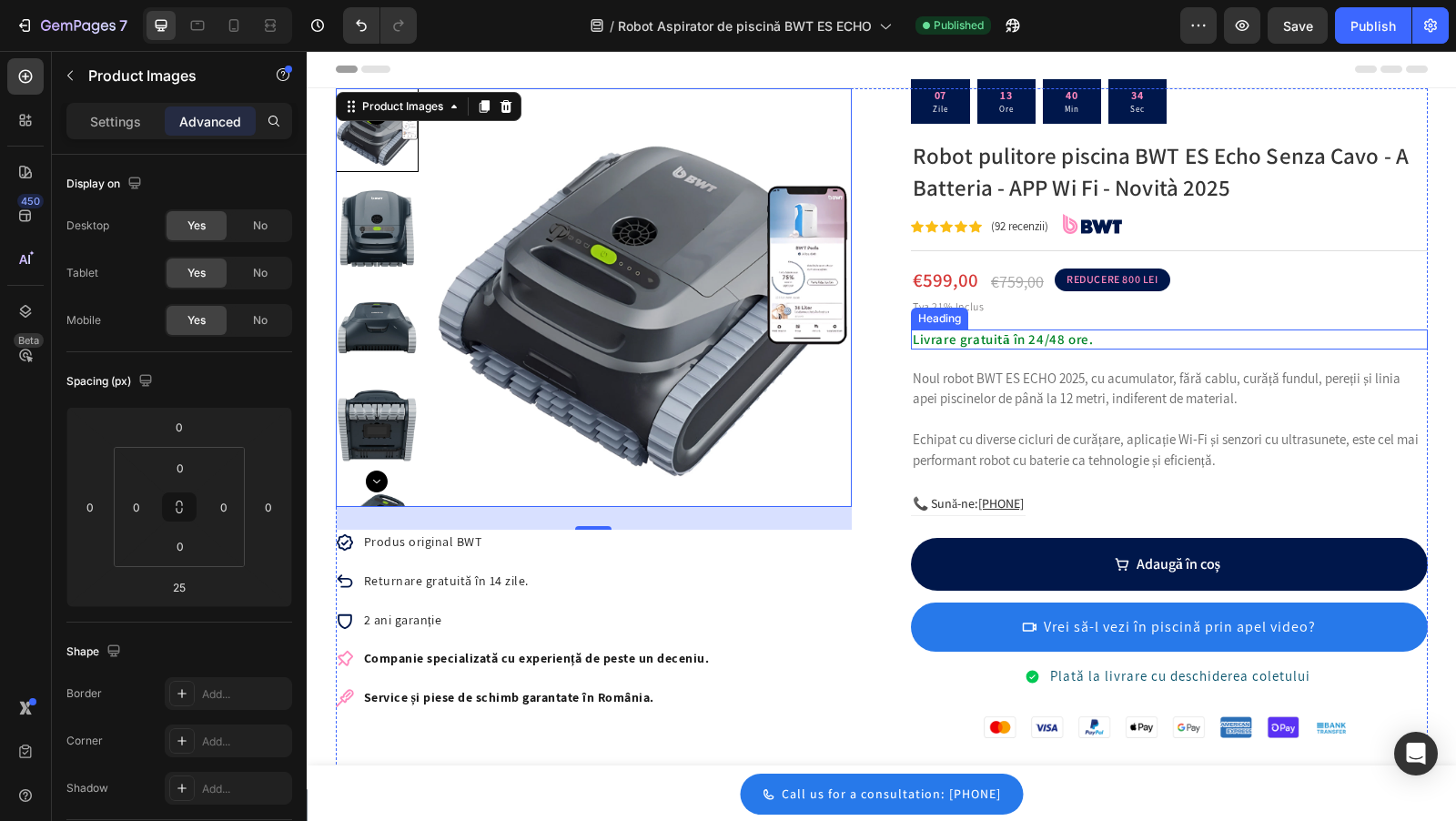 click on "Livrare gratuită în 24/48 ore." at bounding box center [1169, 340] 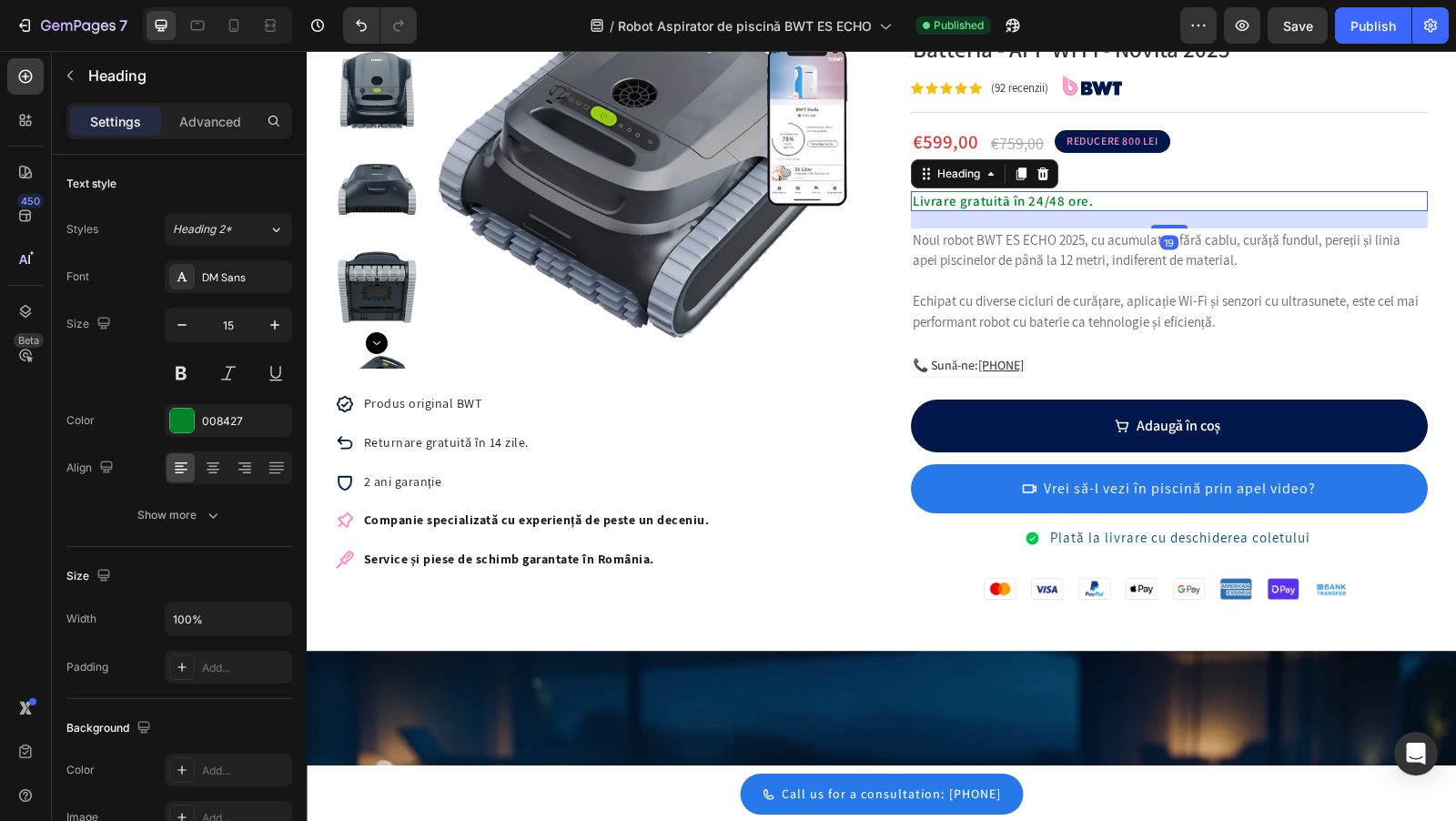 scroll, scrollTop: 0, scrollLeft: 0, axis: both 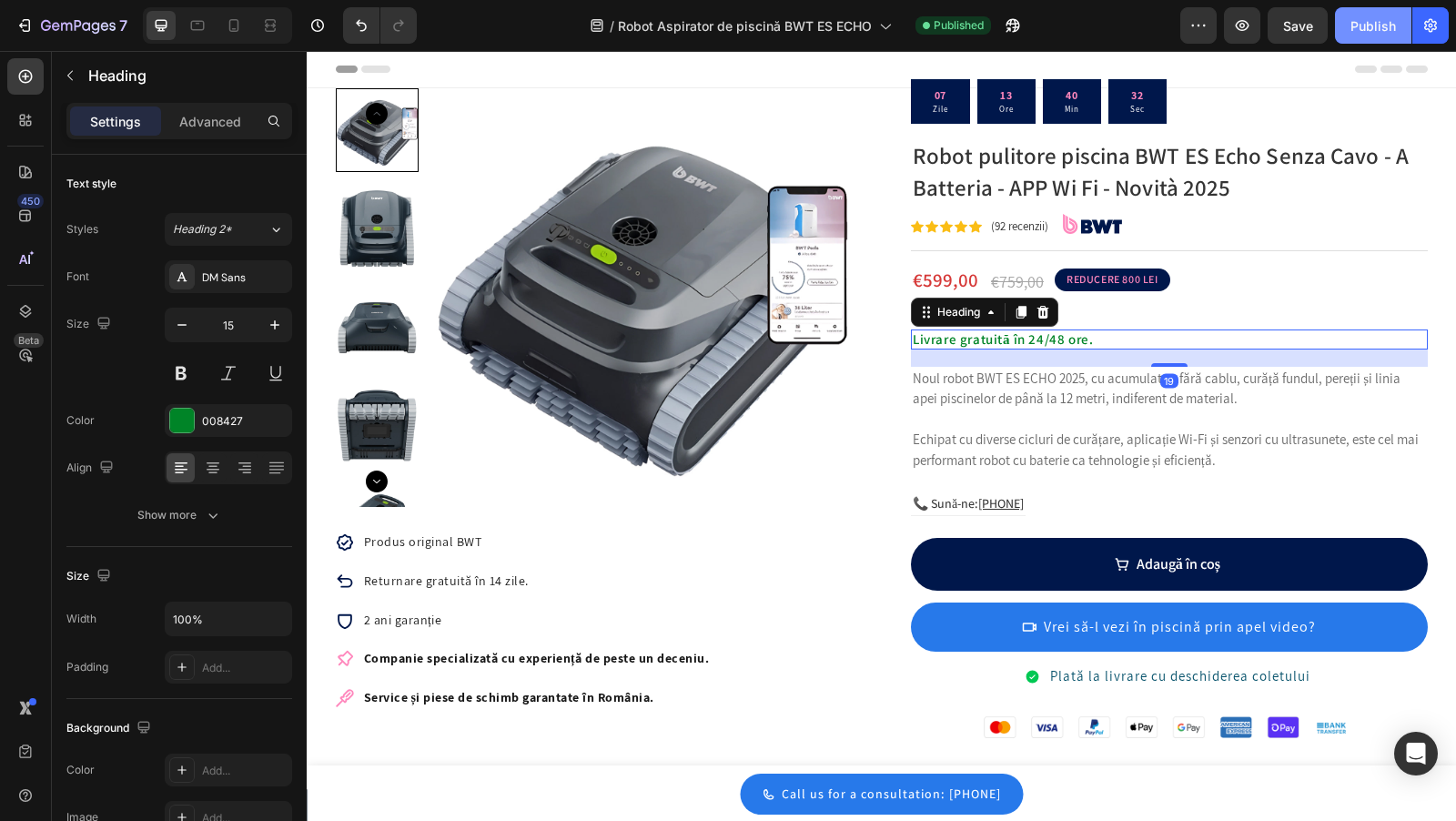 click on "Publish" at bounding box center (1373, 25) 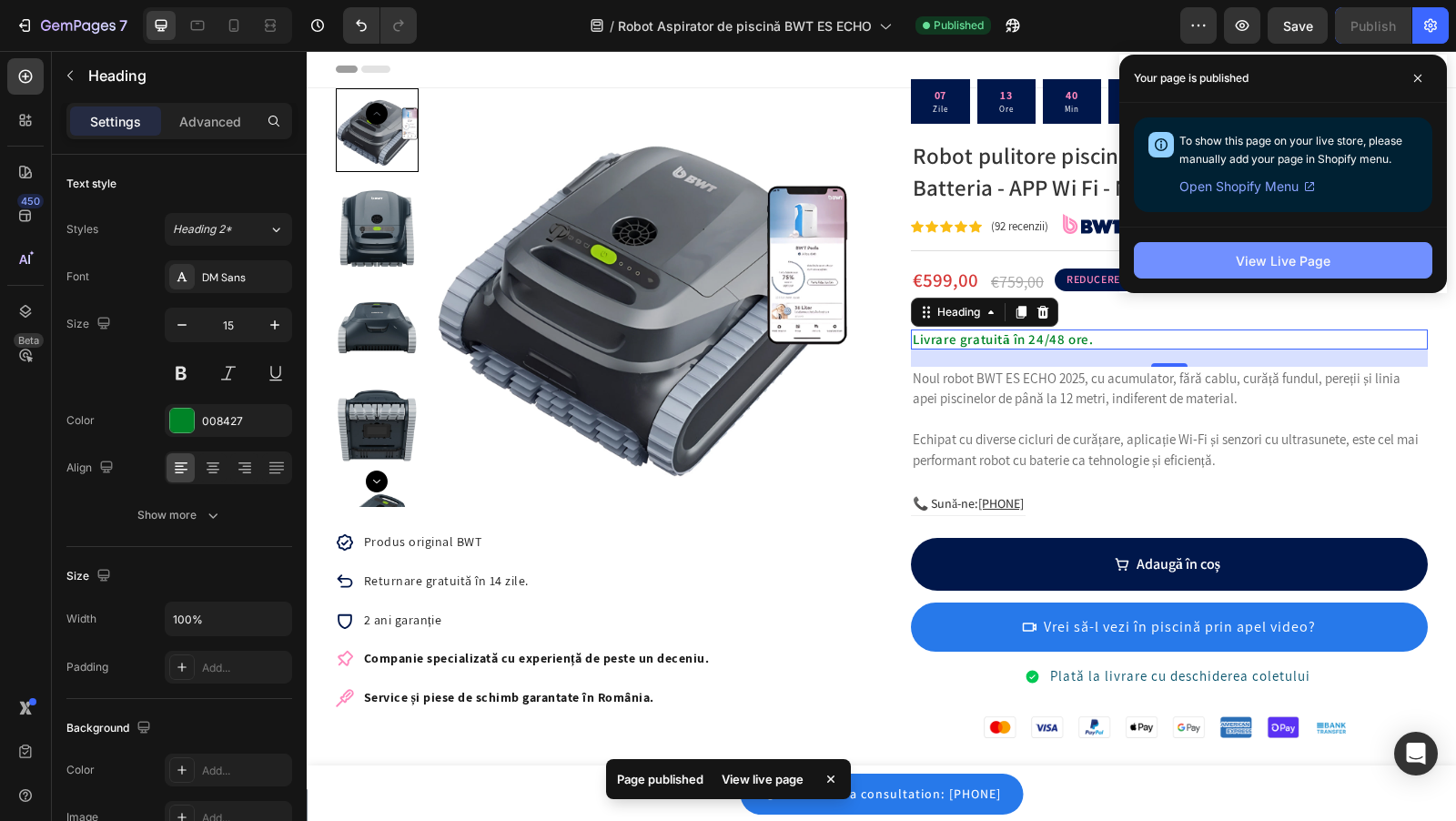 click on "View Live Page" at bounding box center (1283, 260) 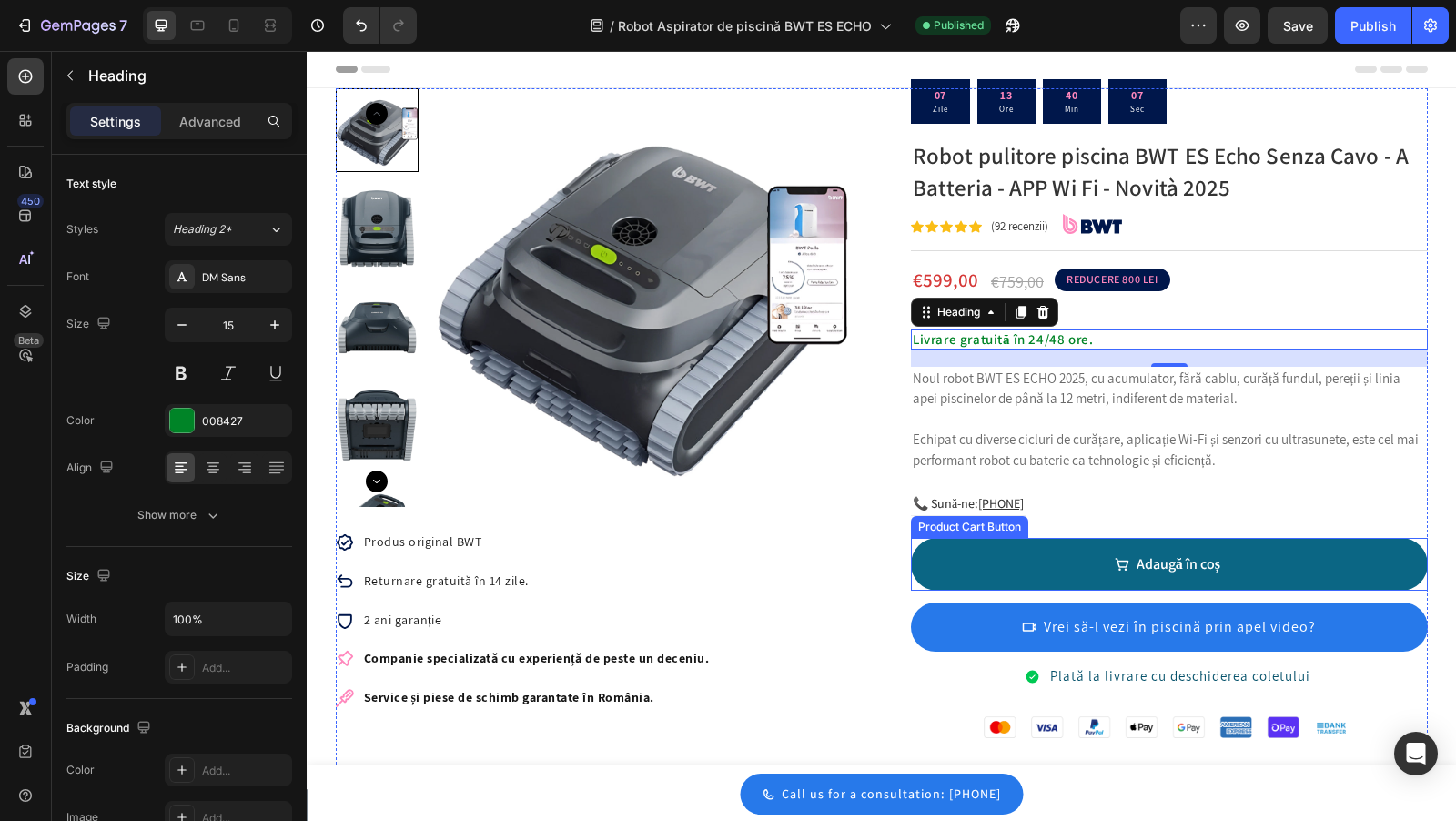 click on "Adaugă în coș" at bounding box center (1169, 564) 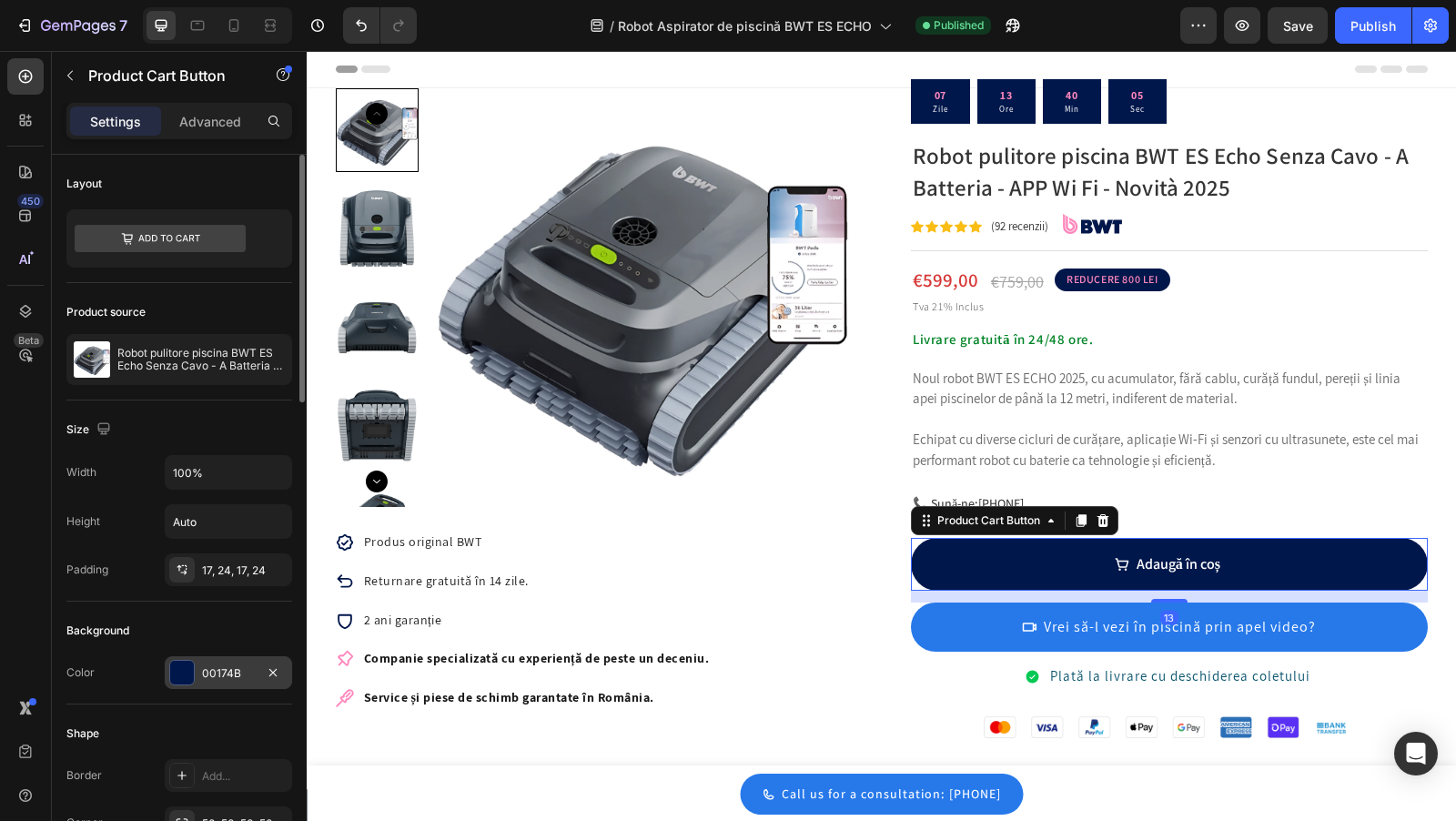 click on "00174B" at bounding box center [228, 674] 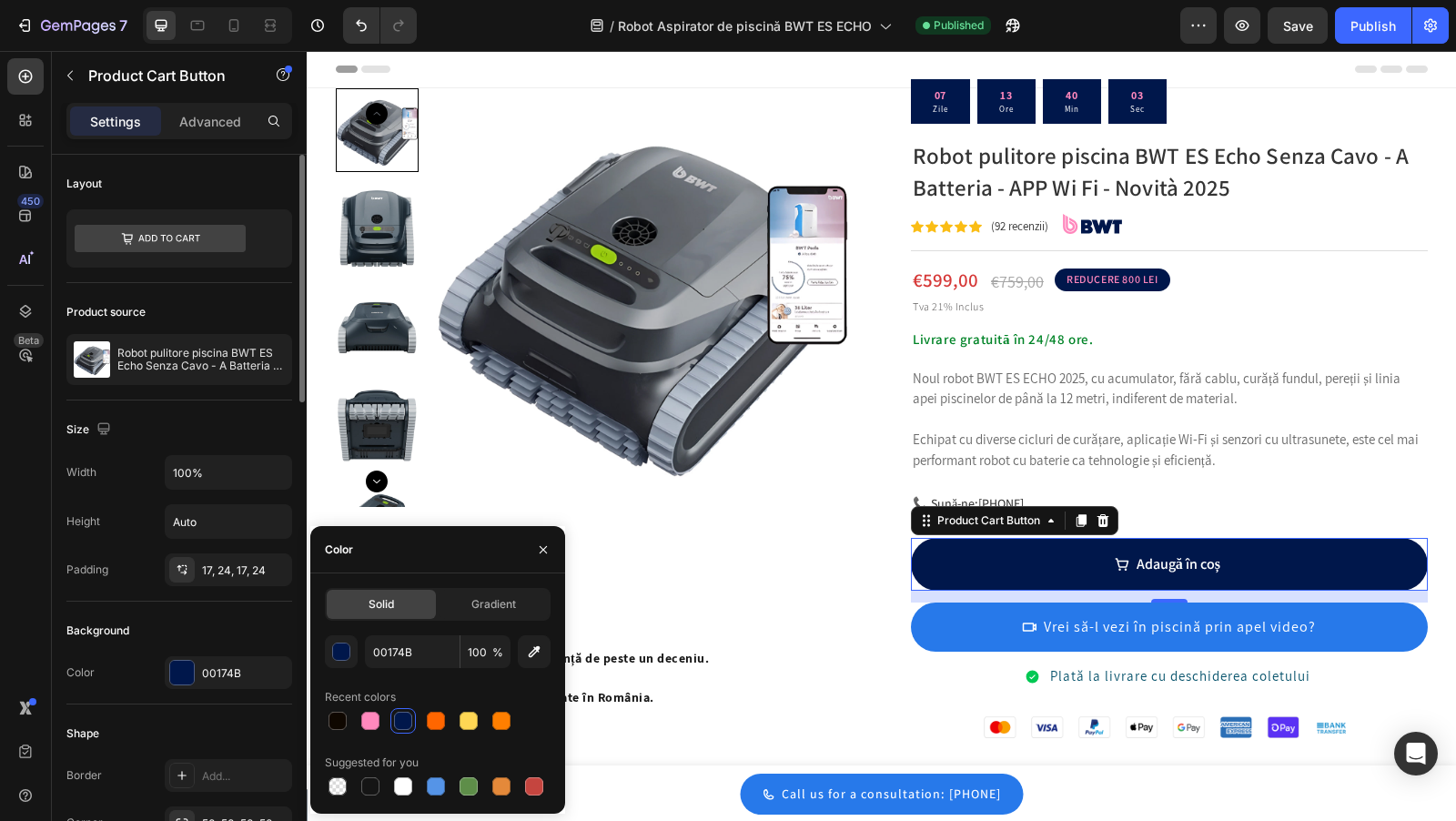 click on "Background" at bounding box center [179, 631] 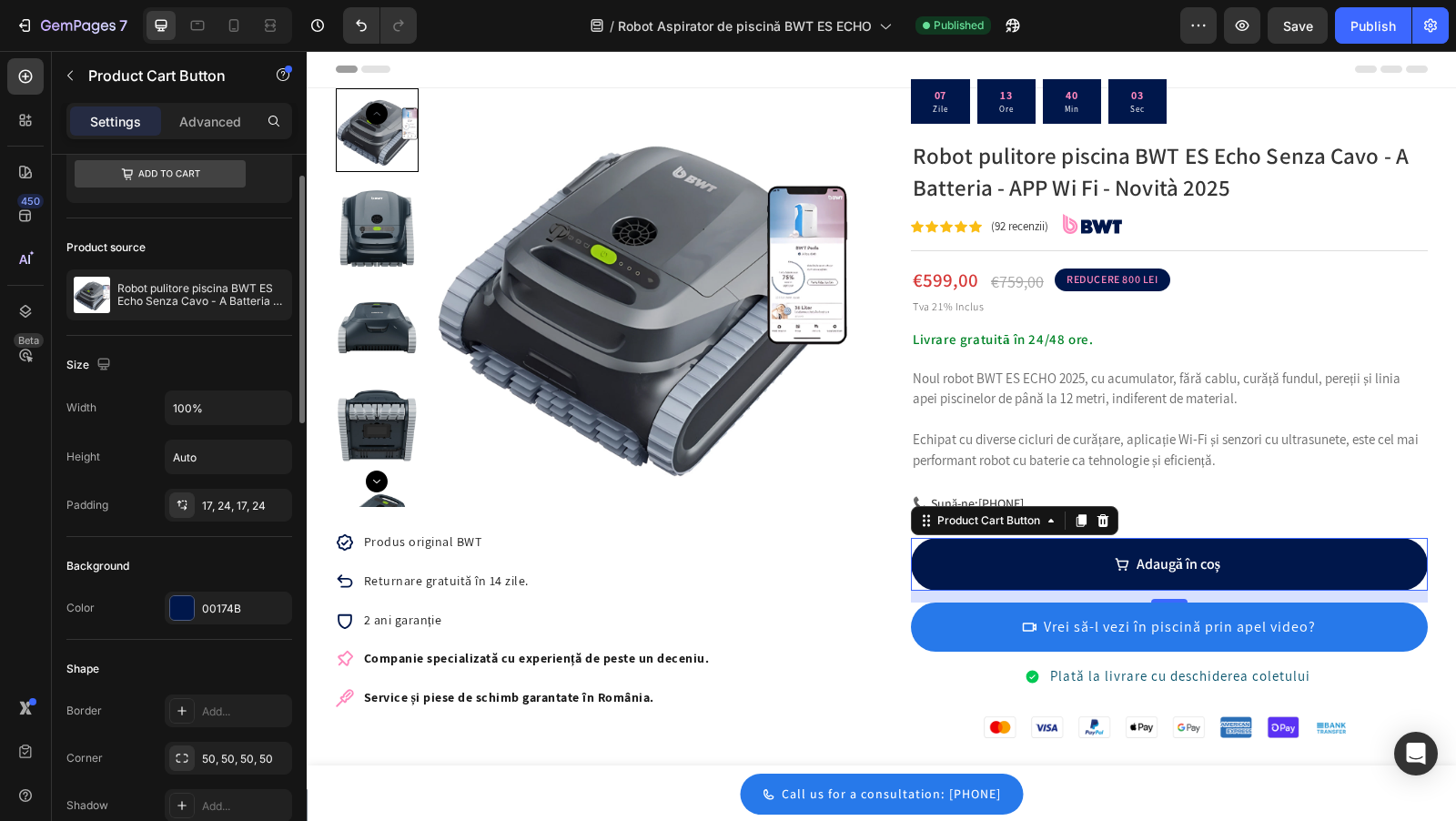 scroll, scrollTop: 66, scrollLeft: 0, axis: vertical 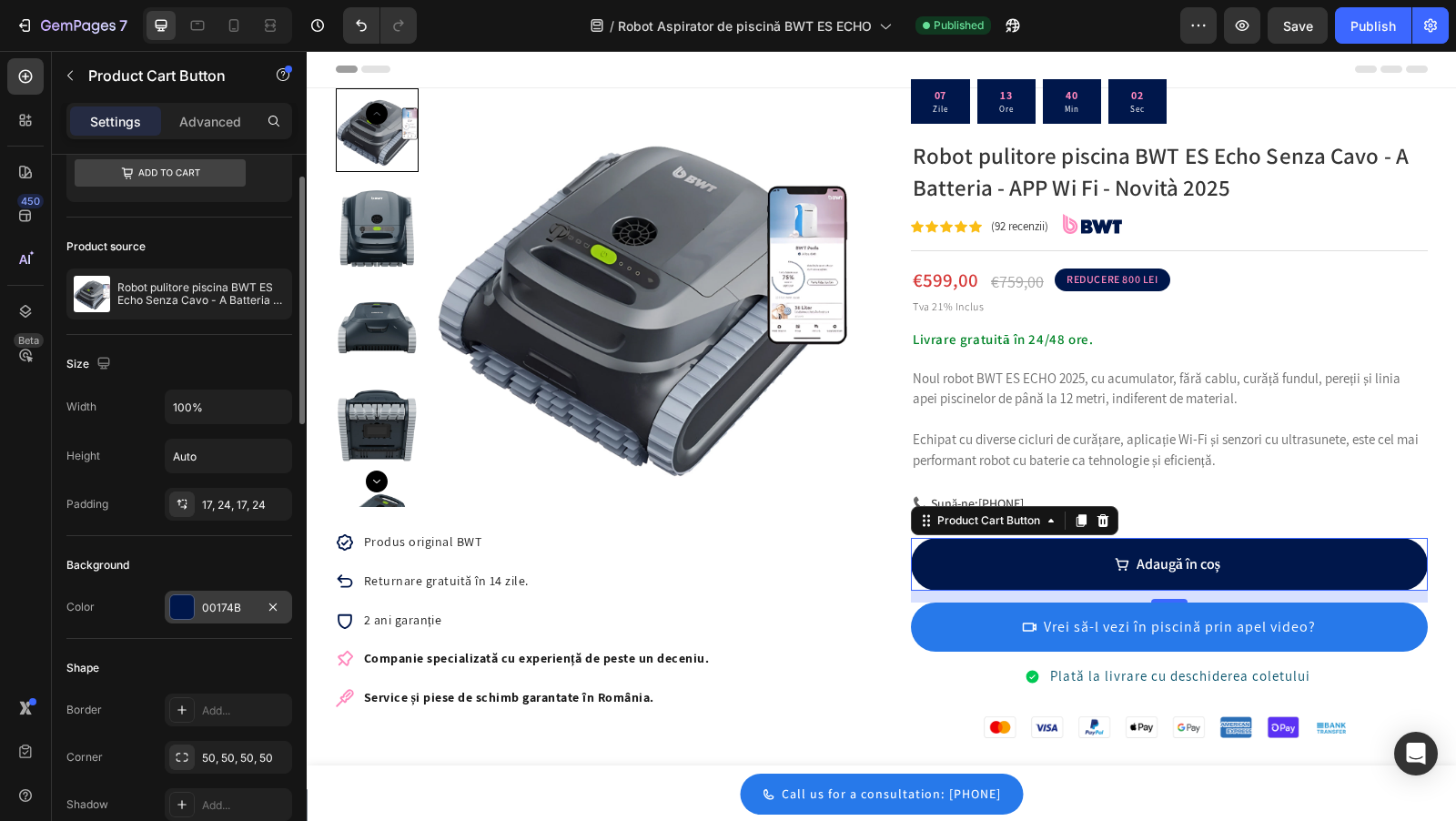 click at bounding box center (182, 607) 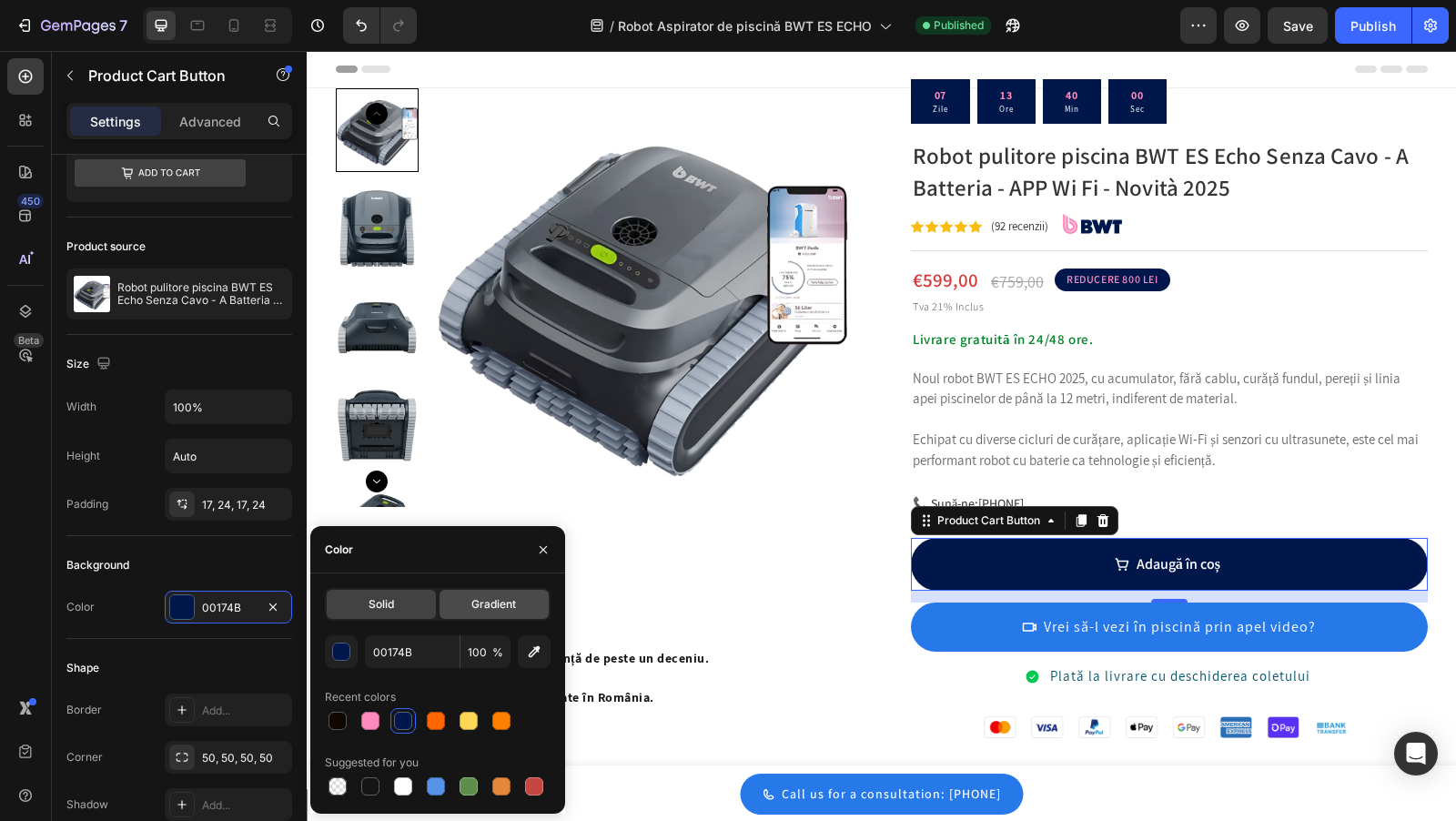 click on "Gradient" 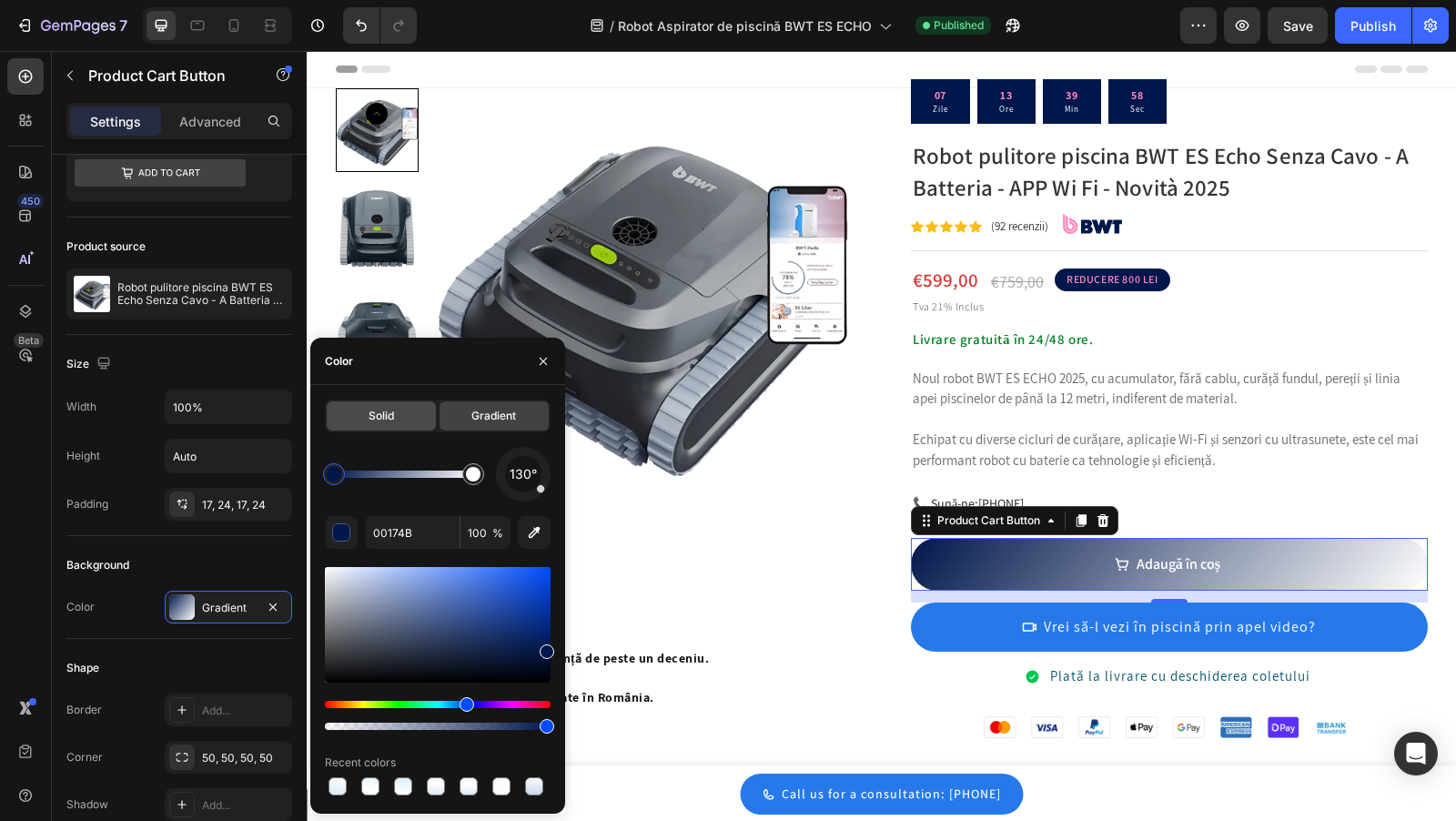 click on "Solid" 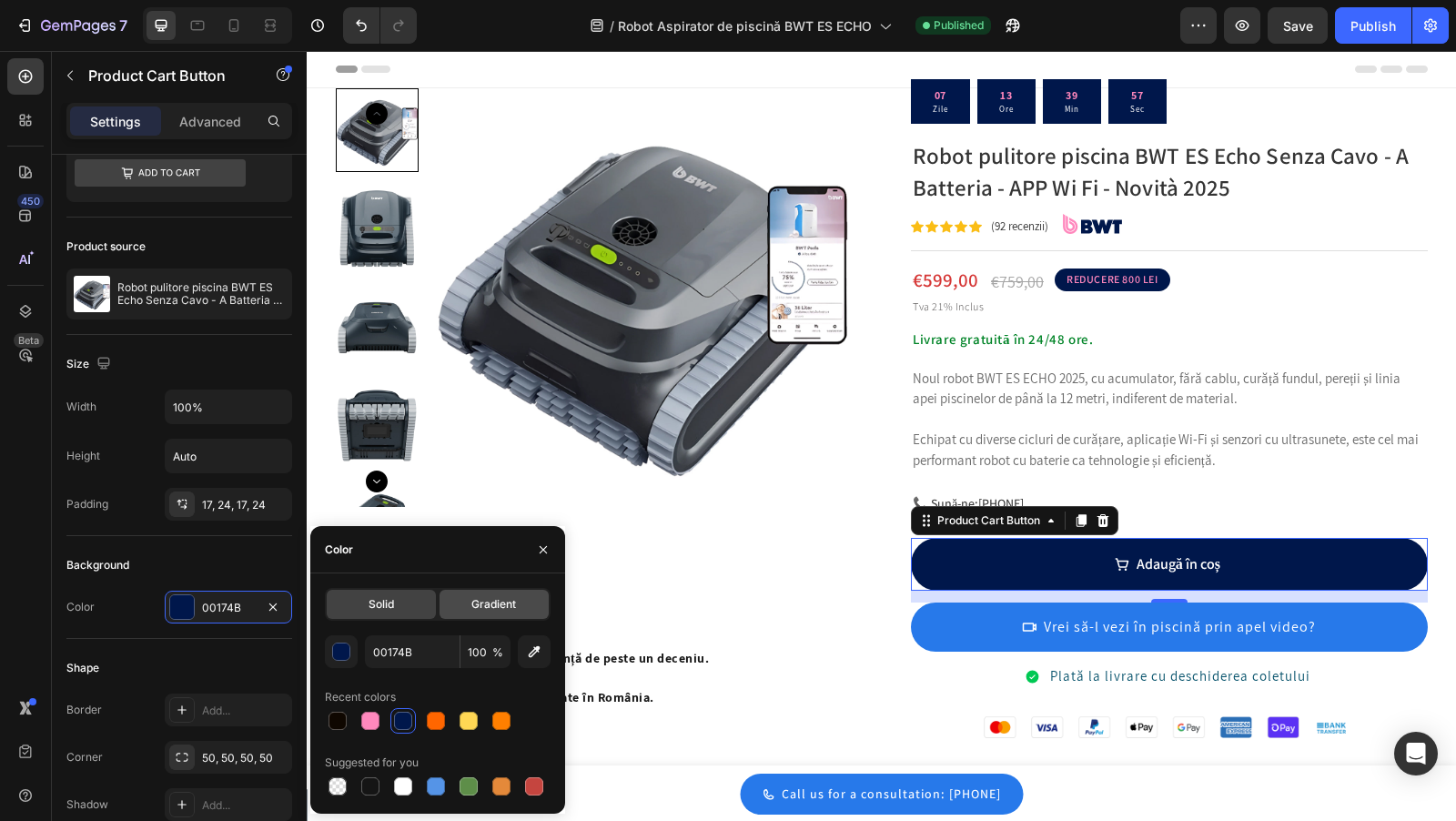 click on "Gradient" 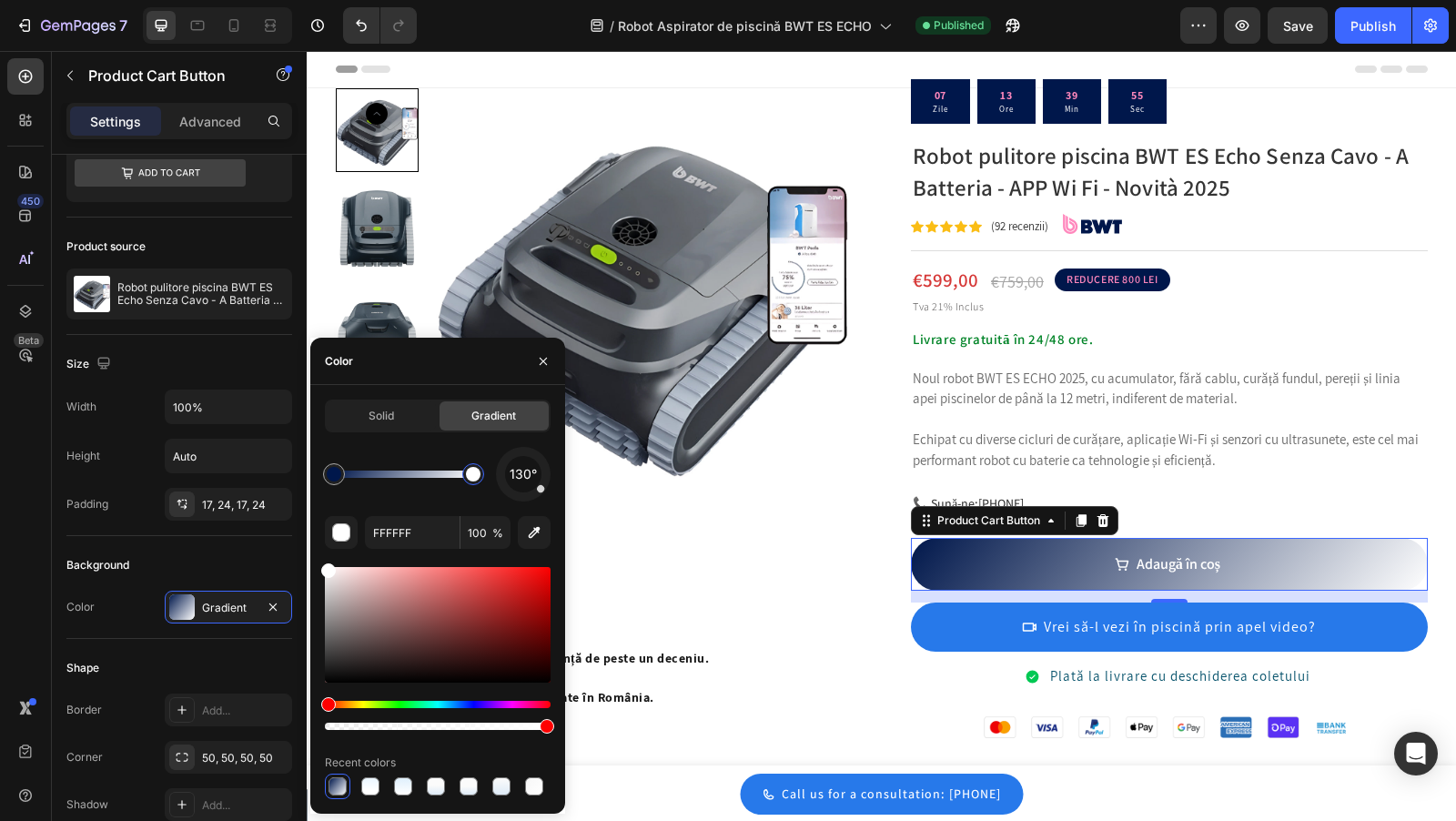 click at bounding box center (473, 474) 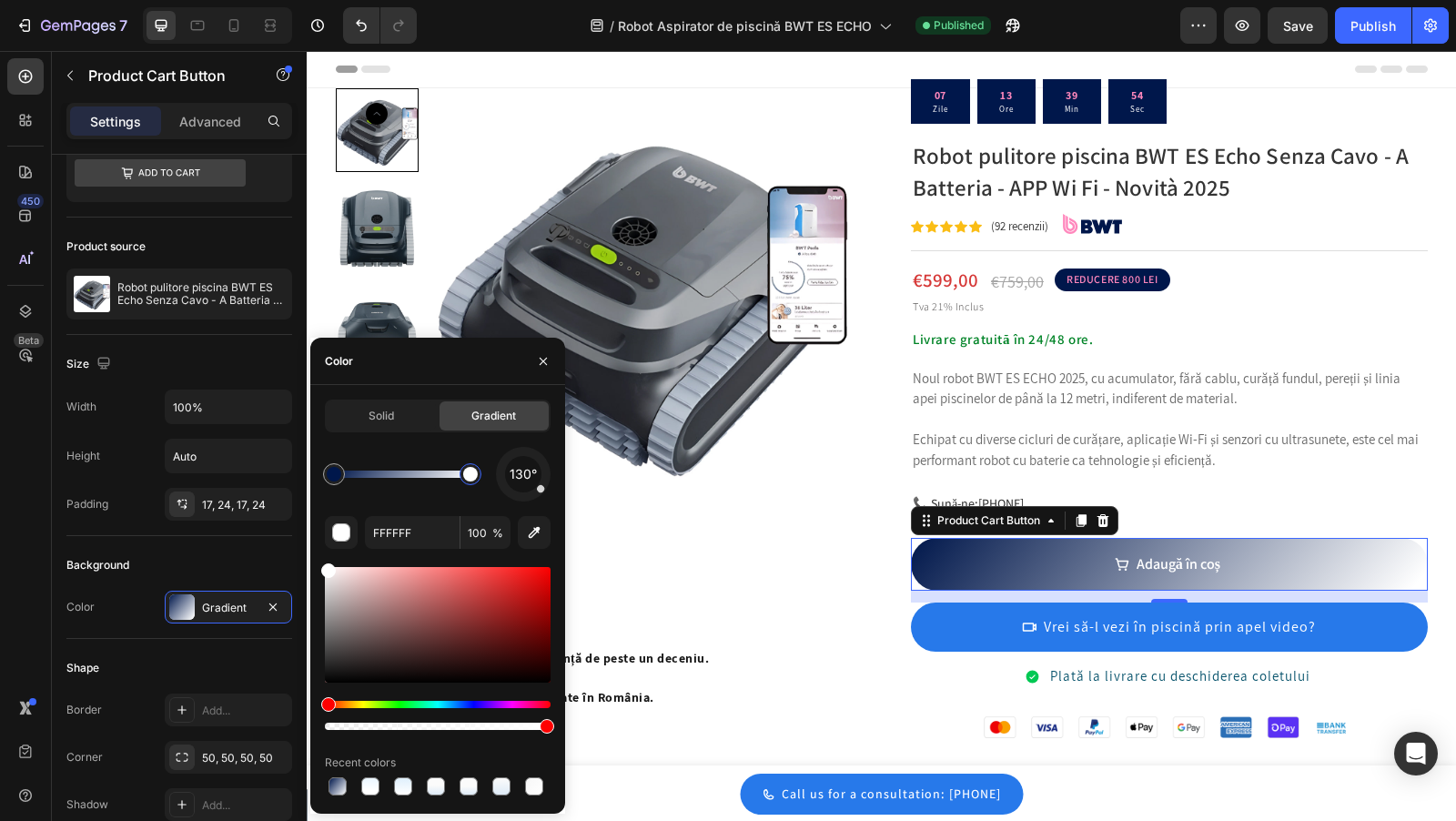 drag, startPoint x: 470, startPoint y: 481, endPoint x: 483, endPoint y: 481, distance: 13 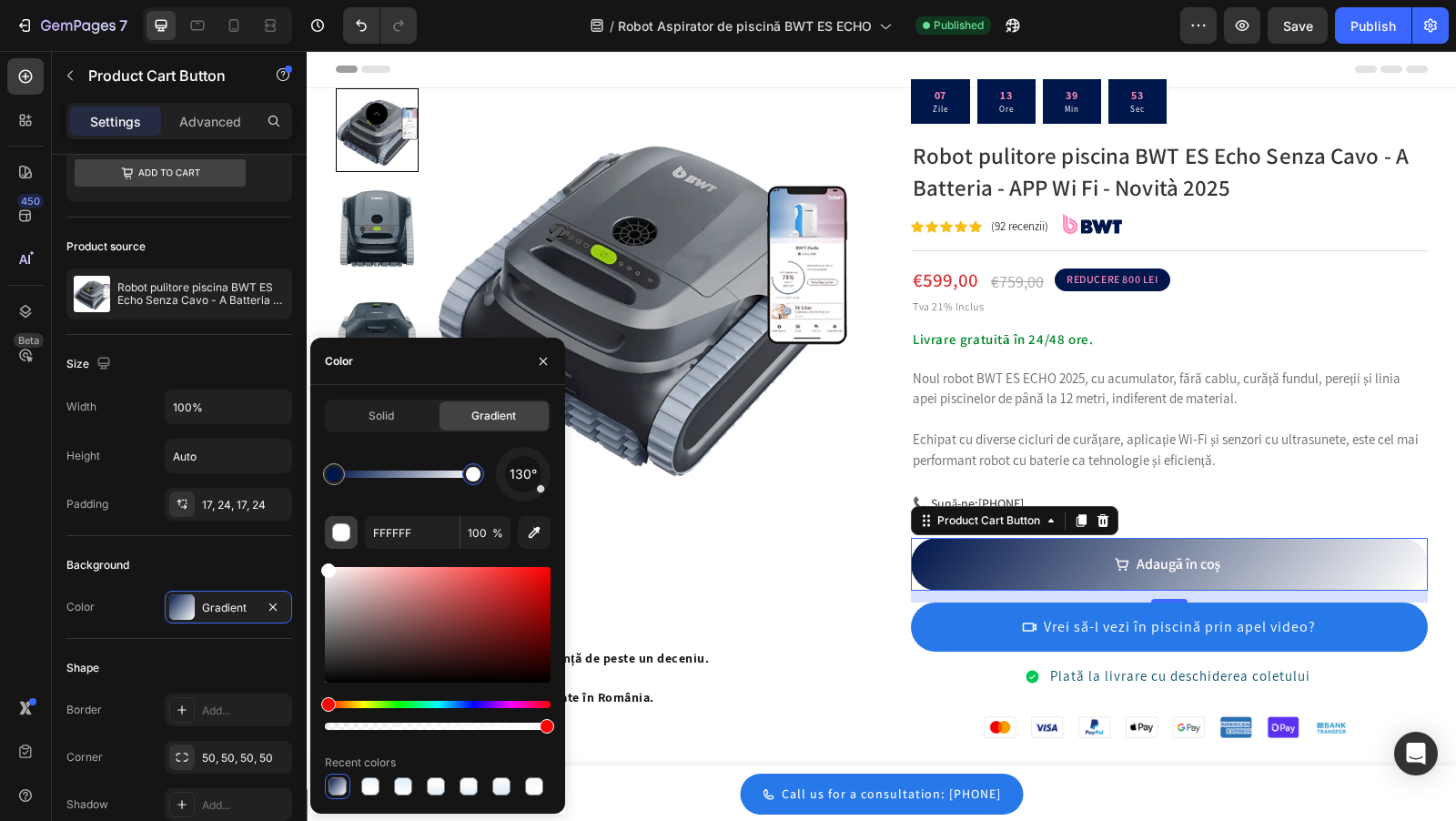 click at bounding box center [342, 533] 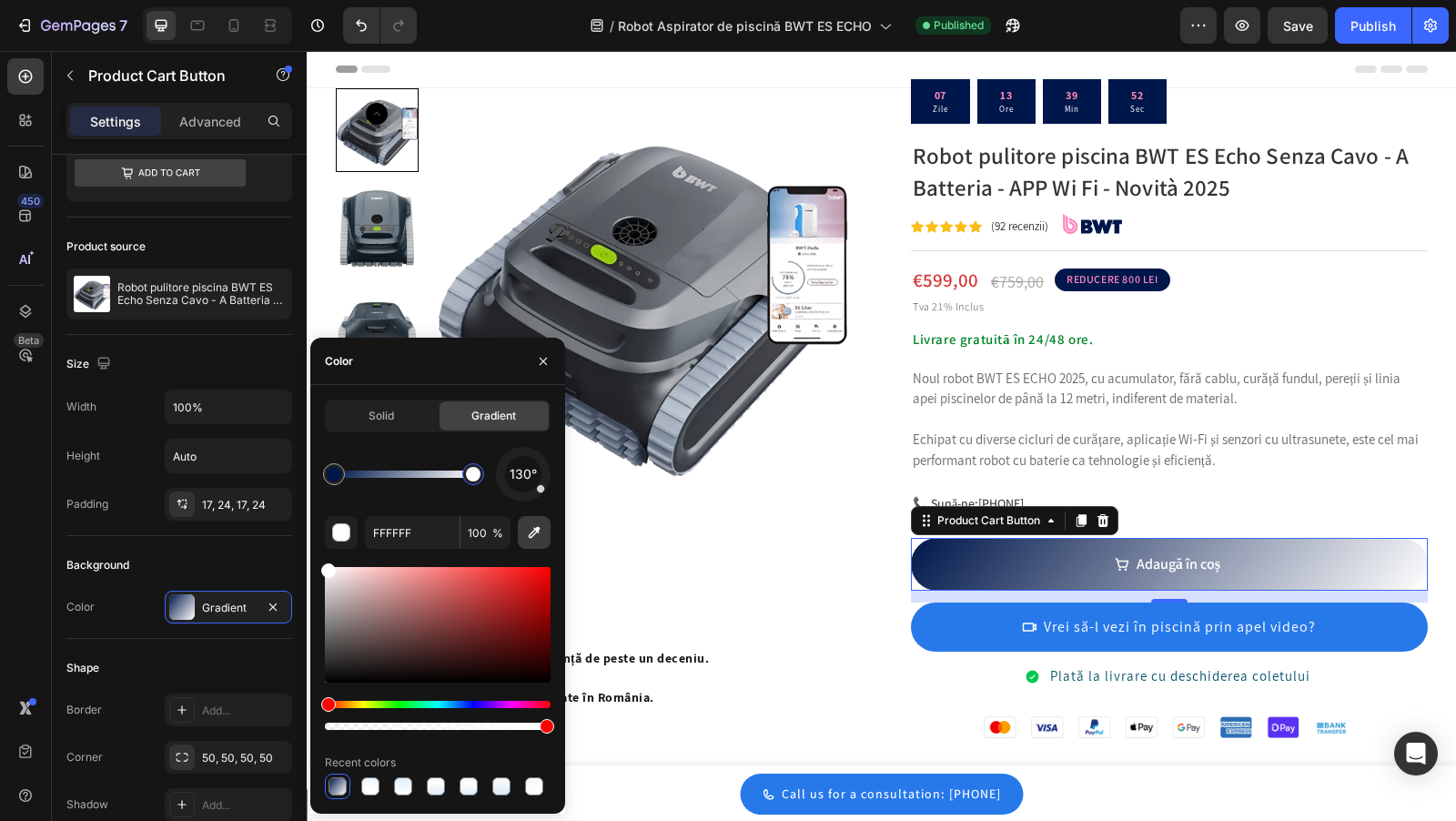 click 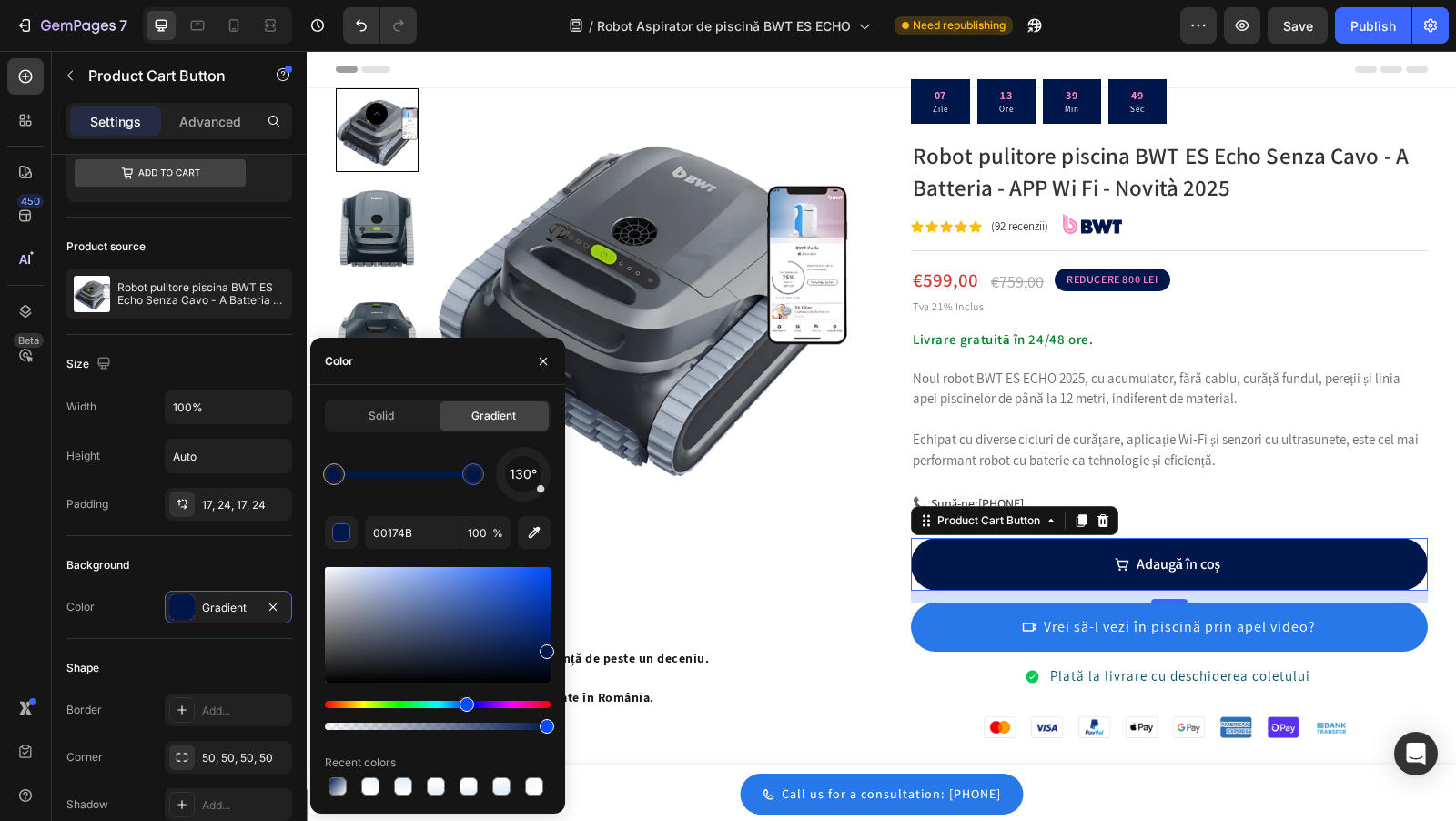 click on "130°" at bounding box center [438, 474] 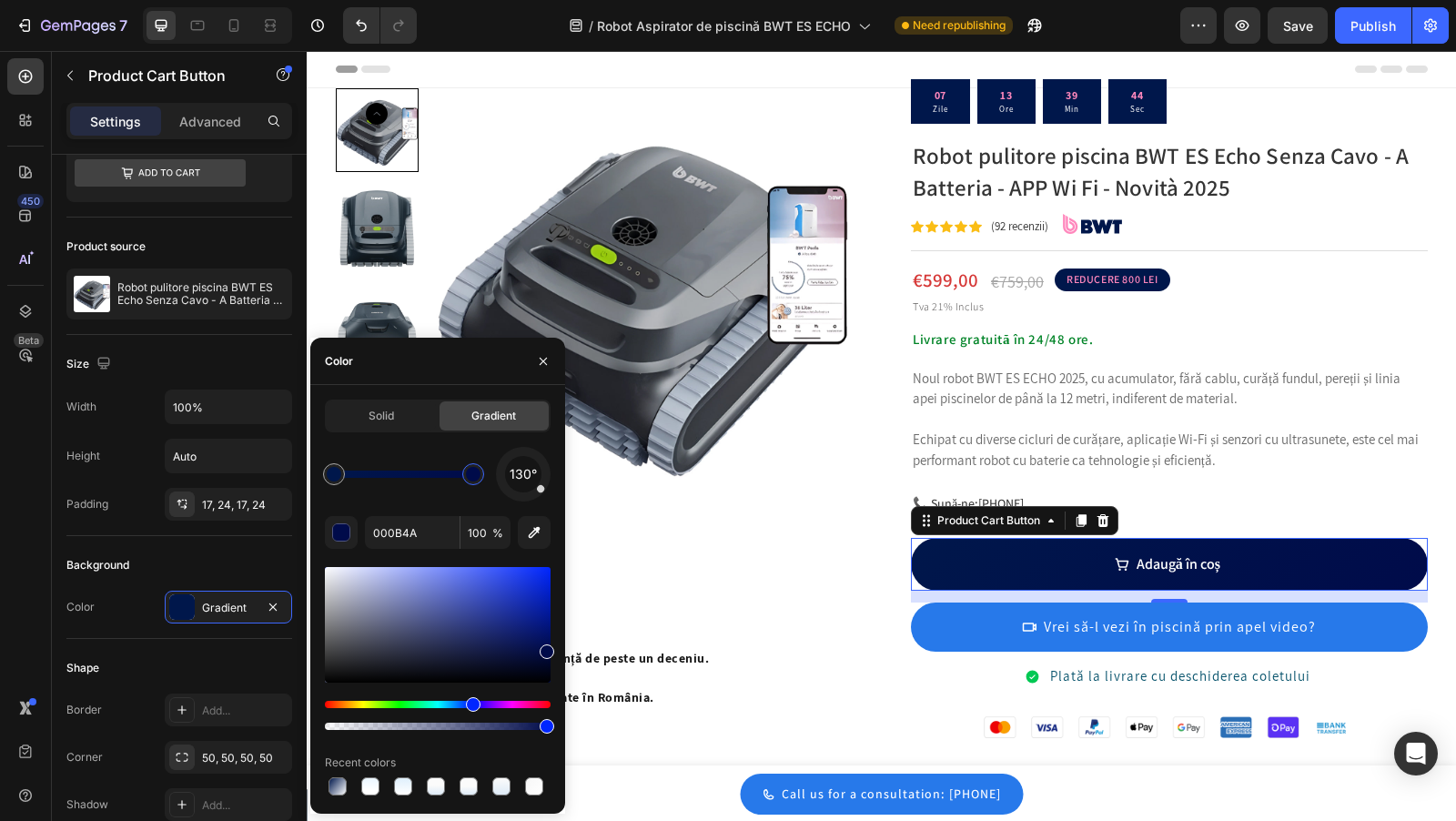 click at bounding box center (473, 704) 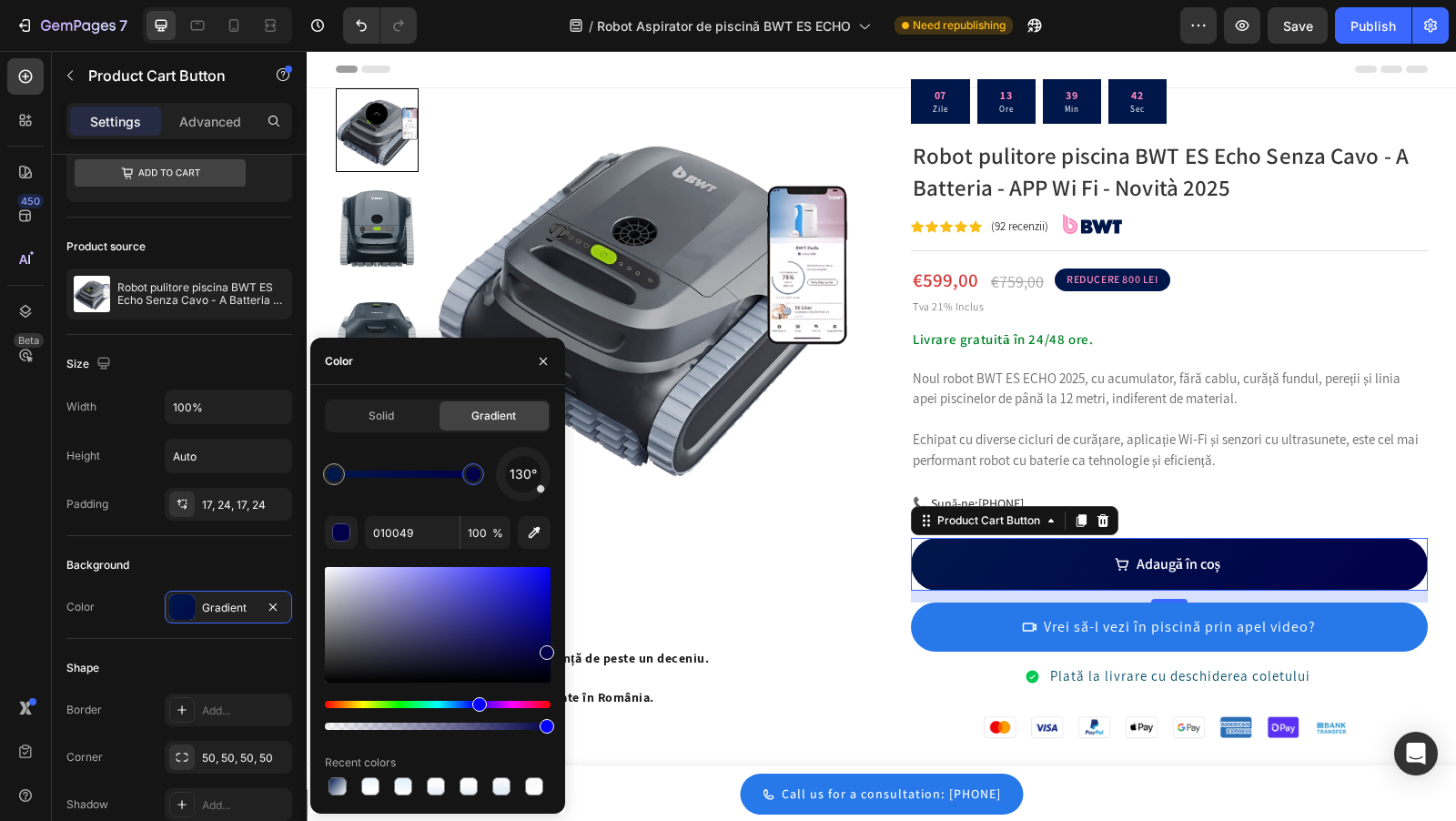 click at bounding box center [480, 704] 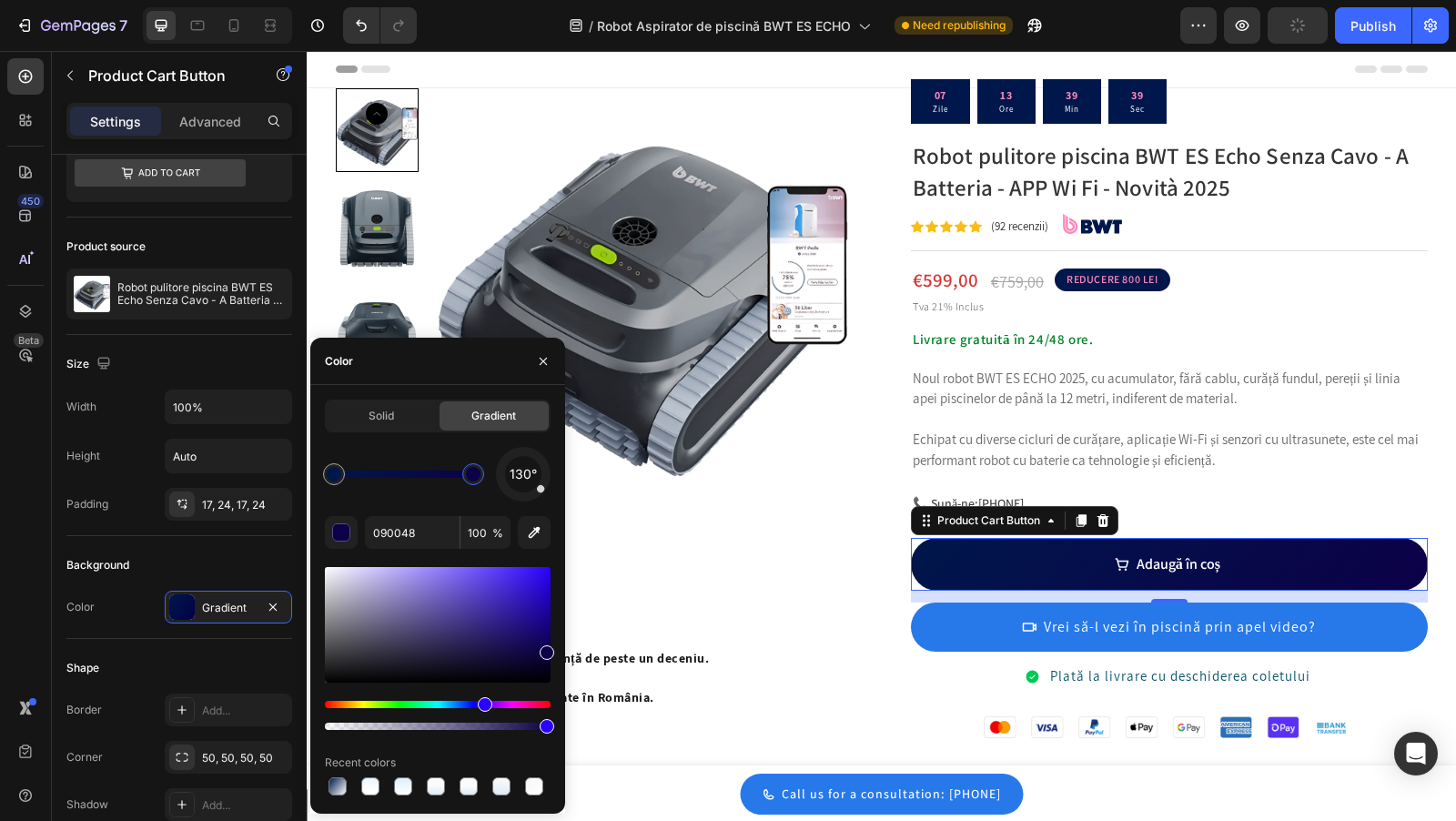click at bounding box center [485, 704] 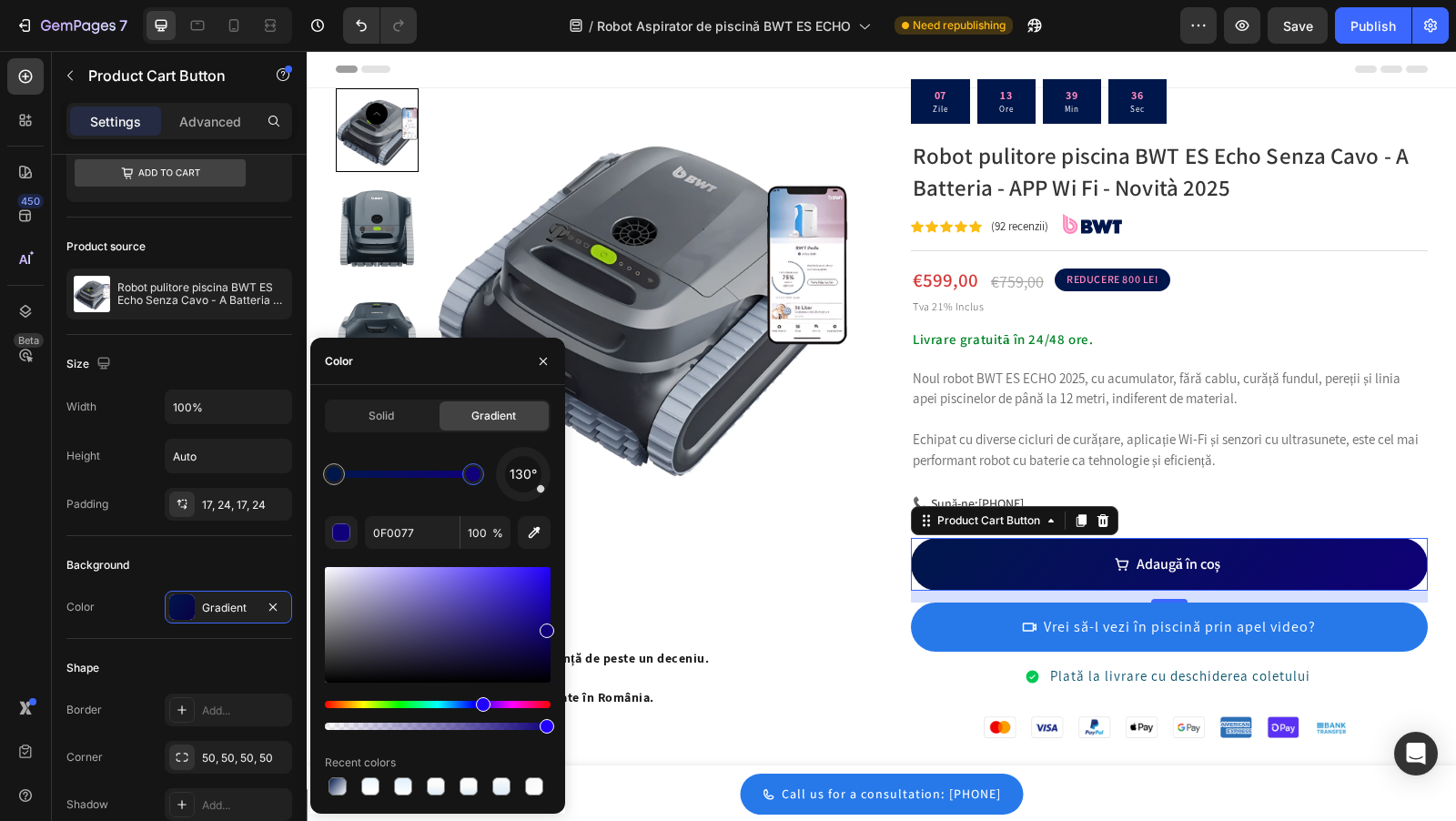 type on "0F0075" 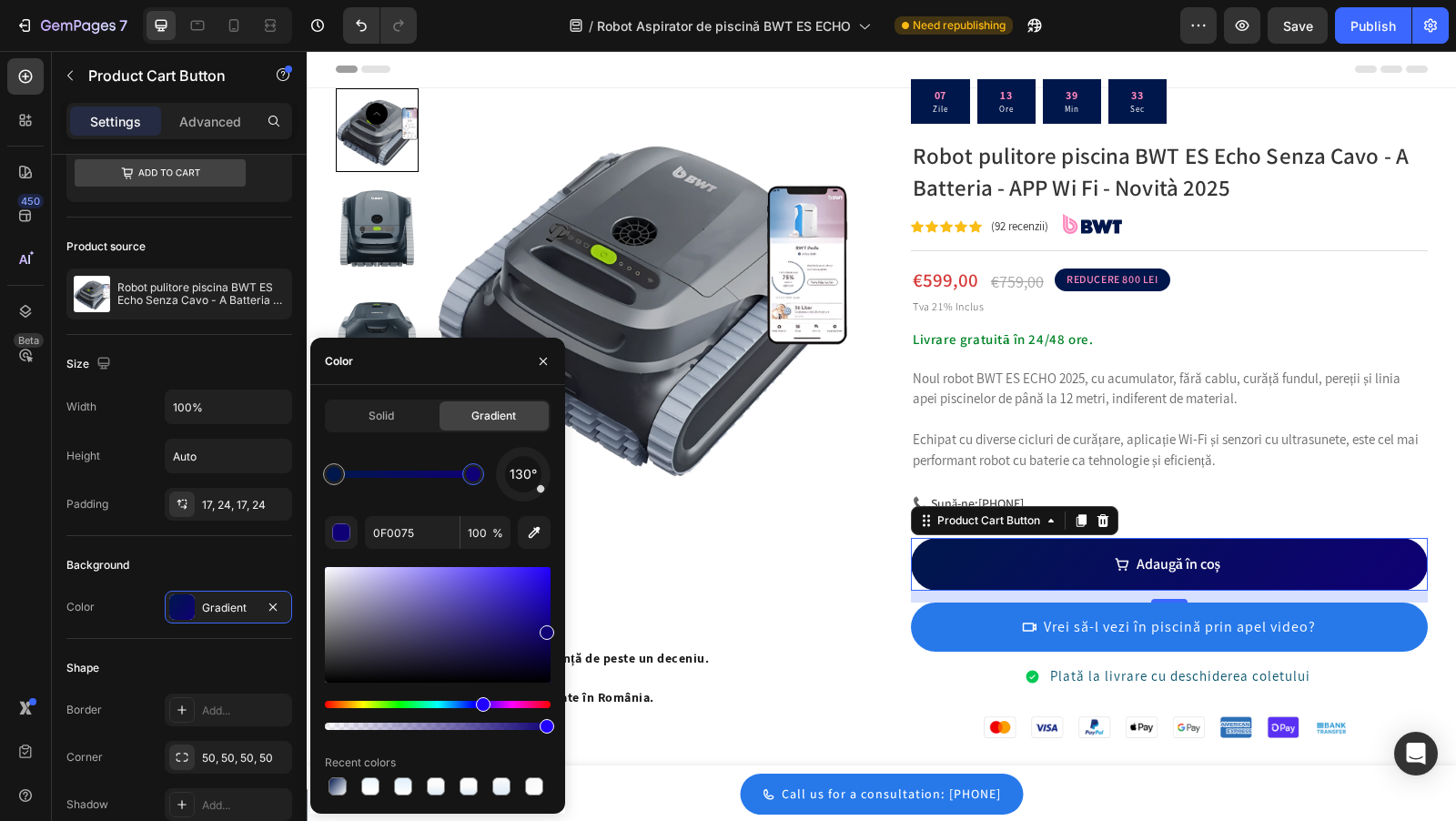 drag, startPoint x: 534, startPoint y: 628, endPoint x: 541, endPoint y: 613, distance: 16.552945 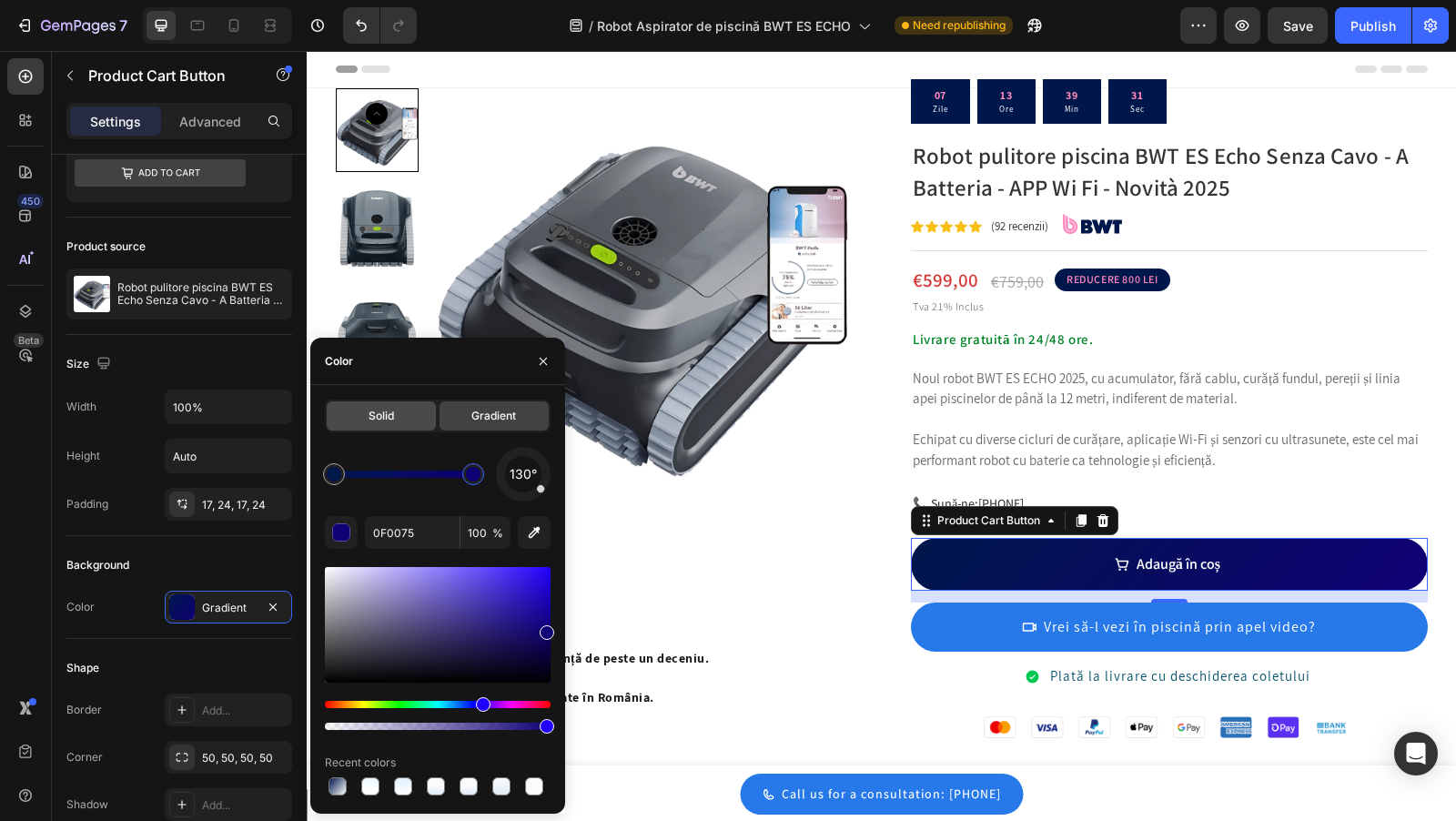 click on "Solid" 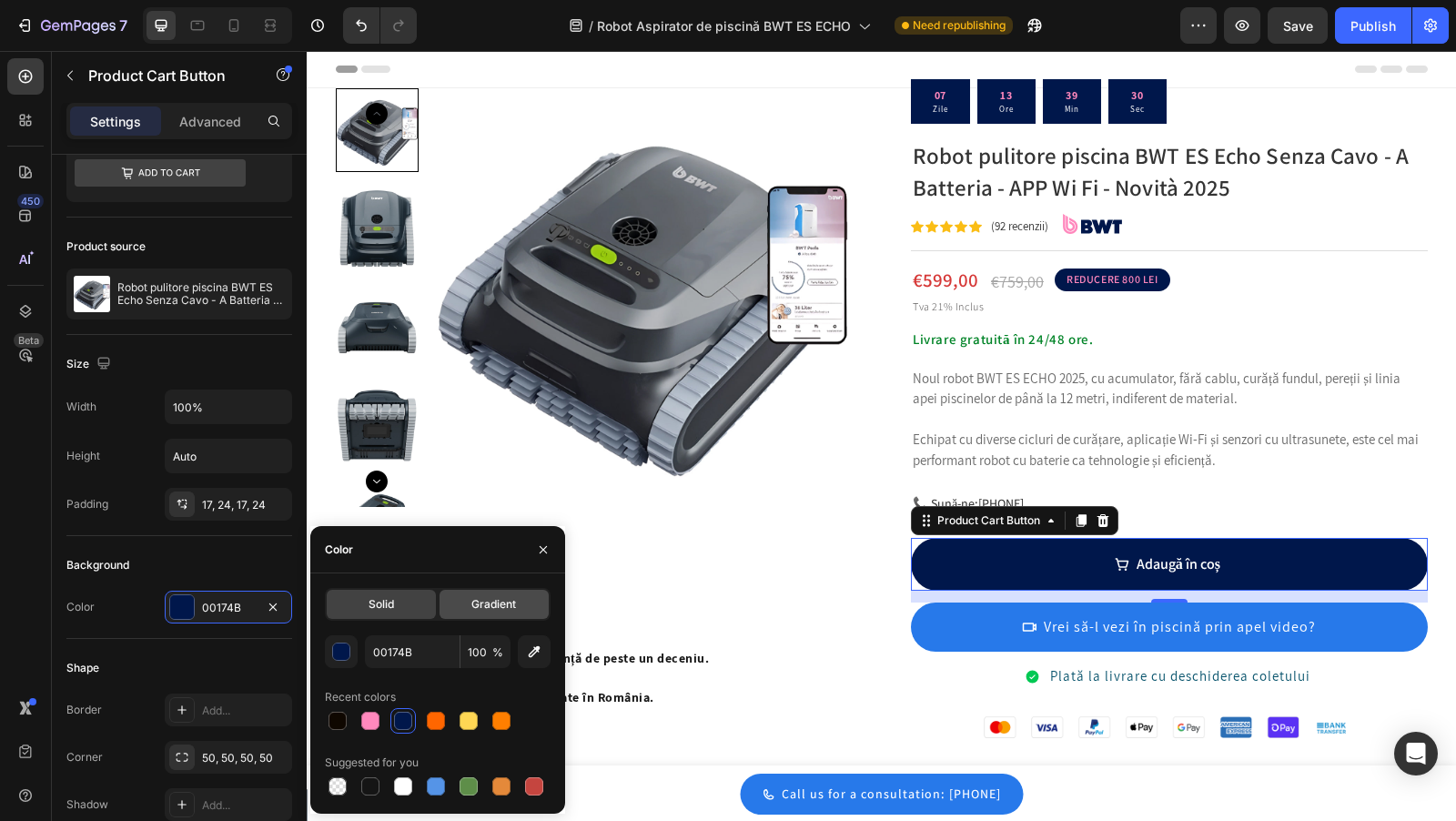 click on "Gradient" 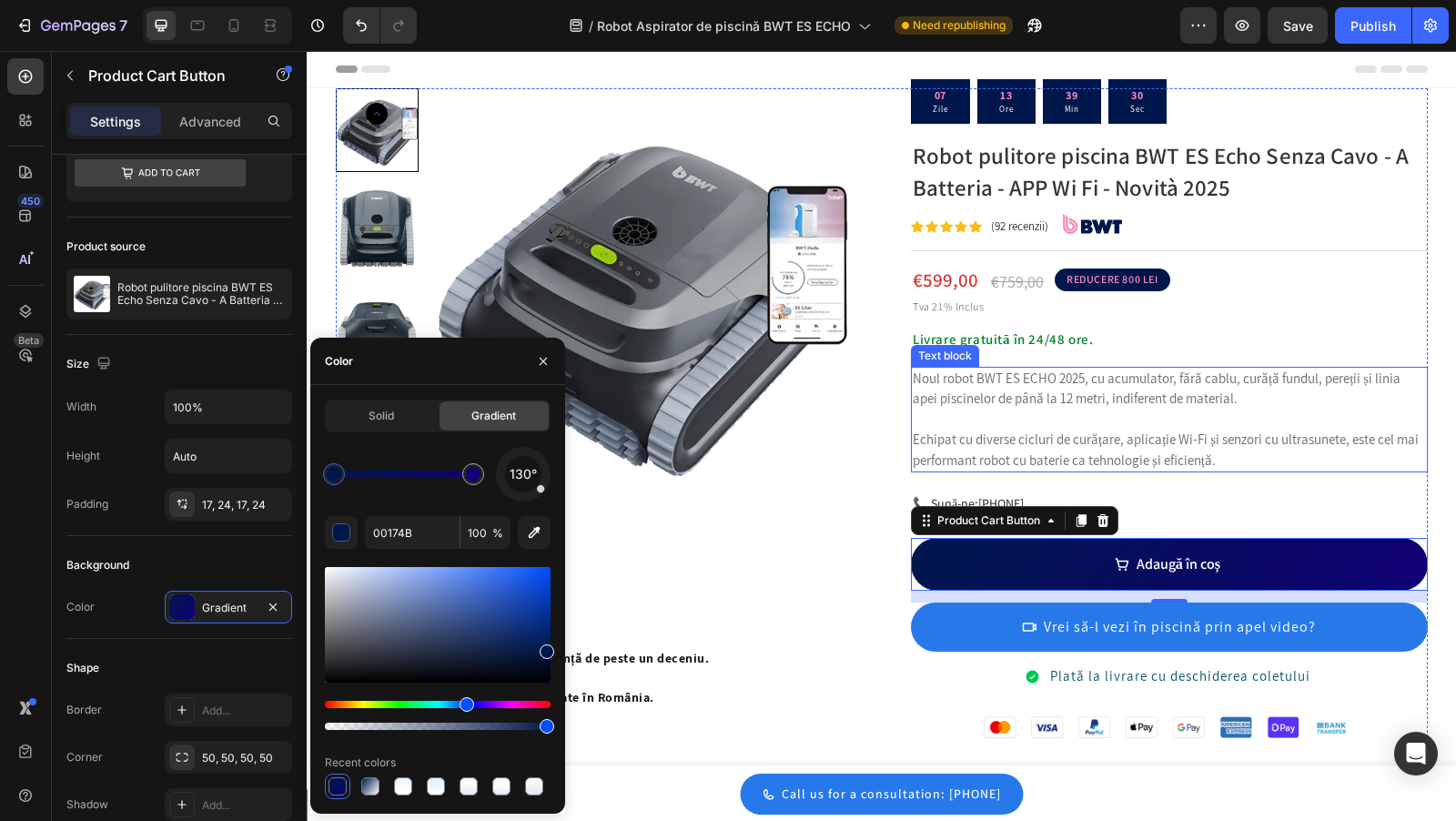 click on "Noul robot BWT ES ECHO 2025, cu acumulator, fără cablu, curăță fundul, pereții și linia apei piscinelor de până la 12 metri, indiferent de material." at bounding box center [1169, 389] 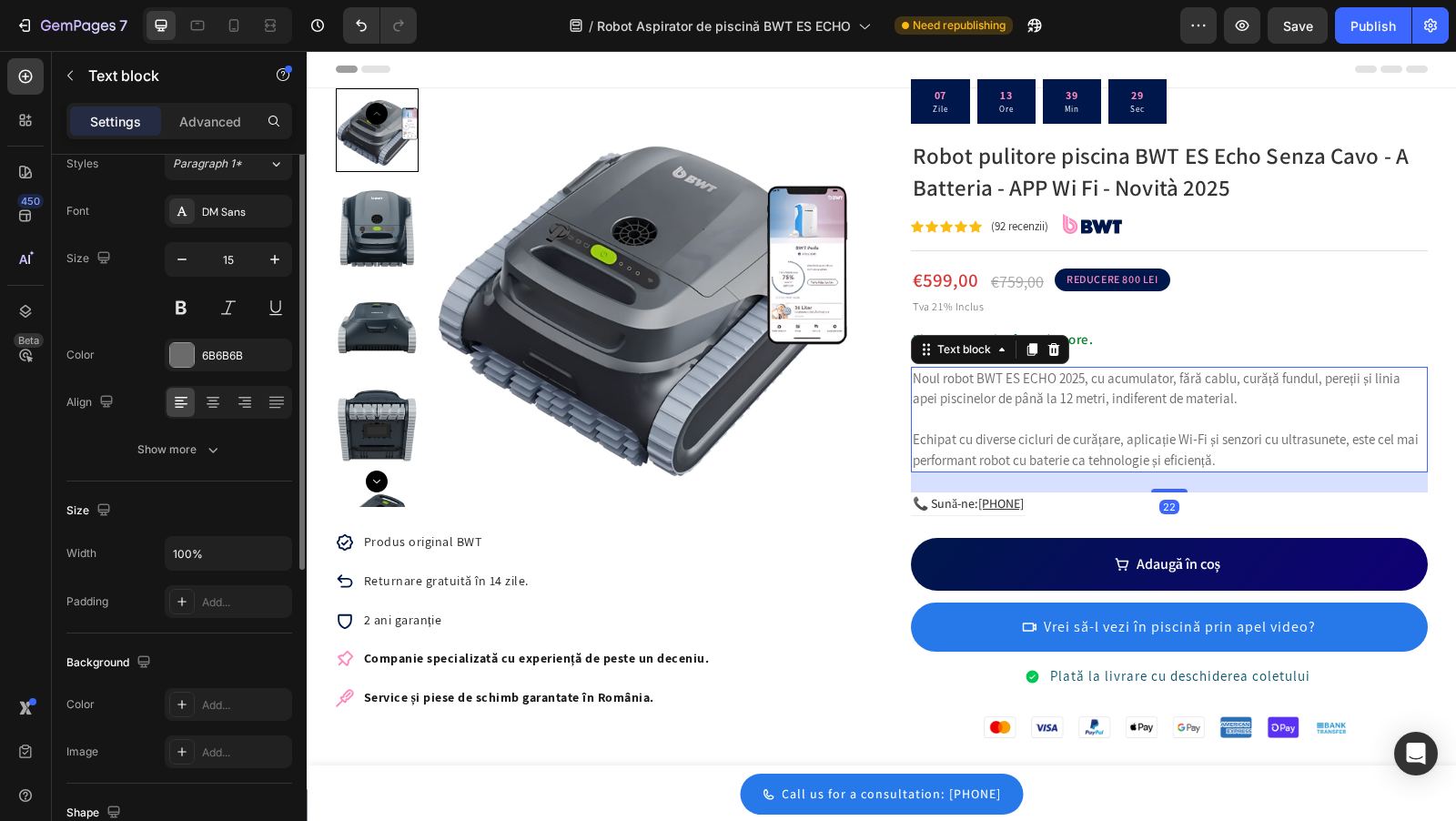 scroll, scrollTop: 0, scrollLeft: 0, axis: both 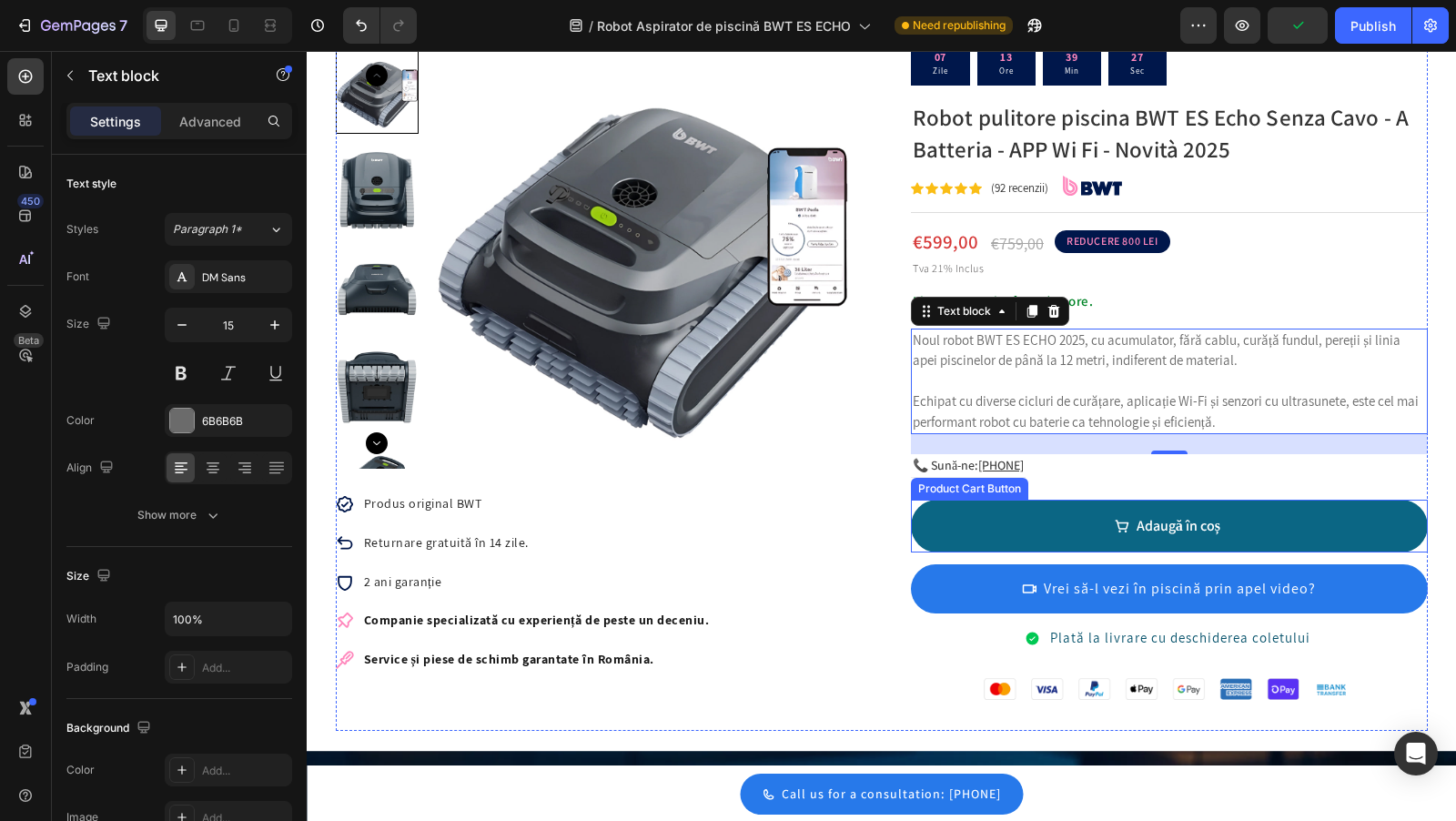 click on "Adaugă în coș" at bounding box center (1169, 526) 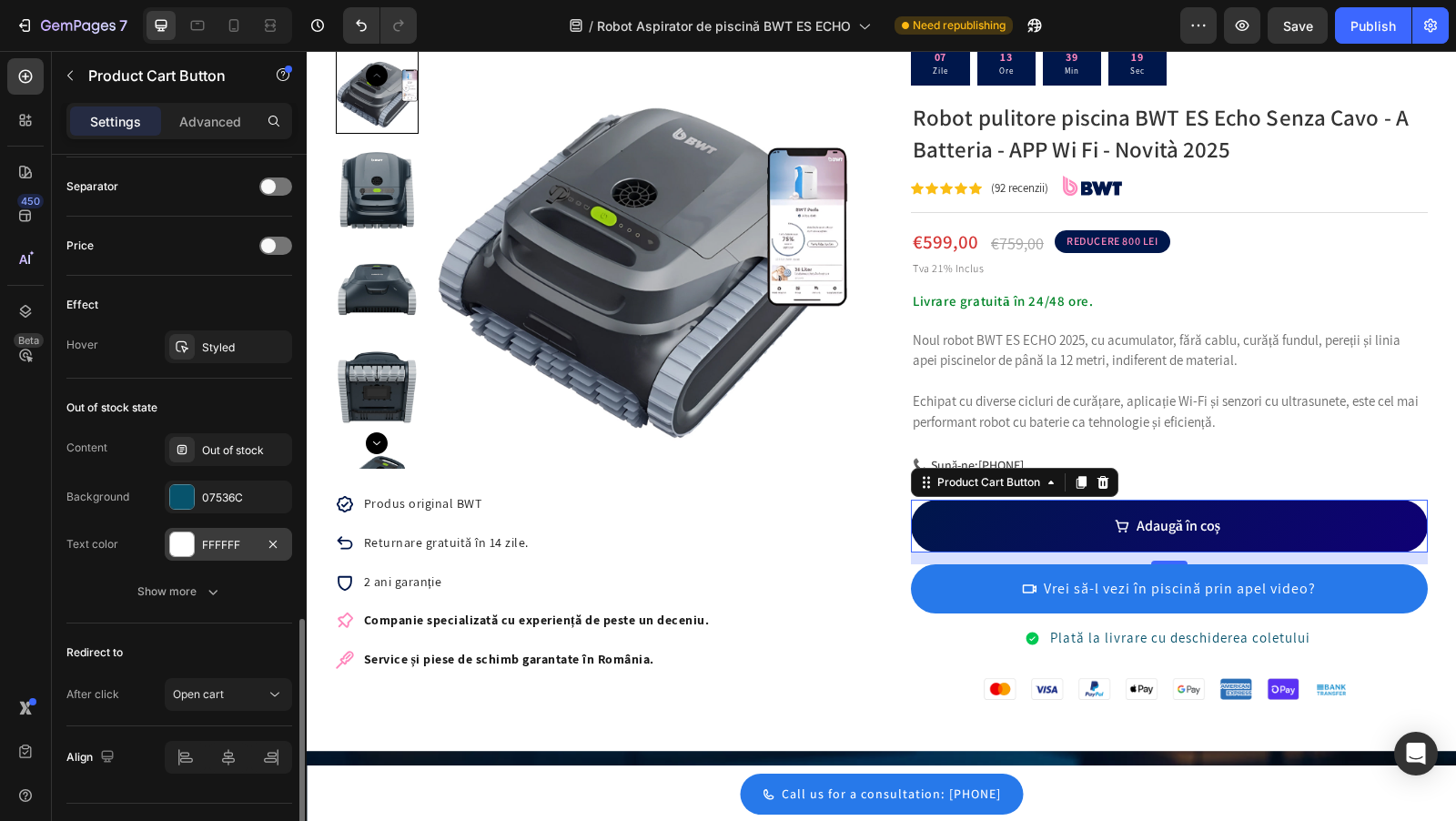 scroll, scrollTop: 1339, scrollLeft: 0, axis: vertical 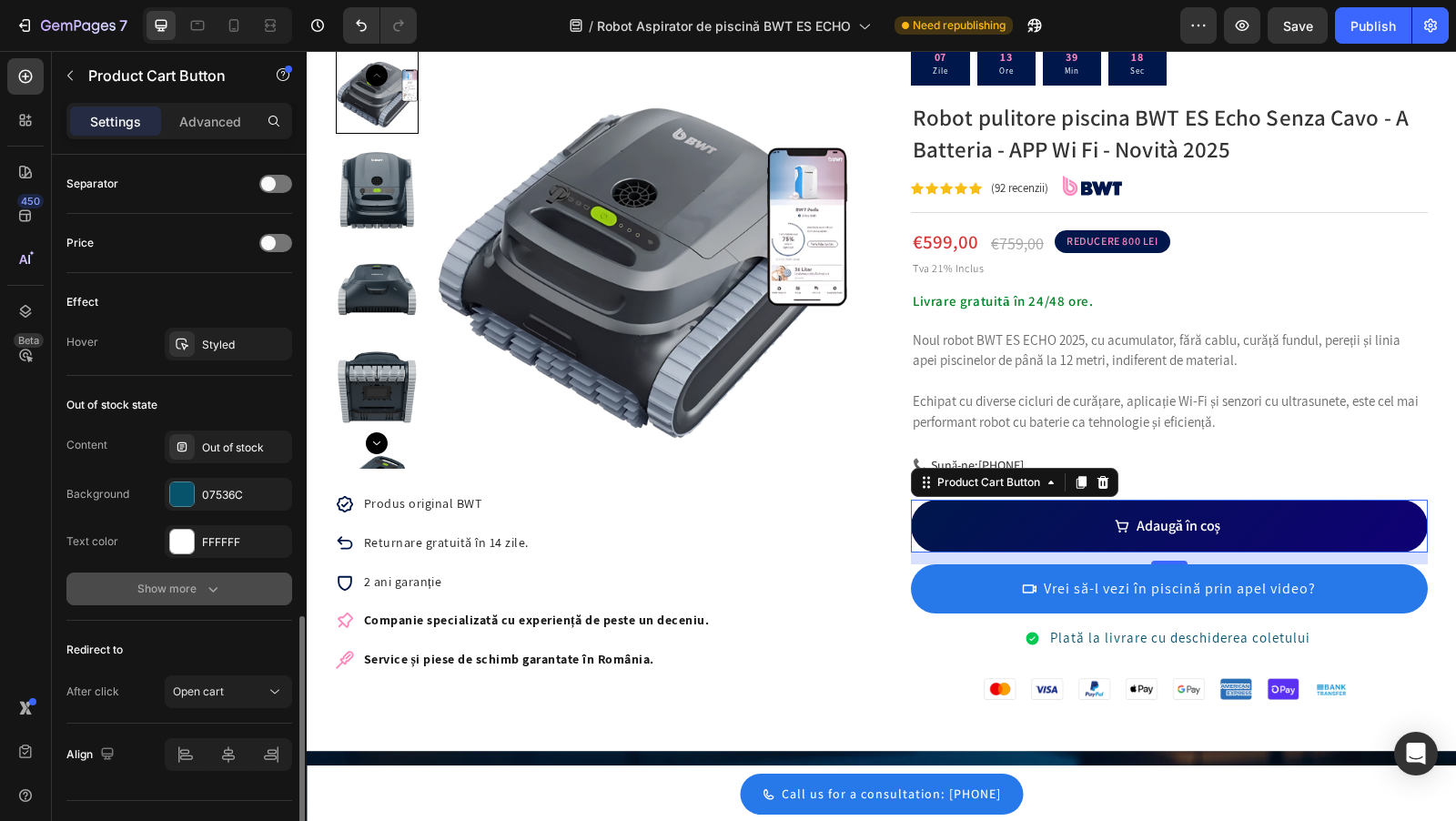 click on "Show more" at bounding box center [179, 589] 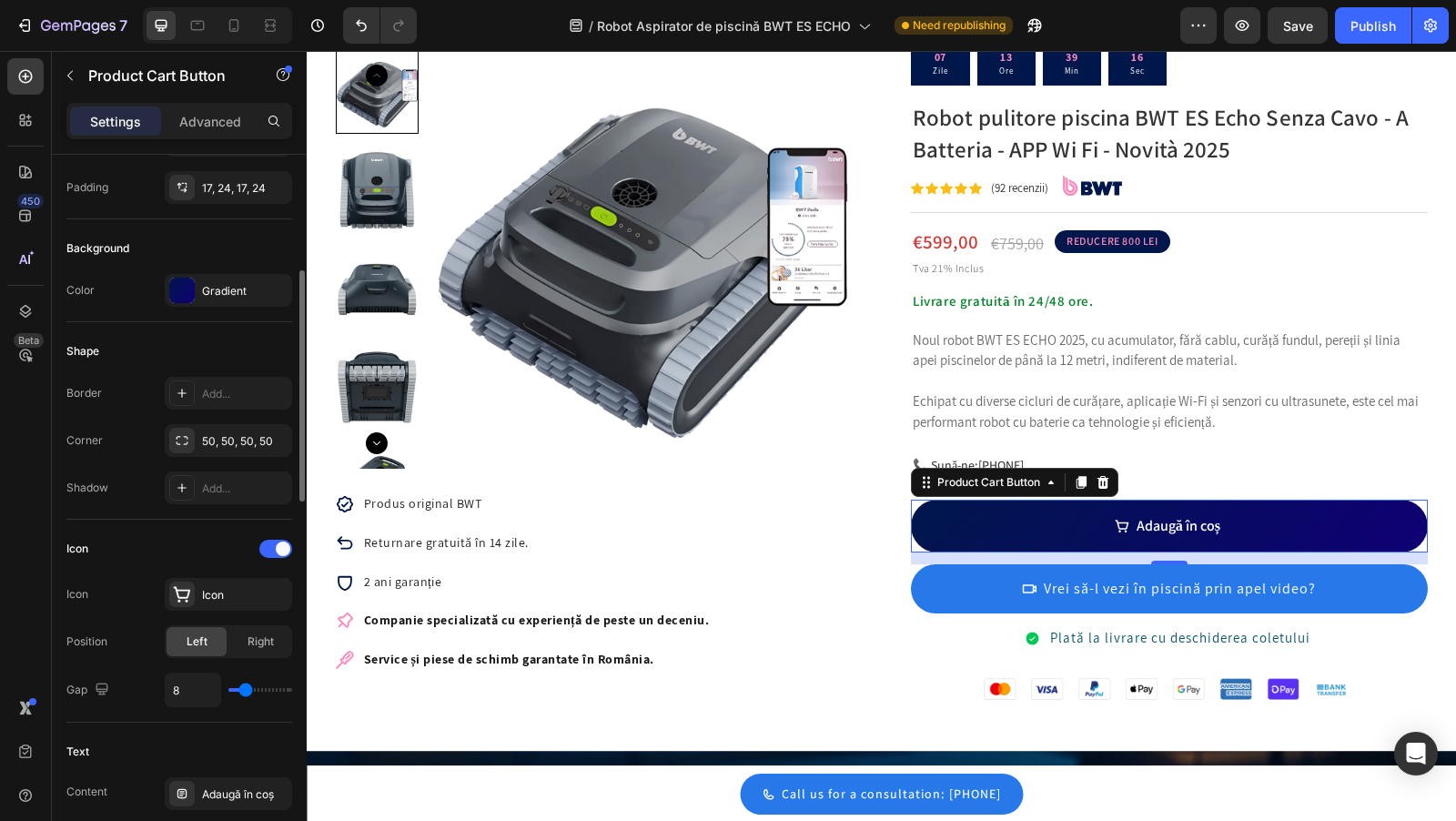 scroll, scrollTop: 355, scrollLeft: 0, axis: vertical 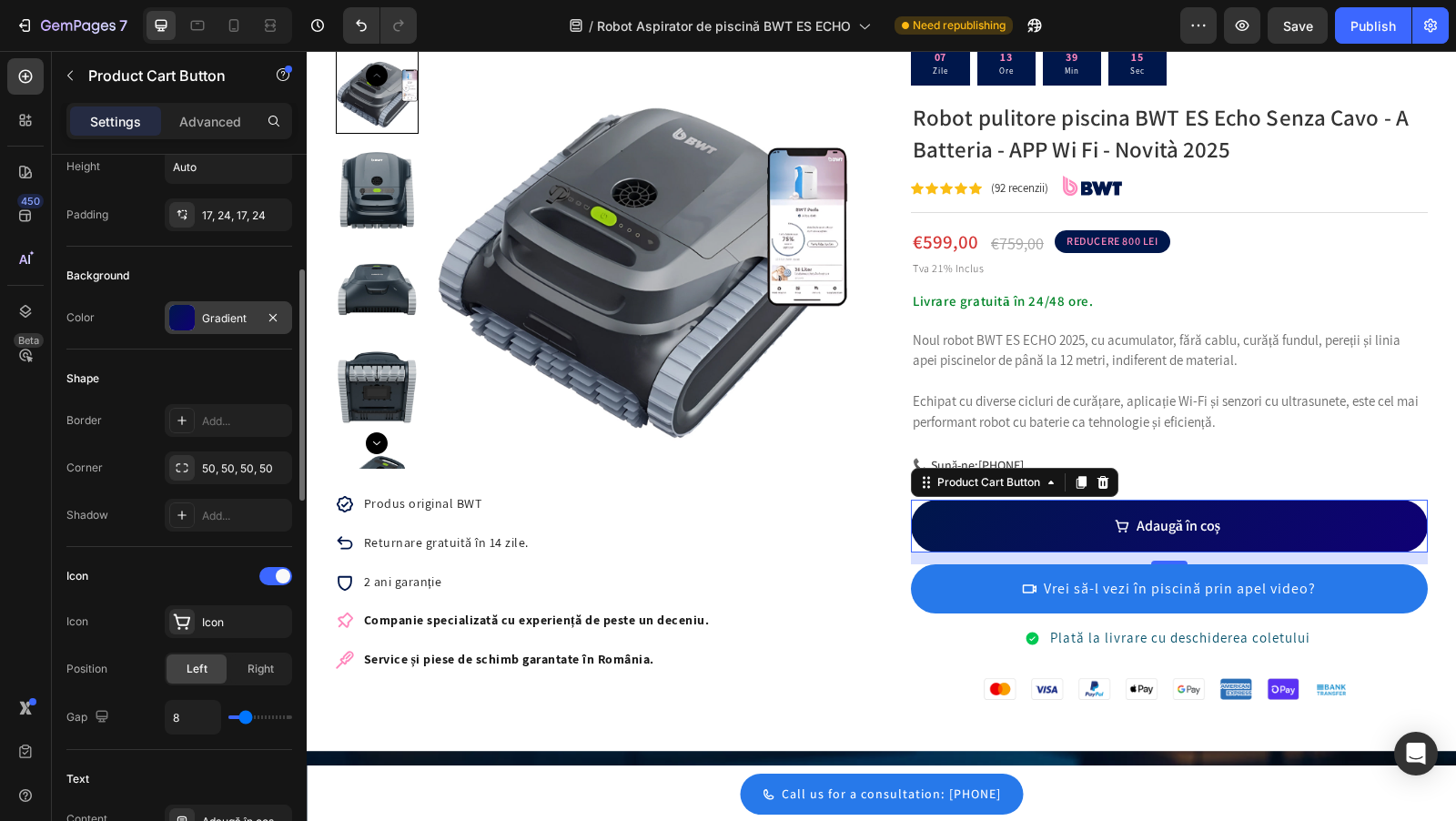 click on "Gradient" at bounding box center (228, 319) 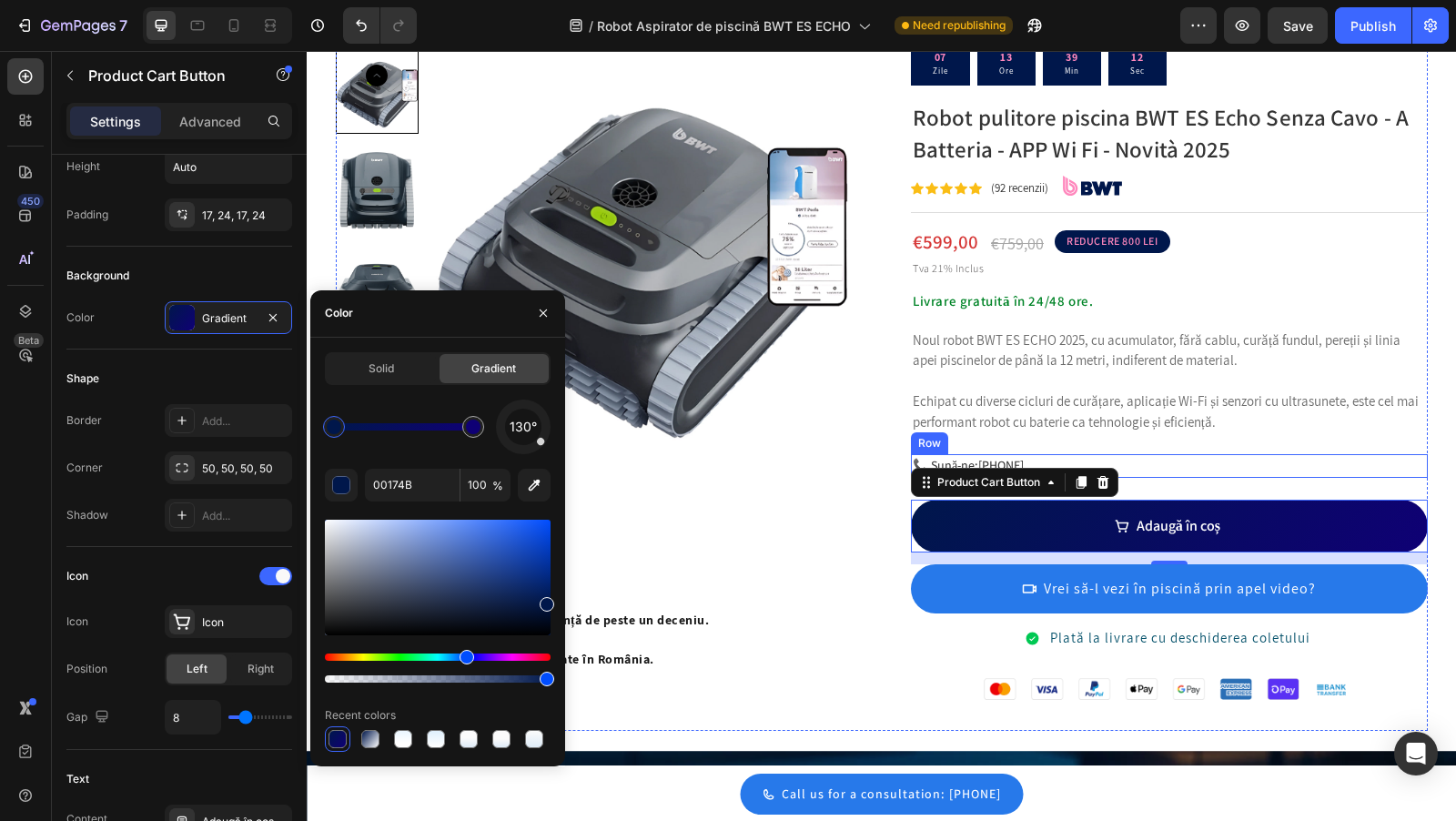 click on "📞 Sună-ne:  0740 948 289 Text block Row Row" at bounding box center (1169, 466) 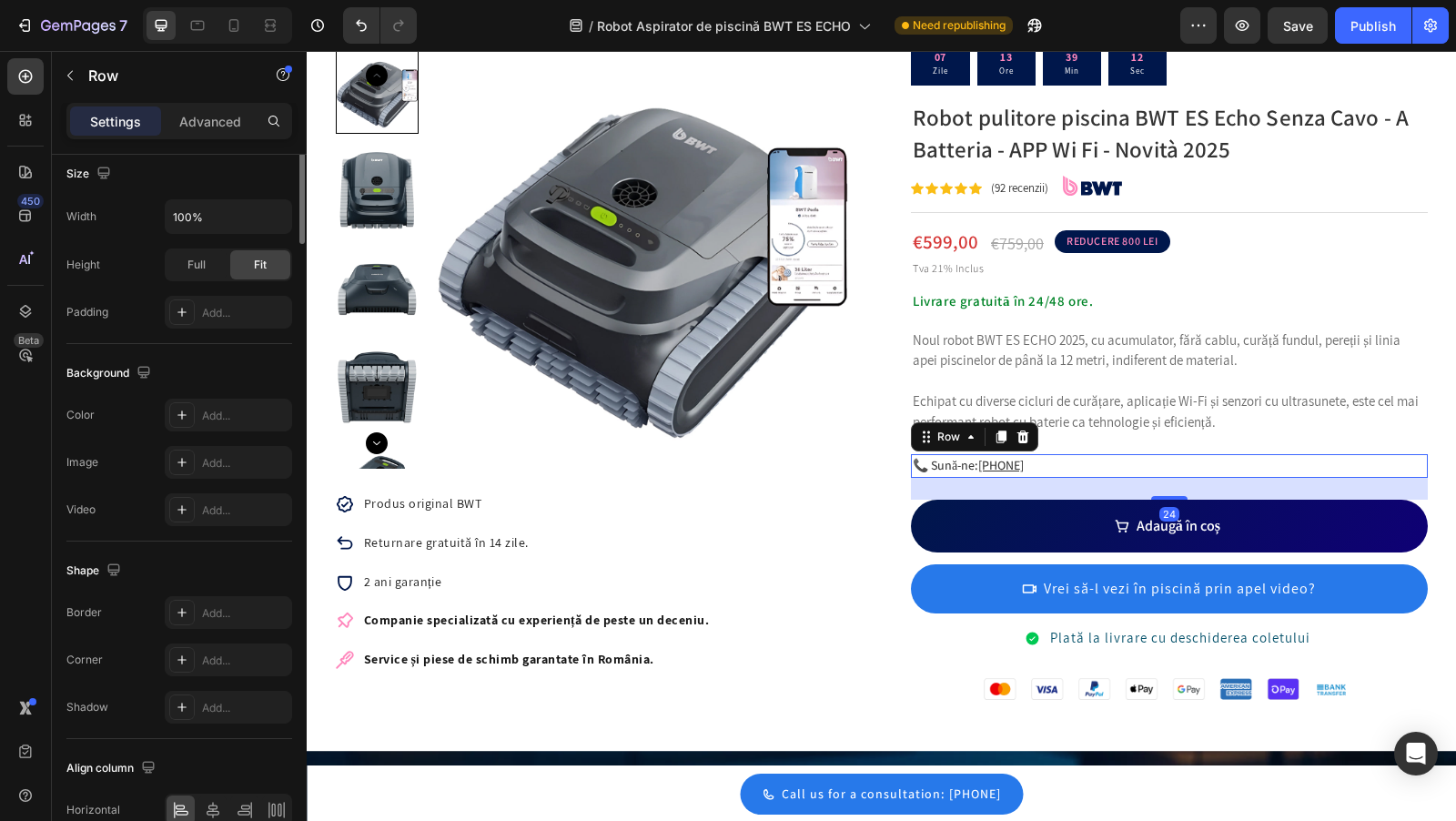 scroll, scrollTop: 0, scrollLeft: 0, axis: both 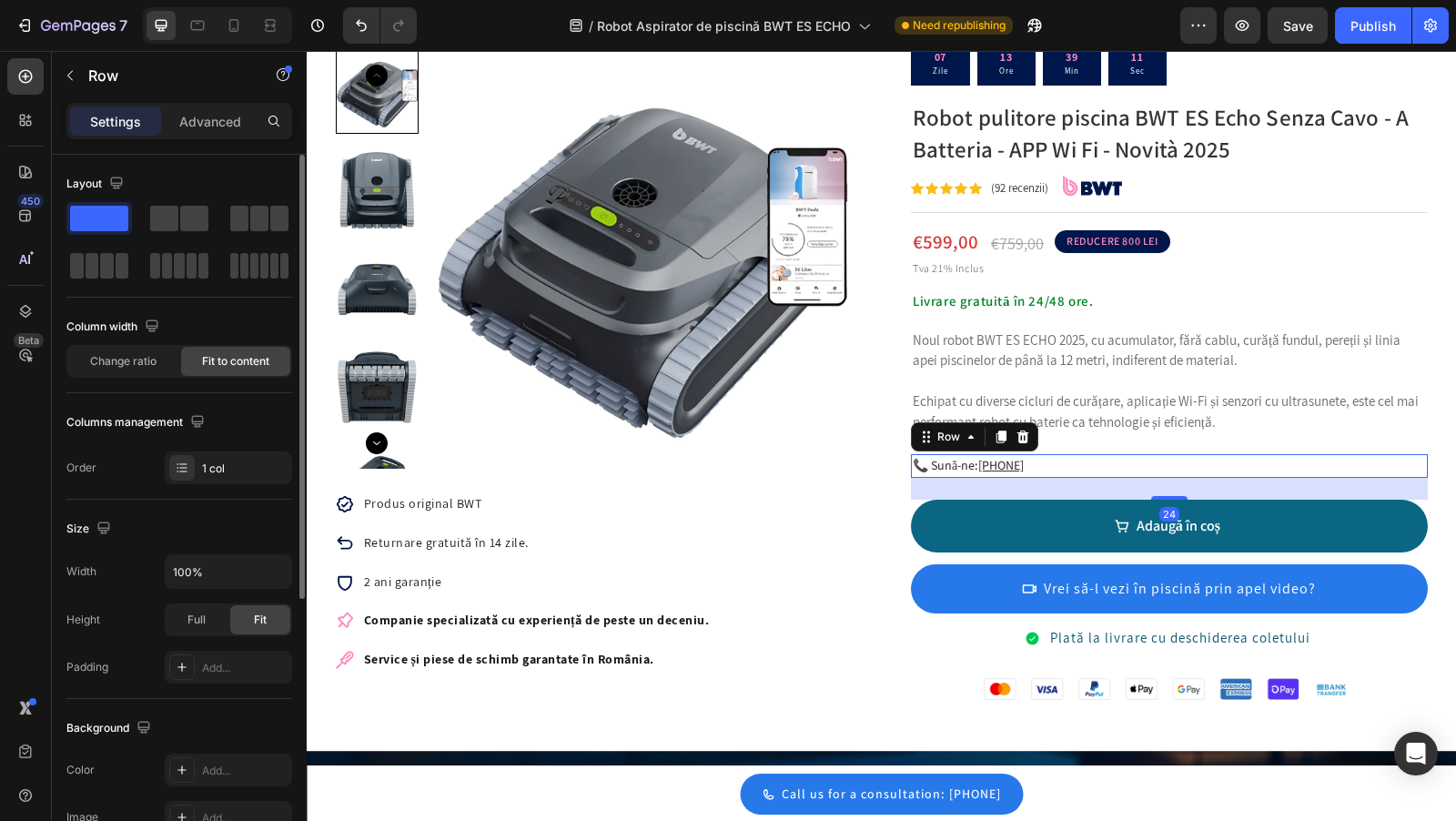 click on "Adaugă în coș" at bounding box center [1169, 526] 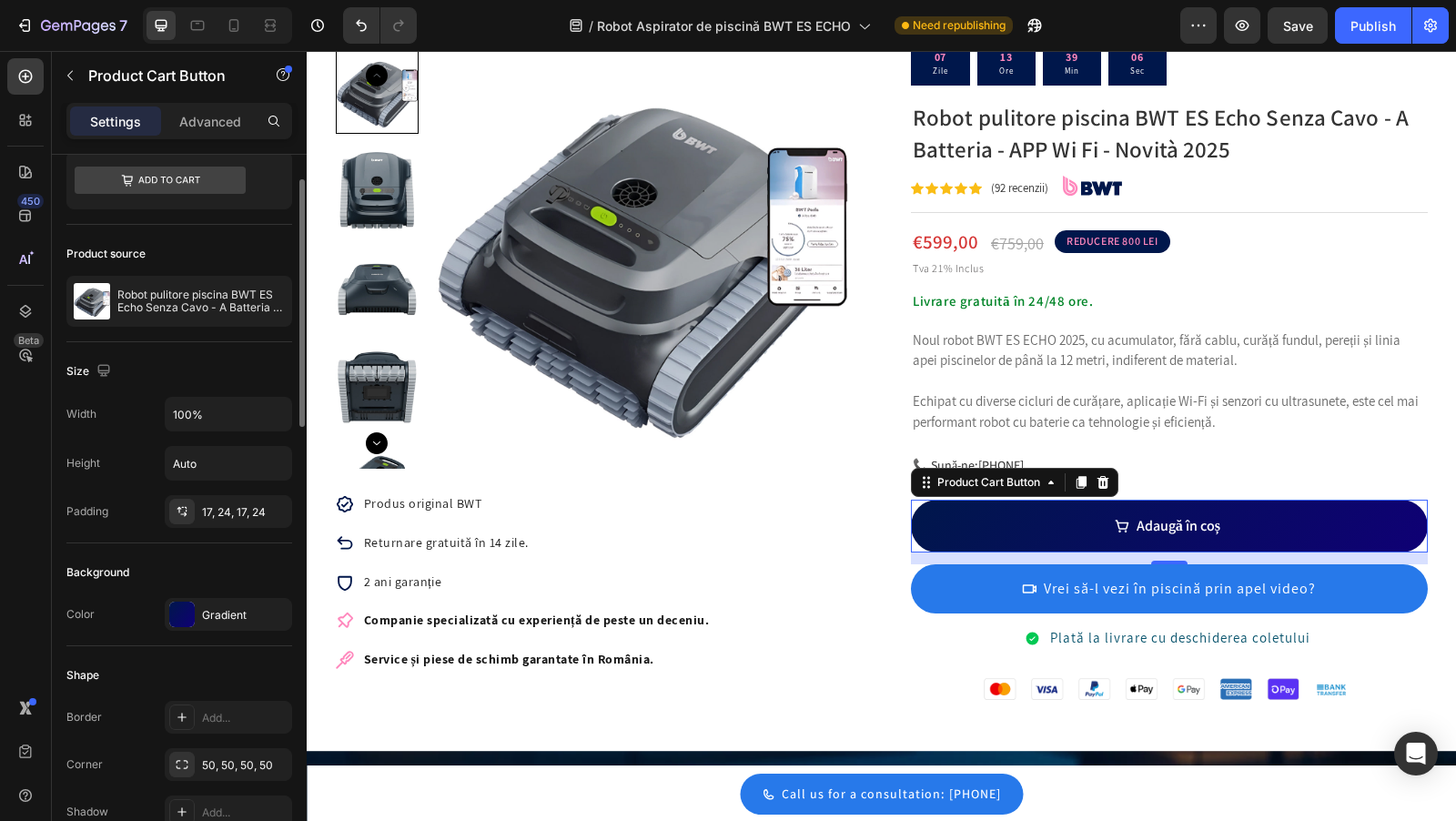 scroll, scrollTop: 93, scrollLeft: 0, axis: vertical 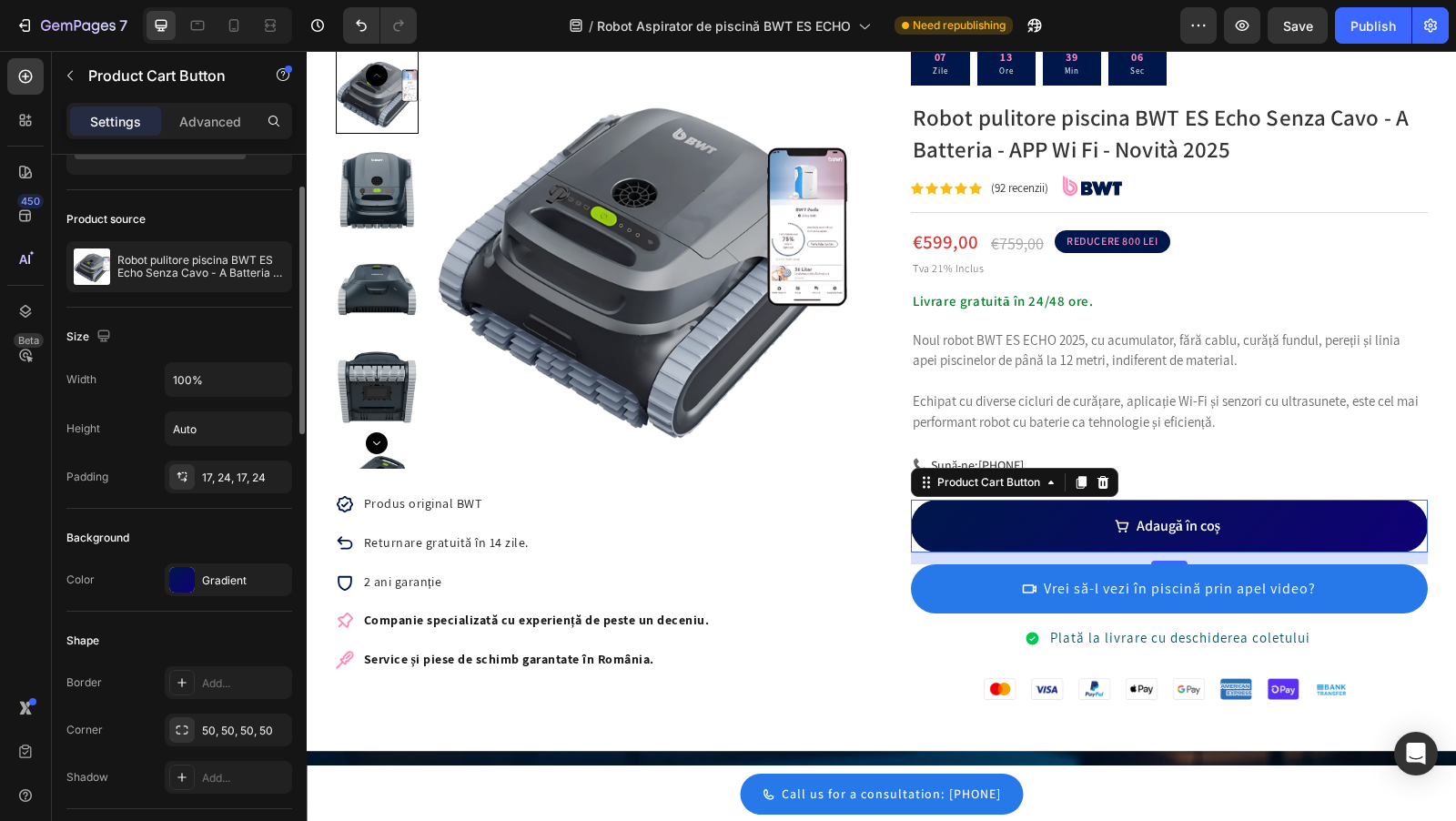 click on "Color" at bounding box center (80, 580) 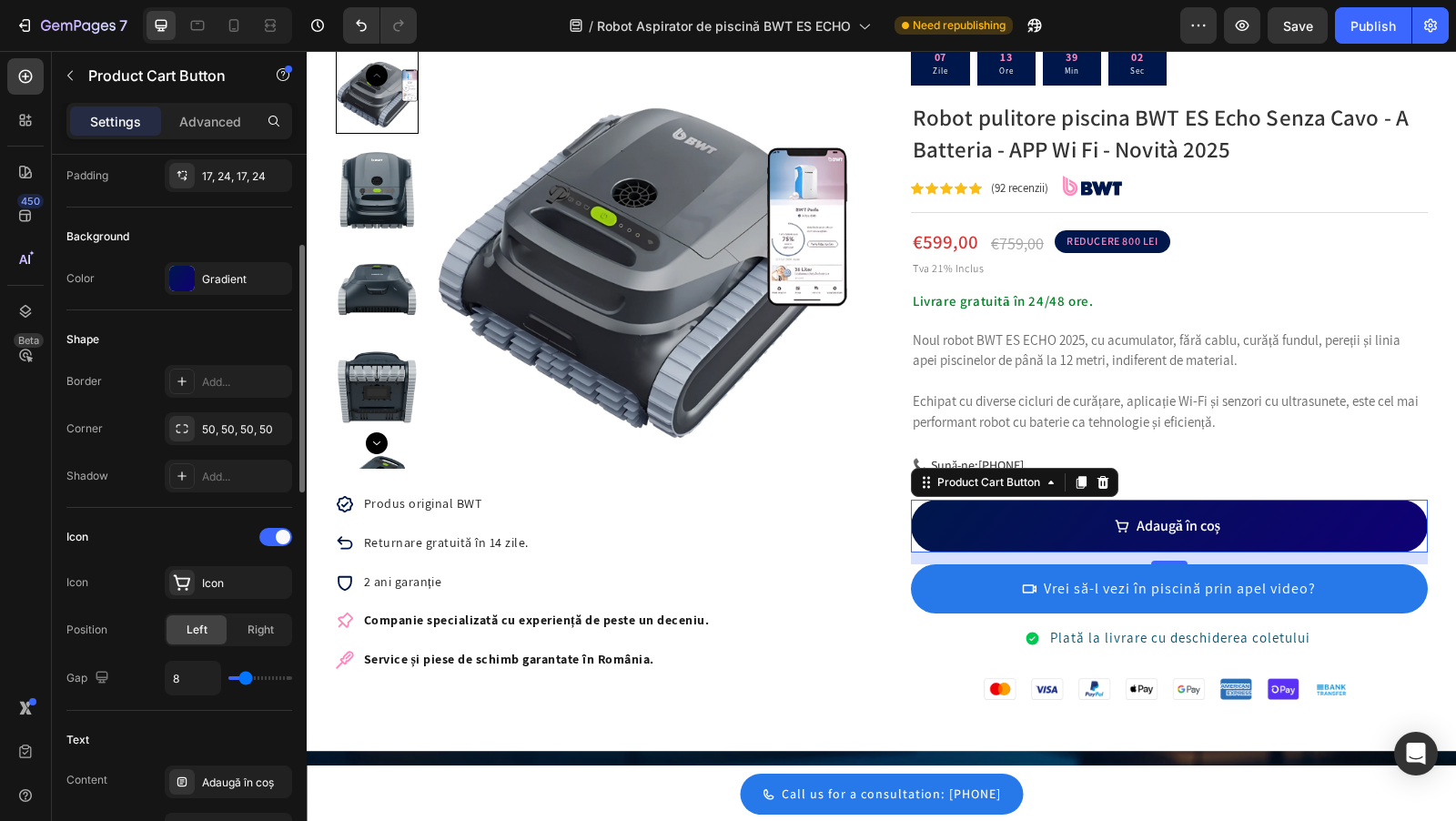 scroll, scrollTop: 355, scrollLeft: 0, axis: vertical 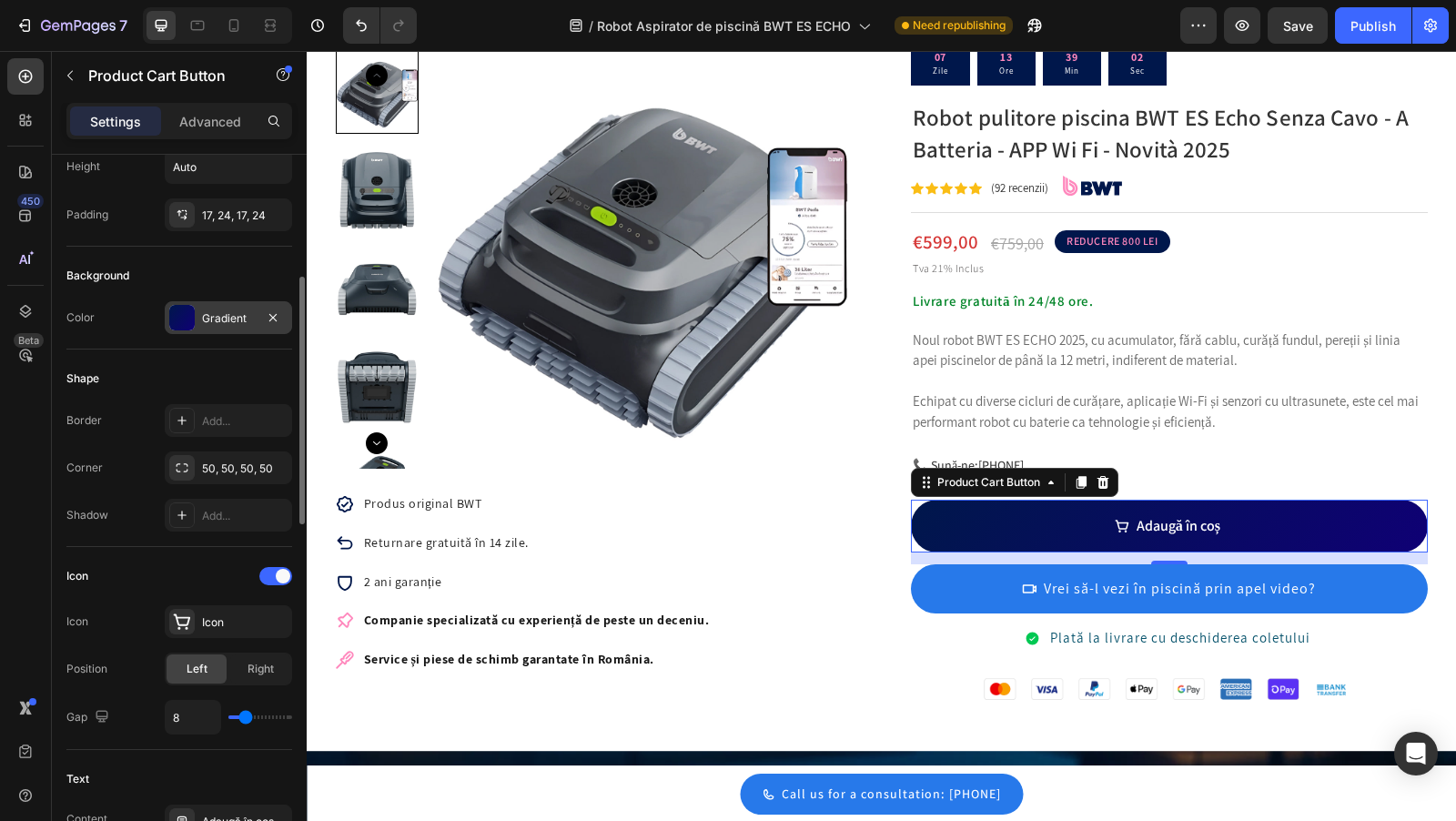 click on "Gradient" at bounding box center (228, 318) 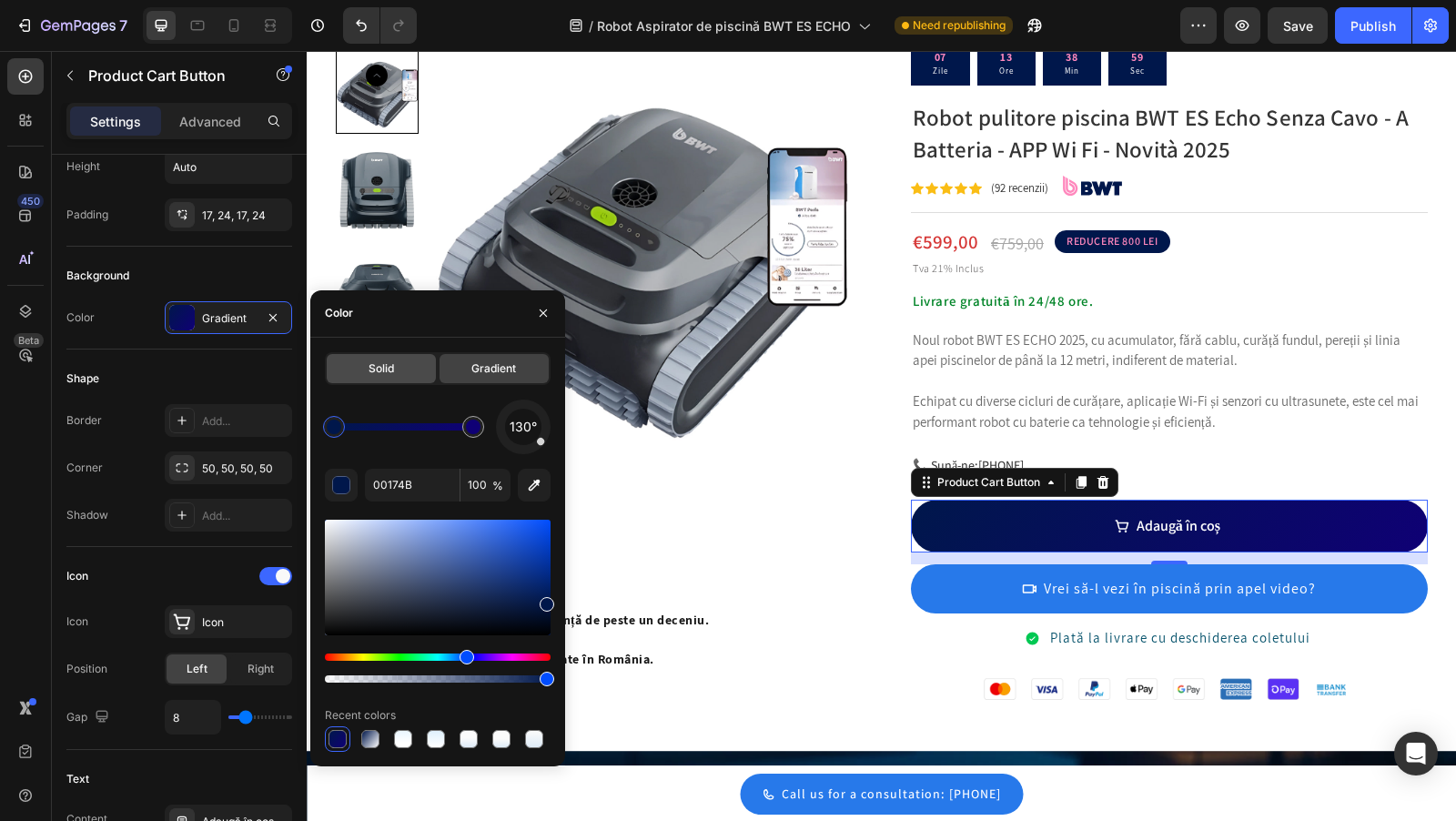 click on "Solid" 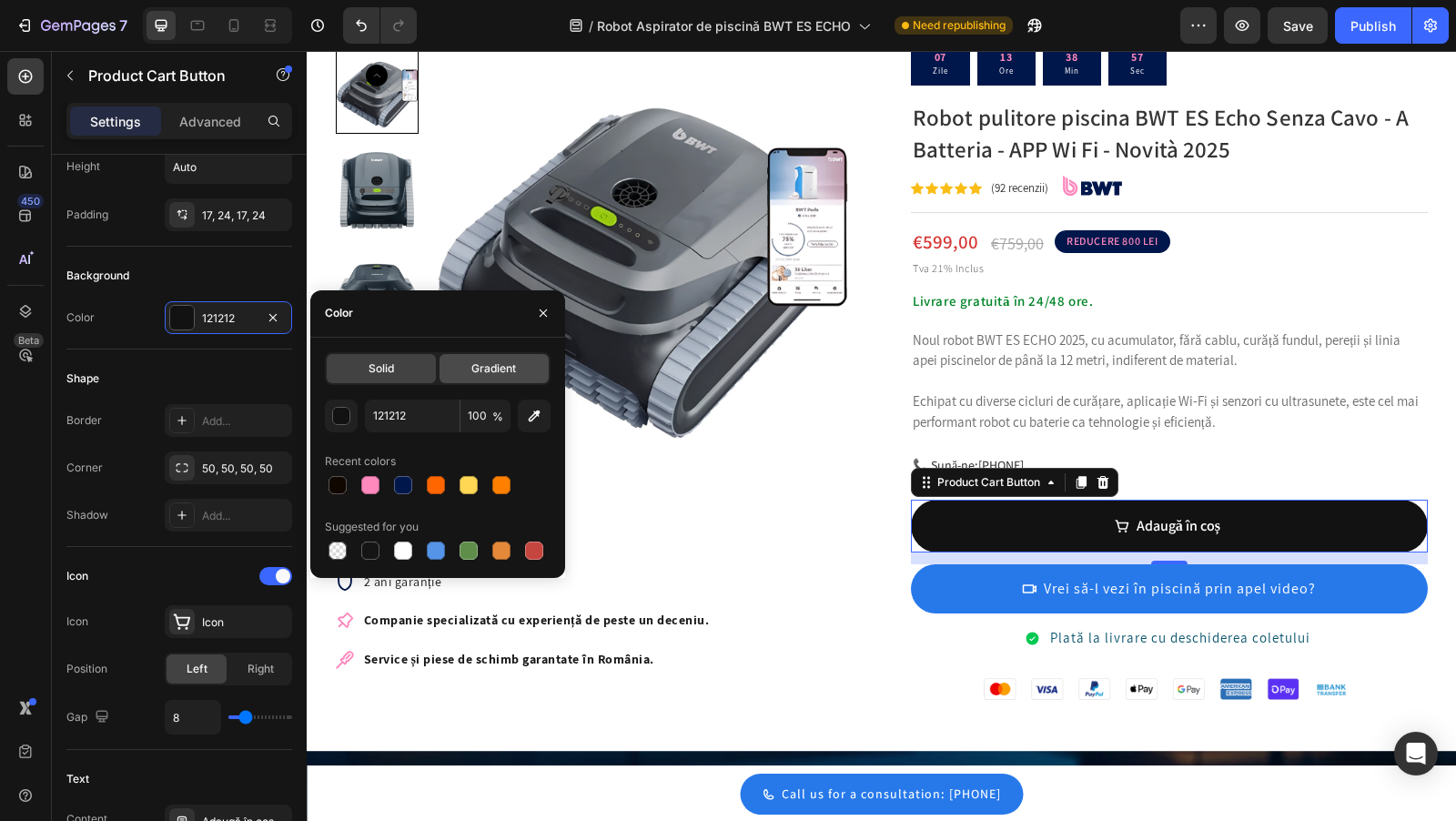 click on "Gradient" 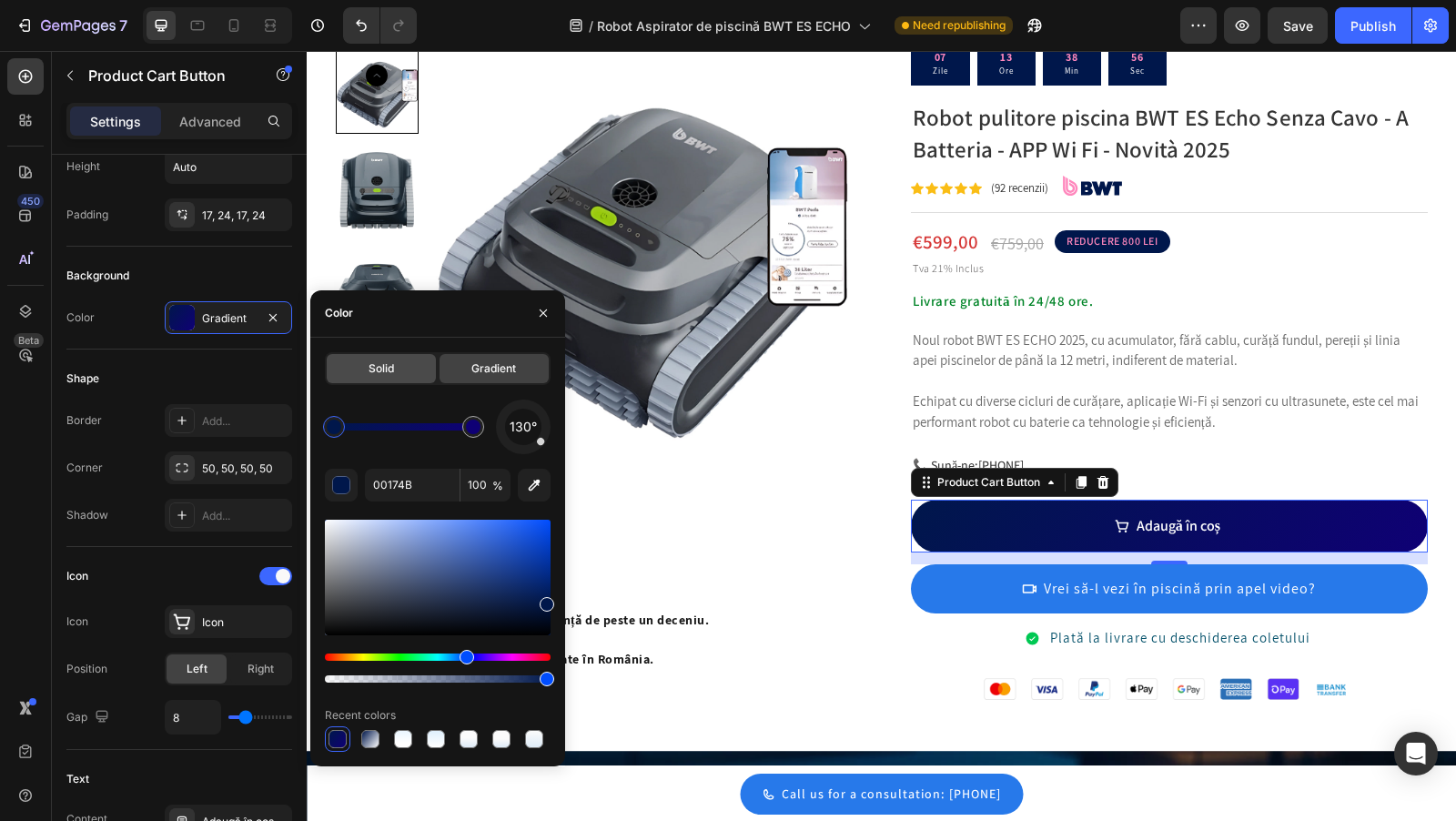 click on "Solid" 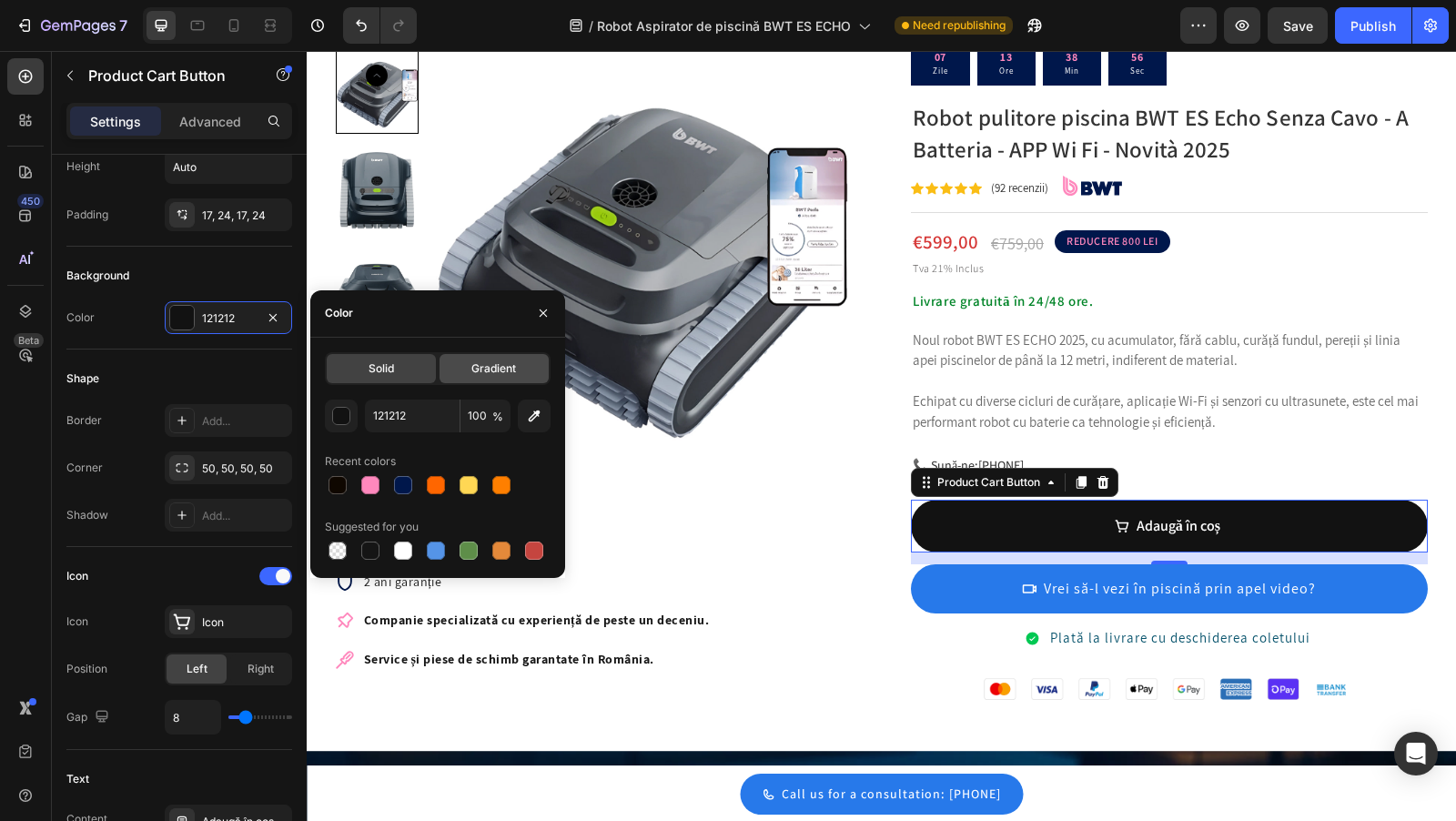 click on "Gradient" 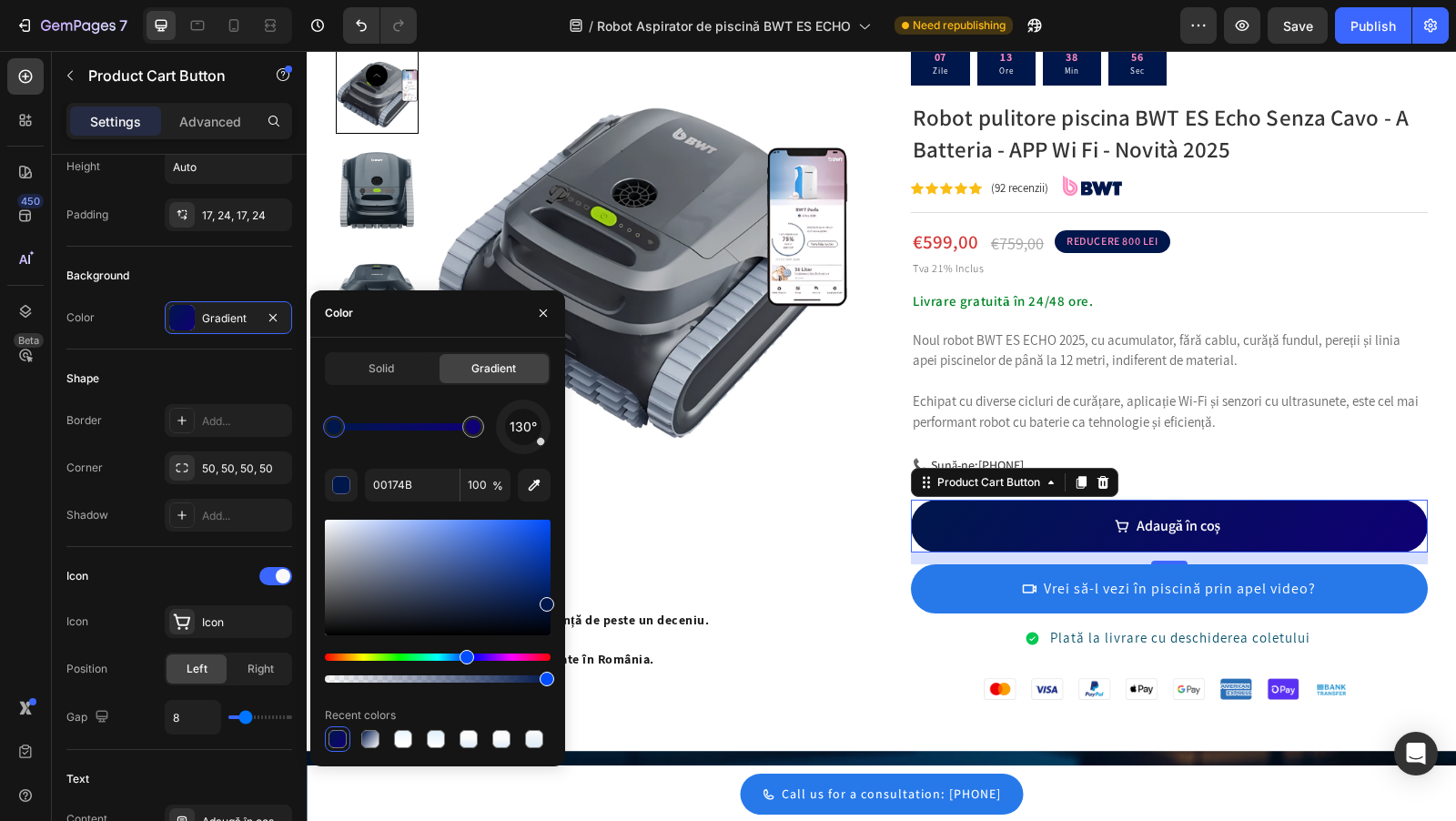 click on "€759,00 Product Price Product Price" at bounding box center [1017, 242] 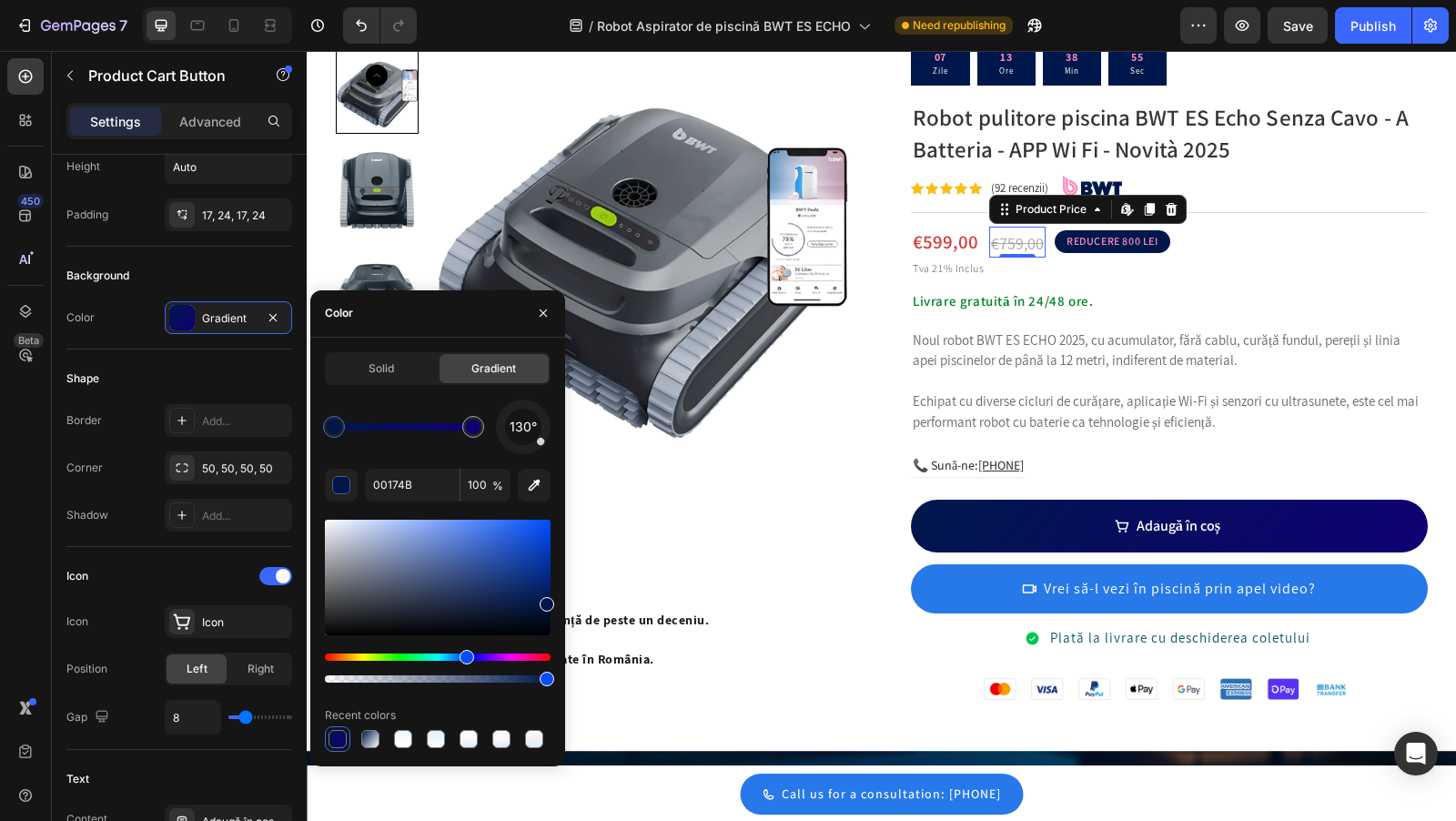 scroll, scrollTop: 0, scrollLeft: 0, axis: both 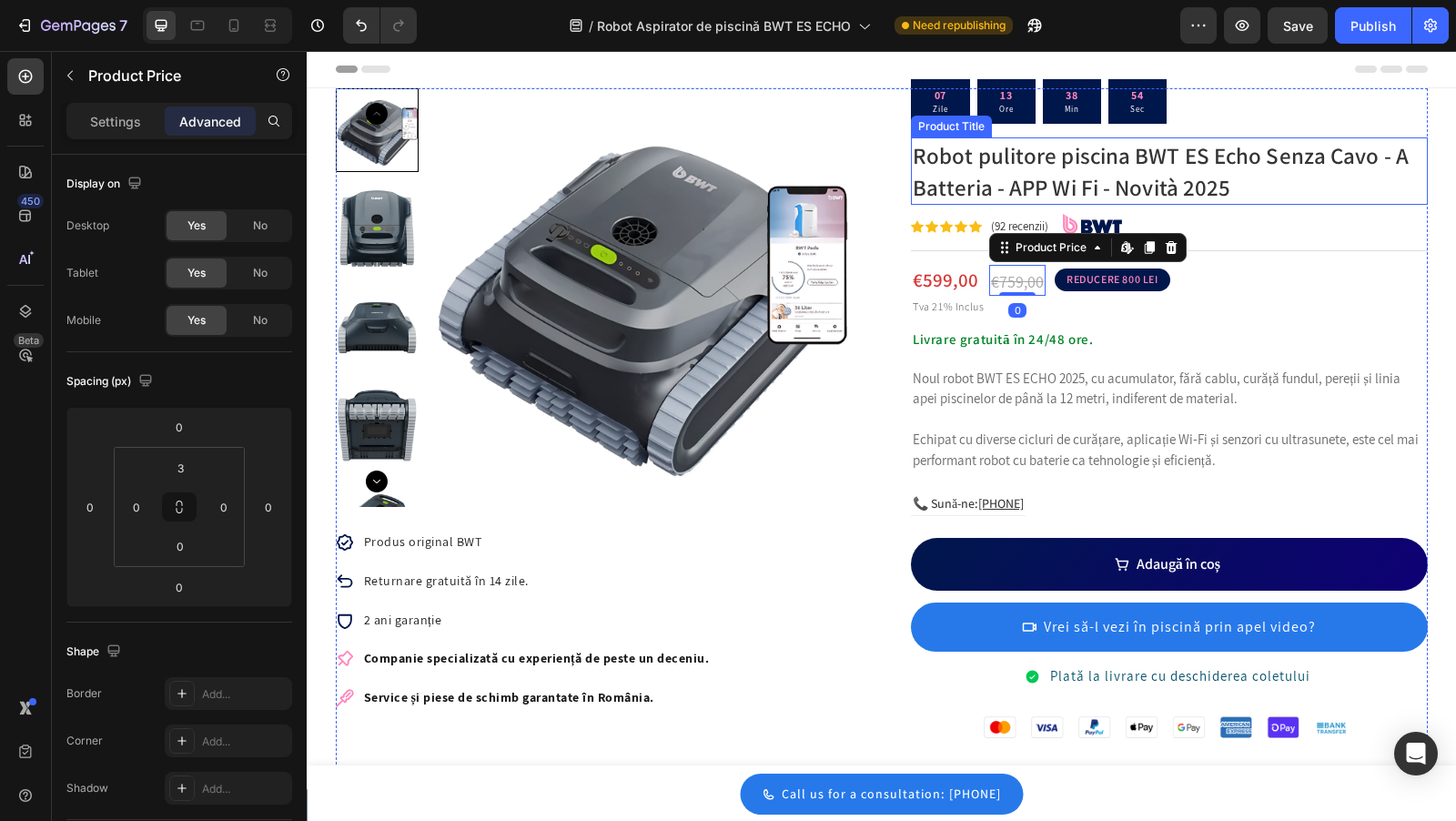 click on "Robot pulitore piscina BWT ES Echo Senza Cavo - A Batteria - APP Wi Fi - Novità 2025" at bounding box center (1169, 171) 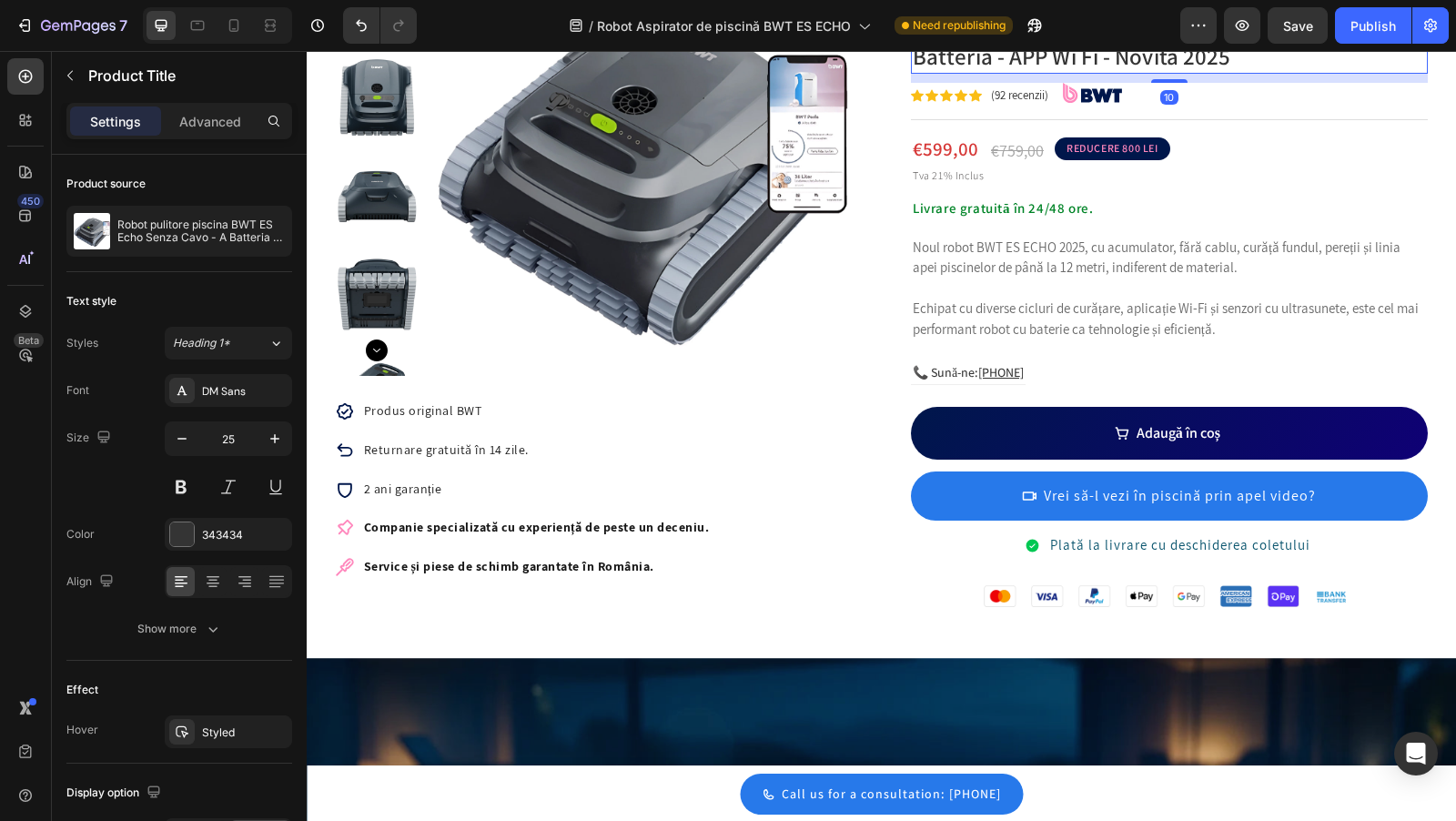 scroll, scrollTop: 0, scrollLeft: 0, axis: both 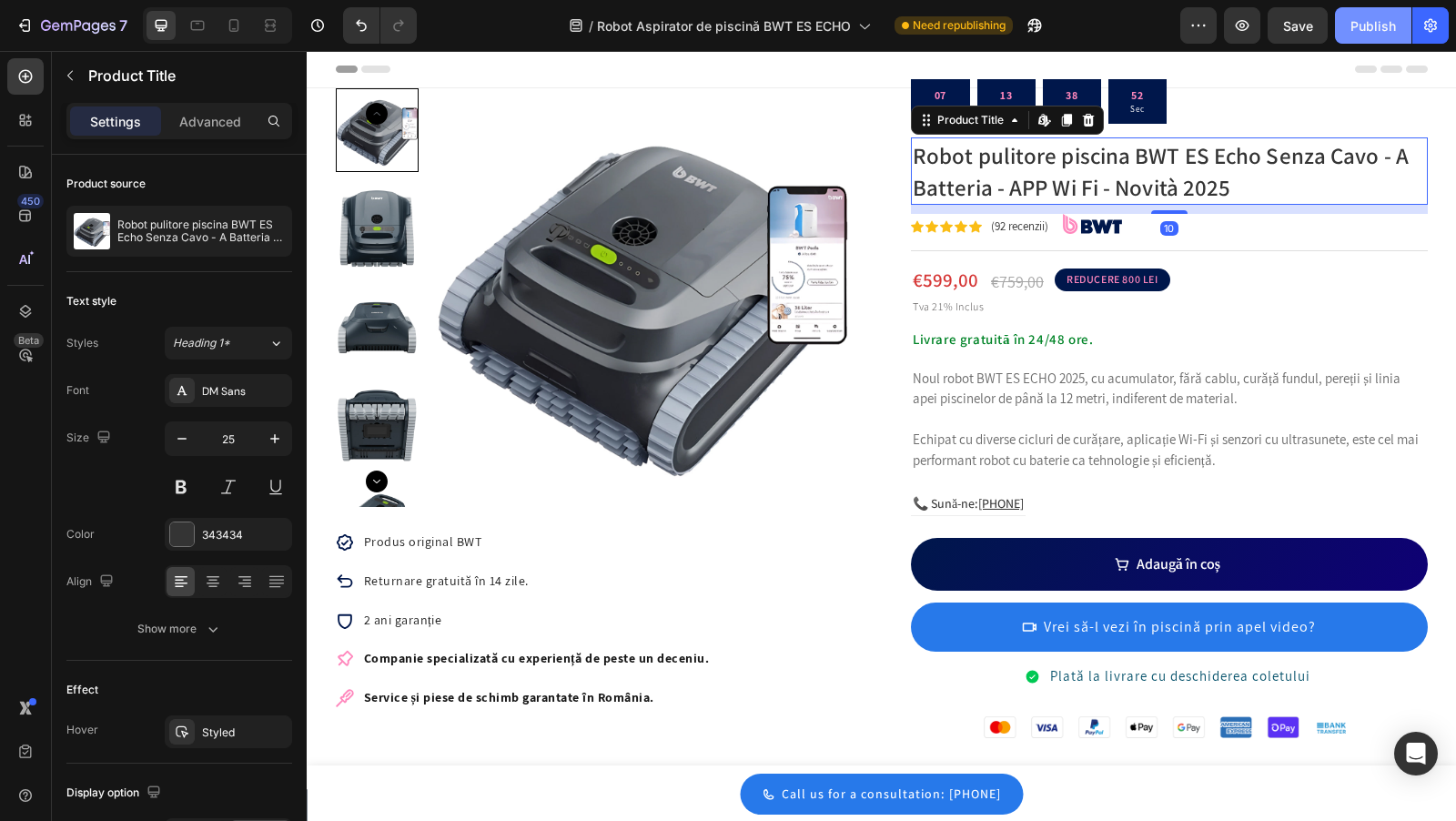 drag, startPoint x: 1360, startPoint y: 27, endPoint x: 1039, endPoint y: 66, distance: 323.3605 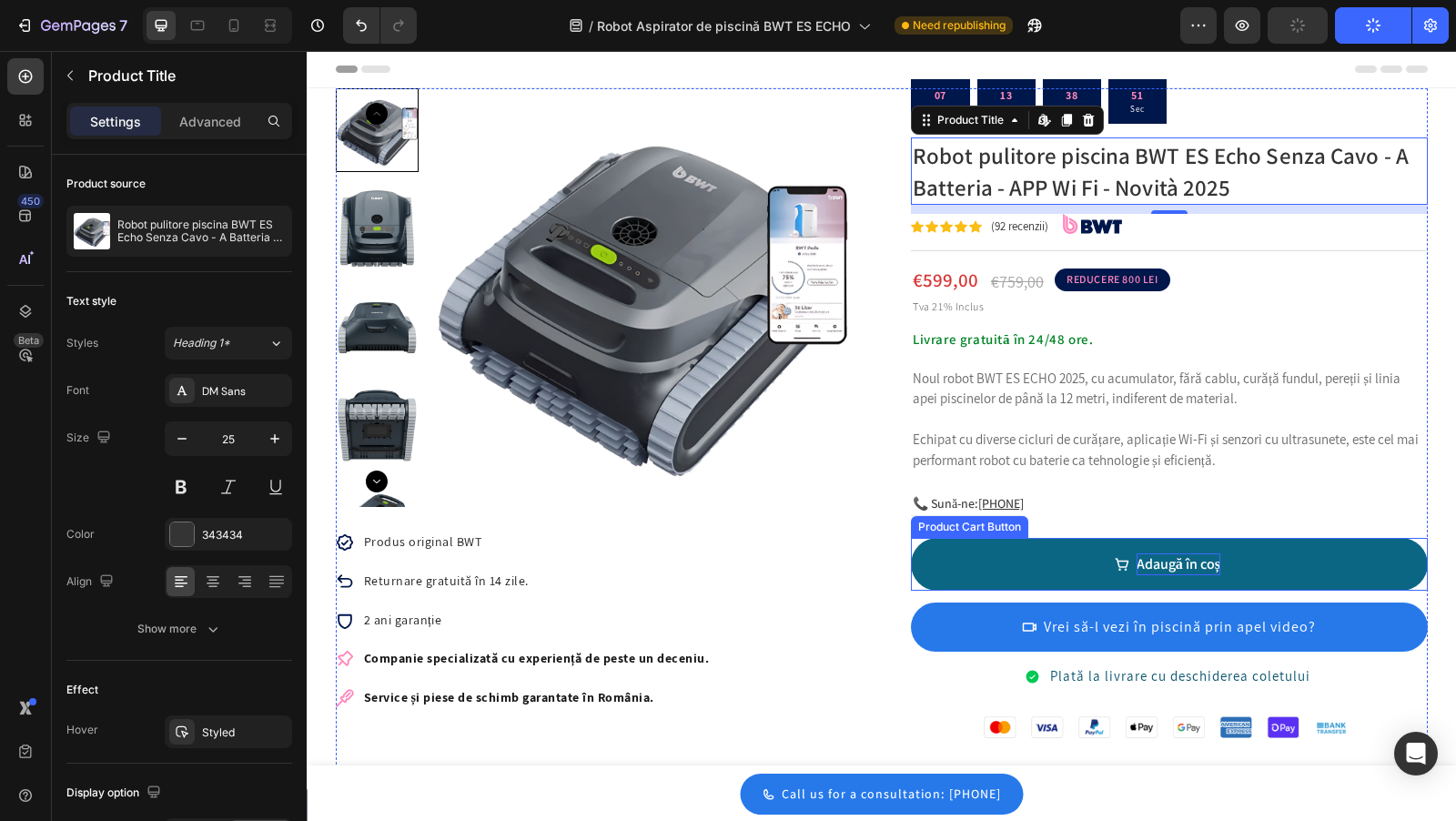 click on "Adaugă în coș" at bounding box center (1178, 564) 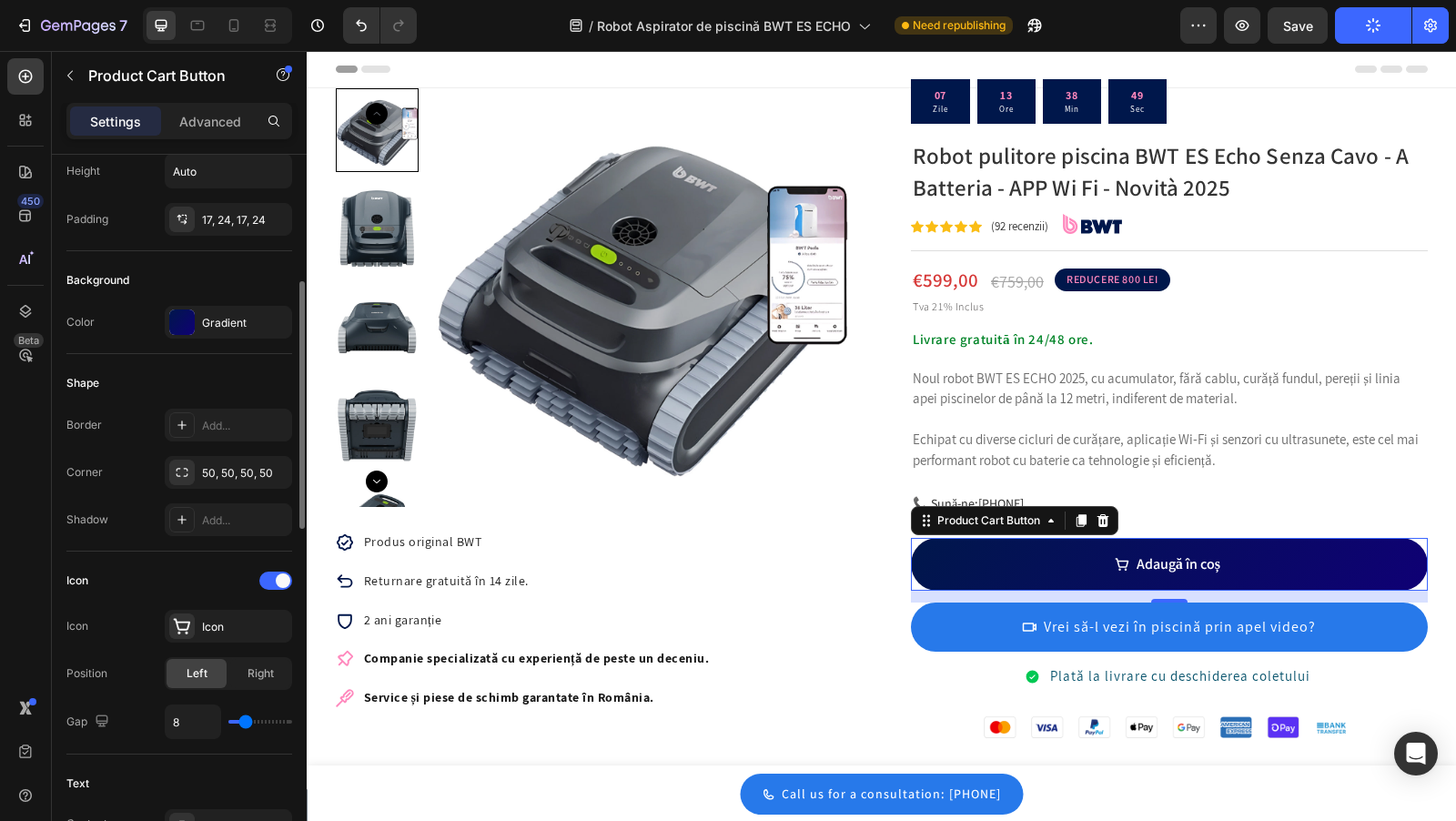 scroll, scrollTop: 360, scrollLeft: 0, axis: vertical 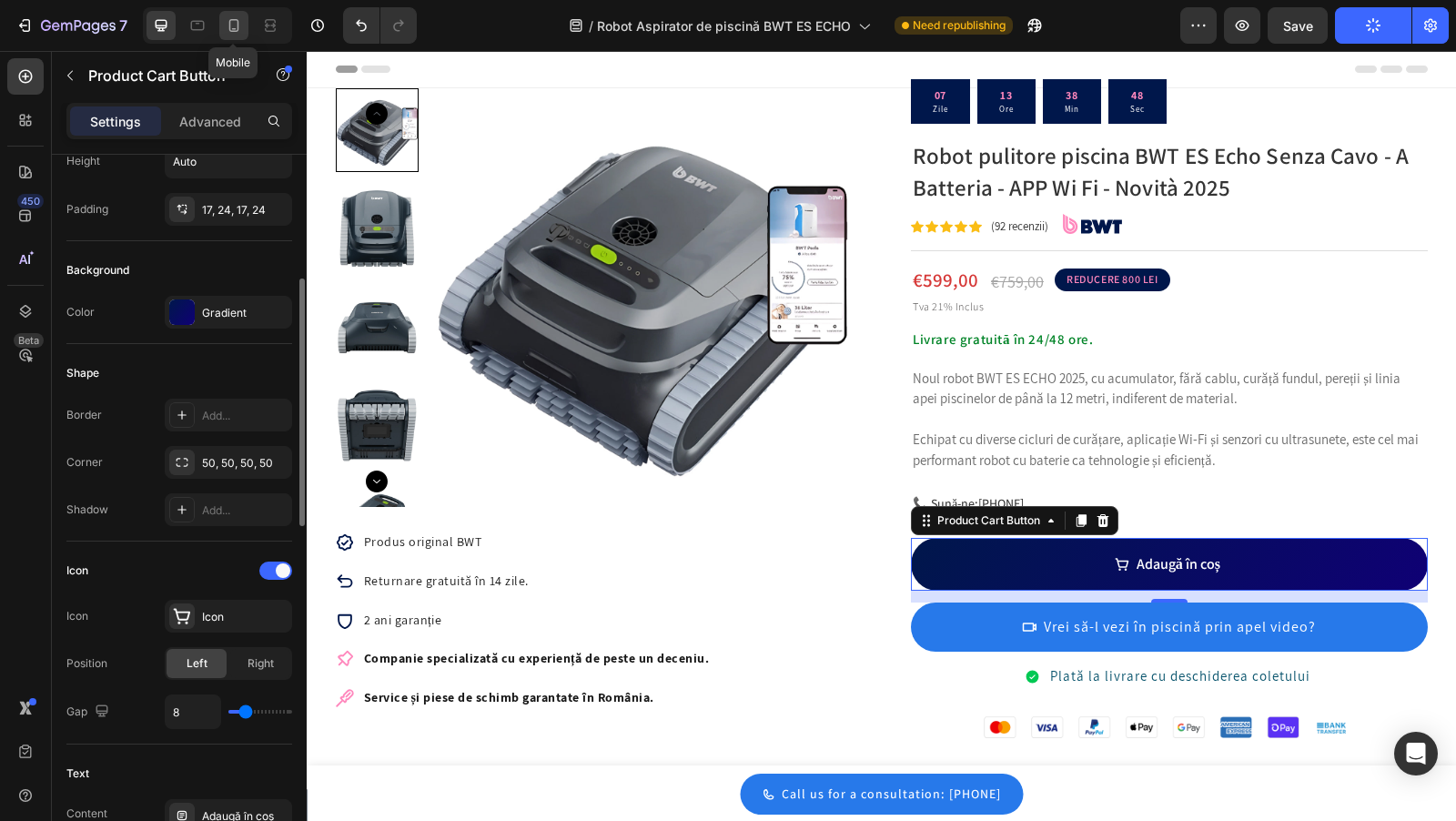 click 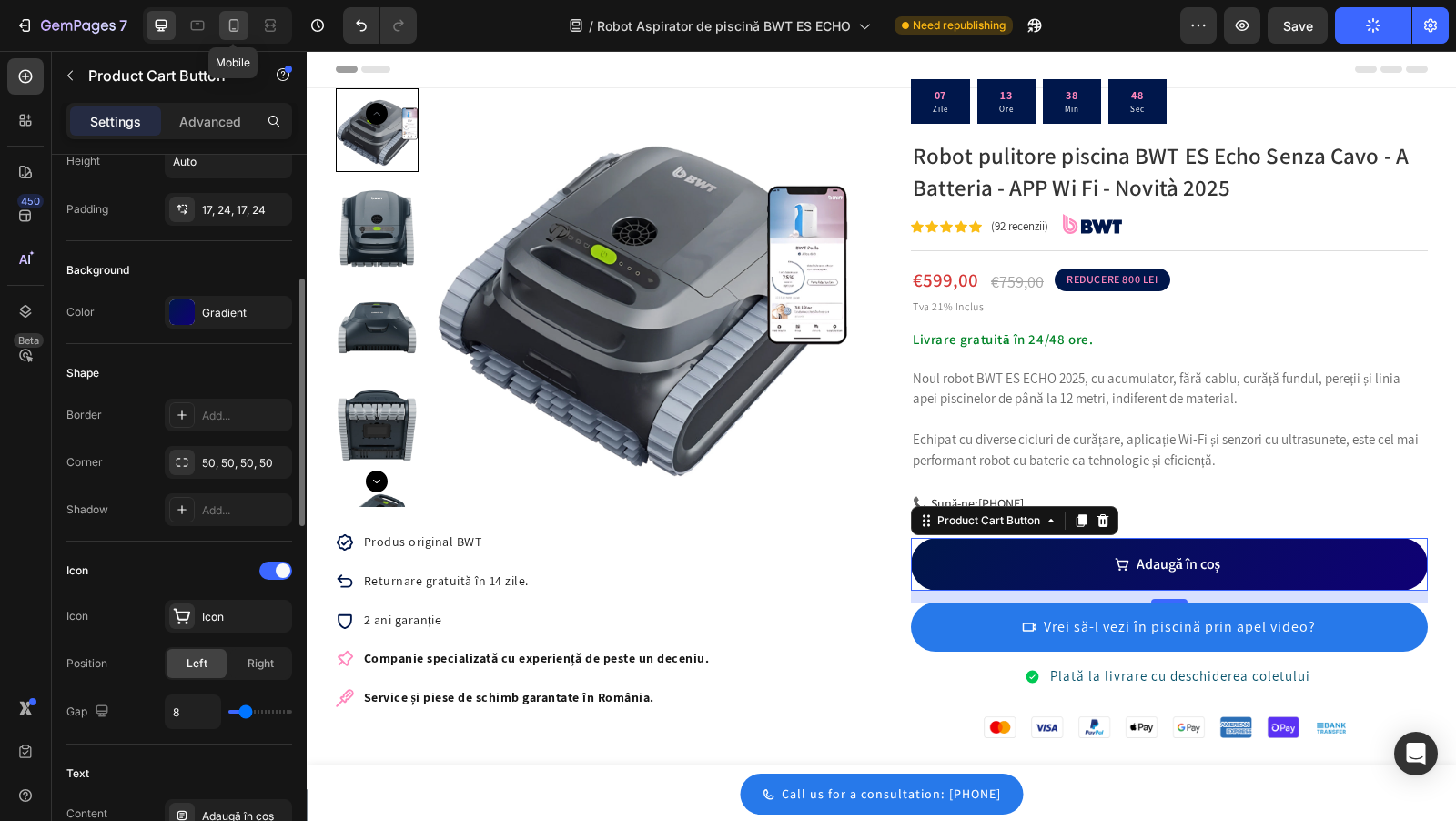 type on "14" 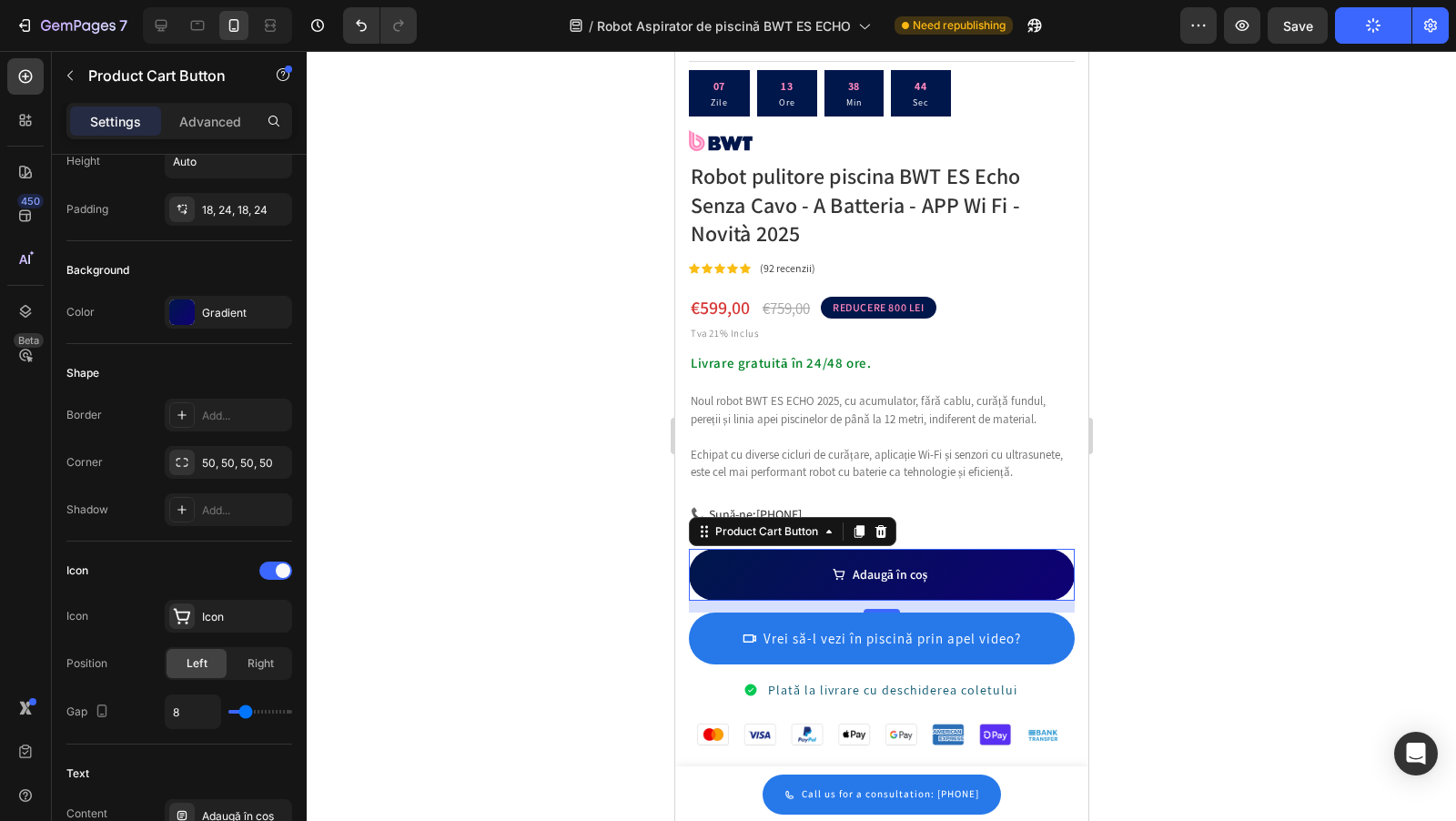 scroll, scrollTop: 649, scrollLeft: 0, axis: vertical 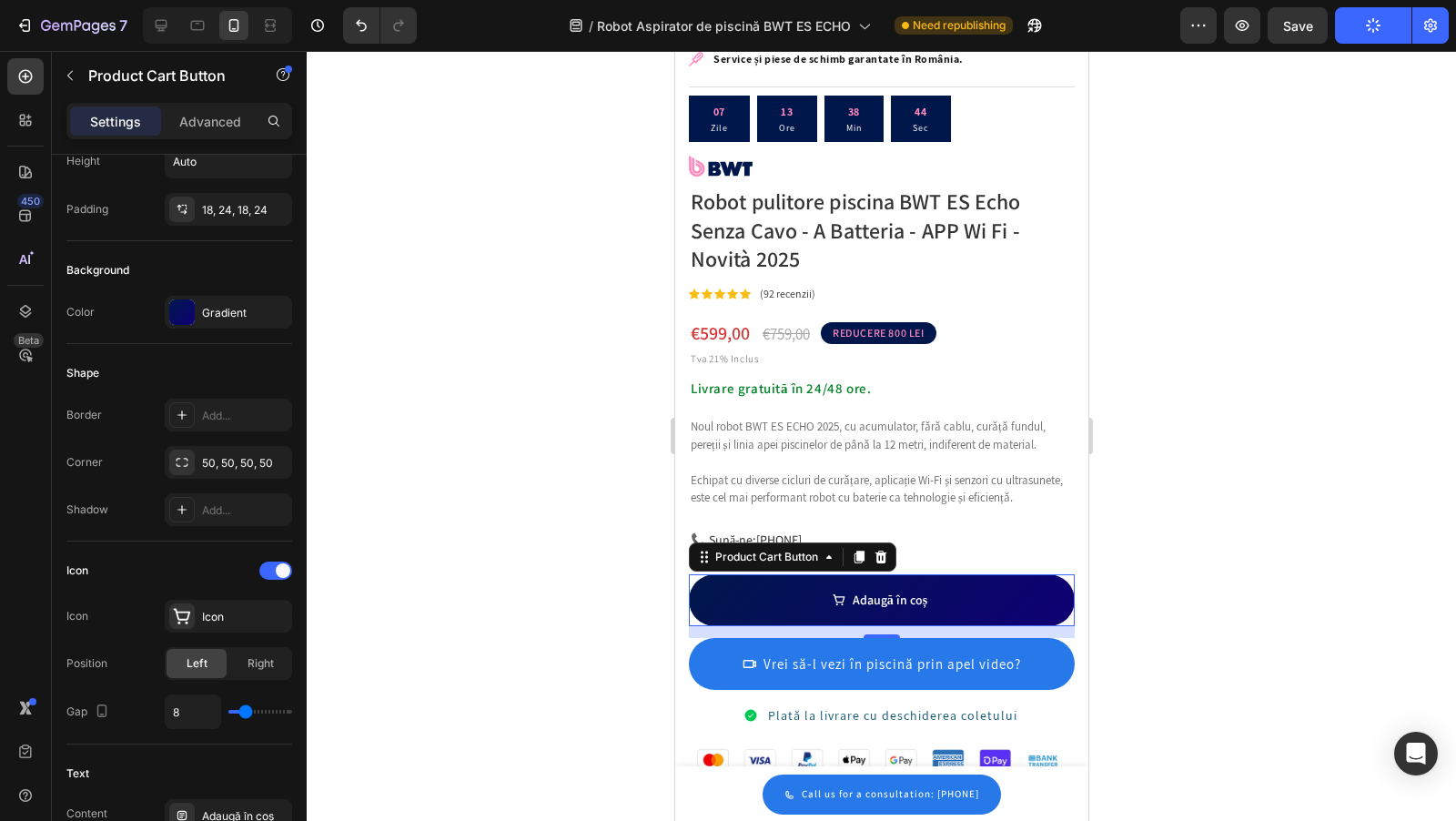 click 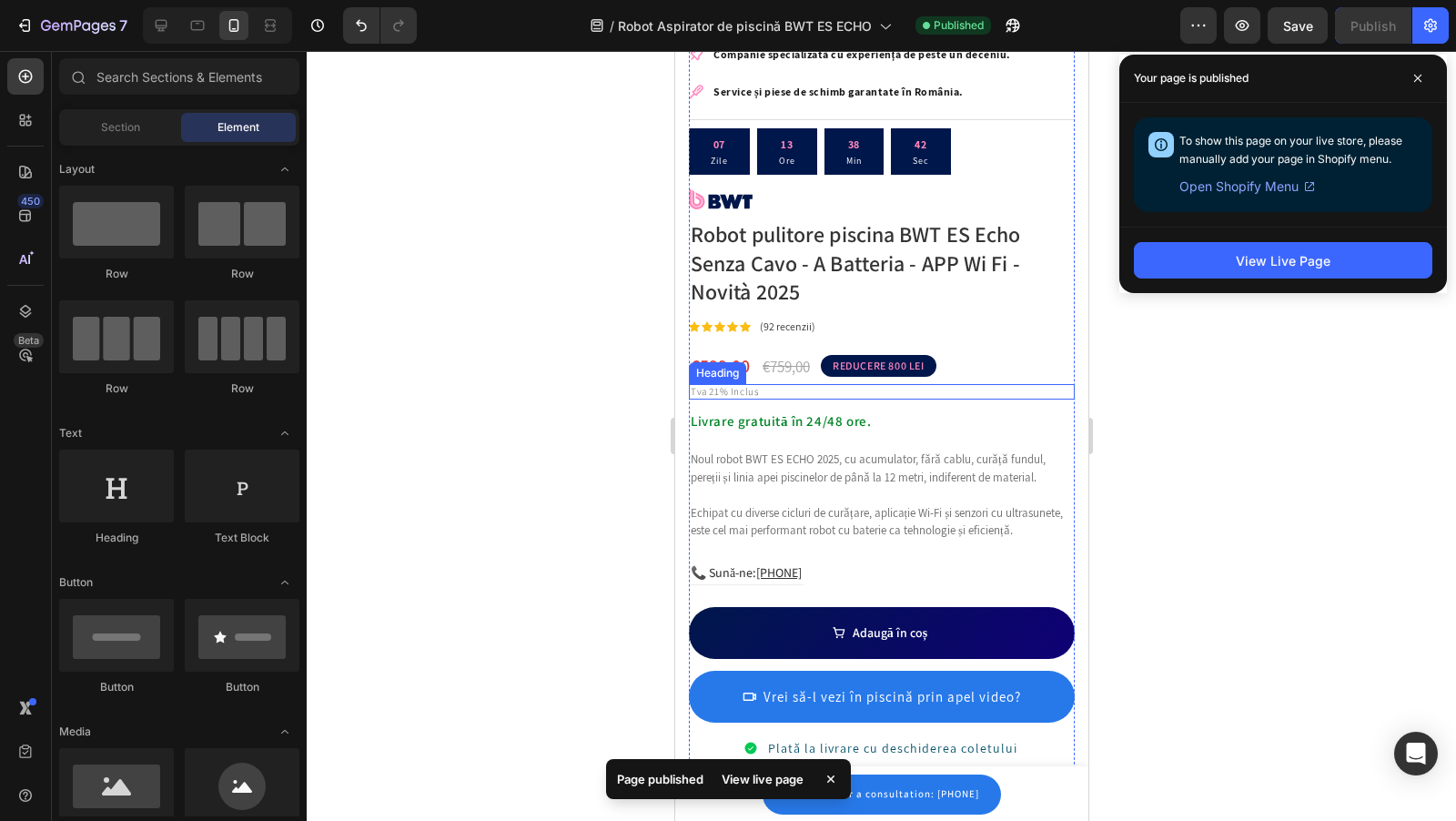 scroll, scrollTop: 615, scrollLeft: 0, axis: vertical 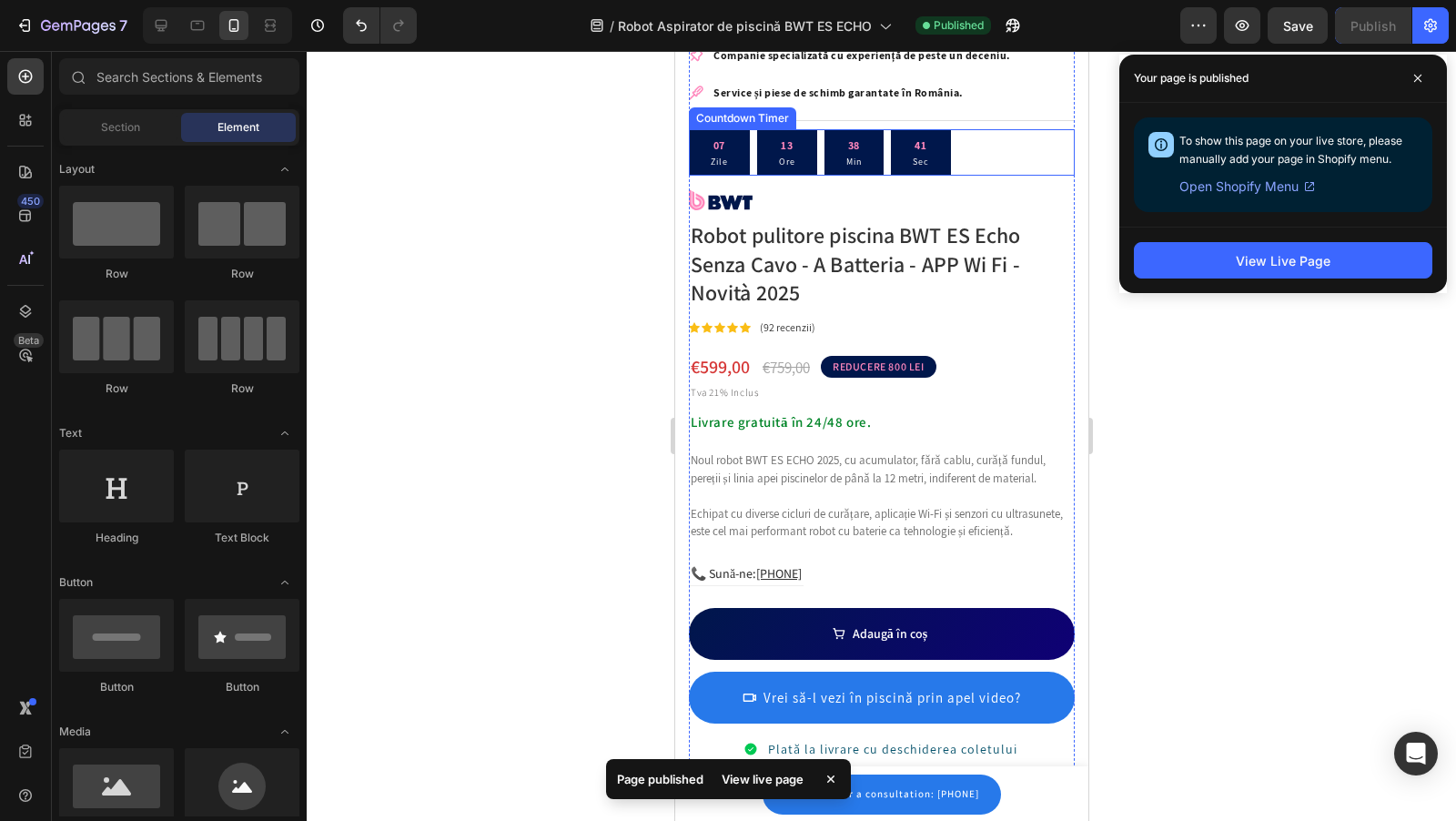 click on "Sec" at bounding box center (920, 161) 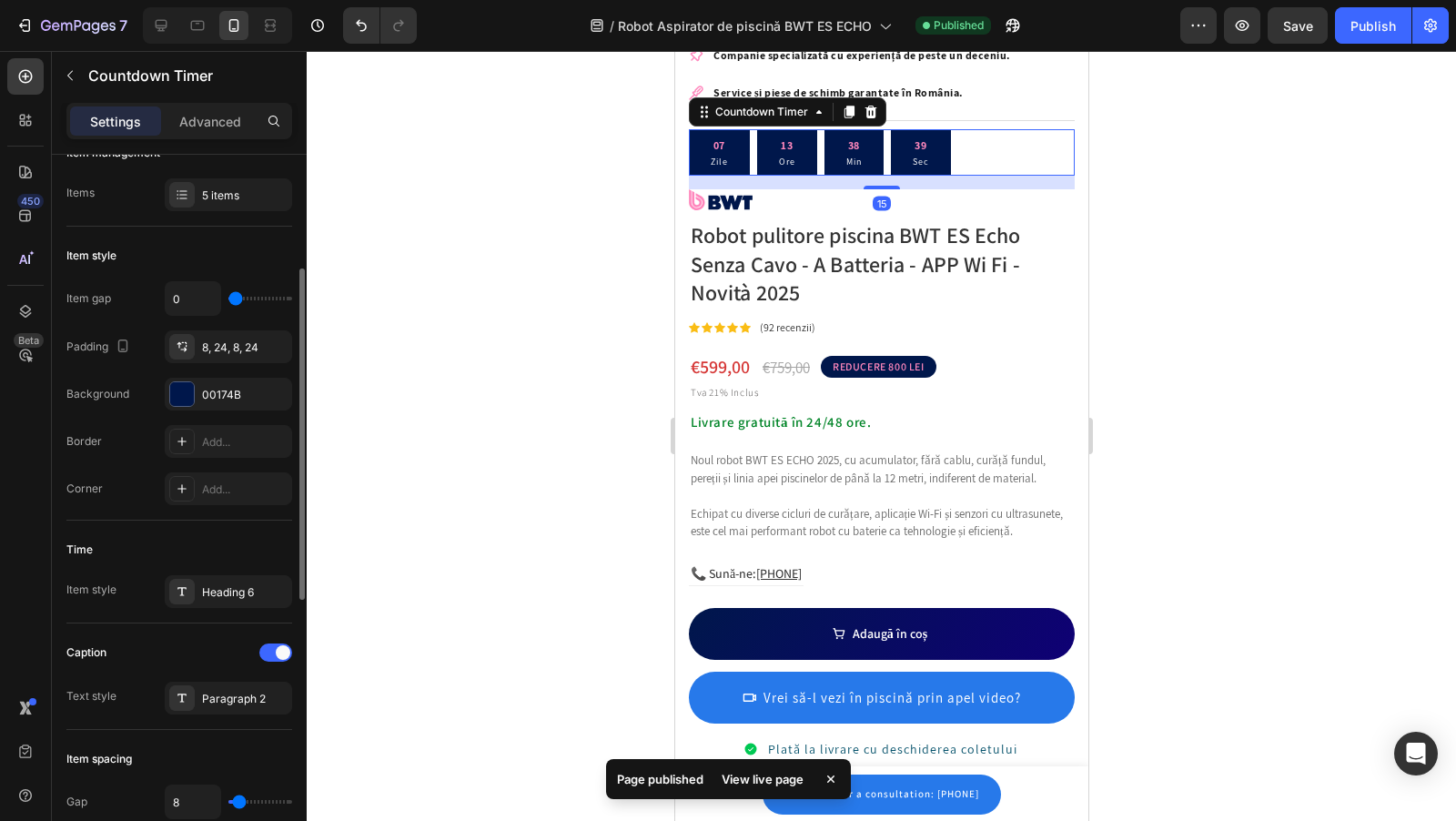scroll, scrollTop: 314, scrollLeft: 0, axis: vertical 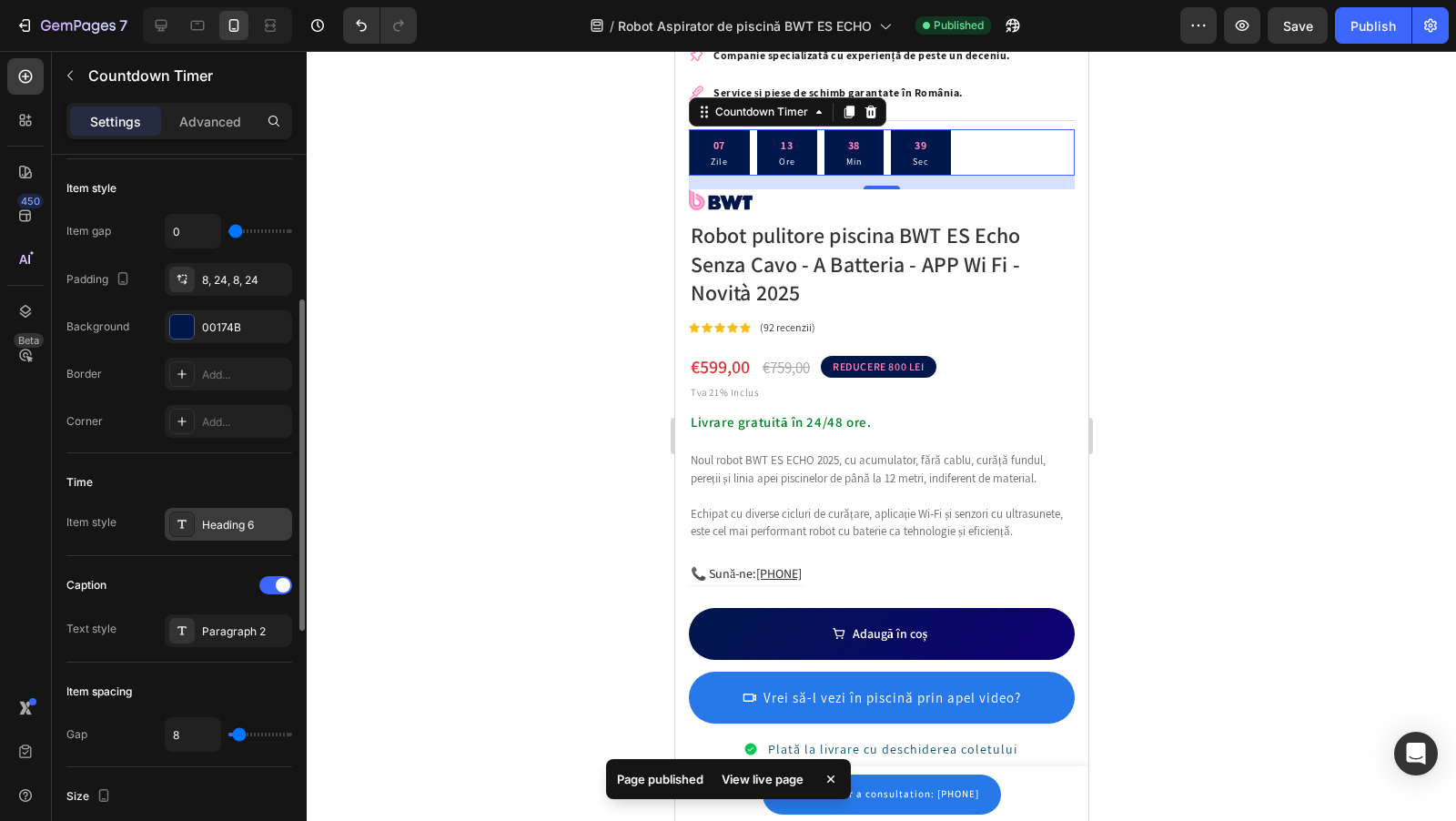 click on "Heading 6" at bounding box center (245, 525) 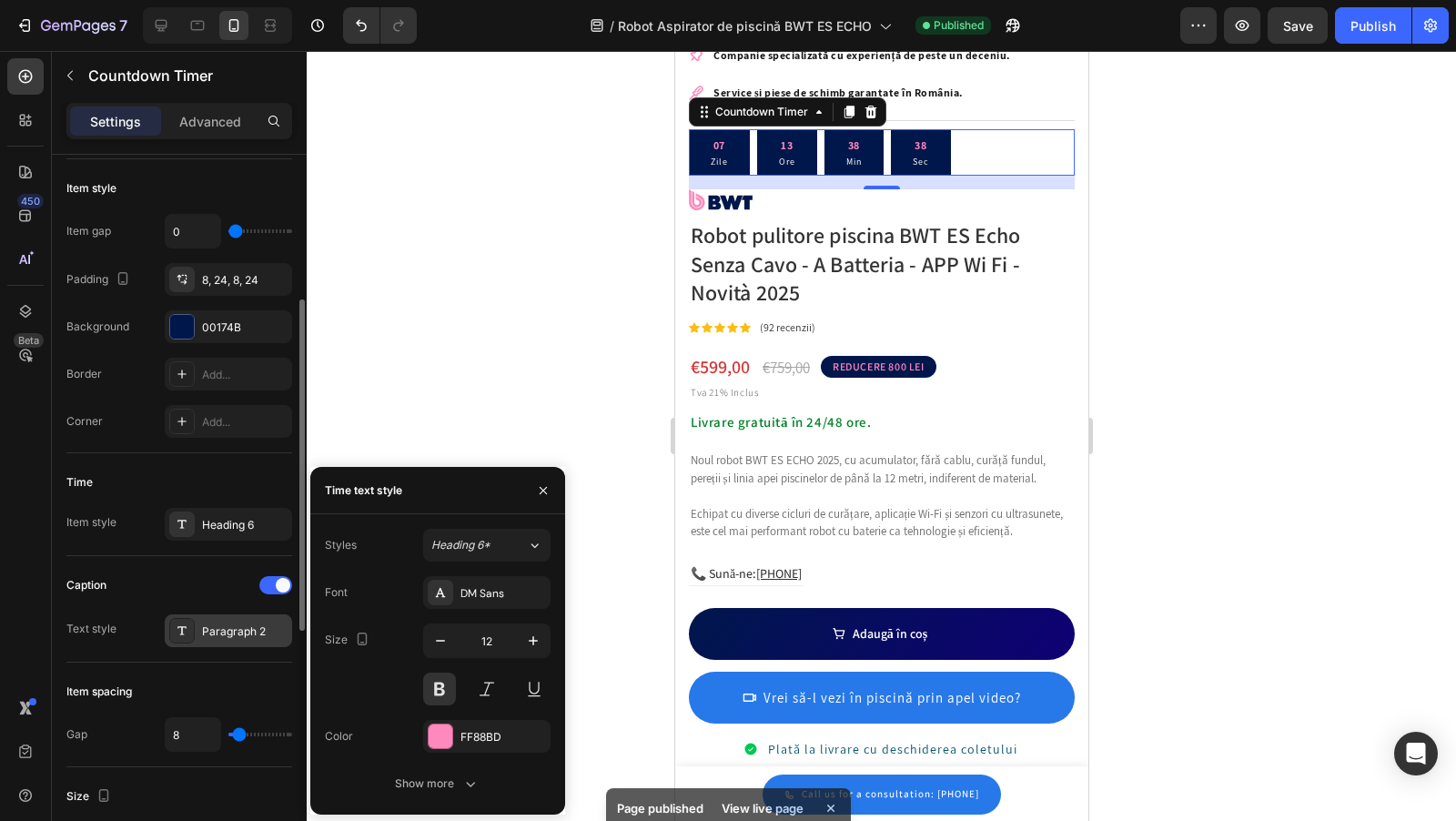 click at bounding box center [182, 631] 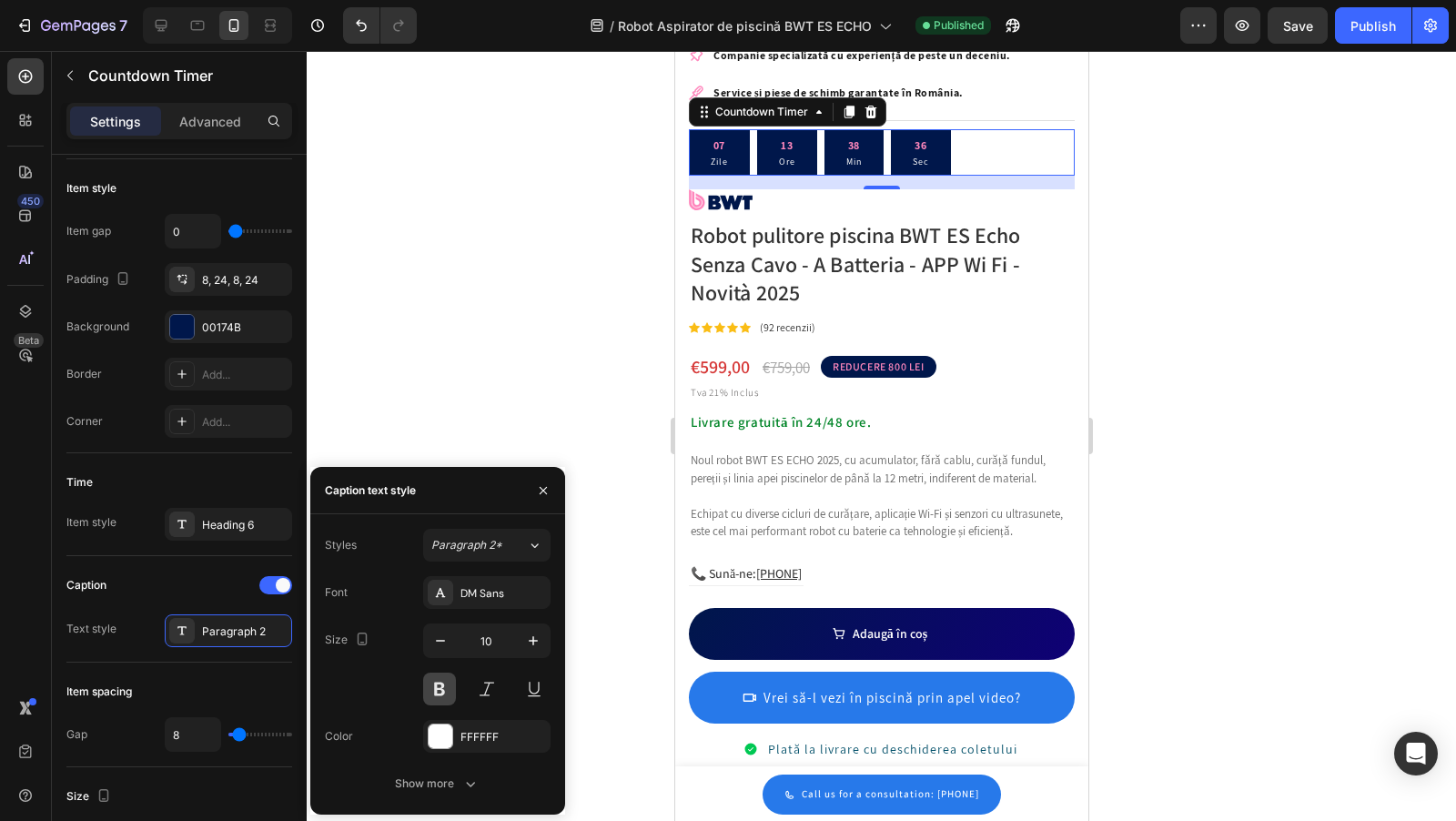 click at bounding box center (440, 689) 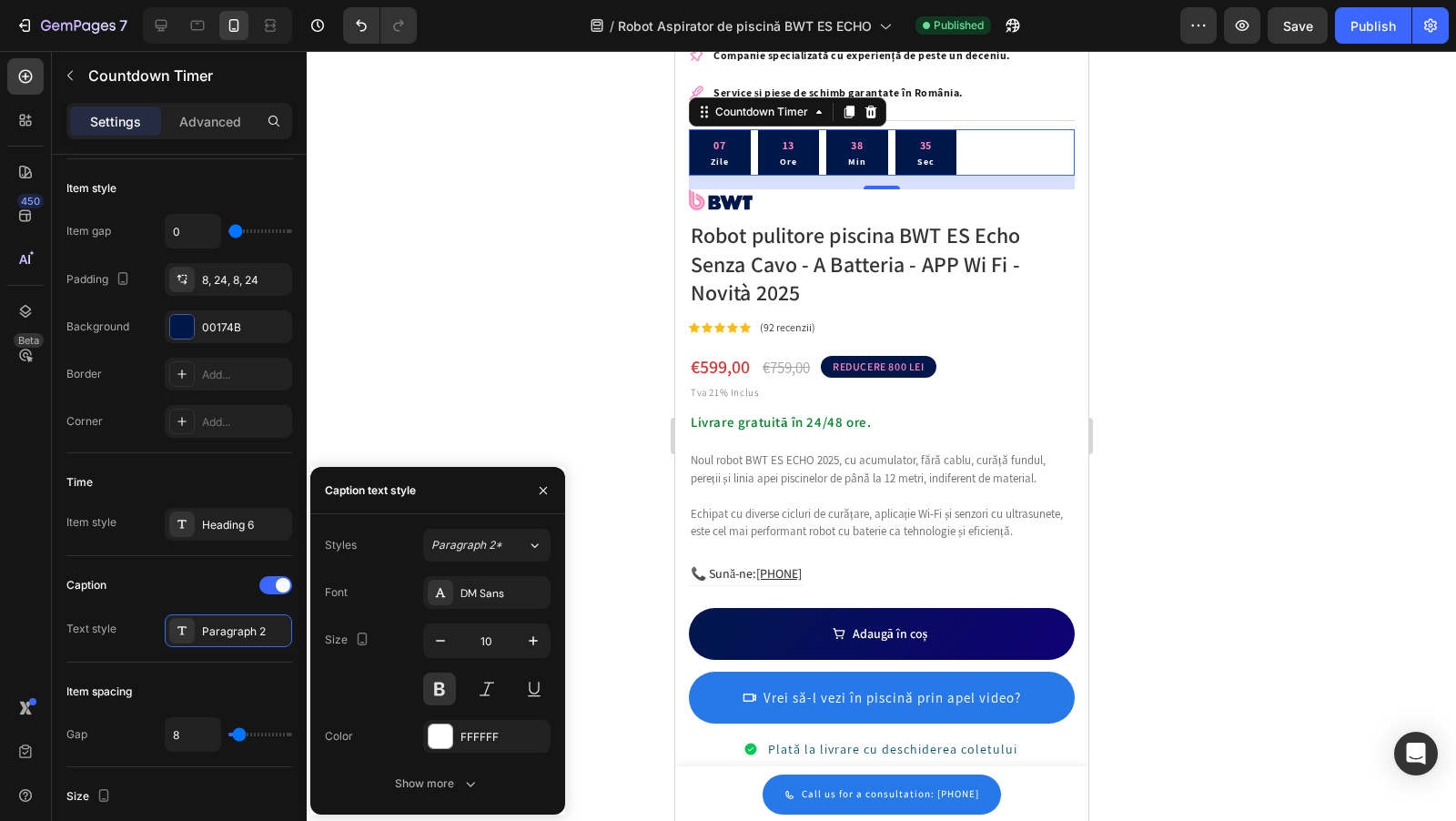click 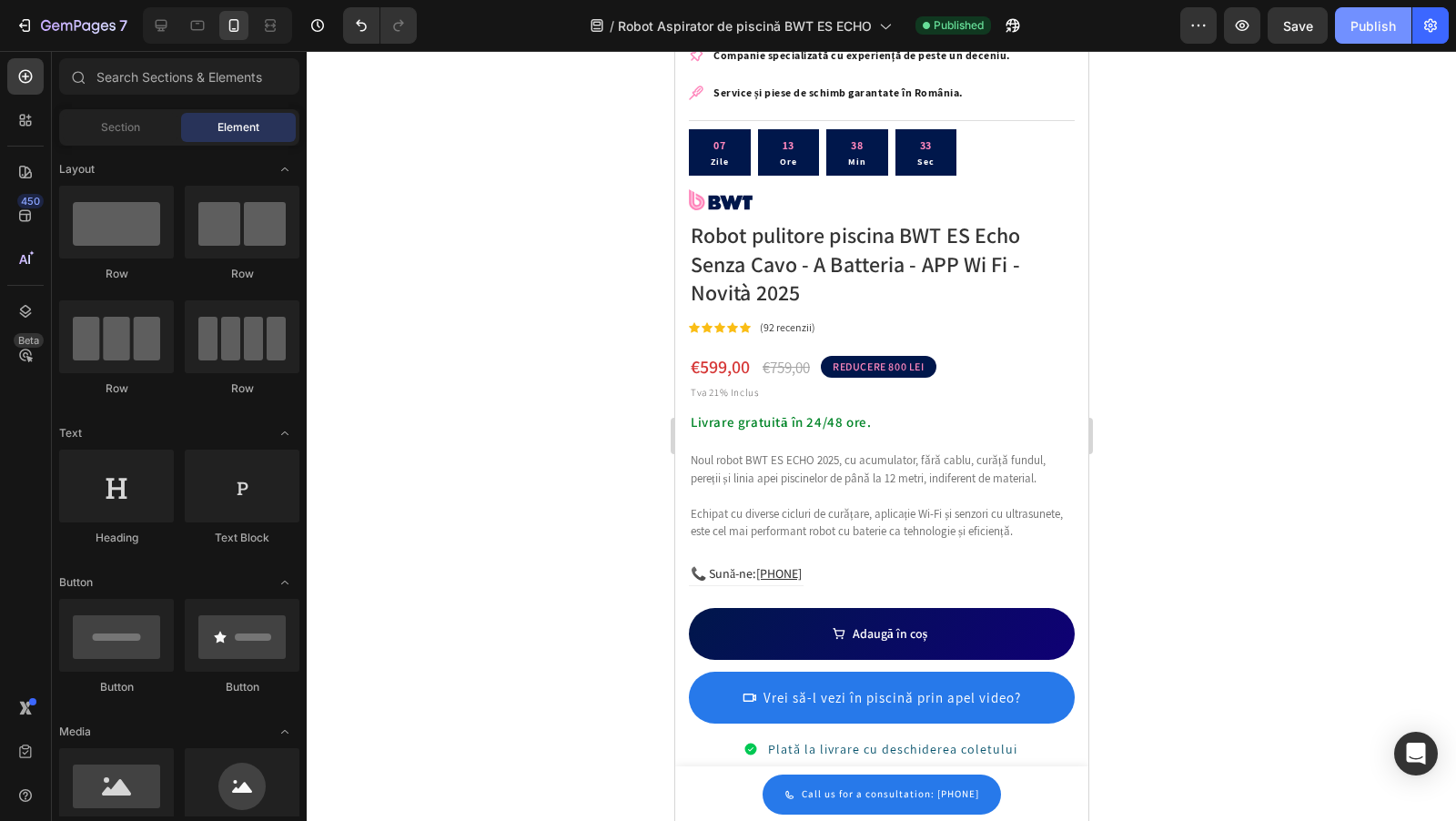click on "Publish" at bounding box center (1373, 25) 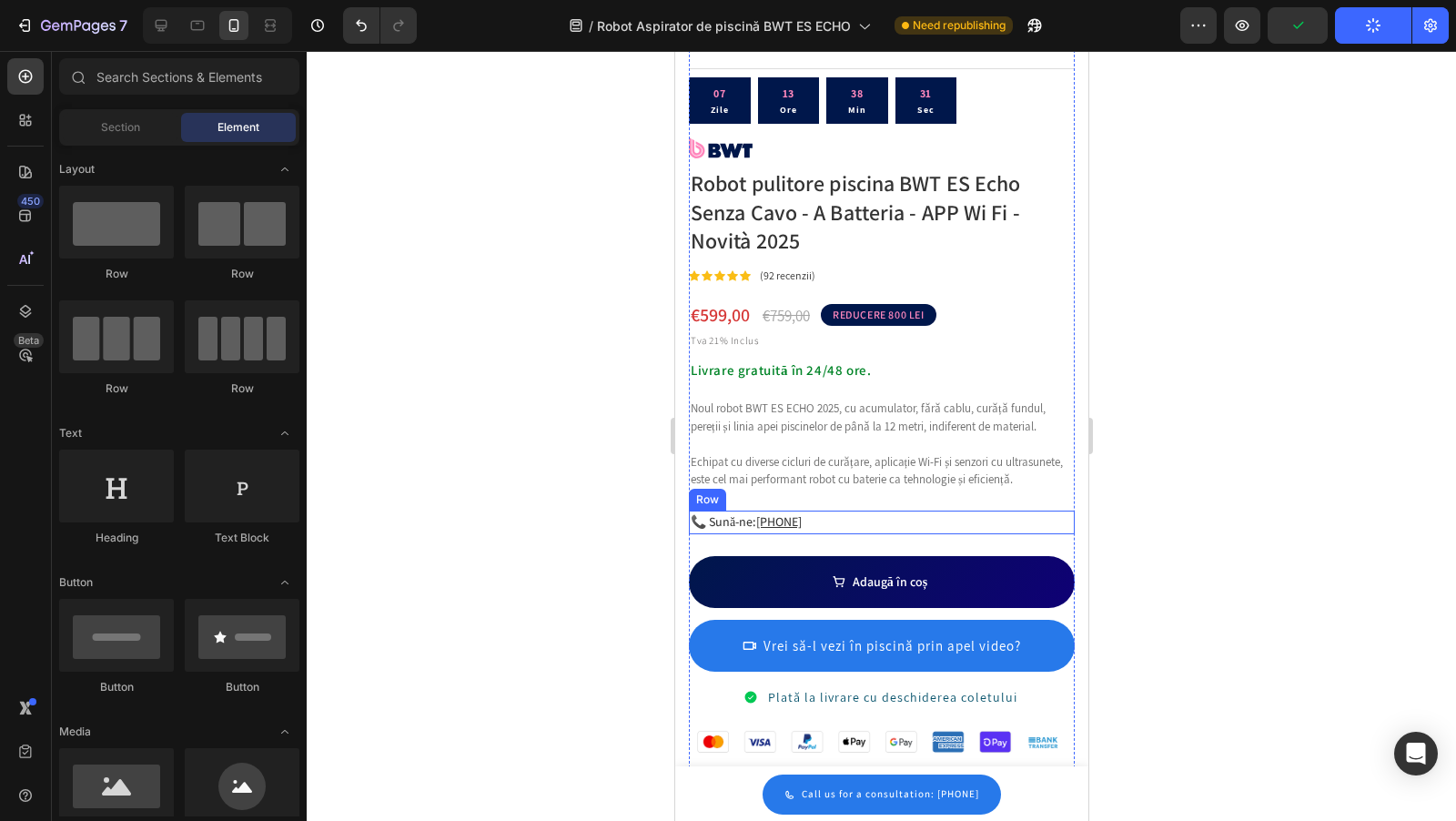 scroll, scrollTop: 646, scrollLeft: 0, axis: vertical 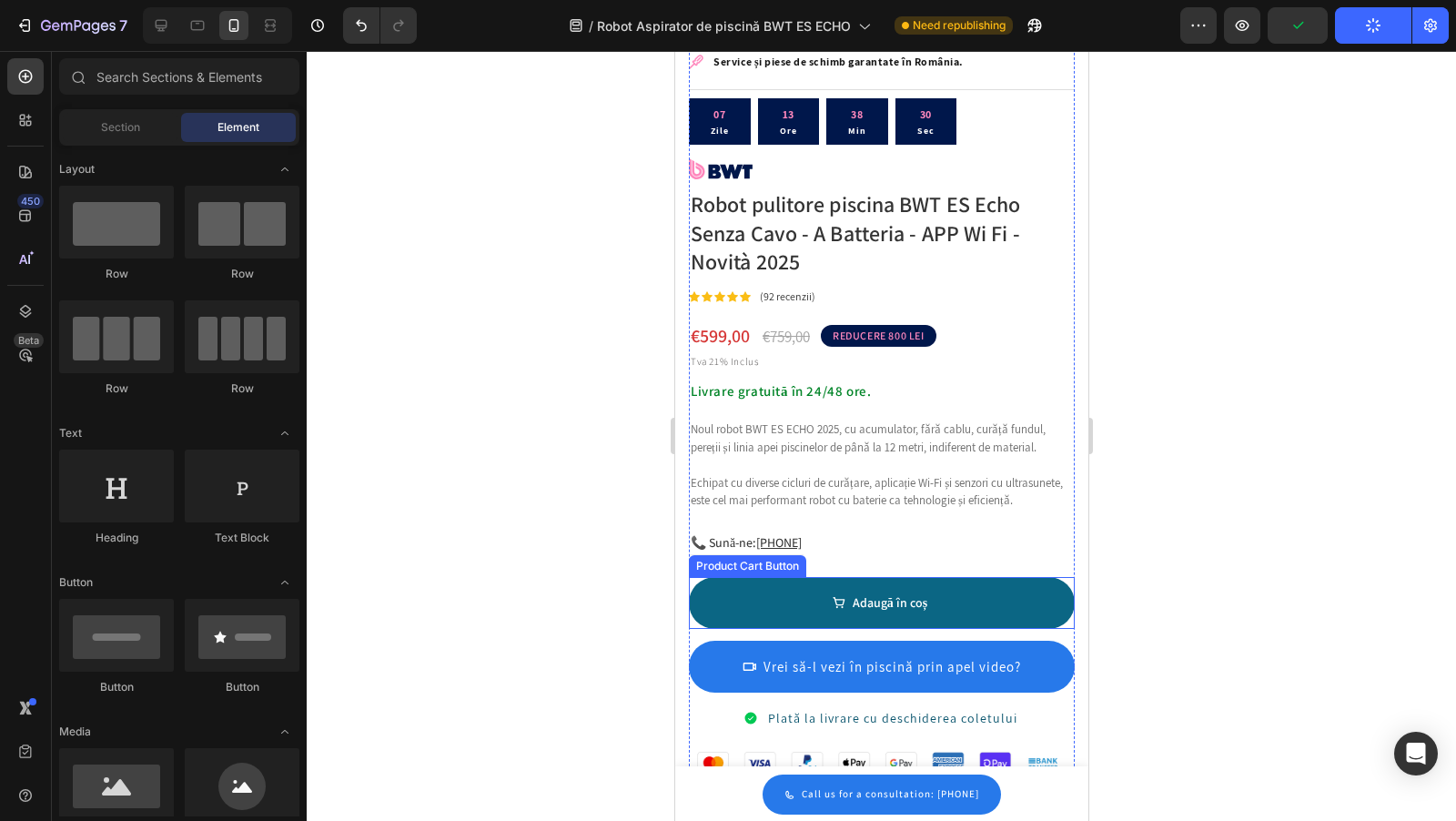 click on "Adaugă în coș" at bounding box center [881, 603] 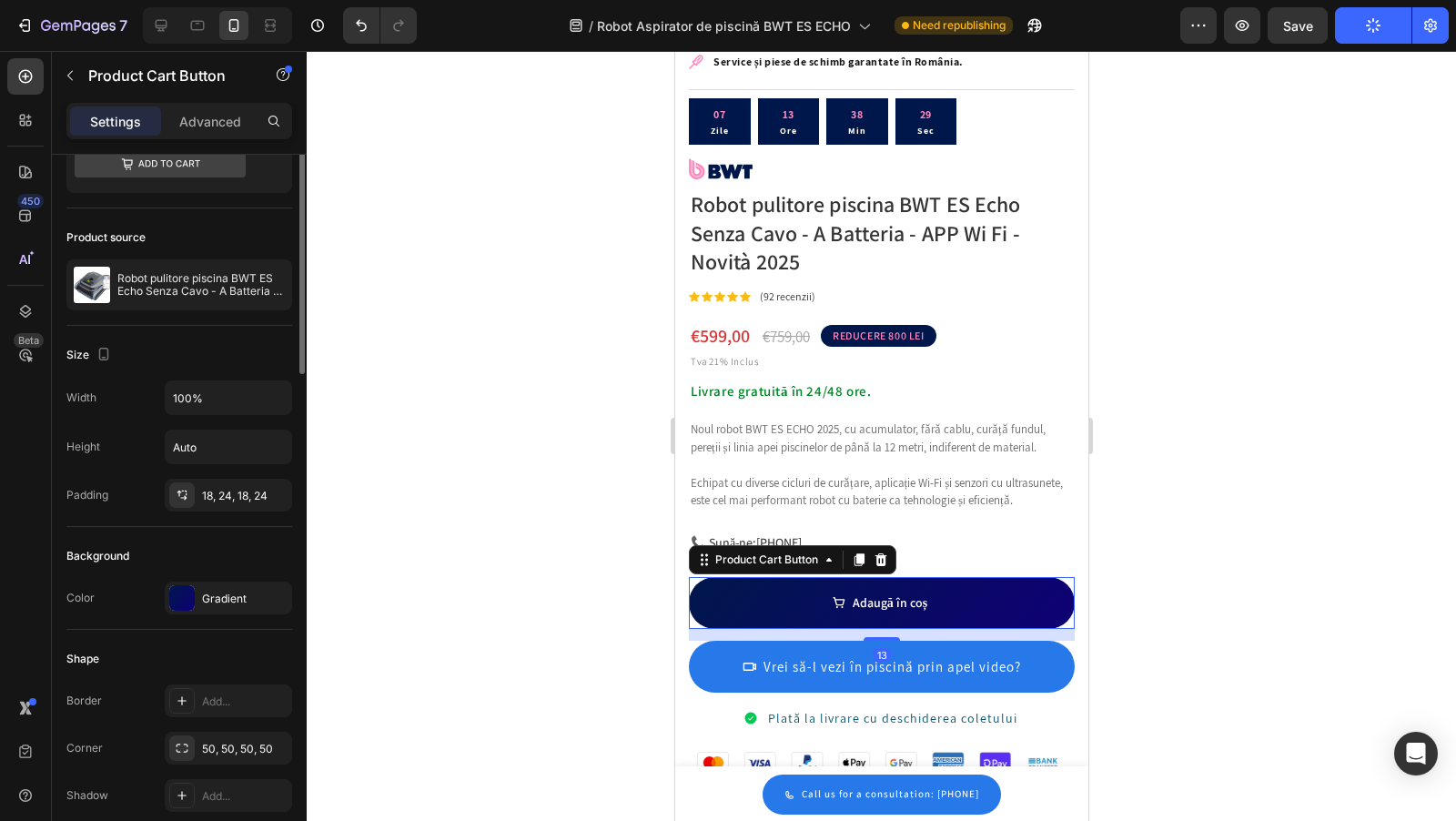 scroll, scrollTop: 89, scrollLeft: 0, axis: vertical 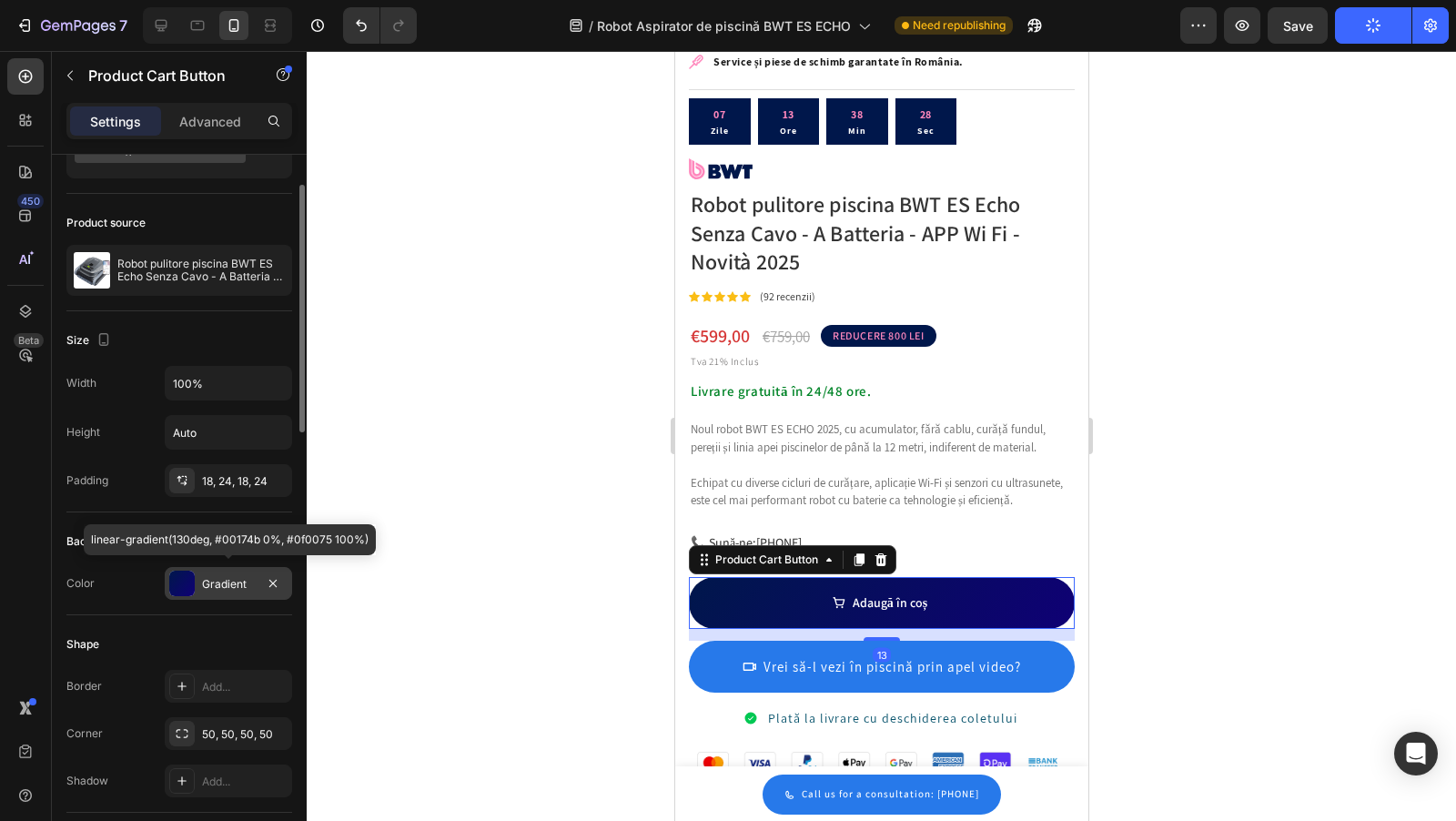click at bounding box center (182, 583) 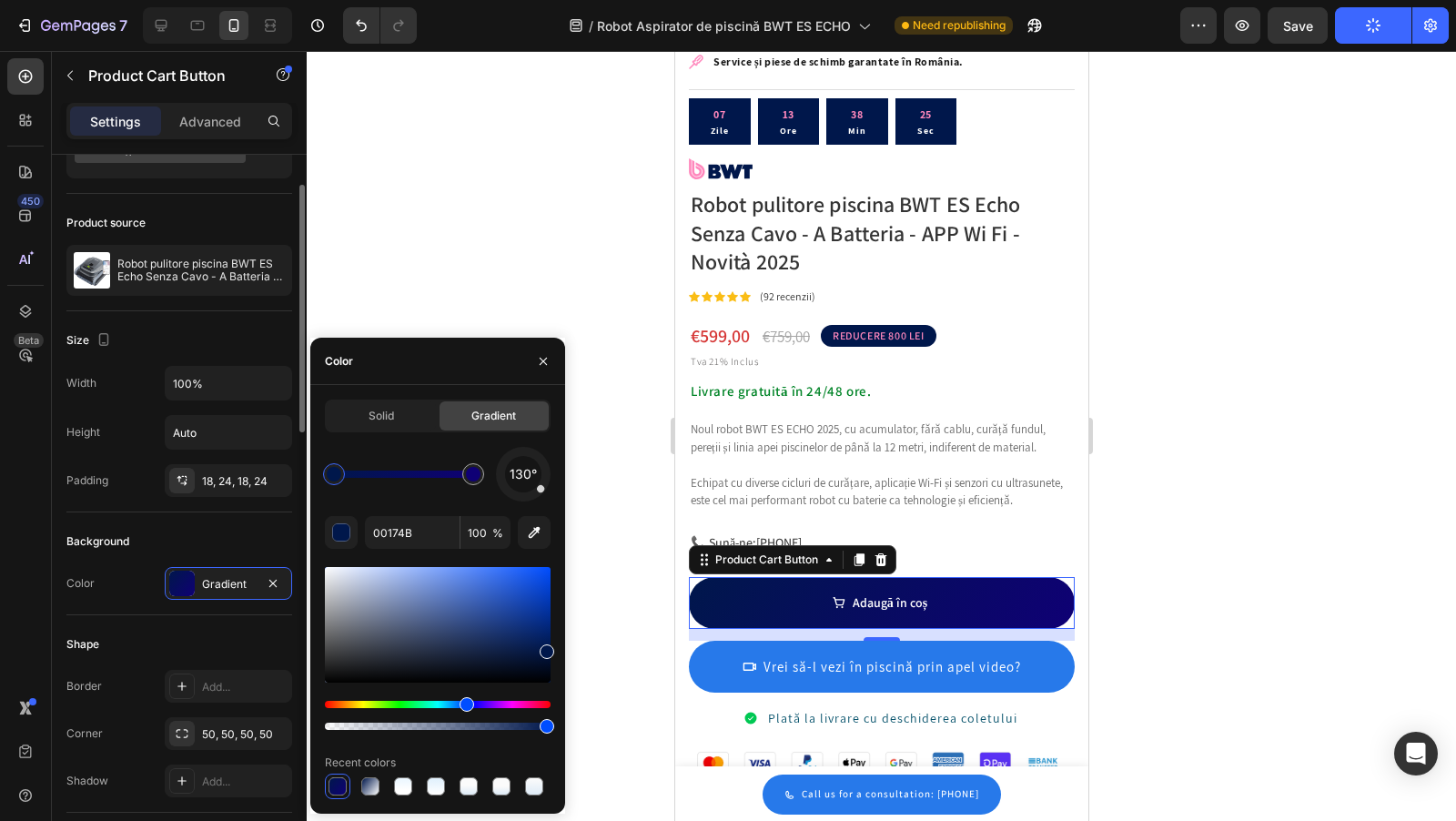 click on "Color Gradient" at bounding box center [179, 583] 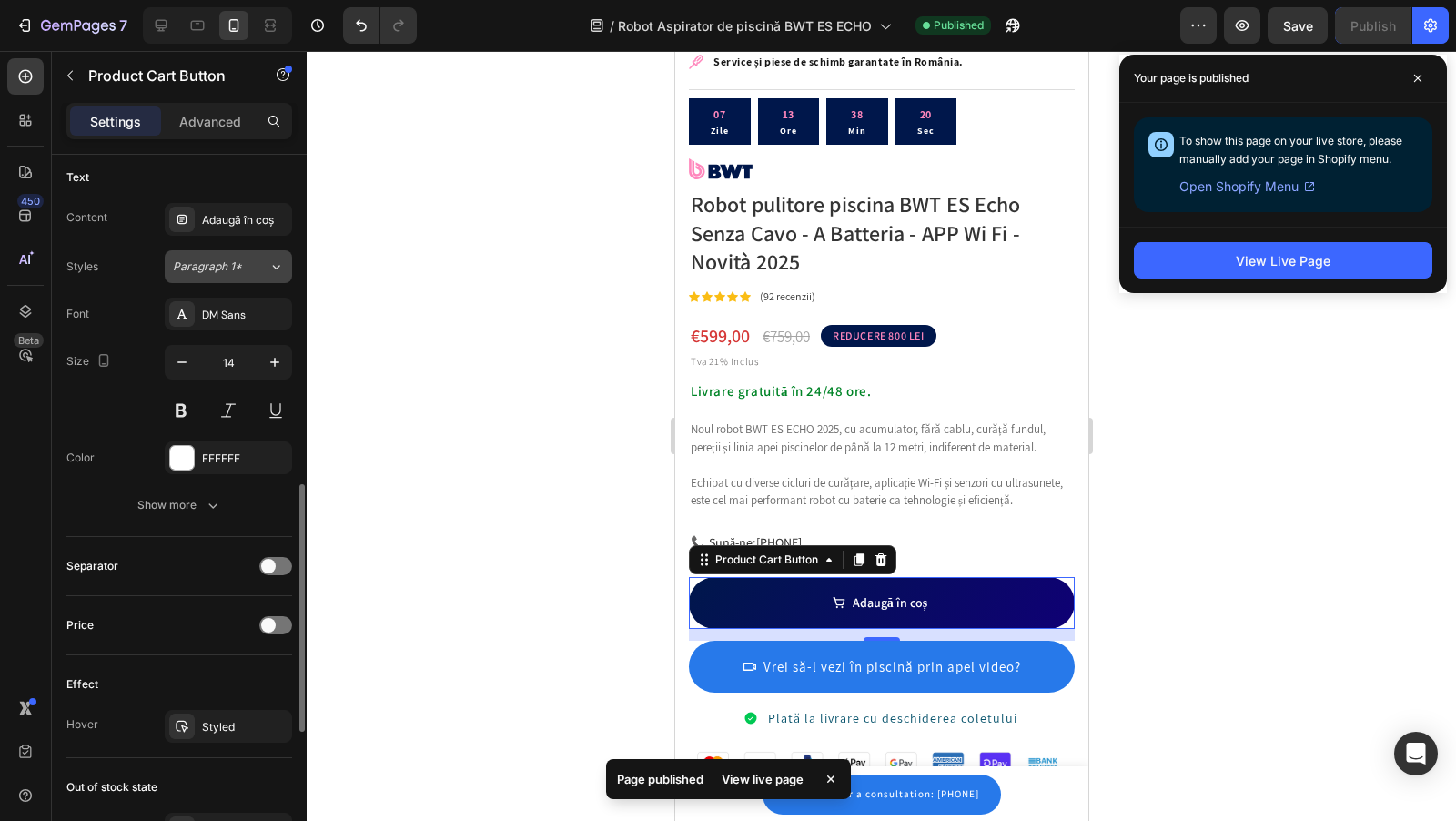 scroll, scrollTop: 966, scrollLeft: 0, axis: vertical 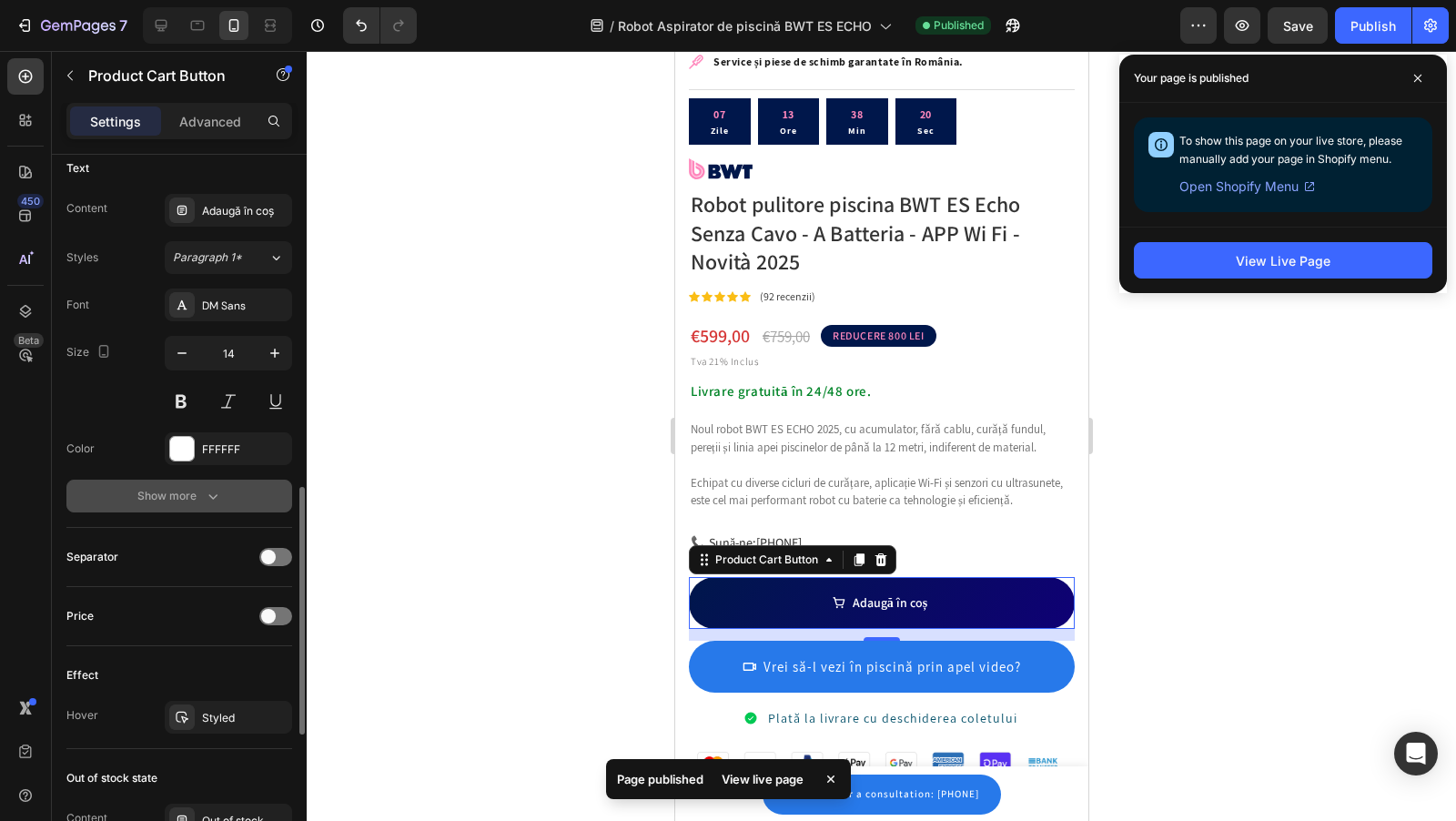 click 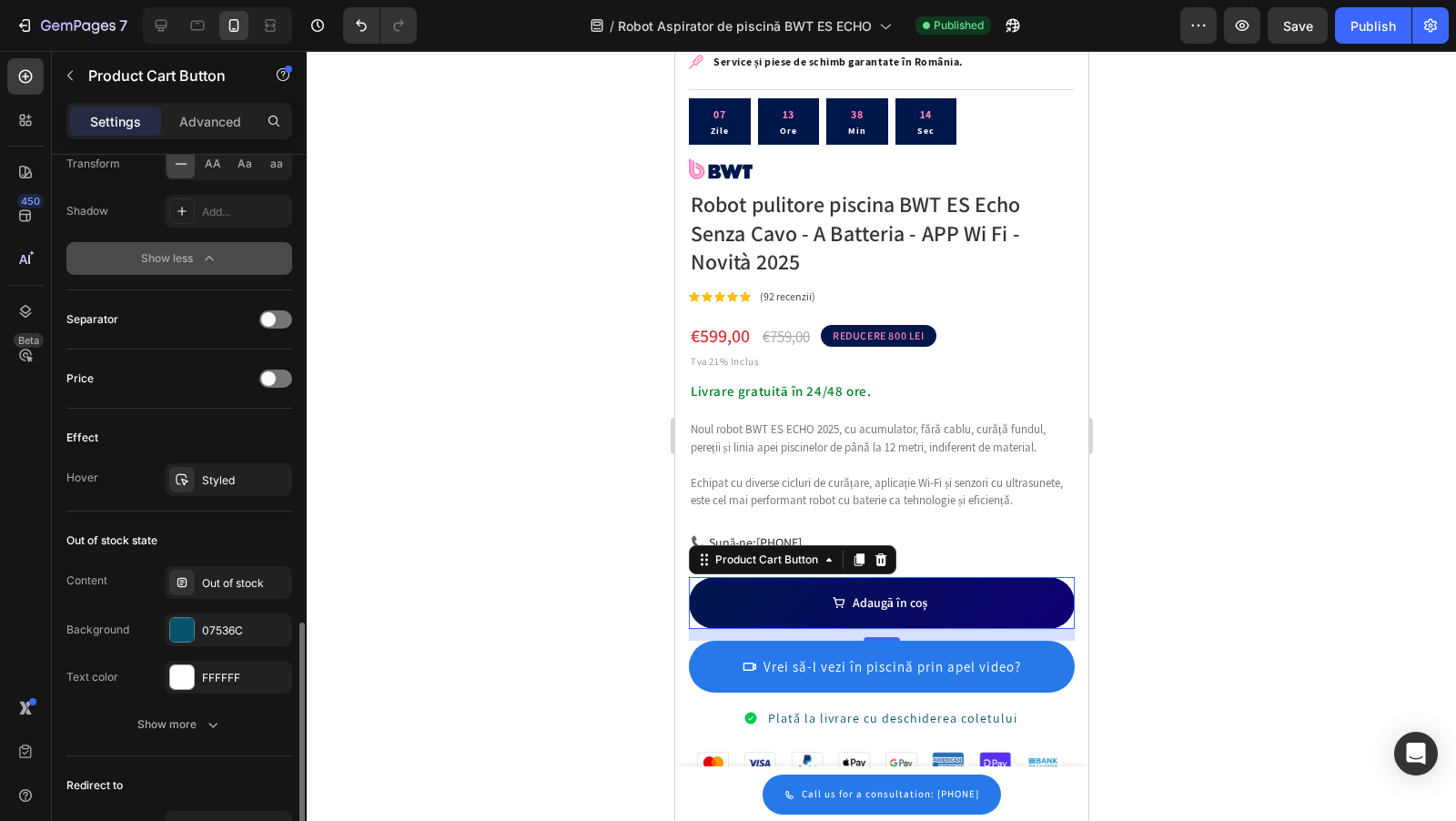 scroll, scrollTop: 1472, scrollLeft: 0, axis: vertical 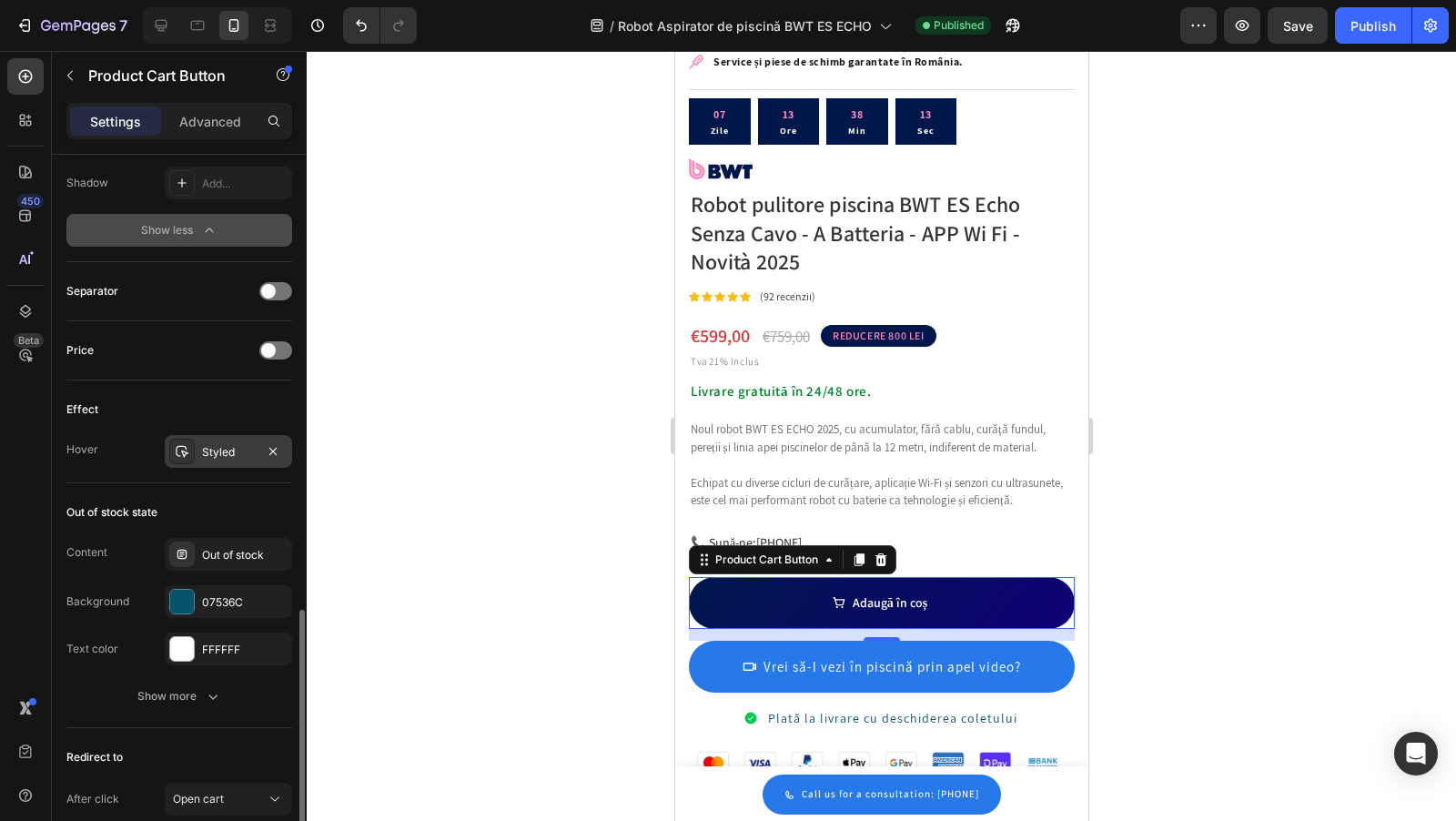 click on "Styled" at bounding box center (228, 452) 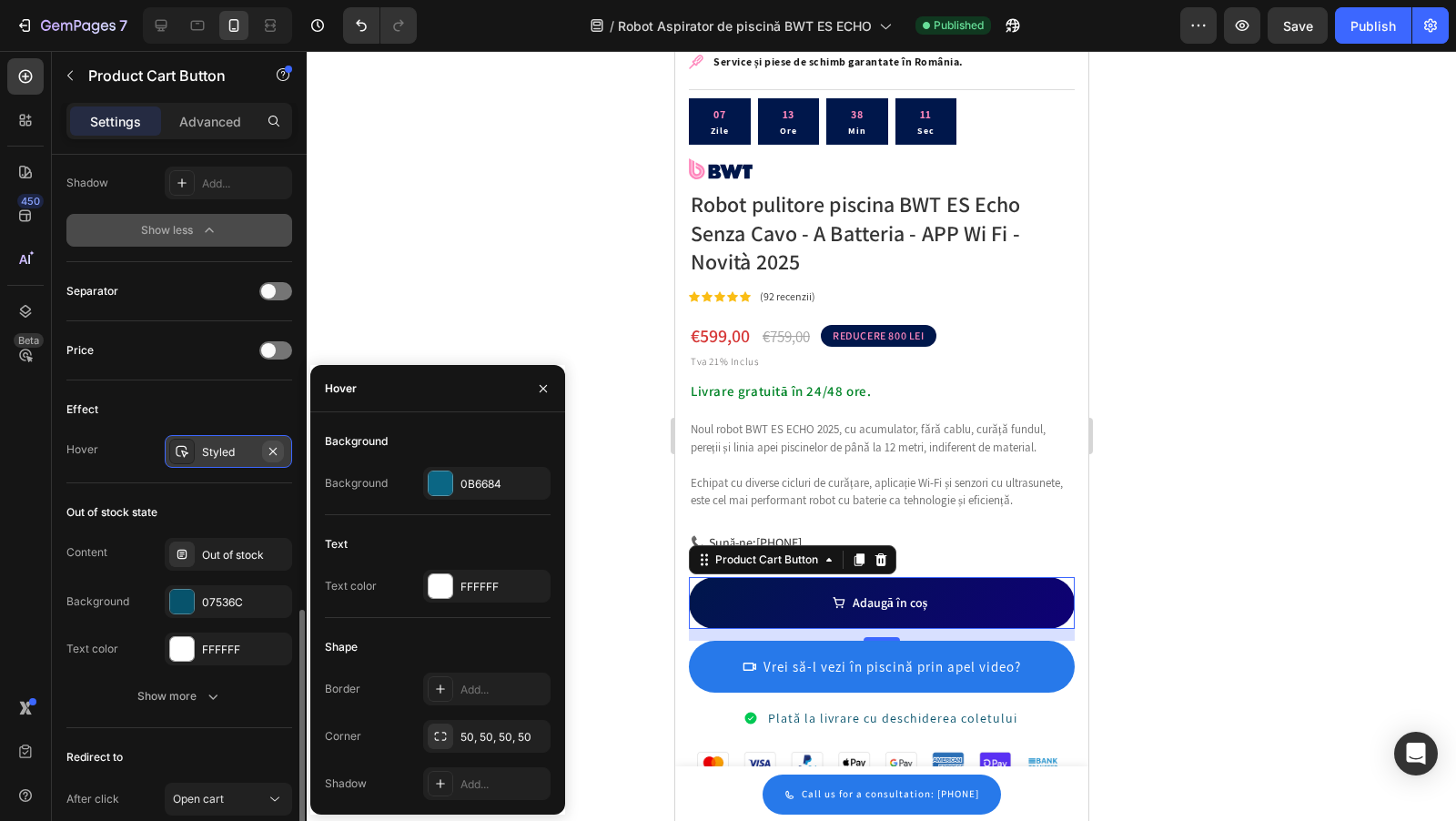 click 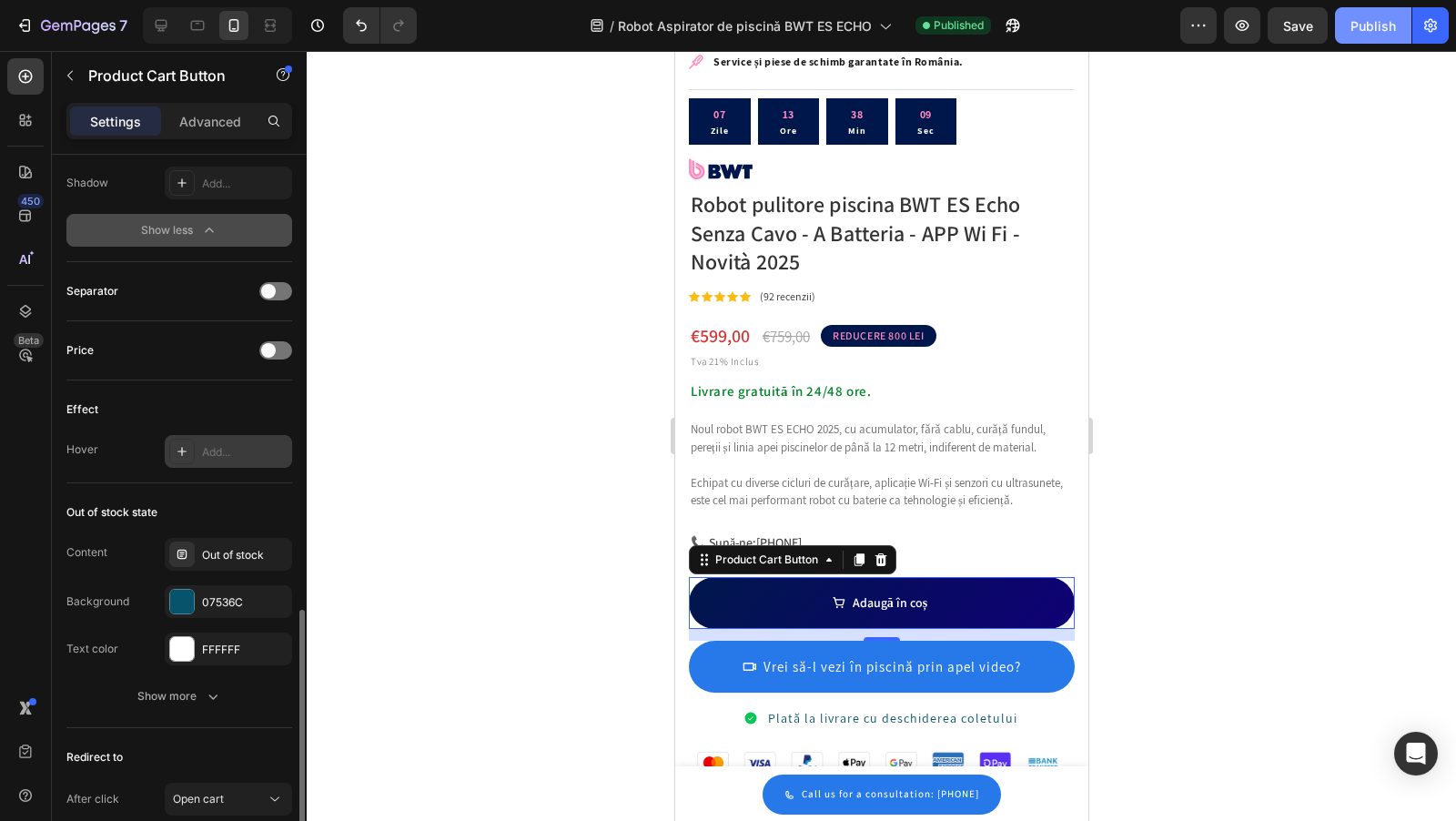 click on "Publish" at bounding box center (1373, 25) 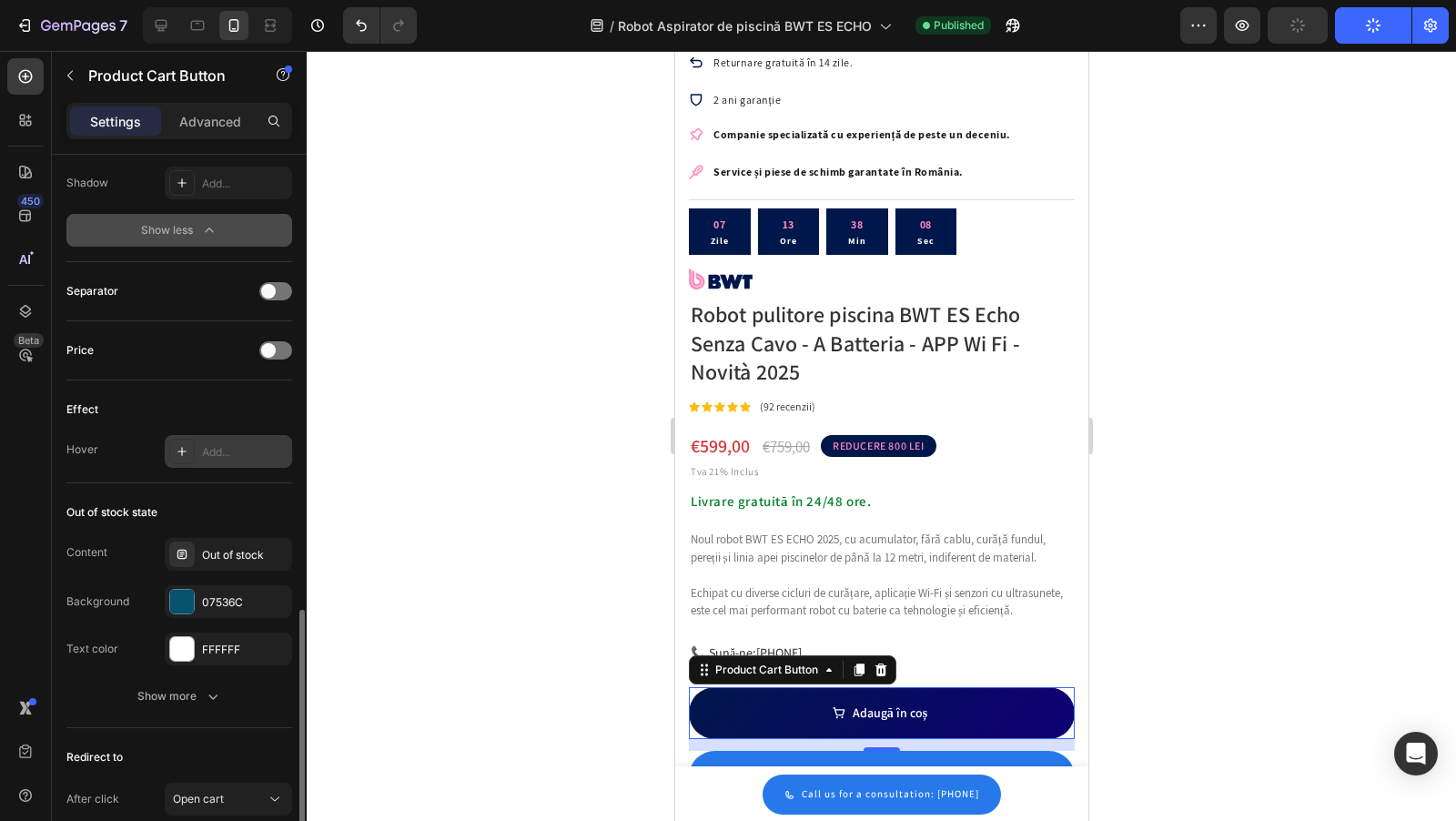 click 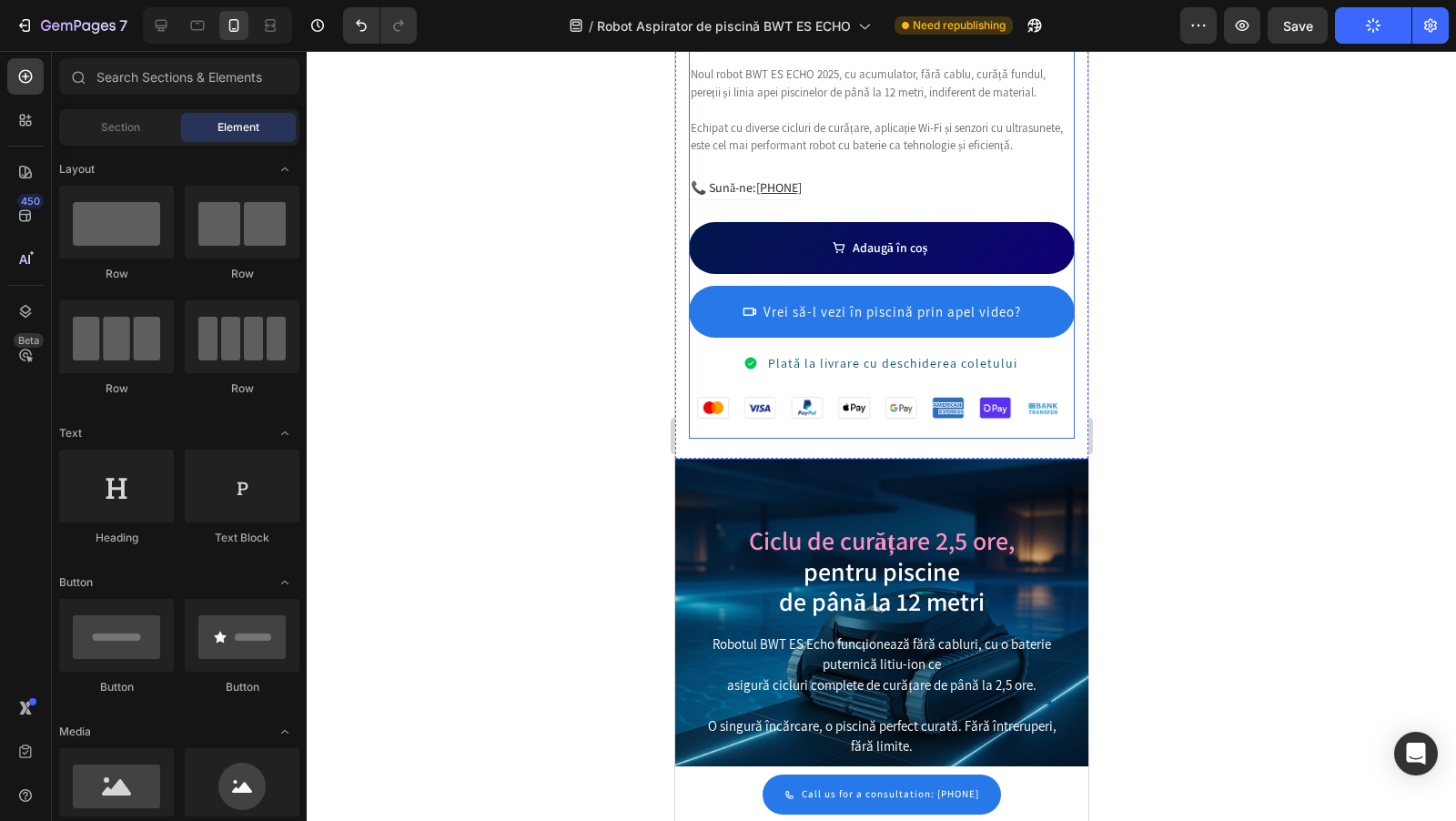 scroll, scrollTop: 1003, scrollLeft: 0, axis: vertical 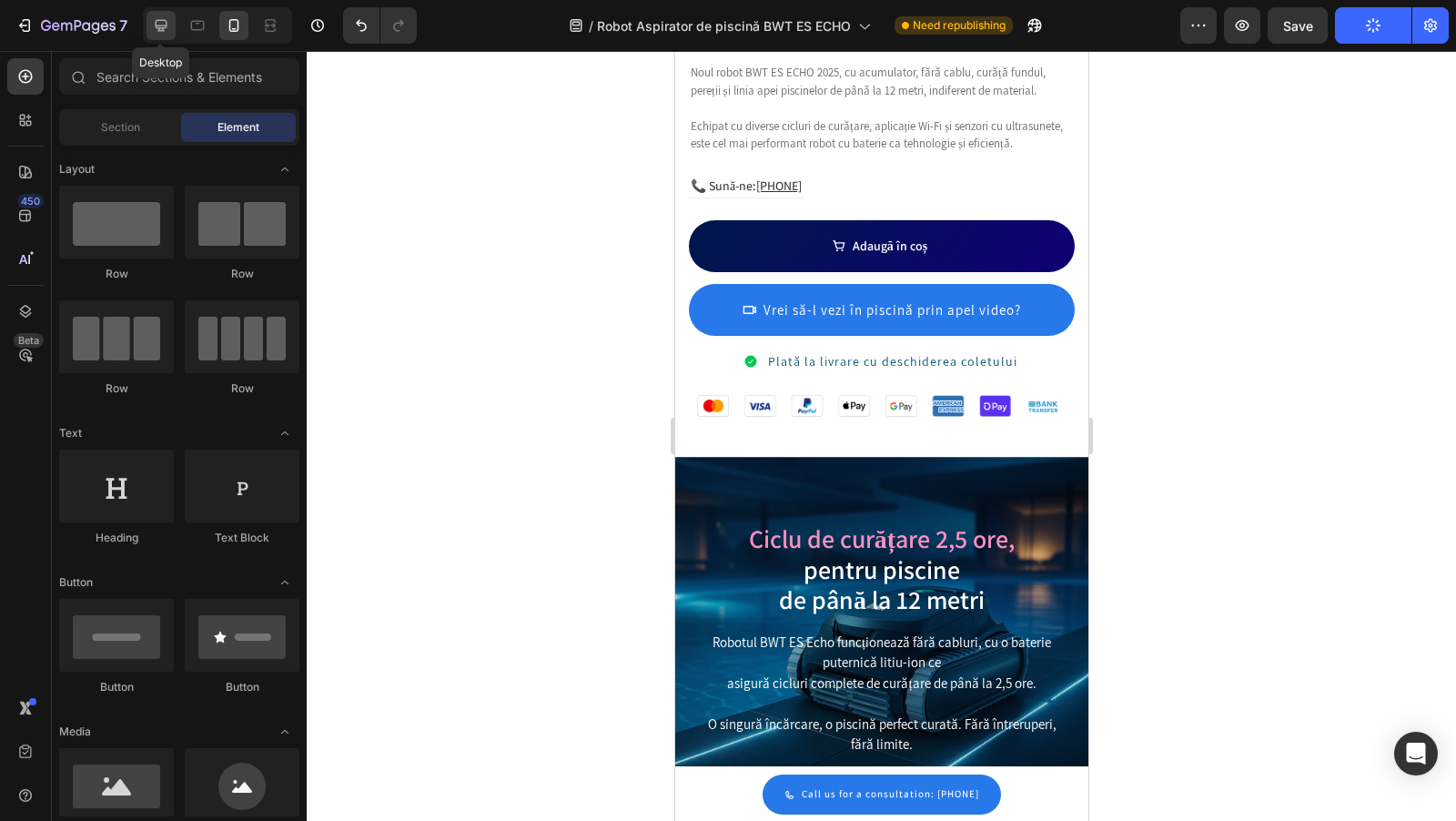 click 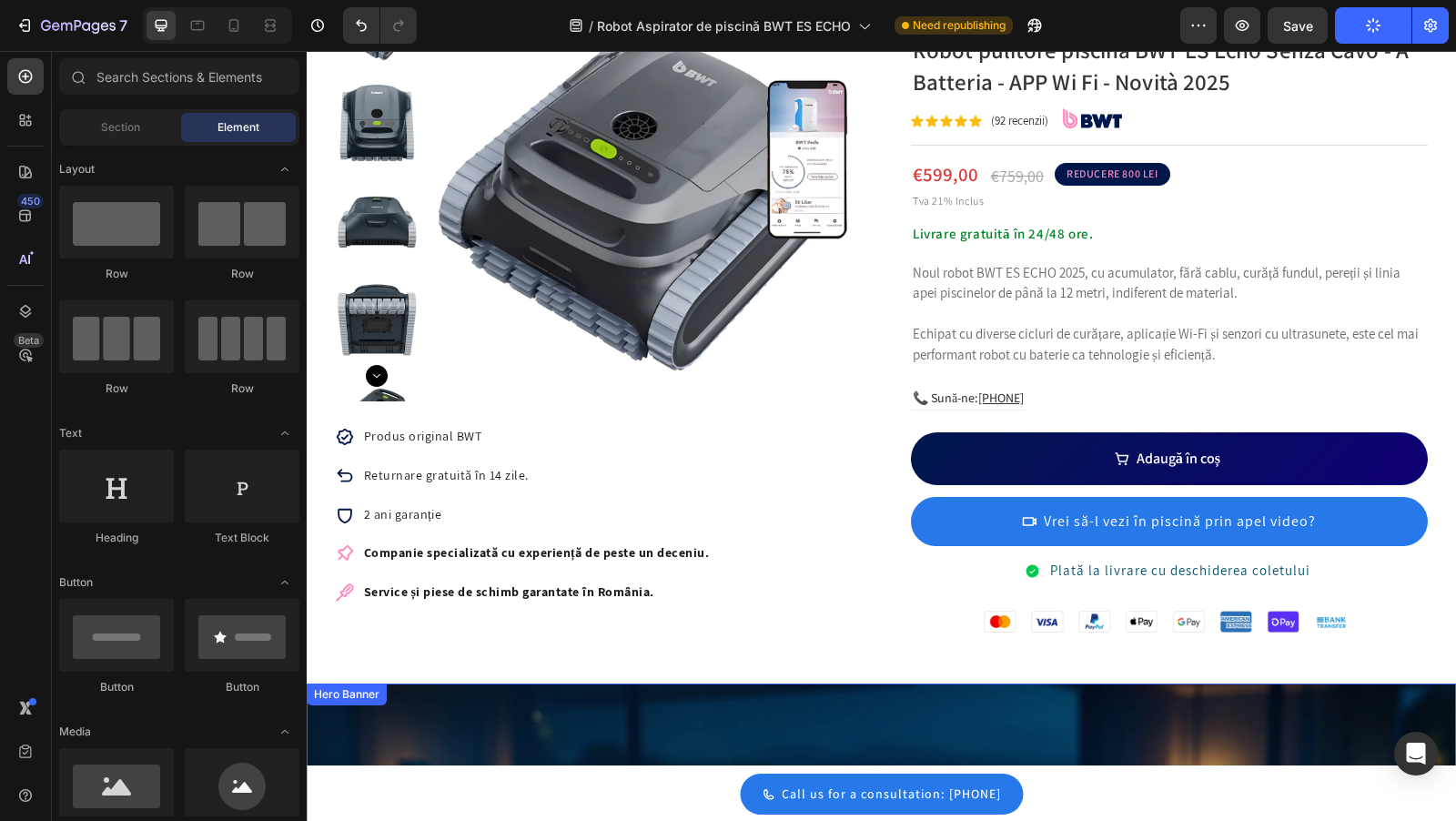 scroll, scrollTop: 0, scrollLeft: 0, axis: both 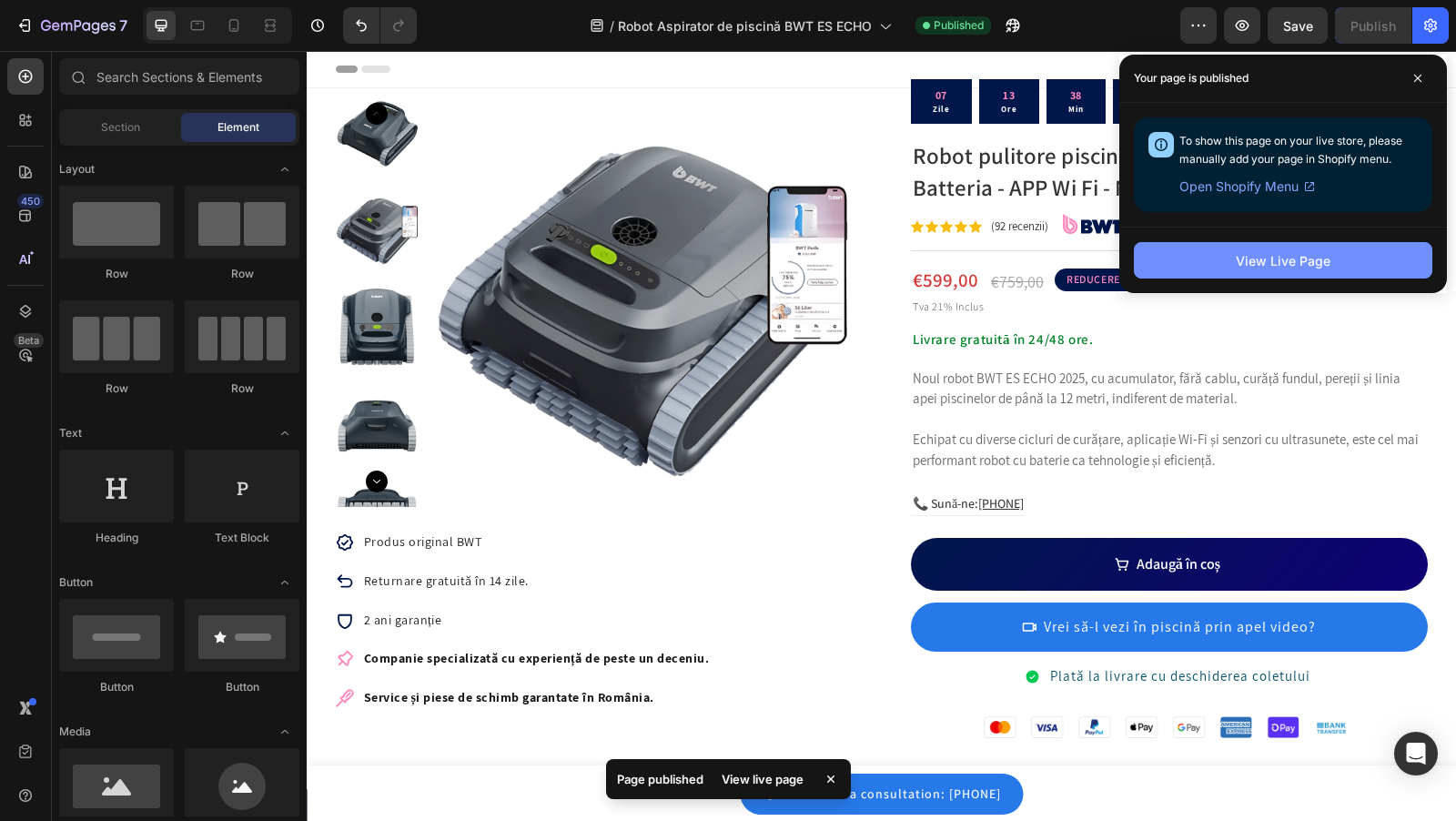 click on "View Live Page" at bounding box center (1283, 260) 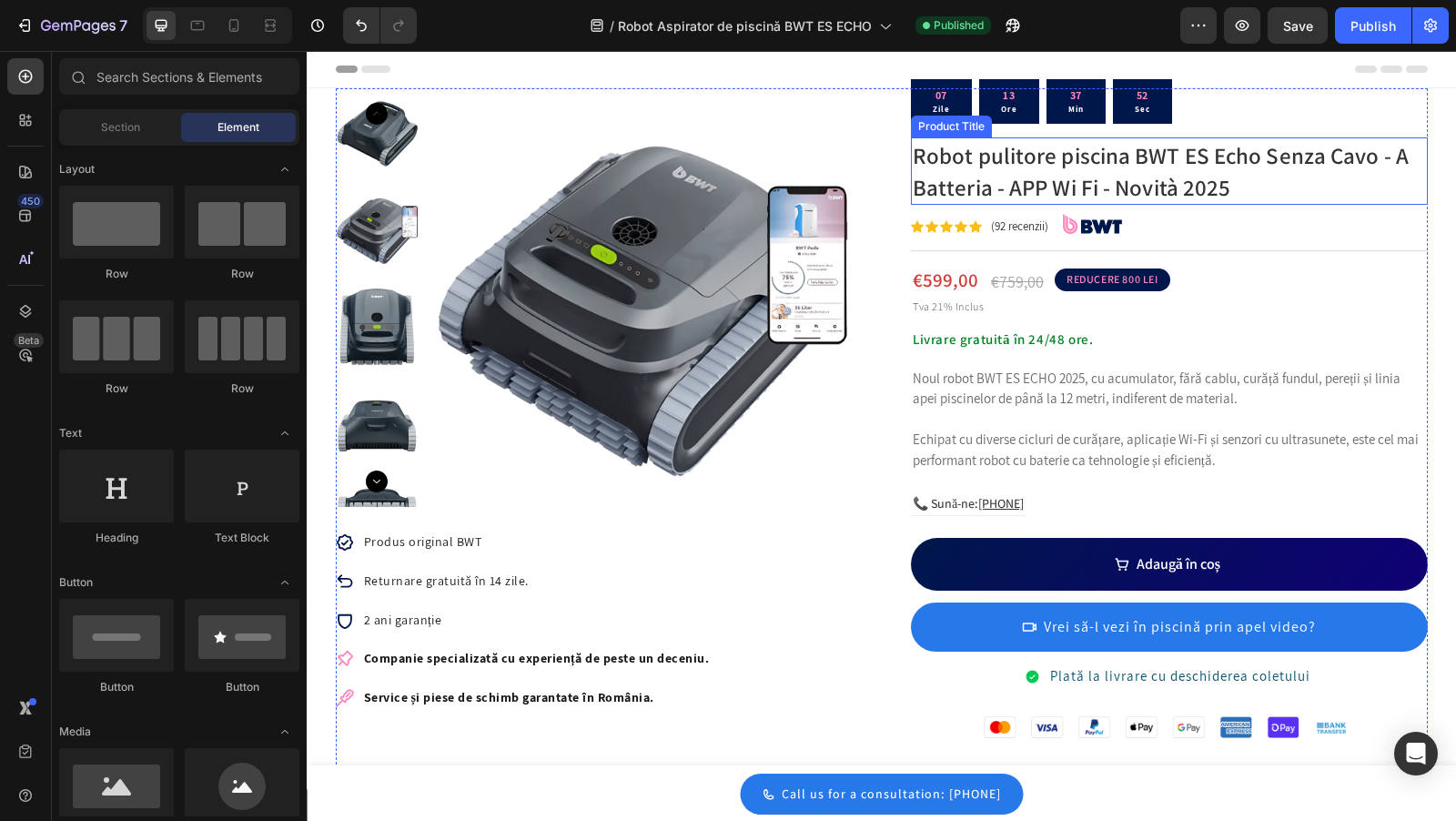 click on "07 Zile" at bounding box center (941, 101) 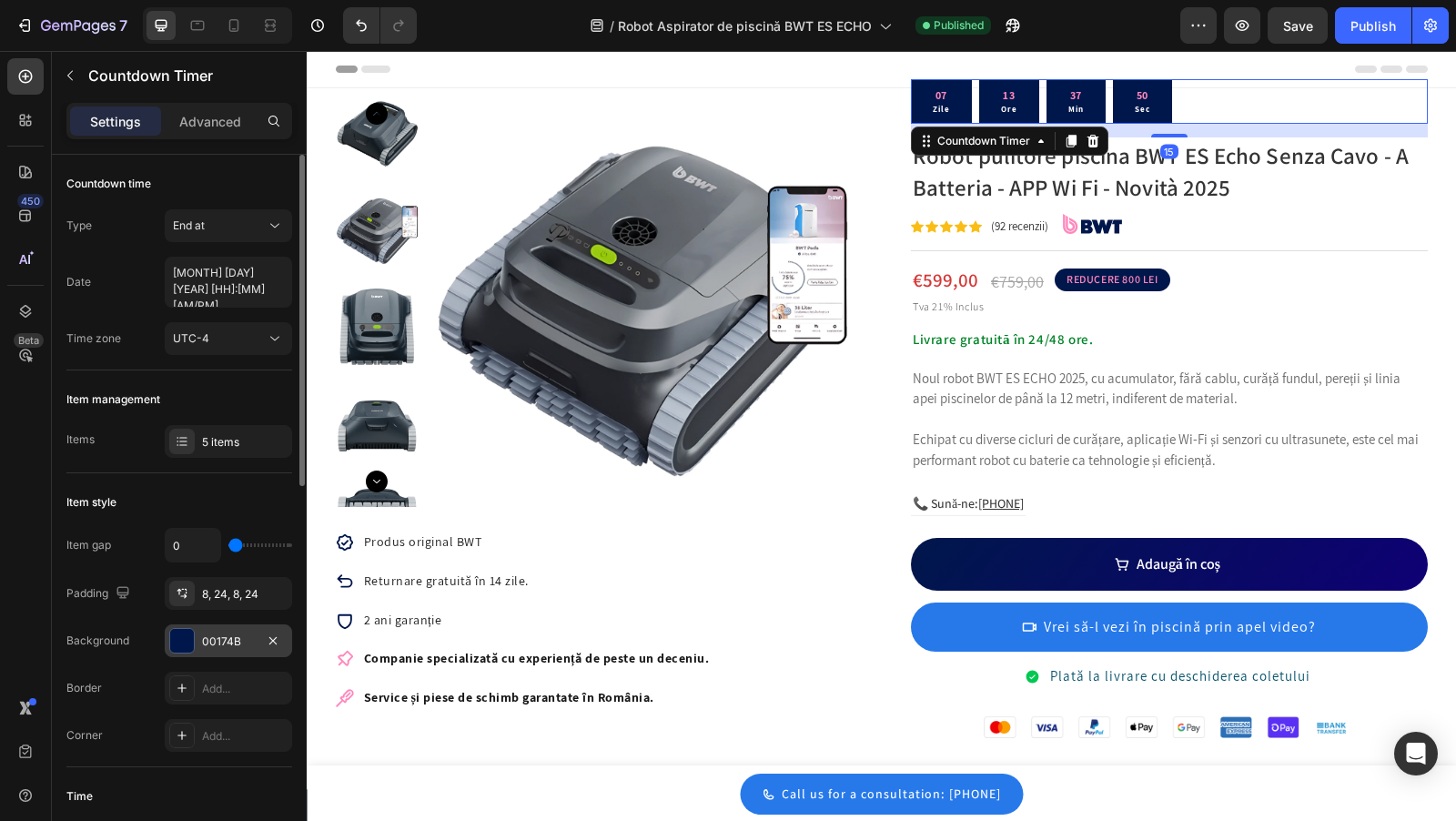 click at bounding box center [182, 641] 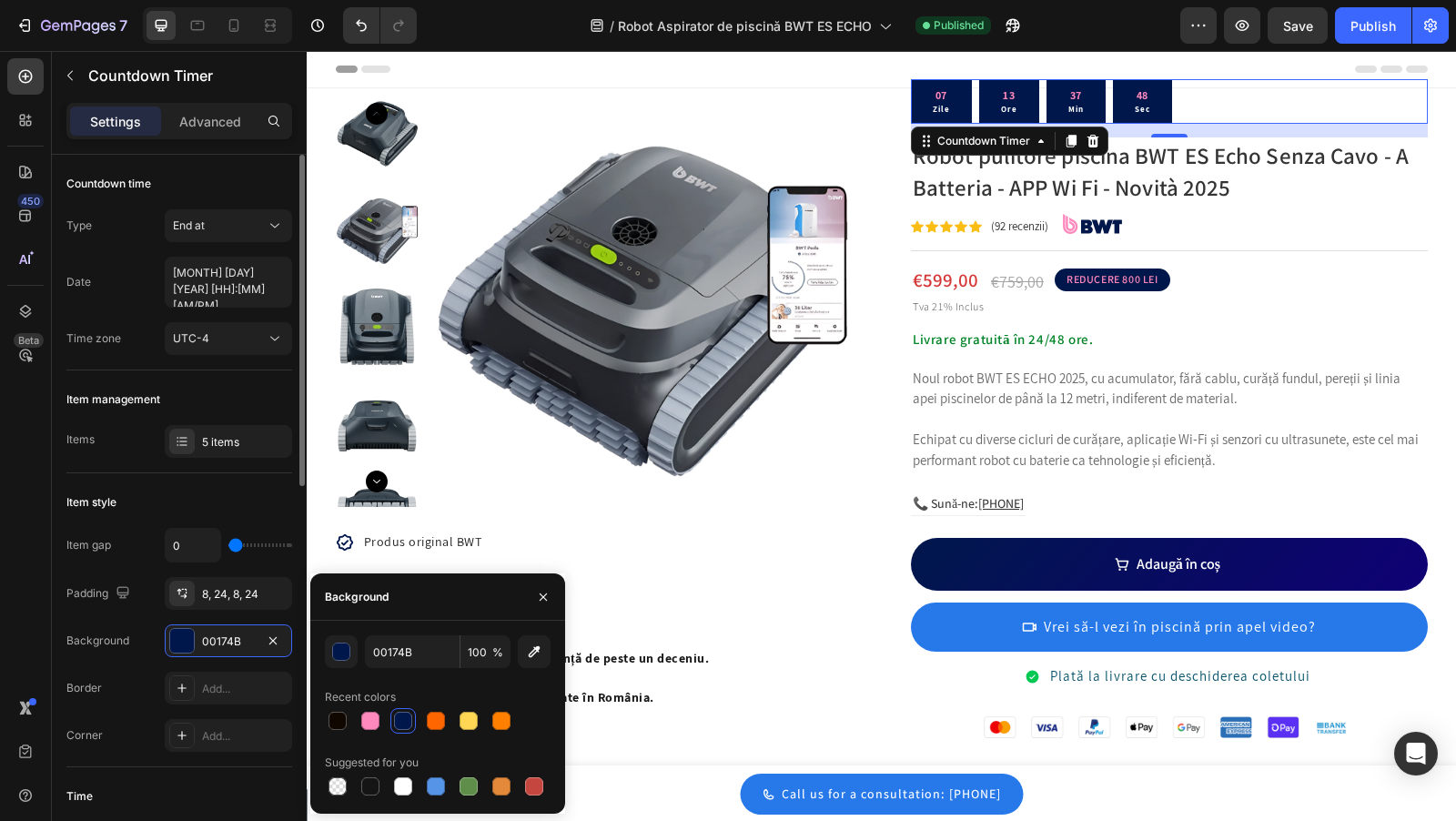 click on "Item gap 0 Padding 8, 24, 8, 24 Background 00174B Border Add... Corner Add..." at bounding box center (179, 640) 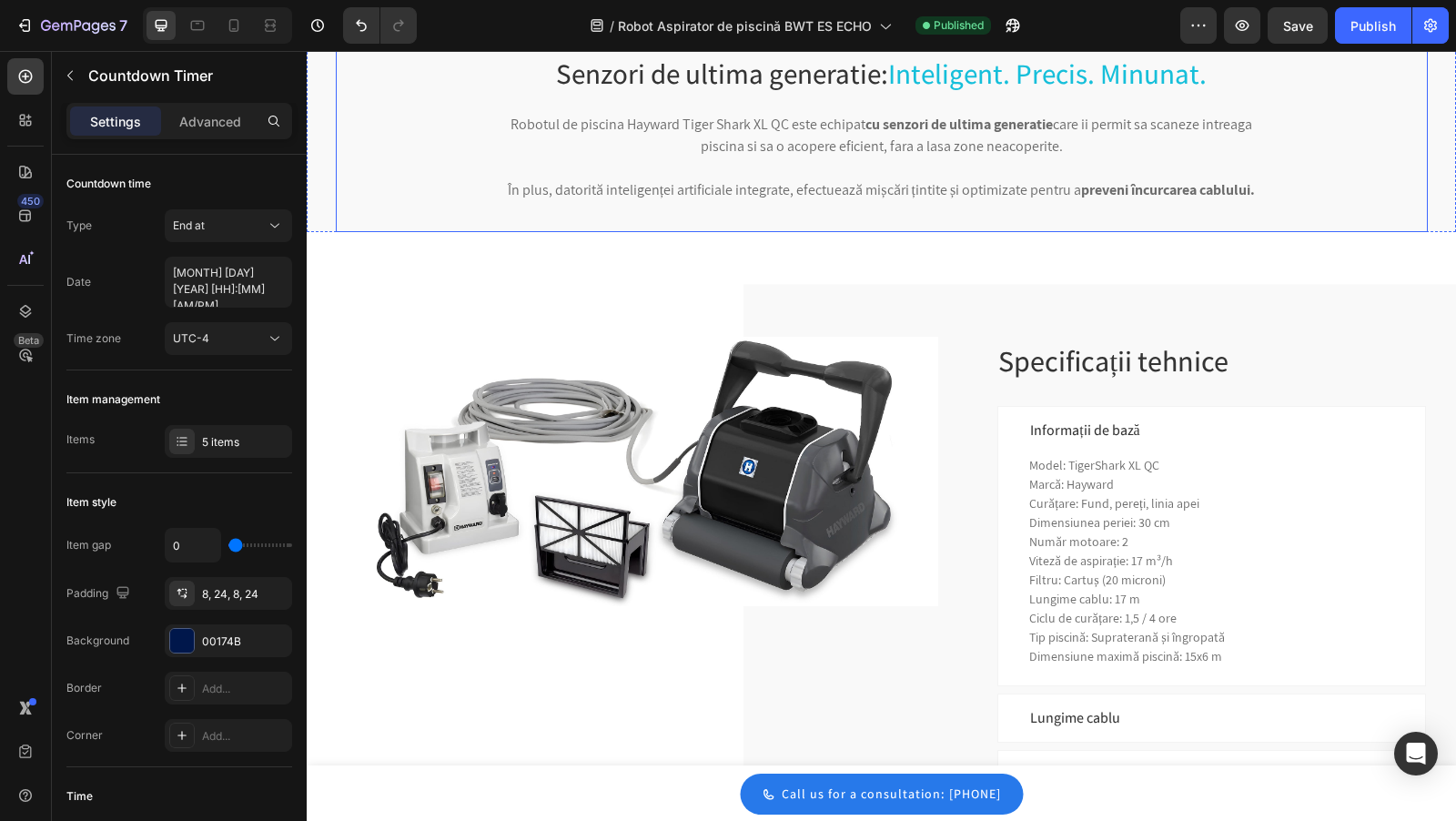 scroll, scrollTop: 3247, scrollLeft: 0, axis: vertical 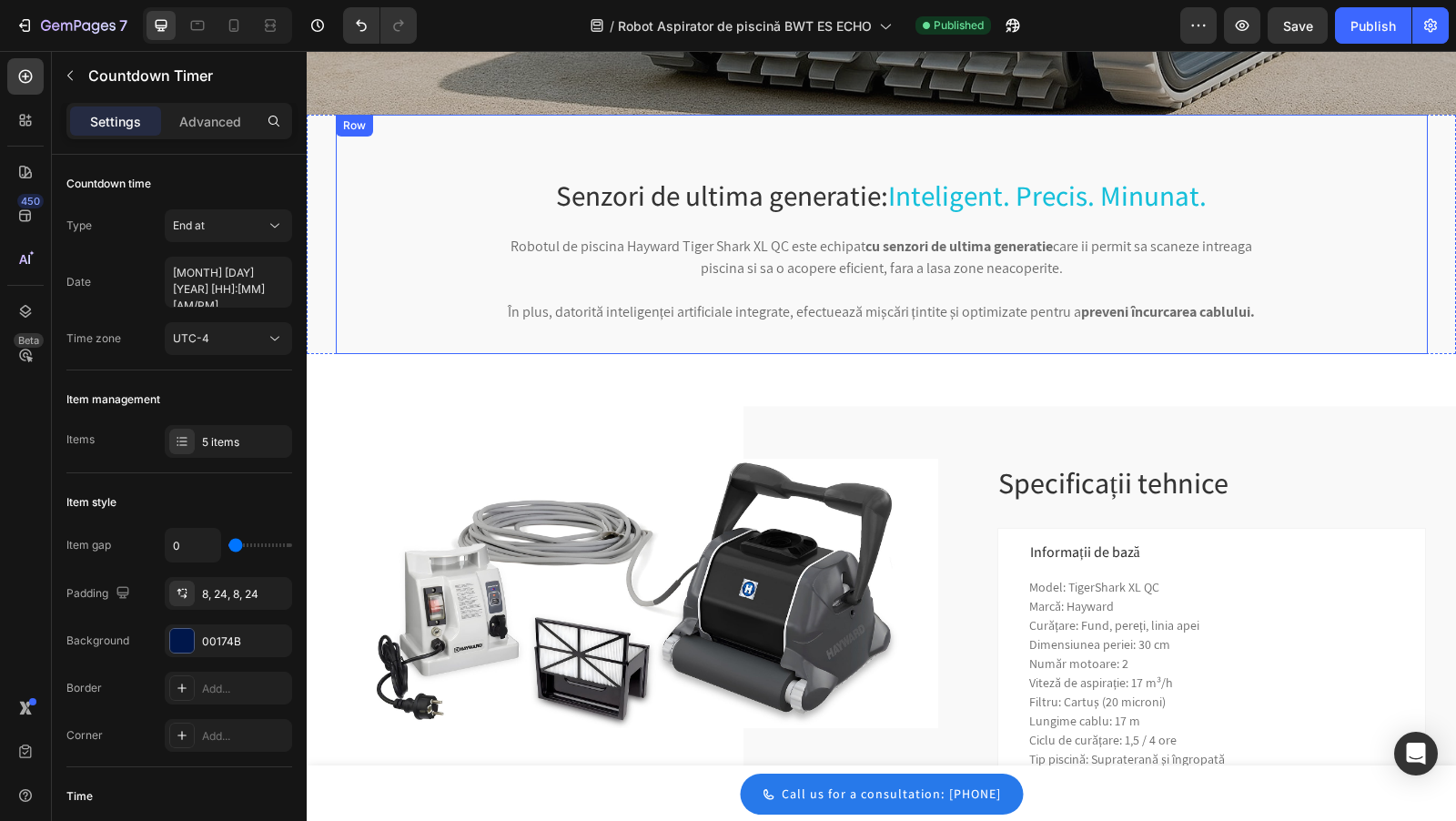 click on "Senzori de ultima generatie:  Inteligent. Precis. Minunat. Heading Robotul de piscina Hayward Tiger Shark XL QC este echipat  cu senzori de ultima generatie  care ii permit sa scaneze intreaga piscina si sa o acopere eficient, fara a lasa zone neacoperite.   În plus, datorită inteligenței artificiale integrate, efectuează mișcări țintite și optimizate pentru a  preveni încurcarea cablului. Text block Row" at bounding box center (882, 263) 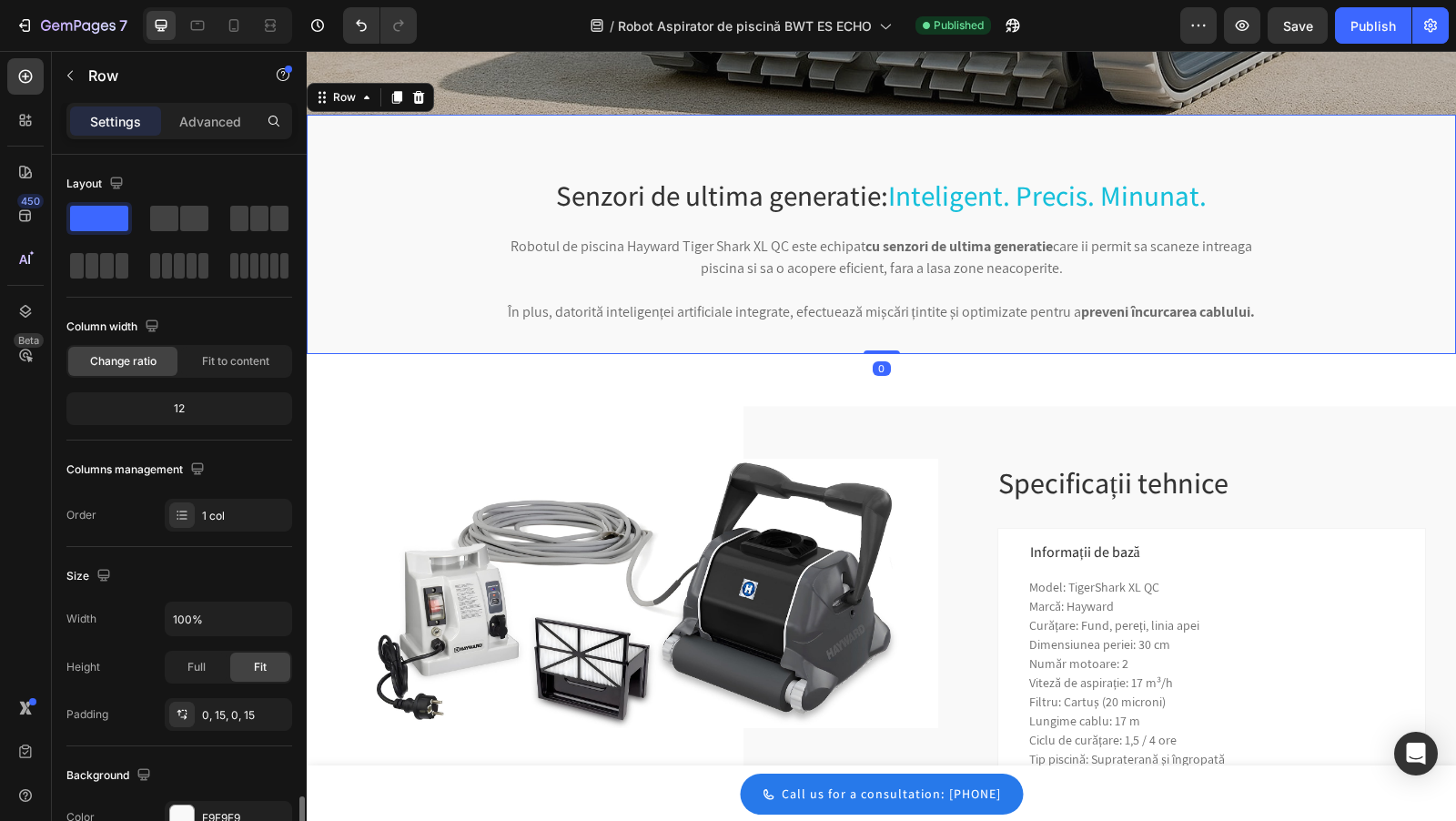 click on "Senzori de ultima generatie:  Inteligent. Precis. Minunat. Heading Robotul de piscina Hayward Tiger Shark XL QC este echipat  cu senzori de ultima generatie  care ii permit sa scaneze intreaga piscina si sa o acopere eficient, fara a lasa zone neacoperite.   În plus, datorită inteligenței artificiale integrate, efectuează mișcări țintite și optimizate pentru a  preveni încurcarea cablului. Text block Row Row" at bounding box center [881, 234] 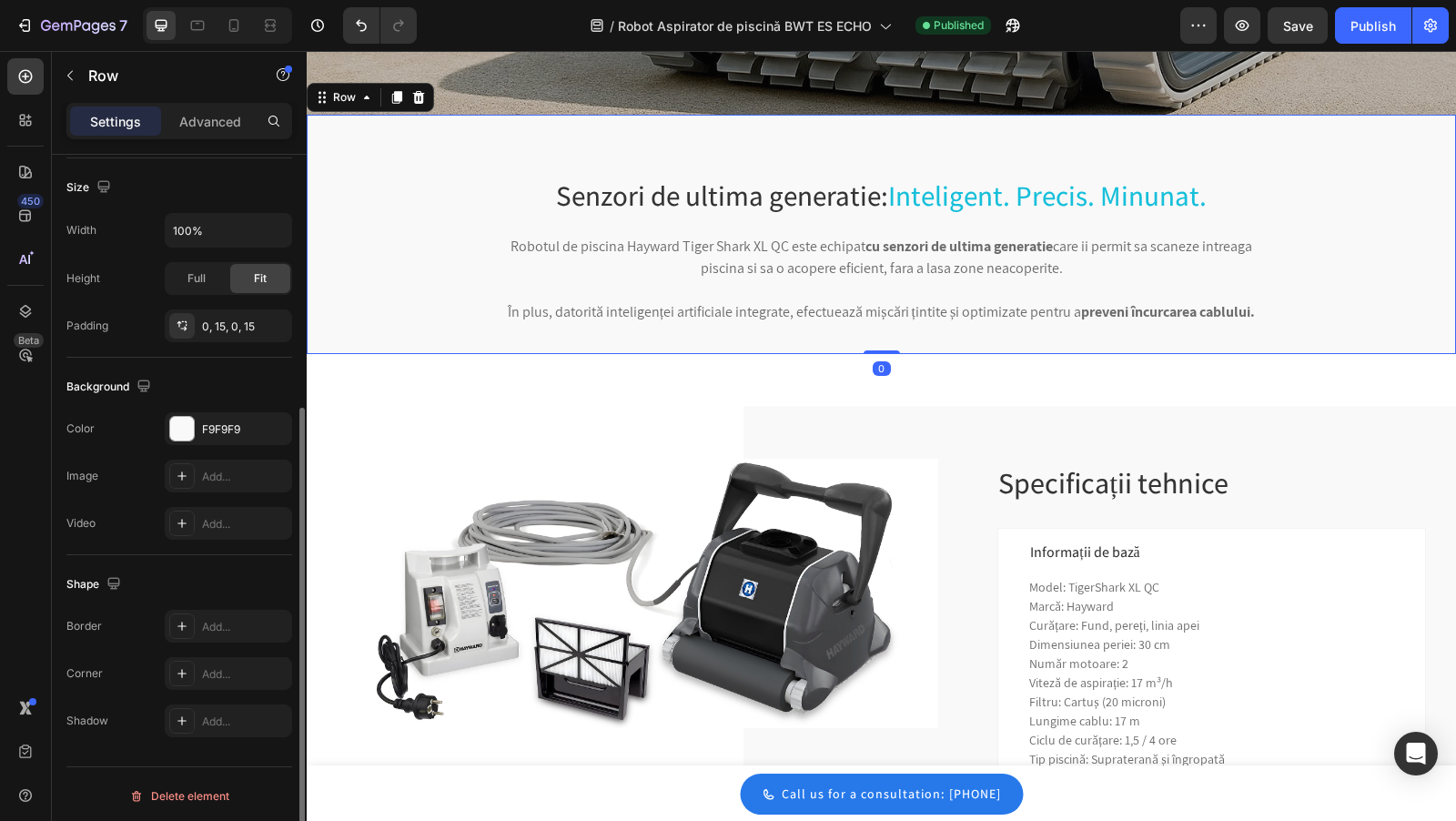 click 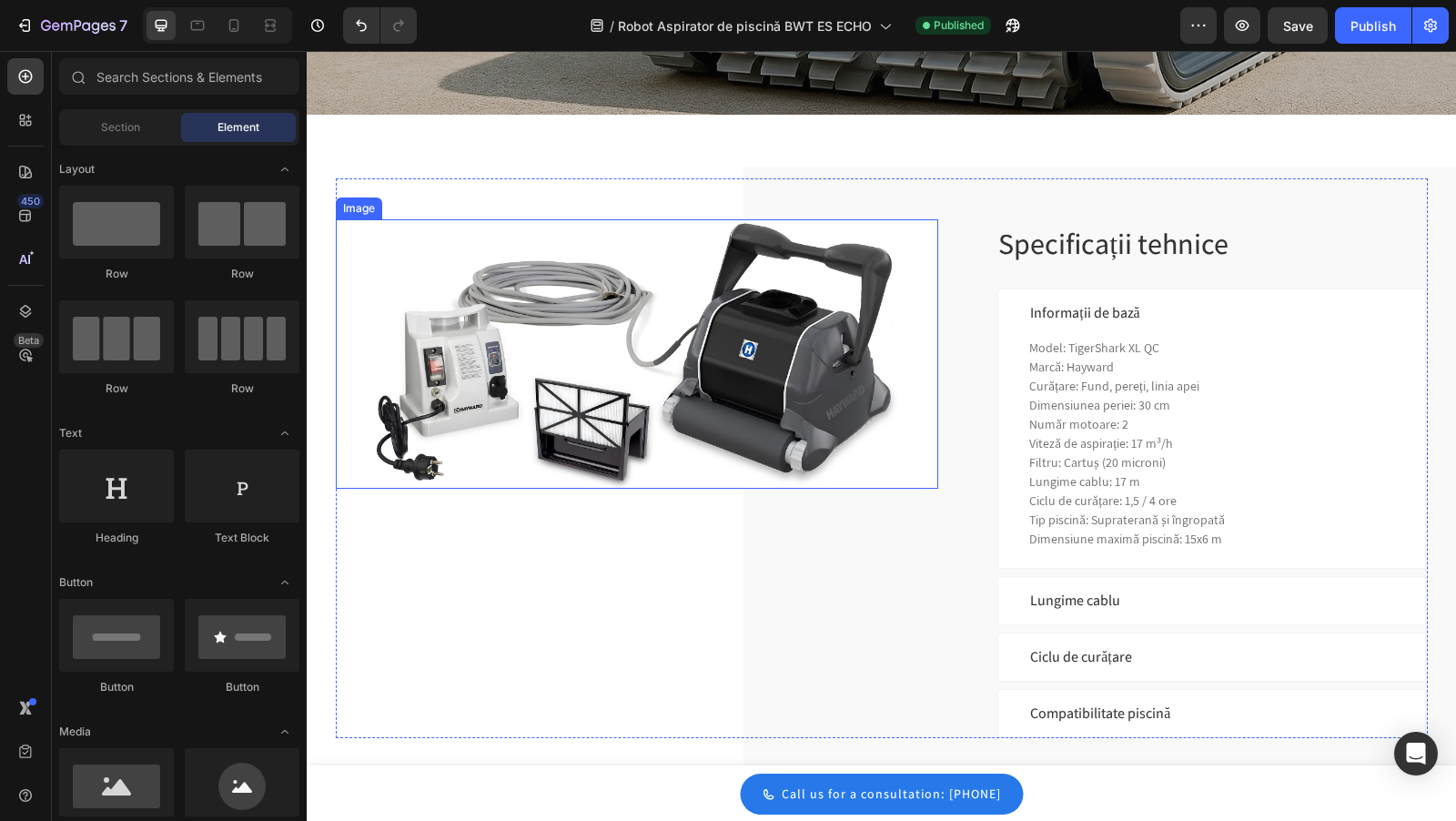 click at bounding box center (637, 354) 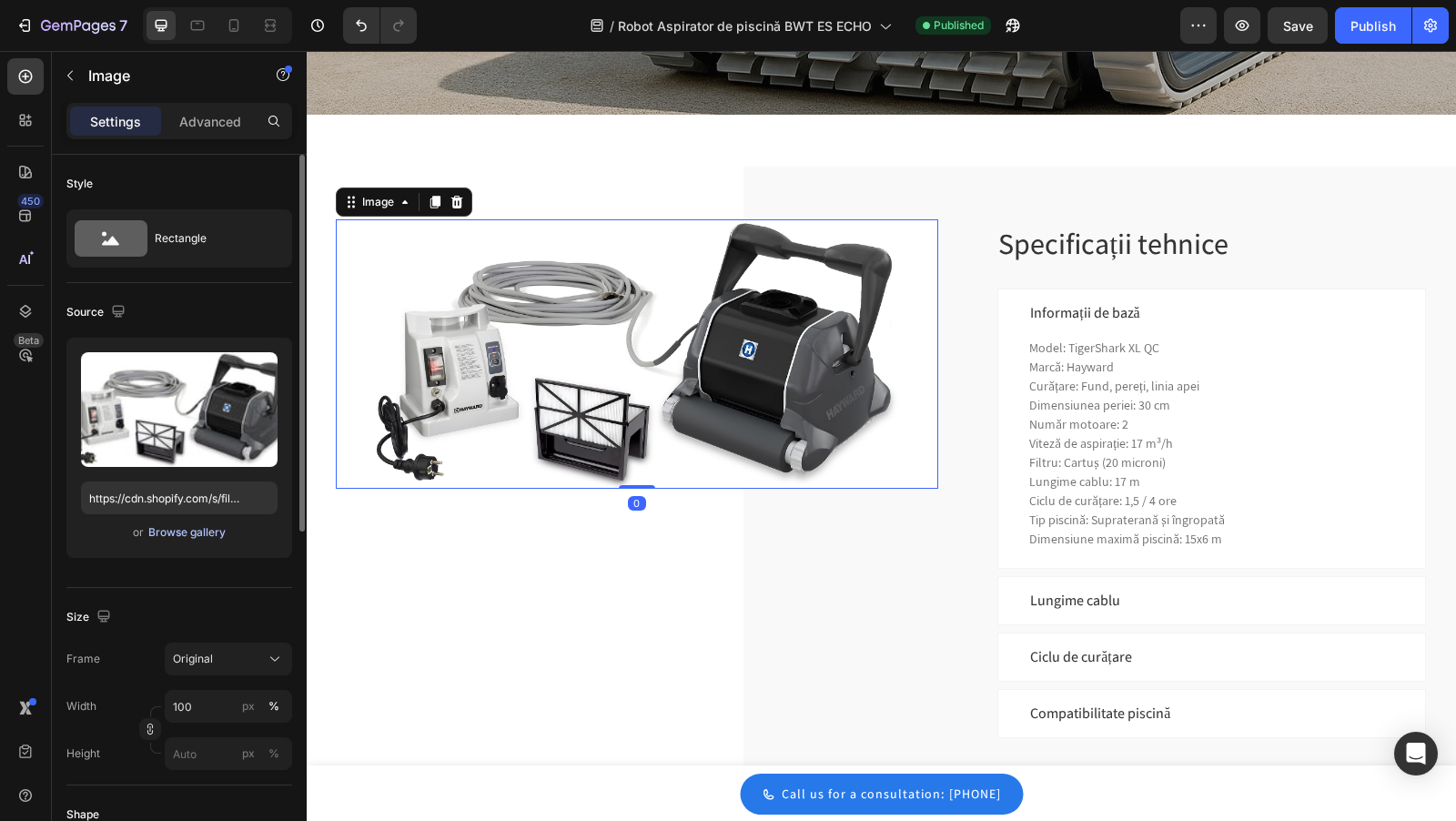 click on "Browse gallery" at bounding box center (187, 532) 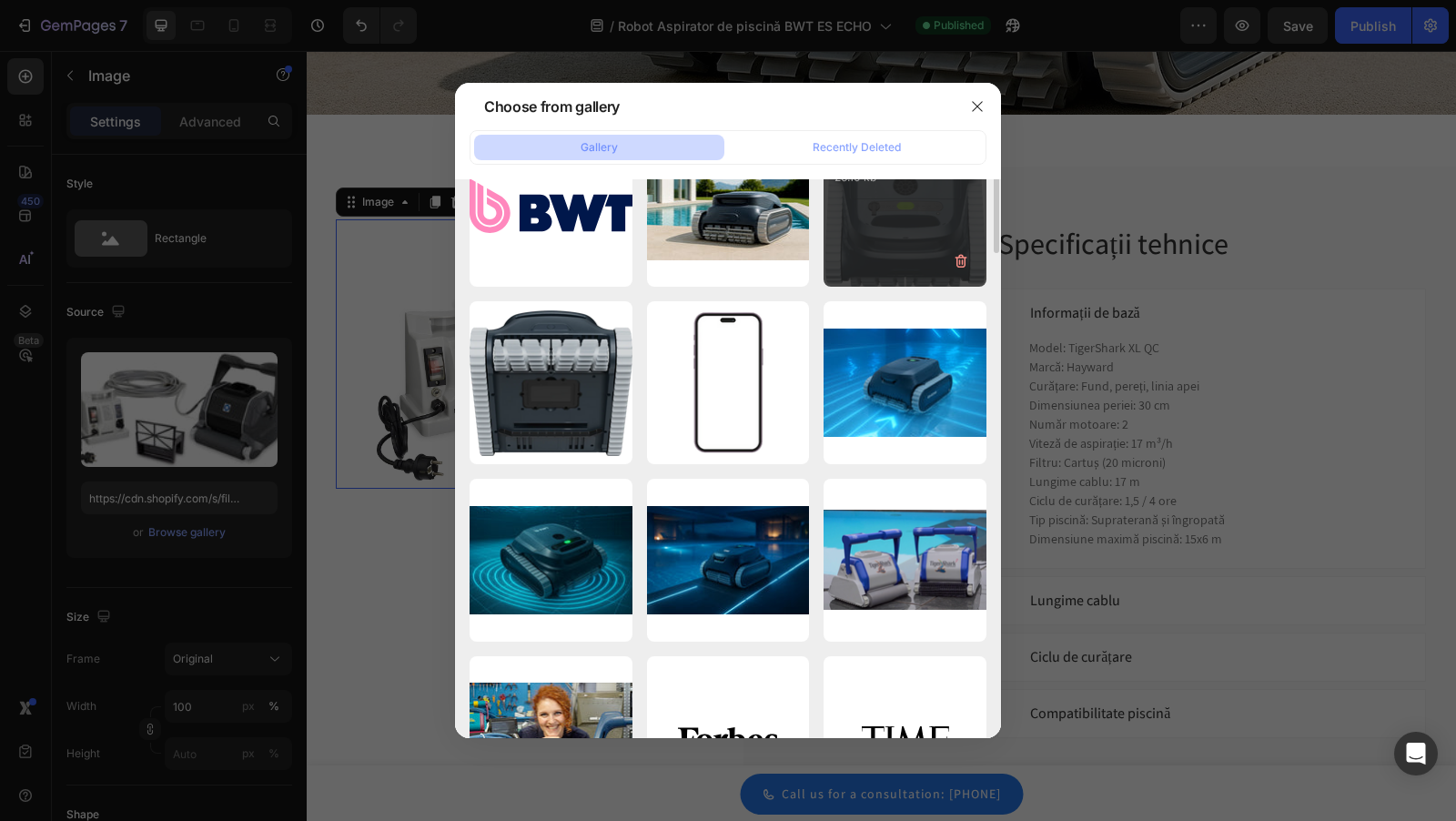 scroll, scrollTop: 139, scrollLeft: 0, axis: vertical 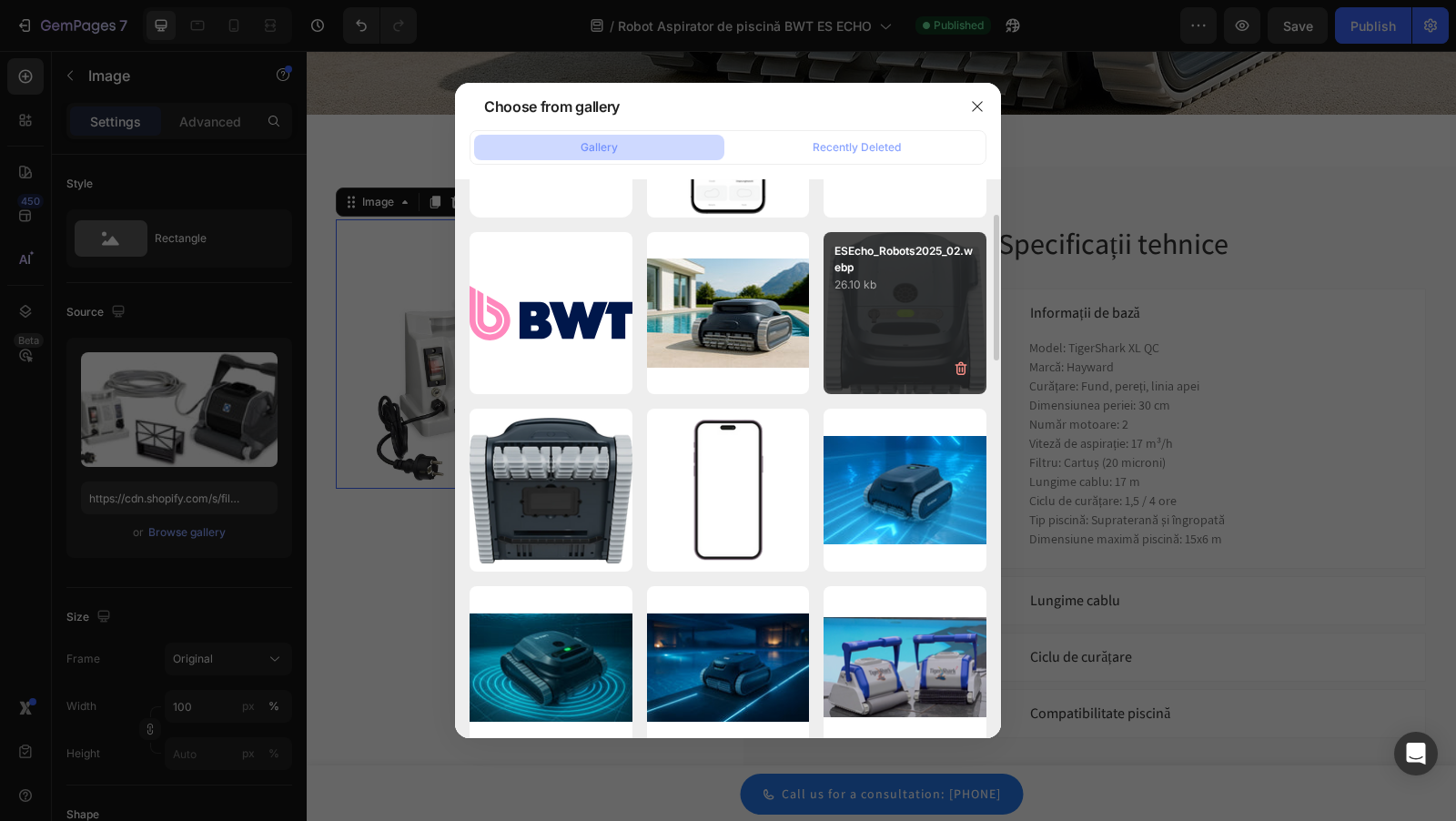 click on "ESEcho_Robots2025_02.webp 26.10 kb" at bounding box center (905, 313) 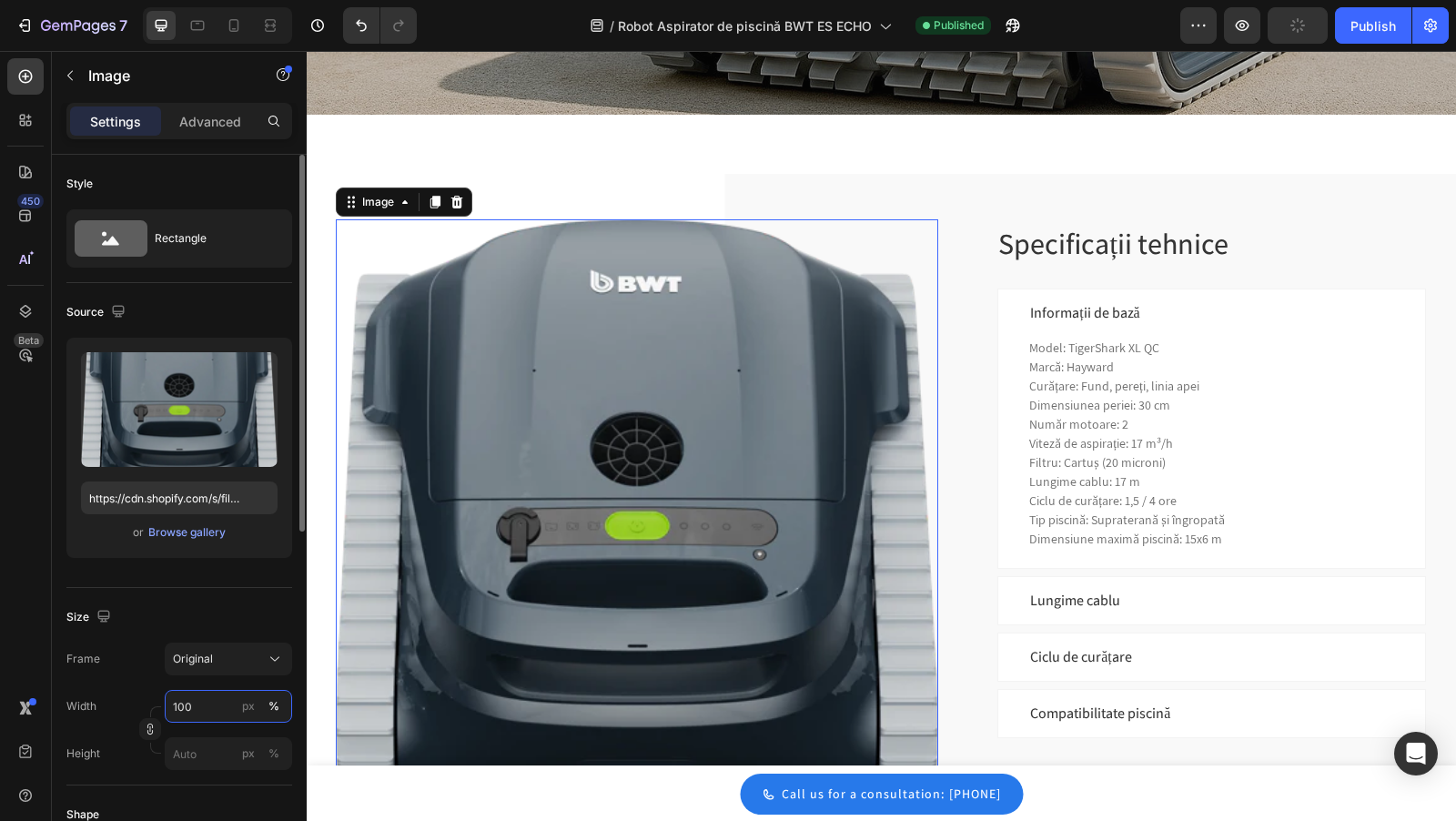 click on "100" at bounding box center [228, 706] 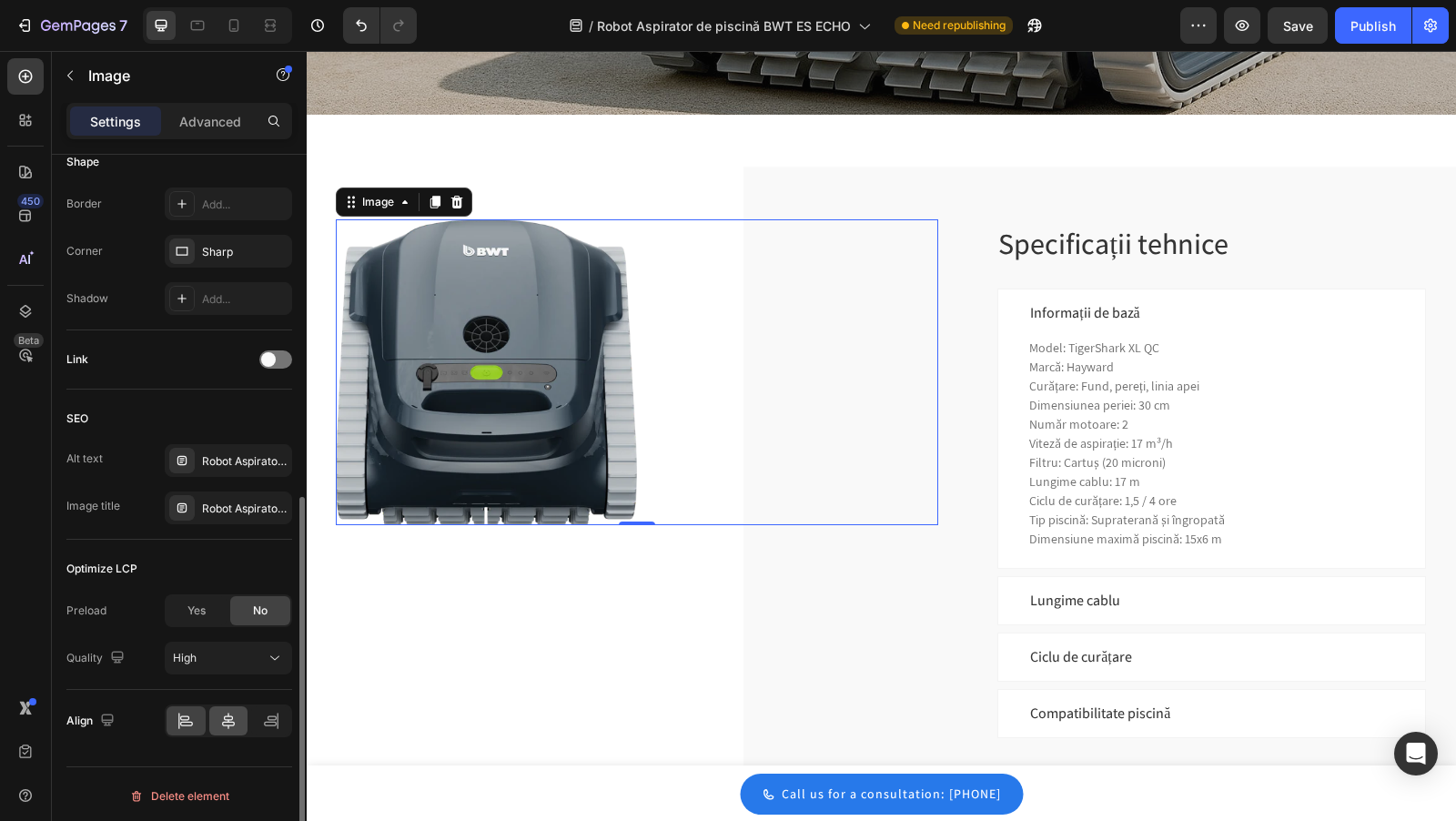 type on "50" 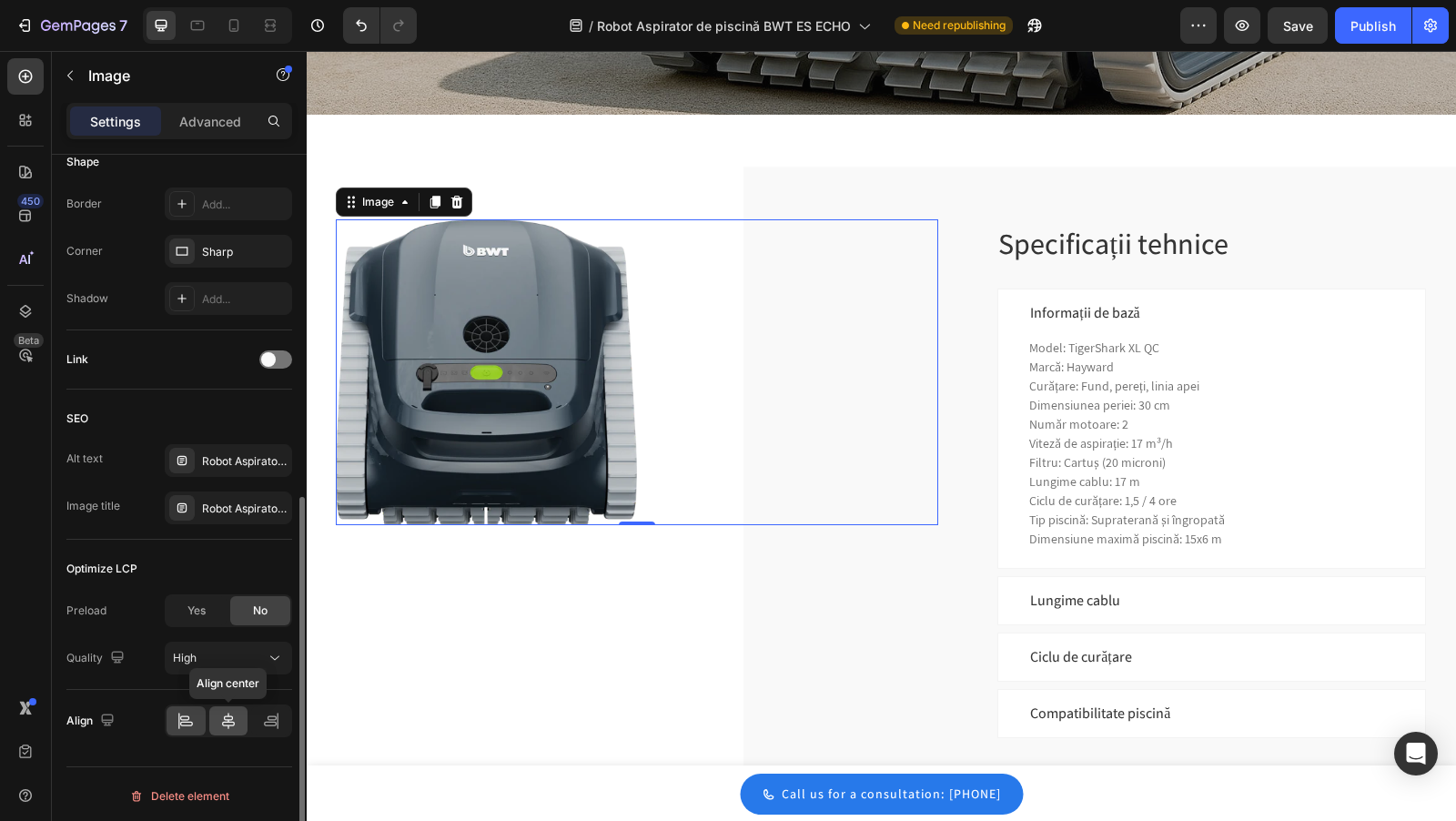 click 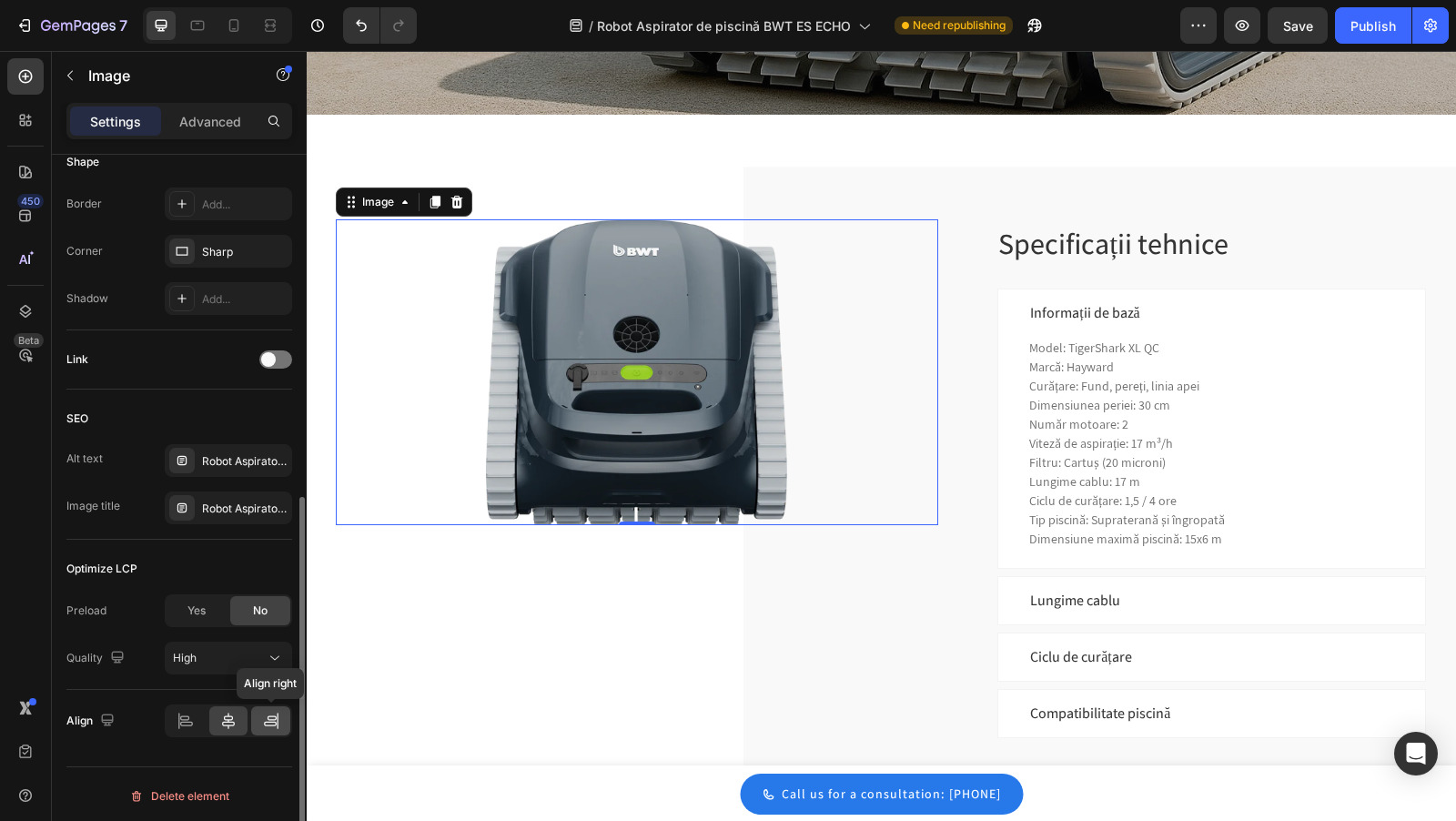 click 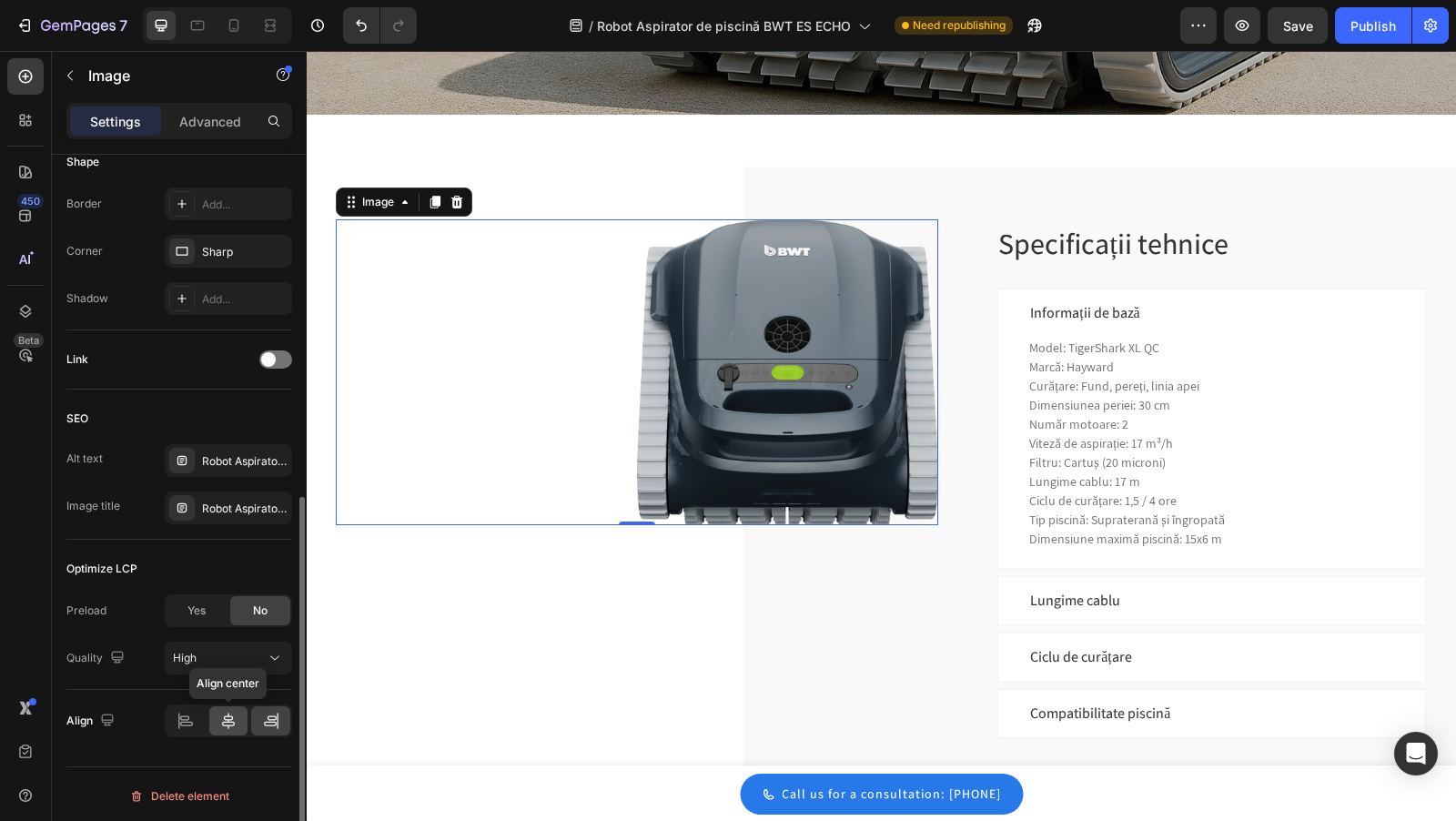 click 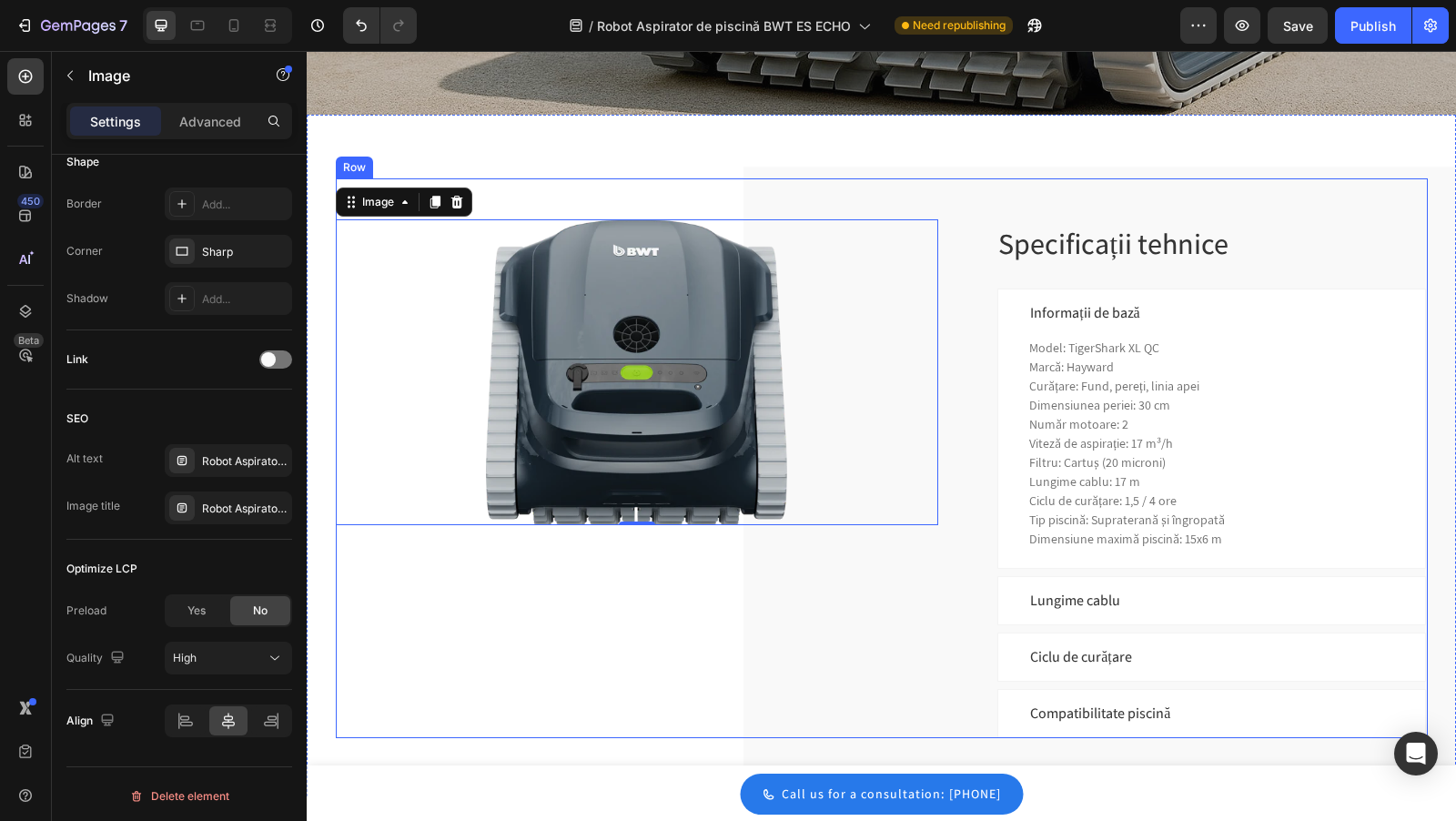click on "Specificații tehnice Heading Image   0" at bounding box center [637, 479] 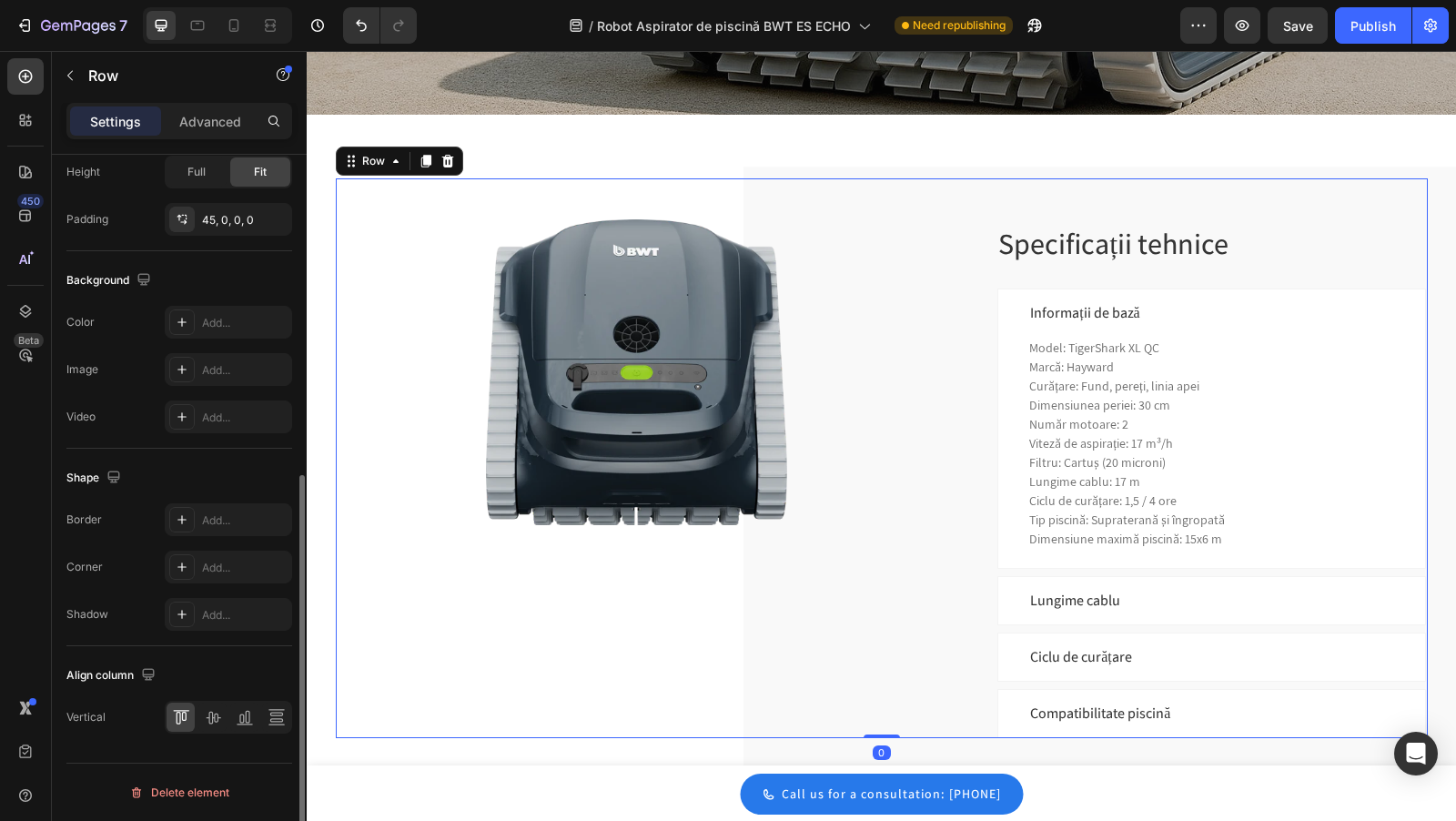 scroll, scrollTop: 0, scrollLeft: 0, axis: both 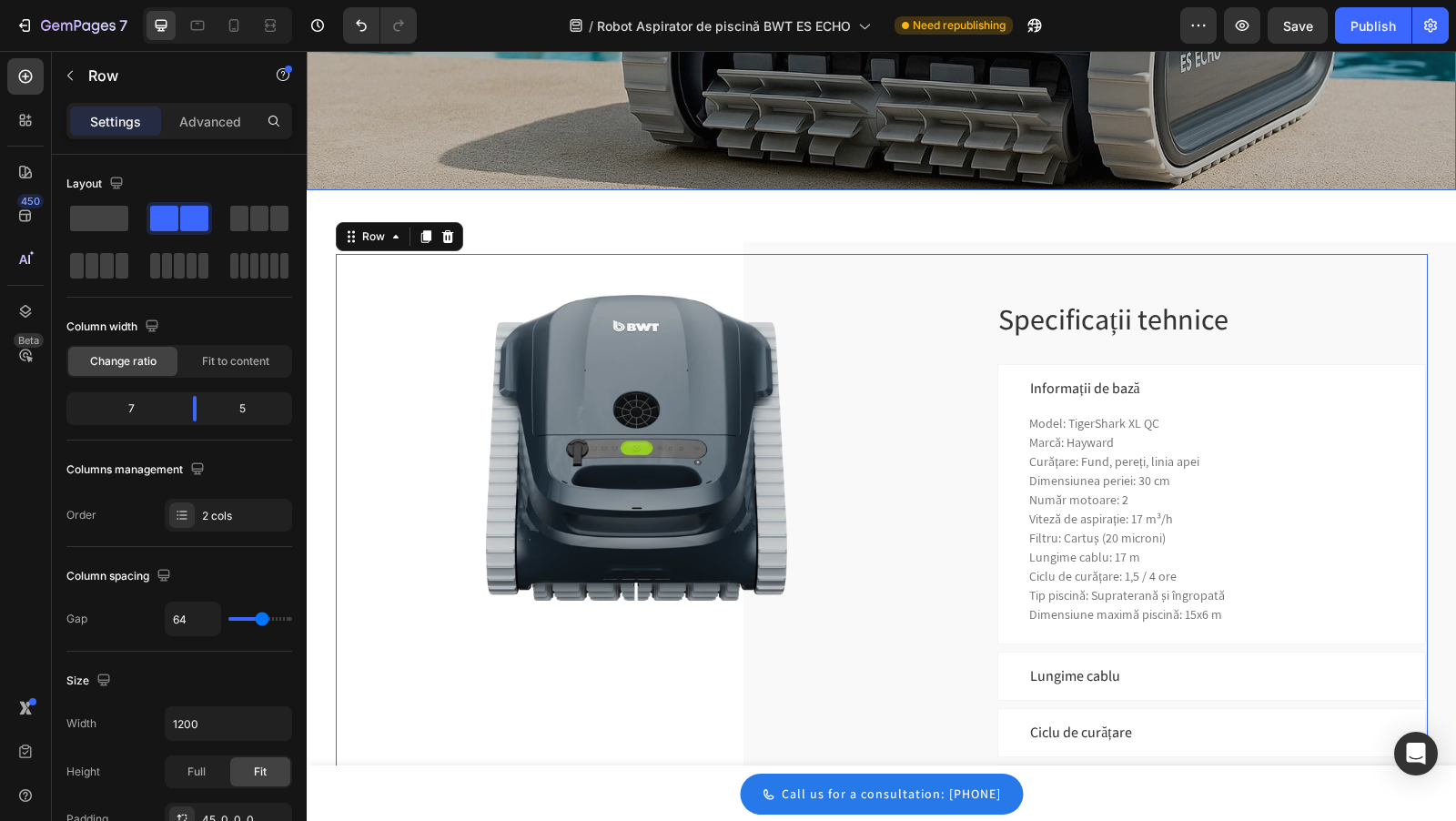 click at bounding box center [881, -83] 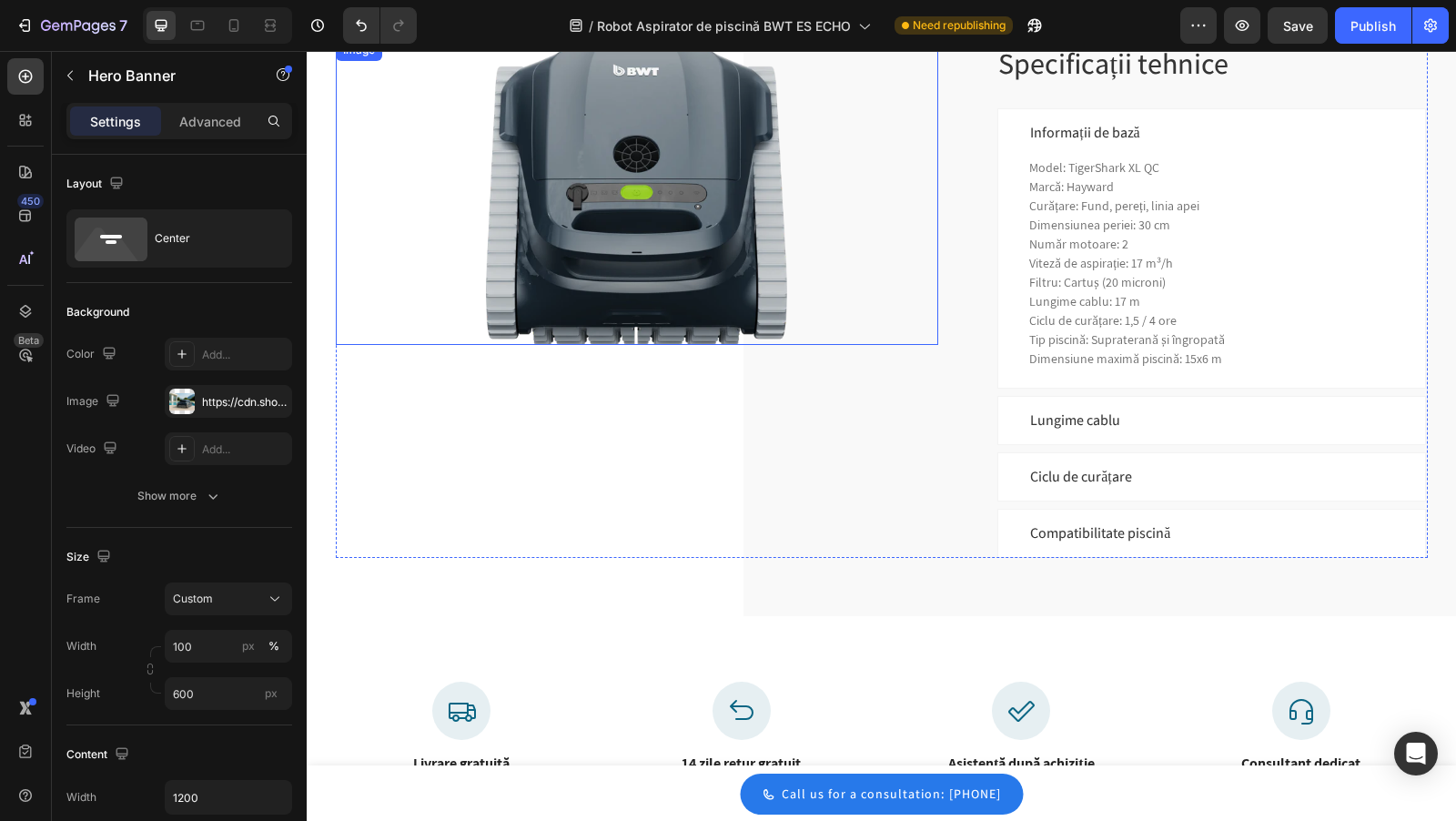 click at bounding box center (636, 192) 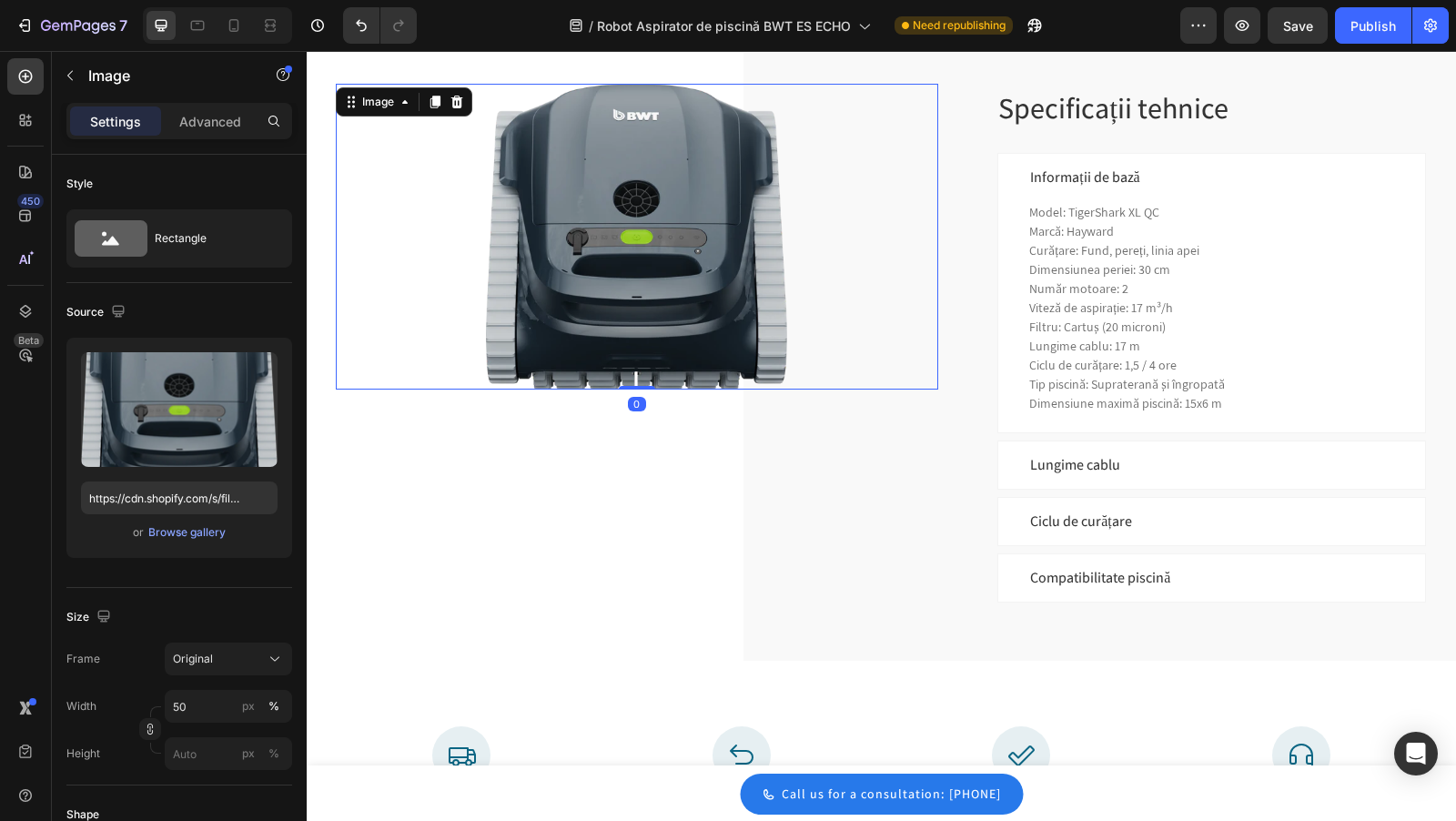 scroll, scrollTop: 3331, scrollLeft: 0, axis: vertical 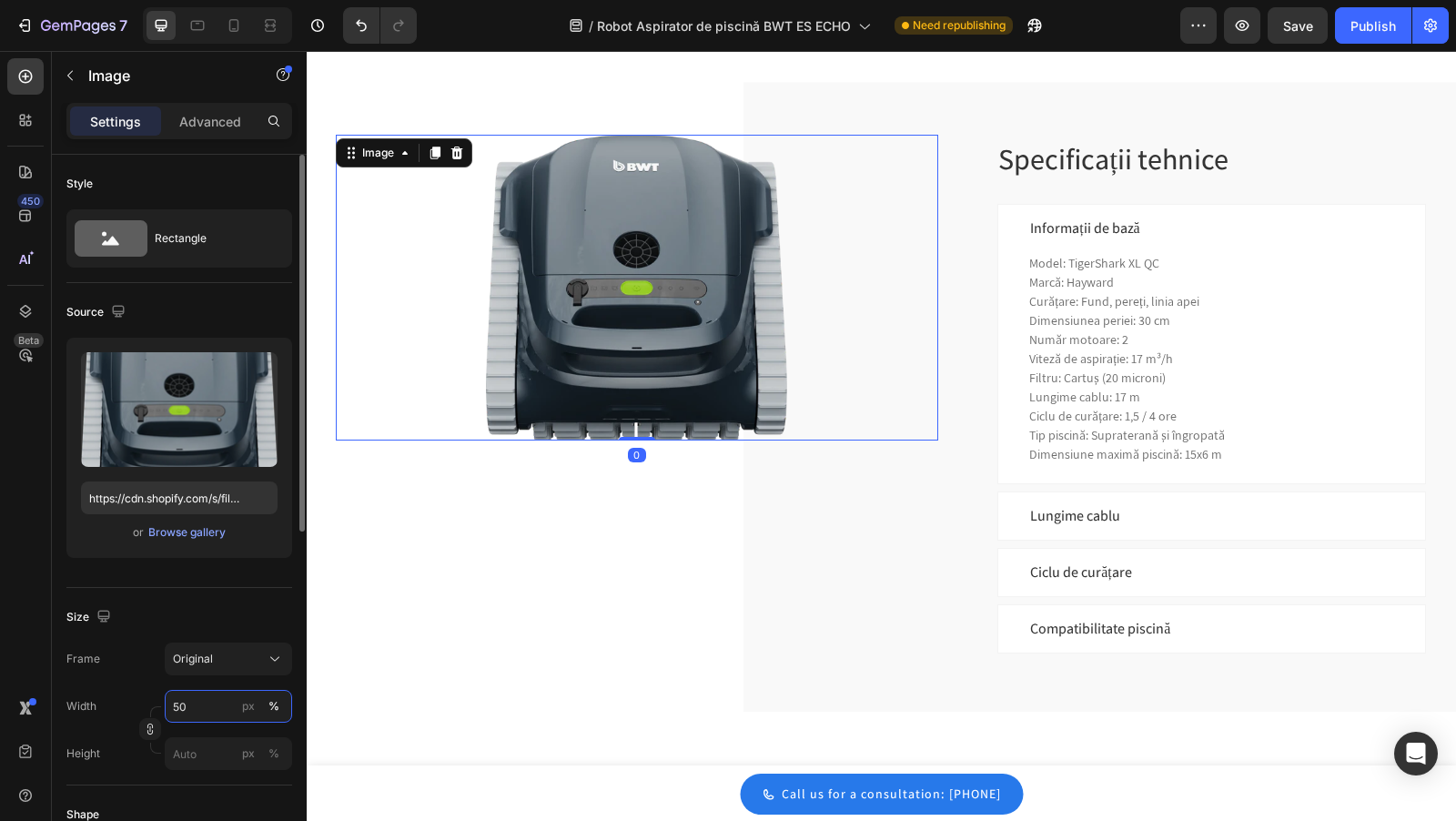 click on "50" at bounding box center [228, 706] 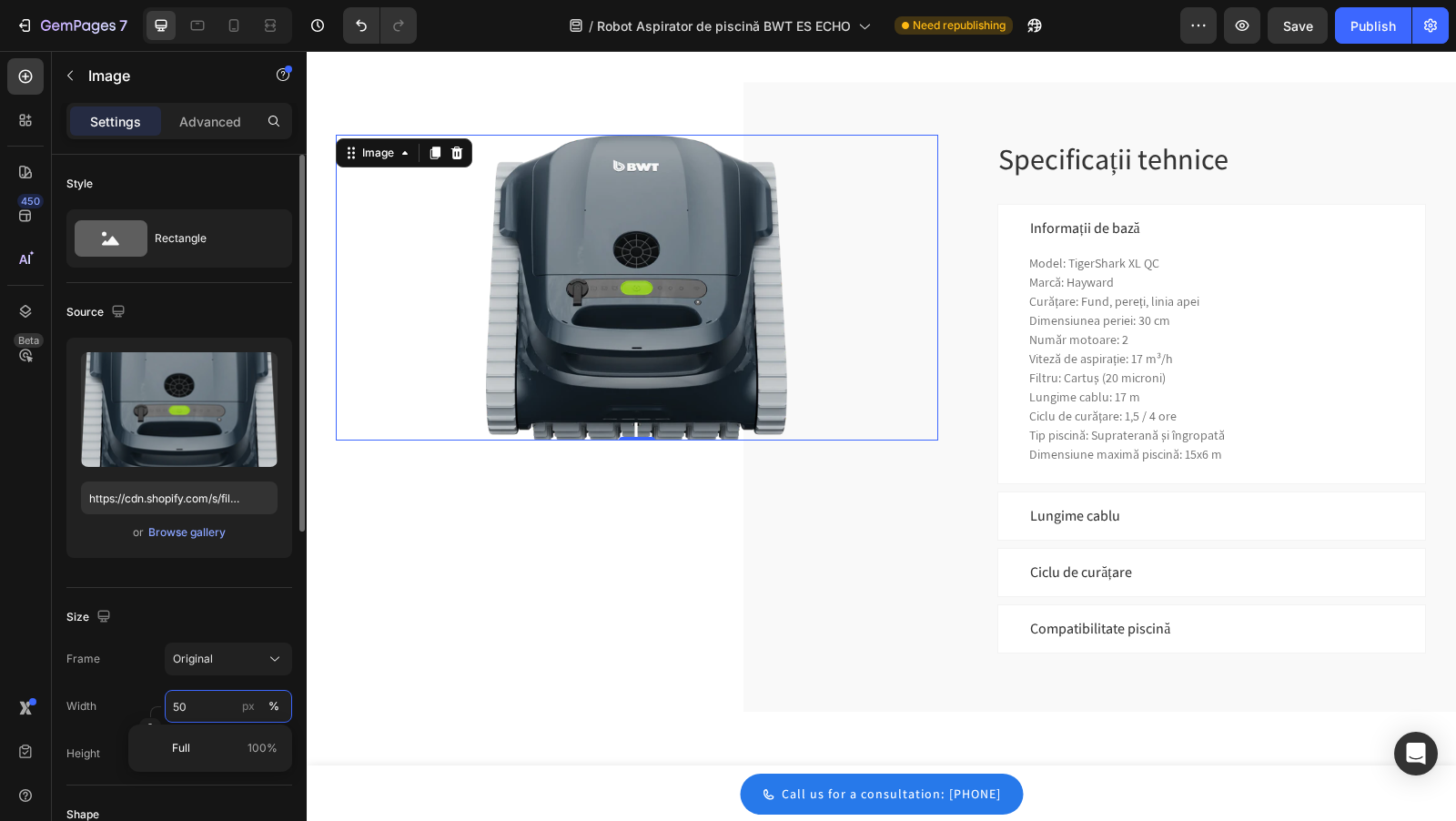 click on "50" at bounding box center [228, 706] 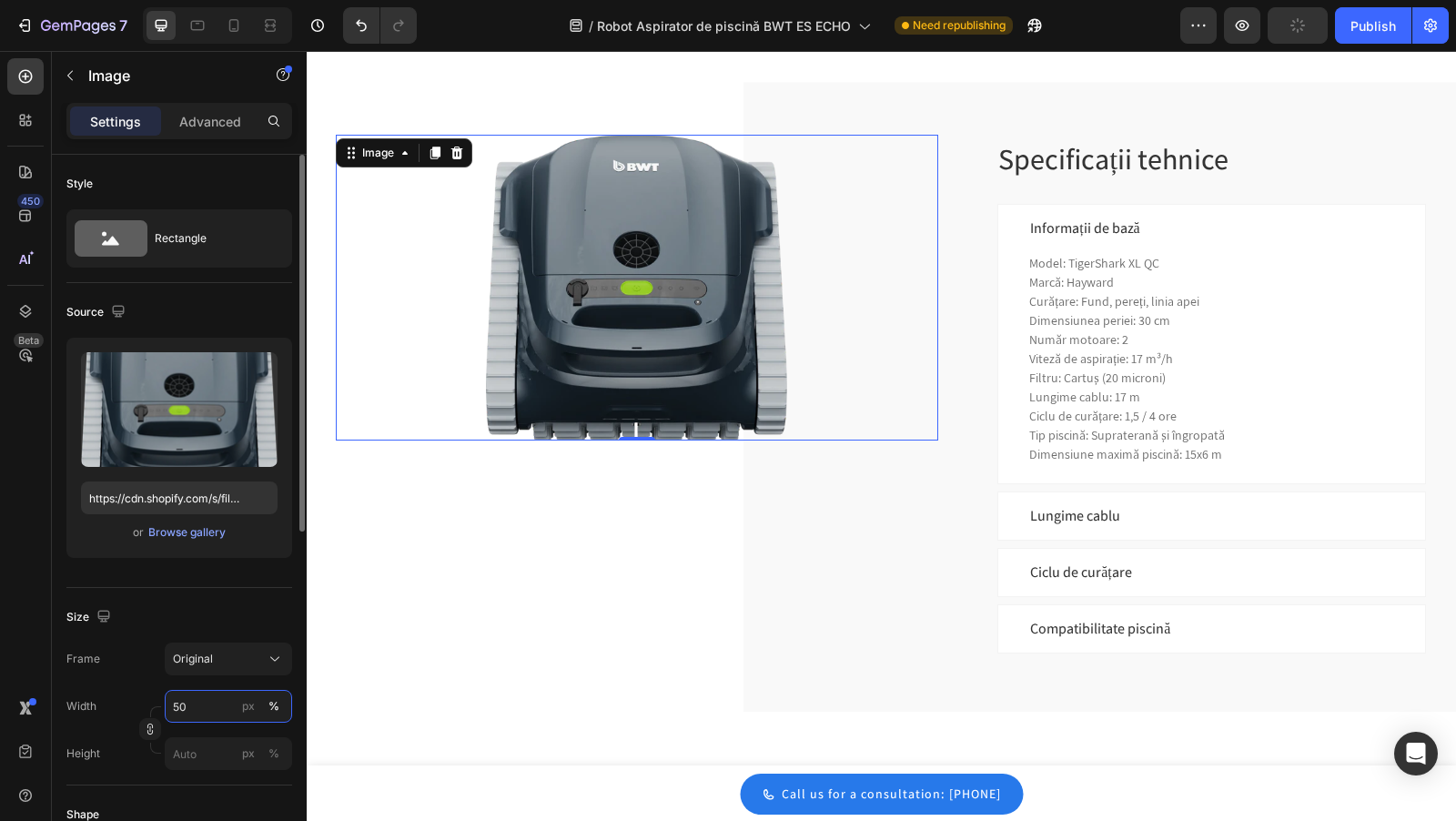 drag, startPoint x: 180, startPoint y: 708, endPoint x: 166, endPoint y: 708, distance: 14 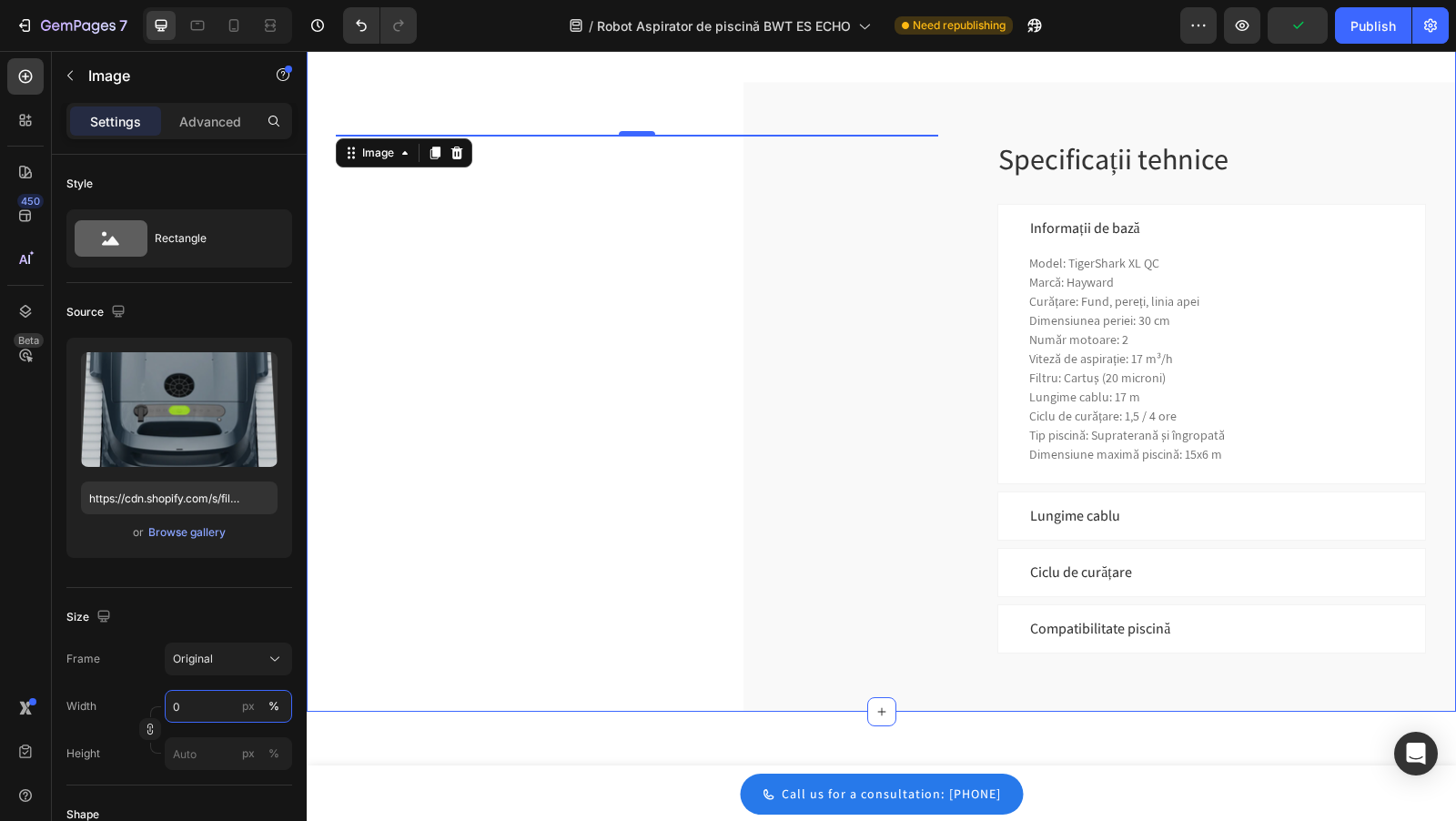 type on "70" 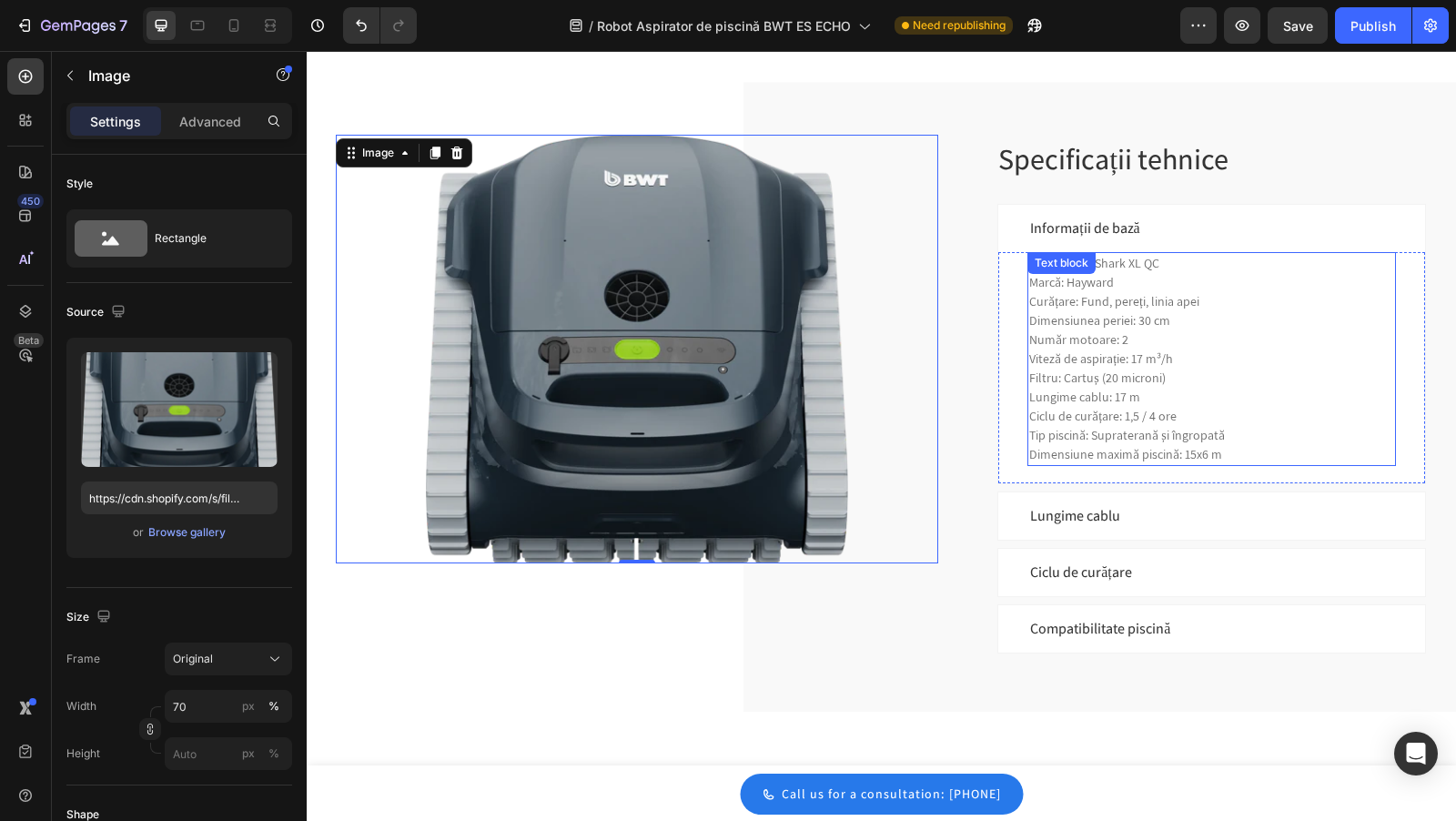 click on "Model: TigerShark XL QC Marcă: Hayward Curățare: Fund, pereți, linia apei Dimensiunea periei: 30 cm Număr motoare: 2 Viteză de aspirație: 17 m³/h Filtru: Cartuș (20 microni) Lungime cablu: 17 m Ciclu de curățare: 1,5 / 4 ore Tip piscină: Supraterană și îngropată Dimensiune maximă piscină: 15x6 m" at bounding box center [1211, 359] 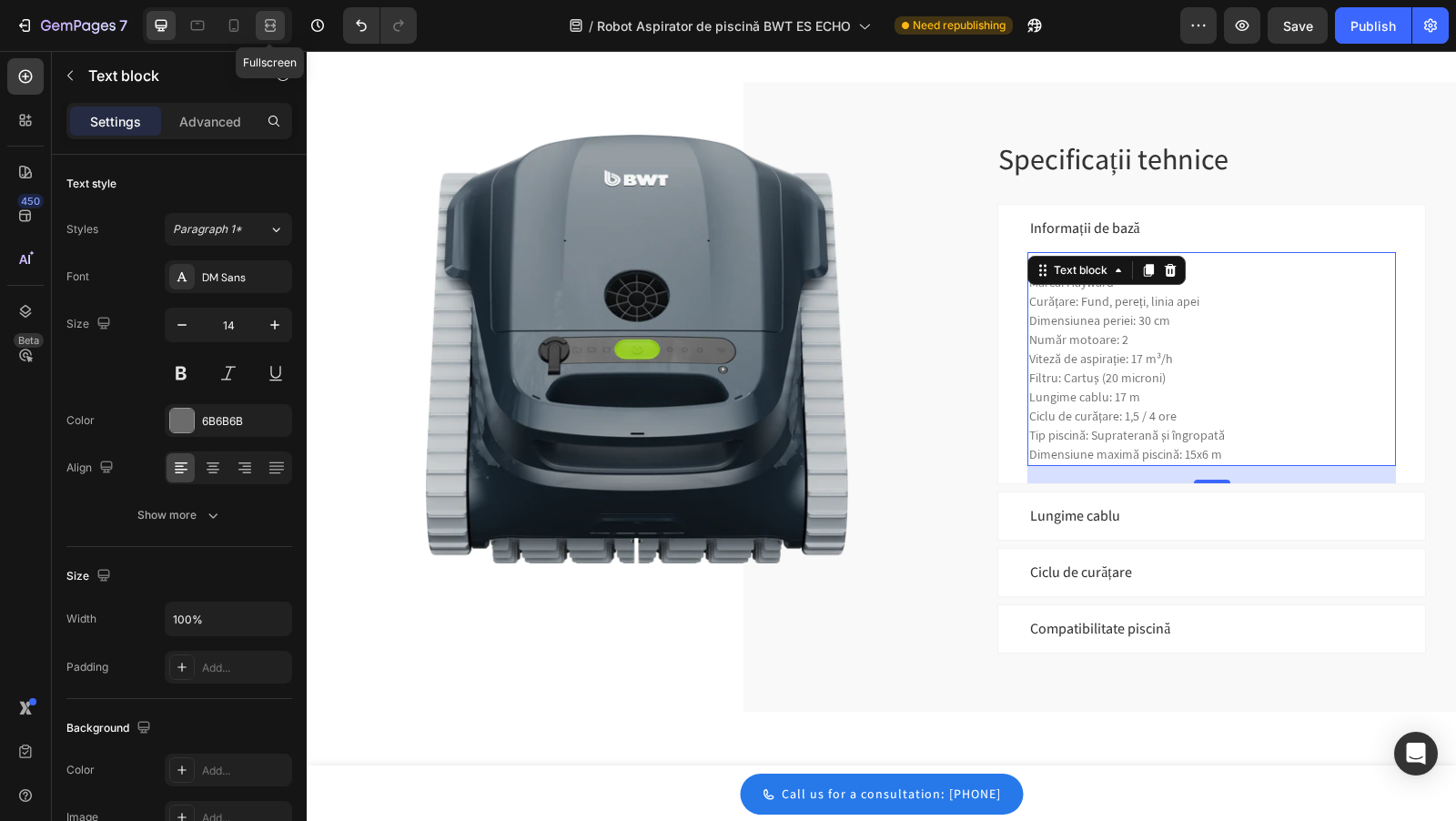 click 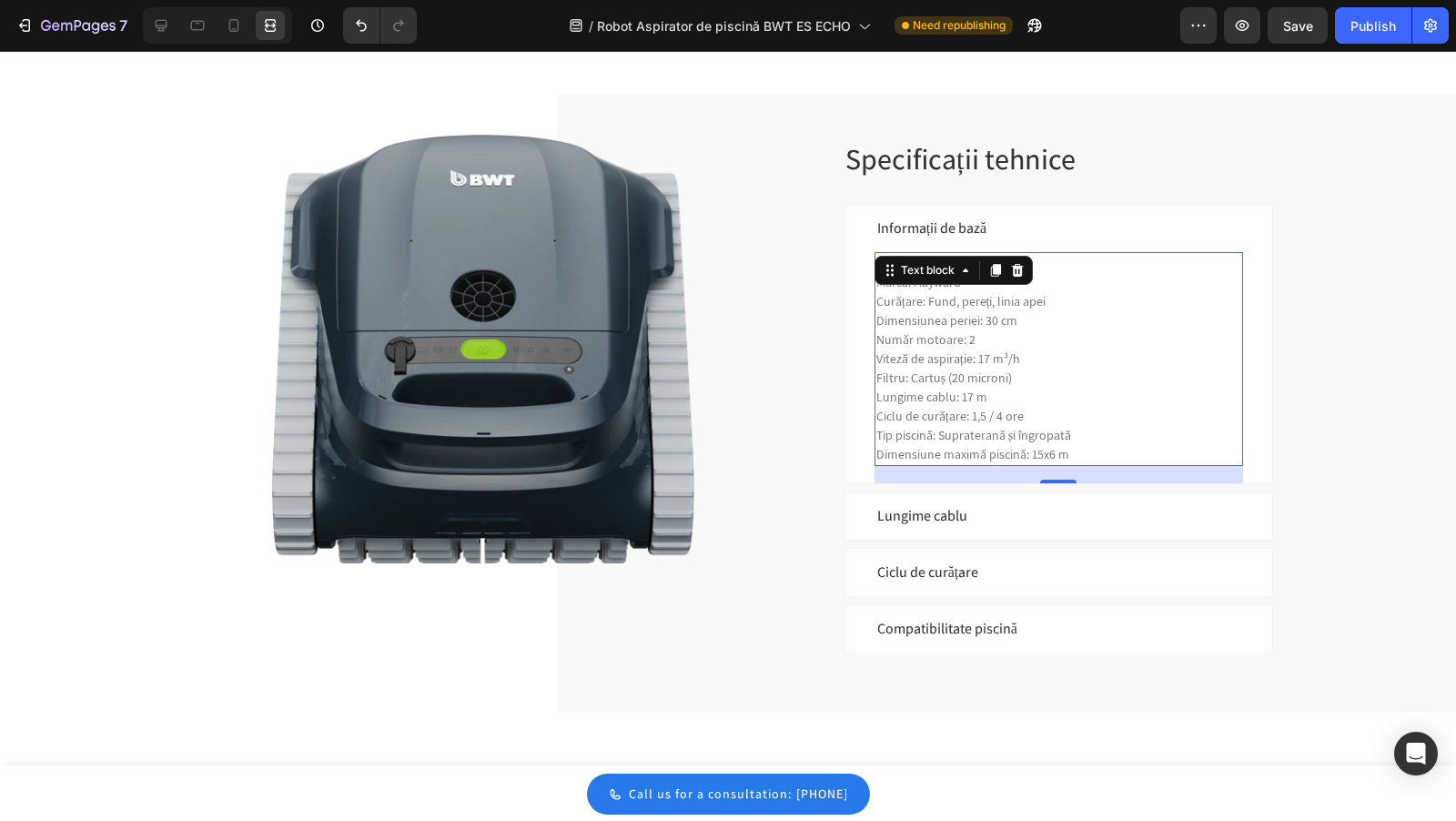 click on "Text block" at bounding box center (954, 270) 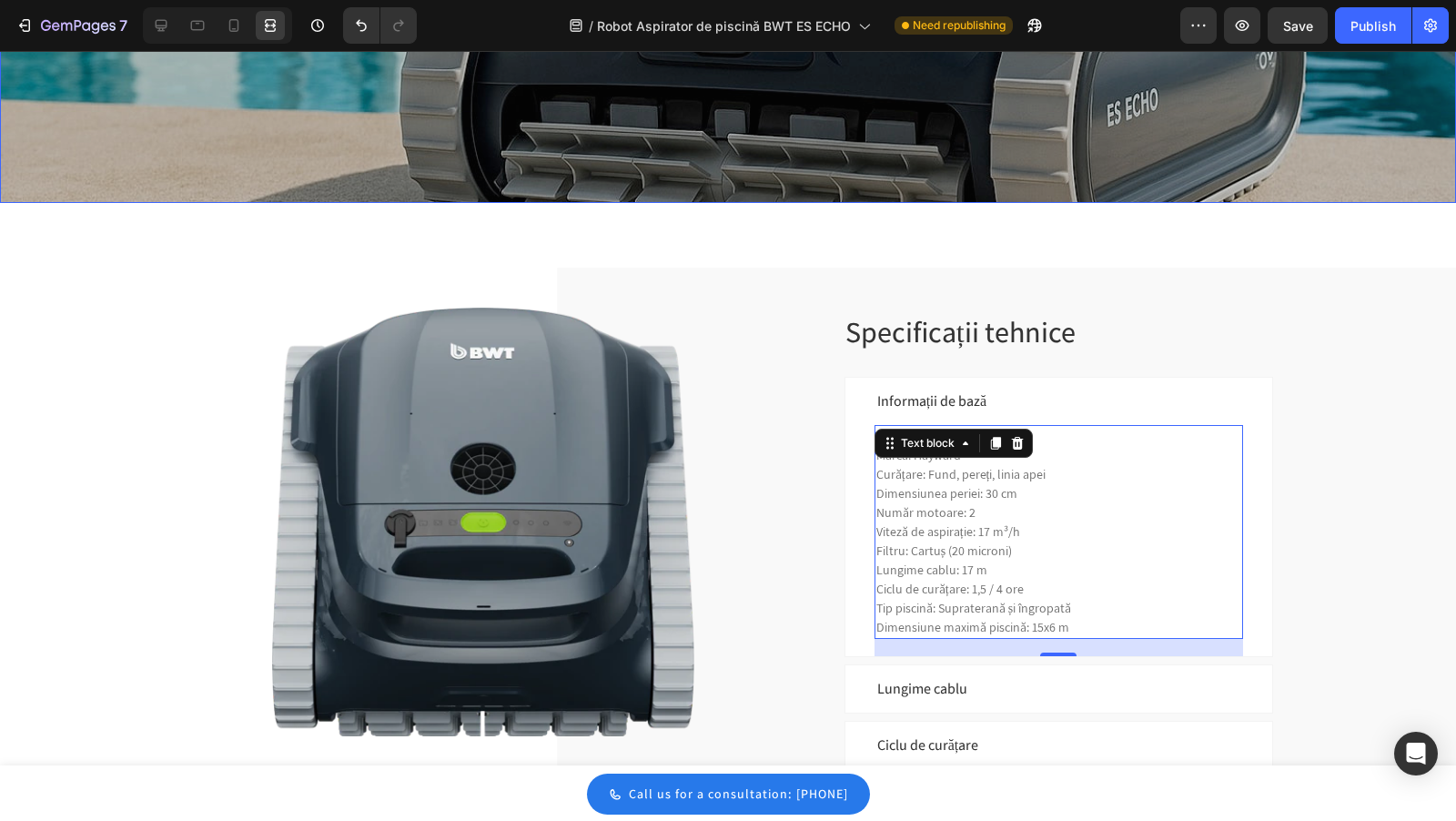click at bounding box center (728, -70) 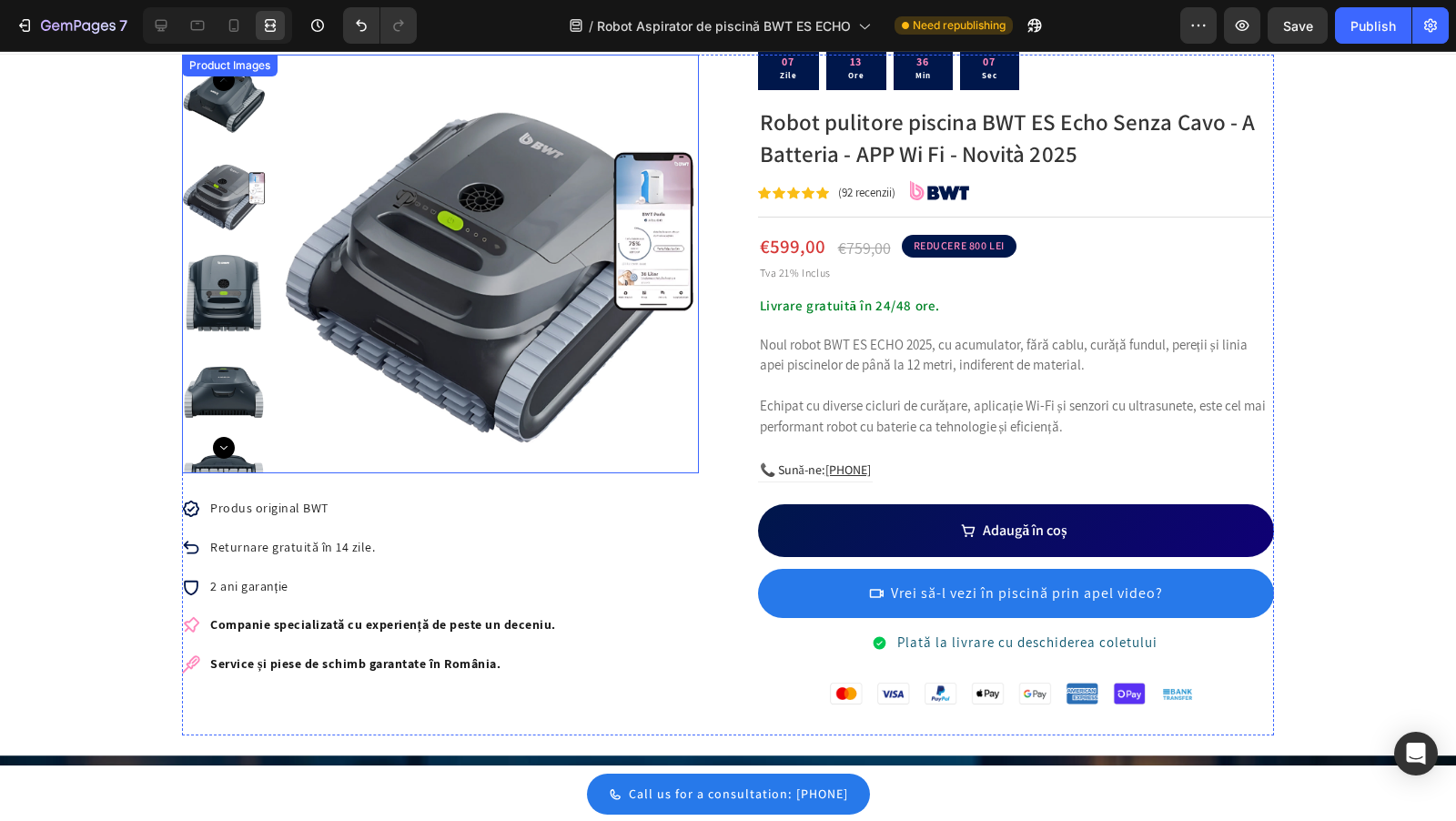 scroll, scrollTop: 0, scrollLeft: 0, axis: both 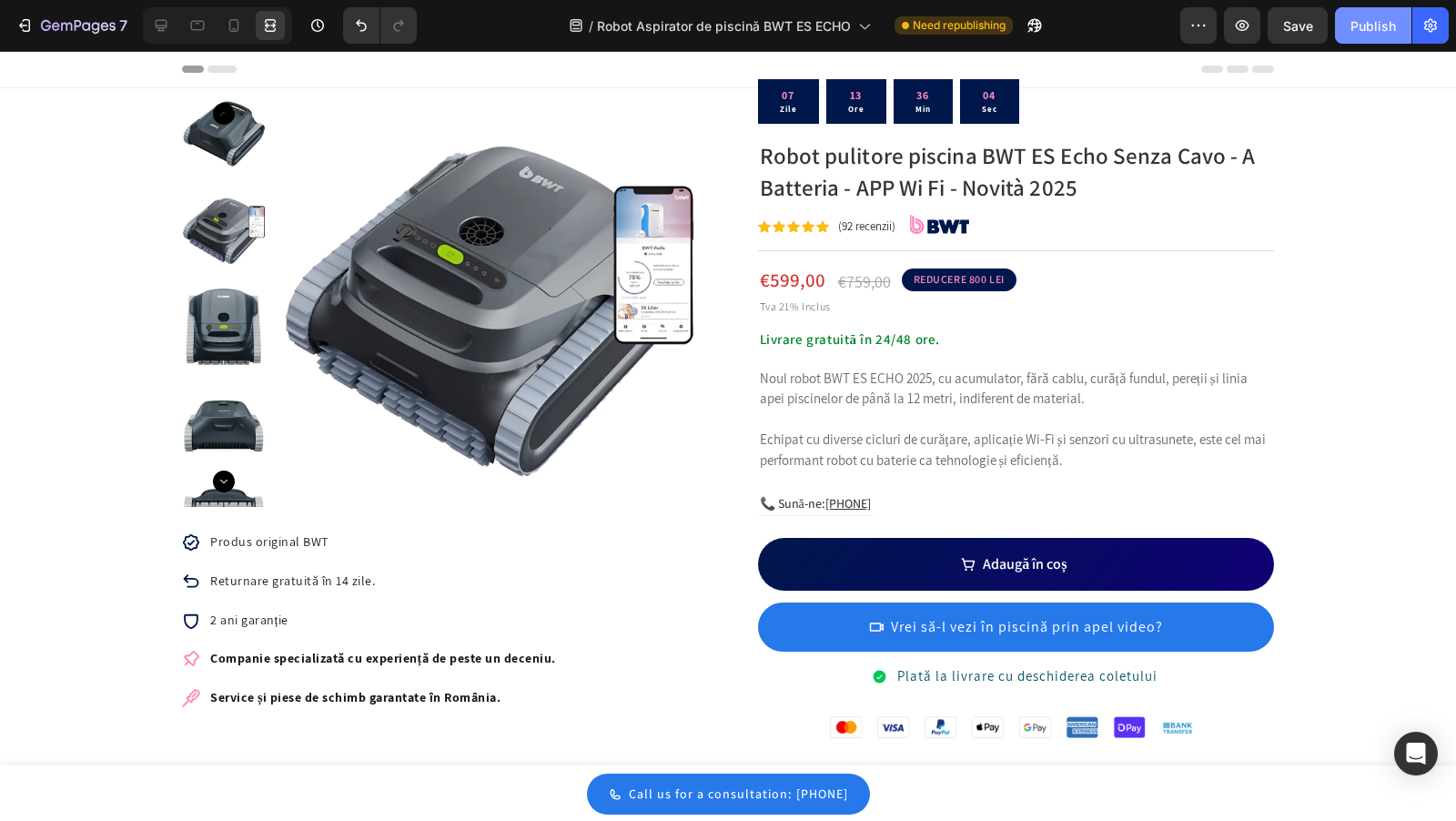 click on "Publish" at bounding box center (1373, 25) 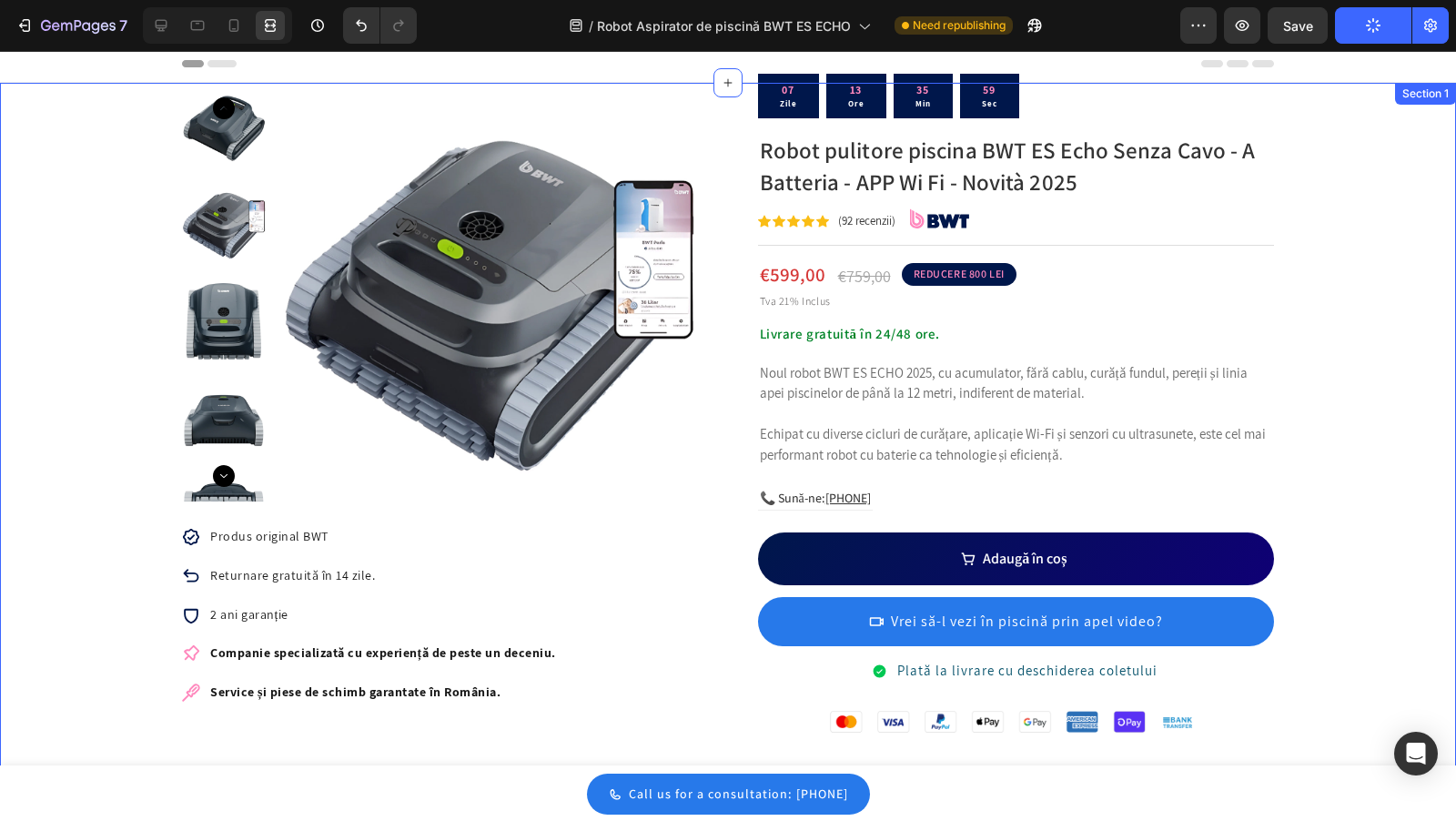 scroll, scrollTop: 0, scrollLeft: 0, axis: both 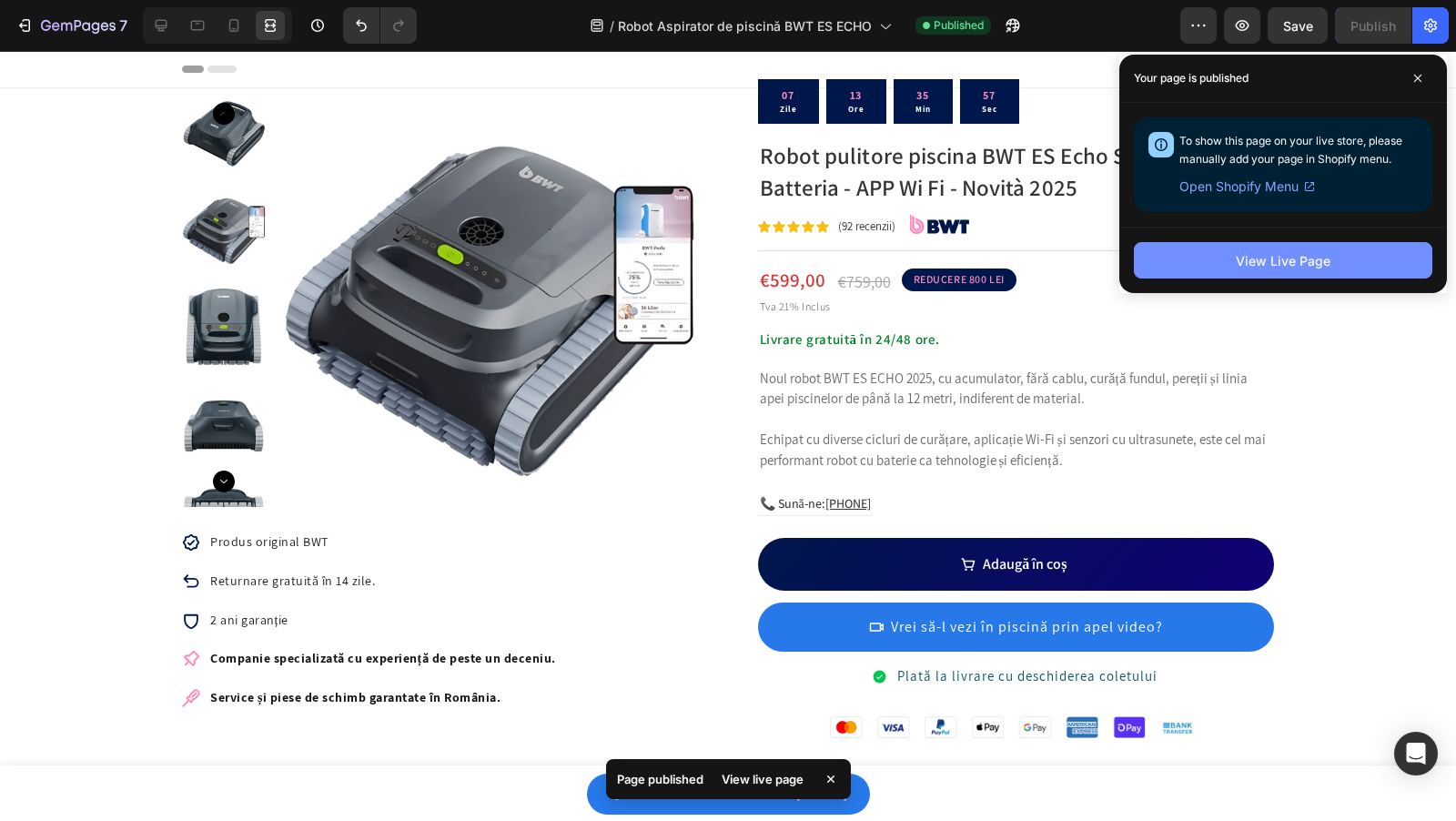 click on "View Live Page" at bounding box center (1283, 260) 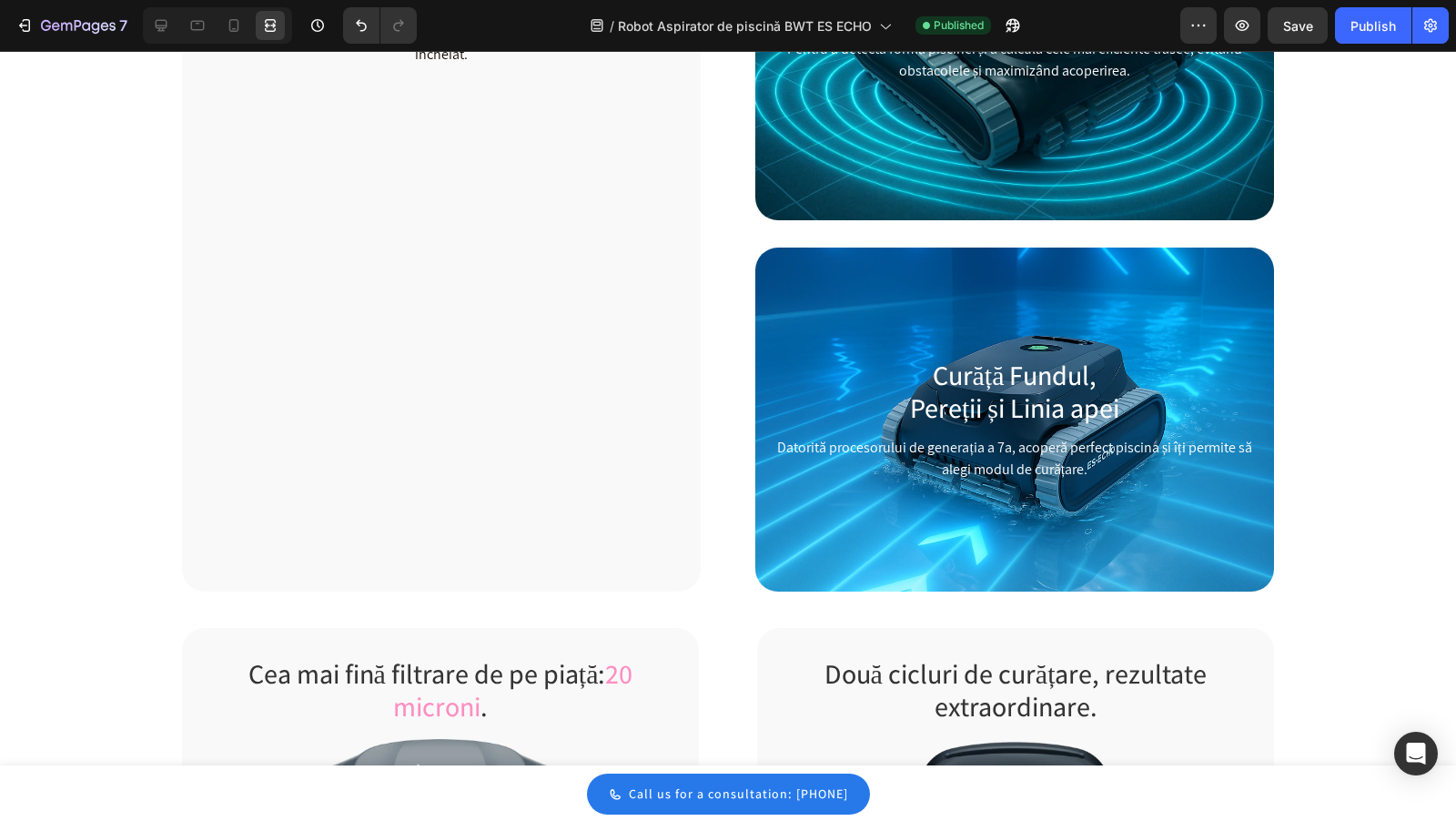scroll, scrollTop: 1539, scrollLeft: 0, axis: vertical 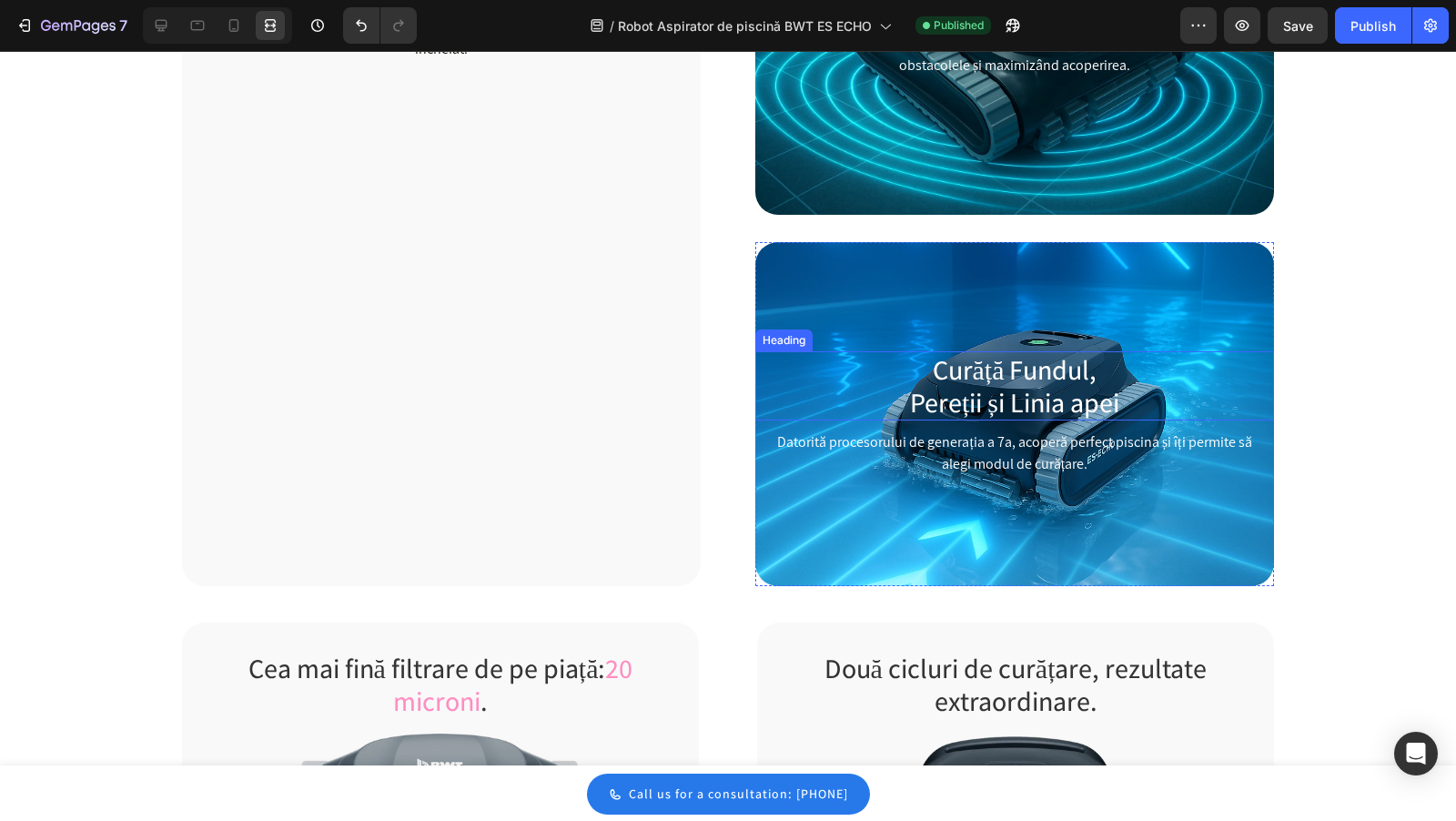 click on "Curăță Fundul,  Pereții și Linia apei" at bounding box center [1015, 386] 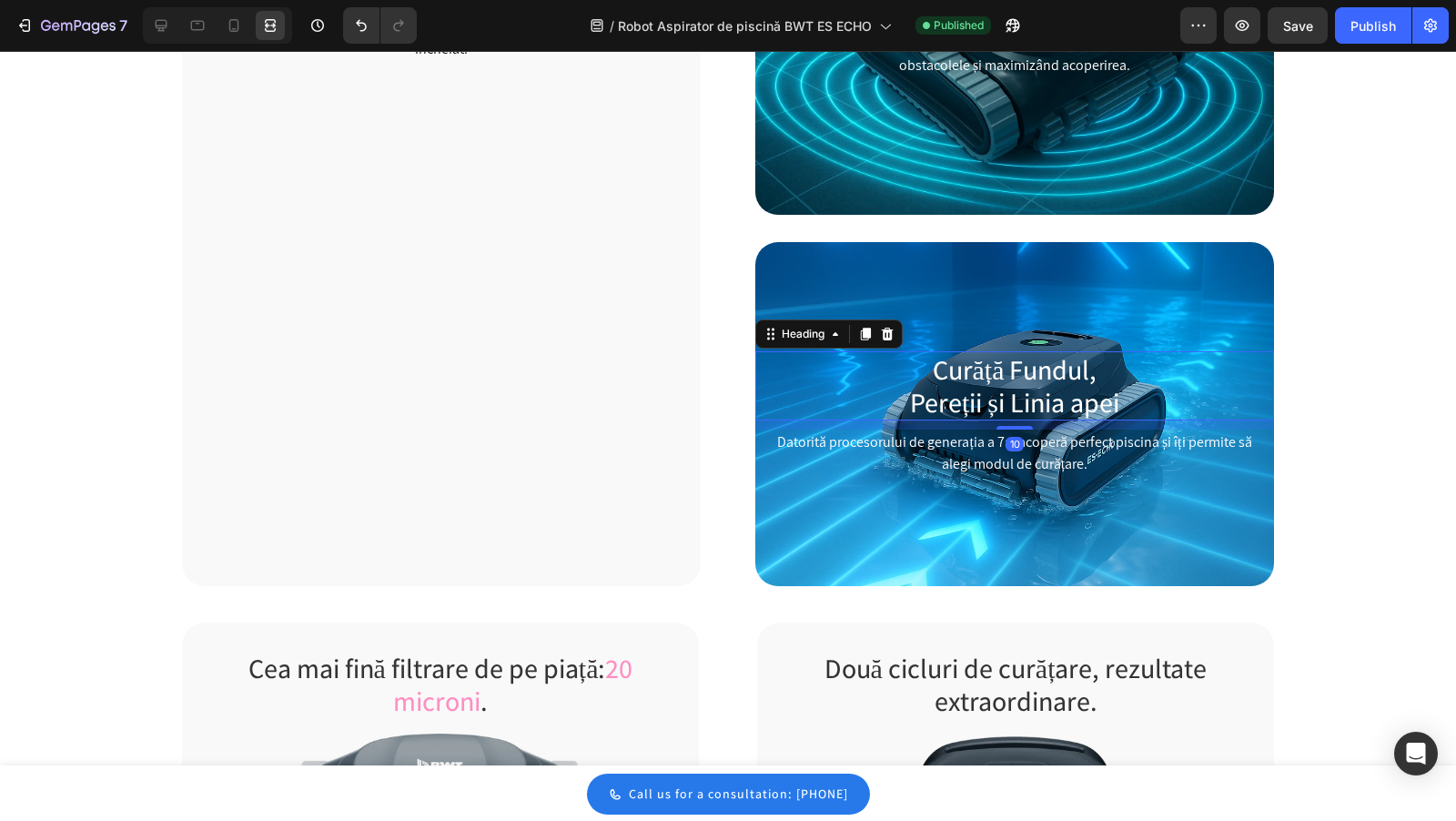 click on "Curăță Fundul,  Pereții și Linia apei" at bounding box center [1015, 386] 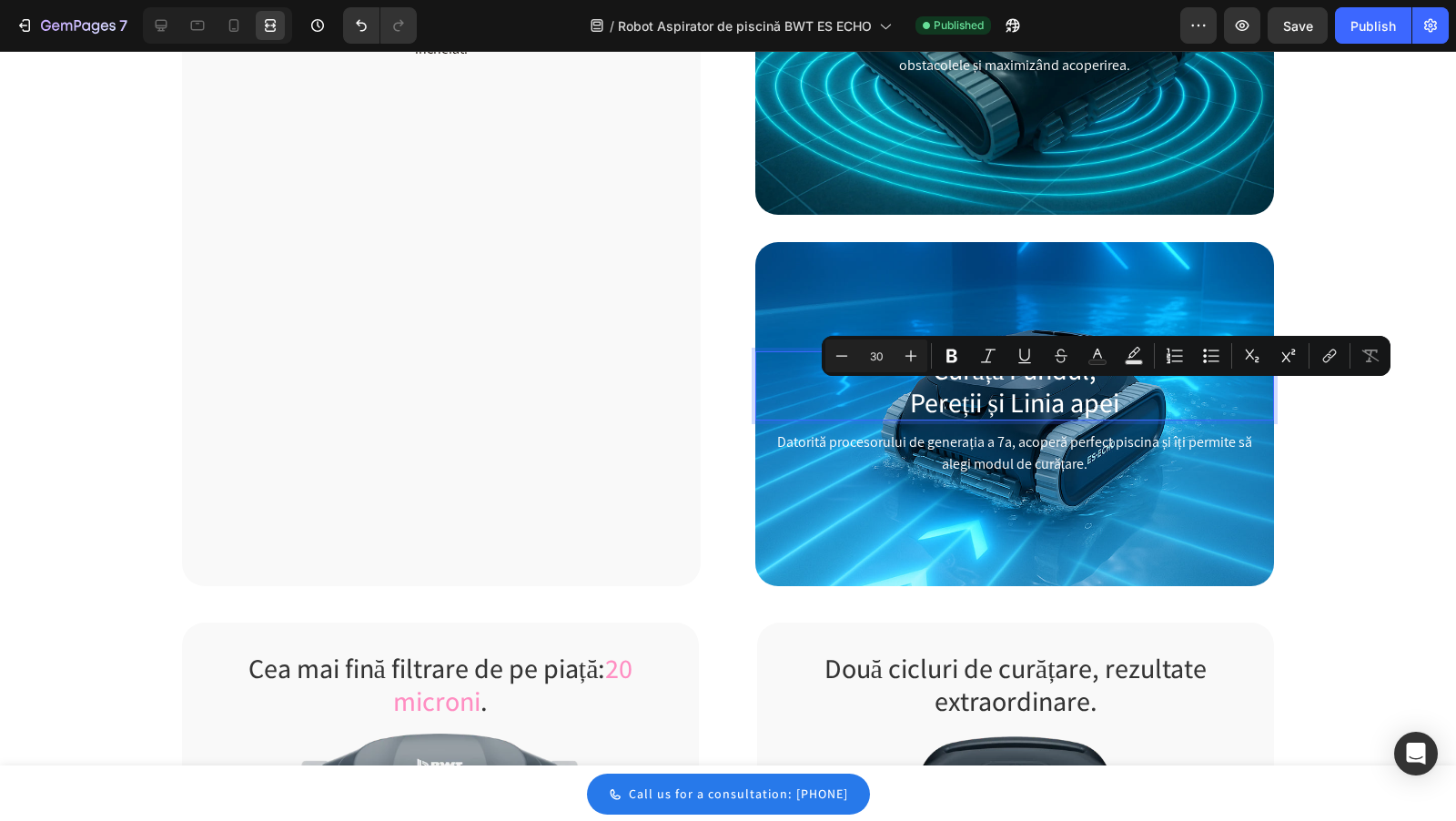 click on "Curăță Fundul,  Pereții și Linia apei" at bounding box center (1015, 386) 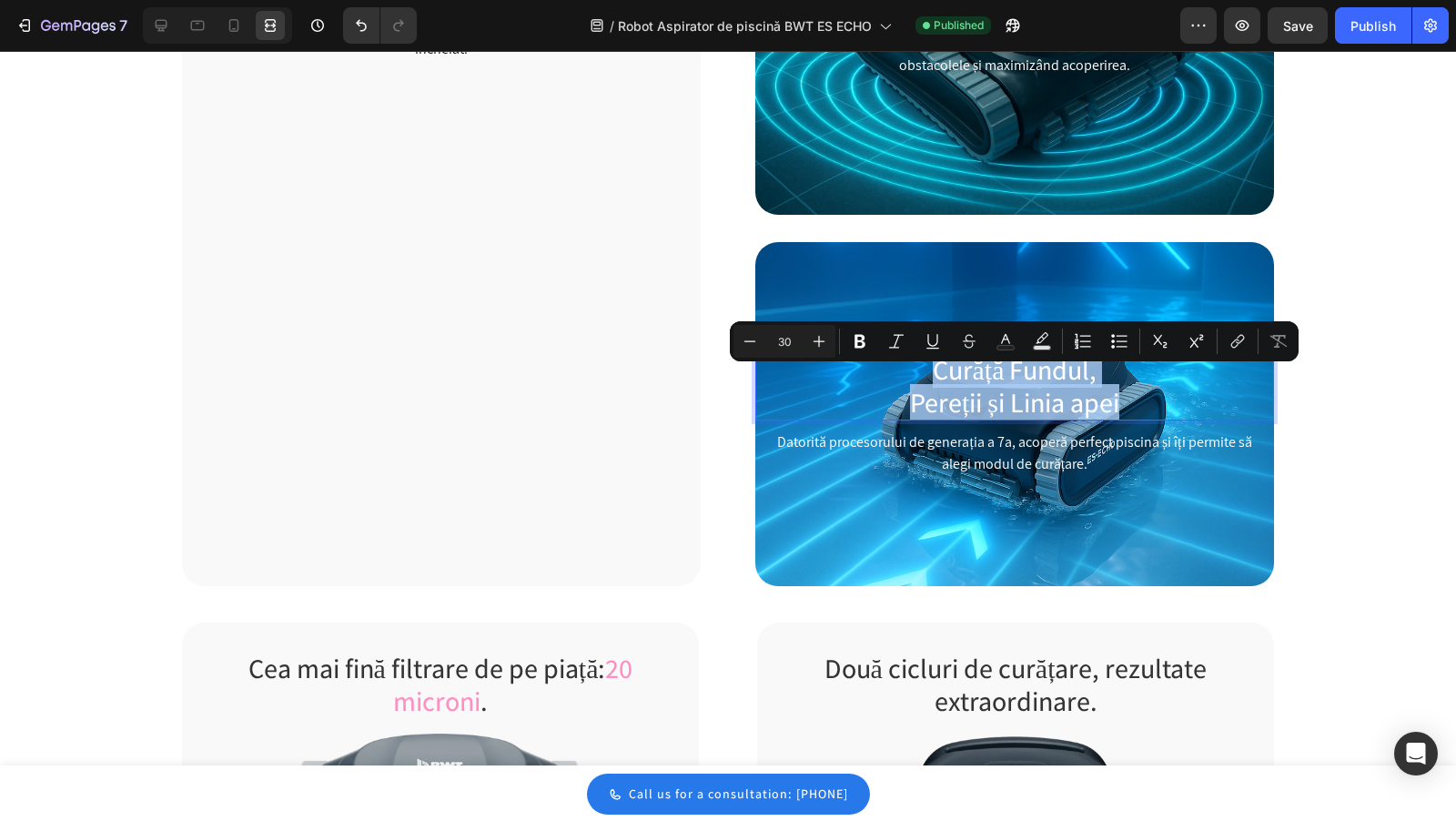 scroll, scrollTop: 1476, scrollLeft: 0, axis: vertical 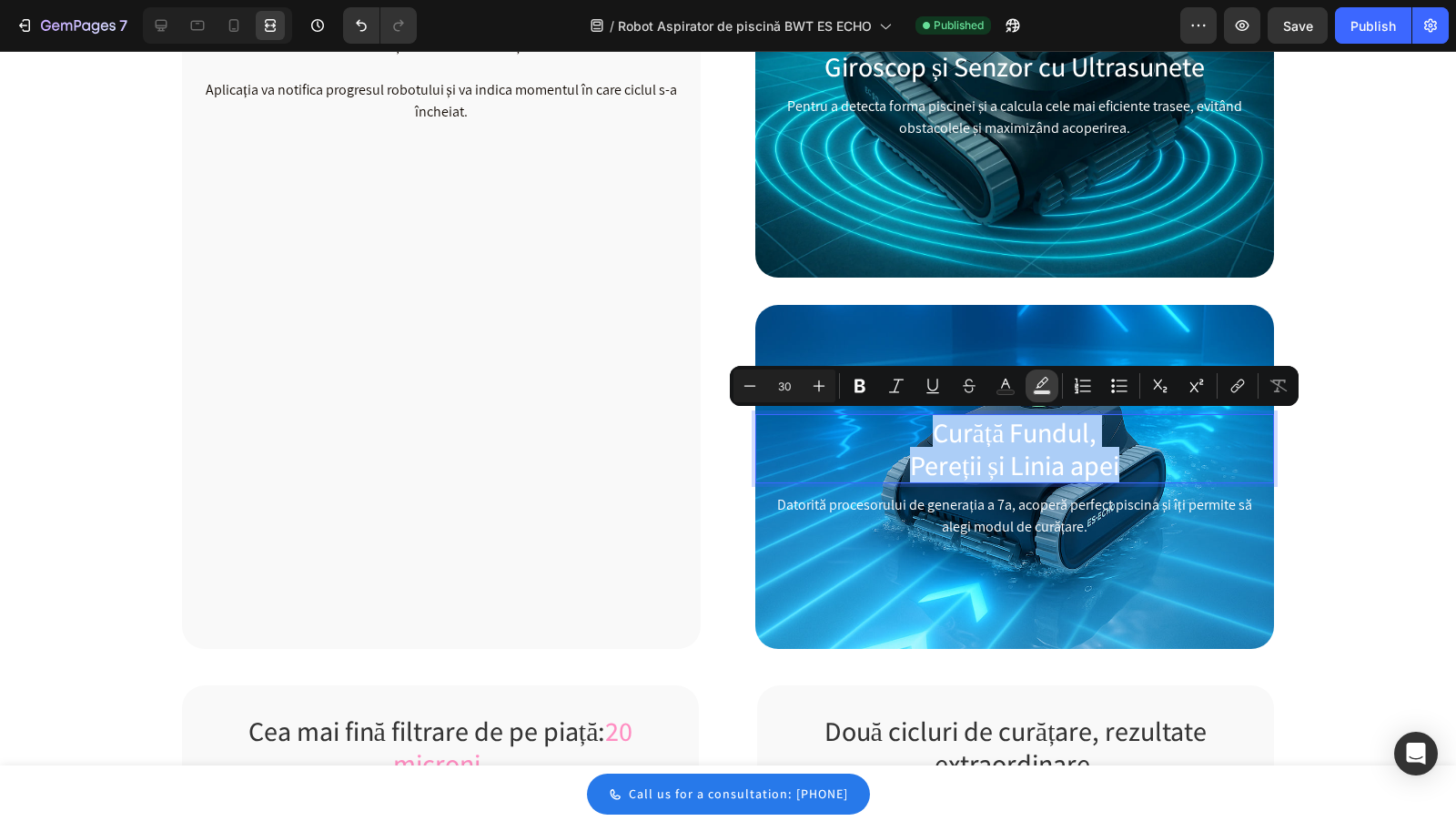 click on "Text Background Color" at bounding box center (1042, 386) 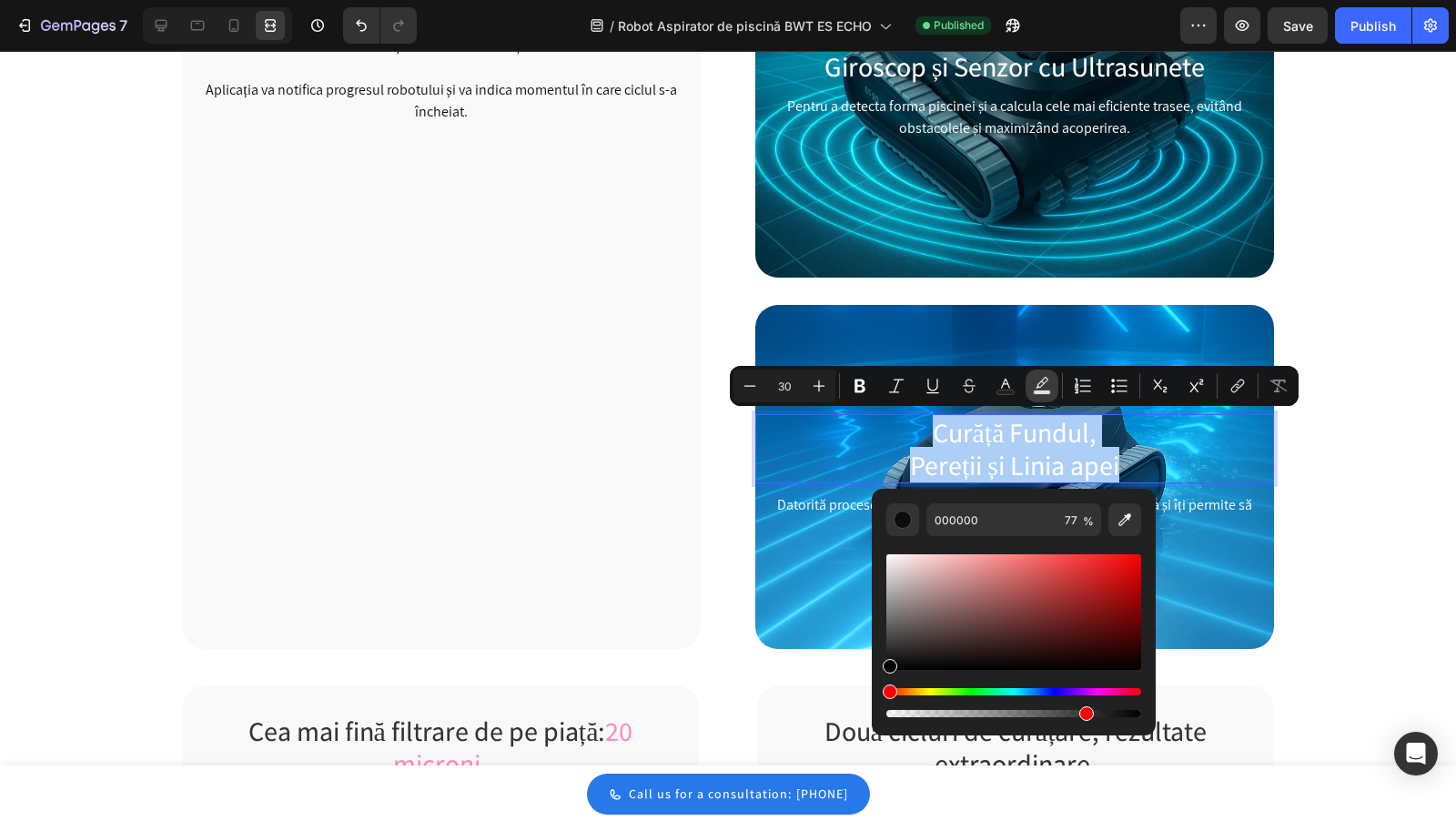 click 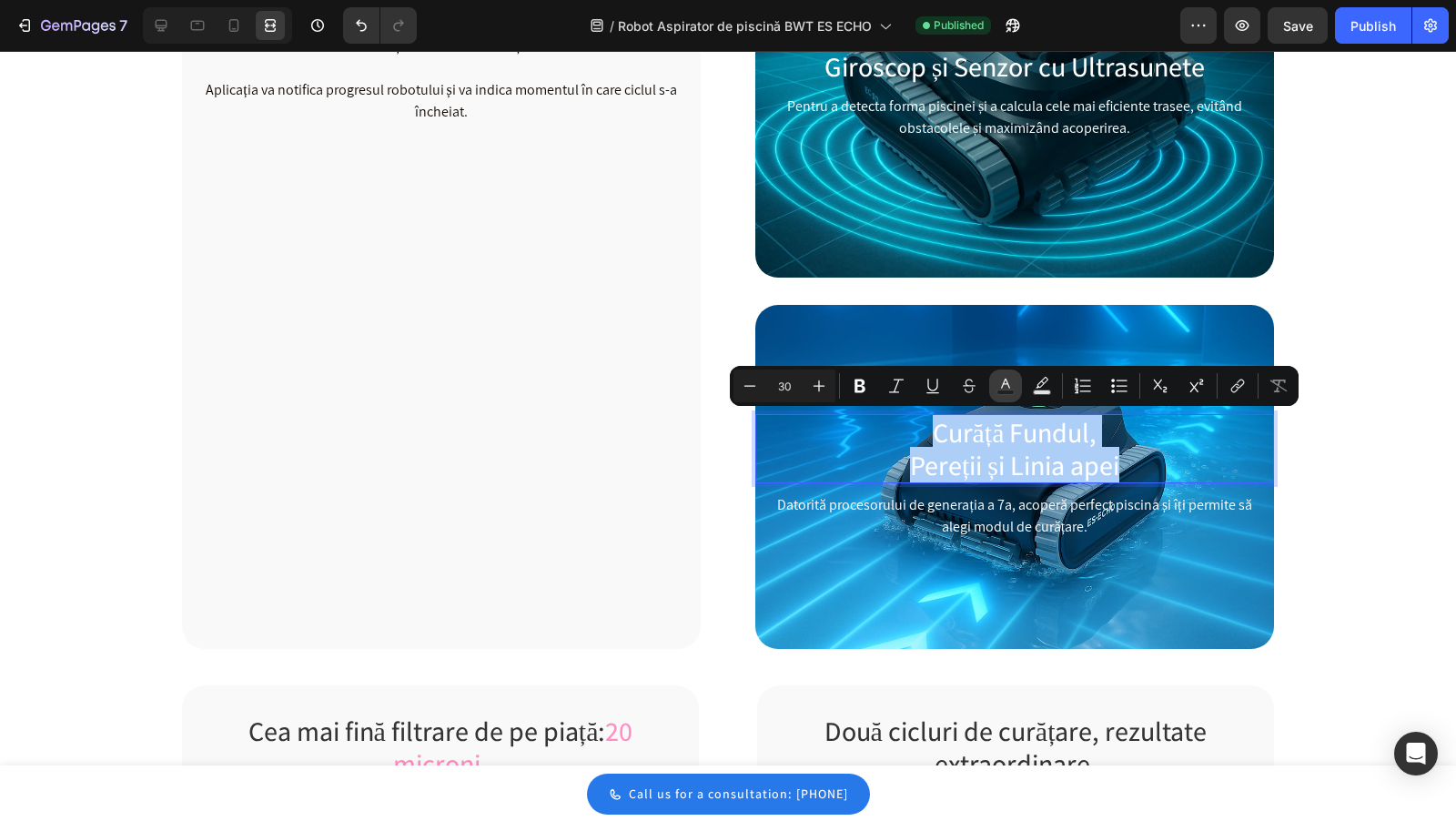 click 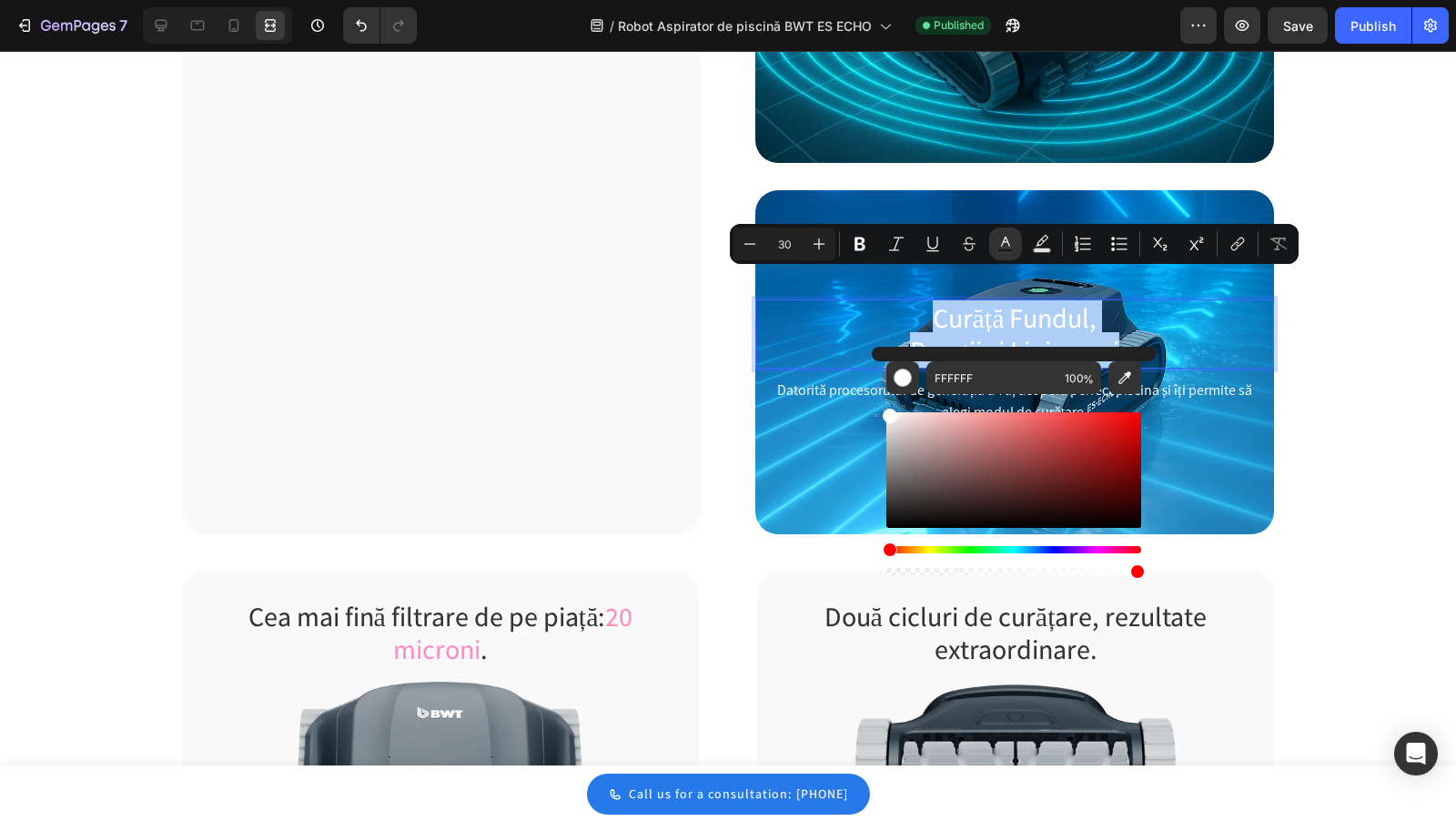 scroll, scrollTop: 1770, scrollLeft: 0, axis: vertical 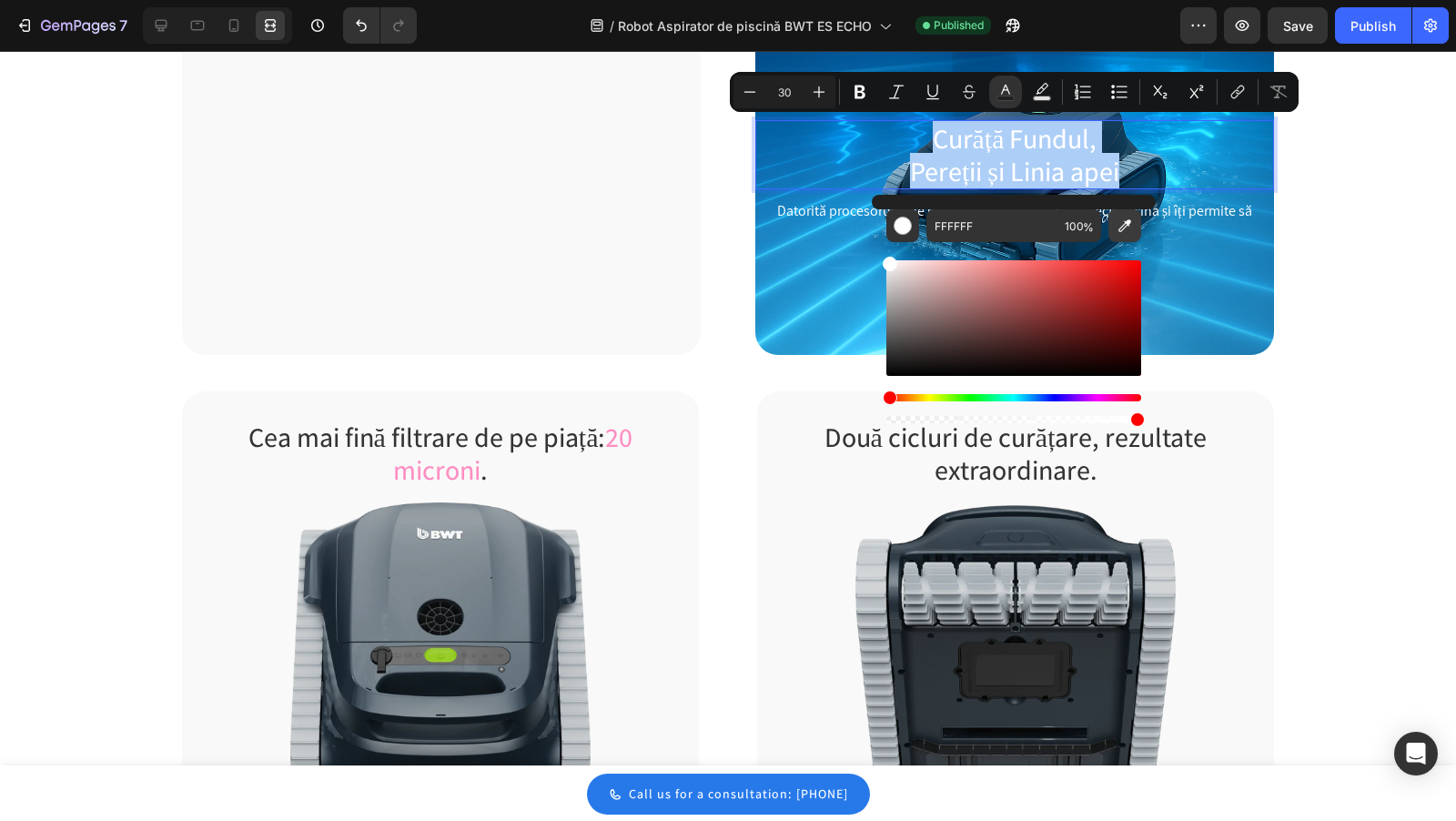click 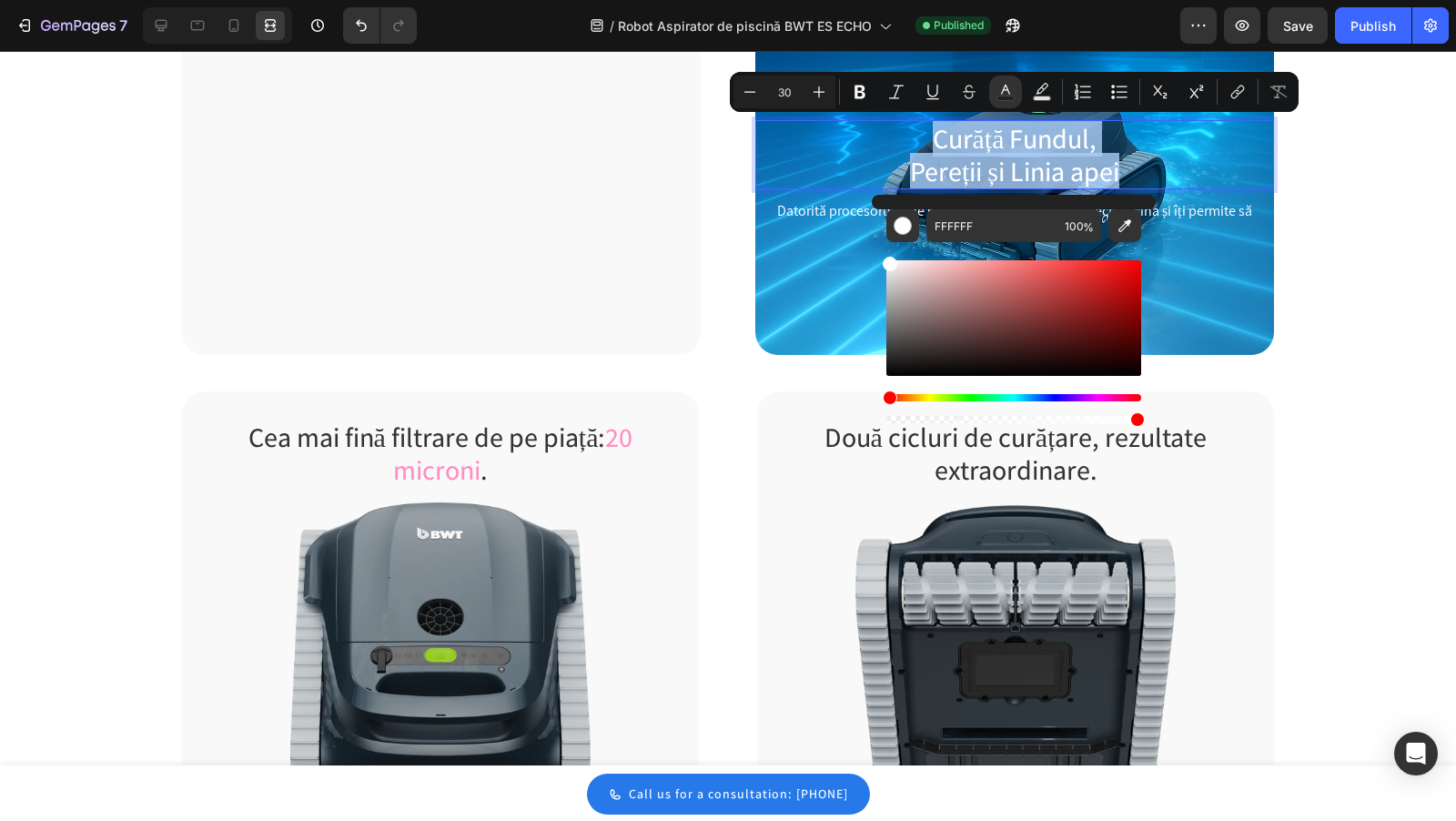 type on "FF8EC2" 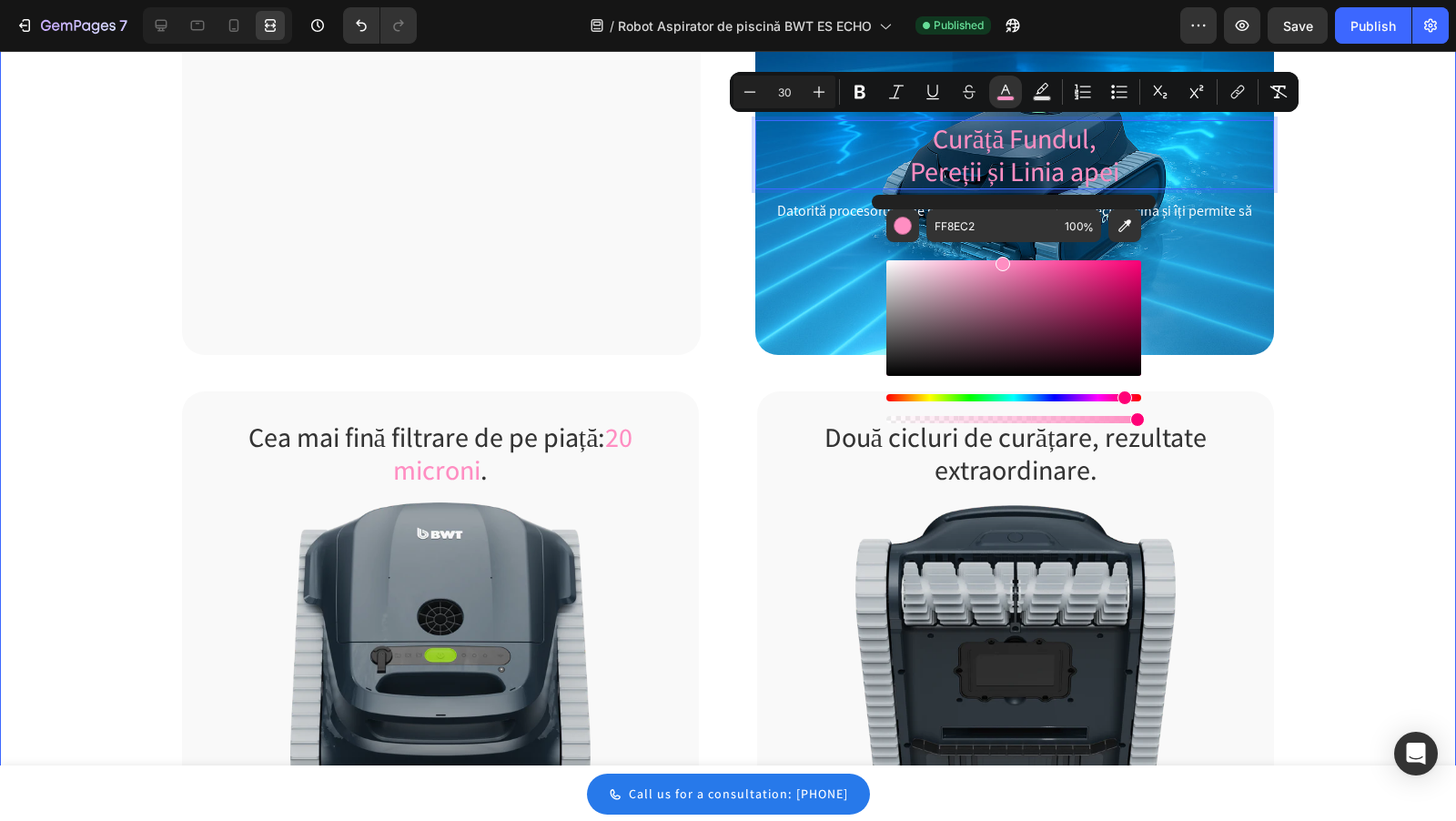 click on "Aplicație WiFi: Control de la distanță și actualizări software. Heading Image ES Echo este controlat prin aplicația mobilă BWT Home, care permite selectarea ciclurilor și modurilor de curățare.   Aplicația va notifica progresul robotului și va indica momentul în care ciclul s-a încheiat. Text block Row Giroscop și Senzor cu Ultrasunete Heading Pentru a detecta forma piscinei și a calcula cele mai eficiente trasee, evitând obstacolele și maximizând acoperirea. Text block Row Curăță Fundul,  Pereții și Linia apei Heading   10 Datorită procesorului de generația a 7a, acoperă perfect piscina și îți permite să alegi modul de curățare. Text block Row Row Cea mai fină filtrare de pe piață:  20 microni . Heading Image Spre deosebire de majoritatea roboților de pe piață, care pur și simplu mută murdăria, filtrele cu cartuș  TigerShark XL QC  oferă o  filtrare până la 20 microni Text block Row Două cicluri de curățare, rezultate extraordinare. Heading Image   .   ." at bounding box center [728, 604] 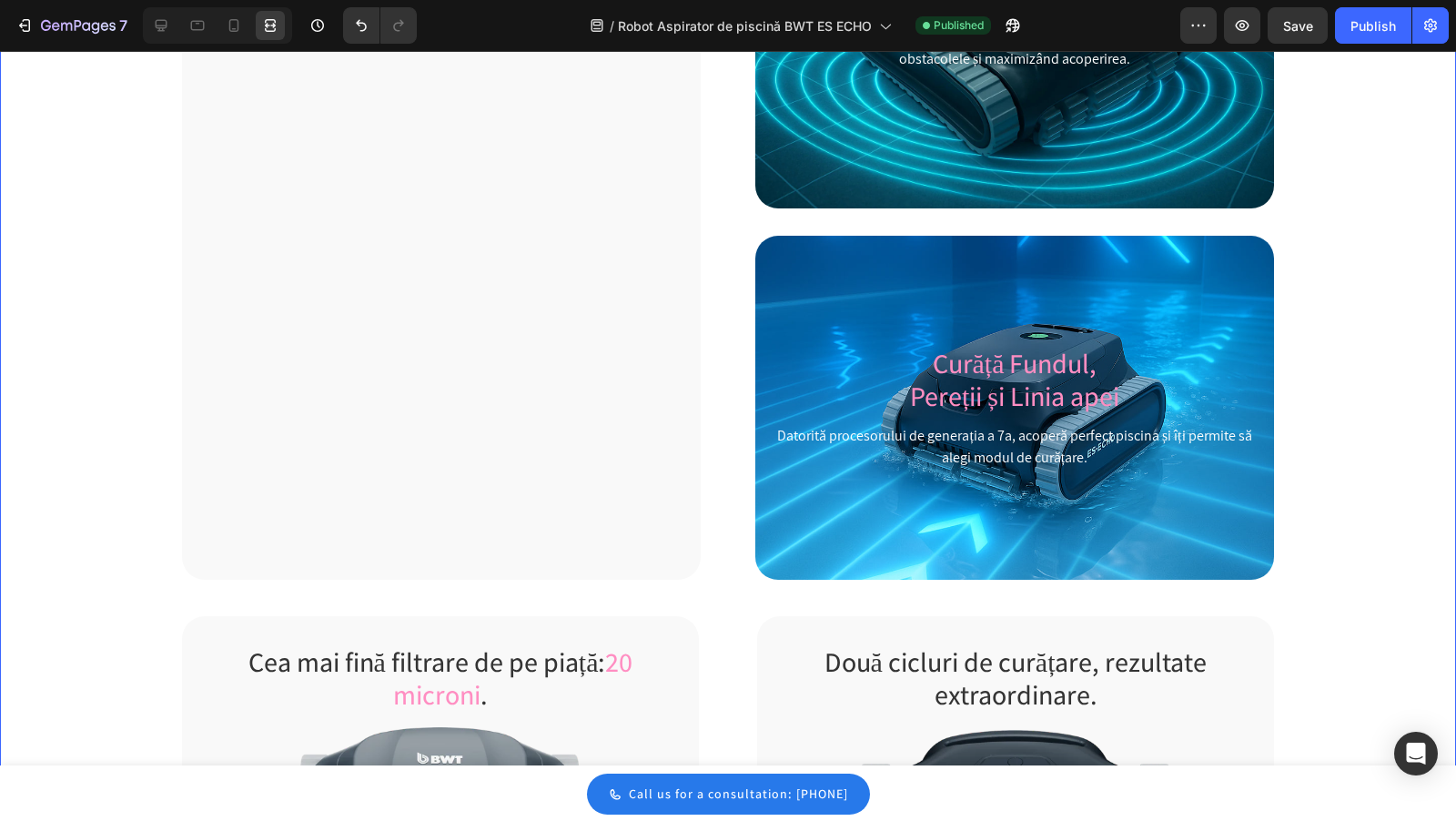 scroll, scrollTop: 1490, scrollLeft: 0, axis: vertical 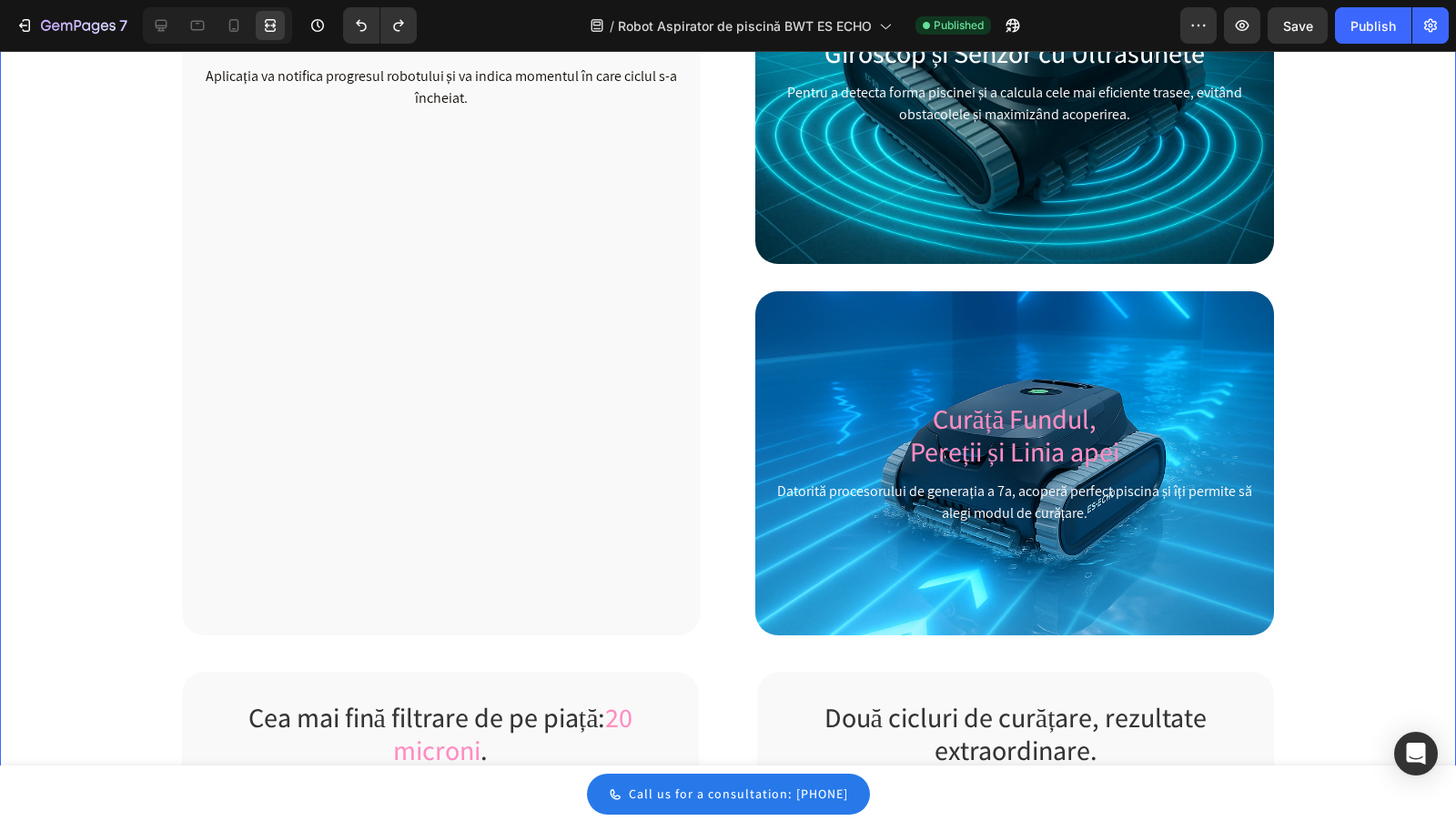 click on "Aplicație WiFi: Control de la distanță și actualizări software. Heading Image ES Echo este controlat prin aplicația mobilă BWT Home, care permite selectarea ciclurilor și modurilor de curățare.   Aplicația va notifica progresul robotului și va indica momentul în care ciclul s-a încheiat. Text block Row Giroscop și Senzor cu Ultrasunete Heading Pentru a detecta forma piscinei și a calcula cele mai eficiente trasee, evitând obstacolele și maximizând acoperirea. Text block Row ⁠⁠⁠⁠⁠⁠⁠ Curăță Fundul,  Pereții și Linia apei Heading Datorită procesorului de generația a 7a, acoperă perfect piscina și îți permite să alegi modul de curățare. Text block Row Row Cea mai fină filtrare de pe piață:  20 microni . Heading Image Spre deosebire de majoritatea roboților de pe piață, care pur și simplu mută murdăria, filtrele cu cartuș  TigerShark XL QC  oferă o  filtrare până la 20 microni Text block Row Două cicluri de curățare, rezultate extraordinare. Heading" at bounding box center [728, 885] 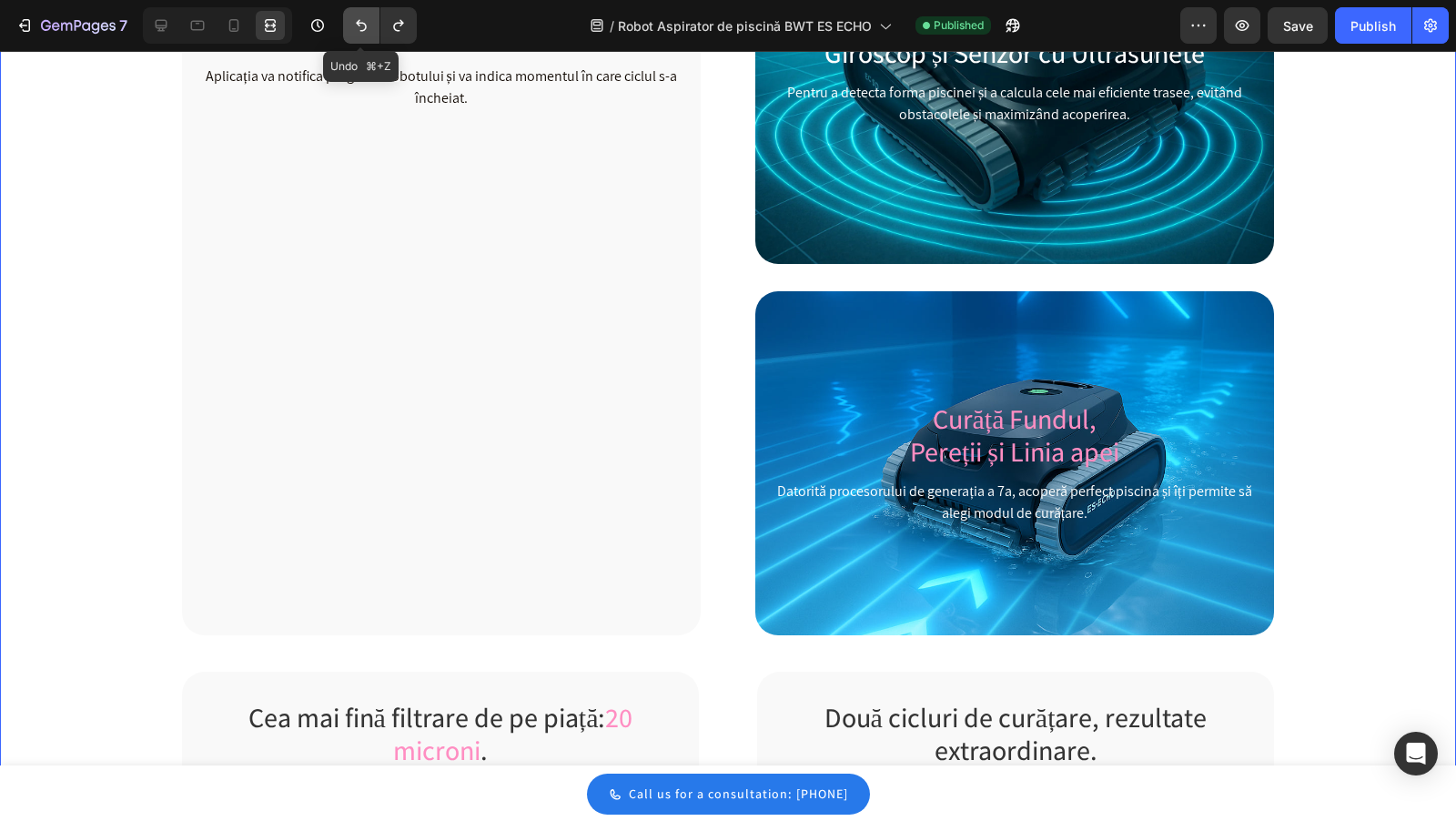 click 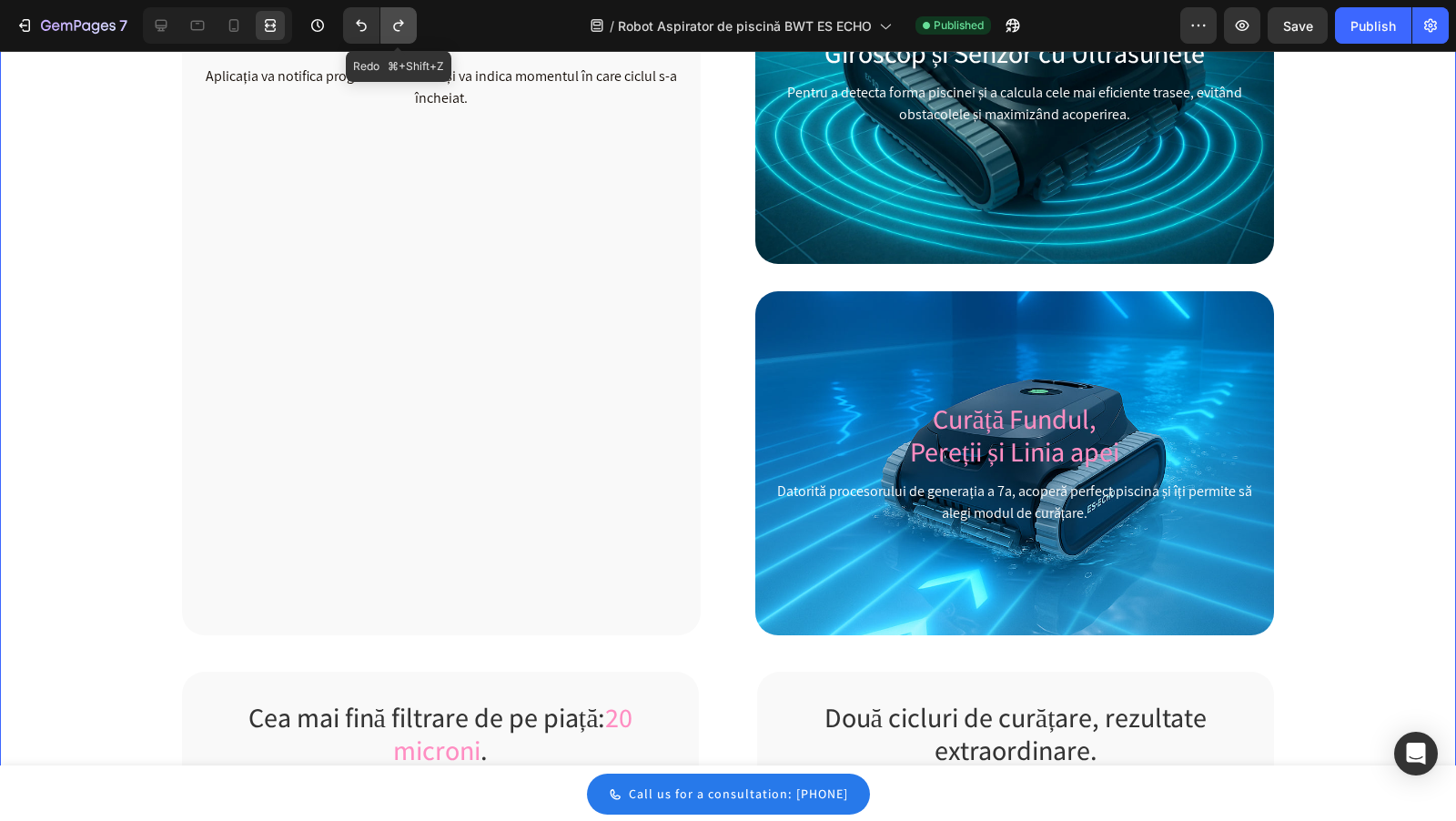 click 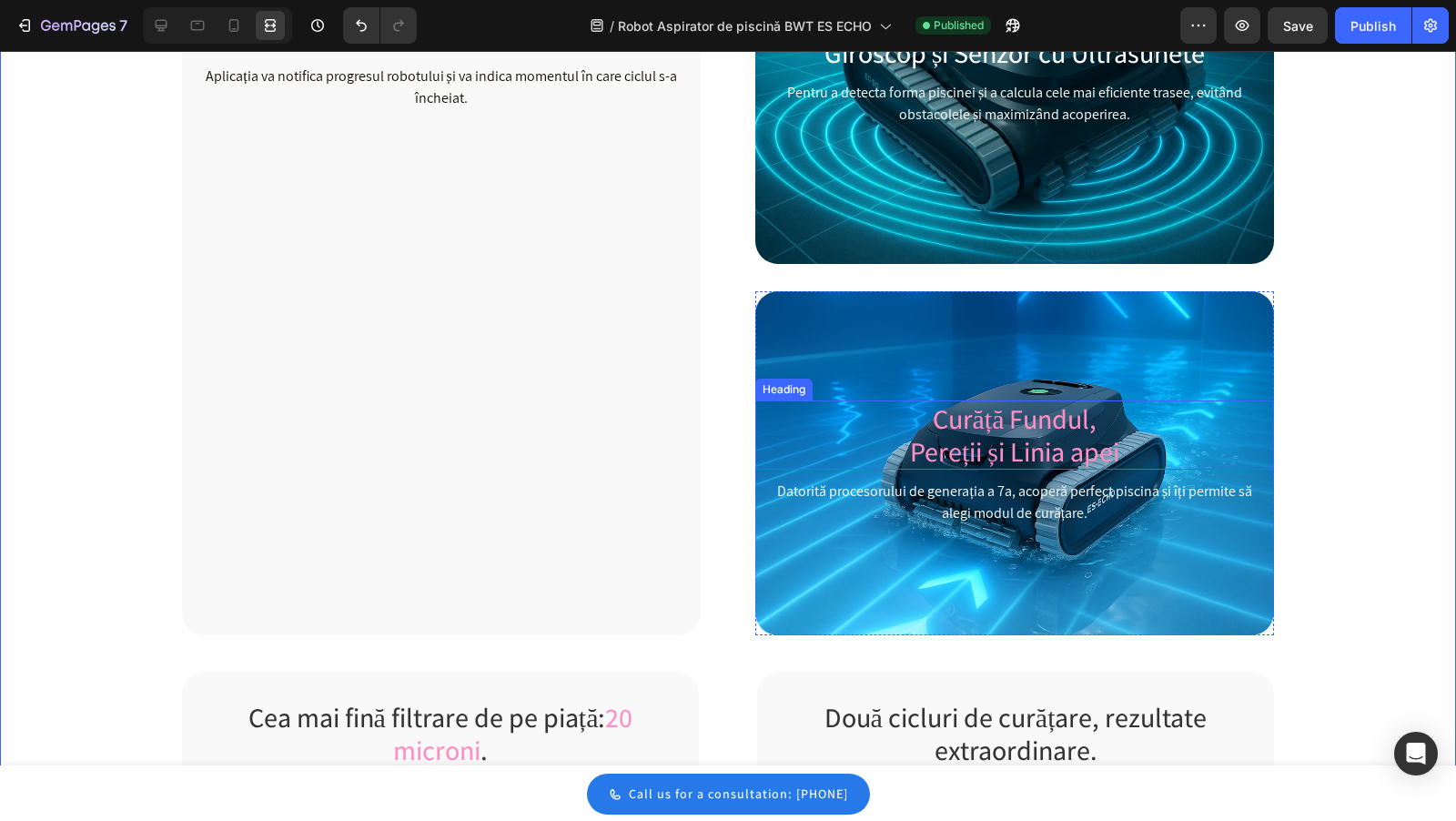 click on "Pereții și Linia apei" at bounding box center (1015, 451) 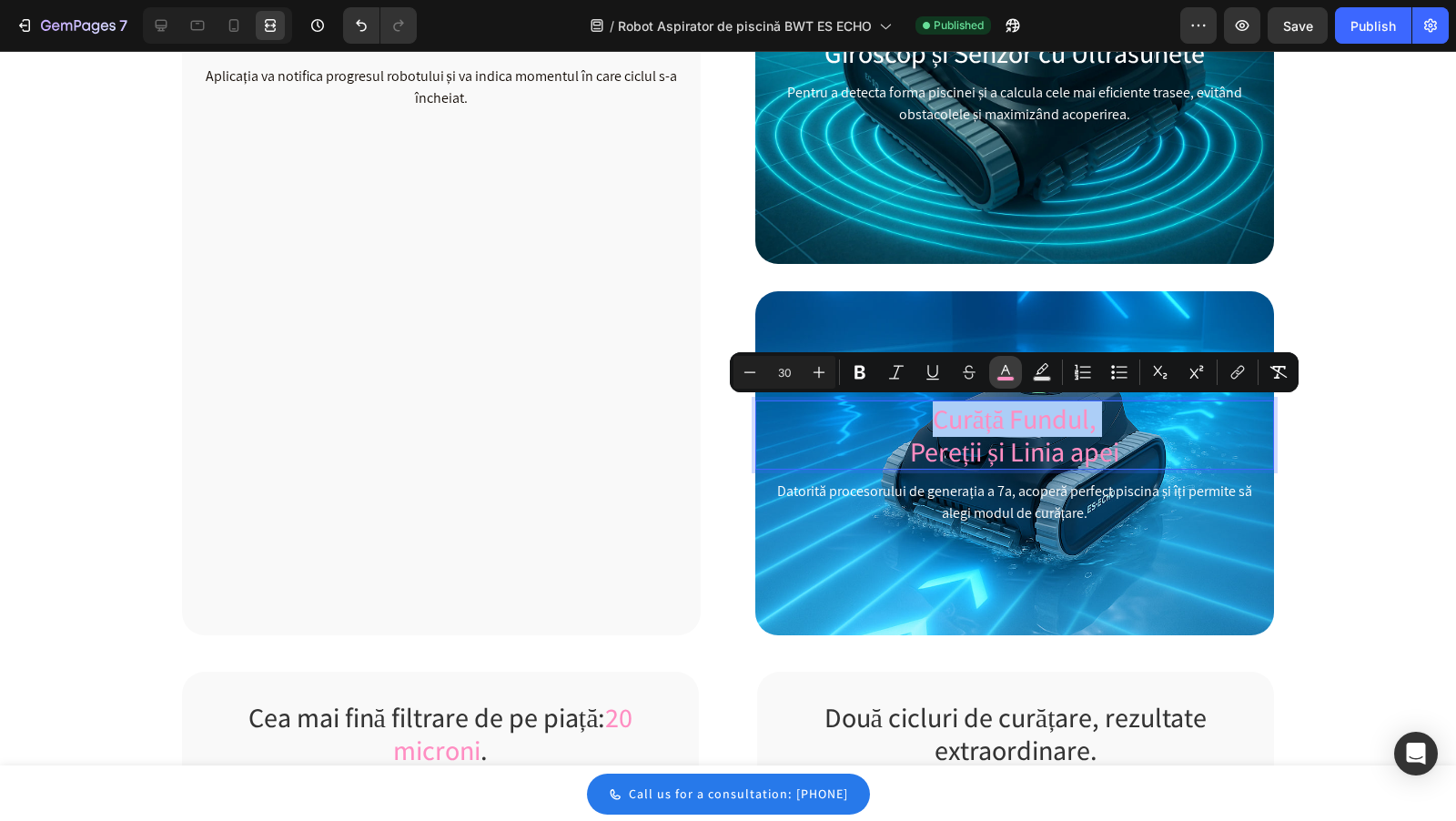 click 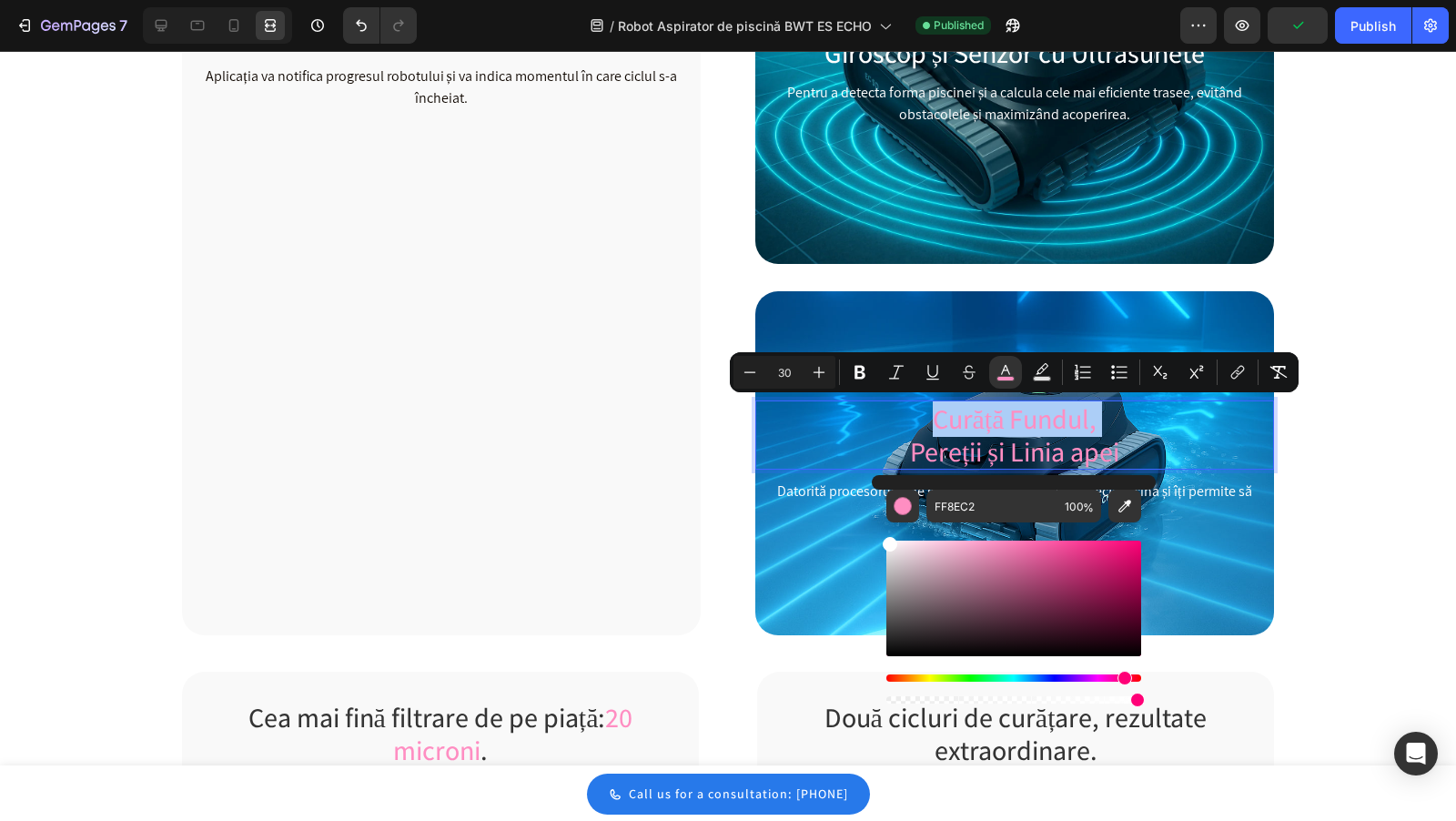 drag, startPoint x: 948, startPoint y: 656, endPoint x: 864, endPoint y: 490, distance: 186.04301 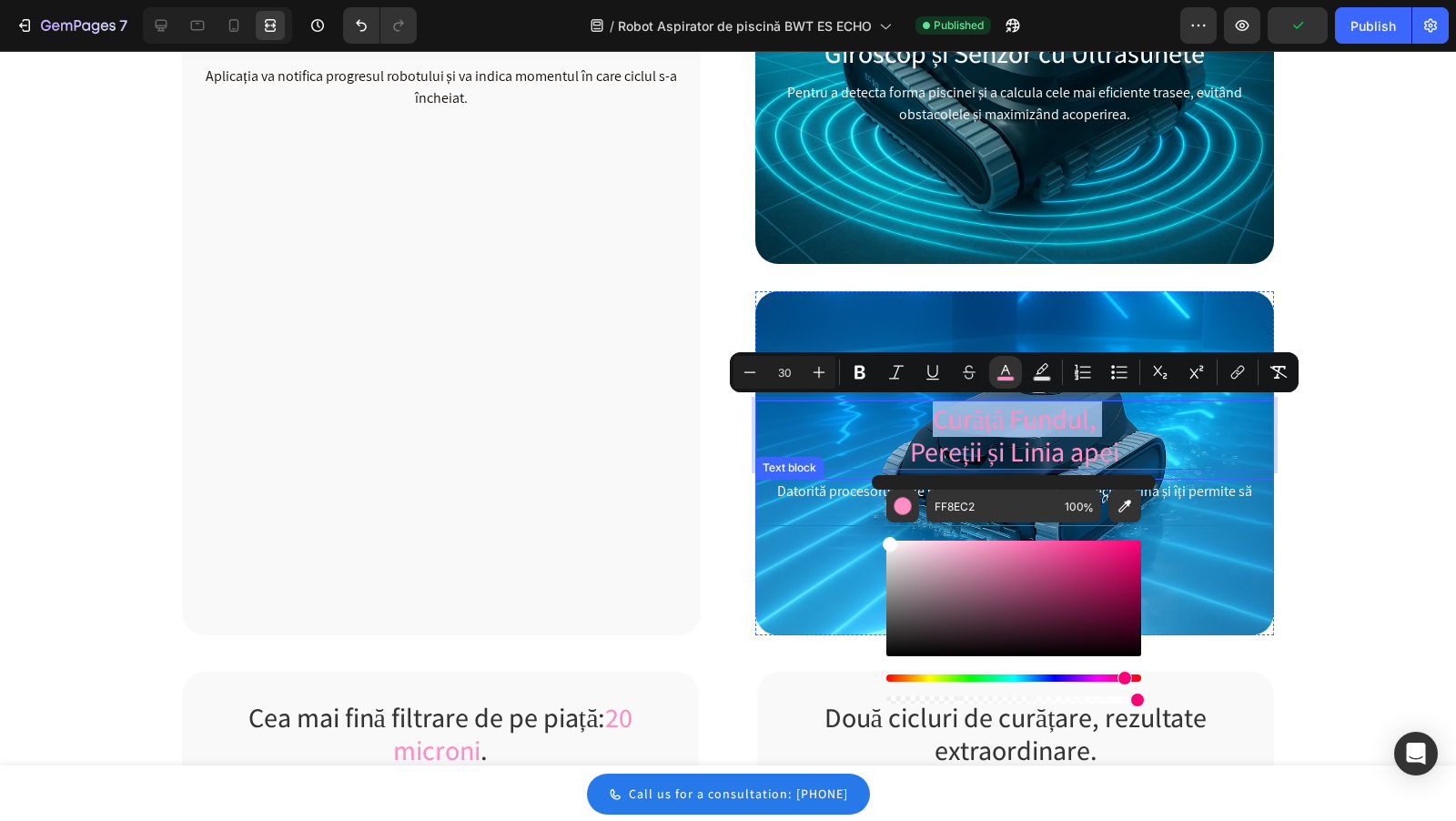 type on "FFFFFF" 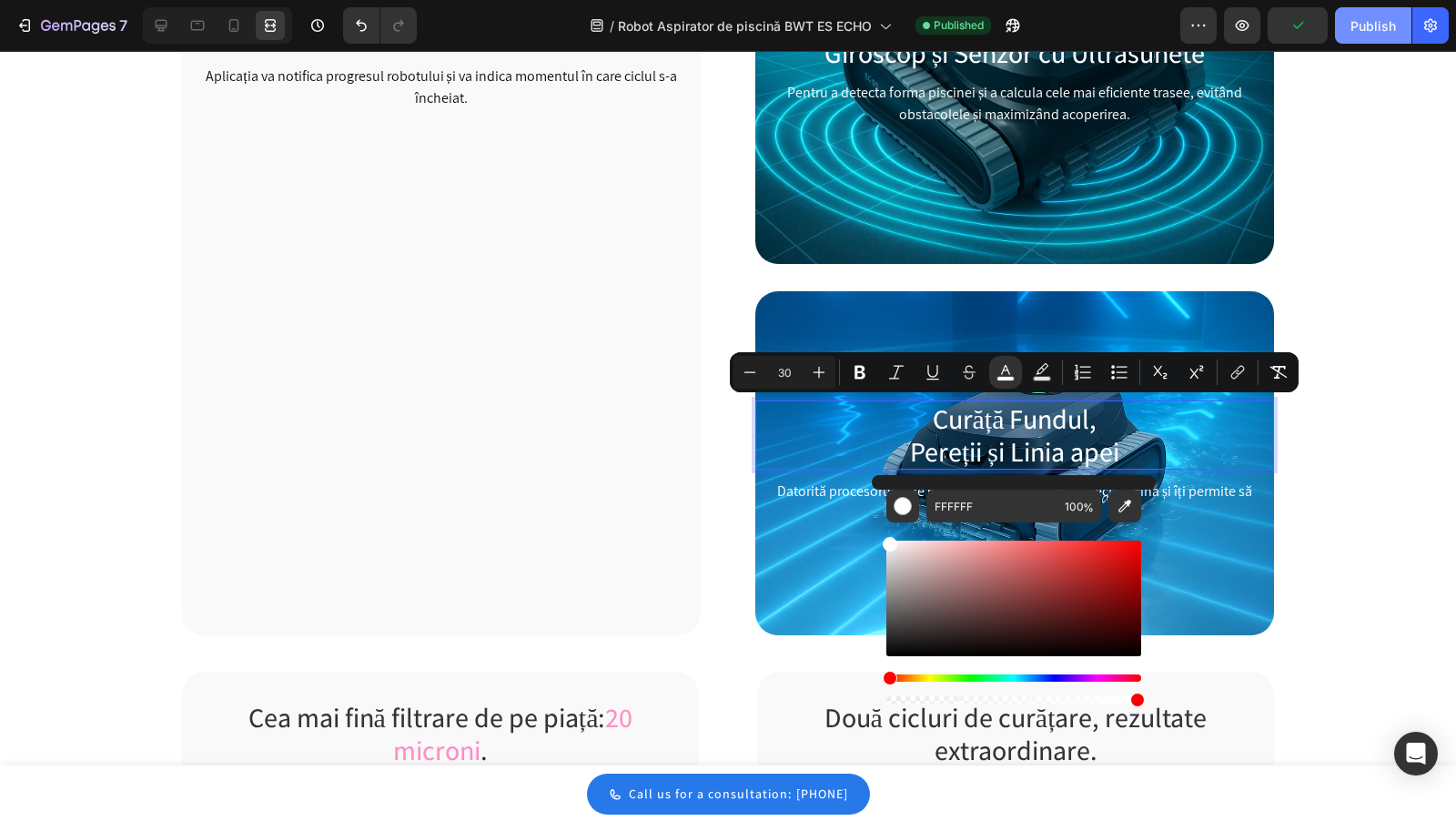 click on "Publish" 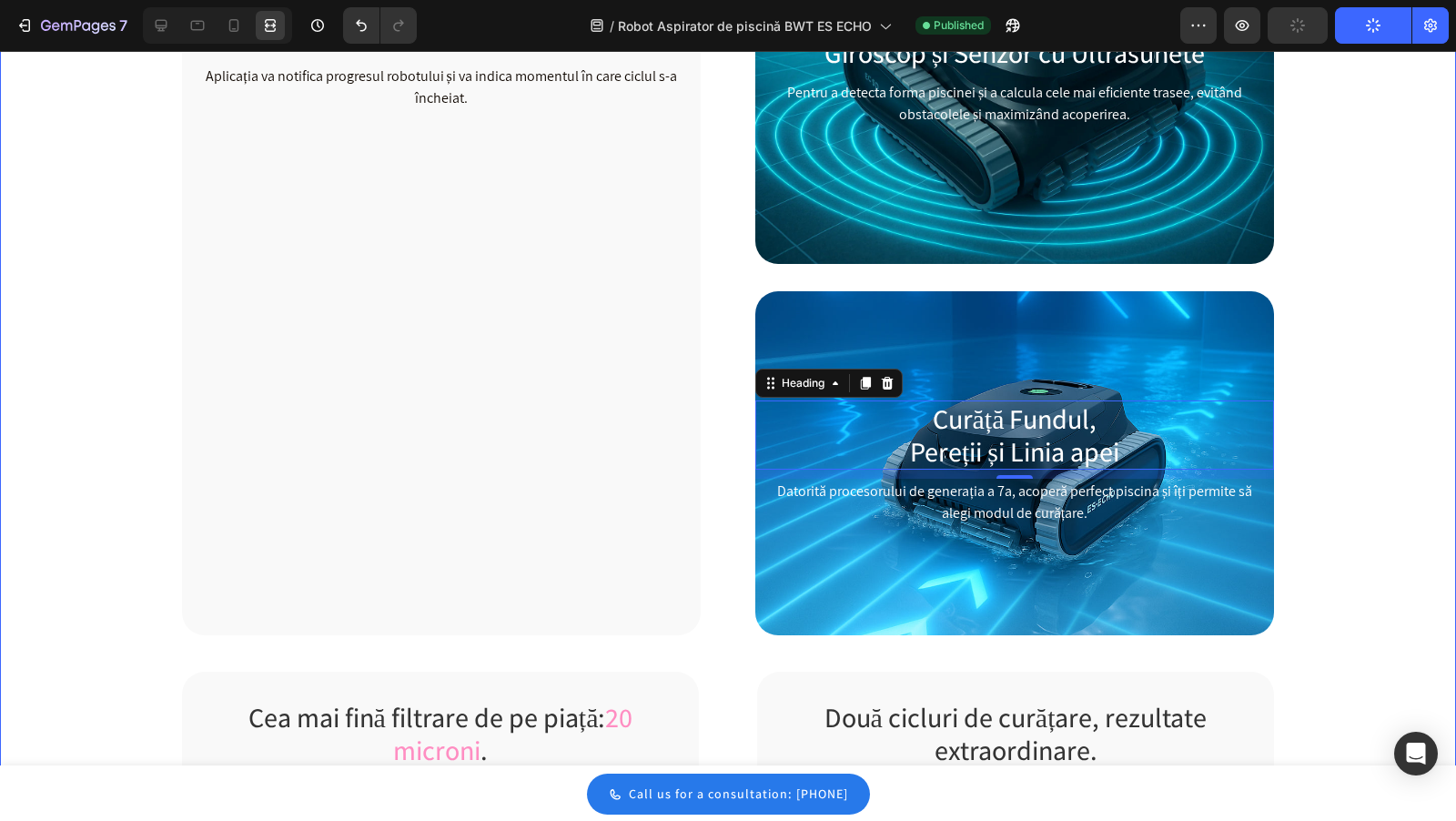 click on "Aplicație WiFi: Control de la distanță și actualizări software. Heading Image ES Echo este controlat prin aplicația mobilă BWT Home, care permite selectarea ciclurilor și modurilor de curățare.   Aplicația va notifica progresul robotului și va indica momentul în care ciclul s-a încheiat. Text block Row Giroscop și Senzor cu Ultrasunete Heading Pentru a detecta forma piscinei și a calcula cele mai eficiente trasee, evitând obstacolele și maximizând acoperirea. Text block Row ⁠⁠⁠⁠⁠⁠⁠ Curăță Fundul,  Pereții și Linia apei Heading   10 Datorită procesorului de generația a 7a, acoperă perfect piscina și îți permite să alegi modul de curățare. Text block Row Row Cea mai fină filtrare de pe piață:  20 microni . Heading Image Spre deosebire de majoritatea roboților de pe piață, care pur și simplu mută murdăria, filtrele cu cartuș  TigerShark XL QC  oferă o  filtrare până la 20 microni Text block Row Două cicluri de curățare, rezultate extraordinare." at bounding box center (728, 885) 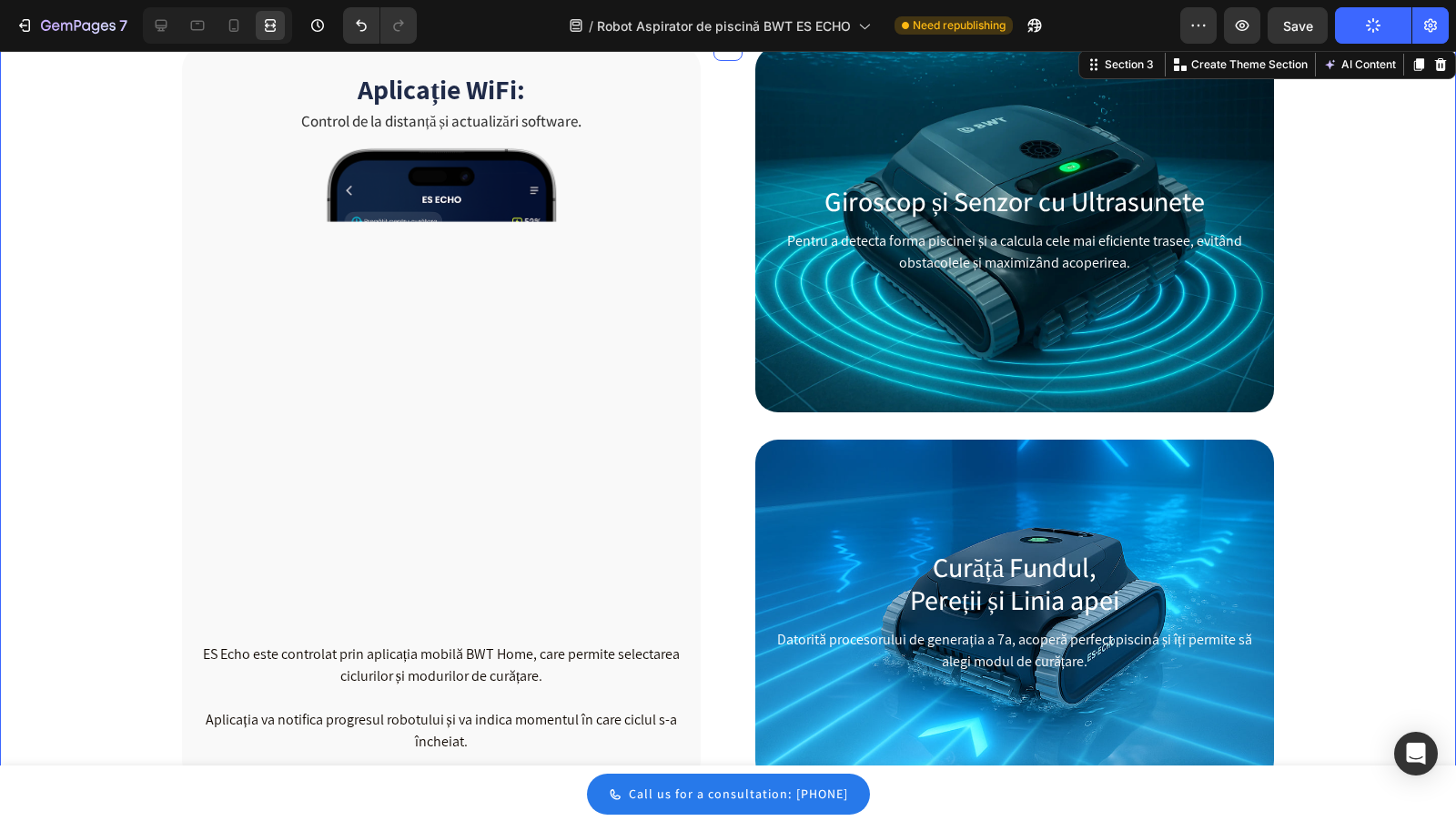 scroll, scrollTop: 1341, scrollLeft: 0, axis: vertical 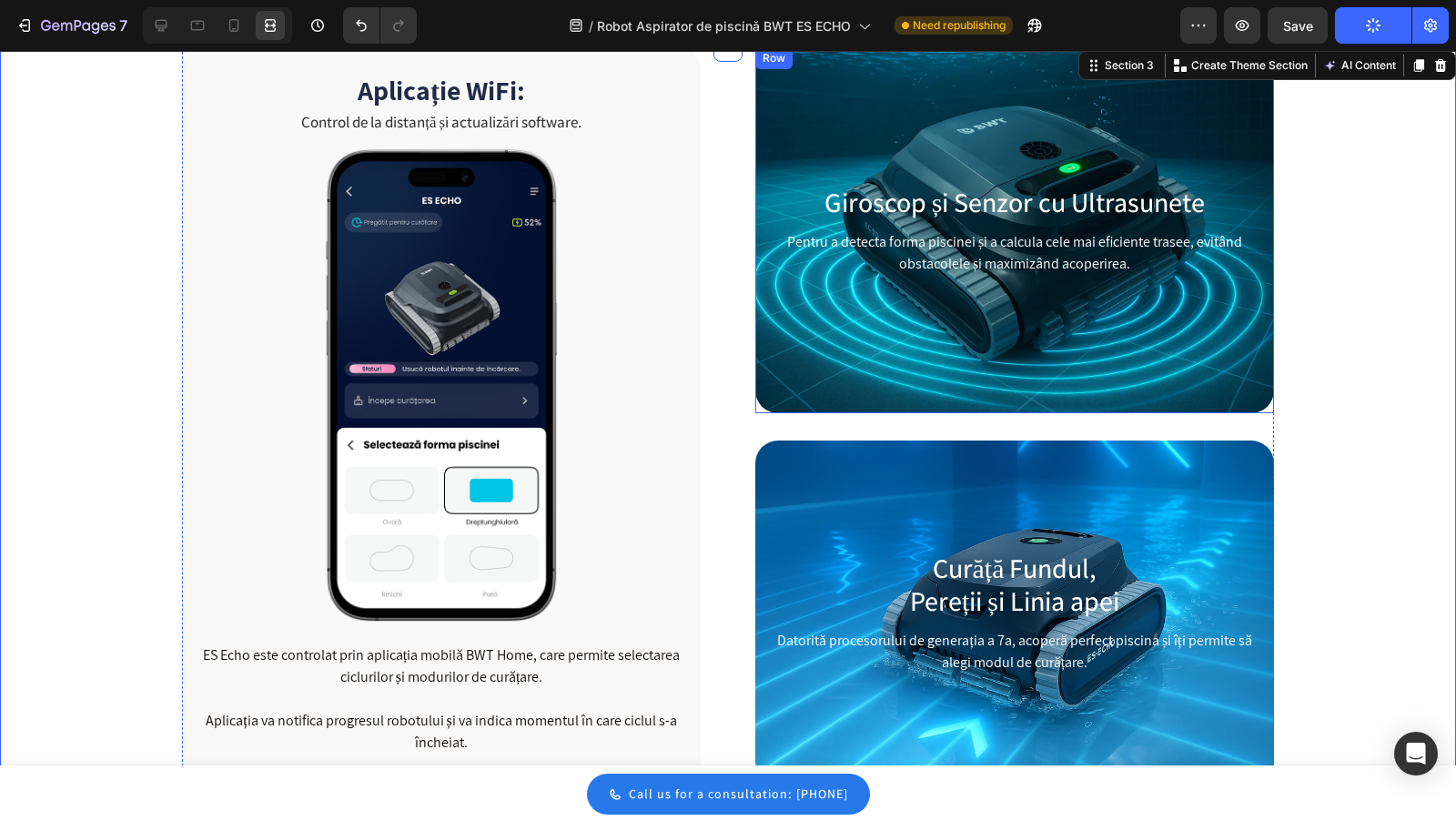 click on "Giroscop și Senzor cu Ultrasunete" at bounding box center (1015, 202) 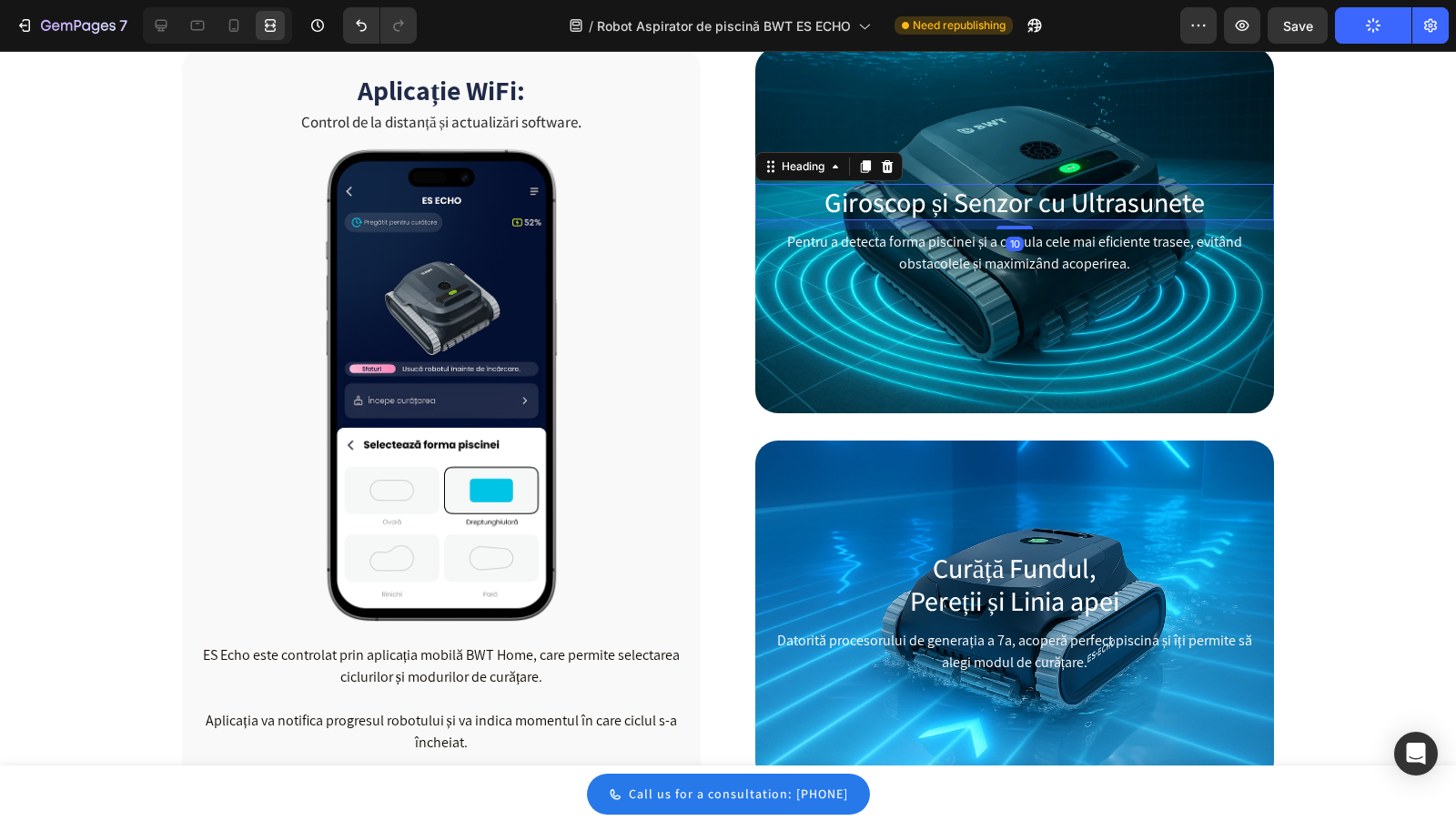 click on "Giroscop și Senzor cu Ultrasunete" at bounding box center (1015, 202) 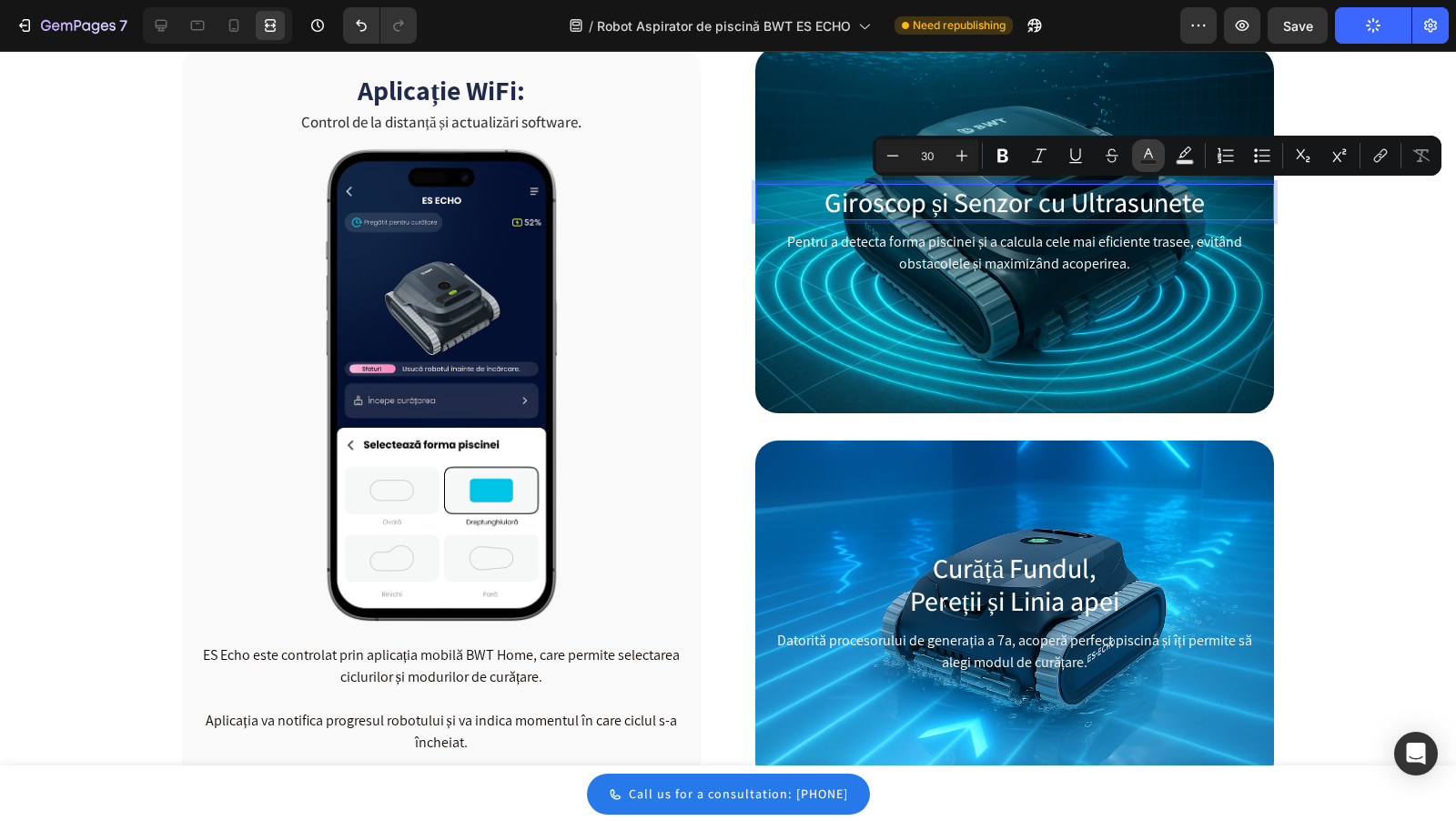 click 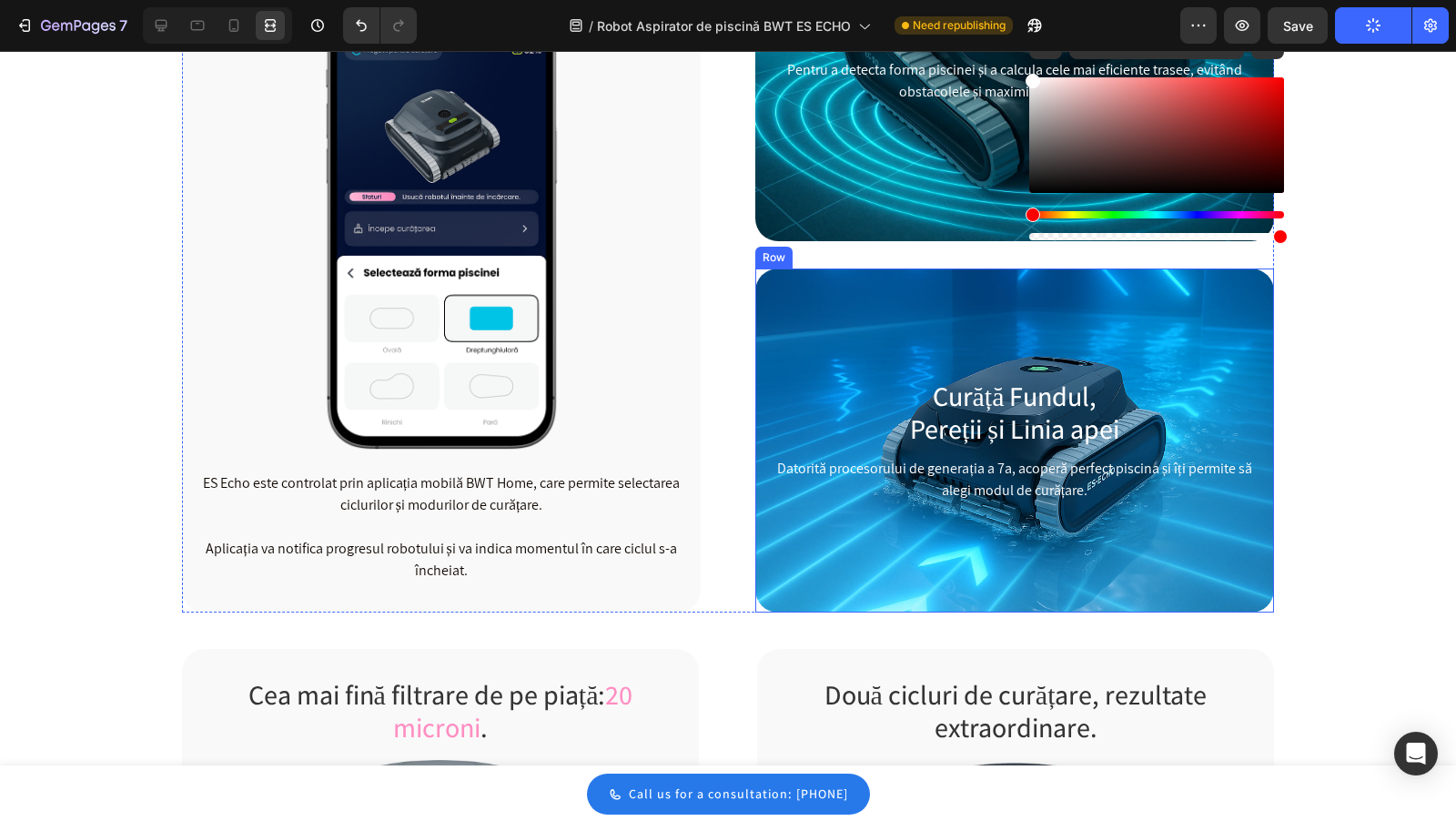 scroll, scrollTop: 1493, scrollLeft: 0, axis: vertical 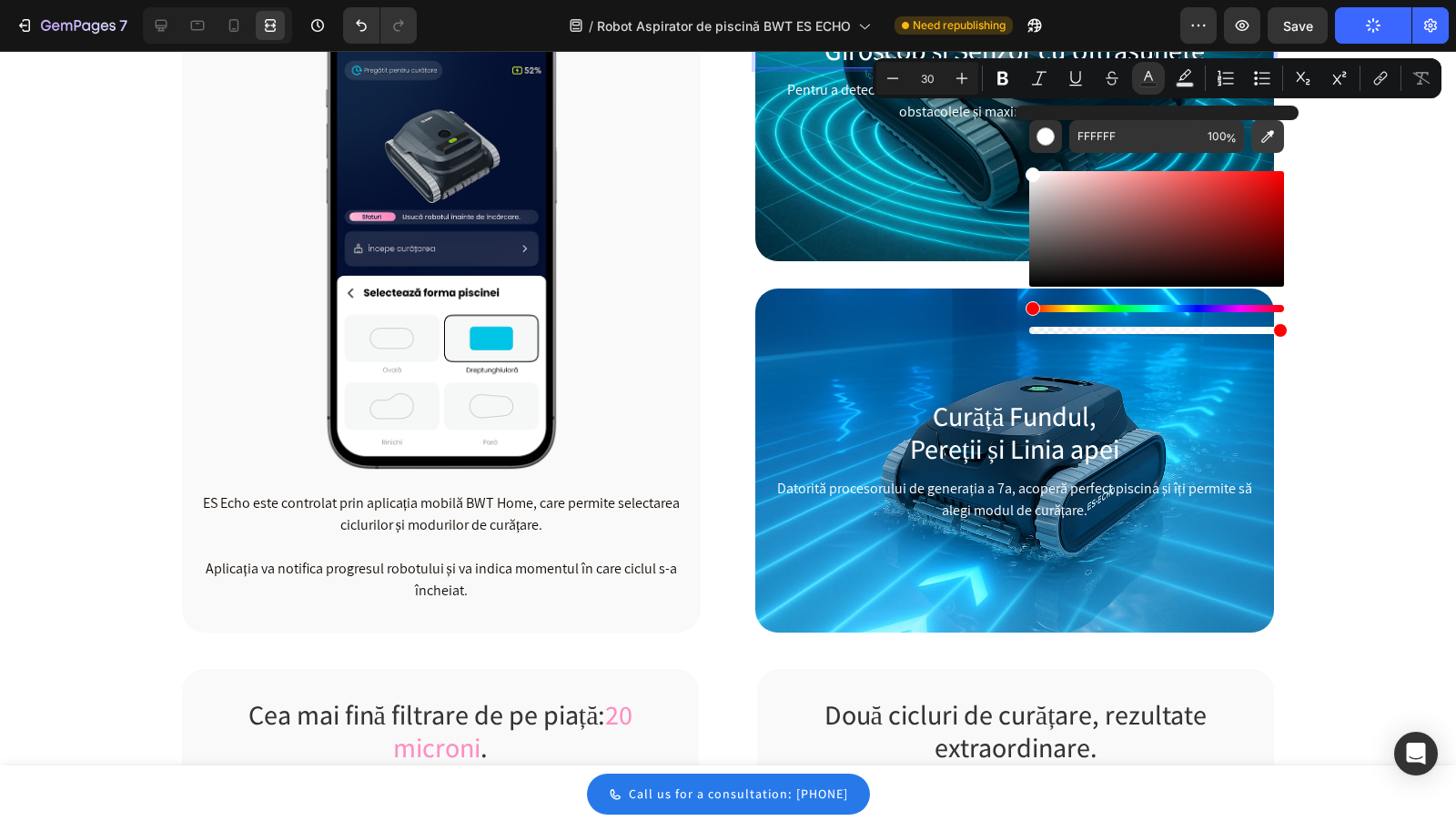 click at bounding box center (1268, 137) 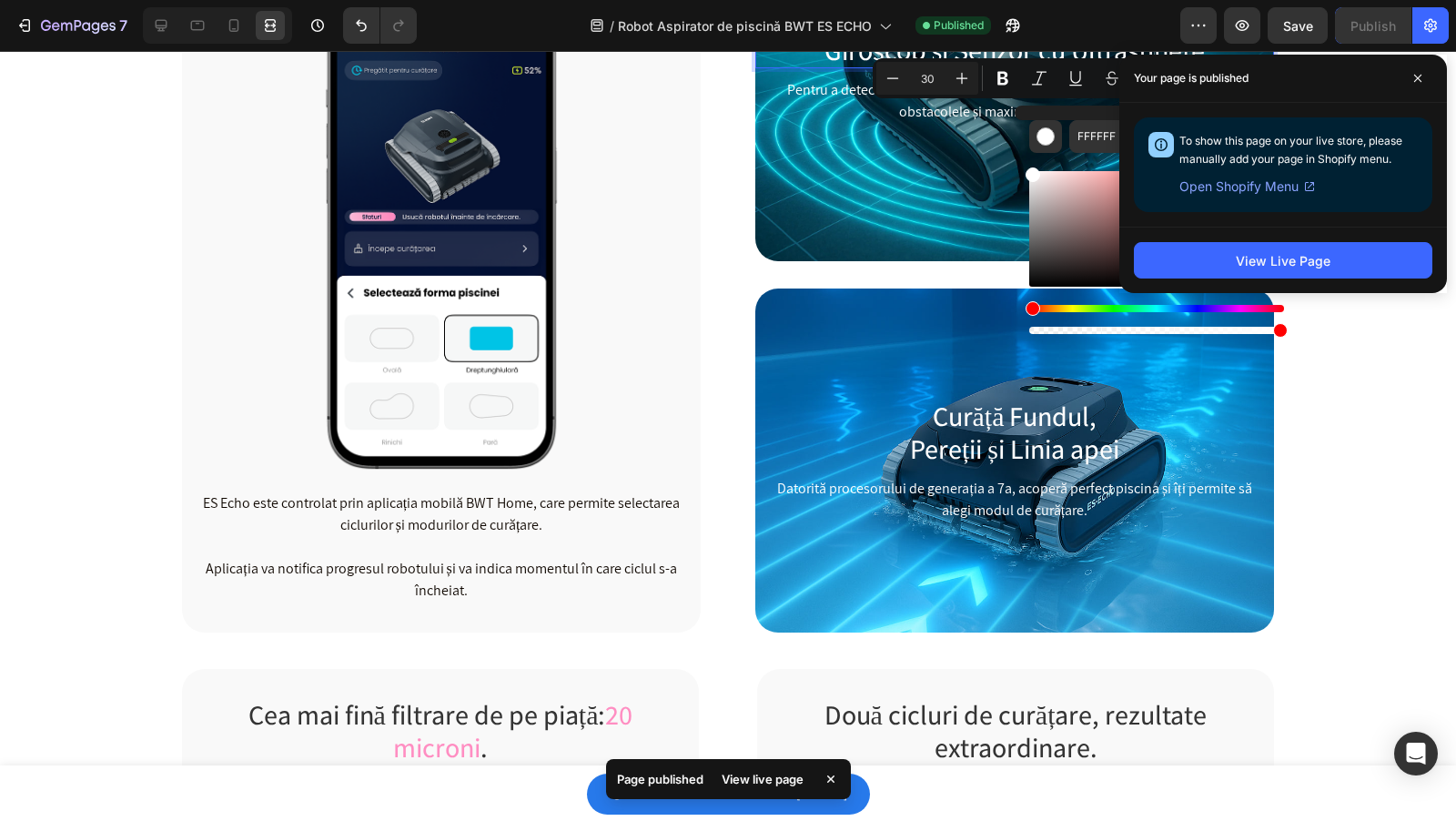 type on "FF8EC2" 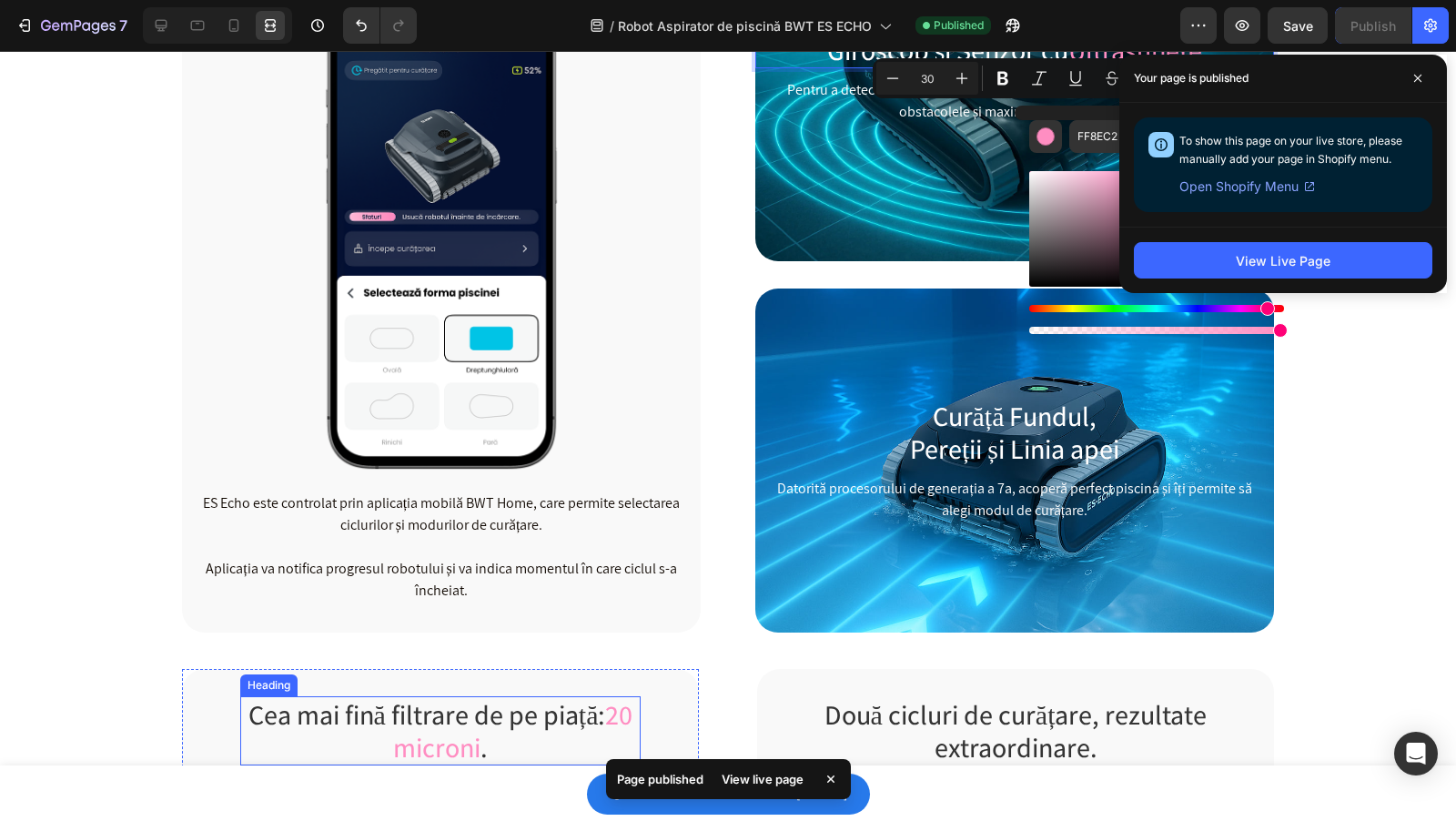 click on "Aplicație WiFi: Control de la distanță și actualizări software. Heading Image ES Echo este controlat prin aplicația mobilă BWT Home, care permite selectarea ciclurilor și modurilor de curățare.   Aplicația va notifica progresul robotului și va indica momentul în care ciclul s-a încheiat. Text block Row Giroscop și Senzor cu  Ultrasunete Heading   10 Pentru a detecta forma piscinei și a calcula cele mai eficiente trasee, evitând obstacolele și maximizând acoperirea. Text block Row ⁠⁠⁠⁠⁠⁠⁠ Curăță Fundul,  Pereții și Linia apei Heading Datorită procesorului de generația a 7a, acoperă perfect piscina și îți permite să alegi modul de curățare. Text block Row Row" at bounding box center (728, 264) 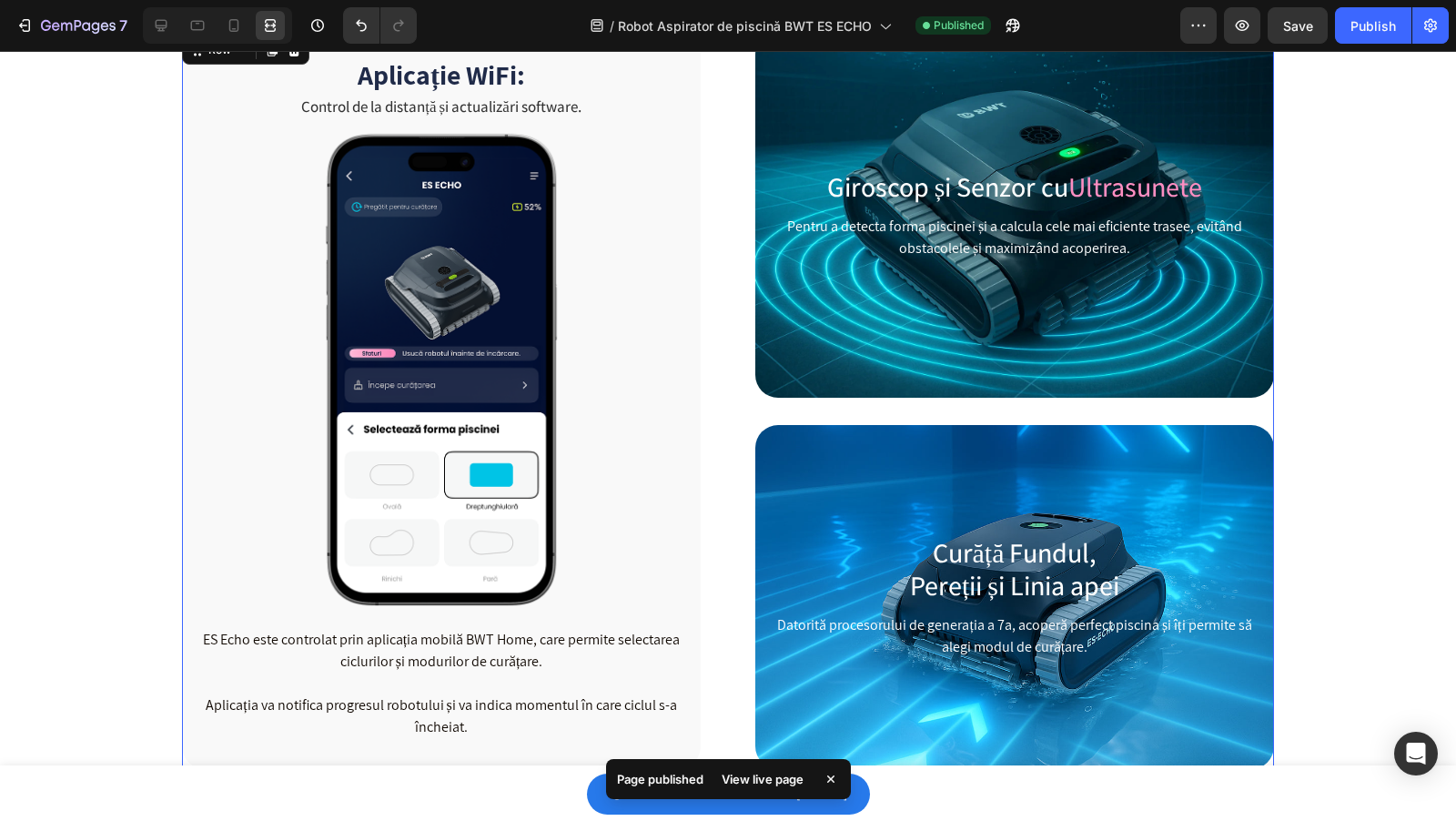 scroll, scrollTop: 1032, scrollLeft: 0, axis: vertical 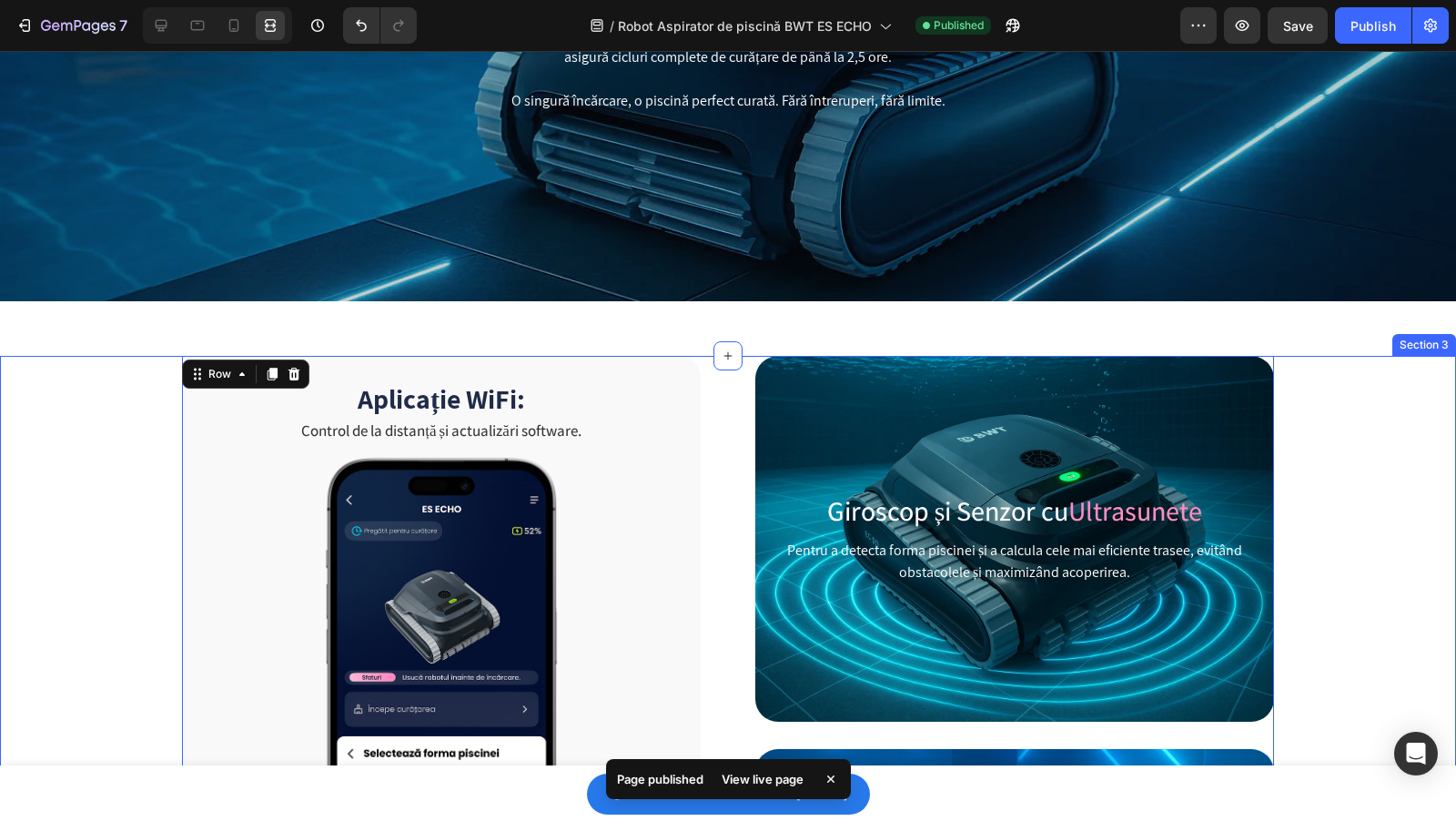 click on "Aplicație WiFi: Control de la distanță și actualizări software. Heading Image ES Echo este controlat prin aplicația mobilă BWT Home, care permite selectarea ciclurilor și modurilor de curățare.   Aplicația va notifica progresul robotului și va indica momentul în care ciclul s-a încheiat. Text block Row Giroscop și Senzor cu  Ultrasunete Heading Pentru a detecta forma piscinei și a calcula cele mai eficiente trasee, evitând obstacolele și maximizând acoperirea. Text block Row ⁠⁠⁠⁠⁠⁠⁠ Curăță Fundul,  Pereții și Linia apei Heading Datorită procesorului de generația a 7a, acoperă perfect piscina și îți permite să alegi modul de curățare. Text block Row Row   40 Cea mai fină filtrare de pe piață:  20 microni . Heading Image Spre deosebire de majoritatea roboților de pe piață, care pur și simplu mută murdăria, filtrele cu cartuș  TigerShark XL QC  oferă o  filtrare până la 20 microni Text block Row Două cicluri de curățare, rezultate extraordinare. ." at bounding box center [728, 1343] 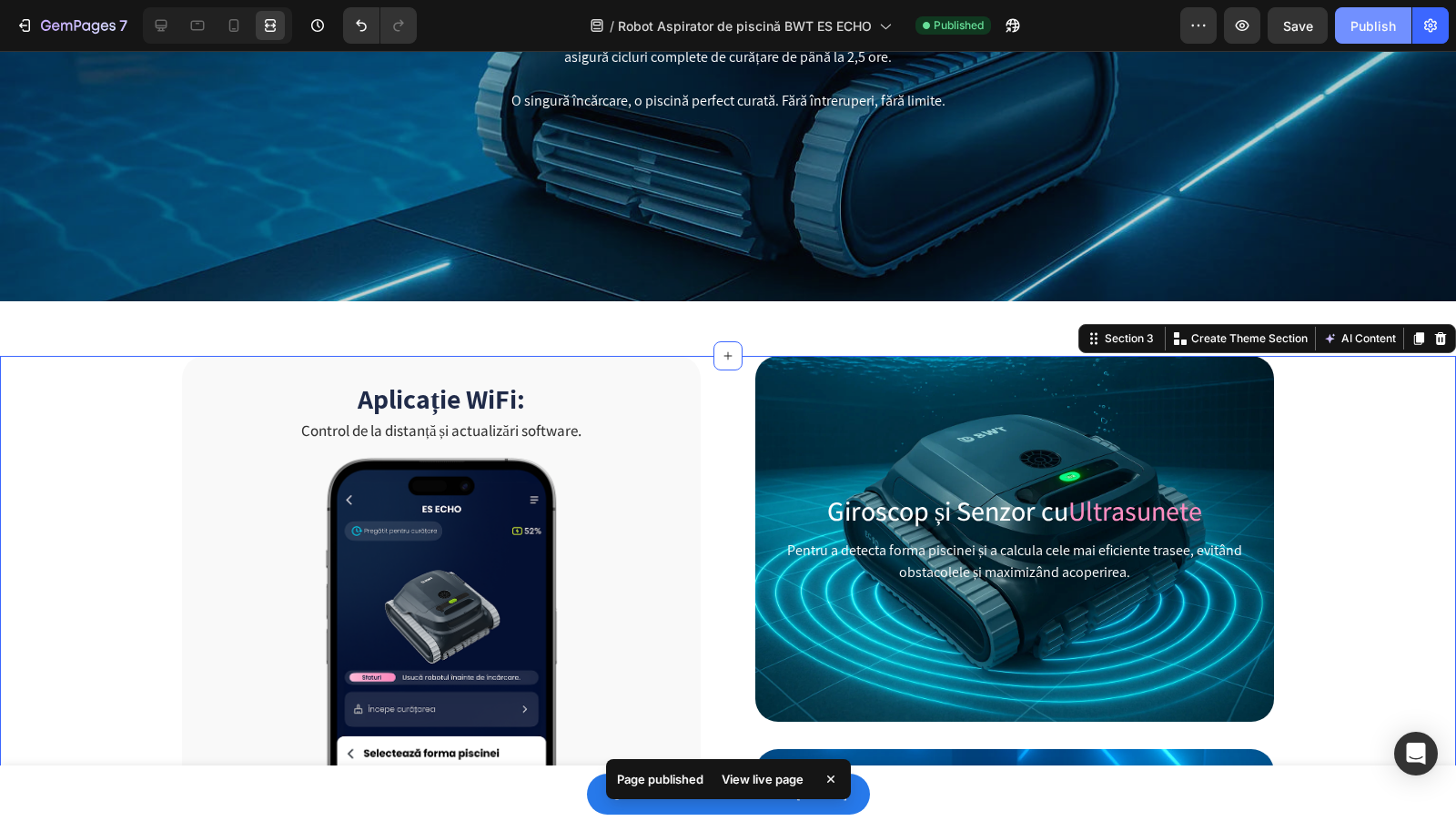 click on "Publish" at bounding box center (1373, 25) 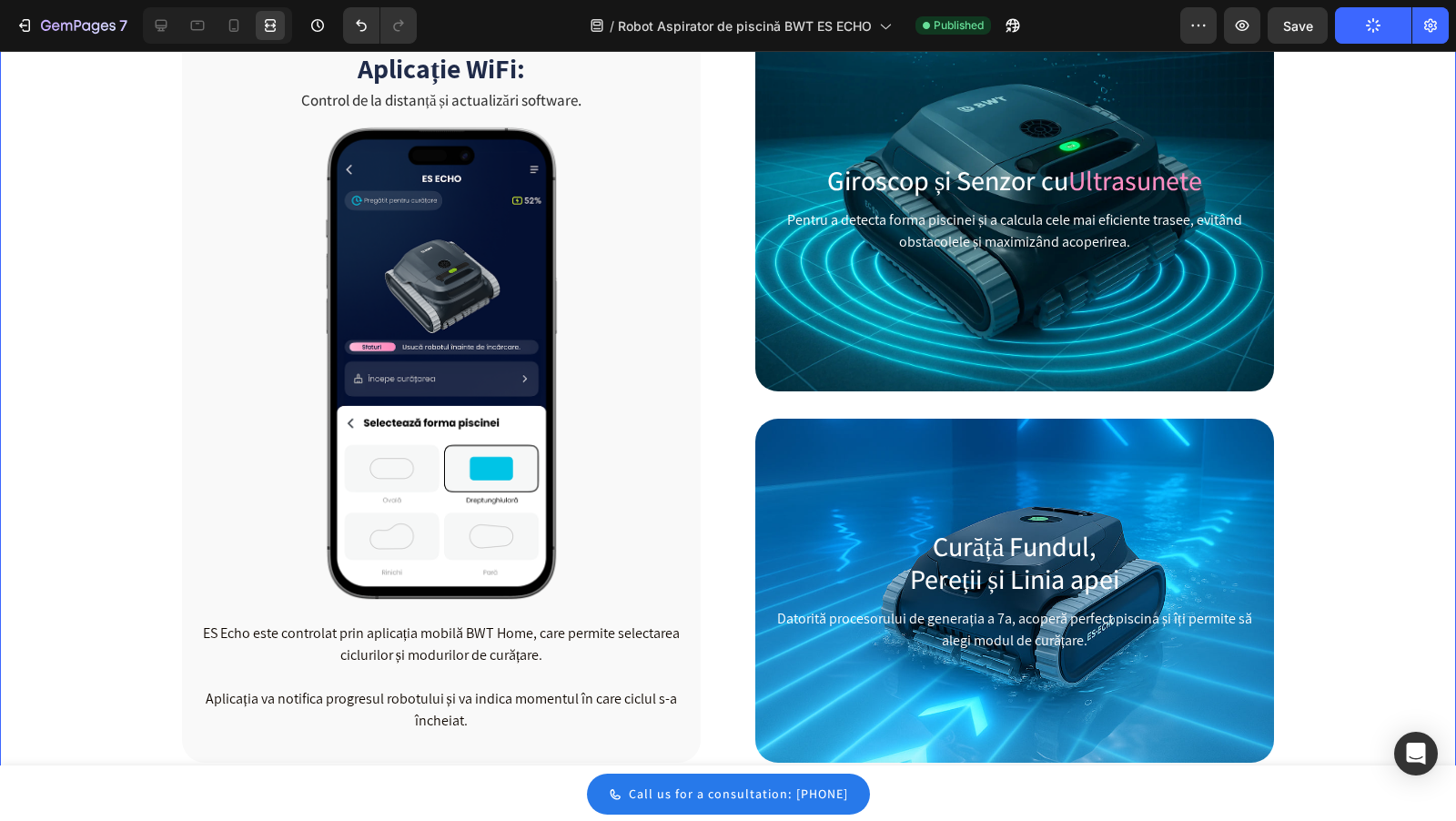 scroll, scrollTop: 1356, scrollLeft: 0, axis: vertical 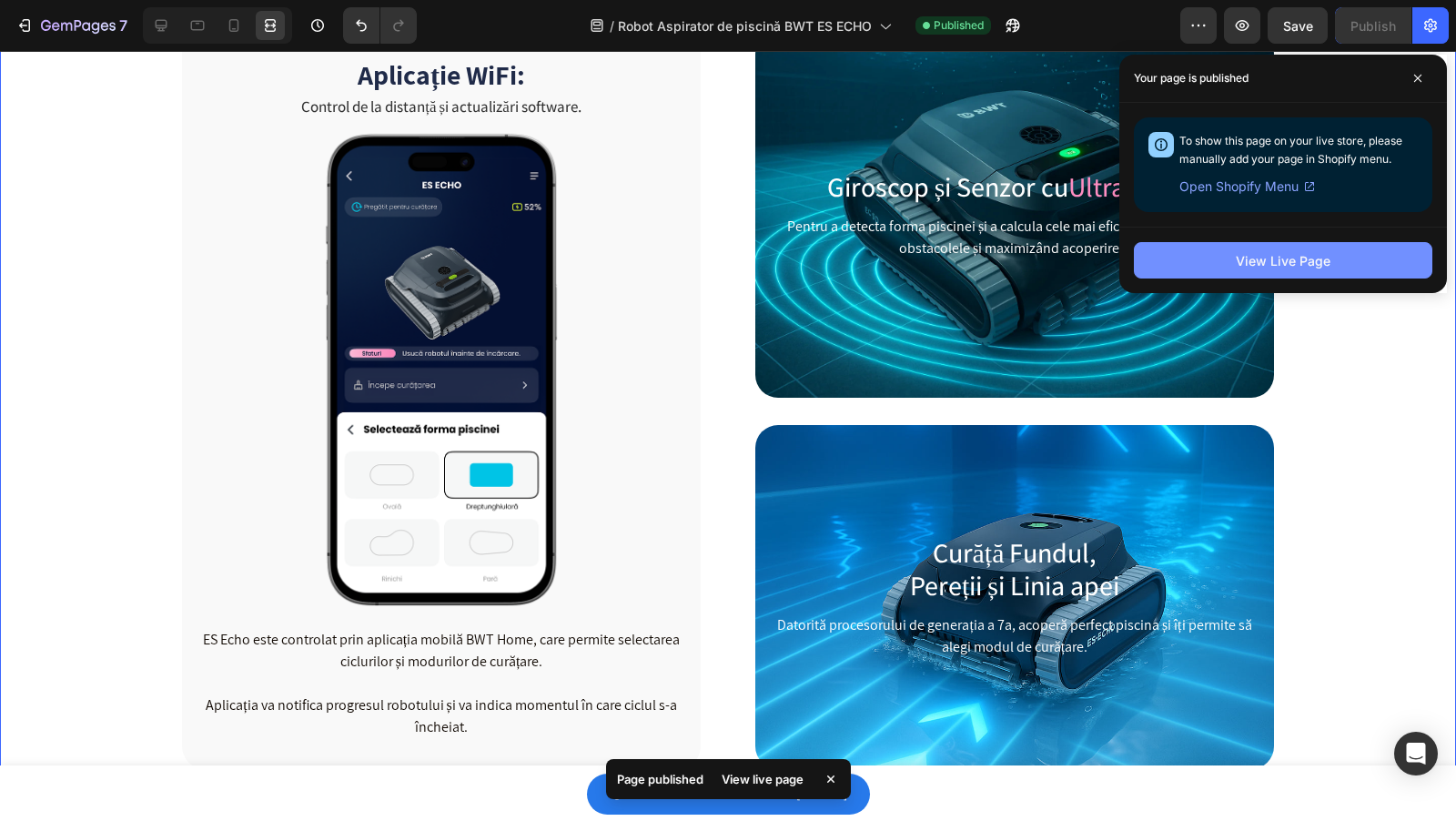 click on "View Live Page" at bounding box center [1283, 260] 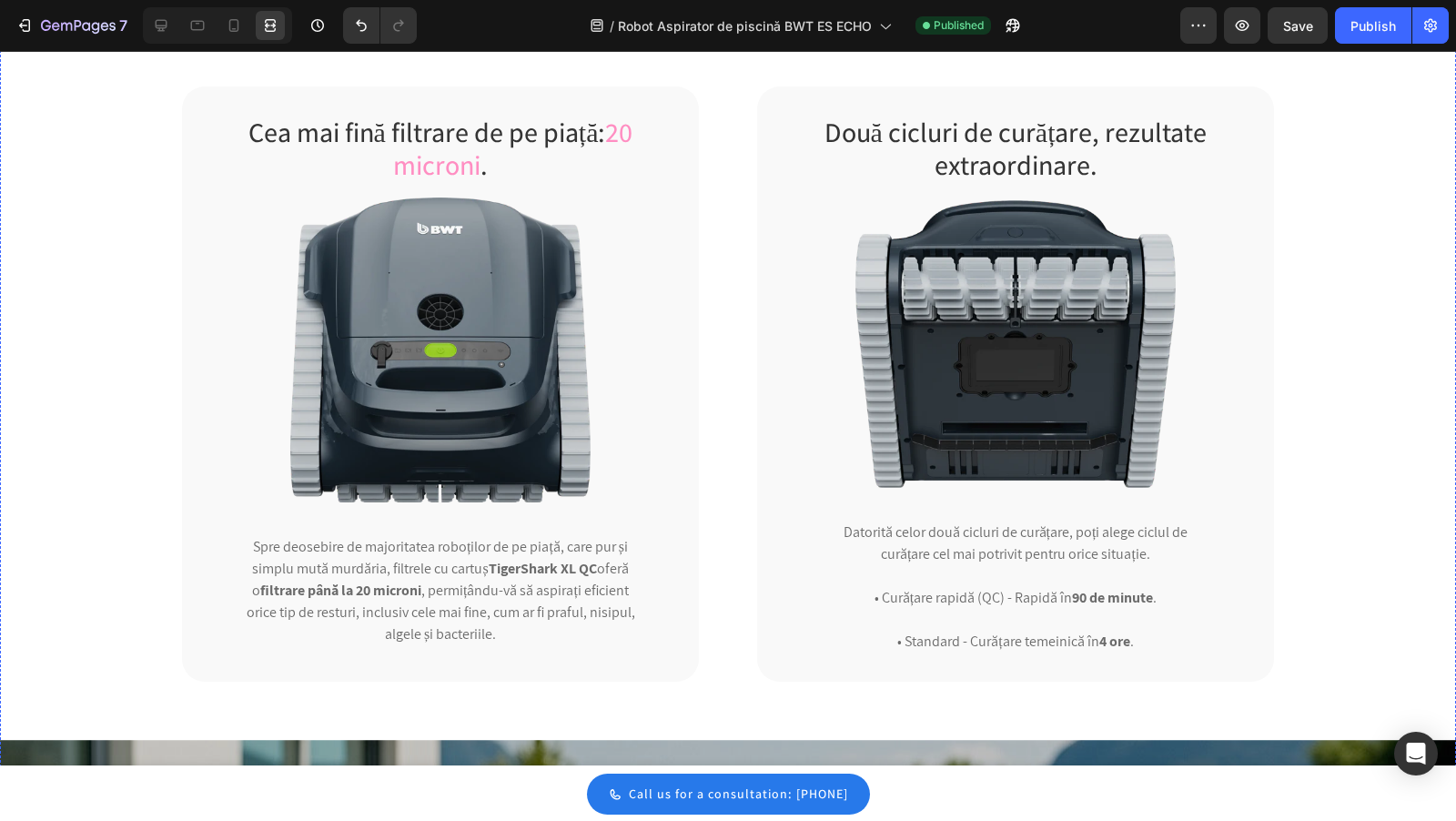 scroll, scrollTop: 2077, scrollLeft: 0, axis: vertical 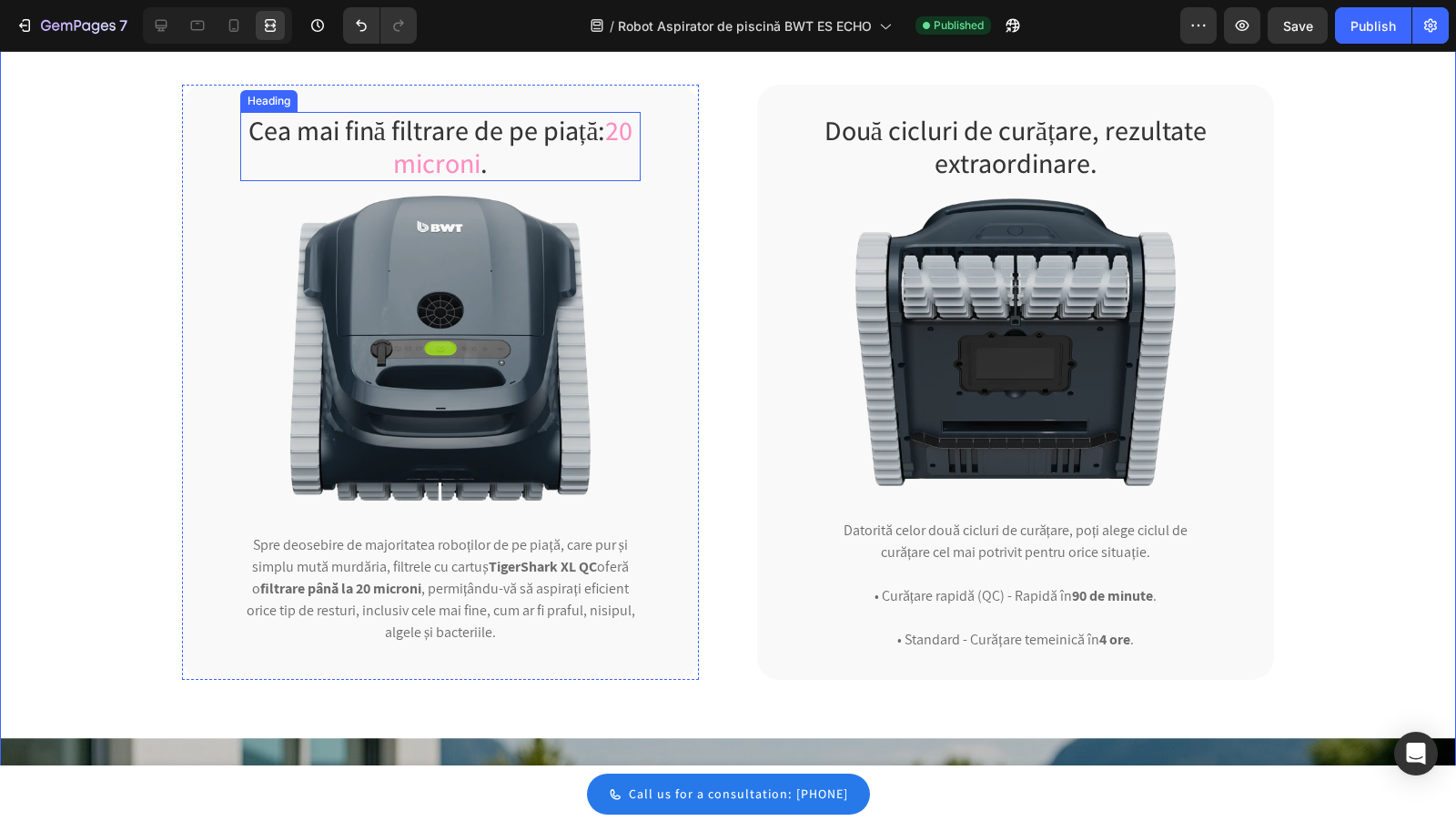 click on "20 microni" at bounding box center [512, 147] 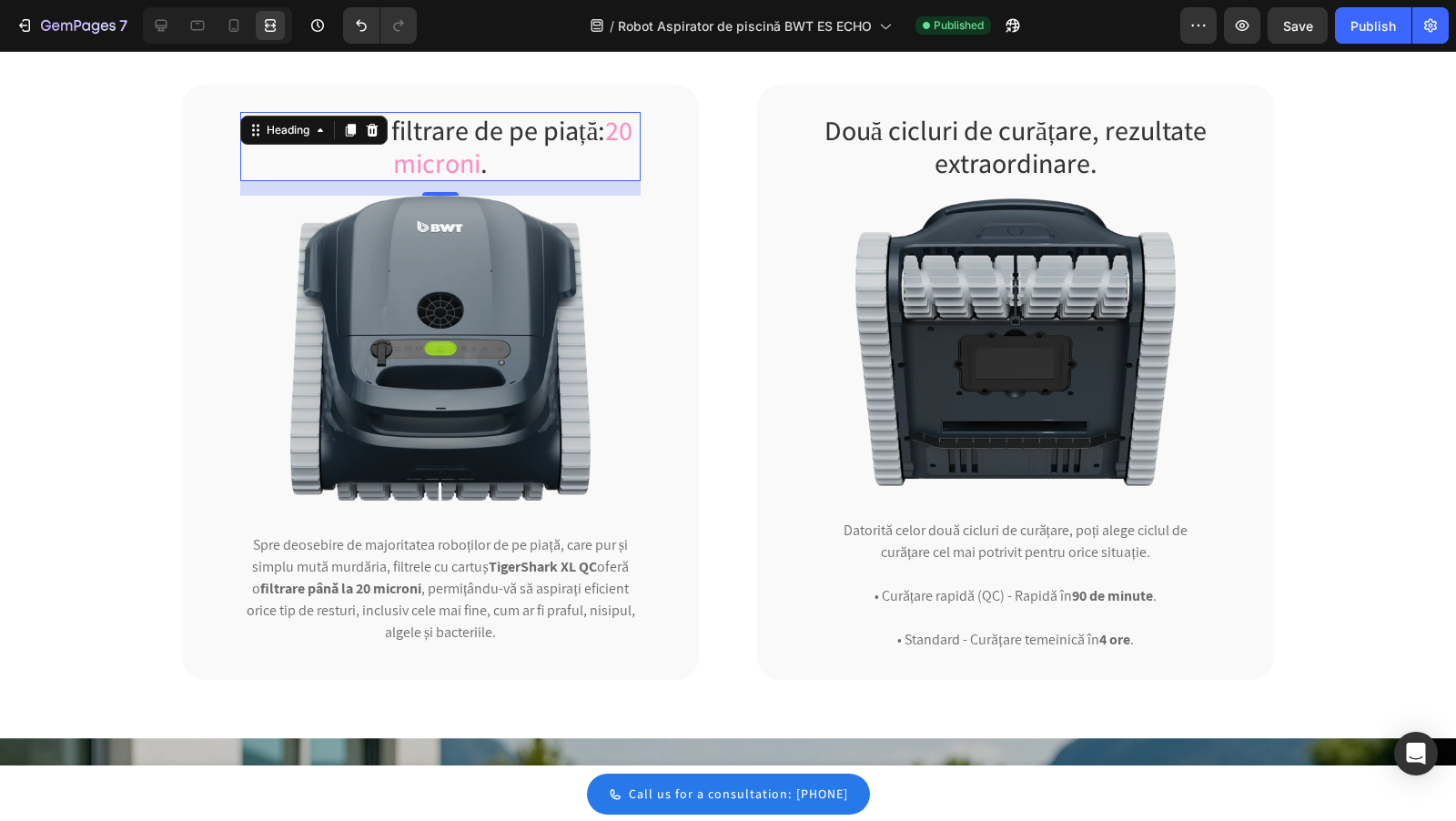 click on "Cea mai fină filtrare de pe piață:  20 microni ." at bounding box center [440, 147] 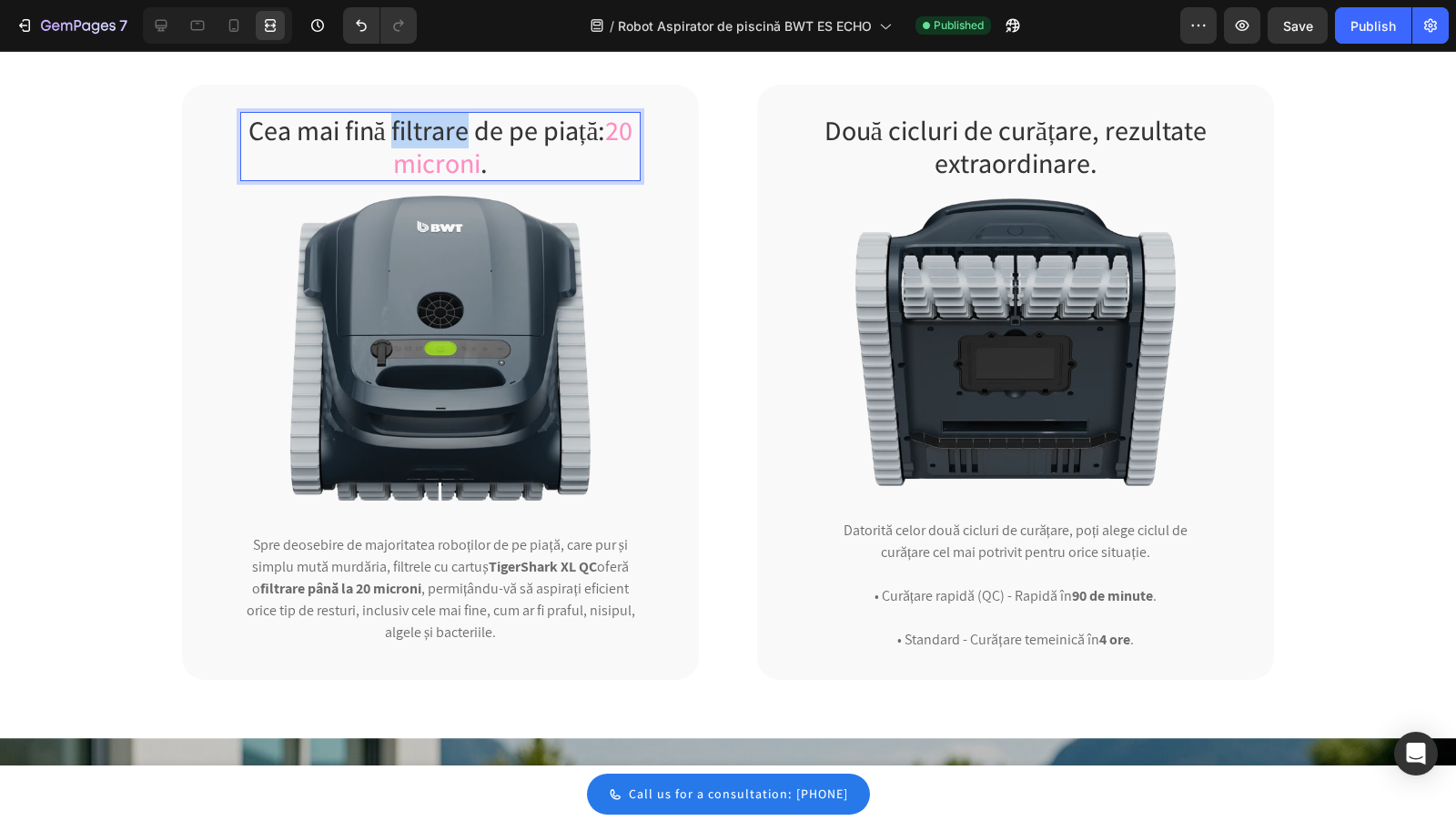 click on "Cea mai fină filtrare de pe piață:  20 microni ." at bounding box center (440, 147) 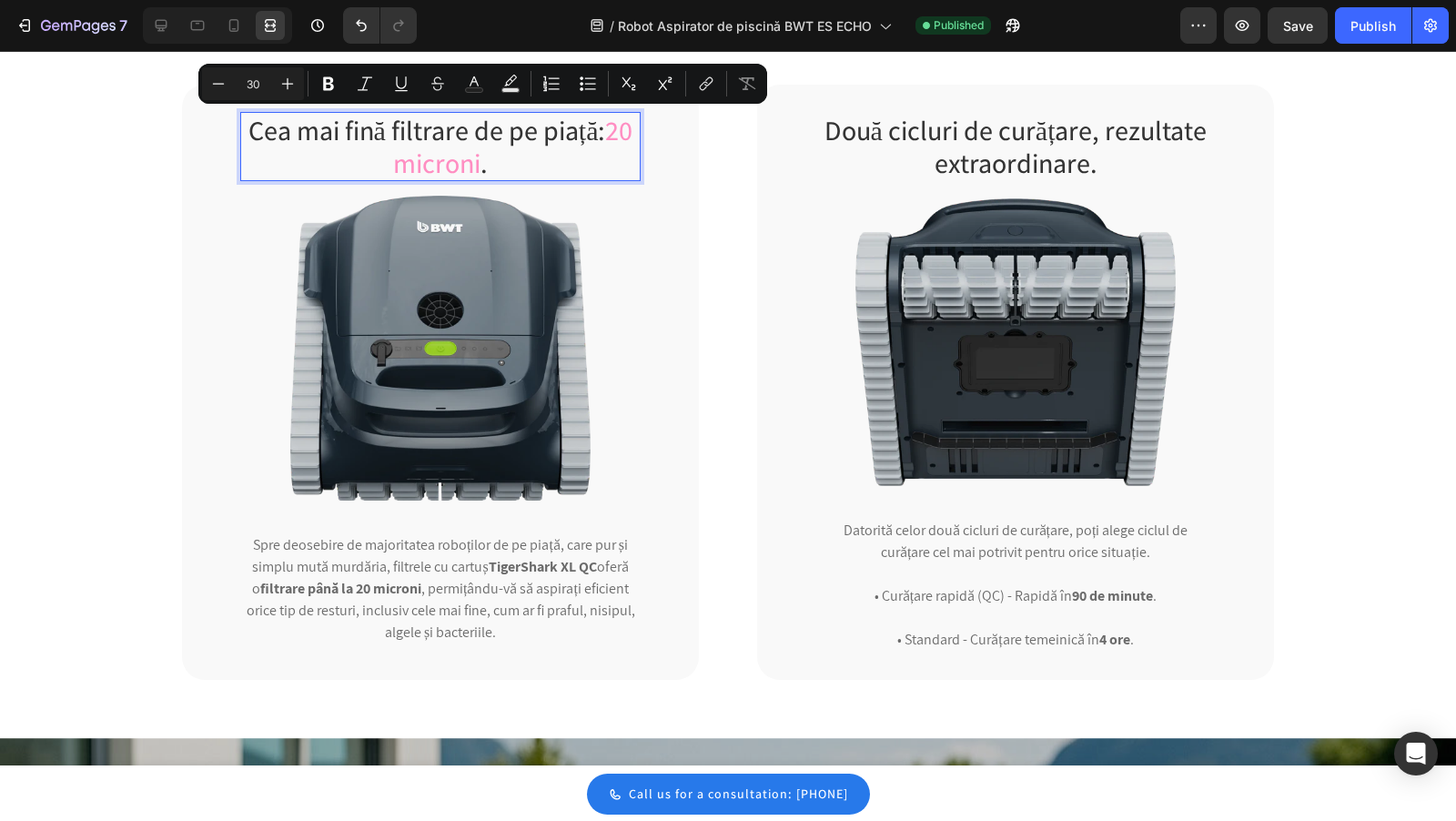 click on "20 microni" at bounding box center [512, 147] 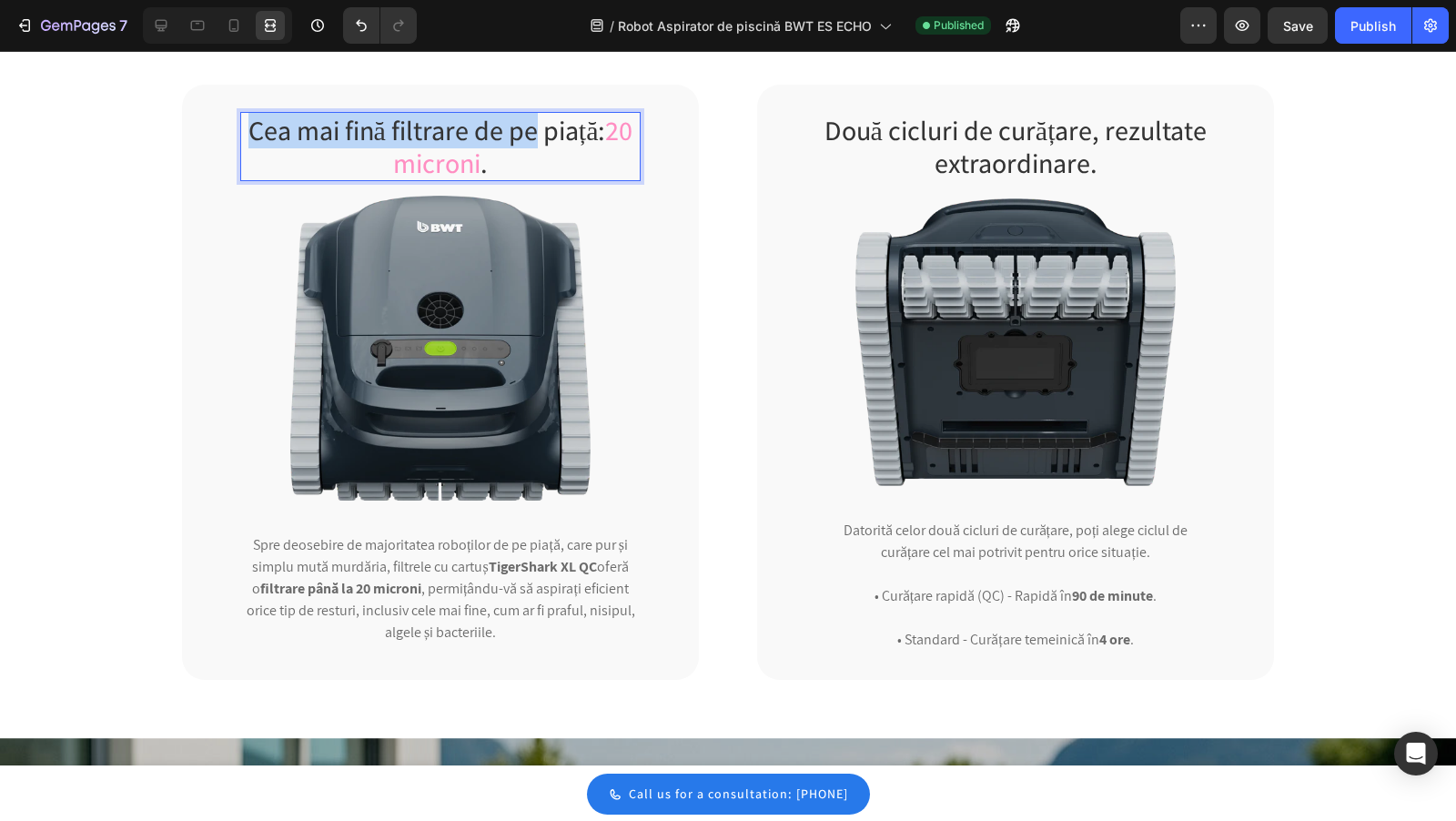 drag, startPoint x: 604, startPoint y: 135, endPoint x: 258, endPoint y: 135, distance: 346 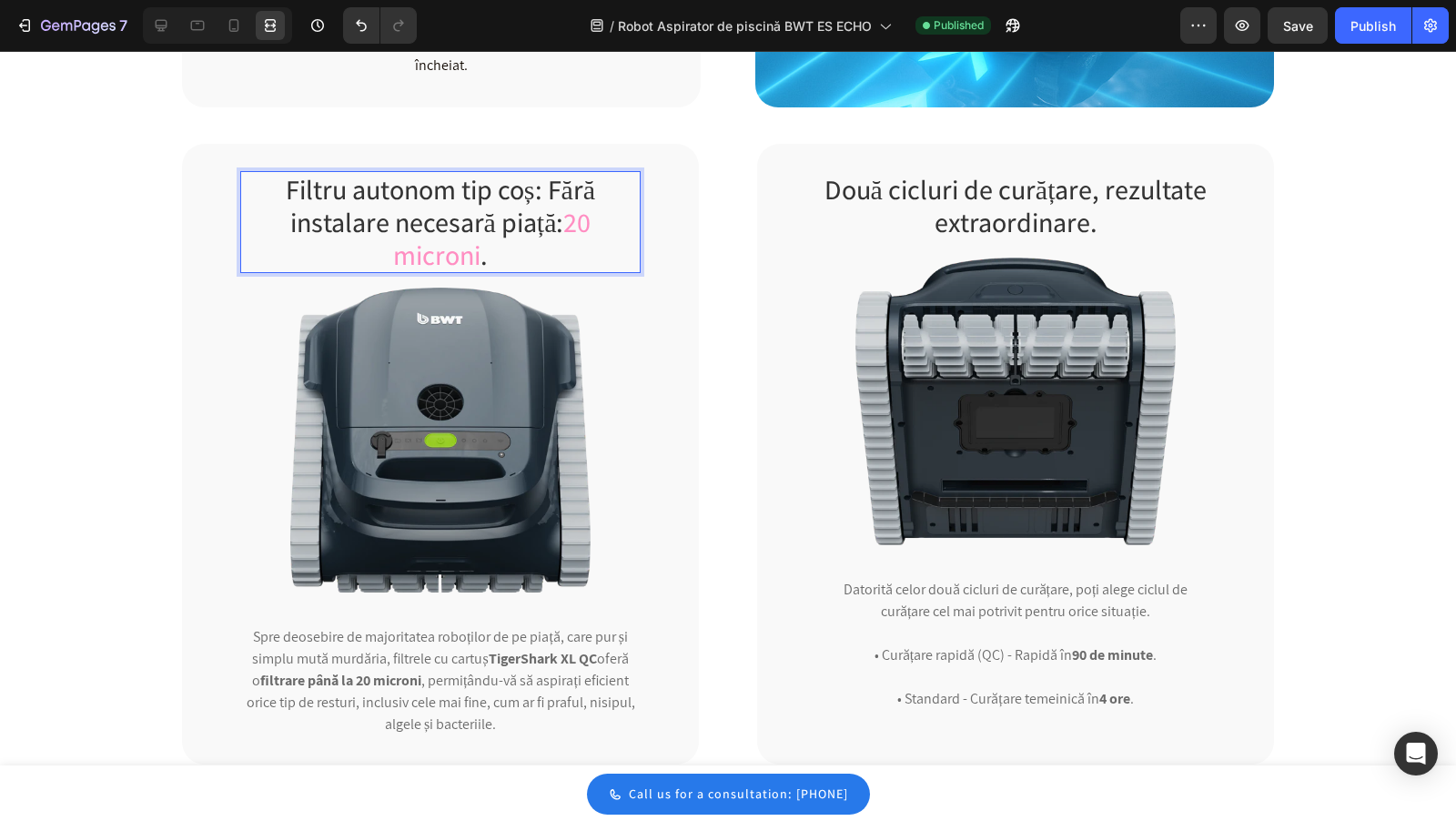scroll, scrollTop: 1961, scrollLeft: 0, axis: vertical 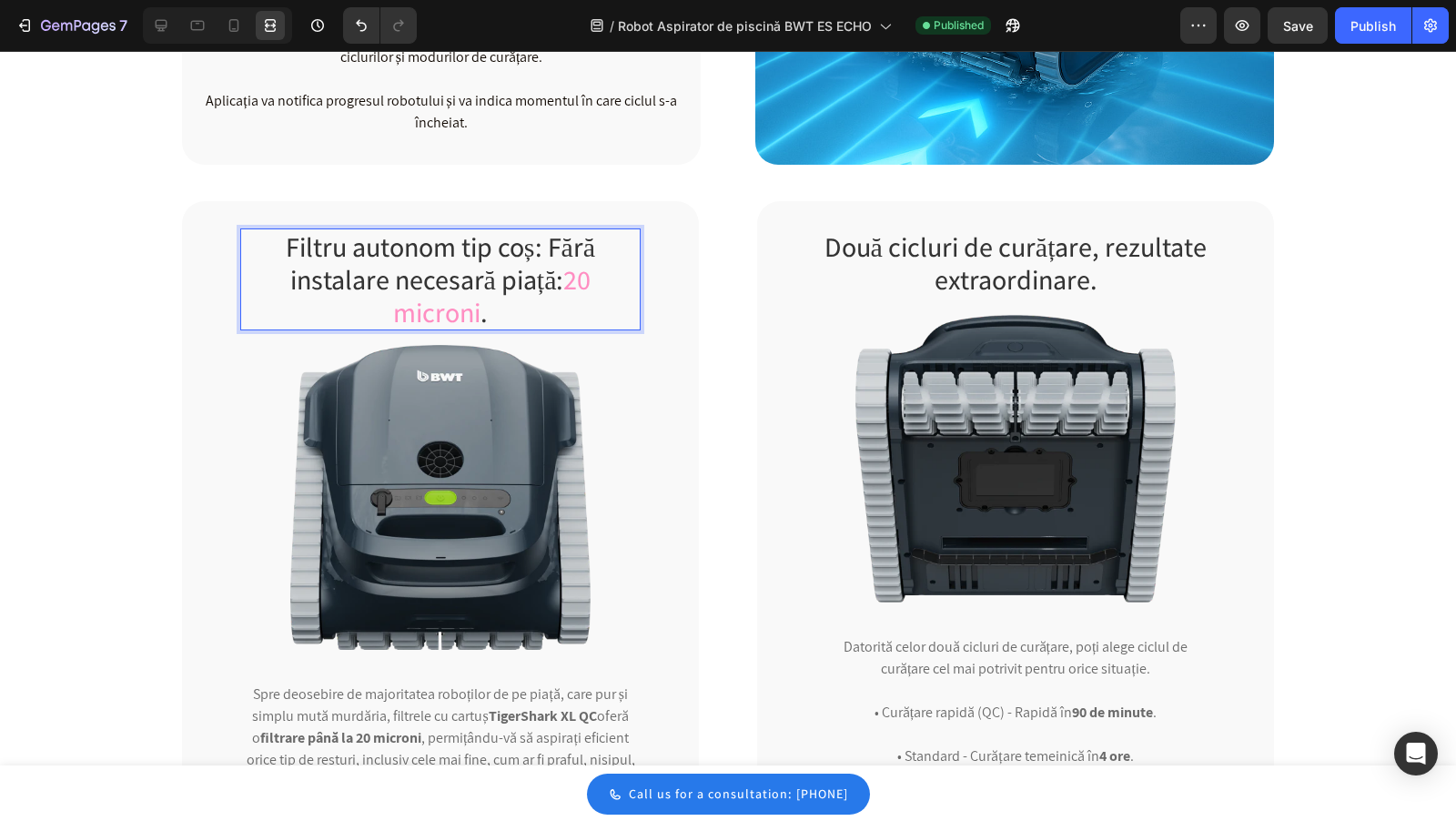 click on "Filtru autonom tip coș: Fără instalare necesară piață:  20 microni ." at bounding box center [440, 279] 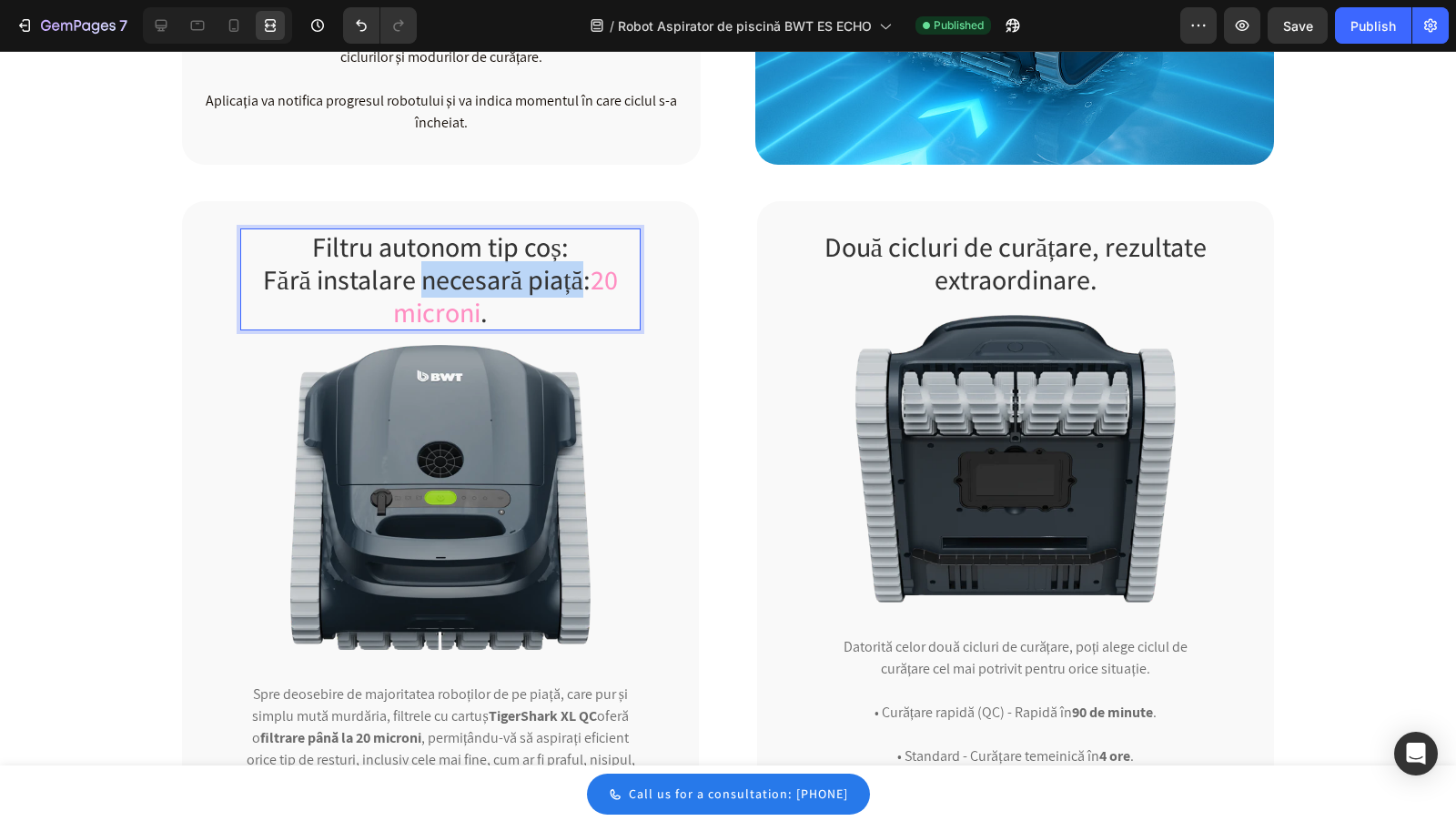 drag, startPoint x: 433, startPoint y: 280, endPoint x: 616, endPoint y: 282, distance: 183.01093 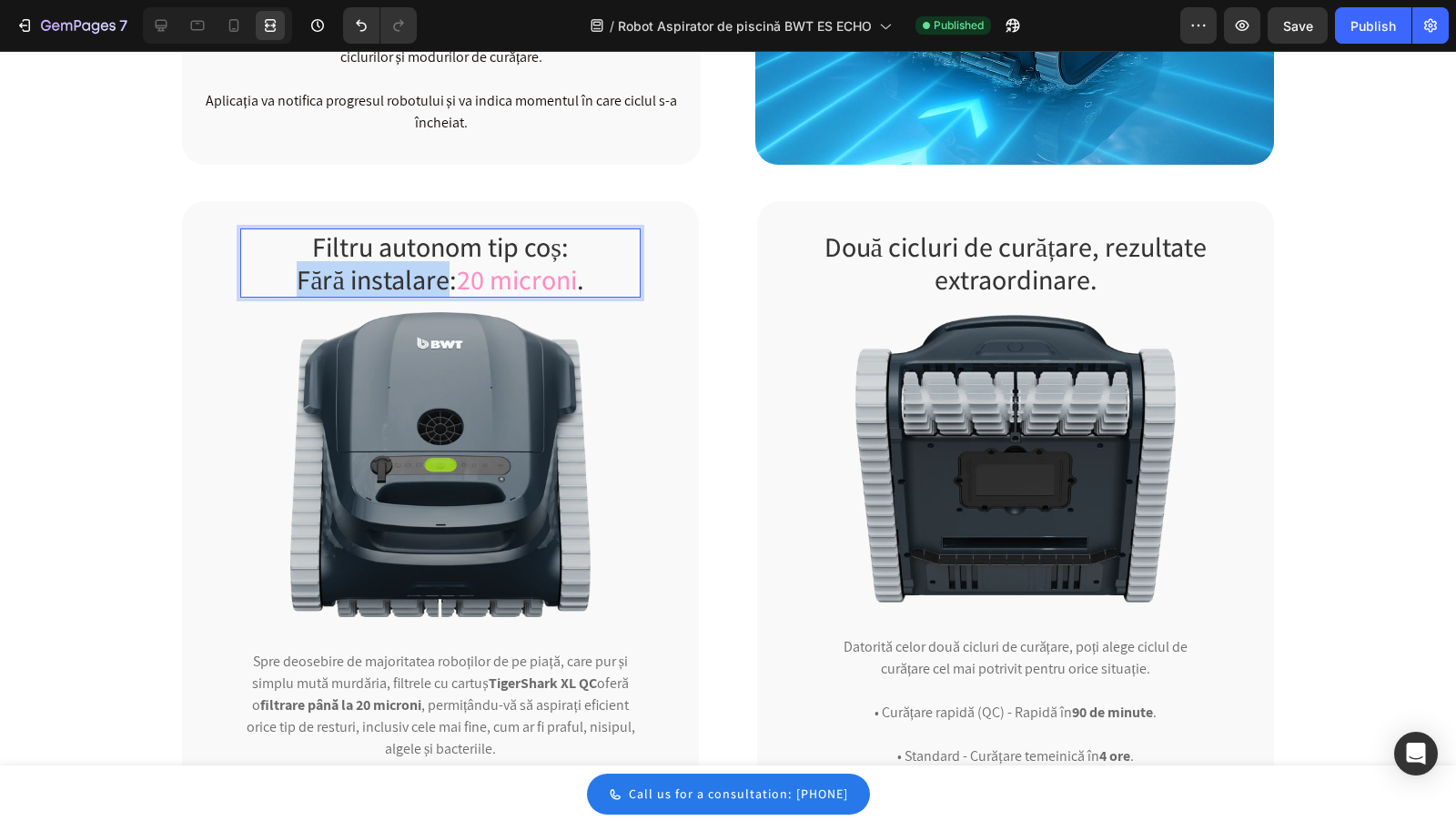 drag, startPoint x: 444, startPoint y: 279, endPoint x: 213, endPoint y: 279, distance: 231 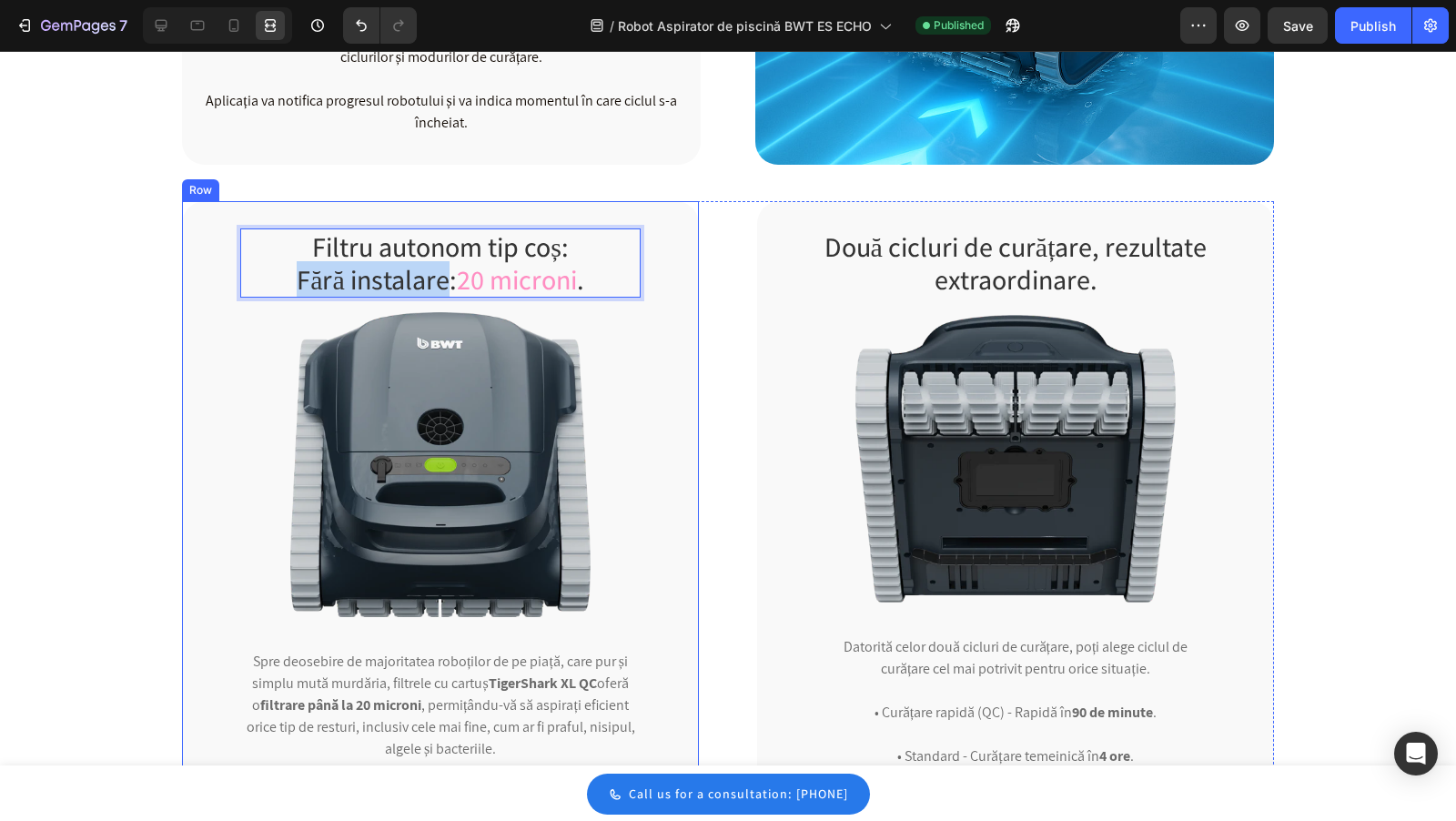 copy on "Fără instalare" 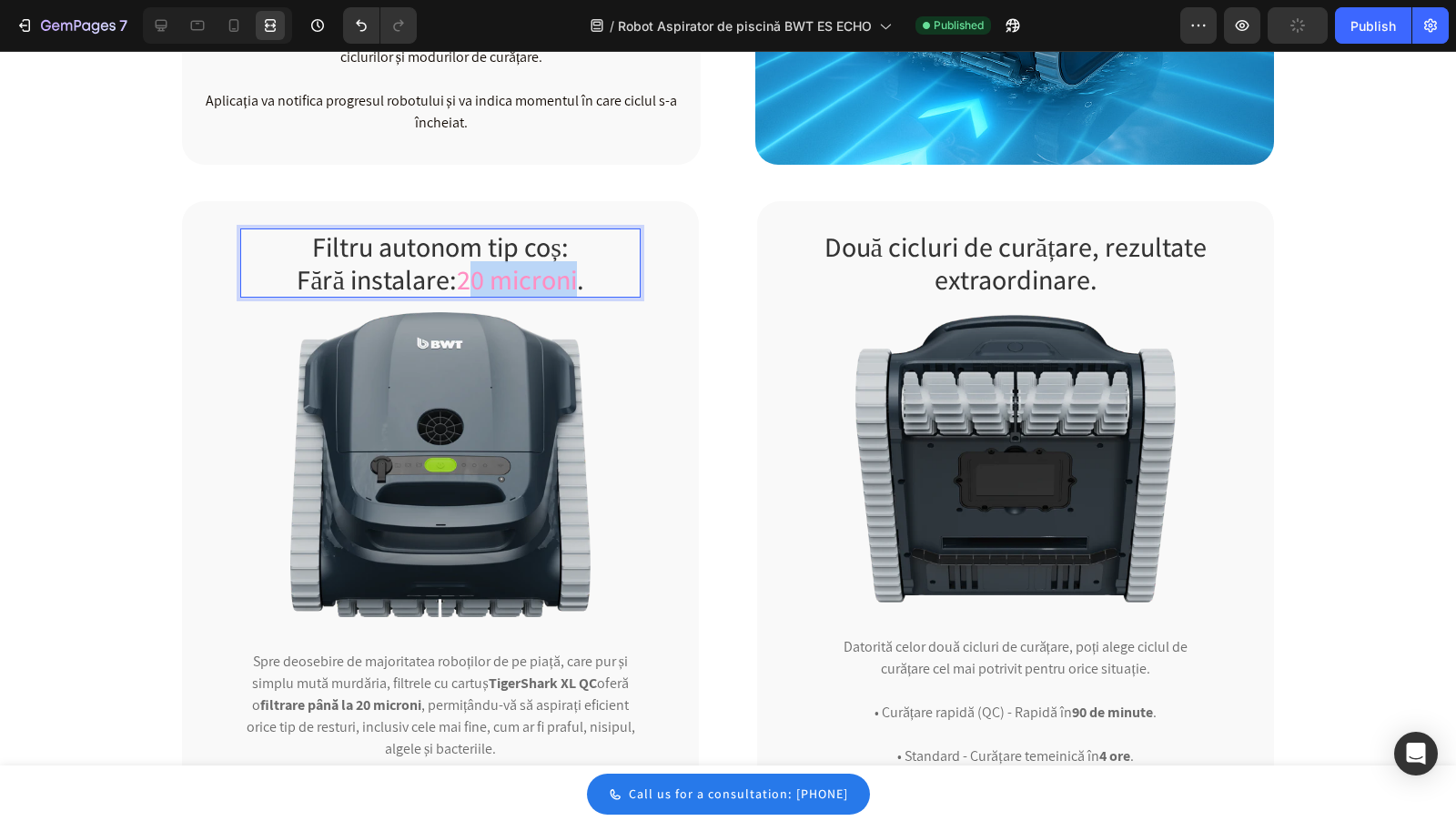 drag, startPoint x: 601, startPoint y: 280, endPoint x: 484, endPoint y: 281, distance: 117.0043 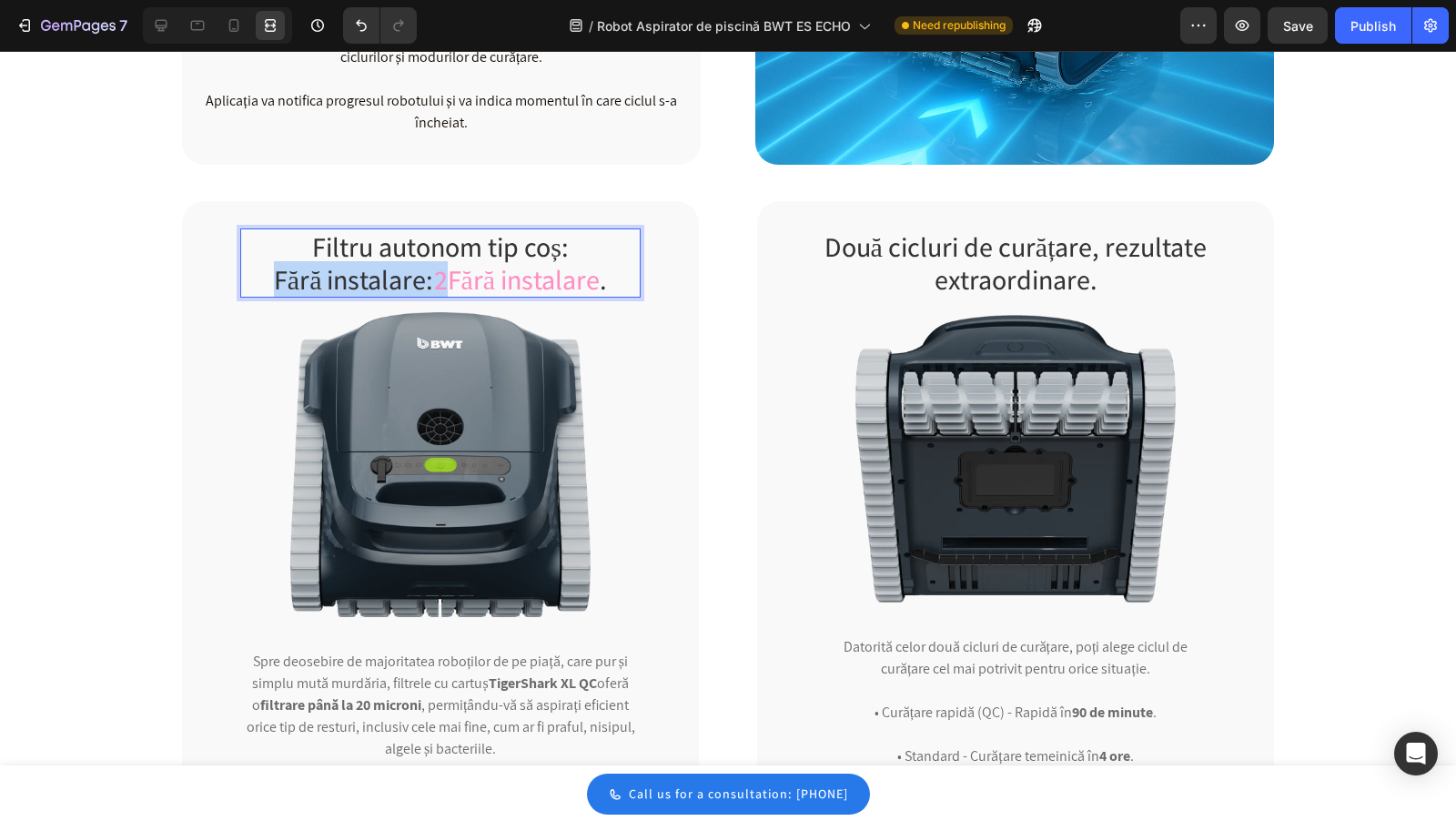 drag, startPoint x: 453, startPoint y: 281, endPoint x: 250, endPoint y: 278, distance: 203.02217 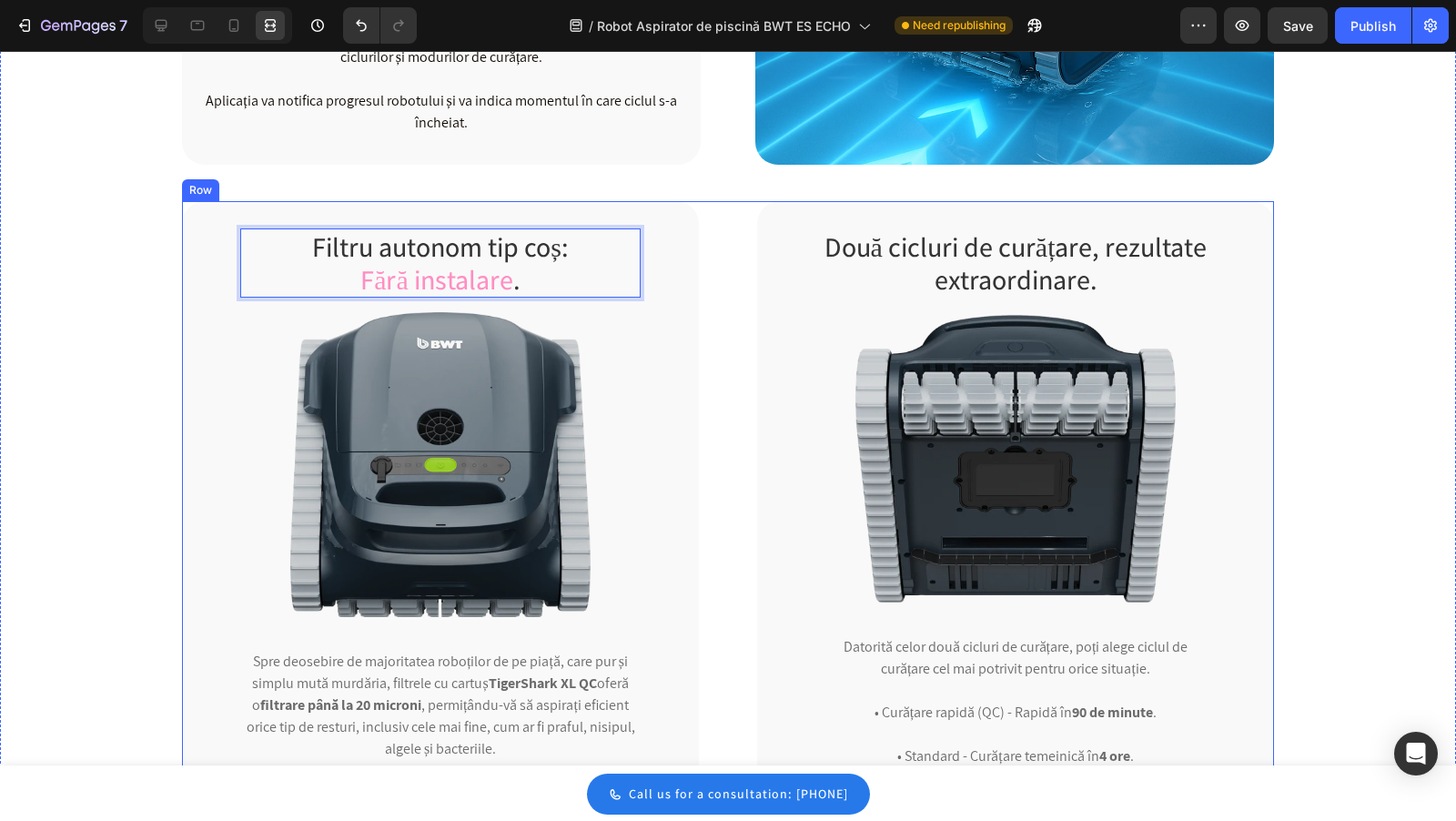 click on "Filtru autonom tip coș:  Fără instalare . Heading   16 Image Spre deosebire de majoritatea roboților de pe piață, care pur și simplu mută murdăria, filtrele cu cartuș  TigerShark XL QC  oferă o  filtrare până la 20 microni , permițându-vă să aspirați eficient orice tip de resturi, inclusiv cele mai fine, cum ar fi praful, nisipul, algele și bacteriile. Text block Row Două cicluri de curățare, rezultate extraordinare. Heading Image Datorită celor două cicluri de curățare, poți alege ciclul de curățare cel mai potrivit pentru orice situație.   • Curățare rapidă (QC) - Rapidă în  90 de minute .   • Standard - Curățare temeinică în  4 ore . Text block Row Row" at bounding box center [728, 499] 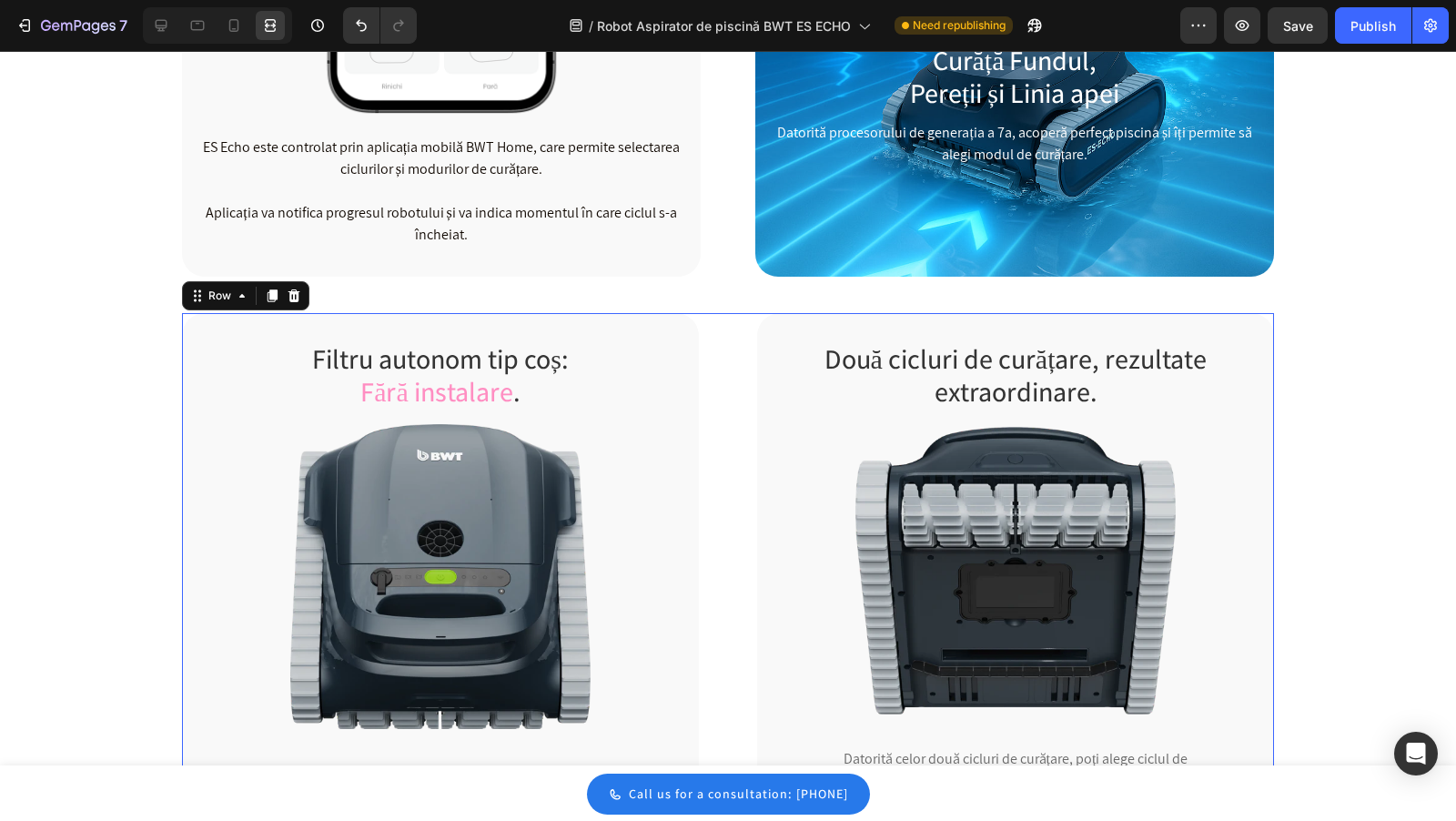 click on "Aplicație WiFi: Control de la distanță și actualizări software. Heading Image ES Echo este controlat prin aplicația mobilă BWT Home, care permite selectarea ciclurilor și modurilor de curățare.   Aplicația va notifica progresul robotului și va indica momentul în care ciclul s-a încheiat. Text block Row Giroscop și Senzor cu  Ultrasunete Heading Pentru a detecta forma piscinei și a calcula cele mai eficiente trasee, evitând obstacolele și maximizând acoperirea. Text block Row ⁠⁠⁠⁠⁠⁠⁠ Curăță Fundul,  Pereții și Linia apei Heading Datorită procesorului de generația a 7a, acoperă perfect piscina și îți permite să alegi modul de curățare. Text block Row Row Filtru autonom tip coș:  Fără instalare . Heading Image Spre deosebire de majoritatea roboților de pe piață, care pur și simplu mută murdăria, filtrele cu cartuș  TigerShark XL QC  oferă o  filtrare până la 20 microni Text block Row Două cicluri de curățare, rezultate extraordinare. Heading   ." at bounding box center (728, 526) 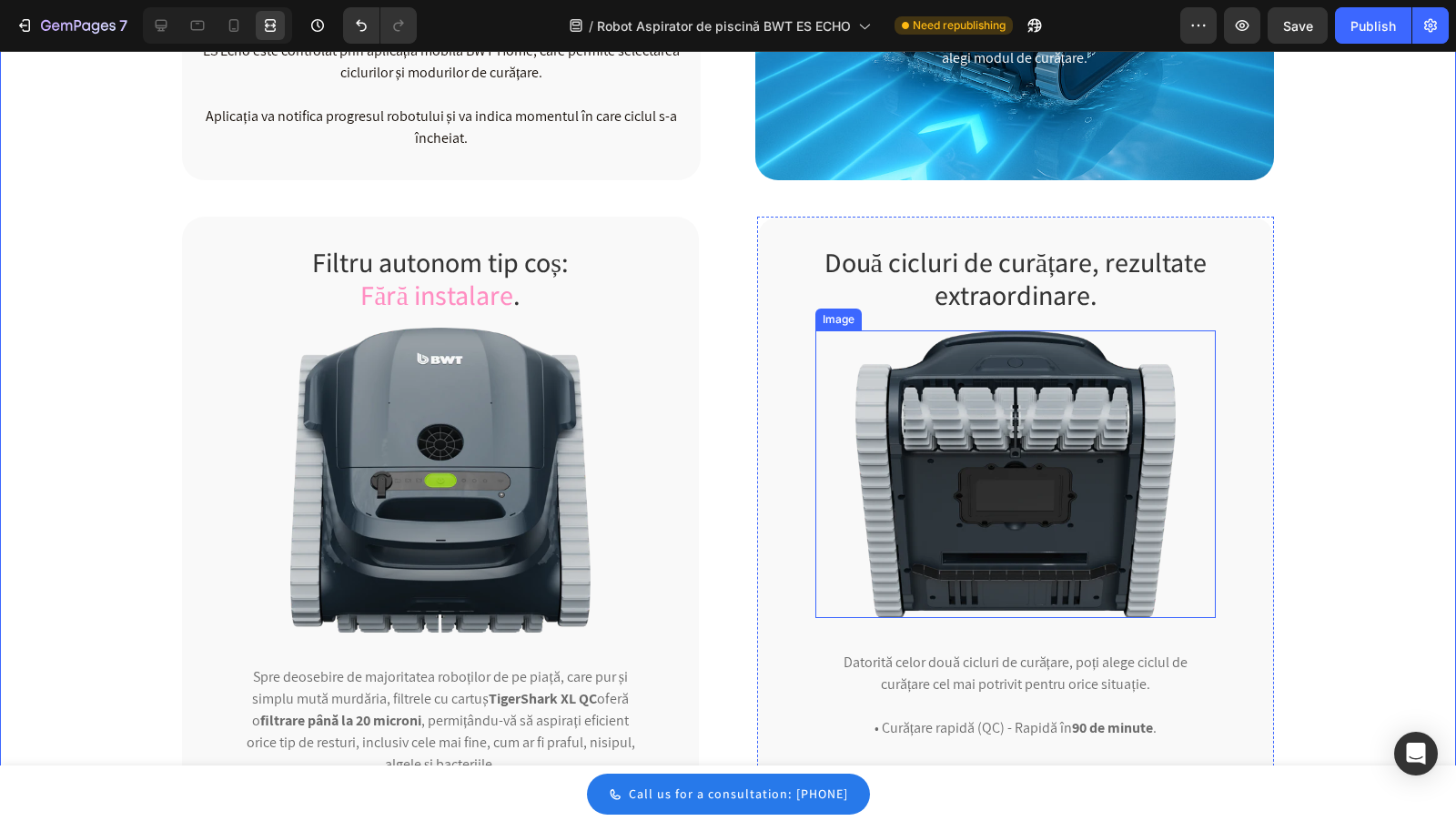 scroll, scrollTop: 1942, scrollLeft: 0, axis: vertical 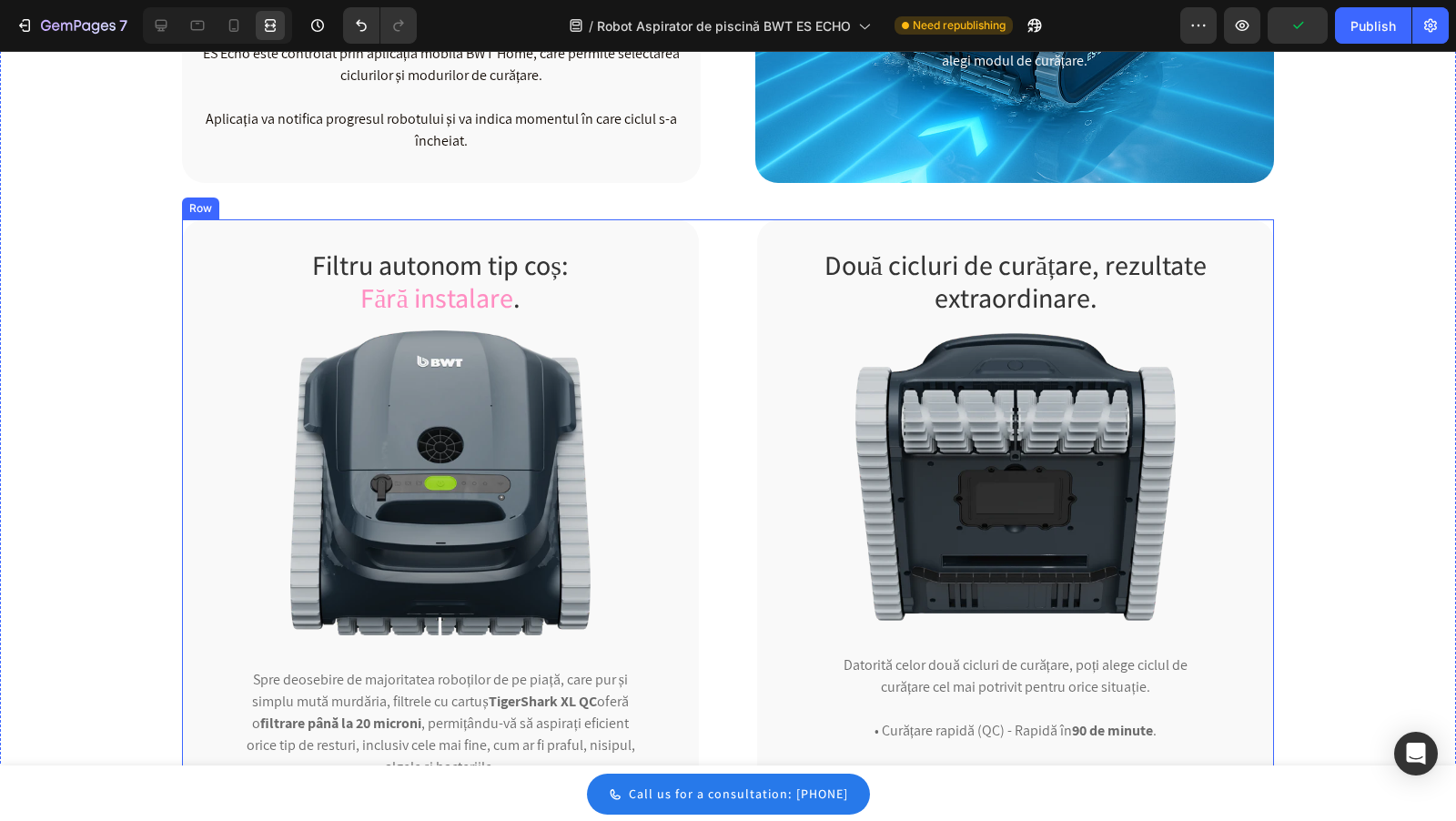 click on "Filtru autonom tip coș:  Fără instalare . Heading Image Spre deosebire de majoritatea roboților de pe piață, care pur și simplu mută murdăria, filtrele cu cartuș  TigerShark XL QC  oferă o  filtrare până la 20 microni , permițându-vă să aspirați eficient orice tip de resturi, inclusiv cele mai fine, cum ar fi praful, nisipul, algele și bacteriile. Text block Row Două cicluri de curățare, rezultate extraordinare. Heading Image Datorită celor două cicluri de curățare, poți alege ciclul de curățare cel mai potrivit pentru orice situație.   • Curățare rapidă (QC) - Rapidă în  90 de minute .   • Standard - Curățare temeinică în  4 ore . Text block Row Row" at bounding box center (728, 517) 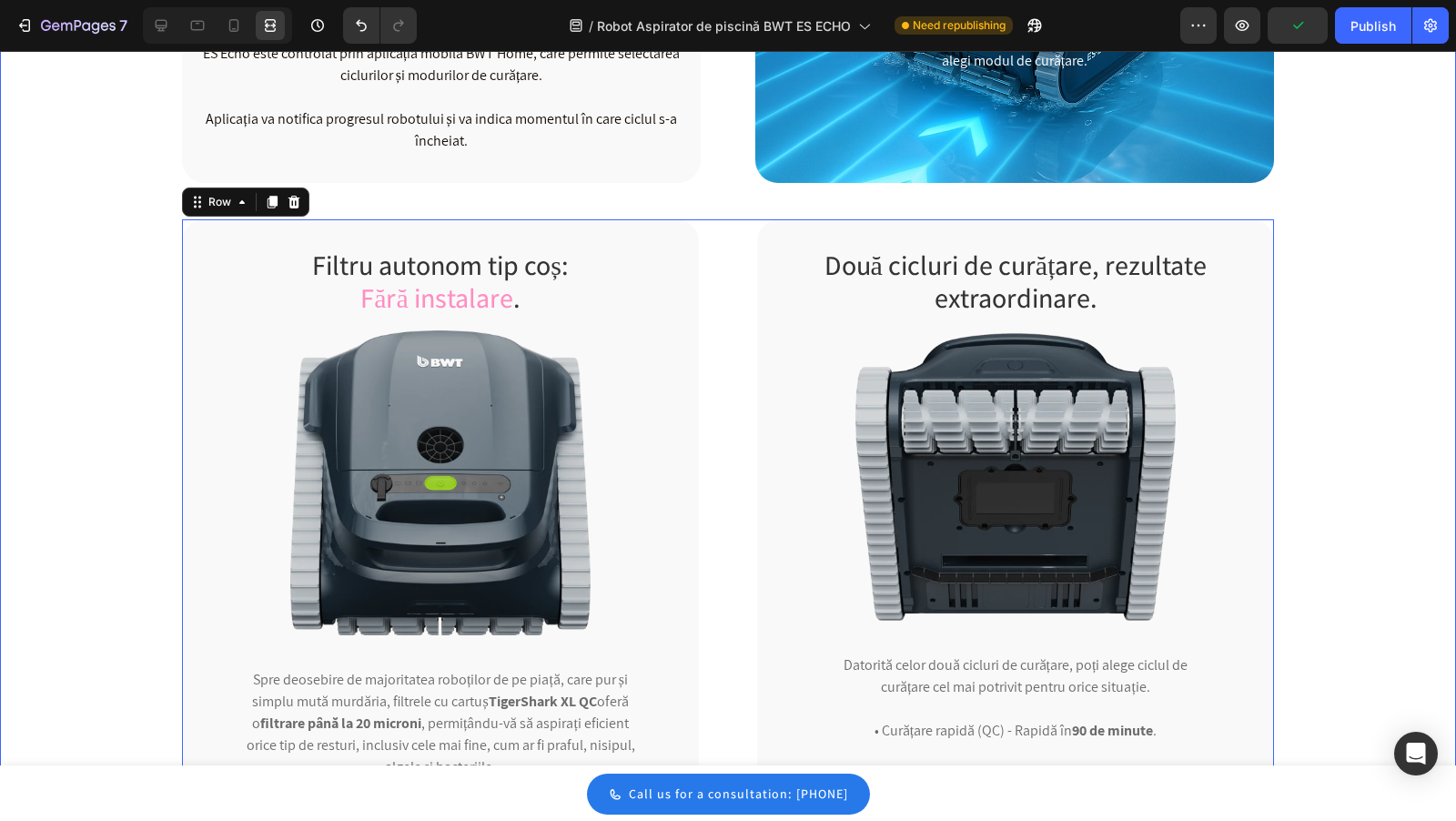 click on "Aplicație WiFi: Control de la distanță și actualizări software. Heading Image ES Echo este controlat prin aplicația mobilă BWT Home, care permite selectarea ciclurilor și modurilor de curățare.   Aplicația va notifica progresul robotului și va indica momentul în care ciclul s-a încheiat. Text block Row Giroscop și Senzor cu  Ultrasunete Heading Pentru a detecta forma piscinei și a calcula cele mai eficiente trasee, evitând obstacolele și maximizând acoperirea. Text block Row ⁠⁠⁠⁠⁠⁠⁠ Curăță Fundul,  Pereții și Linia apei Heading Datorită procesorului de generația a 7a, acoperă perfect piscina și îți permite să alegi modul de curățare. Text block Row Row Filtru autonom tip coș:  Fără instalare . Heading Image Spre deosebire de majoritatea roboților de pe piață, care pur și simplu mută murdăria, filtrele cu cartuș  TigerShark XL QC  oferă o  filtrare până la 20 microni Text block Row Două cicluri de curățare, rezultate extraordinare. Heading   ." at bounding box center [728, 432] 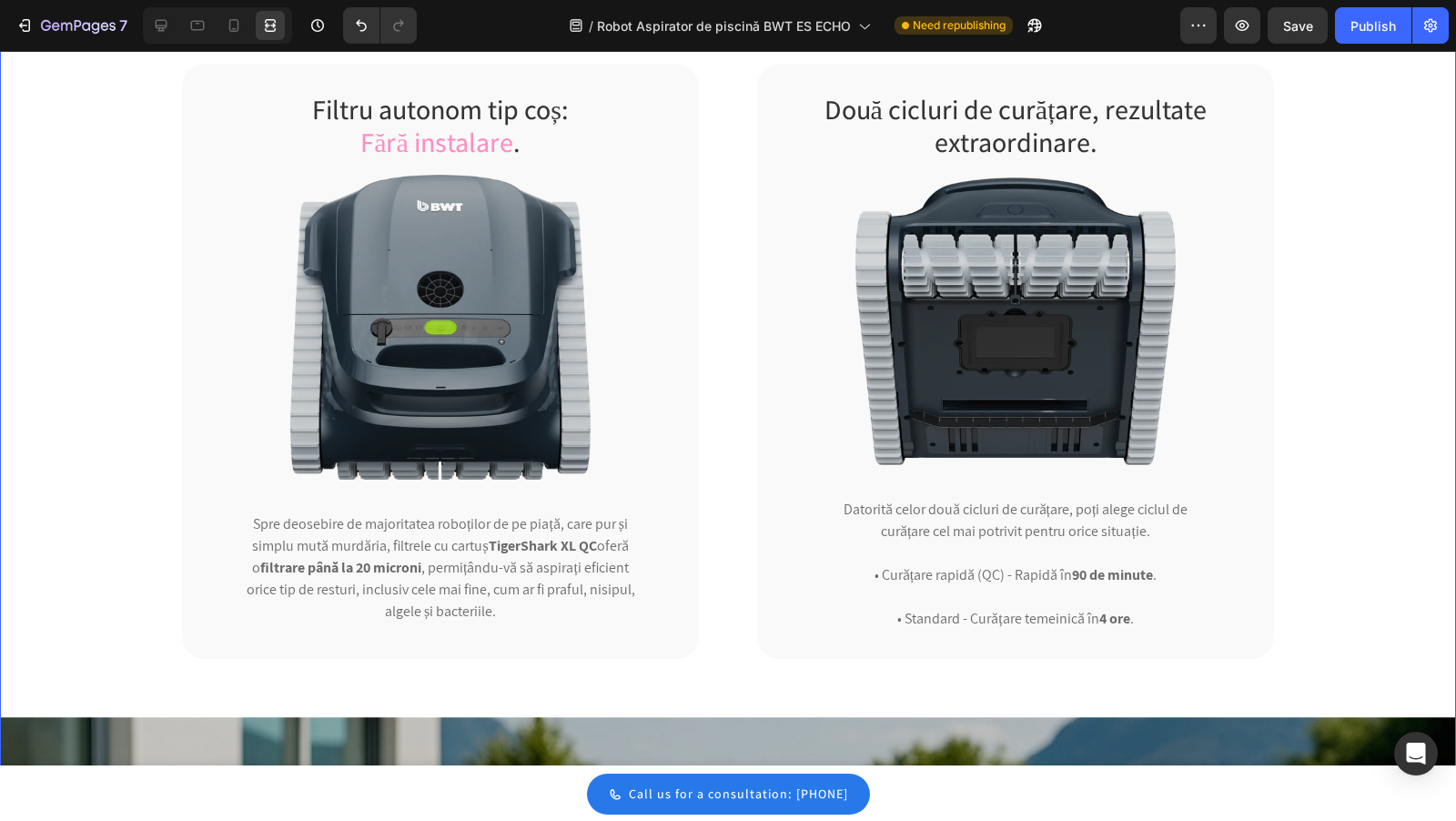 scroll, scrollTop: 2093, scrollLeft: 0, axis: vertical 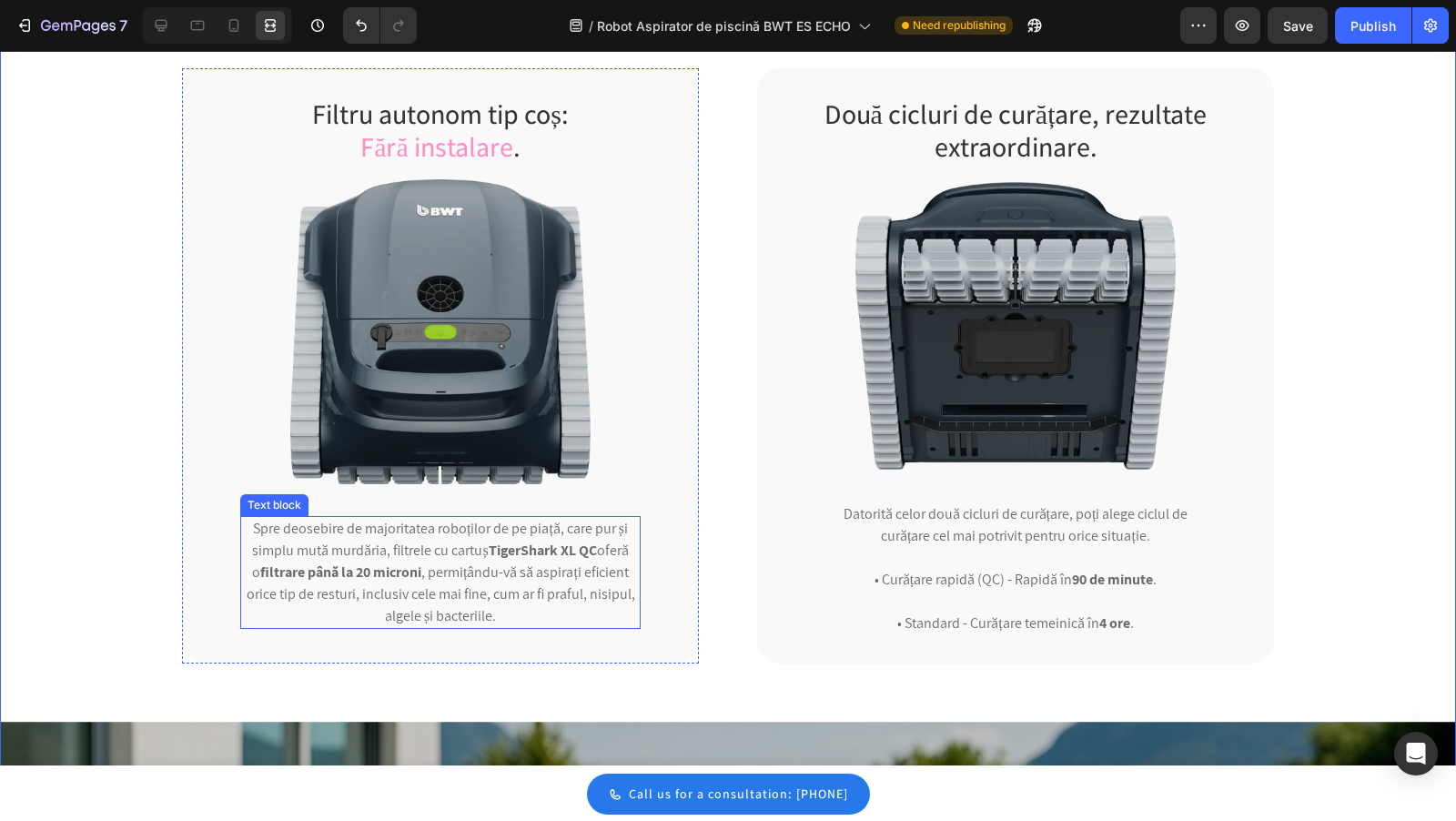 click on "Spre deosebire de majoritatea roboților de pe piață, care pur și simplu mută murdăria, filtrele cu cartuș  TigerShark XL QC  oferă o  filtrare până la 20 microni , permițându-vă să aspirați eficient orice tip de resturi, inclusiv cele mai fine, cum ar fi praful, nisipul, algele și bacteriile." at bounding box center [440, 572] 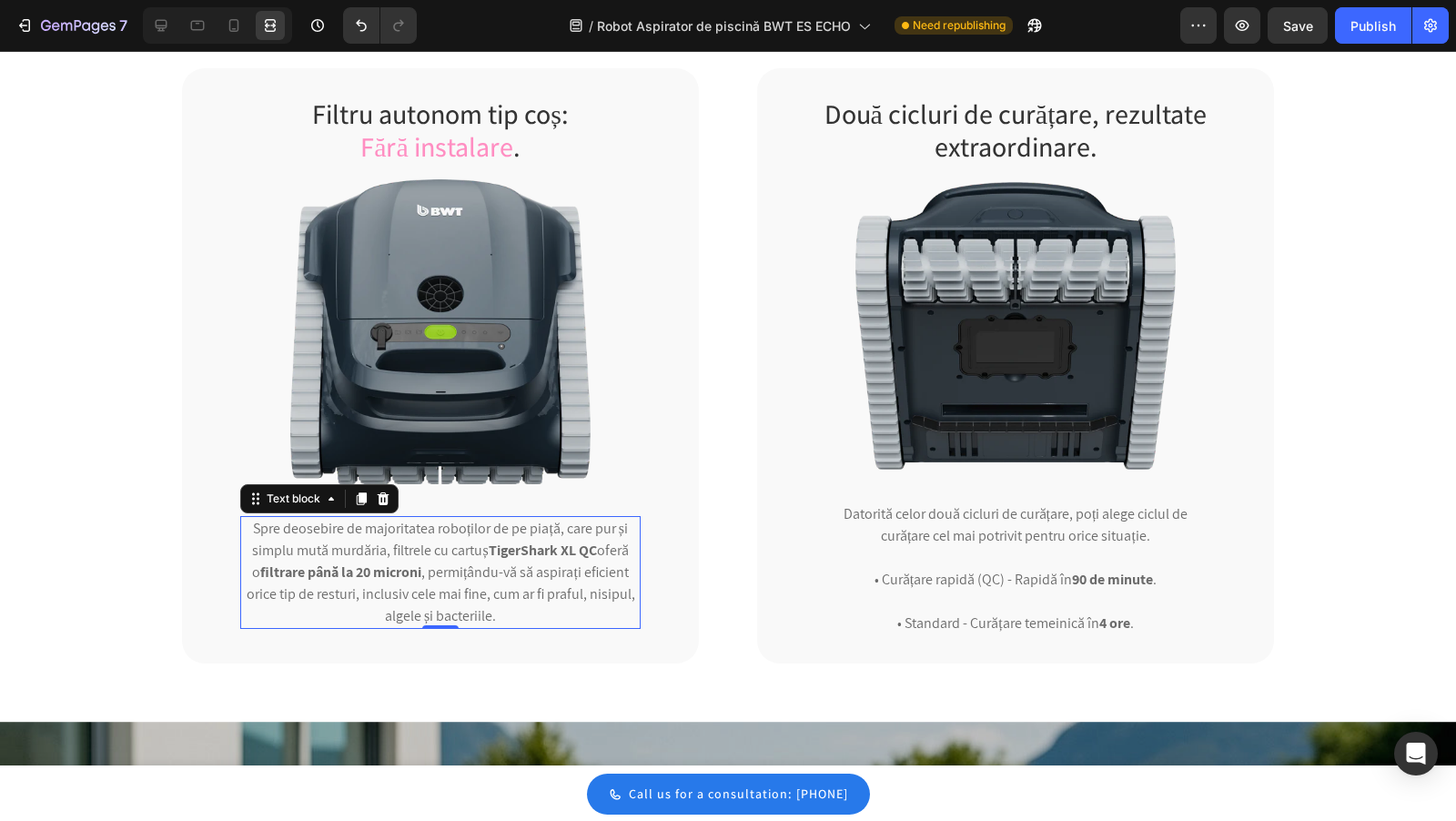 click on "Spre deosebire de majoritatea roboților de pe piață, care pur și simplu mută murdăria, filtrele cu cartuș  TigerShark XL QC  oferă o  filtrare până la 20 microni , permițându-vă să aspirați eficient orice tip de resturi, inclusiv cele mai fine, cum ar fi praful, nisipul, algele și bacteriile." at bounding box center (440, 572) 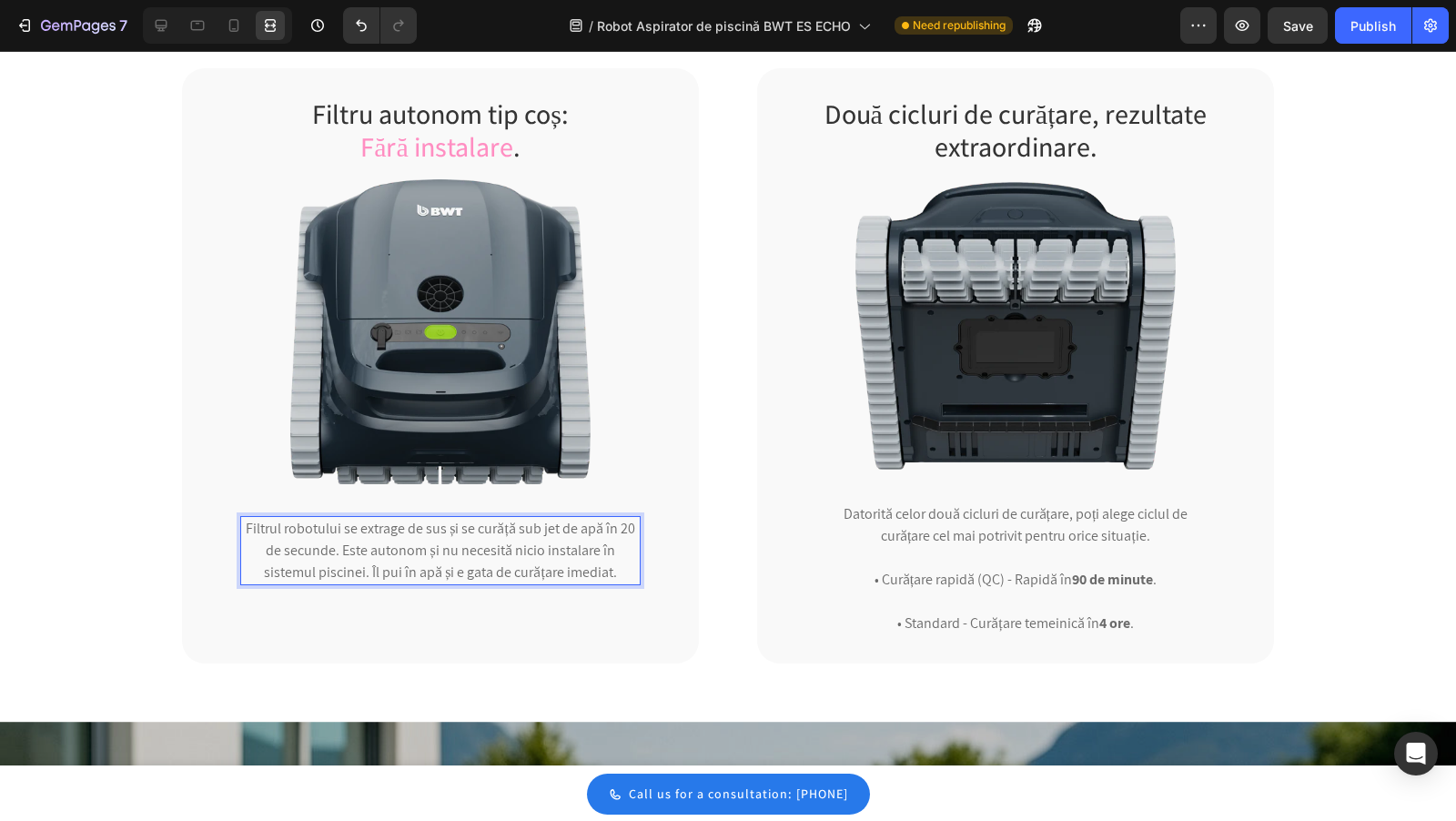 click on "Filtru autonom tip coș:  Fără instalare . Heading Image Filtrul robotului se extrage de sus și se curăță sub jet de apă în 20 de secunde. Este autonom și nu necesită nicio instalare în sistemul piscinei. Îl pui în apă și e gata de curățare imediat. Text block   0 Row Două cicluri de curățare, rezultate extraordinare. Heading Image Datorită celor două cicluri de curățare, poți alege ciclul de curățare cel mai potrivit pentru orice situație.   • Curățare rapidă (QC) - Rapidă în  90 de minute .   • Standard - Curățare temeinică în  4 ore . Text block Row Row" at bounding box center [728, 366] 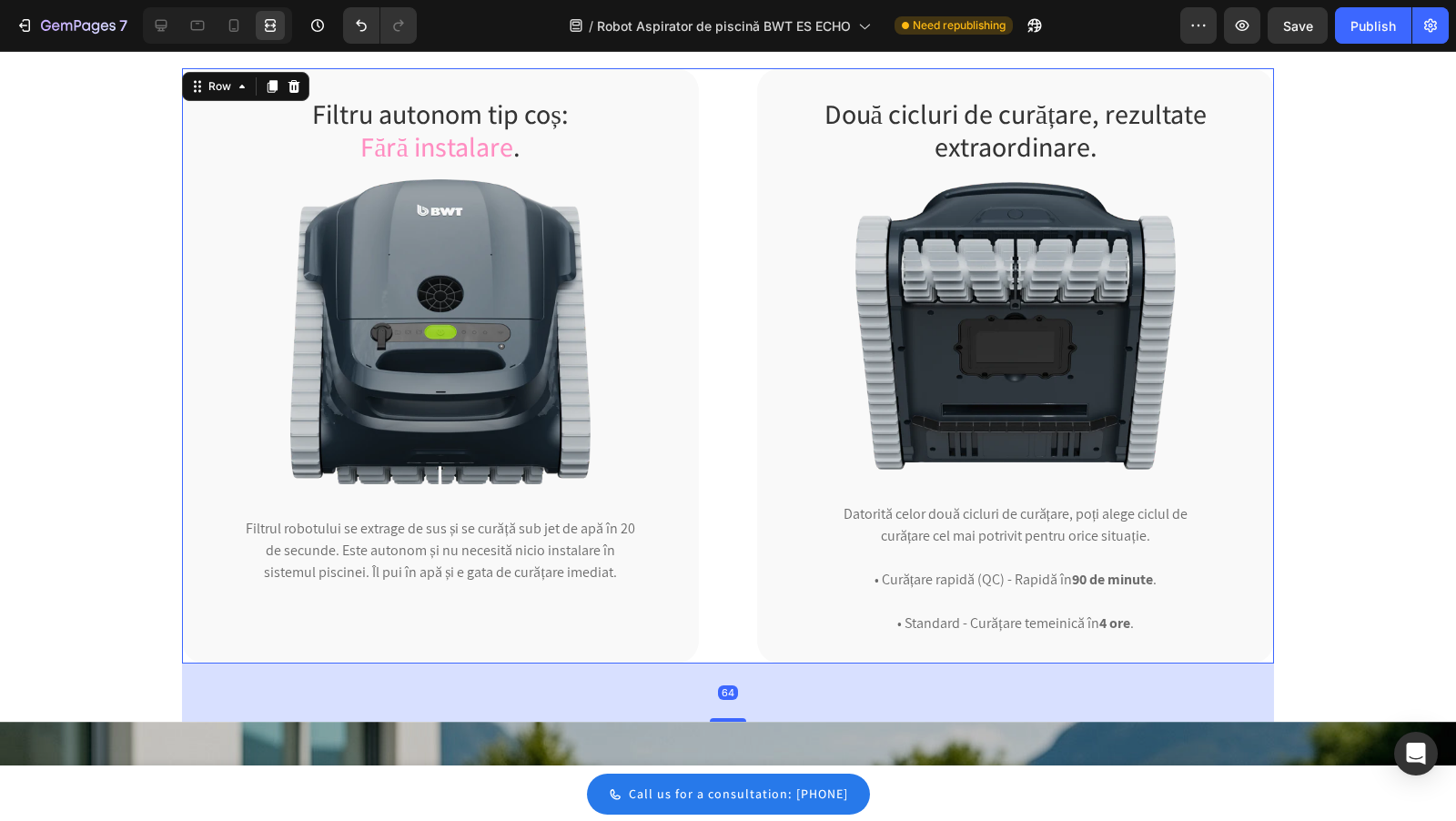 click on "Filtru autonom tip coș:  Fără instalare . Heading Image Filtrul robotului se extrage de sus și se curăță sub jet de apă în 20 de secunde. Este autonom și nu necesită nicio instalare în sistemul piscinei. Îl pui în apă și e gata de curățare imediat. Text block Row Două cicluri de curățare, rezultate extraordinare. Heading Image Datorită celor două cicluri de curățare, poți alege ciclul de curățare cel mai potrivit pentru orice situație.   • Curățare rapidă (QC) - Rapidă în  90 de minute .   • Standard - Curățare temeinică în  4 ore . Text block Row Row   64" at bounding box center (728, 366) 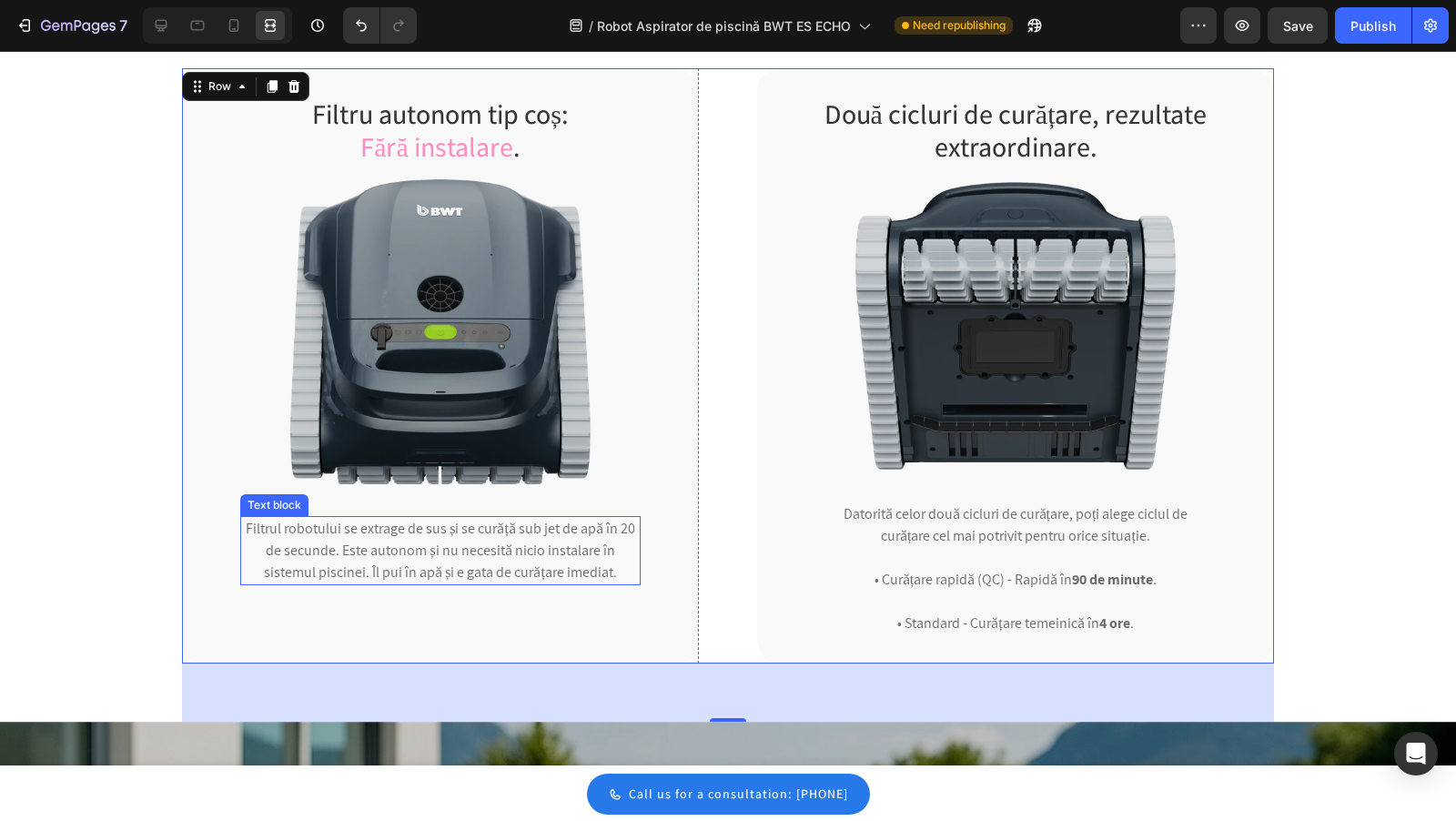 click on "Filtrul robotului se extrage de sus și se curăță sub jet de apă în 20 de secunde. Este autonom și nu necesită nicio instalare în sistemul piscinei. Îl pui în apă și e gata de curățare imediat." at bounding box center (440, 550) 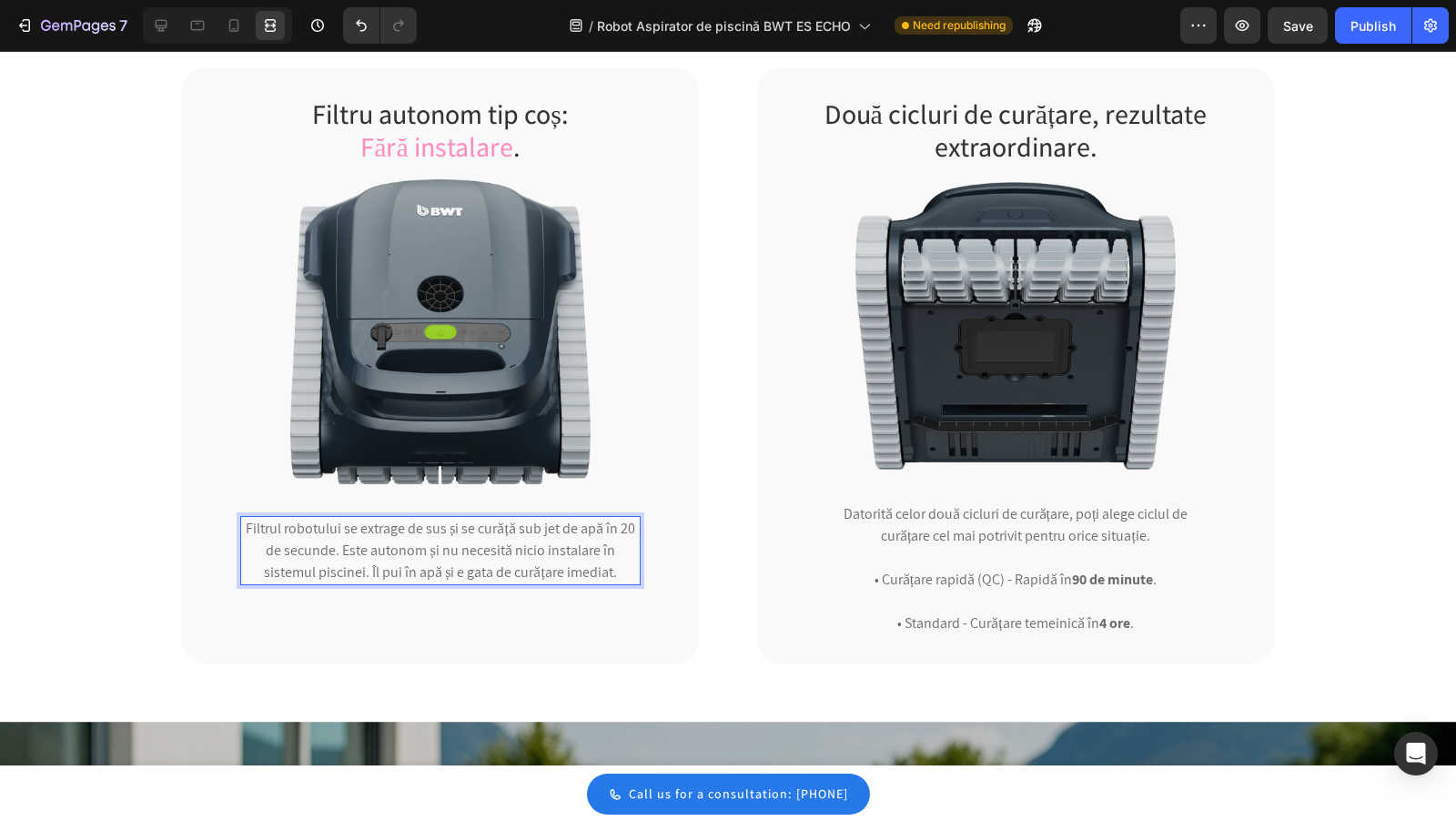 click on "Filtrul robotului se extrage de sus și se curăță sub jet de apă în 20 de secunde. Este autonom și nu necesită nicio instalare în sistemul piscinei. Îl pui în apă și e gata de curățare imediat." at bounding box center (440, 550) 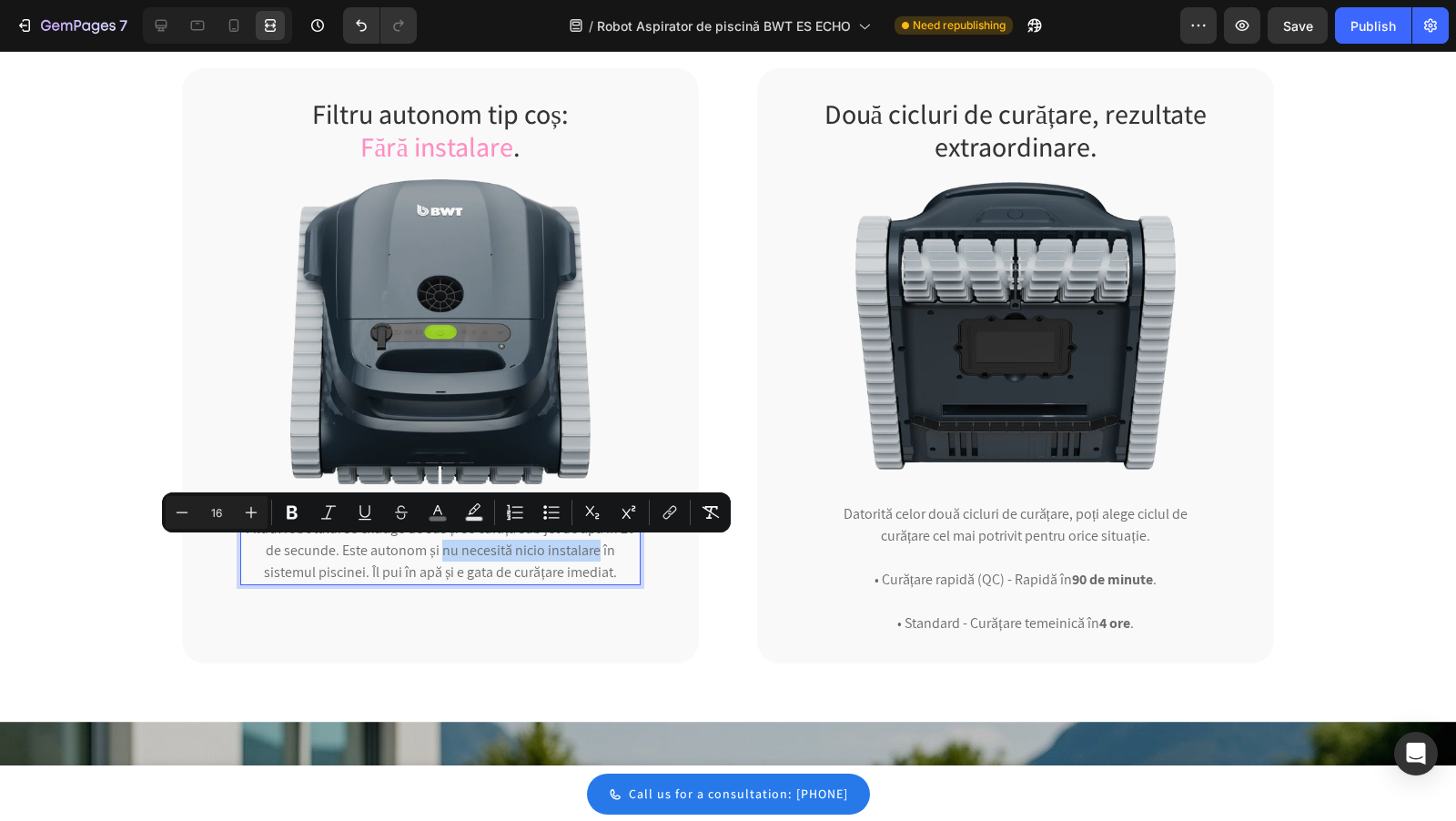 drag, startPoint x: 517, startPoint y: 554, endPoint x: 322, endPoint y: 570, distance: 195.65531 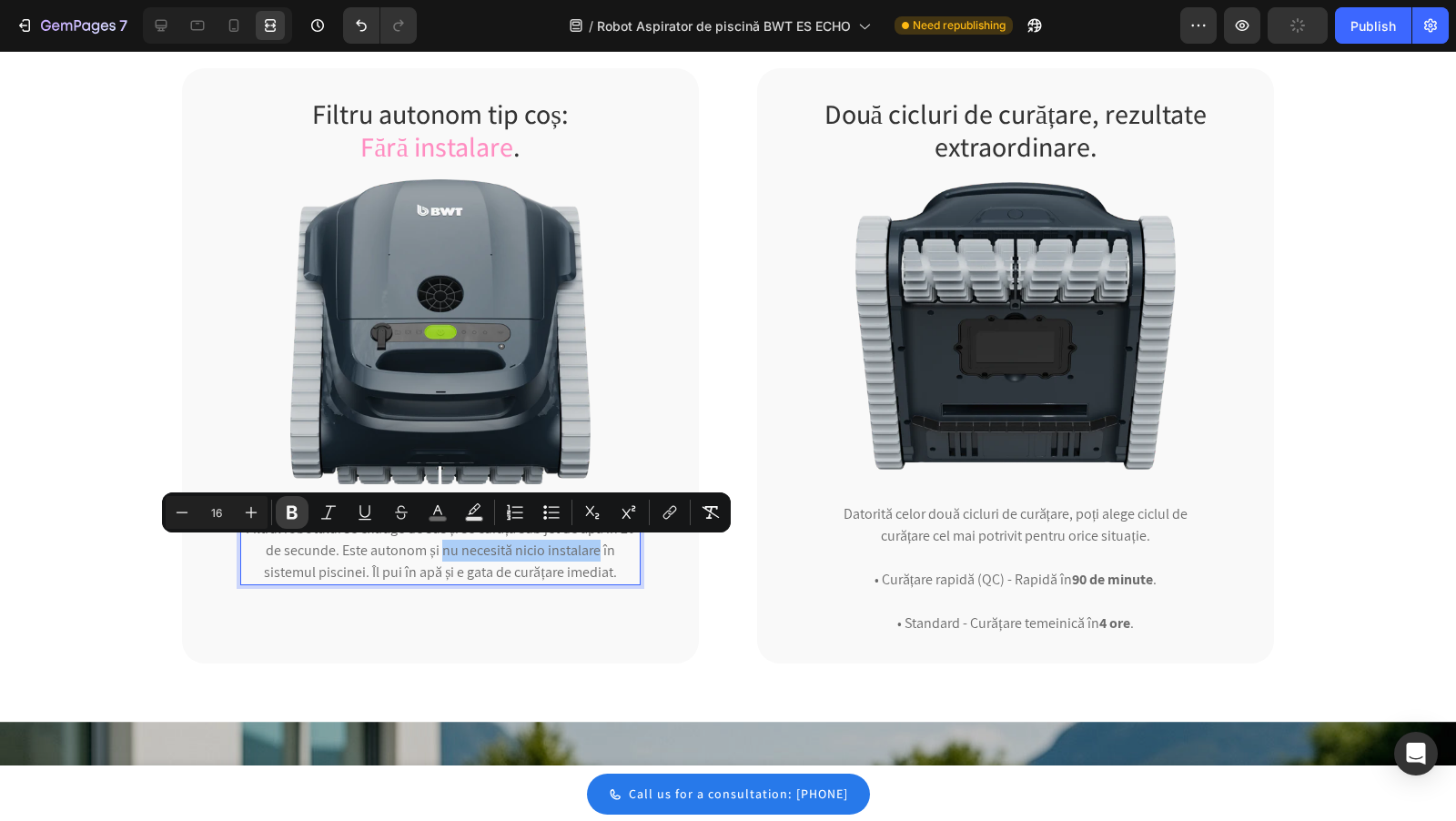 click 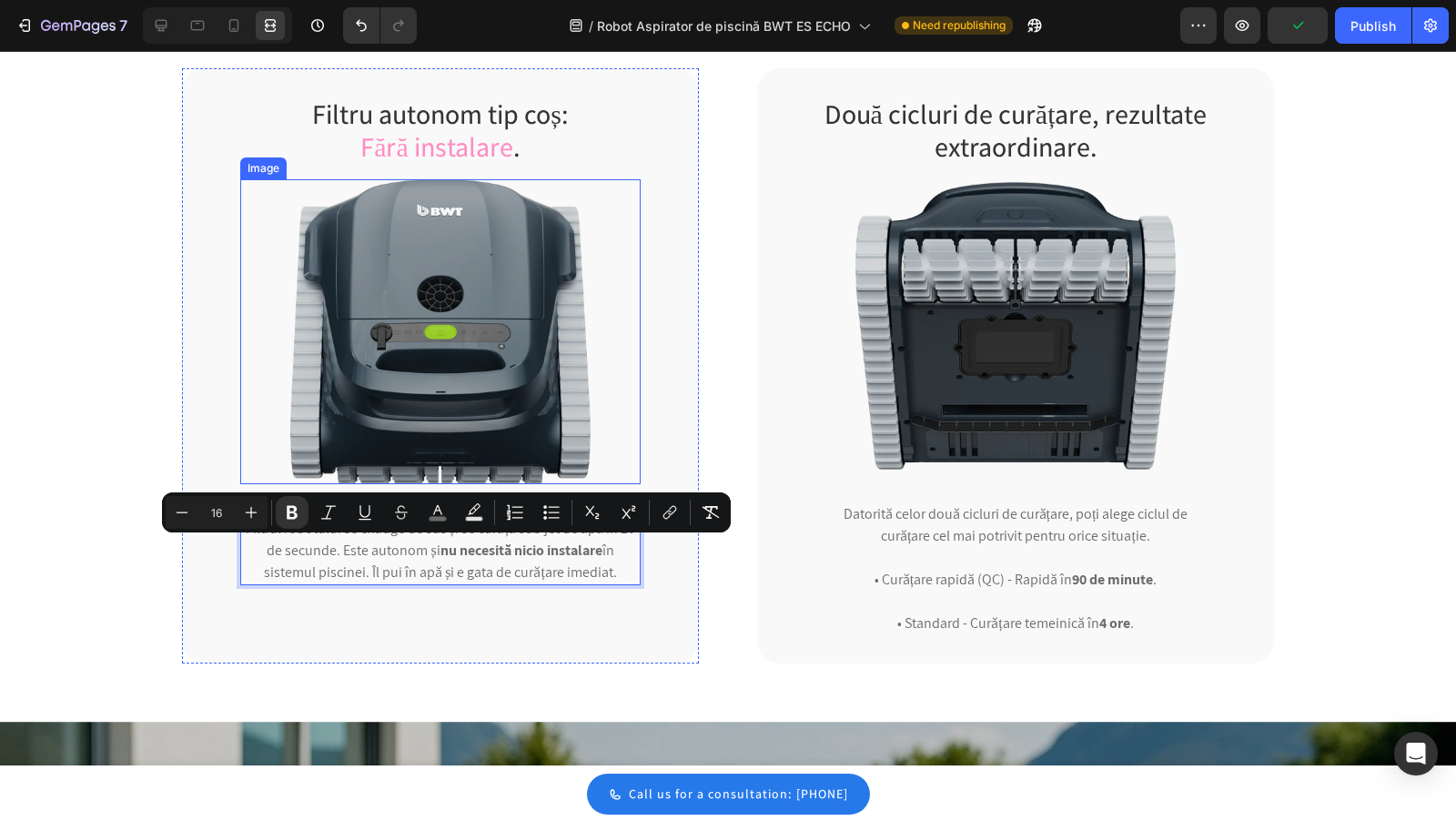 click at bounding box center [440, 331] 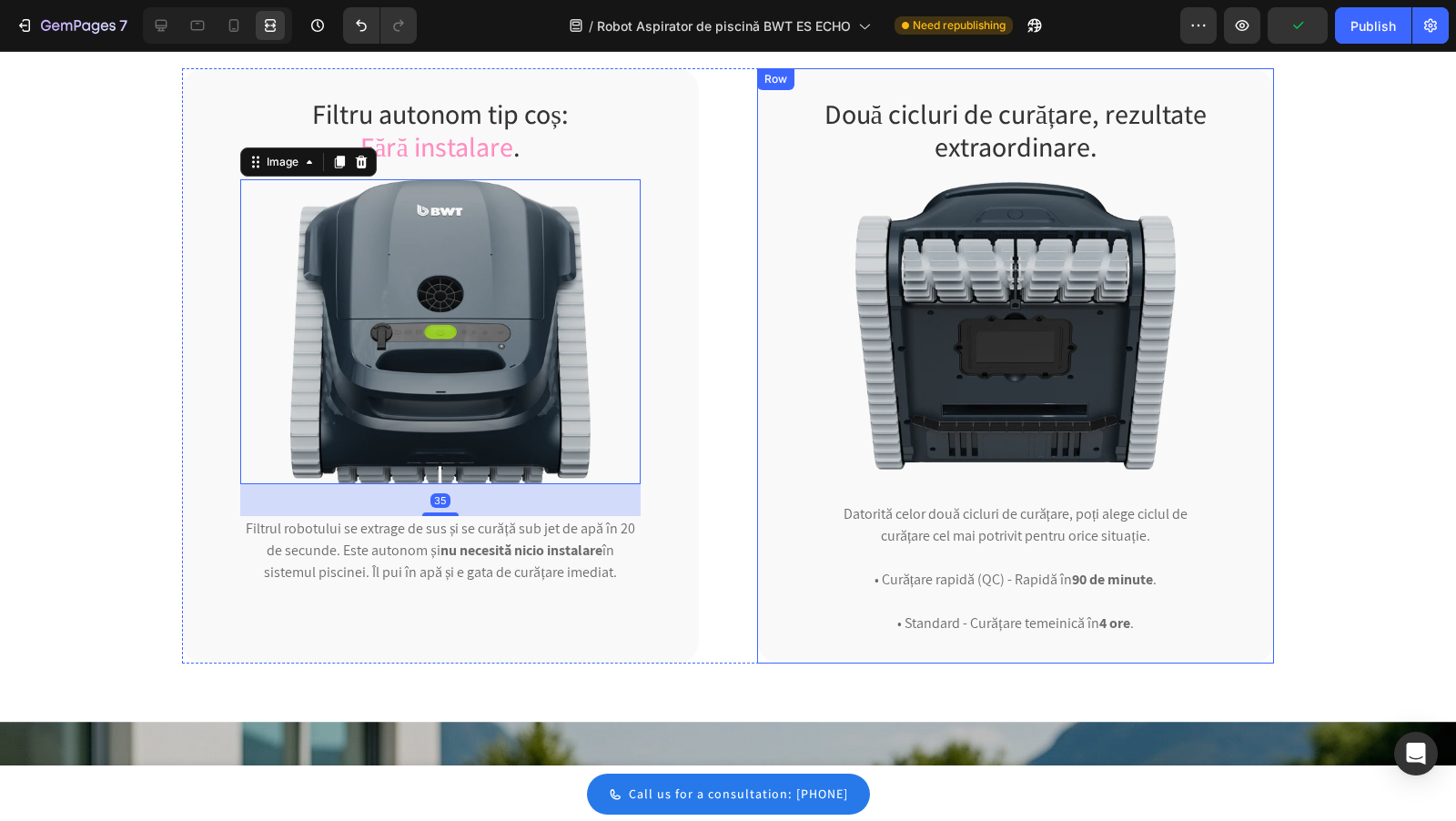 click on "Două cicluri de curățare, rezultate extraordinare. Heading Image Datorită celor două cicluri de curățare, poți alege ciclul de curățare cel mai potrivit pentru orice situație.   • Curățare rapidă (QC) - Rapidă în  90 de minute .   • Standard - Curățare temeinică în  4 ore . Text block Row" at bounding box center (1016, 366) 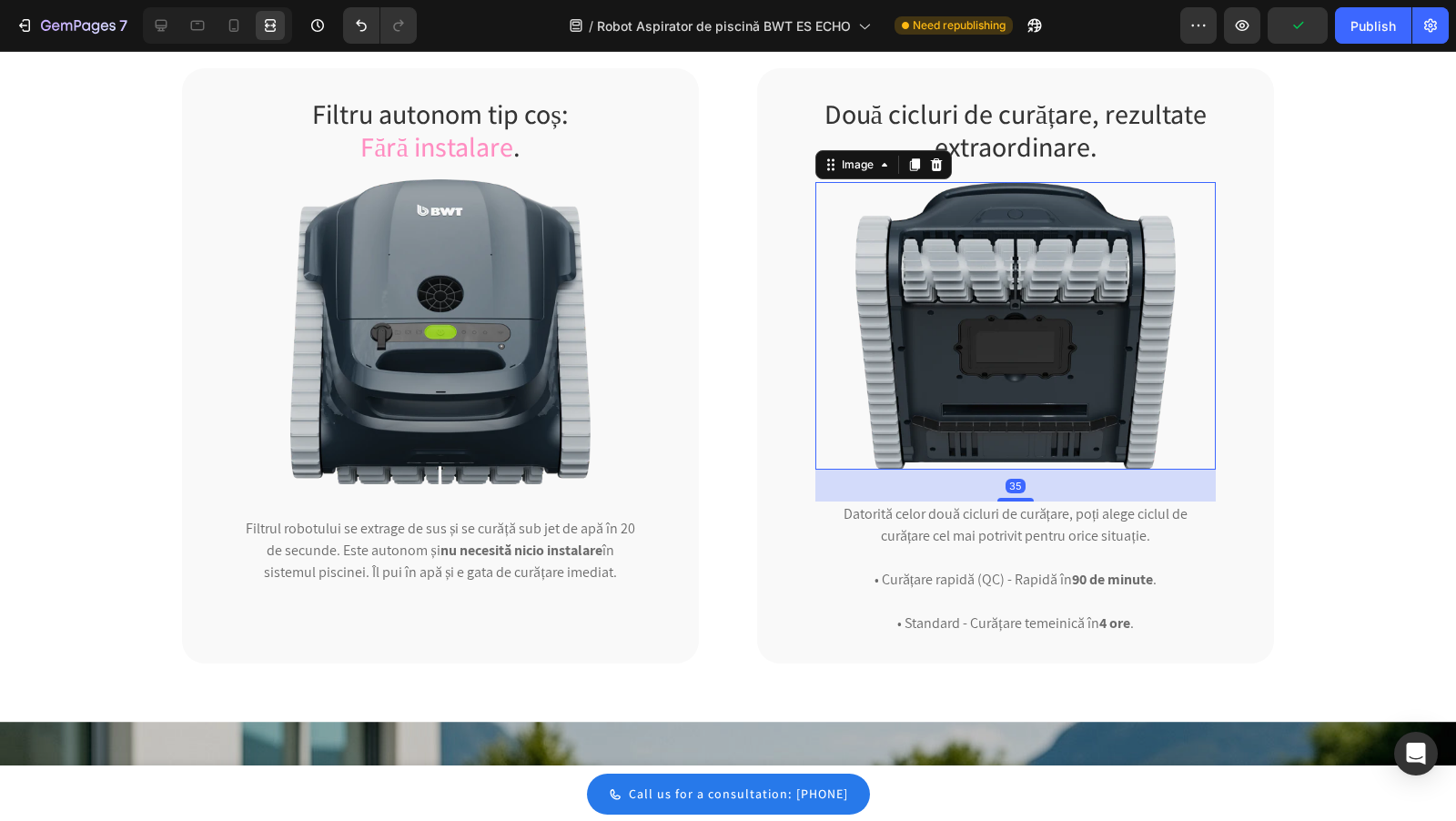 click at bounding box center (1016, 326) 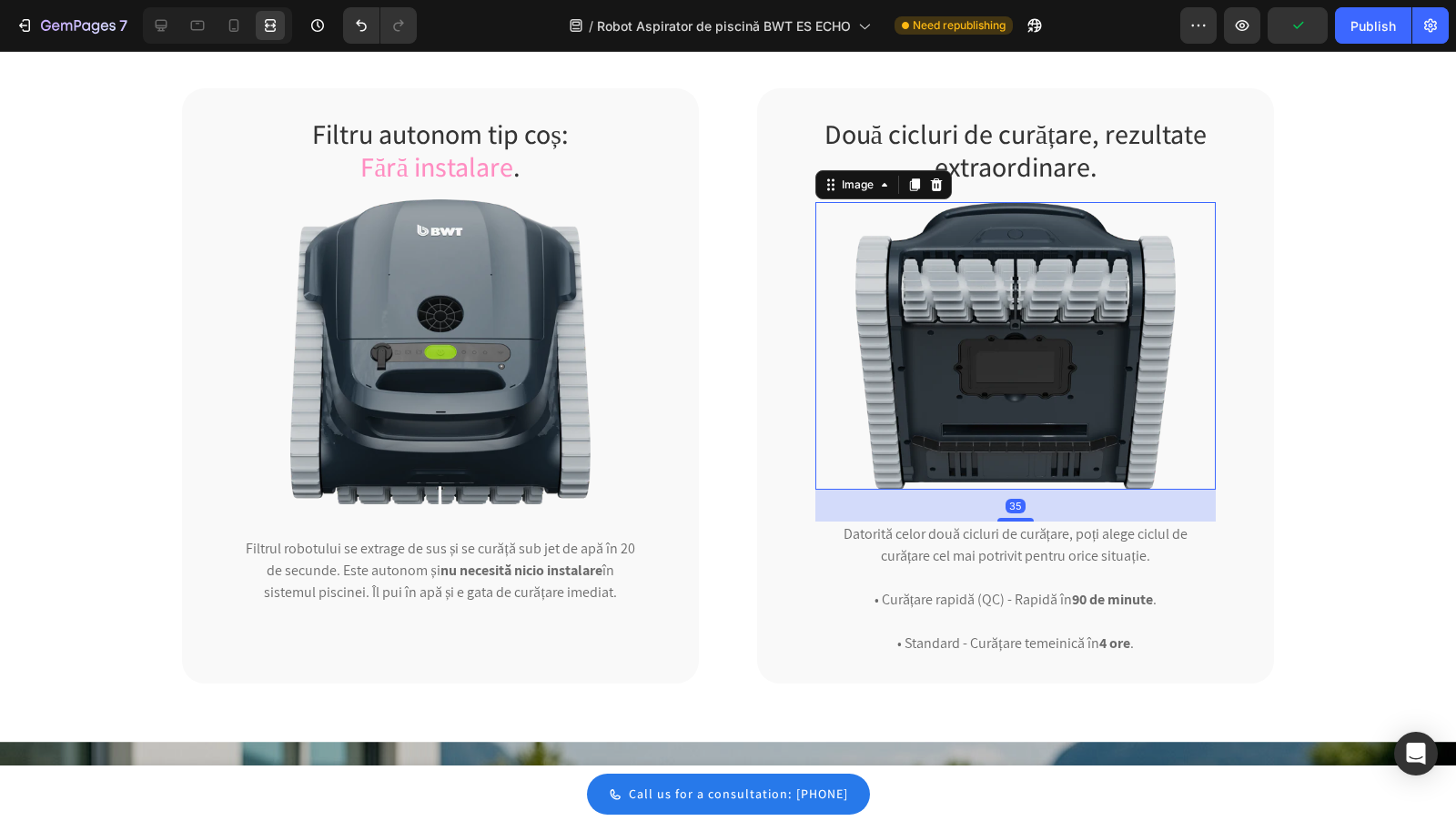 scroll, scrollTop: 2071, scrollLeft: 0, axis: vertical 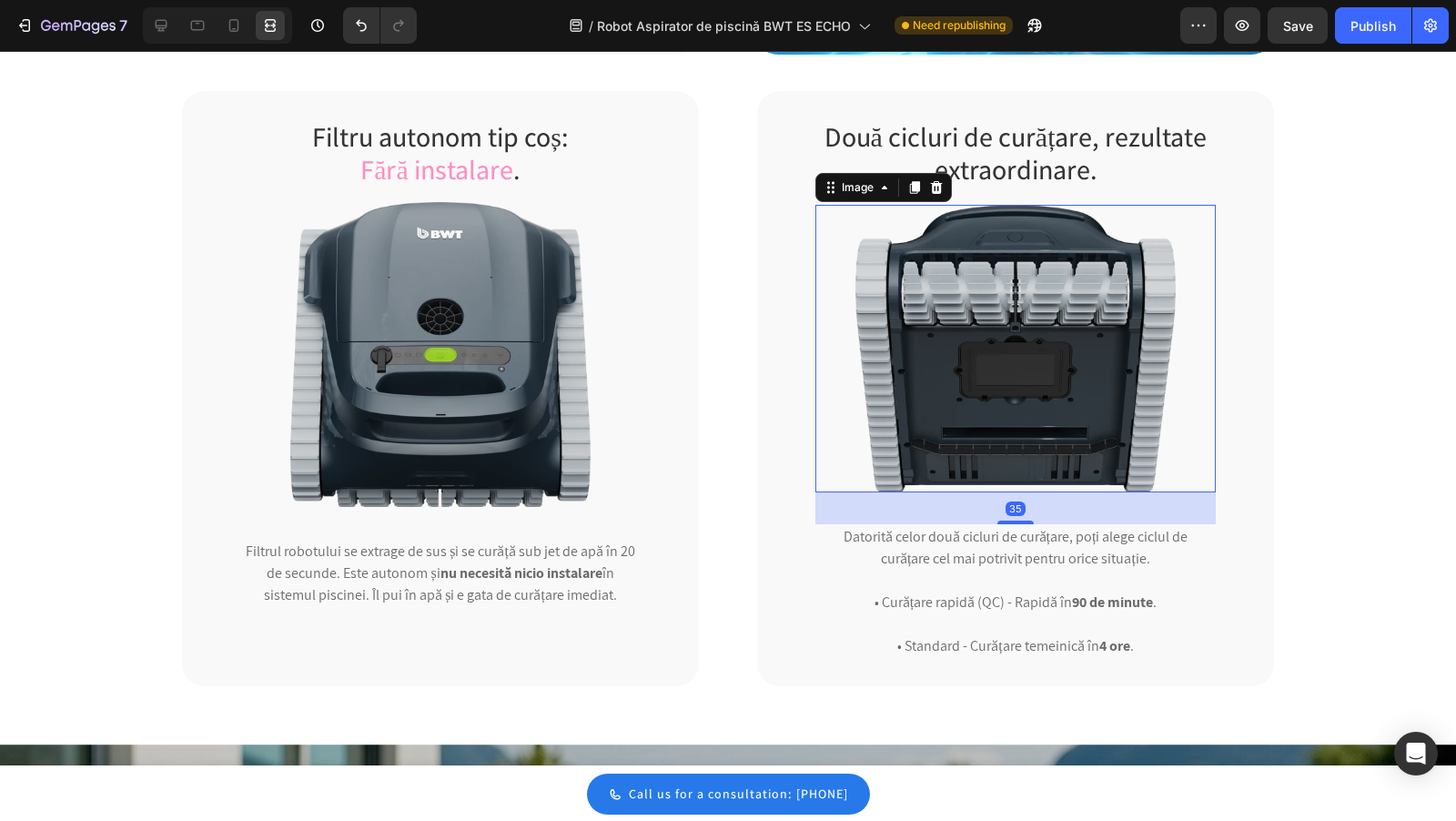 click at bounding box center [1016, 349] 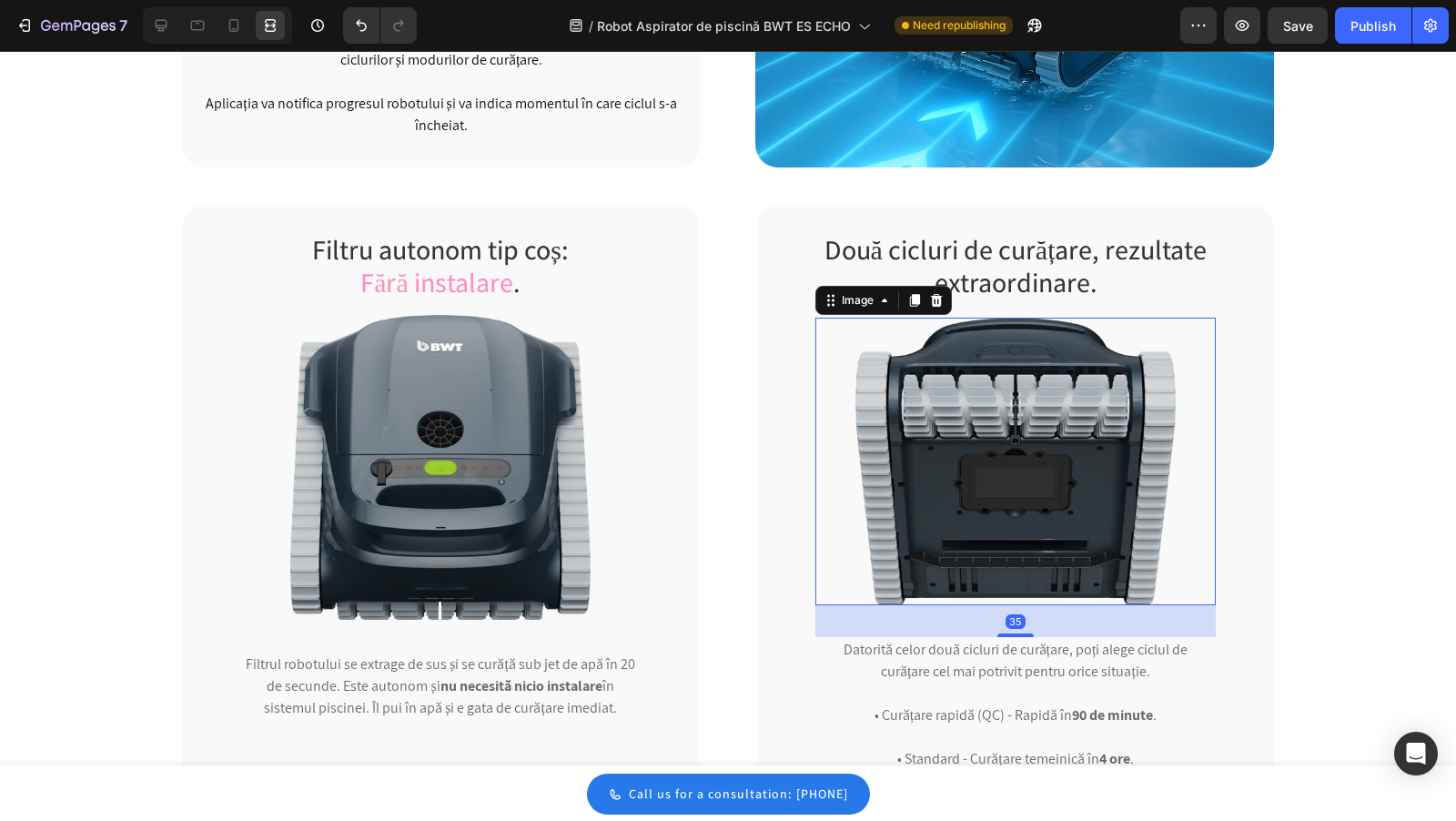 click on "Aplicație WiFi: Control de la distanță și actualizări software. Heading Image ES Echo este controlat prin aplicația mobilă BWT Home, care permite selectarea ciclurilor și modurilor de curățare.   Aplicația va notifica progresul robotului și va indica momentul în care ciclul s-a încheiat. Text block Row Giroscop și Senzor cu  Ultrasunete Heading Pentru a detecta forma piscinei și a calcula cele mai eficiente trasee, evitând obstacolele și maximizând acoperirea. Text block Row ⁠⁠⁠⁠⁠⁠⁠ Curăță Fundul,  Pereții și Linia apei Heading Datorită procesorului de generația a 7a, acoperă perfect piscina și îți permite să alegi modul de curățare. Text block Row Row Filtru autonom tip coș:  Fără instalare . Heading Image Filtrul robotului se extrage de sus și se curăță sub jet de apă în 20 de secunde. Este autonom și  nu necesită nicio instalare  în sistemul piscinei. Îl pui în apă și e gata de curățare imediat. Text block Row Heading Image   35   .   ." at bounding box center [728, 417] 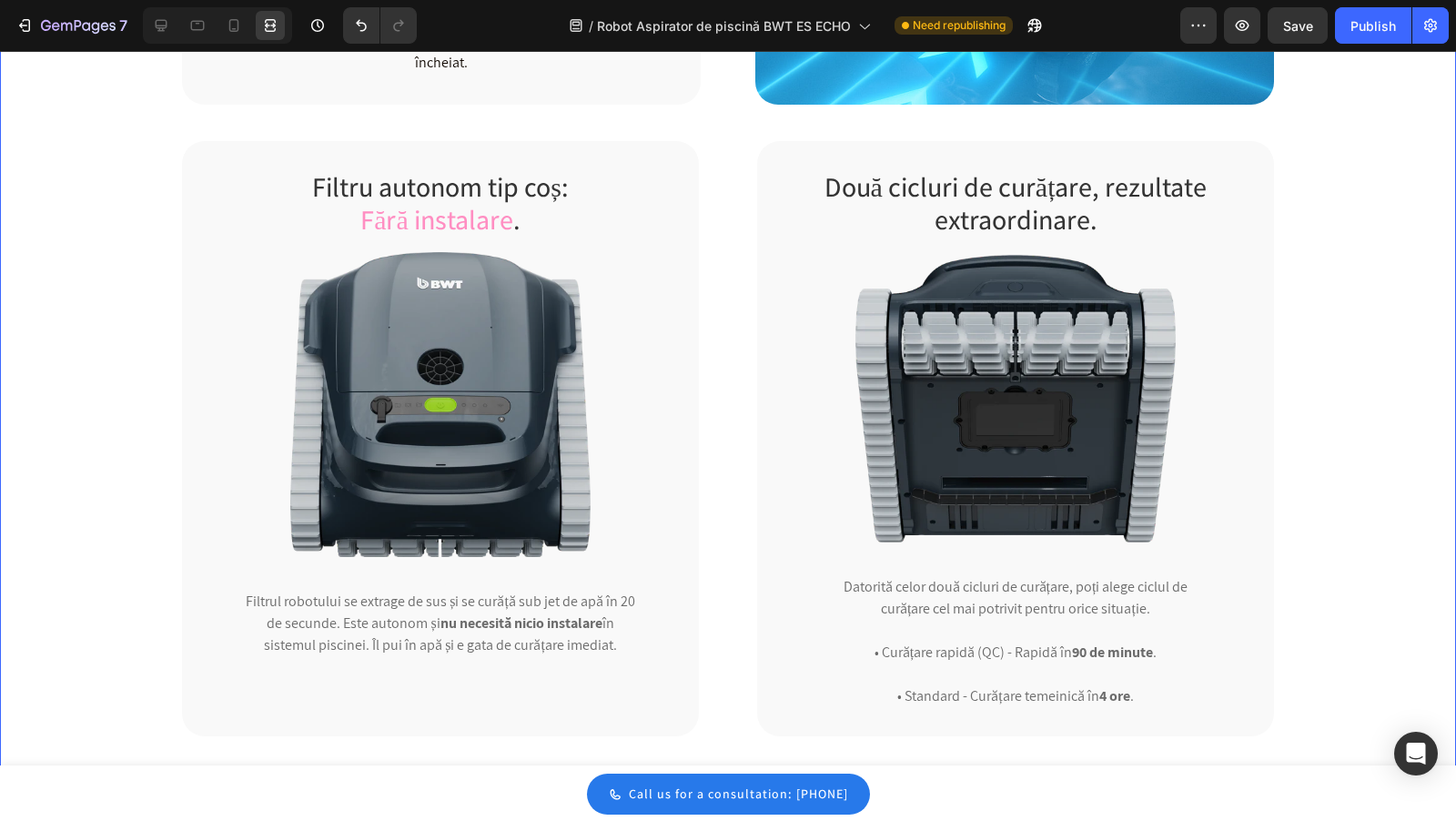 scroll, scrollTop: 2017, scrollLeft: 0, axis: vertical 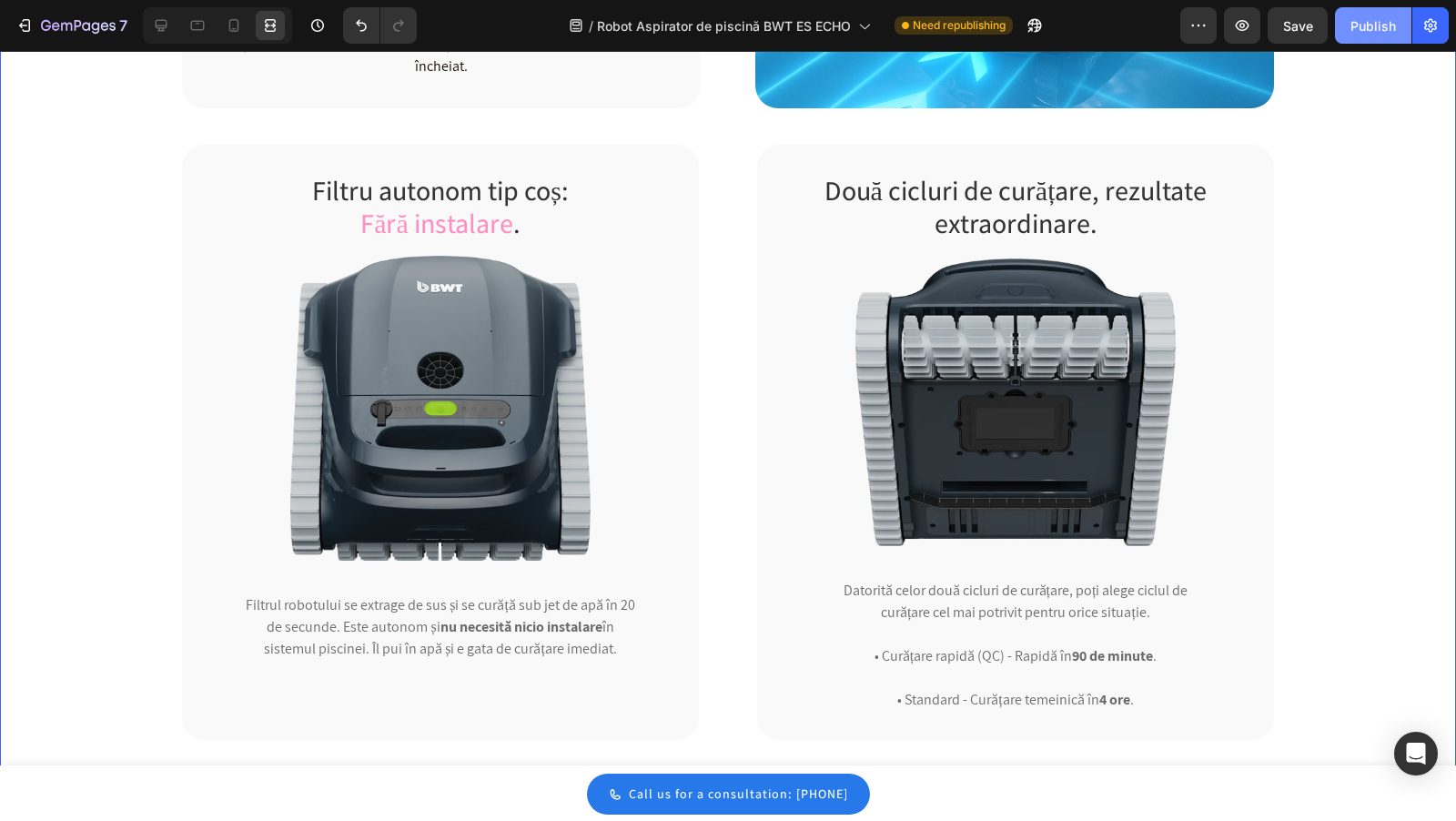 click on "Publish" at bounding box center (1373, 25) 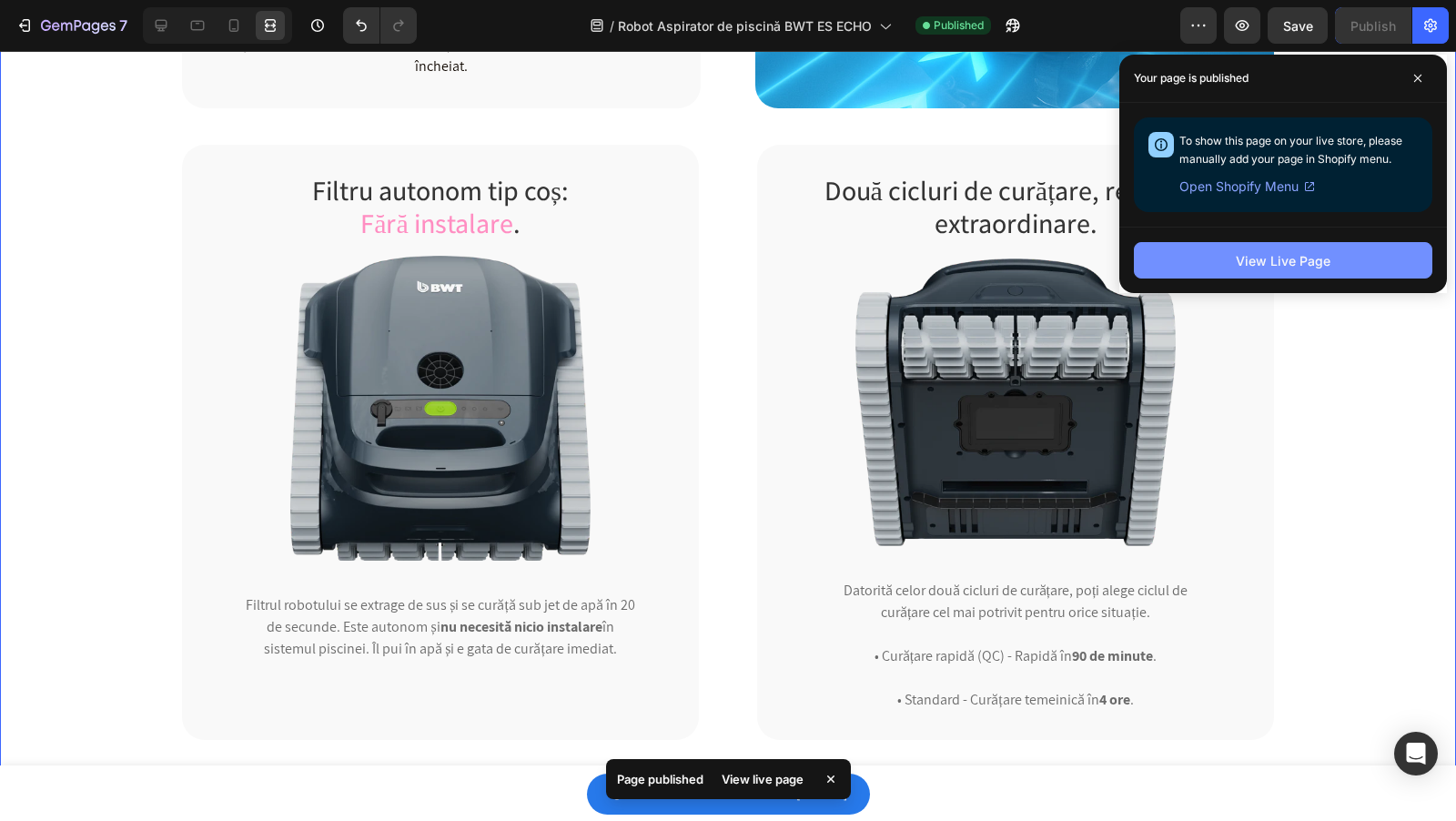 click on "View Live Page" at bounding box center [1283, 260] 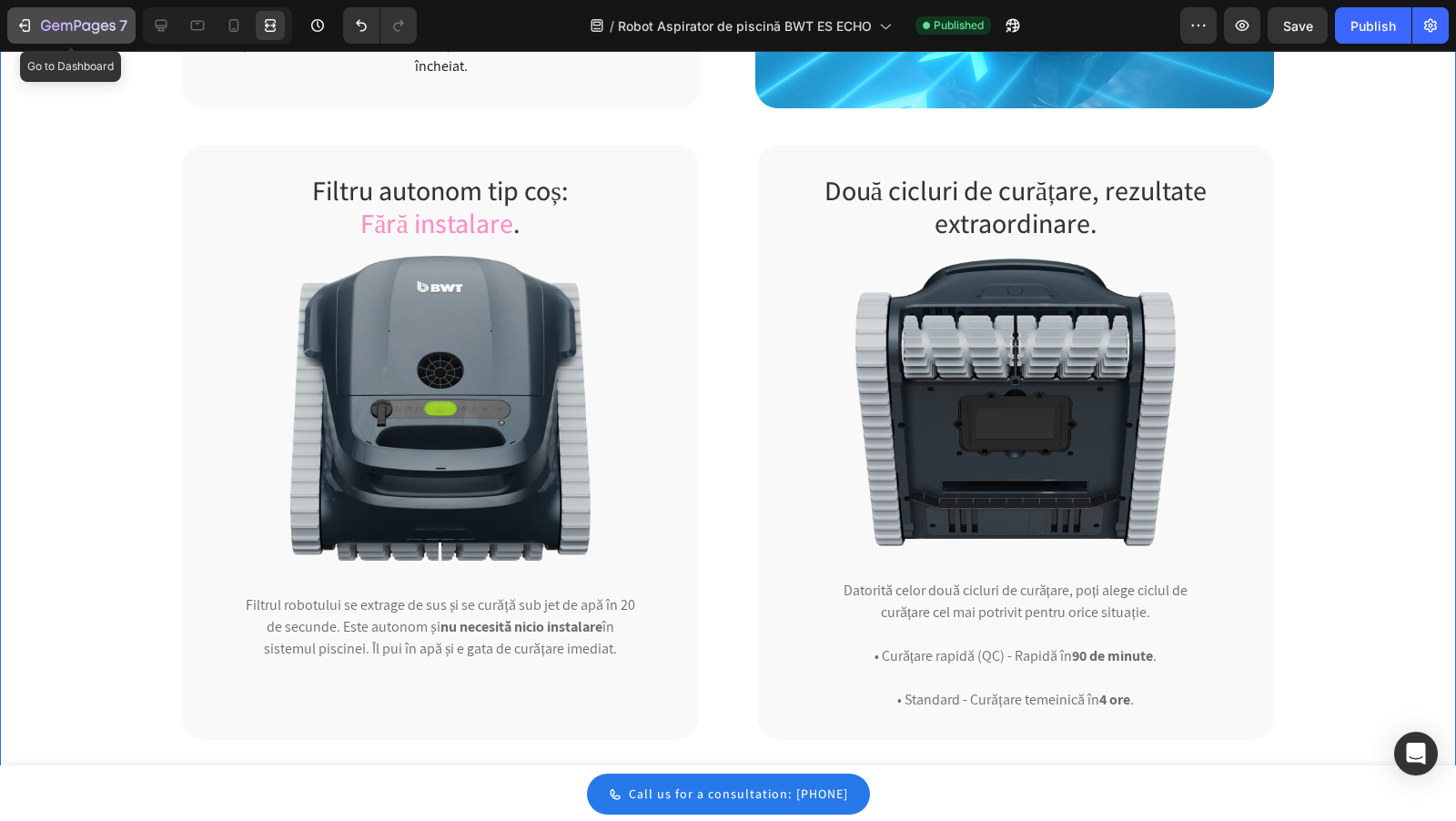 click on "7" 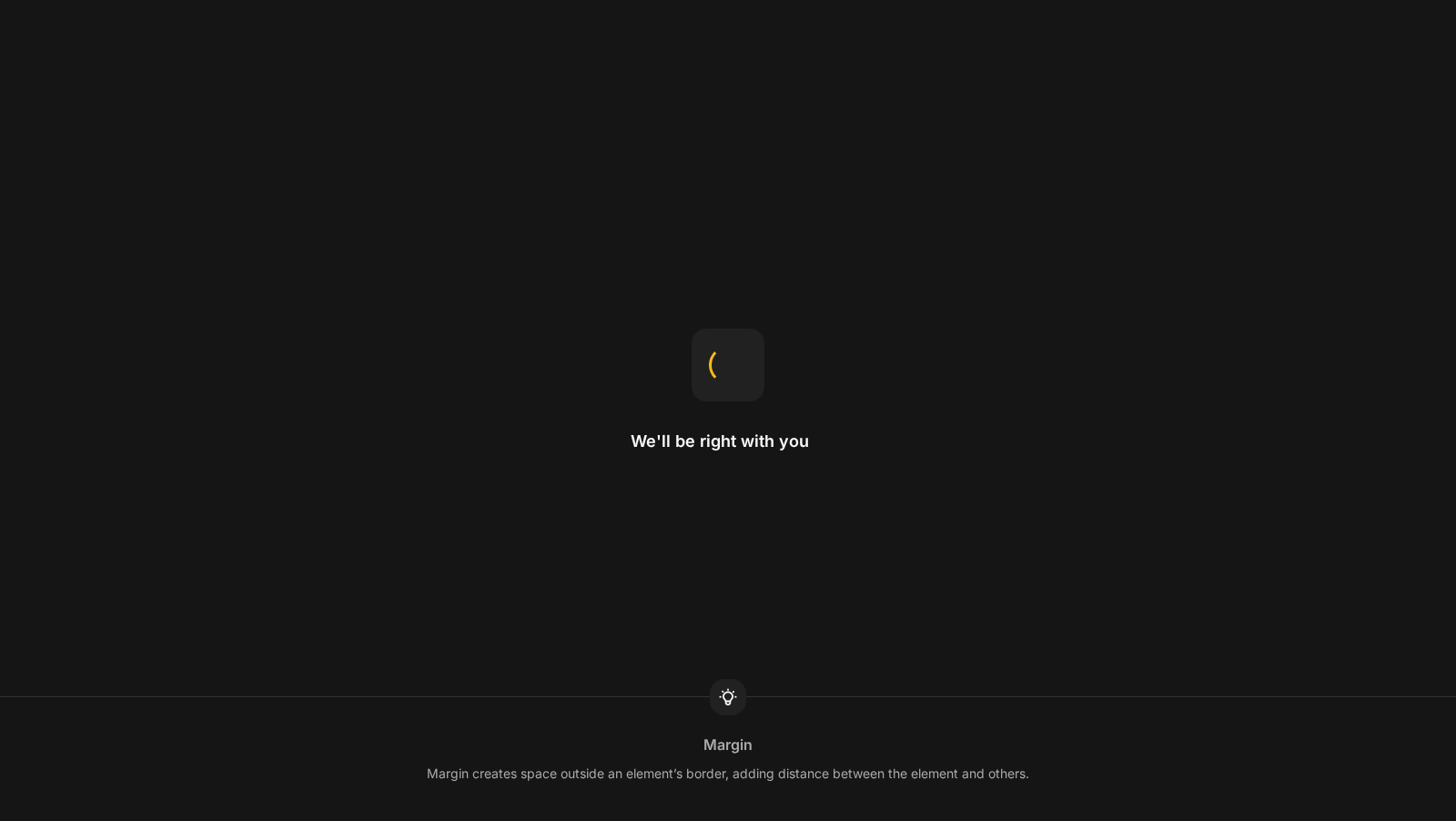 scroll, scrollTop: 0, scrollLeft: 0, axis: both 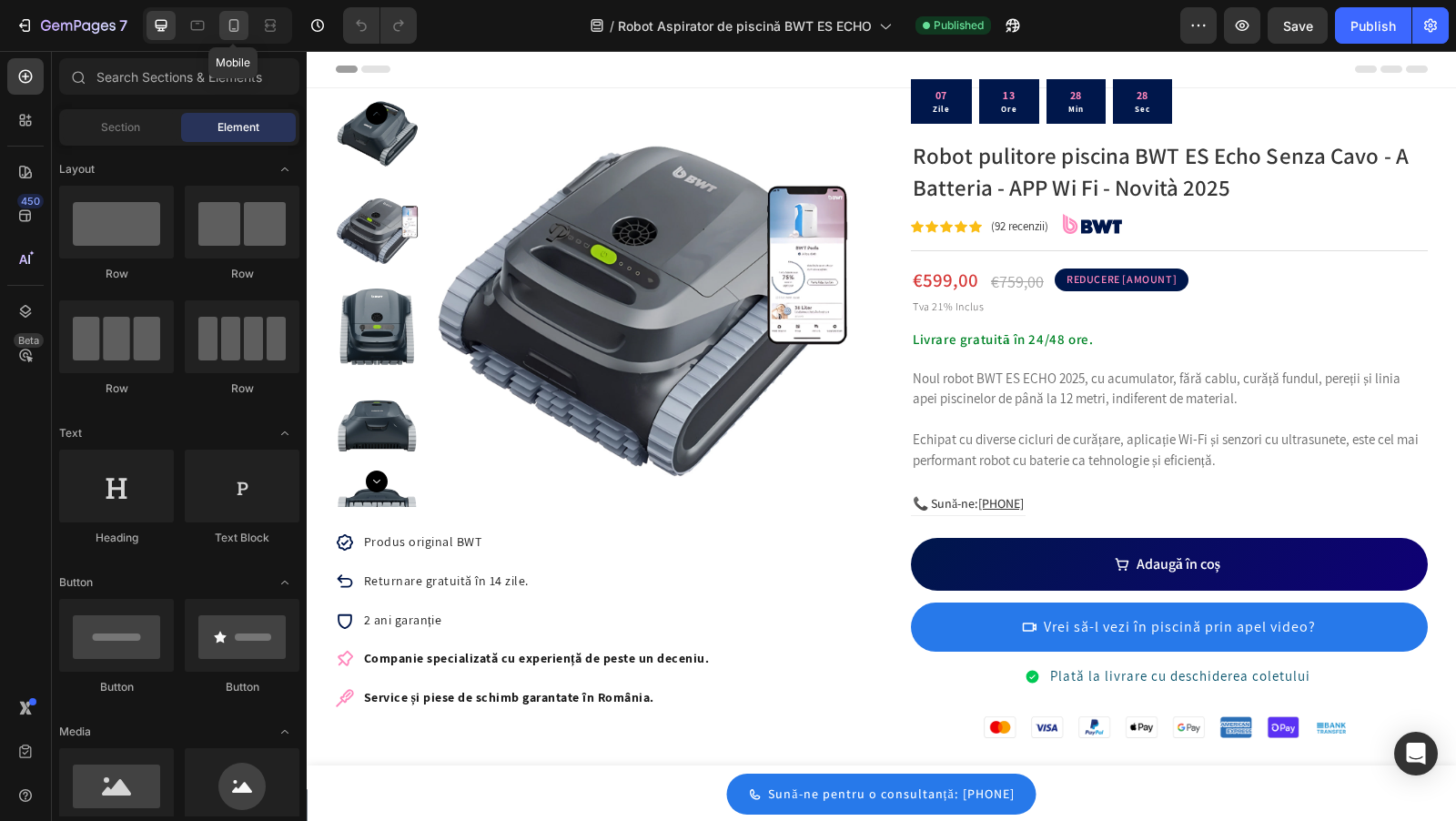 click 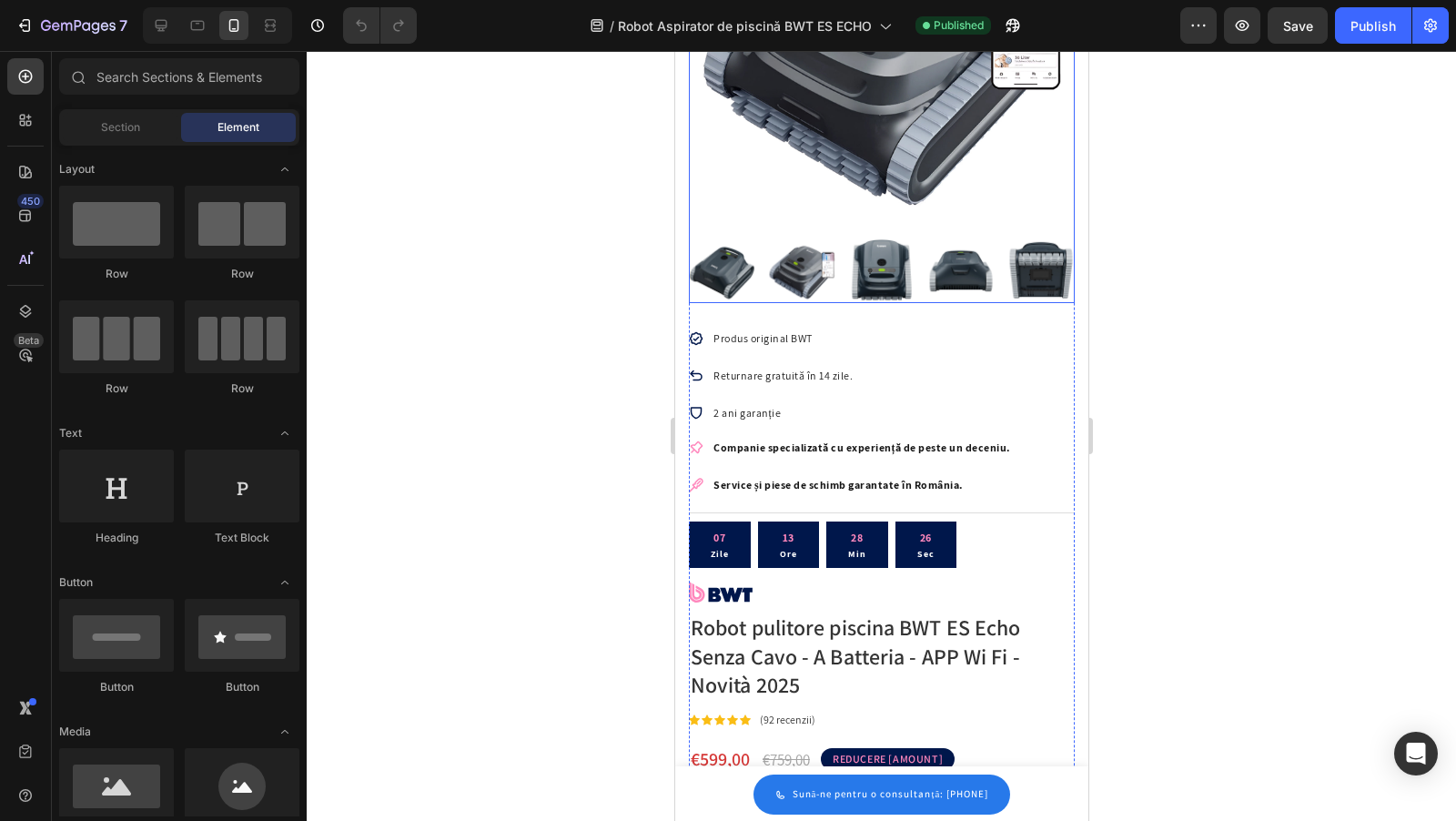 scroll, scrollTop: 241, scrollLeft: 0, axis: vertical 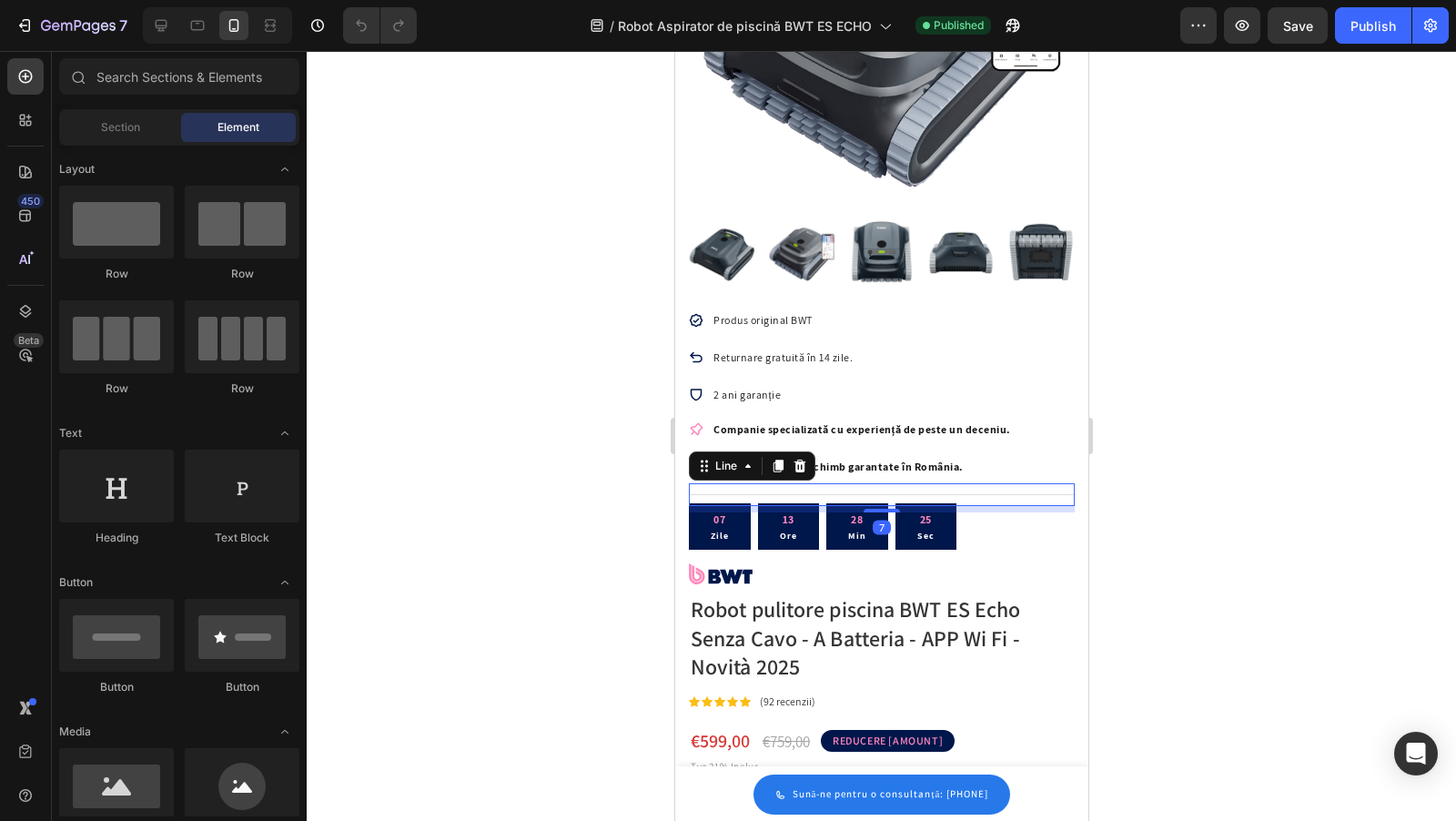 click on "Title Line   7" at bounding box center [881, 494] 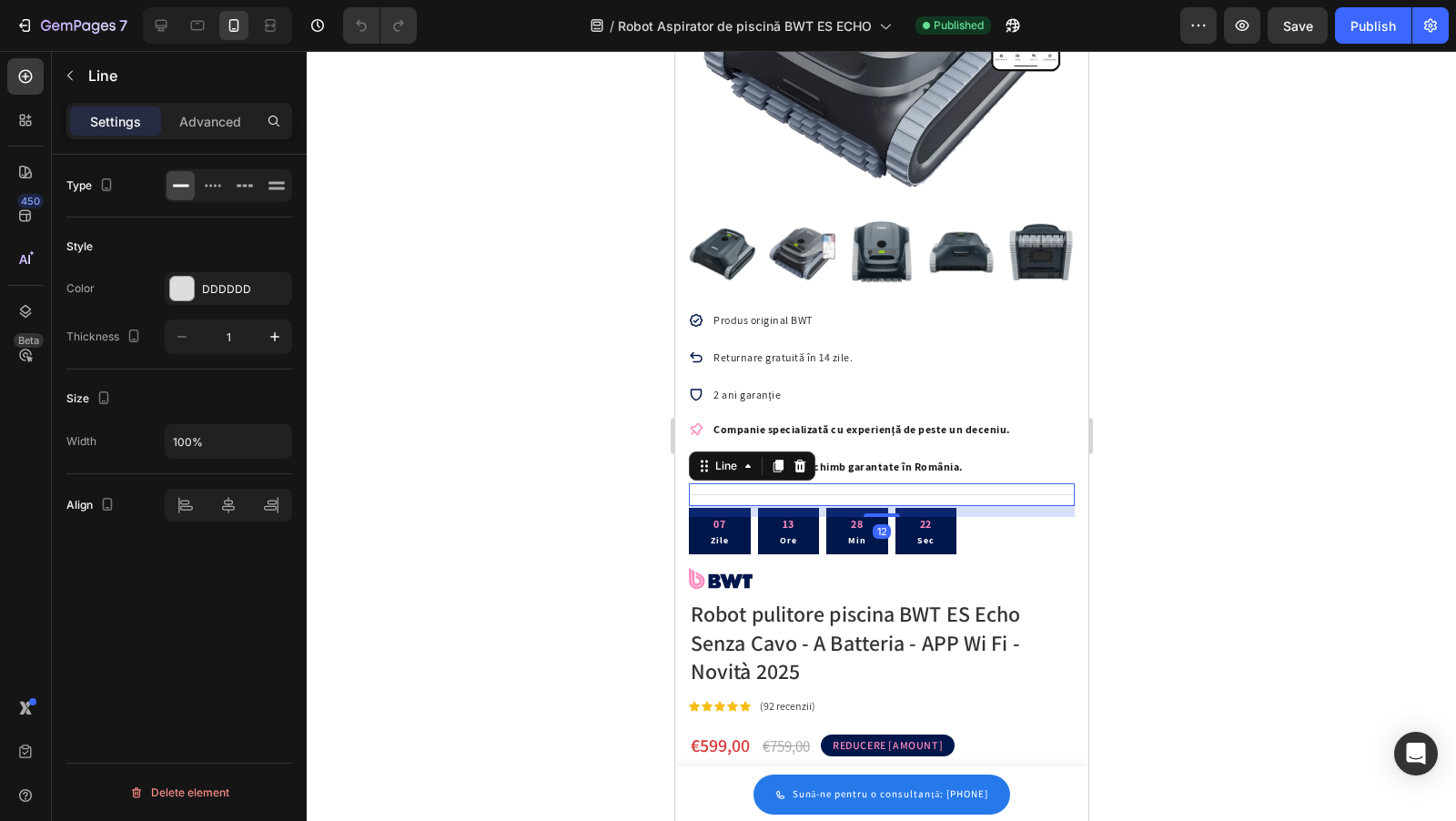 click at bounding box center [881, 515] 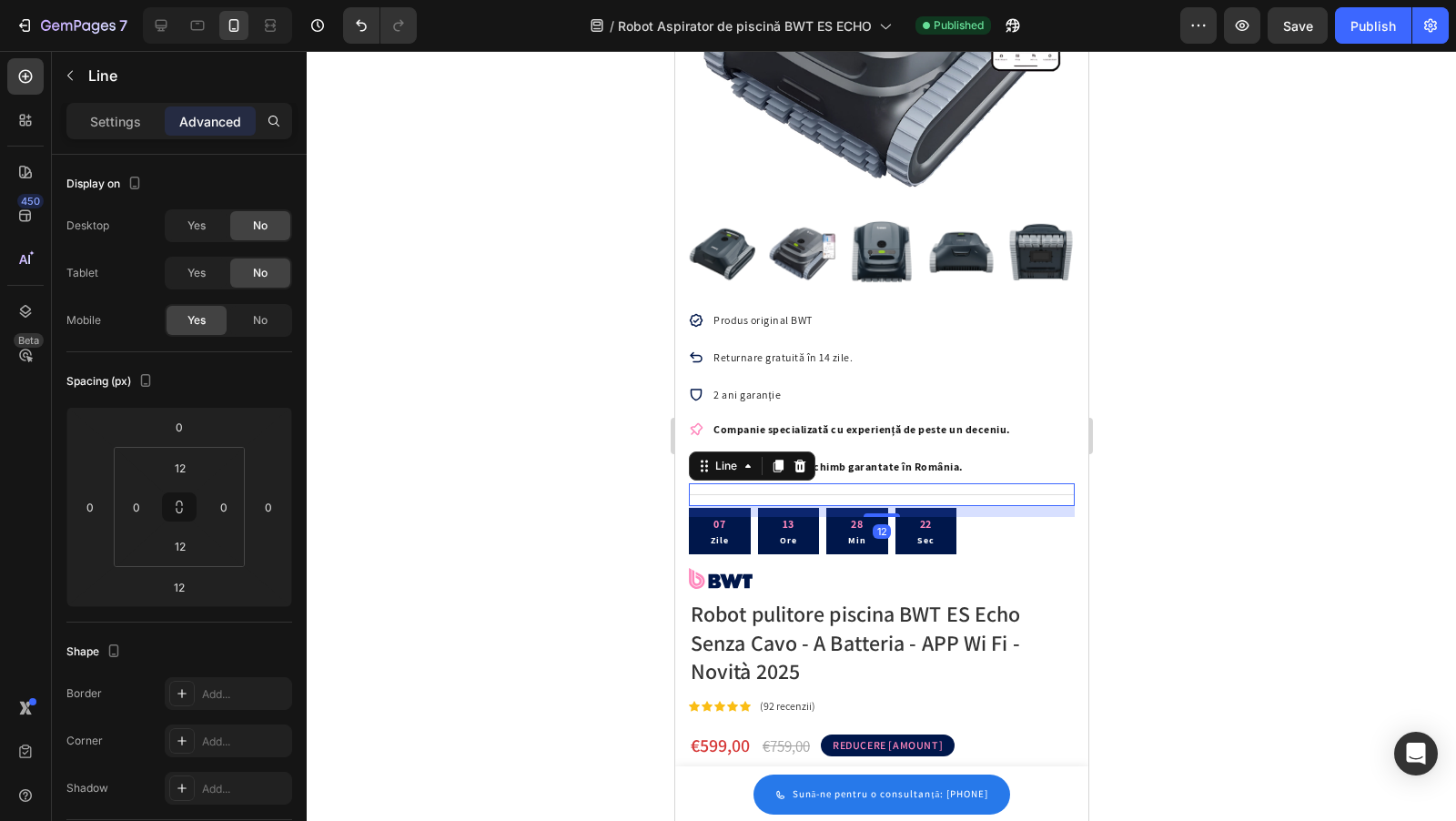 click 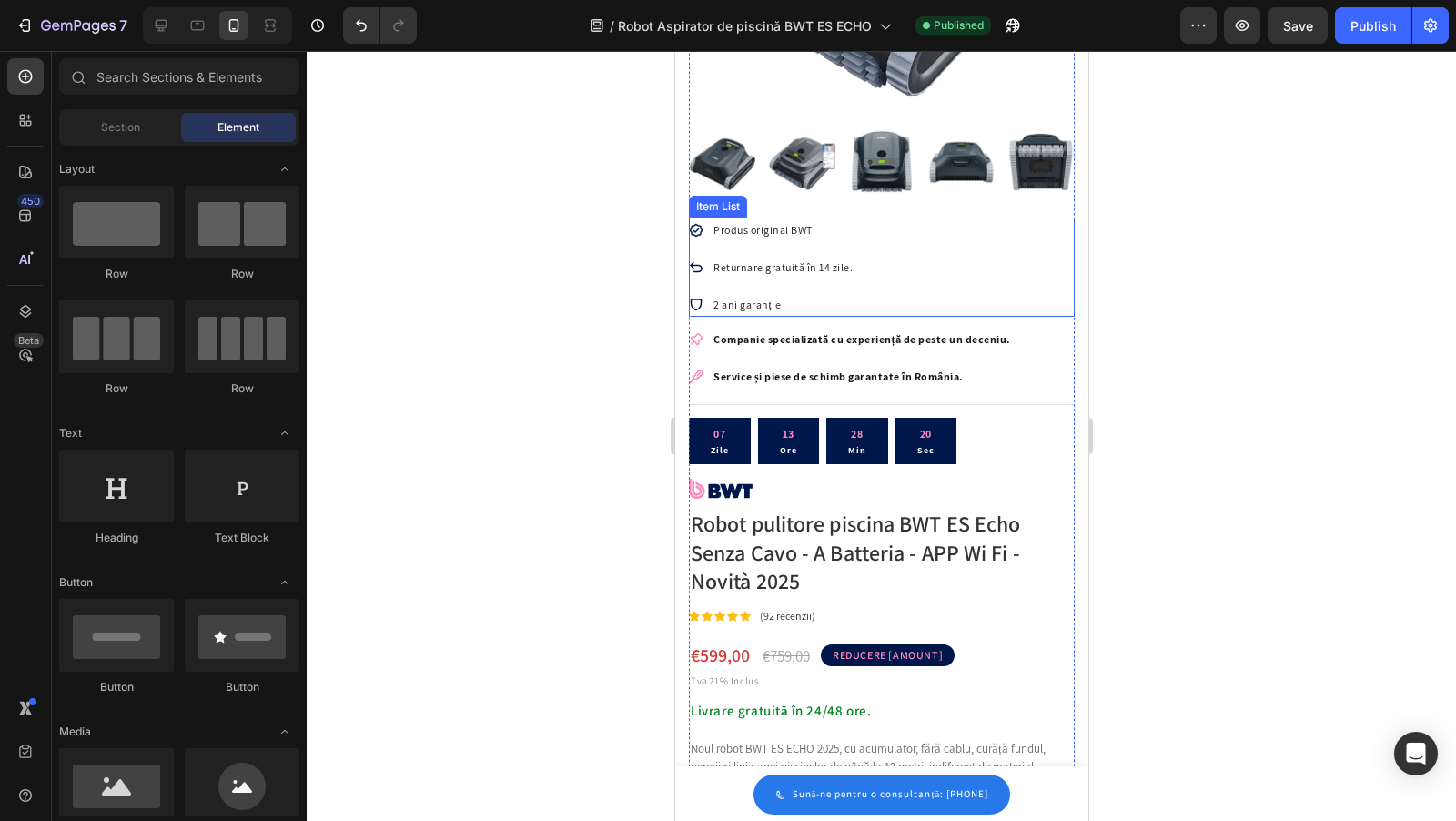 scroll, scrollTop: 347, scrollLeft: 0, axis: vertical 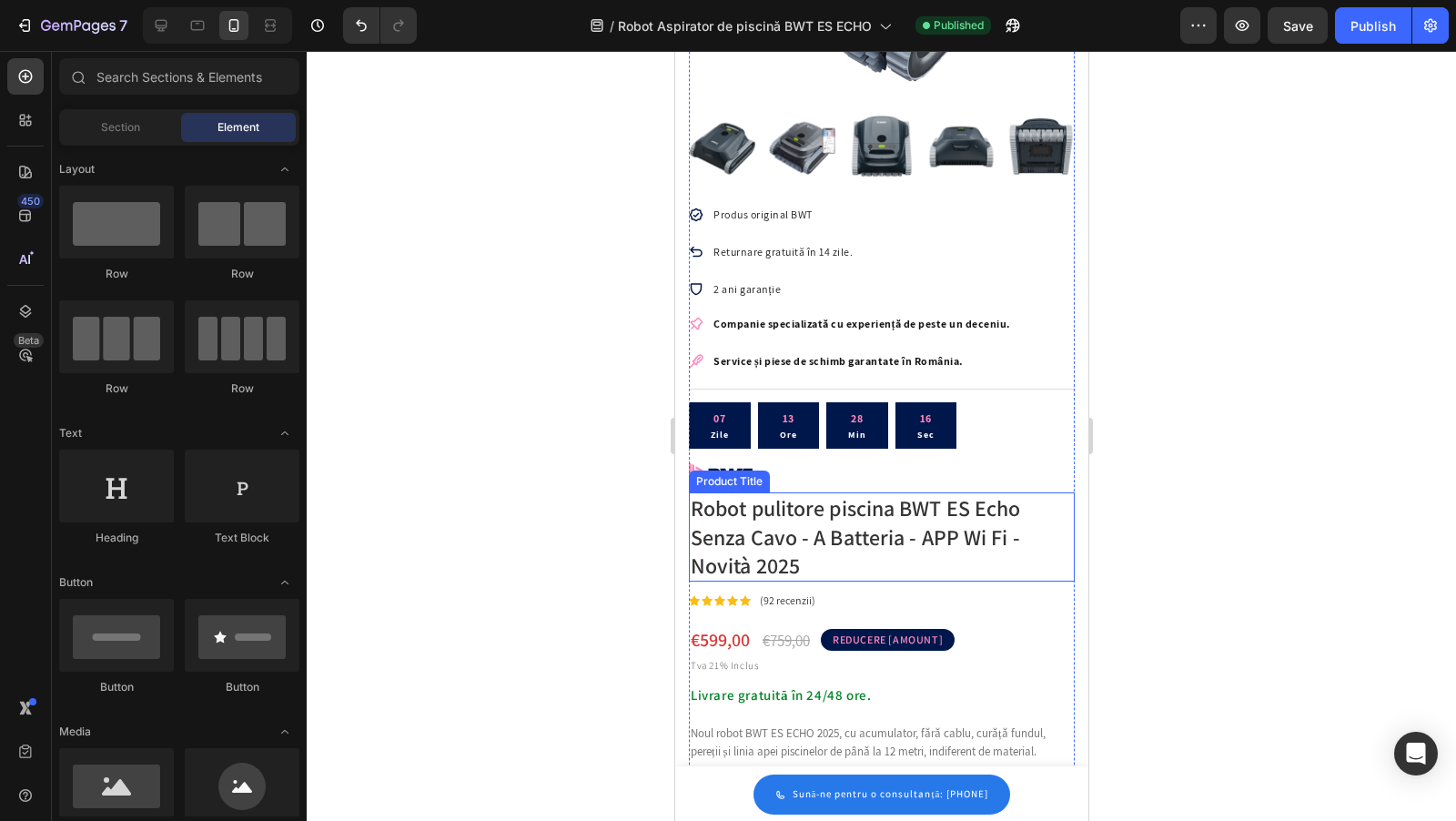 click on "Title Line 07 Zile 13 Ore 28 Min 16 Sec Countdown Timer Image Robot pulitore piscina BWT ES Echo Senza Cavo - A Batteria - APP Wi Fi - Novità 2025 Product Title                Icon                Icon                Icon                Icon                Icon Icon List Hoz (92 recenzii) Text block Image Row                Title Line €599,00 Product Price Product Price €759,00 Product Price Product Price REDUCERE 800 LEI Heading Row Tva 21% Inclus Heading Livrare gratuită în 24/48 ore. Heading Noul robot BWT ES ECHO 2025, cu acumulator, fără cablu, curăță fundul, pereții și linia apei piscinelor de până la 12 metri, indiferent de material.   Echipat cu diverse cicluri de curățare, aplicație Wi-Fi și senzori cu ultrasunete, este cel mai performant robot cu baterie ca tehnologie și eficiență. Text block 📞 Sună-ne:  0740 948 289 Text block Row Row
Adaugă în coș Product Cart Button
Vrei să-l vezi în piscină prin apel video? Button" at bounding box center [881, 737] 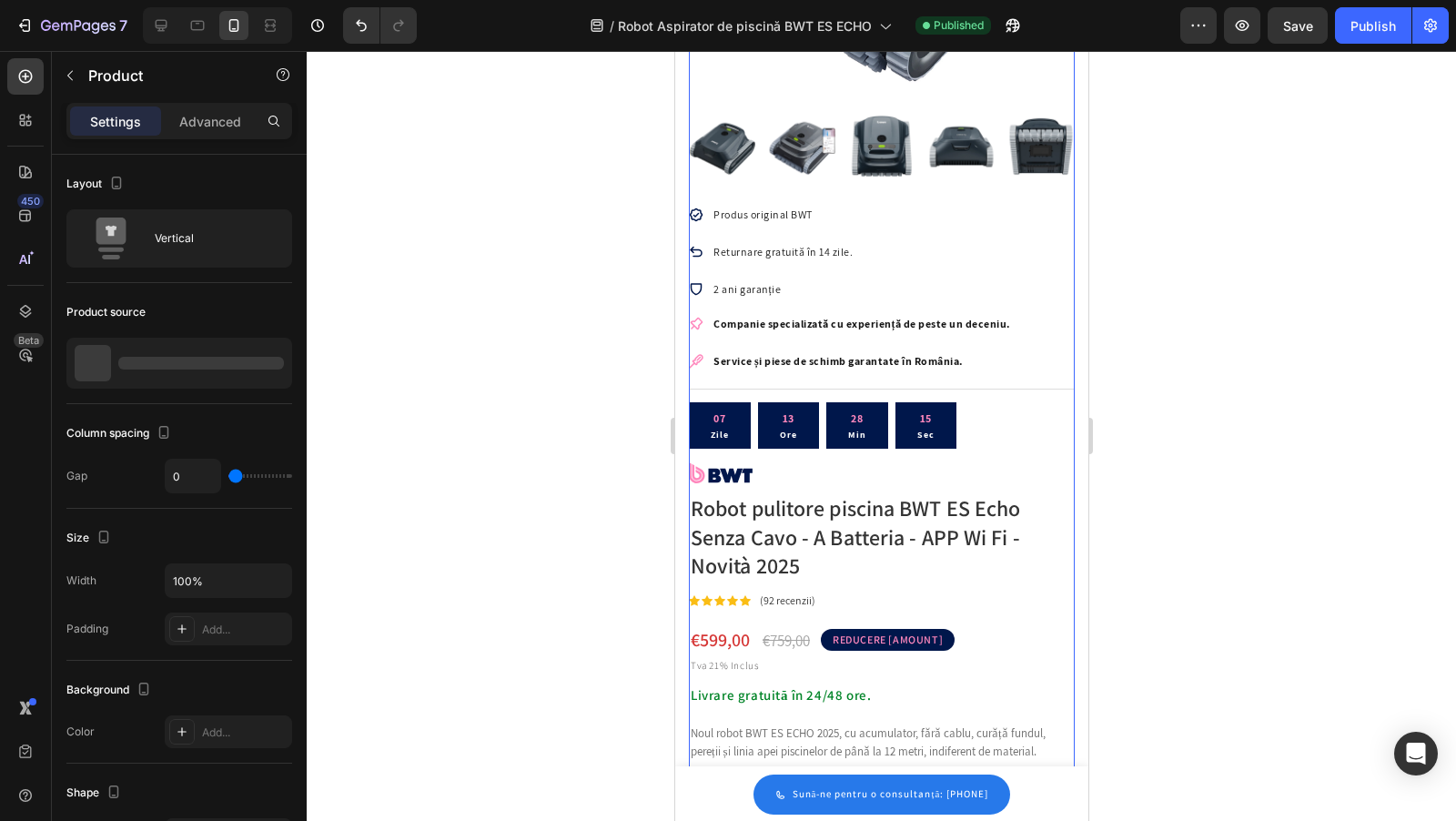 click at bounding box center (881, 473) 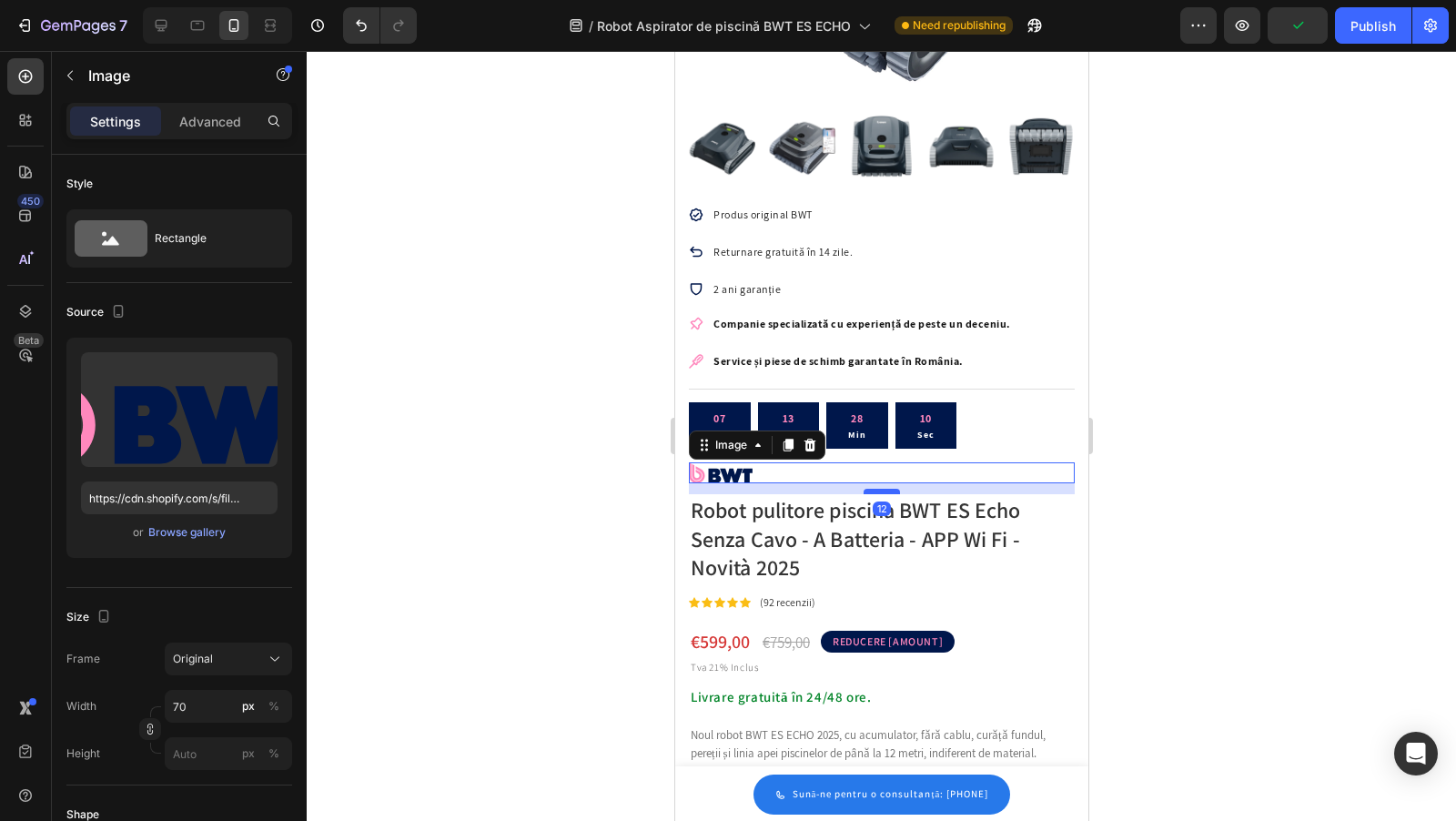 click at bounding box center [881, 492] 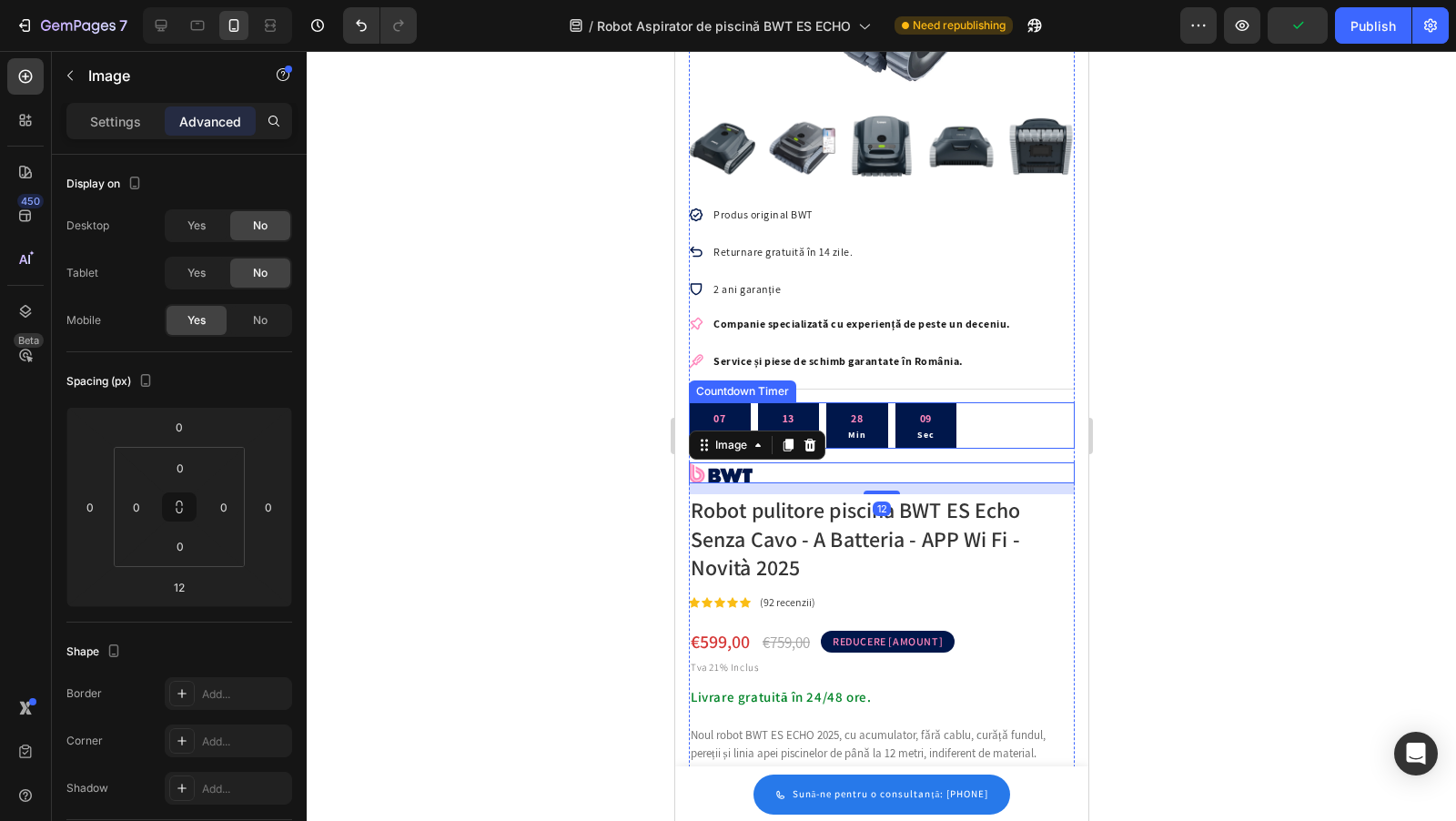 click on "07 Zile 13 Ore 28 Min 09 Sec" at bounding box center (881, 425) 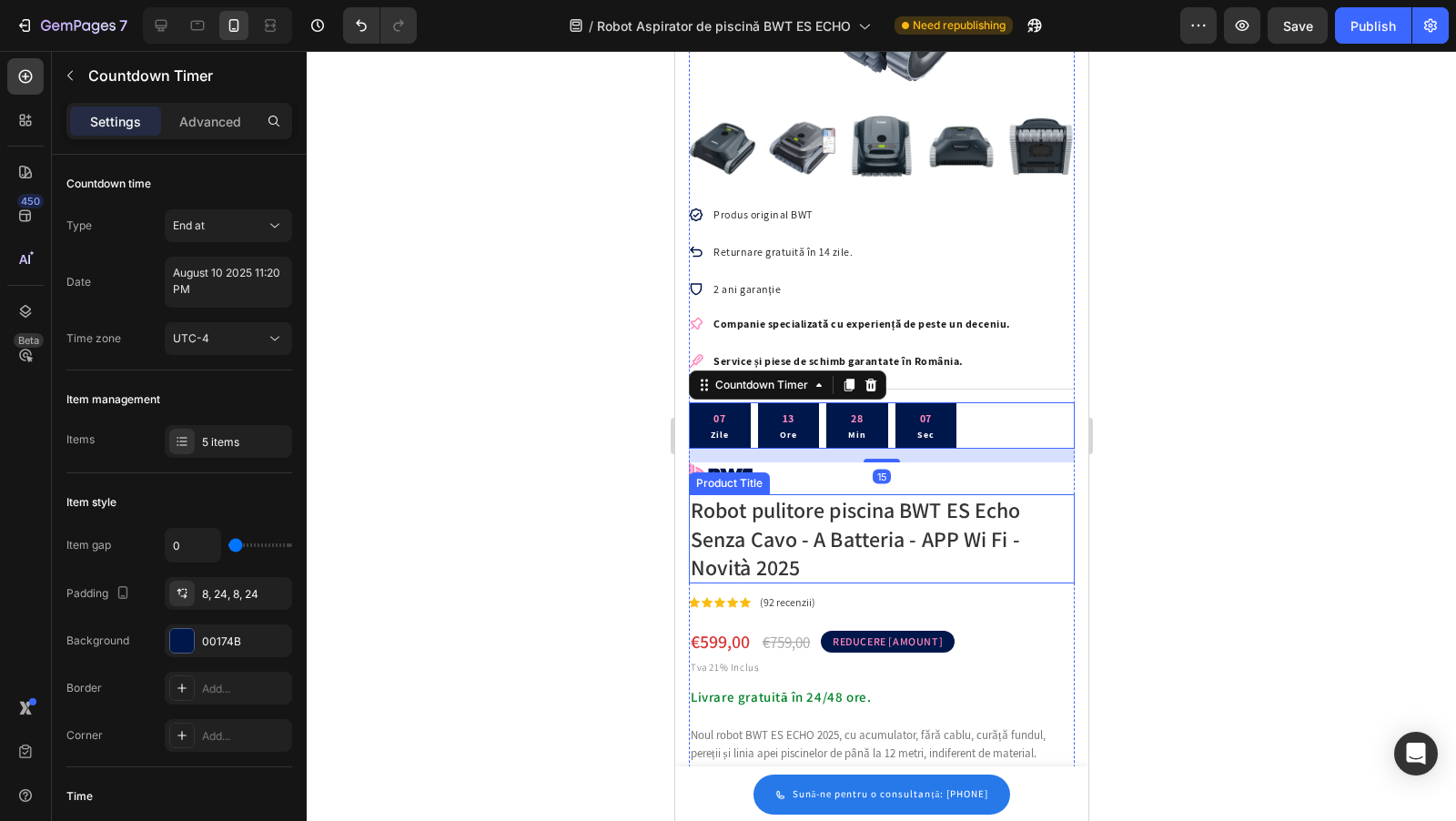 click on "Robot pulitore piscina BWT ES Echo Senza Cavo - A Batteria - APP Wi Fi - Novità 2025" at bounding box center [881, 539] 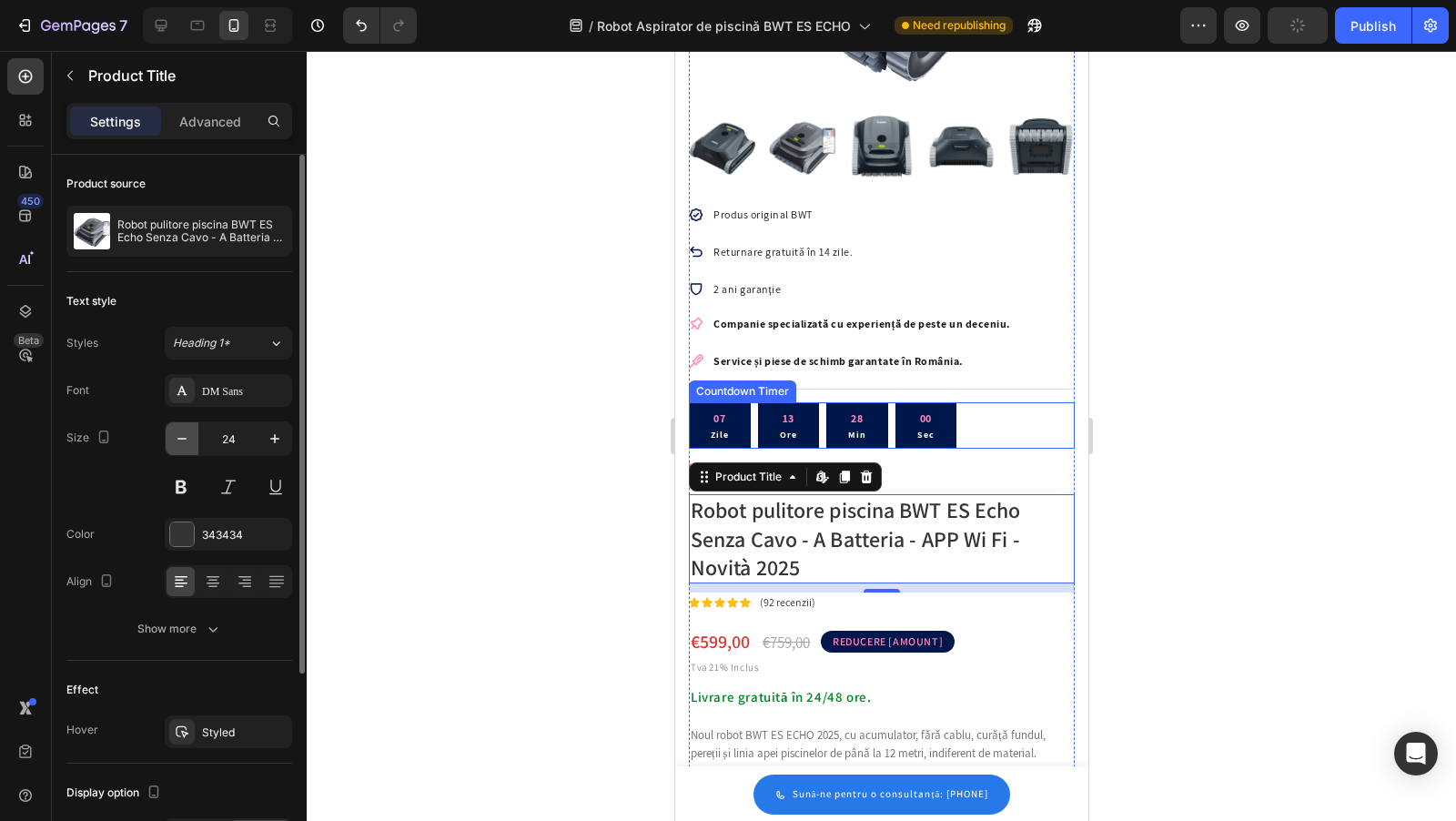 click 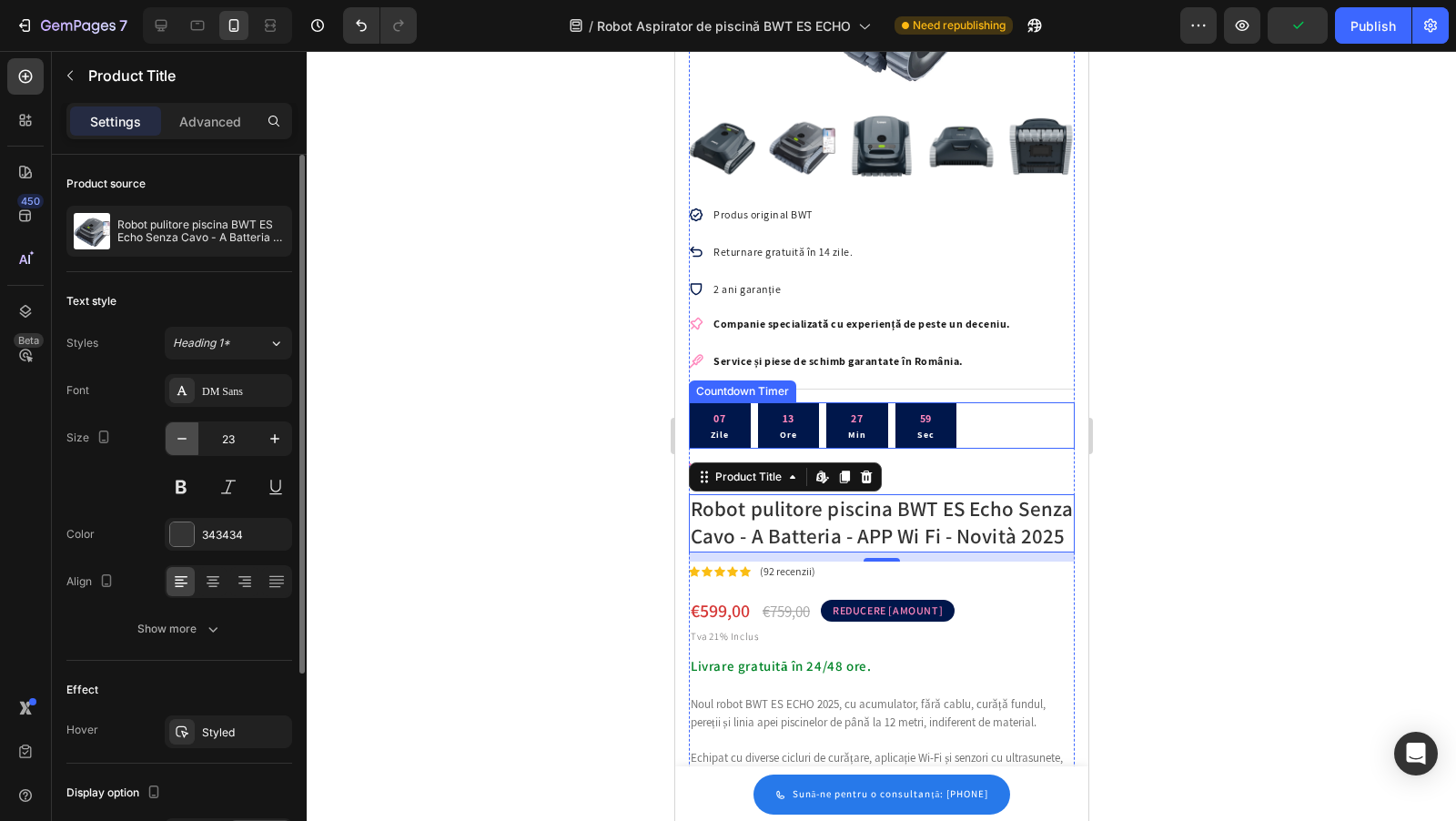 click 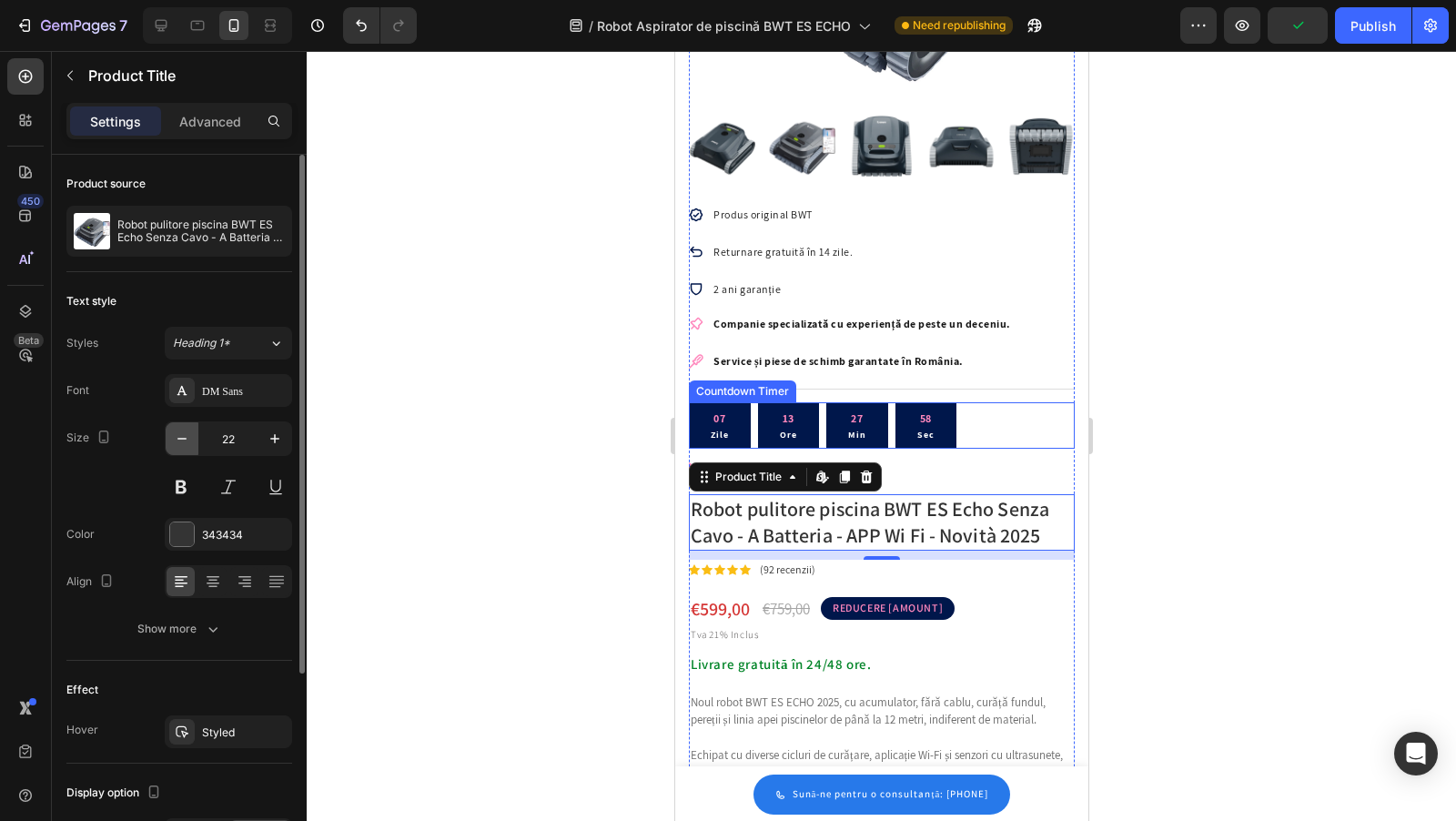 click 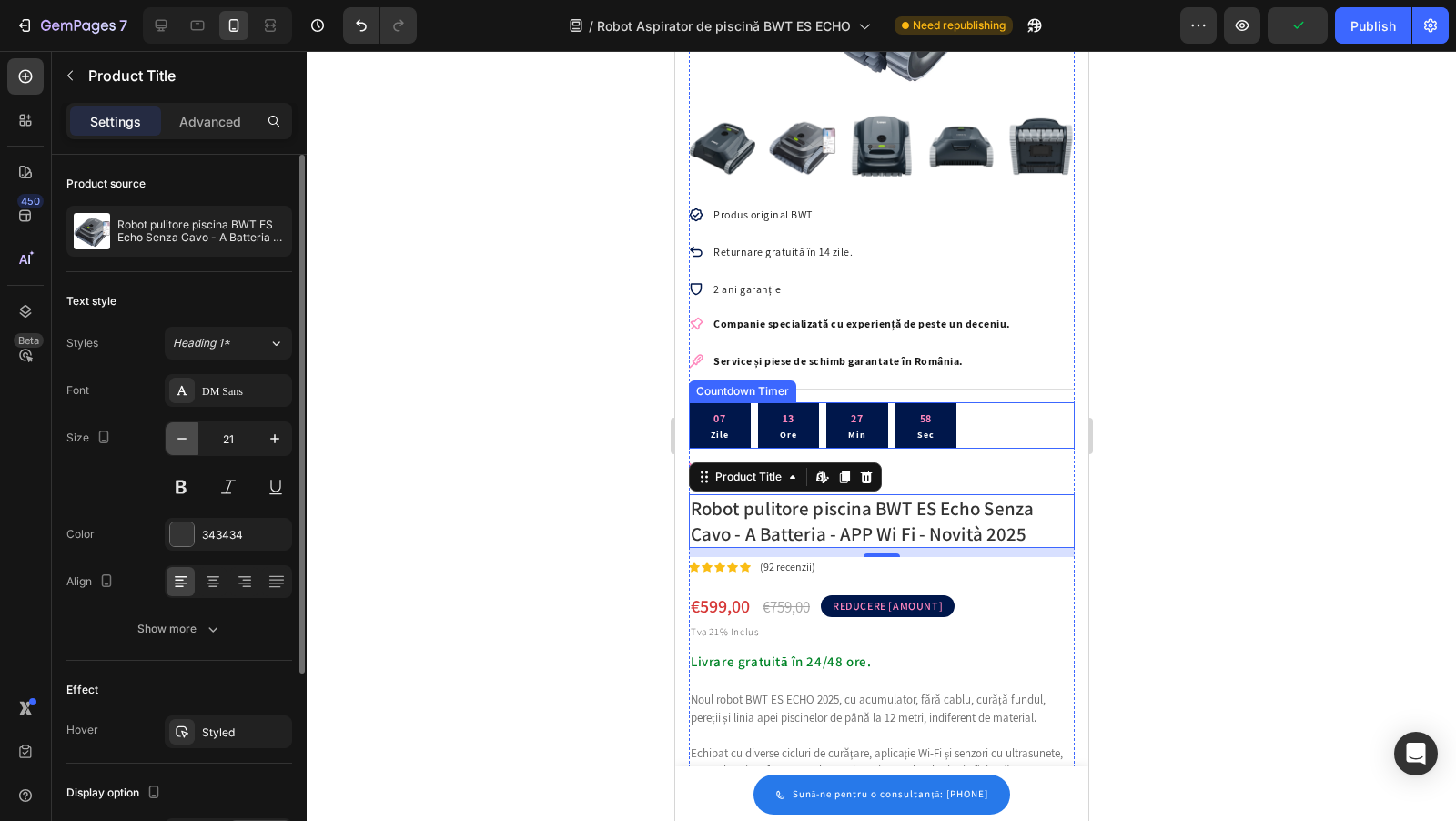 click 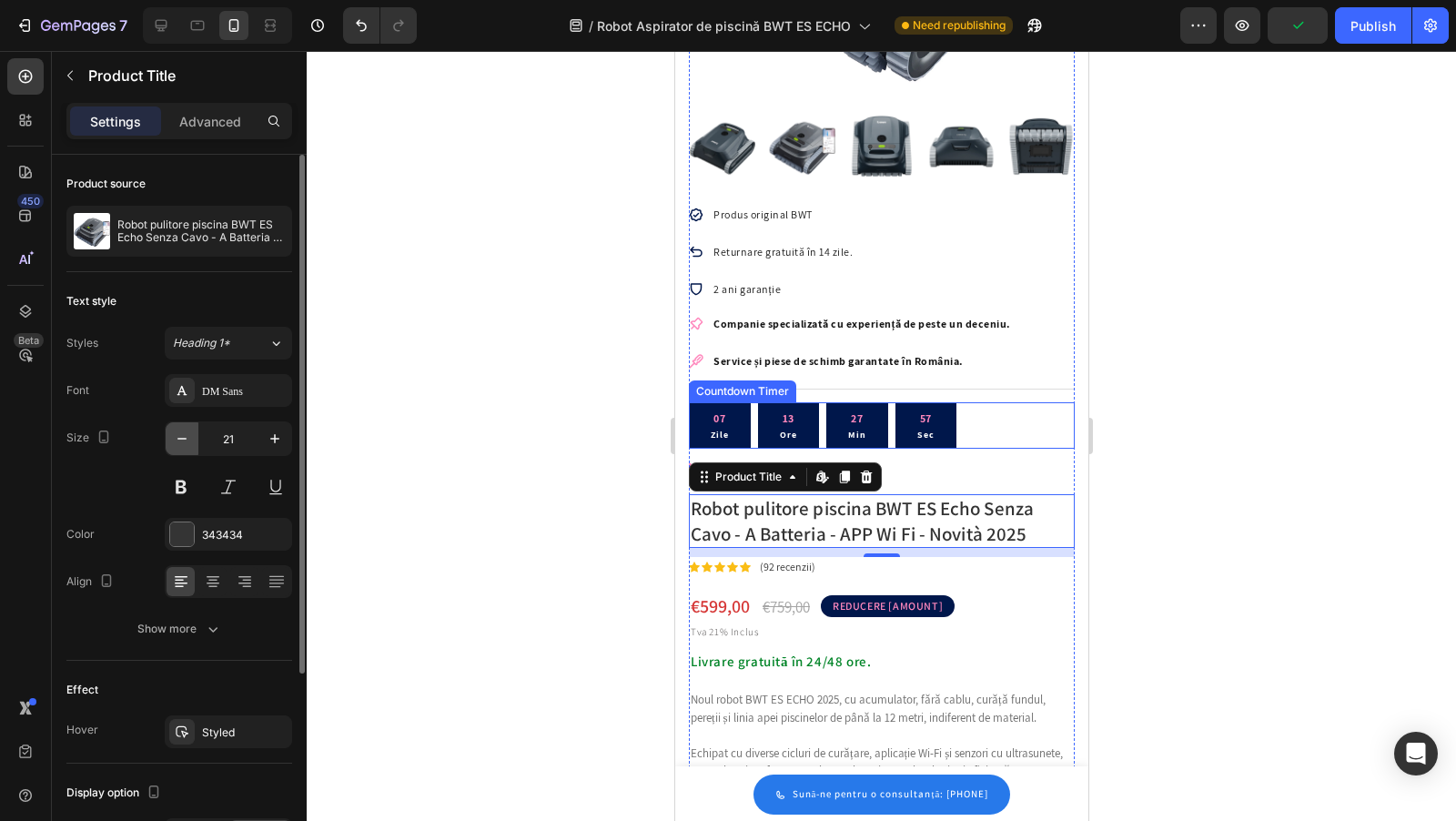 type on "20" 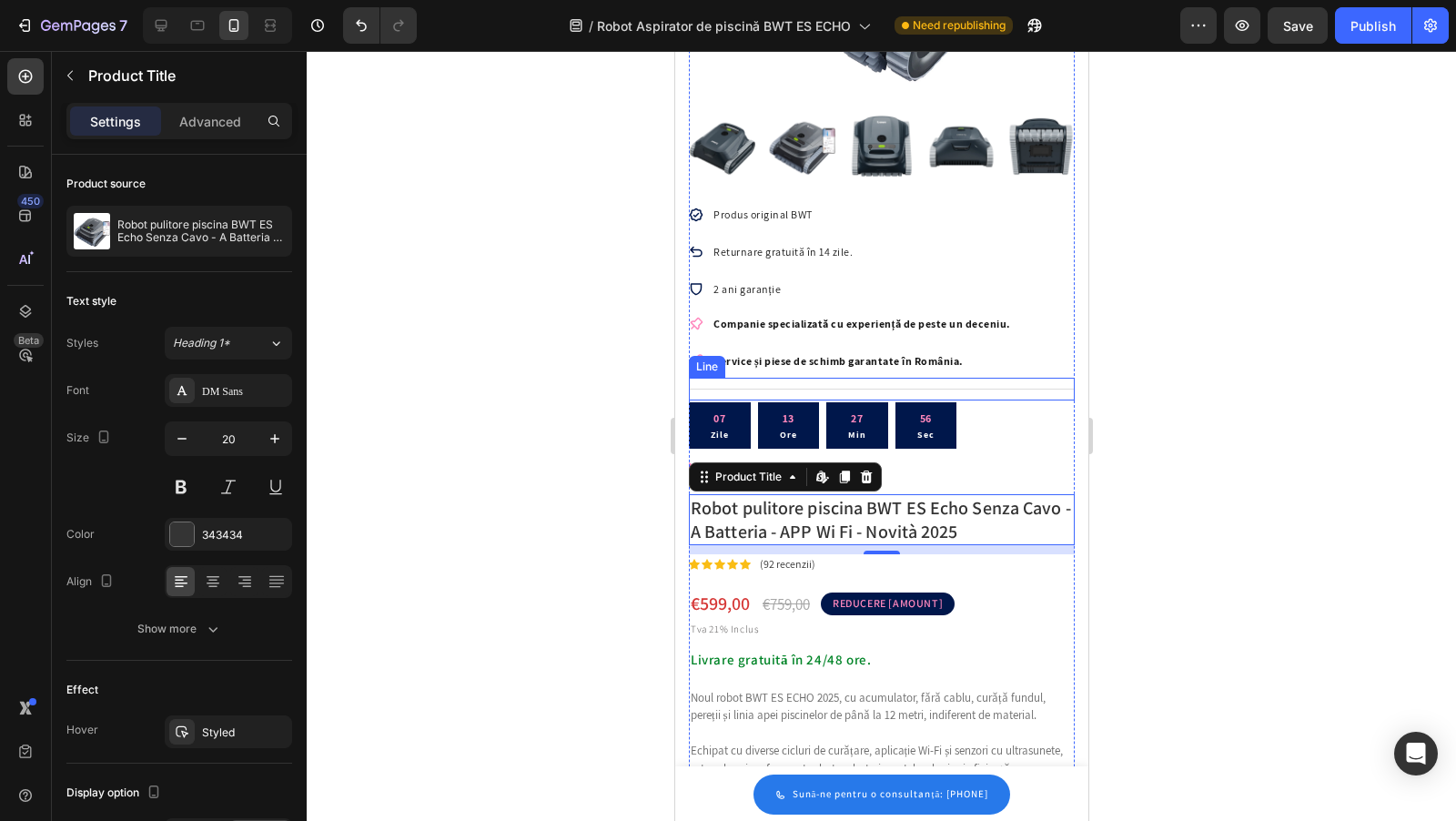 click 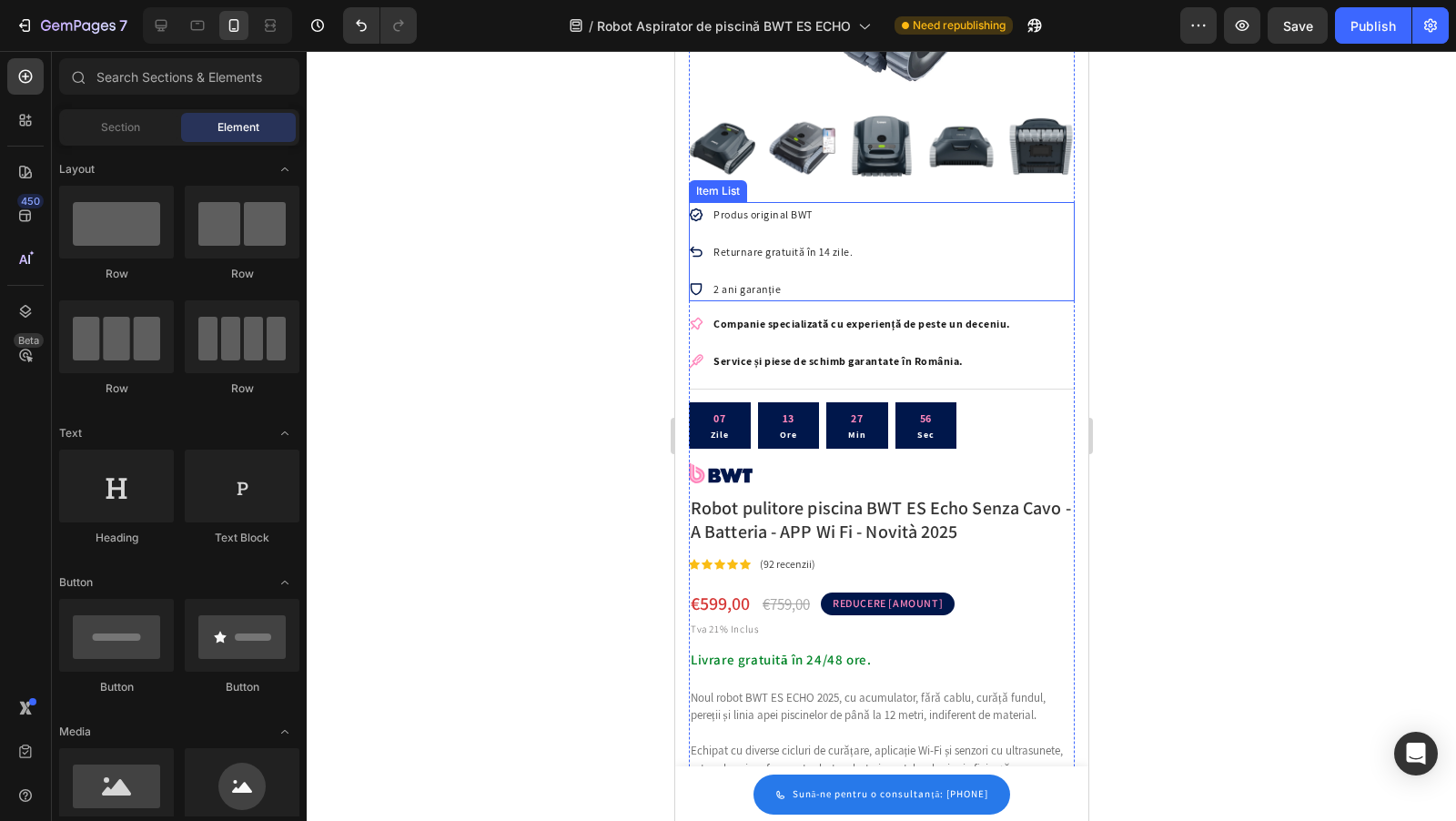 scroll, scrollTop: 439, scrollLeft: 0, axis: vertical 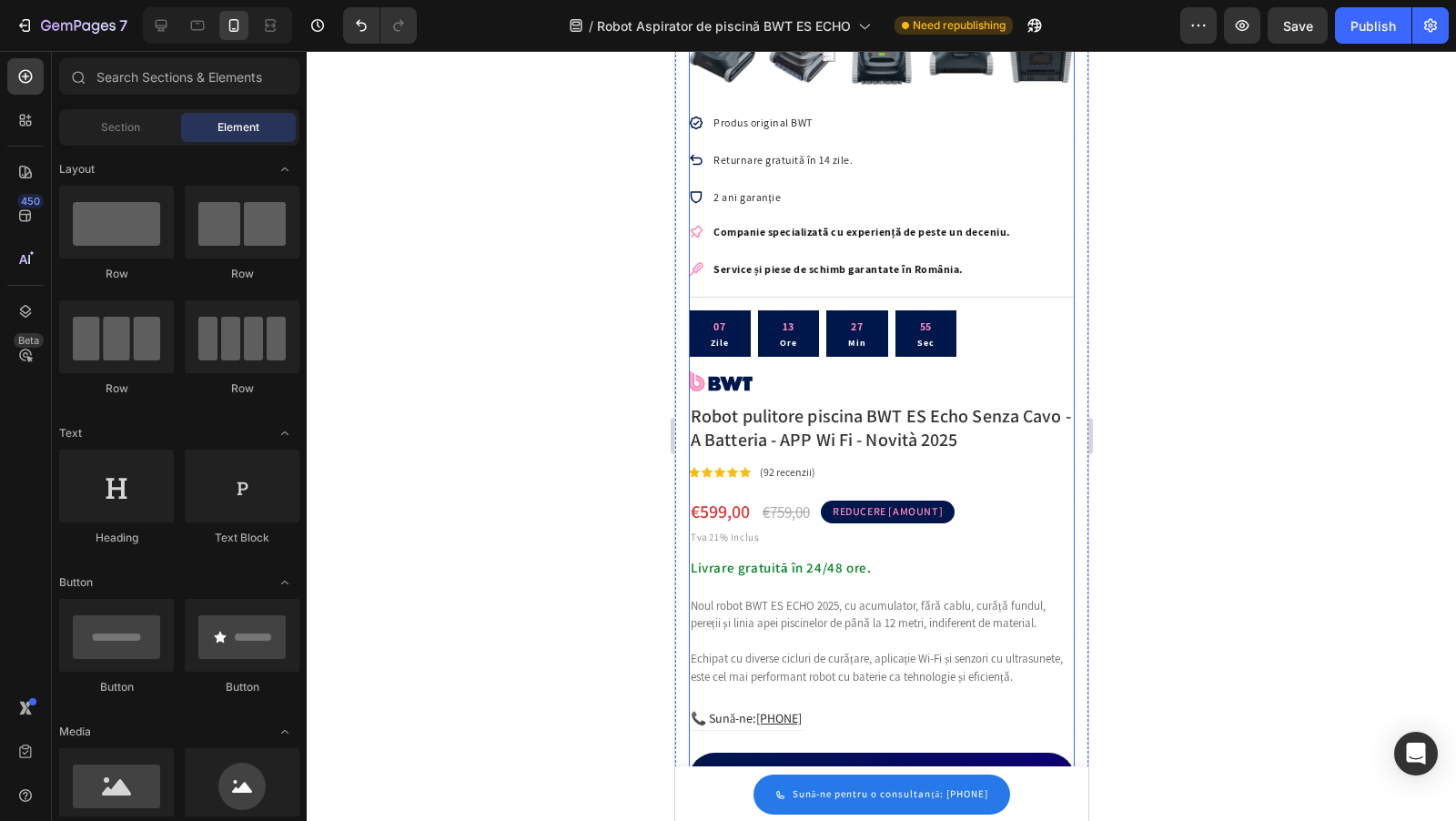 click at bounding box center [720, 381] 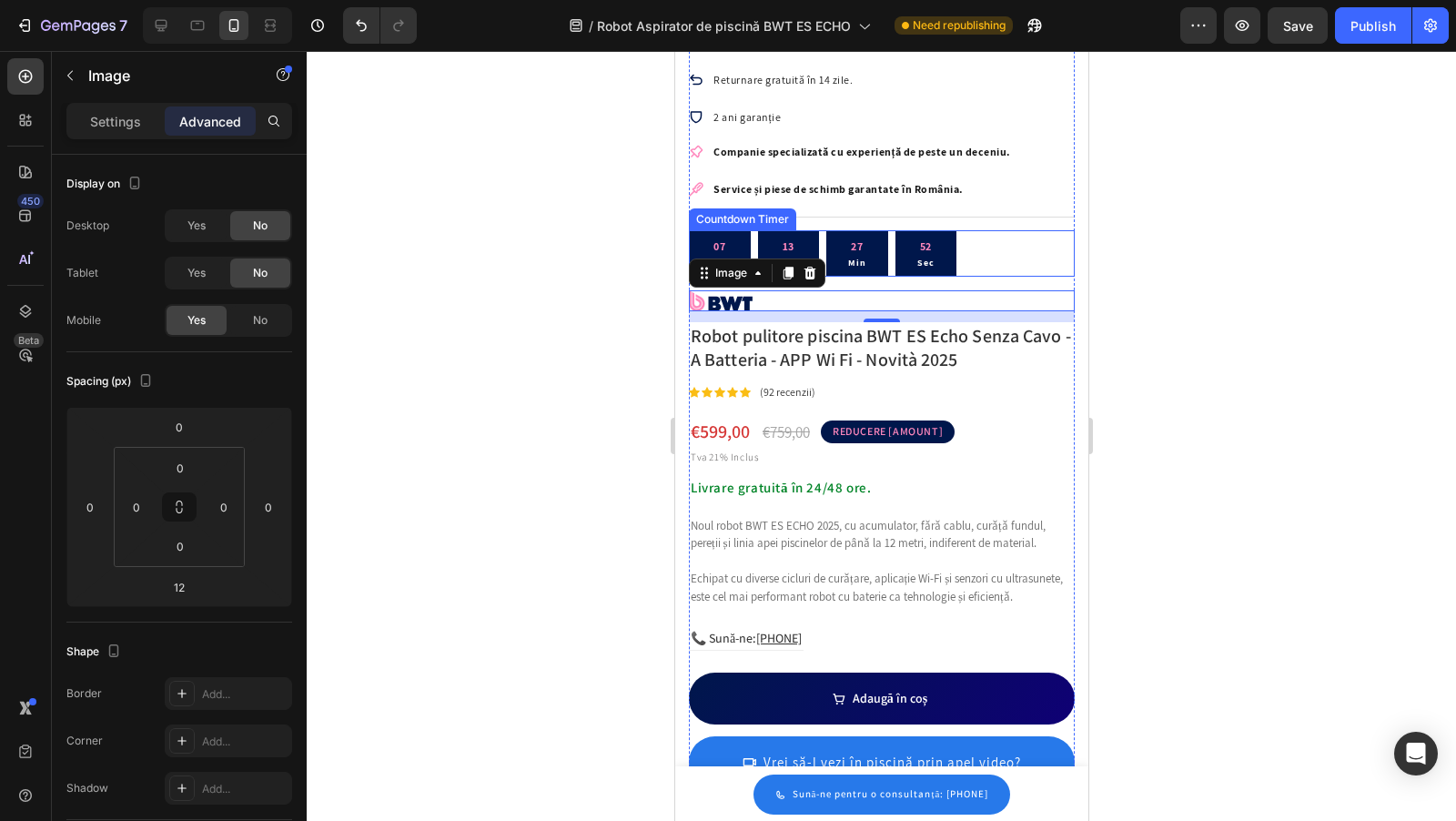 scroll, scrollTop: 538, scrollLeft: 0, axis: vertical 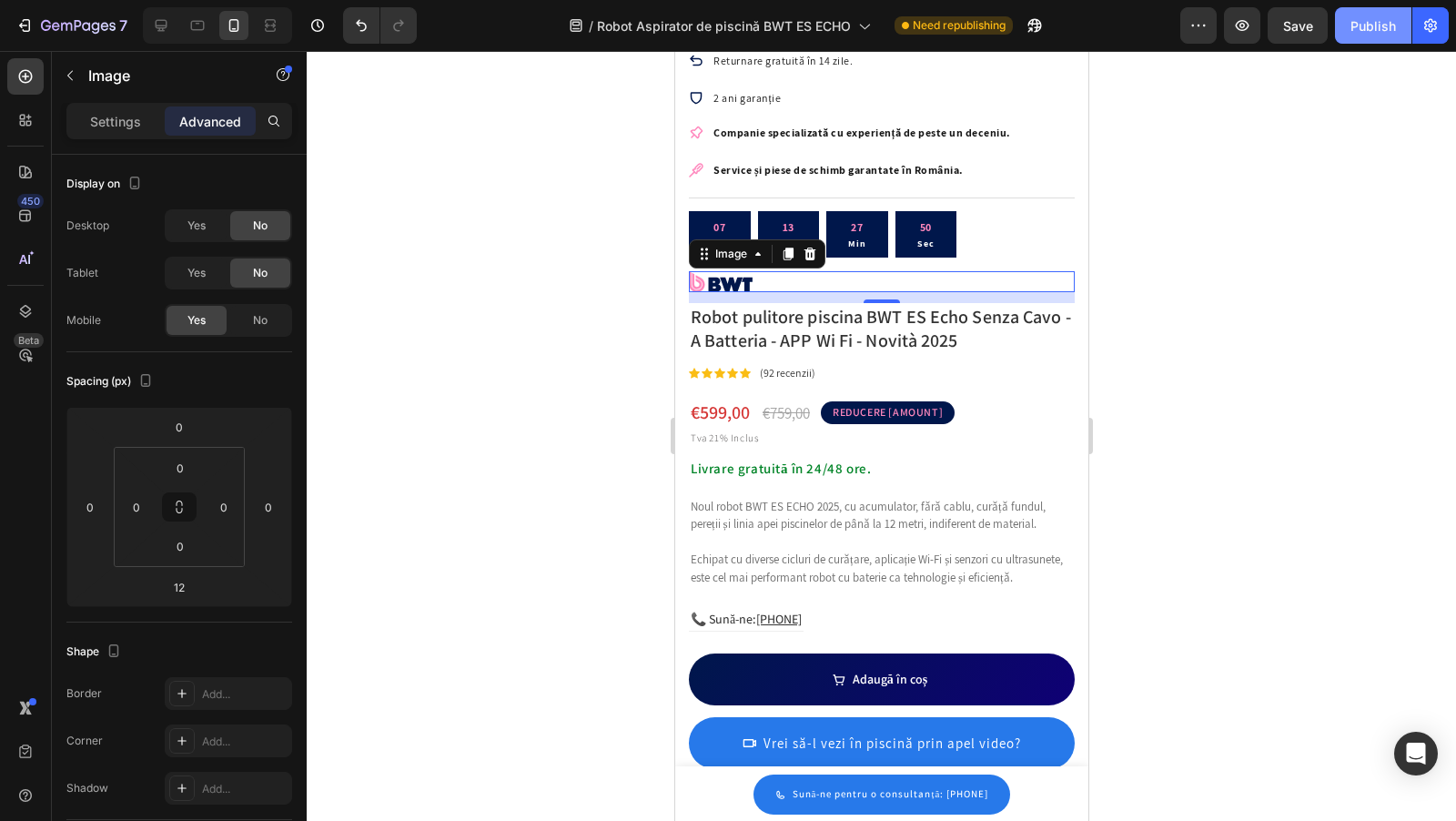 click on "Publish" at bounding box center (1373, 25) 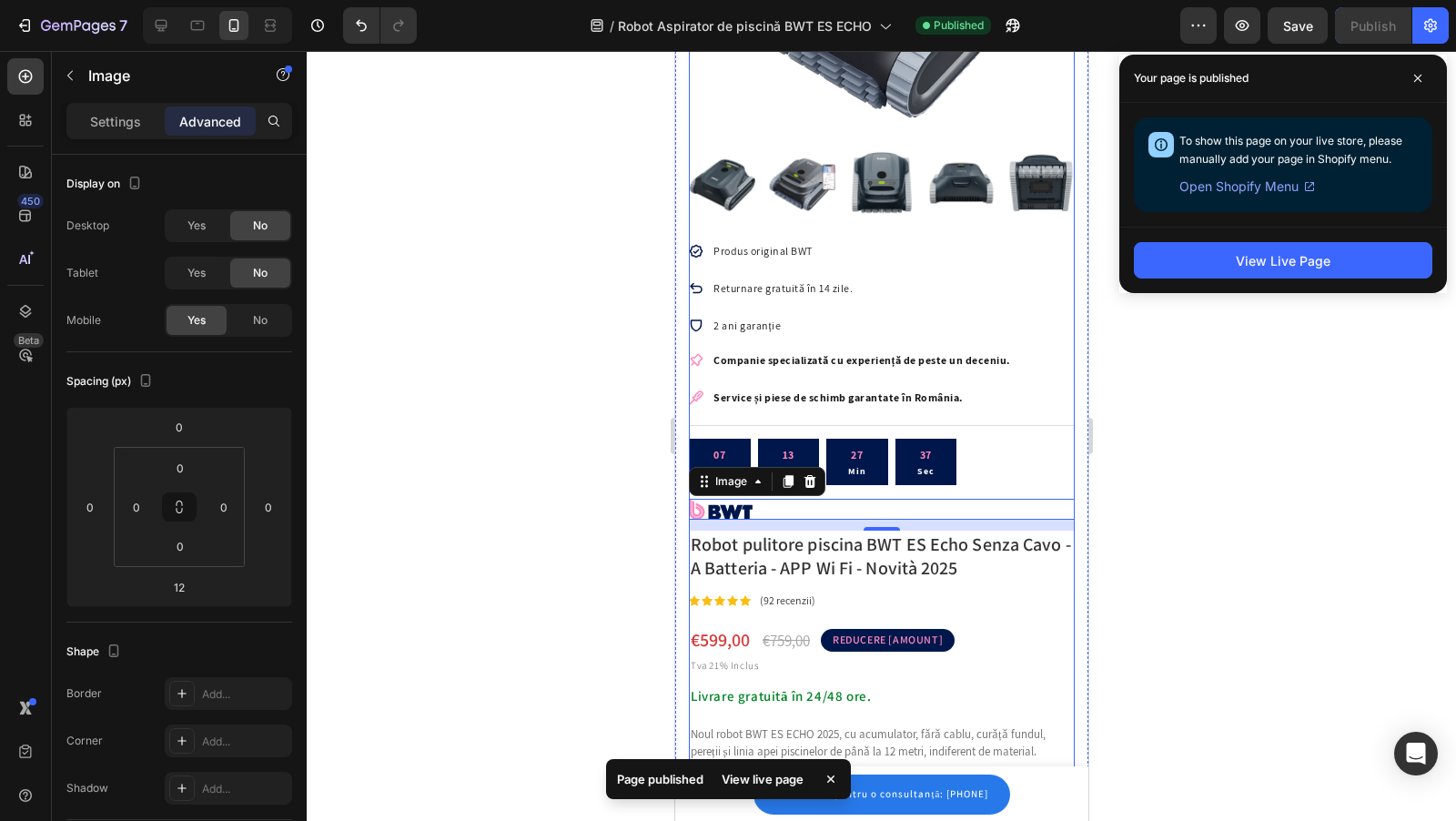 scroll, scrollTop: 0, scrollLeft: 0, axis: both 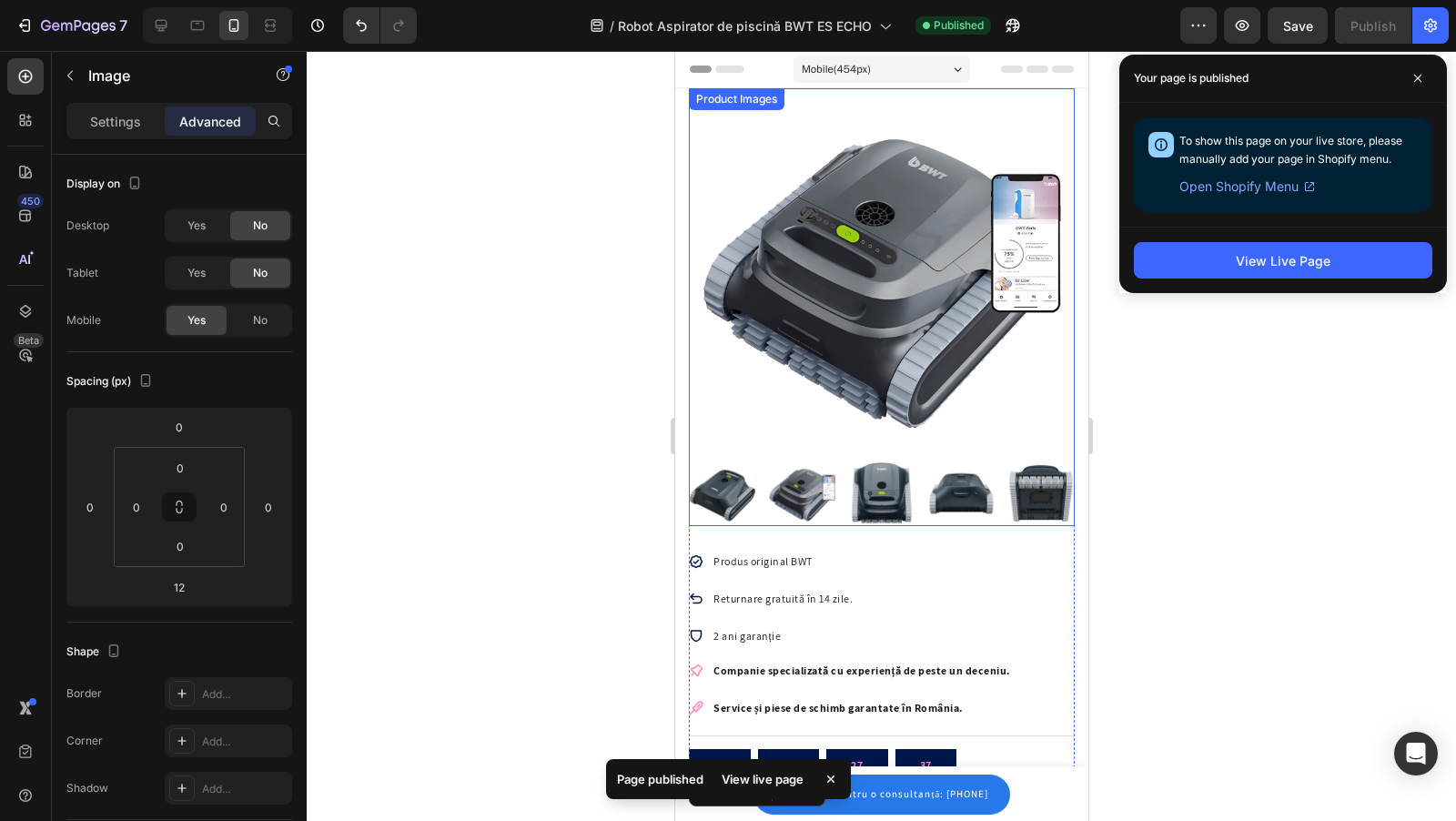 click at bounding box center [881, 271] 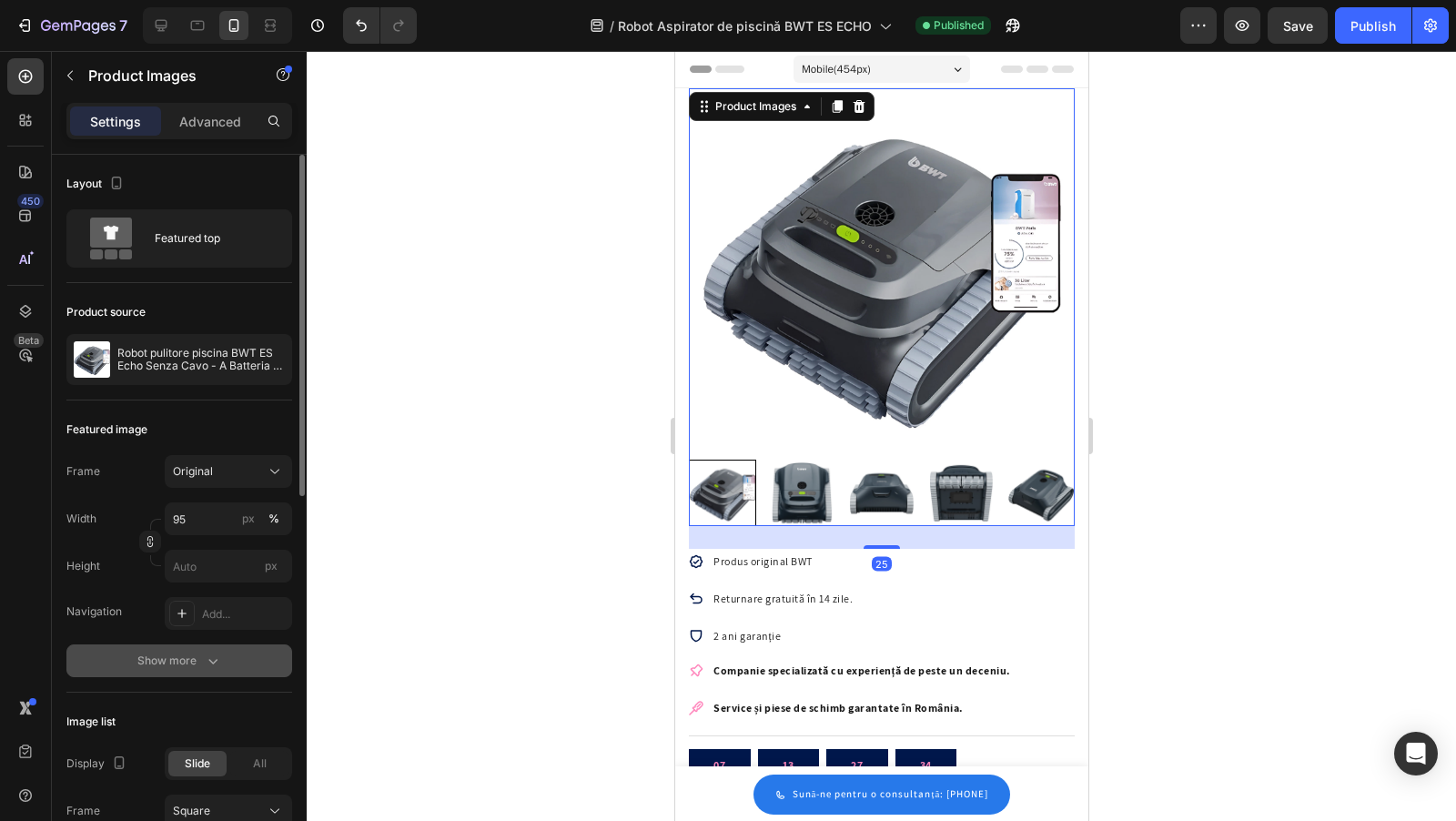 click on "Show more" at bounding box center [179, 661] 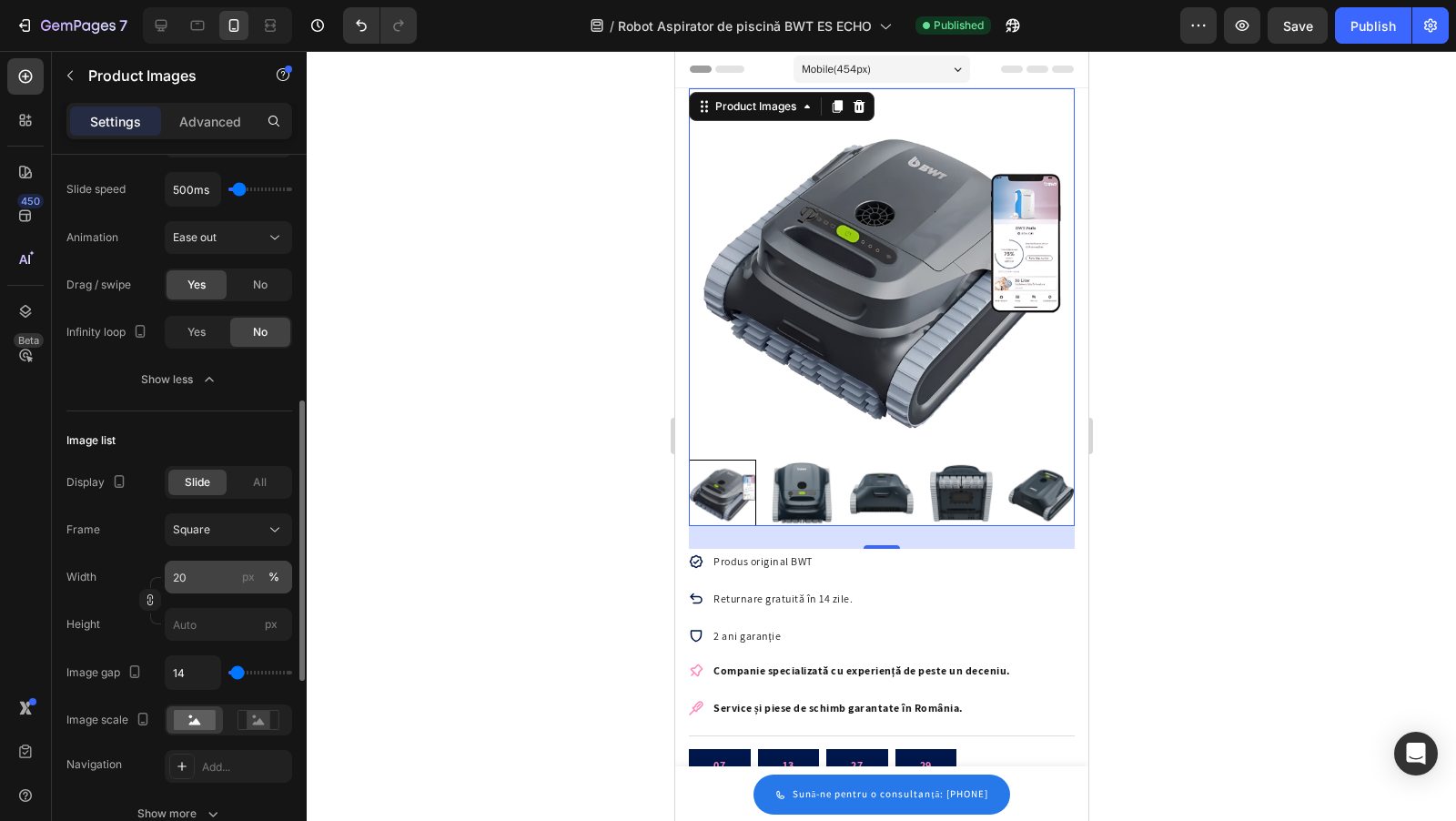 scroll, scrollTop: 622, scrollLeft: 0, axis: vertical 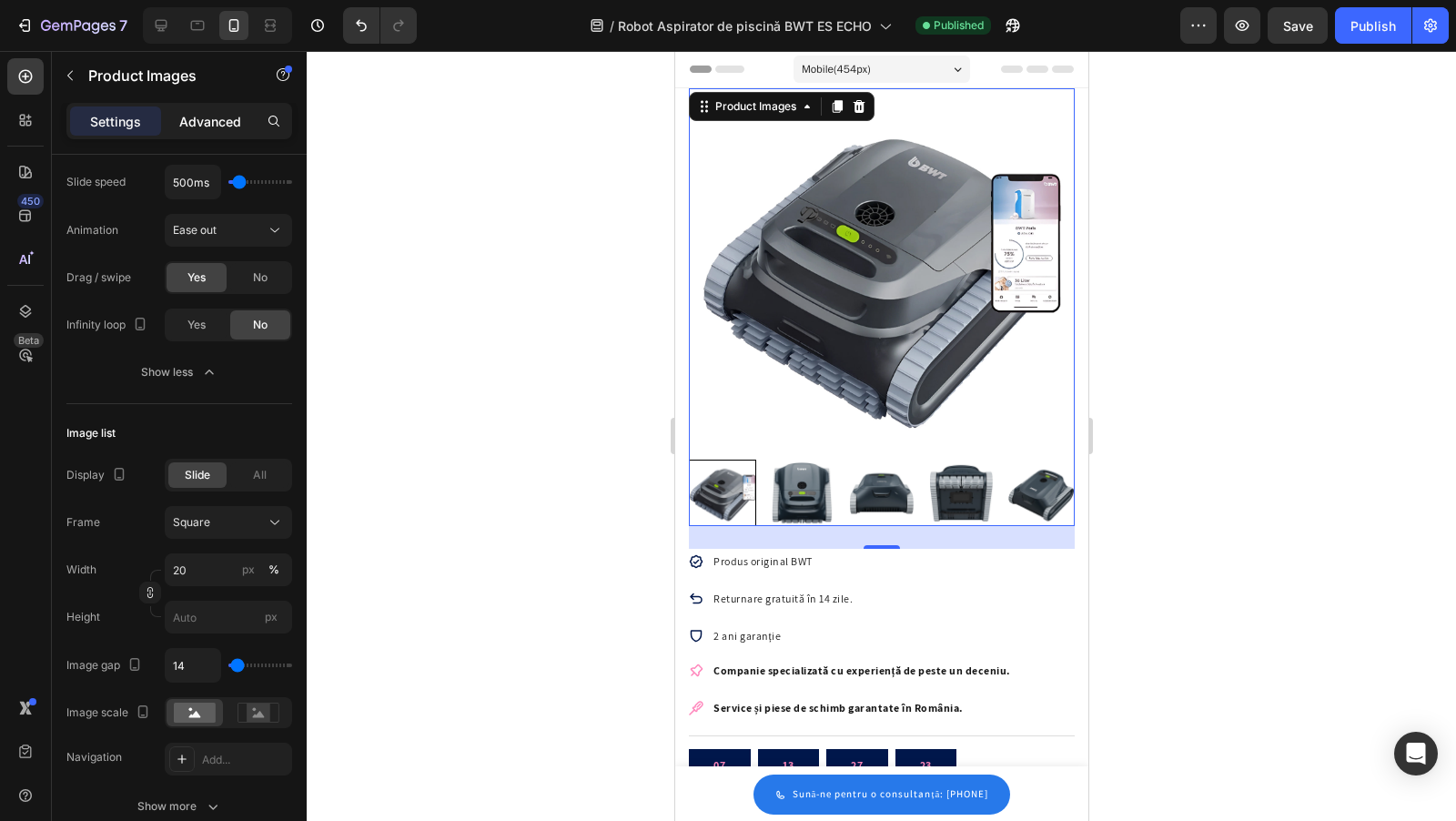 click on "Advanced" at bounding box center (210, 121) 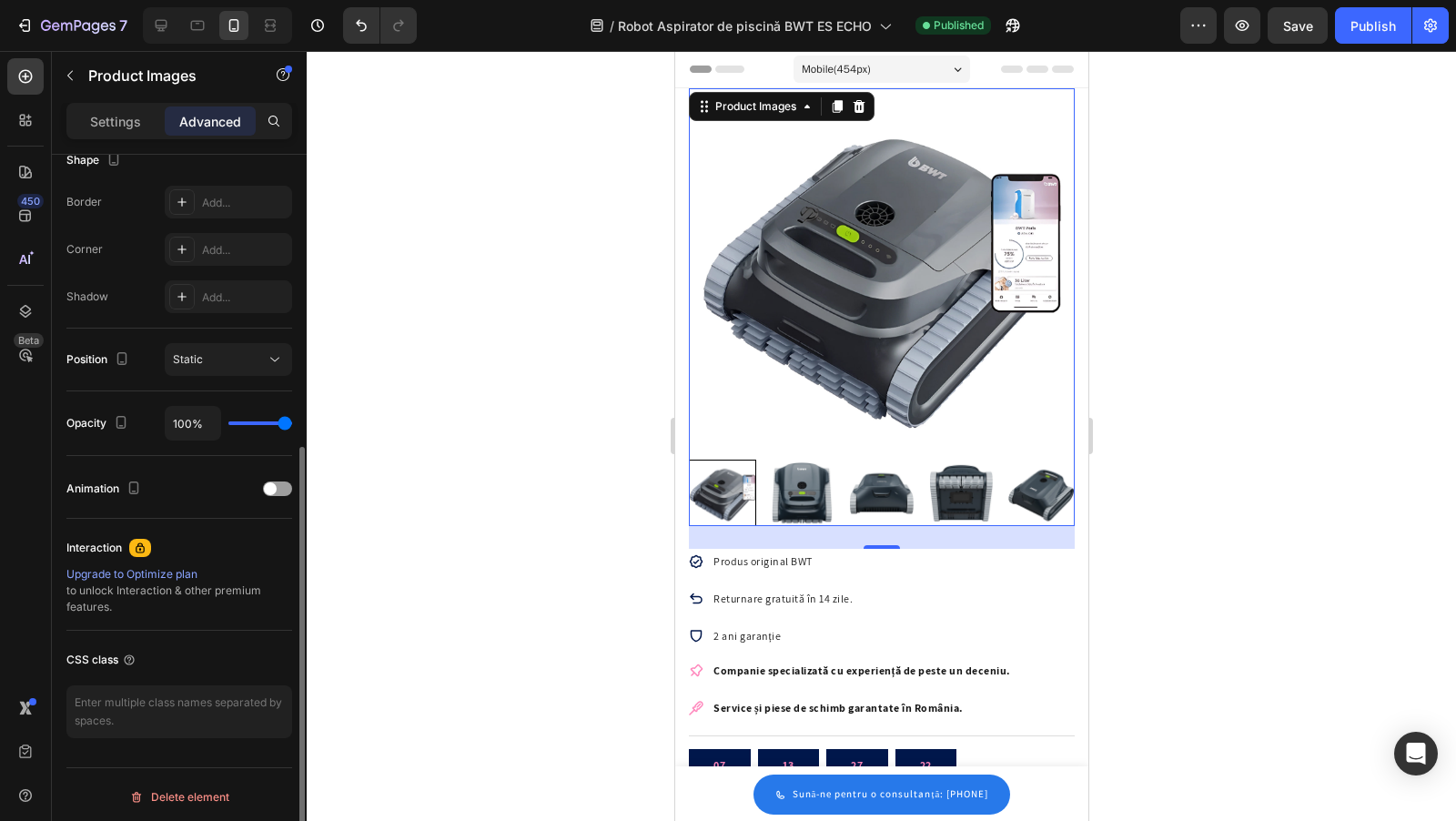scroll, scrollTop: 0, scrollLeft: 0, axis: both 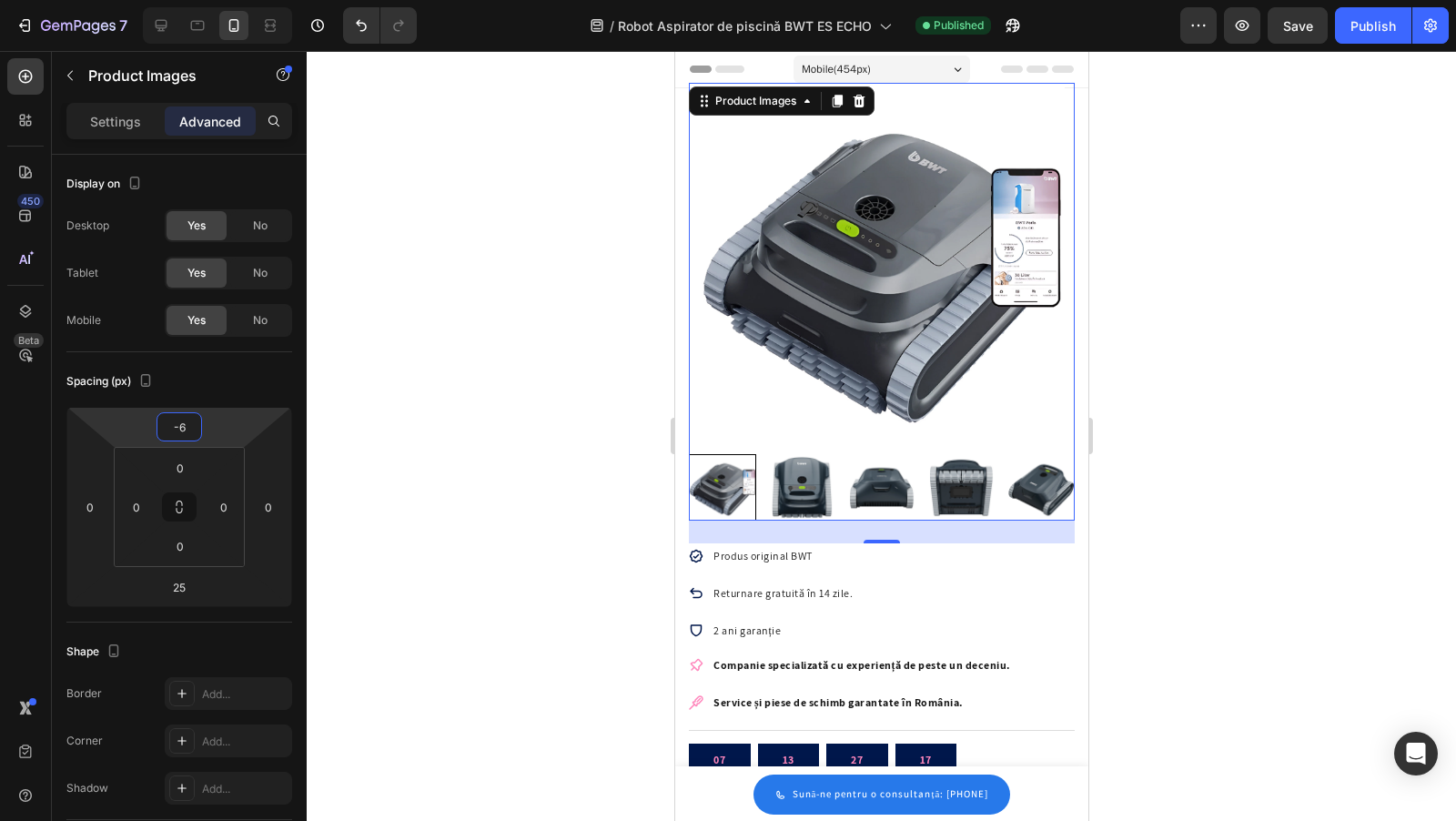 type on "-8" 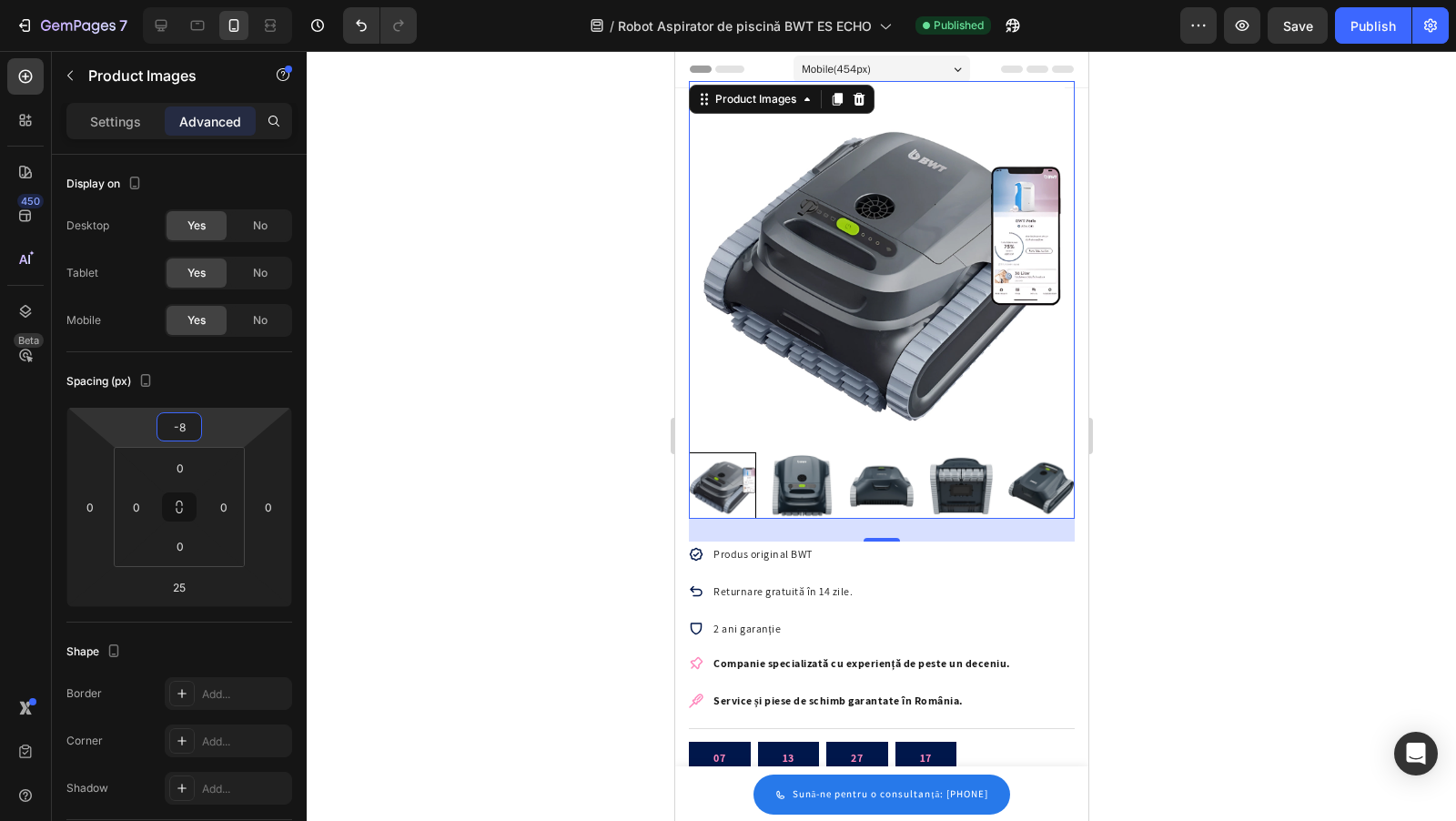 click on "7  Version history  /  Robot Aspirator de piscină BWT ES ECHO Published Preview  Save   Publish  450 Beta Sections(18) Elements(83) Section Element Hero Section Product Detail Brands Trusted Badges Guarantee Product Breakdown How to use Testimonials Compare Bundle FAQs Social Proof Brand Story Product List Collection Blog List Contact Sticky Add to Cart Custom Footer Browse Library 450 Layout
Row
Row
Row
Row Text
Heading
Text Block Button
Button
Button Media
Image
Image" at bounding box center (728, 0) 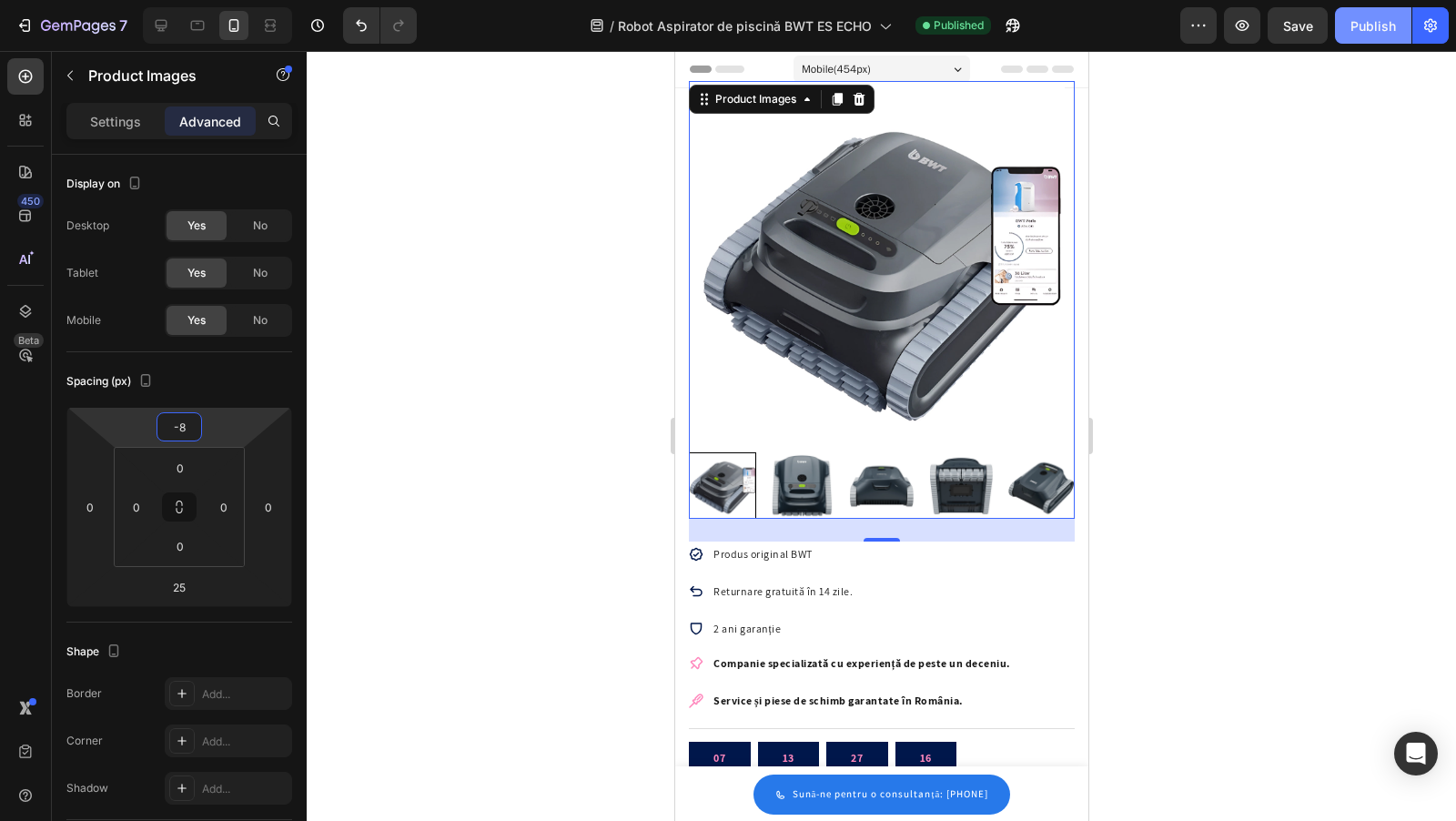 click on "Publish" at bounding box center (1373, 25) 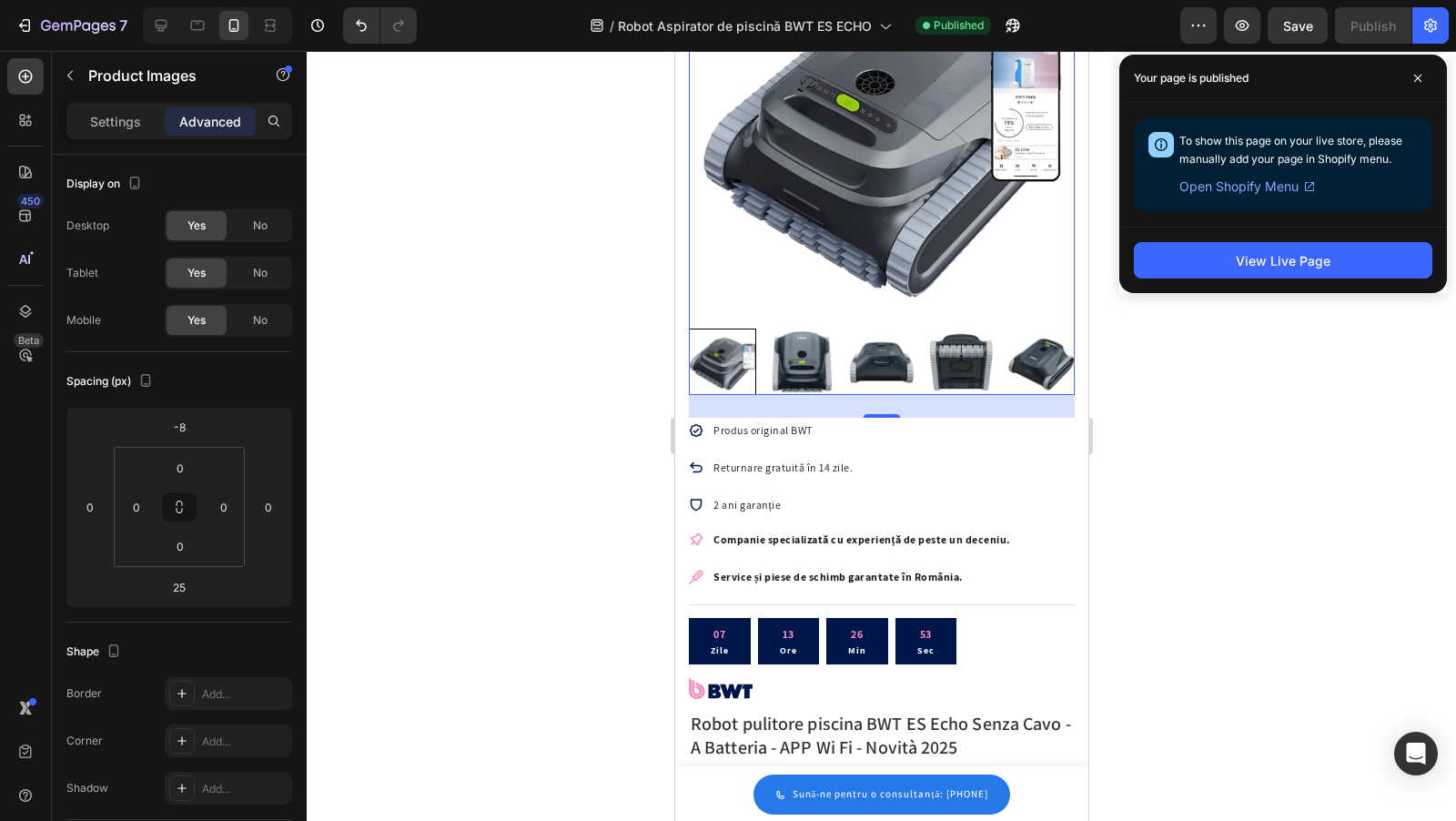 scroll, scrollTop: 279, scrollLeft: 0, axis: vertical 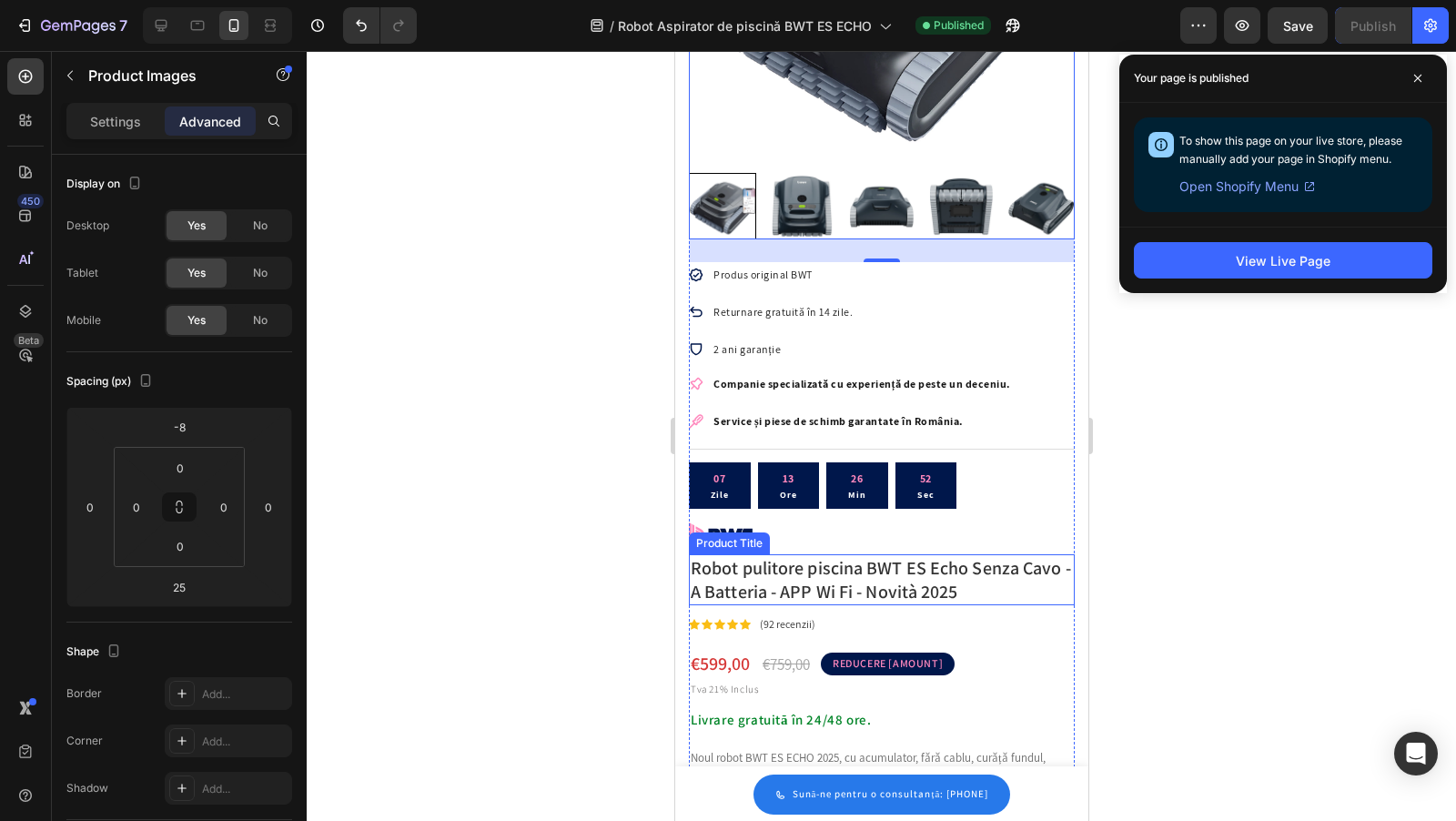 click on "Robot pulitore piscina BWT ES Echo Senza Cavo - A Batteria - APP Wi Fi - Novità 2025" at bounding box center (881, 580) 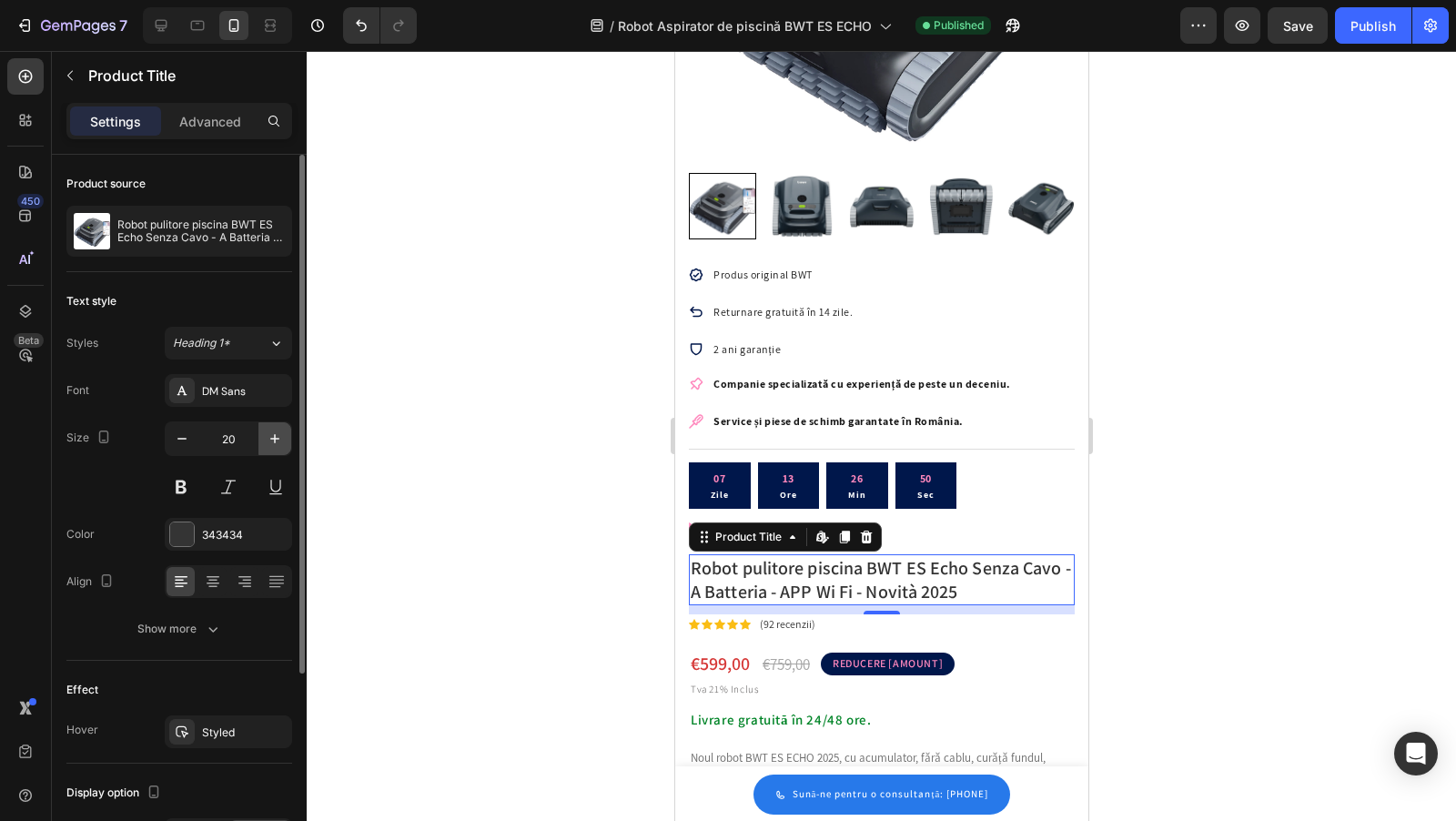 click 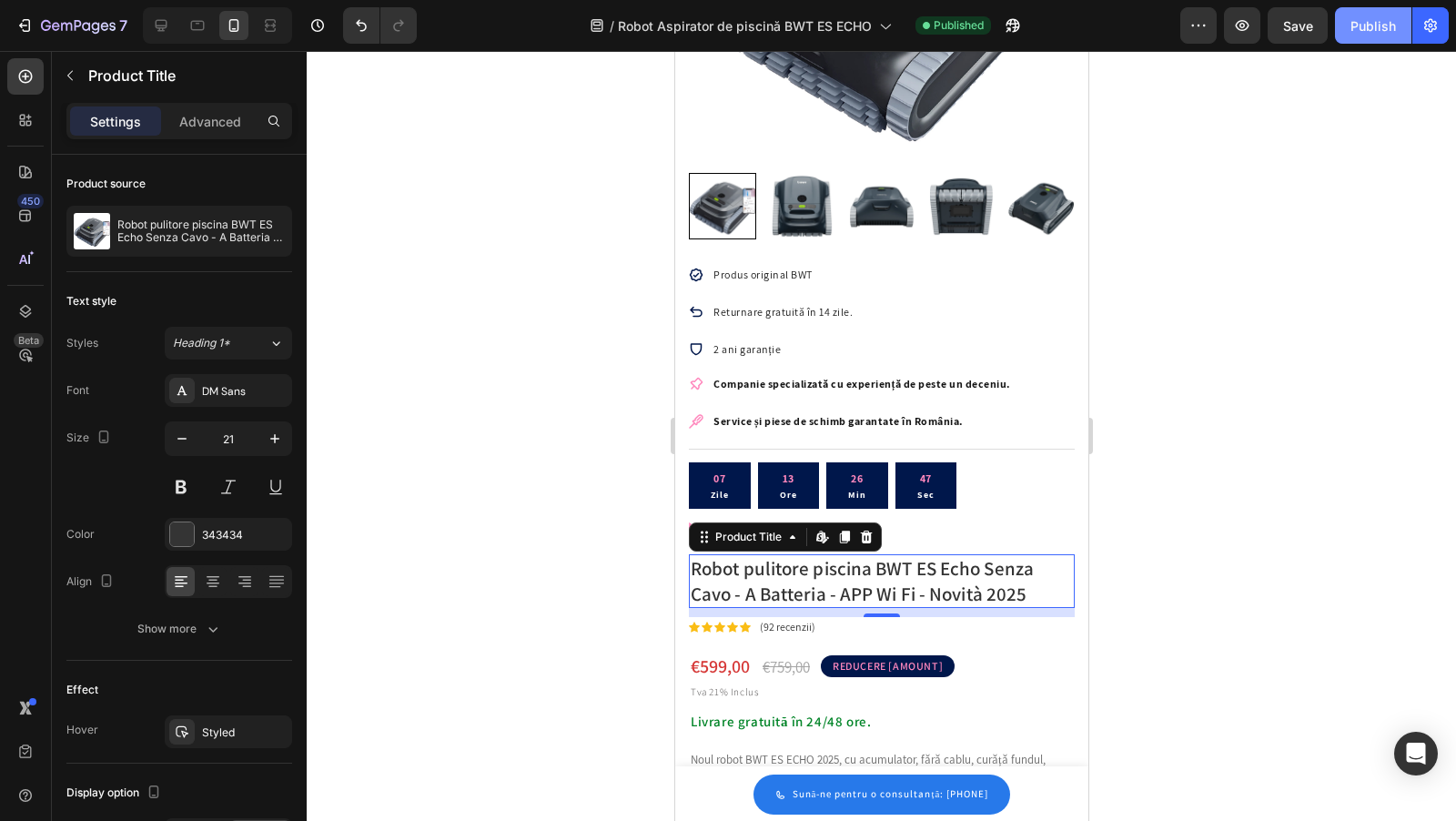 click on "Publish" at bounding box center (1373, 25) 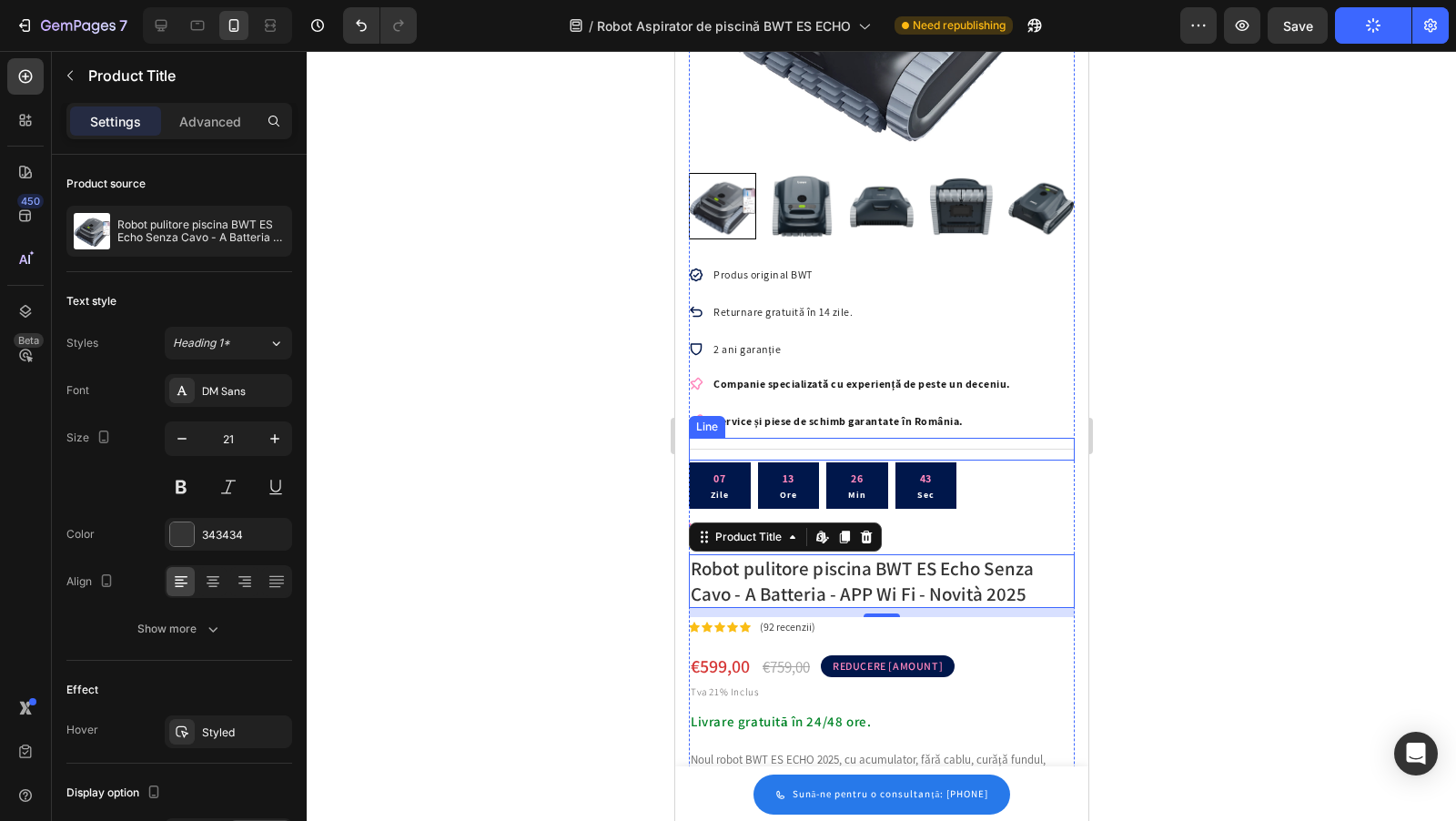 click on "Title Line" at bounding box center [881, 449] 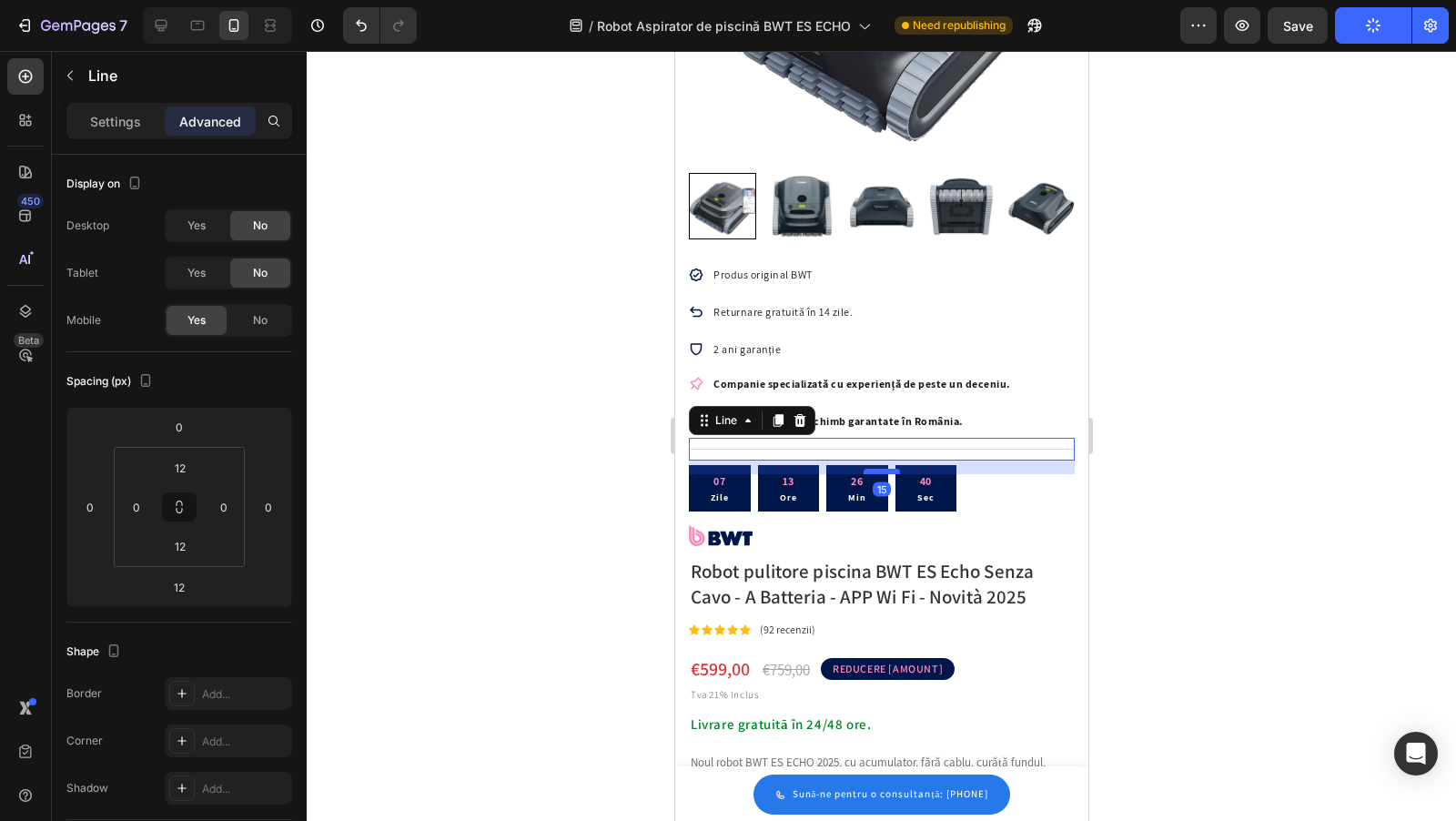 click at bounding box center (881, 471) 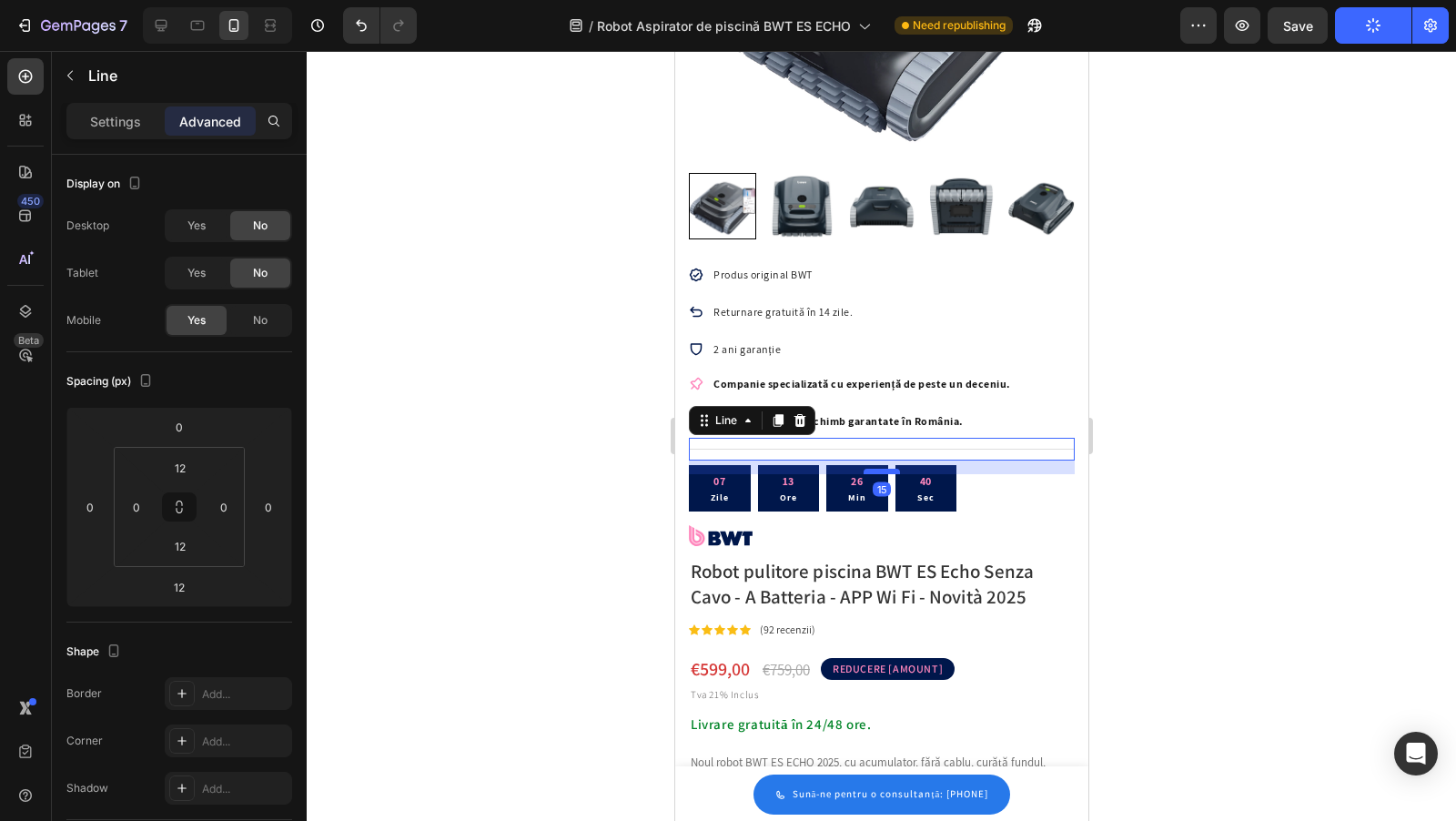 type on "15" 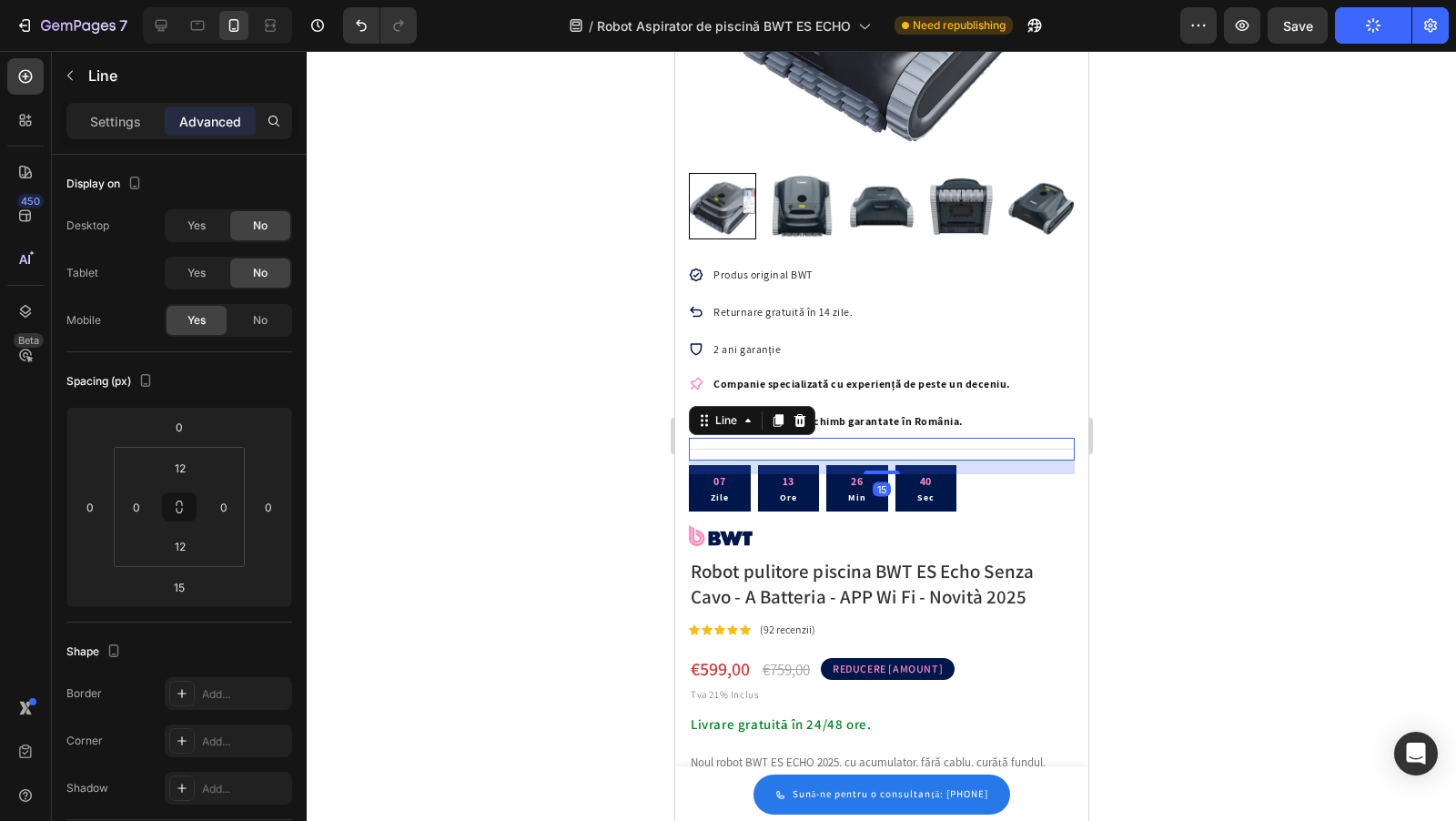 click 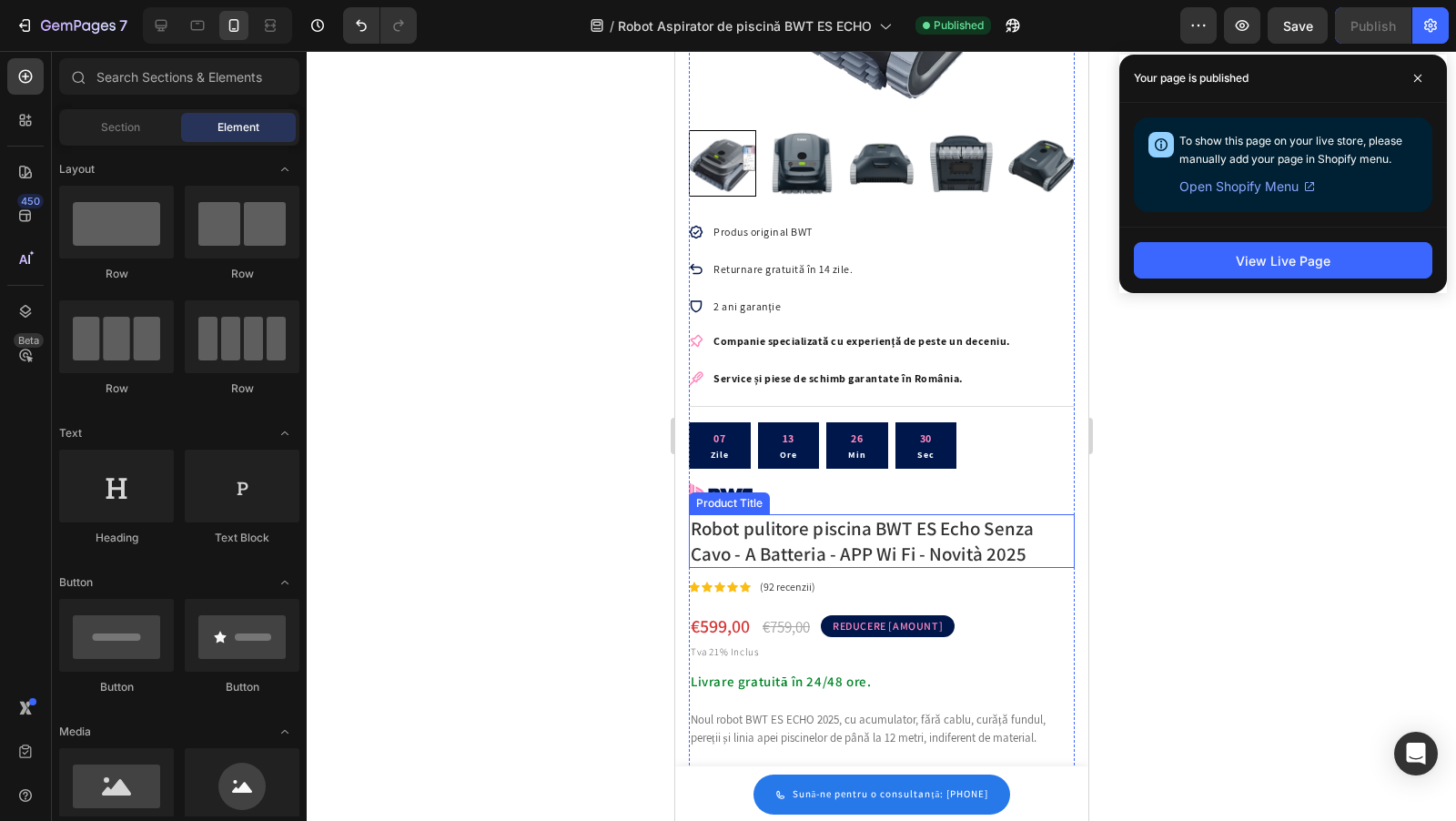 scroll, scrollTop: 342, scrollLeft: 0, axis: vertical 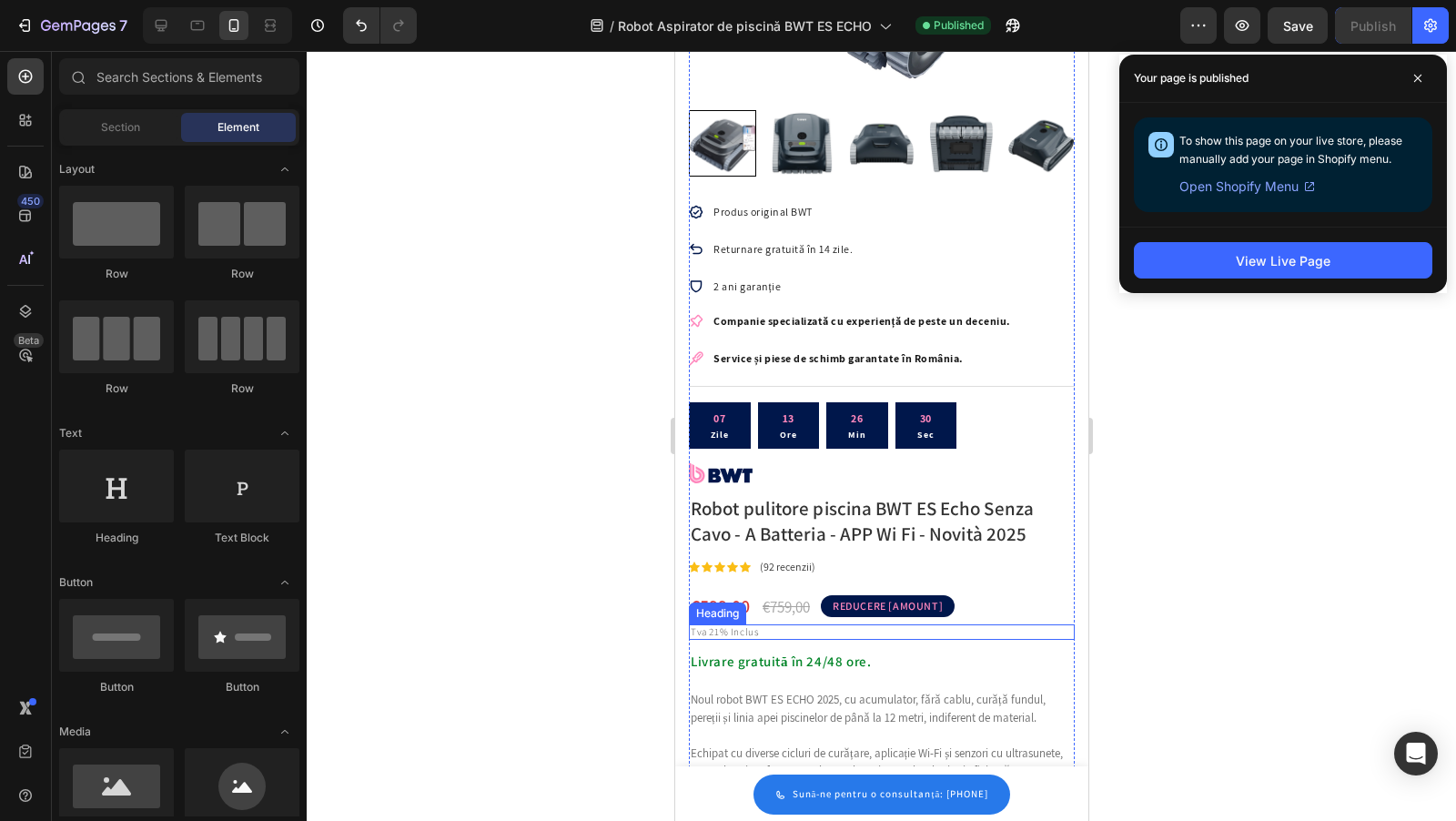 click on "Tva 21% Inclus" at bounding box center [881, 632] 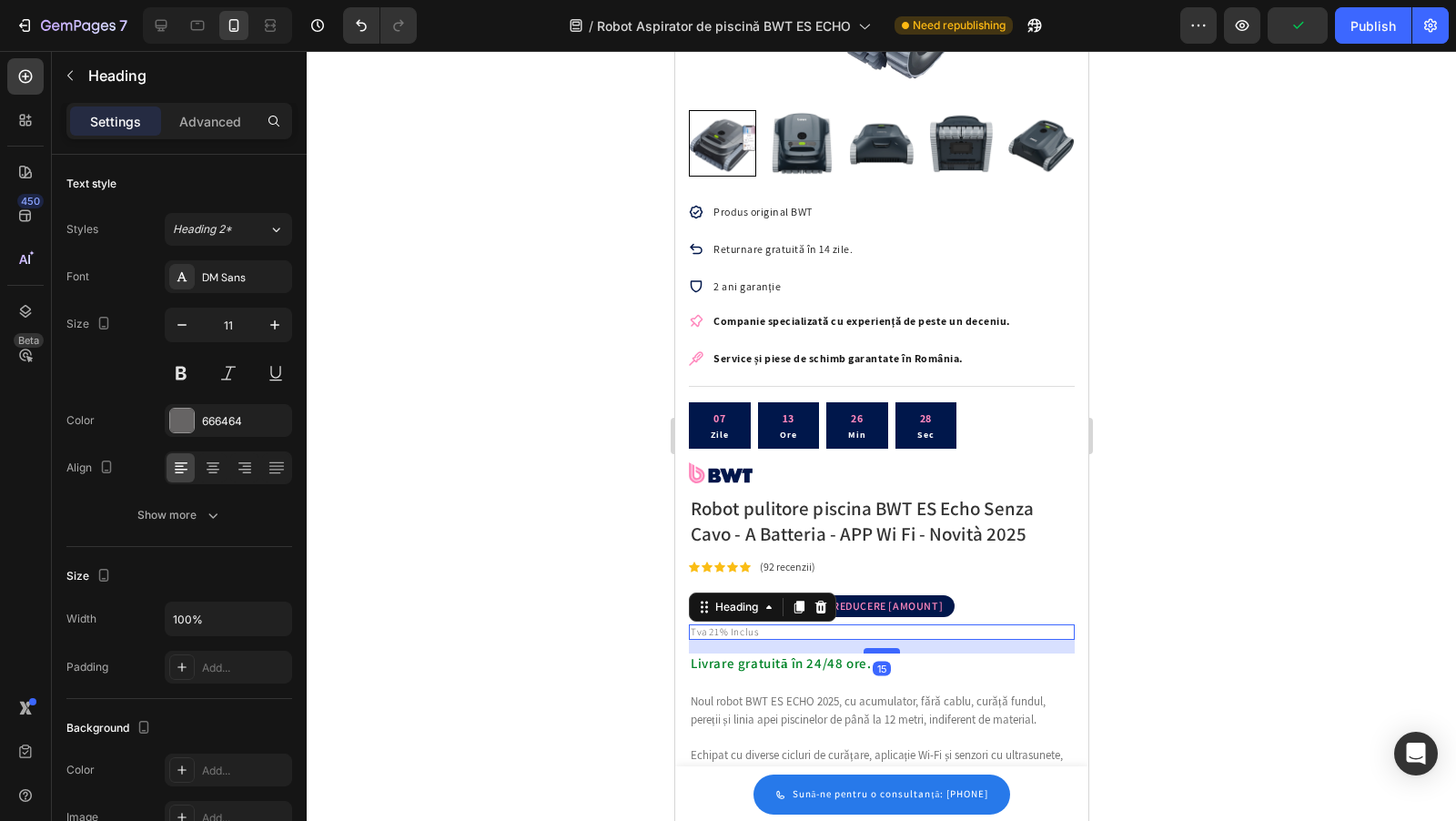 click at bounding box center (881, 651) 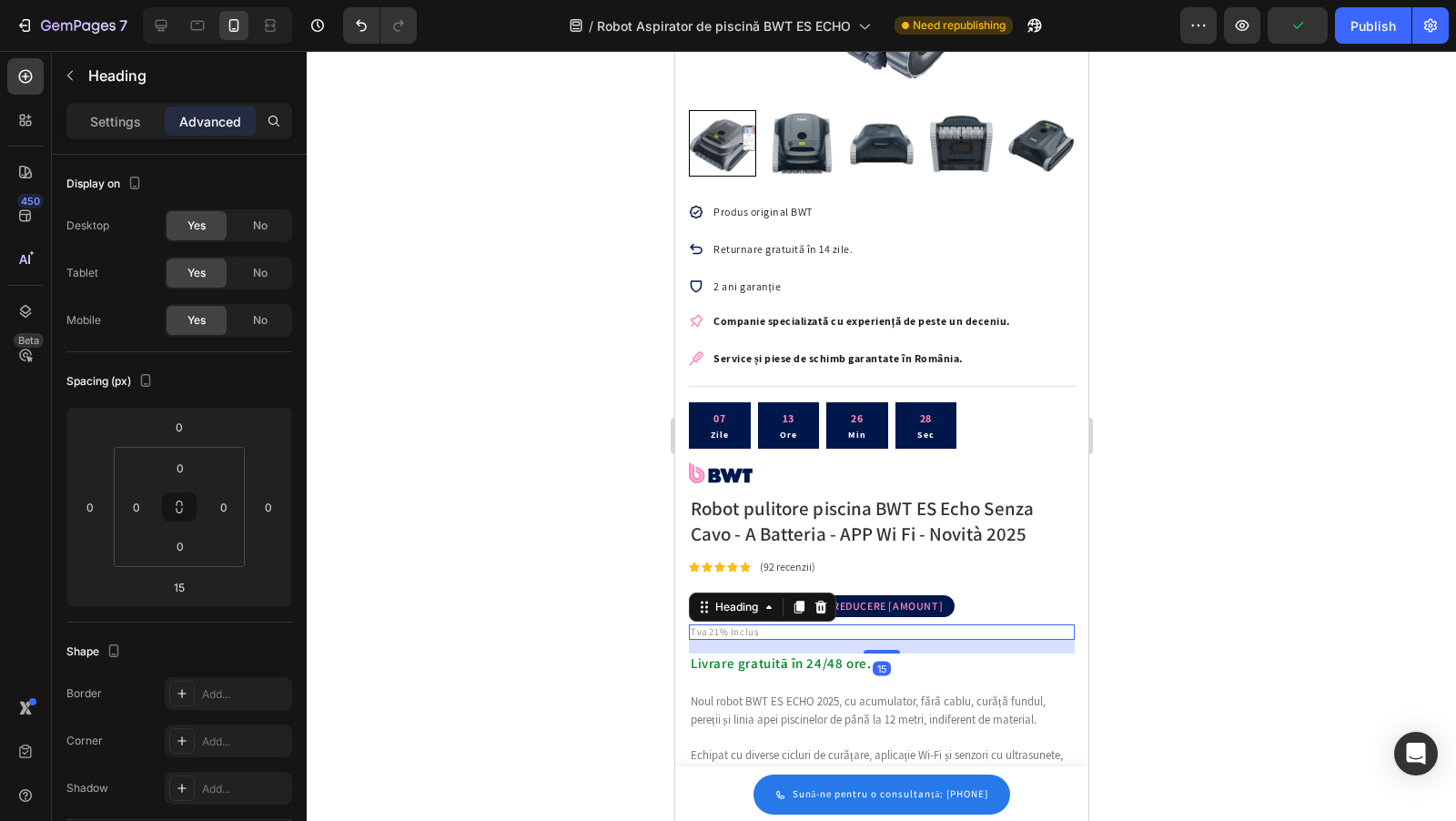 click 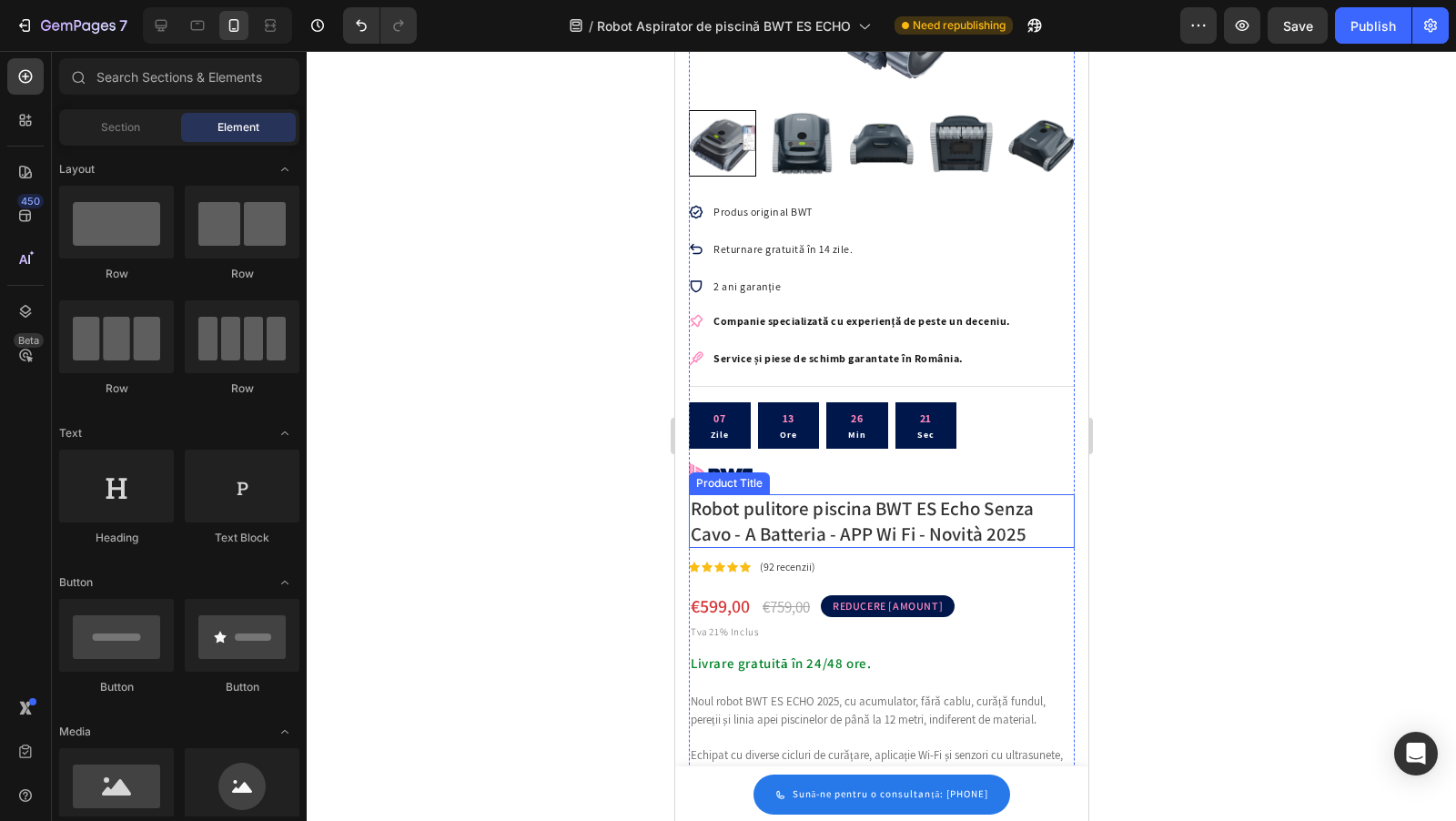 click on "Product Title" at bounding box center [728, 483] 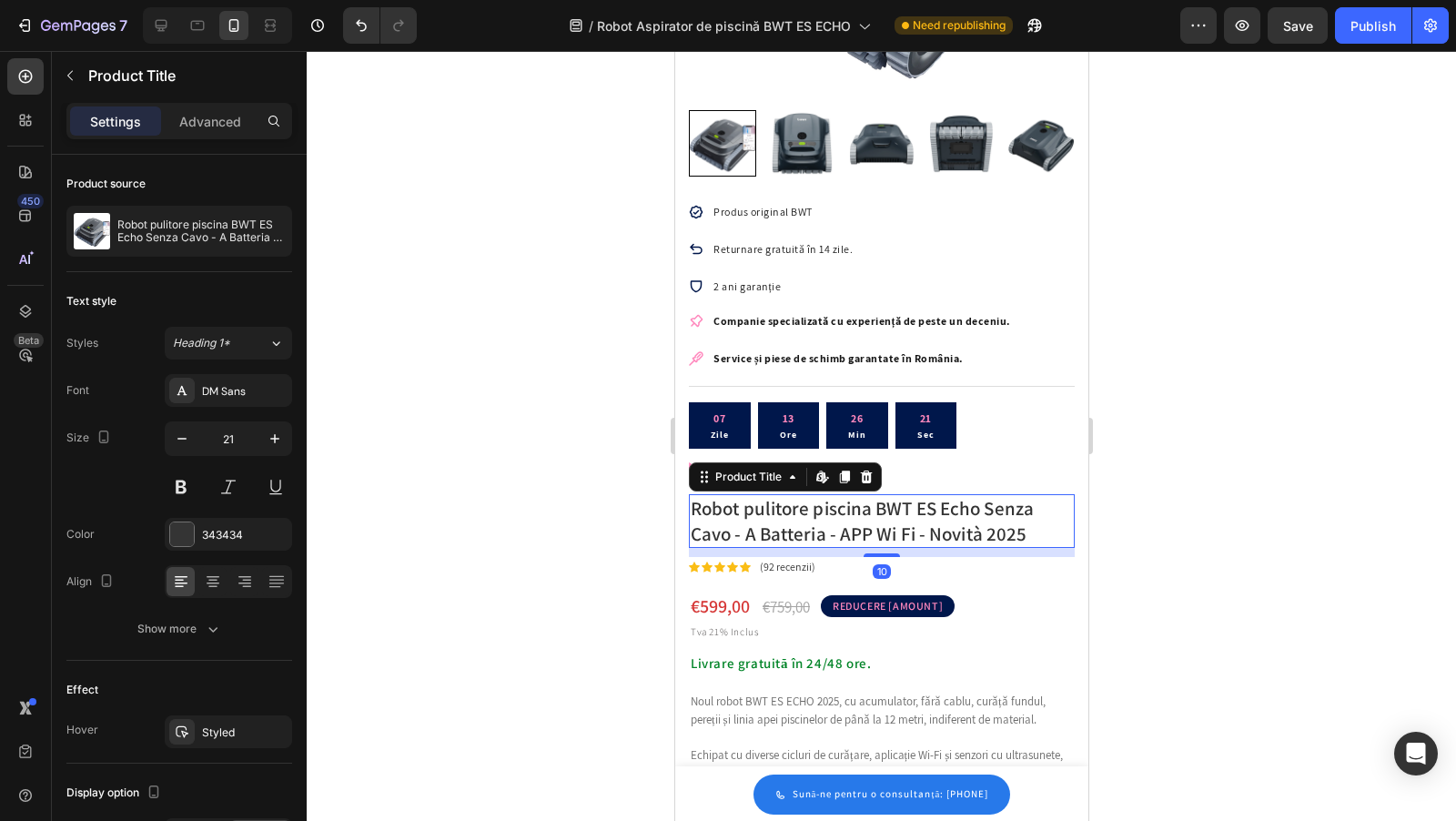 click at bounding box center [881, 473] 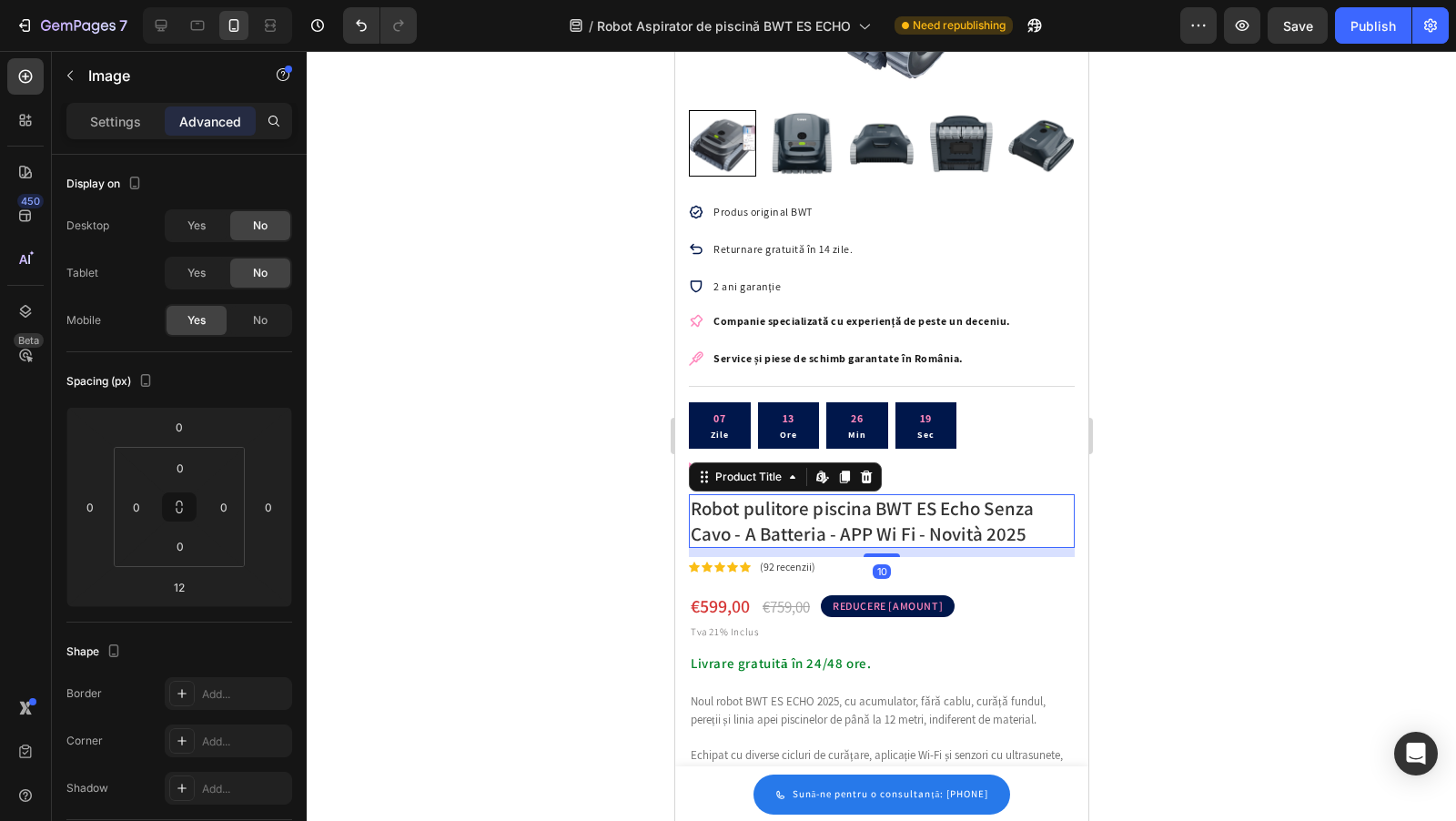 click on "Robot pulitore piscina BWT ES Echo Senza Cavo - A Batteria - APP Wi Fi - Novità 2025" at bounding box center [881, 521] 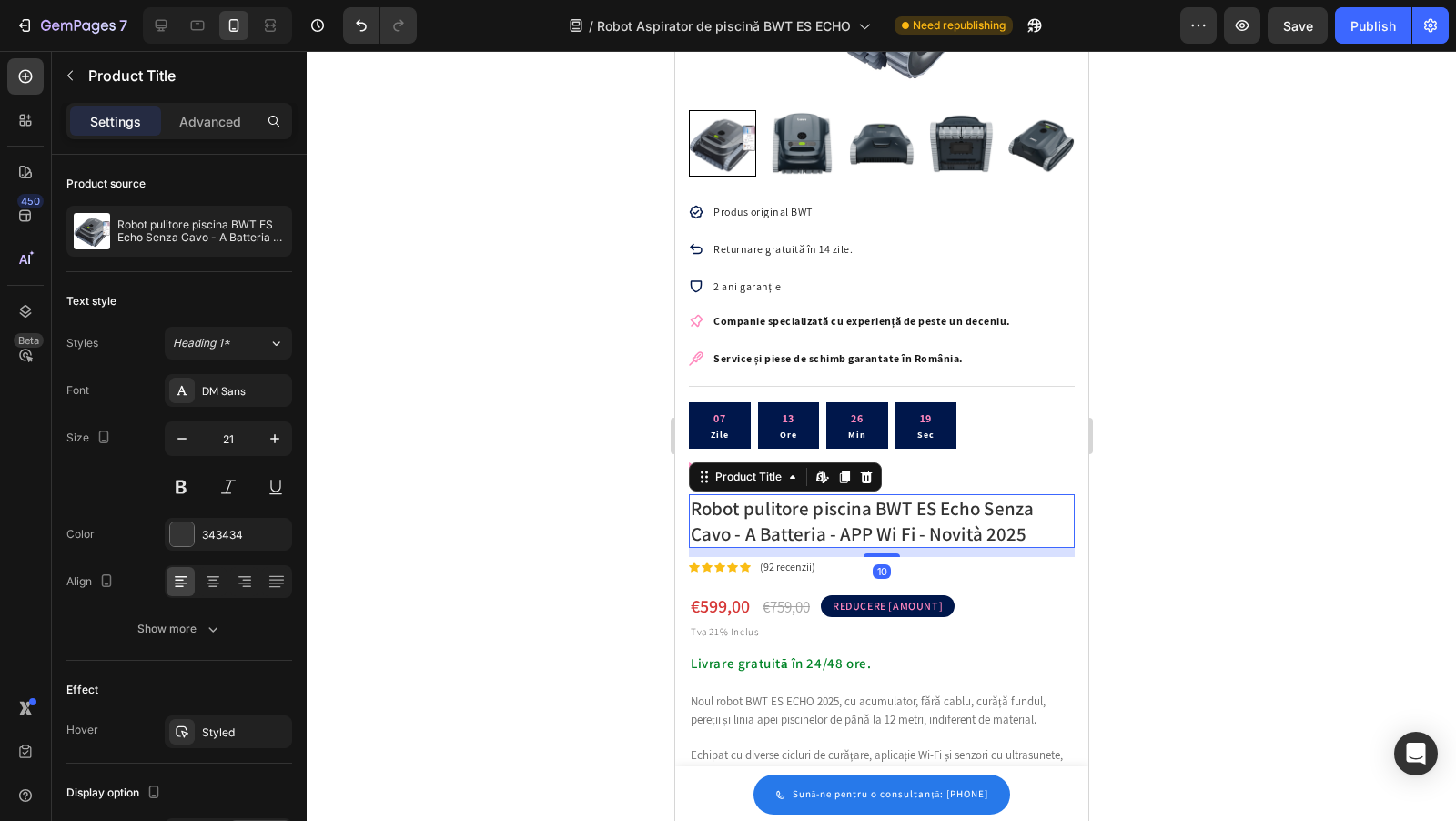 click on "Title Line 07 Zile 13 Ore 26 Min 19 Sec Countdown Timer Image Robot pulitore piscina BWT ES Echo Senza Cavo - A Batteria - APP Wi Fi - Novità 2025 Product Title   Edit content in Shopify 10                Icon                Icon                Icon                Icon                Icon Icon List Hoz (92 recenzii) Text block Image Row                Title Line €599,00 Product Price Product Price €759,00 Product Price Product Price REDUCERE 800 LEI Heading Row Tva 21% Inclus Heading Livrare gratuită în 24/48 ore. Heading Noul robot BWT ES ECHO 2025, cu acumulator, fără cablu, curăță fundul, pereții și linia apei piscinelor de până la 12 metri, indiferent de material.   Echipat cu diverse cicluri de curățare, aplicație Wi-Fi și senzori cu ultrasunete, este cel mai performant robot cu baterie ca tehnologie și eficiență. Text block 📞 Sună-ne:  0740 948 289 Text block Row Row
Adaugă în coș Product Cart Button
Button Item List Image" at bounding box center [881, 720] 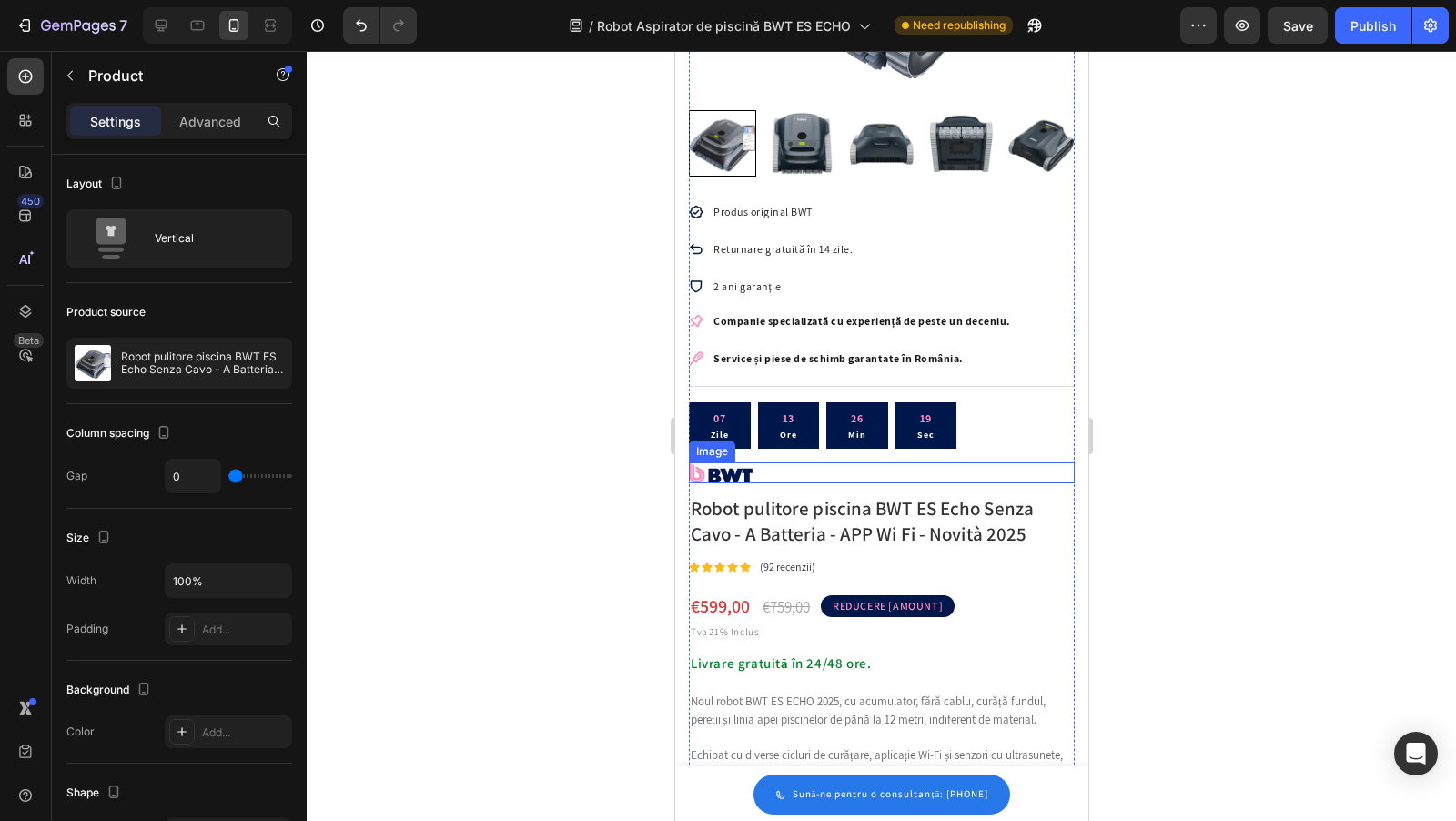 click at bounding box center (881, 473) 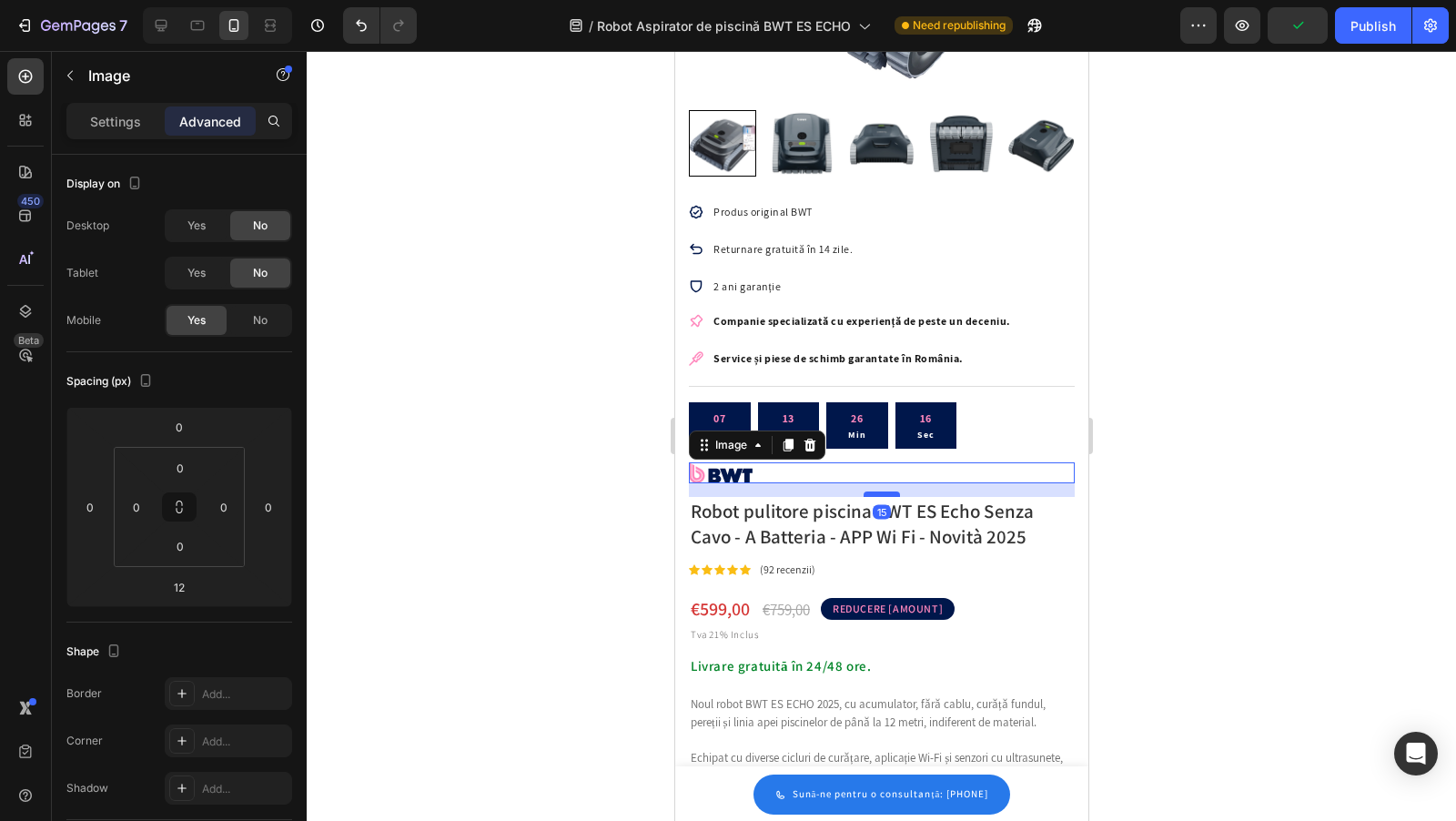 click at bounding box center [881, 494] 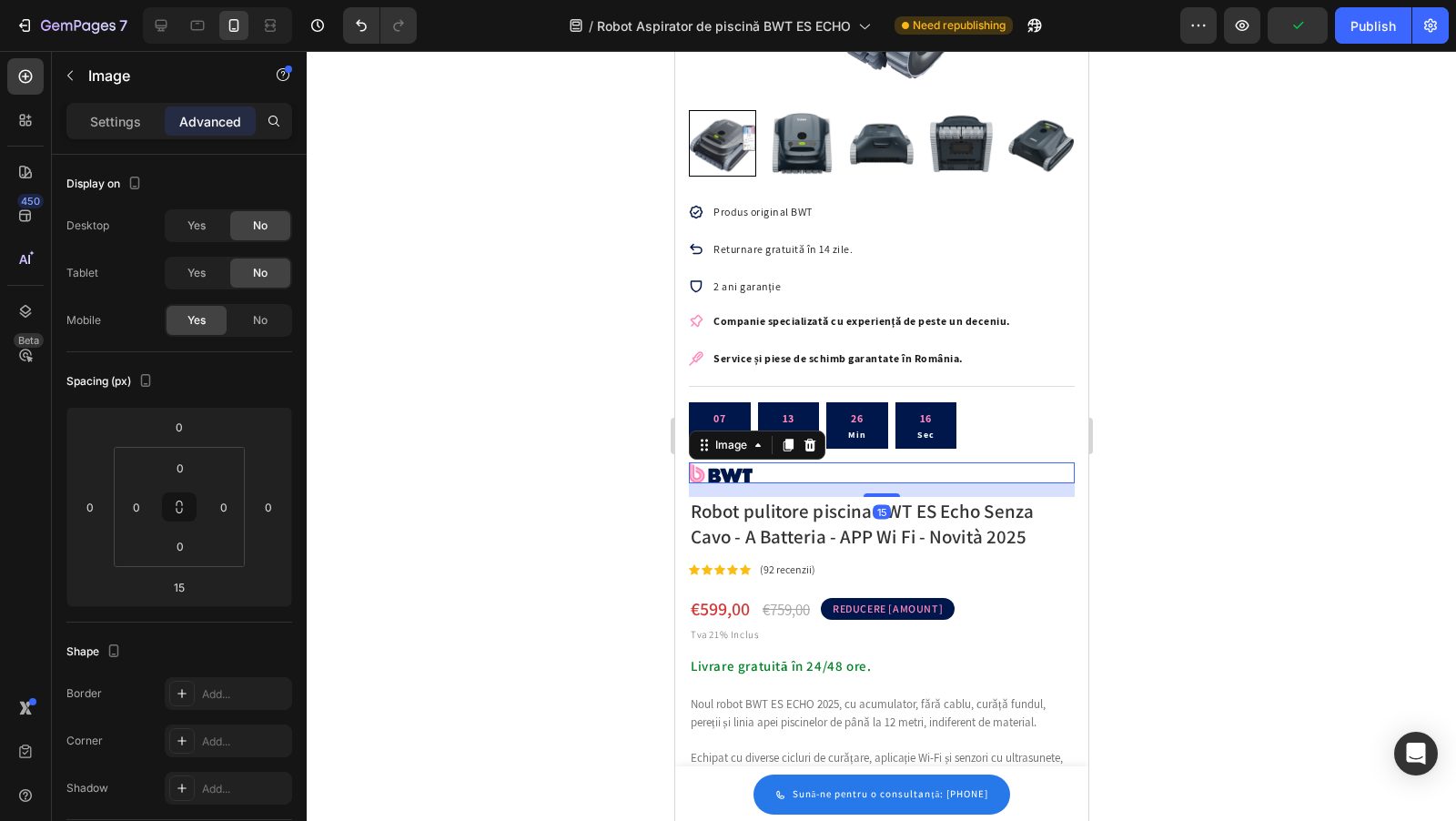 click 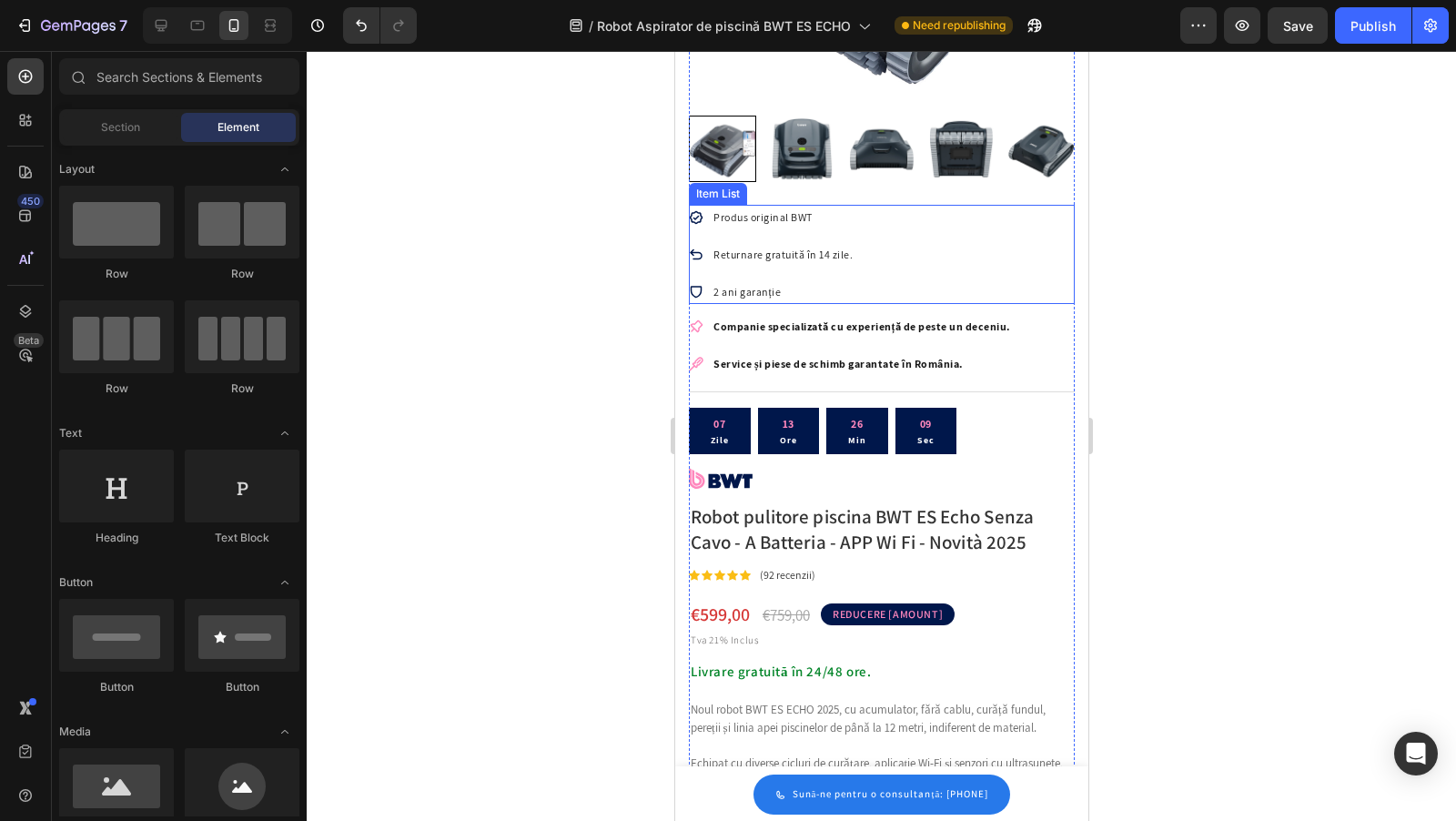 scroll, scrollTop: 323, scrollLeft: 0, axis: vertical 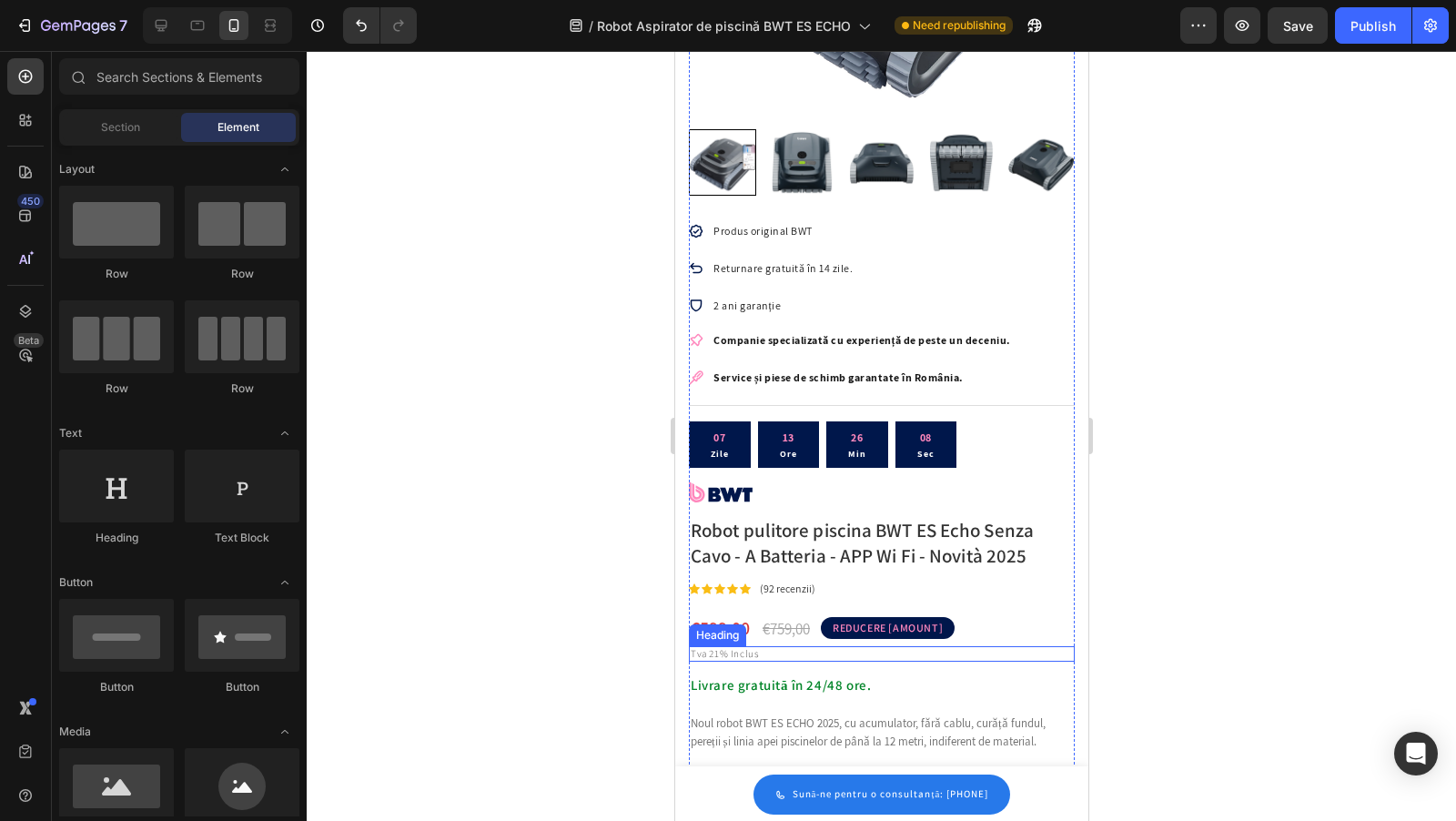 click on "Tva 21% Inclus" at bounding box center [881, 654] 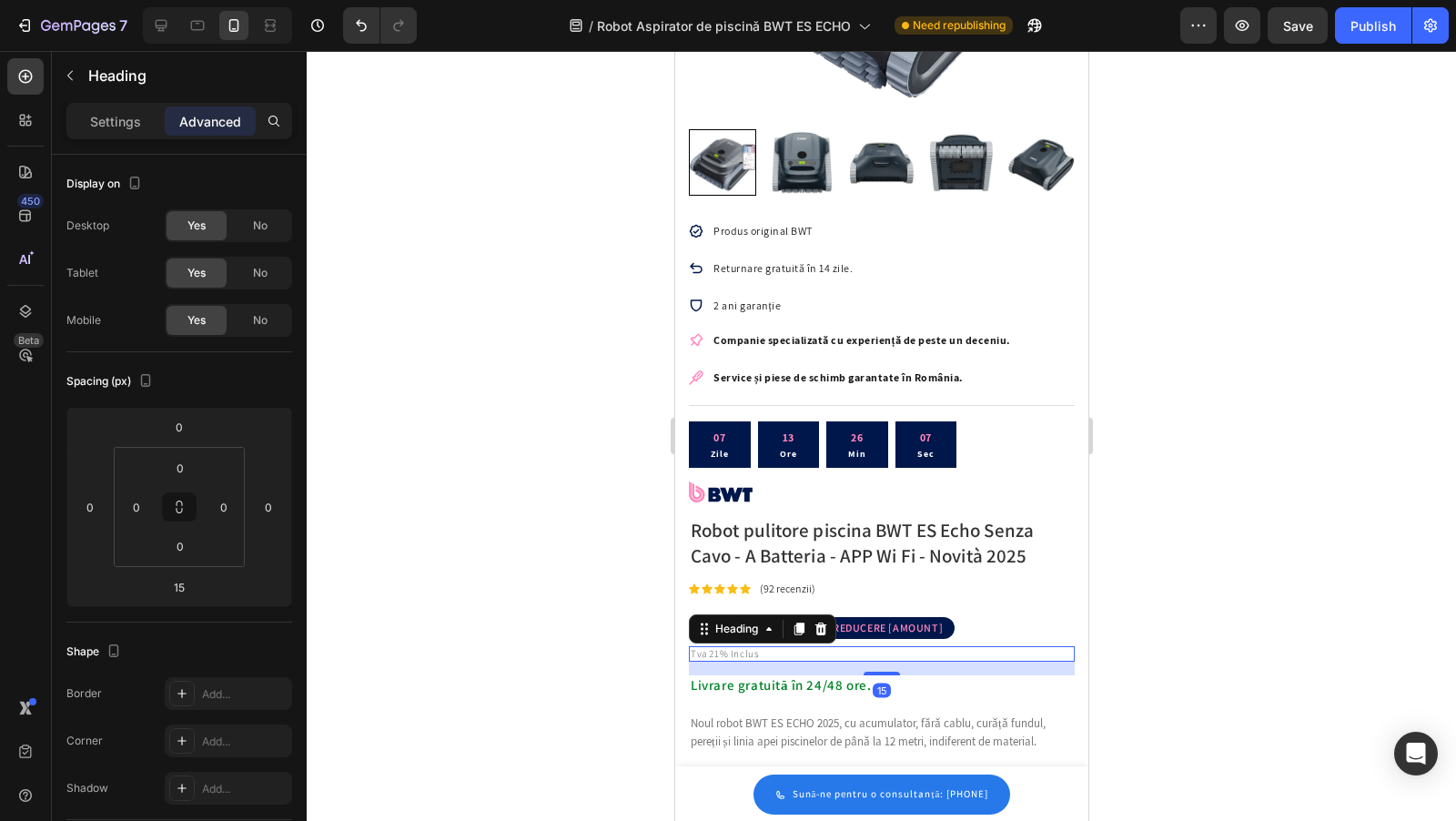 click 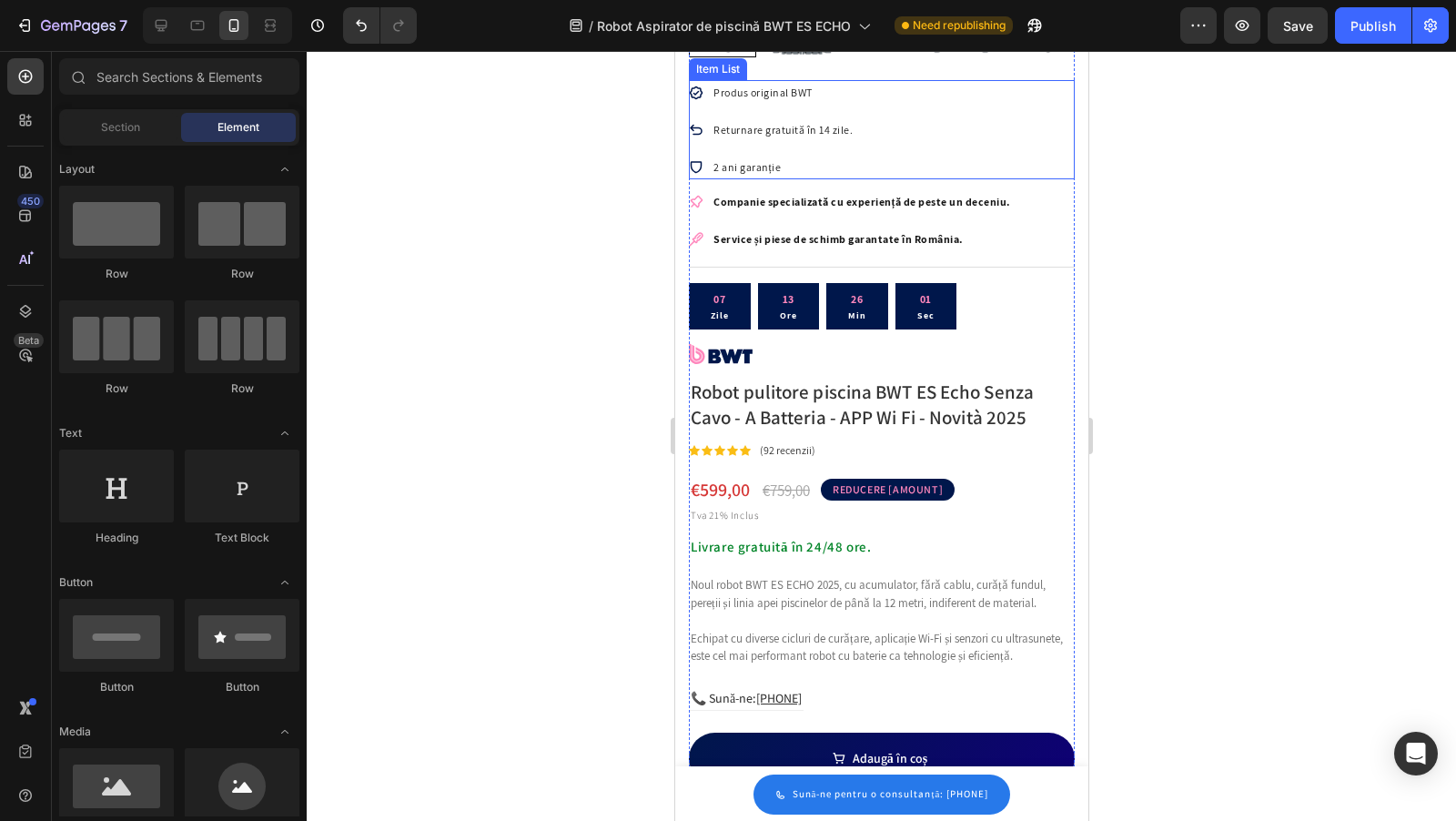 scroll, scrollTop: 476, scrollLeft: 0, axis: vertical 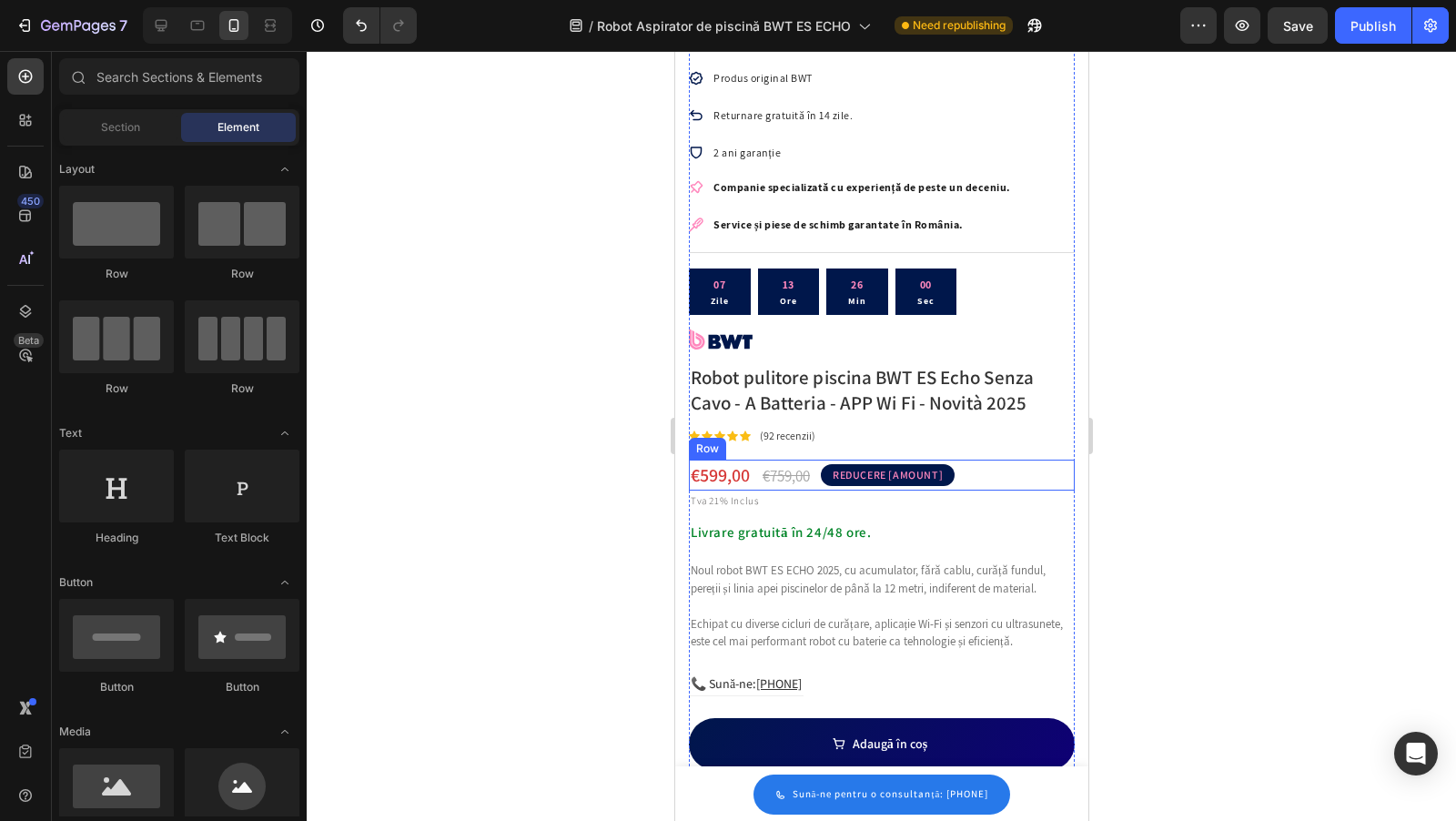 click on "REDUCERE 800 LEI" at bounding box center (886, 475) 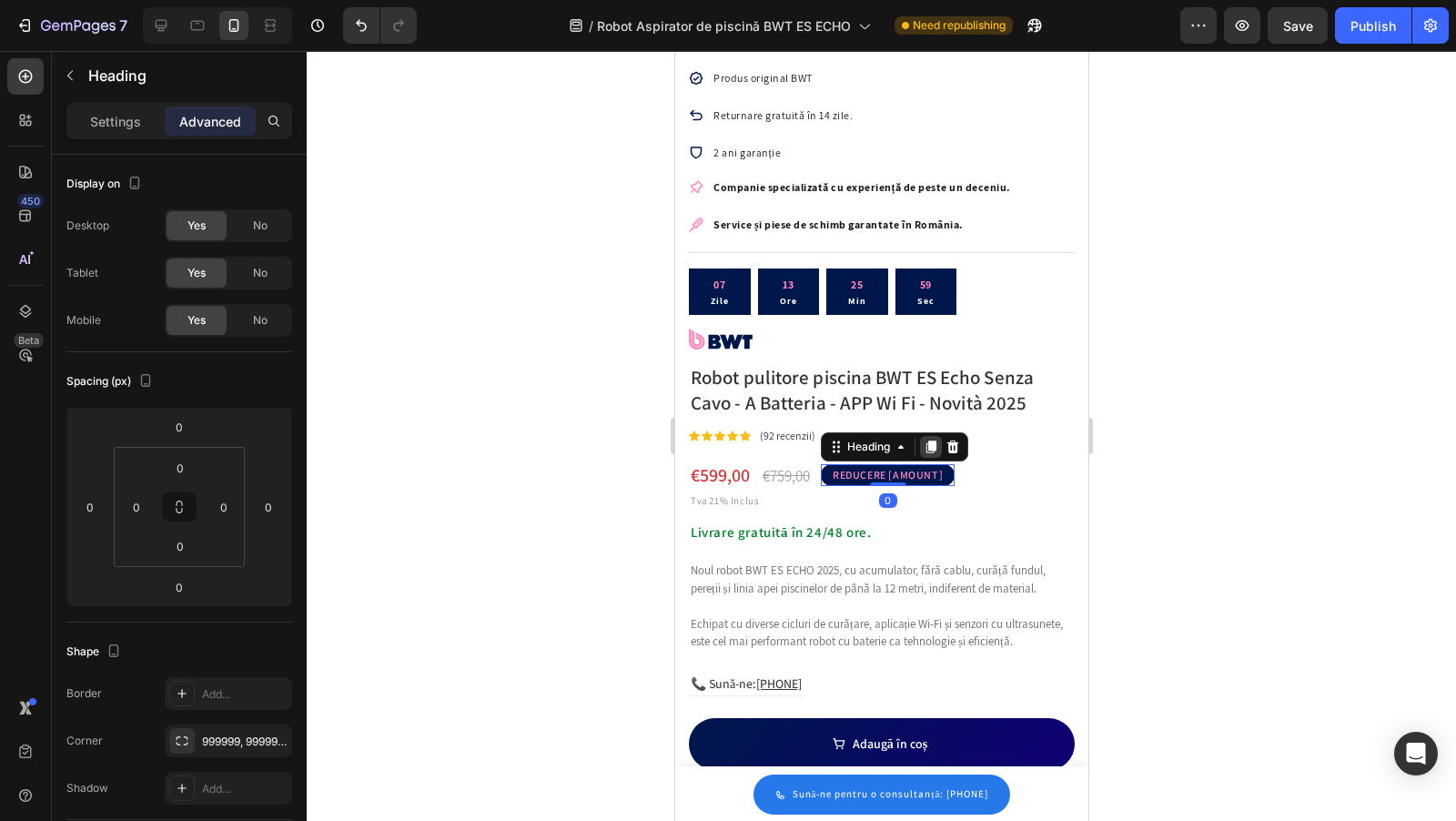 click 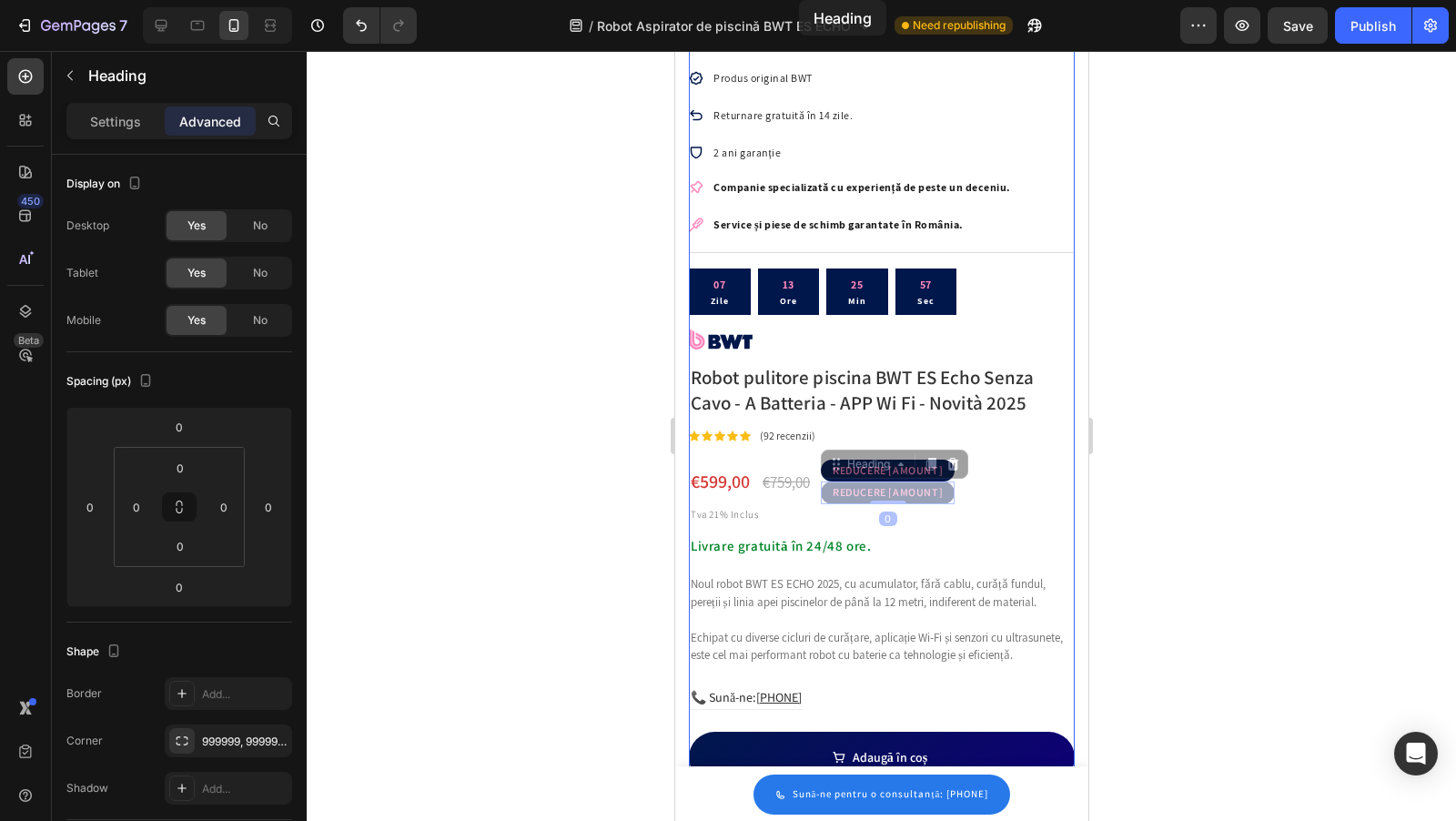 scroll, scrollTop: 0, scrollLeft: 0, axis: both 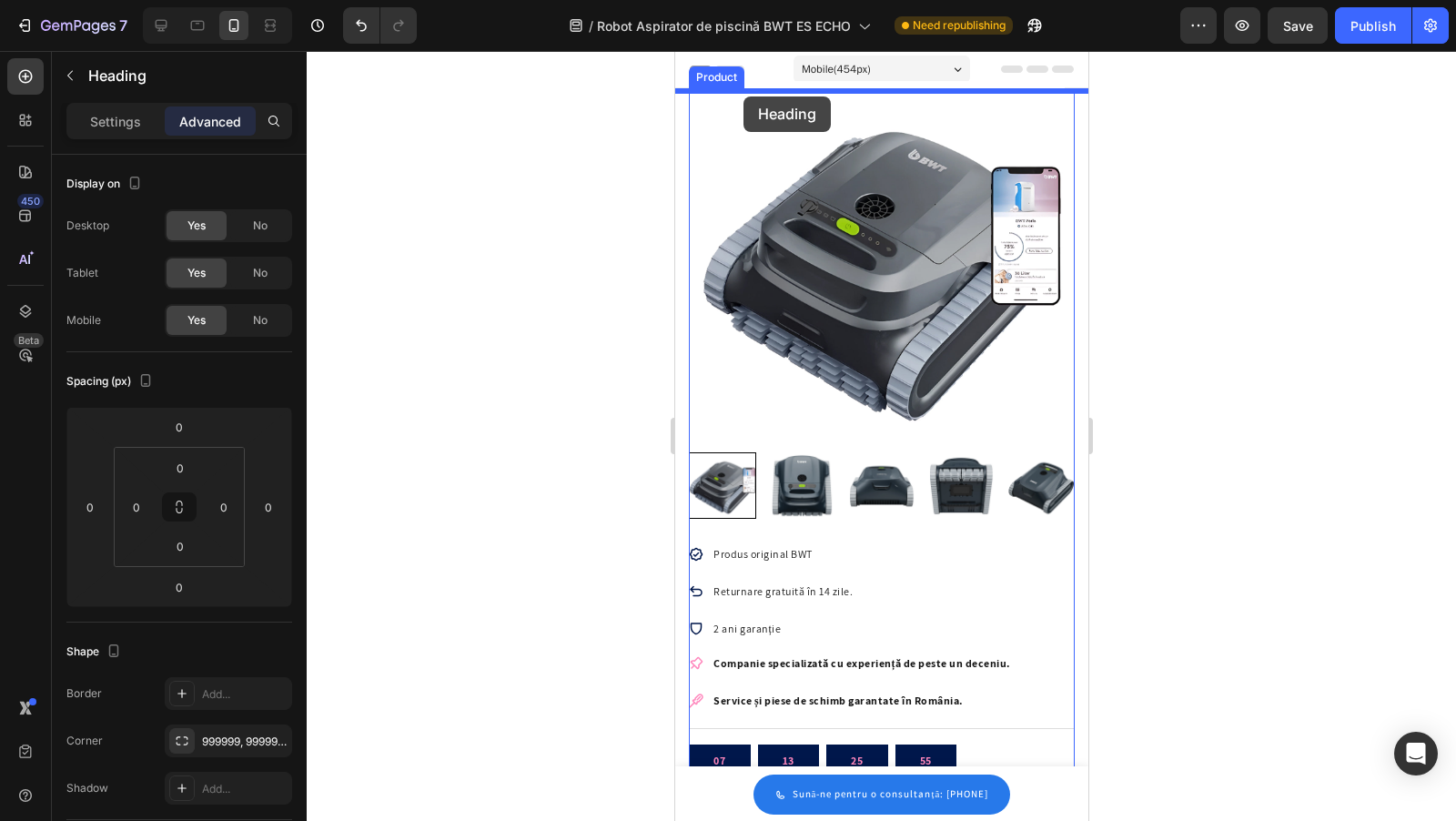 drag, startPoint x: 871, startPoint y: 490, endPoint x: 743, endPoint y: 96, distance: 414.27044 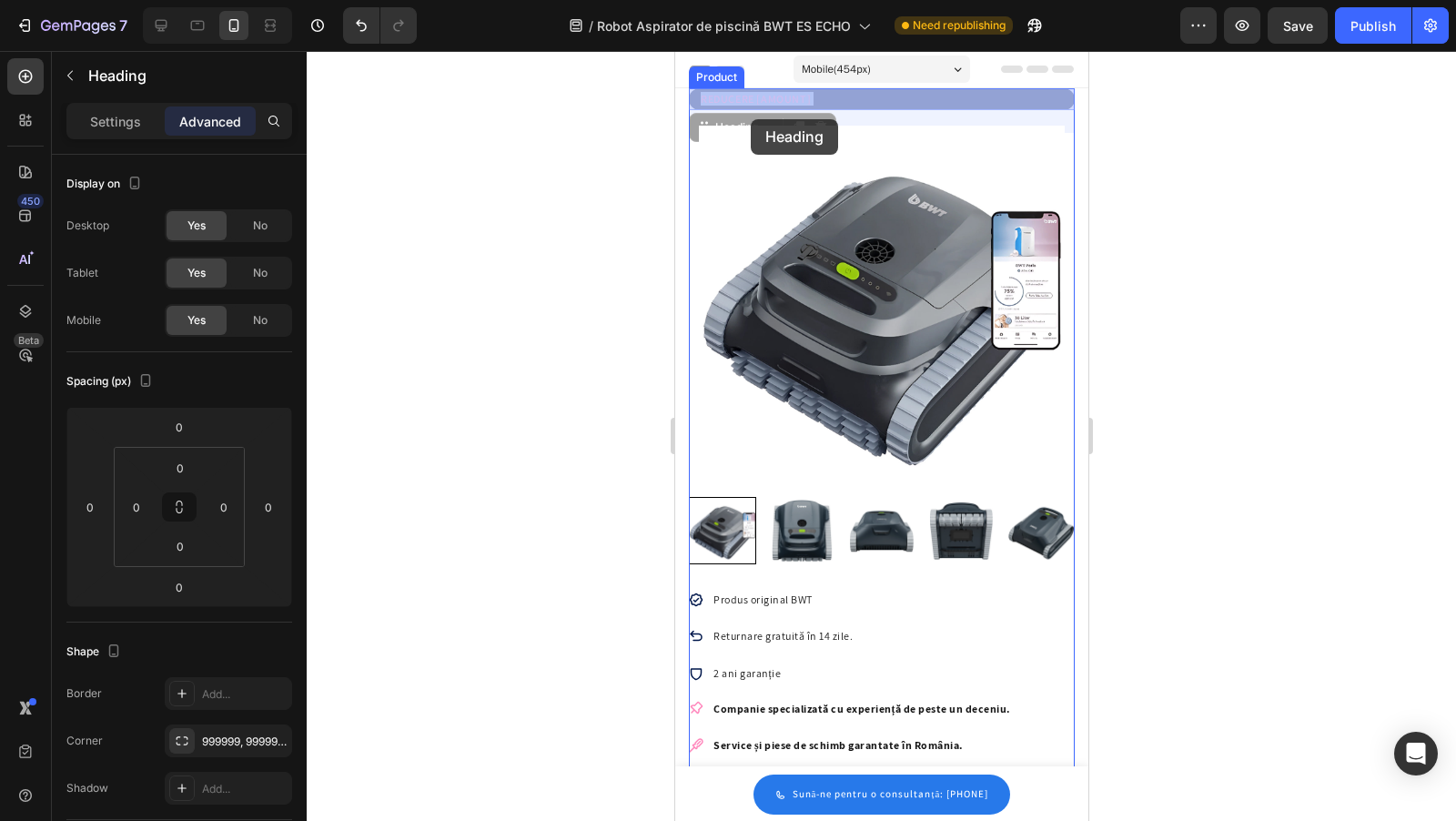 drag, startPoint x: 897, startPoint y: 100, endPoint x: 753, endPoint y: 116, distance: 144.88616 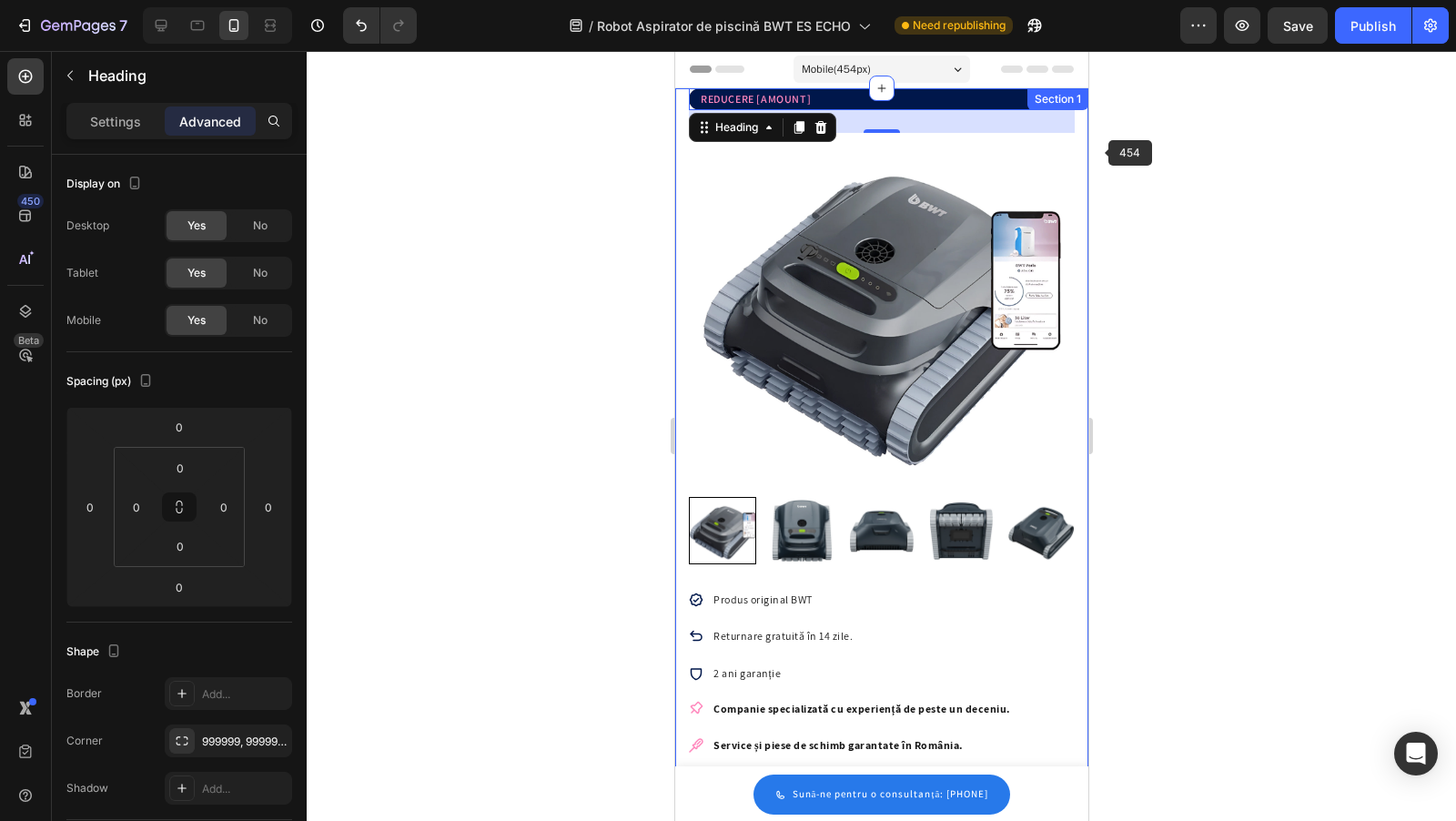click 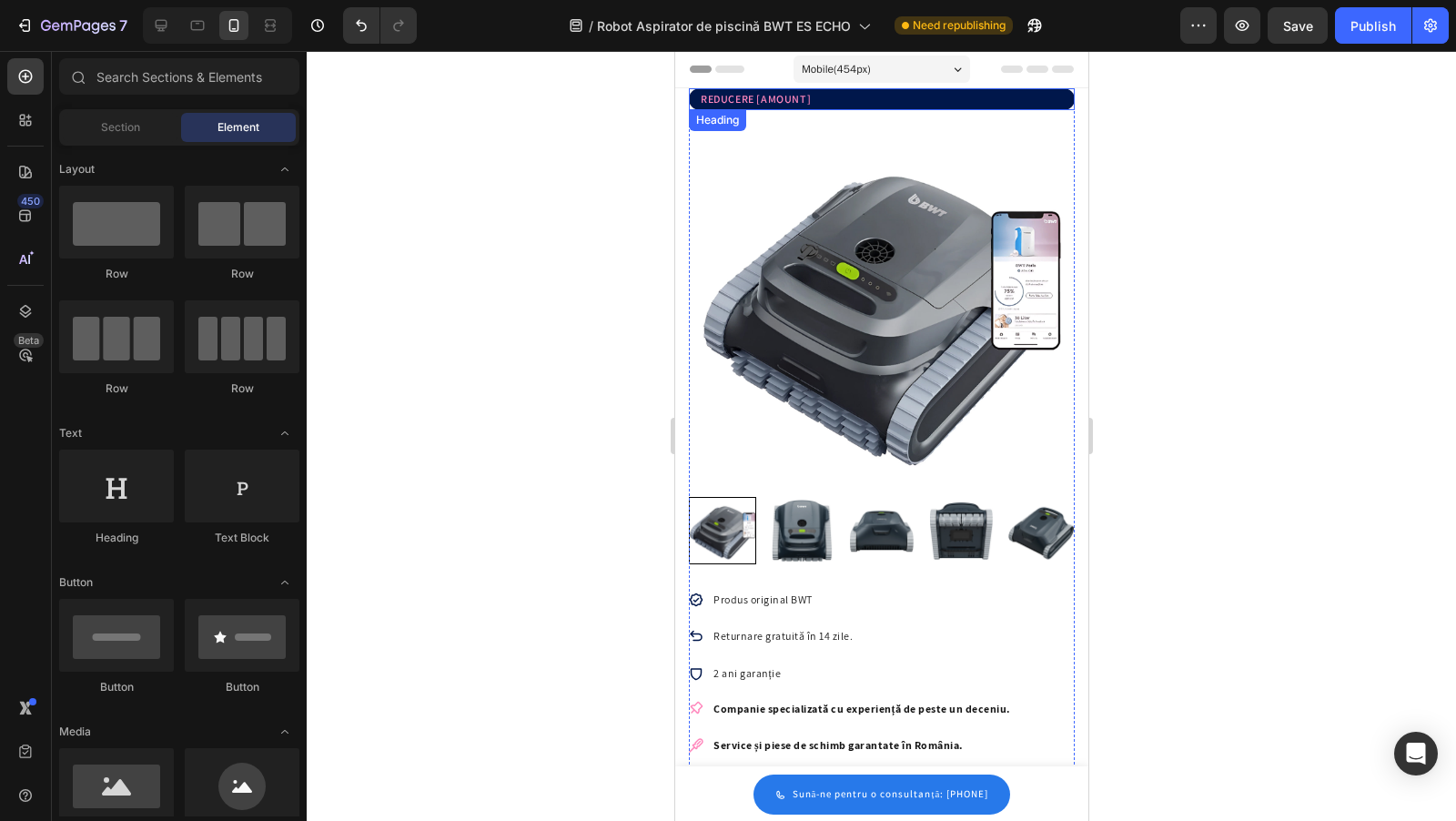 click on "REDUCERE 800 LEI" at bounding box center [881, 99] 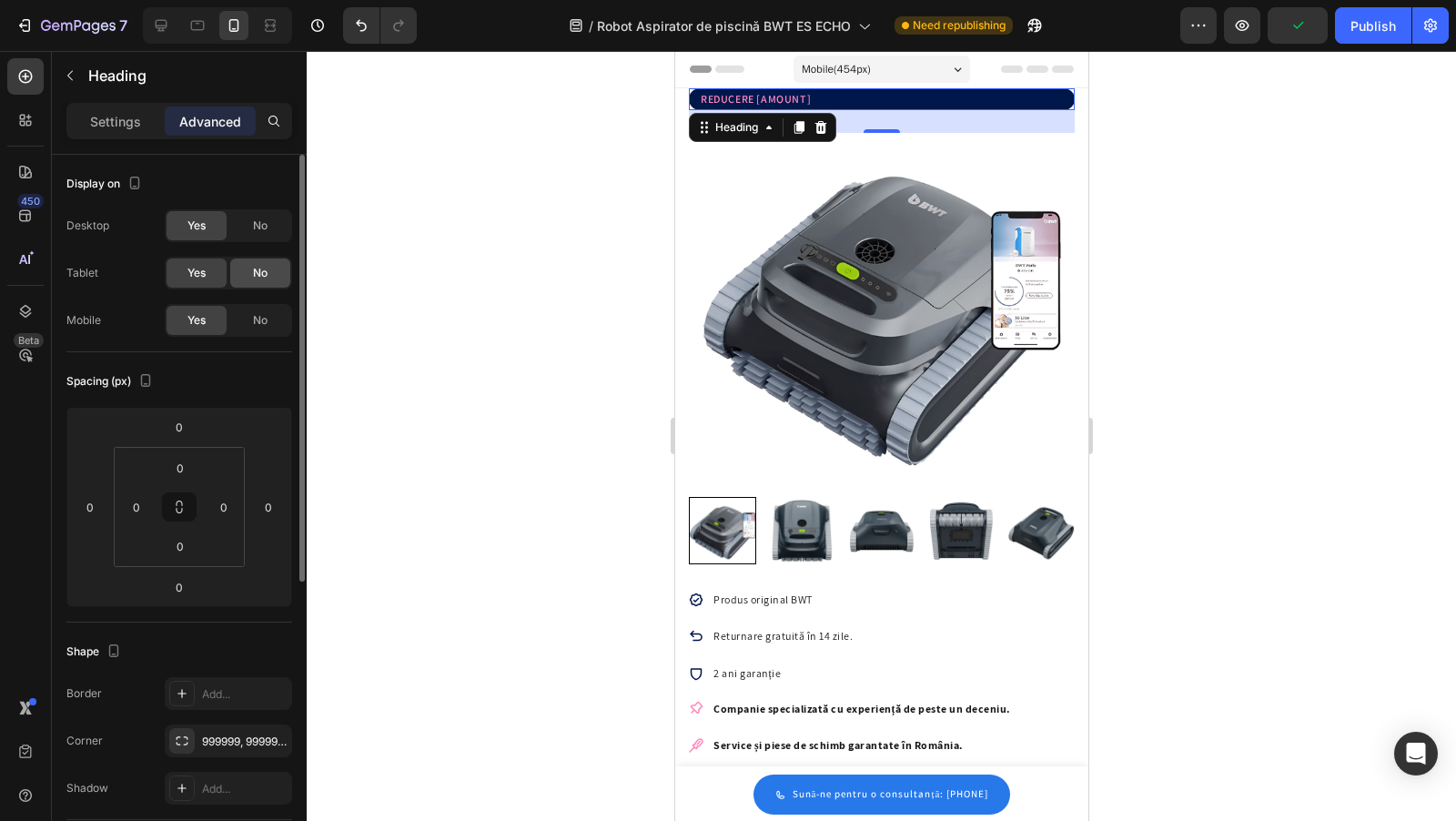 click on "No" 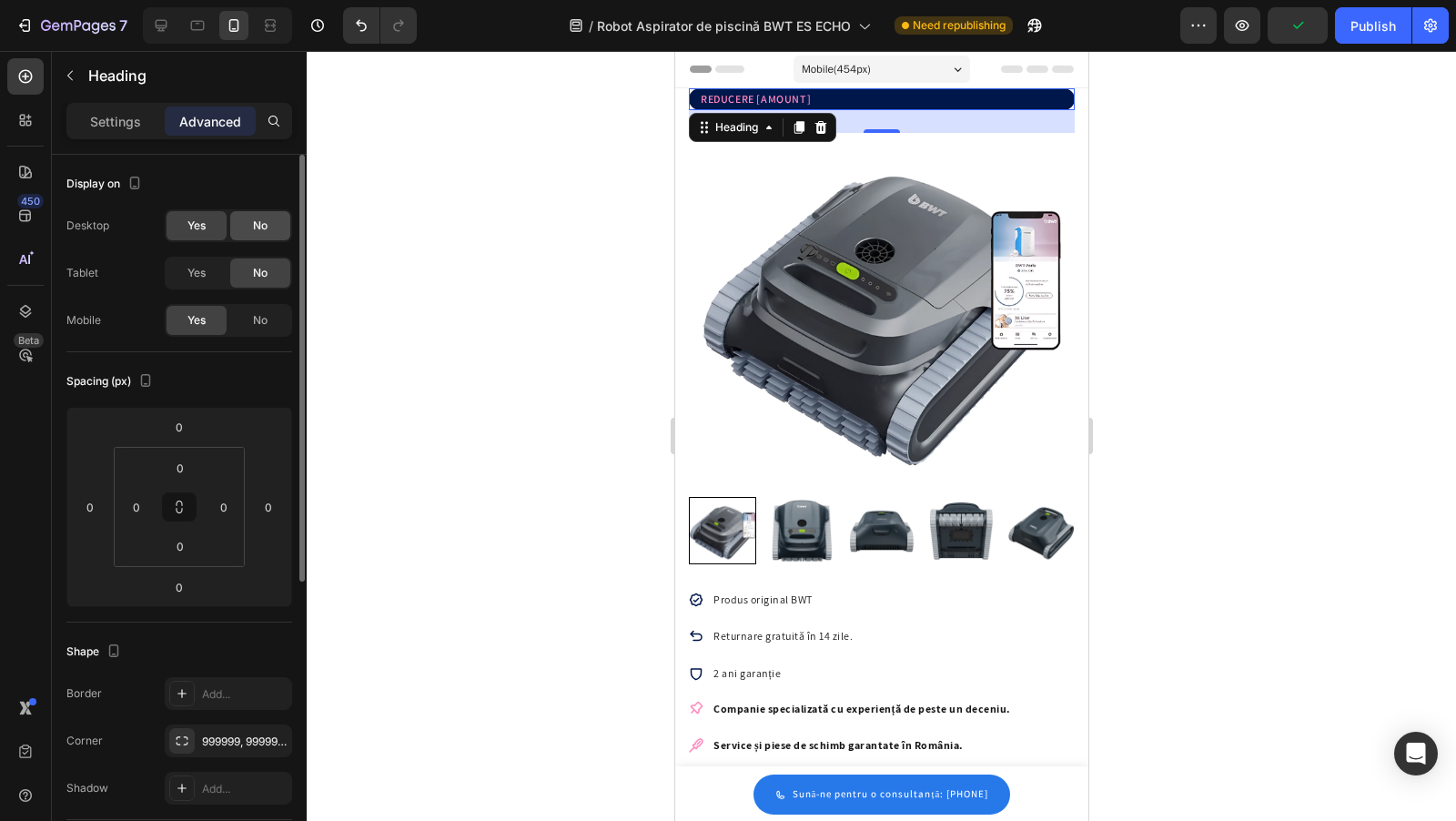 click on "No" 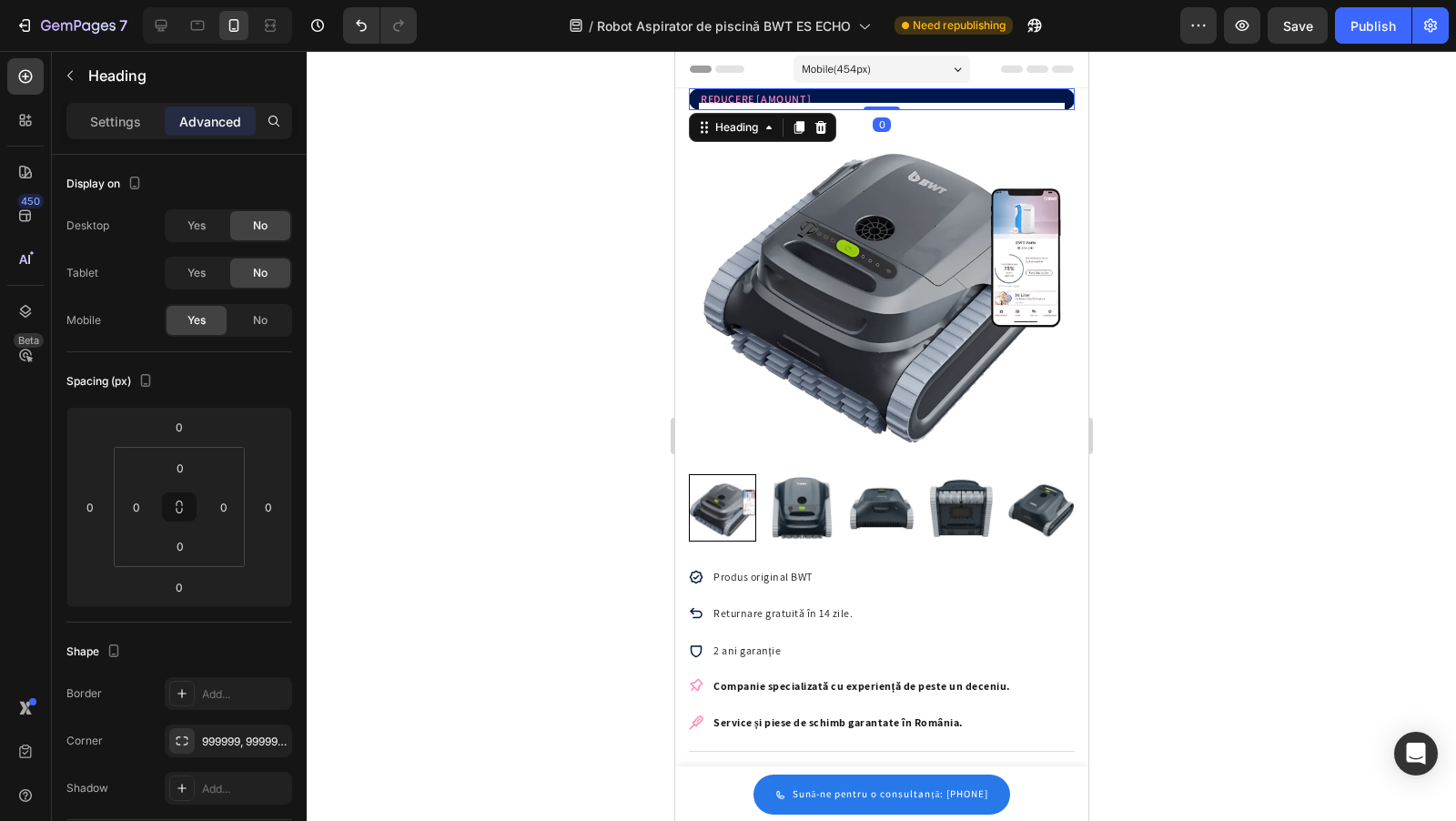drag, startPoint x: 882, startPoint y: 129, endPoint x: 882, endPoint y: 71, distance: 58 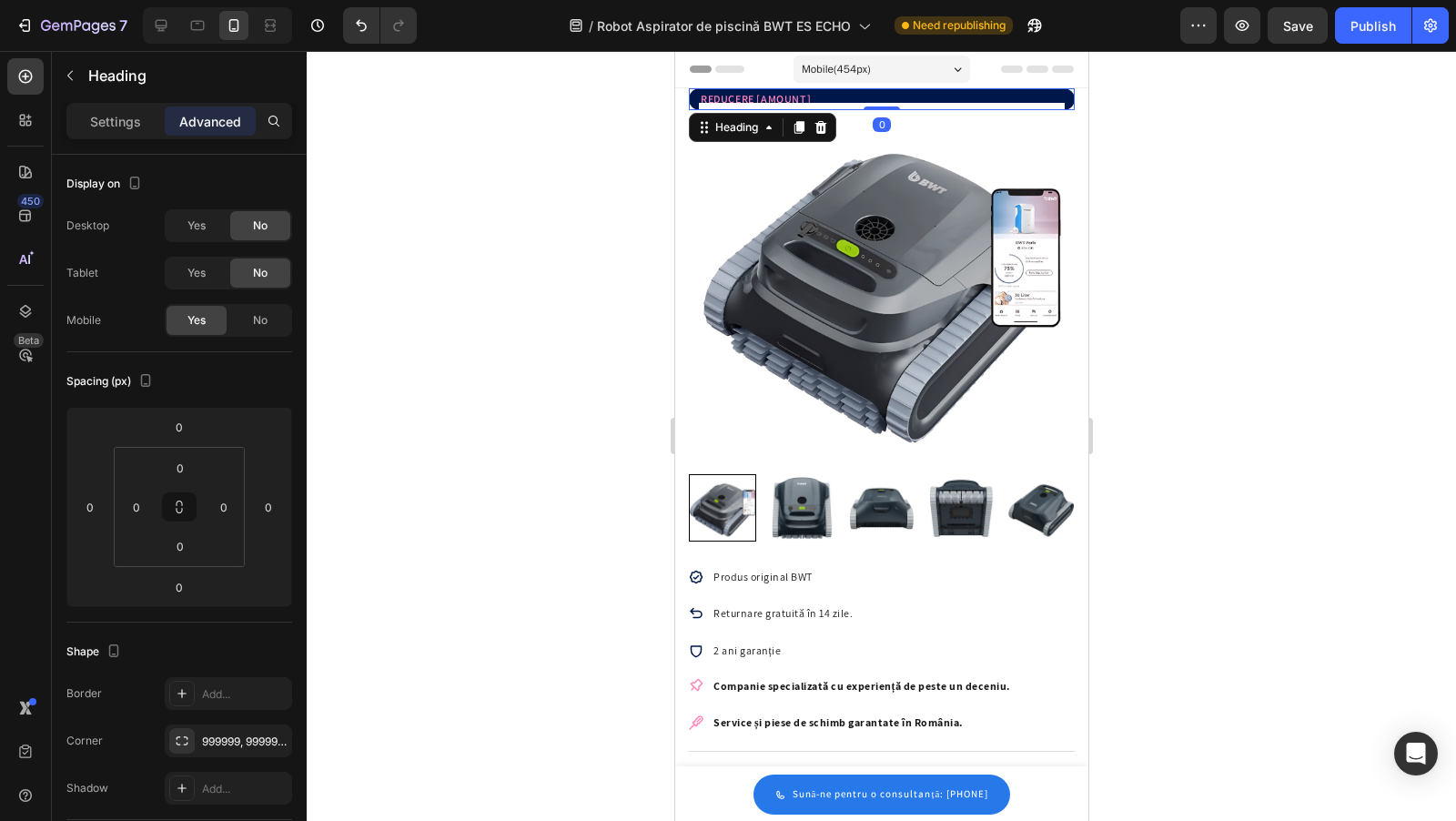 click on "Mobile  ( 454 px) iPhone 13 Mini iPhone 13 Pro iPhone 11 Pro Max iPhone 15 Pro Max Pixel 7 Galaxy S8+ Galaxy S20 Ultra iPad Mini iPad Air iPad Pro Header REDUCERE 800 LEI Heading   0 Product Images
Produs original BWT
Returnare gratuită în 14 zile.
2 ani garanție Item List
Companie specializată cu experiență de peste un deceniu.
Service și piese de schimb garantate în România. Item List                Title Line 07 Zile 13 Ore 25 Min 43 Sec Countdown Timer Image Robot pulitore piscina BWT ES Echo Senza Cavo - A Batteria - APP Wi Fi - Novità 2025 Product Title                Icon                Icon                Icon                Icon                Icon Icon List Hoz (92 recenzii) Text block Image Row                Title Line €599,00 Product Price Product Price €759,00 Product Price Product Price REDUCERE 800 LEI Heading Row Tva 21% Inclus Heading Livrare gratuită în 24/48 ore. Heading   Text block Text block" at bounding box center [881, 3265] 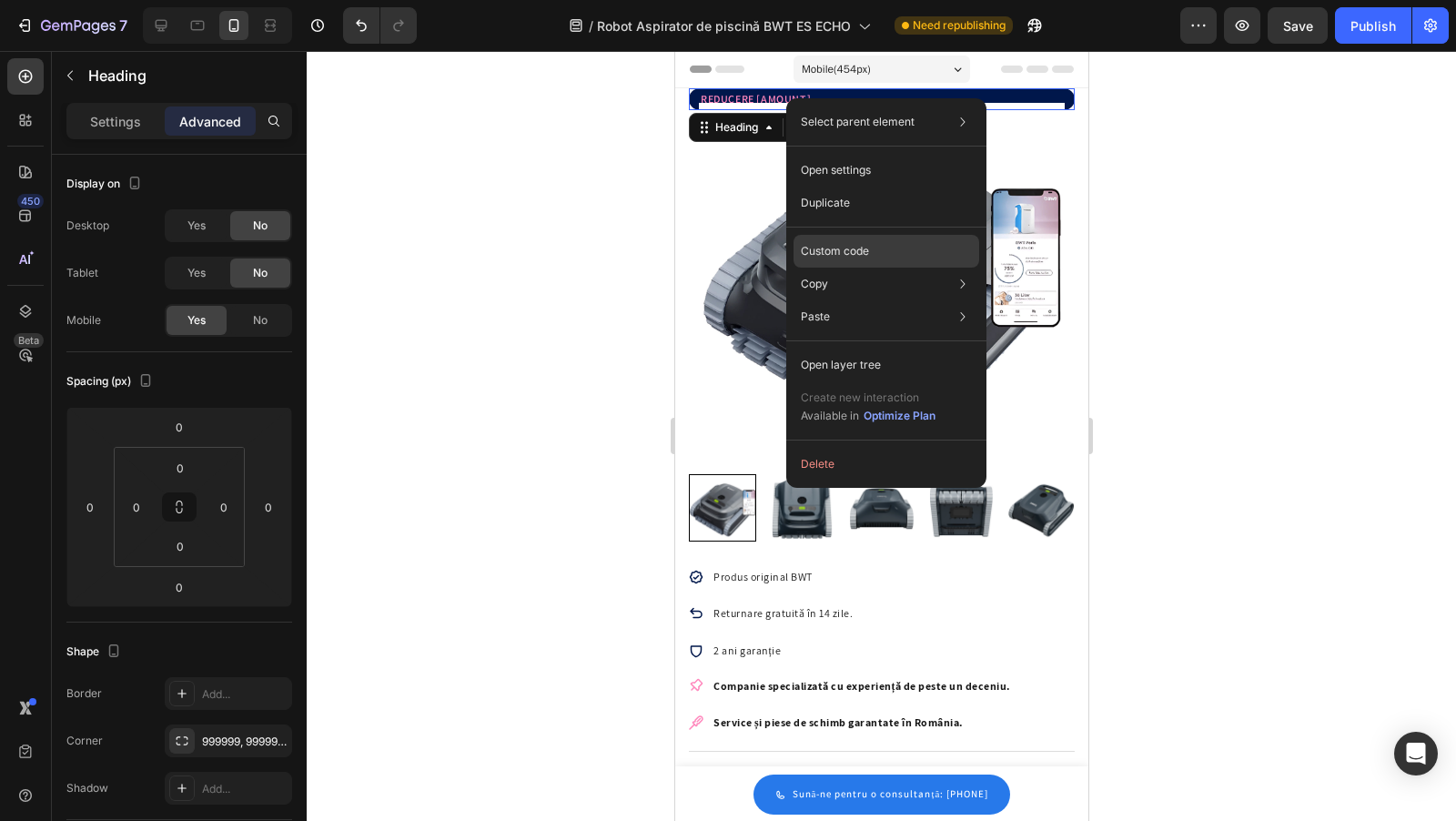 click on "Custom code" 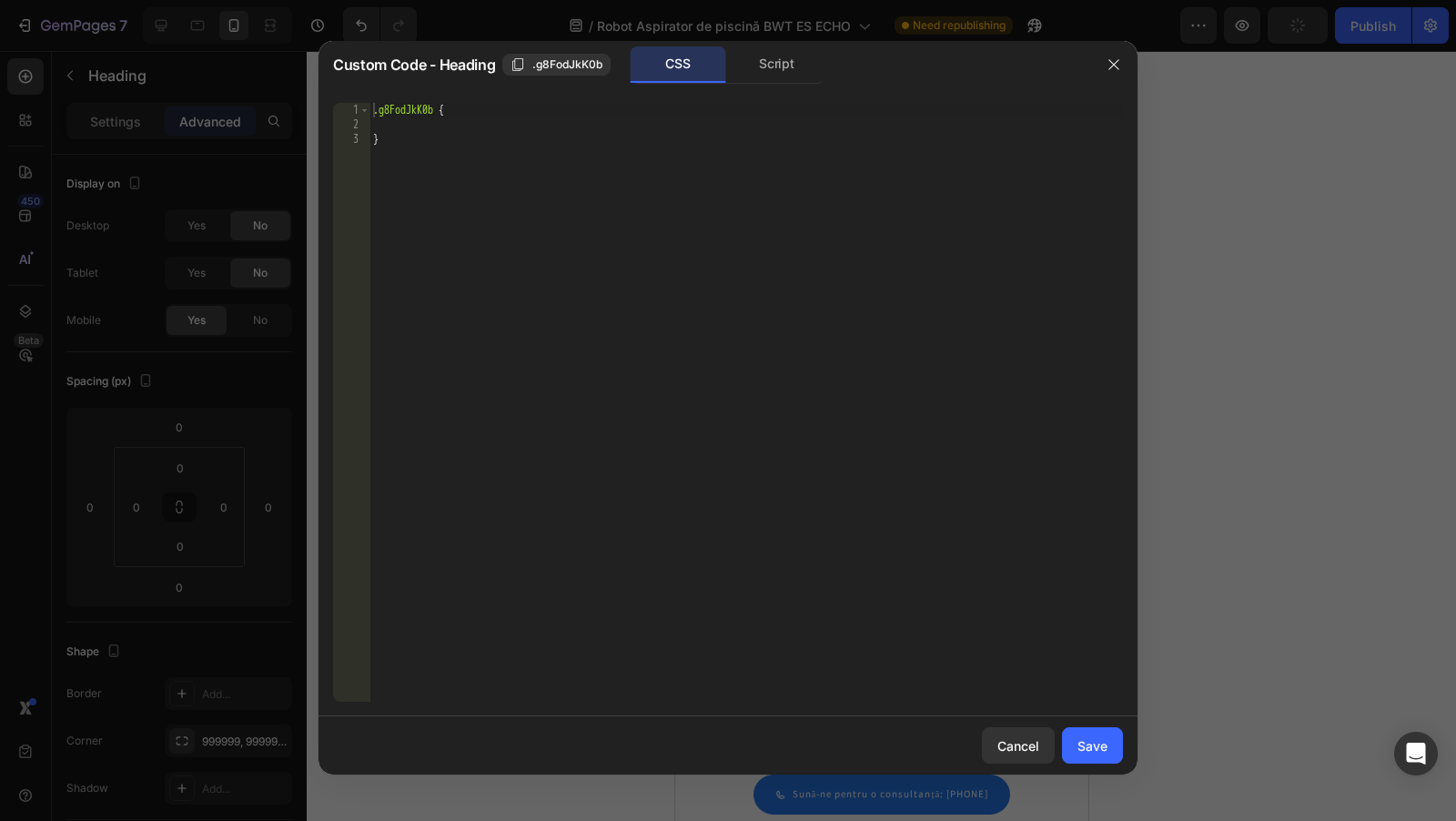 type on ".g8FodJkK0b {" 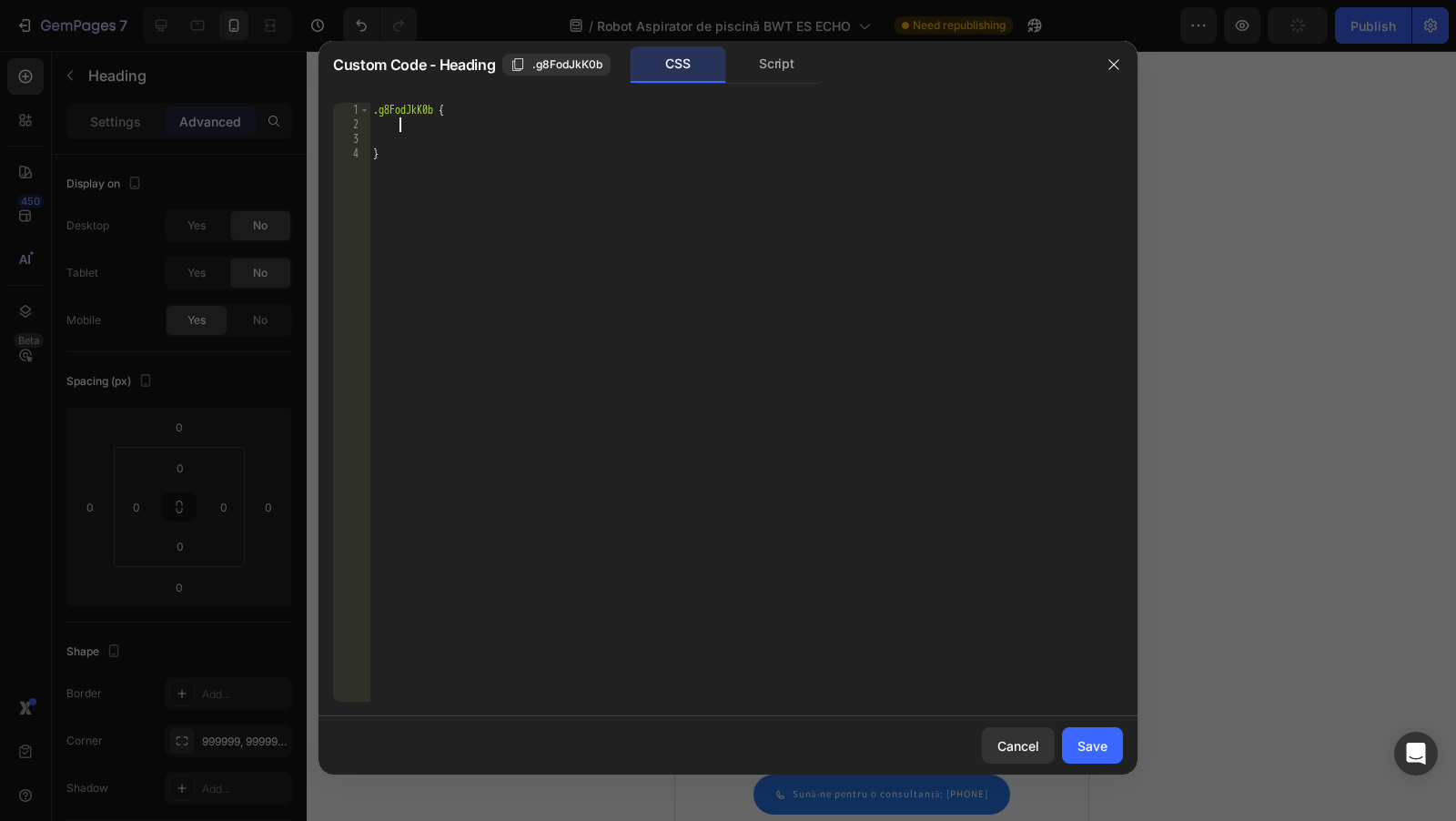 scroll, scrollTop: 0, scrollLeft: 1, axis: horizontal 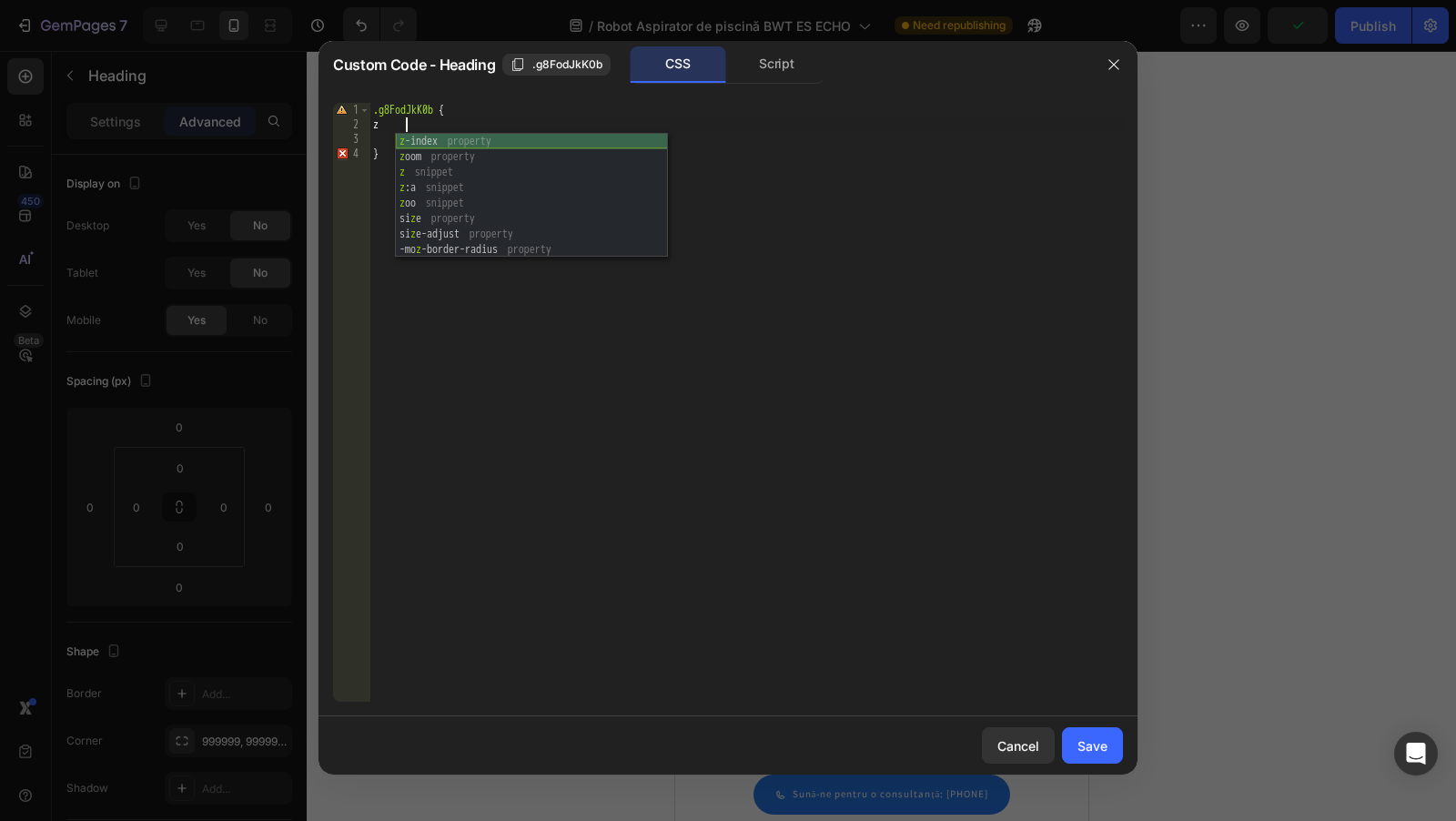 click on "z -index property z oom property z snippet z :a snippet z oo snippet si z e property si z e-adjust property -mo z -border-radius property -mo z -border-radius-bottomleft property" at bounding box center (531, 211) 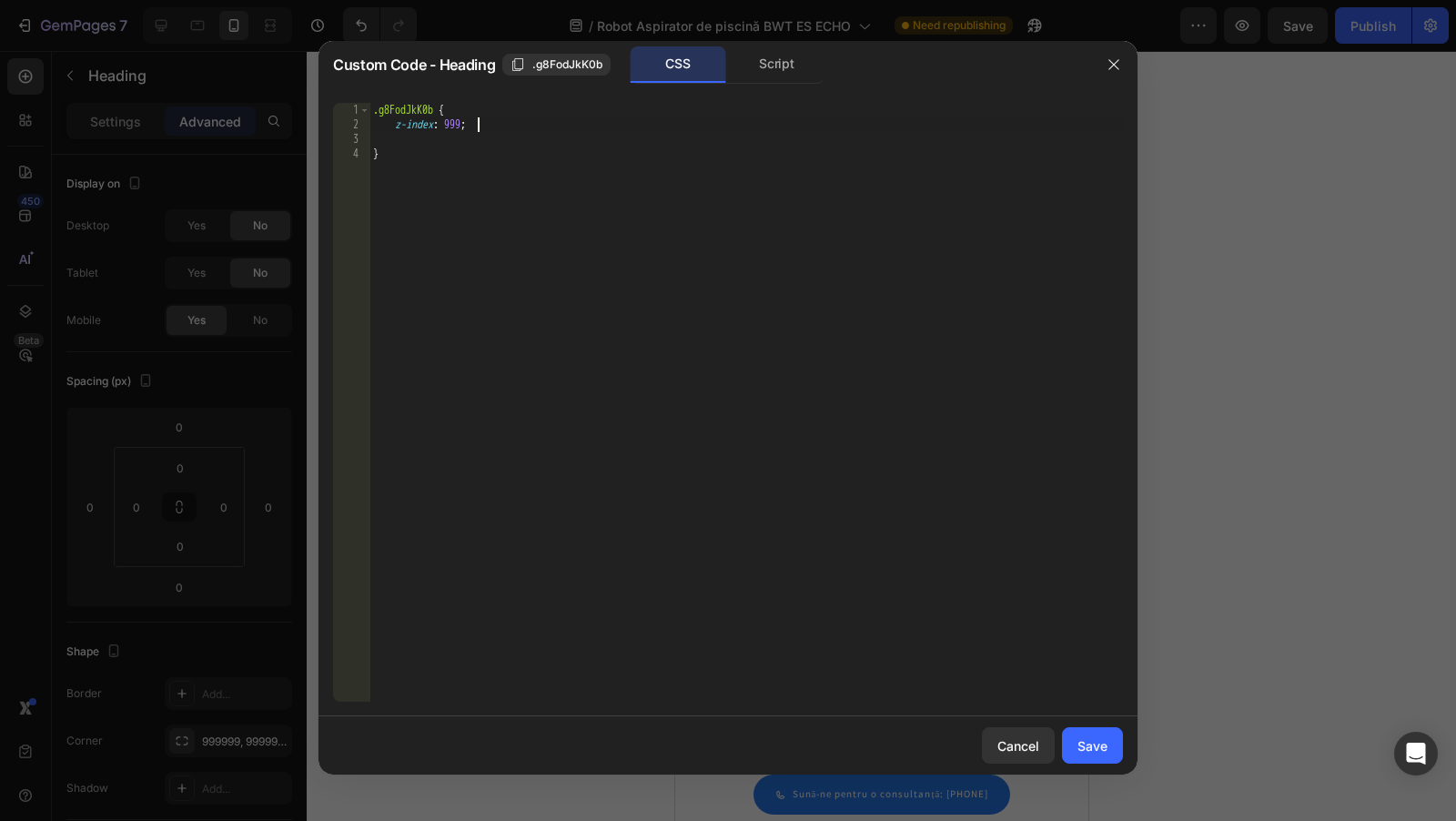 scroll, scrollTop: 0, scrollLeft: 8, axis: horizontal 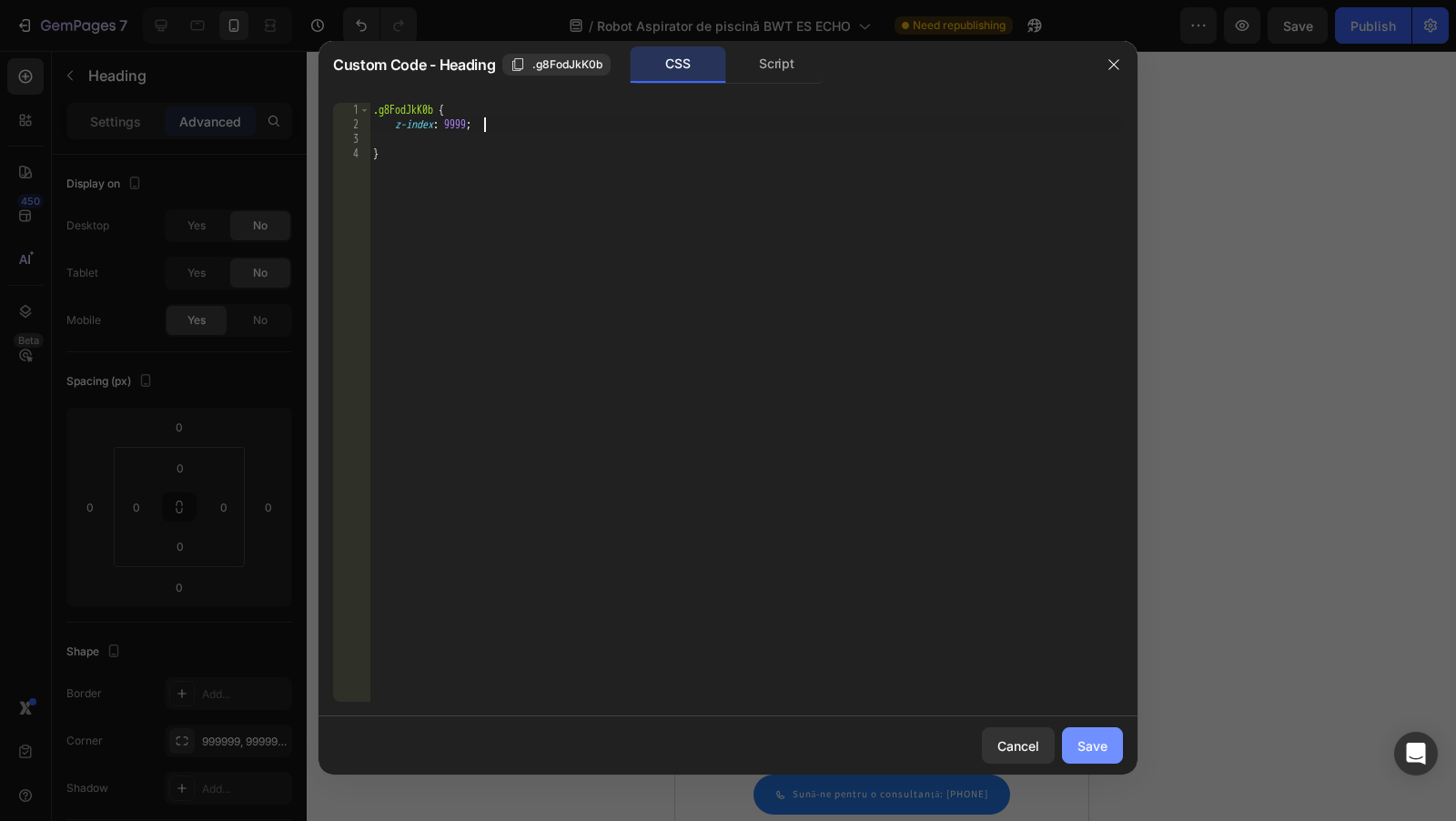 type on "z-index: 9999;" 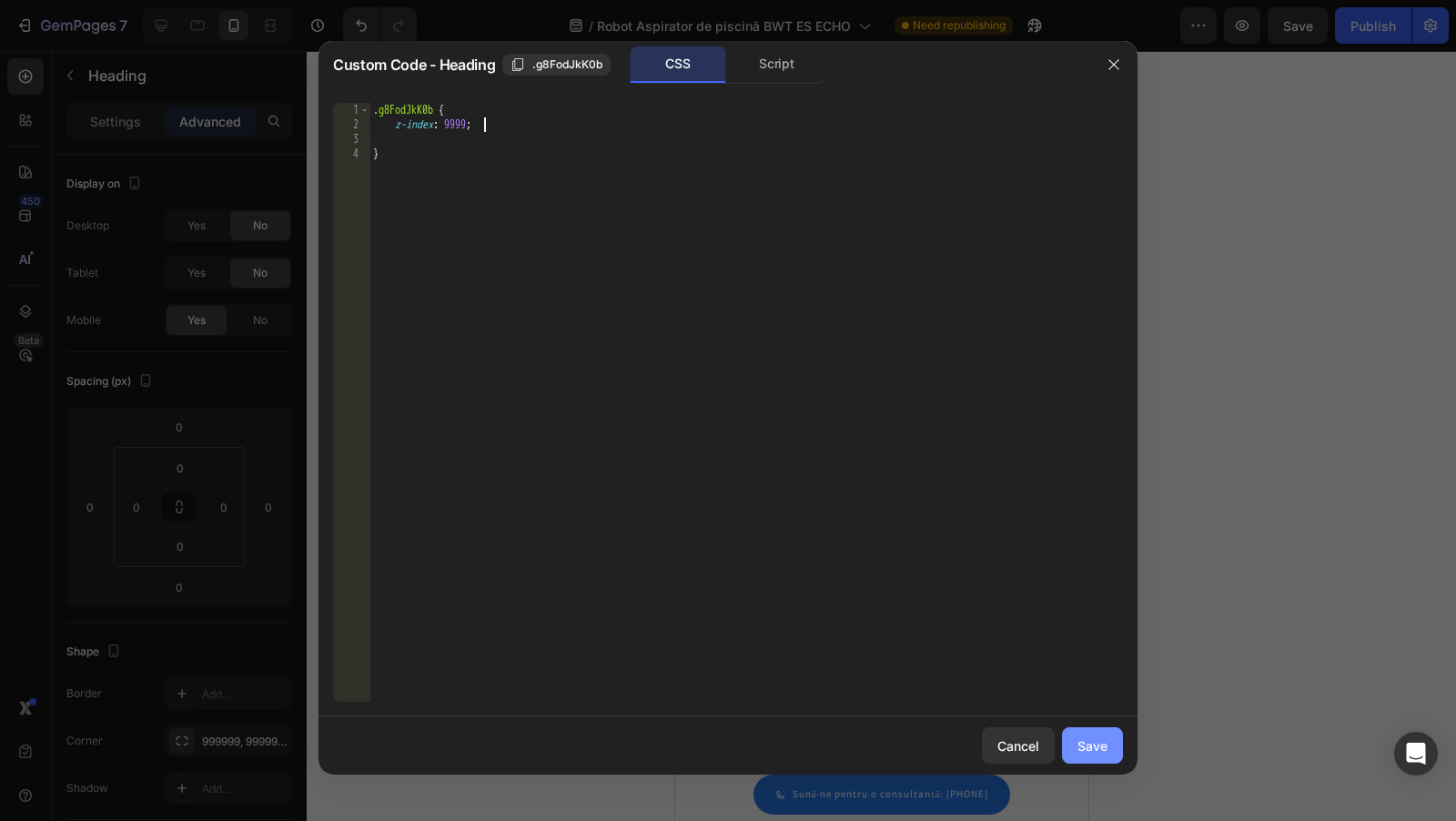 click on "Save" 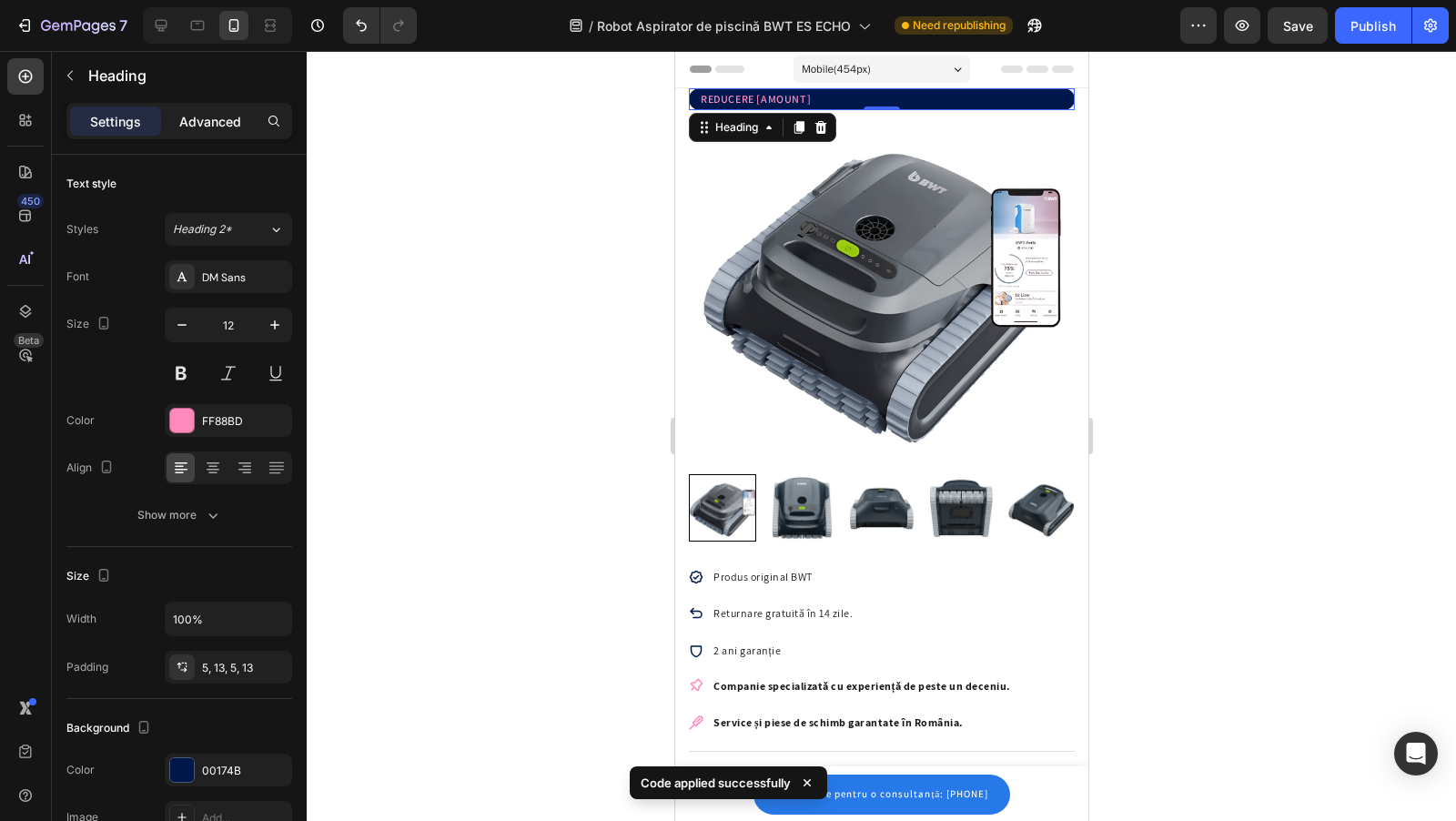 click on "Advanced" at bounding box center (210, 121) 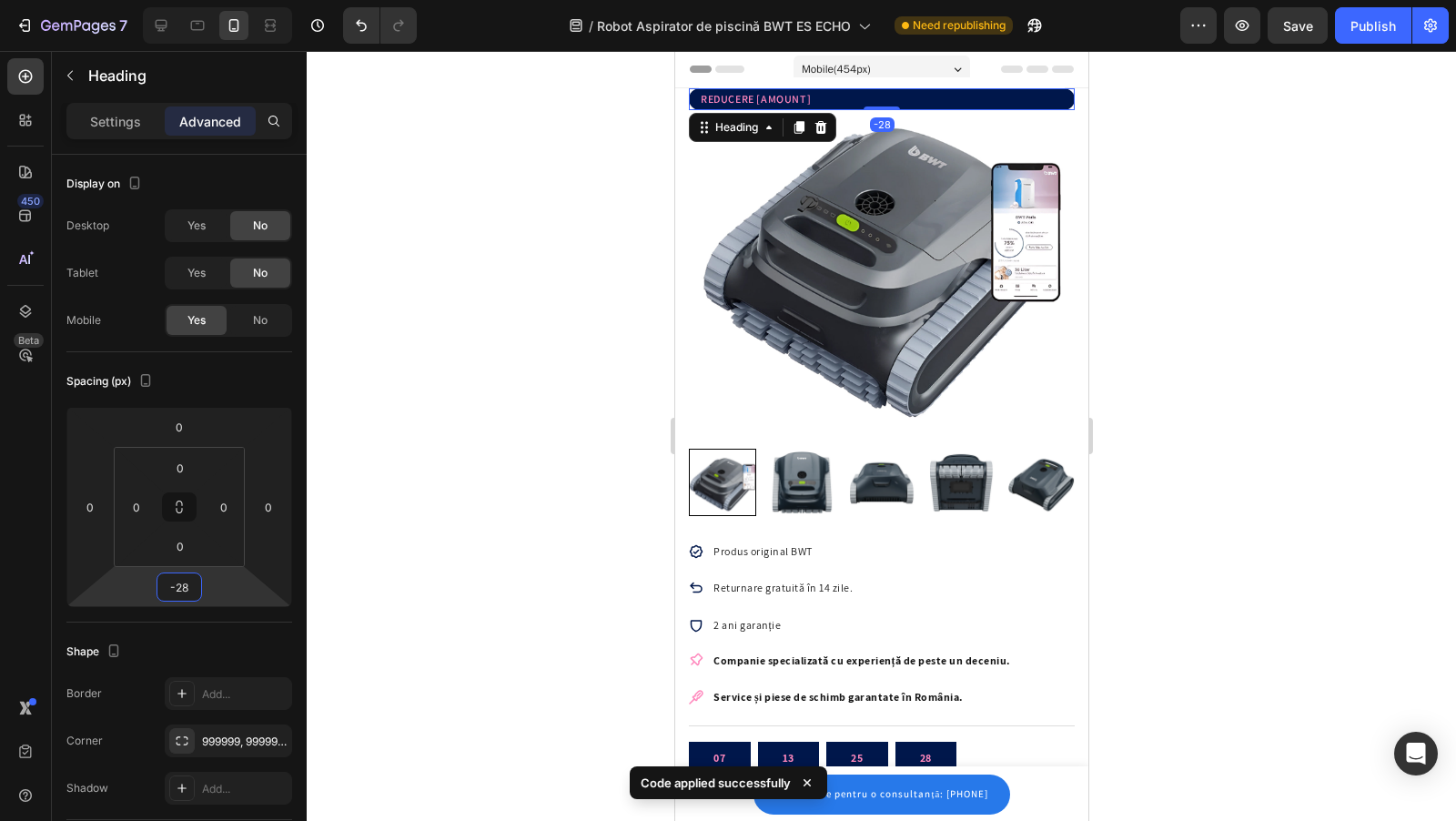type on "-30" 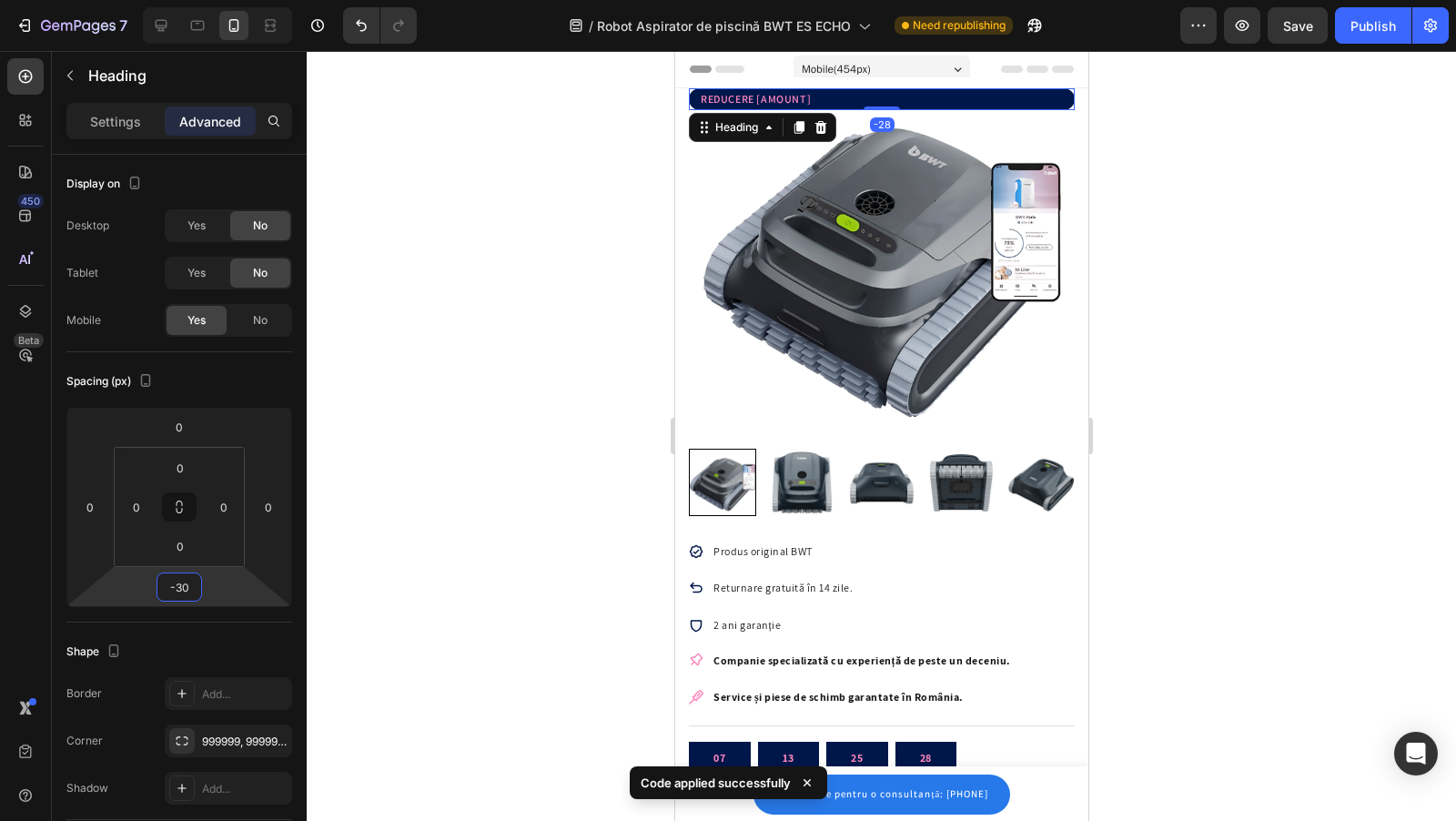 drag, startPoint x: 224, startPoint y: 581, endPoint x: 224, endPoint y: 595, distance: 14 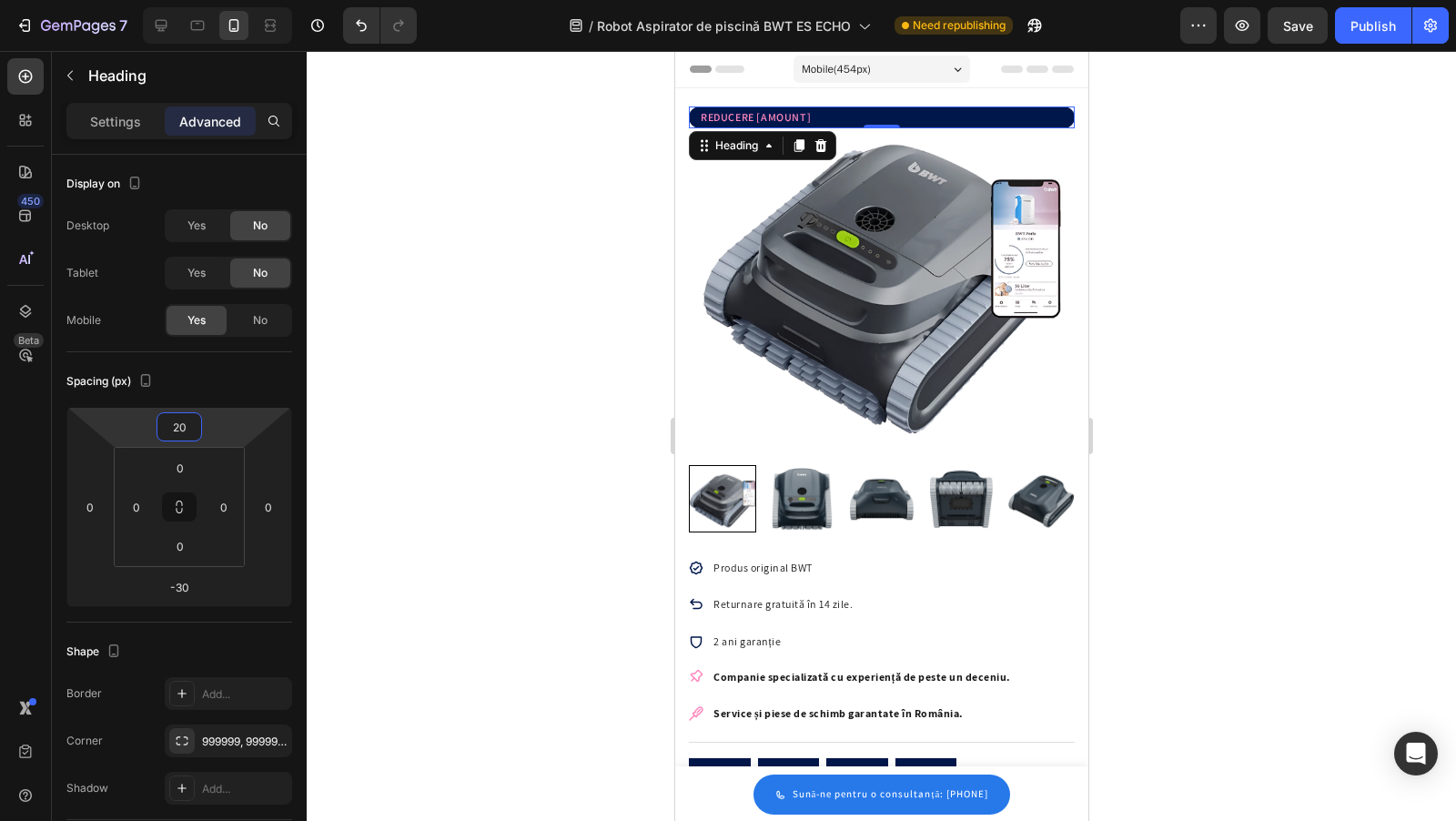 type on "18" 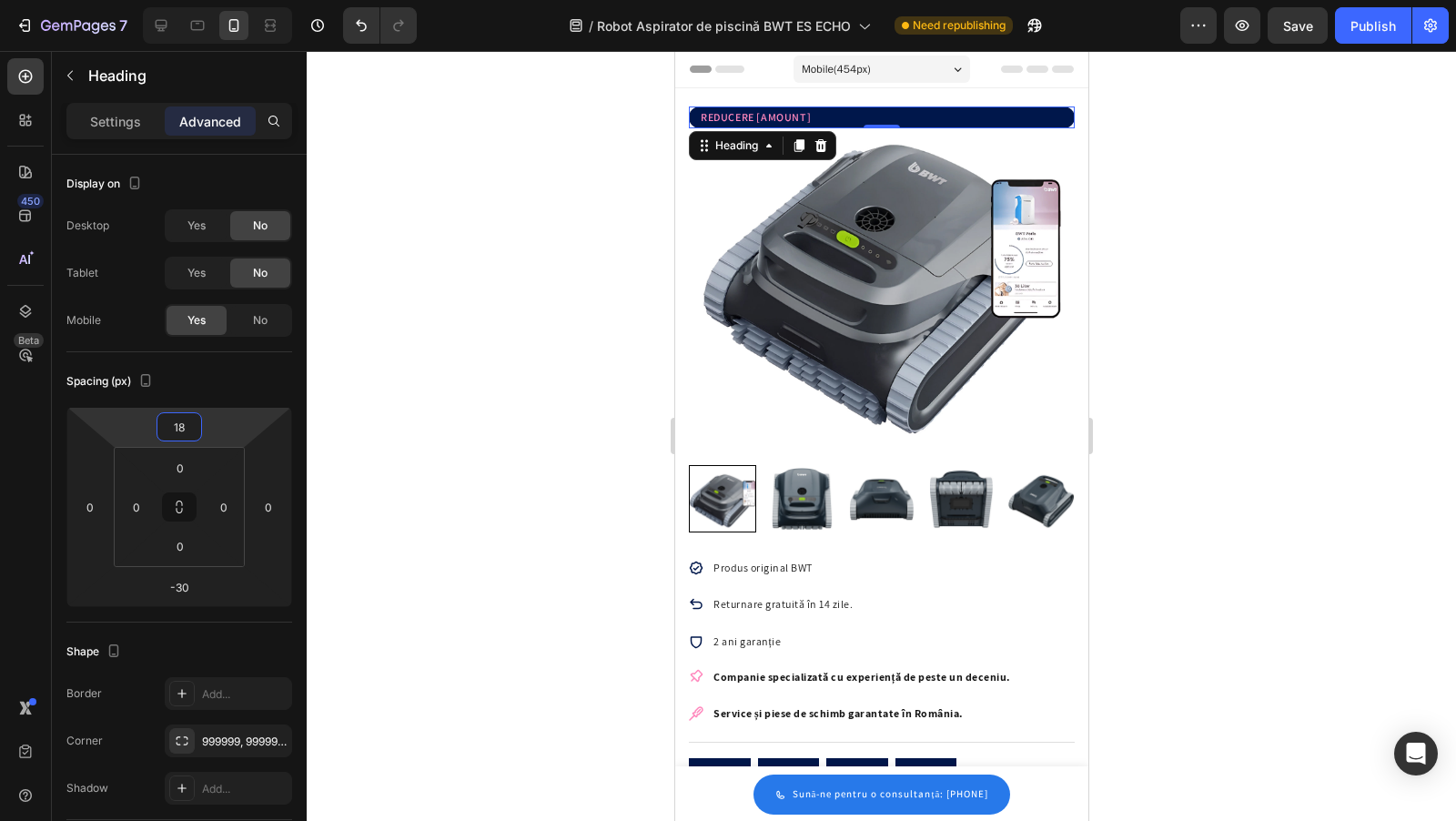 drag, startPoint x: 225, startPoint y: 424, endPoint x: 223, endPoint y: 414, distance: 10.19804 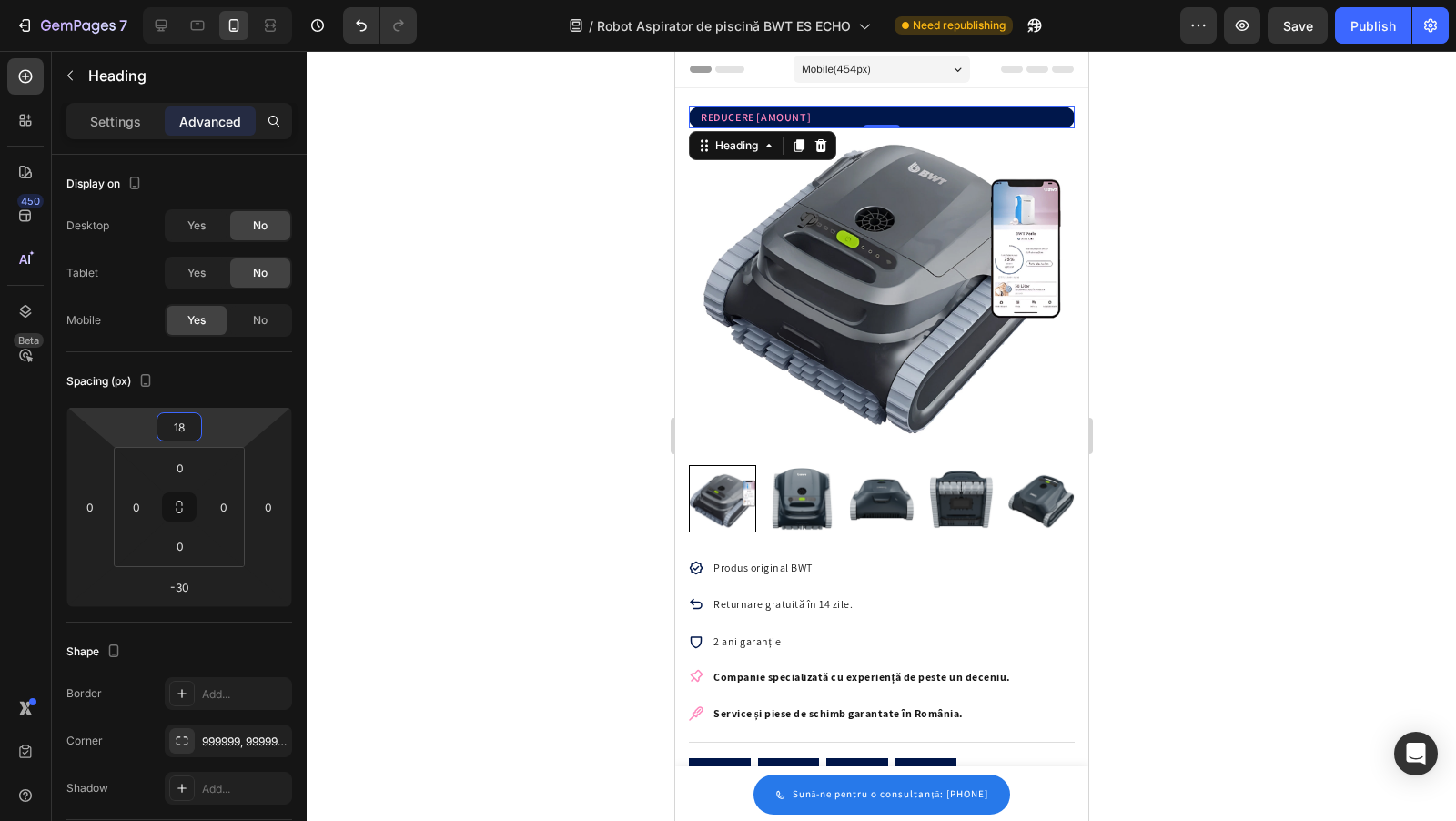 click on "7  Version history  /  Robot Aspirator de piscină BWT ES ECHO Need republishing Preview  Save   Publish  450 Beta Sections(18) Elements(83) Section Element Hero Section Product Detail Brands Trusted Badges Guarantee Product Breakdown How to use Testimonials Compare Bundle FAQs Social Proof Brand Story Product List Collection Blog List Contact Sticky Add to Cart Custom Footer Browse Library 450 Layout
Row
Row
Row
Row Text
Heading
Text Block Button
Button
Button Media
Image
Image" at bounding box center (728, 0) 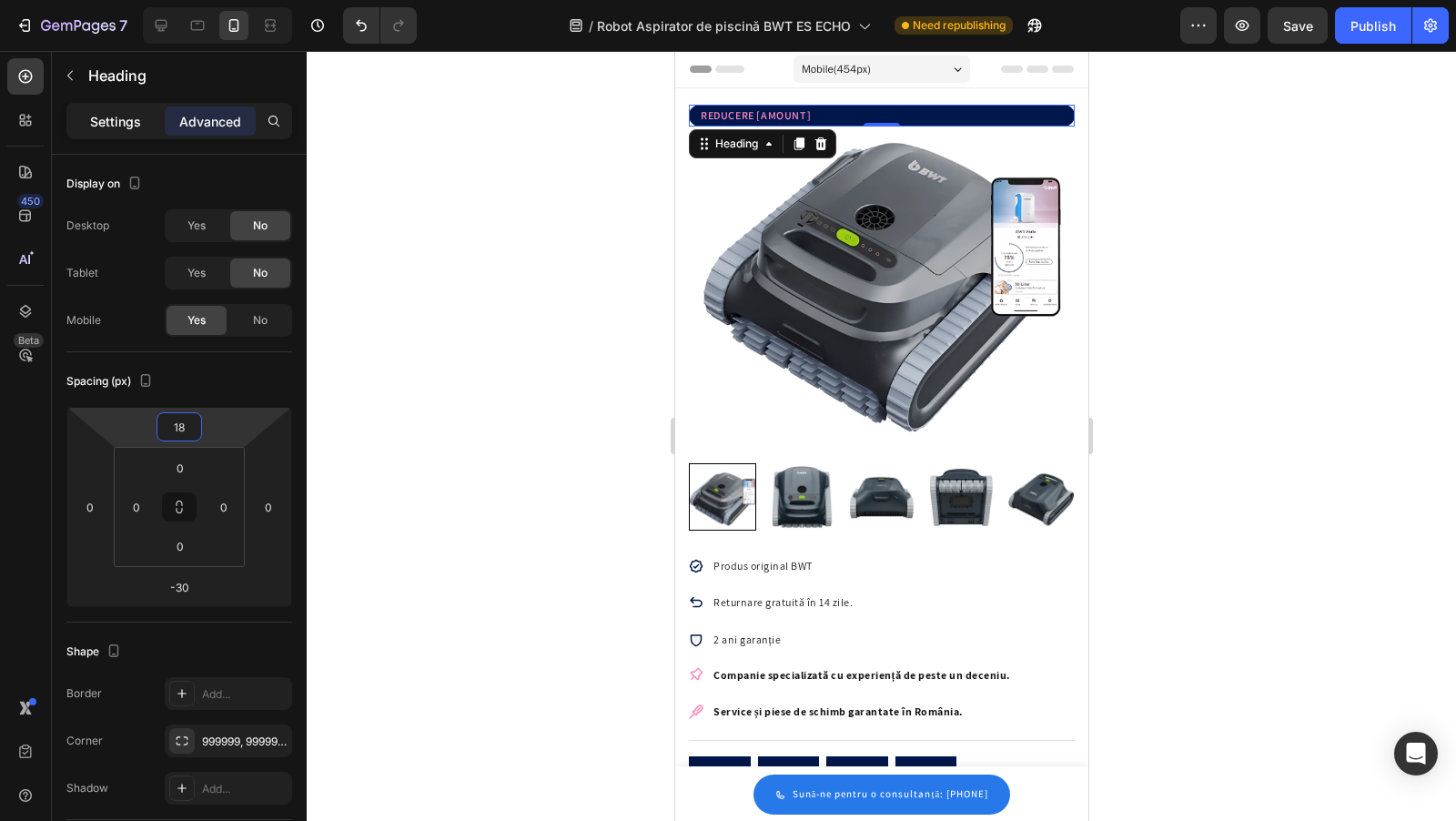 click on "Settings" at bounding box center (116, 121) 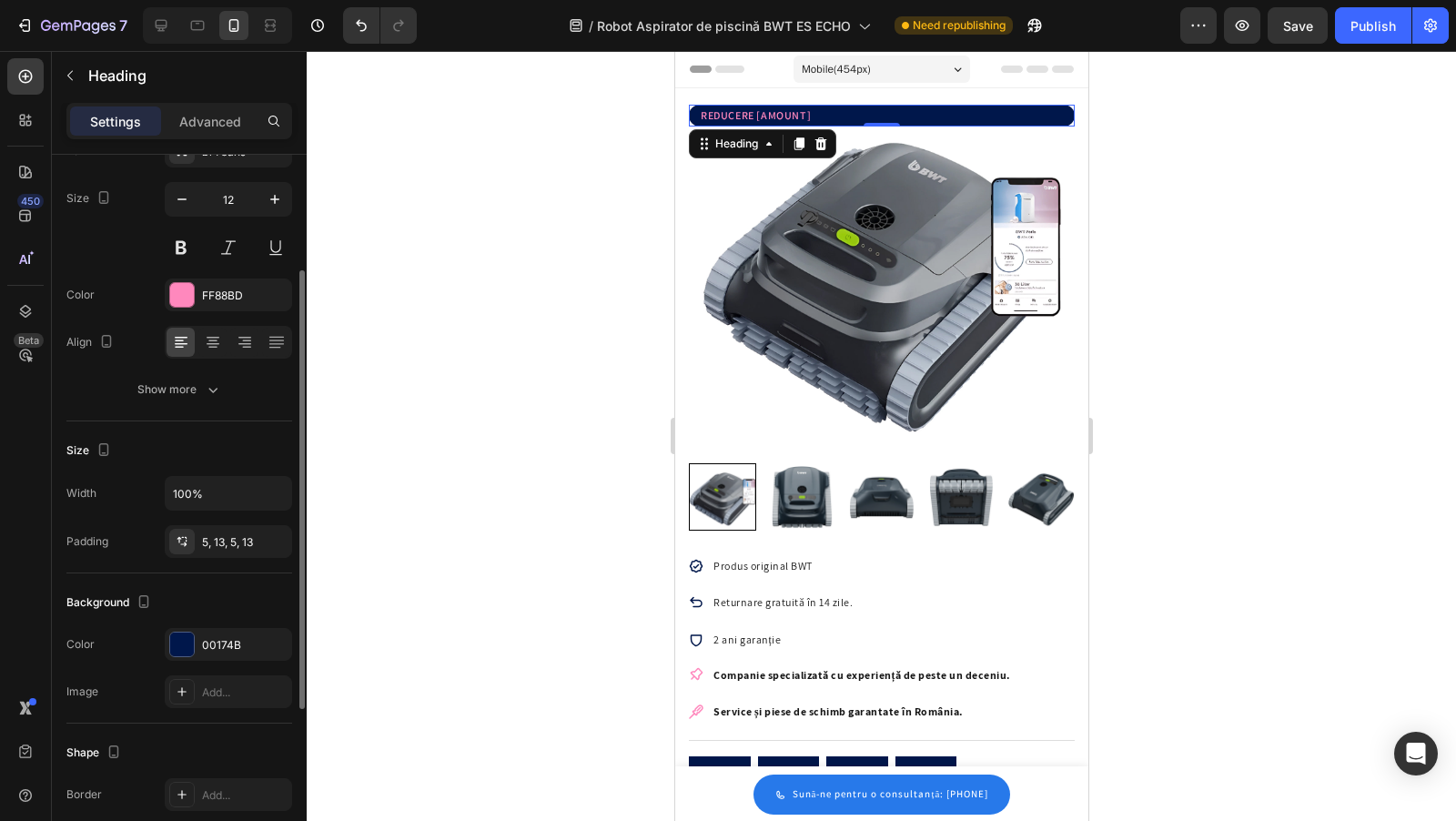 scroll, scrollTop: 150, scrollLeft: 0, axis: vertical 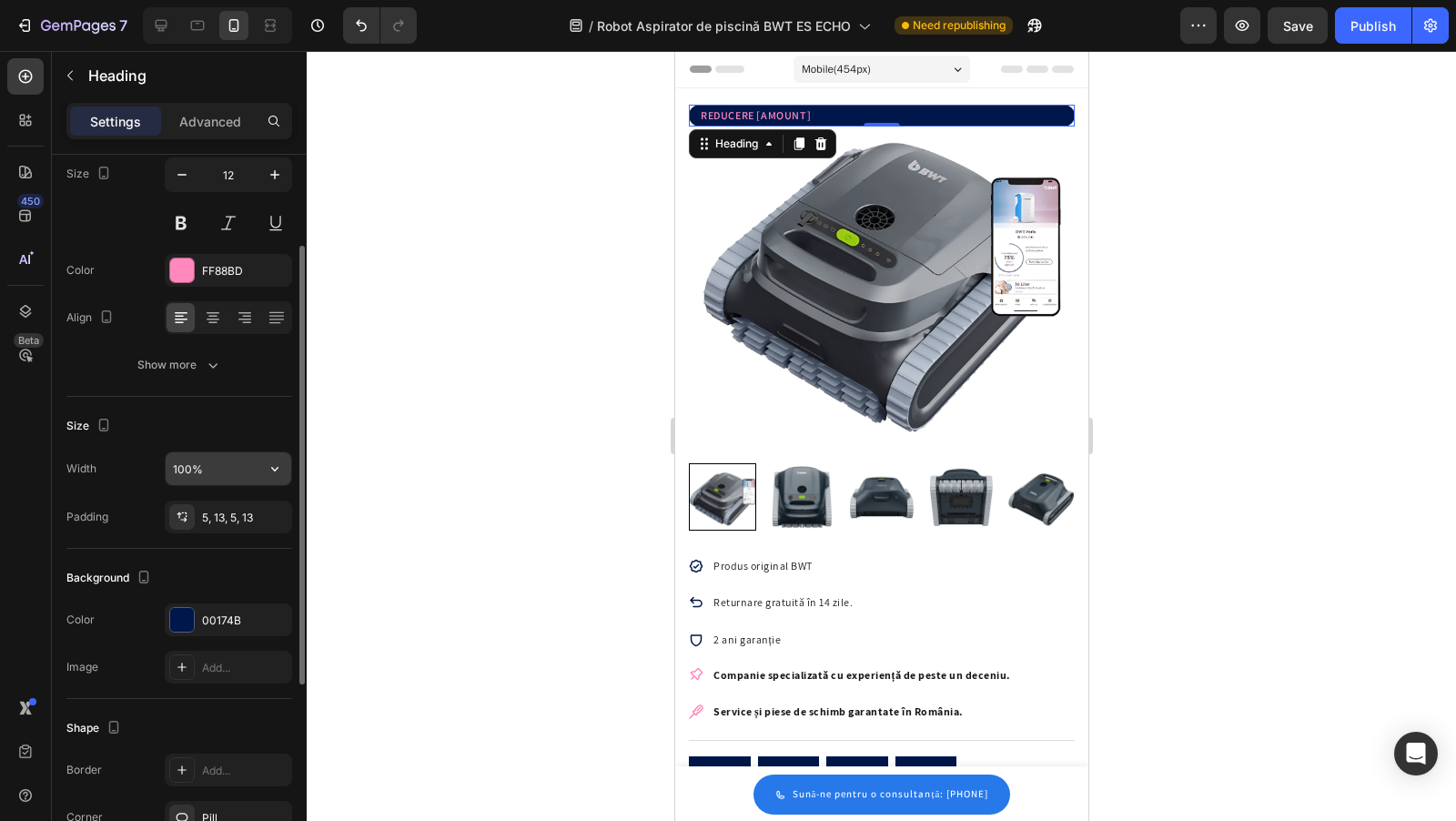 click on "100%" at bounding box center (228, 469) 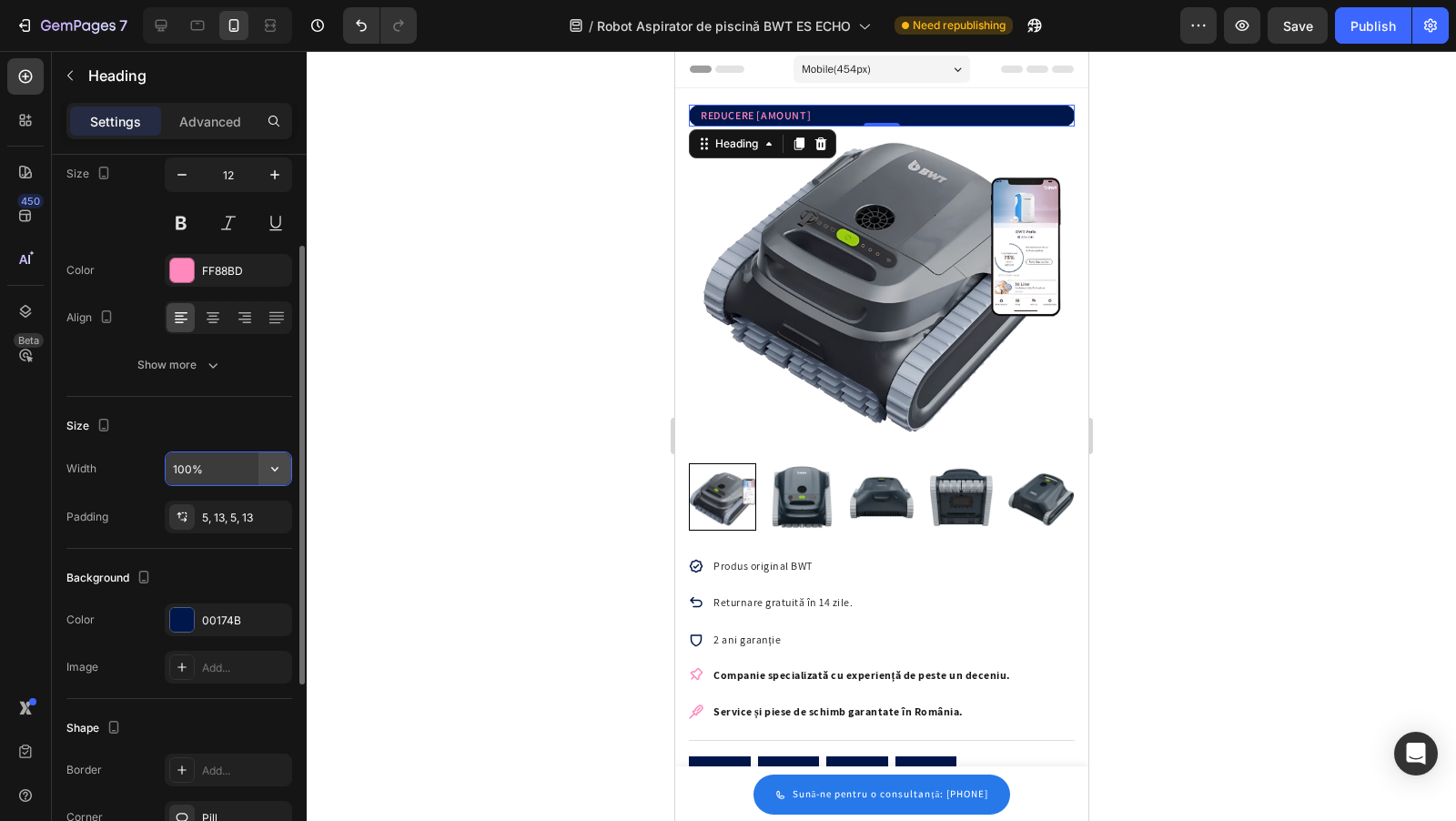 click 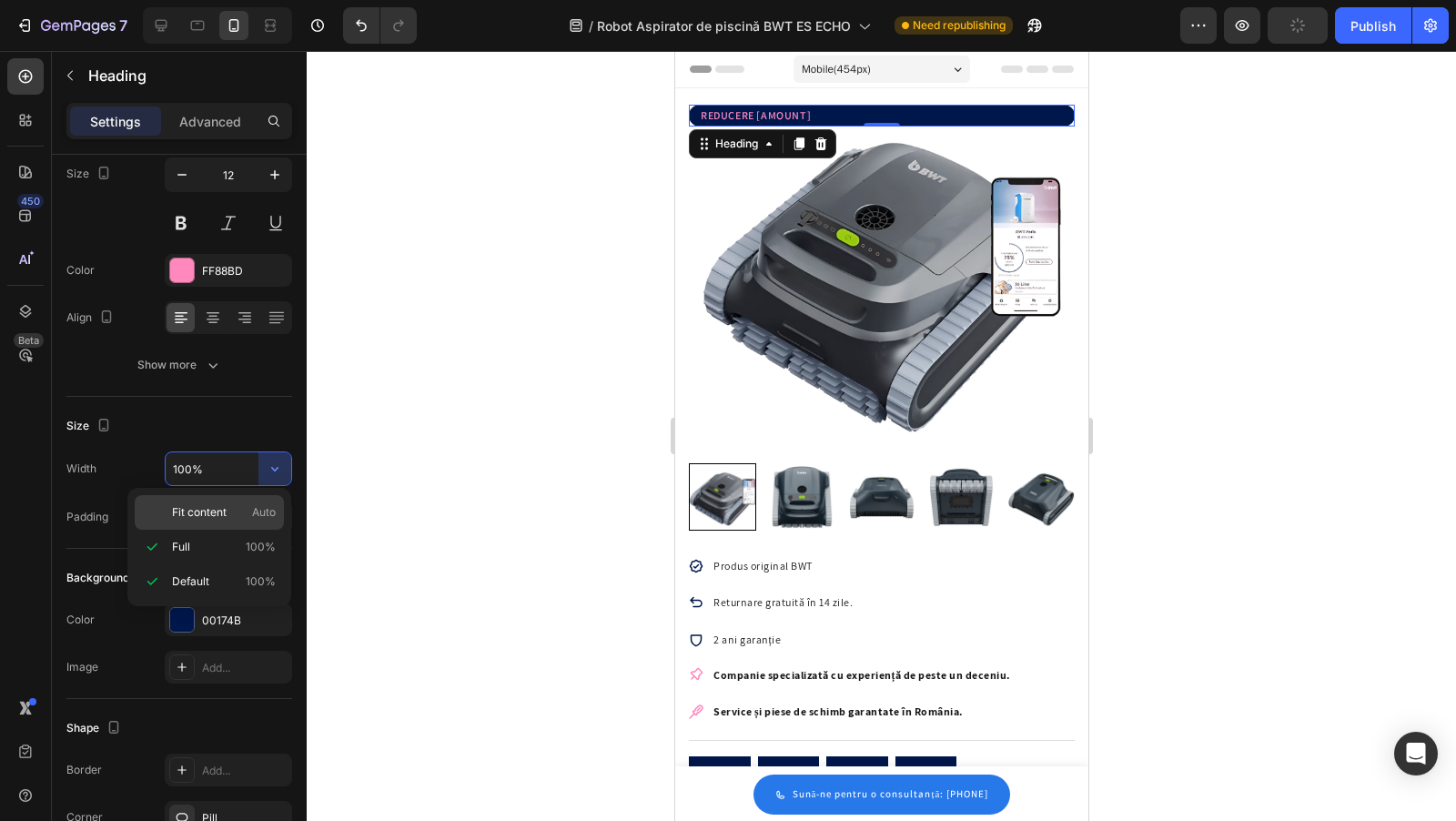 click on "Fit content Auto" 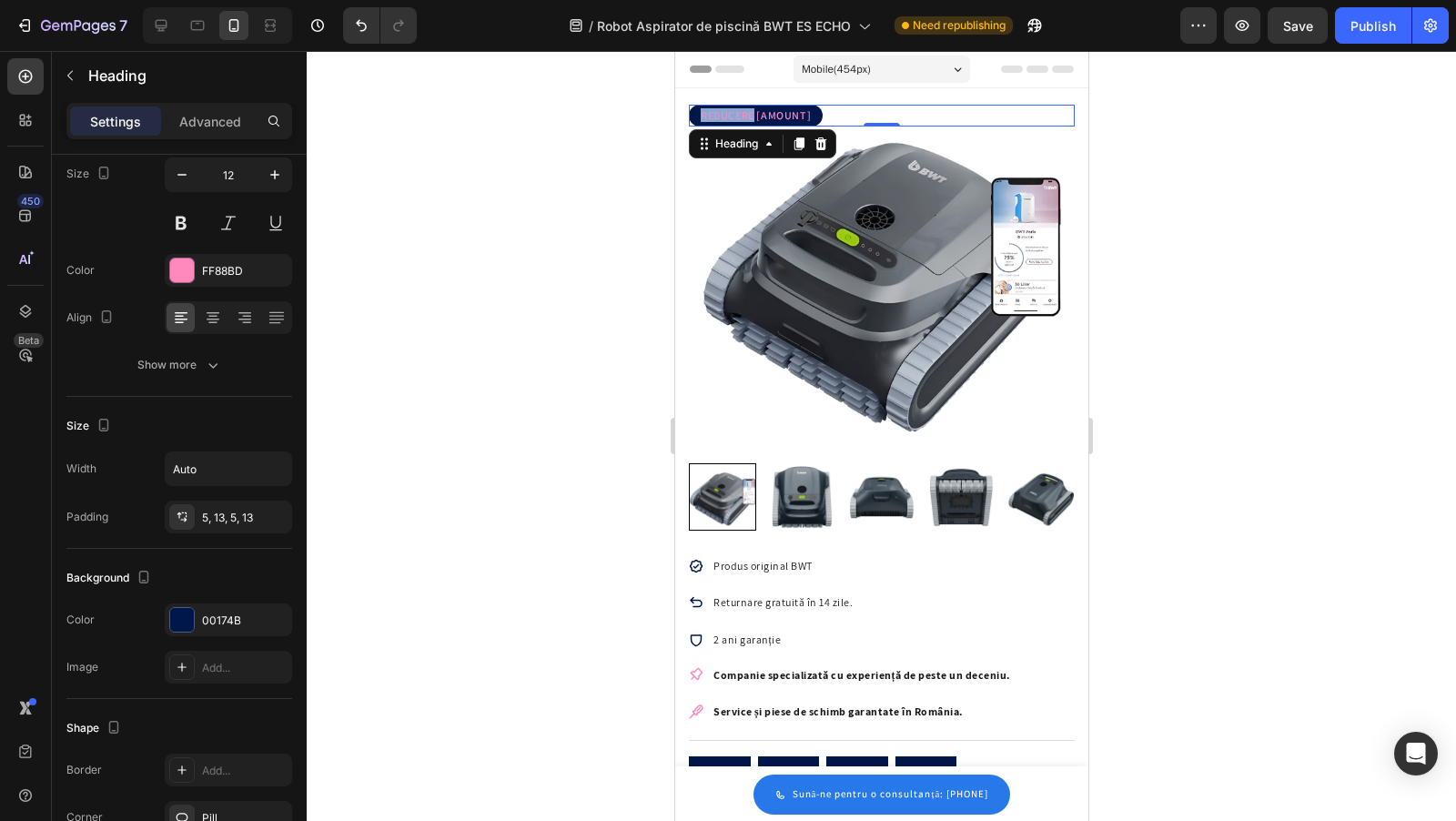 click on "REDUCERE 800 LEI" at bounding box center [754, 116] 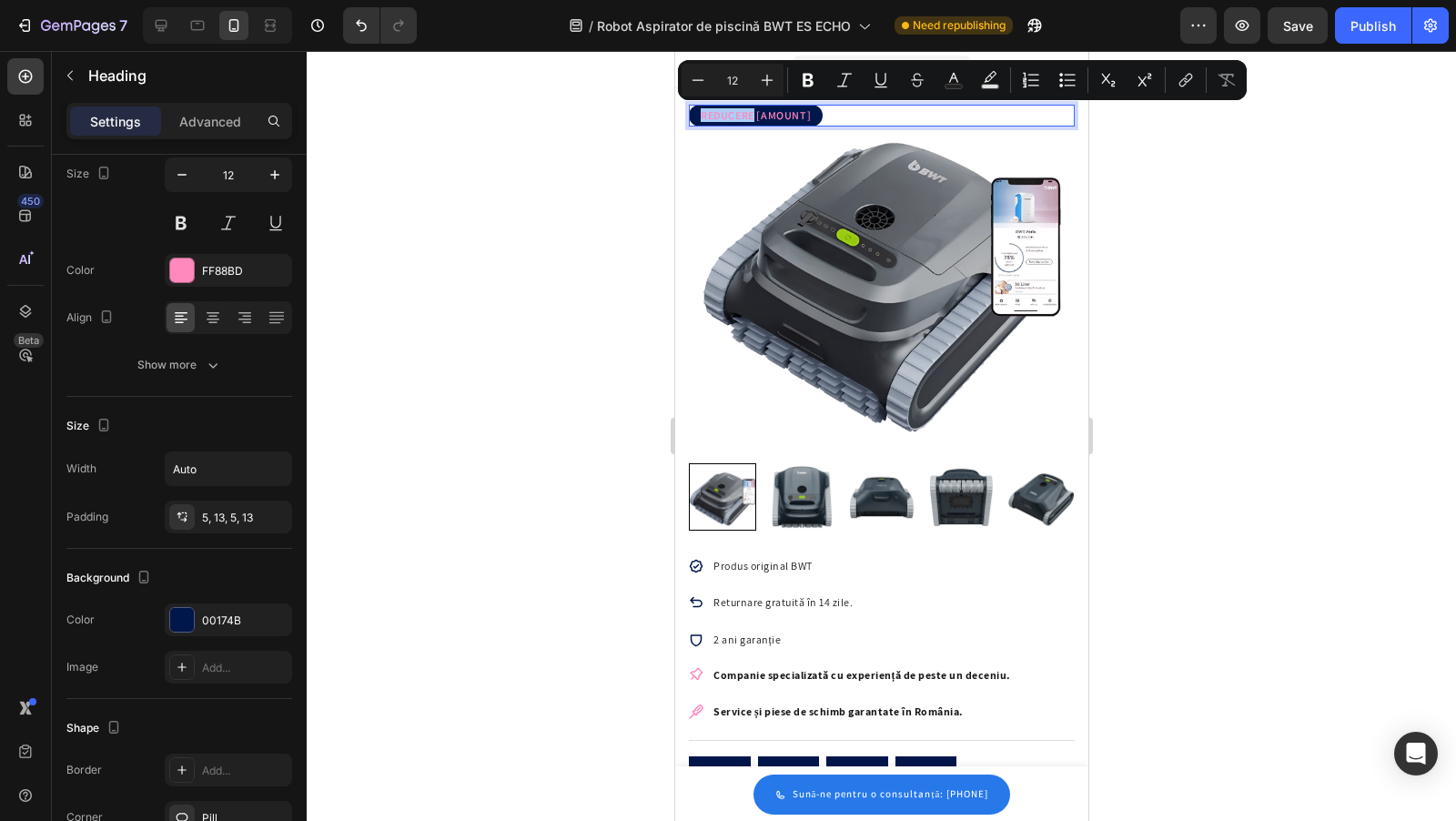 click 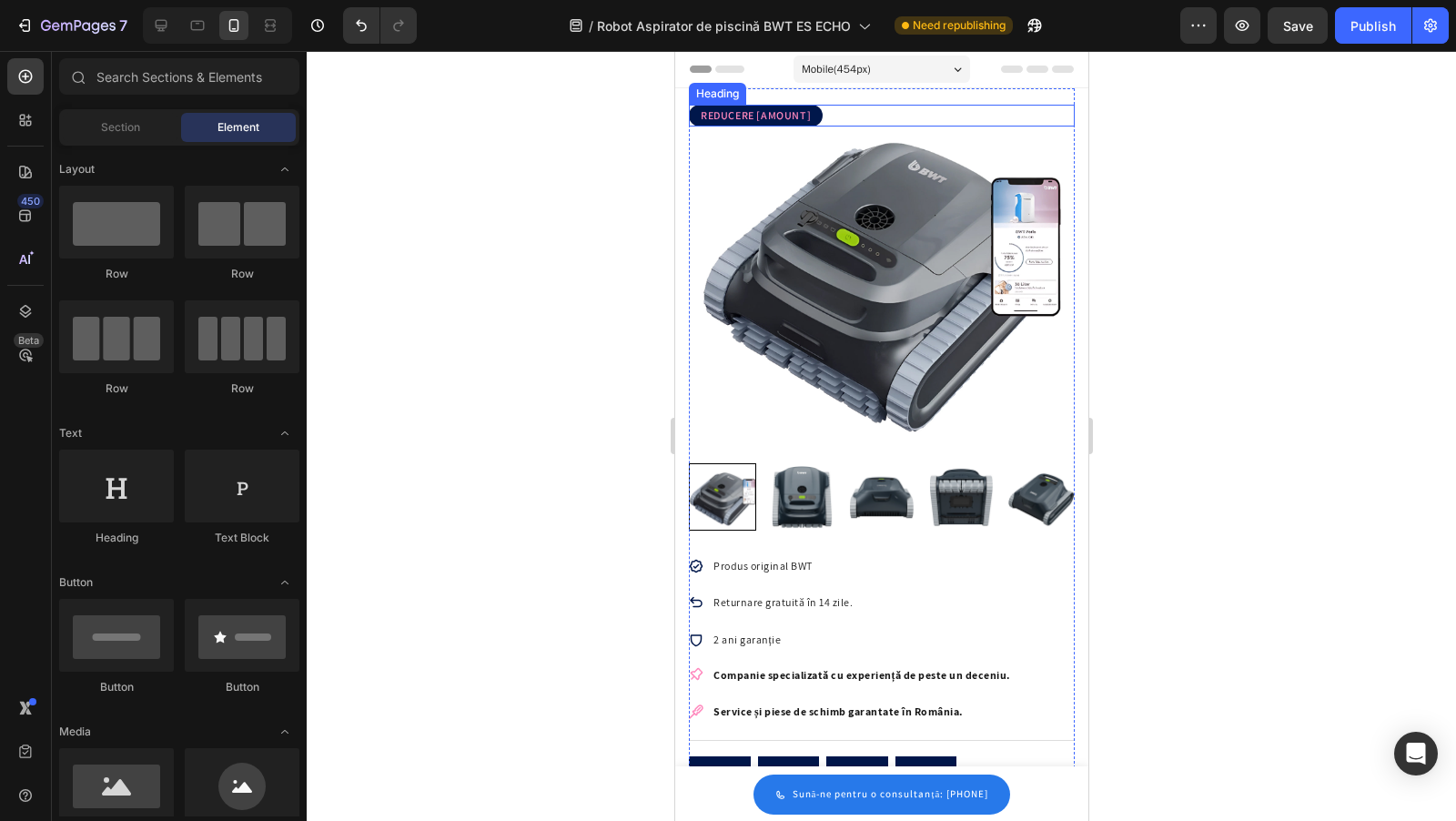 click on "REDUCERE 800 LEI" at bounding box center [754, 116] 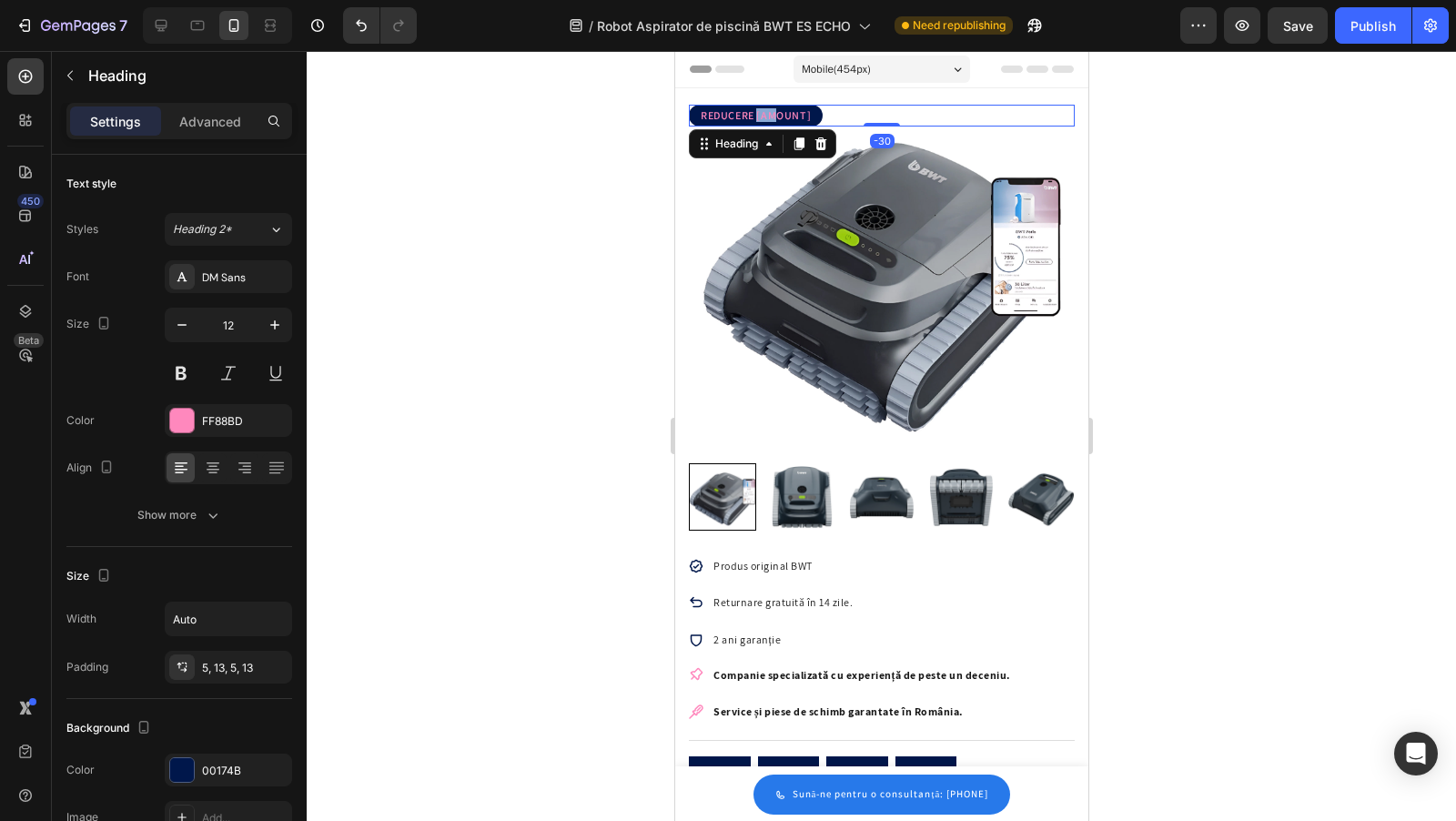 click on "REDUCERE 800 LEI" at bounding box center (754, 116) 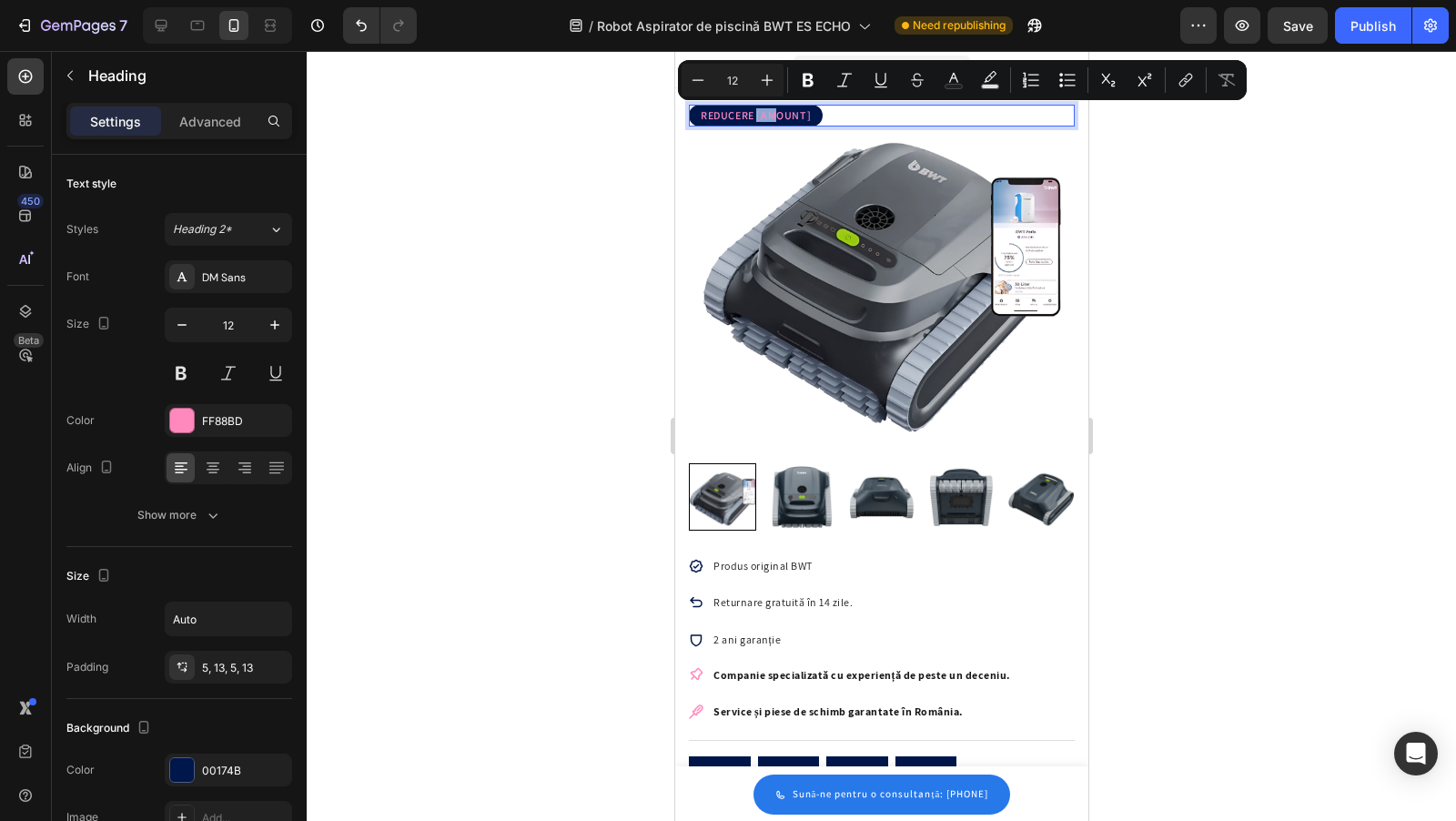 click on "REDUCERE 800 LEI" at bounding box center [754, 116] 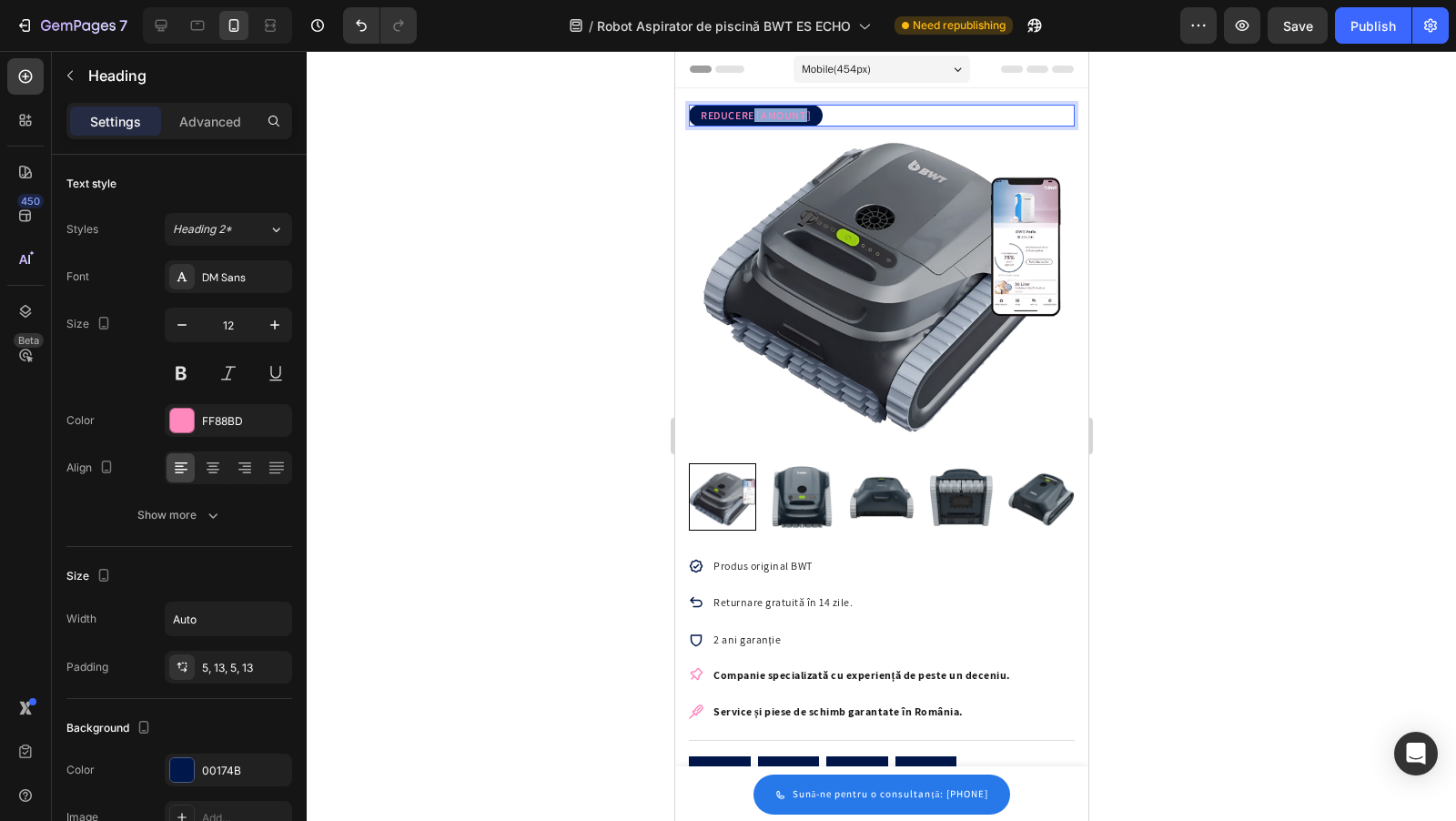 drag, startPoint x: 759, startPoint y: 115, endPoint x: 808, endPoint y: 115, distance: 49 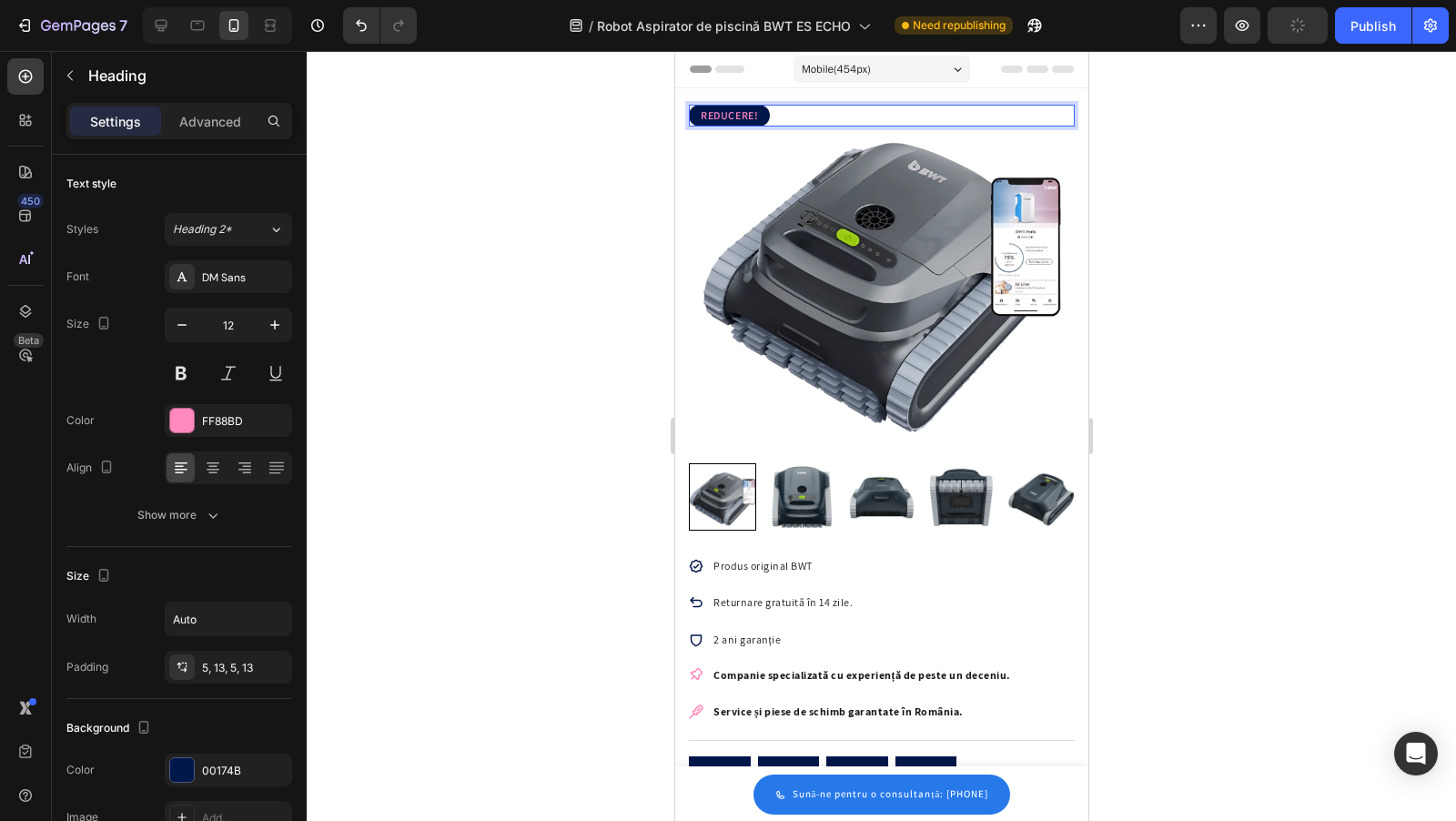 click 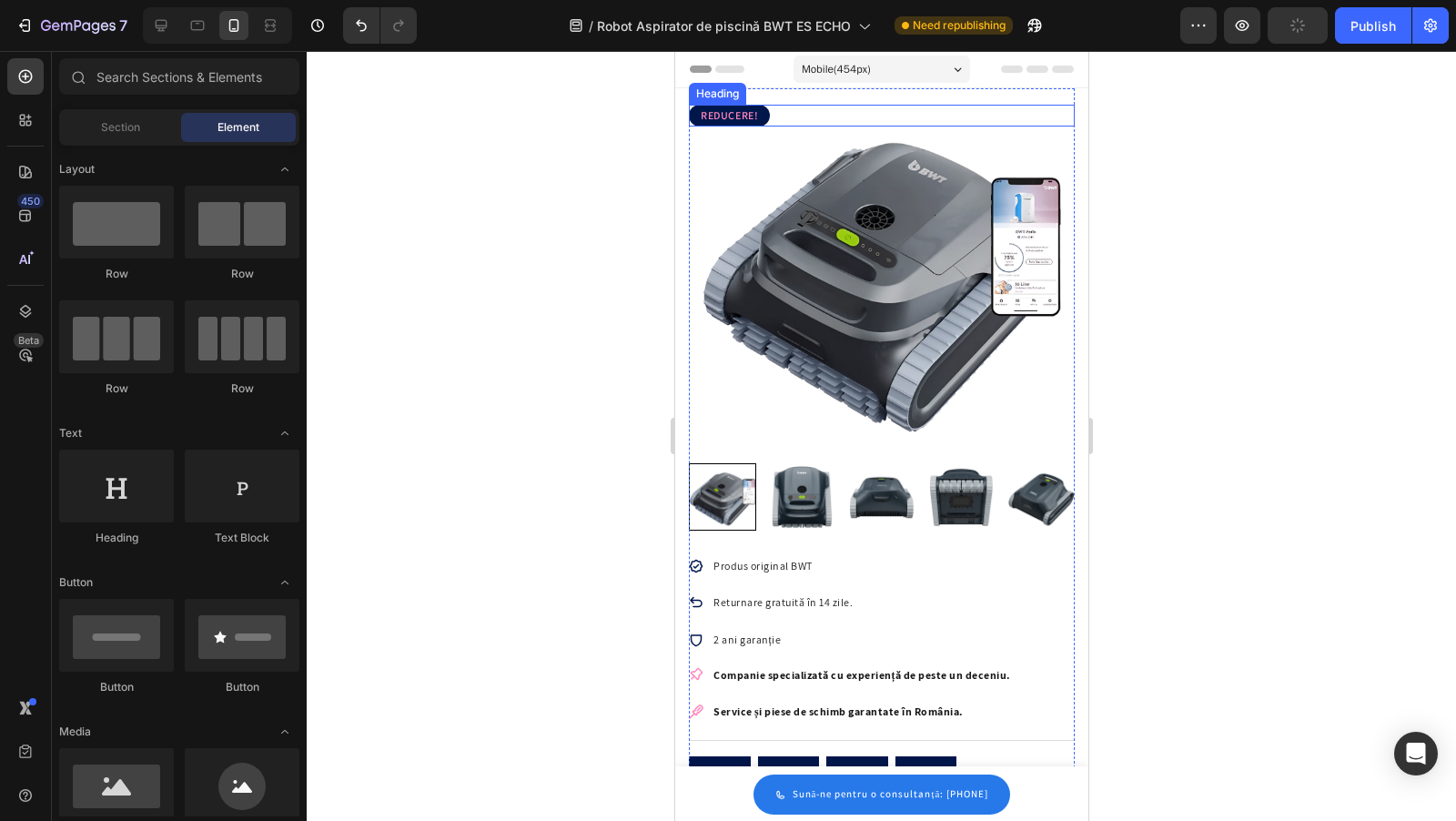 click on "REDUCERE!" at bounding box center [728, 116] 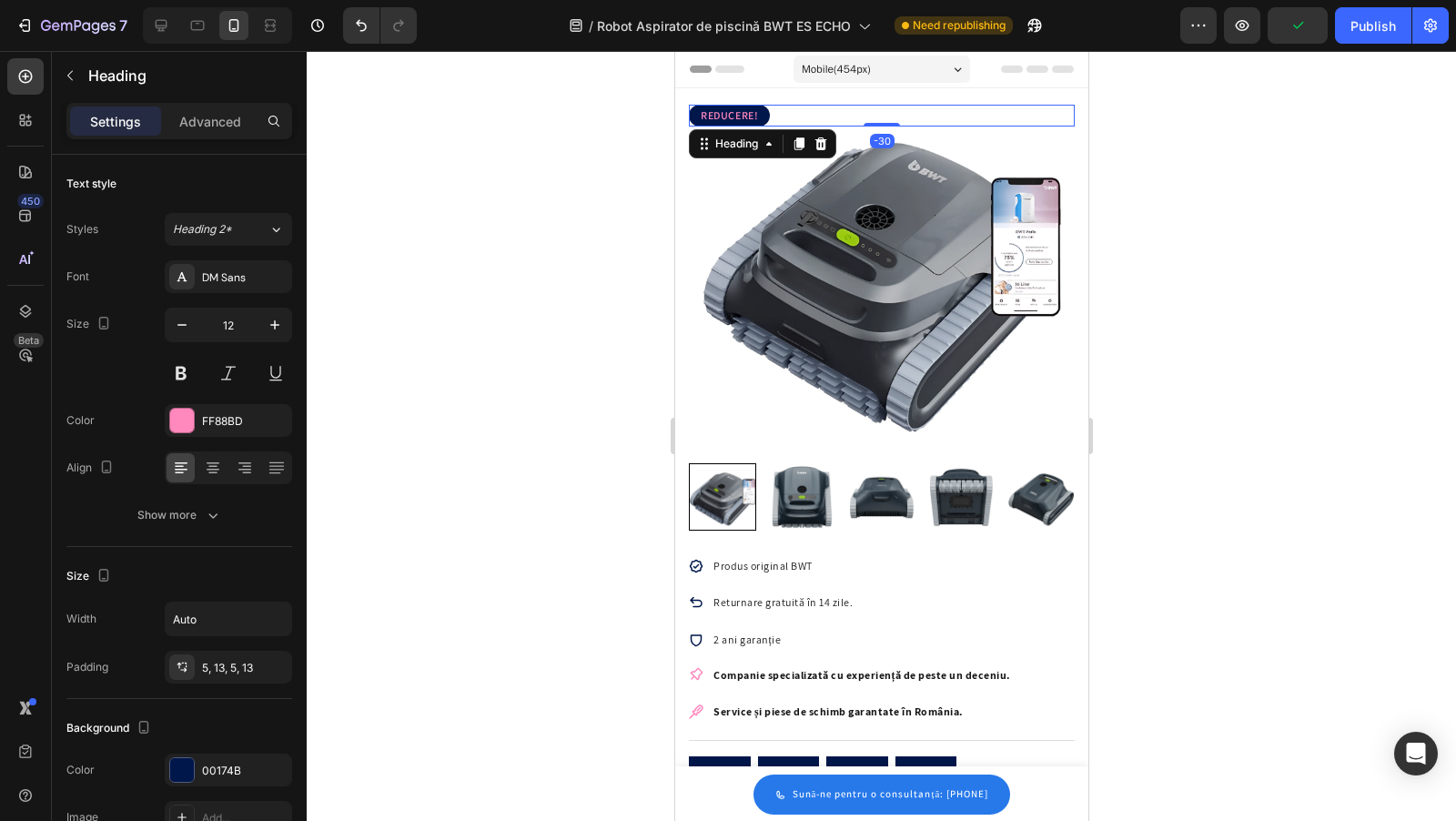 click on "REDUCERE!" at bounding box center [728, 116] 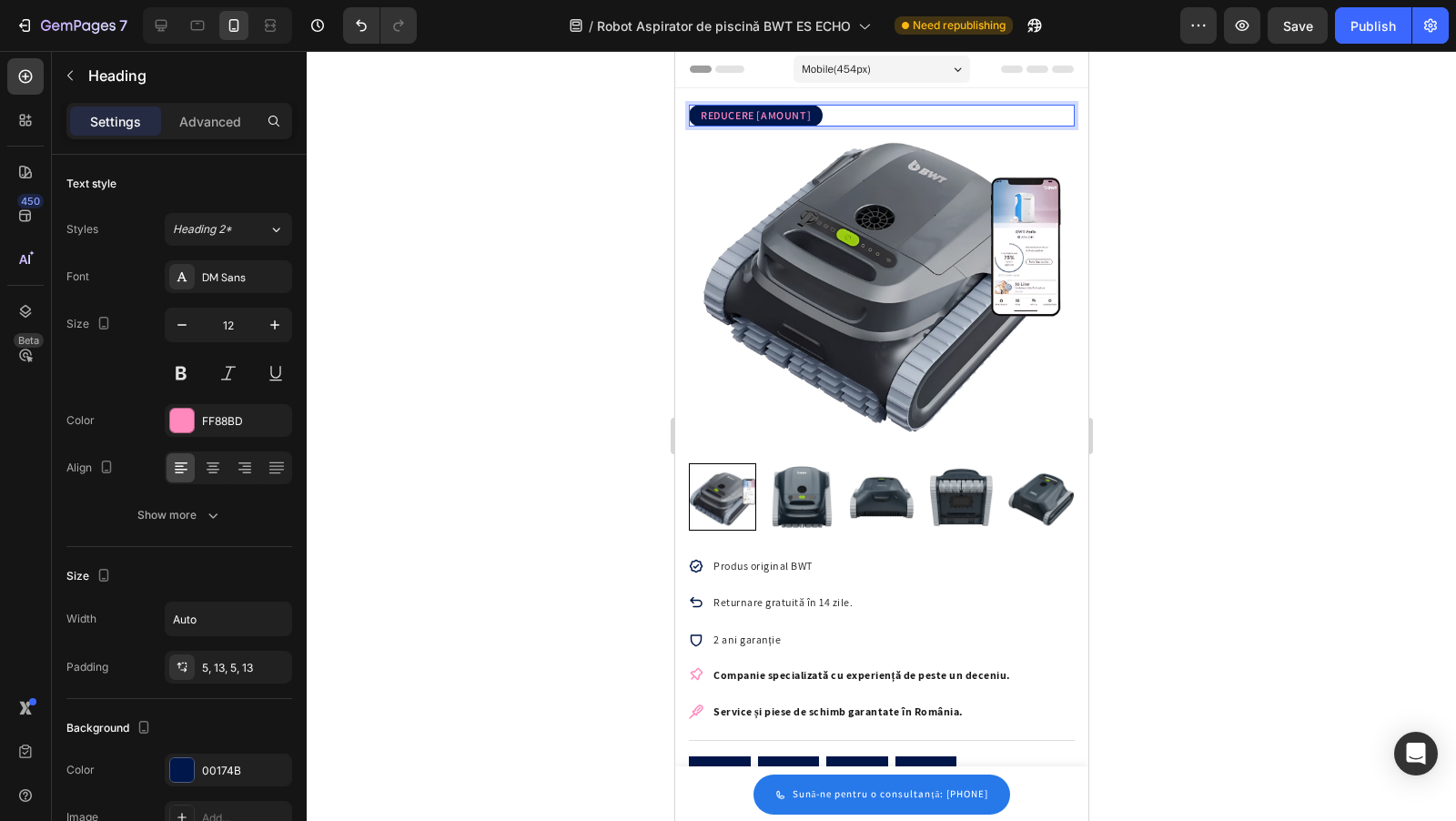 click 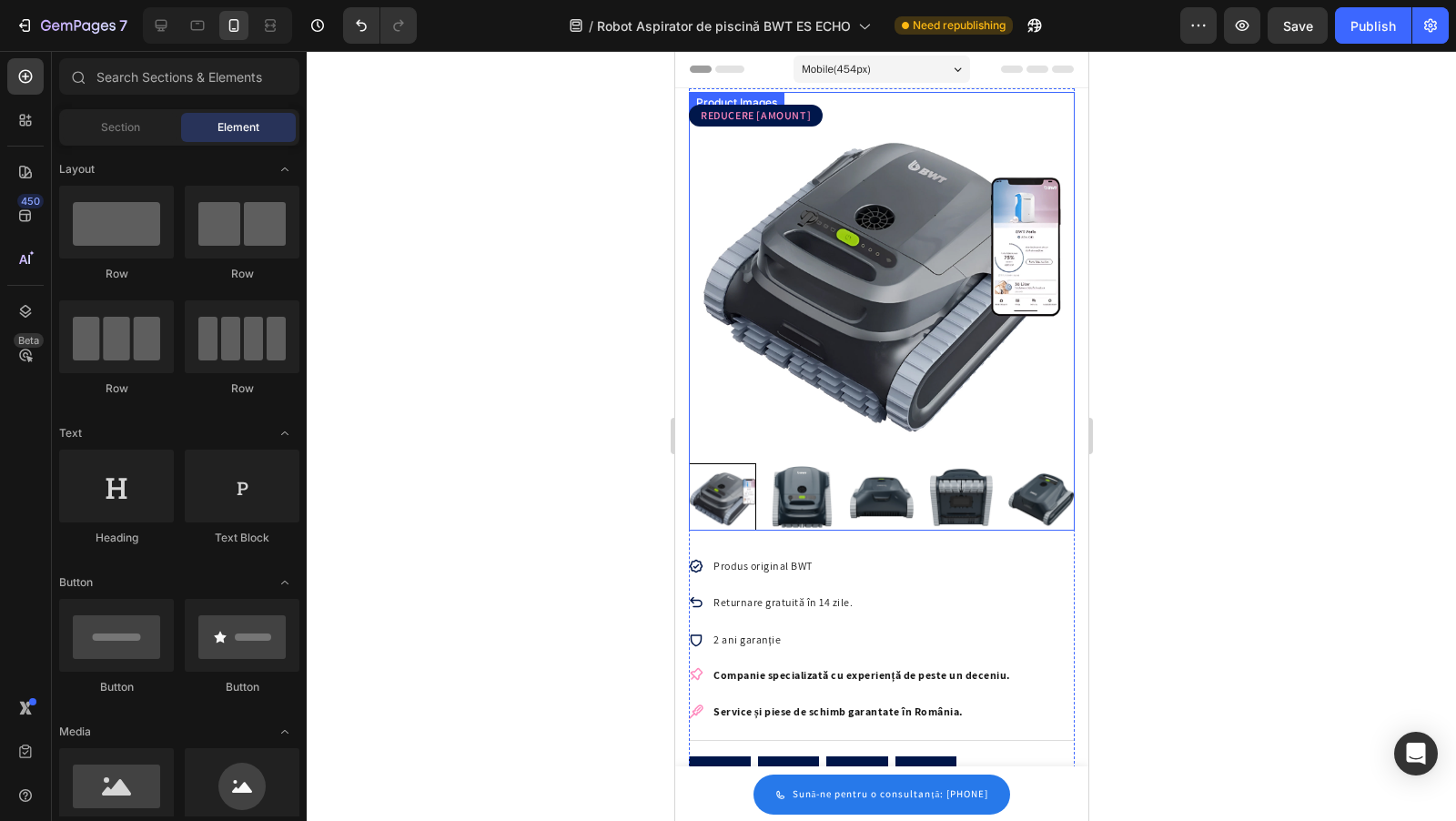 click at bounding box center (881, 275) 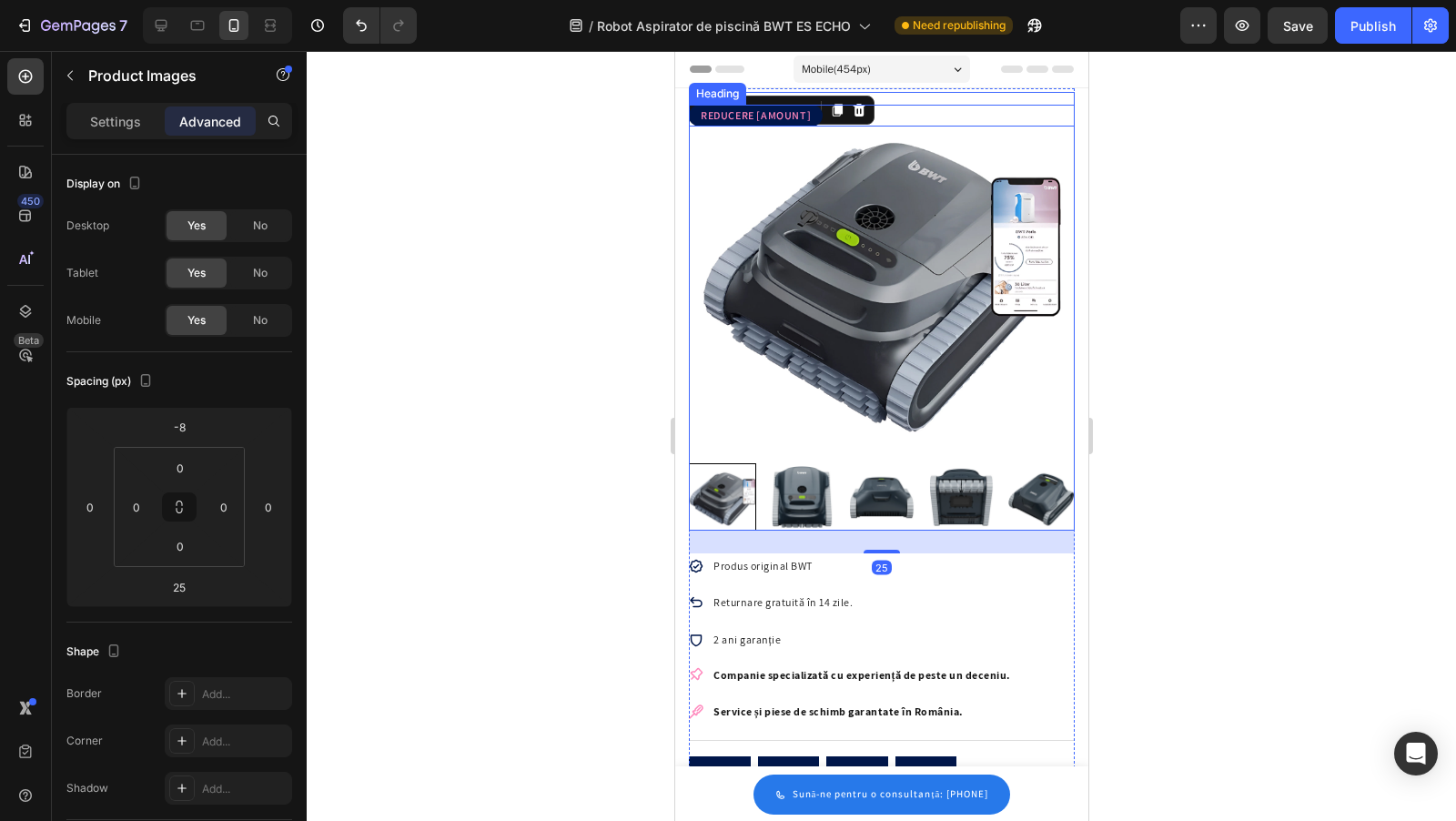 click on "REDUCERE 800 LEI" at bounding box center [754, 116] 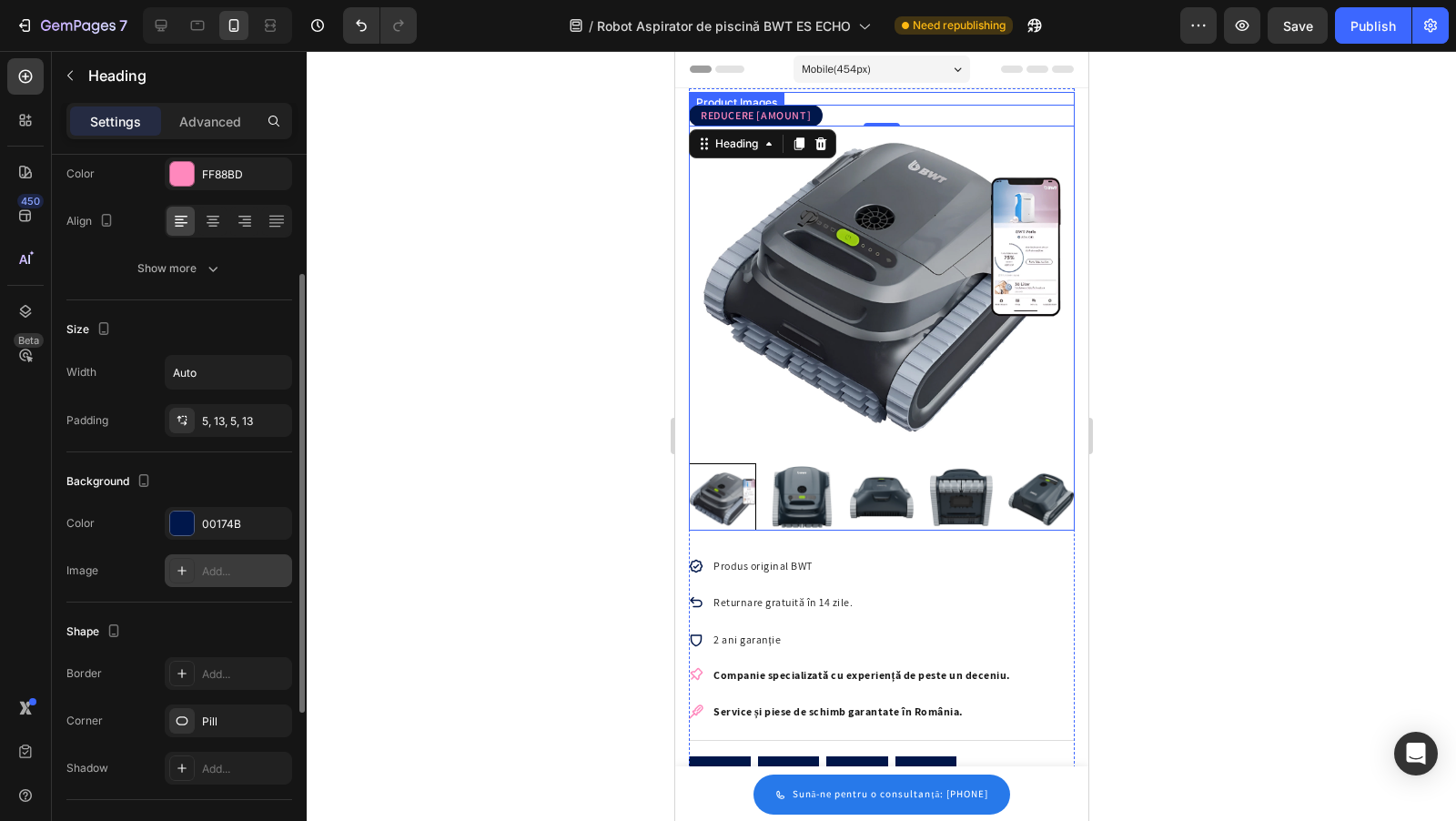 scroll, scrollTop: 296, scrollLeft: 0, axis: vertical 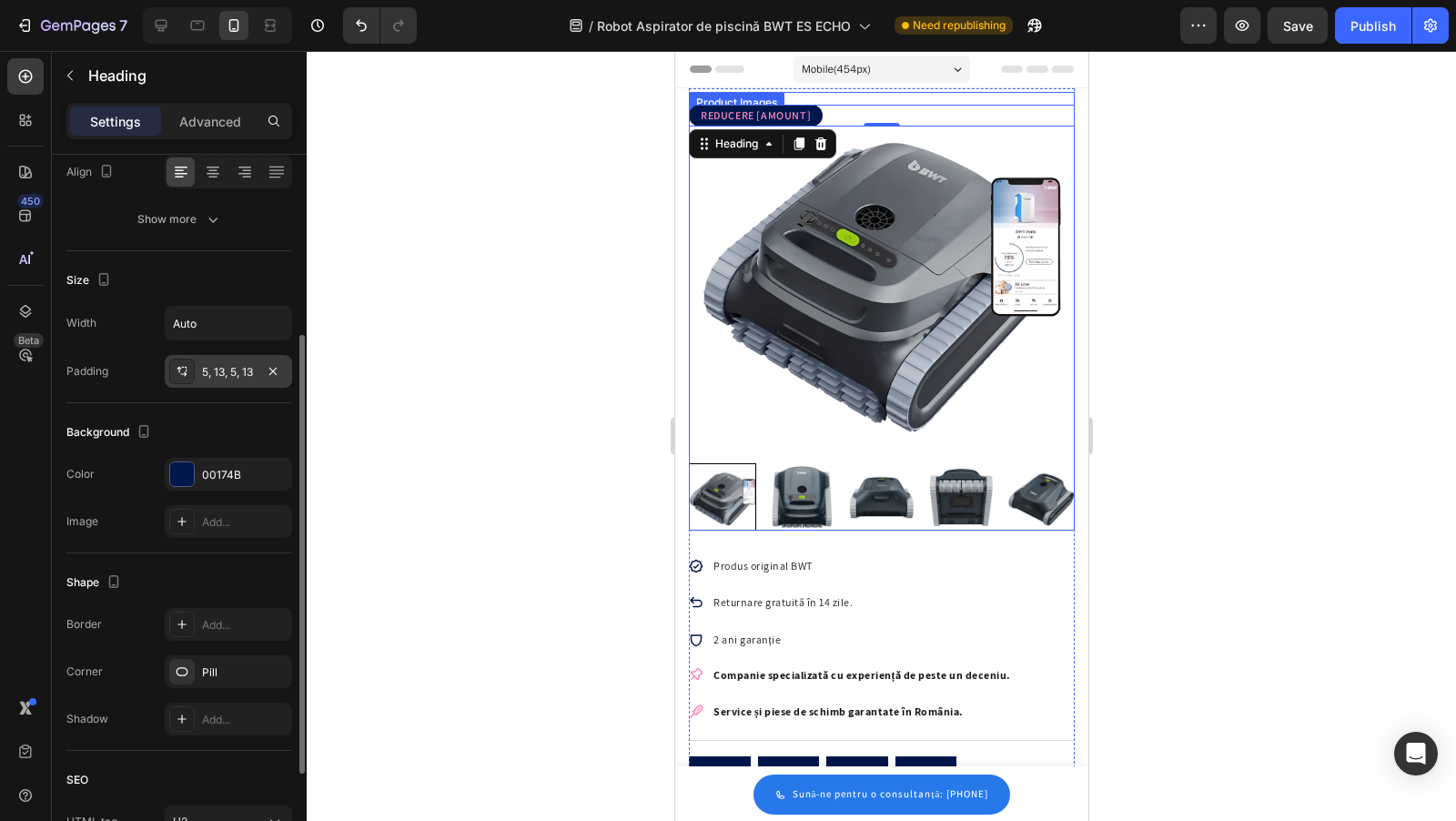 click on "5, 13, 5, 13" at bounding box center (228, 372) 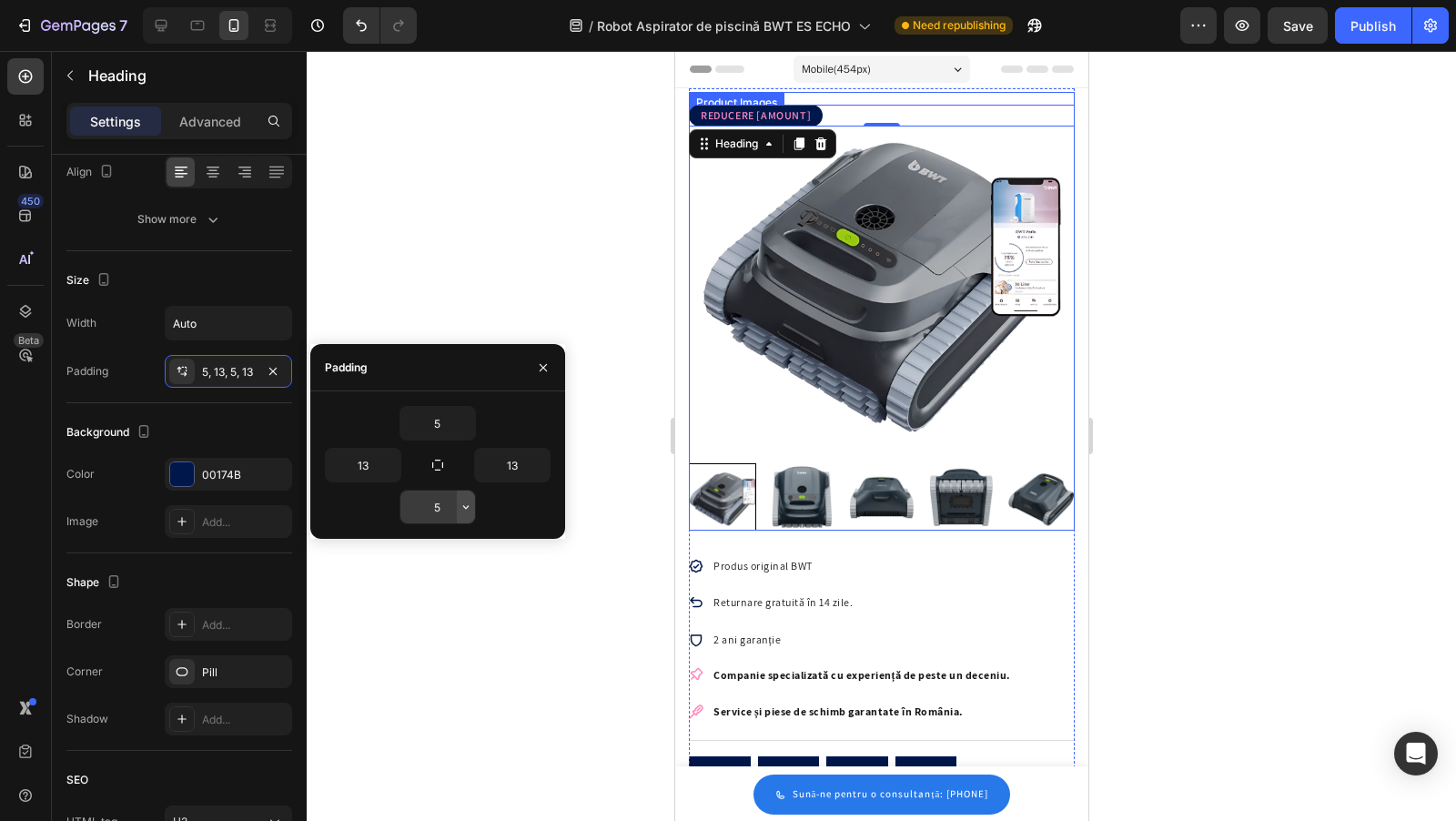click 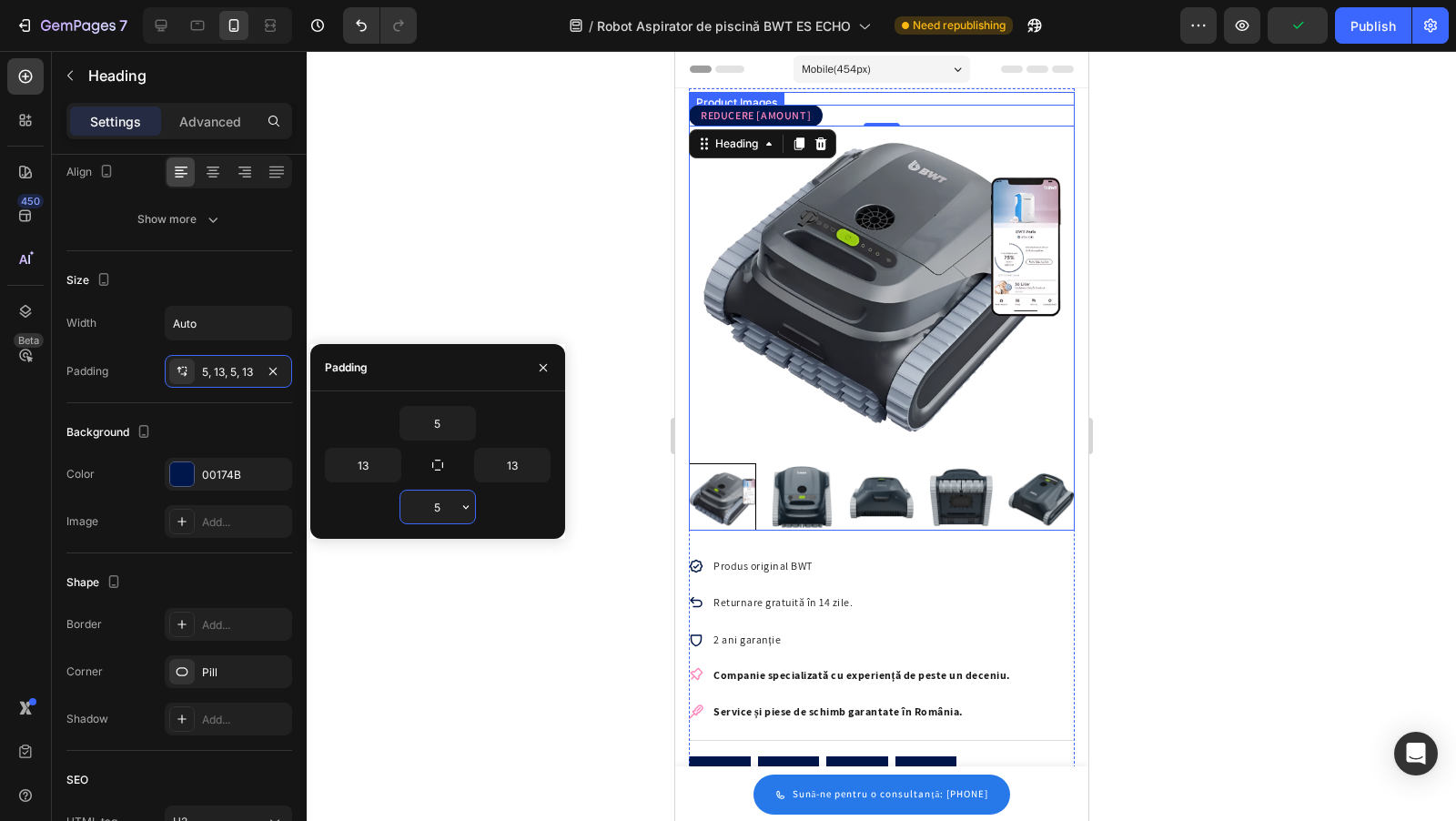drag, startPoint x: 444, startPoint y: 504, endPoint x: 430, endPoint y: 504, distance: 14 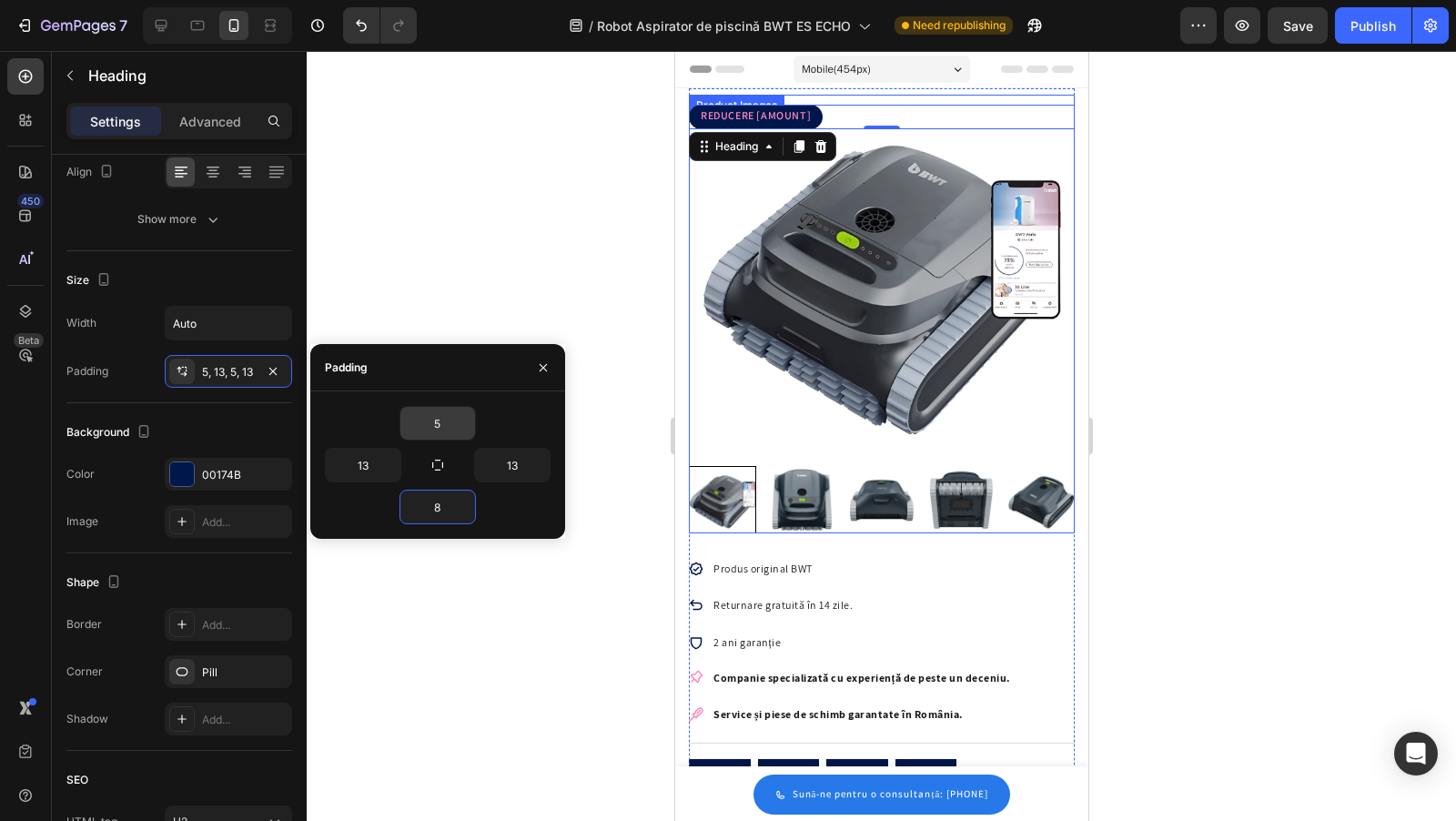 type on "8" 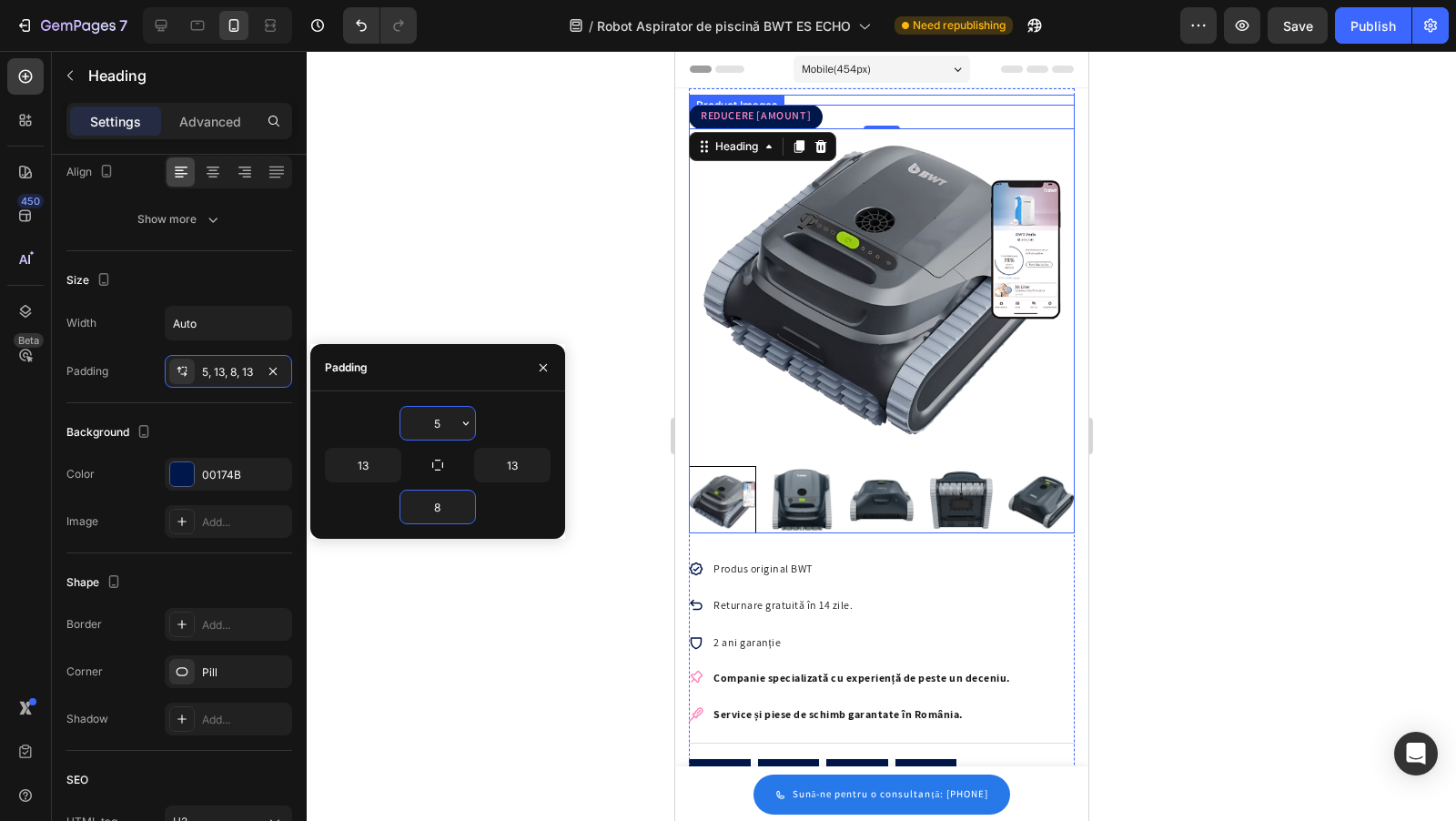 type on "8" 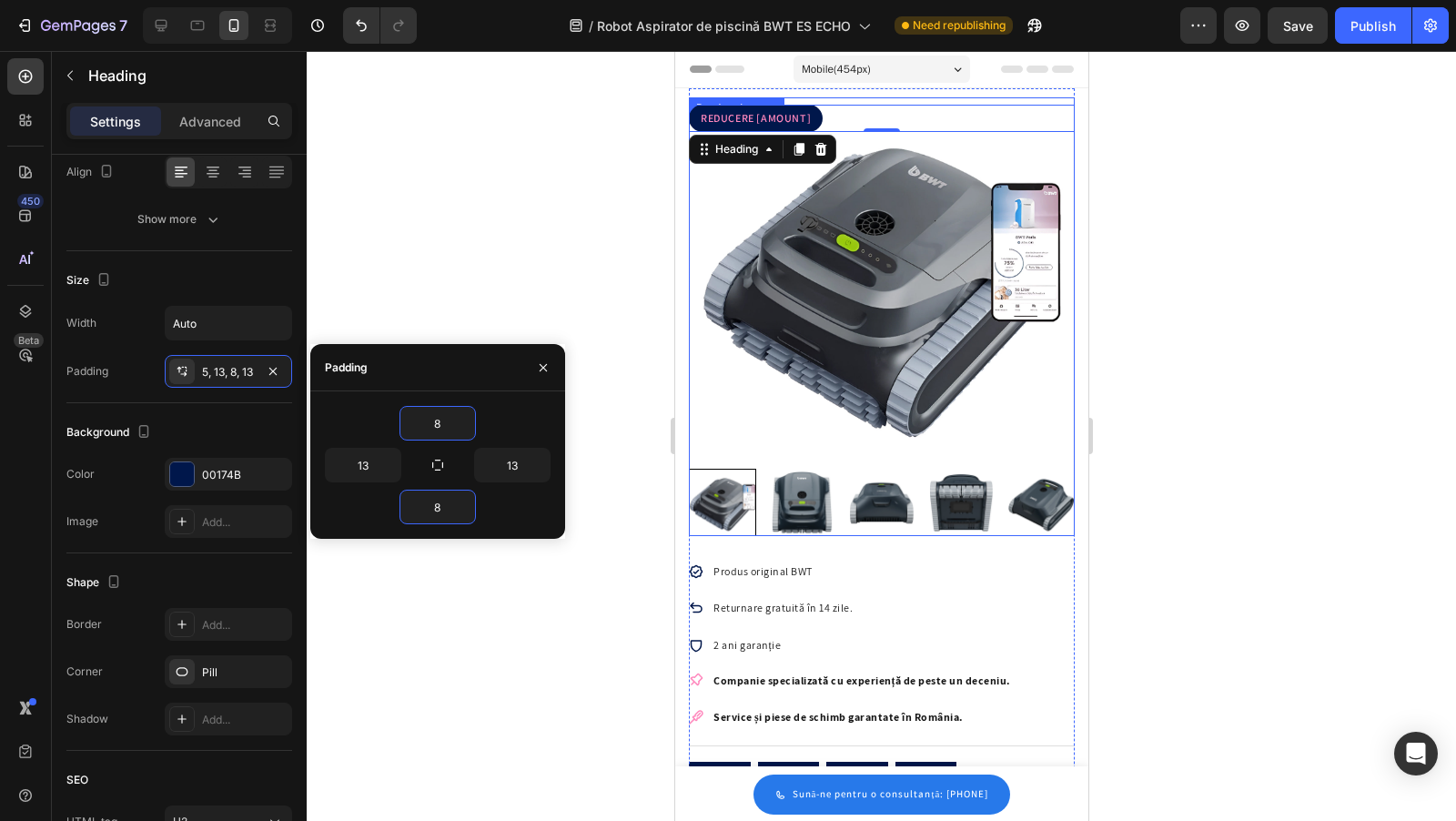 click 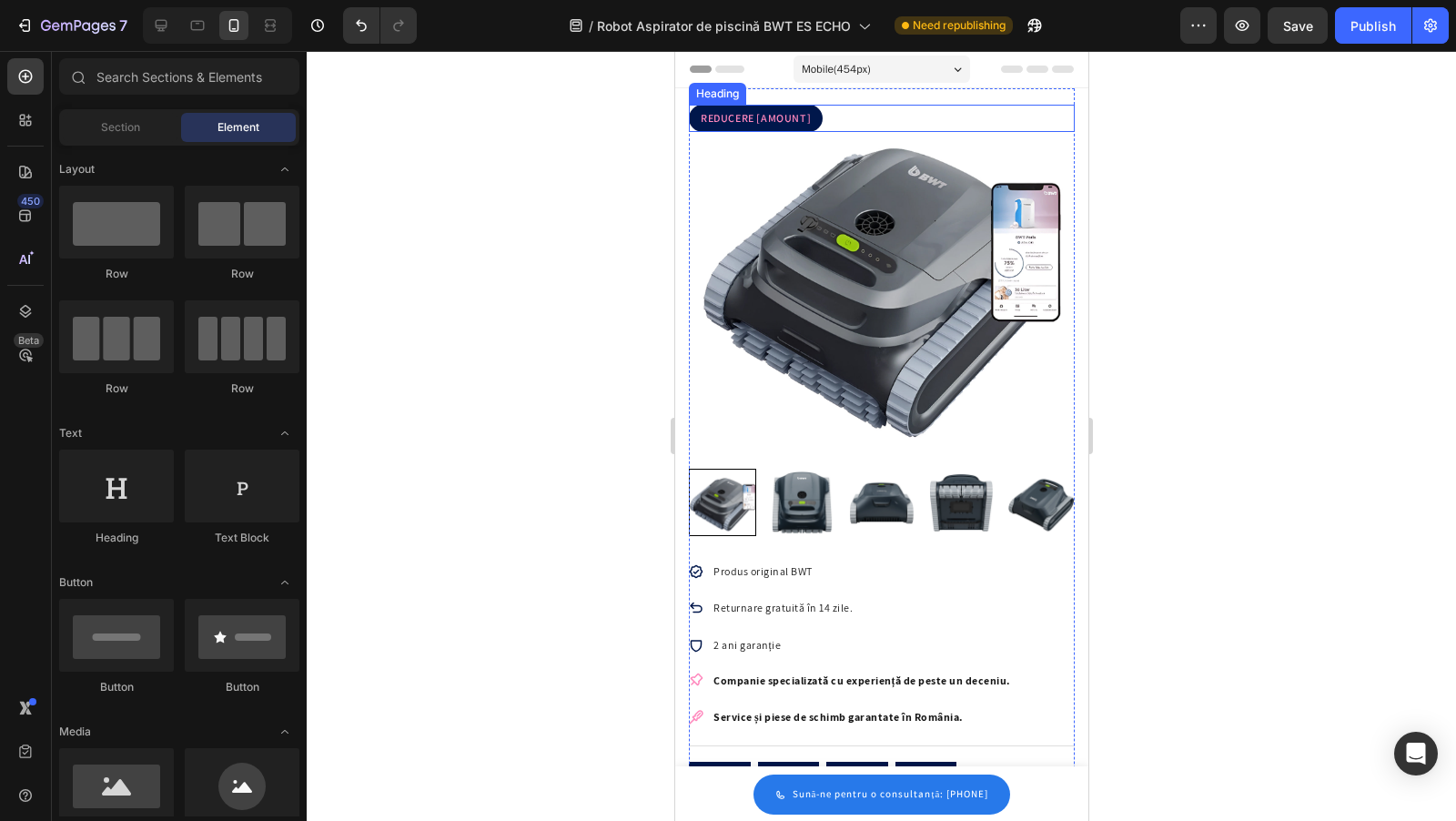 click on "REDUCERE 800 LEI" at bounding box center (881, 118) 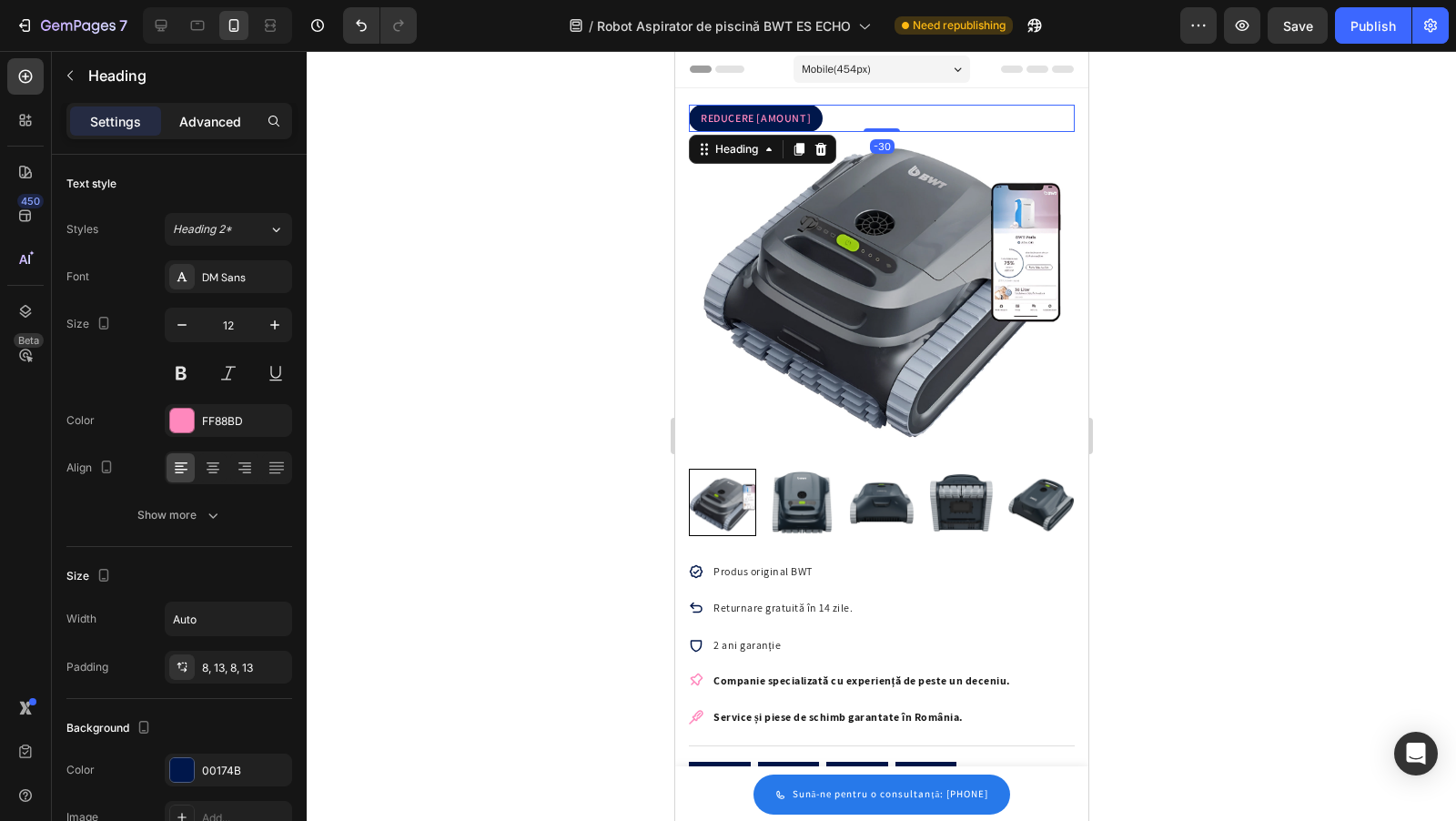 click on "Advanced" 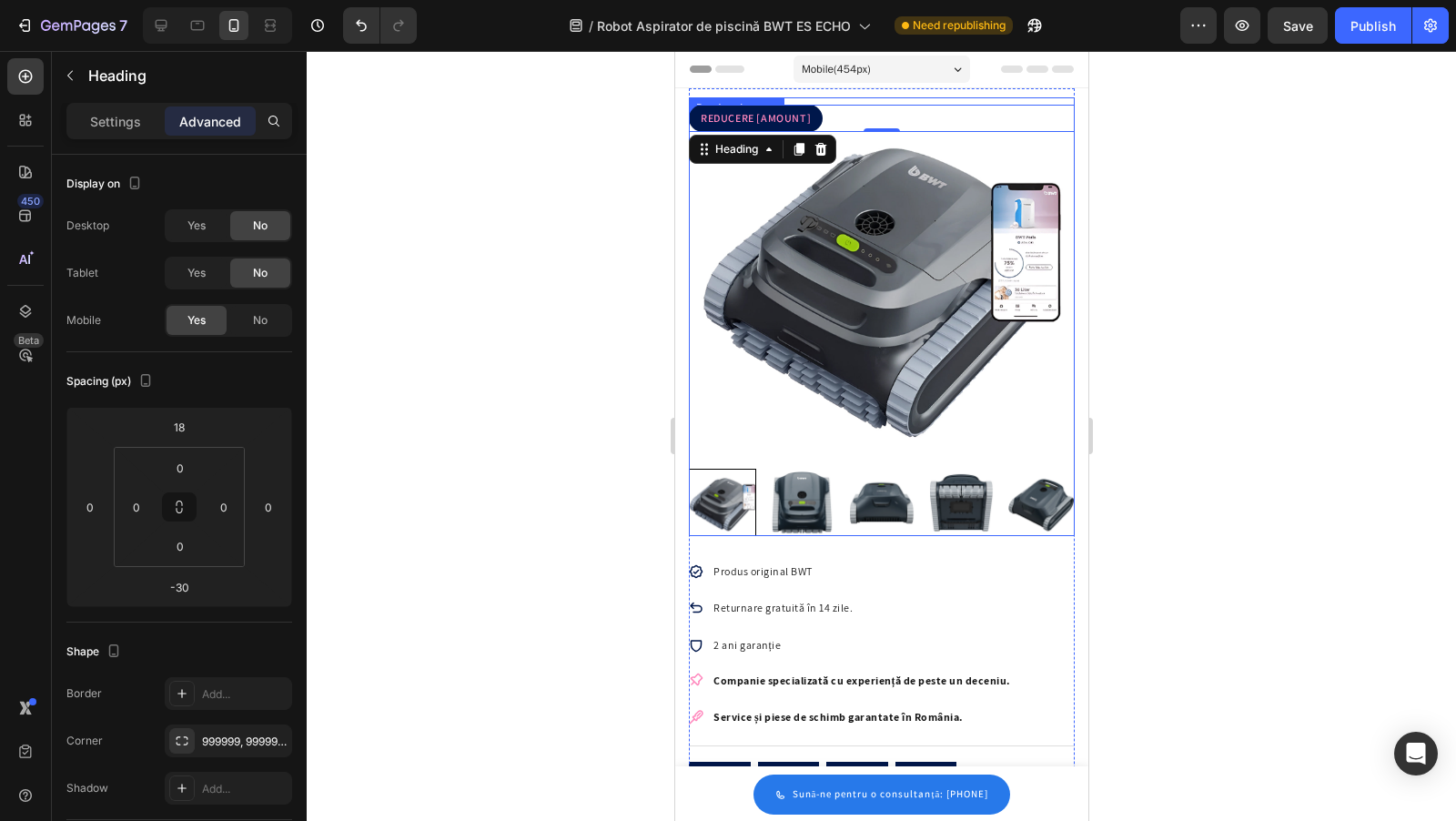 click at bounding box center (802, 502) 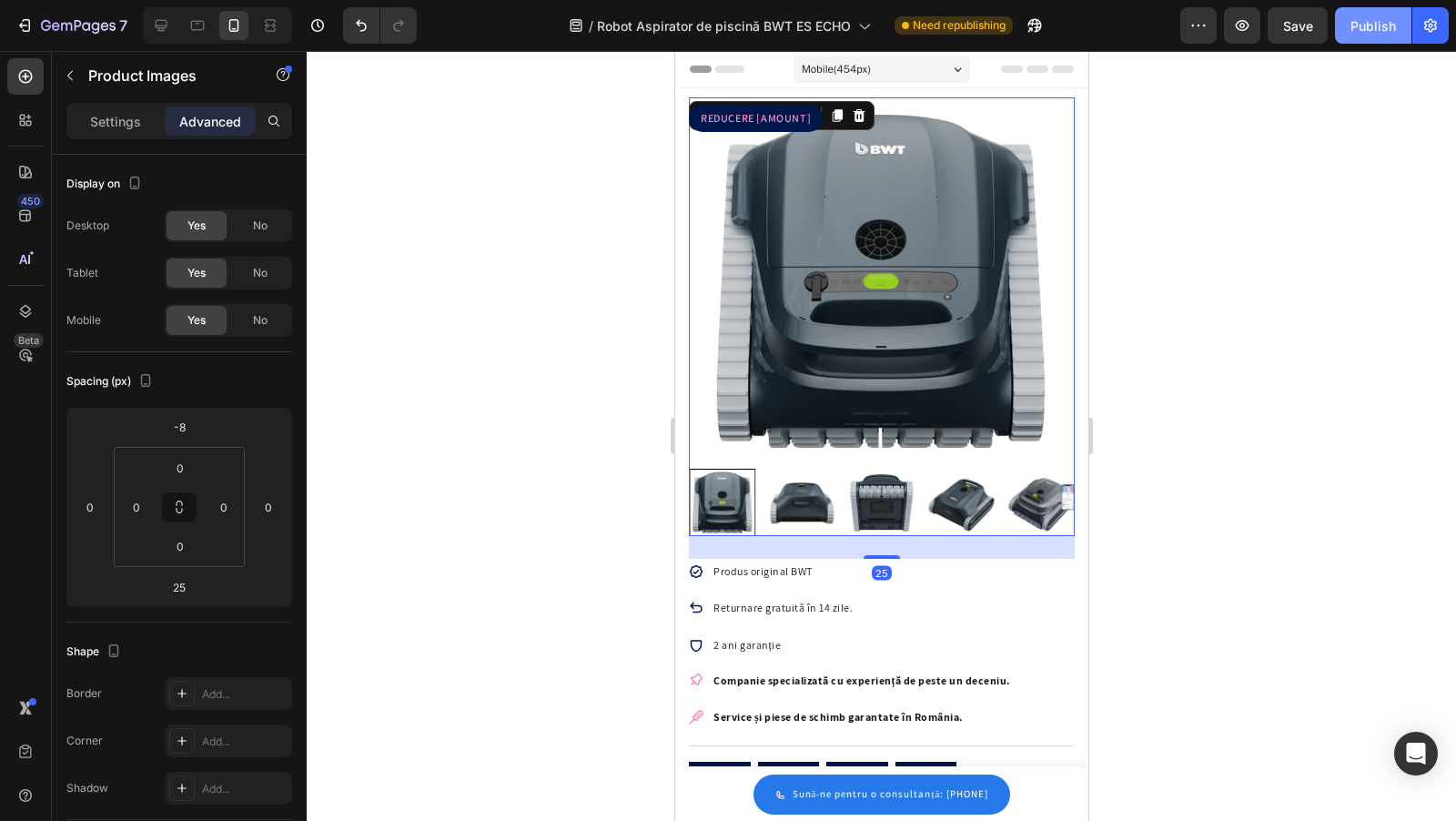 click on "Publish" 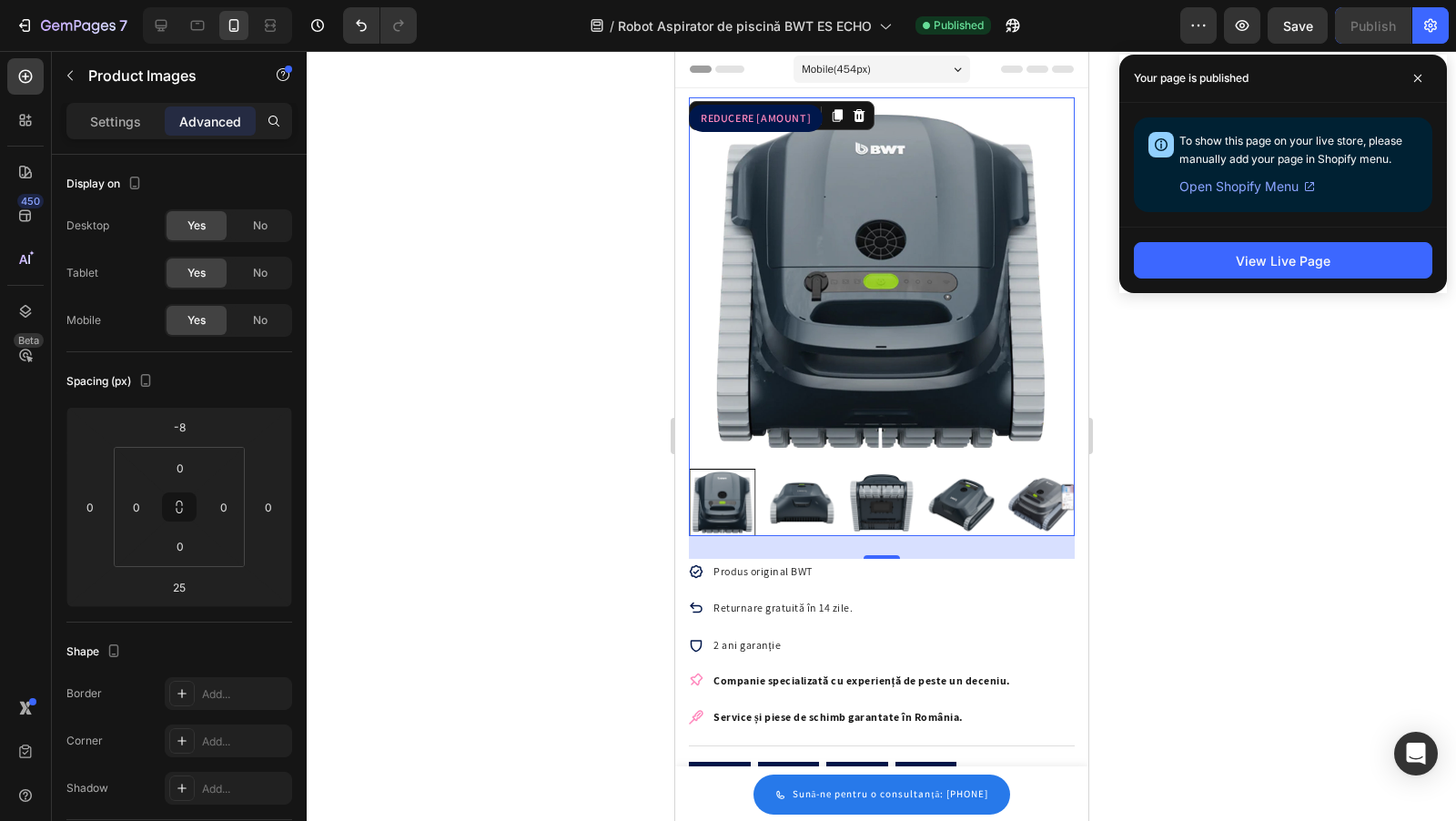 scroll, scrollTop: 573, scrollLeft: 0, axis: vertical 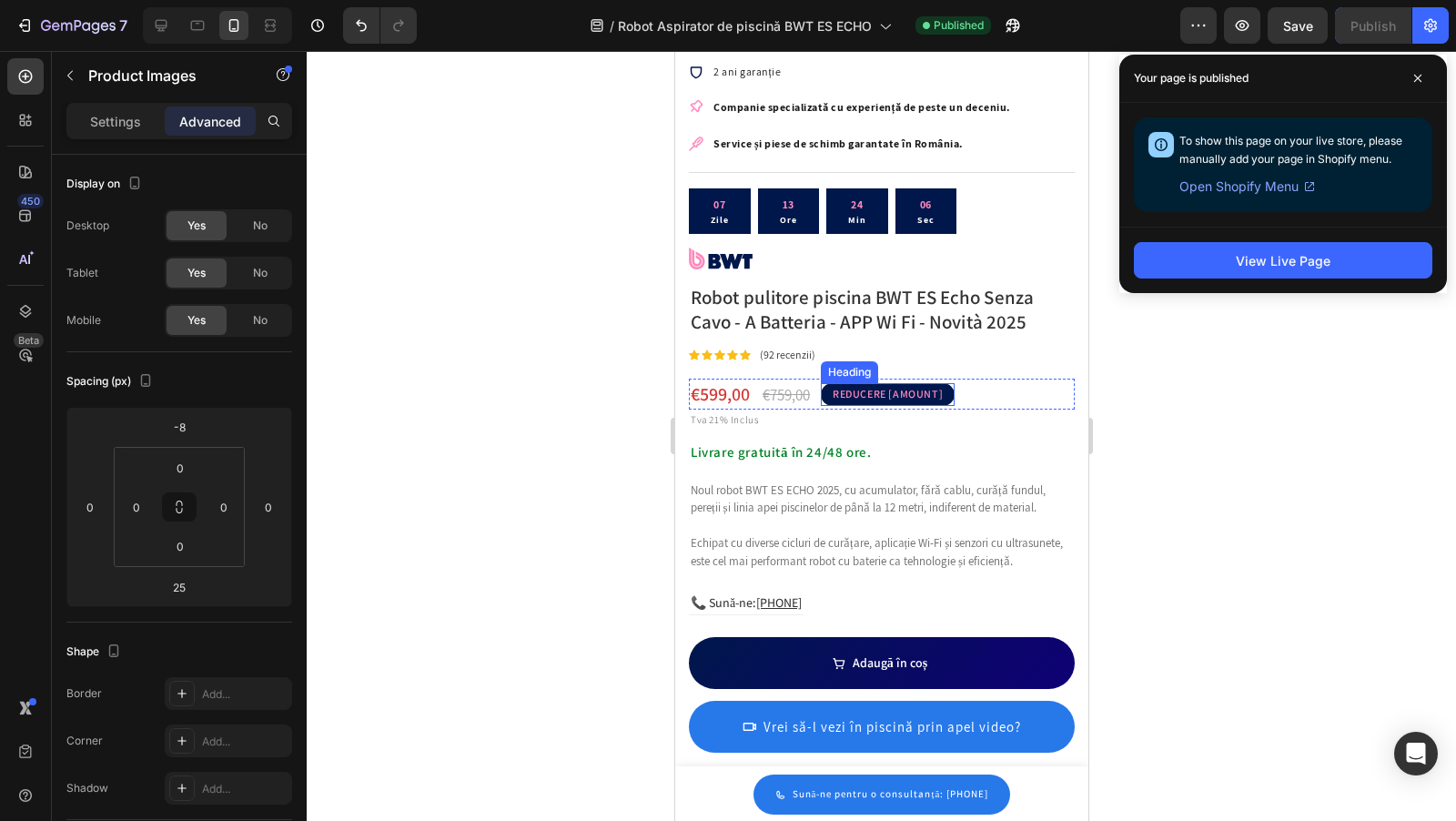 click on "Robot pulitore piscina BWT ES Echo Senza Cavo - A Batteria - APP Wi Fi - Novità 2025" at bounding box center [881, 309] 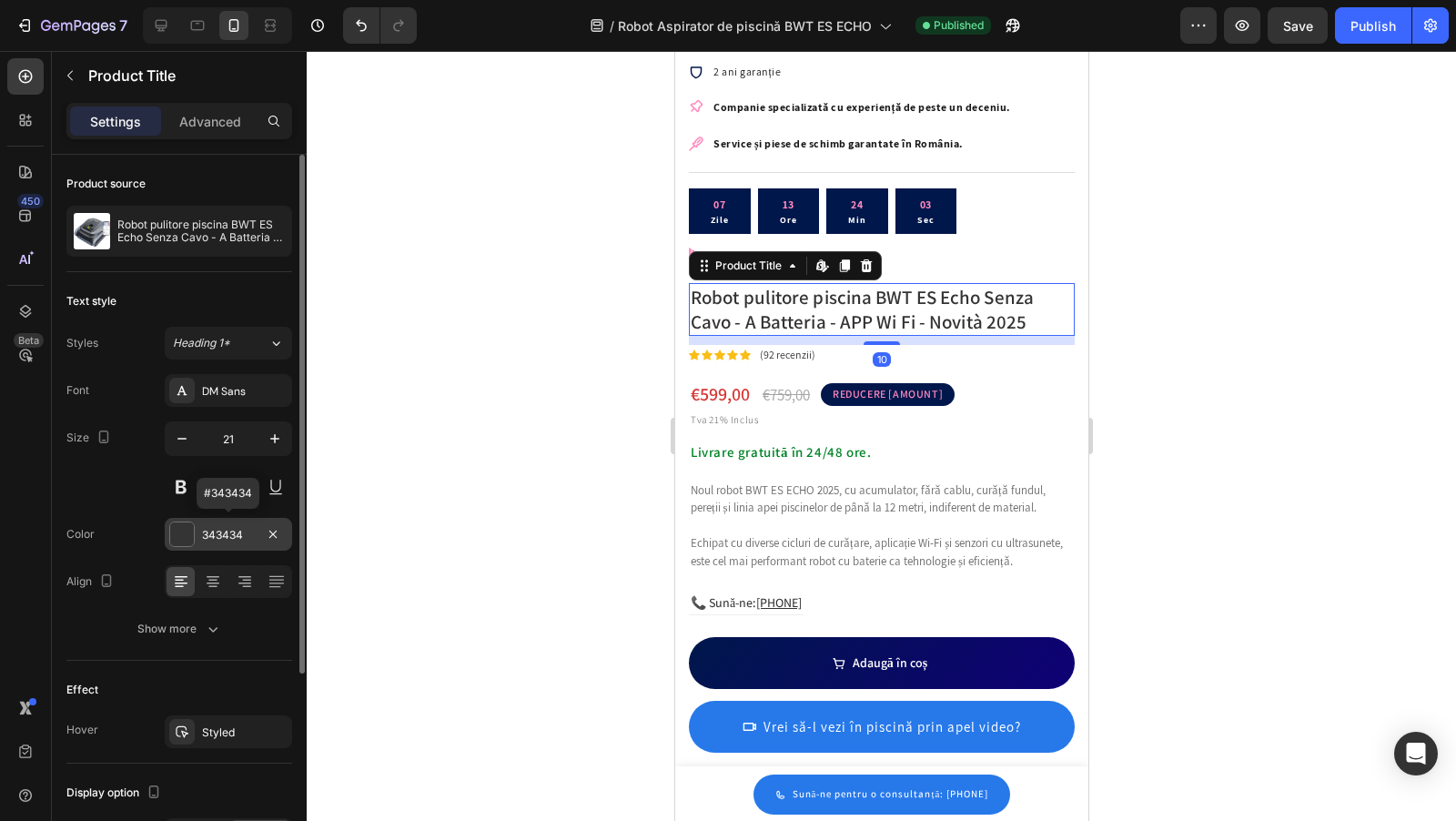 click at bounding box center [182, 534] 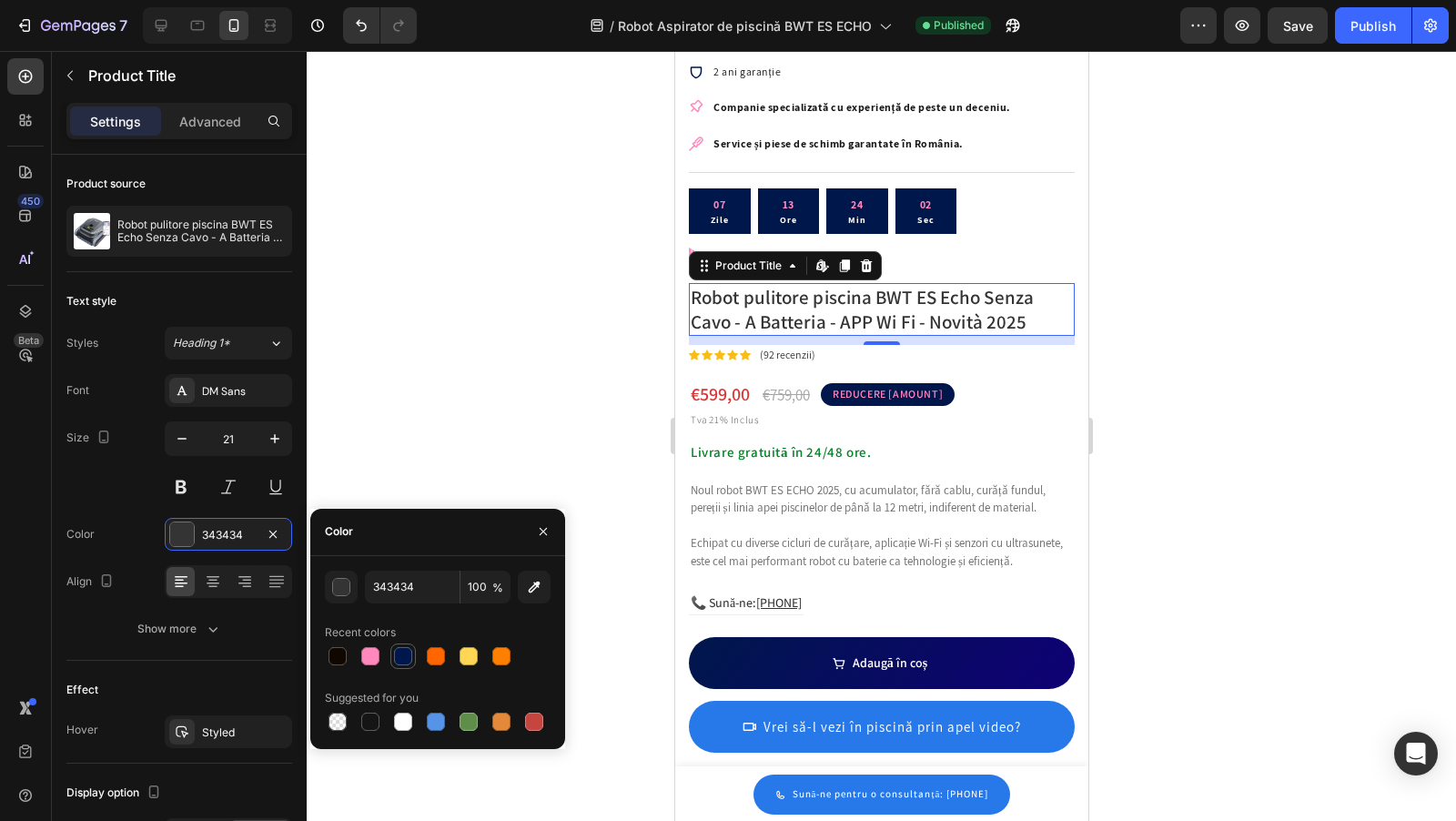 click at bounding box center [403, 656] 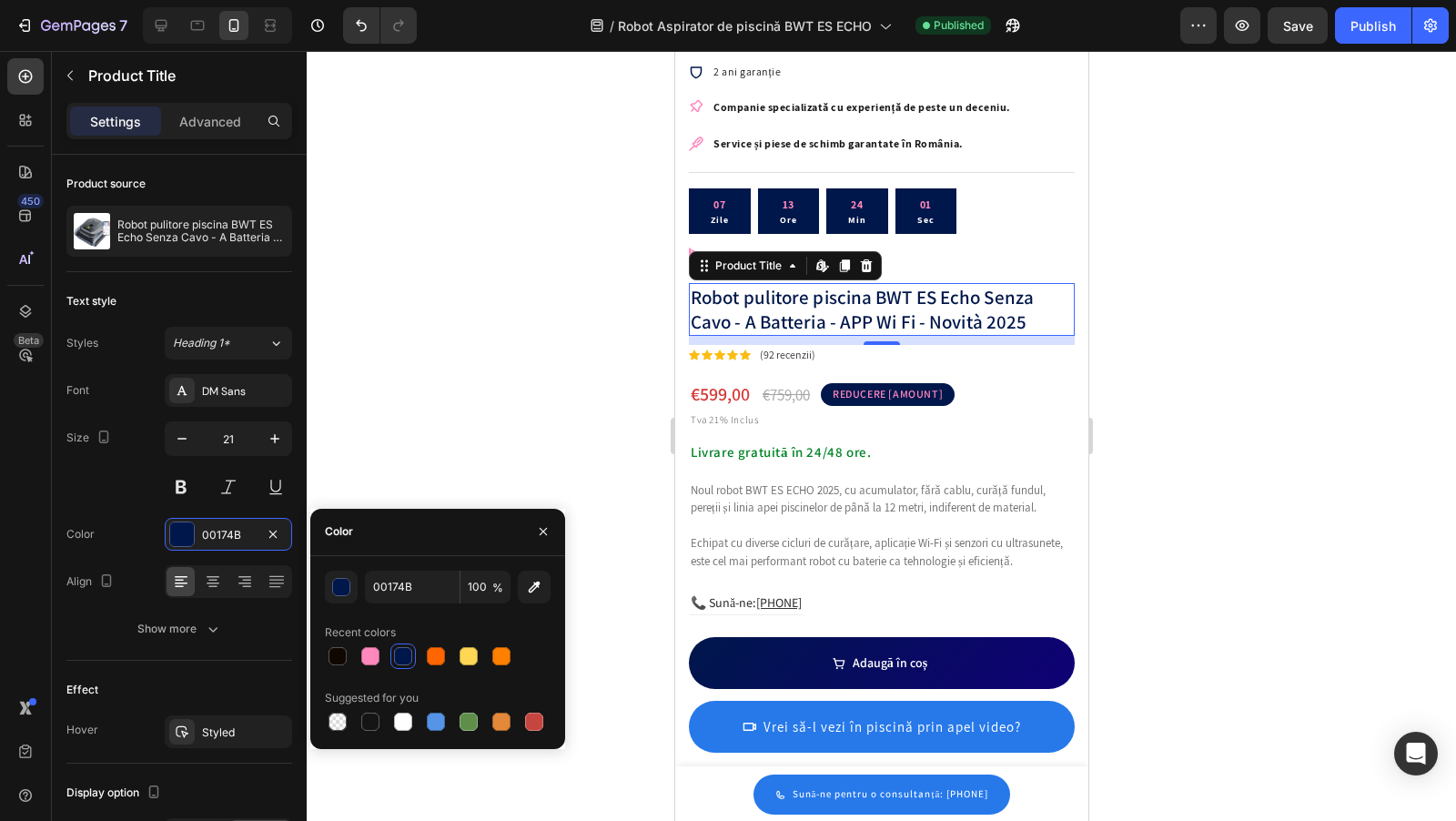 click 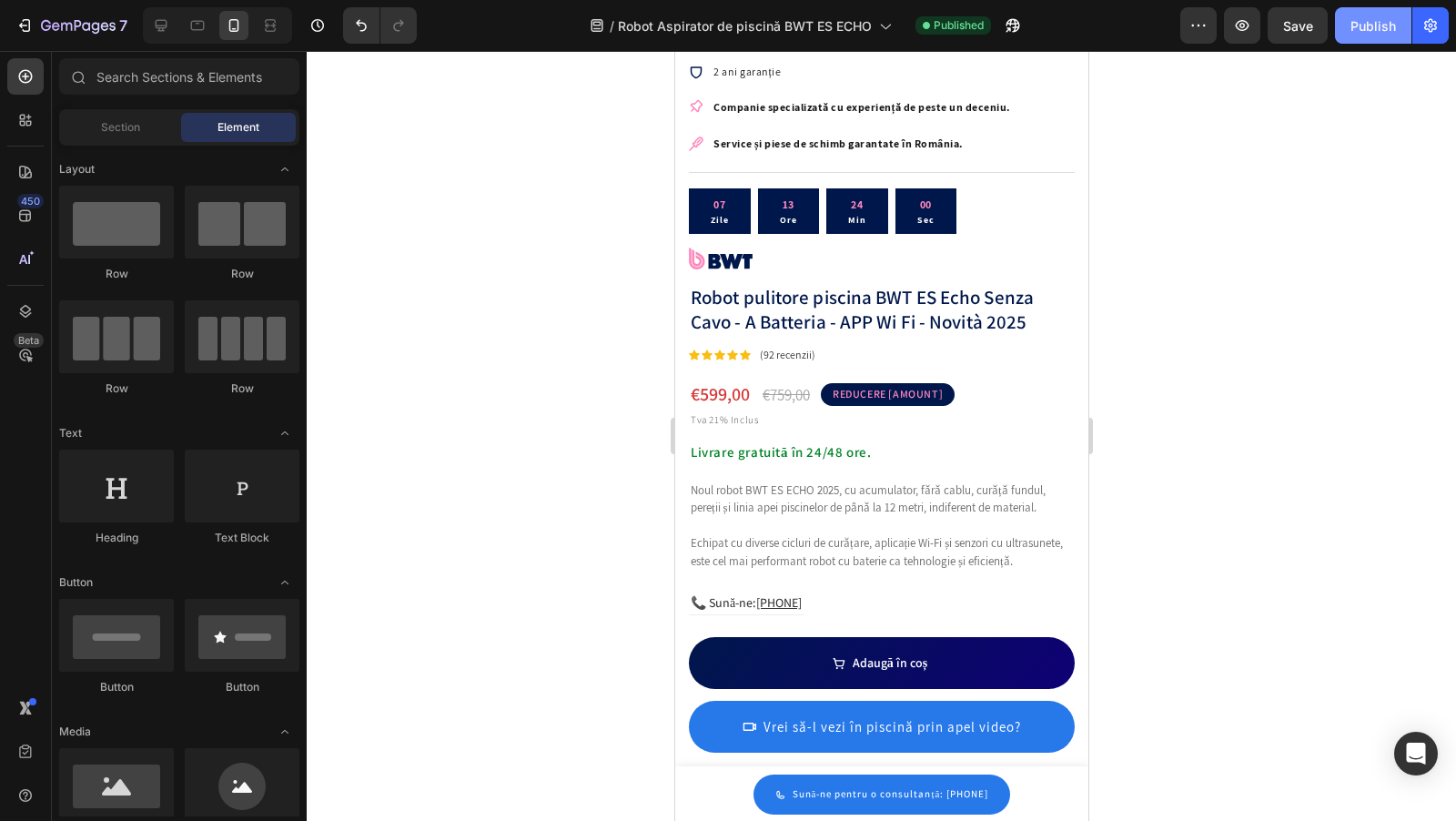 click on "Publish" at bounding box center [1373, 25] 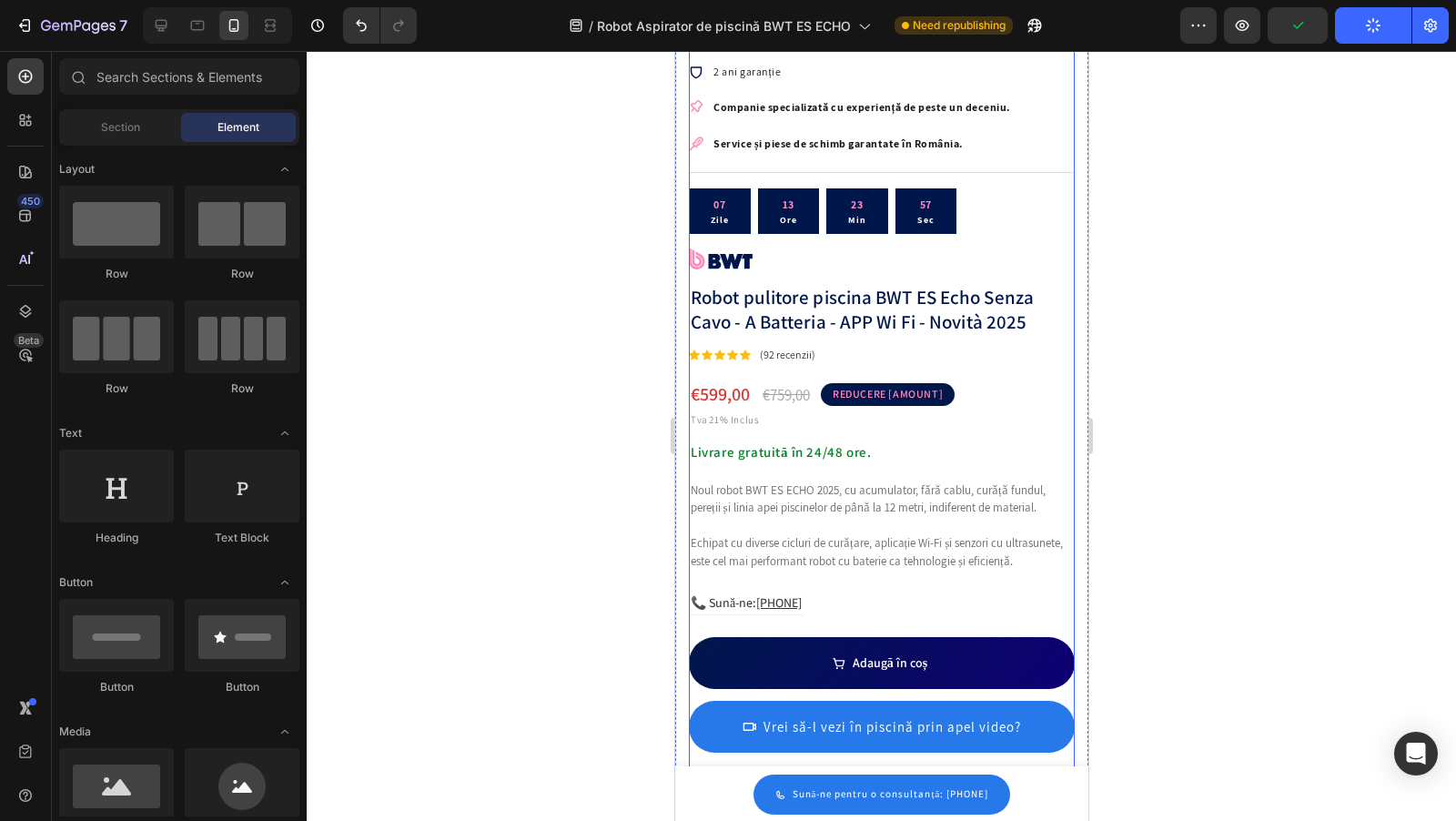 click on "23 Min" at bounding box center [856, 211] 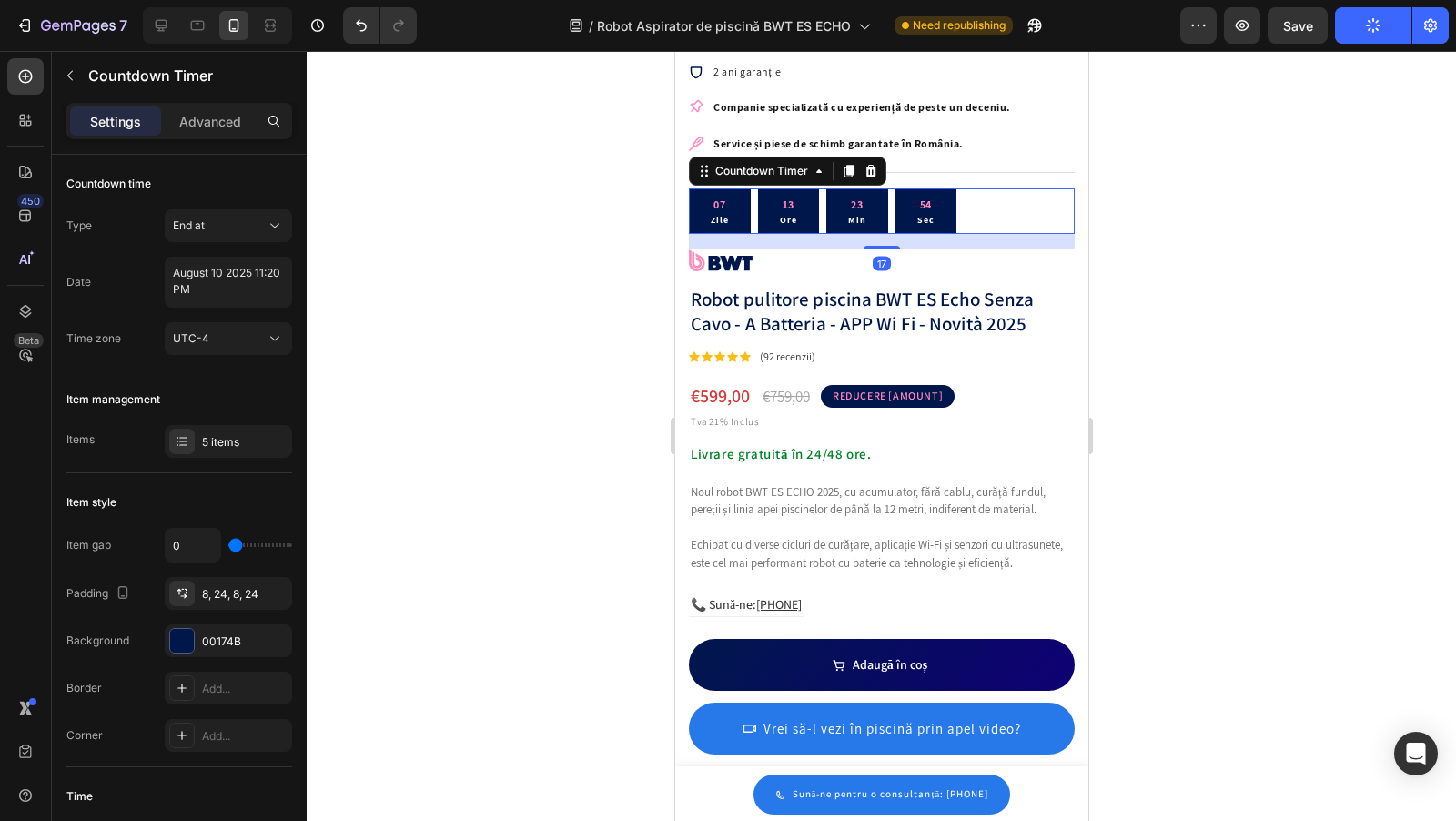 drag, startPoint x: 892, startPoint y: 241, endPoint x: 925, endPoint y: 247, distance: 33.54102 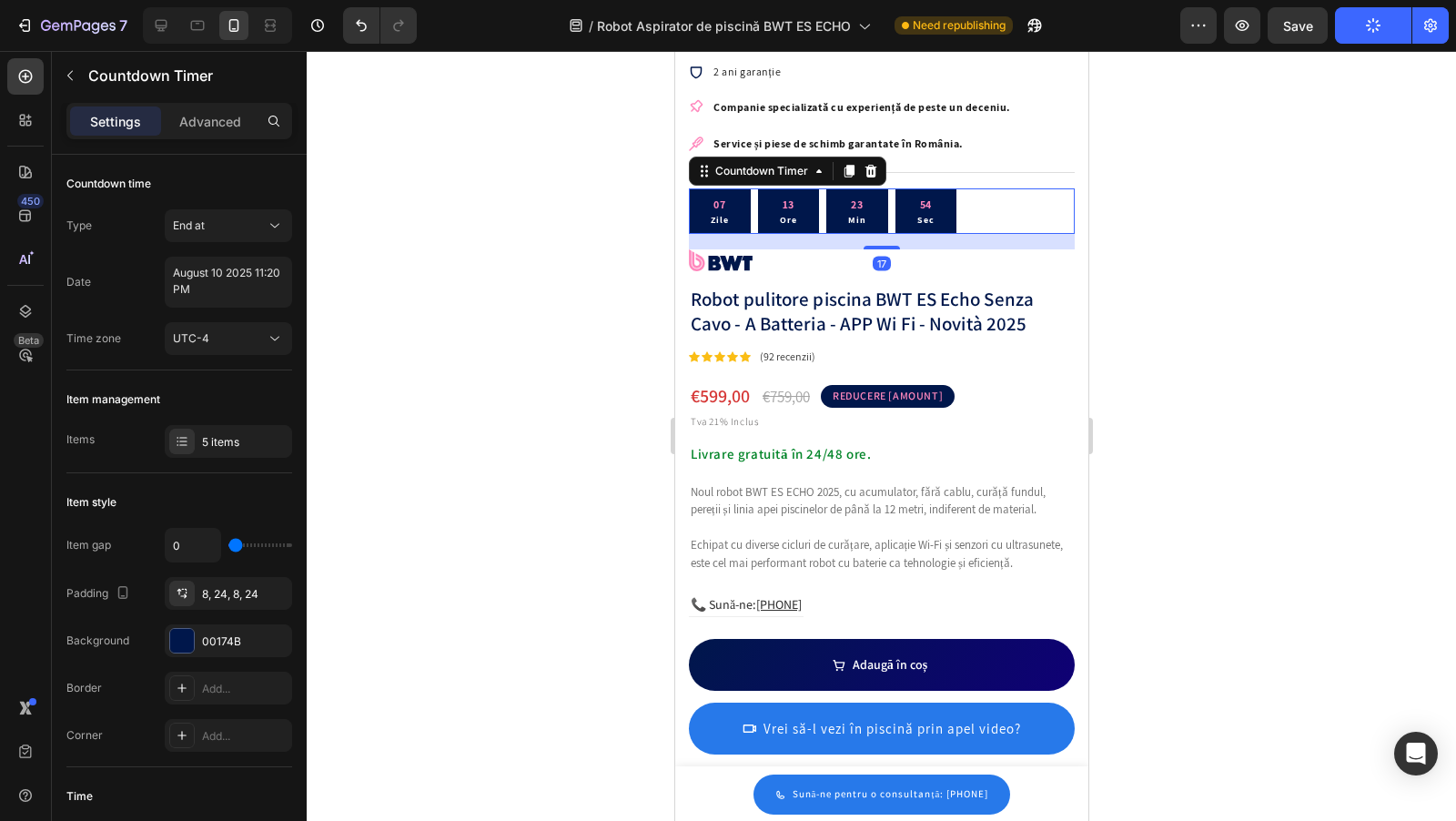 click at bounding box center [881, 248] 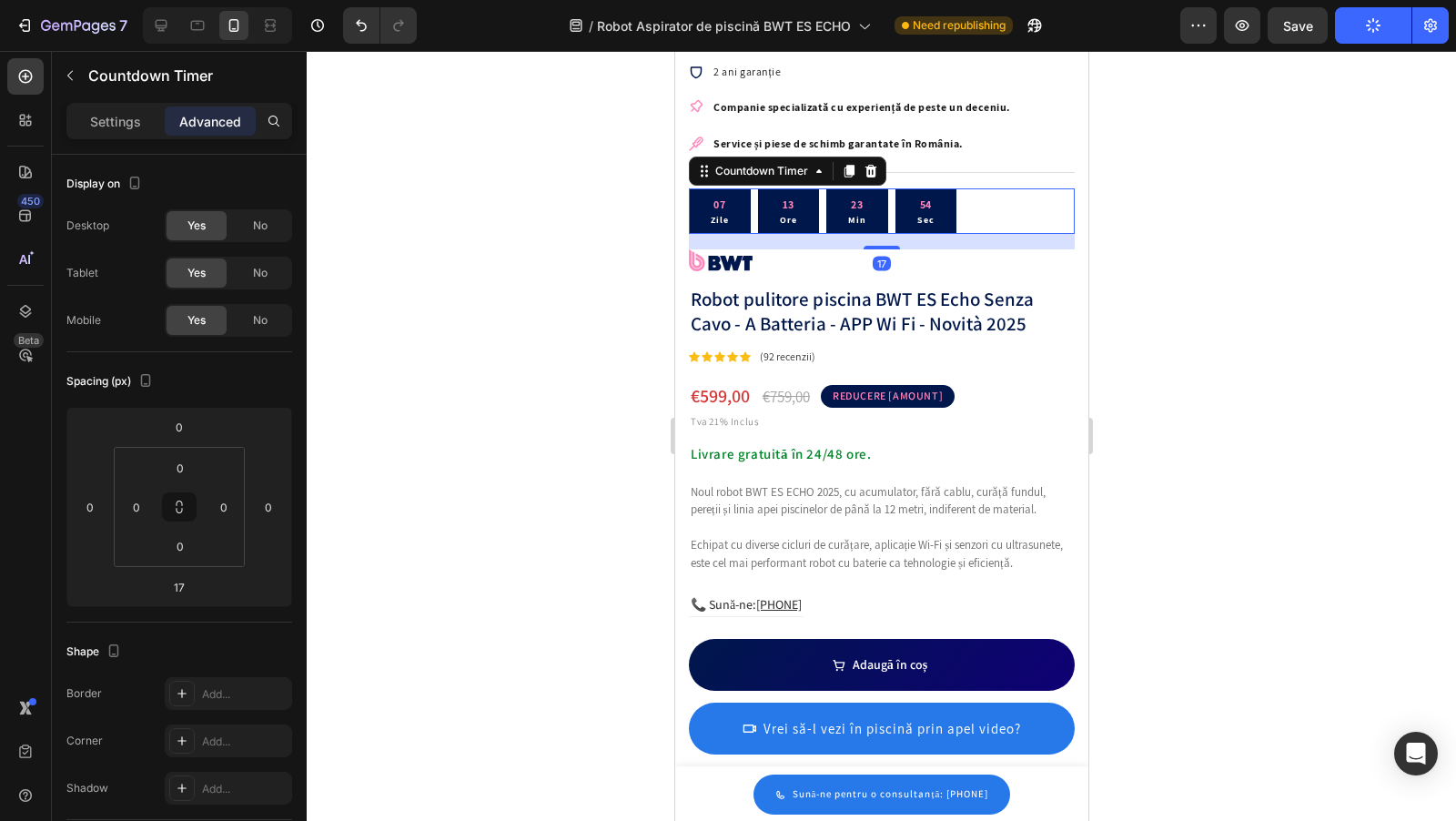 click 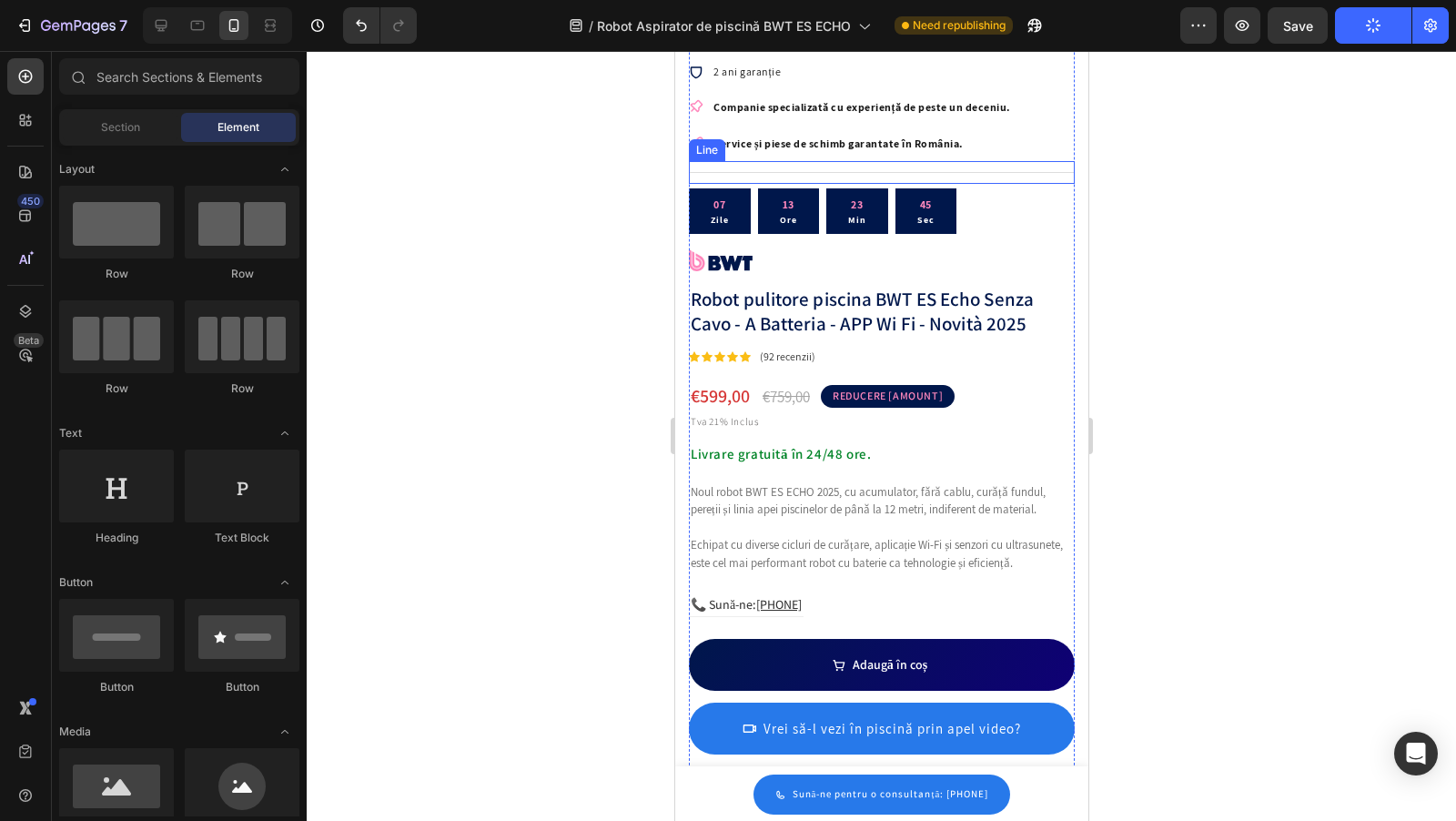 click on "Title Line" at bounding box center [881, 172] 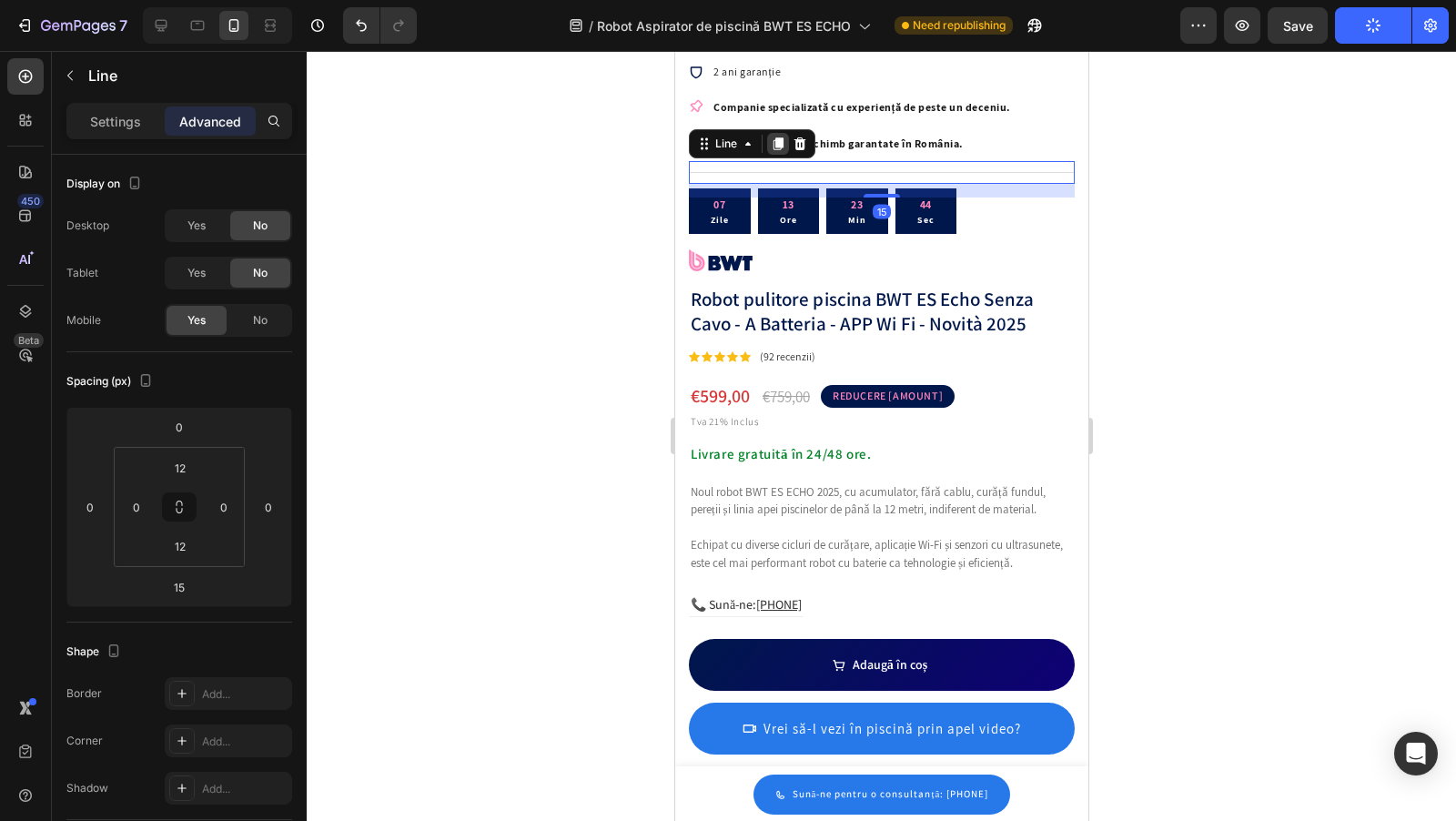click 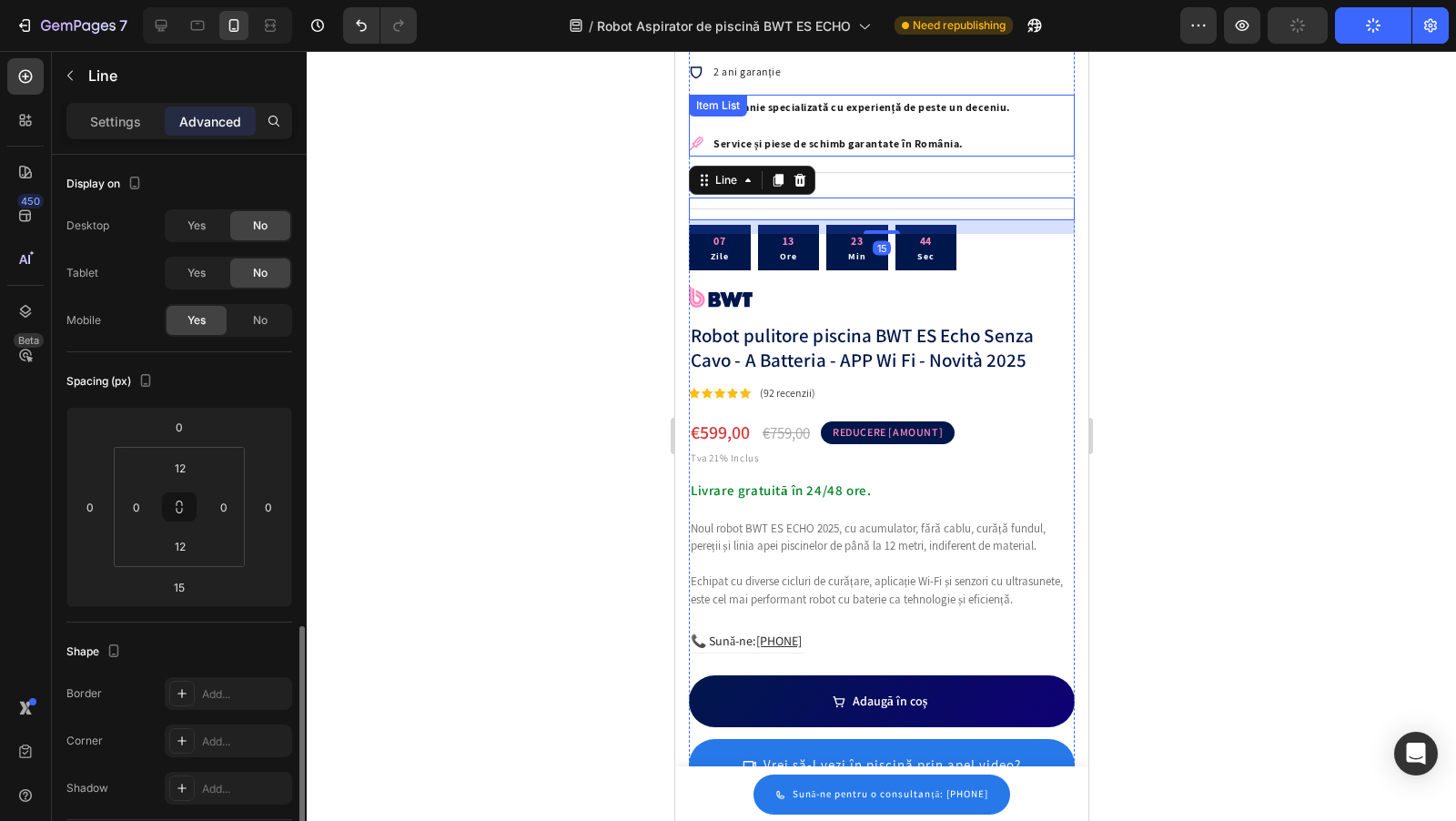 scroll, scrollTop: 296, scrollLeft: 0, axis: vertical 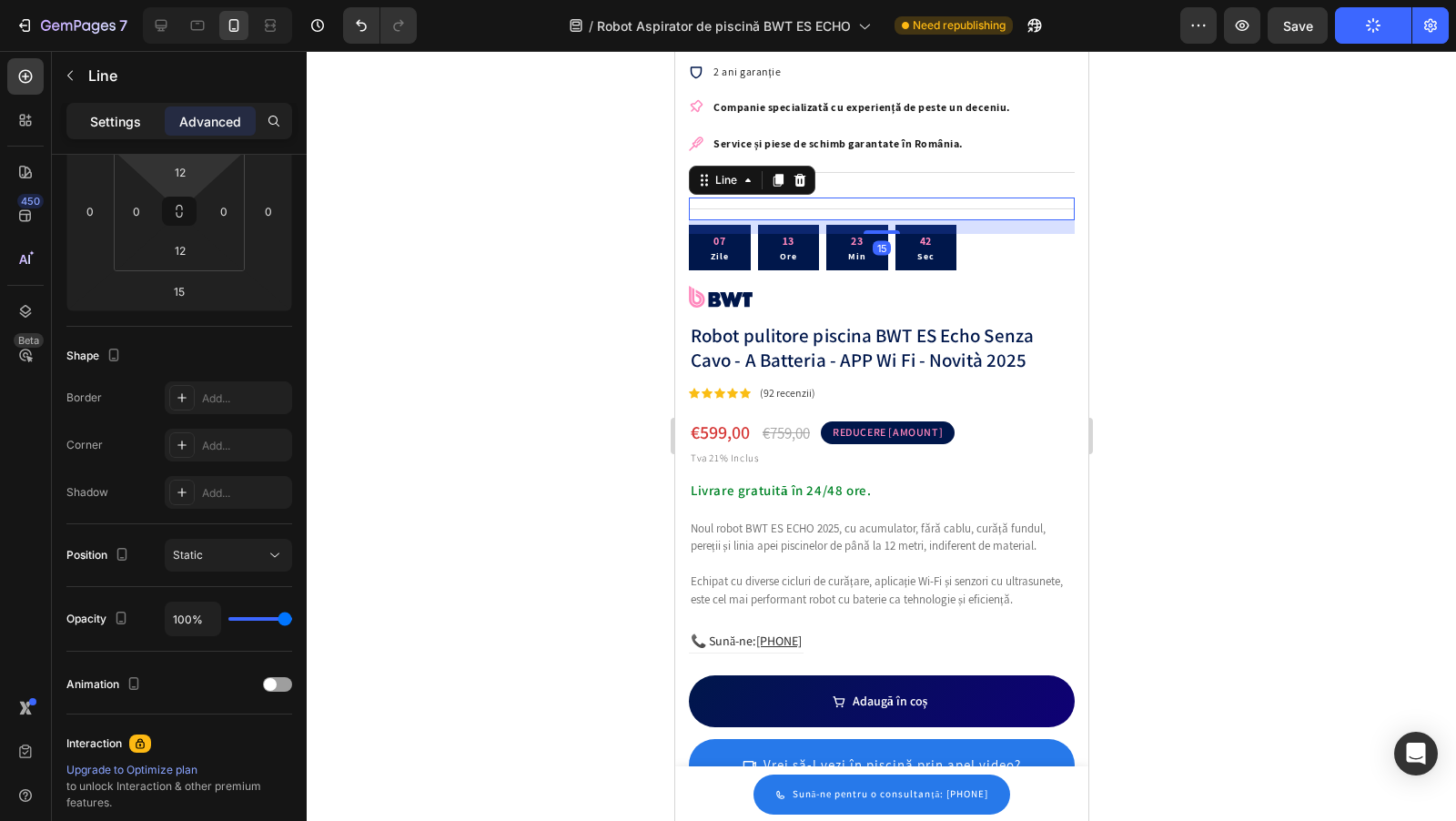 click on "Settings" at bounding box center (116, 121) 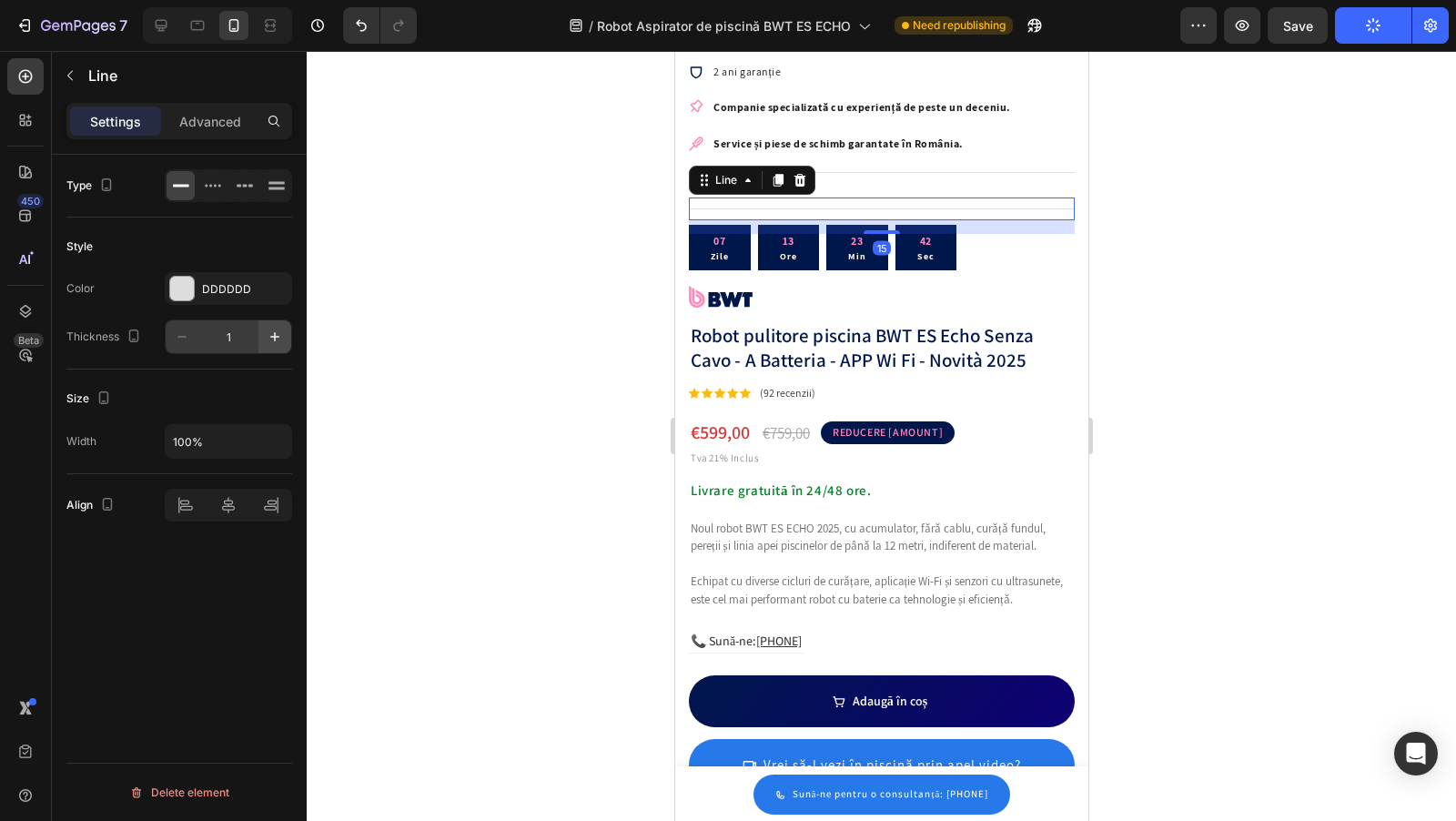 scroll, scrollTop: 0, scrollLeft: 0, axis: both 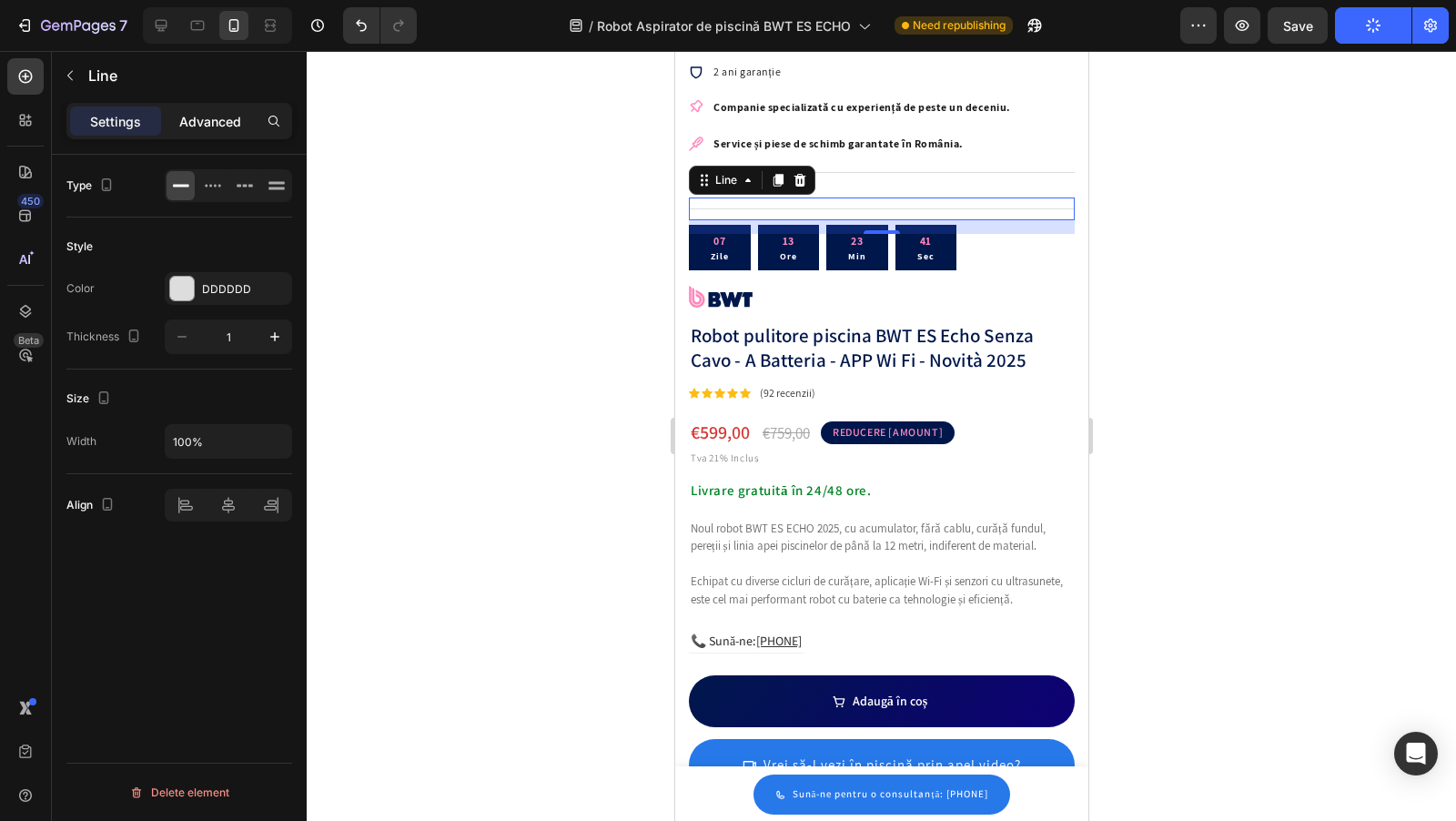 click on "Advanced" at bounding box center (210, 121) 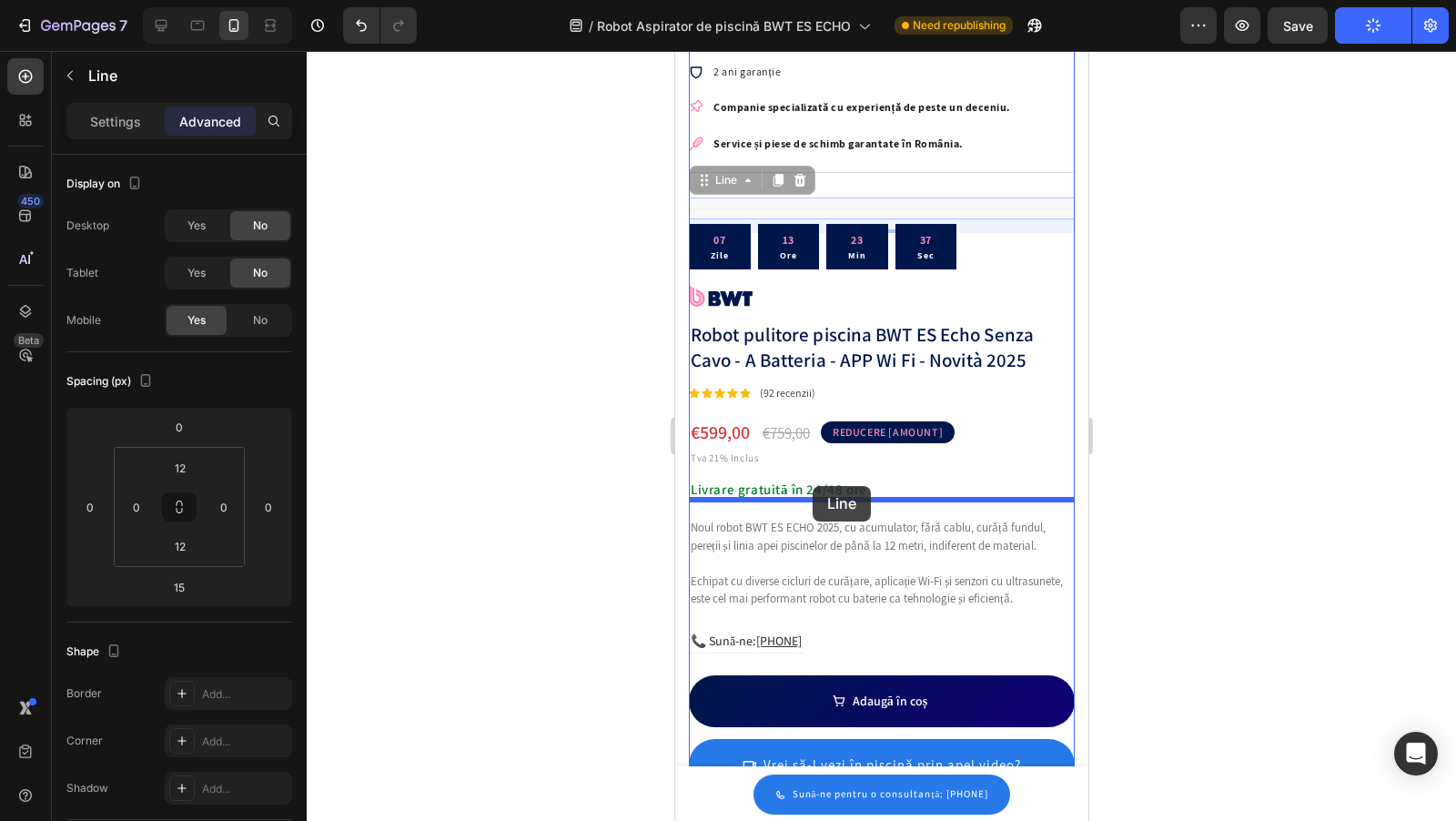 drag, startPoint x: 893, startPoint y: 208, endPoint x: 813, endPoint y: 486, distance: 289.28187 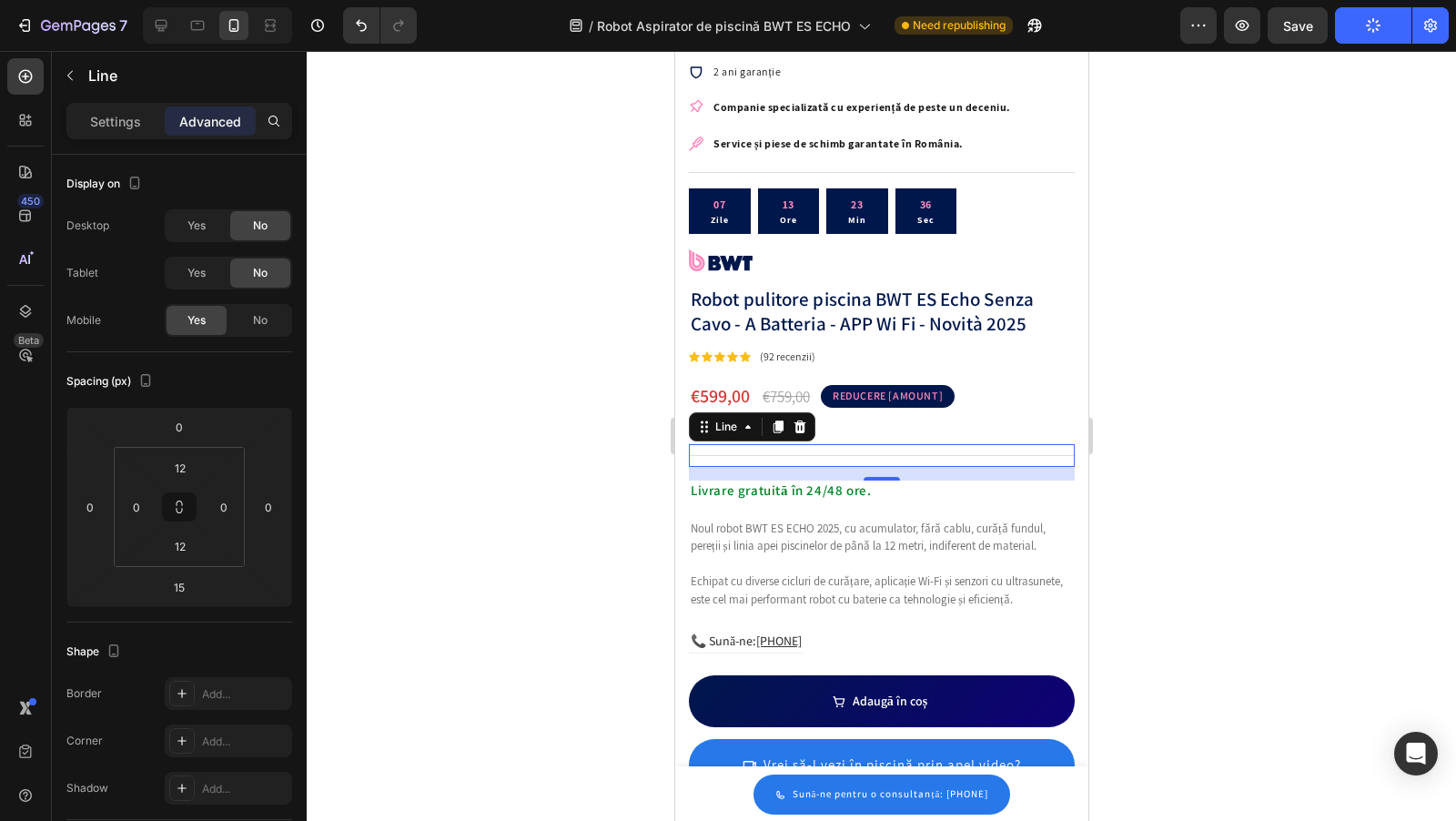 click 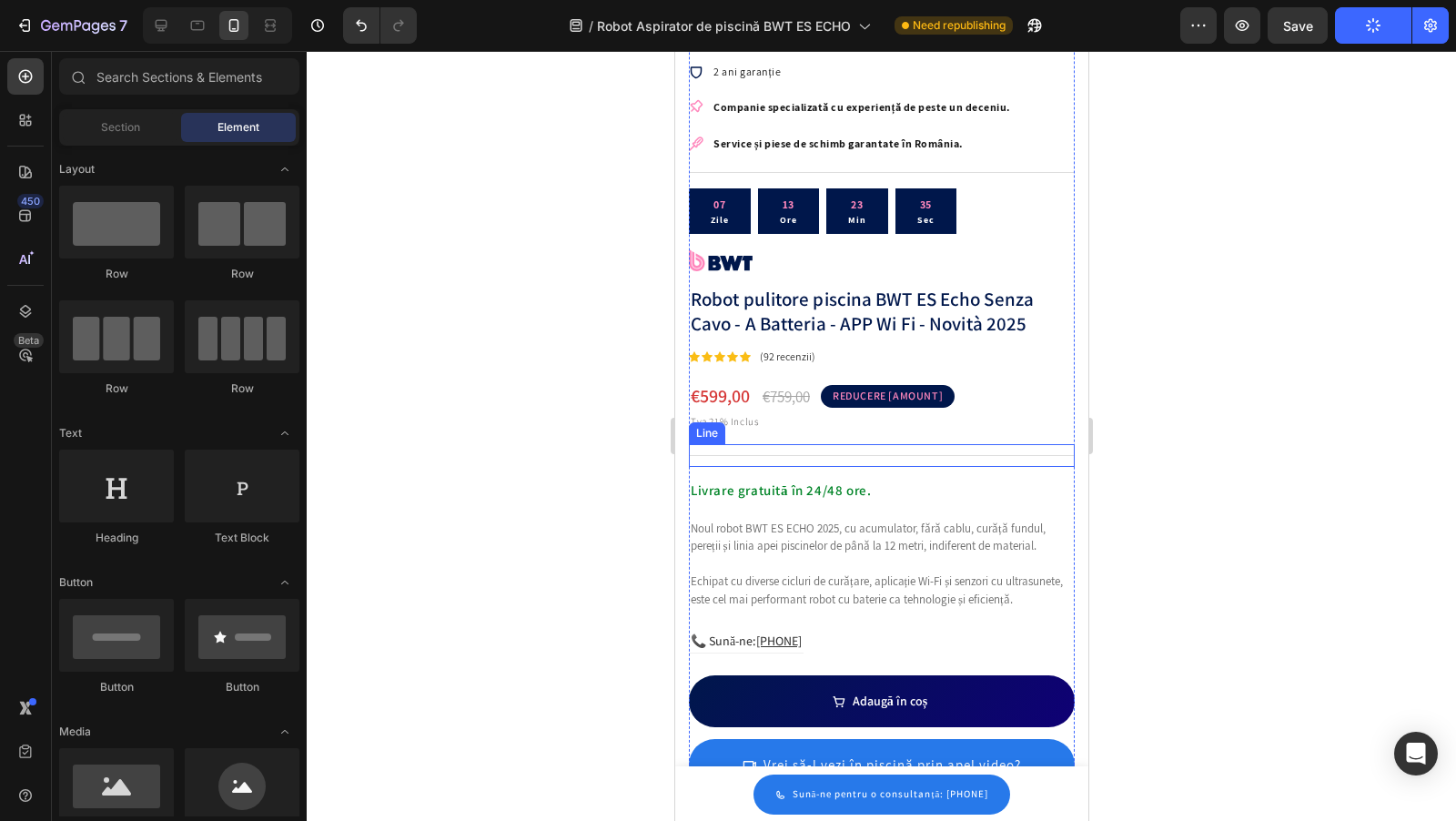 click on "Title Line 07 Zile 13 Ore 23 Min 35 Sec Countdown Timer Image Robot pulitore piscina BWT ES Echo Senza Cavo - A Batteria - APP Wi Fi - Novità 2025 Product Title                Icon                Icon                Icon                Icon                Icon Icon List Hoz (92 recenzii) Text block Image Row                Title Line €599,00 Product Price Product Price €759,00 Product Price Product Price REDUCERE 800 LEI Heading Row Tva 21% Inclus Heading                Title Line Livrare gratuită în 24/48 ore. Heading Noul robot BWT ES ECHO 2025, cu acumulator, fără cablu, curăță fundul, pereții și linia apei piscinelor de până la 12 metri, indiferent de material.   Echipat cu diverse cicluri de curățare, aplicație Wi-Fi și senzori cu ultrasunete, este cel mai performant robot cu baterie ca tehnologie și eficiență. Text block 📞 Sună-ne:  0740 948 289 Text block Row Row
Adaugă în coș Product Cart Button
Button Item List Image" at bounding box center [881, 527] 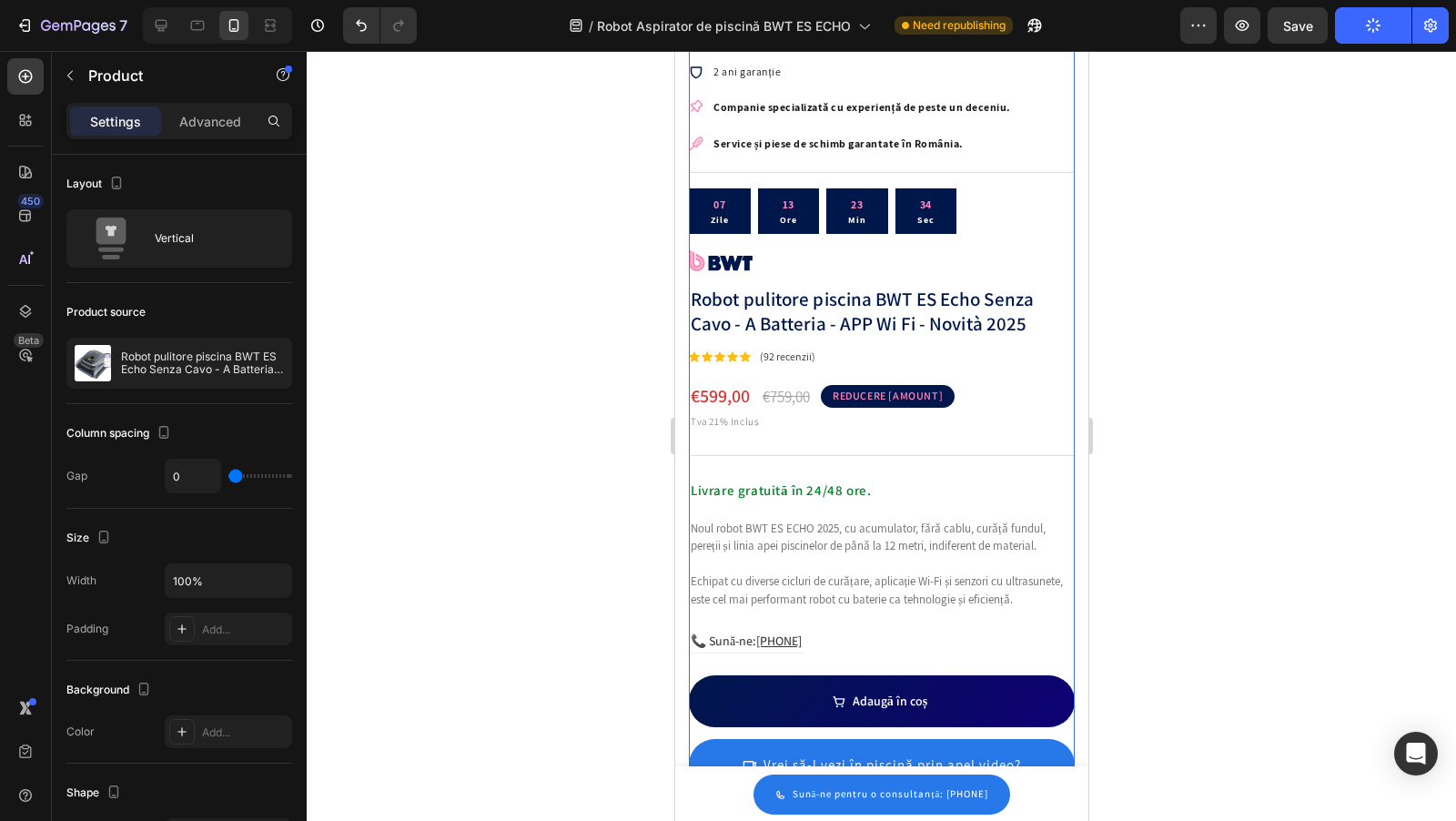 click on "Title Line 07 Zile 13 Ore 23 Min 34 Sec Countdown Timer Image Robot pulitore piscina BWT ES Echo Senza Cavo - A Batteria - APP Wi Fi - Novità 2025 Product Title                Icon                Icon                Icon                Icon                Icon Icon List Hoz (92 recenzii) Text block Image Row                Title Line €599,00 Product Price Product Price €759,00 Product Price Product Price REDUCERE 800 LEI Heading Row Tva 21% Inclus Heading                Title Line Livrare gratuită în 24/48 ore. Heading Noul robot BWT ES ECHO 2025, cu acumulator, fără cablu, curăță fundul, pereții și linia apei piscinelor de până la 12 metri, indiferent de material.   Echipat cu diverse cicluri de curățare, aplicație Wi-Fi și senzori cu ultrasunete, este cel mai performant robot cu baterie ca tehnologie și eficiență. Text block 📞 Sună-ne:  0740 948 289 Text block Row Row
Adaugă în coș Product Cart Button
Button Item List Image" at bounding box center (881, 527) 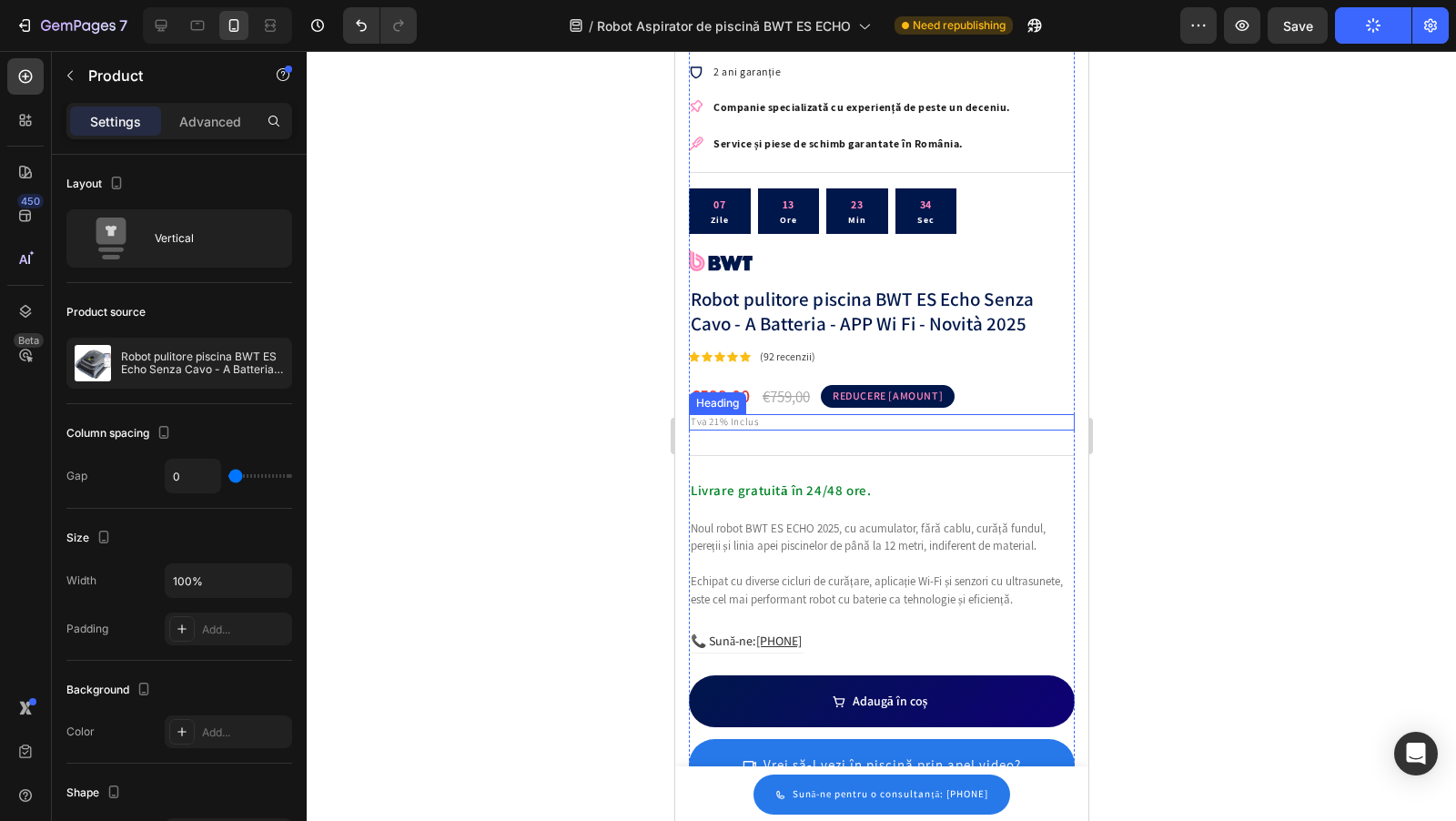 click on "Tva 21% Inclus" at bounding box center (881, 421) 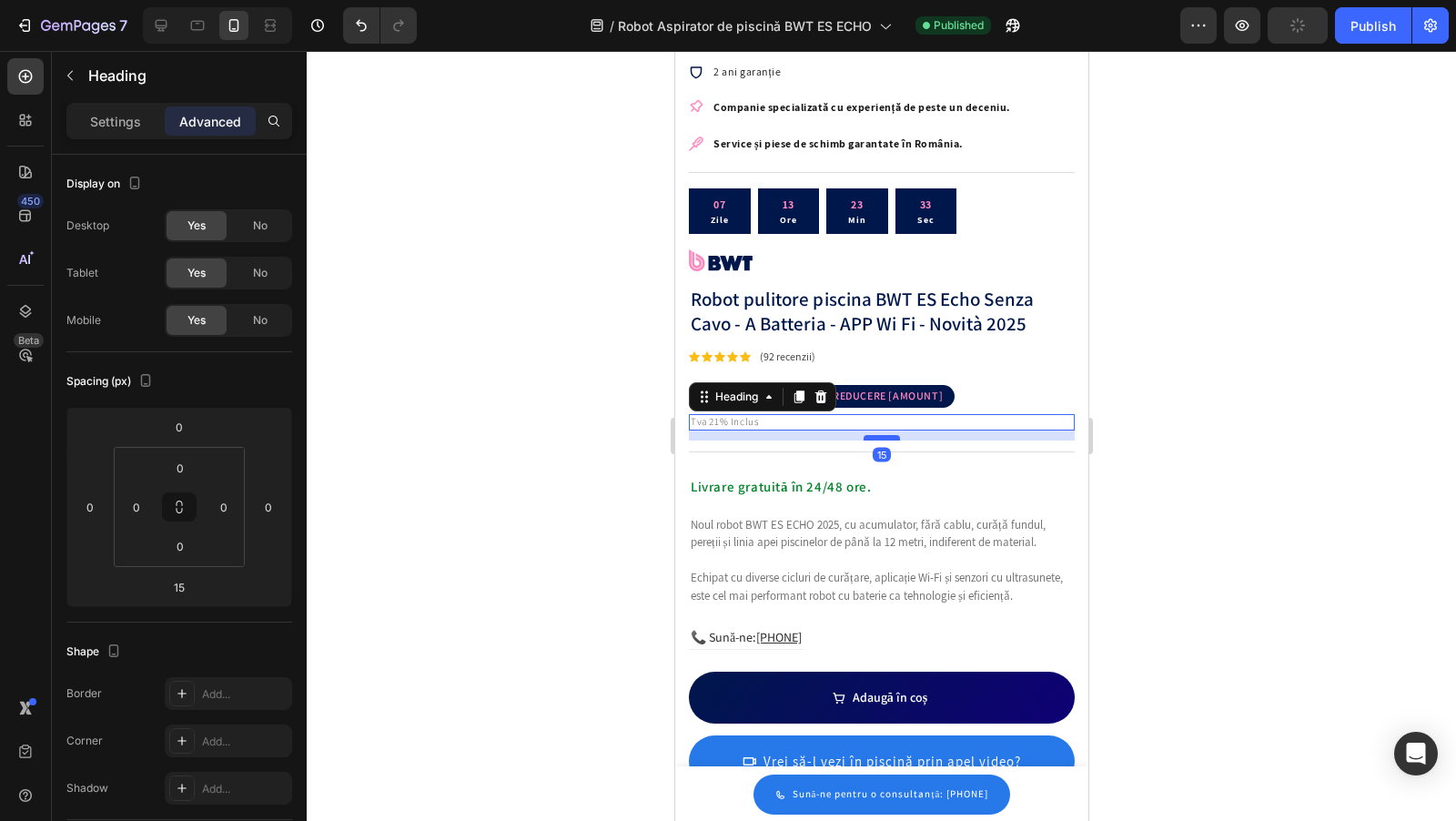drag, startPoint x: 890, startPoint y: 461, endPoint x: 890, endPoint y: 443, distance: 18 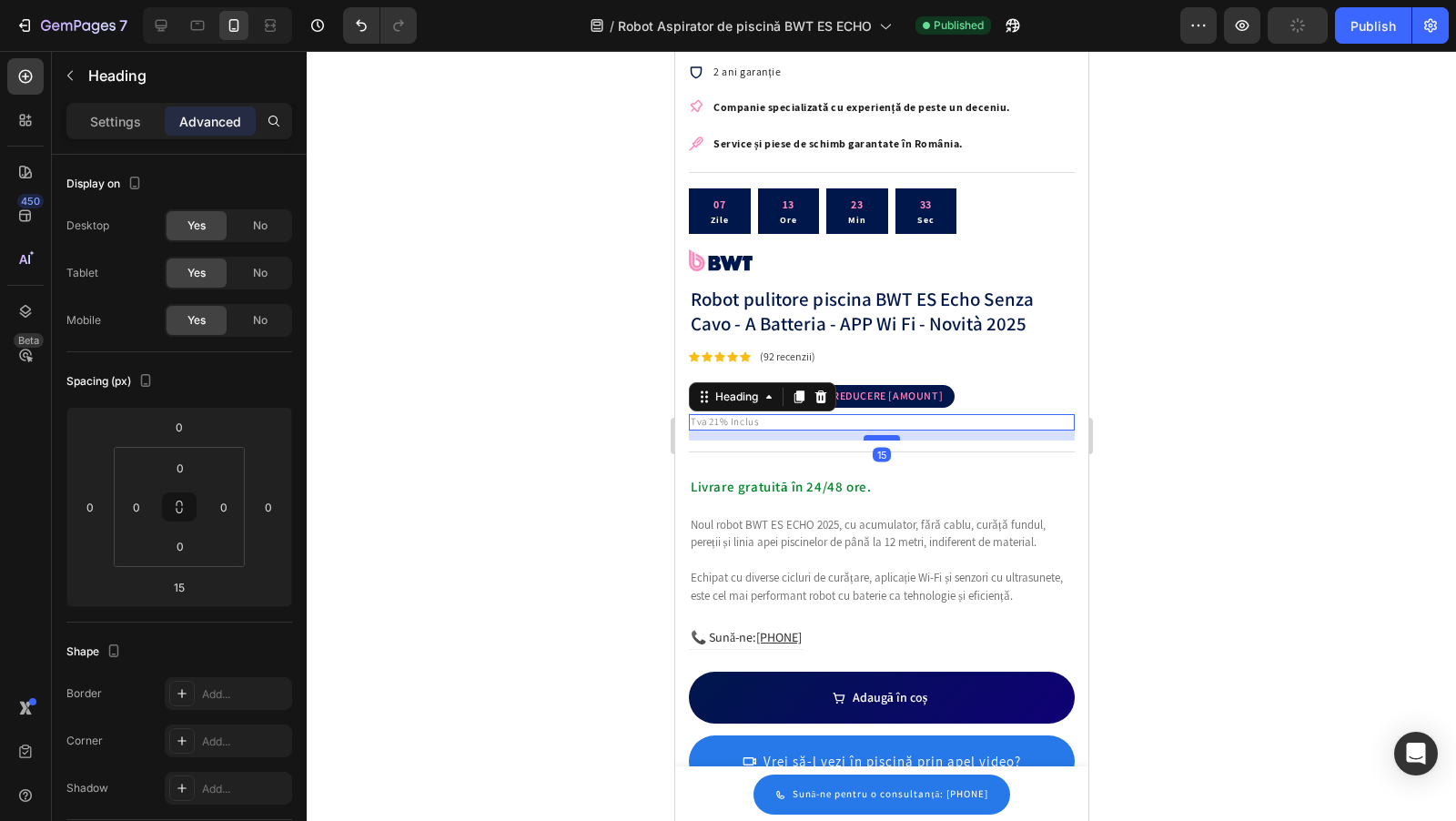 click at bounding box center [881, 438] 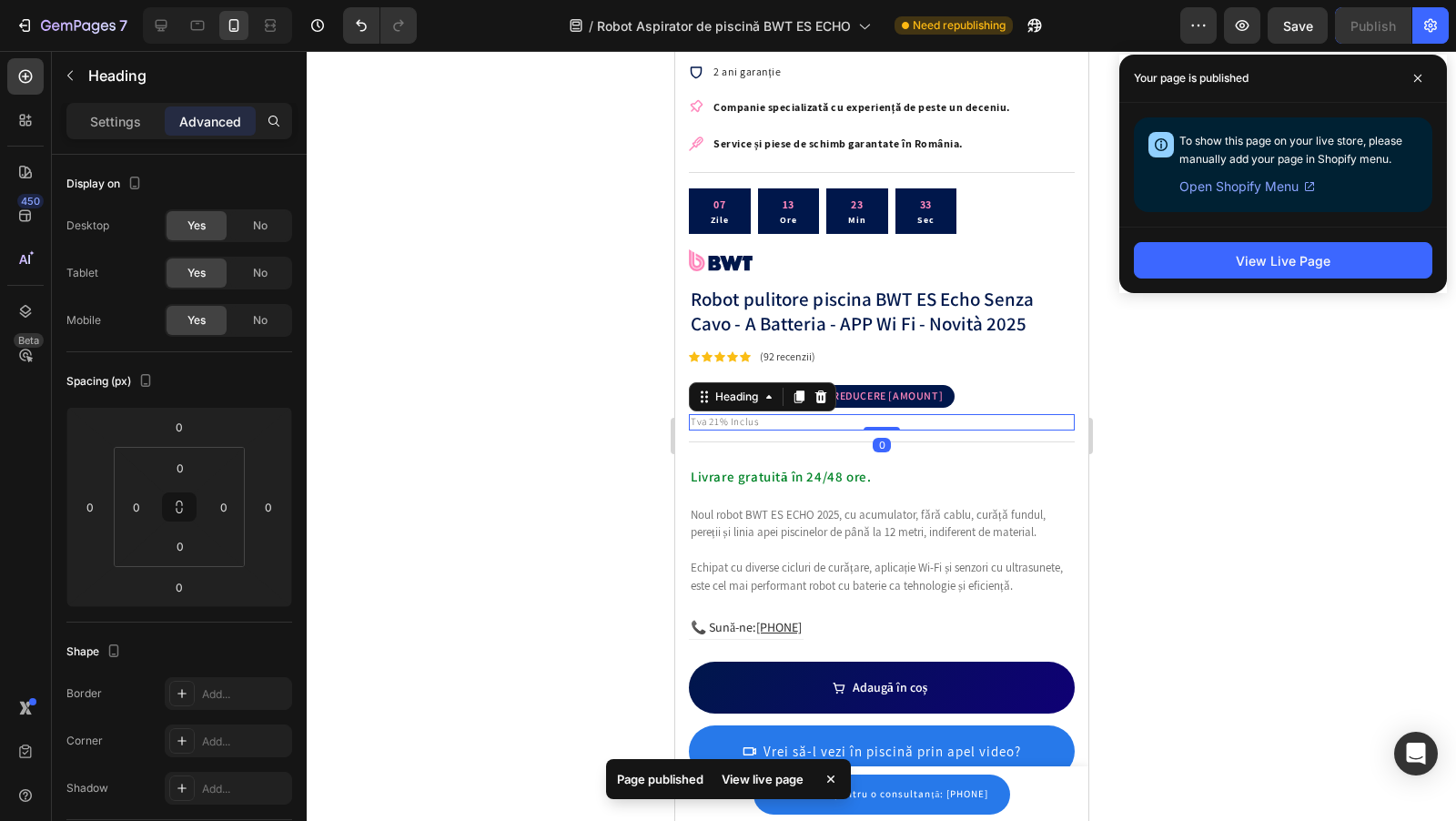 click 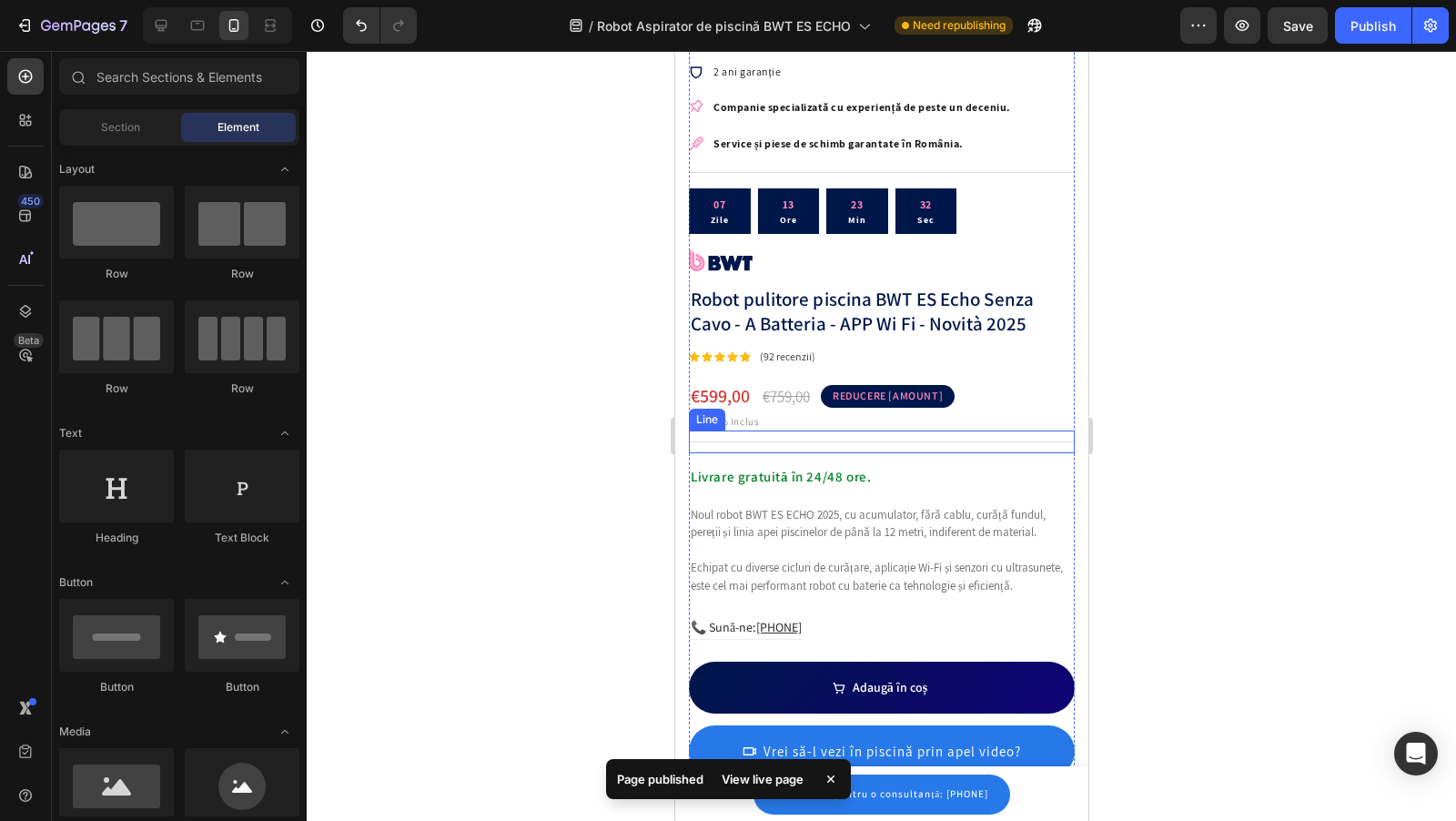 click on "Title Line" at bounding box center [881, 441] 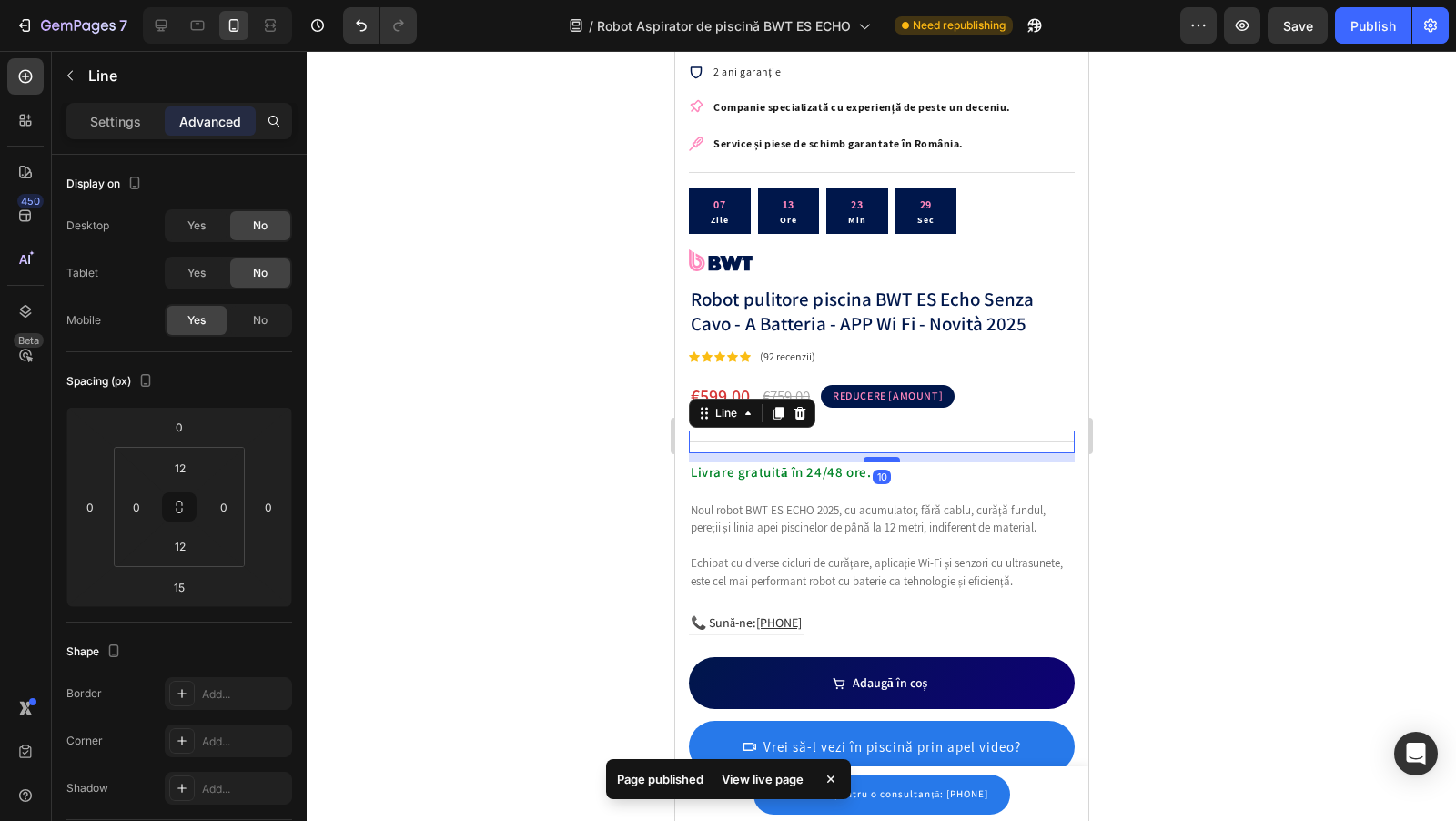 click at bounding box center (881, 460) 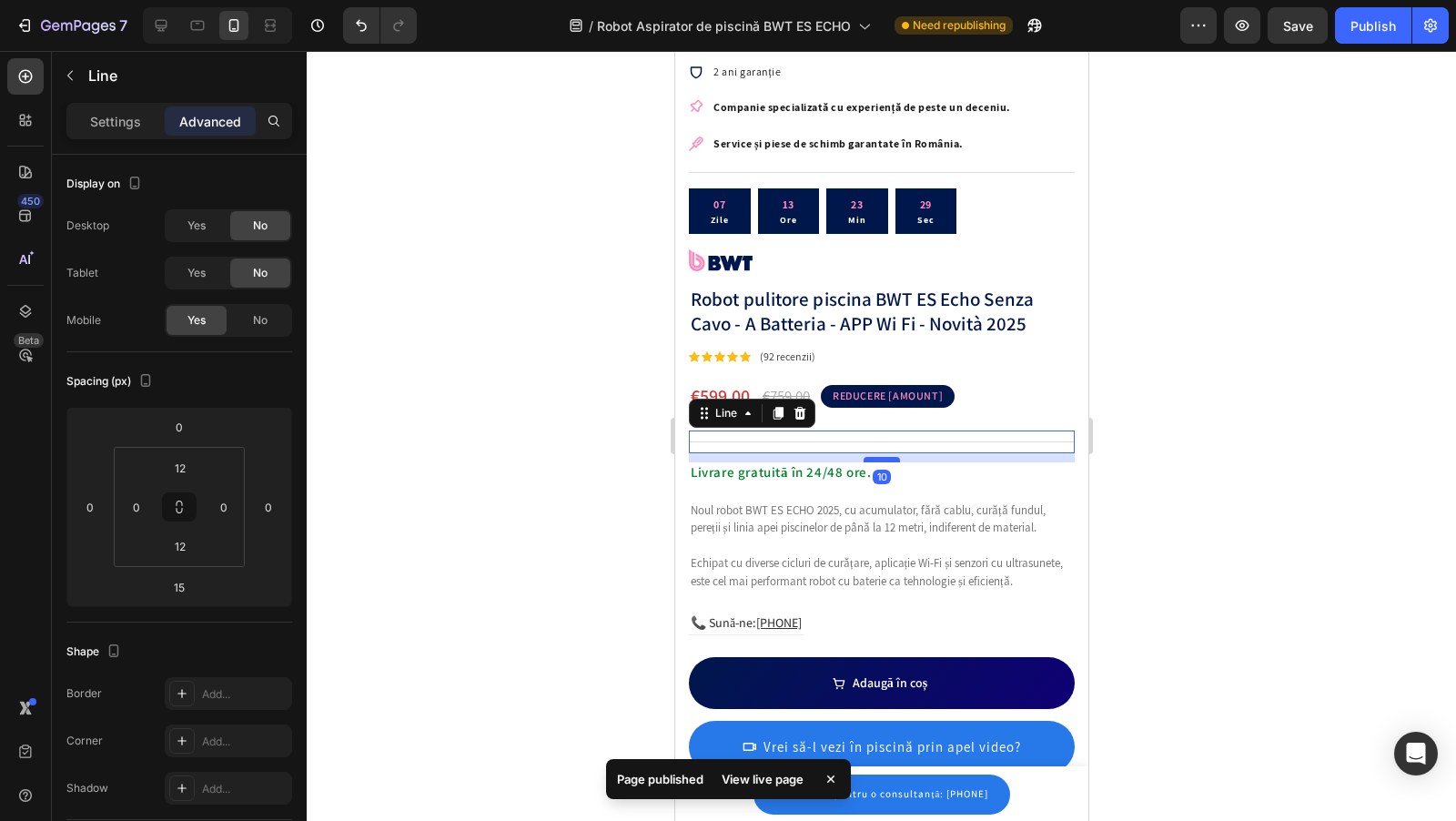 type on "10" 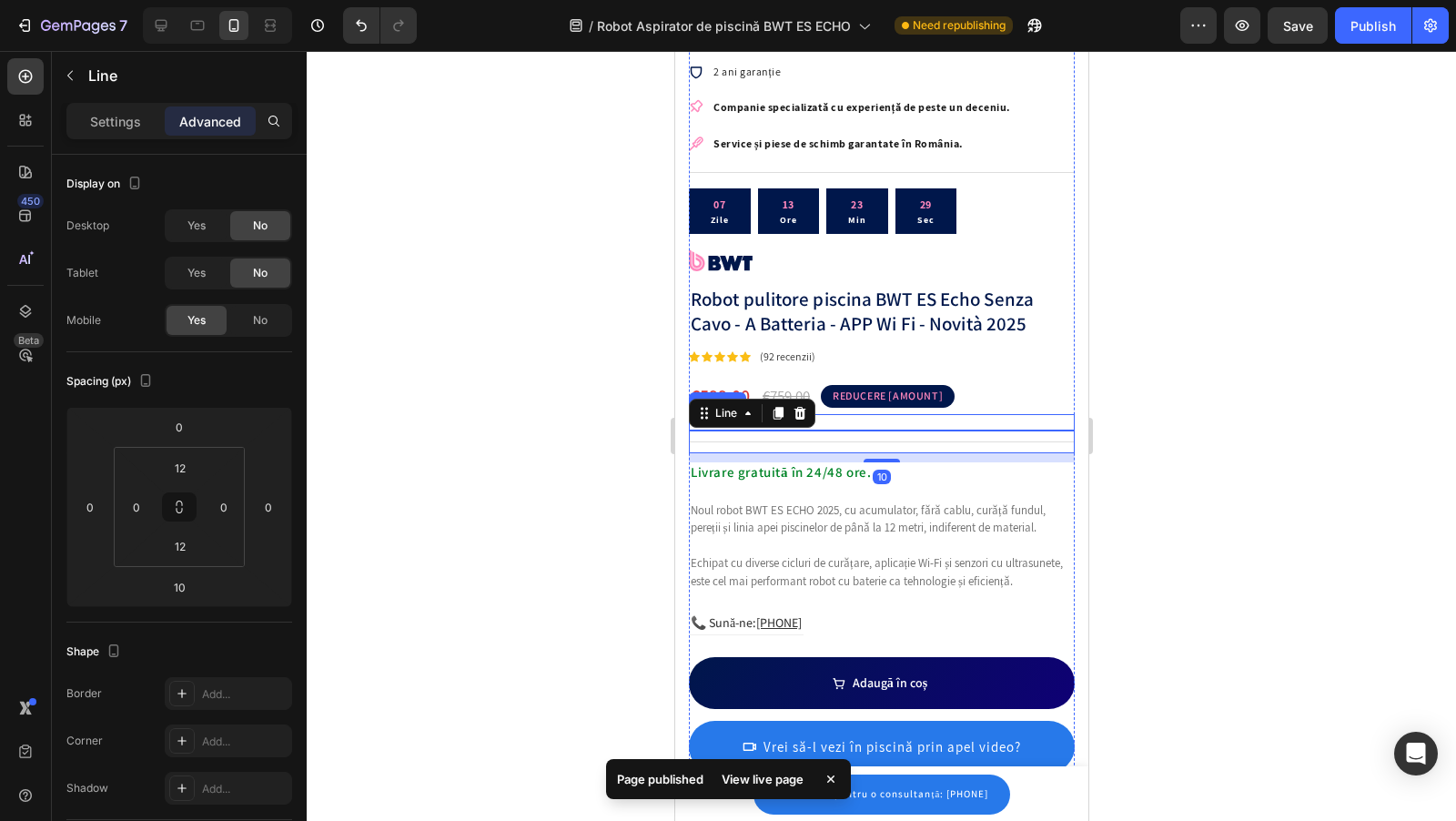 click 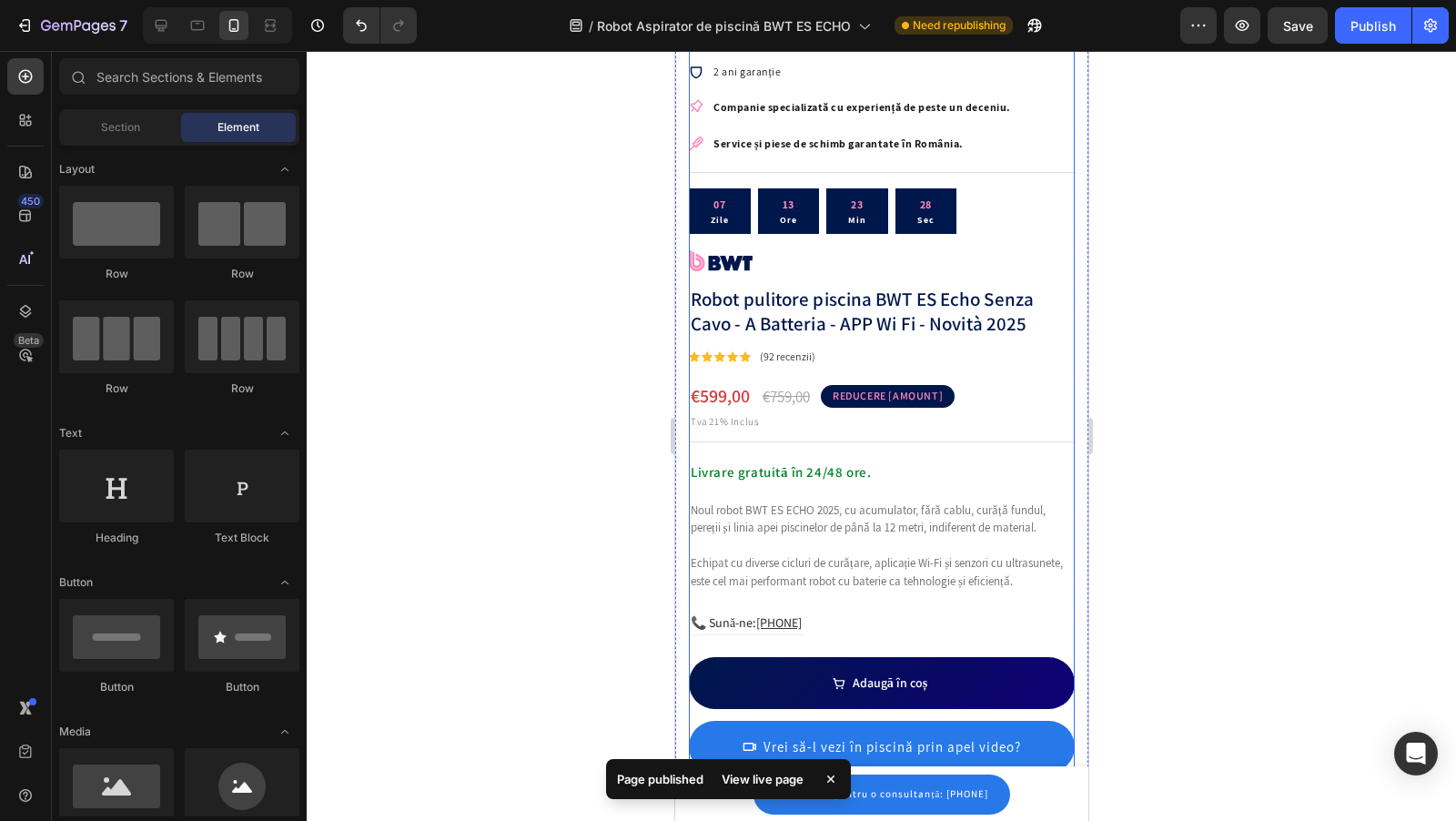 drag, startPoint x: 409, startPoint y: 188, endPoint x: 1208, endPoint y: 283, distance: 804.628 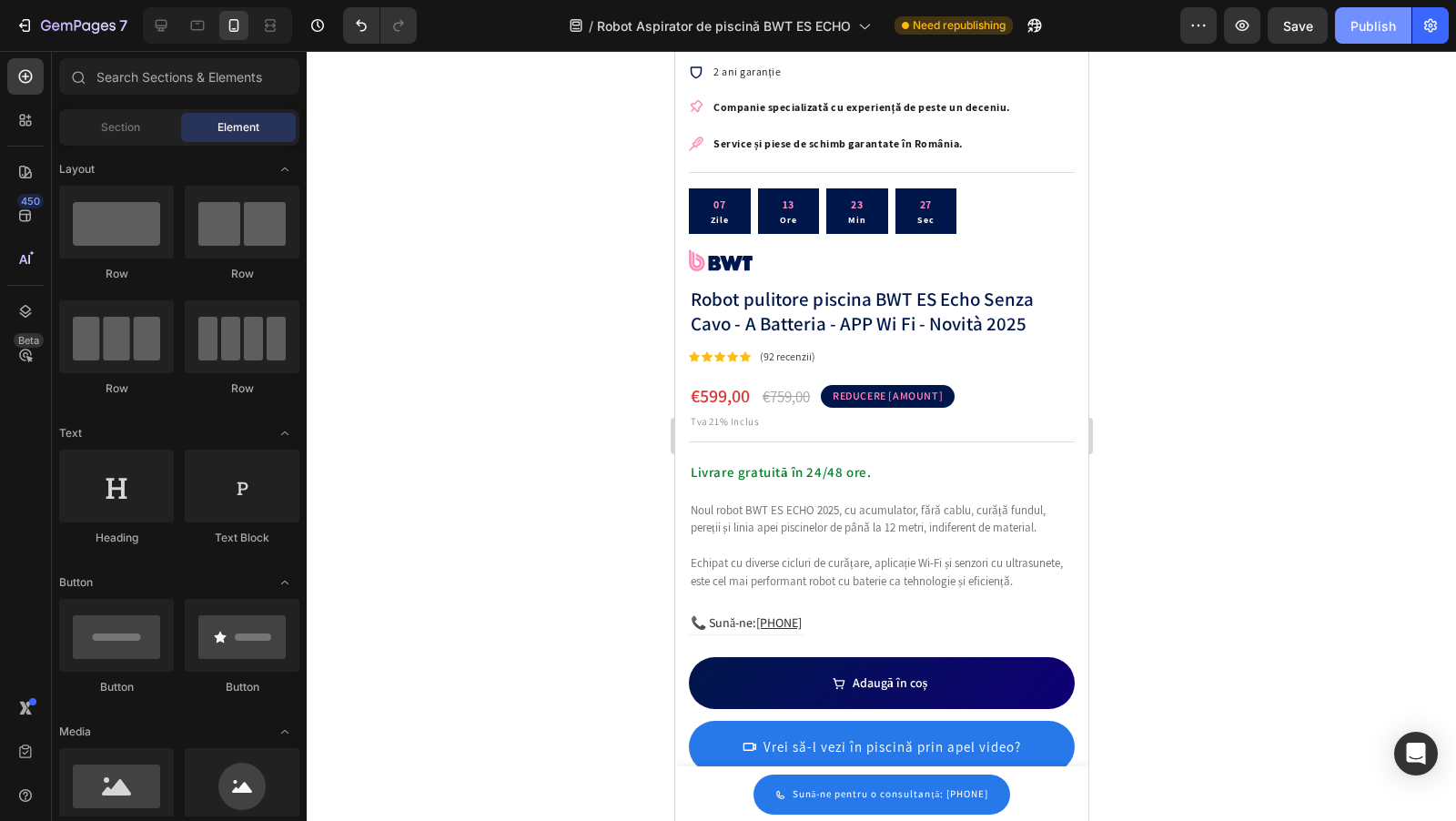 click on "Publish" at bounding box center [1373, 25] 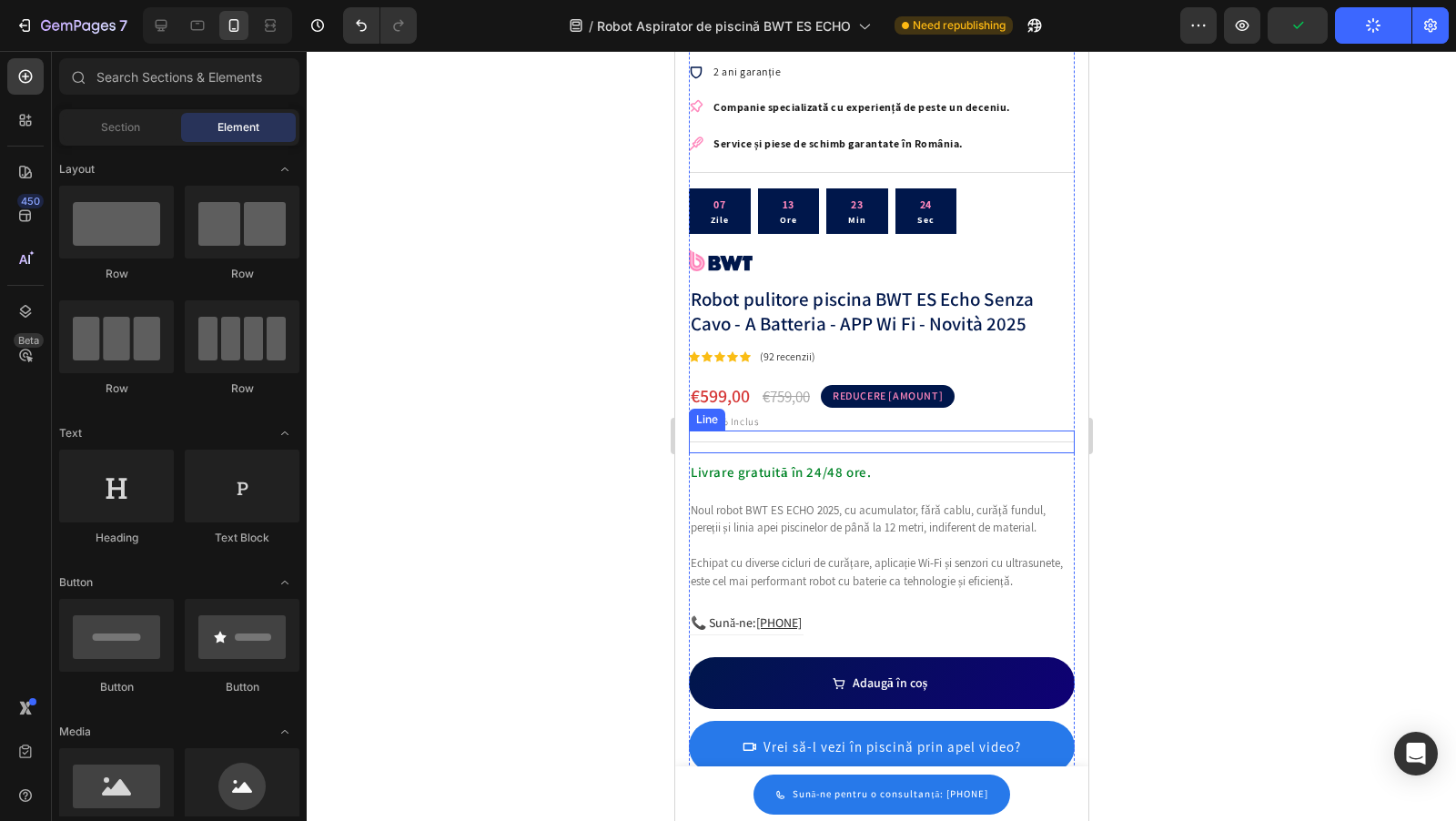 click on "Title Line" at bounding box center (881, 441) 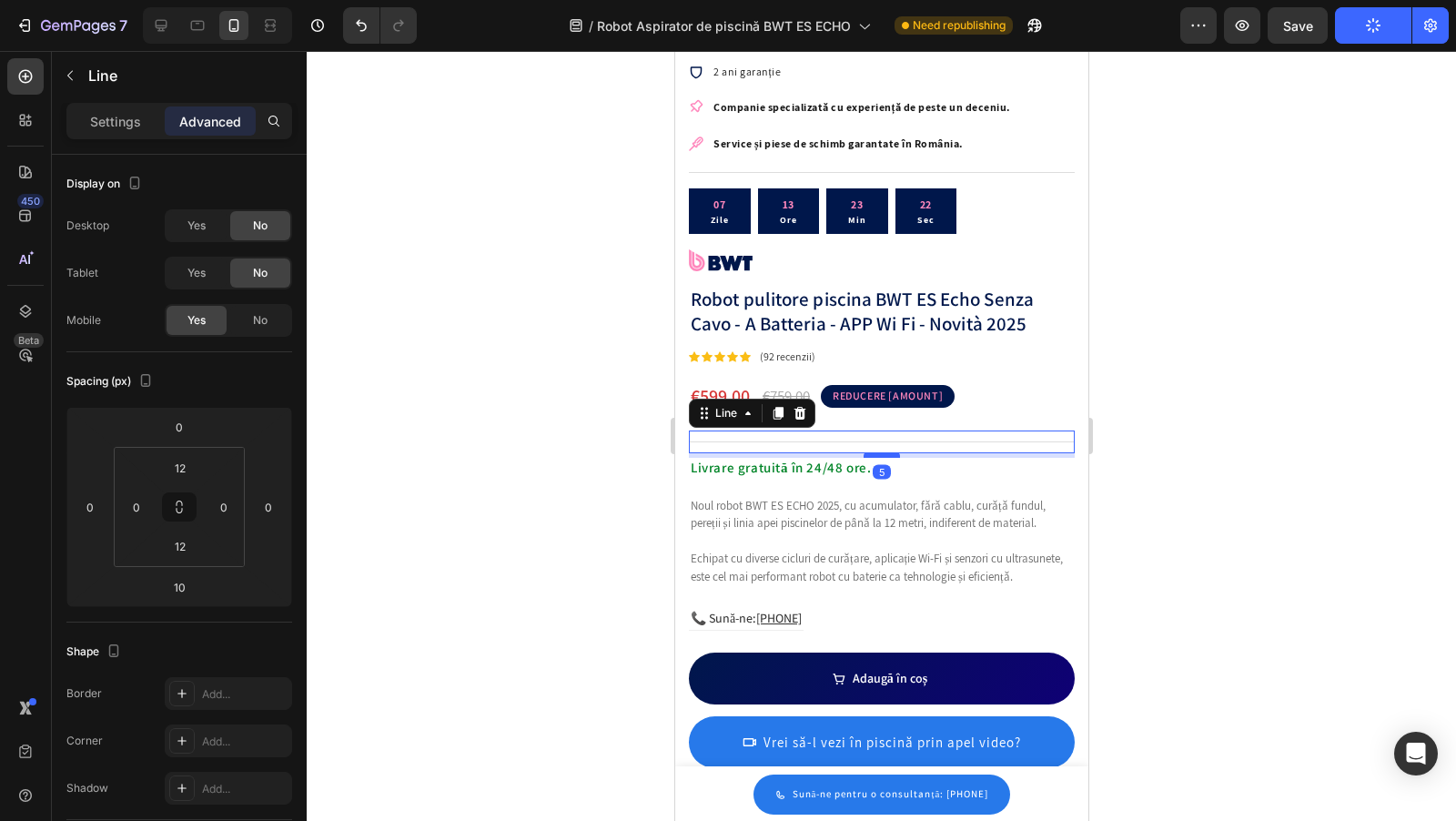 click at bounding box center (881, 455) 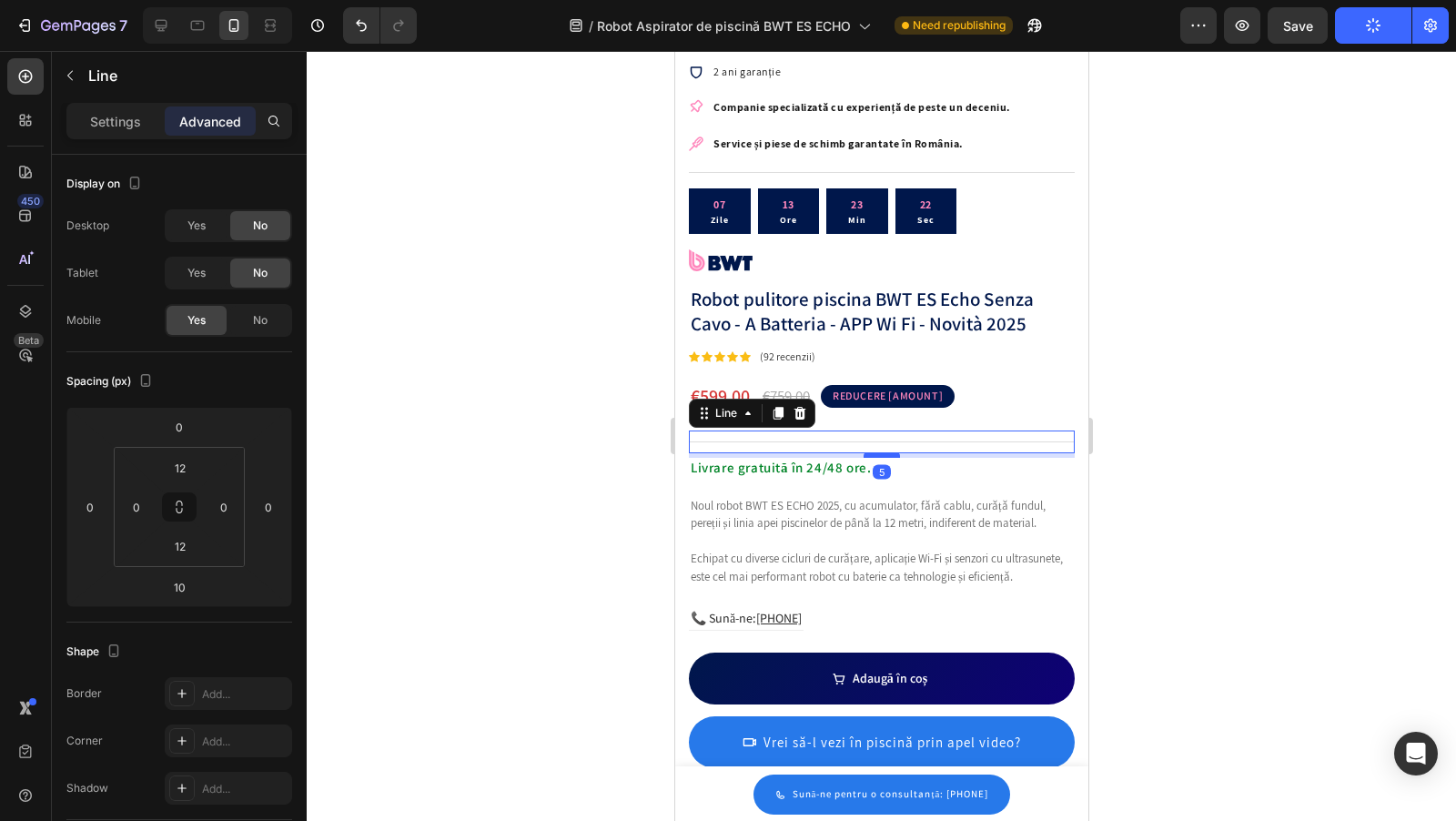 type on "5" 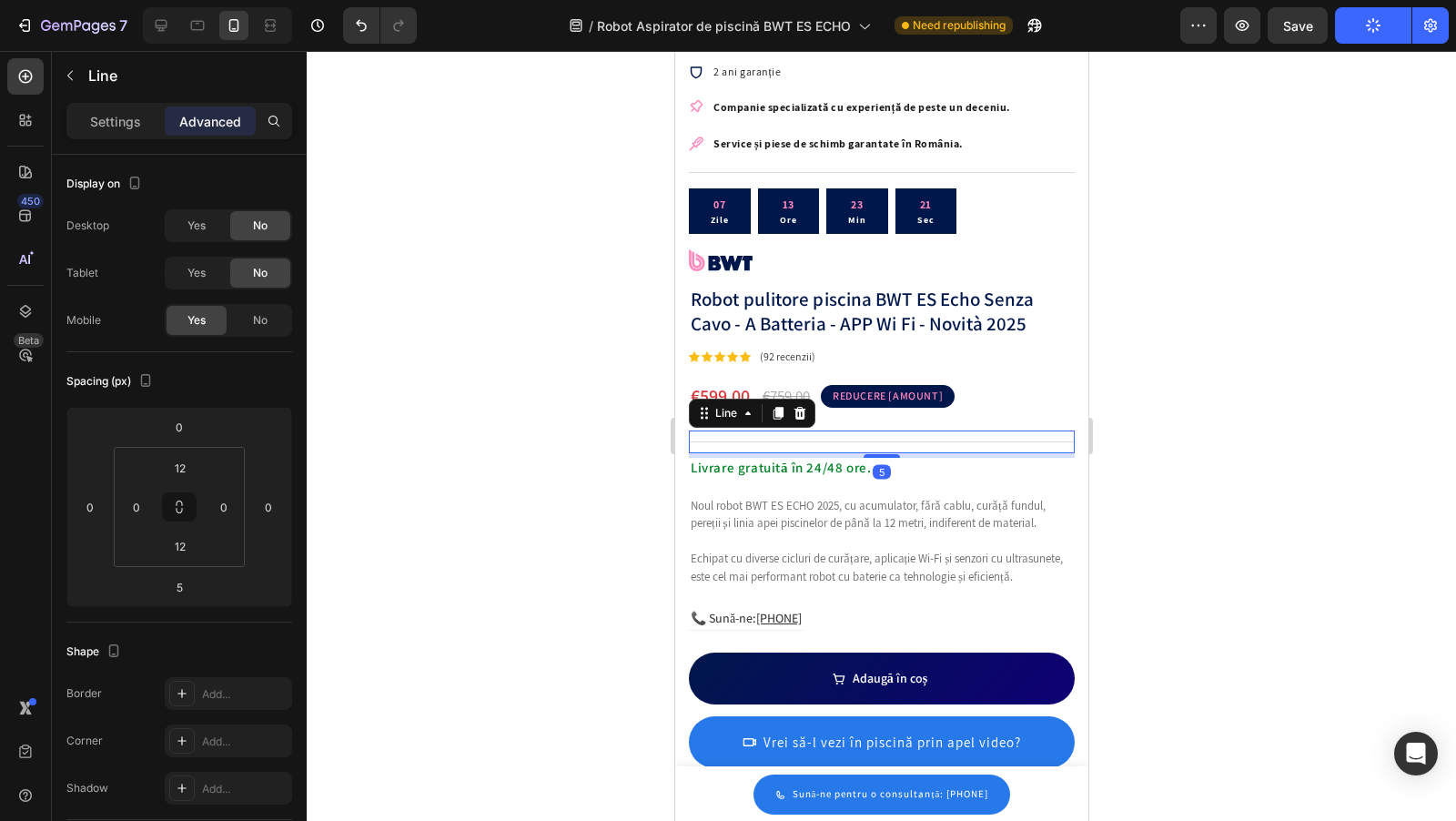 click 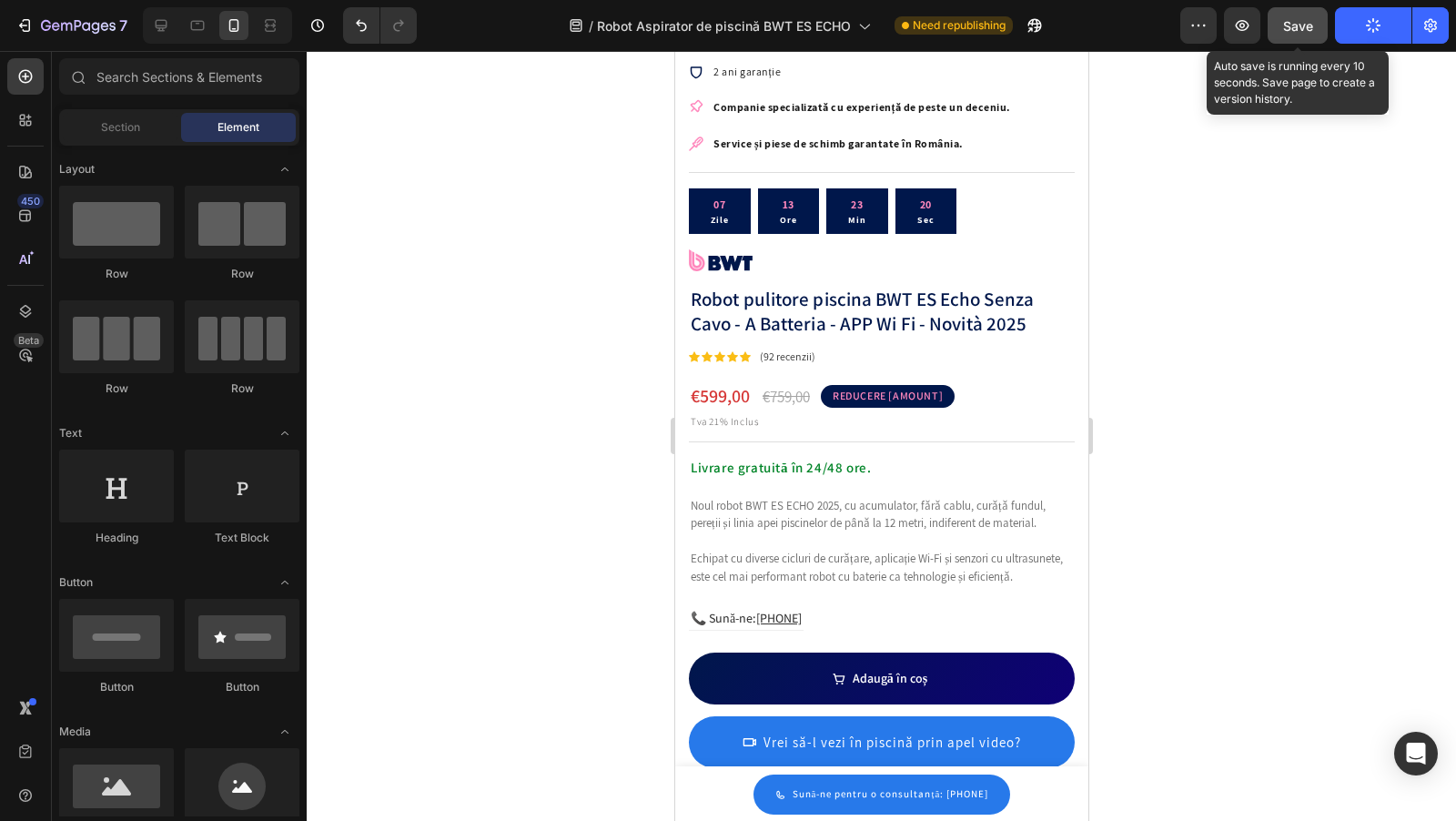 click on "Save" 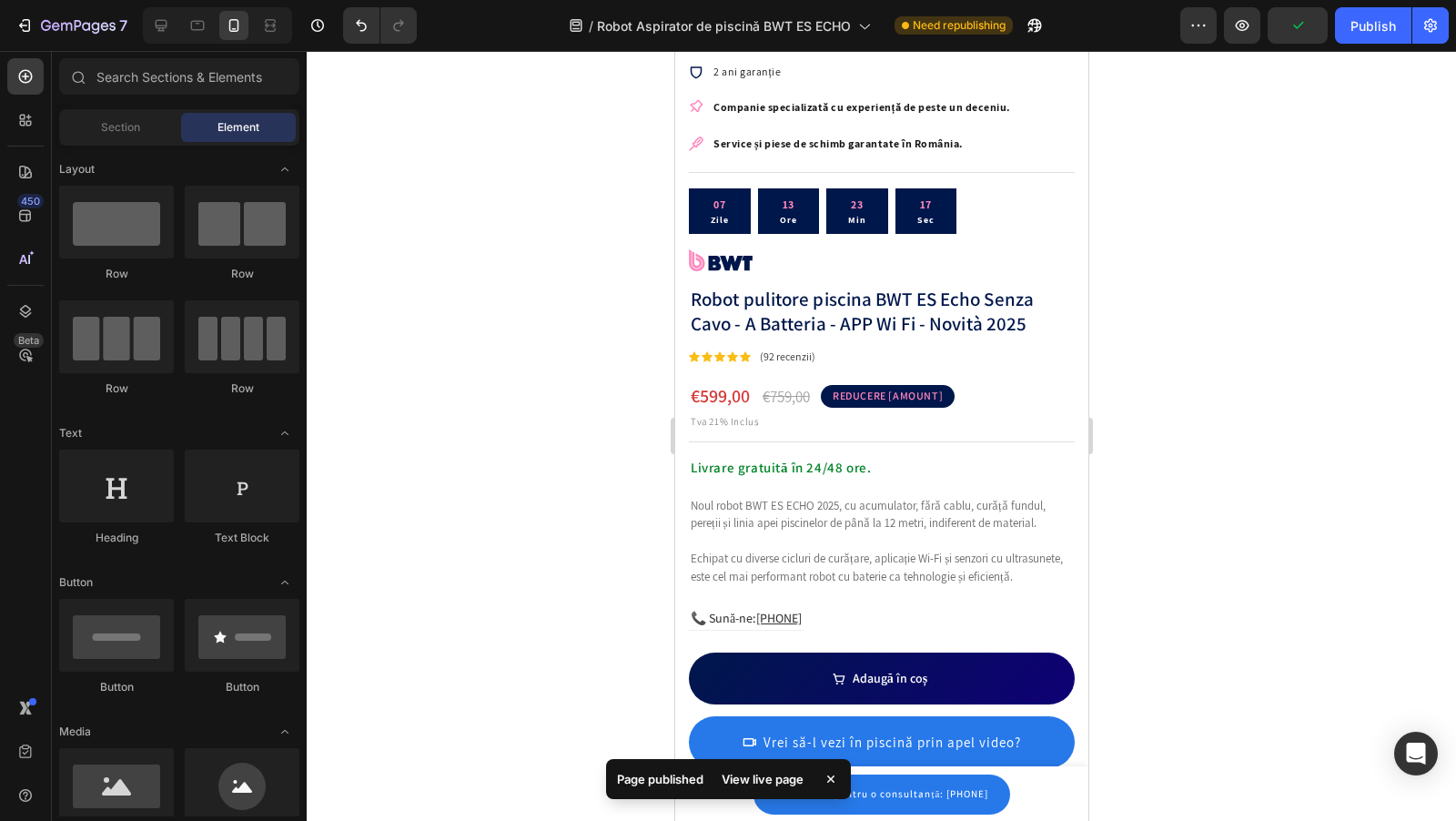 click 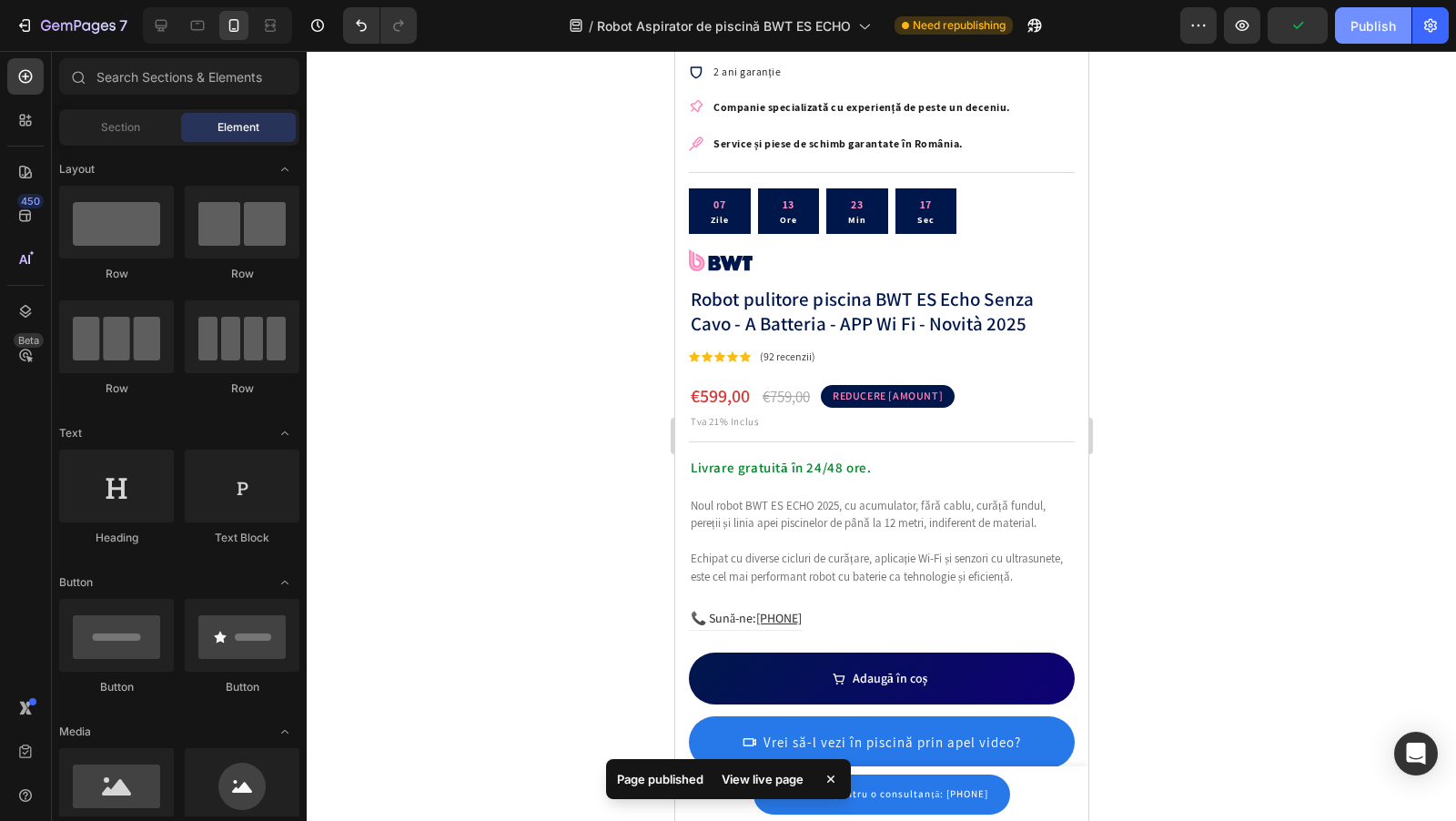 click on "Publish" at bounding box center (1373, 25) 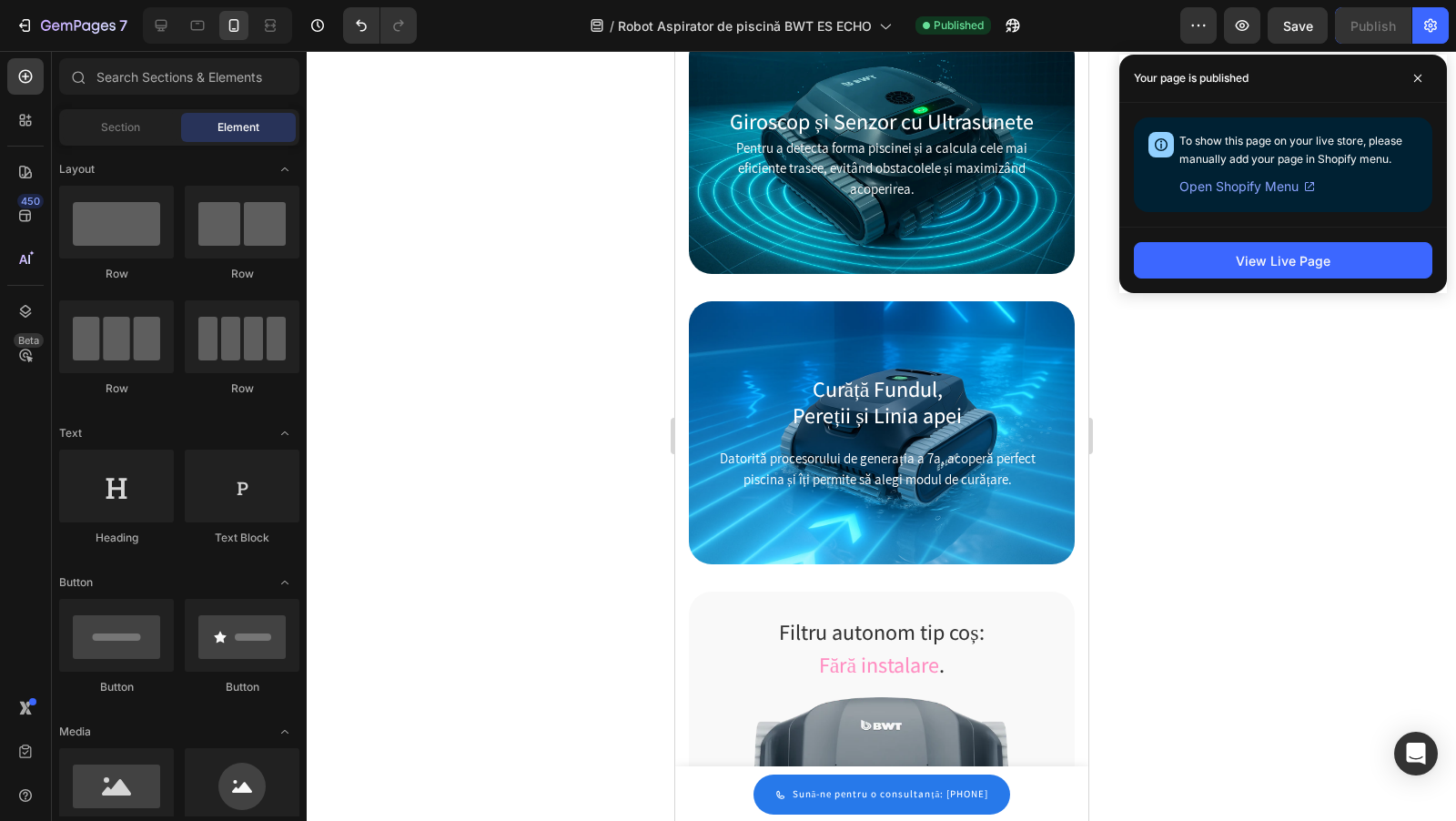 scroll, scrollTop: 2119, scrollLeft: 0, axis: vertical 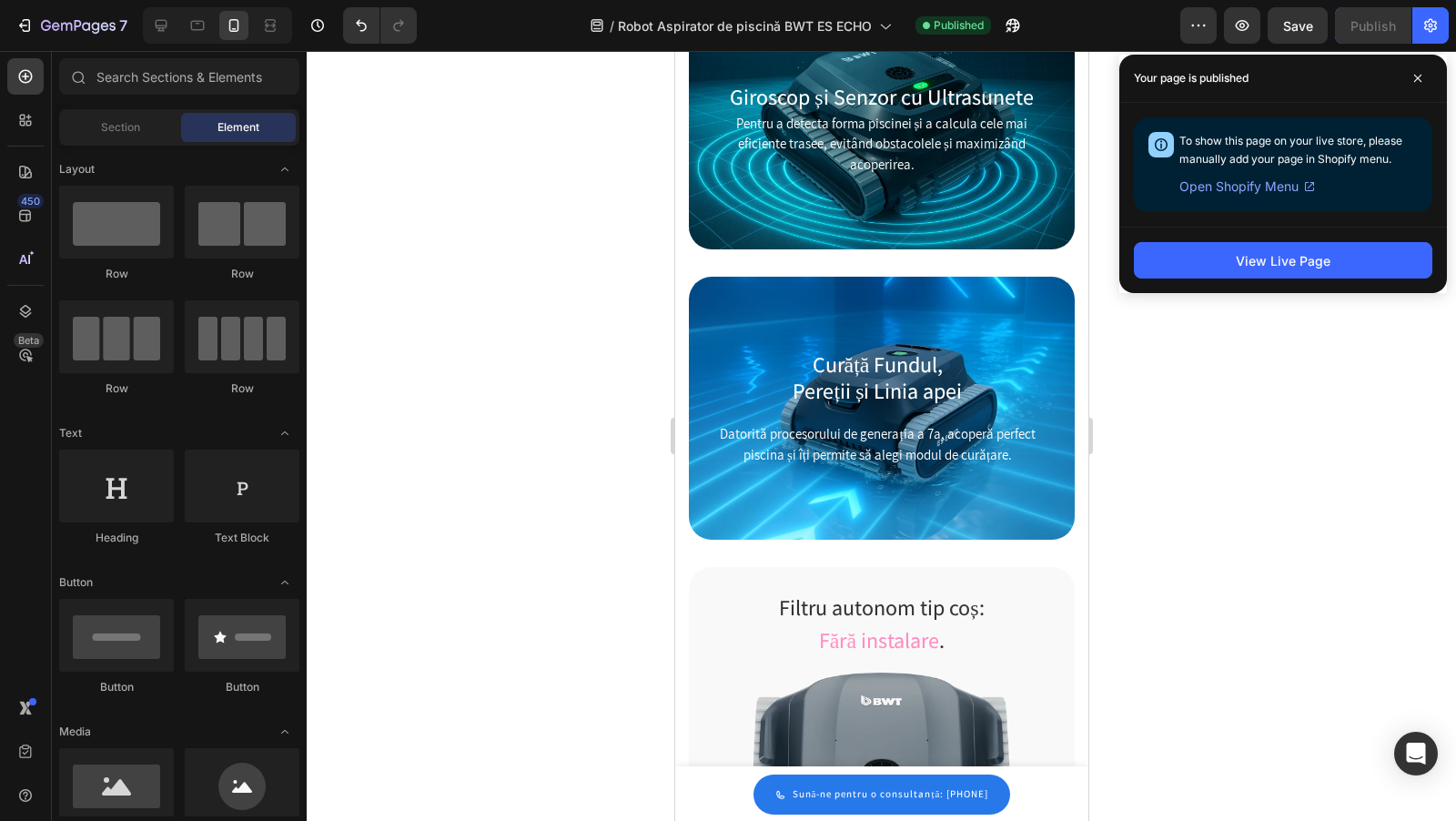 click on "Aplicația va notifica progresul robotului și va indica momentul în care ciclul s-a încheiat." at bounding box center [881, -41] 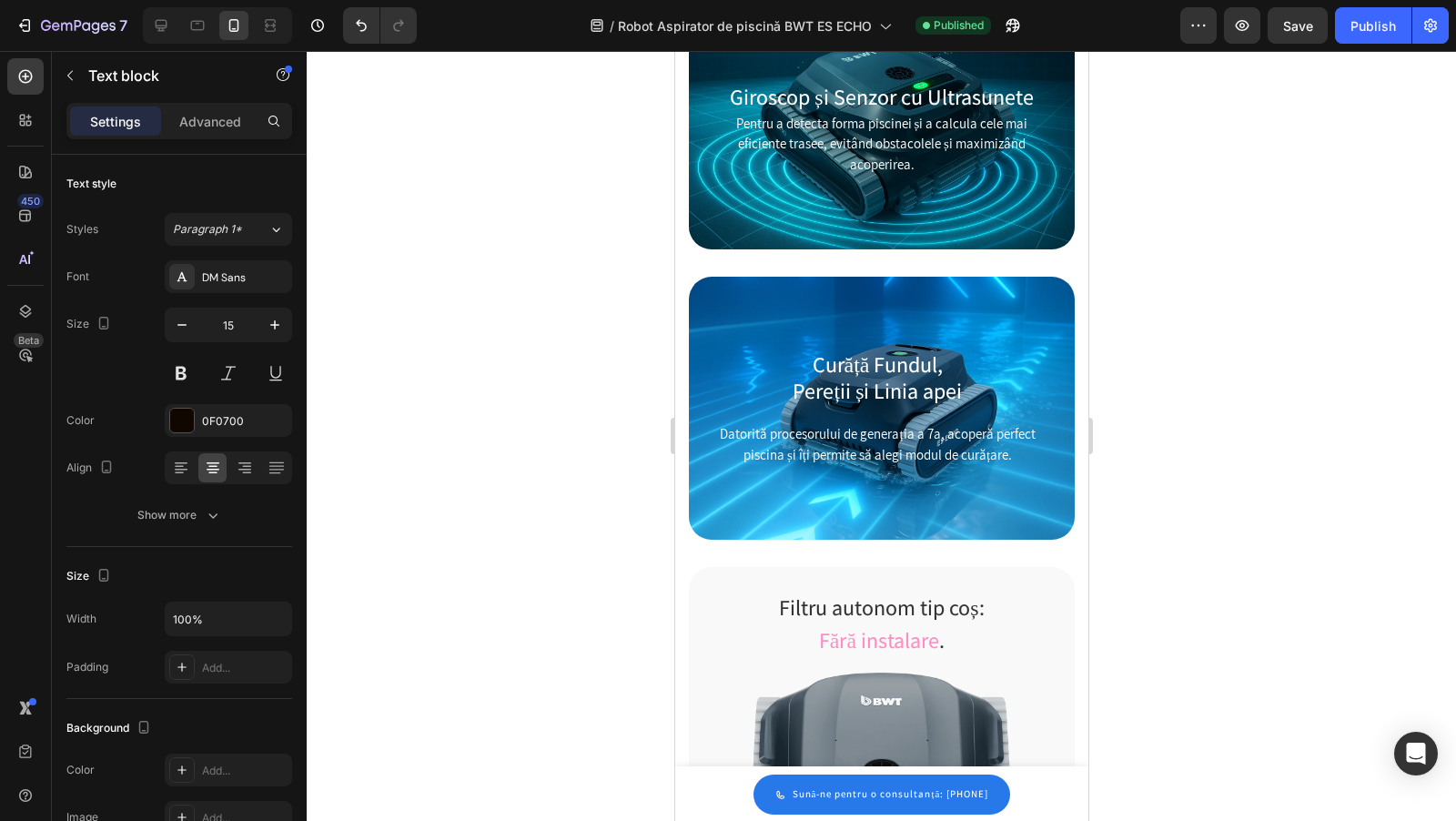 click at bounding box center [881, -134] 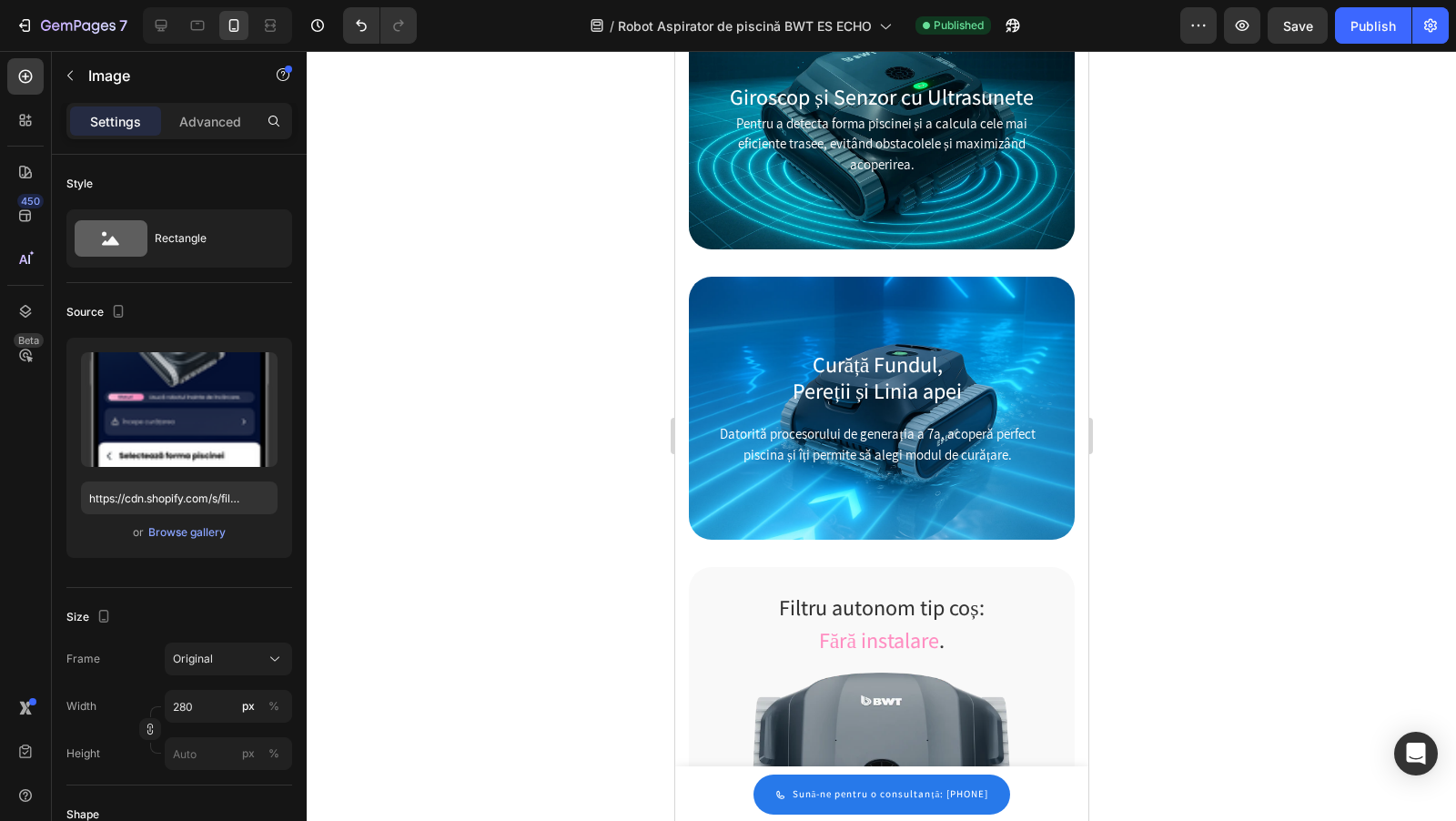 click on "ES Echo este controlat prin aplicația mobilă BWT Home, care permite selectarea ciclurilor și modurilor de curățare.   Aplicația va notifica progresul robotului și va indica momentul în care ciclul s-a încheiat. Text block" at bounding box center [881, -71] 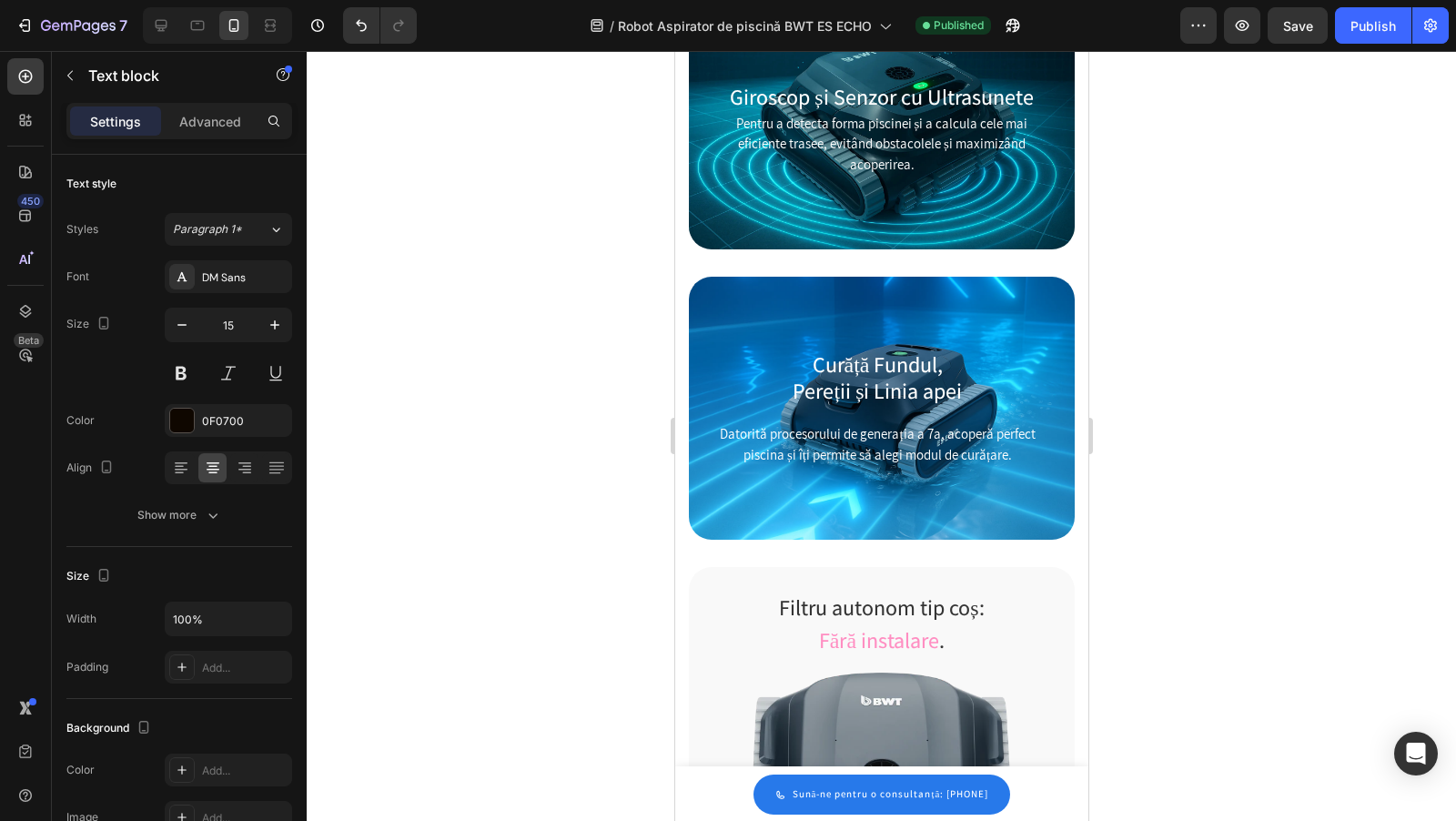 click on "Text block" at bounding box center (767, -141) 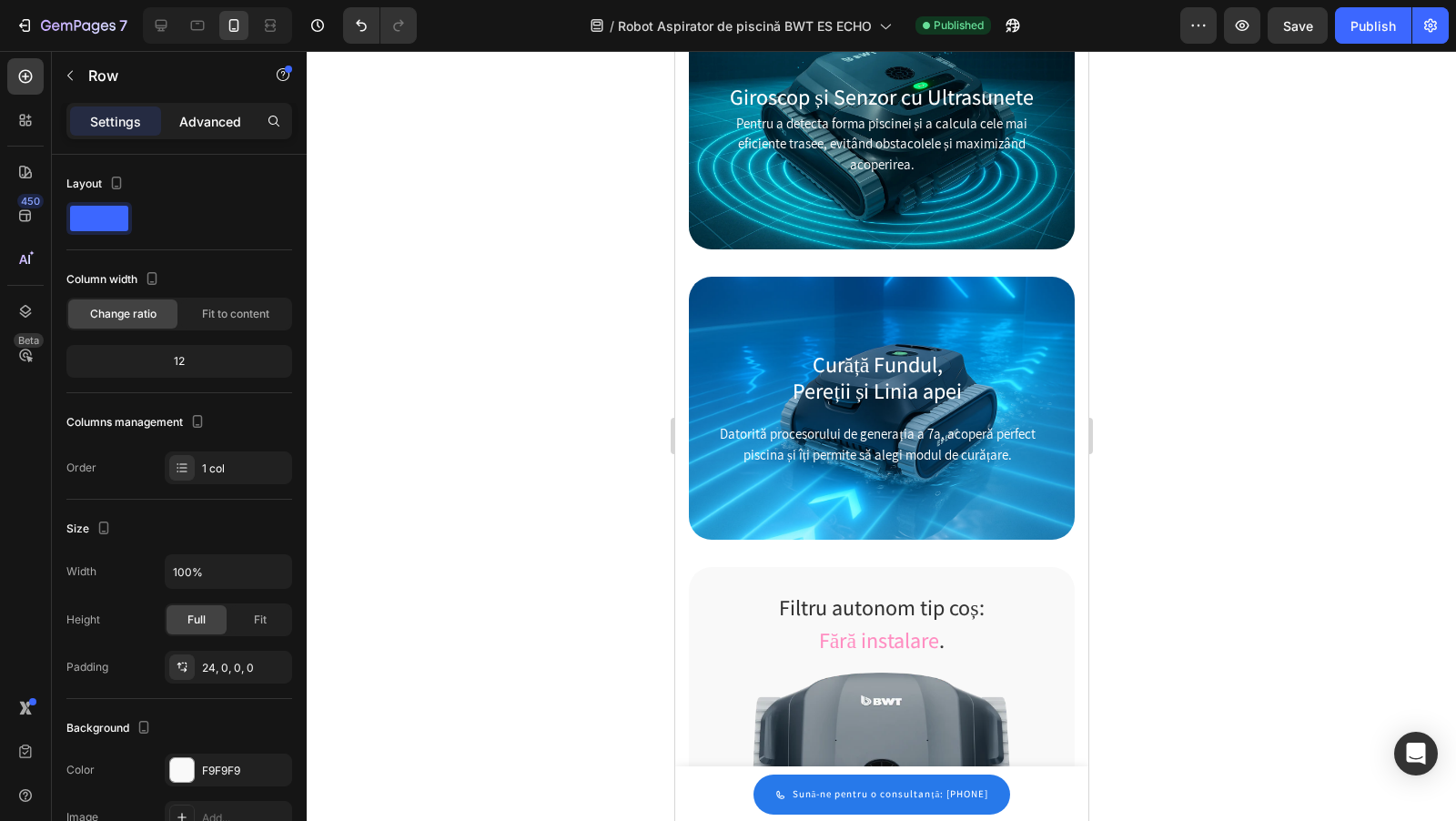 click on "Advanced" 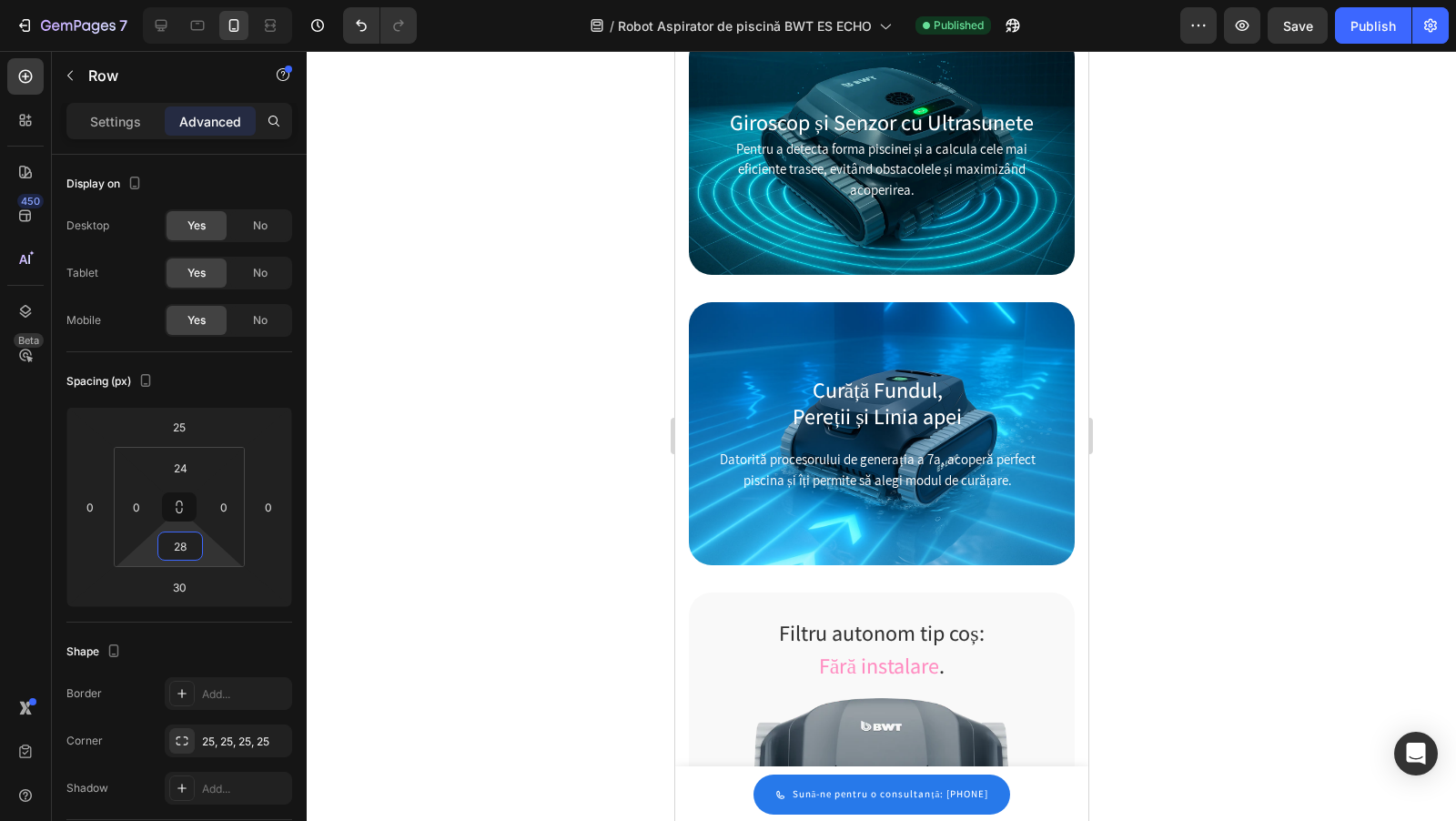 drag, startPoint x: 208, startPoint y: 550, endPoint x: 209, endPoint y: 536, distance: 14.035669 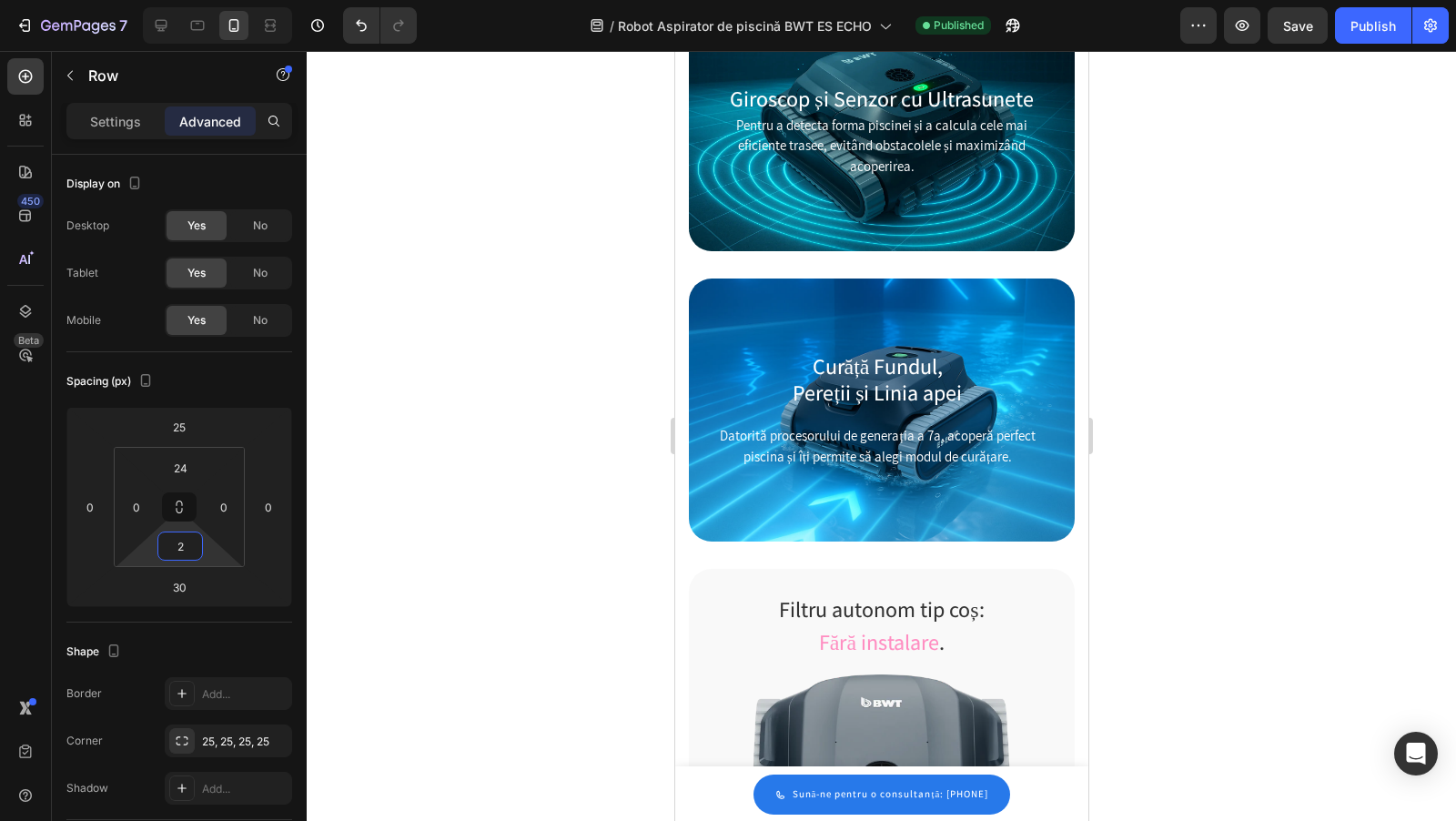 type on "24" 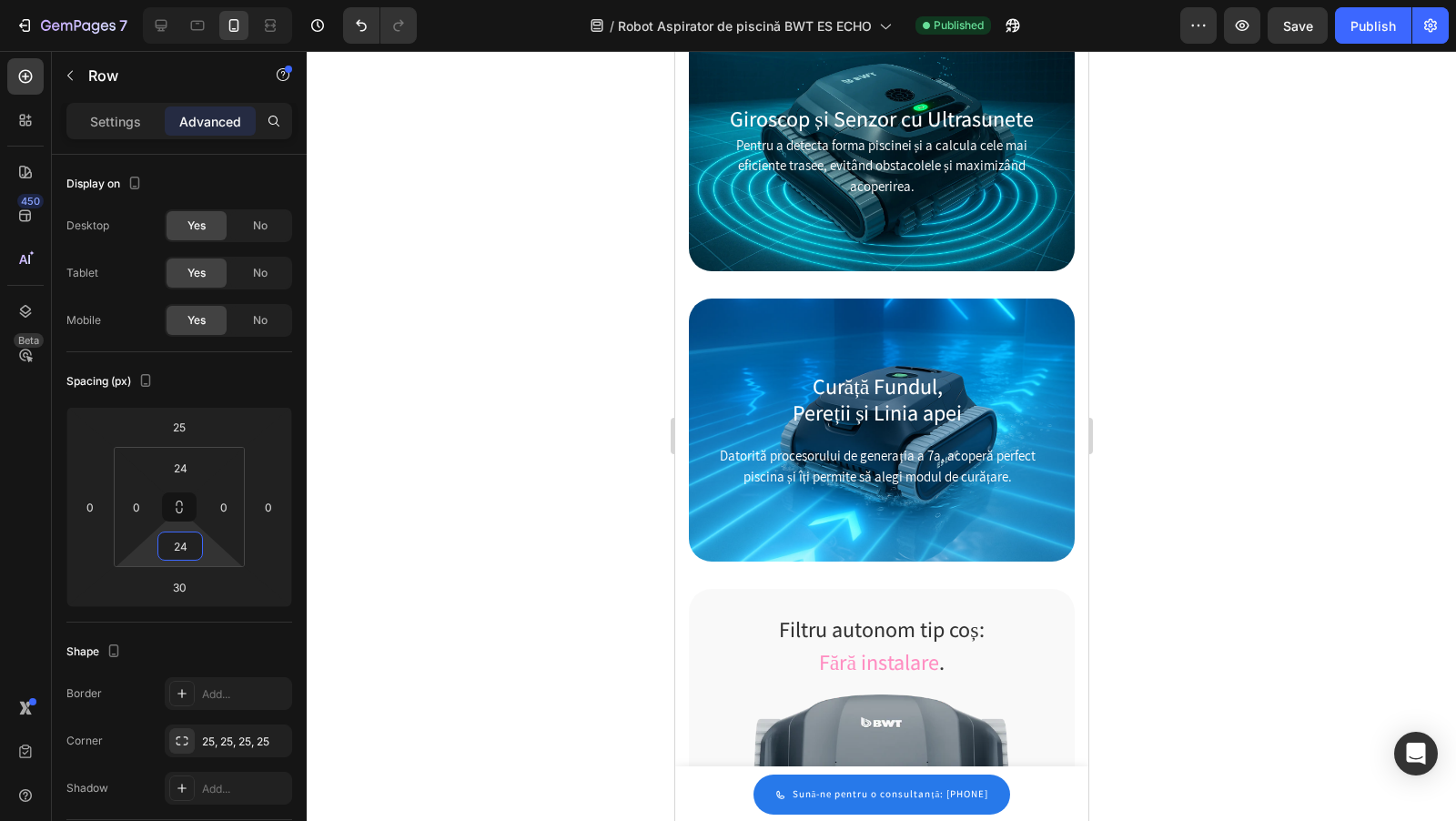 click 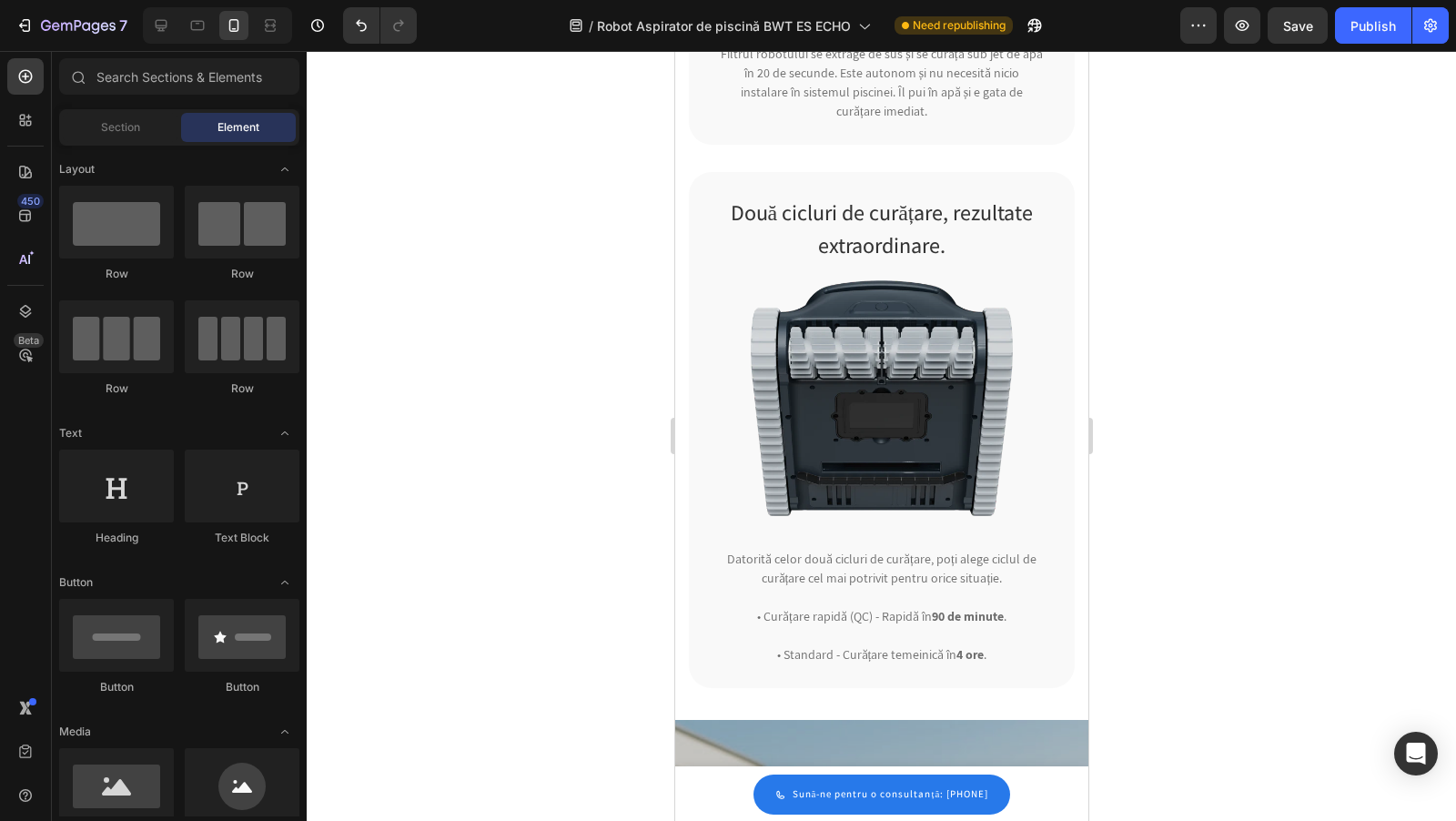 scroll, scrollTop: 3089, scrollLeft: 0, axis: vertical 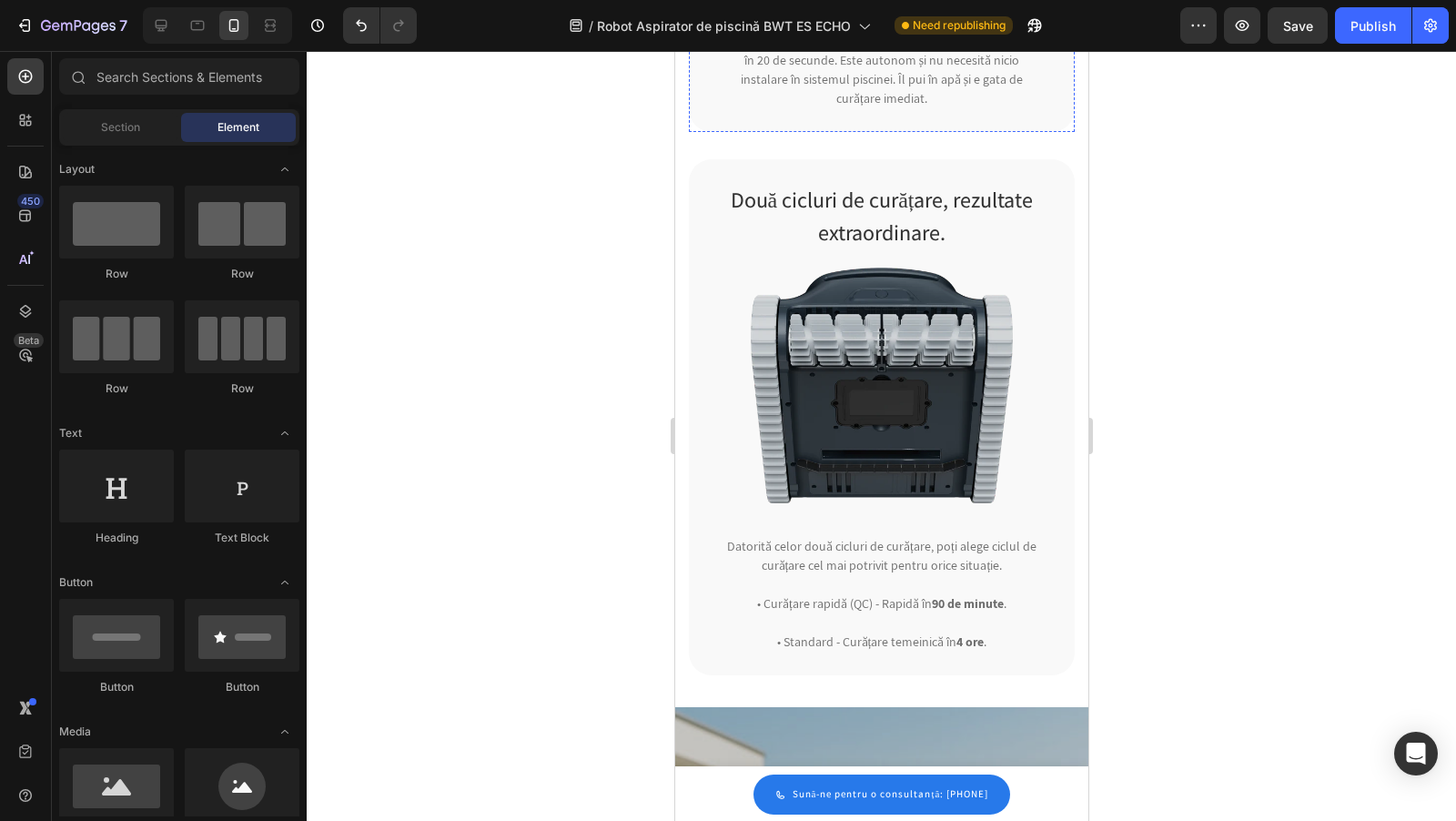 click on "Filtru autonom tip coș:  Fără instalare ." at bounding box center [881, -325] 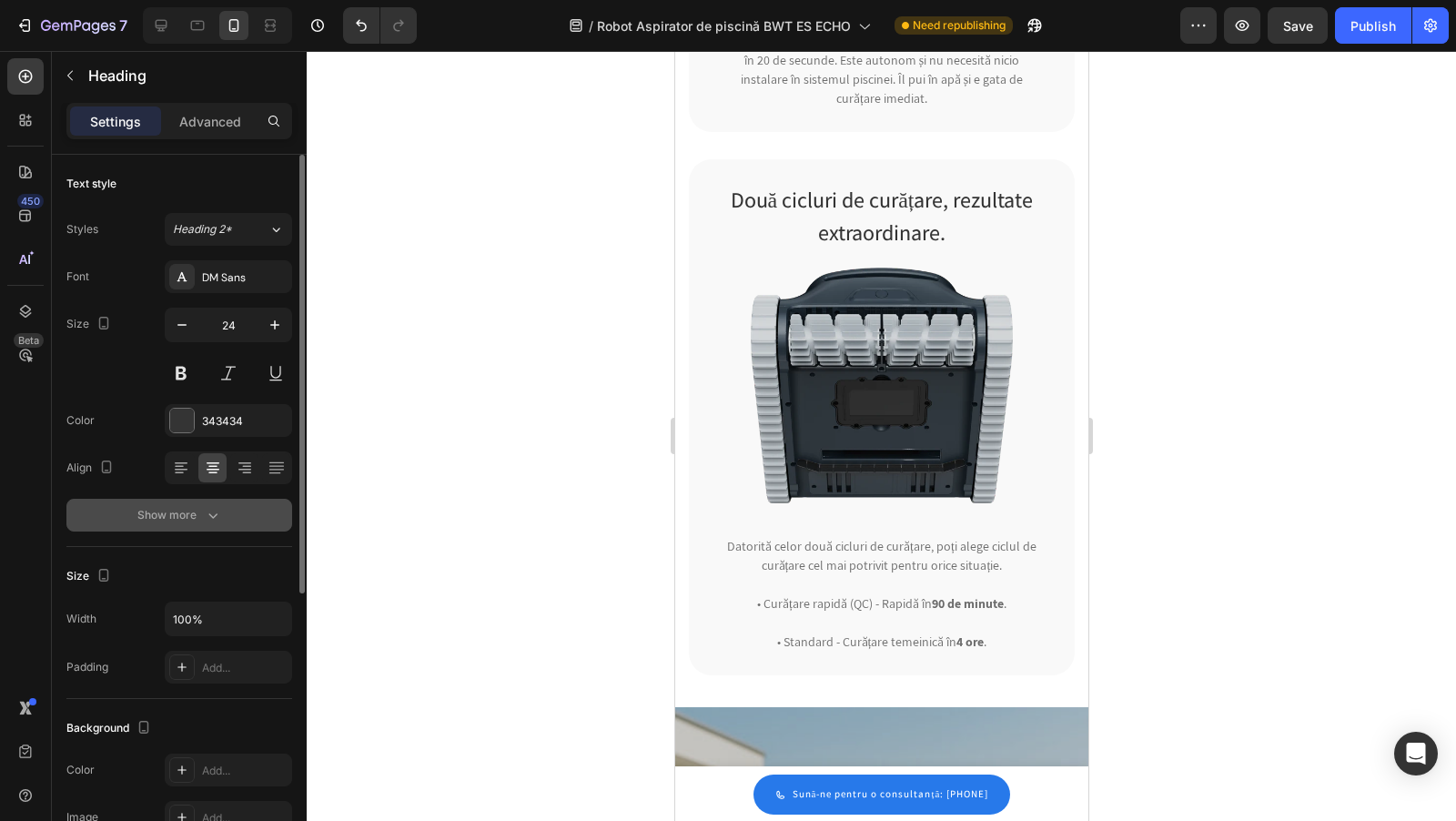 click on "Show more" at bounding box center [179, 515] 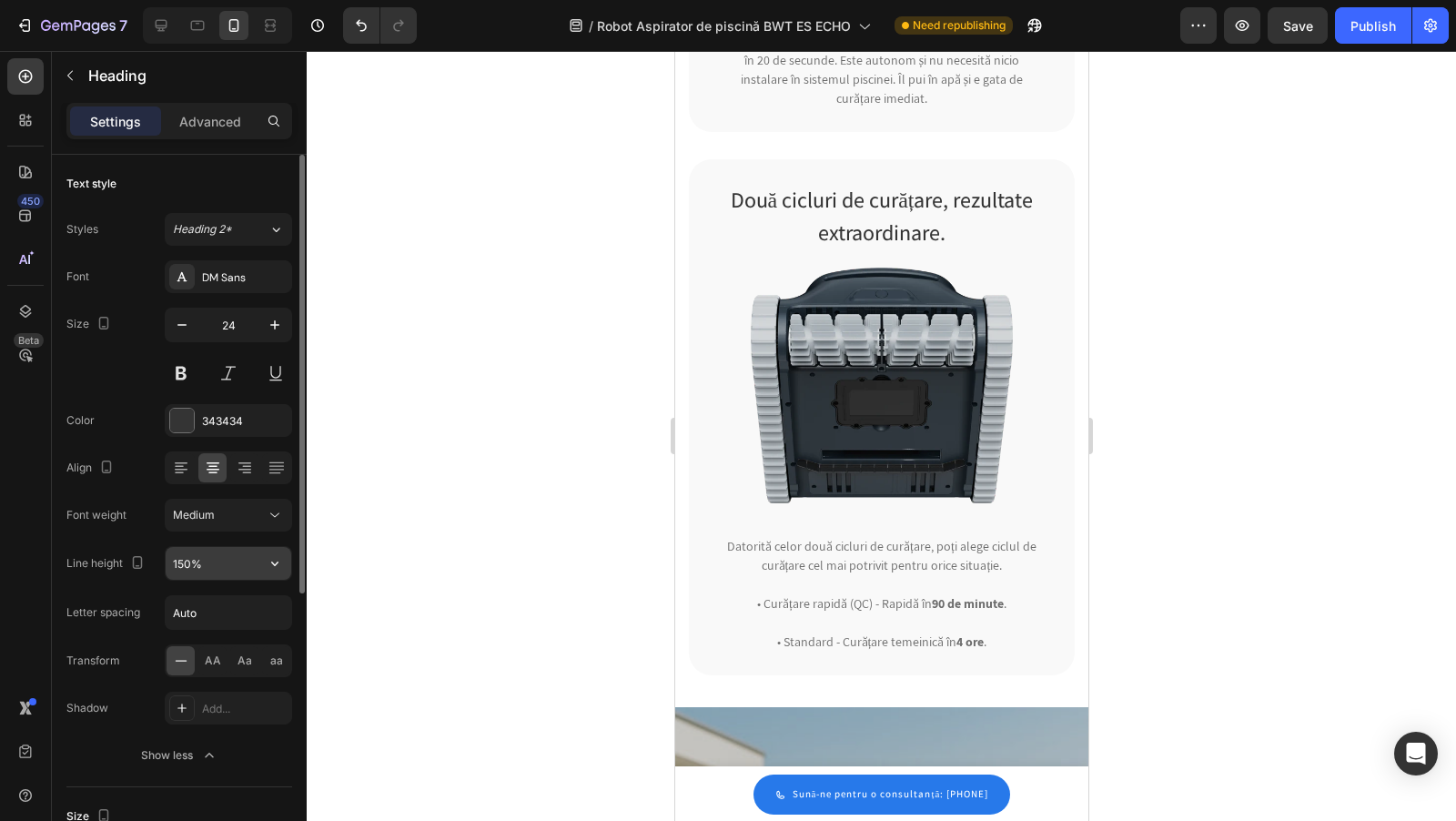 click on "150%" at bounding box center (228, 563) 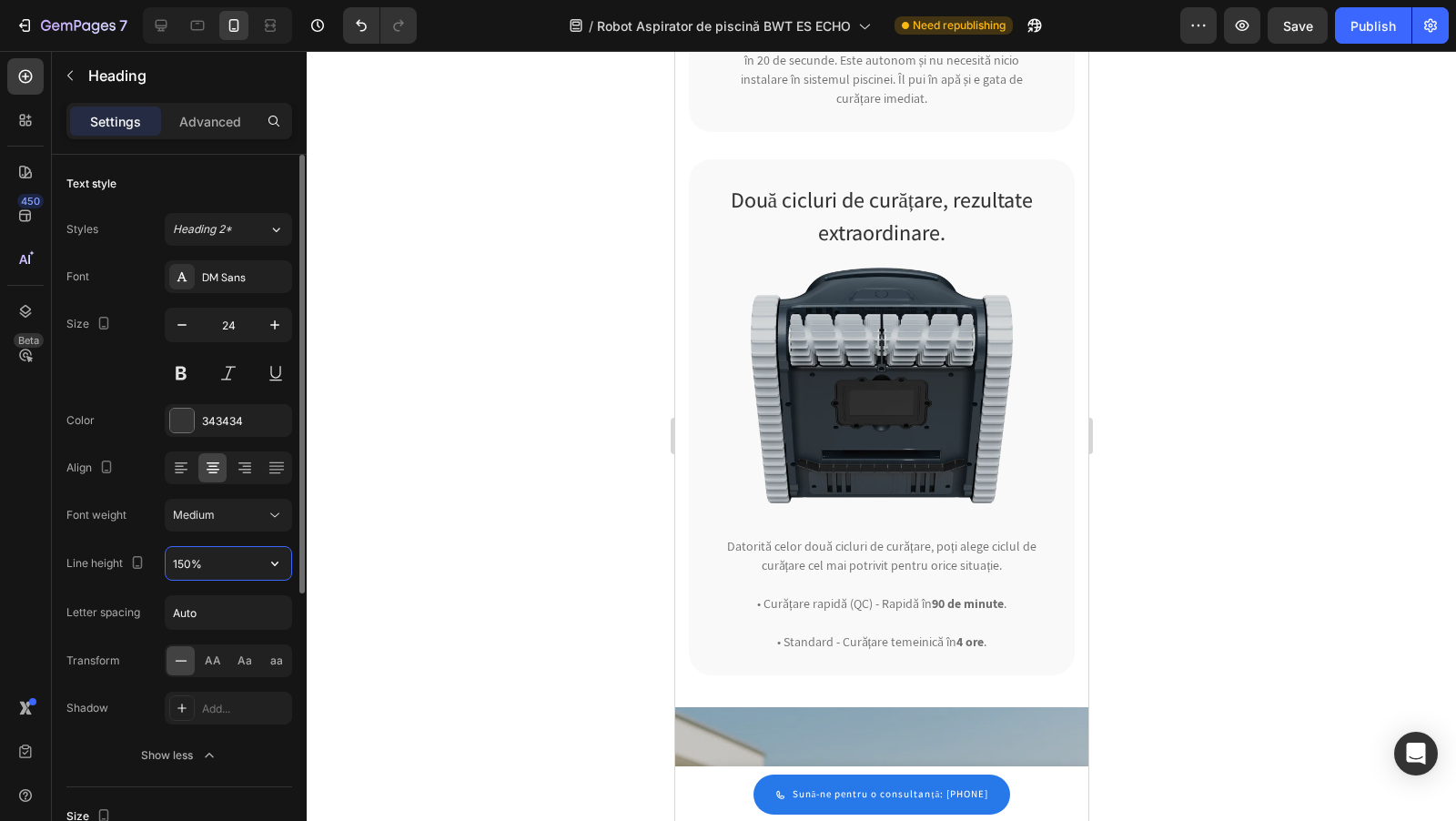 click on "150%" at bounding box center (228, 563) 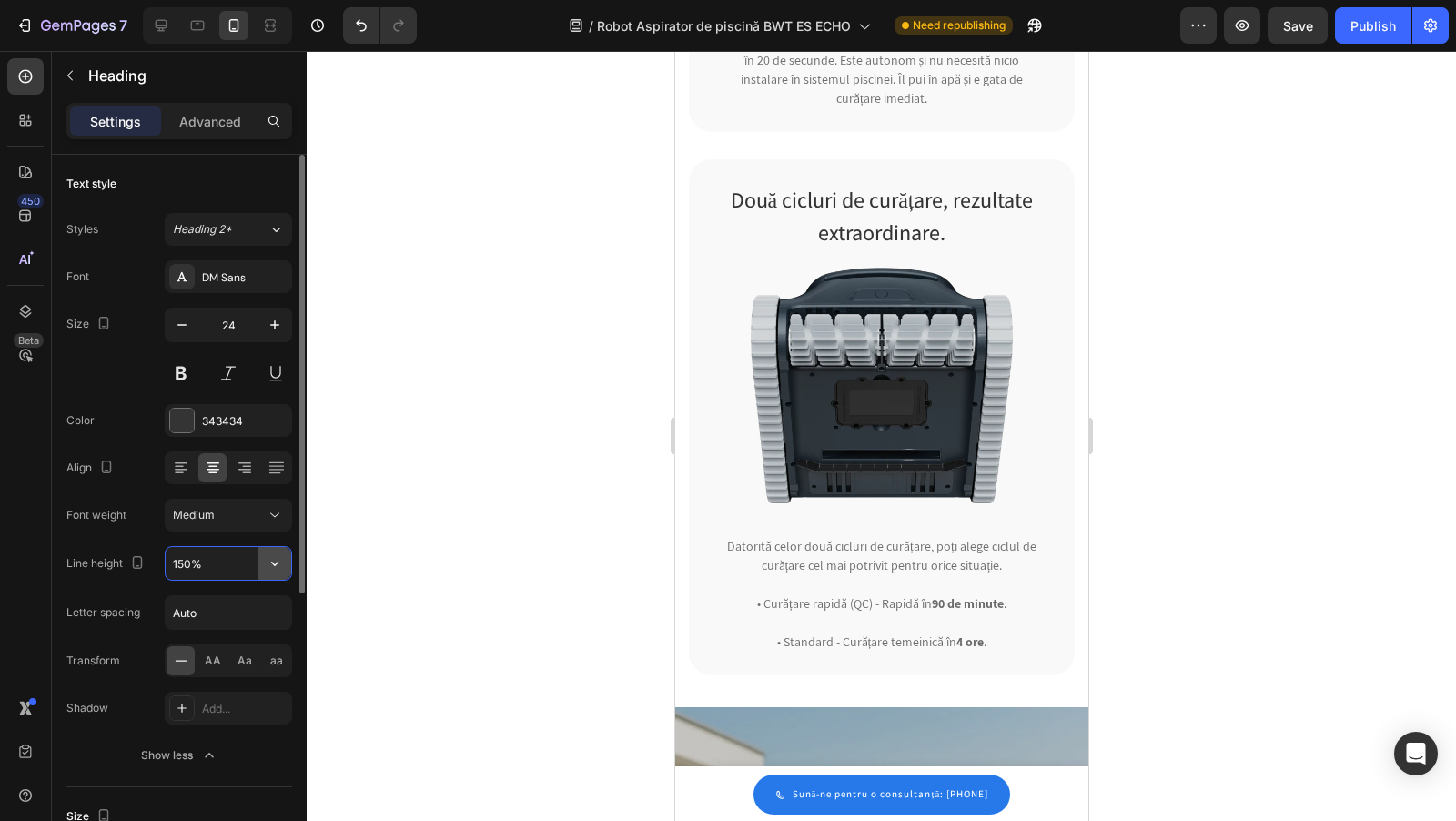 click 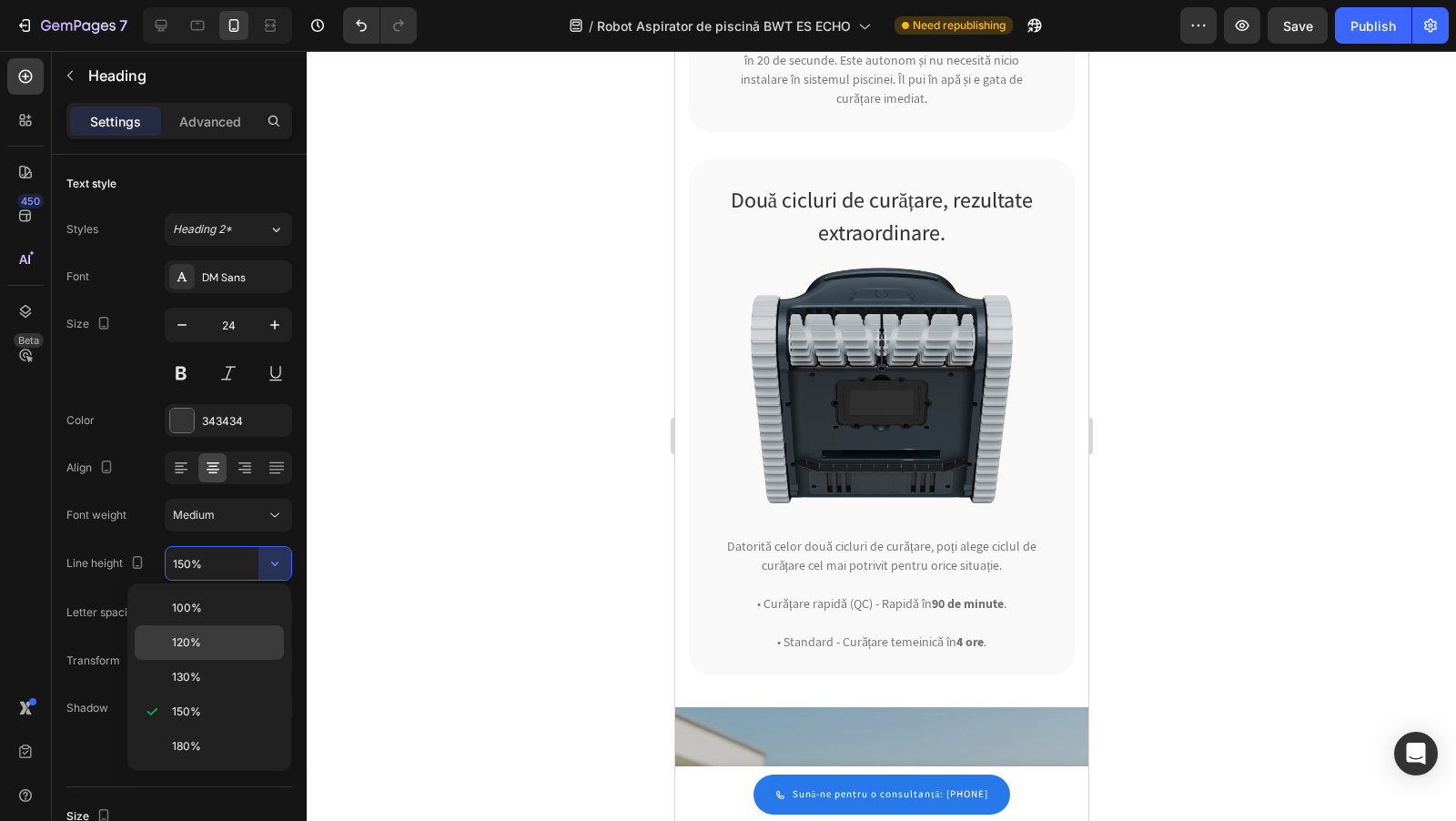 click on "120%" at bounding box center [224, 643] 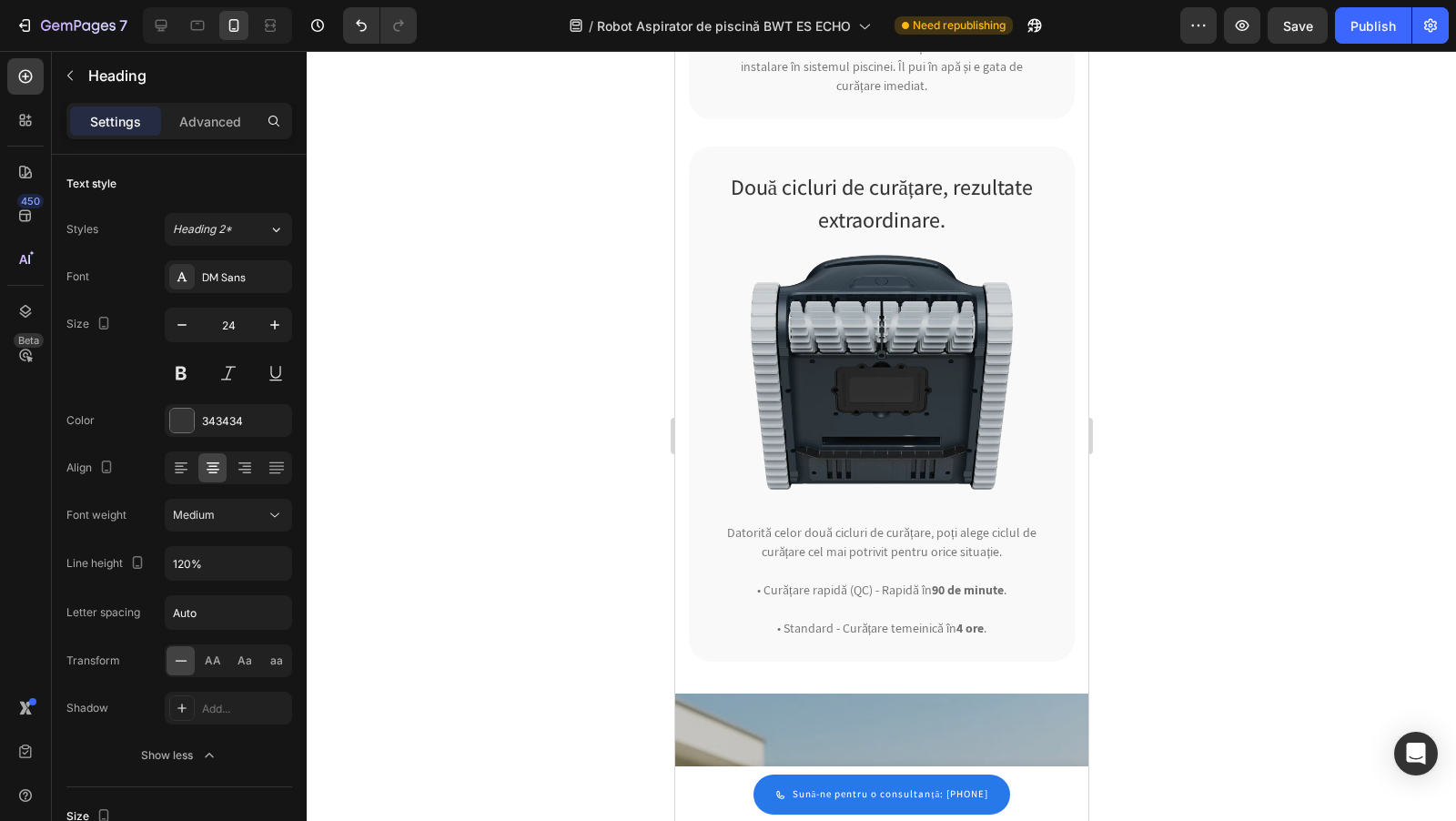 click 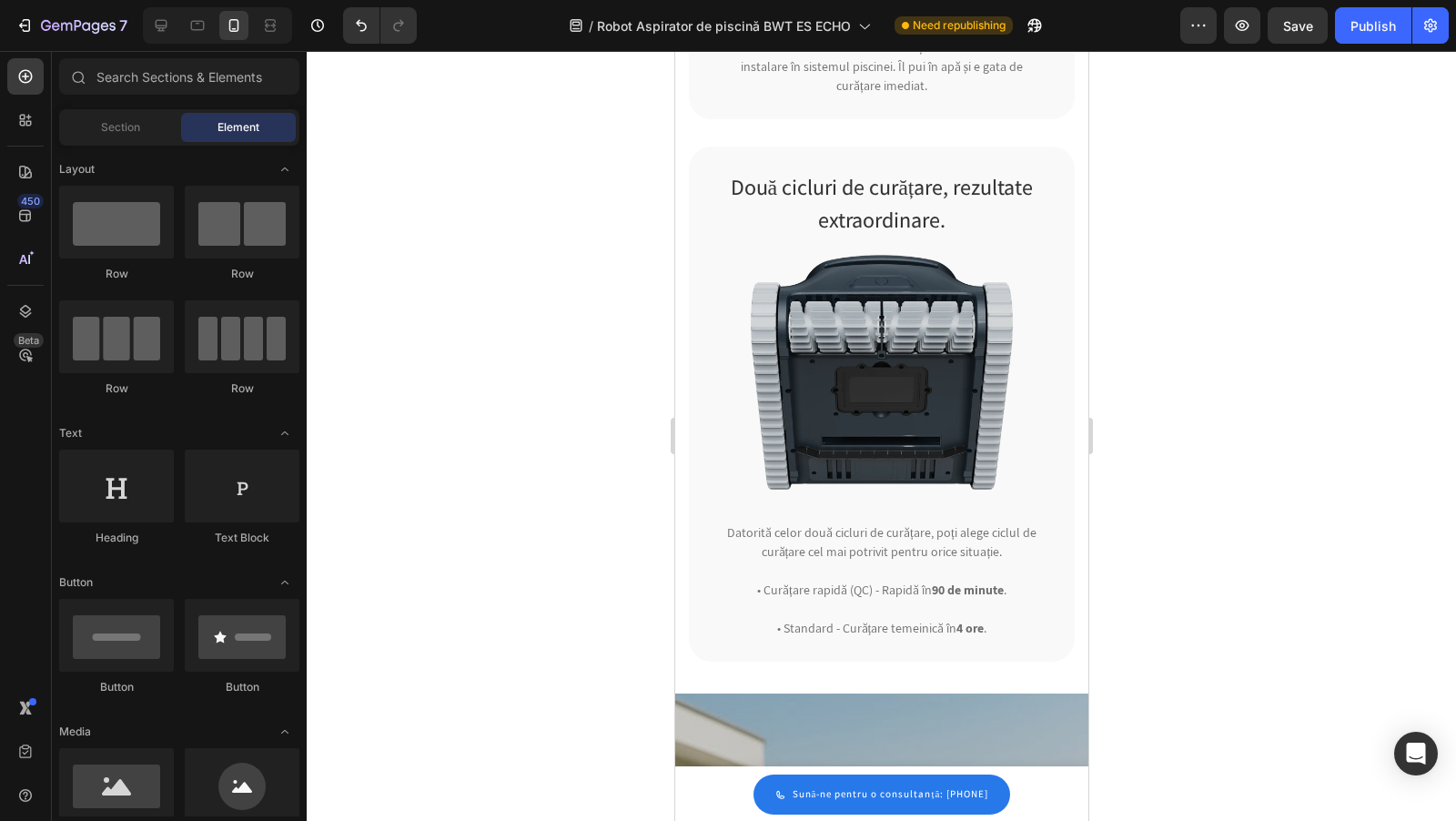 click 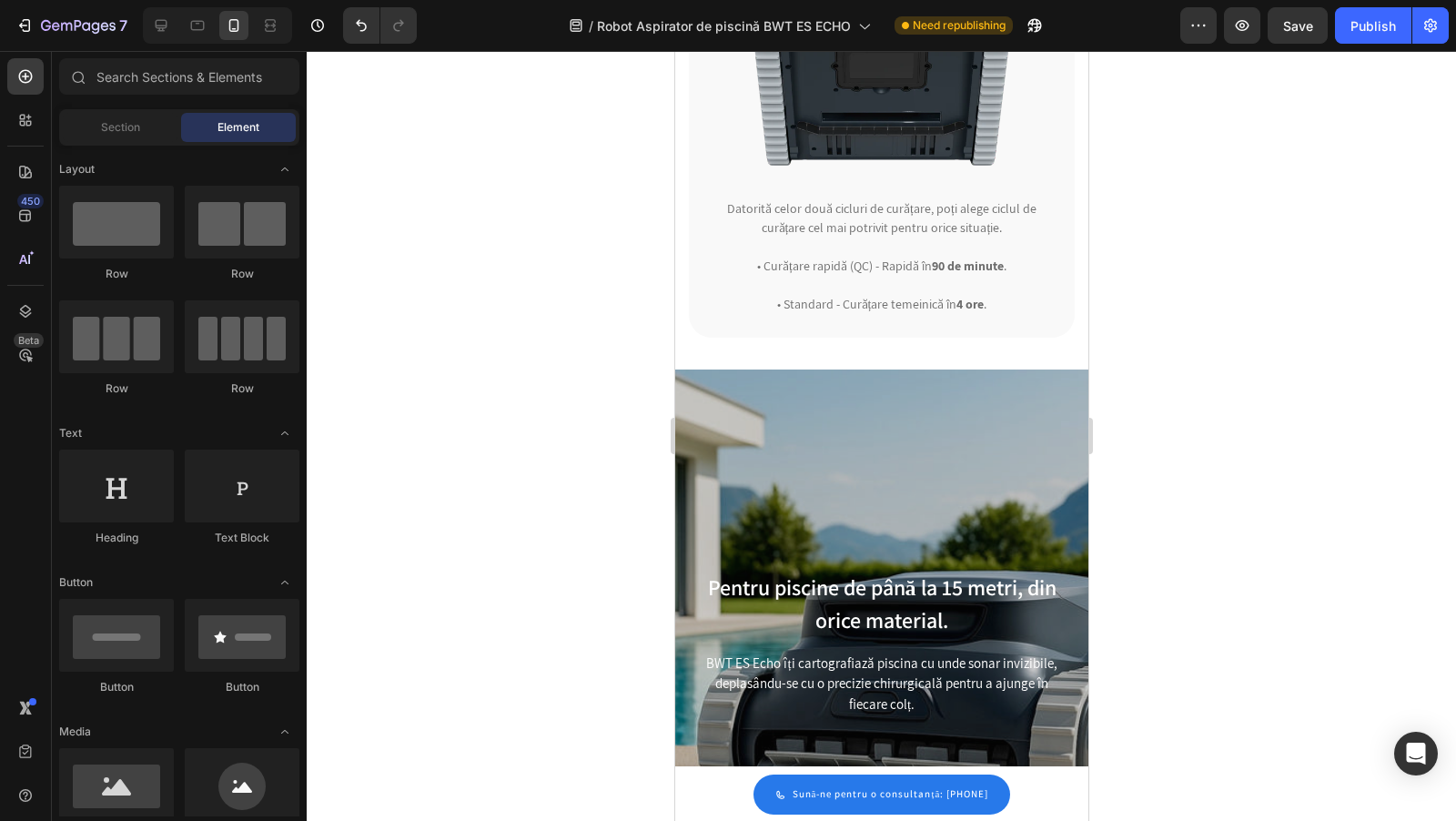 scroll, scrollTop: 3414, scrollLeft: 0, axis: vertical 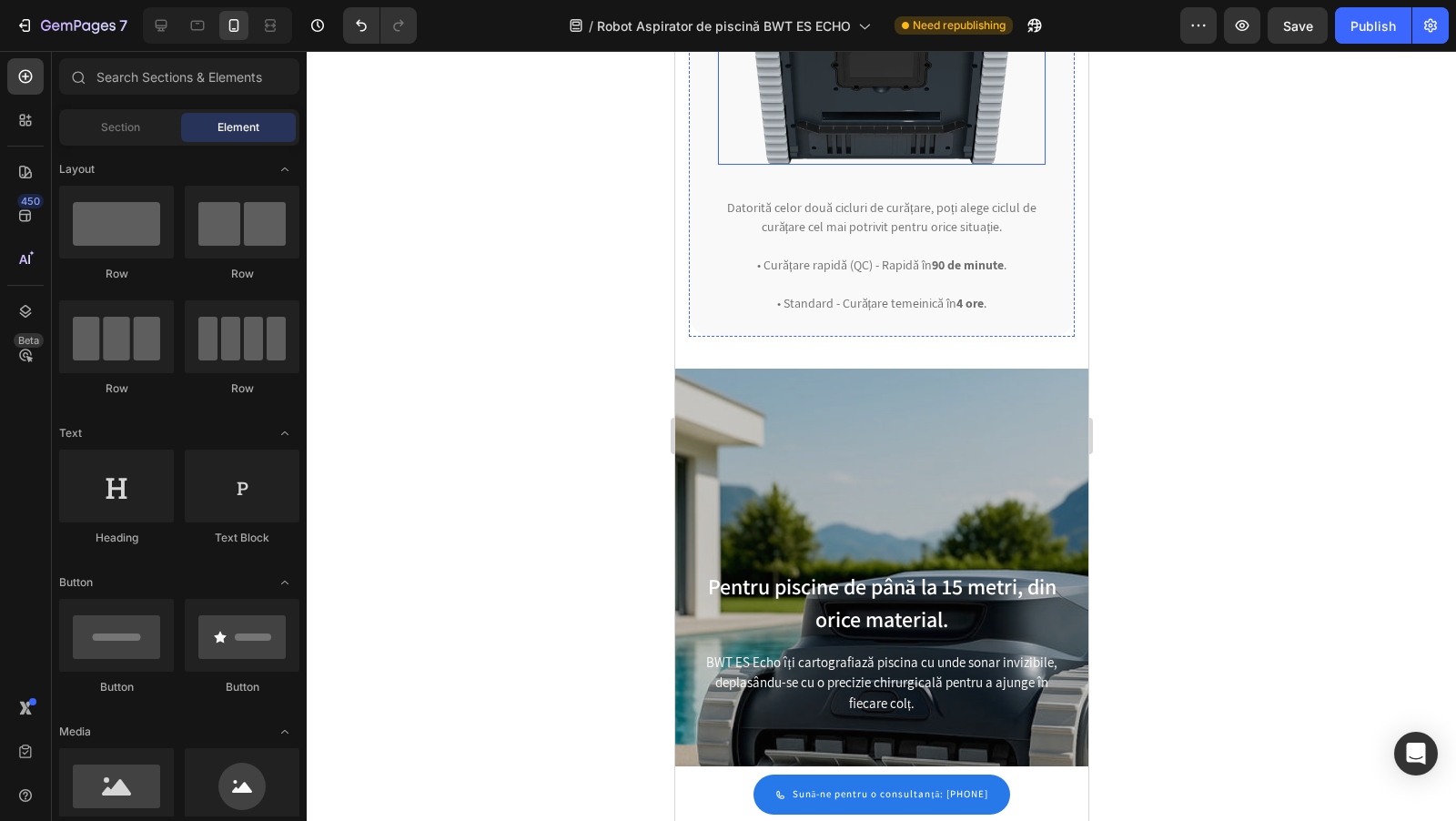 click on "Două cicluri de curățare, rezultate extraordinare." at bounding box center (881, -122) 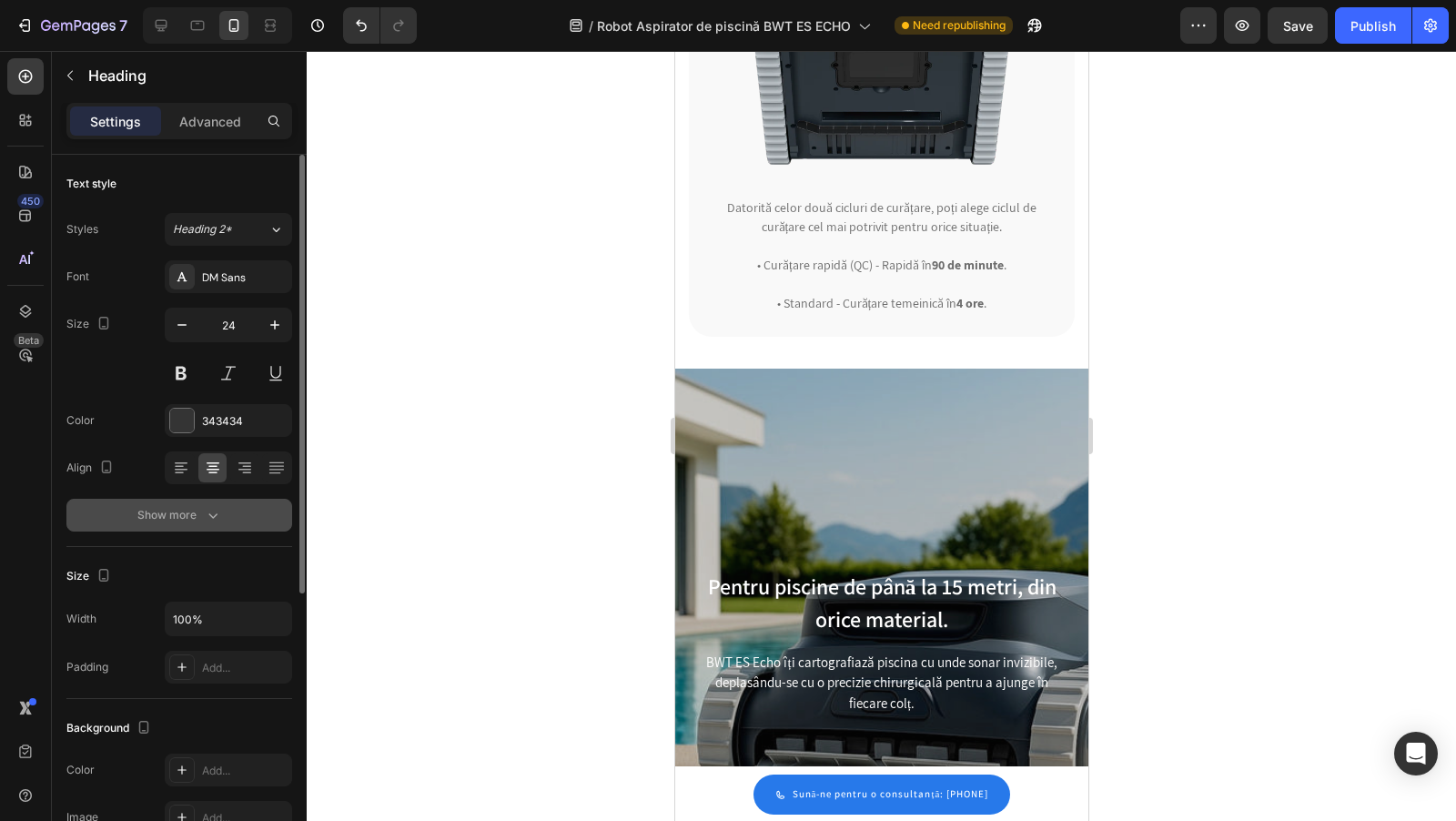 click on "Show more" at bounding box center (179, 515) 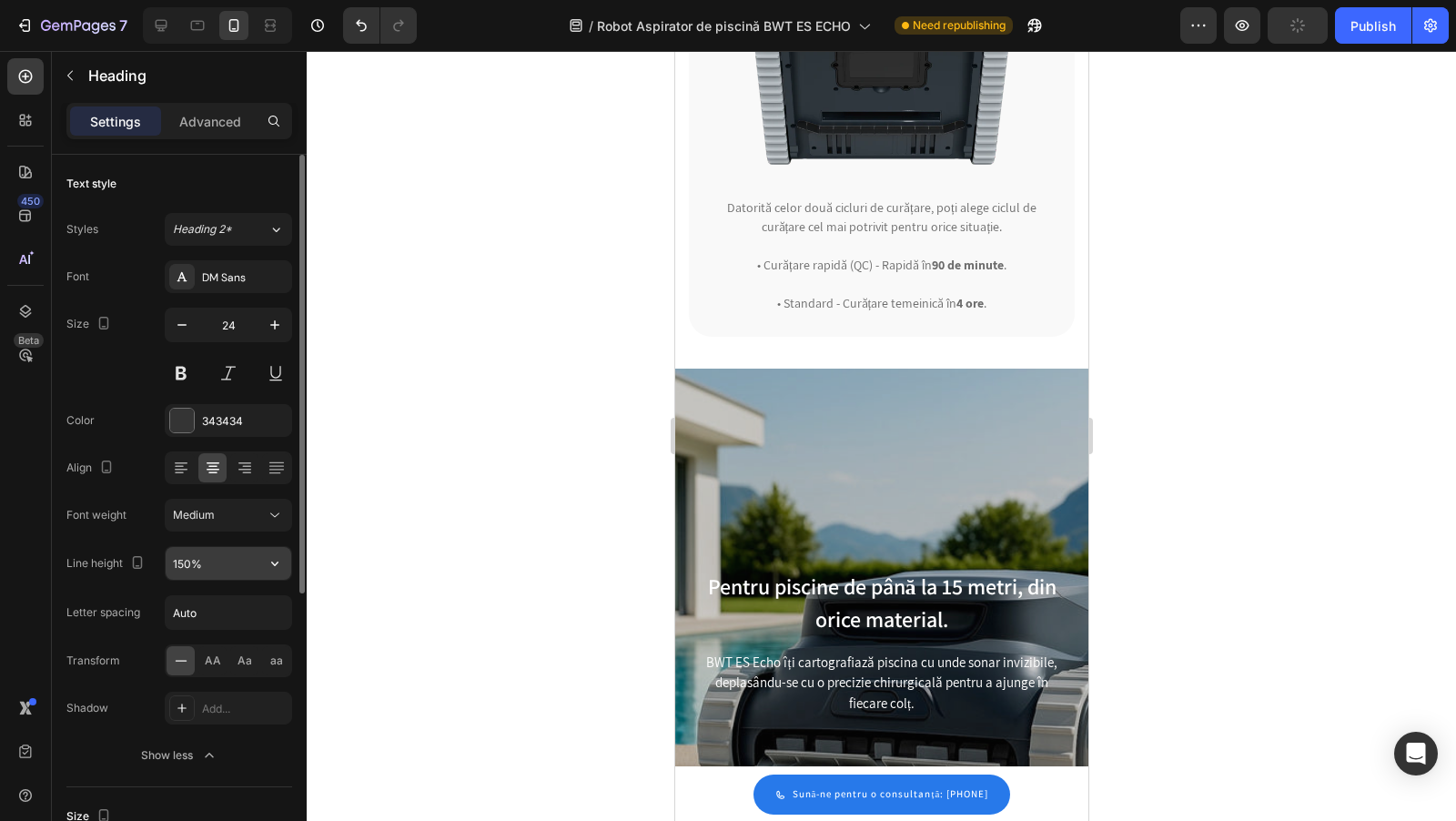 click on "150%" at bounding box center (228, 563) 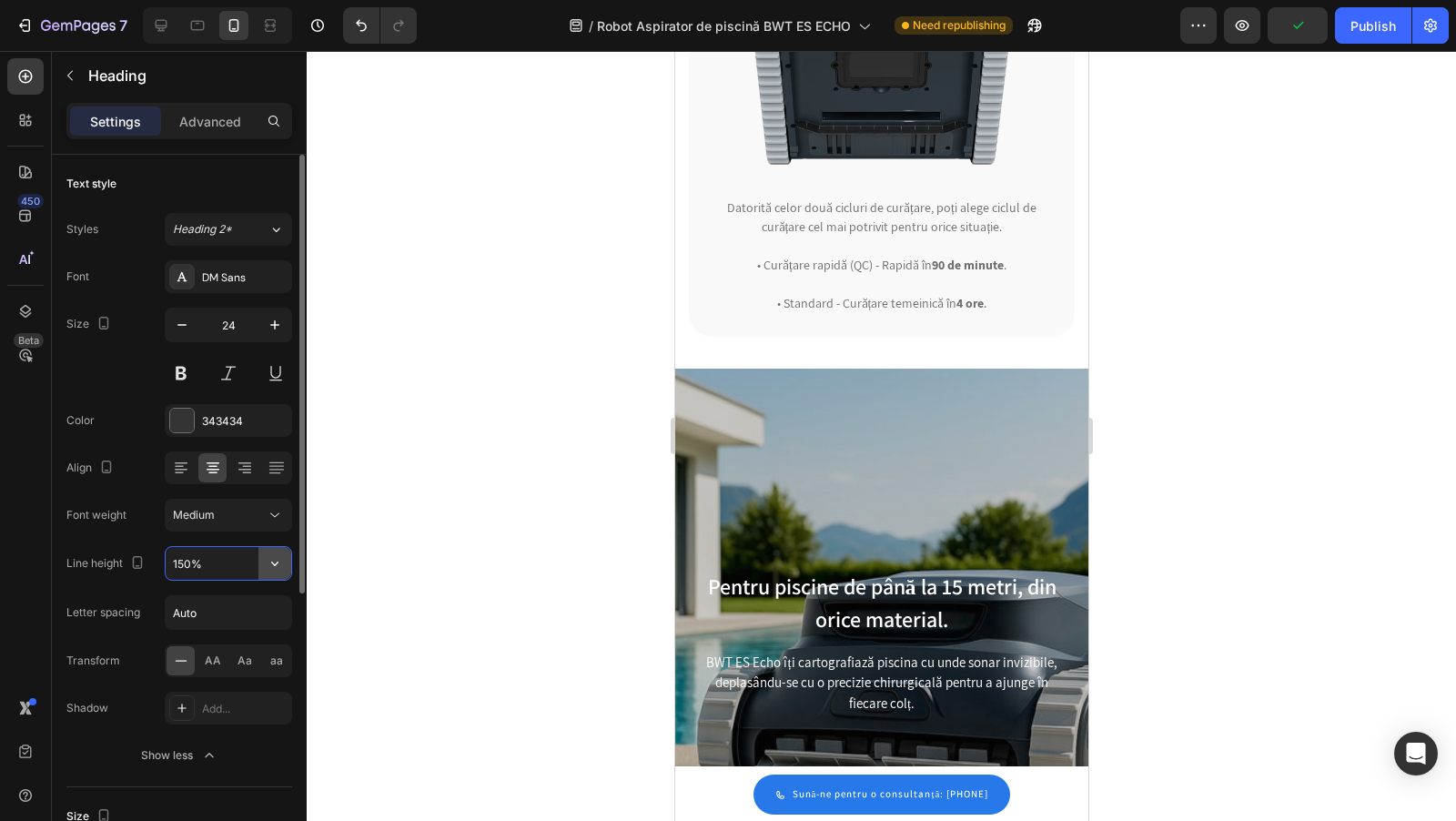click 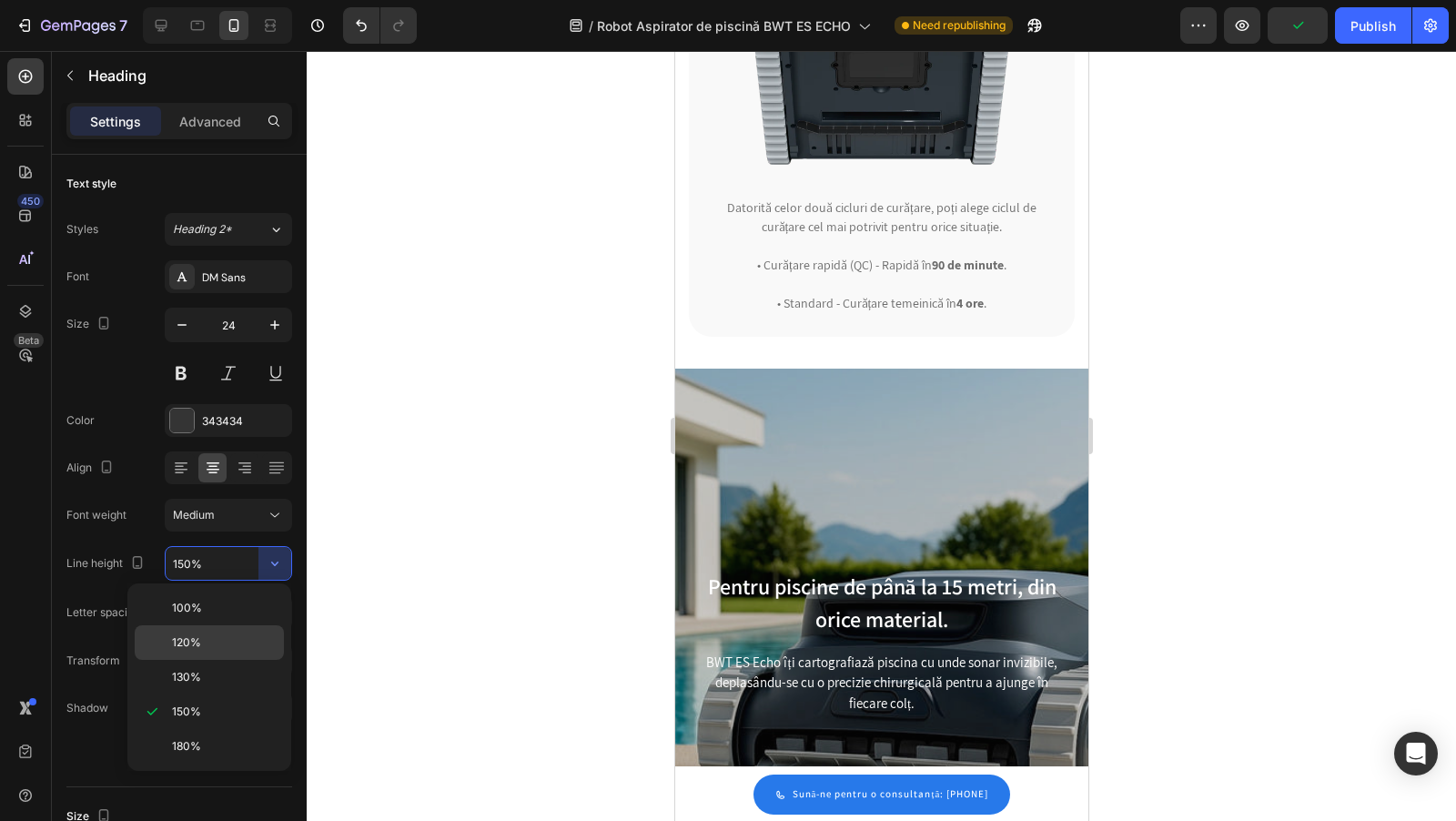 click on "120%" at bounding box center [224, 643] 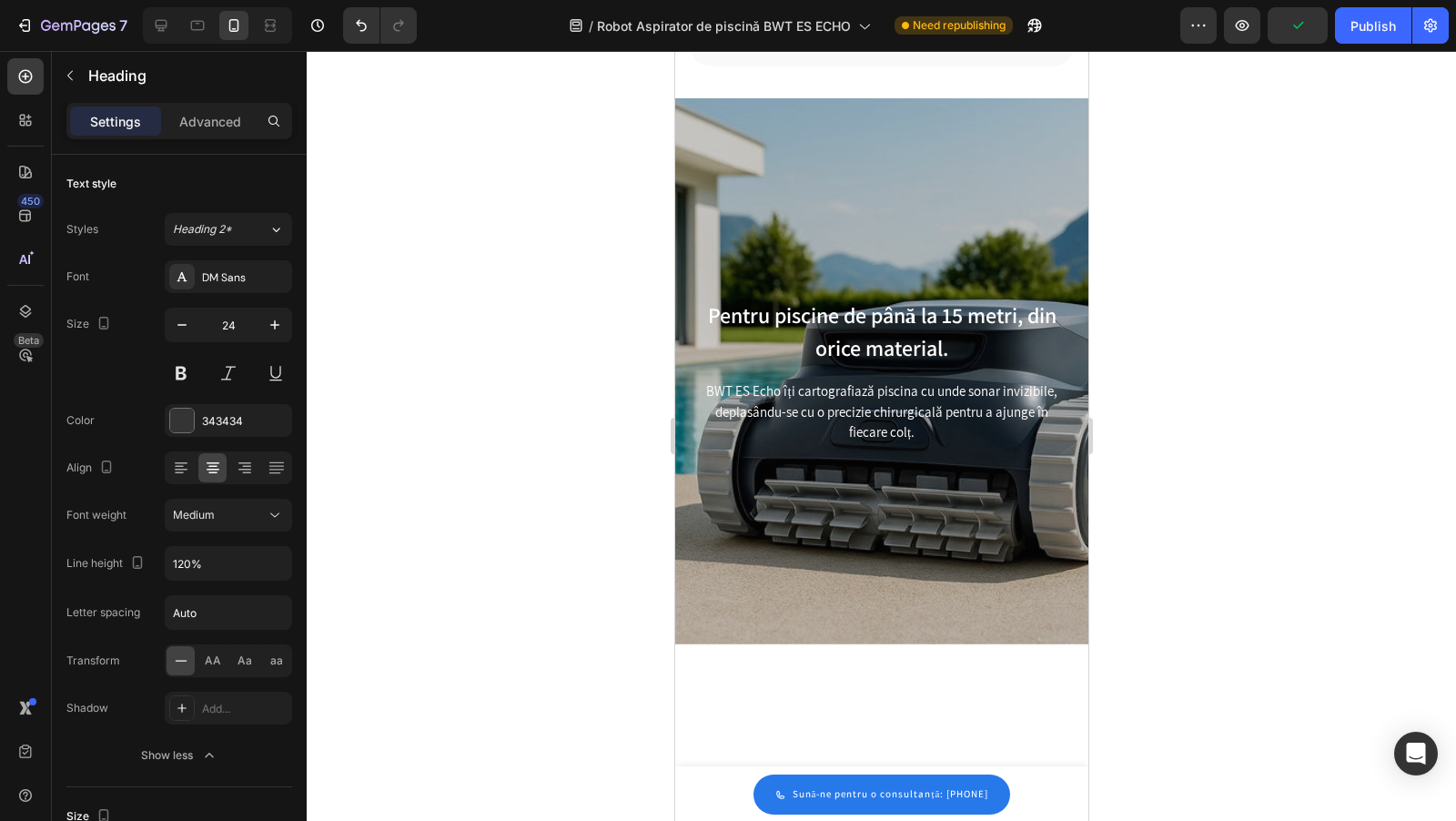 click 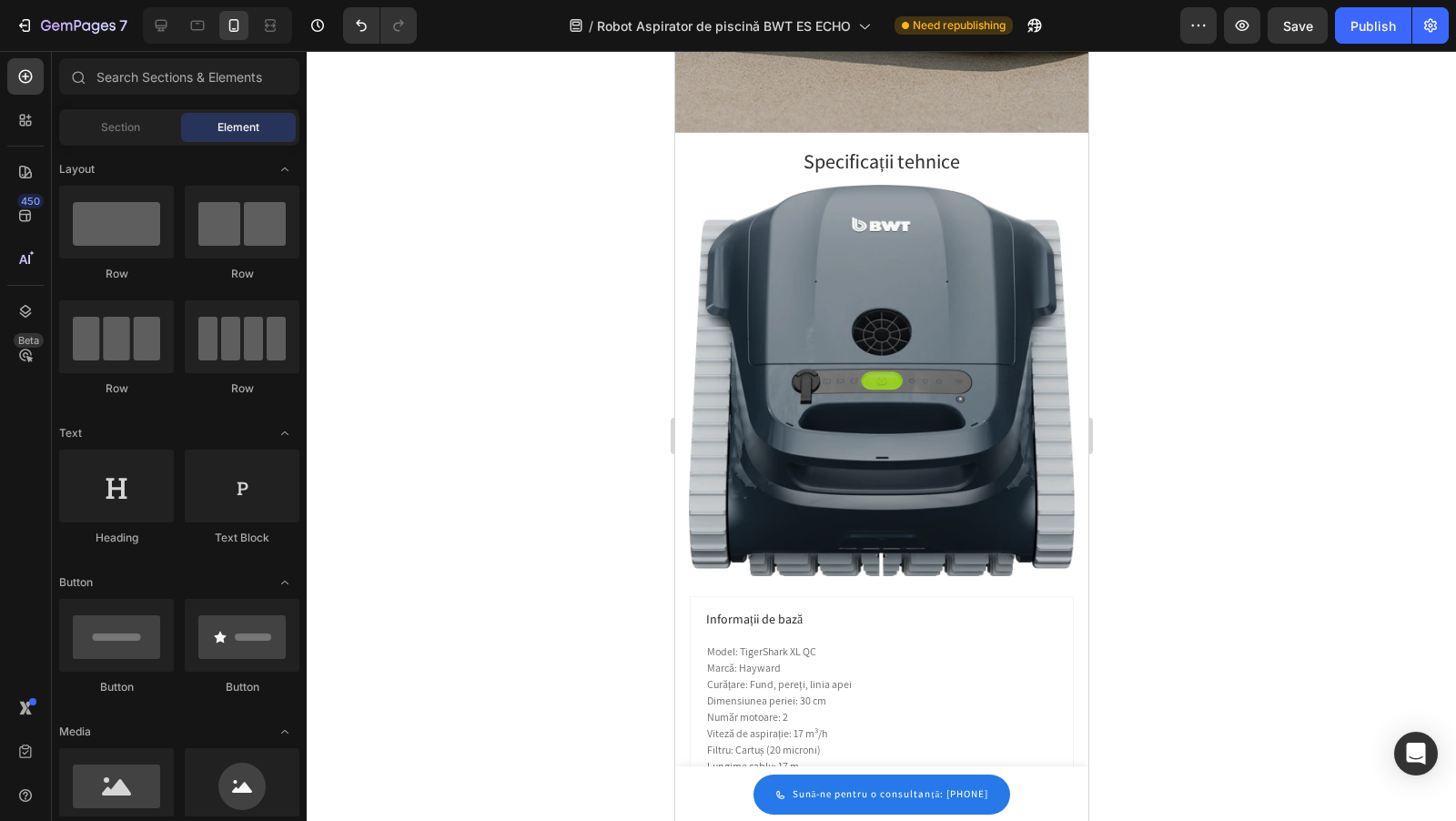 scroll, scrollTop: 4261, scrollLeft: 0, axis: vertical 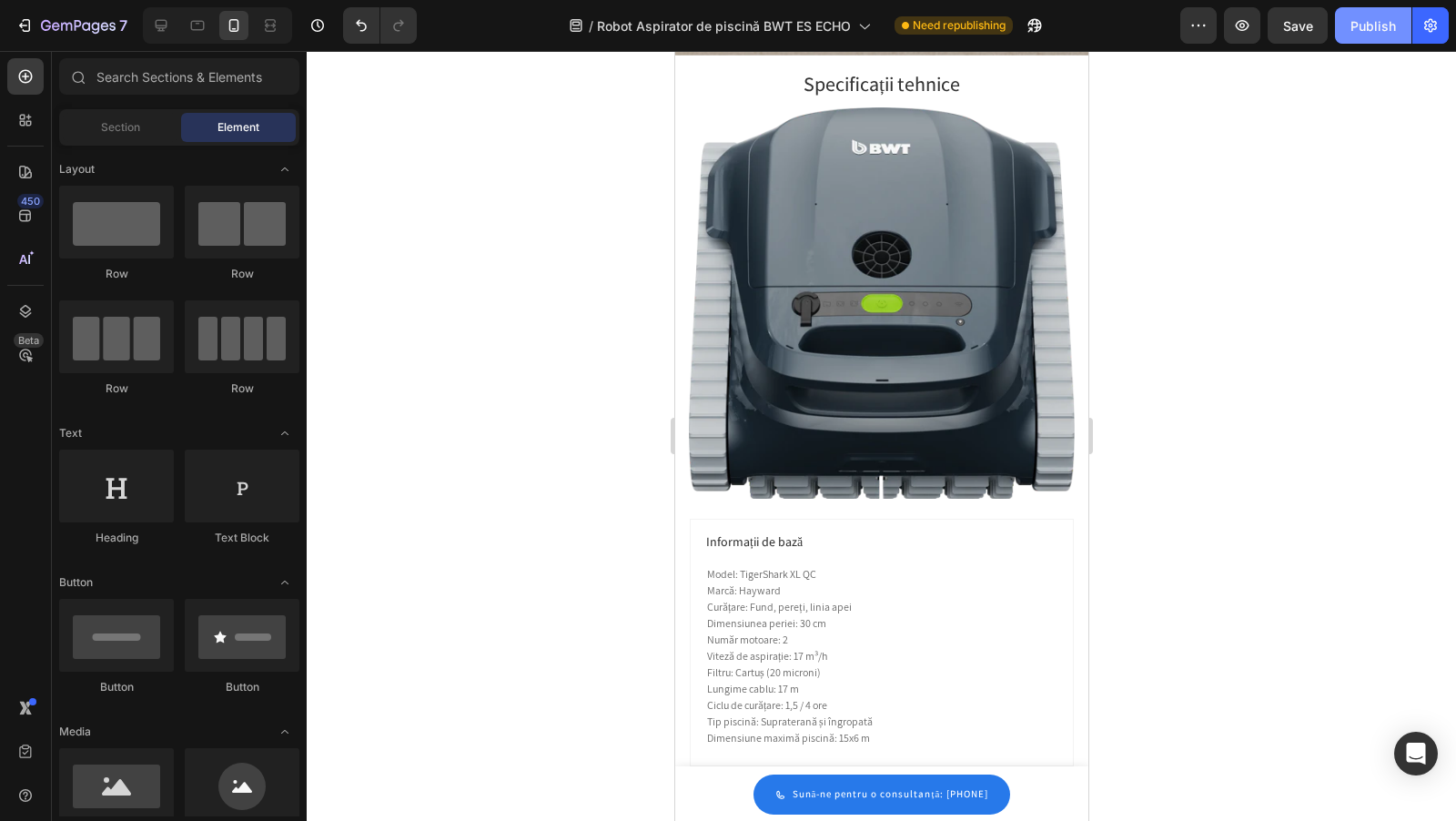 click on "Publish" at bounding box center [1373, 25] 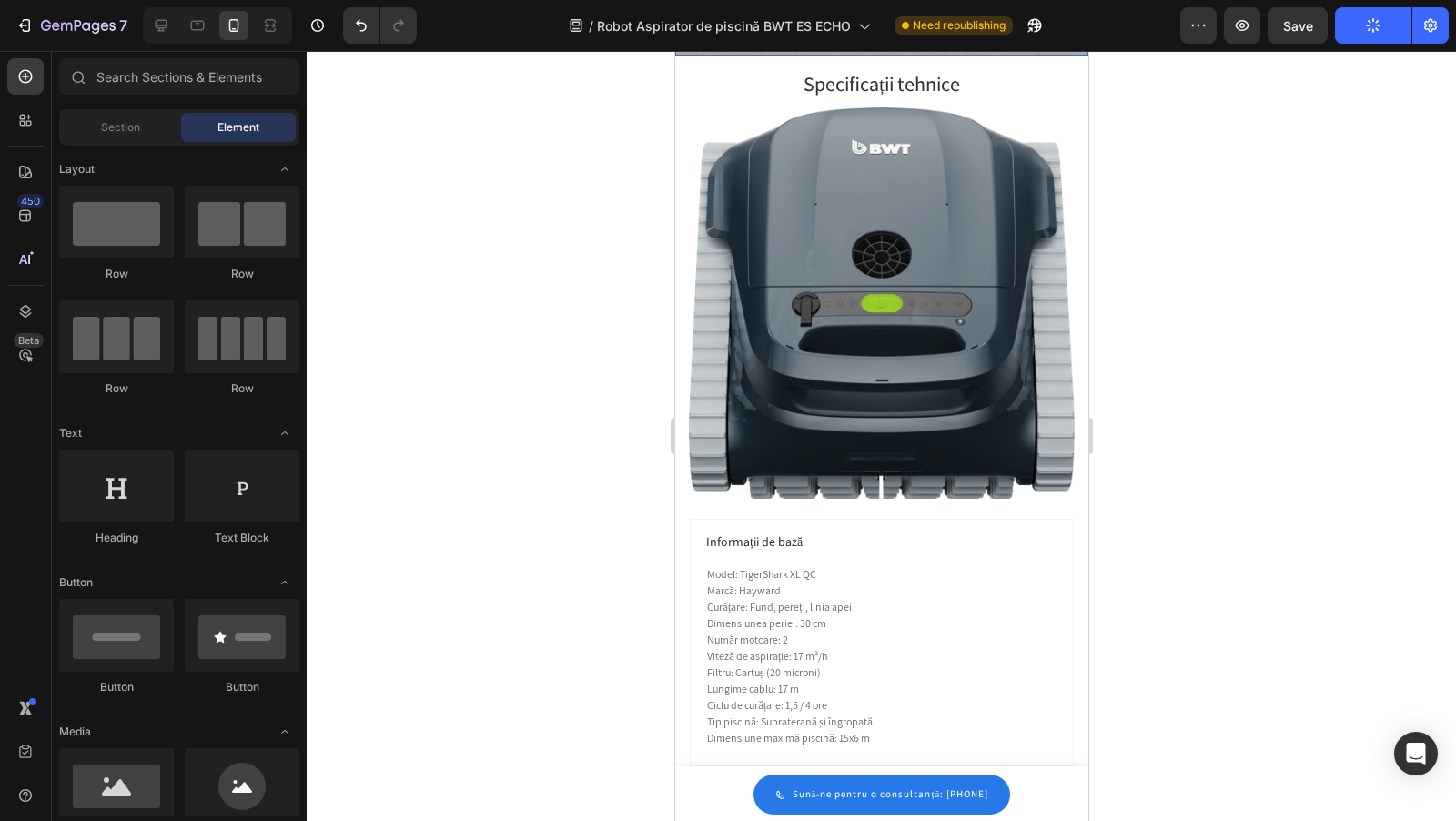 click at bounding box center [881, -218] 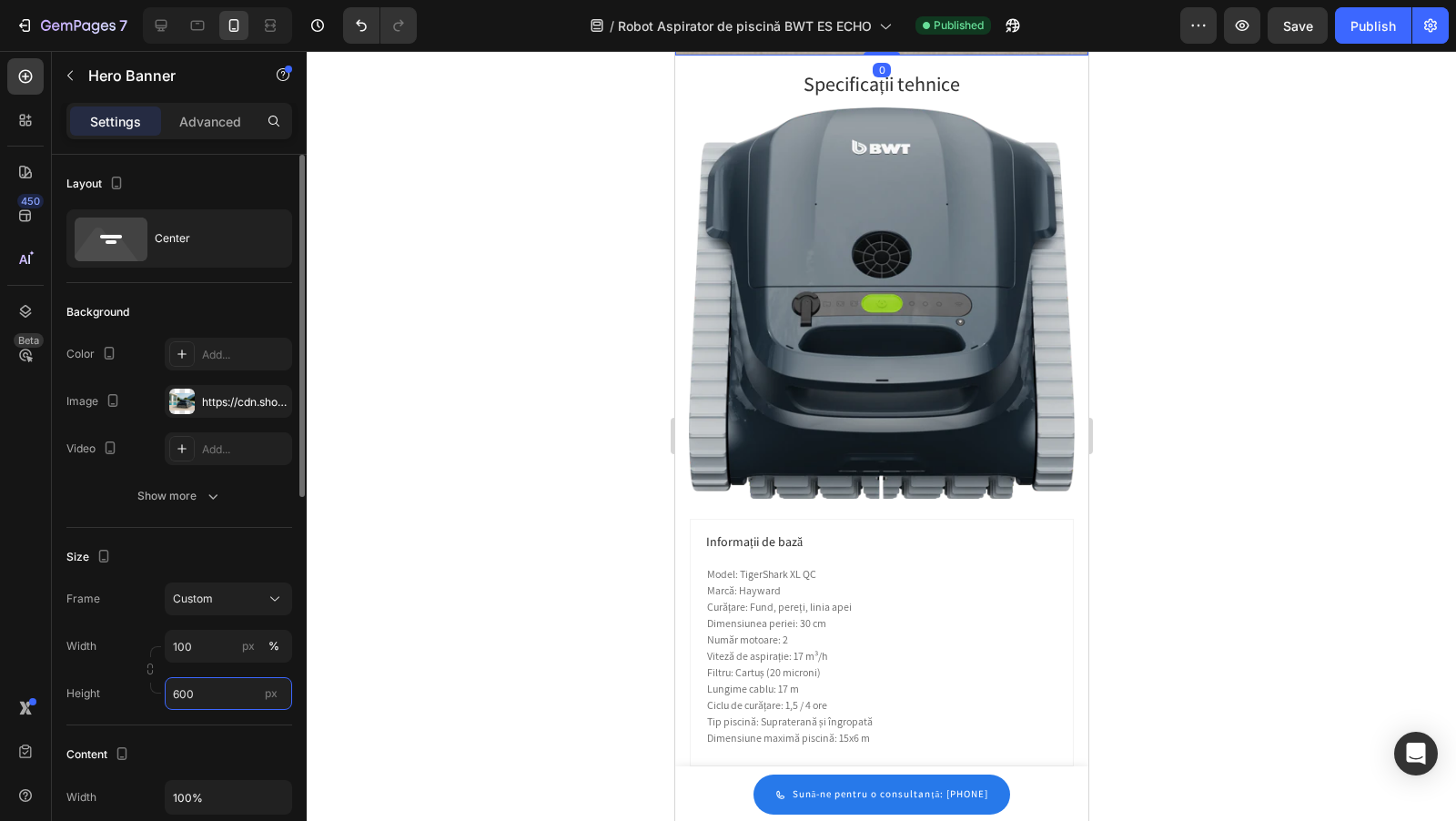 click on "600" at bounding box center (228, 694) 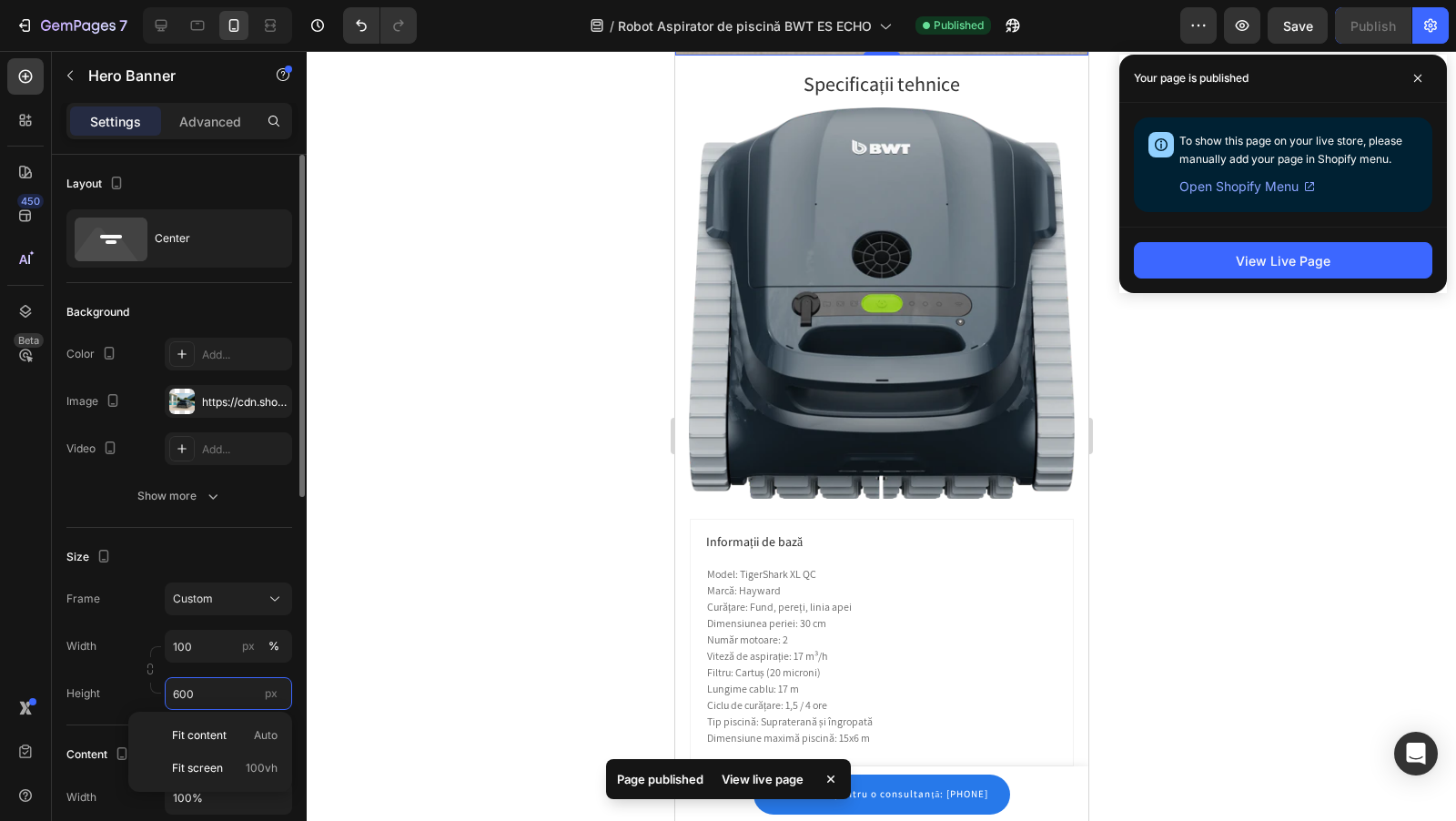click on "600" at bounding box center [228, 694] 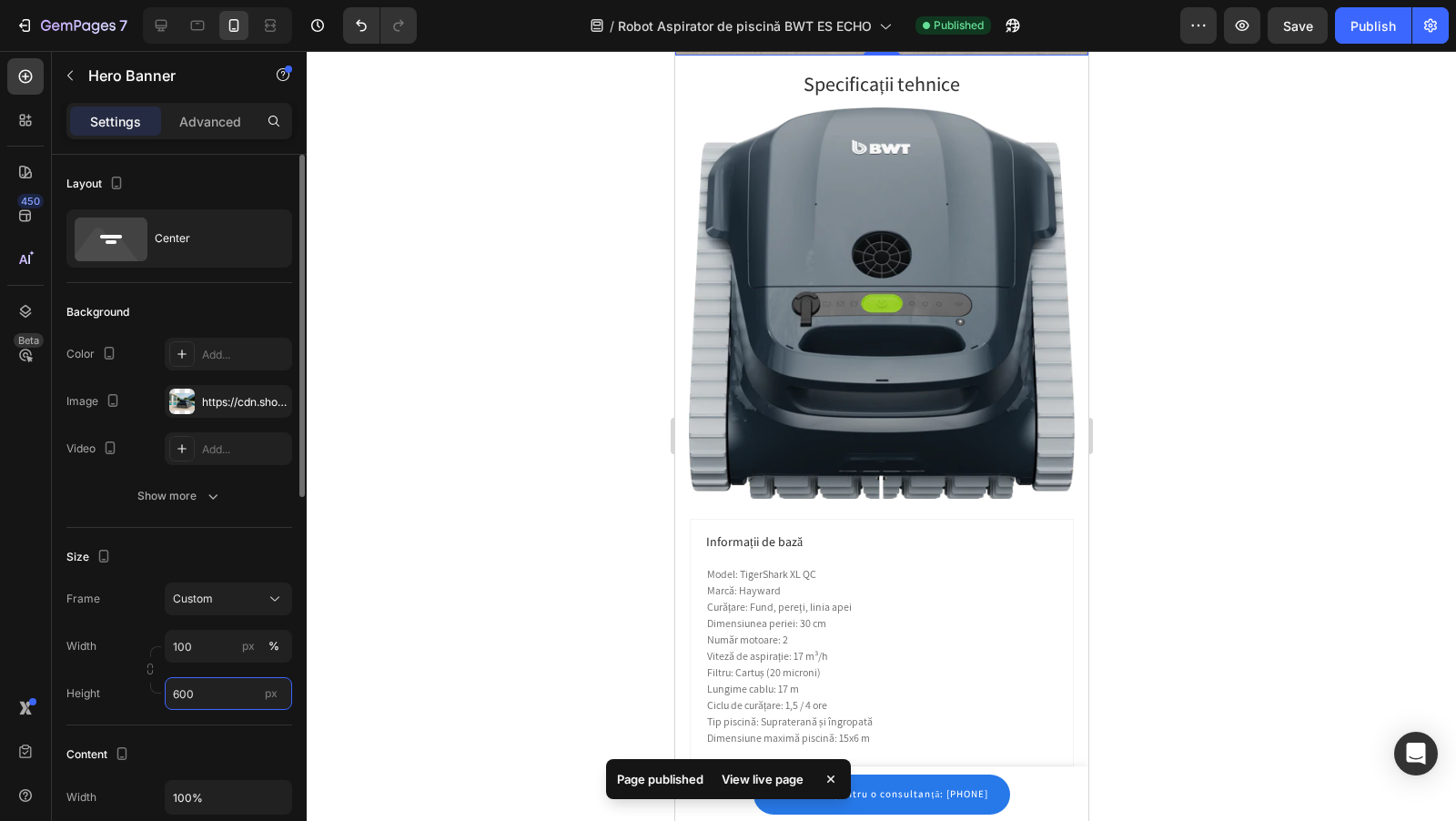 click on "600" at bounding box center (228, 694) 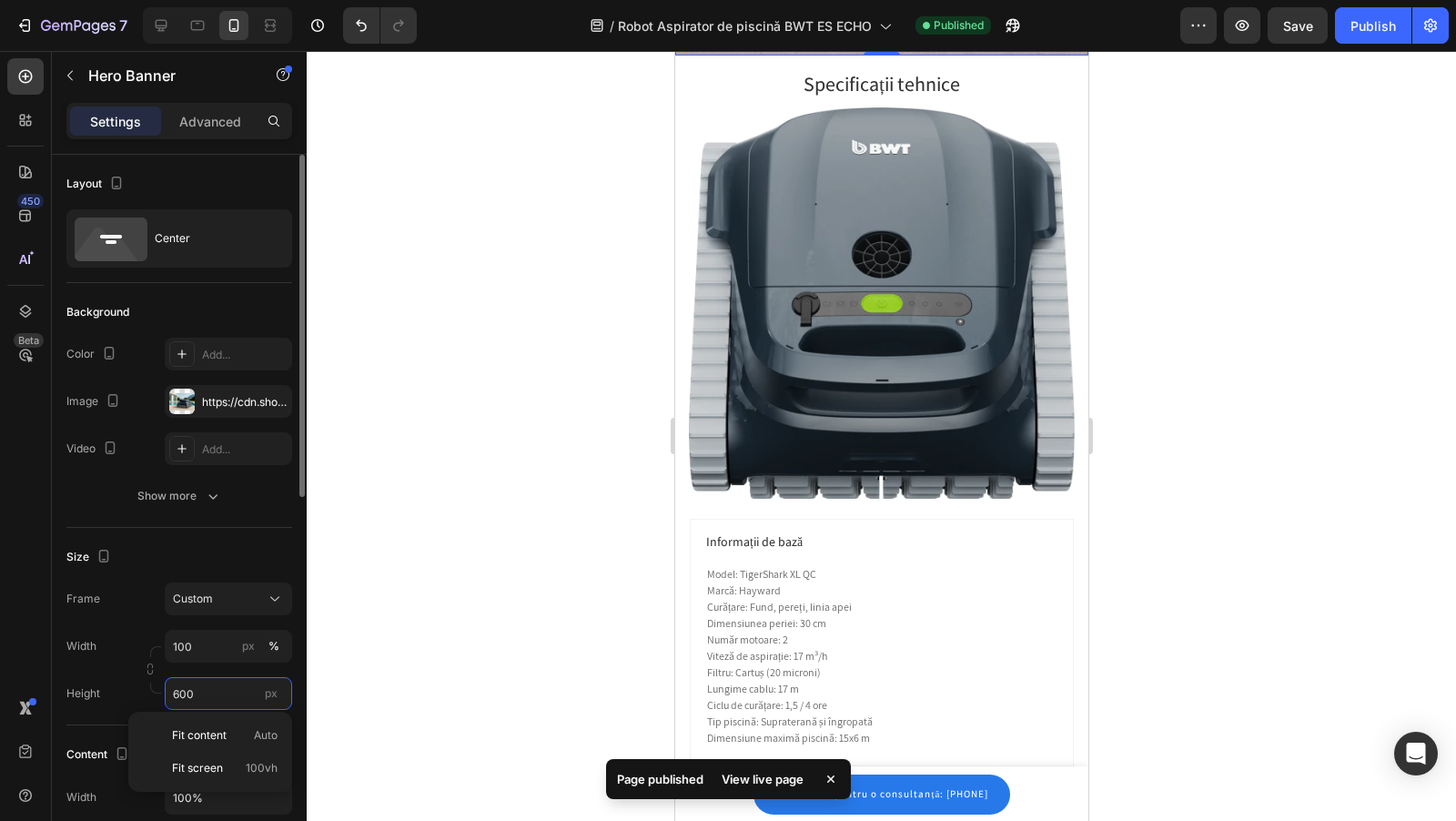 type on "300" 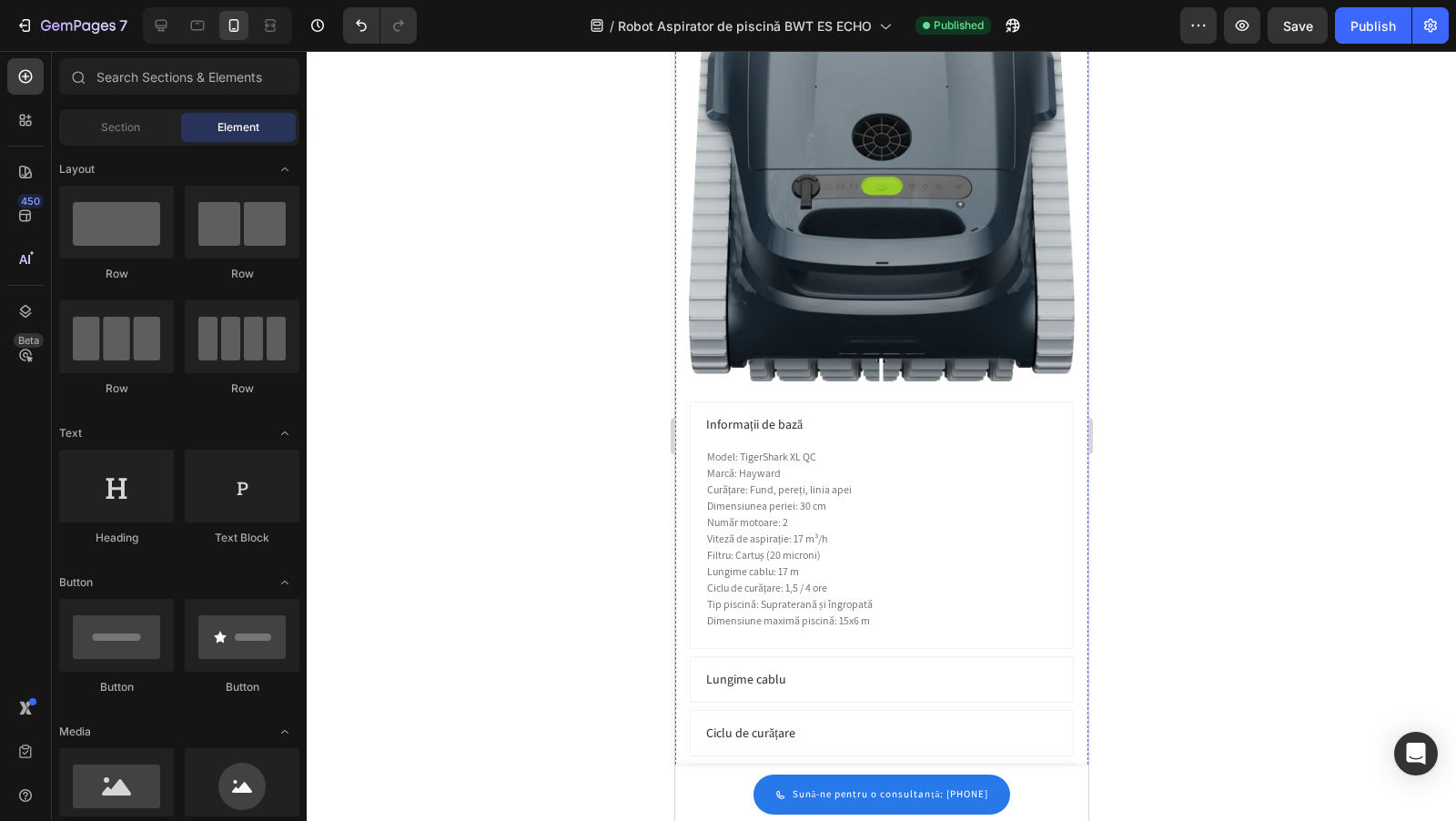 click at bounding box center [881, -198] 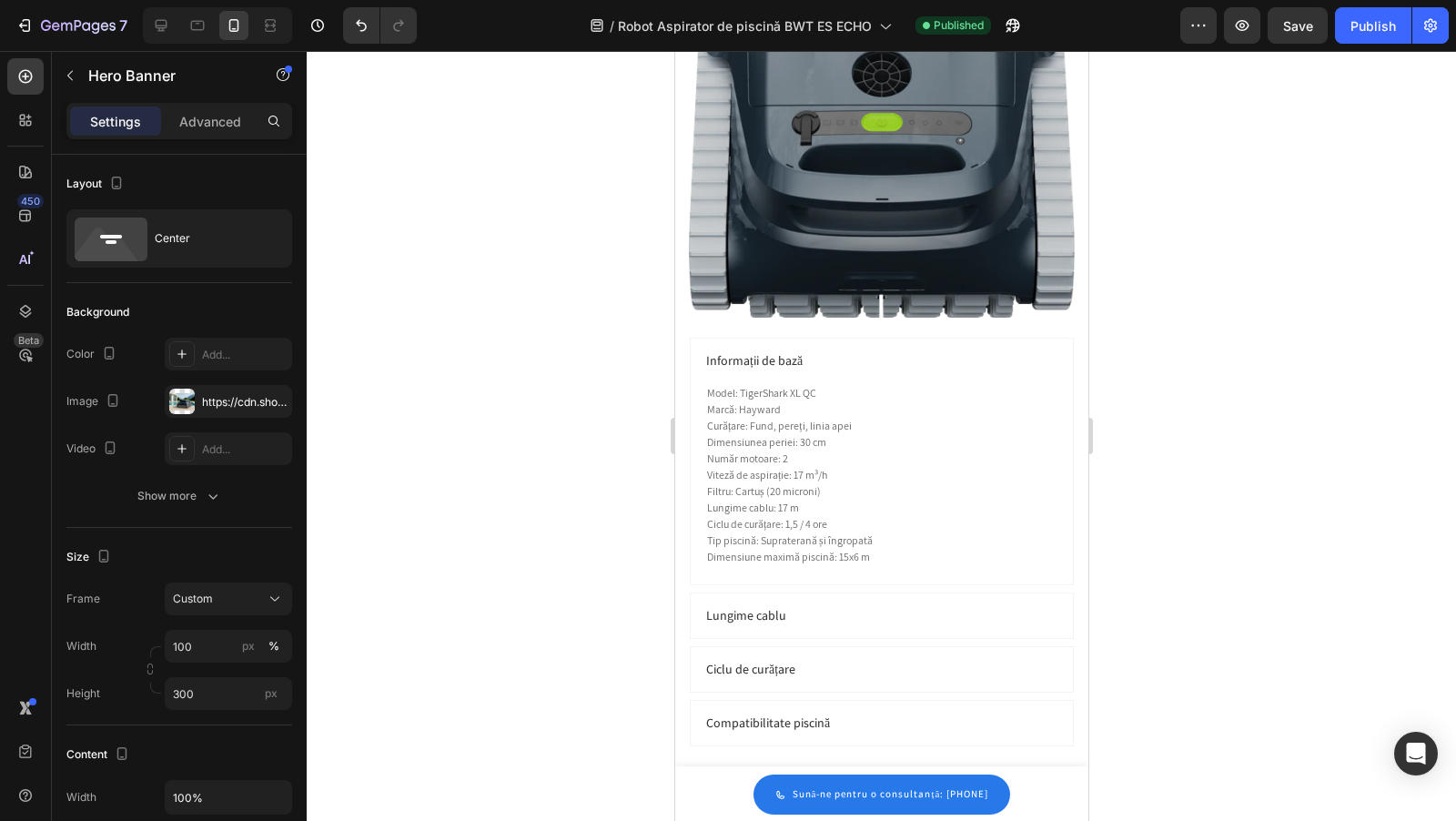 scroll, scrollTop: 4214, scrollLeft: 0, axis: vertical 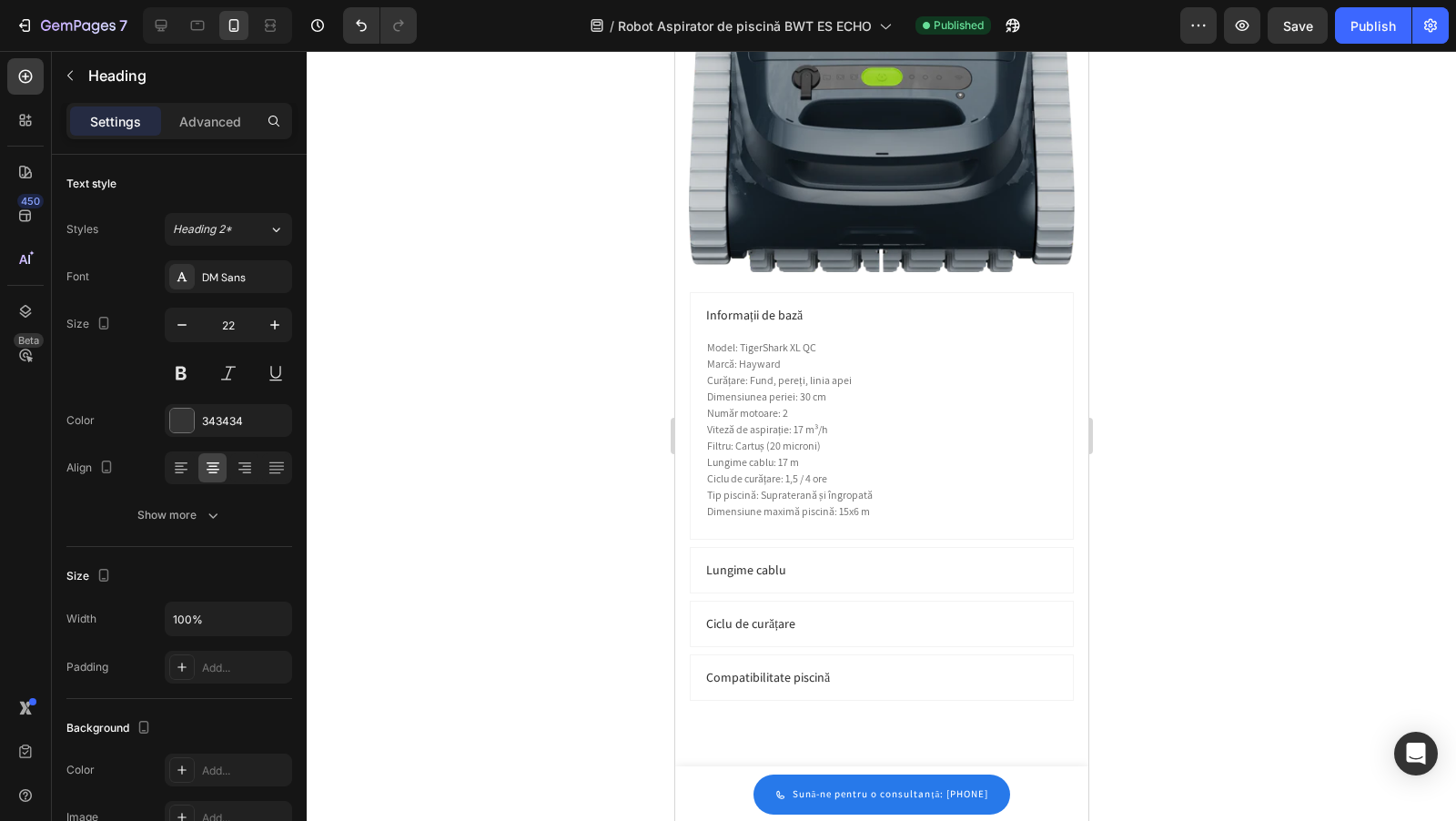 click on "Specificații tehnice Heading   10" at bounding box center (881, -149) 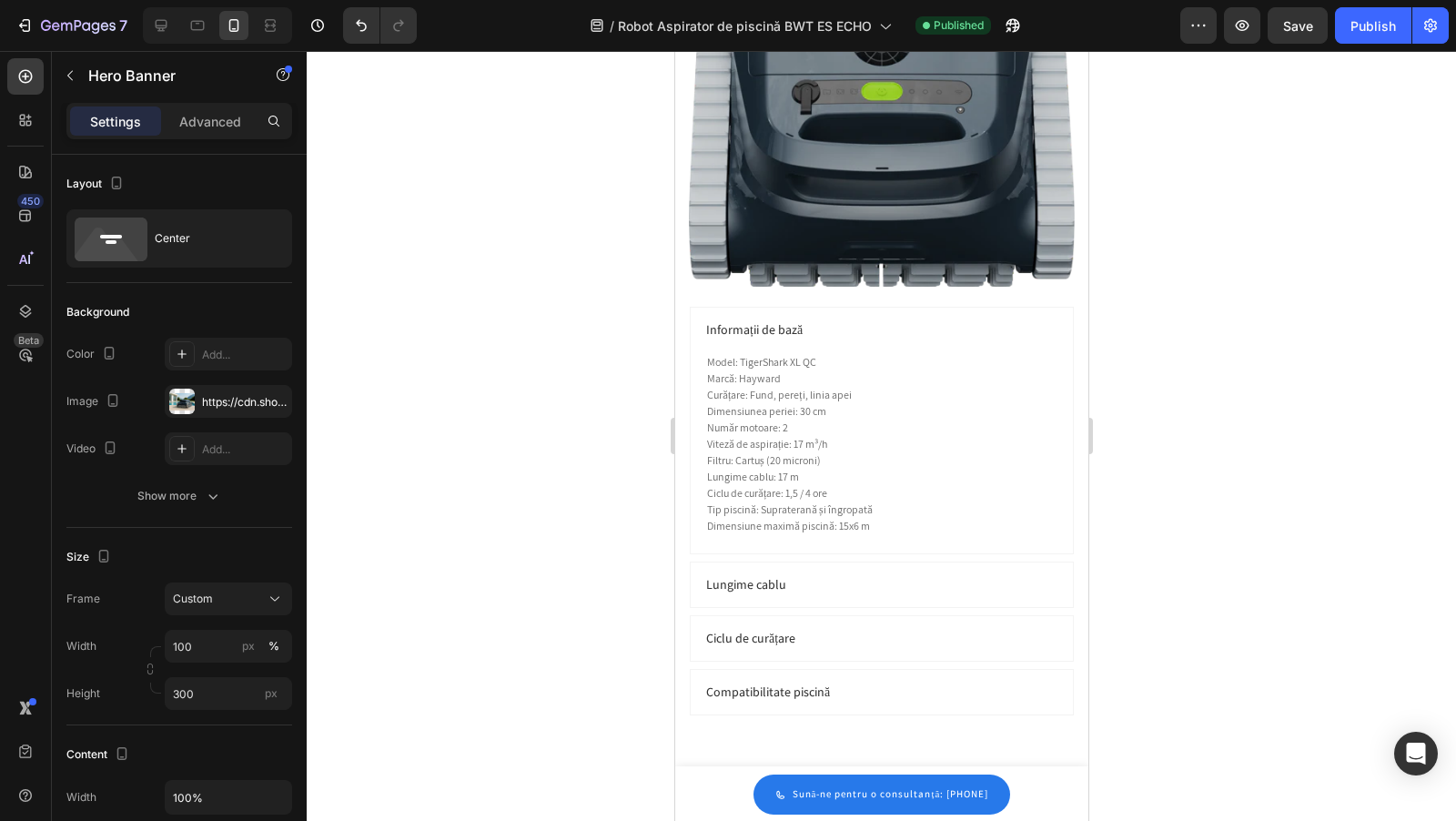 drag, startPoint x: 894, startPoint y: 359, endPoint x: 894, endPoint y: 387, distance: 28 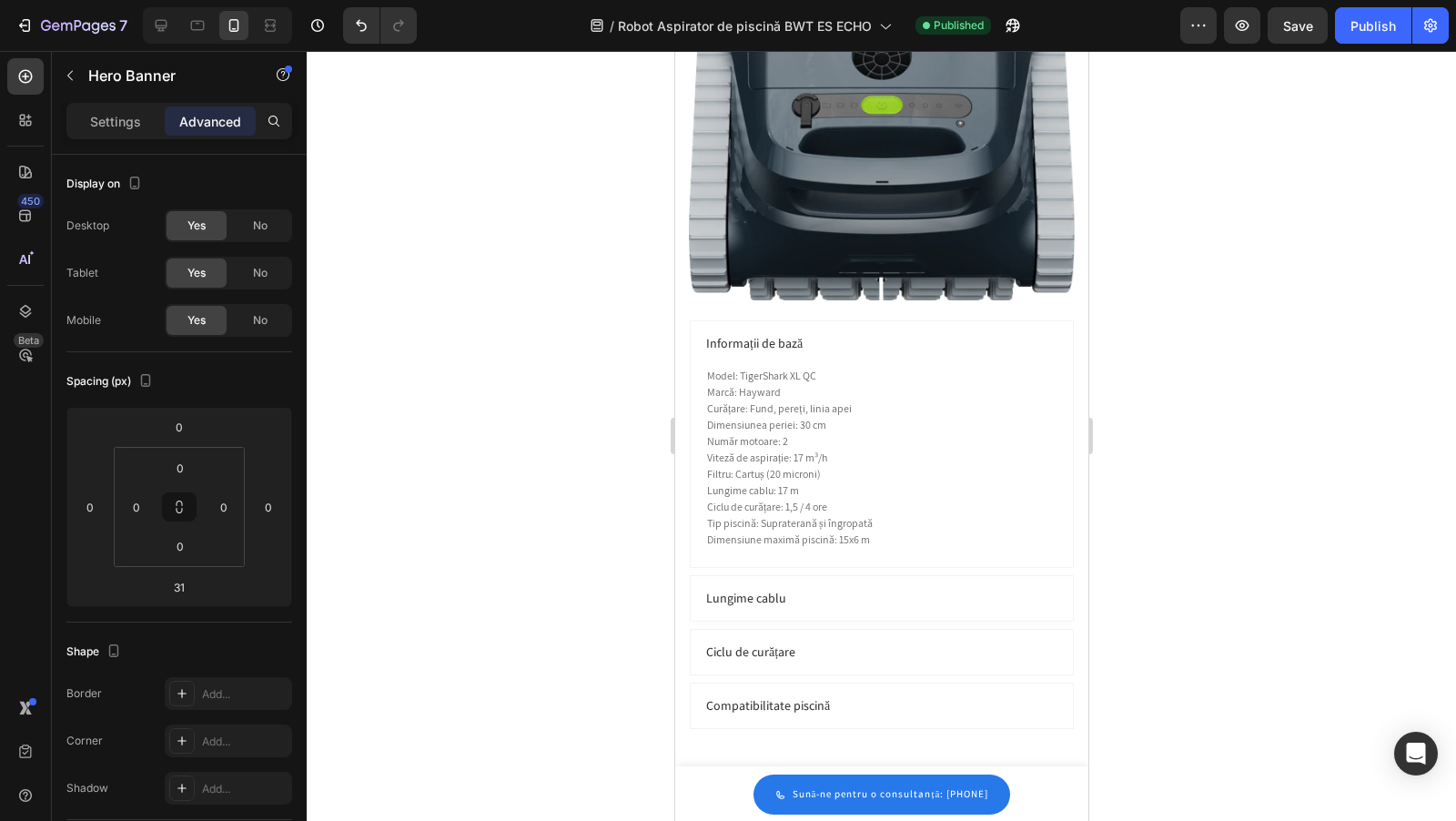 click 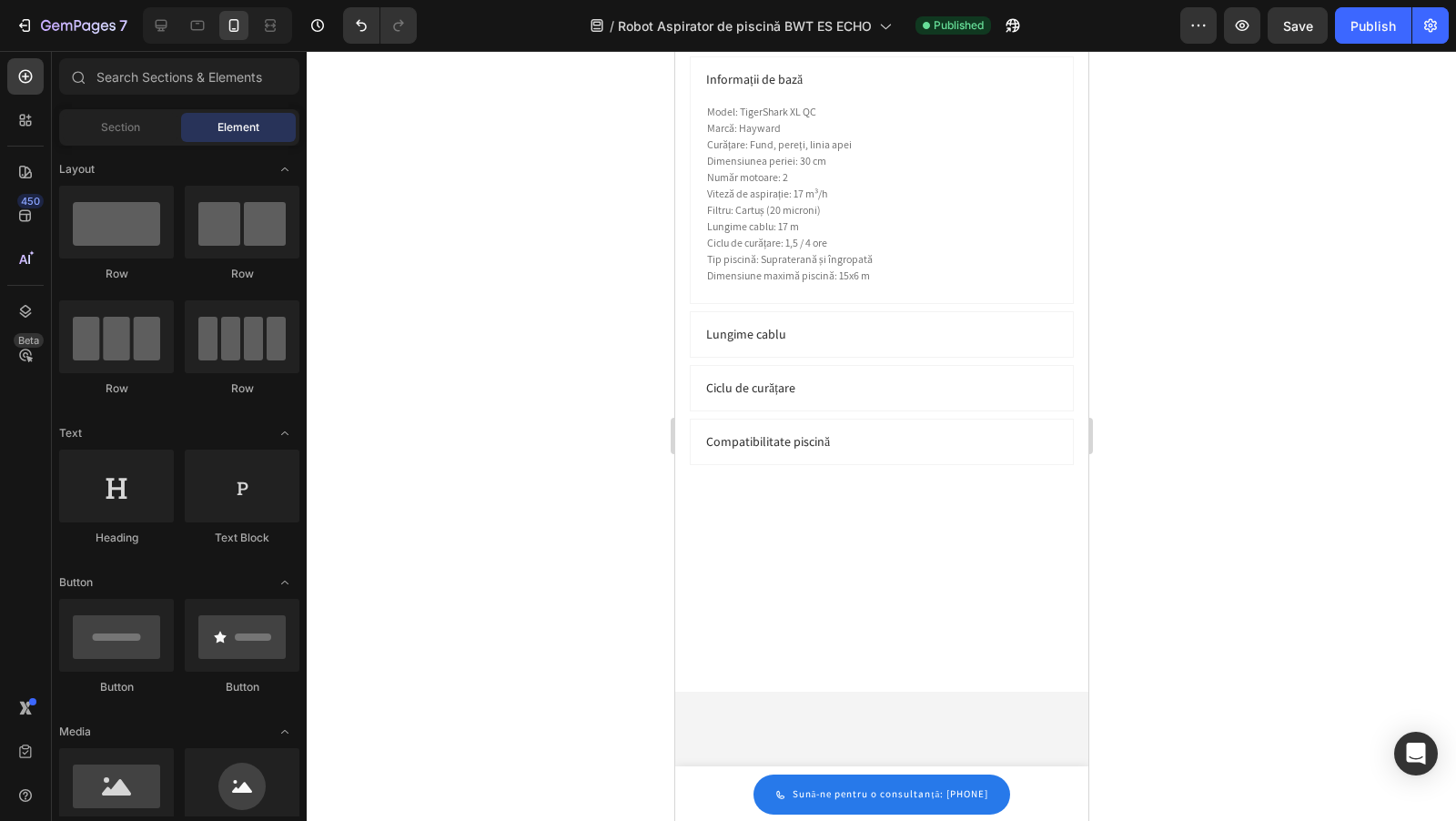 scroll, scrollTop: 4489, scrollLeft: 0, axis: vertical 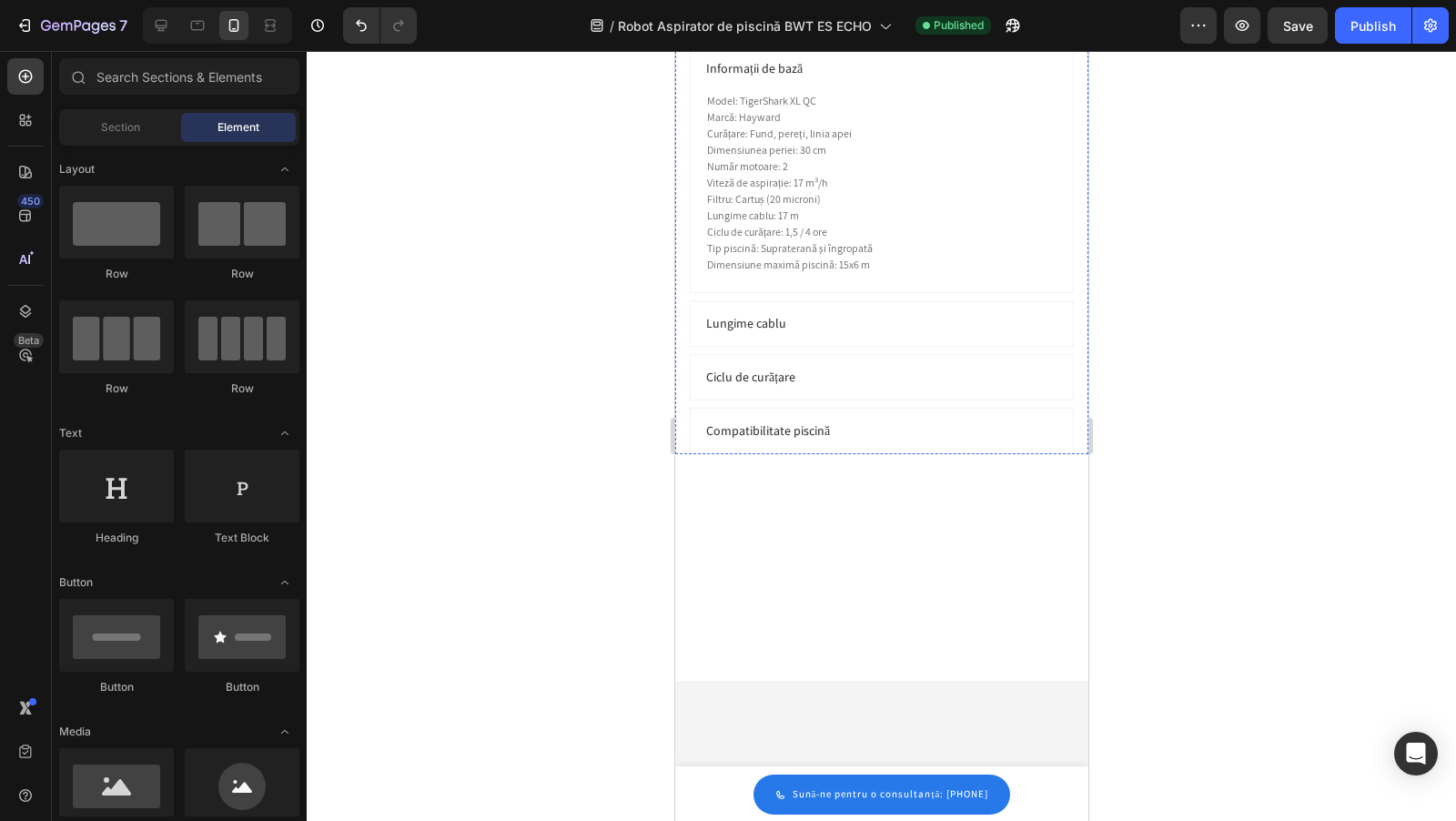click at bounding box center [881, -170] 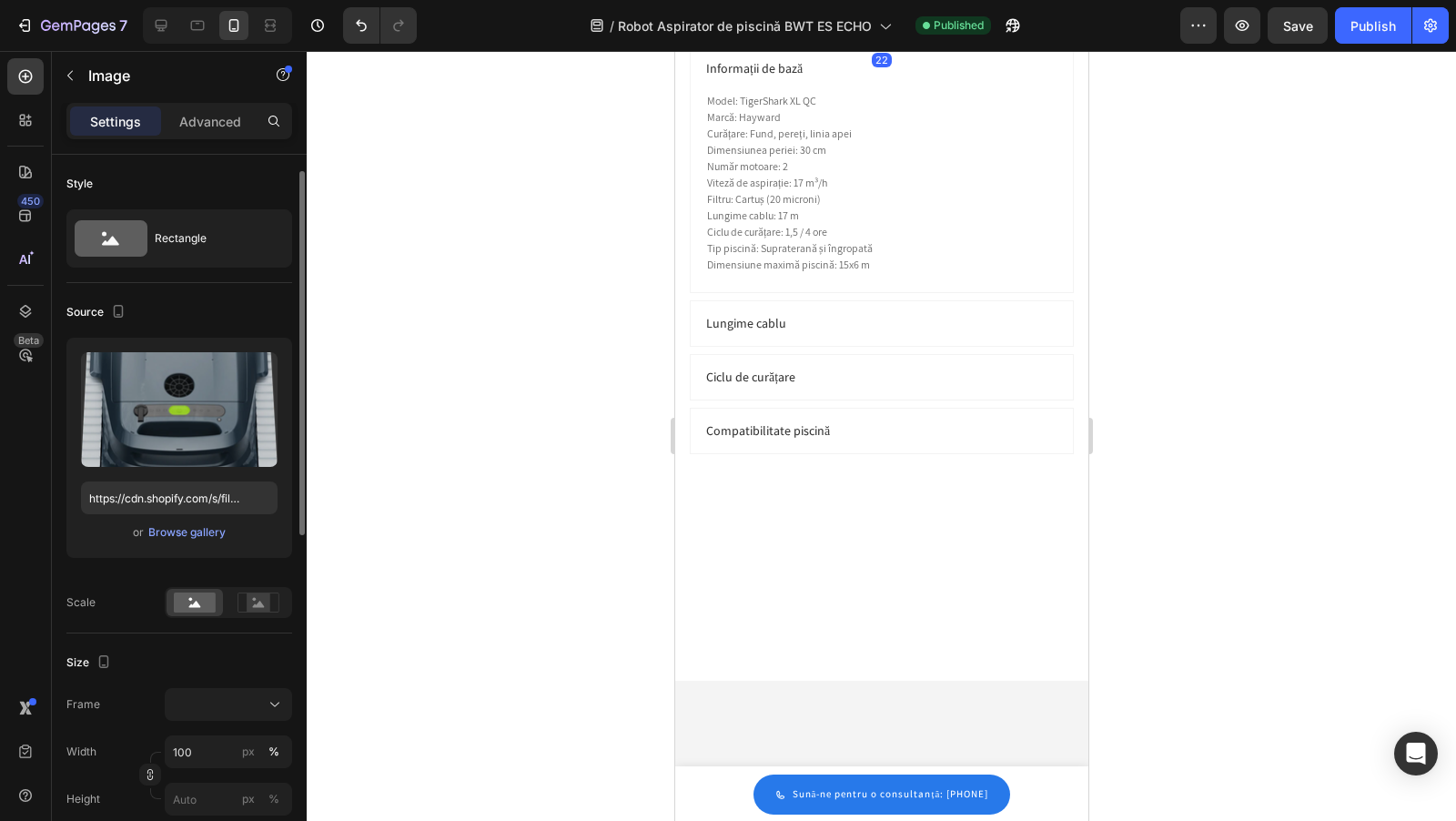 scroll, scrollTop: 73, scrollLeft: 0, axis: vertical 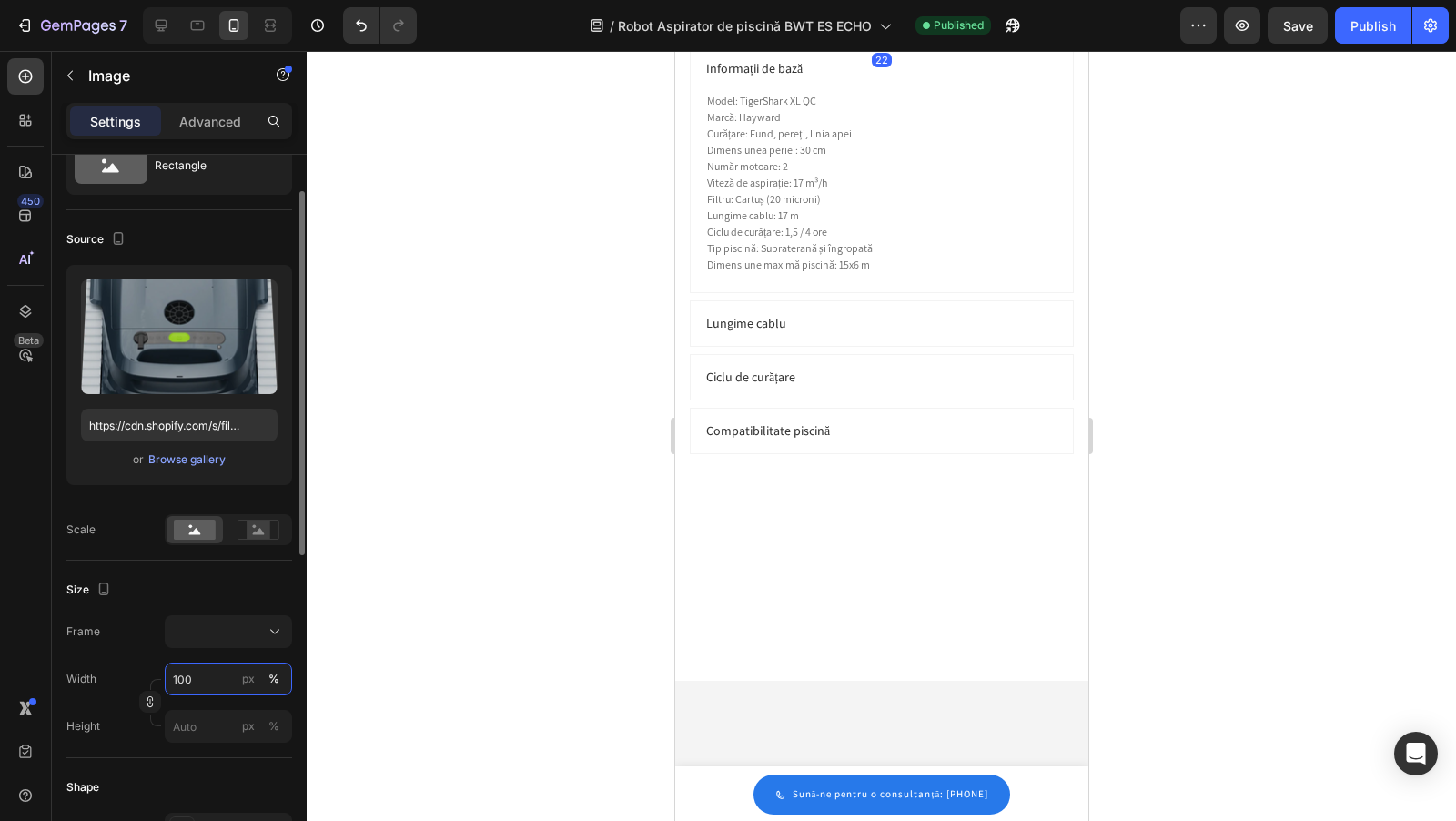 click on "100" at bounding box center (228, 679) 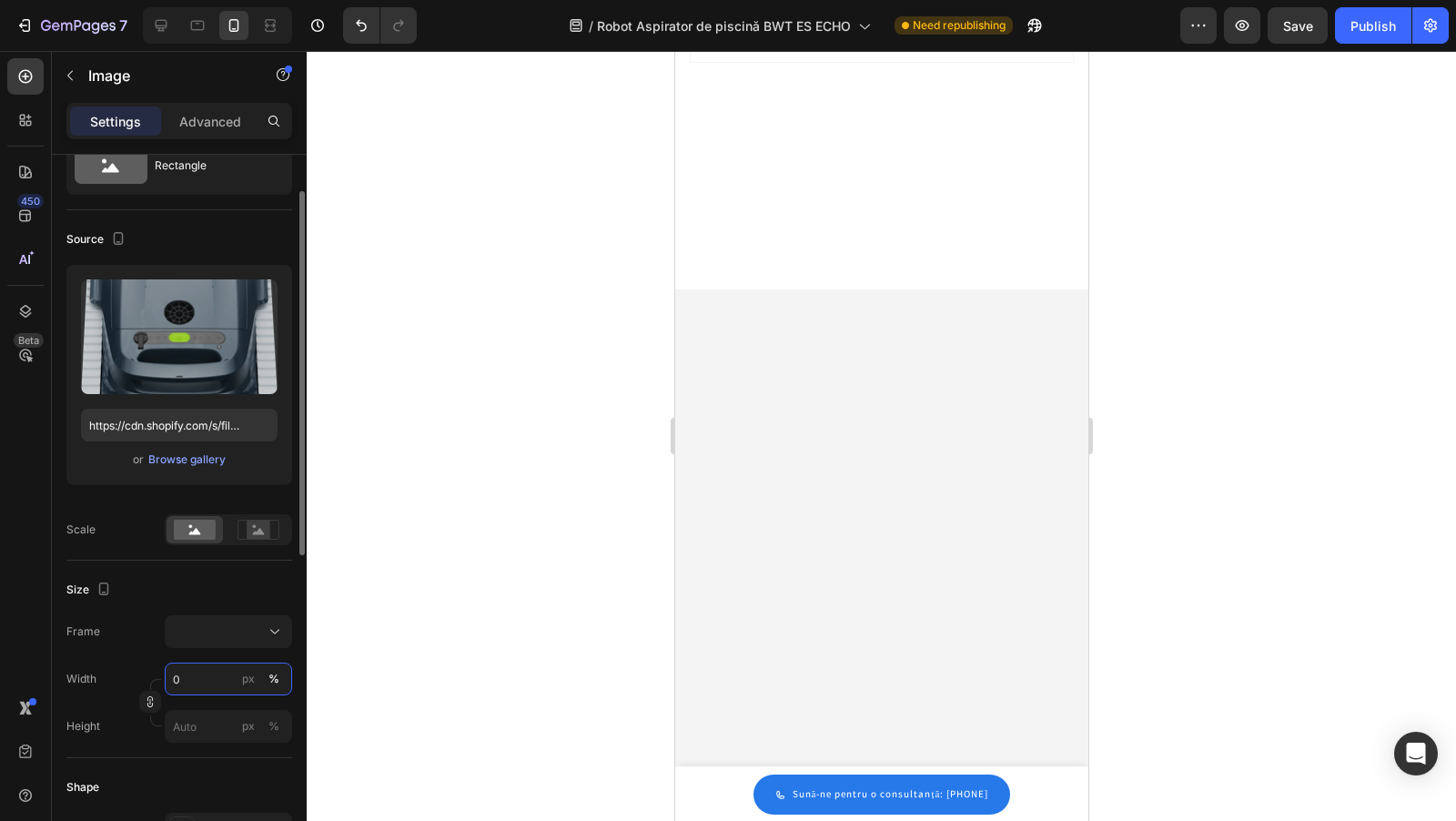 type on "60" 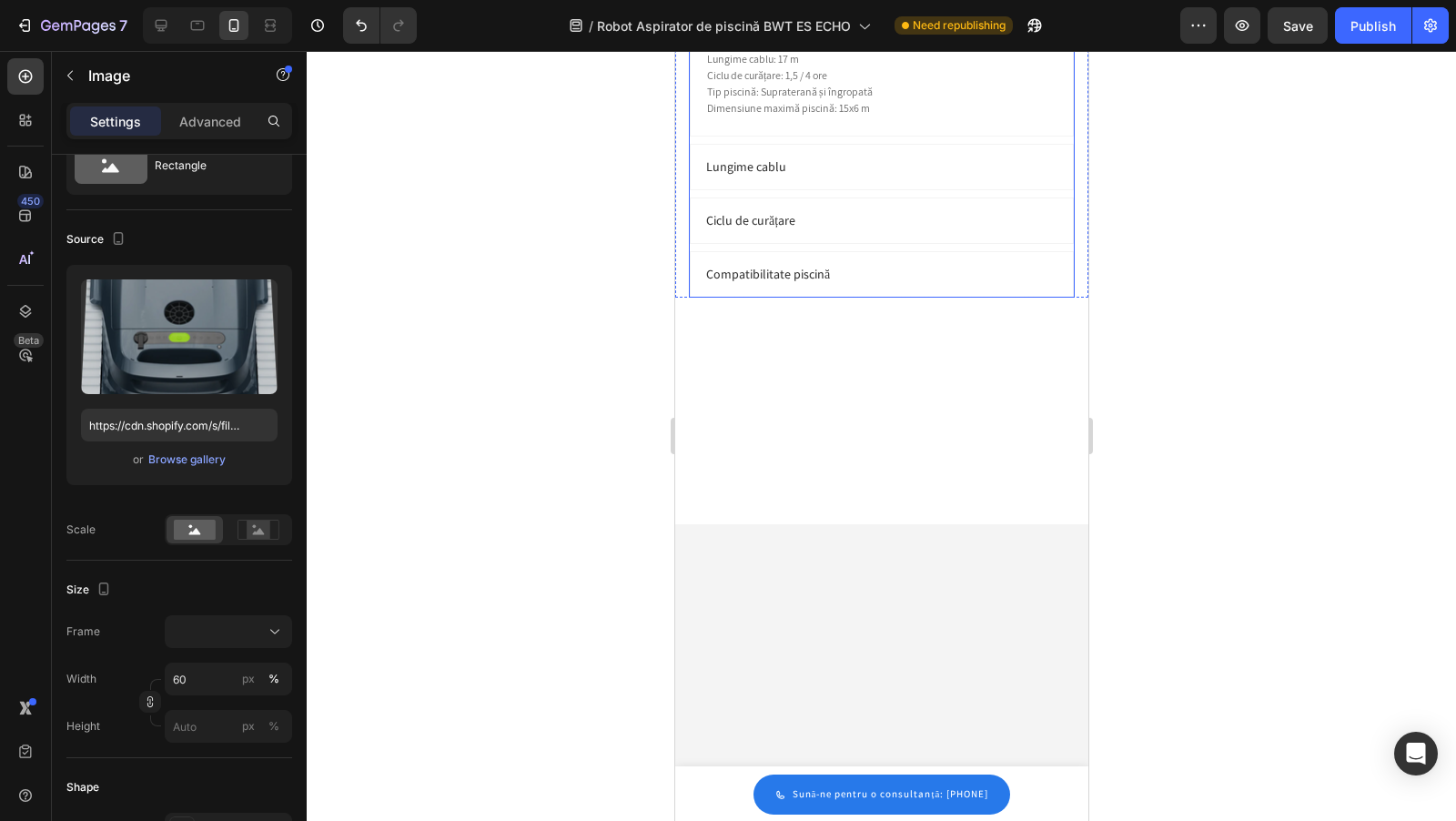 click 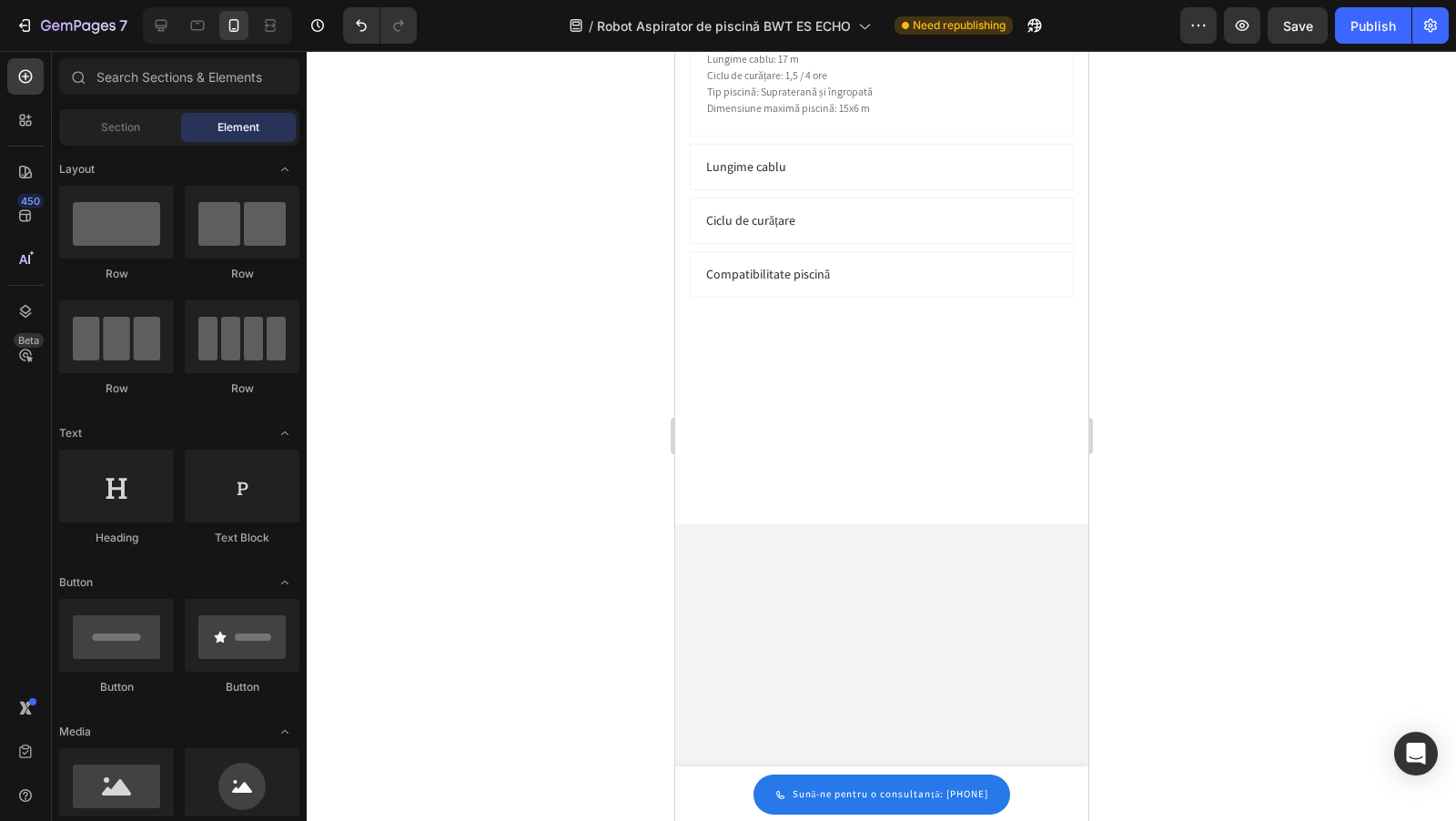 click 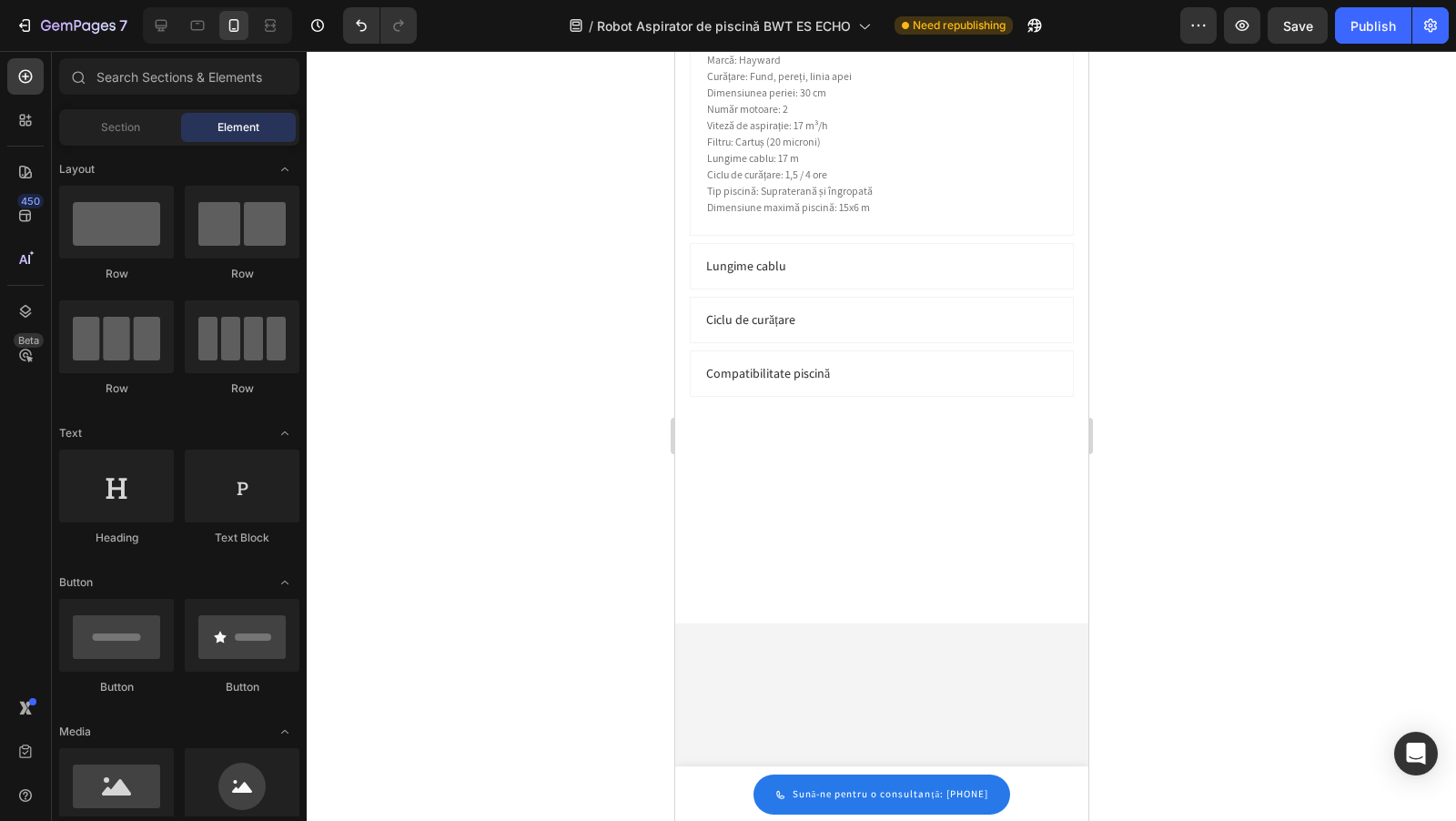 click 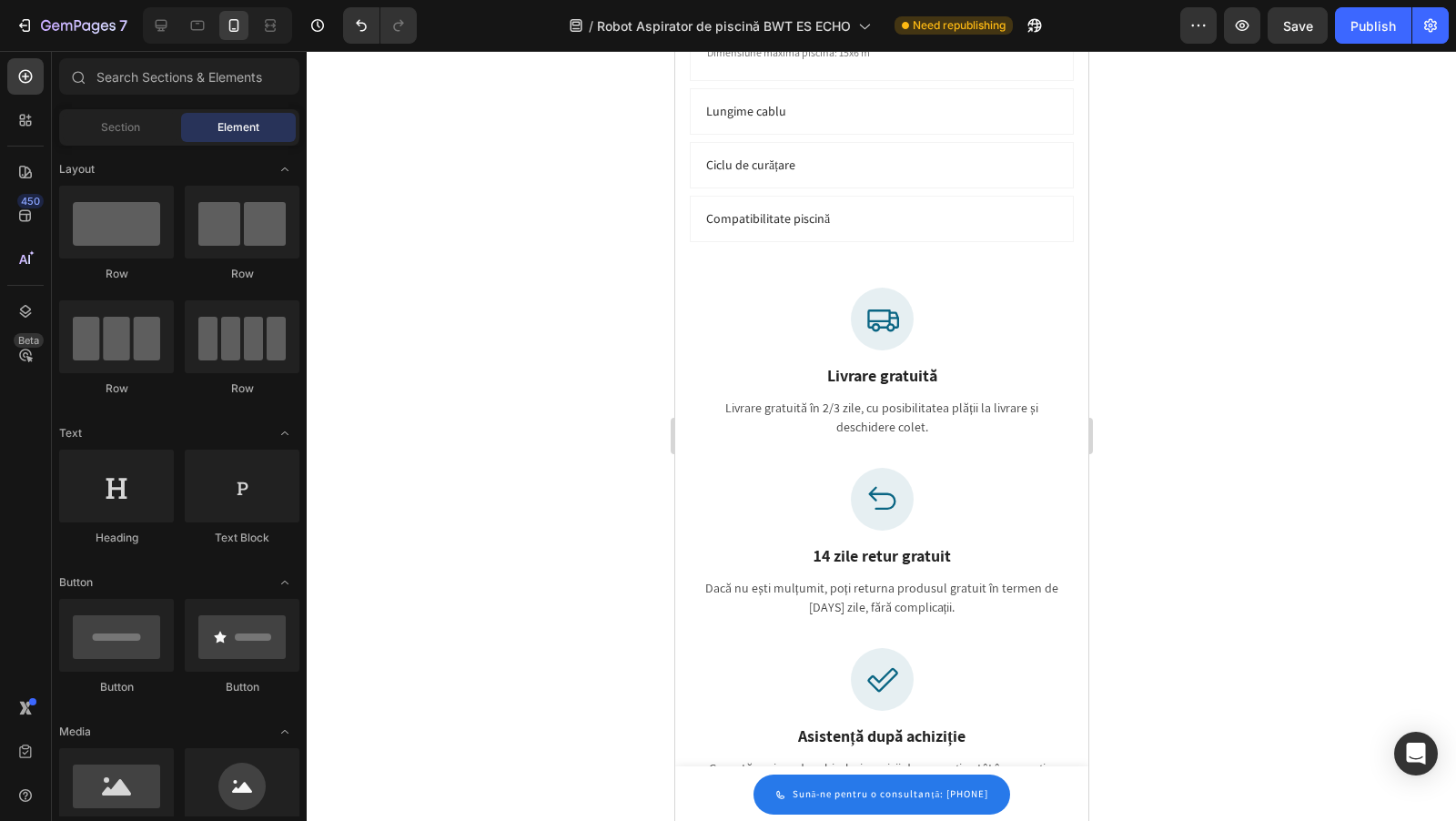 scroll, scrollTop: 5102, scrollLeft: 0, axis: vertical 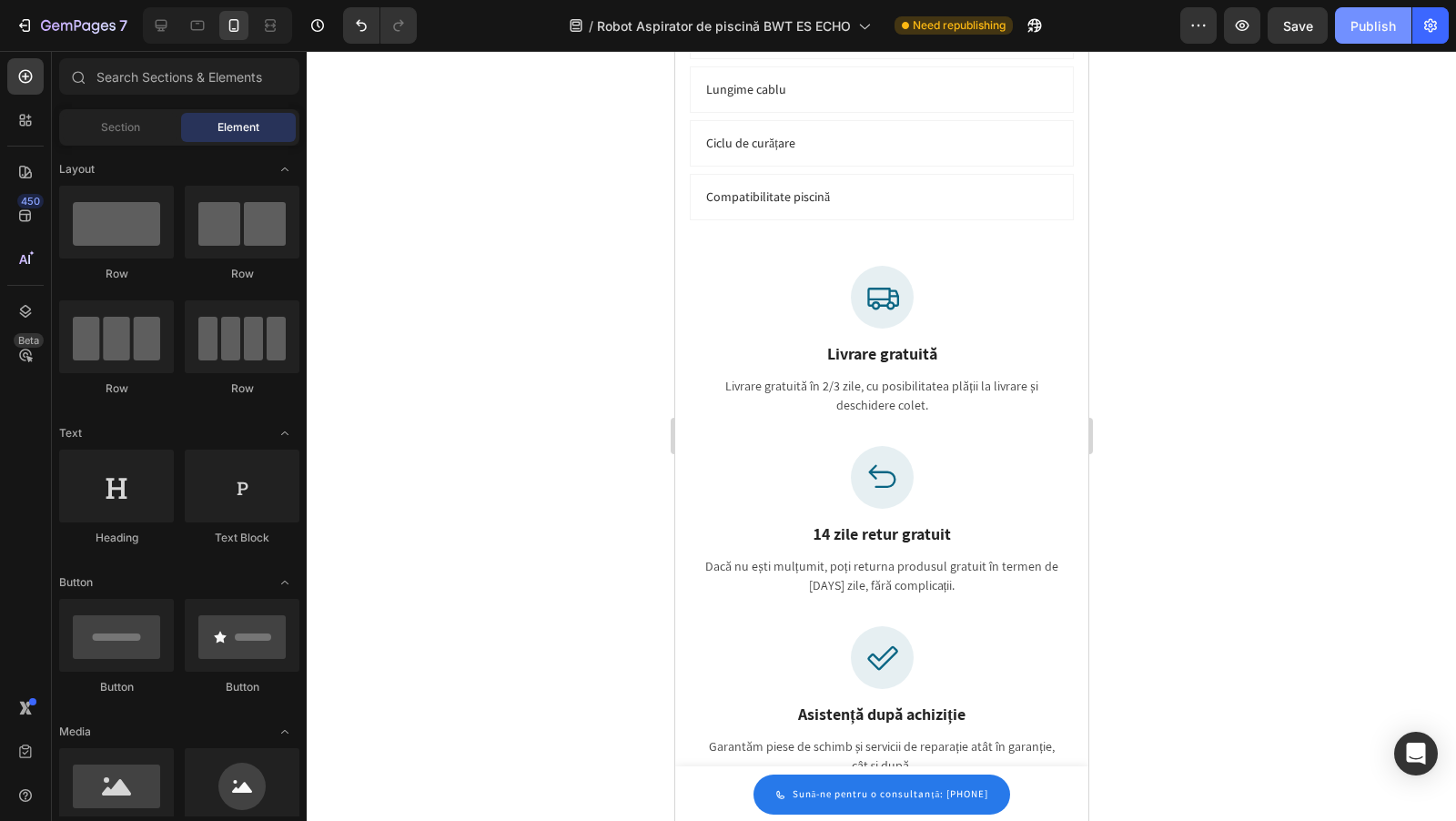 click on "Publish" 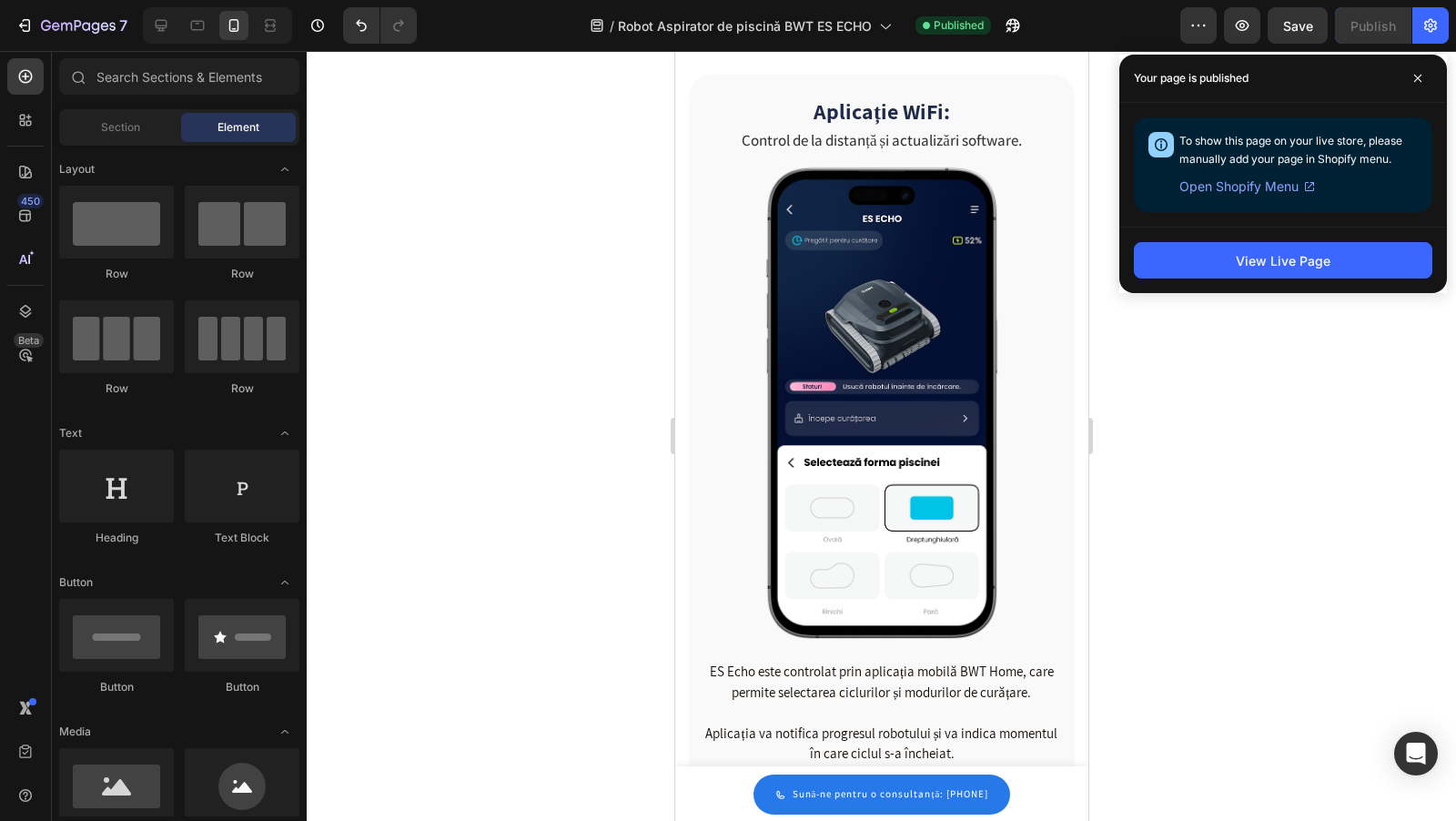 scroll, scrollTop: 0, scrollLeft: 0, axis: both 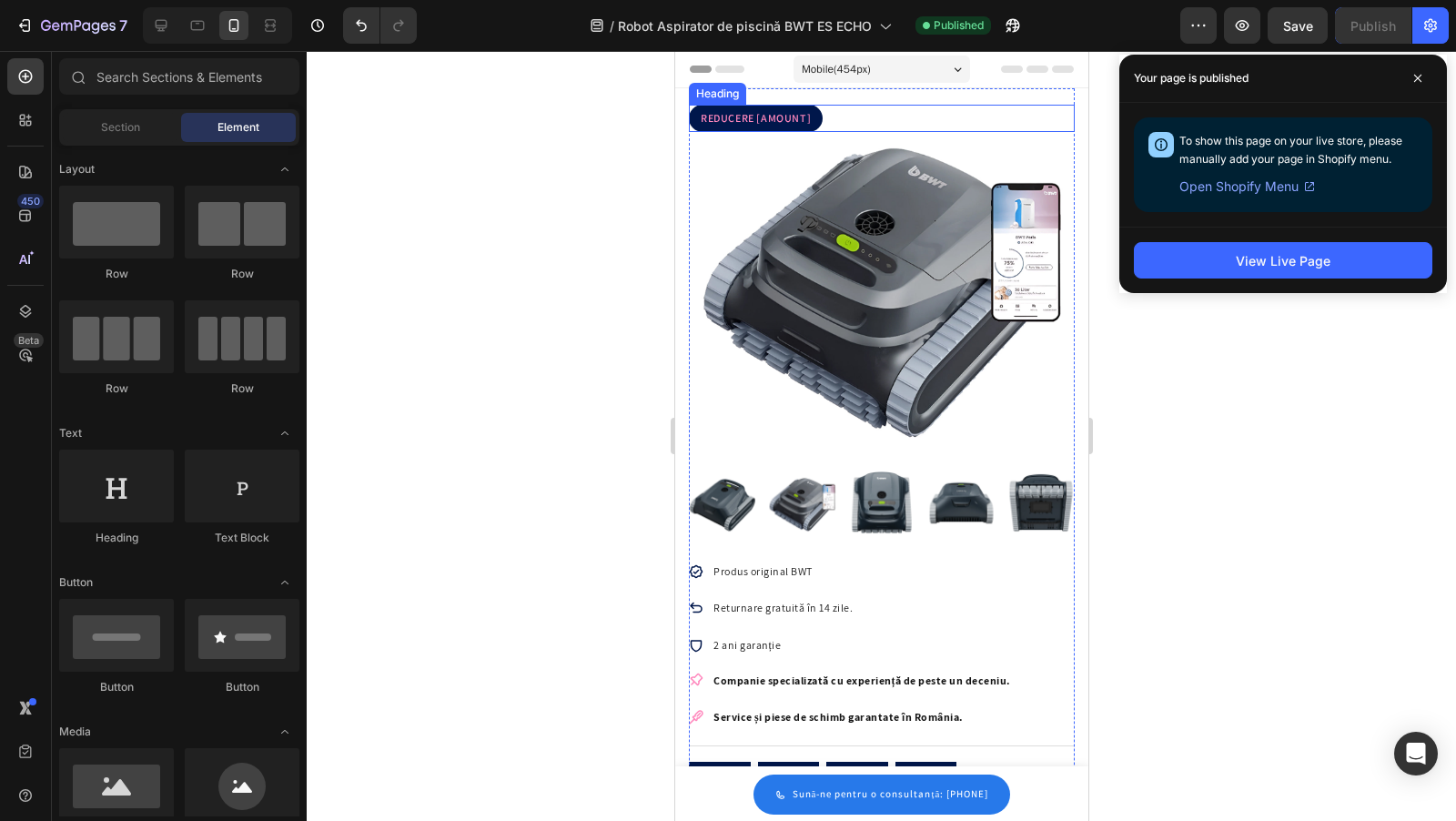 click on "REDUCERE 800 LEI" at bounding box center (754, 118) 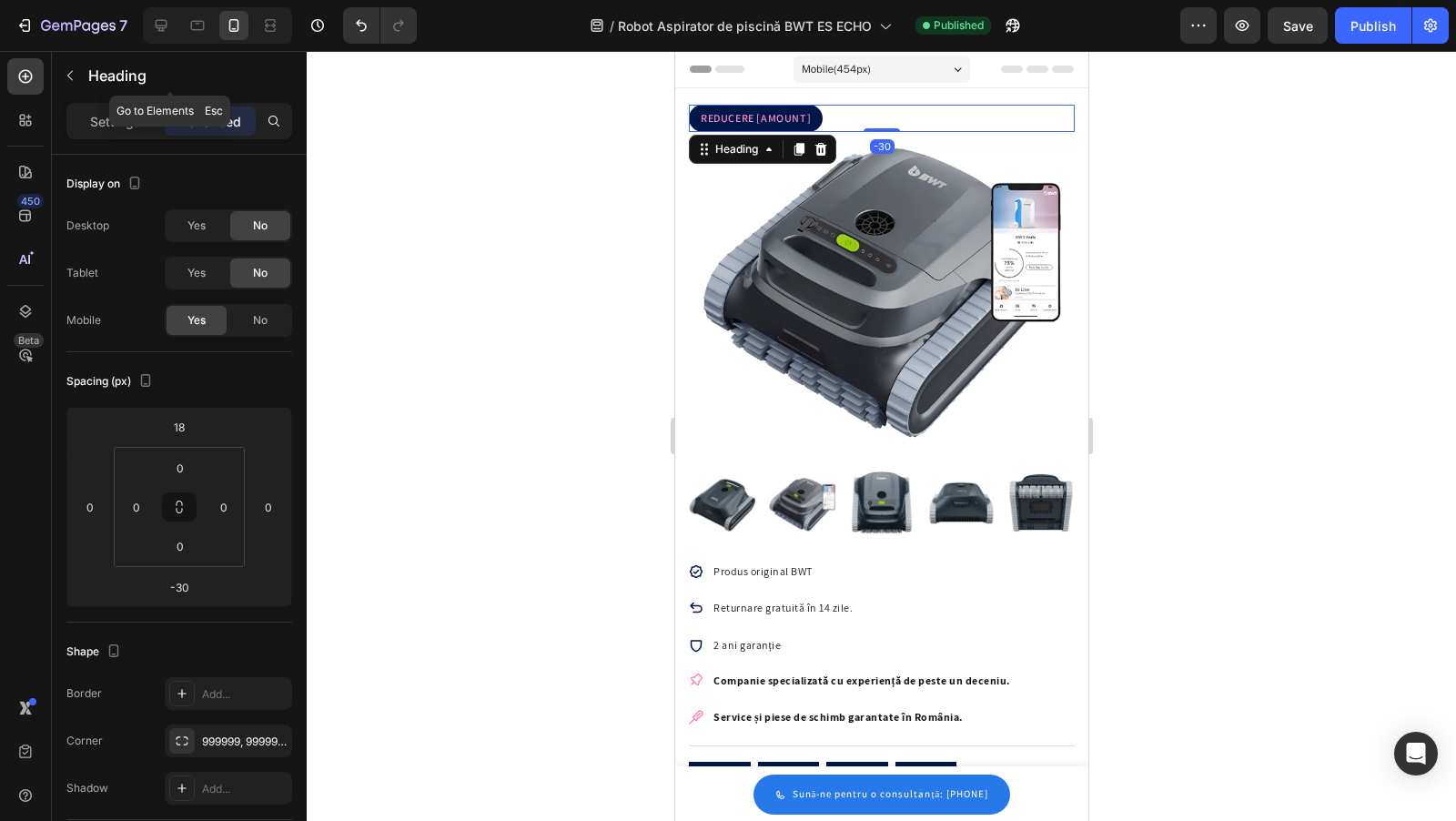 click on "Heading" 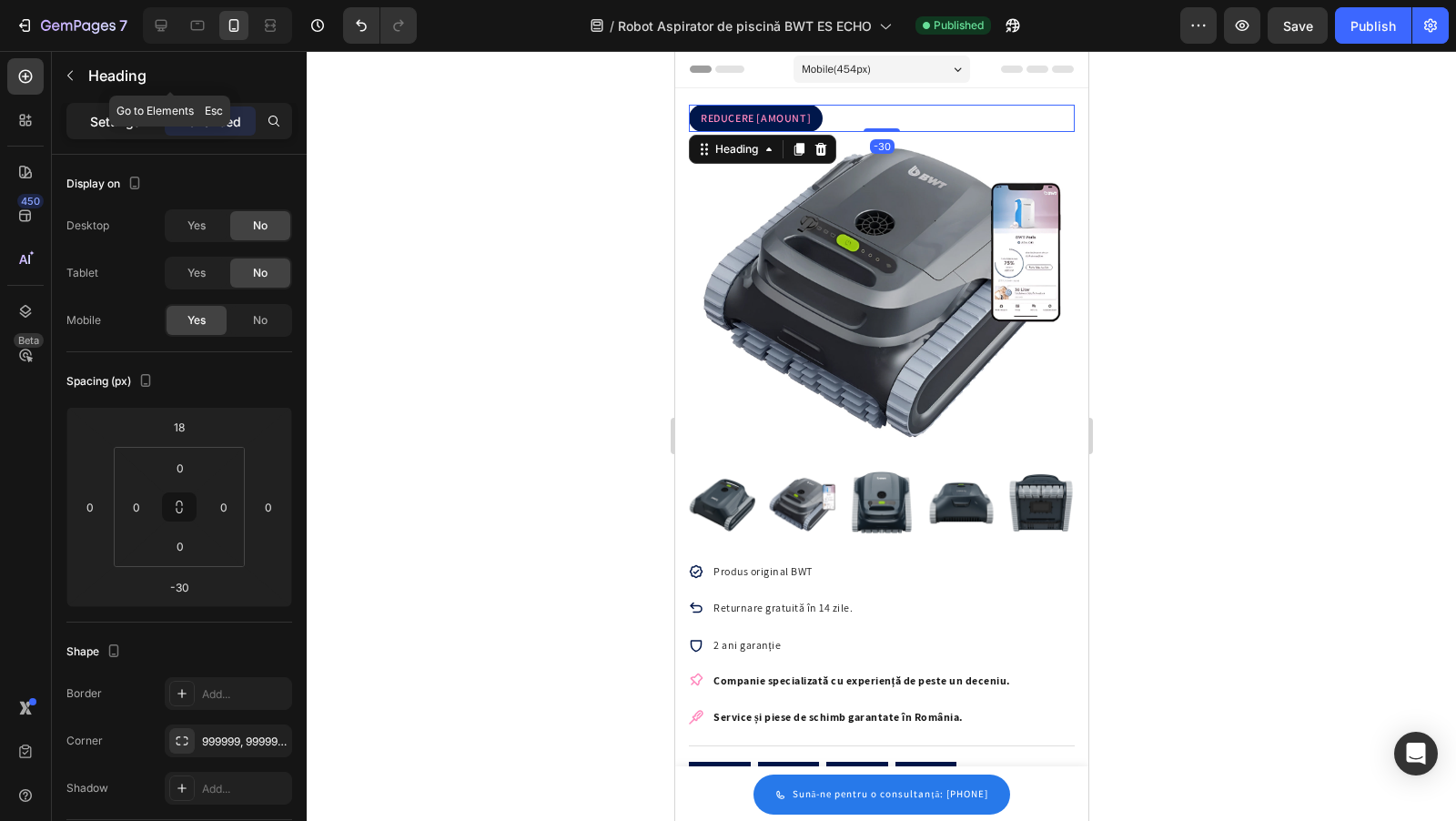 click on "Settings" at bounding box center (116, 121) 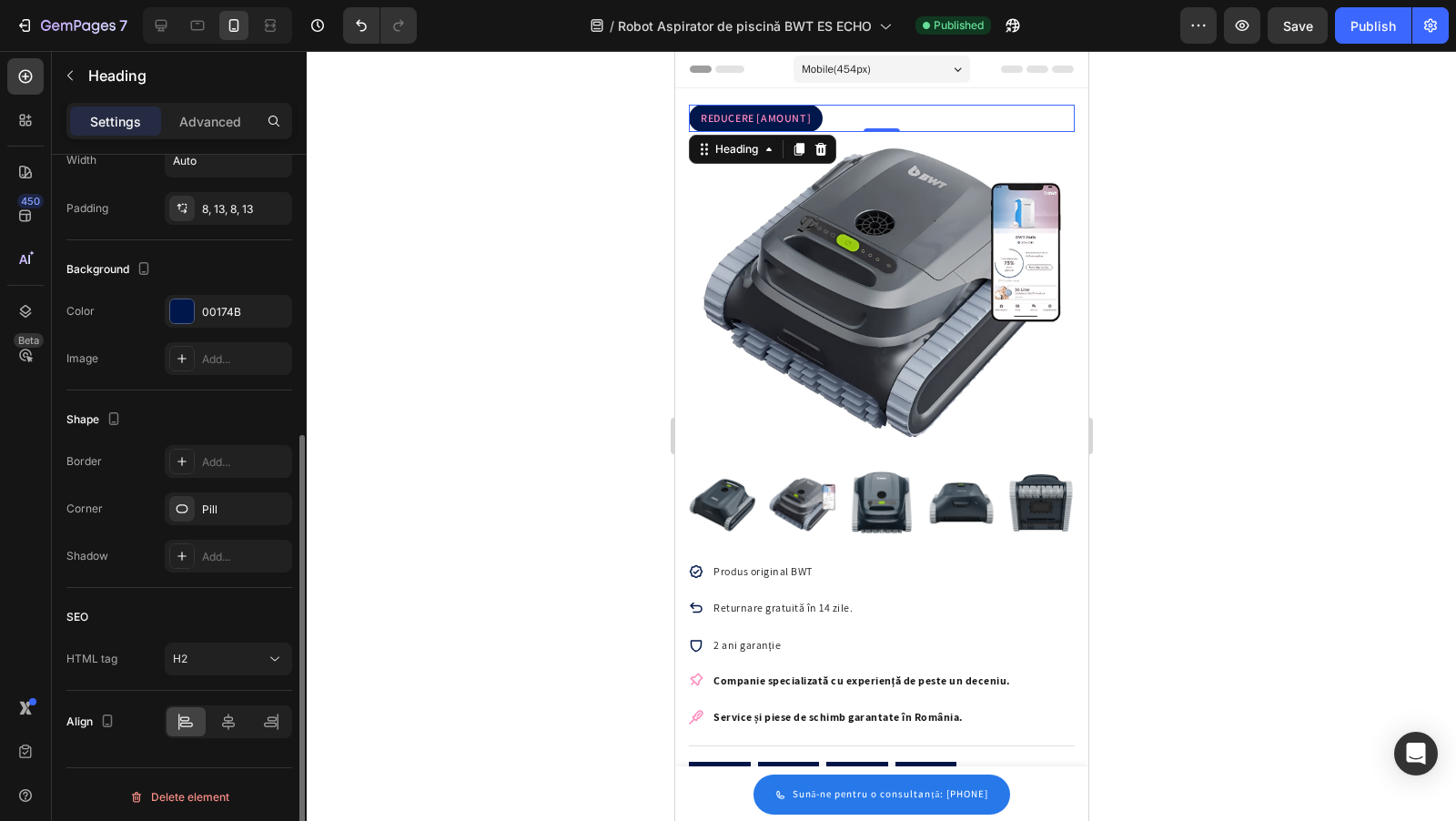 scroll, scrollTop: 0, scrollLeft: 0, axis: both 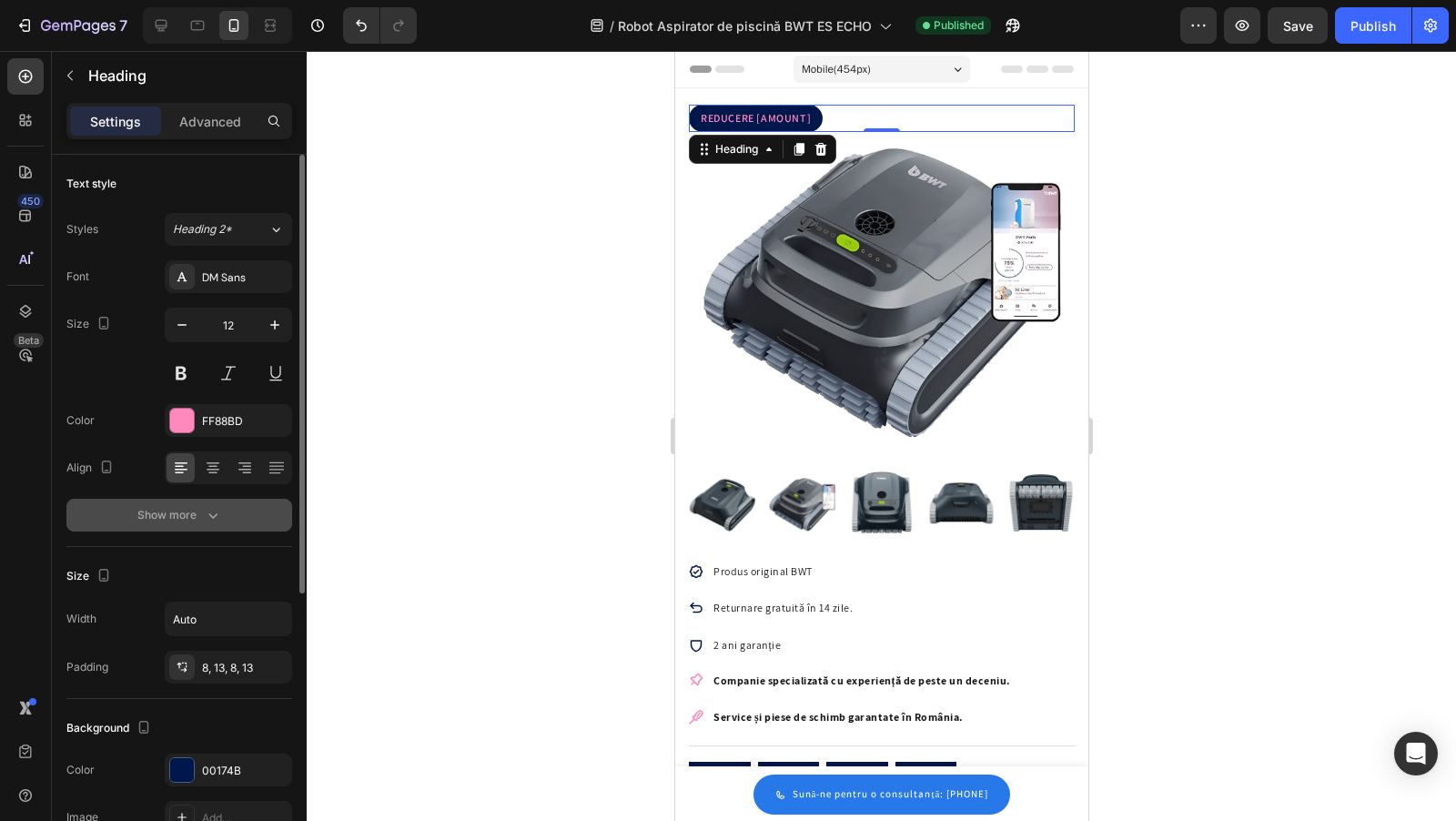 click on "Show more" at bounding box center [179, 515] 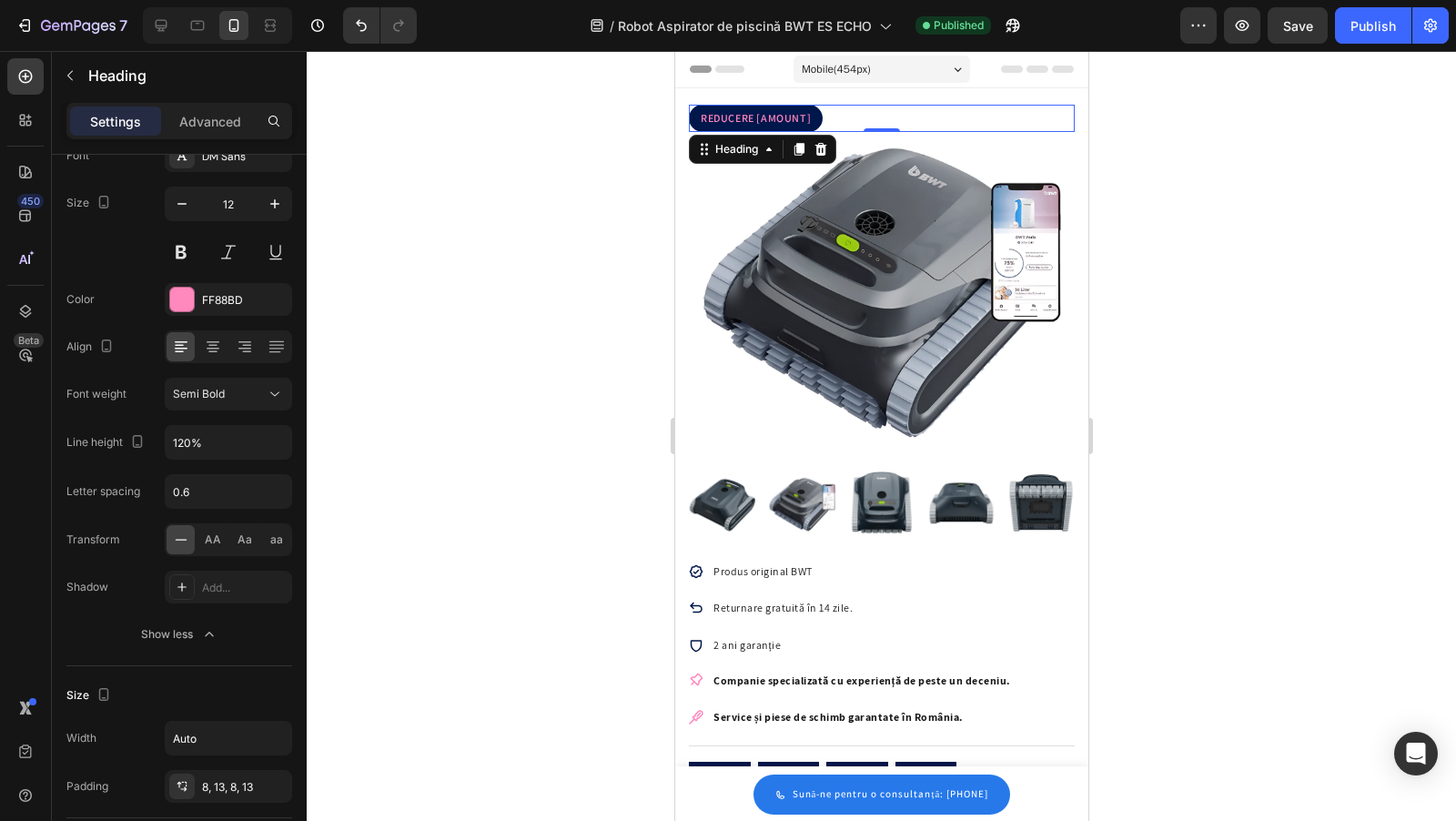 scroll, scrollTop: 0, scrollLeft: 0, axis: both 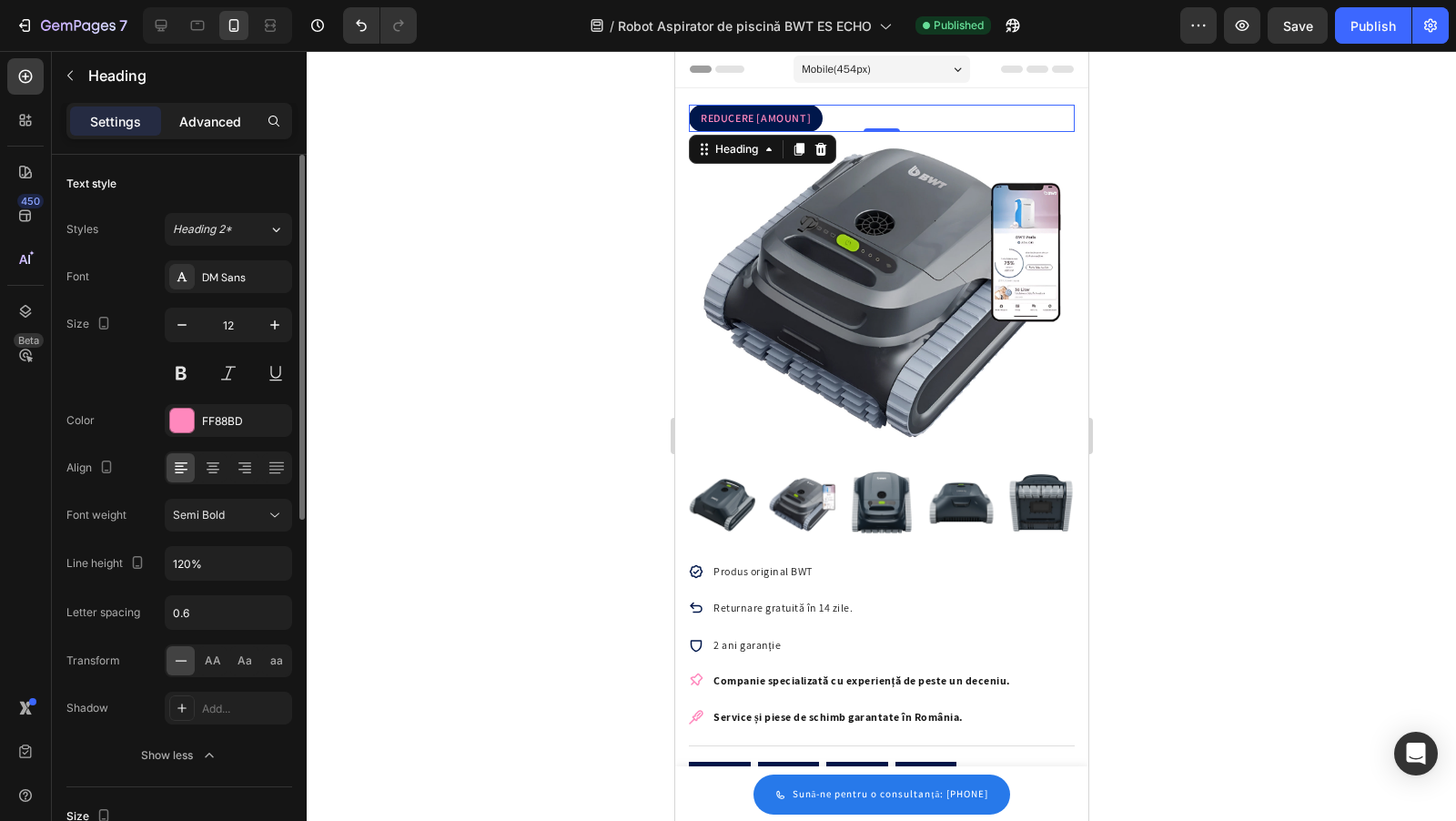 click on "Advanced" at bounding box center (210, 121) 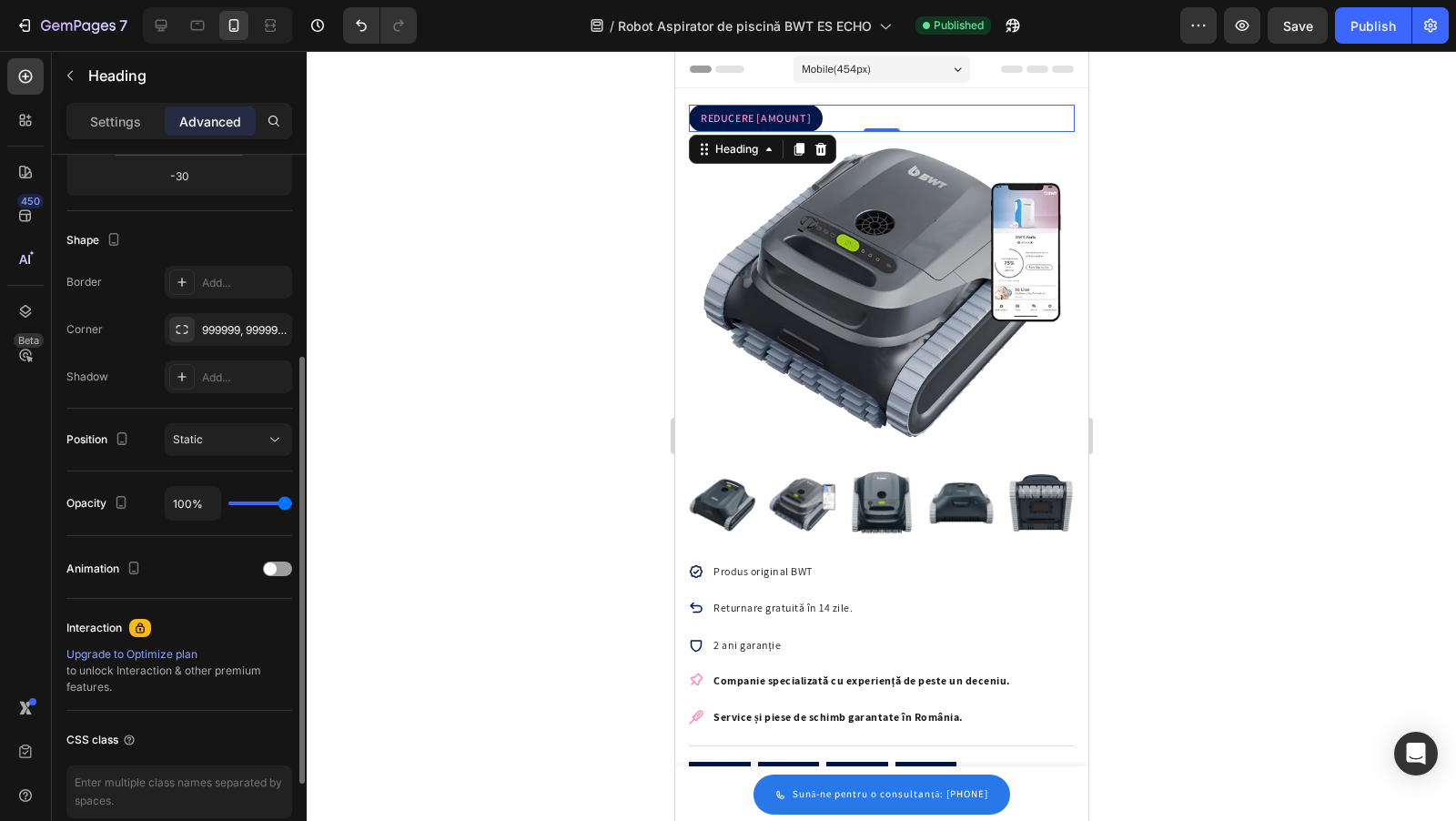 scroll, scrollTop: 421, scrollLeft: 0, axis: vertical 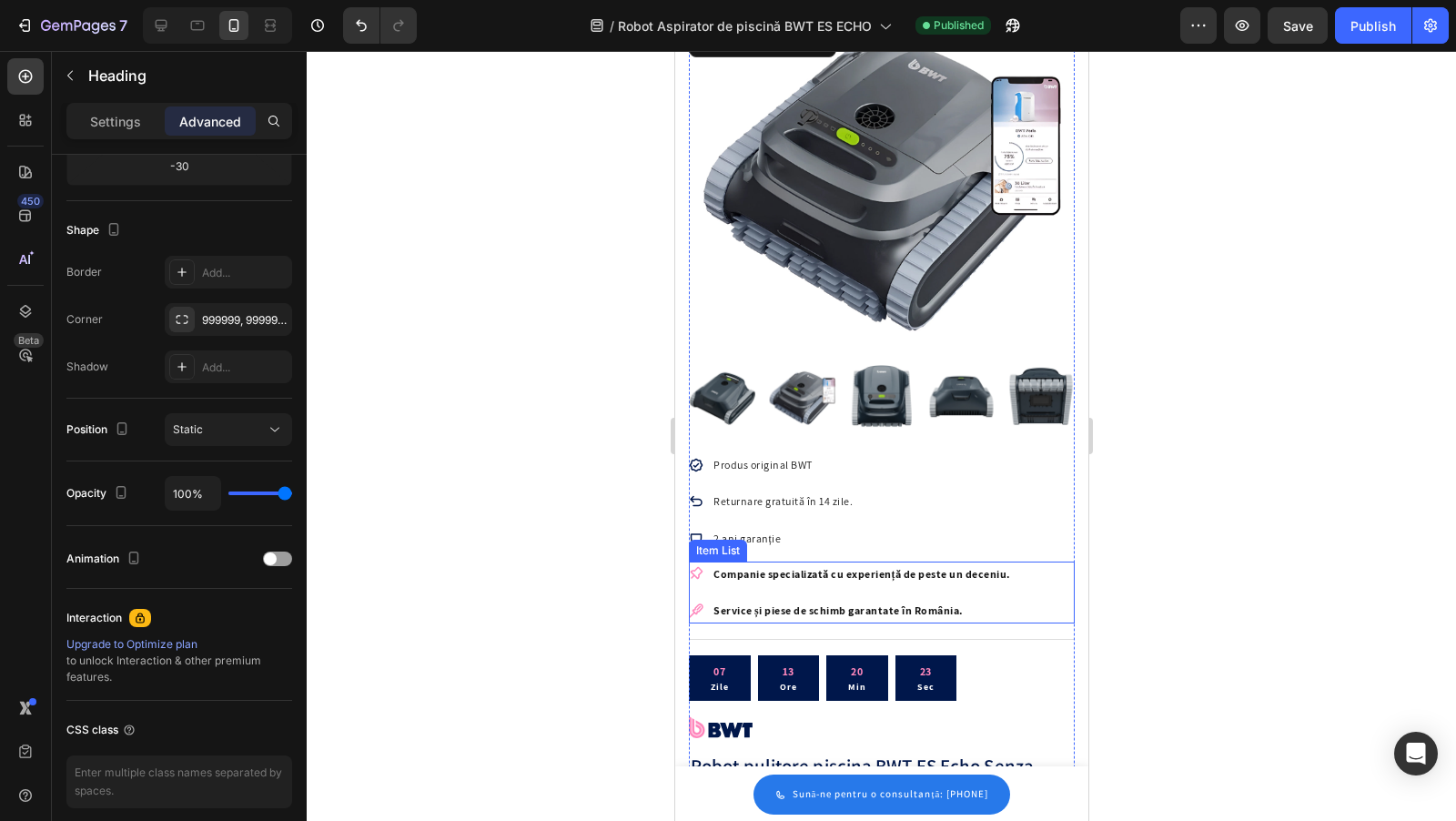 click on "Companie specializată cu experiență de peste un deceniu." at bounding box center [861, 573] 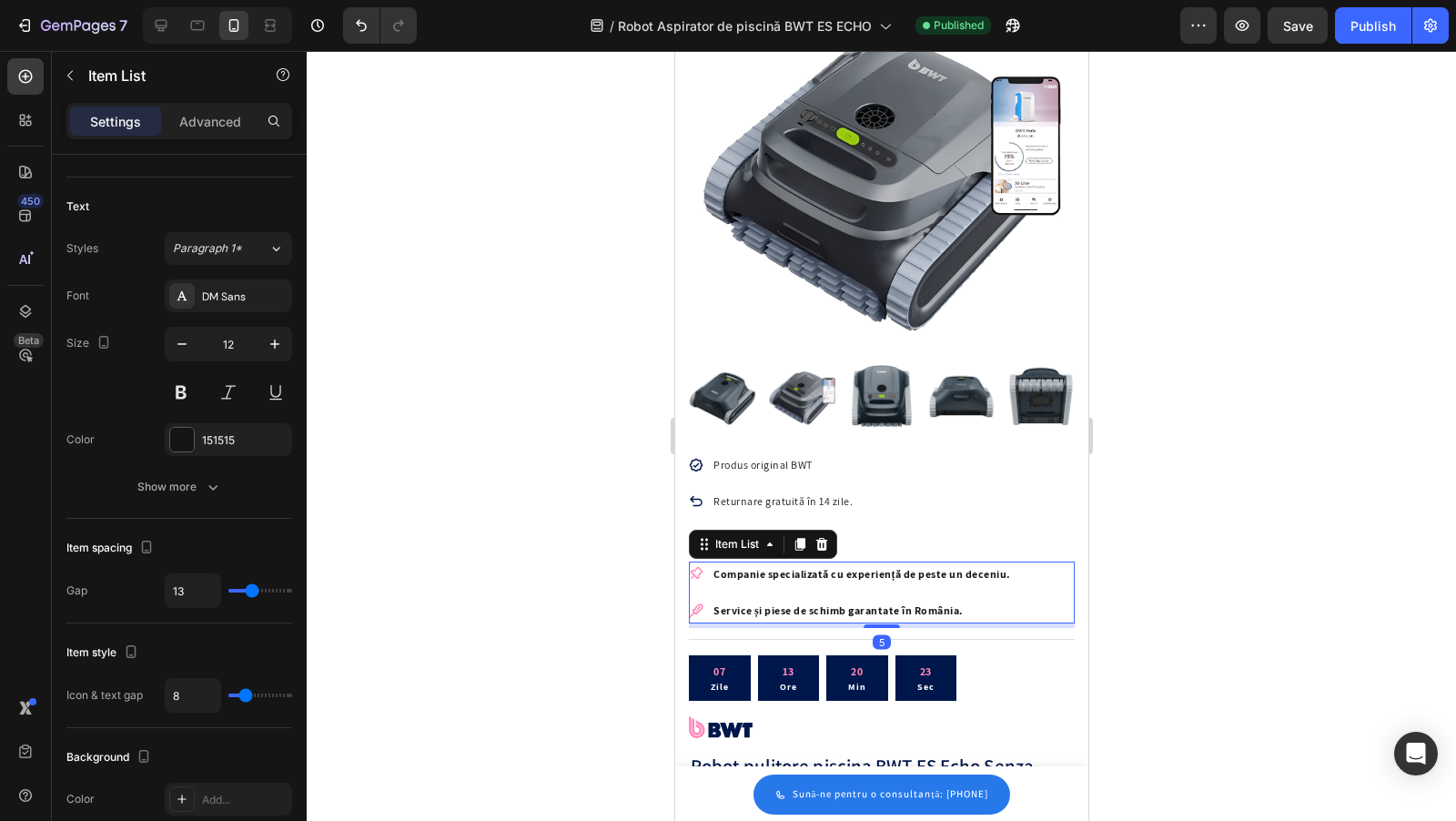 scroll, scrollTop: 0, scrollLeft: 0, axis: both 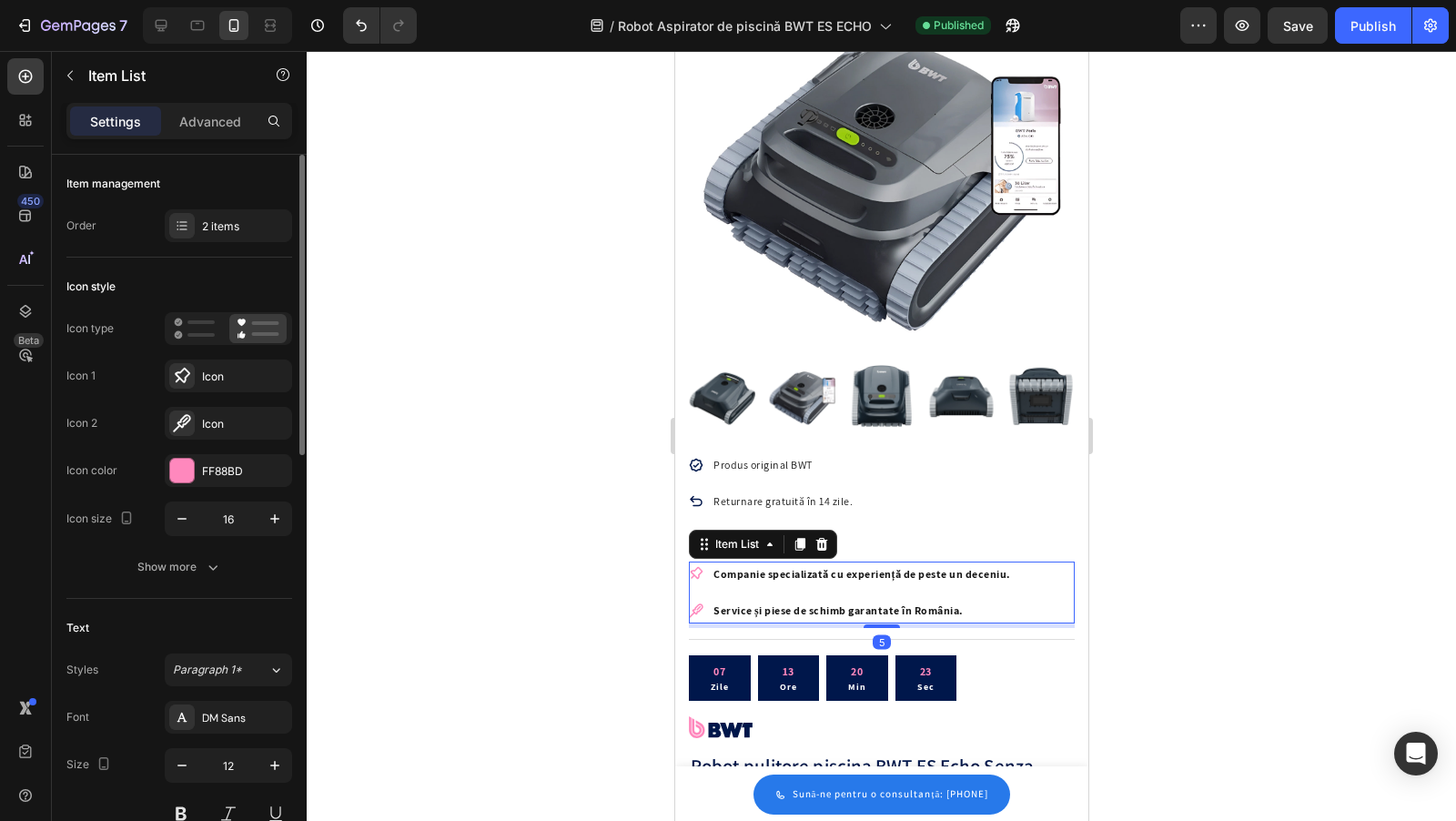 click on "Companie specializată cu experiență de peste un deceniu." at bounding box center [861, 573] 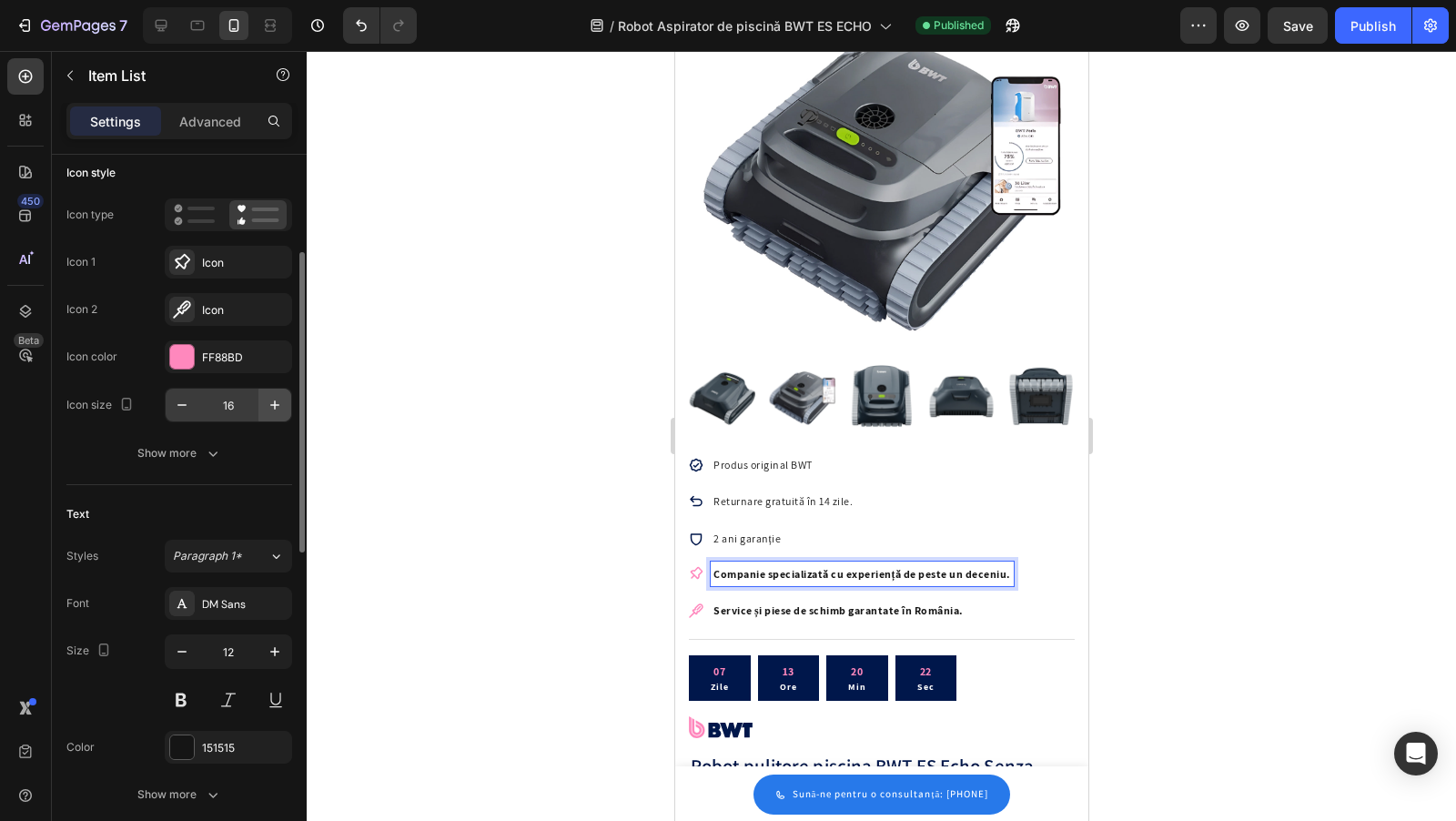scroll, scrollTop: 165, scrollLeft: 0, axis: vertical 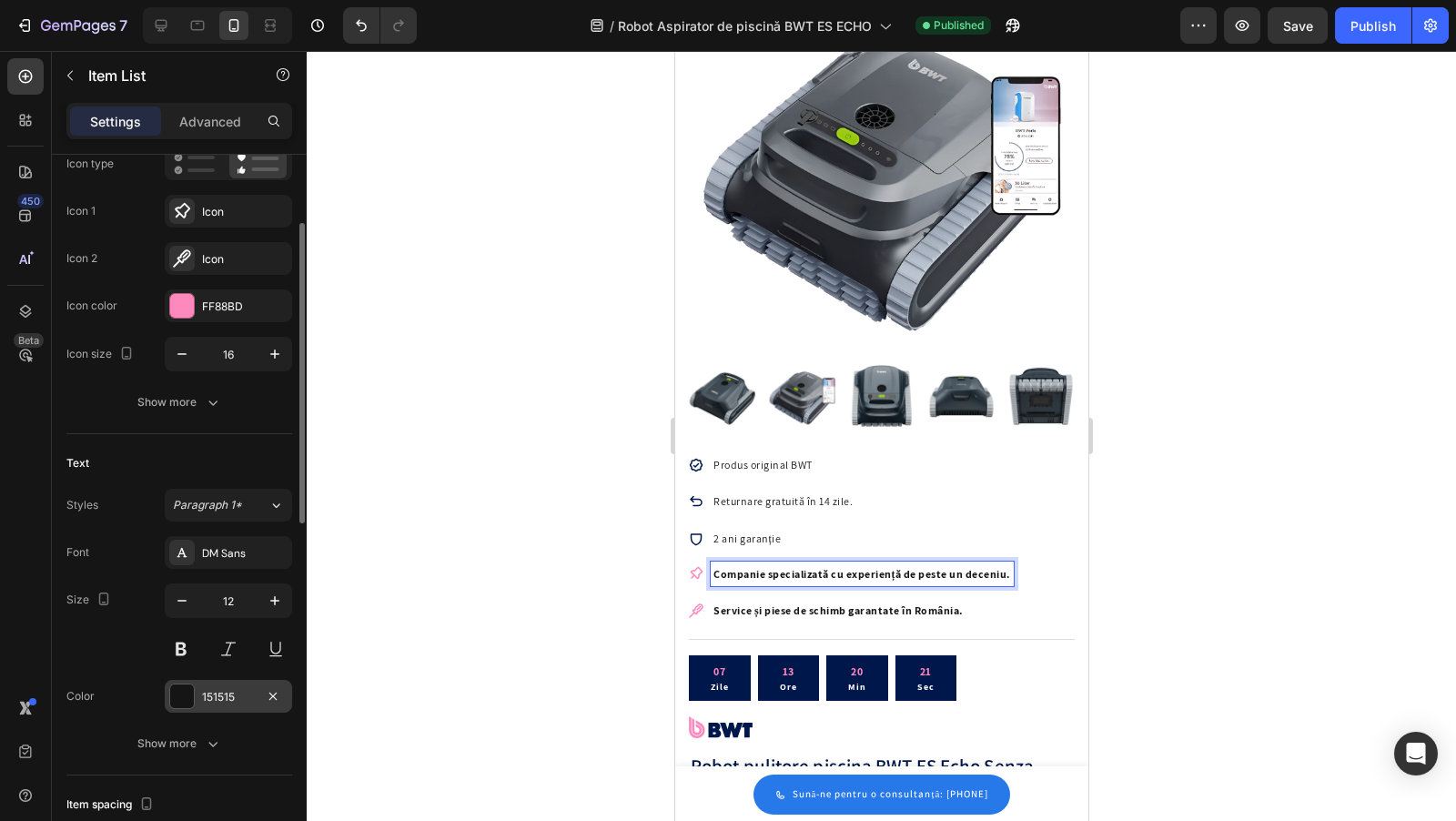 click at bounding box center (182, 696) 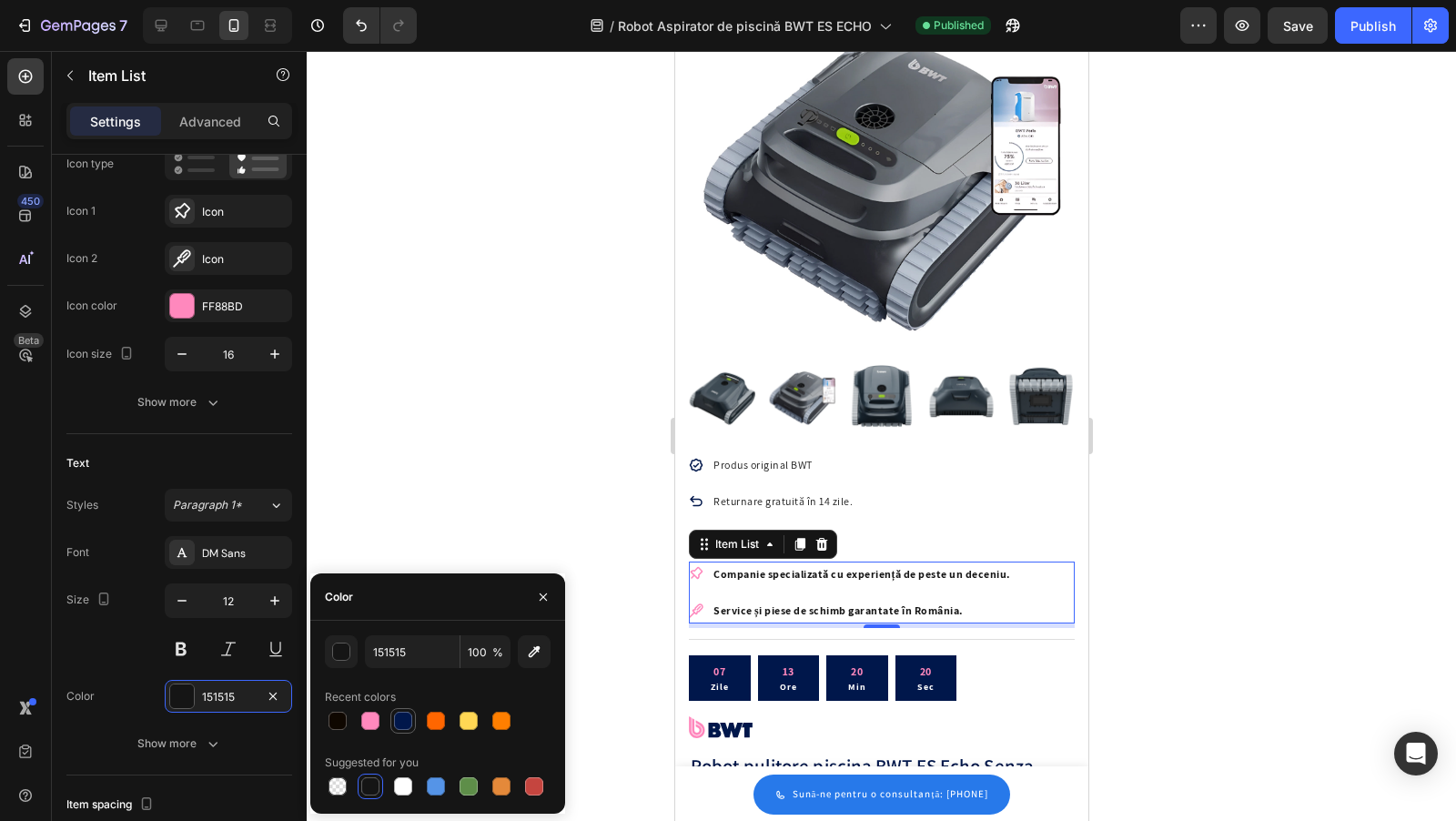 click at bounding box center [403, 721] 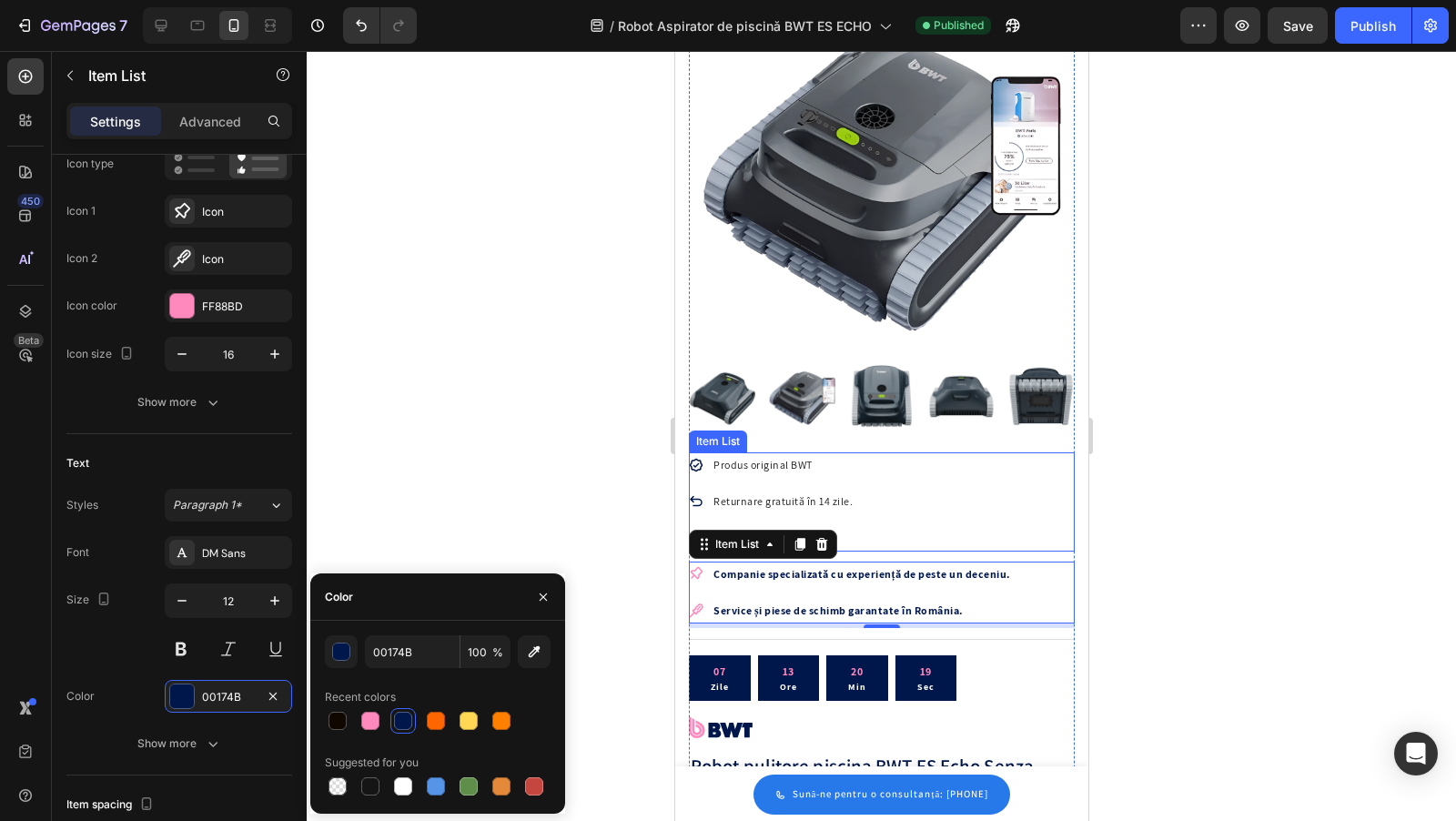 click on "Produs original BWT
Returnare gratuită în 14 zile.
2 ani garanție" at bounding box center (881, 502) 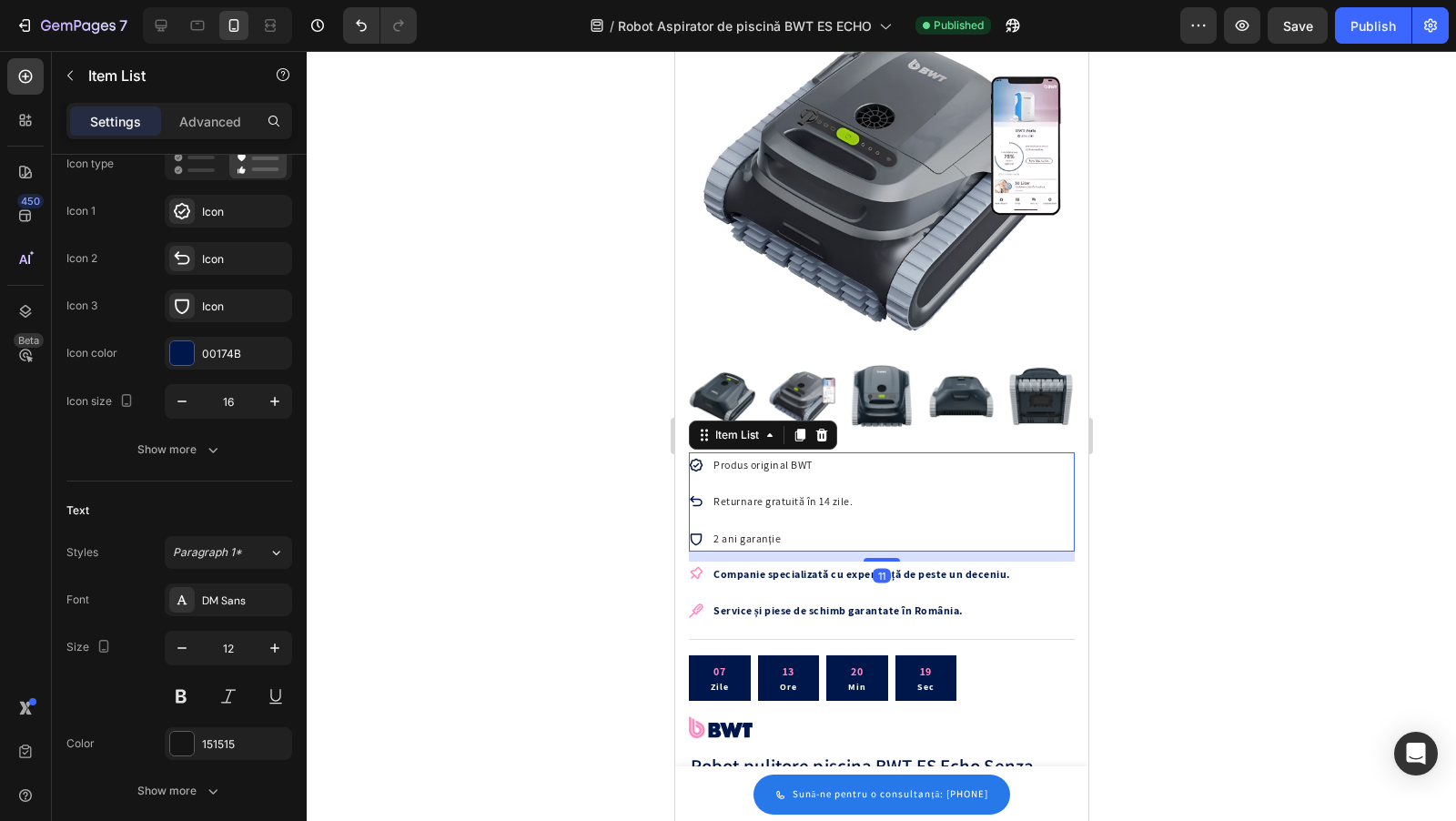 click 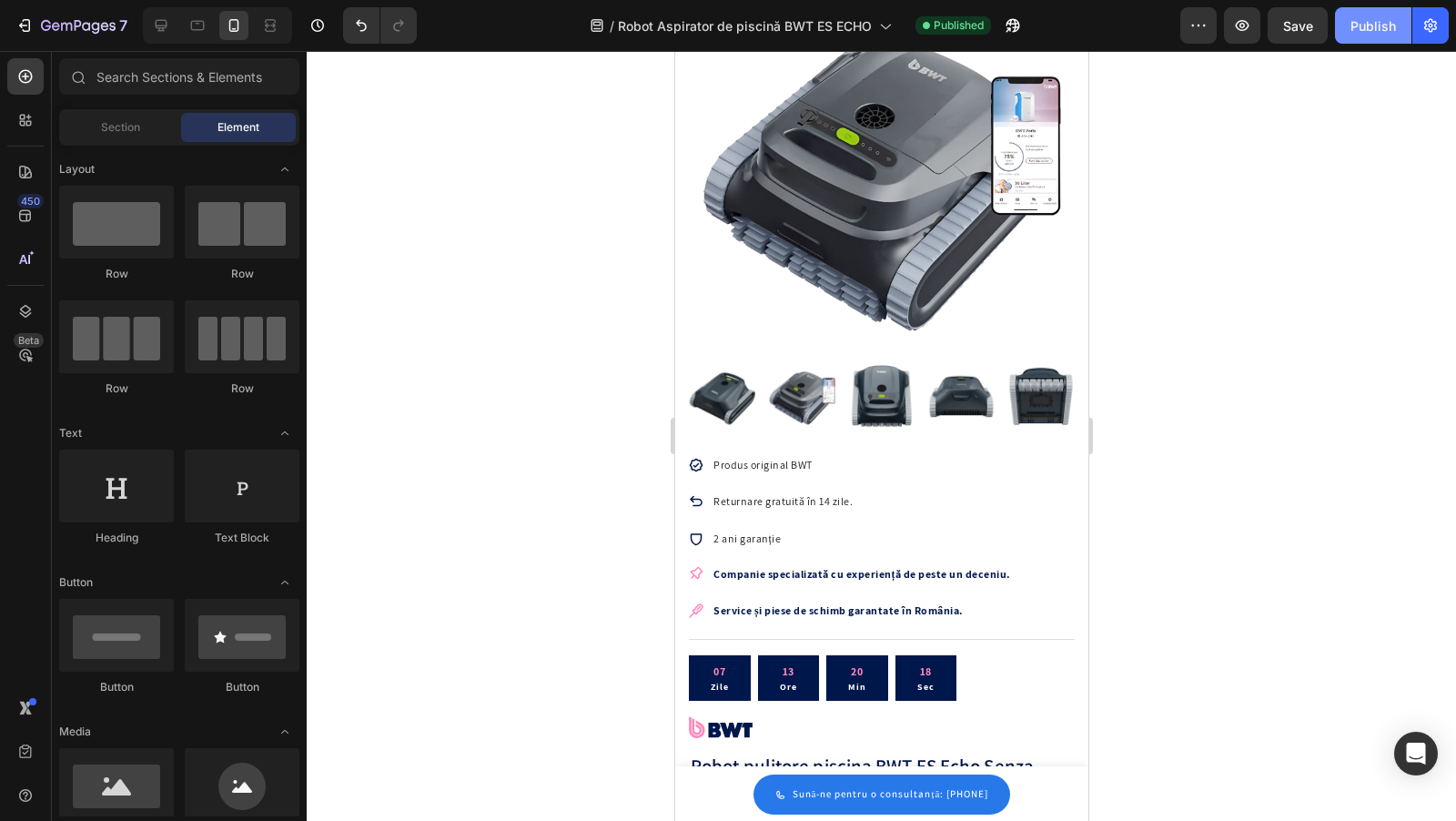 click on "Publish" 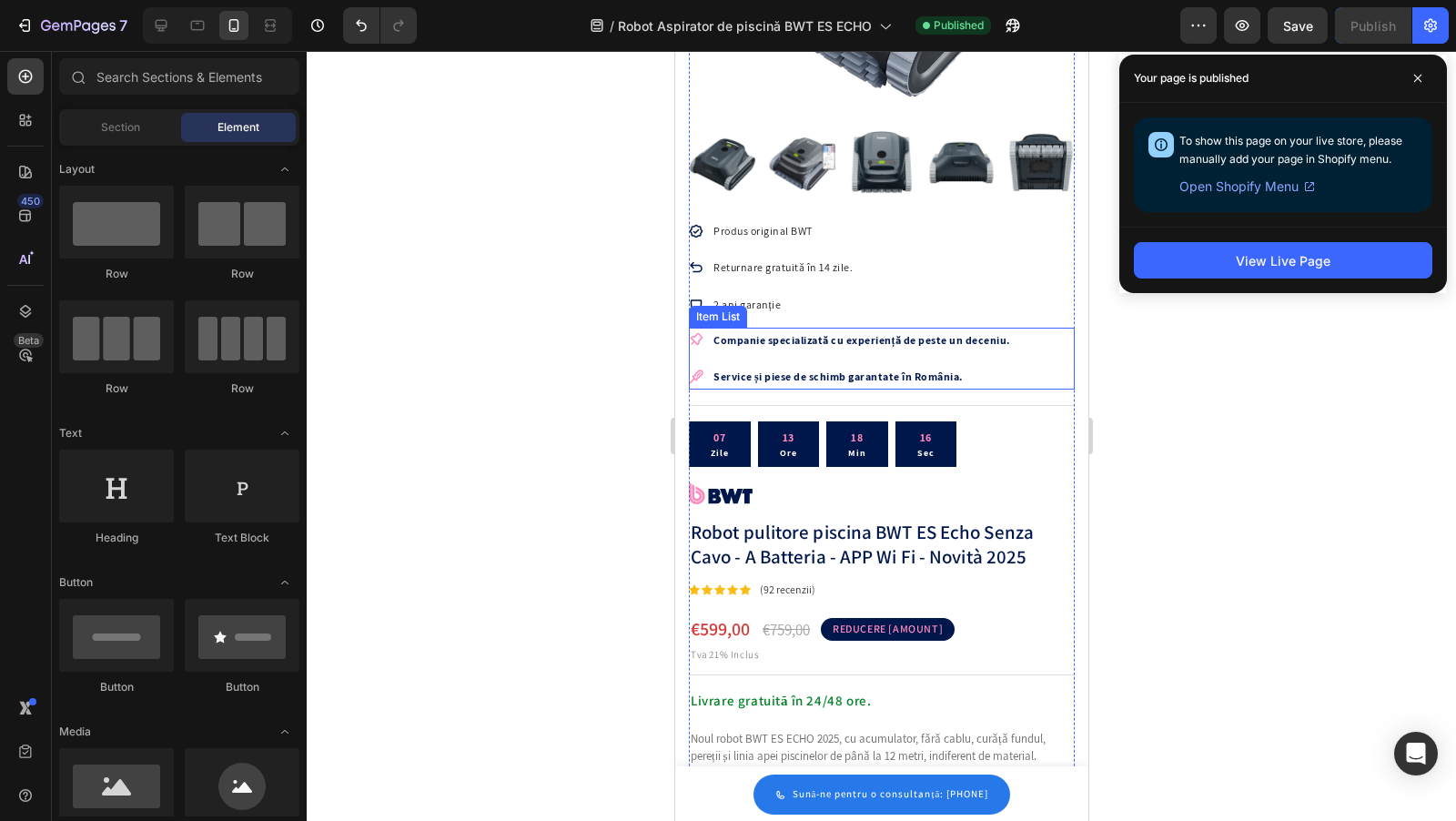 scroll, scrollTop: 0, scrollLeft: 0, axis: both 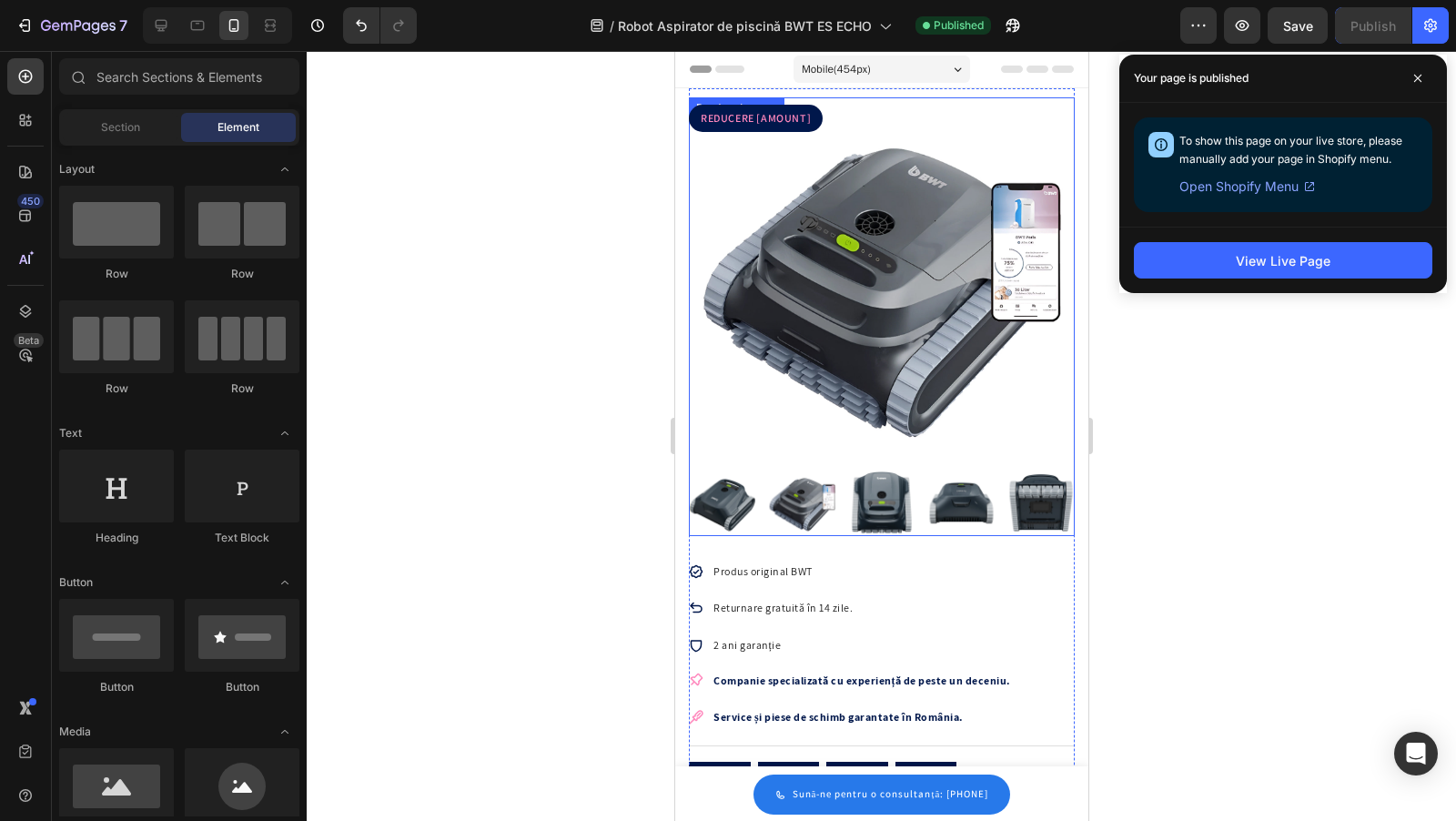 click at bounding box center (881, 502) 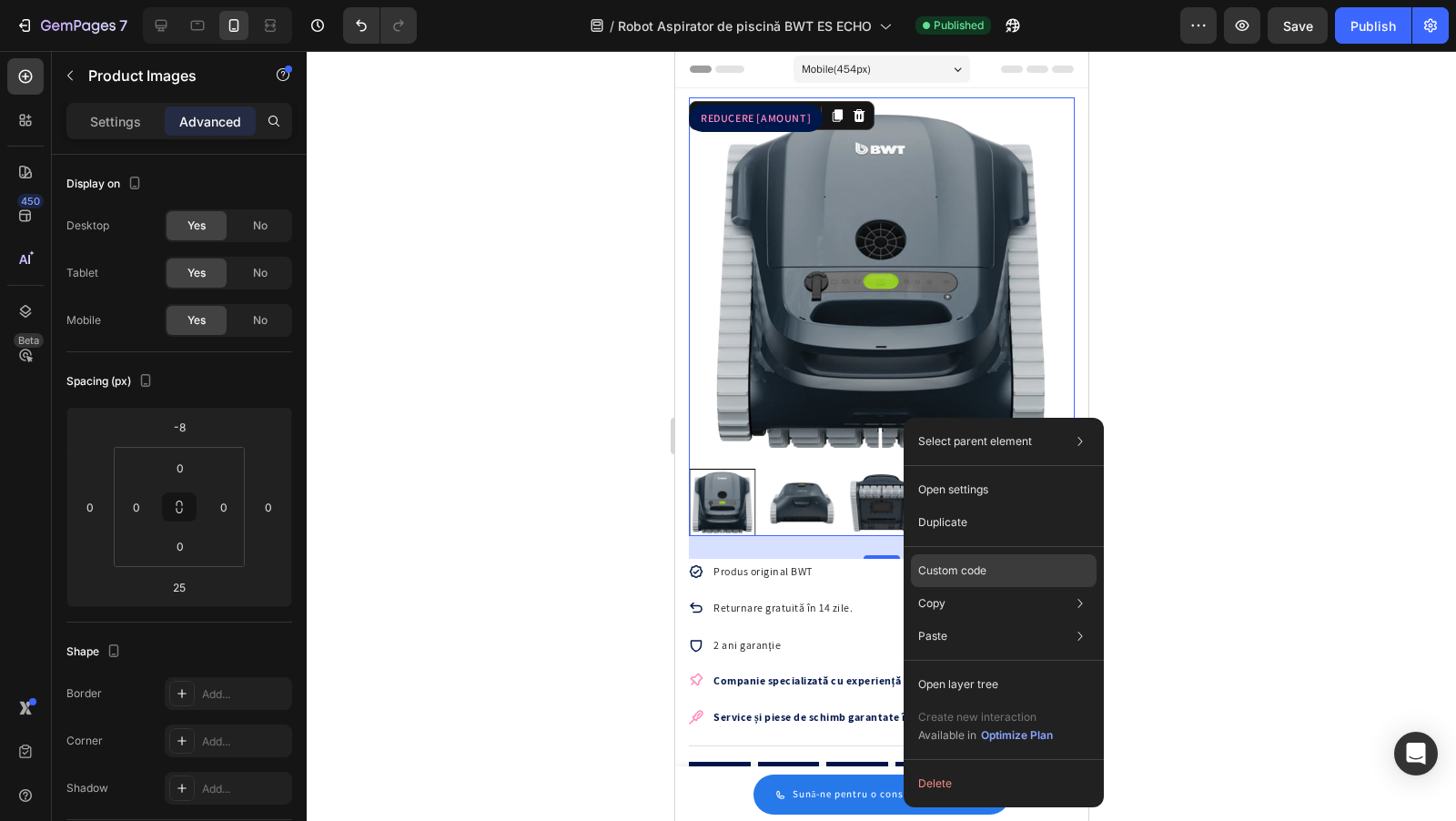 click on "Custom code" 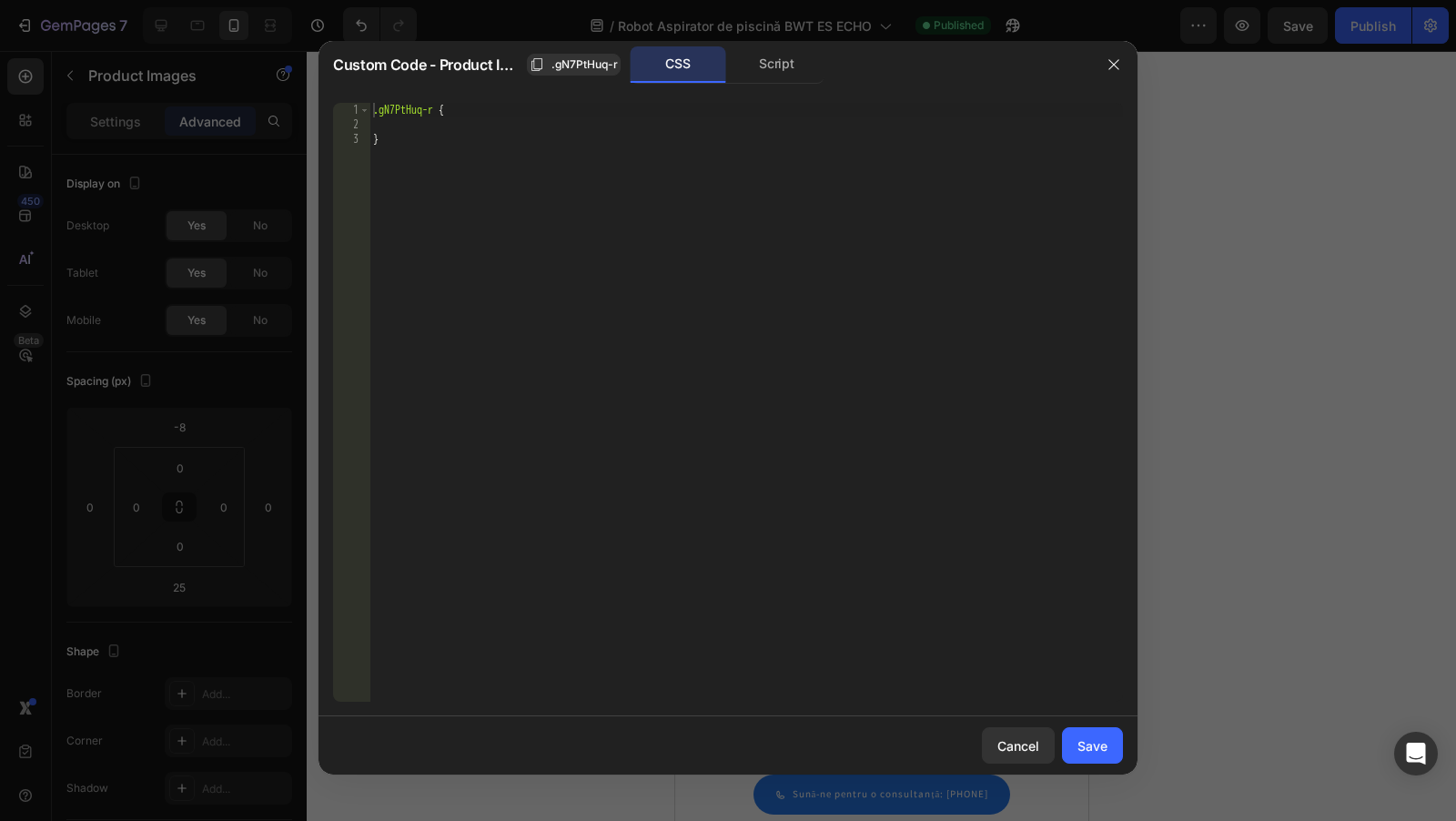 type on "}" 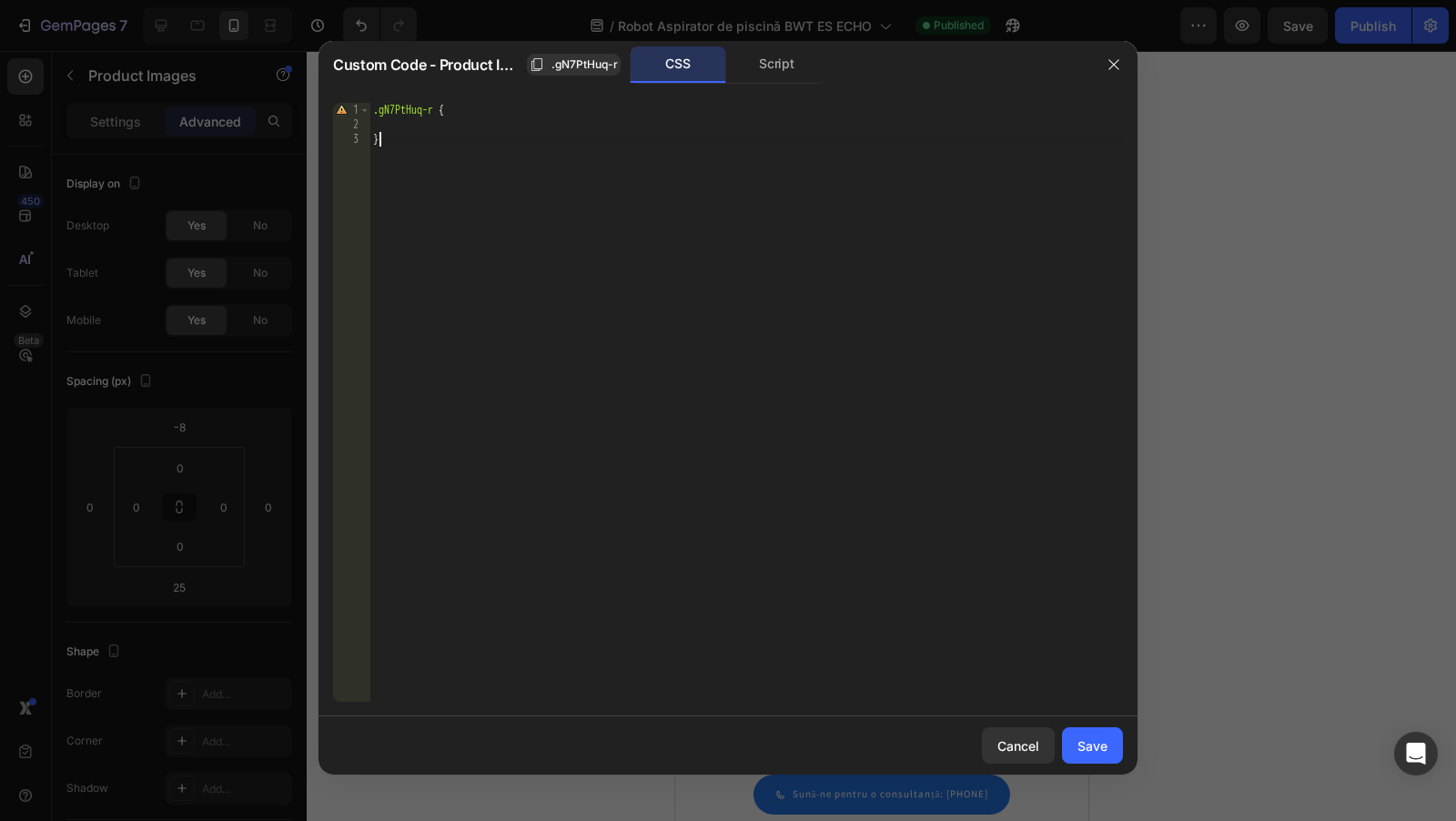 click on ".gN7PtHuq-r   { }" at bounding box center (746, 417) 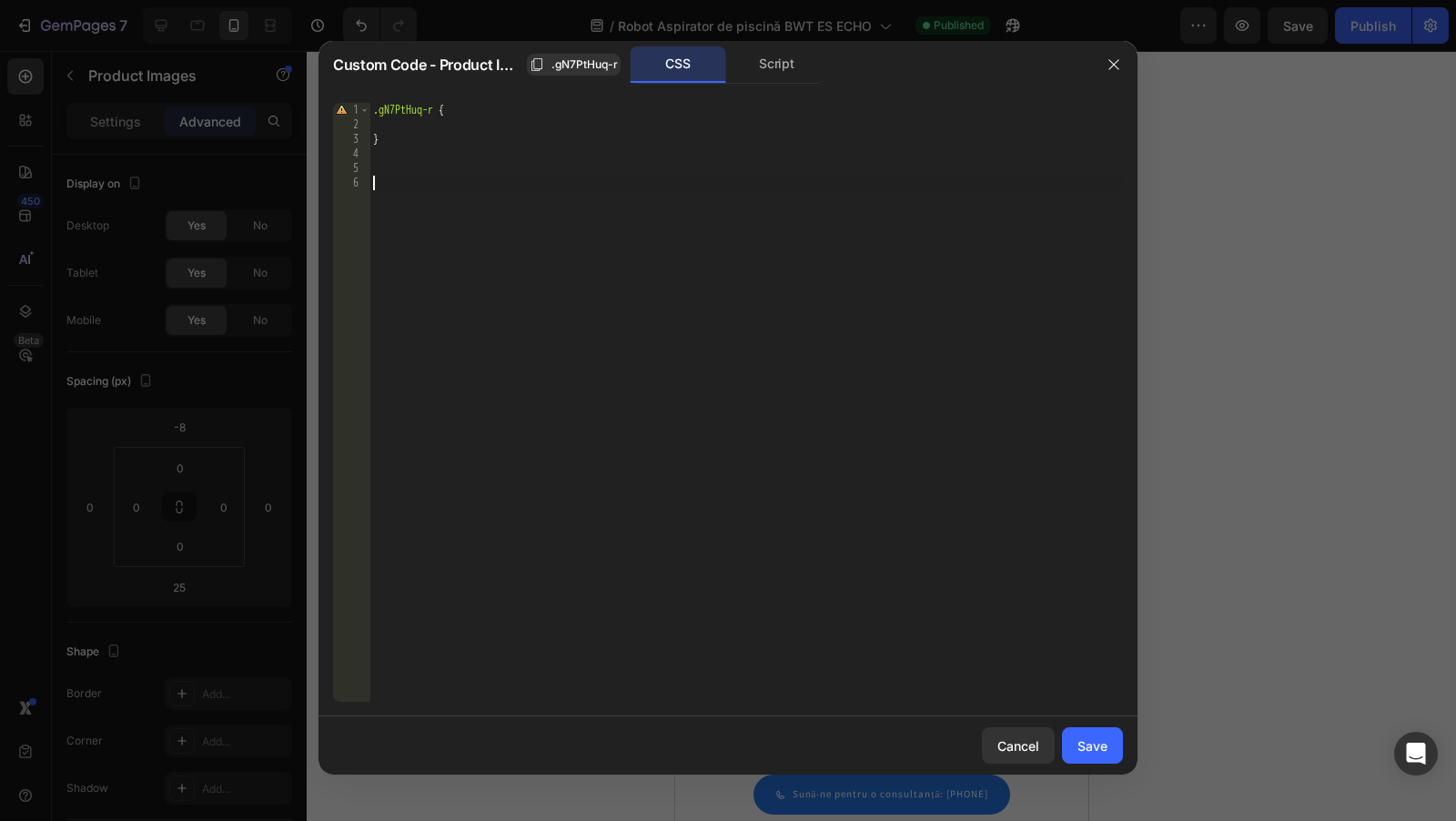 paste on "}" 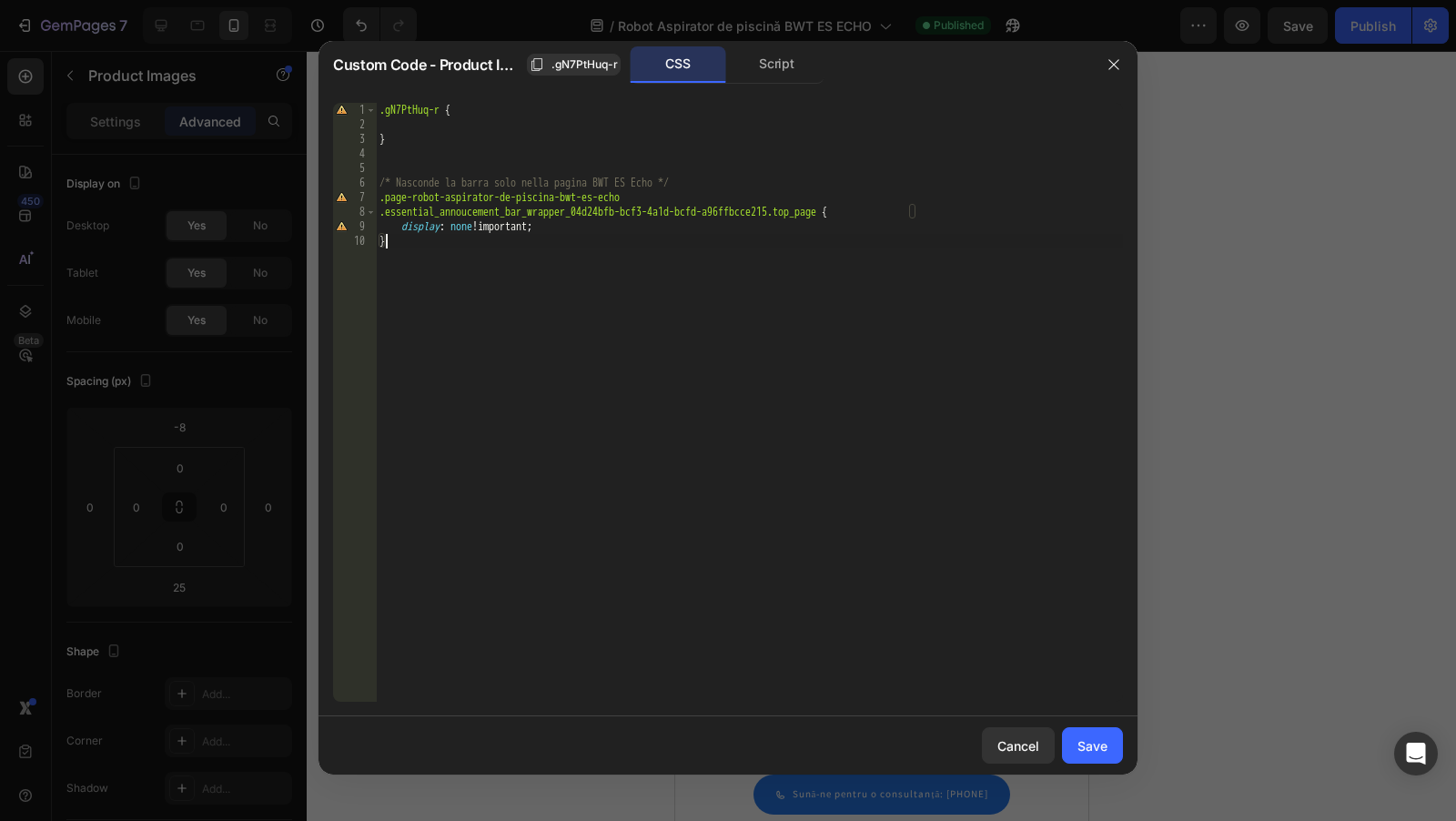 click on "Save" at bounding box center [1092, 745] 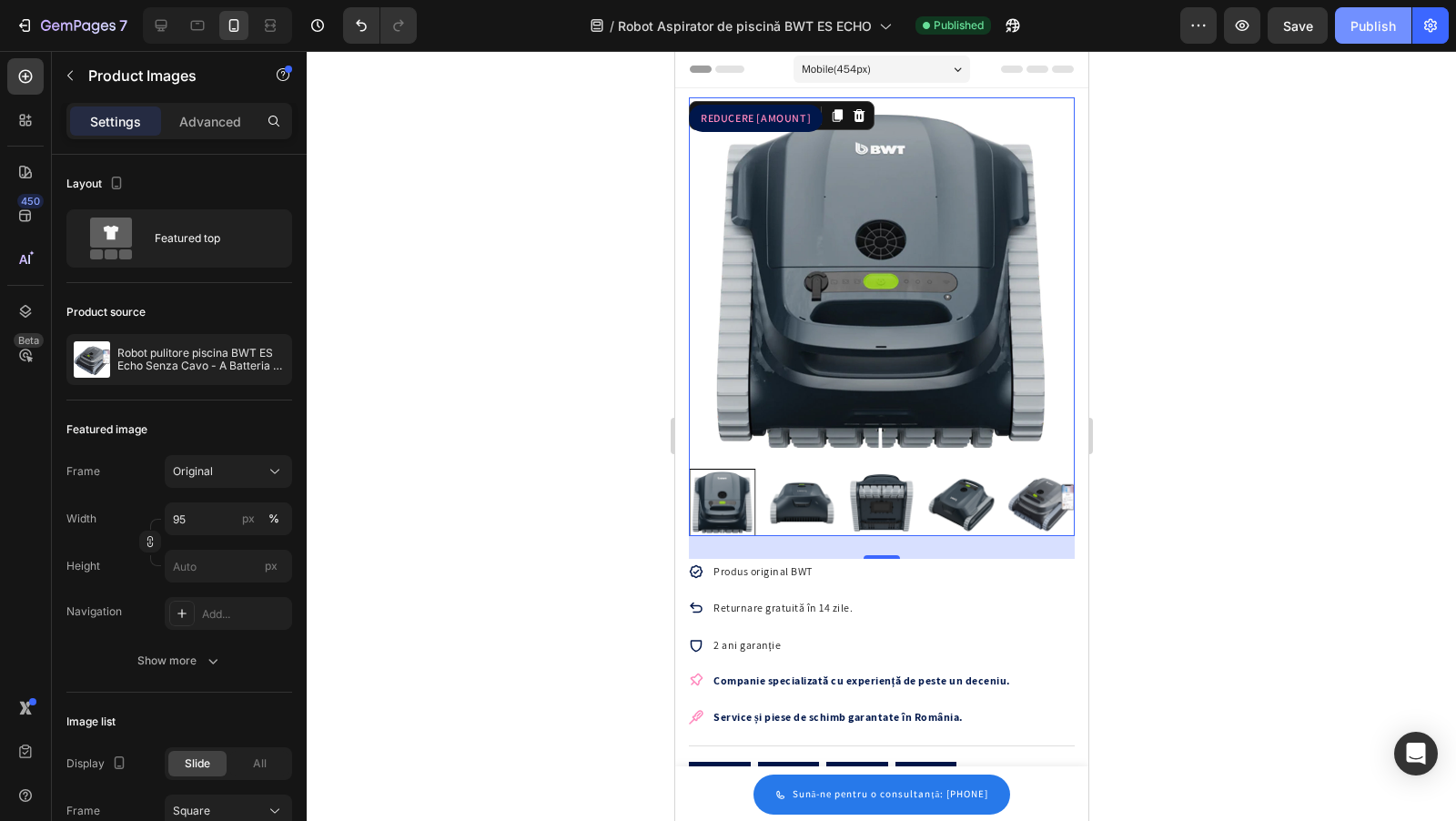 click on "Publish" 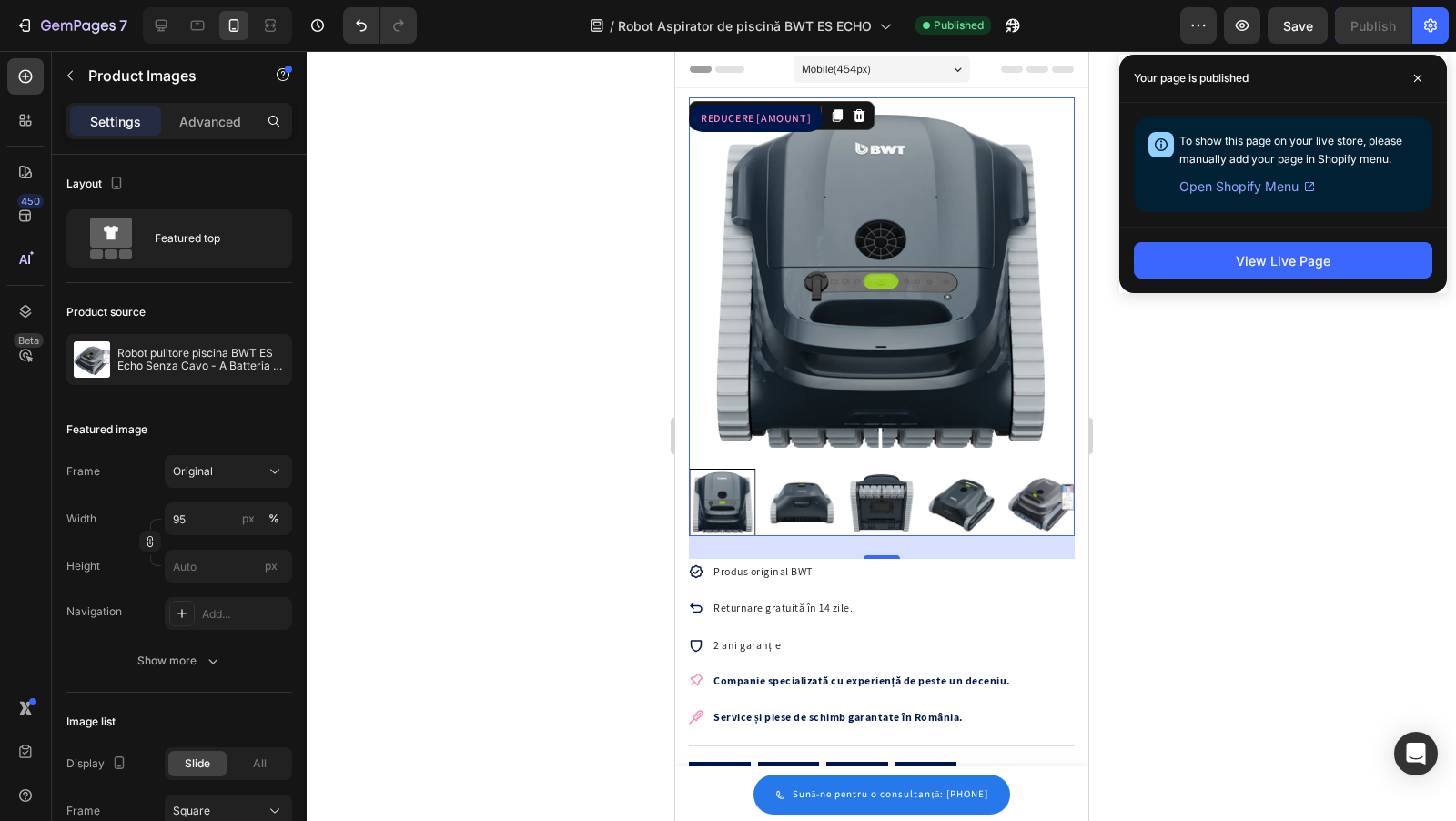 click at bounding box center (881, 280) 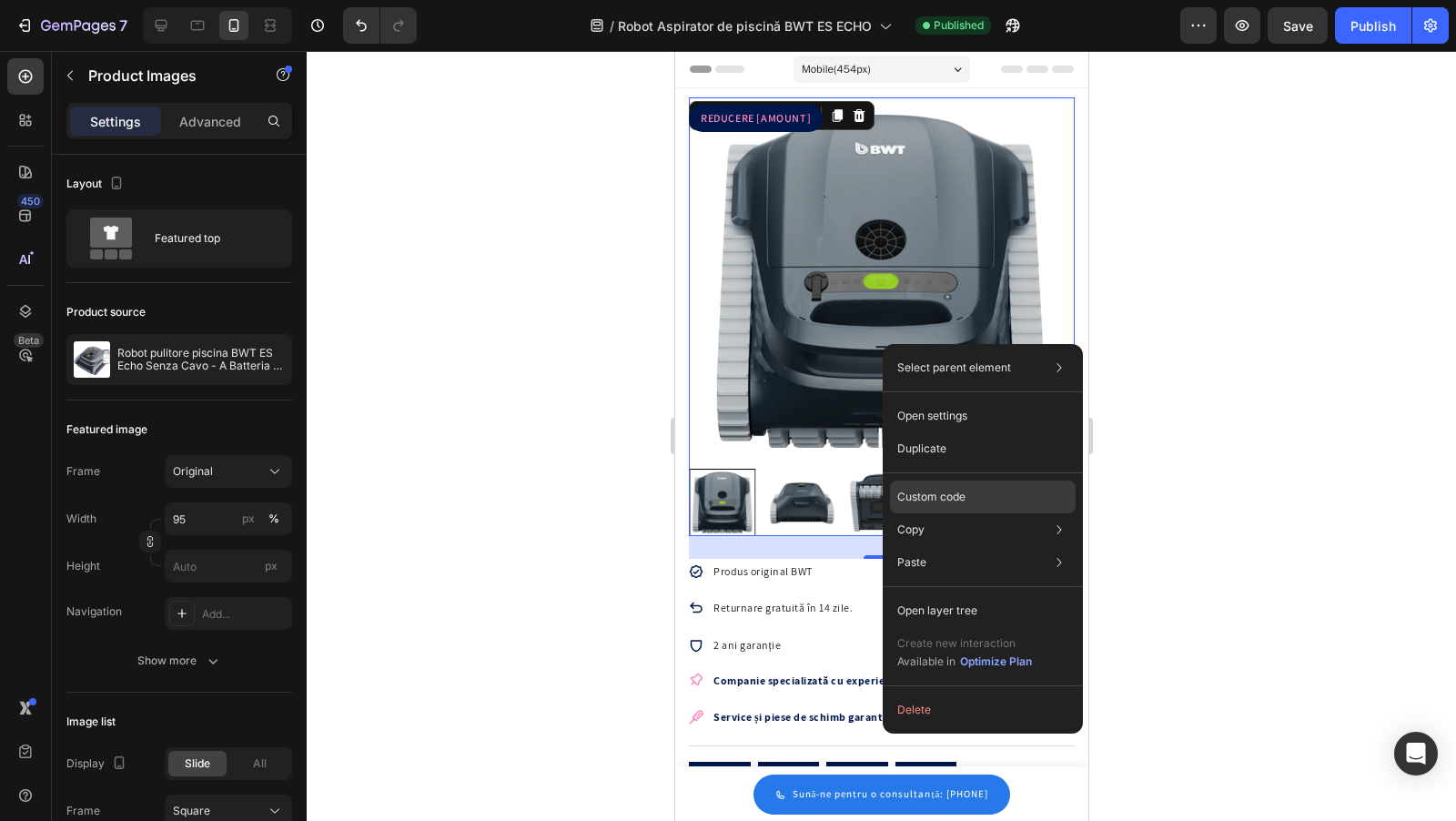 click on "Custom code" 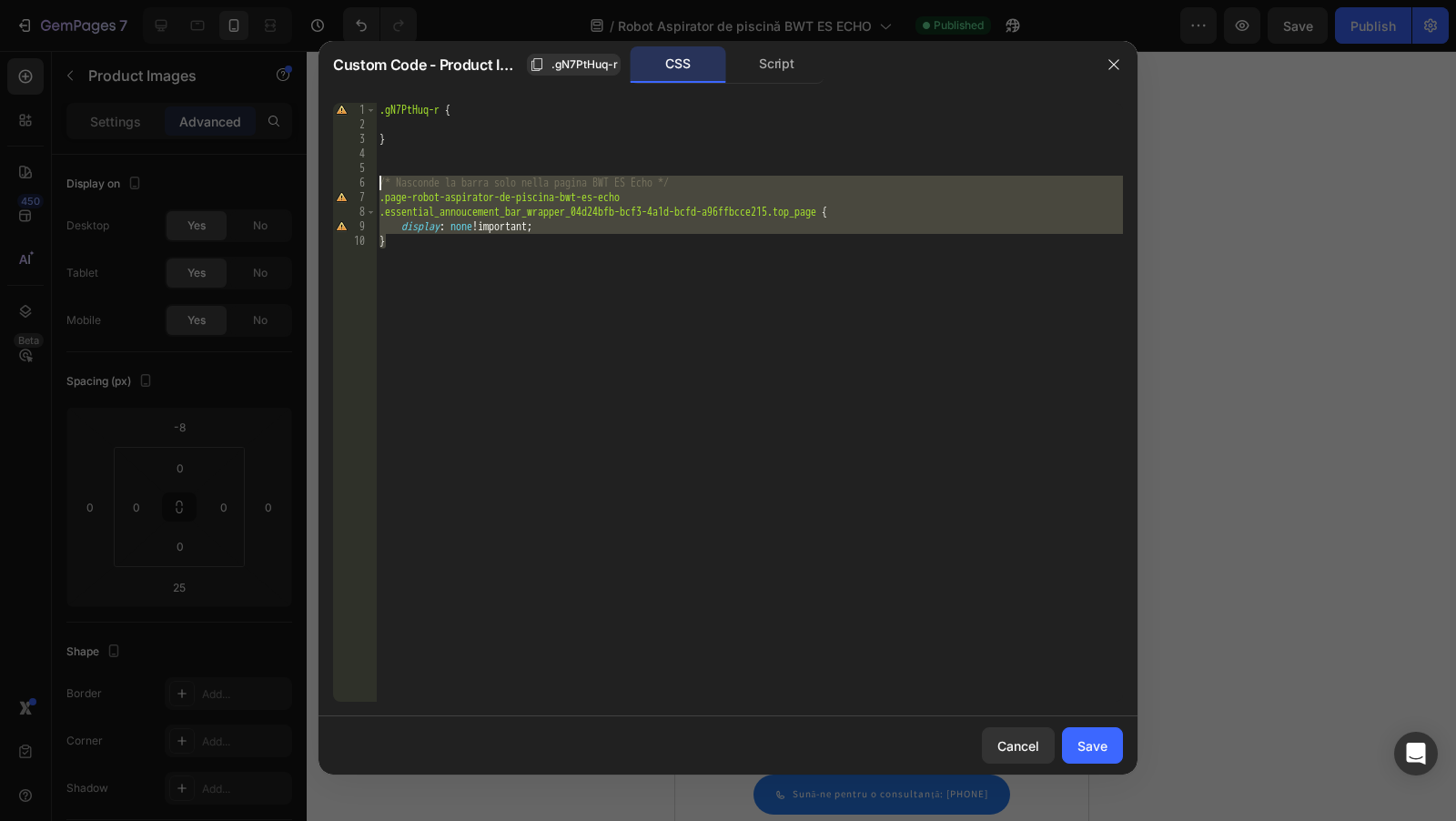 drag, startPoint x: 415, startPoint y: 257, endPoint x: 360, endPoint y: 177, distance: 97.08244 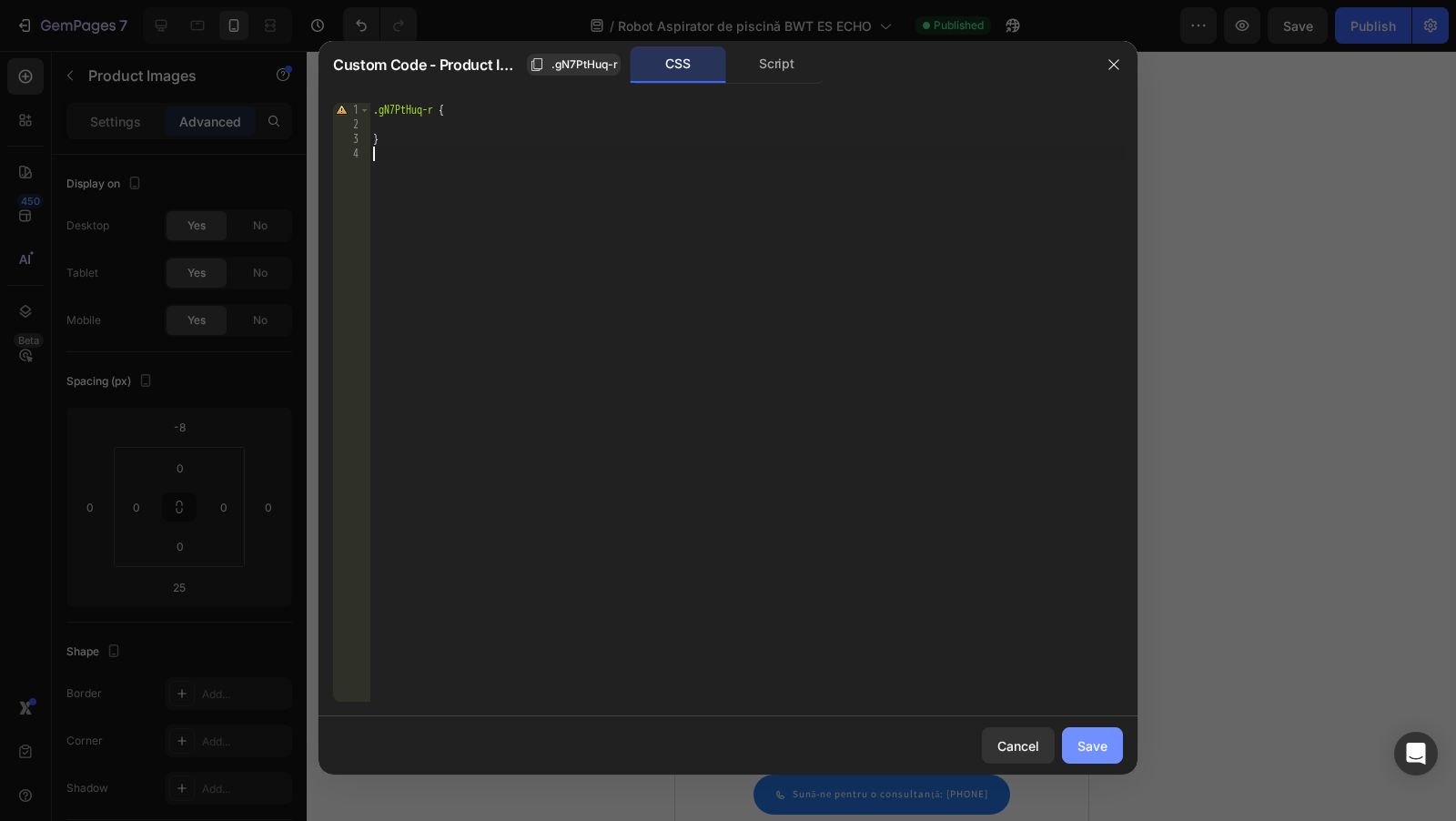 drag, startPoint x: 1092, startPoint y: 741, endPoint x: 170, endPoint y: 335, distance: 1007.4324 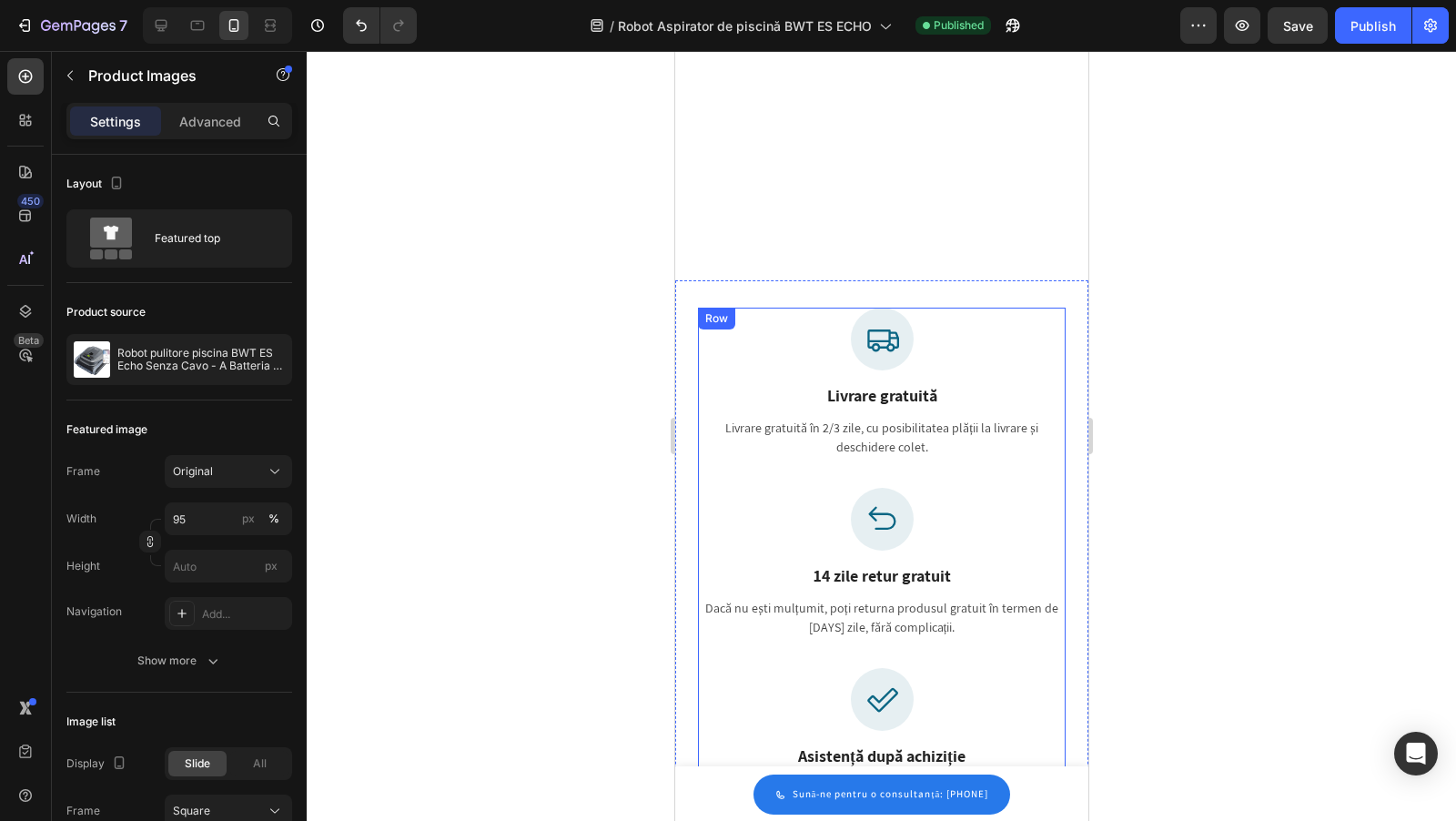 scroll, scrollTop: 5345, scrollLeft: 0, axis: vertical 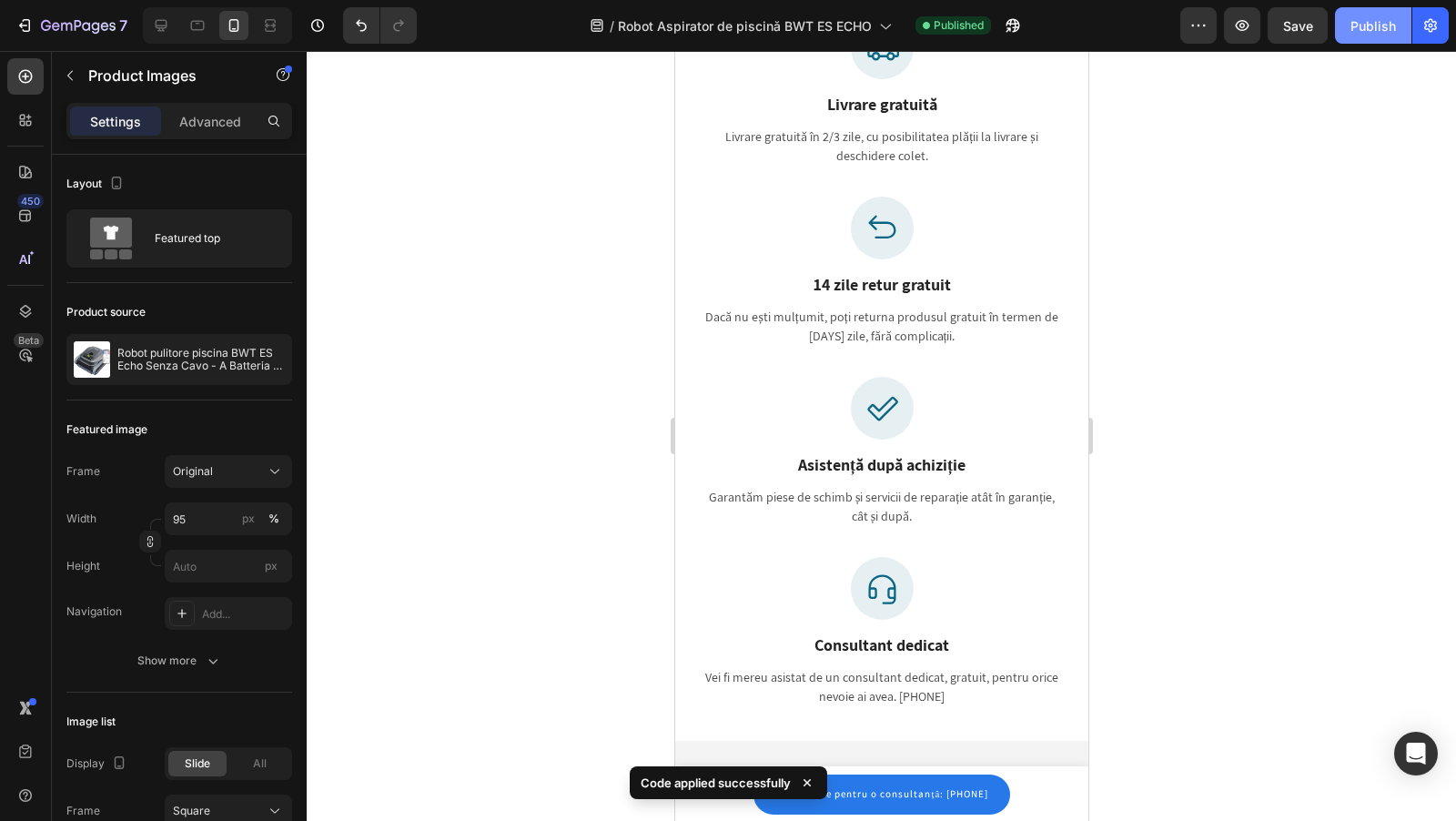 click on "Publish" 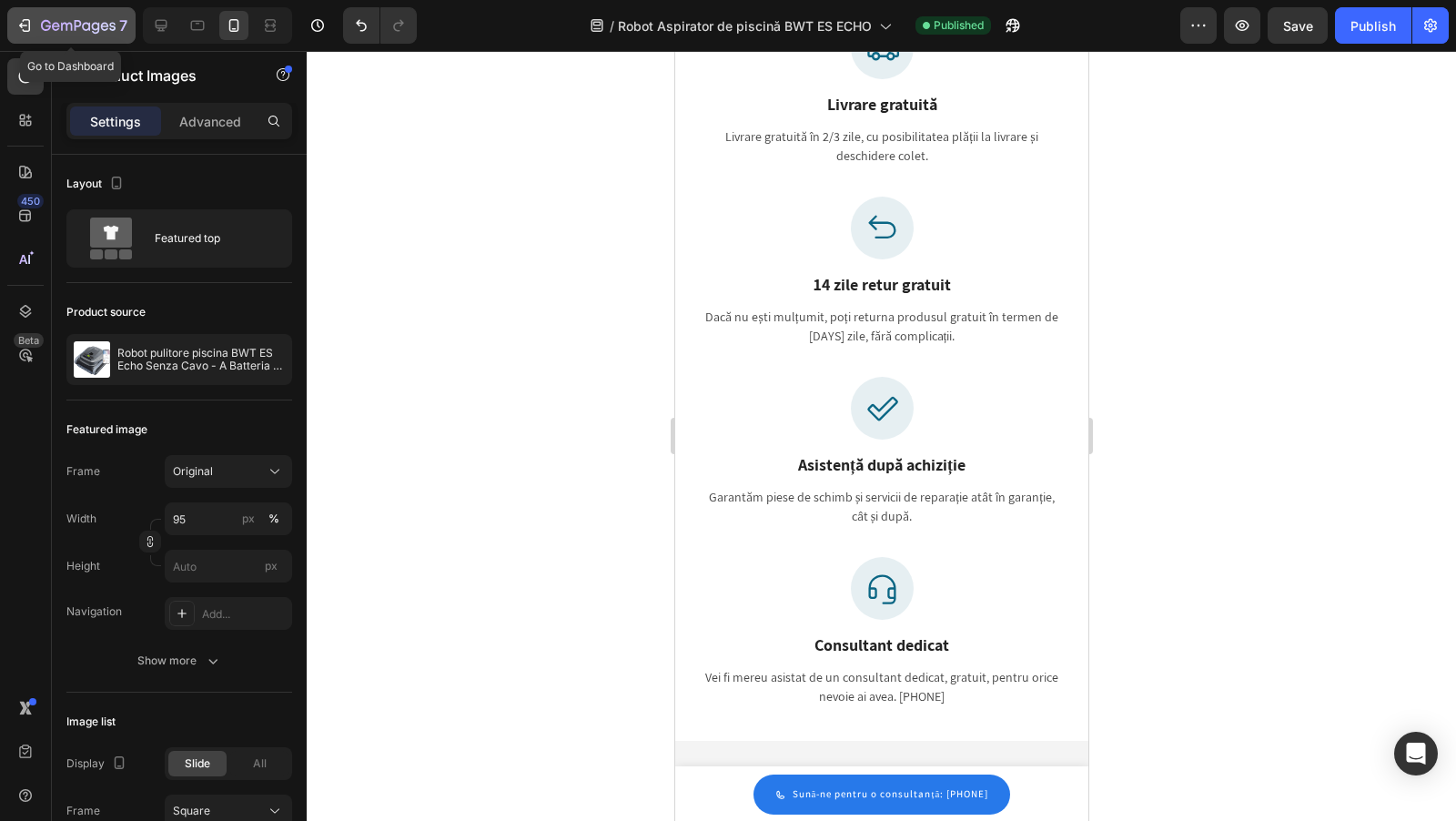 click 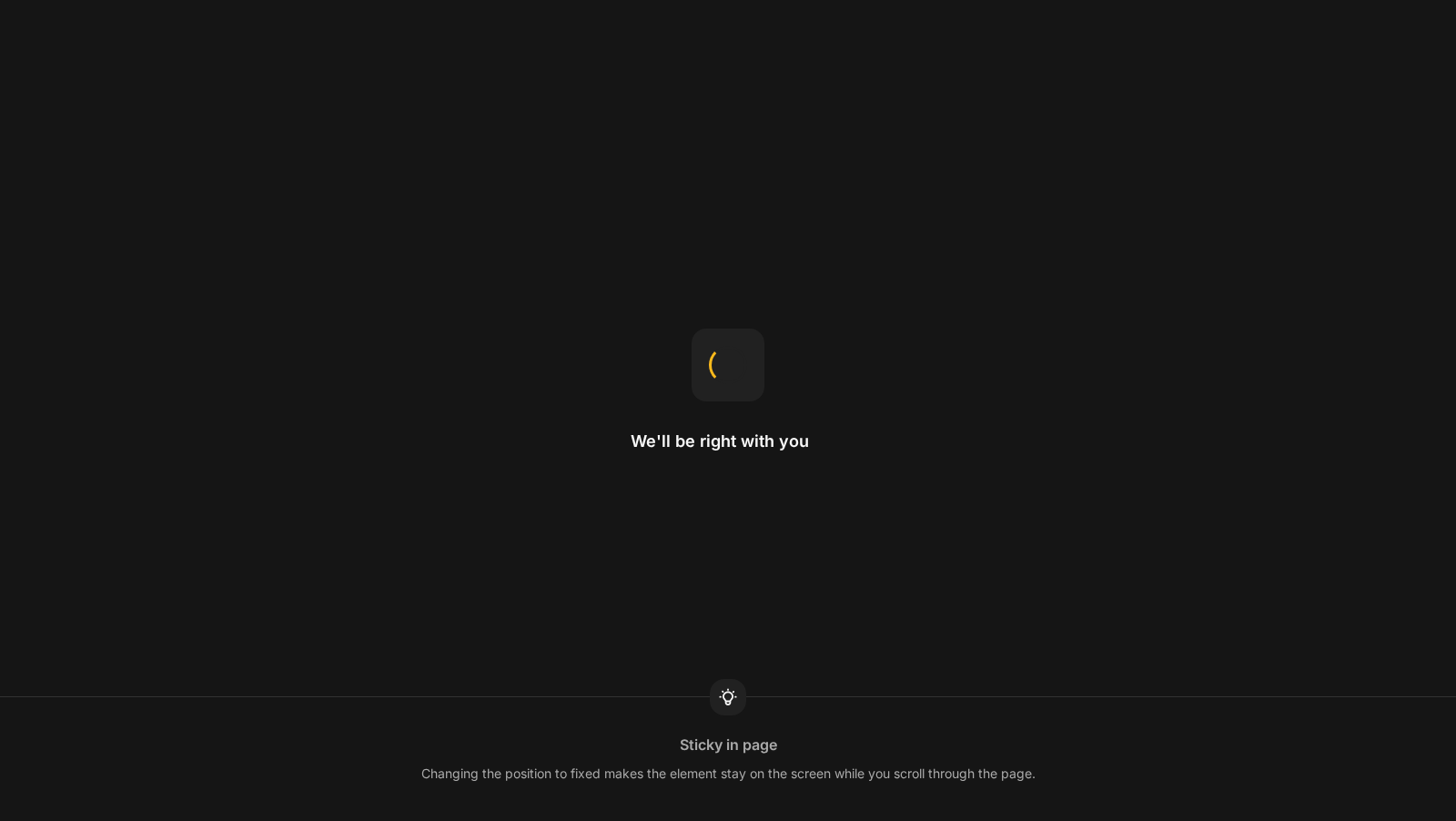 scroll, scrollTop: 0, scrollLeft: 0, axis: both 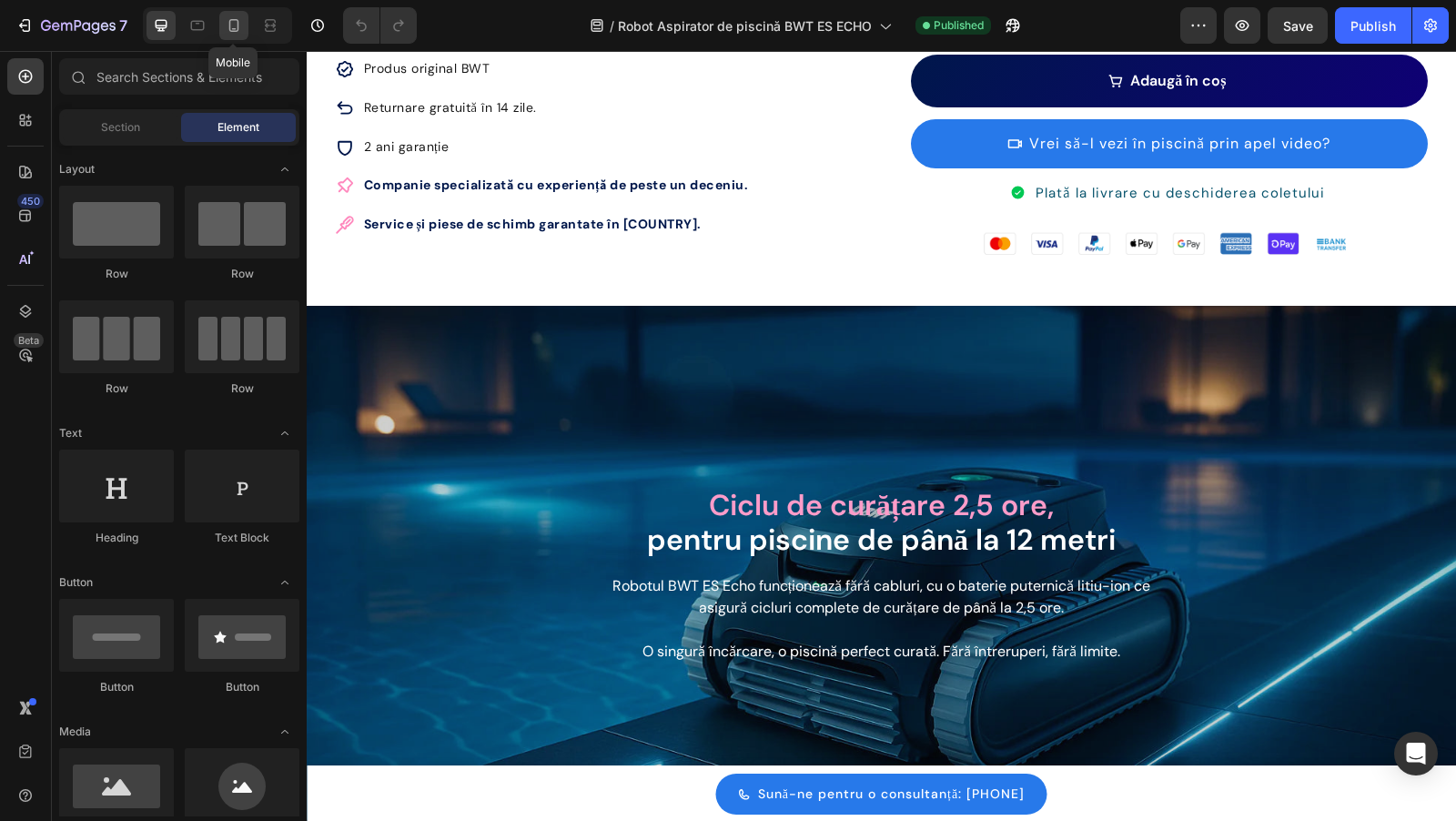 click 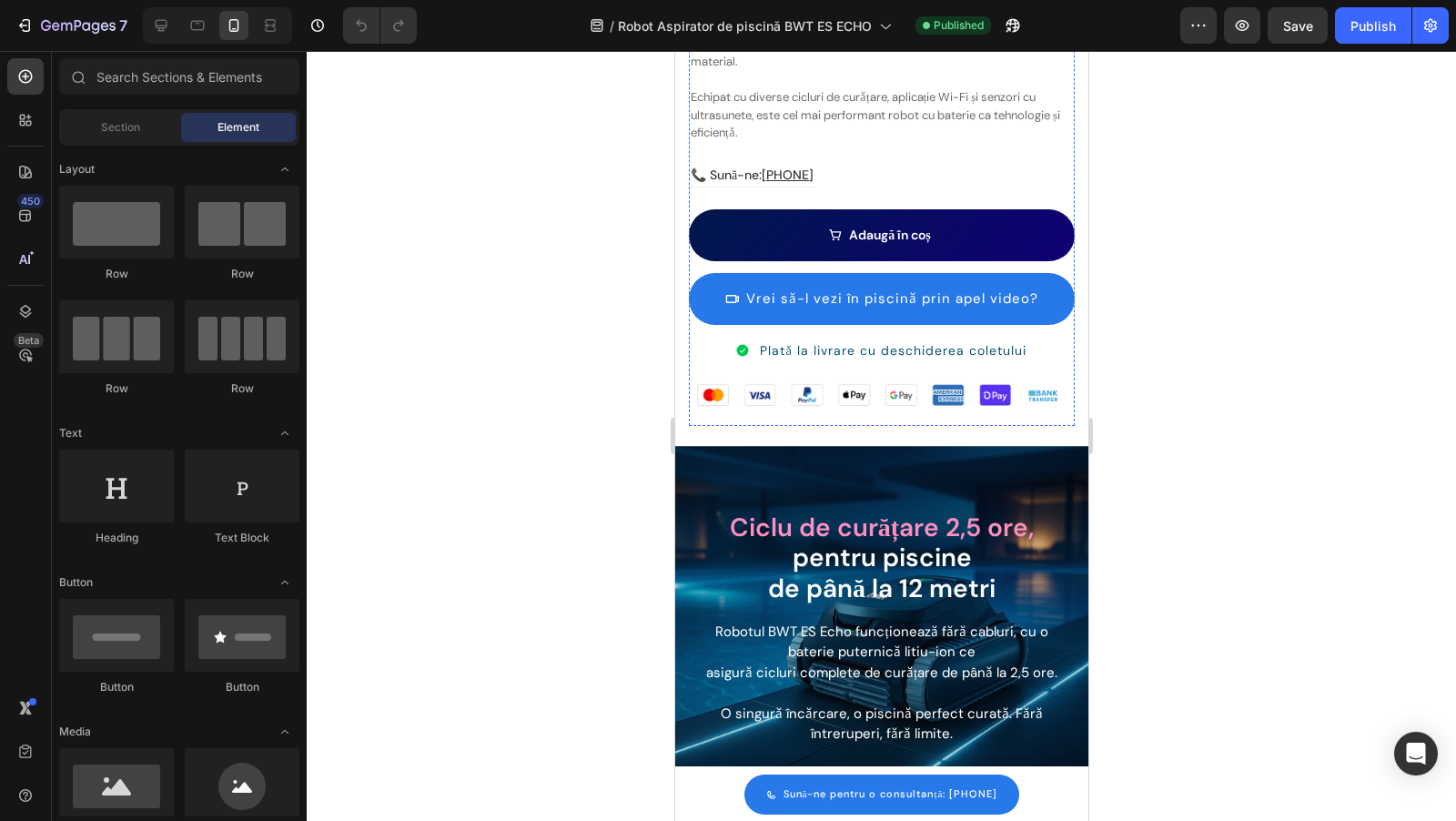 scroll, scrollTop: 1434, scrollLeft: 0, axis: vertical 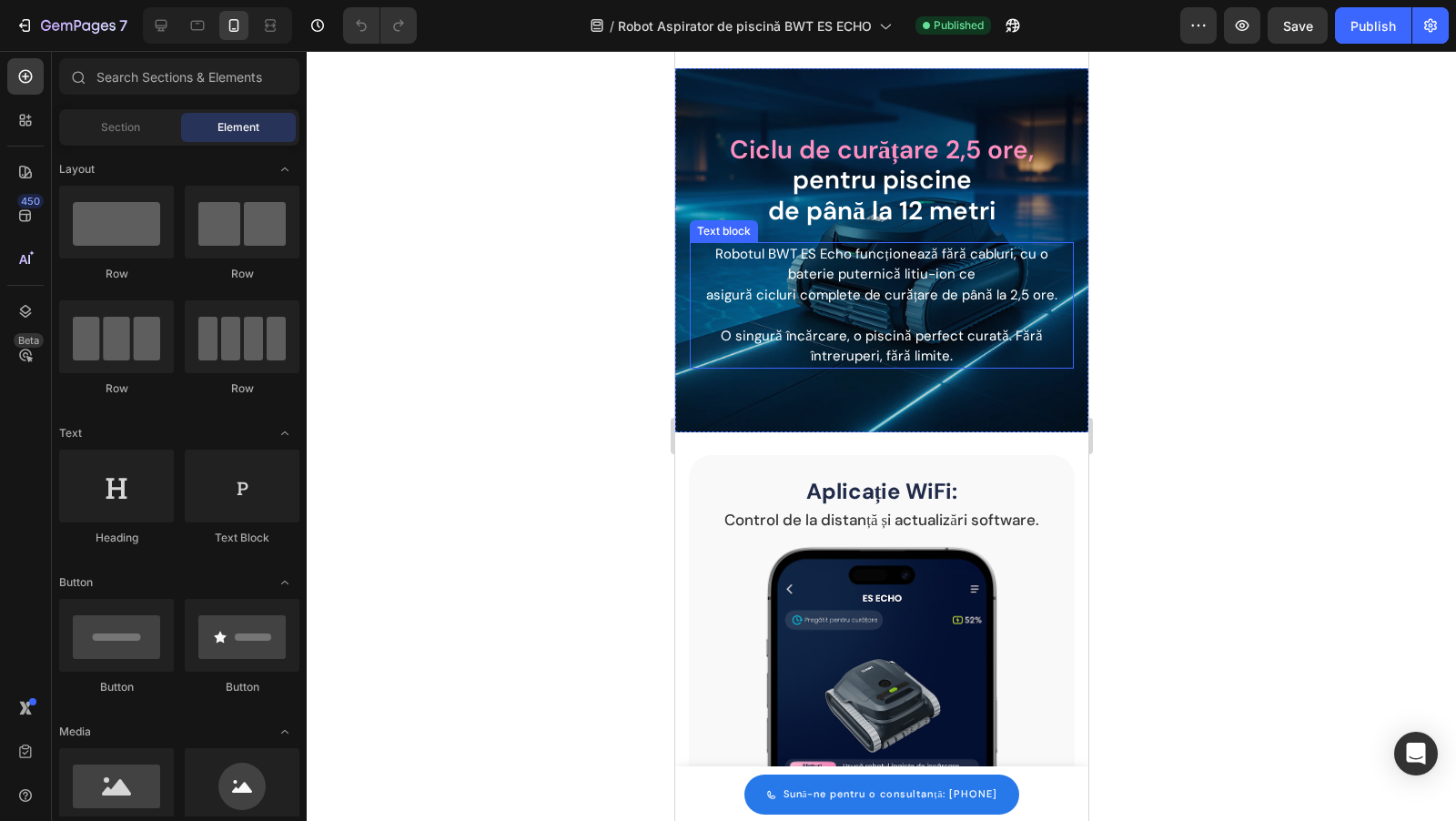 click on "Robotul BWT ES Echo funcționează fără cabluri, cu o baterie puternică litiu-ion ce" at bounding box center [881, 264] 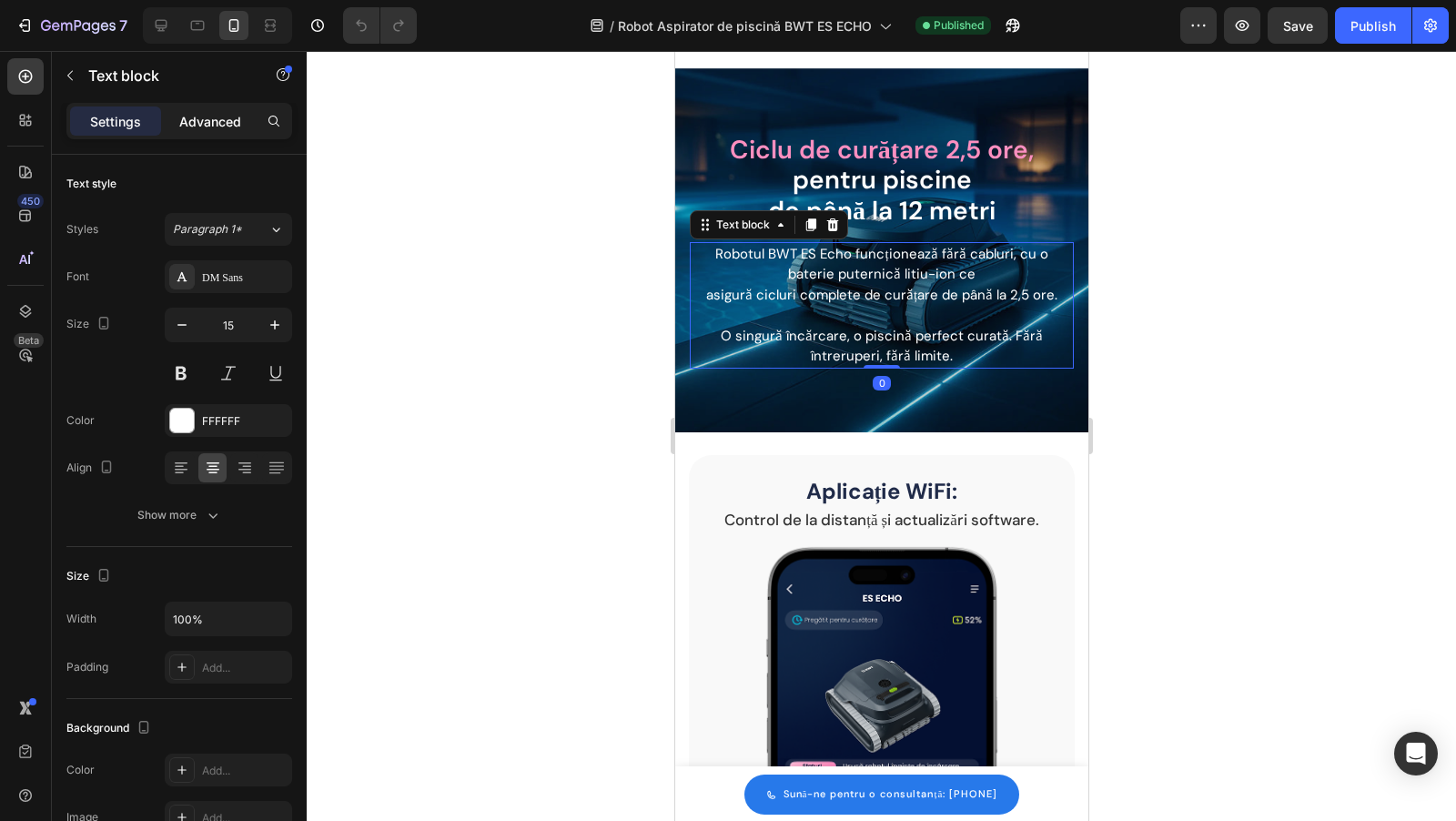 click on "Advanced" 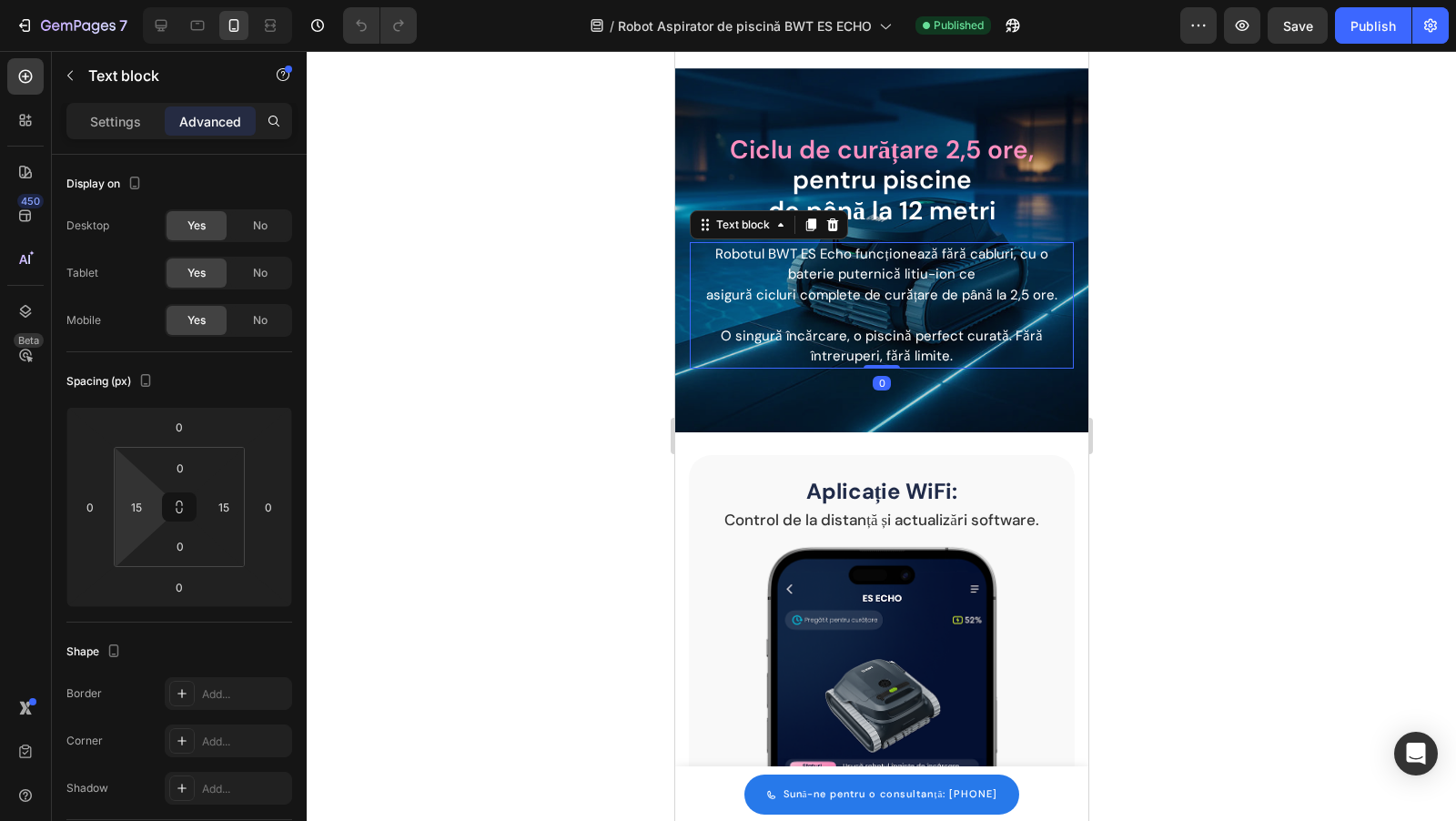 click on "7  Version history  /  Robot Aspirator de piscină BWT ES ECHO Published Preview  Save   Publish  450 Beta Sections(18) Elements(83) Section Element Hero Section Product Detail Brands Trusted Badges Guarantee Product Breakdown How to use Testimonials Compare Bundle FAQs Social Proof Brand Story Product List Collection Blog List Contact Sticky Add to Cart Custom Footer Browse Library 450 Layout
Row
Row
Row
Row Text
Heading
Text Block Button
Button
Button Media
Image
Image" at bounding box center [728, 0] 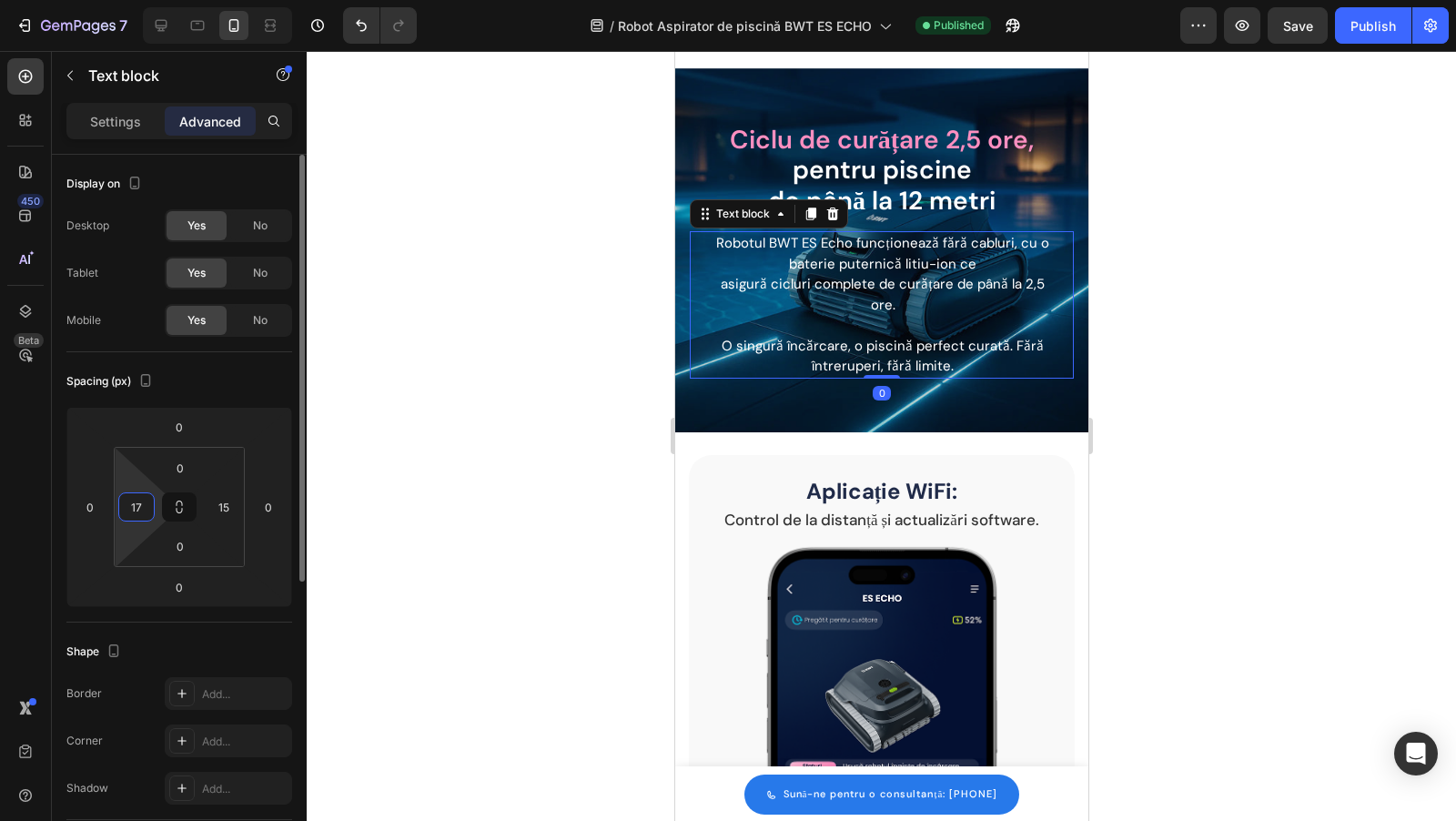 click on "17" at bounding box center (136, 507) 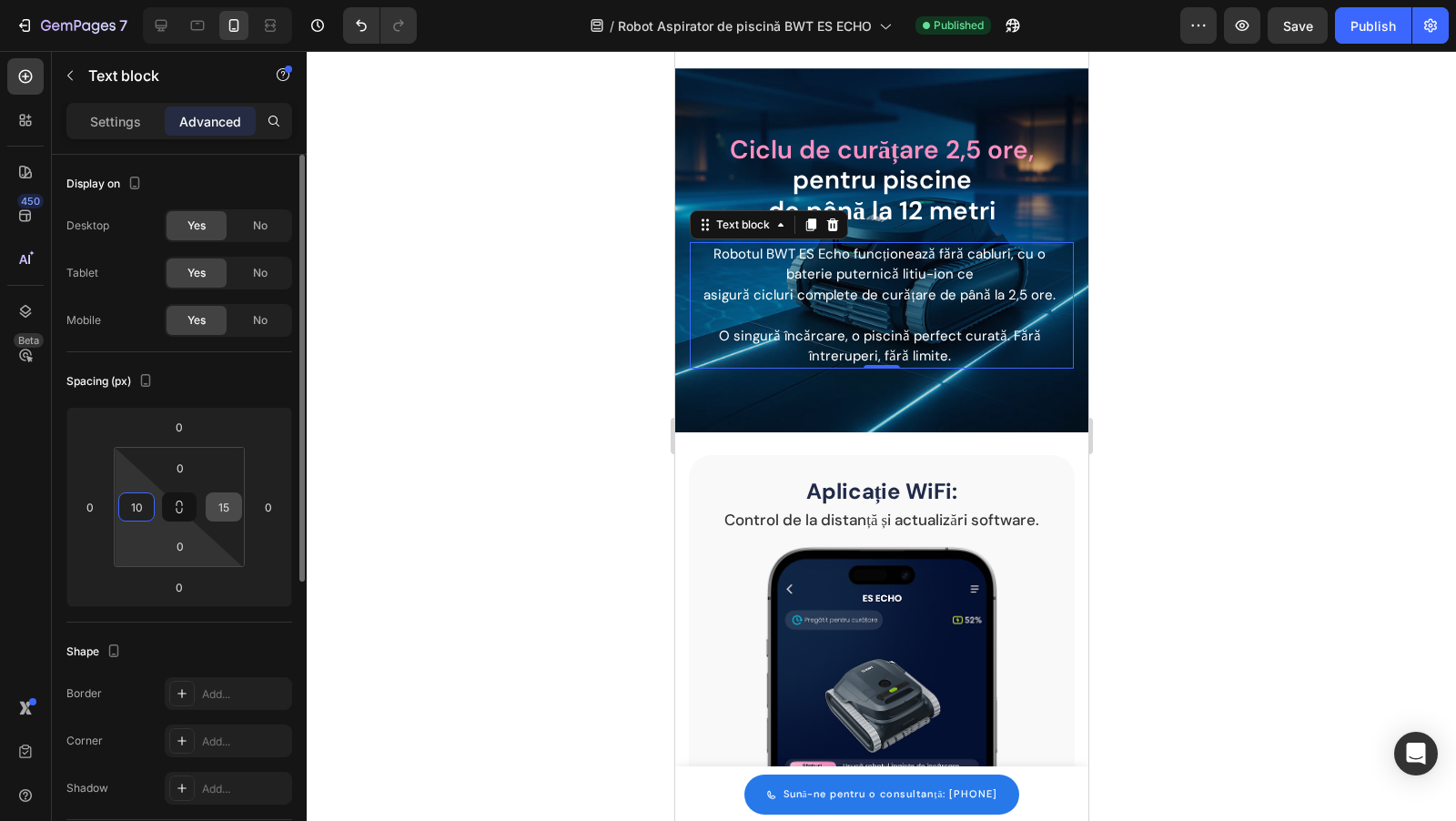type on "10" 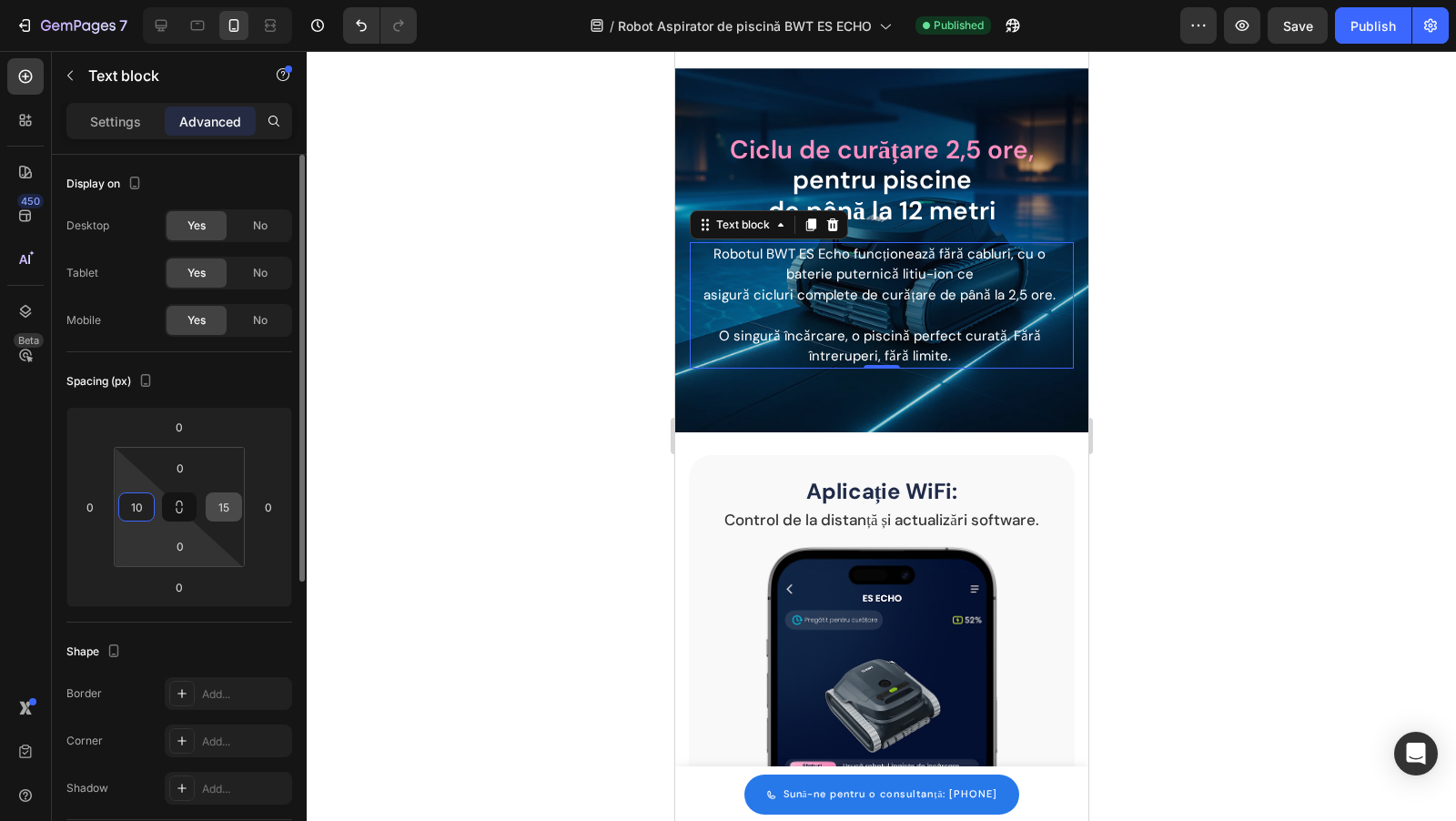 click on "15" at bounding box center [224, 507] 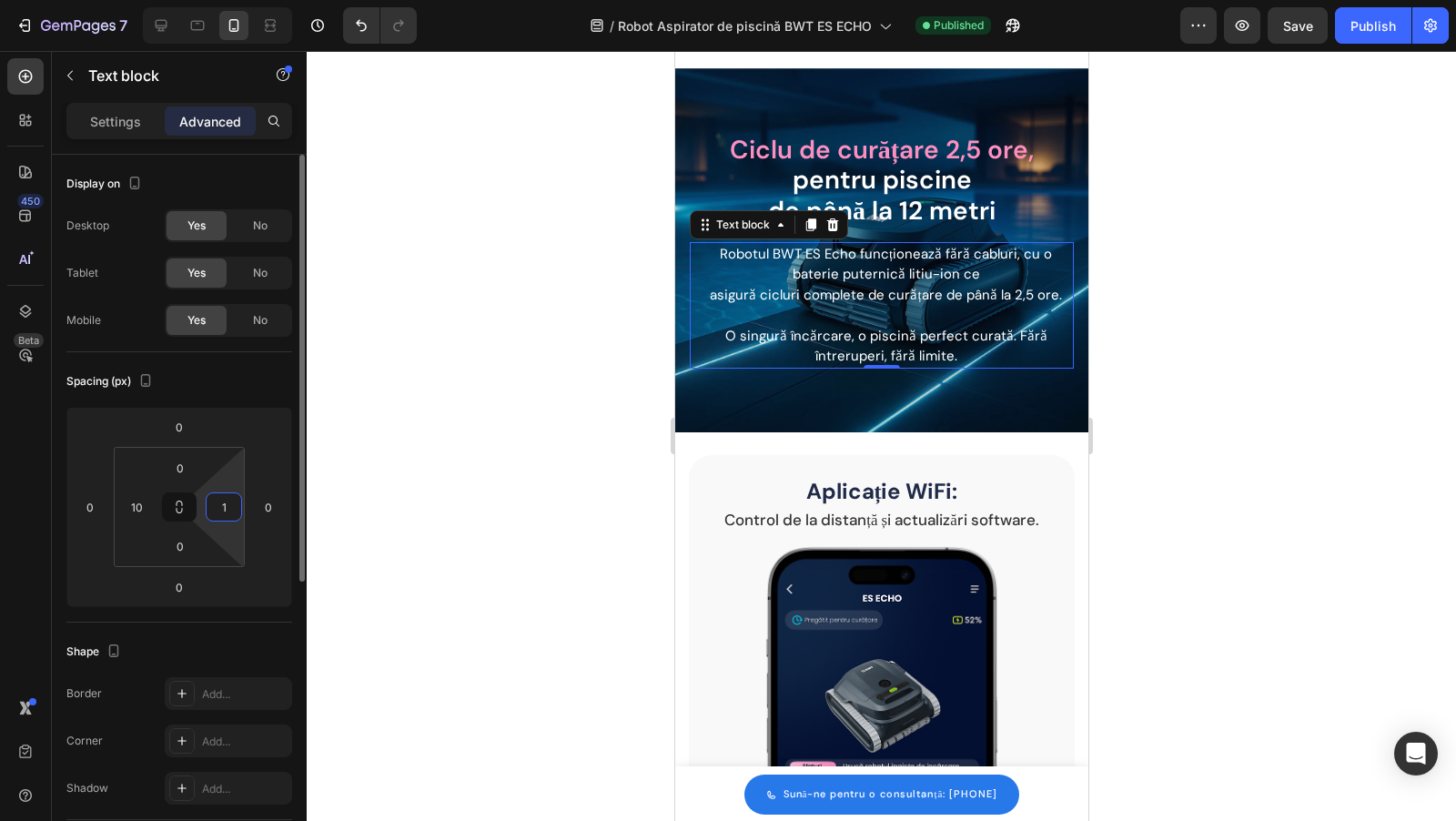 type on "10" 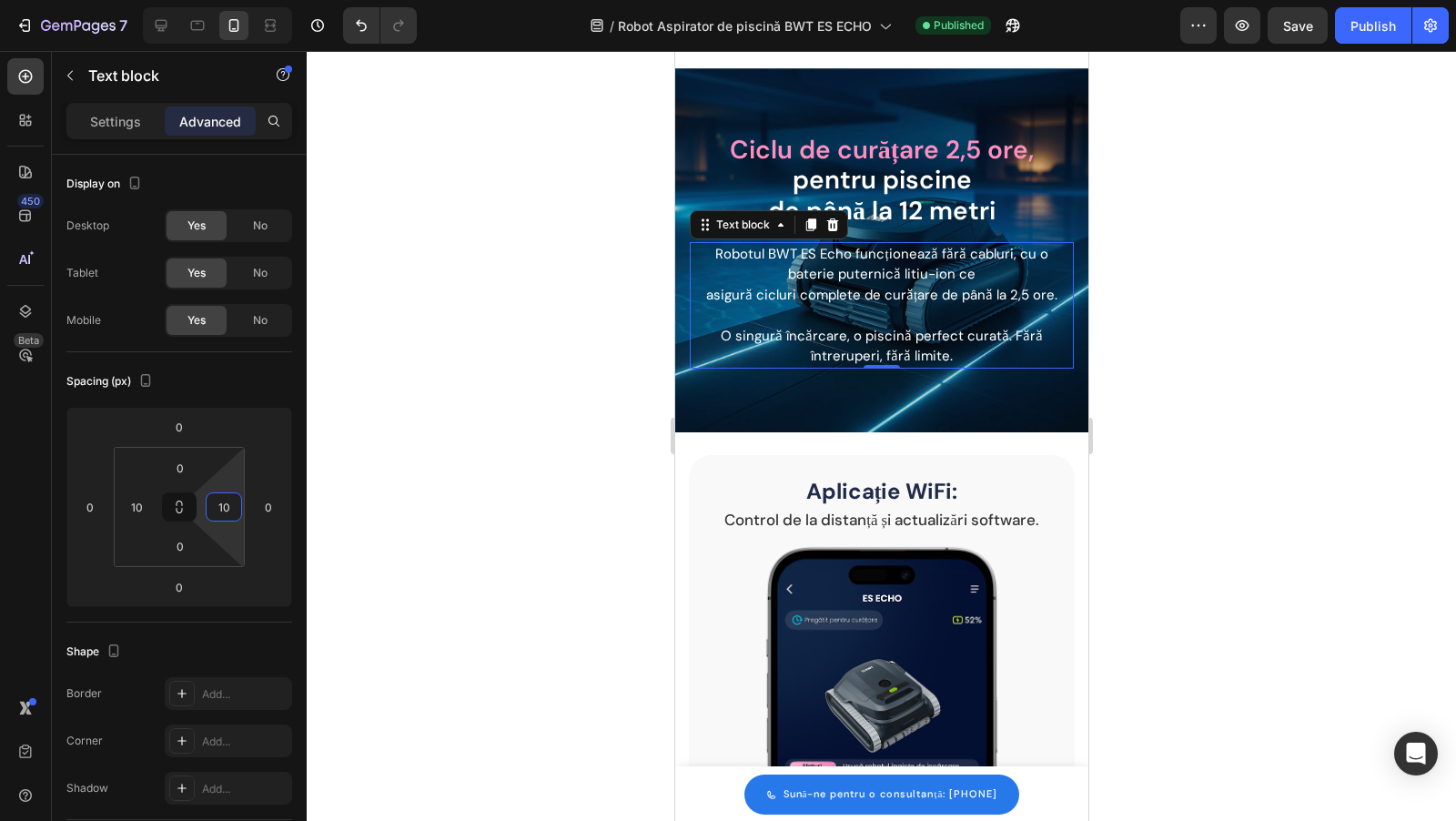 click 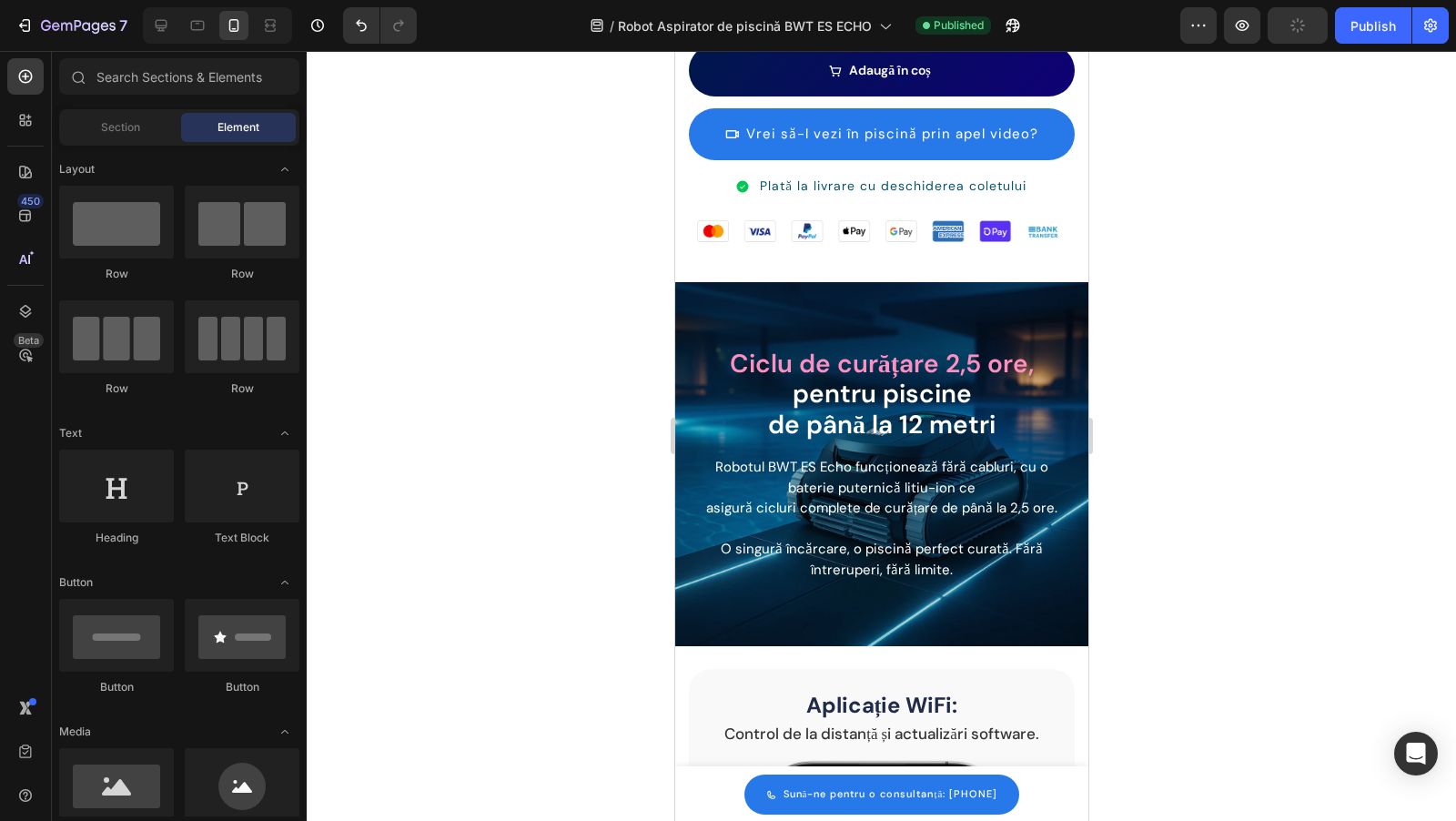 scroll, scrollTop: 1178, scrollLeft: 0, axis: vertical 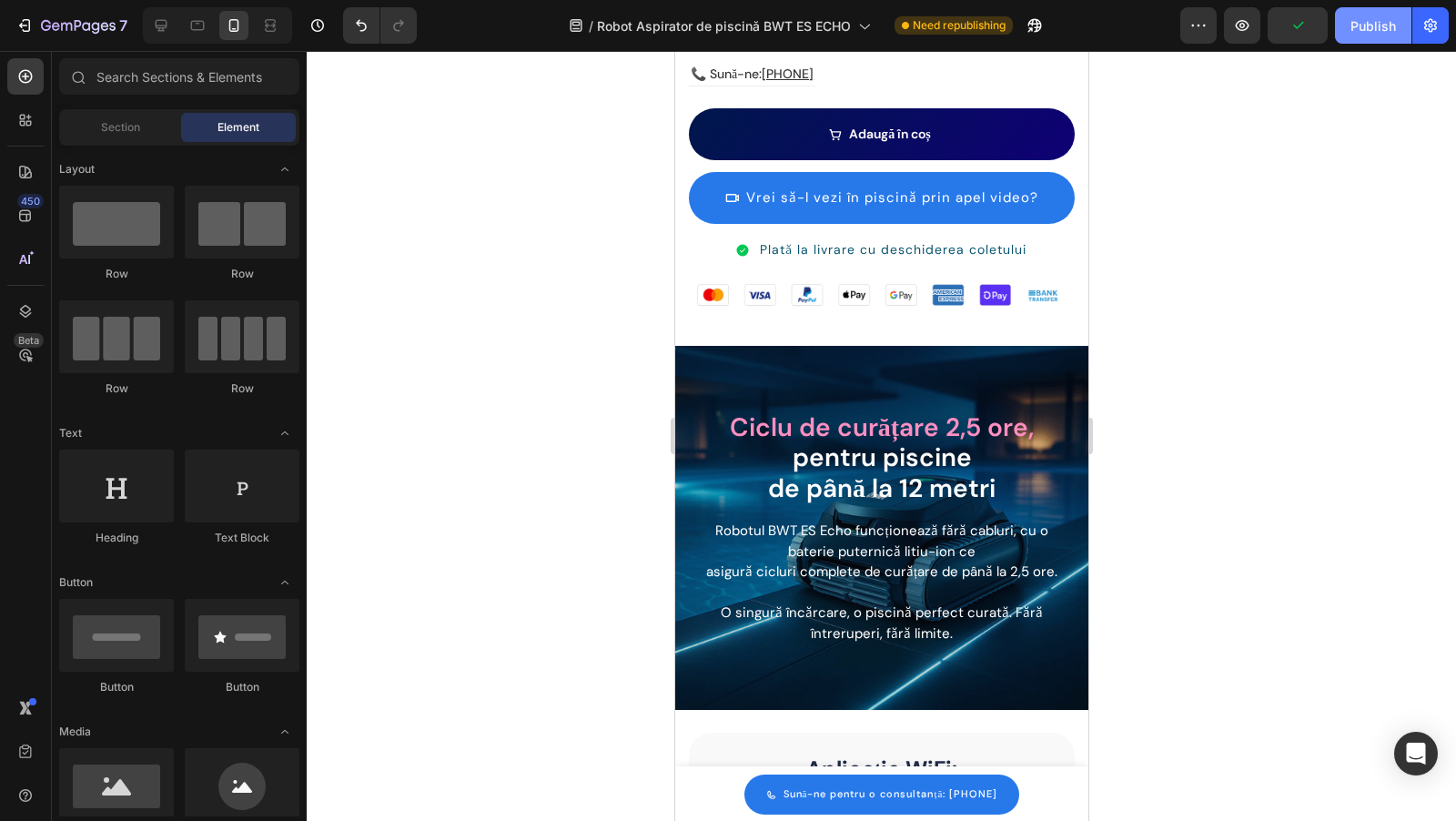 click on "Publish" at bounding box center [1373, 25] 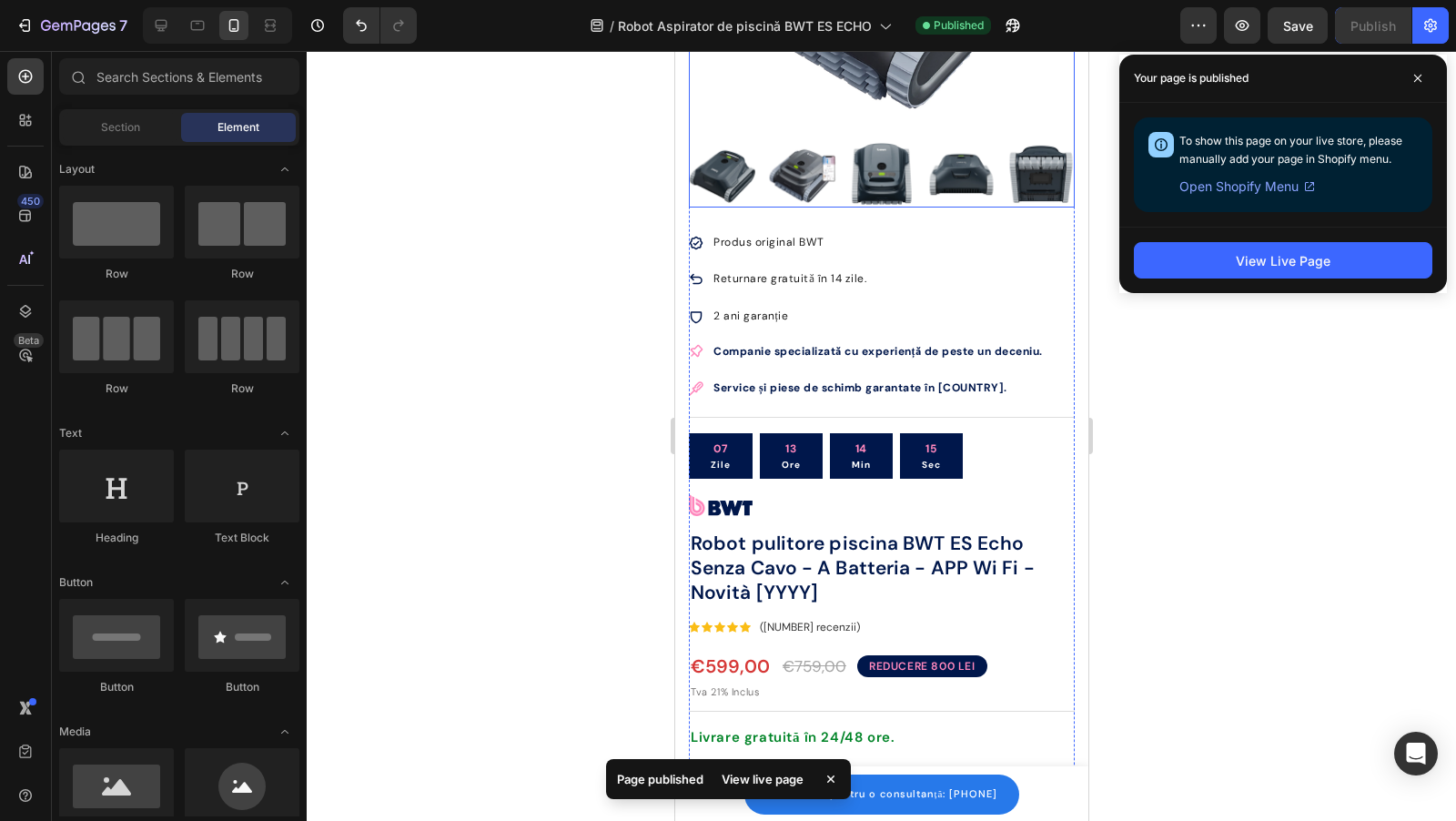 scroll, scrollTop: 104, scrollLeft: 0, axis: vertical 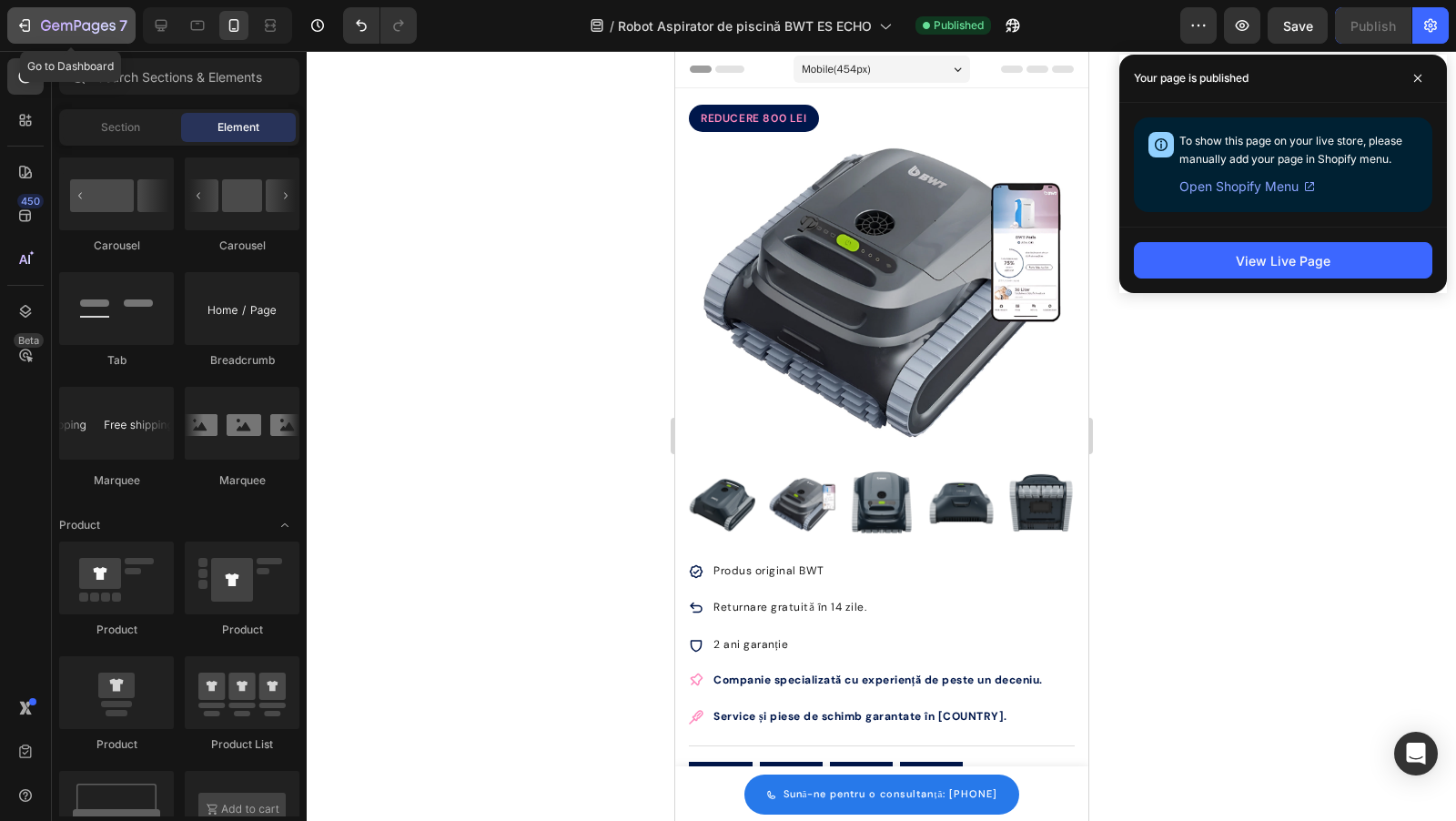 click on "7" at bounding box center [71, 25] 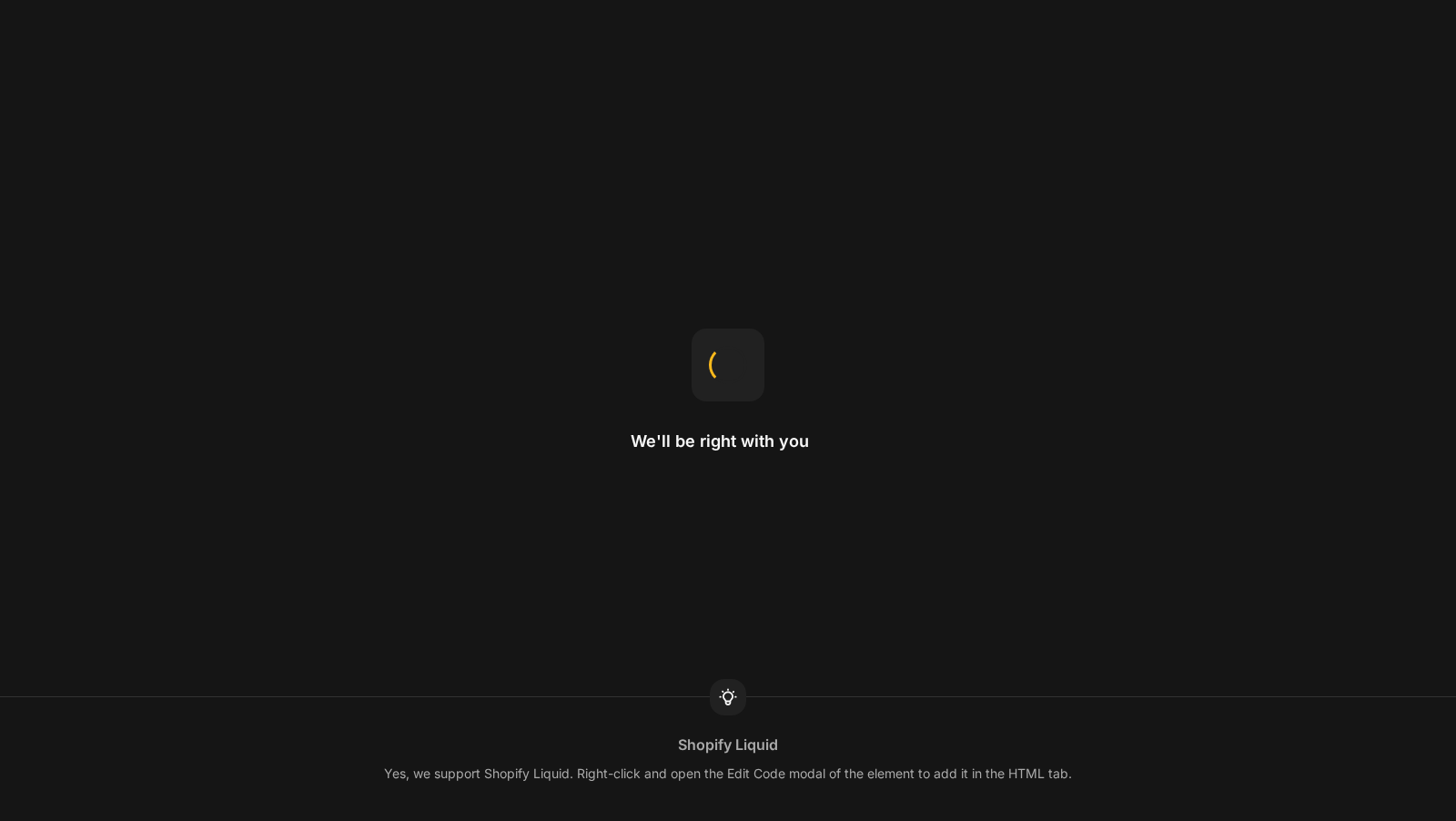 scroll, scrollTop: 0, scrollLeft: 0, axis: both 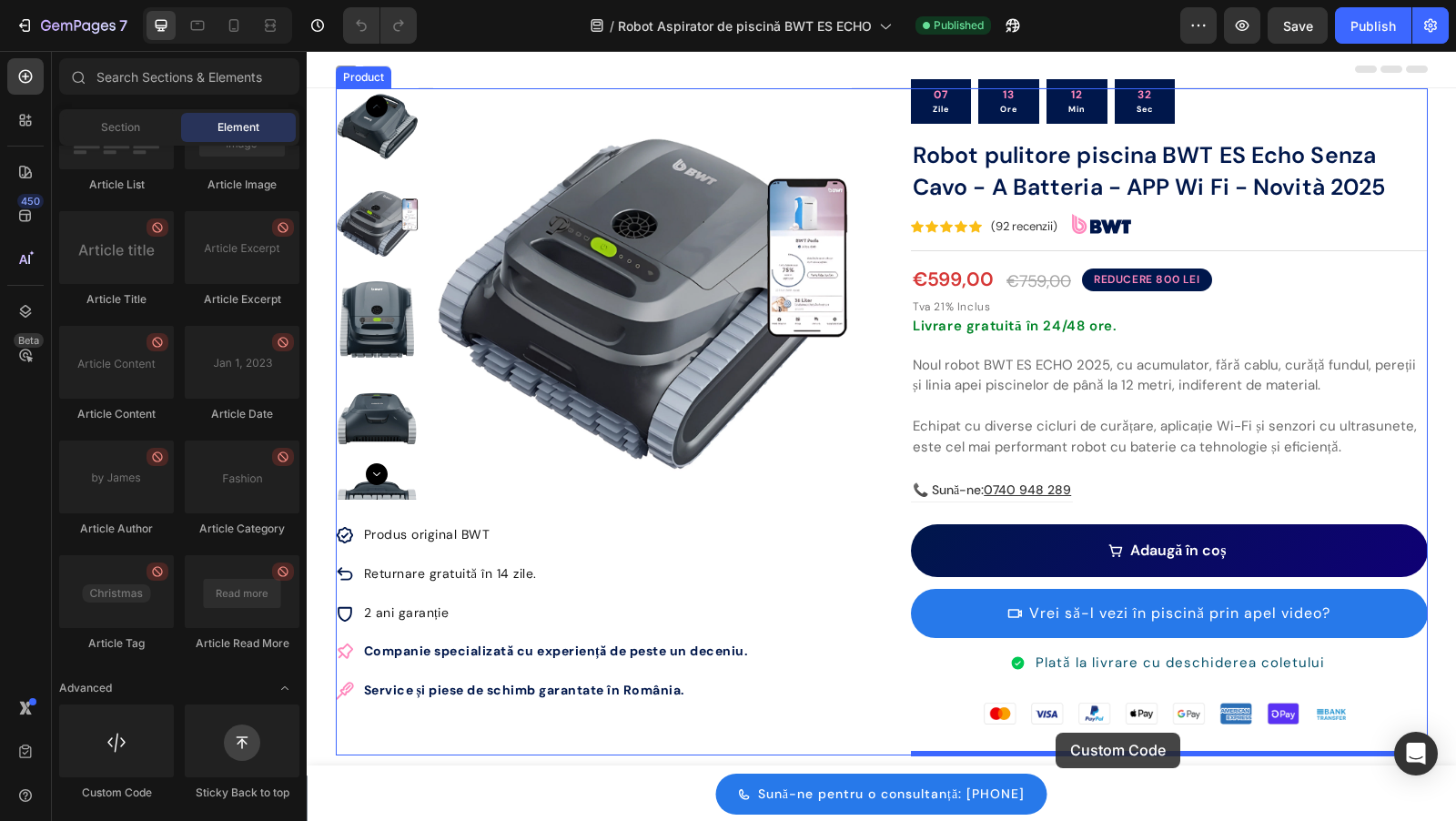 drag, startPoint x: 542, startPoint y: 747, endPoint x: 1056, endPoint y: 733, distance: 514.1906 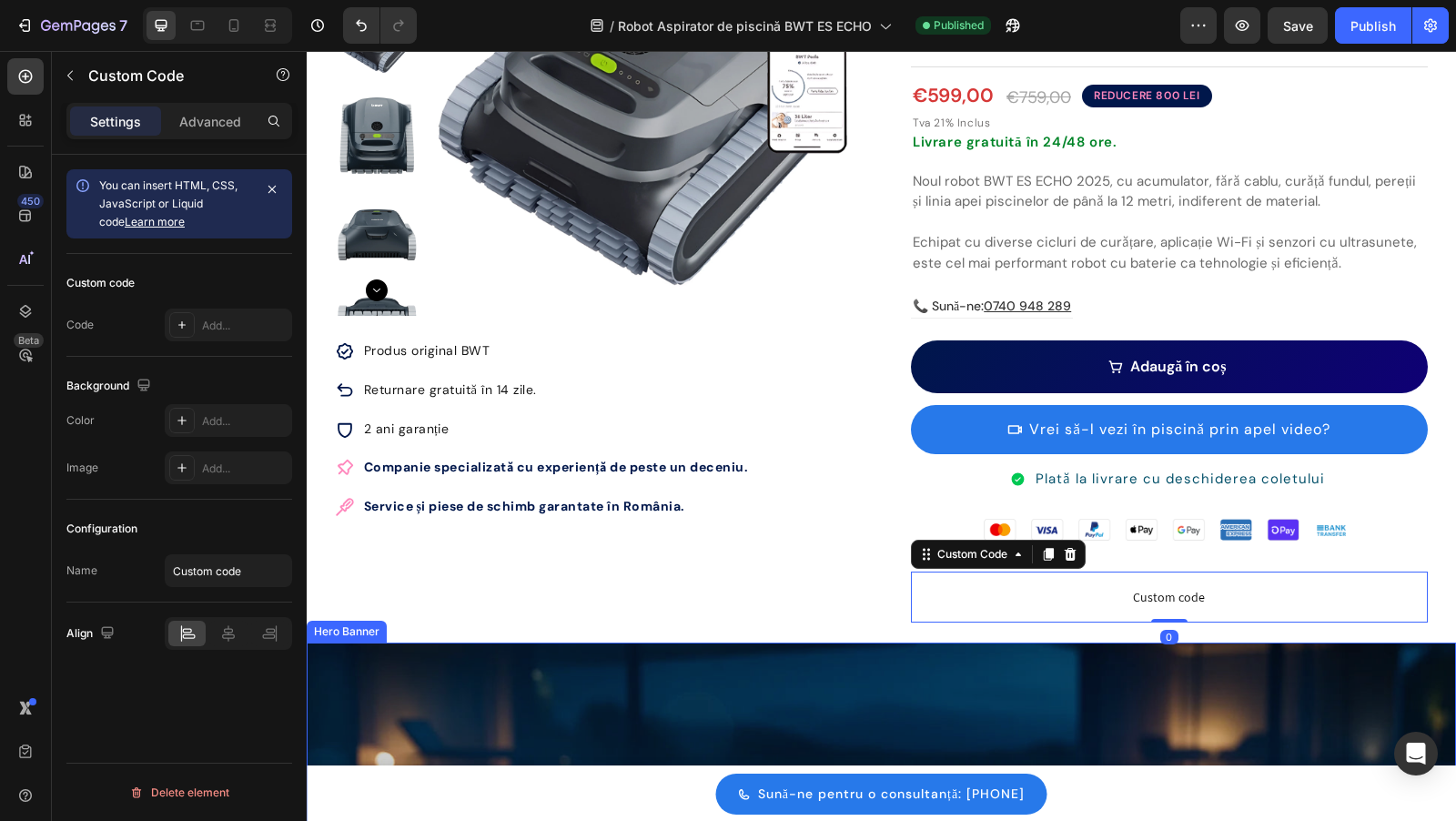 scroll, scrollTop: 251, scrollLeft: 0, axis: vertical 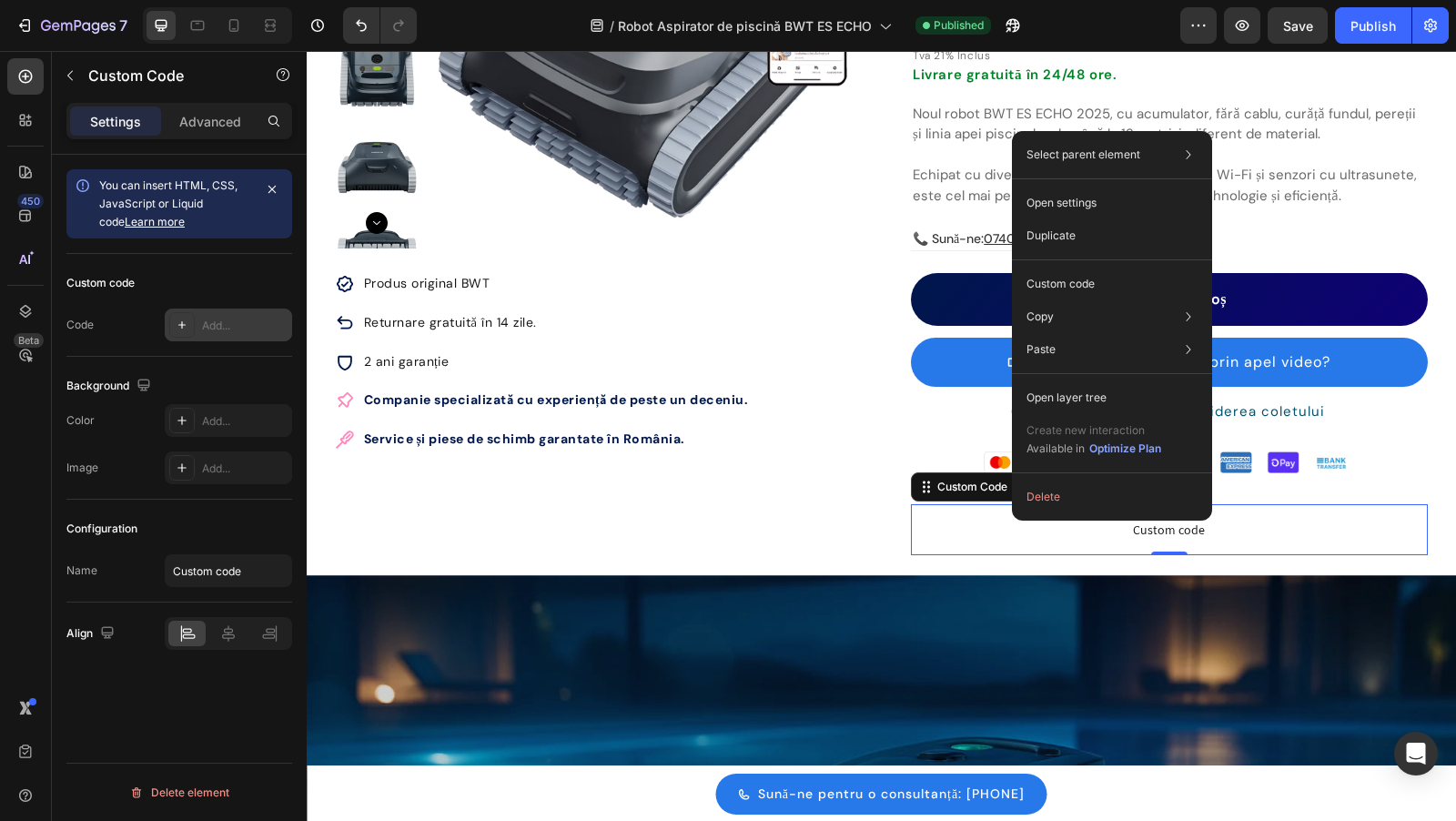 click on "Add..." at bounding box center [245, 326] 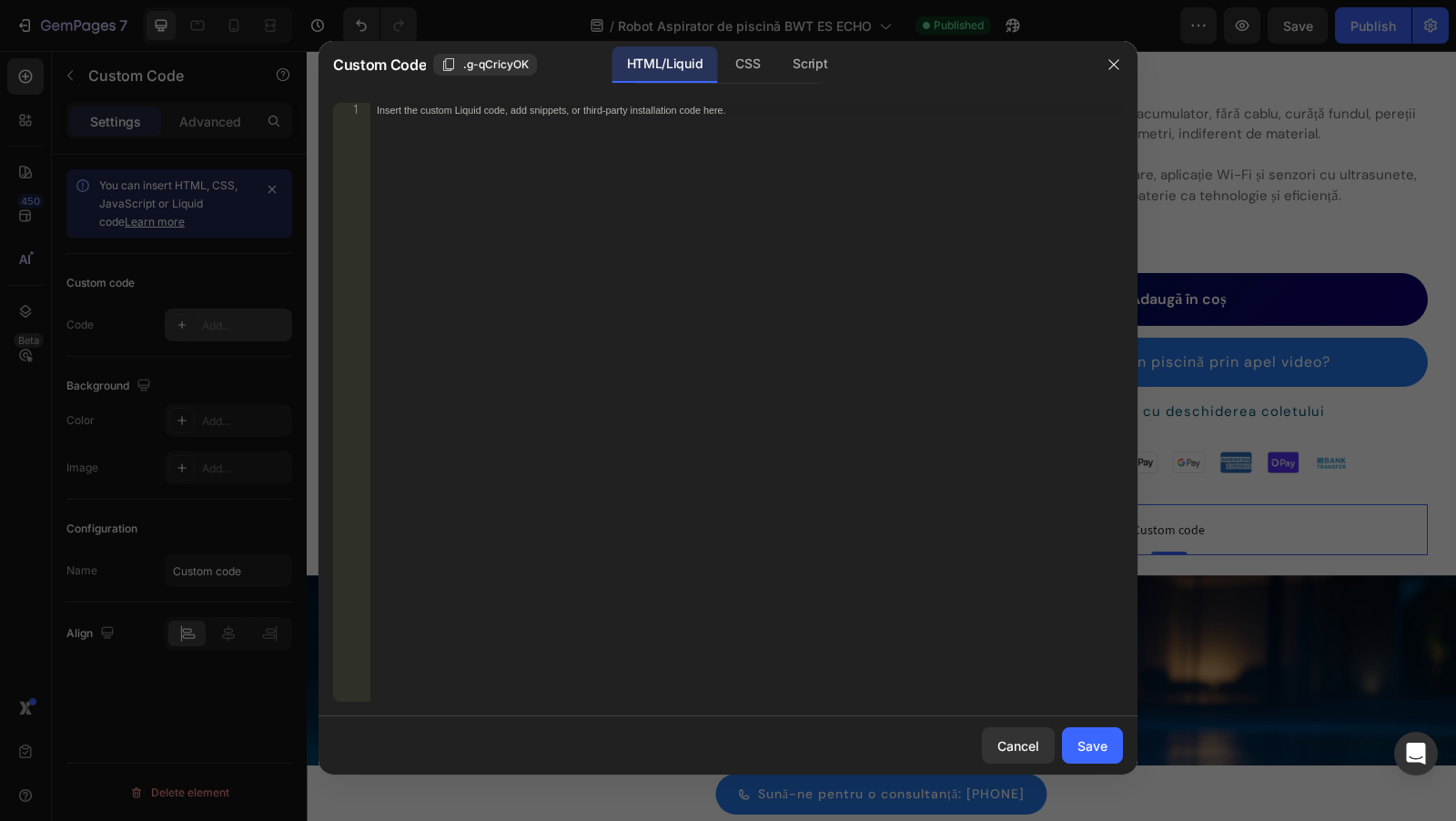 click at bounding box center (728, 410) 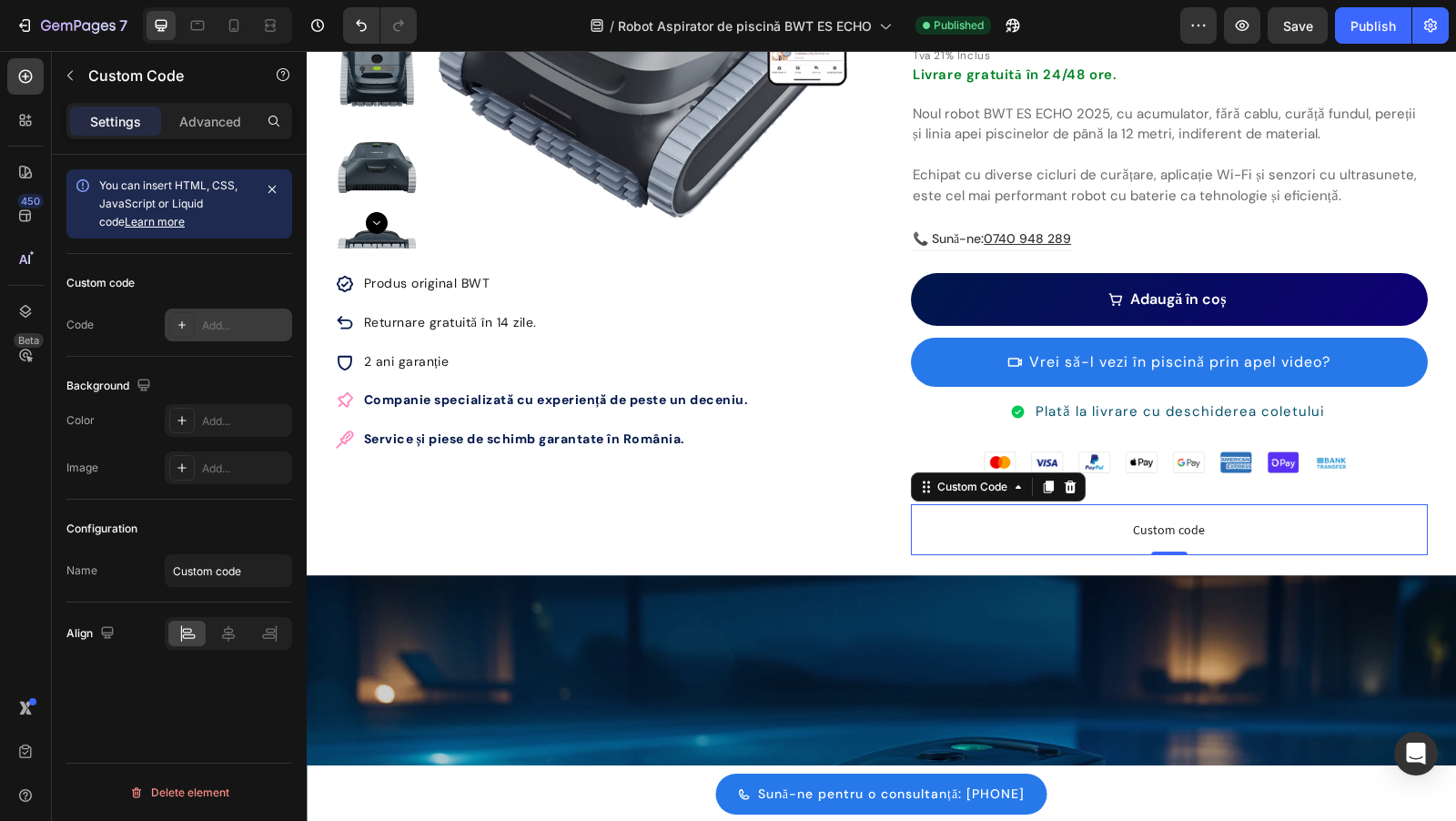 click on "Add..." at bounding box center (228, 325) 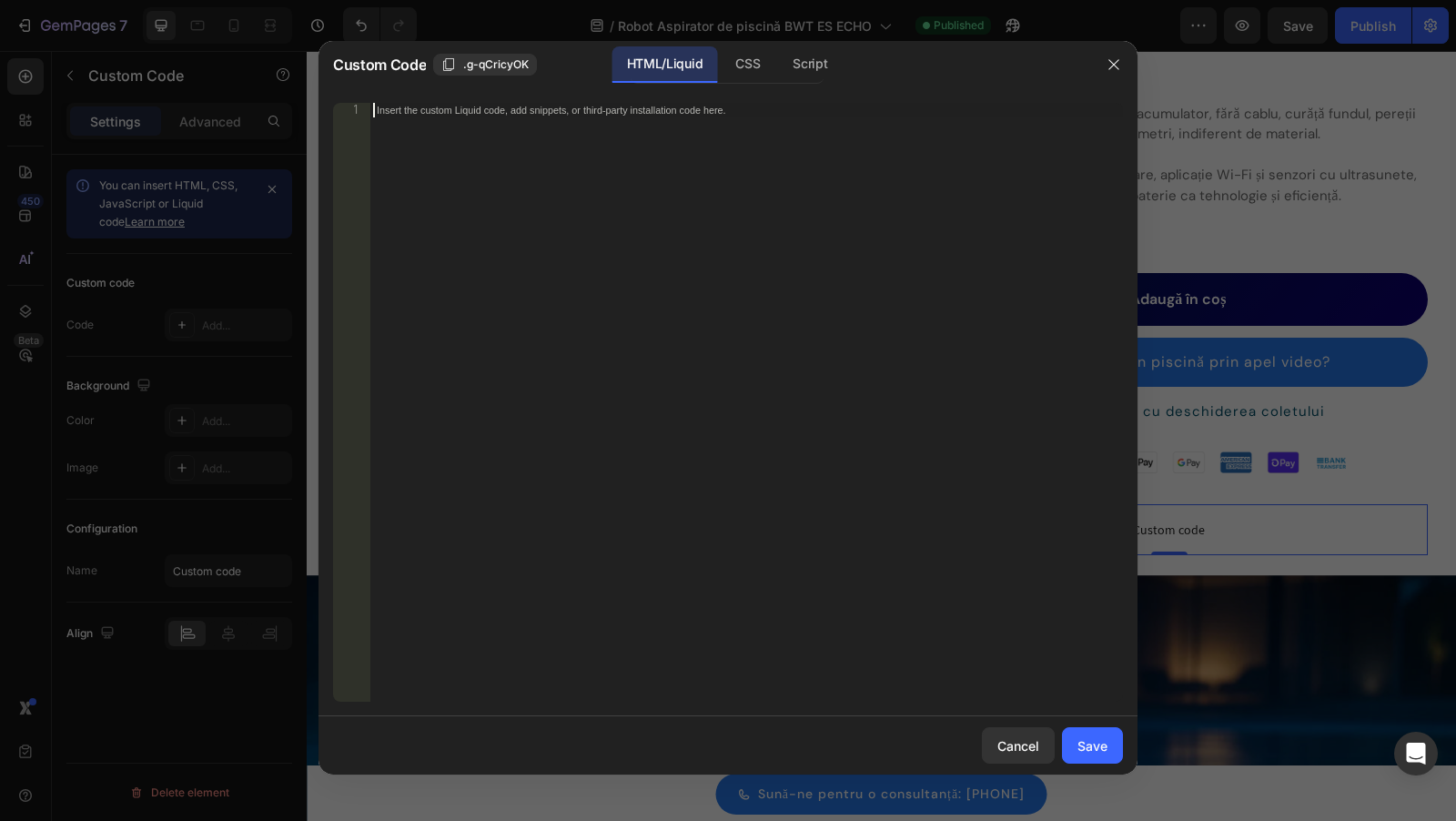 click on "Insert the custom Liquid code, add snippets, or third-party installation code here." at bounding box center [746, 417] 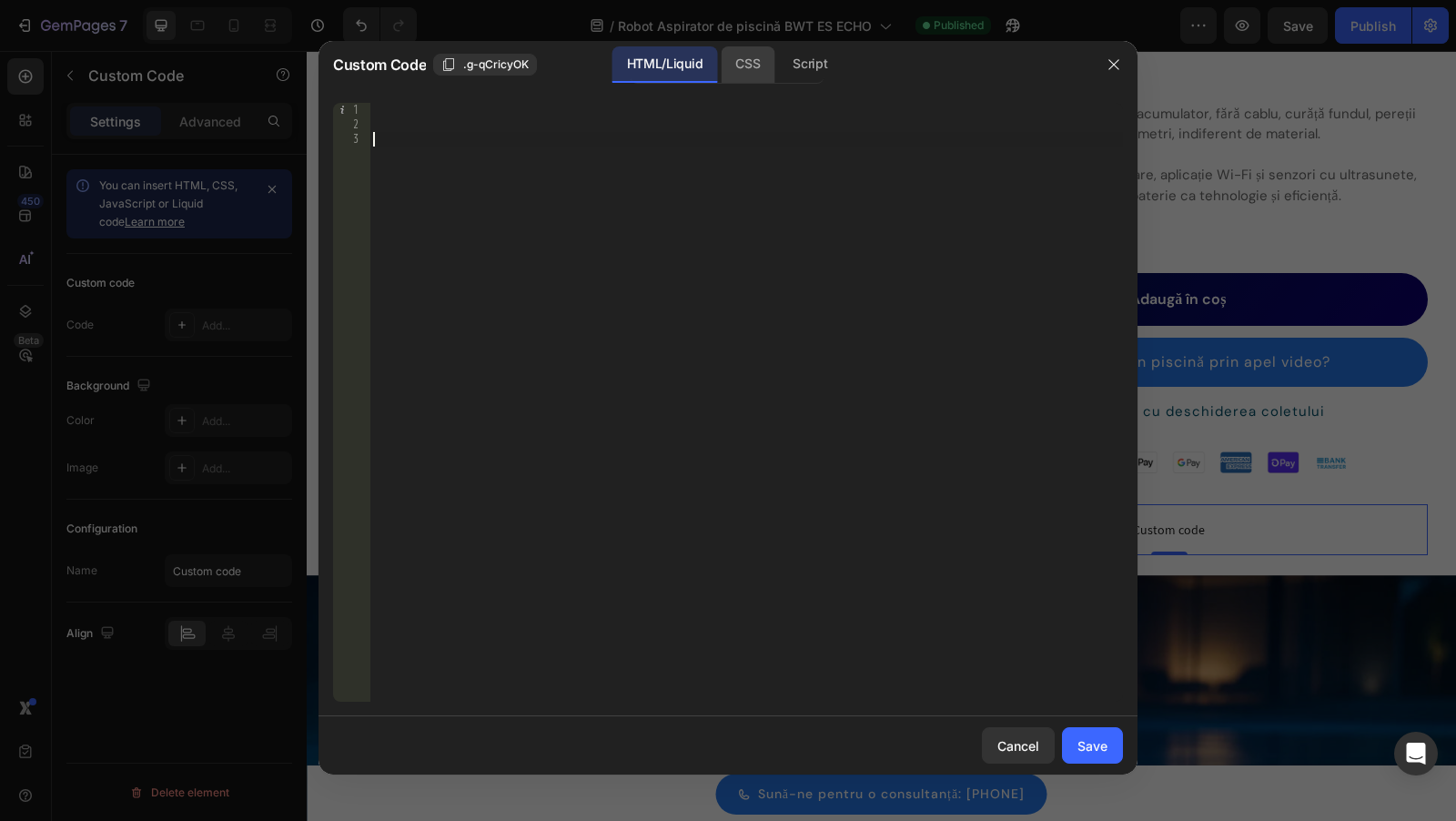 click on "CSS" 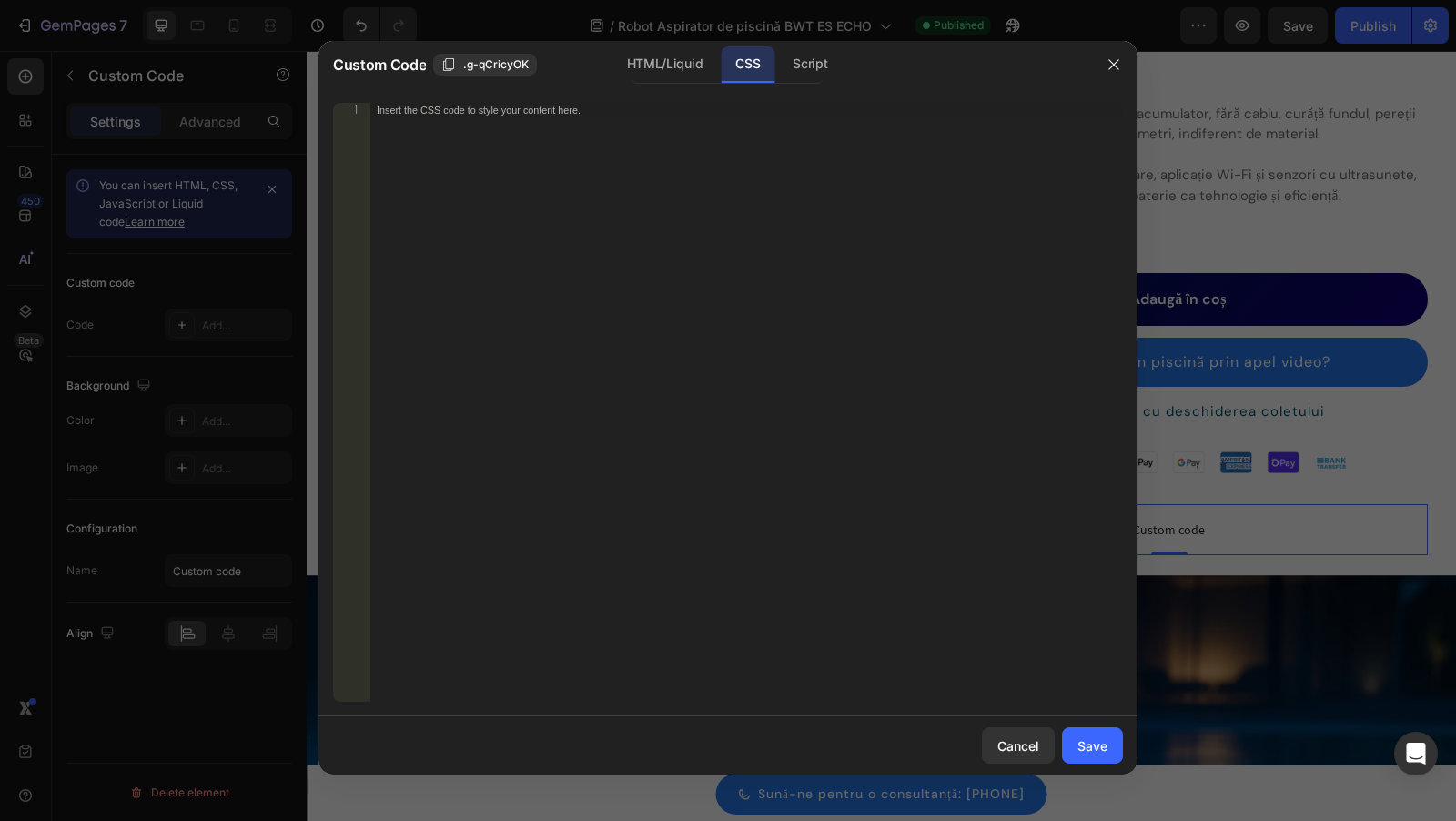 click on "Insert the CSS code to style your content here." at bounding box center [746, 417] 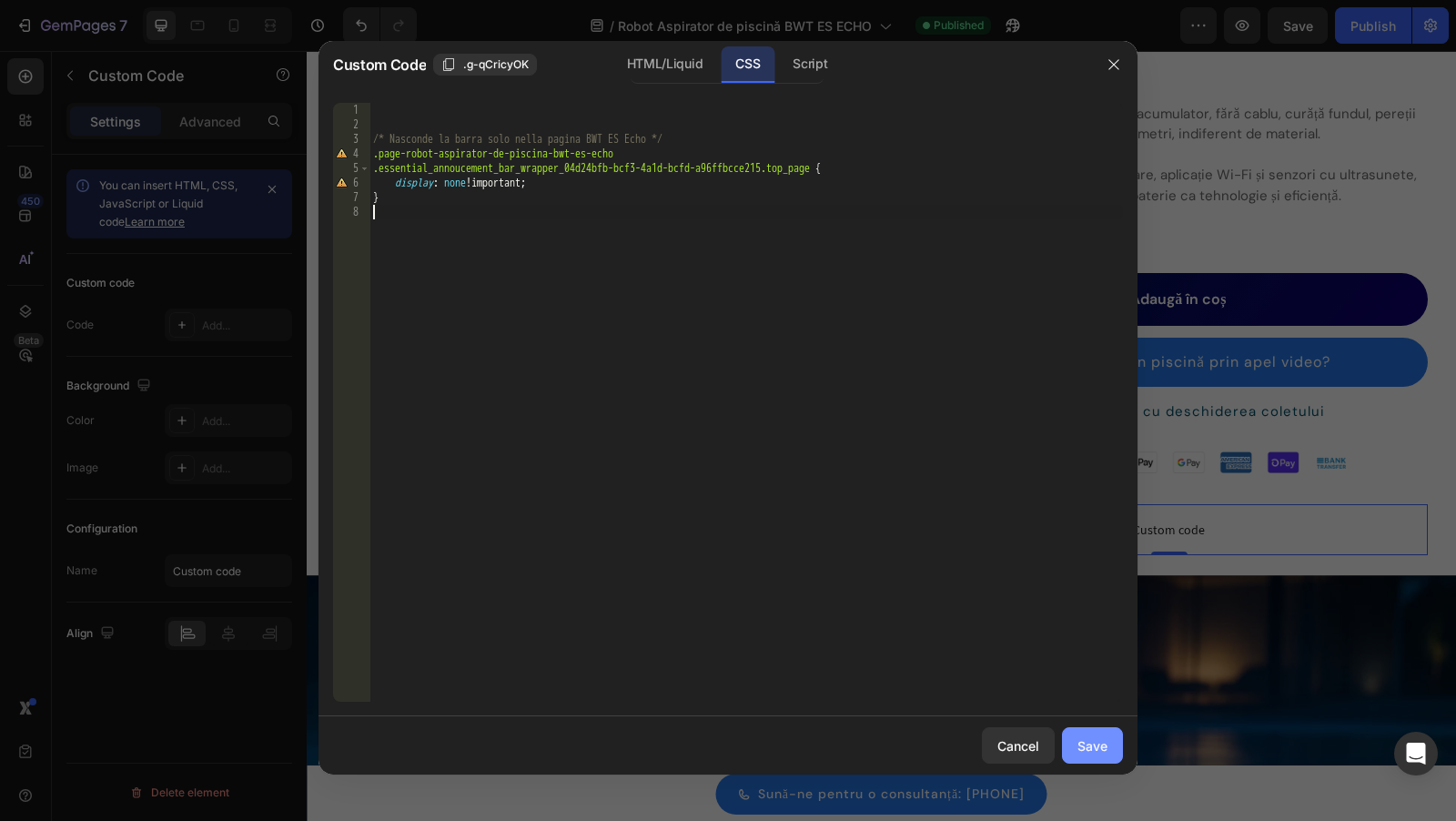 click on "Save" at bounding box center [1092, 745] 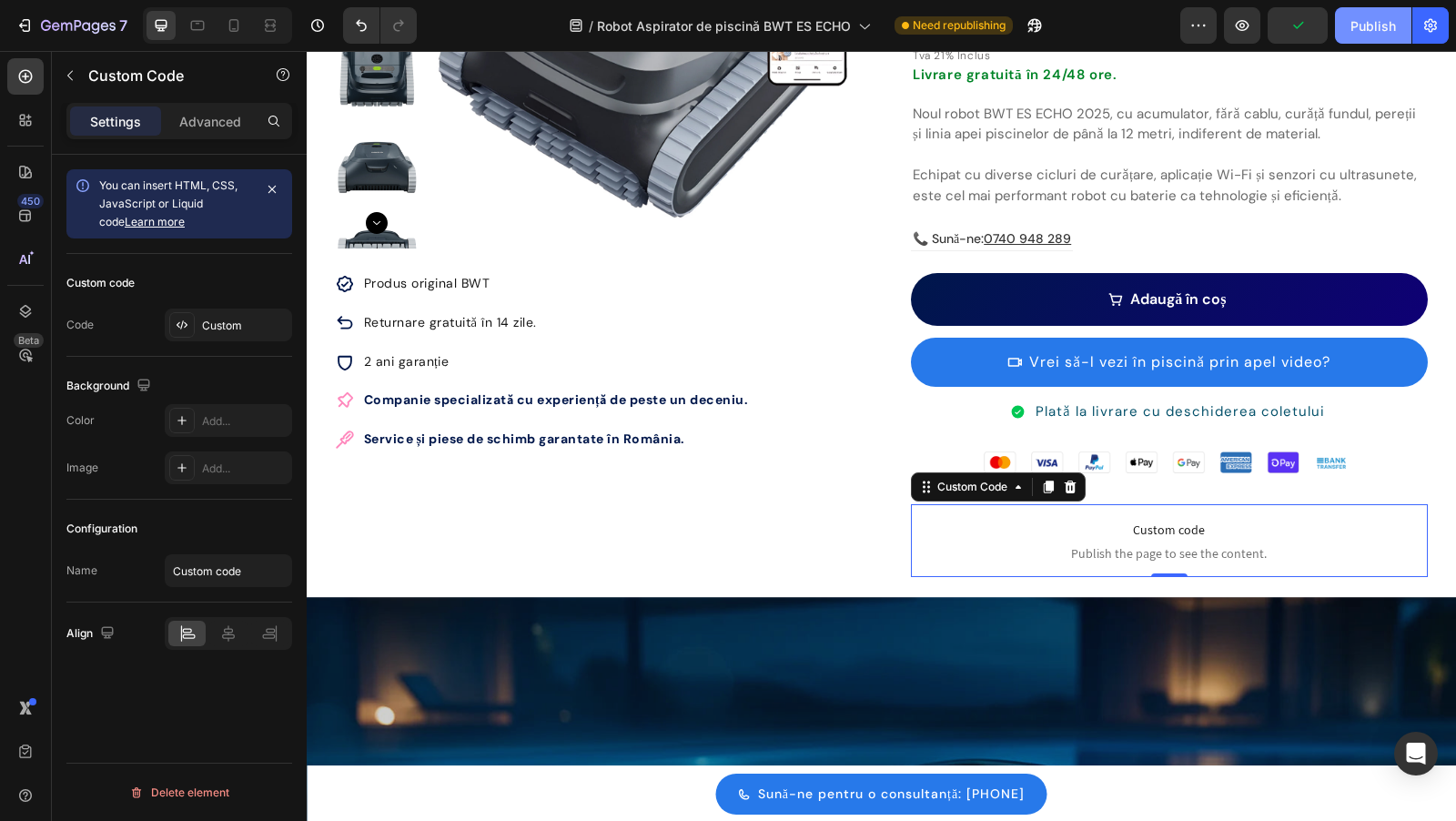 click on "Publish" at bounding box center [1373, 25] 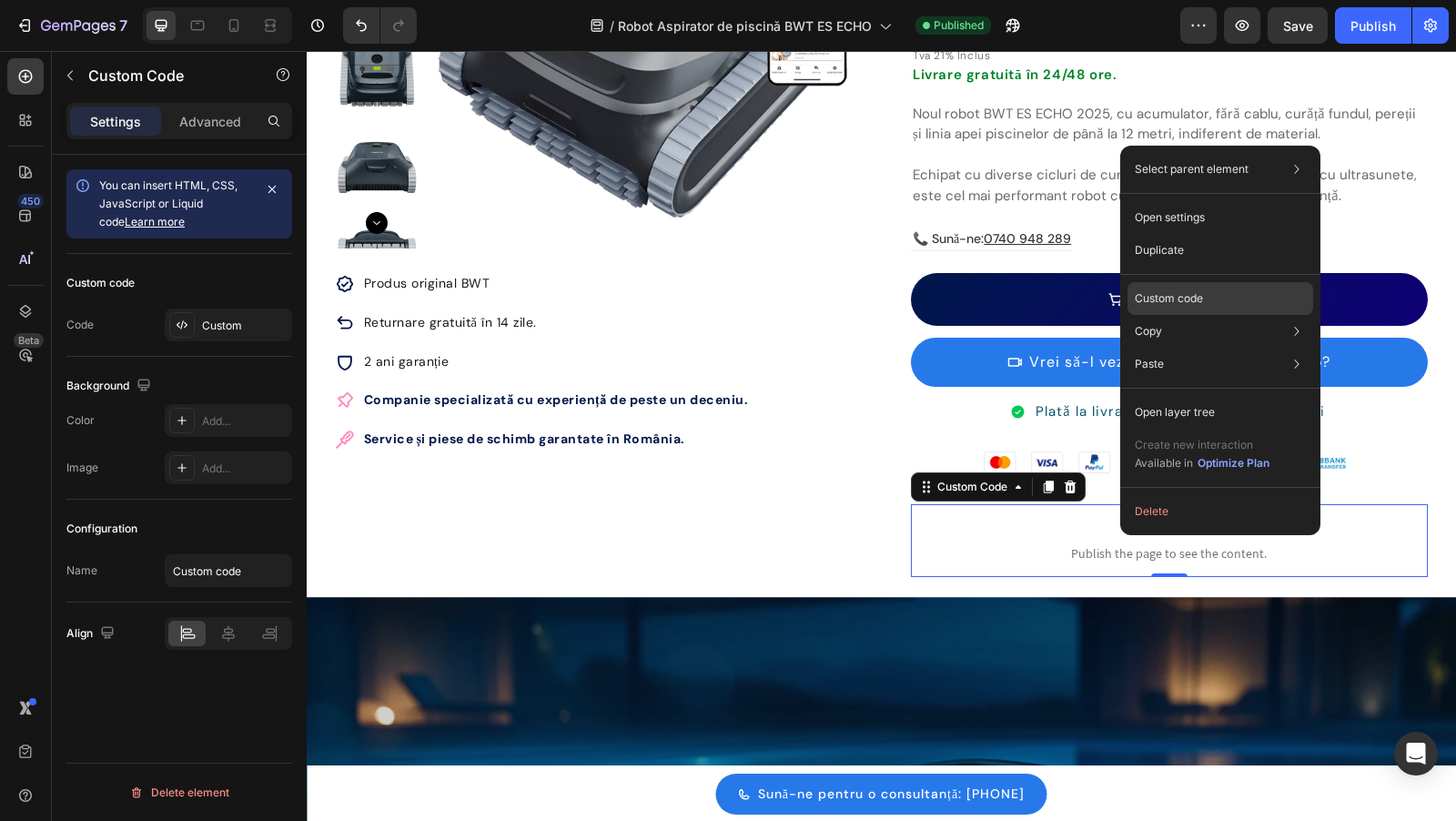 click on "Custom code" 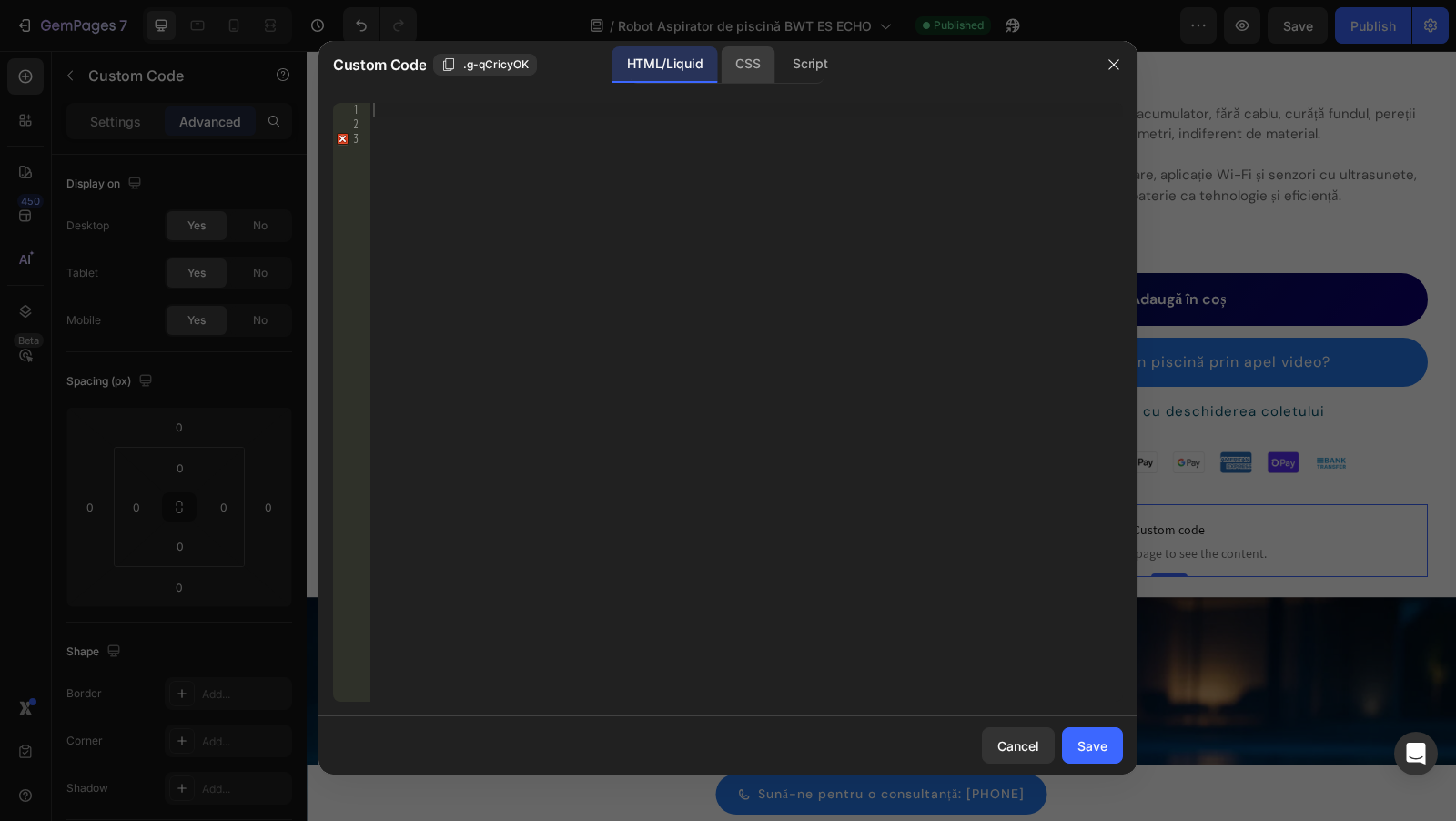 click on "CSS" 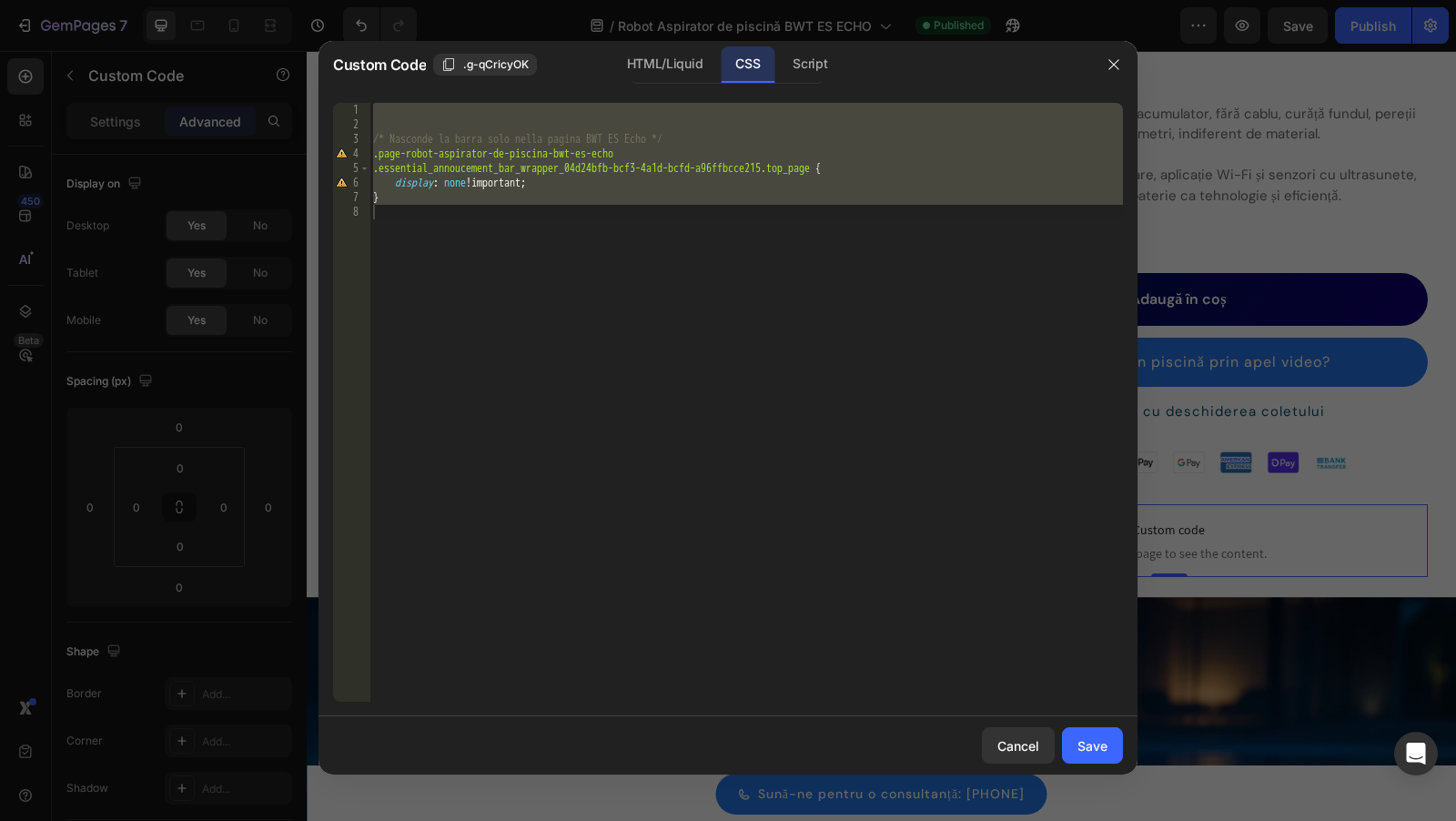 drag, startPoint x: 437, startPoint y: 158, endPoint x: 449, endPoint y: 158, distance: 12 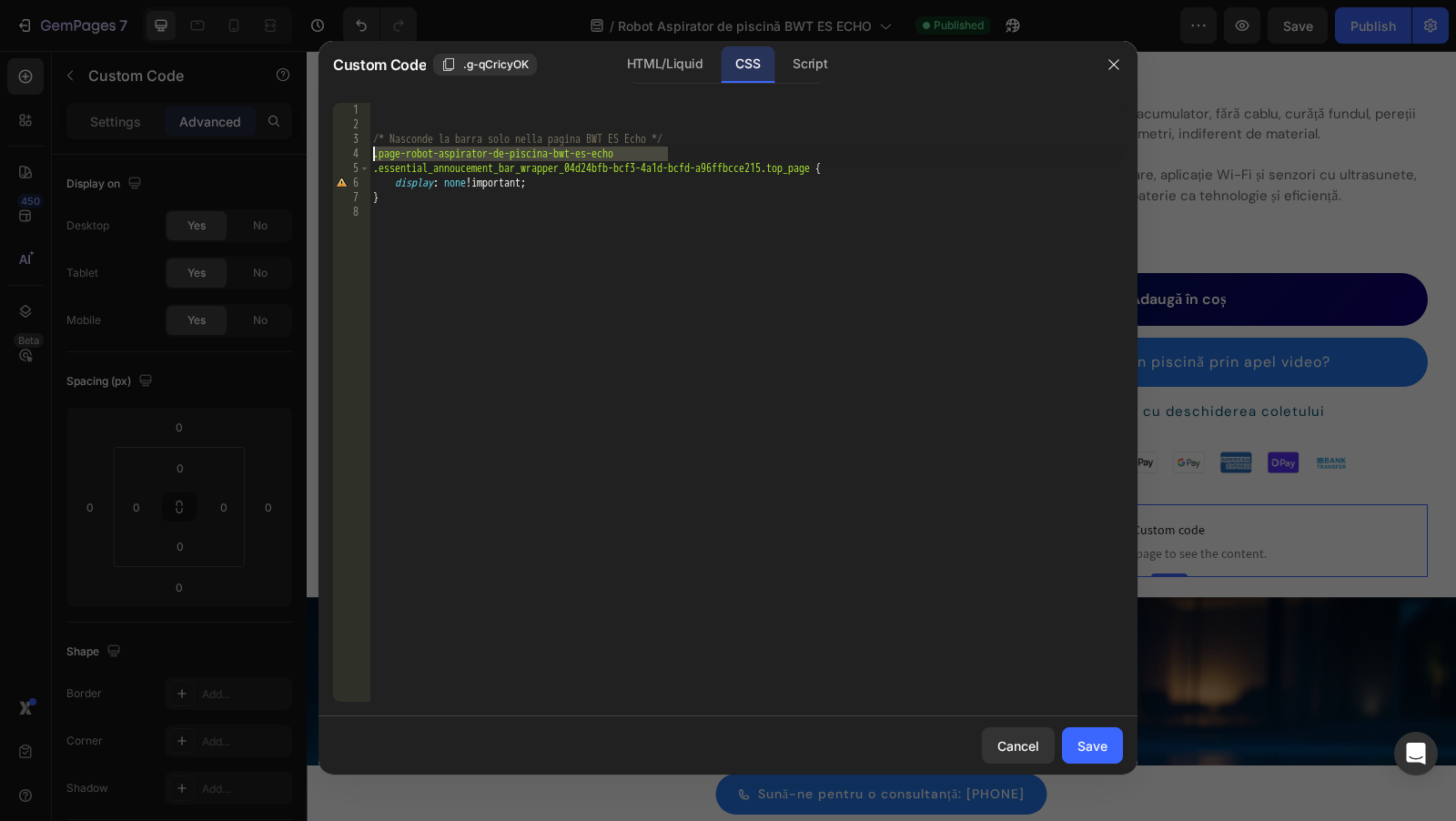 drag, startPoint x: 680, startPoint y: 156, endPoint x: 347, endPoint y: 156, distance: 333 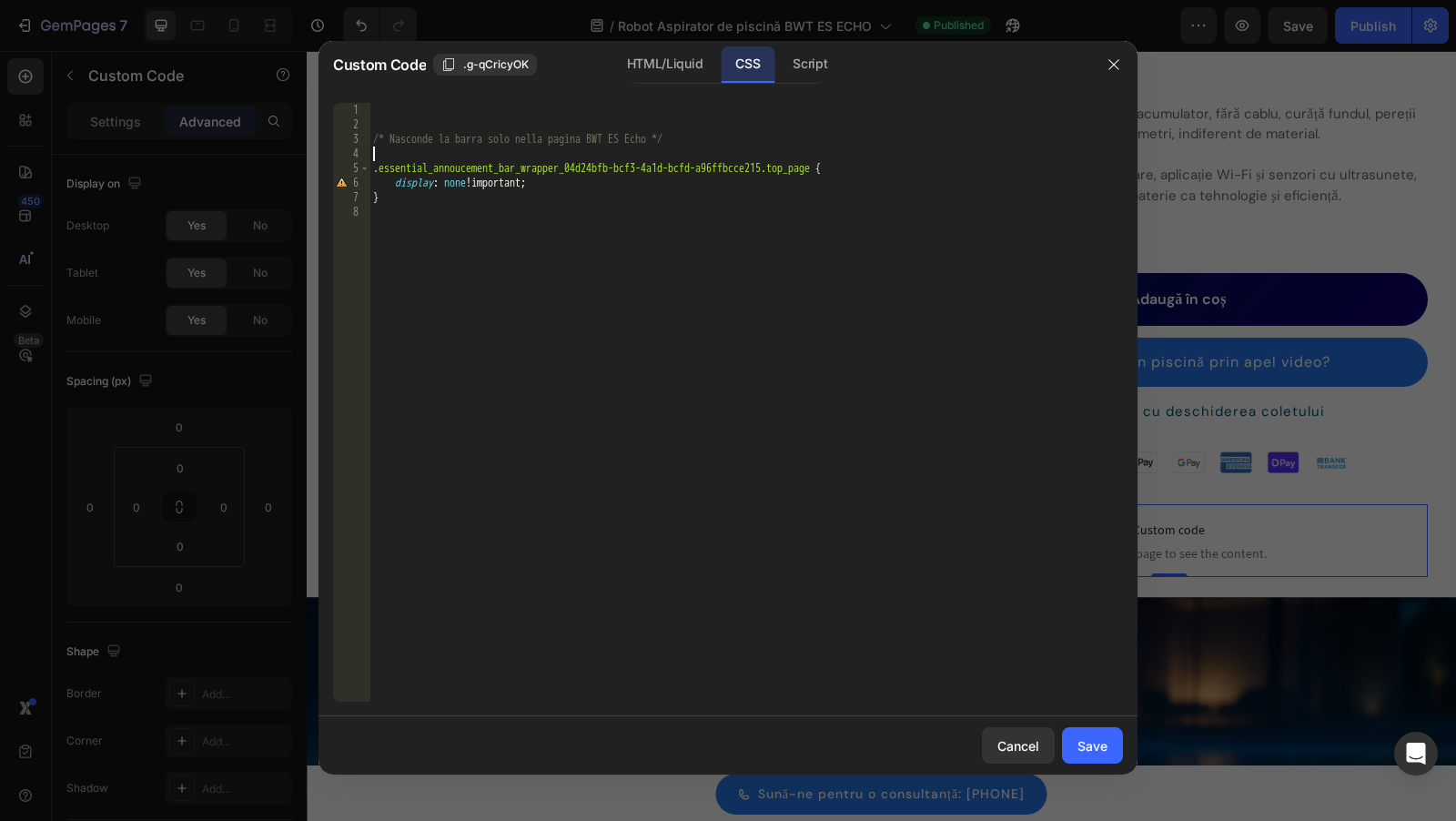 type on "/* Nasconde la barra solo nella pagina BWT ES Echo */" 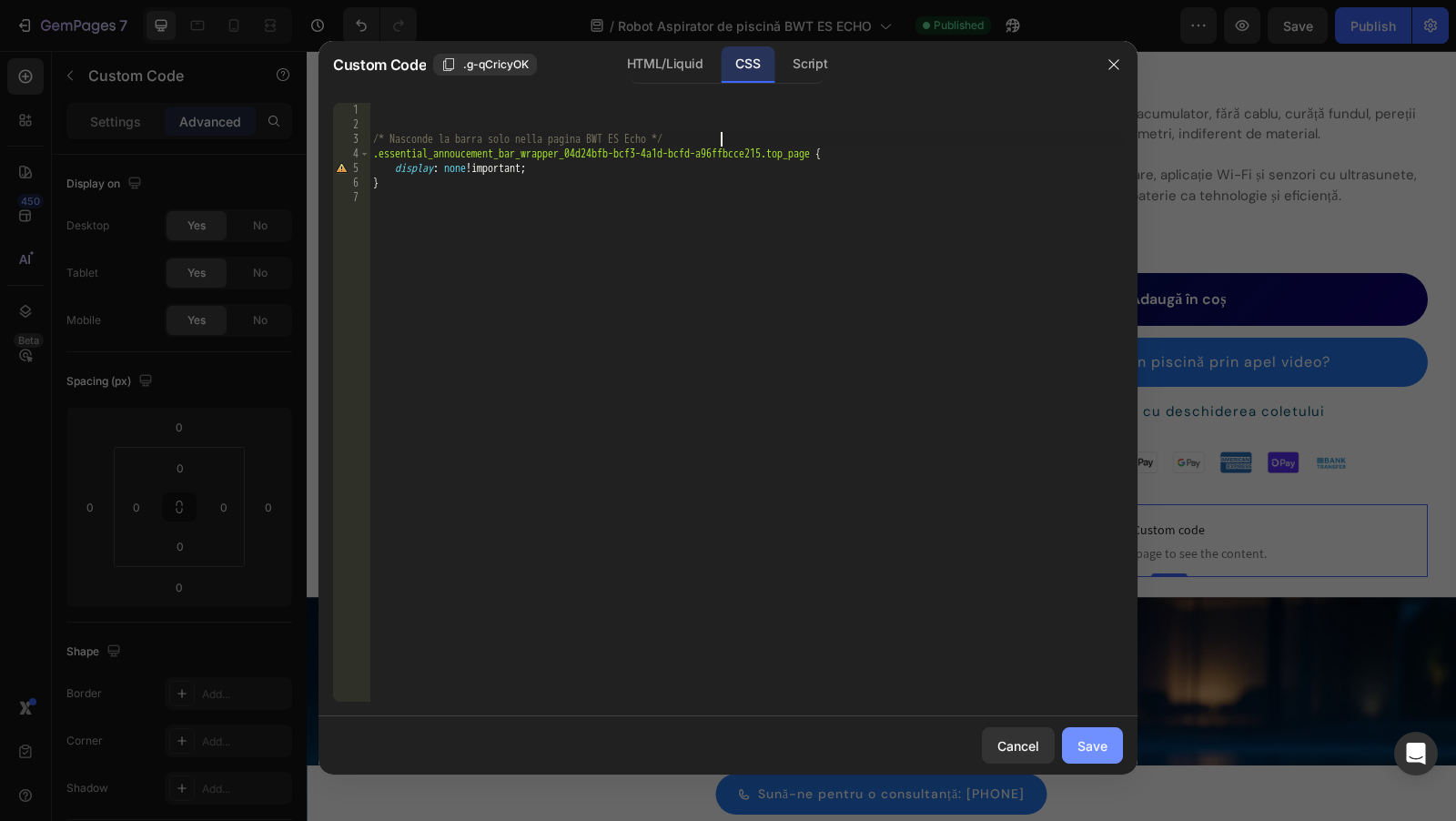 click on "Save" 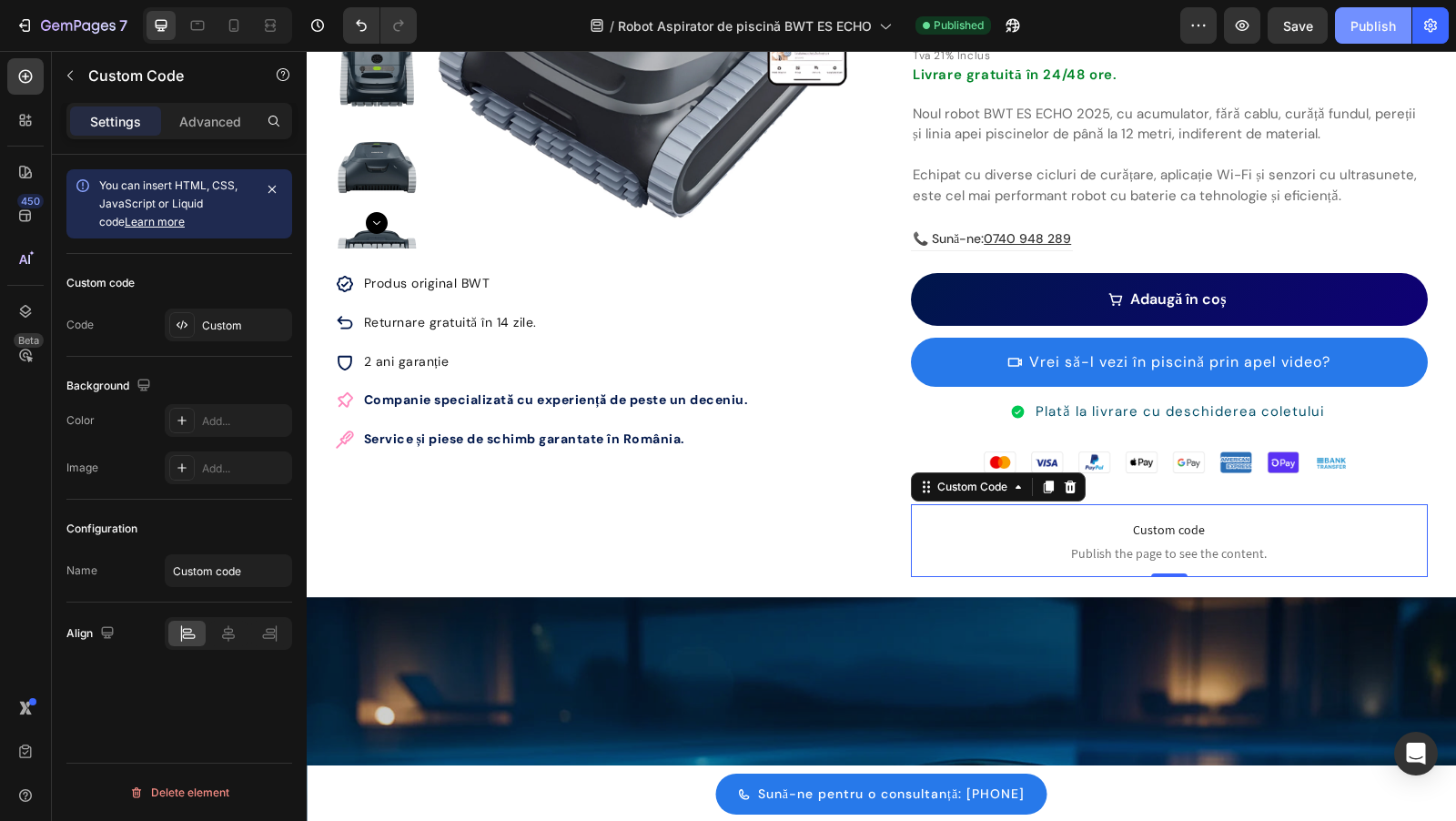 click on "Publish" at bounding box center [1373, 25] 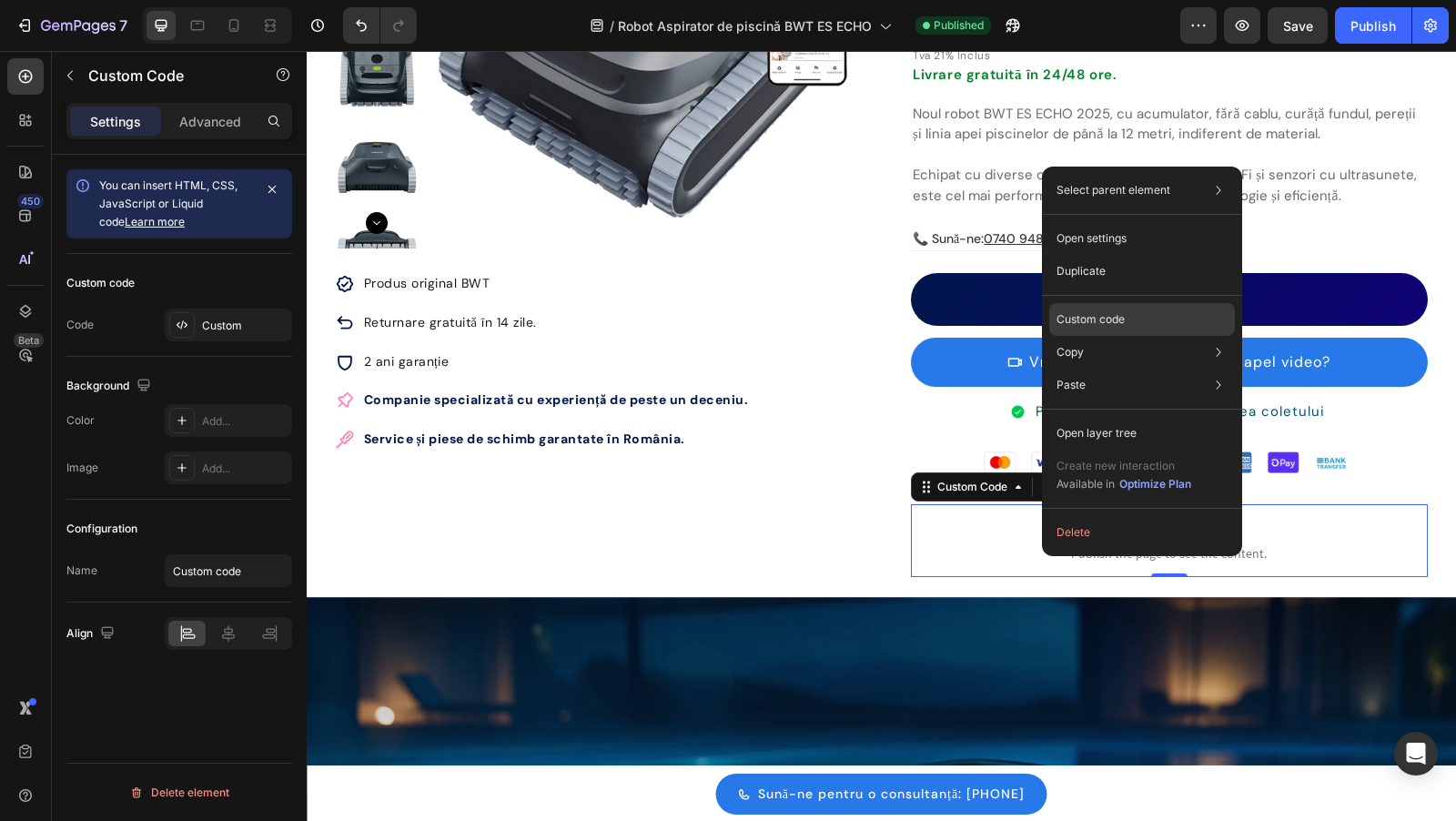 click on "Custom code" 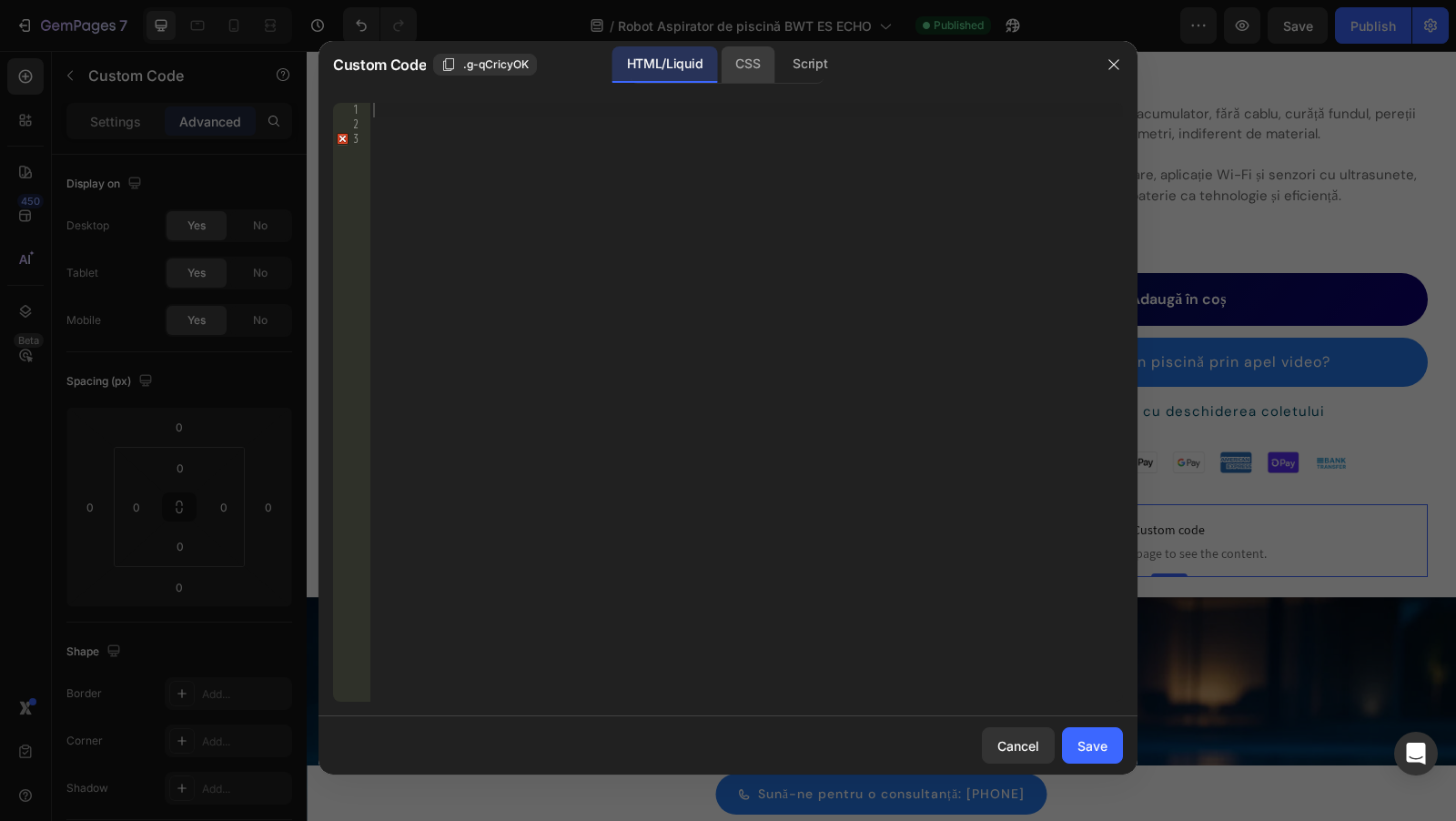 click on "CSS" 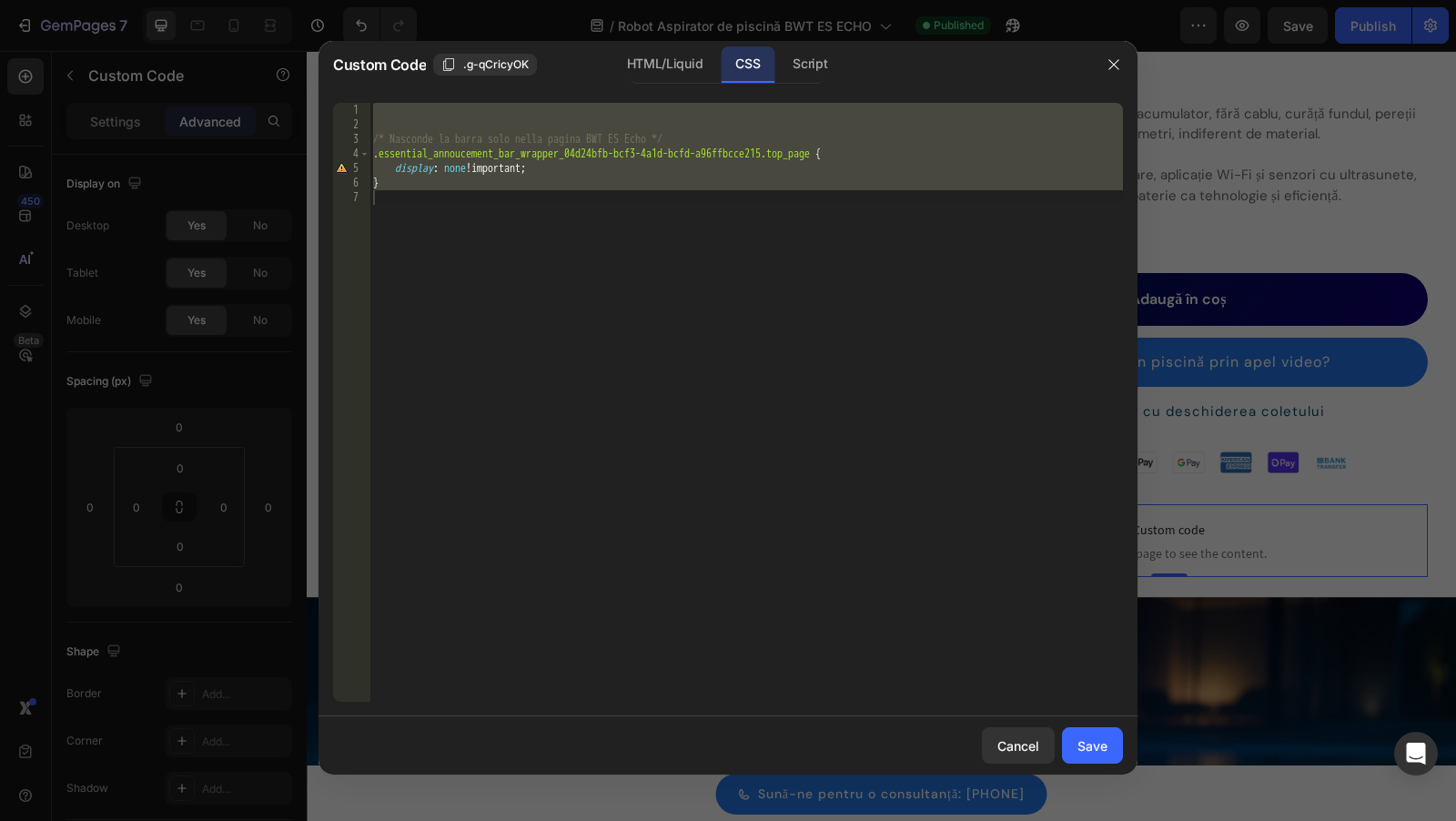 type on "}" 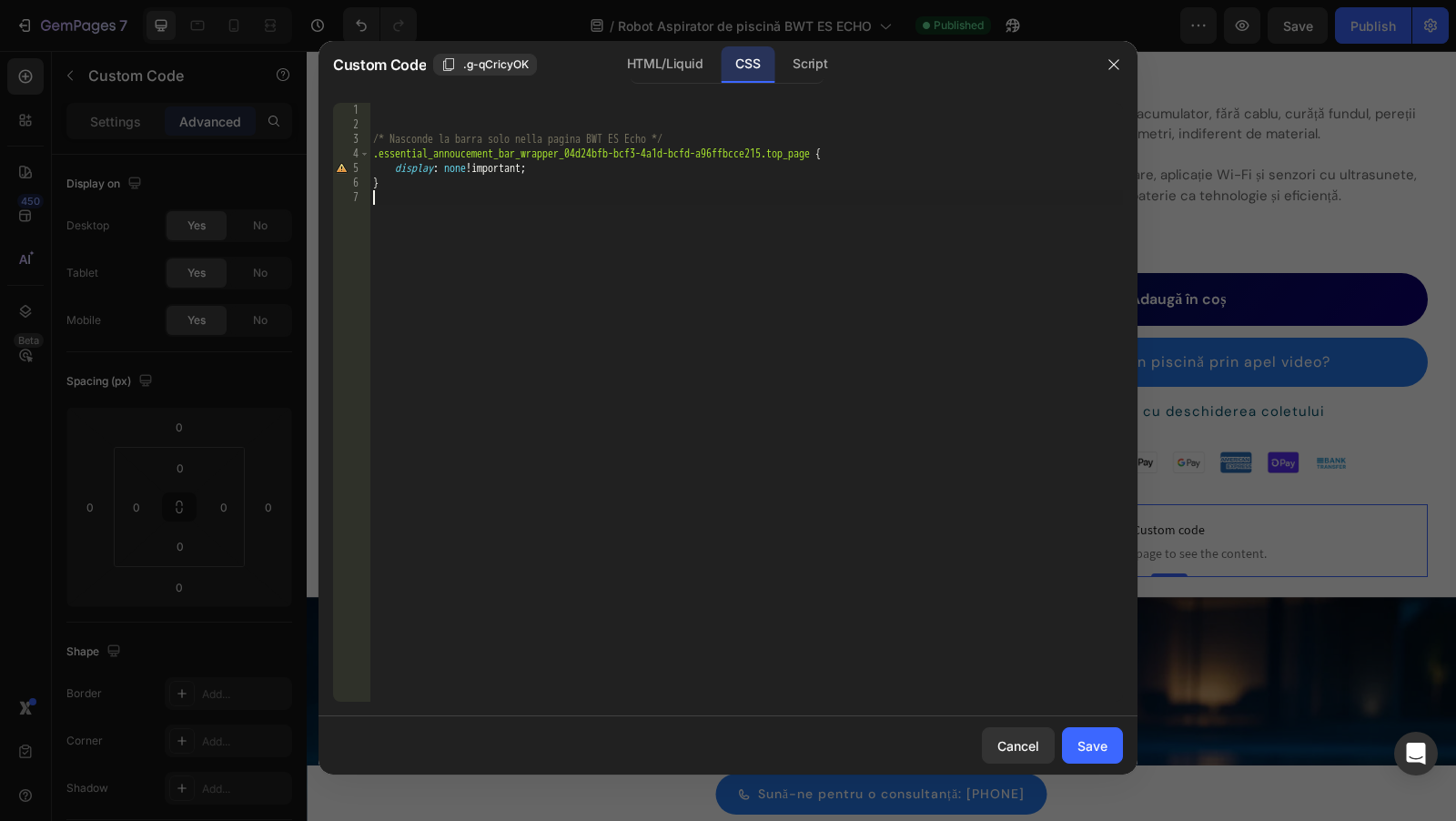 click on "/* Nasconde la barra solo nella pagina BWT ES Echo */ .essential_annoucement_bar_wrapper_04d24bfb-bcf3-4a1d-bcfd-a96ffbcce215.top_page   {      display :   none  !important ; }" at bounding box center (746, 417) 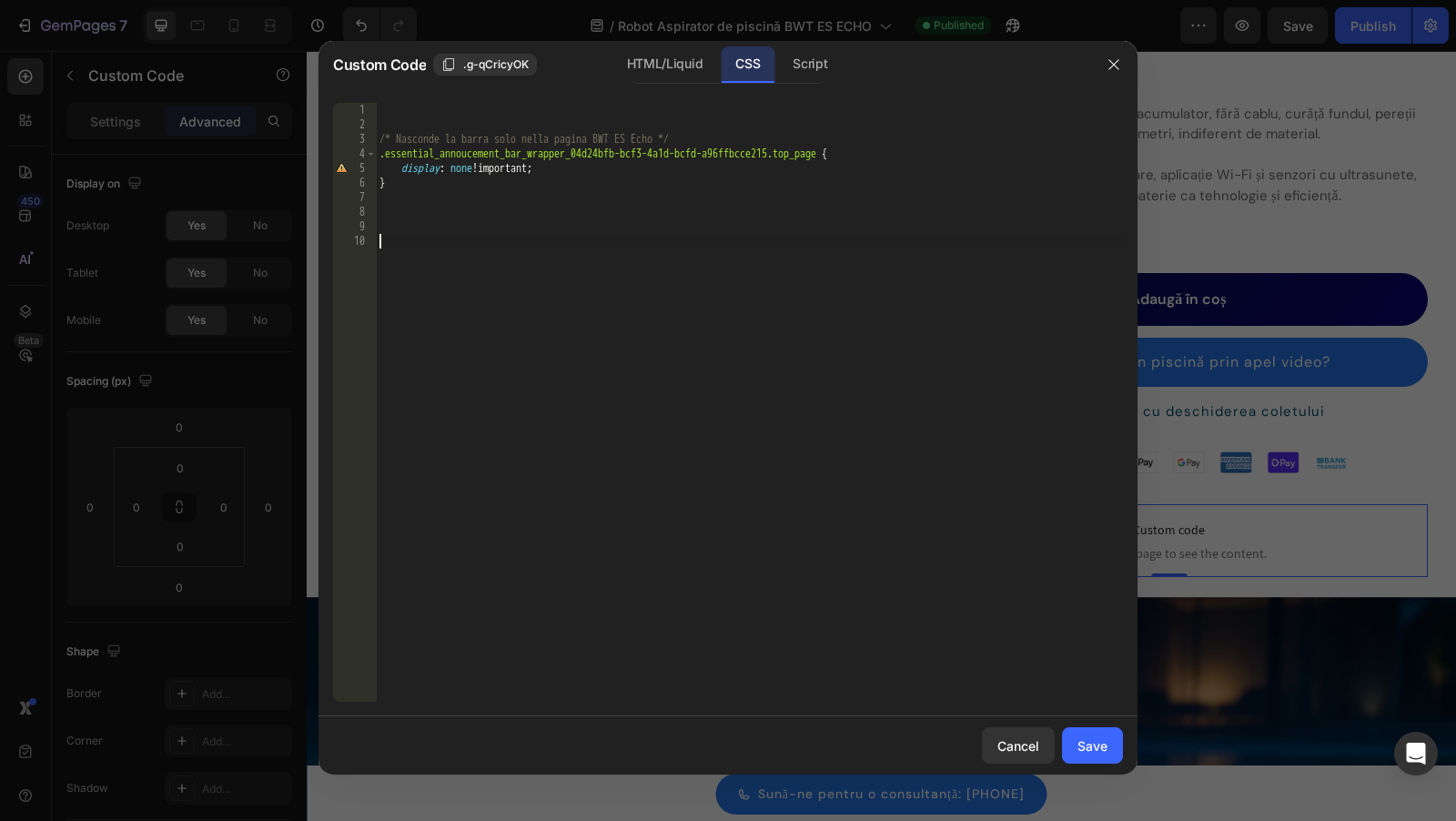 paste on "a.whatsapp-button" 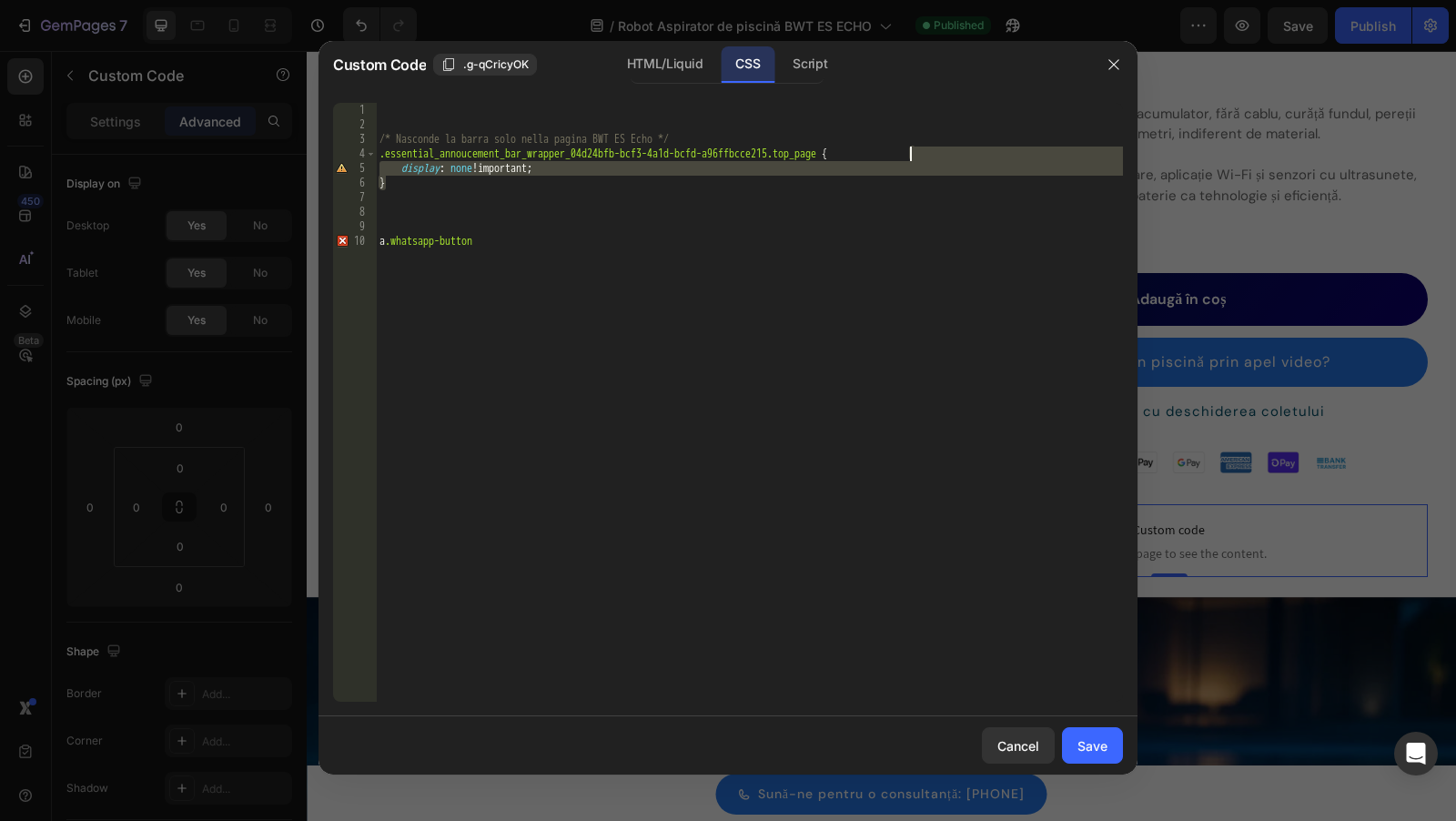 drag, startPoint x: 502, startPoint y: 179, endPoint x: 911, endPoint y: 157, distance: 409.59126 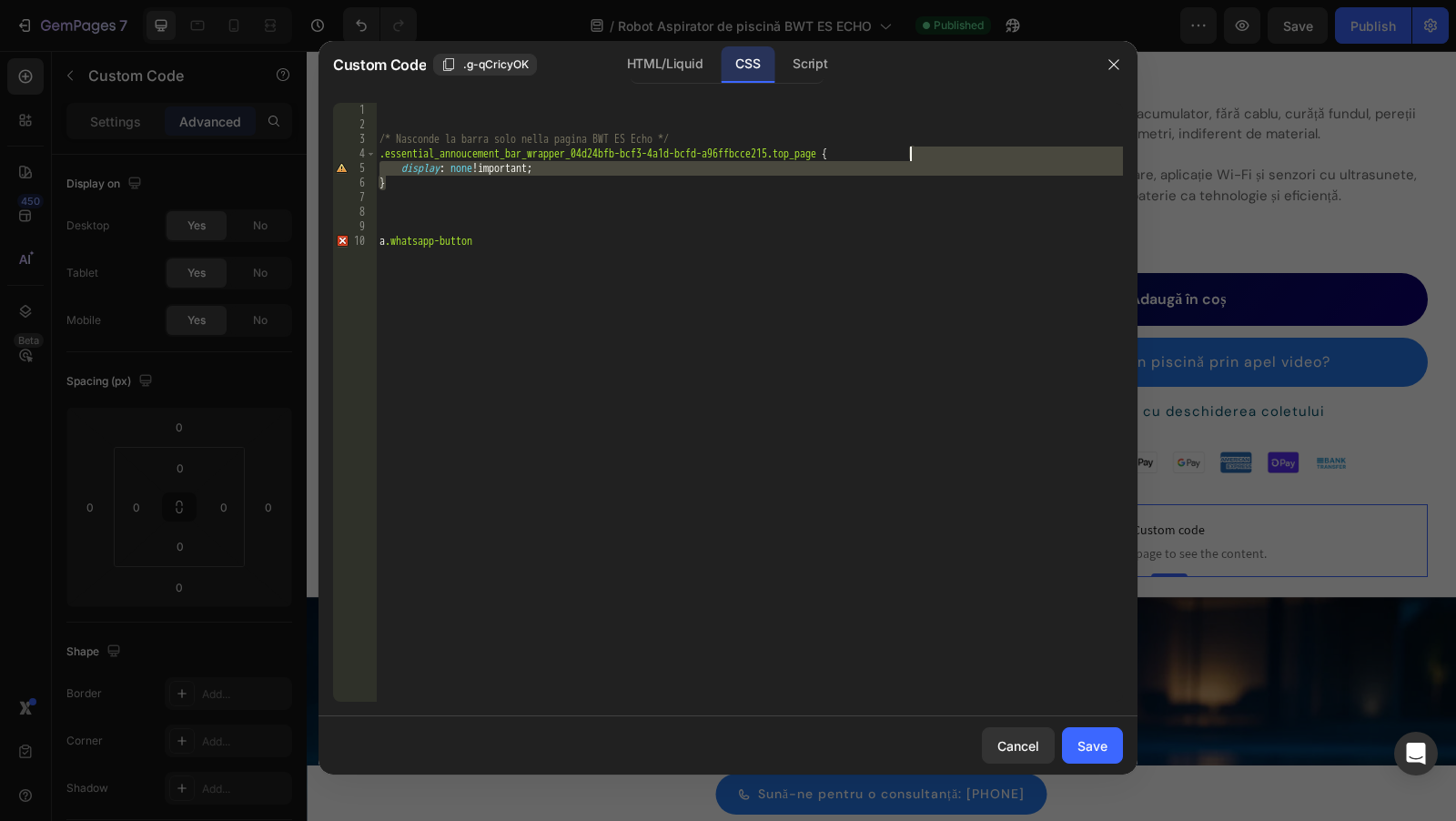 click on "/* Nasconde la barra solo nella pagina BWT ES Echo */ .essential_annoucement_bar_wrapper_04d24bfb-bcf3-4a1d-bcfd-a96ffbcce215.top_page   {      display :   none  !important ; } a .whatsapp-button" at bounding box center [749, 417] 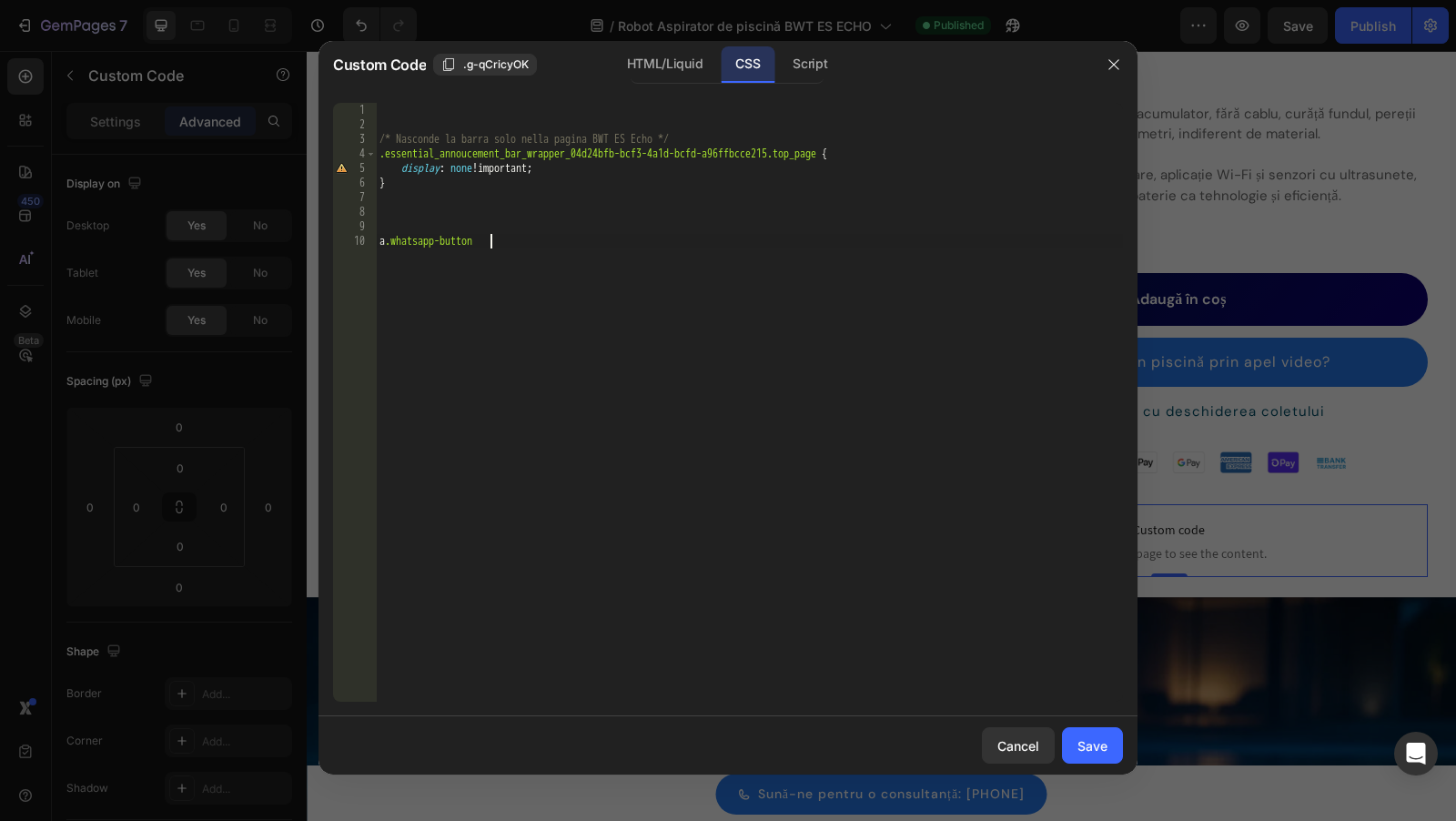 paste on "}" 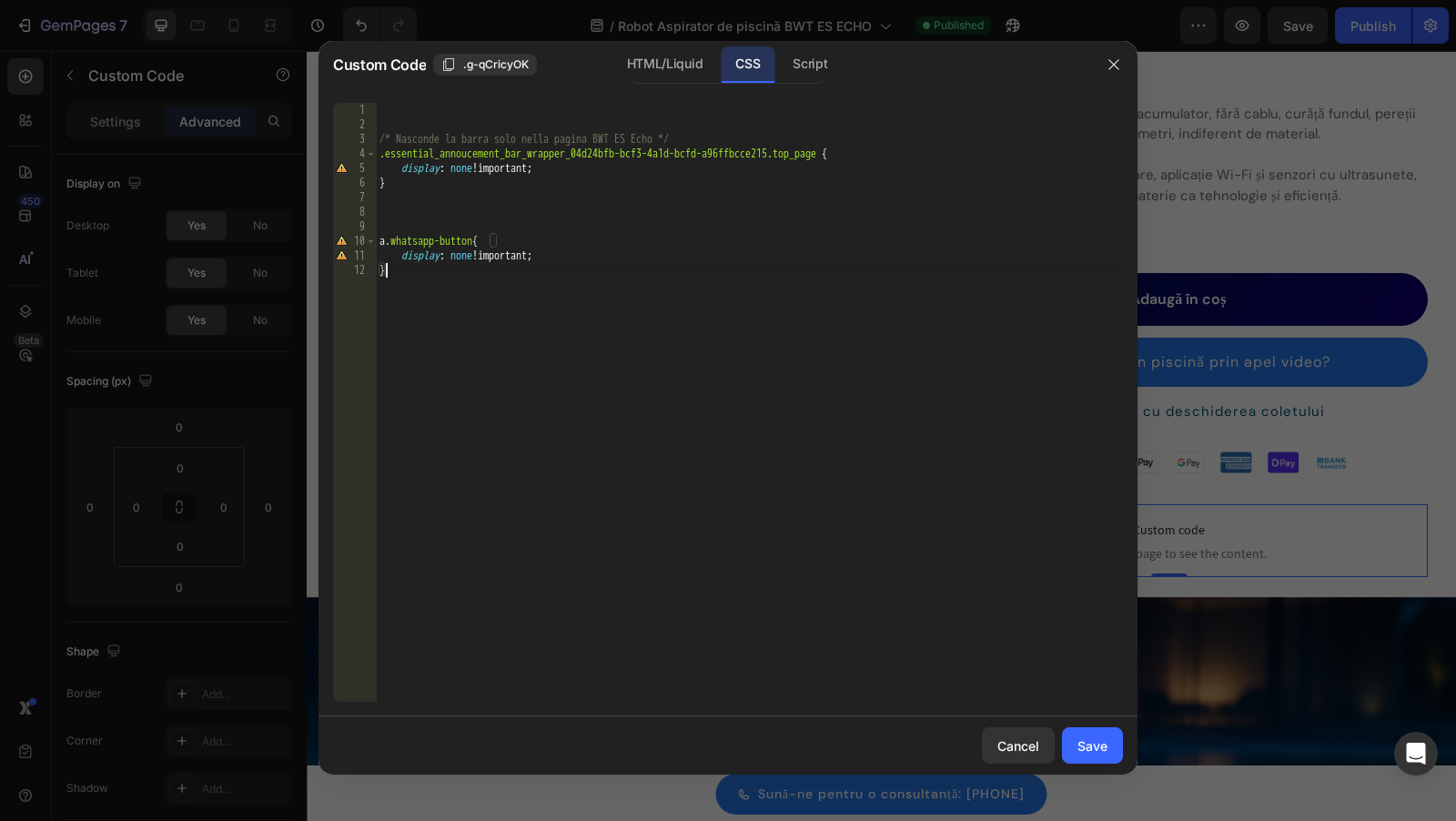 type on "}" 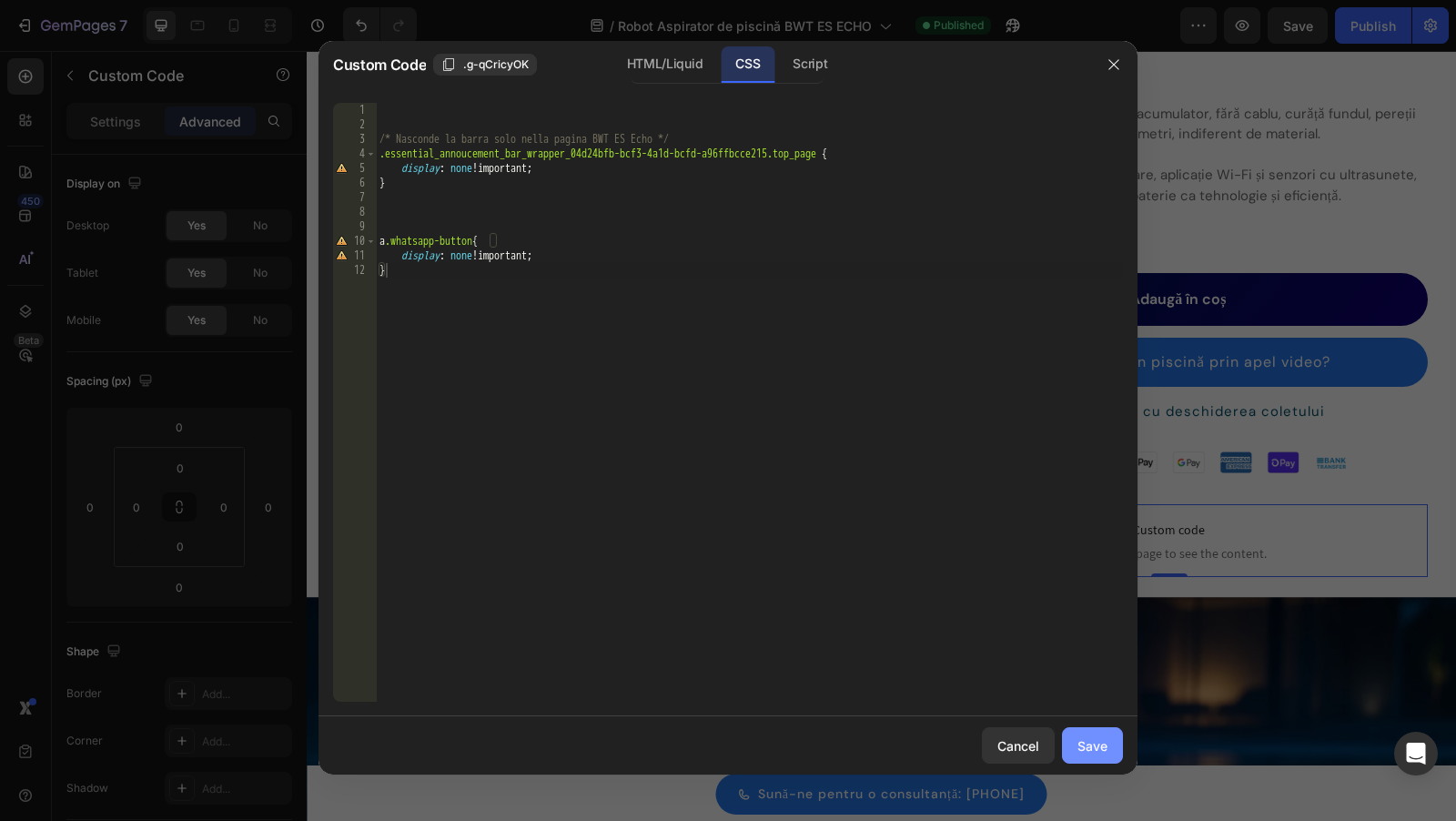 click on "Save" at bounding box center (1092, 745) 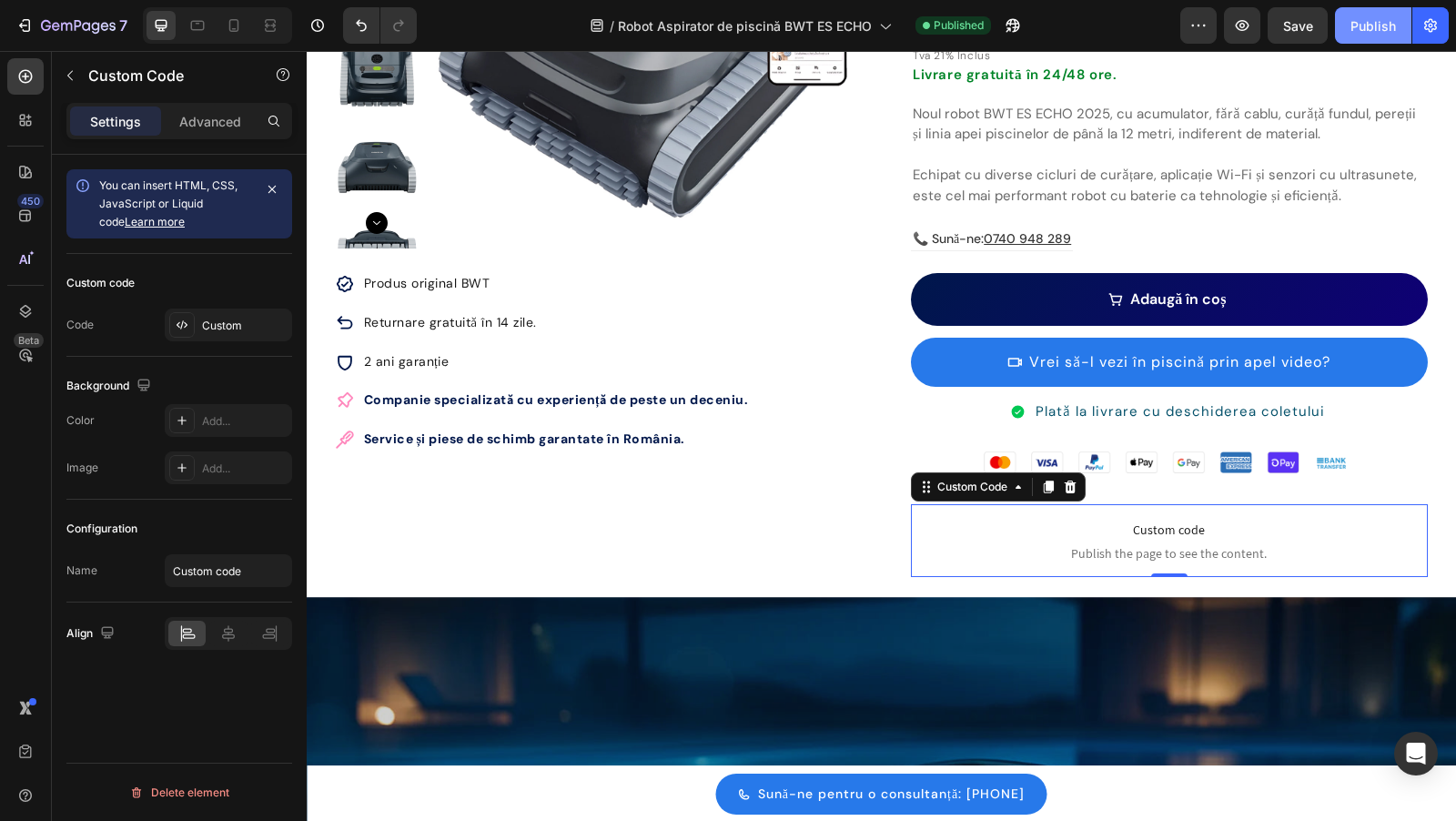 click on "Publish" 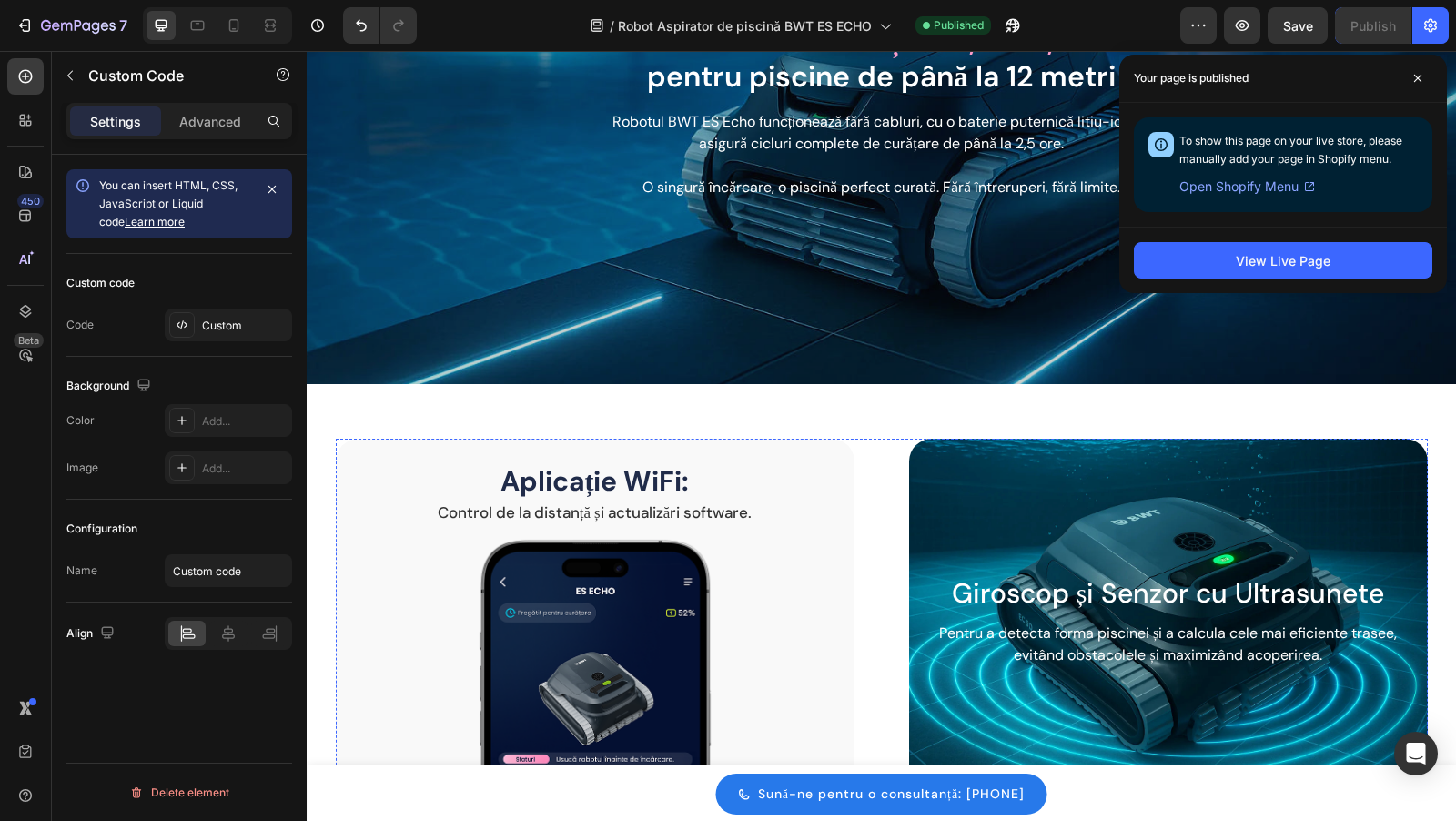 scroll, scrollTop: 976, scrollLeft: 0, axis: vertical 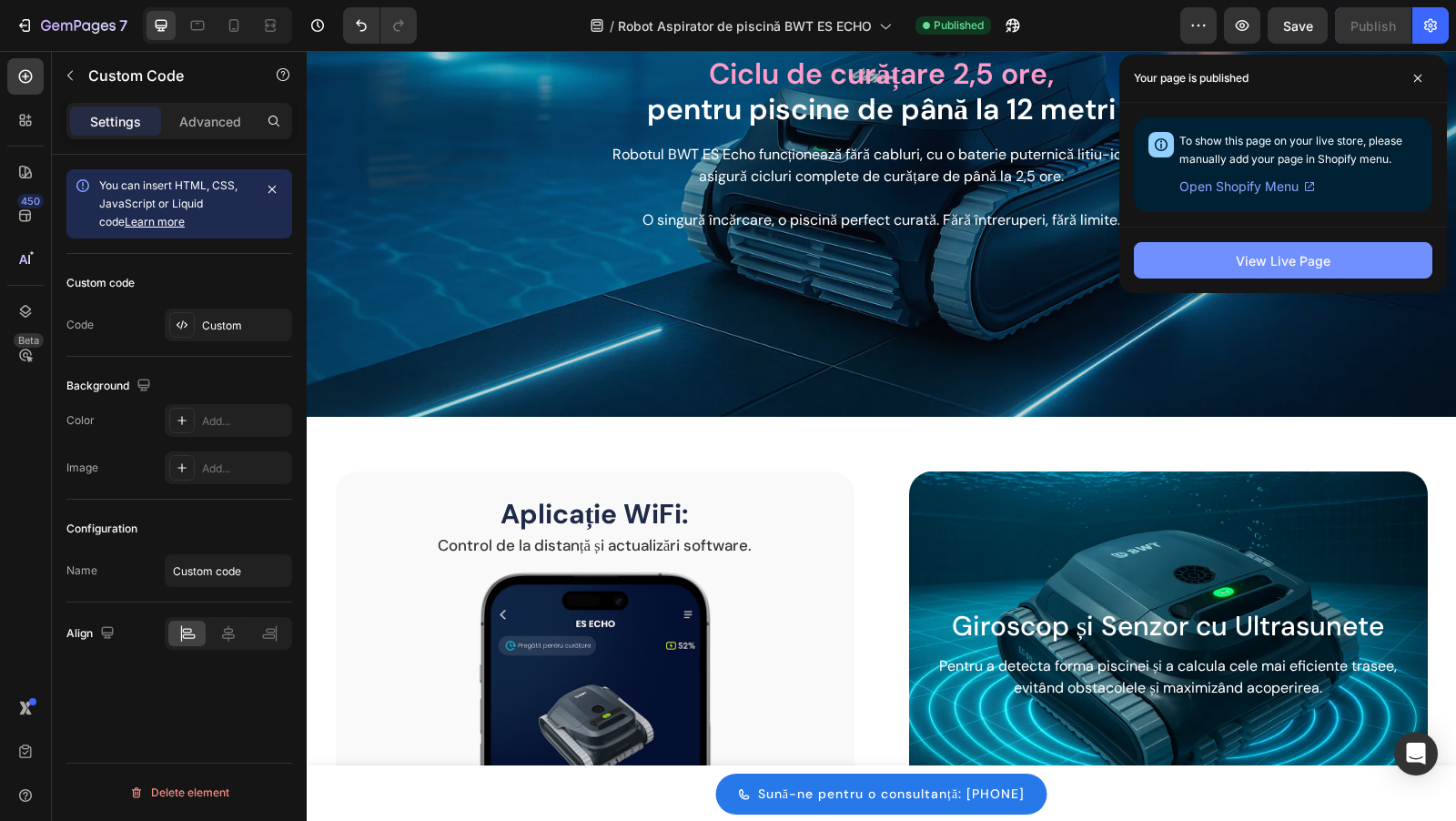 click on "View Live Page" at bounding box center [1283, 260] 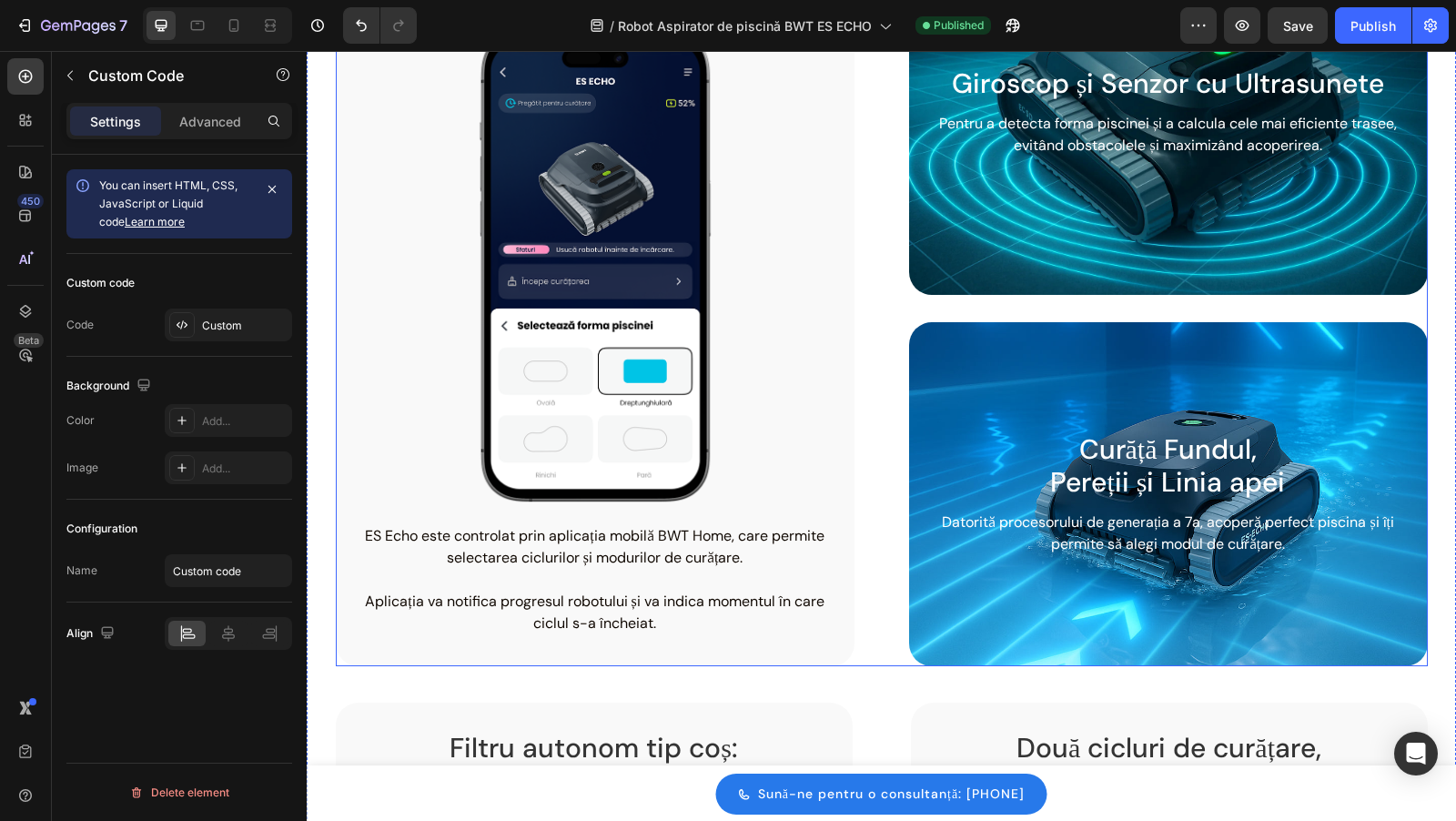 scroll, scrollTop: 1622, scrollLeft: 0, axis: vertical 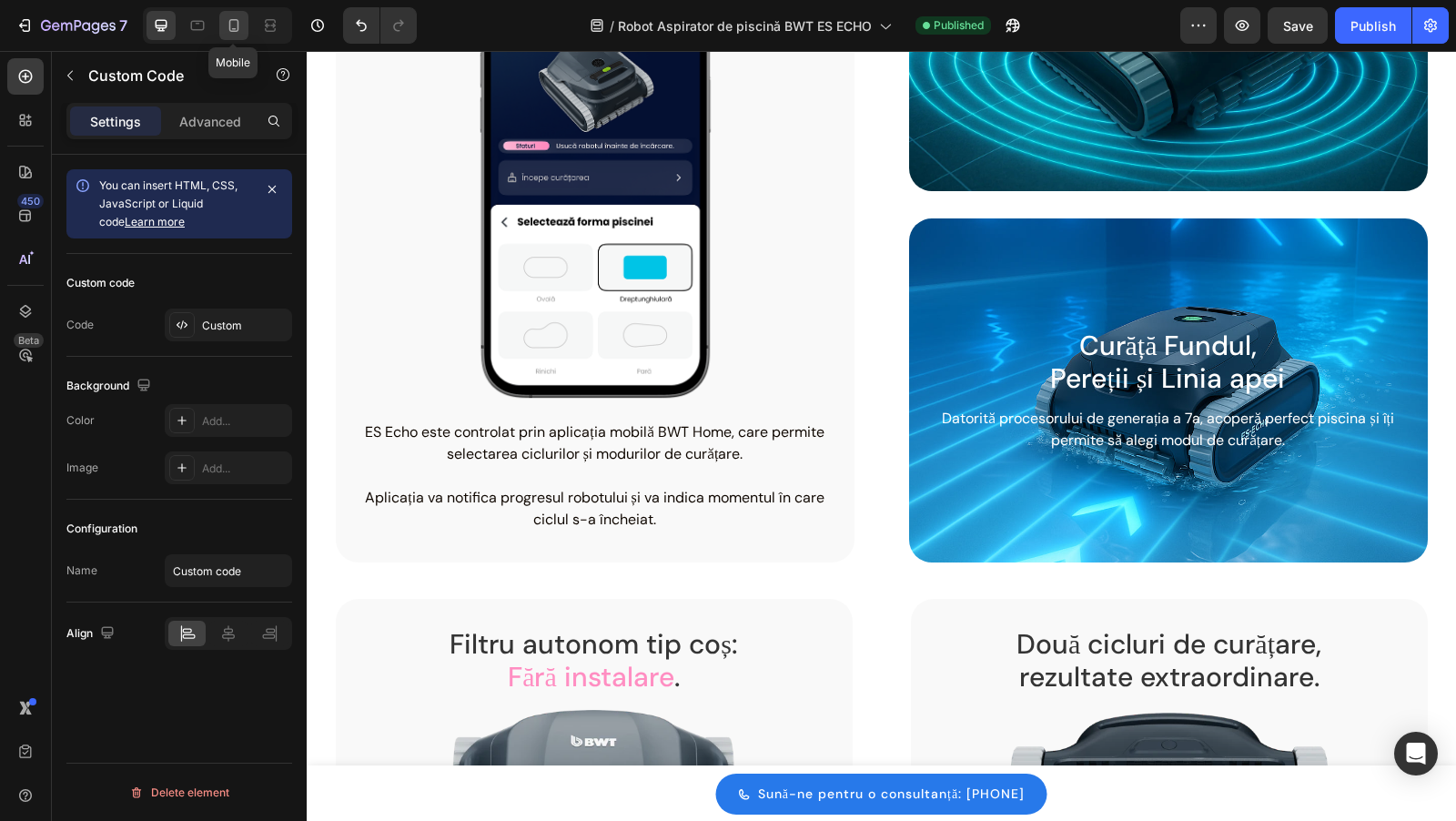 click 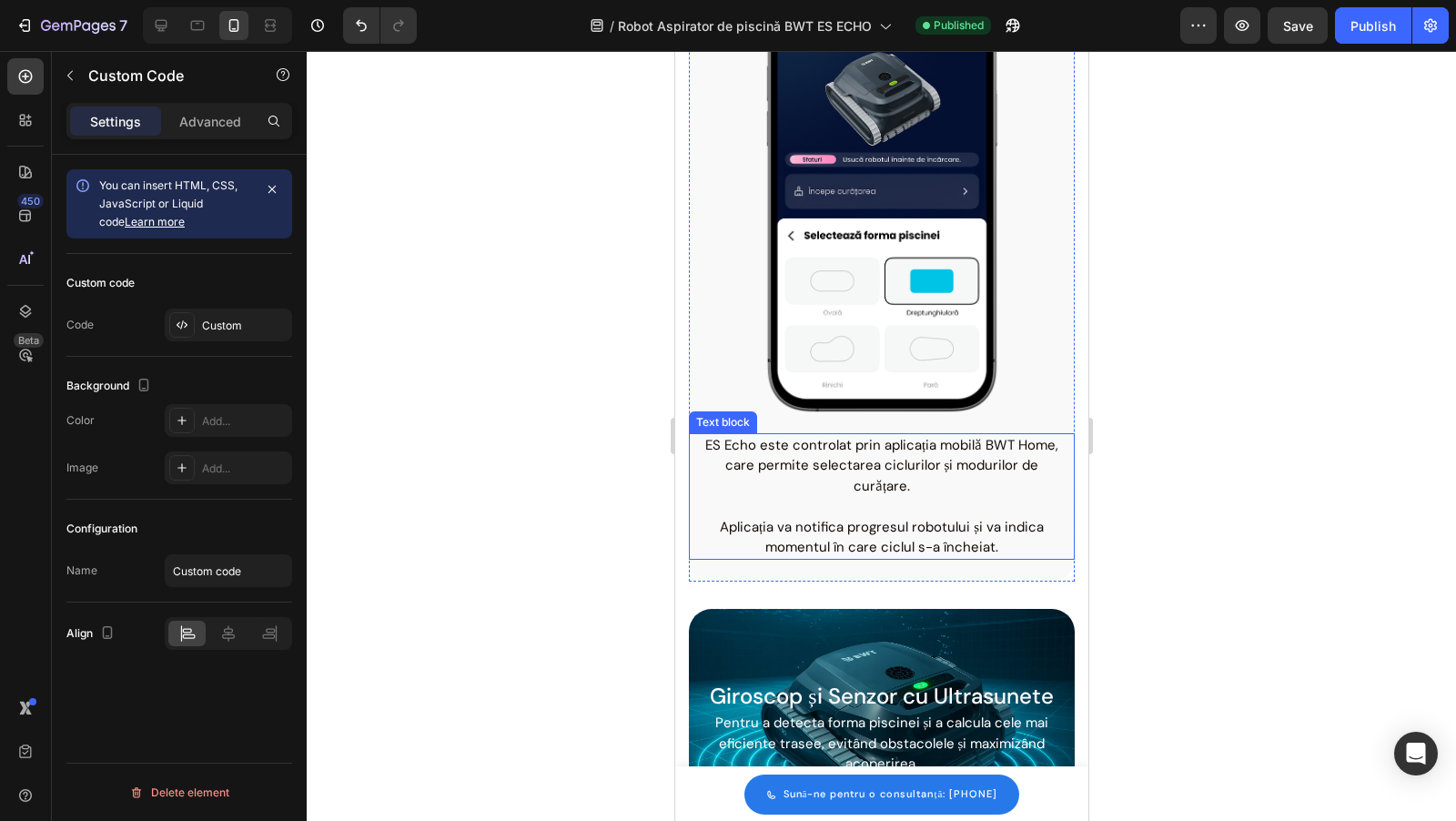 scroll, scrollTop: 1904, scrollLeft: 0, axis: vertical 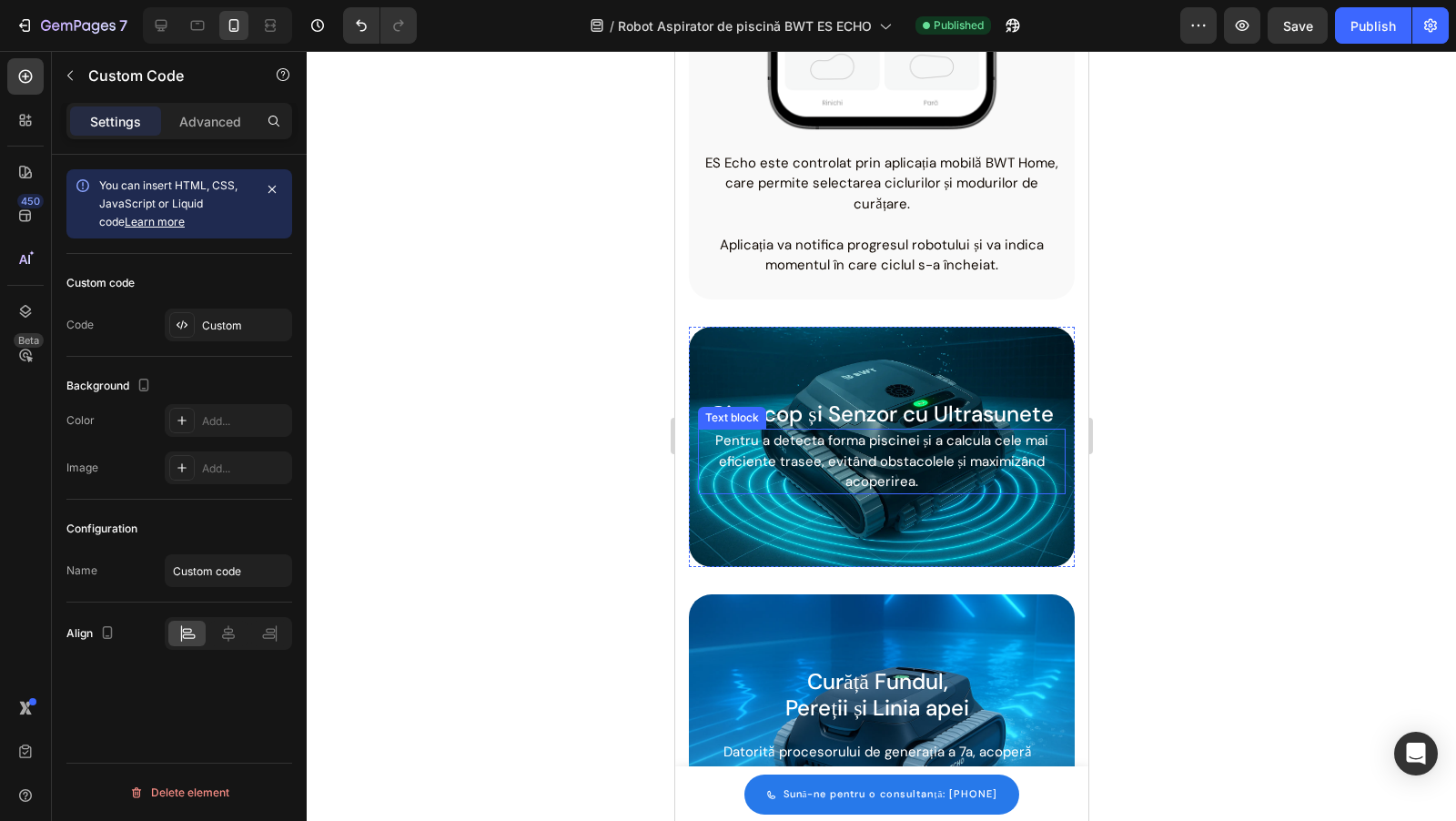 click on "Pentru a detecta forma piscinei și a calcula cele mai eficiente trasee, evitând obstacolele și maximizând acoperirea." at bounding box center (881, 461) 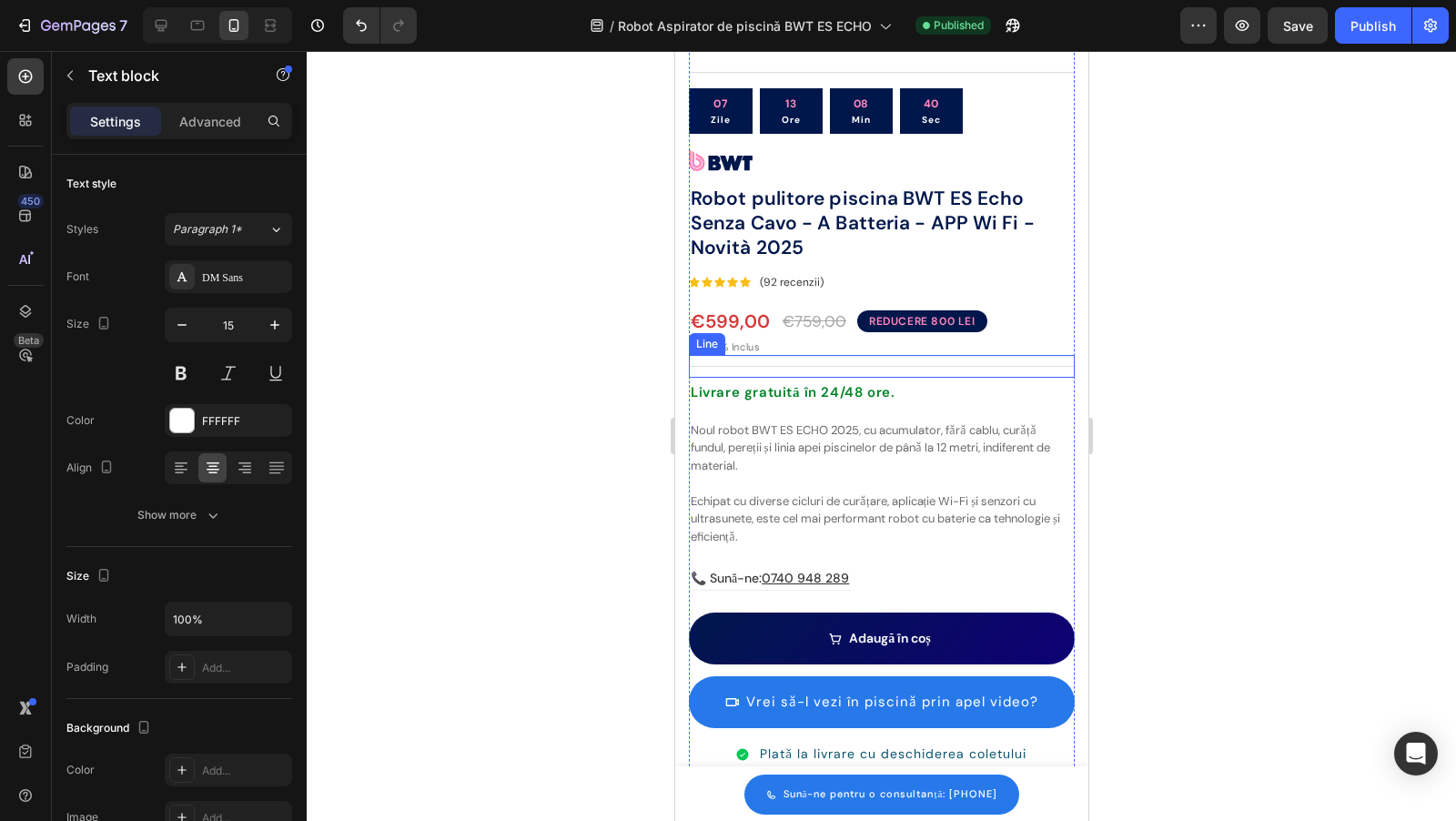click on "Title Line" at bounding box center (881, 366) 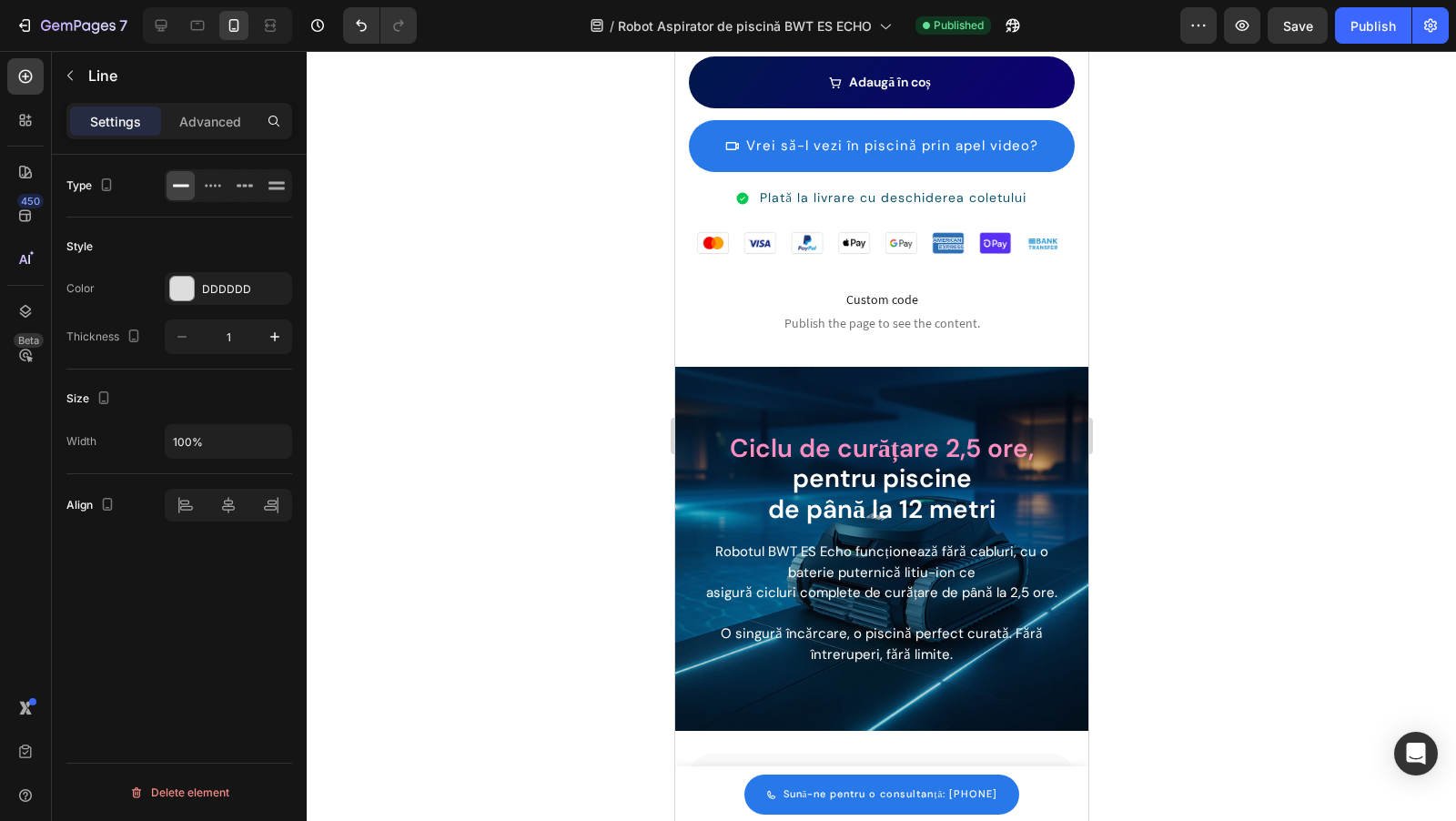 scroll, scrollTop: 1277, scrollLeft: 0, axis: vertical 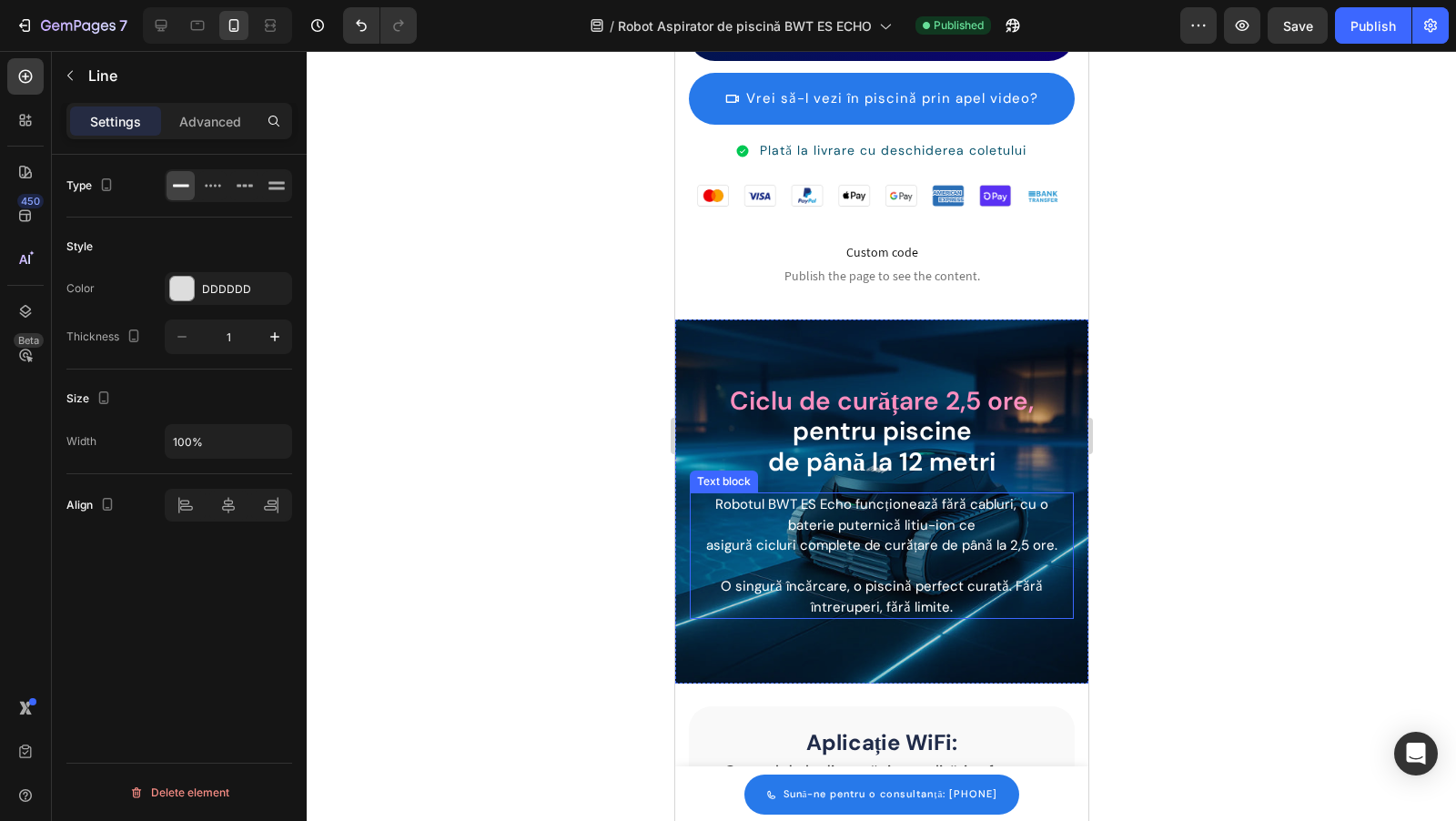 click on "O singură încărcare, o piscină perfect curată. Fără întreruperi, fără limite." at bounding box center (881, 596) 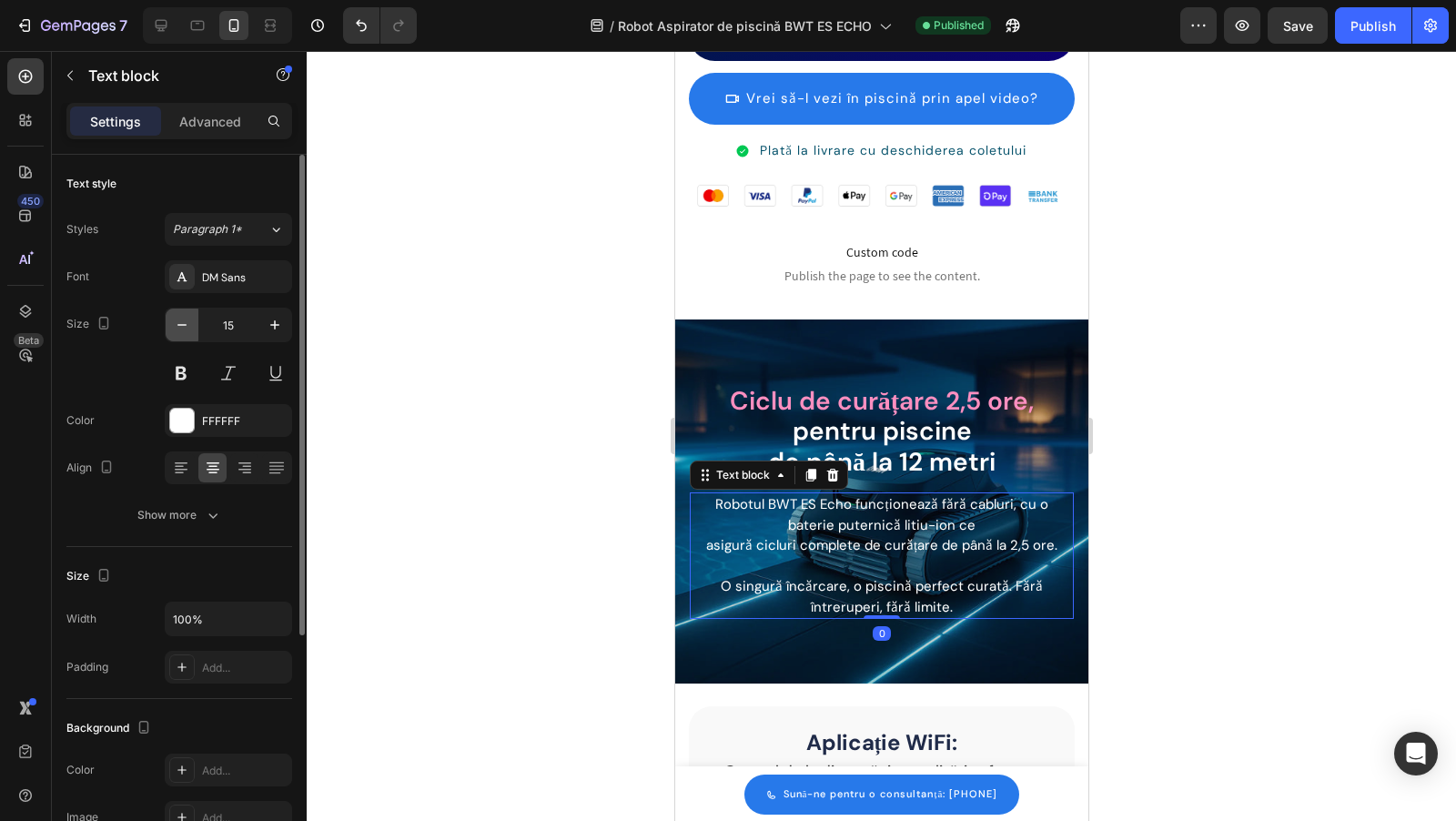 click 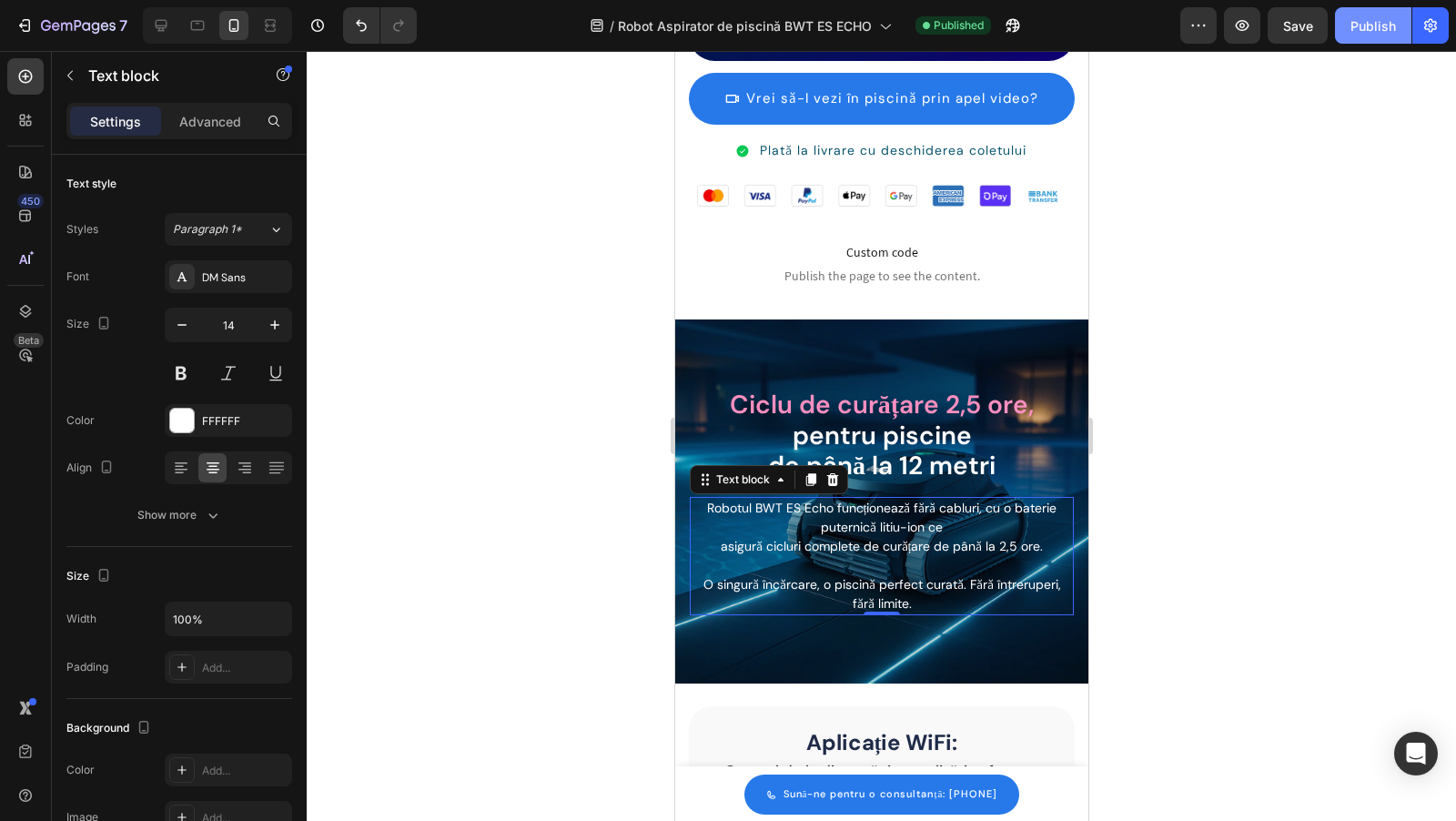 click on "Publish" at bounding box center (1373, 25) 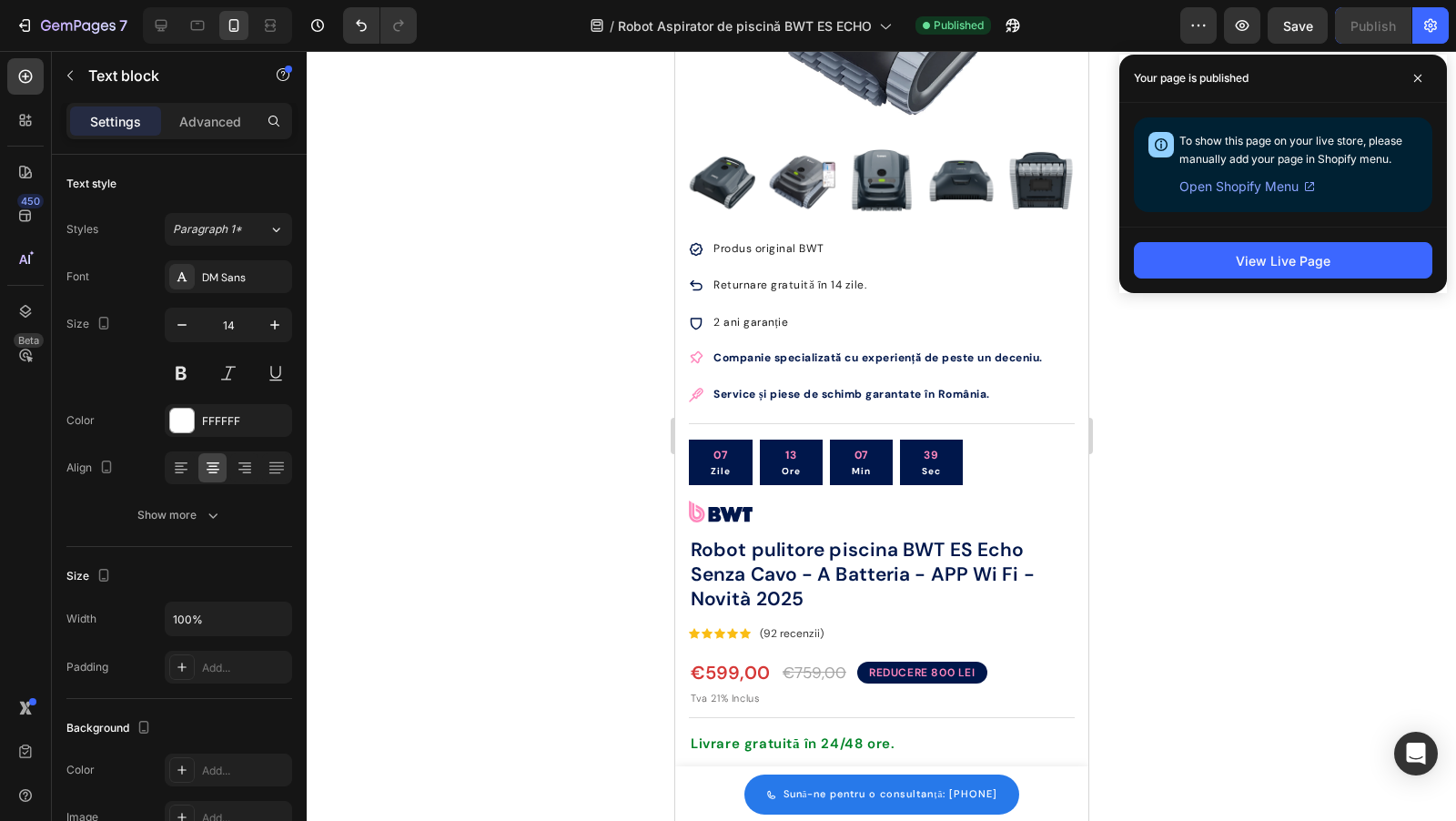 scroll, scrollTop: 334, scrollLeft: 0, axis: vertical 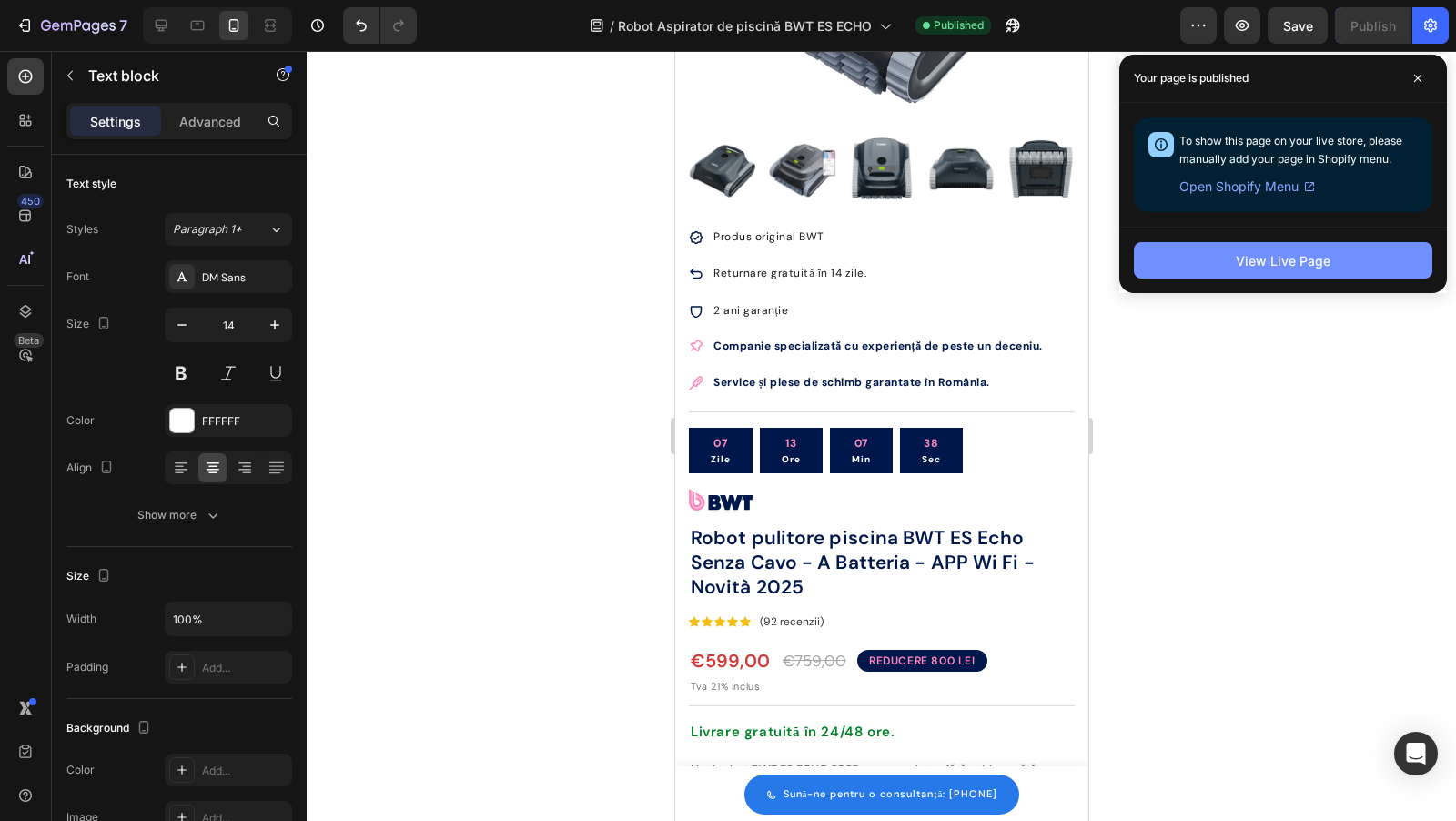click on "View Live Page" at bounding box center [1283, 260] 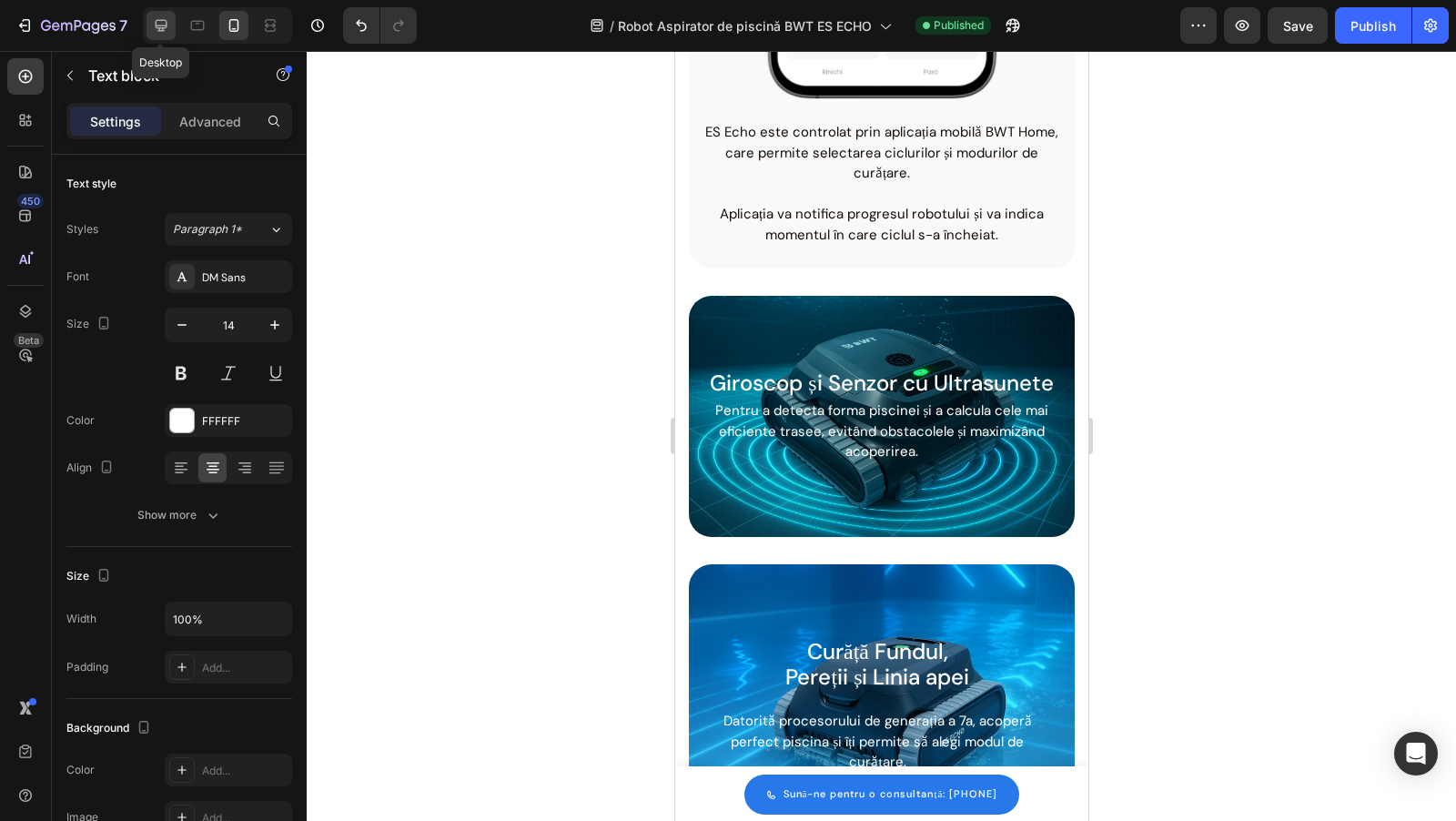 click 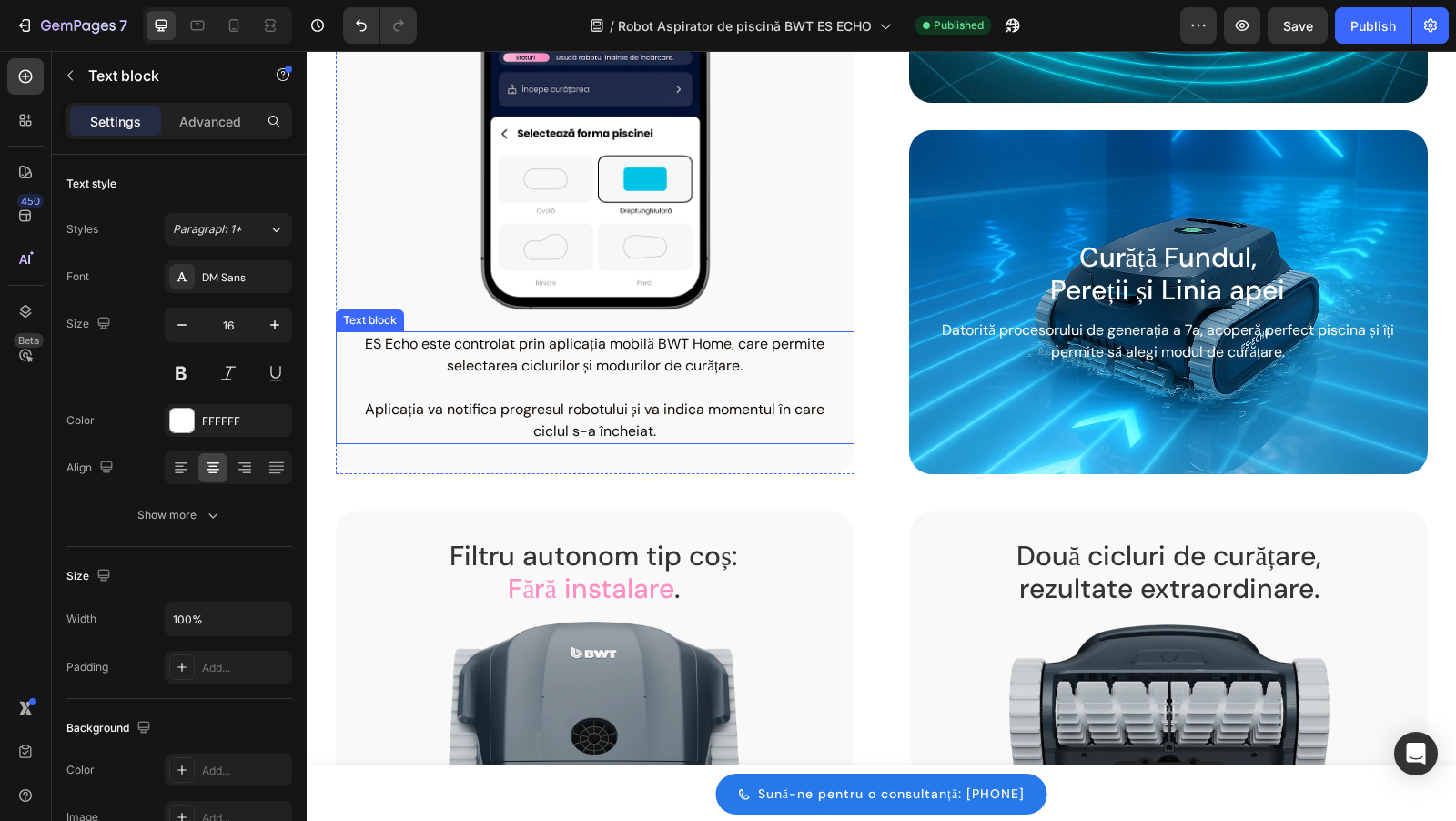 scroll, scrollTop: 2127, scrollLeft: 0, axis: vertical 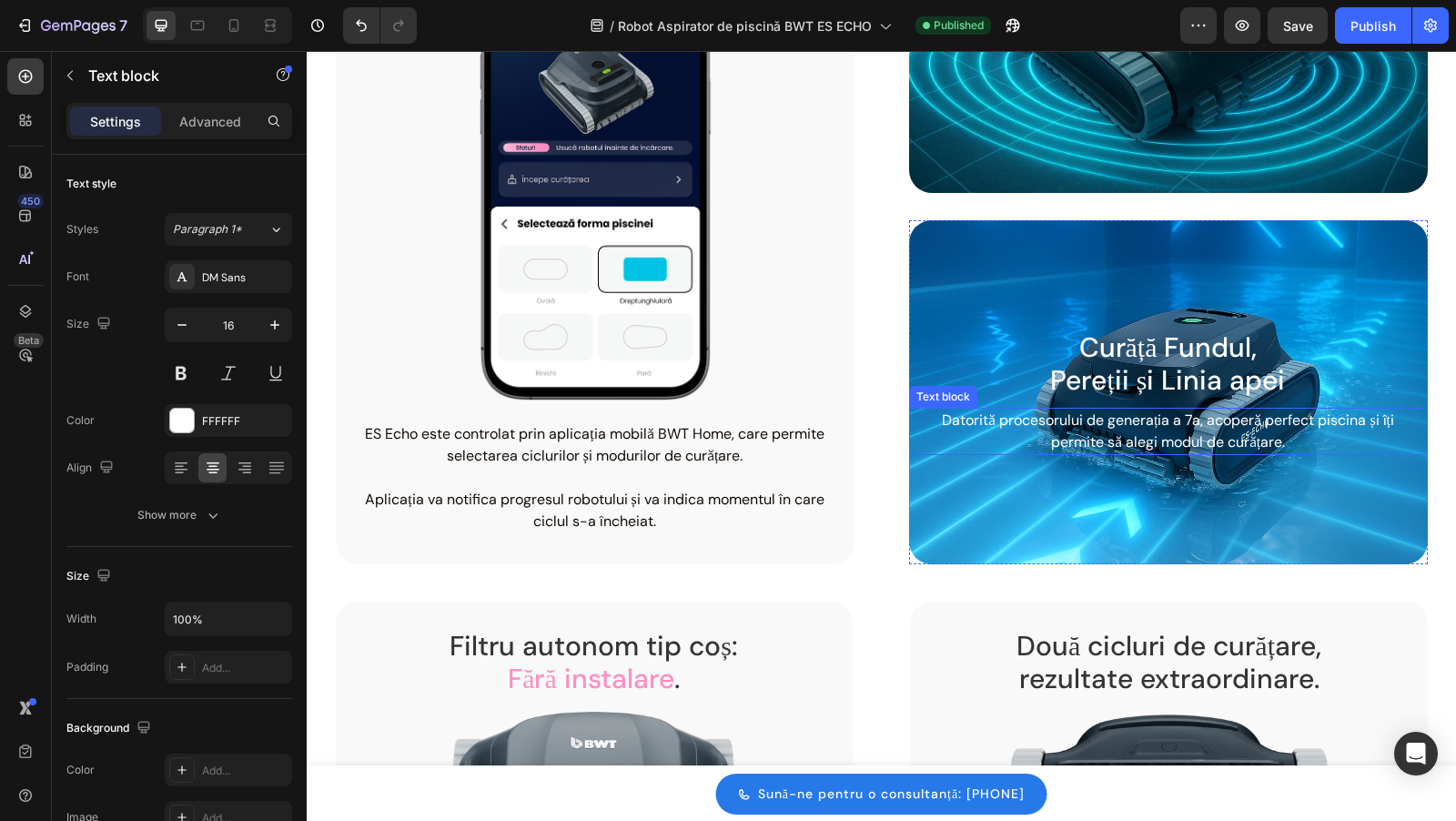 click on "Datorită procesorului de generația a 7a, acoperă perfect piscina și îți permite să alegi modul de curățare." at bounding box center (1168, 431) 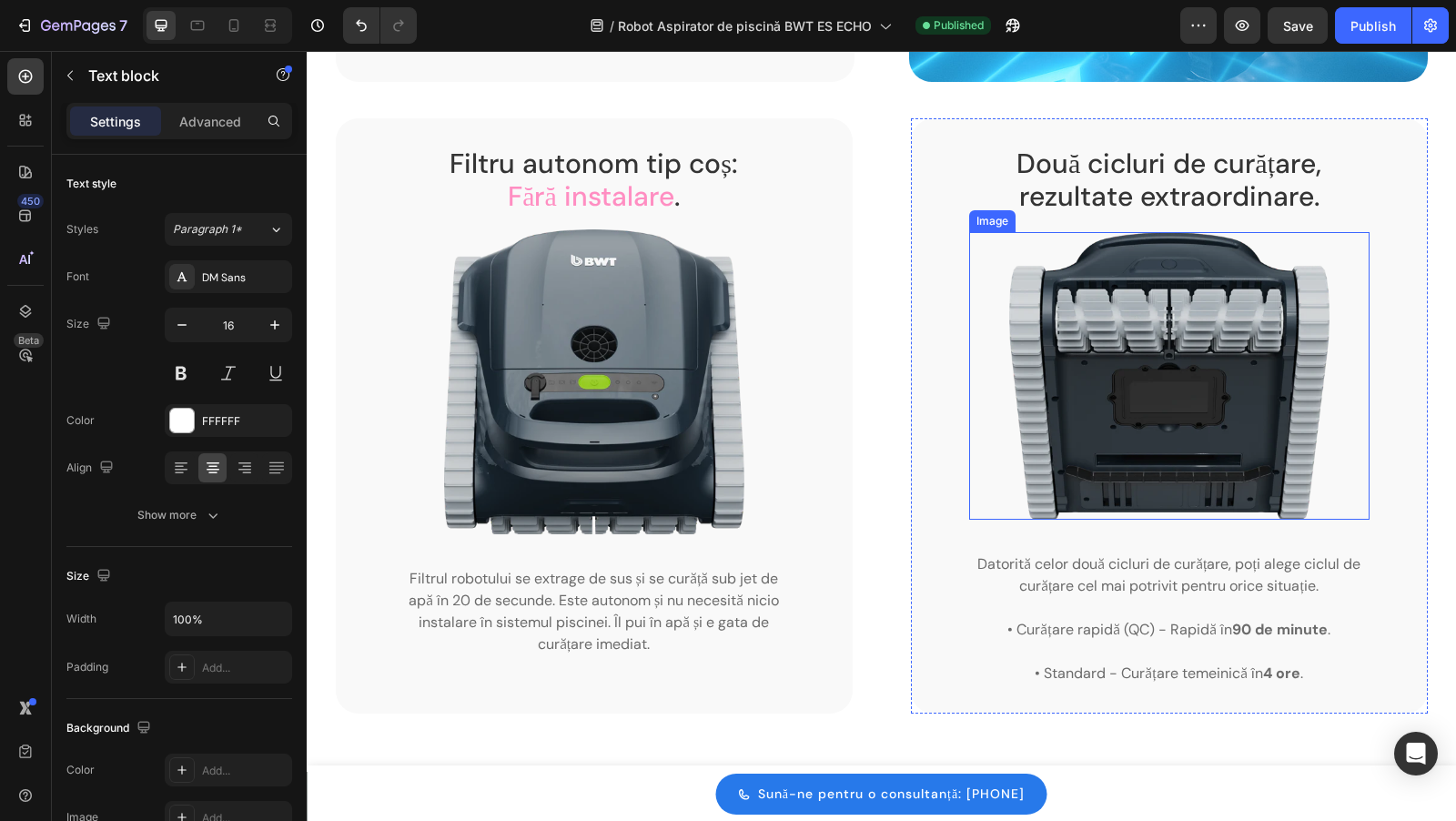 scroll, scrollTop: 2631, scrollLeft: 0, axis: vertical 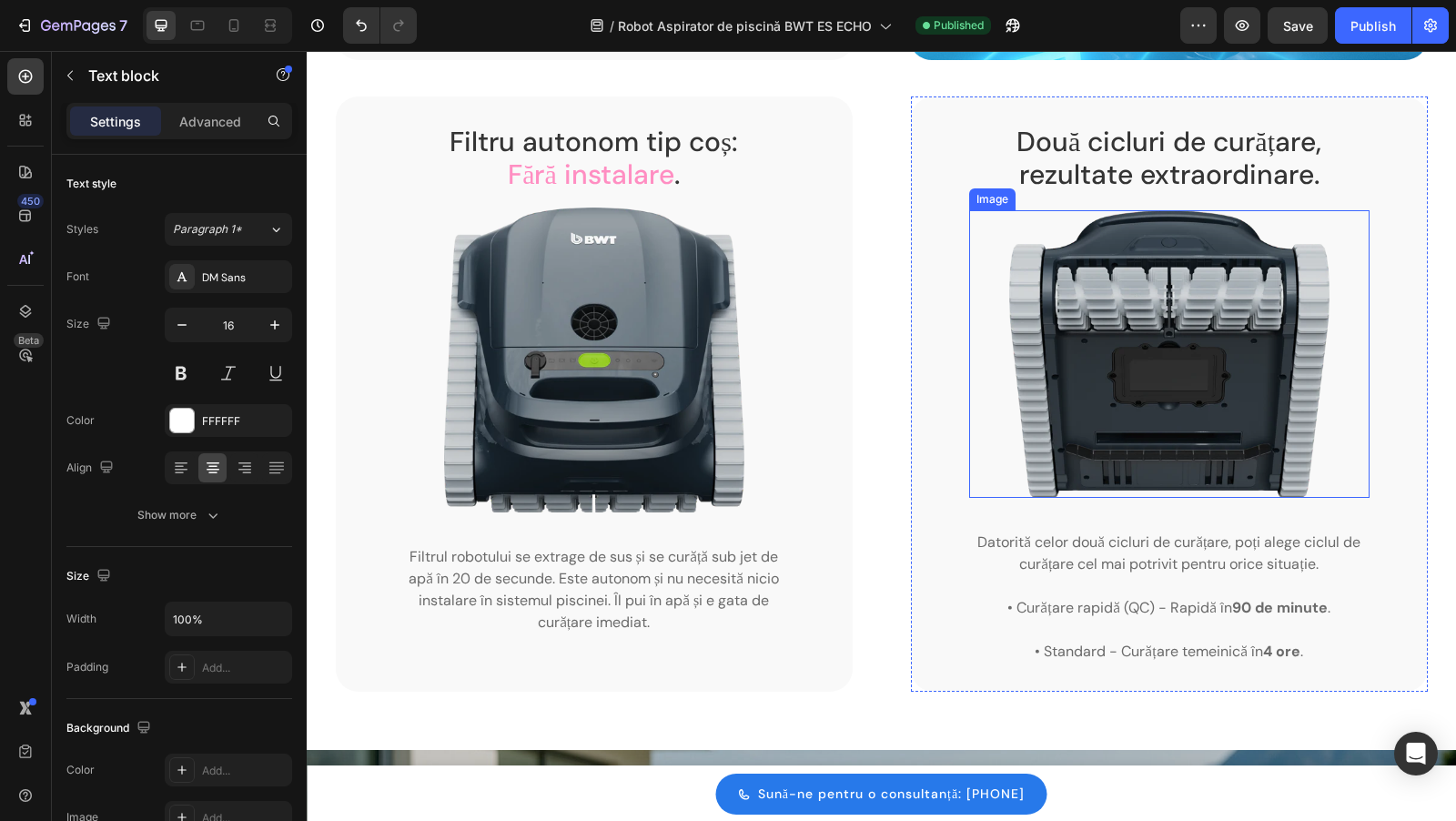 click at bounding box center (1169, 586) 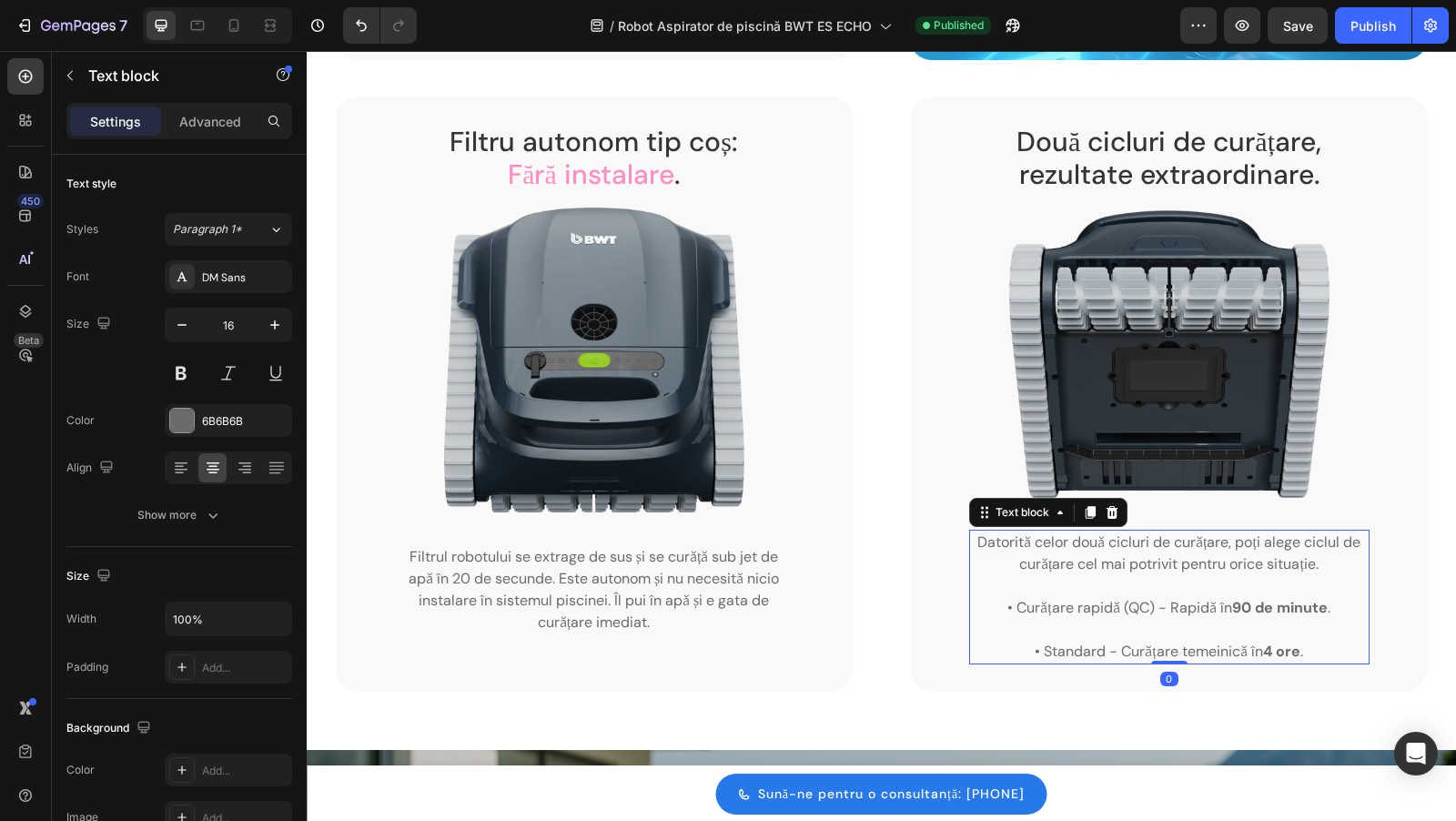 click at bounding box center (1169, 586) 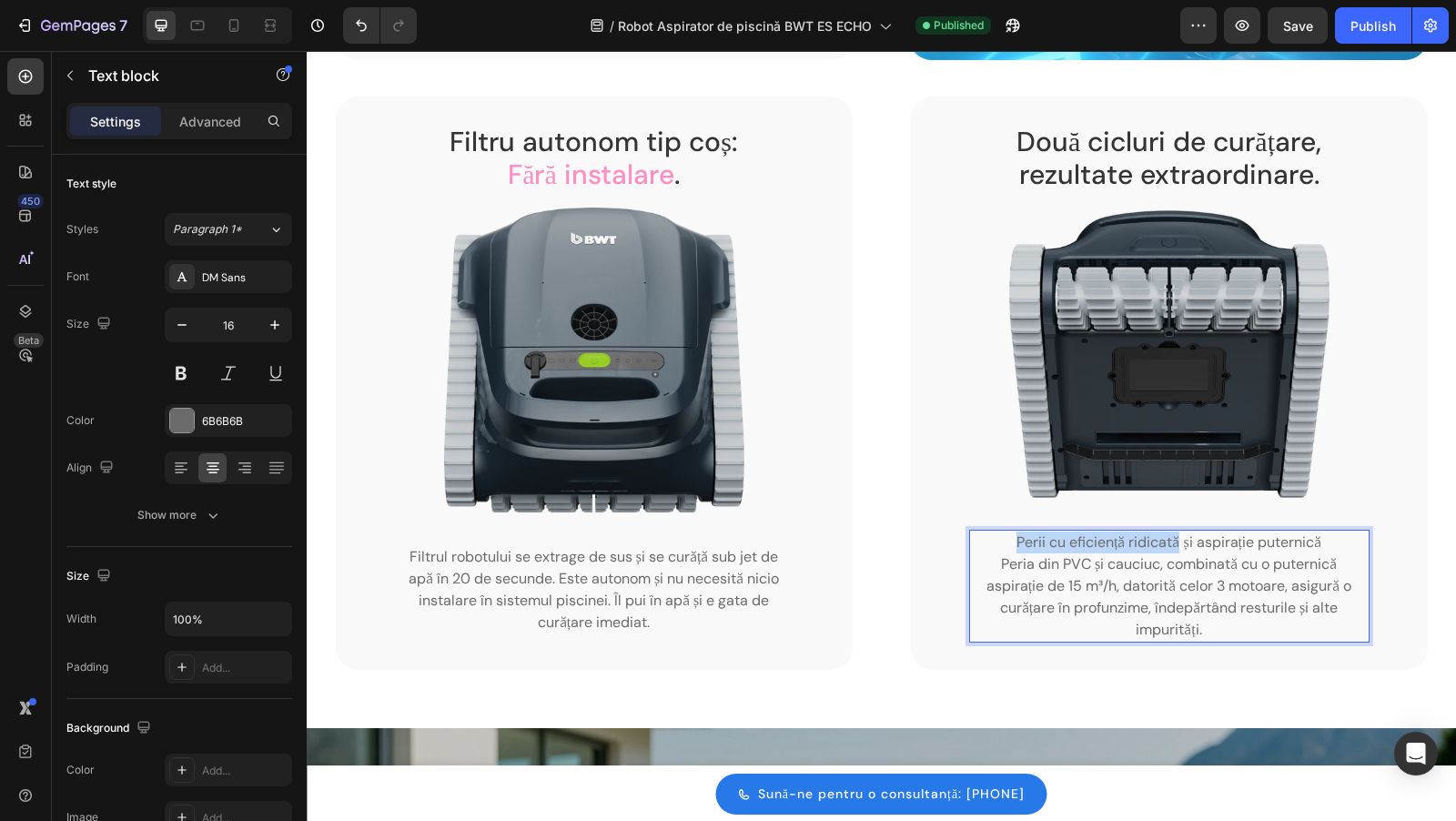 drag, startPoint x: 1179, startPoint y: 542, endPoint x: 982, endPoint y: 542, distance: 197 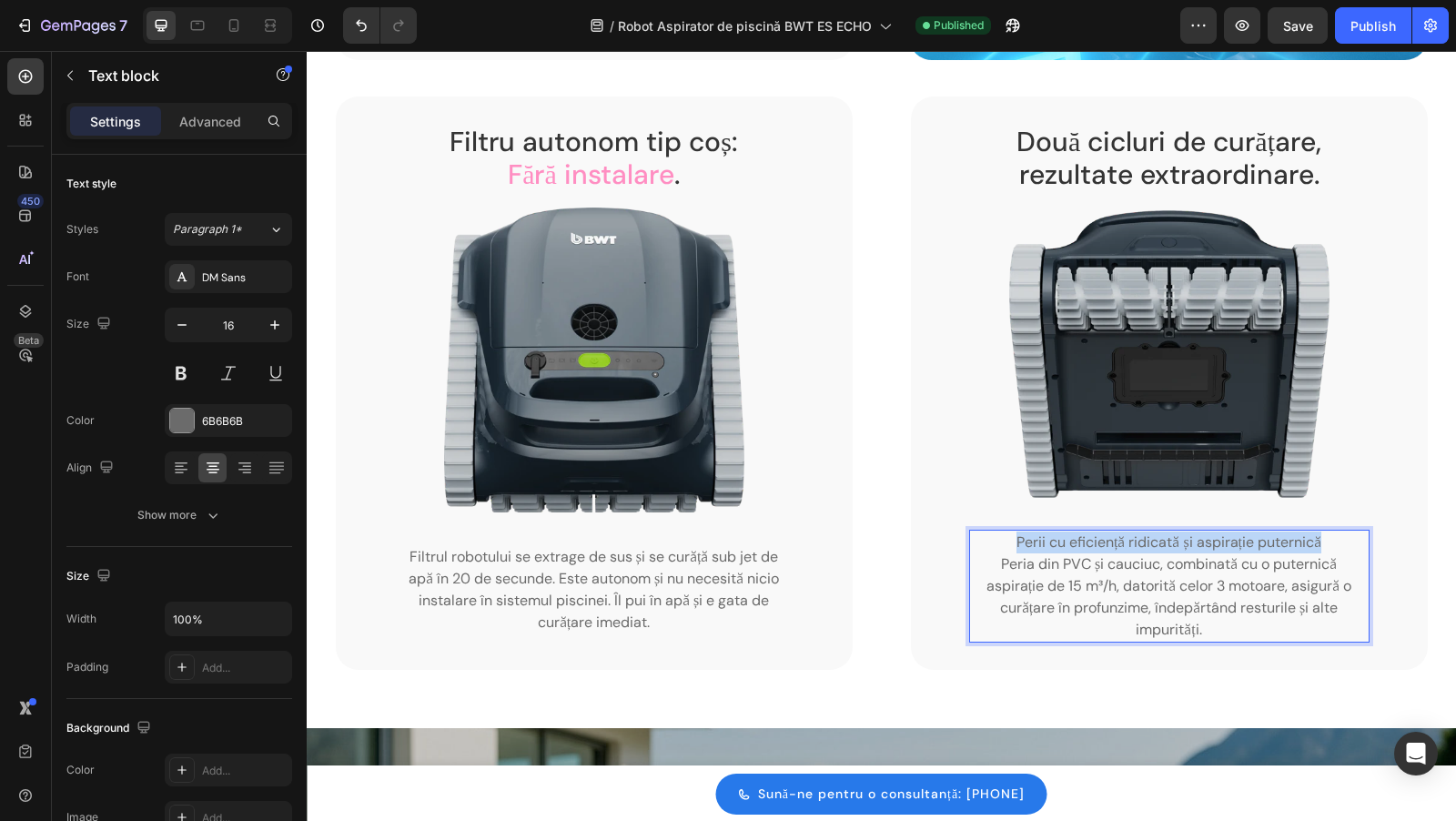 drag, startPoint x: 1334, startPoint y: 543, endPoint x: 976, endPoint y: 543, distance: 358 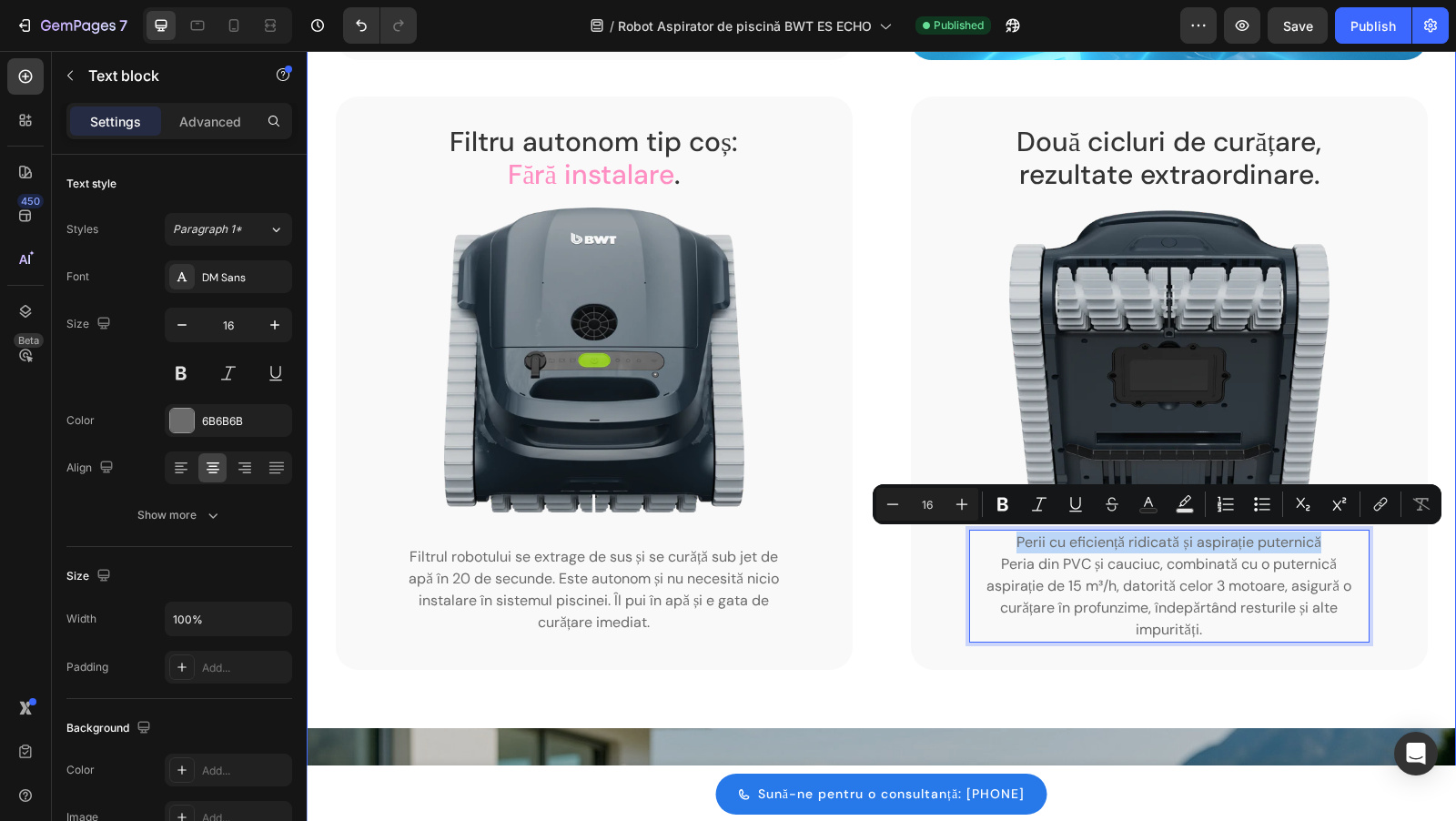 copy on "Perii cu eficiență ridicată și aspirație puternică" 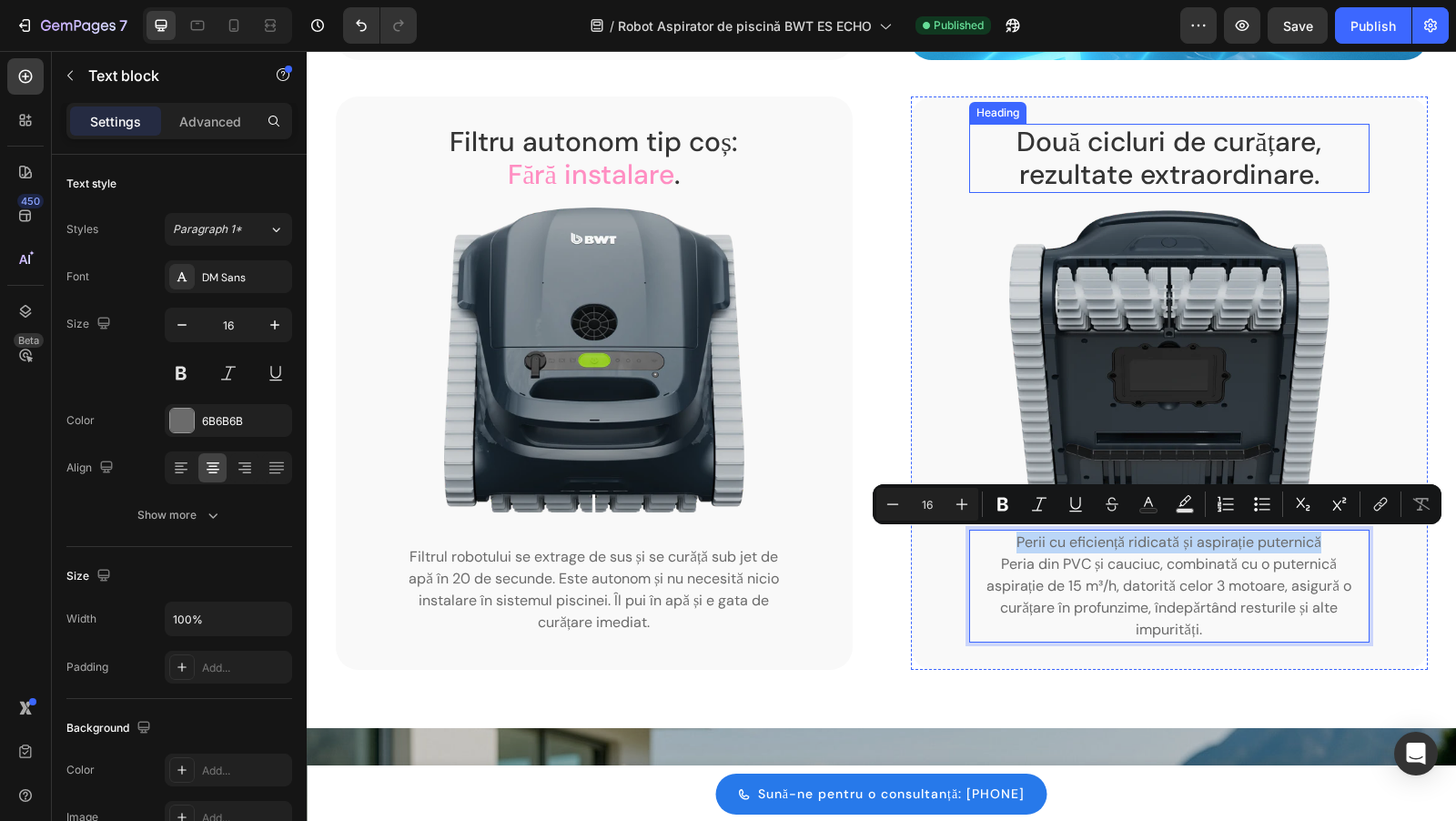 click on "Două cicluri de curățare, rezultate extraordinare." at bounding box center [1169, 158] 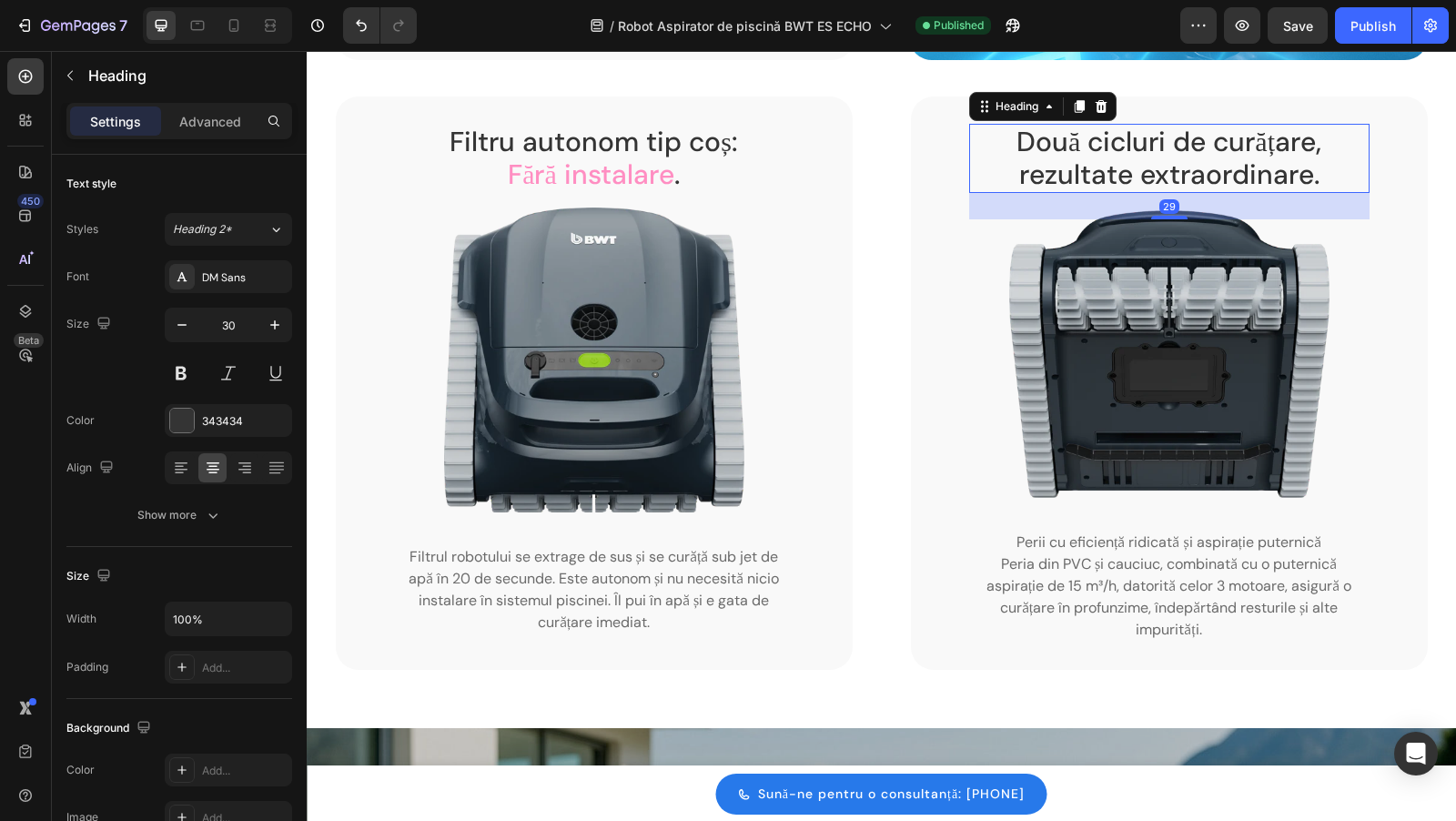 click on "Două cicluri de curățare, rezultate extraordinare." at bounding box center (1169, 158) 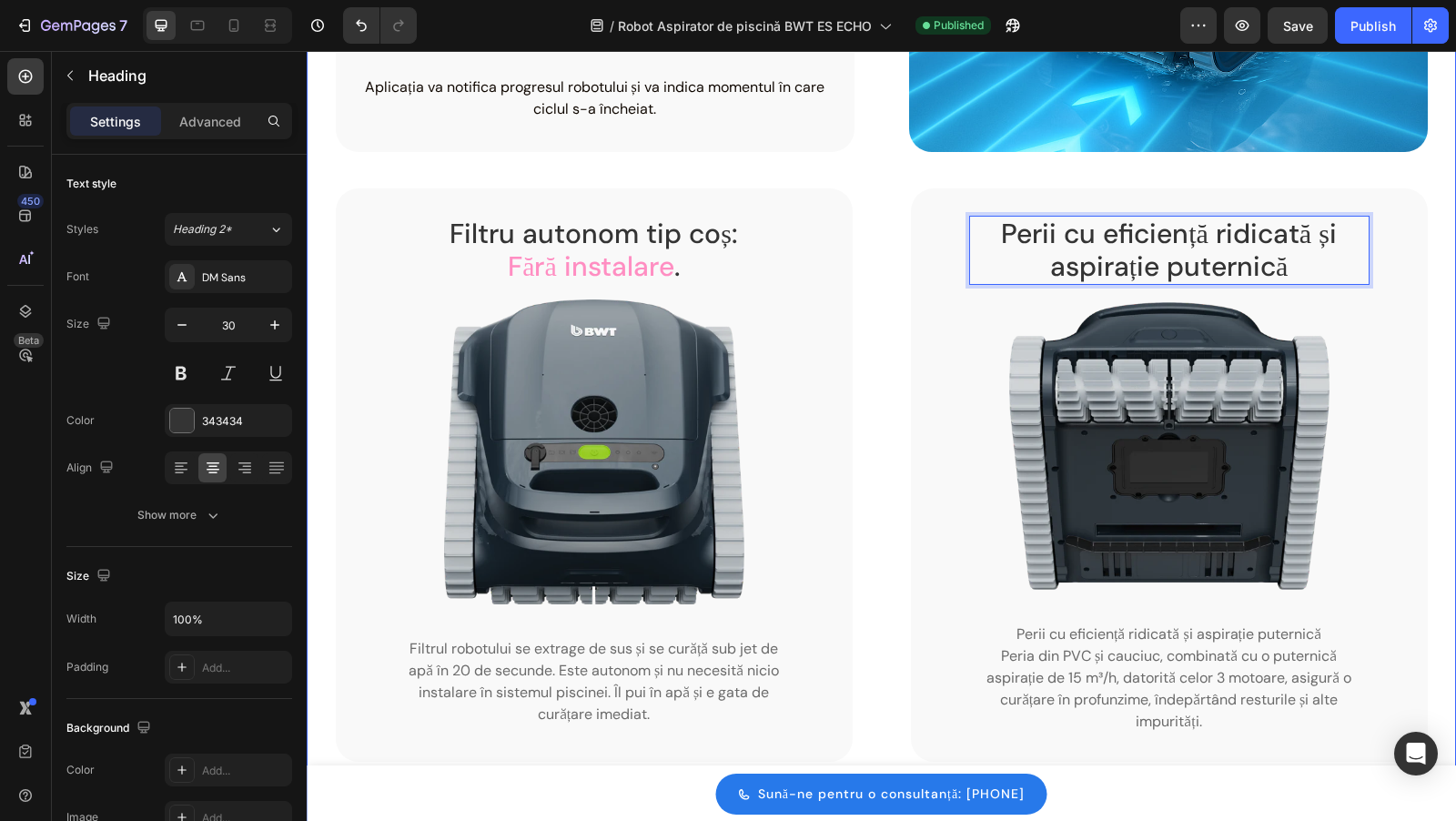 click on "Aplicație WiFi: Control de la distanță și actualizări software. Heading Image ES Echo este controlat prin aplicația mobilă BWT Home, care permite selectarea ciclurilor și modurilor de curățare. Aplicația va notifica progresul robotului și va indica momentul în care ciclul s-a încheiat. Text block Row Giroscop și Senzor cu Ultrasunete Heading Pentru a detecta forma piscinei și a calcula cele mai eficiente trasee, evitând obstacolele și maximizând acoperirea. Text block Row Curăță Fundul, Pereții și Linia apei Heading Datorită procesorului de generația a 7a, acoperă perfect piscina și îți permite să alegi modul de curățare. Text block Row Row Filtru autonom tip coș: Fără instalare . Heading Image Text block Row Row Heading" at bounding box center [881, 390] 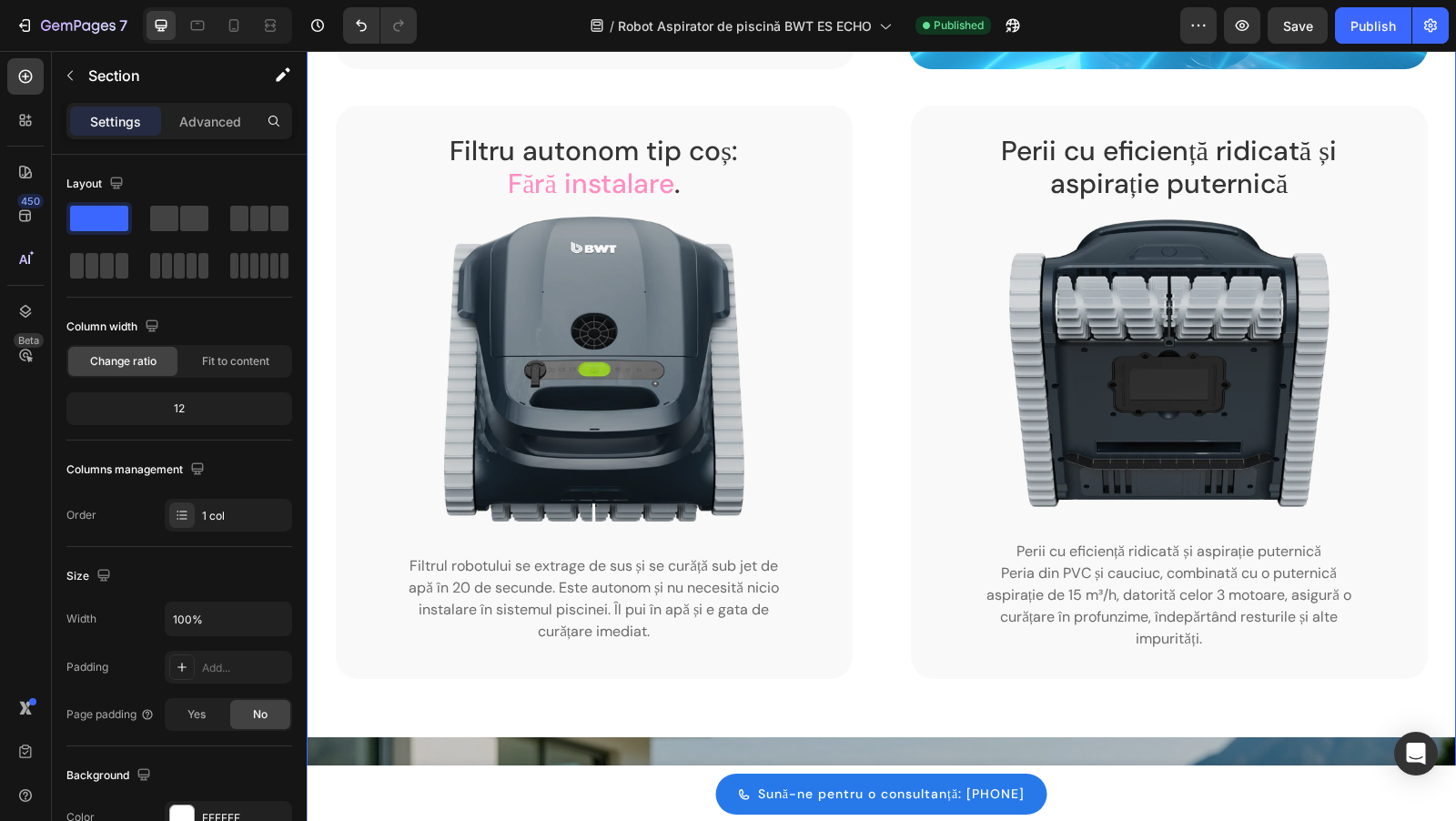 scroll, scrollTop: 2652, scrollLeft: 0, axis: vertical 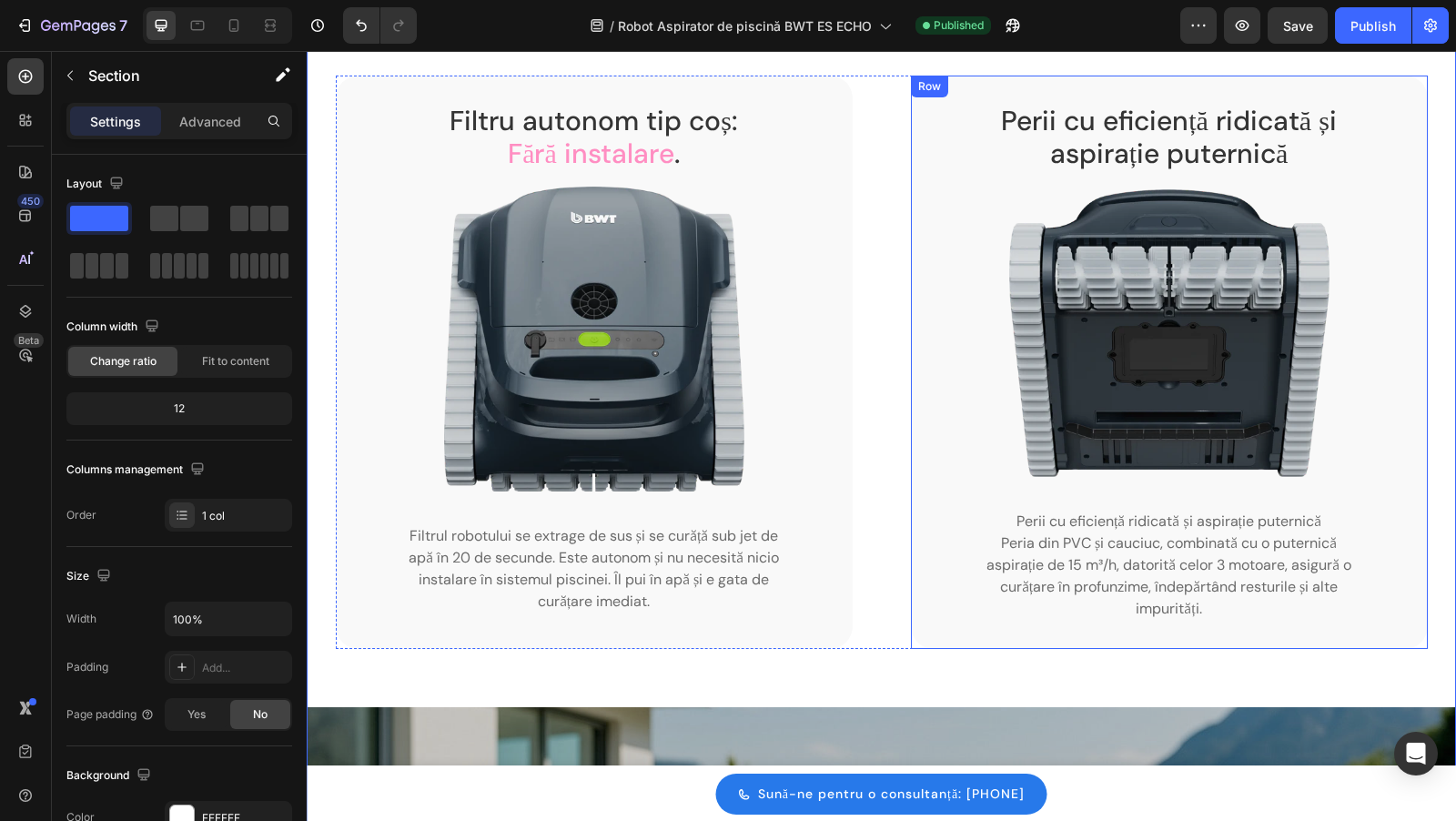 click on "Peria din PVC și cauciuc, combinată cu o puternică aspirație de 15 m³/h, datorită celor 3 motoare, asigură o curățare în profunzime, îndepărtând resturile și alte impurități." at bounding box center [1169, 576] 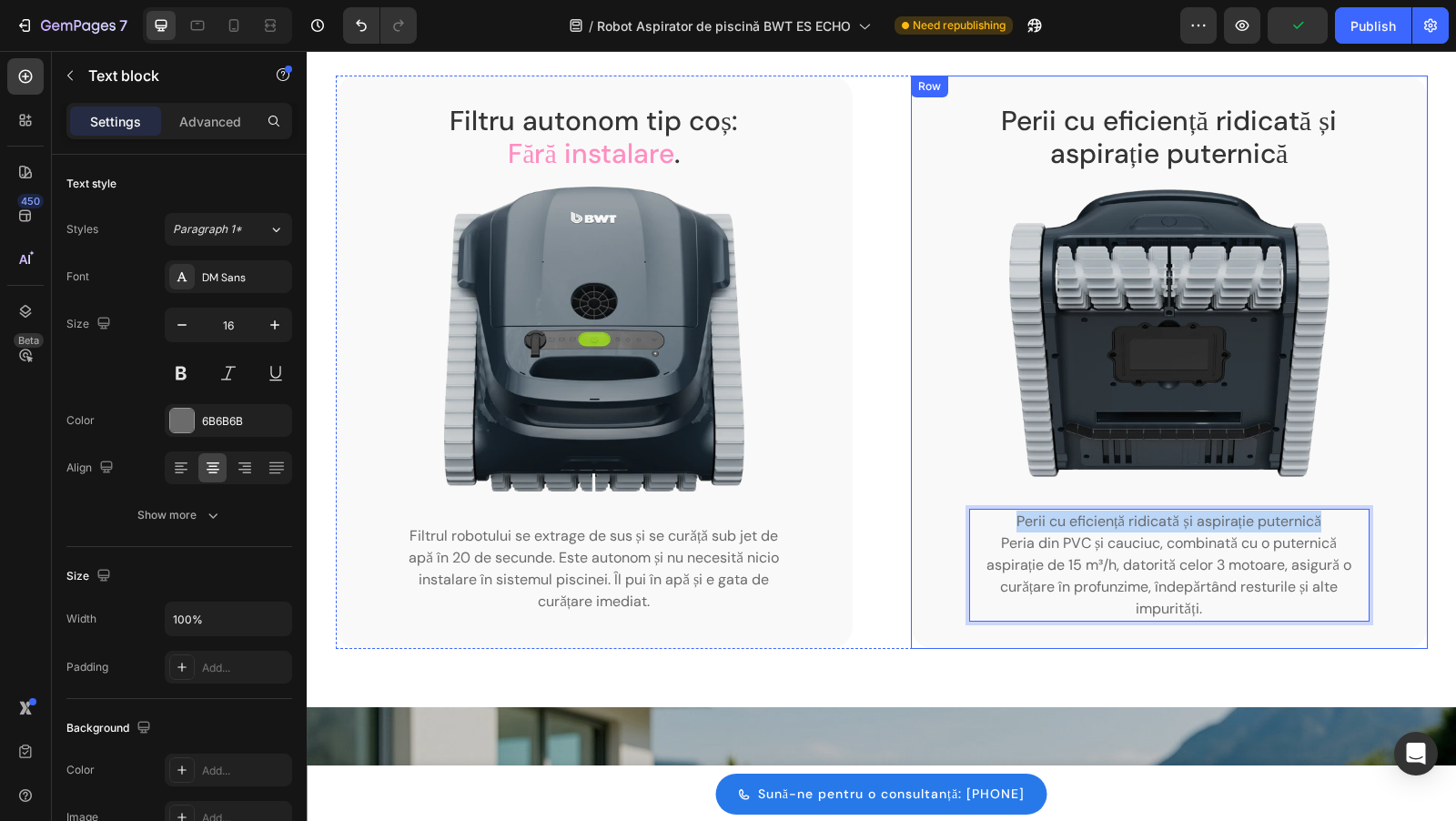 drag, startPoint x: 1008, startPoint y: 522, endPoint x: 1370, endPoint y: 522, distance: 362 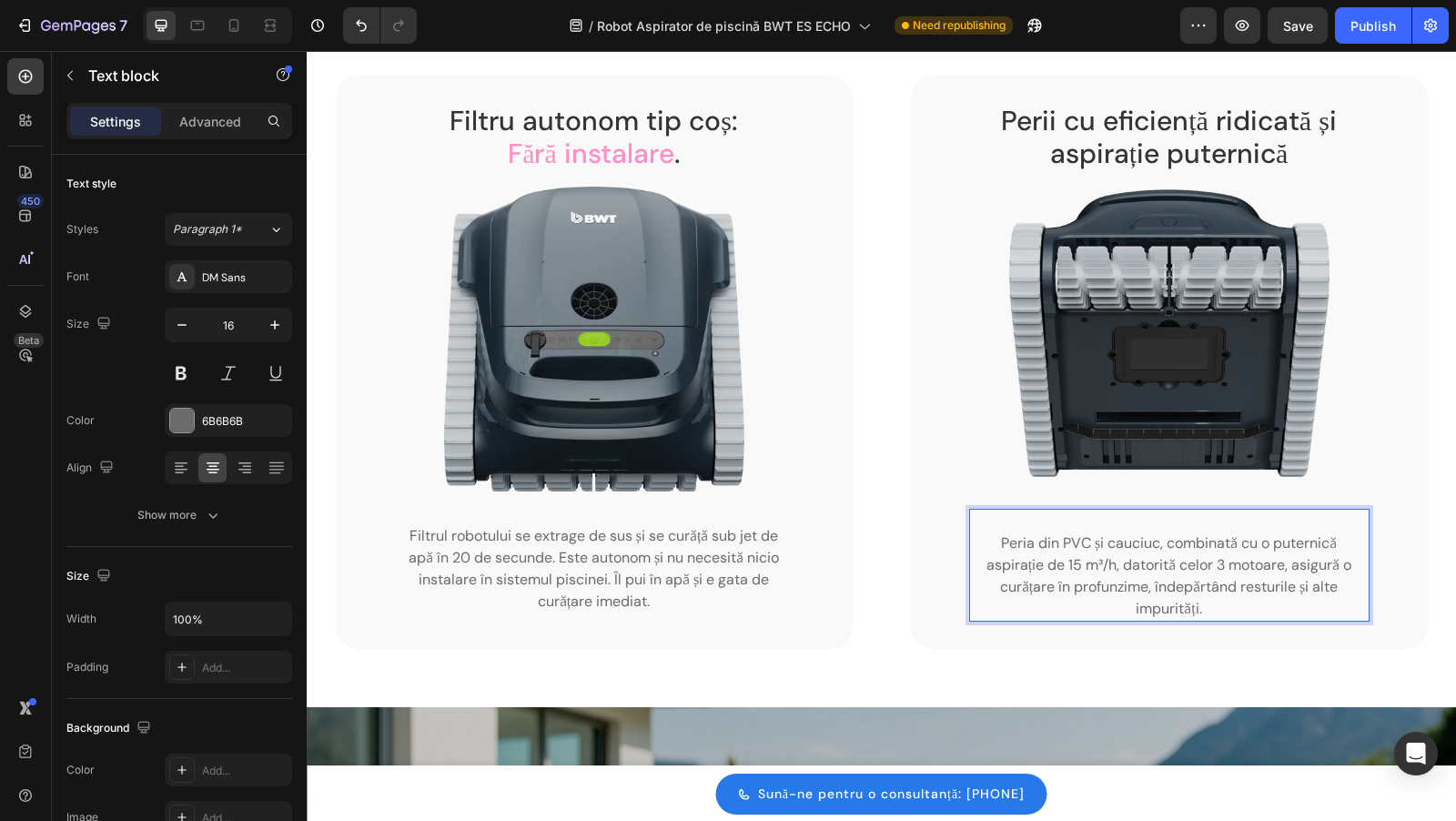 click on "Peria din PVC și cauciuc, combinată cu o puternică aspirație de 15 m³/h, datorită celor 3 motoare, asigură o curățare în profunzime, îndepărtând resturile și alte impurități." at bounding box center [1169, 576] 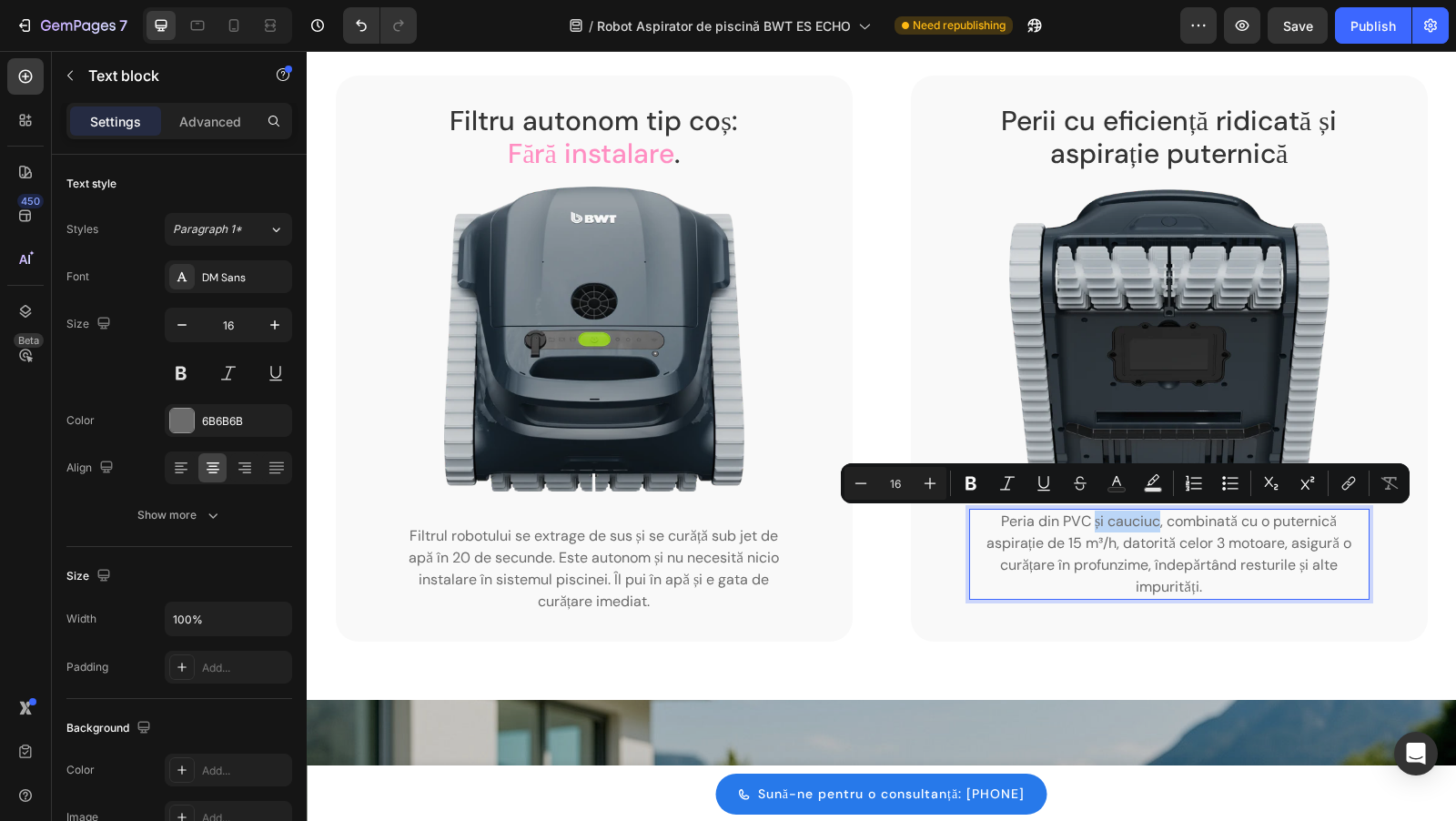 drag, startPoint x: 1158, startPoint y: 518, endPoint x: 1095, endPoint y: 520, distance: 63.03174 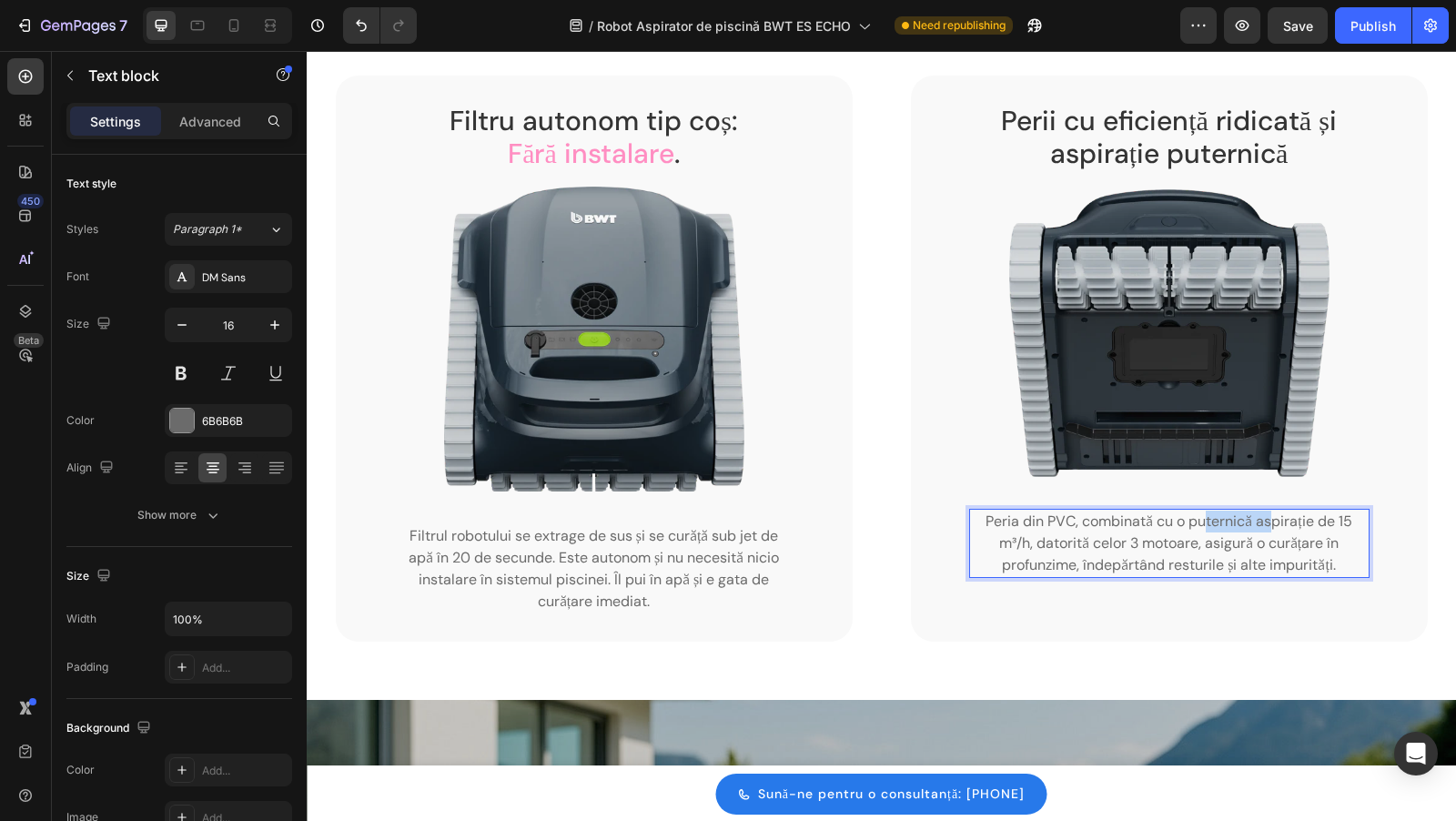 drag, startPoint x: 1204, startPoint y: 524, endPoint x: 1274, endPoint y: 524, distance: 70 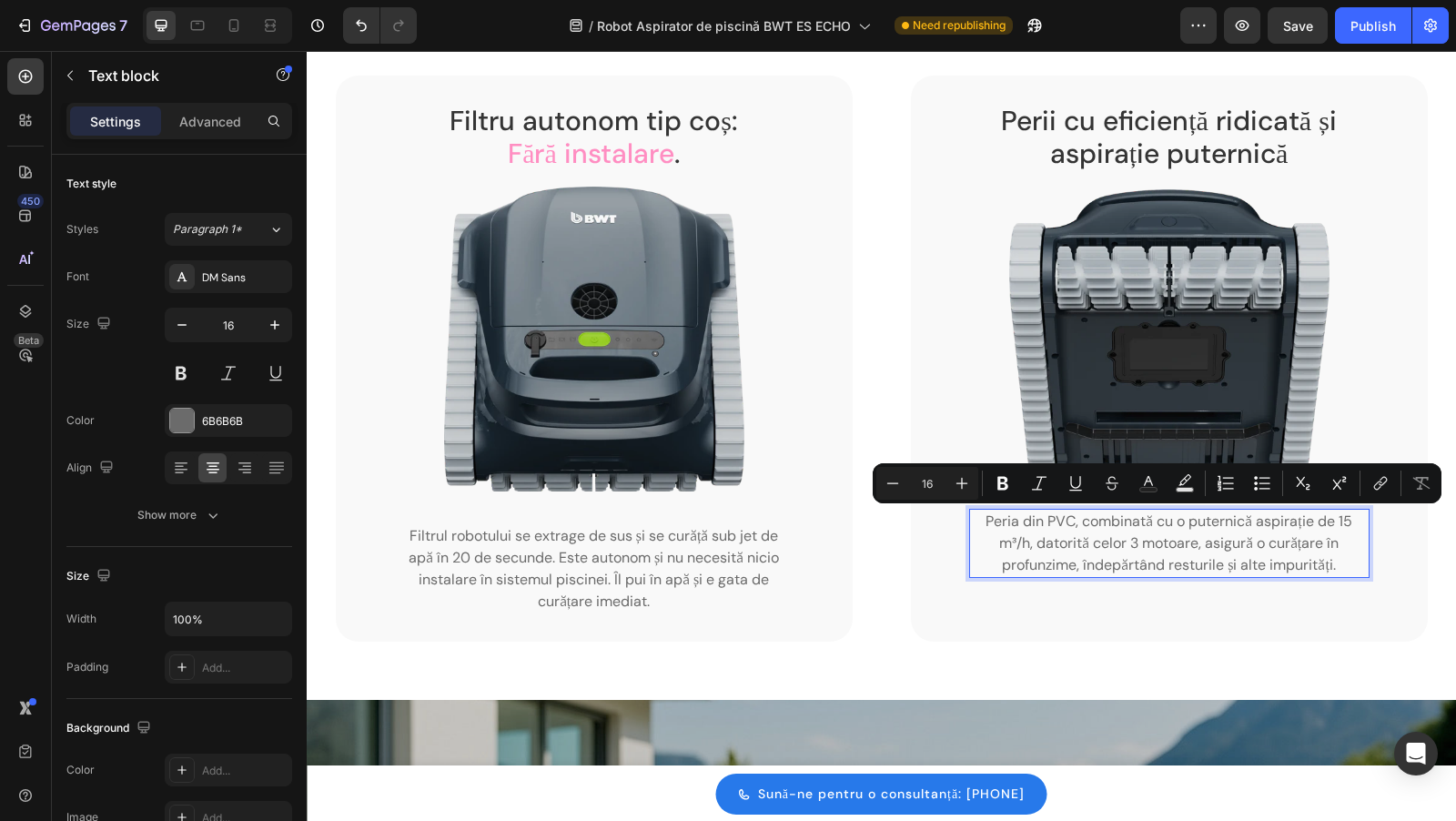 click on "Peria din PVC, combinată cu o puternică aspirație de 15 m³/h, datorită celor 3 motoare, asigură o curățare în profunzime, îndepărtând resturile și alte impurități." at bounding box center (1169, 543) 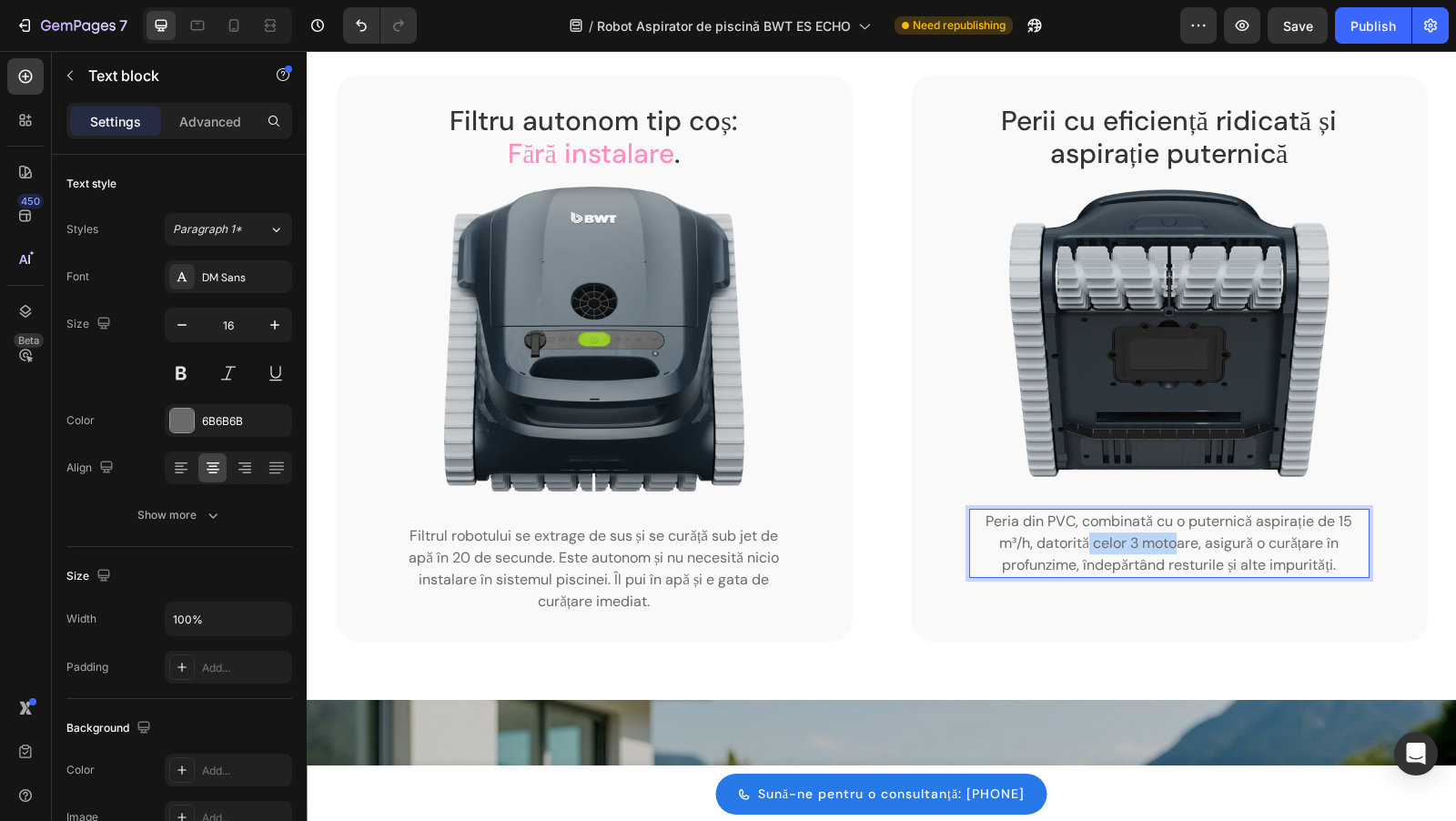 drag, startPoint x: 1088, startPoint y: 538, endPoint x: 1182, endPoint y: 539, distance: 94.00532 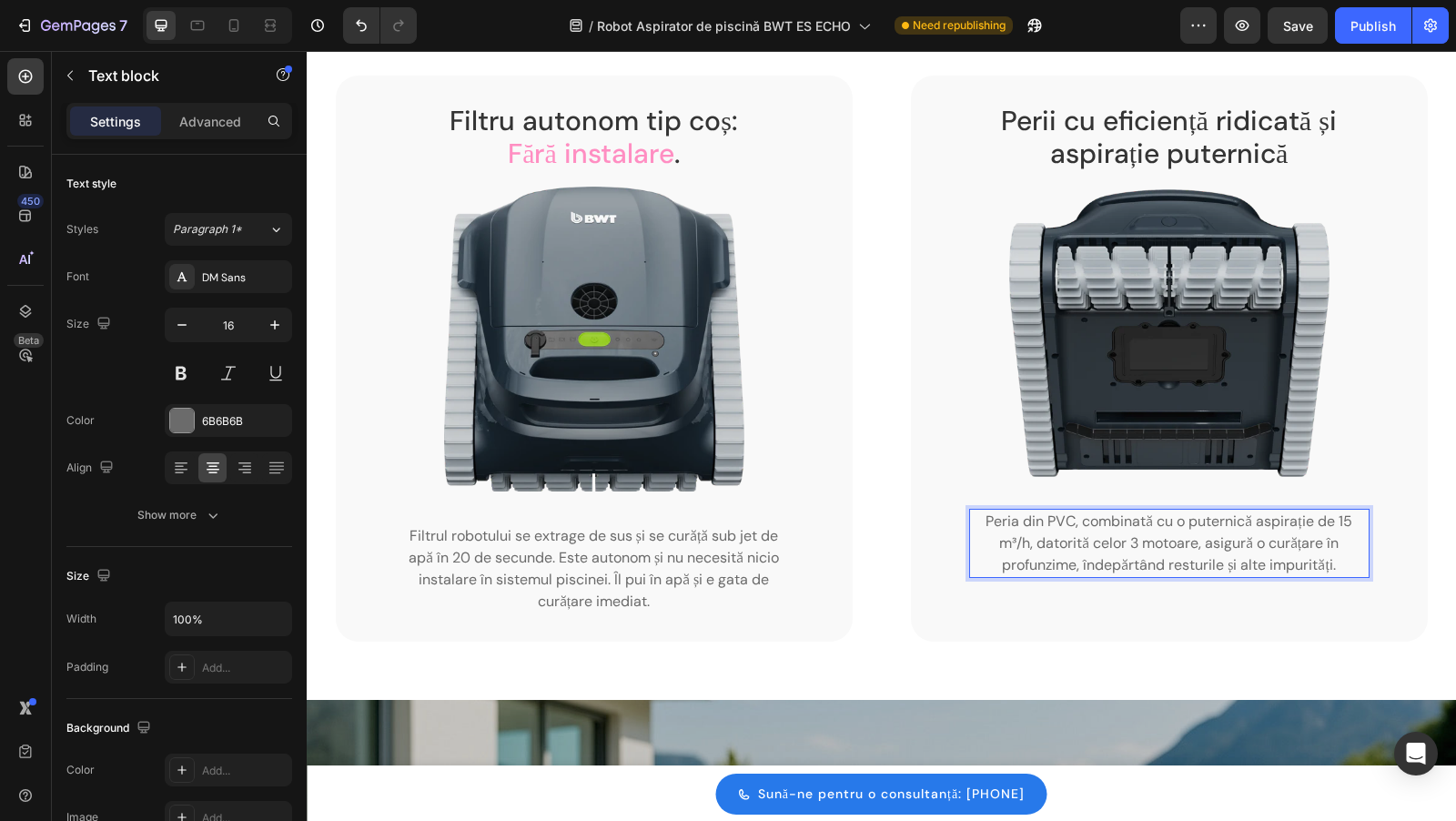 click on "Peria din PVC, combinată cu o puternică aspirație de 15 m³/h, datorită celor 3 motoare, asigură o curățare în profunzime, îndepărtând resturile și alte impurități." at bounding box center [1169, 543] 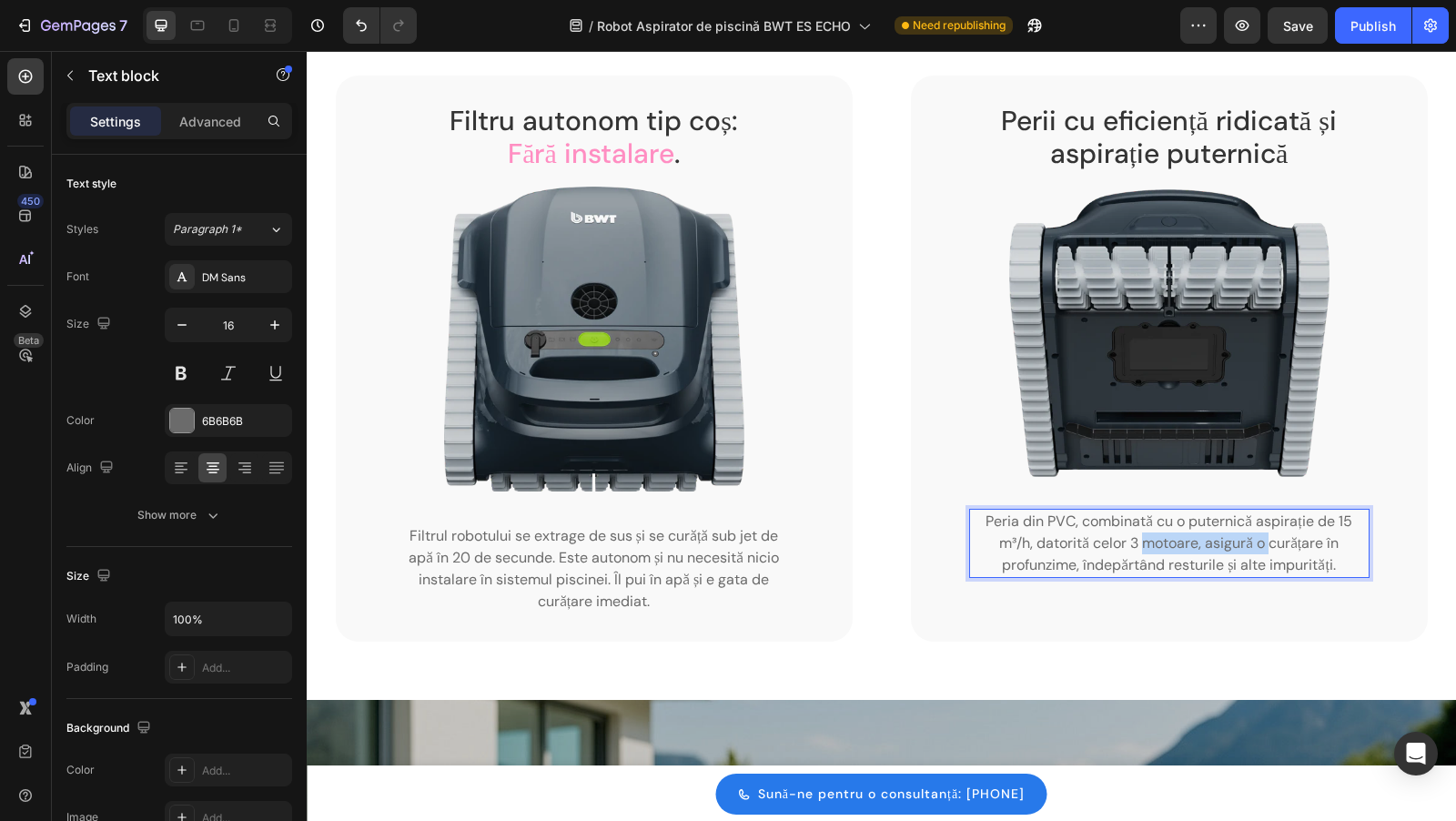 drag, startPoint x: 1143, startPoint y: 545, endPoint x: 1270, endPoint y: 545, distance: 127 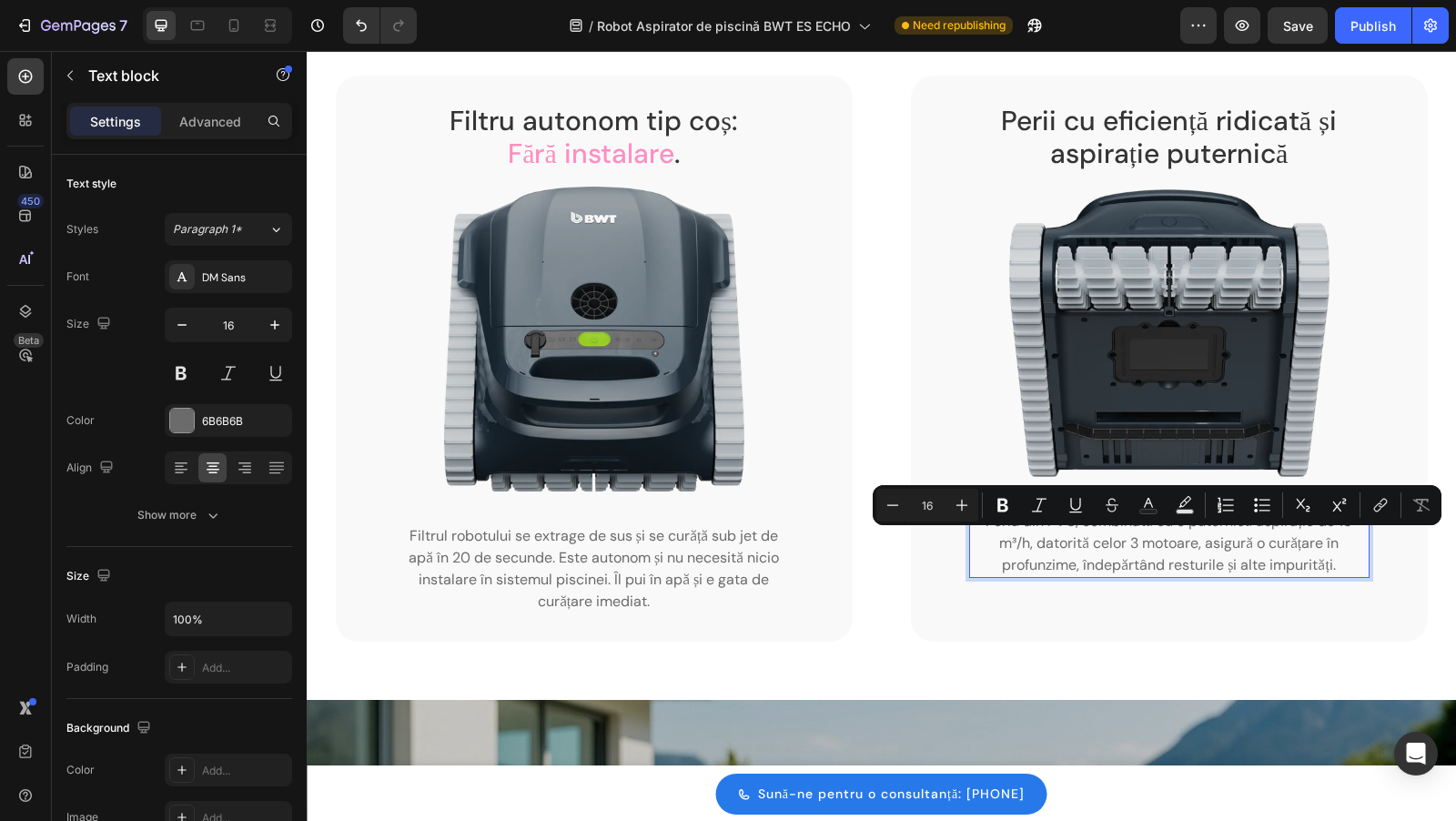click on "Peria din PVC, combinată cu o puternică aspirație de 15 m³/h, datorită celor 3 motoare, asigură o curățare în profunzime, îndepărtând resturile și alte impurități." at bounding box center (1169, 543) 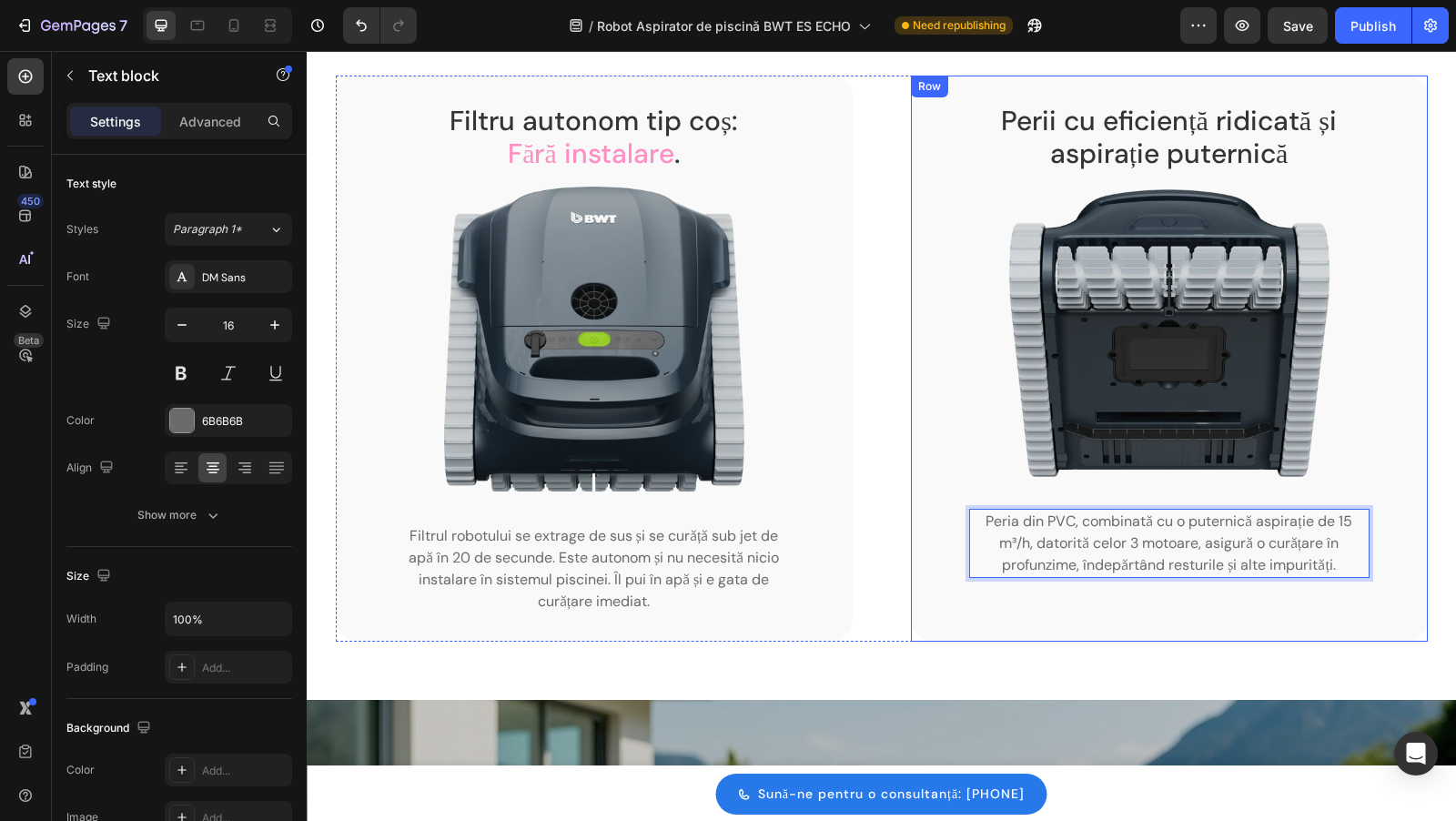 click on "Filtru autonom tip coș:  Fără instalare . Heading Image Filtrul robotului se extrage de sus și se curăță sub jet de apă în 20 de secunde. Este autonom și nu necesită nicio instalare în sistemul piscinei. Îl pui în apă și e gata de curățare imediat. Text block Row Perii cu eficiență ridicată și aspirație puternică Heading Image Peria din PVC, combinată cu o puternică aspirație de 15 m³/h, datorită celor 3 motoare, asigură o curățare în profunzime, îndepărtând resturile și alte impurități. Text block   0 Row Row" at bounding box center (882, 359) 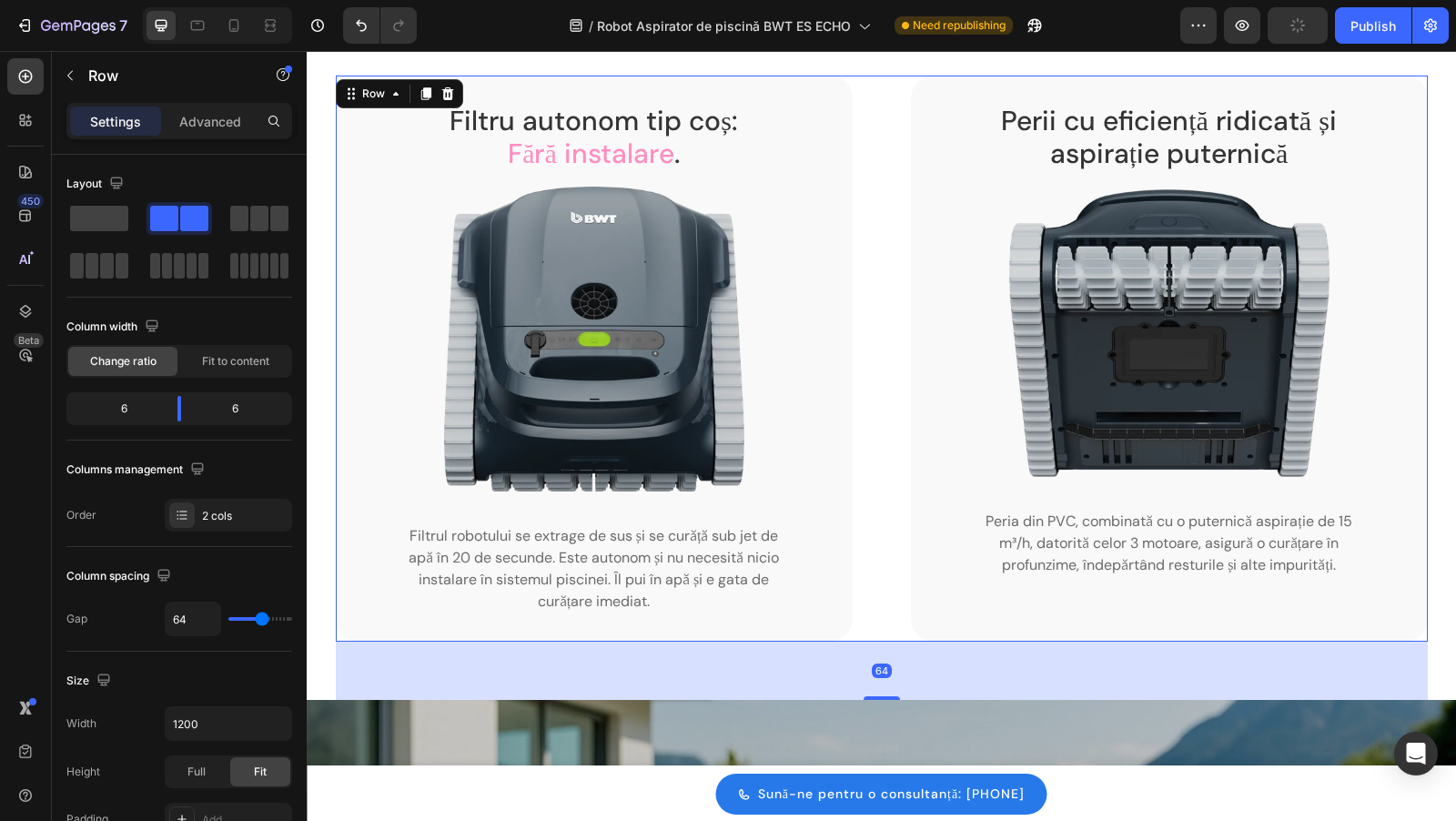 click on "Filtru autonom tip coș:  Fără instalare . Heading Image Filtrul robotului se extrage de sus și se curăță sub jet de apă în 20 de secunde. Este autonom și nu necesită nicio instalare în sistemul piscinei. Îl pui în apă și e gata de curățare imediat. Text block Row Perii cu eficiență ridicată și aspirație puternică Heading Image Peria din PVC, combinată cu o puternică aspirație de 15 m³/h, datorită celor 3 motoare, asigură o curățare în profunzime, îndepărtând resturile și alte impurități. Text block Row Row   64" at bounding box center [882, 359] 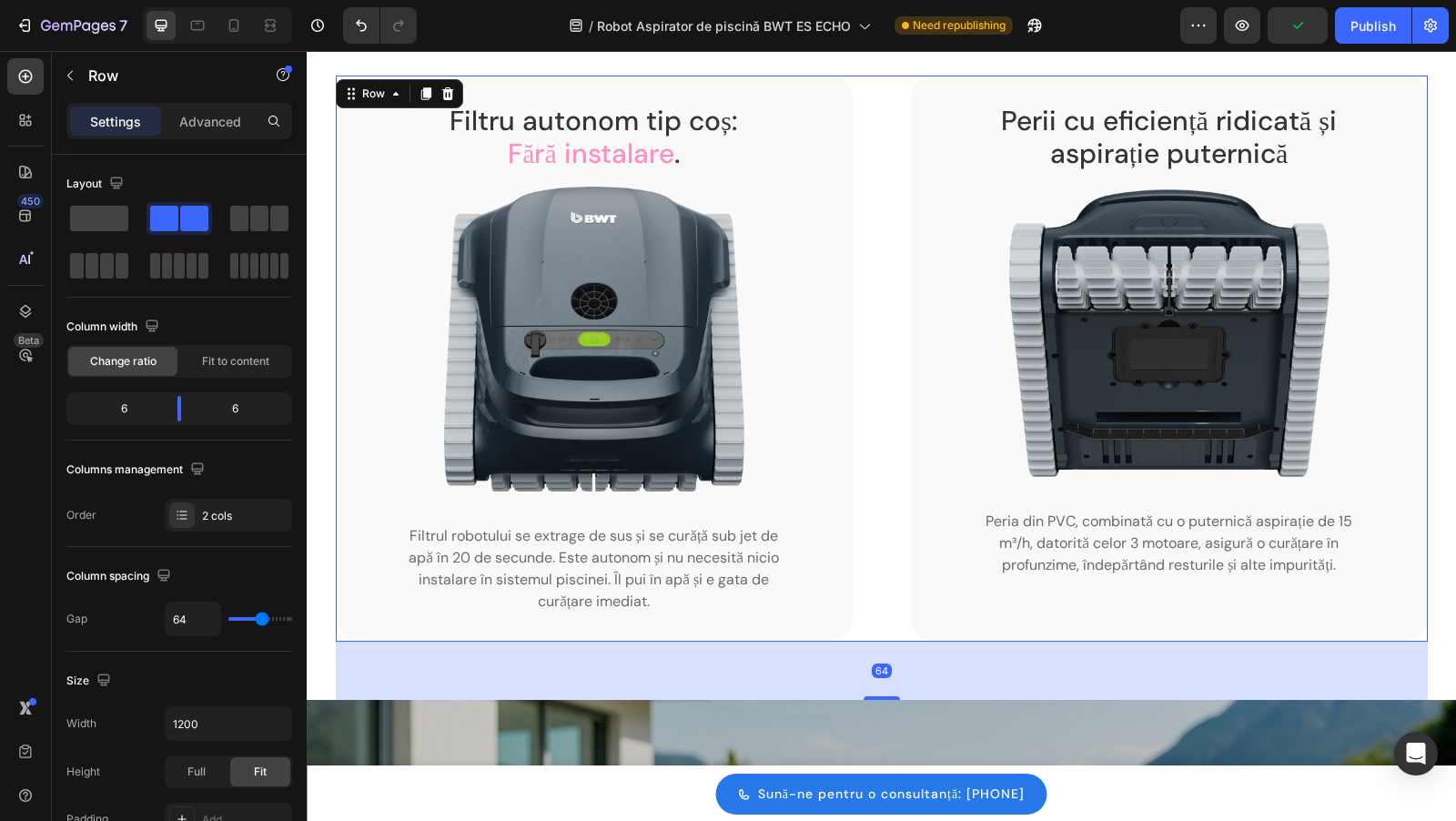 click on "Filtru autonom tip coș:  Fără instalare . Heading Image Filtrul robotului se extrage de sus și se curăță sub jet de apă în 20 de secunde. Este autonom și nu necesită nicio instalare în sistemul piscinei. Îl pui în apă și e gata de curățare imediat. Text block Row Perii cu eficiență ridicată și aspirație puternică Heading Image Peria din PVC, combinată cu o puternică aspirație de 15 m³/h, datorită celor 3 motoare, asigură o curățare în profunzime, îndepărtând resturile și alte impurități. Text block Row Row   64" at bounding box center (882, 359) 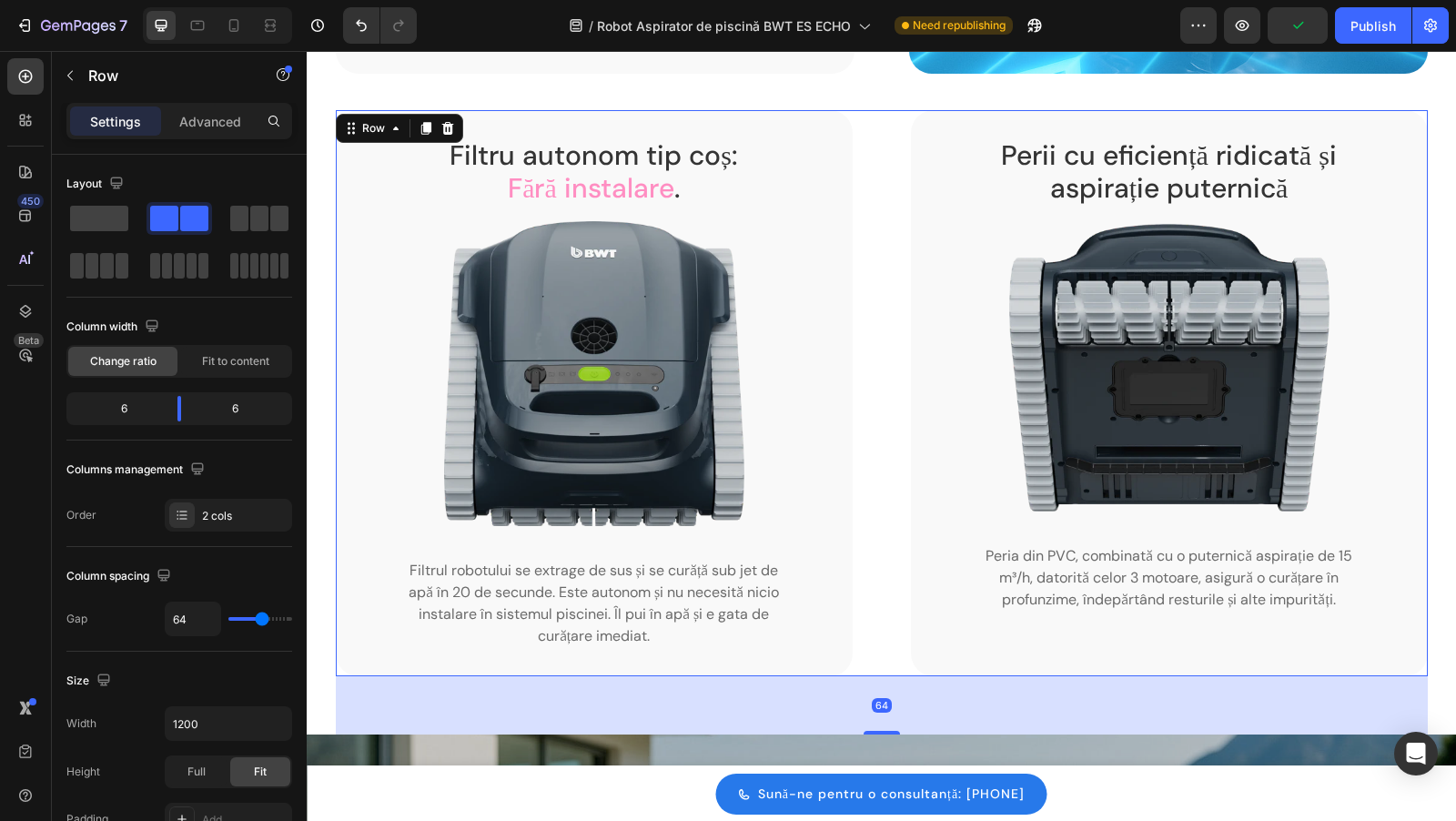 click on "Filtru autonom tip coș:  Fără instalare . Heading Image Filtrul robotului se extrage de sus și se curăță sub jet de apă în 20 de secunde. Este autonom și nu necesită nicio instalare în sistemul piscinei. Îl pui în apă și e gata de curățare imediat. Text block Row Perii cu eficiență ridicată și aspirație puternică Heading Image Peria din PVC, combinată cu o puternică aspirație de 15 m³/h, datorită celor 3 motoare, asigură o curățare în profunzime, îndepărtând resturile și alte impurități. Text block Row Row   64" at bounding box center (882, 393) 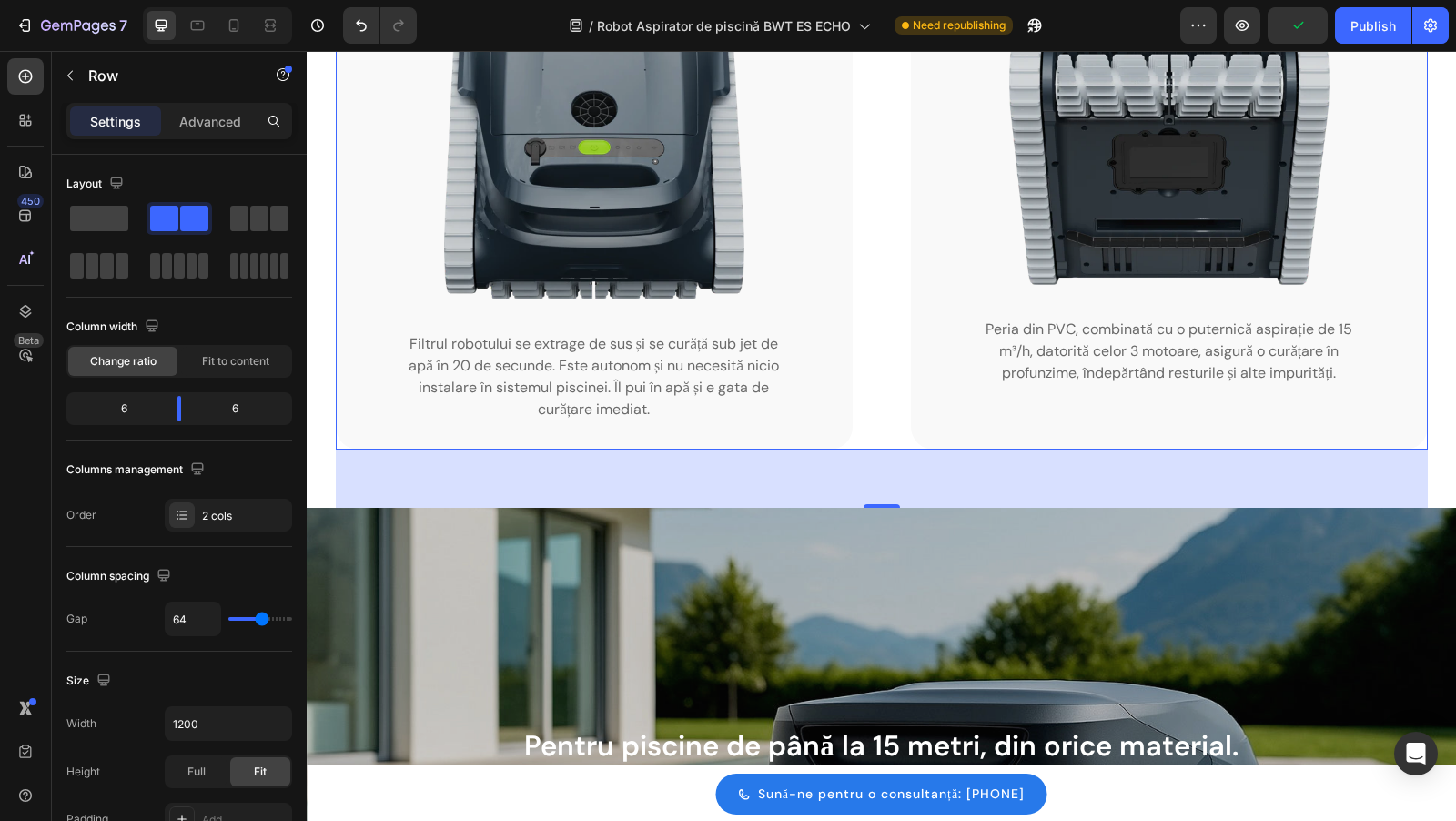 click at bounding box center [881, 781] 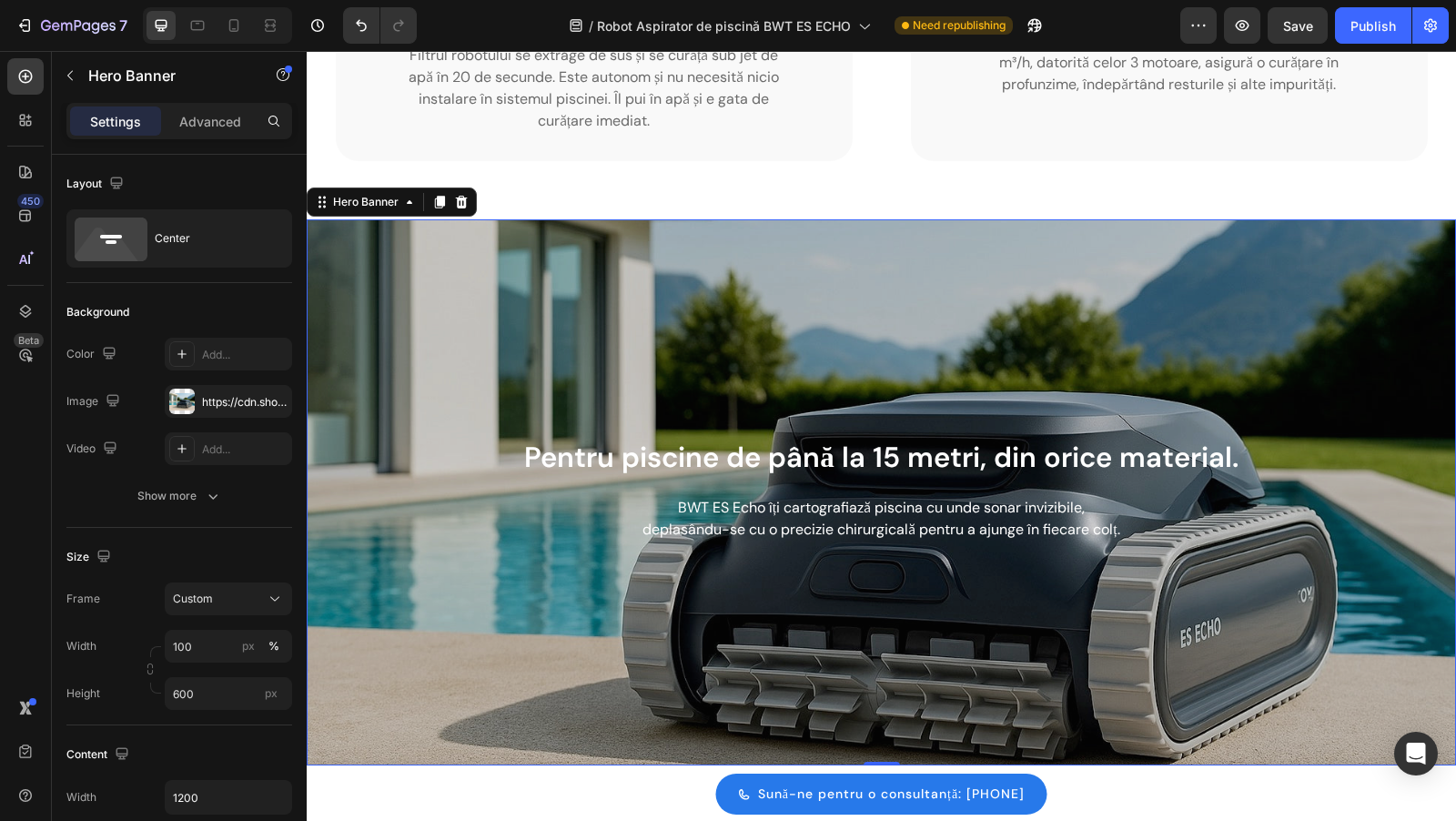 scroll, scrollTop: 3143, scrollLeft: 0, axis: vertical 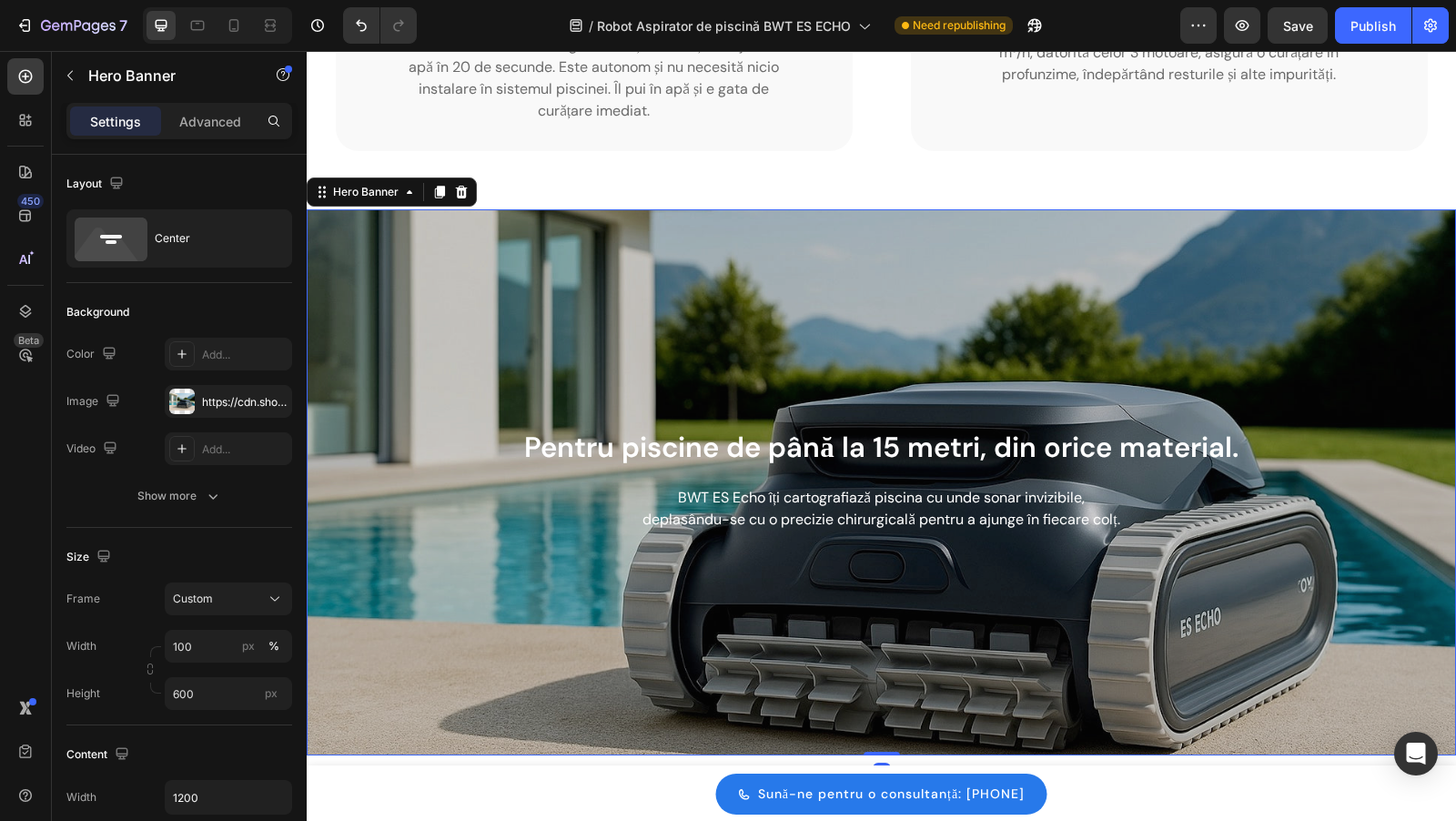 click at bounding box center [881, 482] 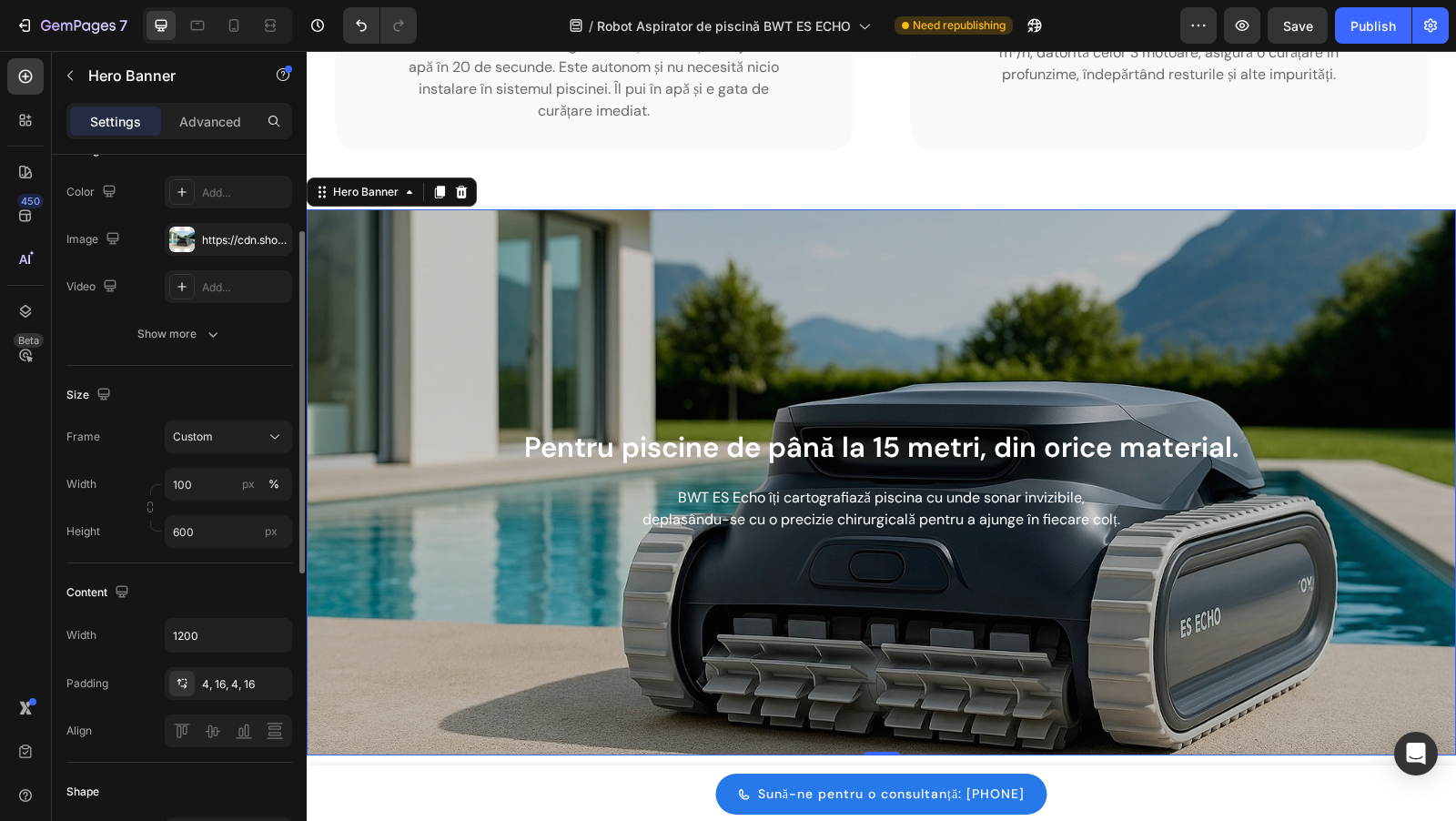 scroll, scrollTop: 166, scrollLeft: 0, axis: vertical 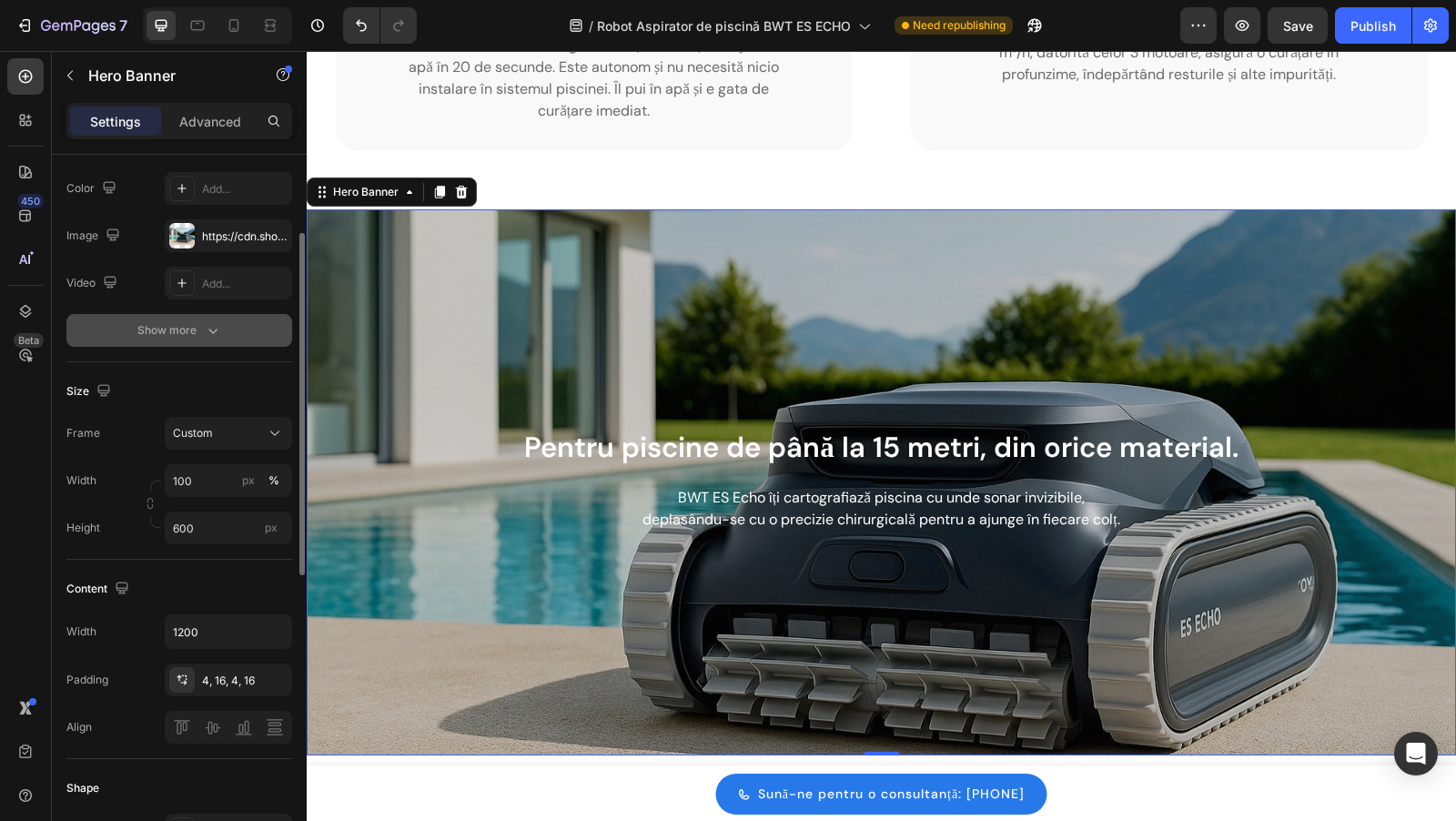 click on "Show more" at bounding box center (179, 330) 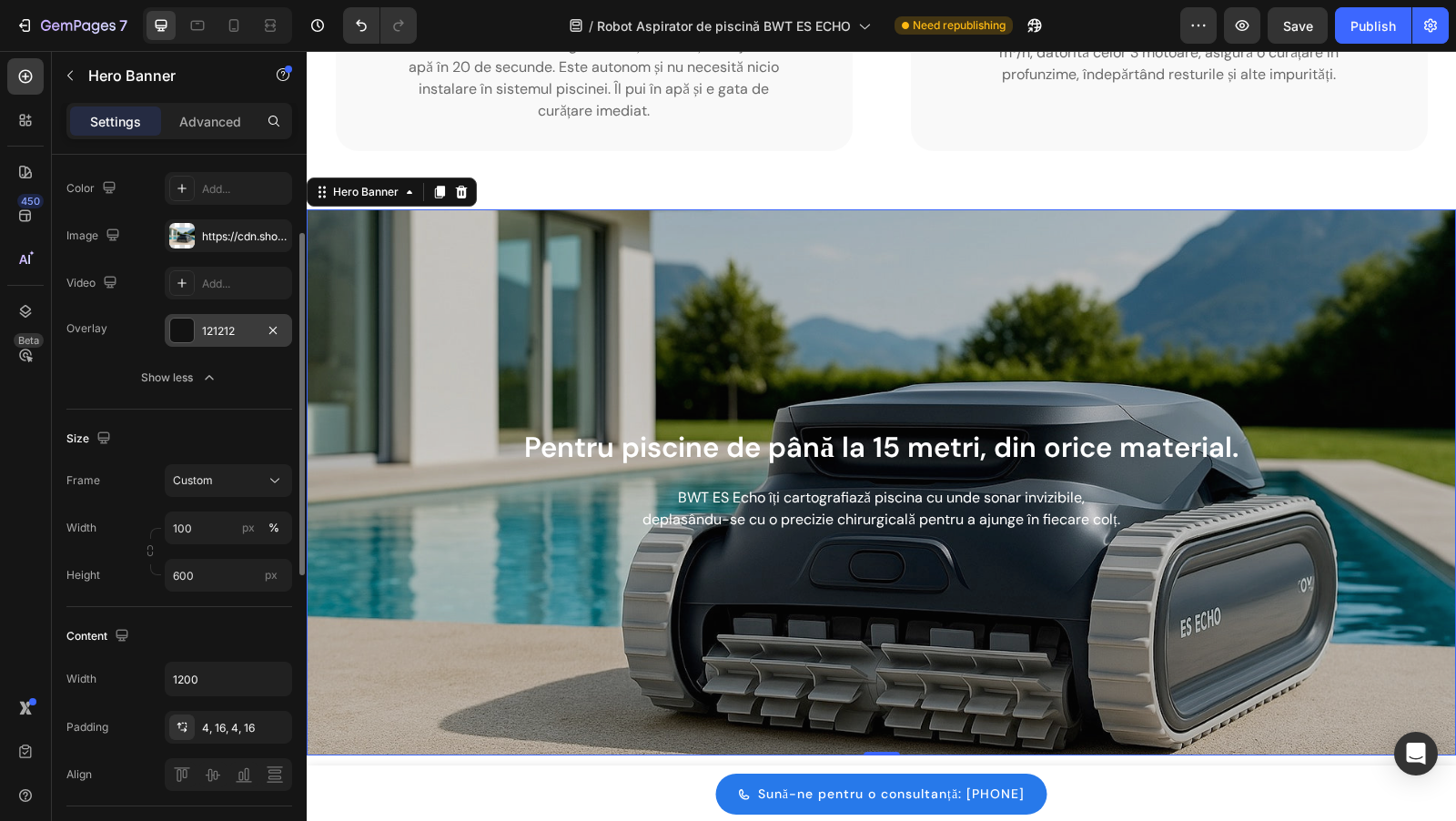 click at bounding box center (182, 330) 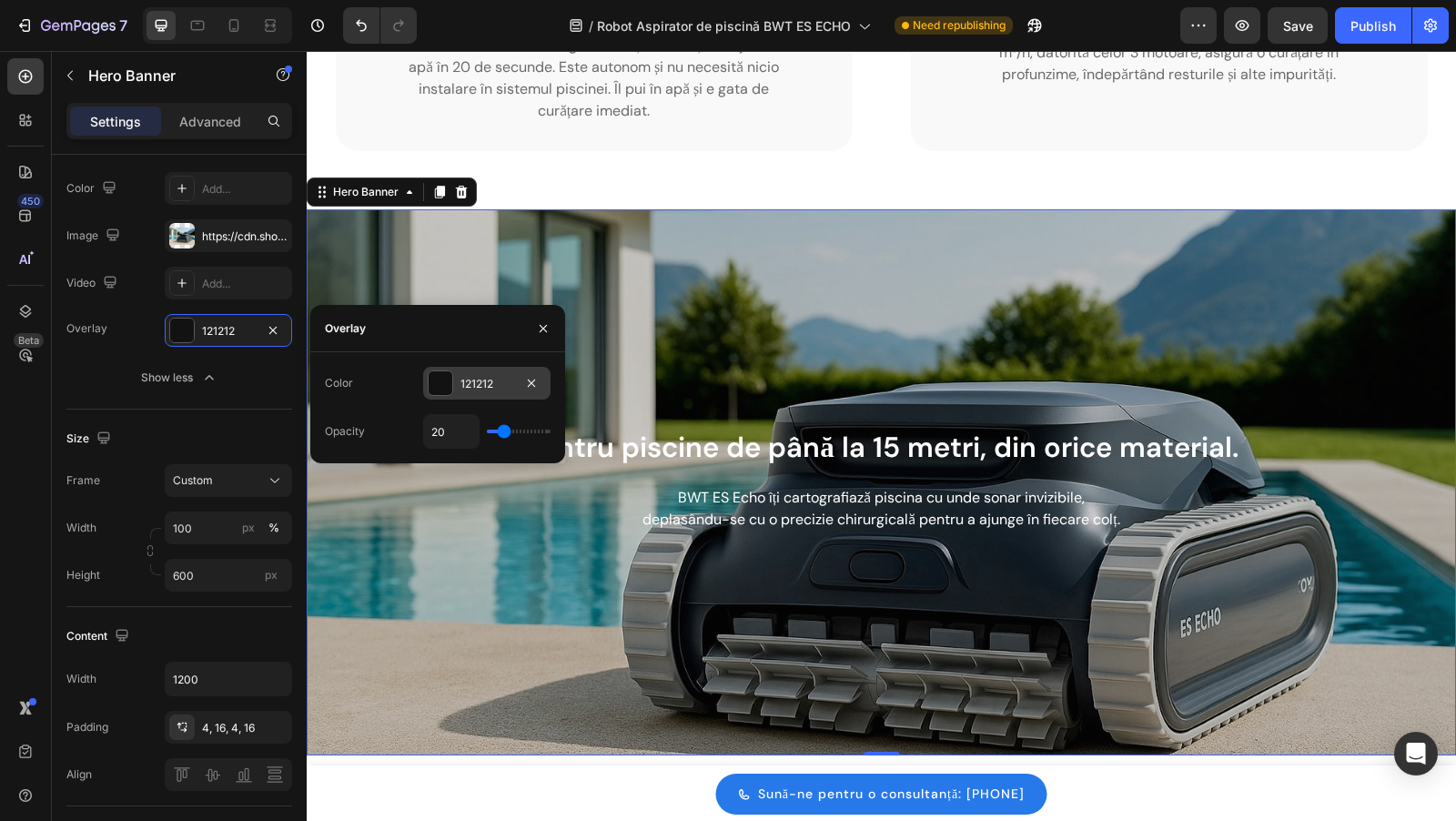 click at bounding box center (440, 383) 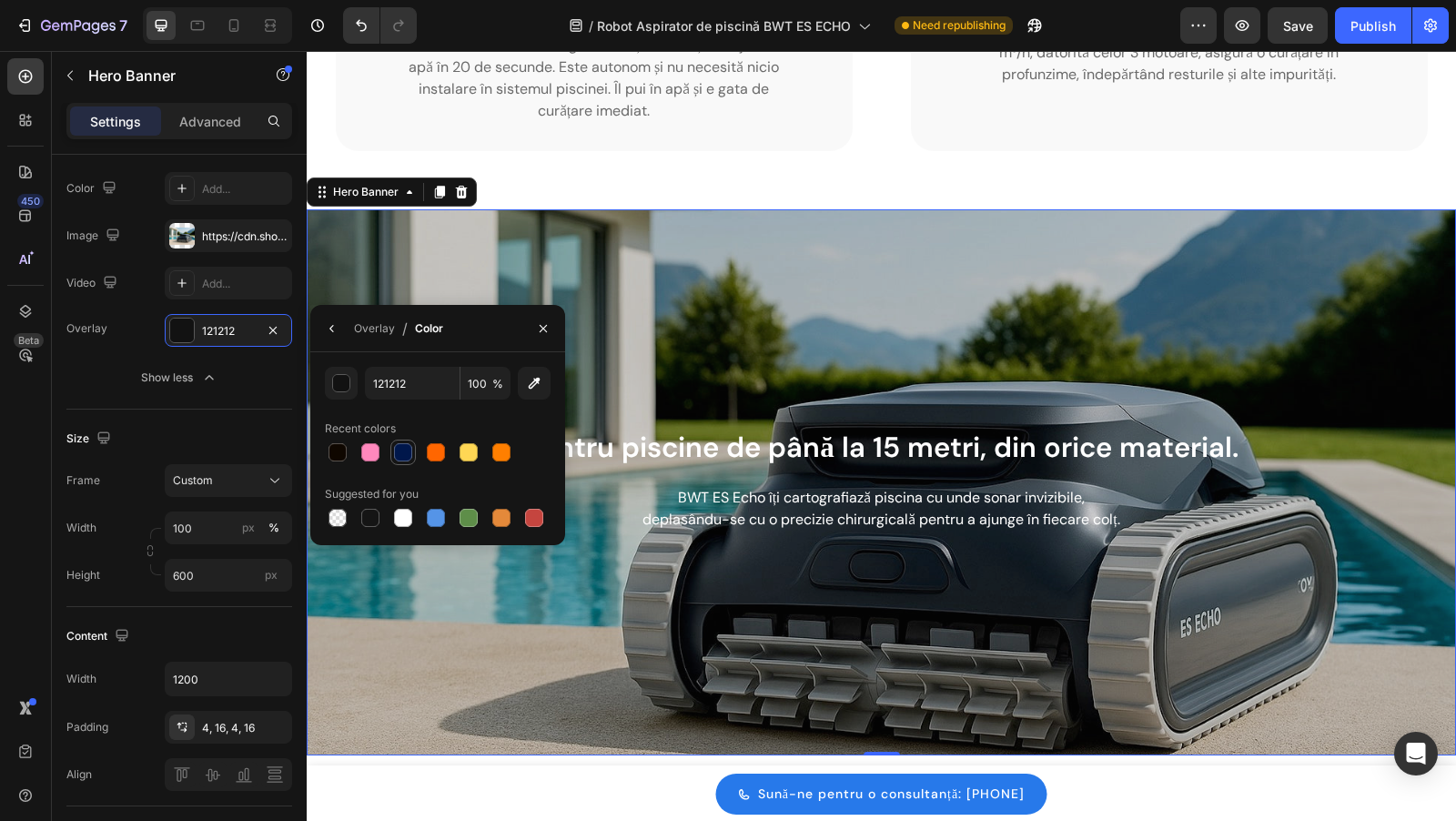 click at bounding box center [403, 452] 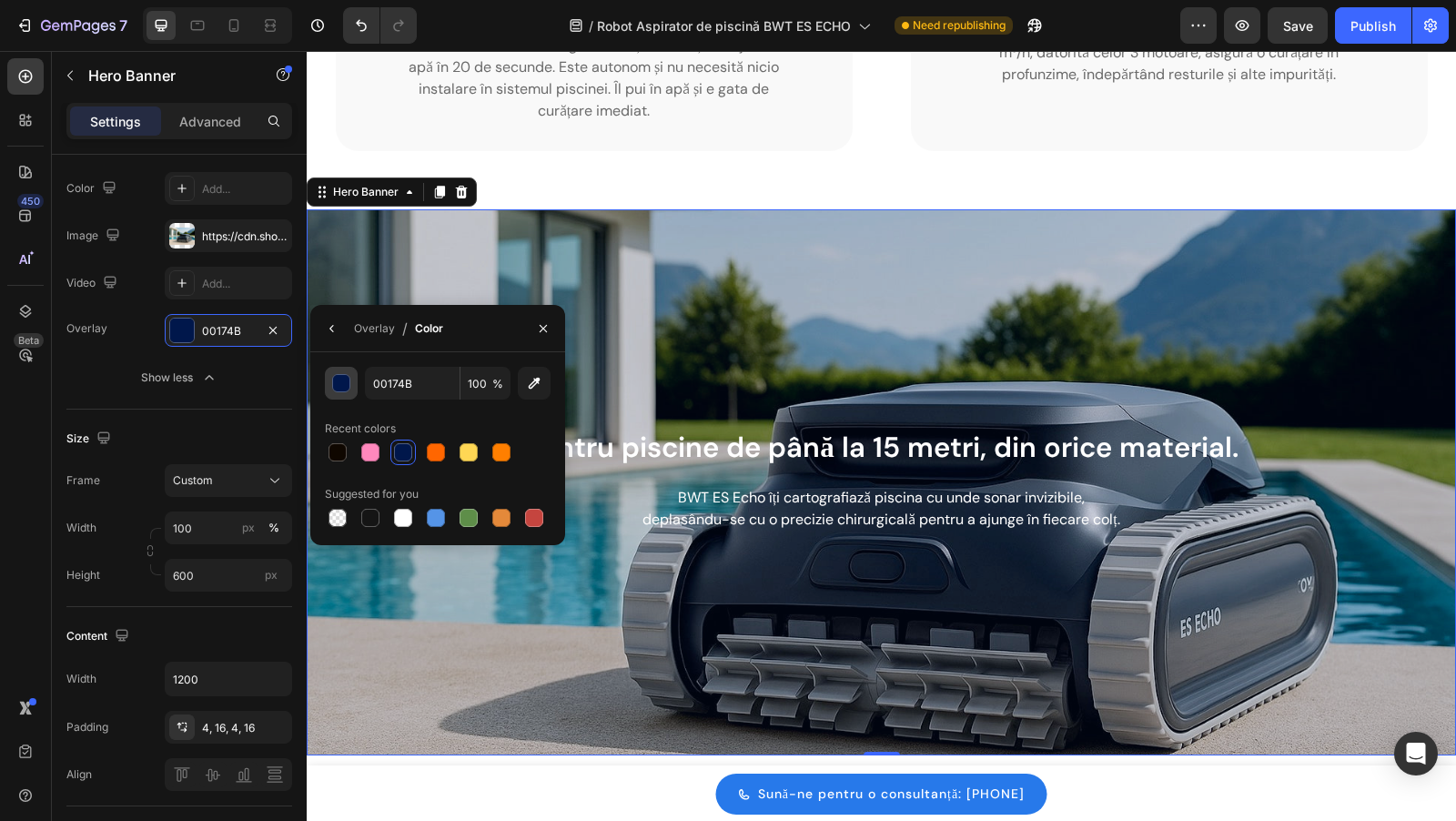 click at bounding box center (341, 383) 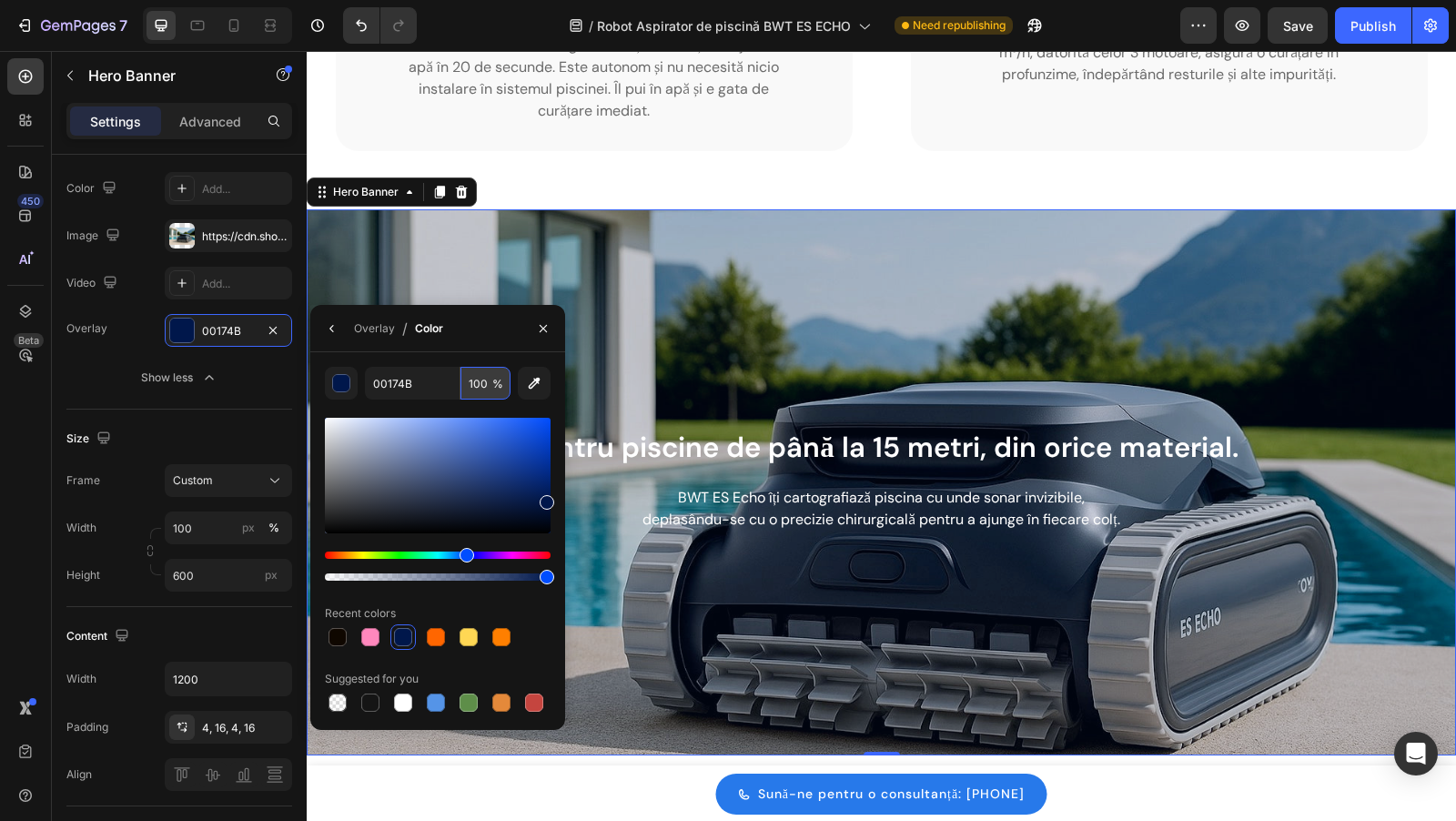 click on "100" at bounding box center [485, 383] 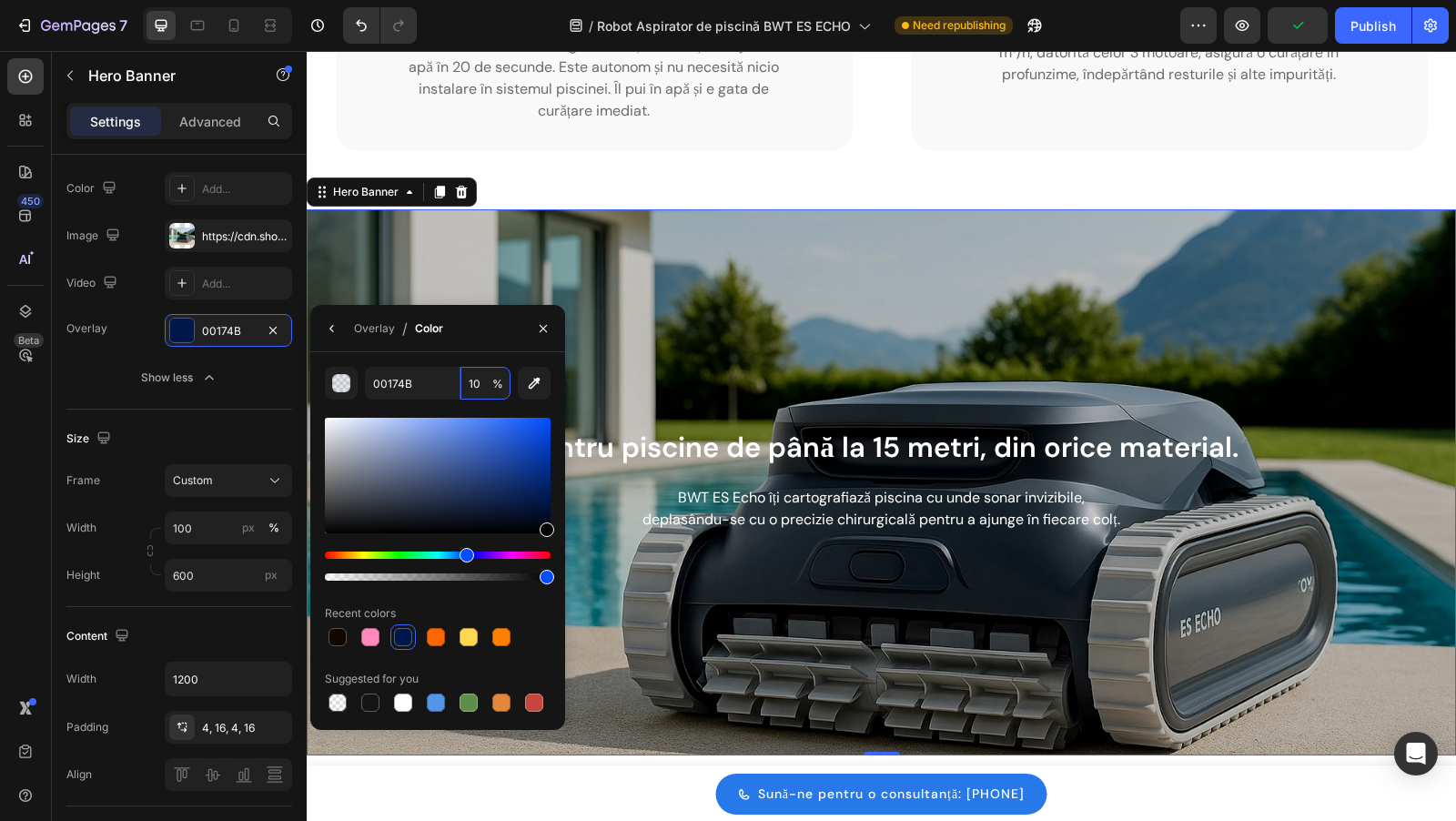 drag, startPoint x: 545, startPoint y: 499, endPoint x: 558, endPoint y: 591, distance: 92.91394 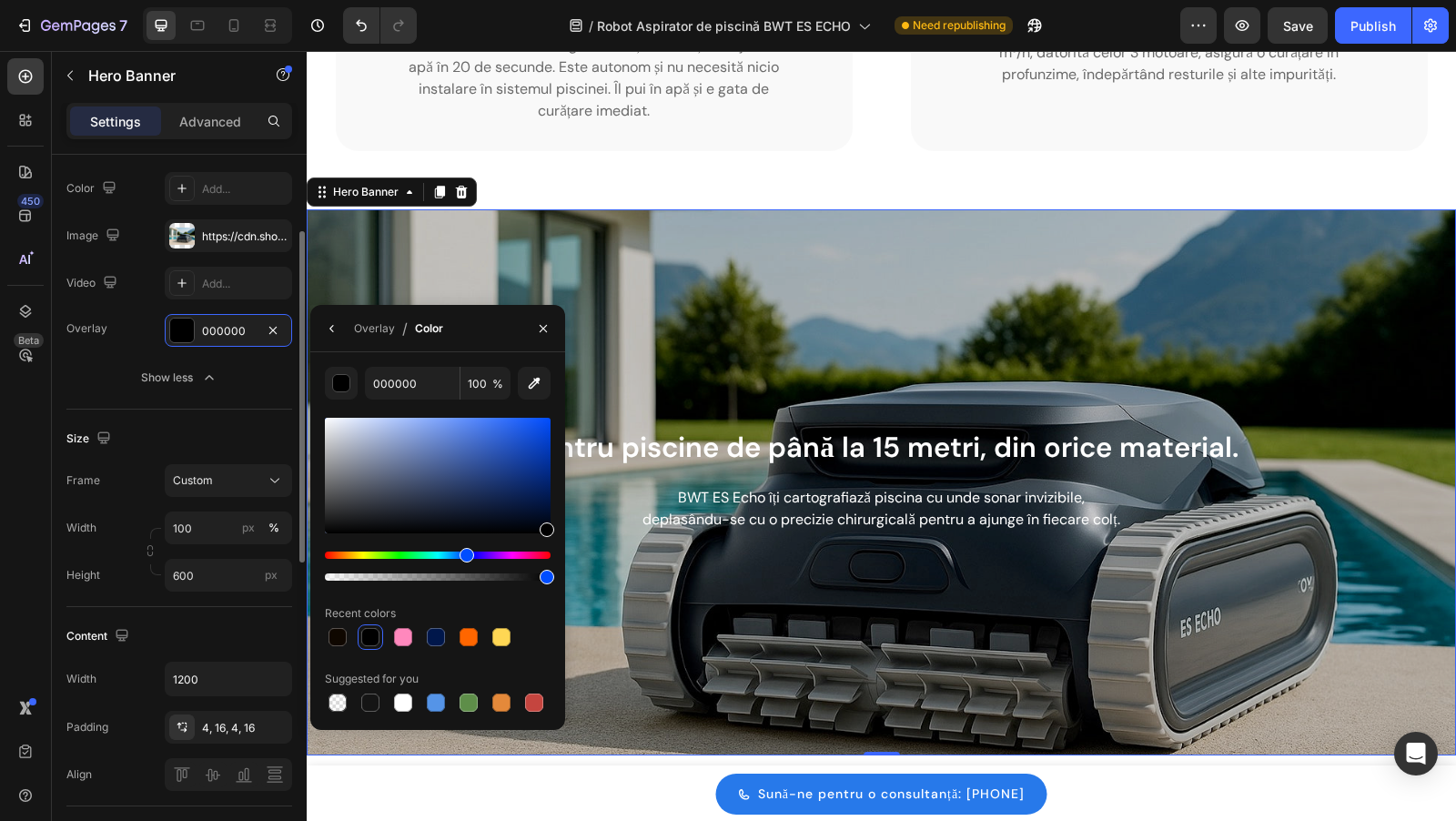 click on "The changes might be hidden by  the video. Color Add... Image https://cdn.shopify.com/s/files/1/0771/3754/3517/files/gempages_473854754045297670-665d1183-9689-4d07-9c9d-2076422b9411.jpg Video Add... Overlay 000000 Show less" at bounding box center [179, 283] 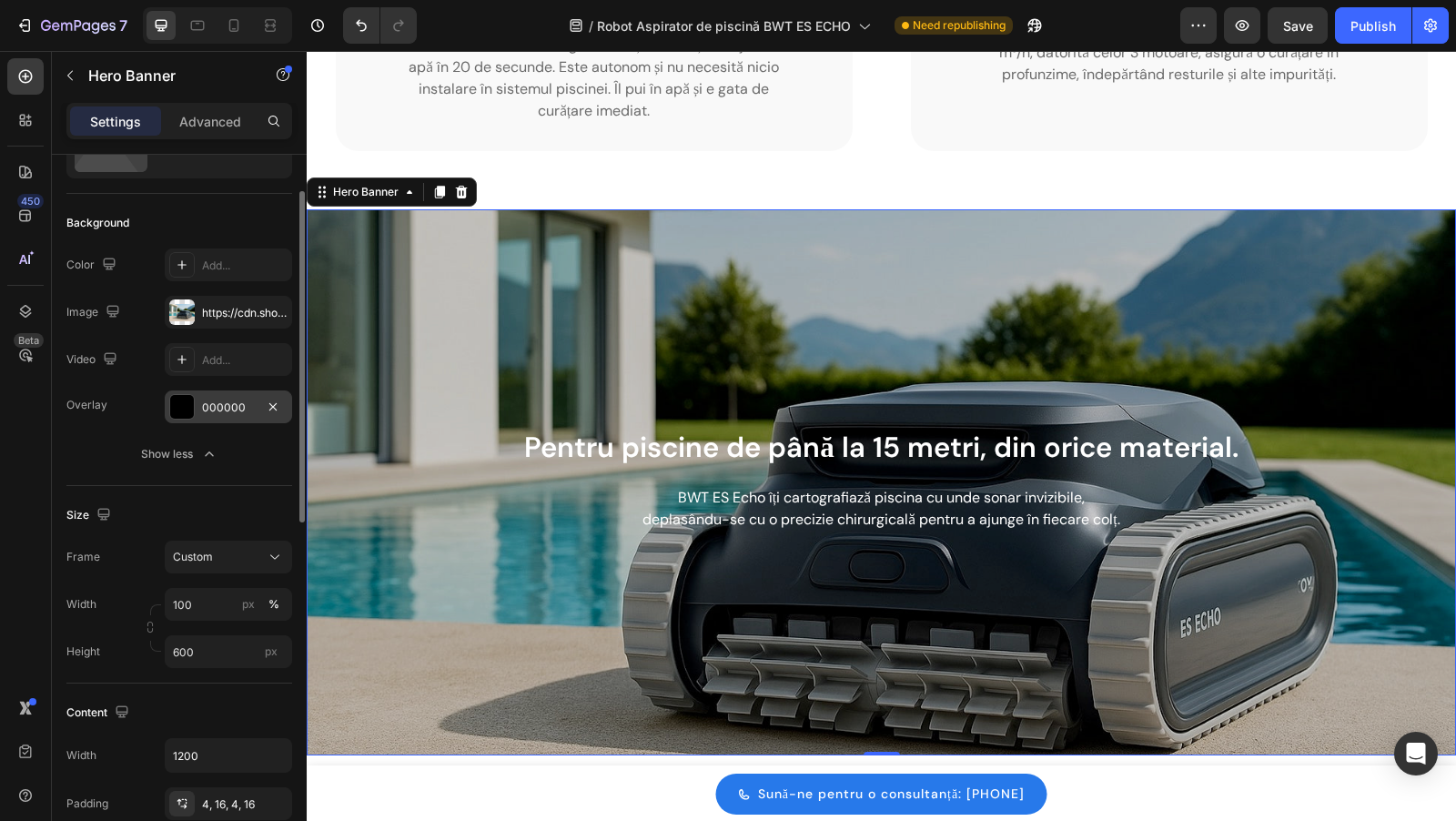 scroll, scrollTop: 86, scrollLeft: 0, axis: vertical 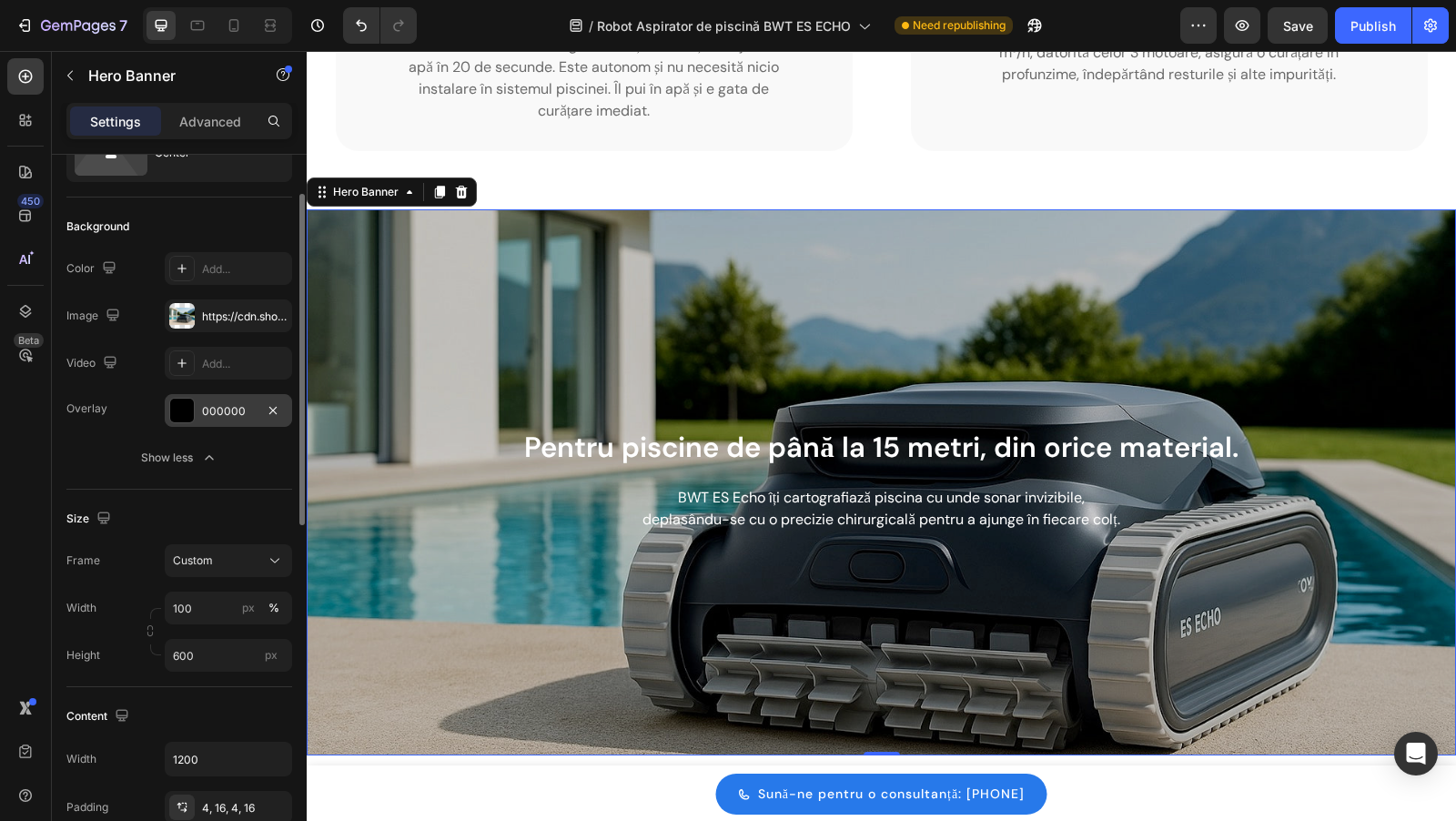 click on "000000" at bounding box center [228, 410] 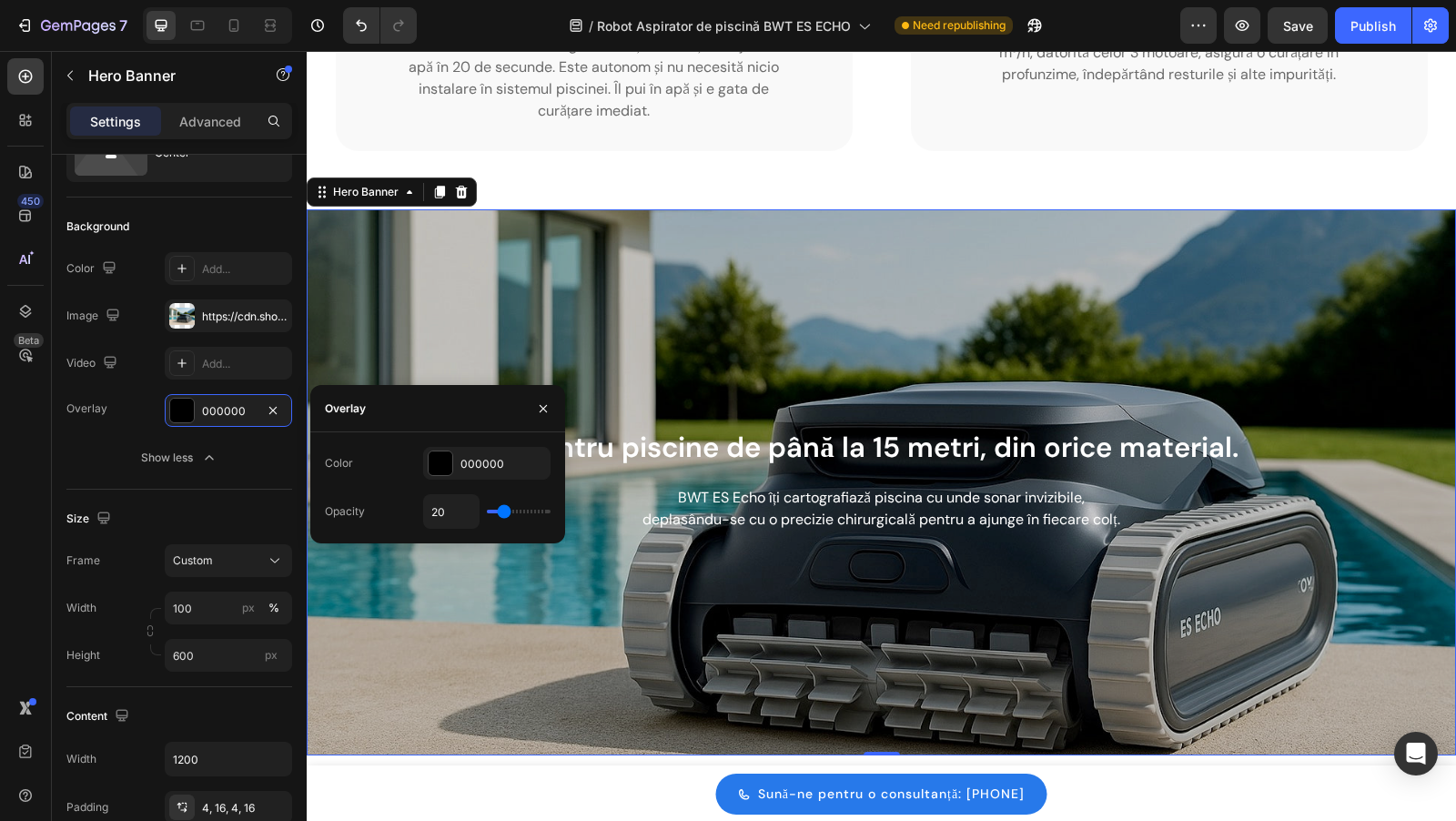 type on "23" 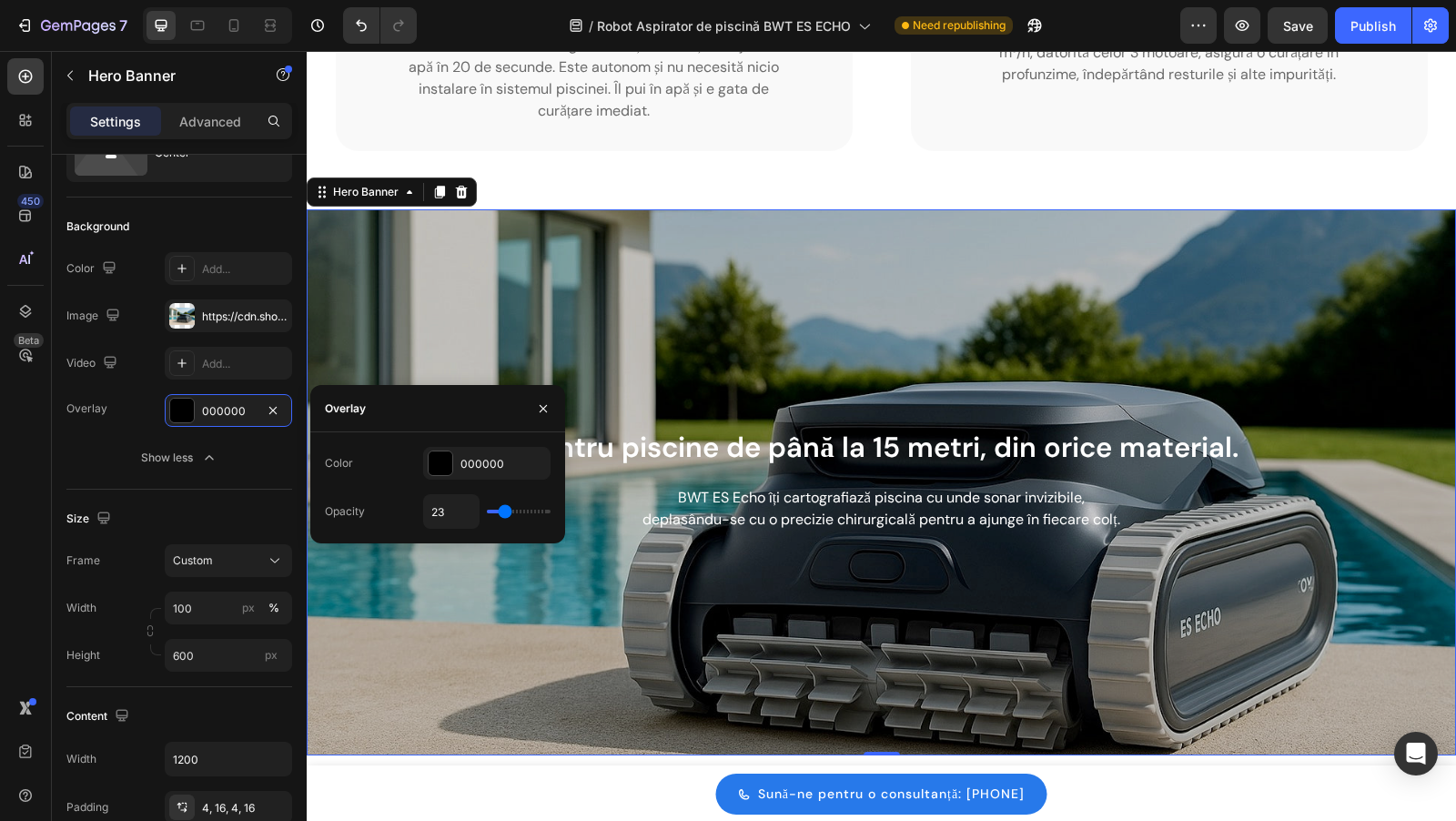 type on "25" 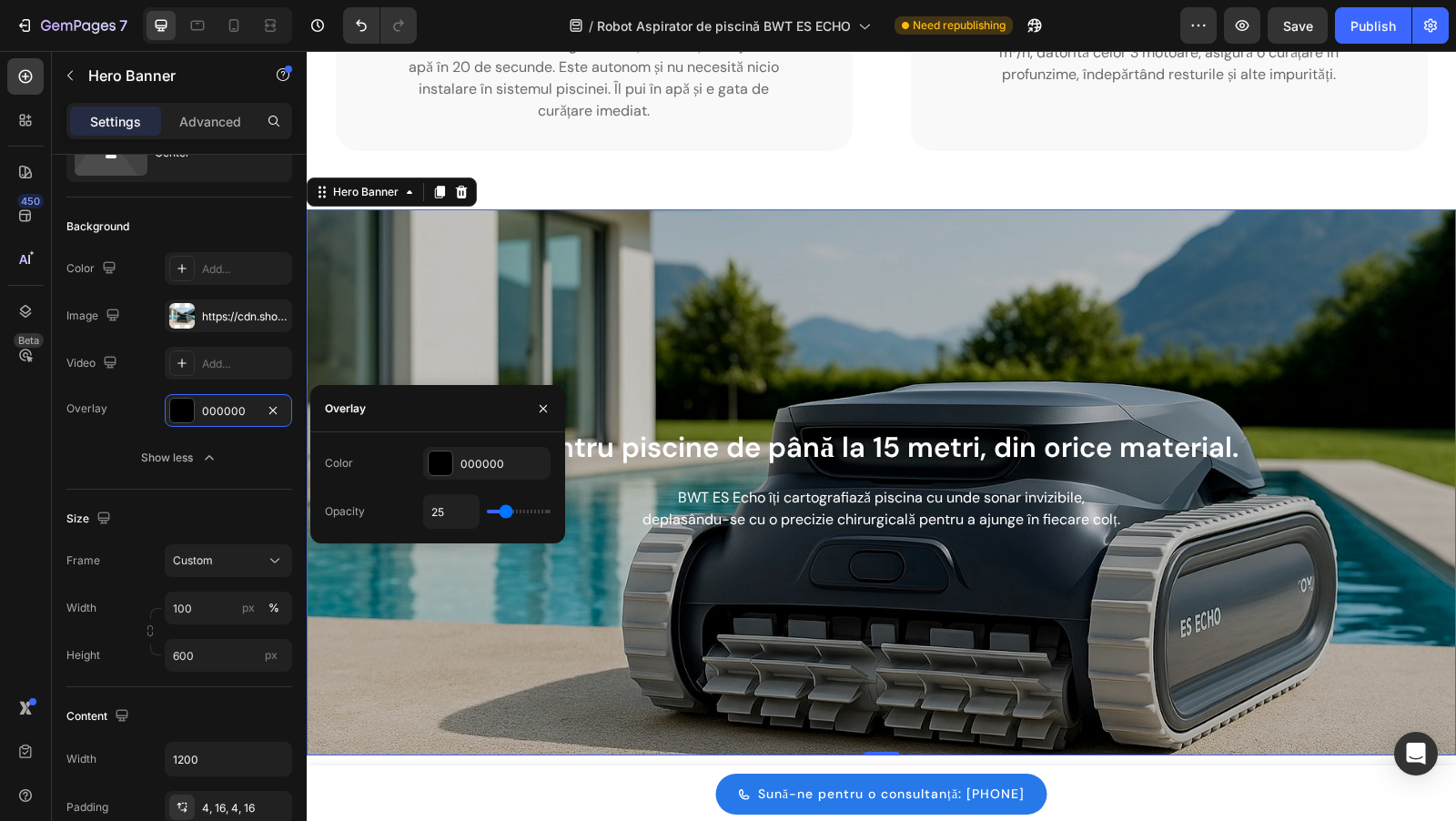type on "27" 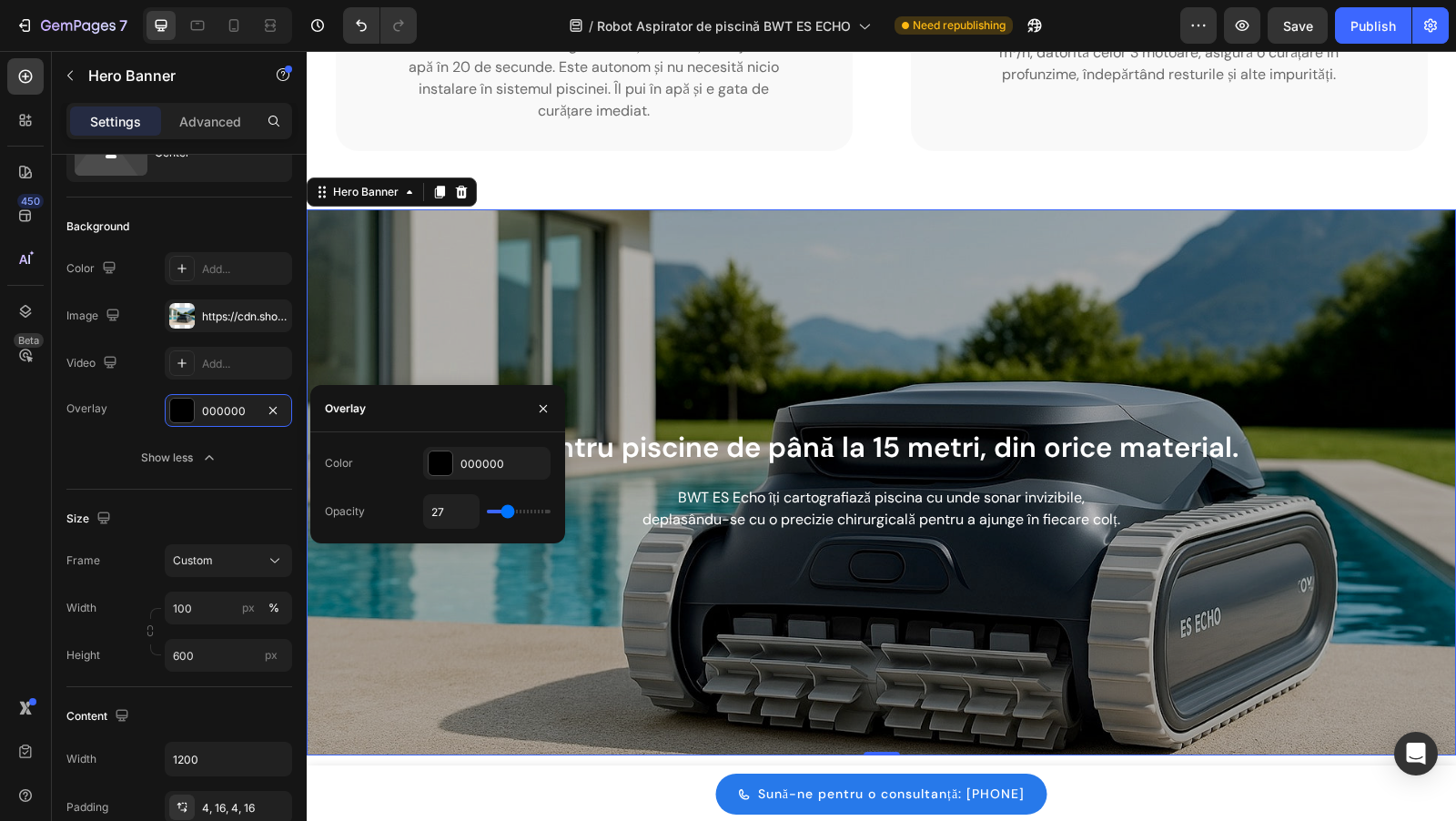 type on "29" 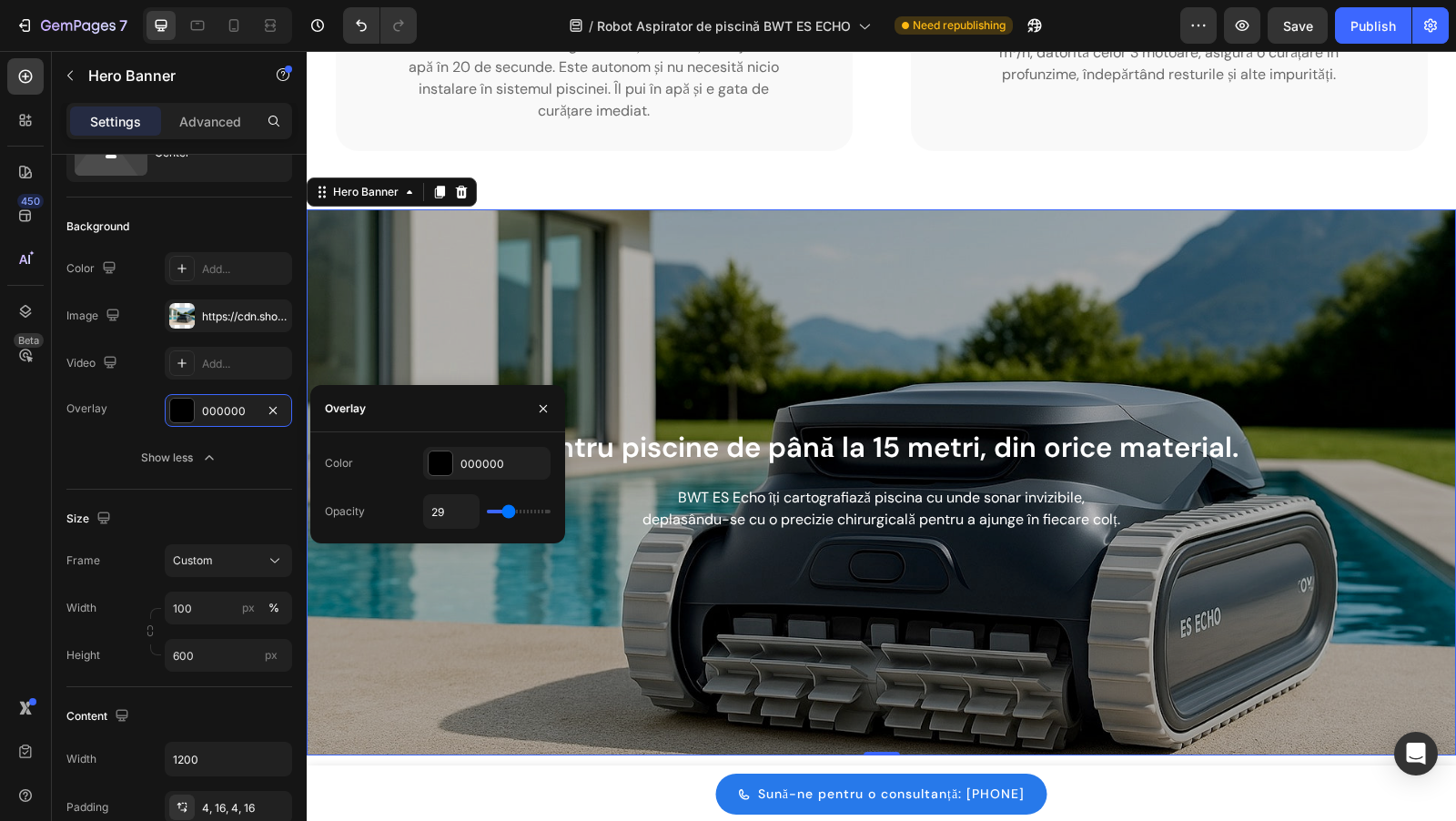 type on "30" 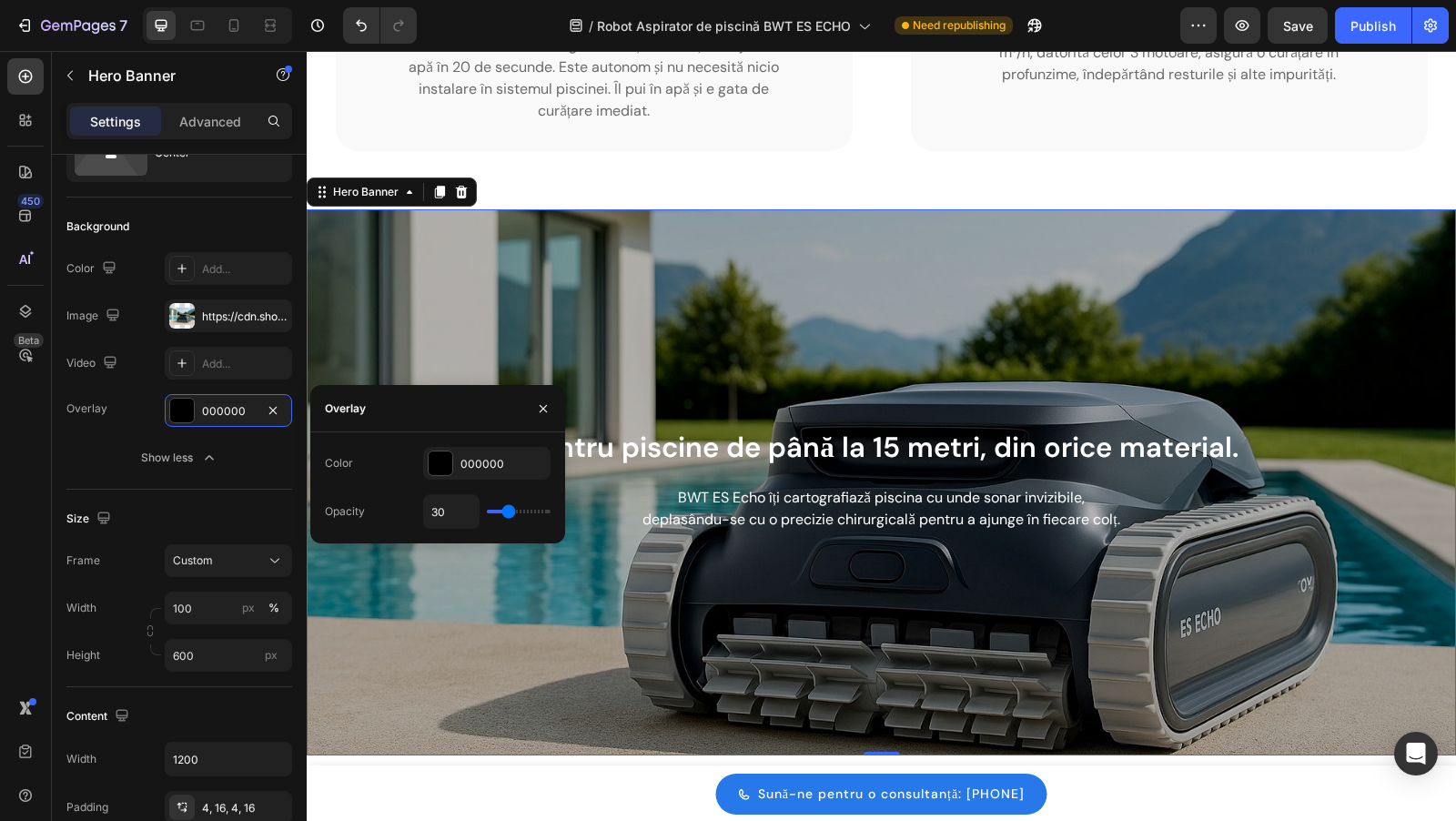 type on "31" 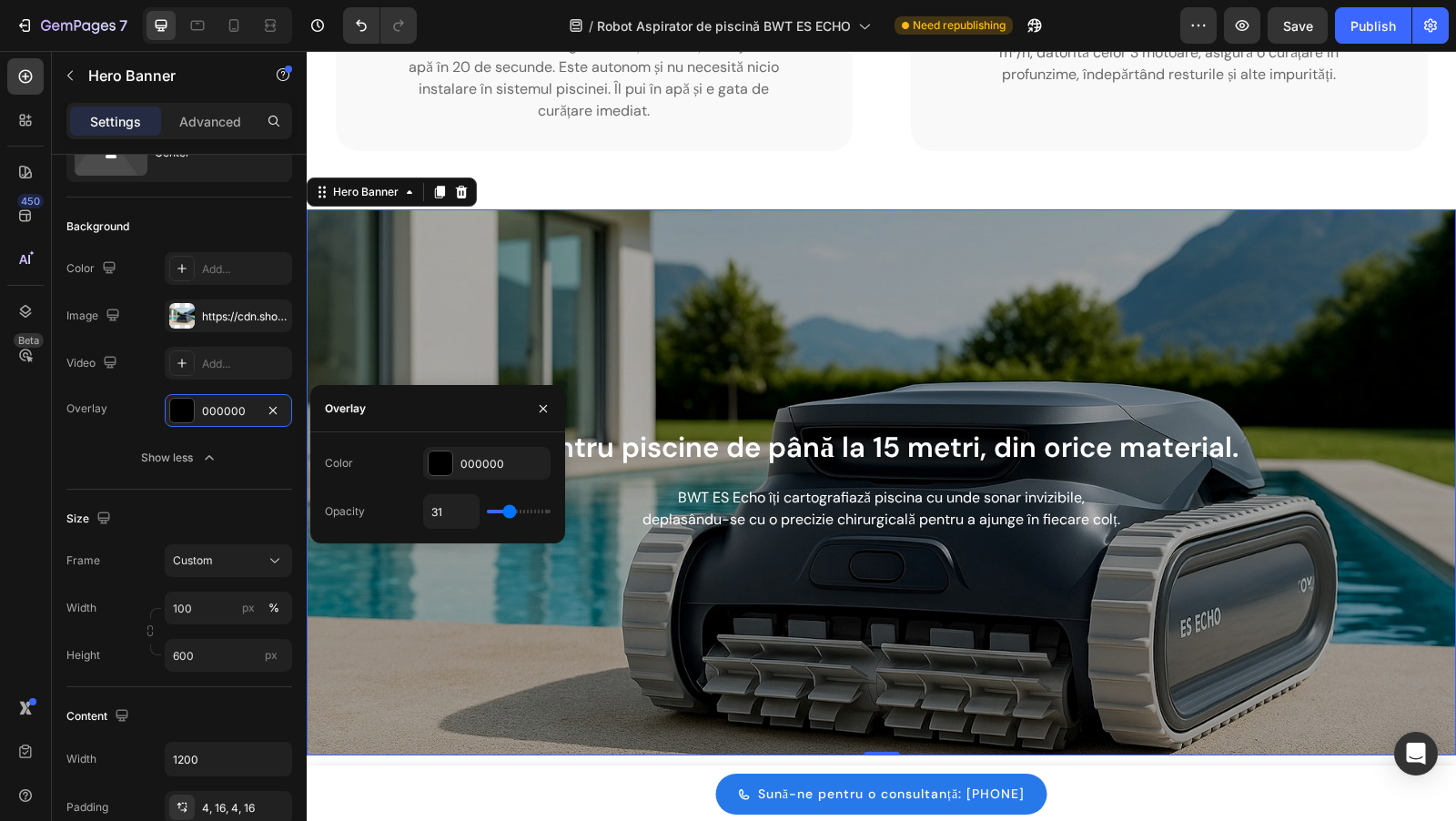 type on "31" 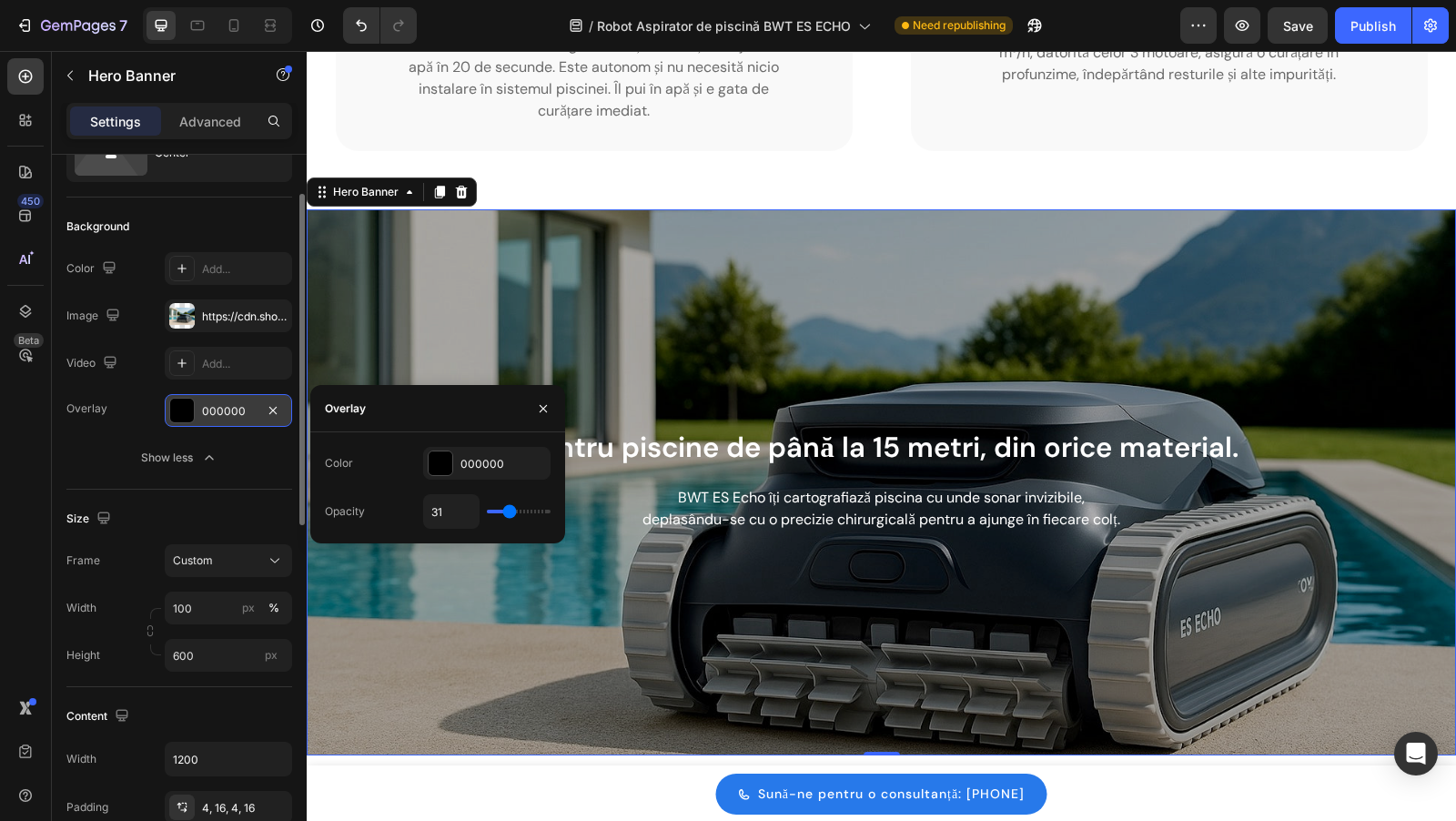click at bounding box center [182, 410] 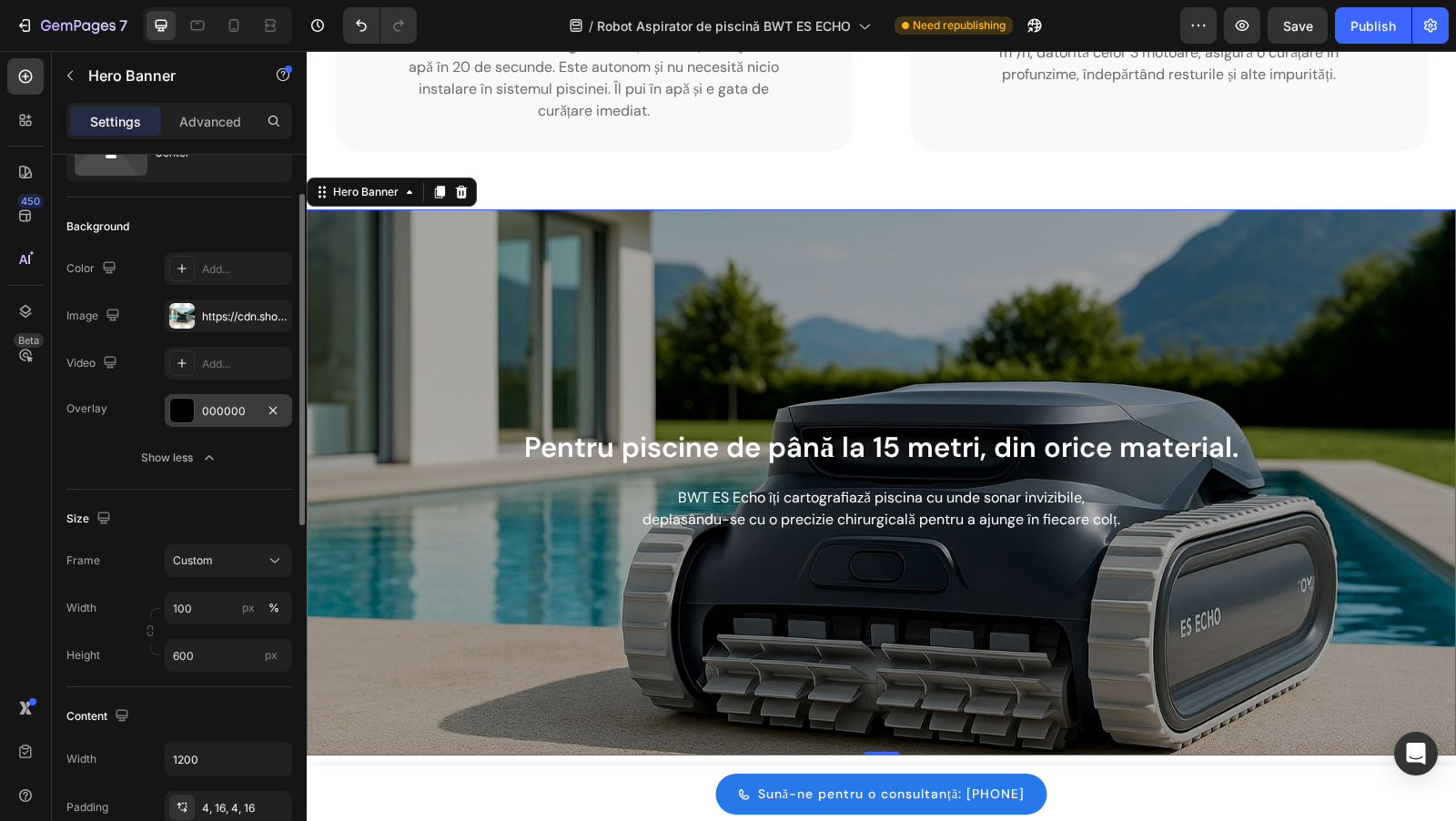 click at bounding box center [182, 410] 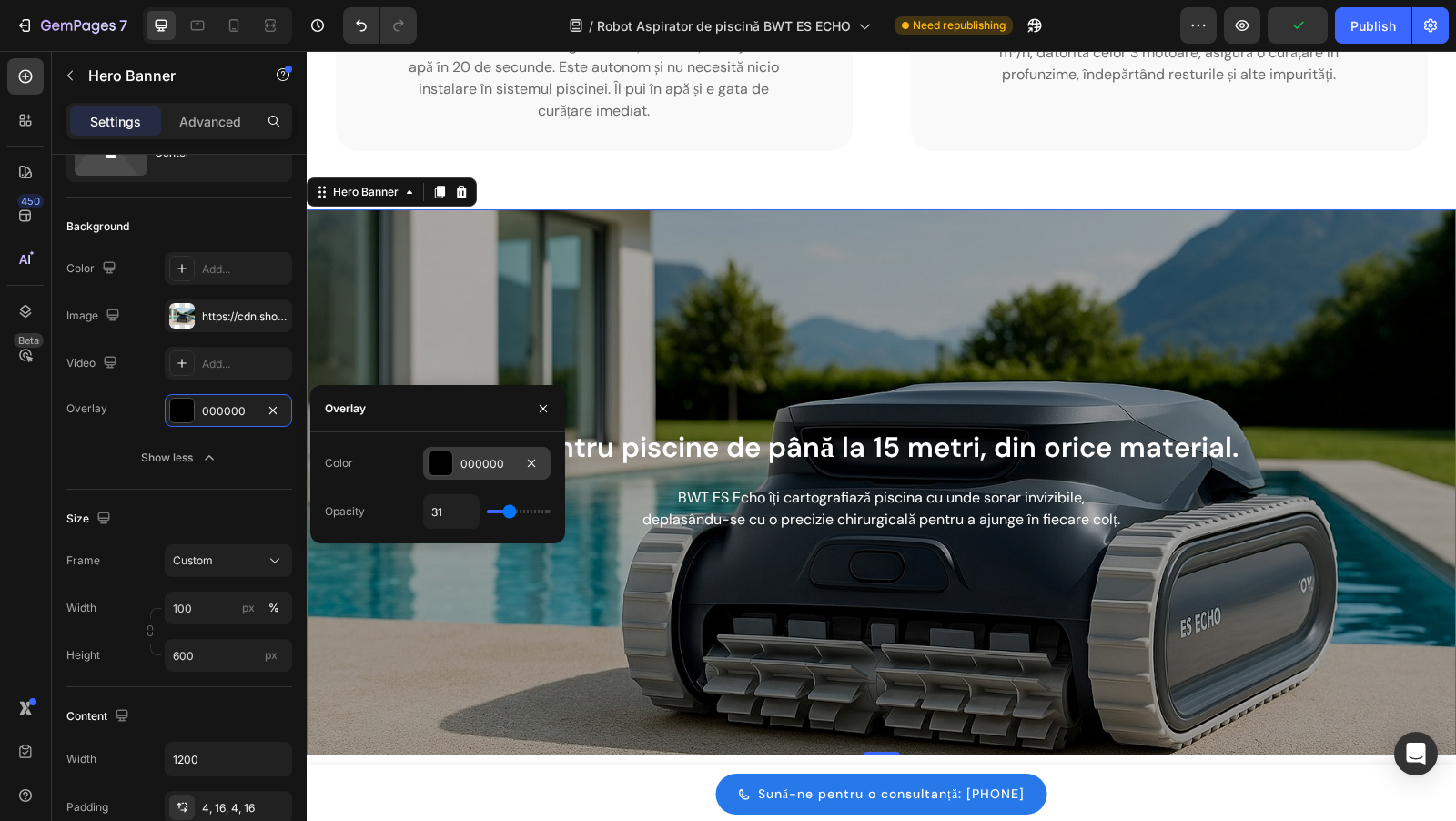 click at bounding box center (440, 463) 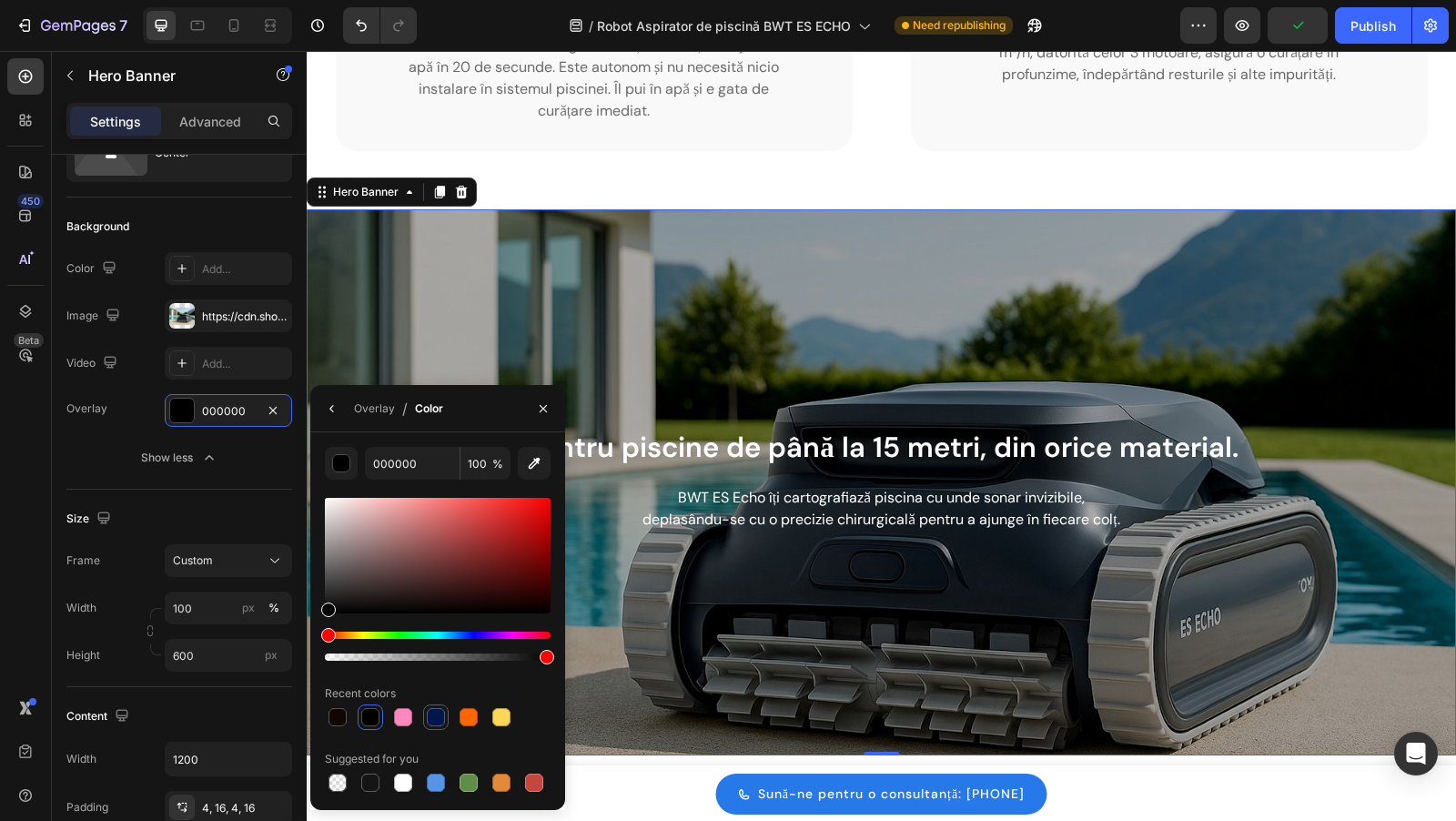 click at bounding box center [436, 717] 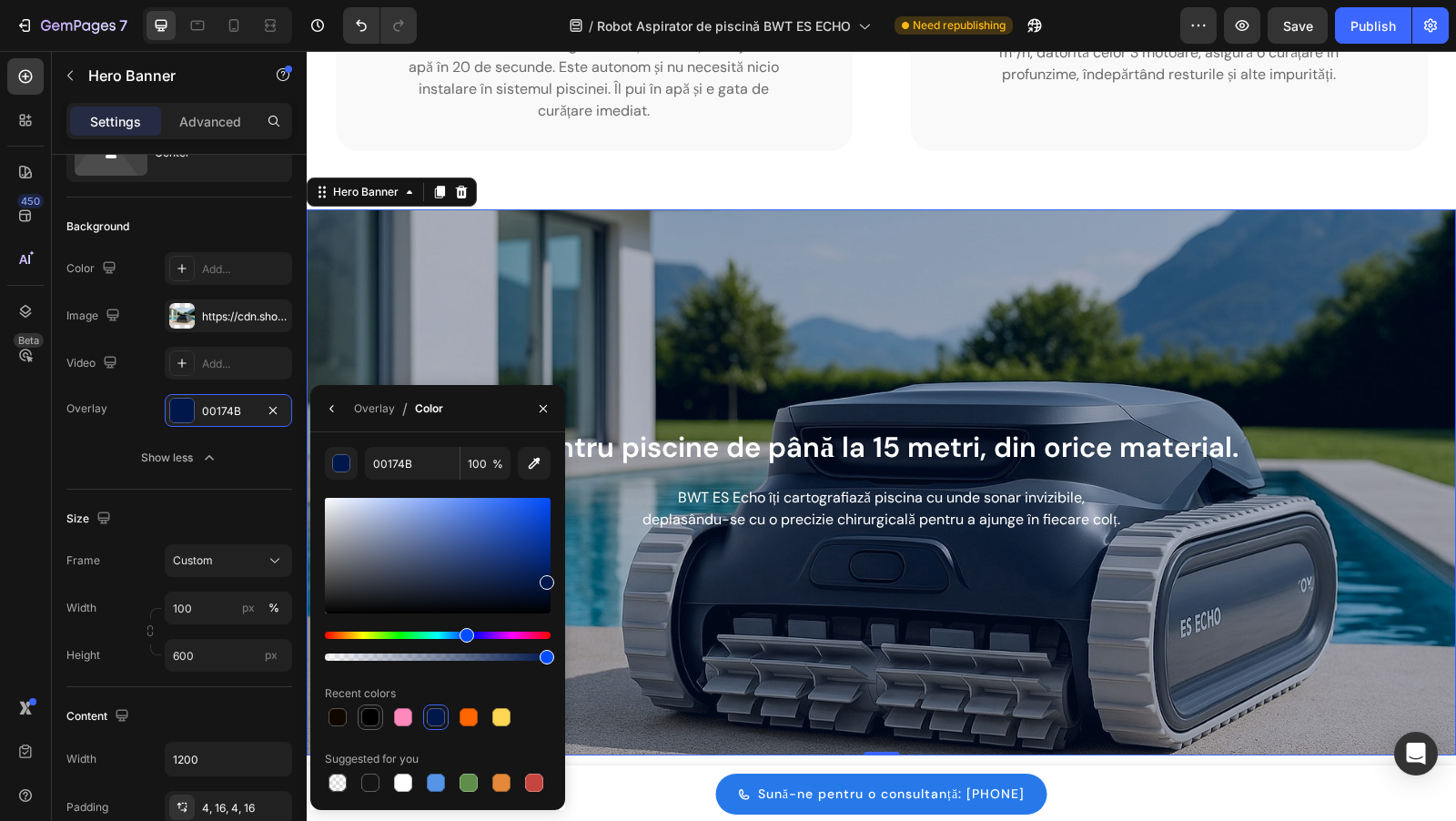click at bounding box center (370, 717) 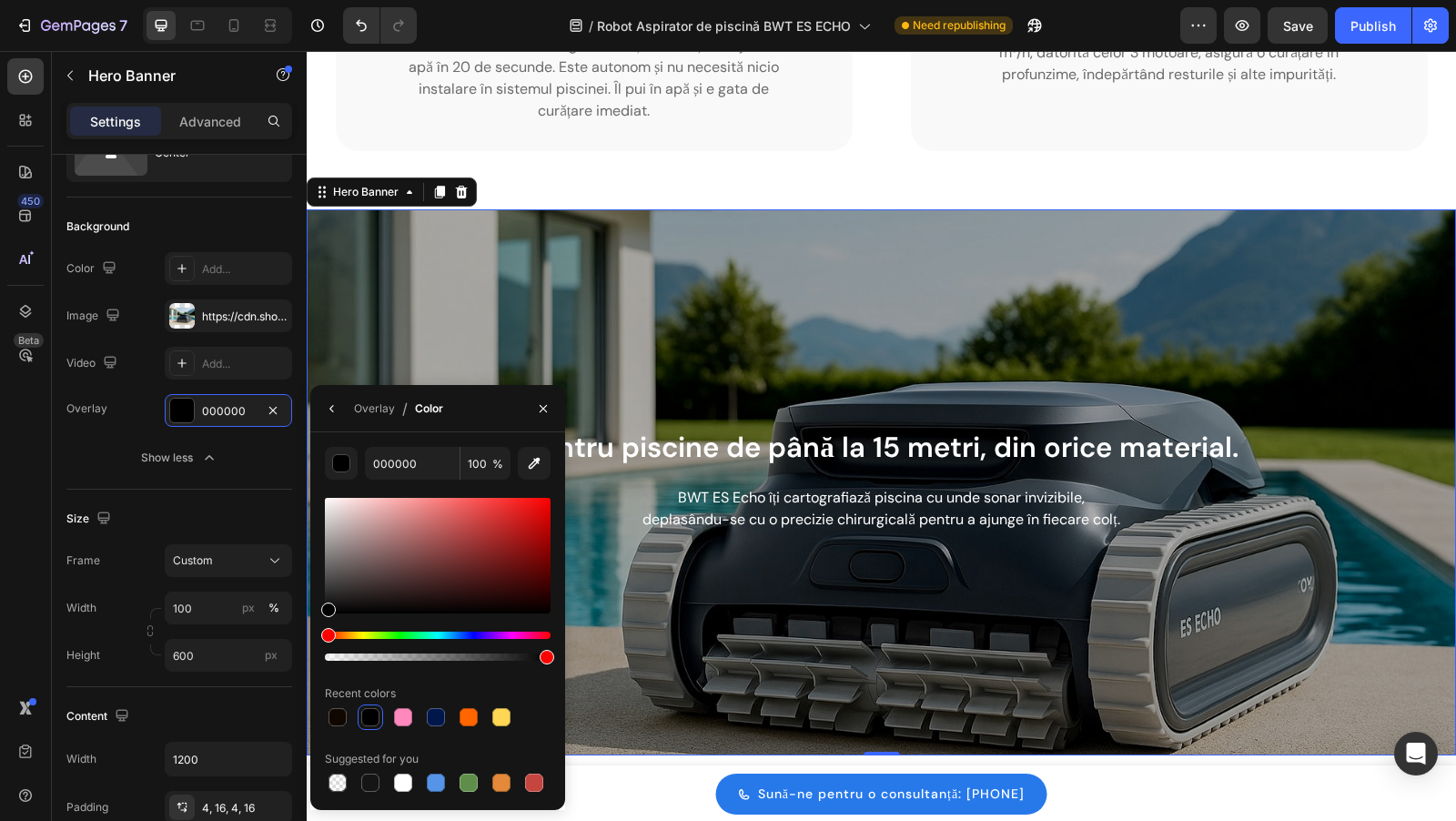 click at bounding box center [338, 717] 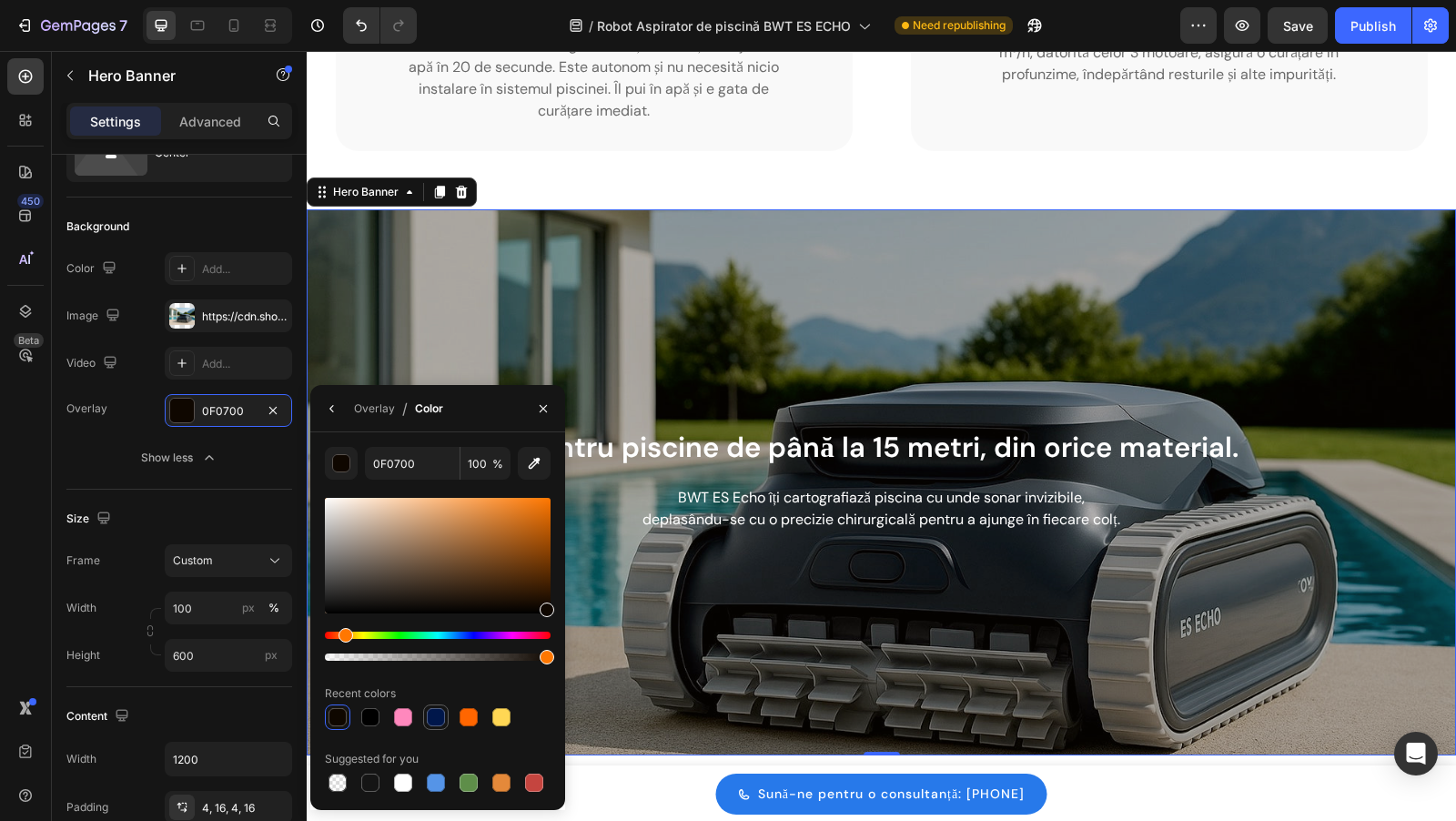 click at bounding box center (436, 717) 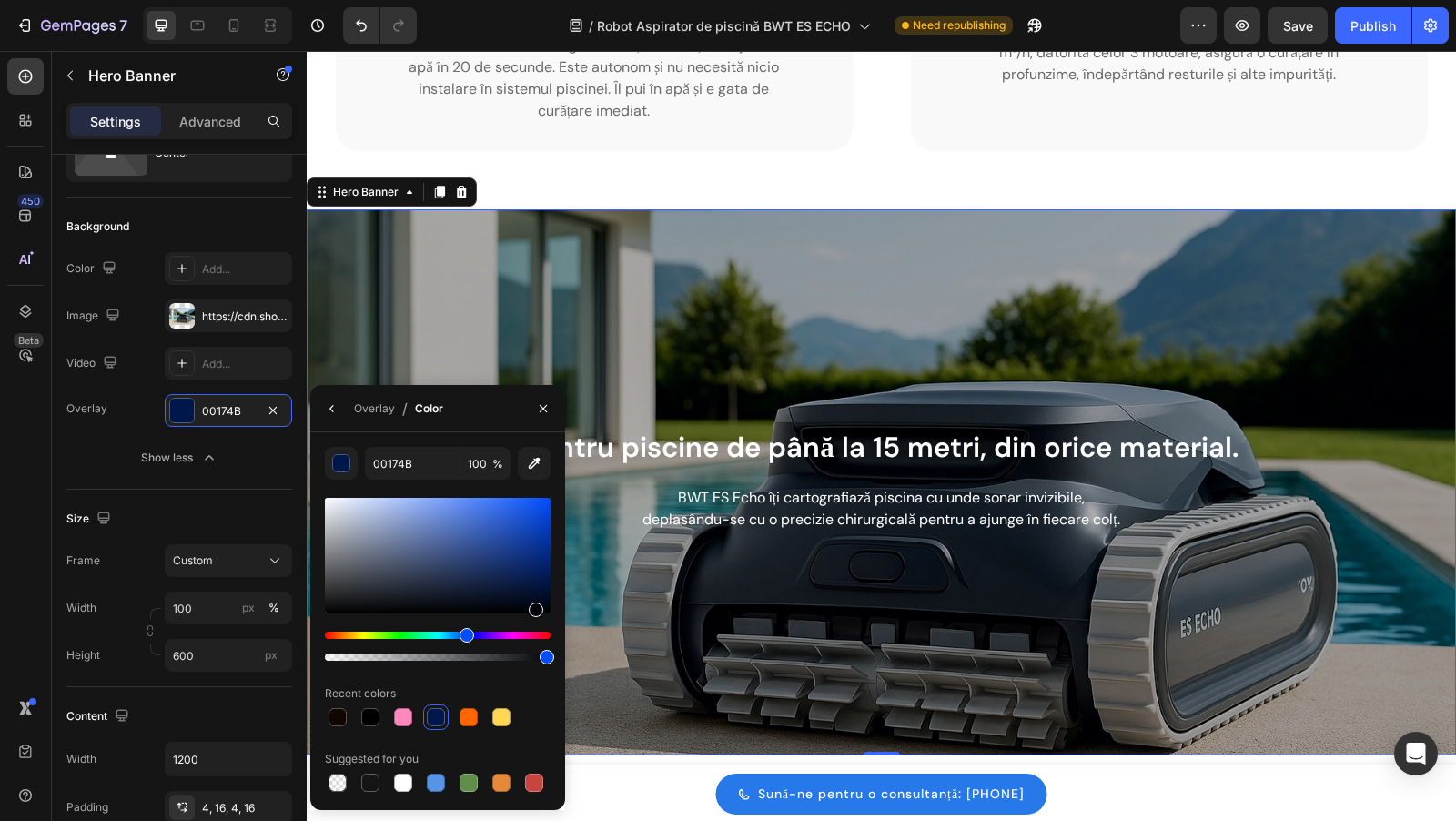 drag, startPoint x: 544, startPoint y: 584, endPoint x: 533, endPoint y: 610, distance: 28.231188 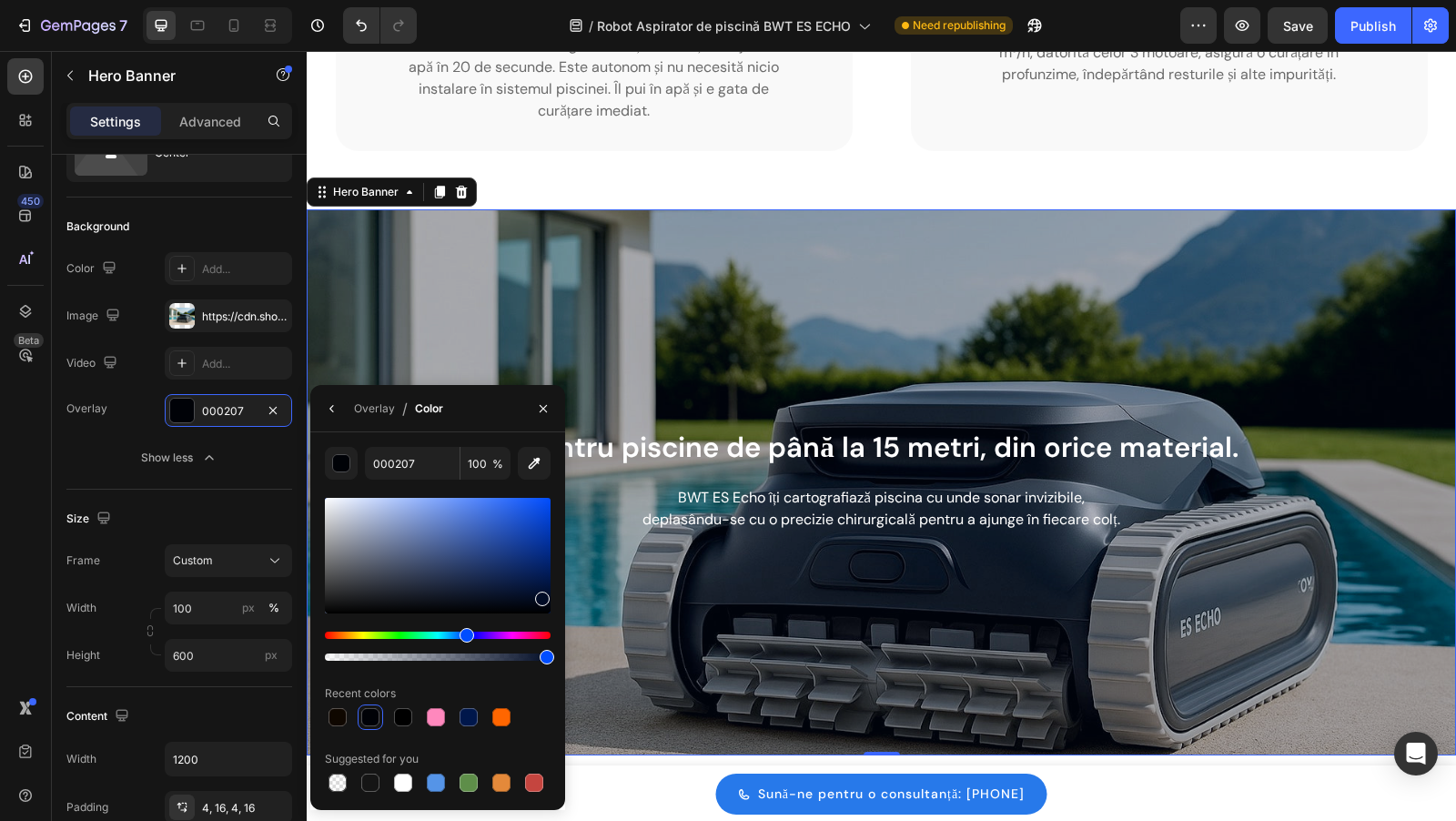 click at bounding box center [438, 555] 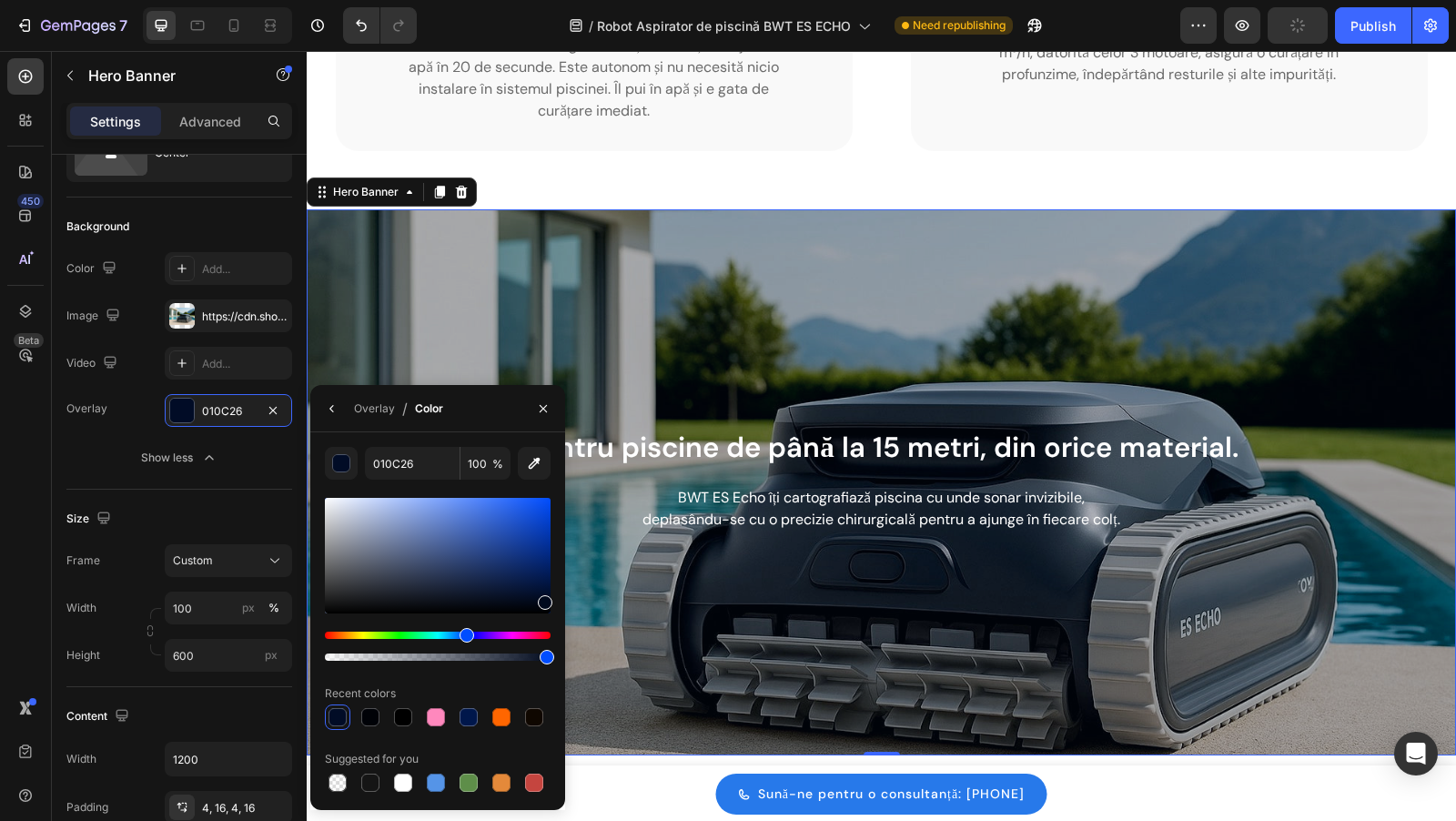click at bounding box center (545, 603) 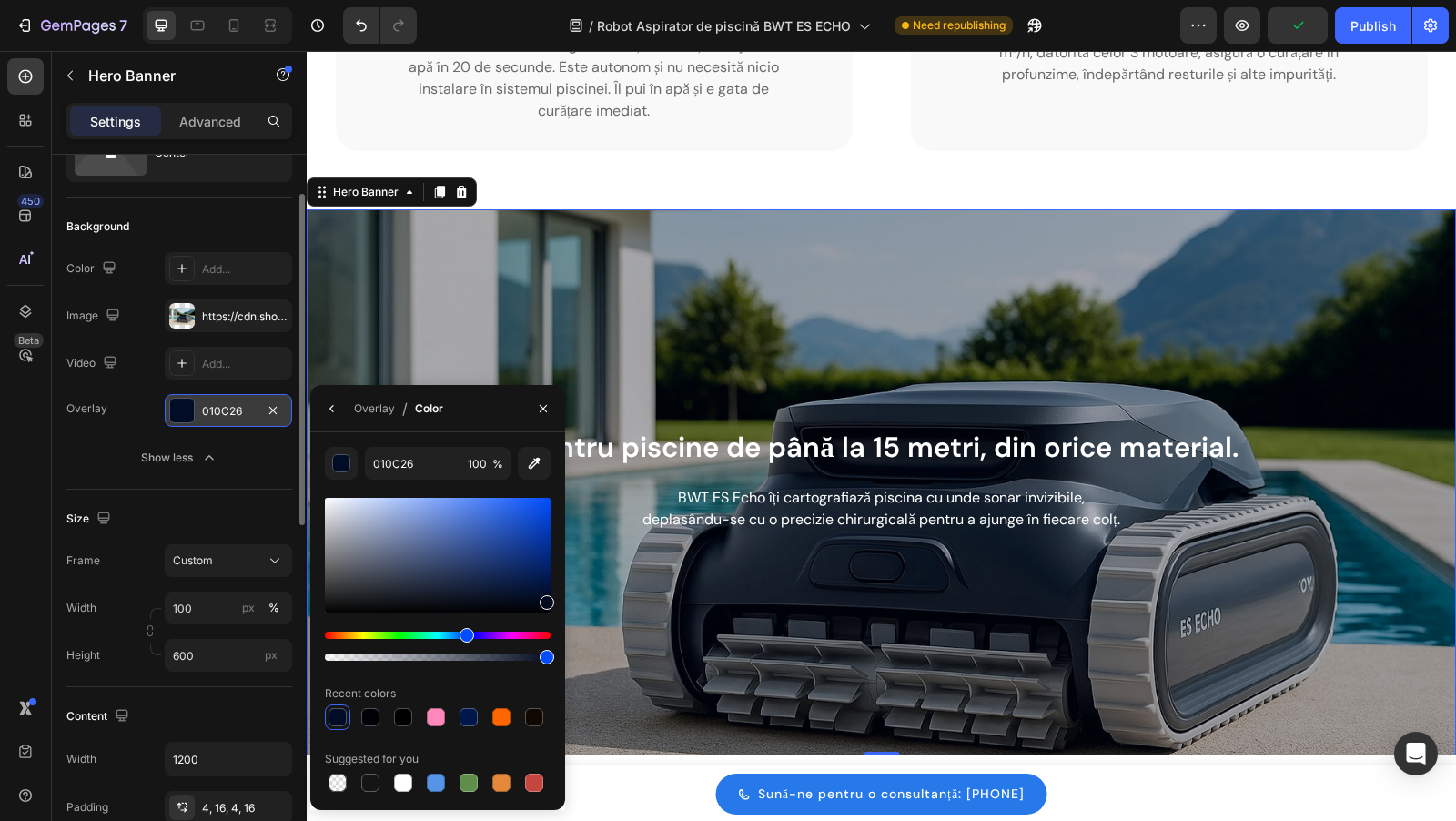 type on "00091E" 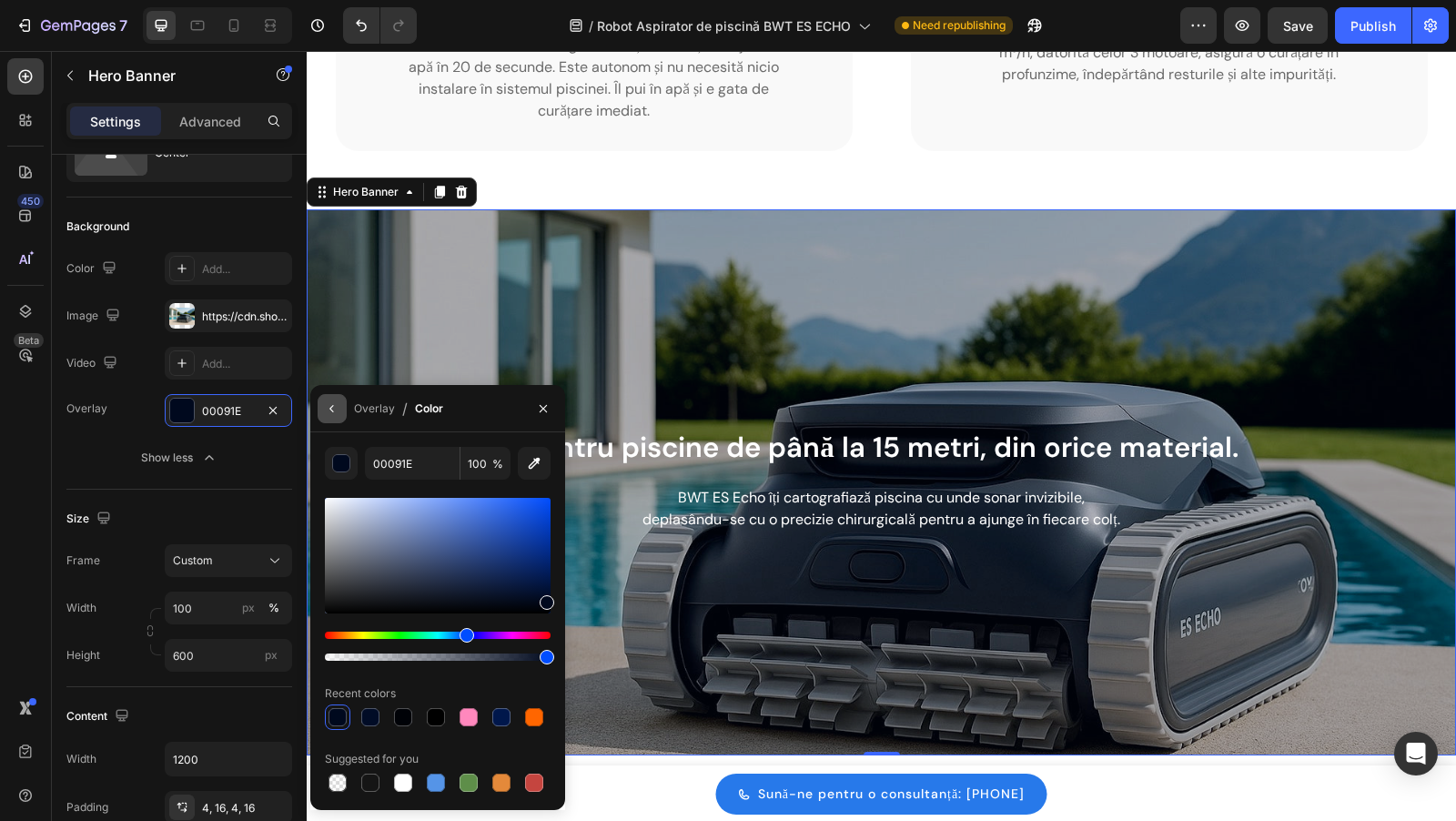 click 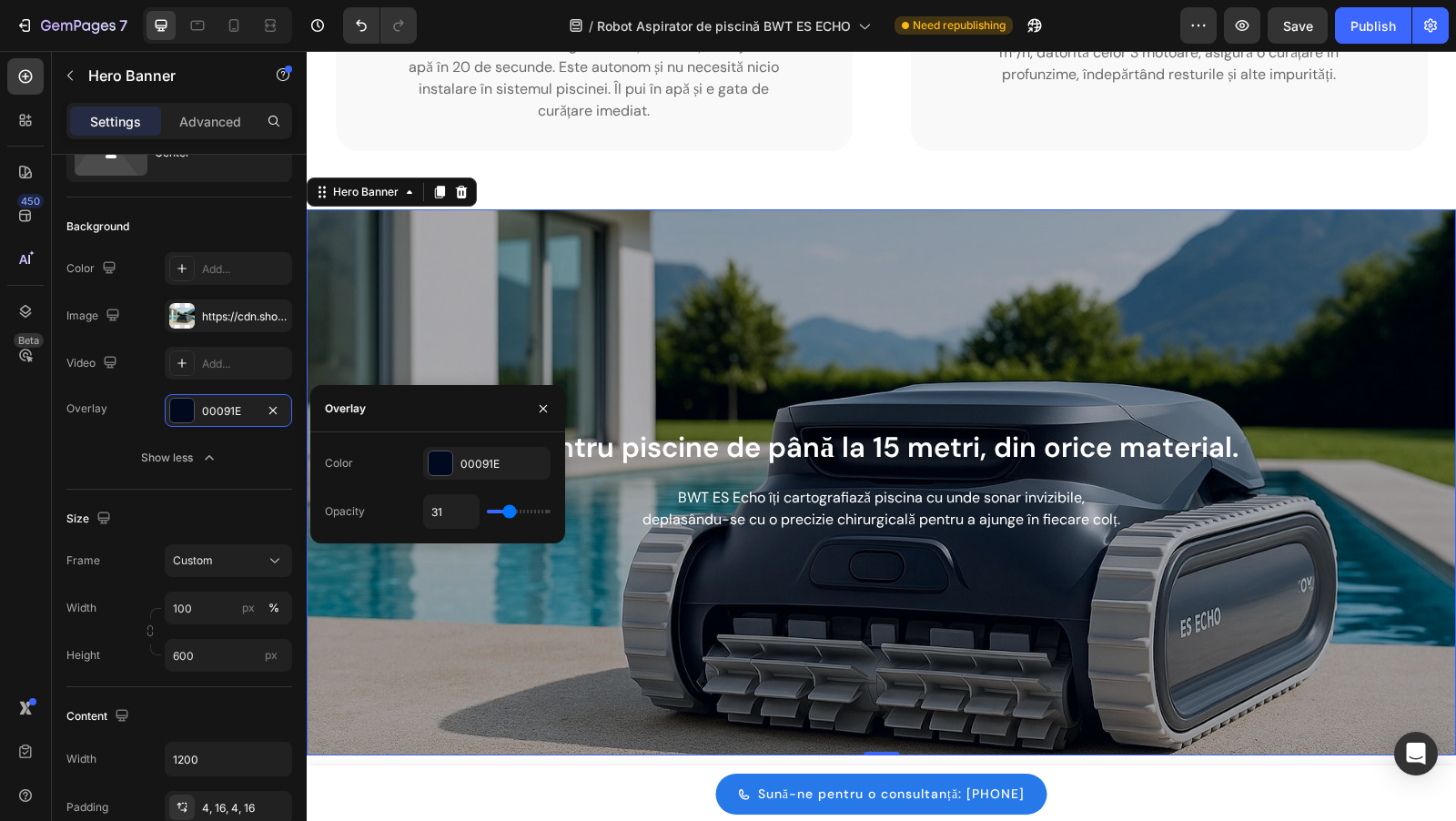 type on "23" 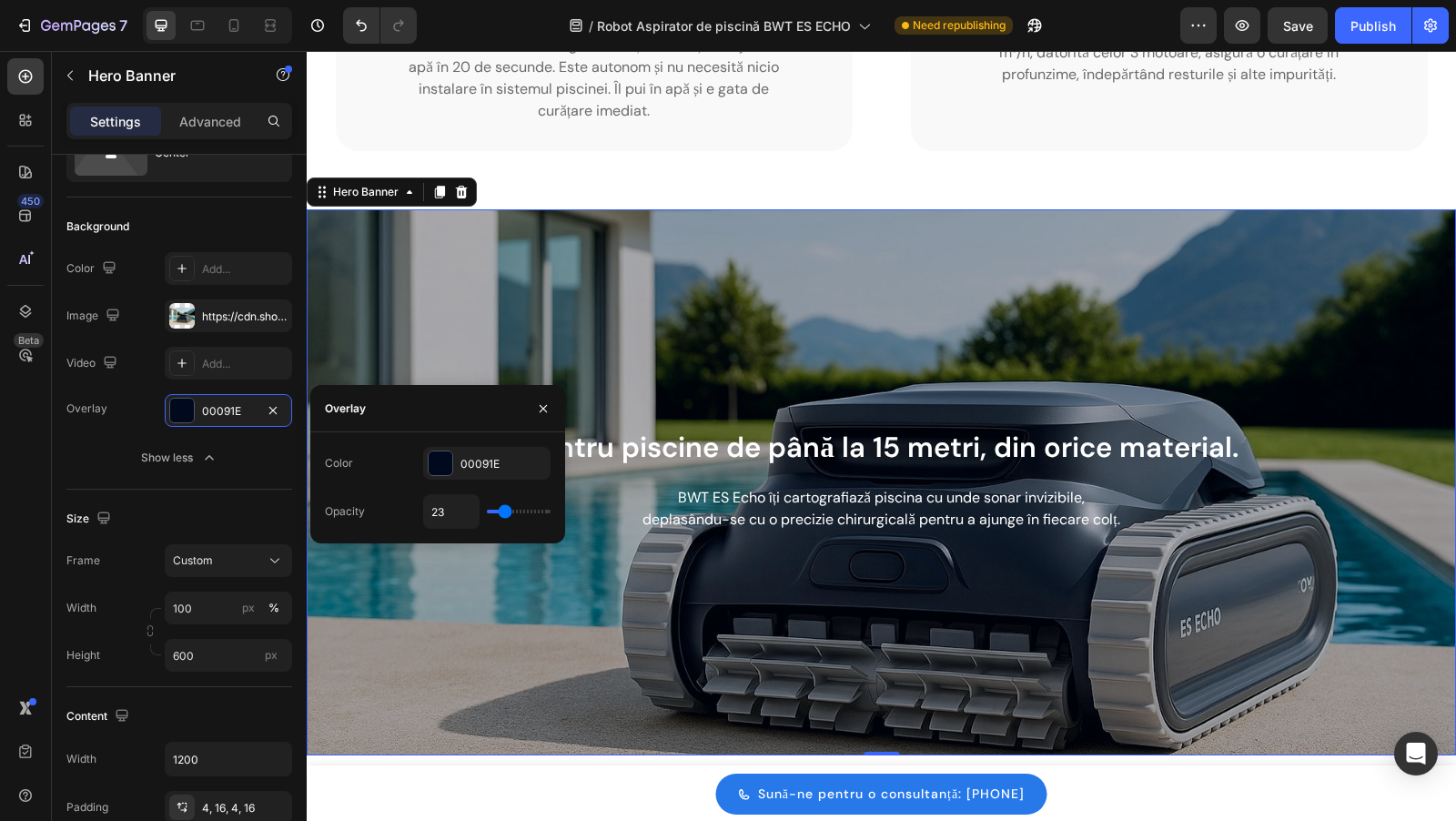 type on "25" 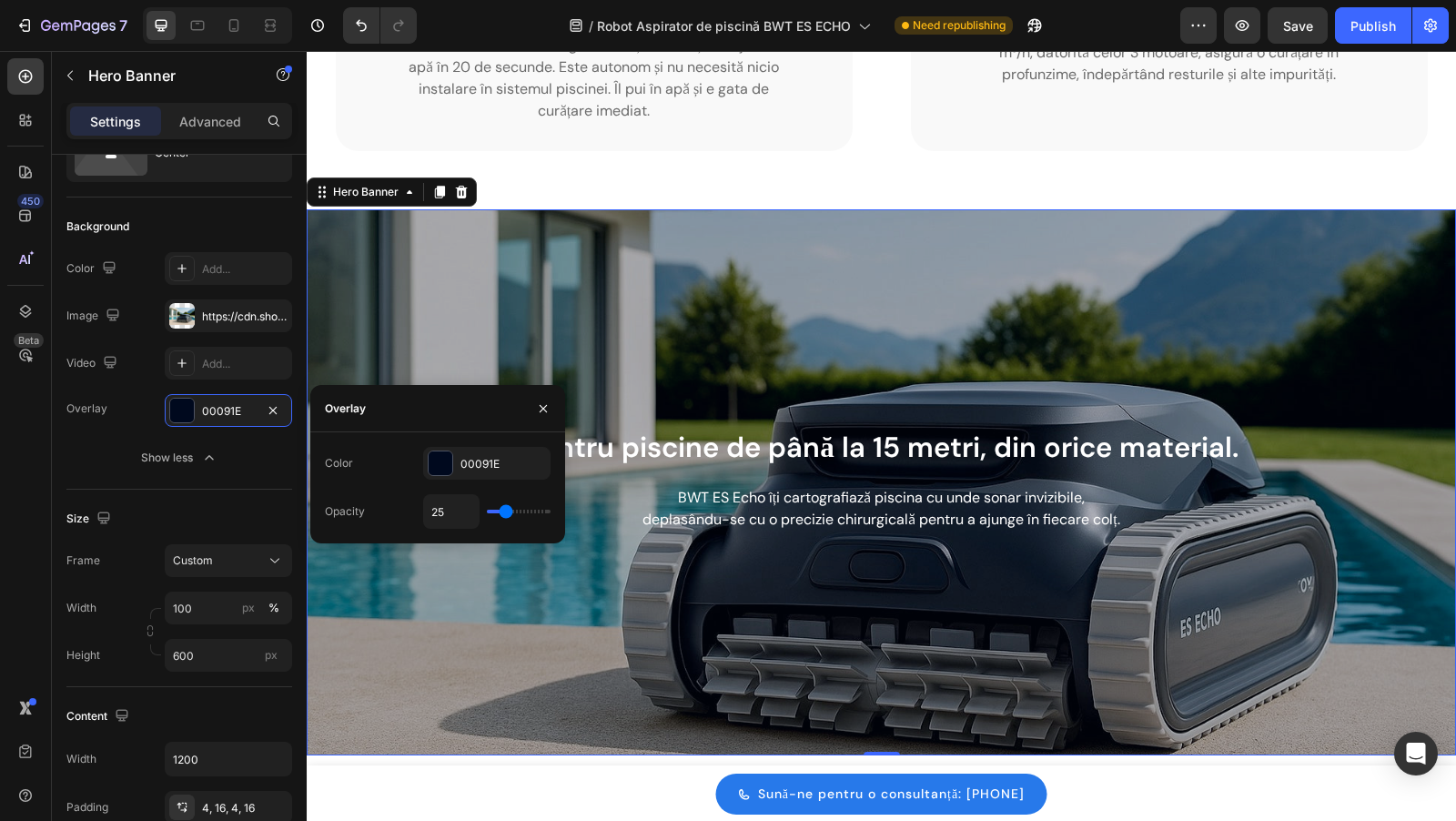 type on "26" 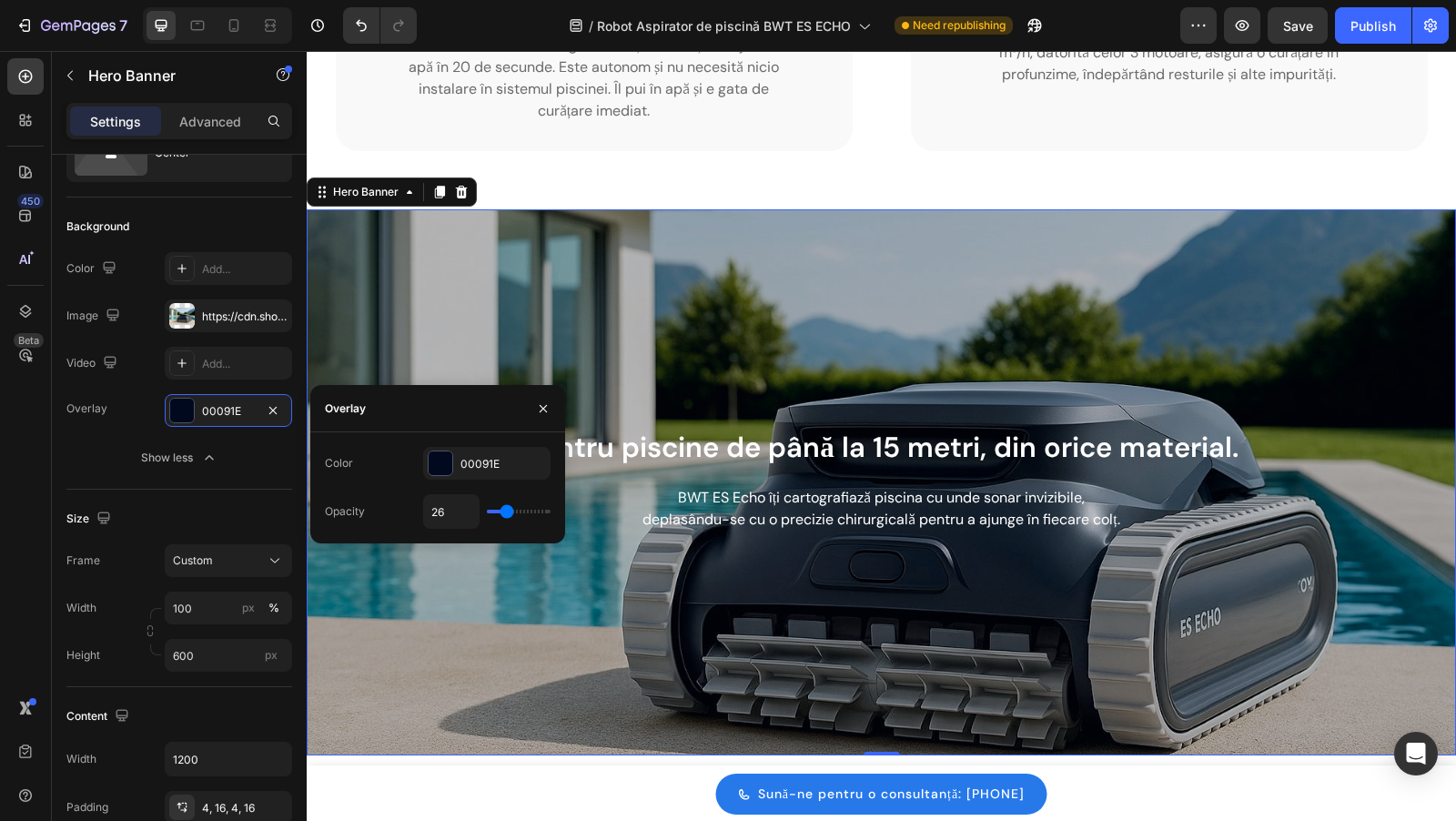 type on "28" 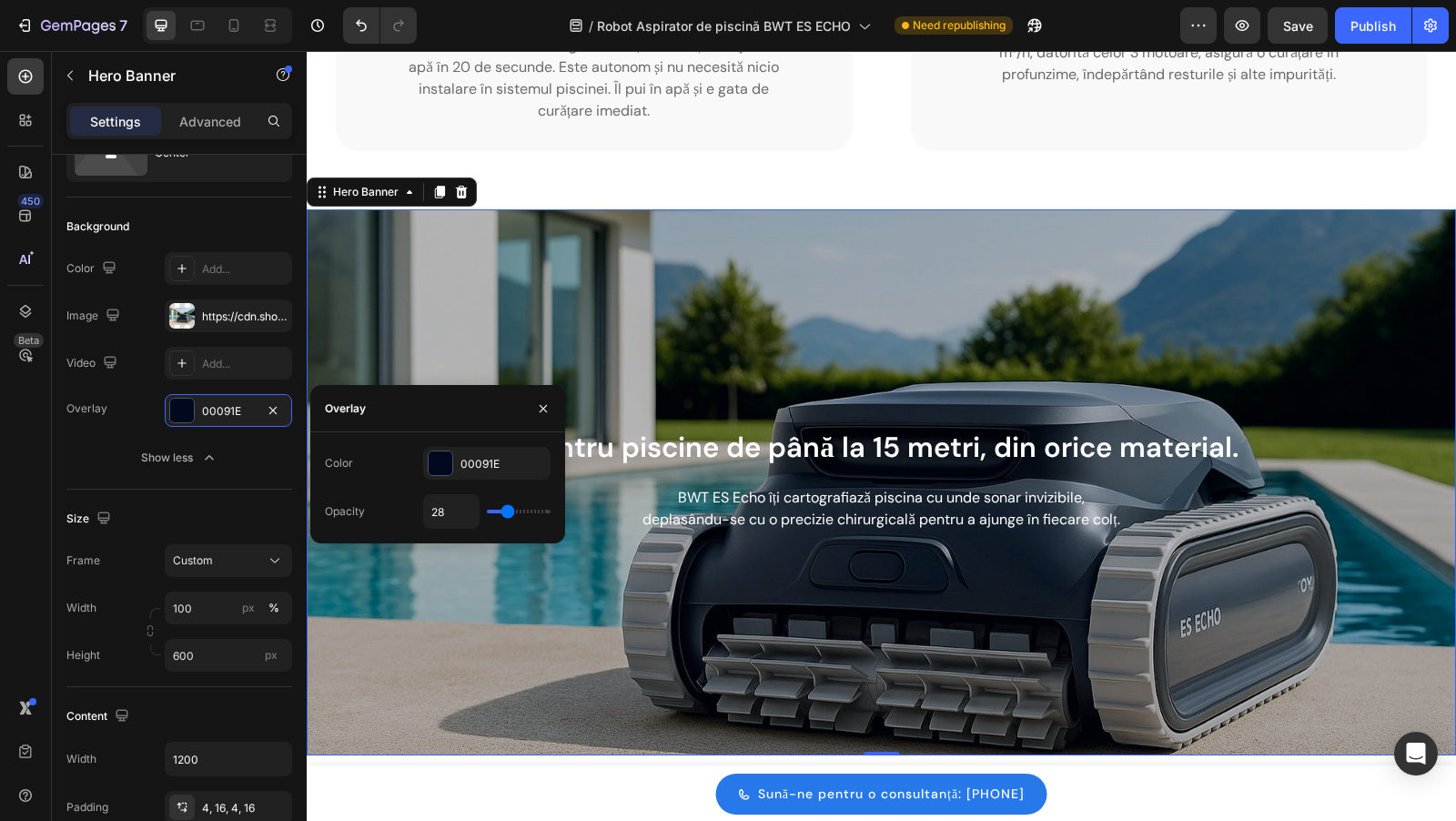 type on "29" 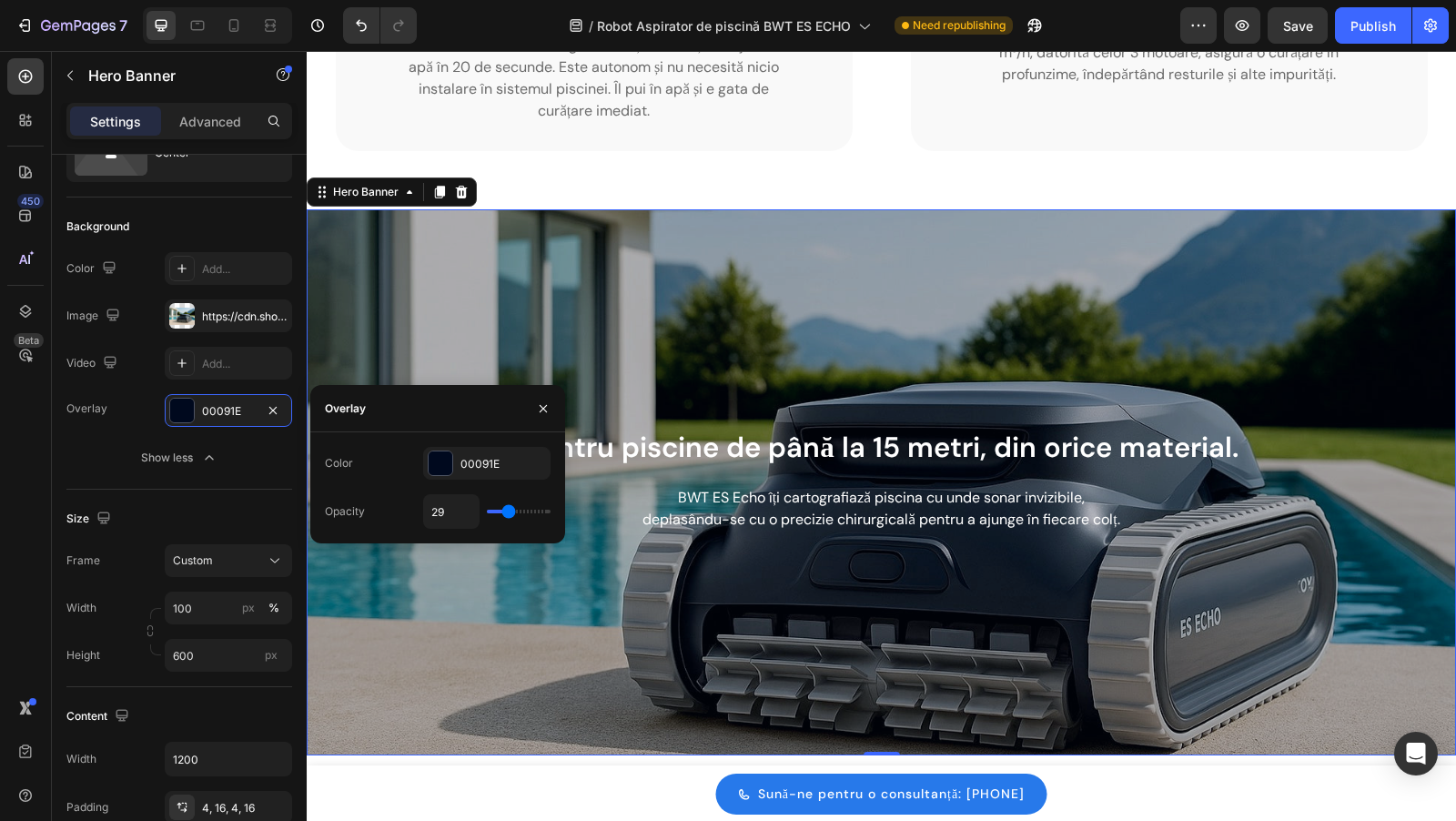 type on "30" 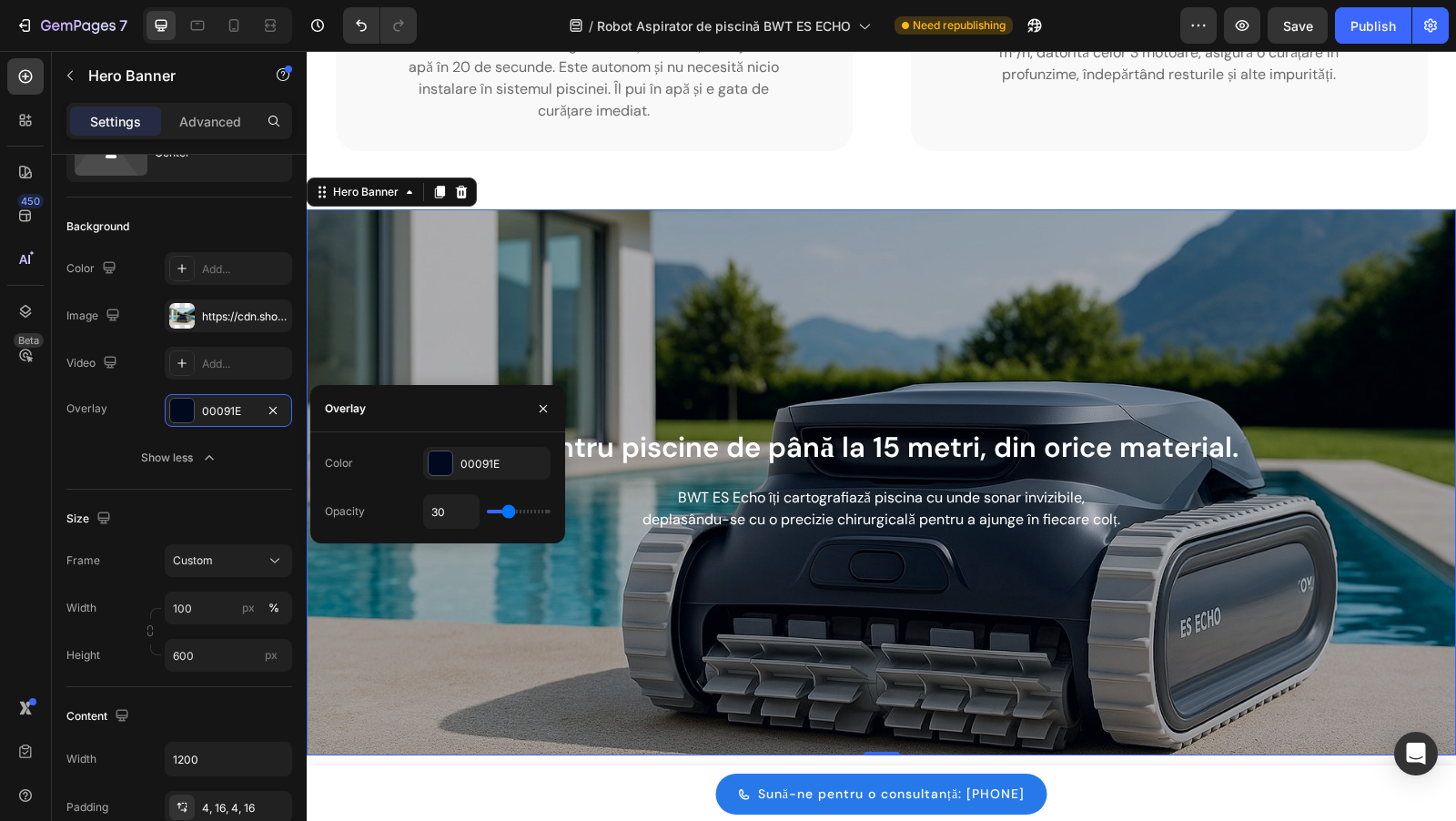 type on "31" 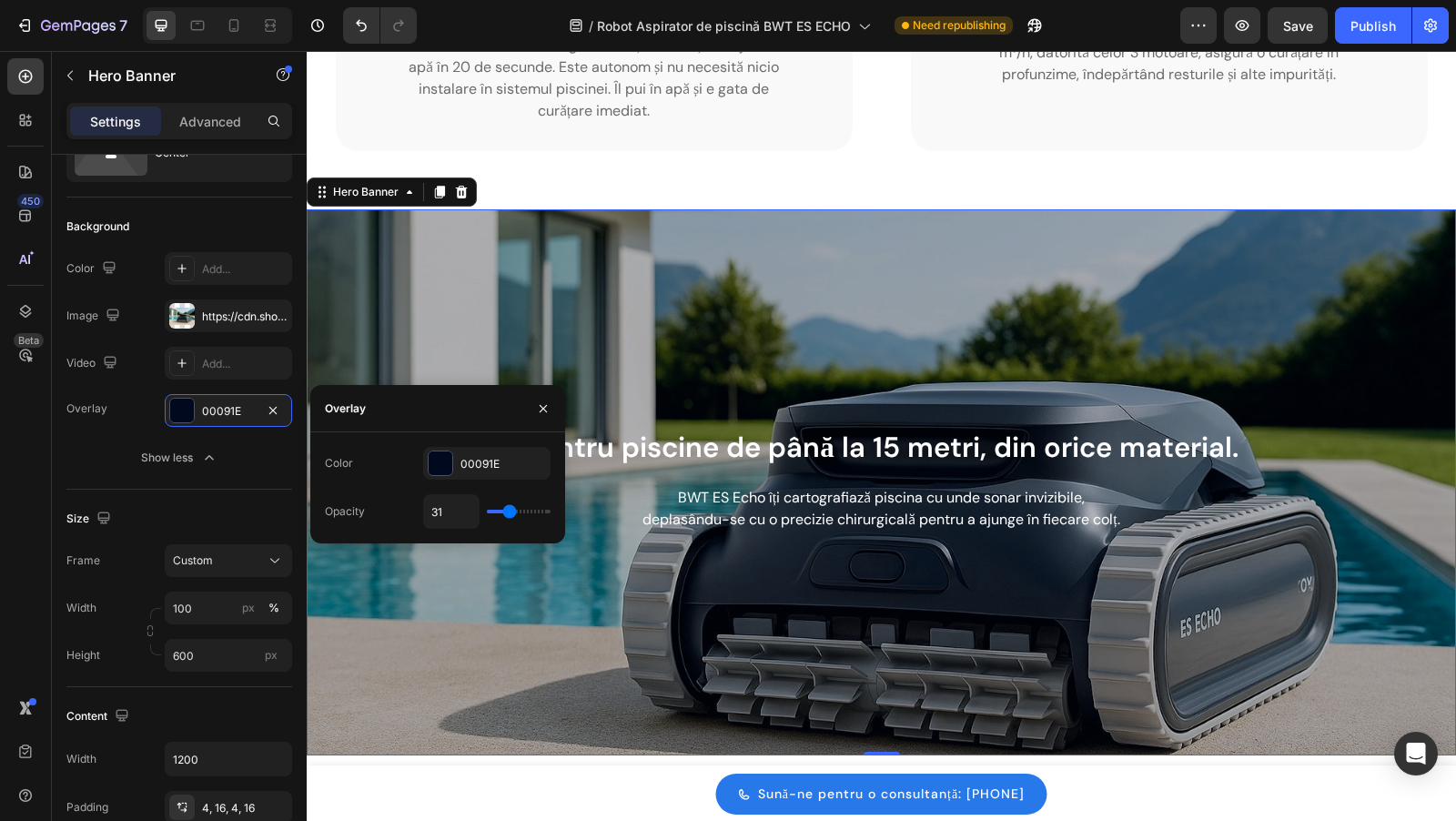 type on "32" 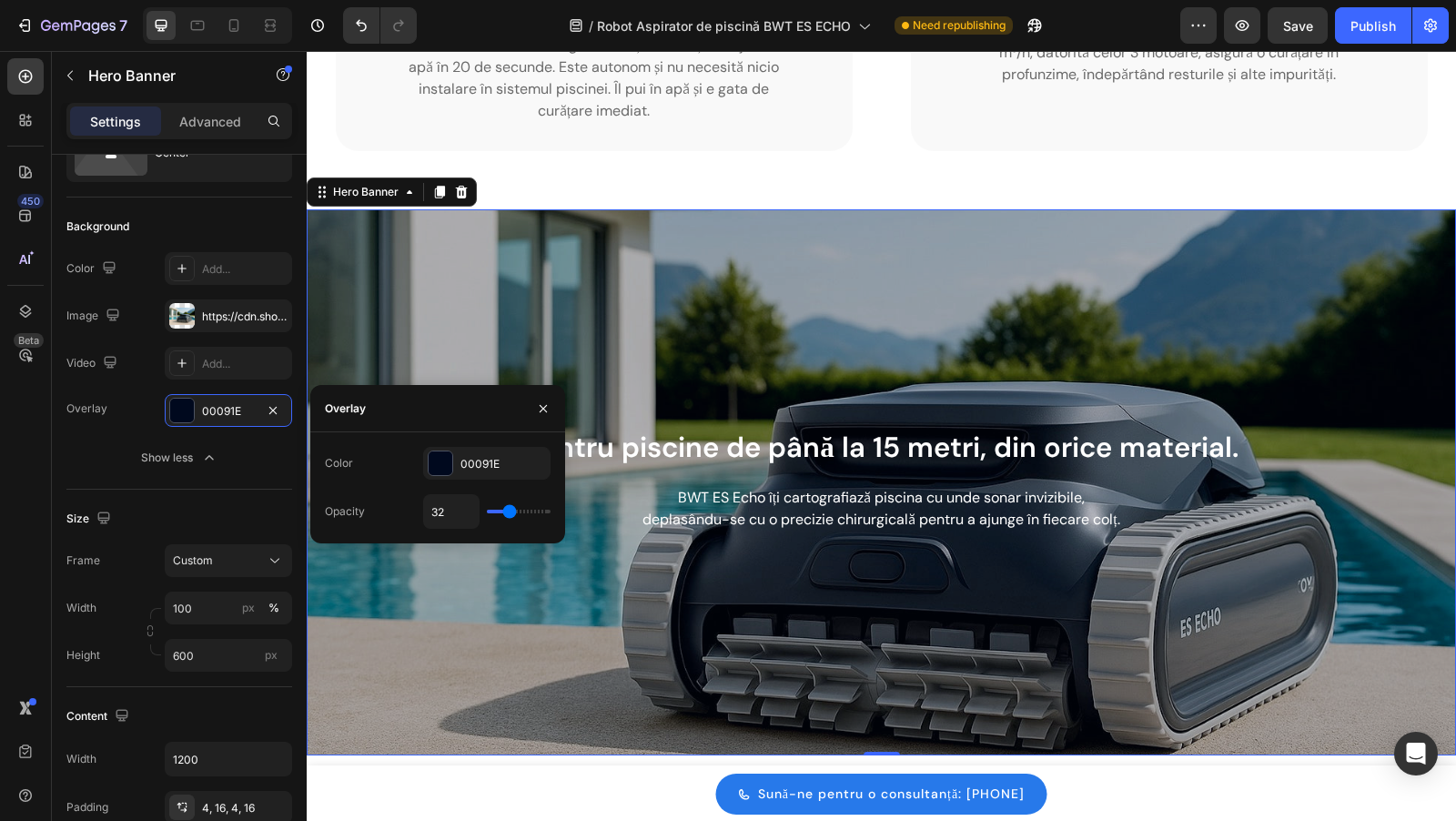 type on "33" 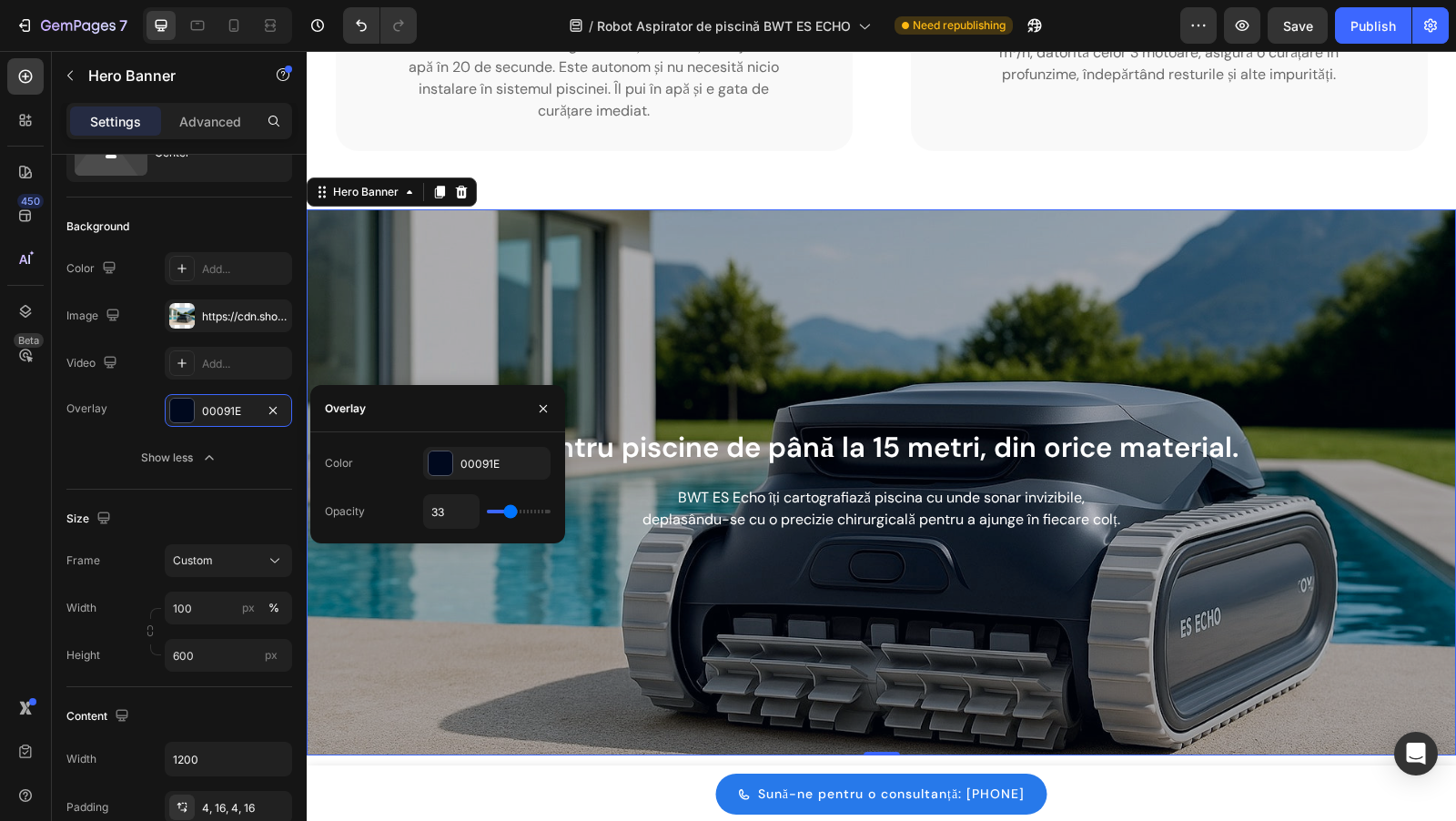 type on "35" 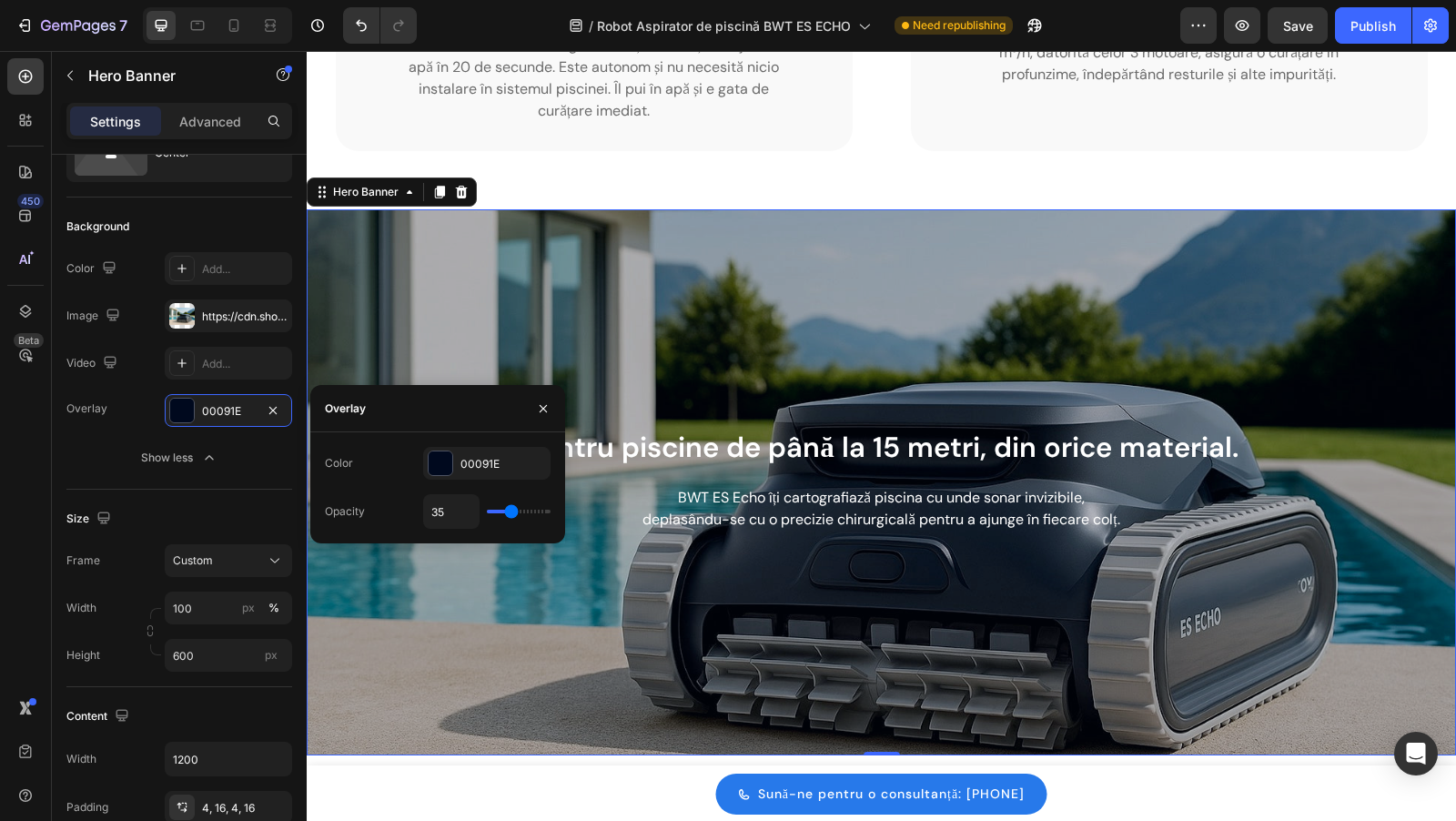 type on "36" 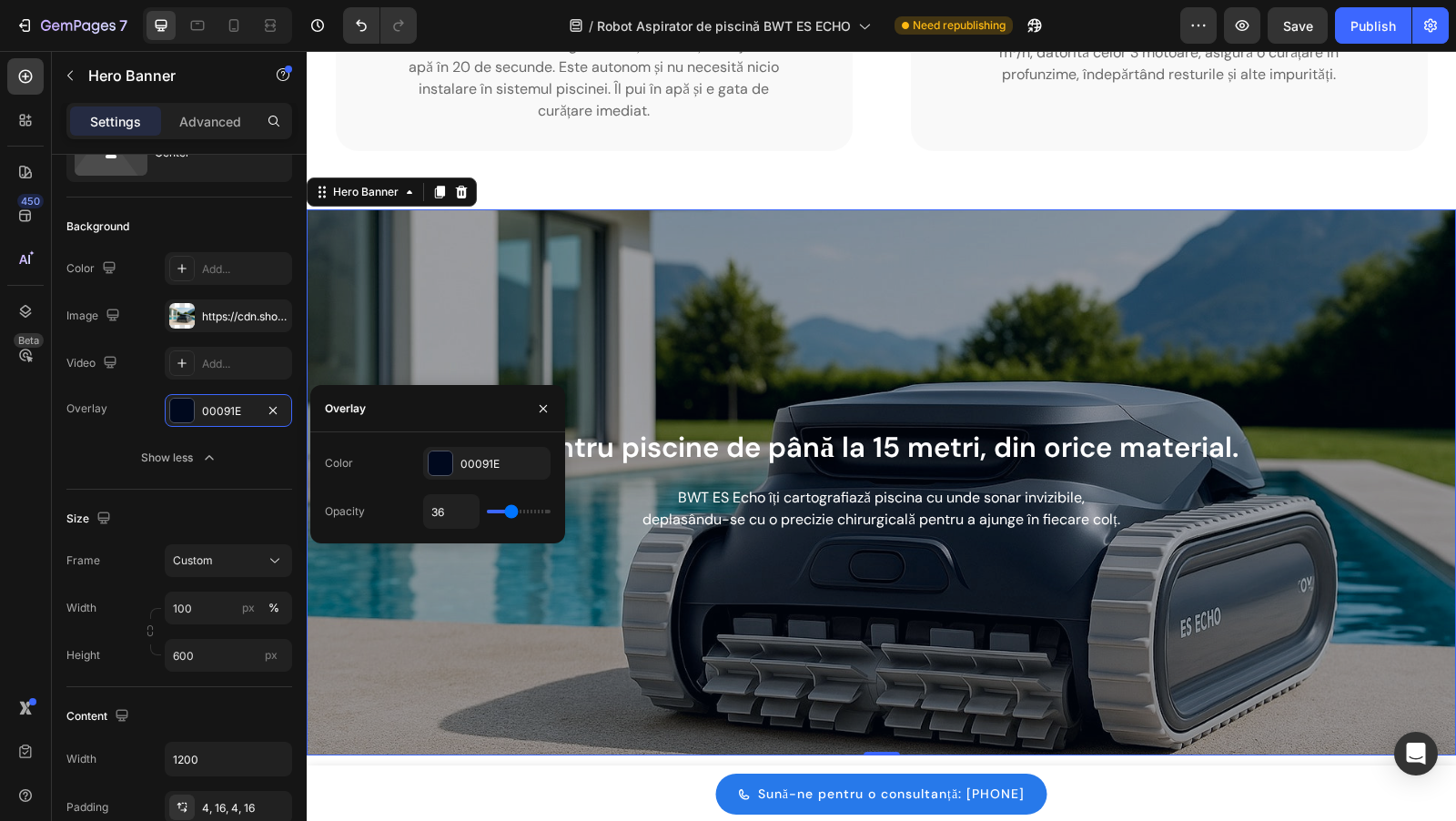 type on "37" 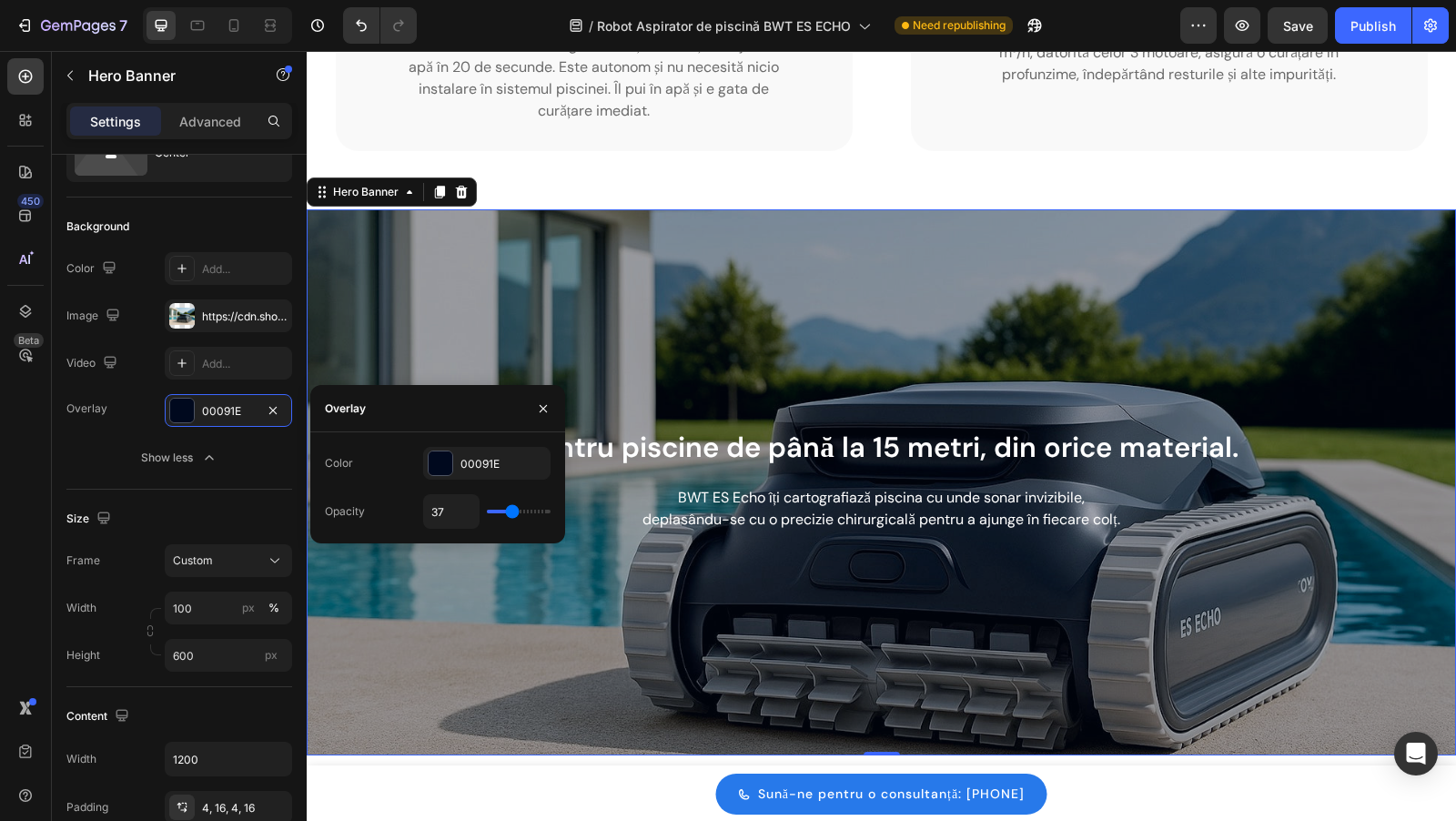 type on "39" 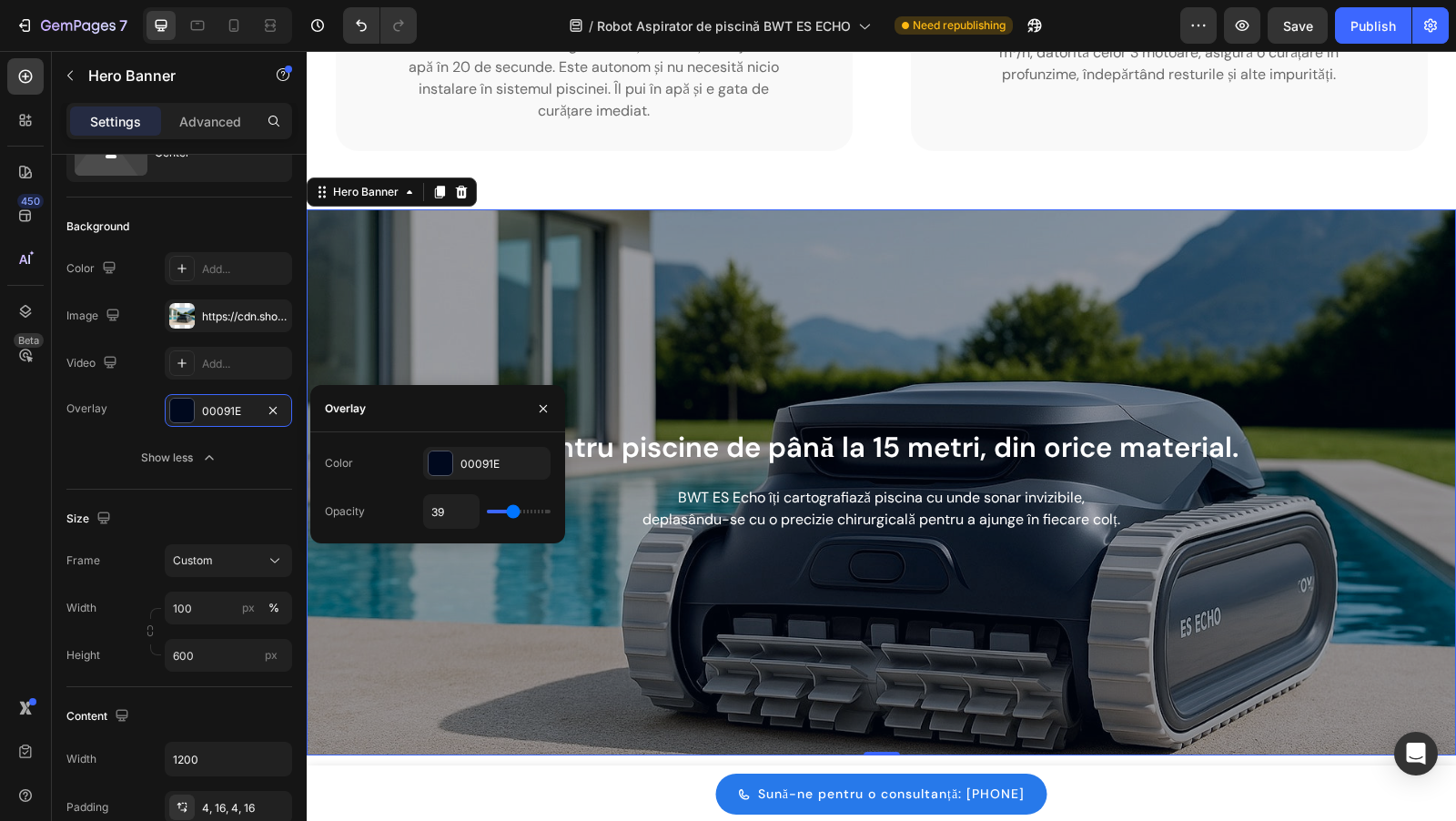 type on "40" 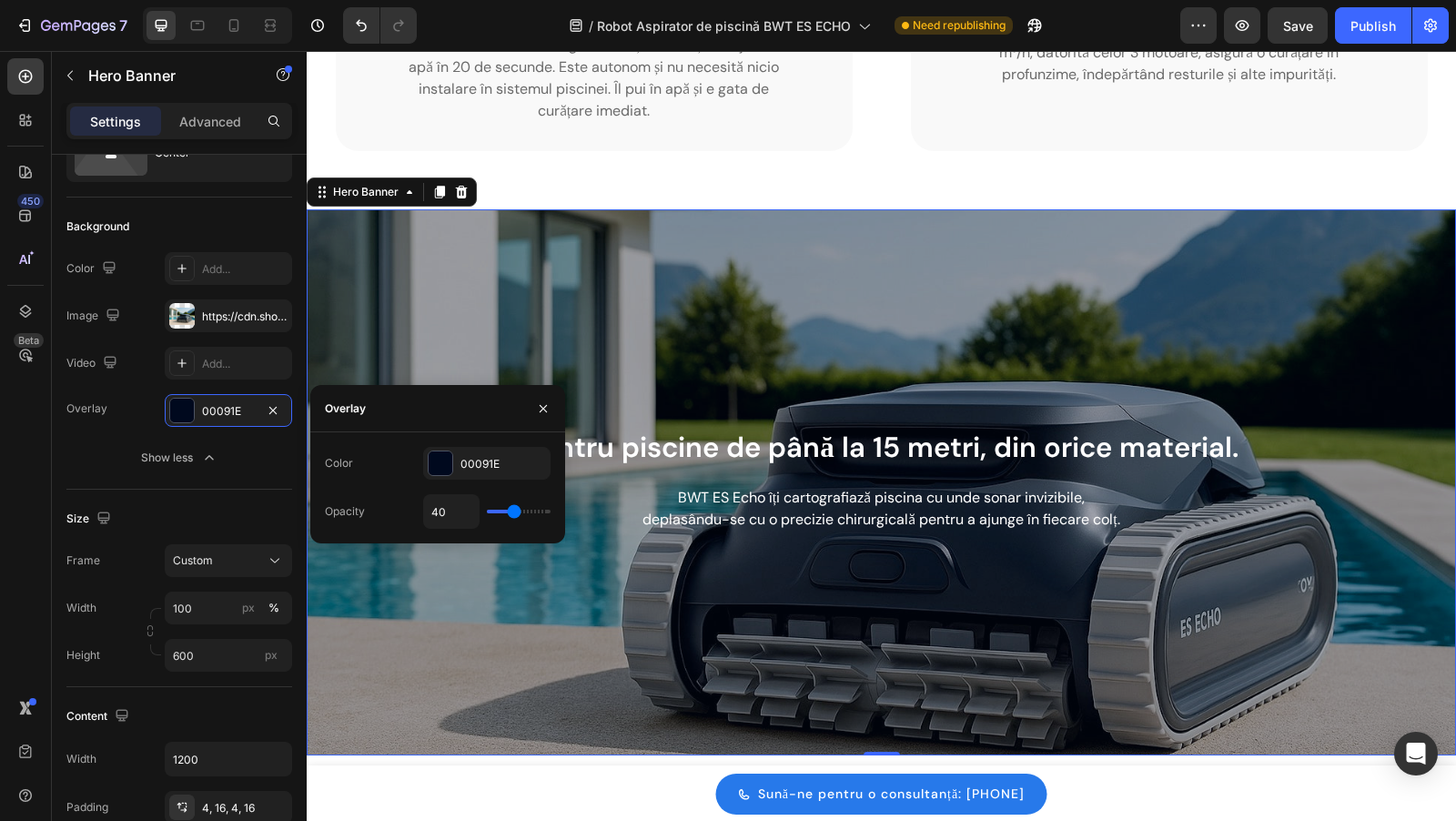 type on "41" 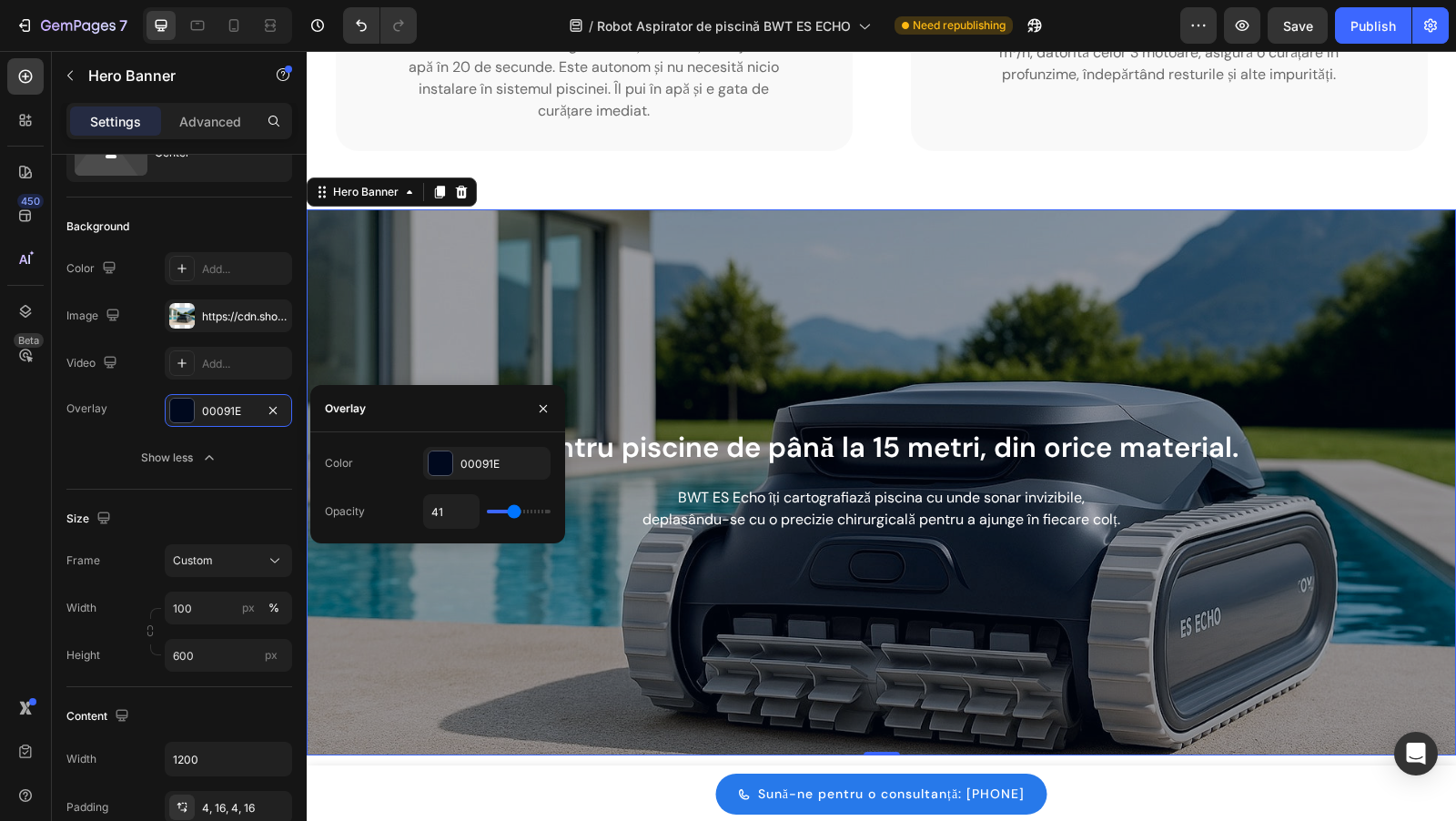 type on "43" 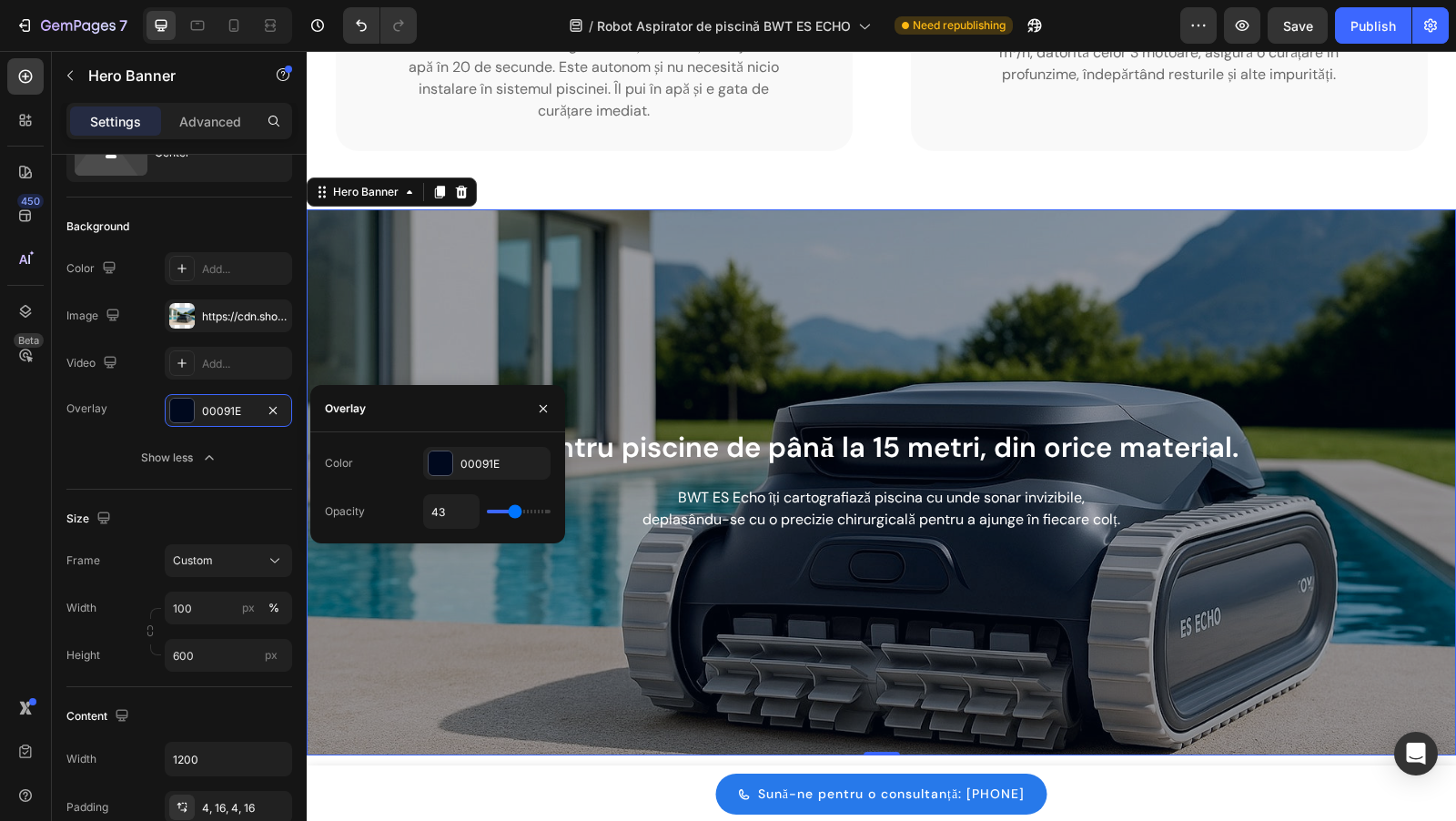 type on "45" 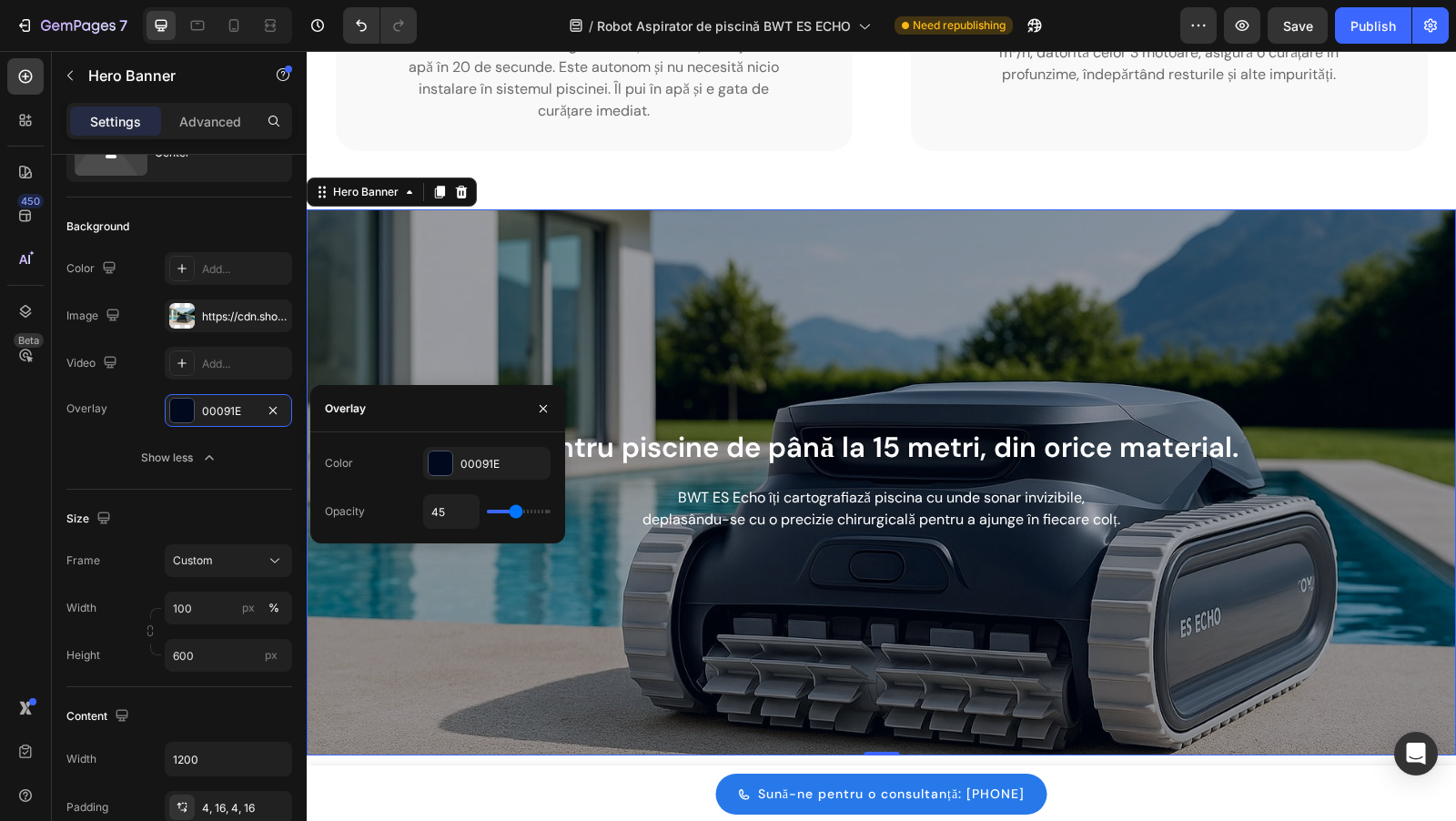 type on "47" 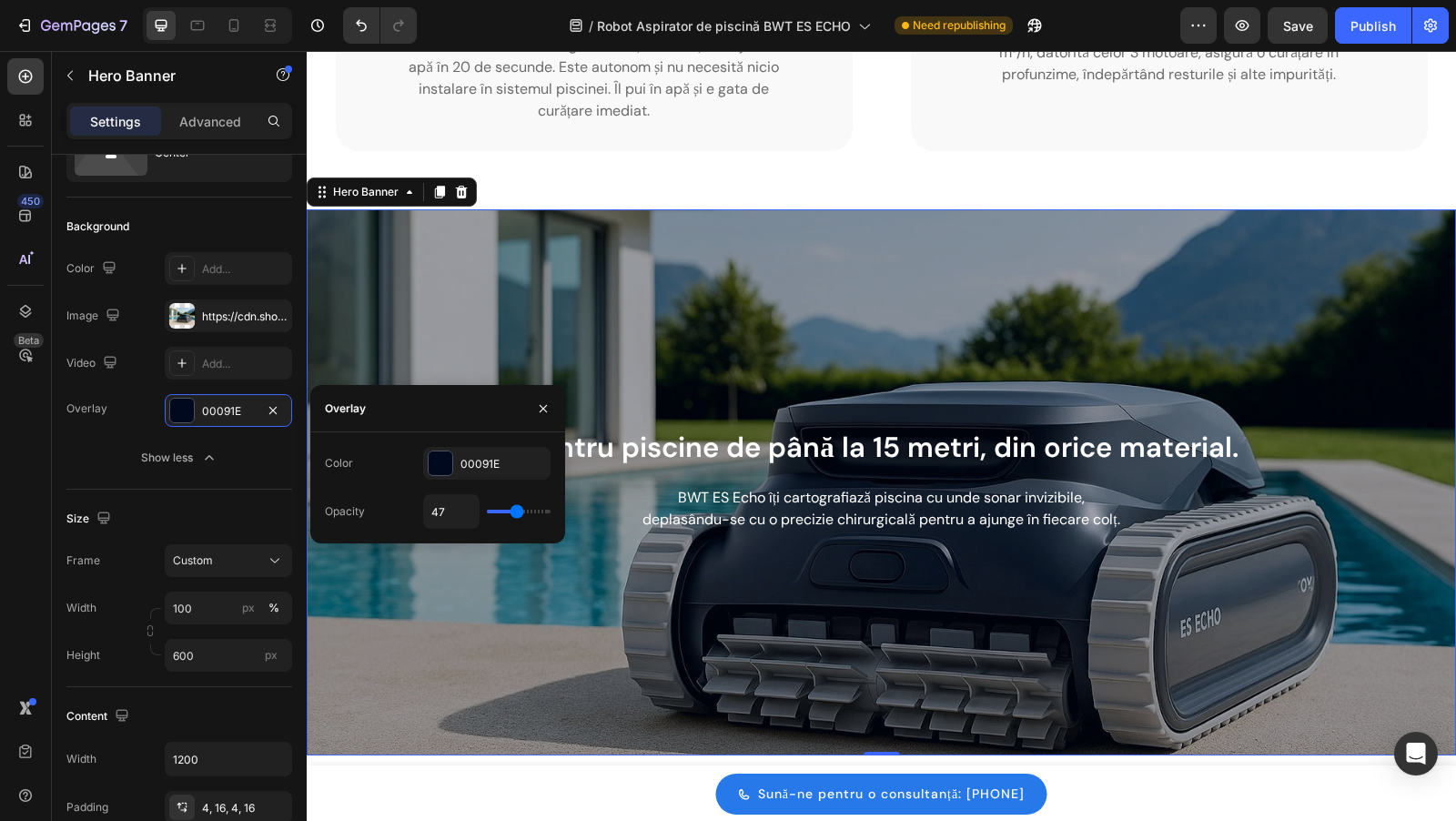 type on "48" 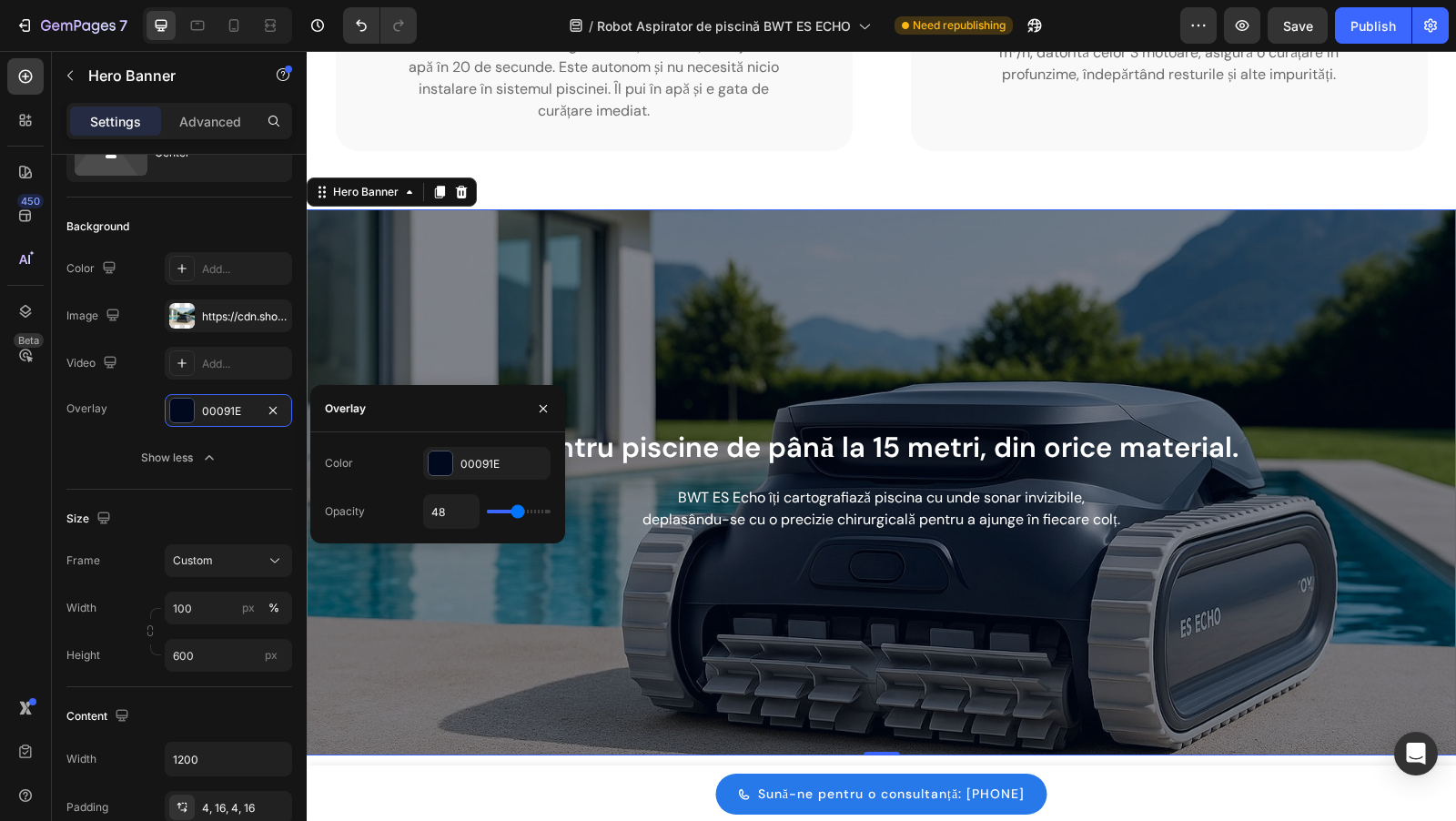 type on "47" 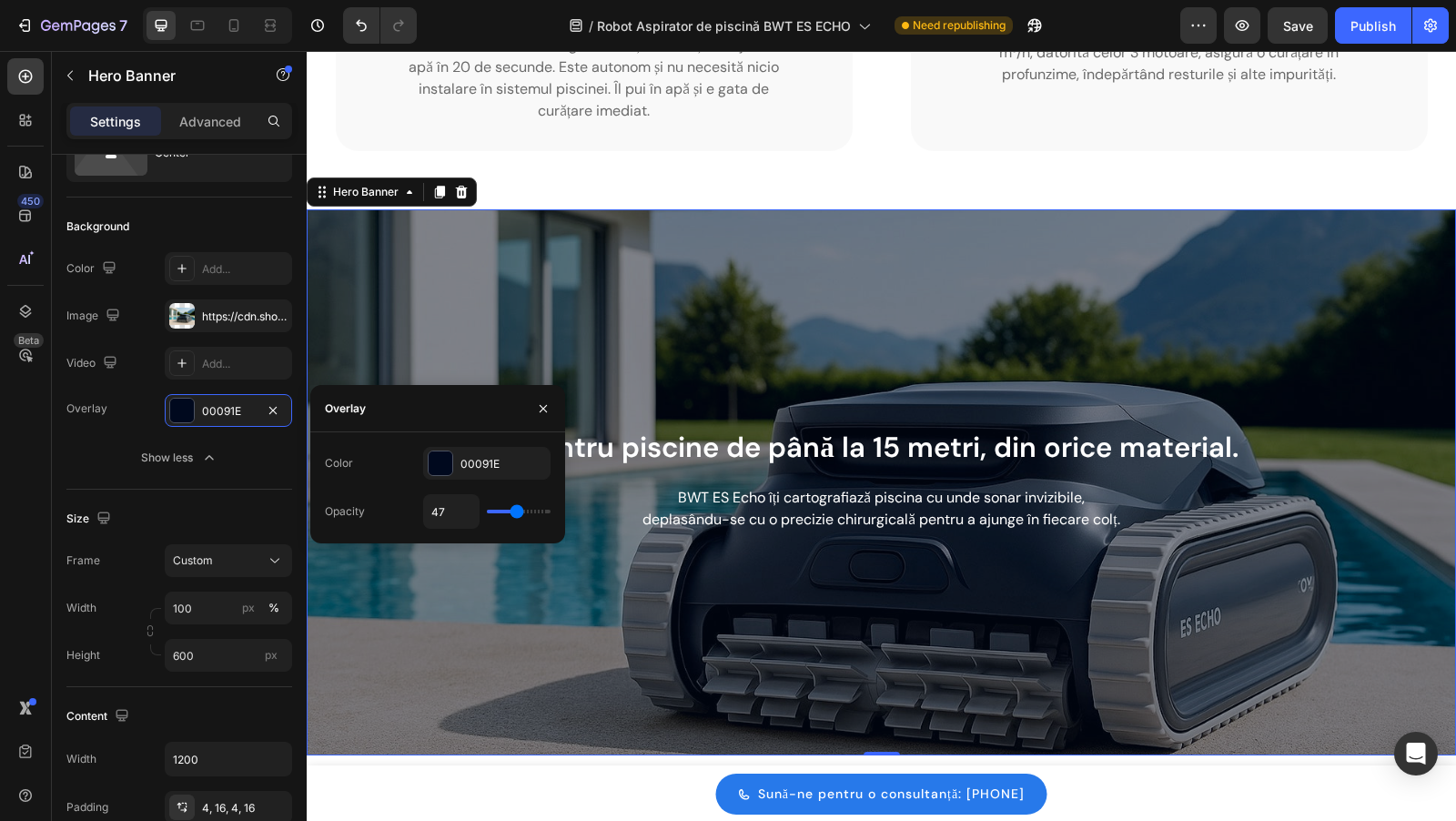 type on "46" 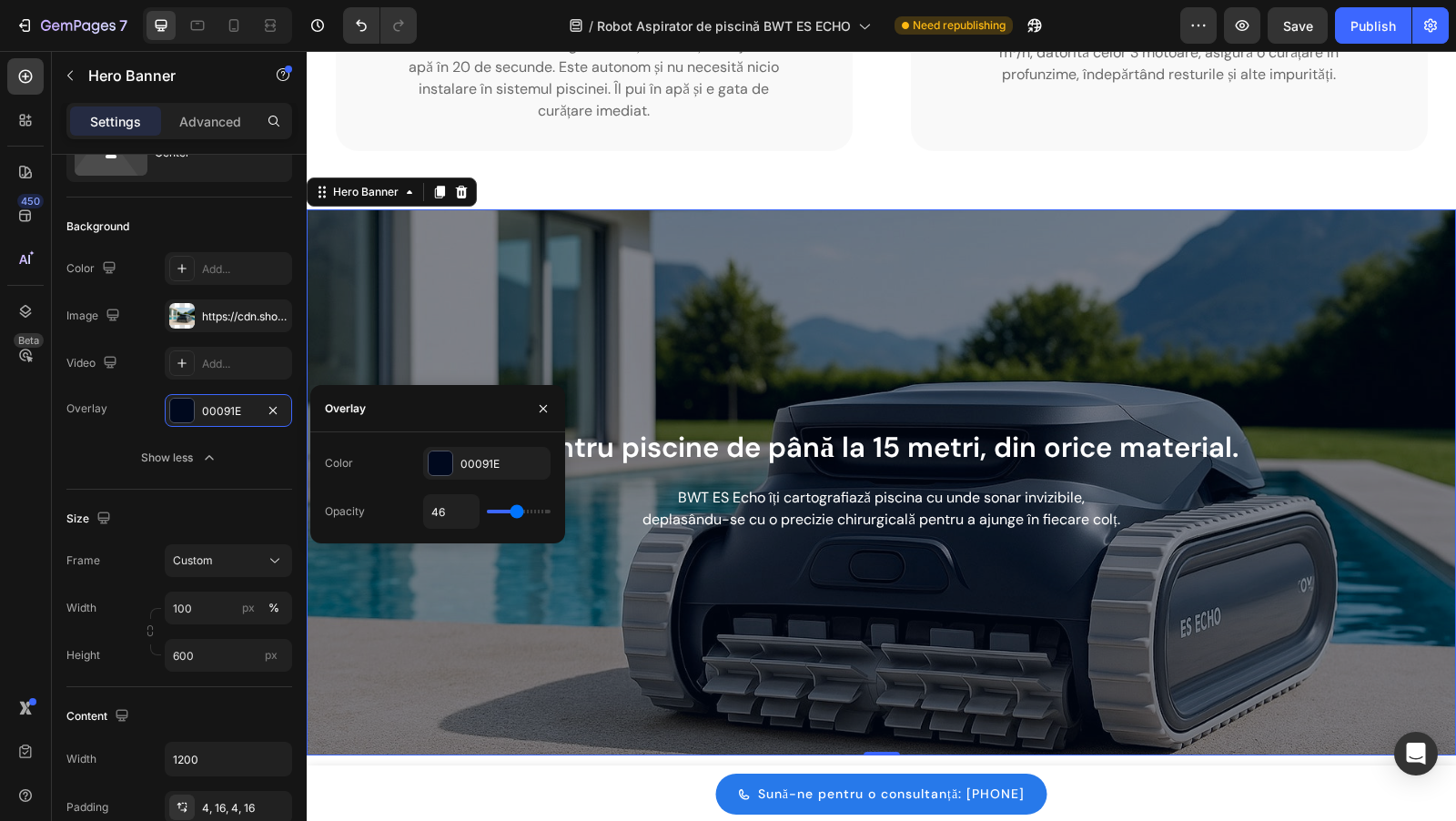 type on "45" 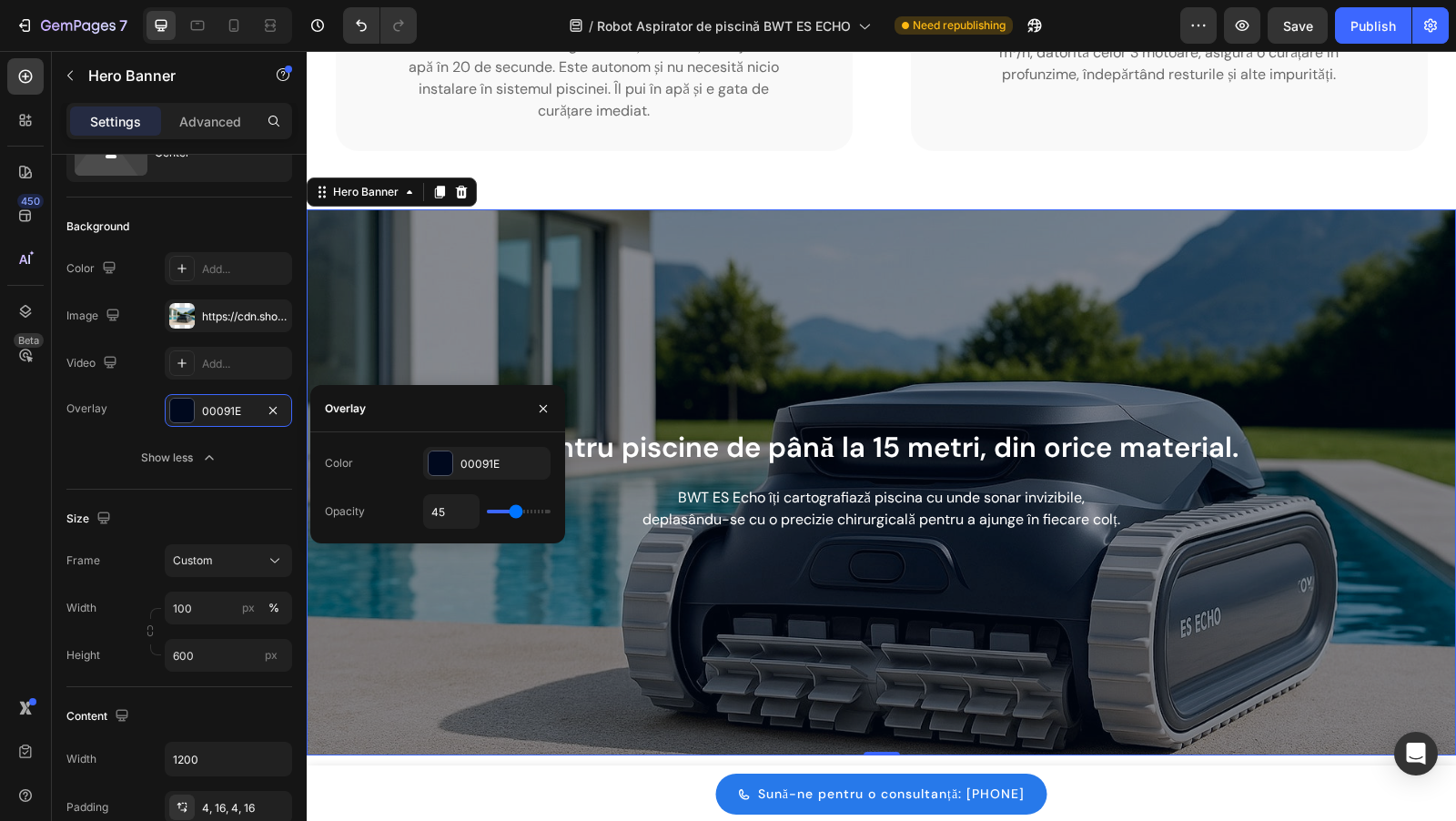 type on "44" 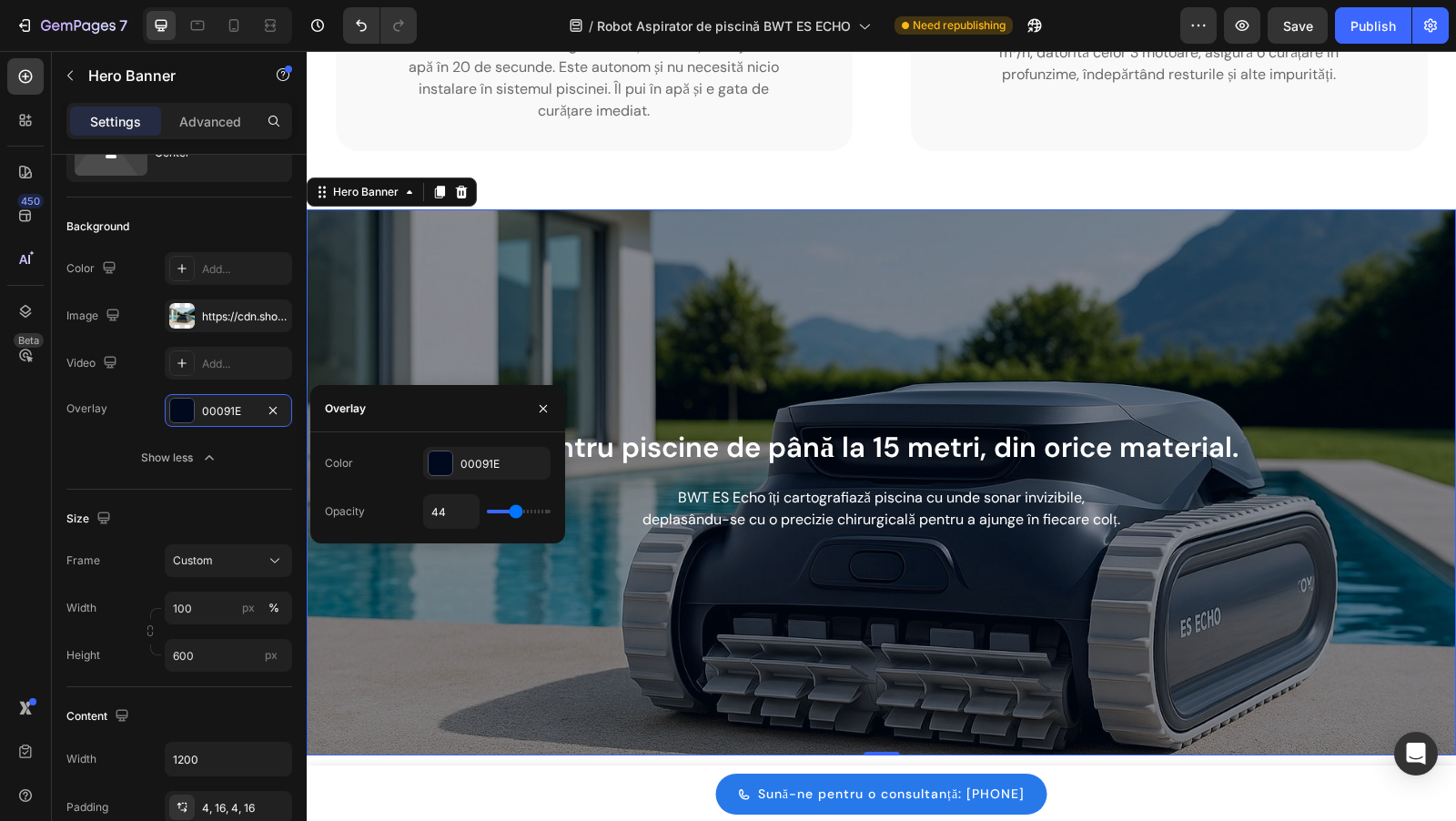 type on "43" 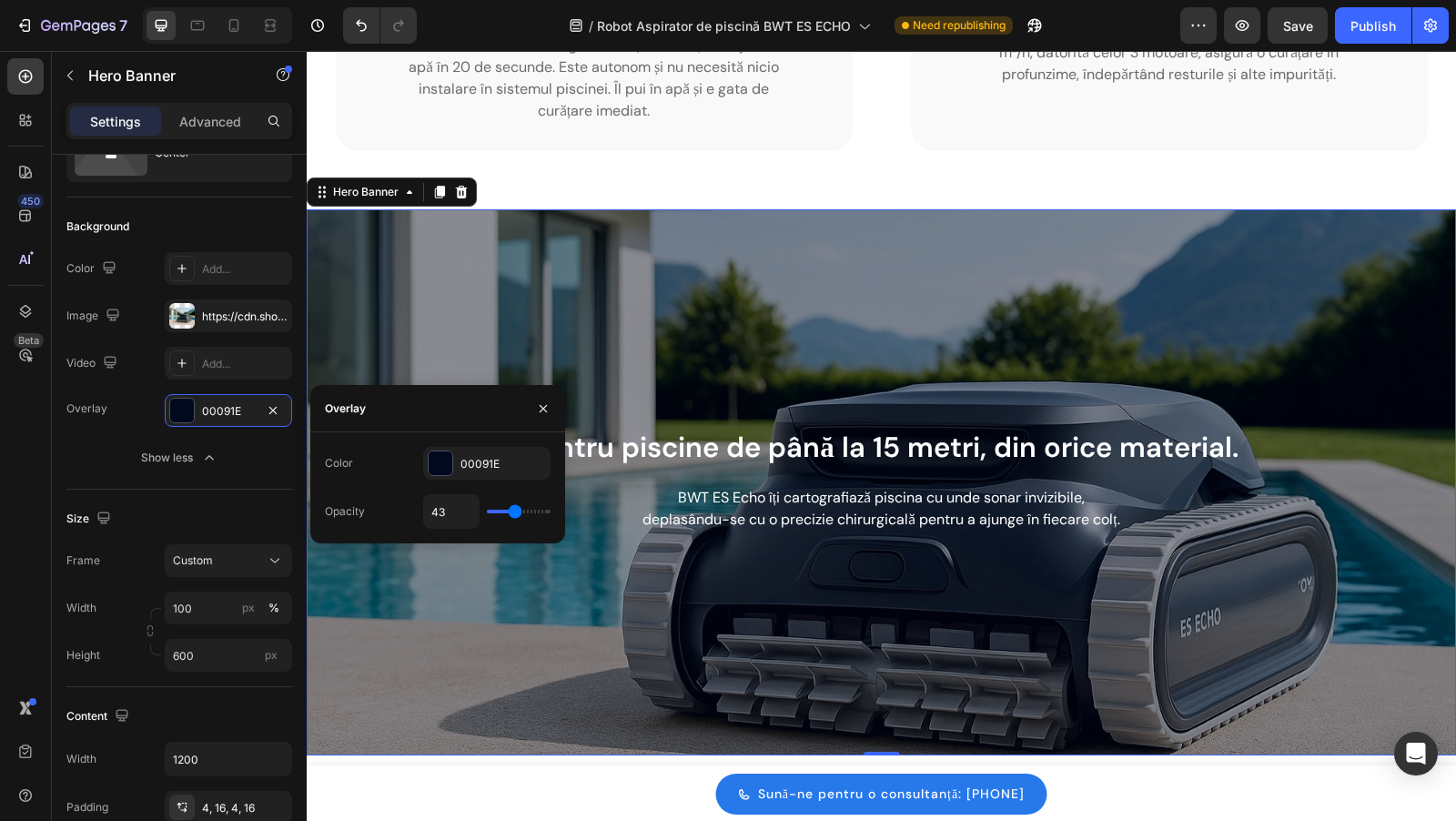 type on "42" 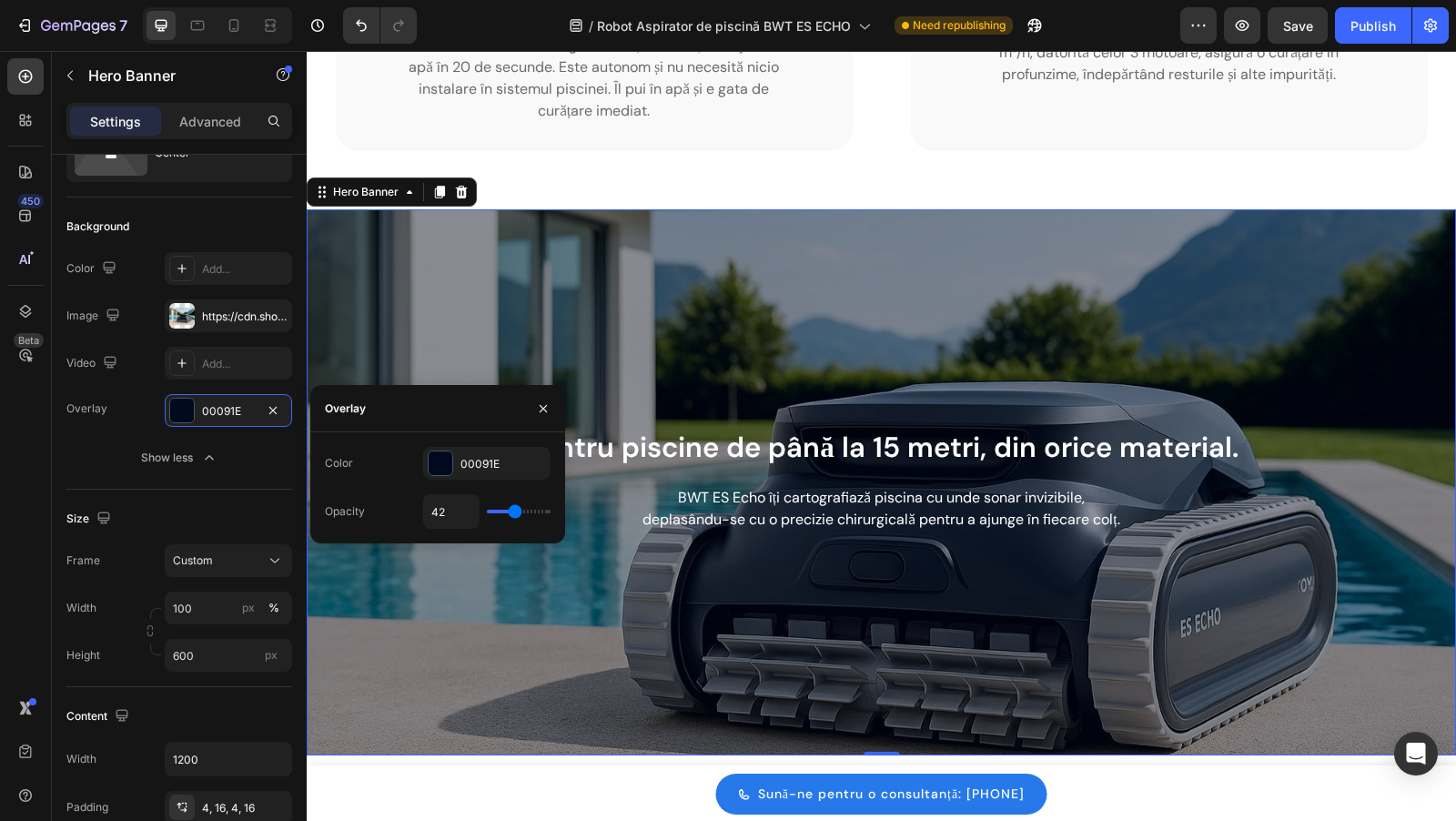 type on "41" 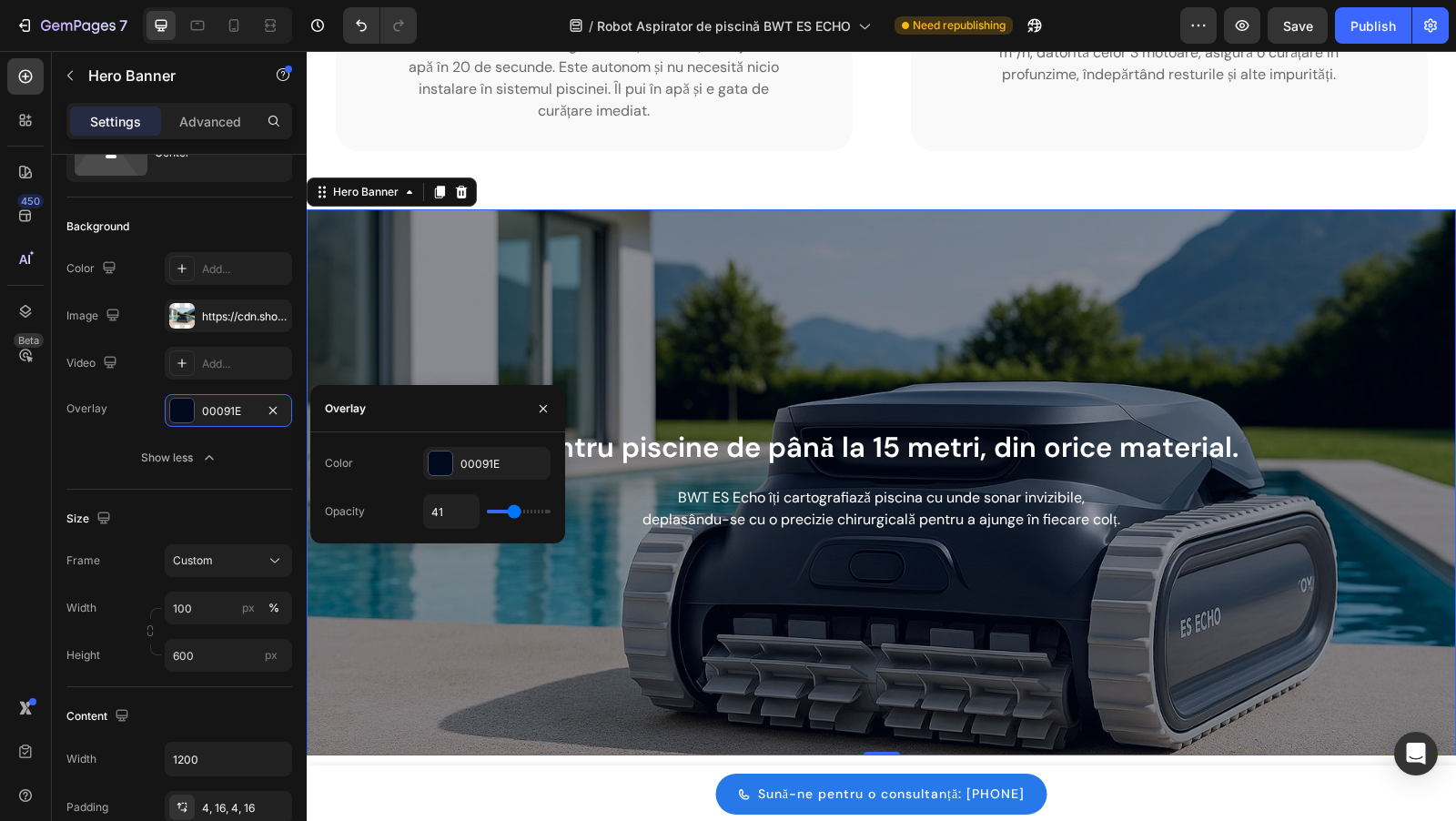 type on "40" 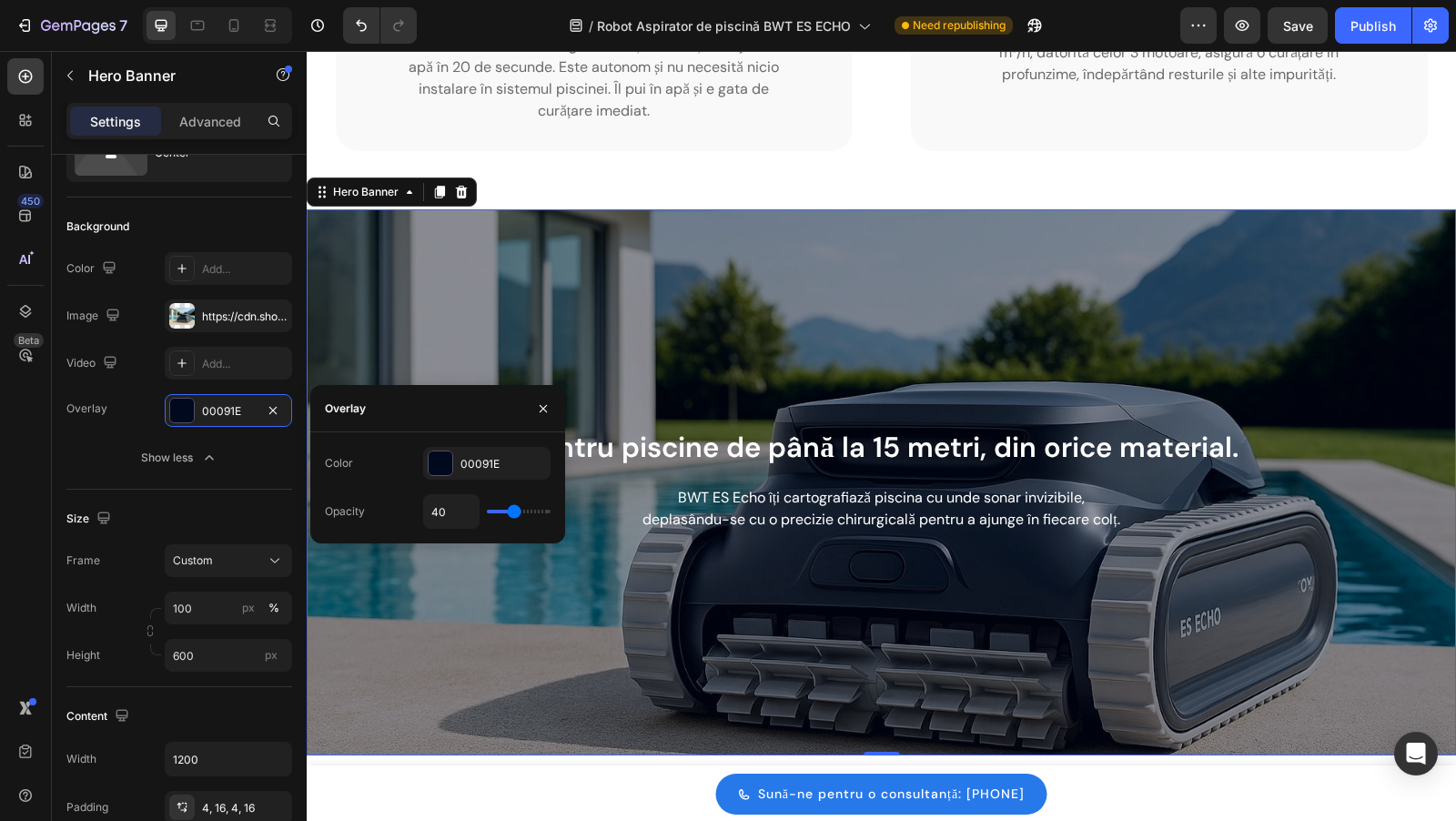 type on "39" 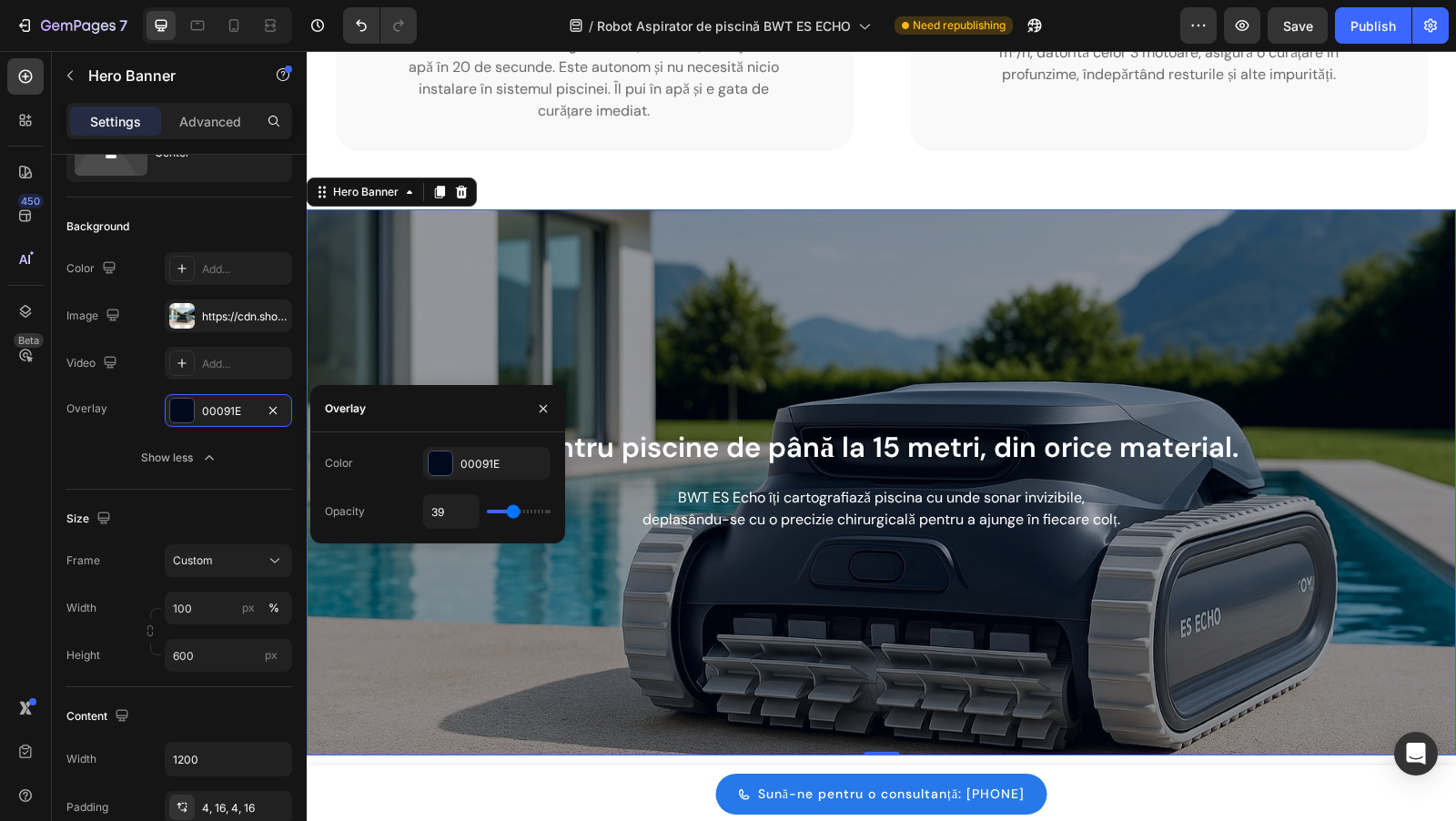 type on "38" 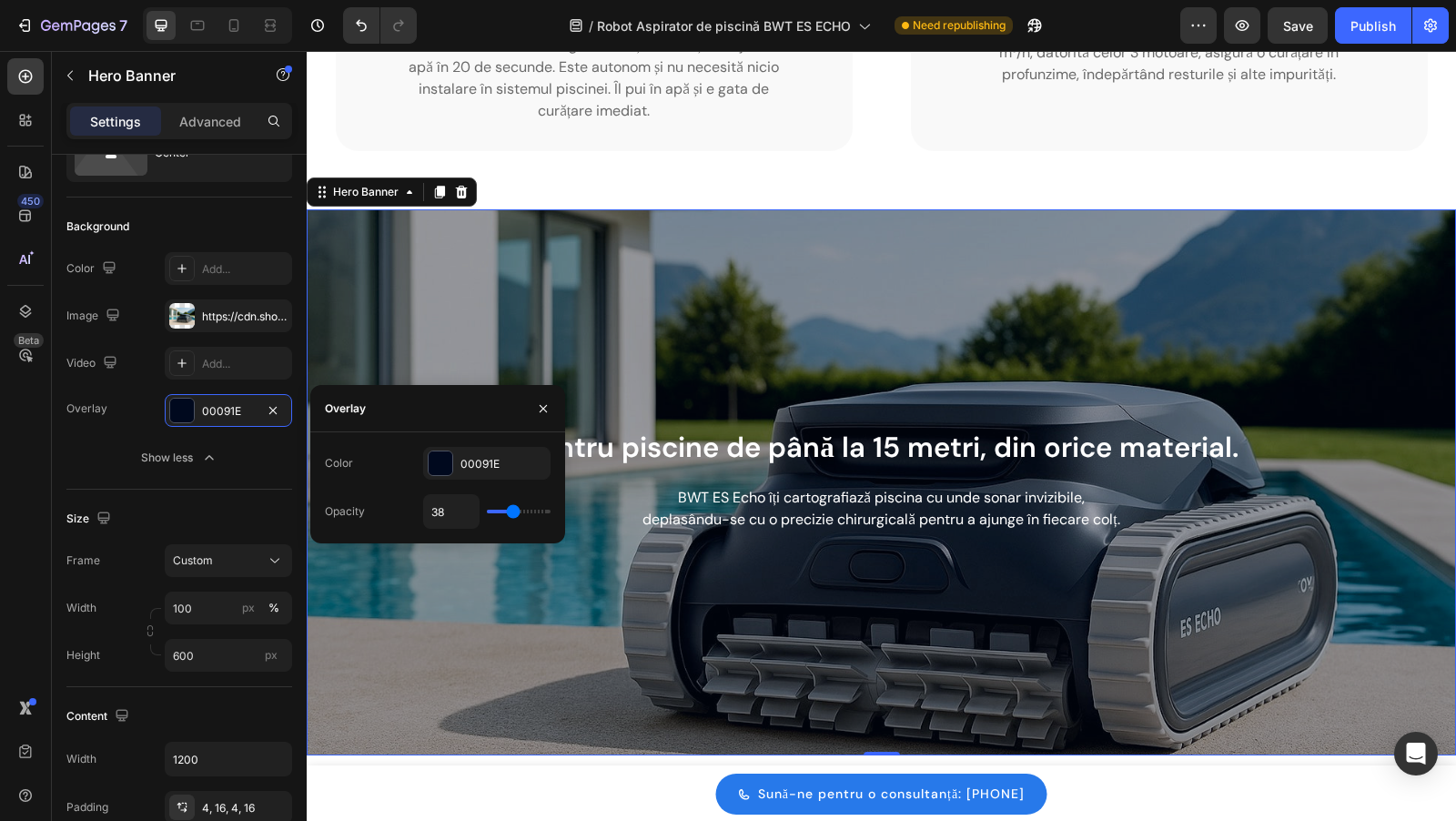 type on "37" 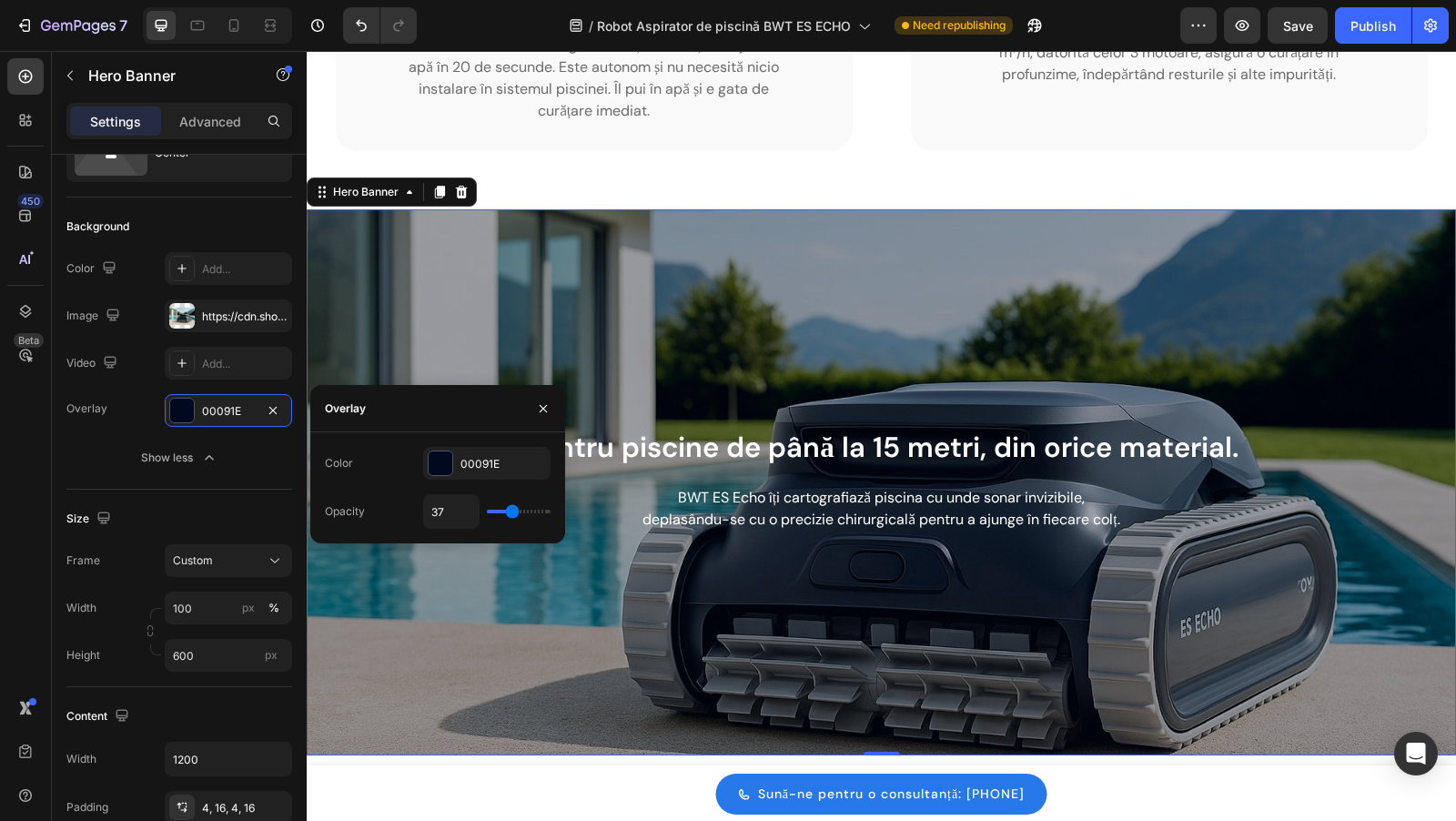 type on "38" 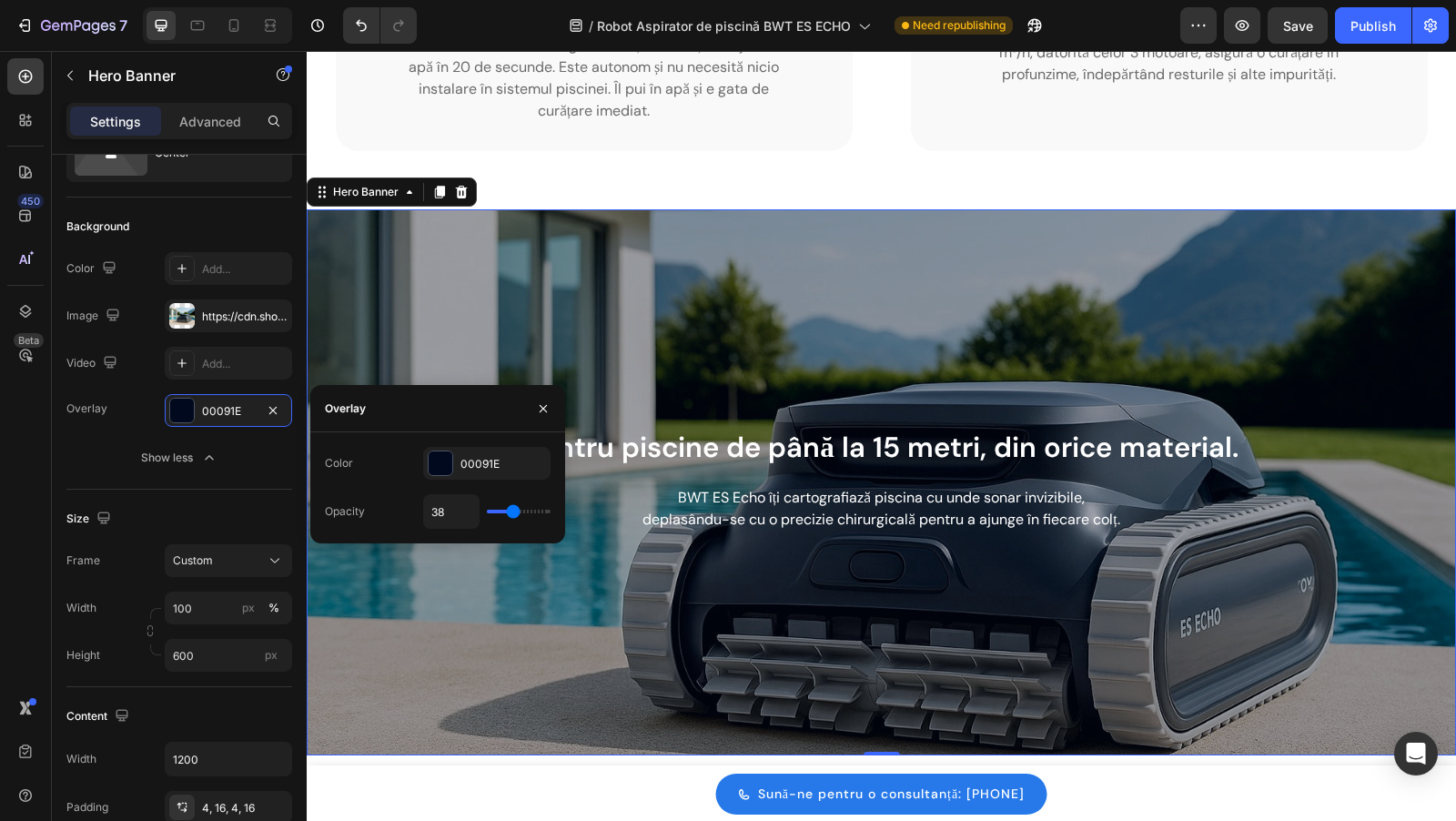 type on "39" 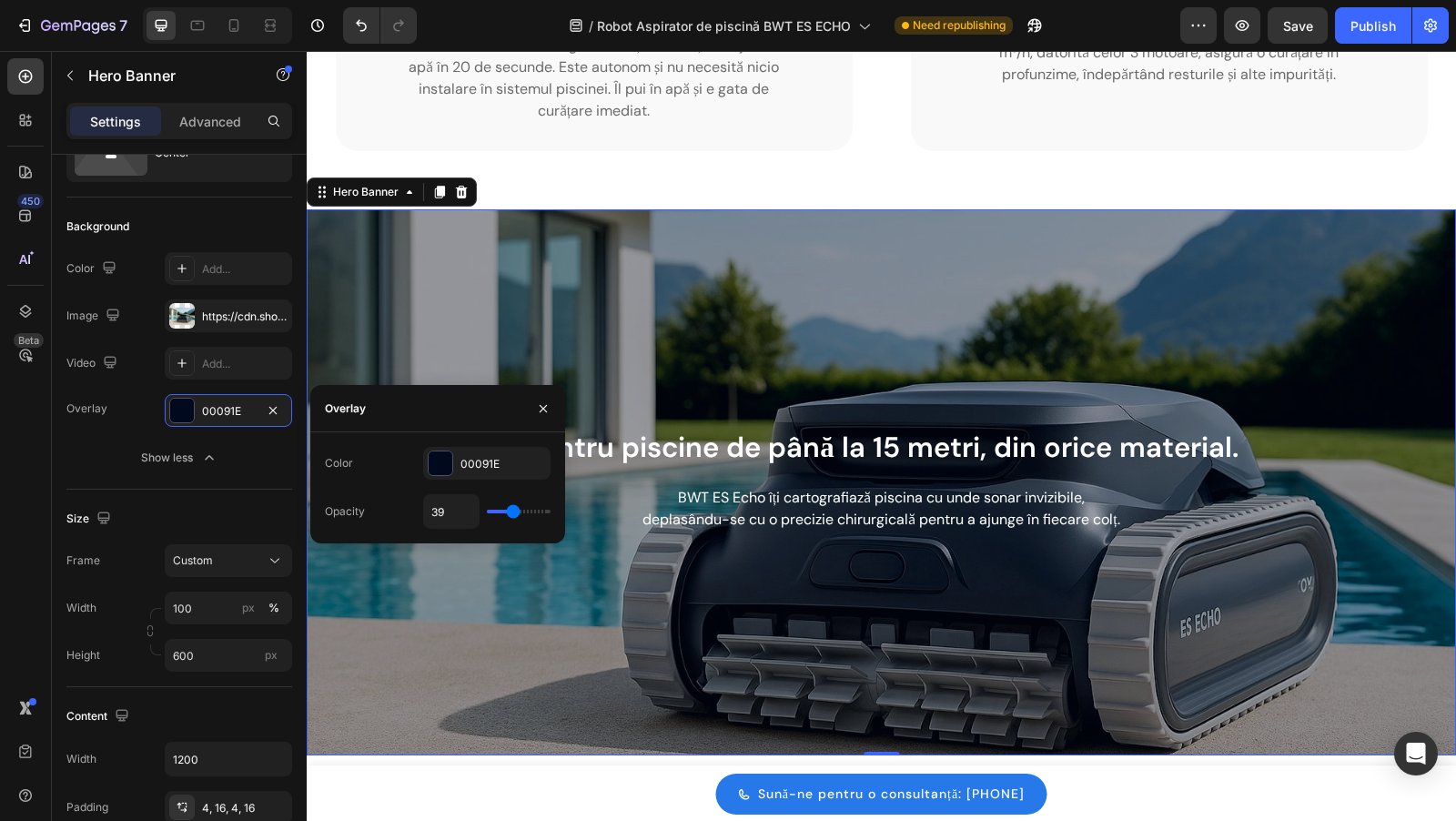 type on "40" 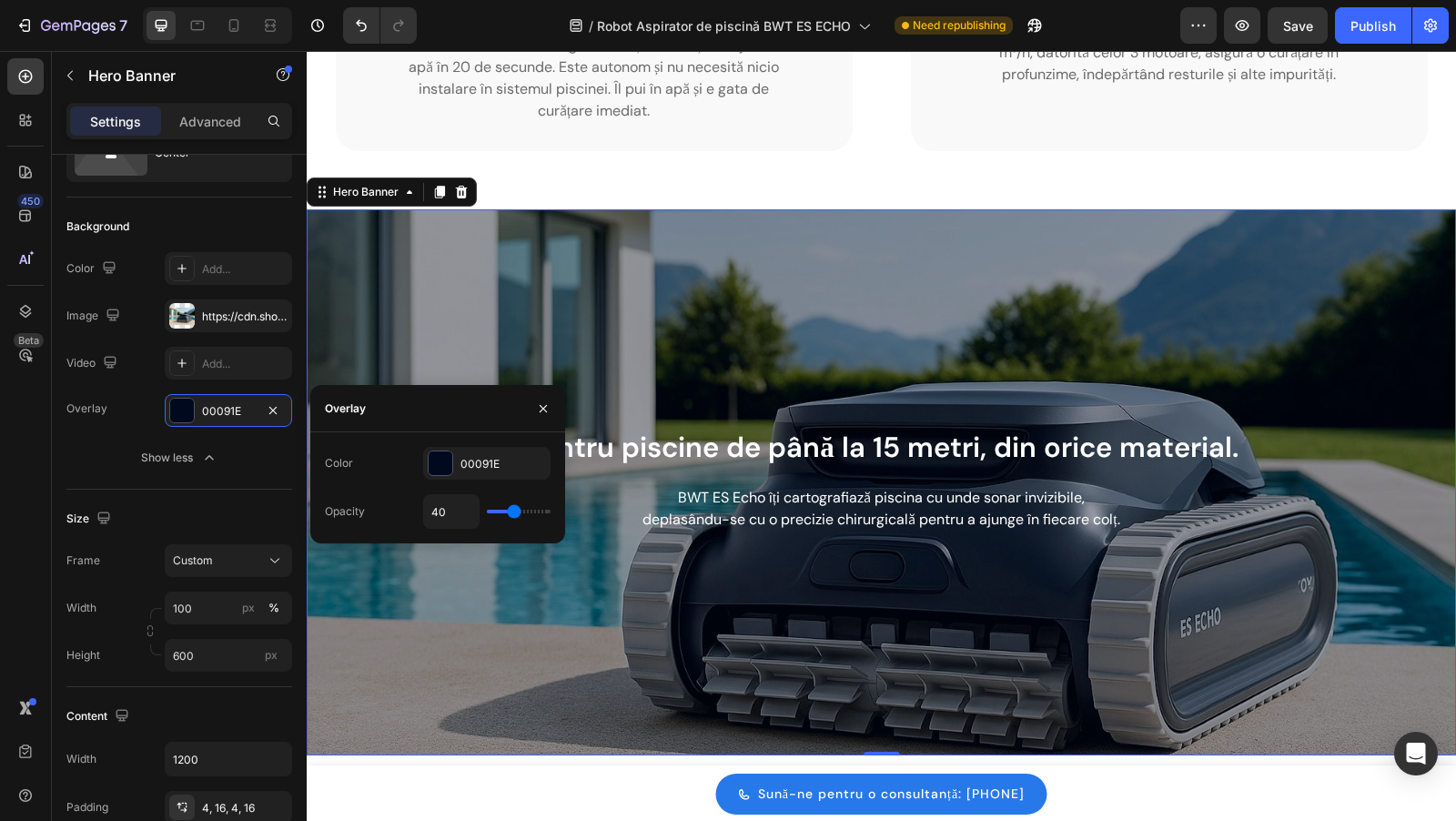 type on "40" 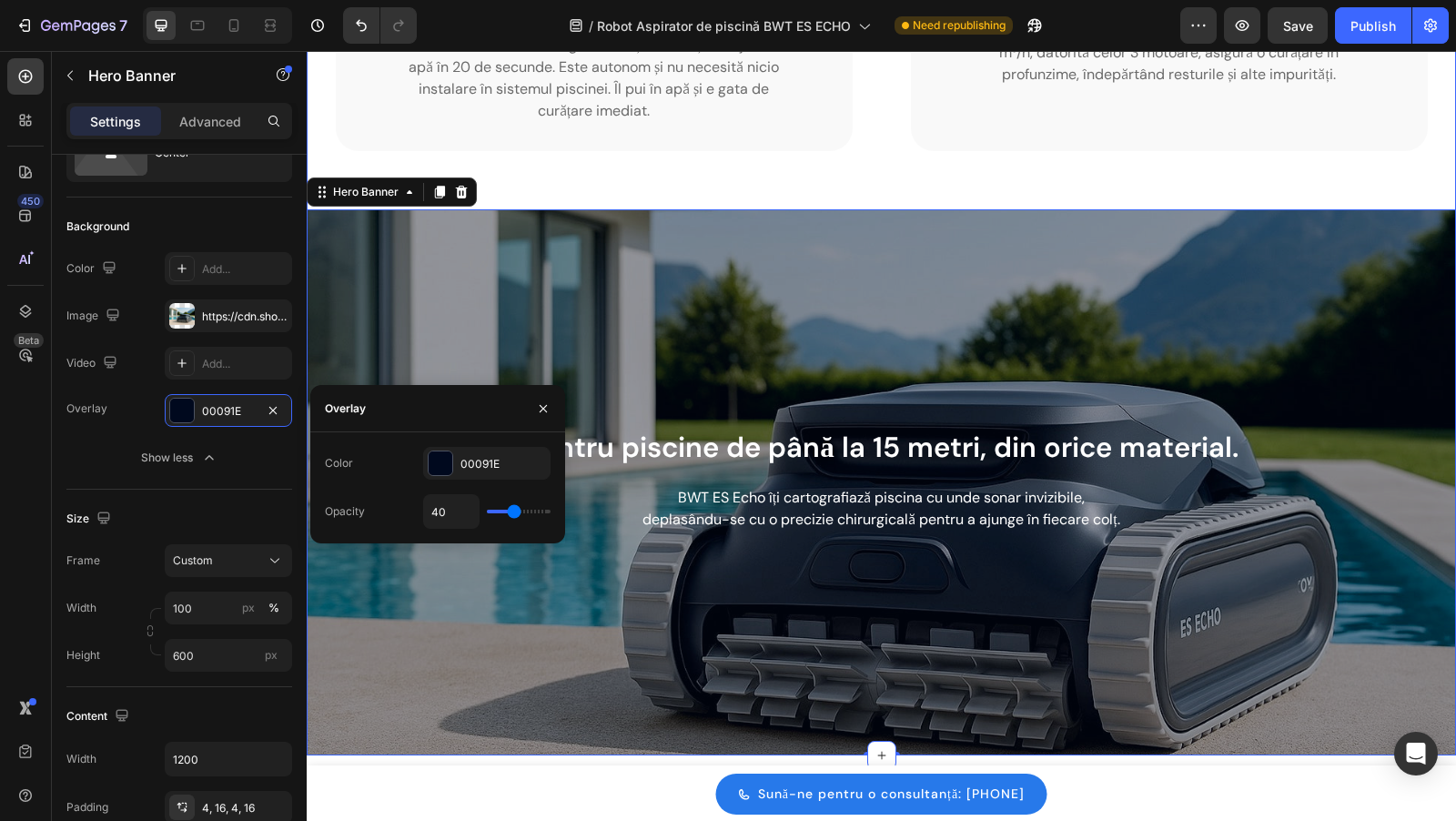 click on "Aplicație WiFi: Control de la distanță și actualizări software. Heading Image ES Echo este controlat prin aplicația mobilă BWT Home, care permite selectarea ciclurilor și modurilor de curățare.   Aplicația va notifica progresul robotului și va indica momentul în care ciclul s-a încheiat. Text block Row Giroscop și Senzor cu Ultrasunete Heading Pentru a detecta forma piscinei și a calcula cele mai eficiente trasee, evitând obstacolele și maximizând acoperirea. Text block Row Curăță Fundul,  Pereții și Linia apei Heading Datorită procesorului de generația a 7a, acoperă perfect piscina și îți permite să alegi modul de curățare. Text block Row Row Filtru autonom tip coș:  Fără instalare . Heading Image Filtrul robotului se extrage de sus și se curăță sub jet de apă în 20 de secunde. Este autonom și nu necesită nicio instalare în sistemul piscinei. Îl pui în apă și e gata de curățare imediat. Text block Row Heading Image Text block Row Row Heading Text block" at bounding box center [881, -217] 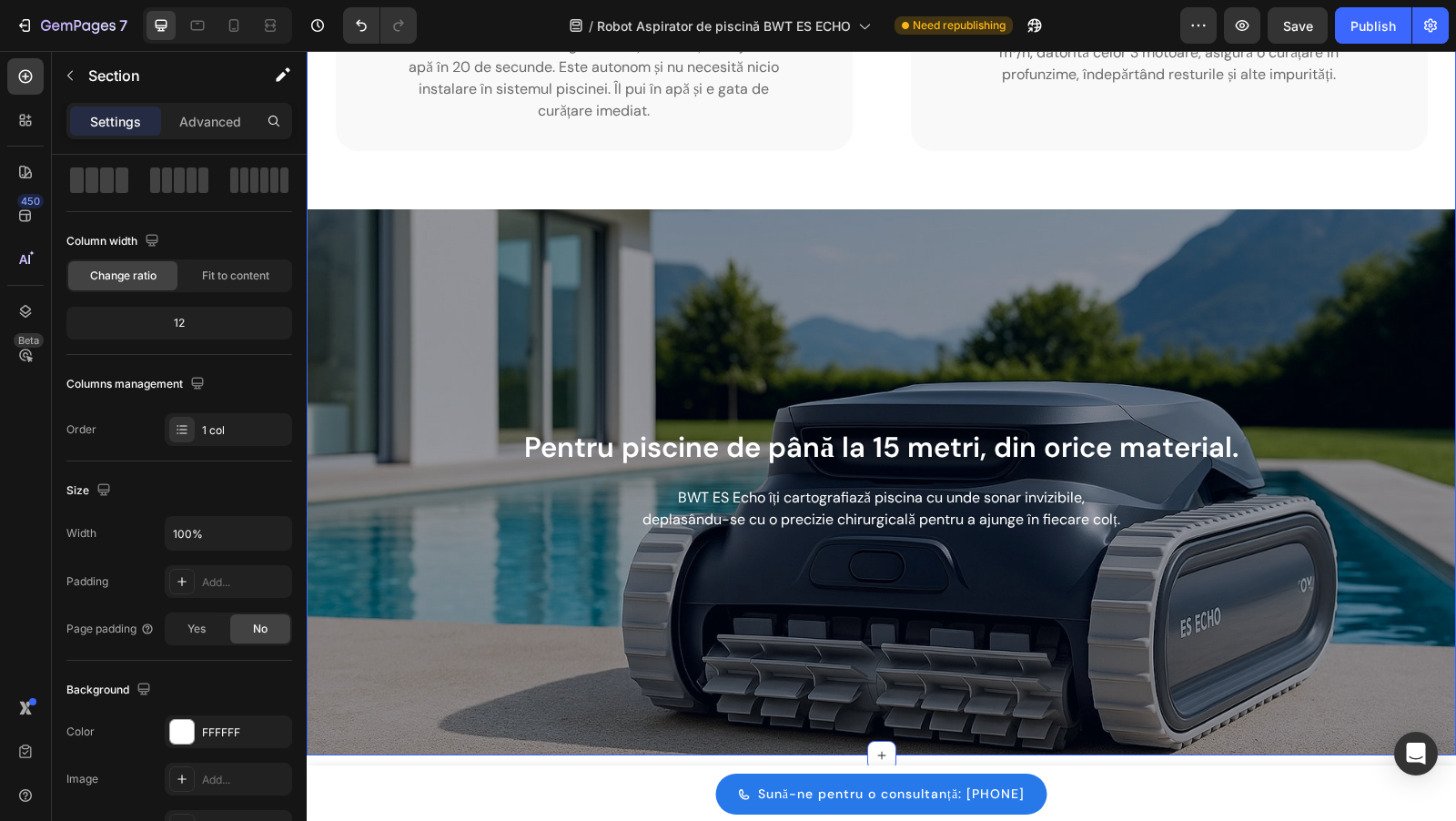 scroll, scrollTop: 0, scrollLeft: 0, axis: both 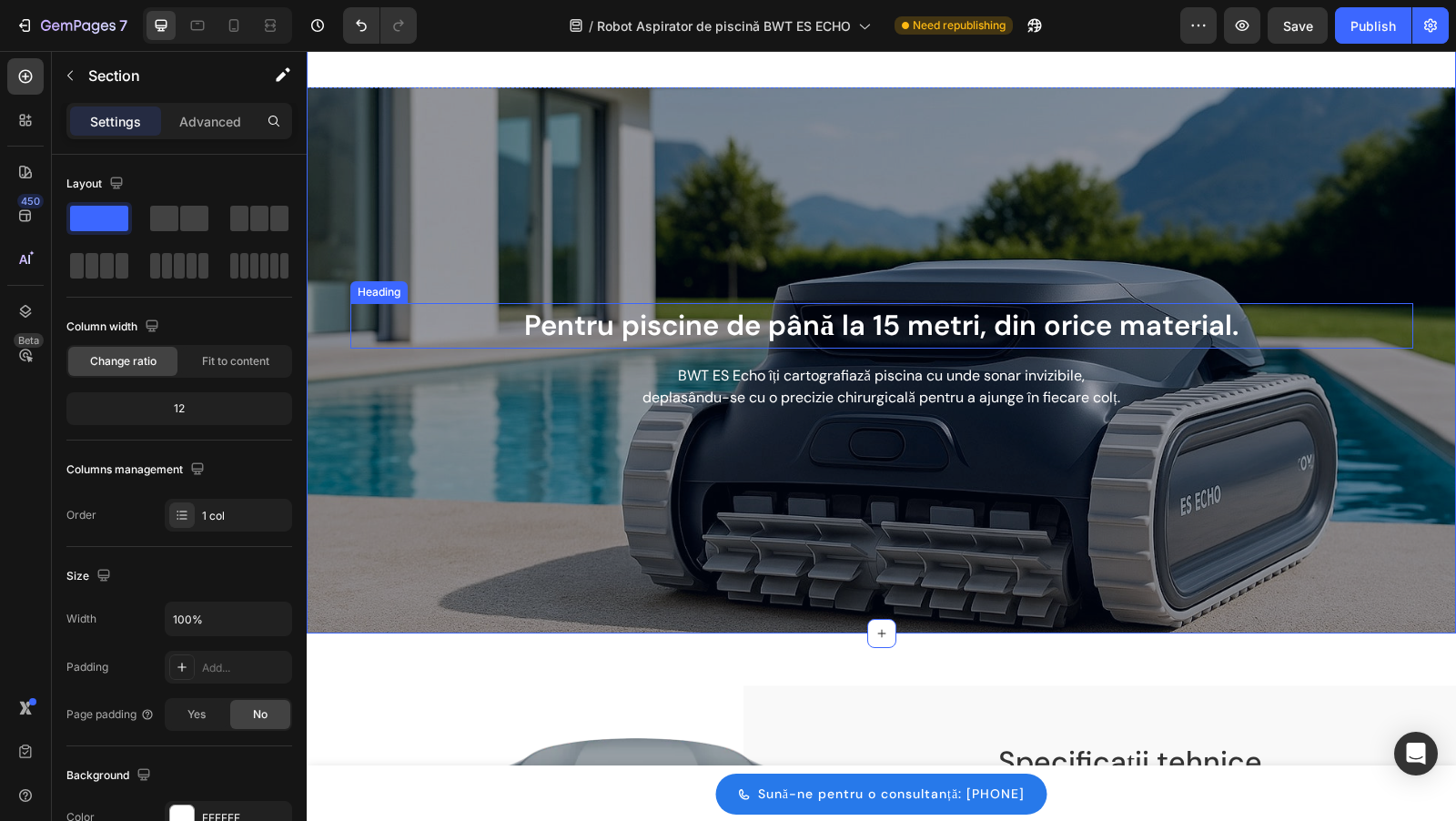 click on "Pentru piscine de până la 15 metri, din orice material." at bounding box center [882, 326] 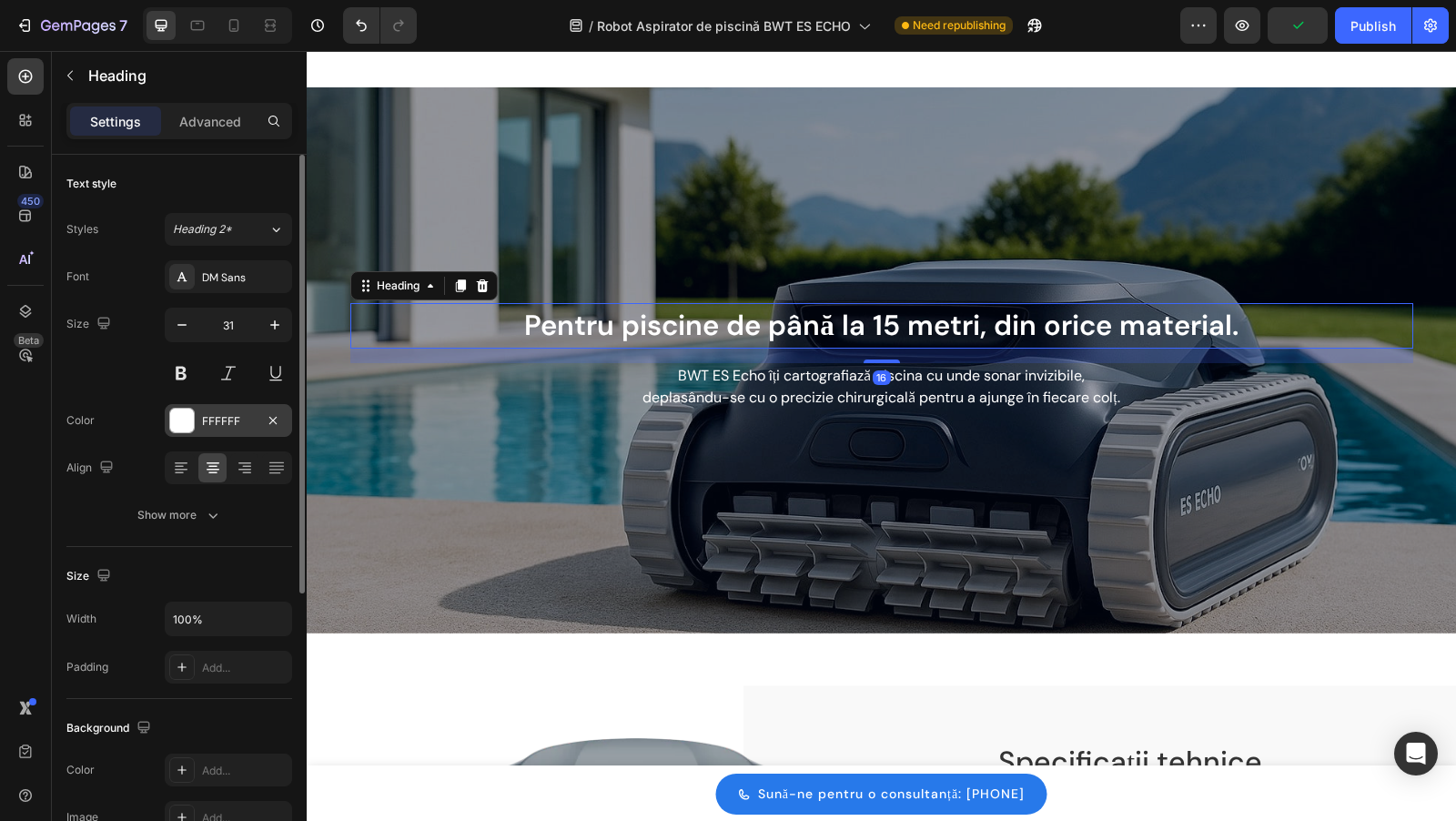 click at bounding box center [182, 421] 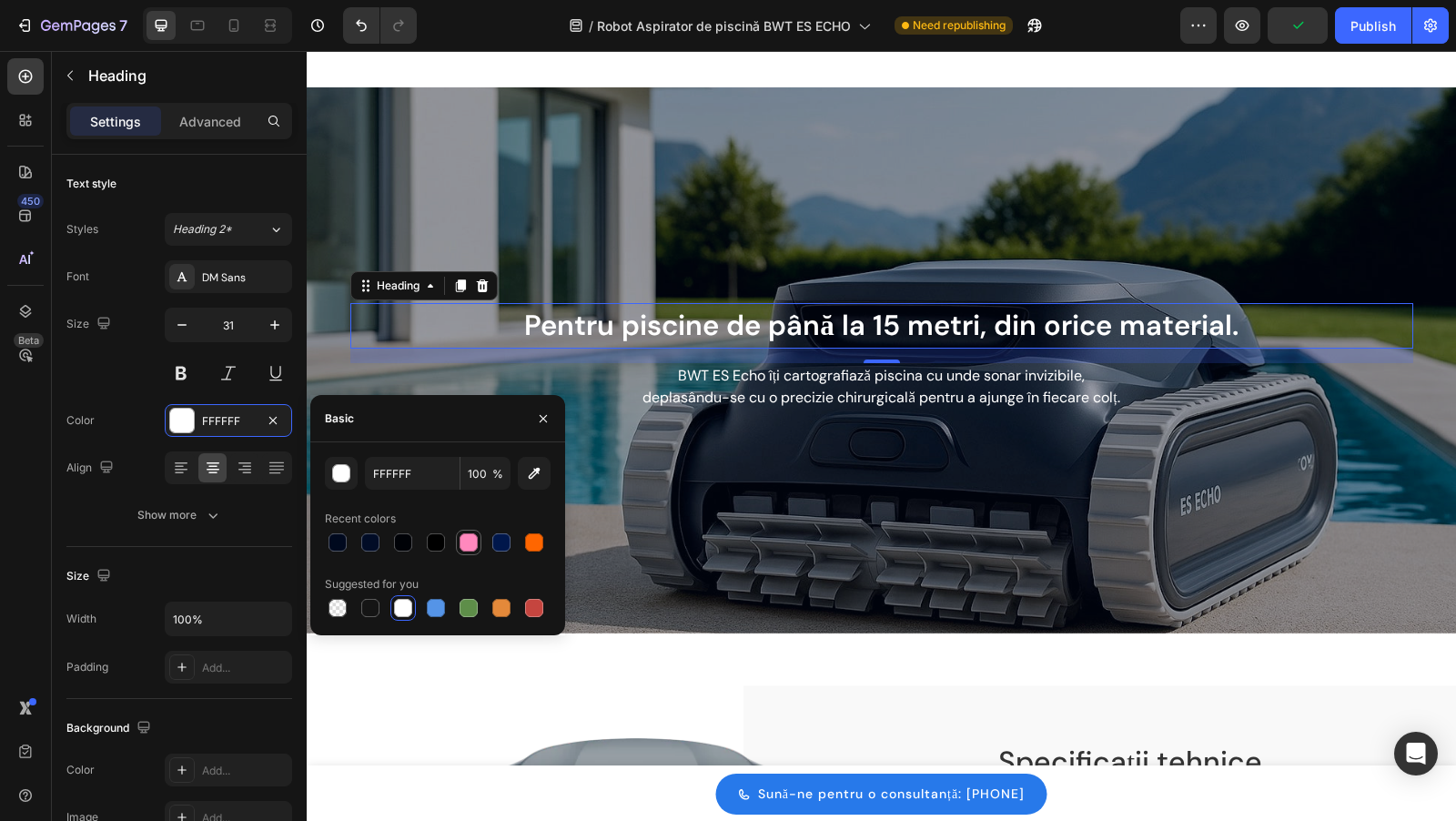 click at bounding box center [469, 542] 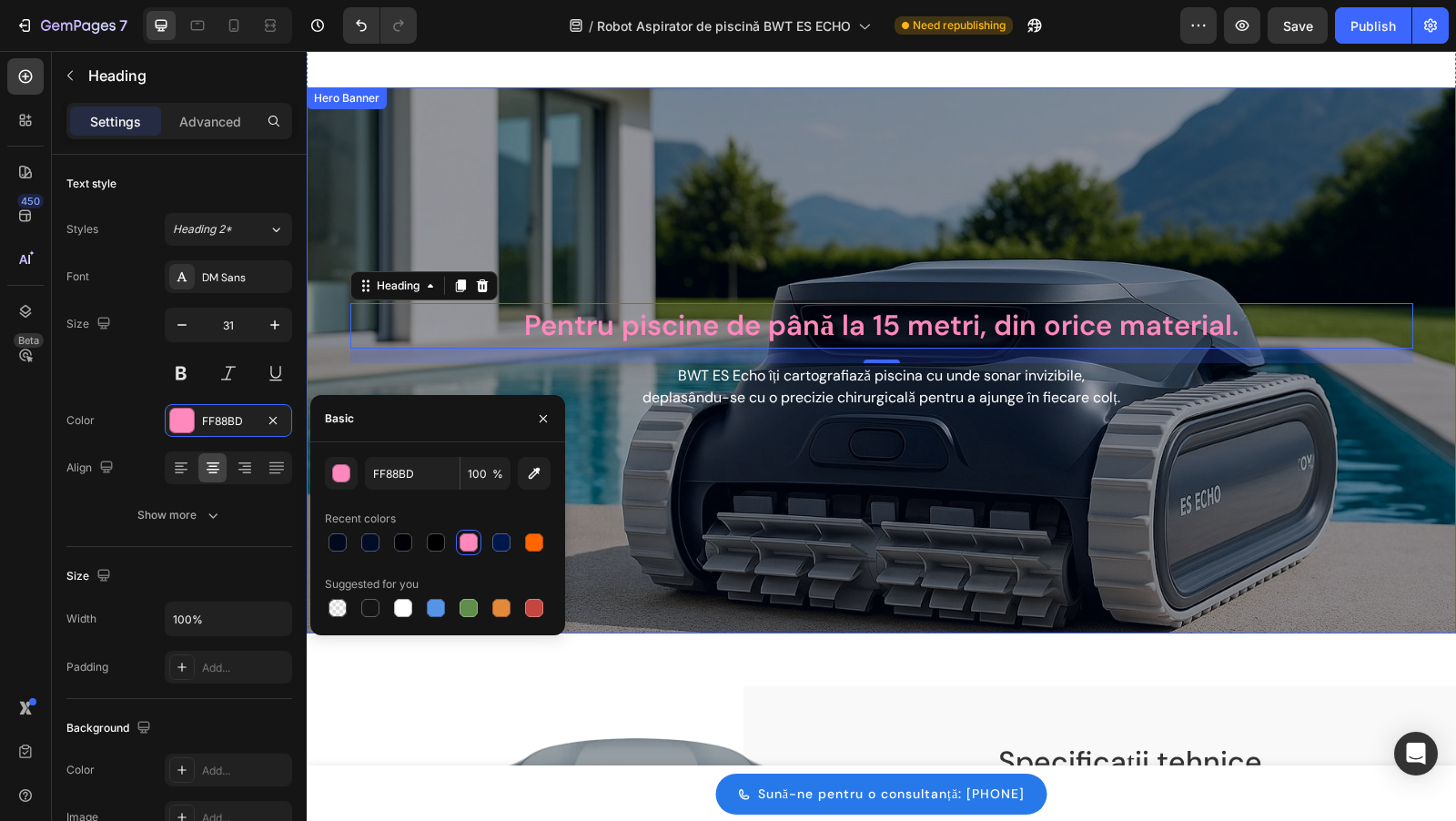 click at bounding box center [881, 360] 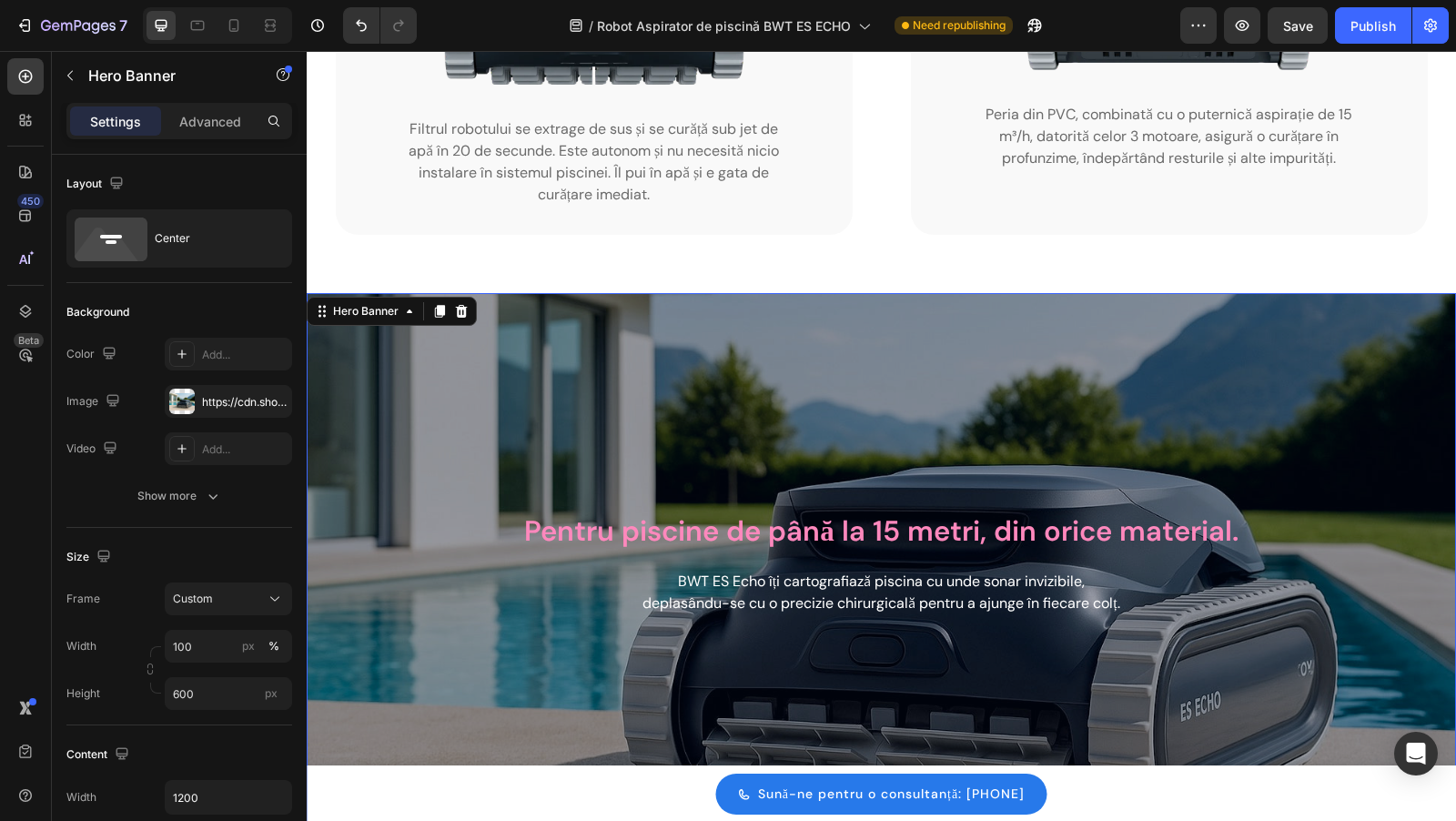 scroll, scrollTop: 3041, scrollLeft: 0, axis: vertical 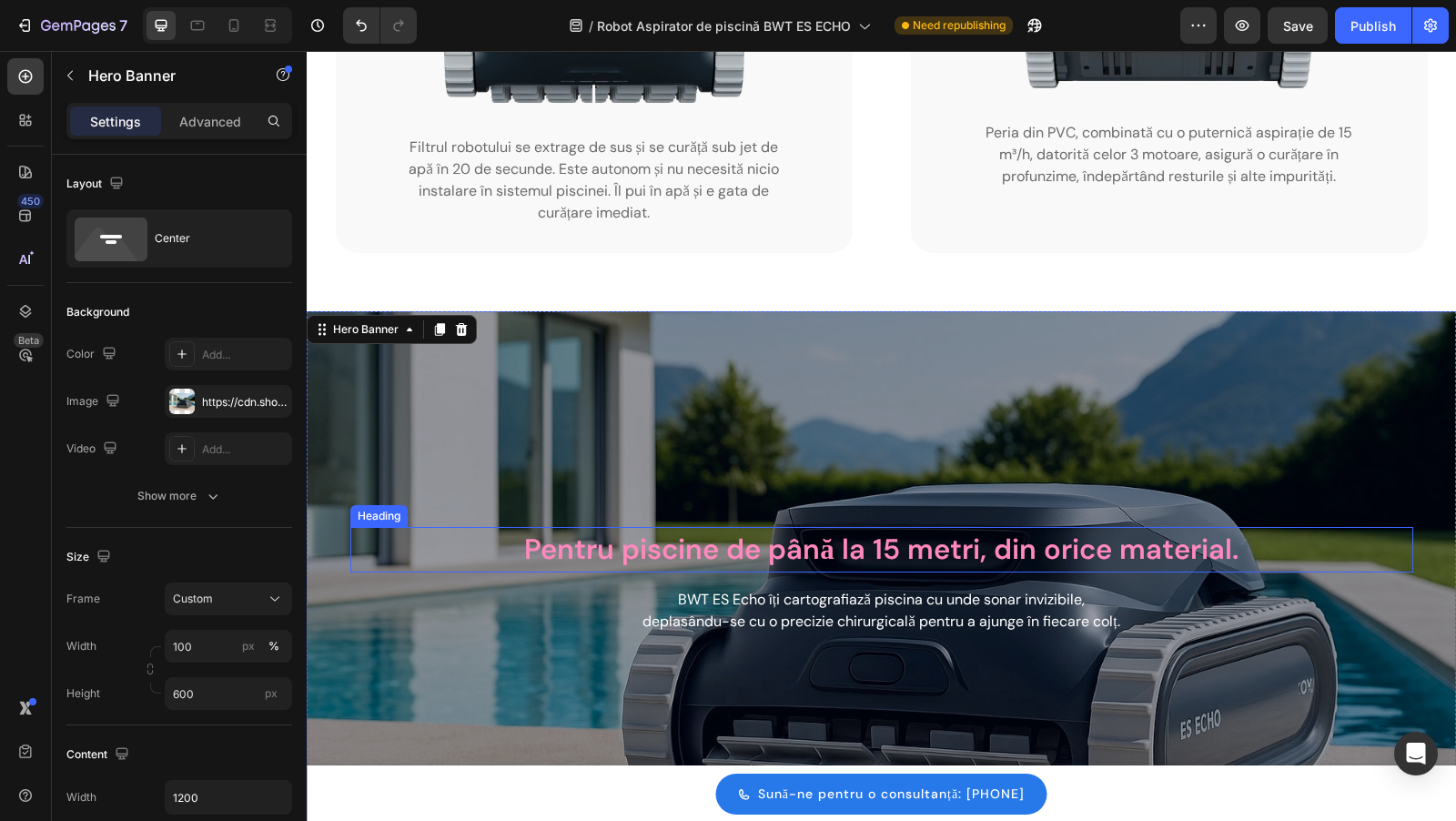 click on "Pentru piscine de până la 15 metri, din orice material." at bounding box center (882, 550) 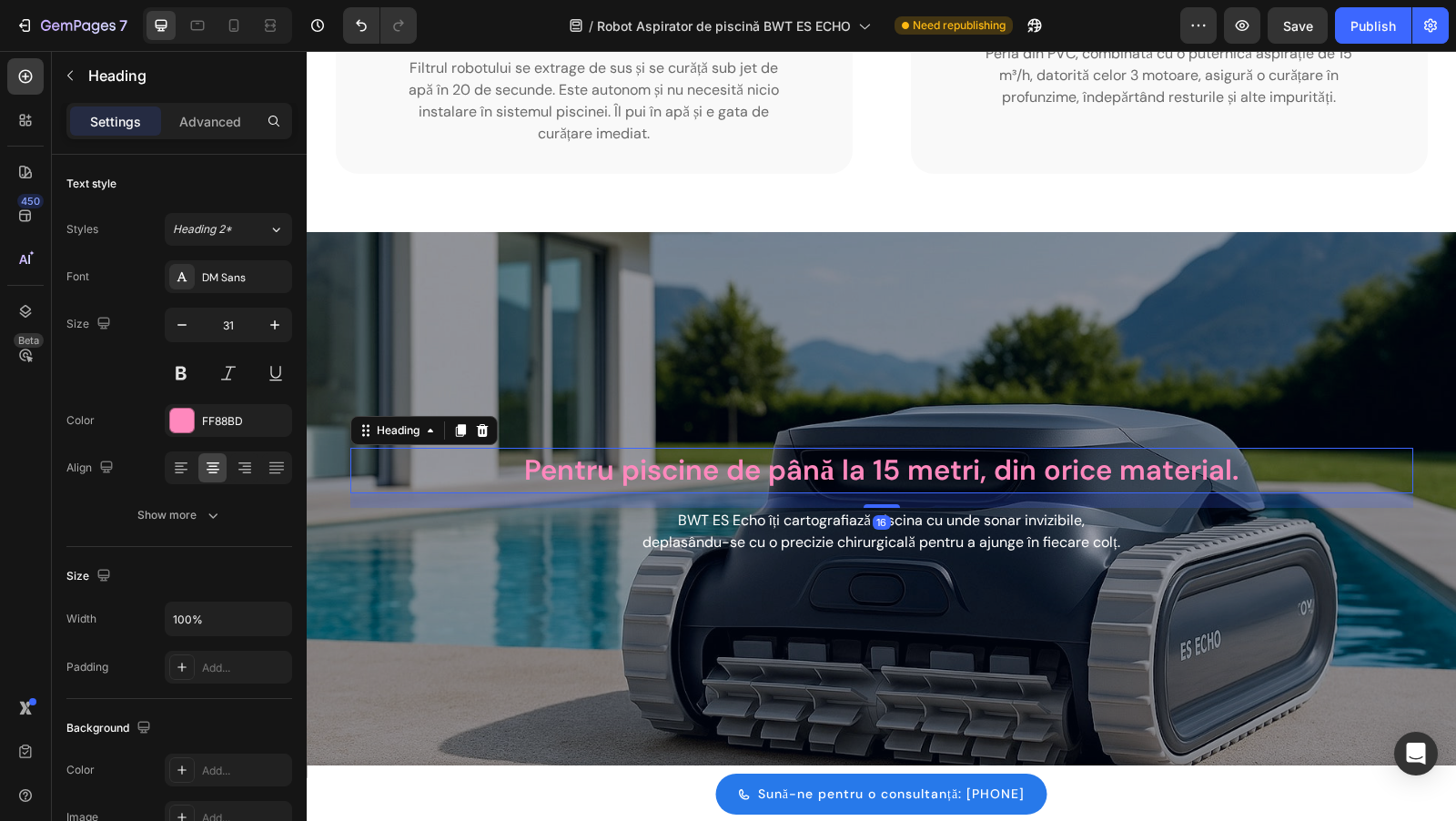 scroll, scrollTop: 3179, scrollLeft: 0, axis: vertical 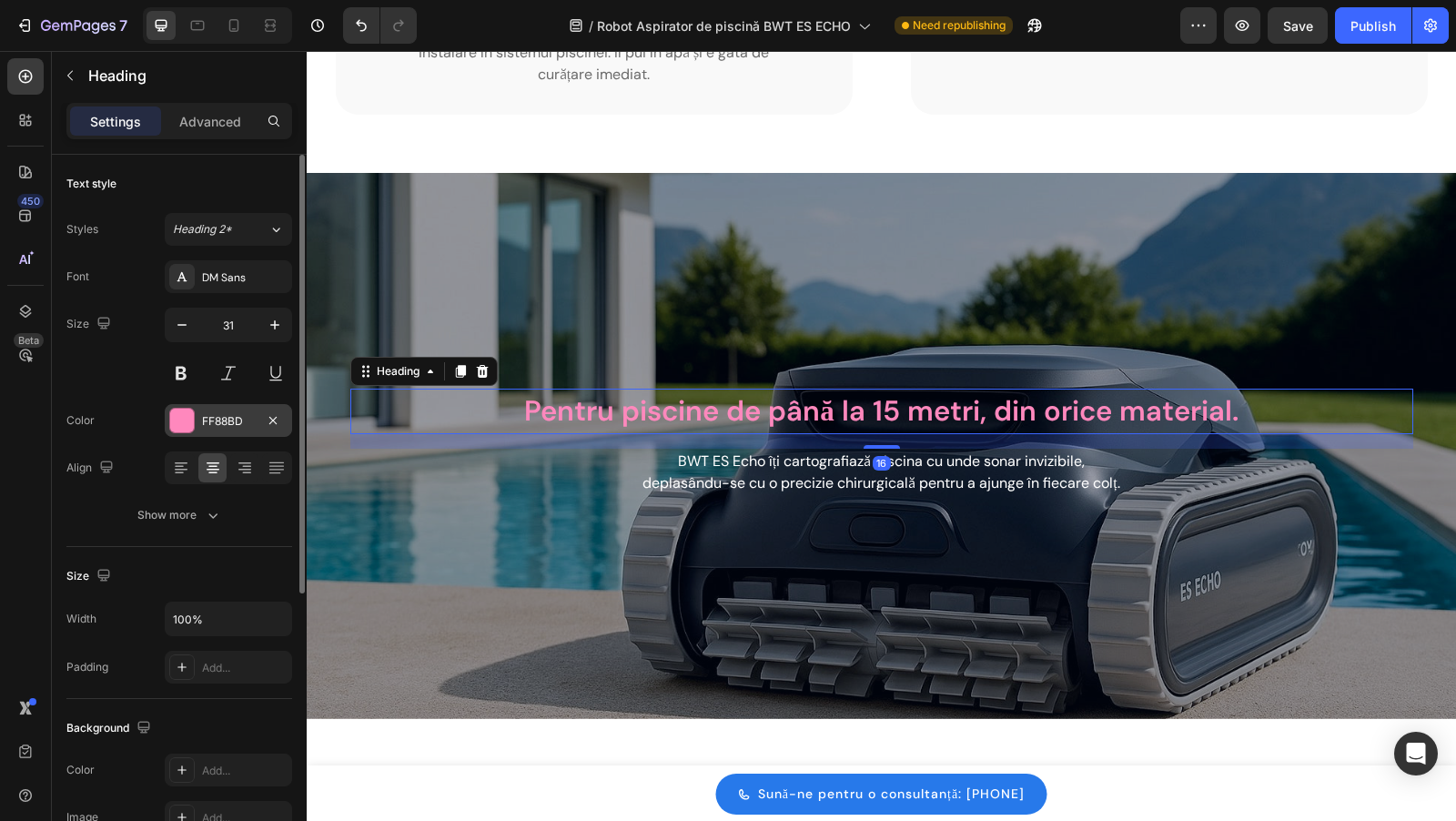 click at bounding box center (182, 421) 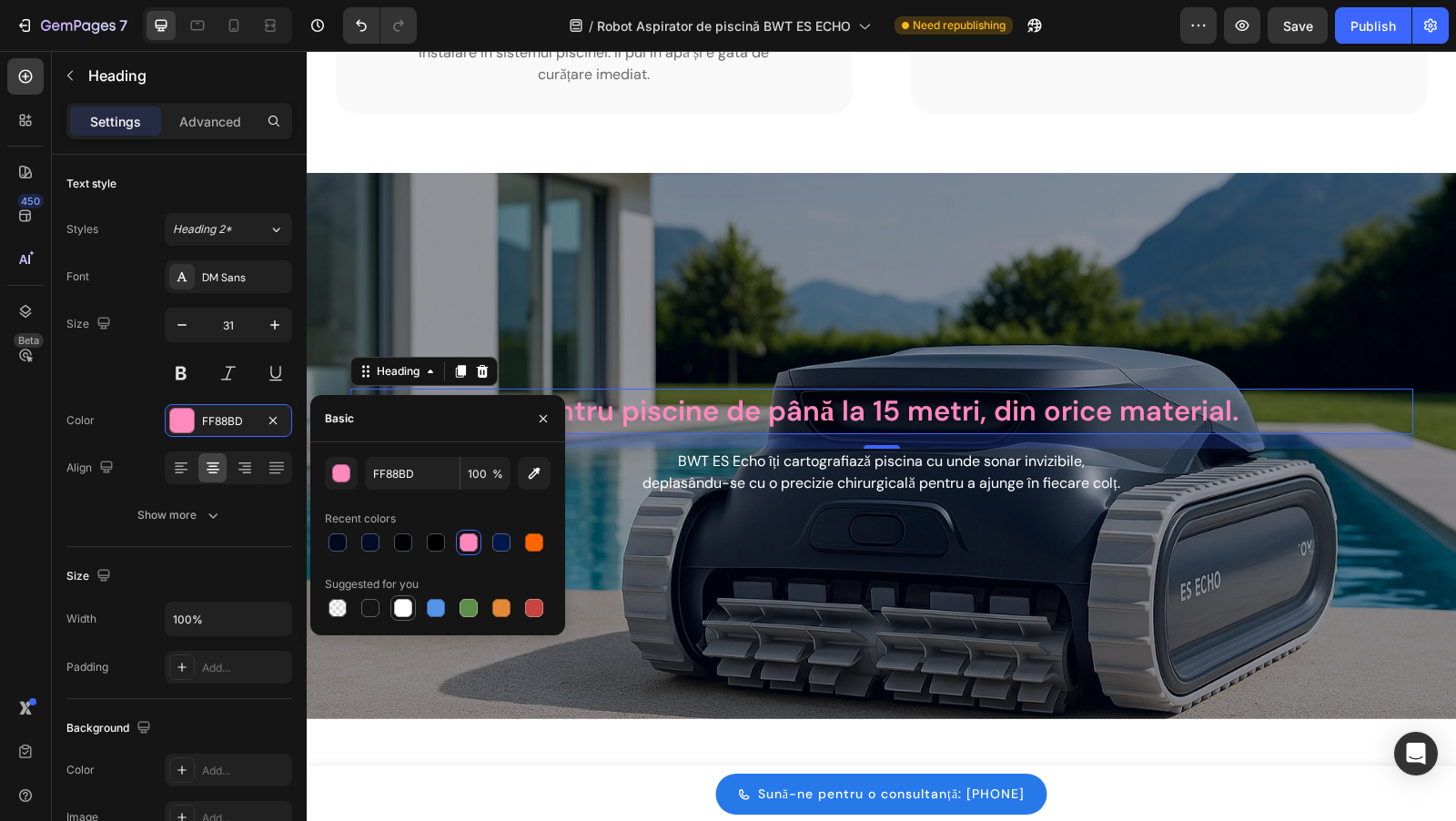 click at bounding box center [403, 608] 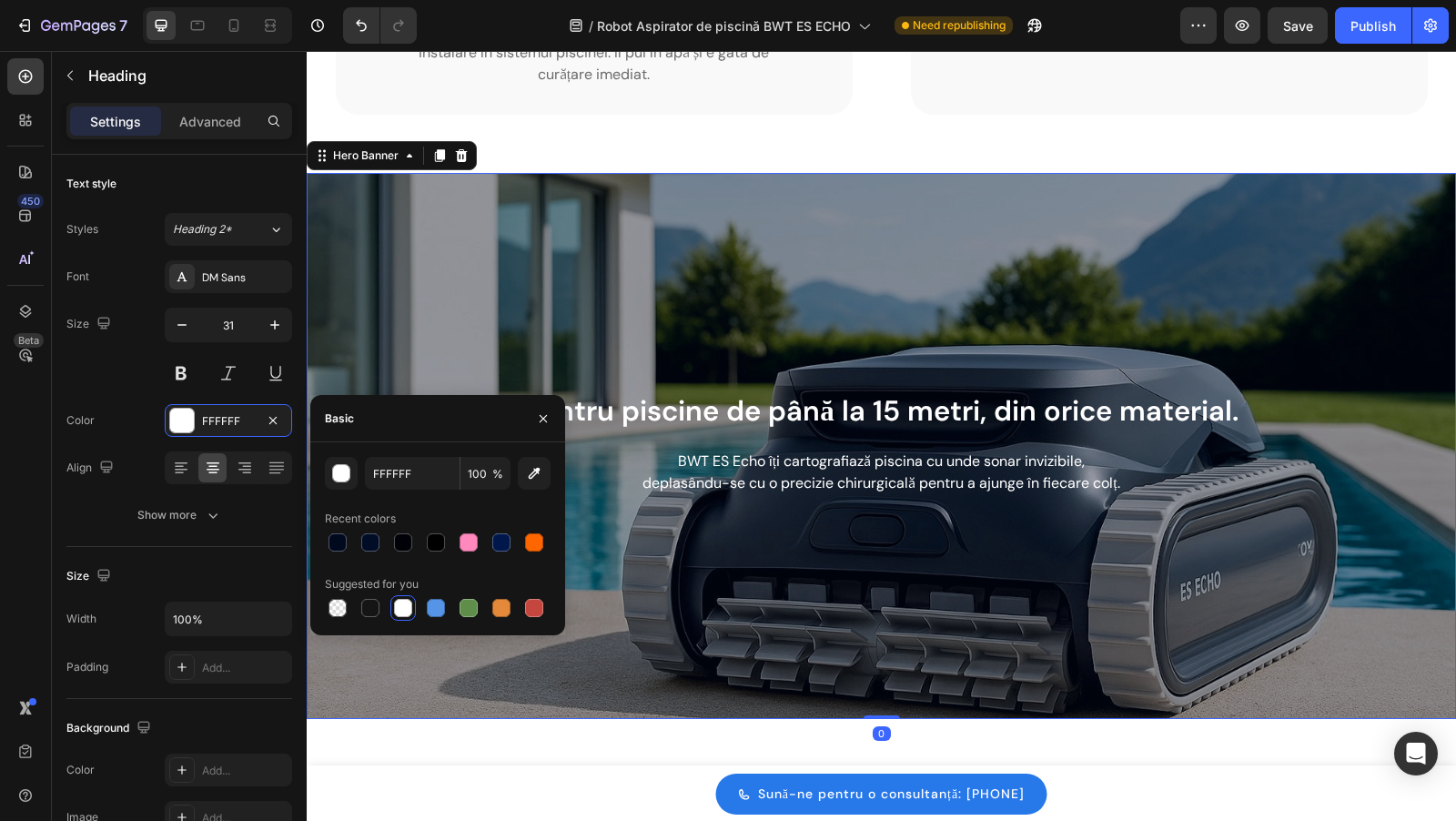 click at bounding box center [881, 446] 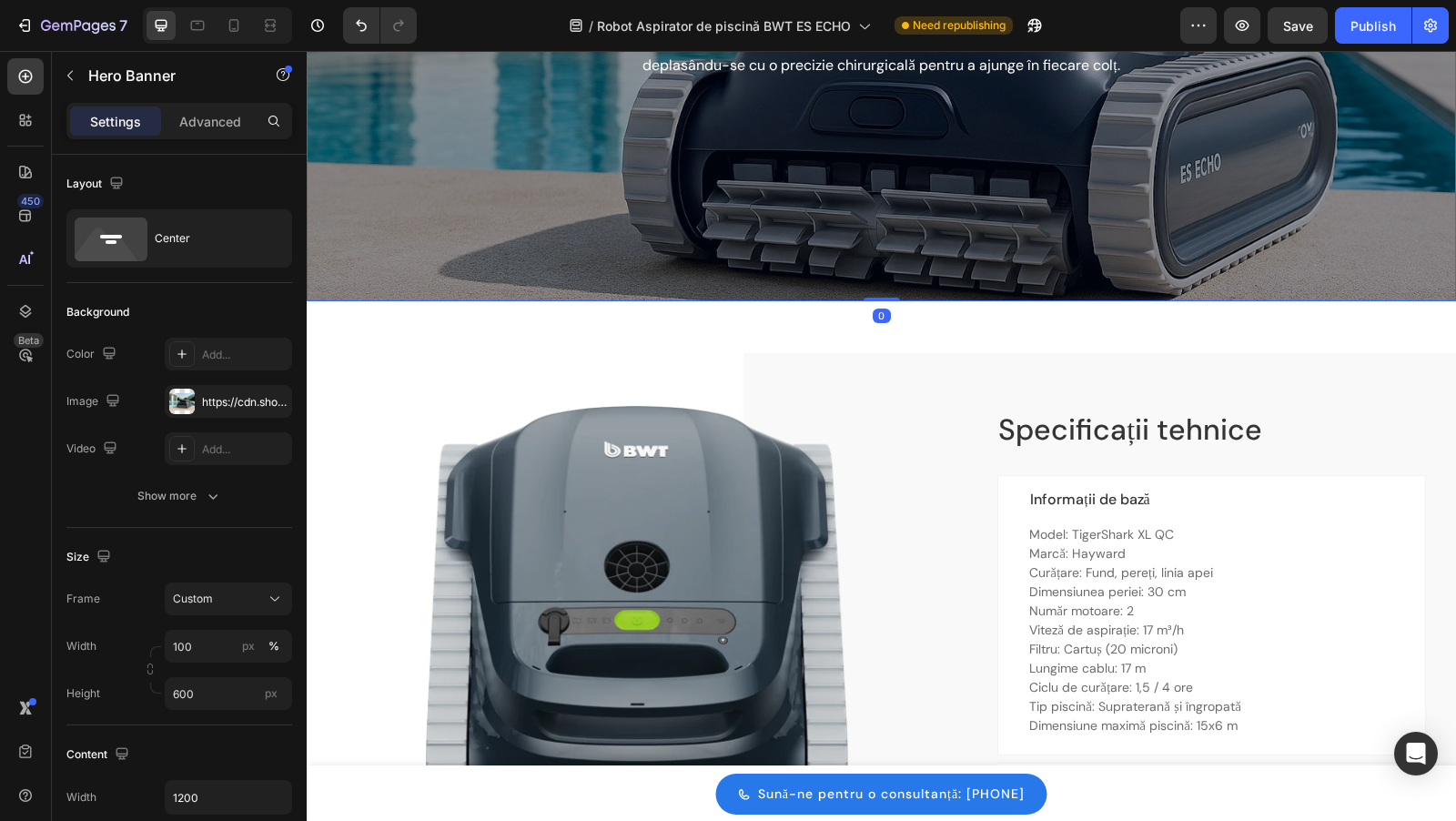 scroll, scrollTop: 3716, scrollLeft: 0, axis: vertical 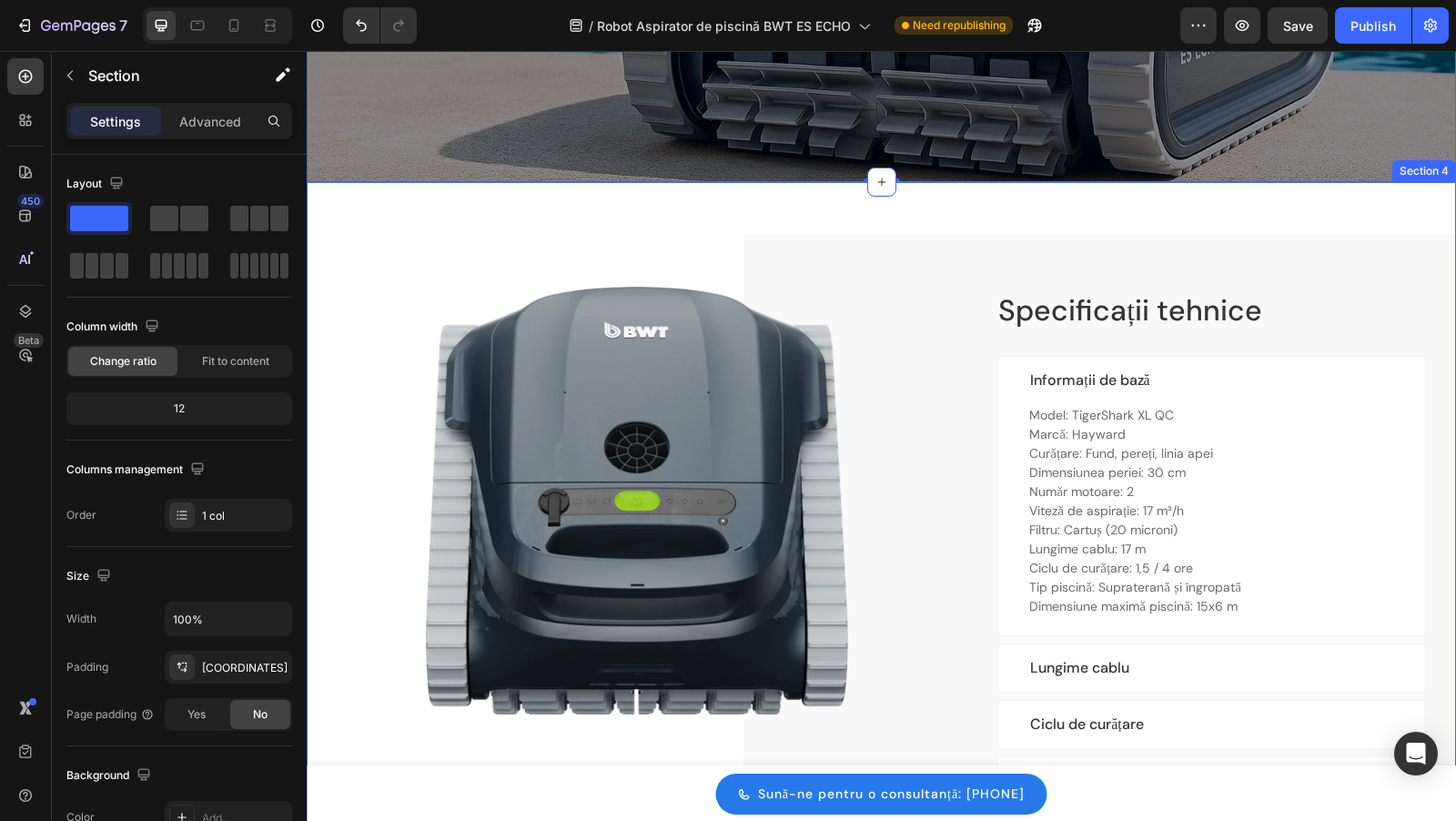 click on "Specificații tehnice Heading Image Specificații tehnice Heading Informații de bază Model: TigerShark XL QC Marcă: Hayward Curățare: Fund, pereți, linia apei Dimensiunea periei: 30 cm Număr motoare: 2 Viteză de aspirație: 17 m³/h Filtru: Cartuș (20 microni) Lungime cablu: 17 m Ciclu de curățare: 1,5 / 4 ore Tip piscină: Supraterană și îngropată Dimensiune maximă piscină: 15x6 m Text block Row Lungime cablu Ciclu de curățare Compatibilitate piscină Accordion Row Section 4" at bounding box center (881, 522) 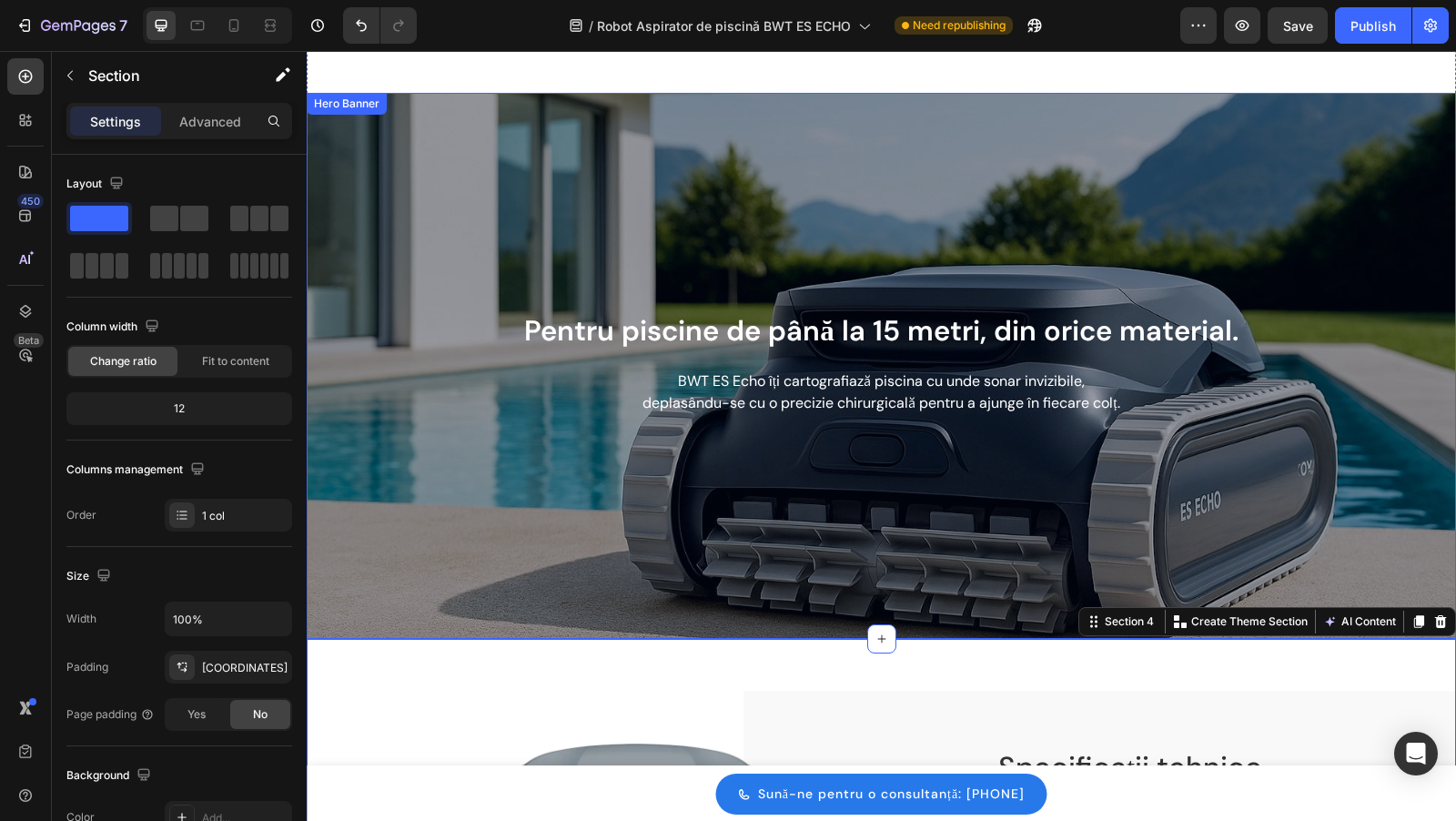 scroll, scrollTop: 3243, scrollLeft: 0, axis: vertical 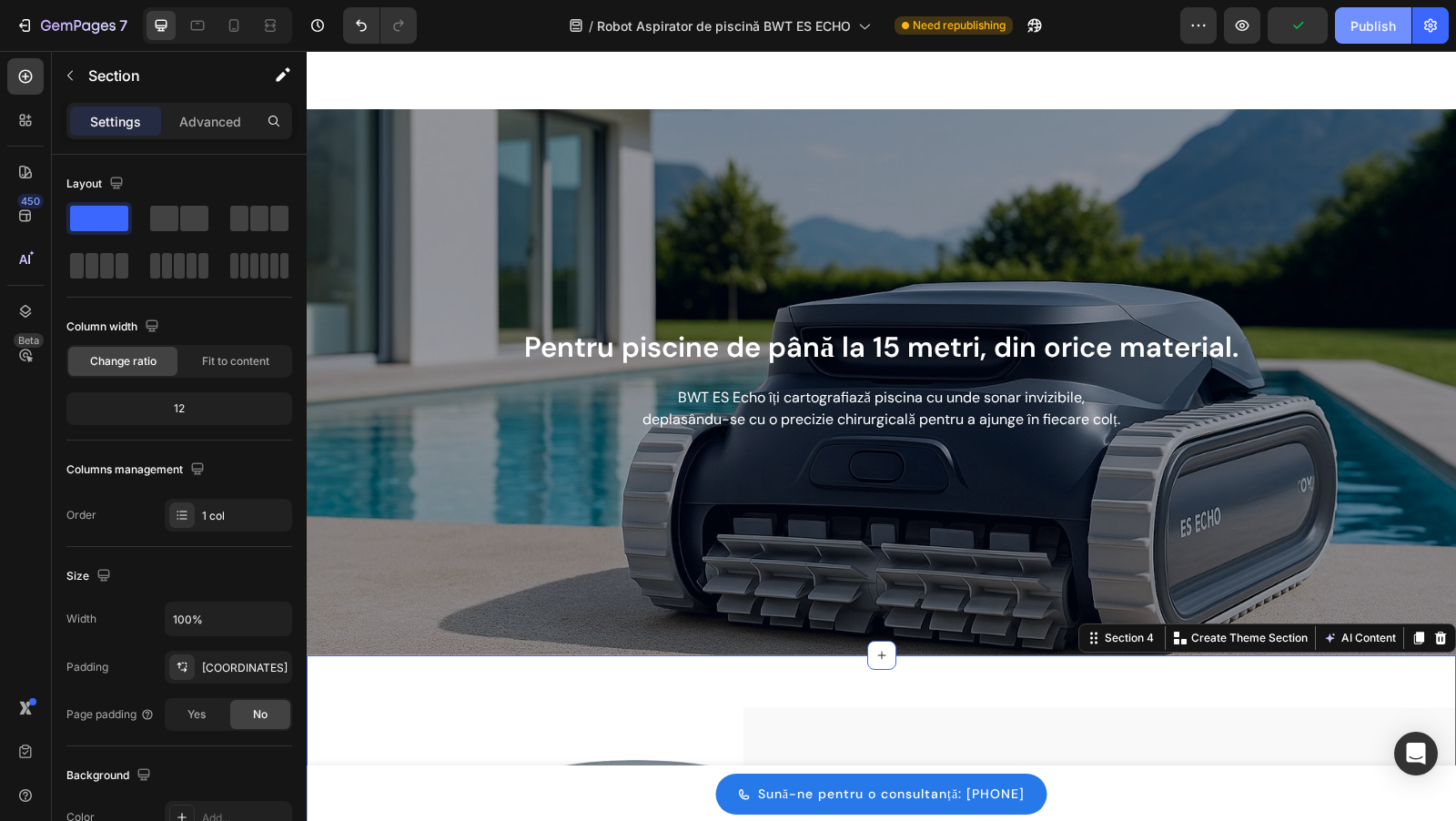 click on "Publish" at bounding box center (1373, 25) 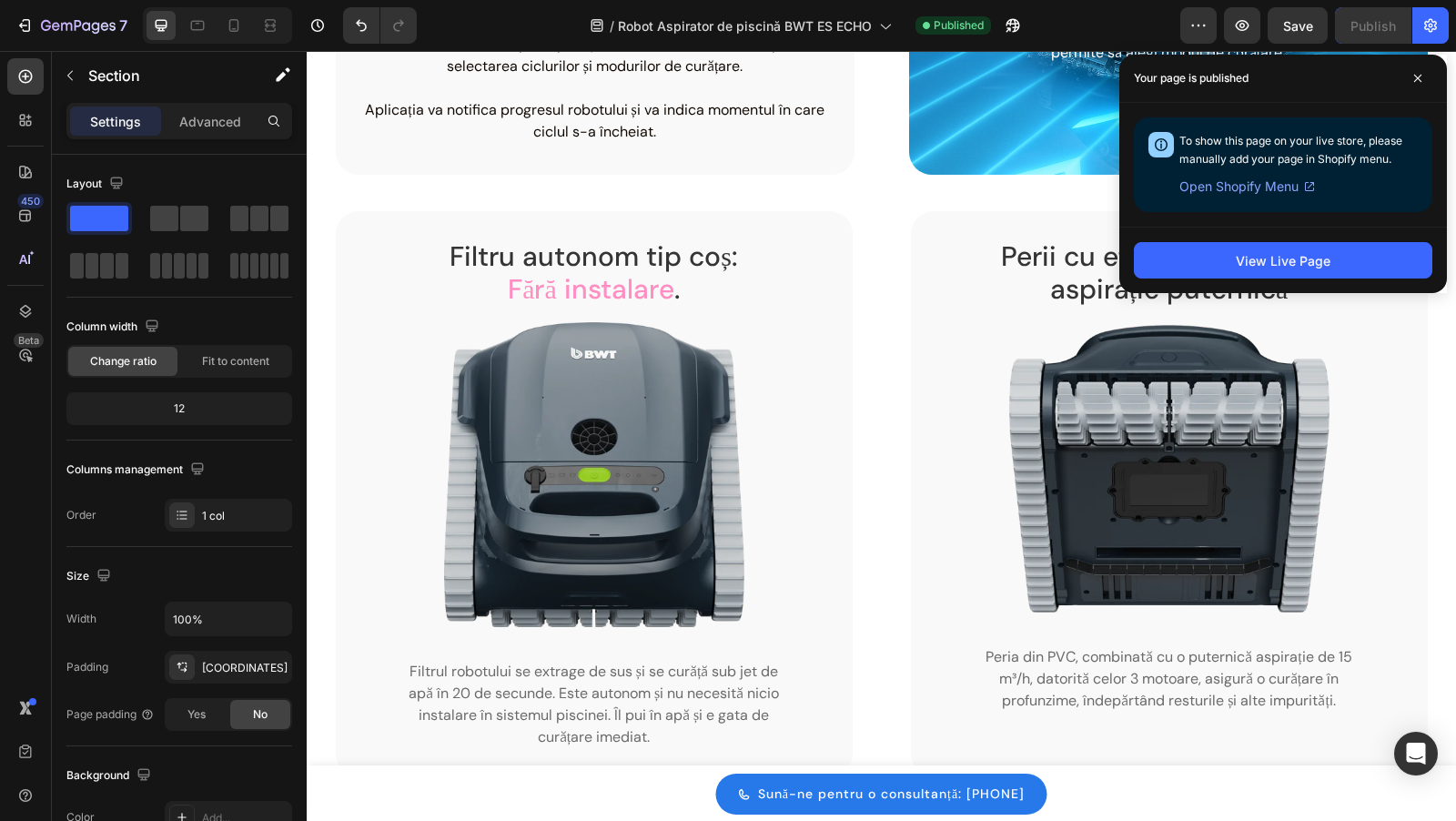 scroll, scrollTop: 2448, scrollLeft: 0, axis: vertical 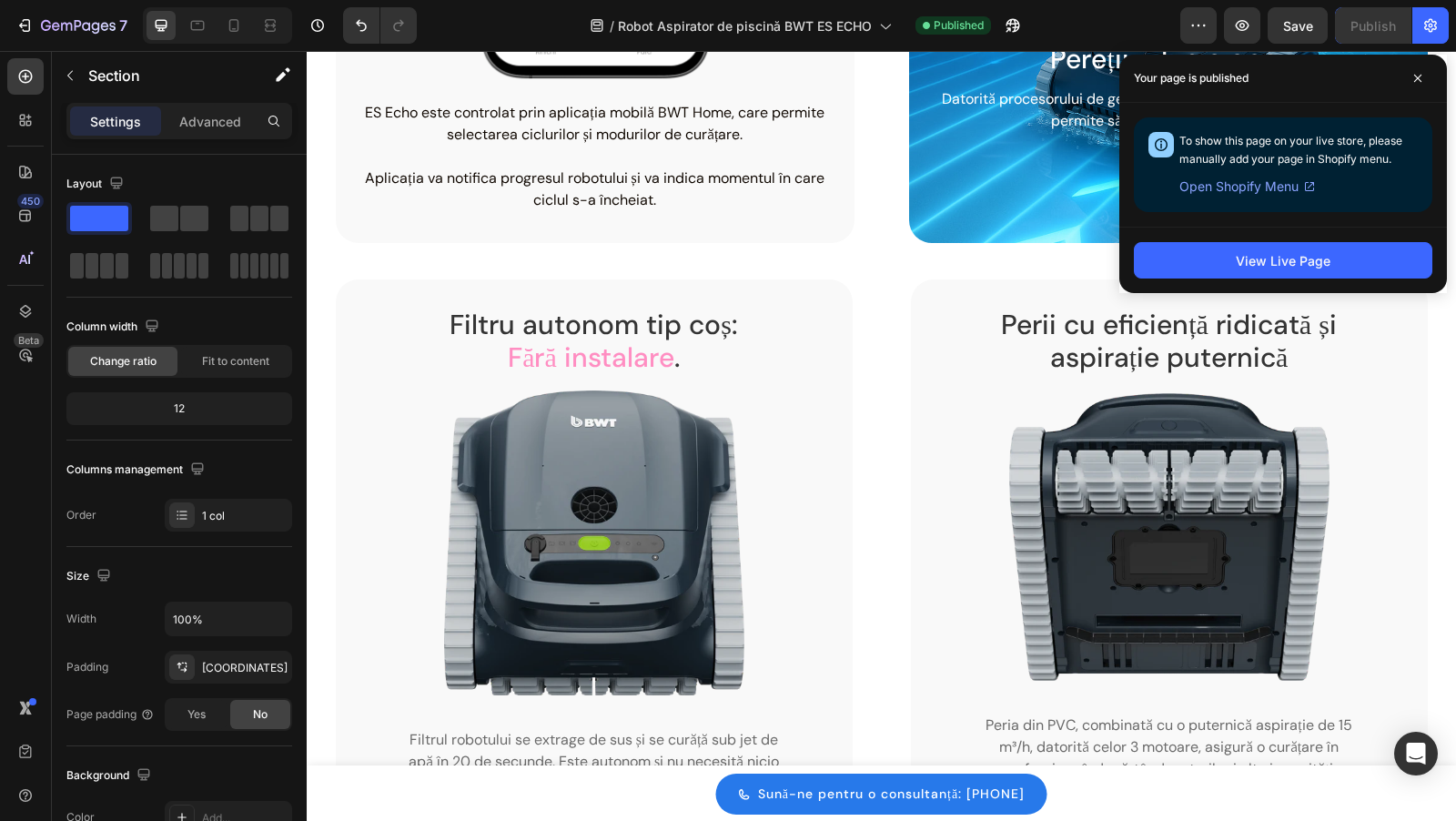 click at bounding box center [1169, 537] 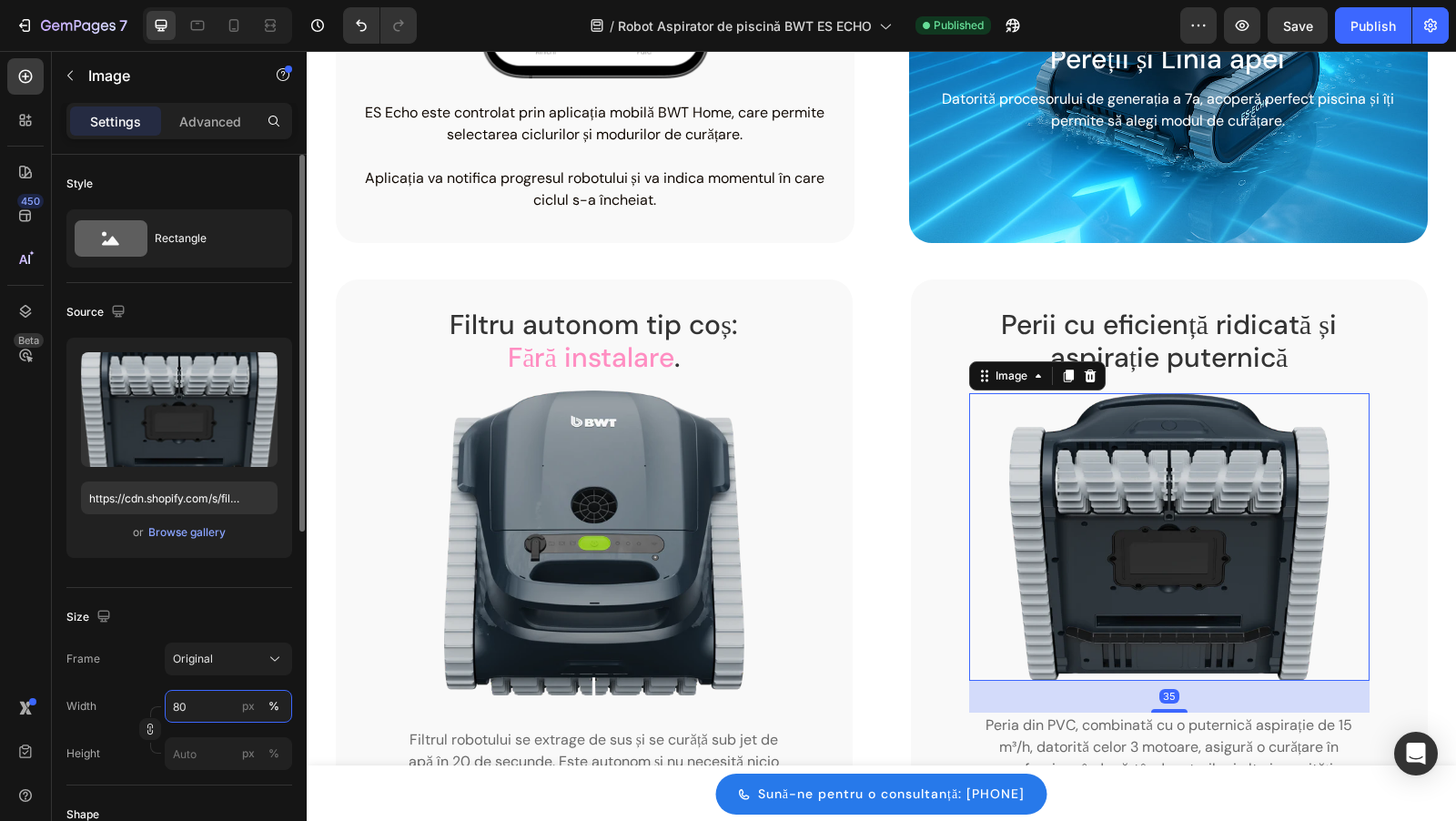 click on "80" at bounding box center [228, 706] 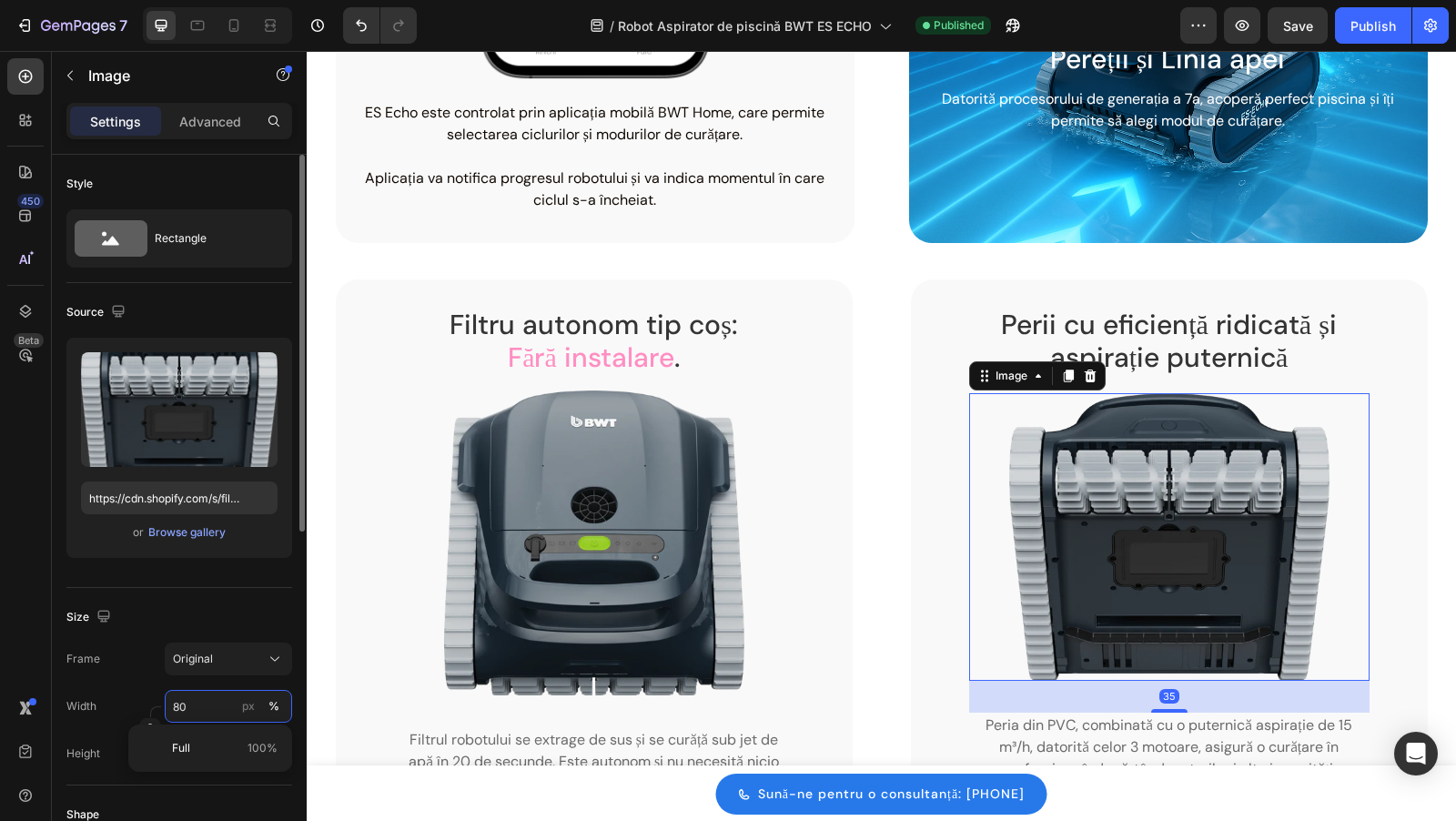 click on "80" at bounding box center [228, 706] 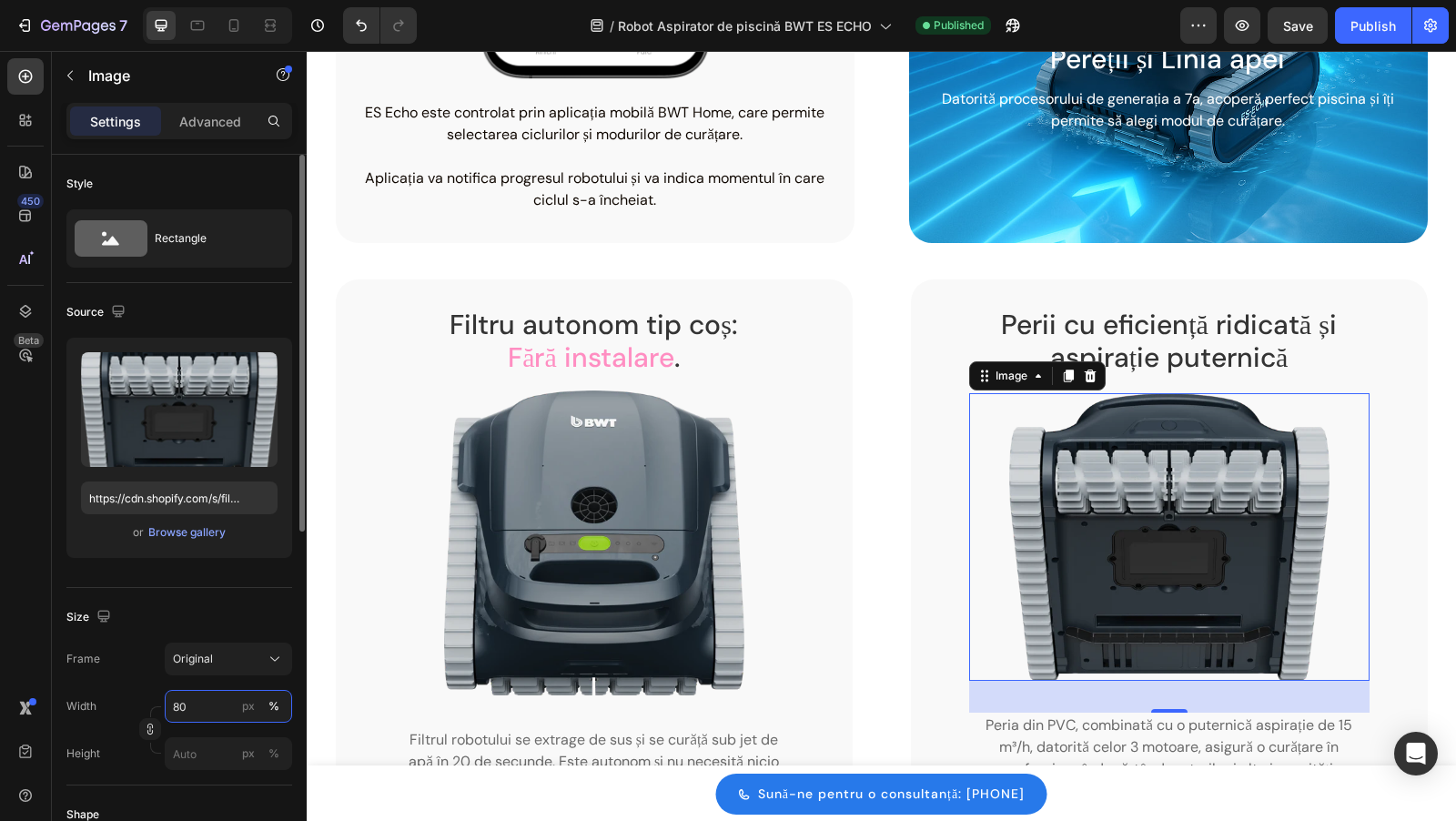drag, startPoint x: 180, startPoint y: 706, endPoint x: 168, endPoint y: 706, distance: 12 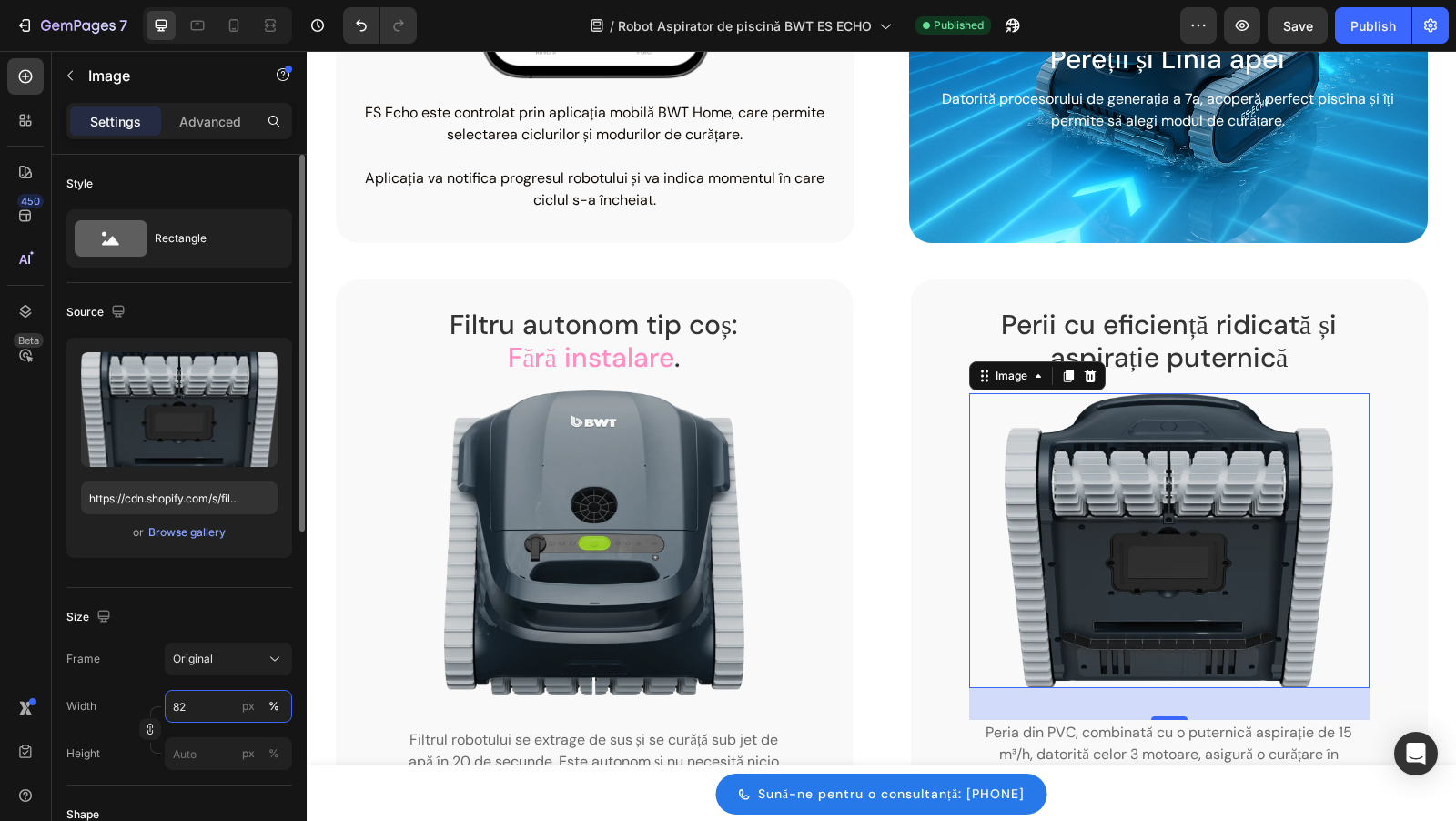 type on "83" 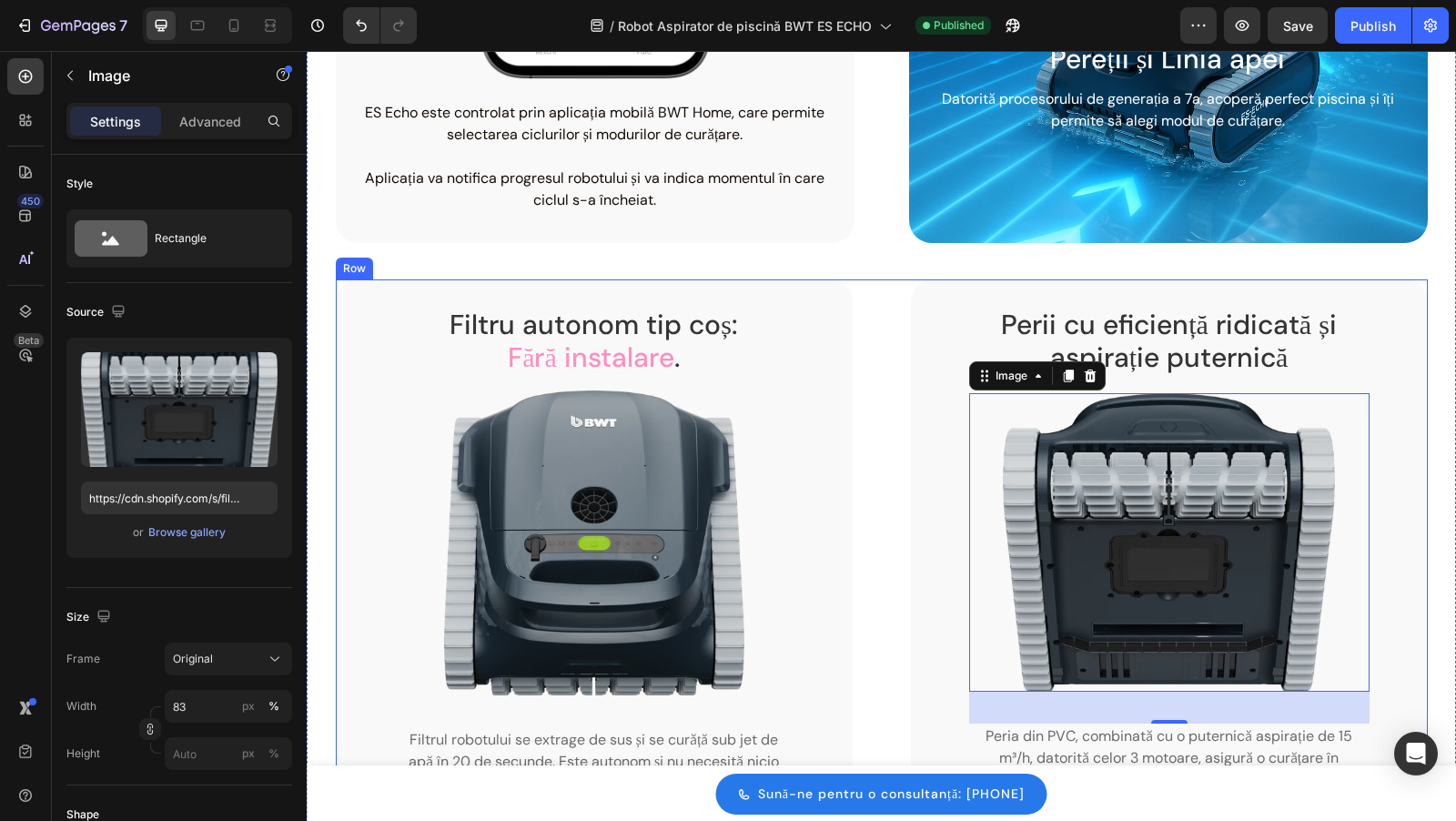click on "Filtru autonom tip coș:  Fără instalare . Heading Image Filtrul robotului se extrage de sus și se curăță sub jet de apă în 20 de secunde. Este autonom și nu necesită nicio instalare în sistemul piscinei. Îl pui în apă și e gata de curățare imediat. Text block Row Perii cu eficiență ridicată și aspirație puternică Heading Image   35 Peria din PVC, combinată cu o puternică aspirație de 15 m³/h, datorită celor 3 motoare, asigură o curățare în profunzime, îndepărtând resturile și alte impurități. Text block Row Row" at bounding box center (882, 563) 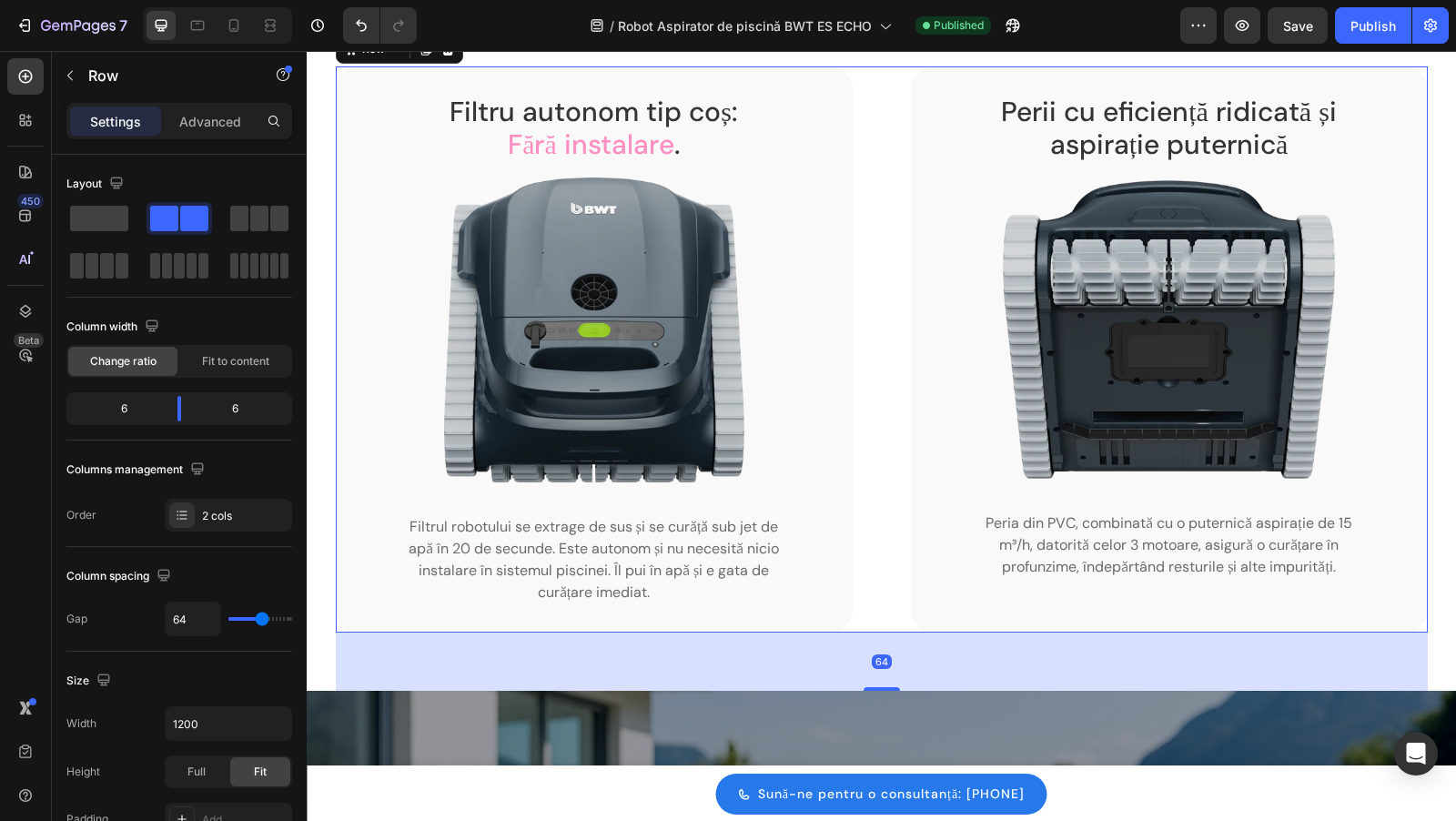 scroll, scrollTop: 2689, scrollLeft: 0, axis: vertical 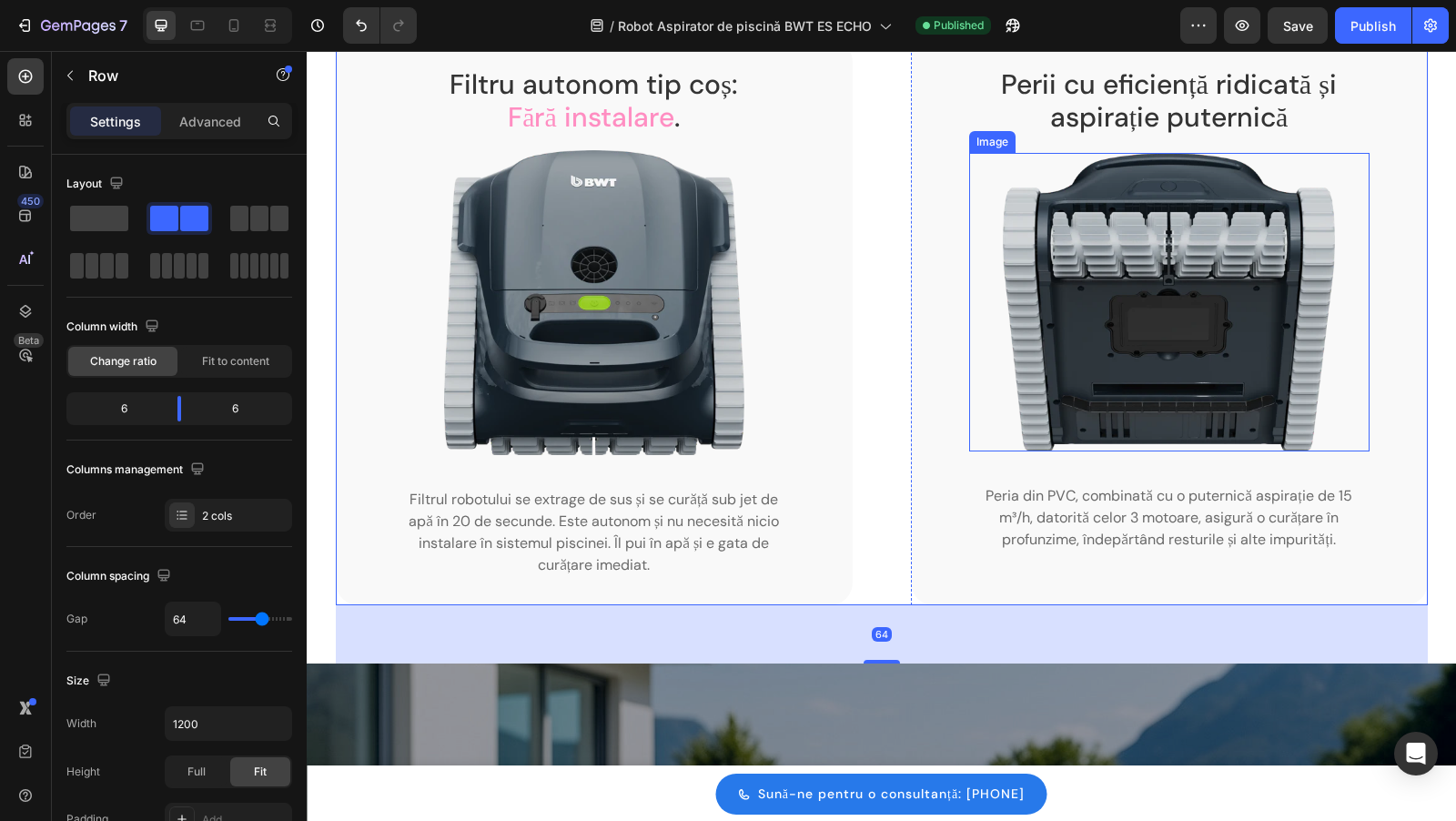 click at bounding box center [1168, 302] 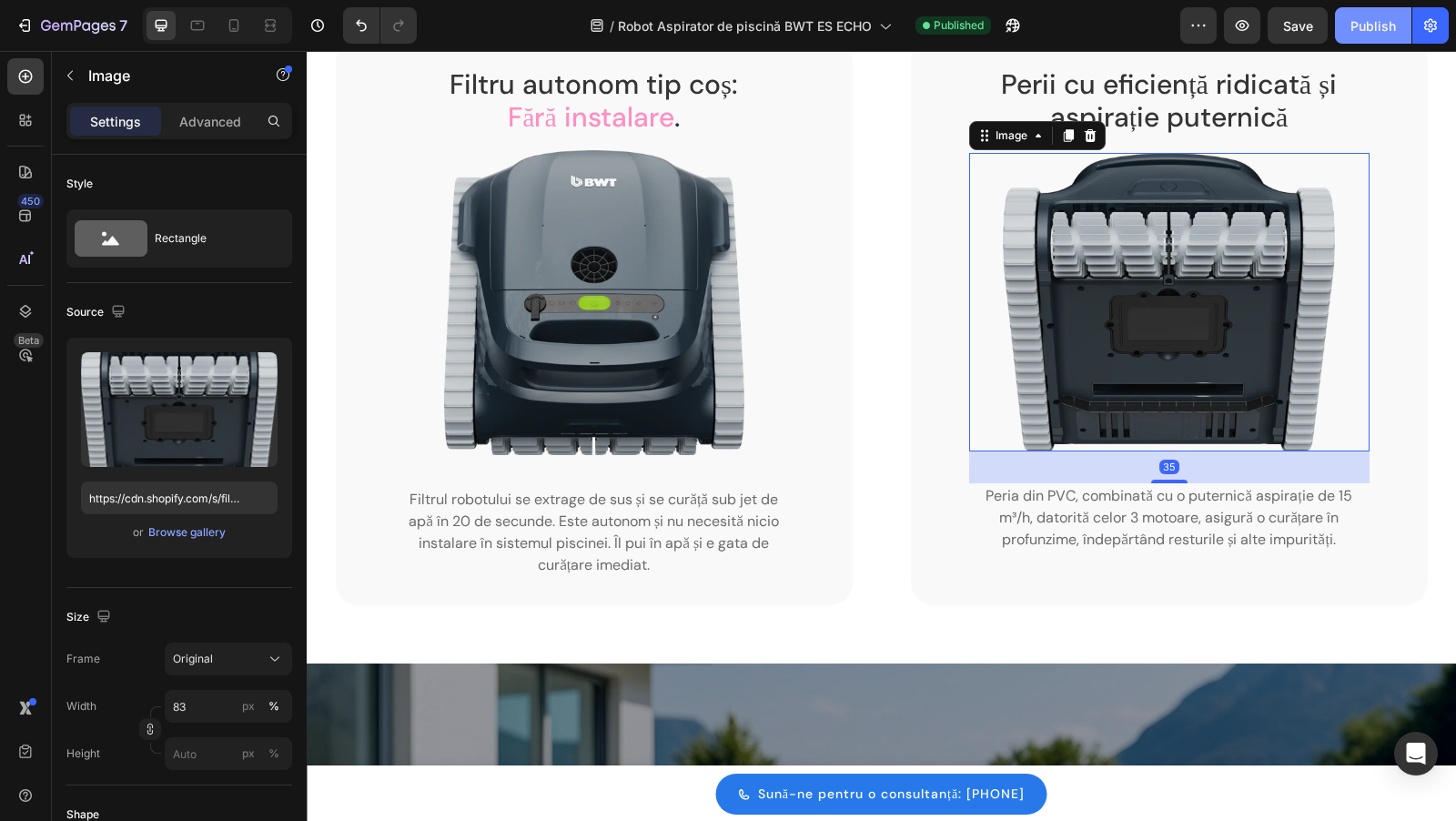 click on "Publish" 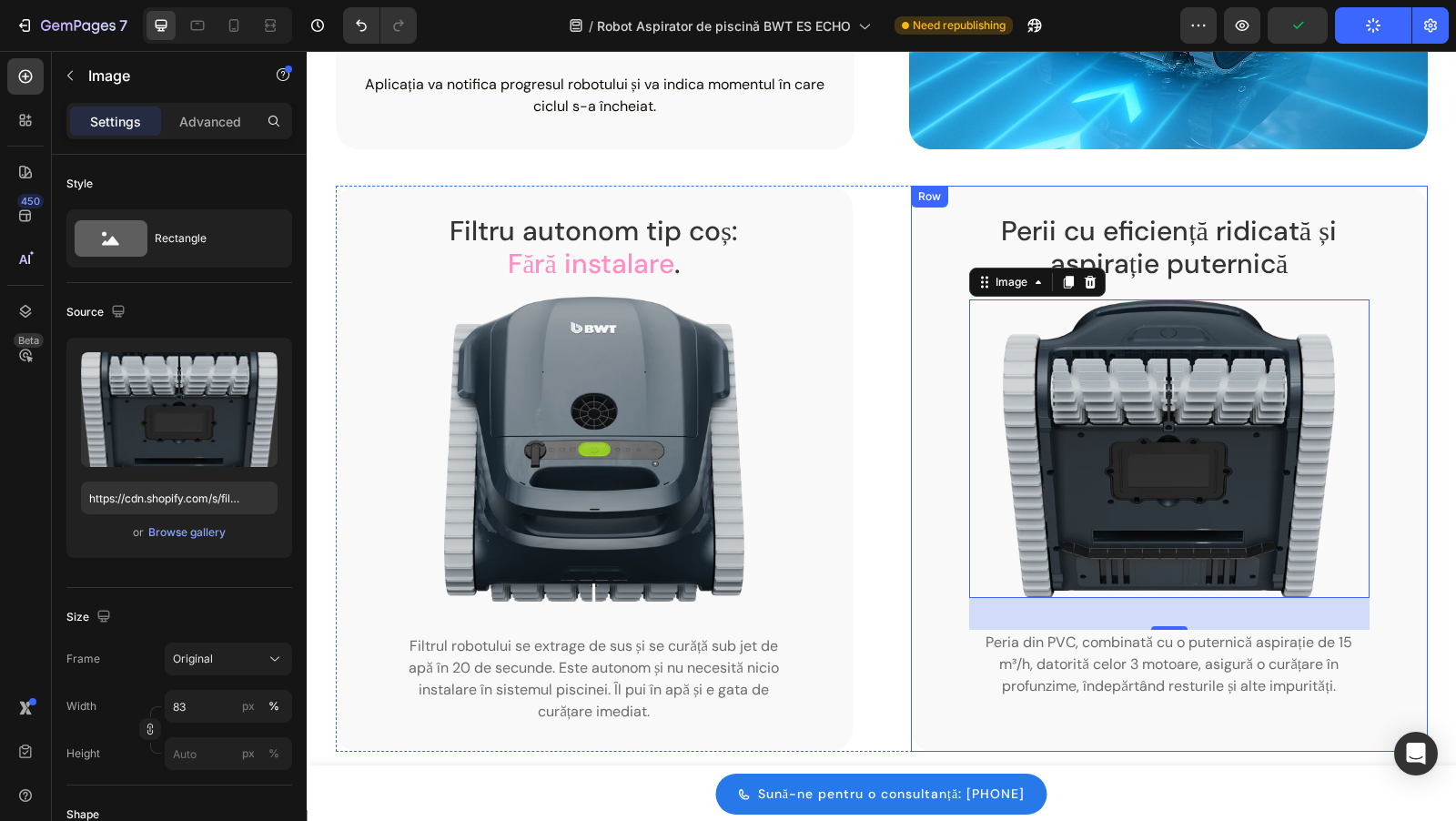 scroll, scrollTop: 2513, scrollLeft: 0, axis: vertical 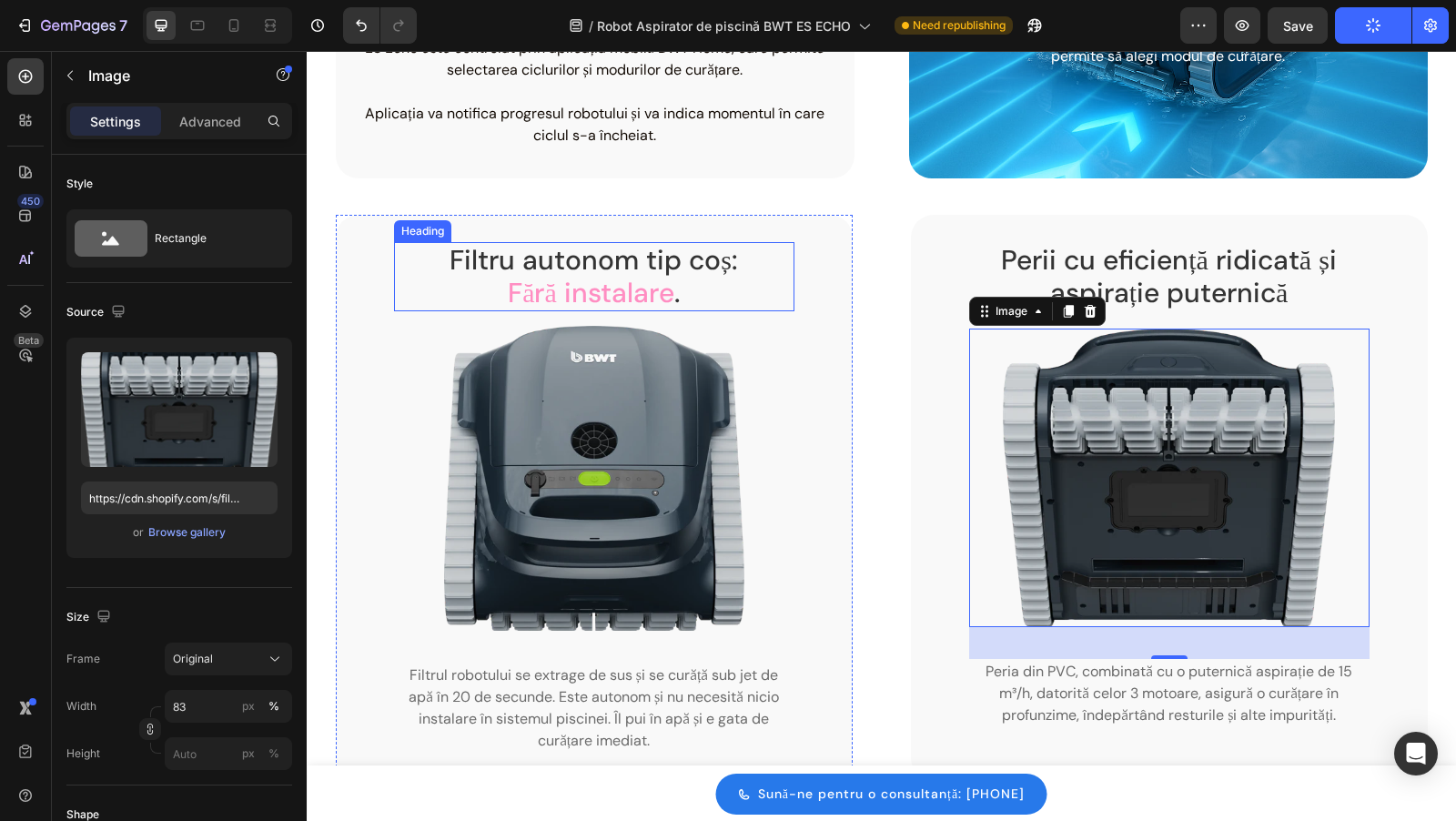 click on "Fără instalare" at bounding box center (591, 292) 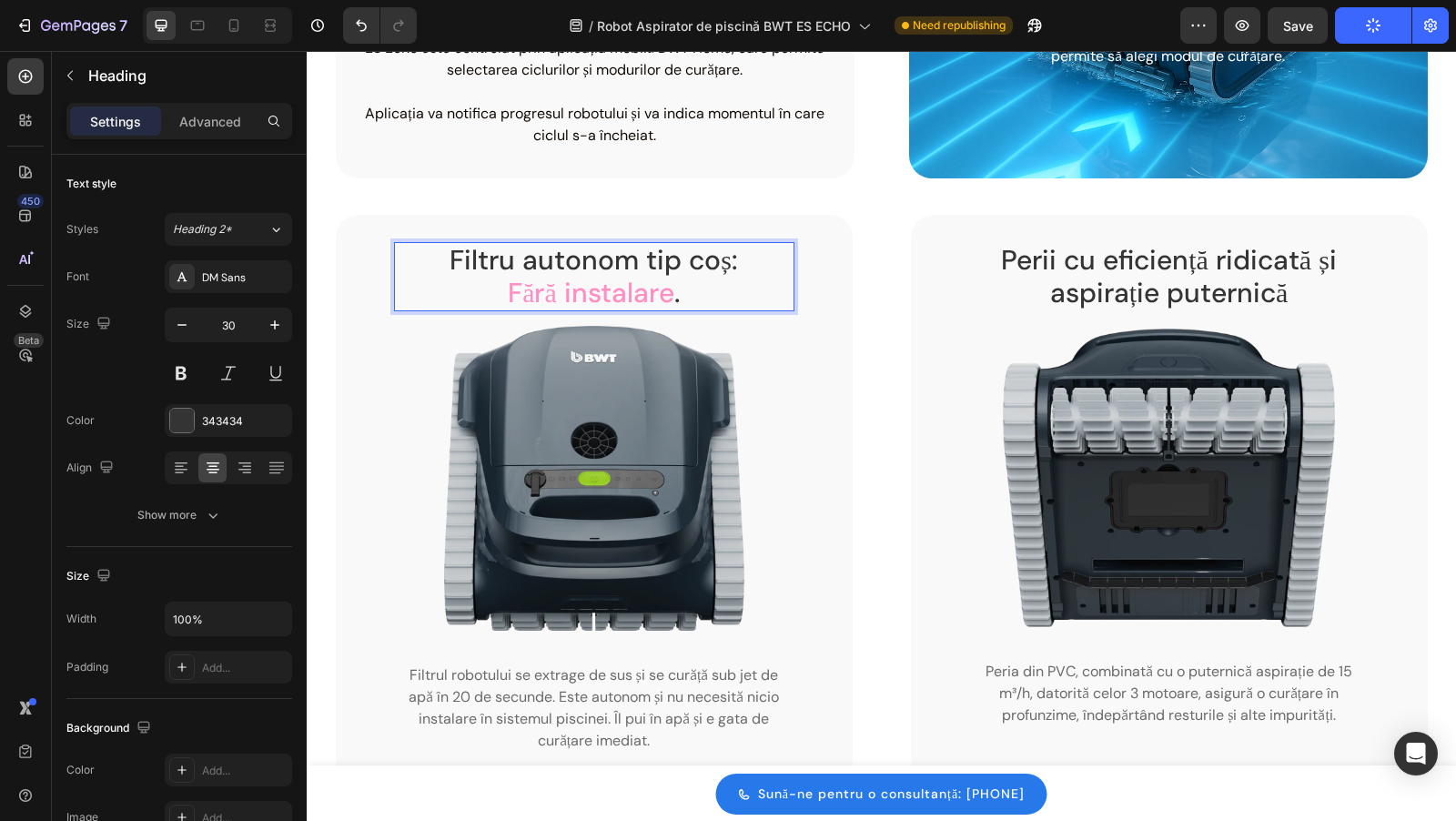 drag, startPoint x: 516, startPoint y: 290, endPoint x: 492, endPoint y: 290, distance: 24 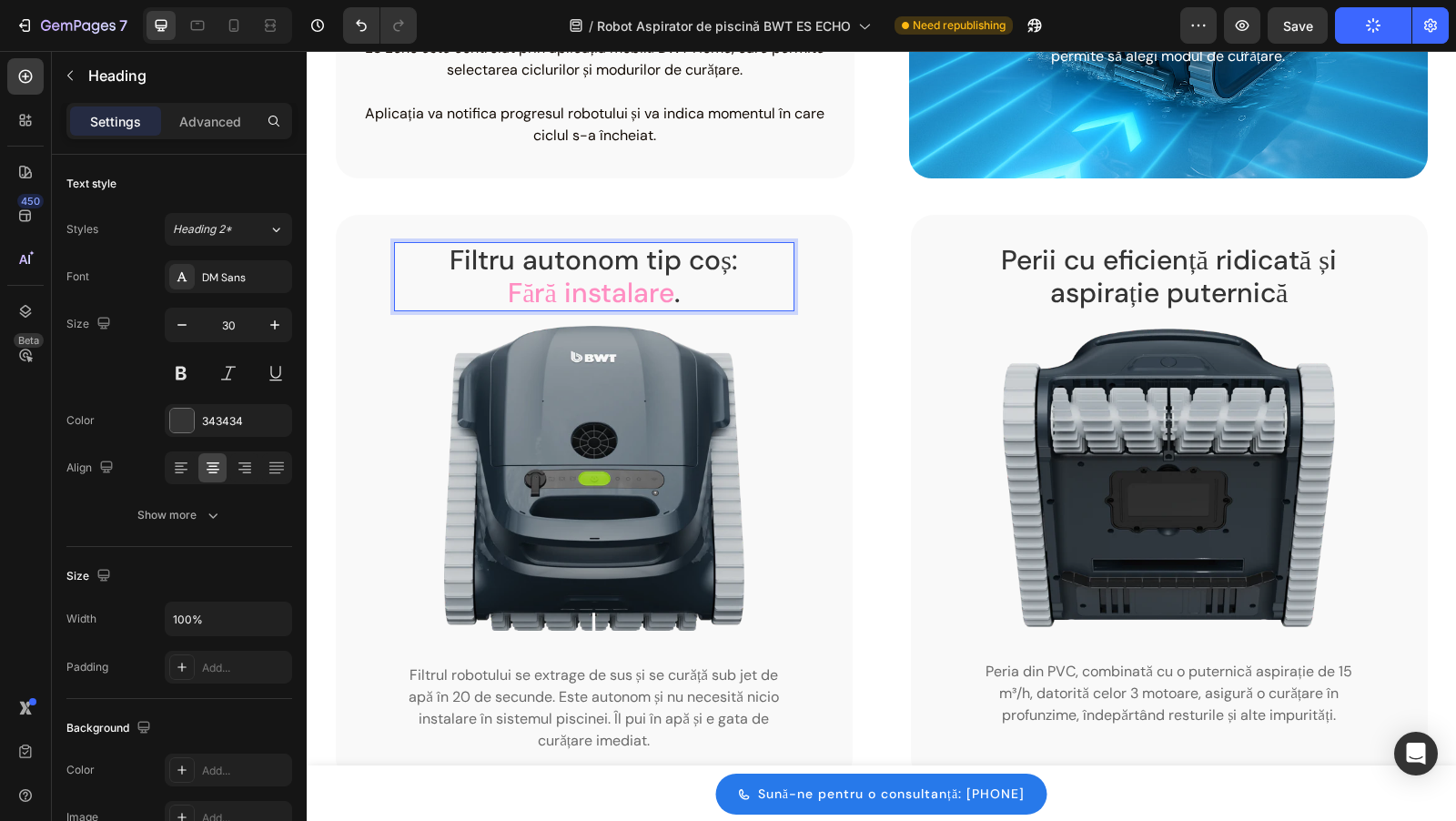click on "Filtru autonom tip coș:  Fără instalare ." at bounding box center (594, 277) 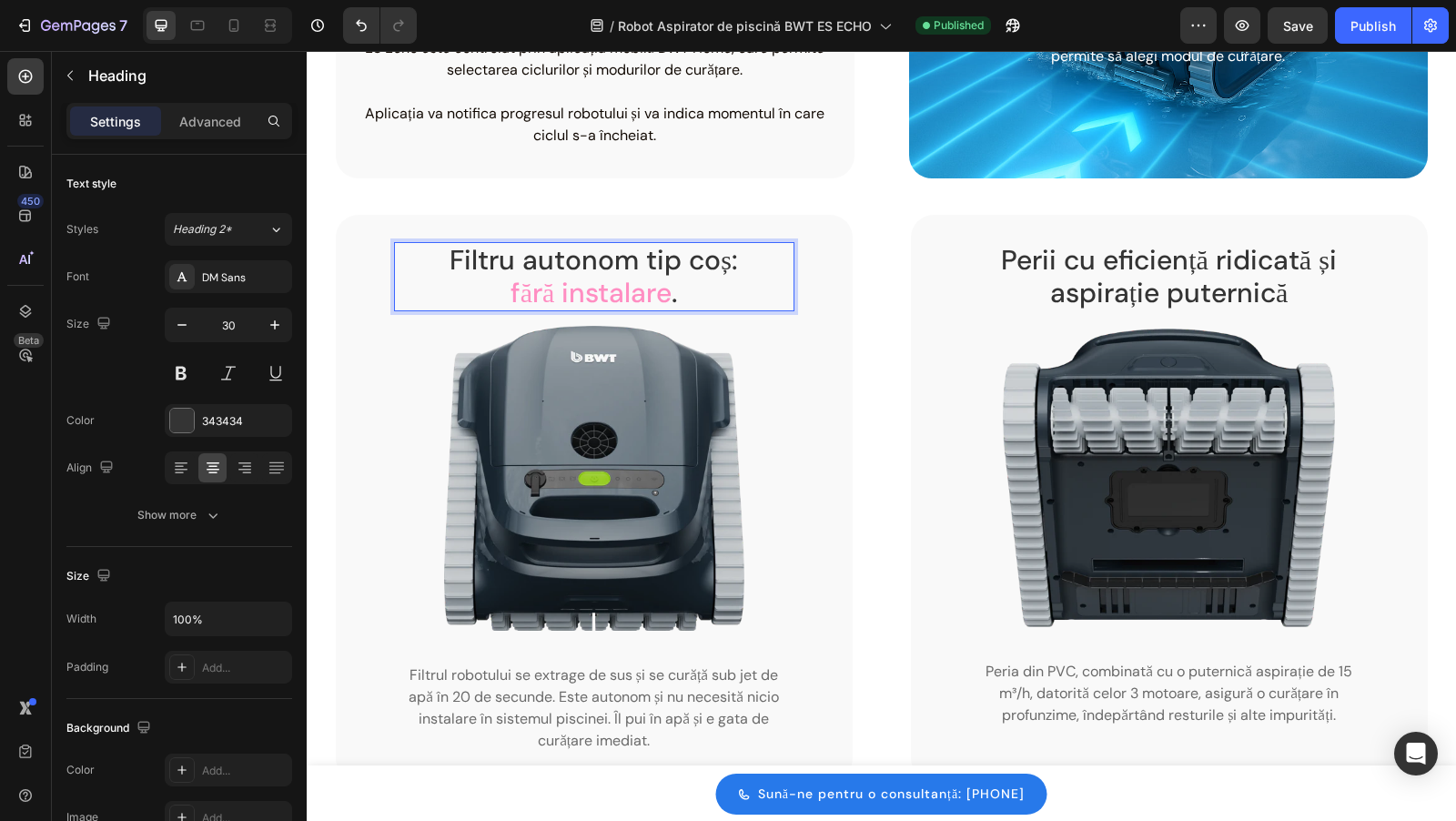 click on "Filtru autonom tip coș:  fără instalare ." at bounding box center [594, 277] 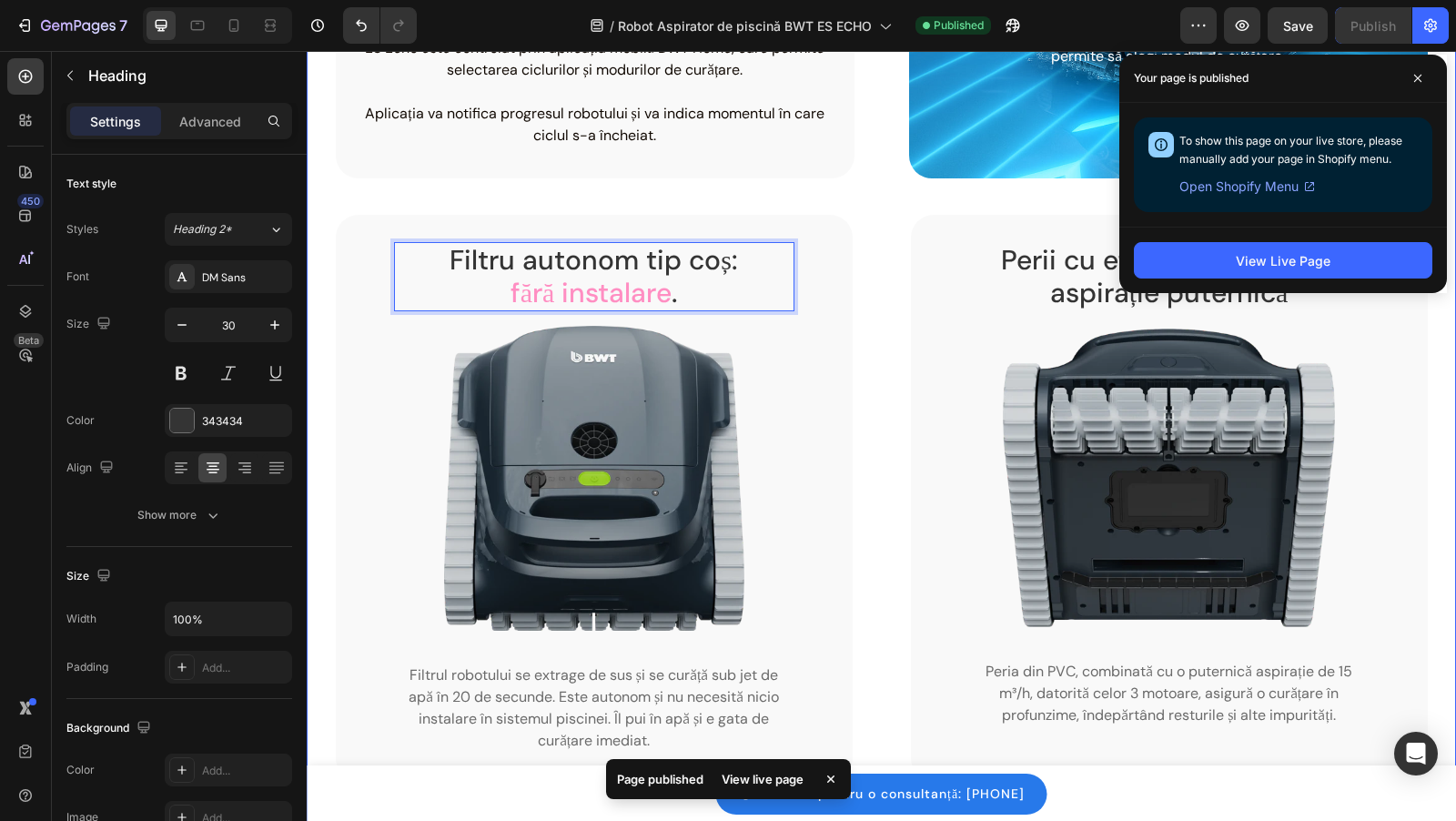 click on "Aplicație WiFi: Control de la distanță și actualizări software. Heading Image ES Echo este controlat prin aplicația mobilă BWT Home, care permite selectarea ciclurilor și modurilor de curățare.   Aplicația va notifica progresul robotului și va indica momentul în care ciclul s-a încheiat. Text block Row Giroscop și Senzor cu Ultrasunete Heading Pentru a detecta forma piscinei și a calcula cele mai eficiente trasee, evitând obstacolele și maximizând acoperirea. Text block Row Curăță Fundul,  Pereții și Linia apei Heading Datorită procesorului de generația a 7a, acoperă perfect piscina și îți permite să alegi modul de curățare. Text block Row Row Filtru autonom tip coș:  fără instalare . Heading   16 Image Filtrul robotului se extrage de sus și se curăță sub jet de apă în 20 de secunde. Este autonom și nu necesită nicio instalare în sistemul piscinei. Îl pui în apă și e gata de curățare imediat. Text block Row Heading Image Text block Row Row Heading" at bounding box center [881, 413] 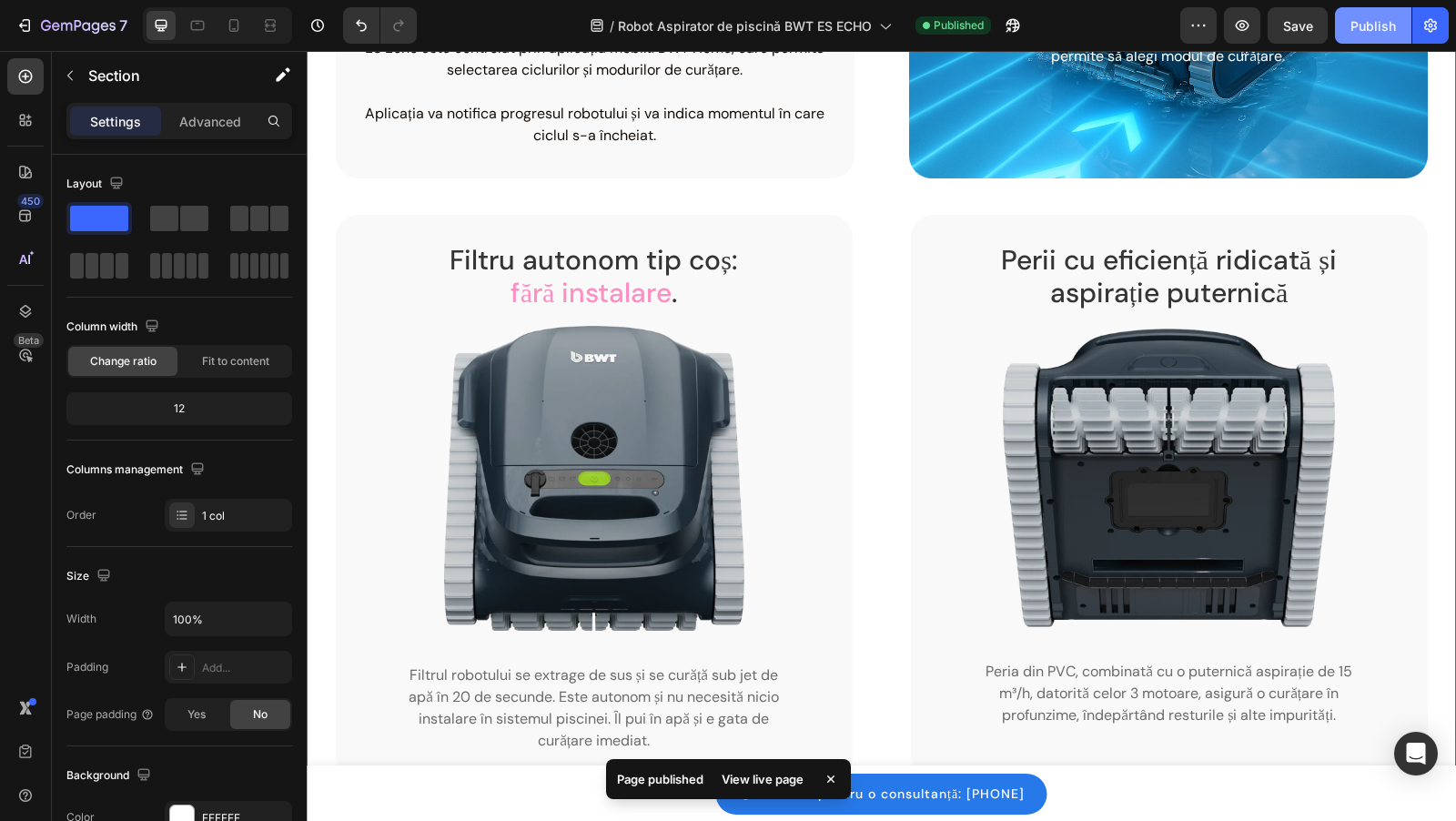 click on "Publish" at bounding box center [1373, 25] 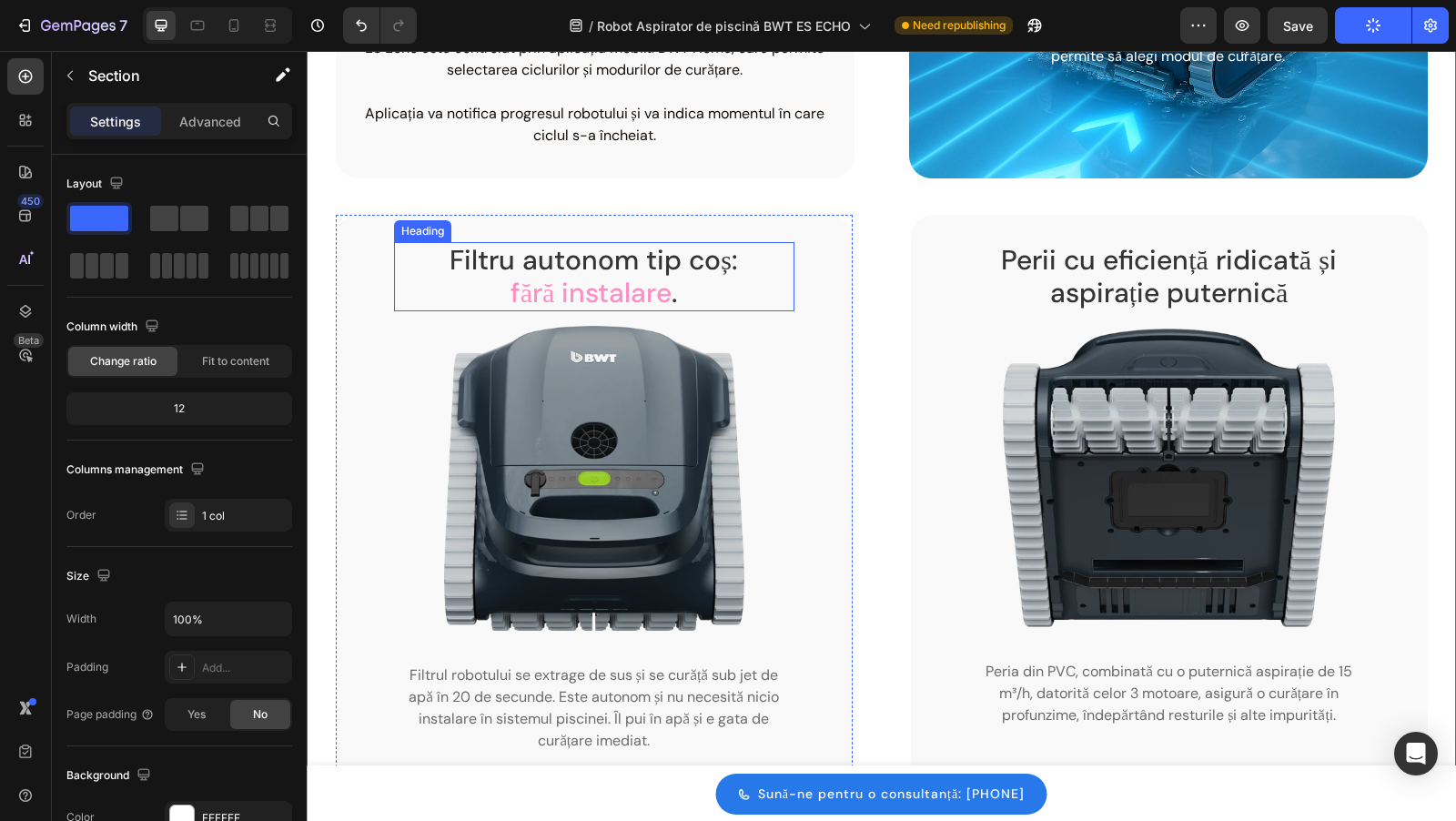 click on "fără instalare" at bounding box center (592, 292) 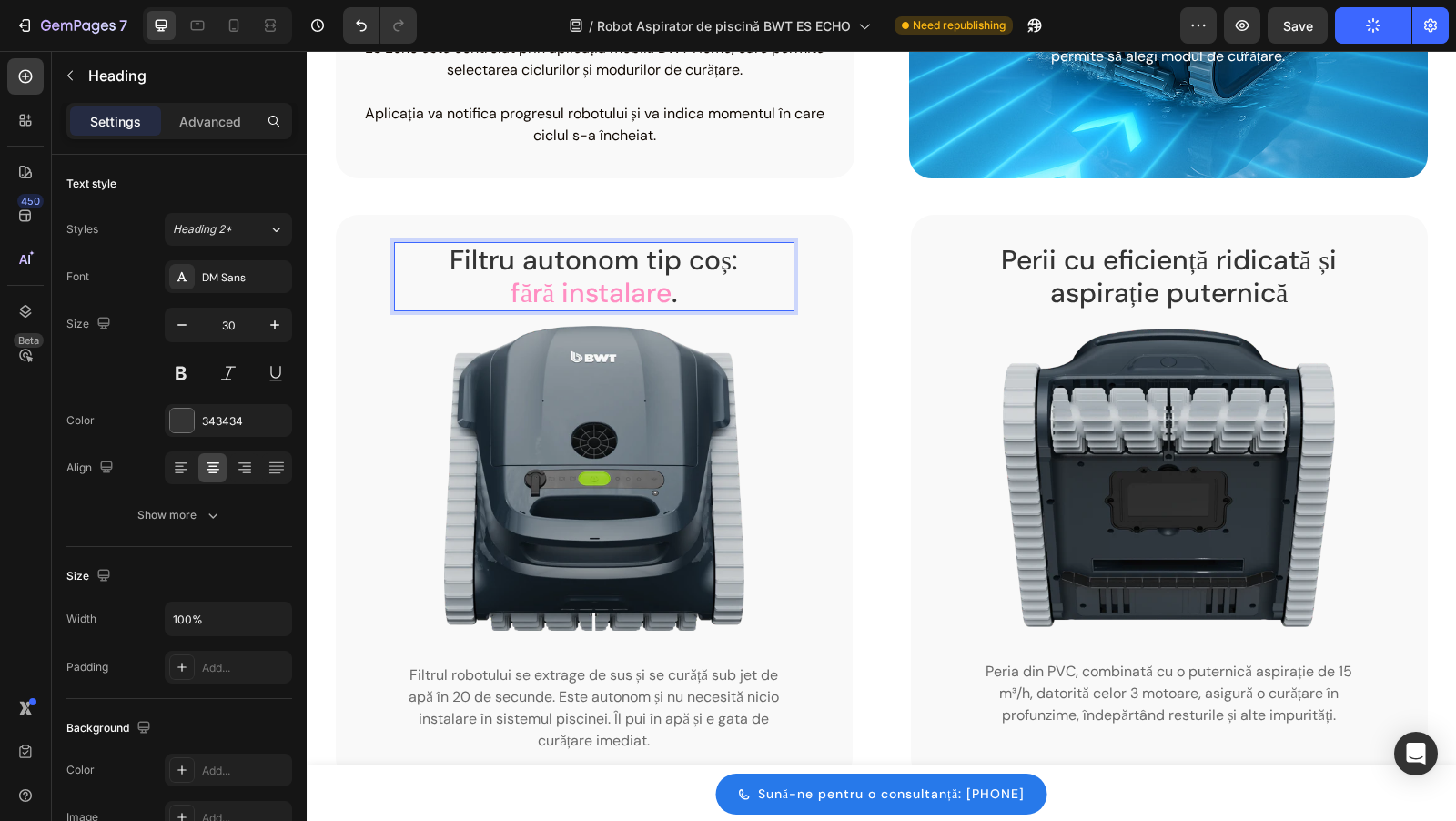 click on "fără instalare" at bounding box center (592, 292) 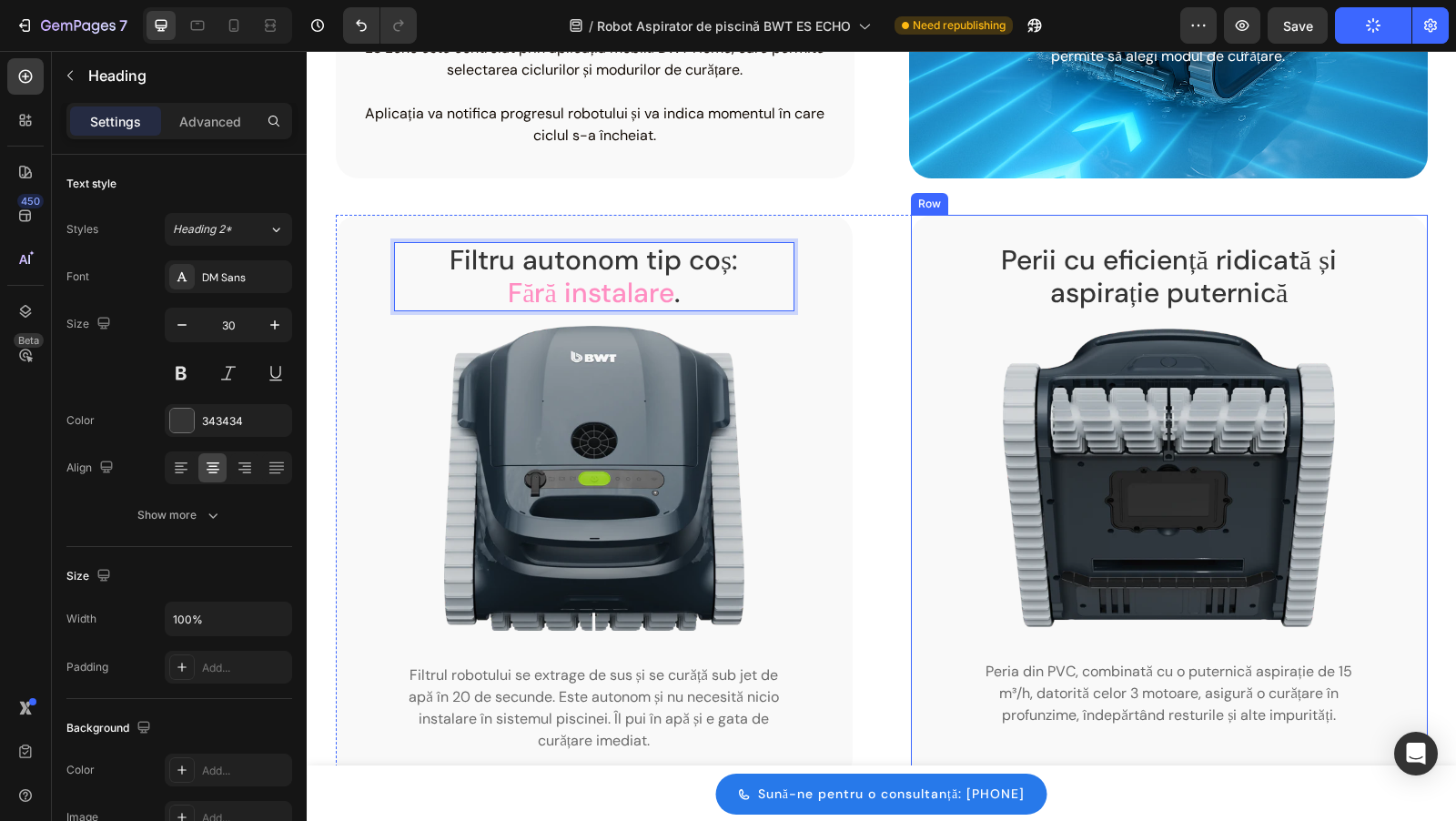 click on "Perii cu eficiență ridicată și aspirație puternică" at bounding box center (1169, 277) 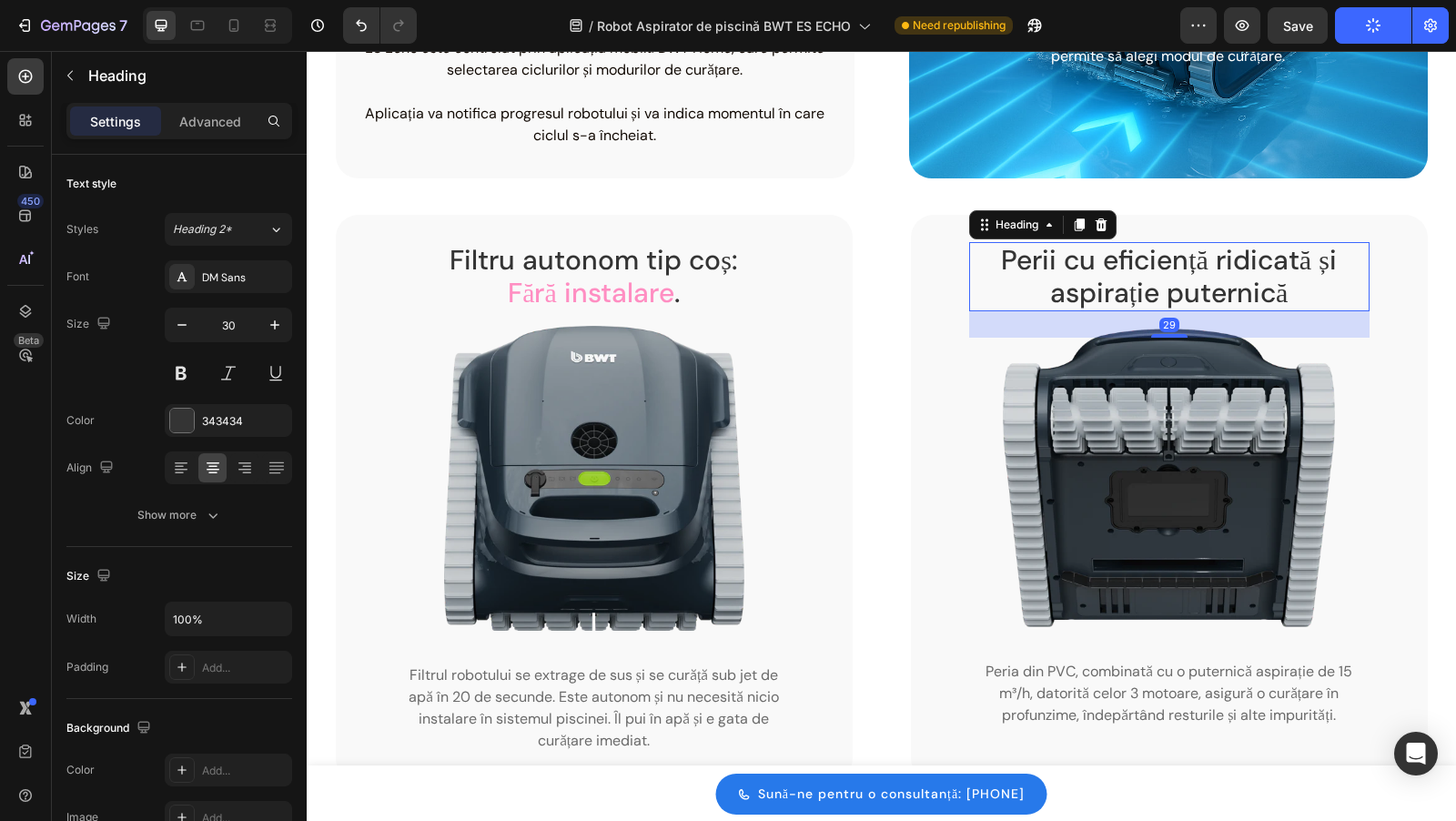 click 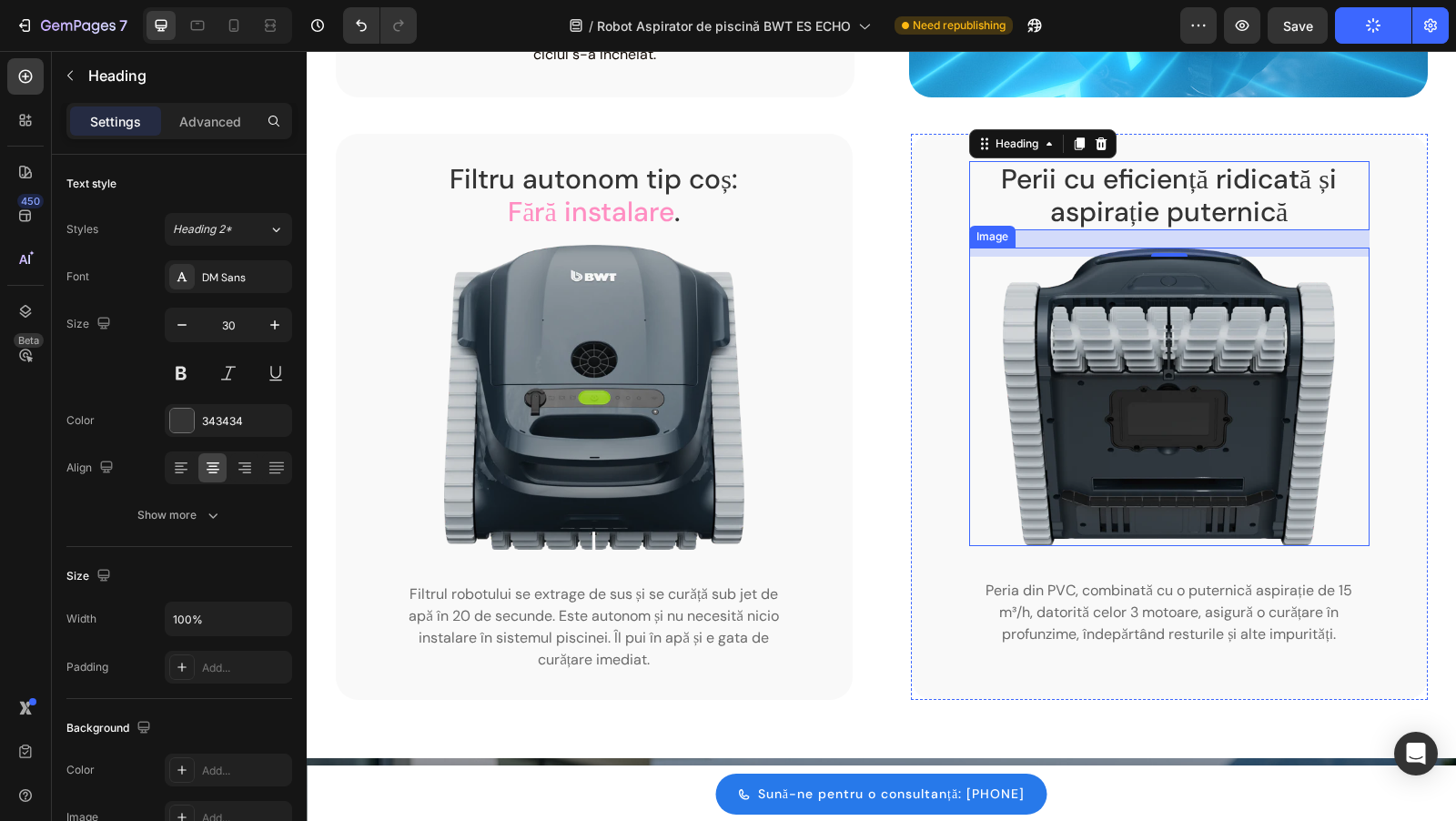 scroll, scrollTop: 2645, scrollLeft: 0, axis: vertical 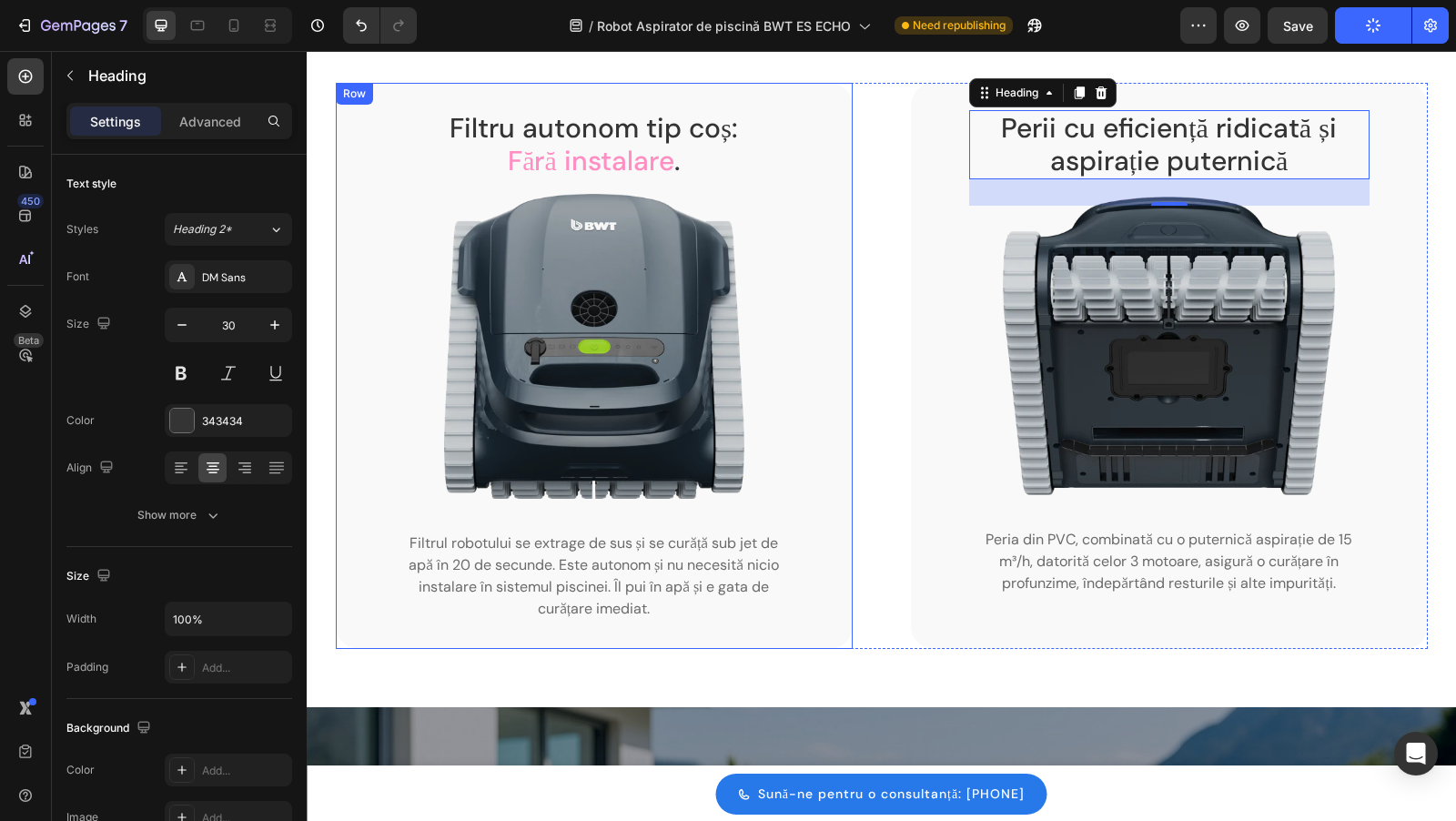 click on "Filtrul robotului se extrage de sus și se curăță sub jet de apă în 20 de secunde. Este autonom și nu necesită nicio instalare în sistemul piscinei. Îl pui în apă și e gata de curățare imediat." at bounding box center [593, 575] 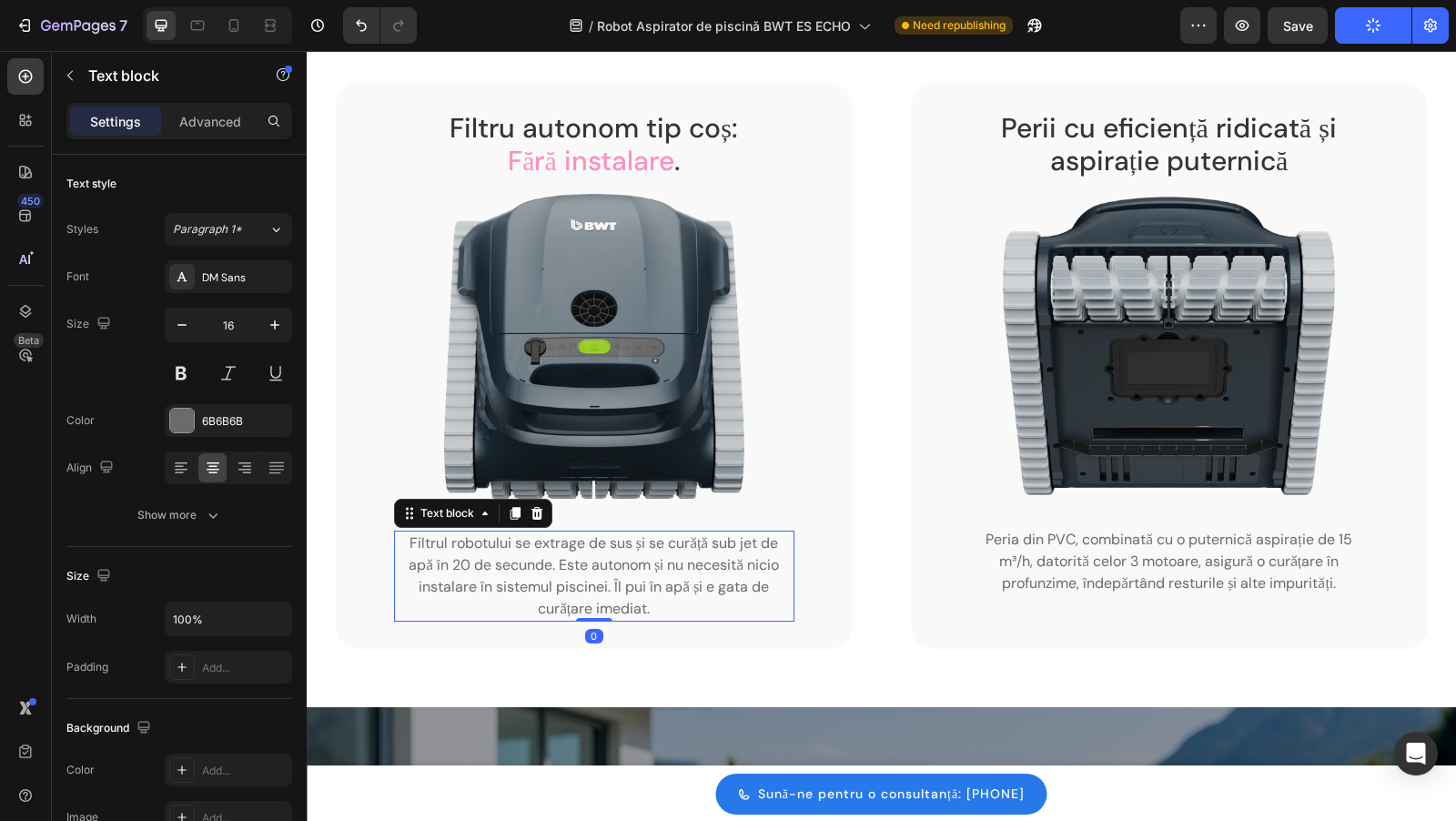 click on "Filtrul robotului se extrage de sus și se curăță sub jet de apă în 20 de secunde. Este autonom și nu necesită nicio instalare în sistemul piscinei. Îl pui în apă și e gata de curățare imediat." at bounding box center (593, 575) 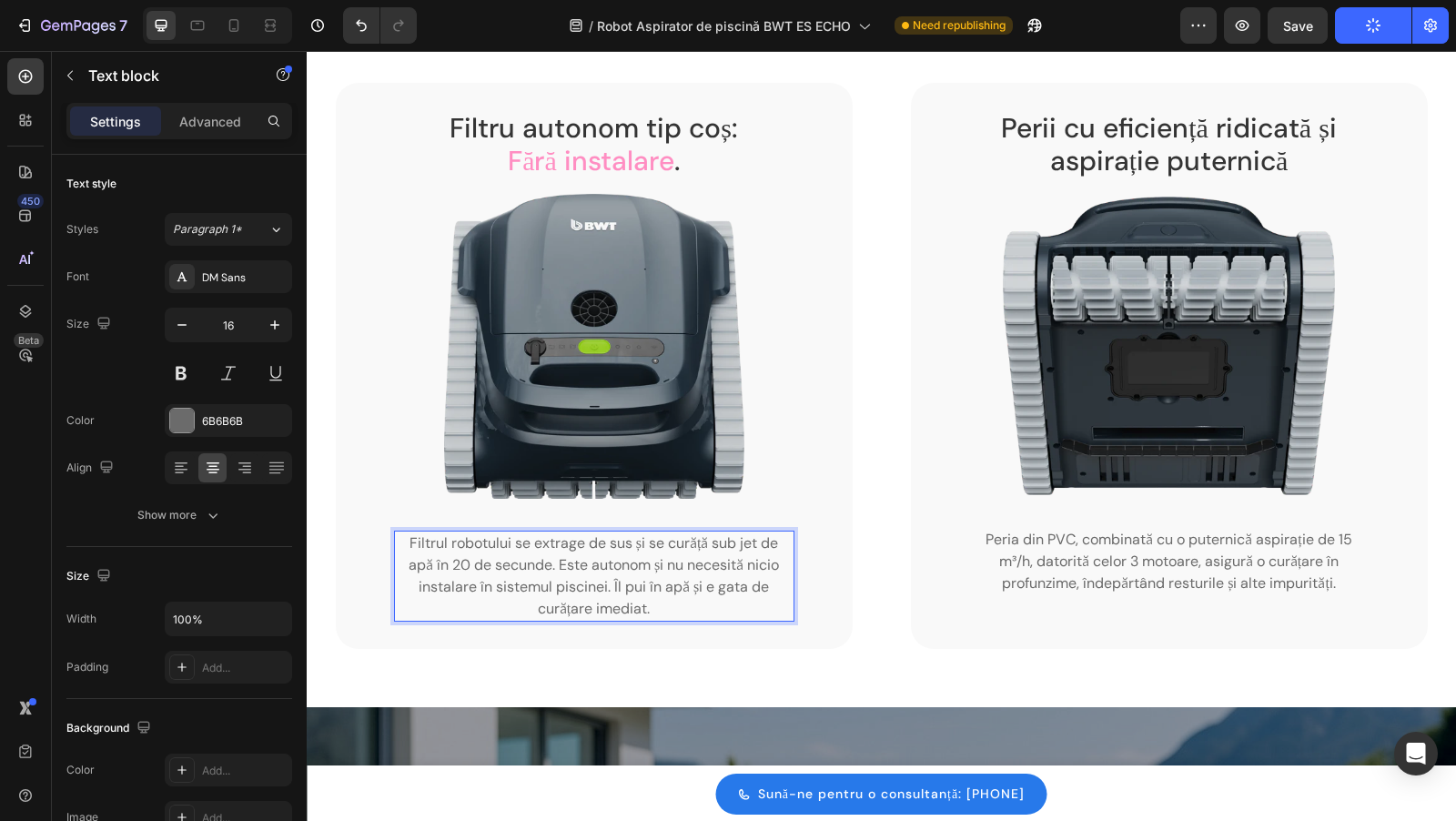 click on "Filtrul robotului se extrage de sus și se curăță sub jet de apă în 20 de secunde. Este autonom și nu necesită nicio instalare în sistemul piscinei. Îl pui în apă și e gata de curățare imediat." at bounding box center [594, 576] 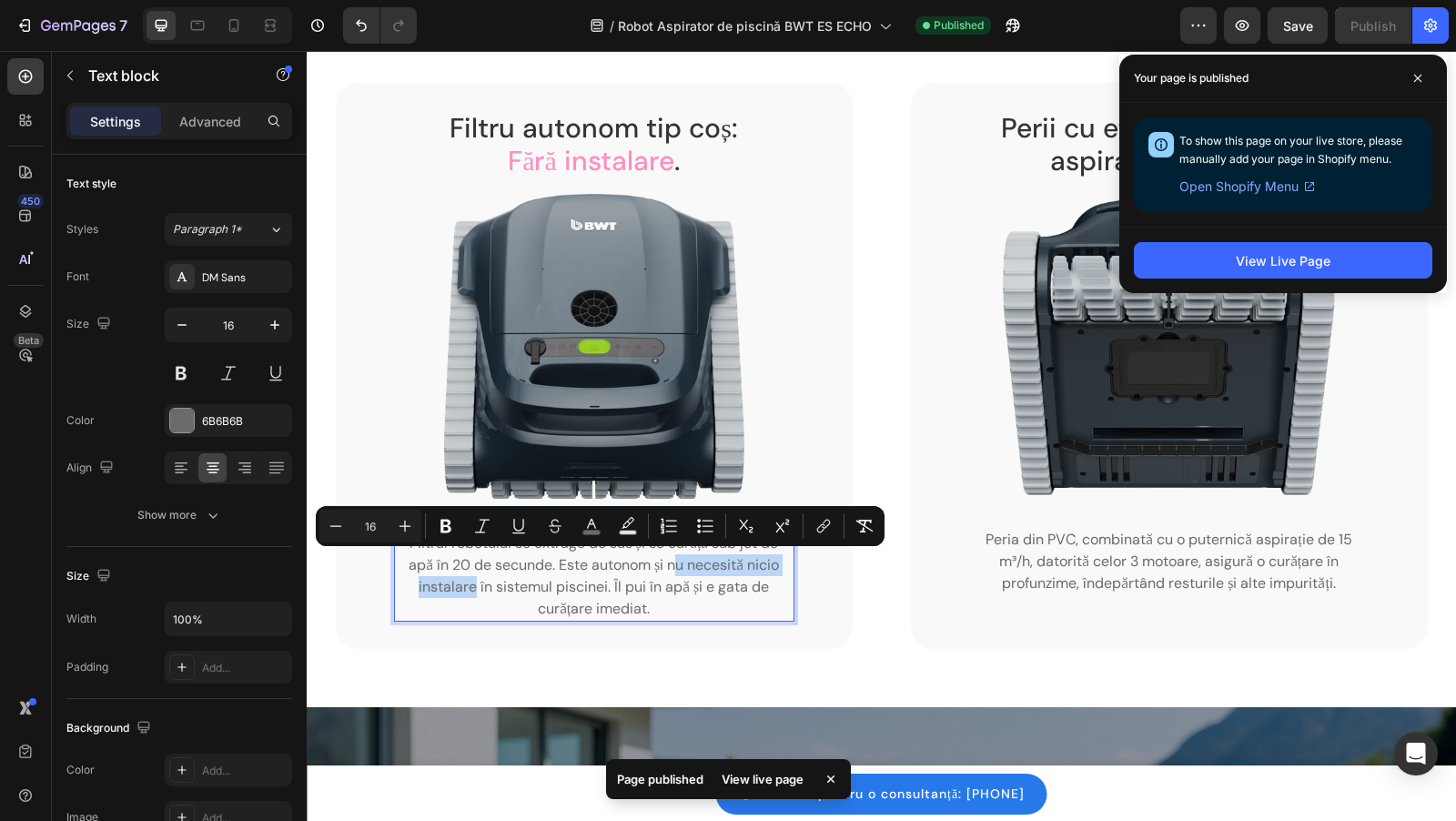 drag, startPoint x: 674, startPoint y: 568, endPoint x: 474, endPoint y: 587, distance: 201 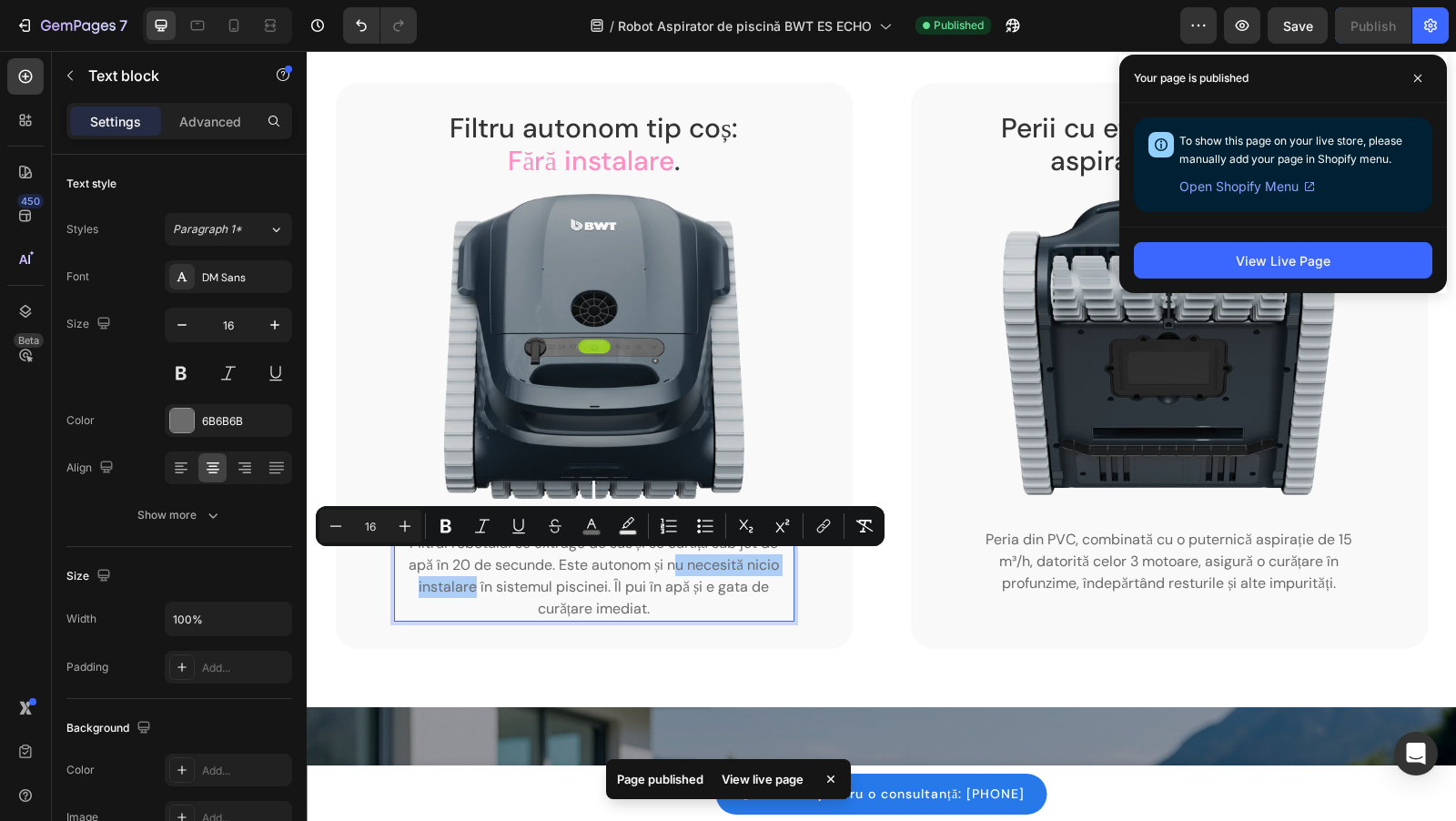 click 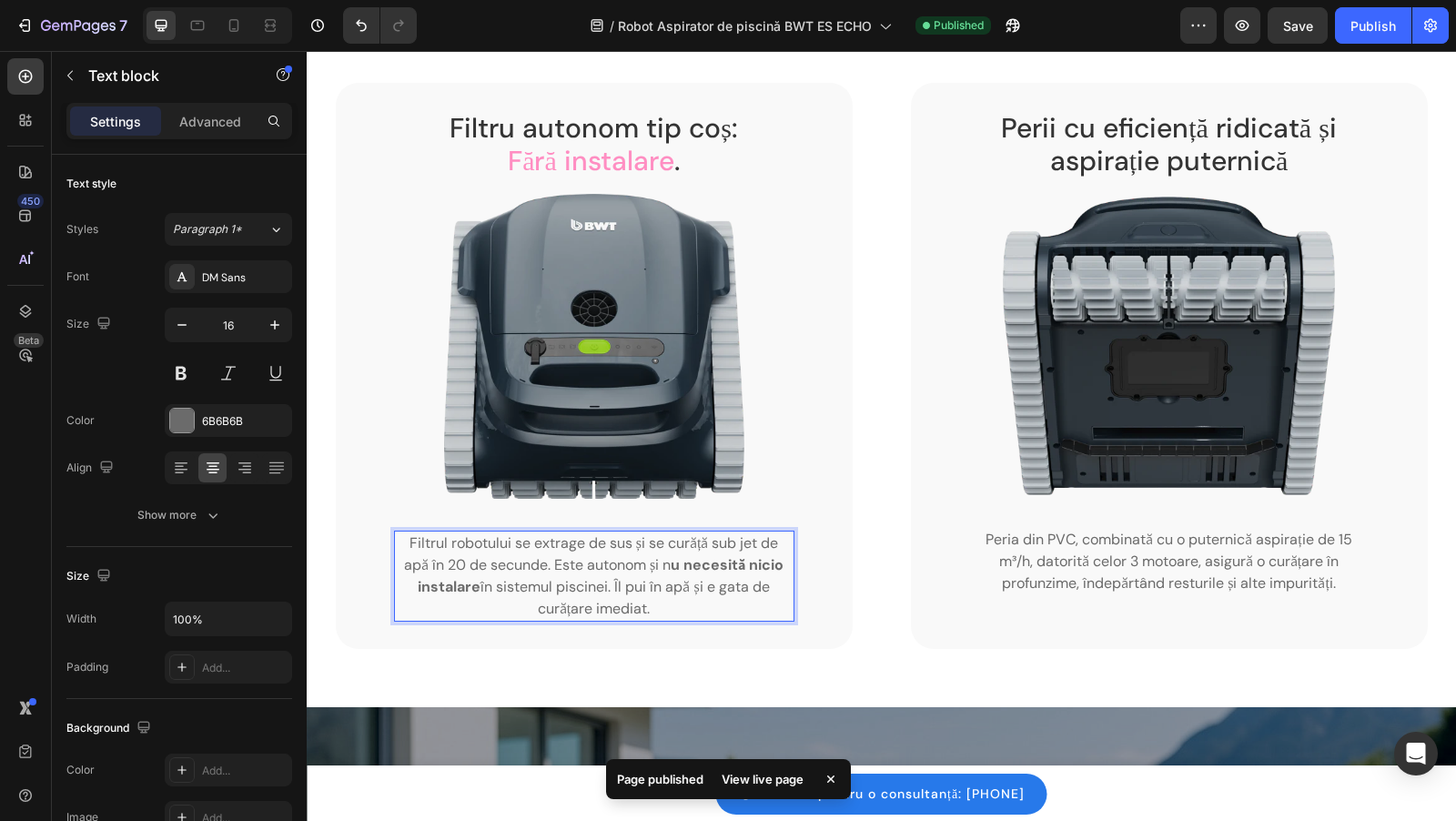 click on "u necesită nicio instalare" at bounding box center [601, 575] 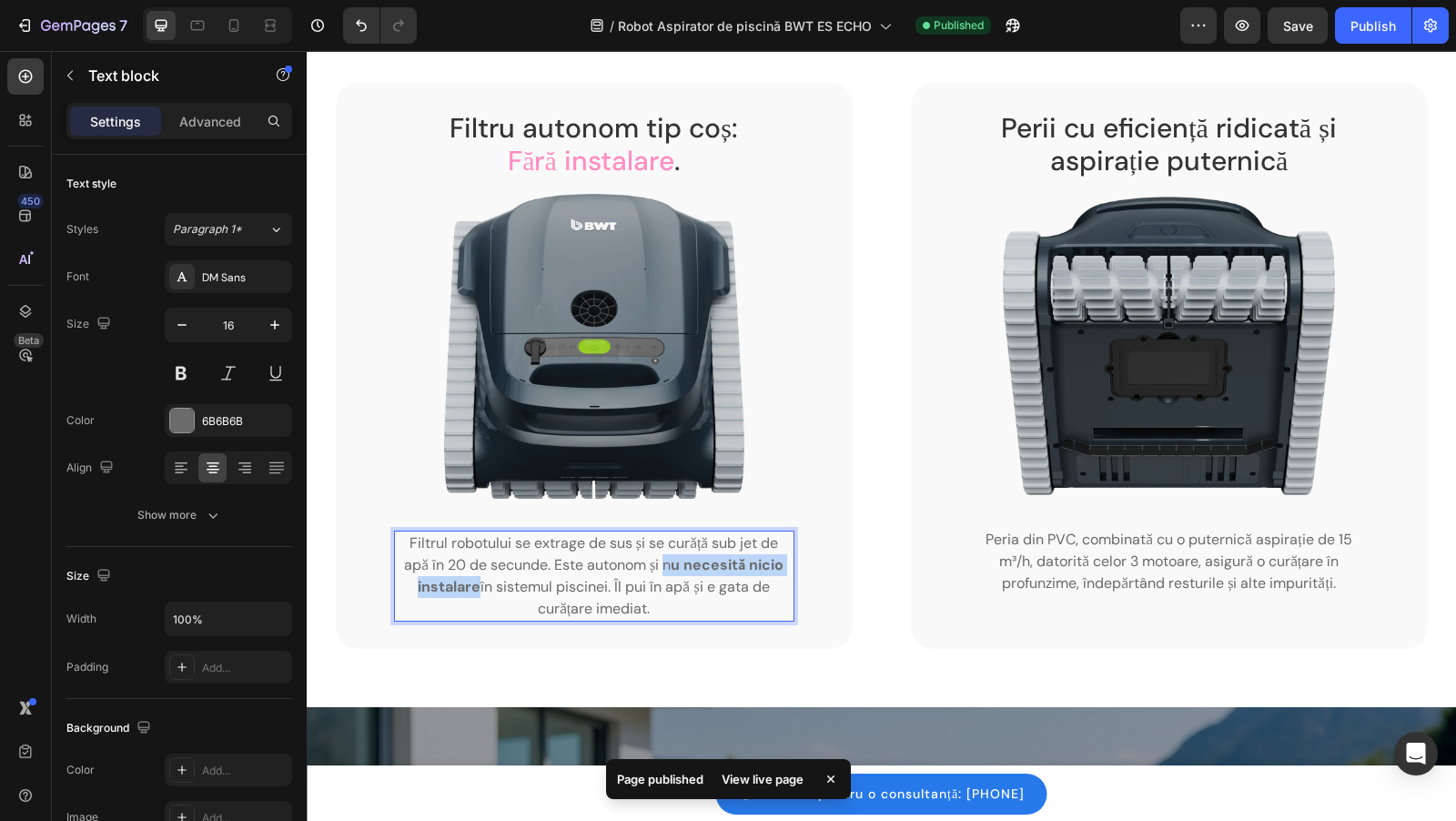 drag, startPoint x: 474, startPoint y: 586, endPoint x: 669, endPoint y: 565, distance: 196.12751 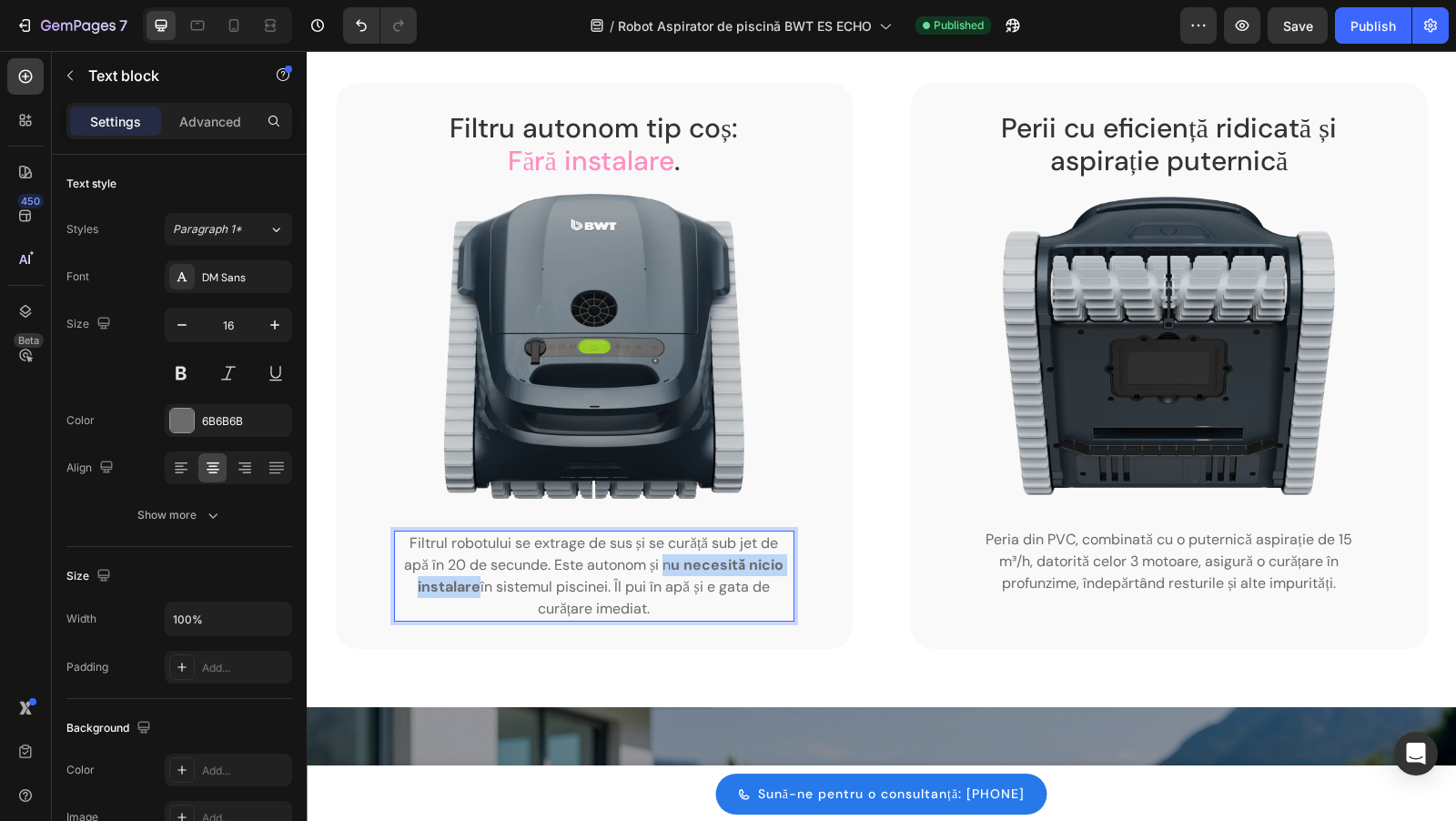 click on "u necesită nicio instalare" at bounding box center (601, 575) 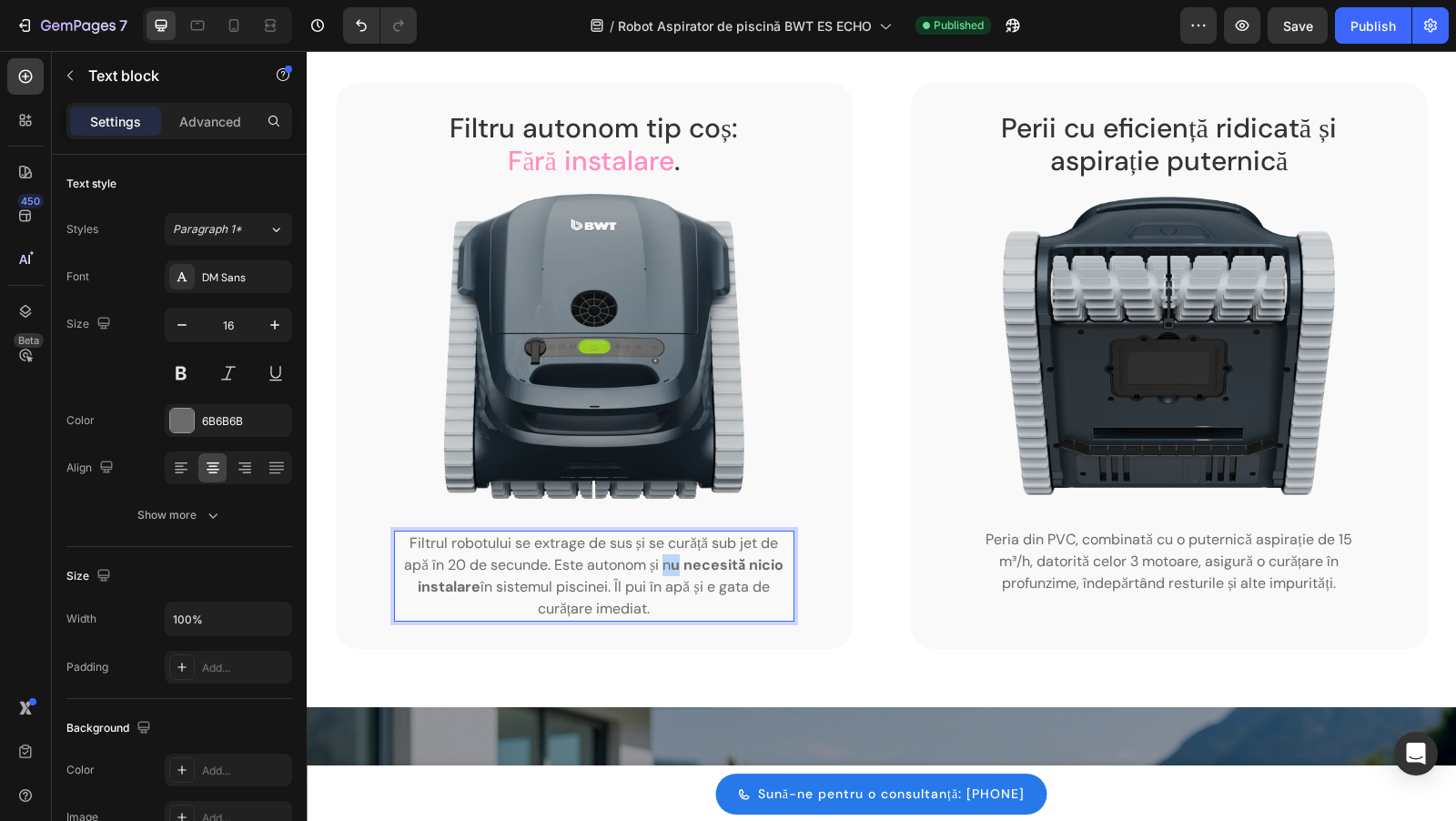 click on "Filtrul robotului se extrage de sus și se curăță sub jet de apă în 20 de secunde. Este autonom și n u necesită nicio instalare  în sistemul piscinei. Îl pui în apă și e gata de curățare imediat." at bounding box center (593, 575) 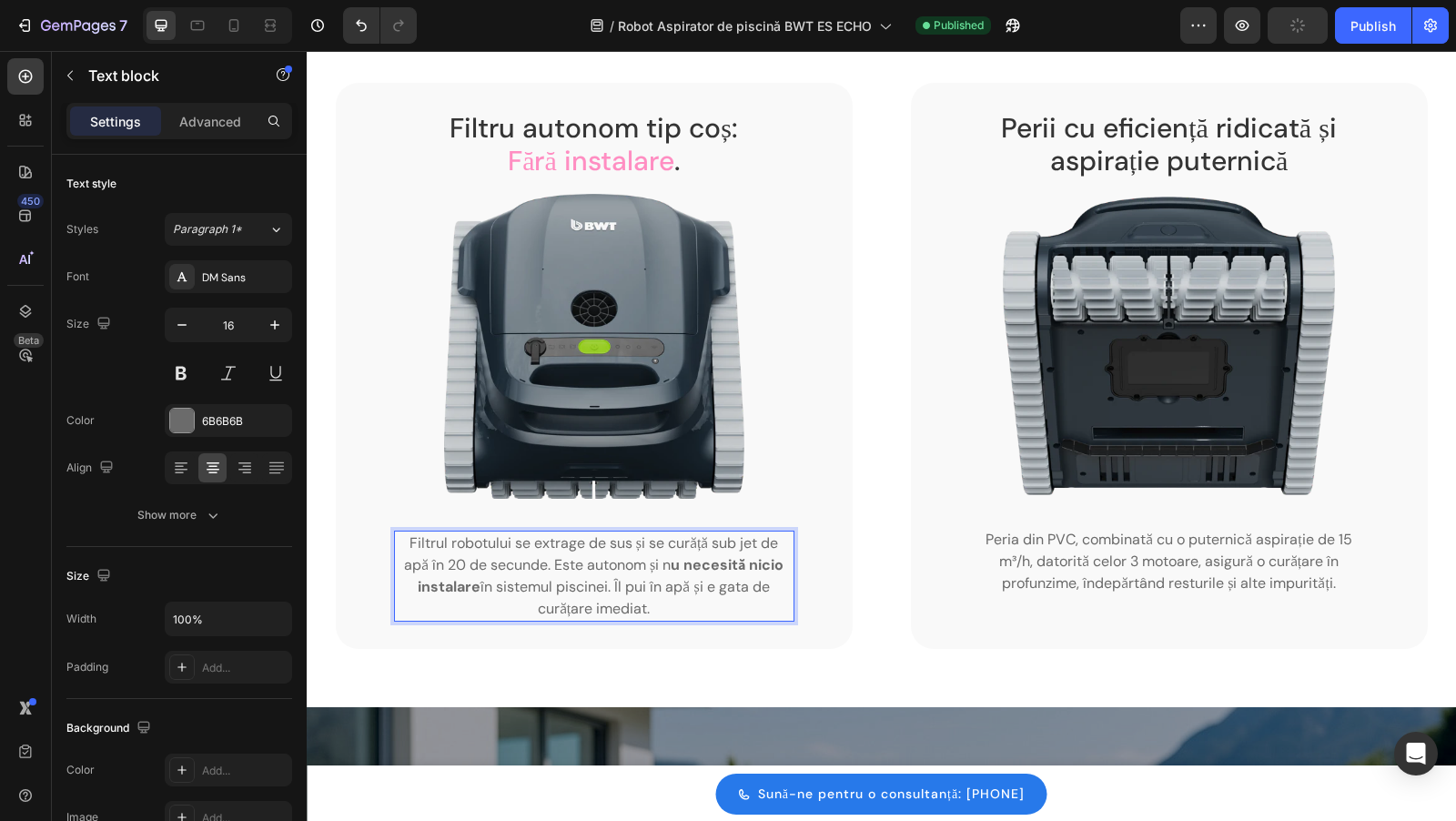click on "Filtrul robotului se extrage de sus și se curăță sub jet de apă în 20 de secunde. Este autonom și n u necesită nicio instalare  în sistemul piscinei. Îl pui în apă și e gata de curățare imediat." at bounding box center [593, 575] 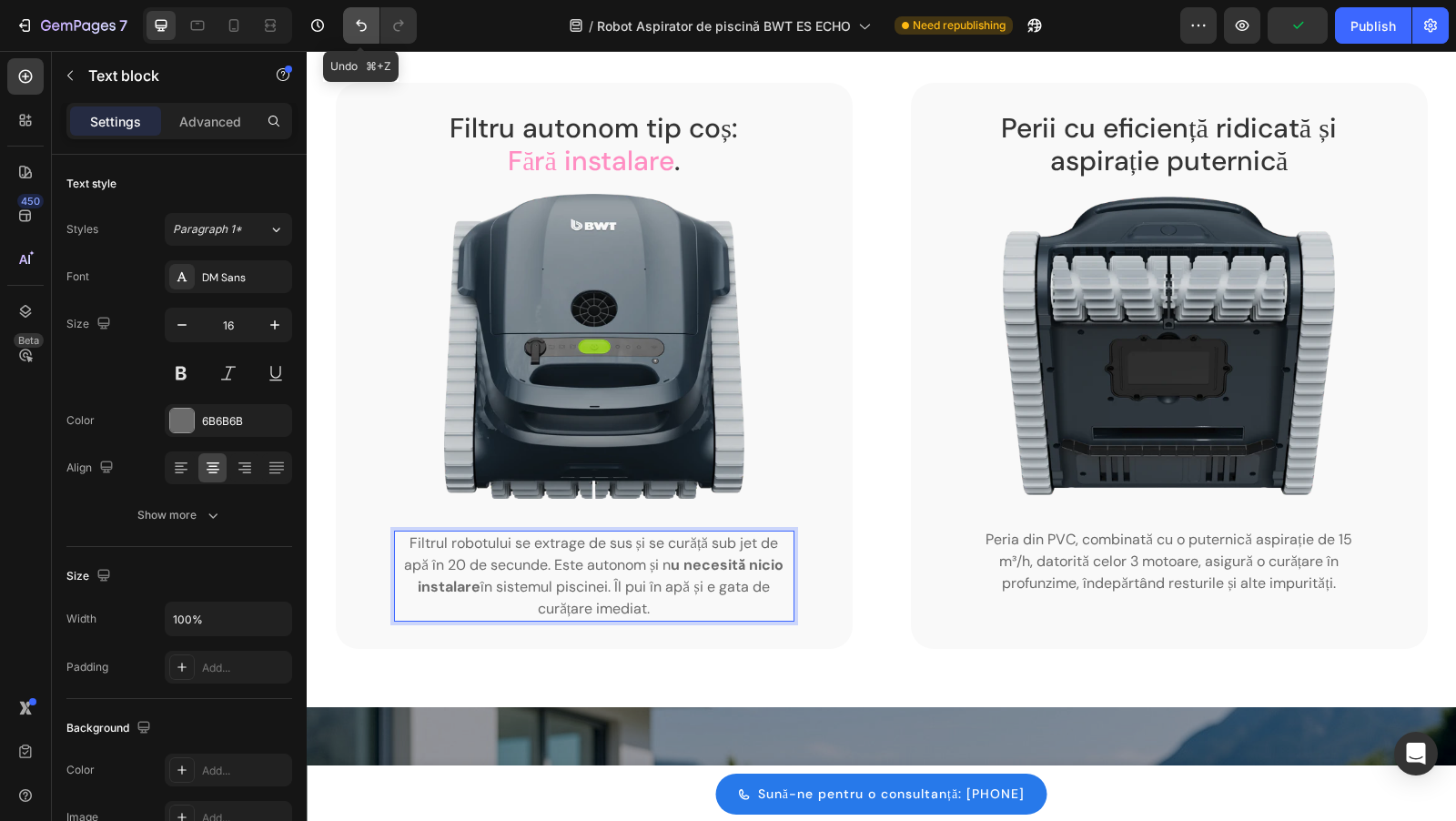 click 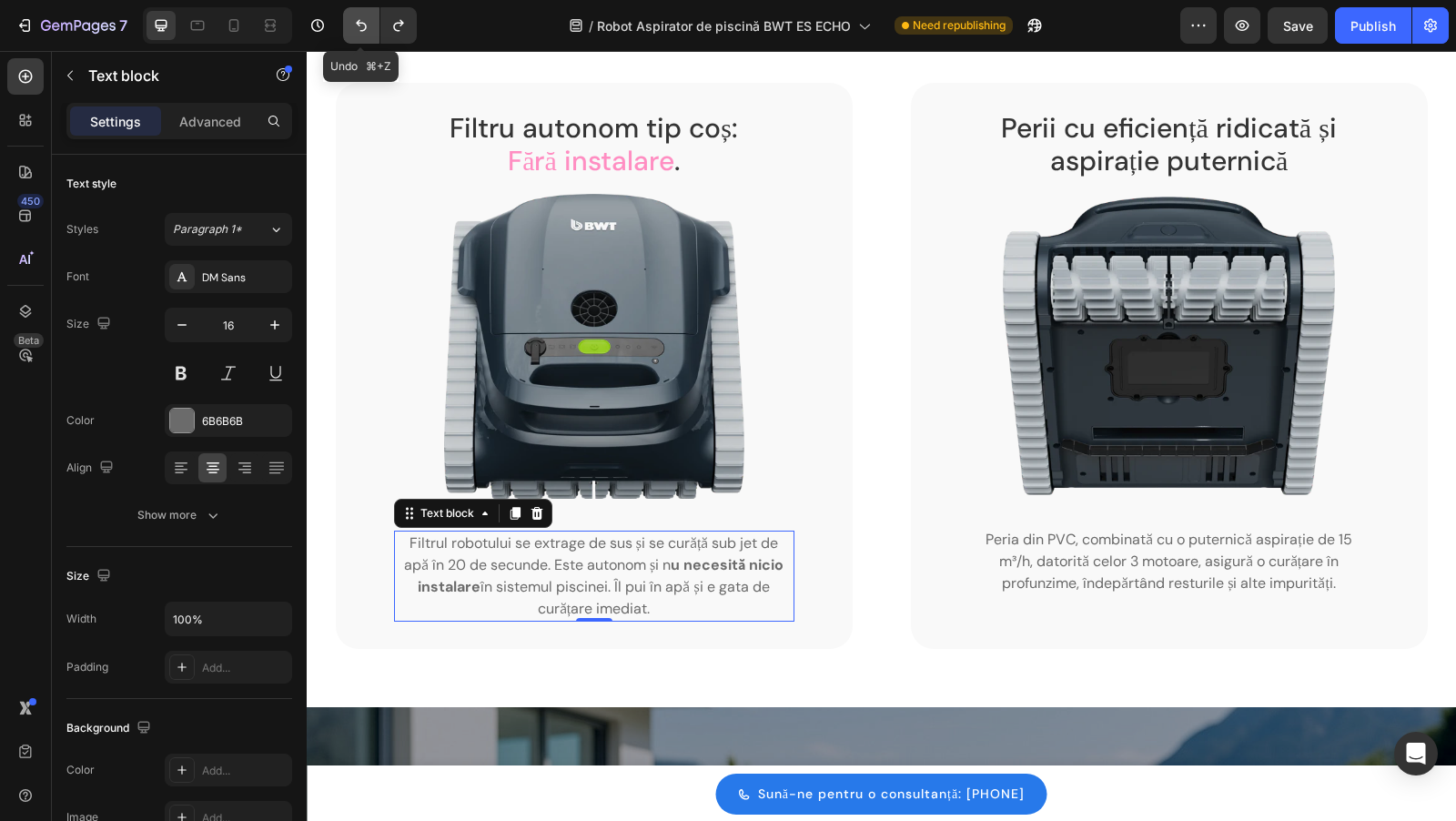 click 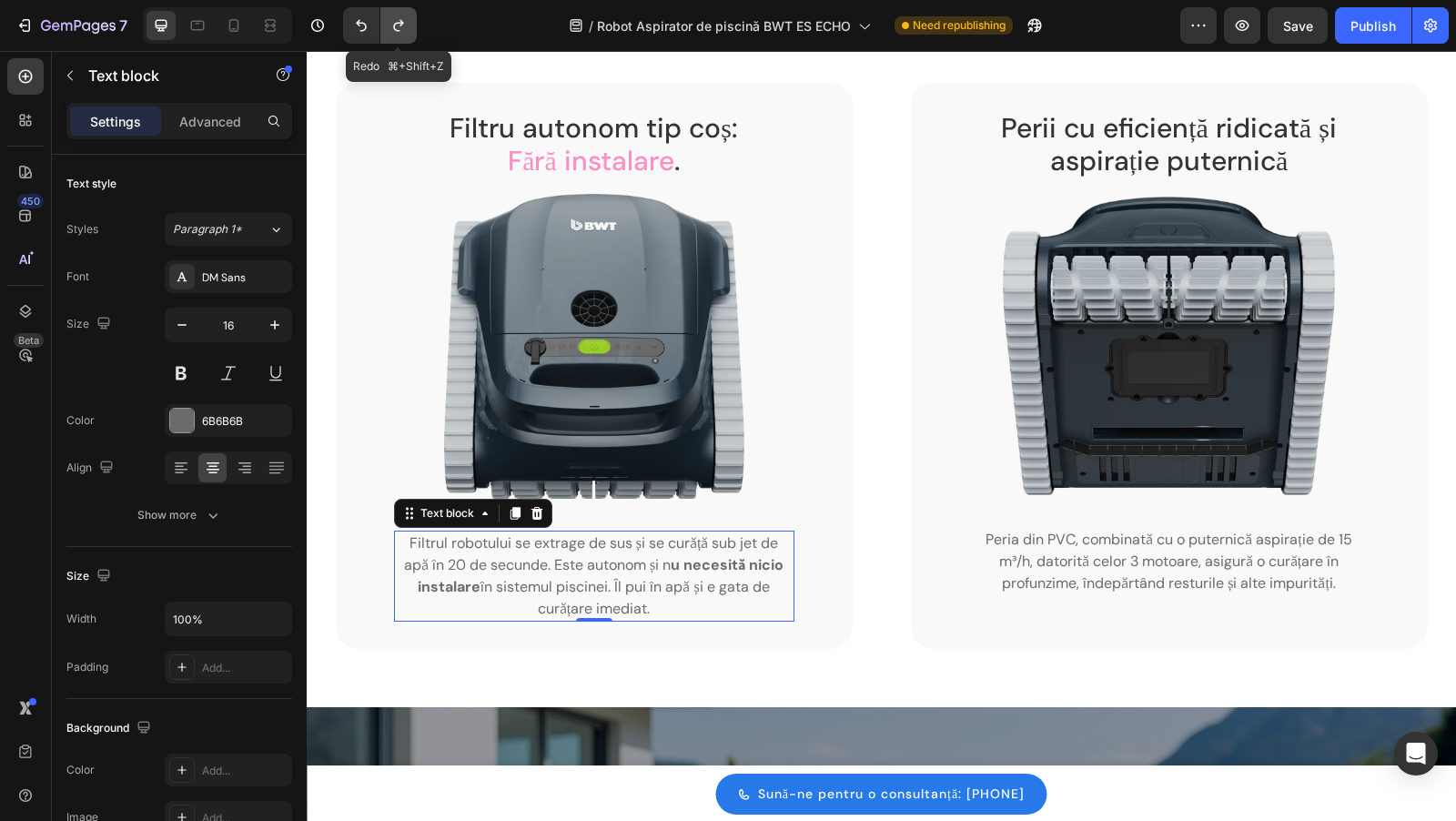 click 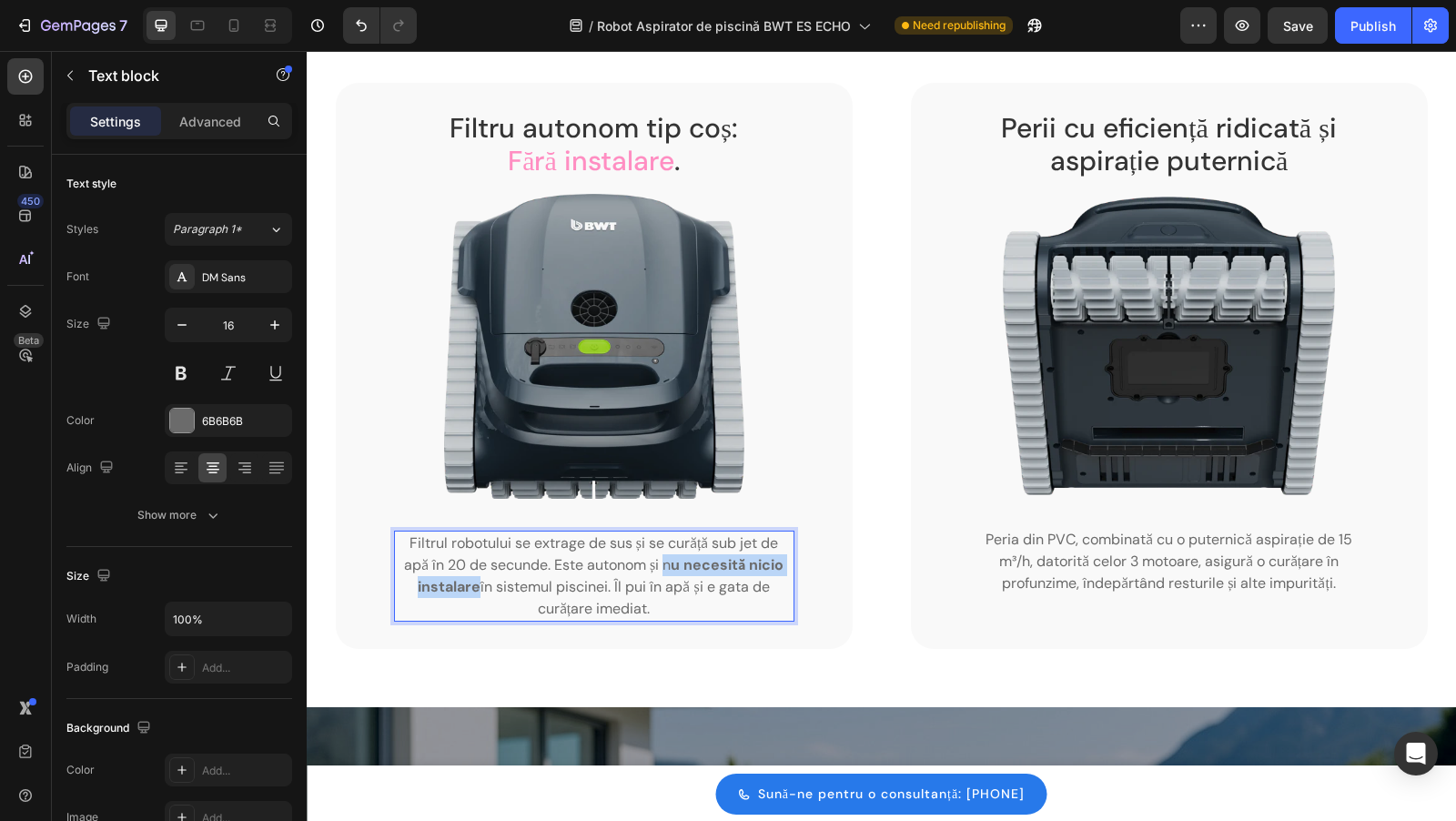 drag, startPoint x: 666, startPoint y: 565, endPoint x: 476, endPoint y: 588, distance: 191.387 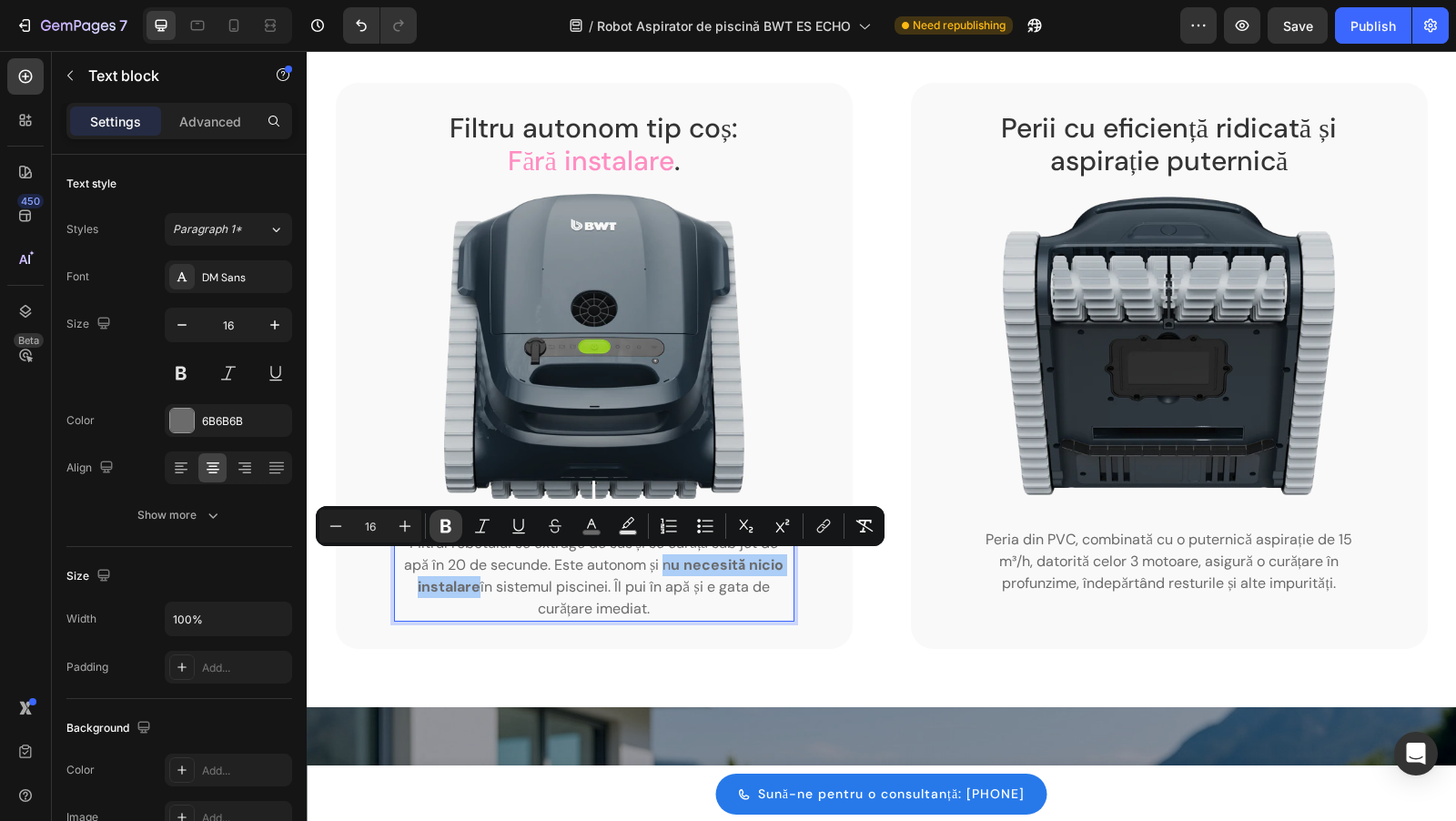 click 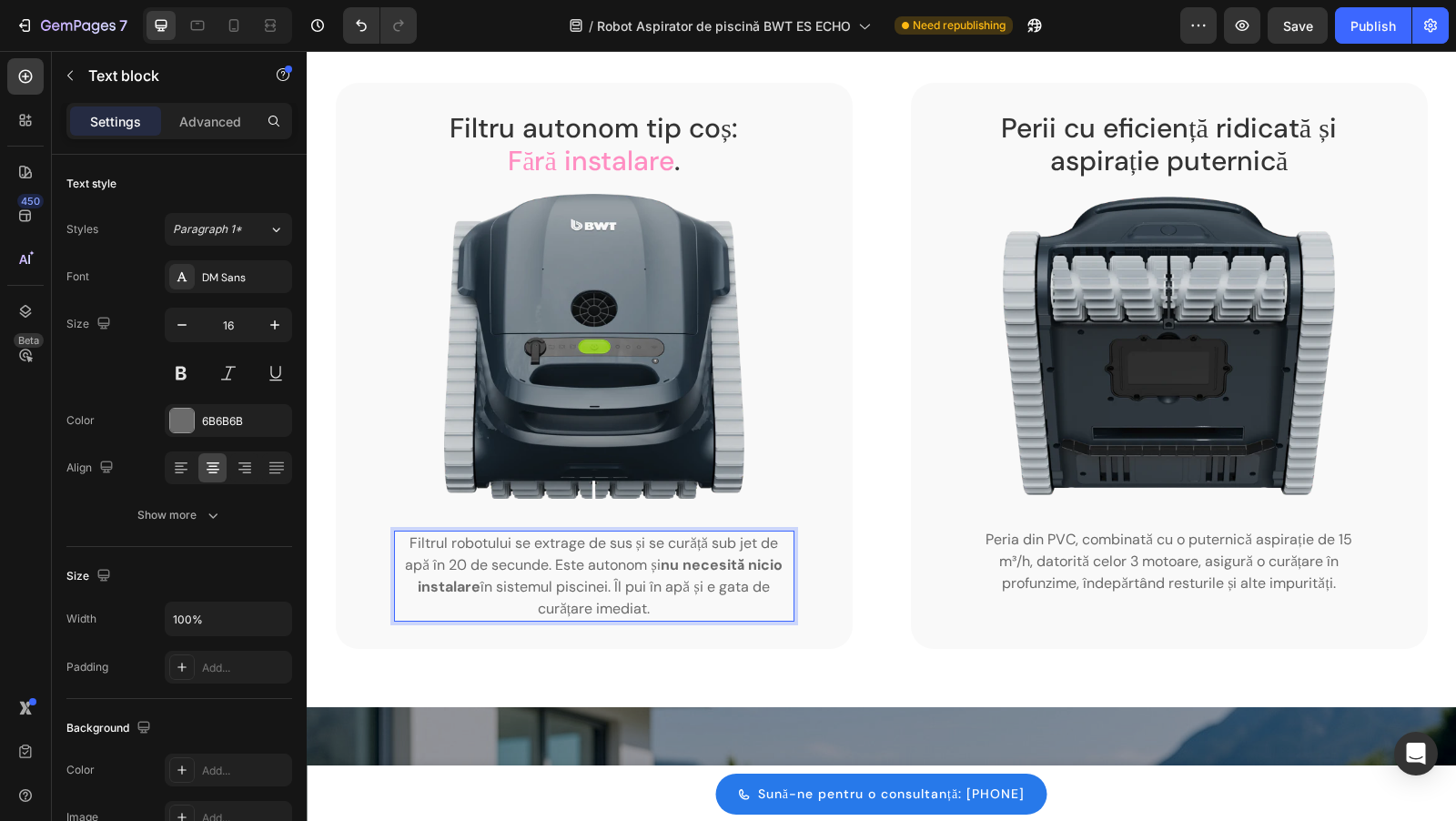 click on "Filtrul robotului se extrage de sus și se curăță sub jet de apă în 20 de secunde. Este autonom și  nu necesită nicio instalare  în sistemul piscinei. Îl pui în apă și e gata de curățare imediat." at bounding box center (593, 575) 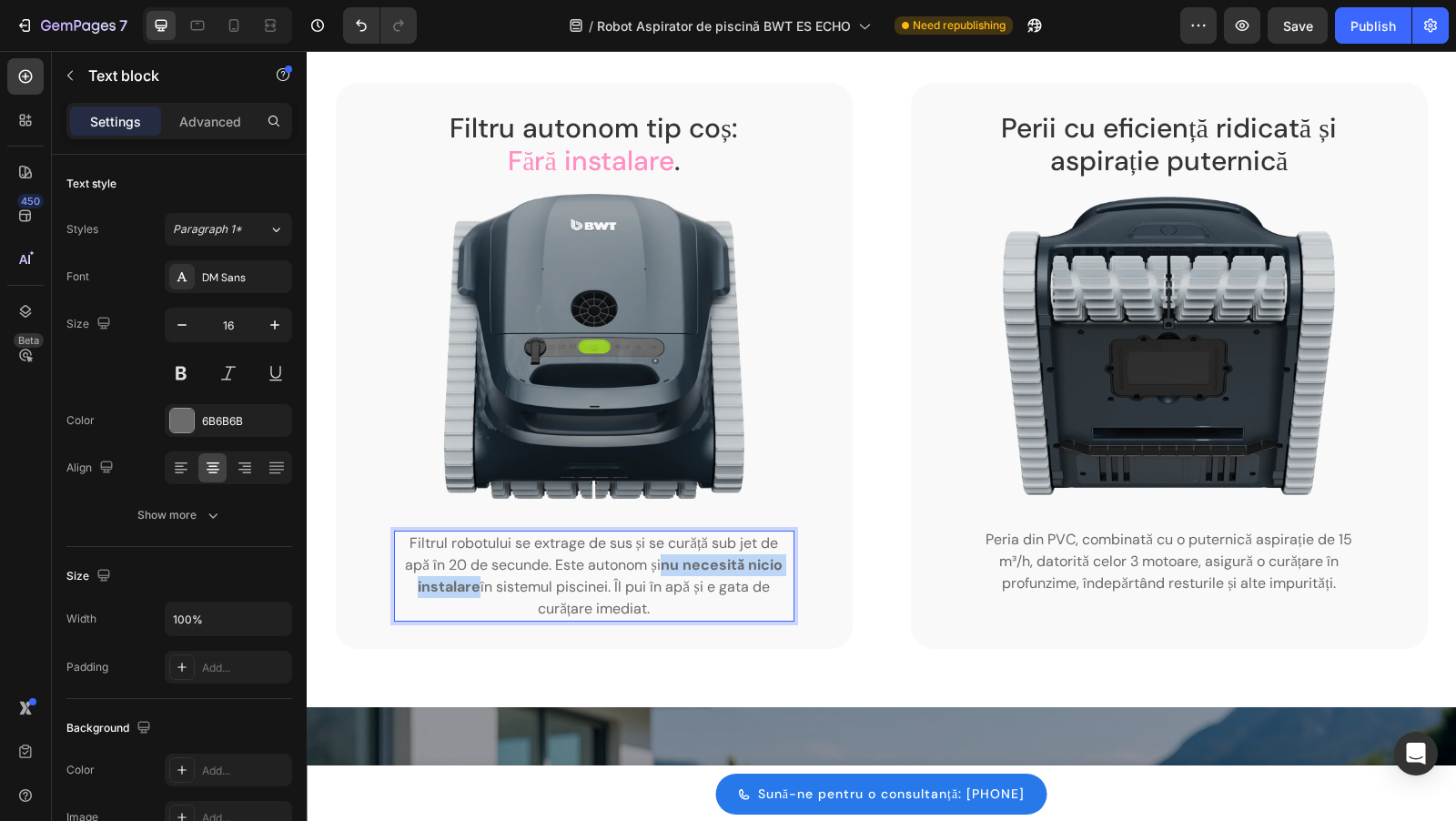 drag, startPoint x: 666, startPoint y: 566, endPoint x: 476, endPoint y: 583, distance: 190.75901 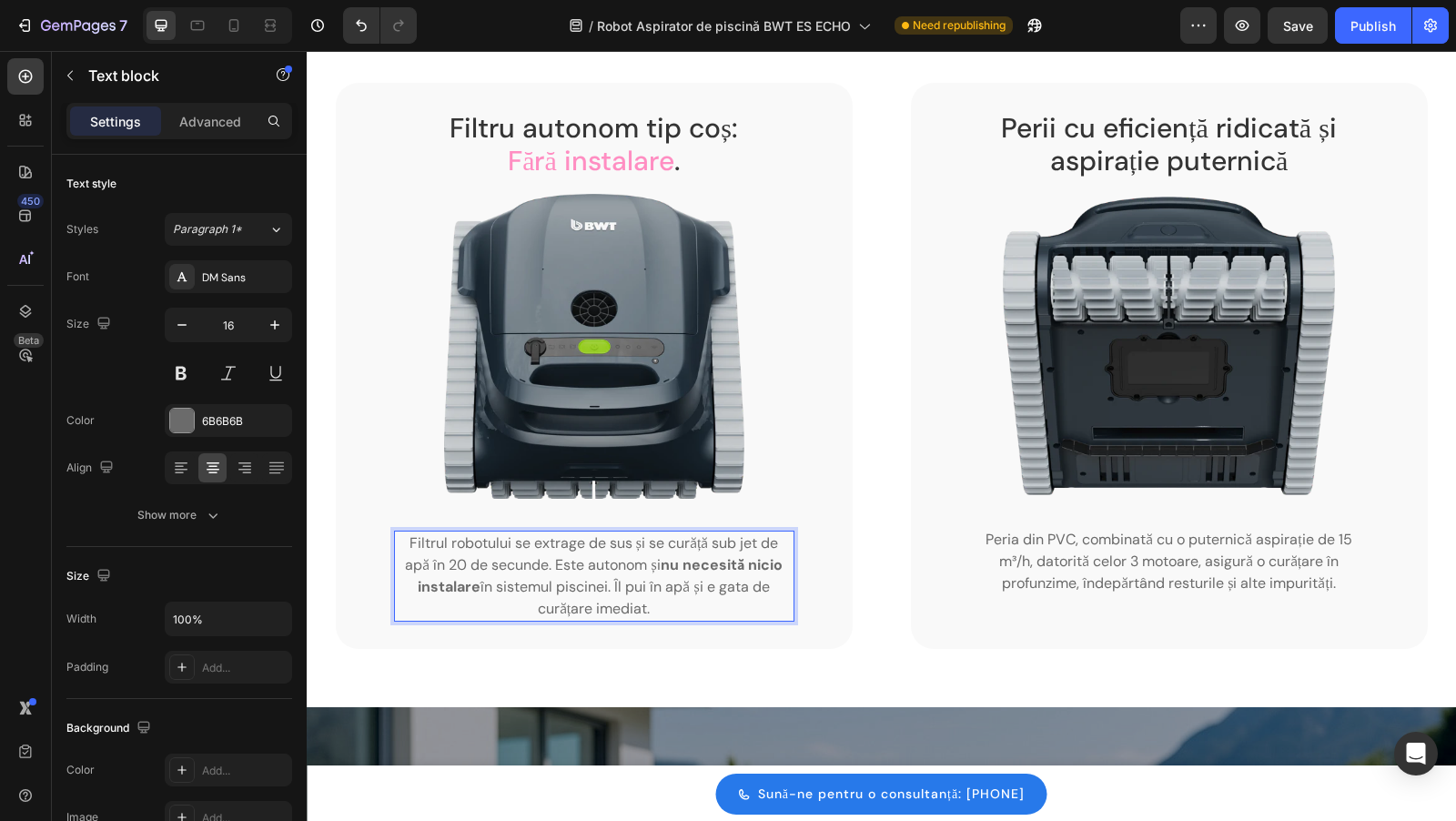 click on "Filtrul robotului se extrage de sus și se curăță sub jet de apă în 20 de secunde. Este autonom și  nu necesită nicio instalare  în sistemul piscinei. Îl pui în apă și e gata de curățare imediat." at bounding box center [593, 575] 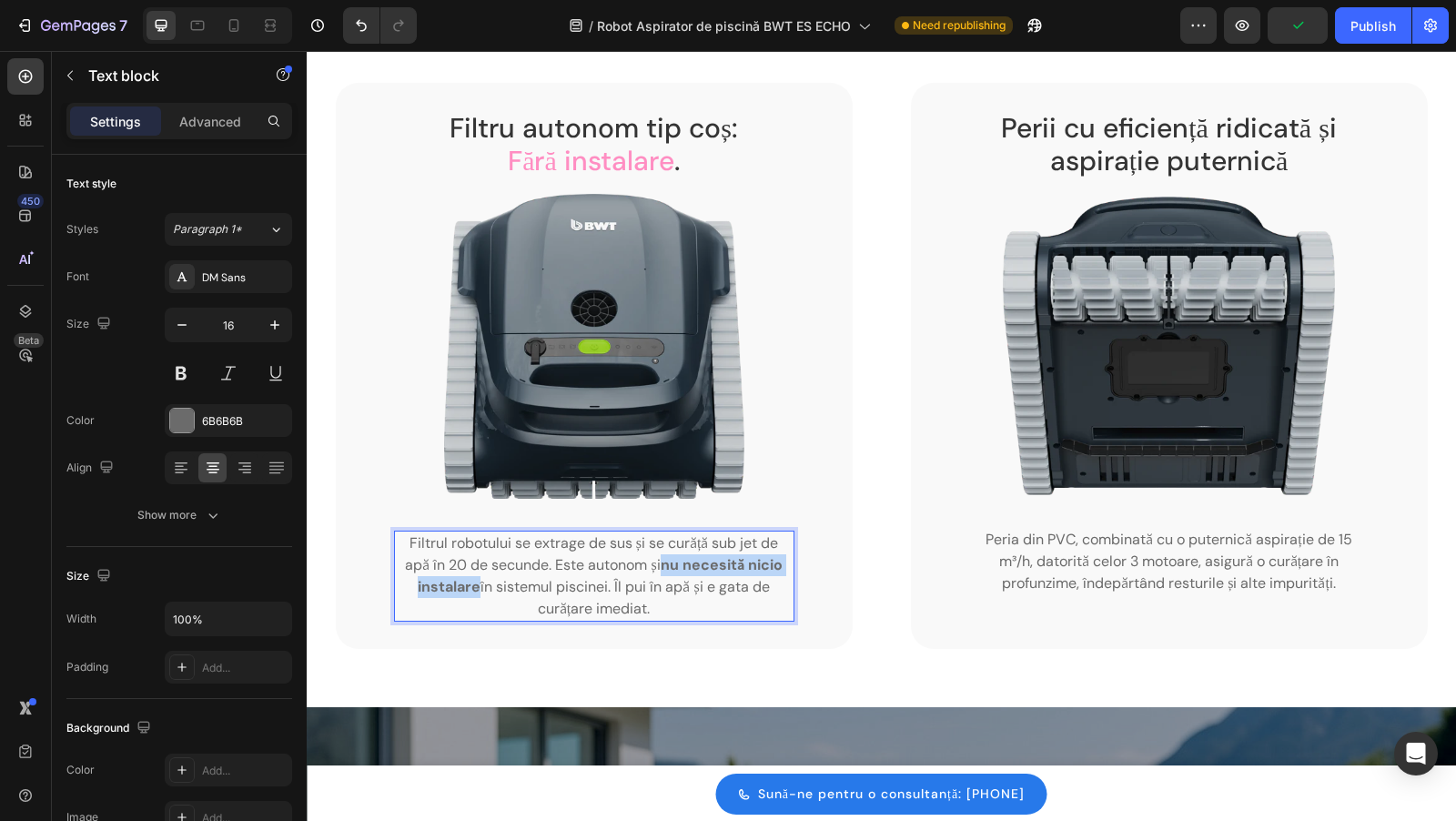 drag, startPoint x: 667, startPoint y: 564, endPoint x: 477, endPoint y: 592, distance: 192.05208 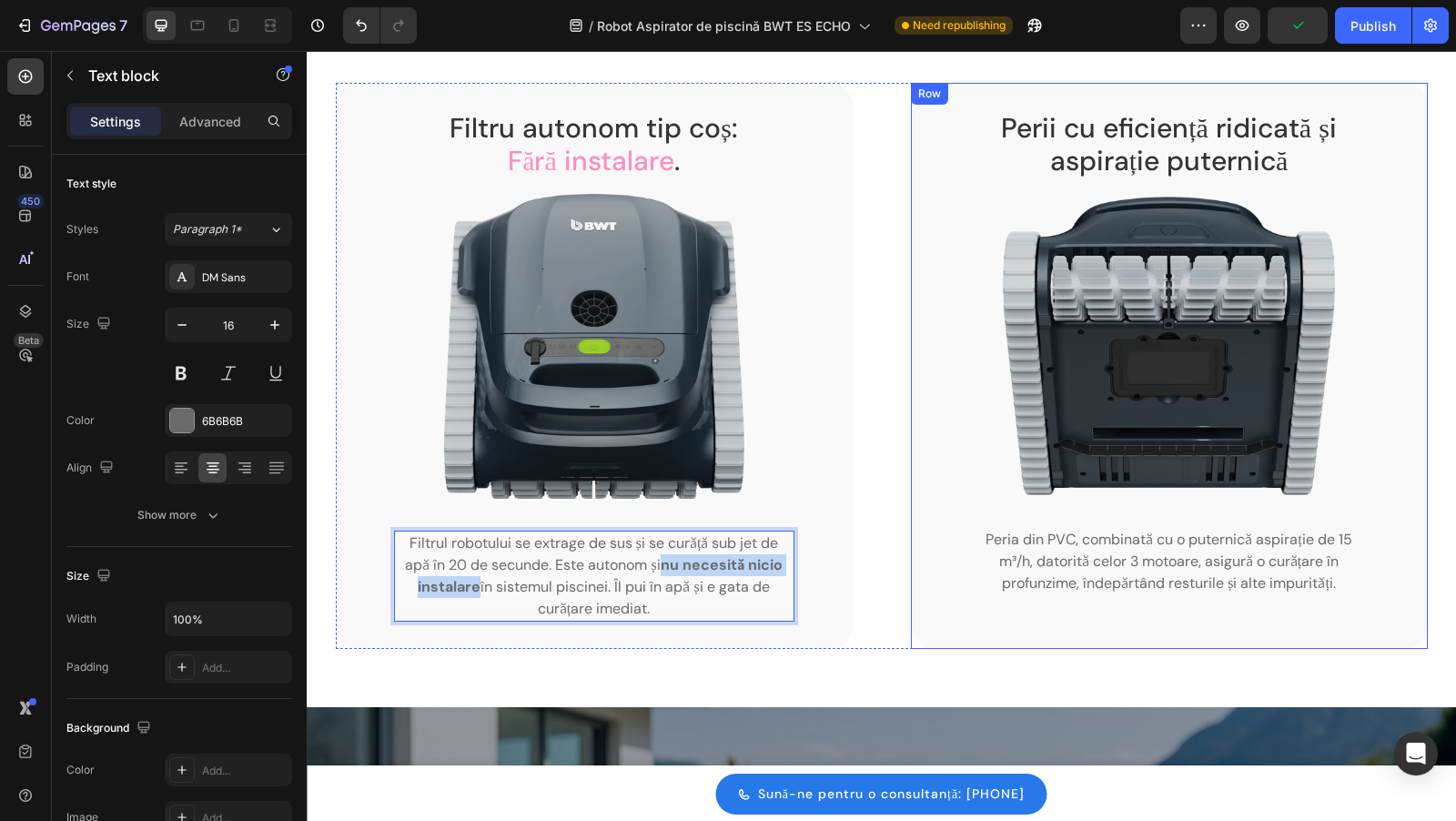 click on "Peria din PVC, combinată cu o puternică aspirație de 15 m³/h, datorită celor 3 motoare, asigură o curățare în profunzime, îndepărtând resturile și alte impurități." at bounding box center (1169, 562) 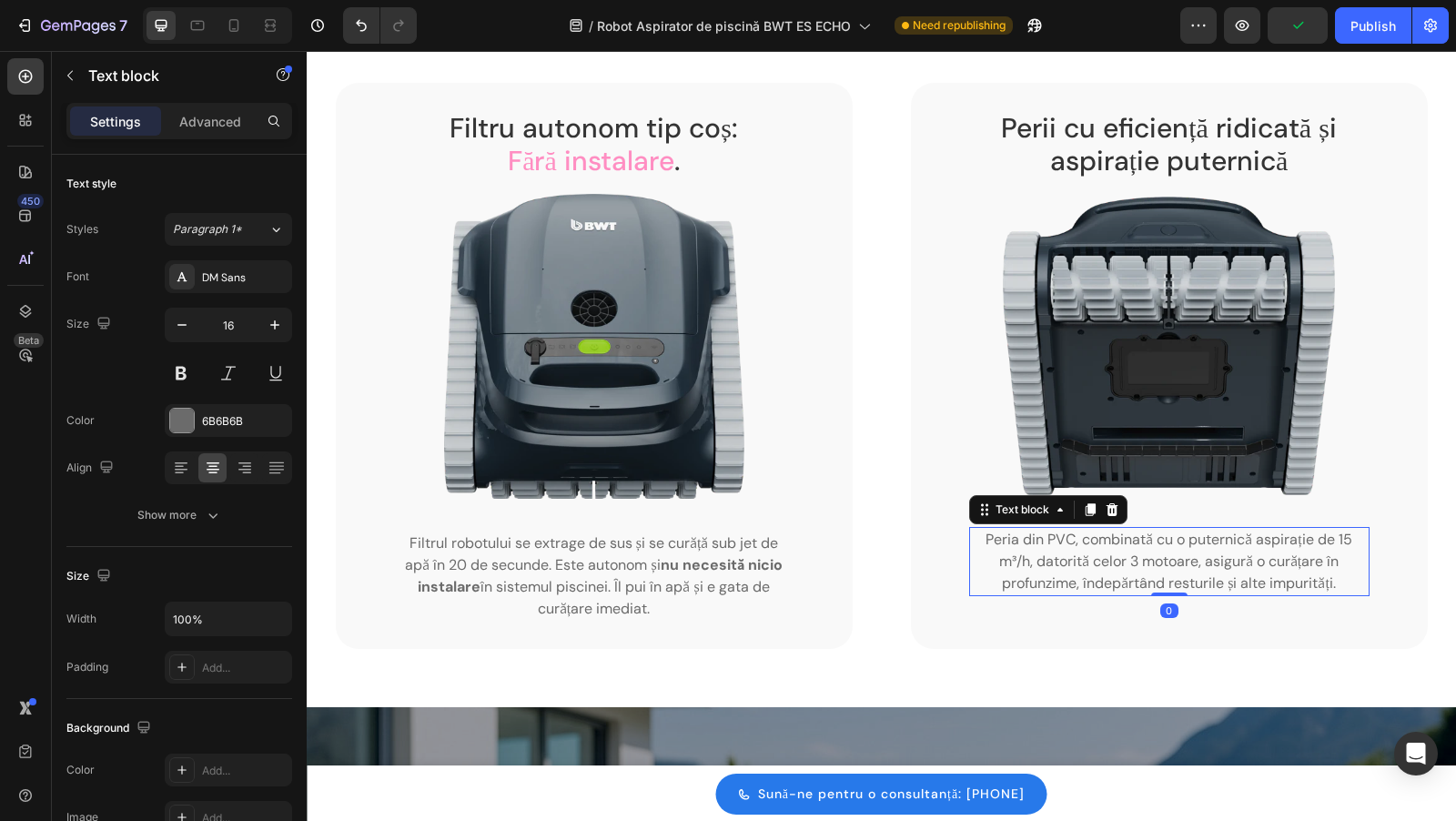 click on "Peria din PVC, combinată cu o puternică aspirație de 15 m³/h, datorită celor 3 motoare, asigură o curățare în profunzime, îndepărtând resturile și alte impurități." at bounding box center (1169, 562) 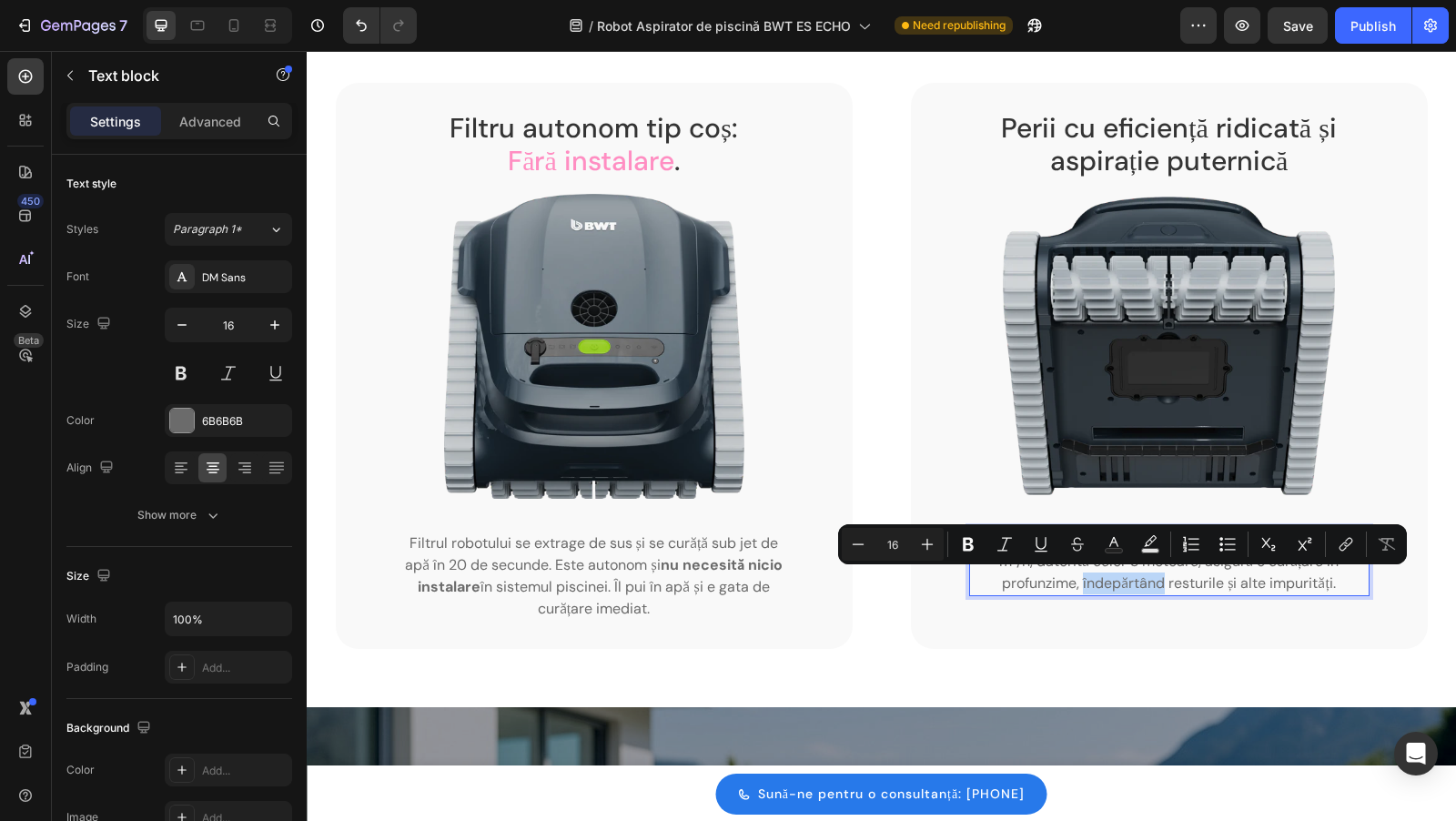 click on "Minus 16 Plus Bold Italic Underline       Strikethrough
Text Color
Text Background Color Numbered List Bulleted List Subscript Superscript       link Remove Format" at bounding box center [1122, 544] 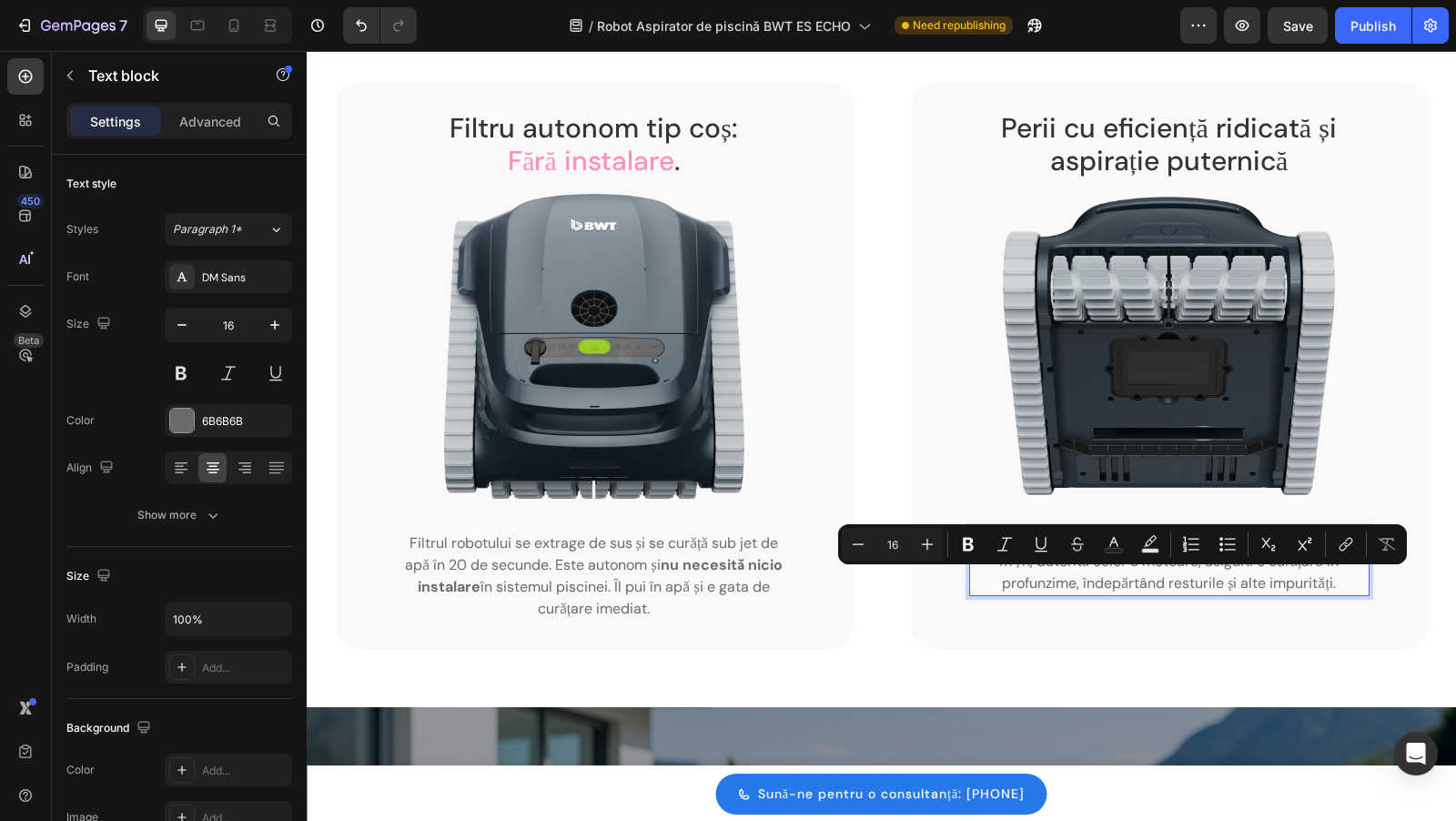 click on "Peria din PVC, combinată cu o puternică aspirație de 15 m³/h, datorită celor 3 motoare, asigură o curățare în profunzime, îndepărtând resturile și alte impurități." at bounding box center (1169, 562) 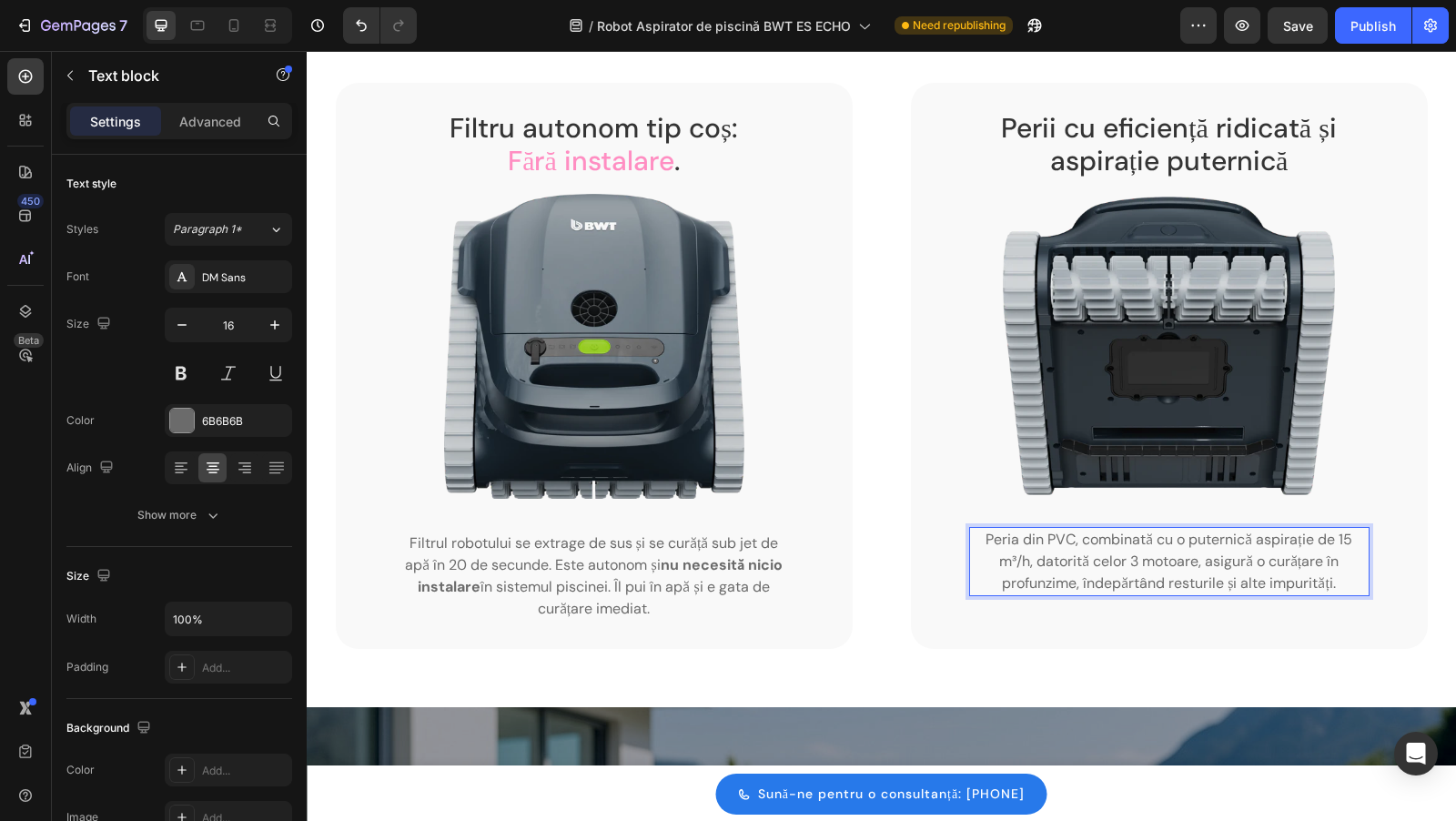 drag, startPoint x: 1203, startPoint y: 559, endPoint x: 1070, endPoint y: 582, distance: 134.97407 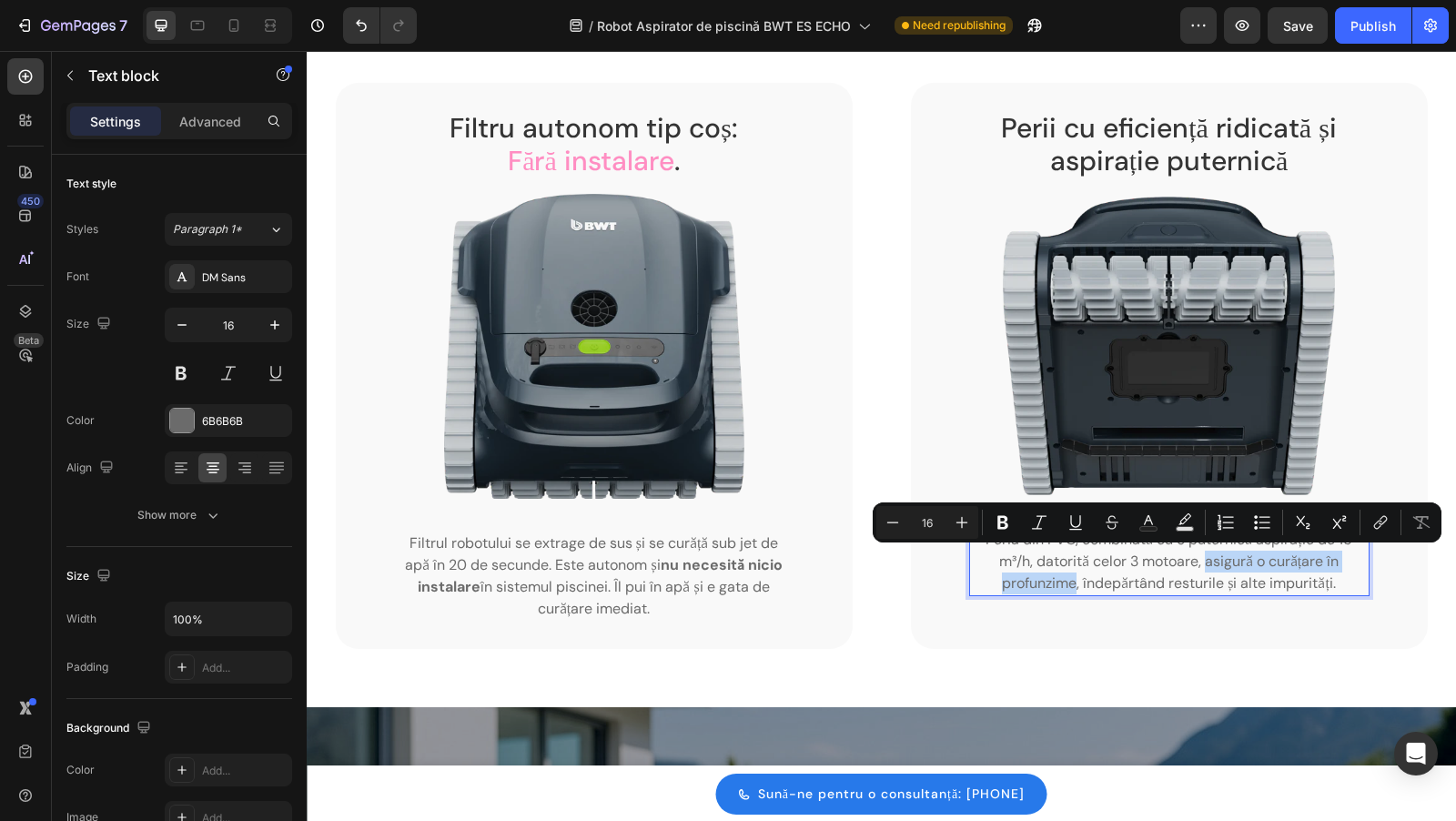 drag, startPoint x: 1075, startPoint y: 583, endPoint x: 1206, endPoint y: 566, distance: 132.09845 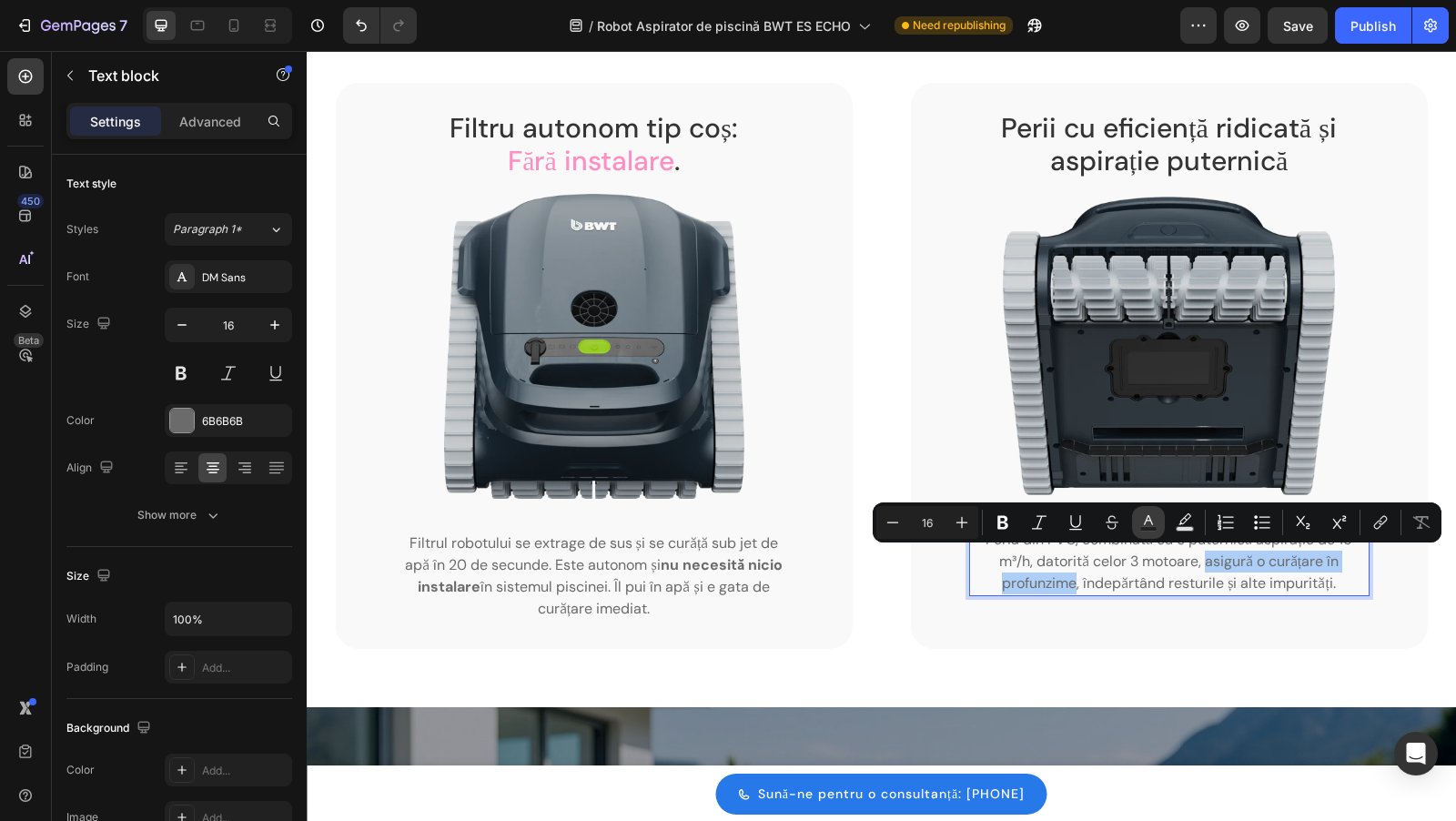 click 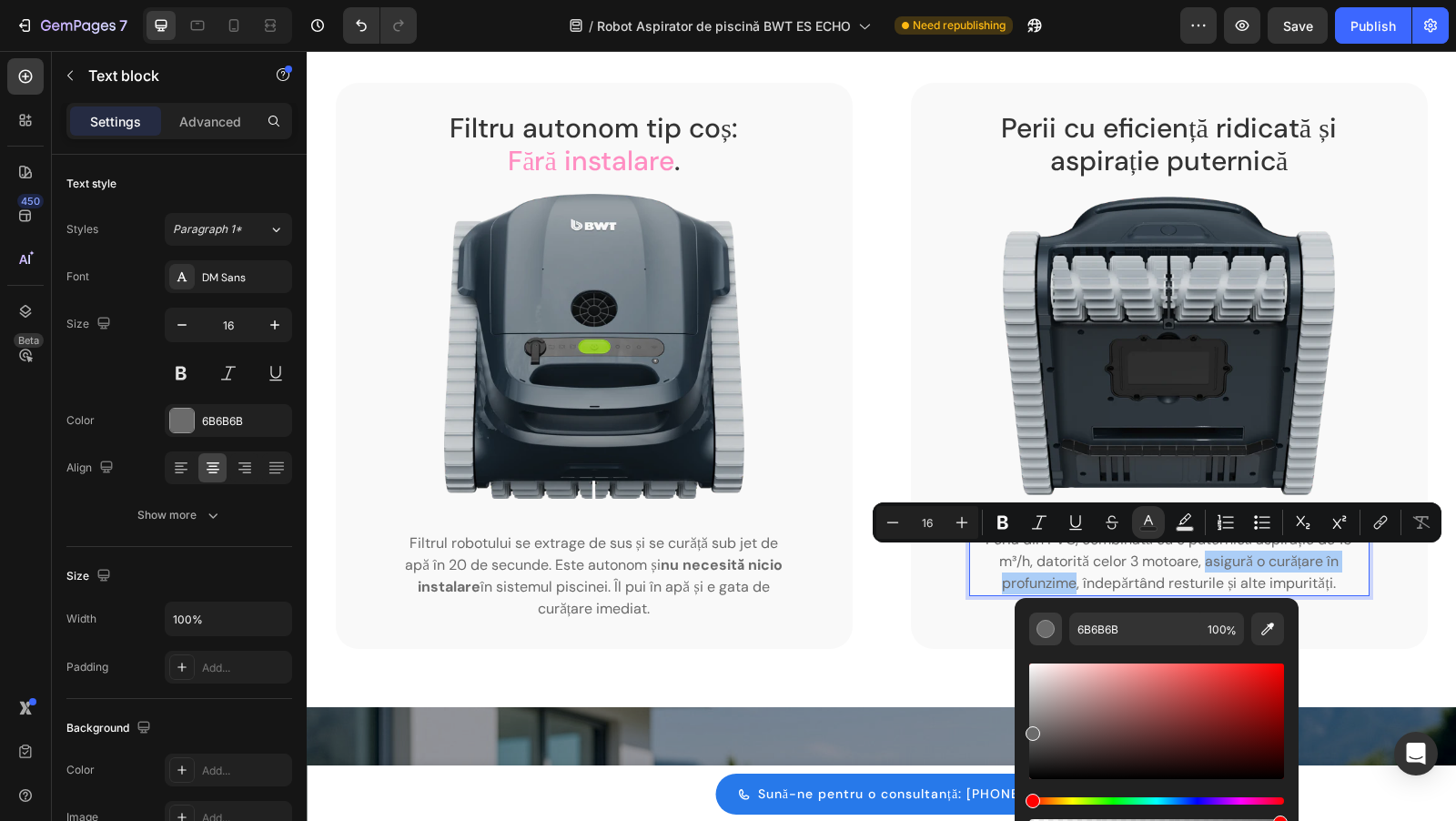 click at bounding box center [1046, 629] 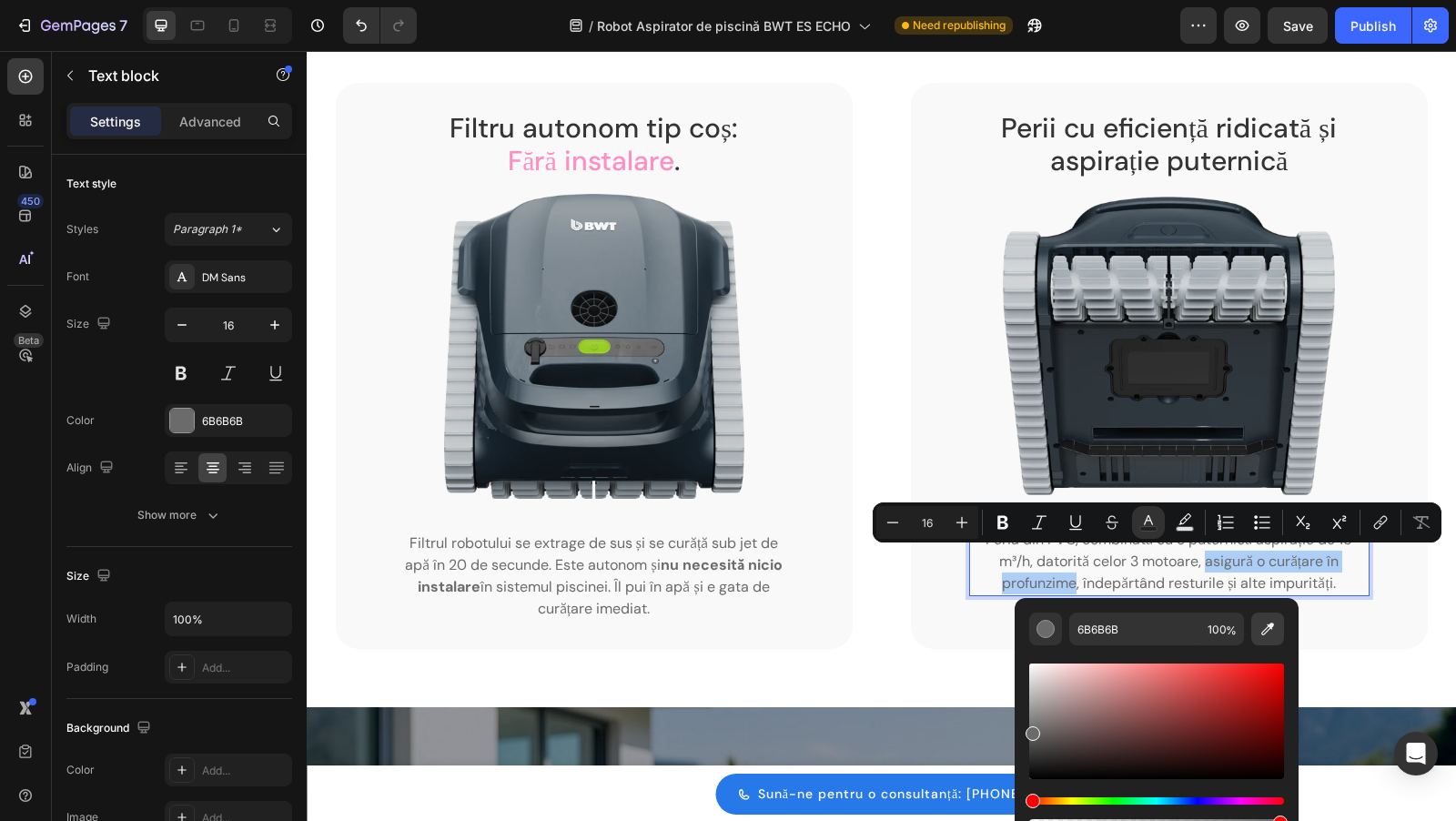 click at bounding box center (1268, 629) 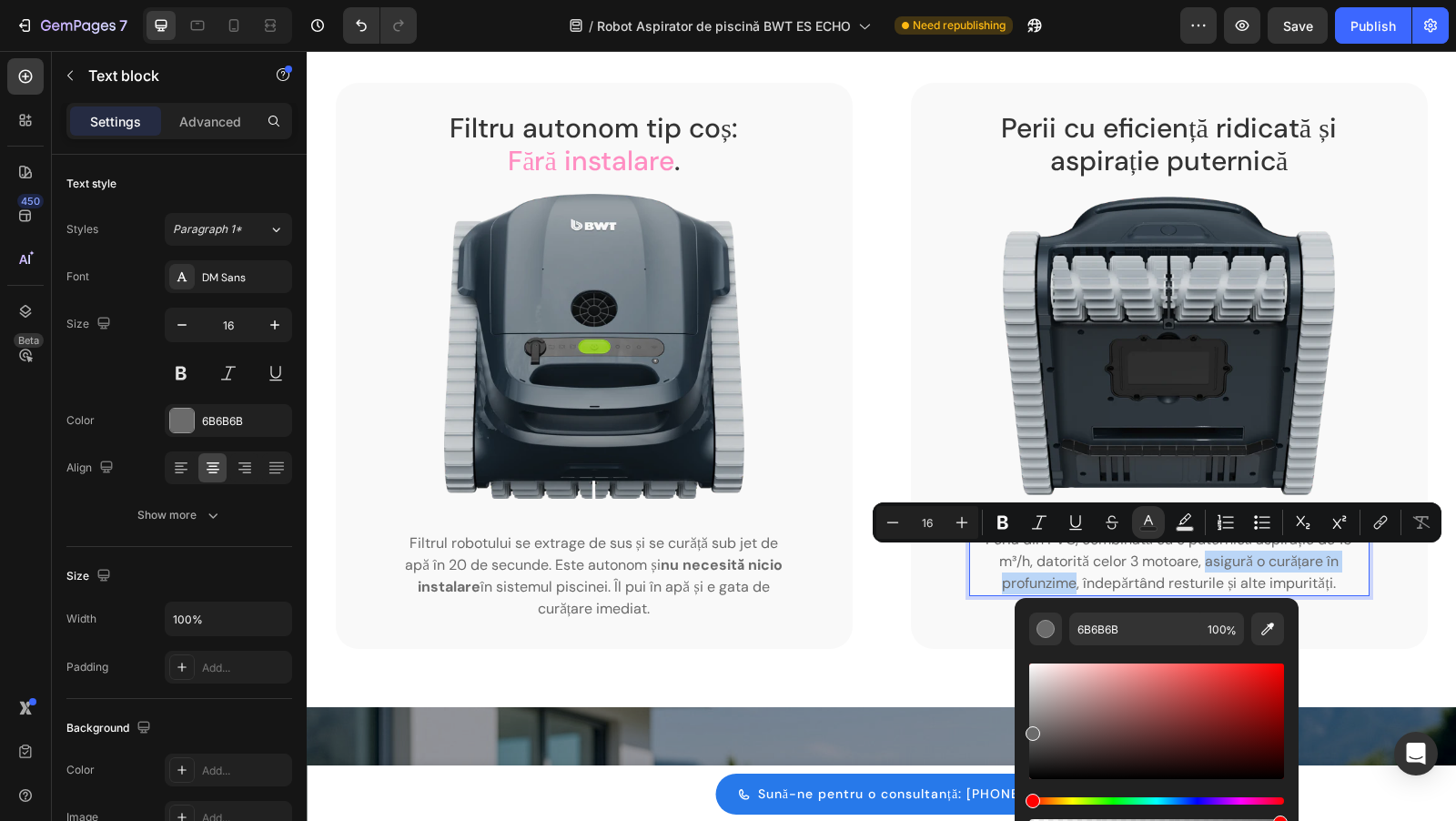 type on "FF8EC2" 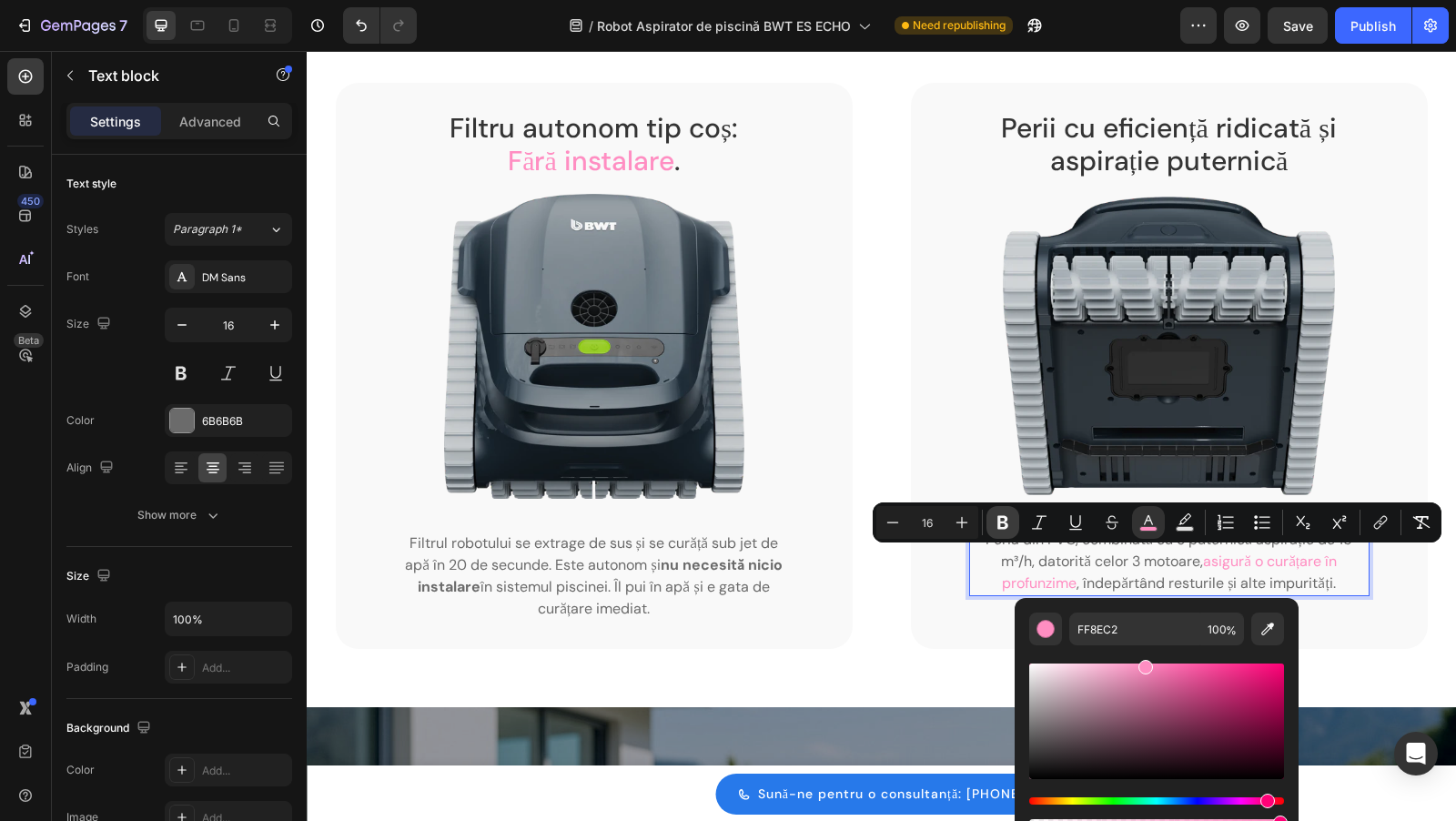 click 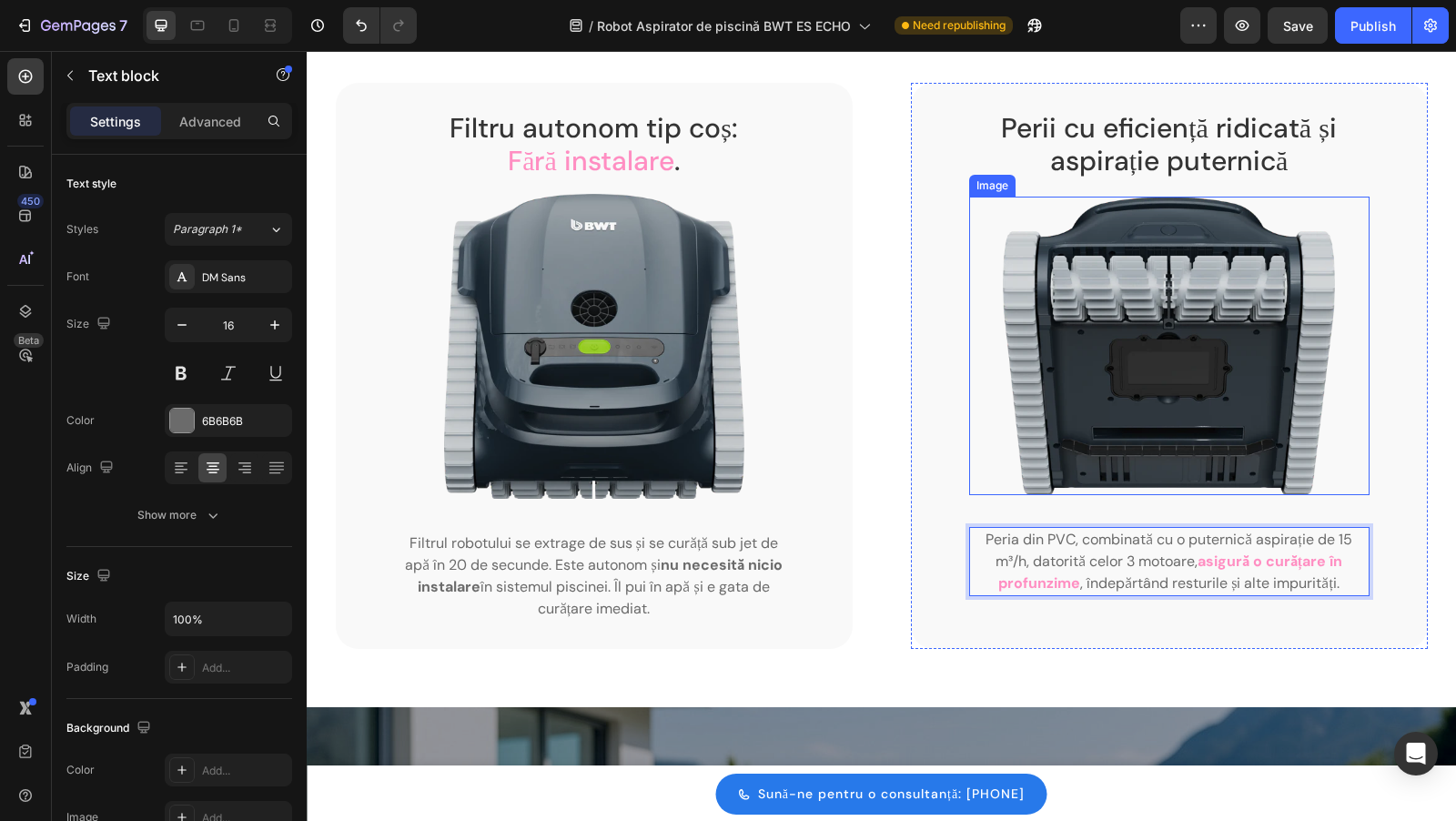 click at bounding box center [1168, 346] 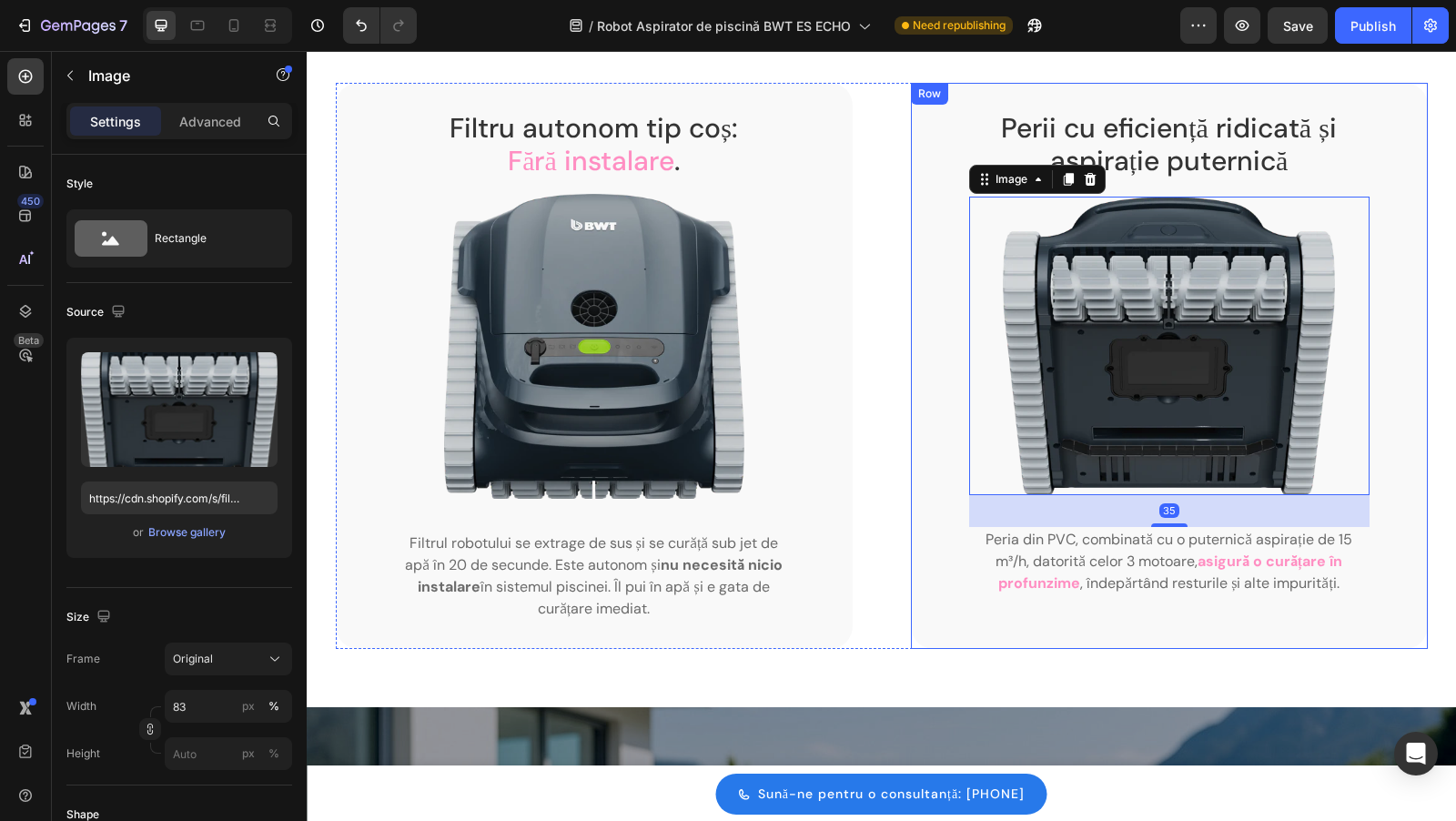 click on "Perii cu eficiență ridicată și aspirație puternică Heading Image   35 Peria din PVC, combinată cu o puternică aspirație de 15 m³/h, datorită celor 3 motoare,  asigură o curățare în profunzime , îndepărtând resturile și alte impurități. Text block Row" at bounding box center (1169, 366) 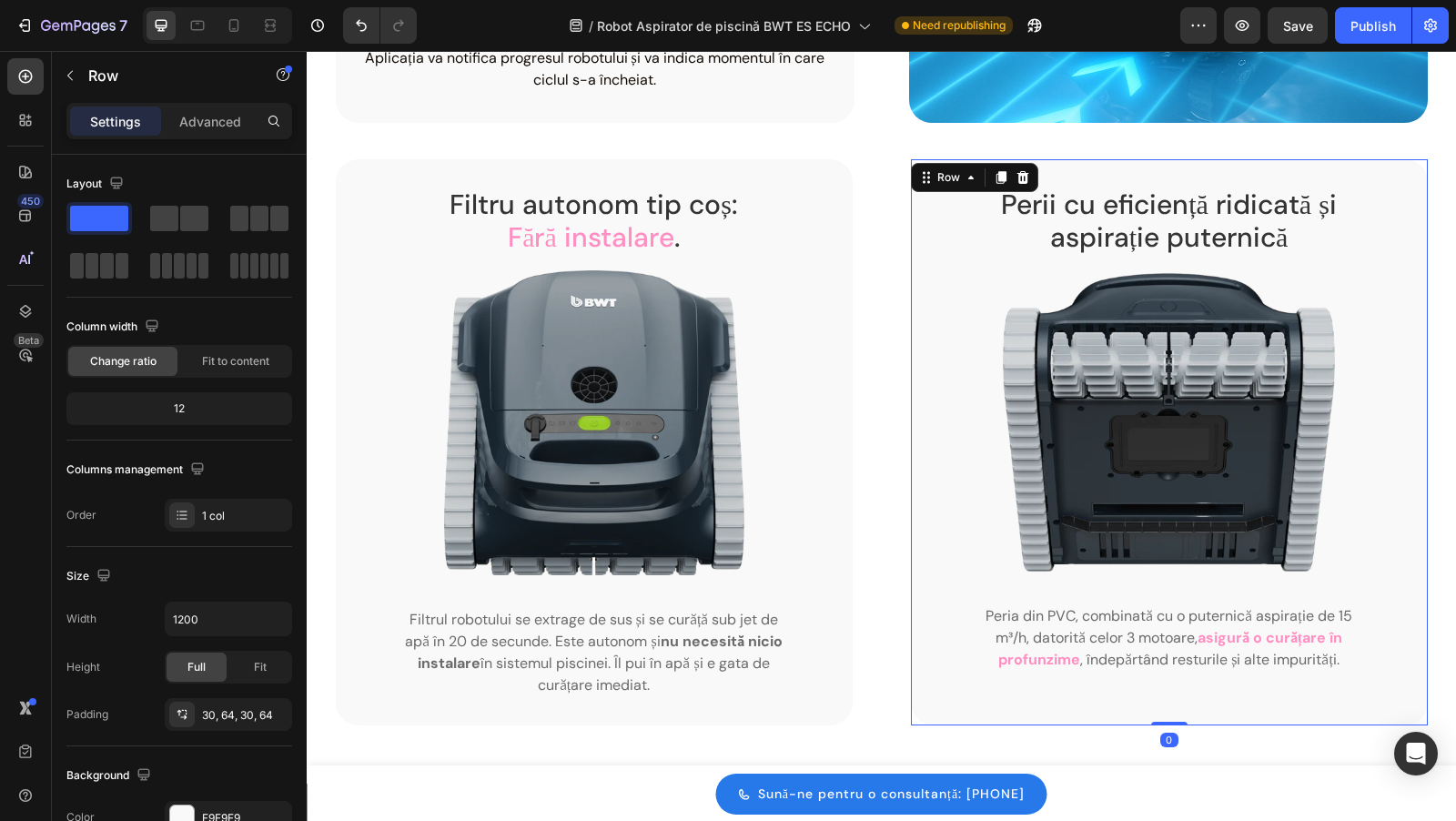 scroll, scrollTop: 2567, scrollLeft: 0, axis: vertical 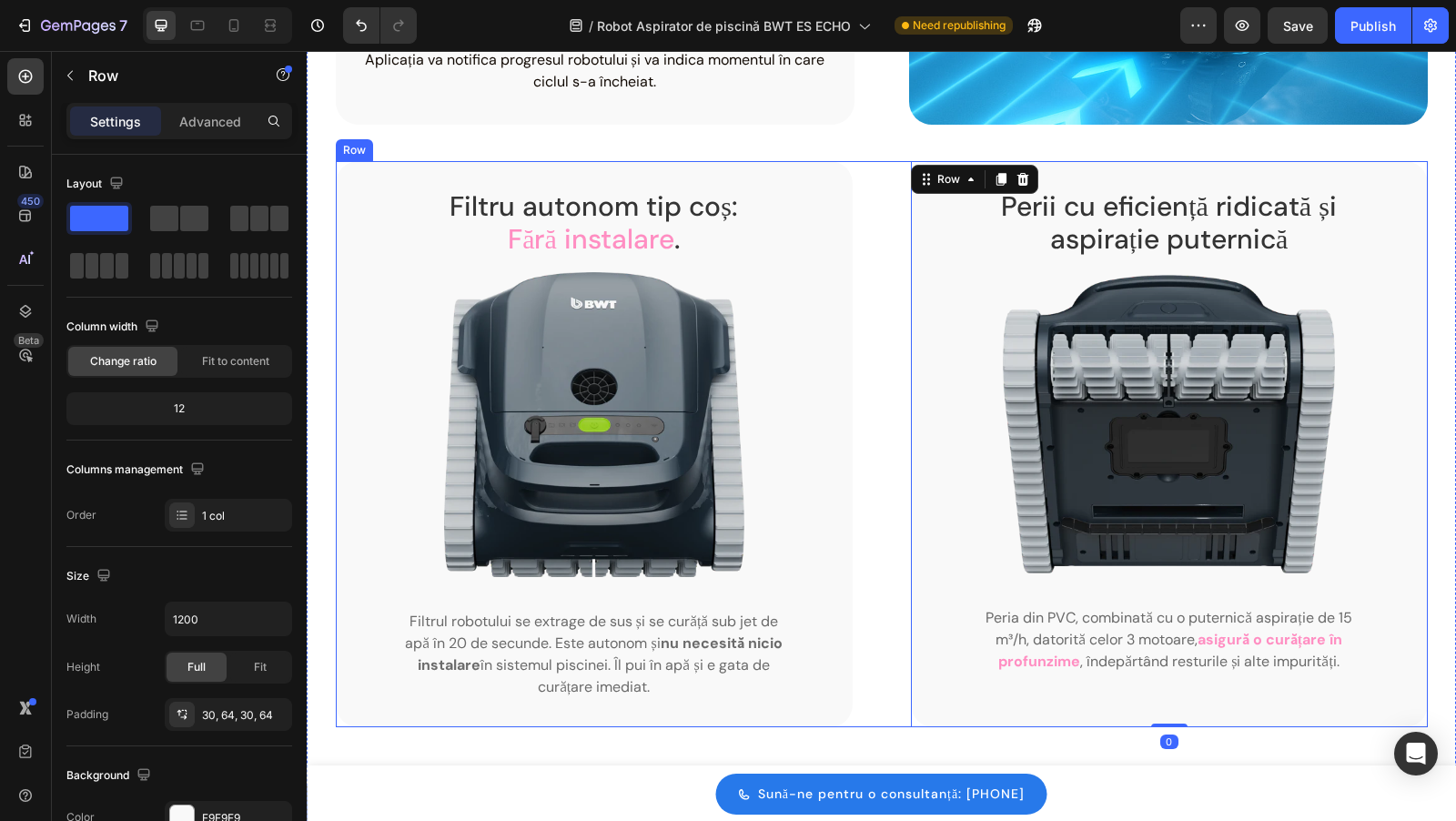 click on "Filtru autonom tip coș:  Fără instalare . Heading Image Filtrul robotului se extrage de sus și se curăță sub jet de apă în 20 de secunde. Este autonom și  nu necesită nicio instalare  în sistemul piscinei. Îl pui în apă și e gata de curățare imediat. Text block Row Perii cu eficiență ridicată și aspirație puternică Heading Image Peria din PVC, combinată cu o puternică aspirație de 15 m³/h, datorită celor 3 motoare,  asigură o curățare în profunzime , îndepărtând resturile și alte impurități. Text block Row   0 Row" at bounding box center [882, 444] 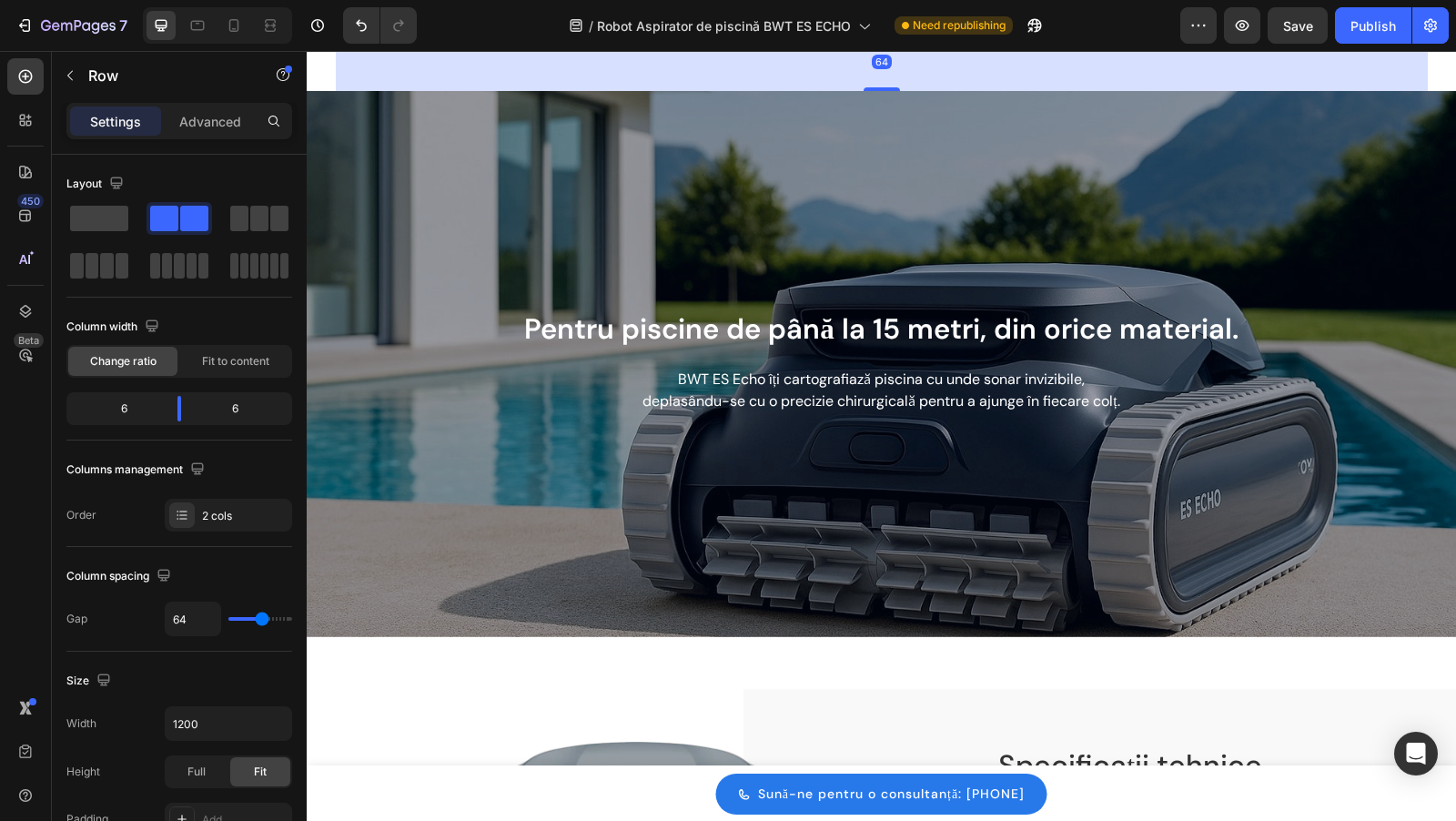 scroll, scrollTop: 3300, scrollLeft: 0, axis: vertical 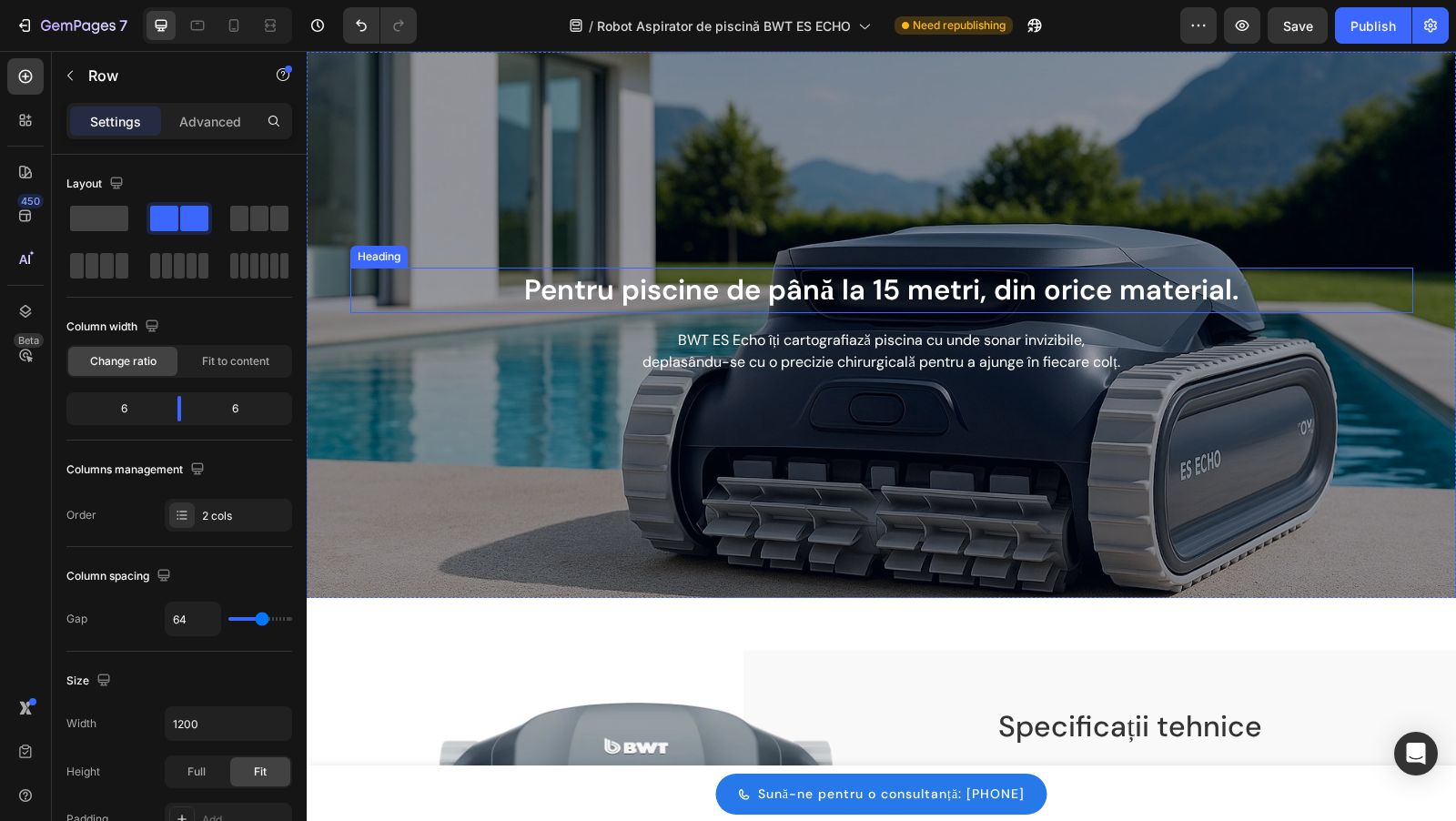 click on "Pentru piscine de până la 15 metri, din orice material." at bounding box center [882, 290] 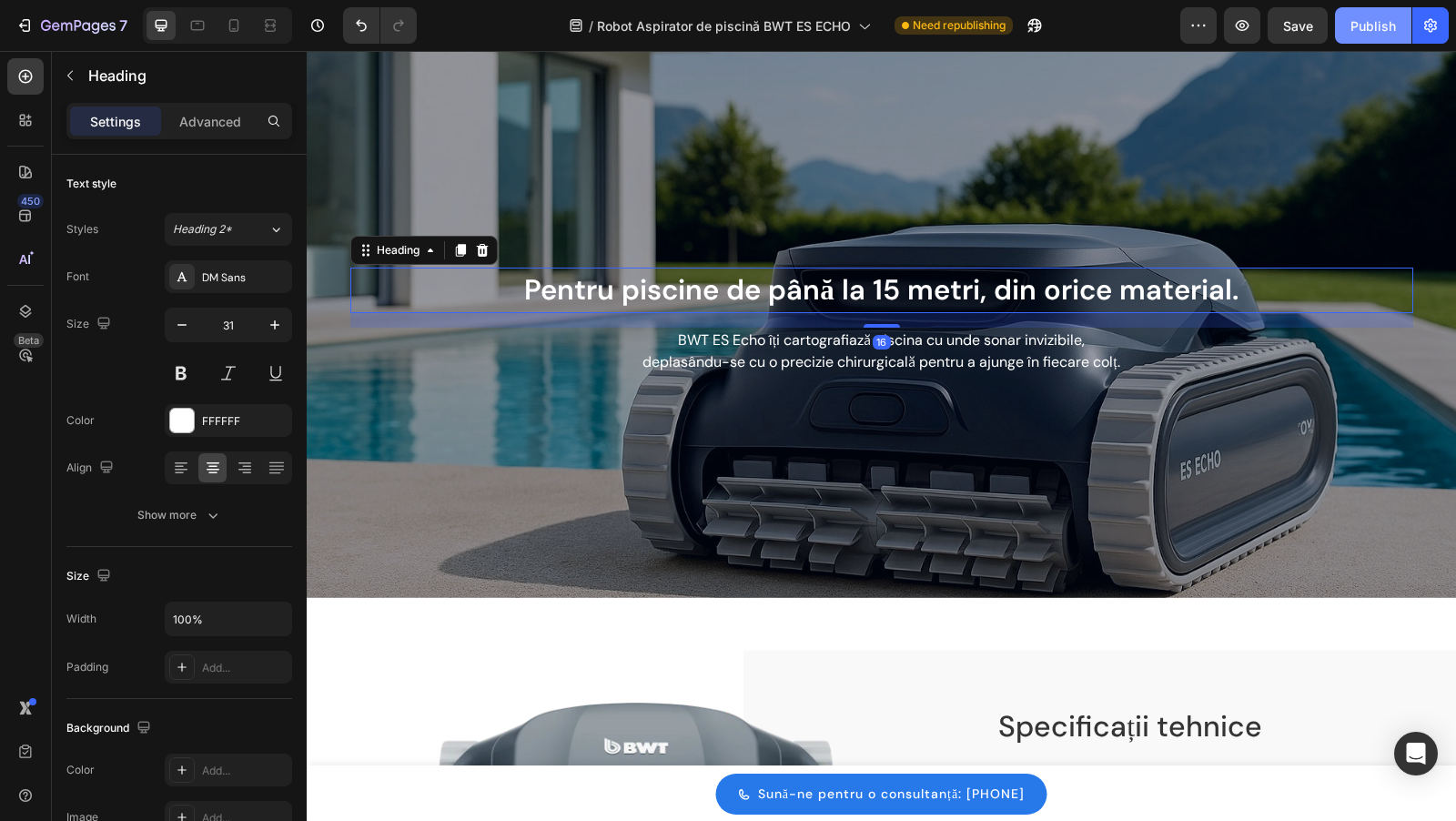 click on "Publish" 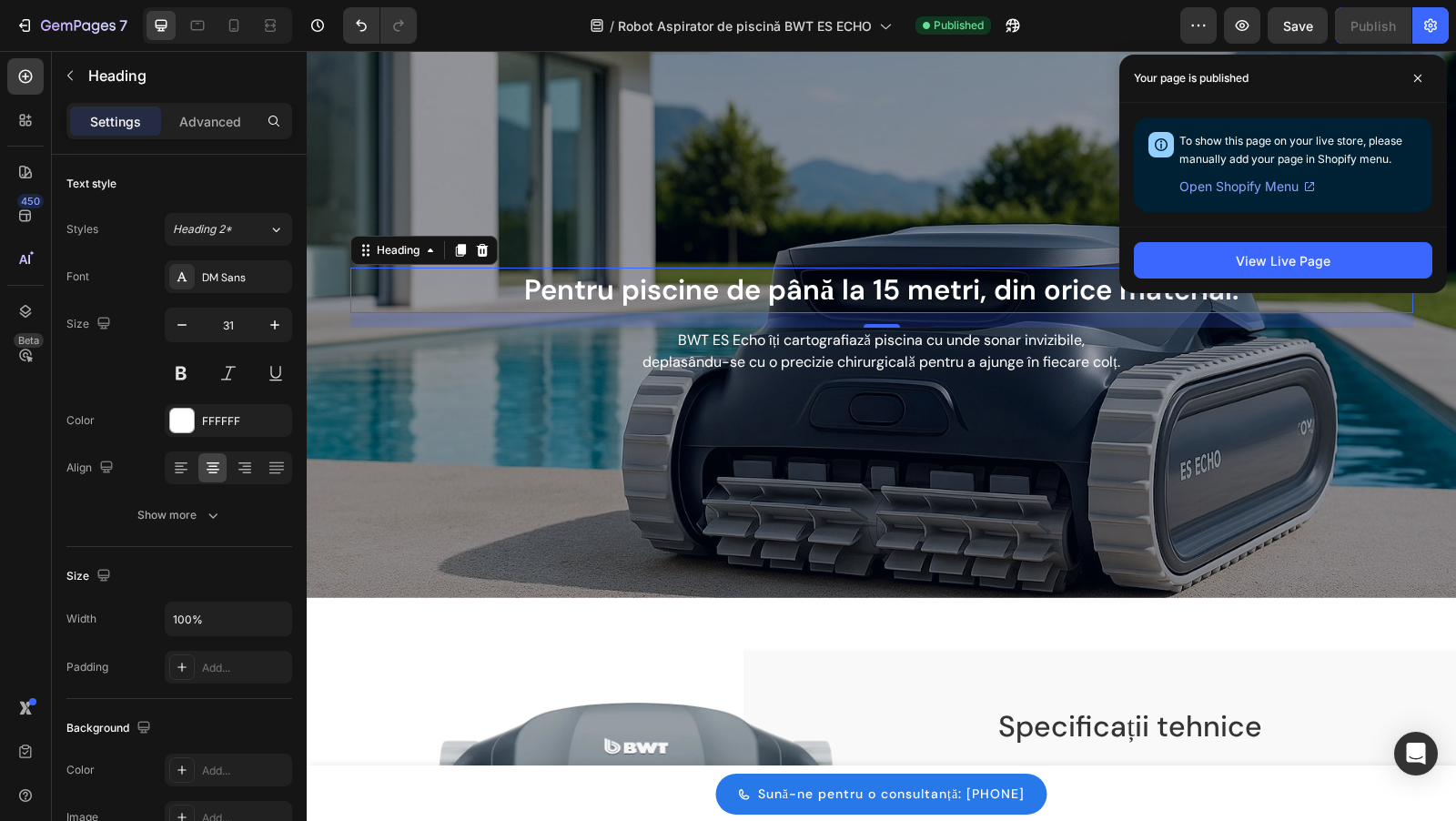 click on "BWT ES Echo îți cartografiază piscina cu unde sonar invizibile," at bounding box center (882, 340) 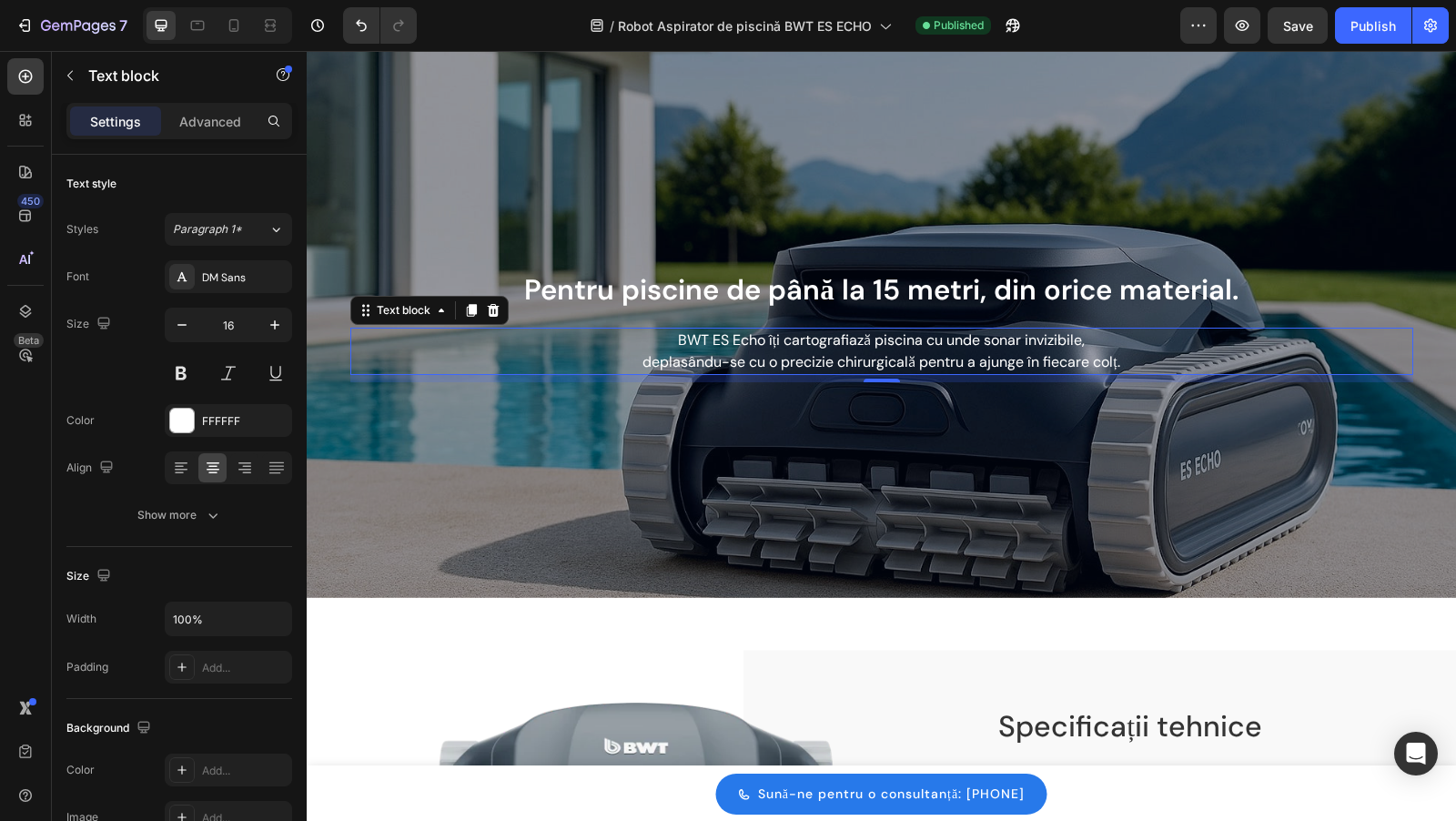 click on "deplasându-se cu o precizie chirurgicală pentru a ajunge în fiecare colț." at bounding box center [882, 362] 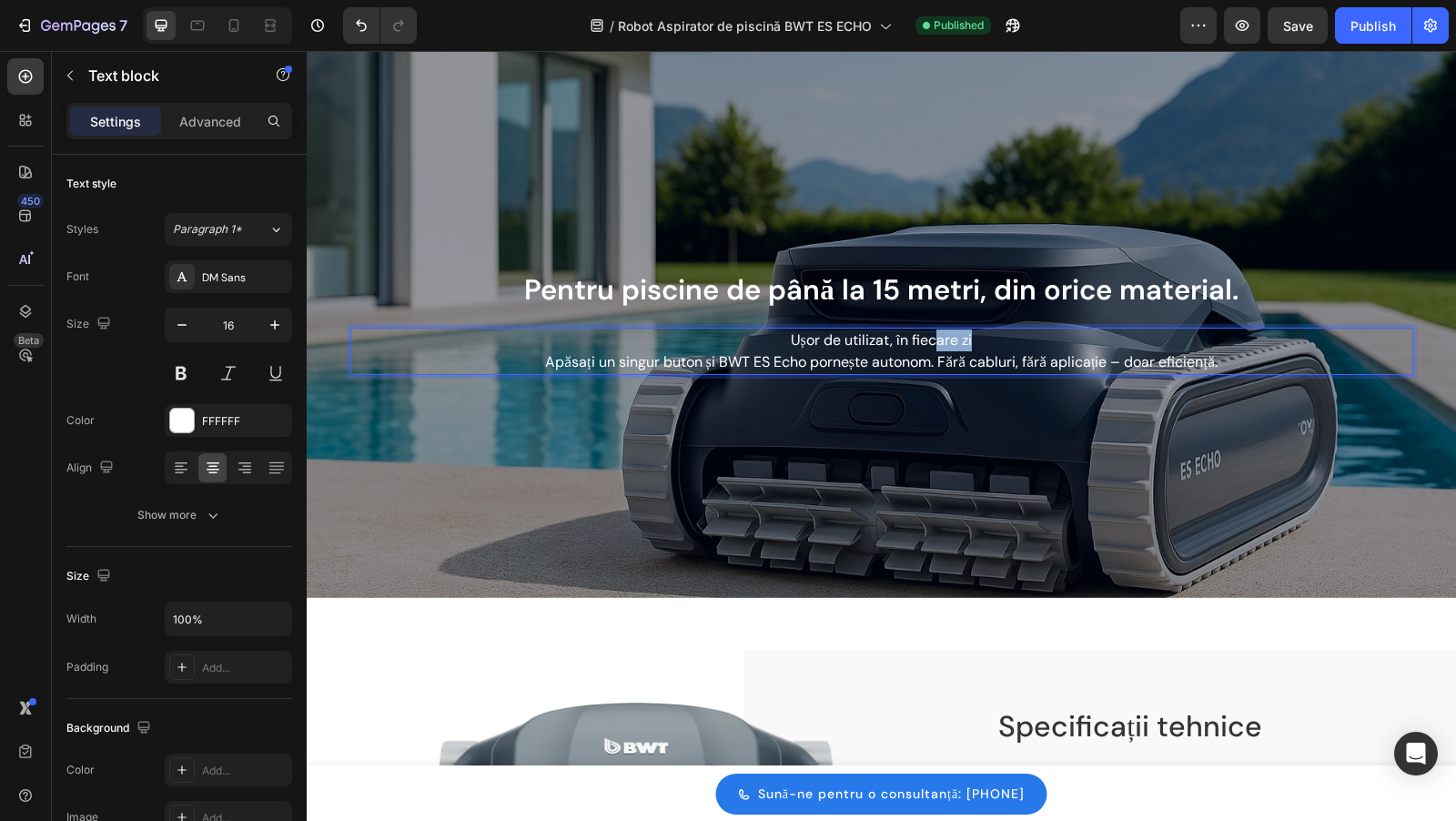 drag, startPoint x: 981, startPoint y: 341, endPoint x: 658, endPoint y: 341, distance: 323 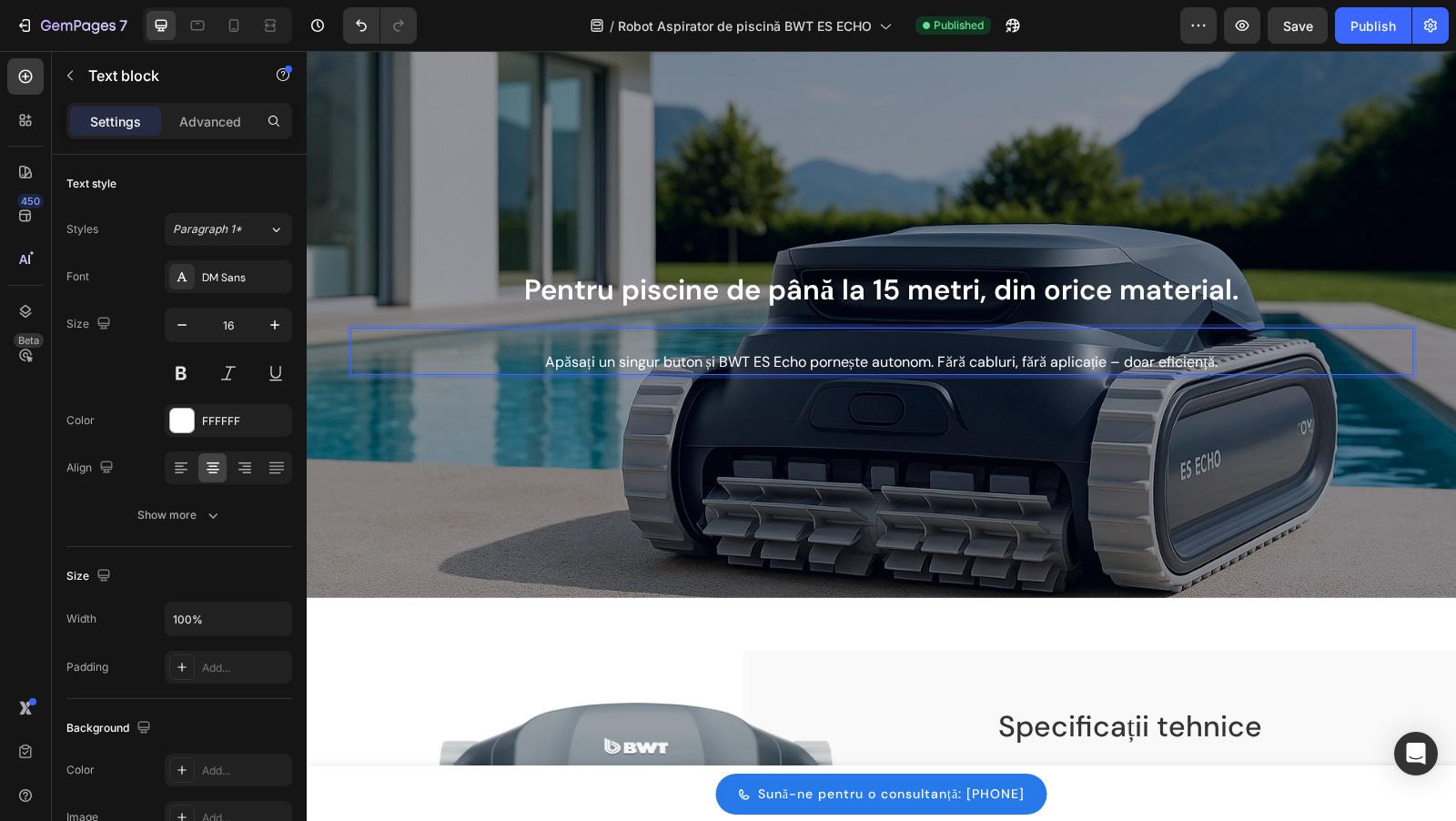 click on "Apăsați un singur buton și BWT ES Echo pornește autonom. Fără cabluri, fără aplicație – doar eficiență." at bounding box center (882, 362) 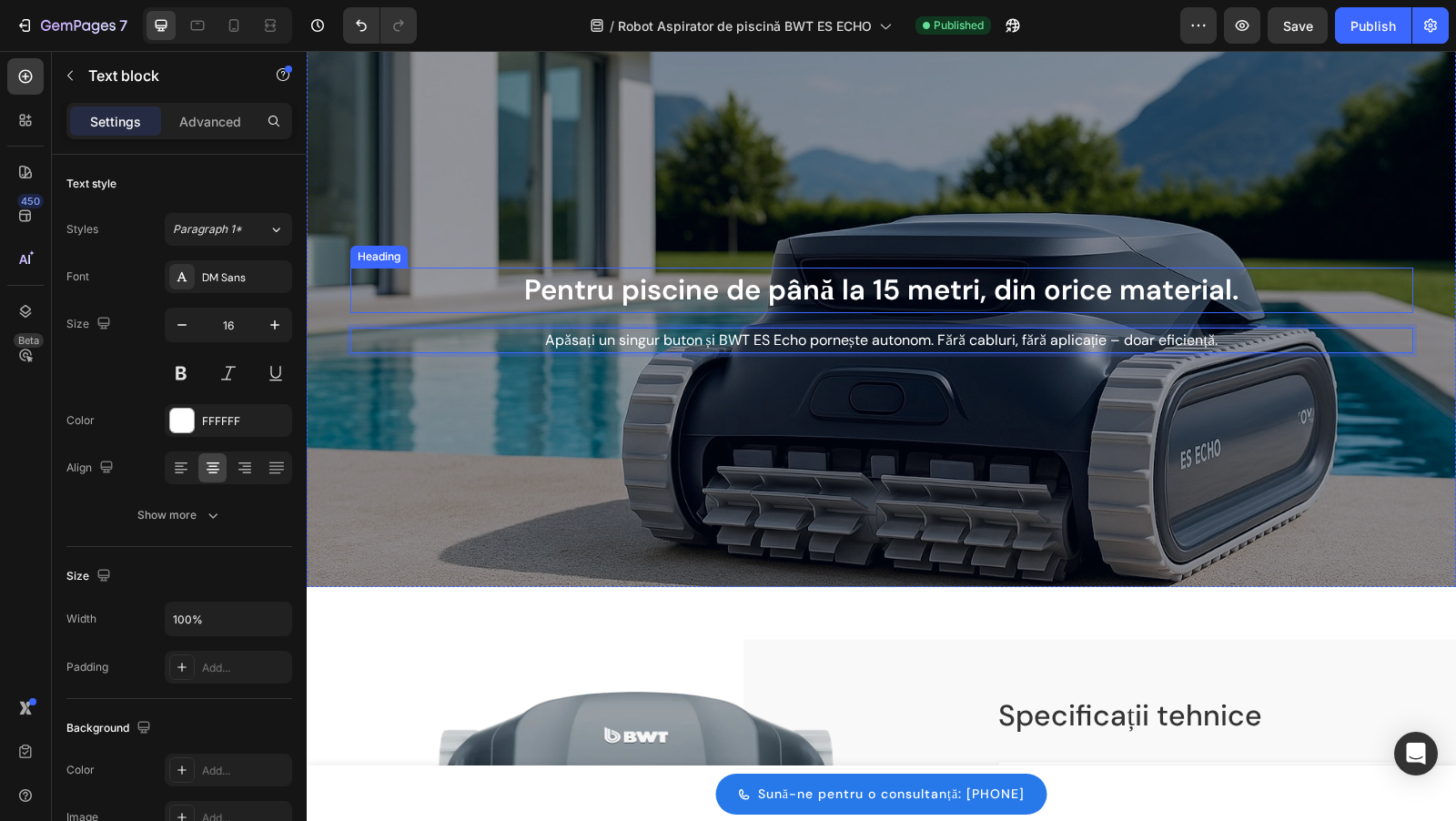 click on "Pentru piscine de până la 15 metri, din orice material." at bounding box center [882, 290] 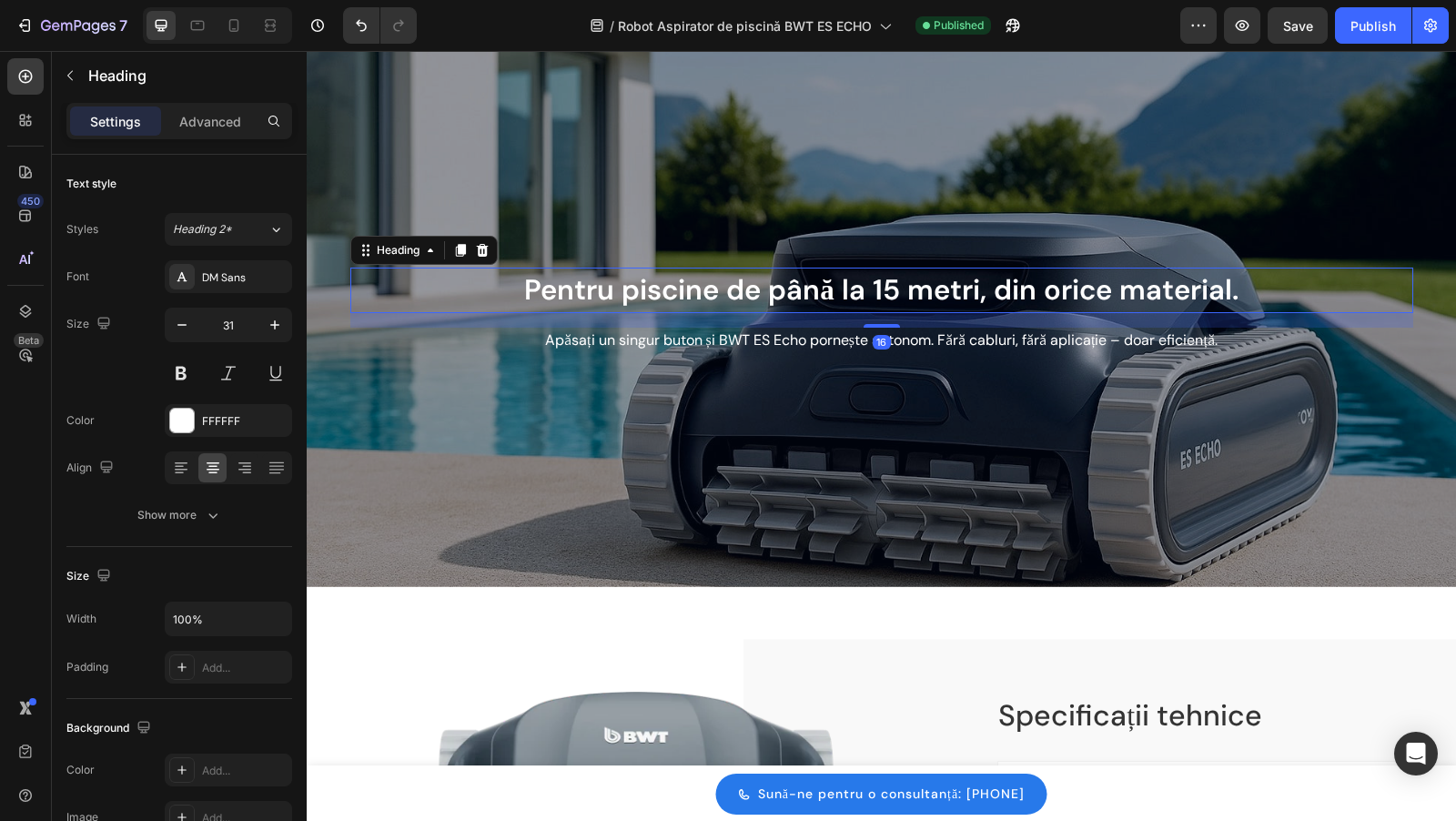 click on "Pentru piscine de până la 15 metri, din orice material." at bounding box center (882, 290) 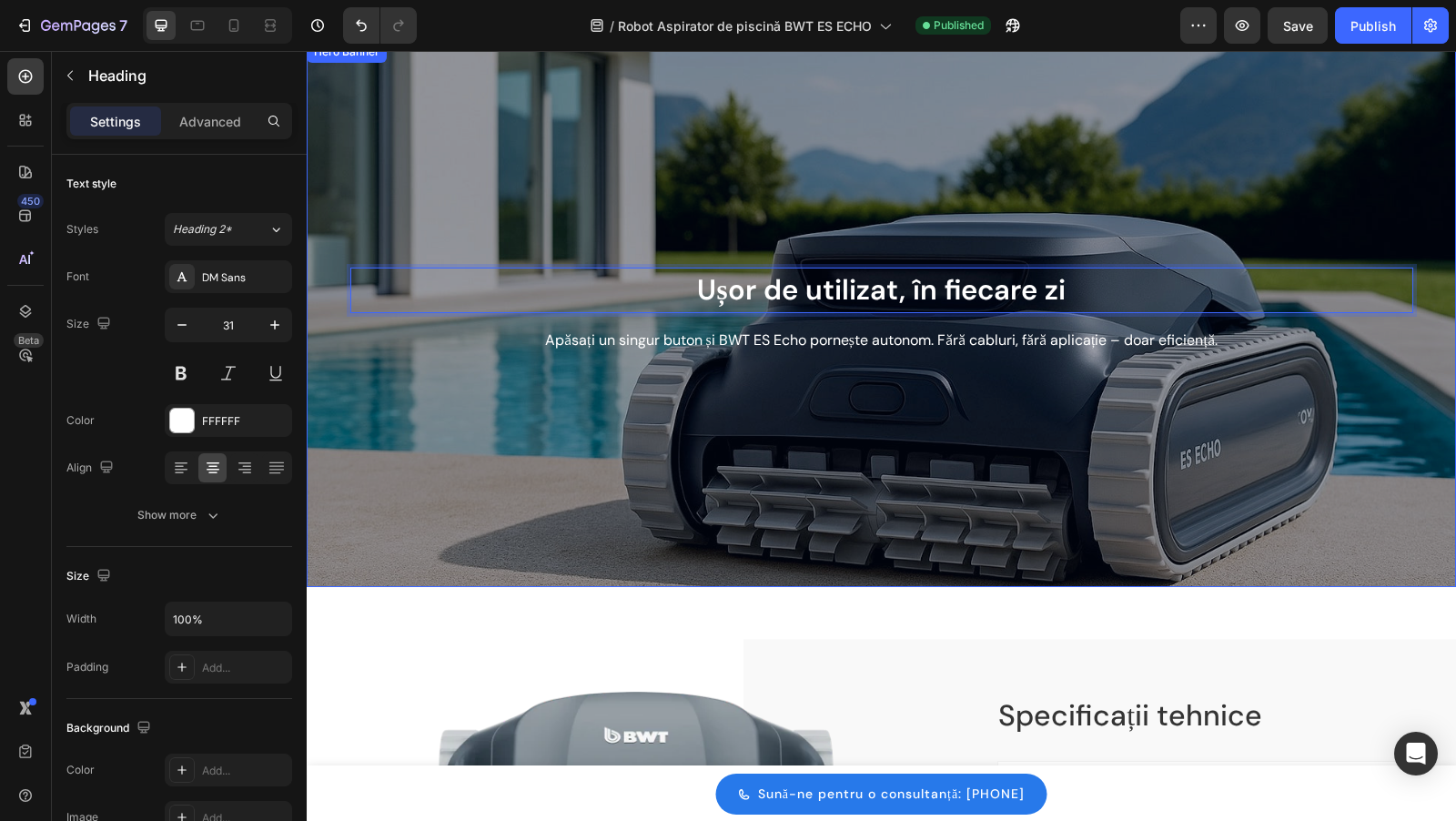 click at bounding box center (881, 314) 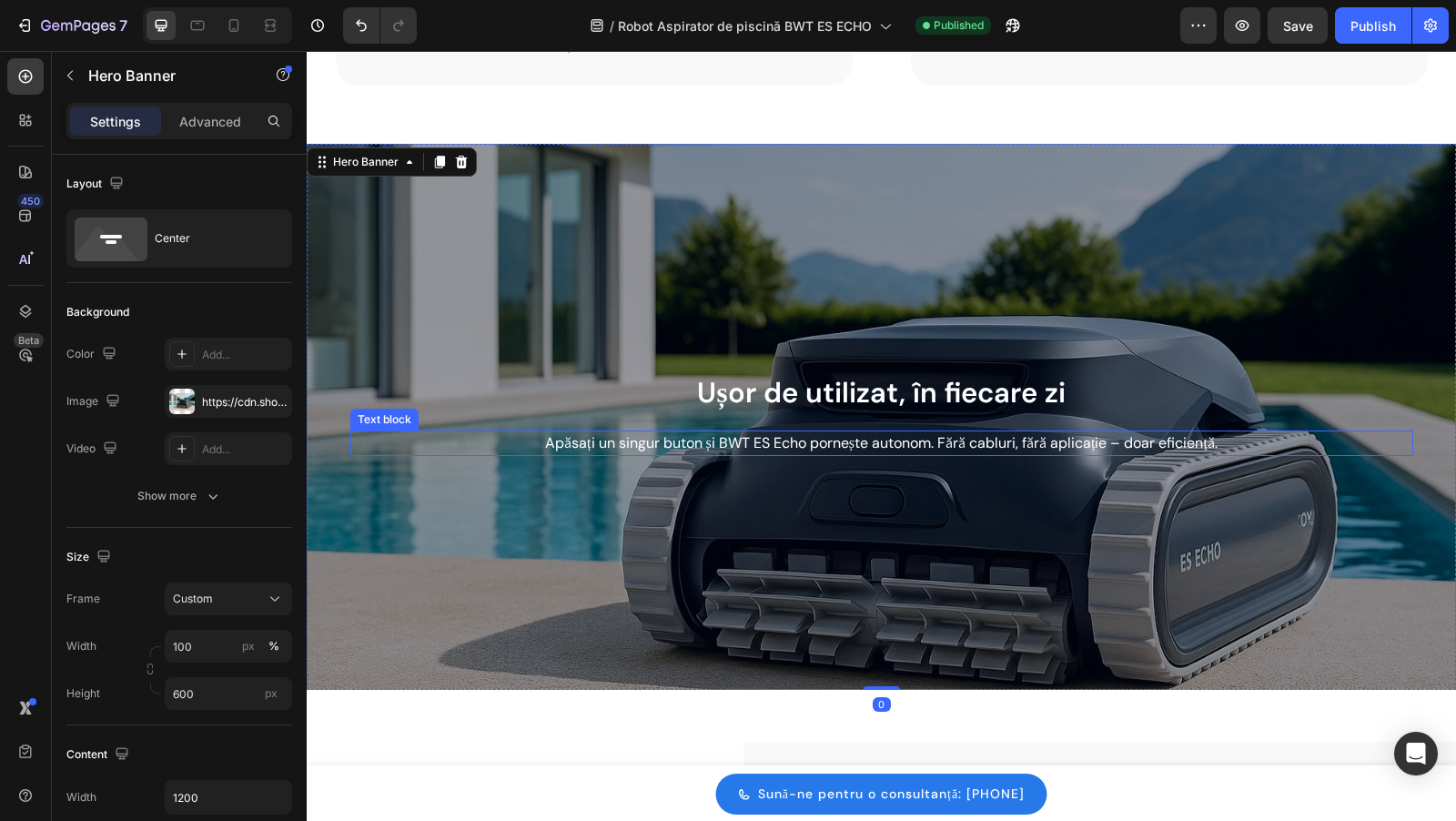 scroll, scrollTop: 3160, scrollLeft: 0, axis: vertical 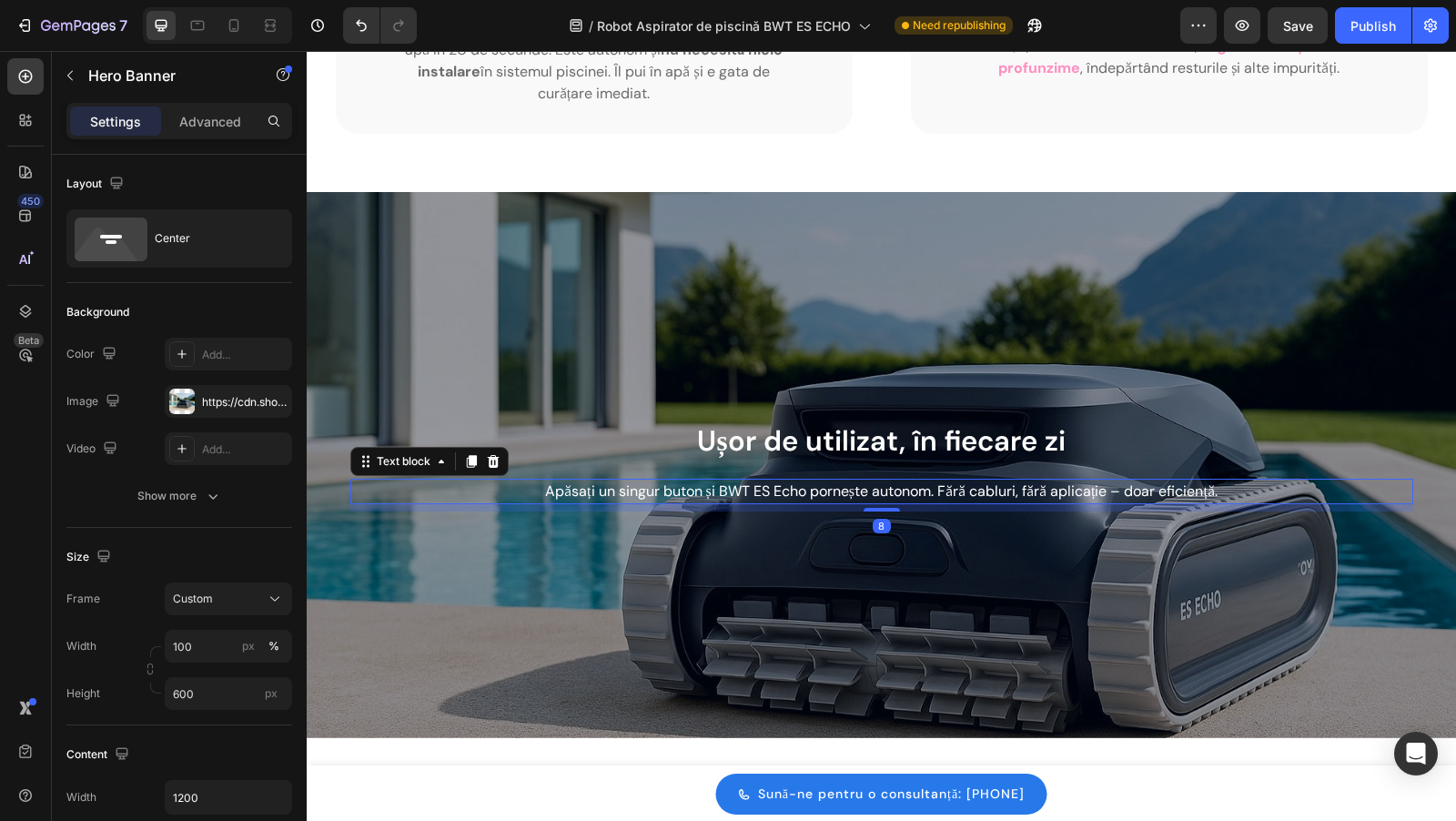 click on "Apăsați un singur buton și BWT ES Echo pornește autonom. Fără cabluri, fără aplicație – doar eficiență." at bounding box center (882, 492) 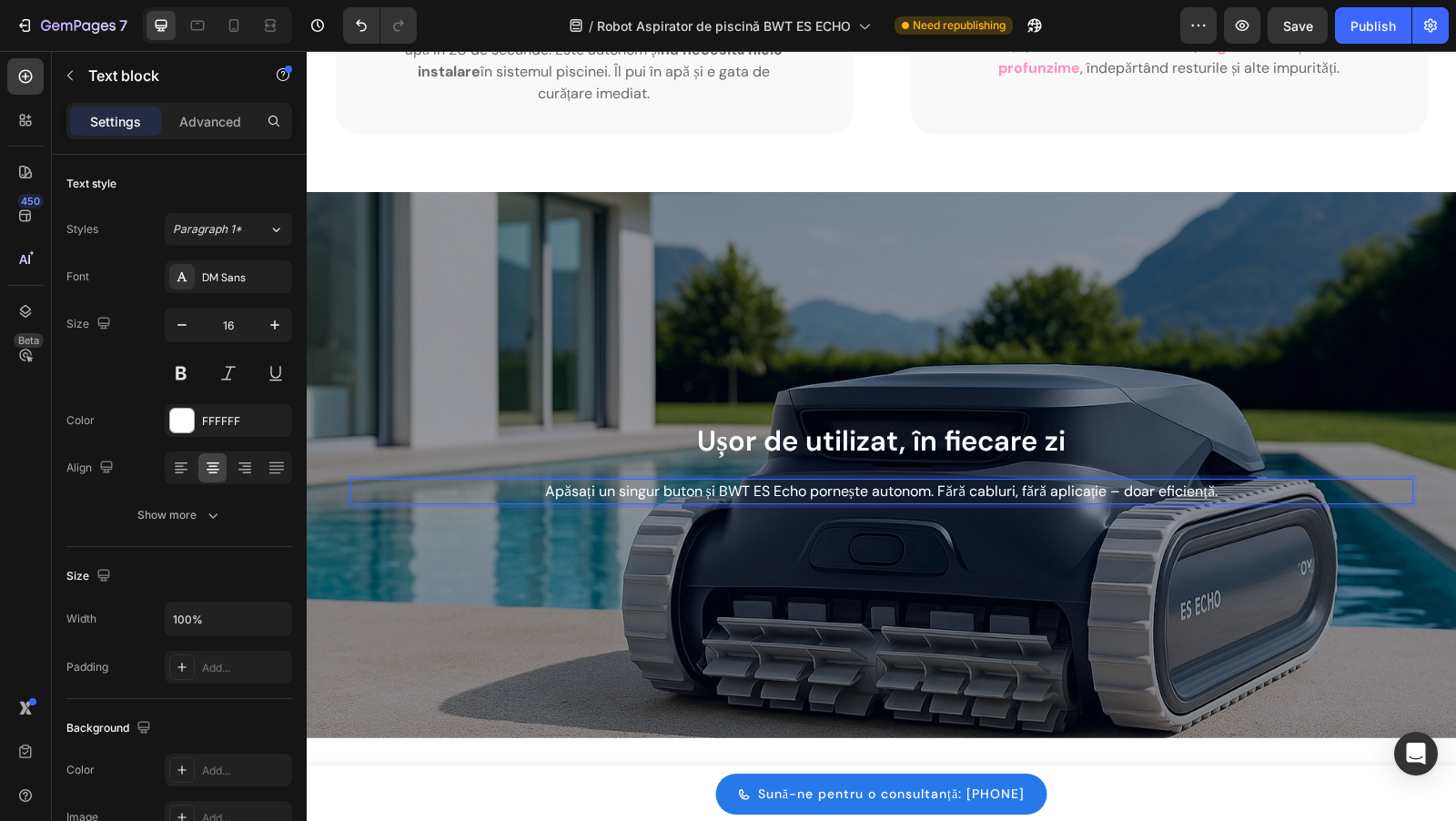 click on "Apăsați un singur buton și BWT ES Echo pornește autonom. Fără cabluri, fără aplicație – doar eficiență." at bounding box center [882, 492] 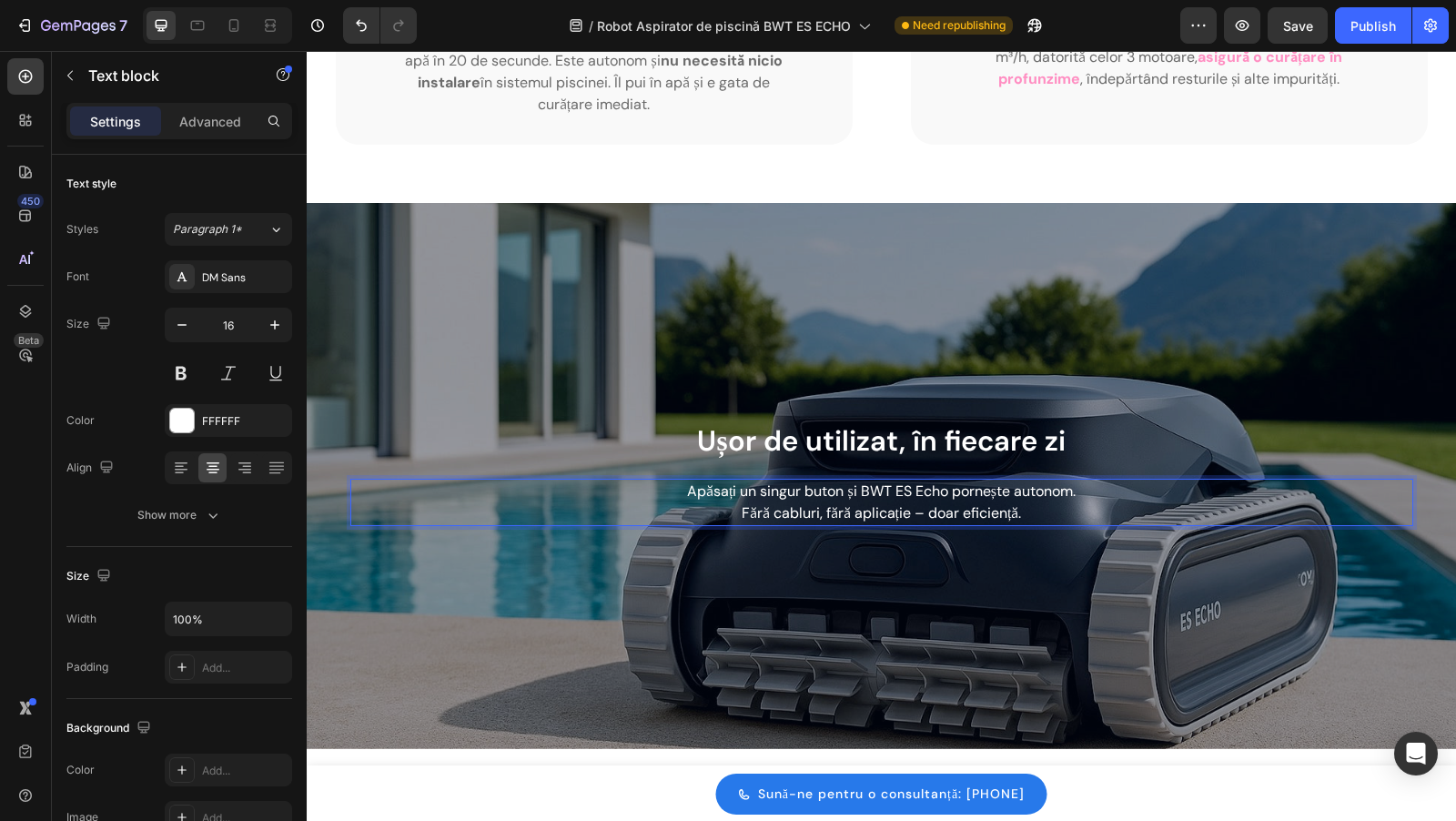 click at bounding box center (881, 476) 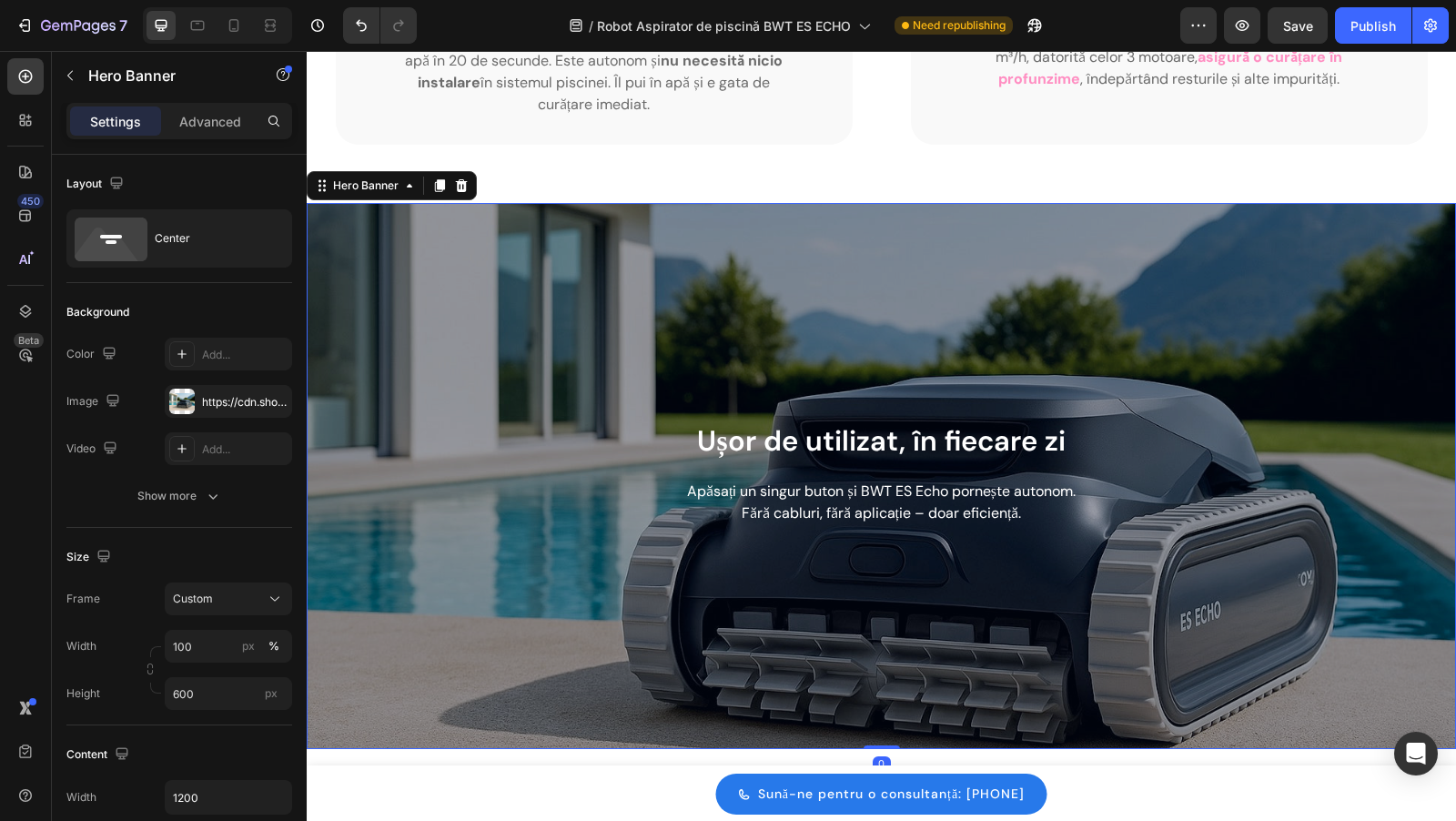 click at bounding box center (881, 476) 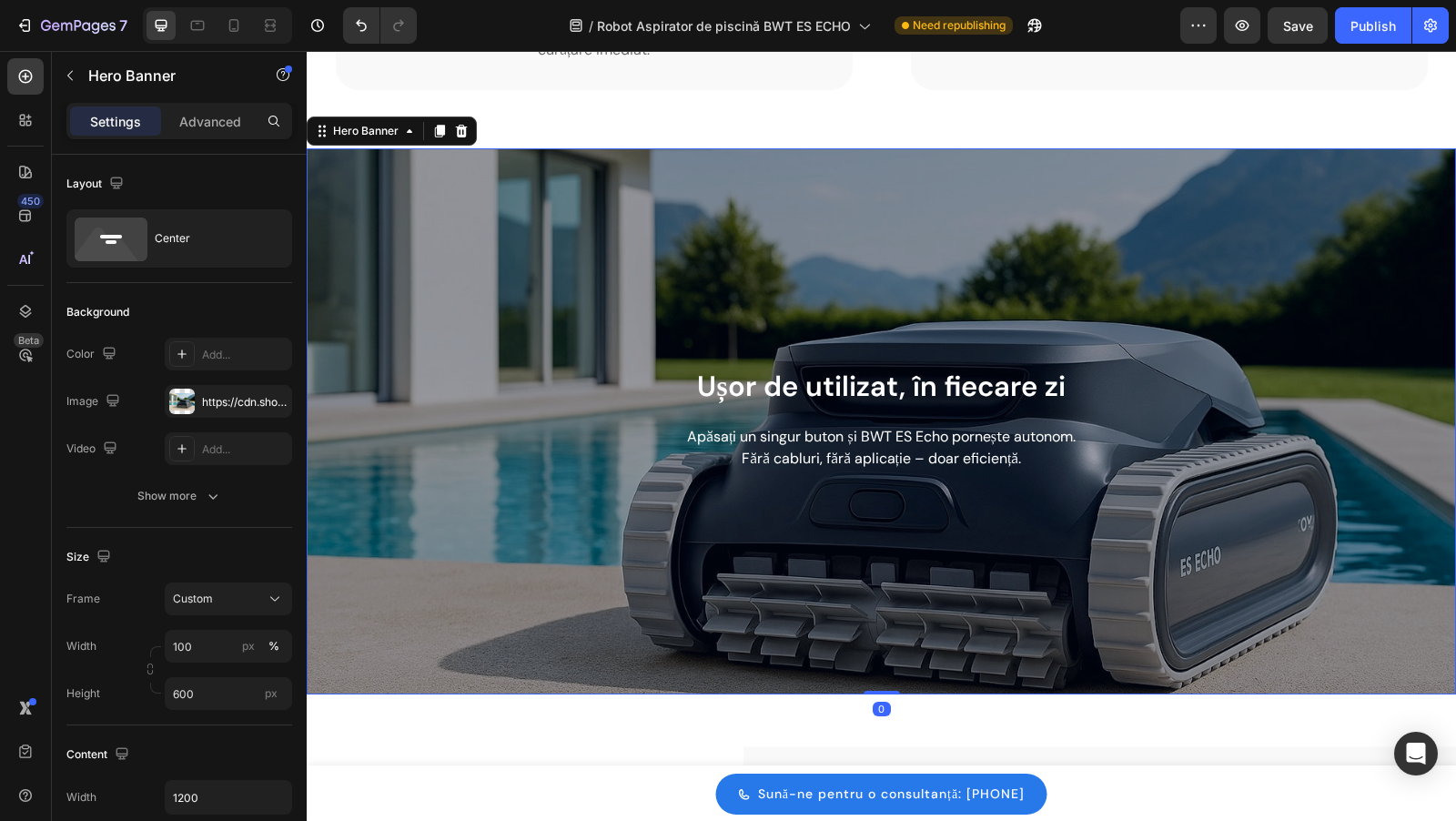 scroll, scrollTop: 3170, scrollLeft: 0, axis: vertical 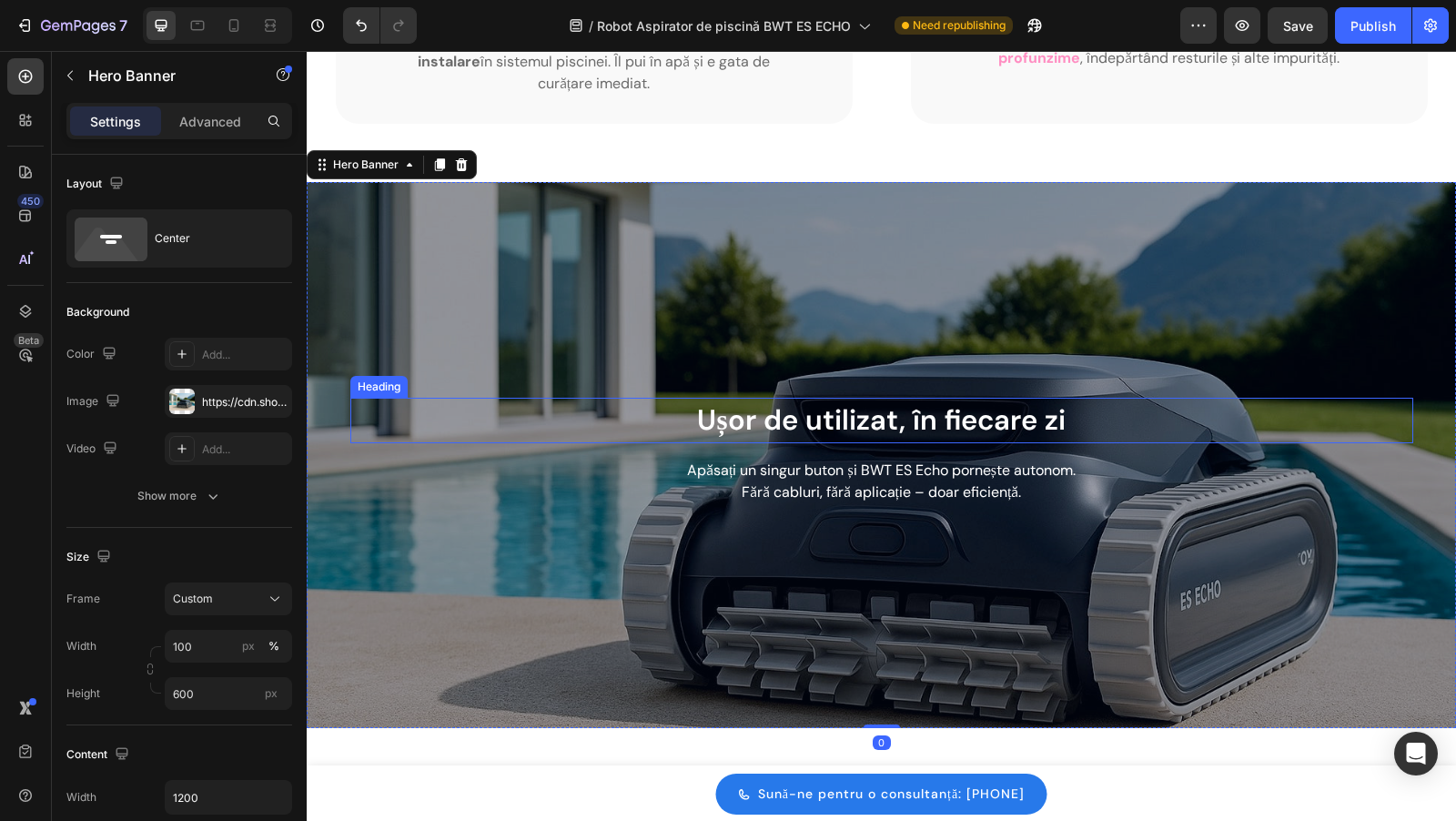 click on "Ușor de utilizat, în fiecare zi" at bounding box center (882, 421) 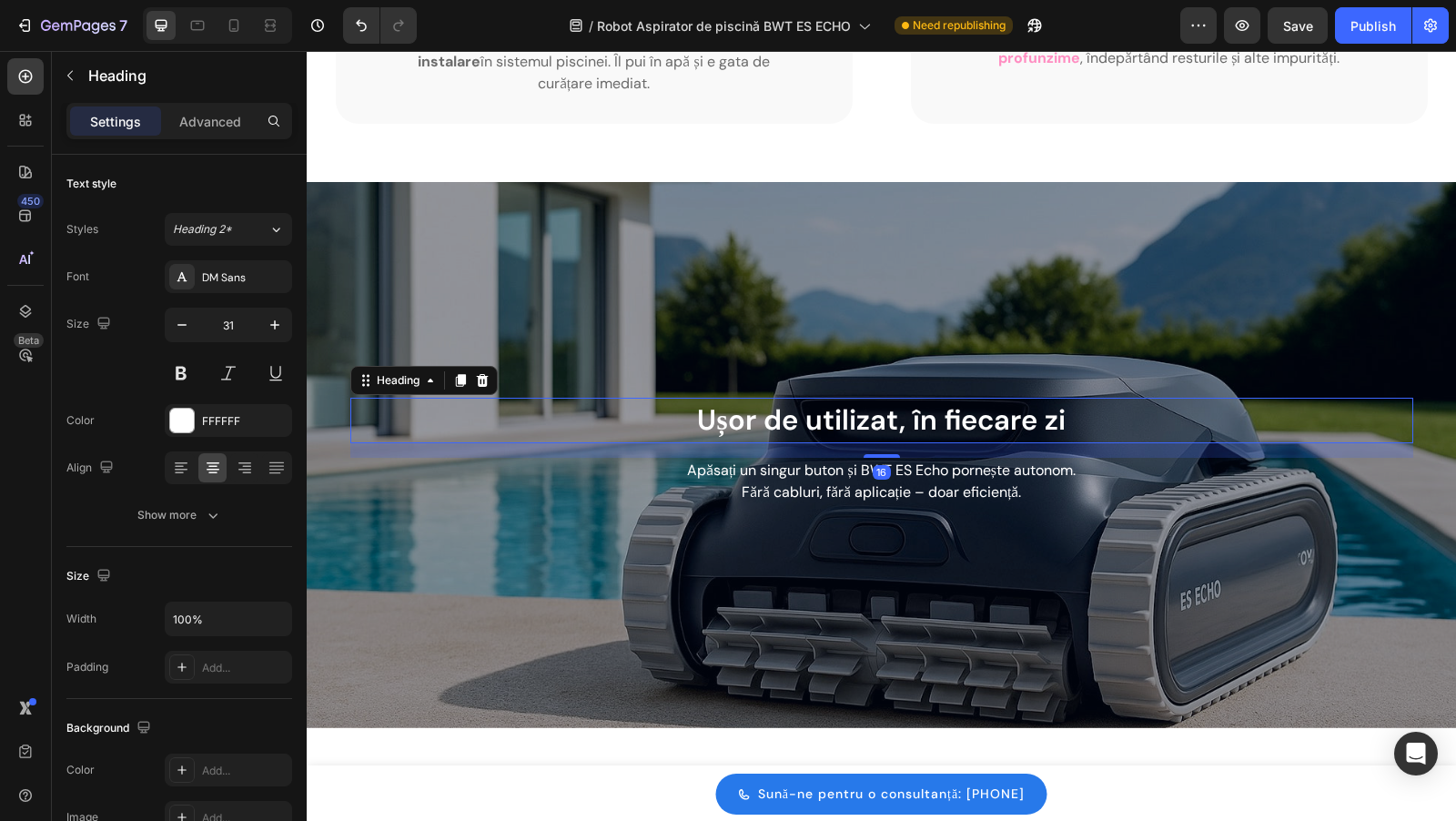 click on "Ușor de utilizat, în fiecare zi" at bounding box center [882, 421] 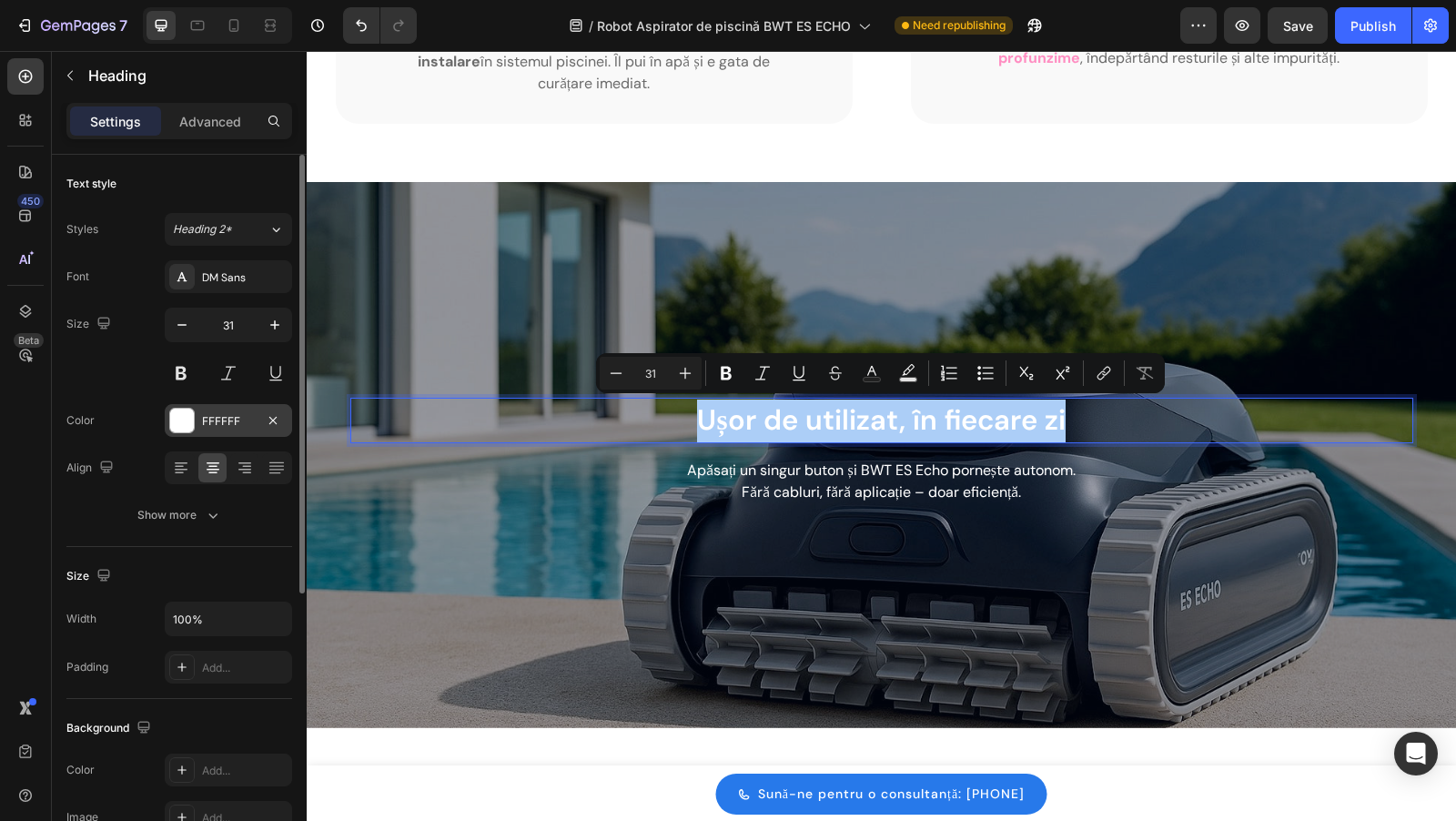 click on "FFFFFF" at bounding box center [228, 421] 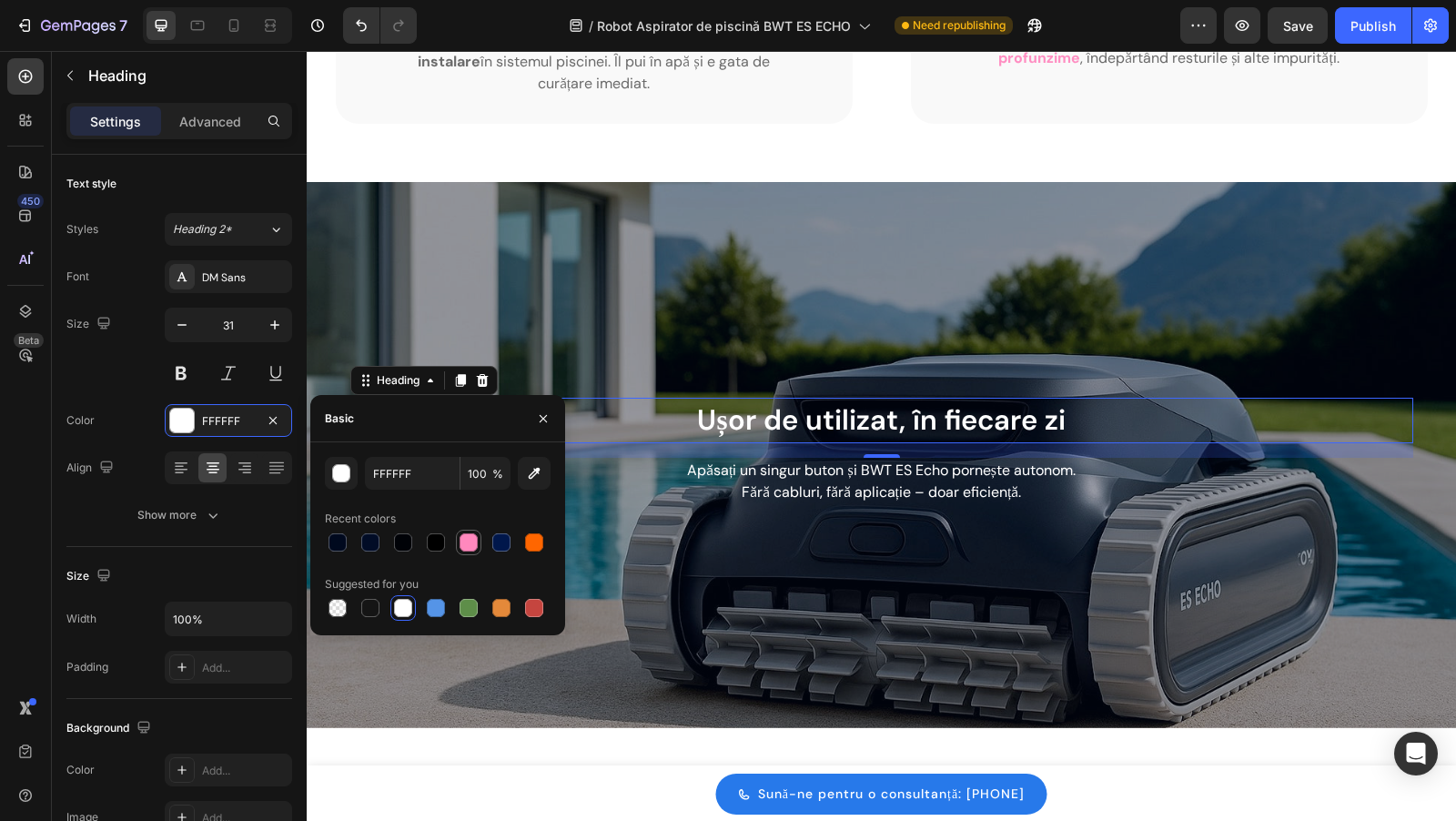 click at bounding box center [469, 542] 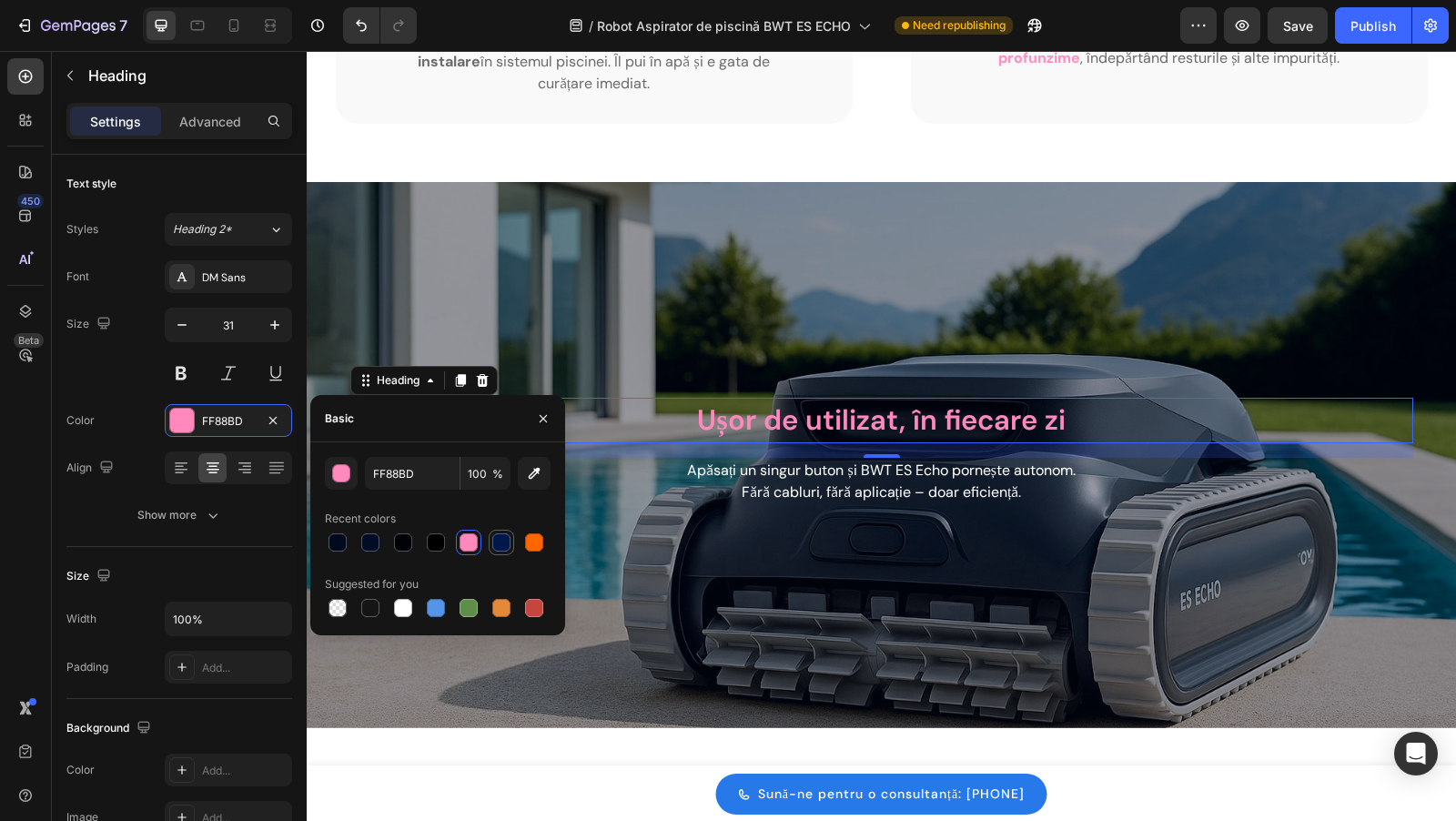 click at bounding box center (501, 542) 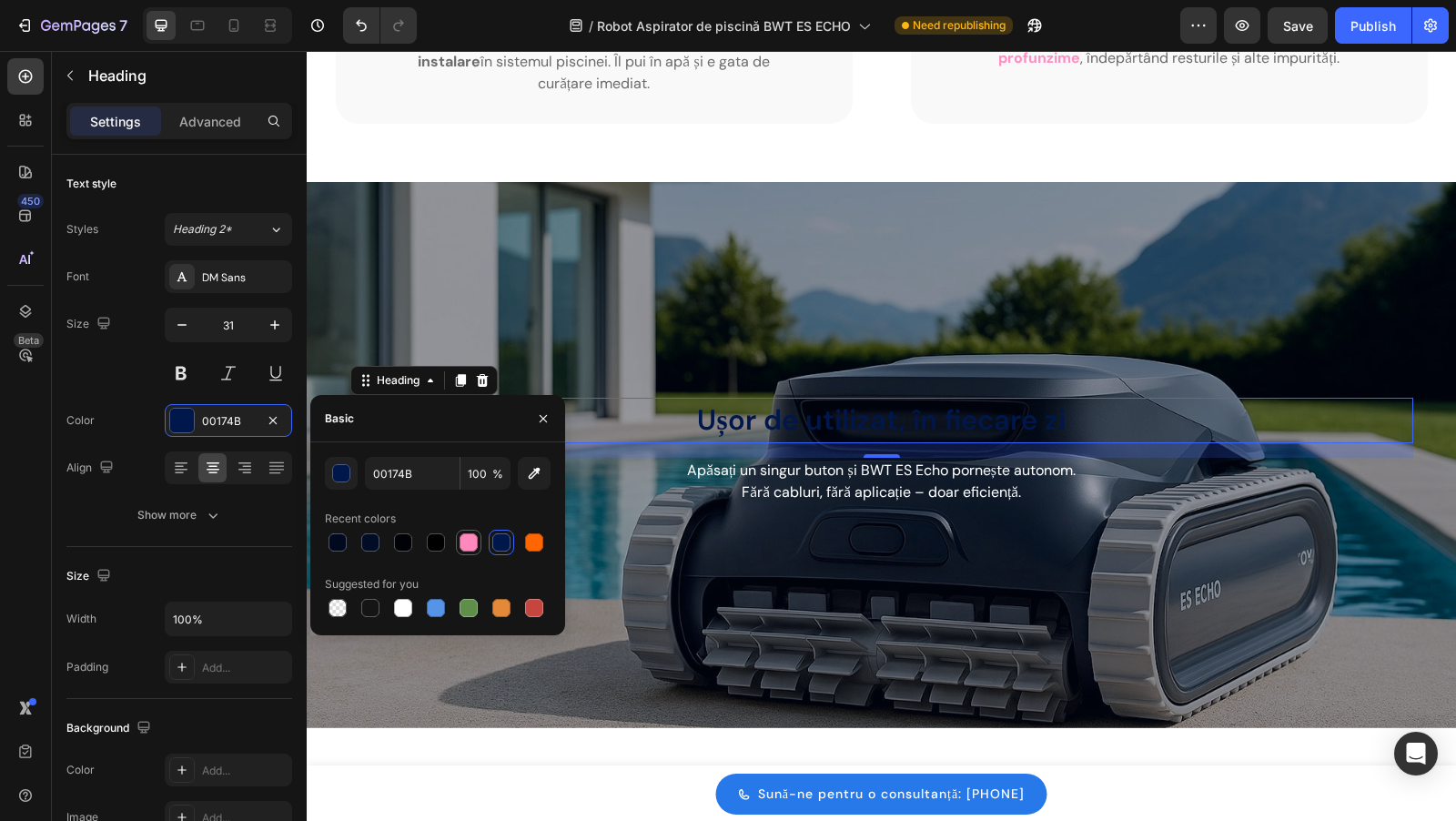 click at bounding box center [469, 542] 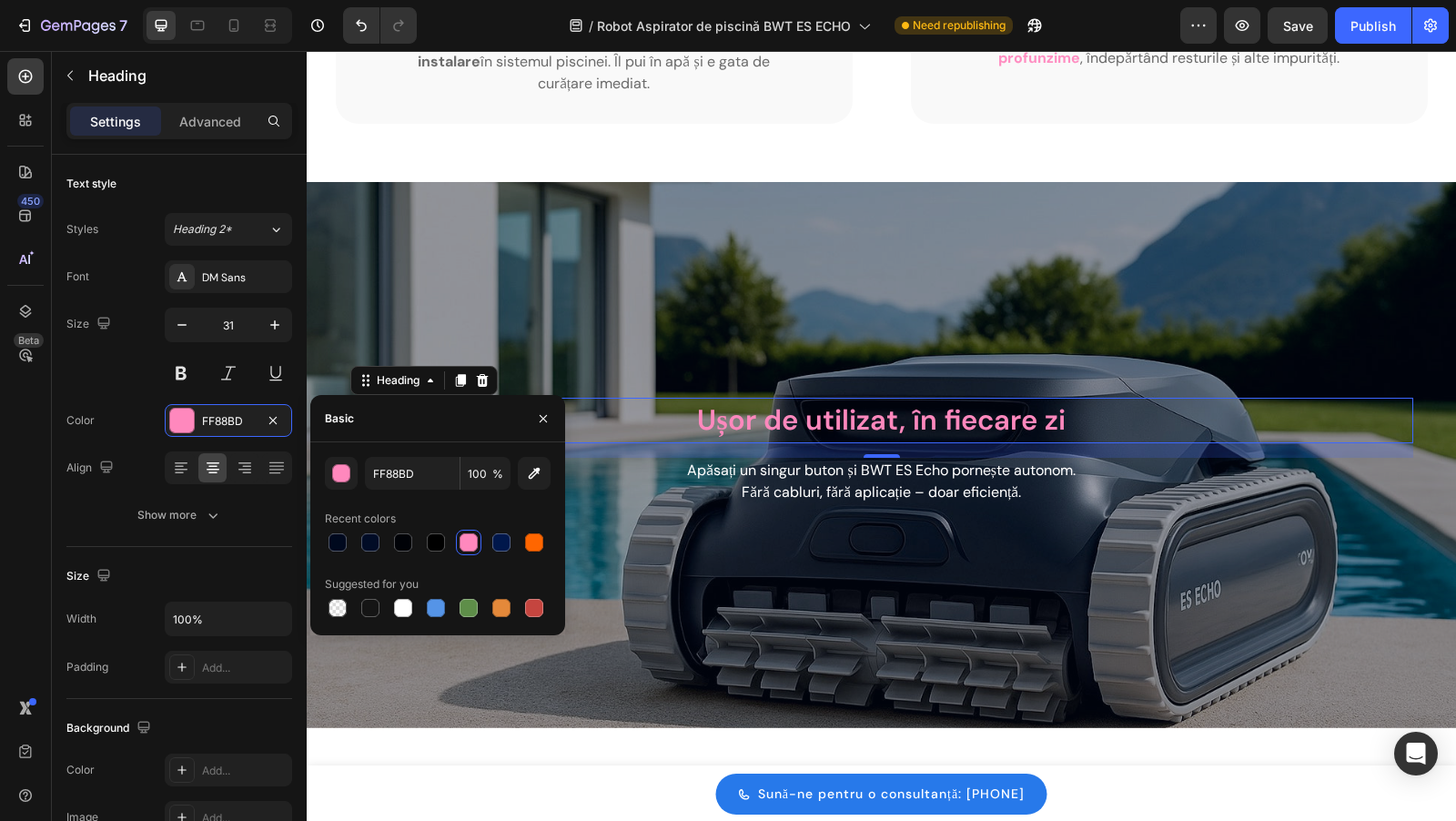 click at bounding box center [881, 455] 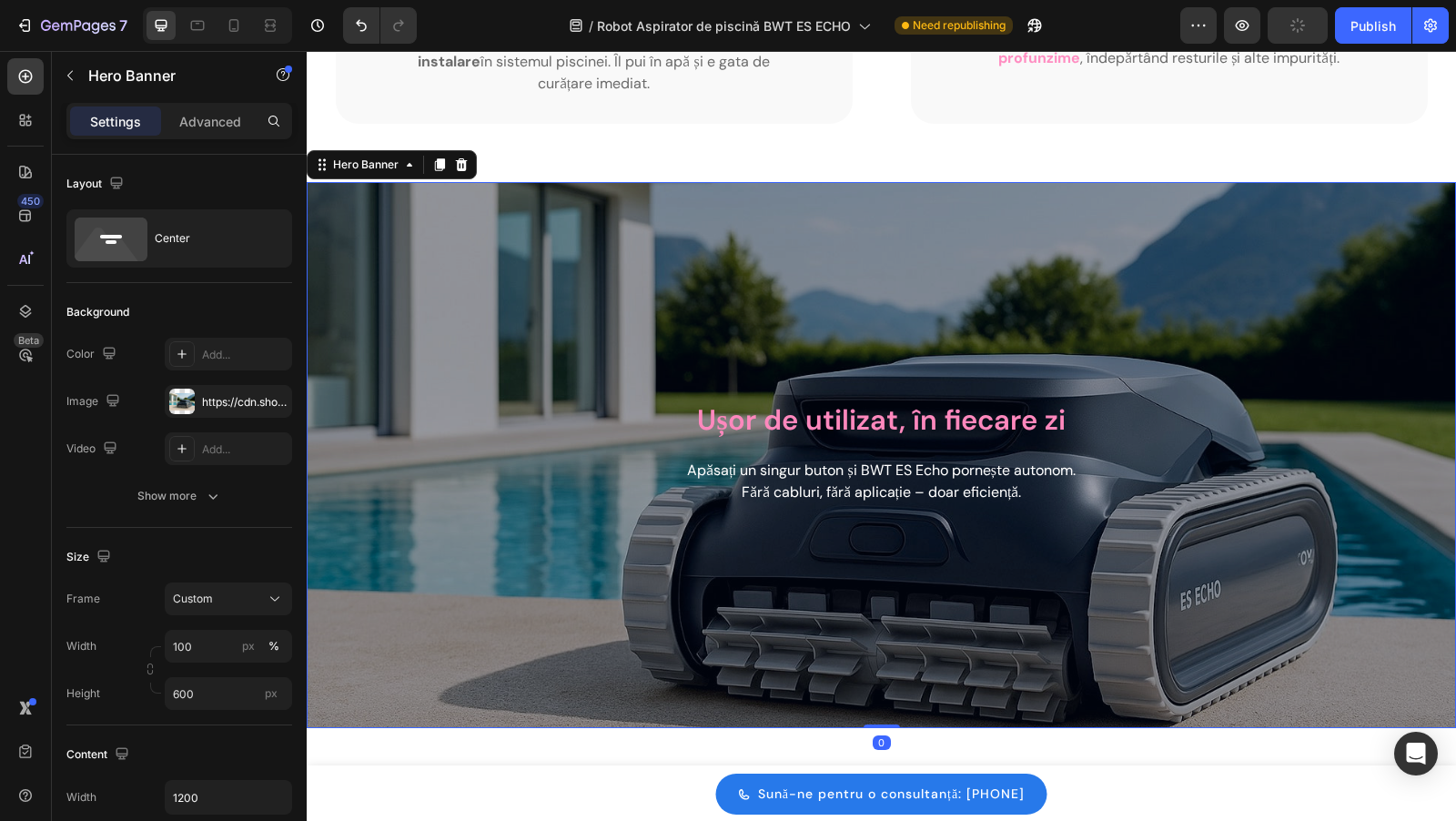 click at bounding box center (881, 455) 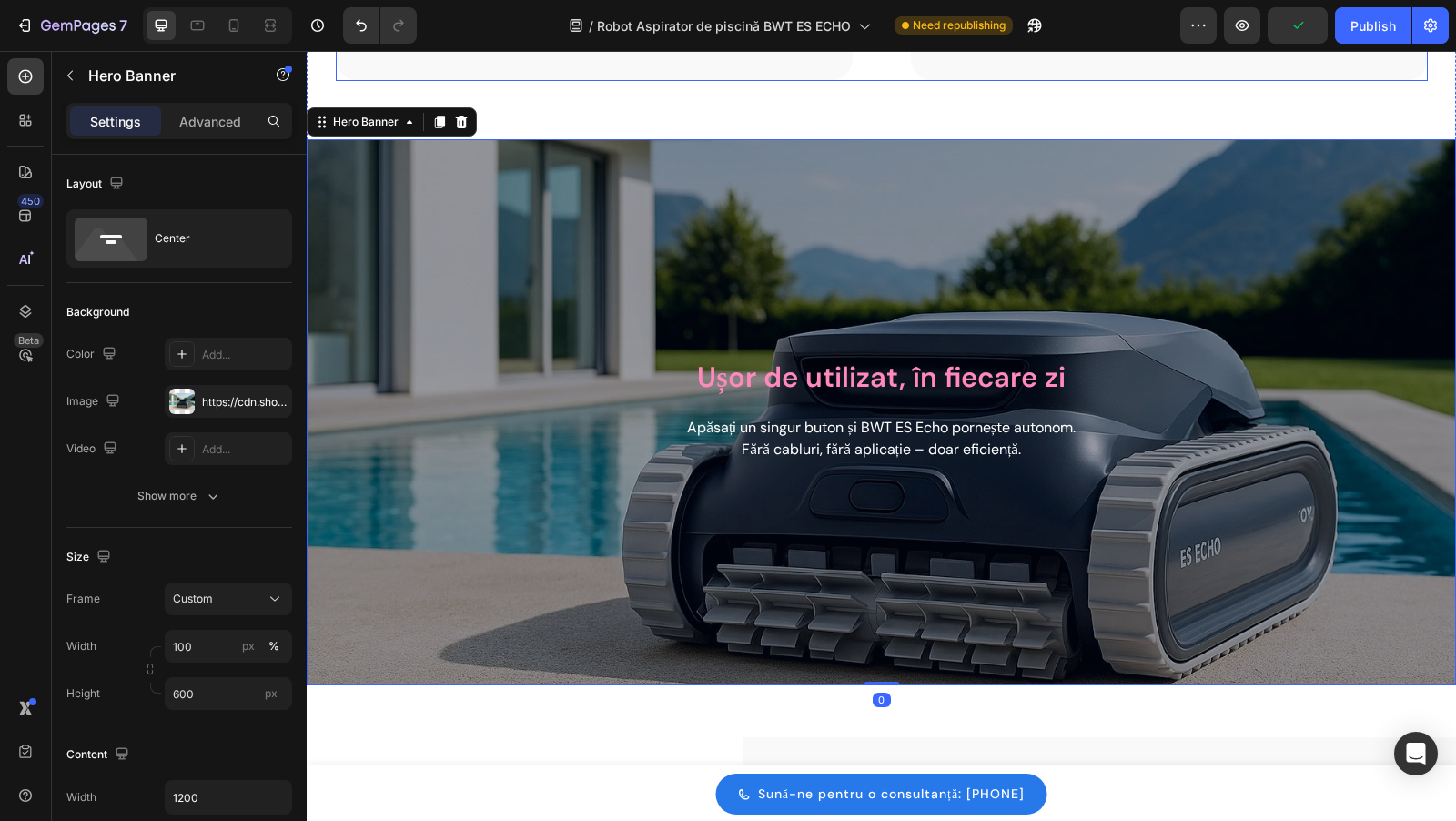 scroll, scrollTop: 3252, scrollLeft: 0, axis: vertical 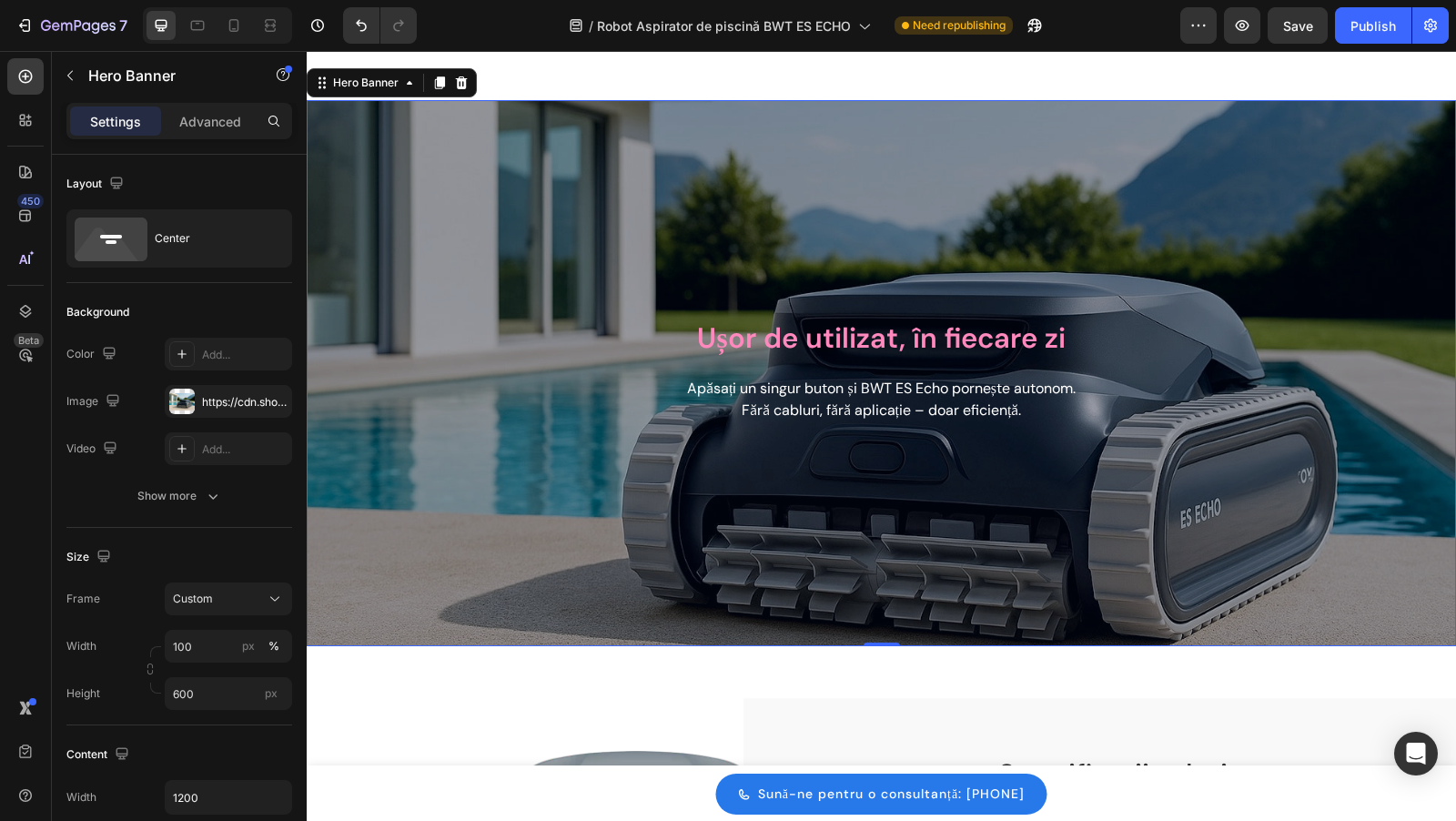 click at bounding box center (881, 373) 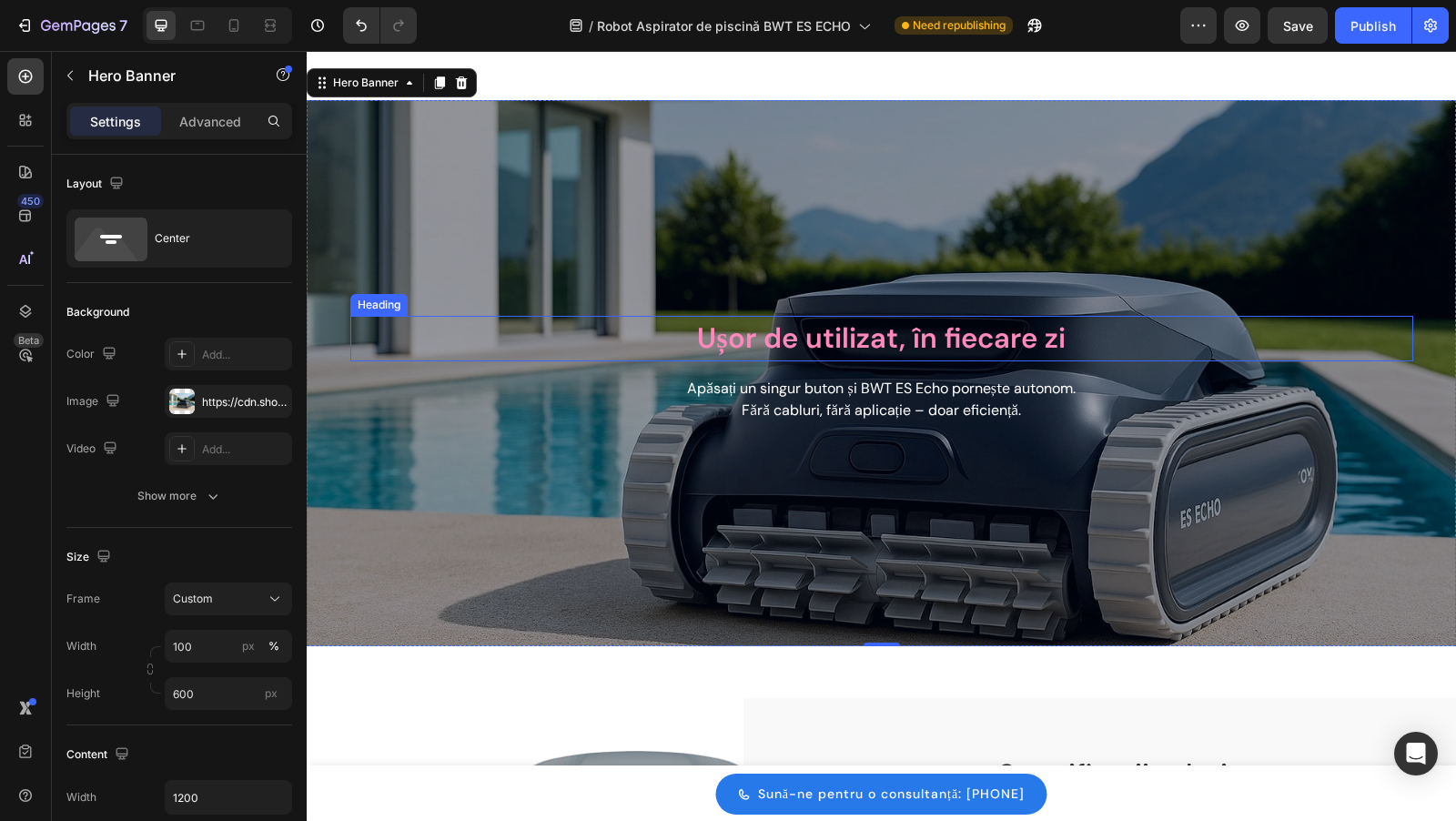 click on "Apăsați un singur buton și BWT ES Echo pornește autonom." at bounding box center (882, 389) 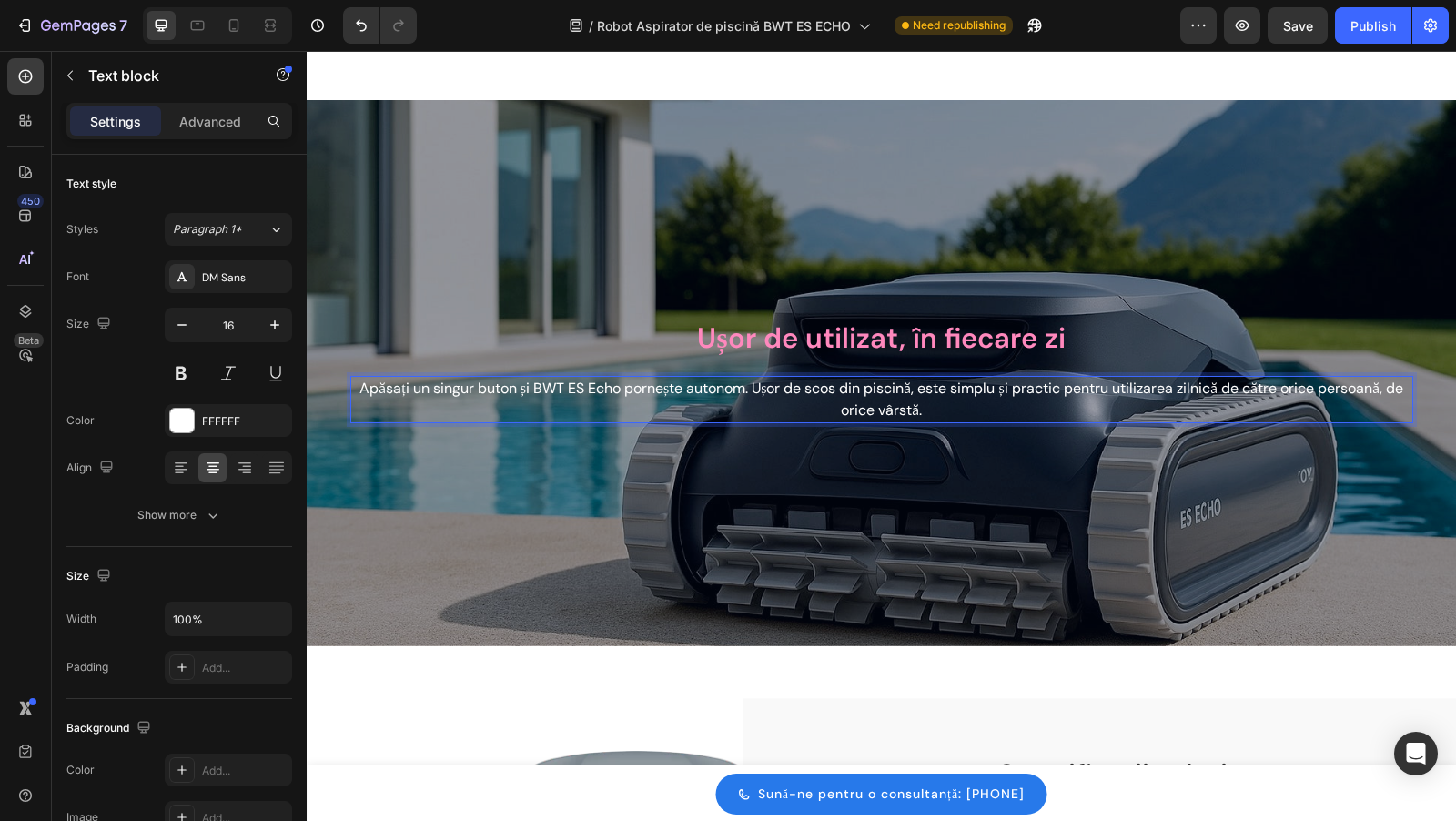 click on "Apăsați un singur buton și BWT ES Echo pornește autonom. Ușor de scos din piscină, este simplu și practic pentru utilizarea zilnică de către orice persoană, de orice vârstă." at bounding box center (882, 400) 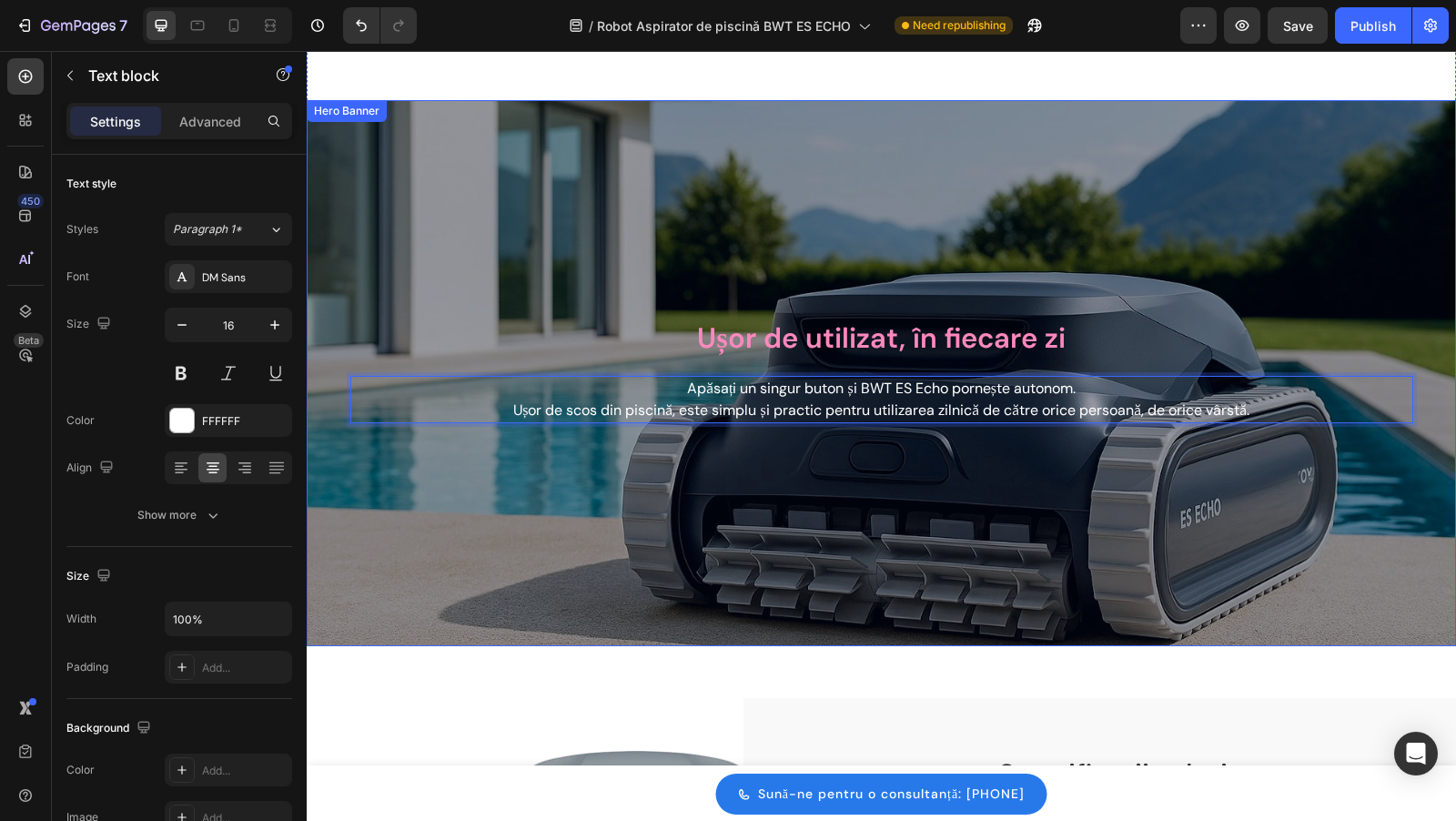 click at bounding box center [881, 373] 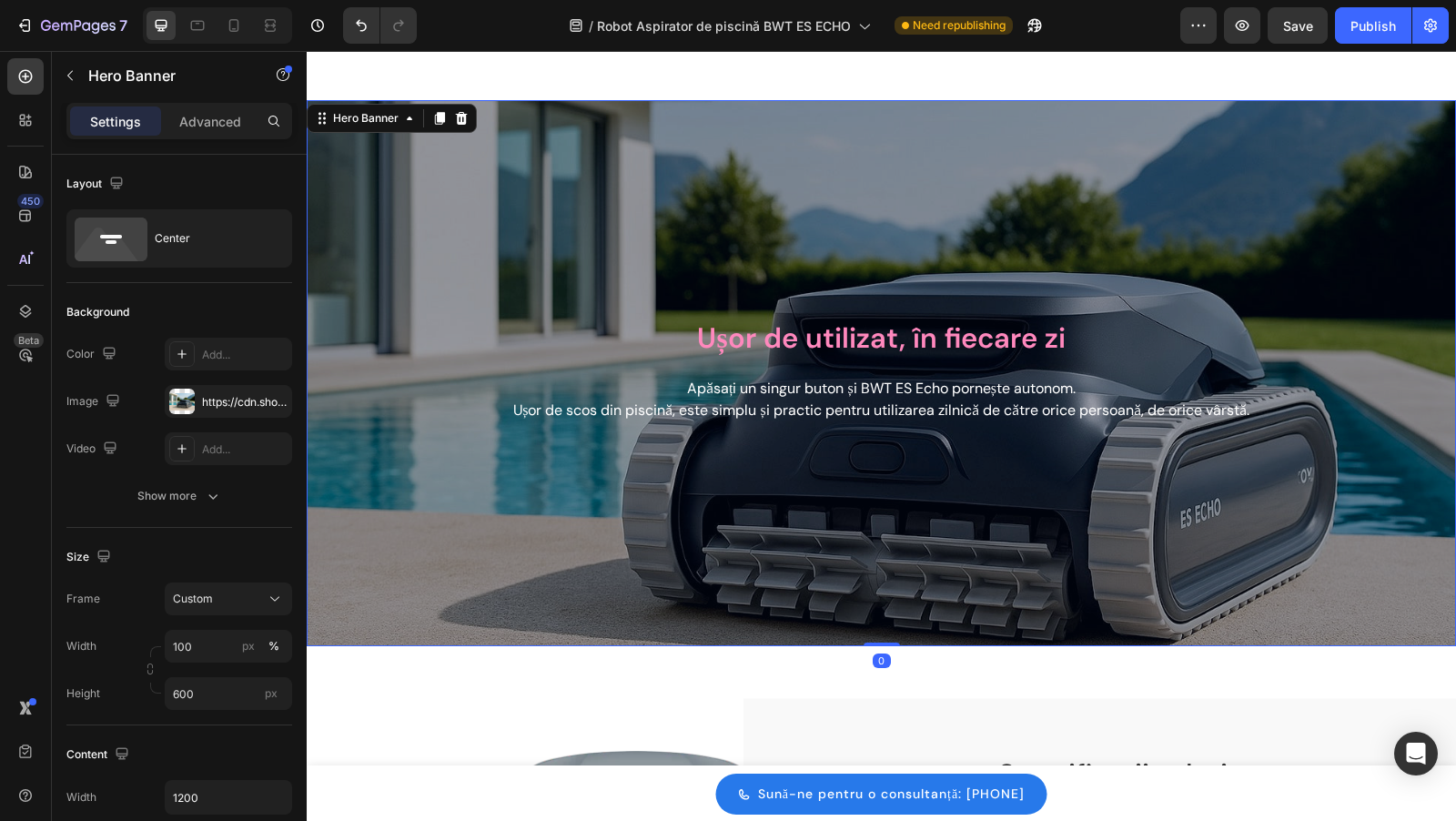 click at bounding box center [881, 373] 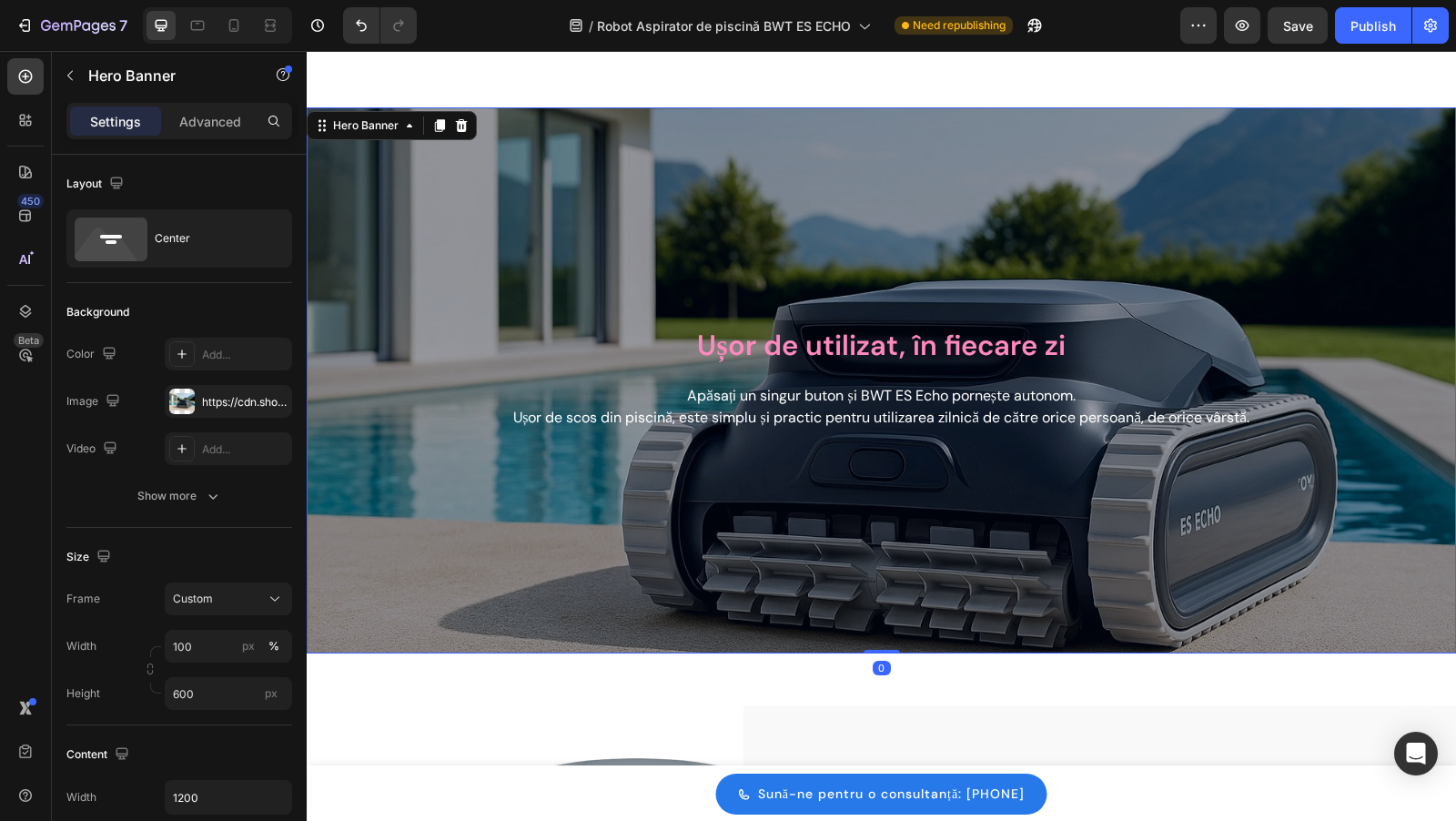 scroll, scrollTop: 3247, scrollLeft: 0, axis: vertical 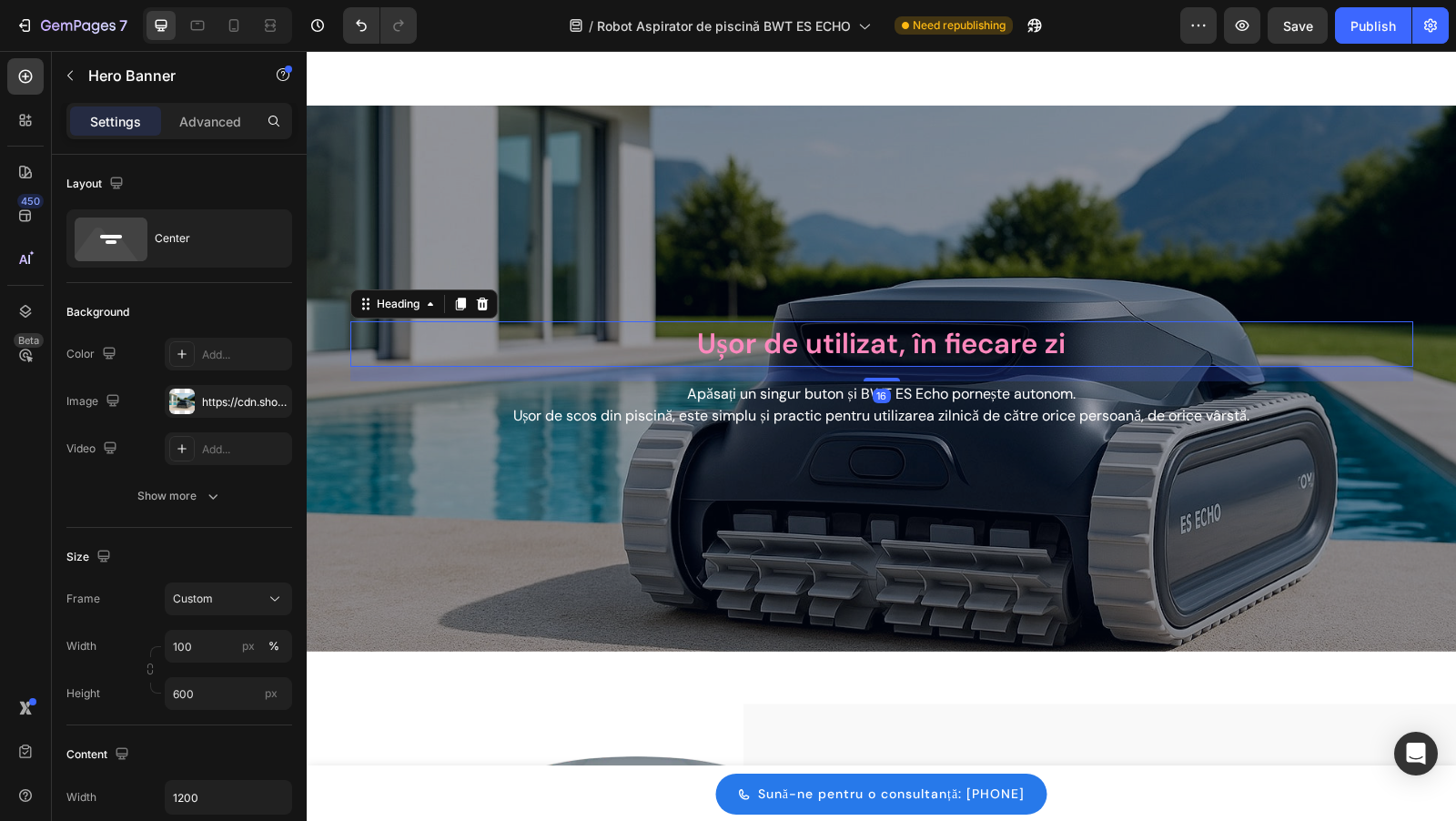 click on "Ușor de utilizat, în fiecare zi" at bounding box center (882, 344) 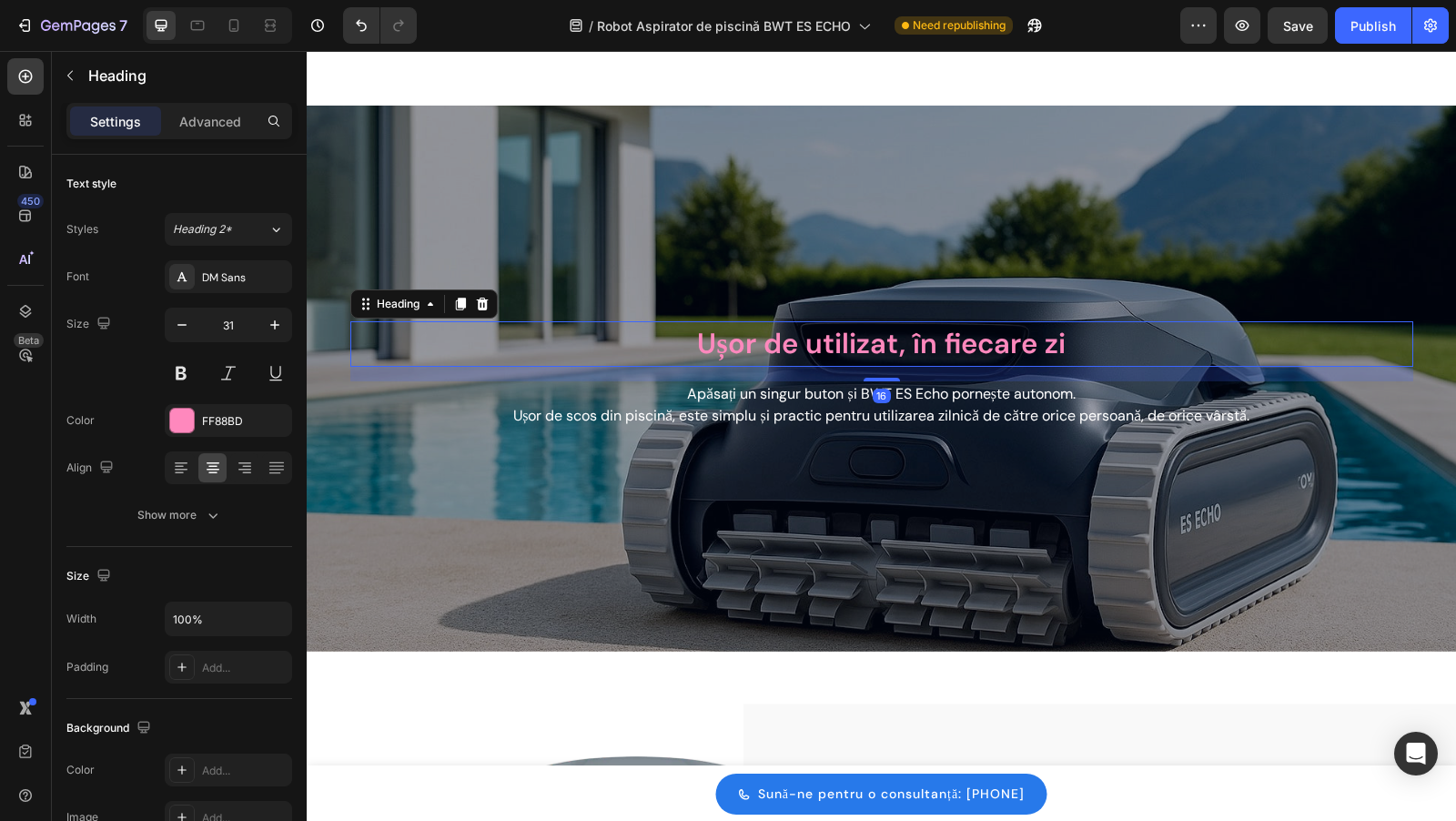 click on "Ușor de utilizat, în fiecare zi" at bounding box center (882, 344) 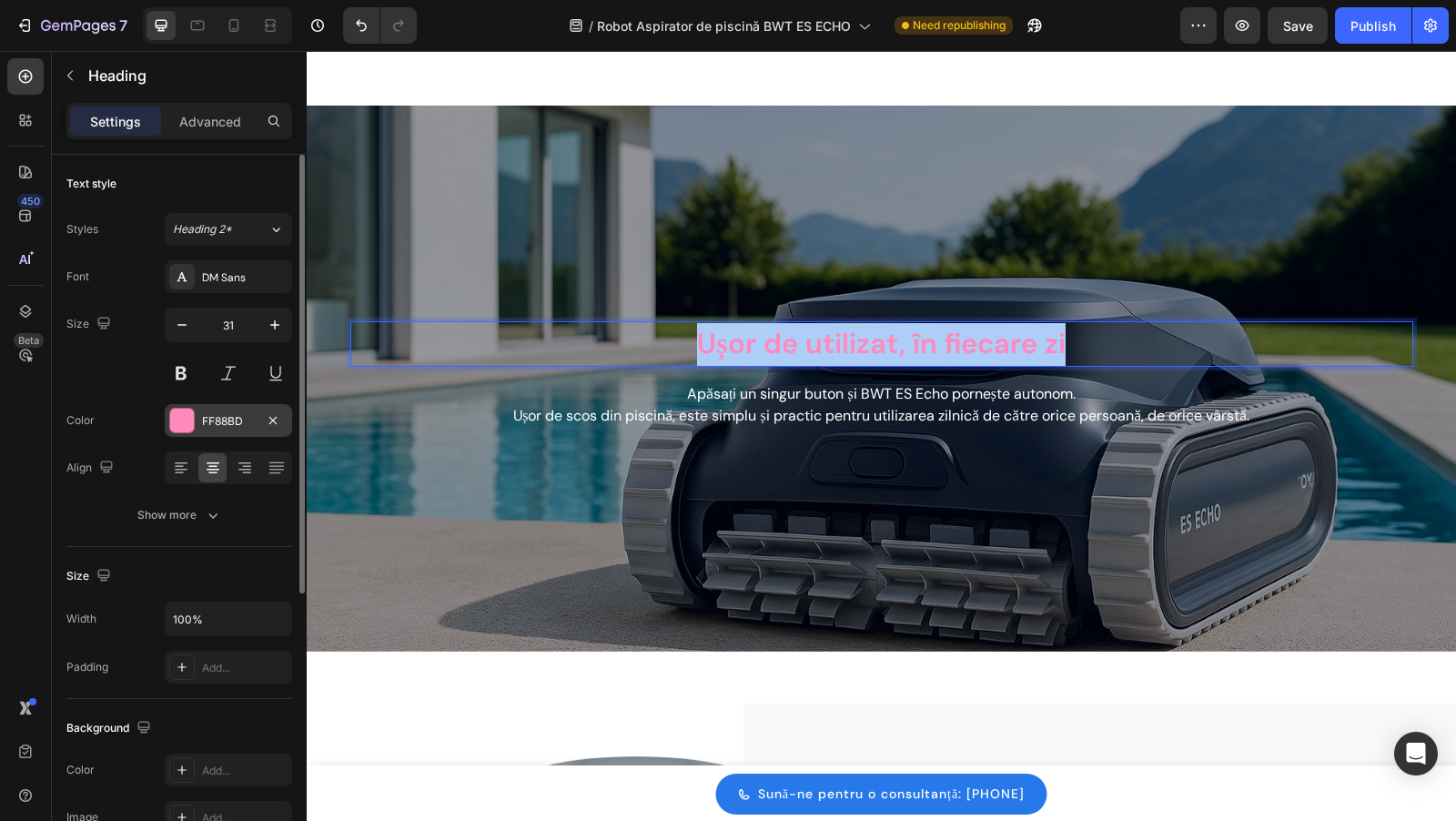 click at bounding box center [182, 421] 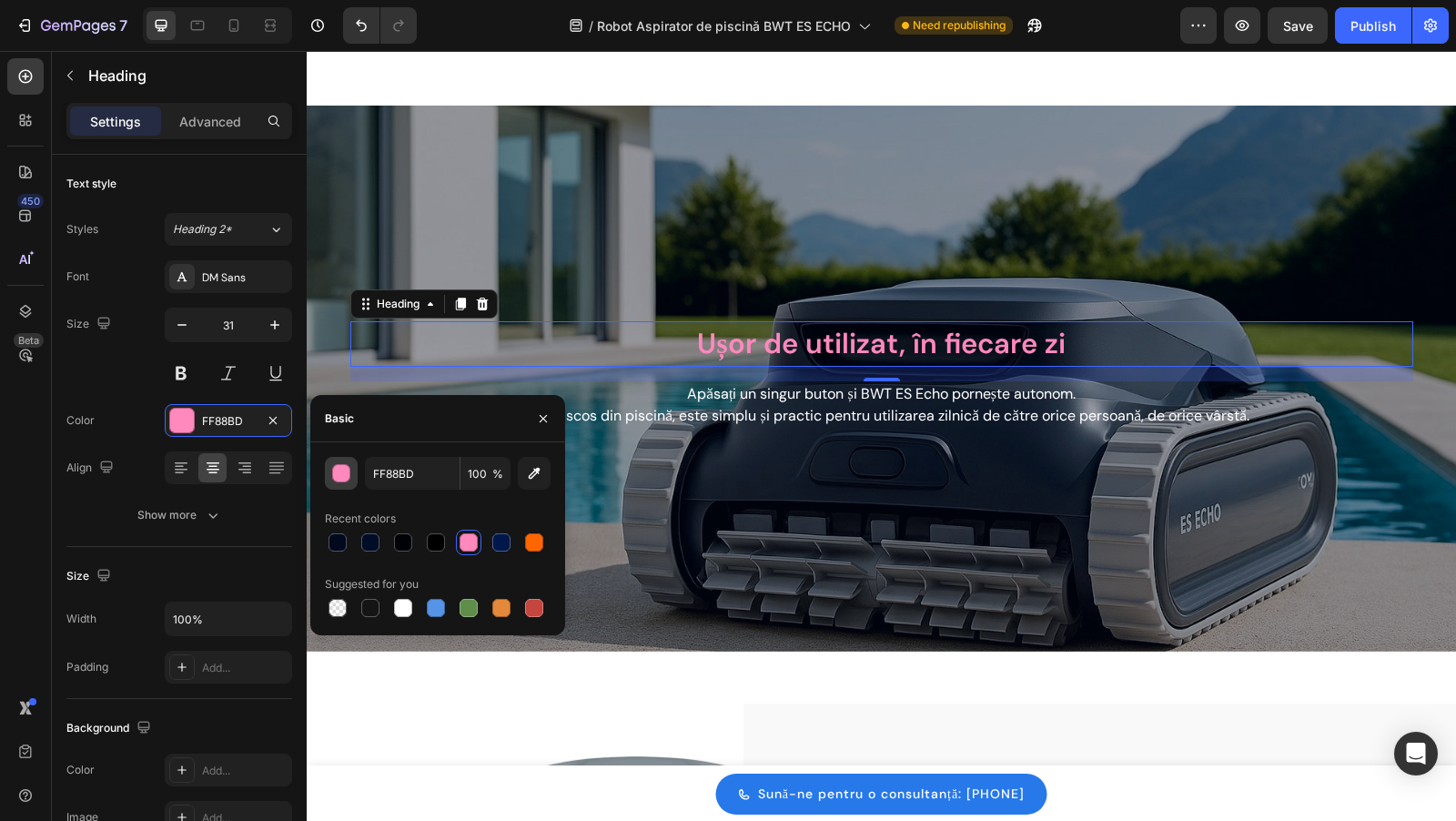 click at bounding box center (342, 474) 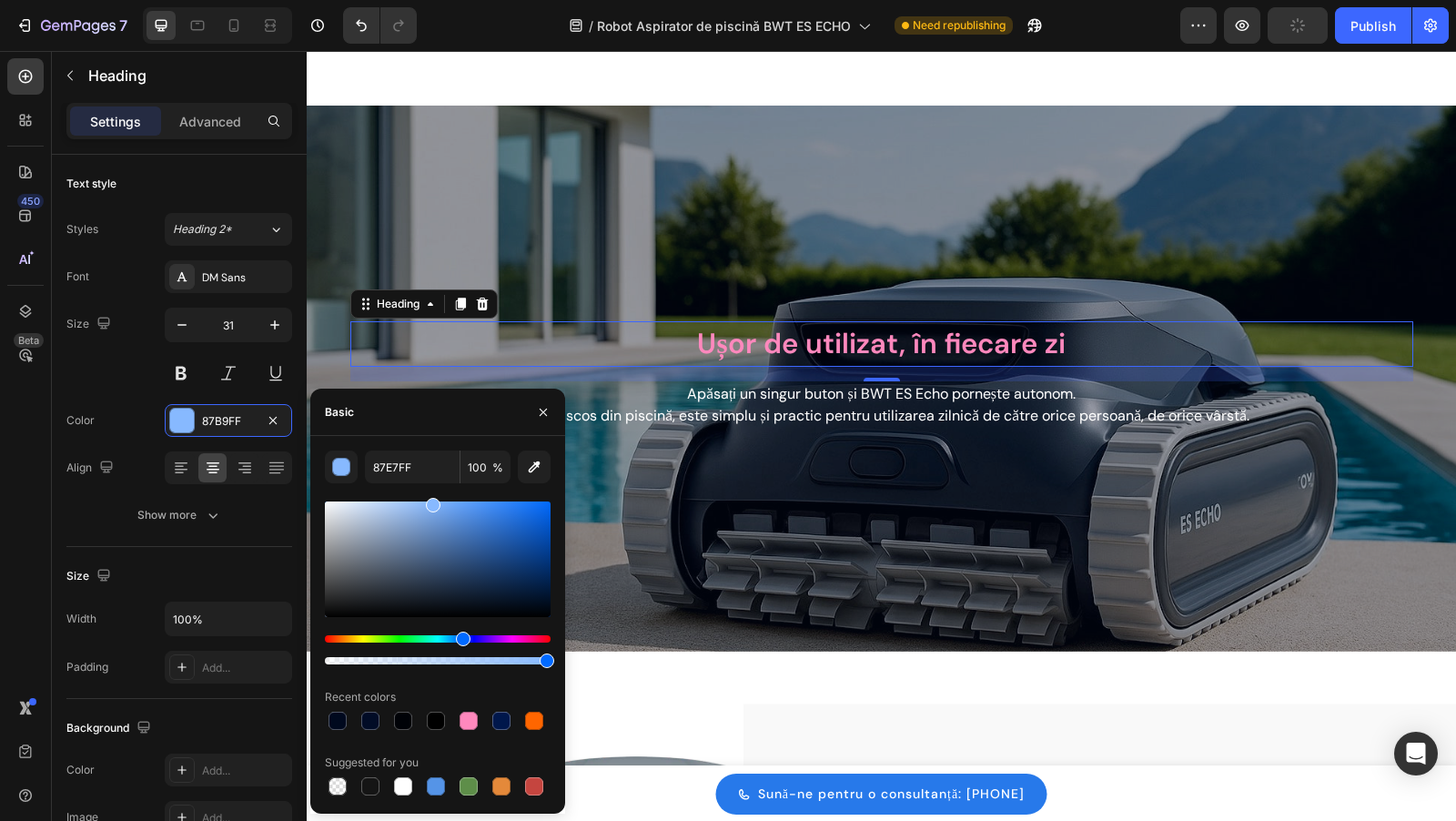 drag, startPoint x: 470, startPoint y: 640, endPoint x: 445, endPoint y: 639, distance: 25.019992 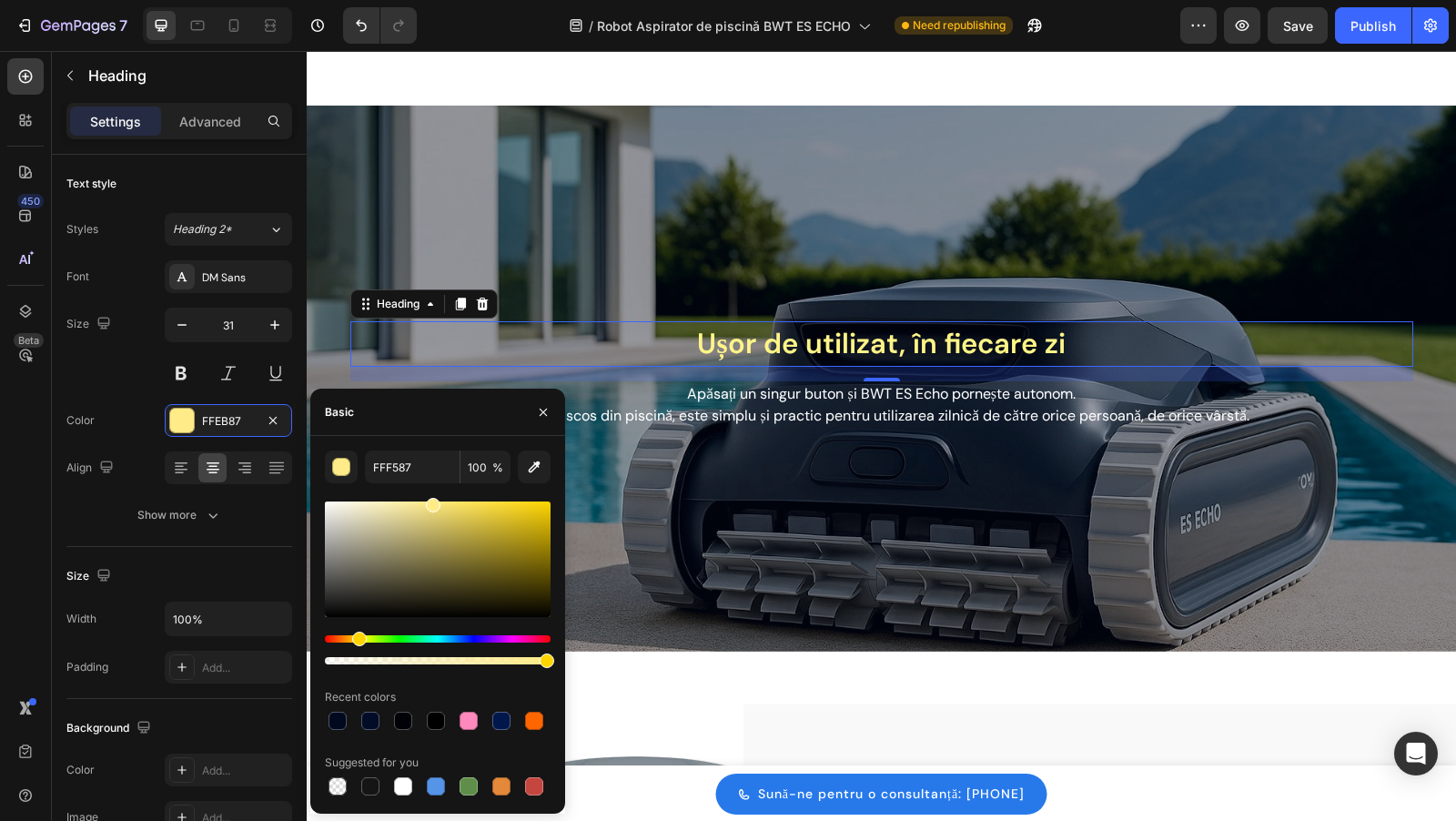 drag, startPoint x: 445, startPoint y: 639, endPoint x: 356, endPoint y: 641, distance: 89.02247 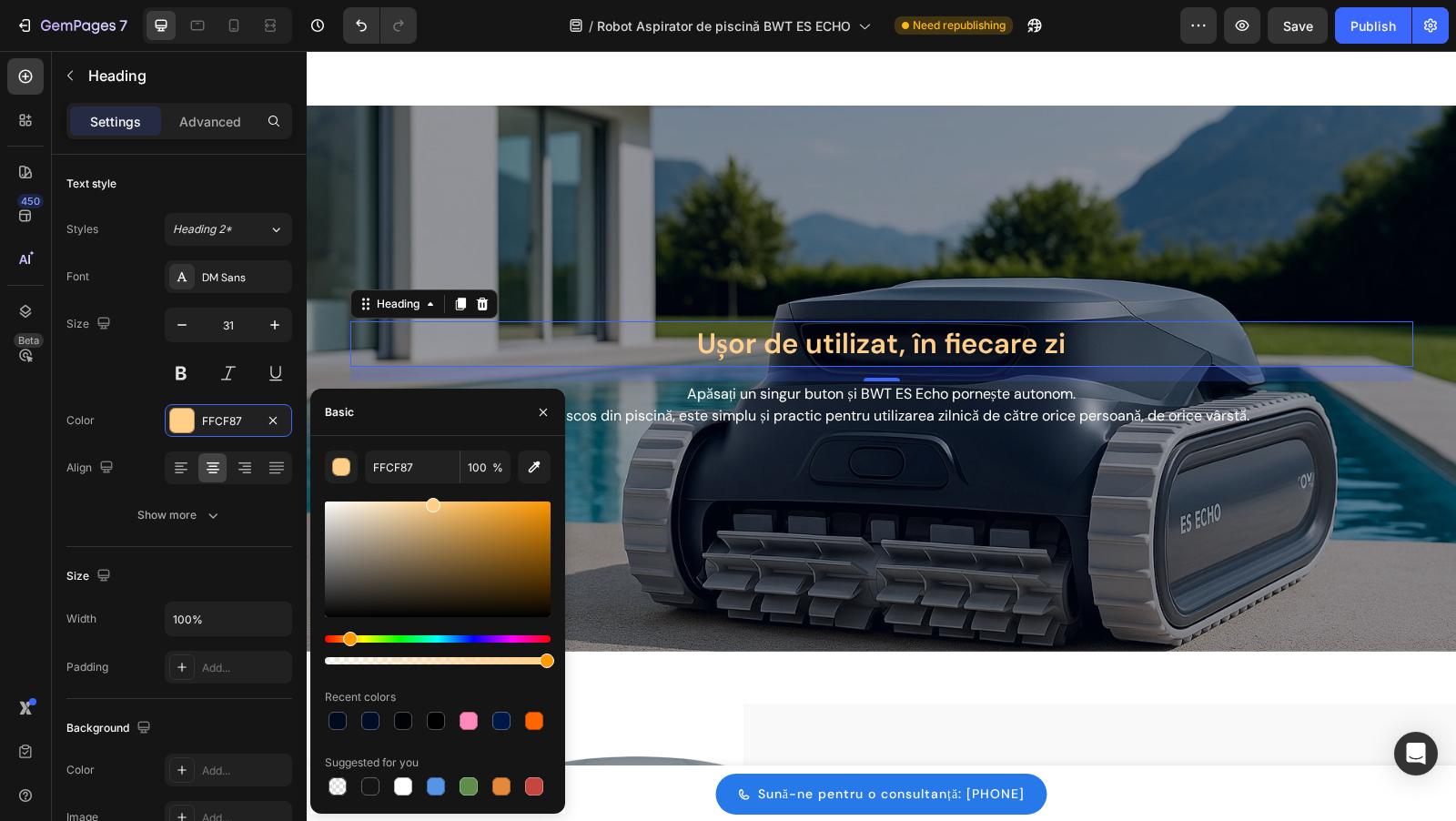 click at bounding box center [350, 639] 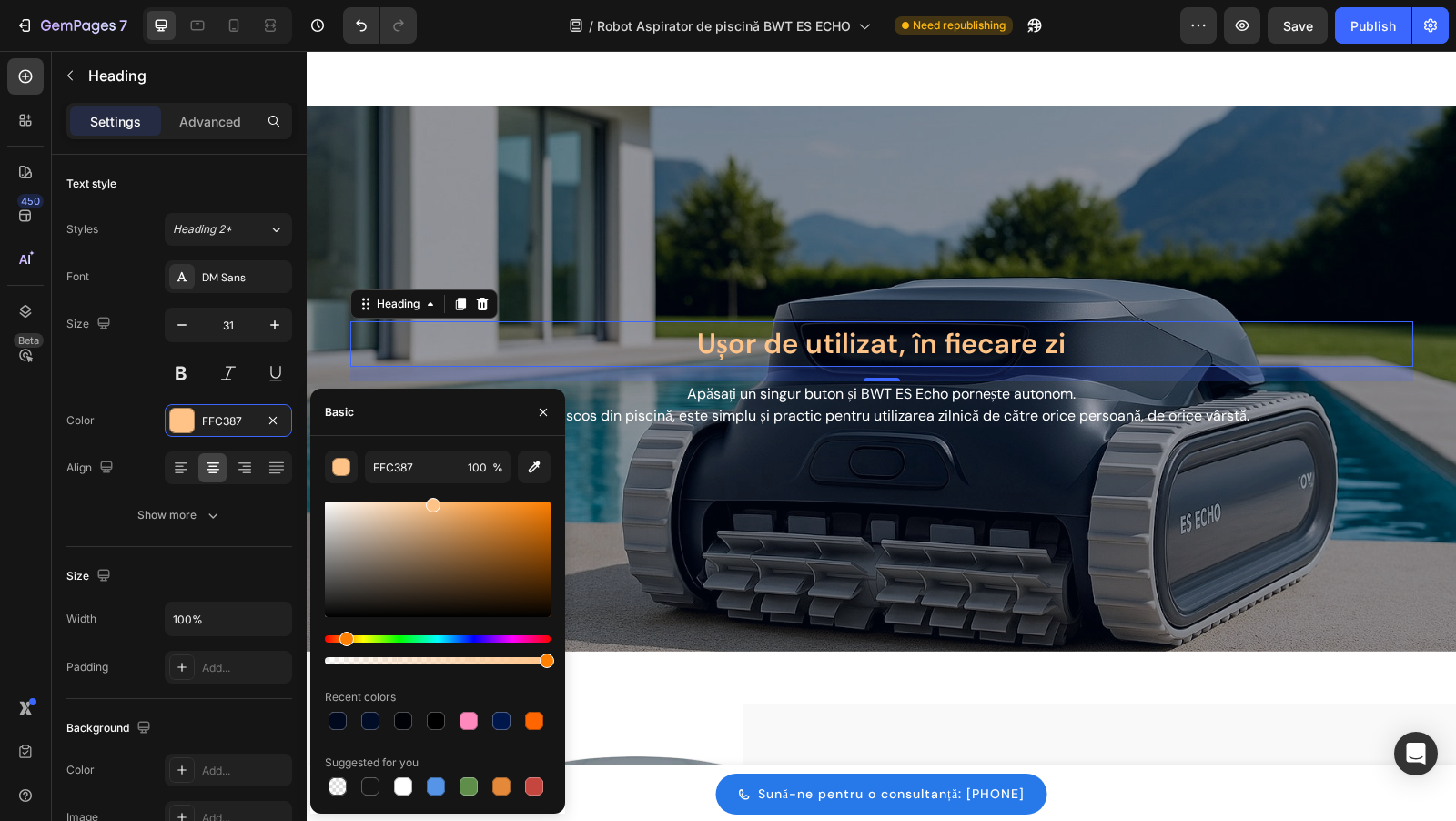 type on "FFCB87" 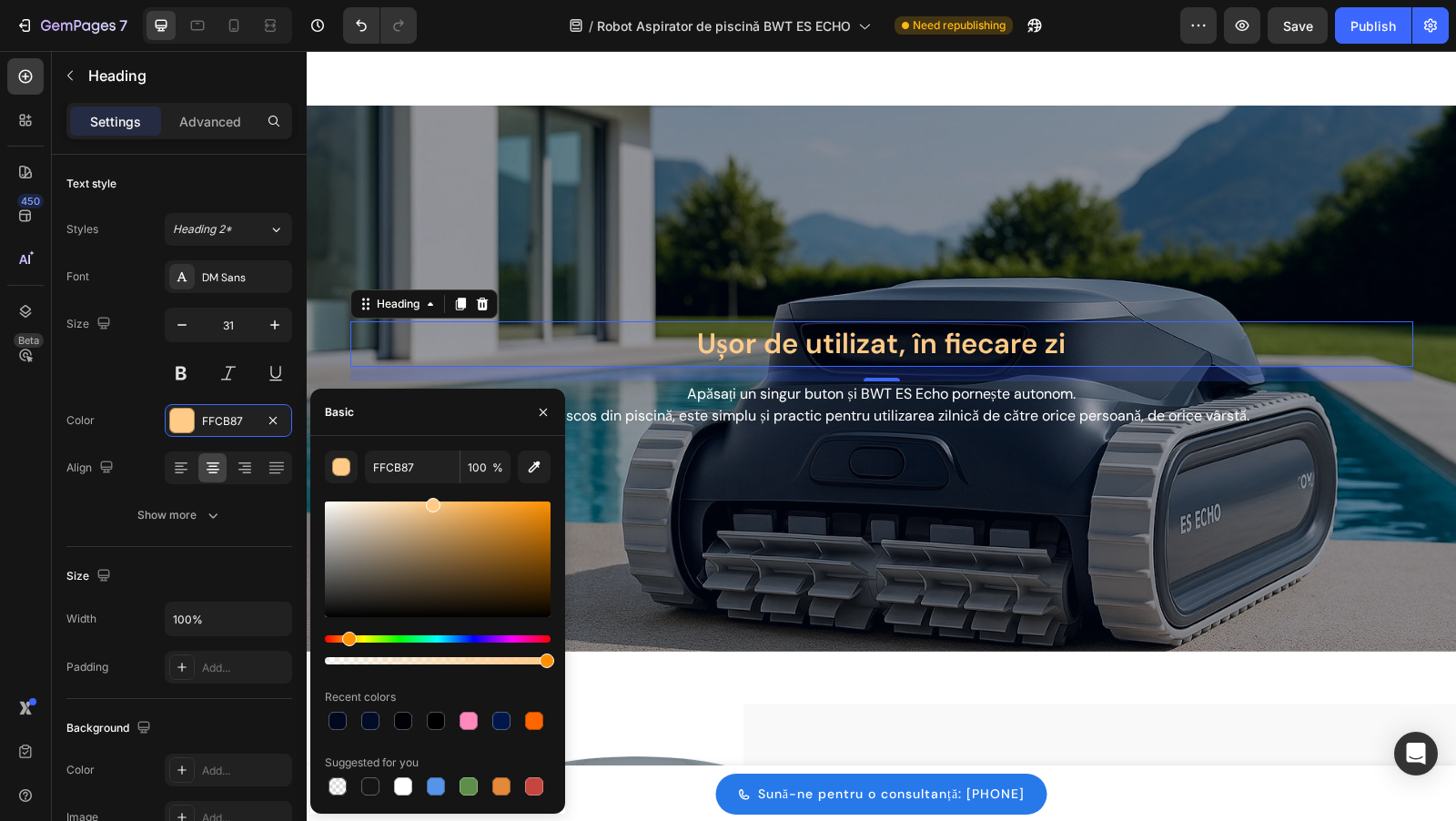 click at bounding box center [349, 639] 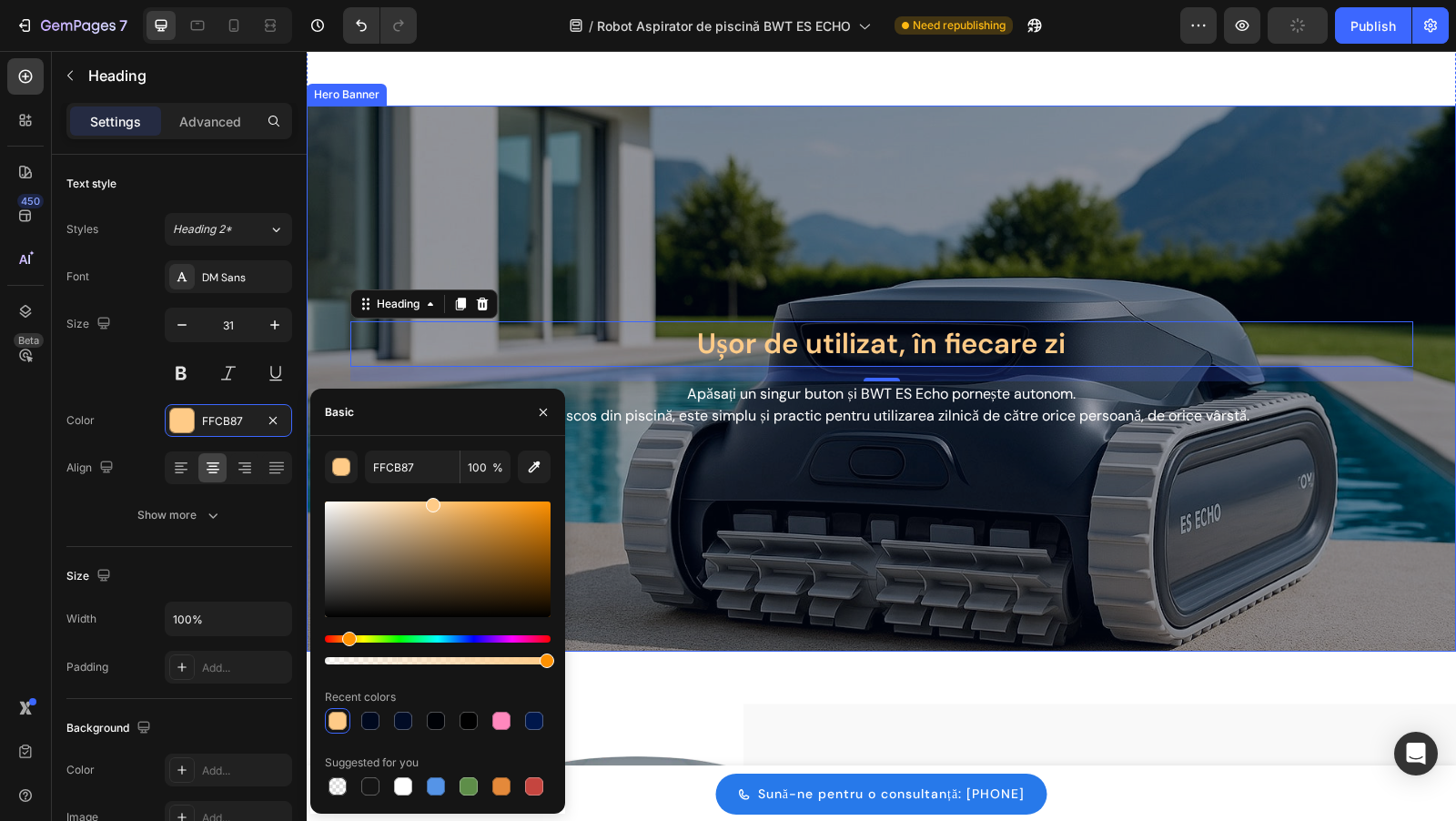 click at bounding box center (881, 379) 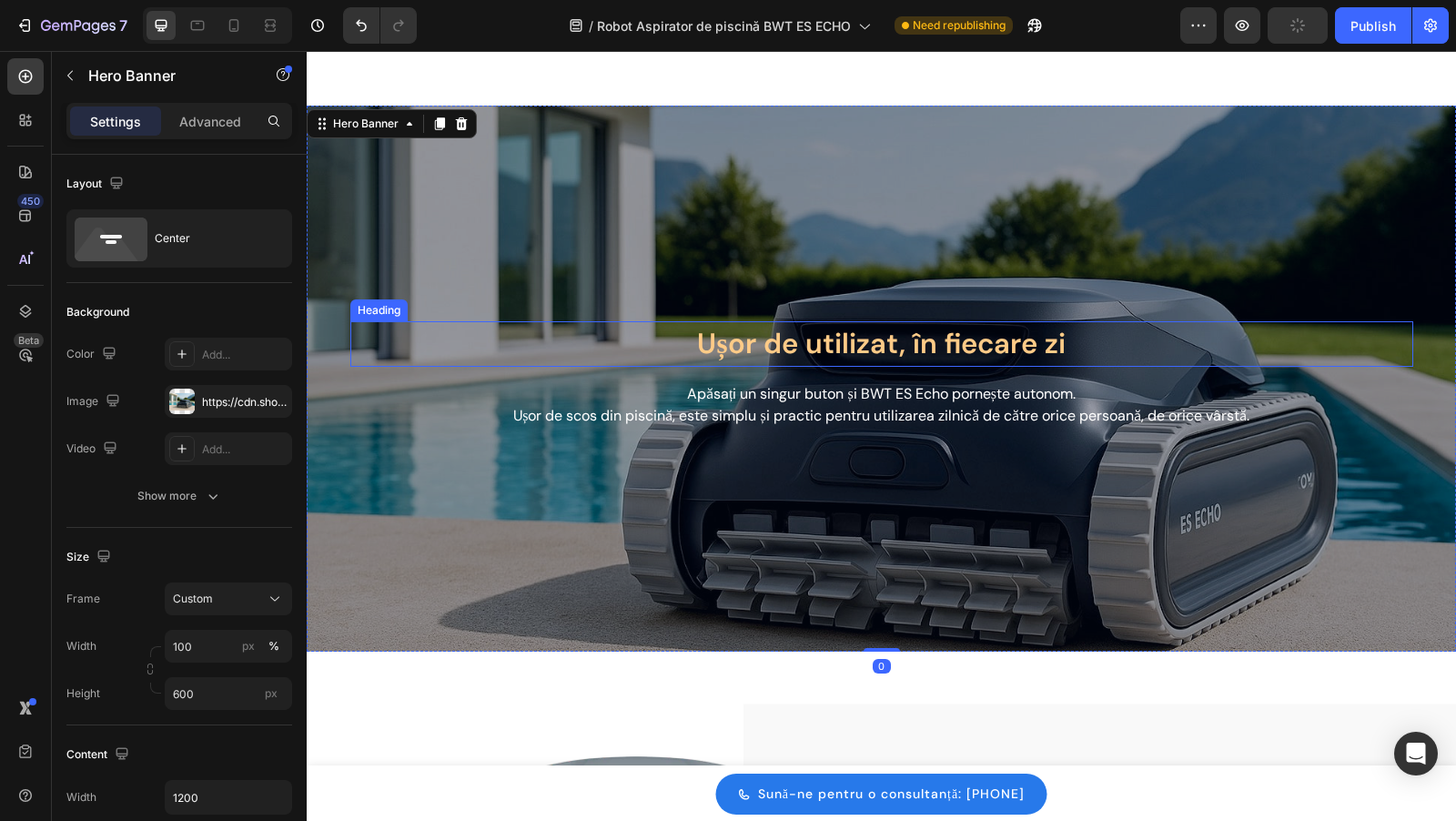 click on "Ușor de utilizat, în fiecare zi" at bounding box center [882, 344] 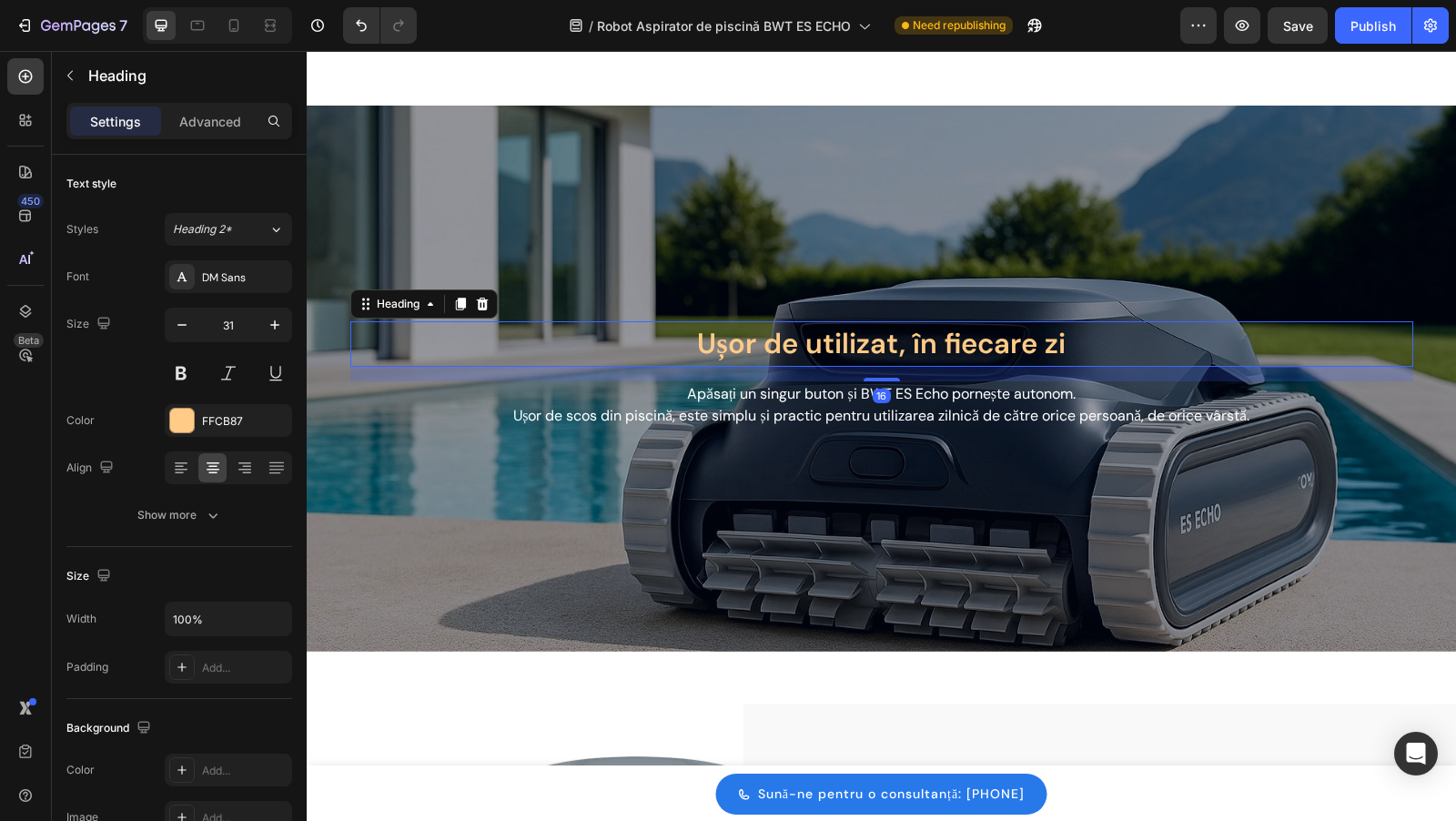 click on "Ușor de utilizat, în fiecare zi" at bounding box center [882, 344] 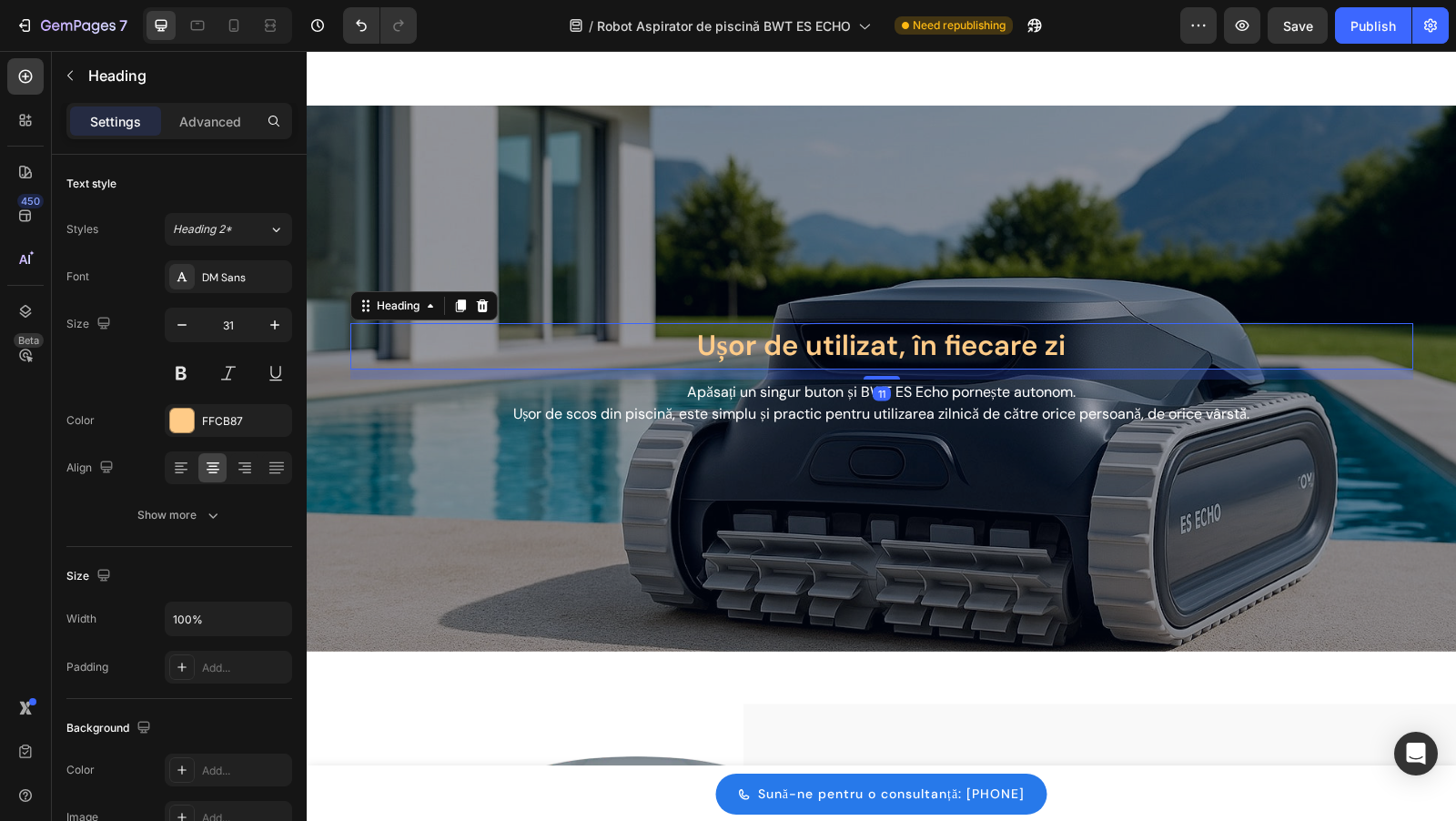 click on "11" at bounding box center (882, 370) 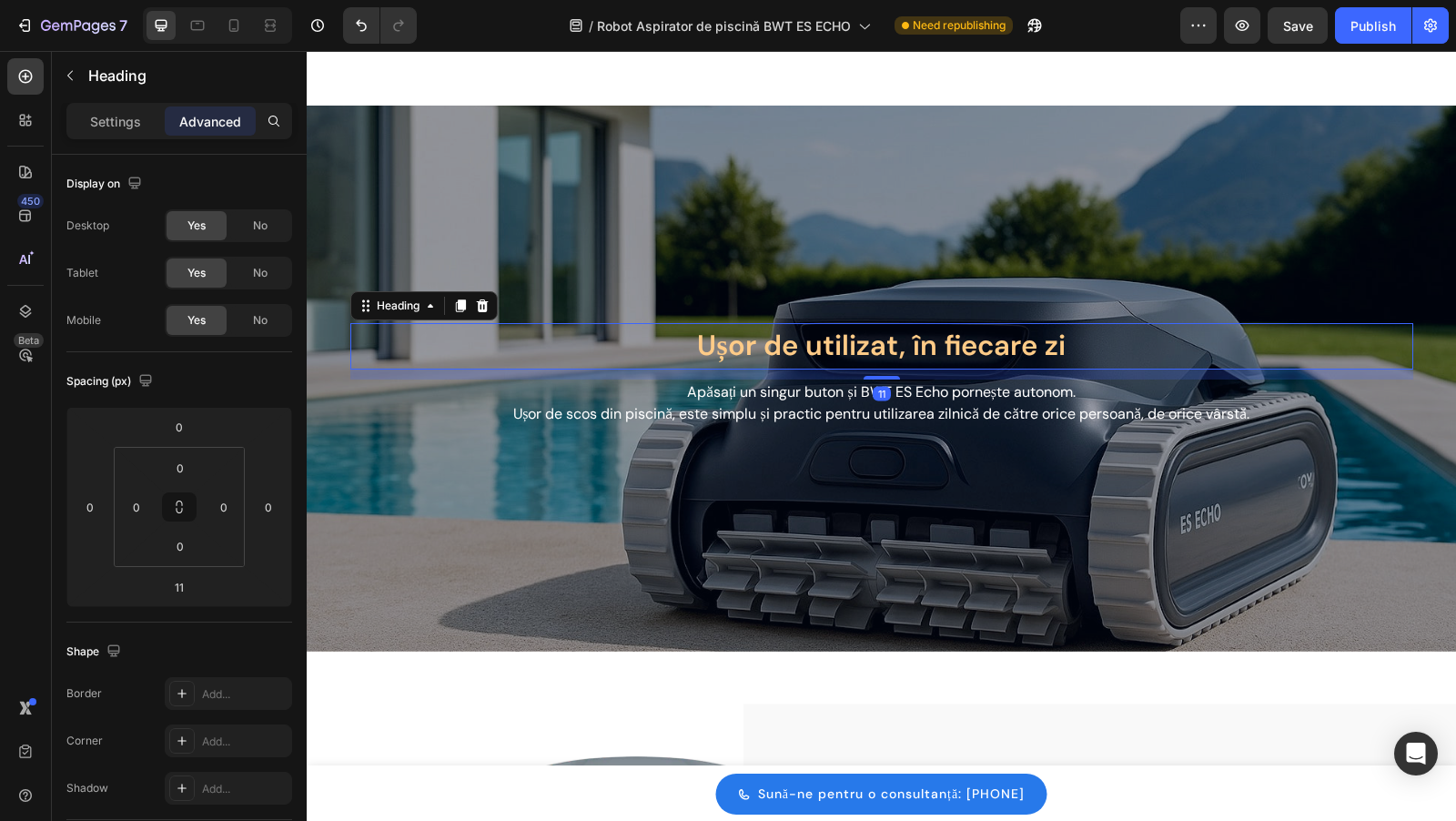 click at bounding box center [881, 379] 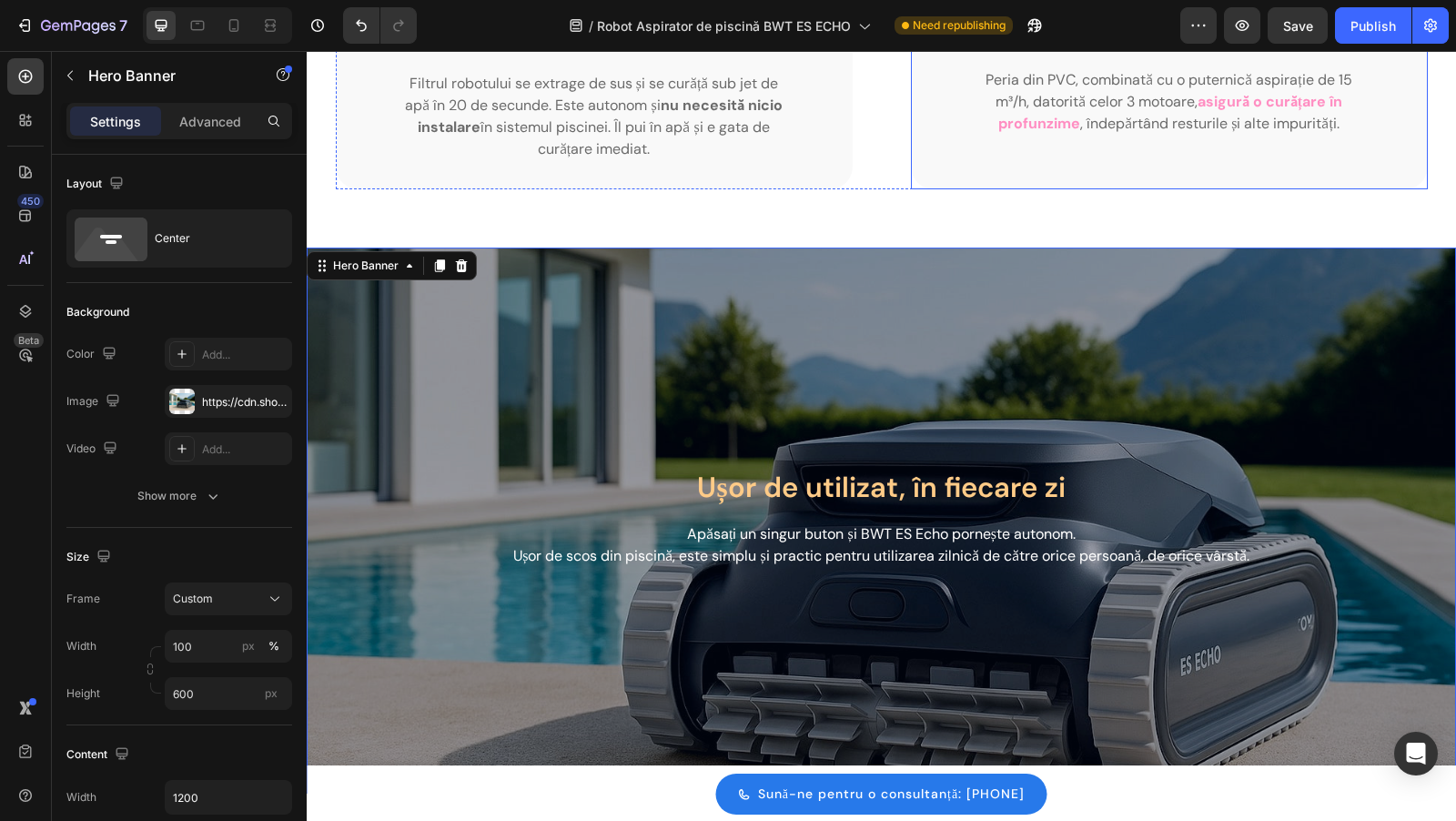 click on "Perii cu eficiență ridicată și aspirație puternică Heading Image Peria din PVC, combinată cu o puternică aspirație de 15 m³/h, datorită celor 3 motoare,  asigură o curățare în profunzime , îndepărtând resturile și alte impurități. Text block Row" at bounding box center [1169, -94] 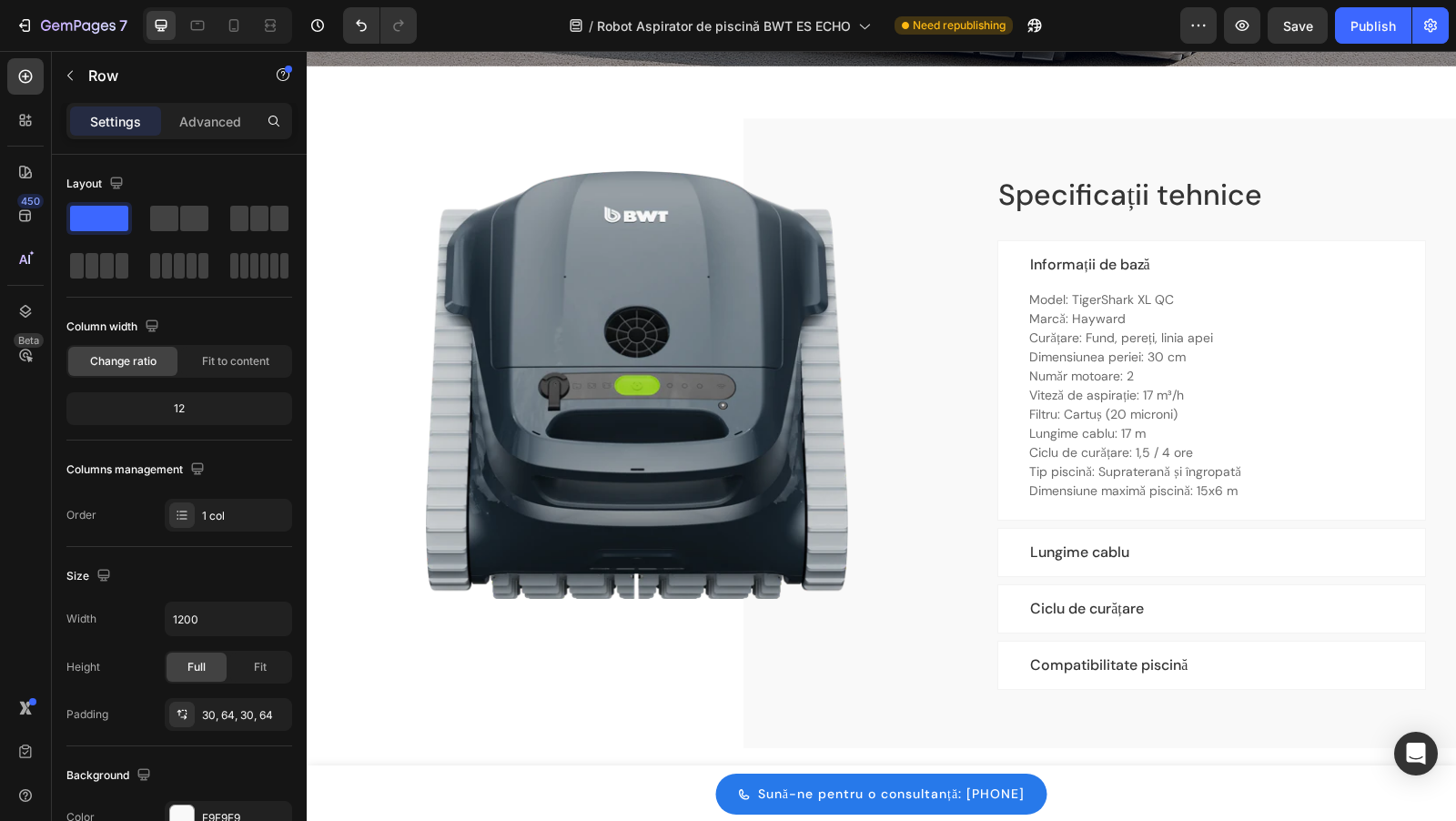 scroll, scrollTop: 3817, scrollLeft: 0, axis: vertical 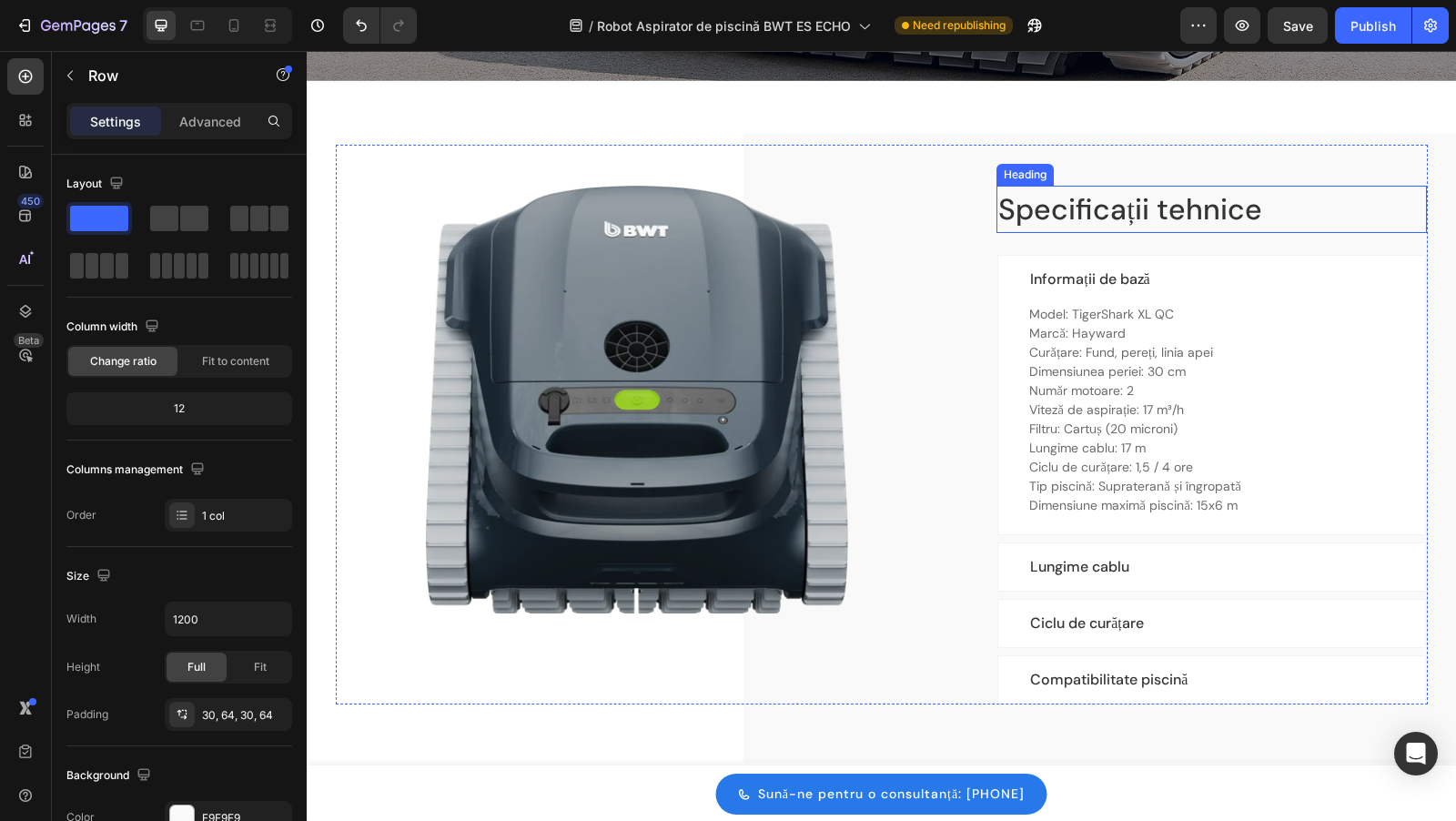 click on "Specificații tehnice" at bounding box center (1211, 209) 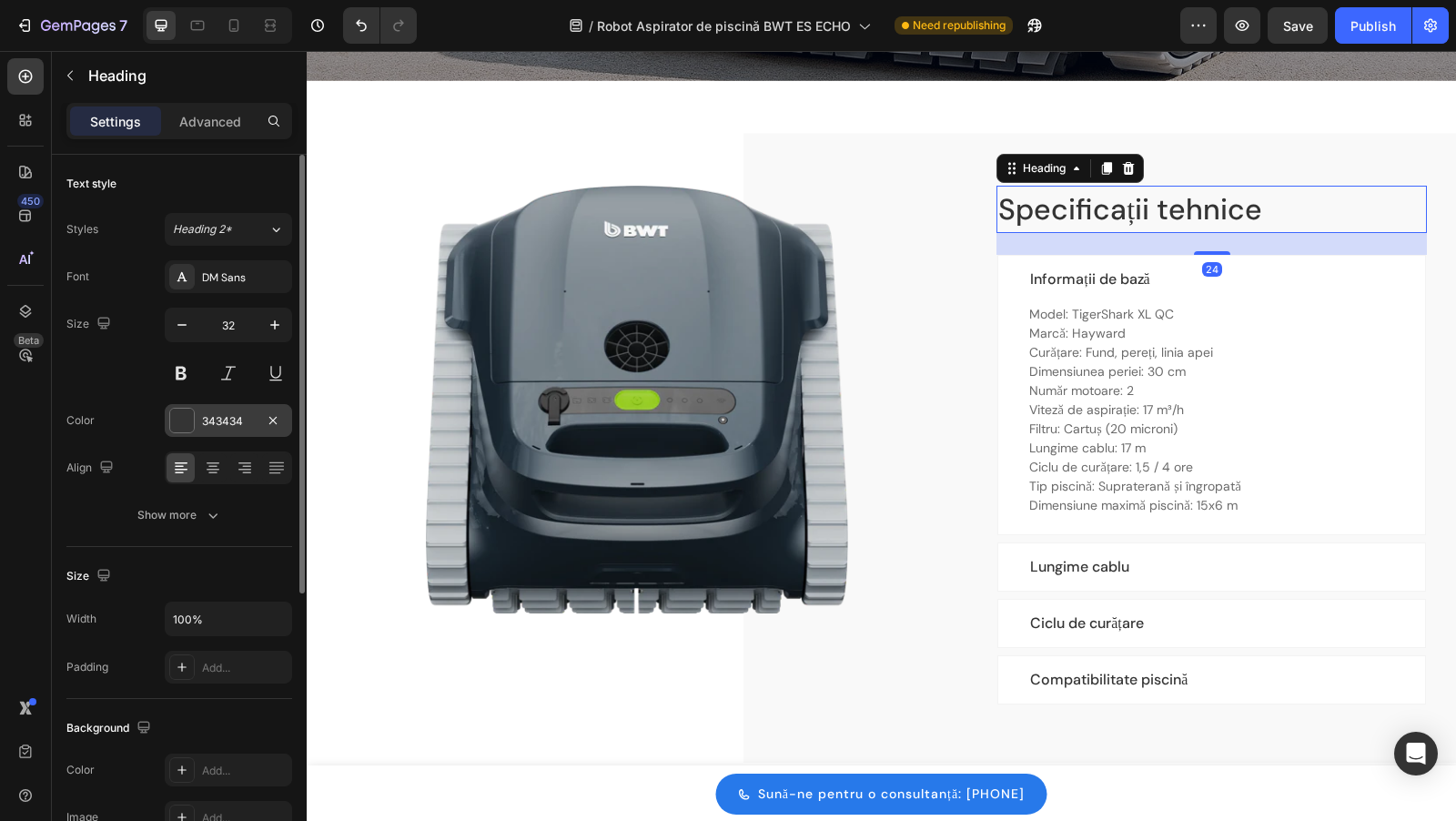 click at bounding box center [182, 421] 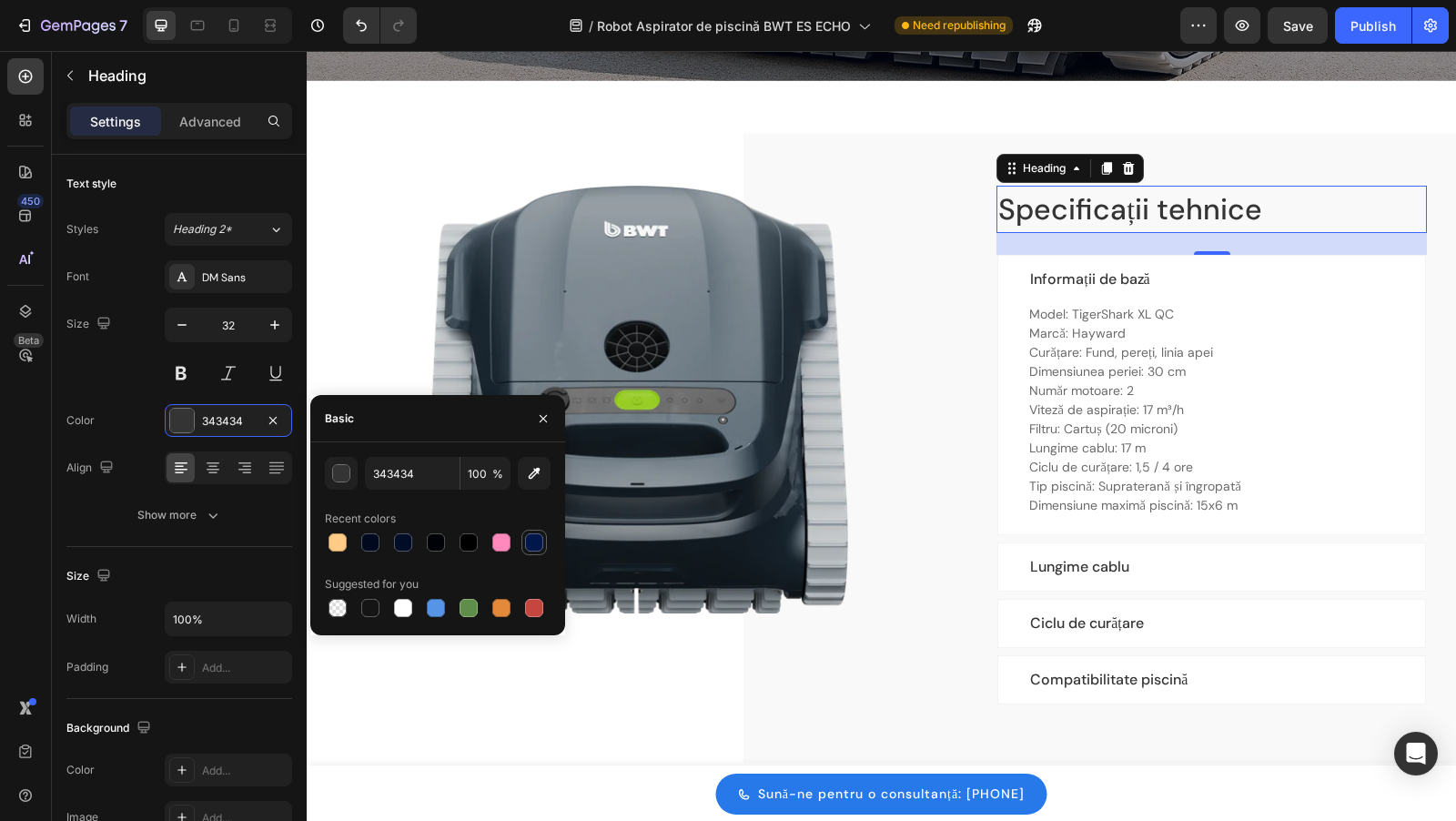 click at bounding box center (534, 542) 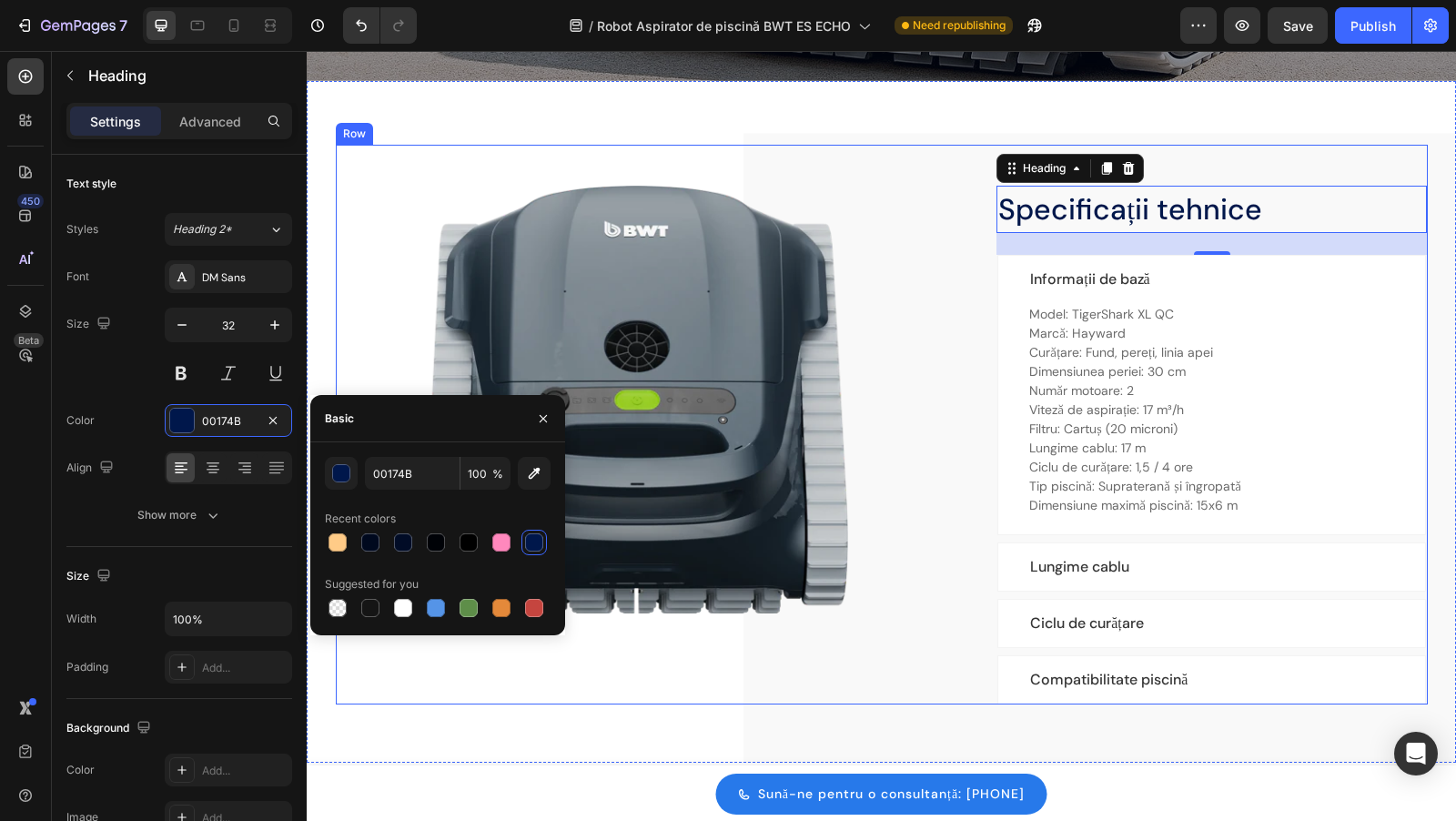 click on "Specificații tehnice Heading Image Specificații tehnice Heading   24 Informații de bază Model: TigerShark XL QC Marcă: Hayward Curățare: Fund, pereți, linia apei Dimensiunea periei: 30 cm Număr motoare: 2 Viteză de aspirație: 17 m³/h Filtru: Cartuș (20 microni) Lungime cablu: 17 m Ciclu de curățare: 1,5 / 4 ore Tip piscină: Supraterană și îngropată Dimensiune maximă piscină: 15x6 m Text block Row Lungime cablu Ciclu de curățare Compatibilitate piscină Accordion Row" at bounding box center (882, 424) 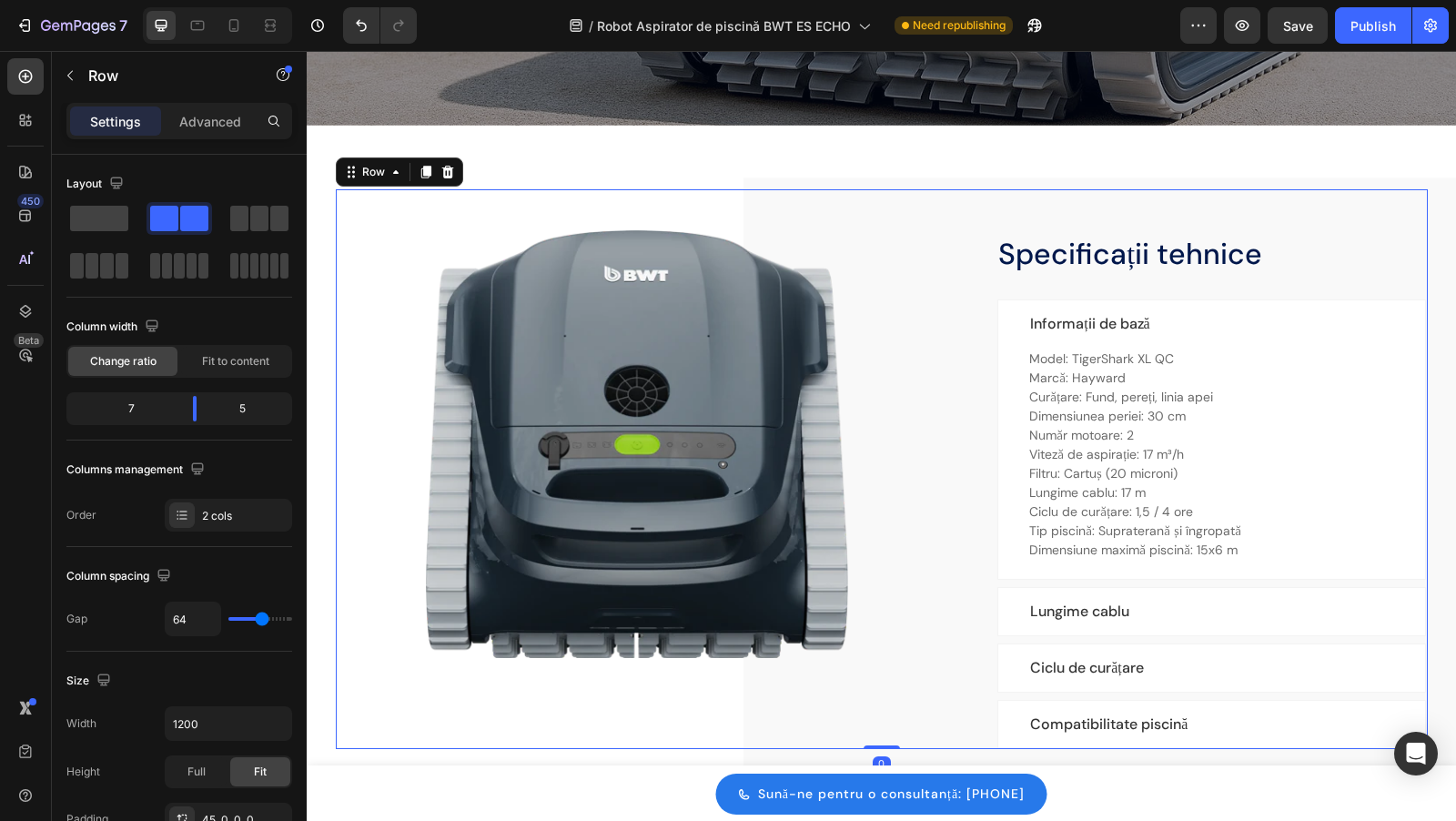 scroll, scrollTop: 3748, scrollLeft: 0, axis: vertical 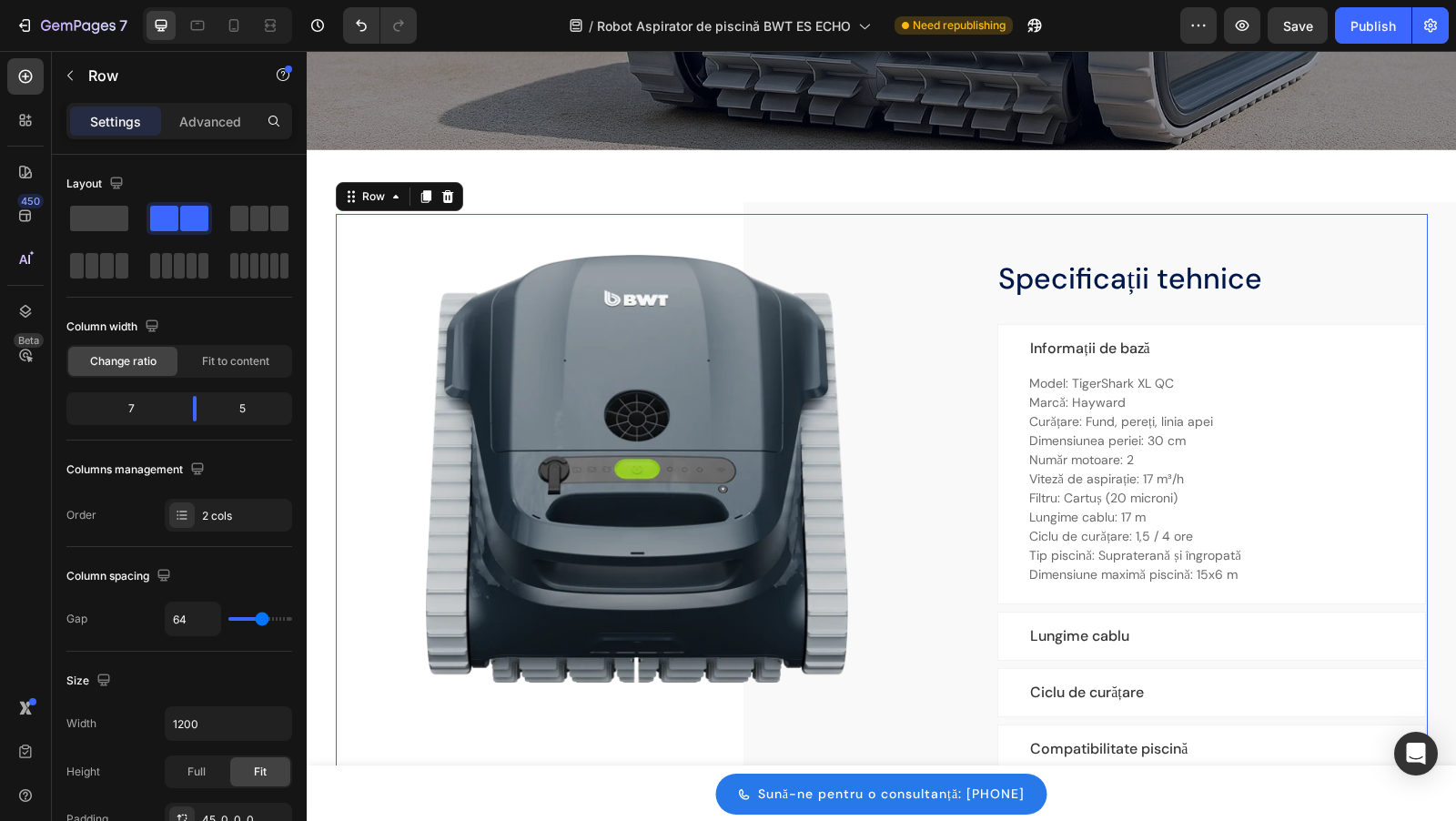 click at bounding box center [881, -123] 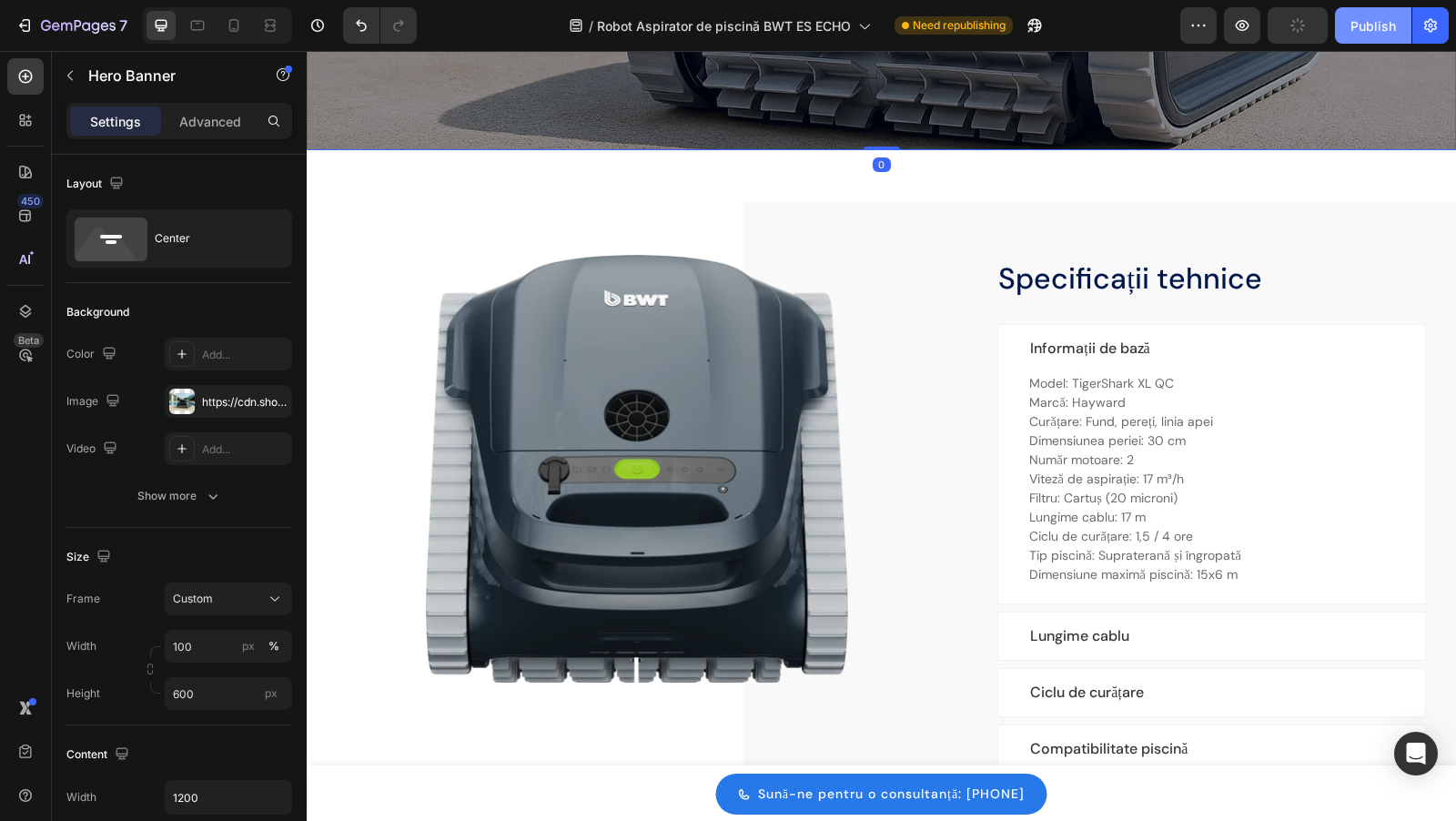 click on "Publish" at bounding box center (1373, 25) 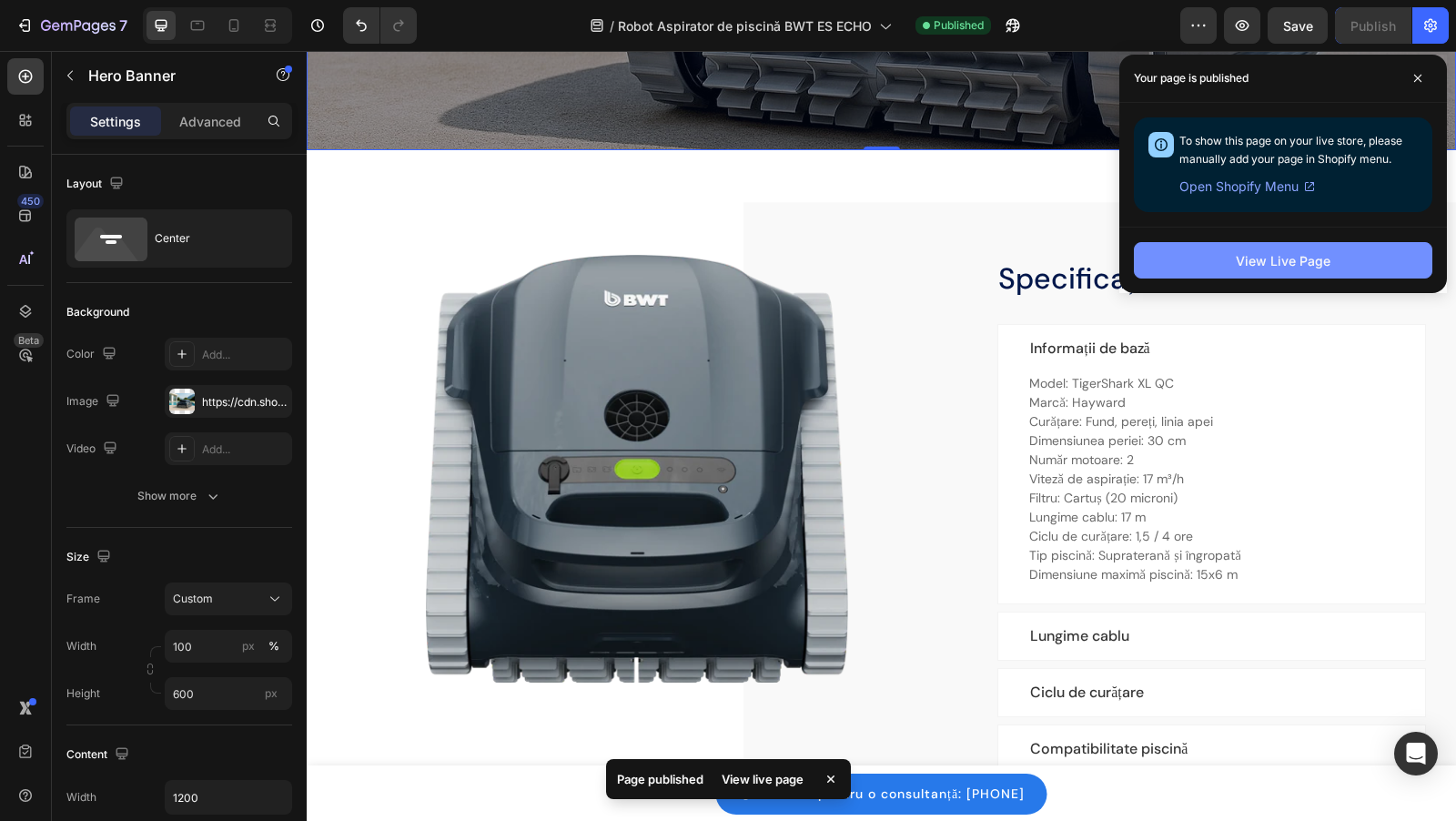 click on "View Live Page" at bounding box center [1283, 260] 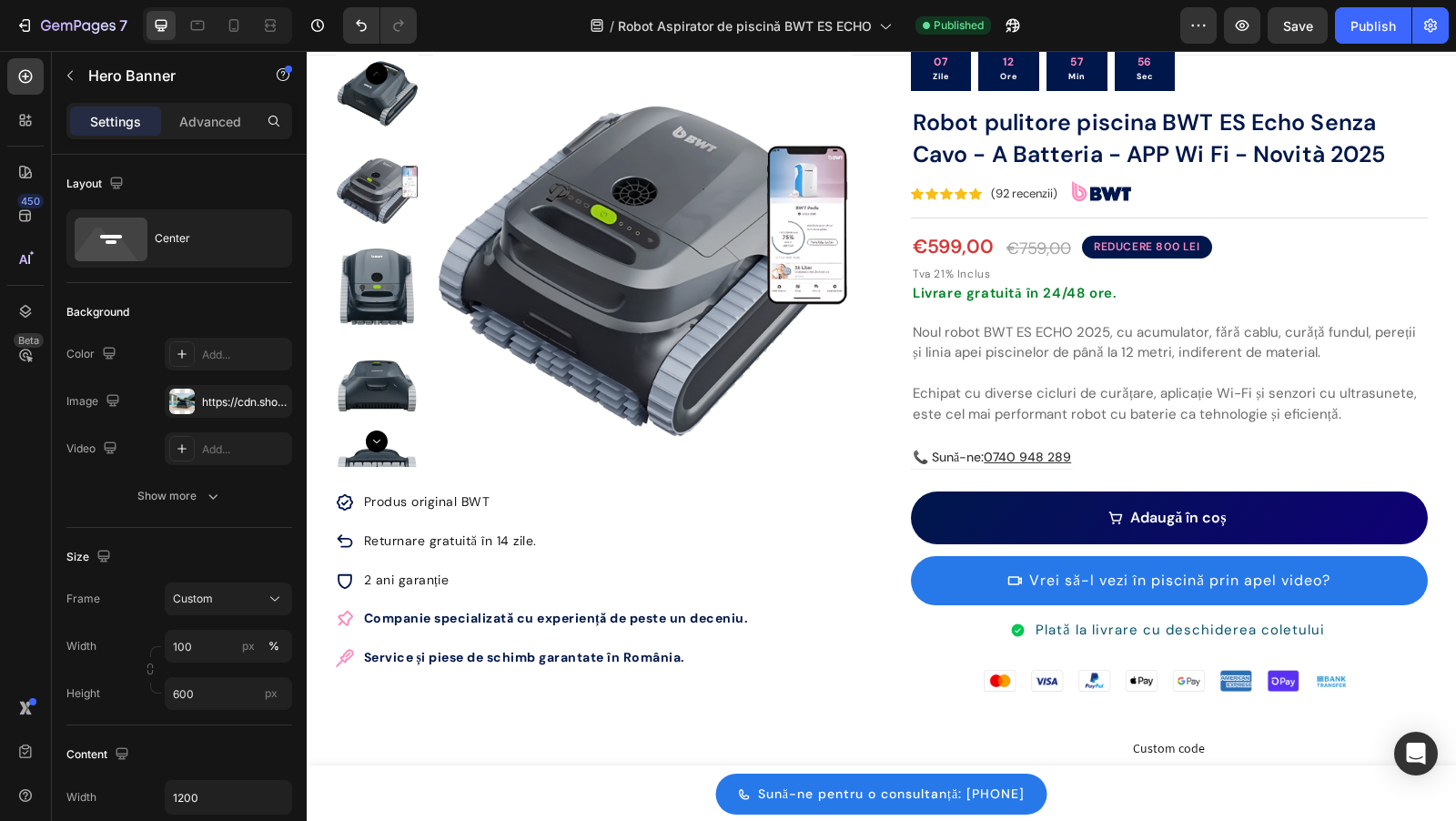scroll, scrollTop: 0, scrollLeft: 0, axis: both 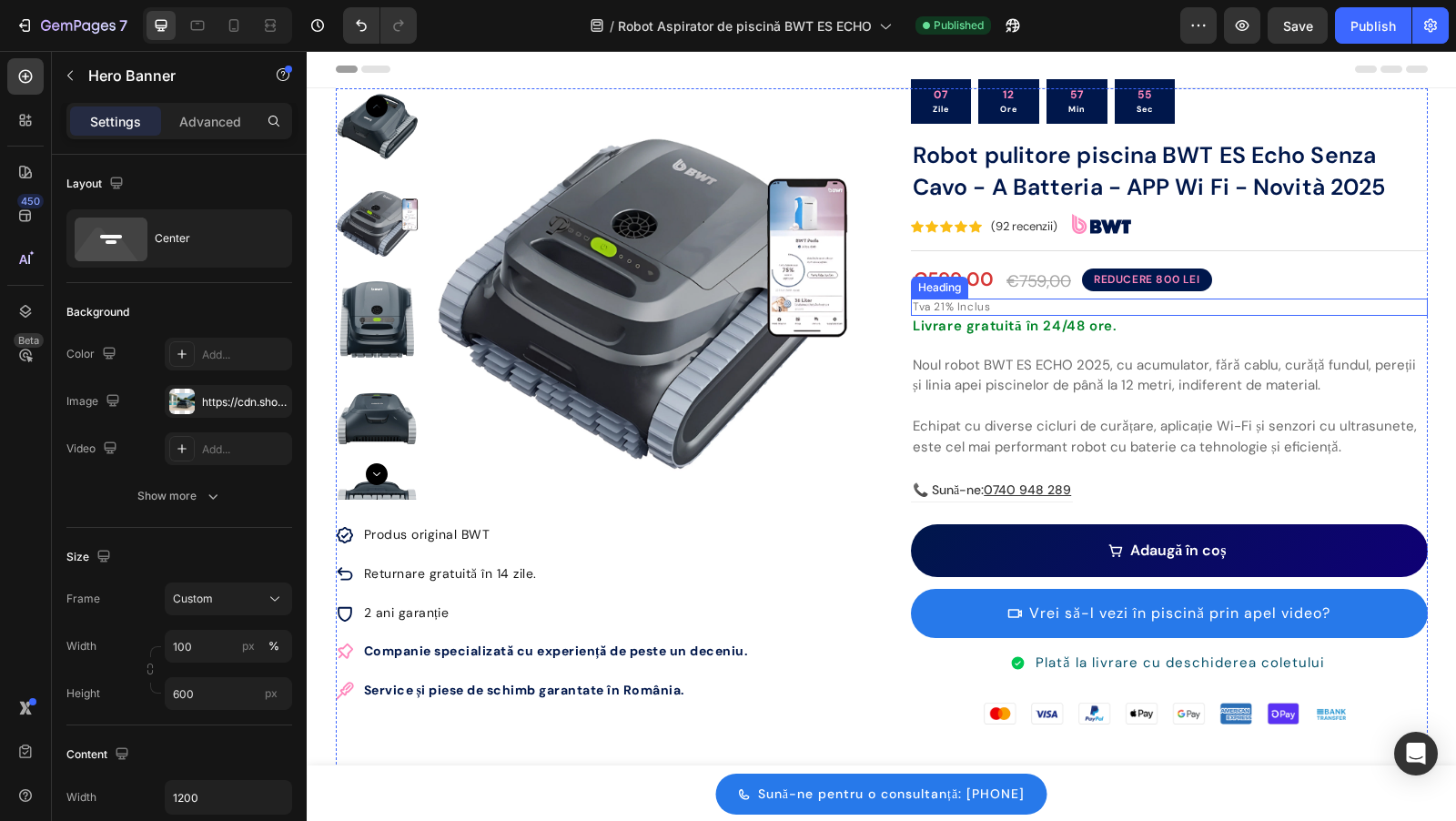 click on "Tva 21% Inclus" at bounding box center (1169, 307) 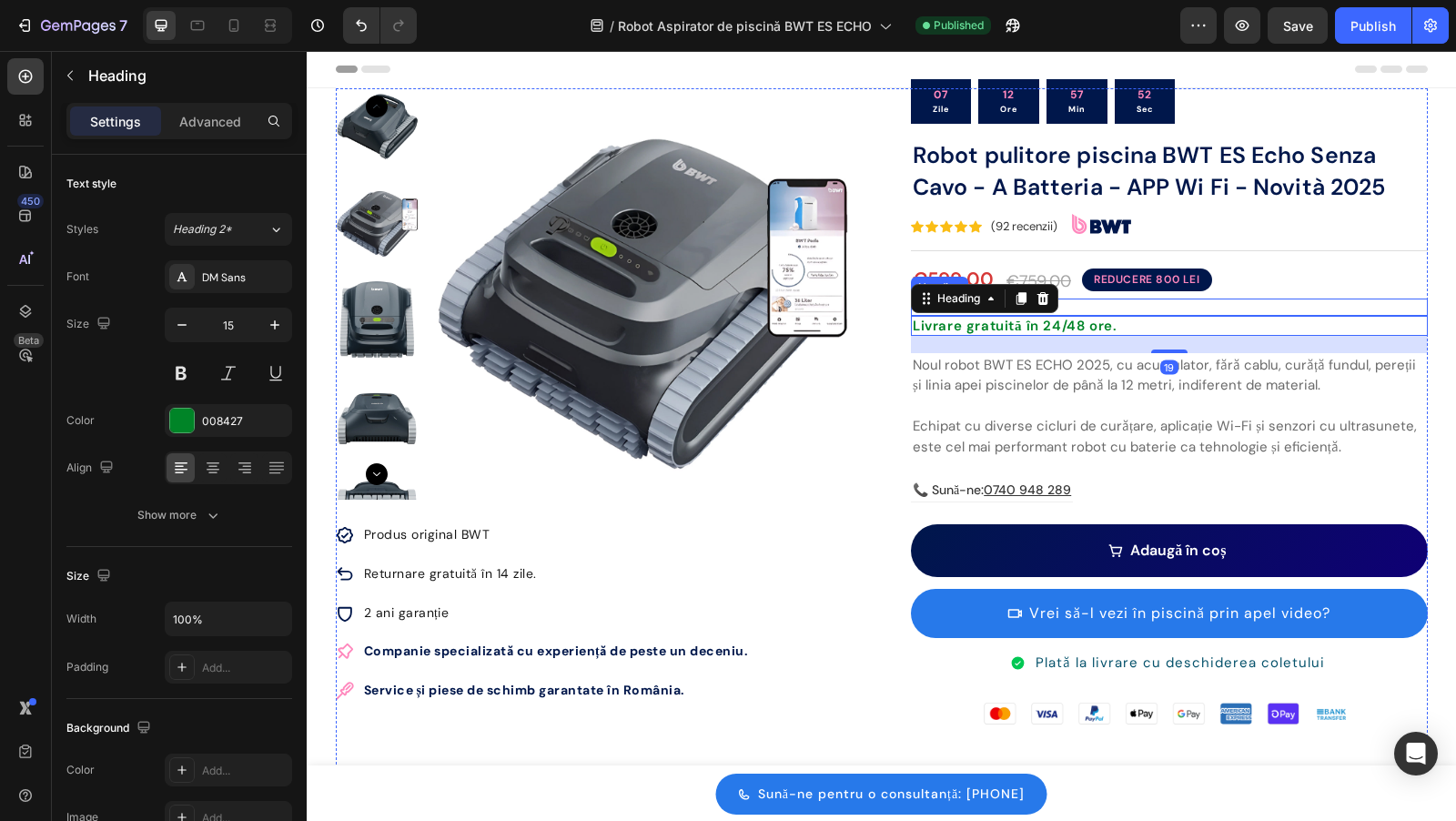 click on "Tva 21% Inclus" at bounding box center (1169, 307) 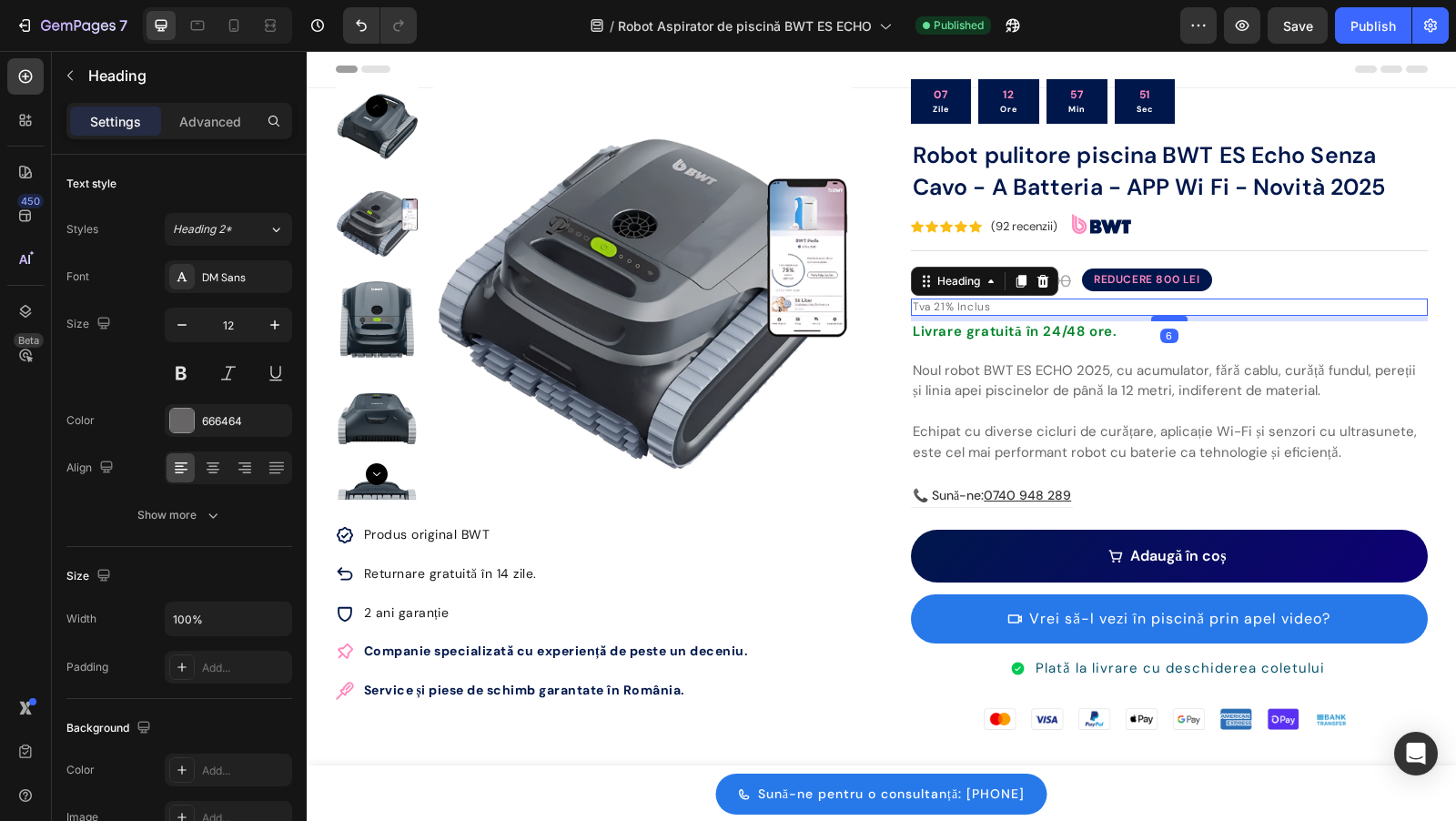 click at bounding box center [1169, 319] 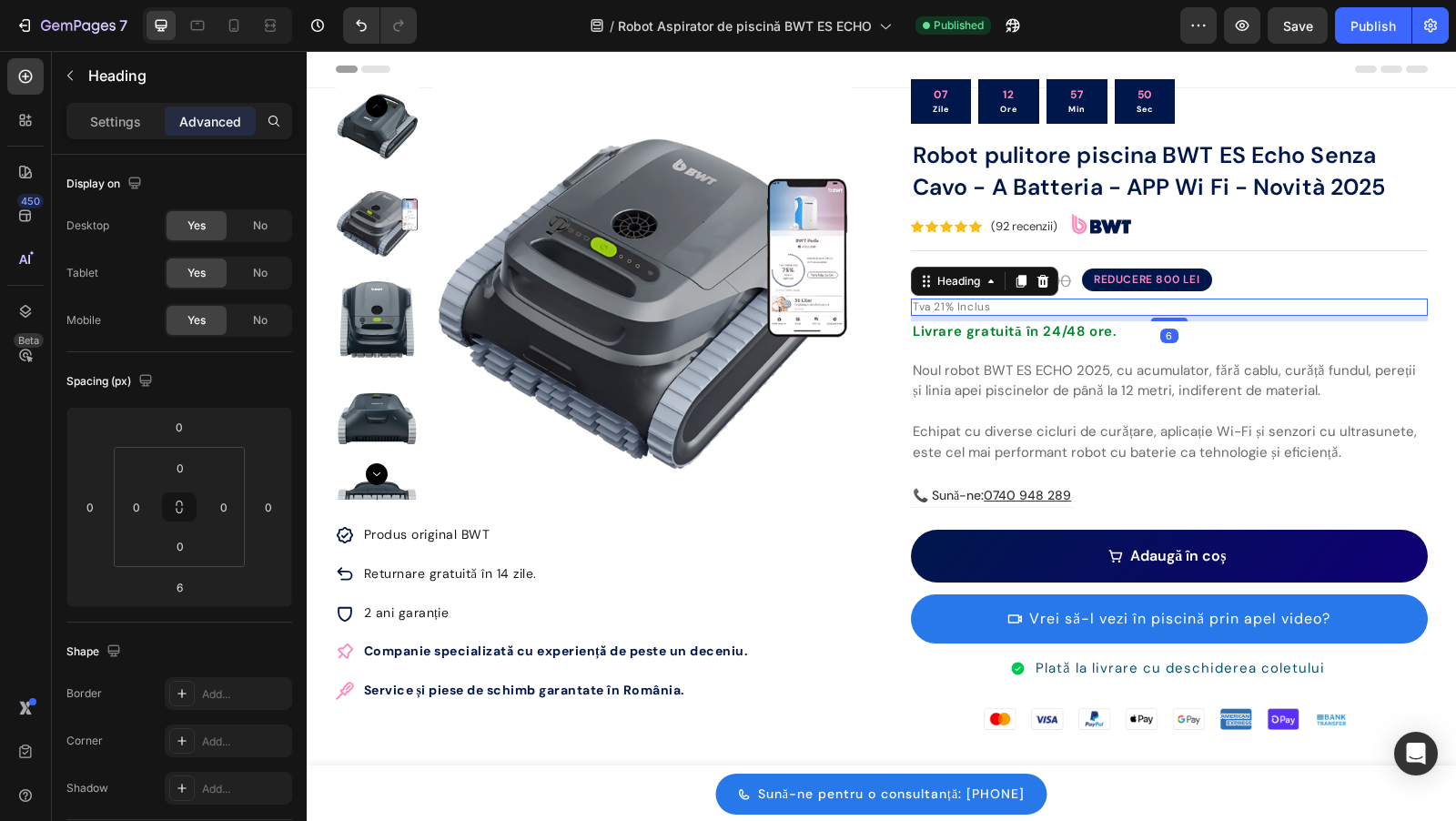click on "6" at bounding box center (1169, 336) 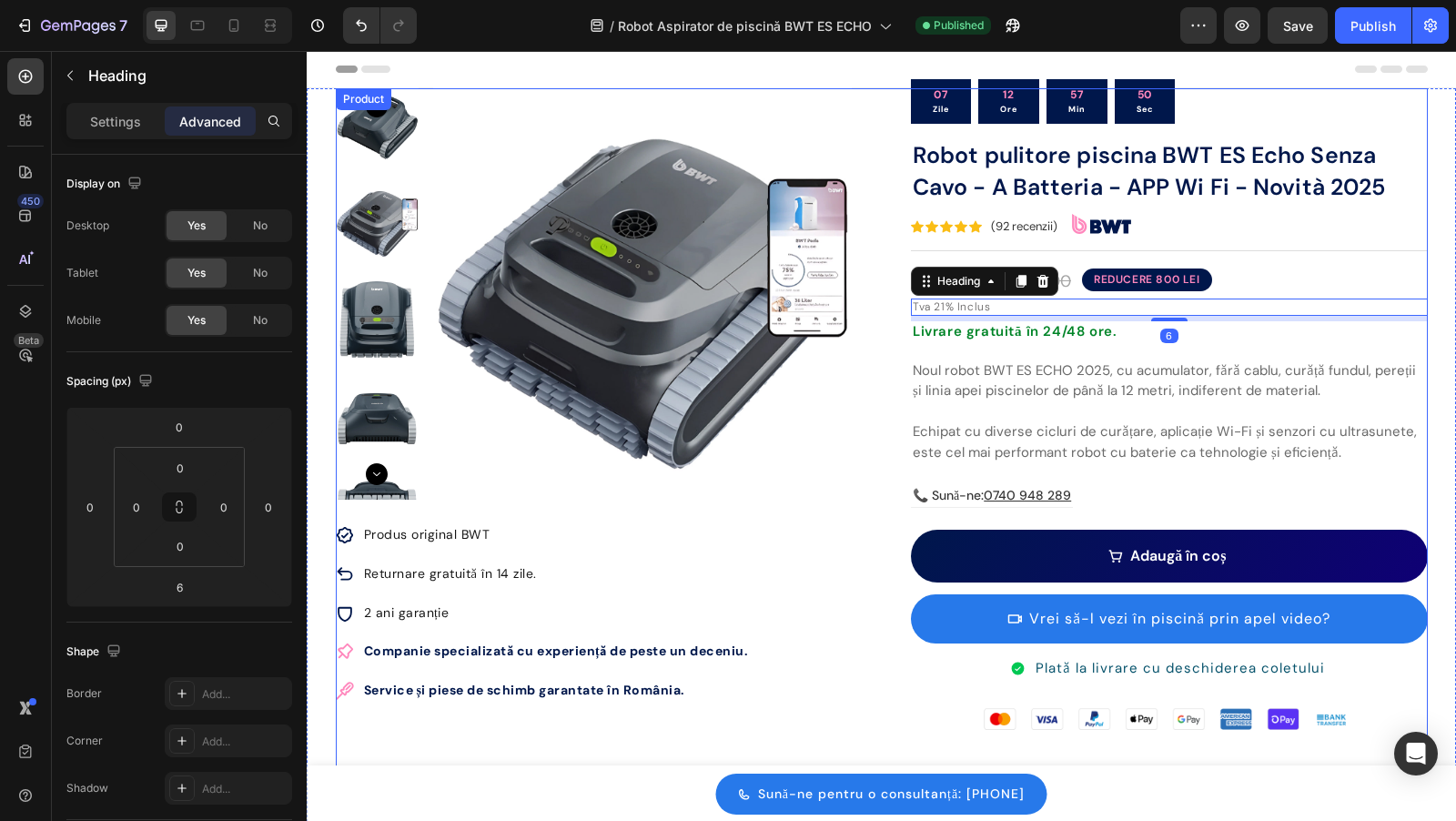 click on "Title Line 07 Zile 12 Ore 57 Min 50 Sec Countdown Timer Image Robot pulitore piscina BWT ES Echo Senza Cavo - A Batteria - APP Wi Fi - Novità 2025 Product Title                Icon                Icon                Icon                Icon                Icon Icon List Hoz (92 recenzii) Text block Image Row                Title Line €599,00 Product Price Product Price €759,00 Product Price Product Price REDUCERE 800 LEI Heading Row Tva 21% Inclus Heading   6 Livrare gratuită în 24/48 ore. Heading                Title Line Noul robot BWT ES ECHO 2025, cu acumulator, fără cablu, curăță fundul, pereții și linia apei piscinelor de până la 12 metri, indiferent de material.   Echipat cu diverse cicluri de curățare, aplicație Wi-Fi și senzori cu ultrasunete, este cel mai performant robot cu baterie ca tehnologie și eficiență. Text block 📞 Sună-ne:  0740 948 289 Text block Row Row
Adaugă în coș Product Cart Button
Button Item List Image" at bounding box center (1169, 461) 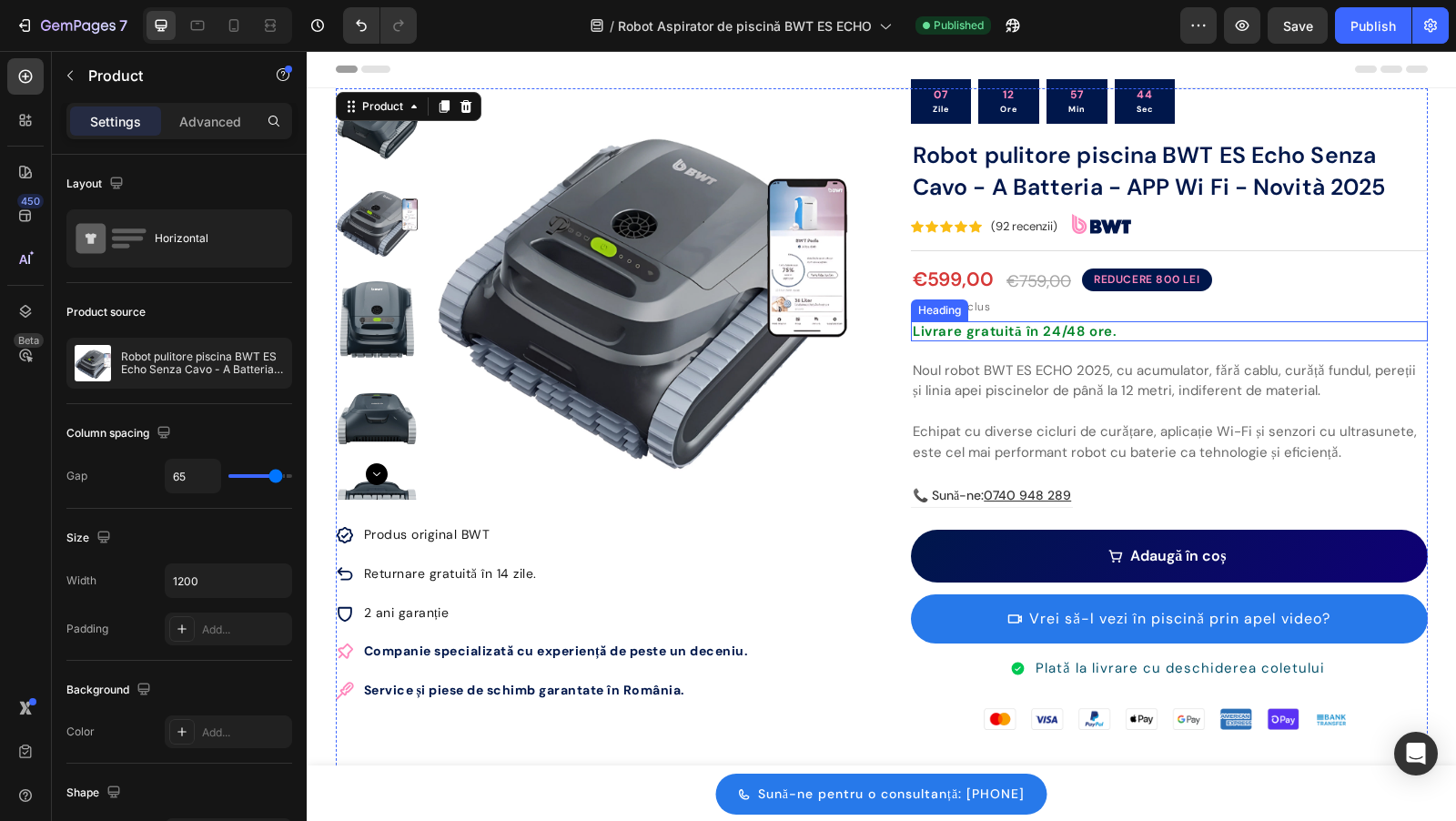 click on "Livrare gratuită în 24/48 ore." at bounding box center (1169, 331) 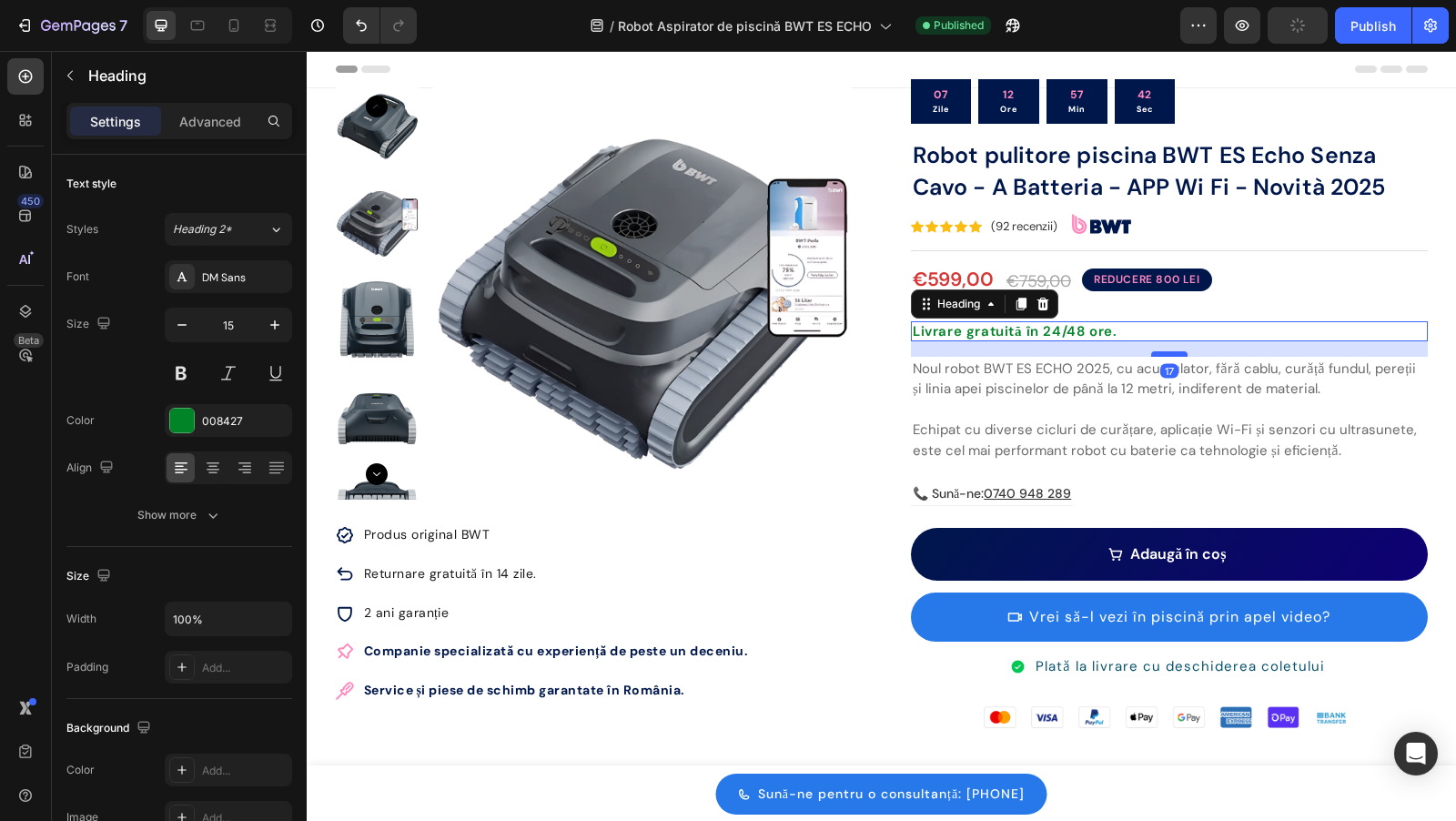 click at bounding box center [1169, 354] 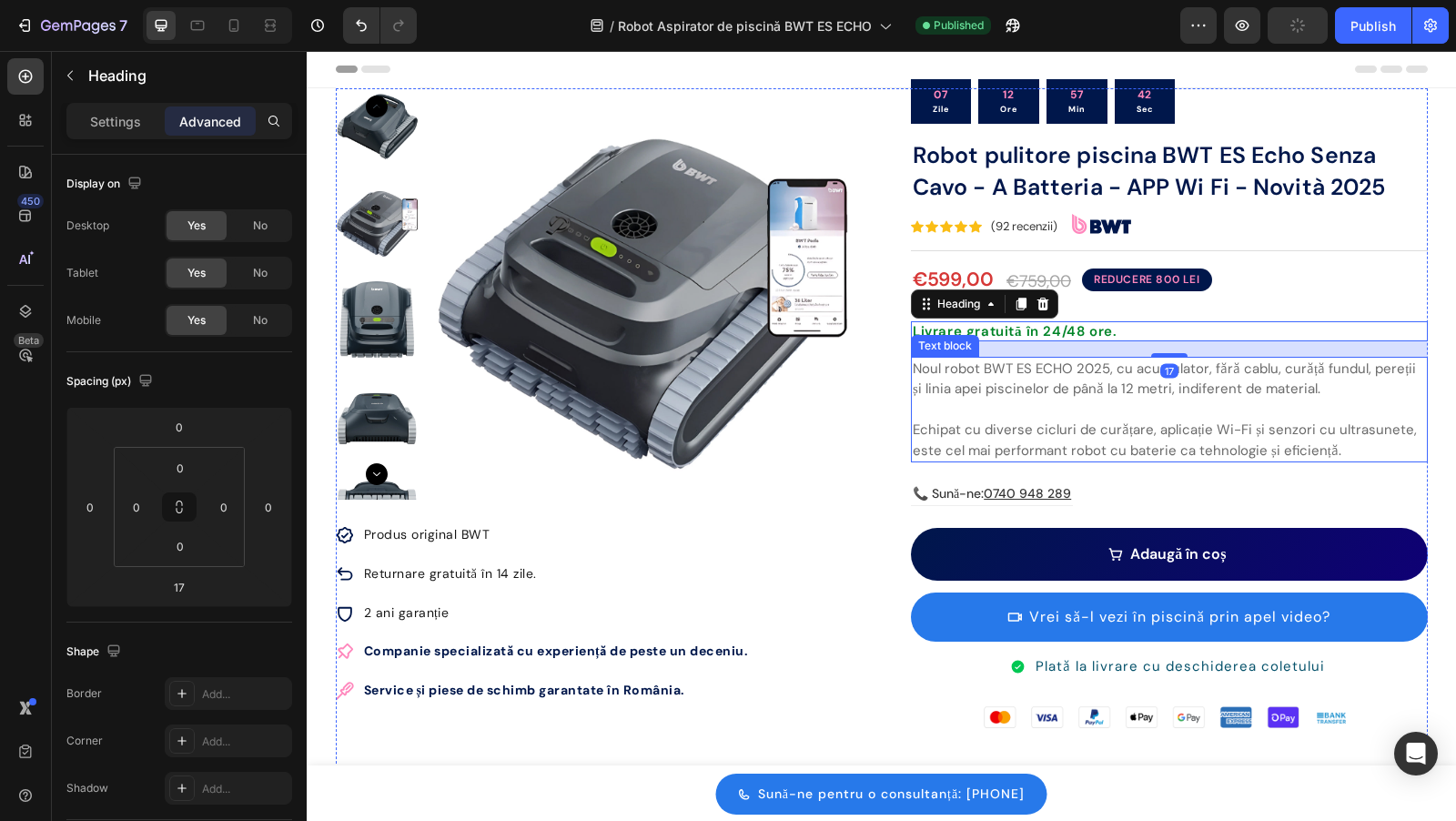 click at bounding box center (1169, 410) 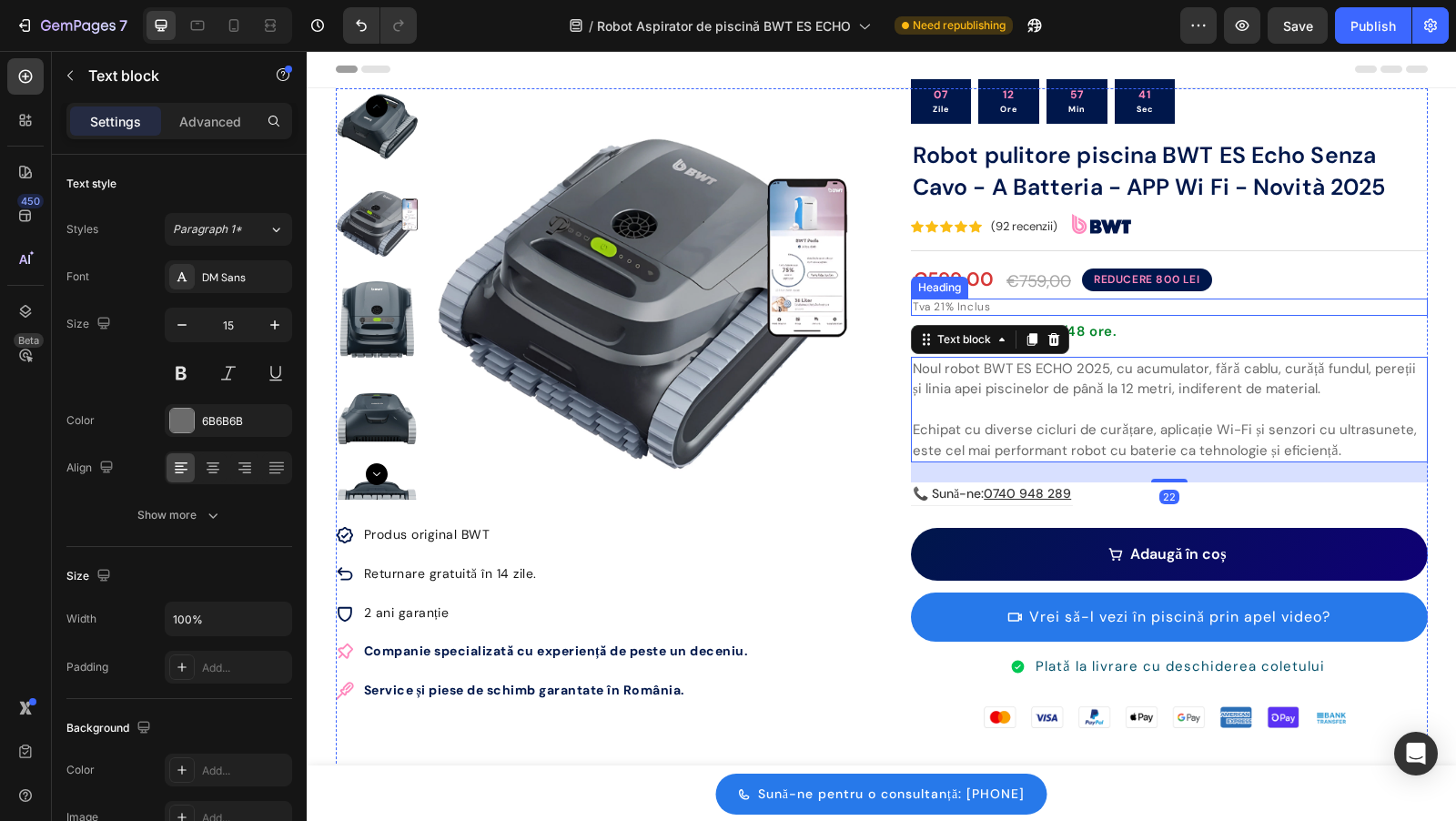 click on "Title Line 07 Zile 12 Ore 57 Min 41 Sec Countdown Timer Image Robot pulitore piscina BWT ES Echo Senza Cavo - A Batteria - APP Wi Fi - Novità 2025 Product Title                Icon                Icon                Icon                Icon                Icon Icon List Hoz (92 recenzii) Text block Image Row                Title Line €599,00 Product Price Product Price €759,00 Product Price Product Price REDUCERE 800 LEI Heading Row Tva 21% Inclus Heading Livrare gratuită în 24/48 ore. Heading                Title Line Noul robot BWT ES ECHO 2025, cu acumulator, fără cablu, curăță fundul, pereții și linia apei piscinelor de până la 12 metri, indiferent de material.   Echipat cu diverse cicluri de curățare, aplicație Wi-Fi și senzori cu ultrasunete, este cel mai performant robot cu baterie ca tehnologie și eficiență. Text block   22 📞 Sună-ne:  0740 948 289 Text block Row Row
Adaugă în coș Product Cart Button
Button Item List Image" at bounding box center (1169, 460) 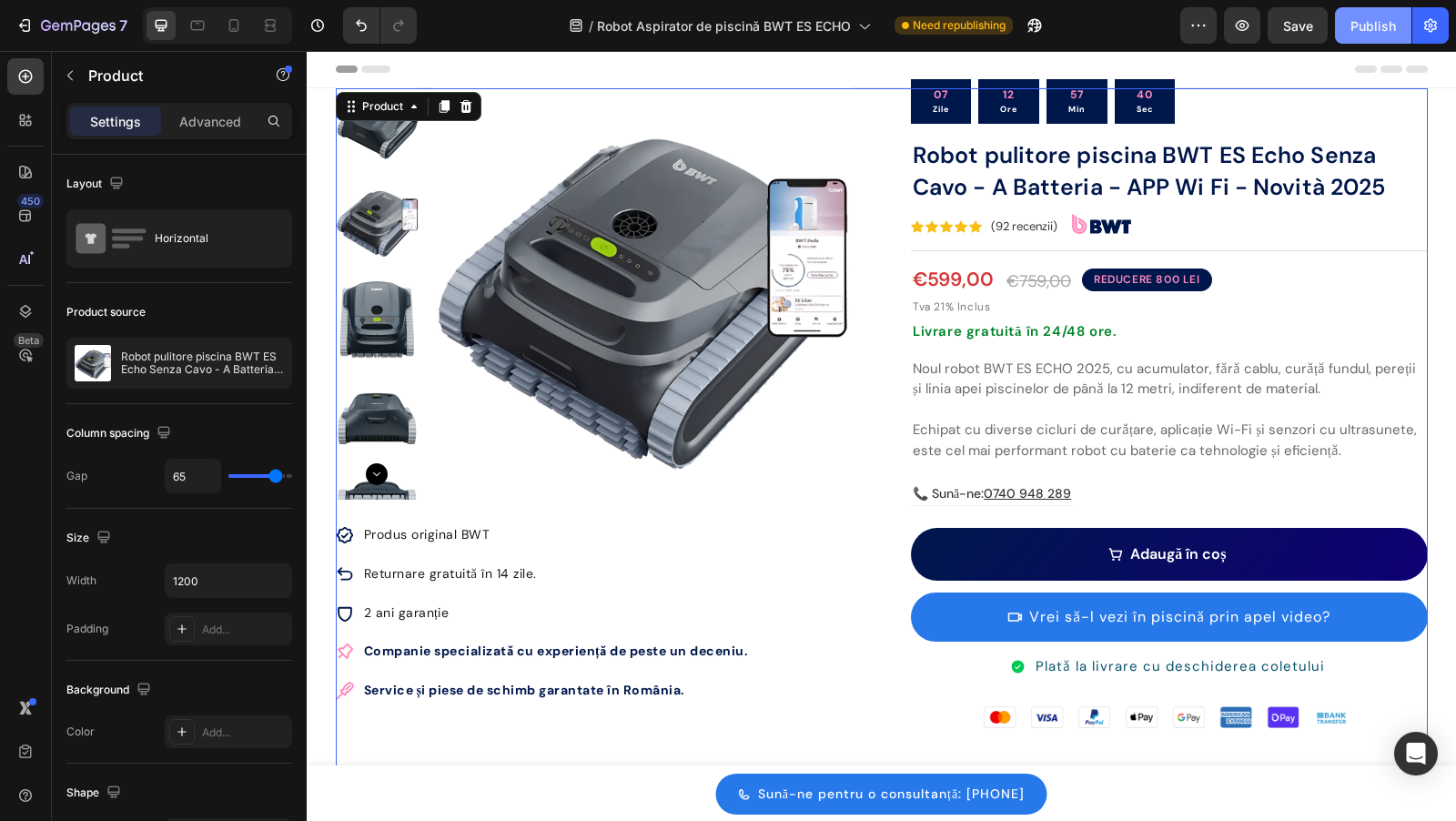 click on "Publish" 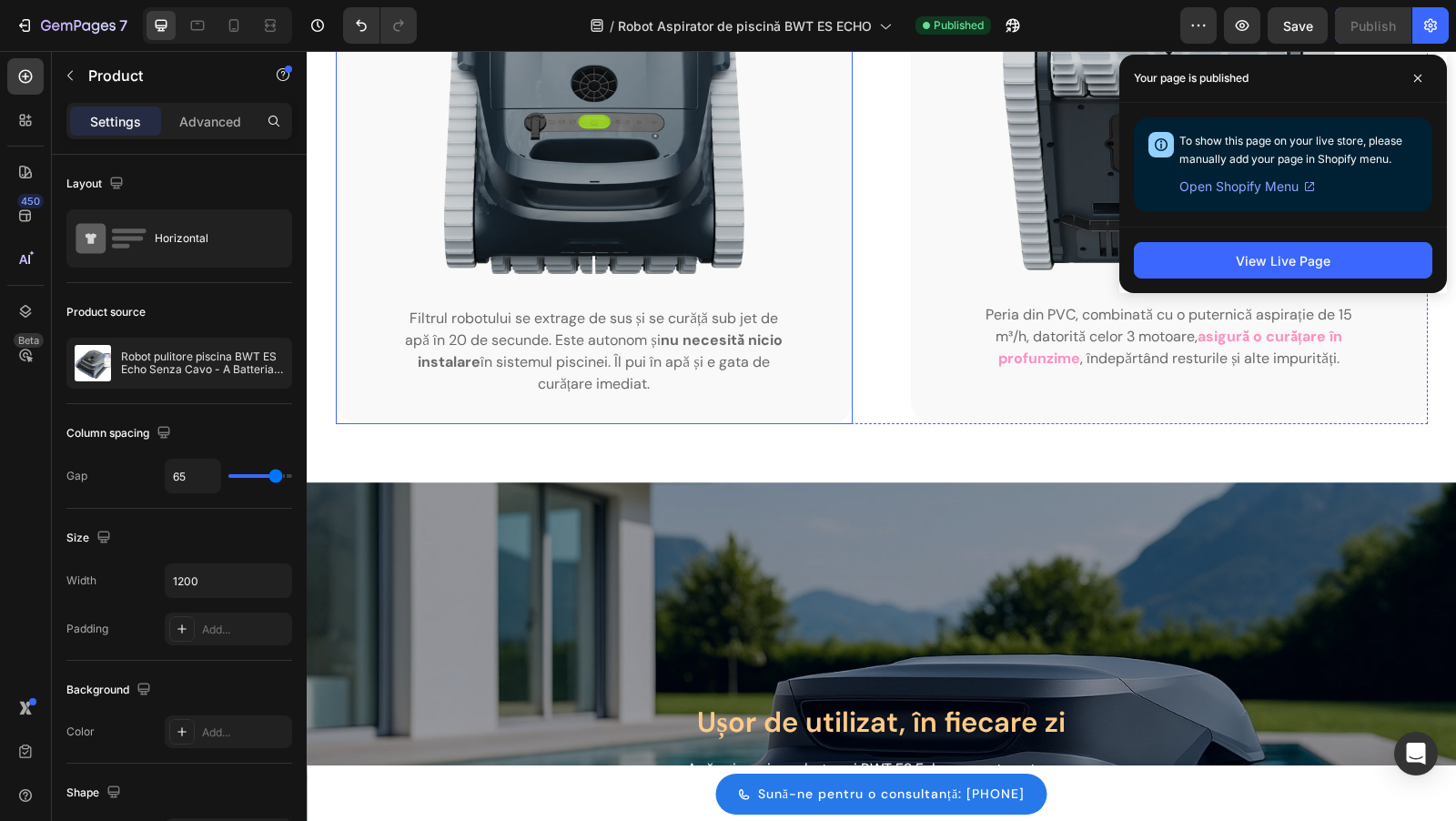 scroll, scrollTop: 2412, scrollLeft: 0, axis: vertical 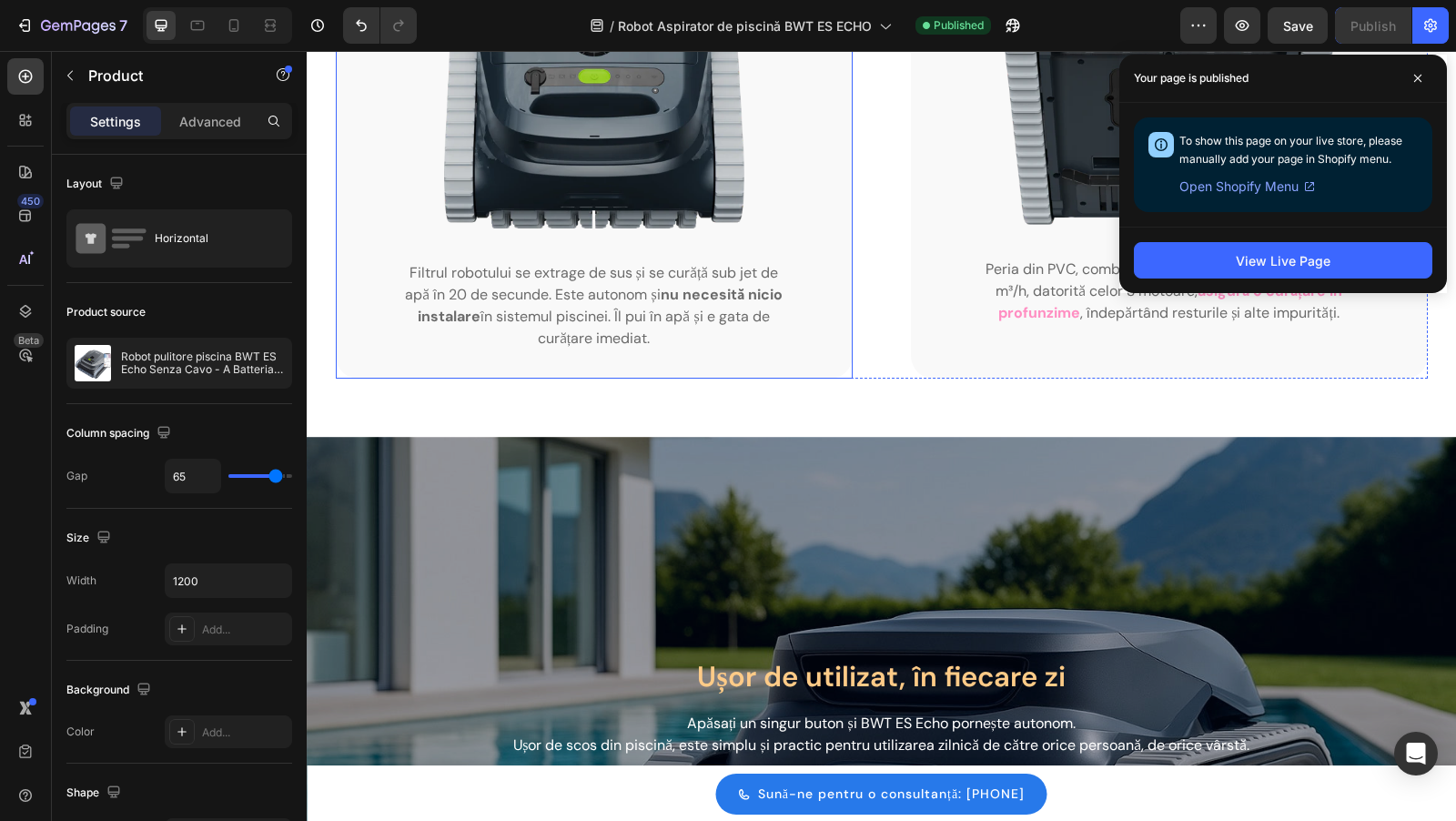 click at bounding box center [881, 710] 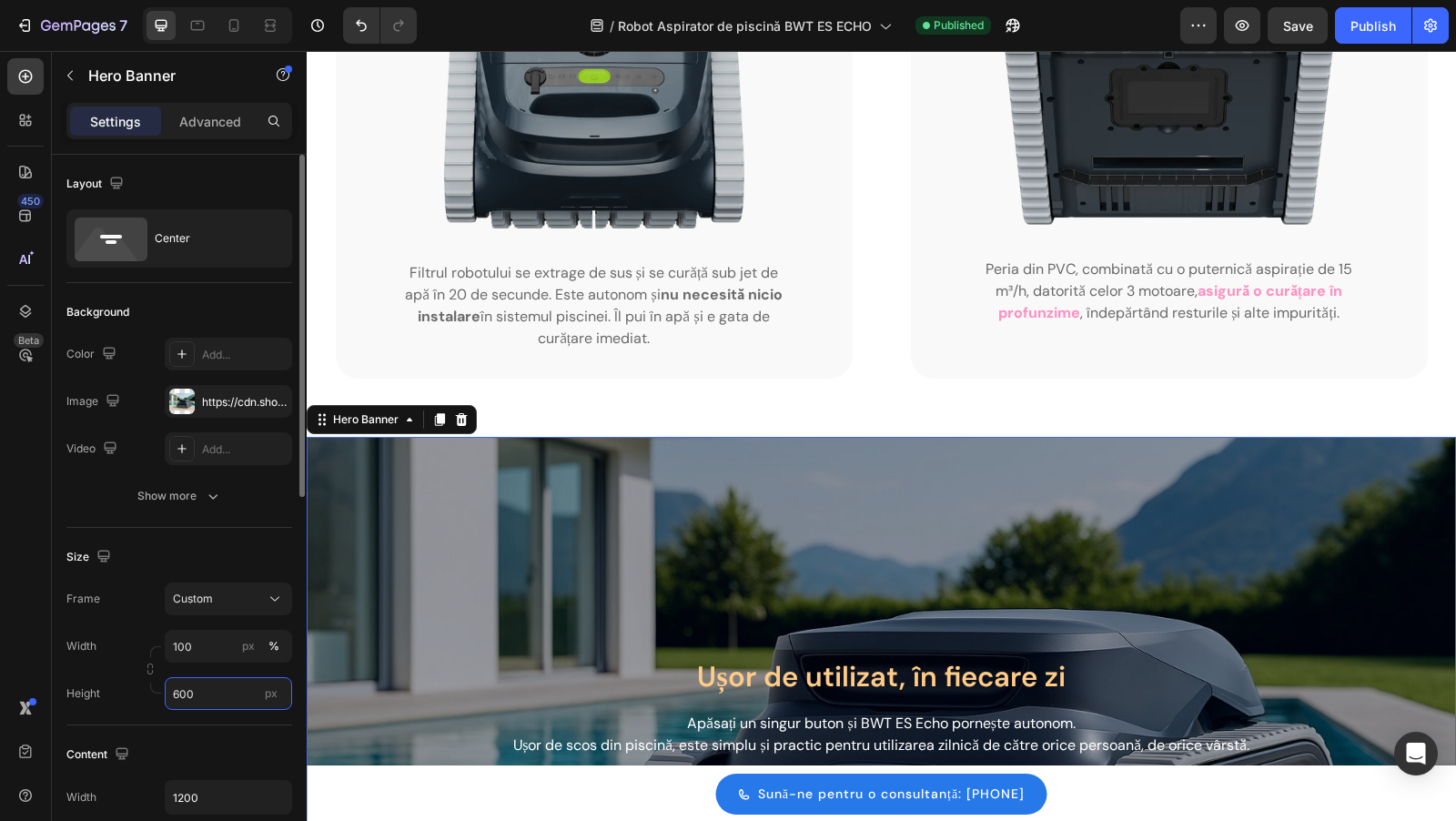 click on "600" at bounding box center [228, 694] 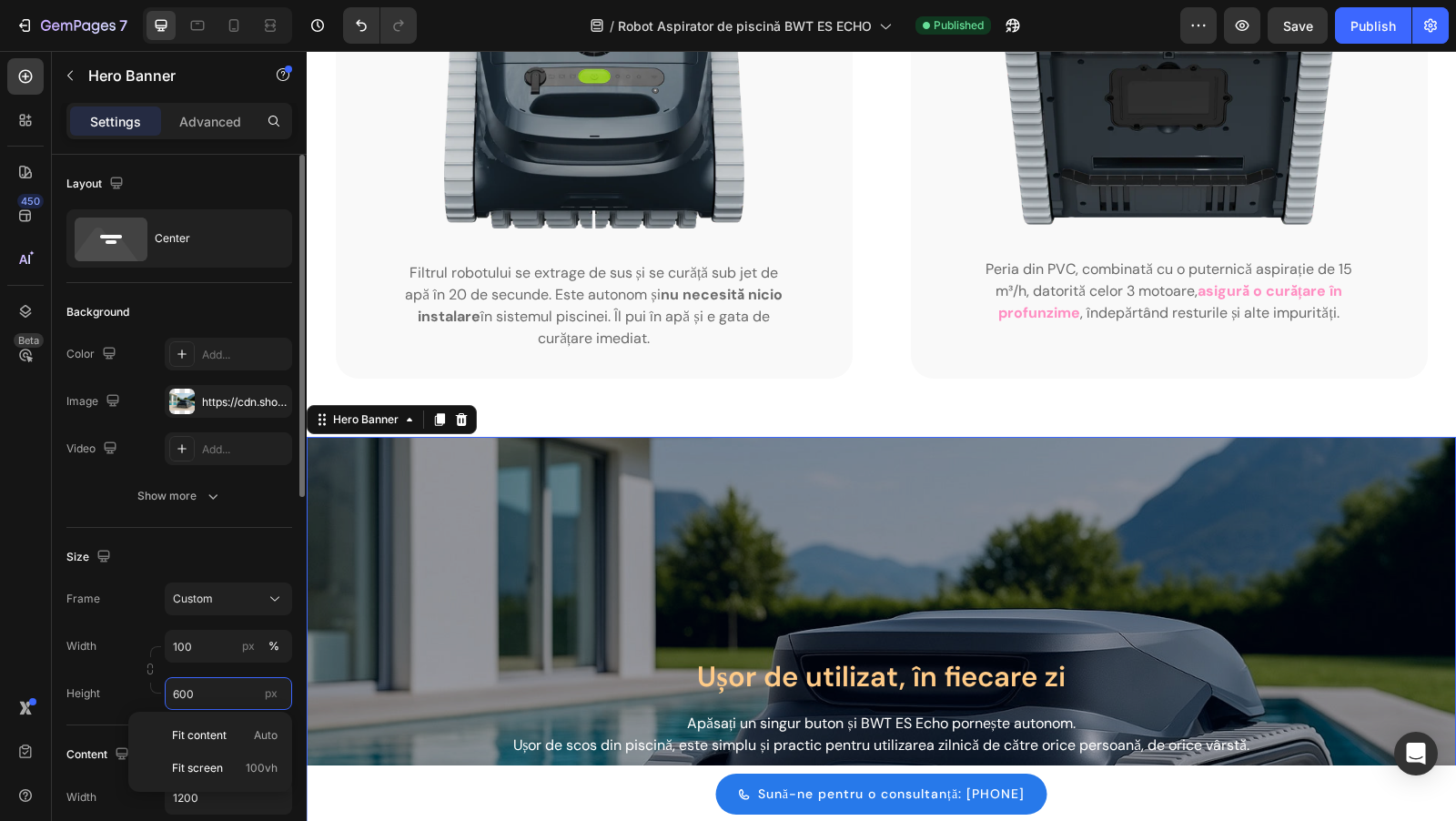 click on "600" at bounding box center (228, 694) 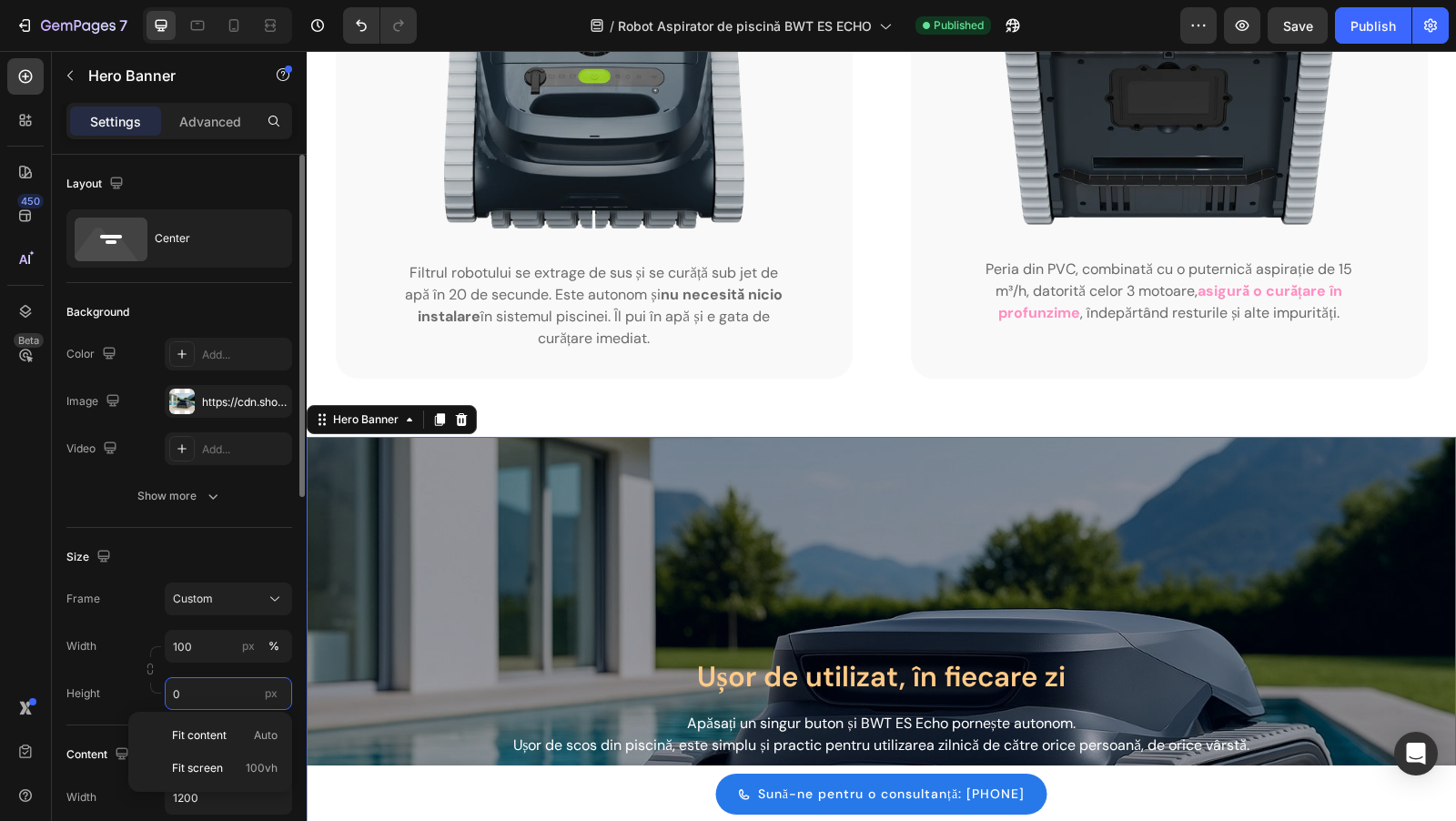type on "5" 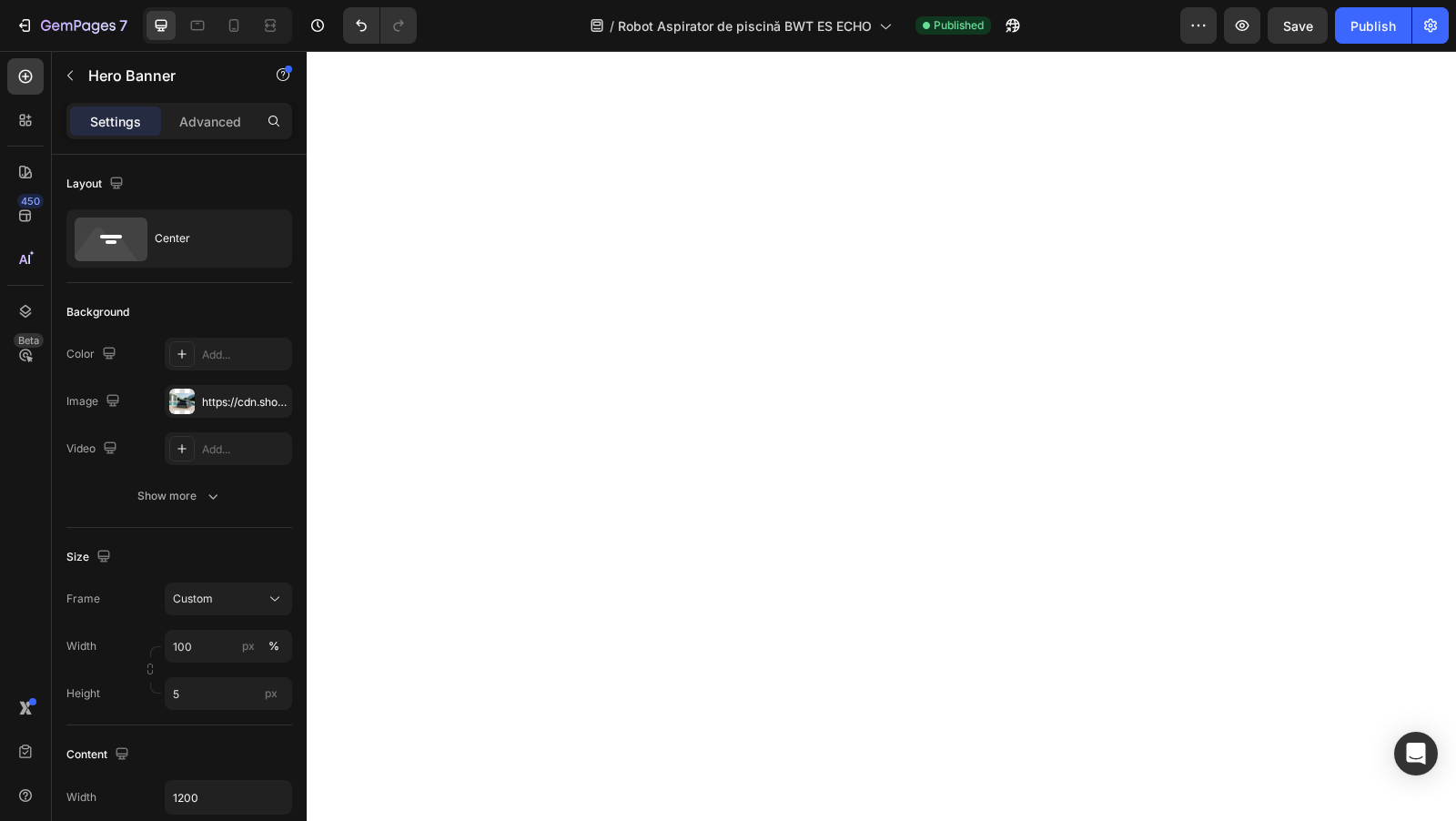 scroll, scrollTop: 0, scrollLeft: 0, axis: both 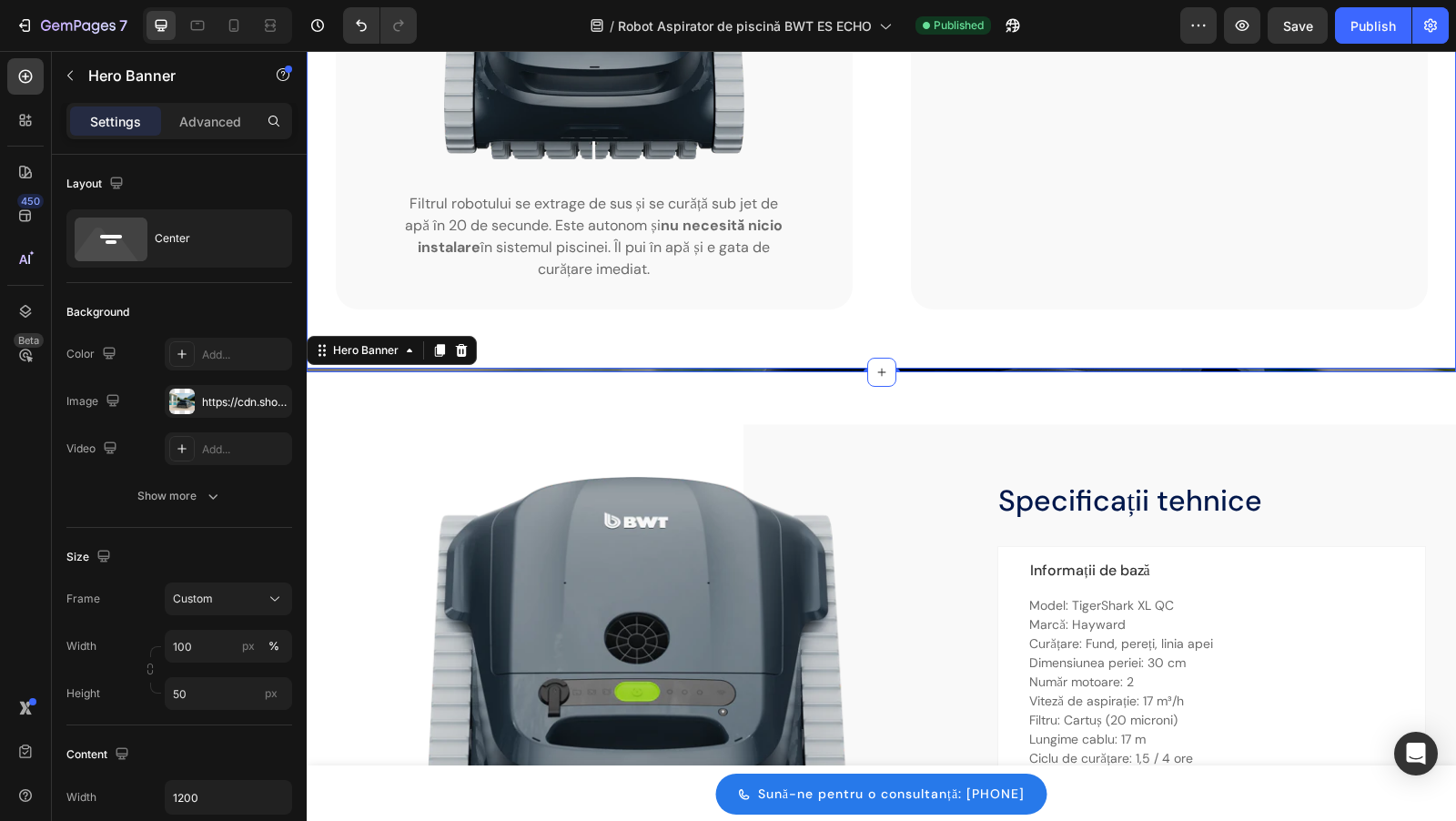 type on "500" 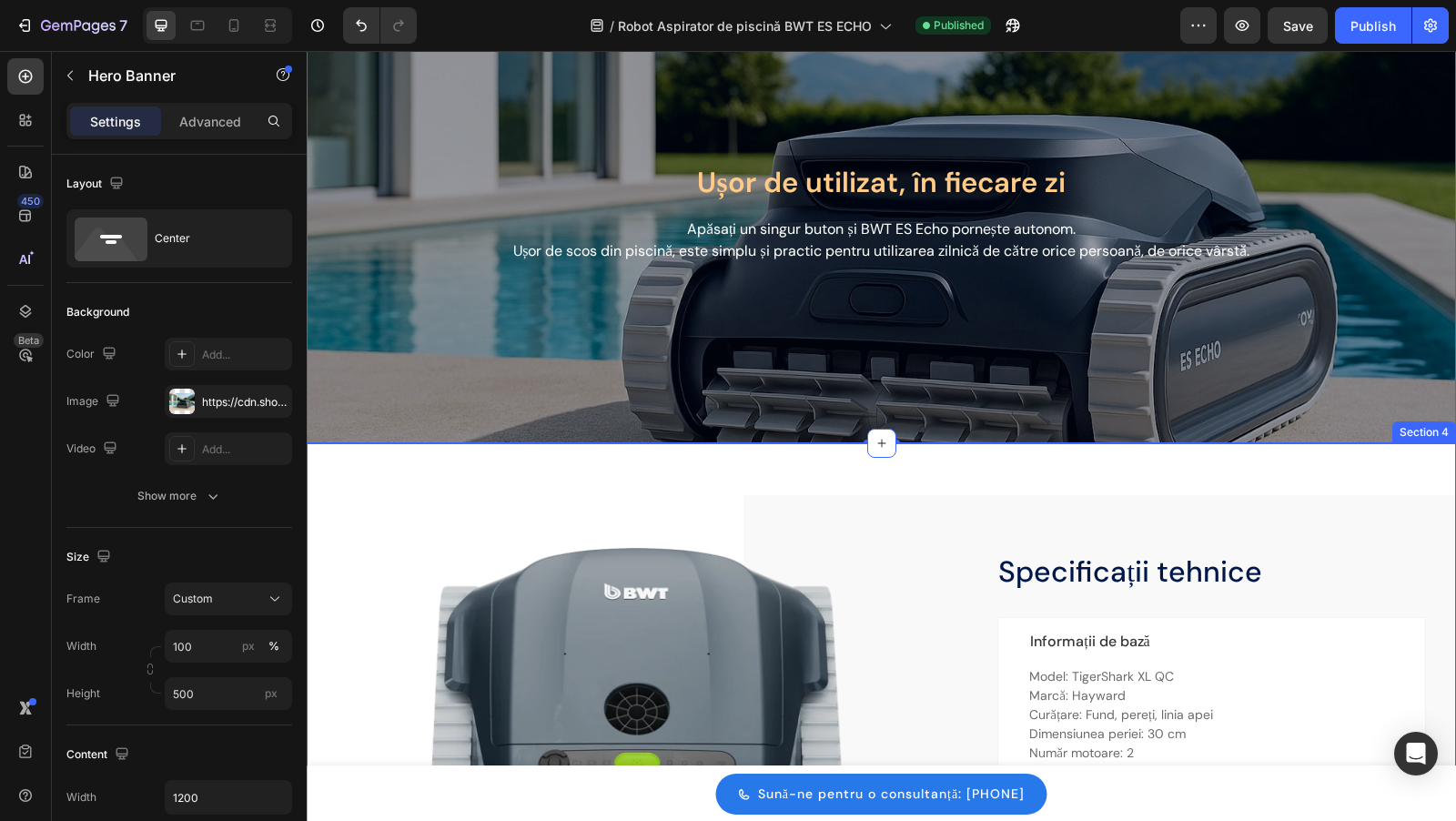 scroll, scrollTop: 2735, scrollLeft: 0, axis: vertical 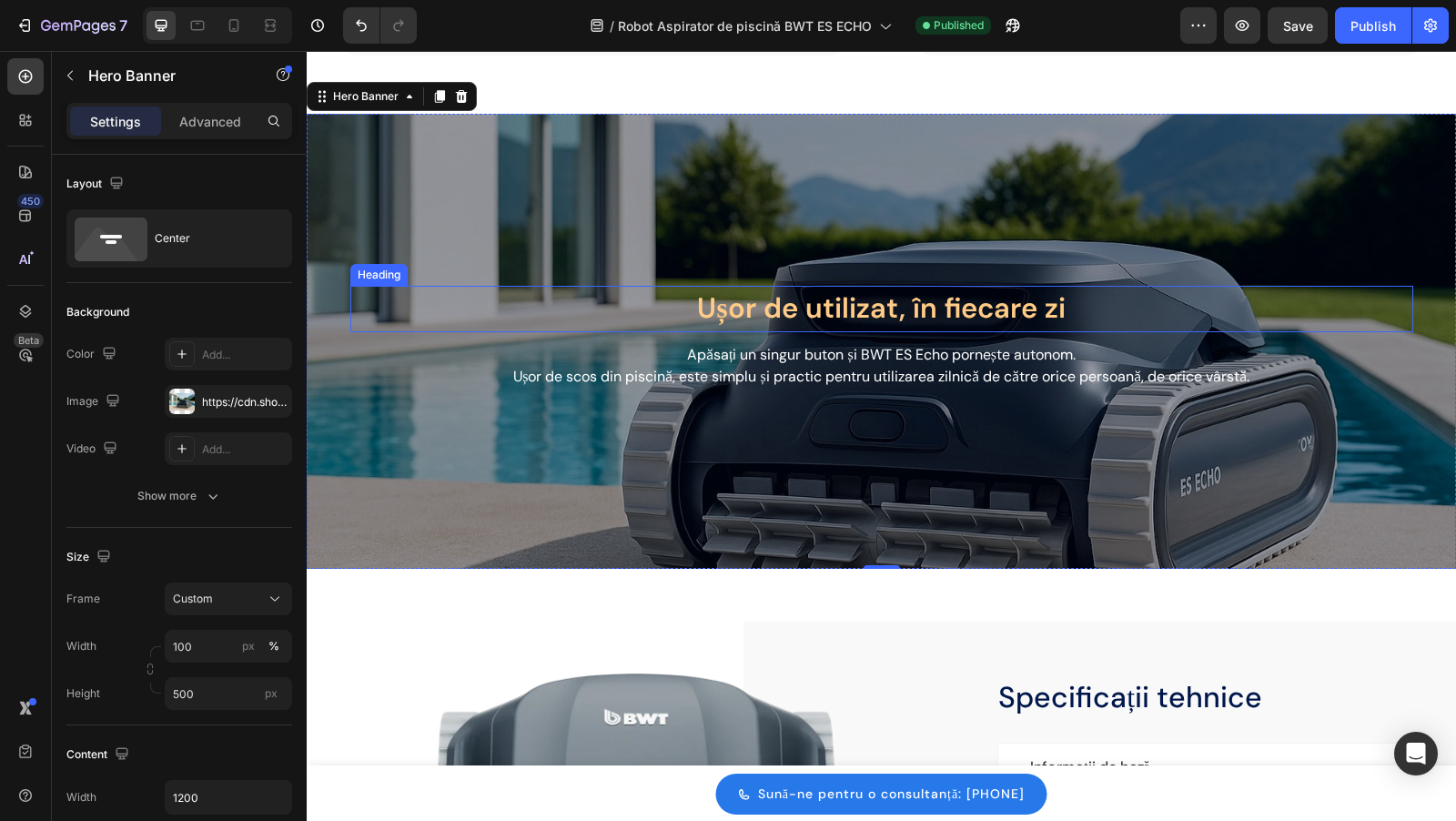 click on "Ușor de utilizat, în fiecare zi" at bounding box center [882, 309] 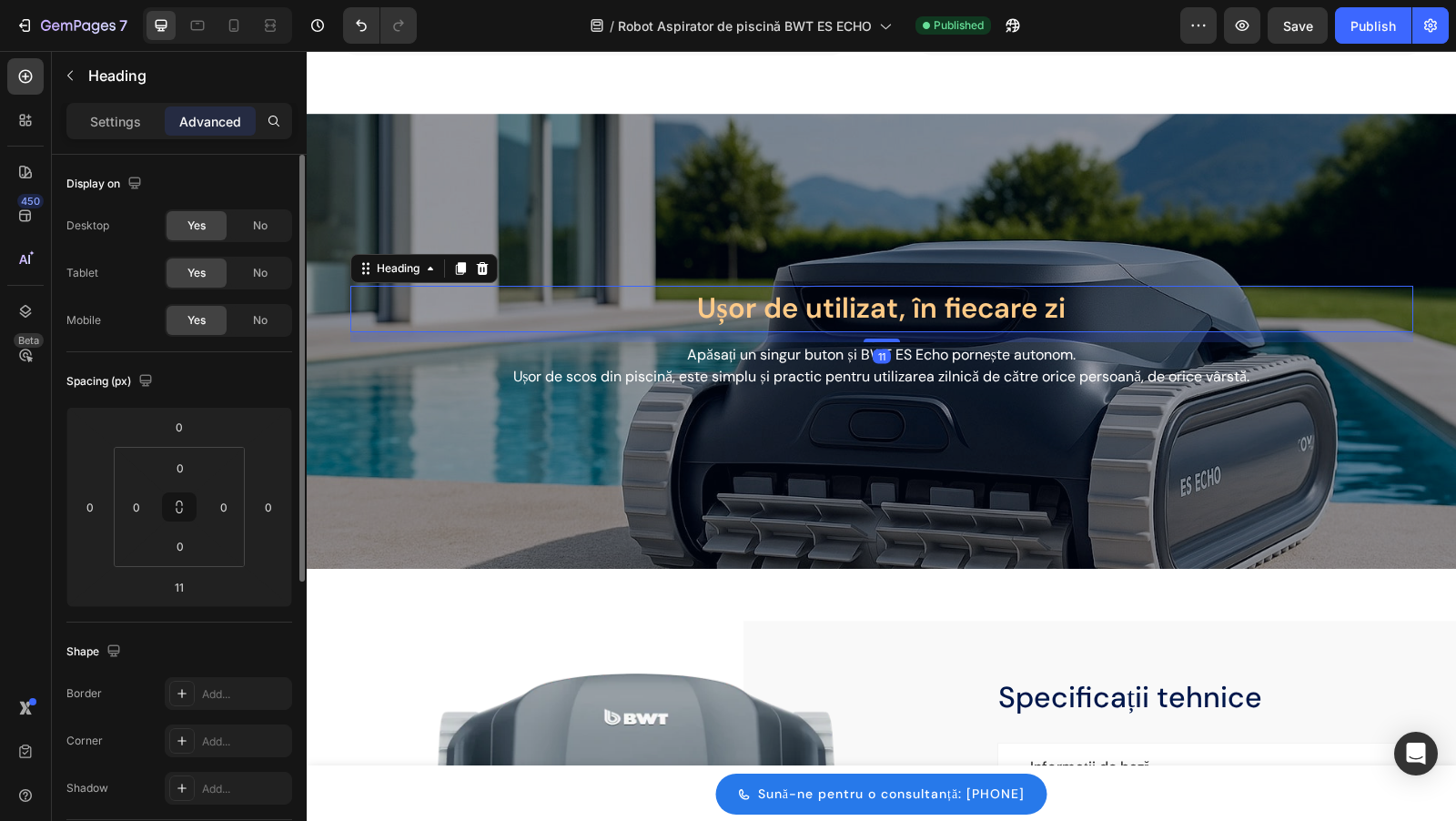 click on "Settings" at bounding box center [116, 121] 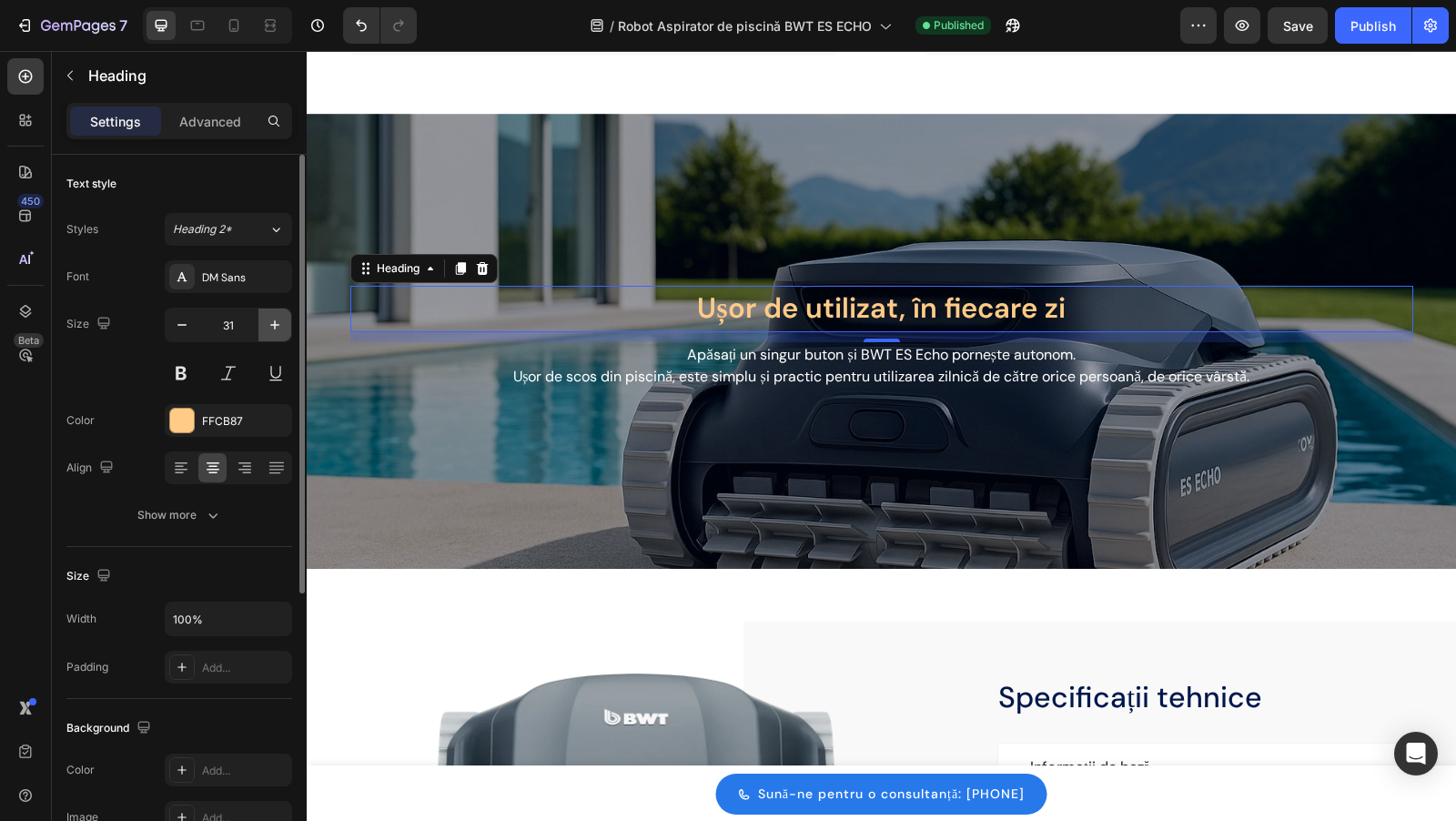 click at bounding box center [275, 325] 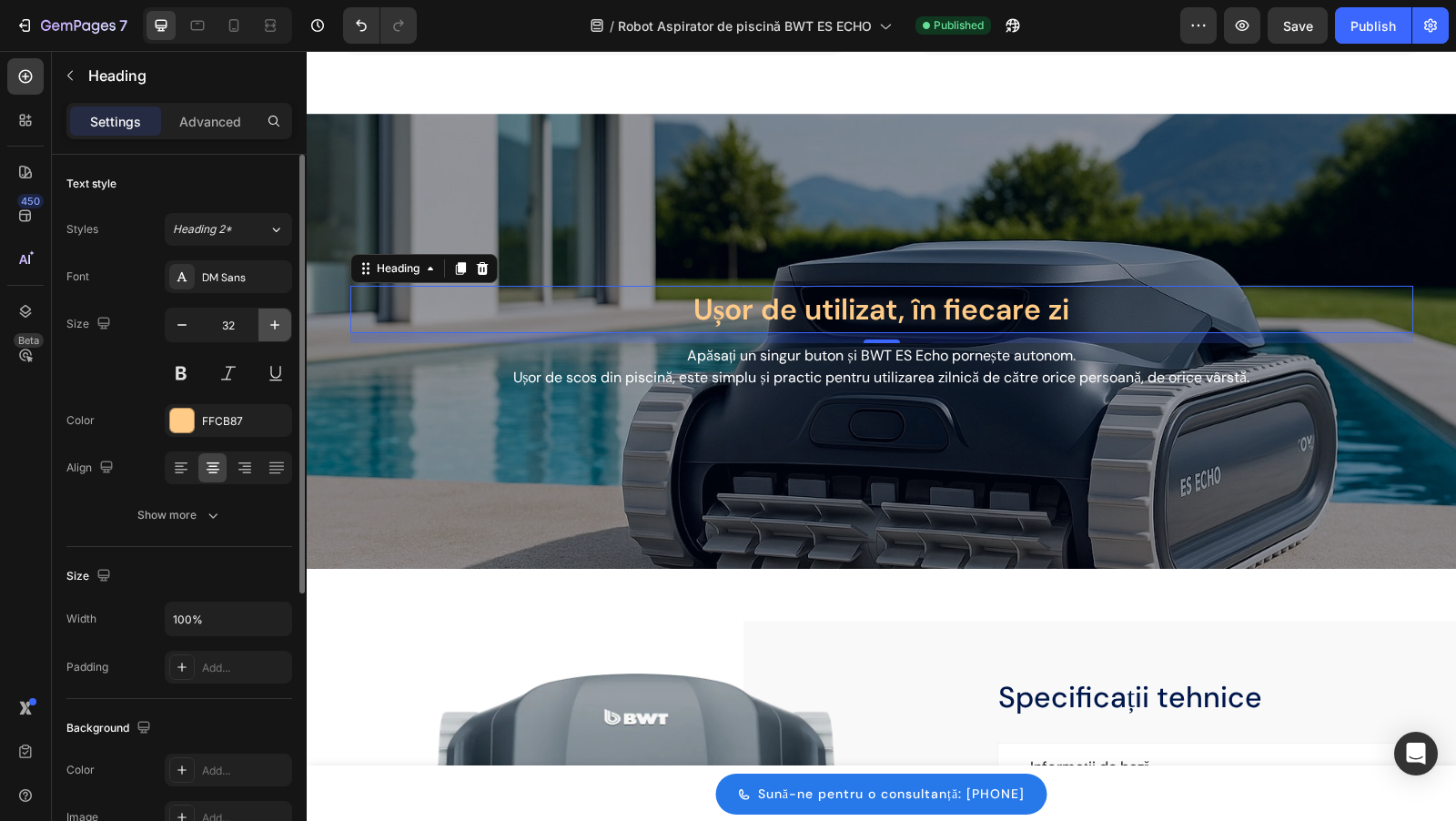 click at bounding box center (275, 325) 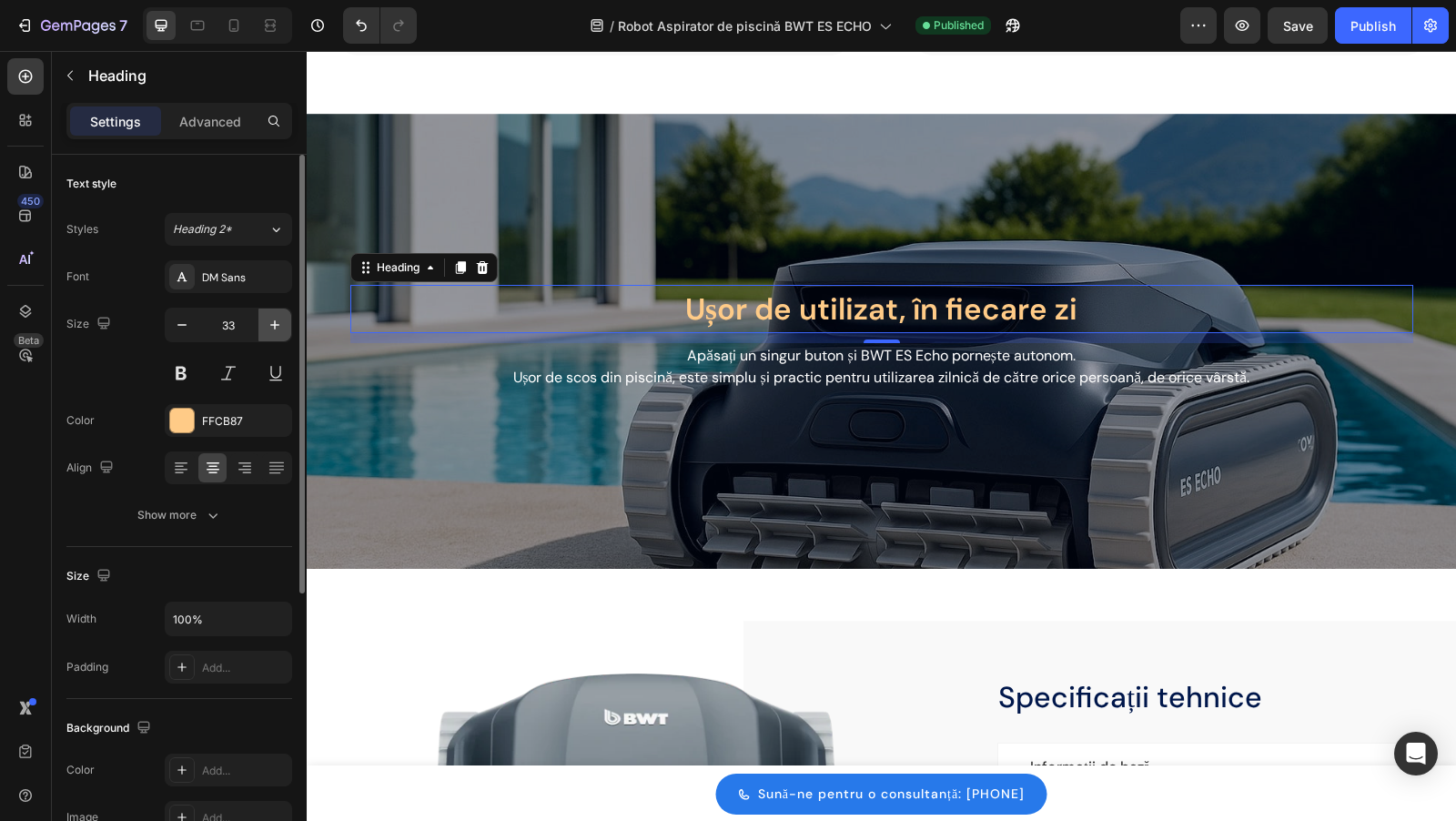 click at bounding box center [275, 325] 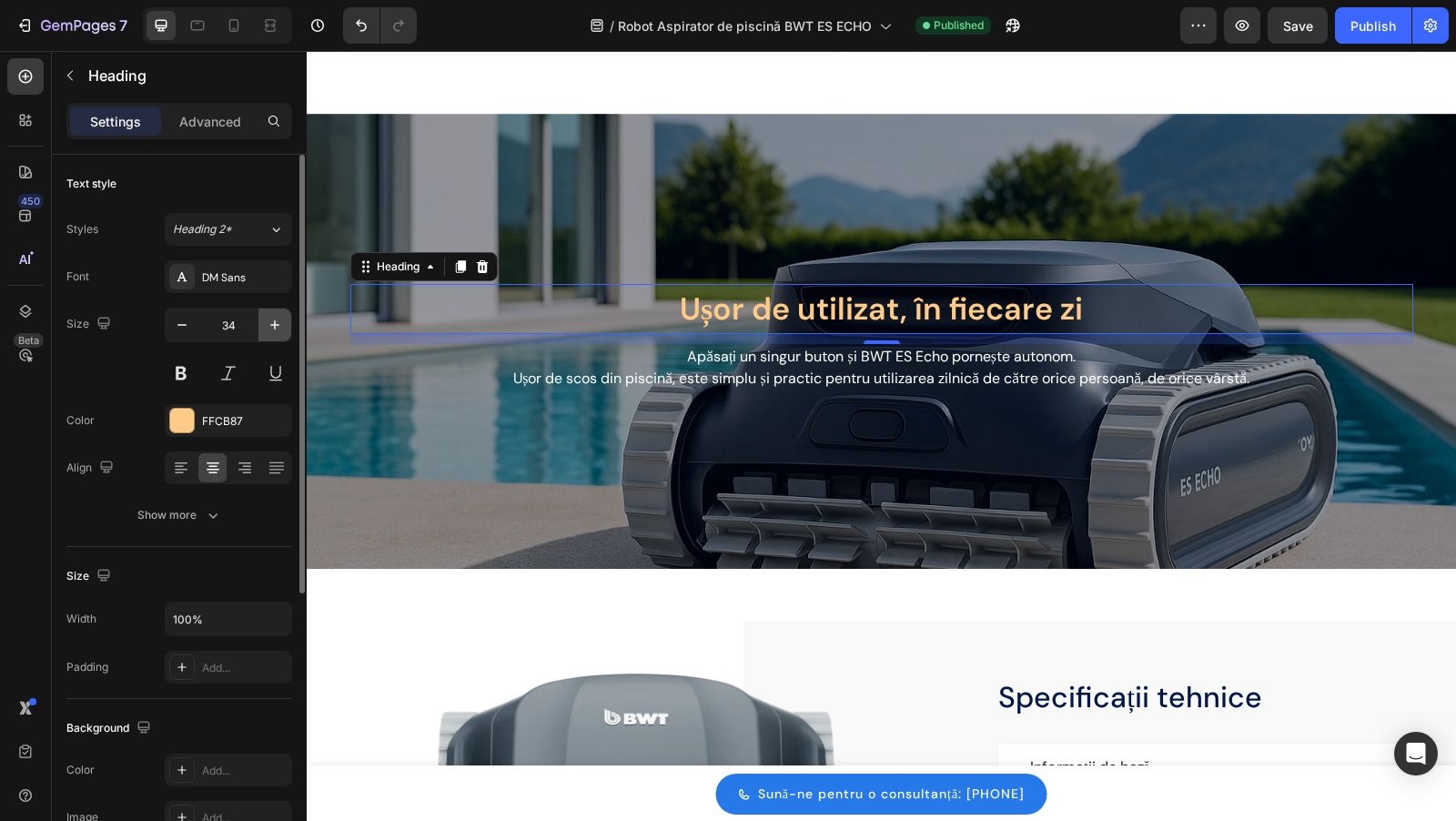 click at bounding box center (275, 325) 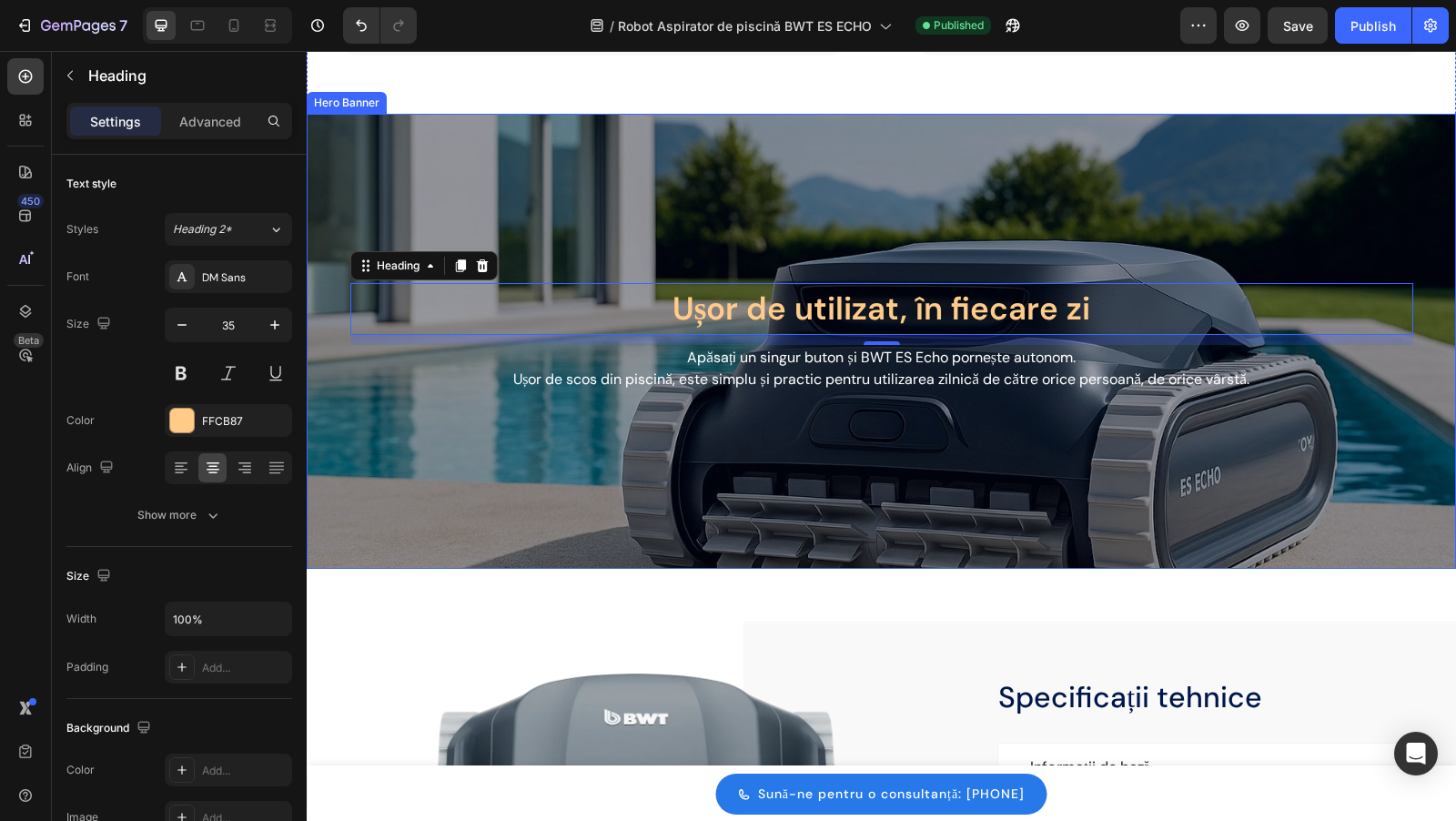 click at bounding box center [881, 341] 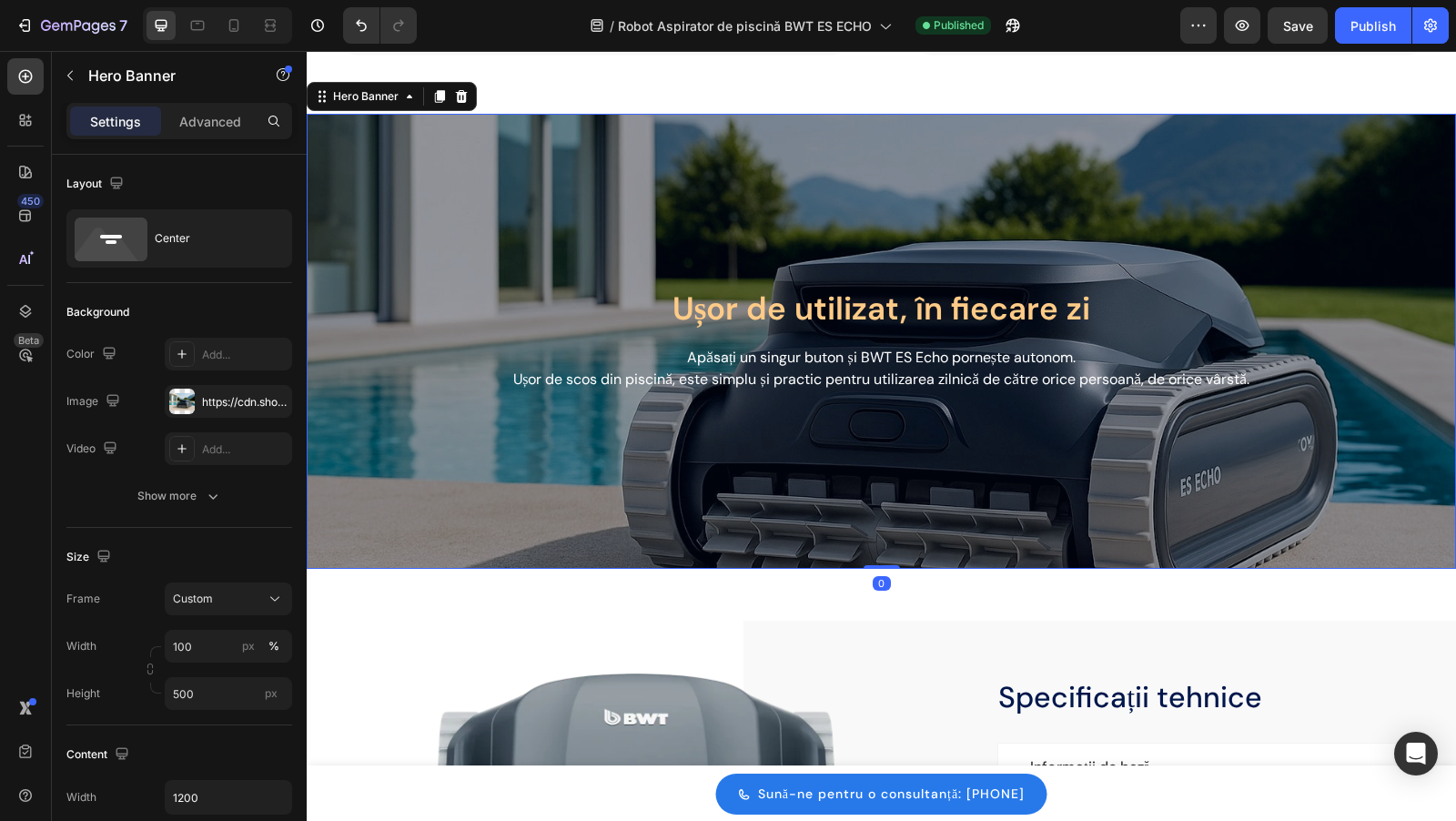 scroll, scrollTop: 2676, scrollLeft: 0, axis: vertical 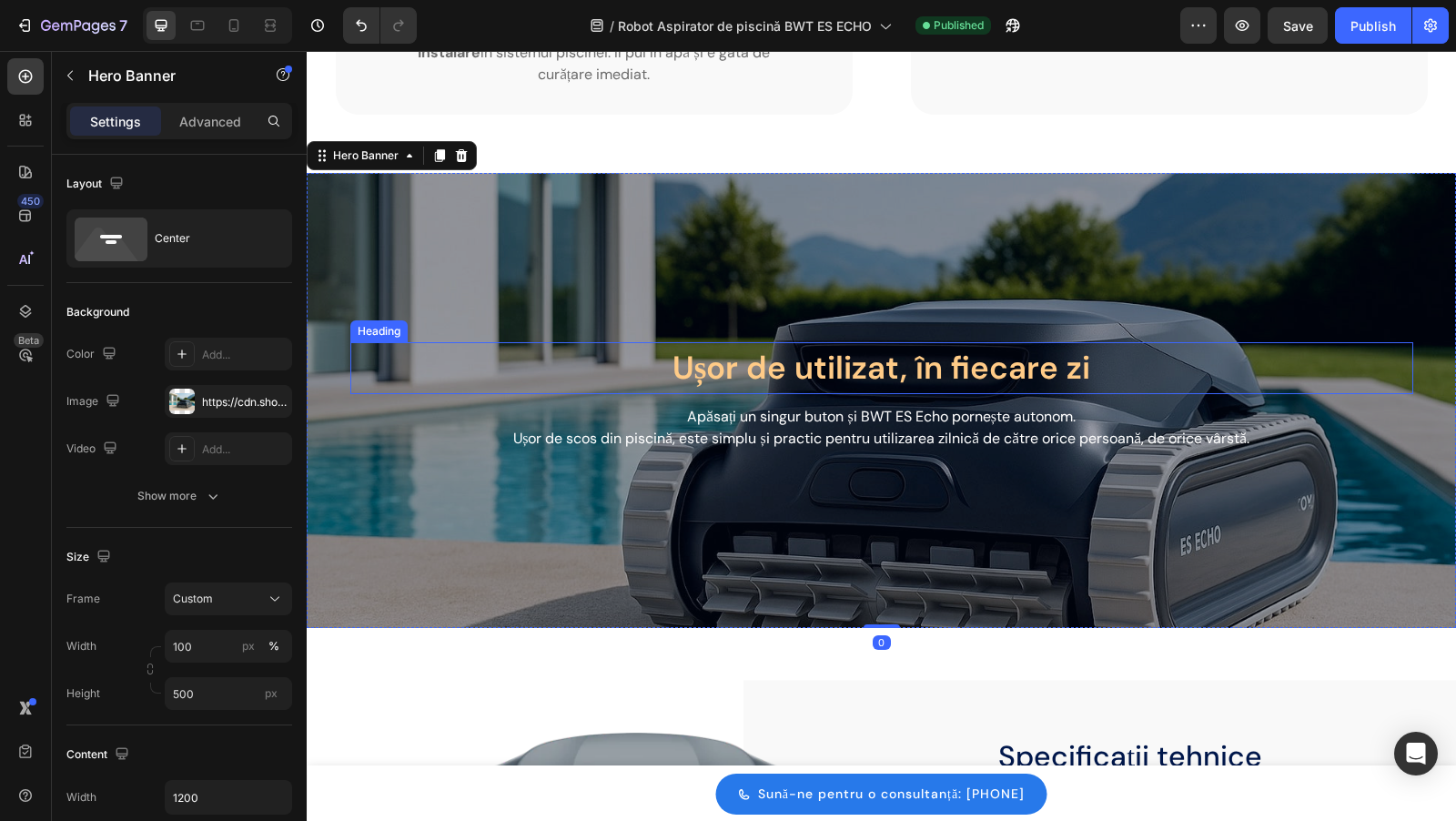 click on "Ușor de utilizat, în fiecare zi" at bounding box center [882, 368] 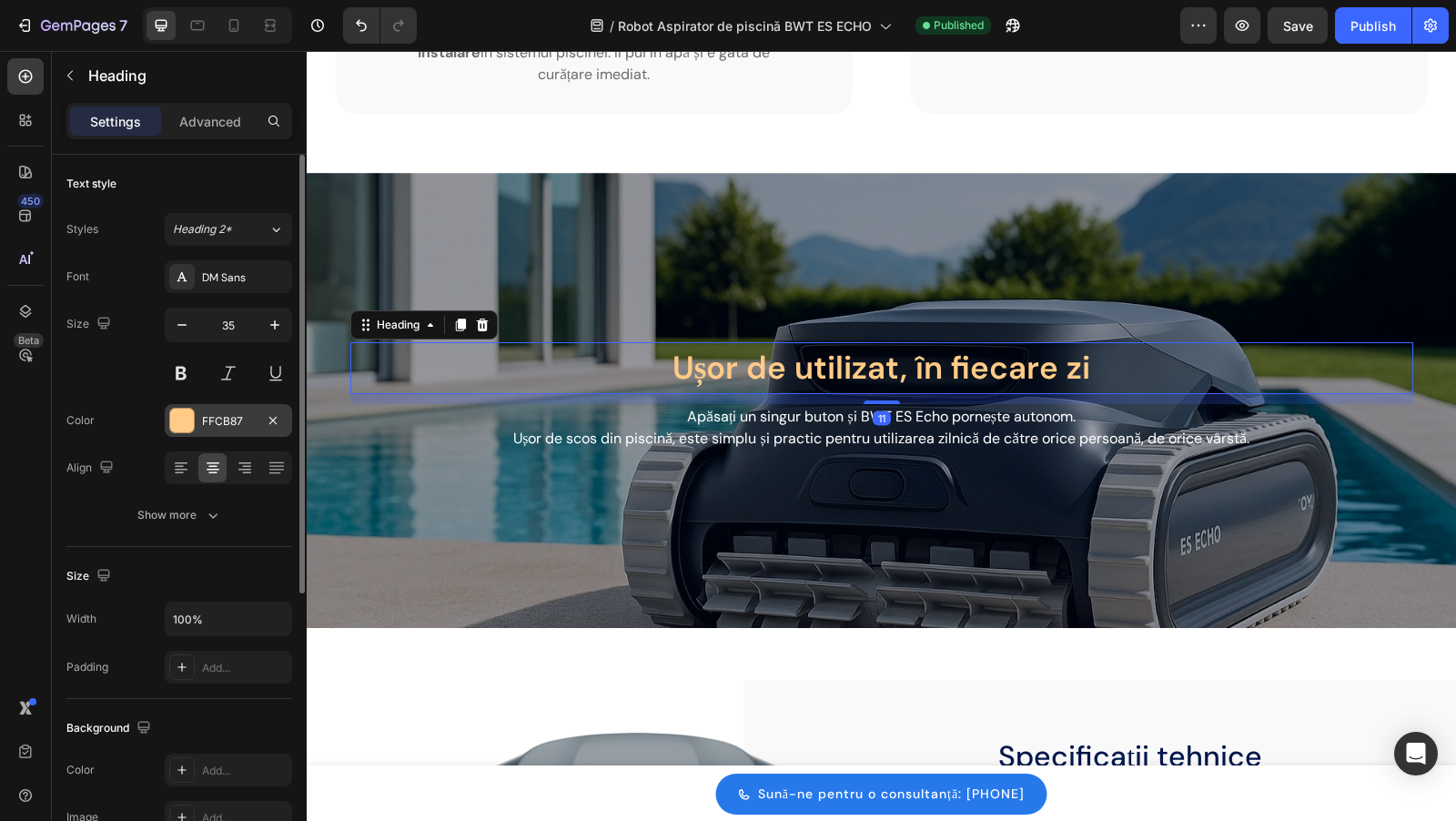 click at bounding box center (182, 421) 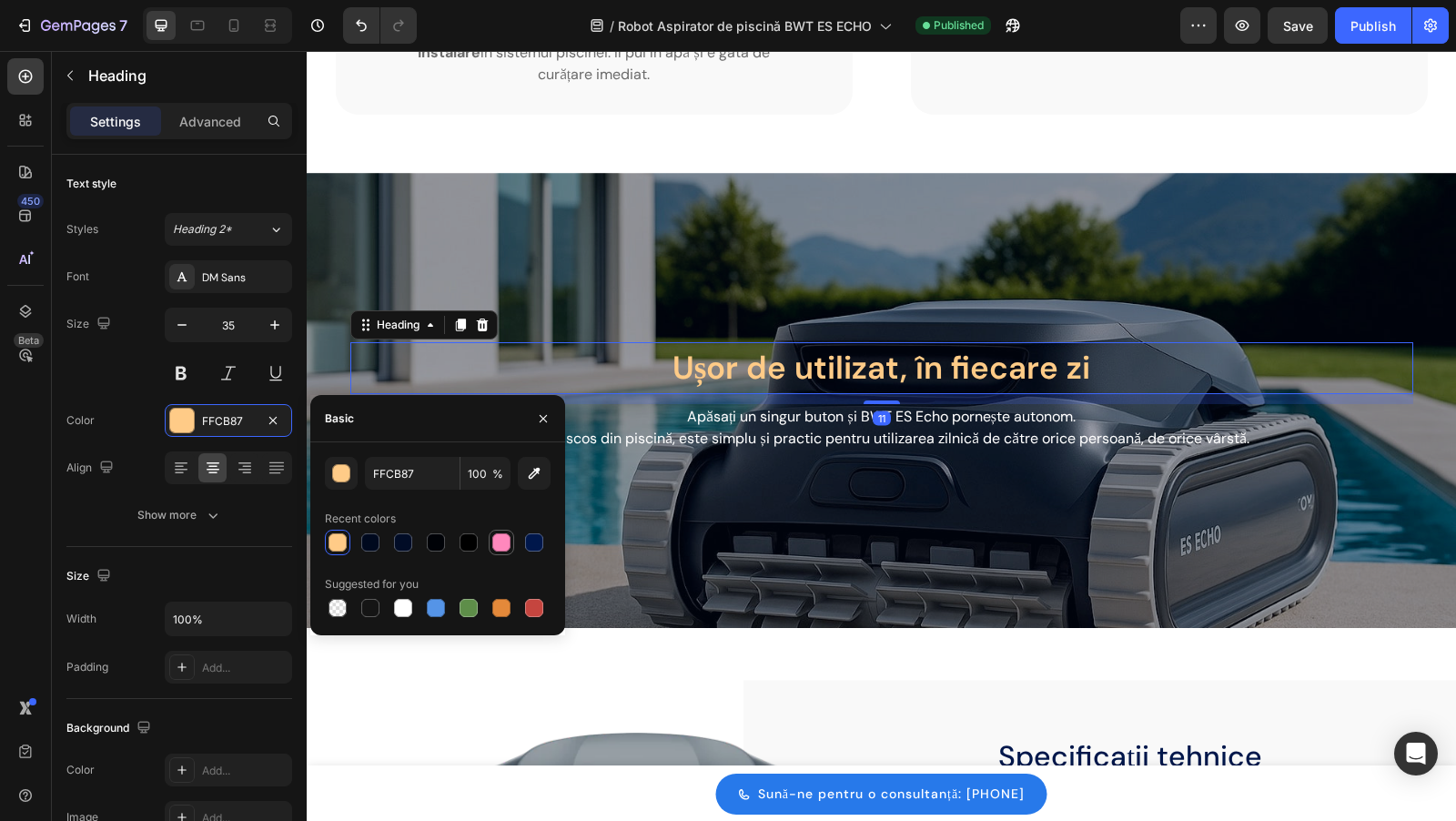 click at bounding box center [501, 542] 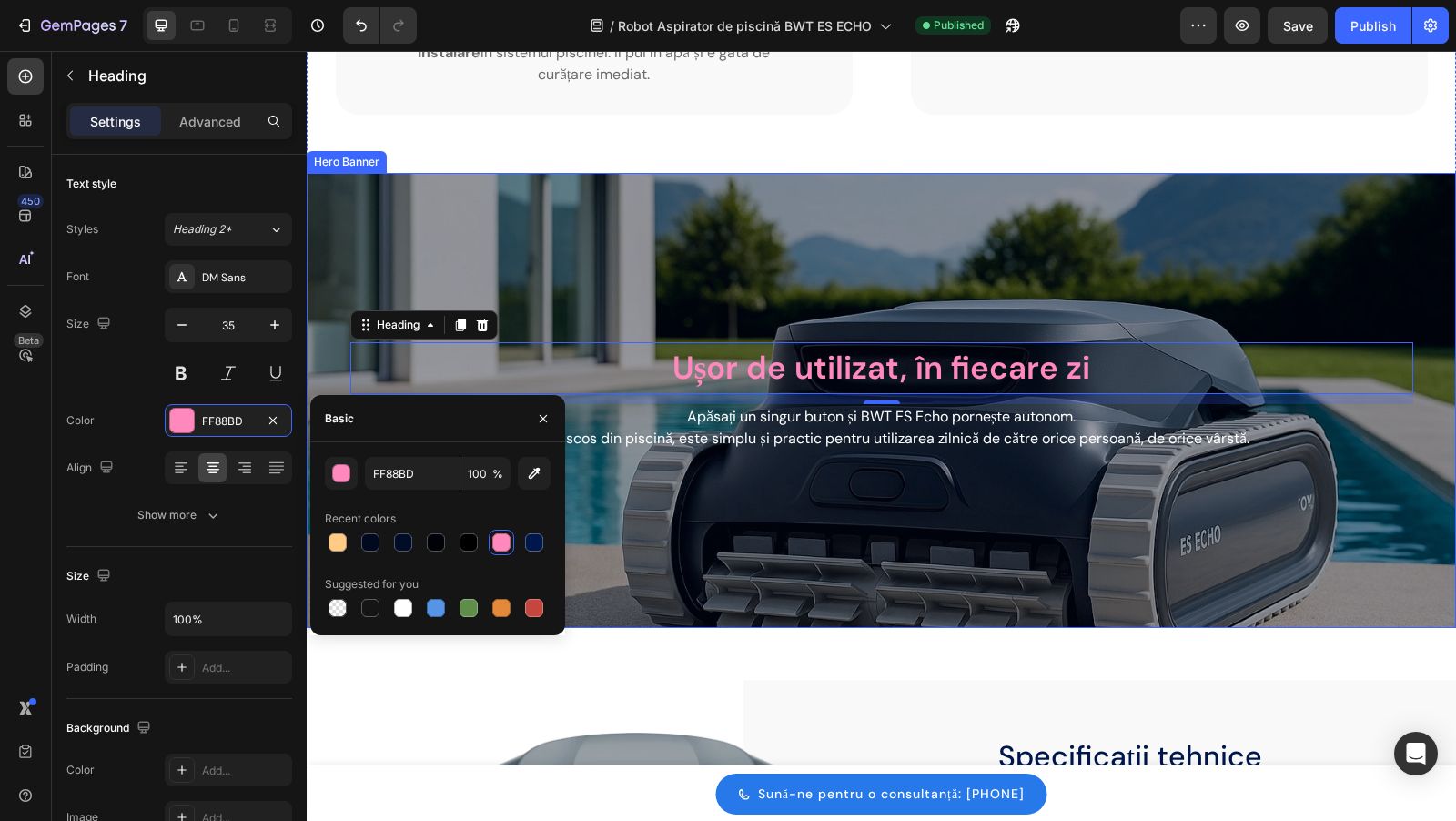 click at bounding box center [881, 400] 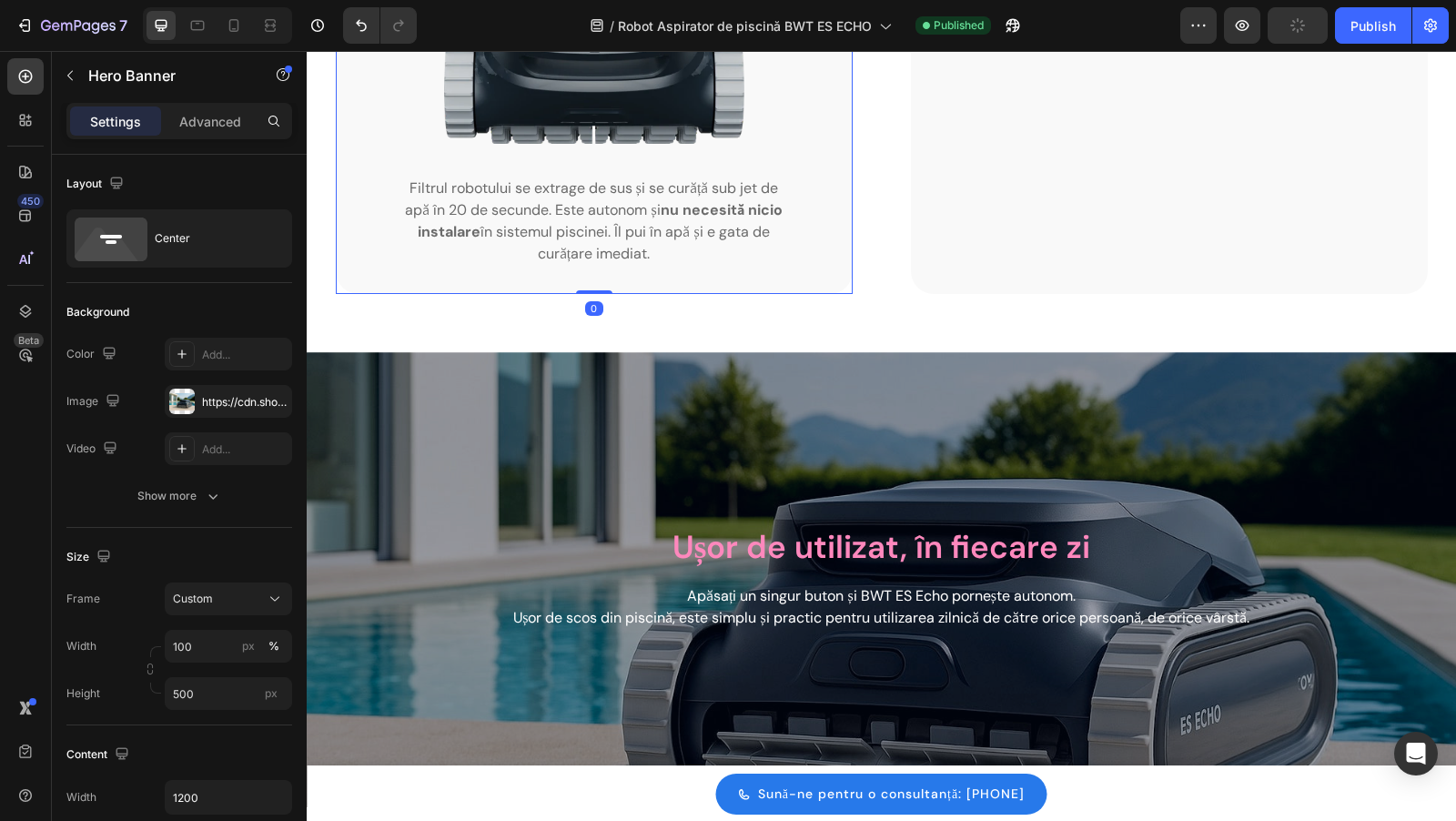 click on "Filtru autonom tip coș:  fără instalare . Heading Image Filtrul robotului se extrage de sus și se curăță sub jet de apă în 20 de secunde. Este autonom și  nu necesită nicio instalare  în sistemul piscinei. Îl pui în apă și e gata de curățare imediat. Text block Row   0" at bounding box center (594, 11) 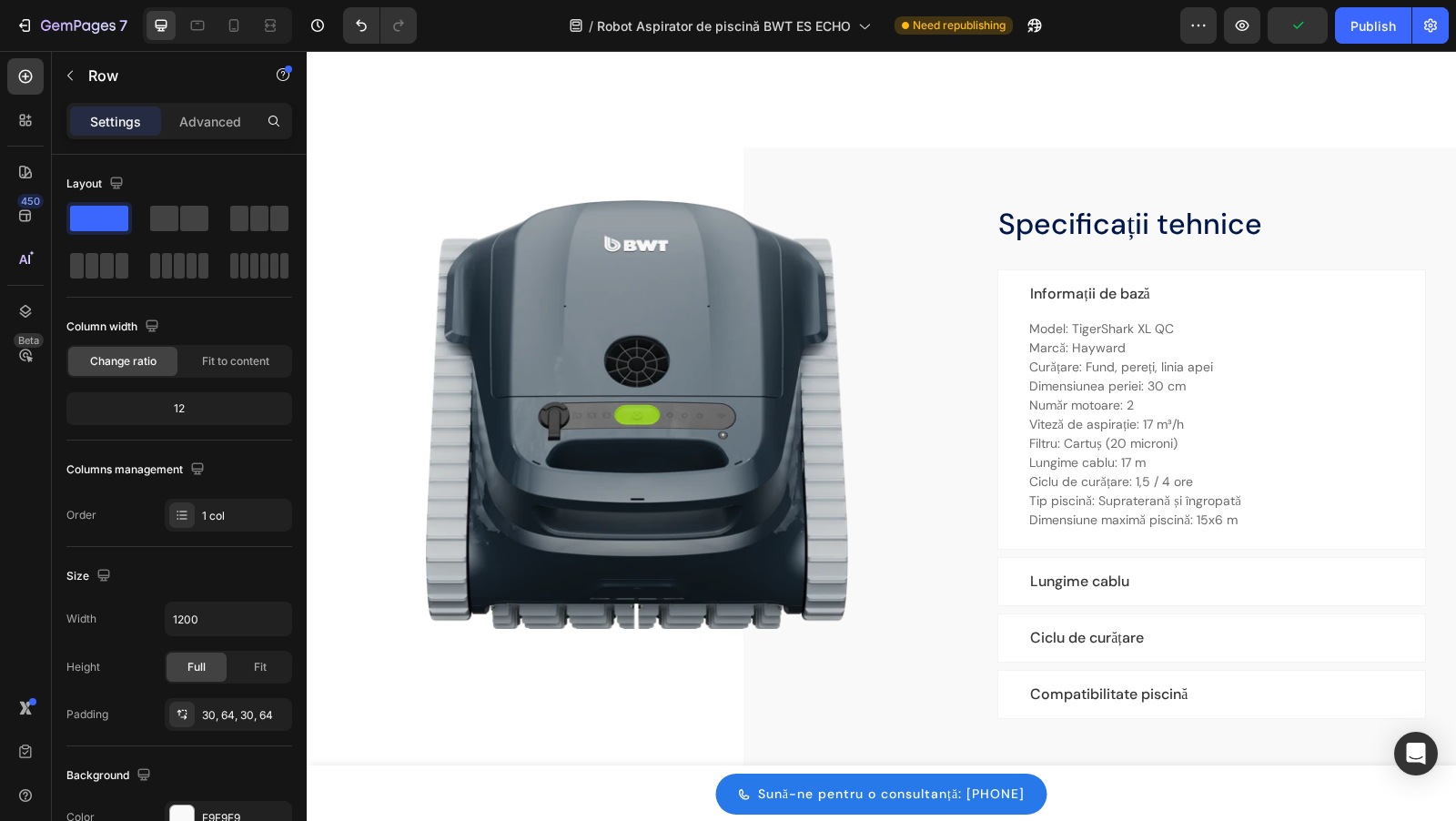 scroll, scrollTop: 3613, scrollLeft: 0, axis: vertical 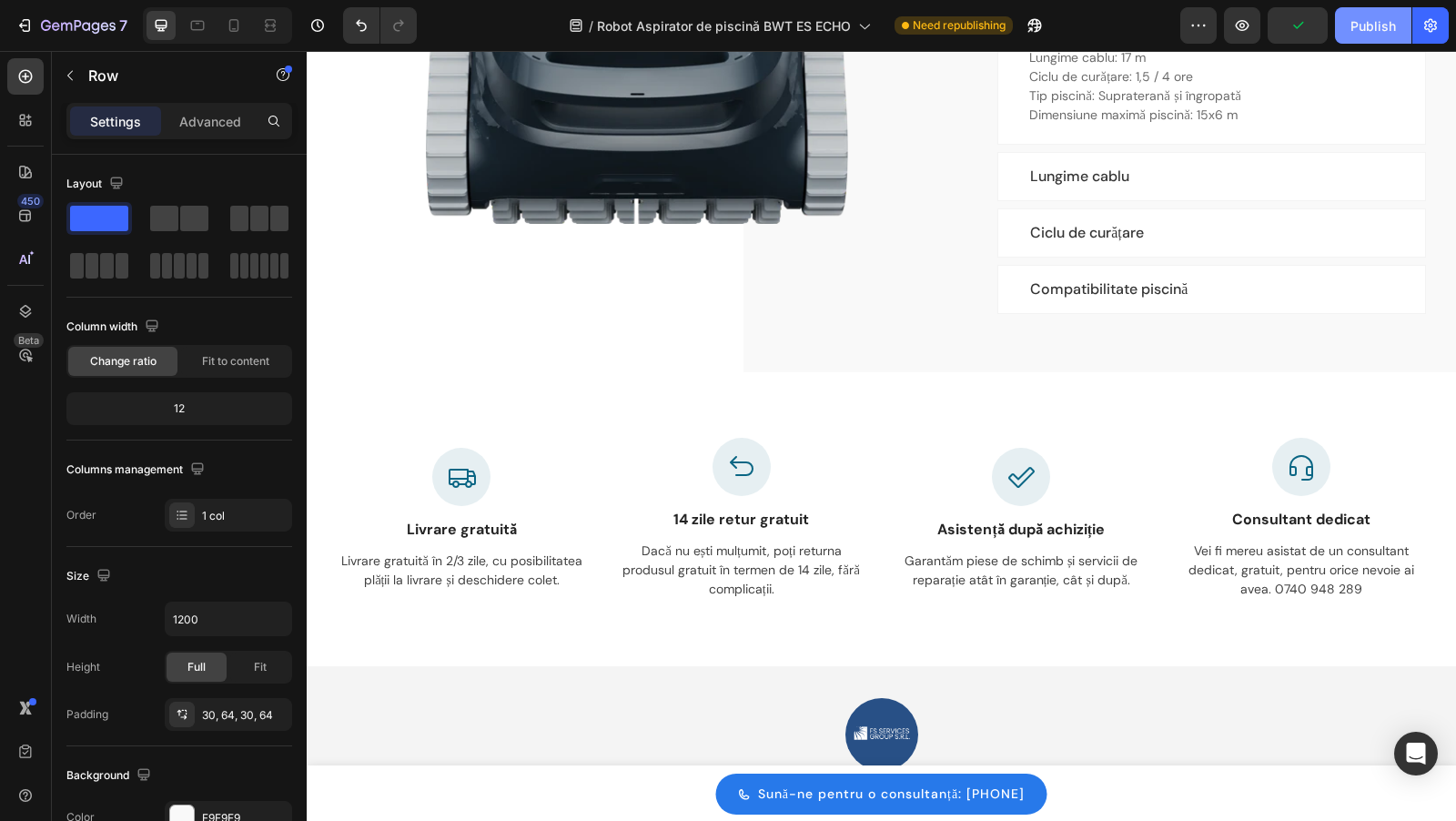 click on "Publish" at bounding box center [1373, 25] 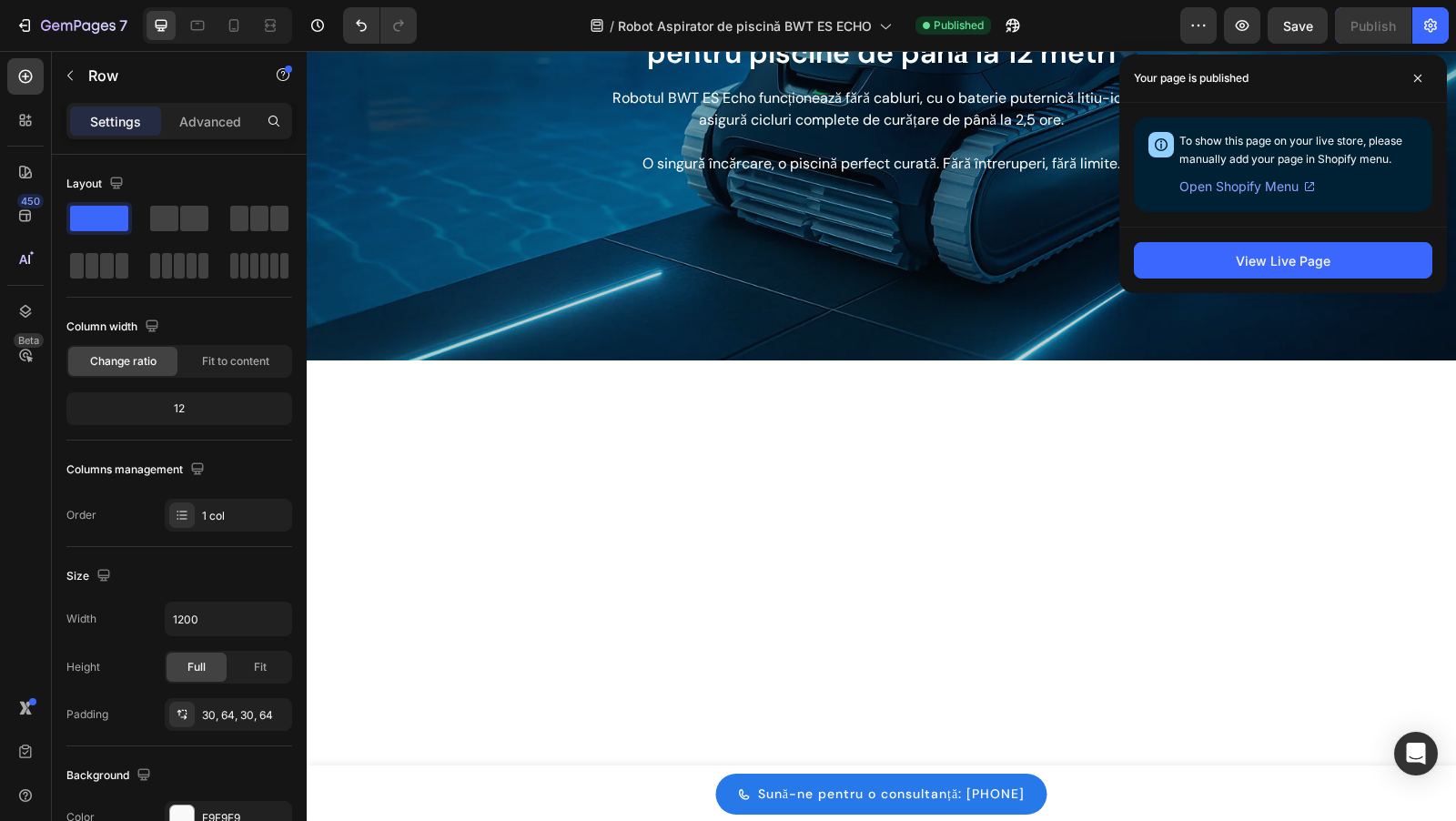 scroll, scrollTop: 0, scrollLeft: 0, axis: both 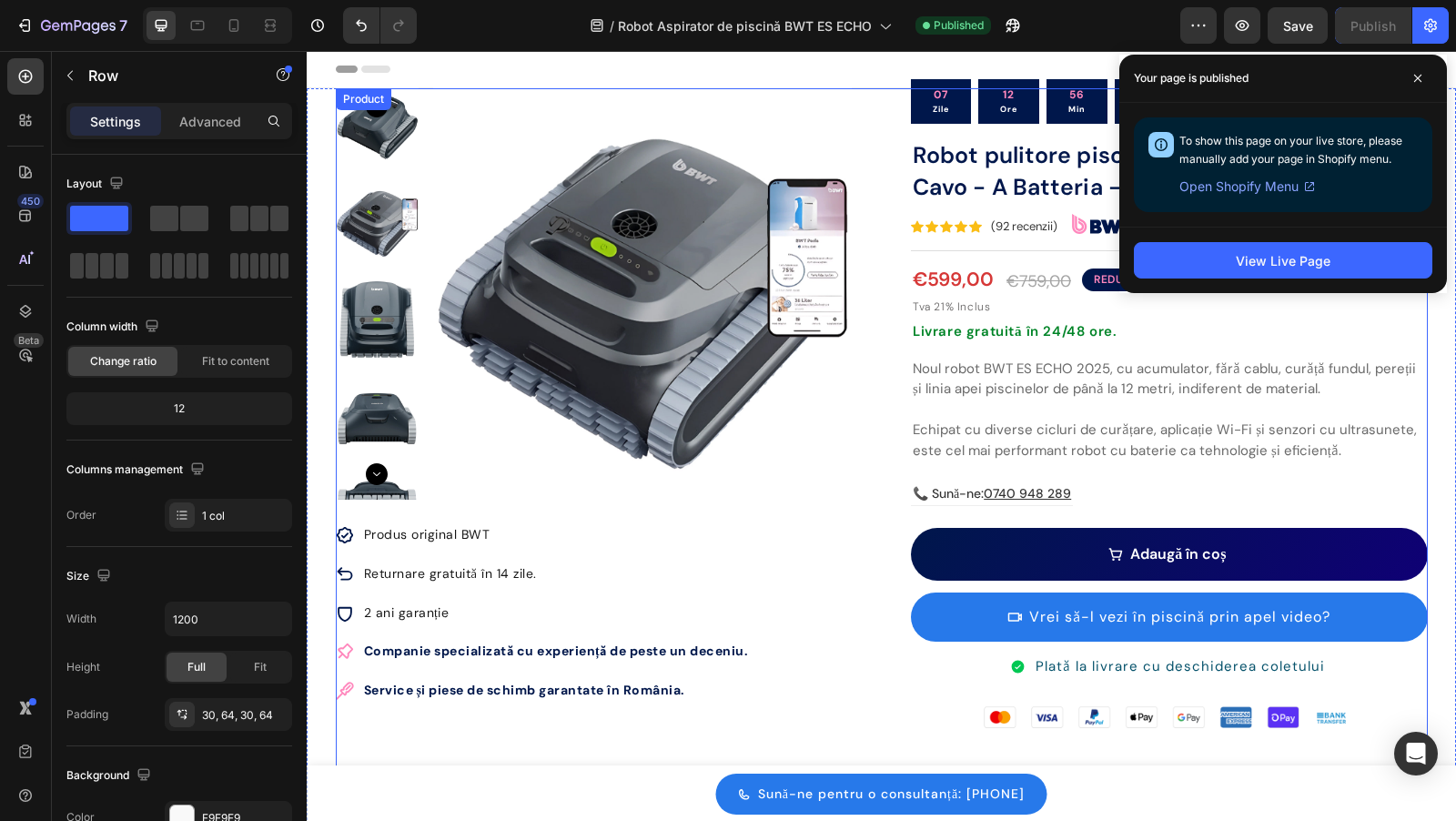 click on "Tva 21% Inclus" at bounding box center [1169, 307] 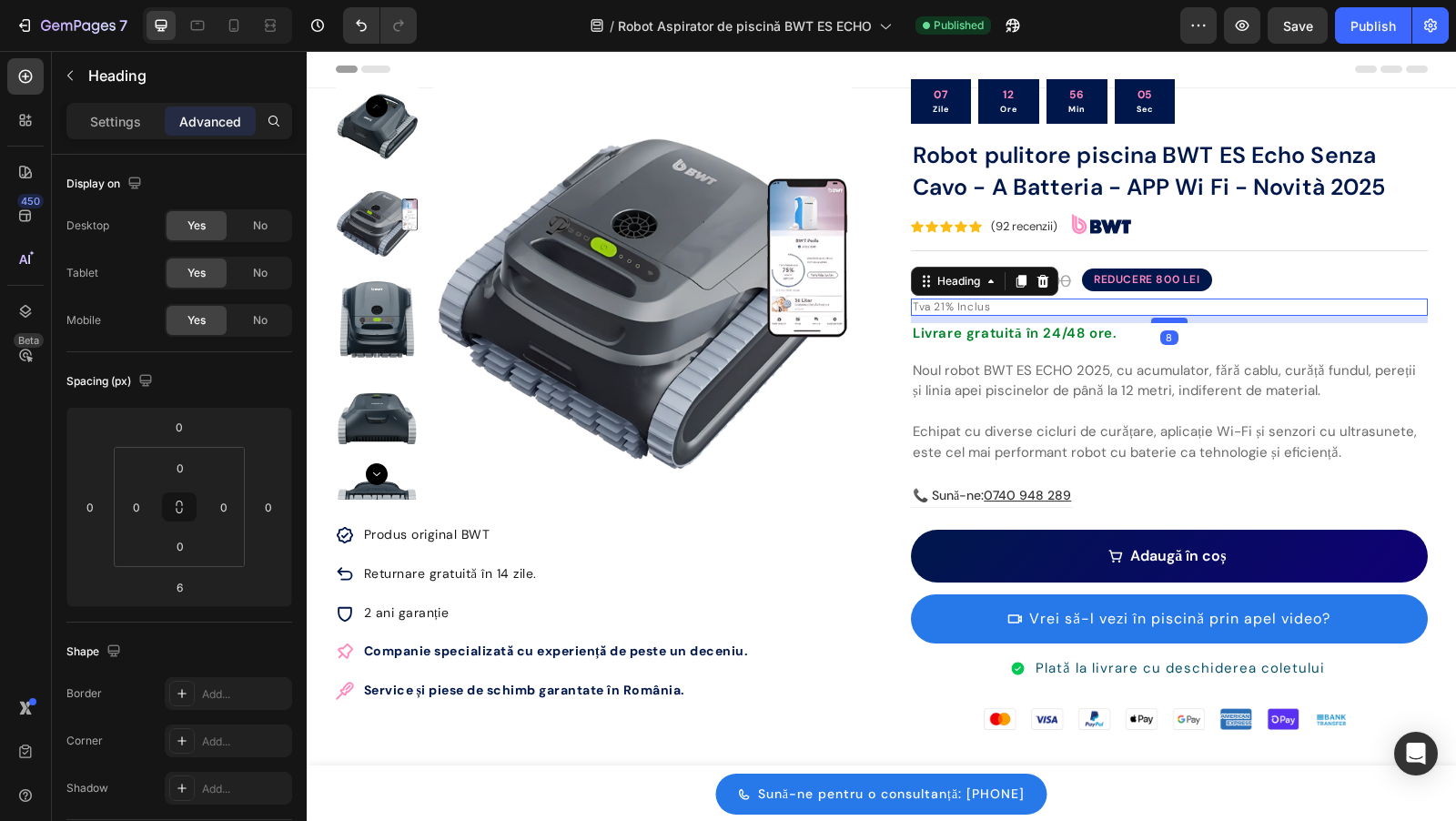 click at bounding box center [1169, 320] 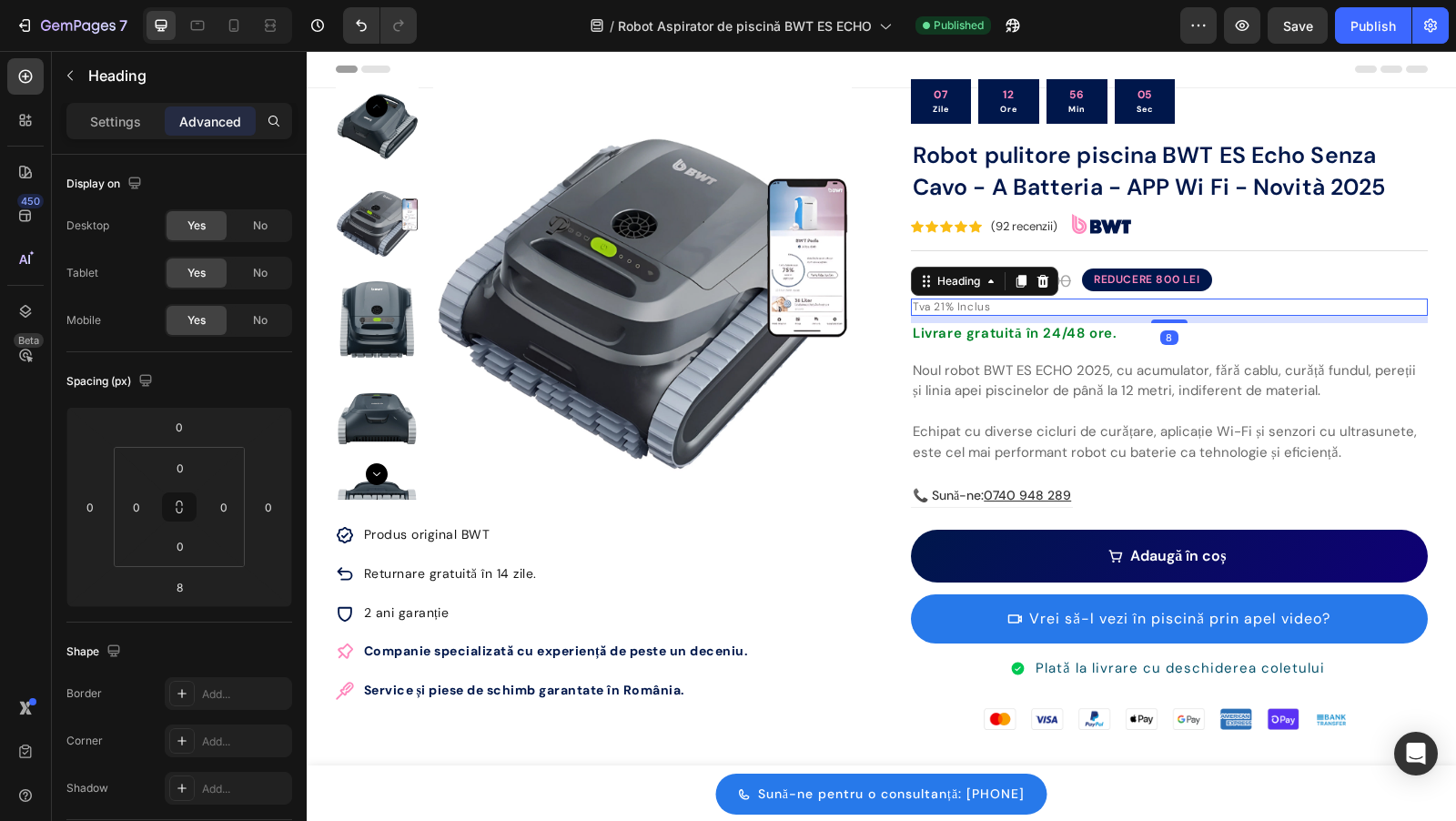 click on "Noul robot BWT ES ECHO 2025, cu acumulator, fără cablu, curăță fundul, pereții și linia apei piscinelor de până la 12 metri, indiferent de material." at bounding box center (1169, 380) 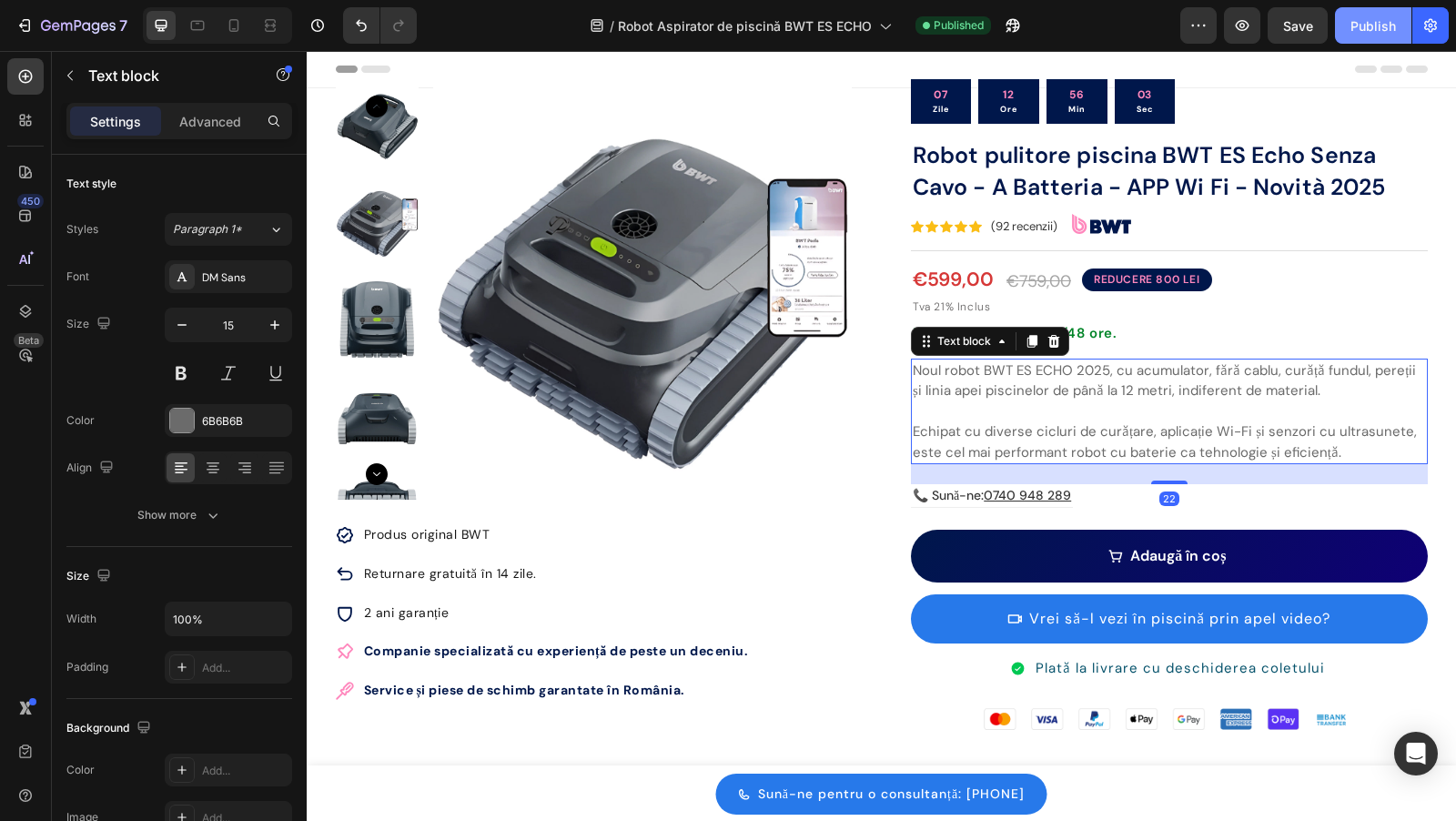 click on "Publish" at bounding box center (1373, 25) 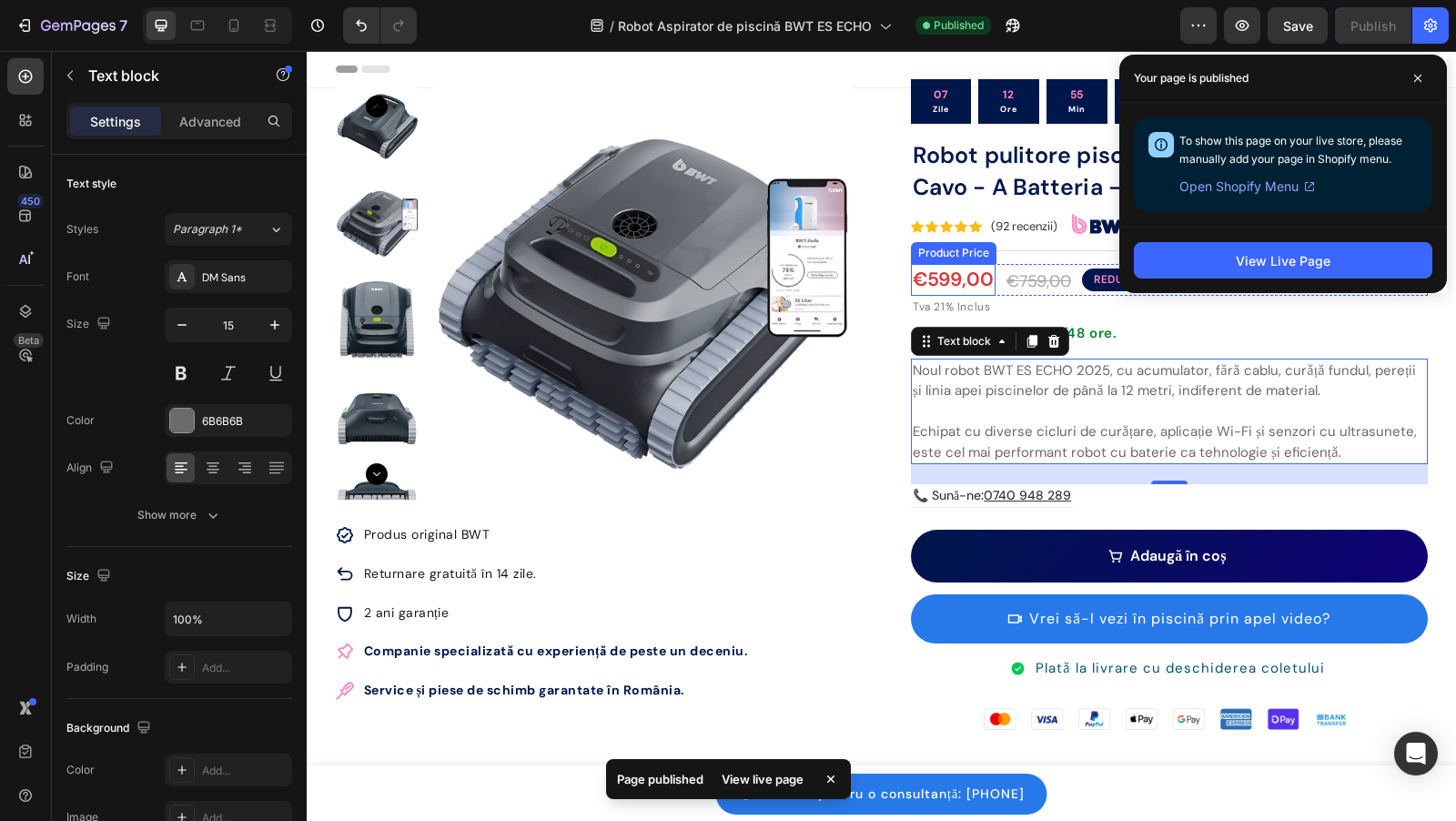 click on "Tva 21% Inclus" at bounding box center [1169, 307] 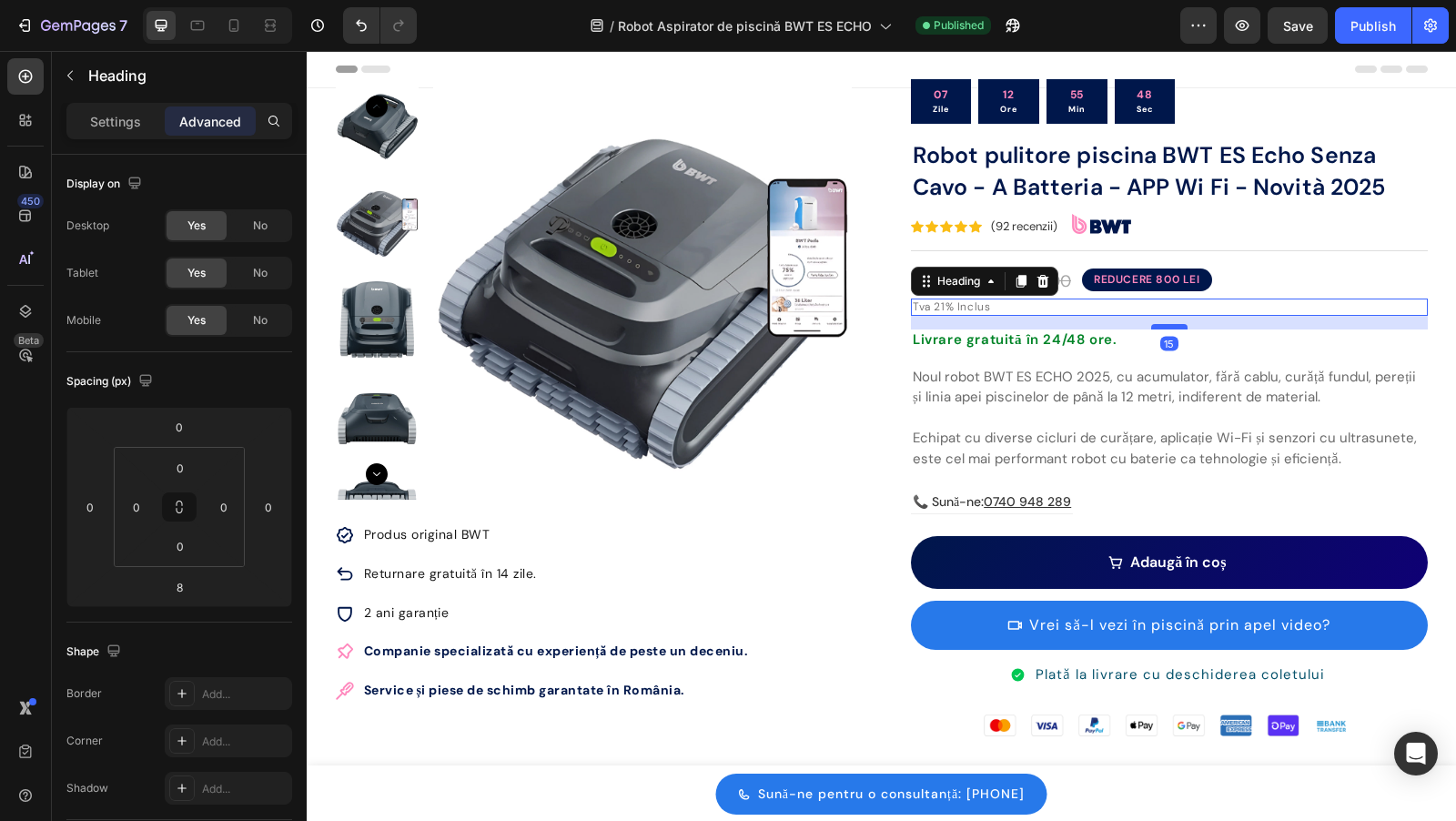 click at bounding box center [1169, 327] 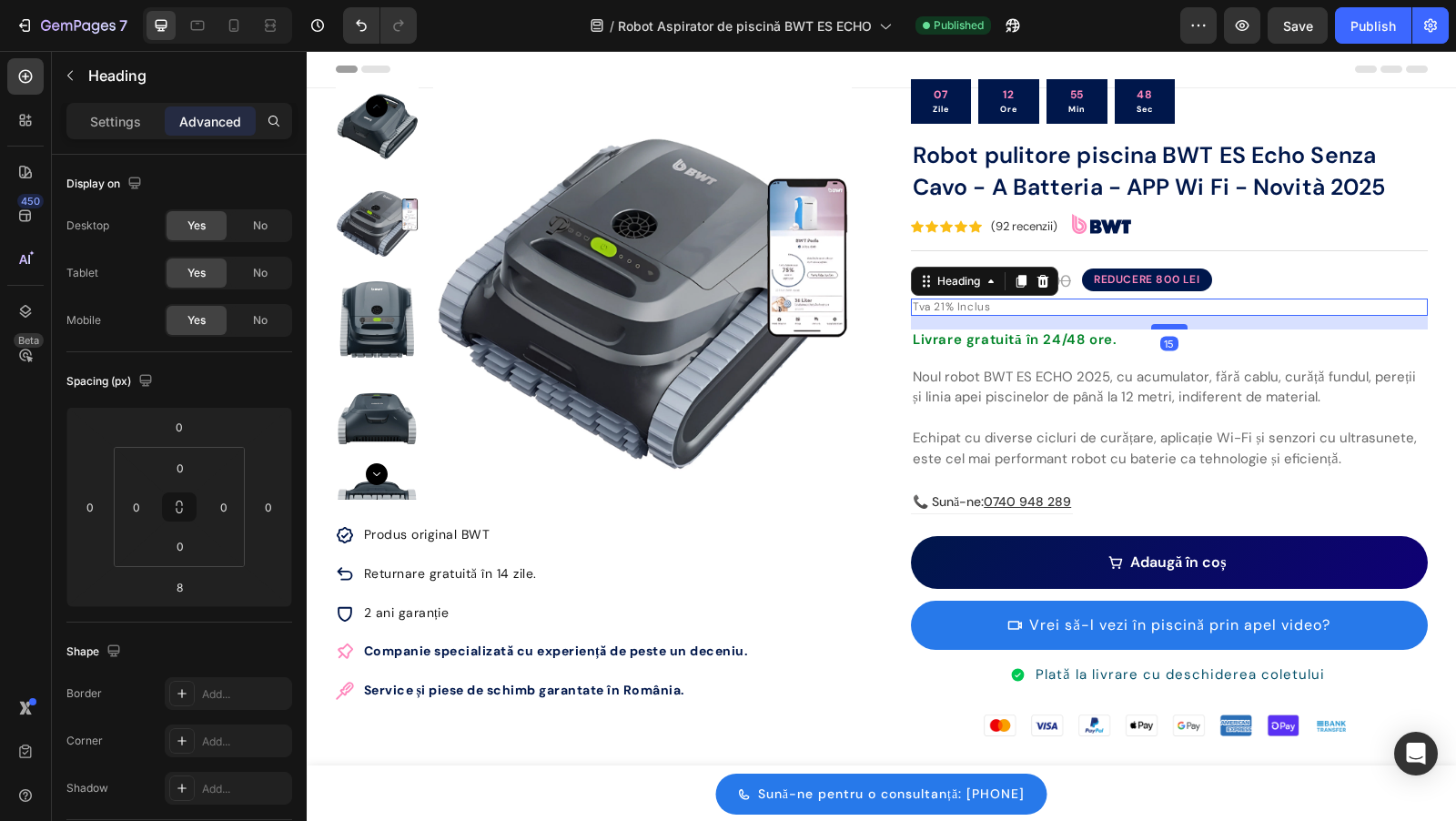 type on "15" 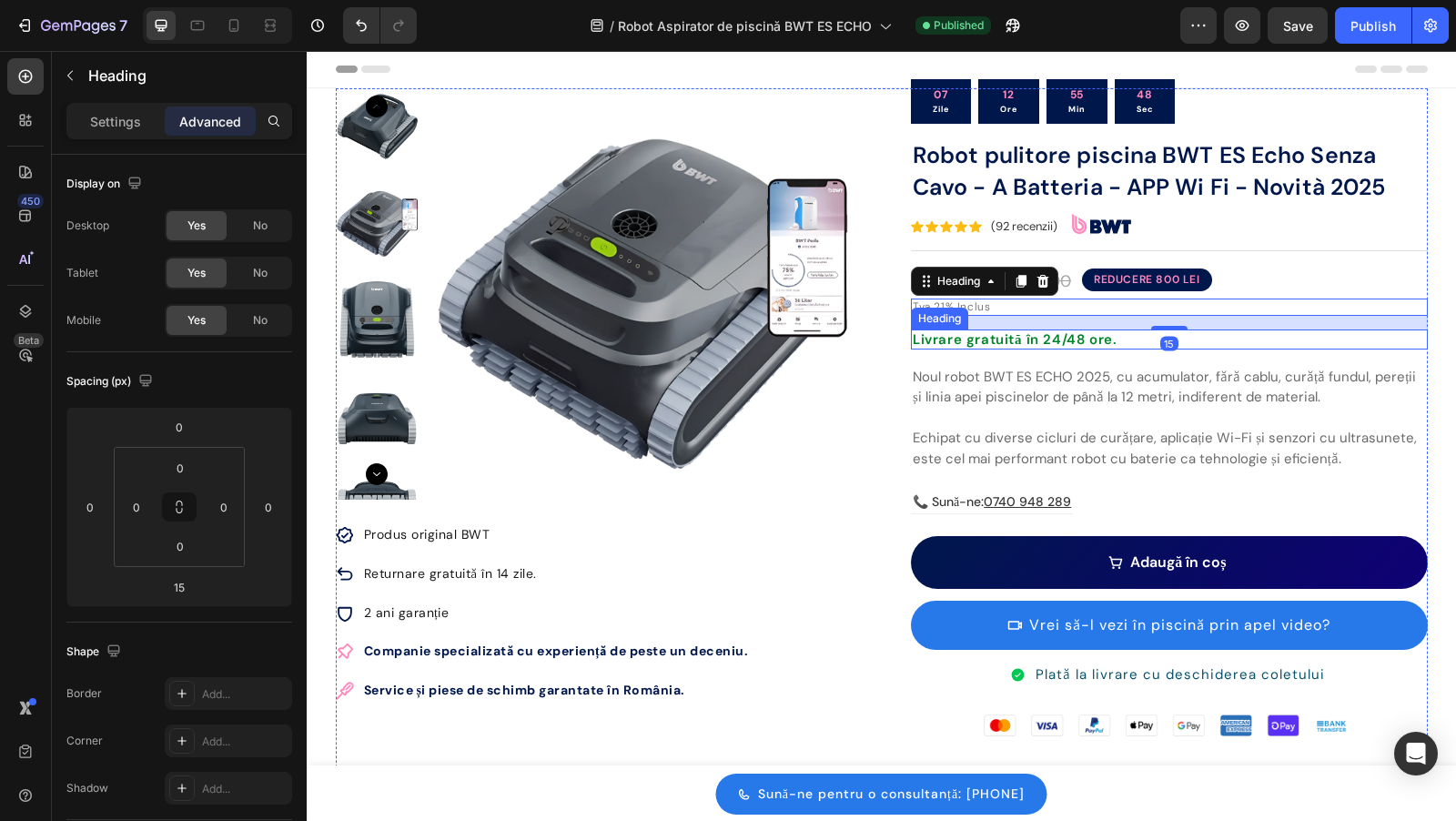 click on "Echipat cu diverse cicluri de curățare, aplicație Wi-Fi și senzori cu ultrasunete, este cel mai performant robot cu baterie ca tehnologie și eficiență." at bounding box center [1169, 448] 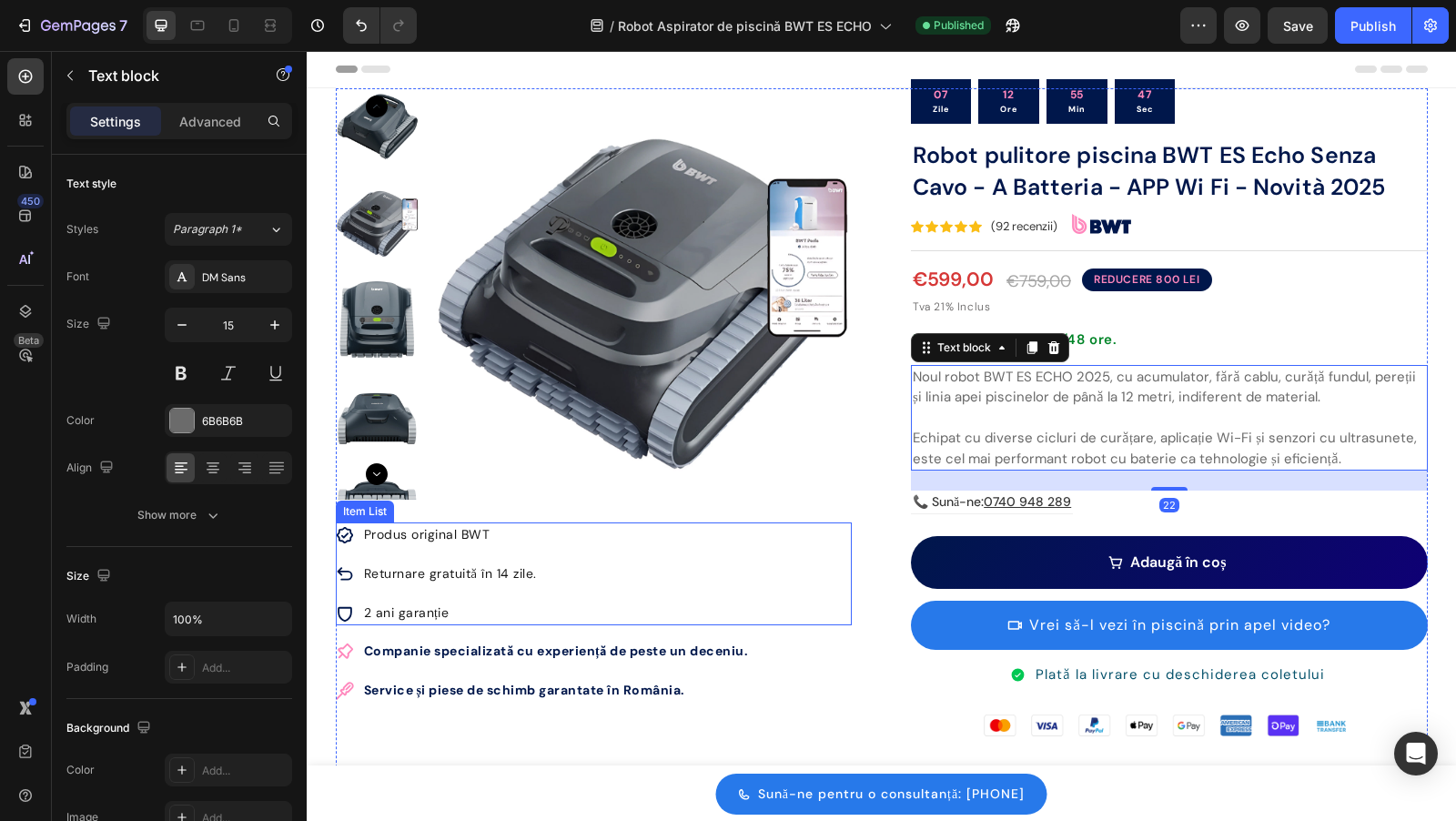 click on "Produs original BWT
Returnare gratuită în 14 zile.
2 ani garanție" at bounding box center [594, 573] 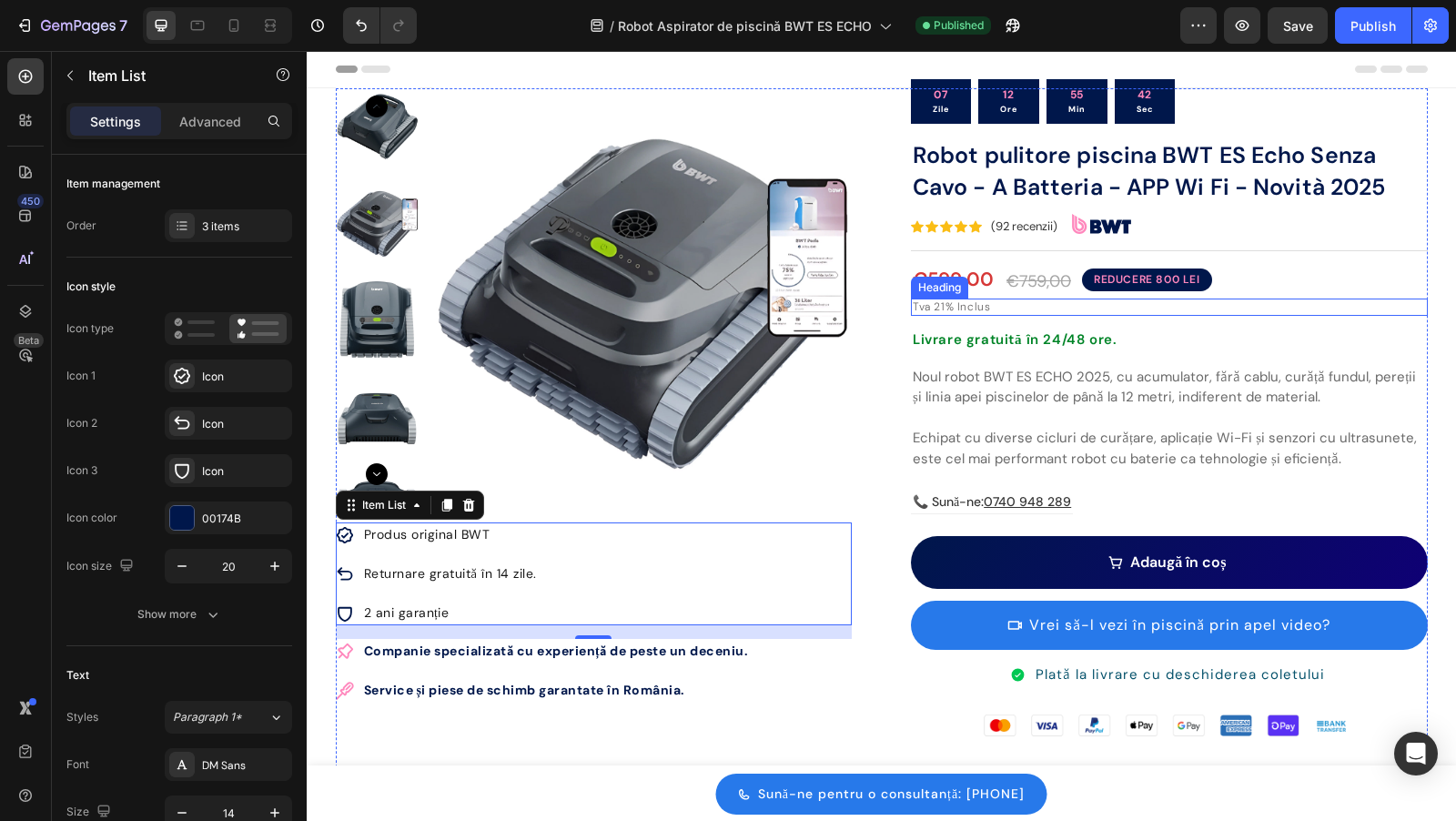 click on "Title Line 07 Zile 12 Ore 55 Min 42 Sec Countdown Timer Image Robot pulitore piscina BWT ES Echo Senza Cavo - A Batteria - APP Wi Fi - Novità 2025 Product Title                Icon                Icon                Icon                Icon                Icon Icon List Hoz (92 recenzii) Text block Image Row                Title Line €599,00 Product Price Product Price €759,00 Product Price Product Price REDUCERE 800 LEI Heading Row Tva 21% Inclus Heading Livrare gratuită în 24/48 ore. Heading                Title Line Noul robot BWT ES ECHO 2025, cu acumulator, fără cablu, curăță fundul, pereții și linia apei piscinelor de până la 12 metri, indiferent de material.   Echipat cu diverse cicluri de curățare, aplicație Wi-Fi și senzori cu ultrasunete, este cel mai performant robot cu baterie ca tehnologie și eficiență. Text block 📞 Sună-ne:  [PHONE] Text block Row Row
Adaugă în coș Product Cart Button
Button Item List Image" at bounding box center (1169, 464) 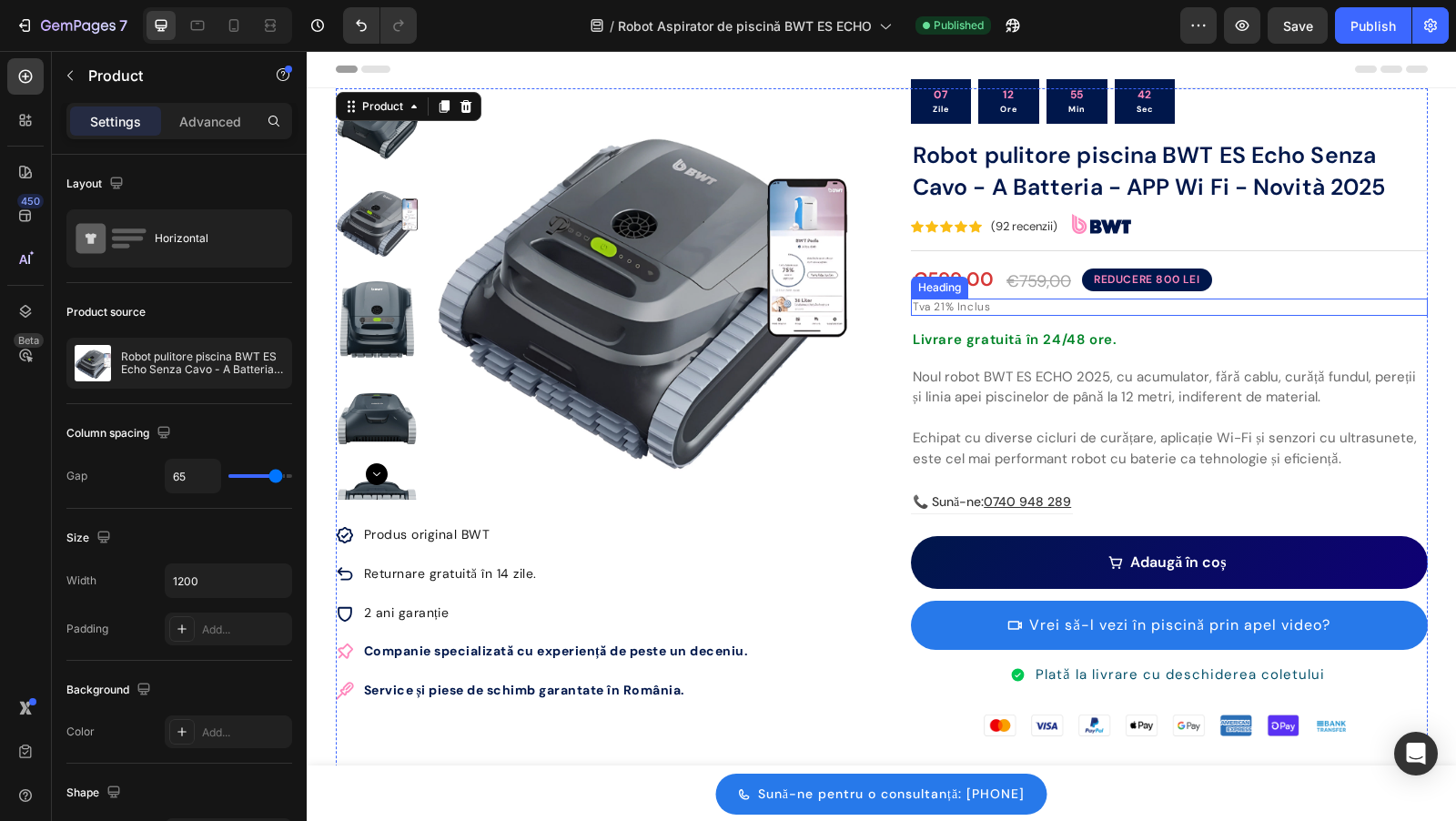 click on "Tva 21% Inclus" at bounding box center (1169, 307) 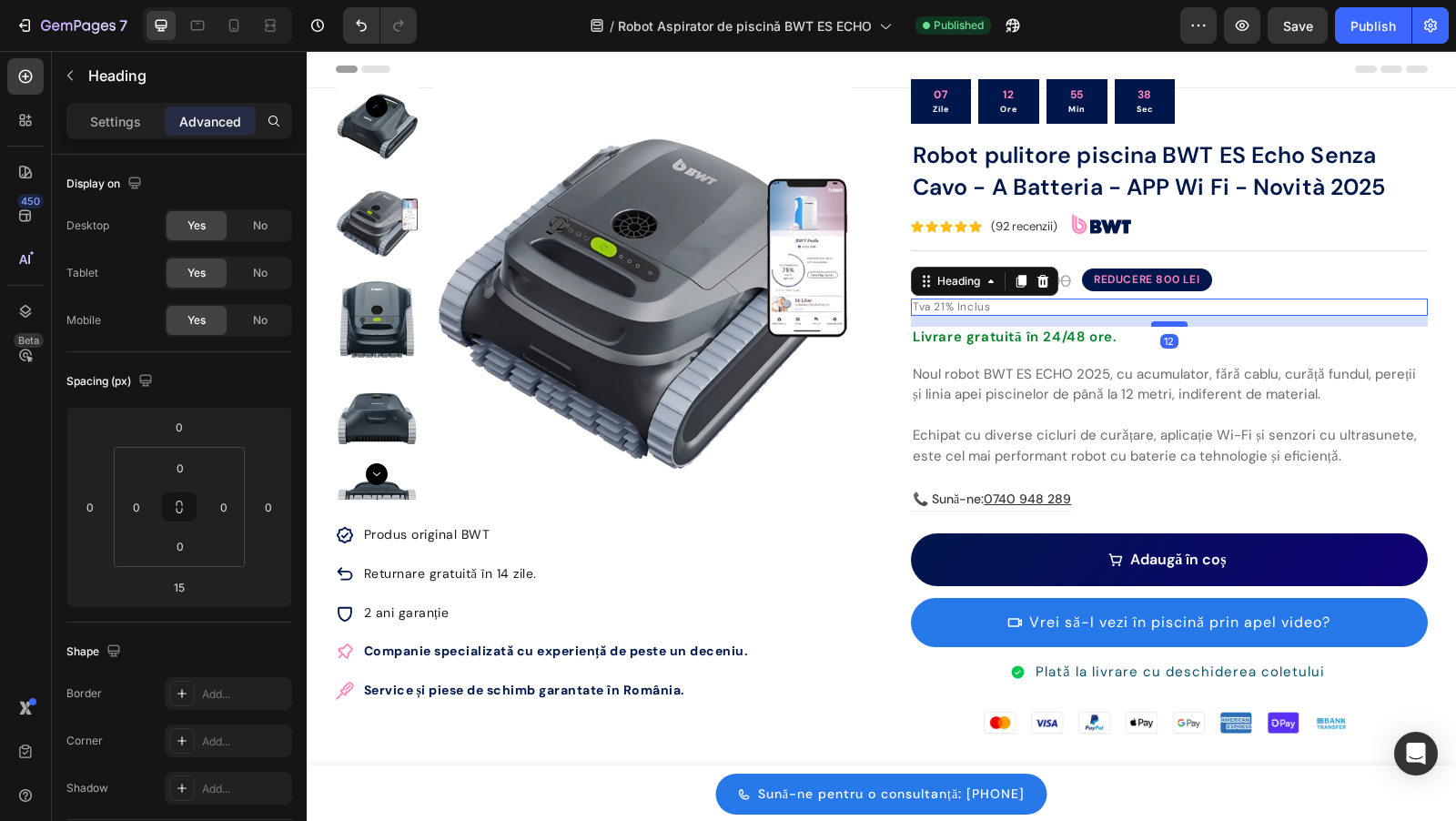 click at bounding box center [1169, 324] 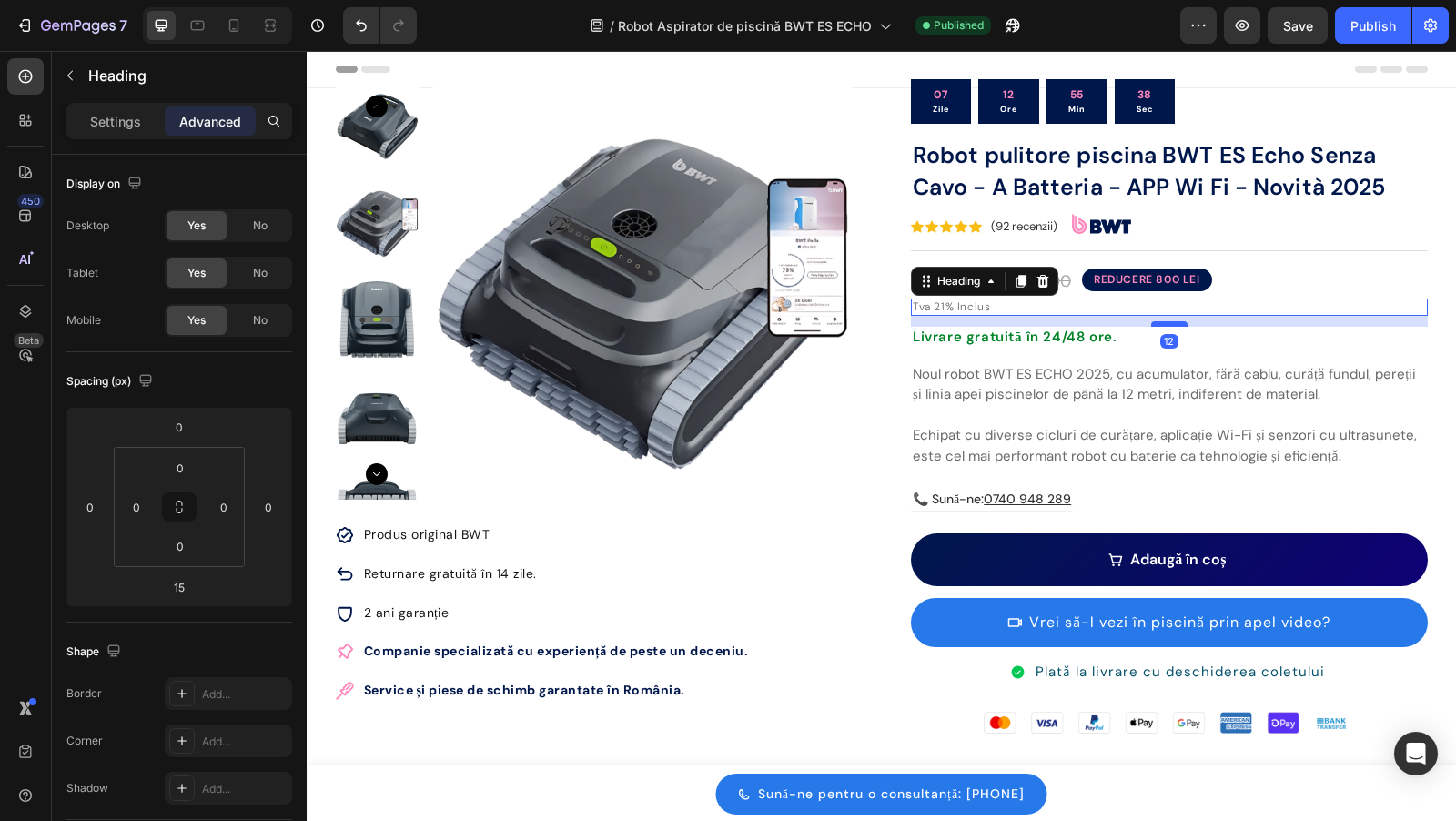 type on "12" 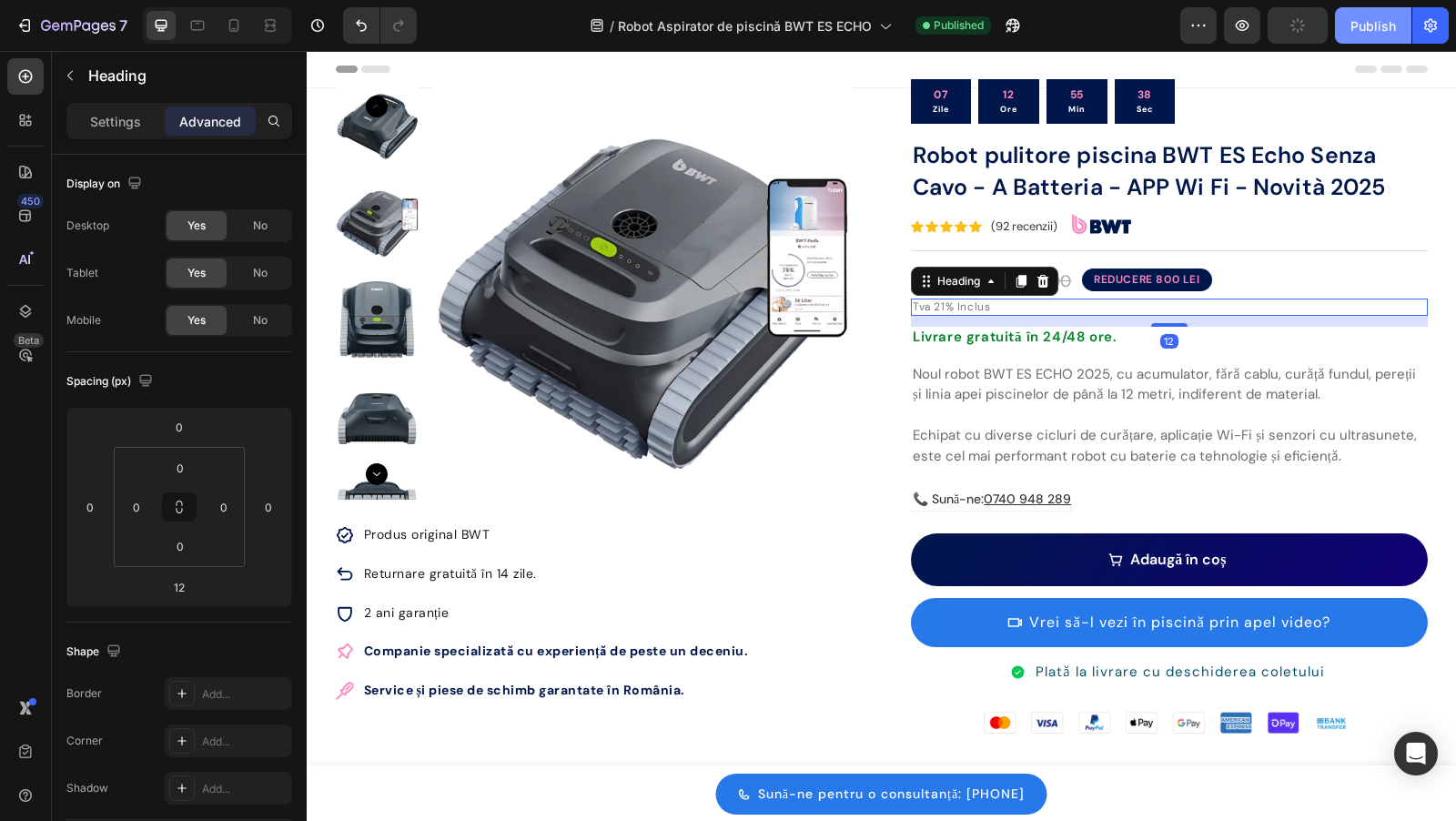 click on "Publish" at bounding box center [1373, 25] 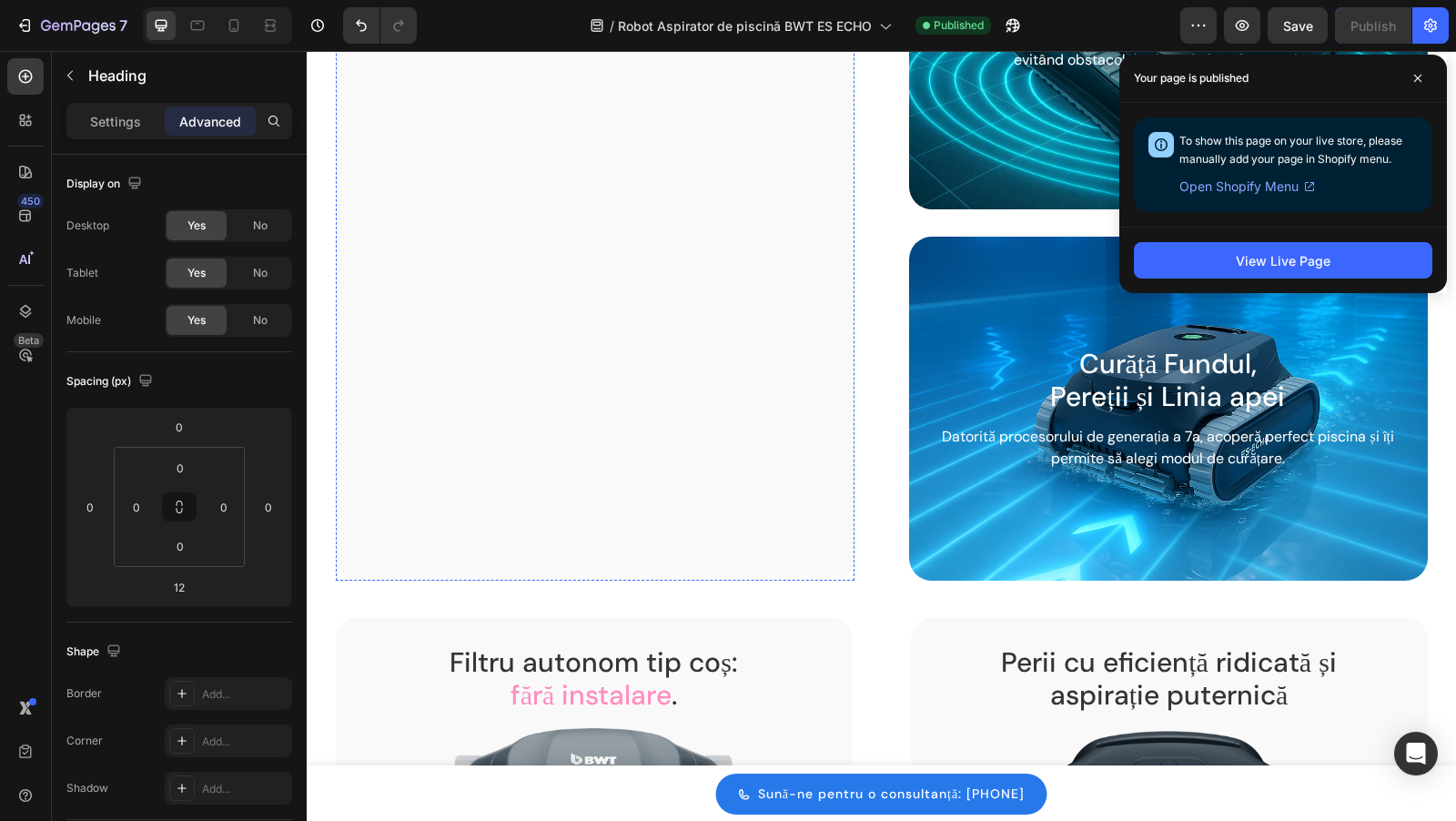 scroll, scrollTop: 1759, scrollLeft: 0, axis: vertical 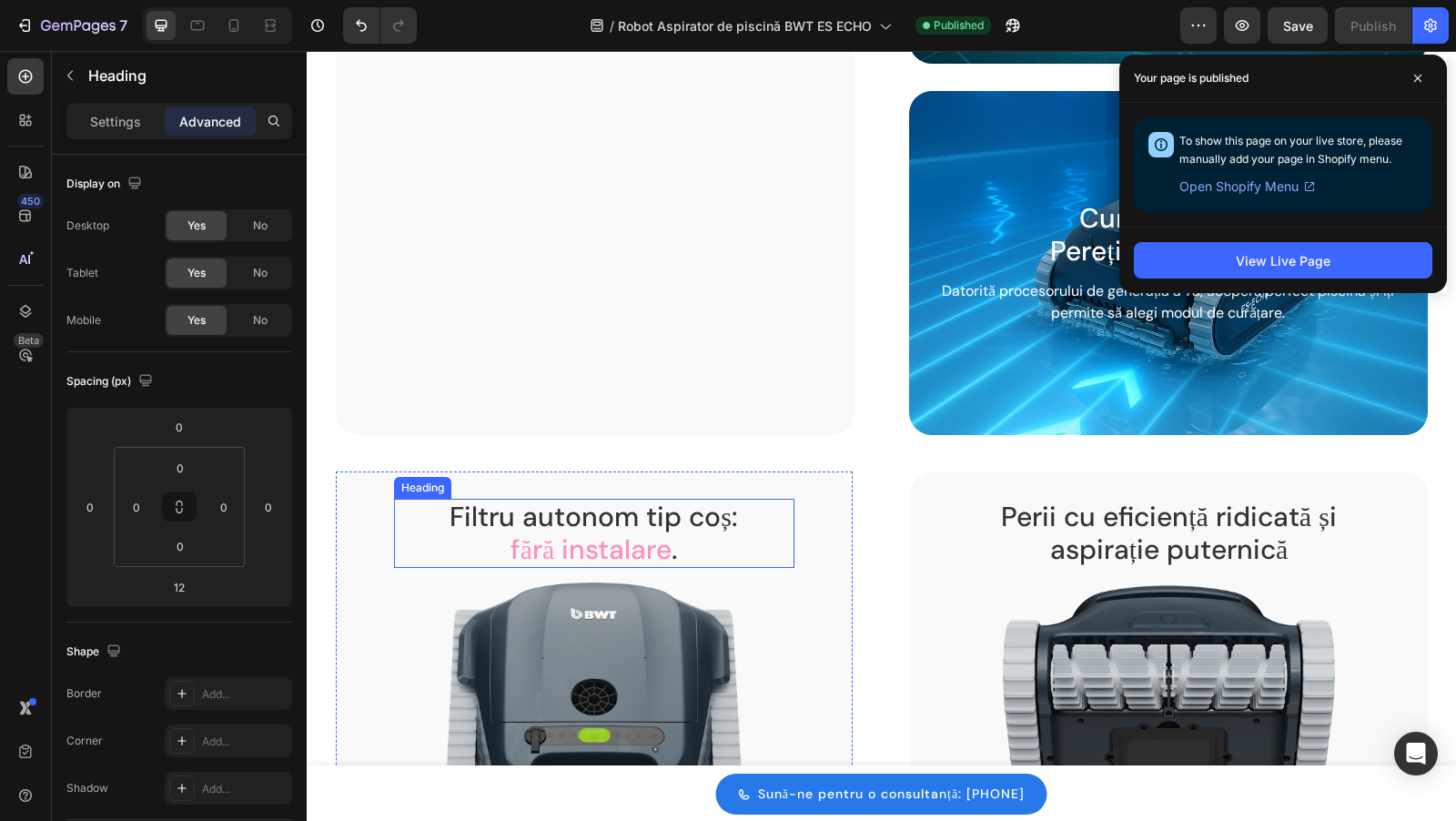 click on "Filtru autonom tip coș:  fără instalare ." at bounding box center [594, 533] 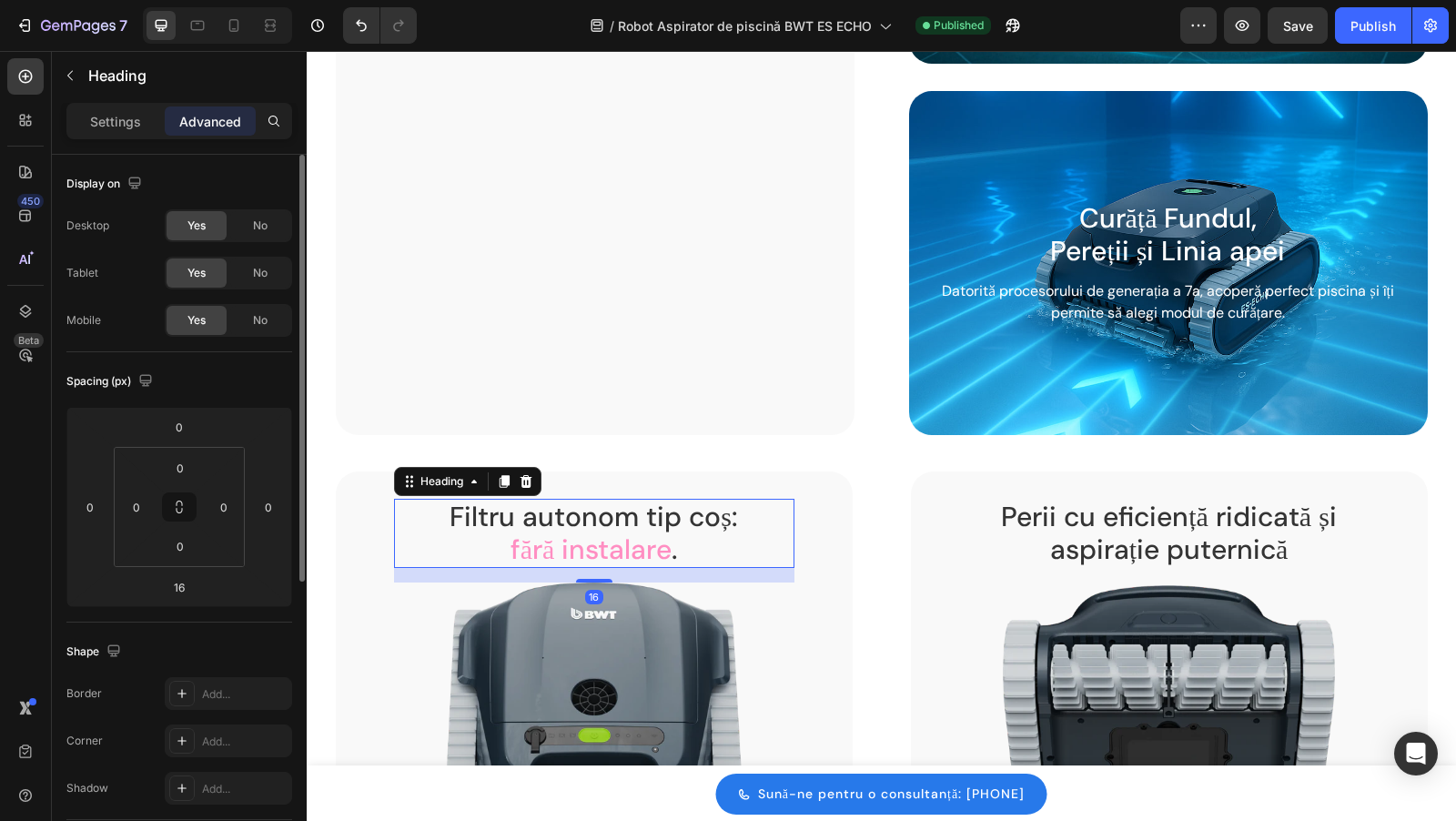 click on "Settings" at bounding box center (116, 121) 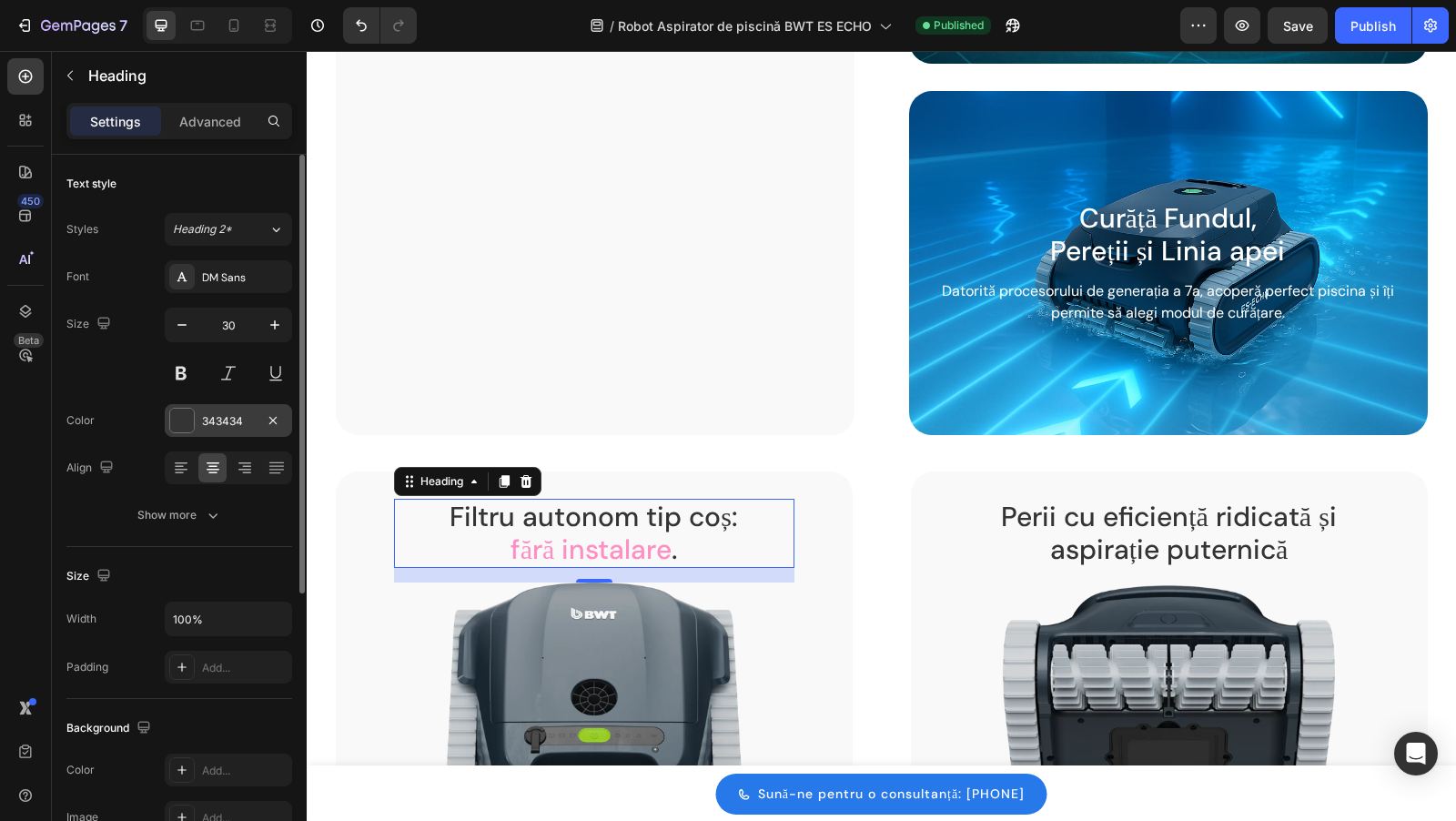 click at bounding box center (182, 421) 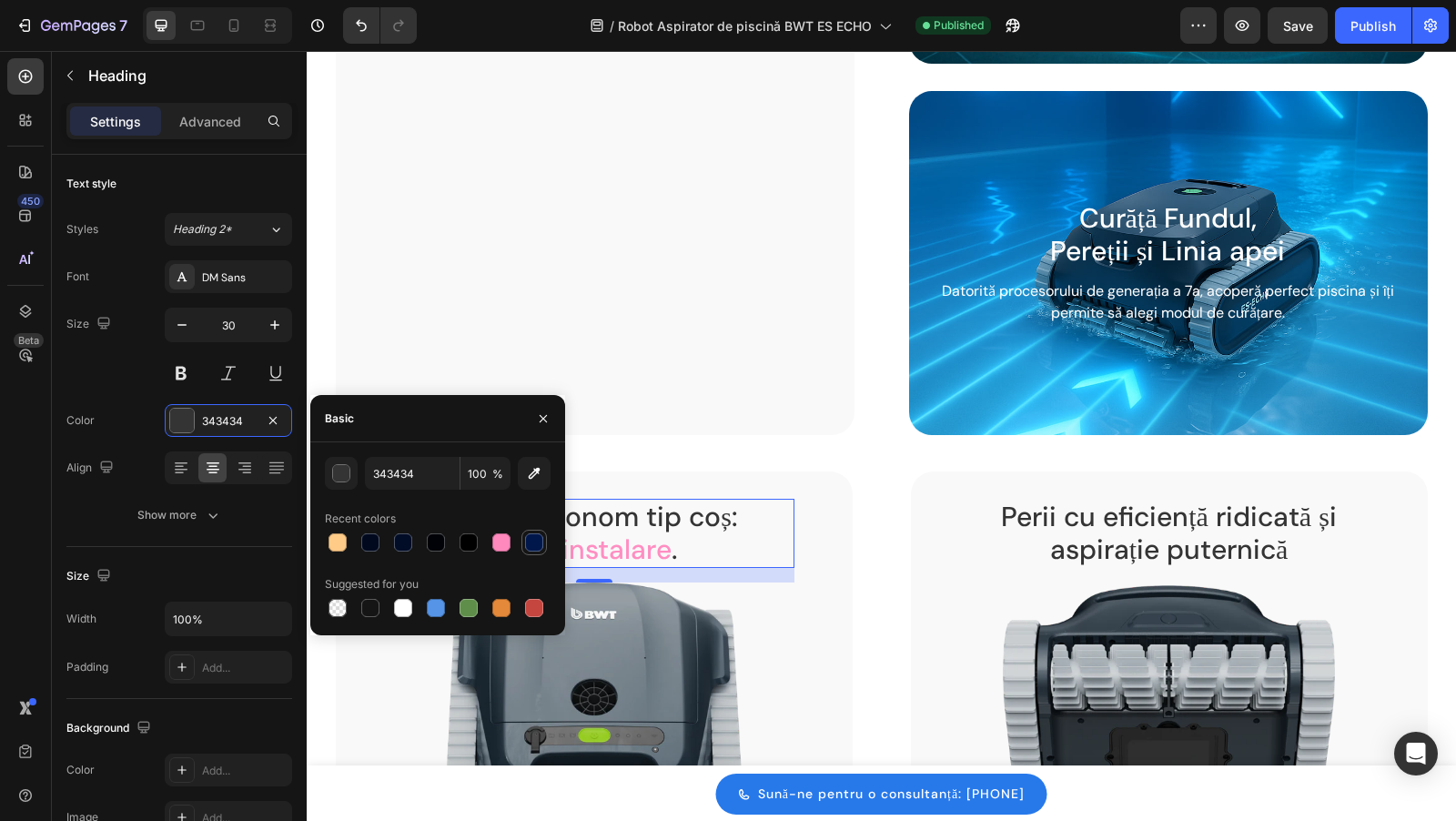 click at bounding box center (534, 542) 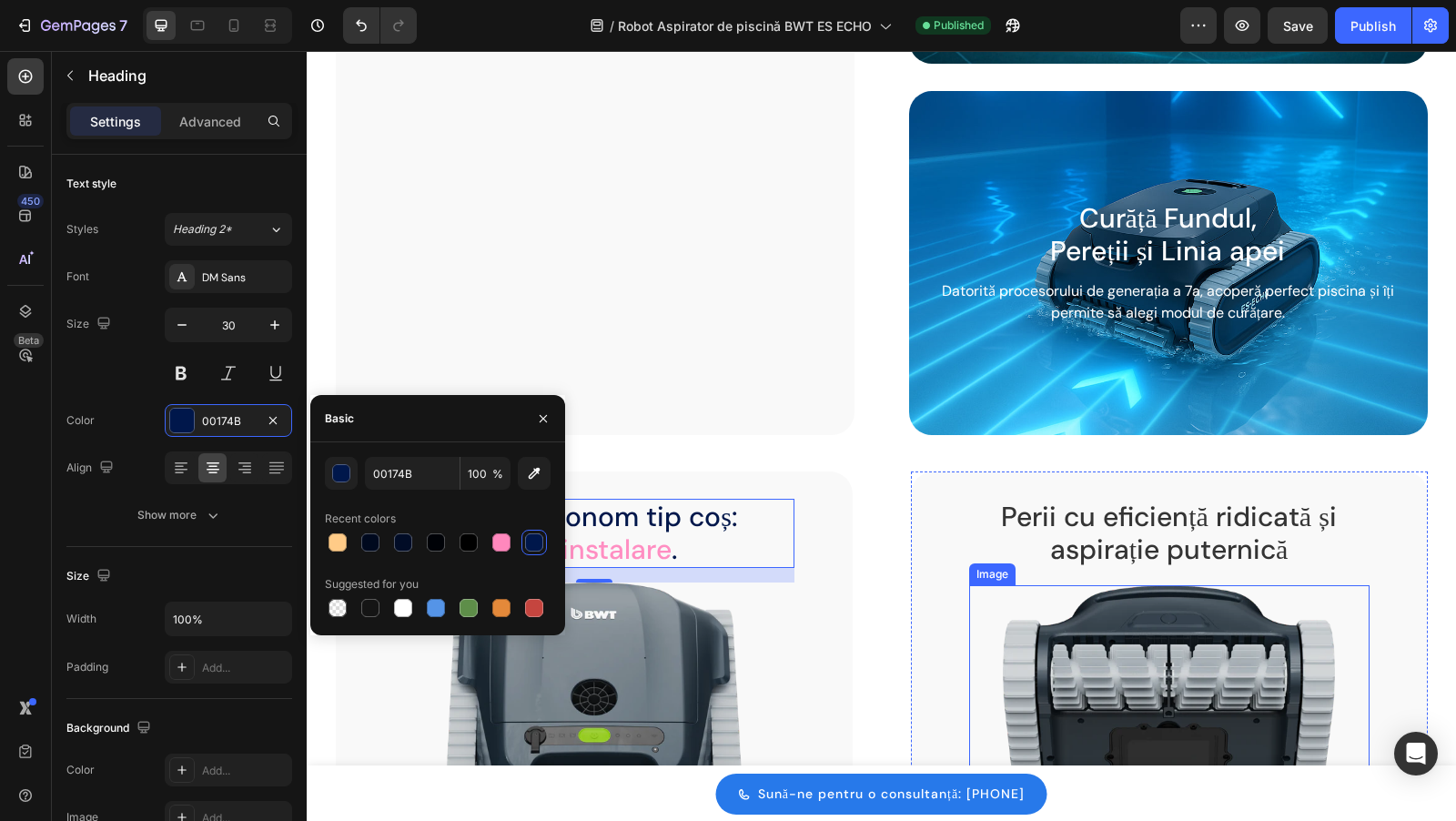 click on "Perii cu eficiență ridicată și aspirație puternică" at bounding box center [1169, 533] 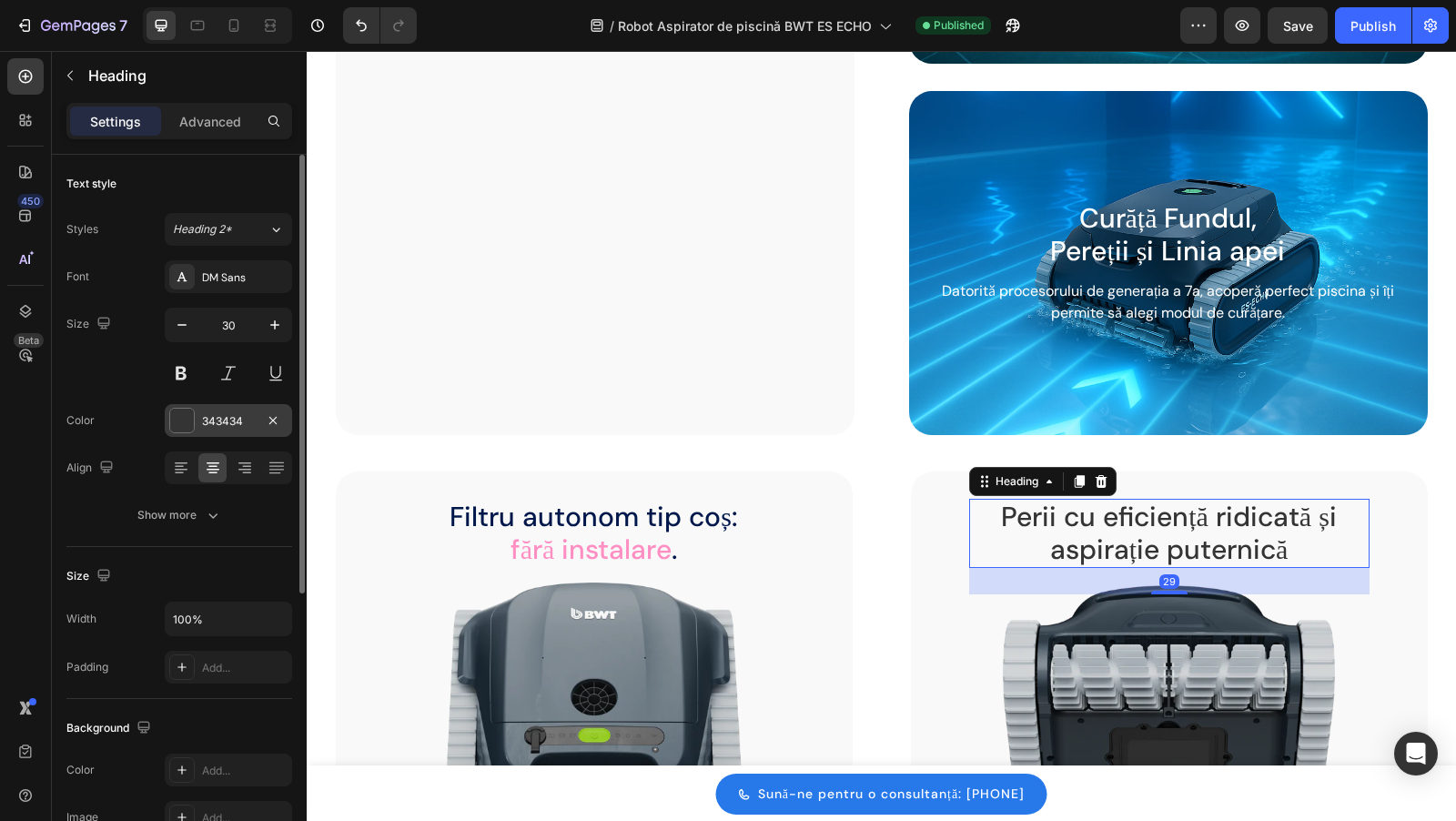 click at bounding box center [182, 421] 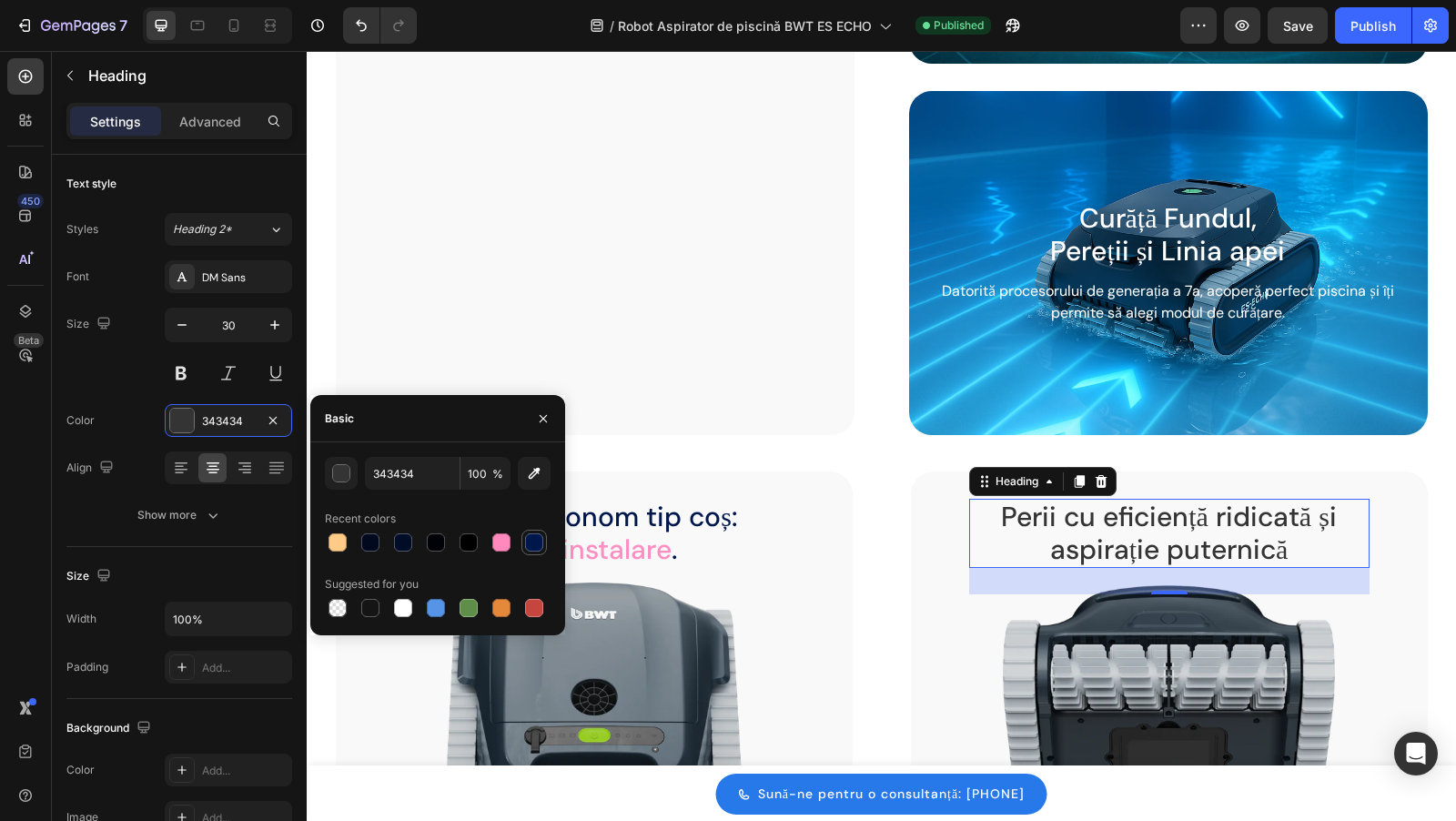 click at bounding box center (534, 542) 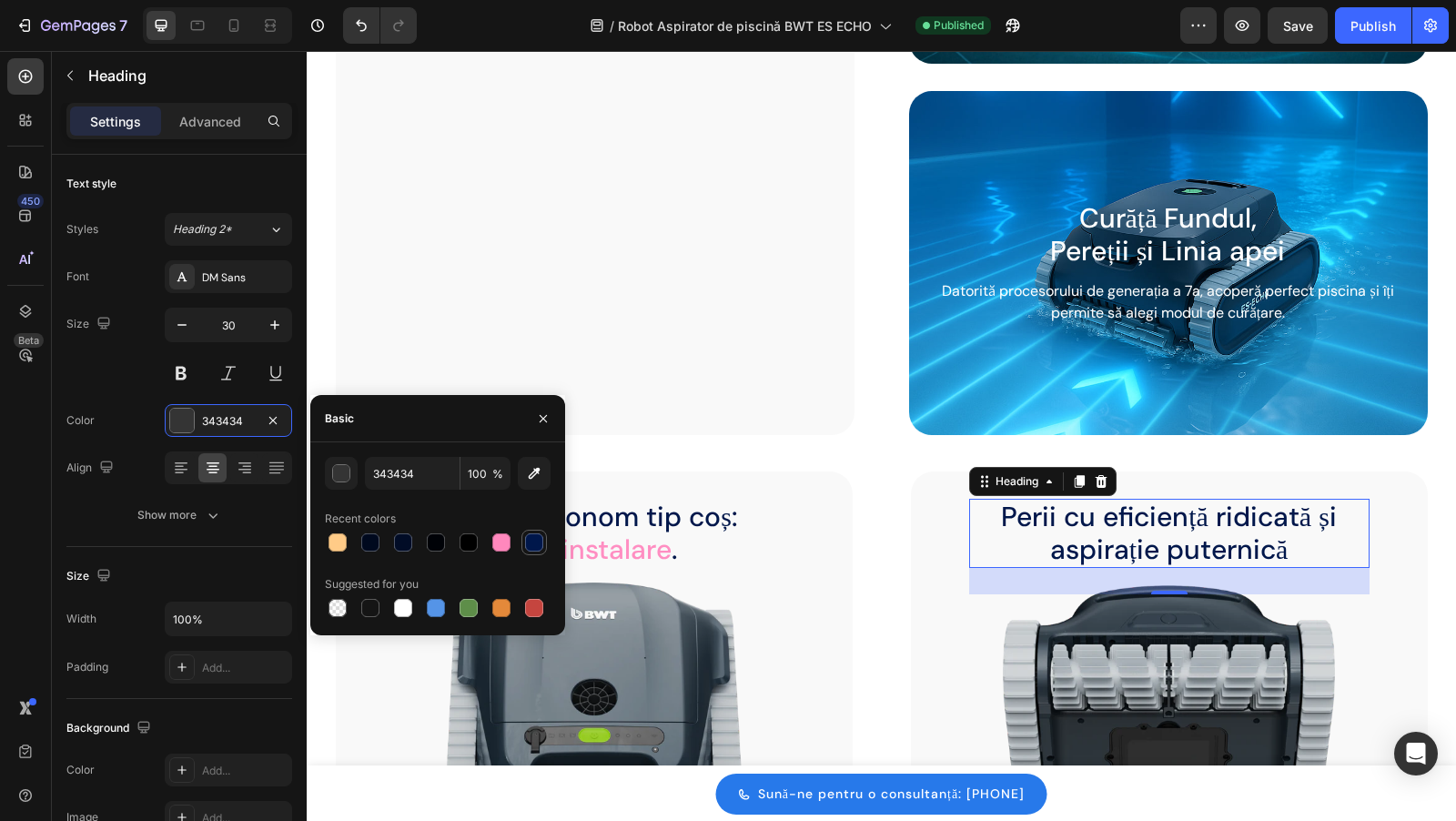 type on "00174B" 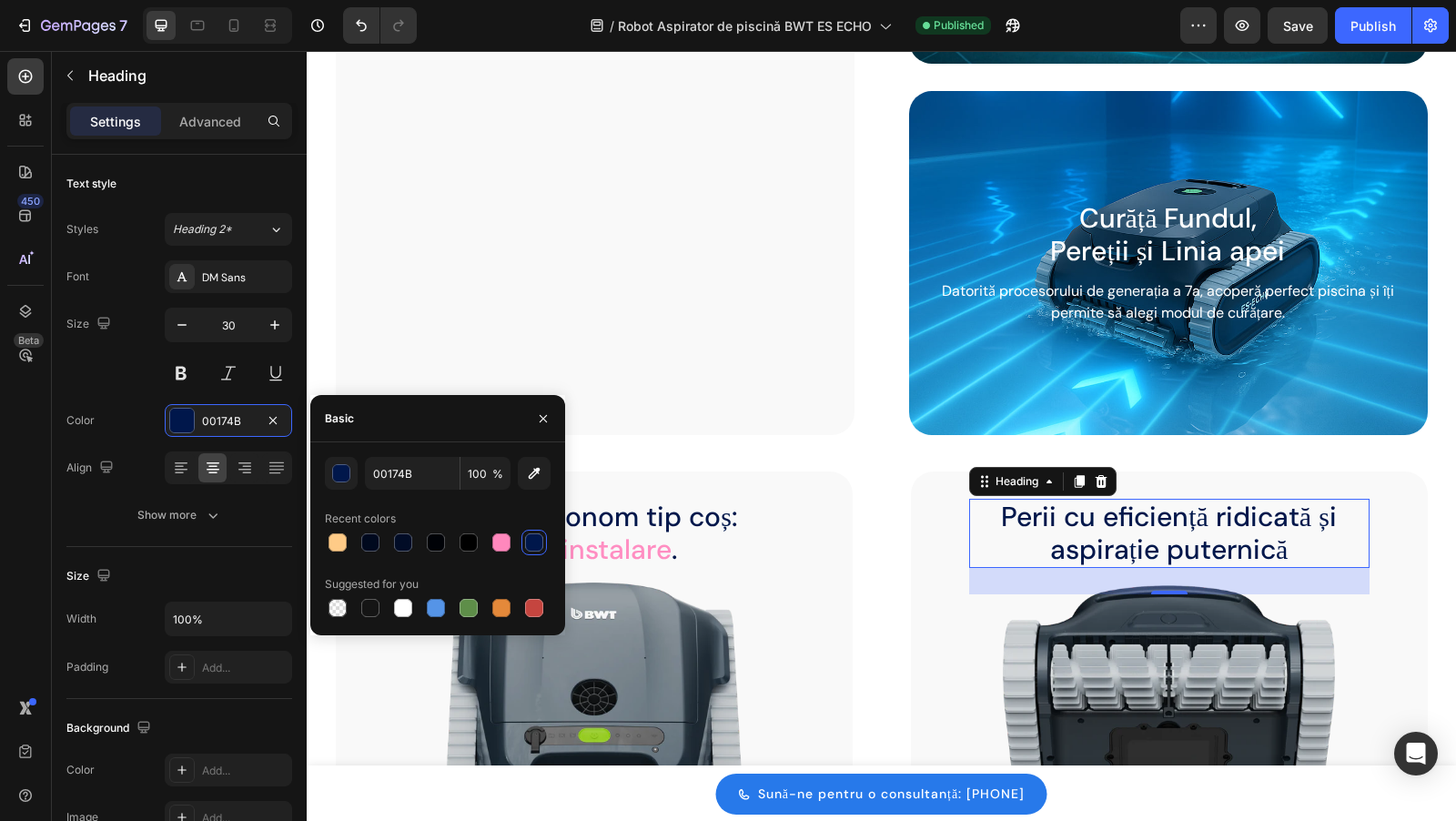 click on "Aplicație WiFi: Control de la distanță și actualizări software. Heading Image ES Echo este controlat prin aplicația mobilă BWT Home, care permite selectarea ciclurilor și modurilor de curățare.   Aplicația va notifica progresul robotului și va indica momentul în care ciclul s-a încheiat. Text block" at bounding box center [595, 80] 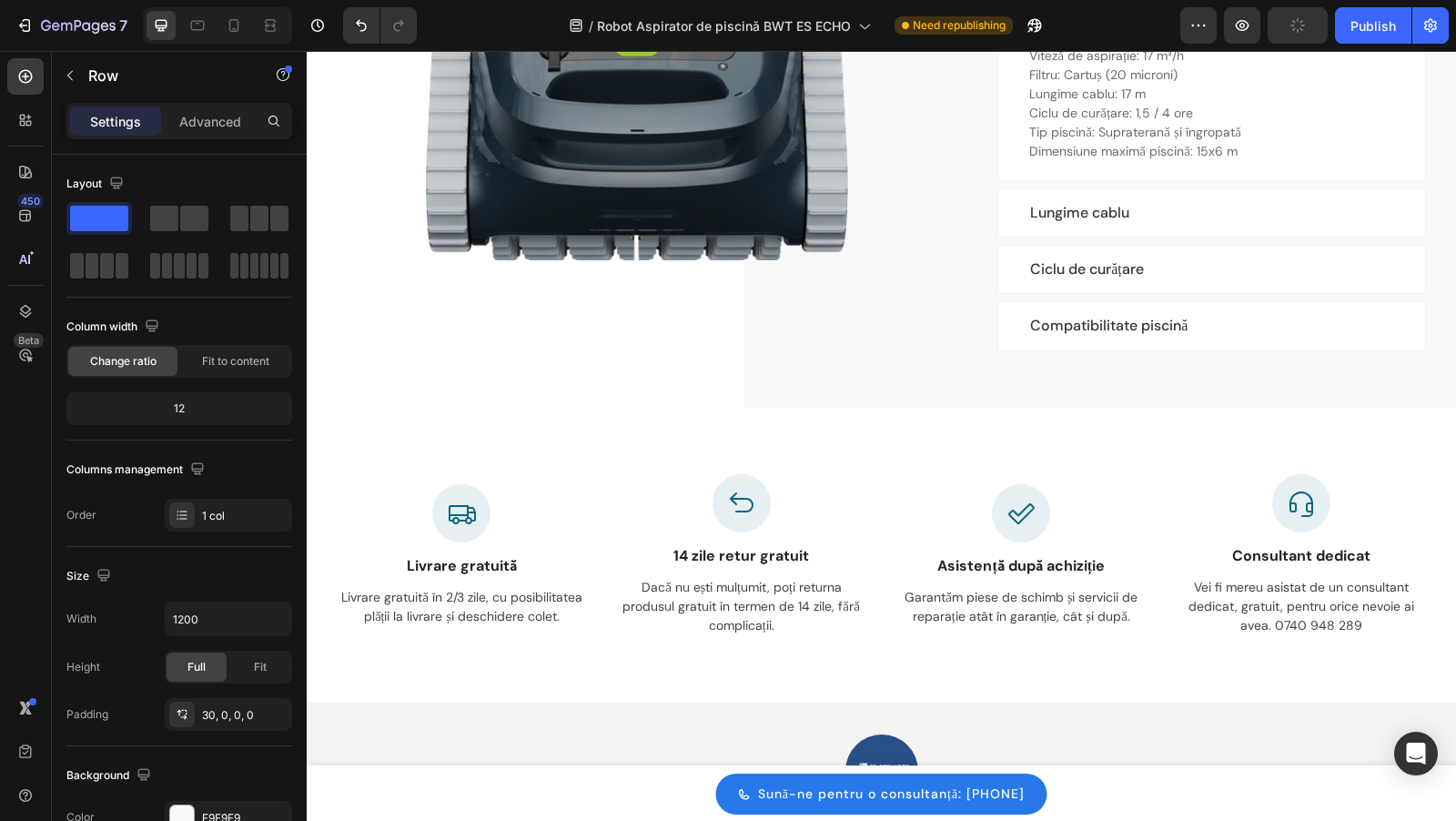 scroll, scrollTop: 3701, scrollLeft: 0, axis: vertical 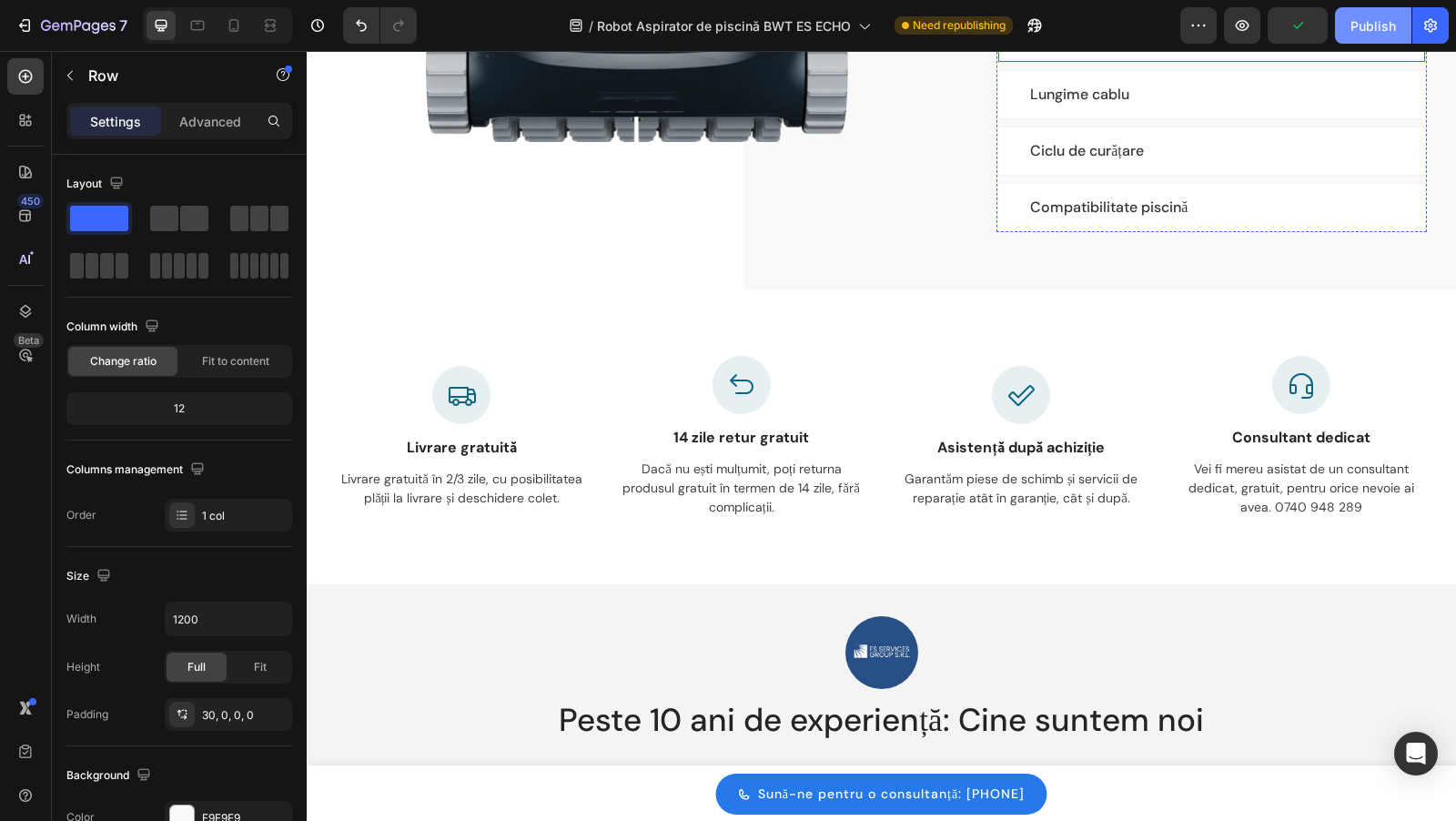 click on "Publish" at bounding box center (1373, 25) 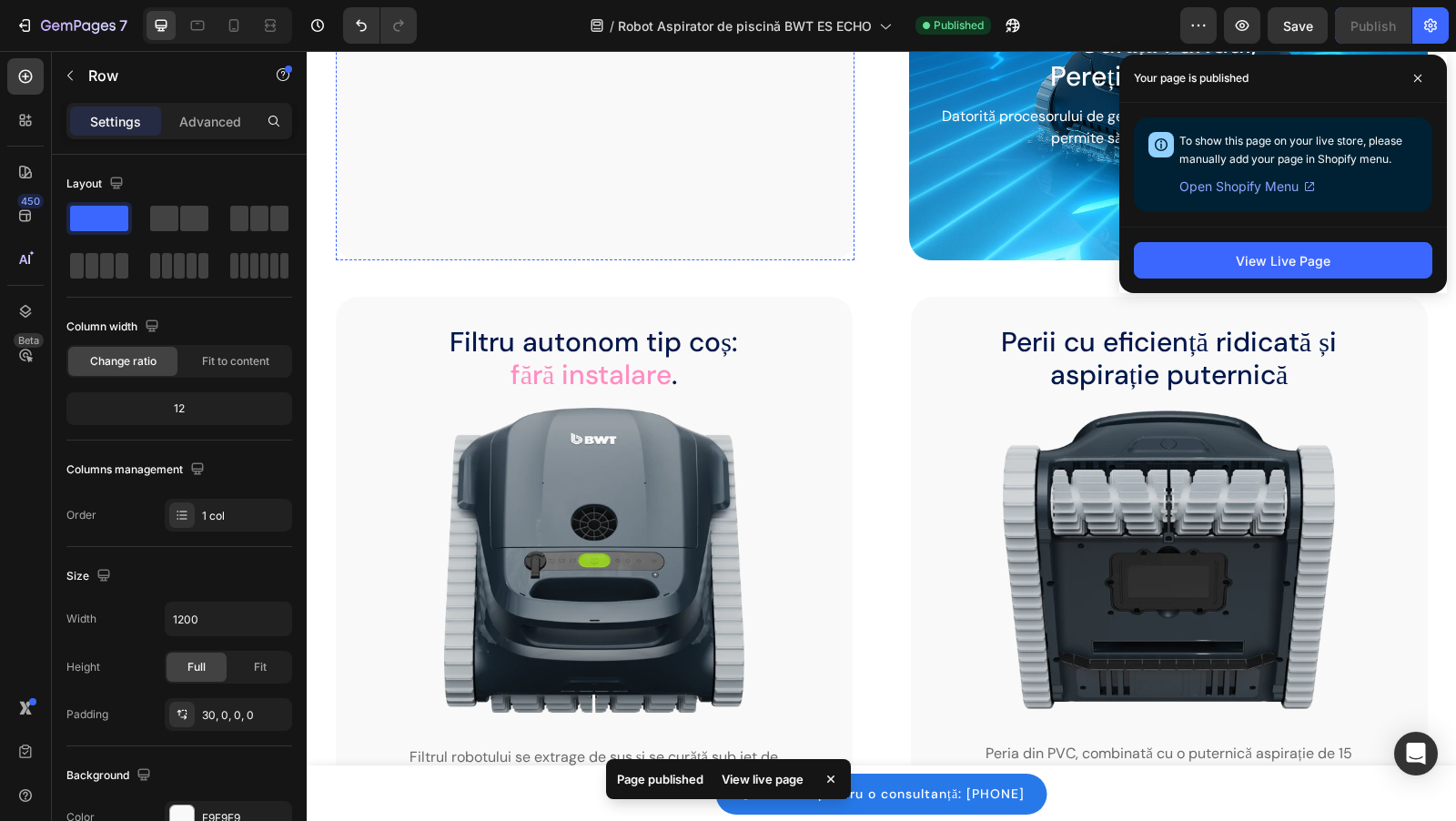 scroll, scrollTop: 1857, scrollLeft: 0, axis: vertical 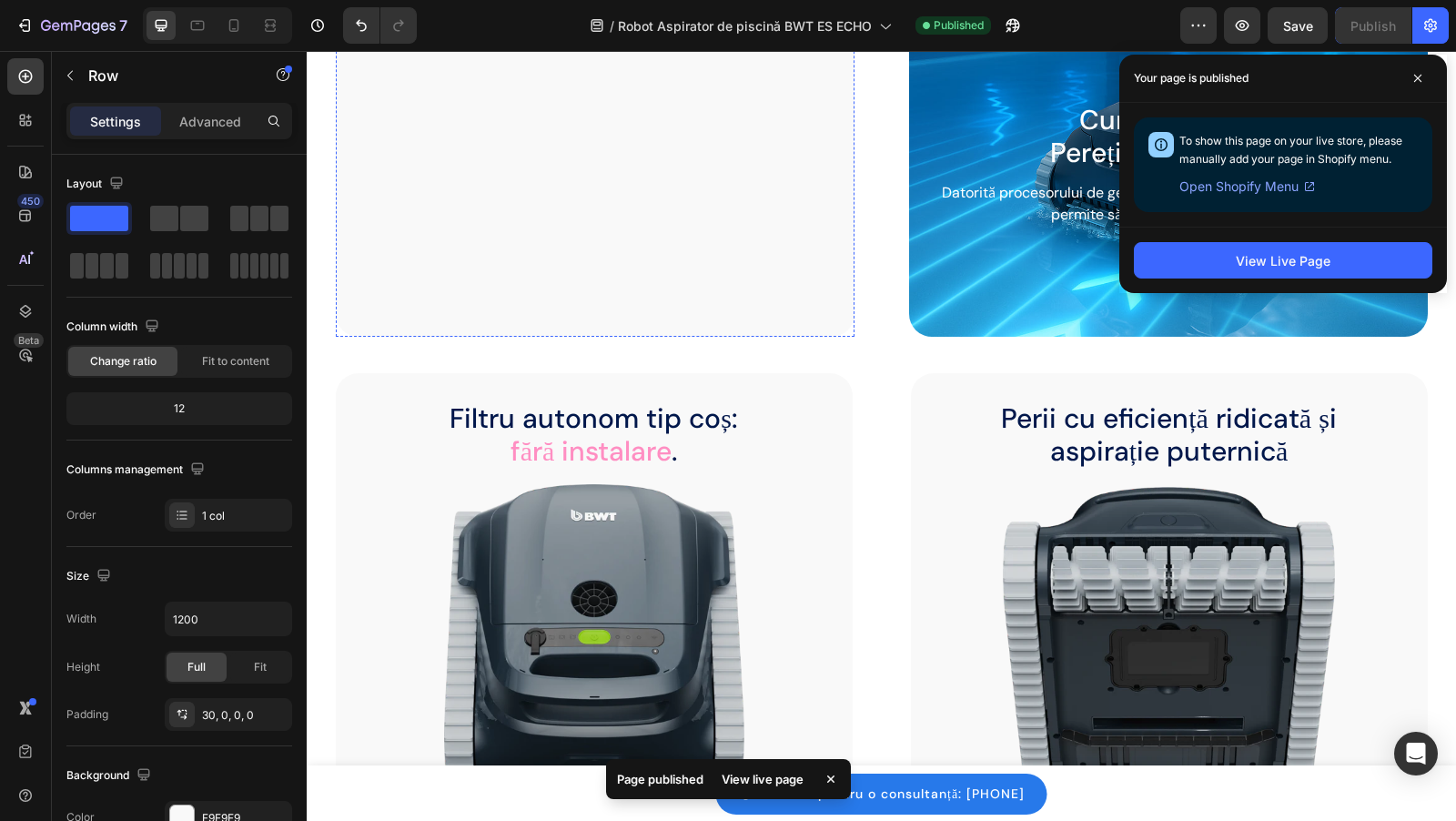 click on "Aplicația va notifica progresul robotului și va indica momentul în care ciclul s-a încheiat." at bounding box center [595, -212] 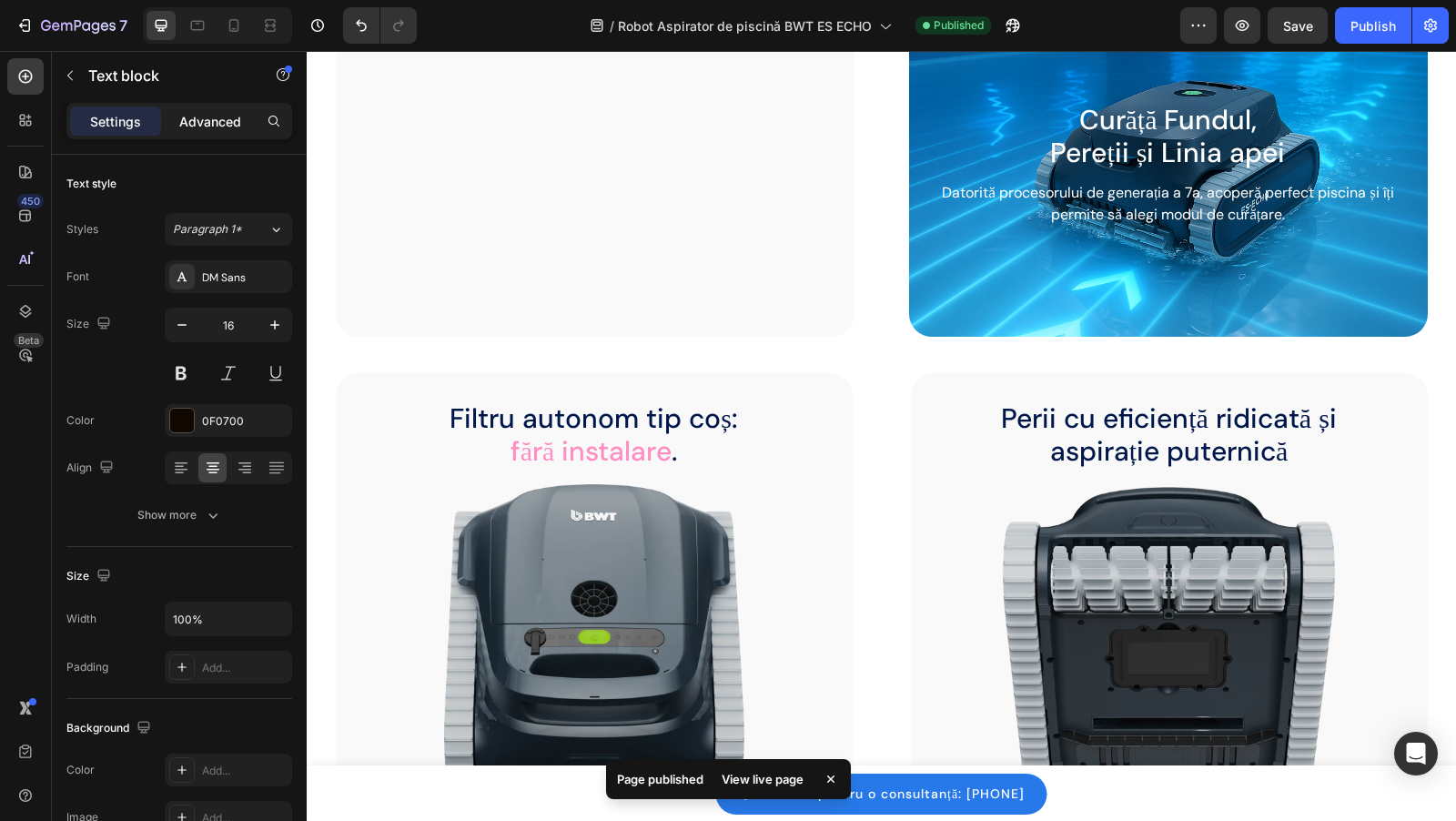 click on "Advanced" 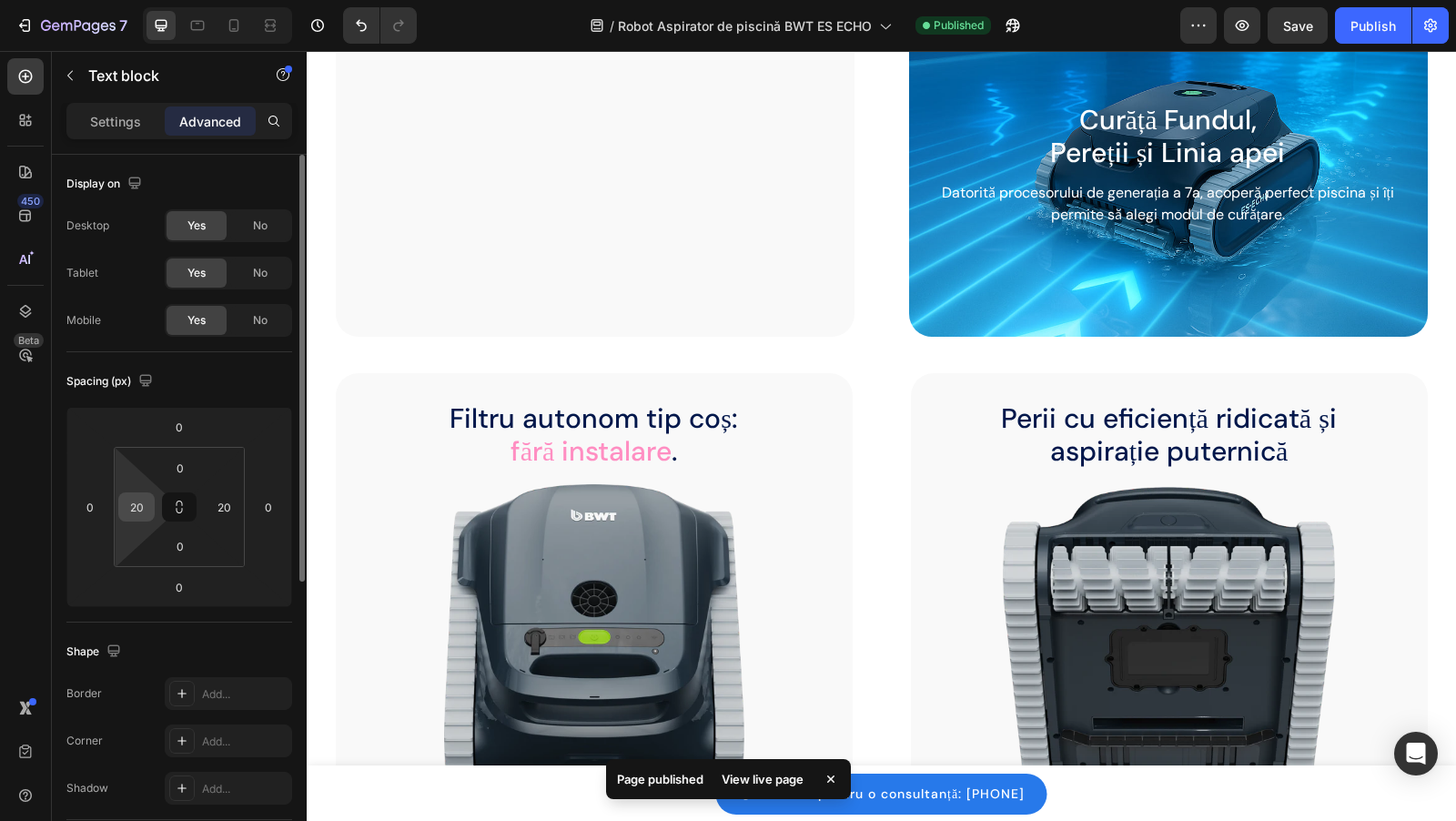 click on "20" at bounding box center [136, 507] 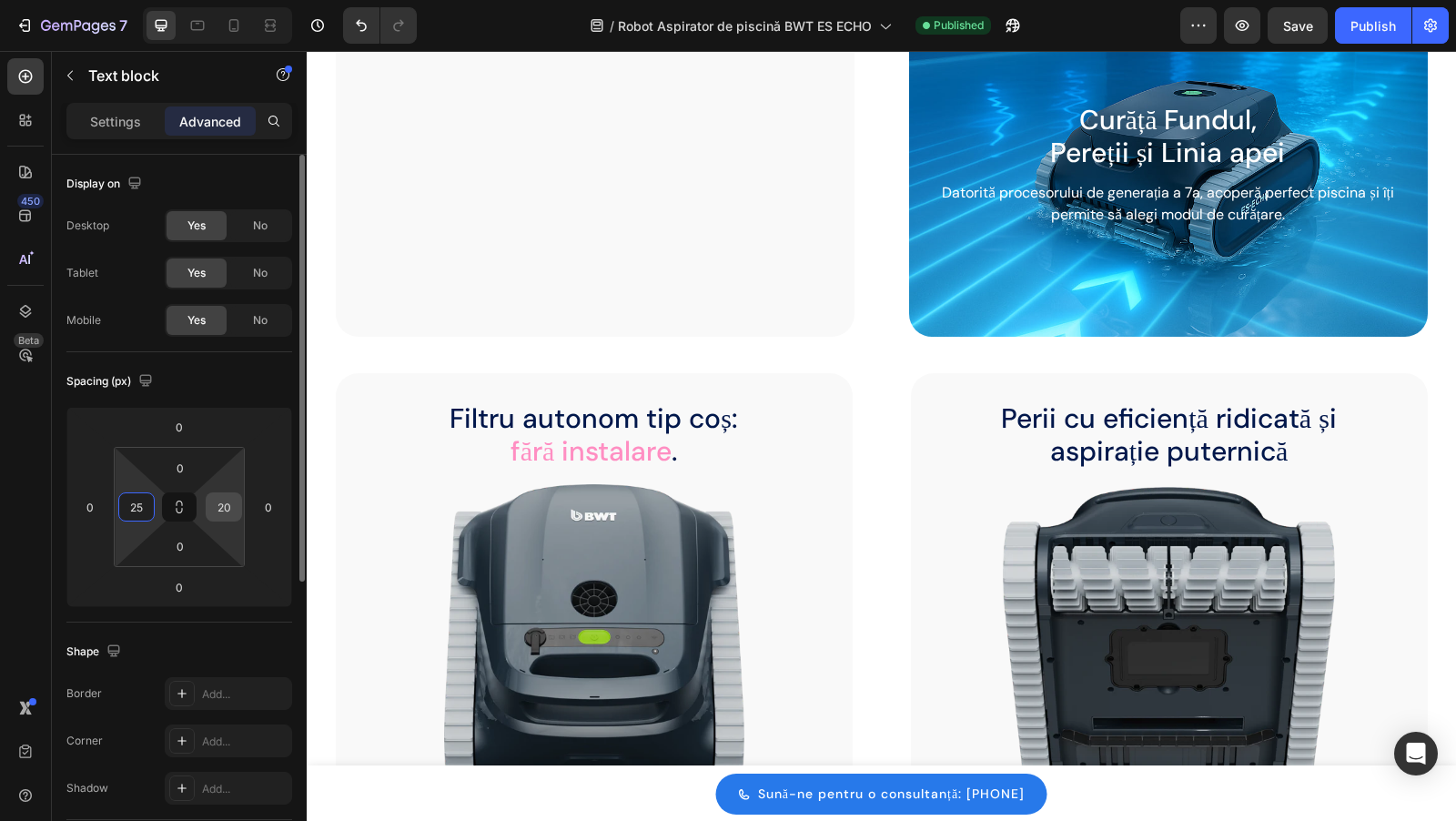 type on "25" 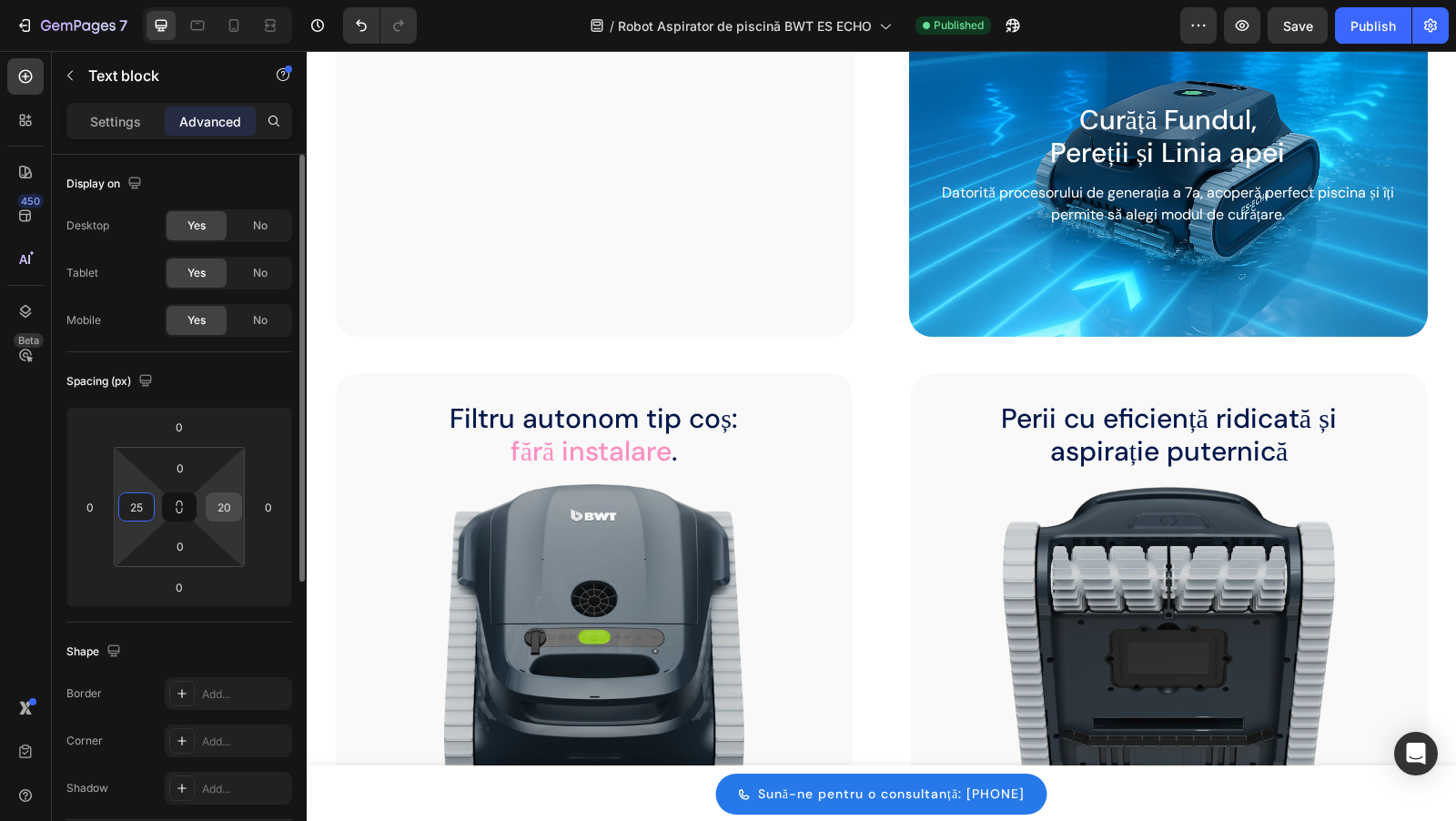 click on "20" at bounding box center (224, 507) 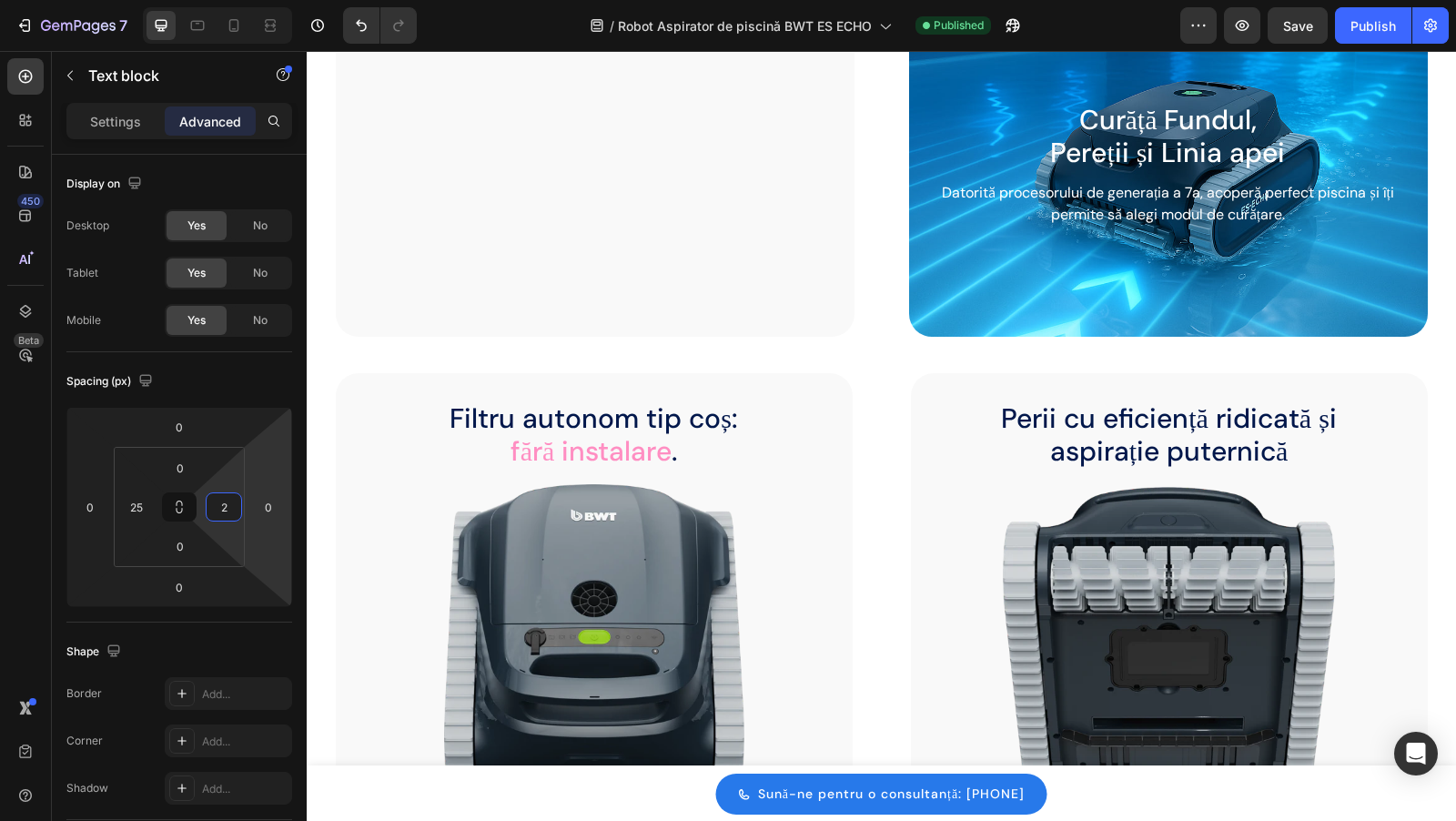 type on "25" 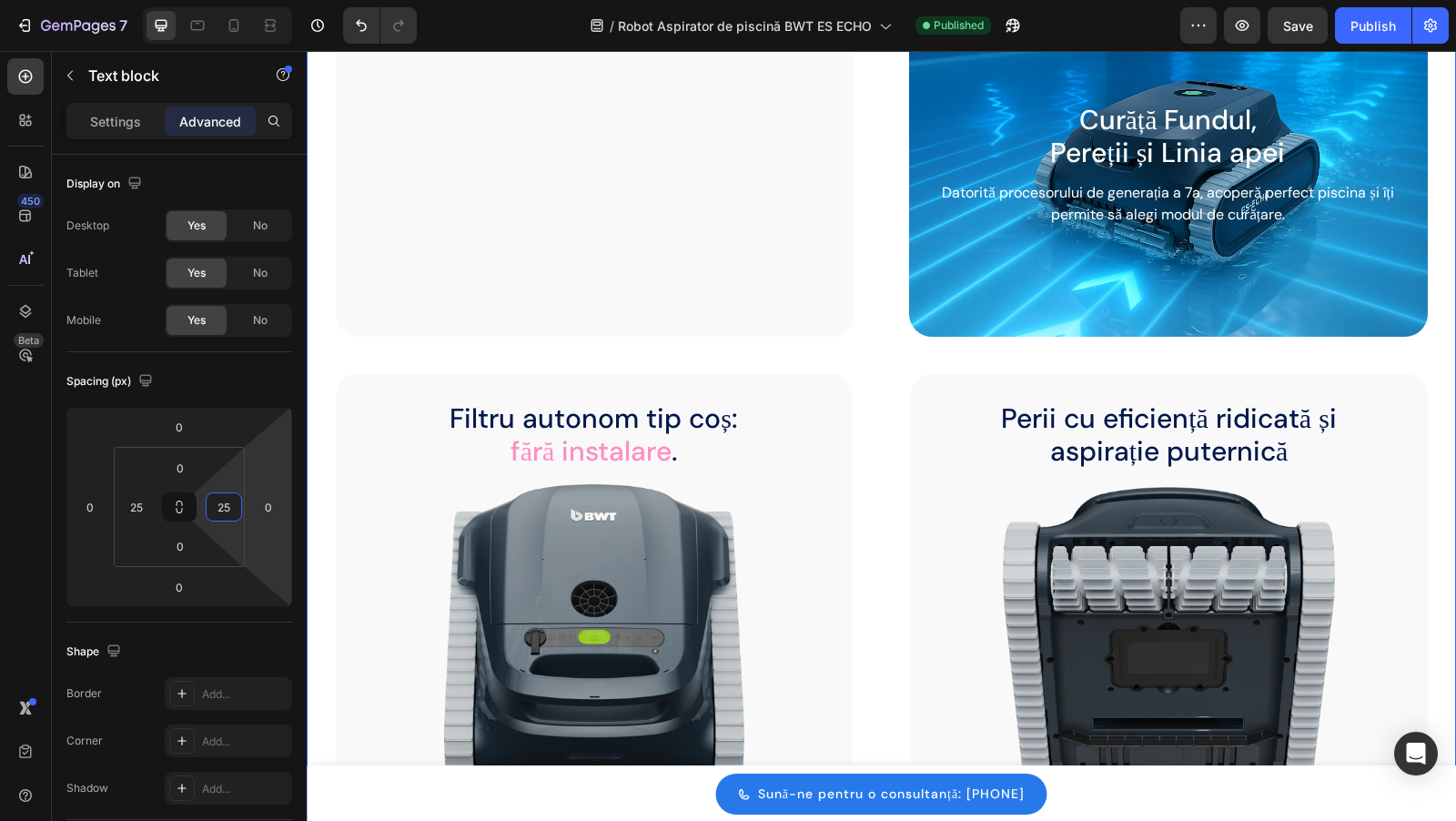 click on "Aplicație WiFi: Control de la distanță și actualizări software. Heading Image ES Echo este controlat prin aplicația mobilă BWT Home, care permite selectarea ciclurilor și modurilor de curățare.   Aplicația va notifica progresul robotului și va indica momentul în care ciclul s-a încheiat. Text block   0 Row Giroscop și Senzor cu Ultrasunete Heading Pentru a detecta forma piscinei și a calcula cele mai eficiente trasee, evitând obstacolele și maximizând acoperirea. Text block Row Curăță Fundul,  Pereții și Linia apei Heading Datorită procesorului de generația a 7a, acoperă perfect piscina și îți permite să alegi modul de curățare. Text block Row Row Filtru autonom tip coș:  fără instalare . Heading Image Filtrul robotului se extrage de sus și se curăță sub jet de apă în 20 de secunde. Este autonom și  nu necesită nicio instalare  în sistemul piscinei. Îl pui în apă și e gata de curățare imediat. Text block Row Heading Image Text block Row Row Heading" at bounding box center [881, 526] 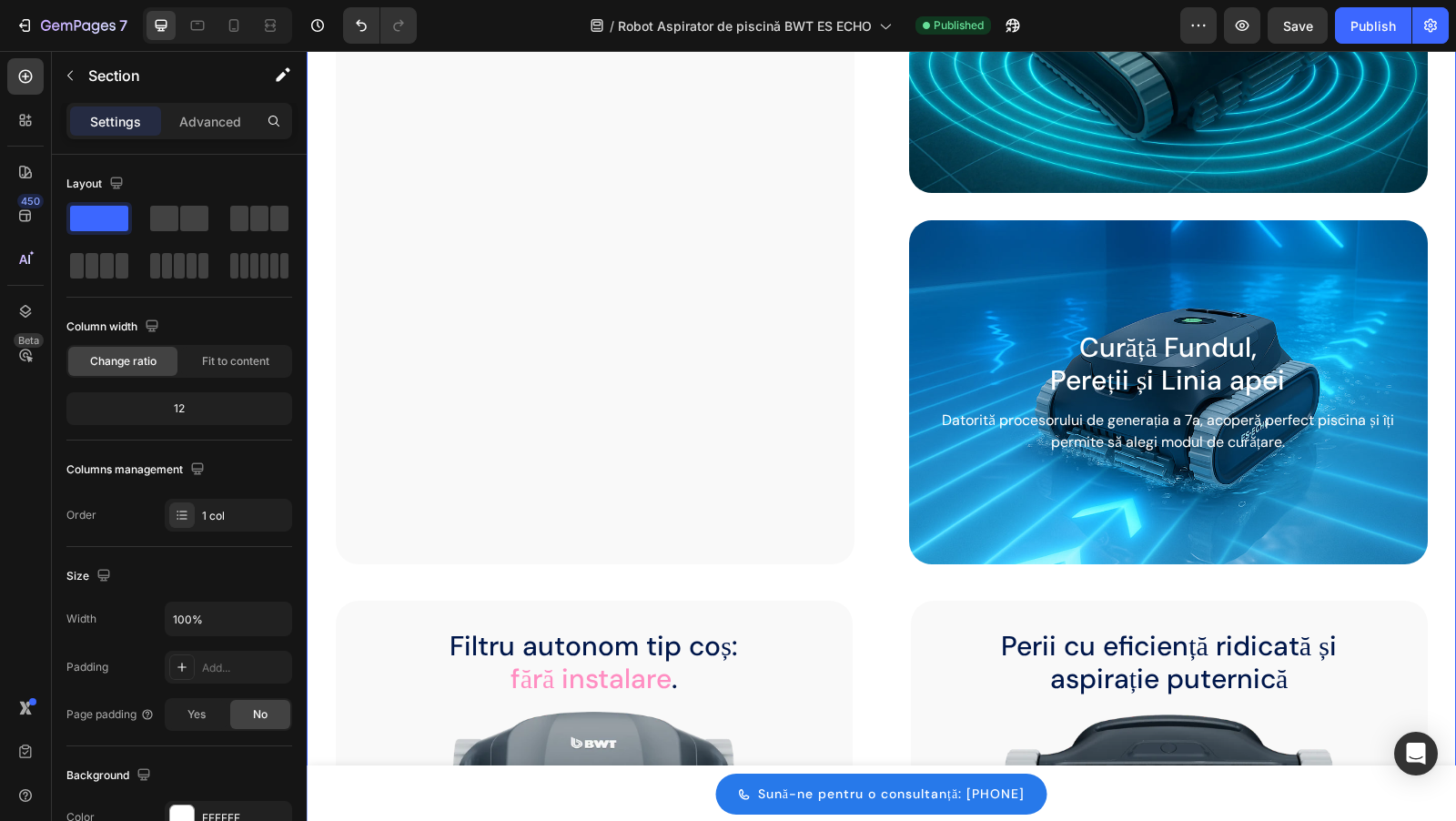 scroll, scrollTop: 1612, scrollLeft: 0, axis: vertical 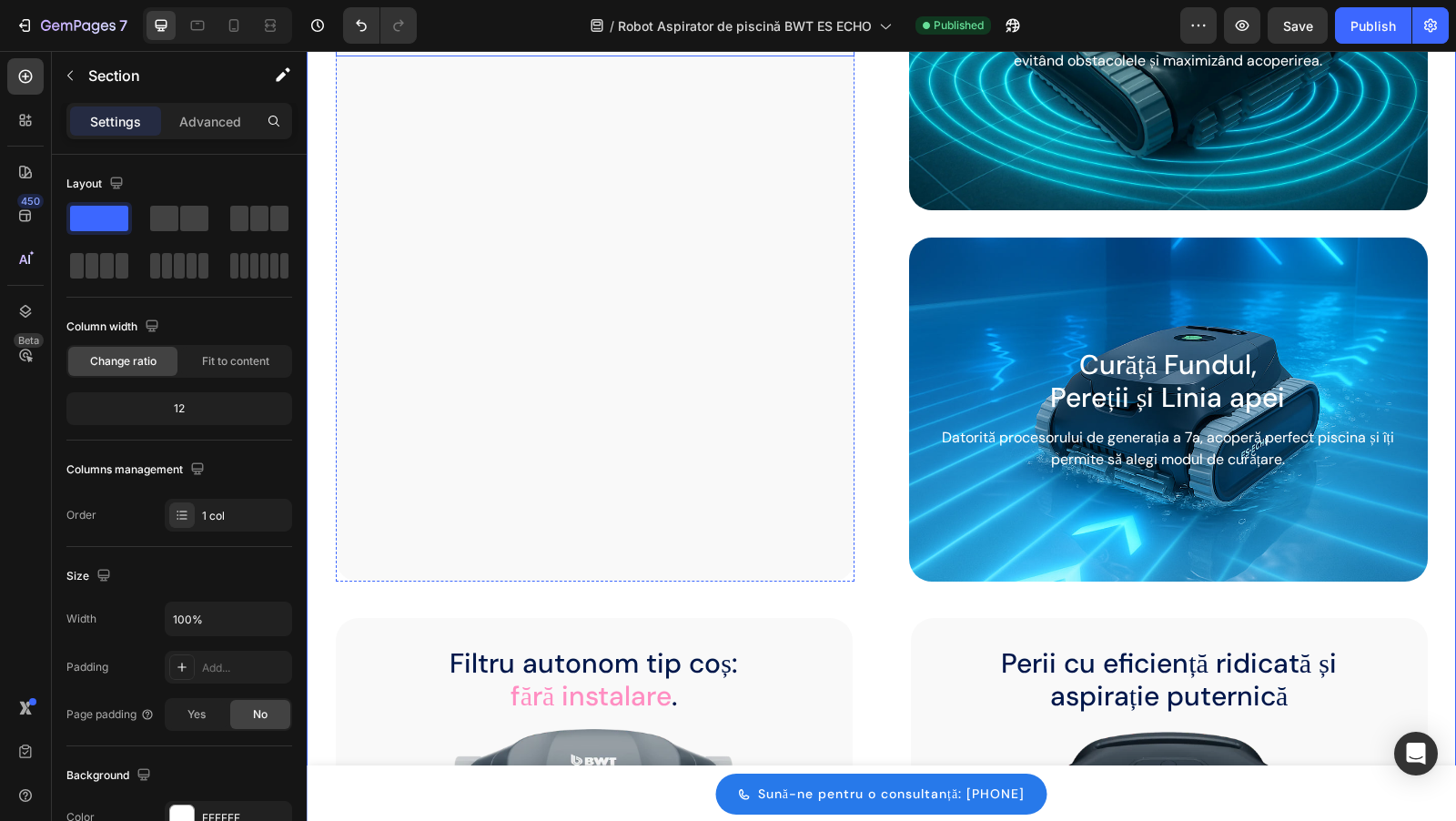 click on "Aplicația va notifica progresul robotului și va indica momentul în care ciclul s-a încheiat." at bounding box center (595, 33) 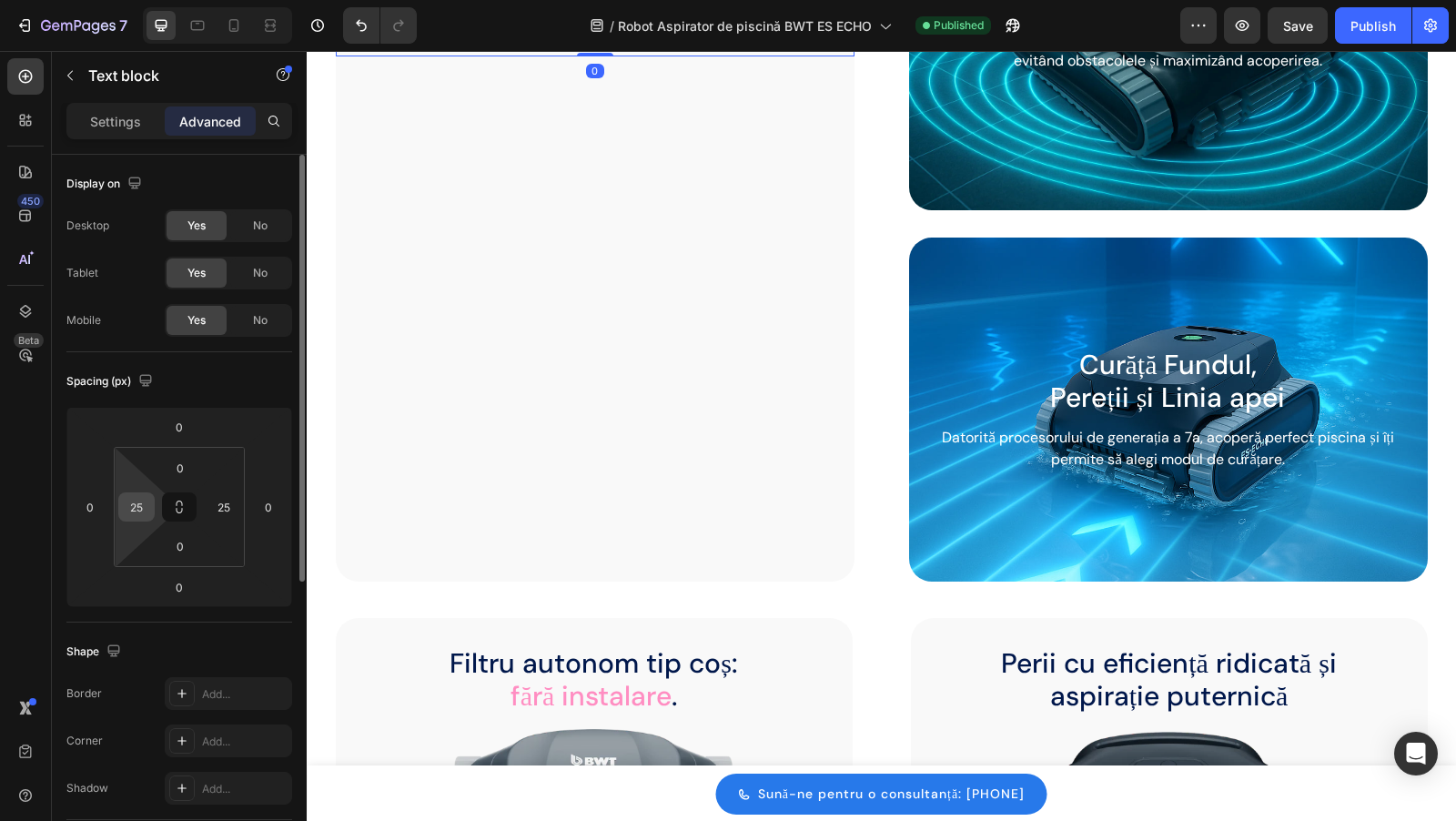 click on "25" at bounding box center (136, 507) 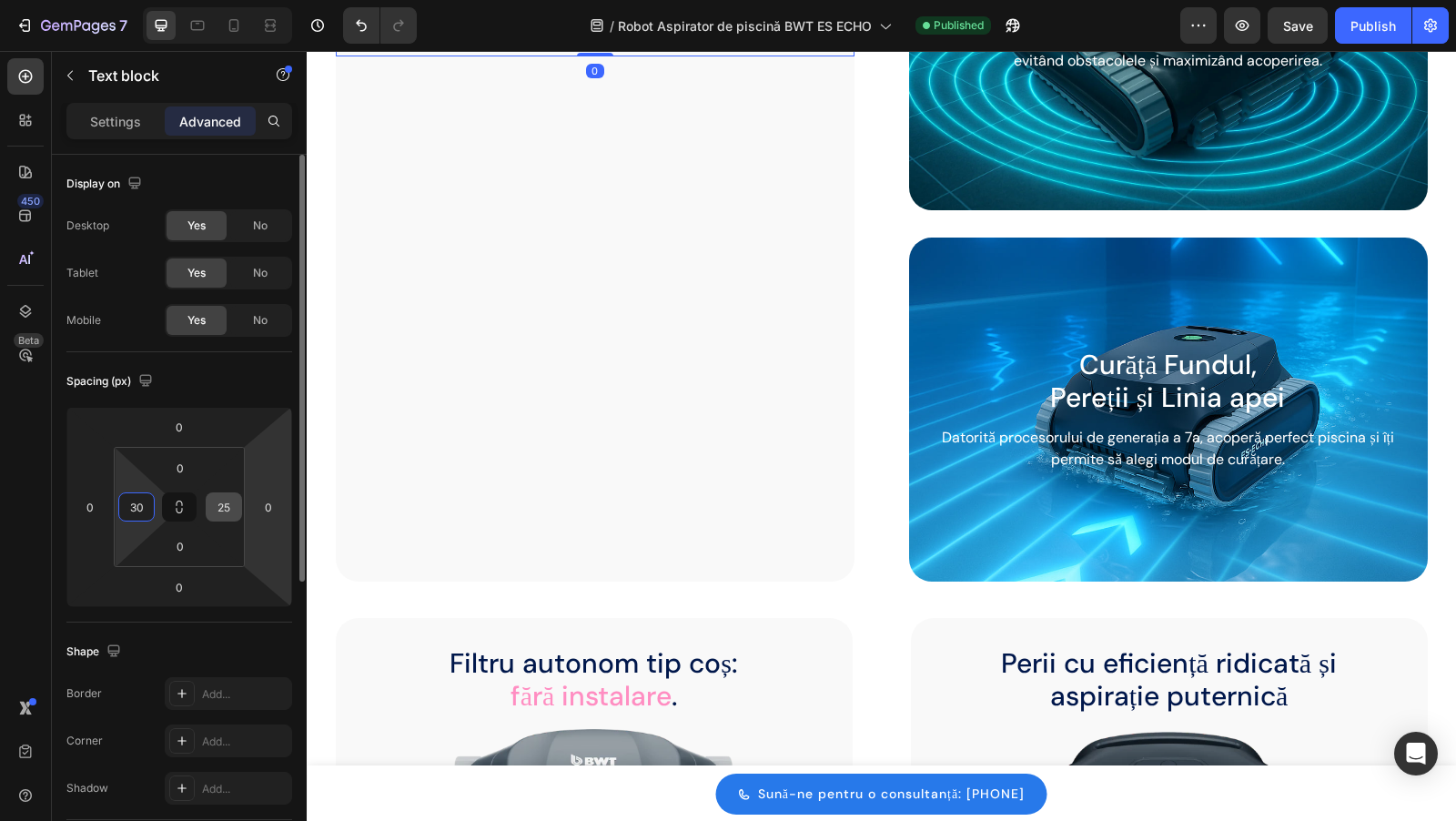 type on "30" 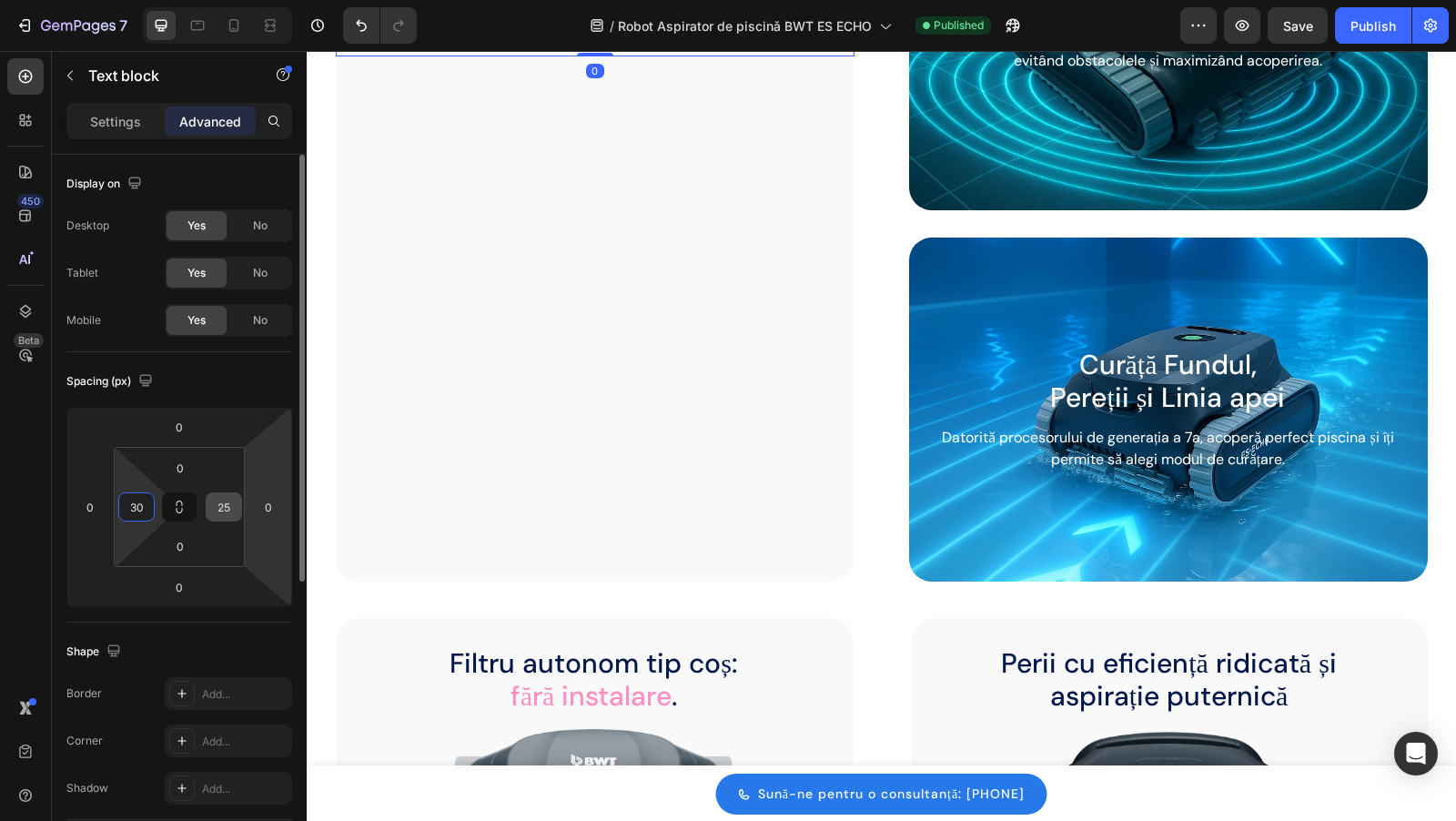 click on "25" at bounding box center (224, 507) 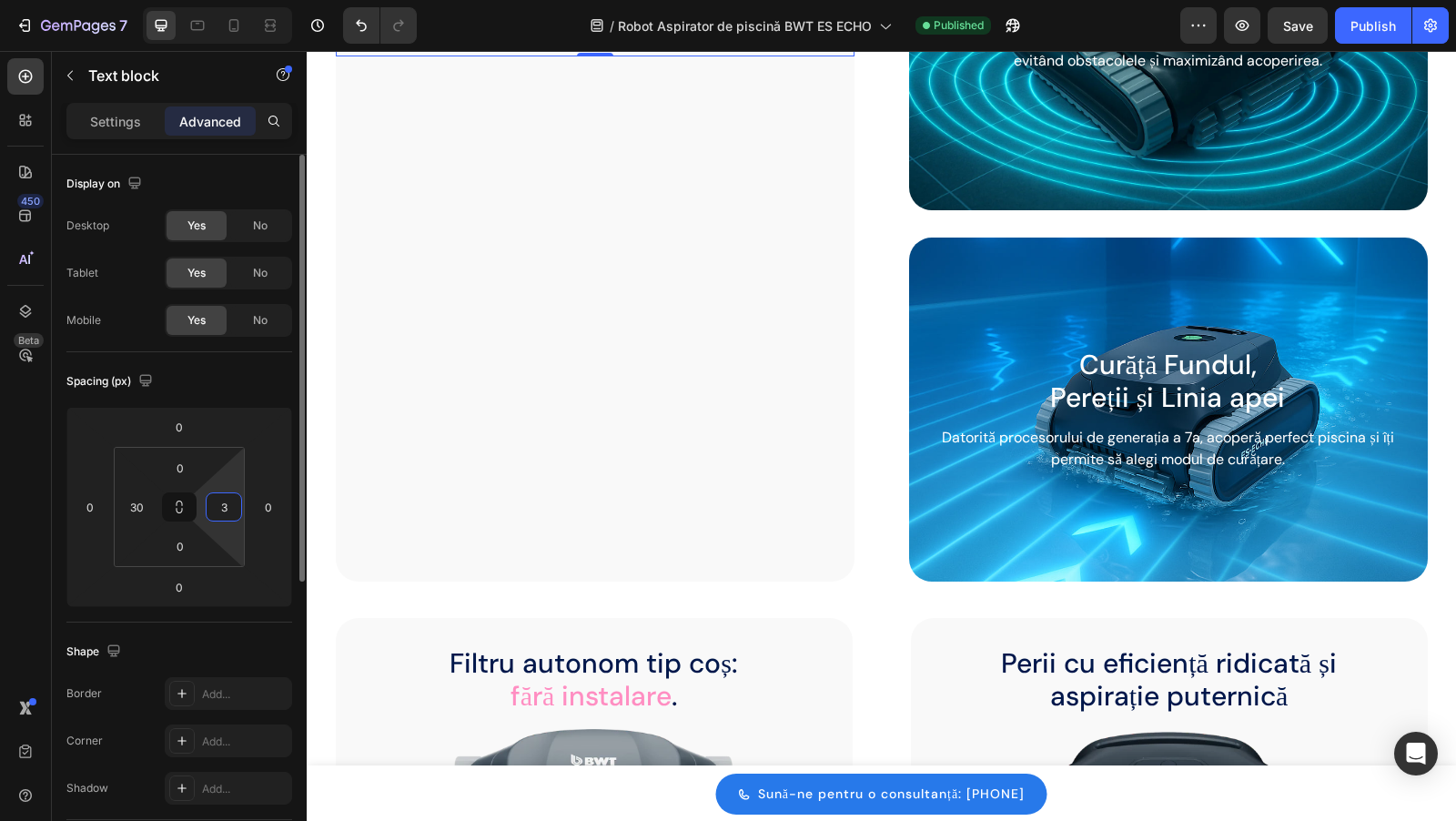 type on "30" 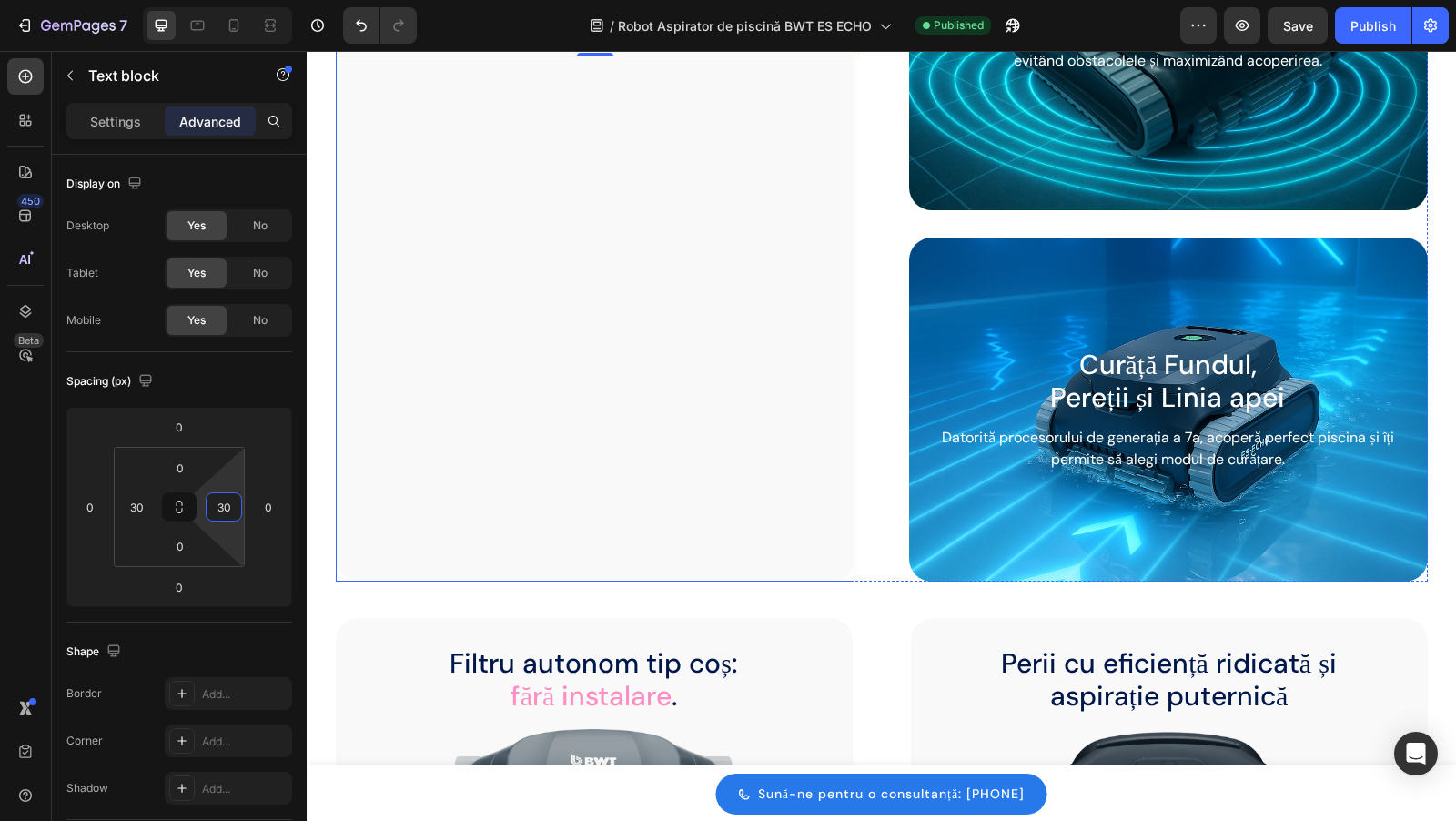 click on "Aplicație WiFi: Control de la distanță și actualizări software. Heading Image ES Echo este controlat prin aplicația mobilă BWT Home, care permite selectarea ciclurilor și modurilor de curățare.   Aplicația va notifica progresul robotului și va indica momentul în care ciclul s-a încheiat. Text block   0 Row Giroscop și Senzor cu Ultrasunete Heading Pentru a detecta forma piscinei și a calcula cele mai eficiente trasee, evitând obstacolele și maximizând acoperirea. Text block Row Curăță Fundul,  Pereții și Linia apei Heading Datorită procesorului de generația a 7a, acoperă perfect piscina și îți permite să alegi modul de curățare. Text block Row Row" at bounding box center (882, 213) 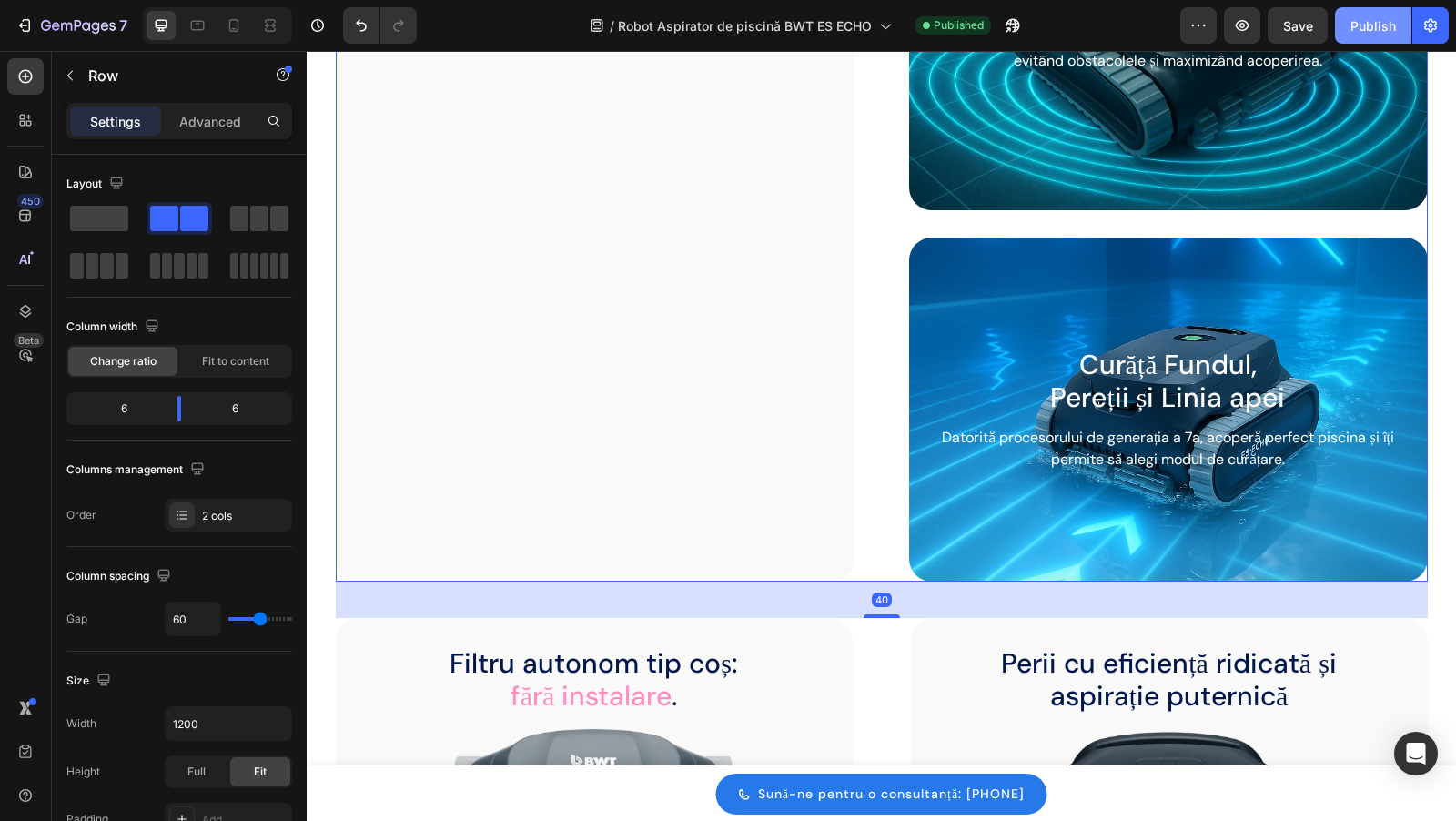 click on "Publish" 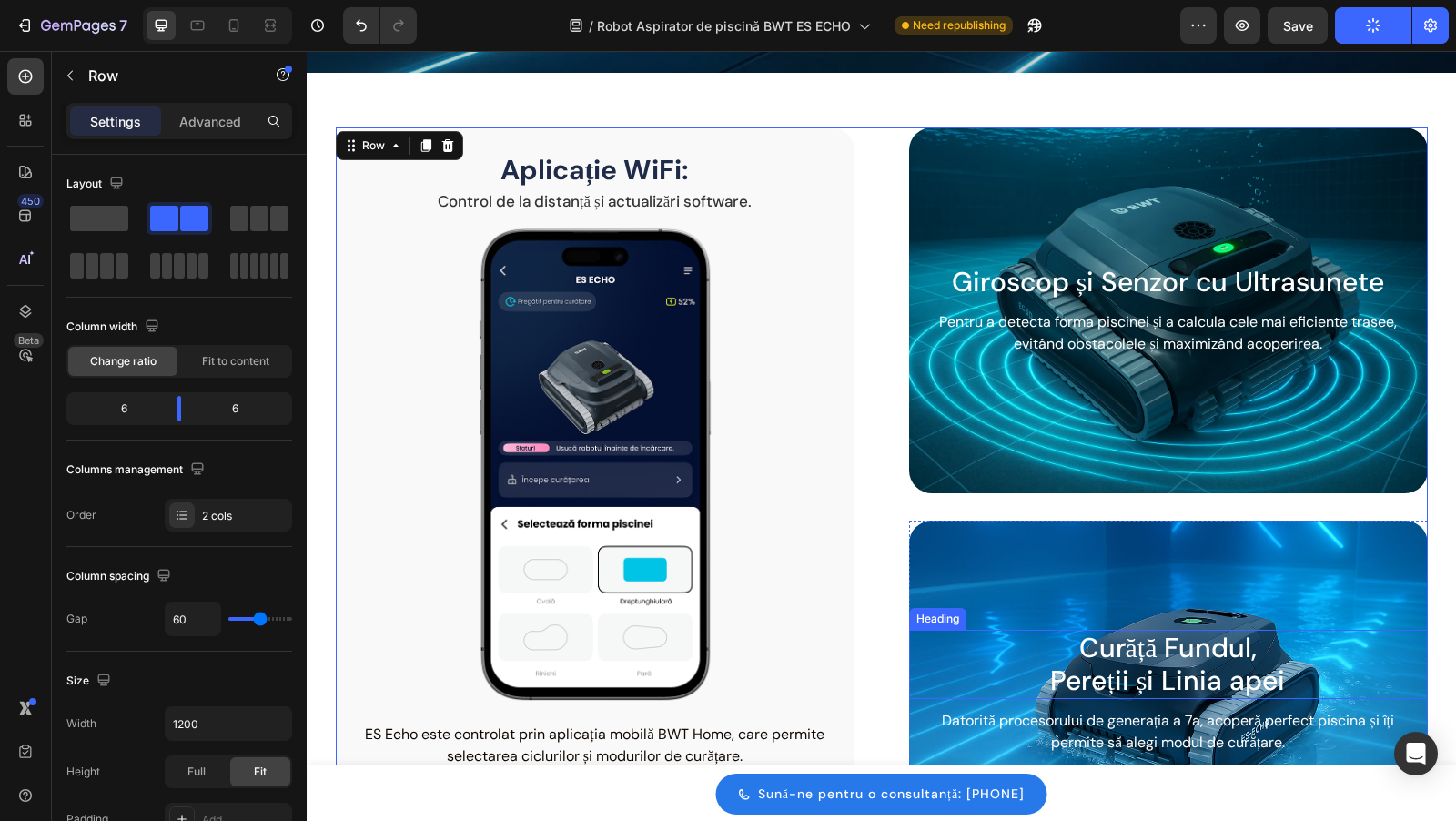 scroll, scrollTop: 1421, scrollLeft: 0, axis: vertical 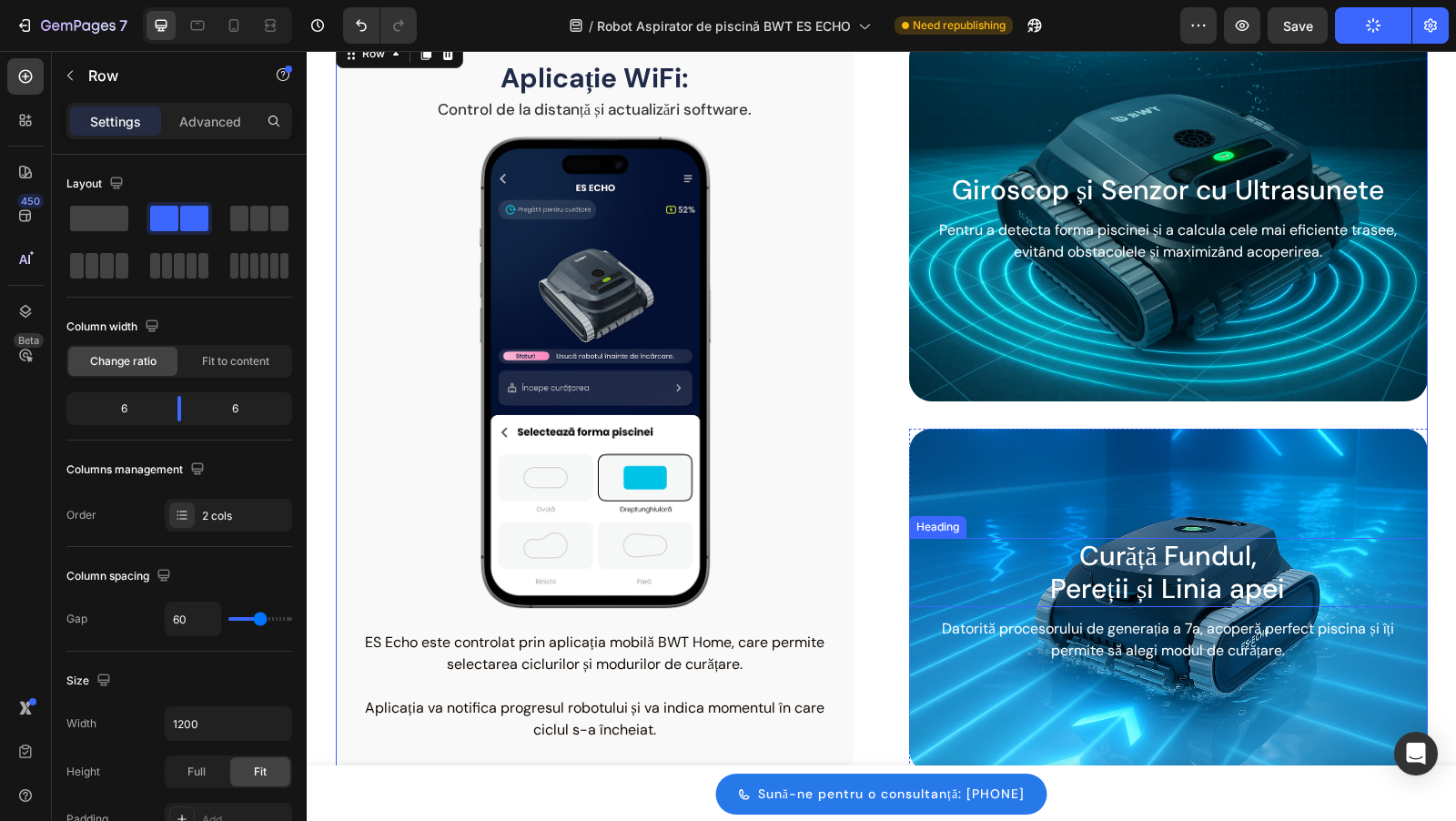 click on "Curăță Fundul," at bounding box center [1168, 555] 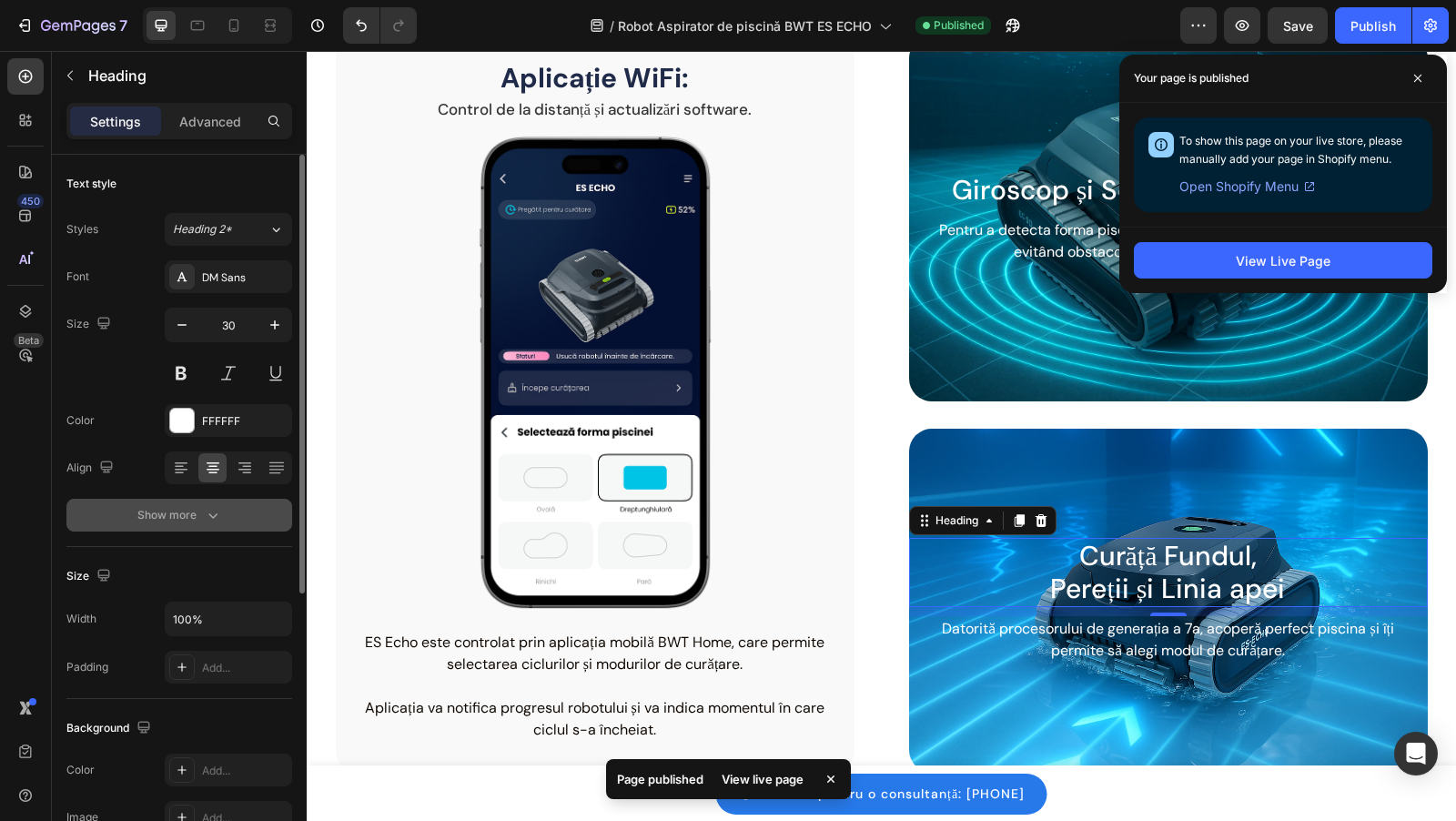 click 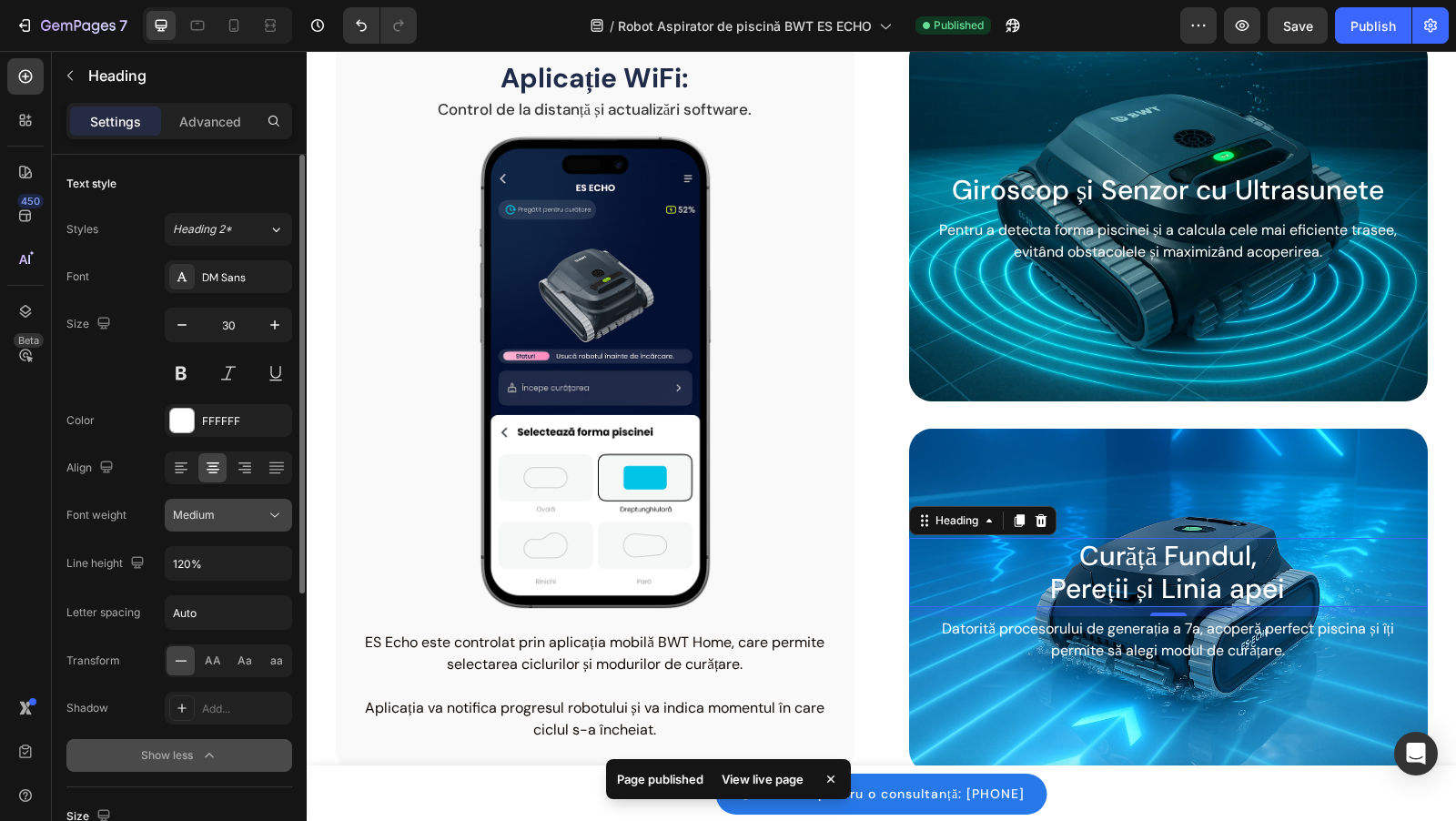 click on "Medium" at bounding box center (219, 515) 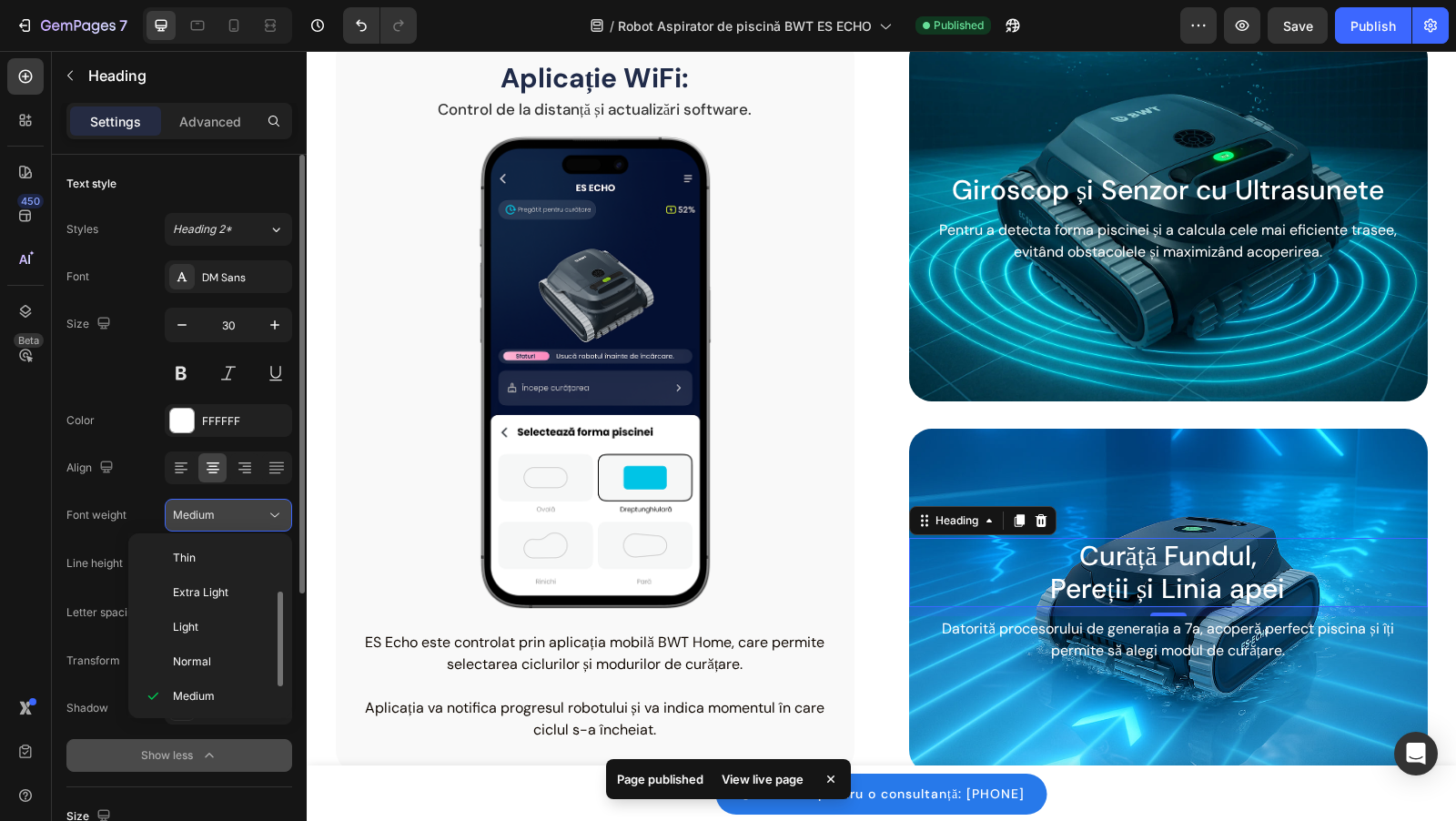 scroll, scrollTop: 33, scrollLeft: 0, axis: vertical 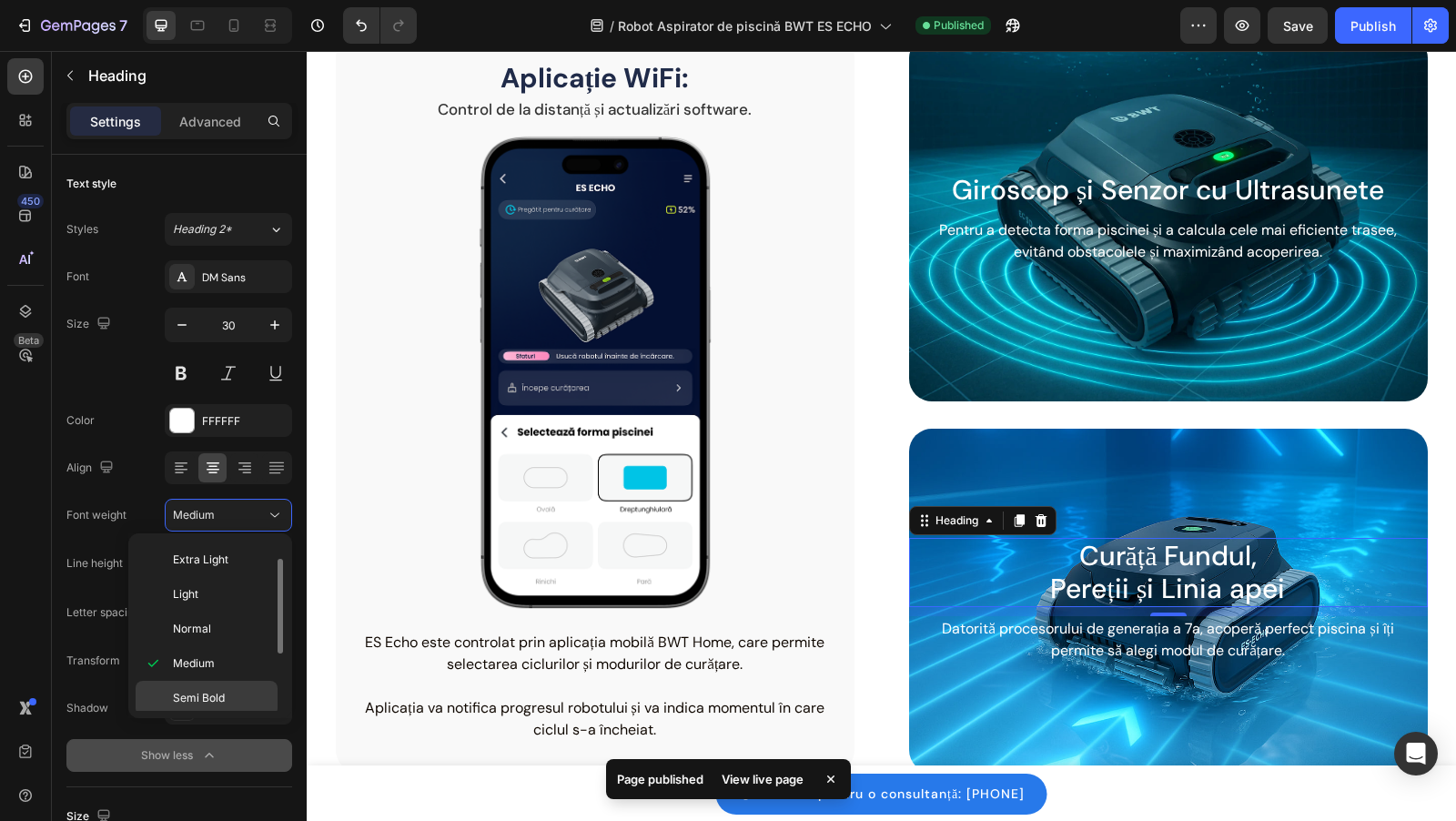 click on "Semi Bold" at bounding box center (198, 698) 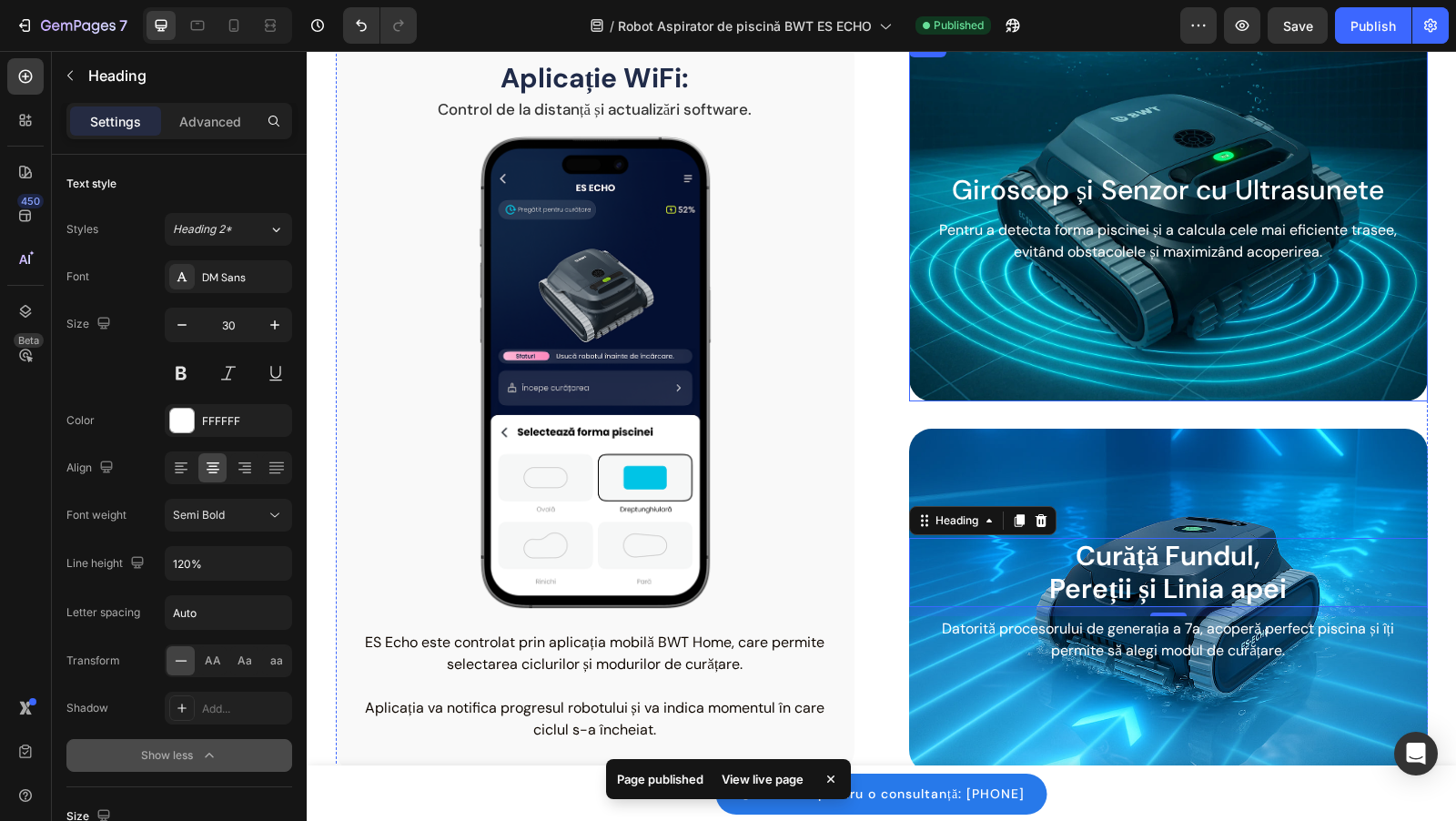 click on "Giroscop și Senzor cu Ultrasunete Heading Pentru a detecta forma piscinei și a calcula cele mai eficiente trasee, evitând obstacolele și maximizând acoperirea. Text block Row" at bounding box center (1168, 218) 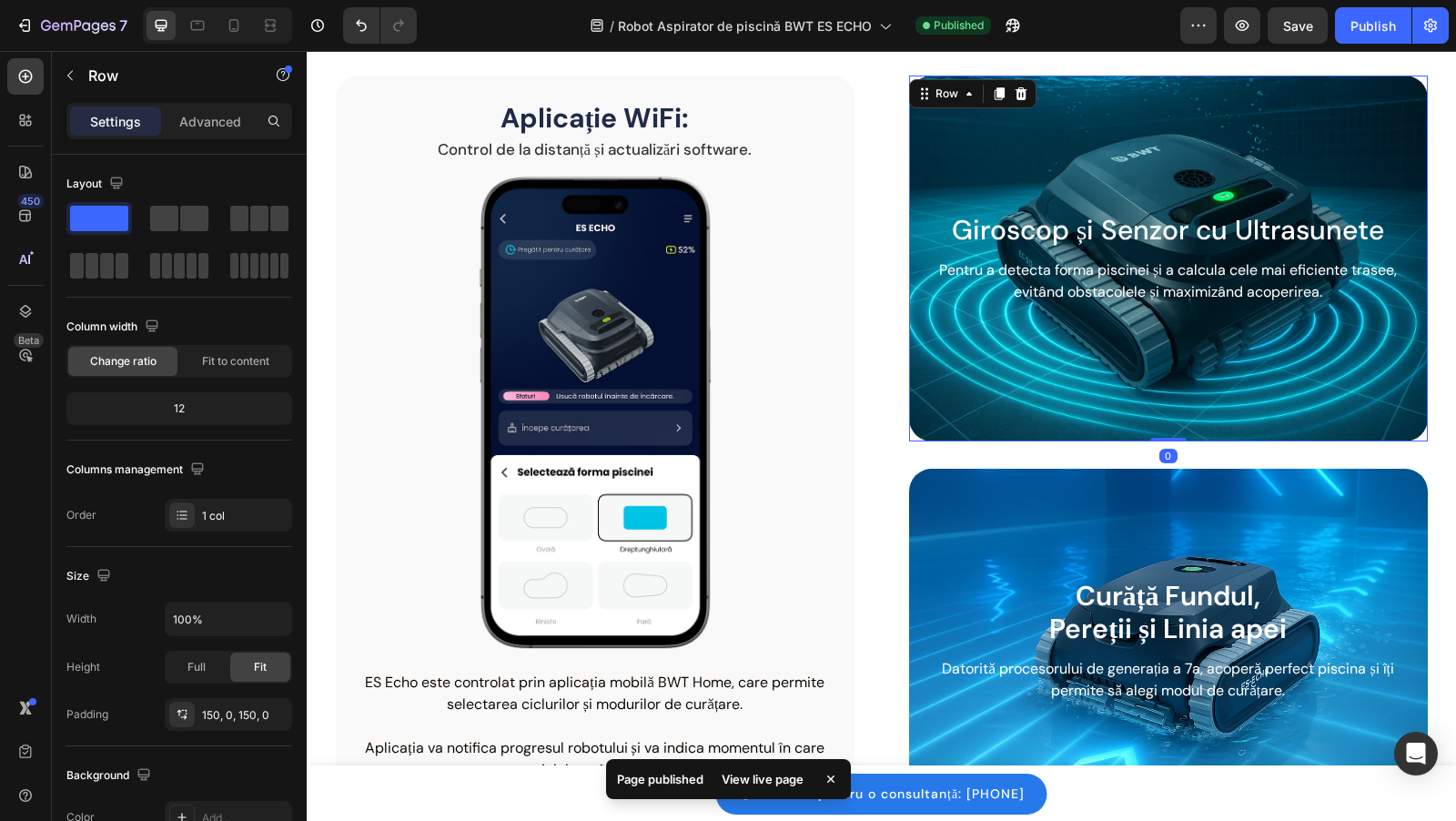 scroll, scrollTop: 1372, scrollLeft: 0, axis: vertical 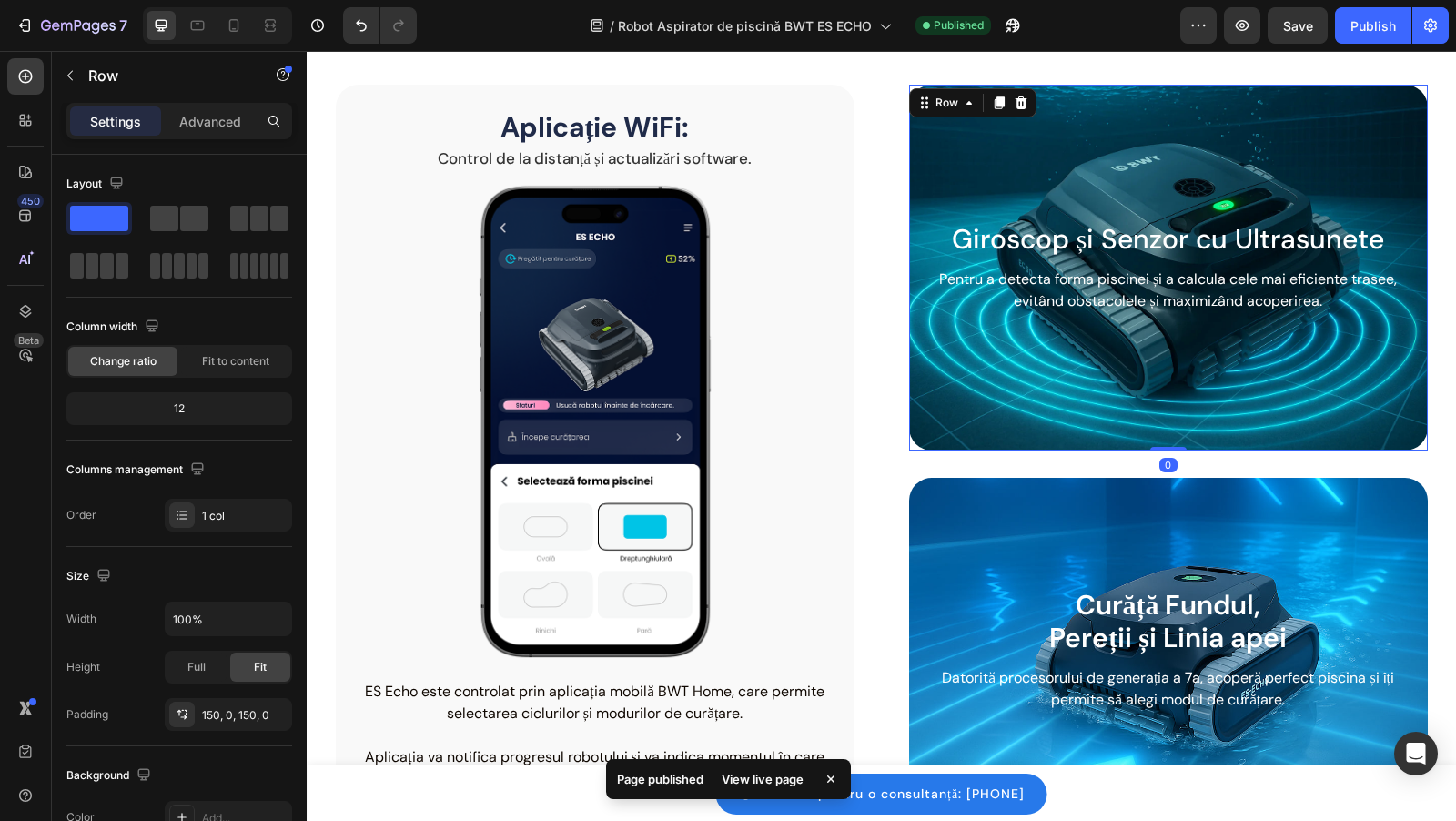 click on "Giroscop și Senzor cu Ultrasunete" at bounding box center (1168, 239) 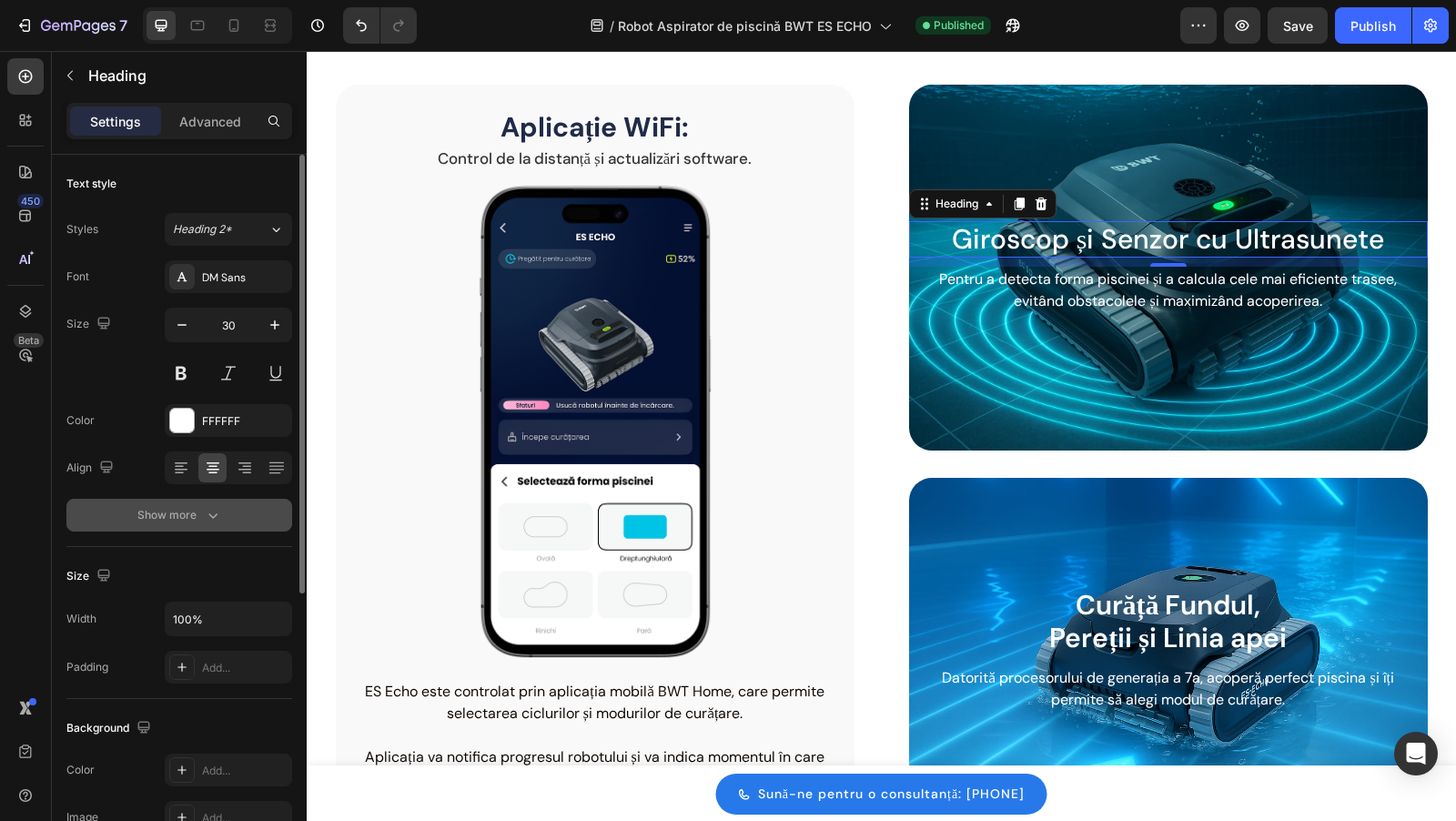 click on "Show more" at bounding box center (179, 515) 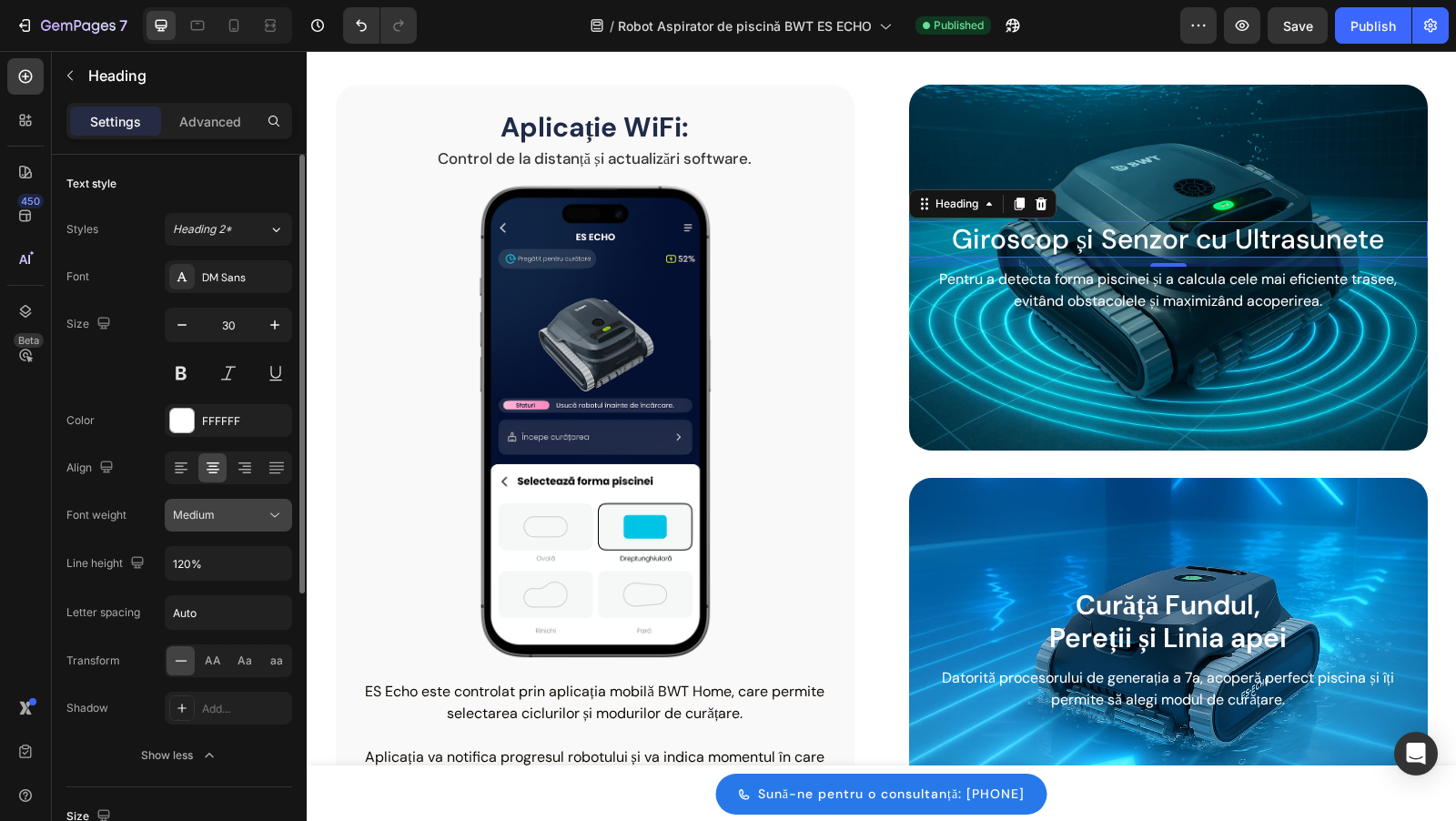 click on "Medium" 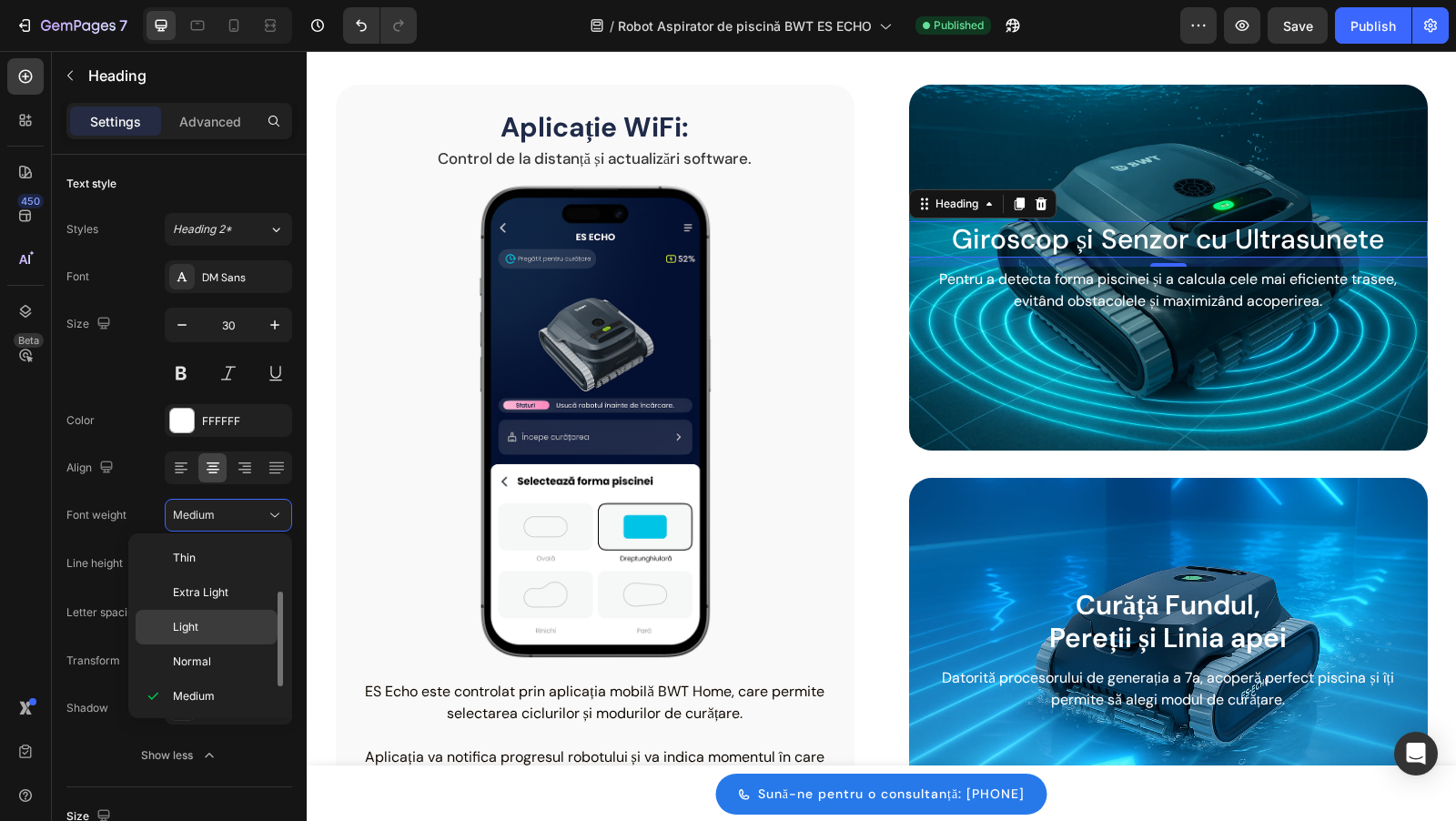 scroll, scrollTop: 33, scrollLeft: 0, axis: vertical 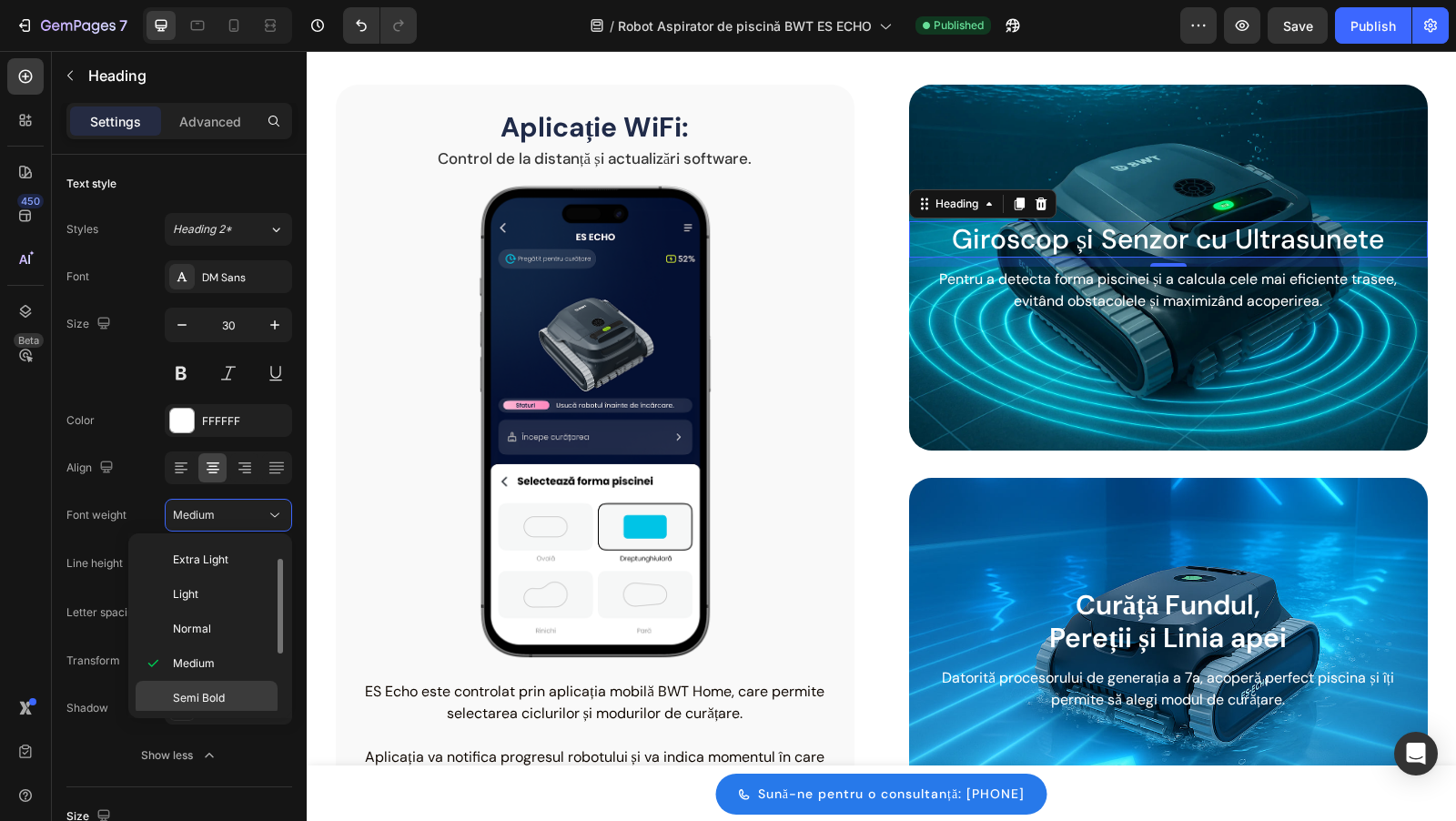 click on "Semi Bold" at bounding box center [198, 698] 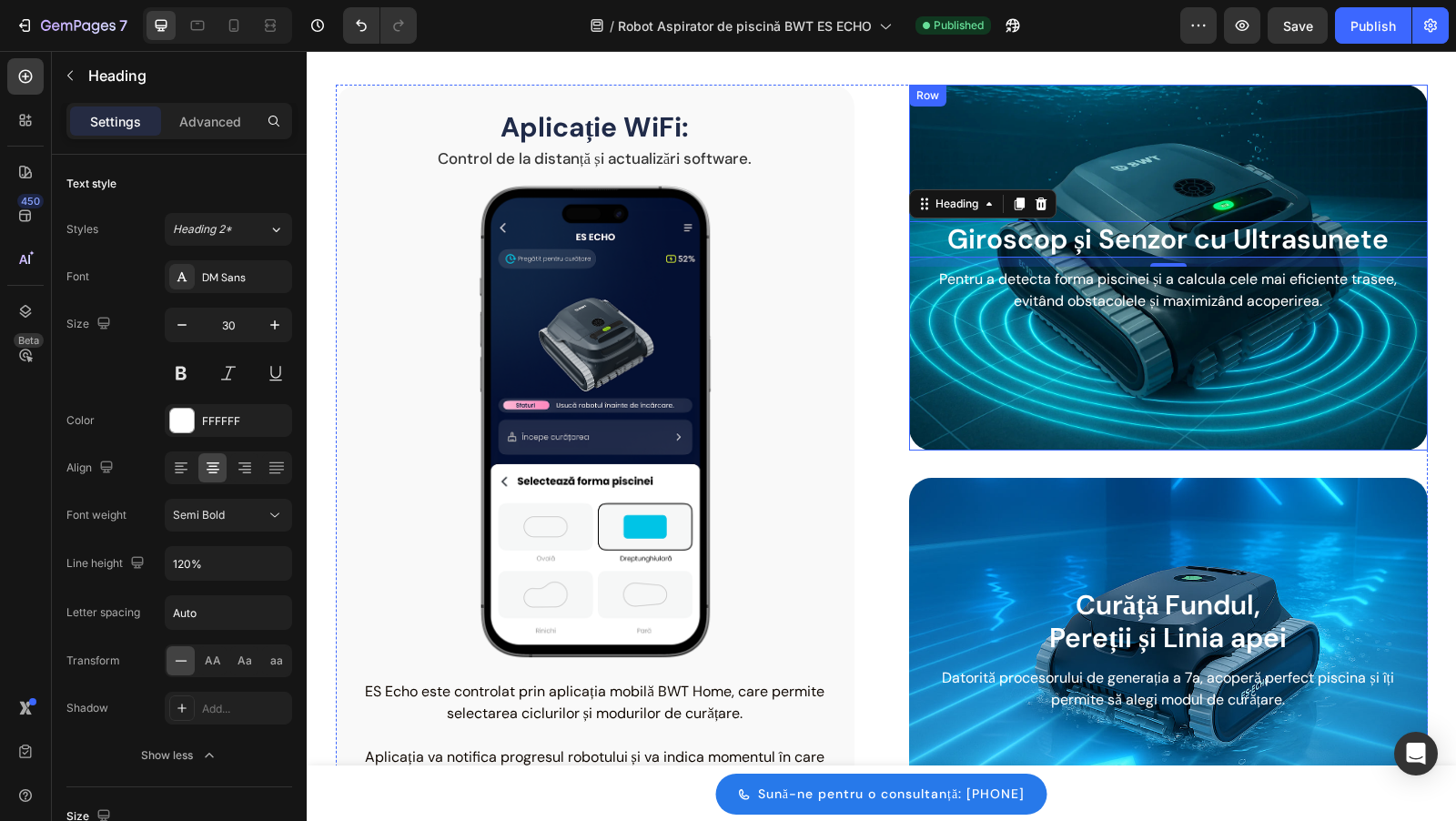click on "Giroscop și Senzor cu Ultrasunete Heading   10 Pentru a detecta forma piscinei și a calcula cele mai eficiente trasee, evitând obstacolele și maximizând acoperirea. Text block Row" at bounding box center [1168, 268] 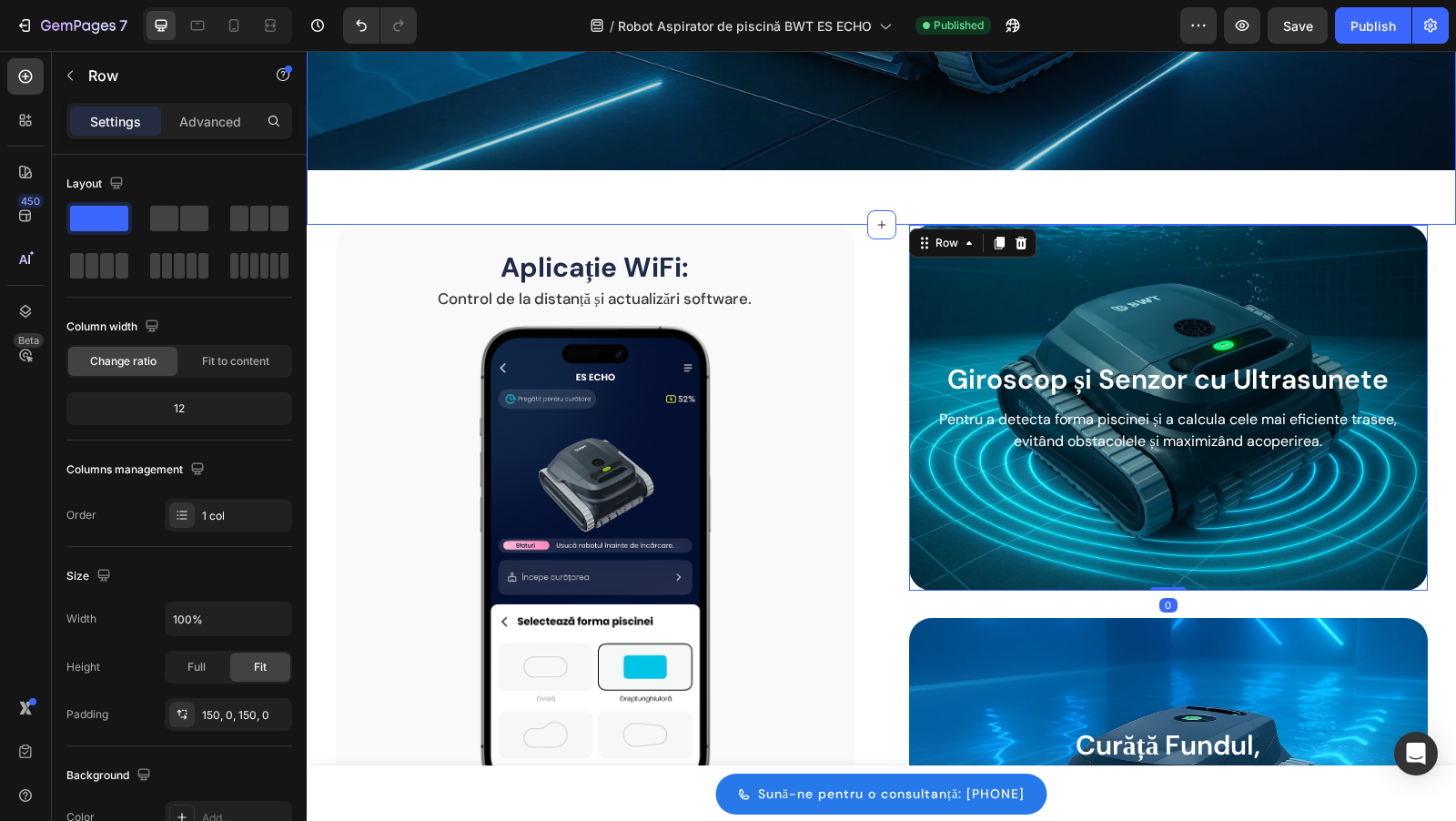 scroll, scrollTop: 1227, scrollLeft: 0, axis: vertical 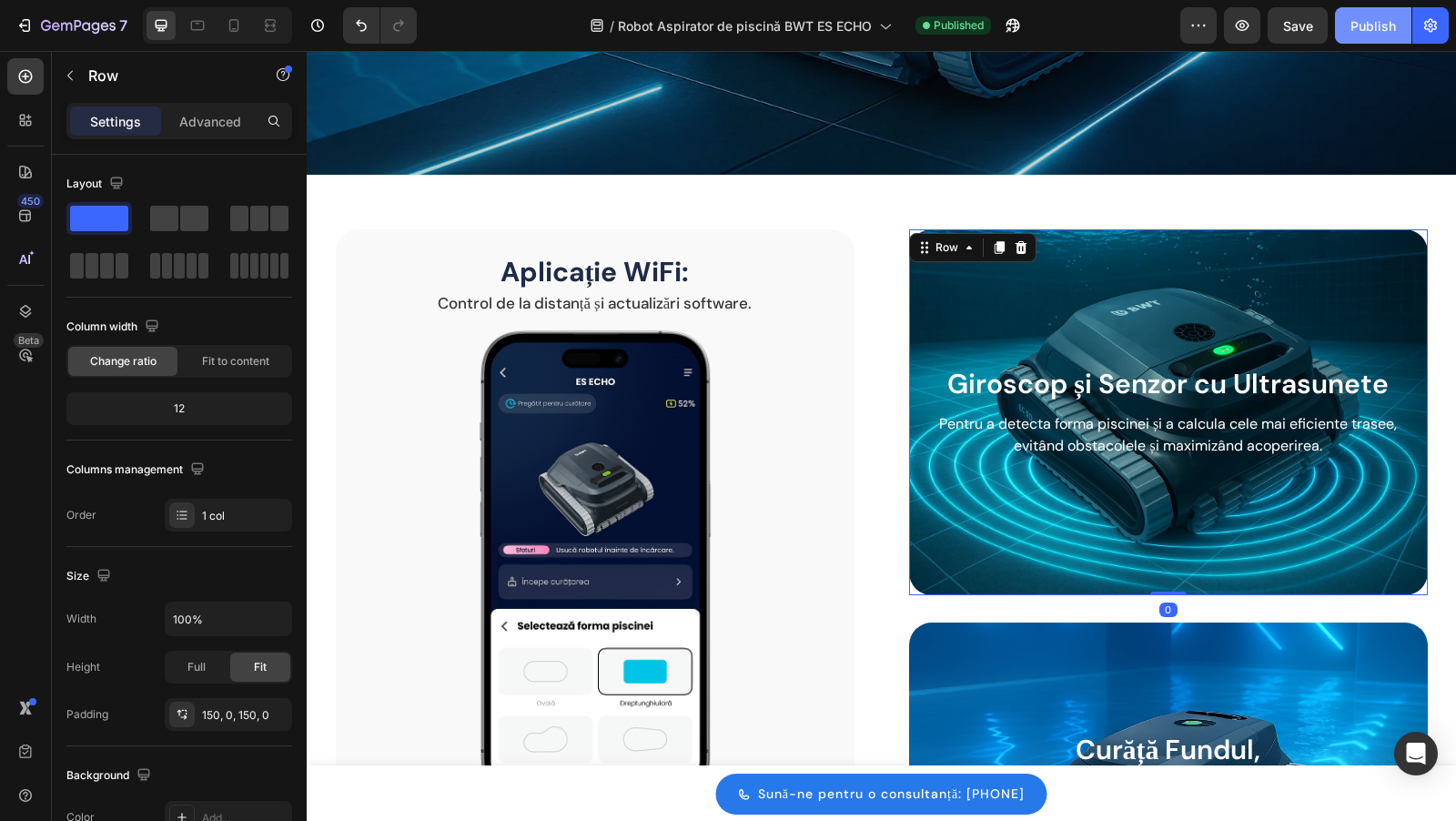 click on "Publish" at bounding box center [1373, 25] 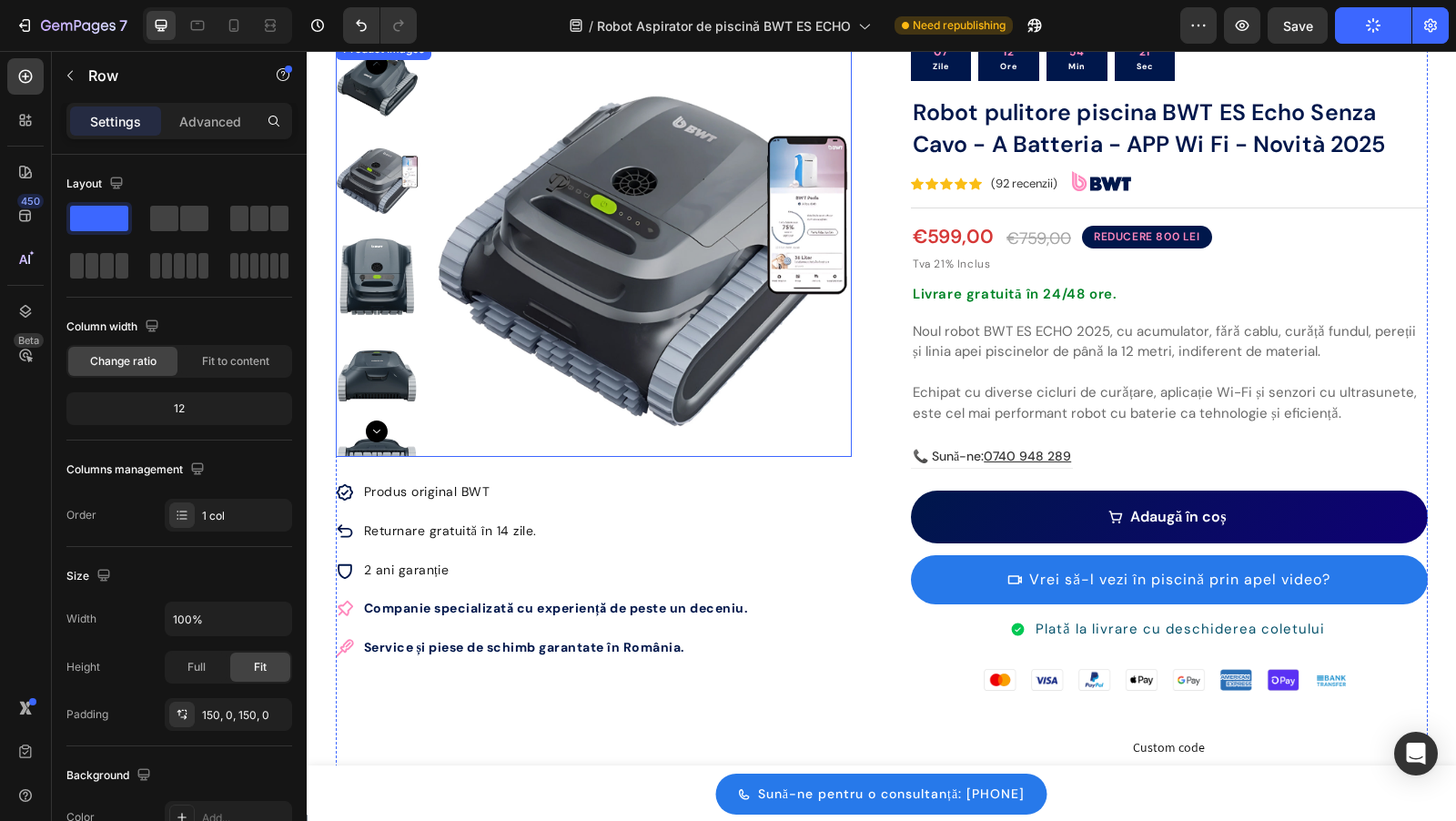 scroll, scrollTop: 0, scrollLeft: 0, axis: both 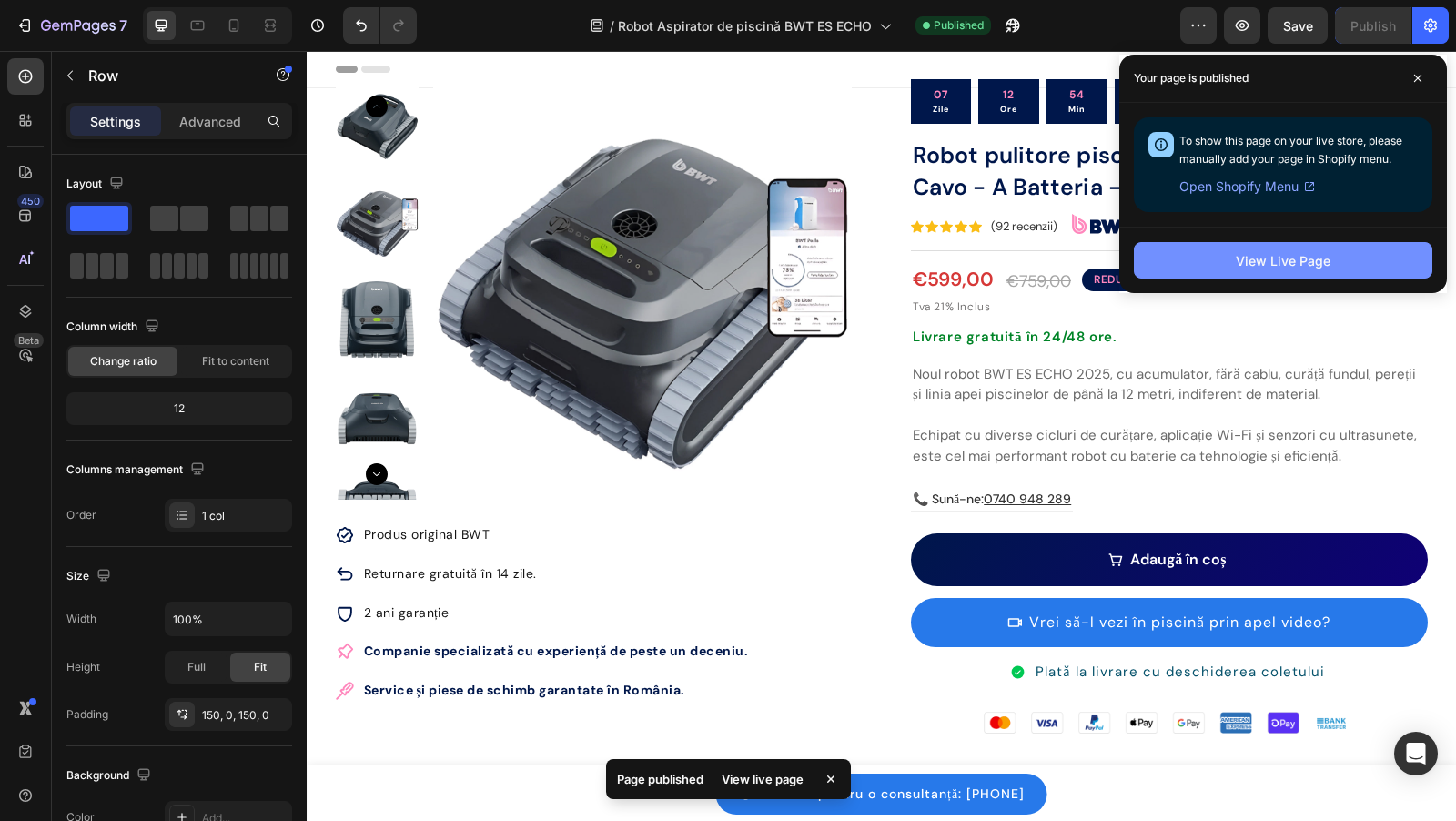 click on "View Live Page" at bounding box center [1283, 260] 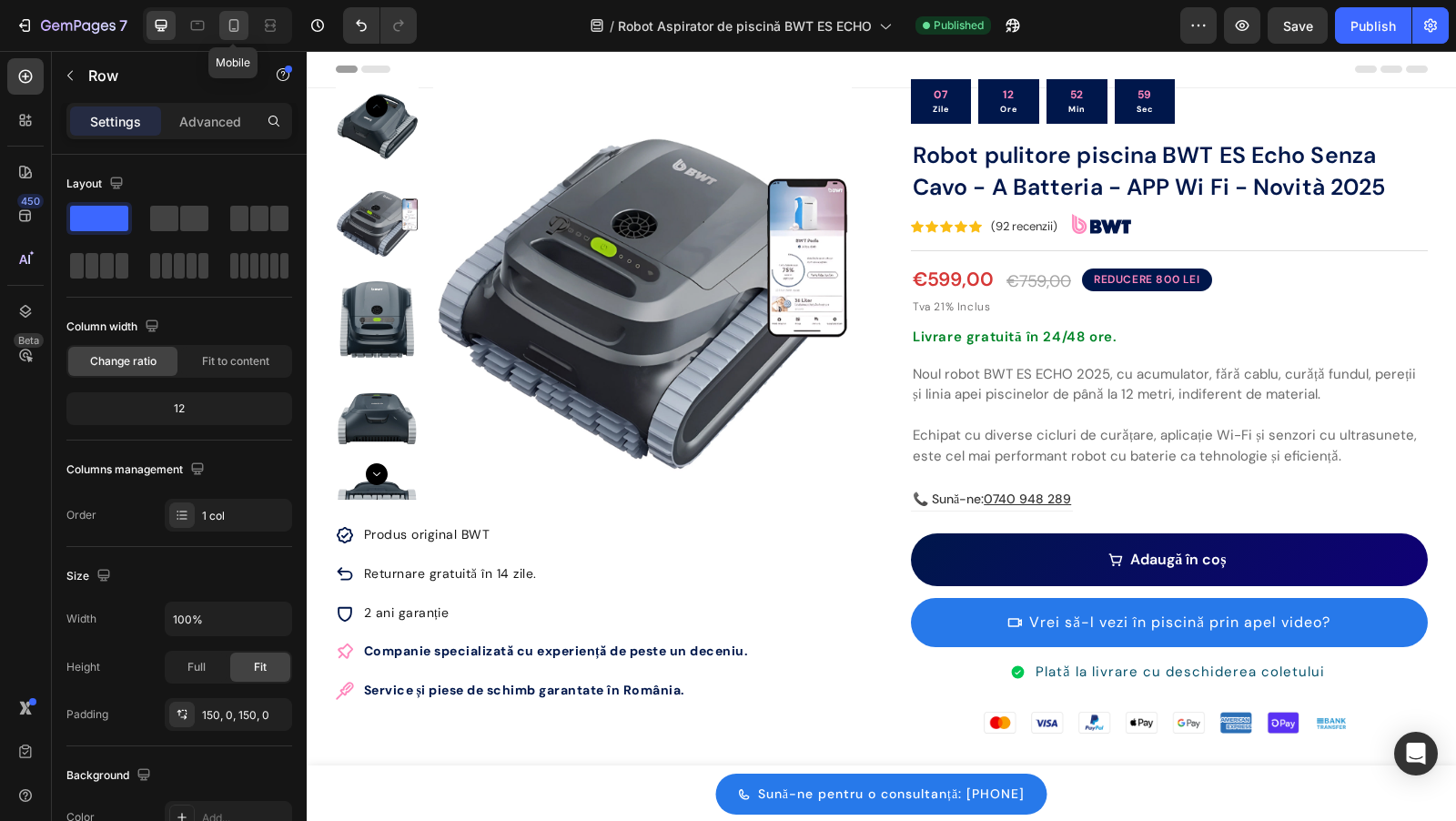 click 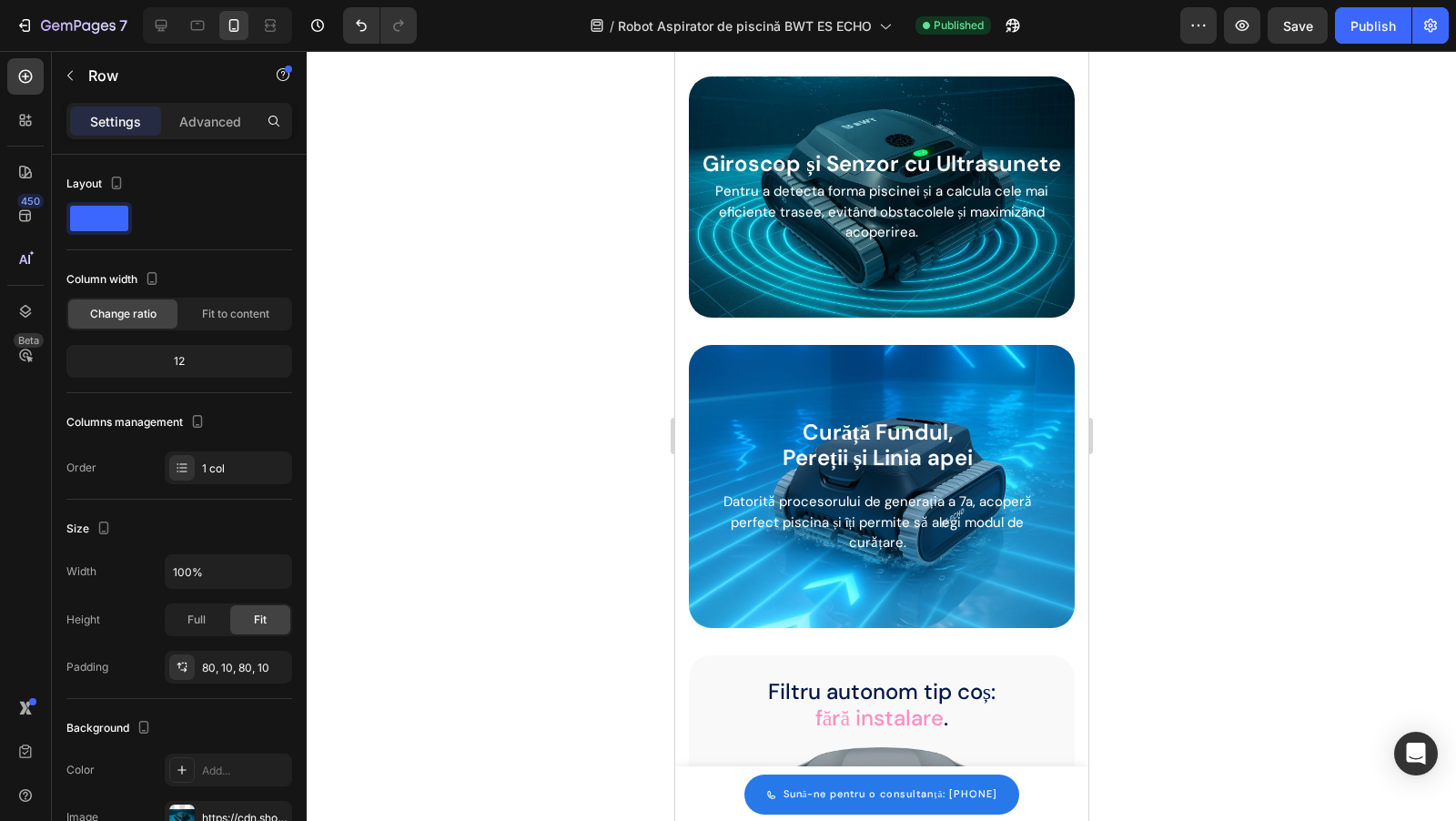 scroll, scrollTop: 2670, scrollLeft: 0, axis: vertical 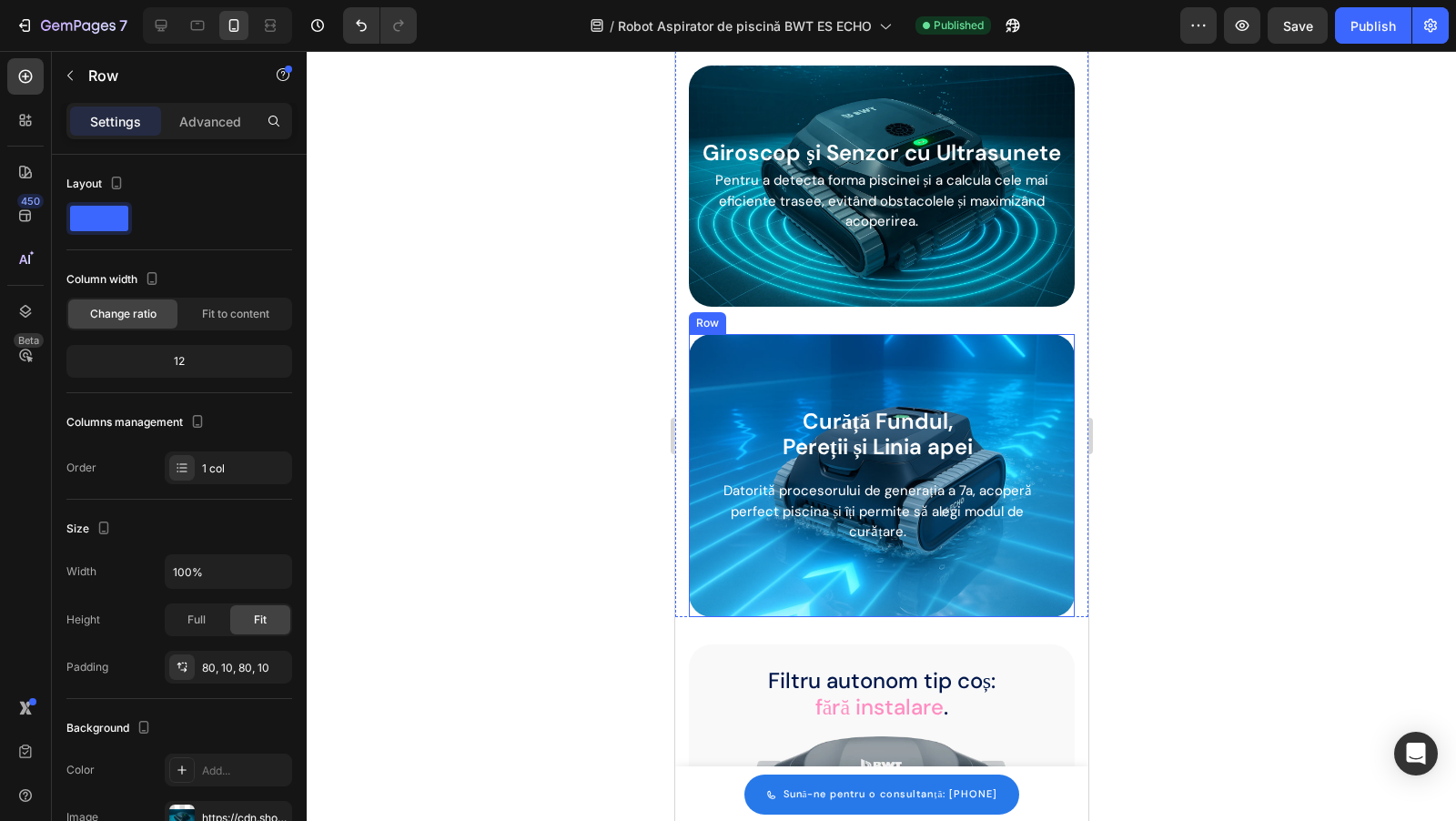 click on "Pereții și Linia apei" at bounding box center [876, 446] 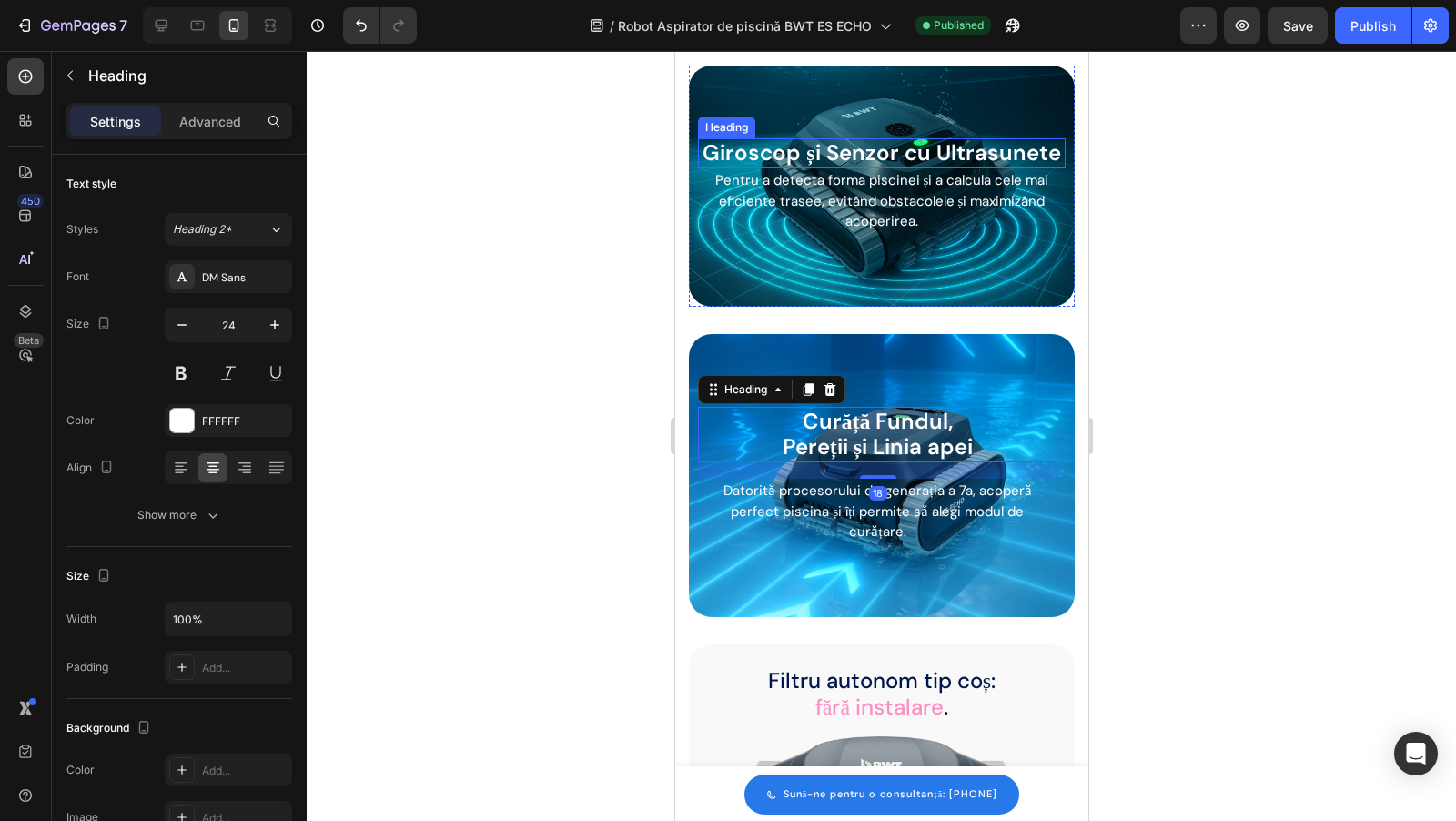 click on "Giroscop și Senzor cu Ultrasunete" at bounding box center [881, 153] 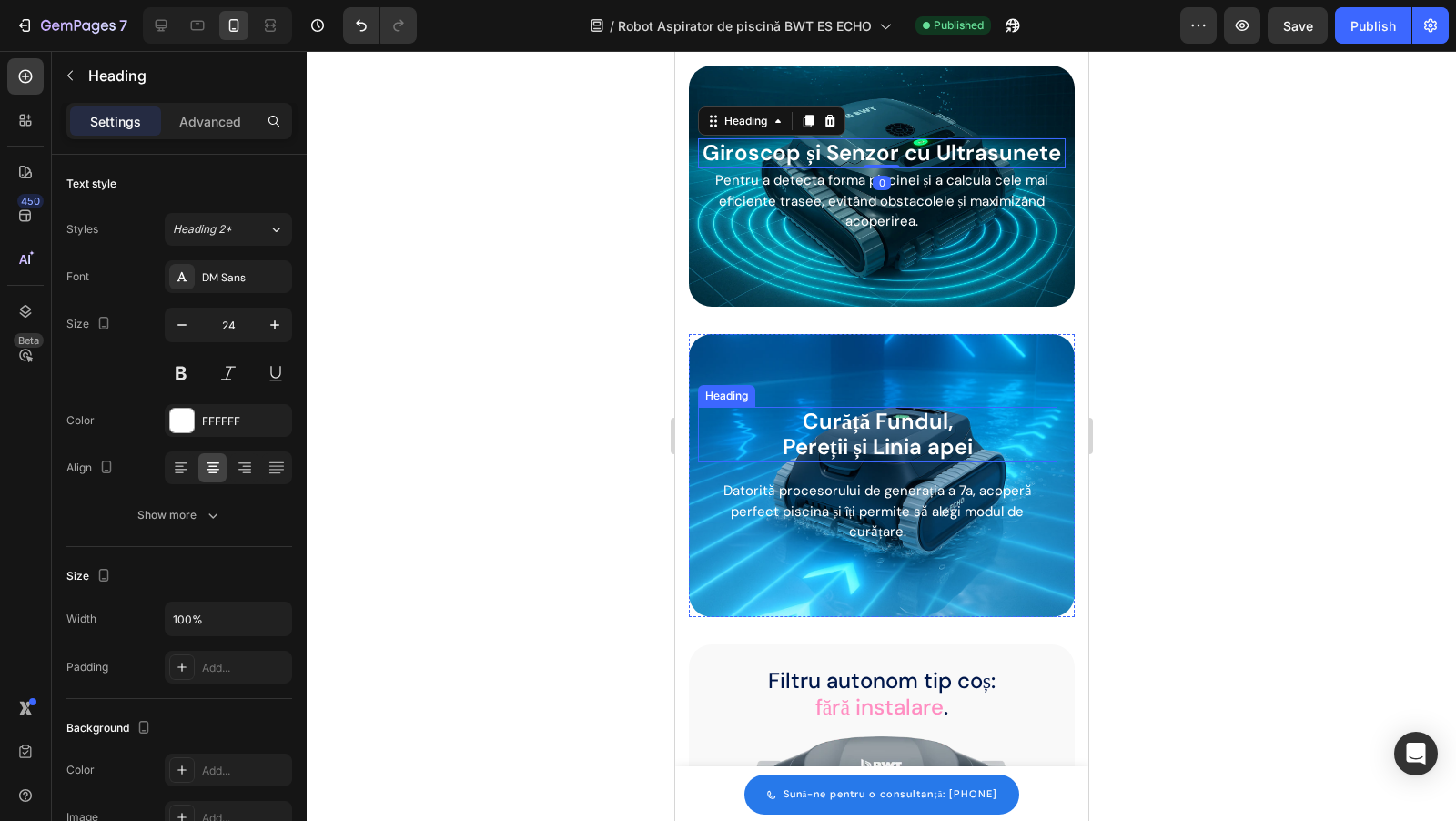 click on "Pereții și Linia apei" at bounding box center [876, 446] 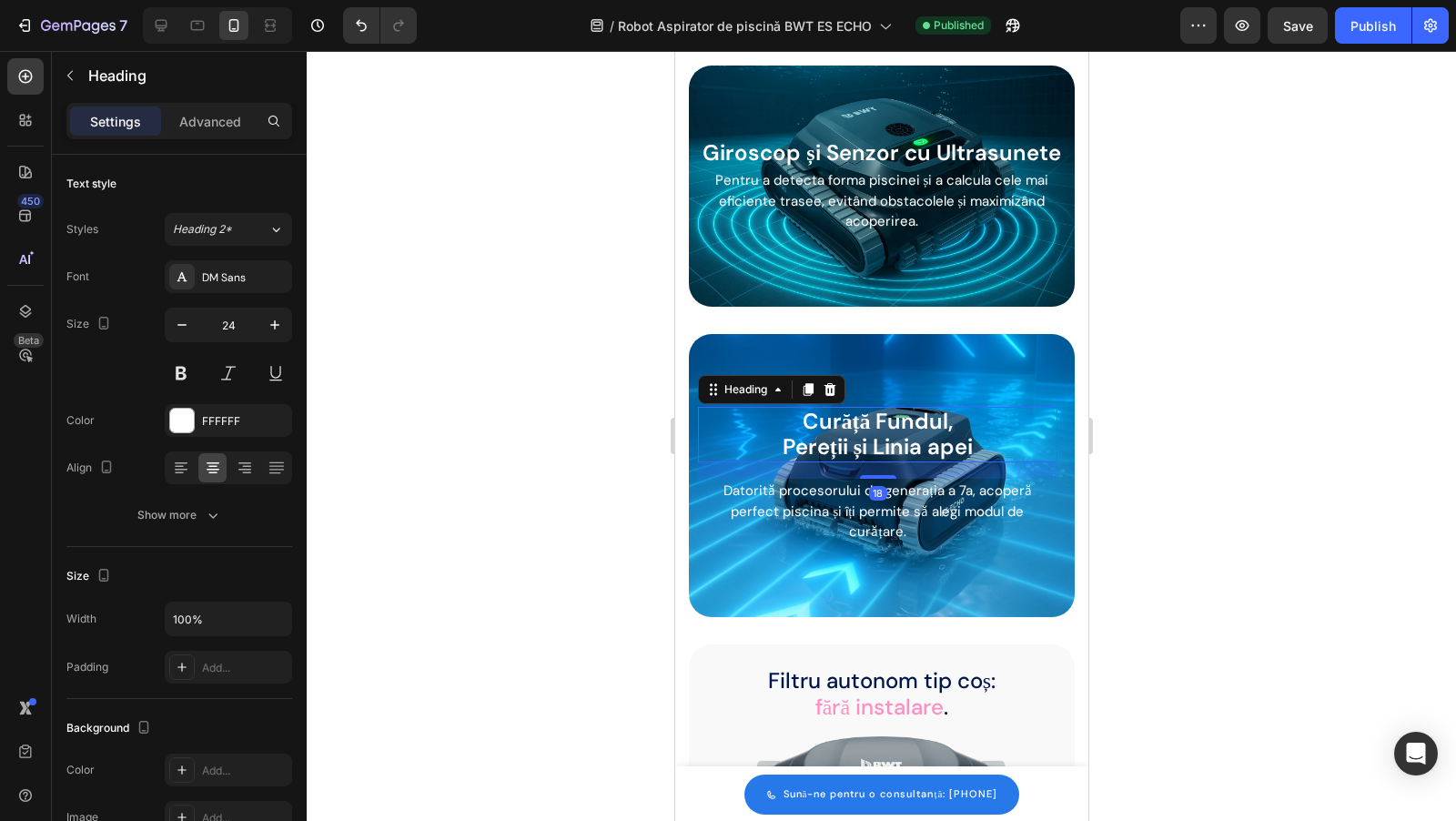 drag, startPoint x: 885, startPoint y: 477, endPoint x: 885, endPoint y: 410, distance: 67 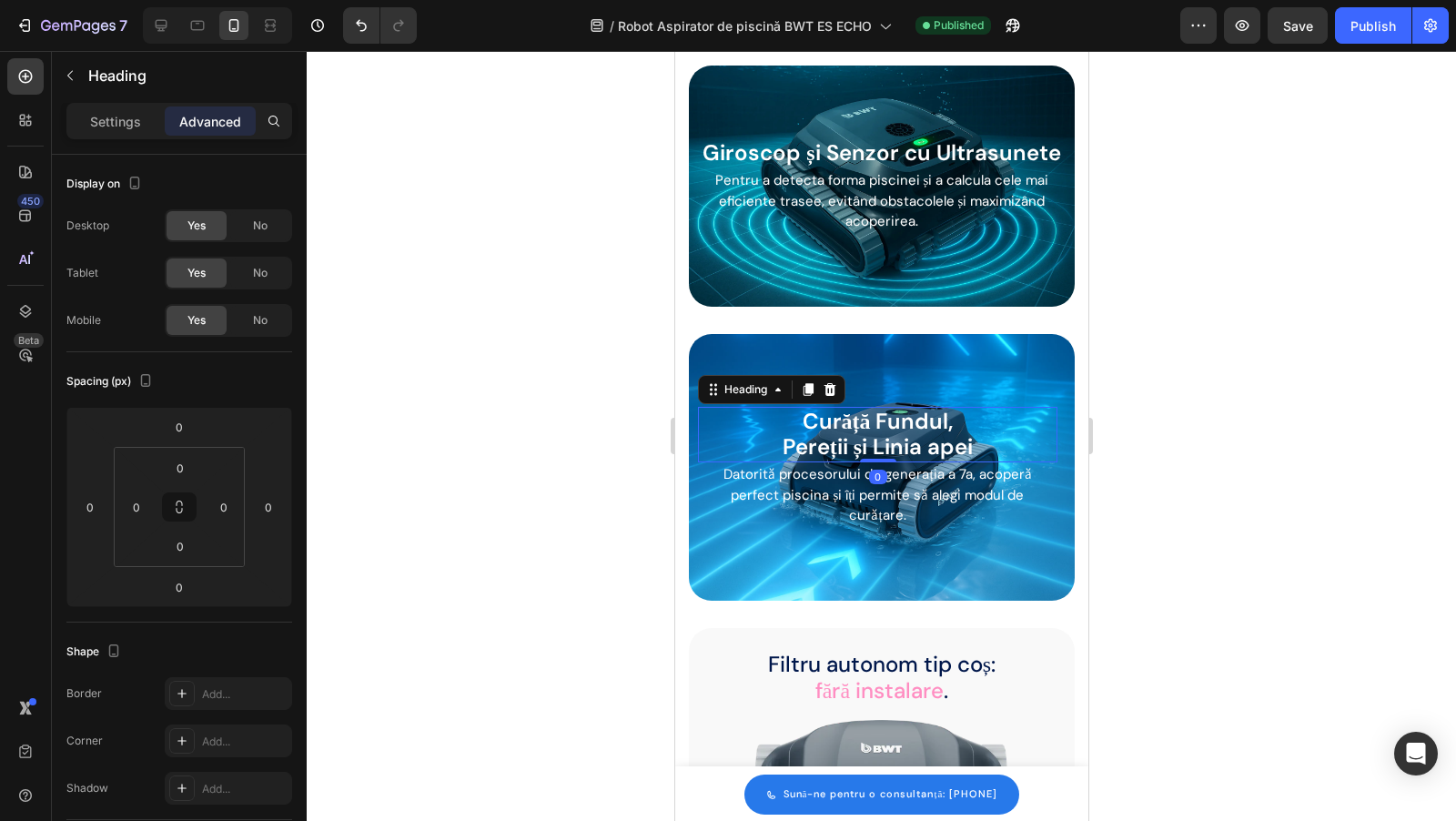 click 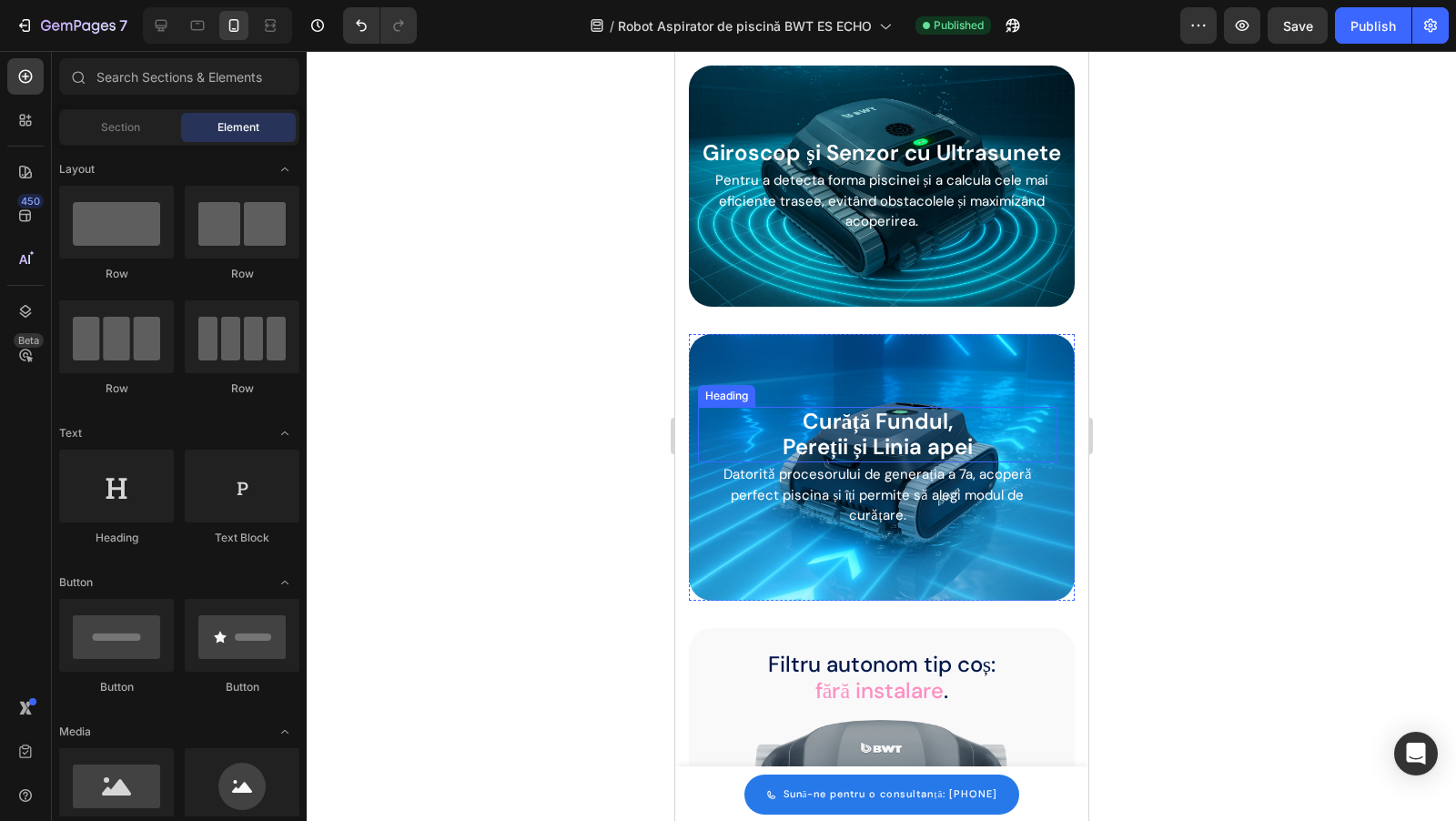 click on "Curăță Fundul," at bounding box center (877, 421) 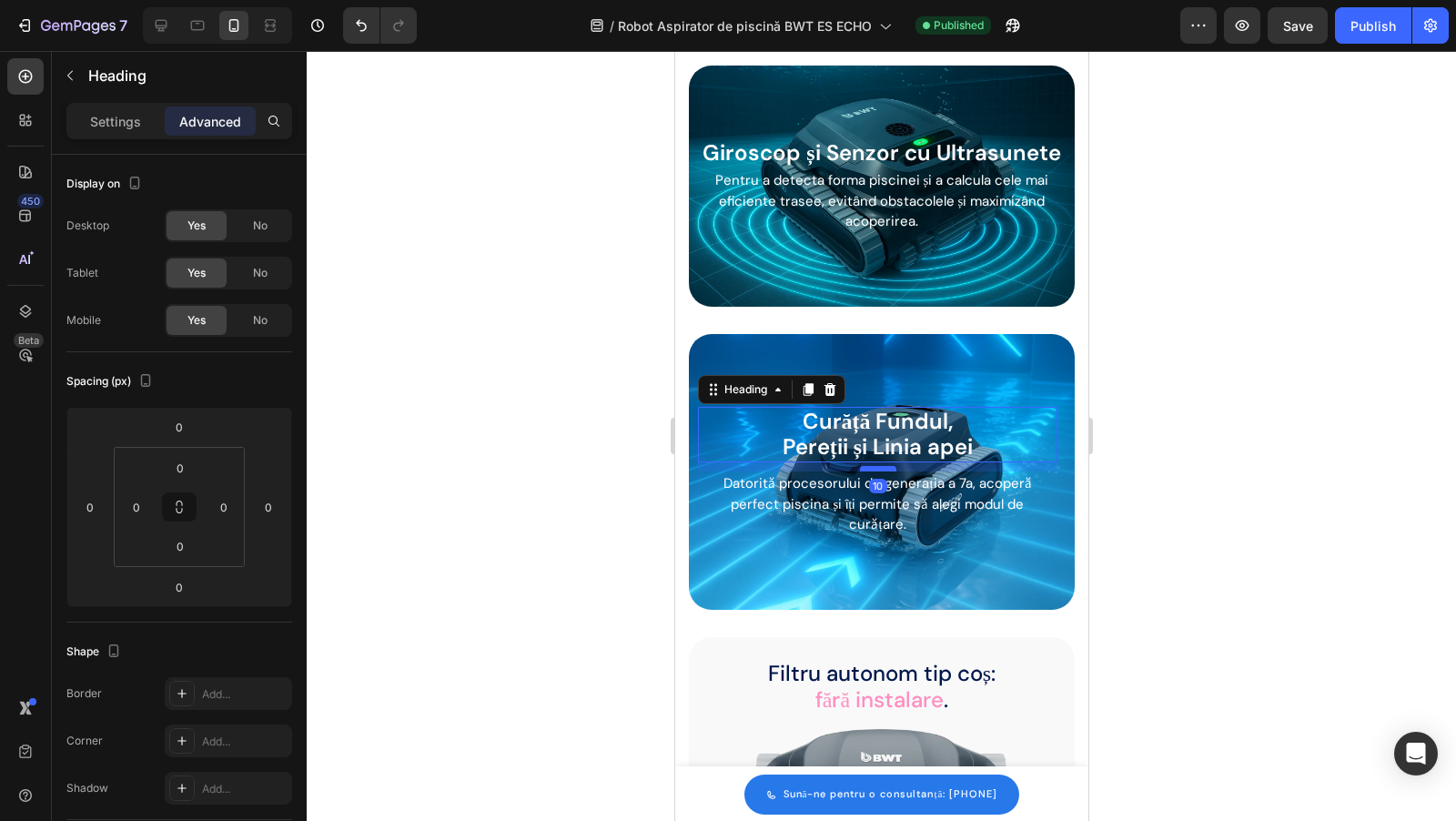 drag, startPoint x: 879, startPoint y: 460, endPoint x: 880, endPoint y: 469, distance: 9.055385 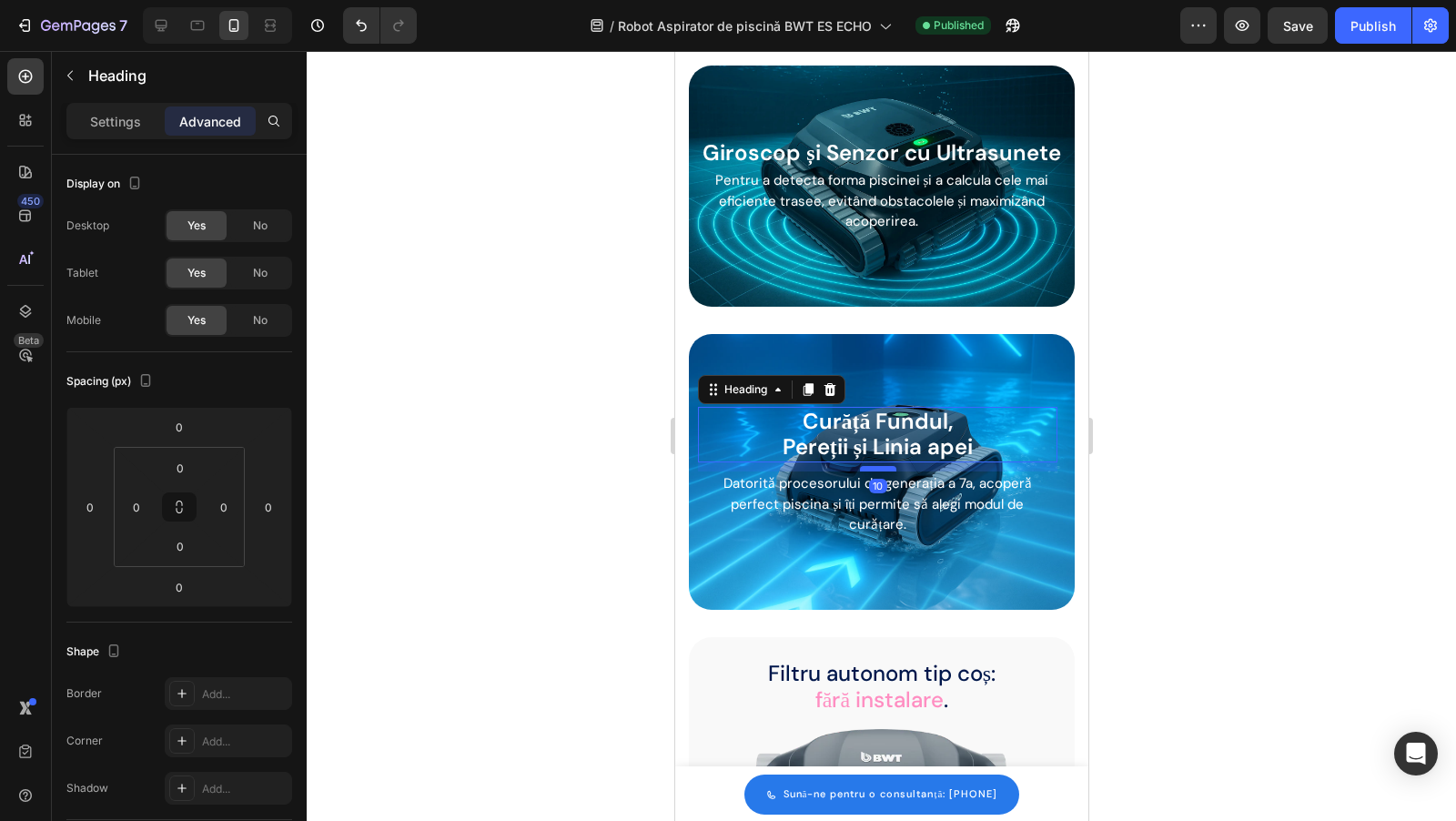 click at bounding box center [877, 469] 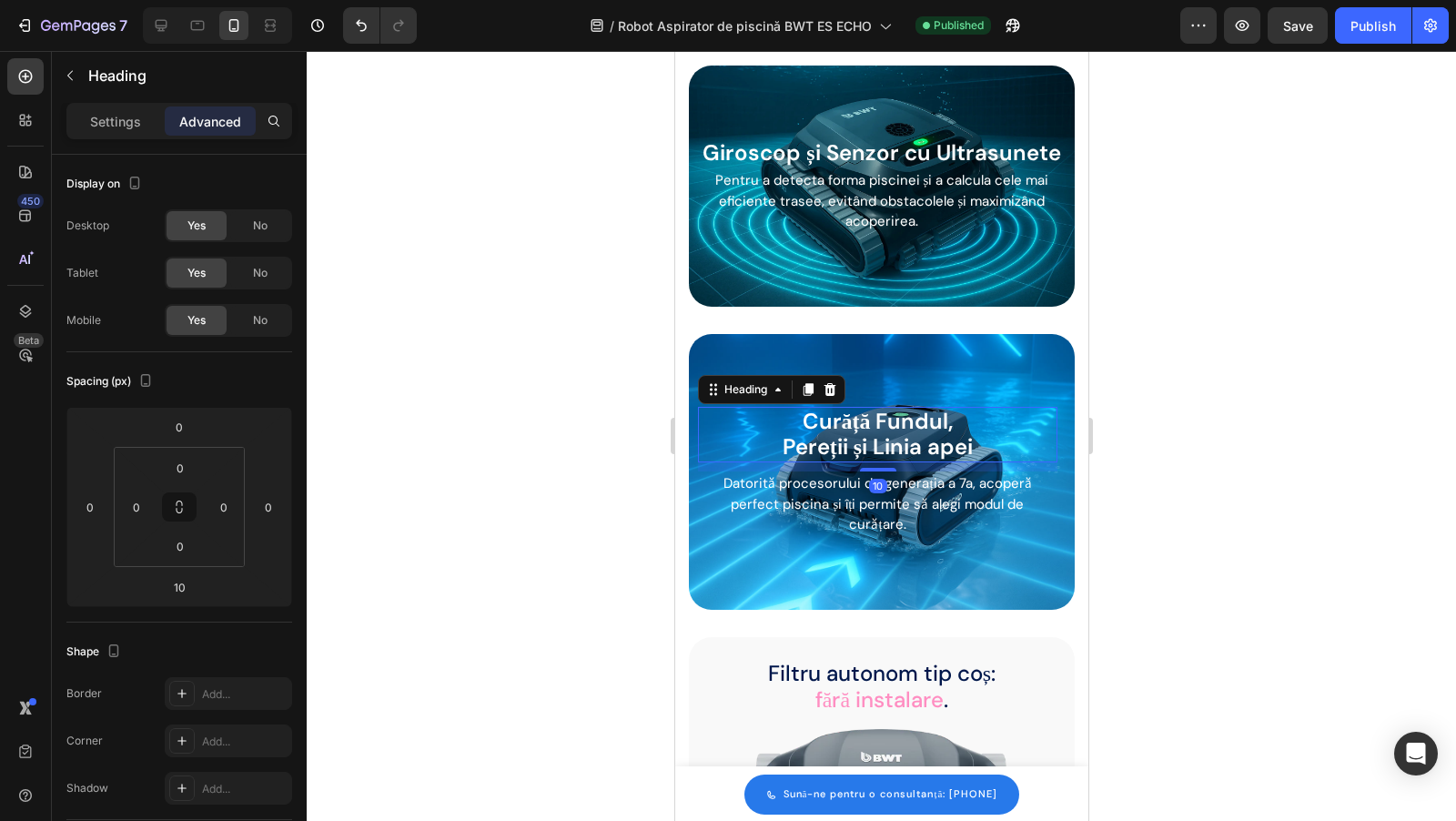 click 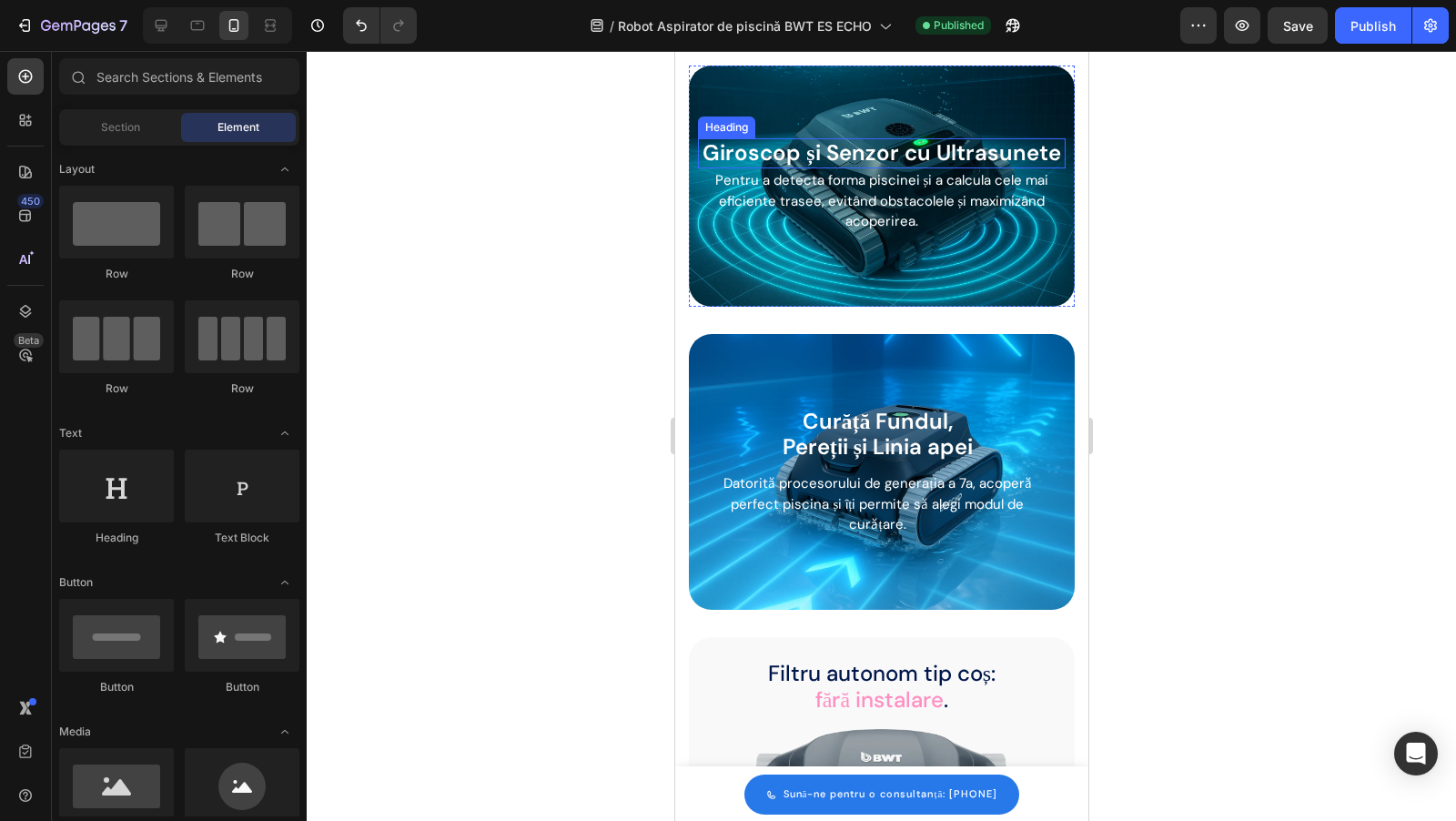 click on "Giroscop și Senzor cu Ultrasunete" at bounding box center (881, 153) 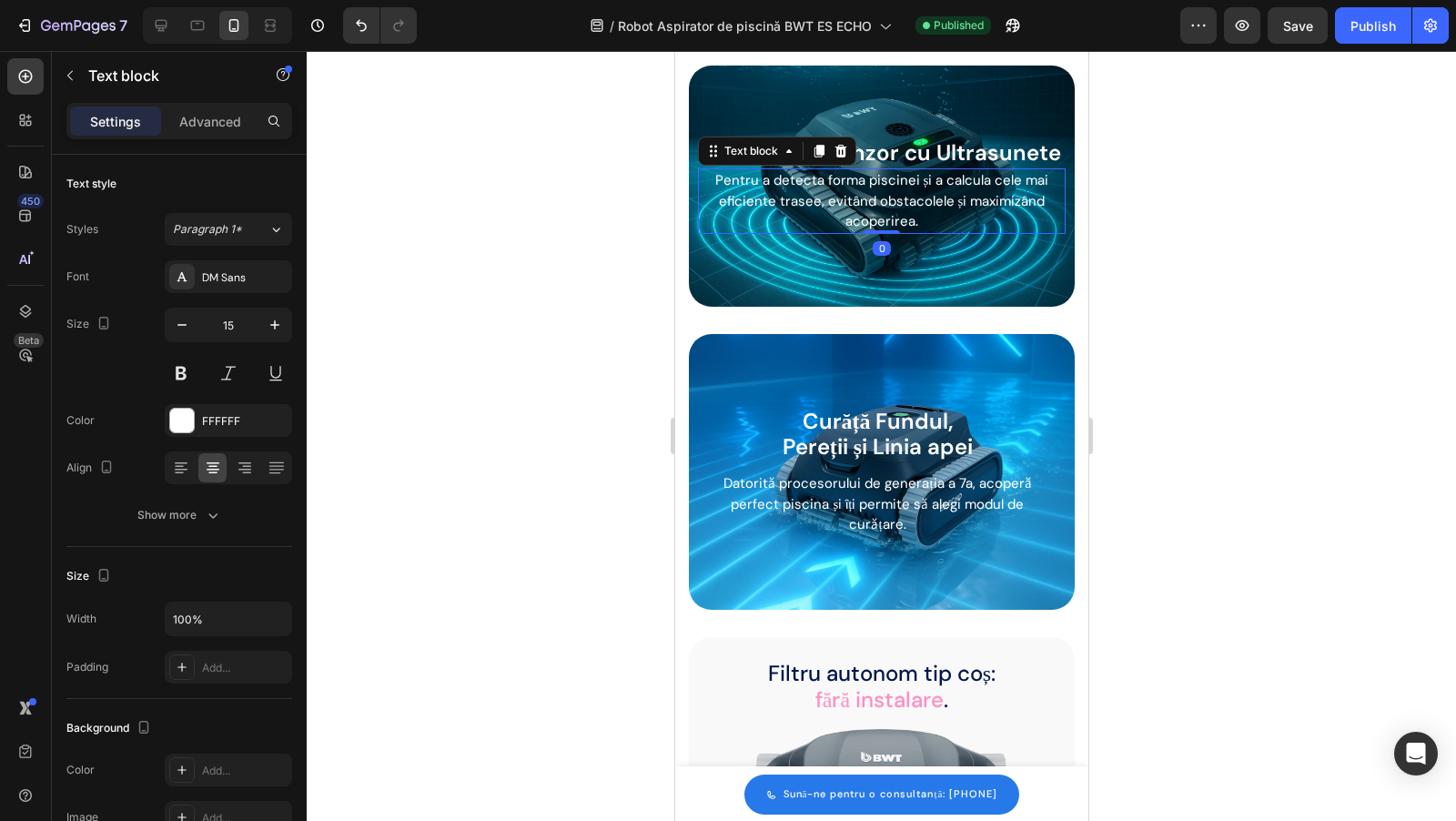 click on "Giroscop și Senzor cu Ultrasunete" at bounding box center (881, 153) 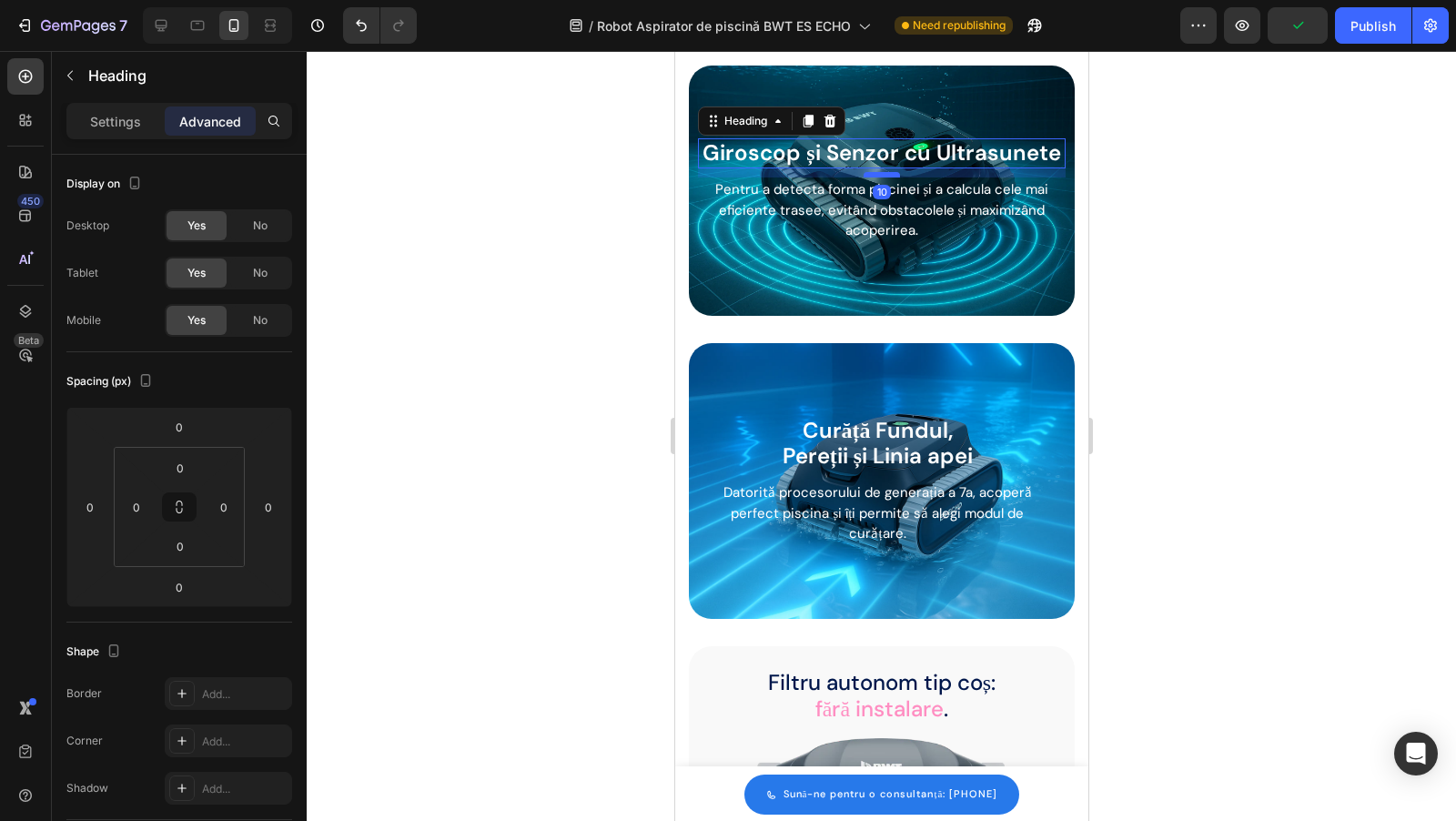 click at bounding box center [881, 175] 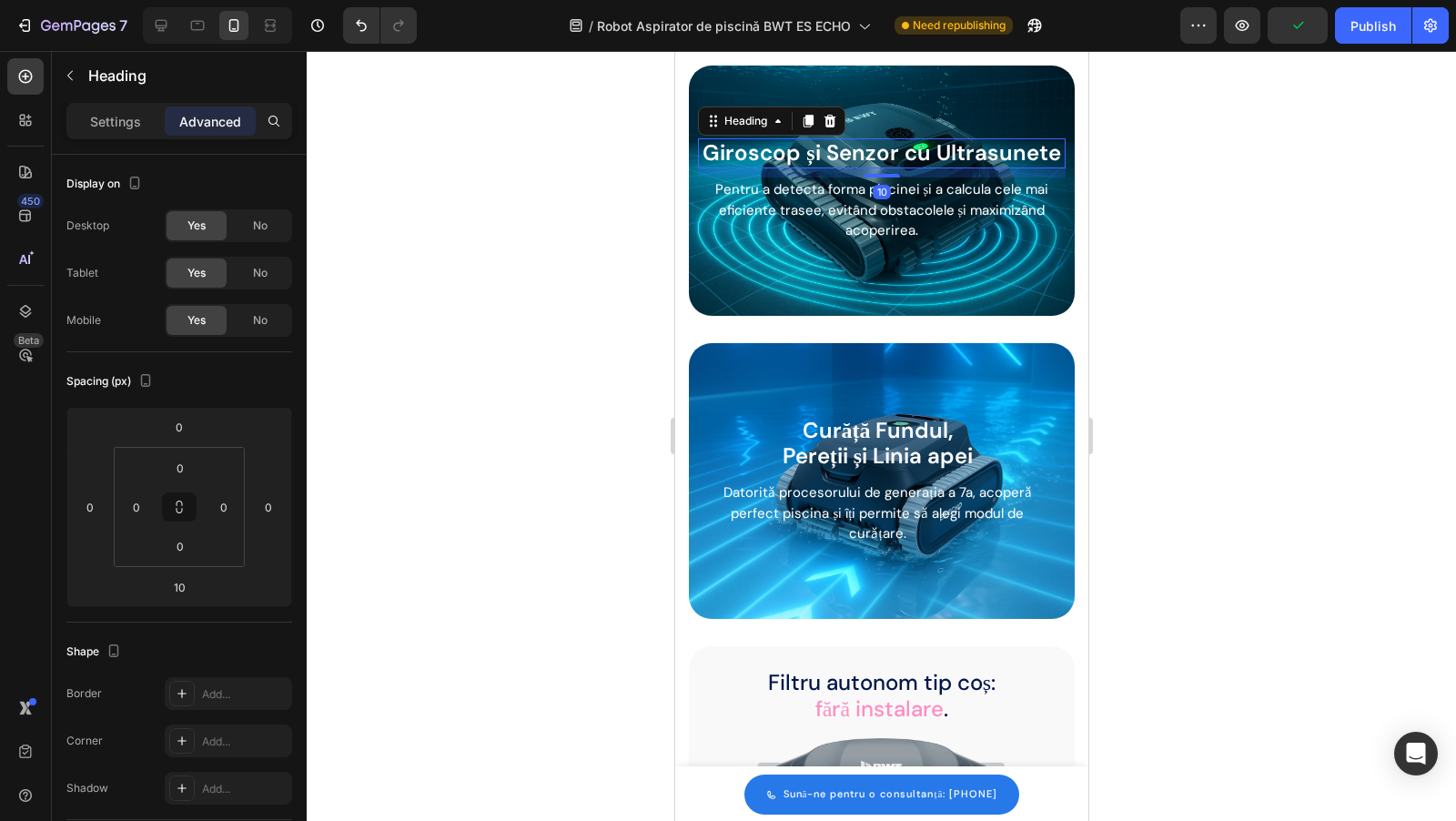 click 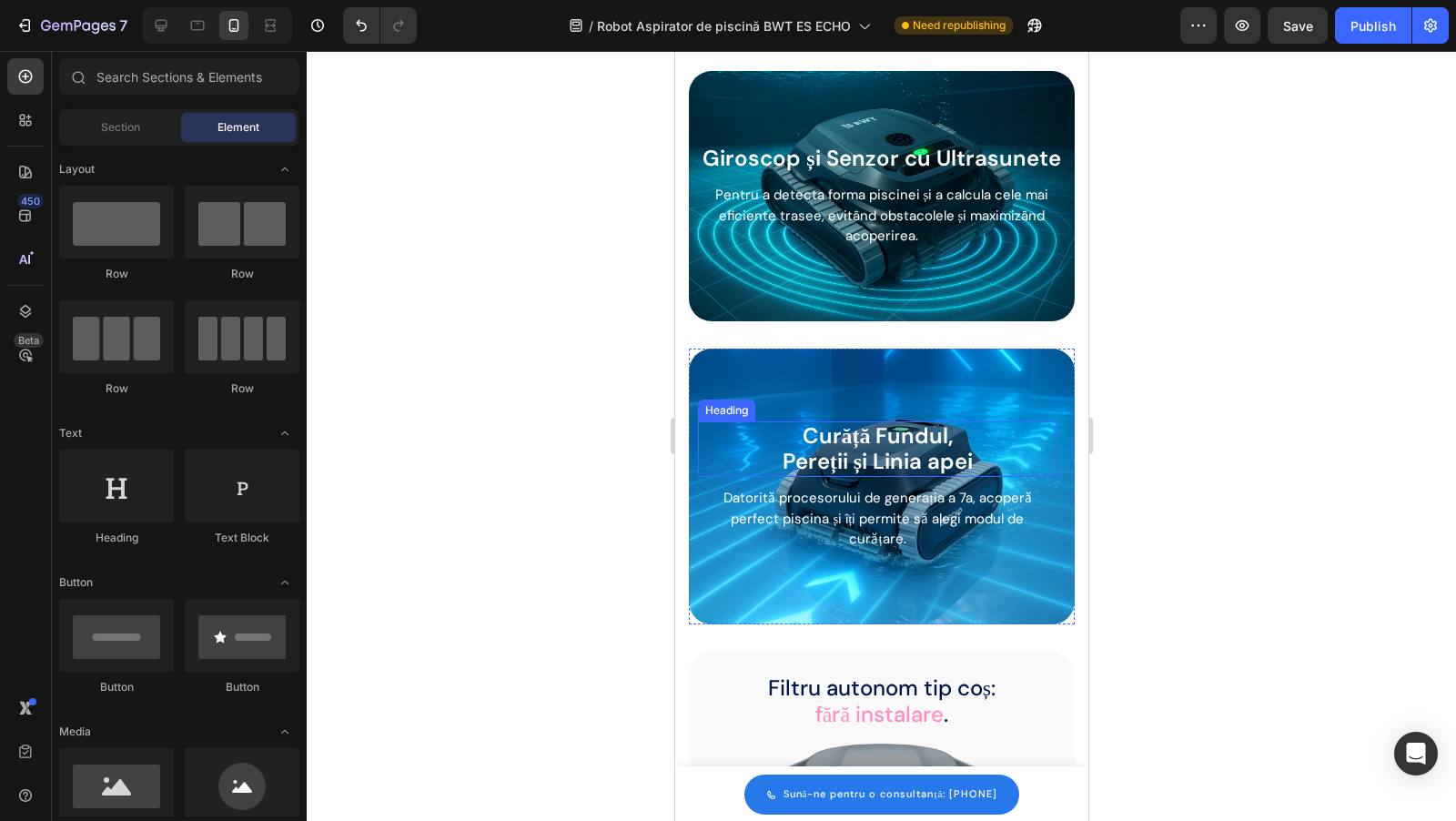 scroll, scrollTop: 2668, scrollLeft: 0, axis: vertical 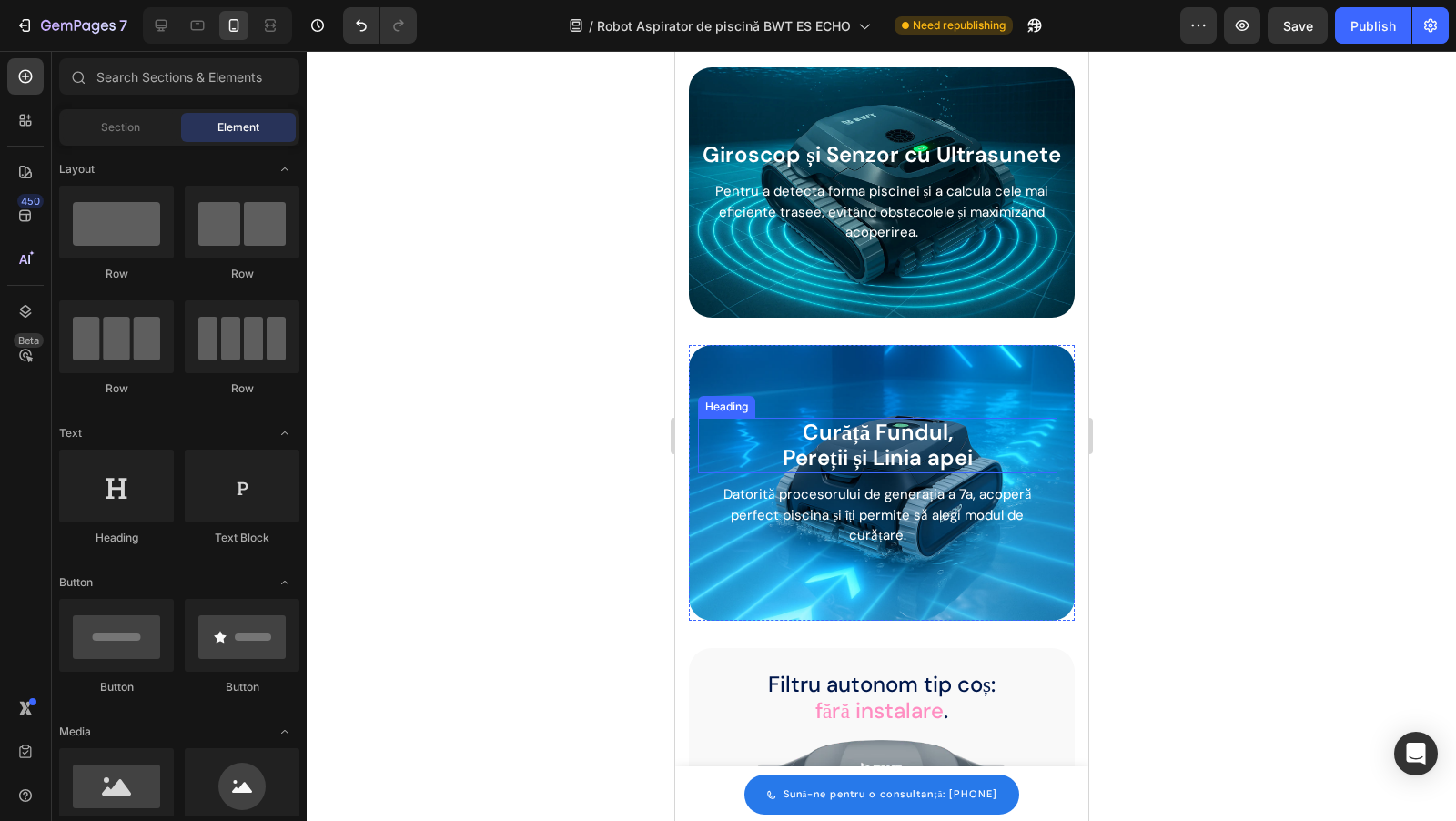 click on "Pereții și Linia apei" at bounding box center [876, 457] 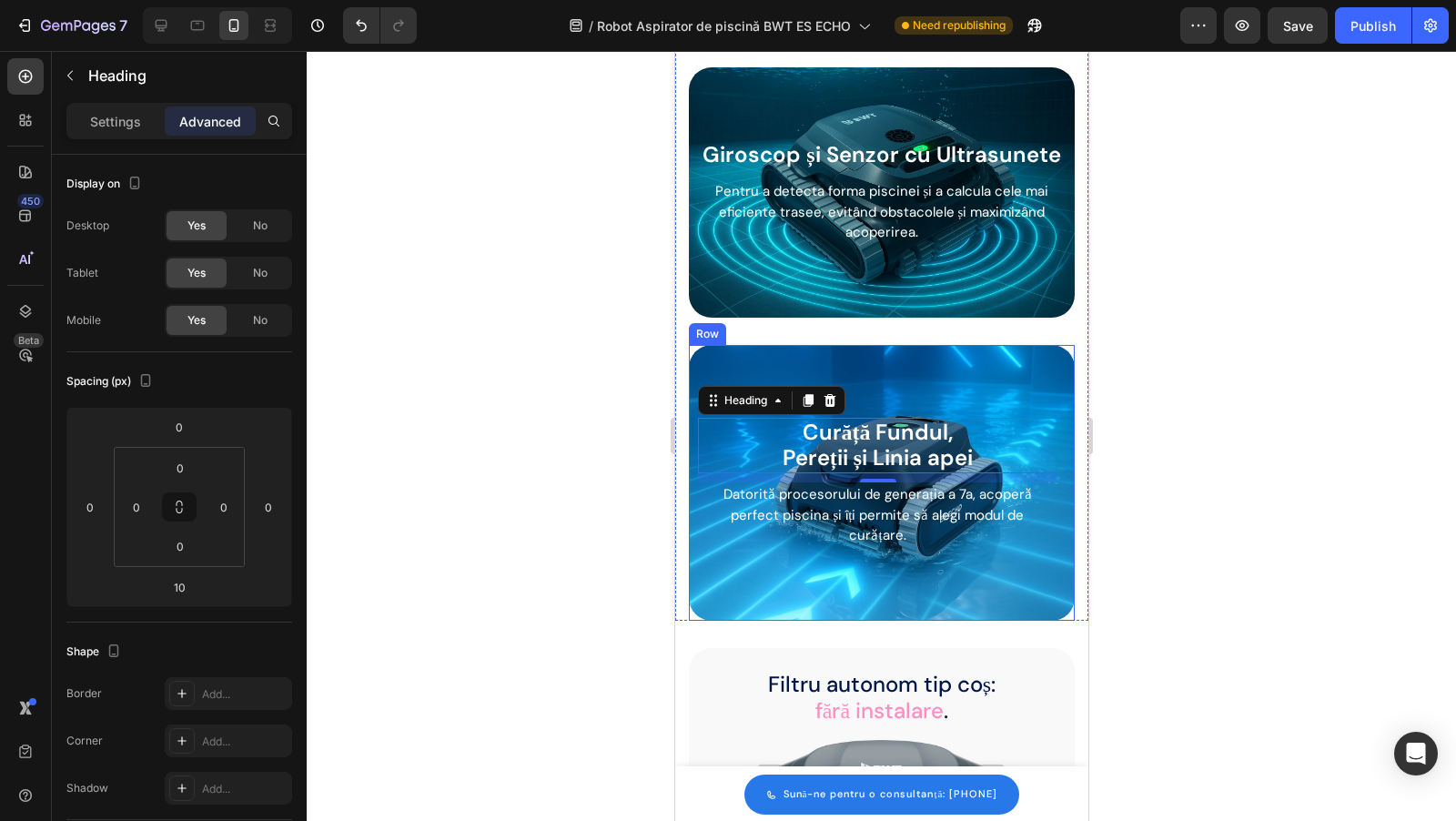 click on "Curăță Fundul,  Pereții și Linia apei Heading   10 Datorită procesorului de generația a 7a, acoperă perfect piscina și îți permite să alegi modul de curățare. Text block Row" at bounding box center (881, 482) 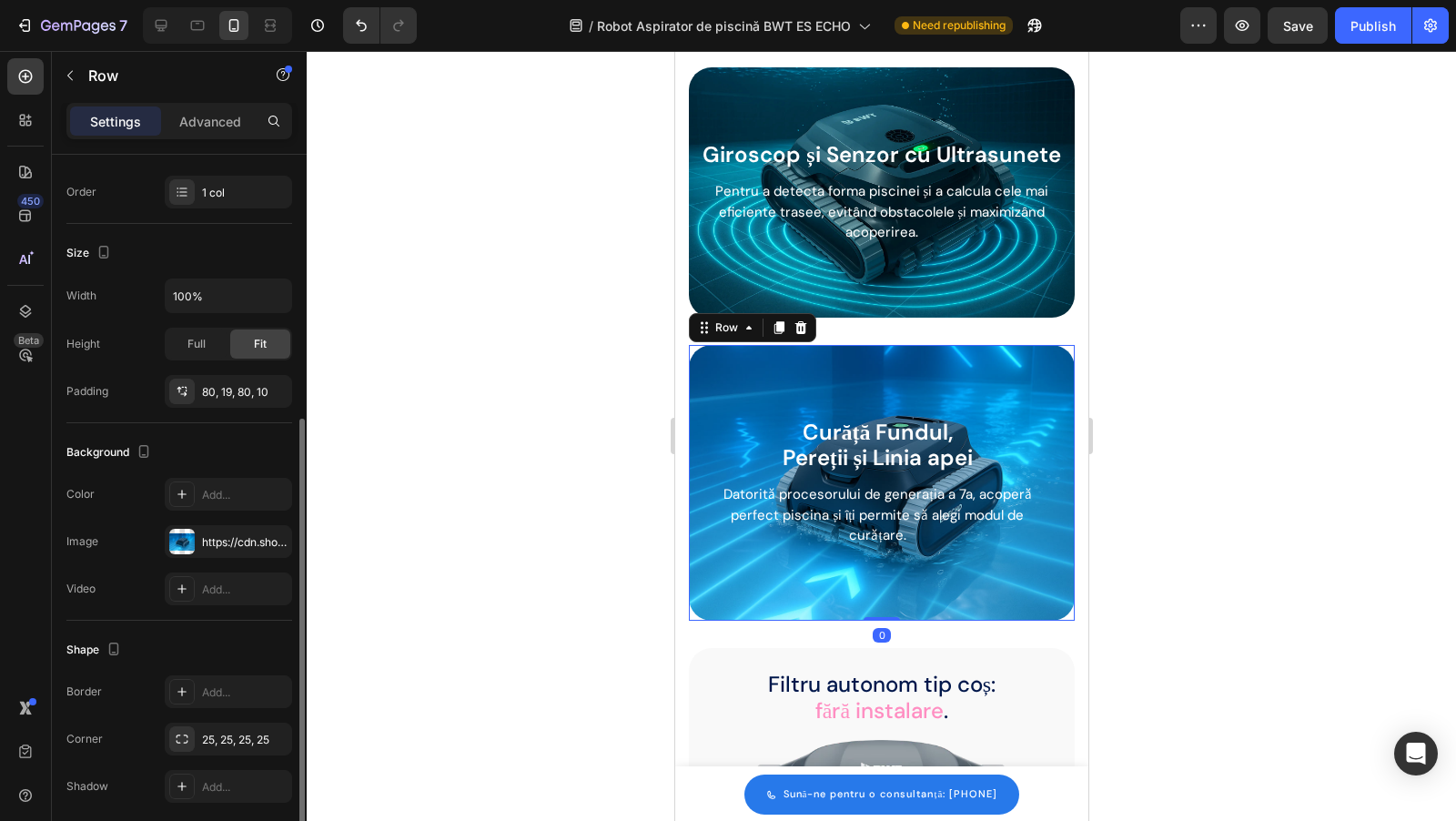 scroll, scrollTop: 341, scrollLeft: 0, axis: vertical 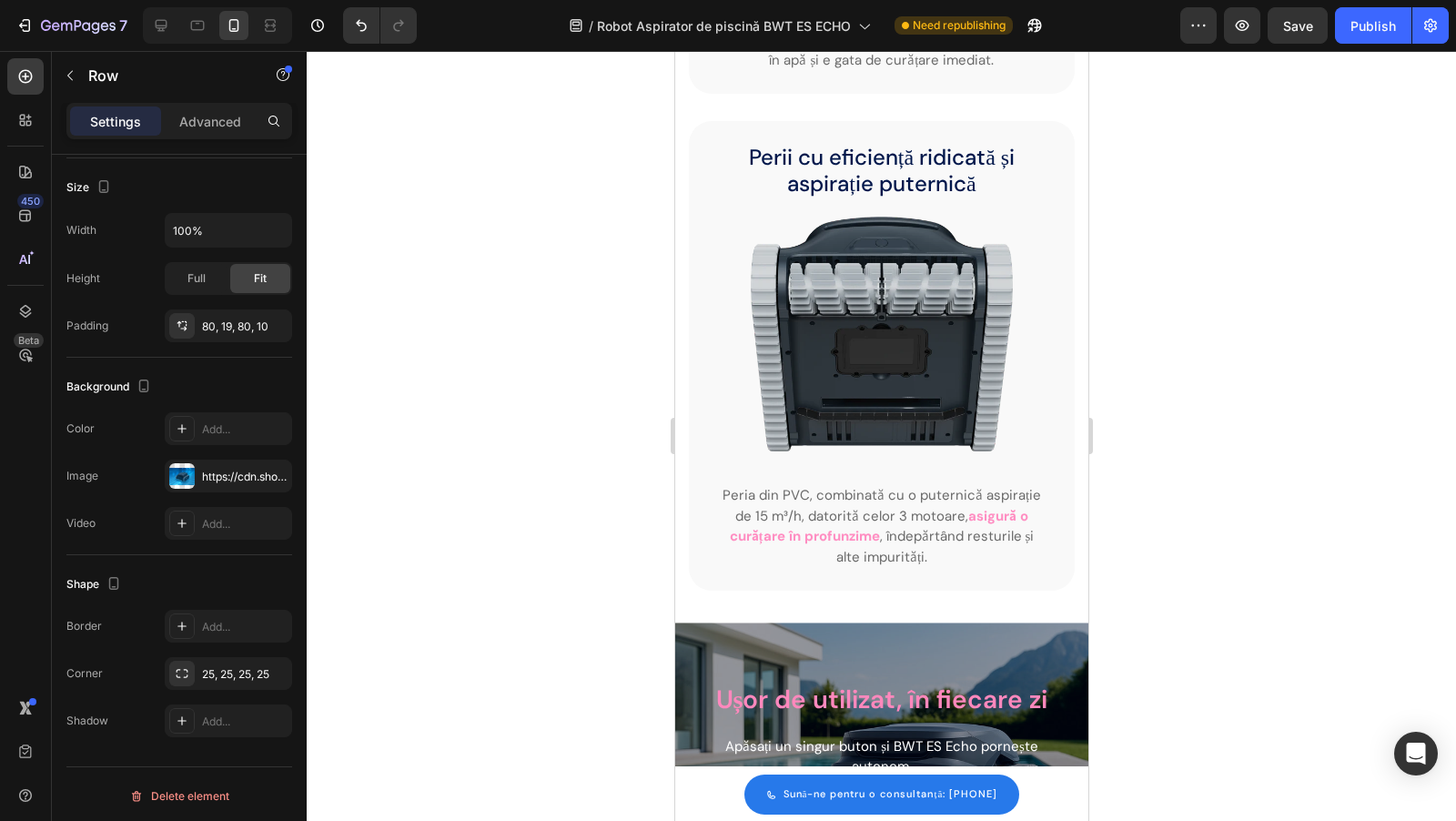 click 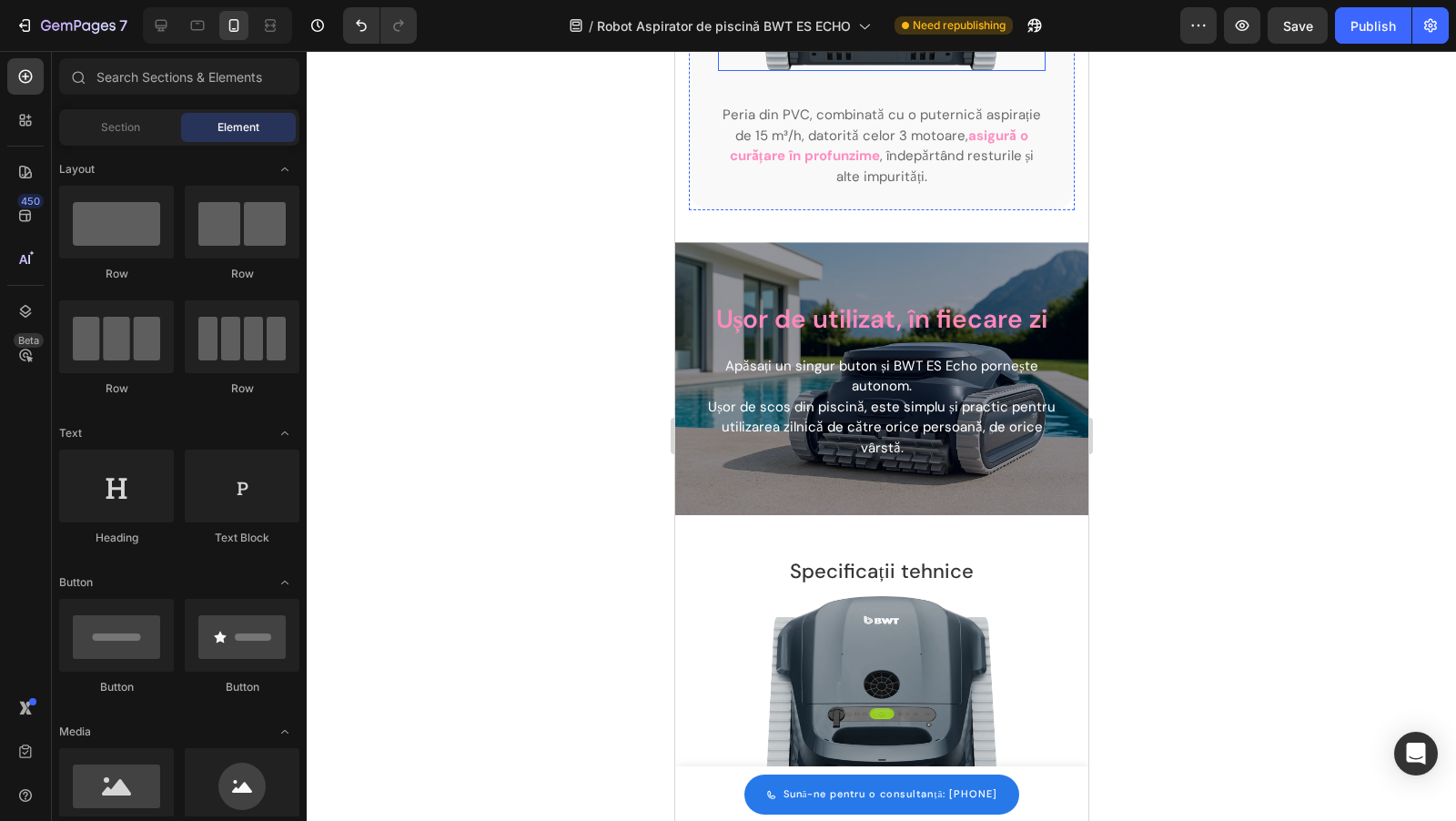 scroll, scrollTop: 4120, scrollLeft: 0, axis: vertical 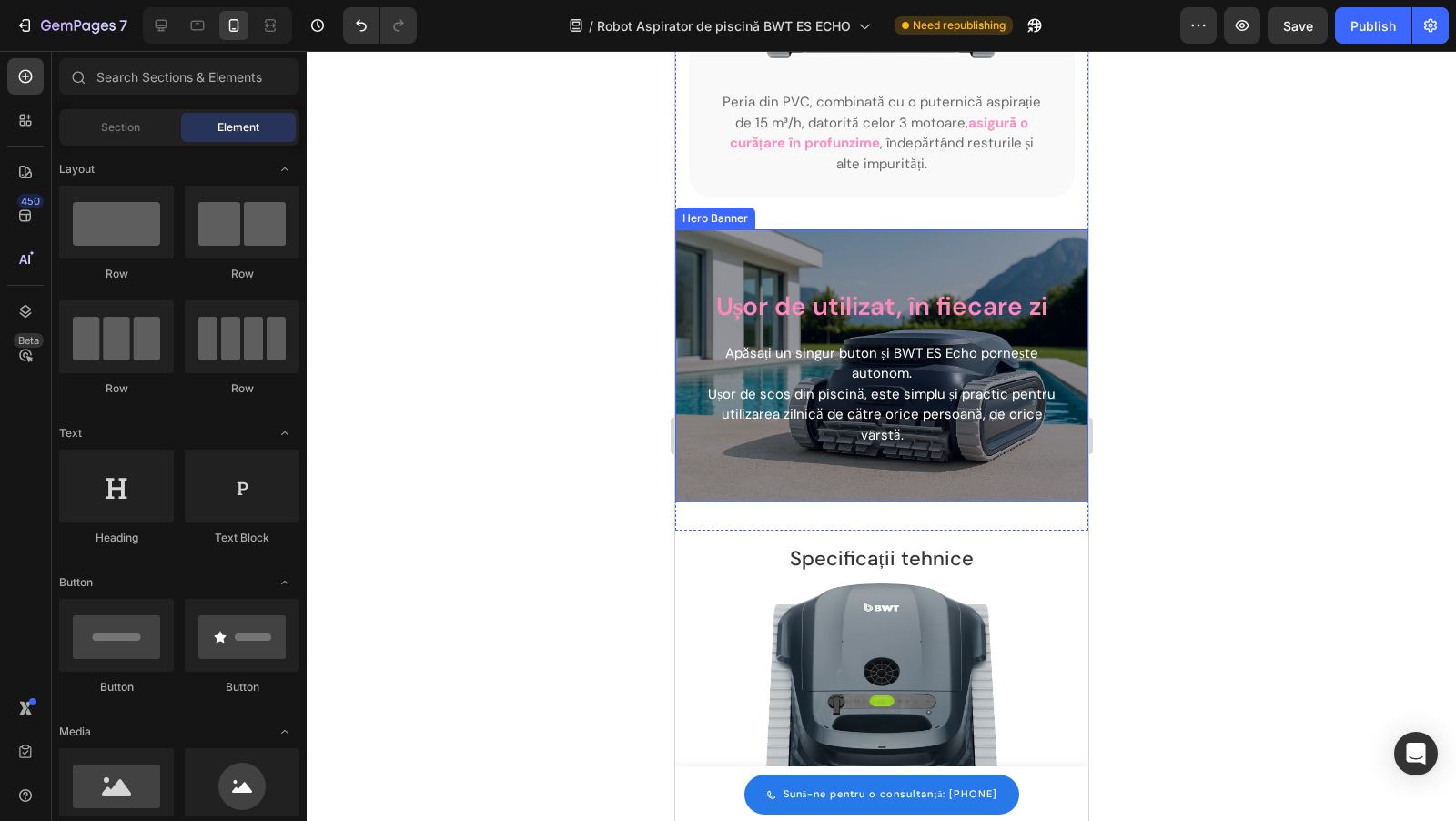 click at bounding box center [881, 366] 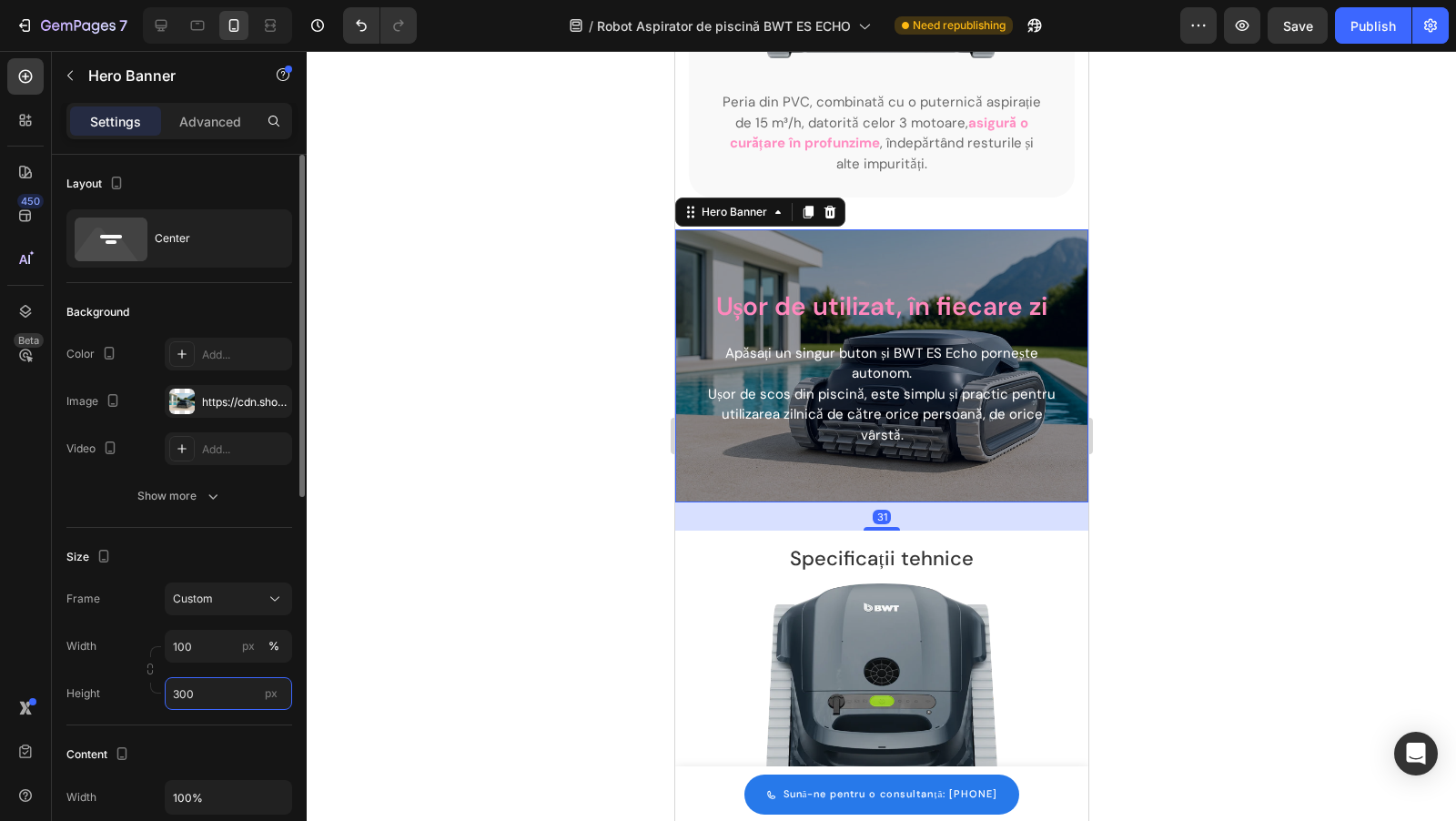 click on "300" at bounding box center (228, 694) 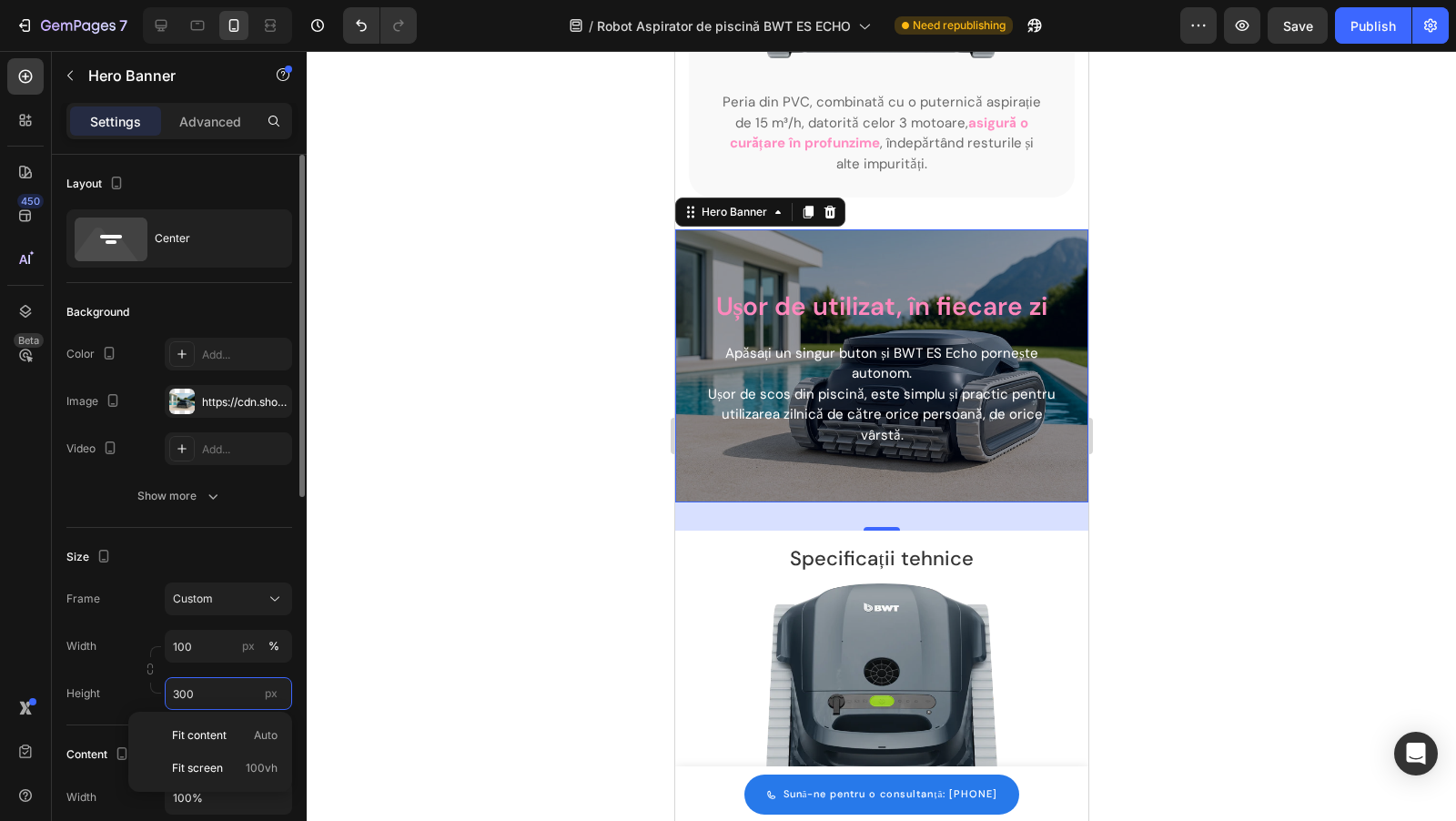 click on "300" at bounding box center (228, 694) 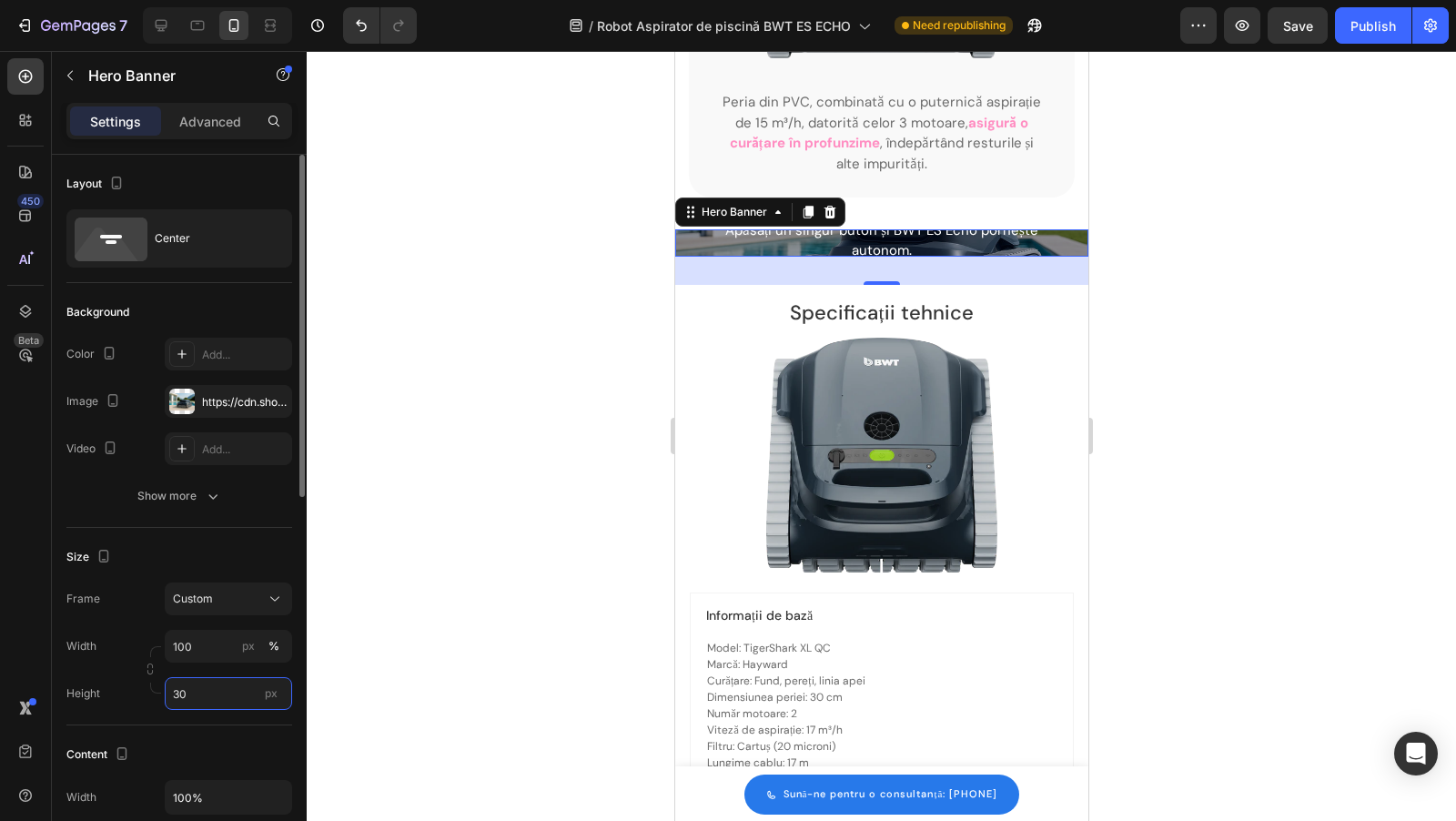 type on "350" 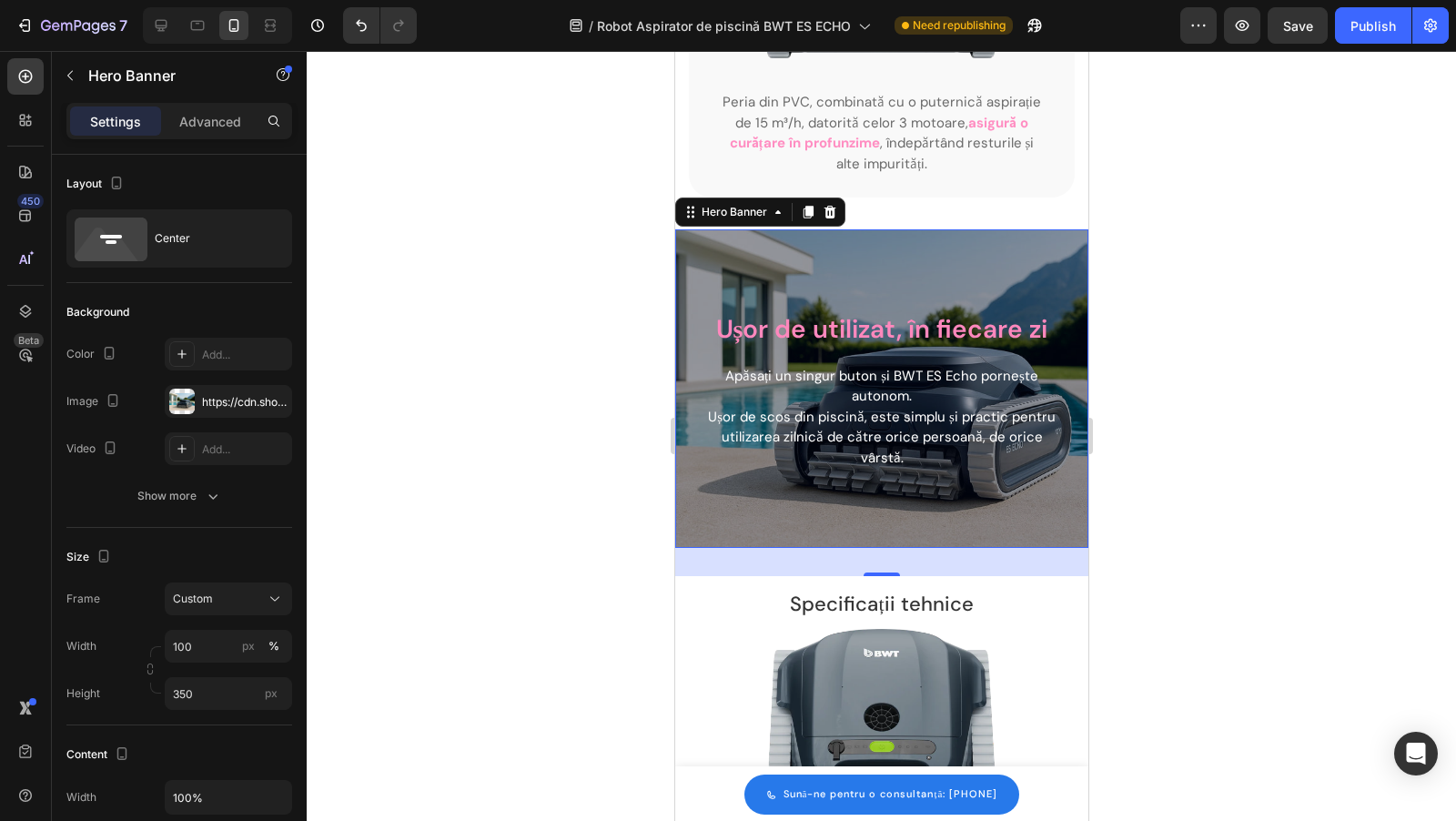 click 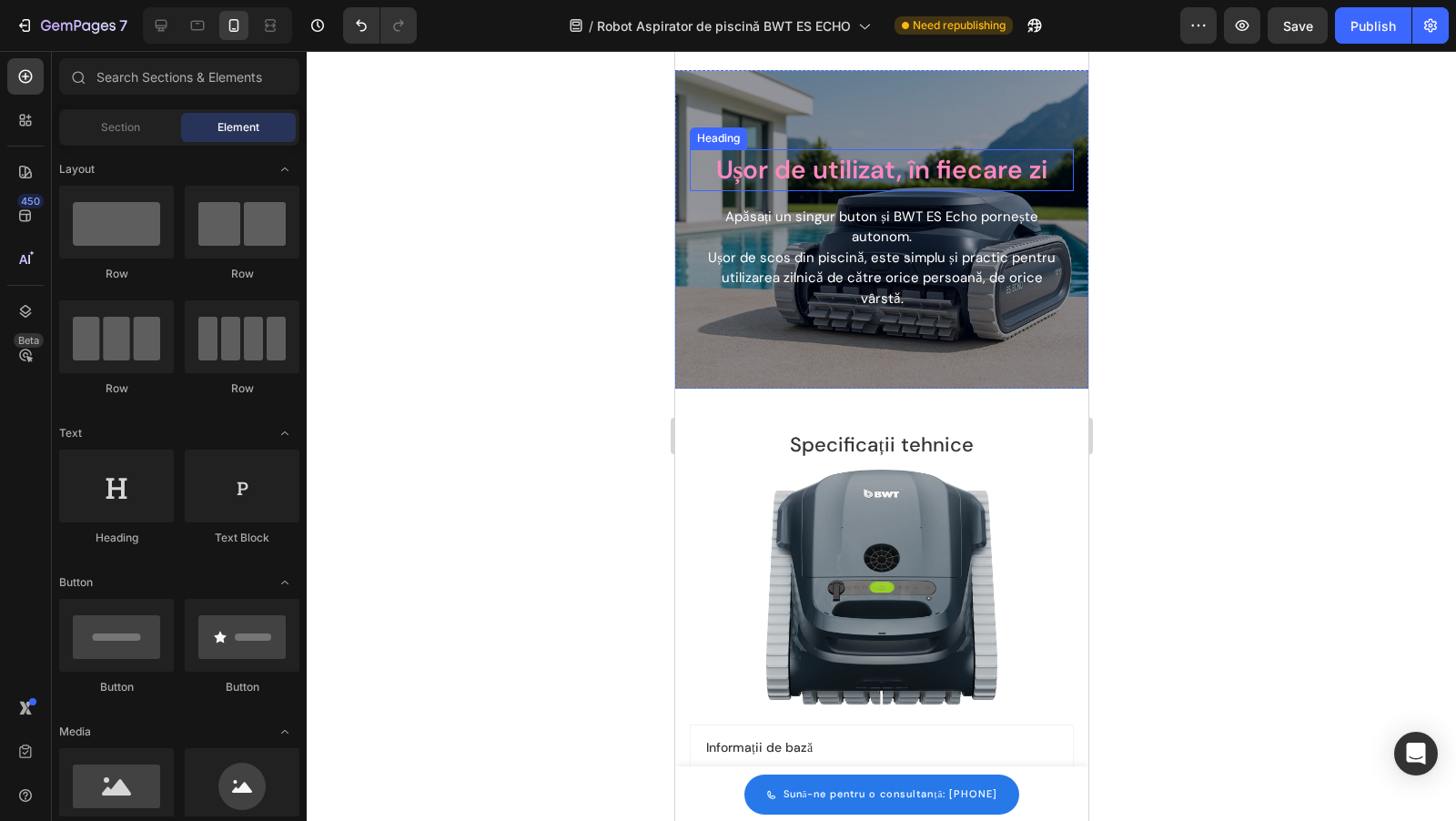 scroll, scrollTop: 4289, scrollLeft: 0, axis: vertical 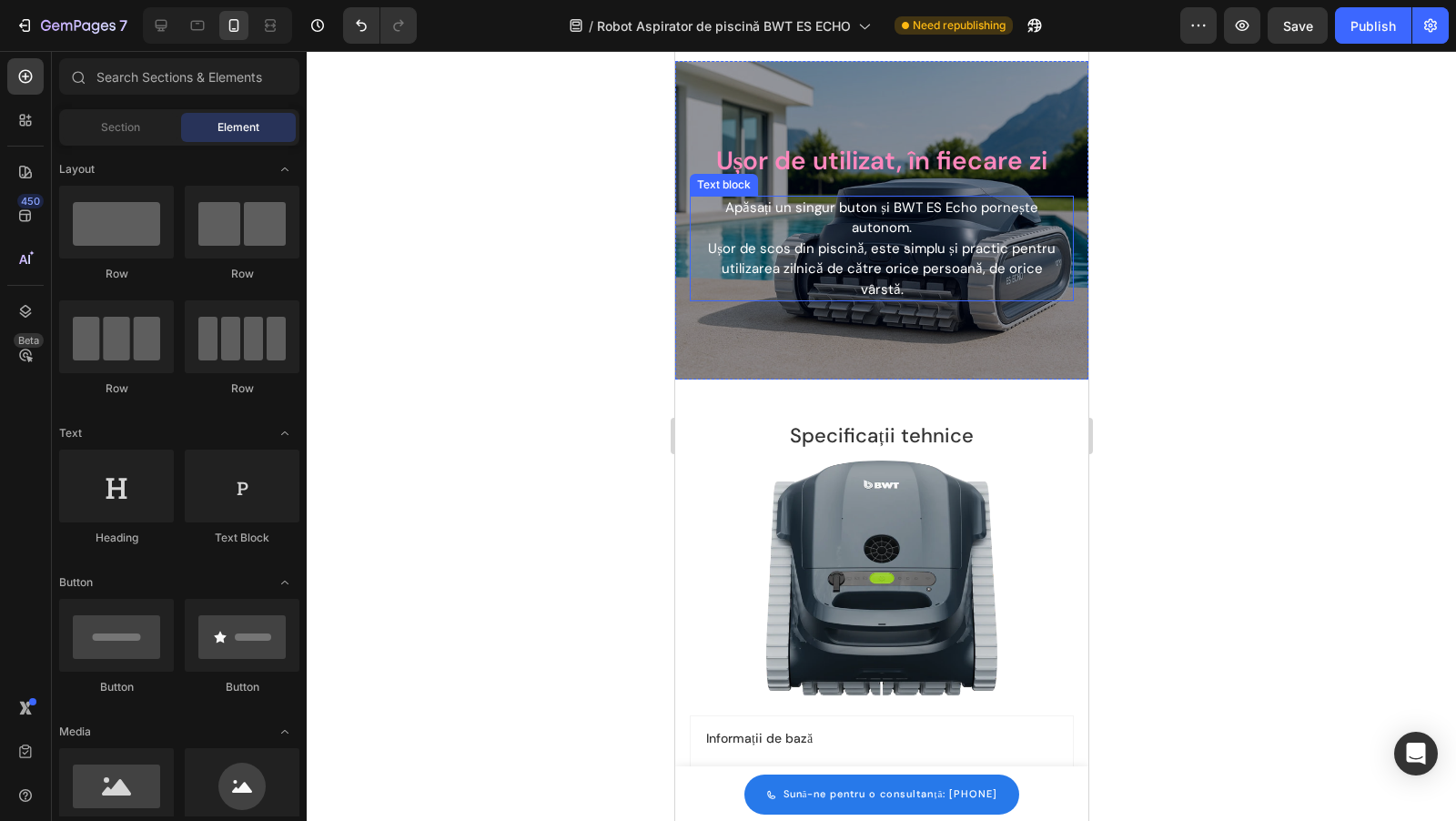 click on "Apăsați un singur buton și BWT ES Echo pornește autonom." at bounding box center (881, 218) 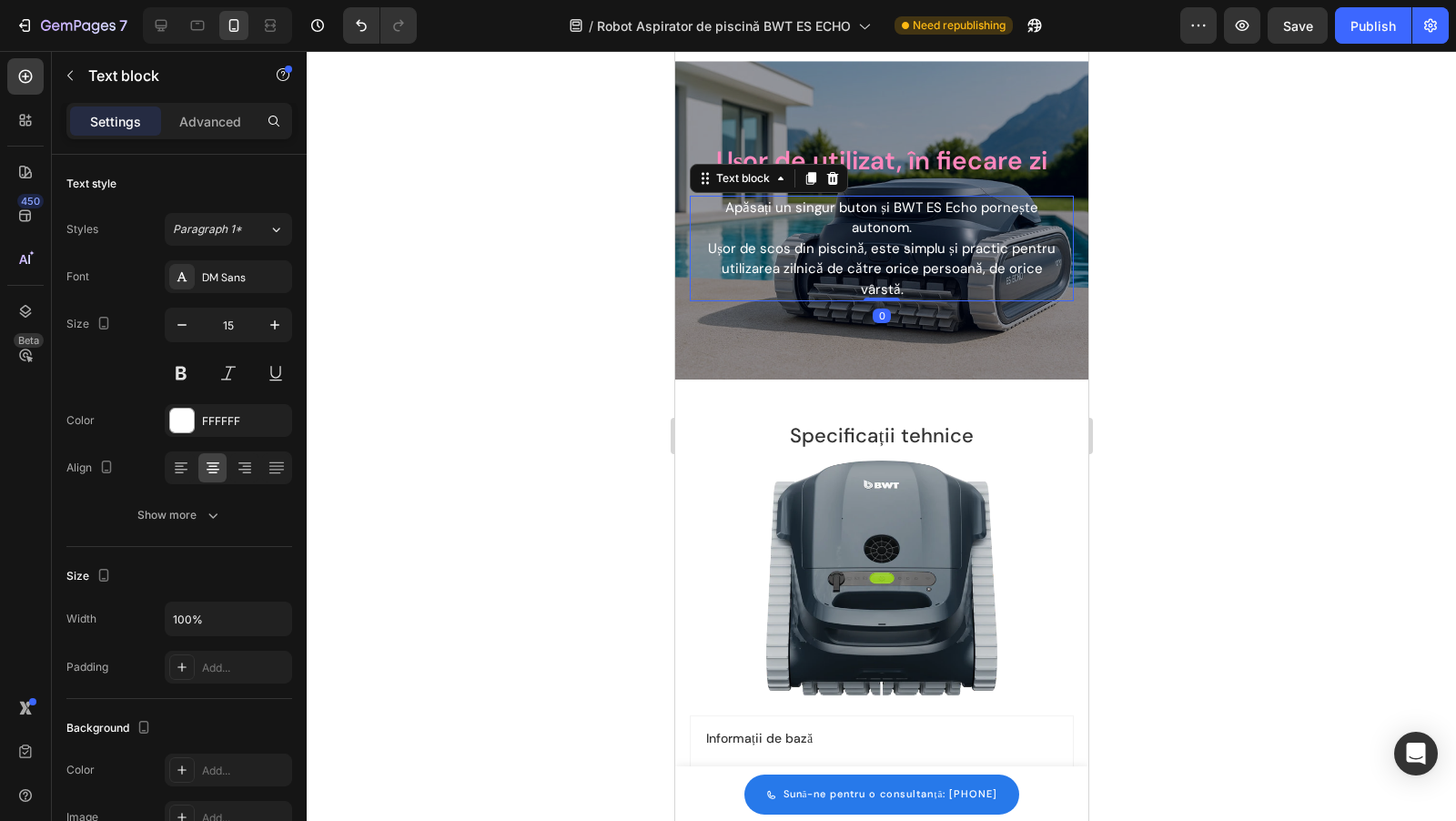 click on "Apăsați un singur buton și BWT ES Echo pornește autonom." at bounding box center (881, 218) 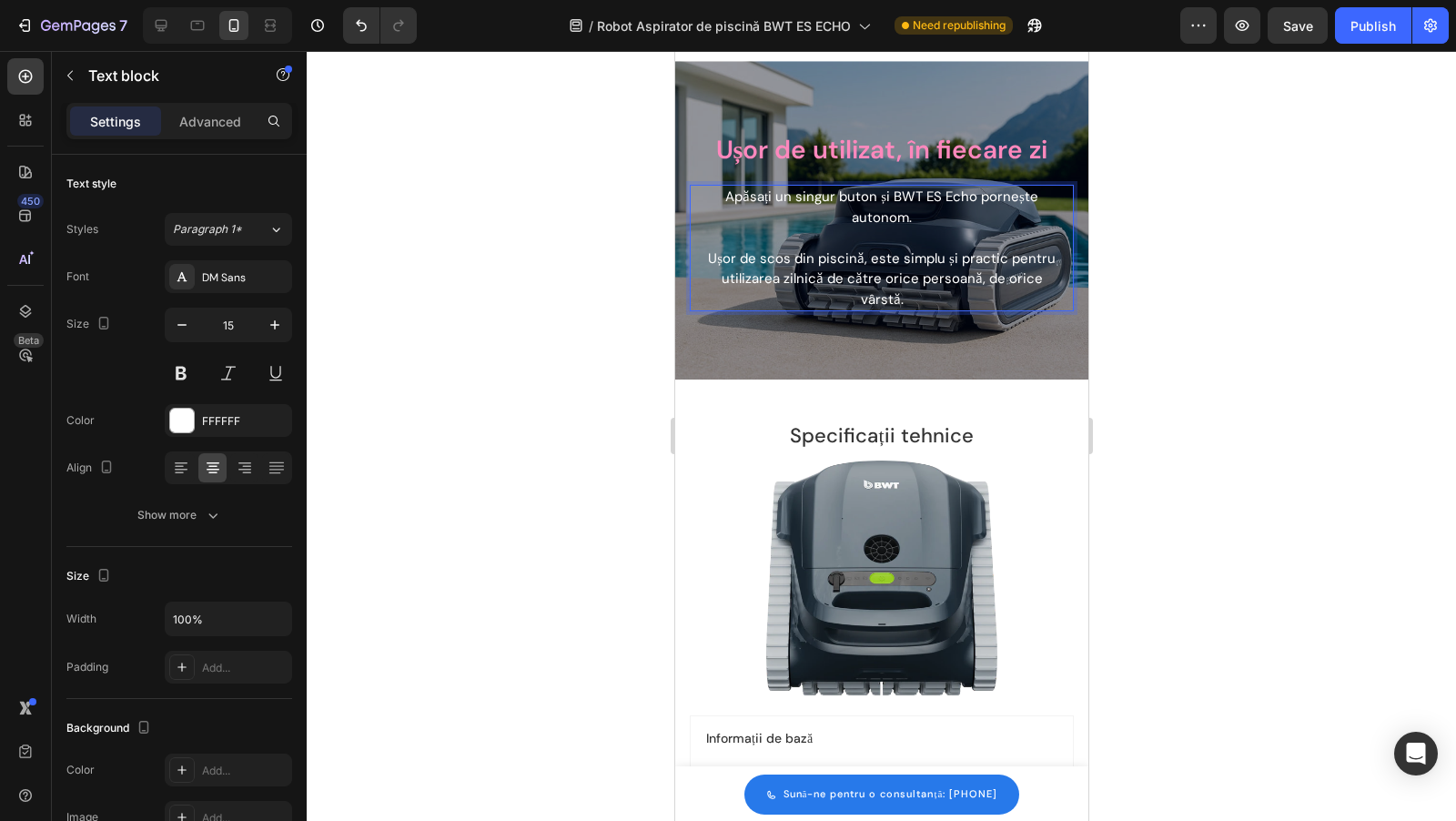 scroll, scrollTop: 4279, scrollLeft: 0, axis: vertical 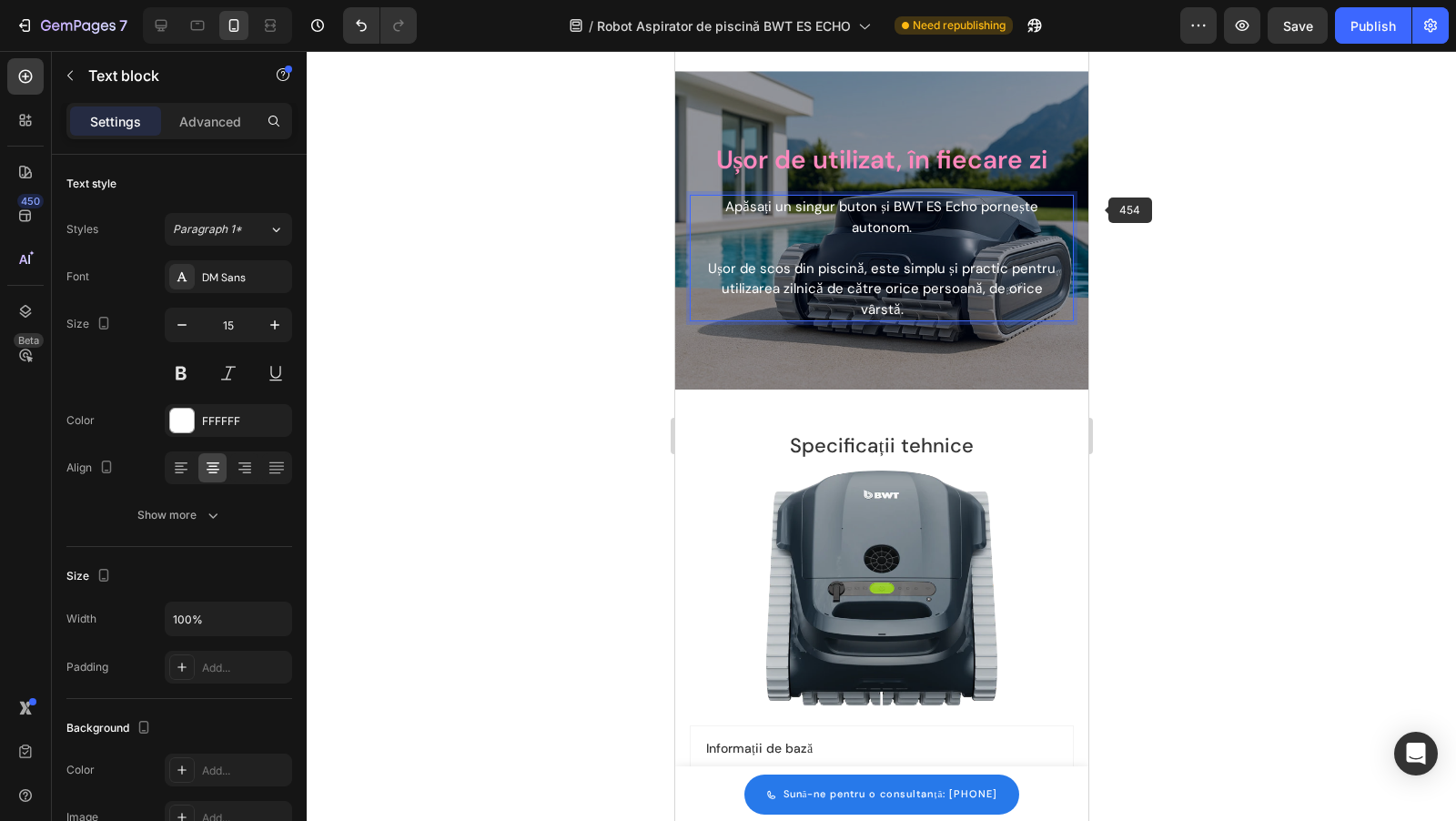 click 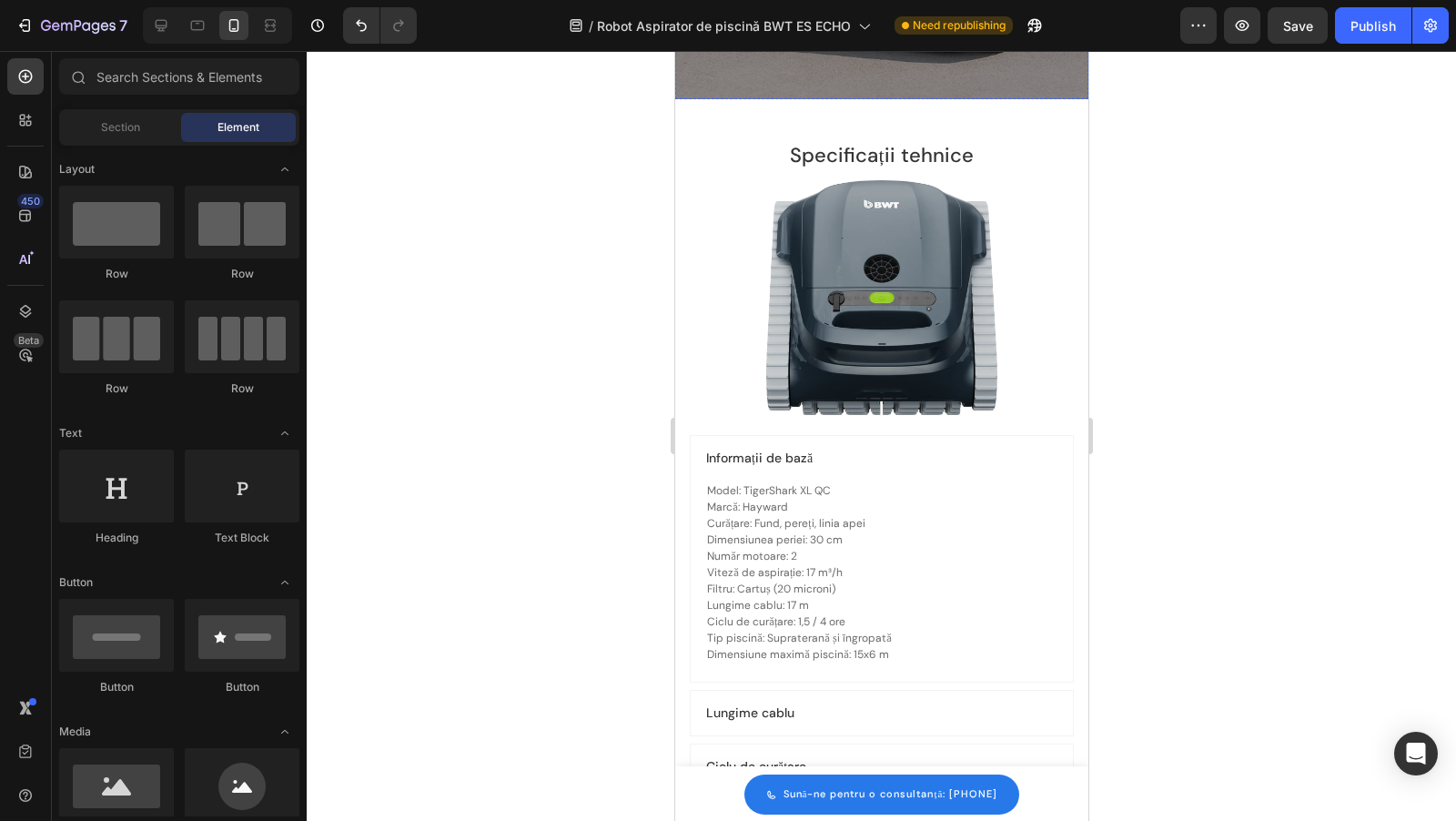 scroll, scrollTop: 4570, scrollLeft: 0, axis: vertical 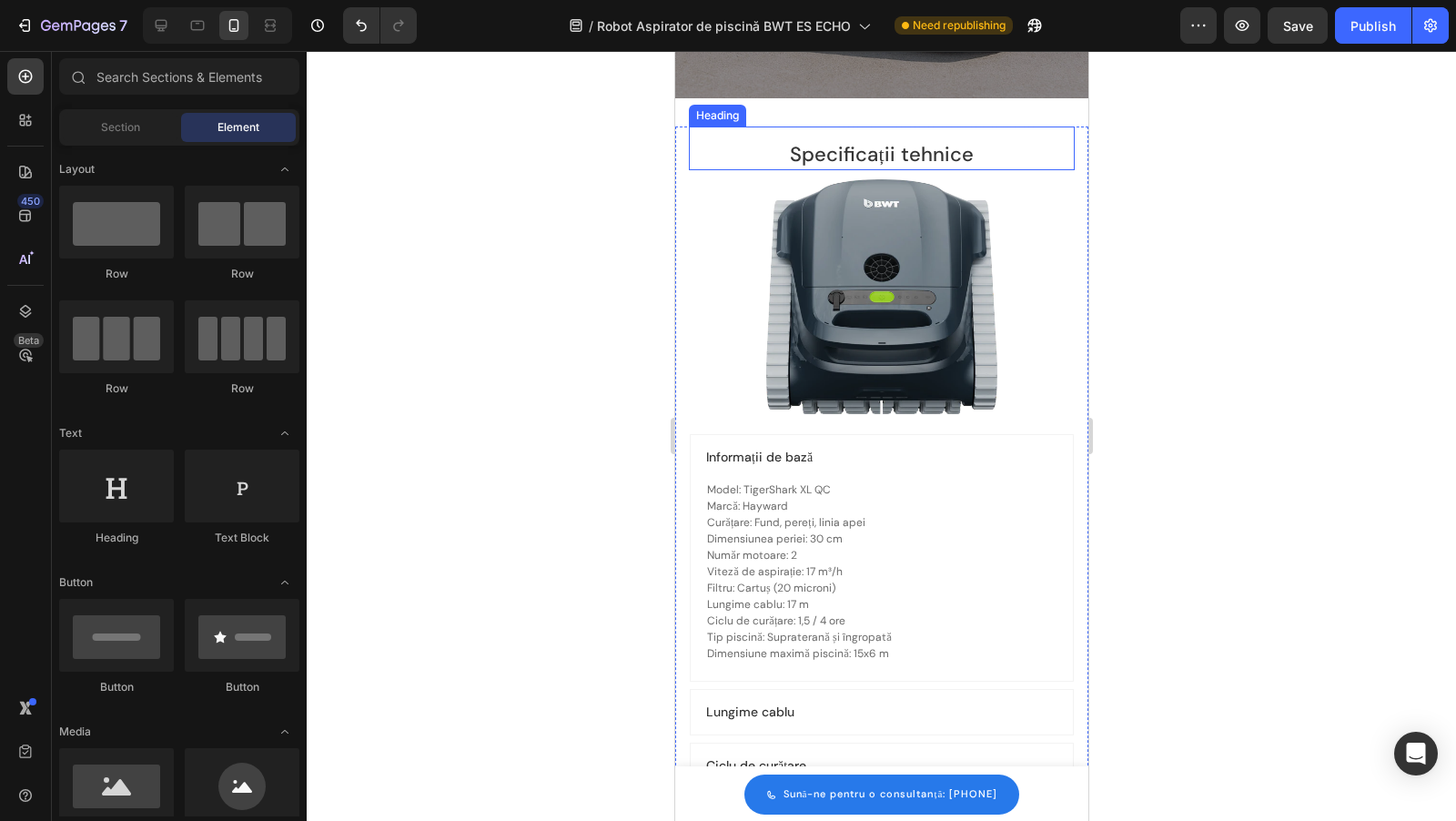 click on "Specificații tehnice" at bounding box center [881, 155] 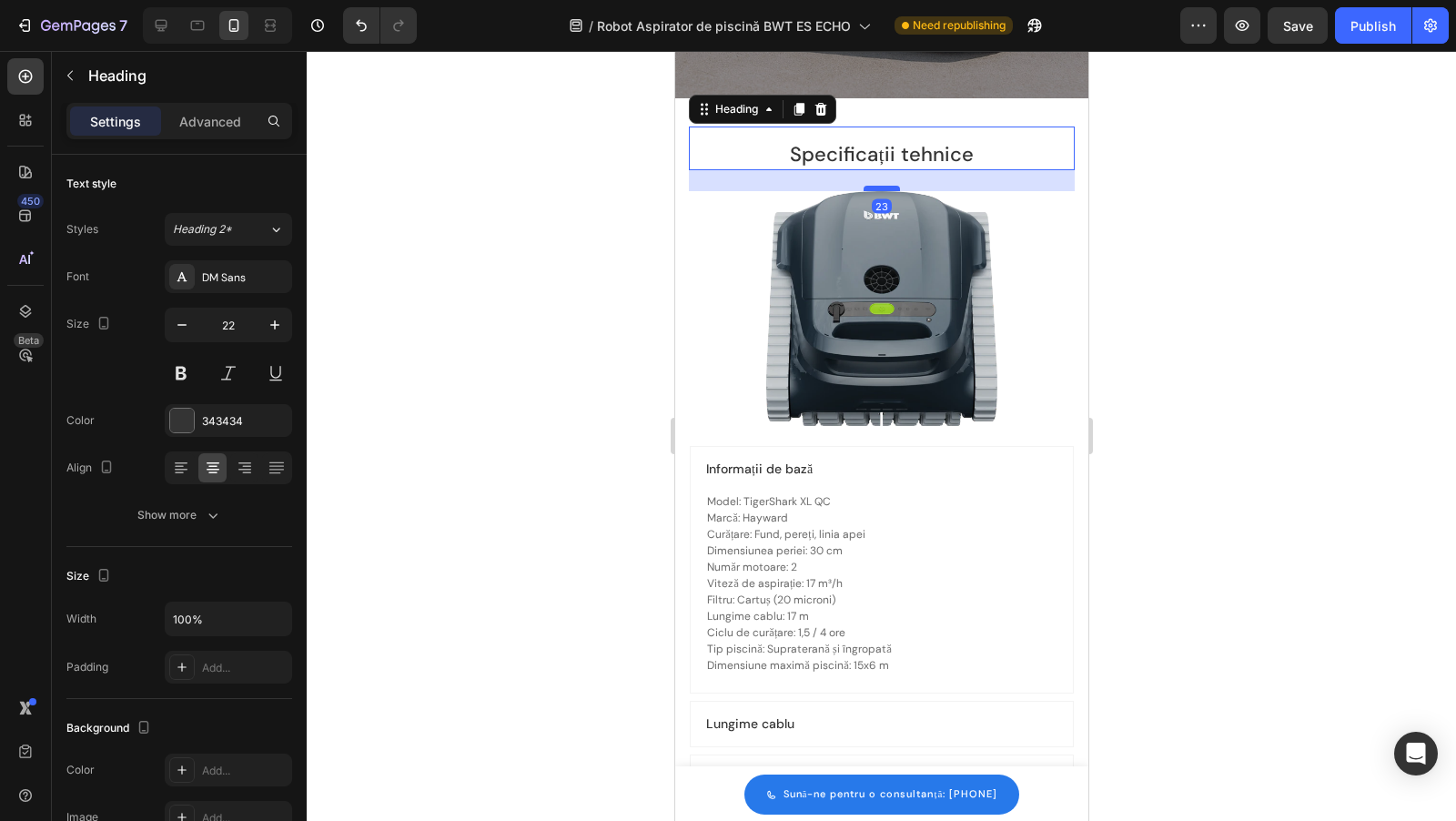 drag, startPoint x: 885, startPoint y: 176, endPoint x: 885, endPoint y: 189, distance: 13 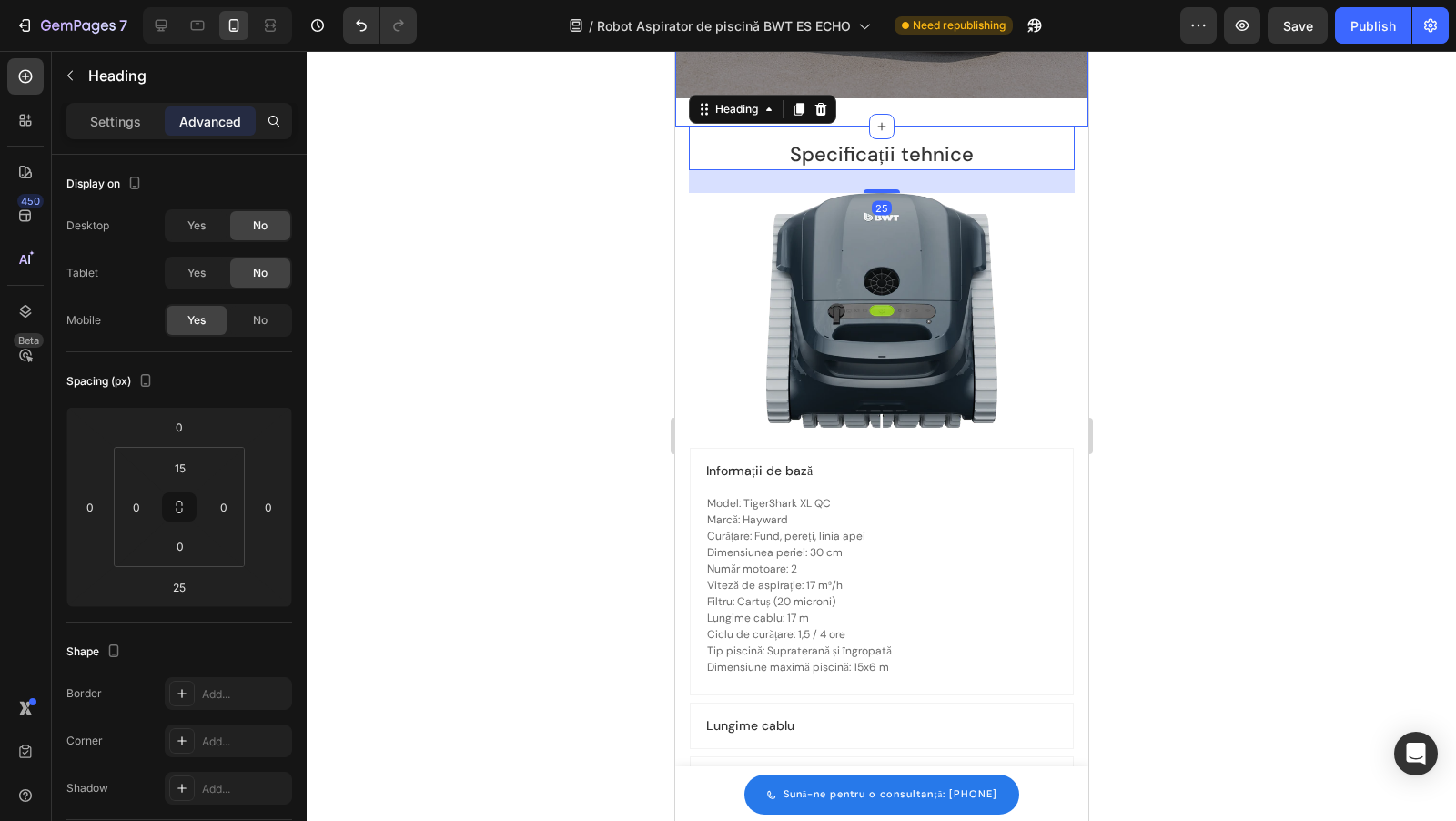 click on "Specificații tehnice" at bounding box center (881, 155) 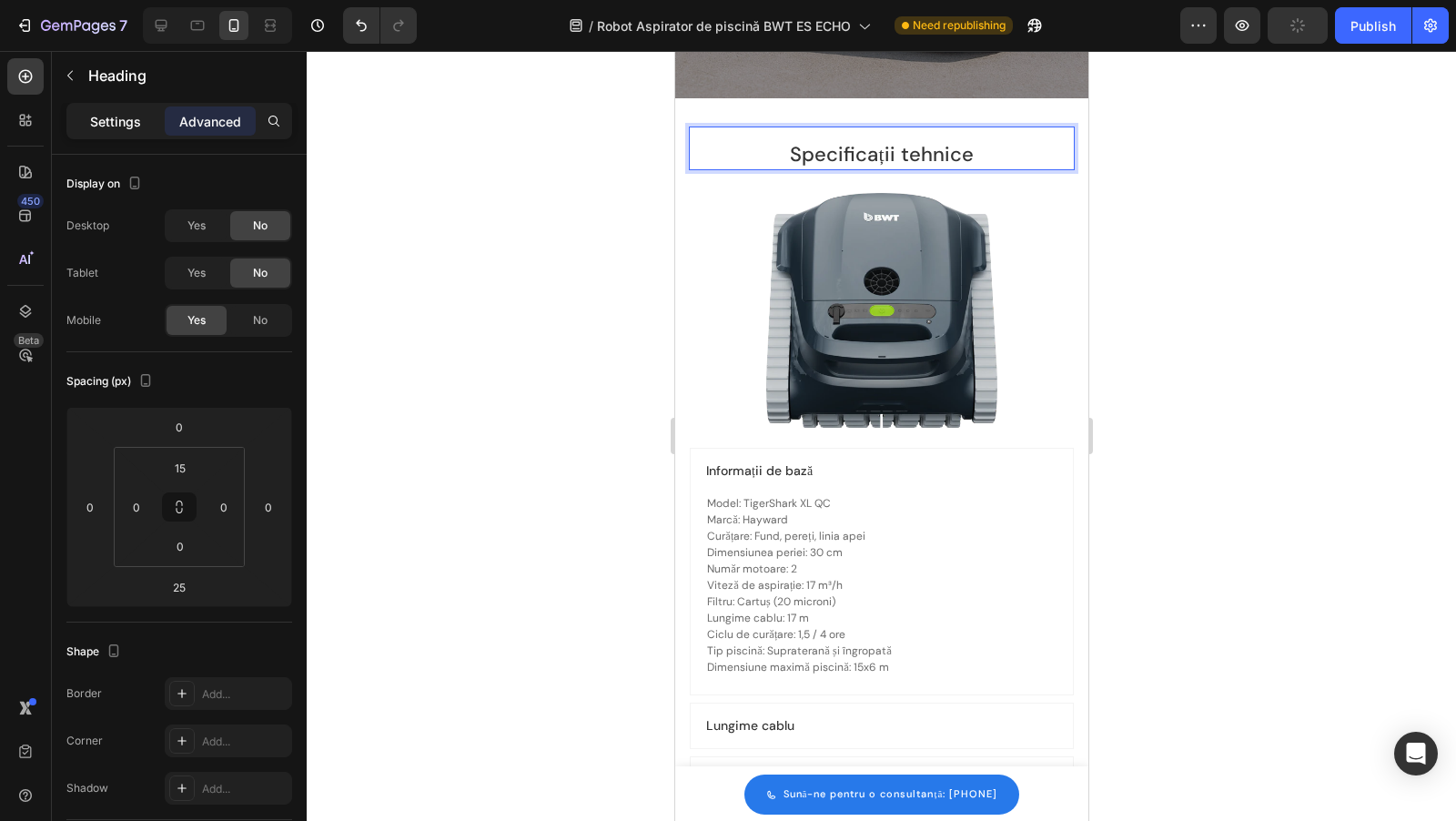 click on "Settings" 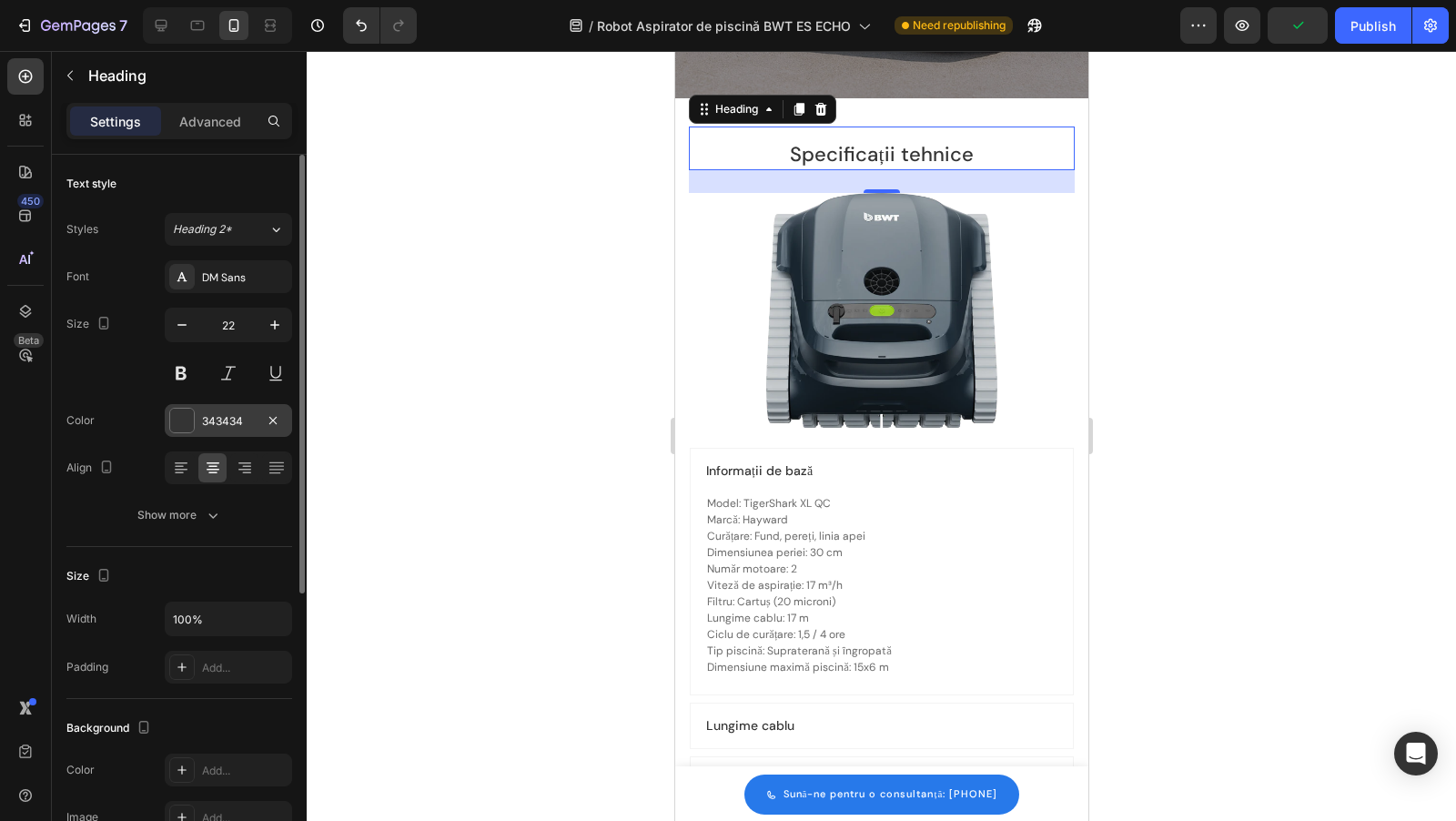 click at bounding box center (182, 421) 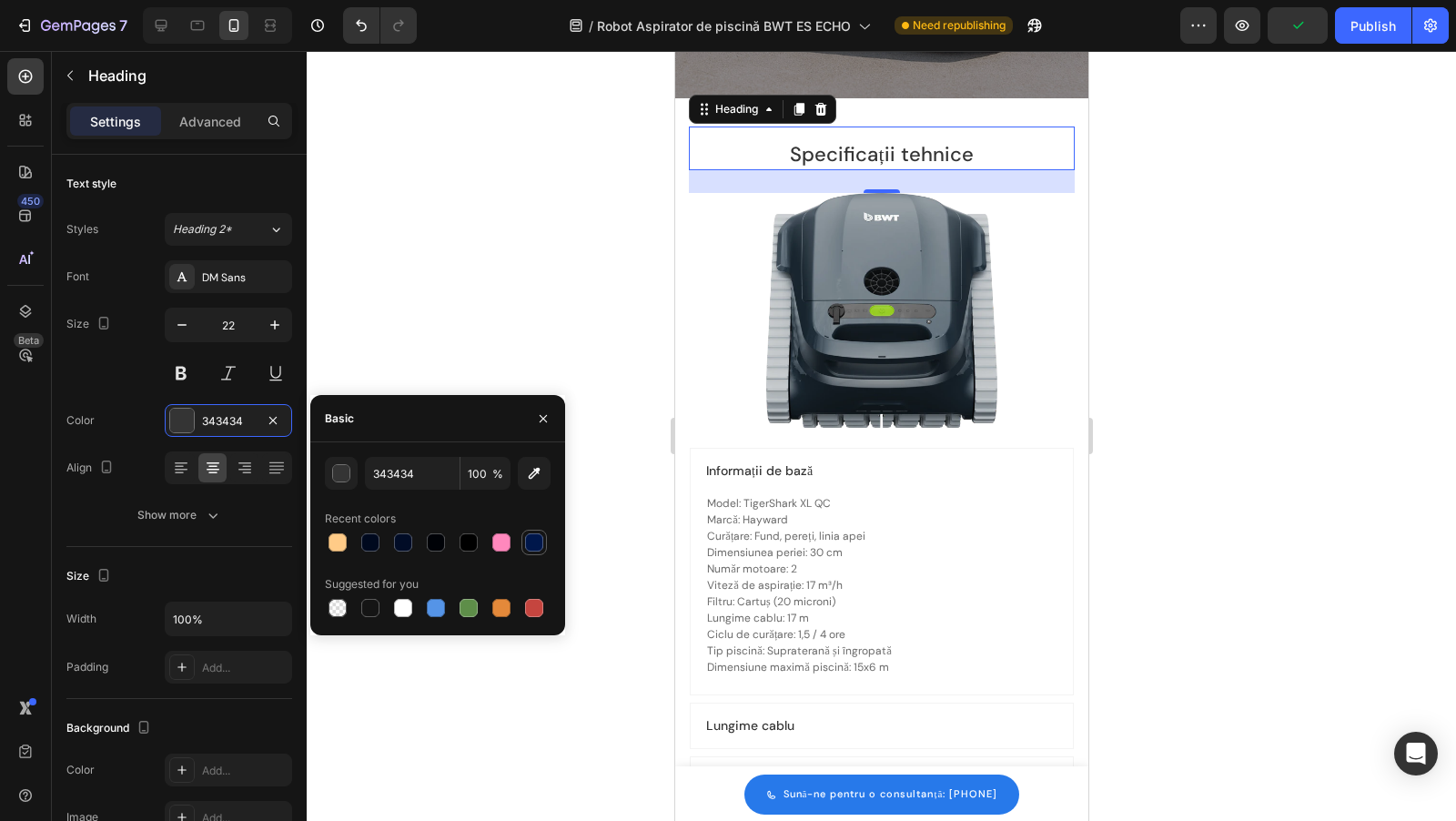 click at bounding box center [534, 542] 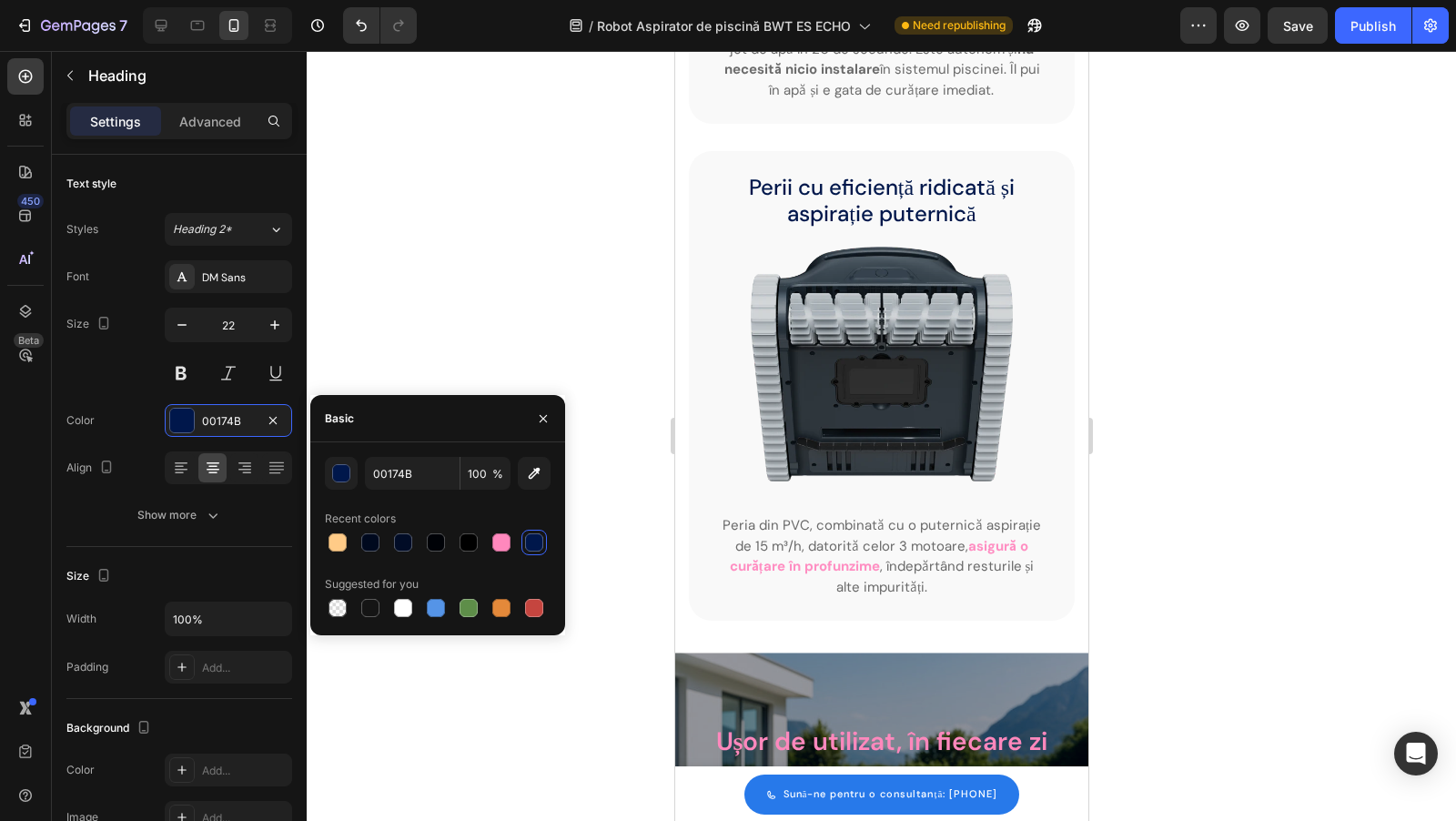 scroll, scrollTop: 3675, scrollLeft: 0, axis: vertical 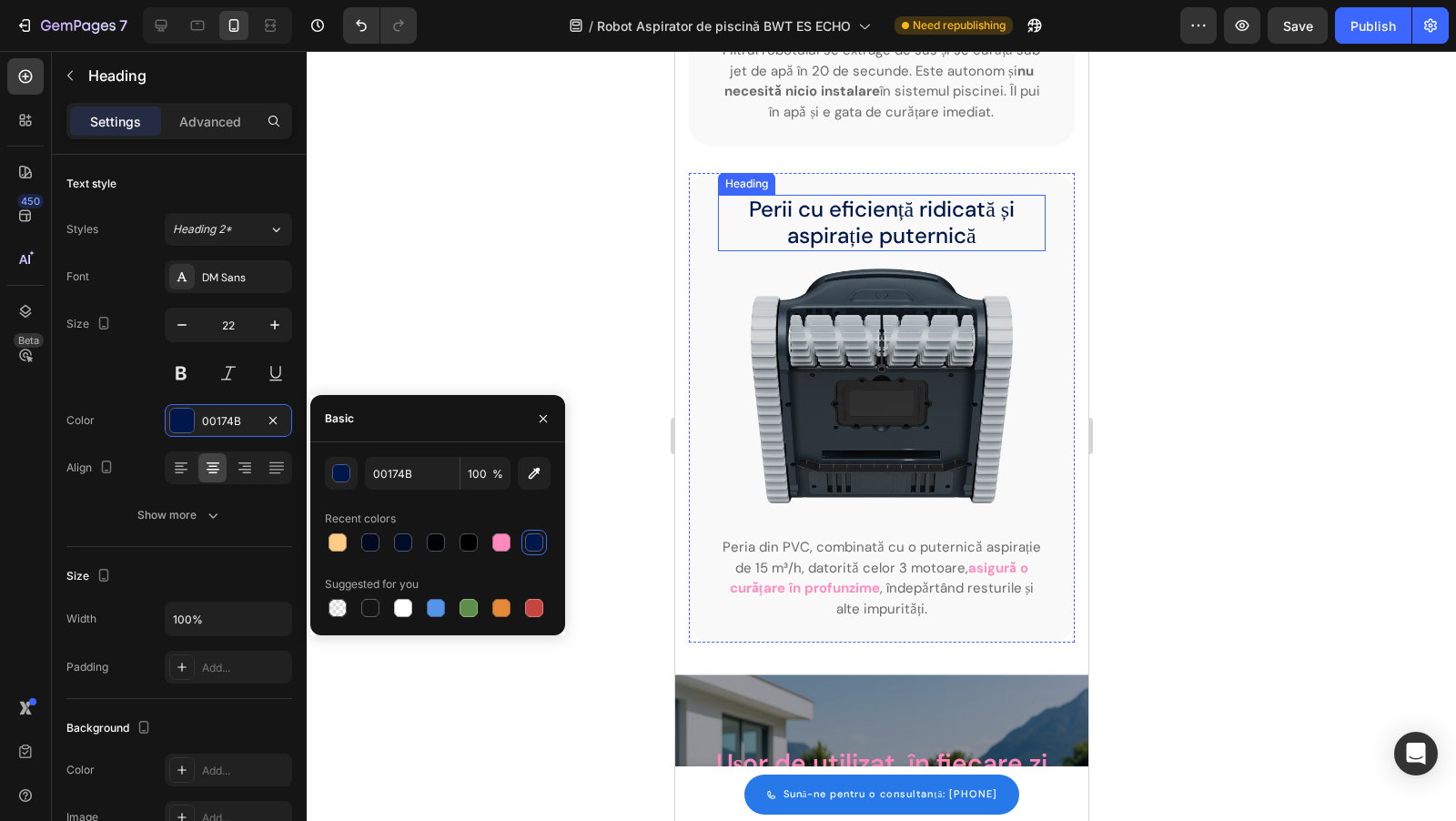 click on "Perii cu eficiență ridicată și aspirație puternică" at bounding box center (881, 223) 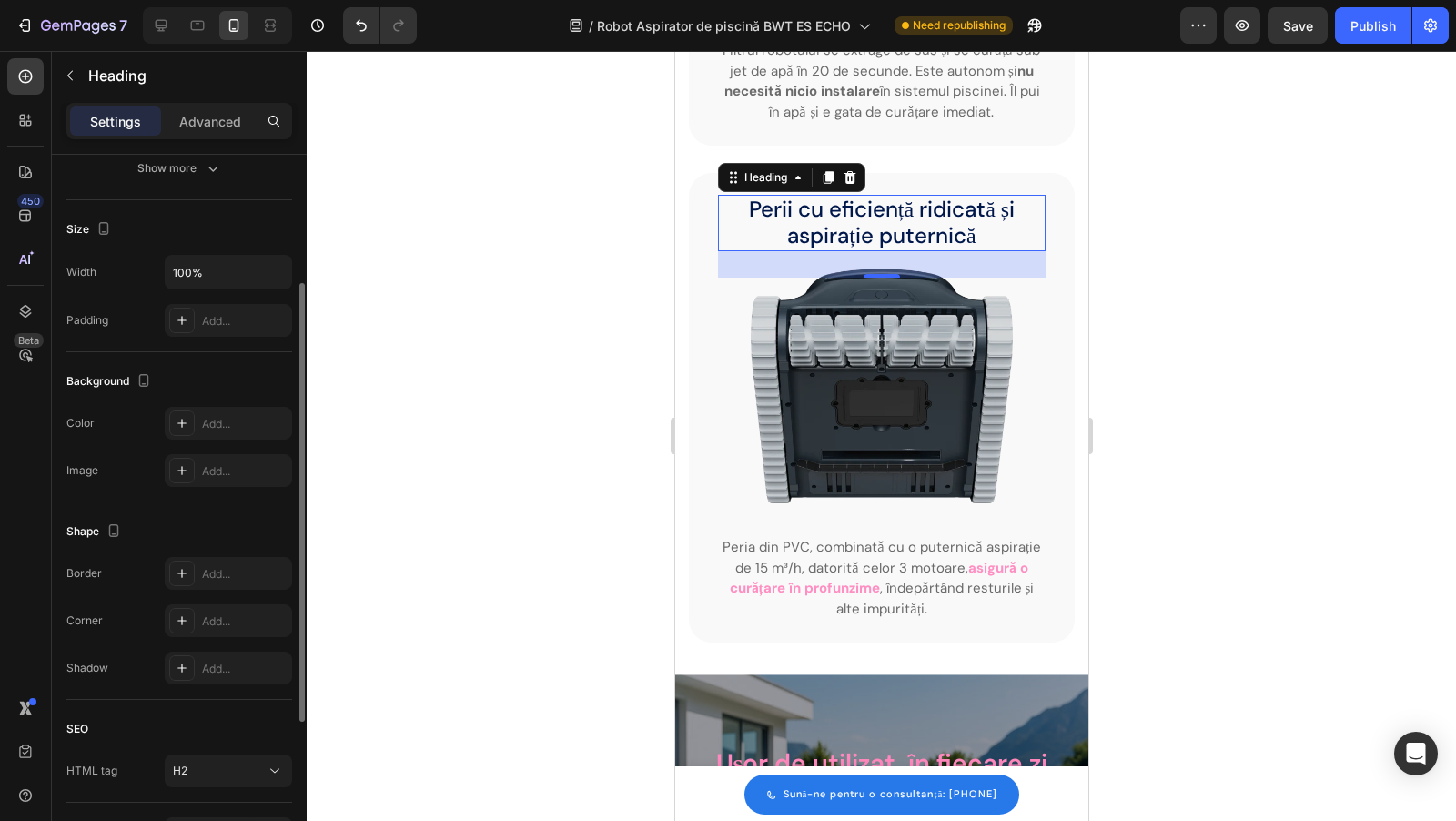 scroll, scrollTop: 0, scrollLeft: 0, axis: both 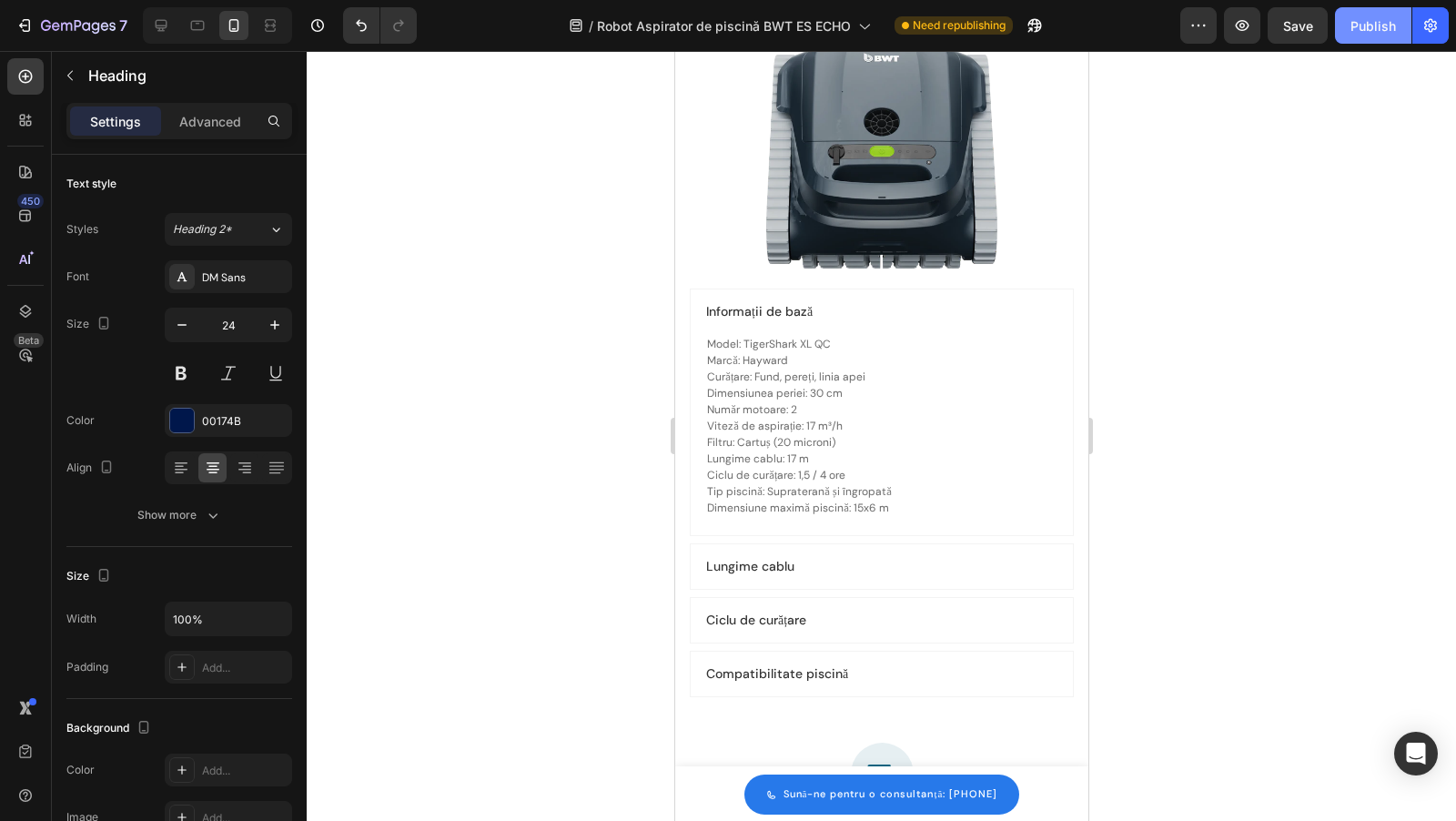 click on "Publish" at bounding box center [1373, 25] 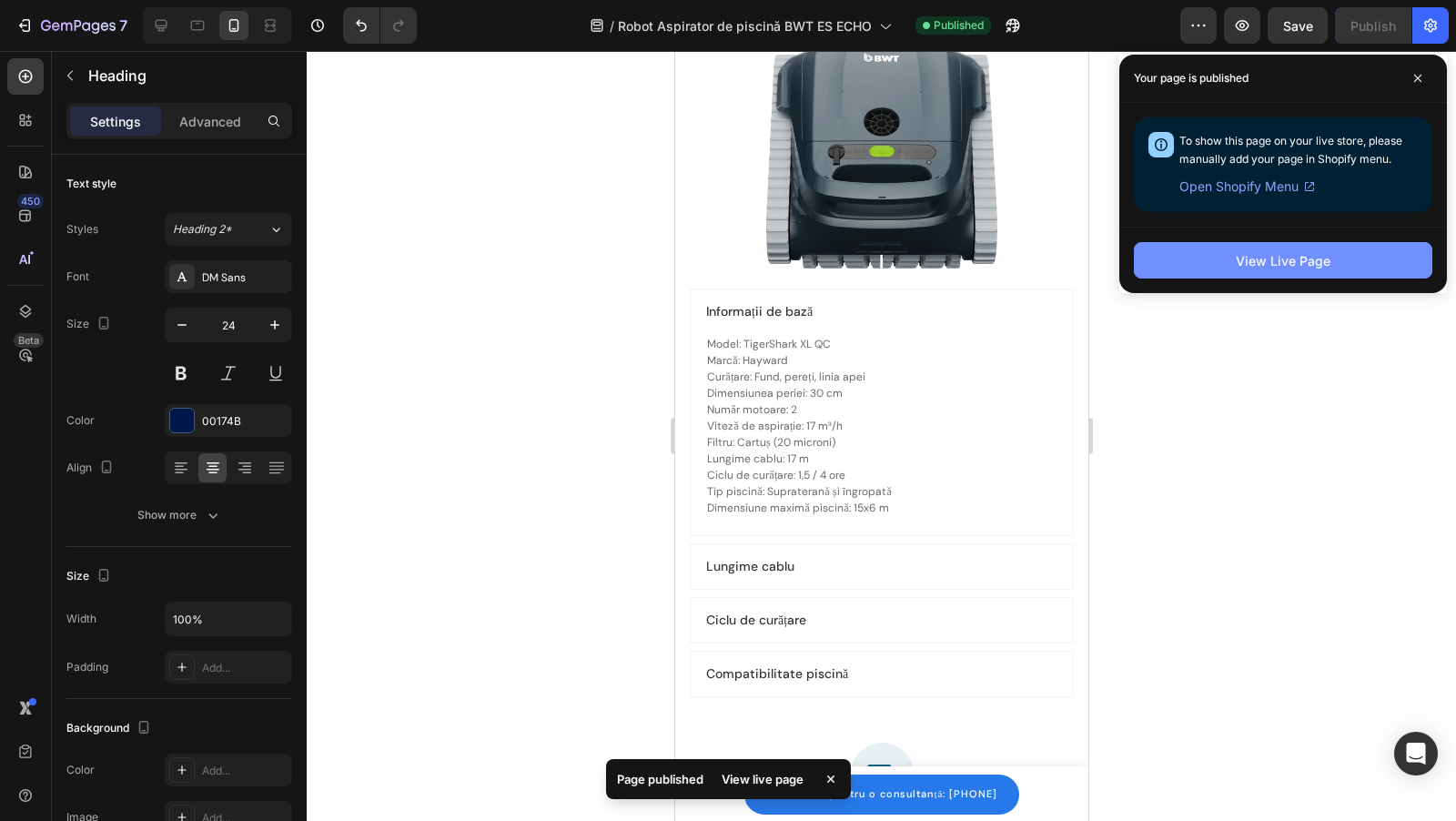 click on "View Live Page" at bounding box center (1283, 260) 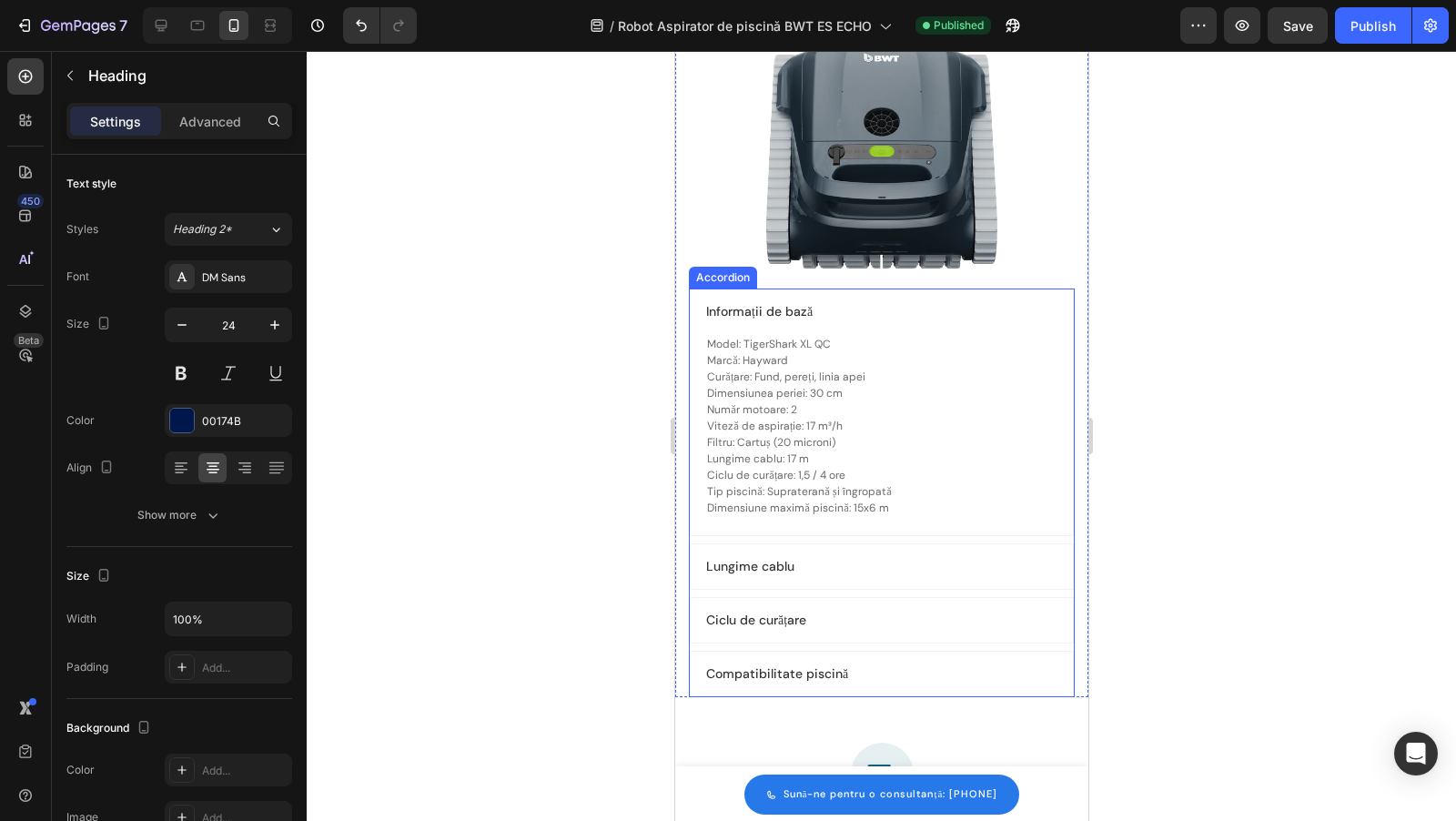 scroll, scrollTop: 4671, scrollLeft: 0, axis: vertical 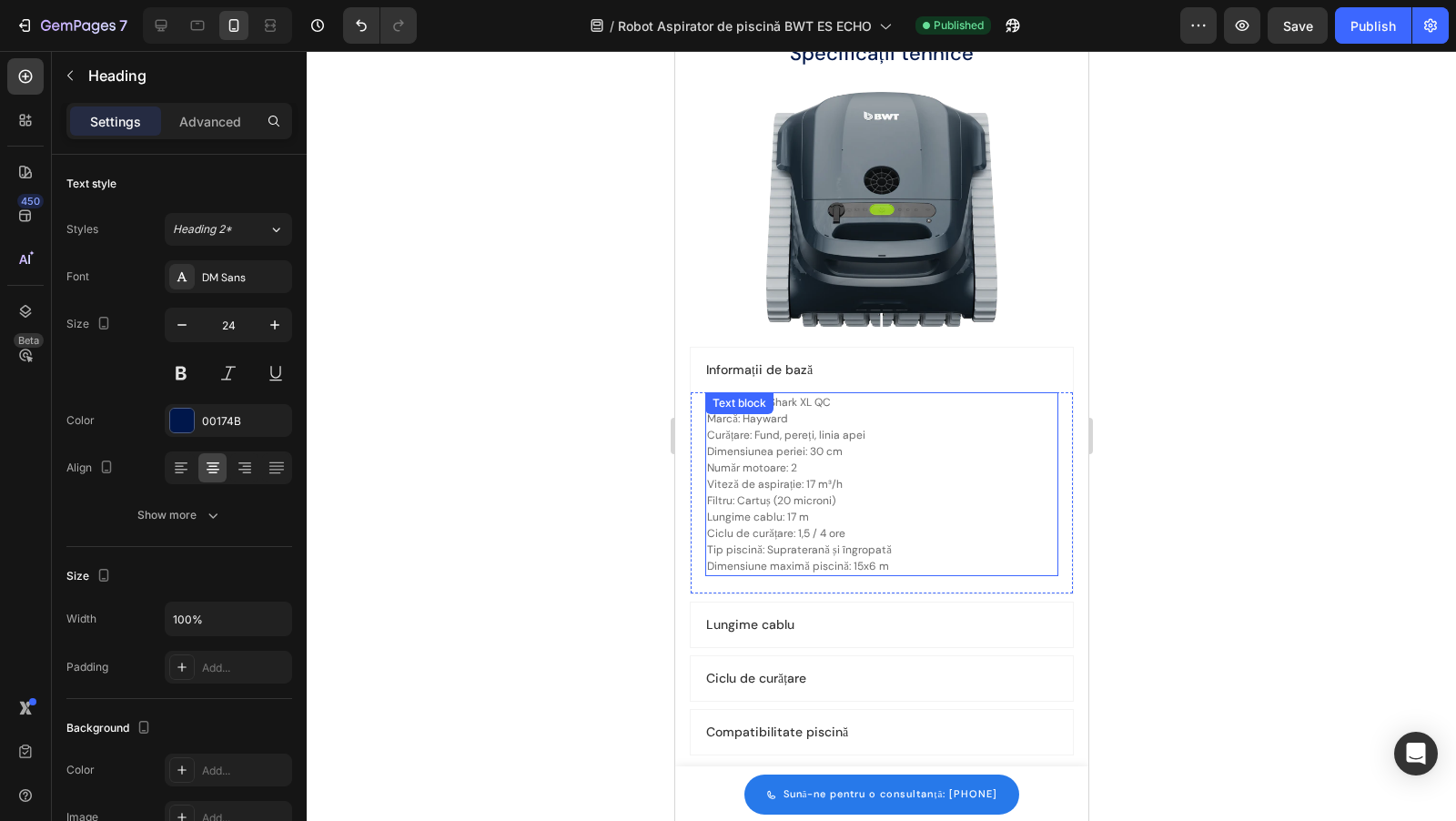 click on "Model: TigerShark XL QC Marcă: Hayward Curățare: Fund, pereți, linia apei Dimensiunea periei: 30 cm Număr motoare: 2 Viteză de aspirație: 17 m³/h Filtru: Cartuș (20 microni) Lungime cablu: 17 m Ciclu de curățare: 1,5 / 4 ore Tip piscină: Supraterană și îngropată Dimensiune maximă piscină: 15x6 m" at bounding box center [881, 484] 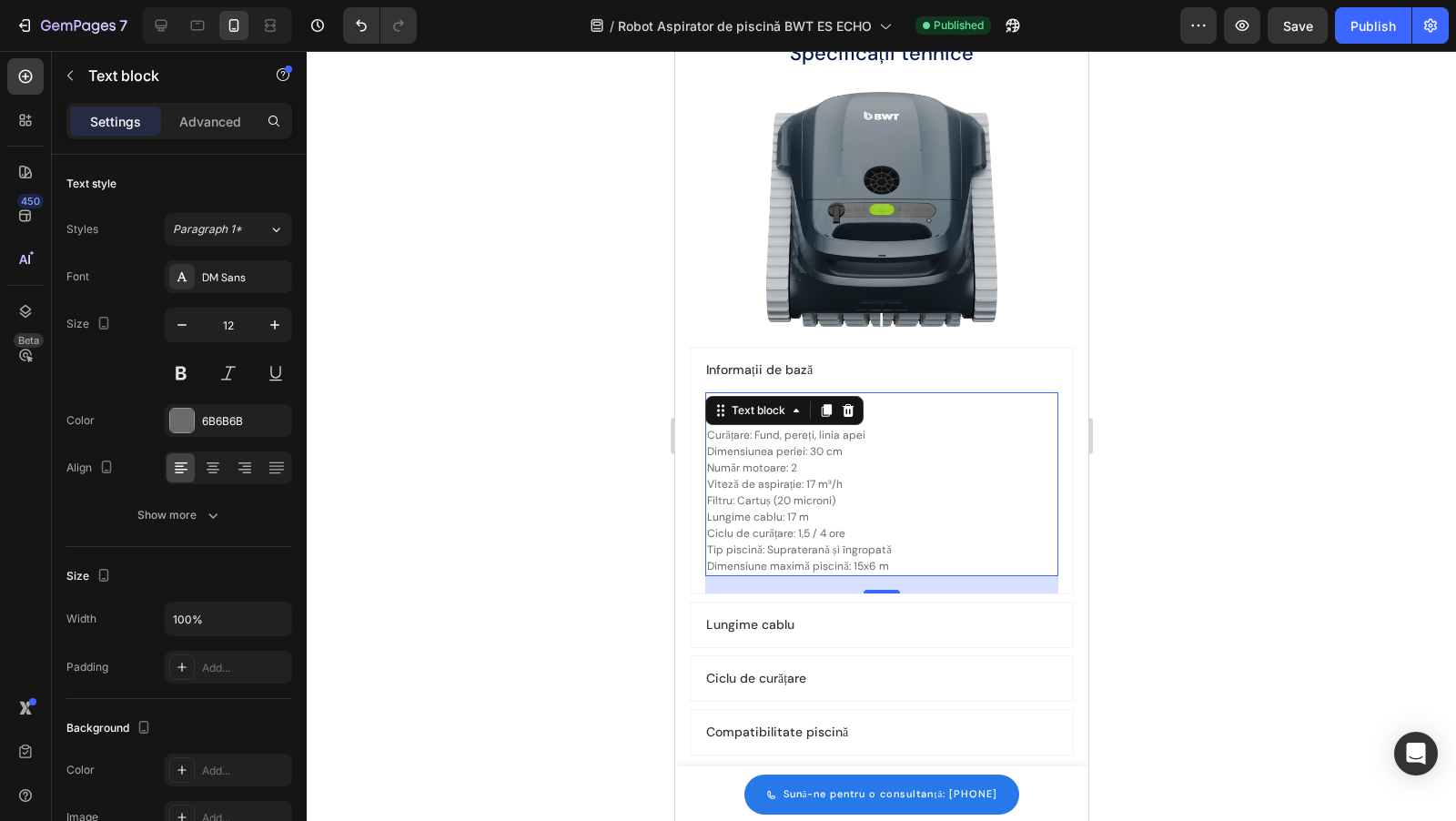 click on "Model: TigerShark XL QC Marcă: Hayward Curățare: Fund, pereți, linia apei Dimensiunea periei: 30 cm Număr motoare: 2 Viteză de aspirație: 17 m³/h Filtru: Cartuș (20 microni) Lungime cablu: 17 m Ciclu de curățare: 1,5 / 4 ore Tip piscină: Supraterană și îngropată Dimensiune maximă piscină: 15x6 m" at bounding box center [881, 484] 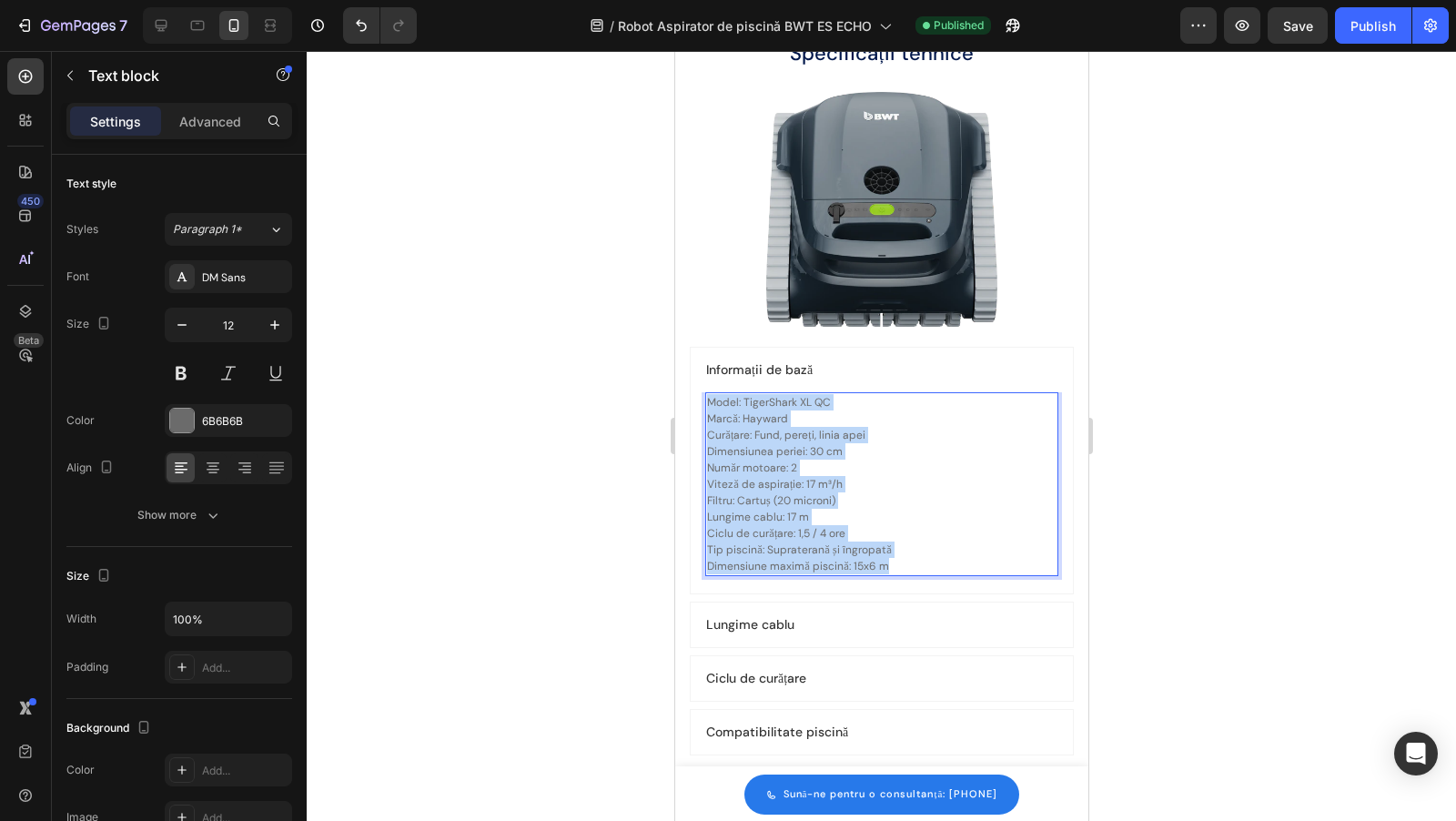 copy on "Model: TigerShark XL QC Marcă: Hayward Curățare: Fund, pereți, linia apei Dimensiunea periei: 30 cm Număr motoare: 2 Viteză de aspirație: 17 m³/h Filtru: Cartuș (20 microni) Lungime cablu: 17 m Ciclu de curățare: 1,5 / 4 ore Tip piscină: Supraterană și îngropată Dimensiune maximă piscină: 15x6 m" 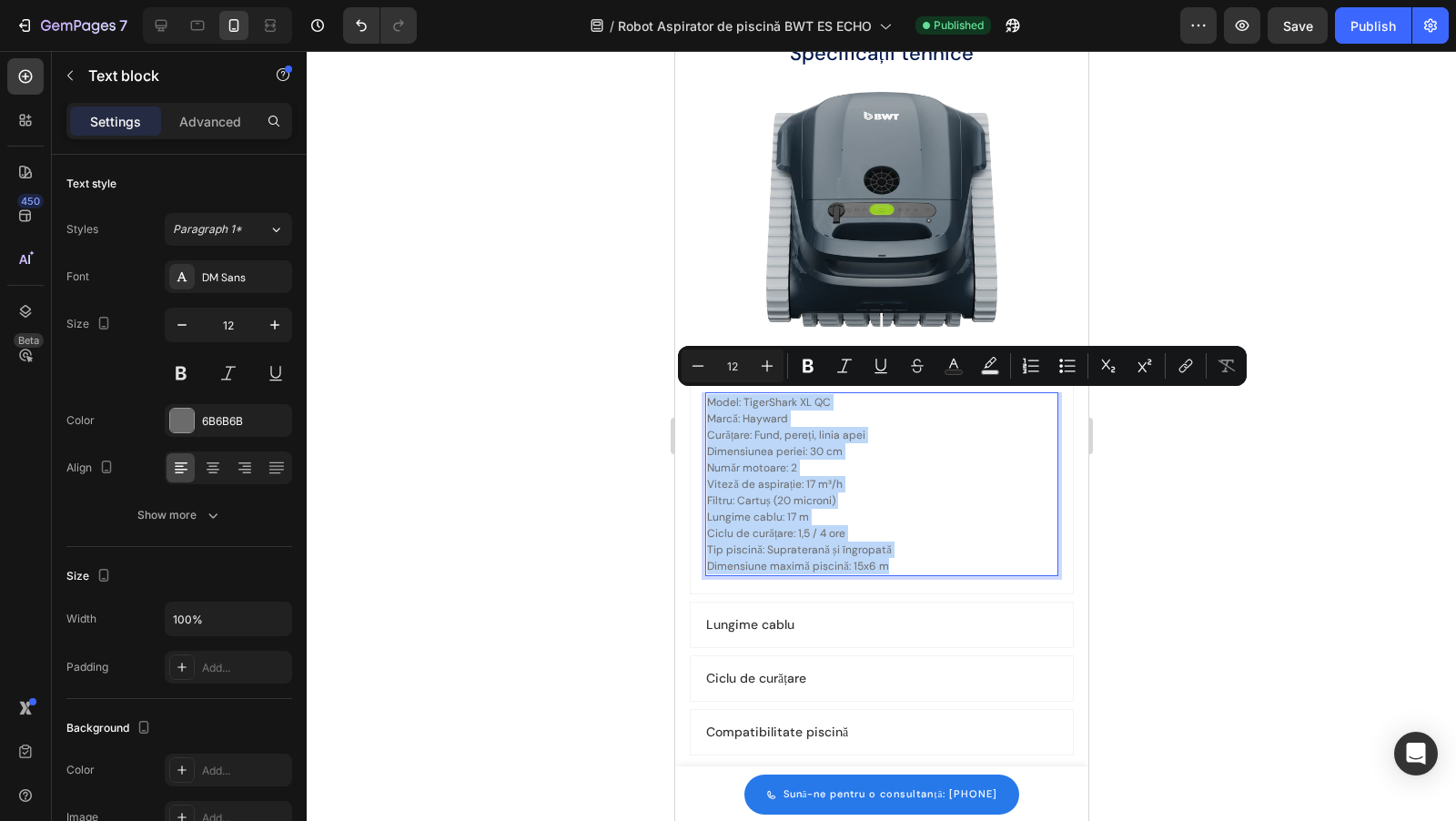 click on "Model: TigerShark XL QC Marcă: Hayward Curățare: Fund, pereți, linia apei Dimensiunea periei: 30 cm Număr motoare: 2 Viteză de aspirație: 17 m³/h Filtru: Cartuș (20 microni) Lungime cablu: 17 m Ciclu de curățare: 1,5 / 4 ore Tip piscină: Supraterană și îngropată Dimensiune maximă piscină: 15x6 m" at bounding box center [881, 484] 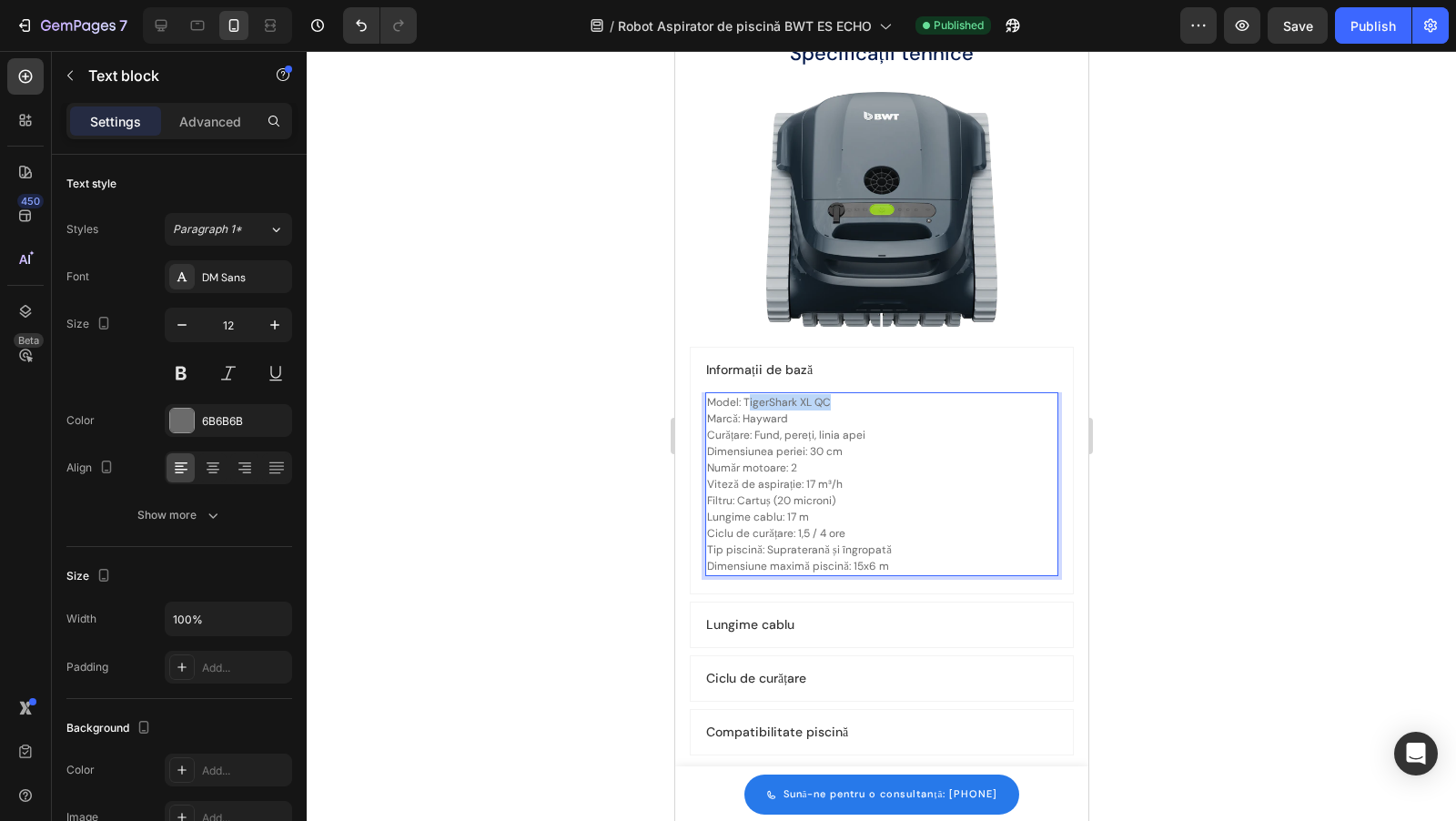 drag, startPoint x: 838, startPoint y: 404, endPoint x: 746, endPoint y: 404, distance: 92 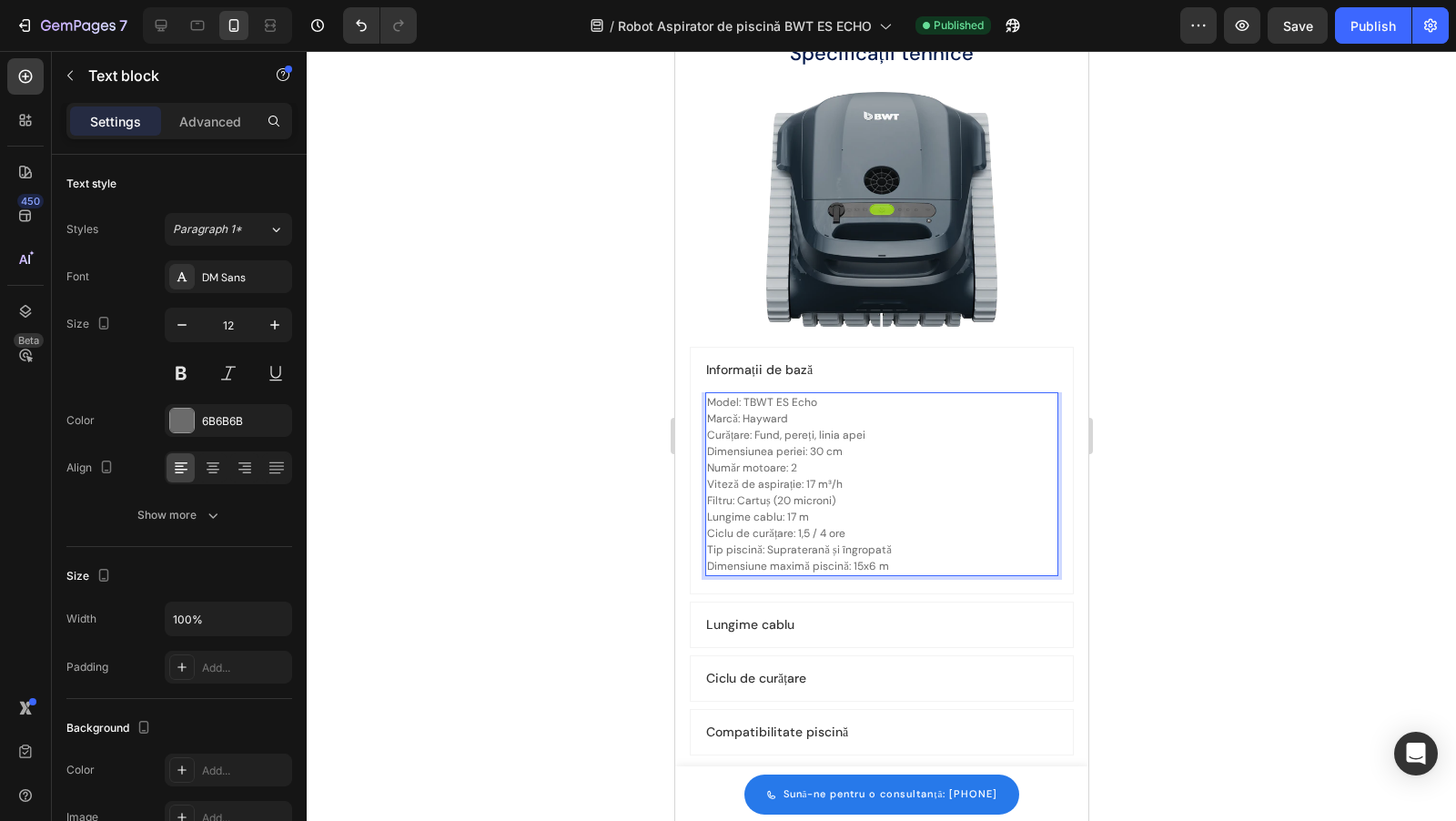 click on "Model: TBWT ES Echo Marcă: Hayward Curățare: Fund, pereți, linia apei Dimensiunea periei: 30 cm Număr motoare: 2 Viteză de aspirație: 17 m³/h Filtru: Cartuș (20 microni) Lungime cablu: 17 m Ciclu de curățare: 1,5 / 4 ore Tip piscină: Supraterană și îngropată Dimensiune maximă piscină: 15x6 m" at bounding box center [881, 484] 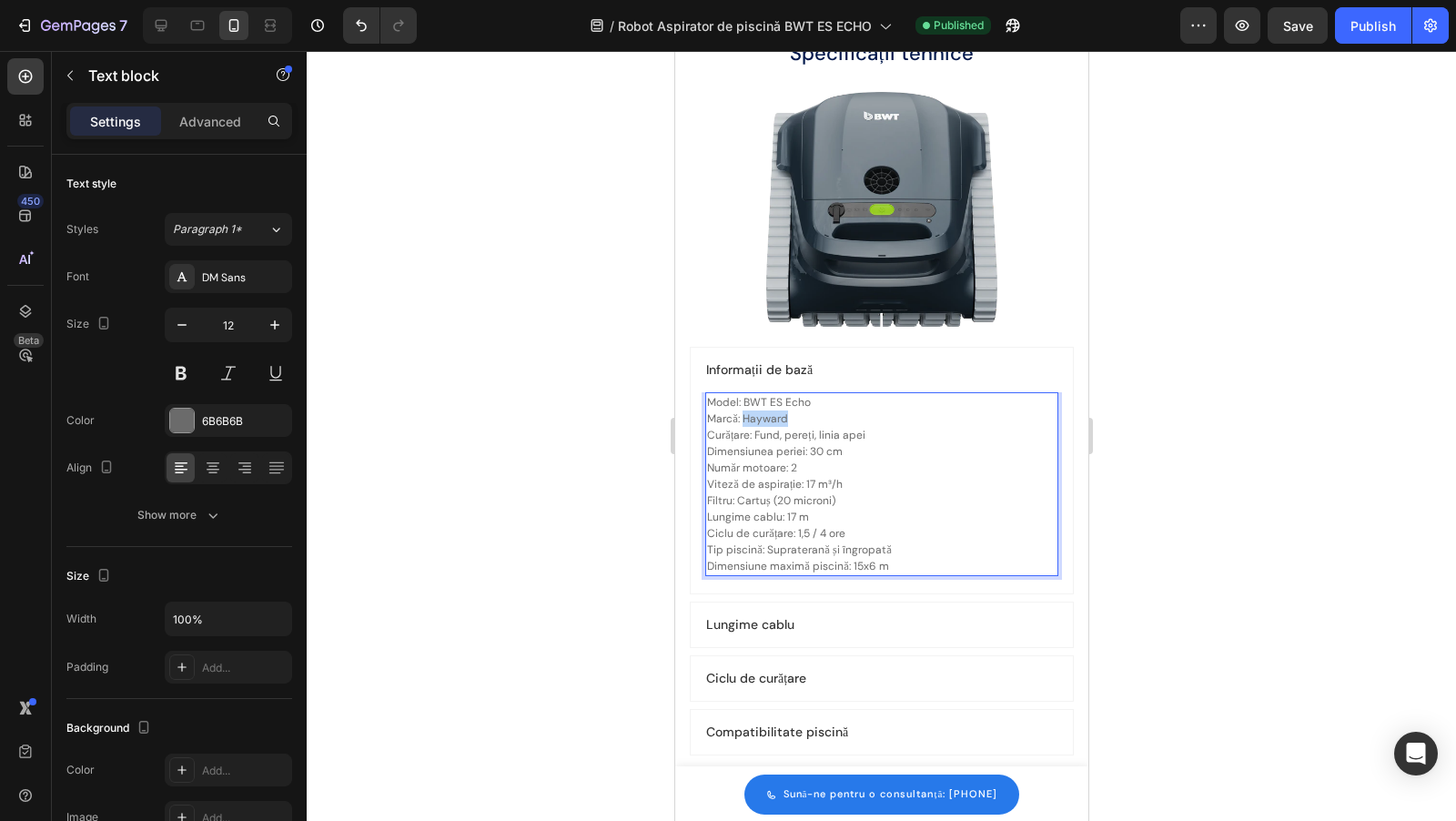 drag, startPoint x: 805, startPoint y: 421, endPoint x: 742, endPoint y: 422, distance: 63.00794 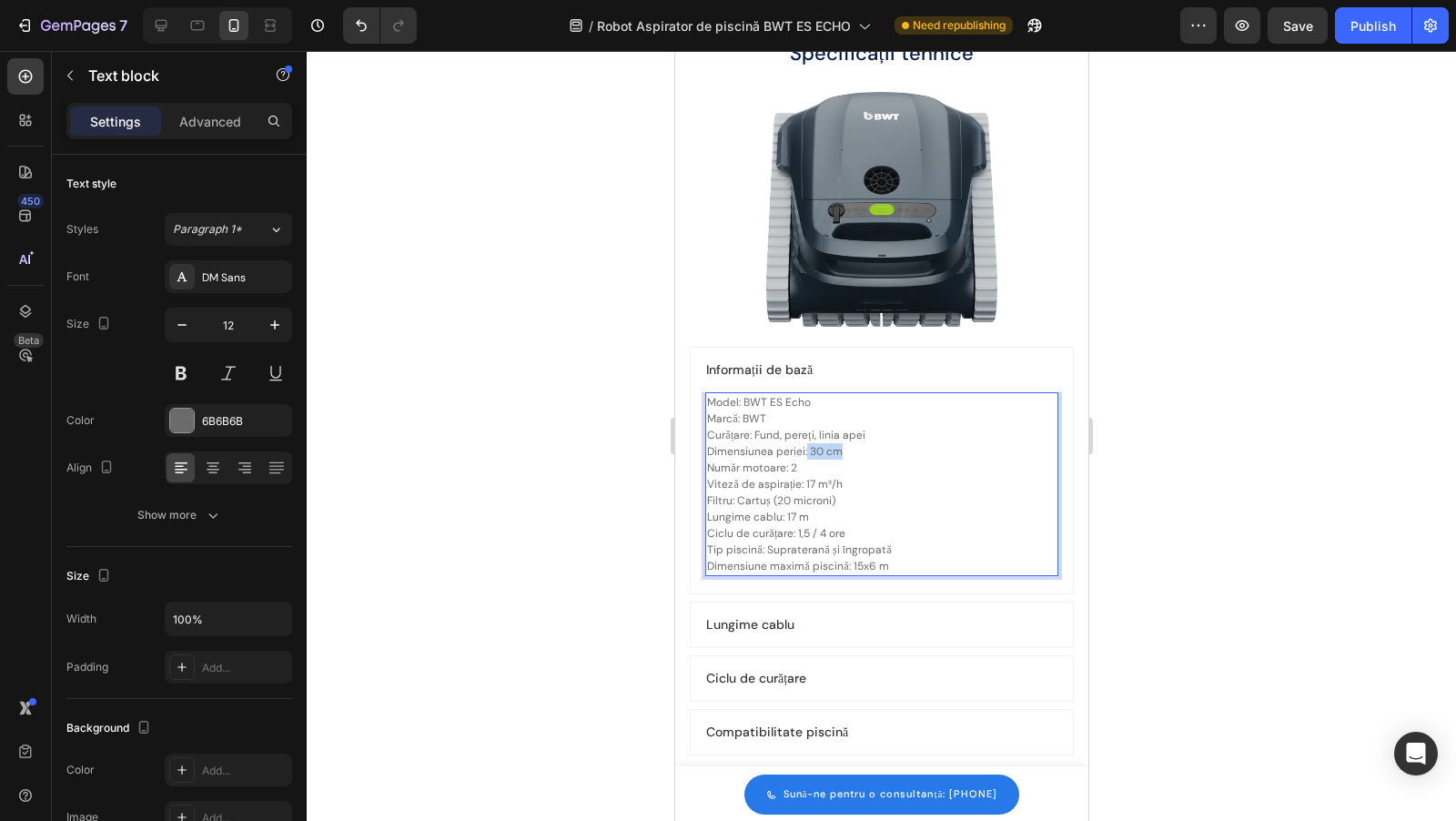 drag, startPoint x: 860, startPoint y: 448, endPoint x: 804, endPoint y: 450, distance: 56.0357 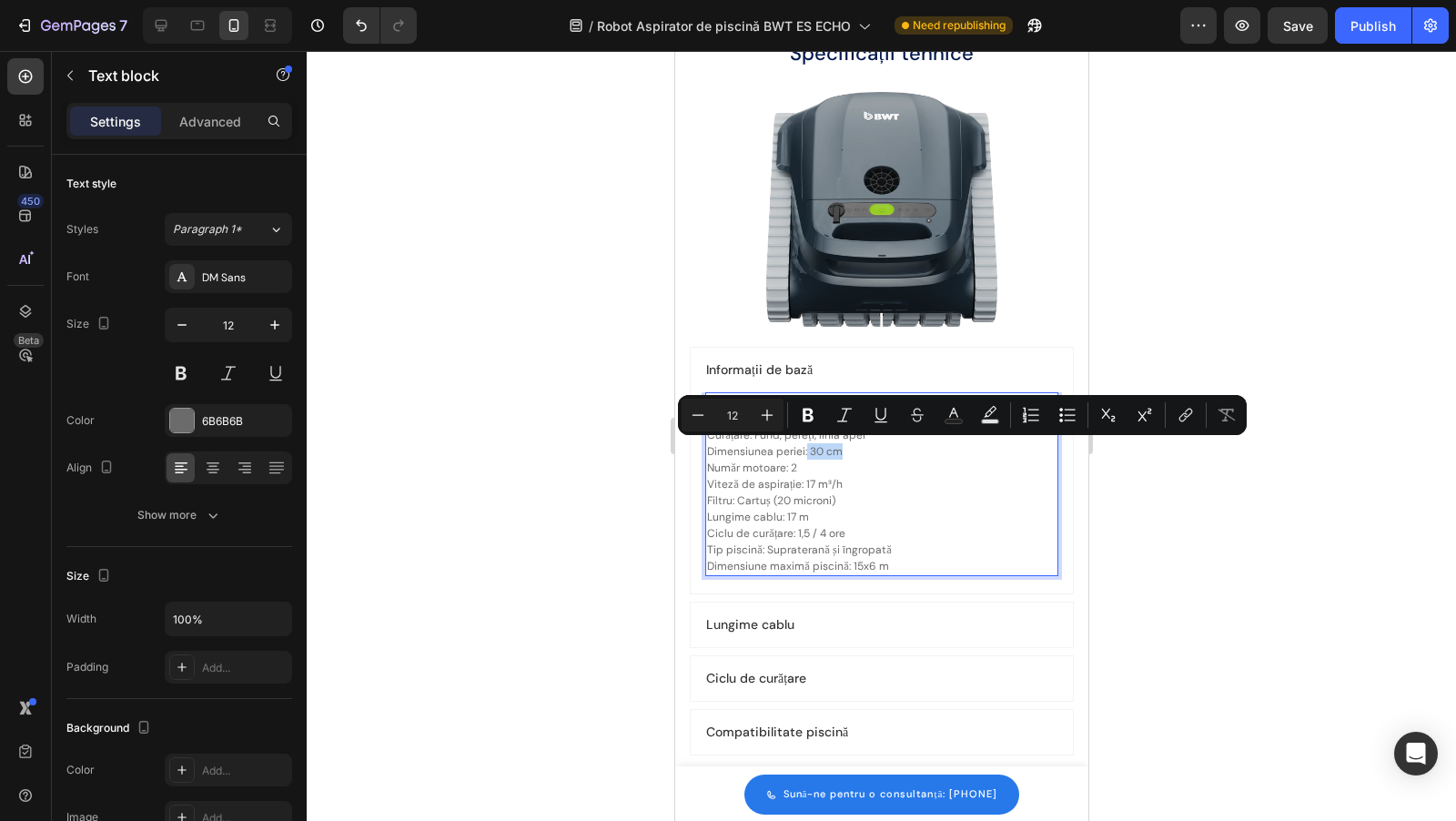 click on "Model: BWT ES Echo Marcă: BWT Curățare: Fund, pereți, linia apei Dimensiunea periei: 30 cm Număr motoare: 2 Viteză de aspirație: 17 m³/h Filtru: Cartuș (20 microni) Lungime cablu: 17 m Ciclu de curățare: 1,5 / 4 ore Tip piscină: Supraterană și îngropată Dimensiune maximă piscină: 15x6 m" at bounding box center [881, 484] 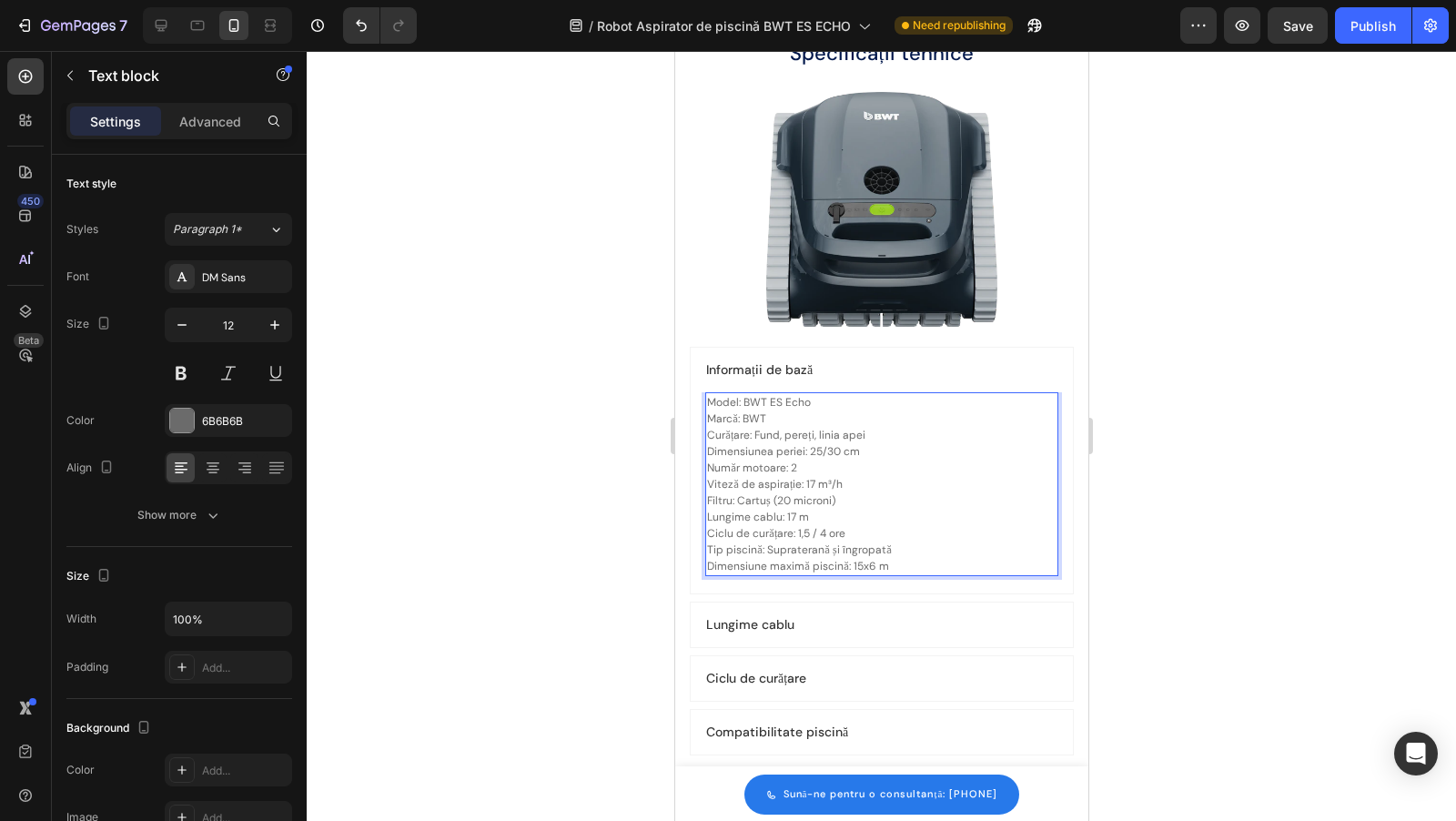 click on "Model: BWT ES Echo Marcă: BWT Curățare: Fund, pereți, linia apei Dimensiunea periei: 25/30 cm Număr motoare: 2 Viteză de aspirație: 17 m³/h Filtru: Cartuș (20 microni) Lungime cablu: 17 m Ciclu de curățare: 1,5 / 4 ore Tip piscină: Supraterană și îngropată Dimensiune maximă piscină: 15x6 m" at bounding box center [881, 484] 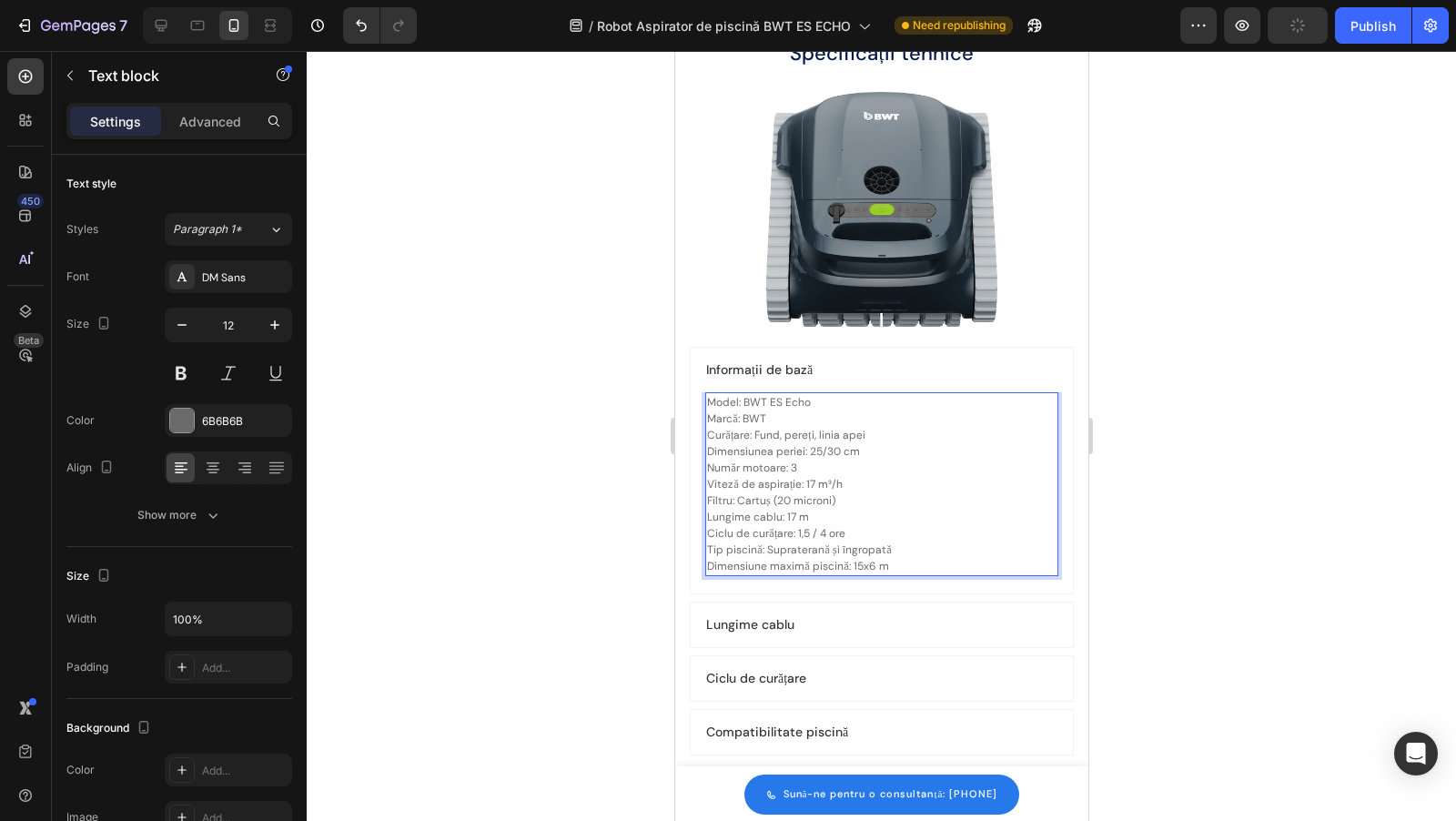 click on "Model: BWT ES Echo Marcă: BWT Curățare: Fund, pereți, linia apei Dimensiunea periei: 25/30 cm Număr motoare: 3 Viteză de aspirație: 17 m³/h Filtru: Cartuș (20 microni) Lungime cablu: 17 m Ciclu de curățare: 1,5 / 4 ore Tip piscină: Supraterană și îngropată Dimensiune maximă piscină: 15x6 m" at bounding box center (881, 484) 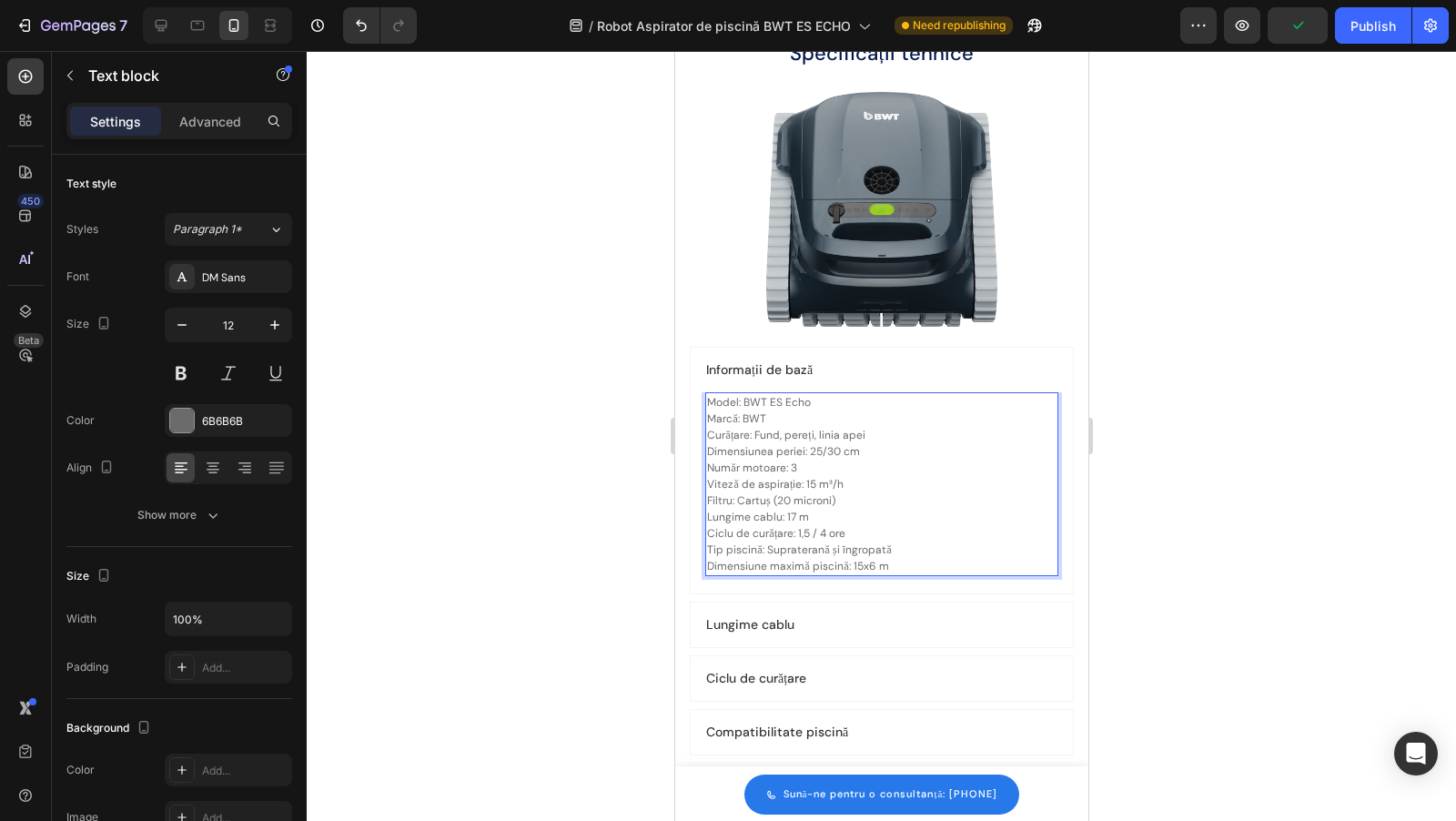 click on "Model: BWT ES Echo Marcă: BWT Curățare: Fund, pereți, linia apei Dimensiunea periei: 25/30 cm Număr motoare: 3 Viteză de aspirație: 15 m³/h Filtru: Cartuș (20 microni) Lungime cablu: 17 m Ciclu de curățare: 1,5 / 4 ore Tip piscină: Supraterană și îngropată Dimensiune maximă piscină: 15x6 m" at bounding box center [881, 484] 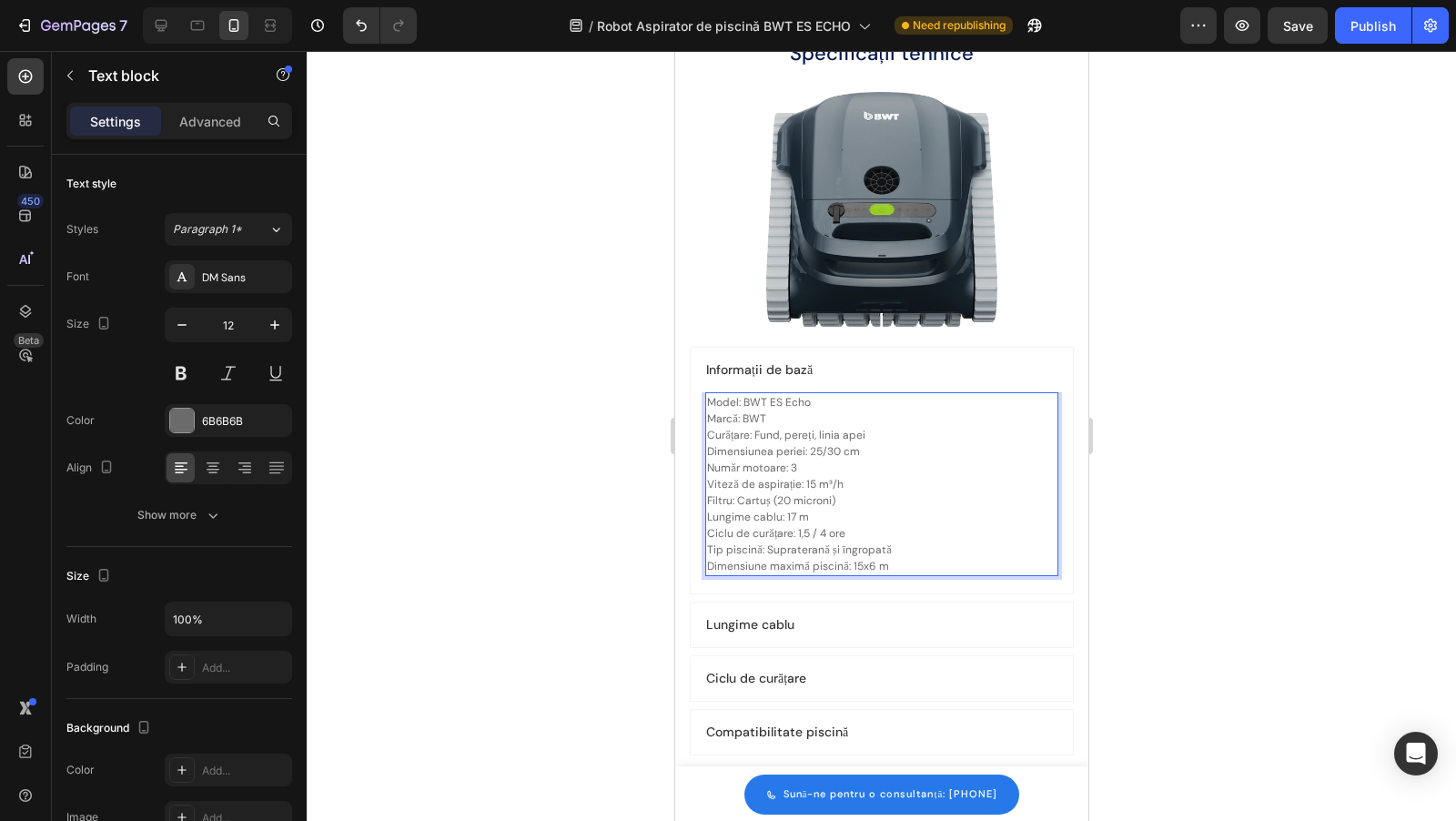 click on "Model: BWT ES Echo Marcă: BWT Curățare: Fund, pereți, linia apei Dimensiunea periei: 25/30 cm Număr motoare: 3 Viteză de aspirație: 15 m³/h Filtru: Cartuș (20 microni) Lungime cablu: 17 m Ciclu de curățare: 1,5 / 4 ore Tip piscină: Supraterană și îngropată Dimensiune maximă piscină: 15x6 m" at bounding box center [881, 484] 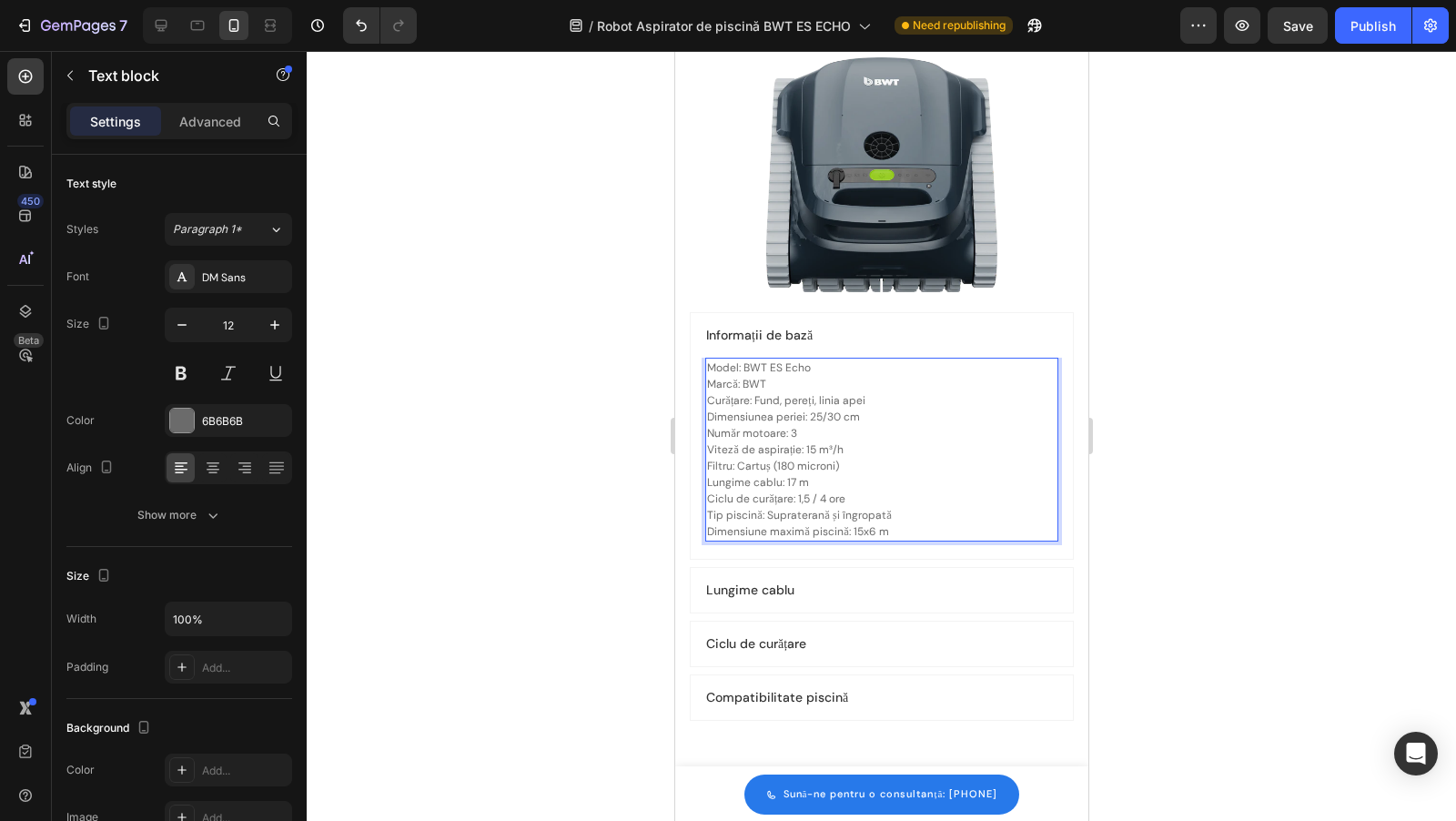 scroll, scrollTop: 4707, scrollLeft: 0, axis: vertical 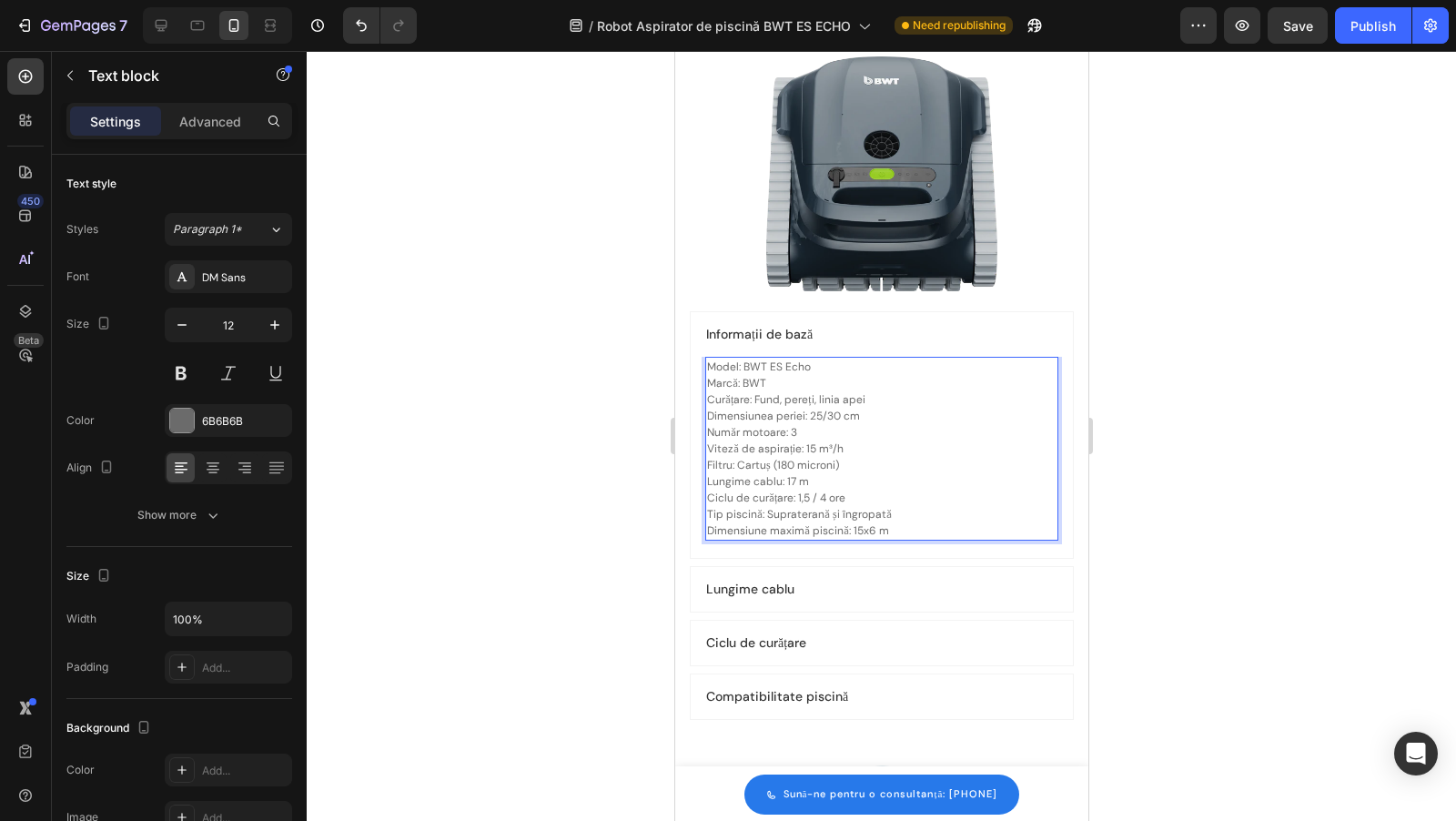 click on "Model: BWT ES Echo Marcă: BWT Curățare: Fund, pereți, linia apei Dimensiunea periei: 25/30 cm Număr motoare: 3 Viteză de aspirație: 15 m³/h Filtru: Cartuș (180 microni) Lungime cablu: 17 m Ciclu de curățare: 1,5 / 4 ore Tip piscină: Supraterană și îngropată Dimensiune maximă piscină: 15x6 m" at bounding box center [881, 449] 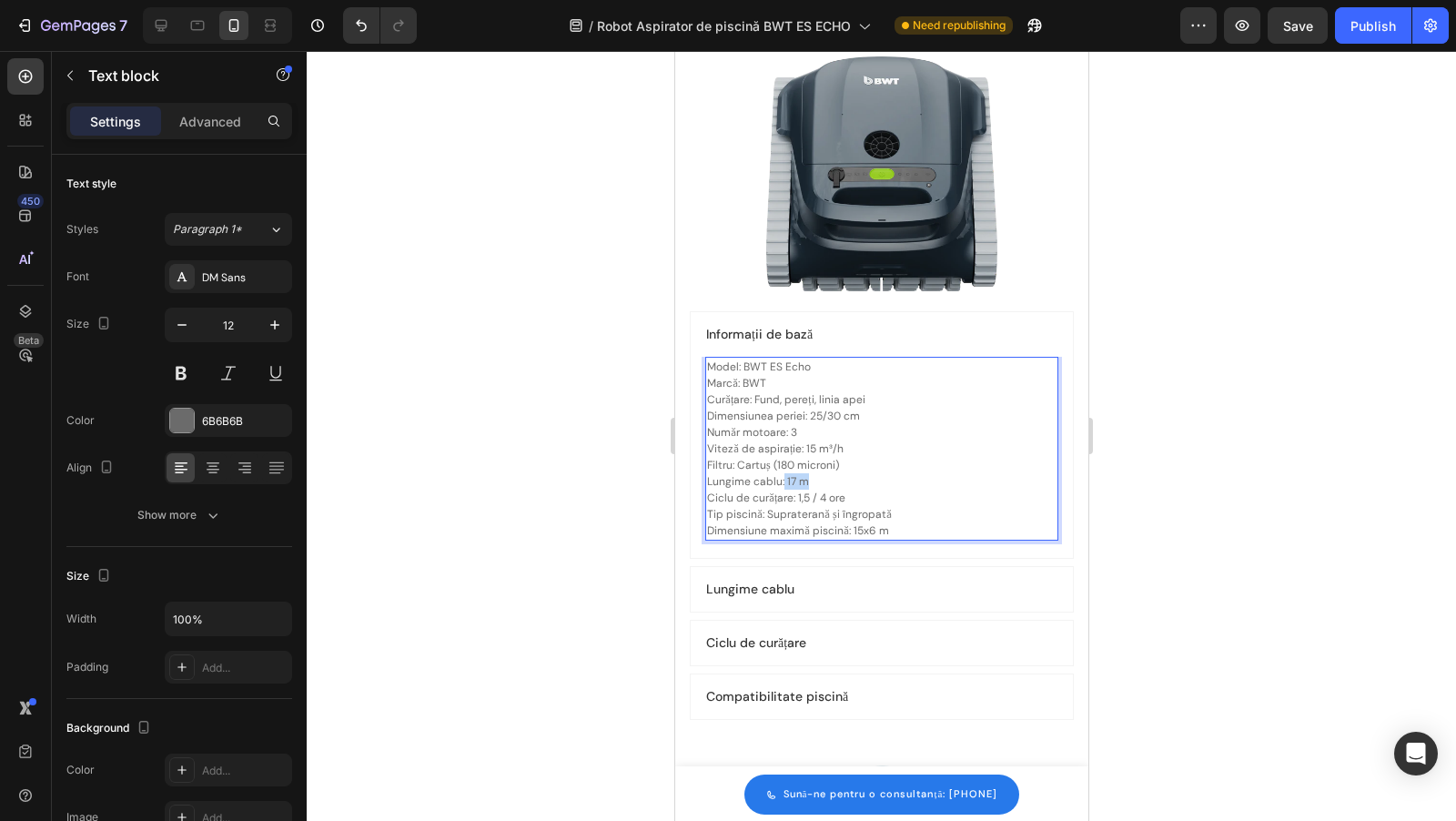 drag, startPoint x: 845, startPoint y: 487, endPoint x: 783, endPoint y: 484, distance: 62.072538 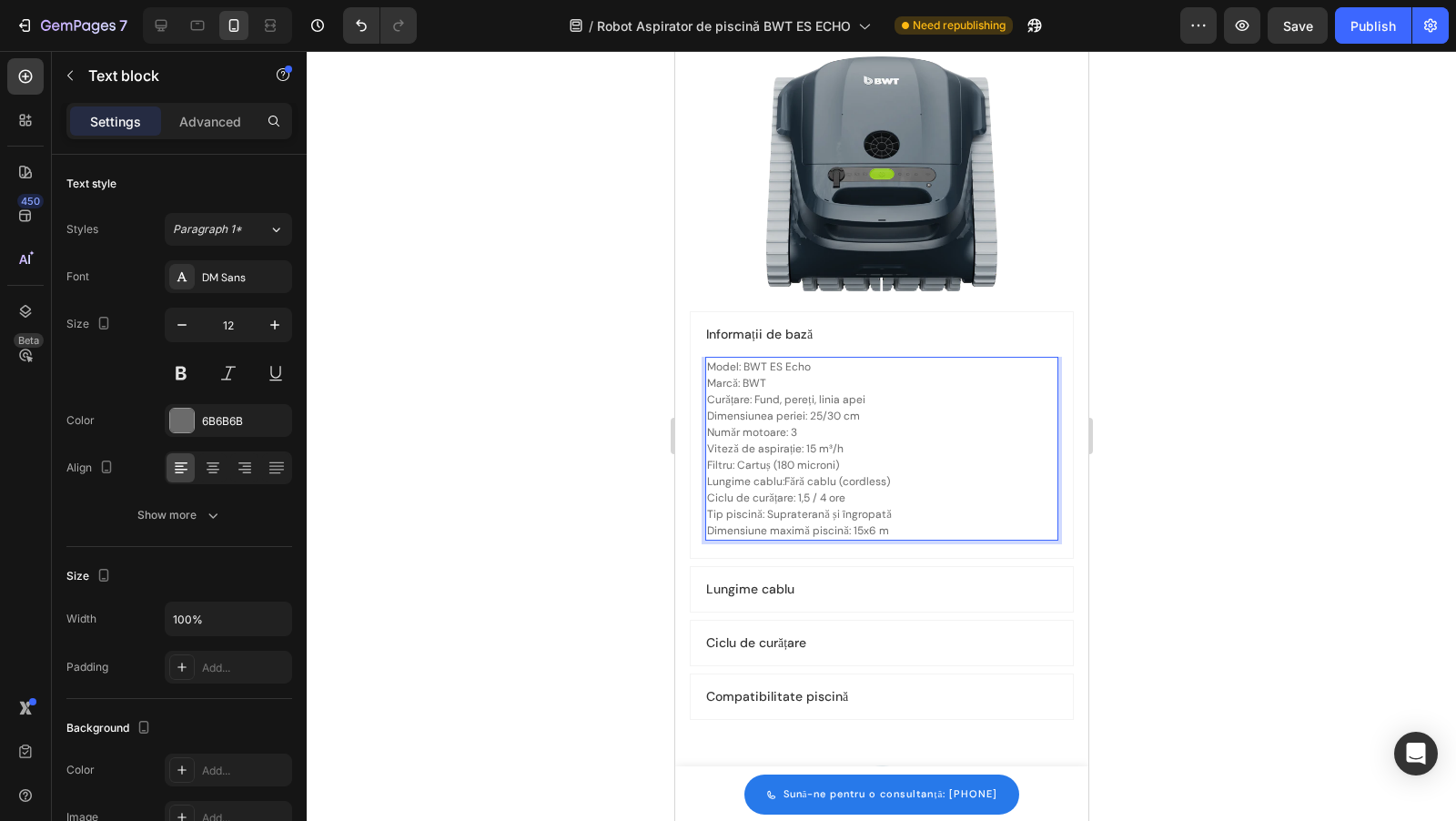 click on "Model: BWT ES Echo Marcă: BWT Curățare: Fund, pereți, linia apei Dimensiunea periei: 25/30 cm Număr motoare: 3 Viteză de aspirație: 15 m³/h Filtru: Cartuș (180 microni) Lungime cablu:Fără cablu (cordless) Ciclu de curățare: 1,5 / 4 ore Tip piscină: Supraterană și îngropată Dimensiune maximă piscină: 15x6 m" at bounding box center (881, 449) 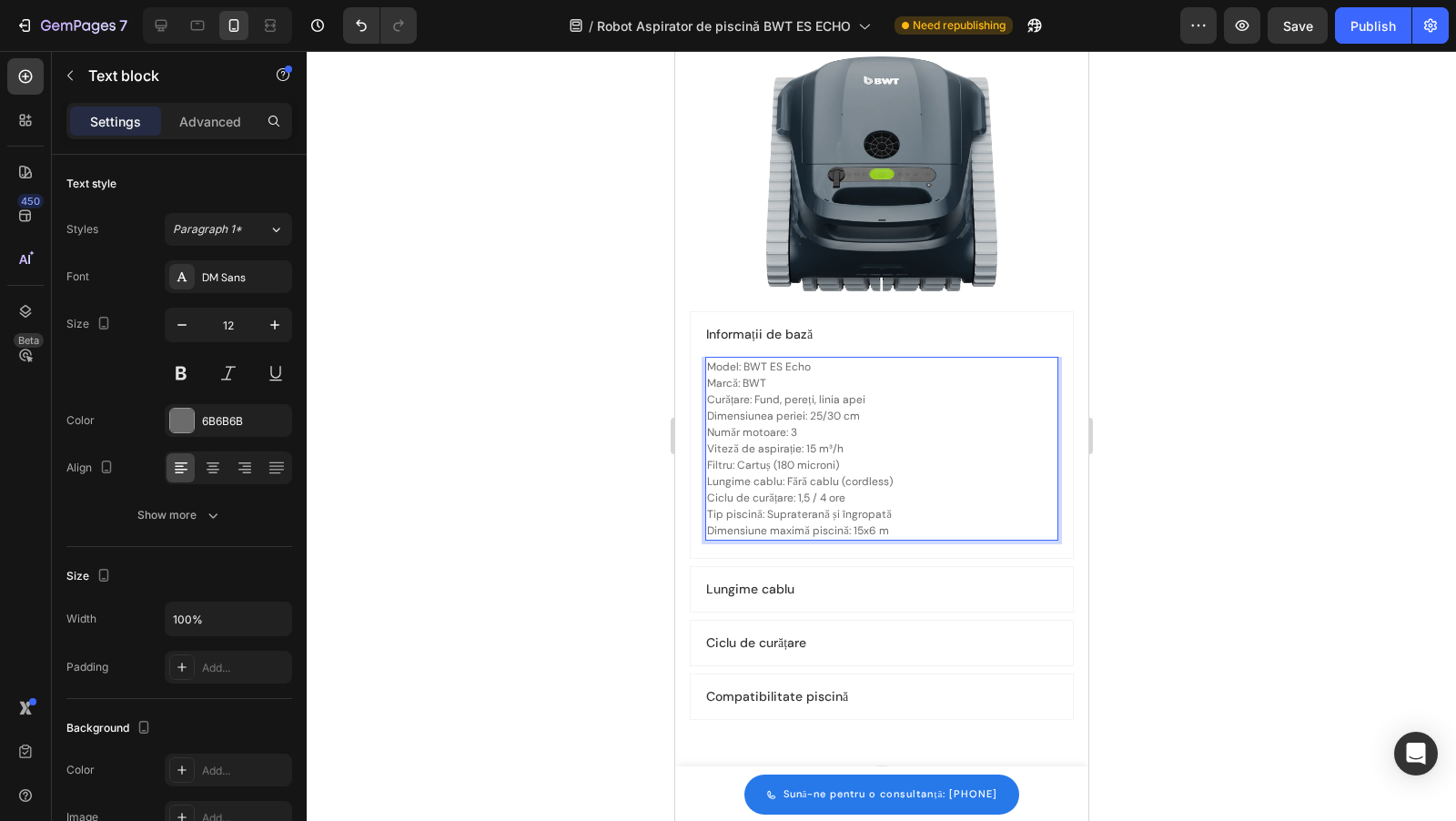 scroll, scrollTop: 4752, scrollLeft: 0, axis: vertical 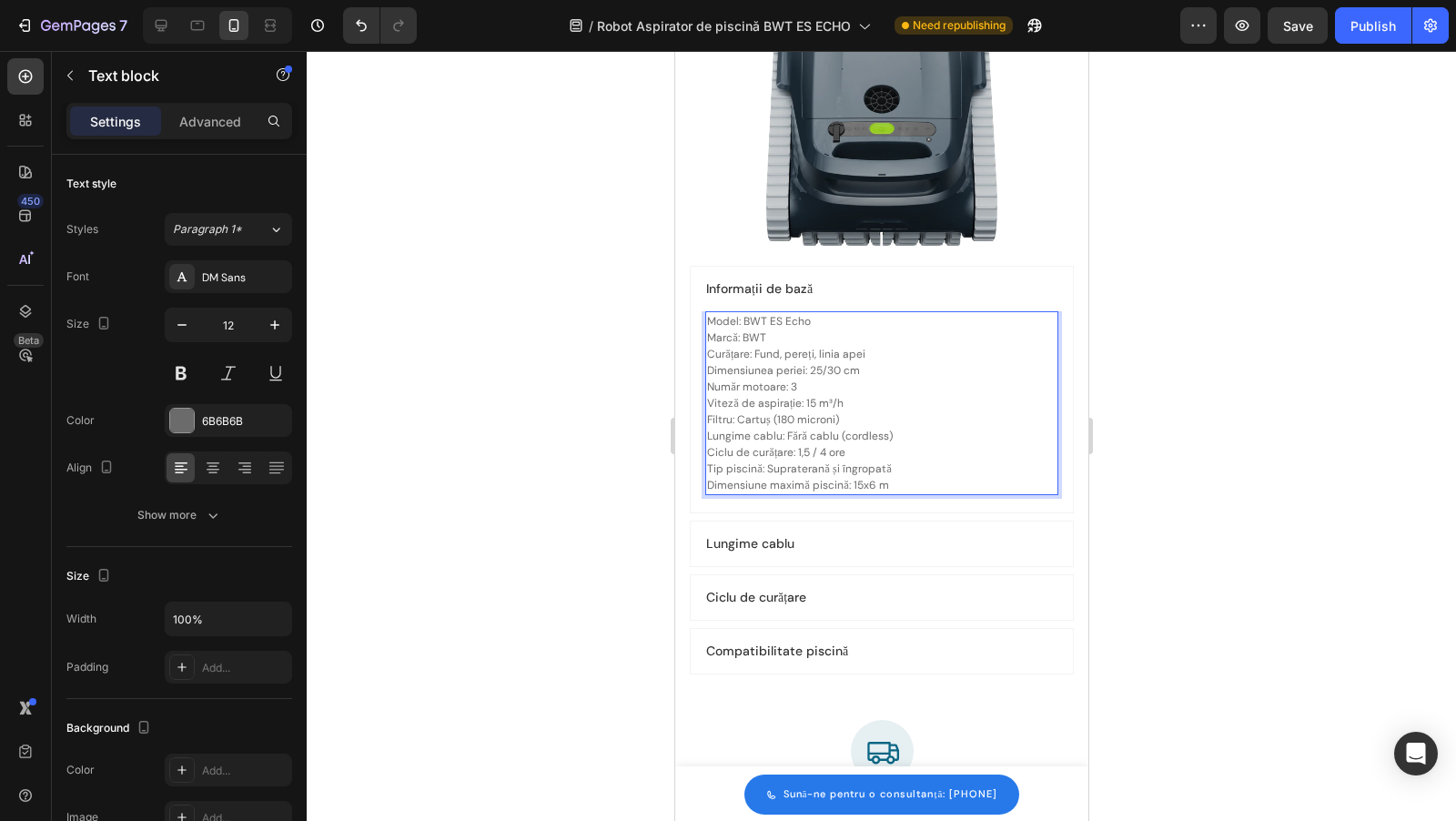 drag, startPoint x: 855, startPoint y: 442, endPoint x: 815, endPoint y: 444, distance: 40.04997 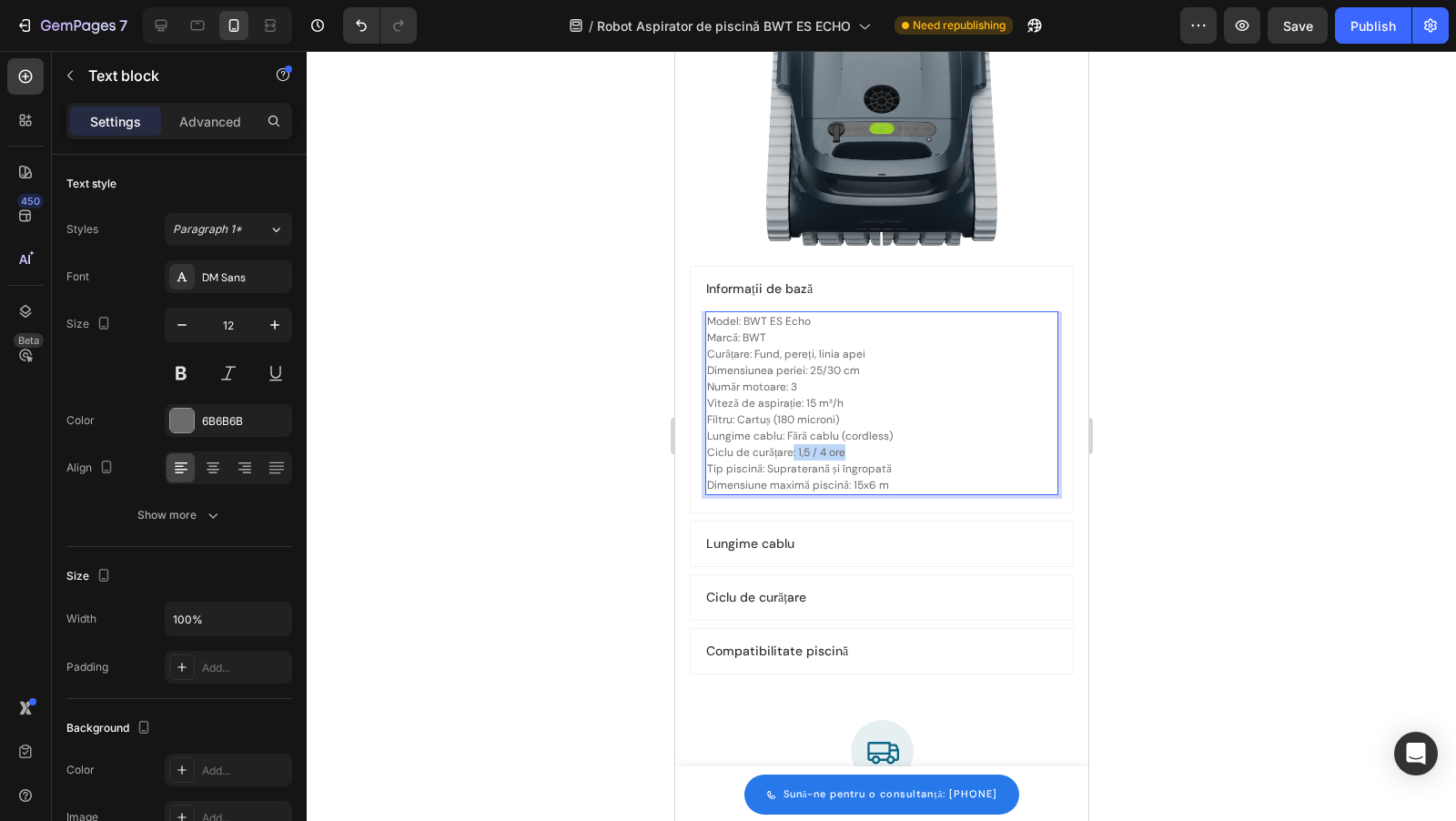 drag, startPoint x: 867, startPoint y: 447, endPoint x: 792, endPoint y: 447, distance: 75 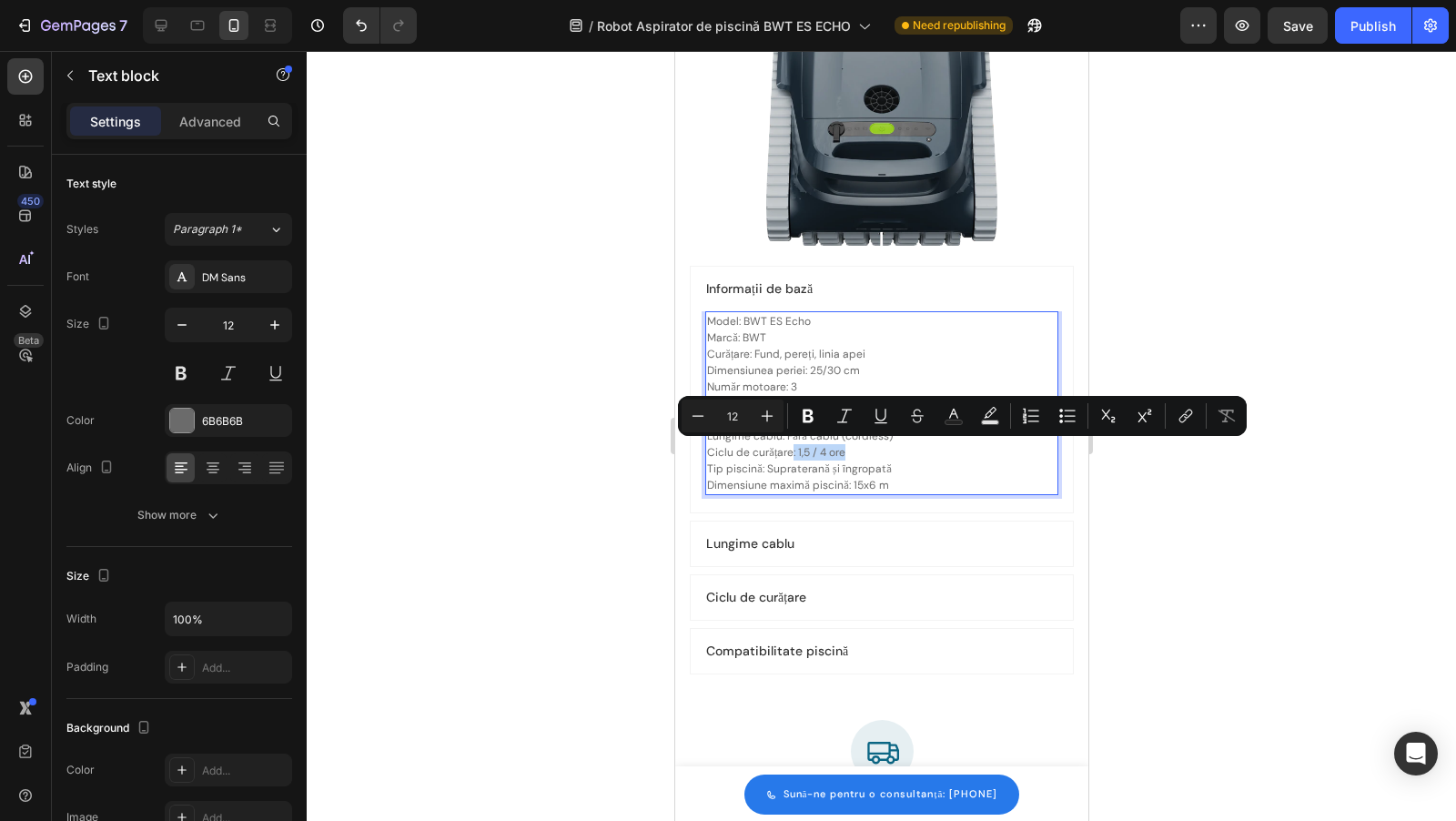 click on "Model: BWT ES Echo Marcă: BWT Curățare: Fund, pereți, linia apei Dimensiunea periei: 25/30 cm Număr motoare: 3 Viteză de aspirație: 15 m³/h Filtru: Cartuș (180 microni) Lungime cablu: Fără cablu (cordless) Ciclu de curățare: 1,5 / 4 ore Tip piscină: Supraterană și îngropată Dimensiune maximă piscină: 15x6 m" at bounding box center [881, 403] 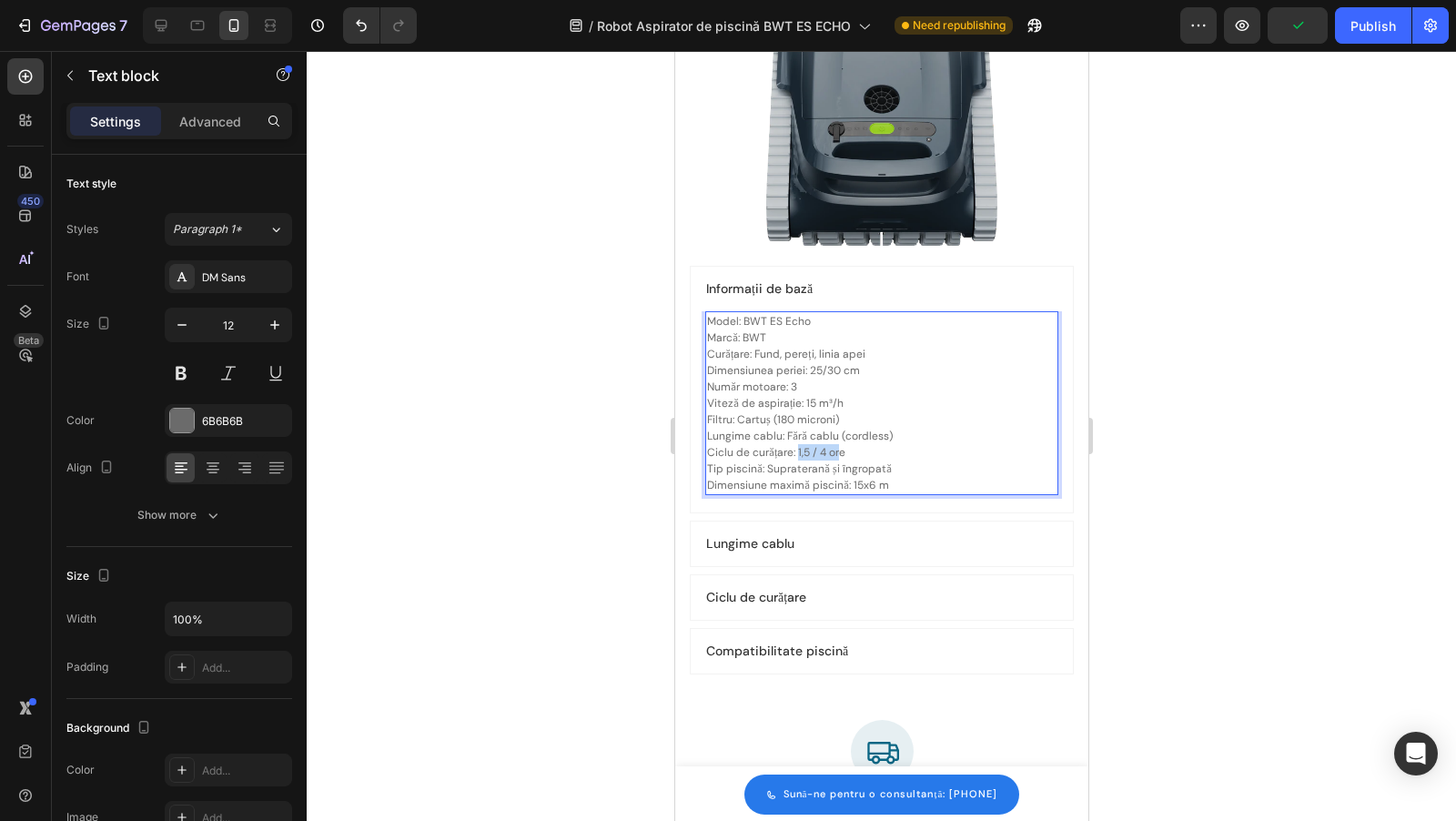 drag, startPoint x: 842, startPoint y: 449, endPoint x: 798, endPoint y: 450, distance: 44.011362 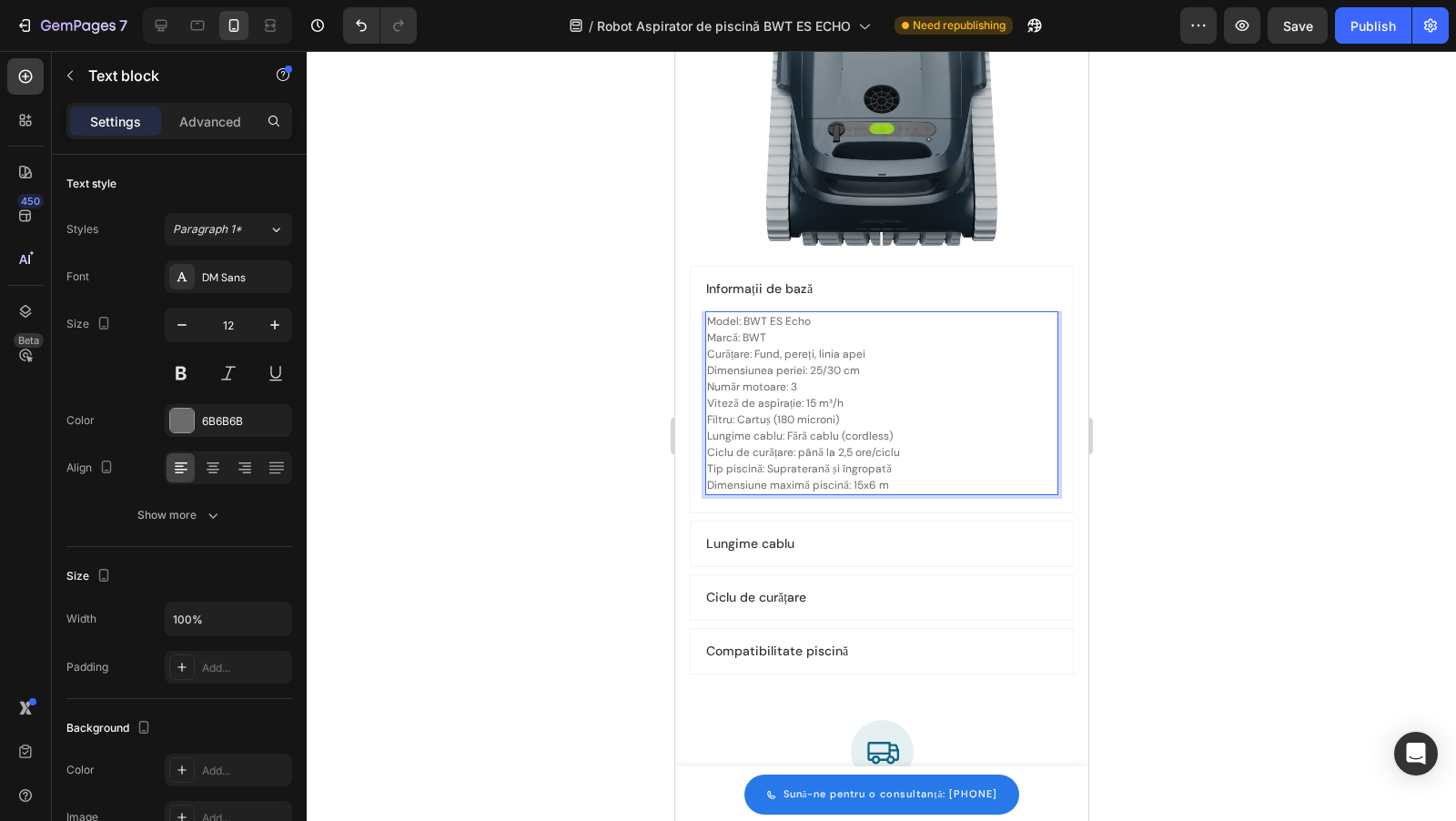 click on "Model: BWT ES Echo Marcă: BWT Curățare: Fund, pereți, linia apei Dimensiunea periei: 25/30 cm Număr motoare: 3 Viteză de aspirație: 15 m³/h Filtru: Cartuș (180 microni) Lungime cablu: Fără cablu (cordless) Ciclu de curățare: până la 2,5 ore/ciclu Tip piscină: Supraterană și îngropată Dimensiune maximă piscină: 15x6 m" at bounding box center (881, 403) 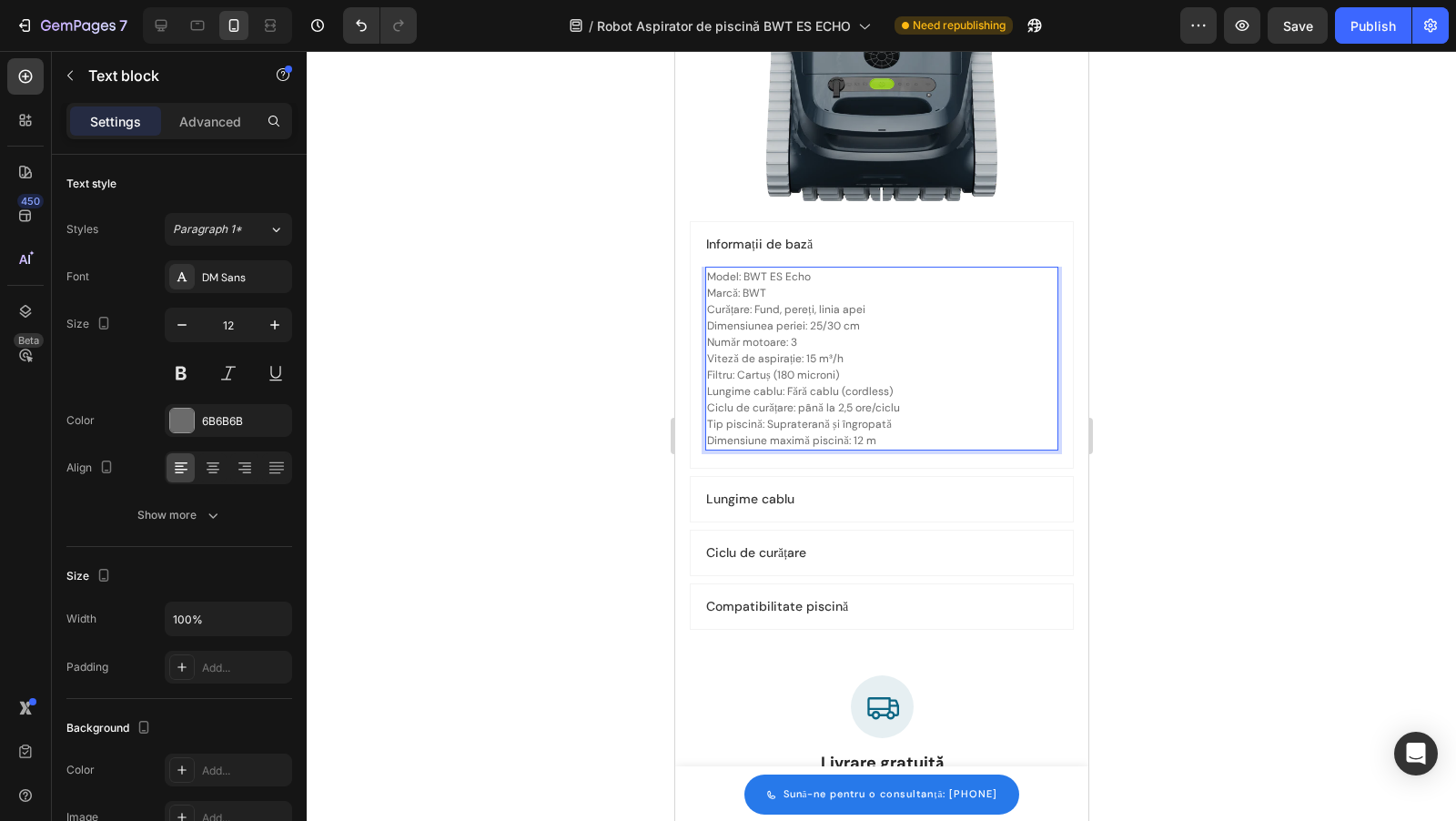 scroll, scrollTop: 4826, scrollLeft: 0, axis: vertical 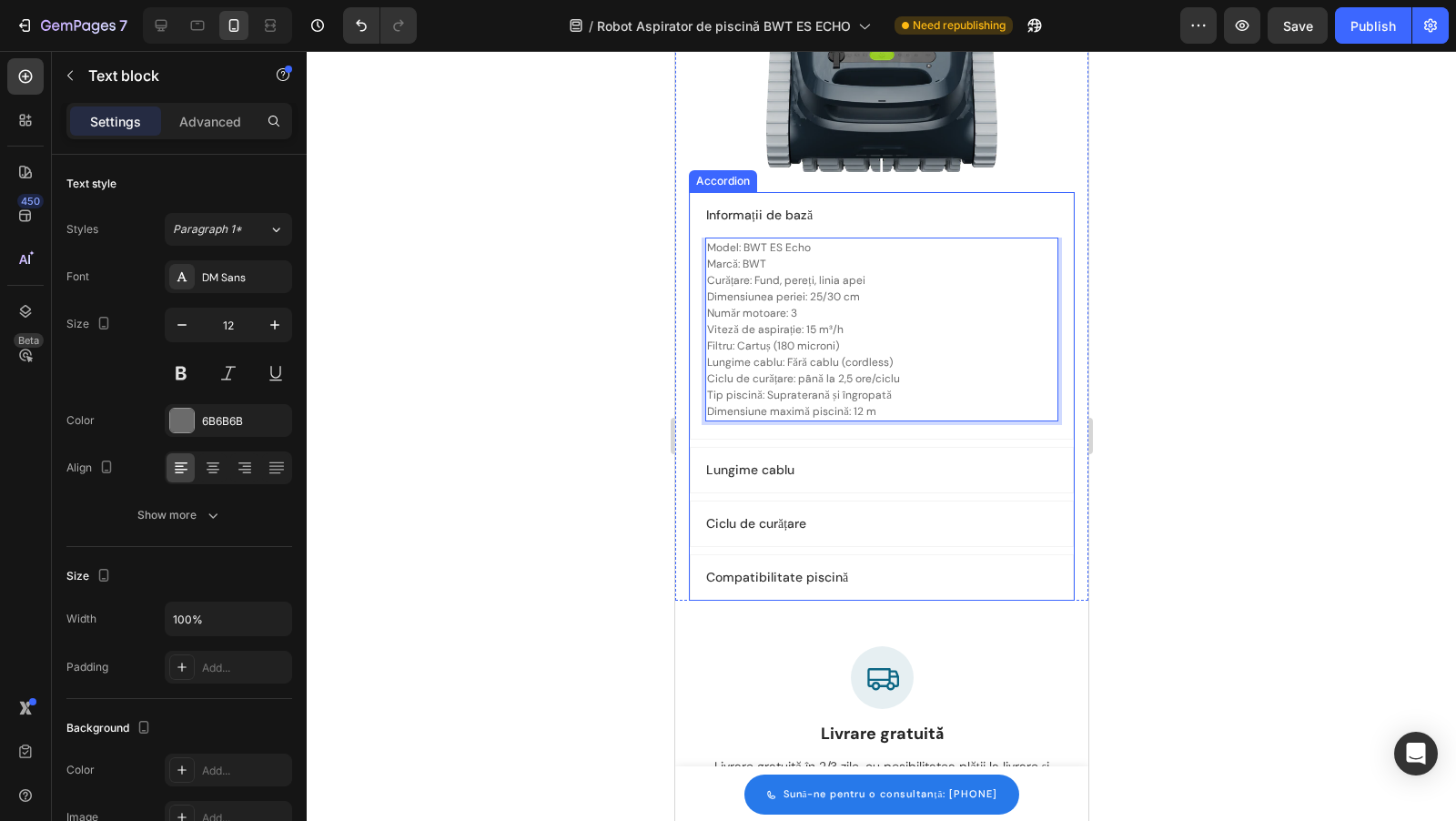 click on "Lungime cablu" at bounding box center [881, 470] 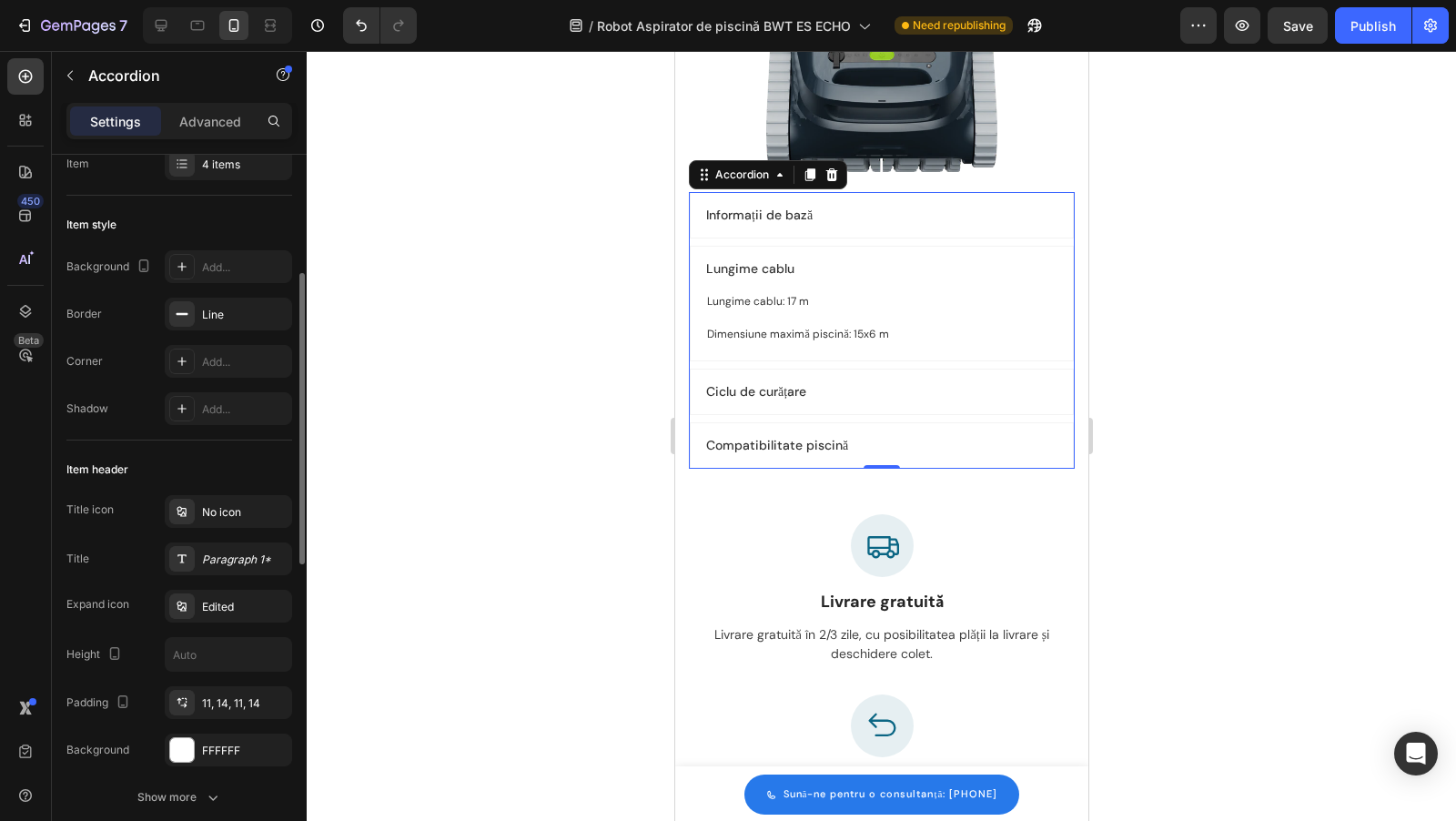 scroll, scrollTop: 0, scrollLeft: 0, axis: both 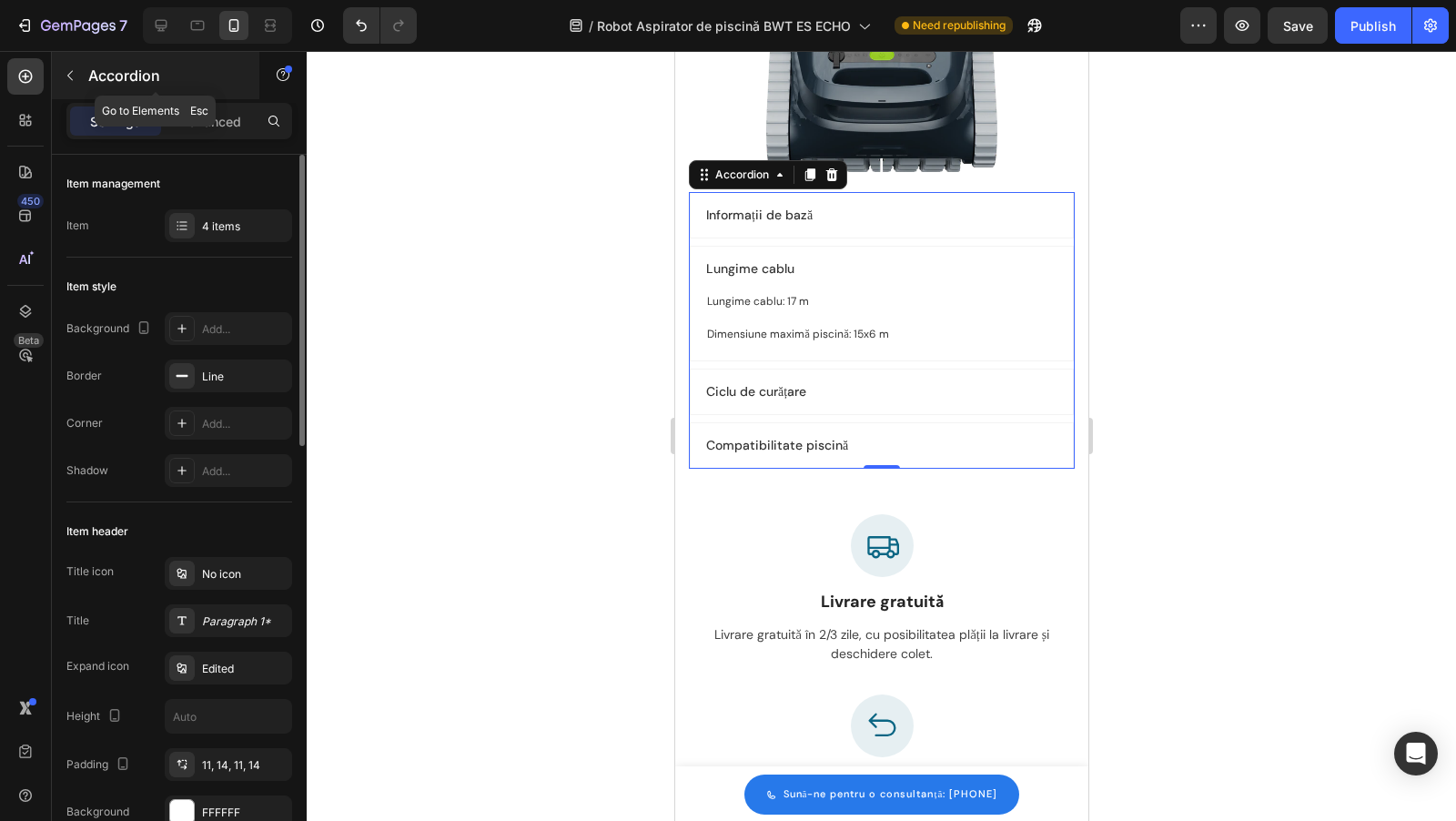 click at bounding box center [70, 76] 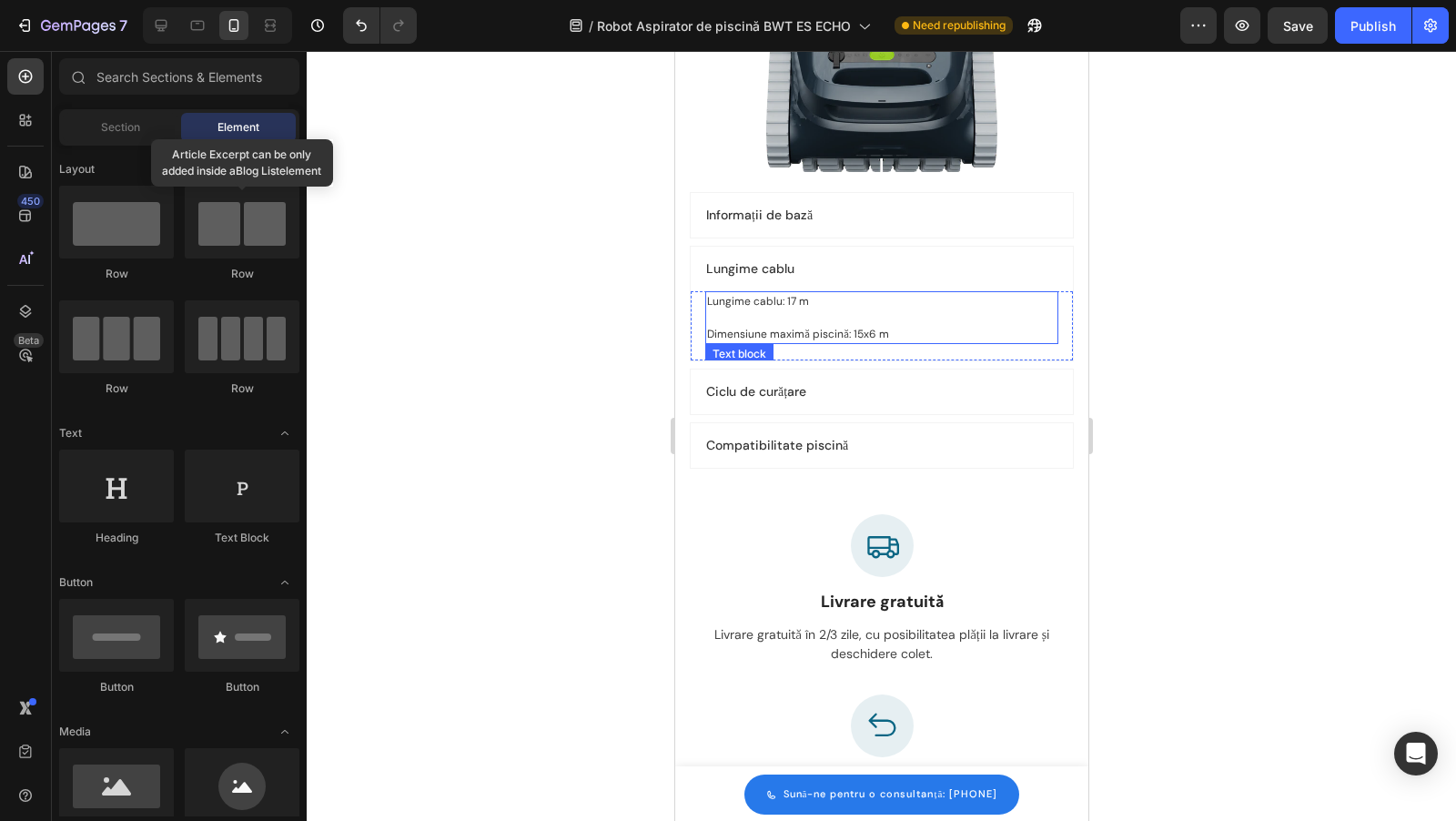 click on "Lungime cablu: 17 m Dimensiune maximă piscină: 15x6 m" at bounding box center [881, 318] 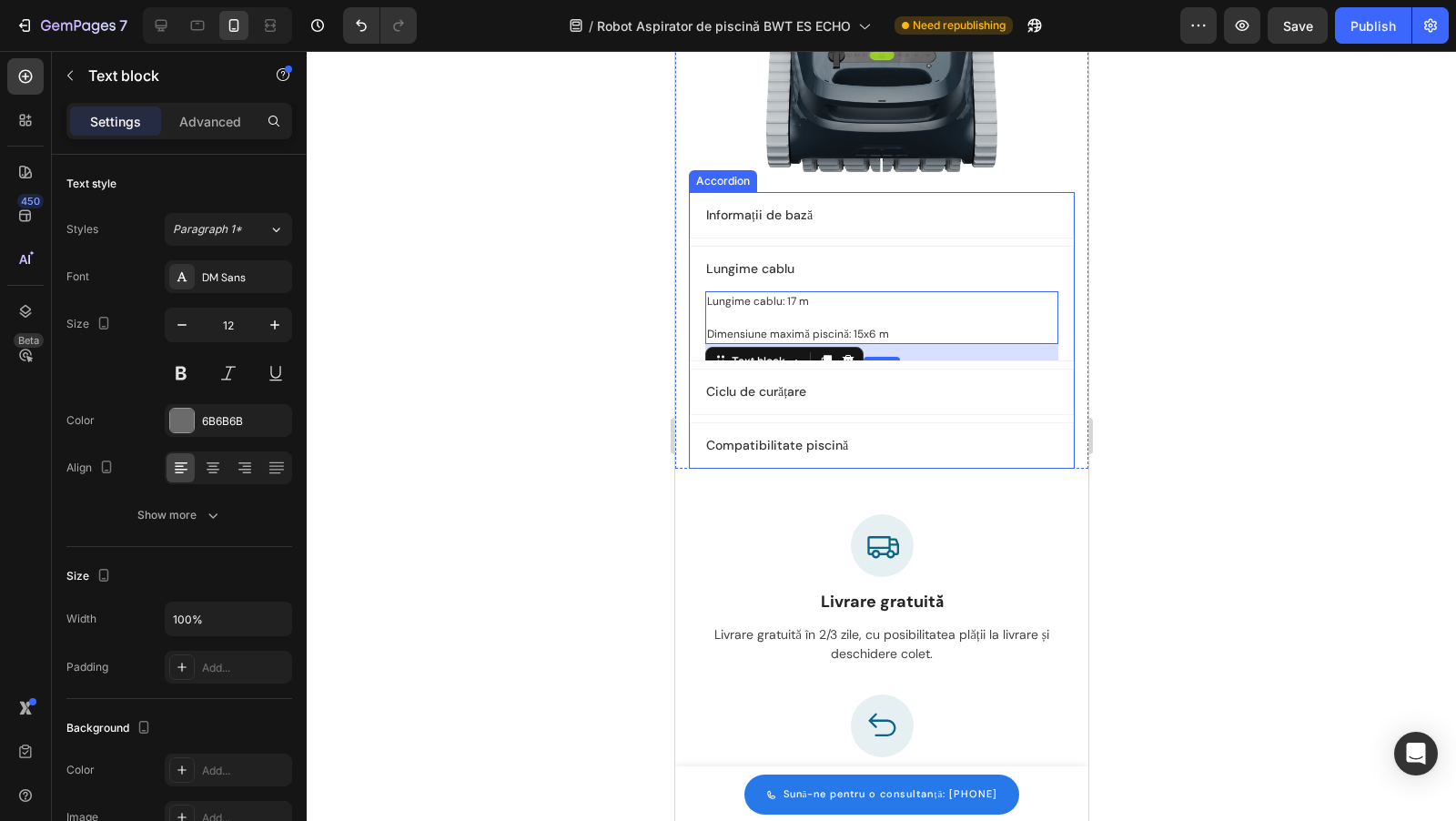 click on "Lungime cablu" at bounding box center (881, 269) 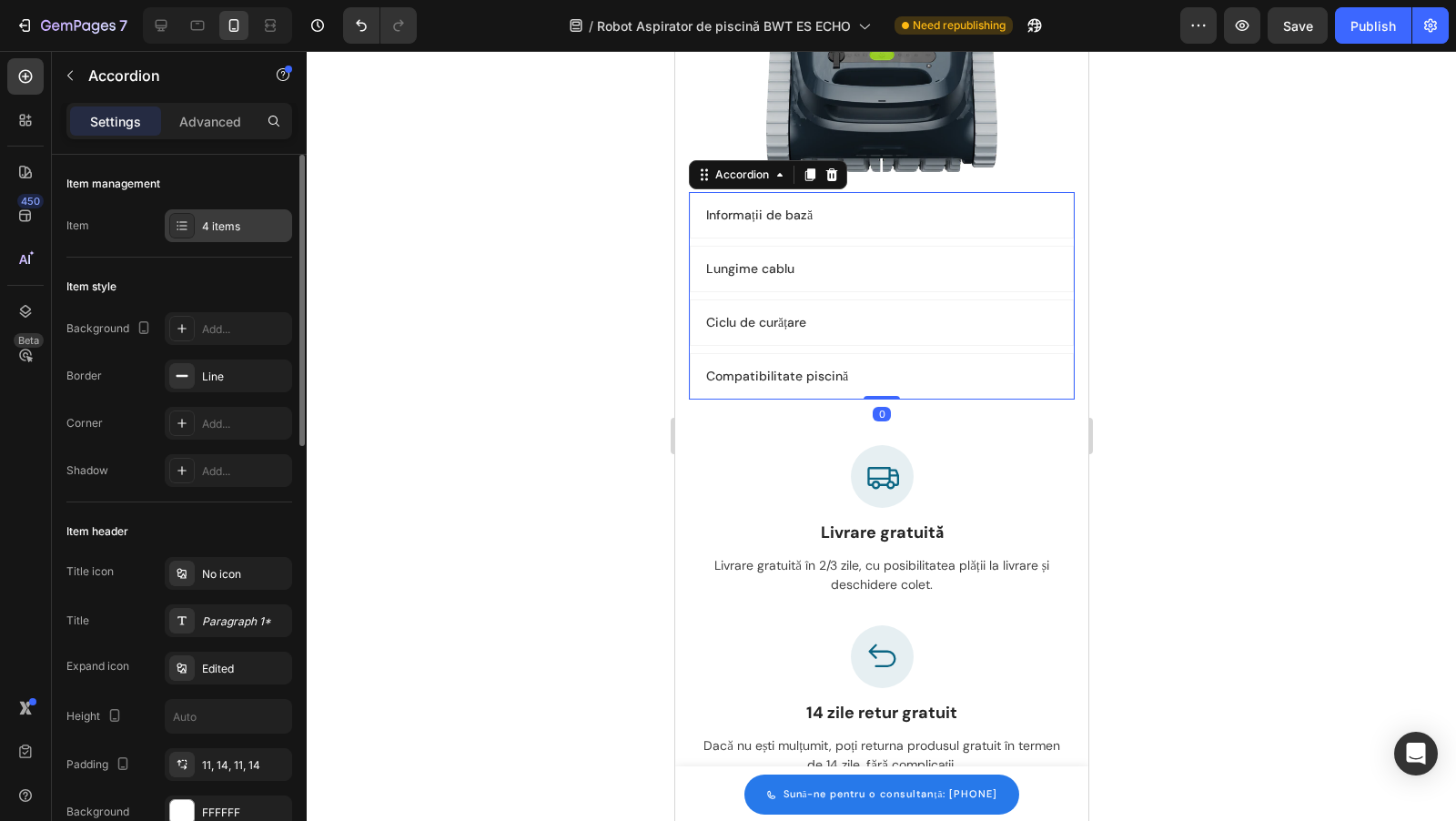 click at bounding box center (182, 226) 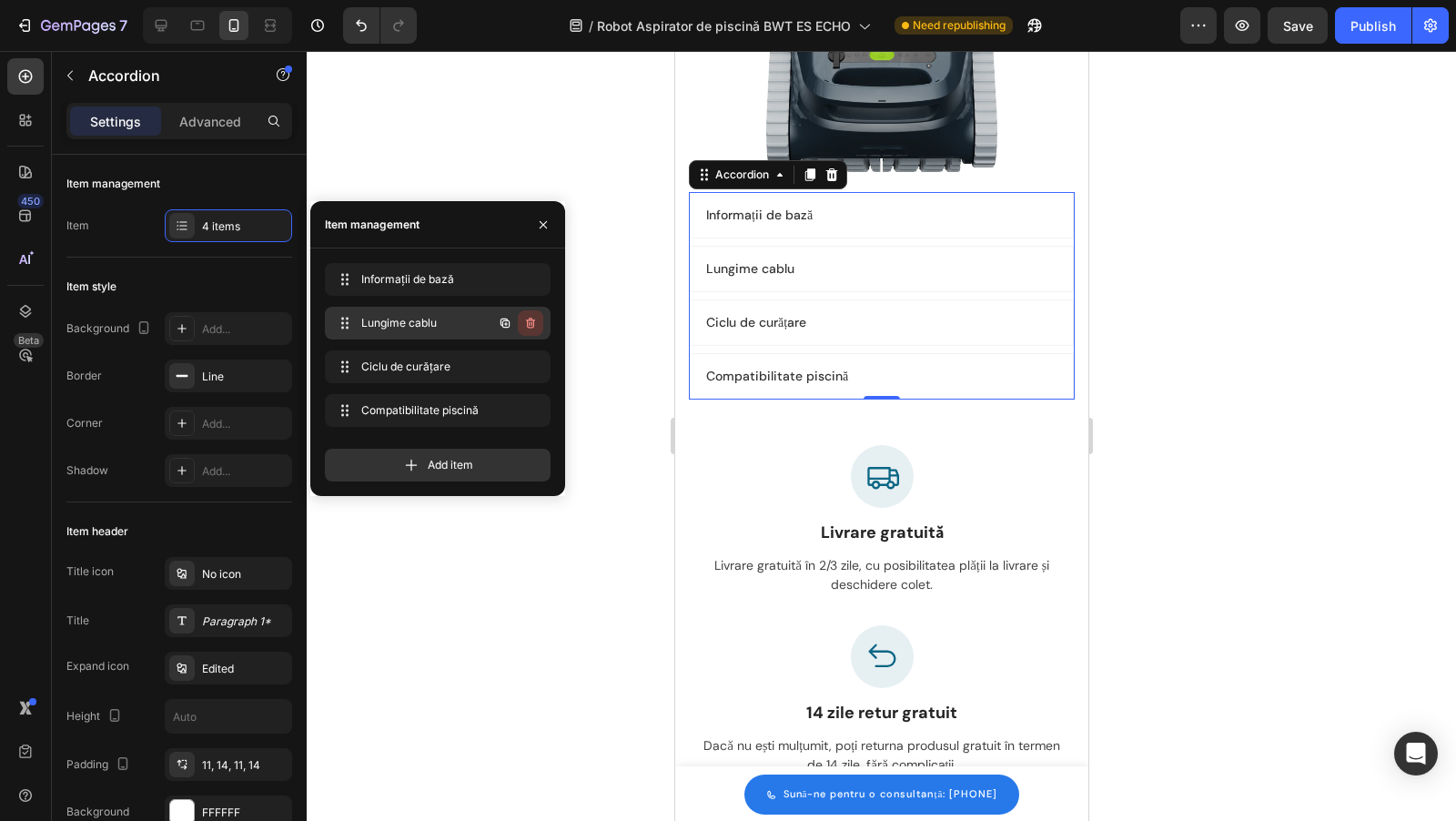 click 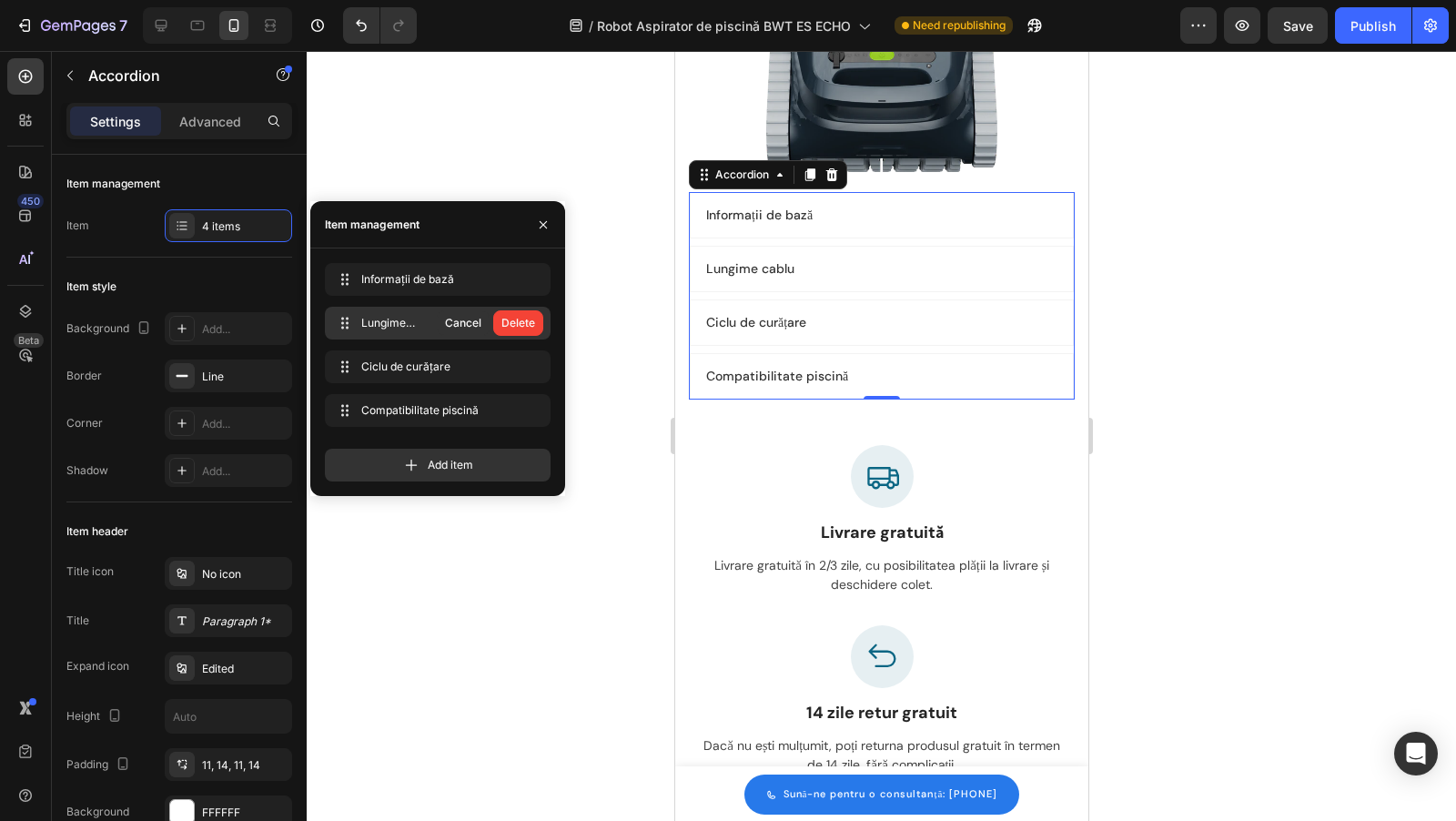 click on "Delete" at bounding box center [518, 323] 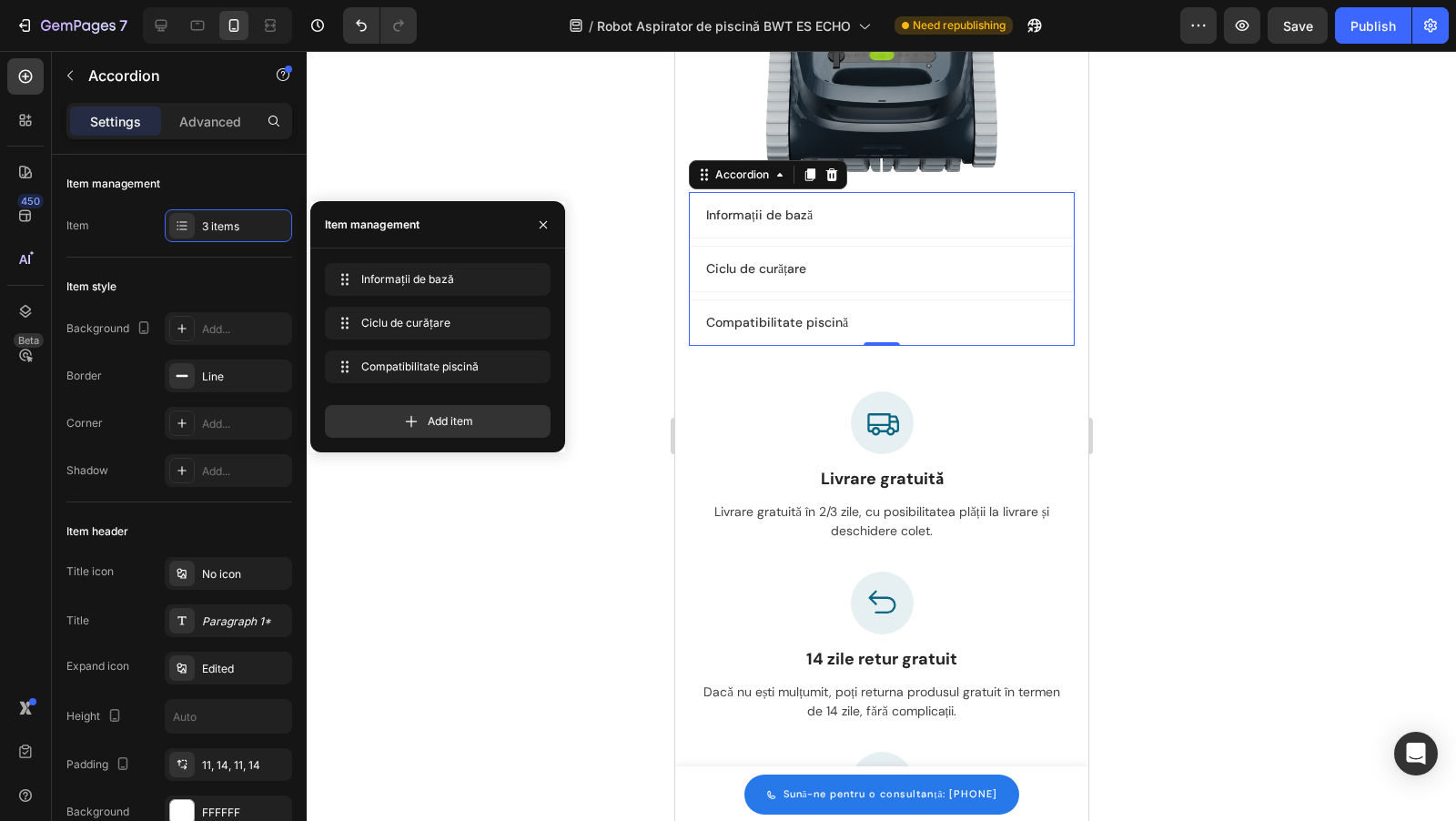 click on "Ciclu de curățare" at bounding box center [755, 269] 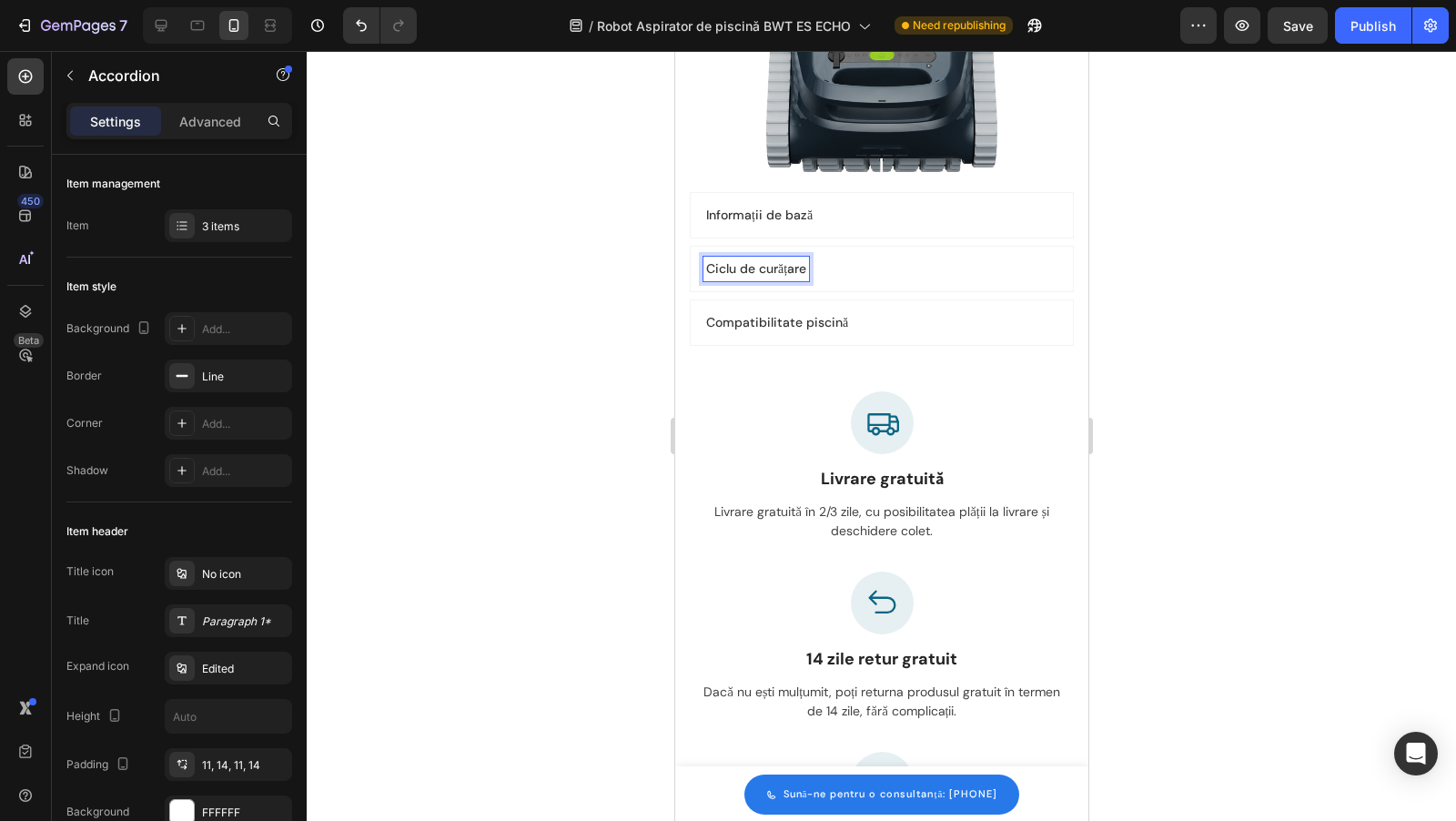 click on "Ciclu de curățare" at bounding box center [881, 269] 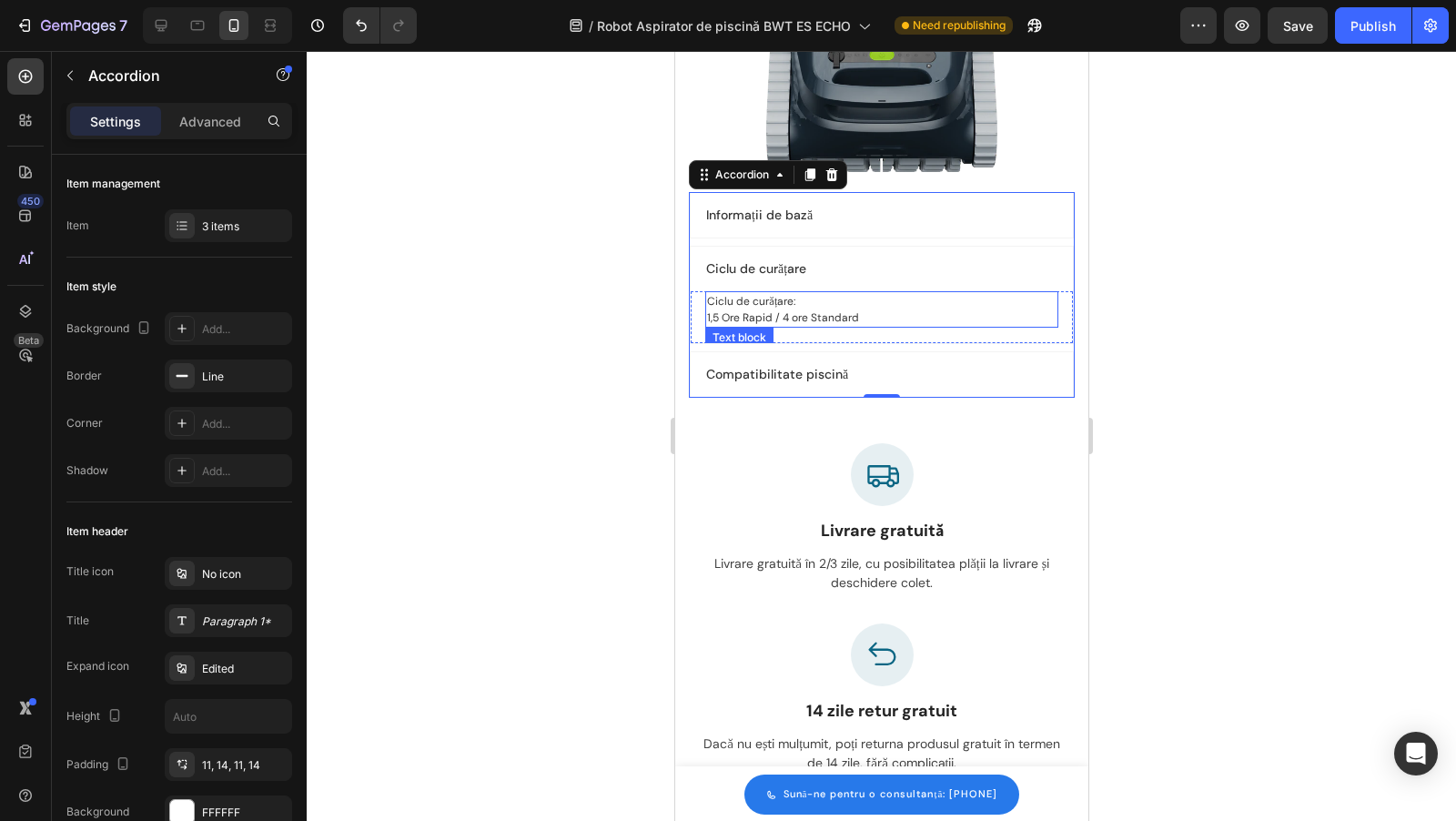click on "1,5 Ore Rapid / 4 ore Standard" at bounding box center (782, 318) 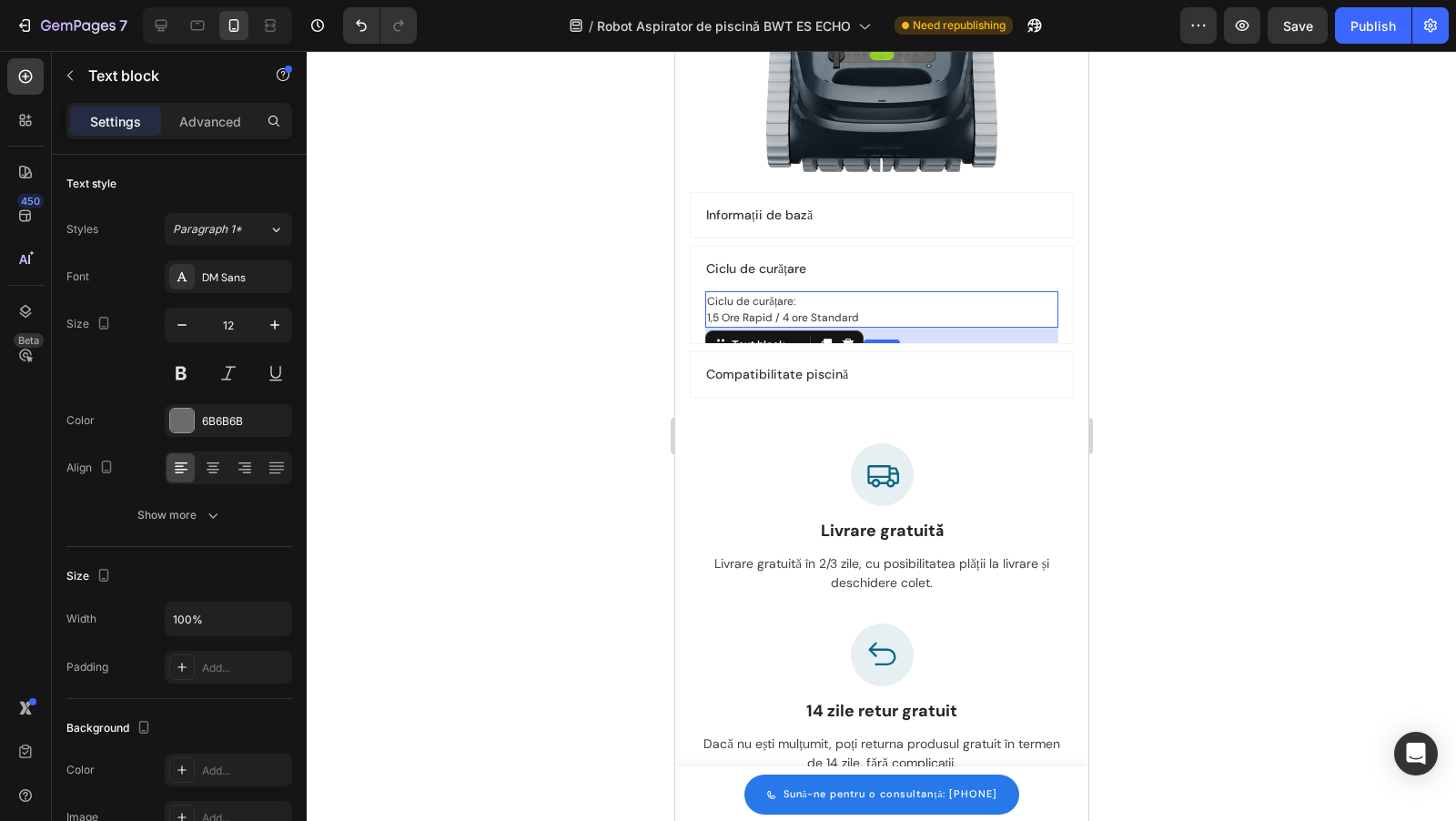 click on "1,5 Ore Rapid / 4 ore Standard" at bounding box center (782, 318) 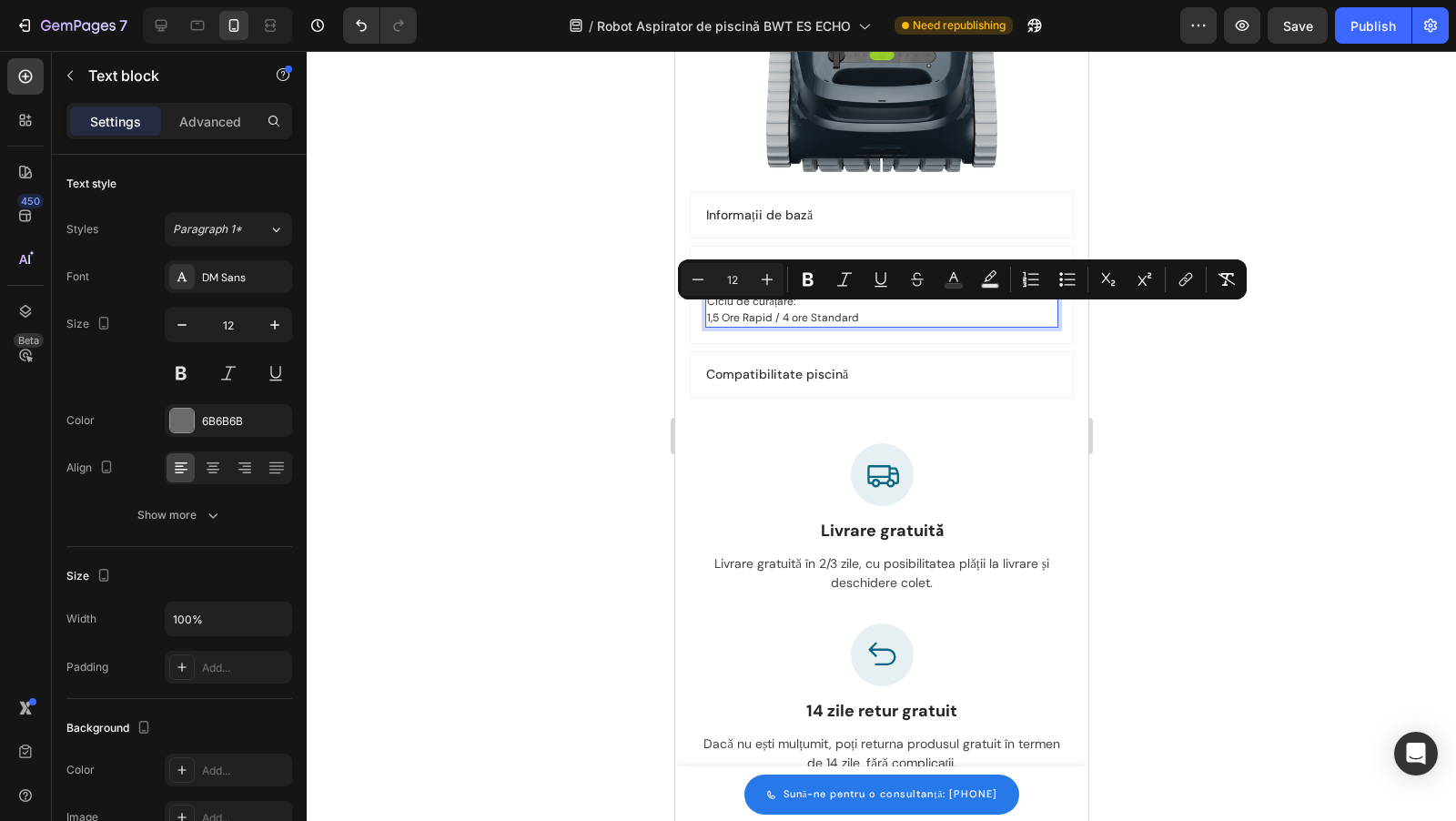 click on "1,5 Ore Rapid / 4 ore Standard" at bounding box center (782, 318) 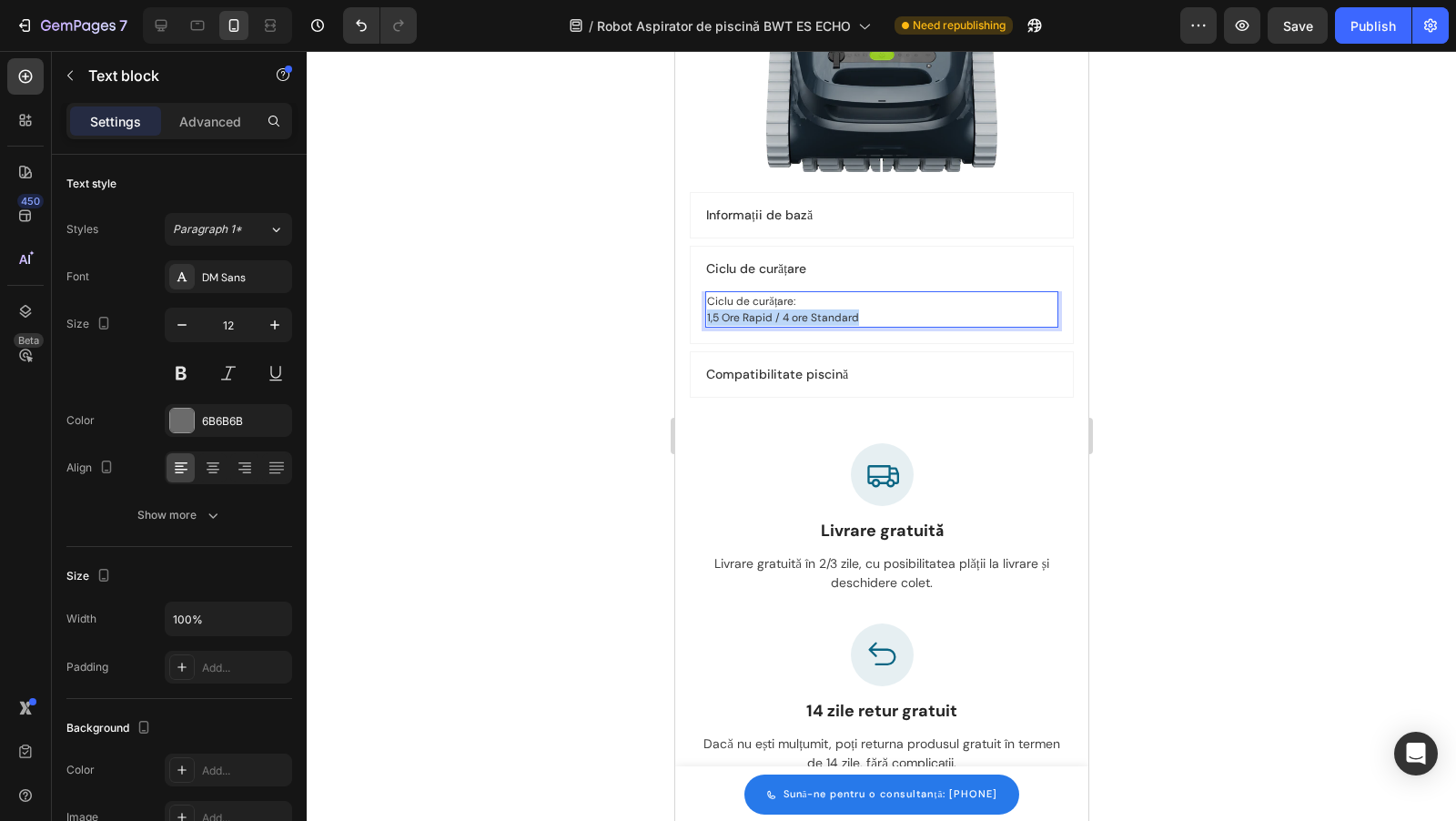 drag, startPoint x: 898, startPoint y: 316, endPoint x: 582, endPoint y: 316, distance: 316 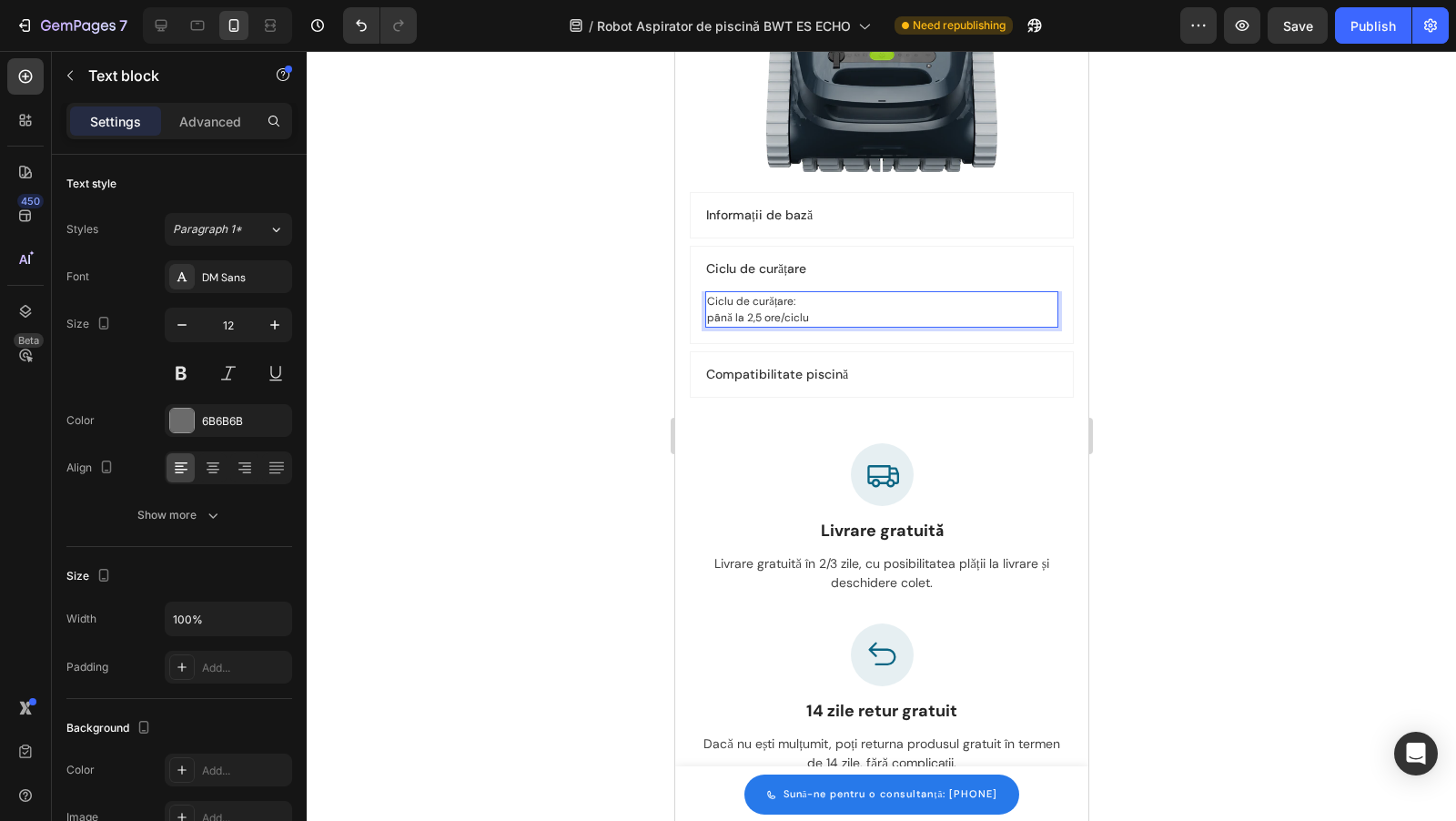 drag, startPoint x: 743, startPoint y: 315, endPoint x: 662, endPoint y: 315, distance: 81 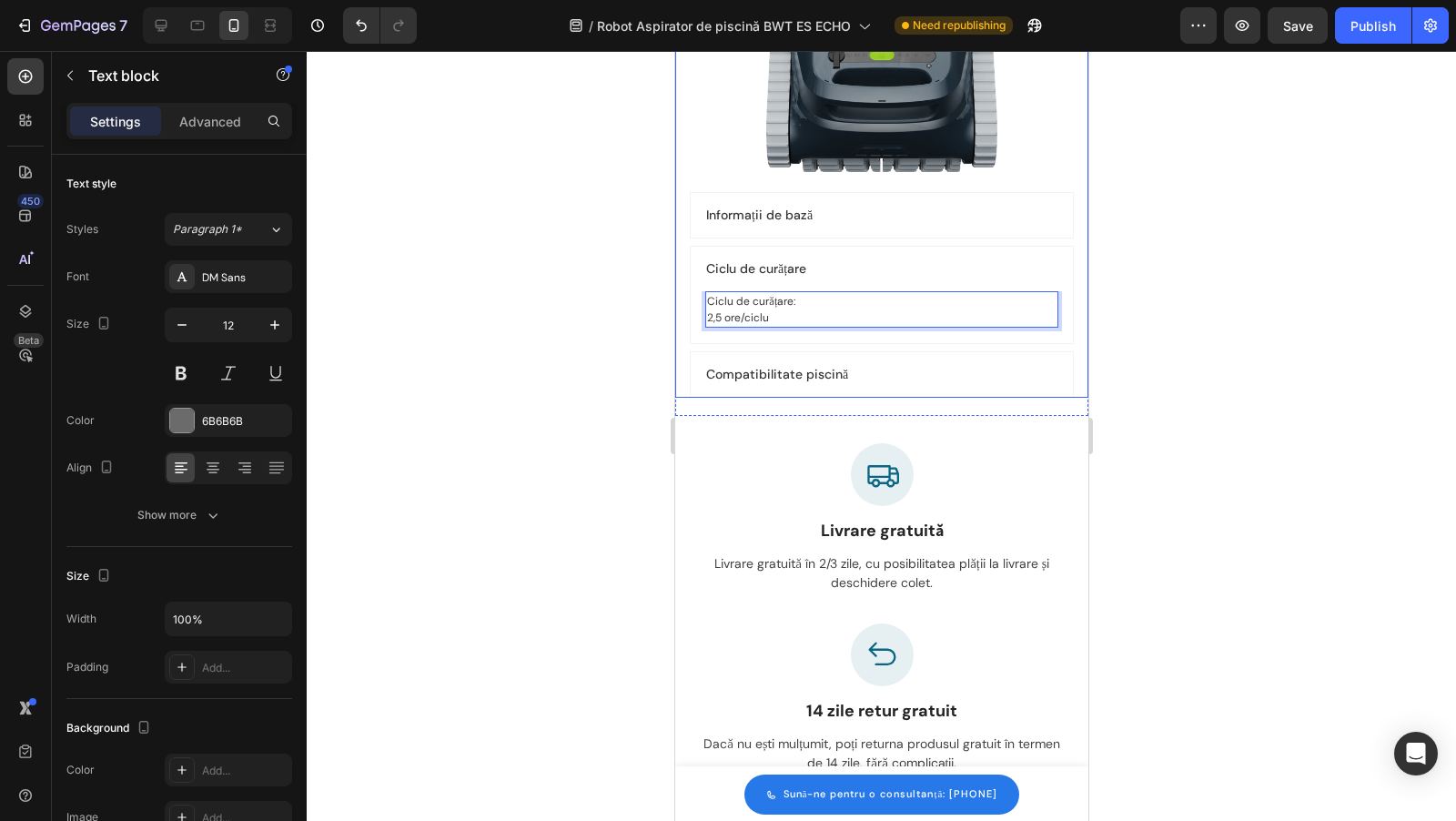 click 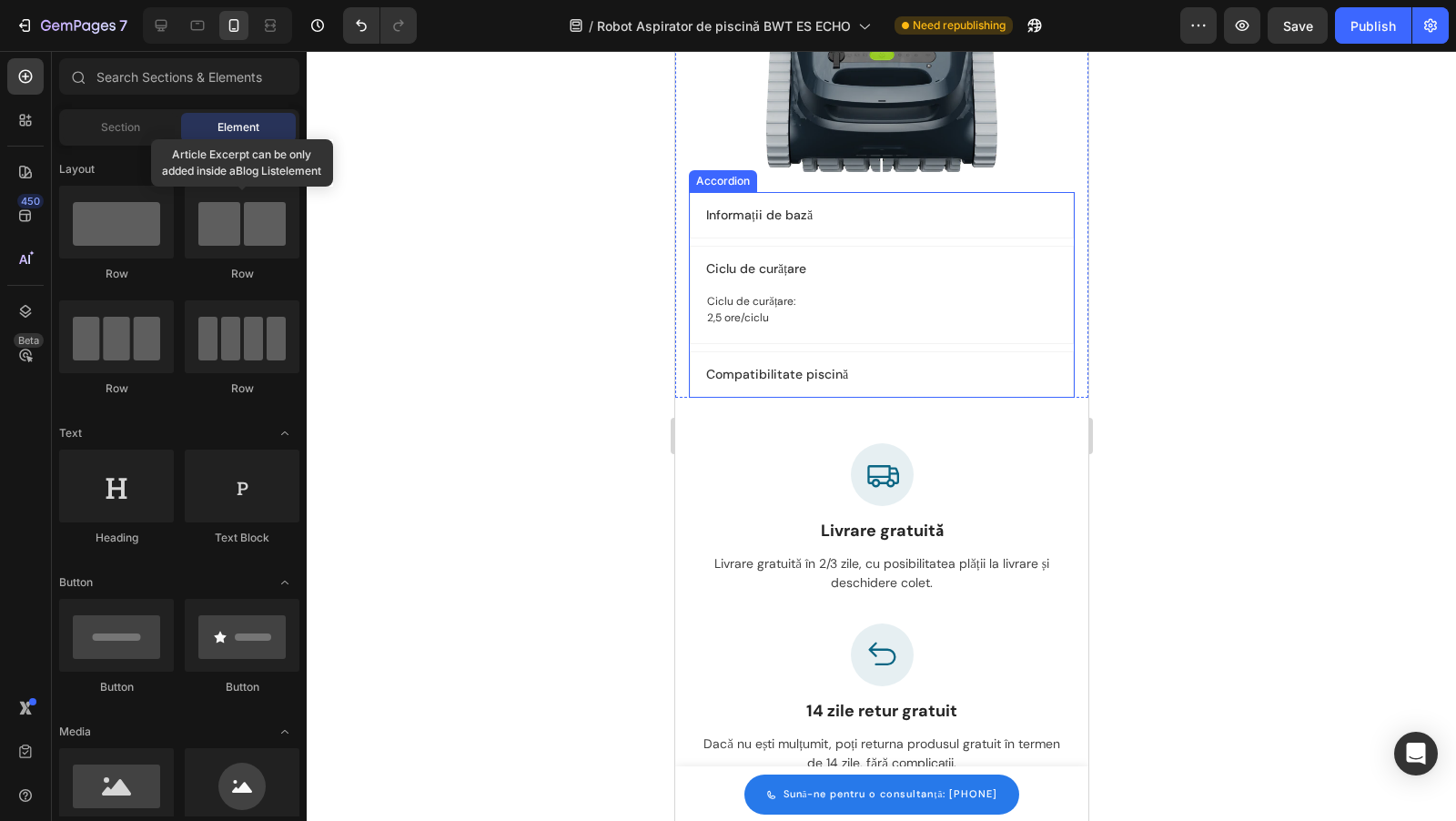 click on "Compatibilitate piscină" at bounding box center [881, 374] 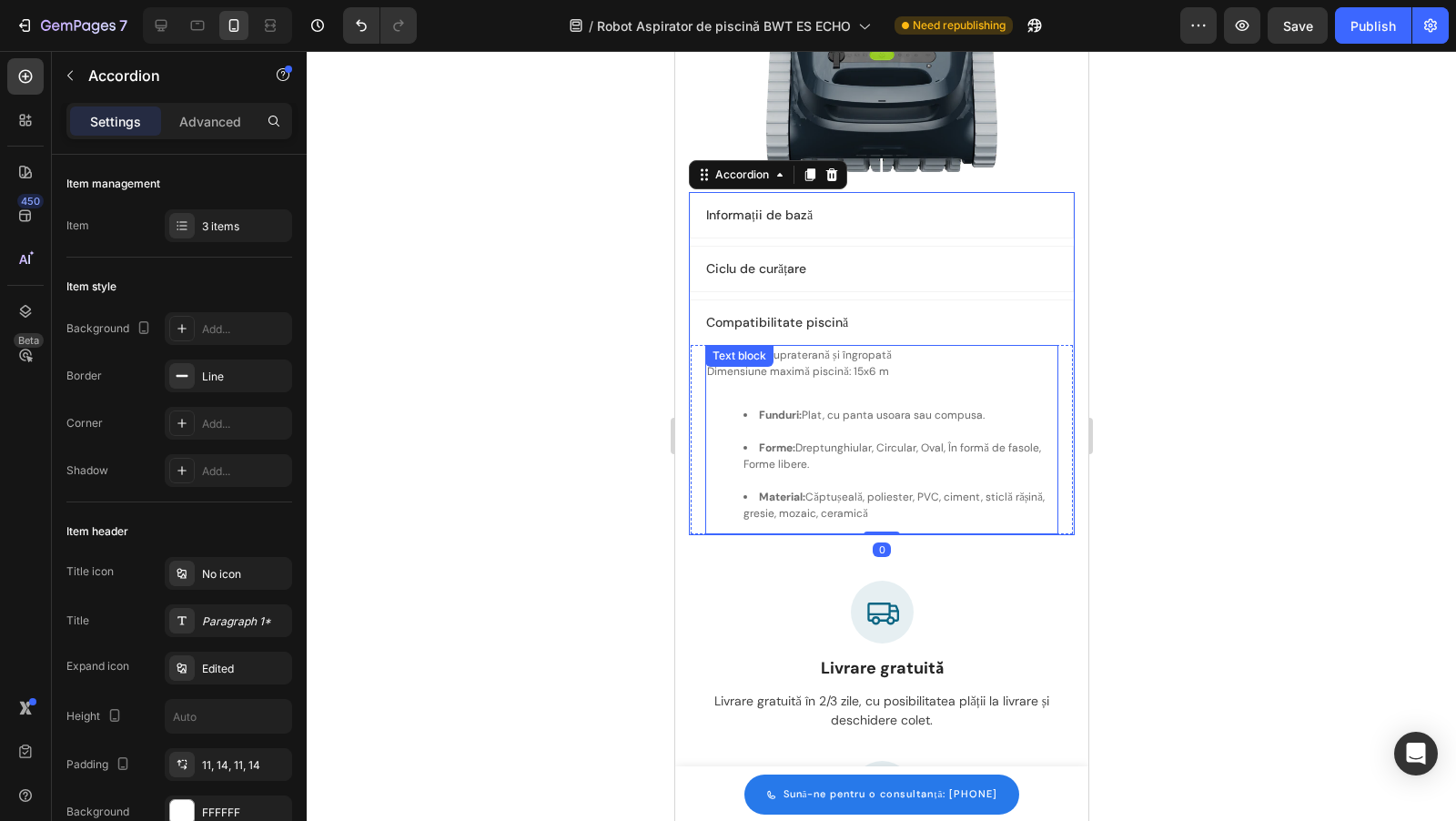 click on "Tip piscină: Supraterană și îngropată Dimensiune maximă piscină: 15x6 m" at bounding box center [881, 363] 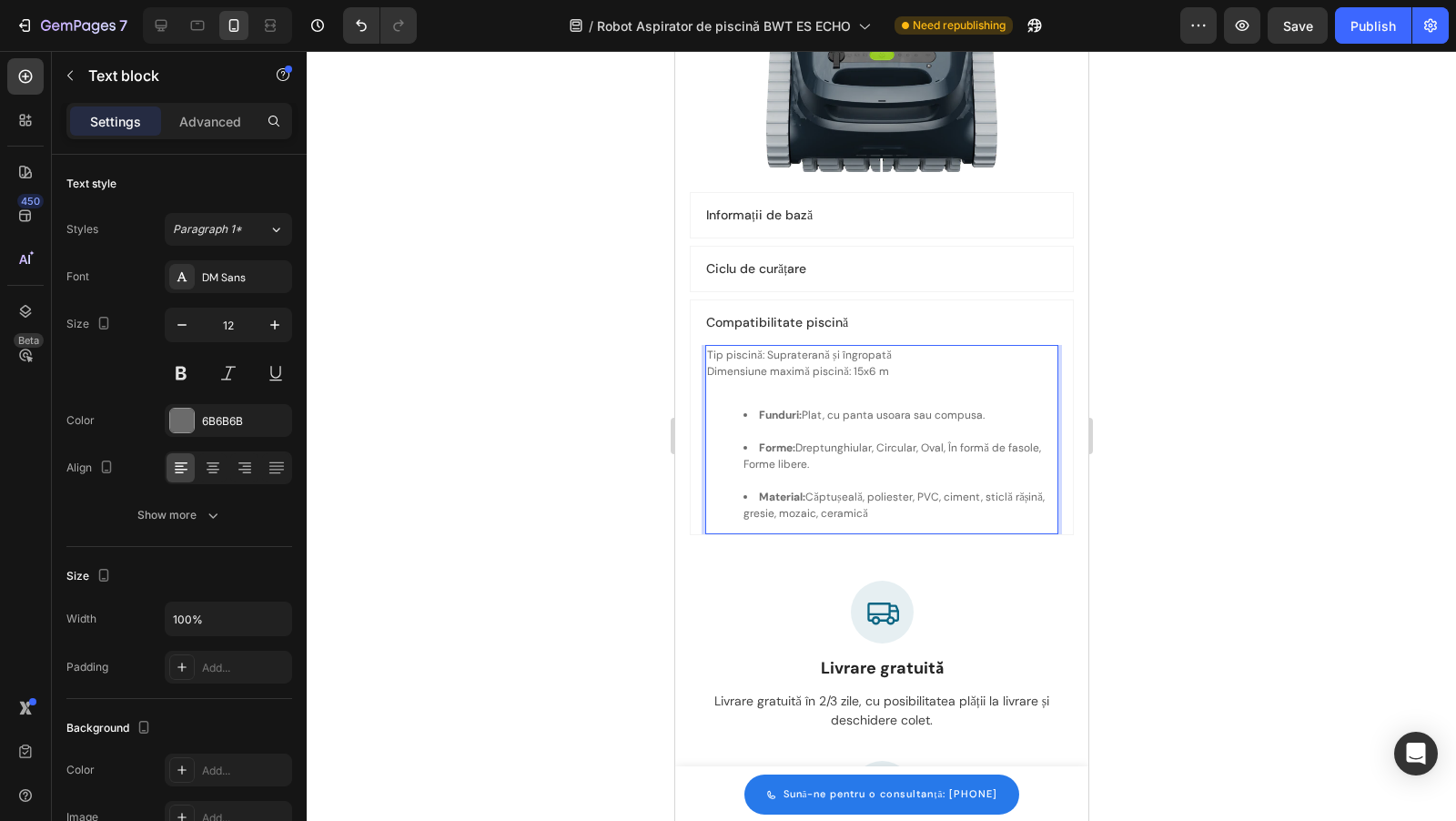 click on "Tip piscină: Supraterană și îngropată Dimensiune maximă piscină: 15x6 m" at bounding box center [881, 363] 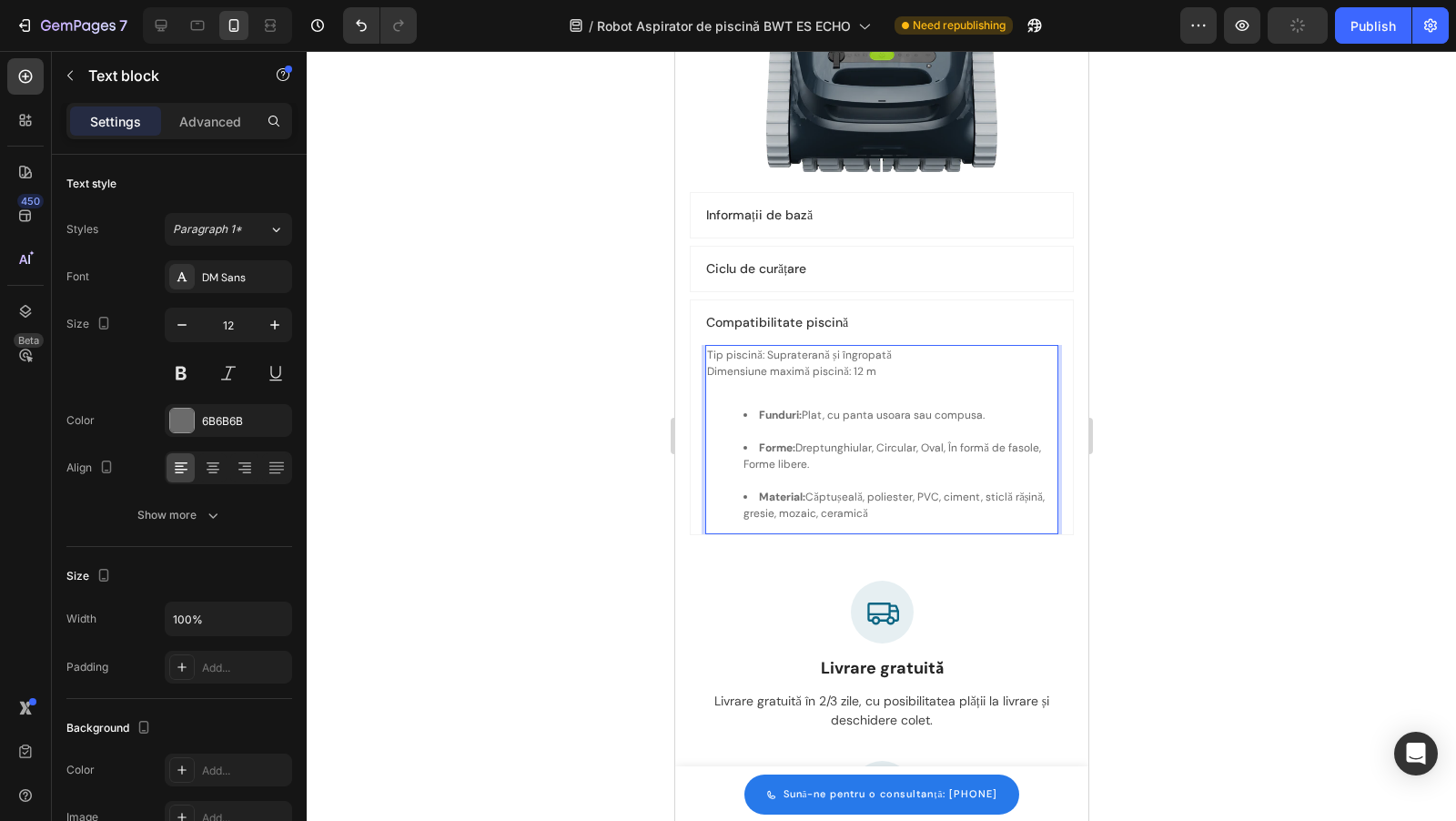click 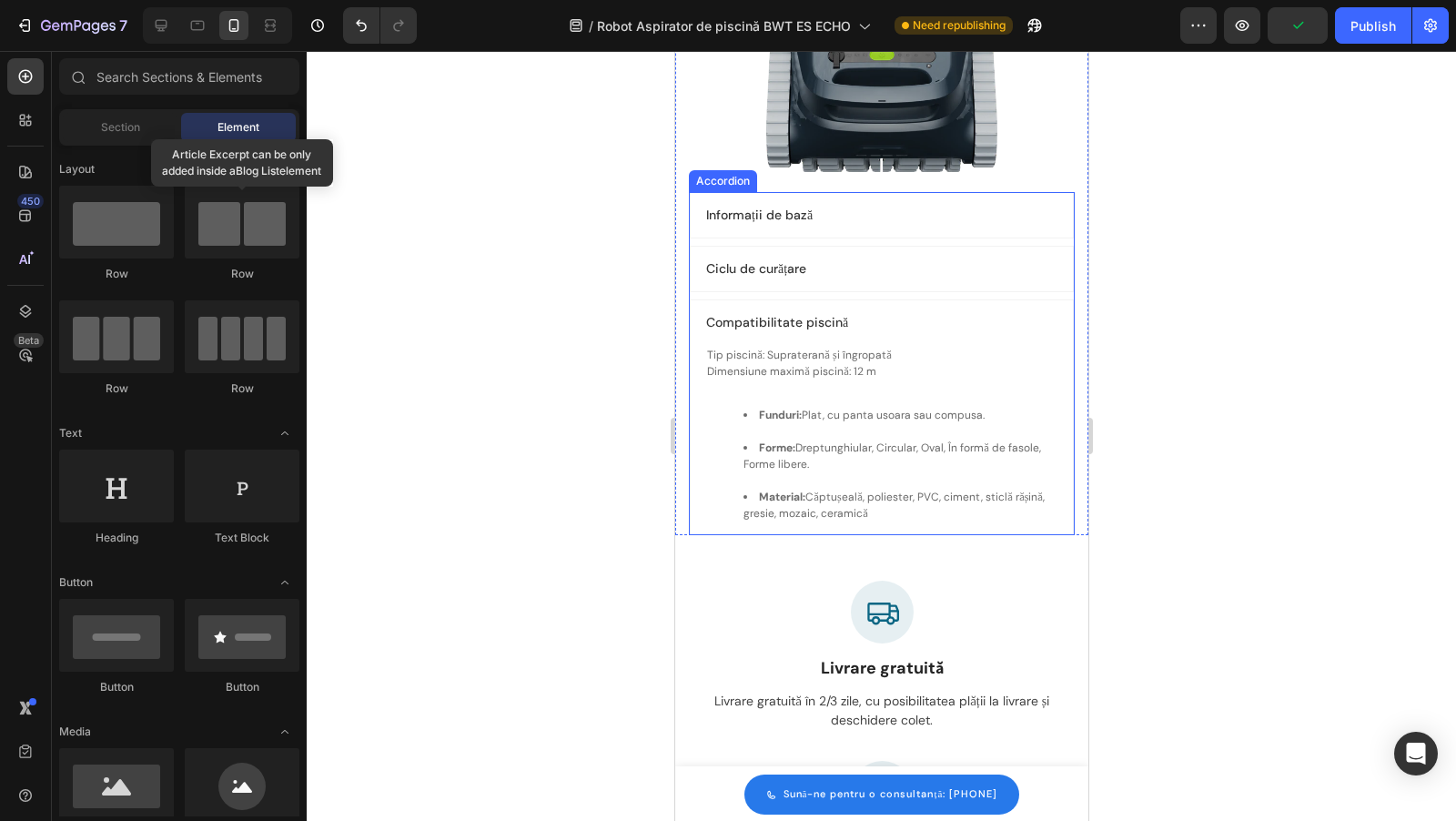 click on "Compatibilitate piscină" at bounding box center (881, 322) 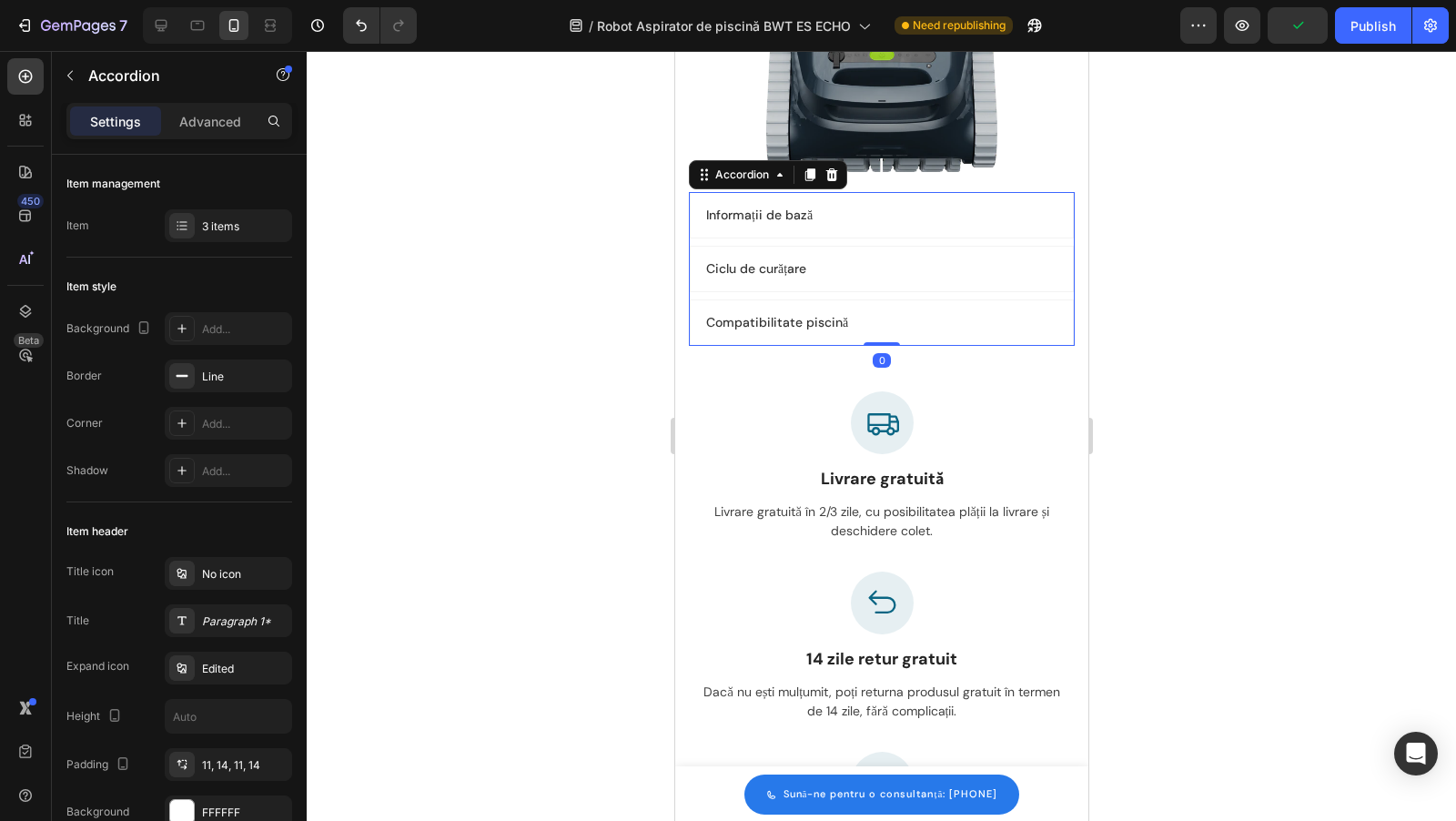 click 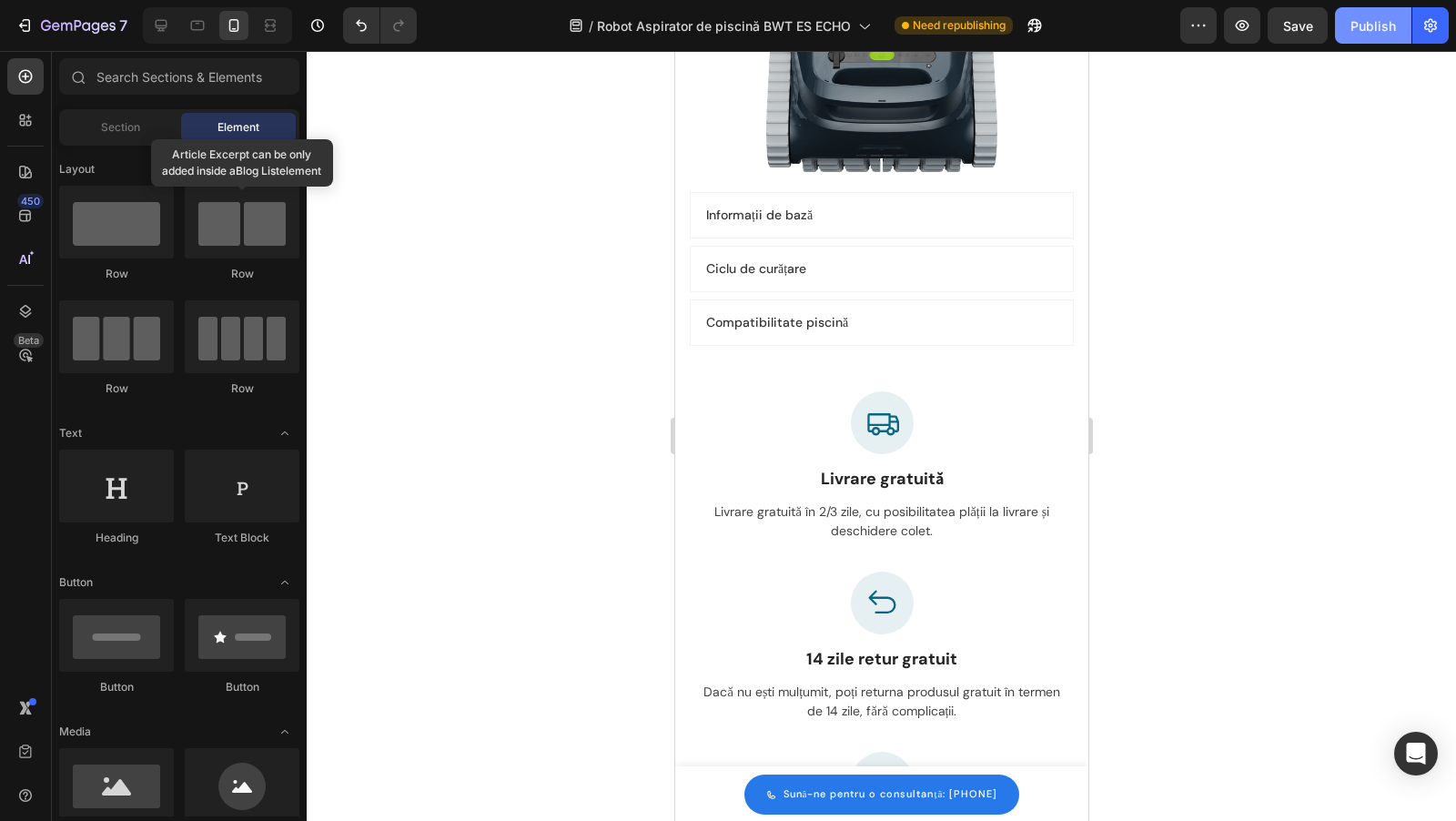 click on "Publish" 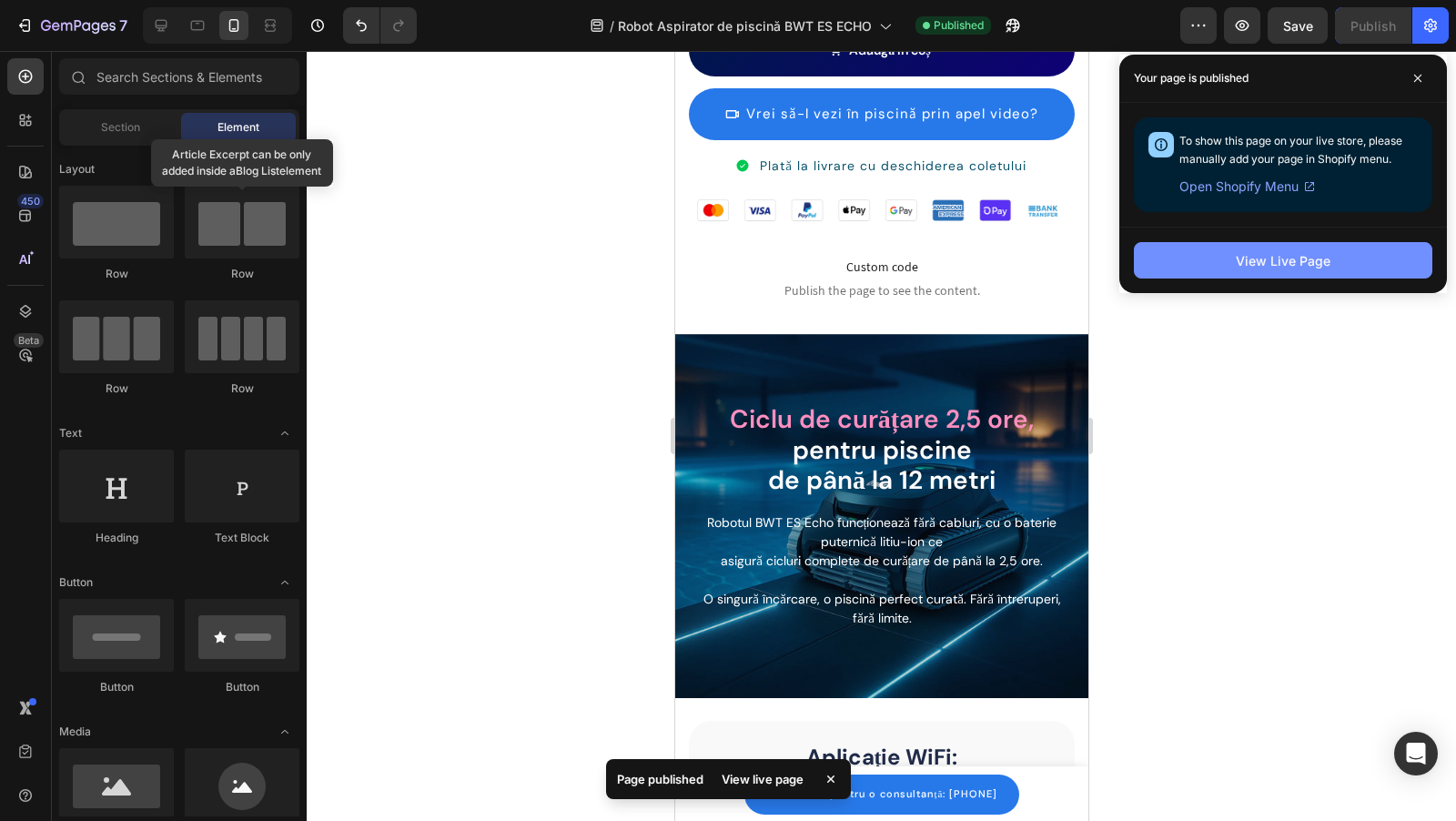 scroll, scrollTop: 452, scrollLeft: 0, axis: vertical 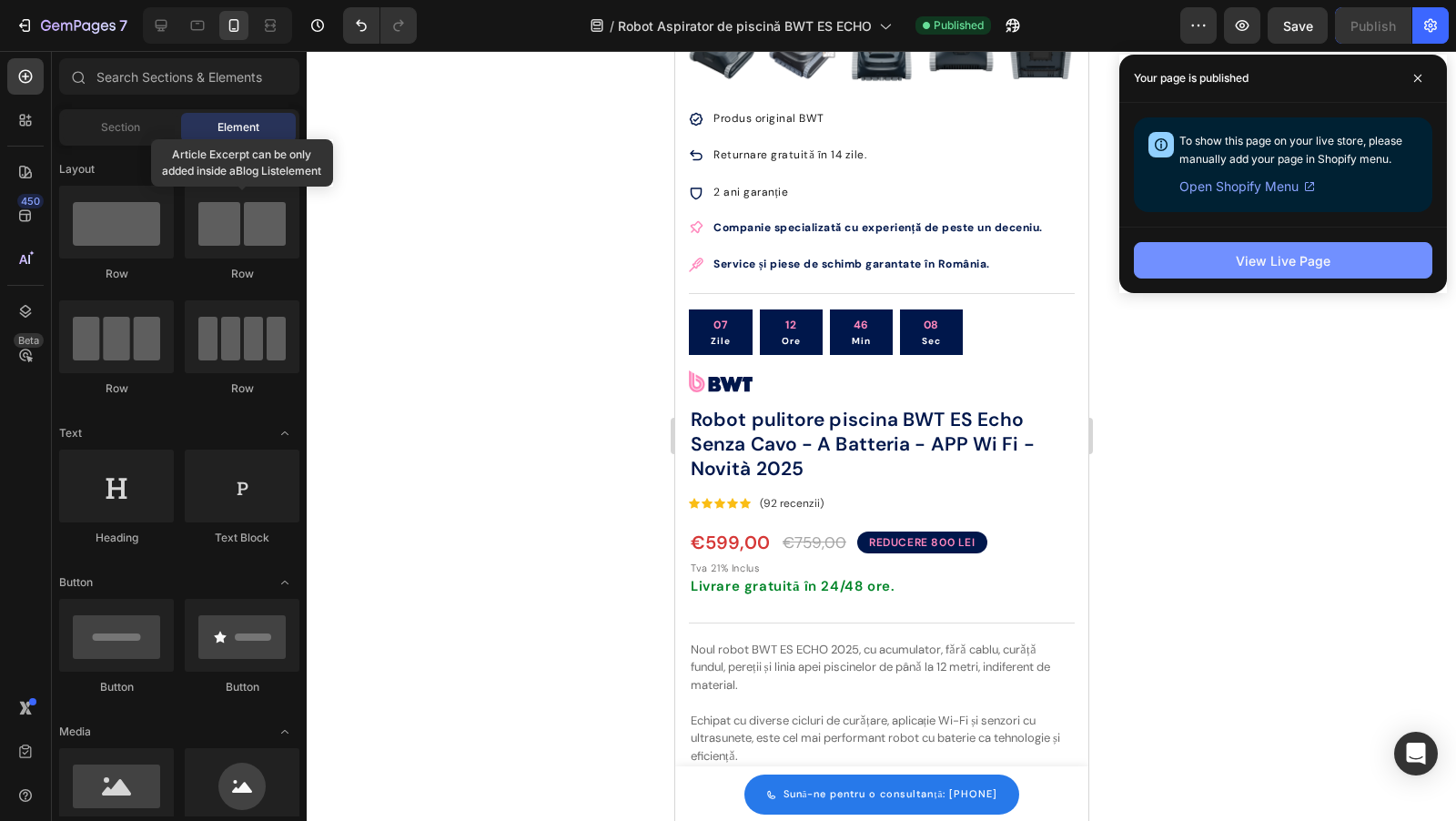 click on "View Live Page" at bounding box center [1283, 260] 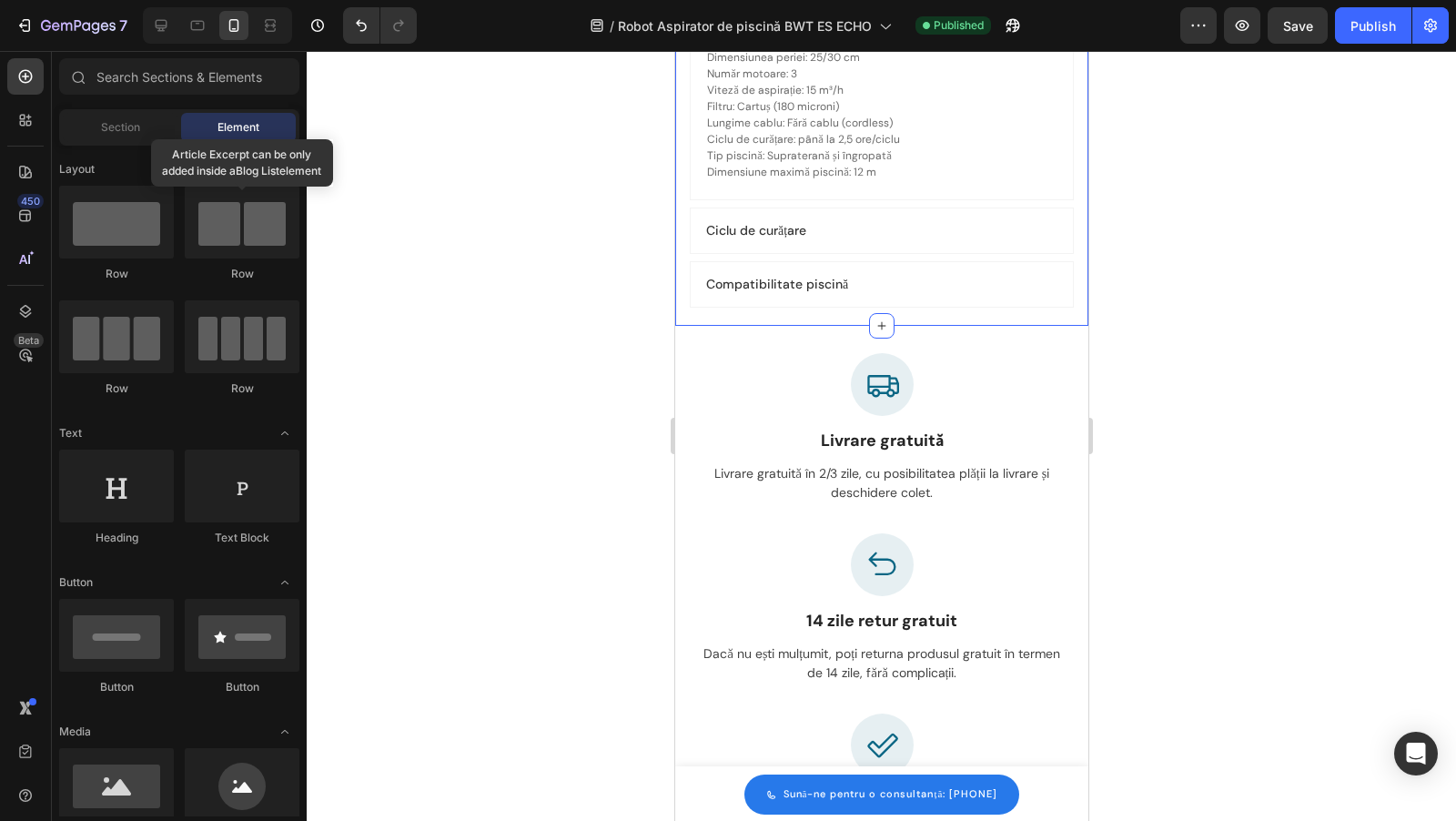 scroll, scrollTop: 4754, scrollLeft: 0, axis: vertical 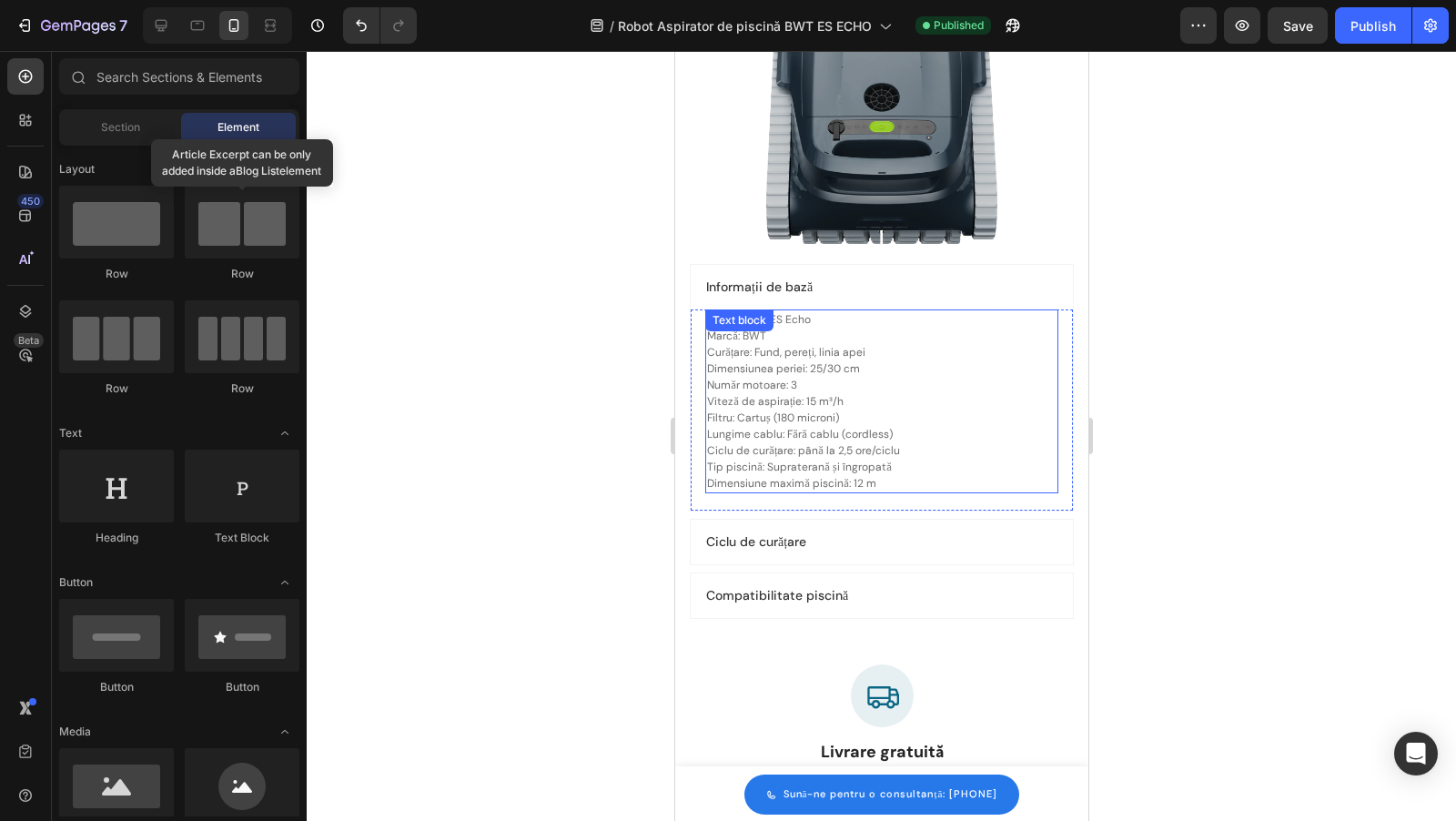 click on "Model: BWT ES Echo Marcă: BWT Curățare: Fund, pereți, linia apei Dimensiunea periei: 25/30 cm Număr motoare: 3 Viteză de aspirație: 15 m³/h Filtru: Cartuș (180 microni) Lungime cablu: Fără cablu (cordless) Ciclu de curățare: până la 2,5 ore/ciclu Tip piscină: Supraterană și îngropată Dimensiune maximă piscină: 12 m" at bounding box center [881, 401] 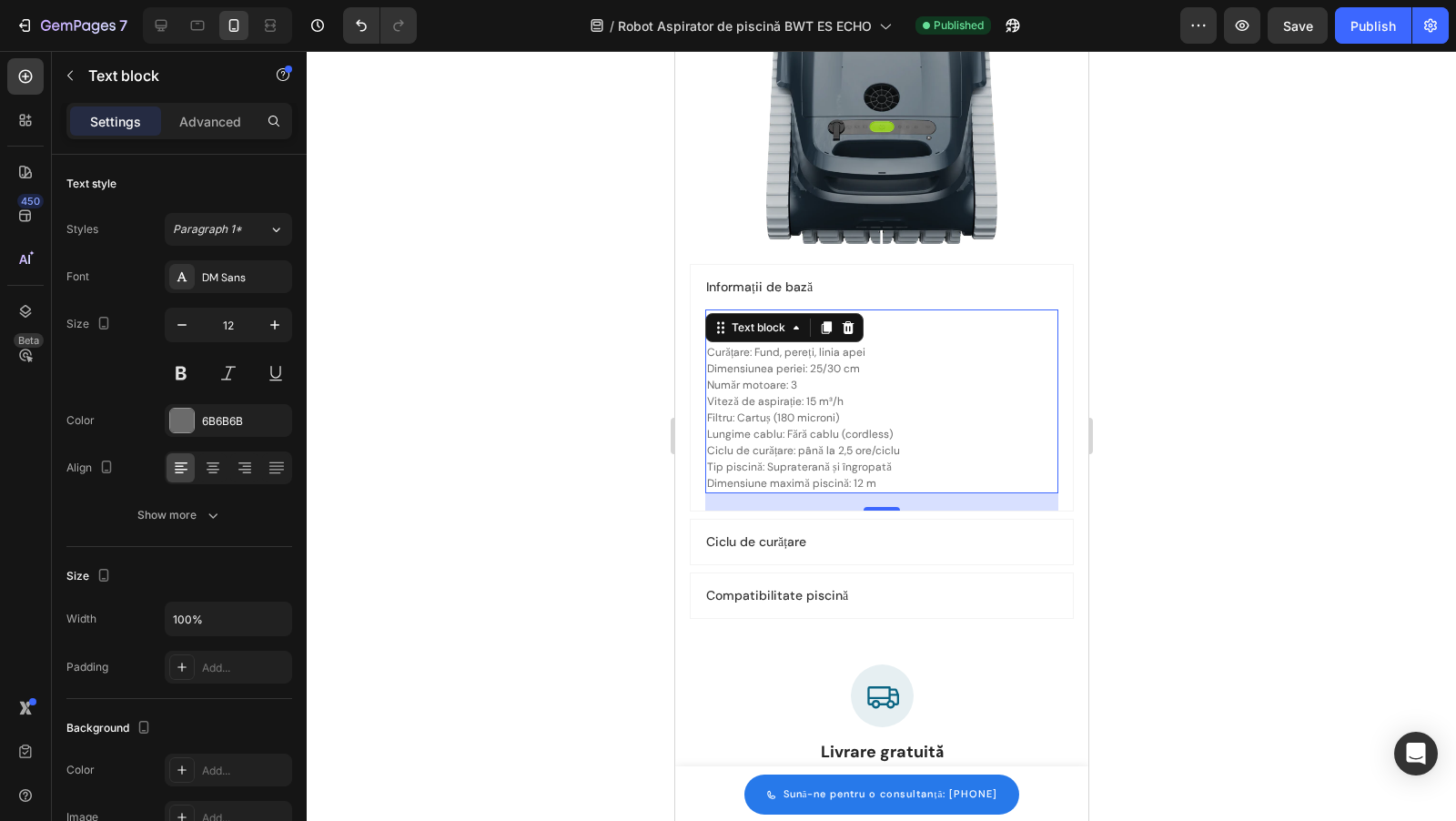 click on "Model: BWT ES Echo Marcă: BWT Curățare: Fund, pereți, linia apei Dimensiunea periei: 25/30 cm Număr motoare: 3 Viteză de aspirație: 15 m³/h Filtru: Cartuș (180 microni) Lungime cablu: Fără cablu (cordless) Ciclu de curățare: până la 2,5 ore/ciclu Tip piscină: Supraterană și îngropată Dimensiune maximă piscină: 12 m" at bounding box center [881, 401] 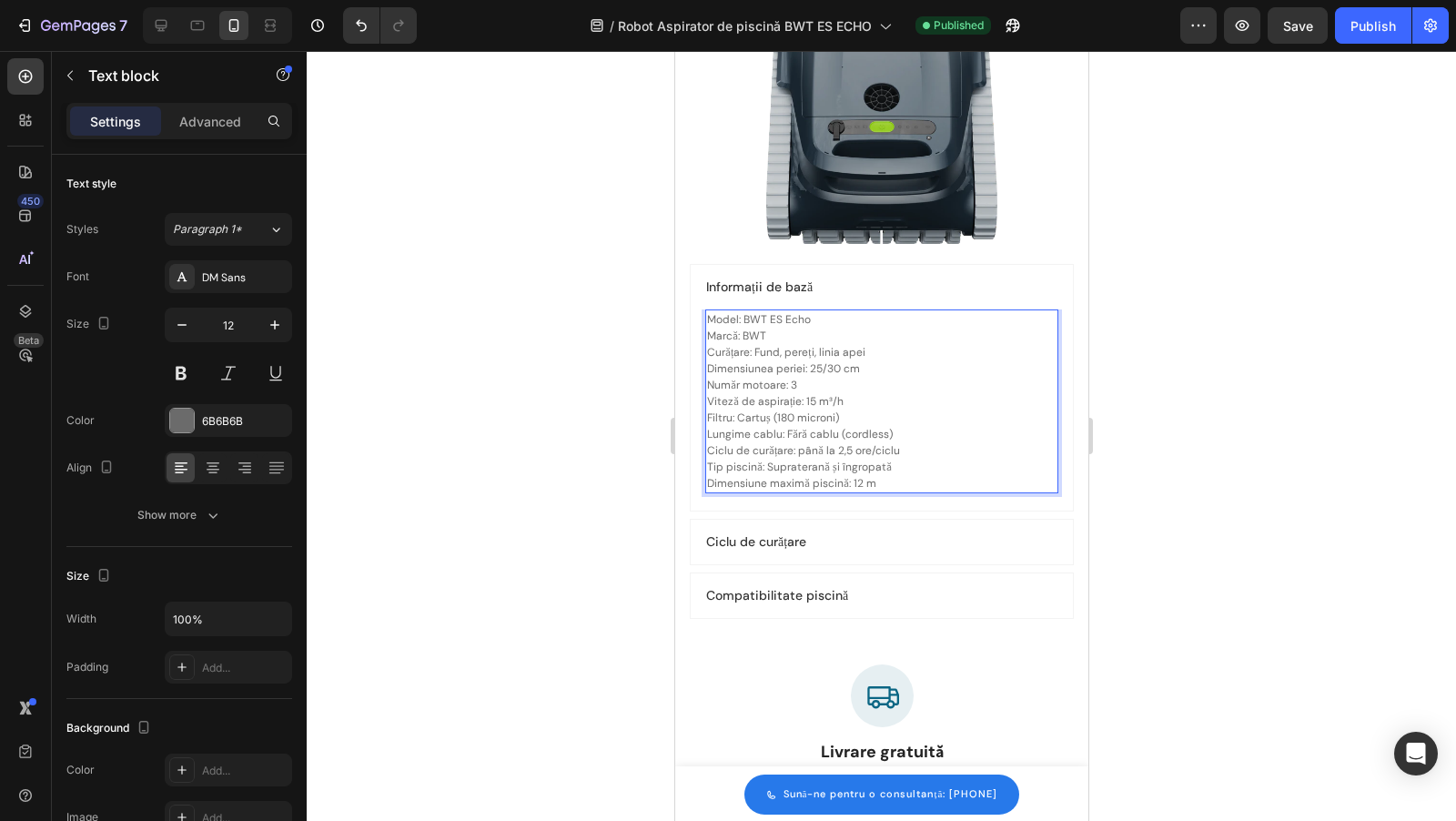 click on "Model: BWT ES Echo Marcă: BWT Curățare: Fund, pereți, linia apei Dimensiunea periei: 25/30 cm Număr motoare: 3 Viteză de aspirație: 15 m³/h Filtru: Cartuș (180 microni) Lungime cablu: Fără cablu (cordless) Ciclu de curățare: până la 2,5 ore/ciclu Tip piscină: Supraterană și îngropată Dimensiune maximă piscină: 12 m" at bounding box center (881, 401) 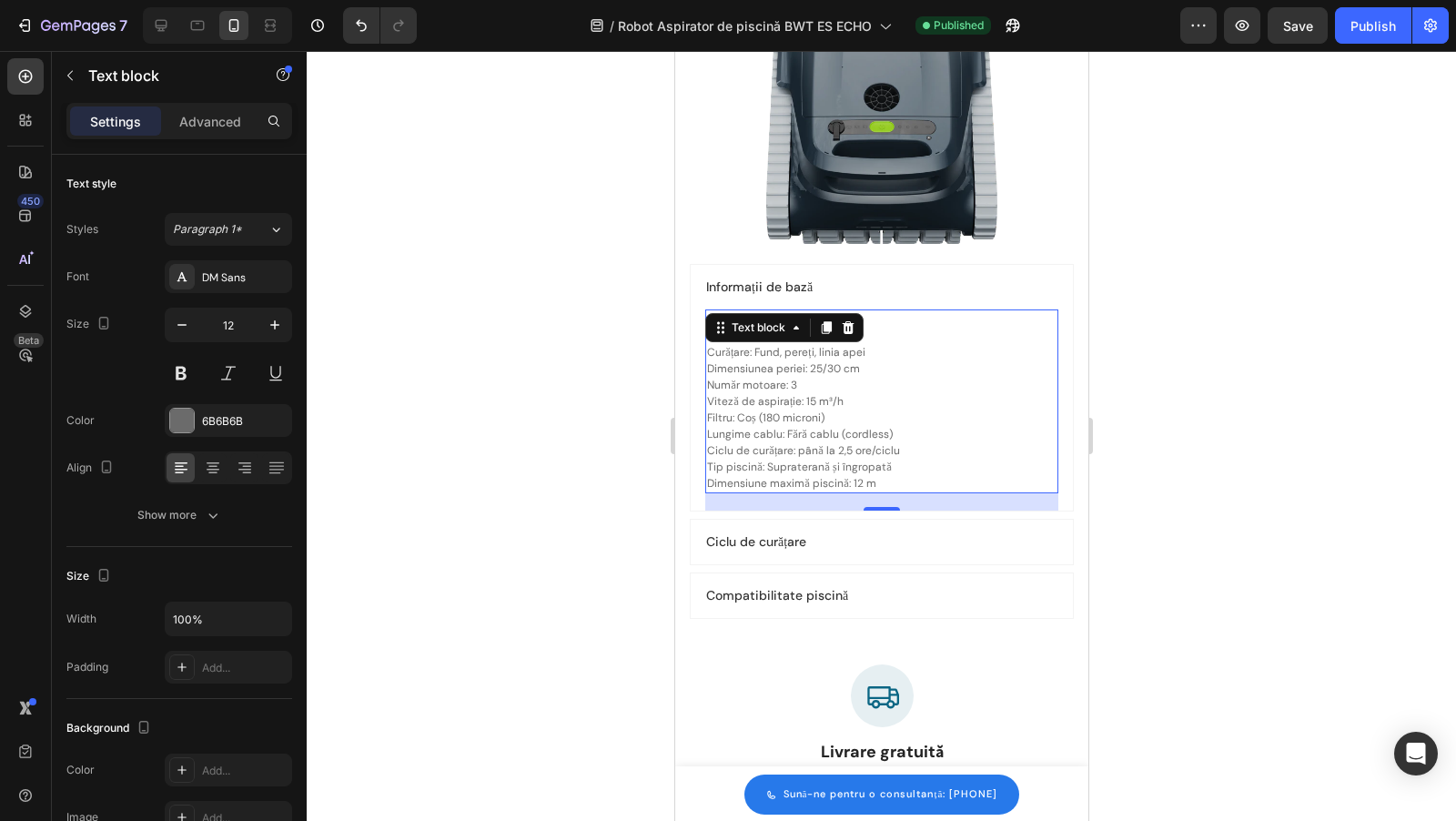 click 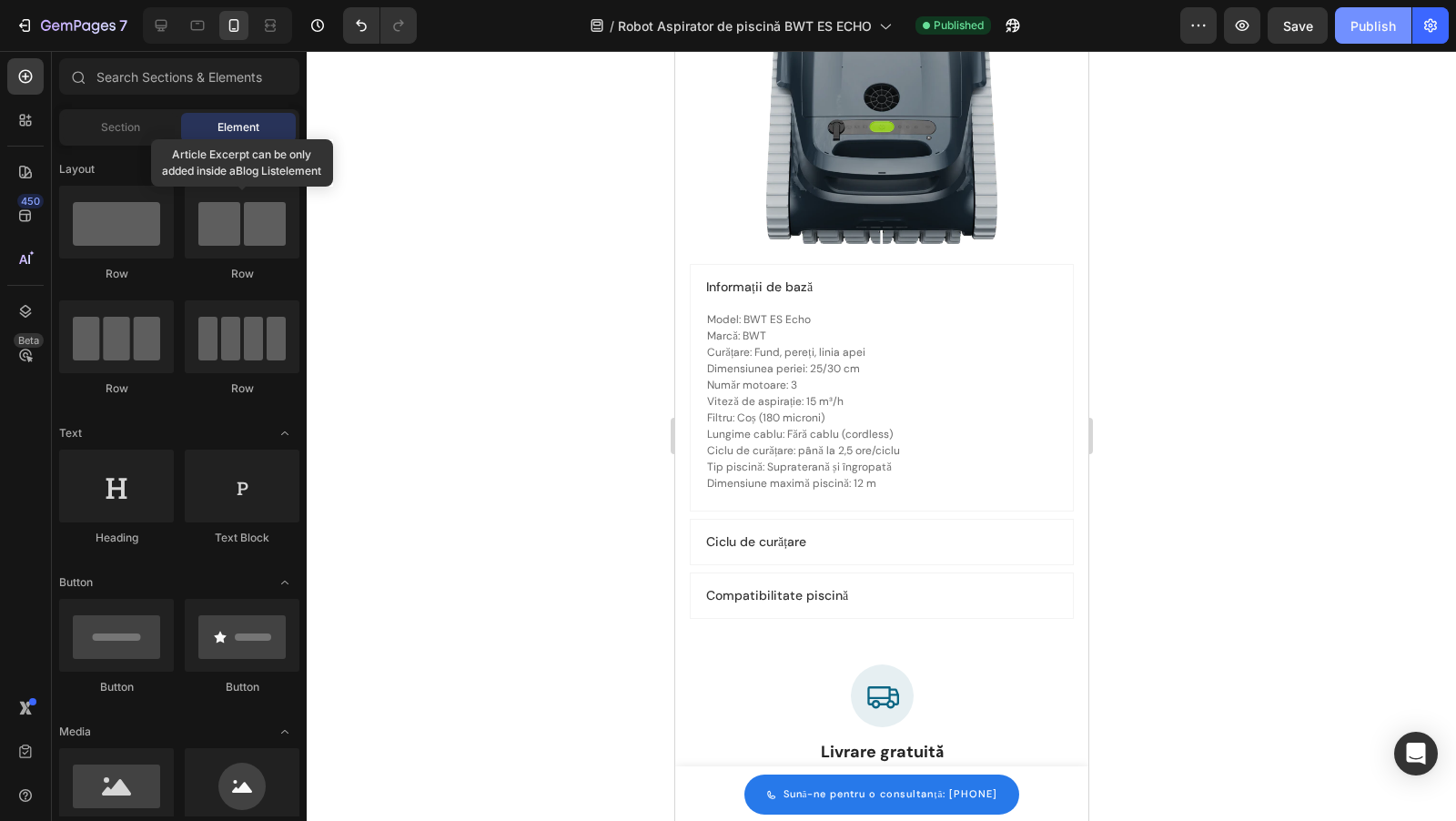 click on "Publish" at bounding box center (1373, 25) 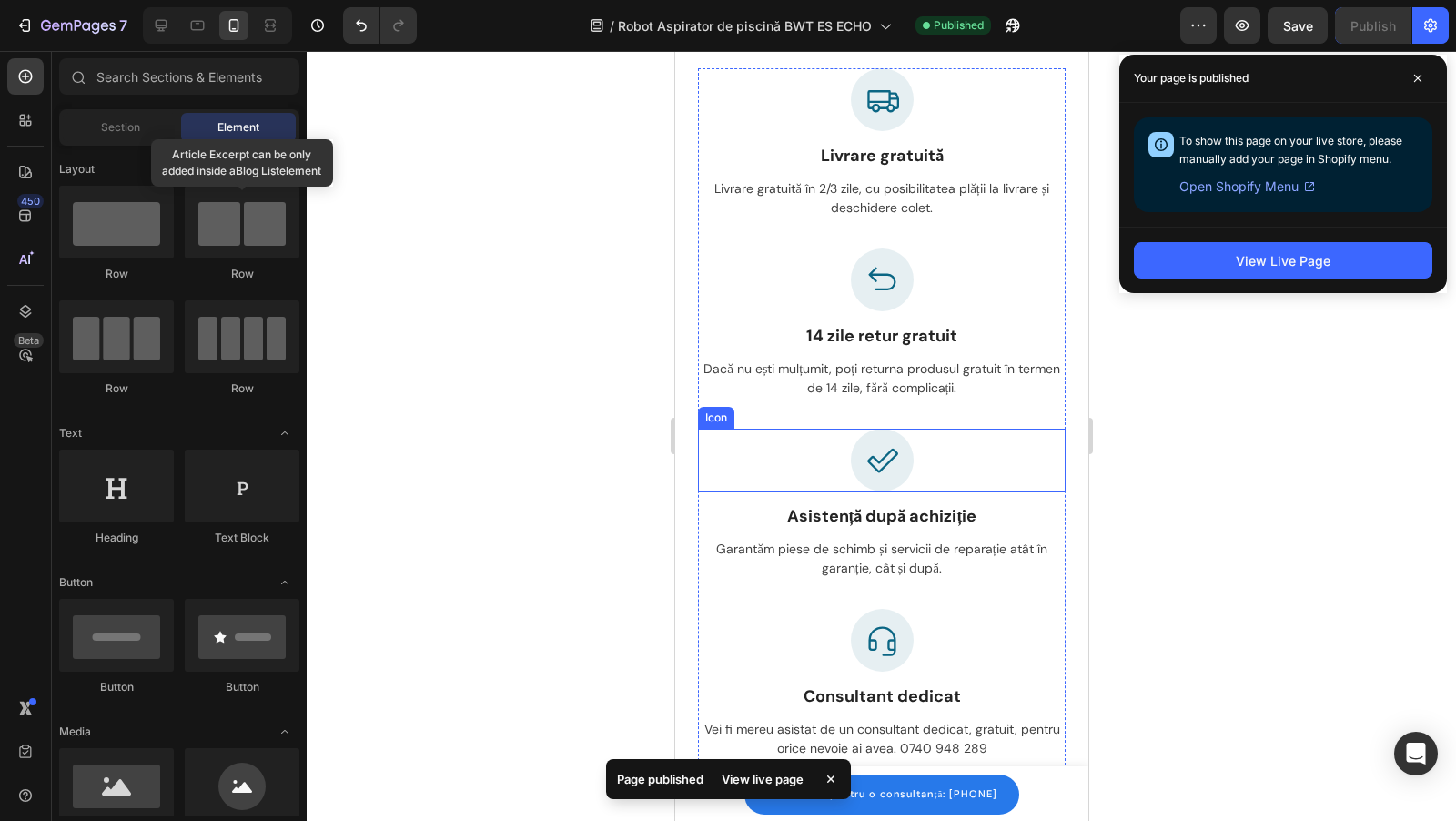 scroll, scrollTop: 5341, scrollLeft: 0, axis: vertical 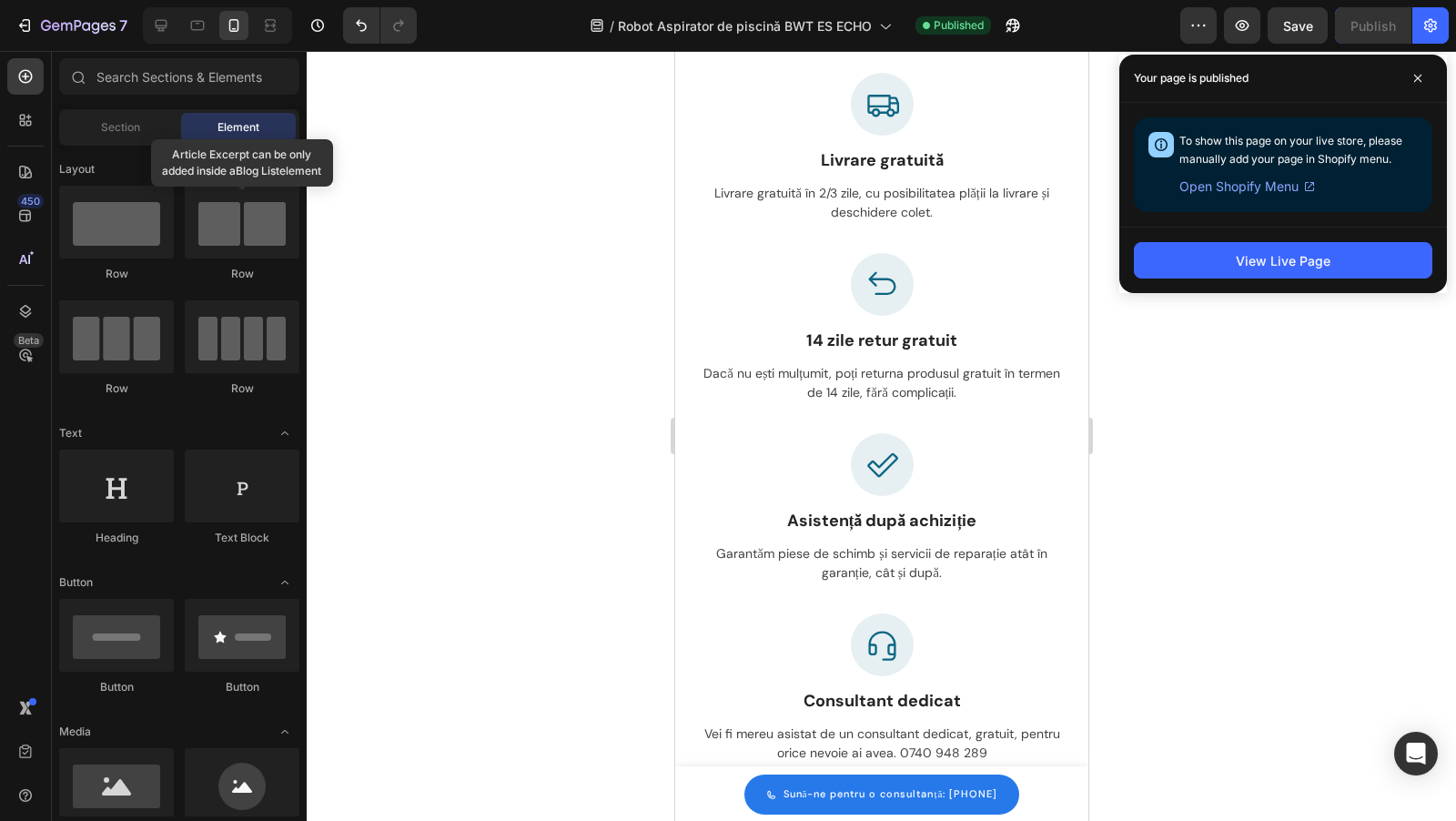 click 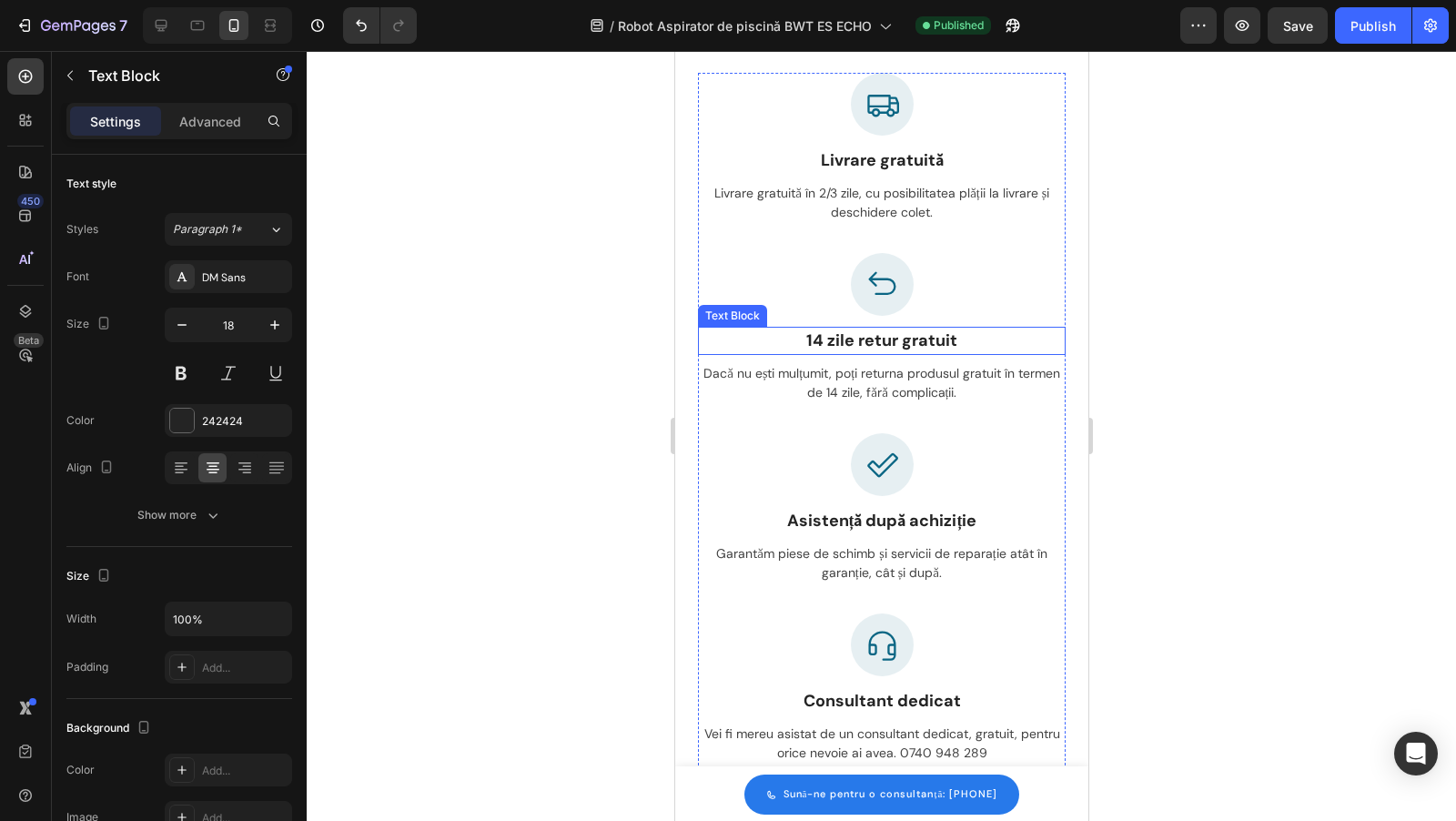 click on "14 zile retur gratuit" at bounding box center [881, 340] 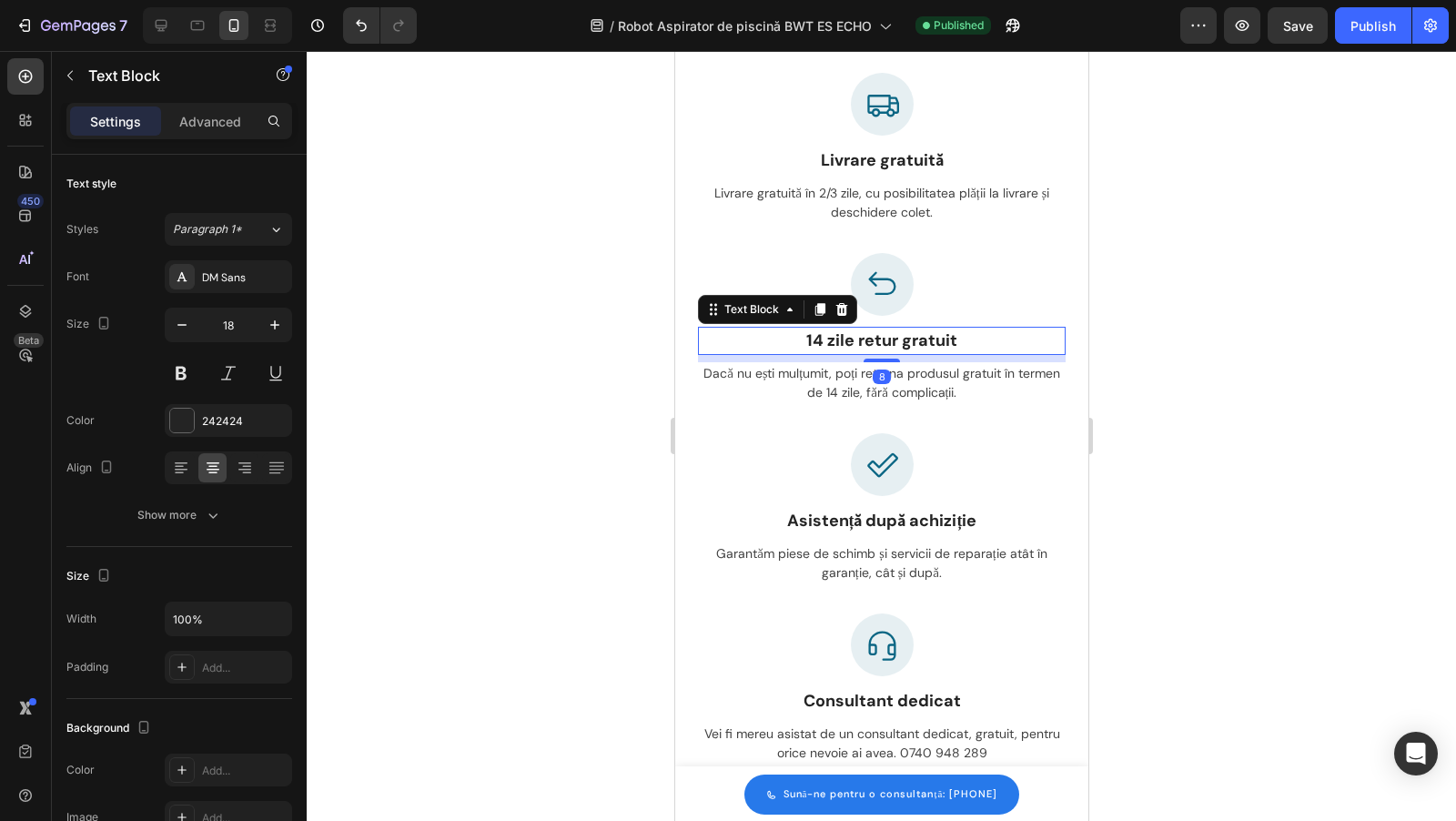 click 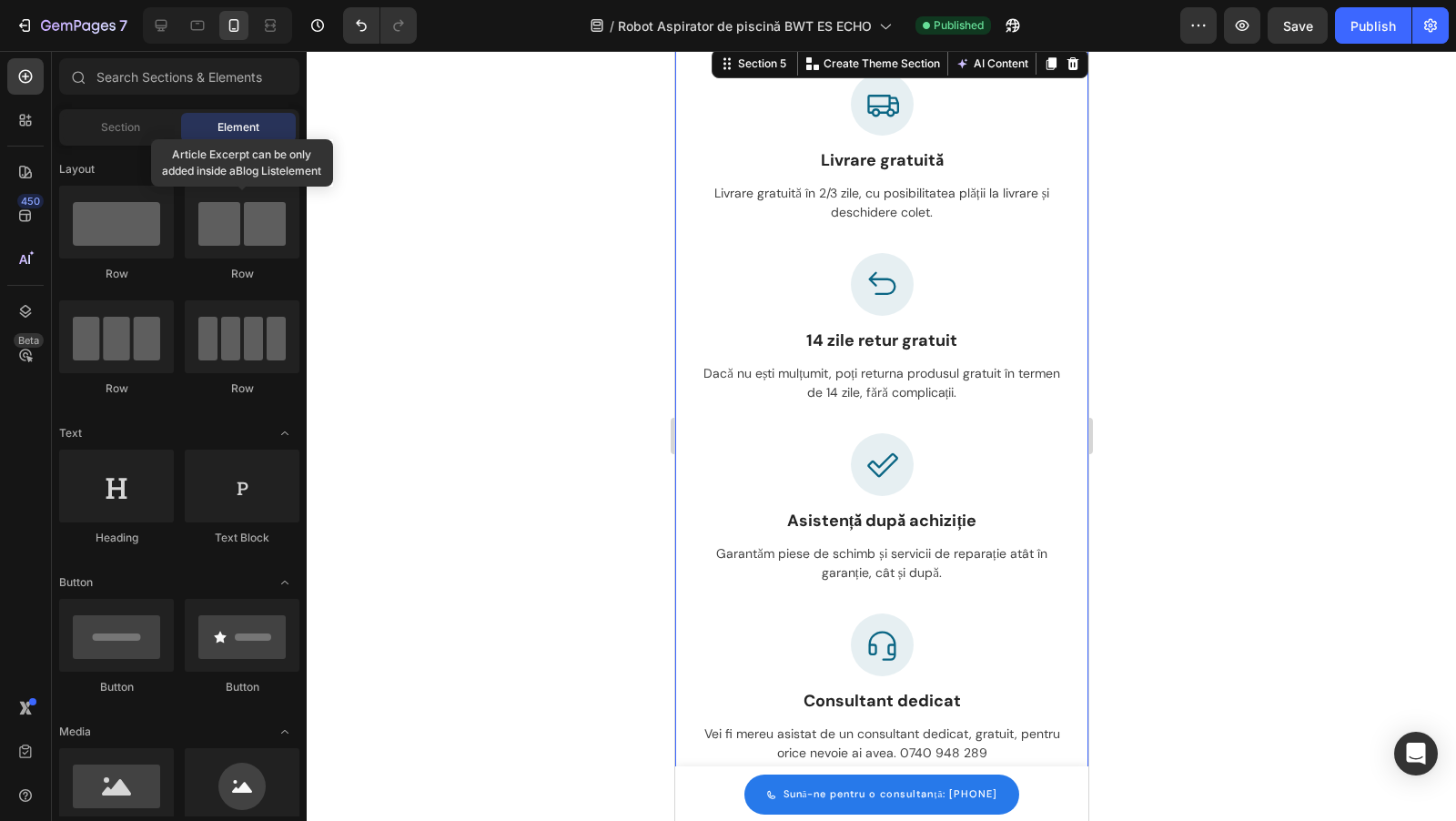 click on "Icon Livrare gratuită Text Block Livrare gratuită în 2/3 zile, cu posibilitatea plății la livrare și deschidere colet. Text
Icon 14 zile retur gratuit Text Block Dacă nu ești mulțumit, poți returna produsul gratuit în termen de 14 zile, fără complicații. Text
Icon Asistență după achiziție Text Block Garantăm piese de schimb și servicii de reparație atât în garanție, cât și după. Text
Icon Consultant dedicat Text Block Vei fi mereu asistat de un consultant dedicat, gratuit, pentru orice nevoie ai avea. 0740 948 289 Text Row Section 5   Create Theme Section AI Content Write with GemAI What would you like to describe here? Tone and Voice Persuasive Product Robot pulitore piscina BWT ES Echo Senza Cavo - A Batteria - APP Wi Fi - Novità 2025 Show more Generate" at bounding box center (881, 421) 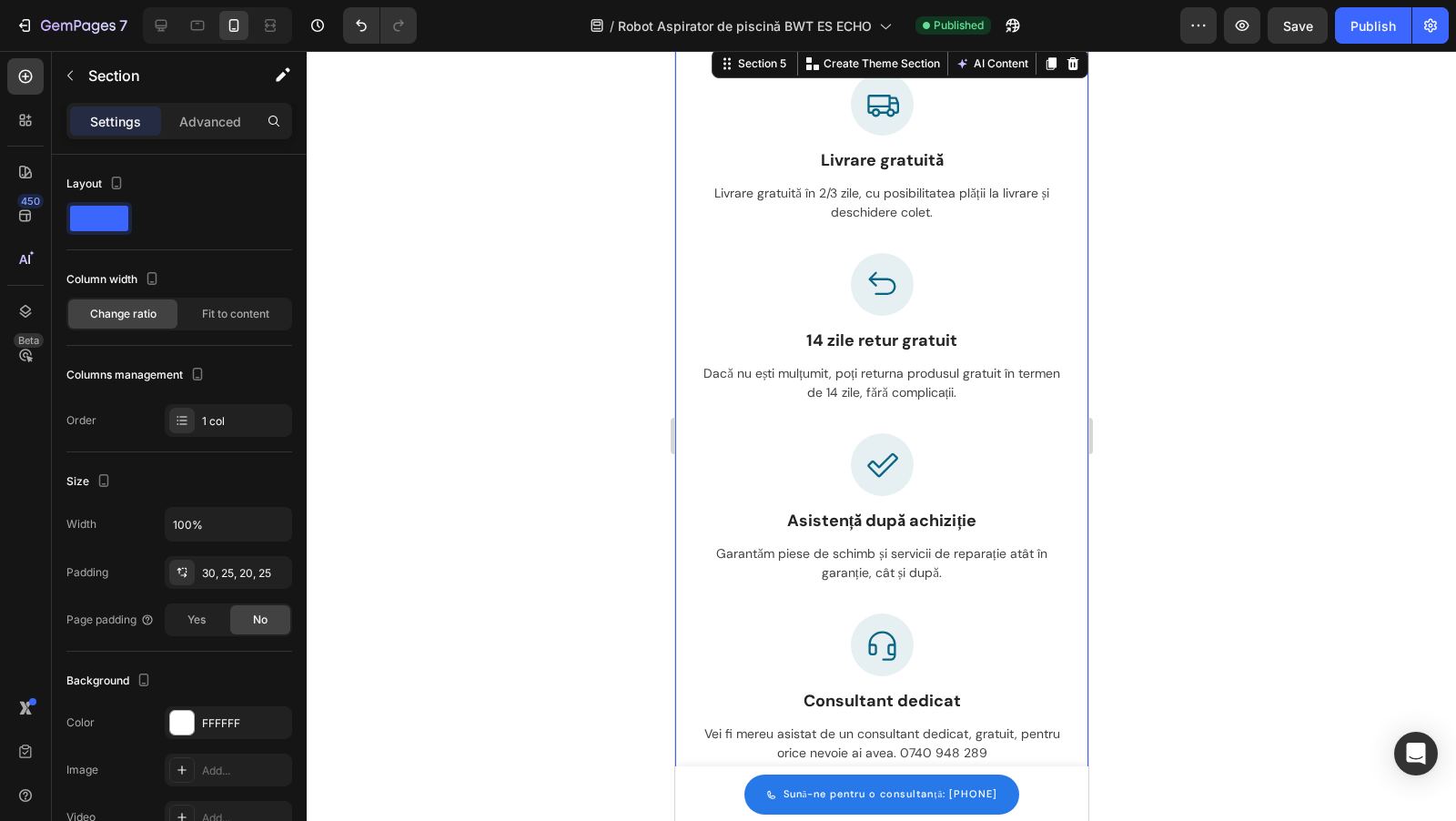 click on "Icon Livrare gratuită Text Block Livrare gratuită în 2/3 zile, cu posibilitatea plății la livrare și deschidere colet. Text
Icon 14 zile retur gratuit Text Block Dacă nu ești mulțumit, poți returna produsul gratuit în termen de 14 zile, fără complicații. Text
Icon Asistență după achiziție Text Block Garantăm piese de schimb și servicii de reparație atât în garanție, cât și după. Text
Icon Consultant dedicat Text Block Vei fi mereu asistat de un consultant dedicat, gratuit, pentru orice nevoie ai avea. 0740 948 289 Text Row Section 5   Create Theme Section AI Content Write with GemAI What would you like to describe here? Tone and Voice Persuasive Product Robot pulitore piscina BWT ES Echo Senza Cavo - A Batteria - APP Wi Fi - Novità 2025 Show more Generate" at bounding box center [881, 421] 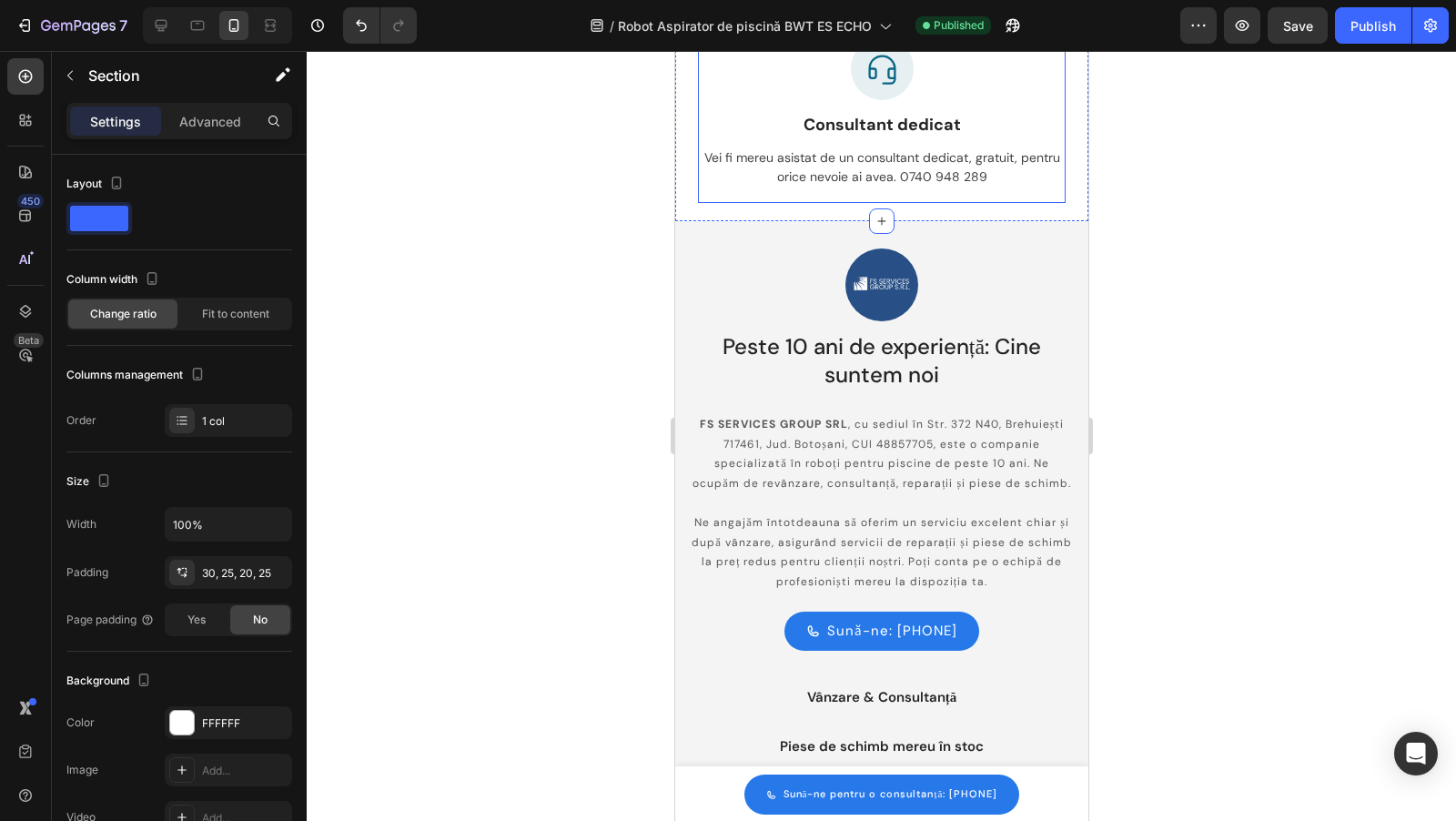 scroll, scrollTop: 5971, scrollLeft: 0, axis: vertical 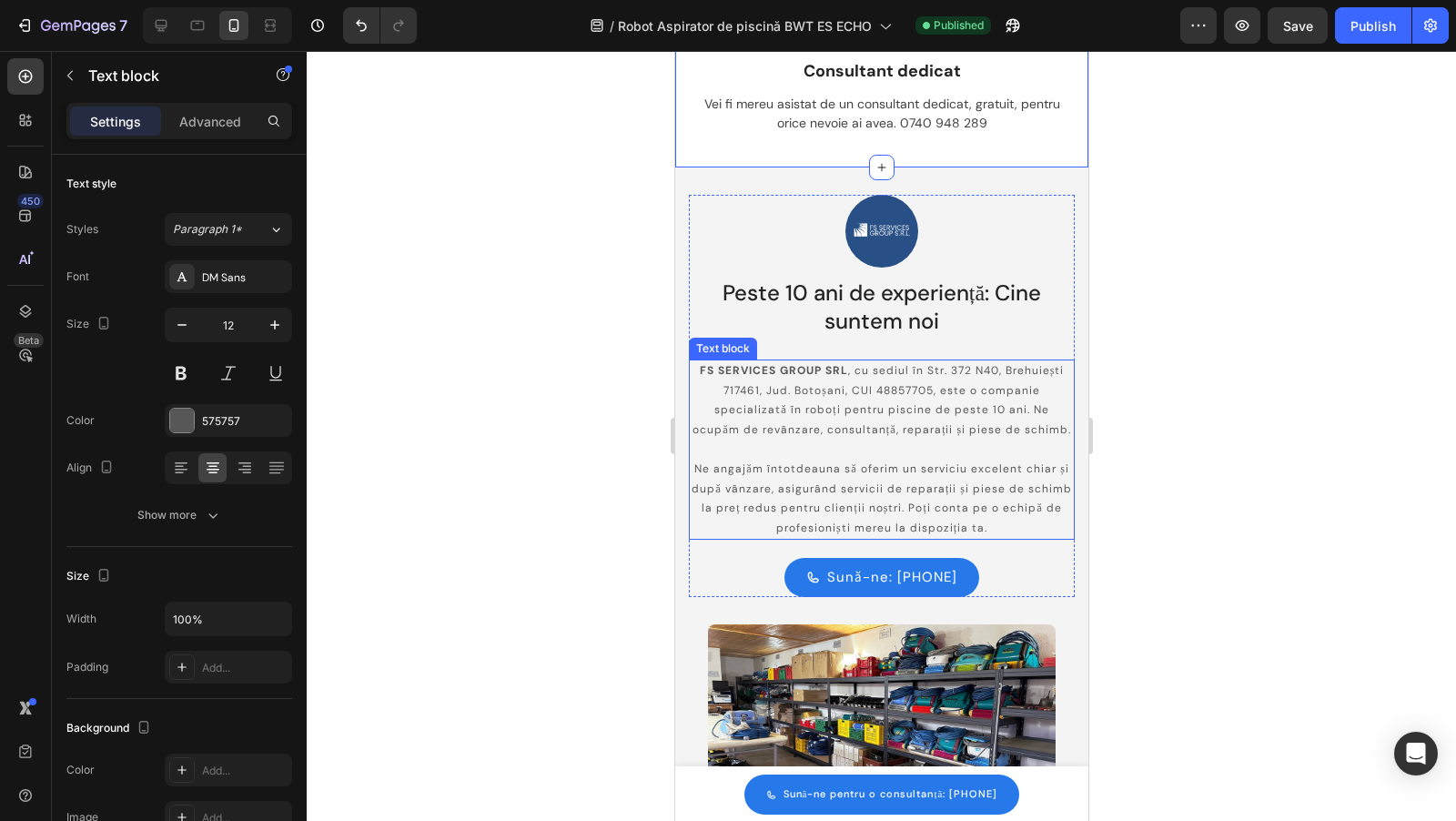 click on "FS SERVICES GROUP SRL , cu sediul în Str. 372 N40, Brehuiești 717461, Jud. Botoșani, CUI 48857705, este o companie specializată în roboți pentru piscine de peste 10 ani. Ne ocupăm de revânzare, consultanță, reparații și piese de schimb." at bounding box center (881, 400) 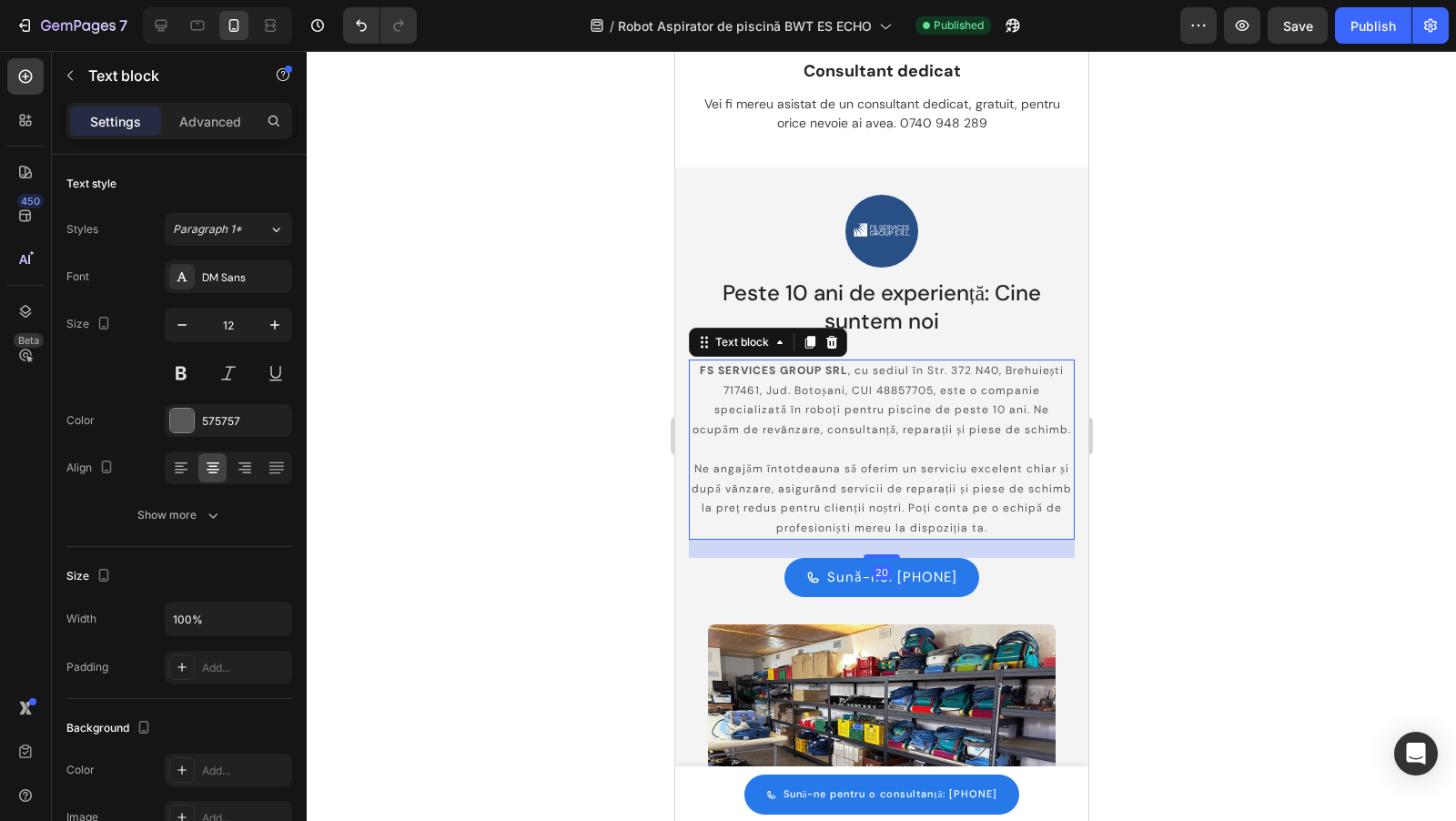 click 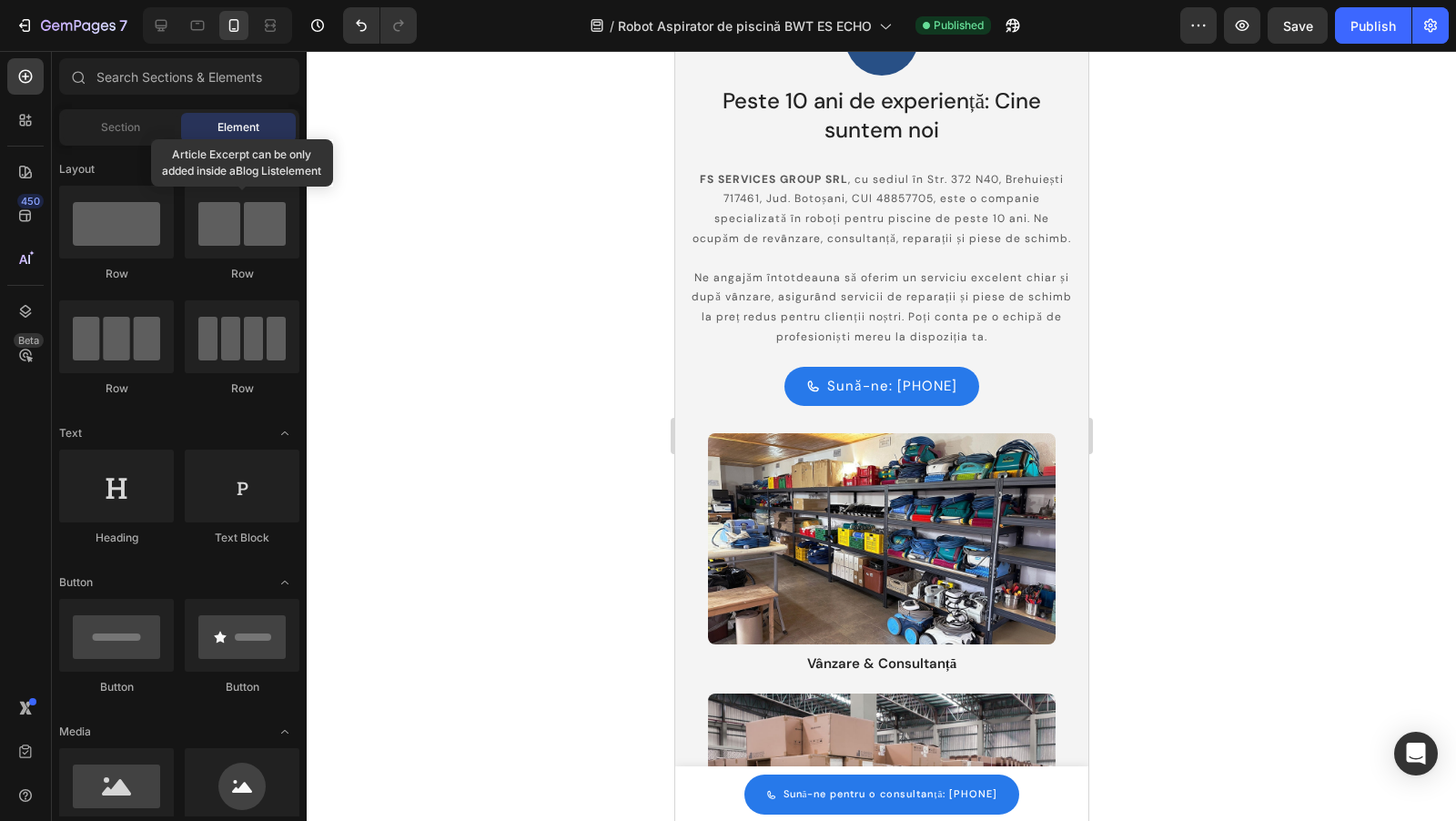 click 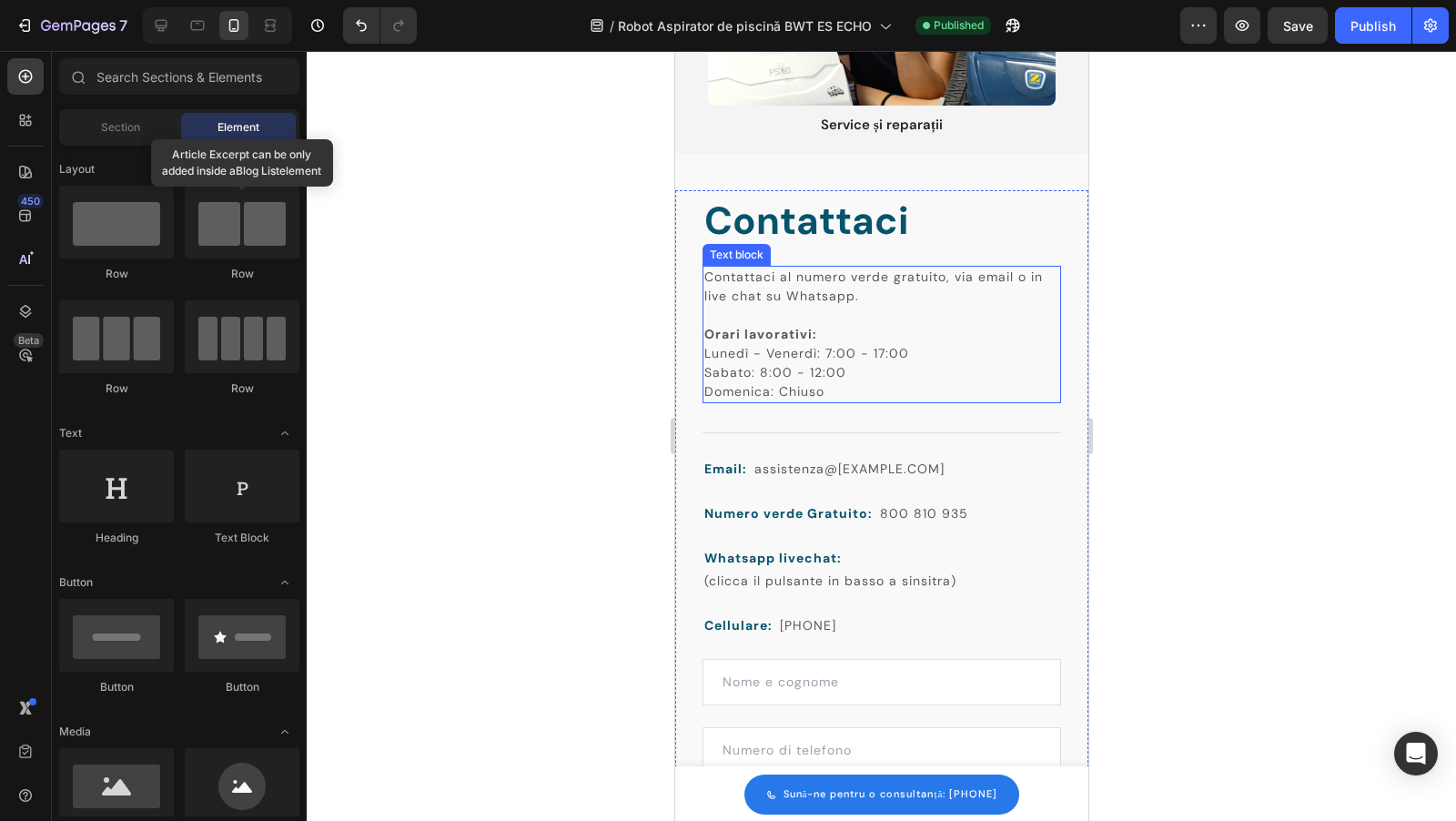 scroll, scrollTop: 7255, scrollLeft: 0, axis: vertical 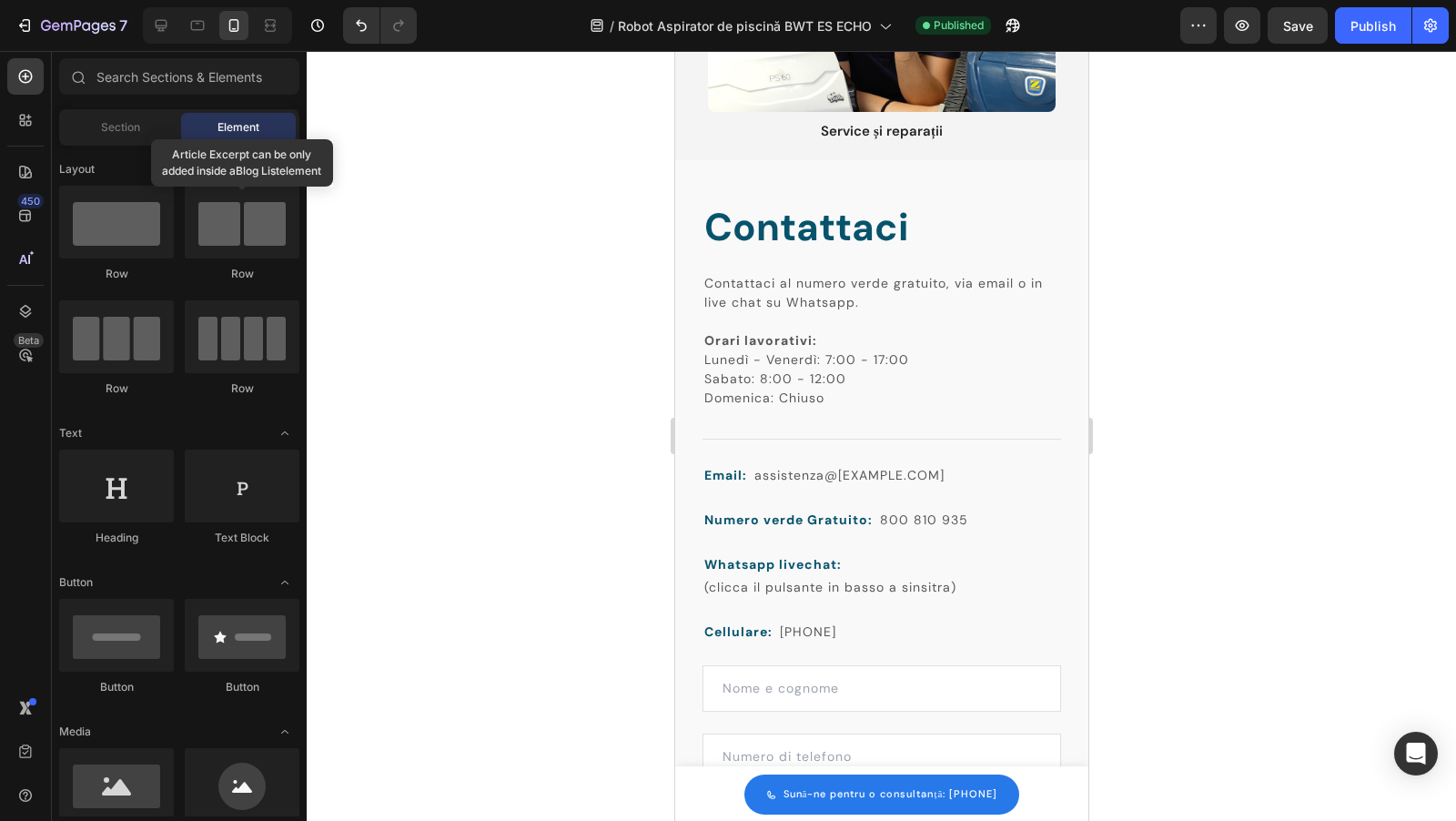 click 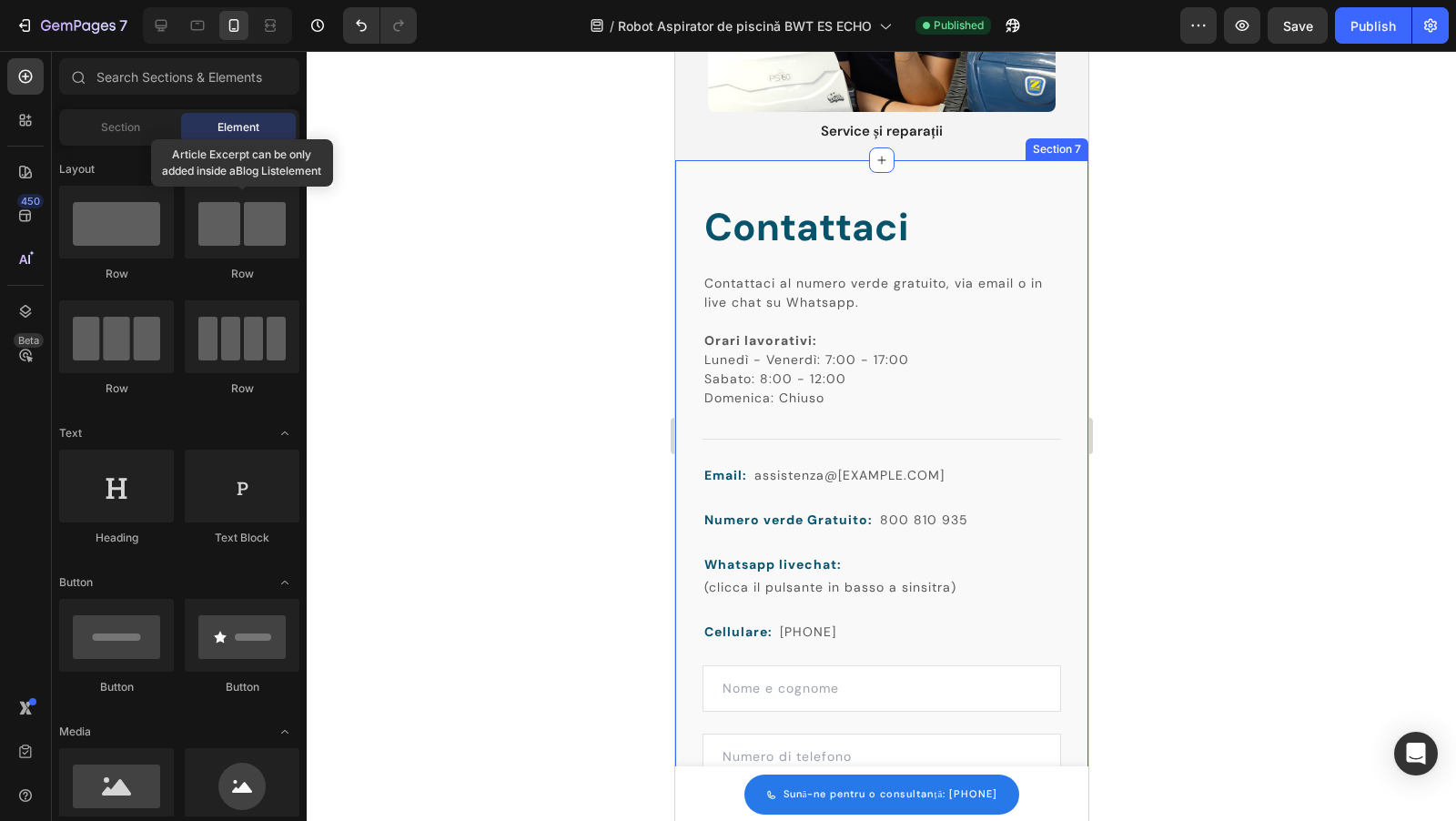 click on "Contattaci Heading Contattaci al numero verde gratuito, via email o in live chat su Whatsapp.   Orari lavorativi: Lunedì - Venerdì: 7:00 - 17:00 Sabato: 8:00 - 12:00 Domenica: Chiuso Text block                Title Line Email: Text block assistenza@metodoblu.it Text block Row Numero verde Gratuito: Text block 800 810 935 Text block Row Whatsapp livechat: Text block (clicca il pulsante in basso a sinsitra) Text block Row Cellulare: Text block +39 347 659 6022 Text block Row Text Field Text Field Email Field Text Area Ho letto e acconsento al trattamento secondo  la privacy policy. Checkbox INVIA MODULO Submit Button Invia il modulo e verrai ricontattato via mail o telefonicamente, normalmente rispondiamo entro poche ore Text block Contact Form Row Section 7" at bounding box center [881, 679] 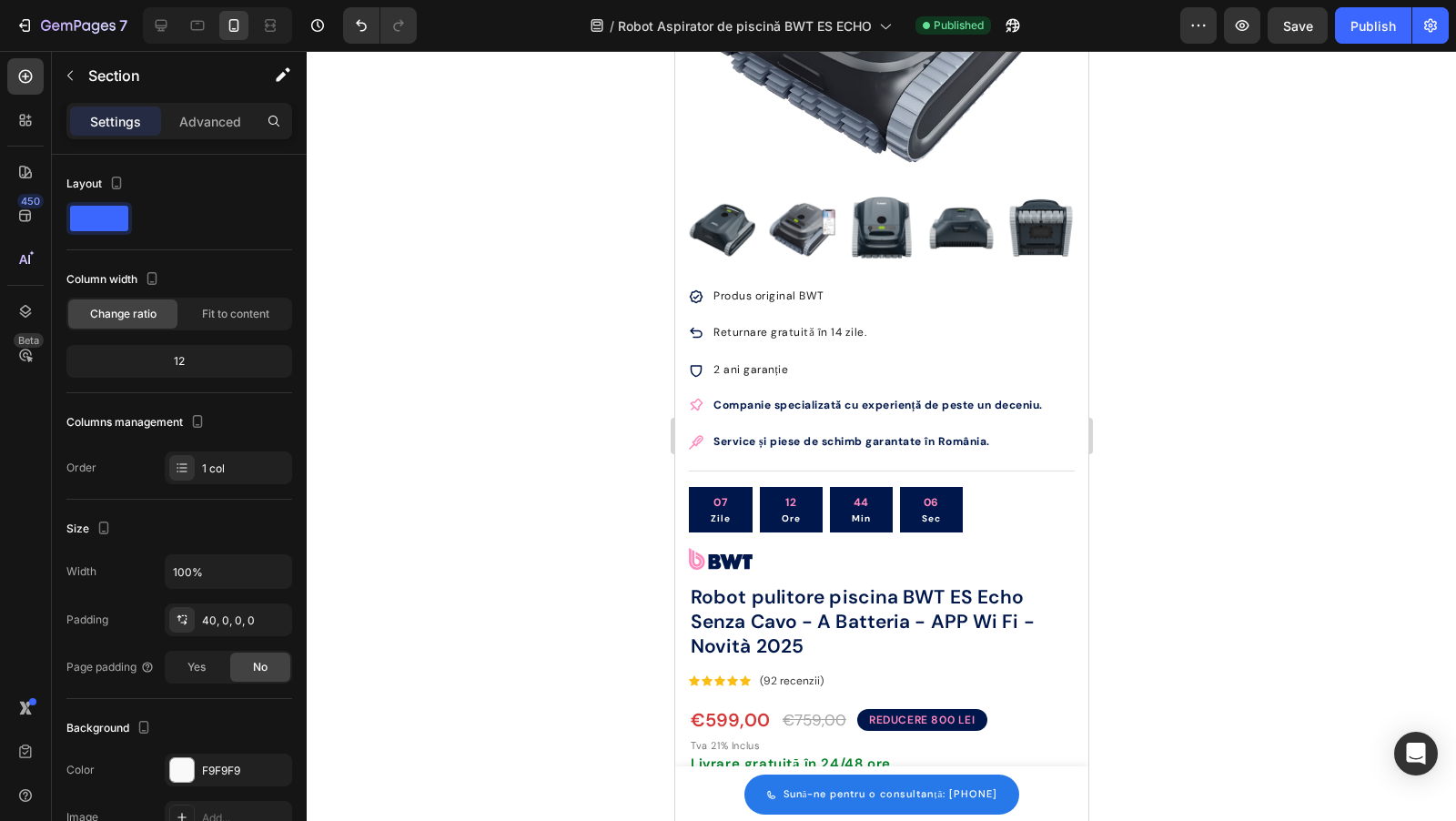 scroll, scrollTop: 0, scrollLeft: 0, axis: both 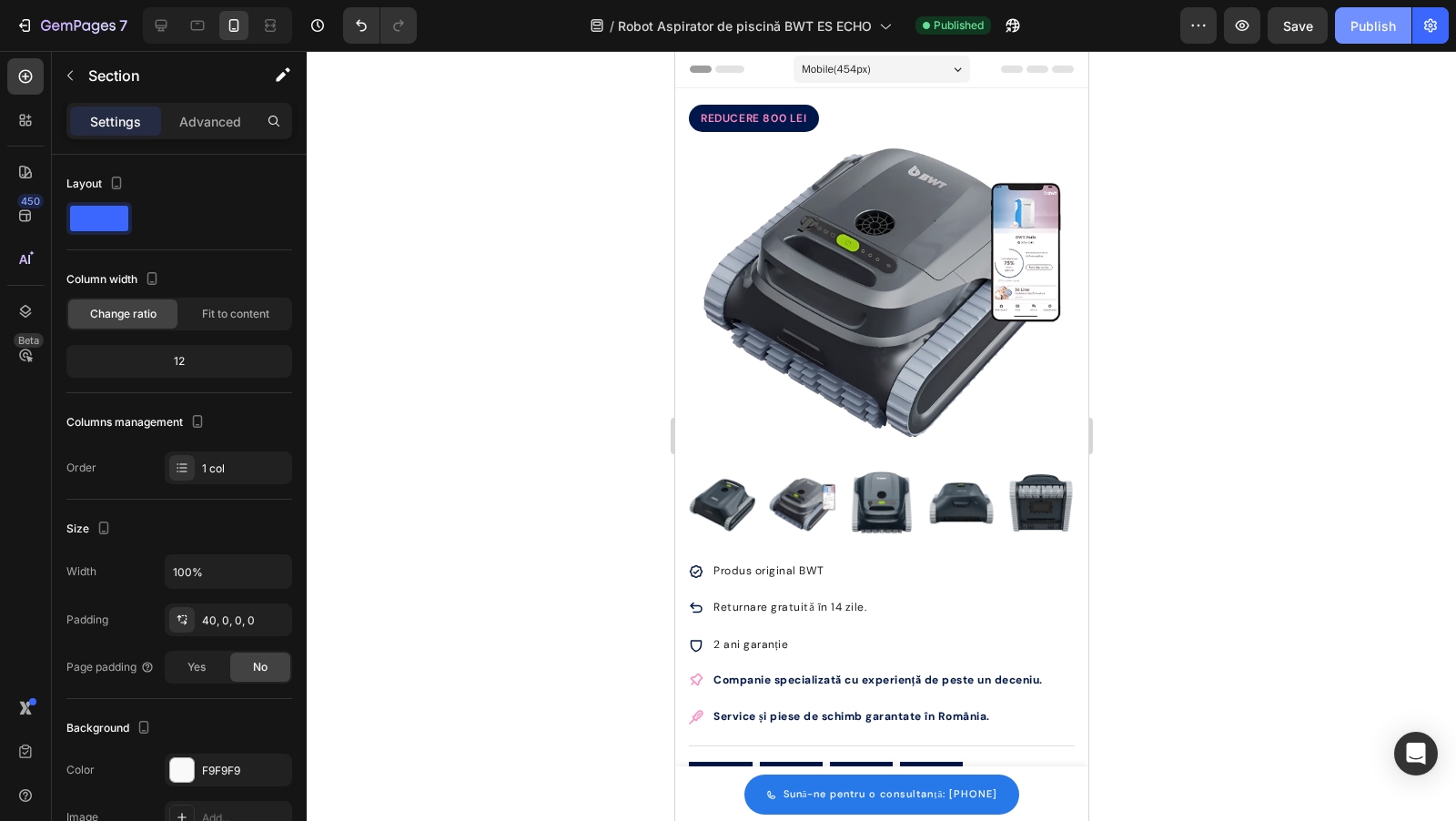 click on "Publish" at bounding box center (1373, 25) 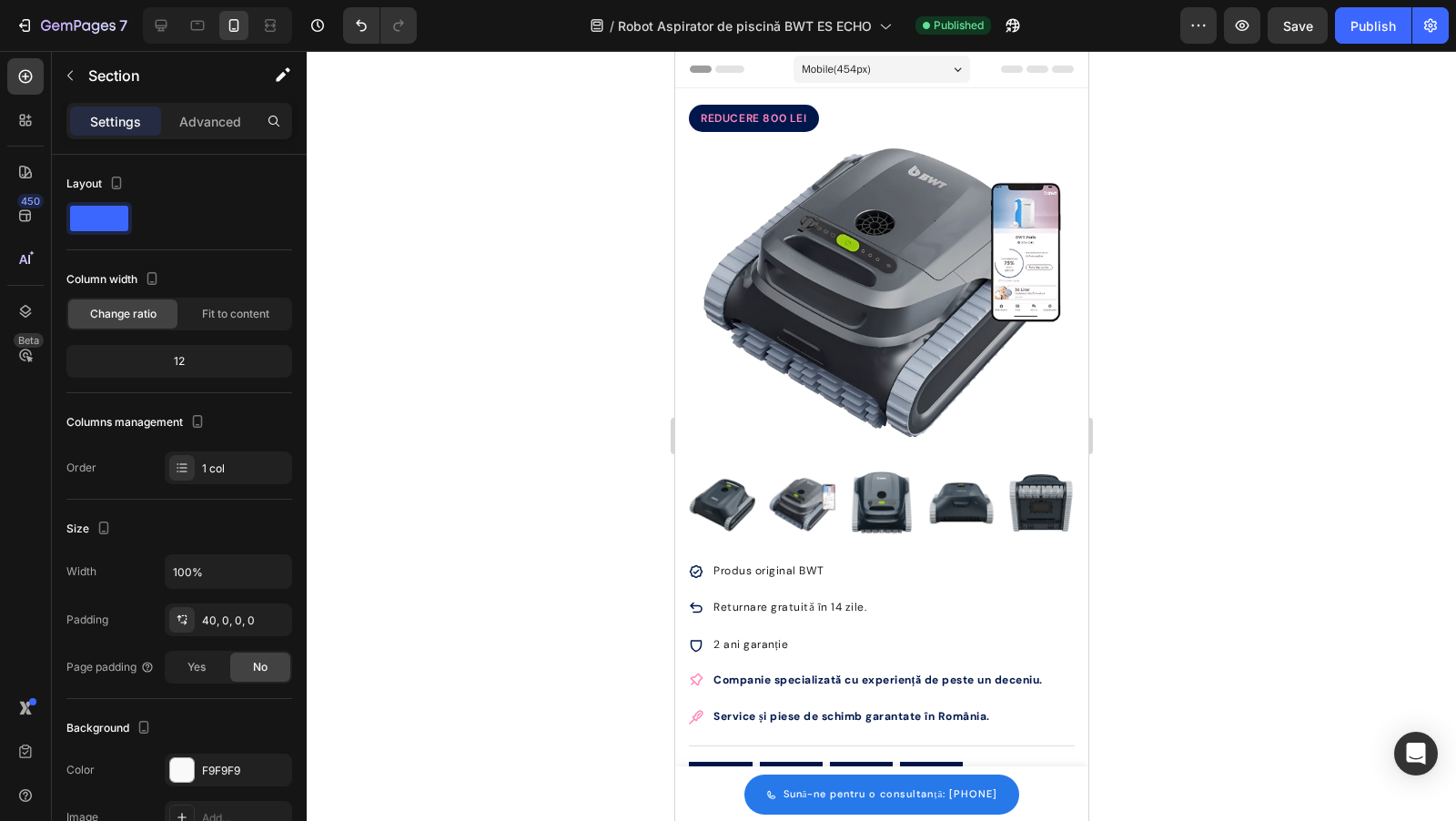 click 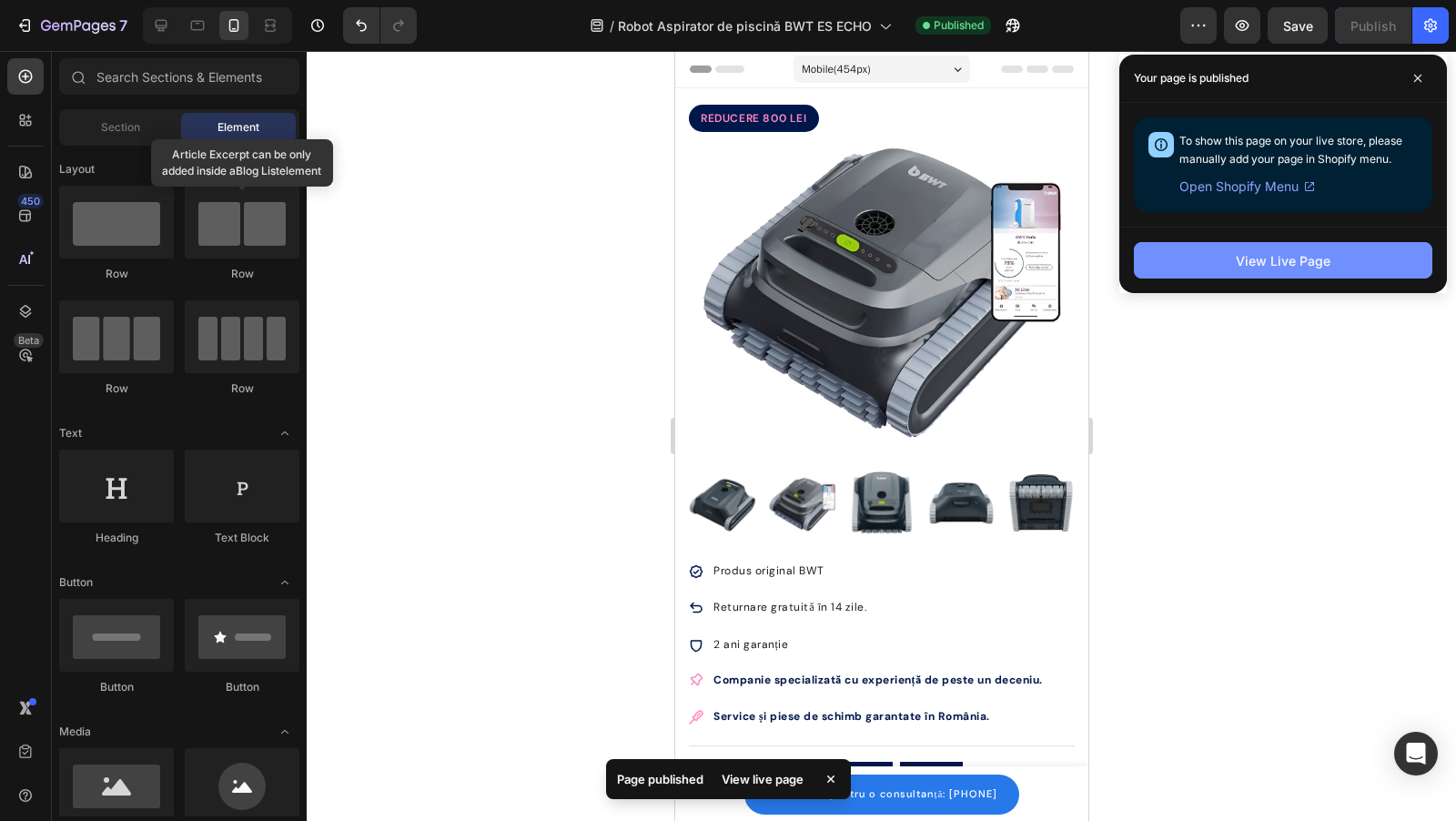 click on "View Live Page" at bounding box center (1283, 260) 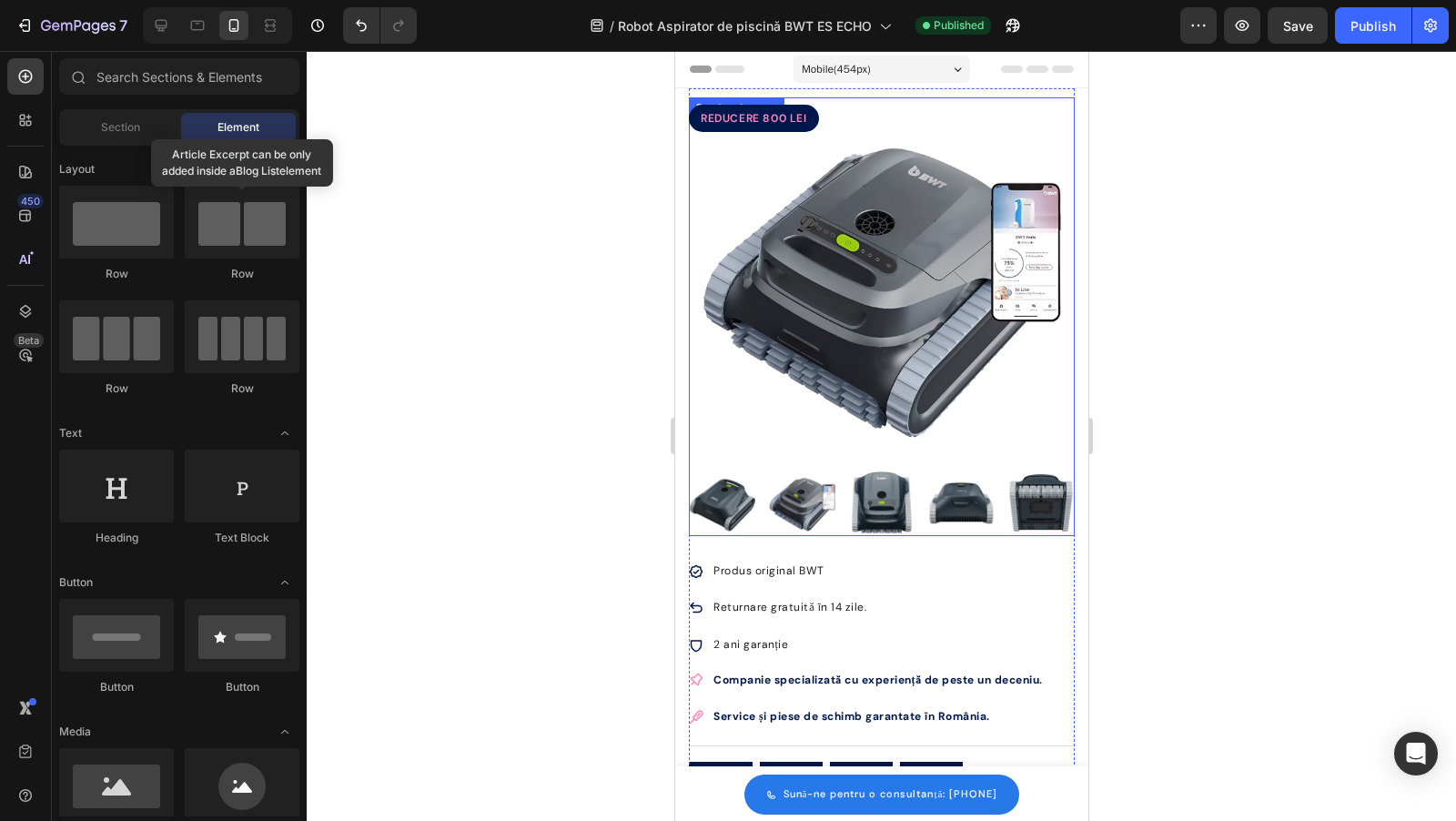 click at bounding box center (881, 280) 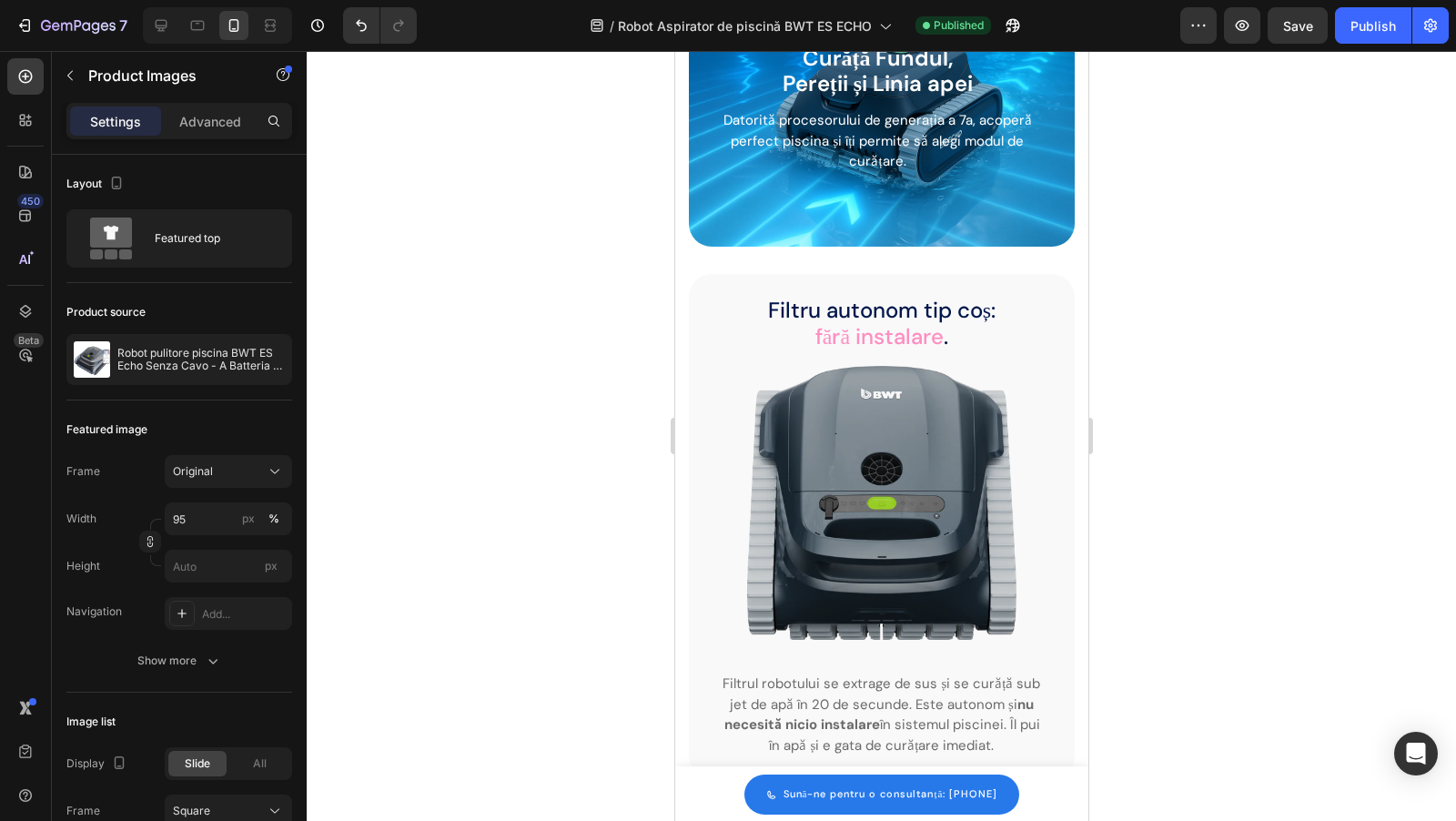scroll, scrollTop: 2908, scrollLeft: 0, axis: vertical 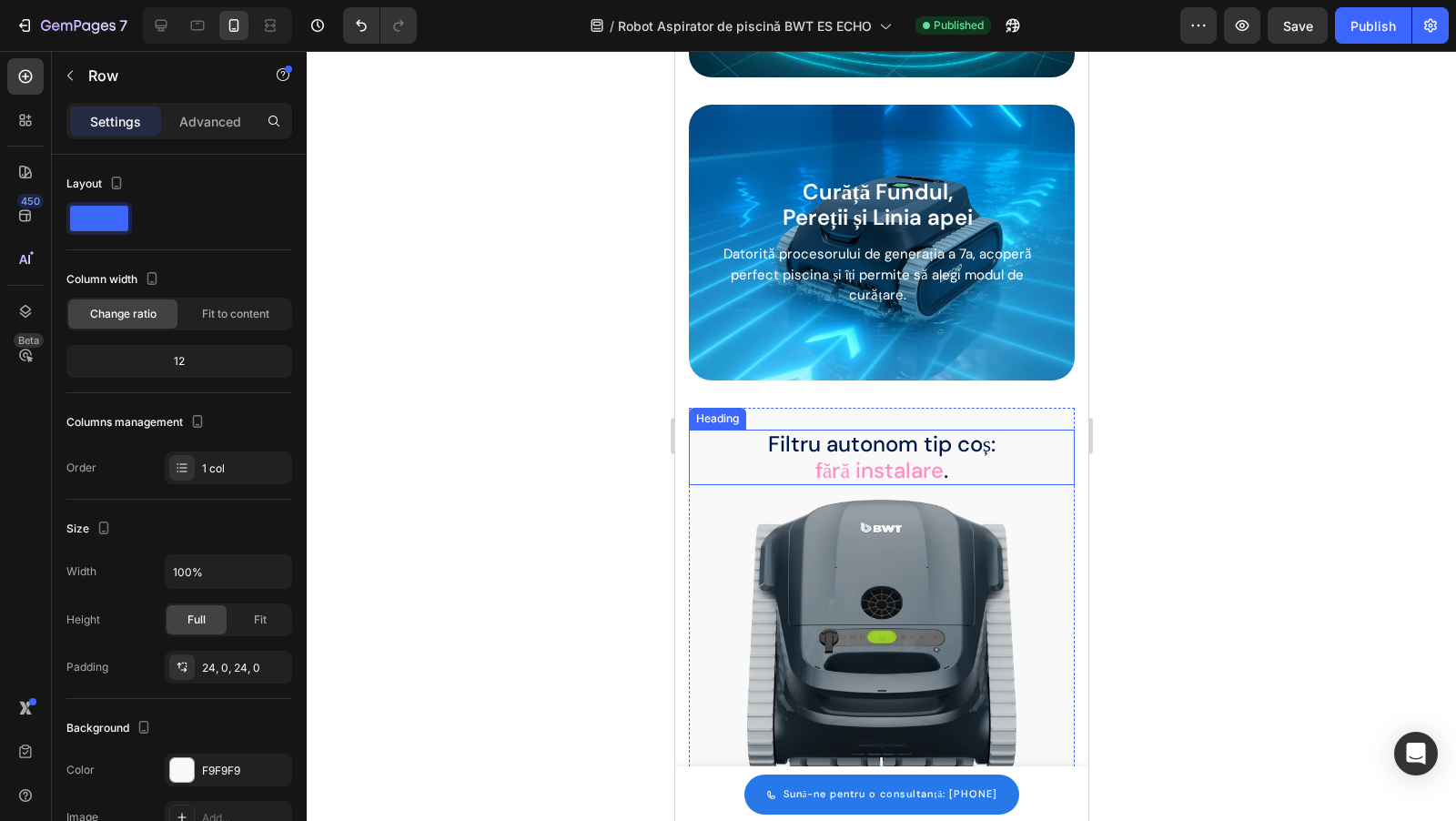 click on "Filtru autonom tip coș:  fără instalare . Heading Image Filtrul robotului se extrage de sus și se curăță sub jet de apă în 20 de secunde. Este autonom și  nu necesită nicio instalare  în sistemul piscinei. Îl pui în apă și e gata de curățare imediat. Text block Row" at bounding box center (881, 661) 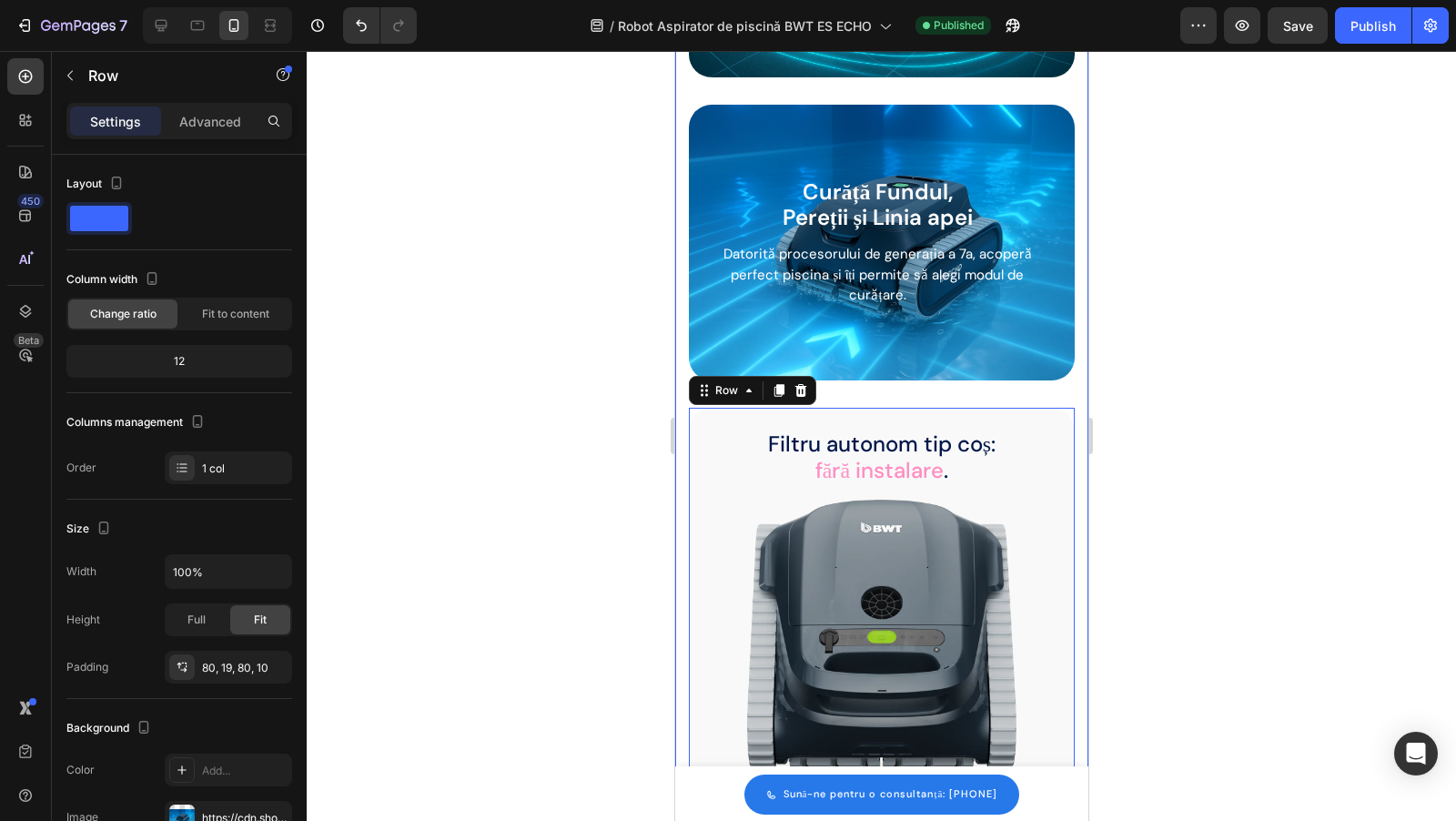 click on "Curăță Fundul,  Pereții și Linia apei Heading Datorită procesorului de generația a 7a, acoperă perfect piscina și îți permite să alegi modul de curățare. Text block Row" at bounding box center [881, 242] 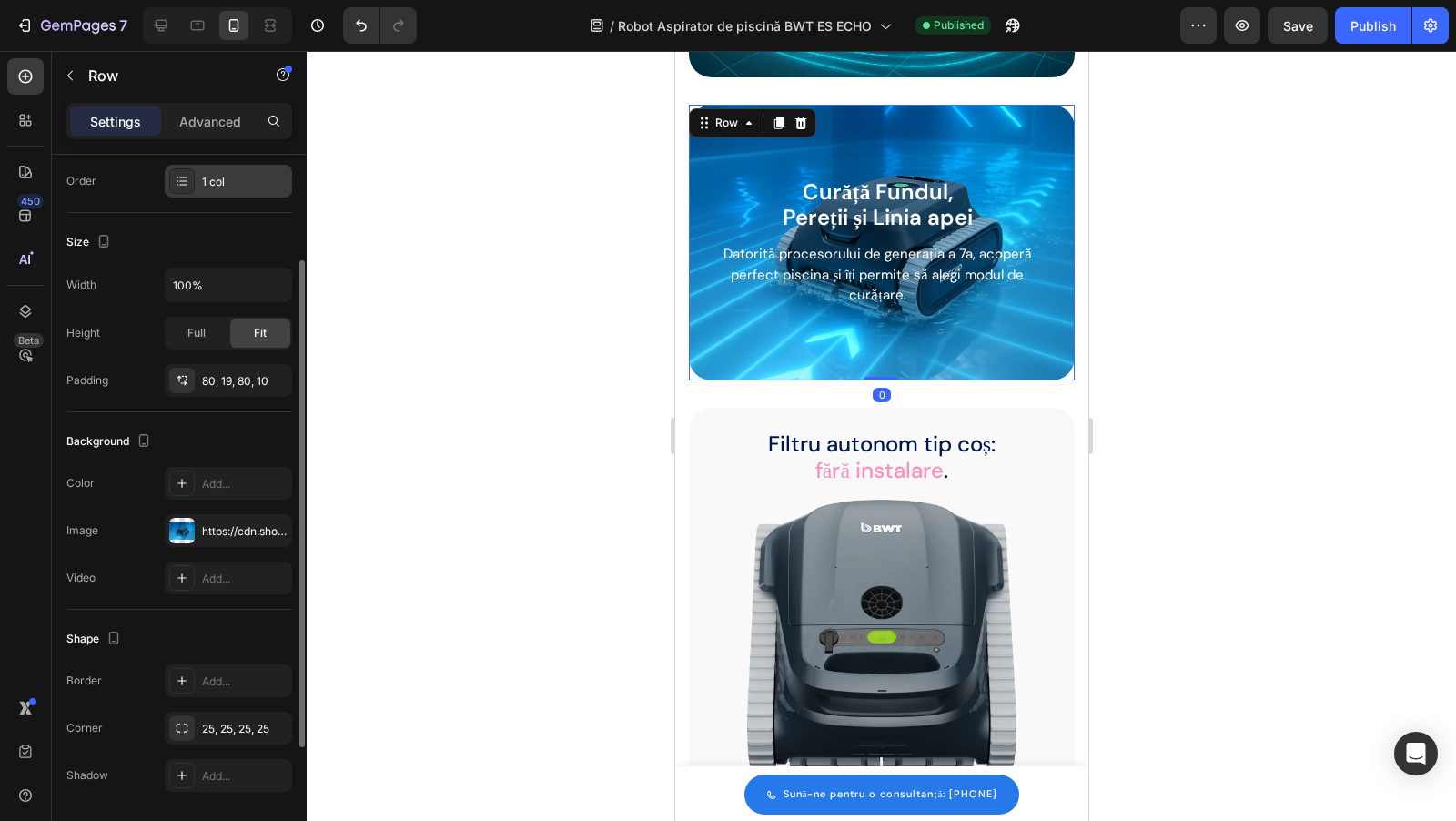 scroll, scrollTop: 341, scrollLeft: 0, axis: vertical 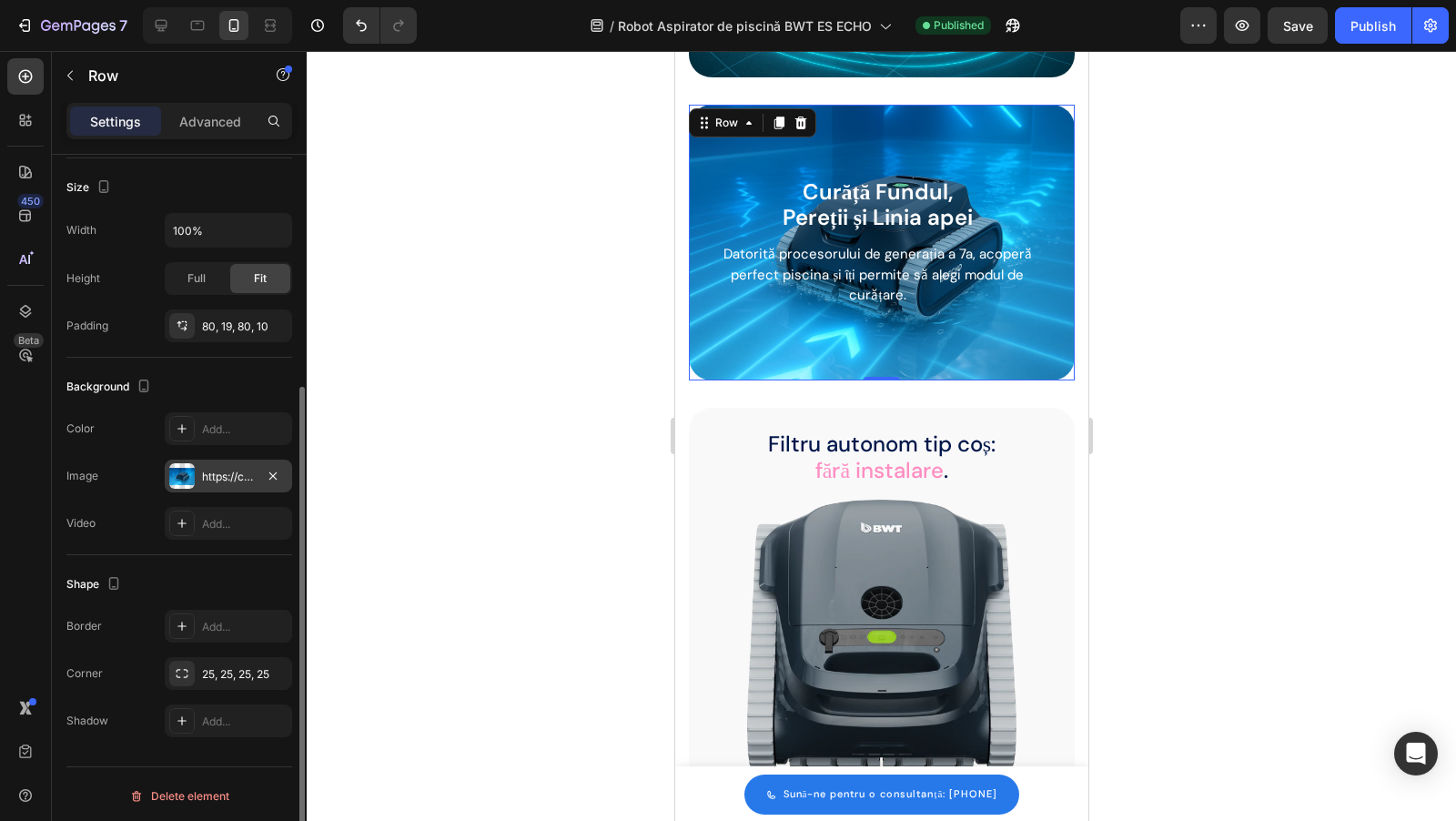 click at bounding box center [182, 476] 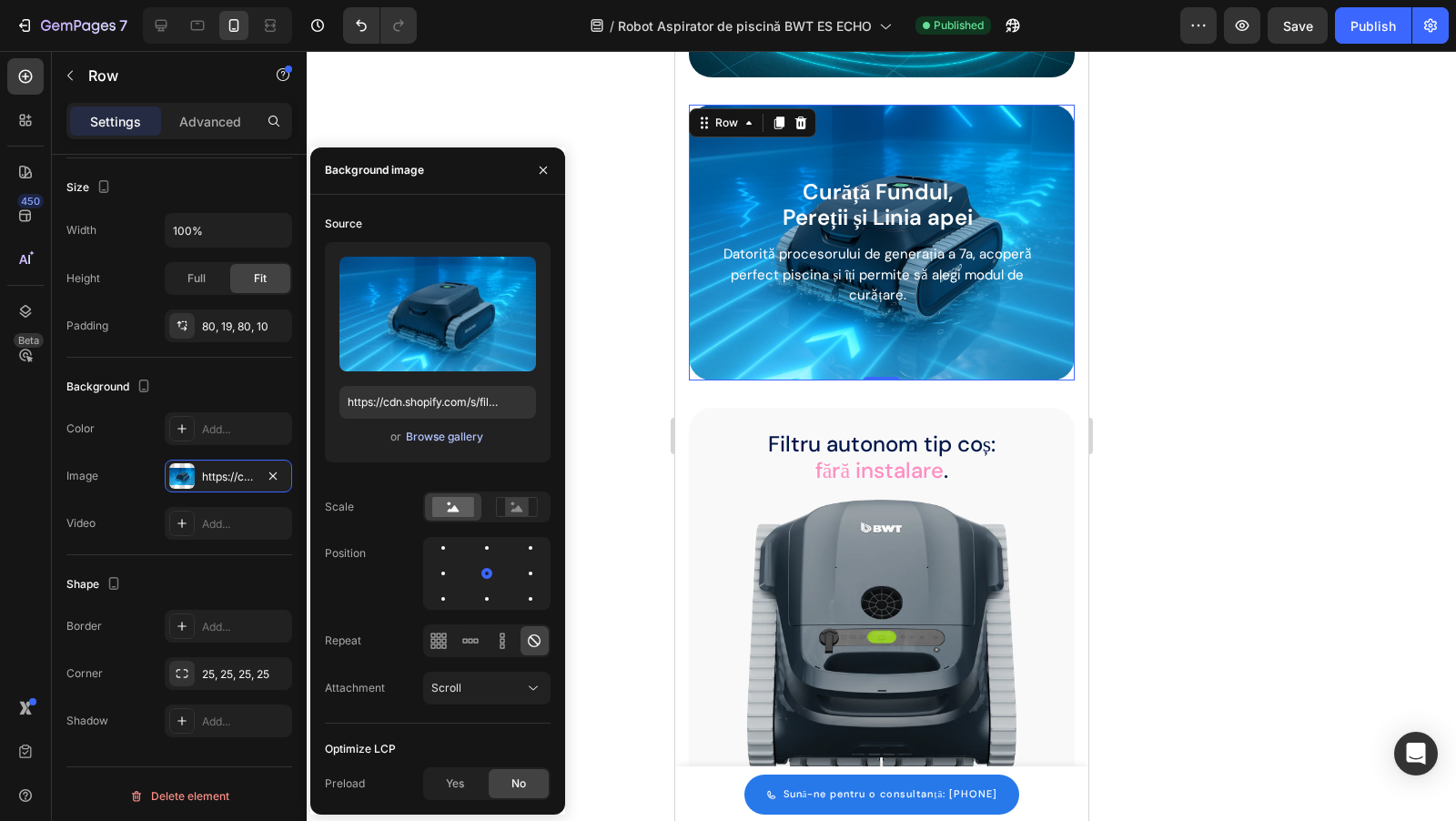 click on "Browse gallery" at bounding box center [444, 437] 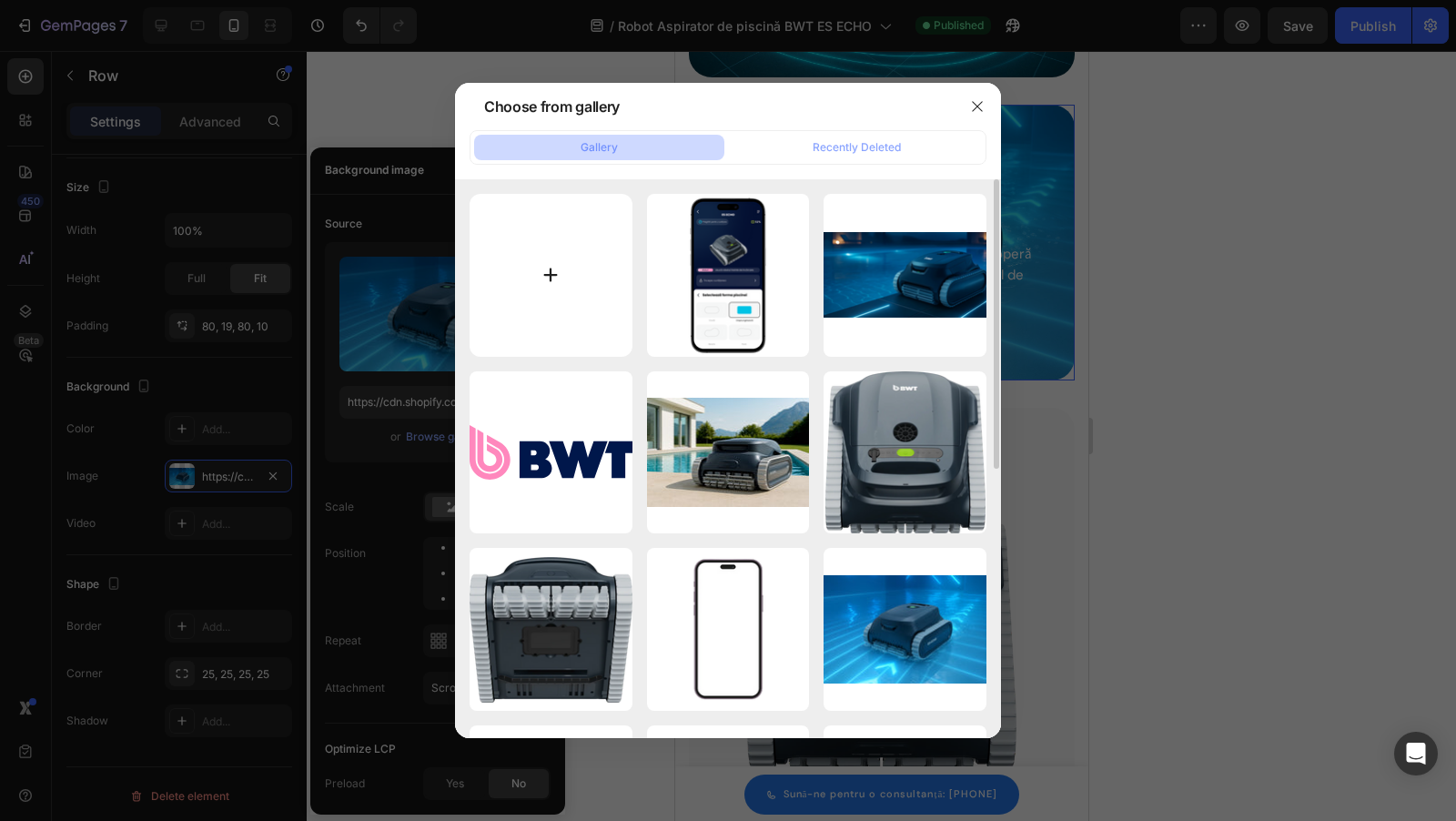 click at bounding box center (551, 275) 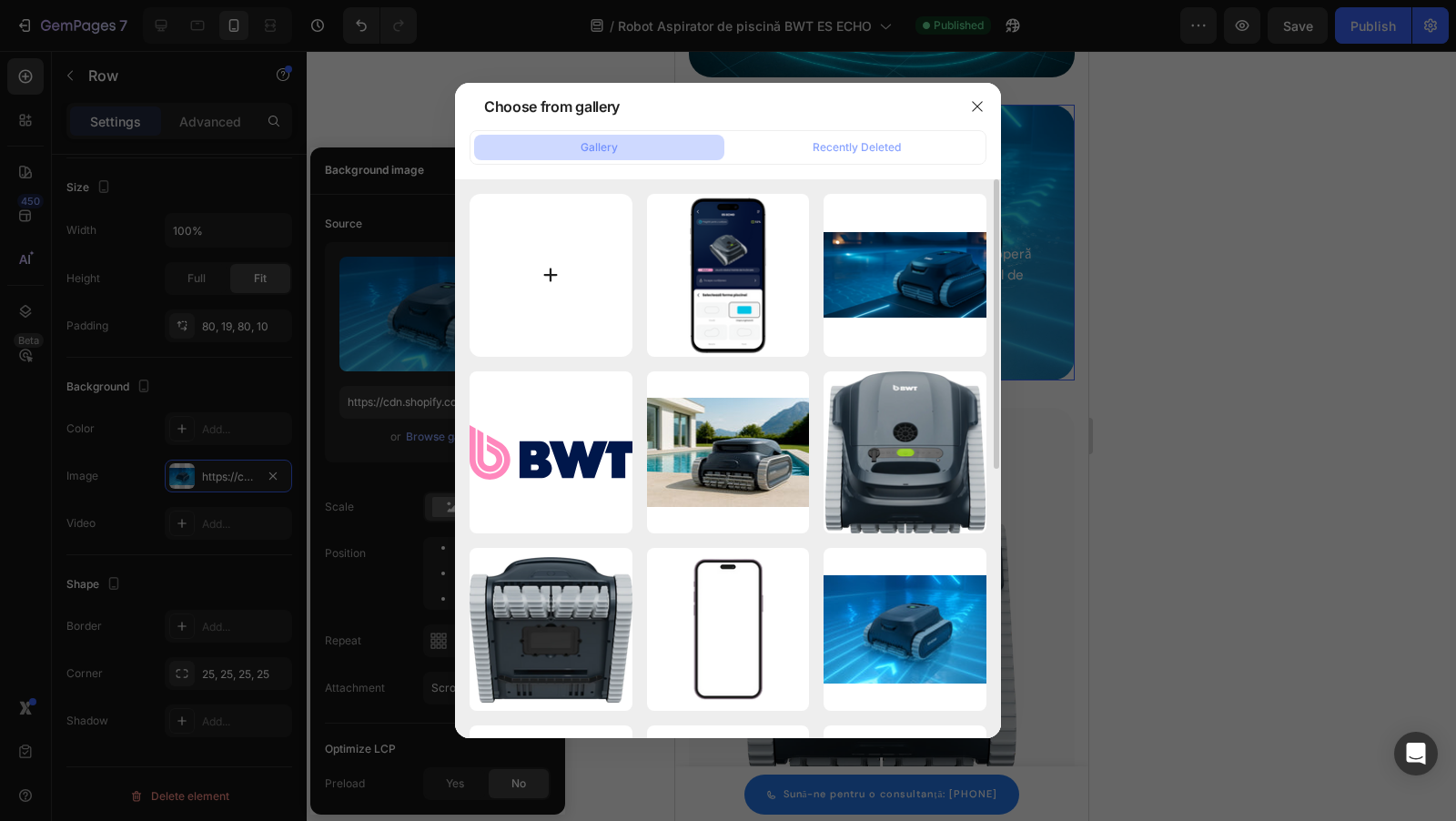 type on "C:\fakepath\Robot Aspirator de piscină BWT ES ECHO – Robot de piscină fără cablu 9.png" 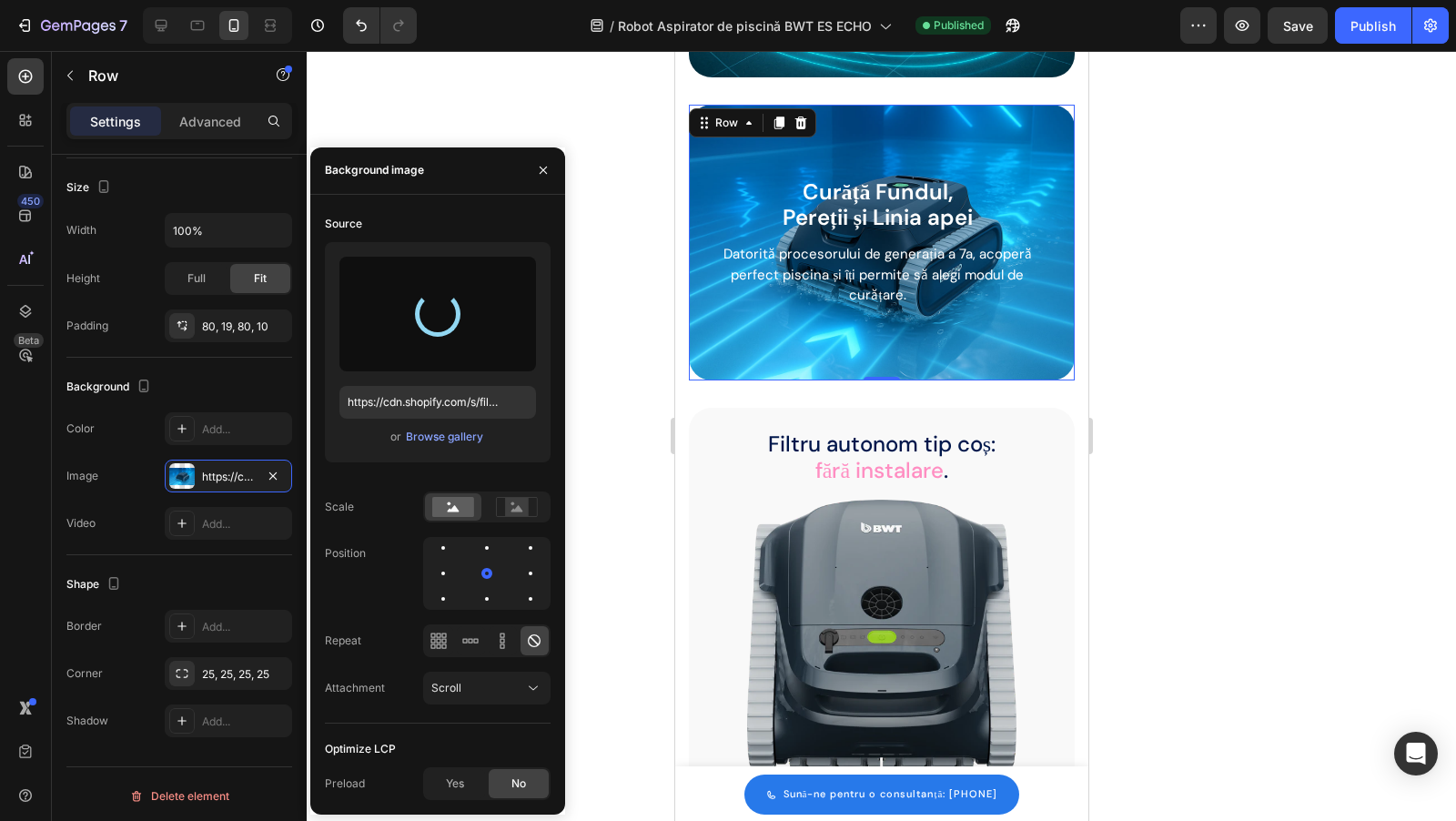 type on "https://cdn.shopify.com/s/files/1/0771/3754/3517/files/gempages_473854754045297670-72a62b9b-be64-48a4-8485-34934422d340.png" 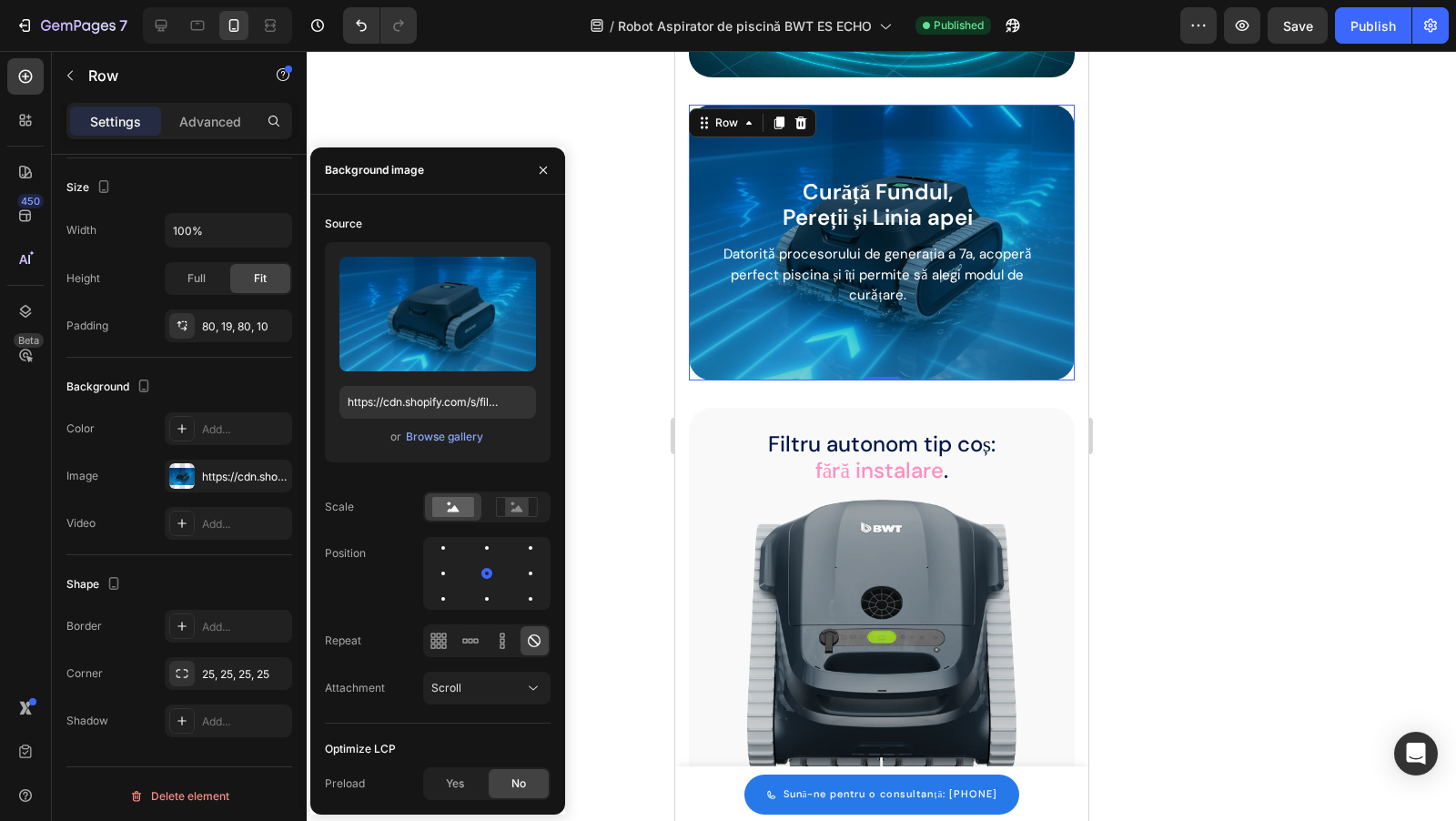 click 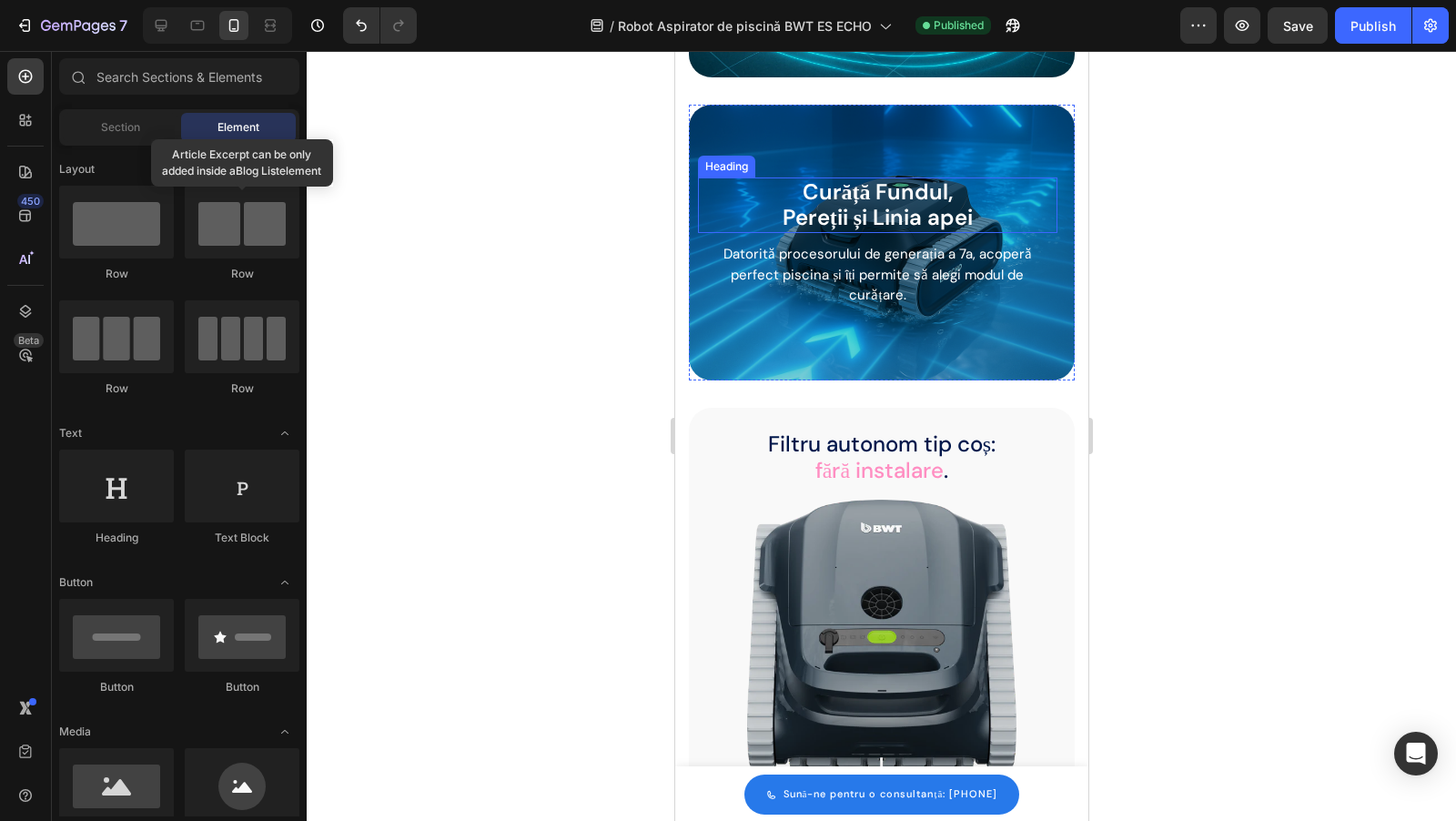 click on "Curăță Fundul," at bounding box center (877, 191) 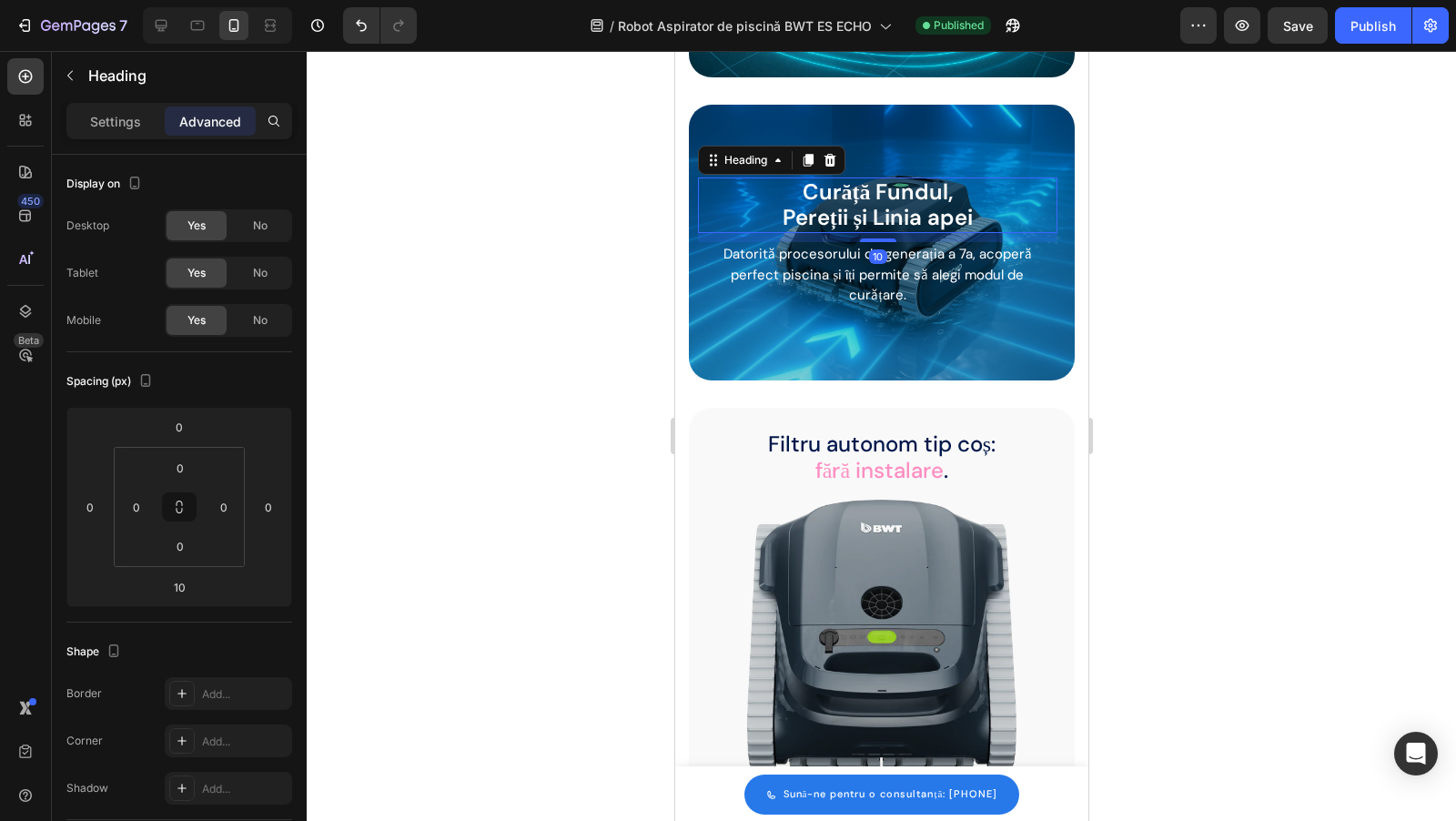 click 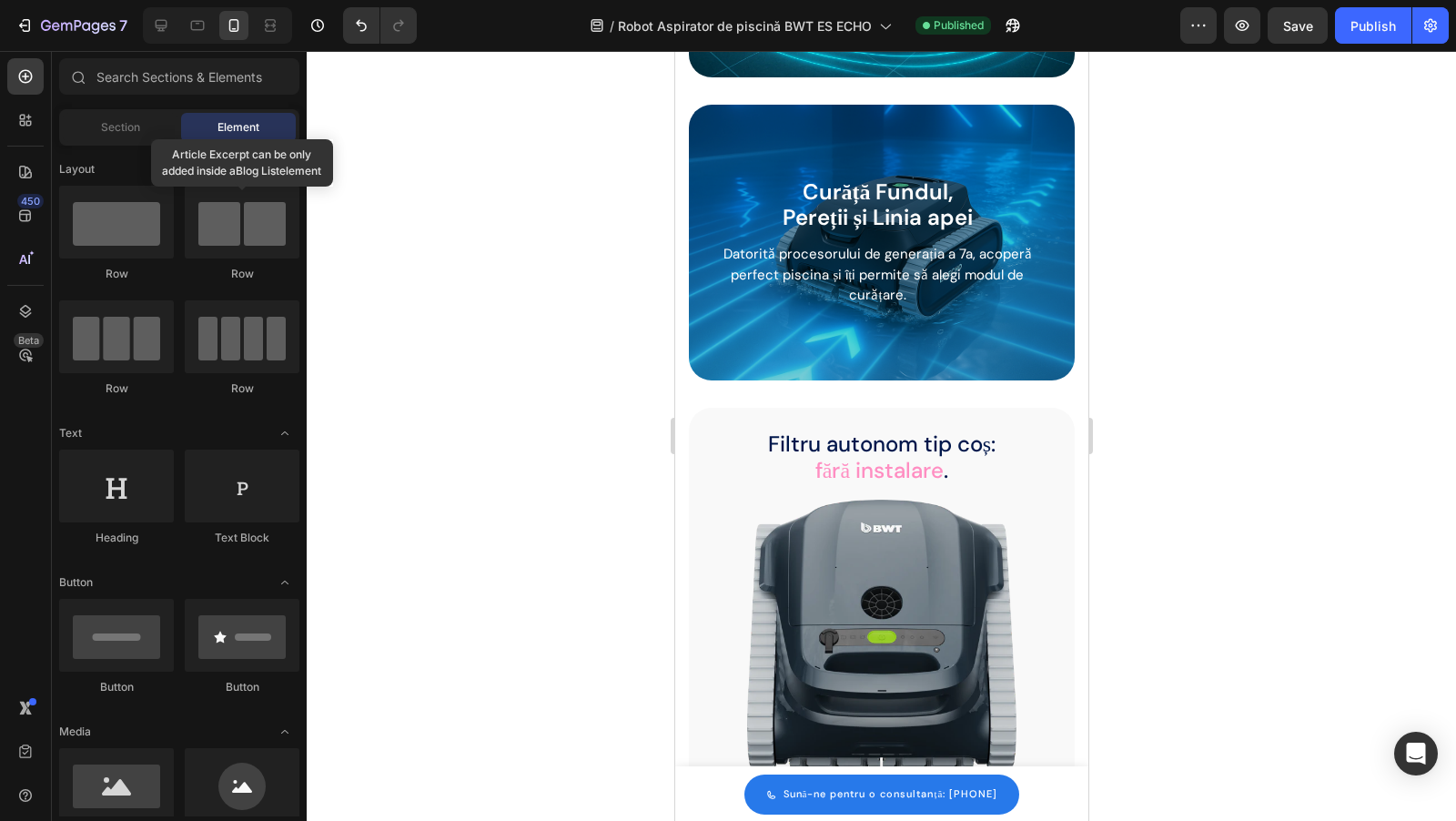 click on "7  Version history  /  Robot Aspirator de piscină BWT ES ECHO Published Preview  Save   Publish" 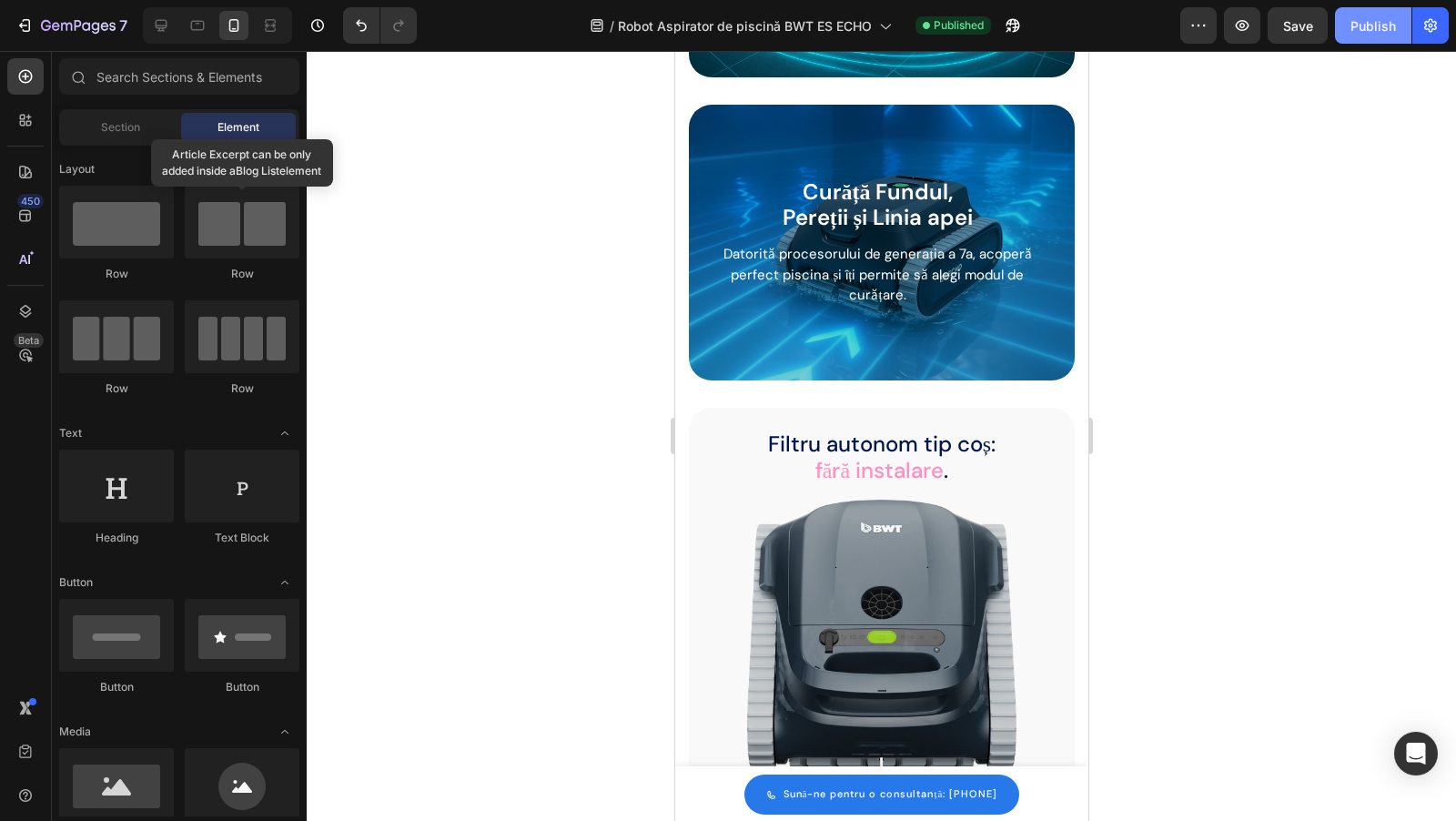 click on "Publish" at bounding box center [1373, 25] 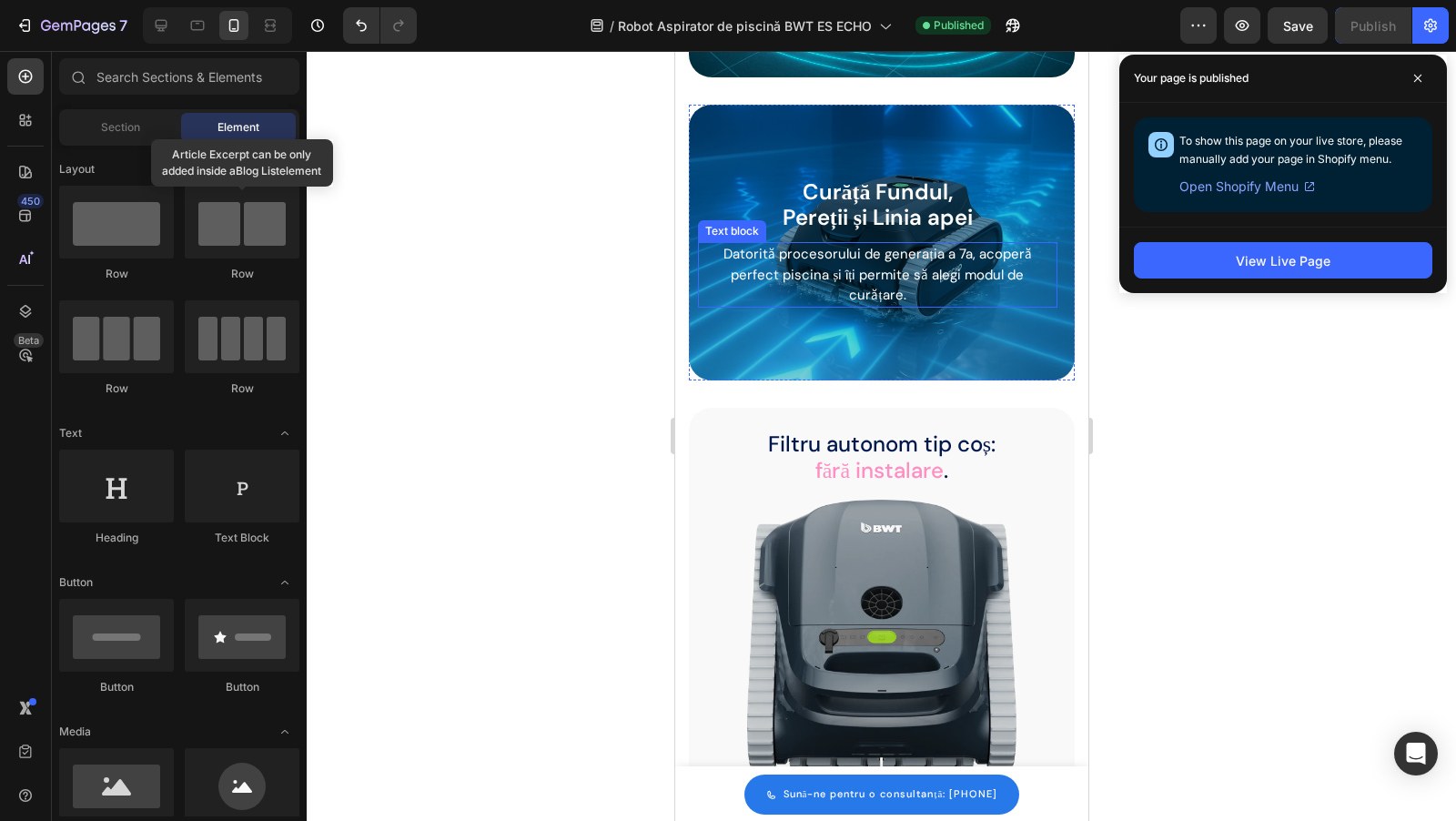click on "Pereții și Linia apei" at bounding box center [876, 217] 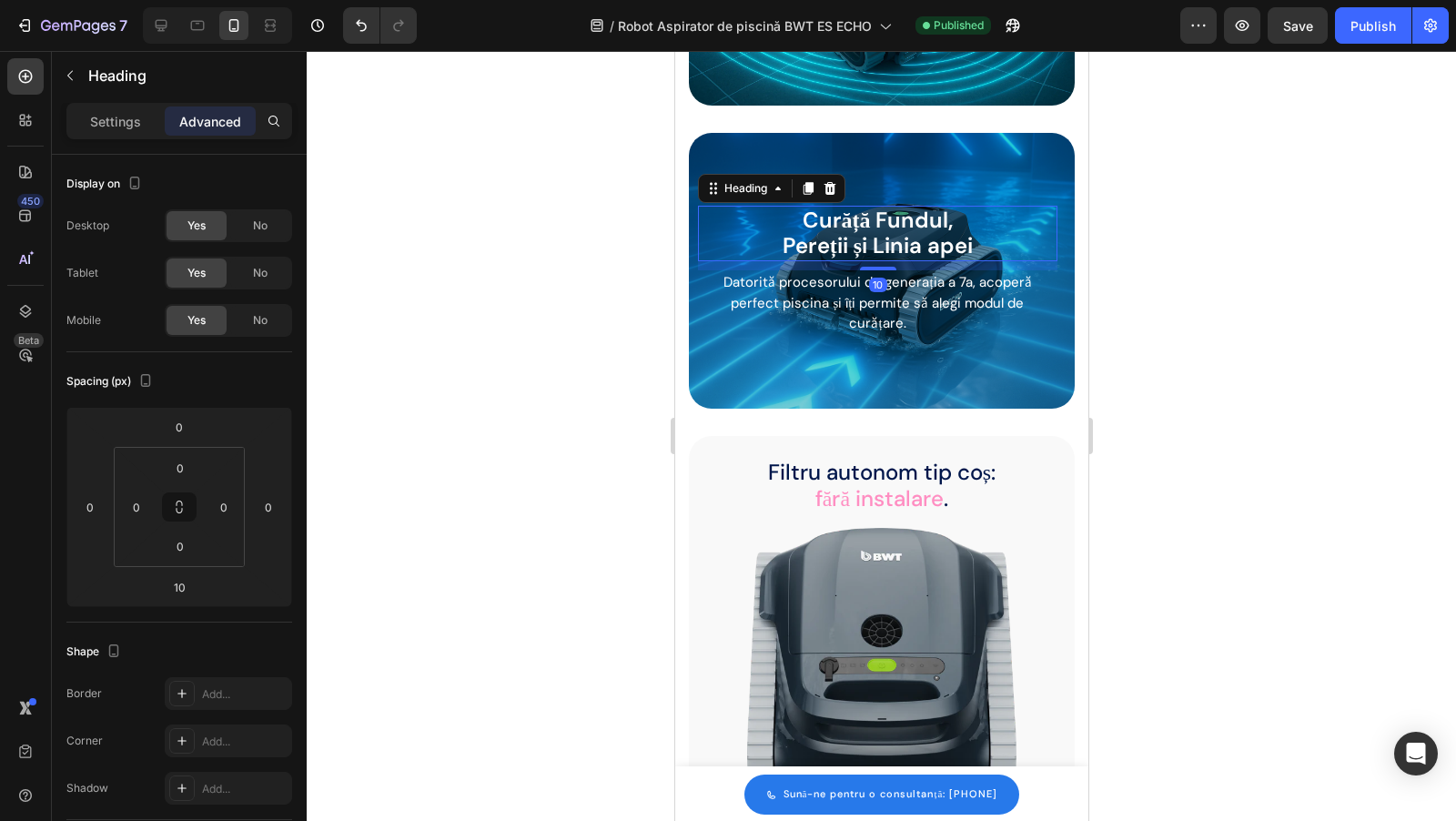 scroll, scrollTop: 2854, scrollLeft: 0, axis: vertical 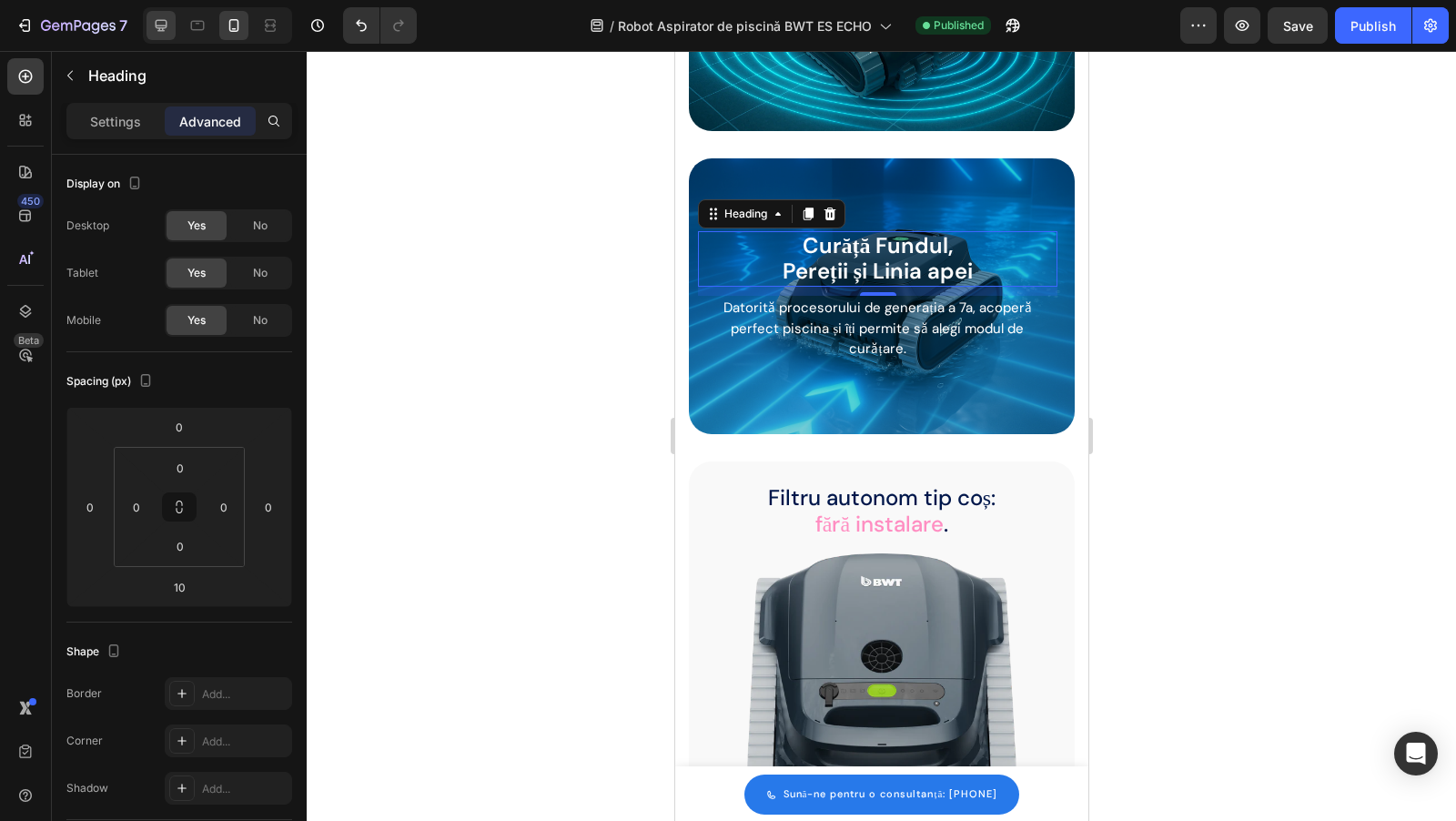click 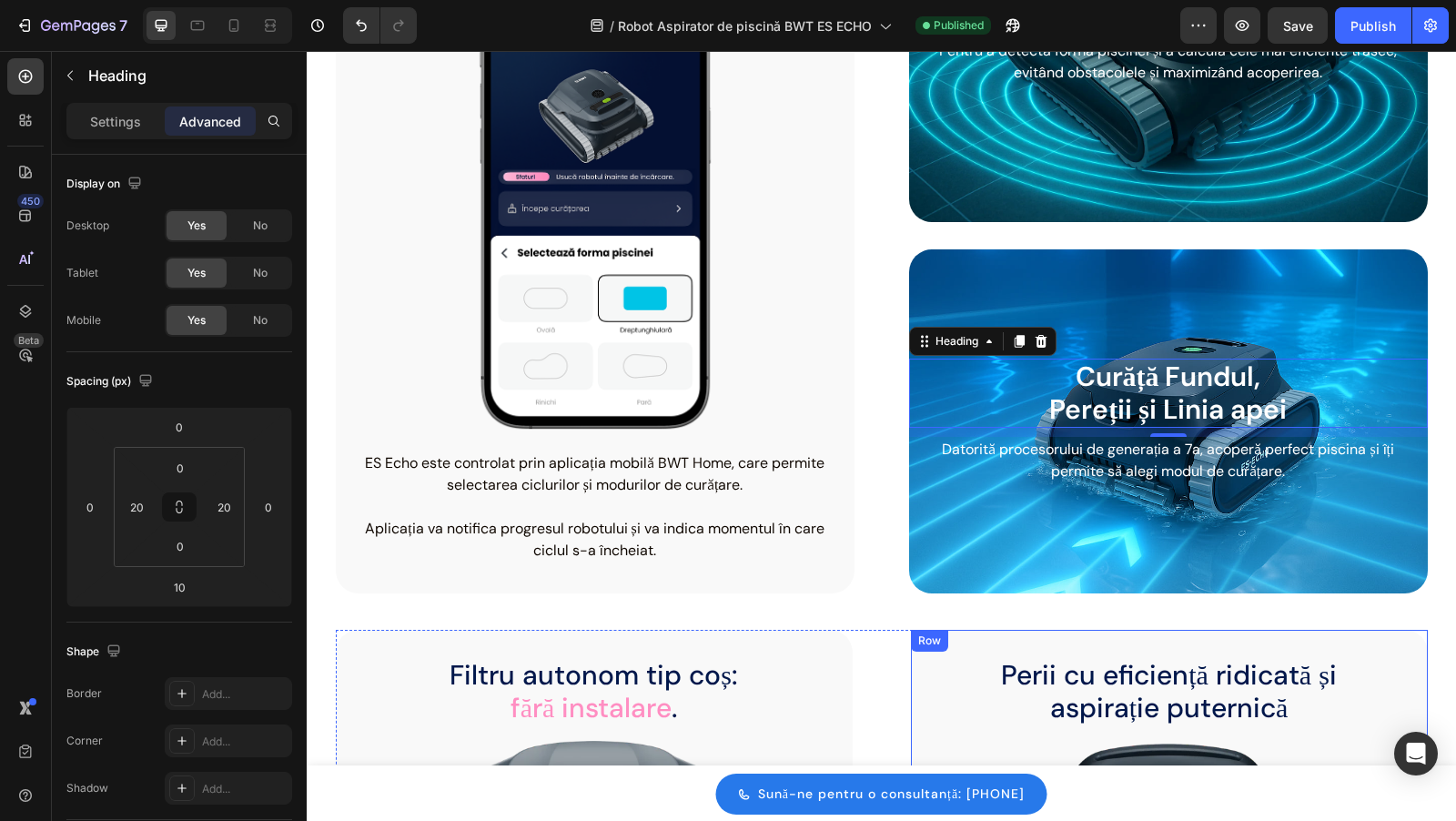scroll, scrollTop: 2064, scrollLeft: 0, axis: vertical 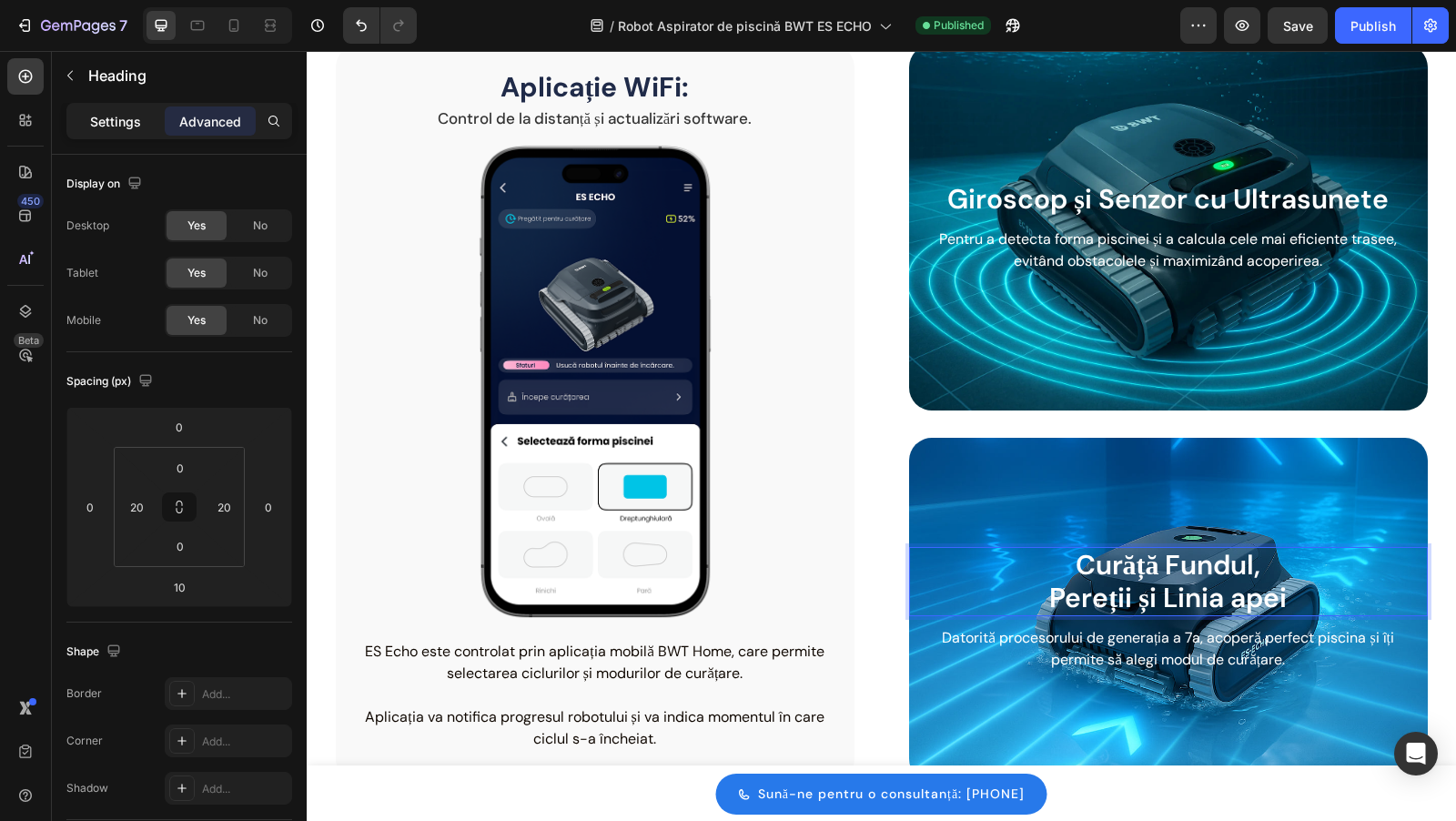 click on "Settings" at bounding box center (116, 121) 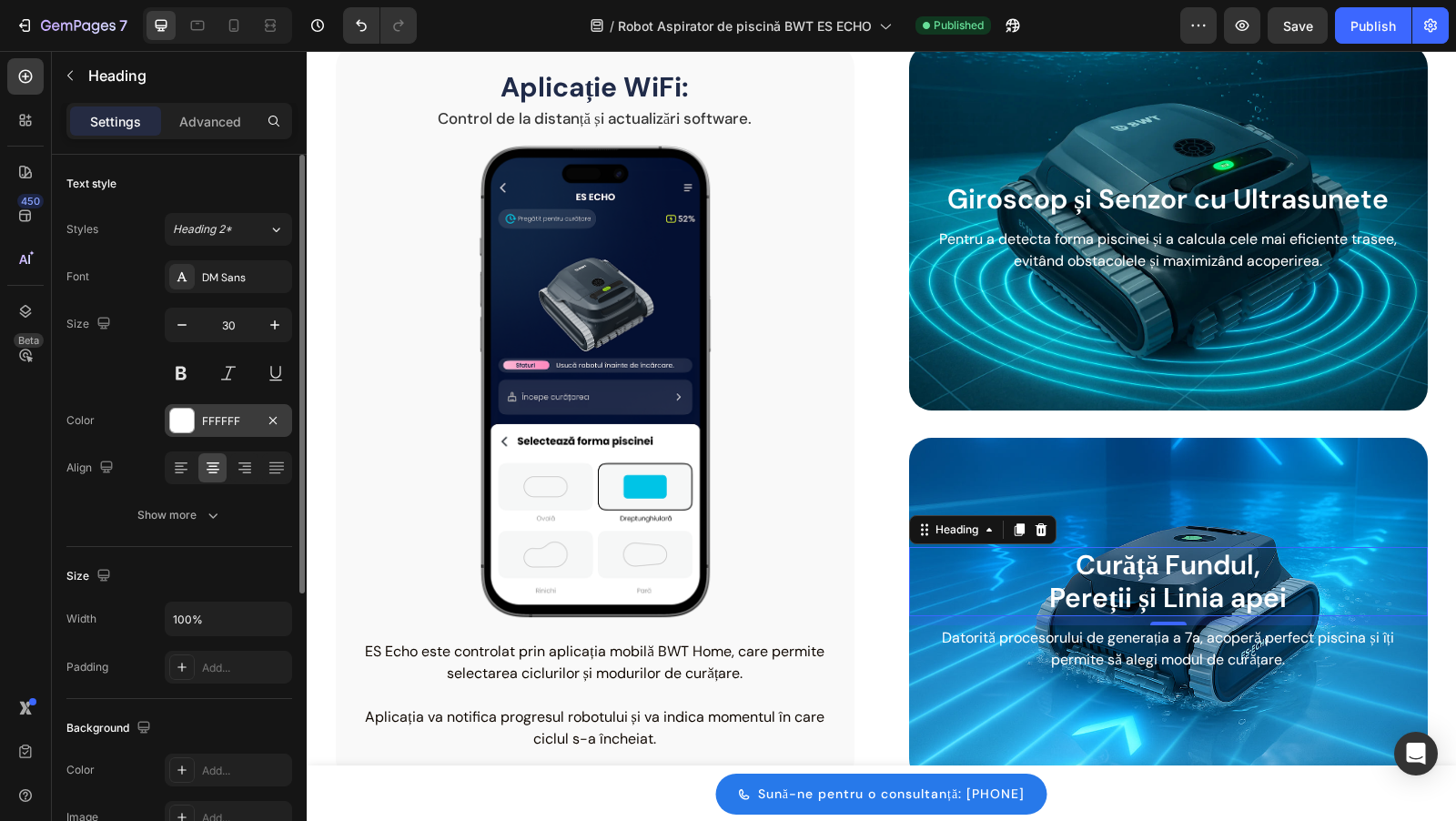 click at bounding box center (182, 421) 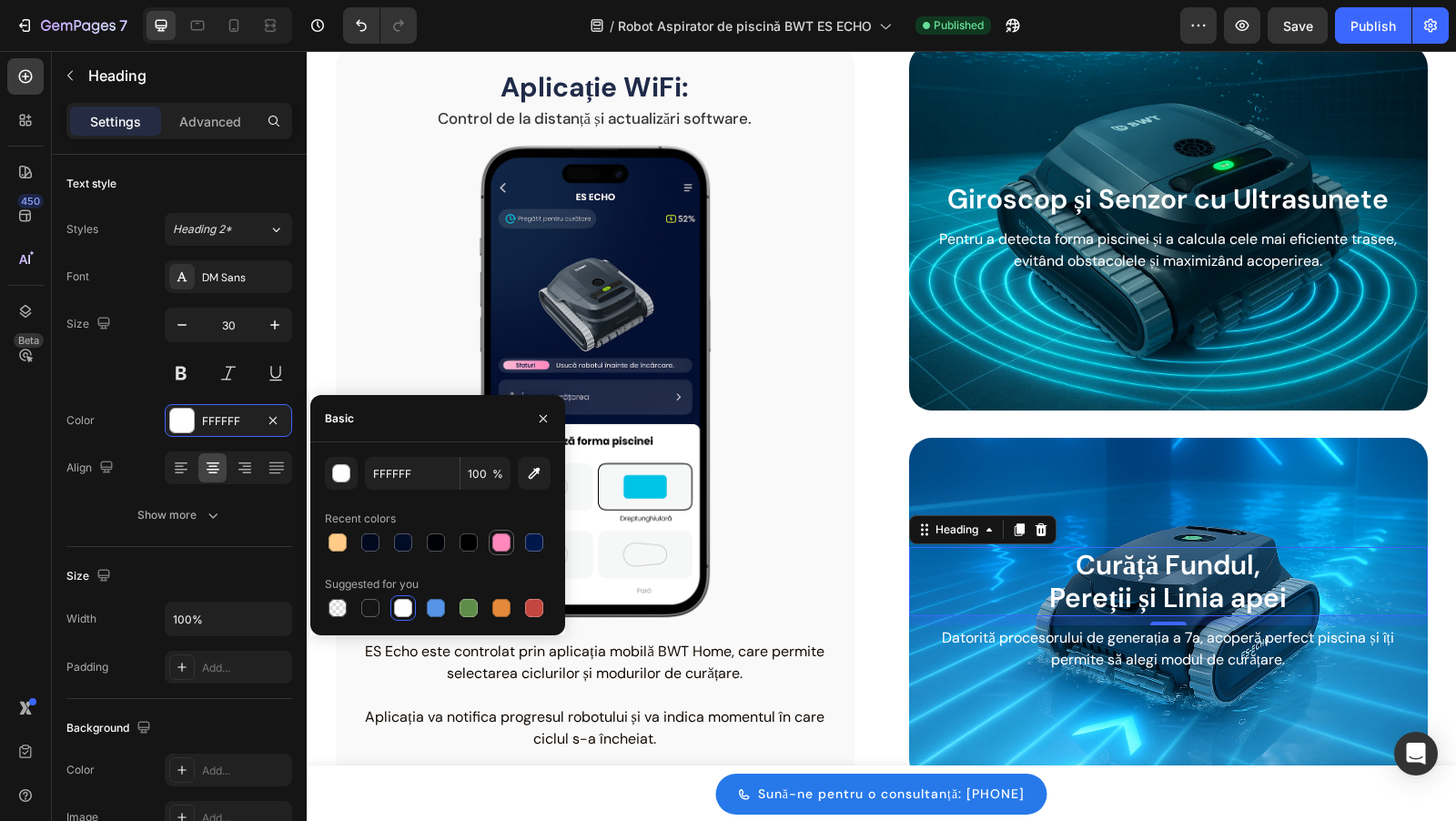 click at bounding box center [501, 542] 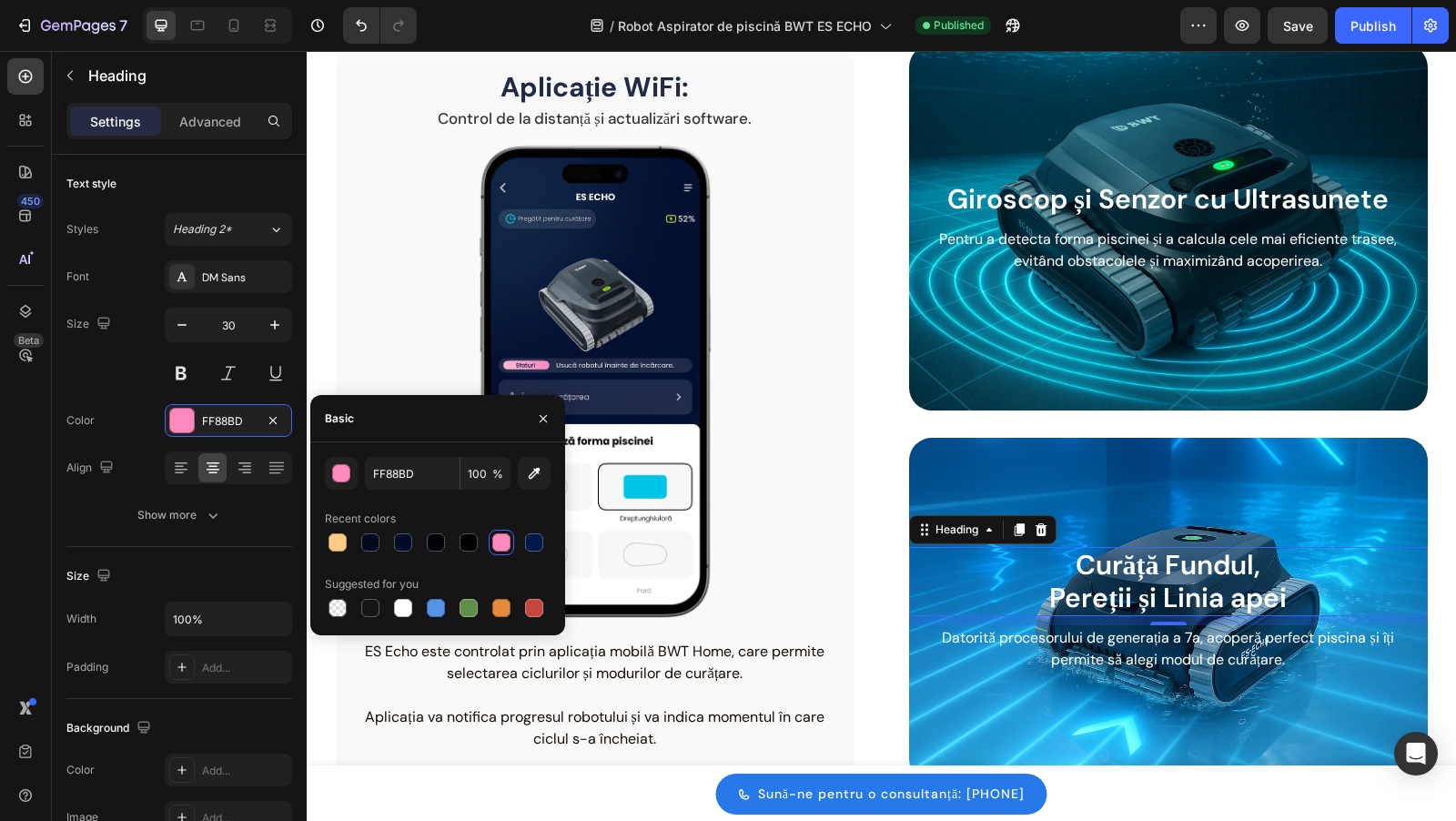 click at bounding box center (501, 542) 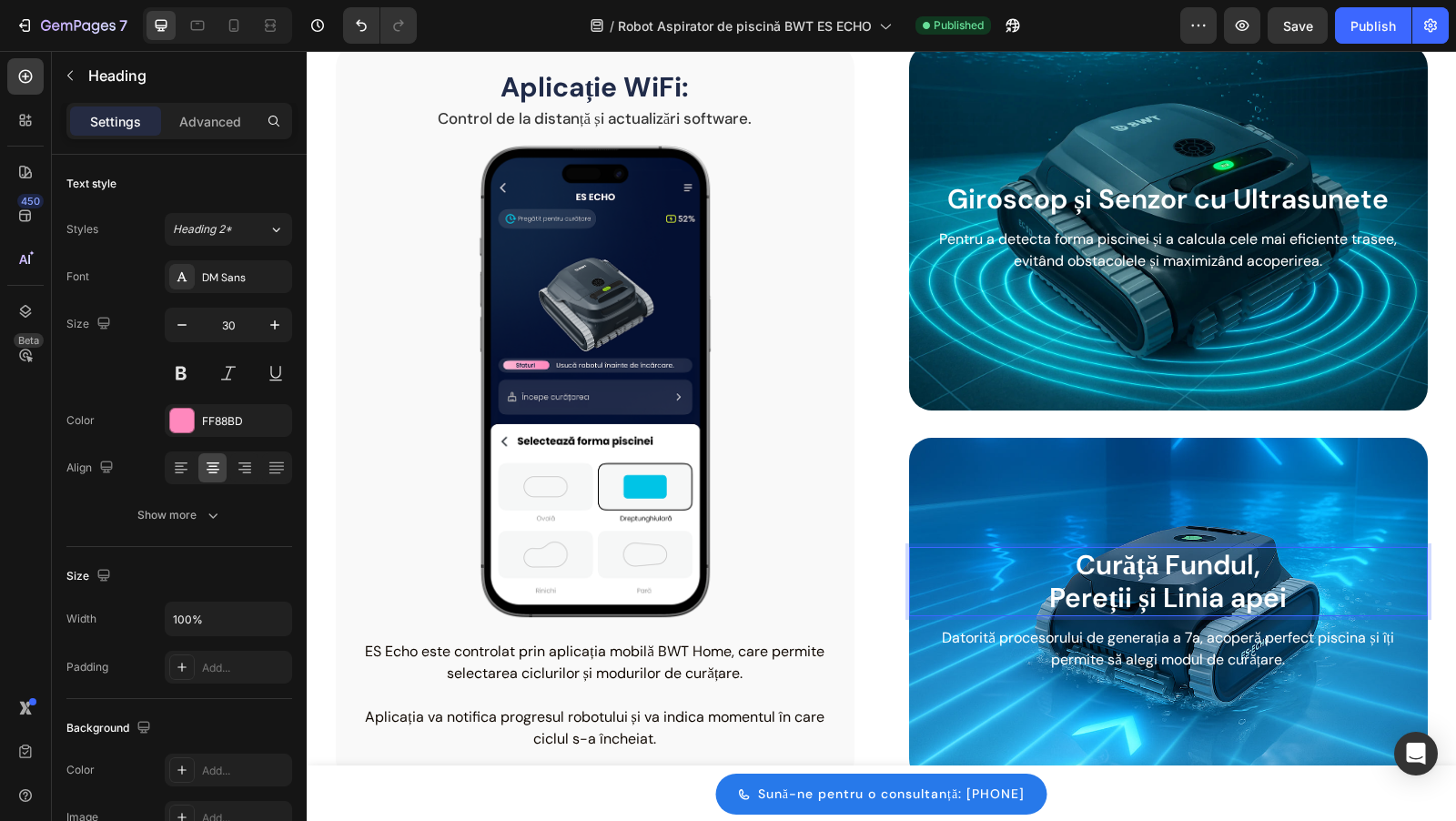 click on "Pereții și Linia apei" at bounding box center (1168, 597) 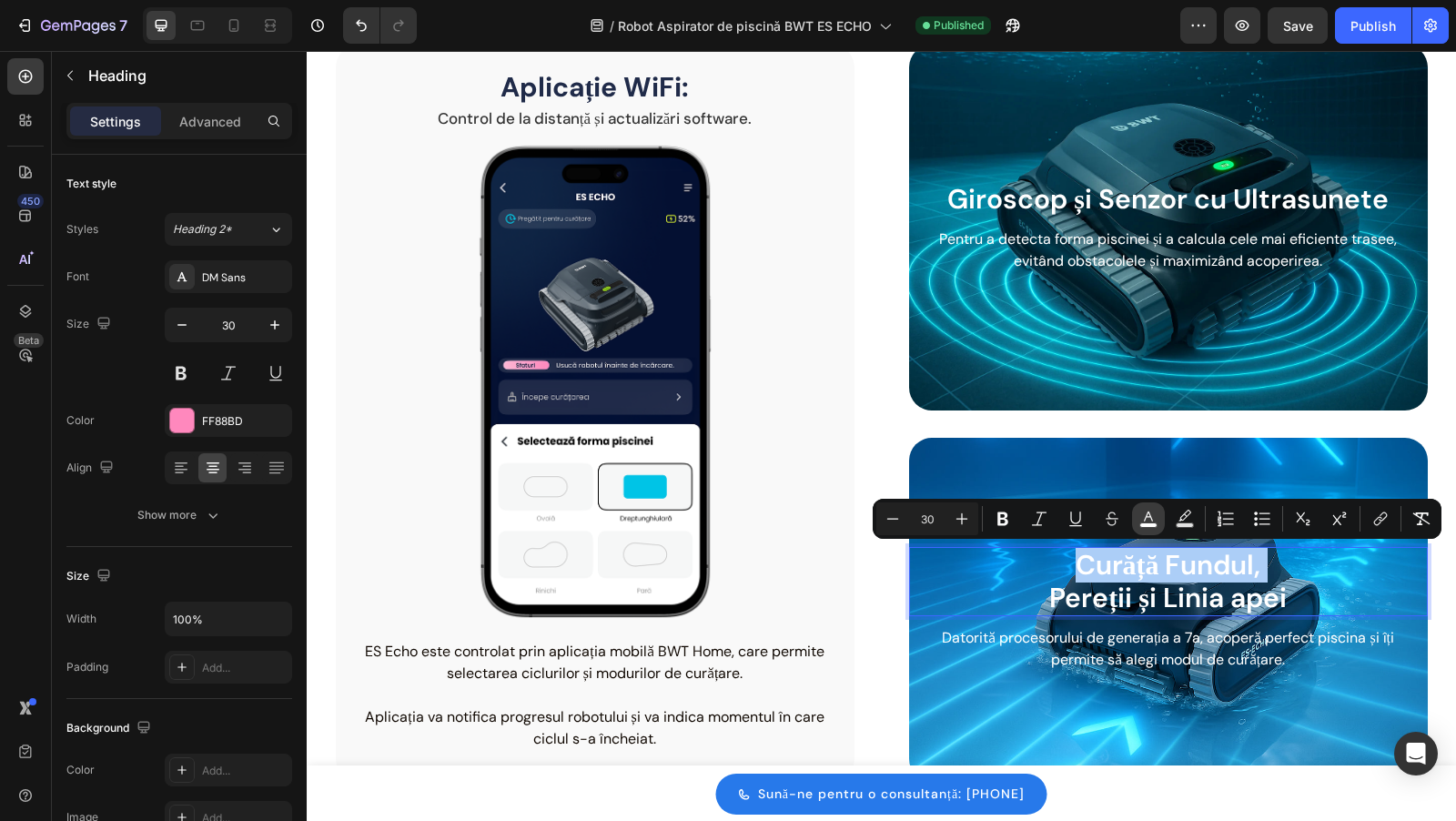 click 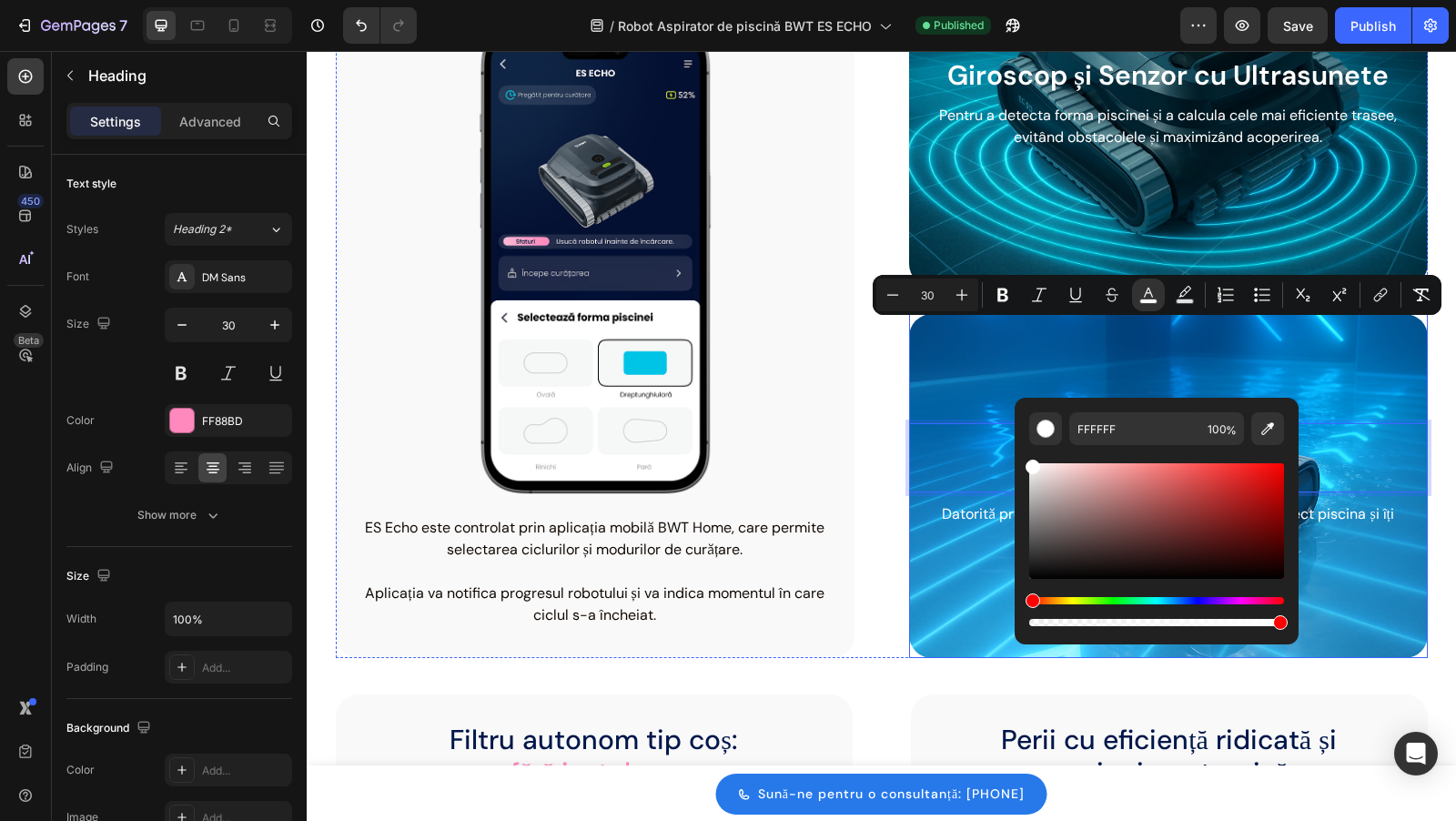 scroll, scrollTop: 2131, scrollLeft: 0, axis: vertical 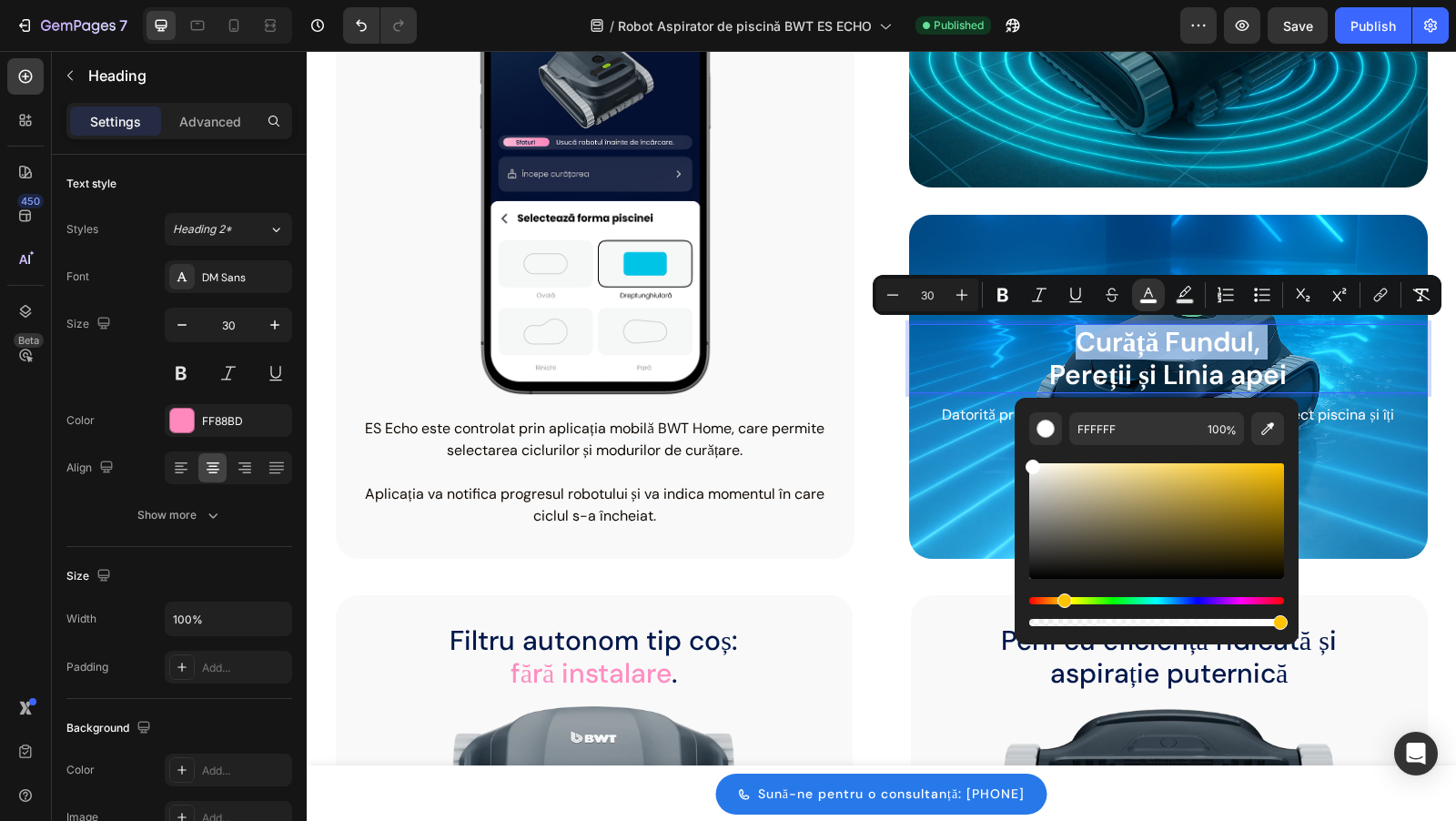 drag, startPoint x: 1038, startPoint y: 600, endPoint x: 1063, endPoint y: 600, distance: 25 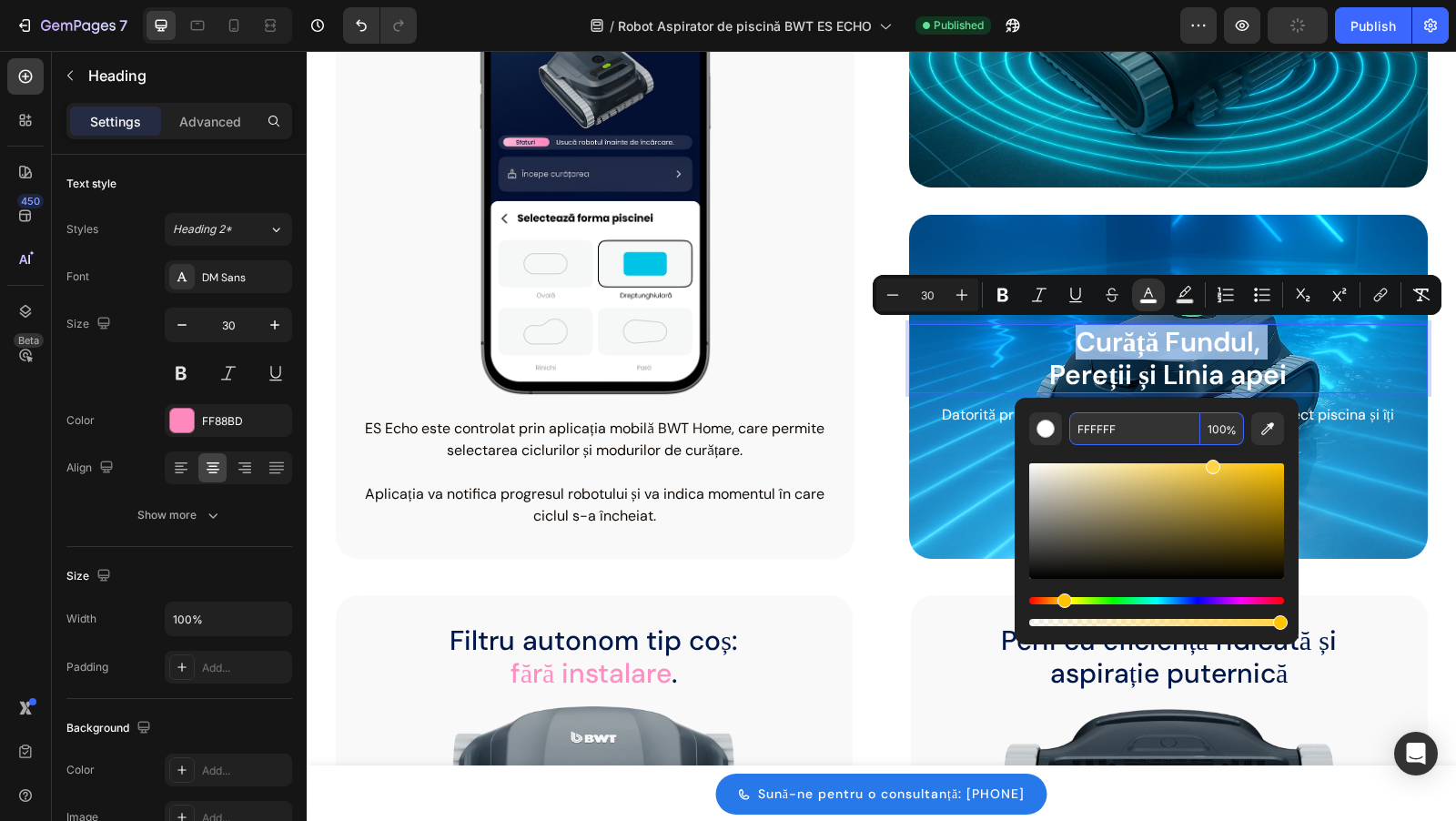 drag, startPoint x: 1203, startPoint y: 515, endPoint x: 1228, endPoint y: 441, distance: 78.1089 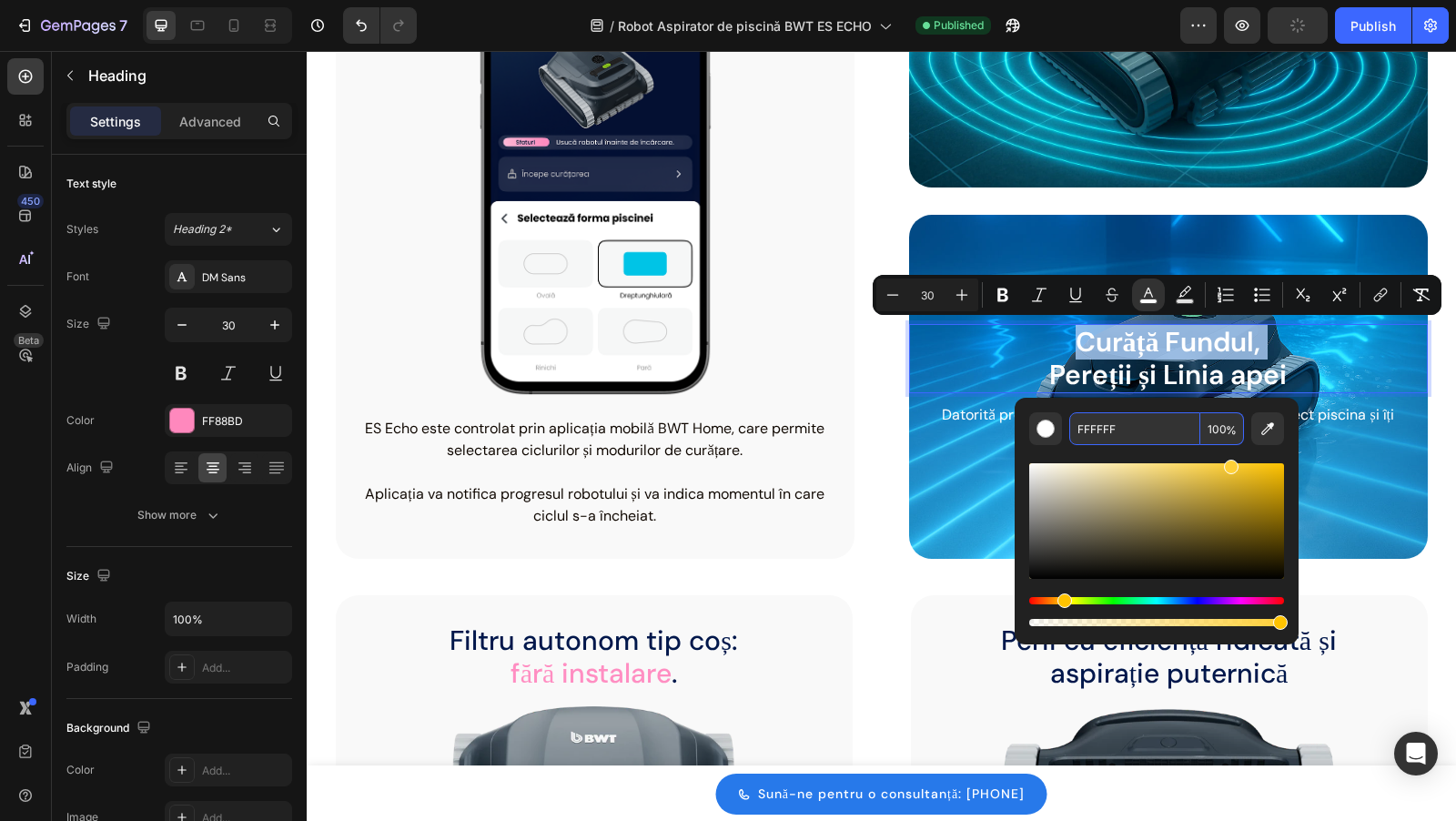 type on "FFD038" 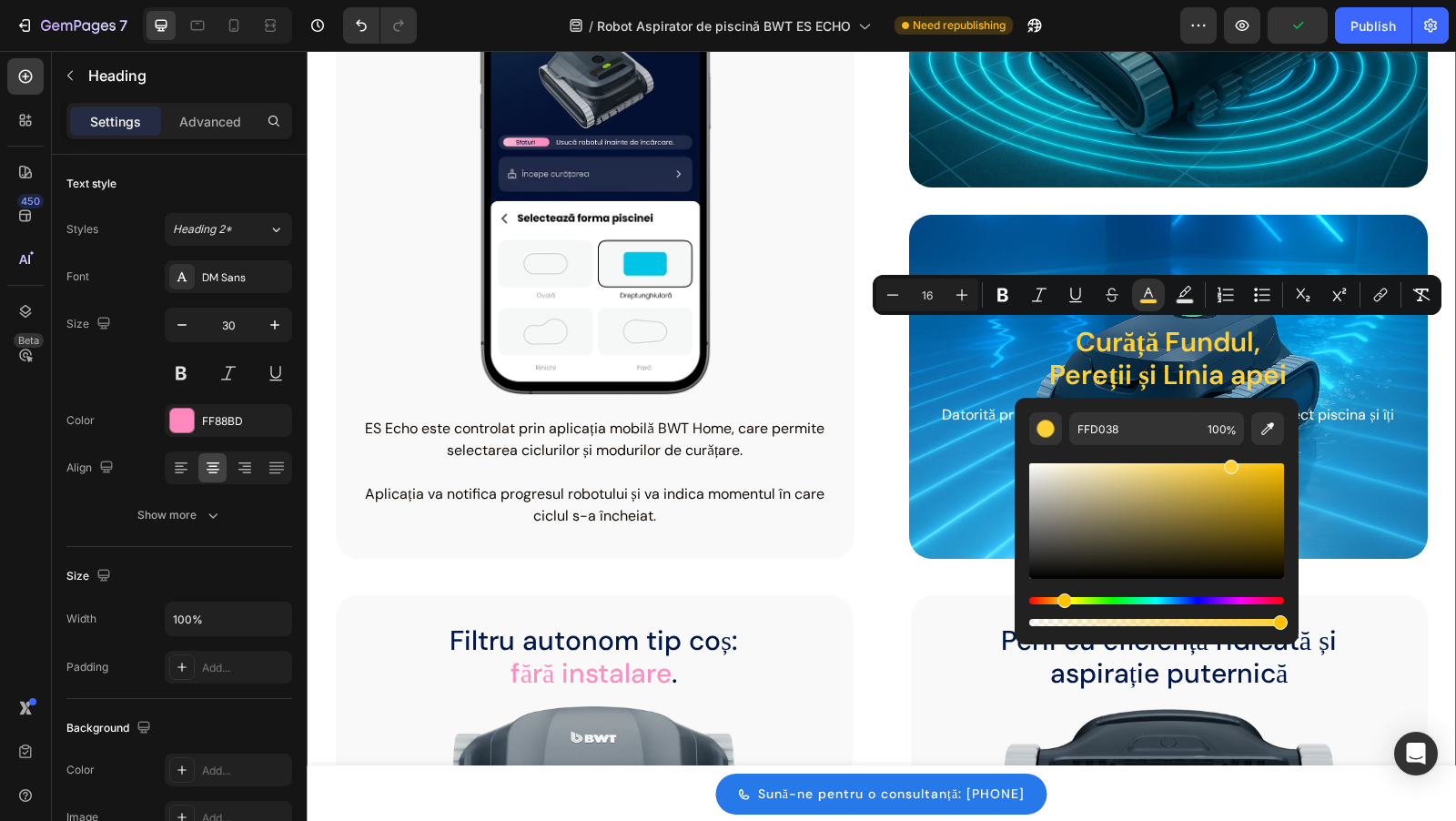click on "Aplicație WiFi: Control de la distanță și actualizări software. Heading Image ES Echo este controlat prin aplicația mobilă BWT Home, care permite selectarea ciclurilor și modurilor de curățare.   Aplicația va notifica progresul robotului și va indica momentul în care ciclul s-a încheiat. Text block Row Giroscop și Senzor cu Ultrasunete Heading Pentru a detecta forma piscinei și a calcula cele mai eficiente trasee, evitând obstacolele și maximizând acoperirea. Text block Row ⁠⁠⁠⁠⁠⁠⁠ Curăță Fundul,  Pereții și Linia apei Heading Datorită procesorului de generația a 7a, acoperă perfect piscina și îți permite să alegi modul de curățare. Text block Row Row Filtru autonom tip coș:  fără instalare . Heading Image Filtrul robotului se extrage de sus și se curăță sub jet de apă în 20 de secunde. Este autonom și  nu necesită nicio instalare  în sistemul piscinei. Îl pui în apă și e gata de curățare imediat. Text block Row Heading Image Text block Row" at bounding box center [881, 748] 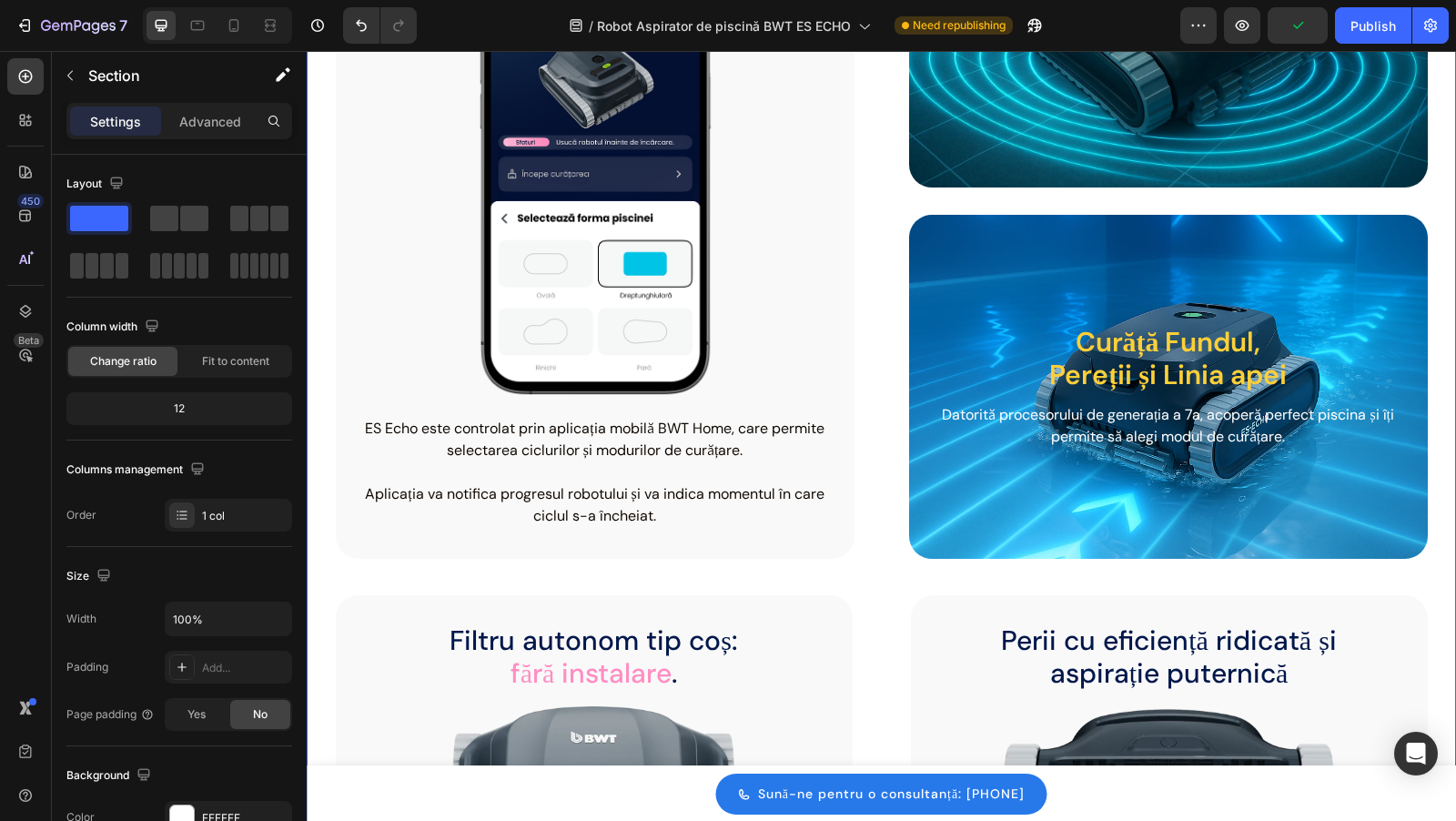 click on "⁠⁠⁠⁠⁠⁠⁠ Curăță Fundul,  Pereții și Linia apei Heading Datorită procesorului de generația a 7a, acoperă perfect piscina și îți permite să alegi modul de curățare. Text block Row" at bounding box center (1168, 387) 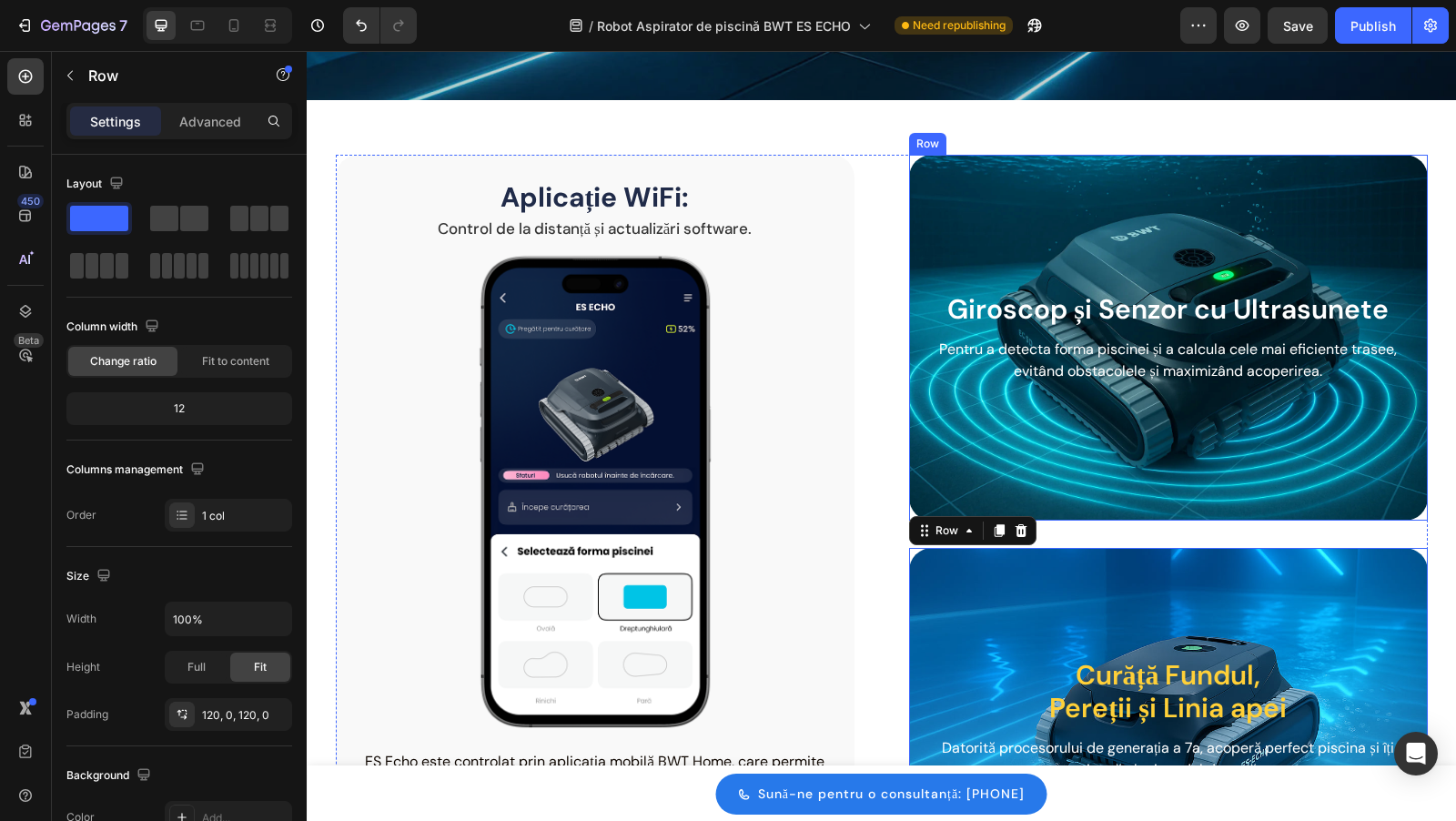 scroll, scrollTop: 2040, scrollLeft: 0, axis: vertical 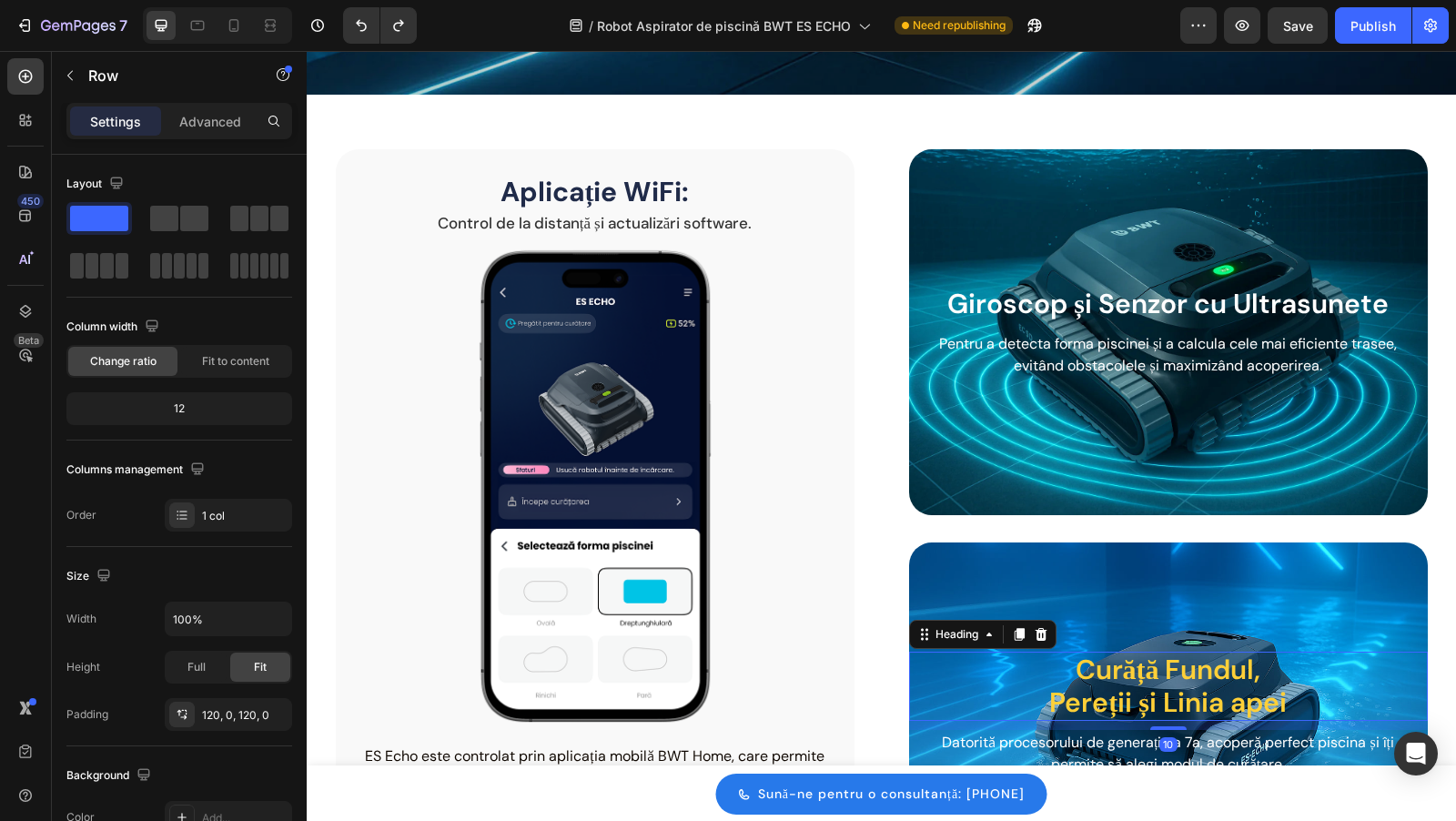 click on "Curăță Fundul," at bounding box center [1168, 669] 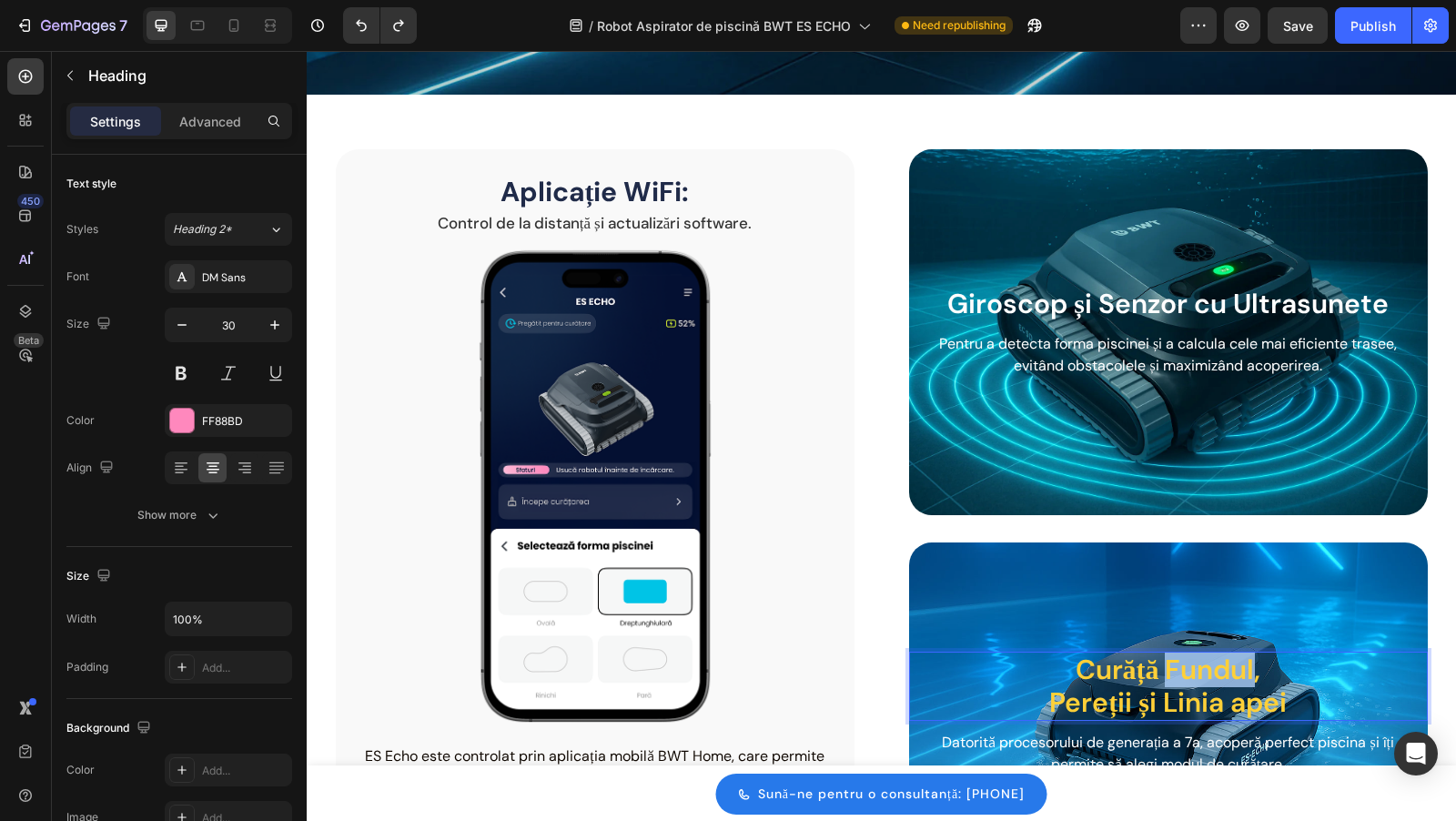 click on "Curăță Fundul," at bounding box center (1168, 669) 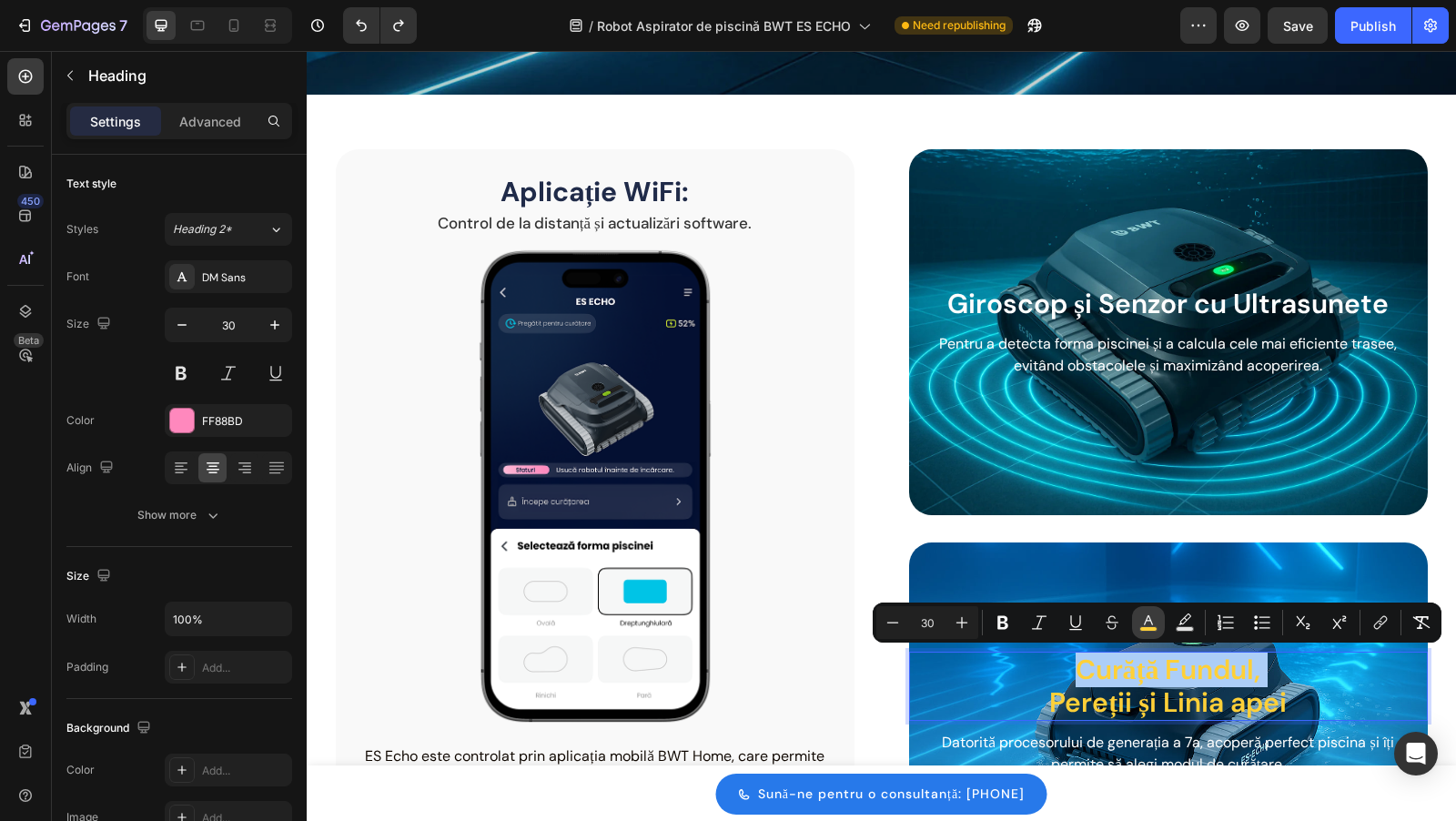 click 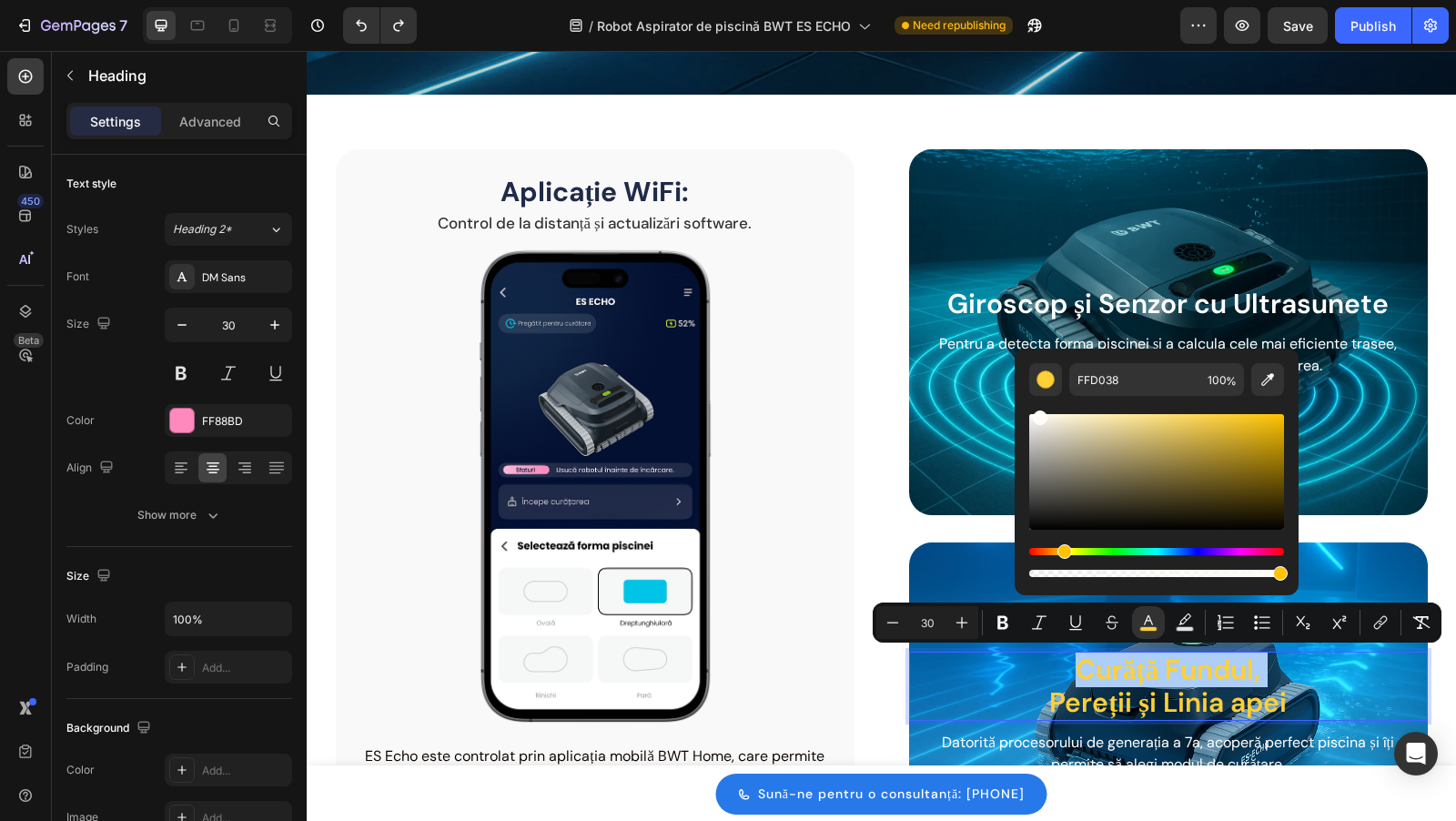 drag, startPoint x: 1038, startPoint y: 404, endPoint x: 1024, endPoint y: 377, distance: 30 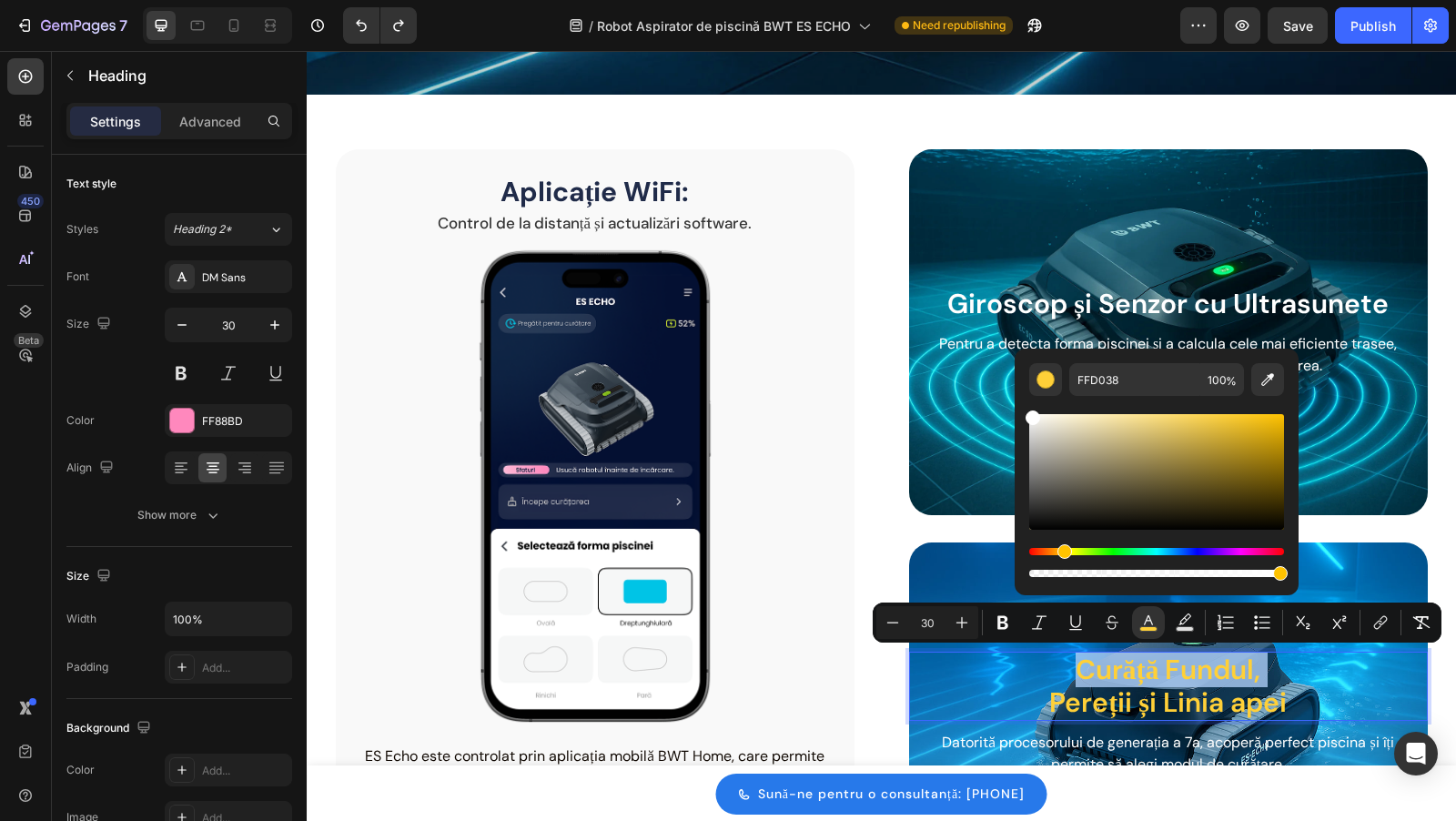 type on "FFFFFF" 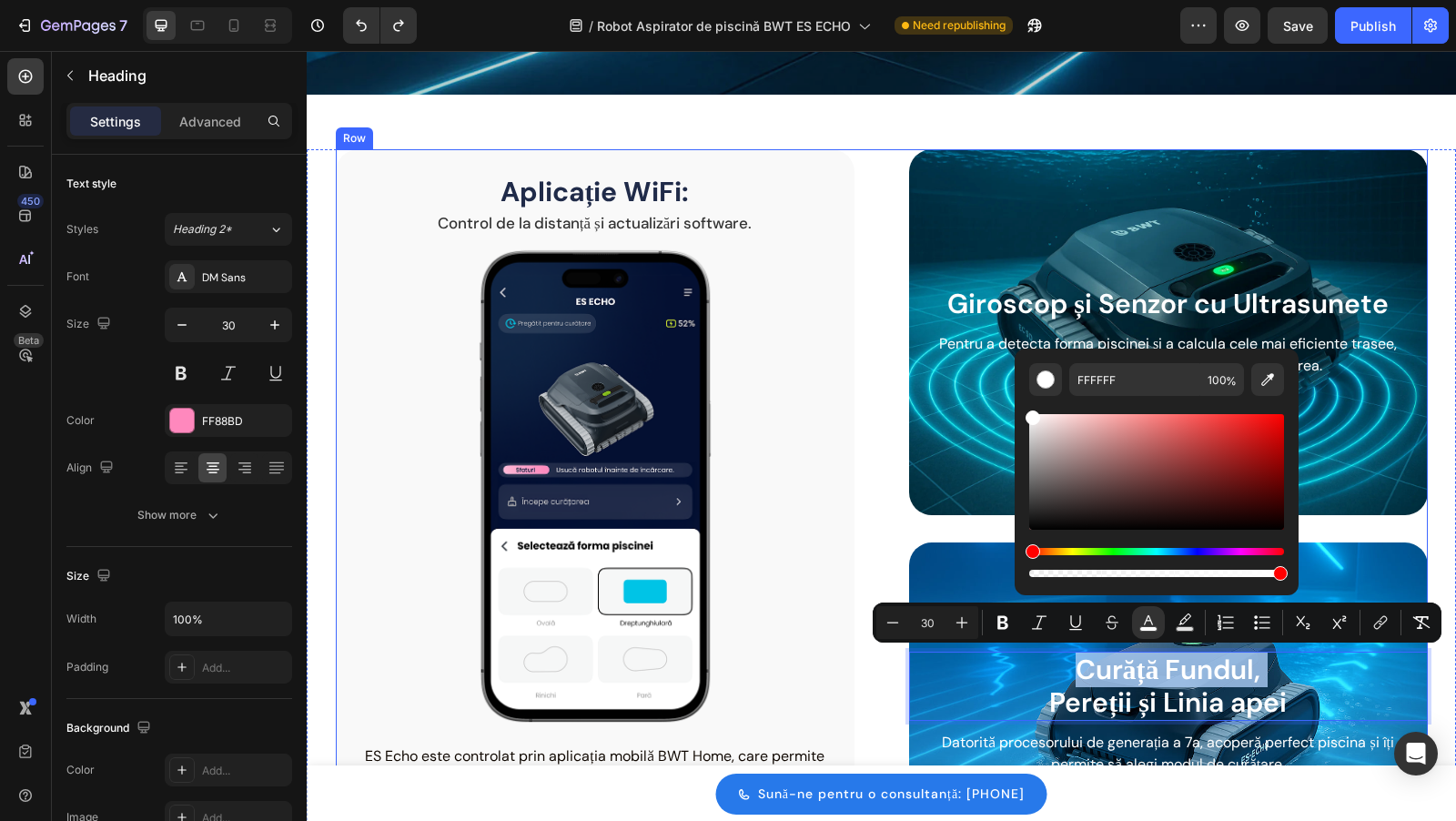 click at bounding box center [595, 486] 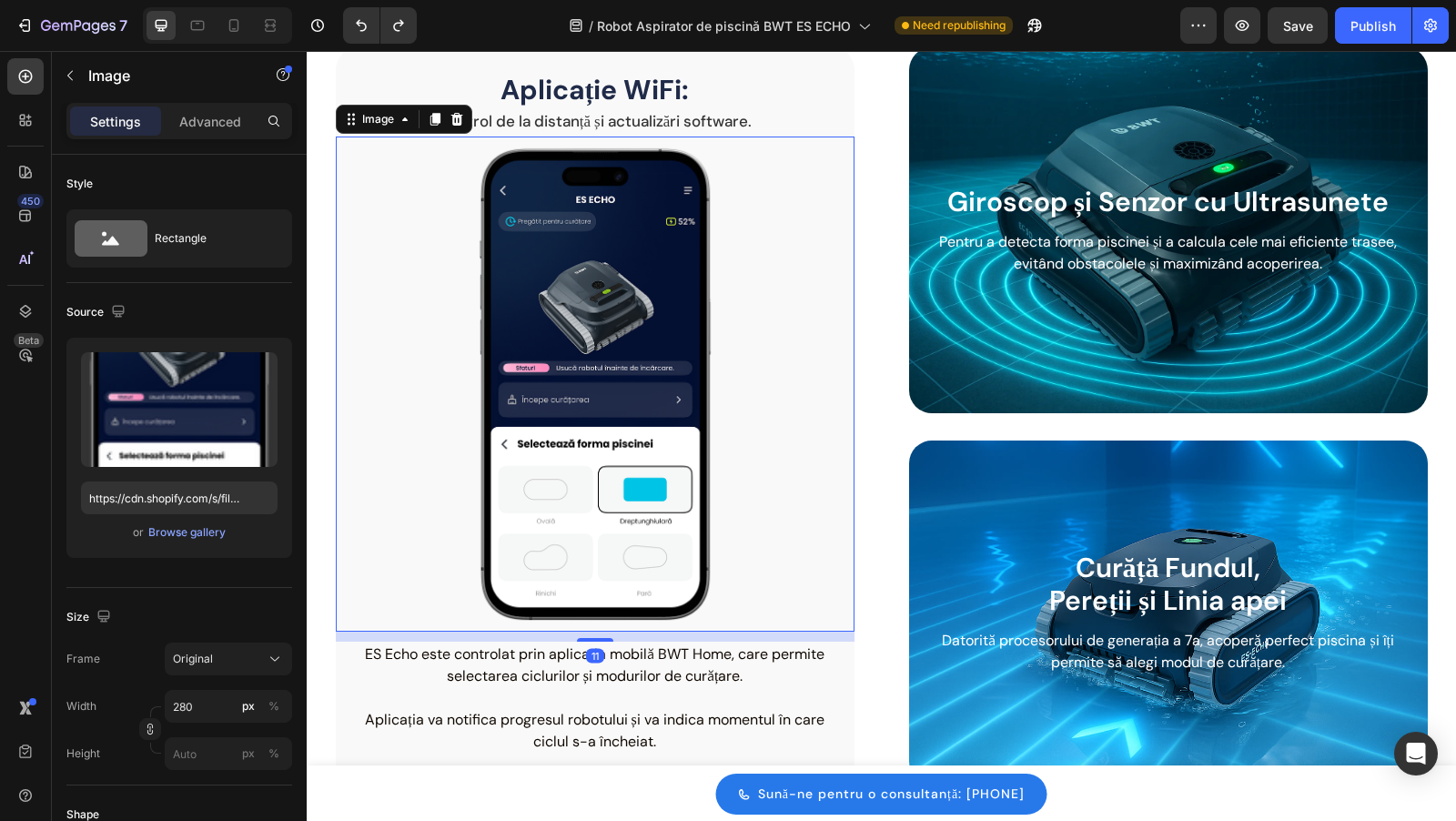 scroll, scrollTop: 2208, scrollLeft: 0, axis: vertical 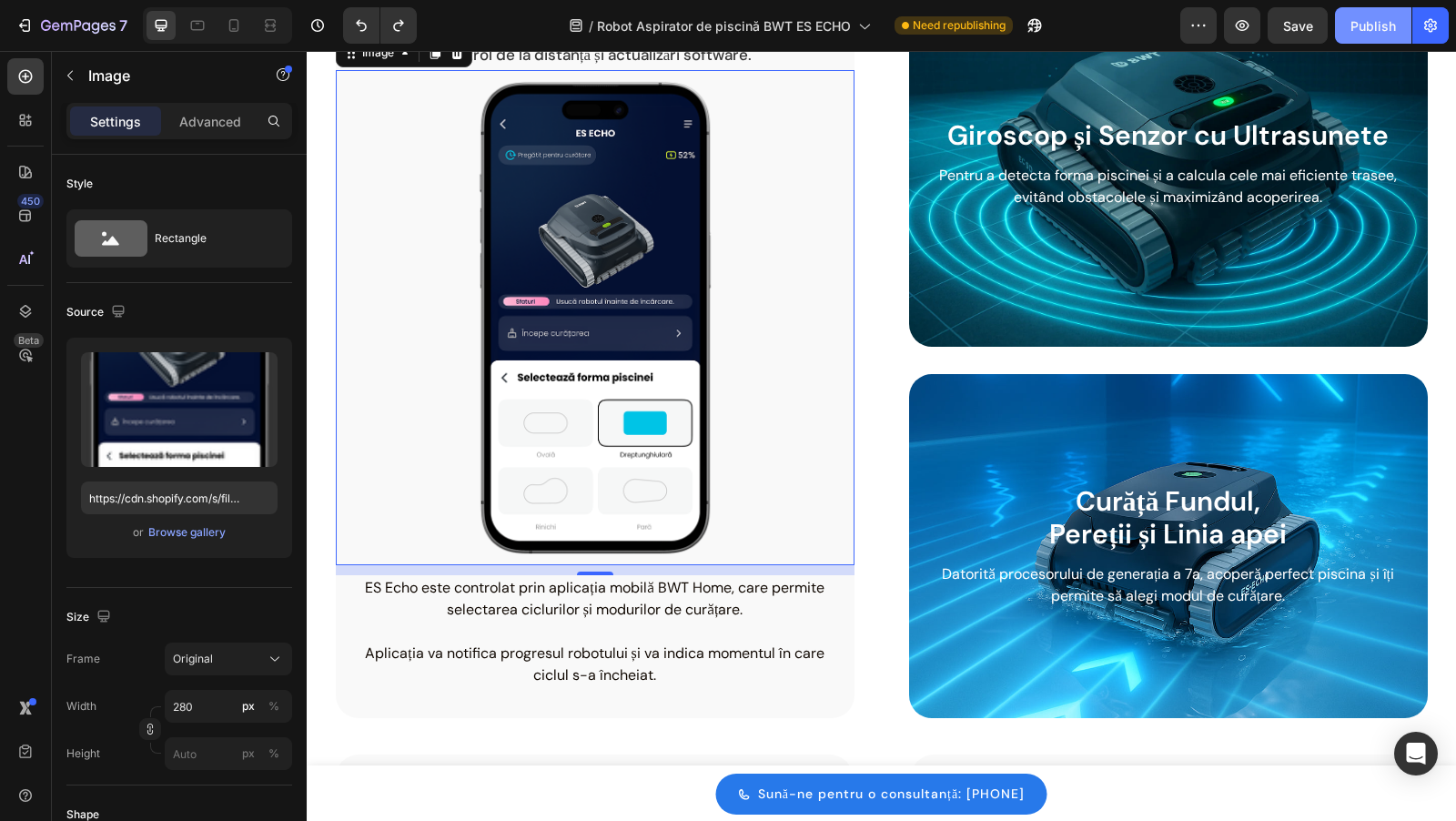 click on "Publish" at bounding box center [1373, 25] 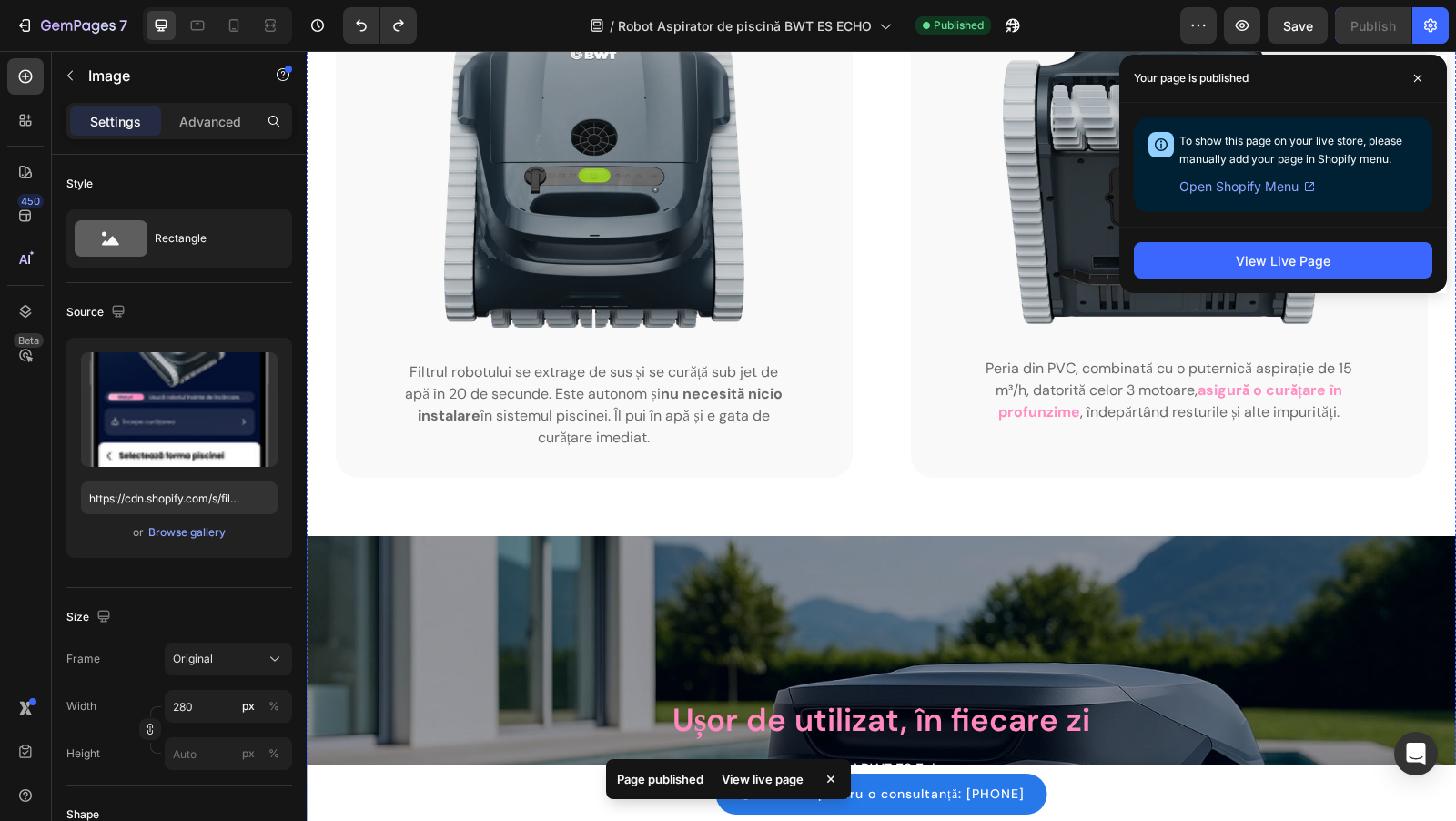 scroll, scrollTop: 3260, scrollLeft: 0, axis: vertical 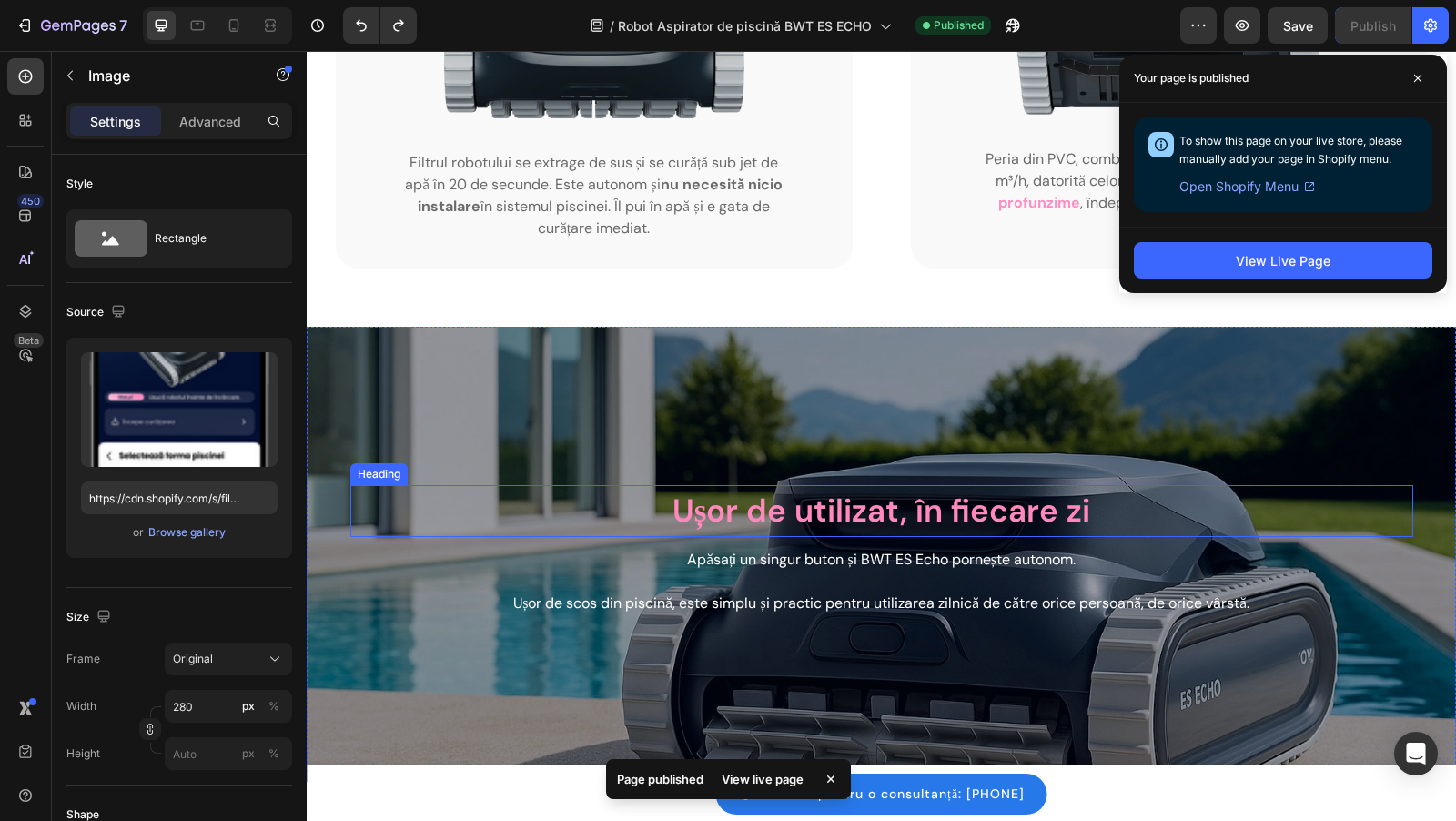 click on "Ușor de utilizat, în fiecare zi" at bounding box center (882, 511) 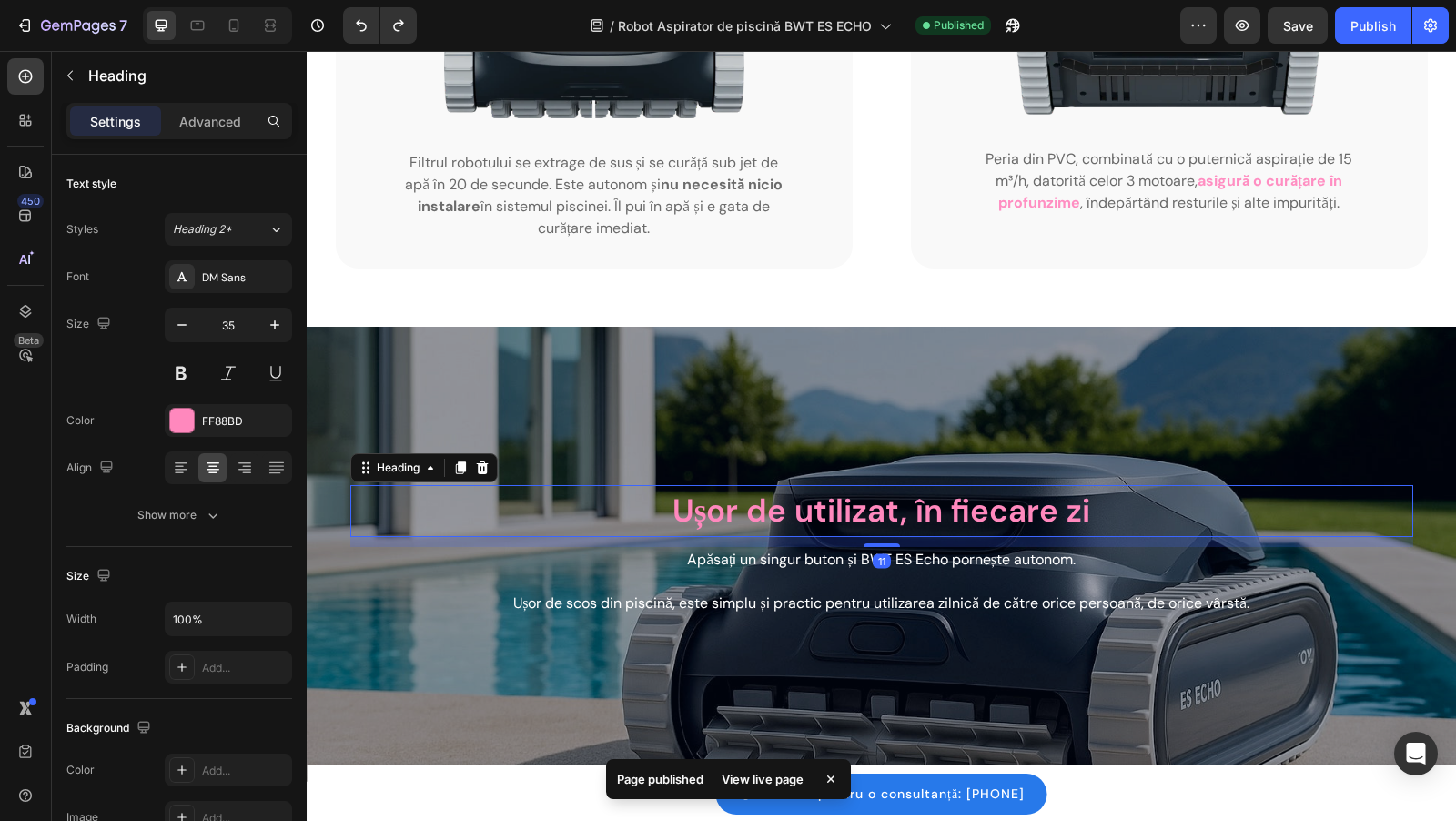 click on "Ușor de utilizat, în fiecare zi" at bounding box center (882, 511) 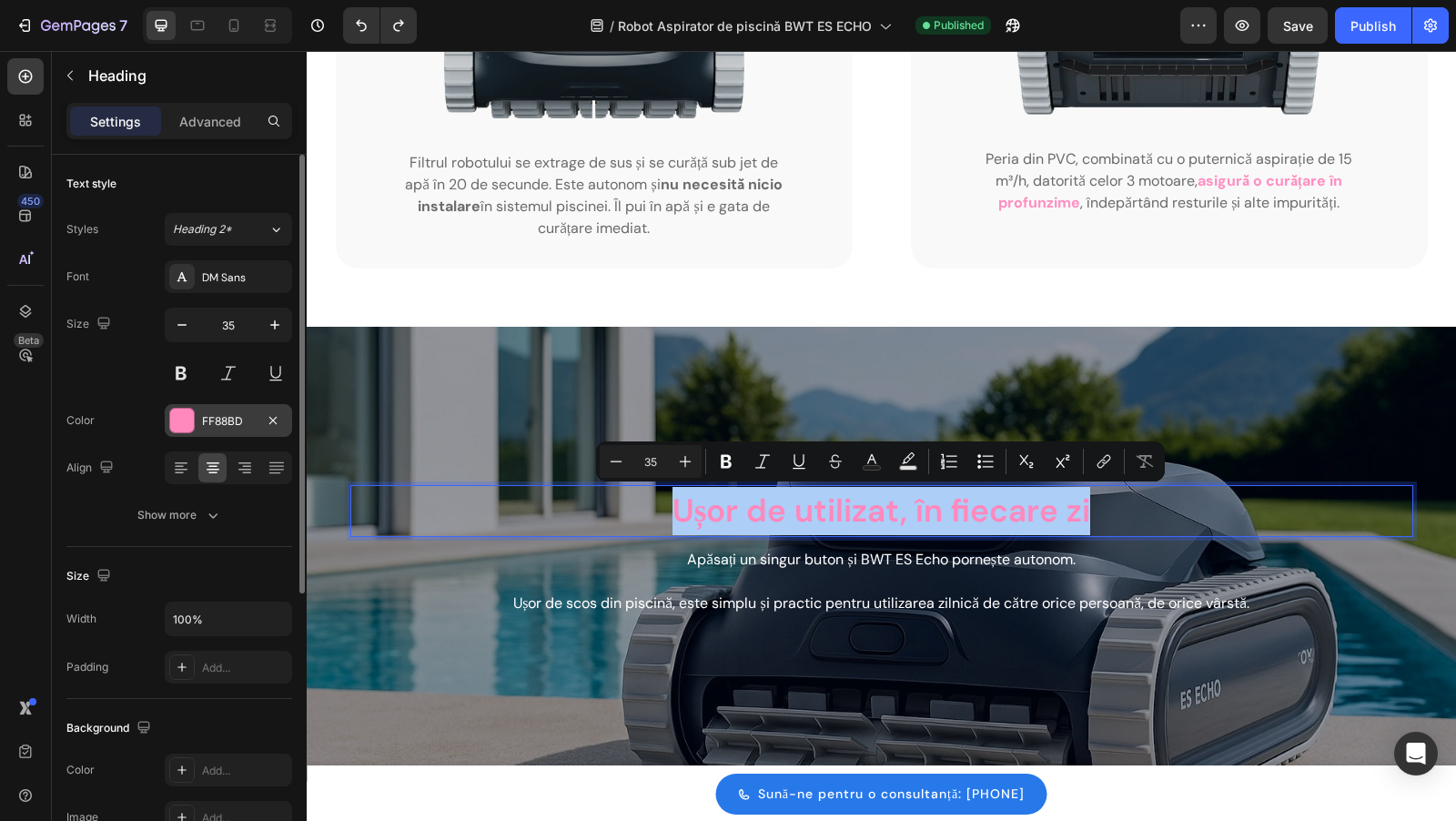 click at bounding box center (182, 421) 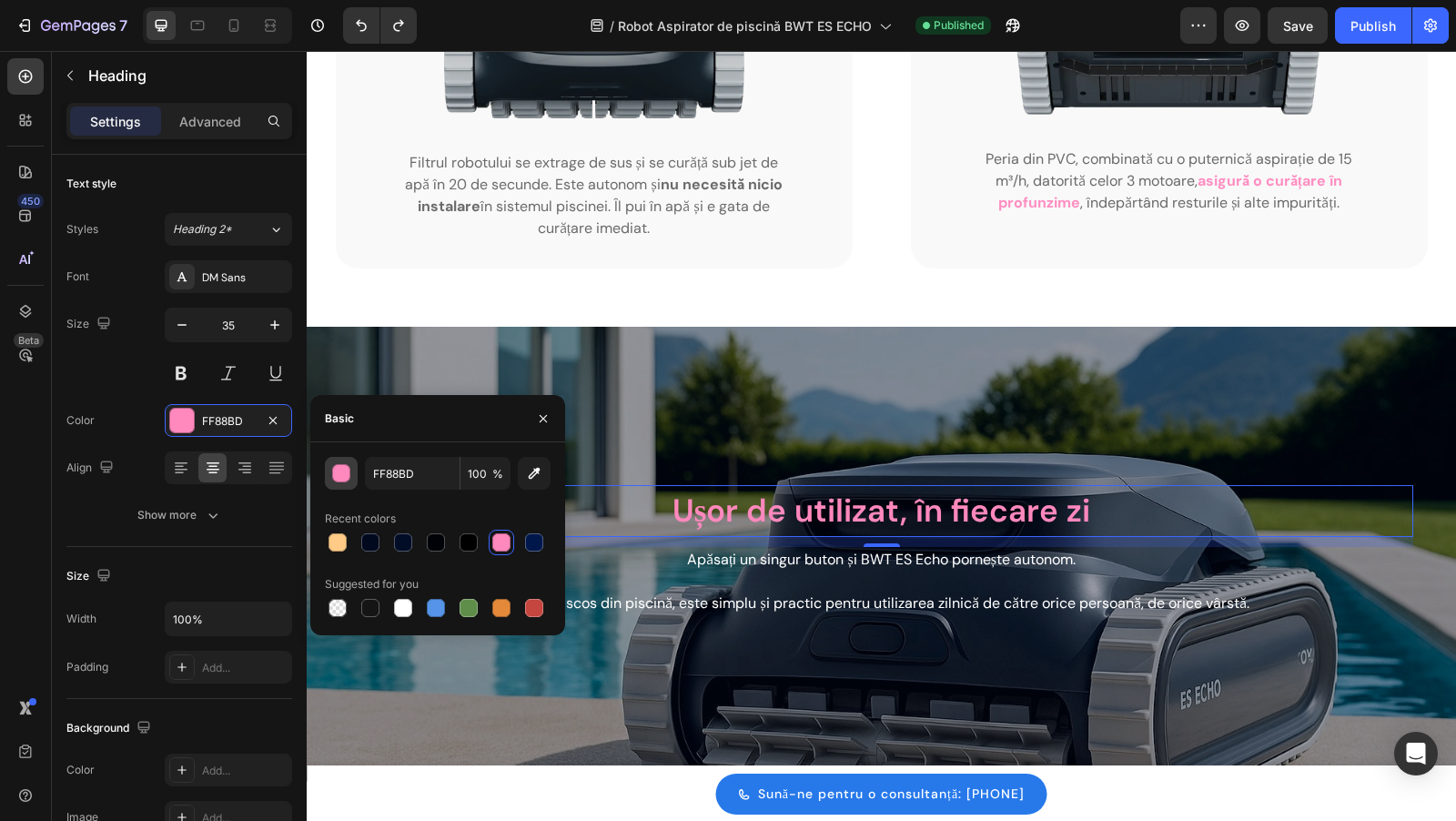 click at bounding box center (342, 474) 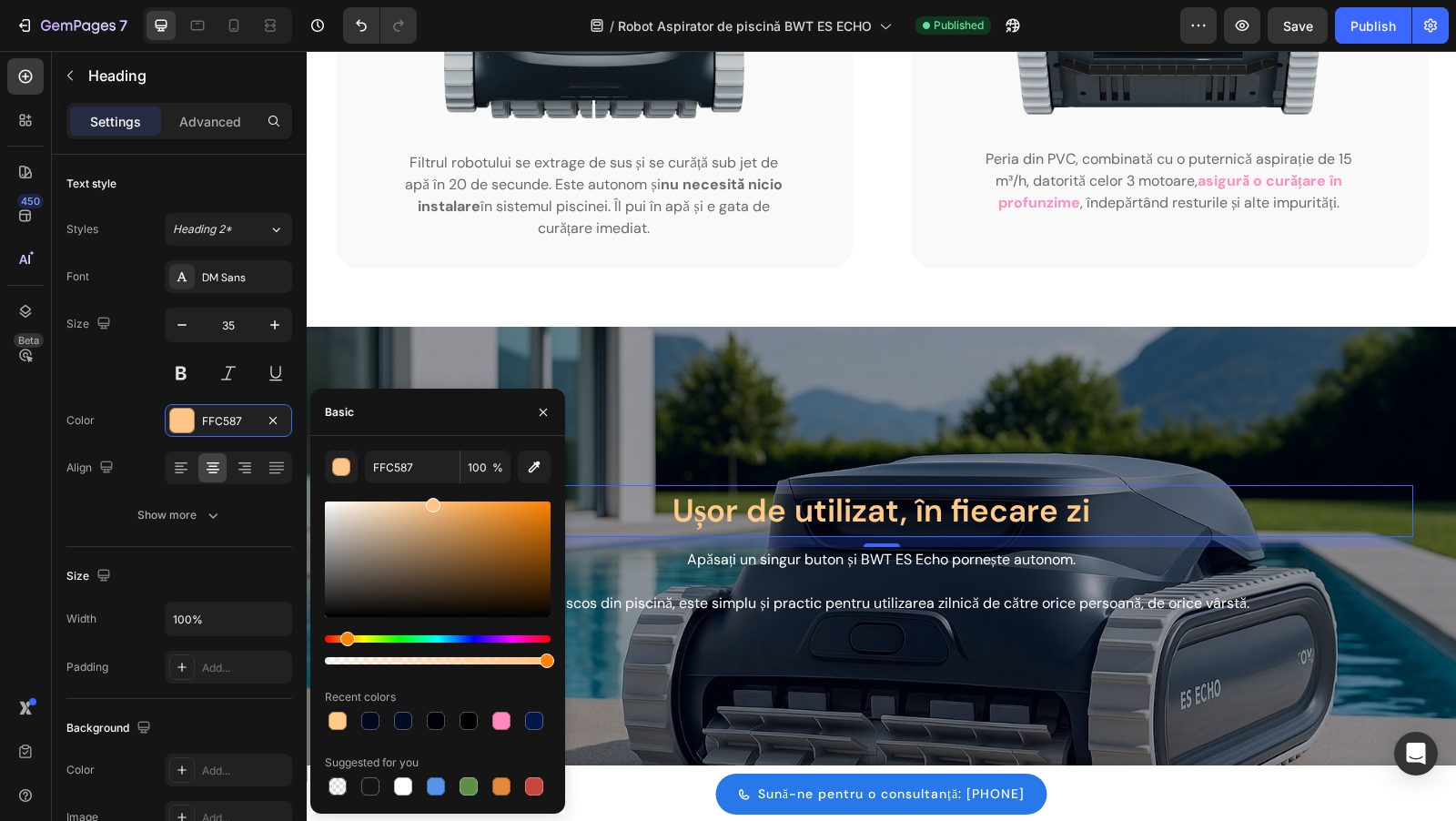 drag, startPoint x: 413, startPoint y: 635, endPoint x: 345, endPoint y: 633, distance: 68.029405 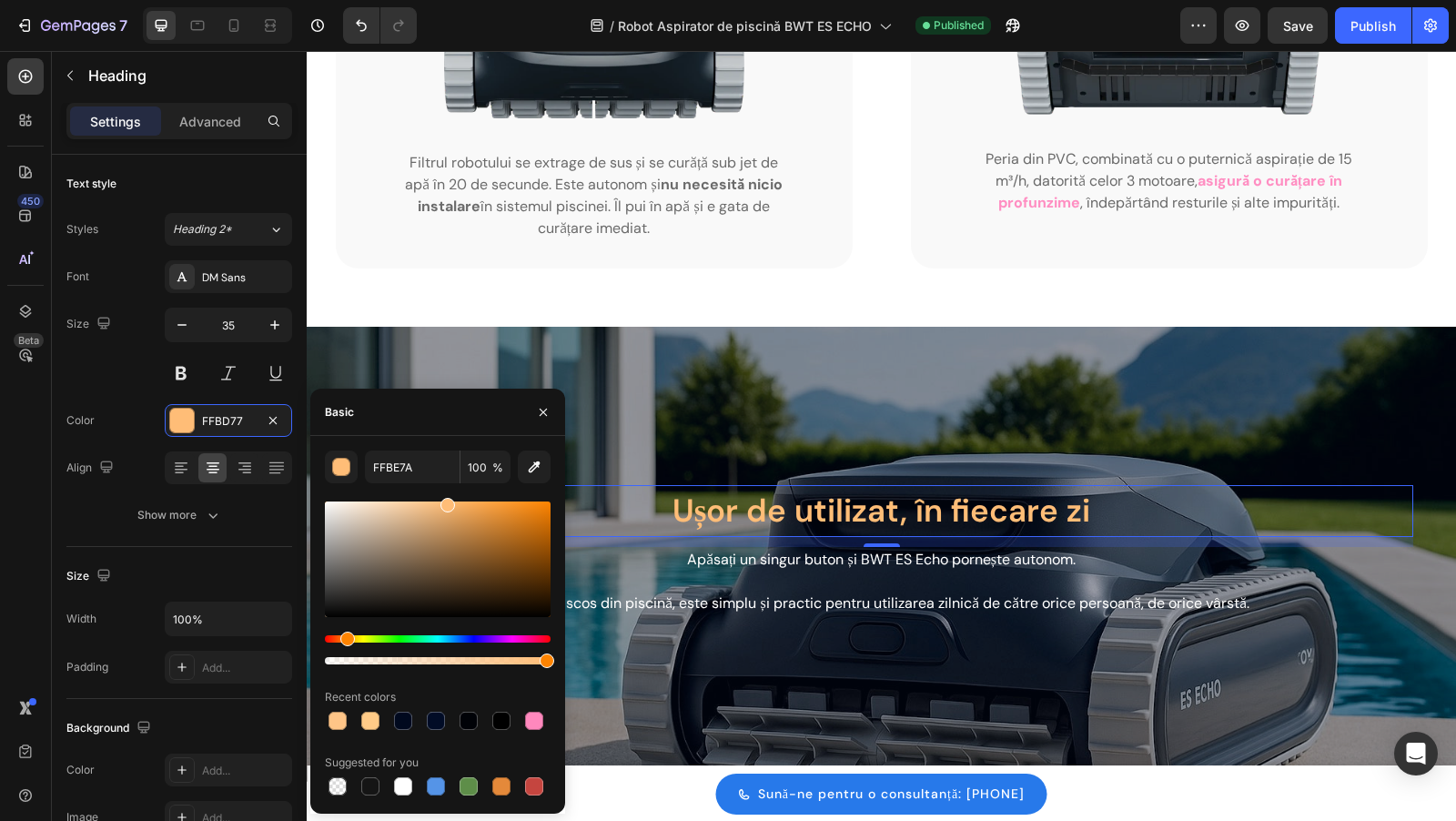 drag, startPoint x: 451, startPoint y: 507, endPoint x: 443, endPoint y: 490, distance: 18.788294 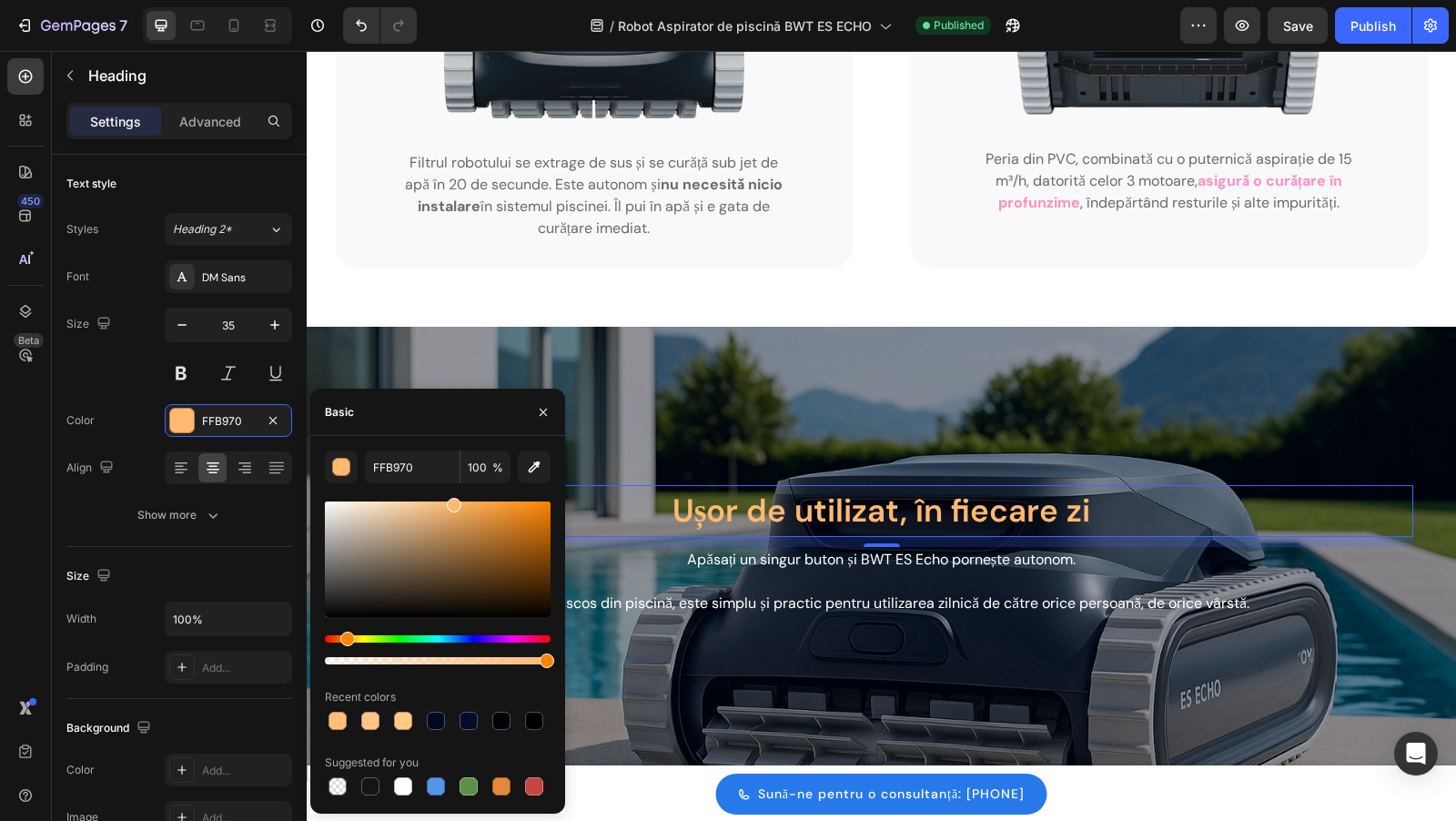 type on "FFB668" 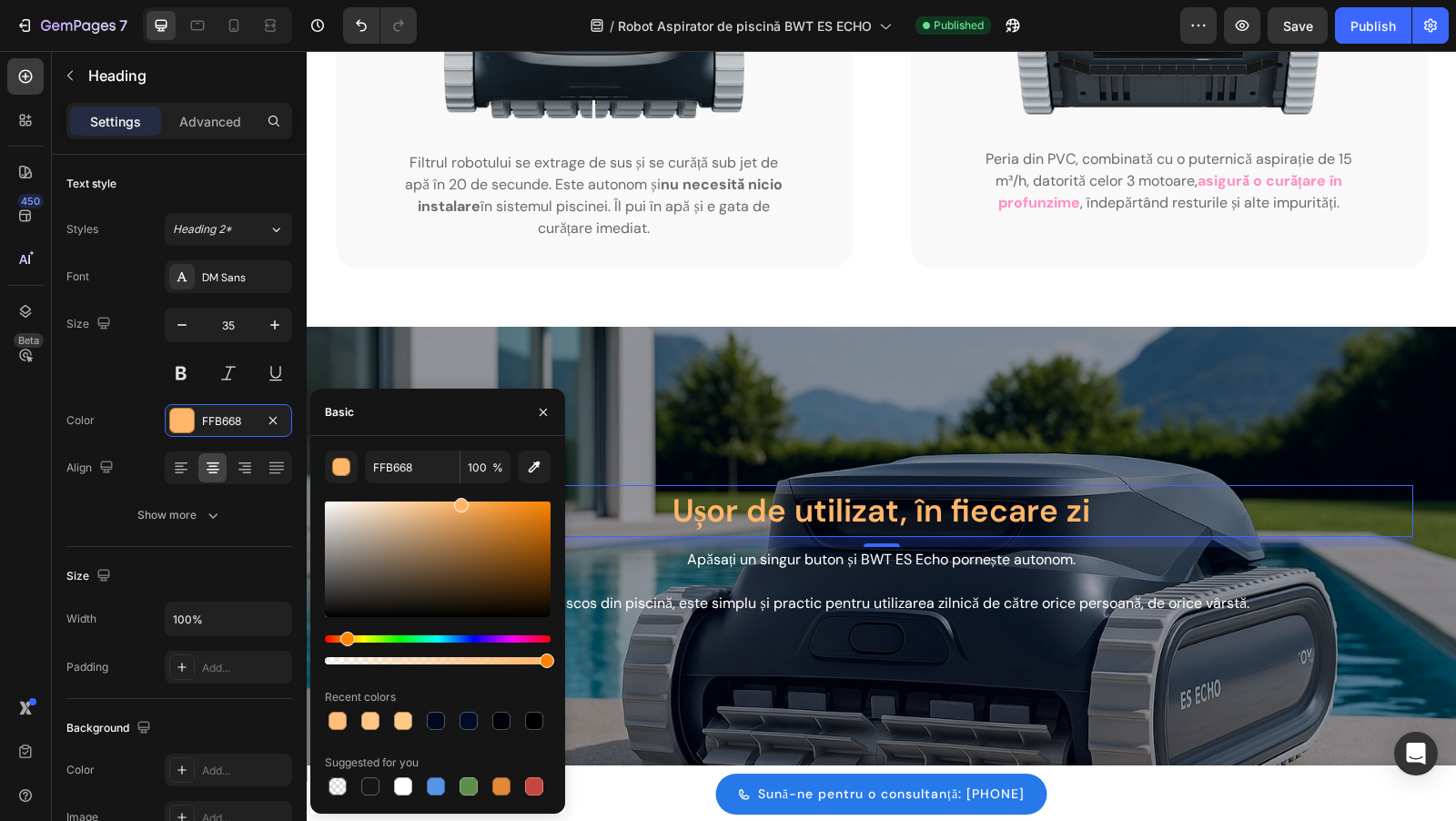 click on "FFB668 100 % Recent colors Suggested for you" at bounding box center (438, 624) 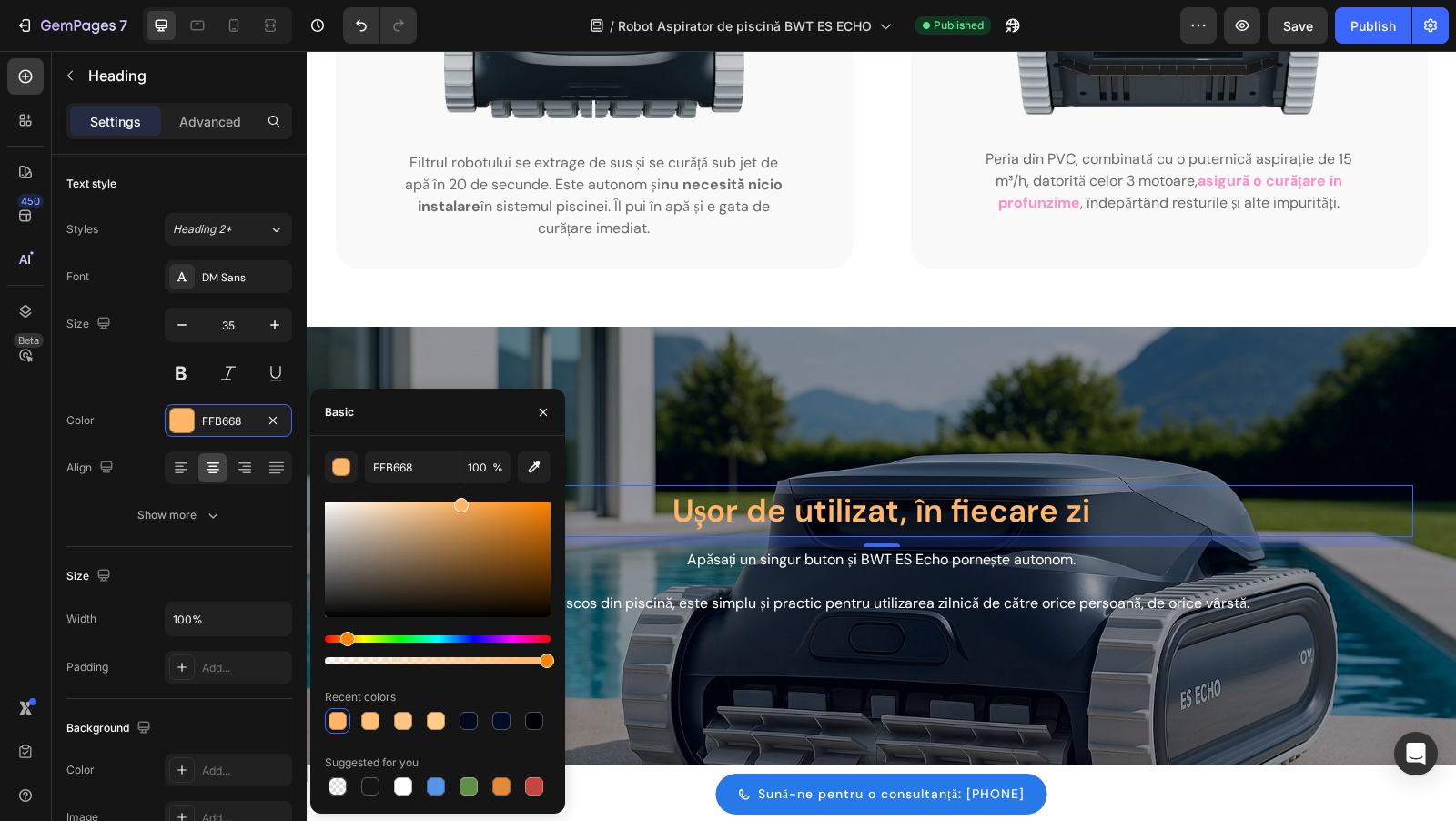 click at bounding box center (881, 554) 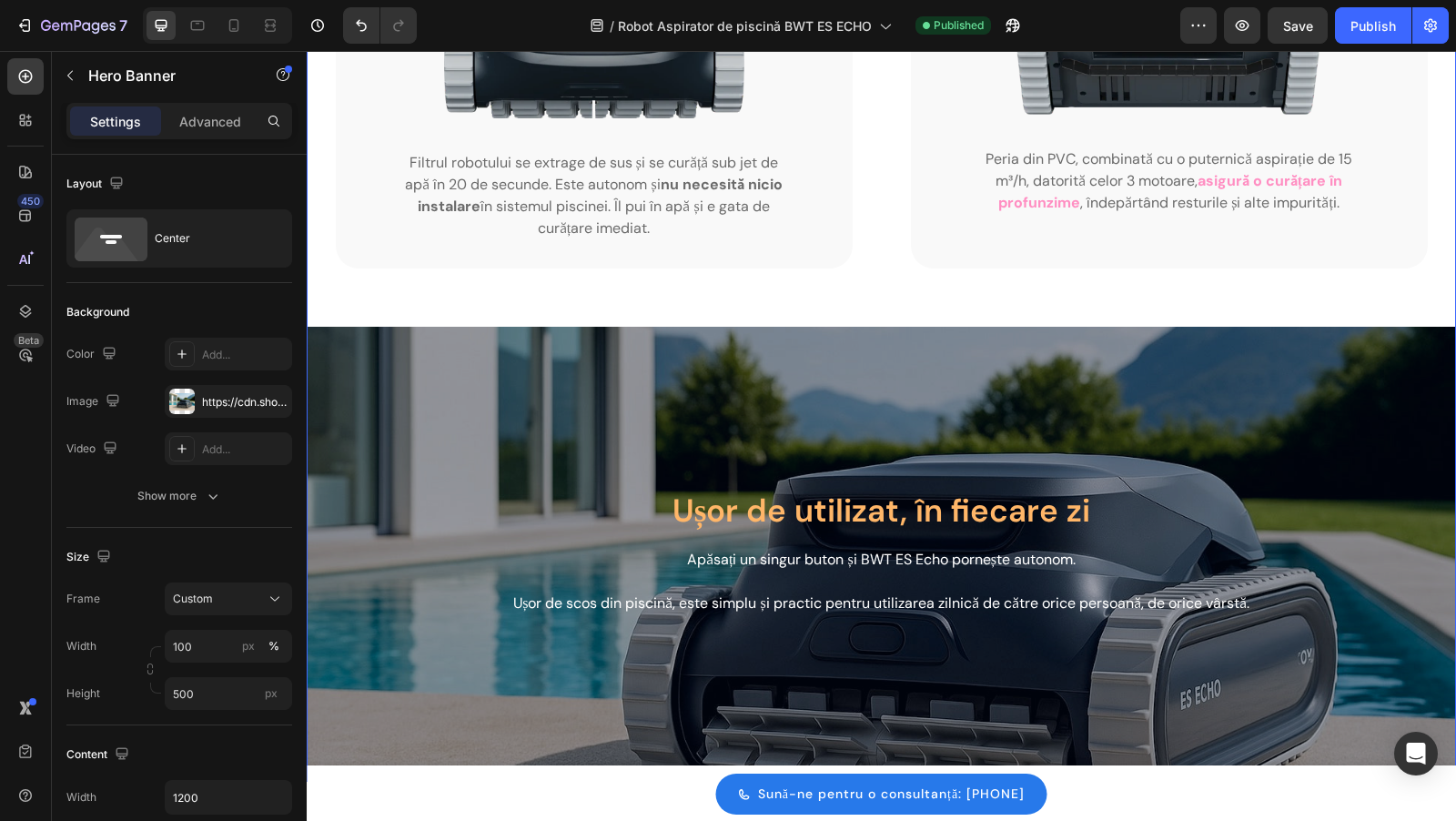 click on "Aplicație WiFi: Control de la distanță și actualizări software. Heading Image ES Echo este controlat prin aplicația mobilă BWT Home, care permite selectarea ciclurilor și modurilor de curățare.   Aplicația va notifica progresul robotului și va indica momentul în care ciclul s-a încheiat. Text block Row Giroscop și Senzor cu Ultrasunete Heading Pentru a detecta forma piscinei și a calcula cele mai eficiente trasee, evitând obstacolele și maximizând acoperirea. Text block Row ⁠⁠⁠⁠⁠⁠⁠ Curăță Fundul,  Pereții și Linia apei Heading Datorită procesorului de generația a 7a, acoperă perfect piscina și îți permite să alegi modul de curățare. Text block Row Row Filtru autonom tip coș:  fără instalare . Heading Image Filtrul robotului se extrage de sus și se curăță sub jet de apă în 20 de secunde. Este autonom și  nu necesită nicio instalare  în sistemul piscinei. Îl pui în apă și e gata de curățare imediat. Text block Row Heading Image Text block Row" at bounding box center (881, -145) 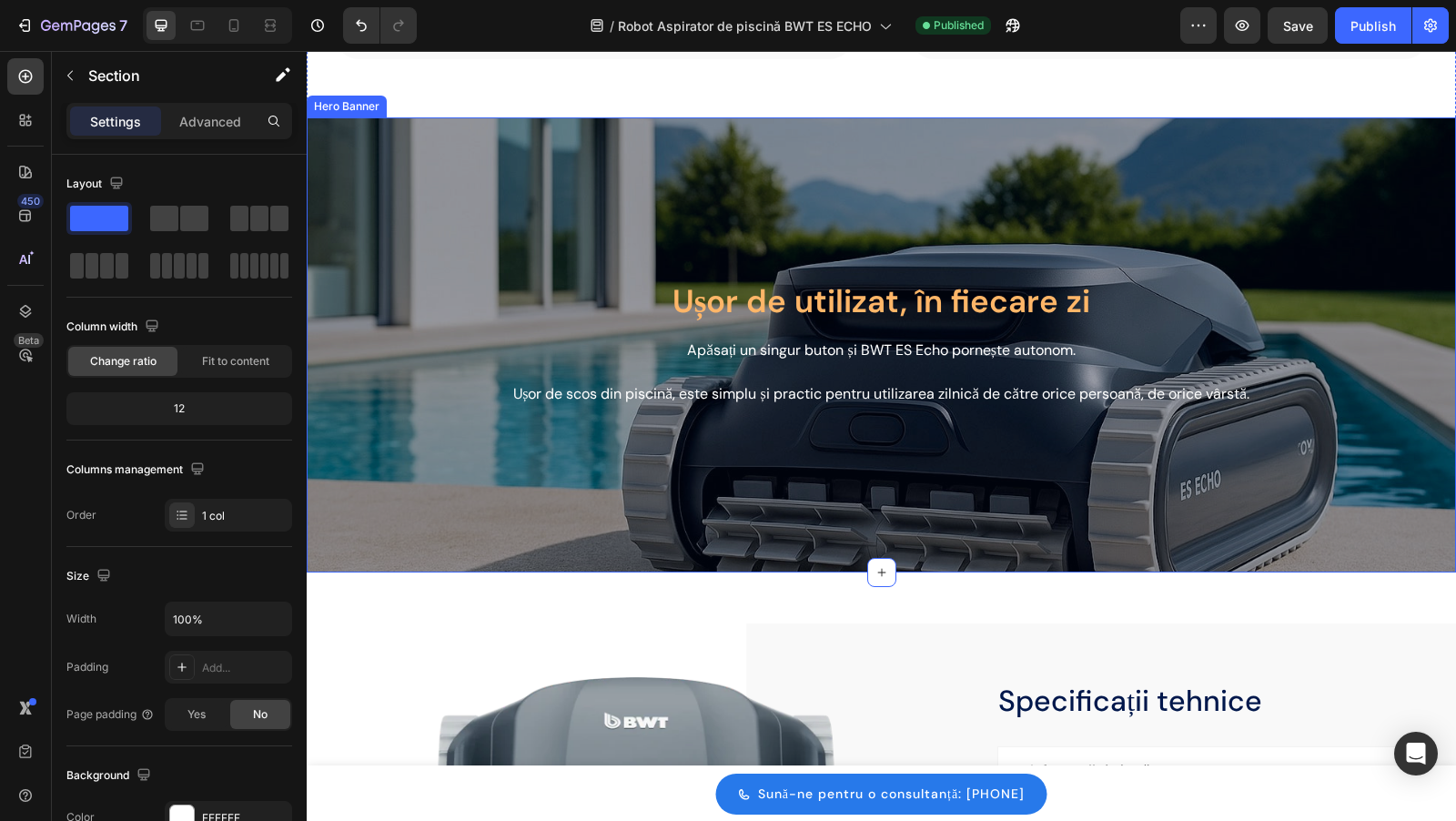 scroll, scrollTop: 3480, scrollLeft: 0, axis: vertical 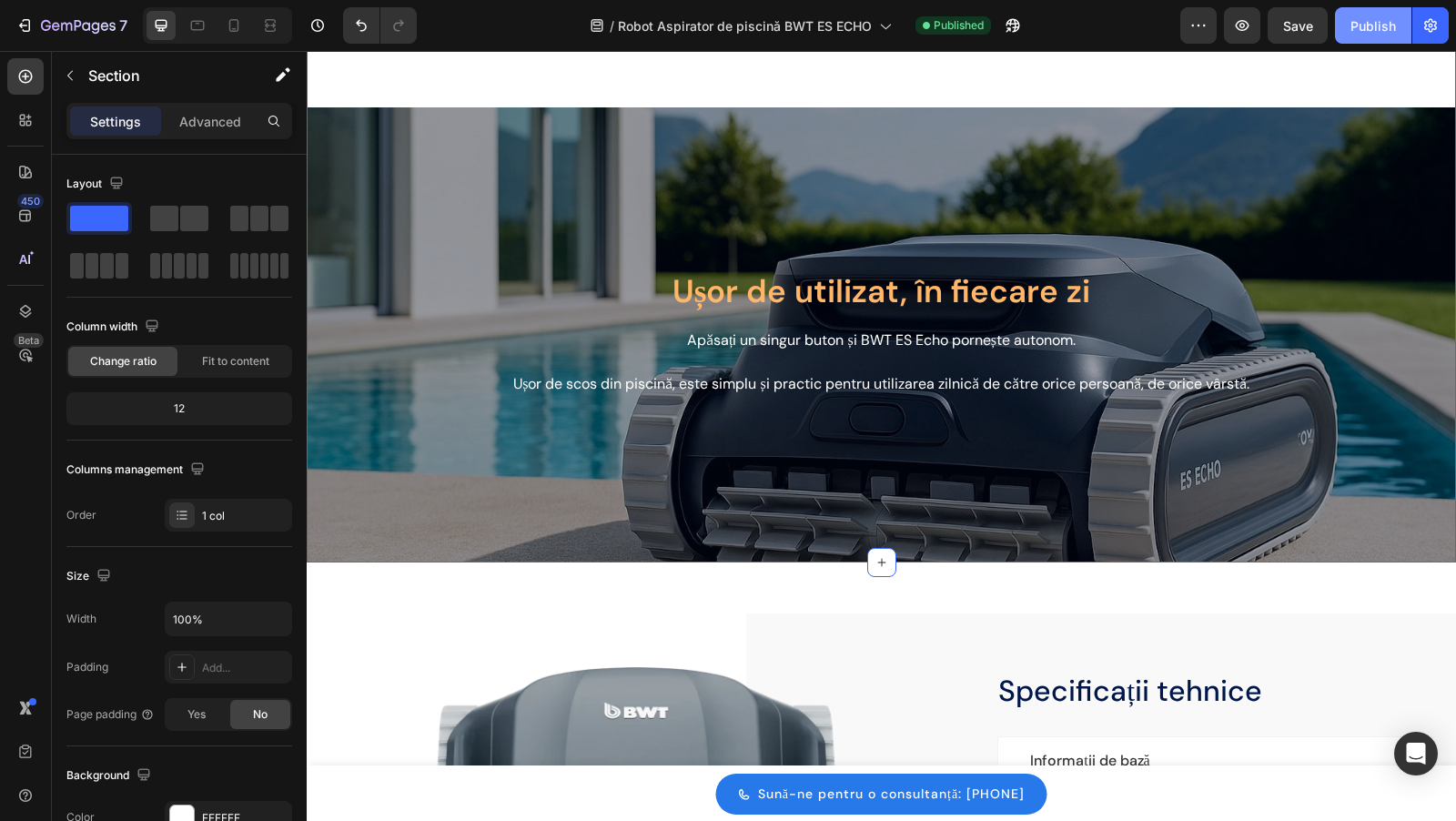 click on "Publish" at bounding box center (1373, 25) 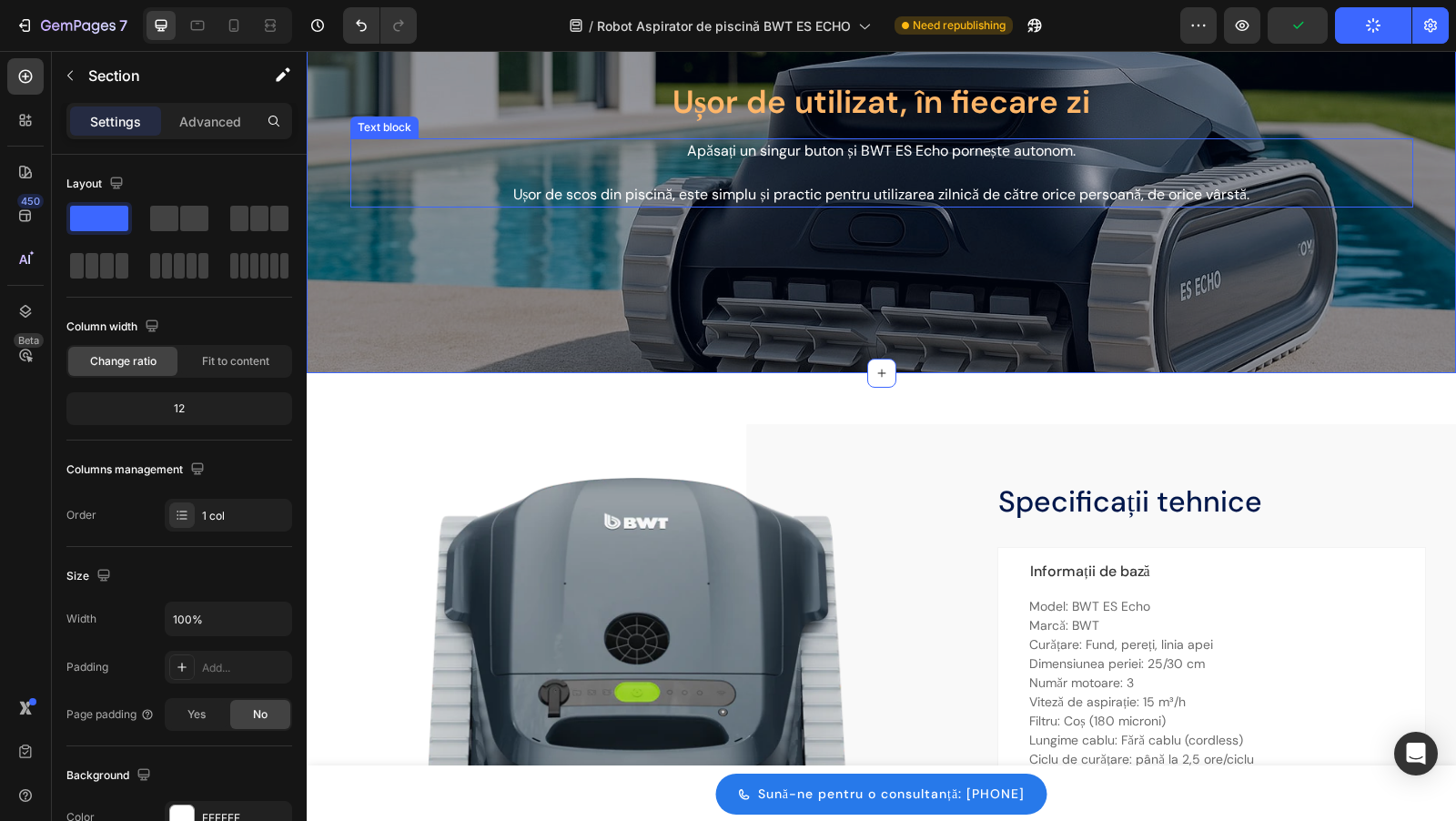 scroll, scrollTop: 3698, scrollLeft: 0, axis: vertical 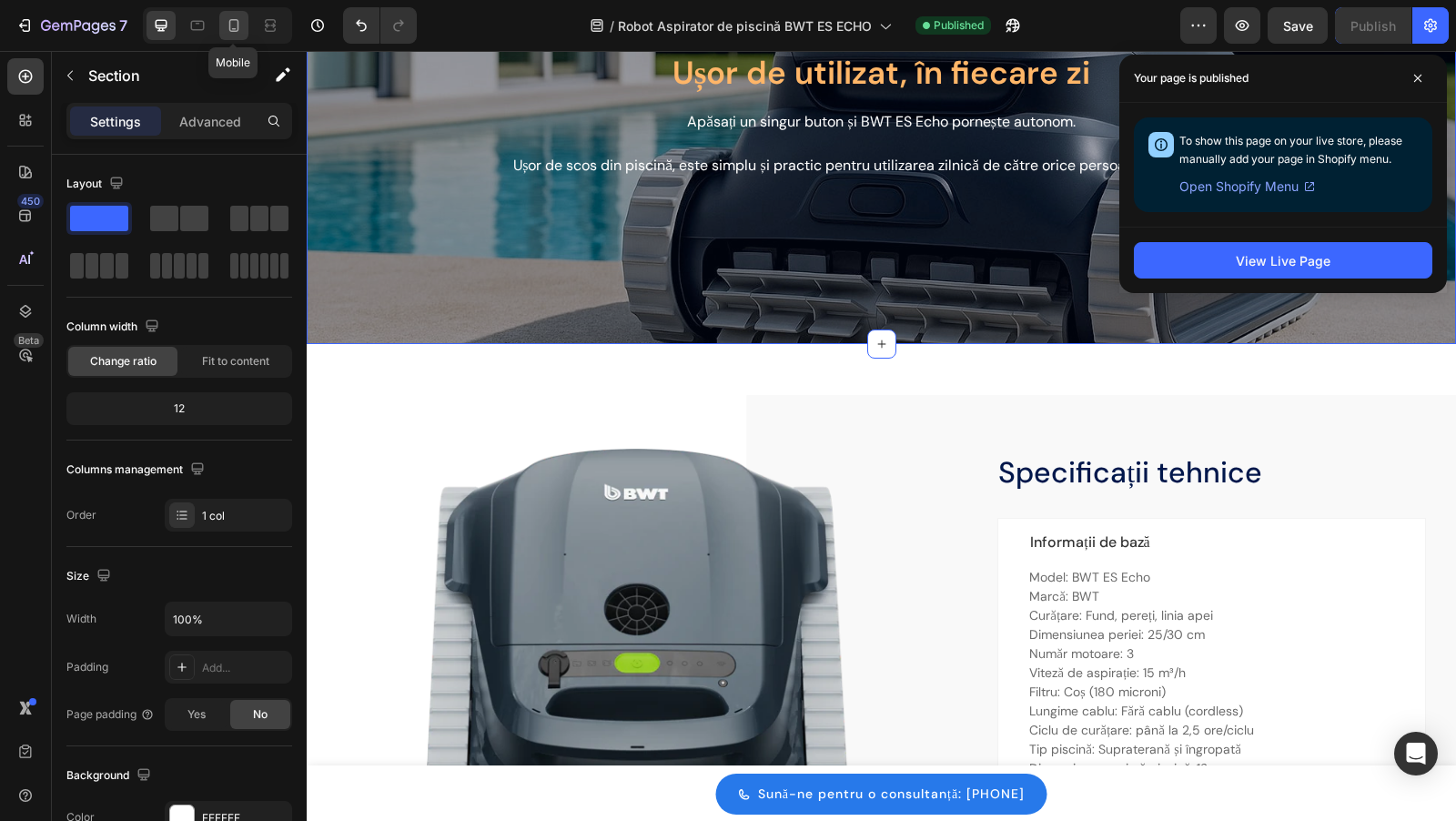 click 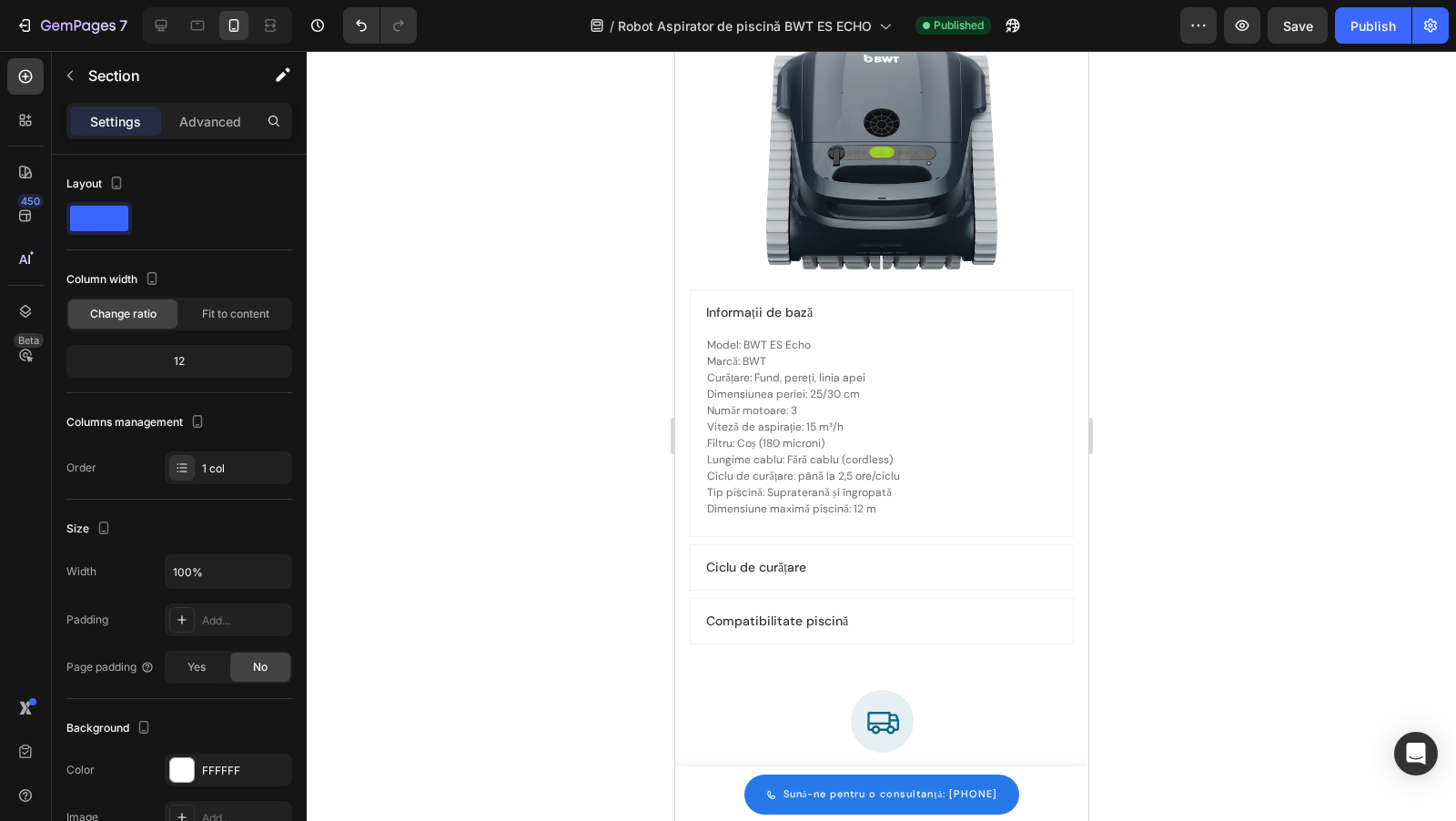 scroll, scrollTop: 4577, scrollLeft: 0, axis: vertical 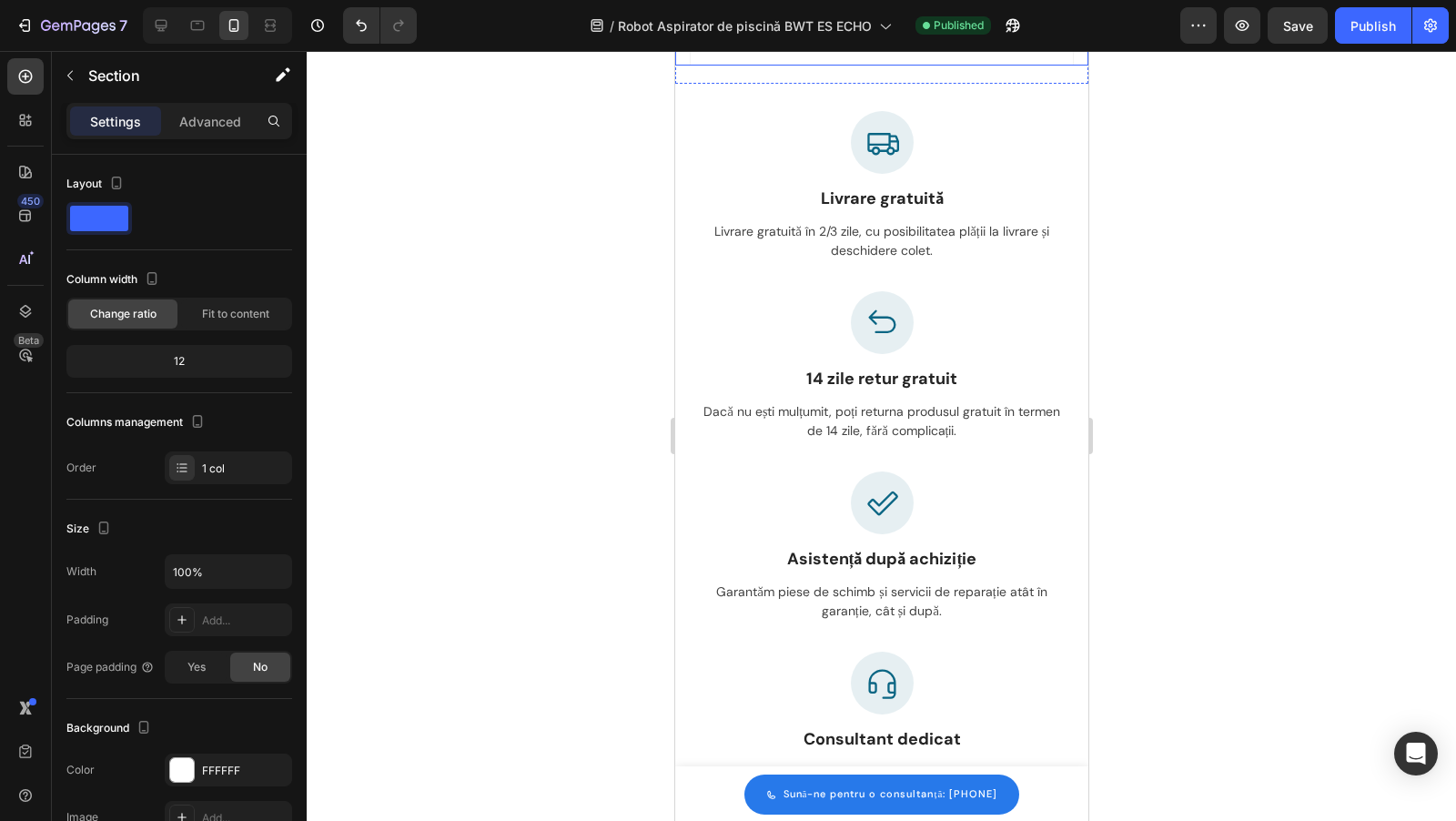 click on "Specificații tehnice" at bounding box center (881, -583) 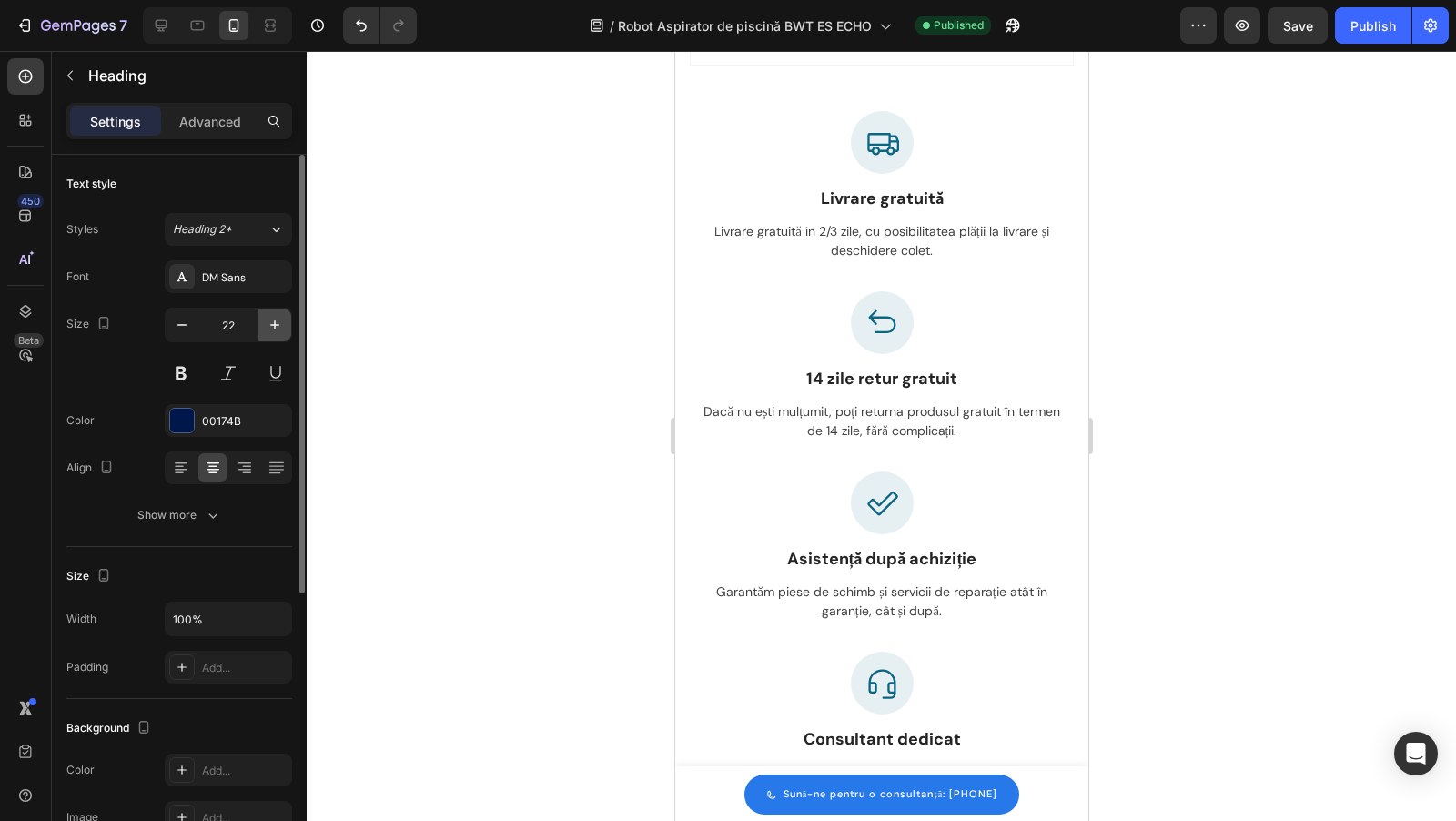 click 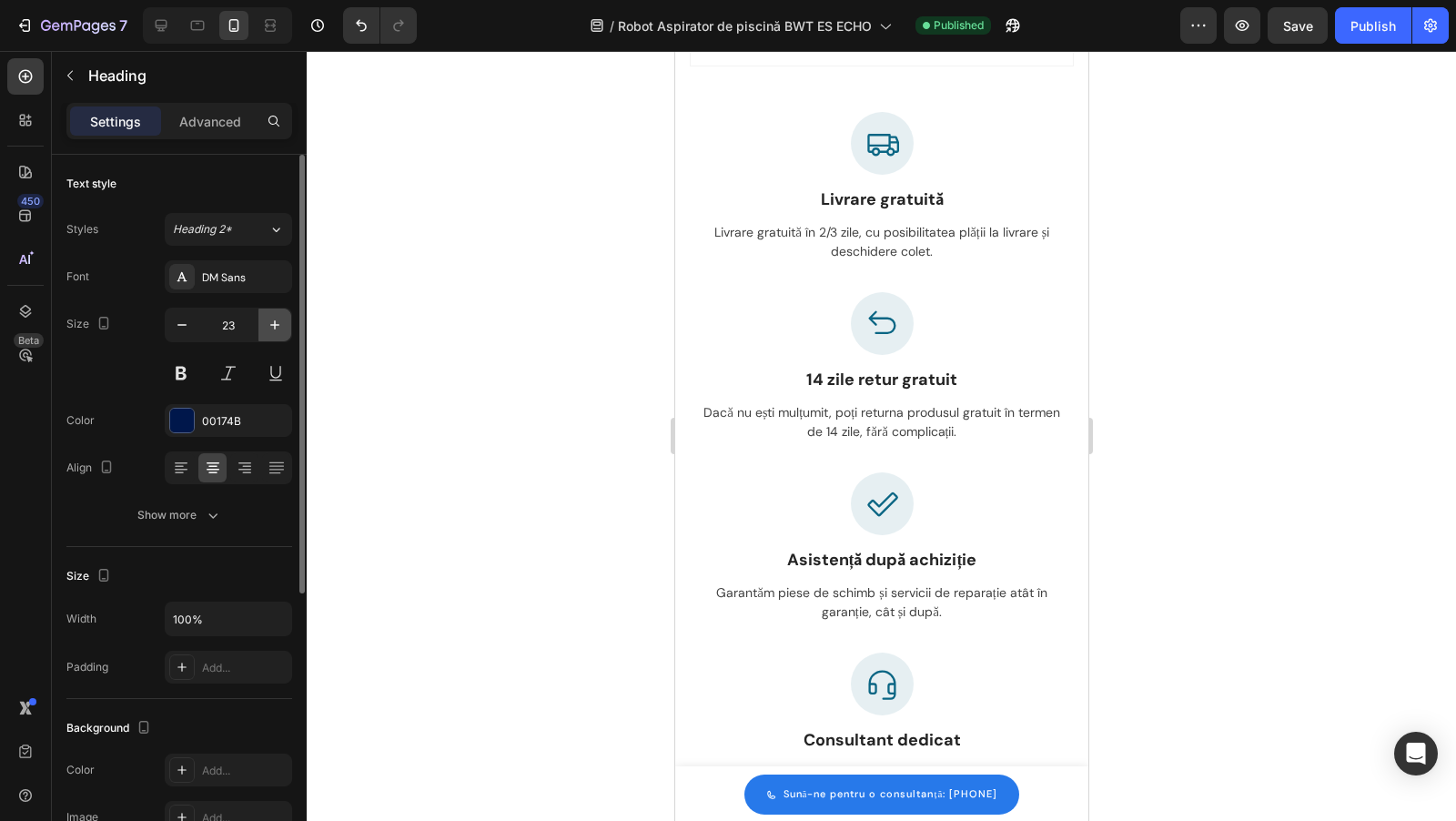 click 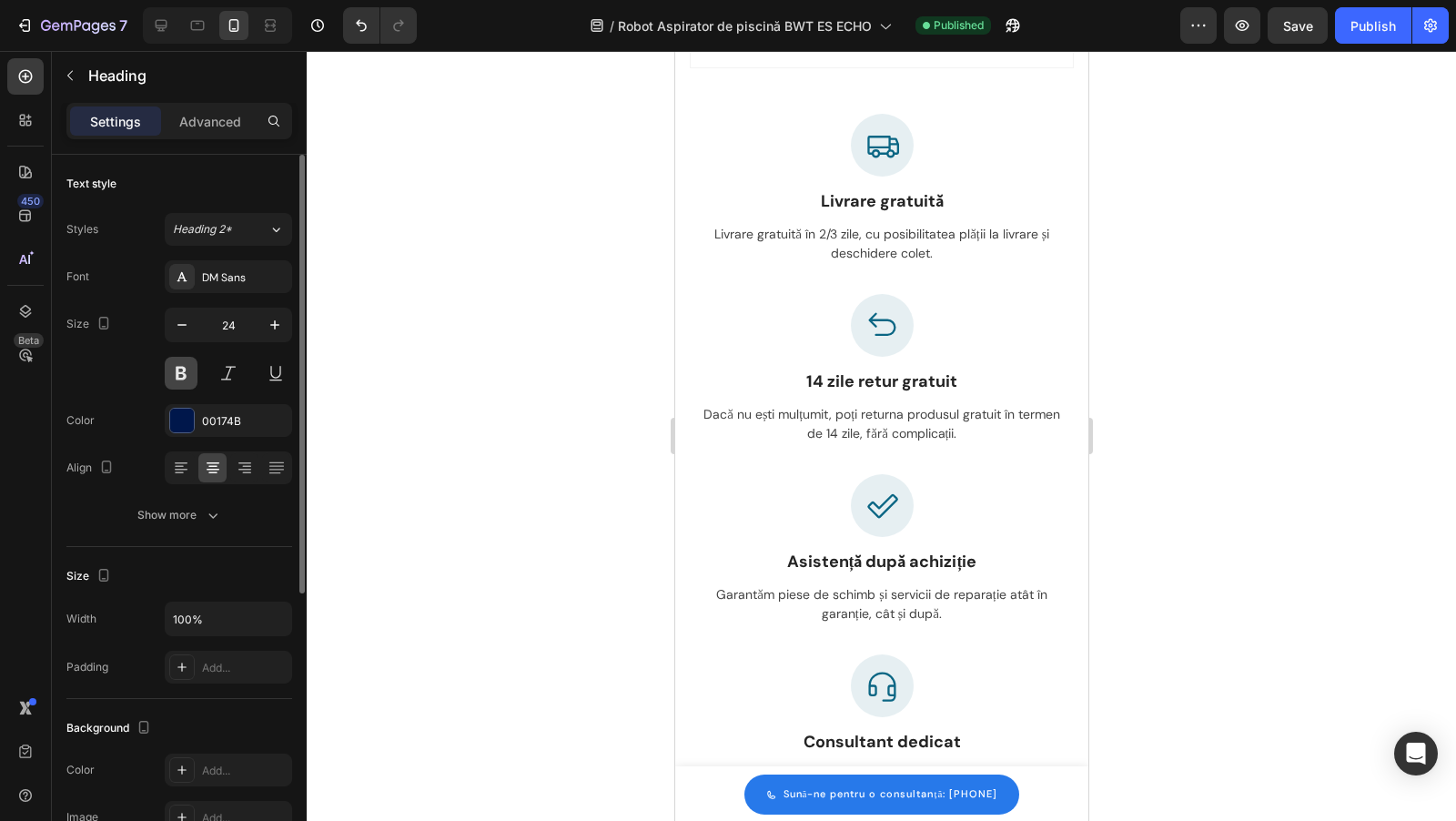 click at bounding box center (181, 373) 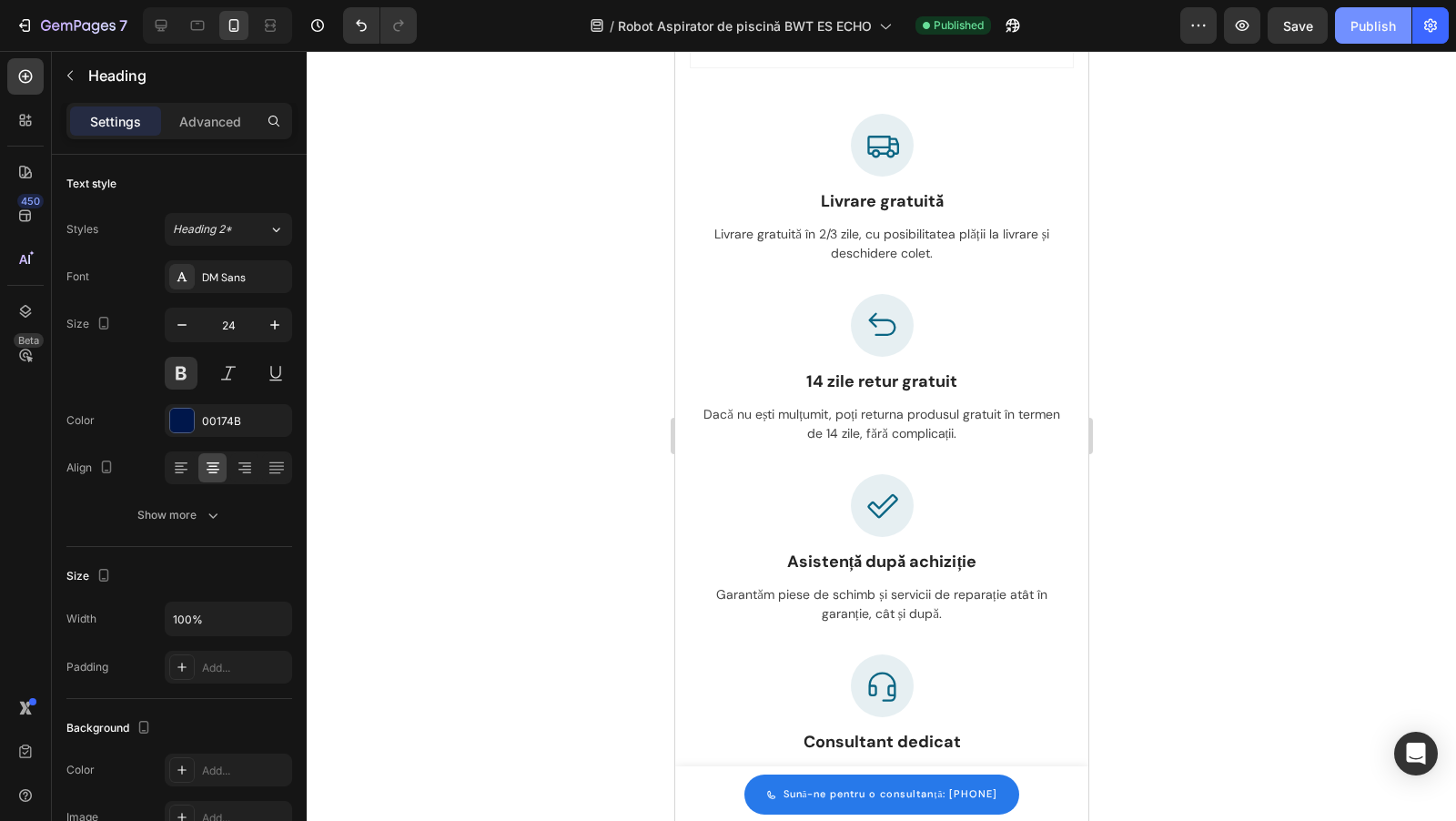 click on "Publish" at bounding box center [1373, 25] 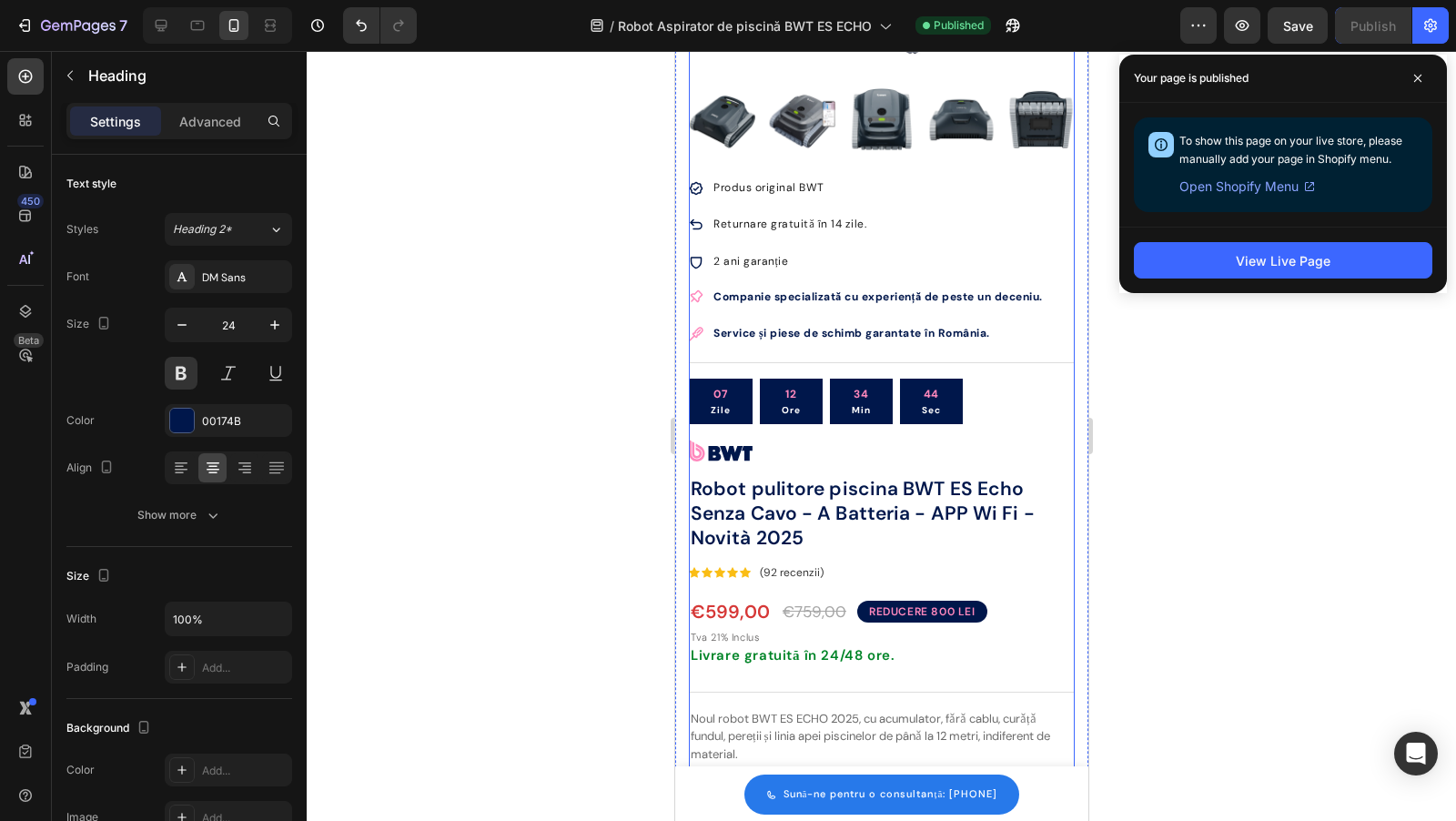 scroll, scrollTop: 434, scrollLeft: 0, axis: vertical 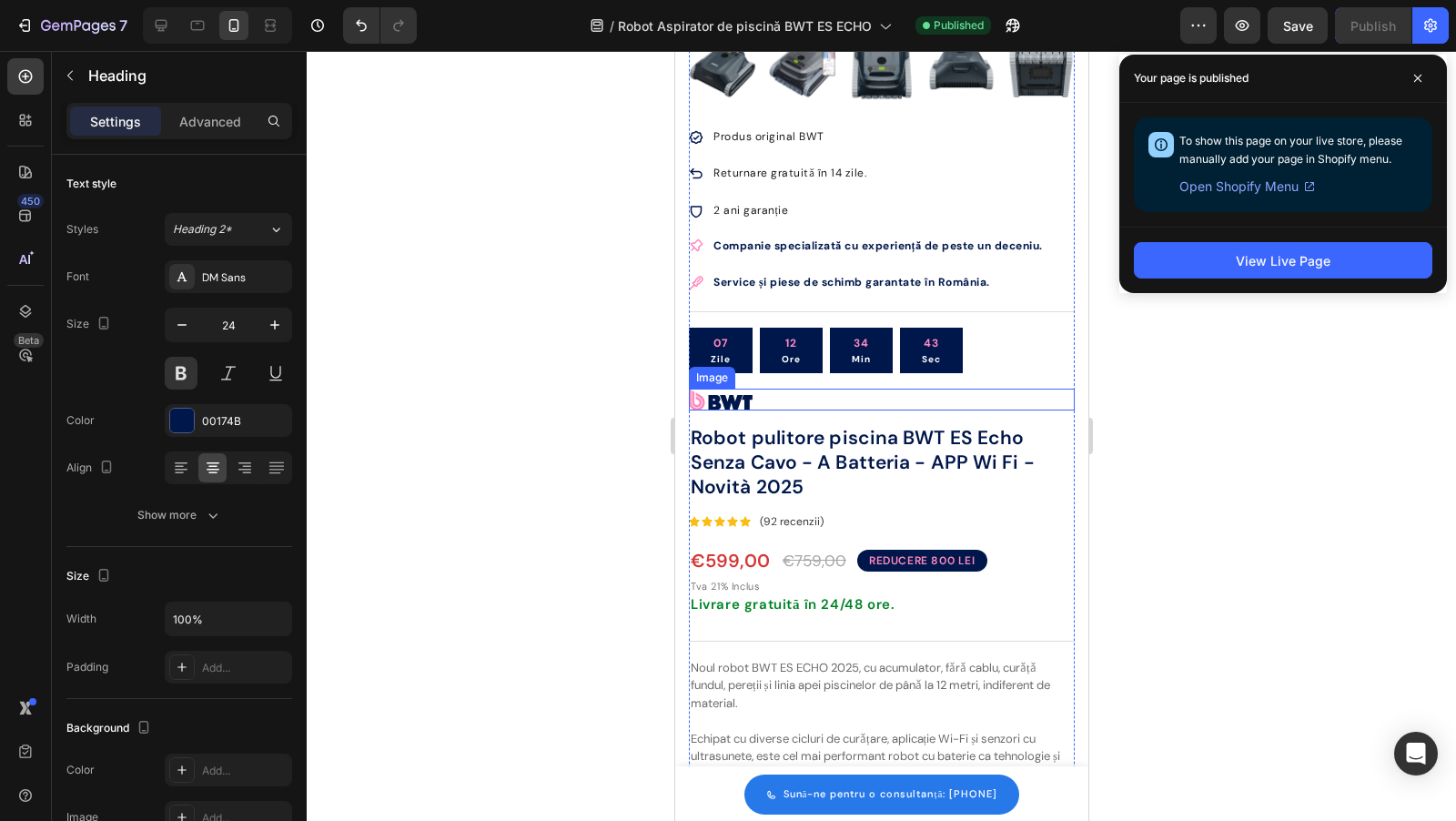 click at bounding box center [881, 400] 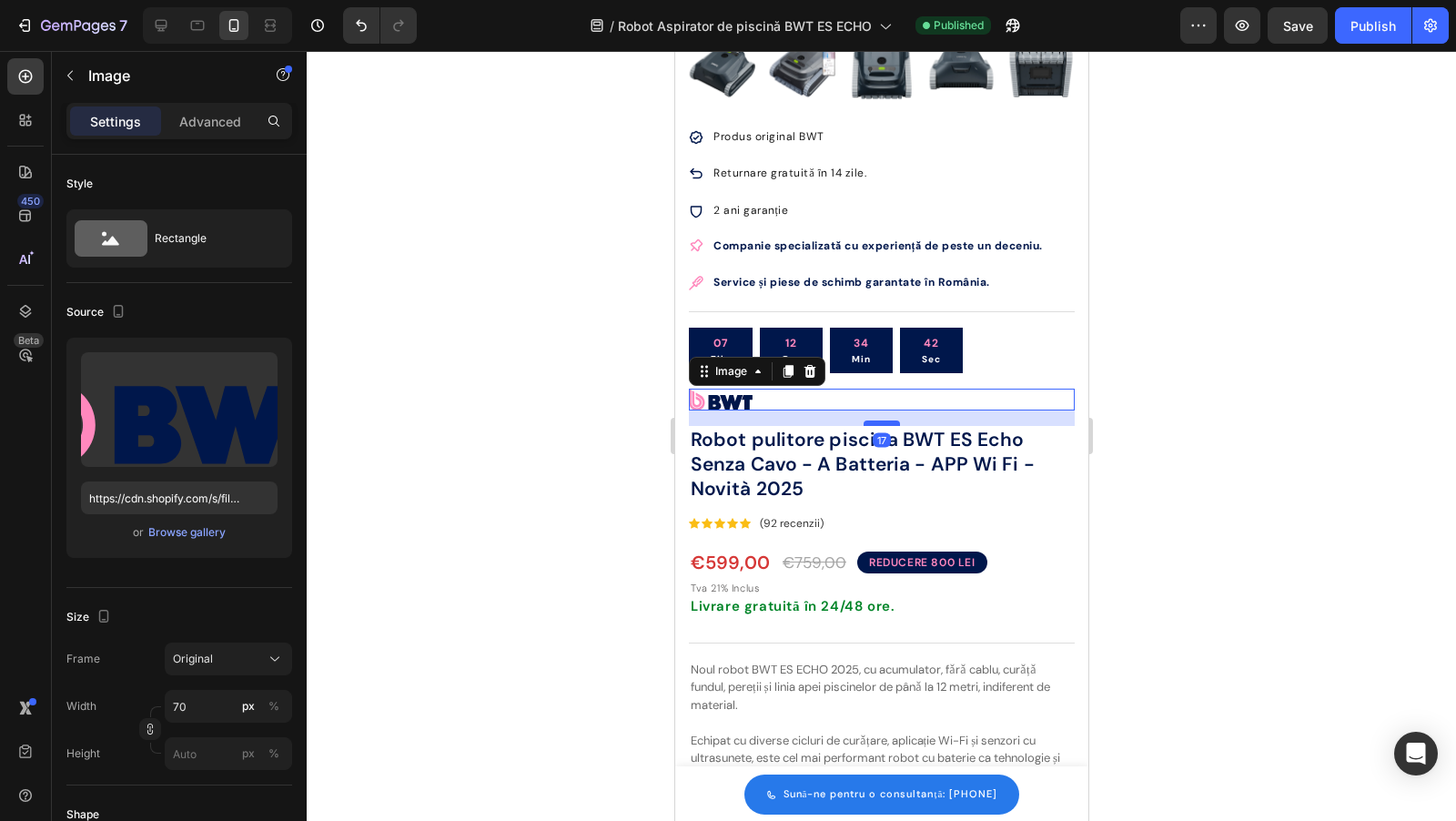 click at bounding box center [881, 423] 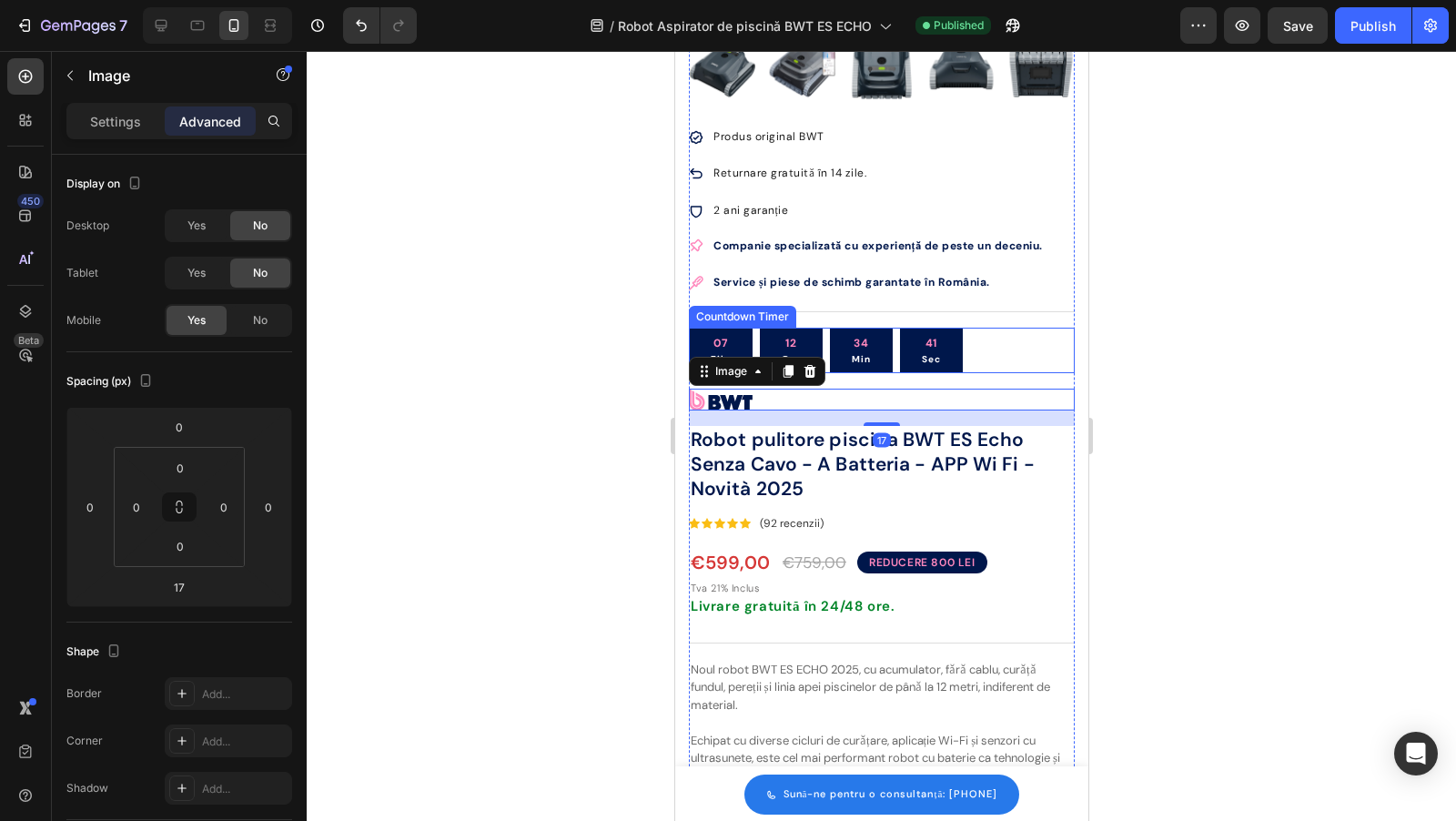 click on "07 Zile 12 Ore 34 Min 41 Sec" at bounding box center [881, 350] 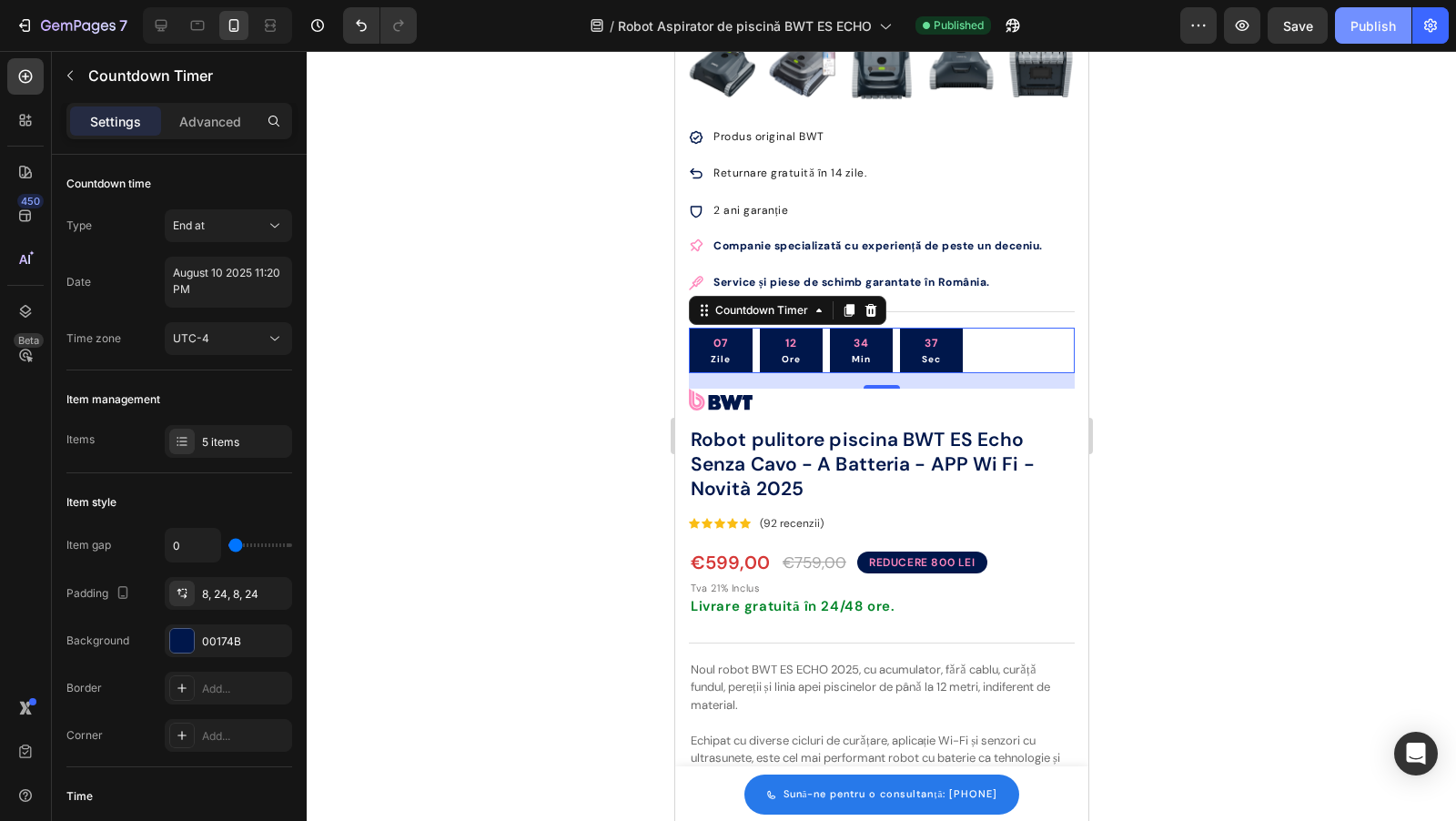 click on "Publish" at bounding box center [1373, 25] 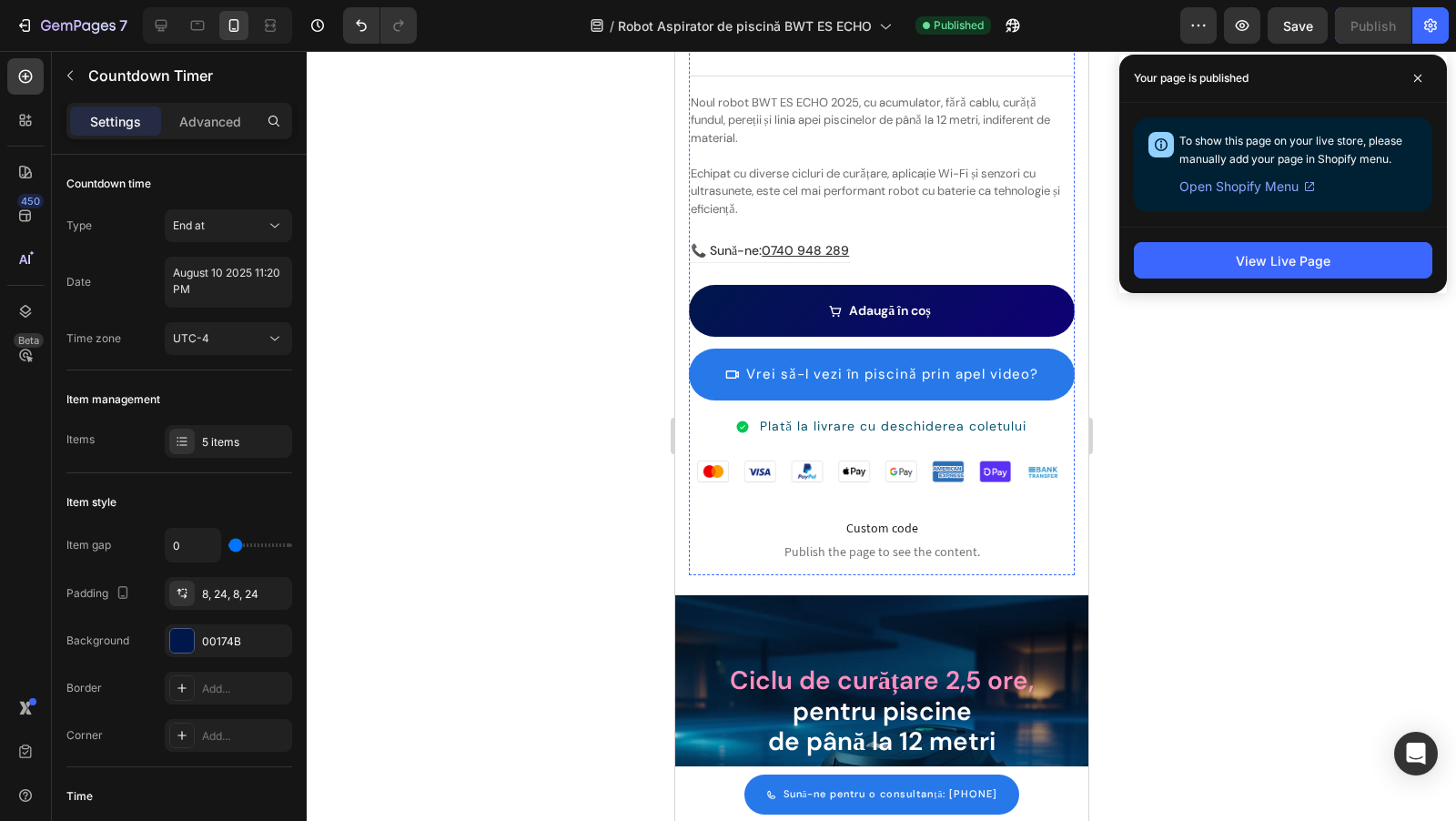 scroll, scrollTop: 1063, scrollLeft: 0, axis: vertical 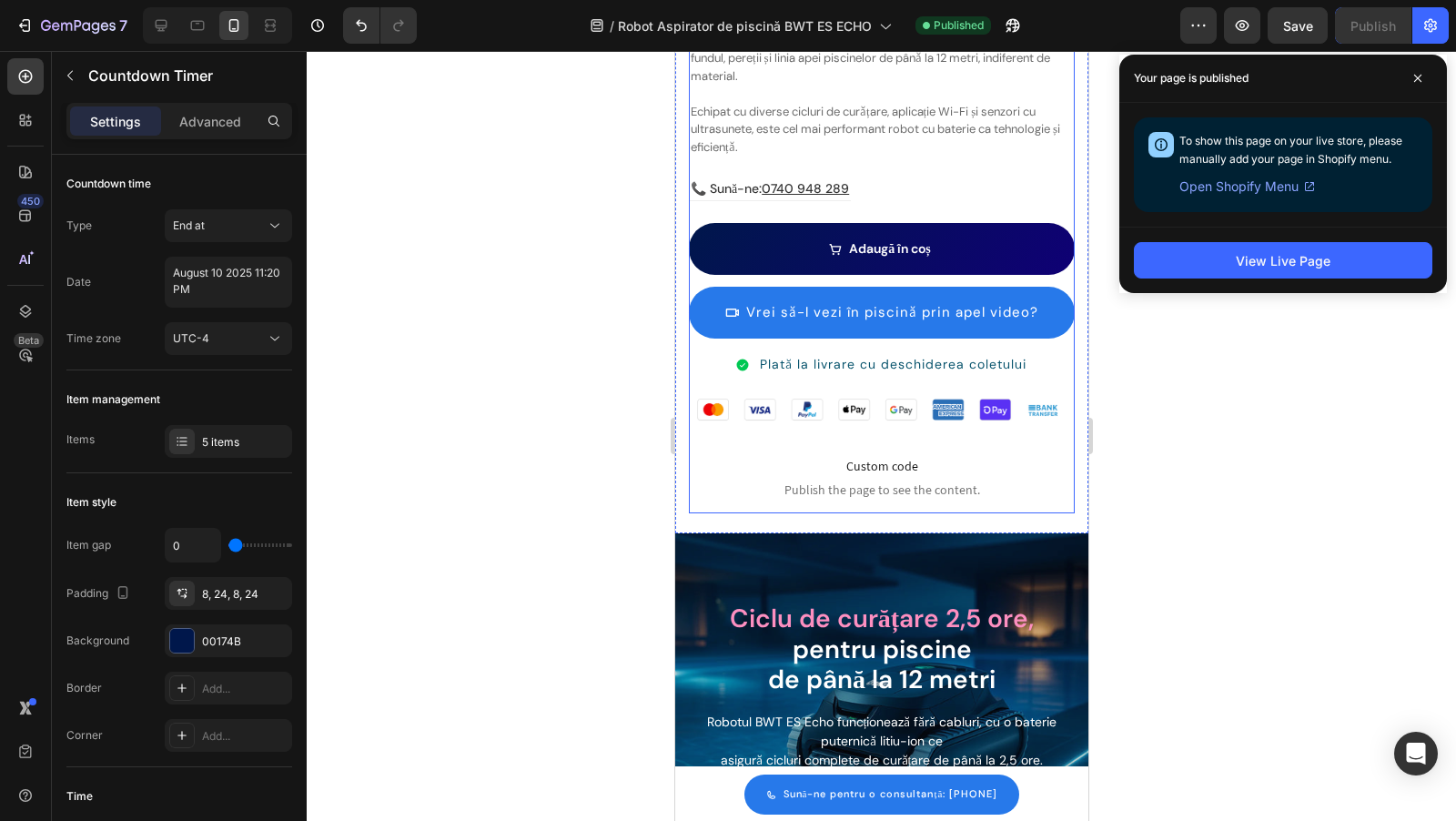 click on "Custom code
Publish the page to see the content." at bounding box center [881, 477] 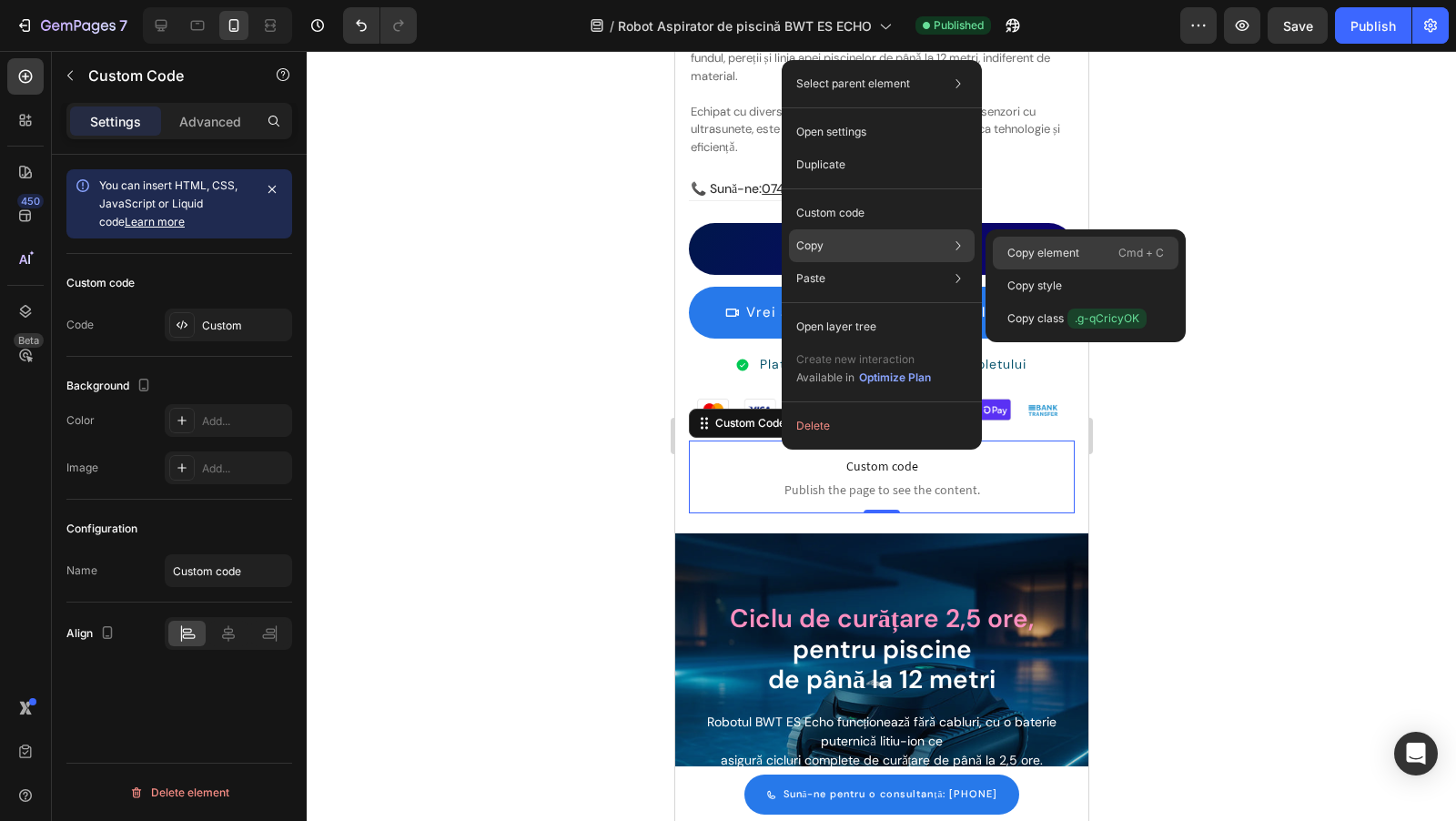click on "Copy element" at bounding box center [1043, 253] 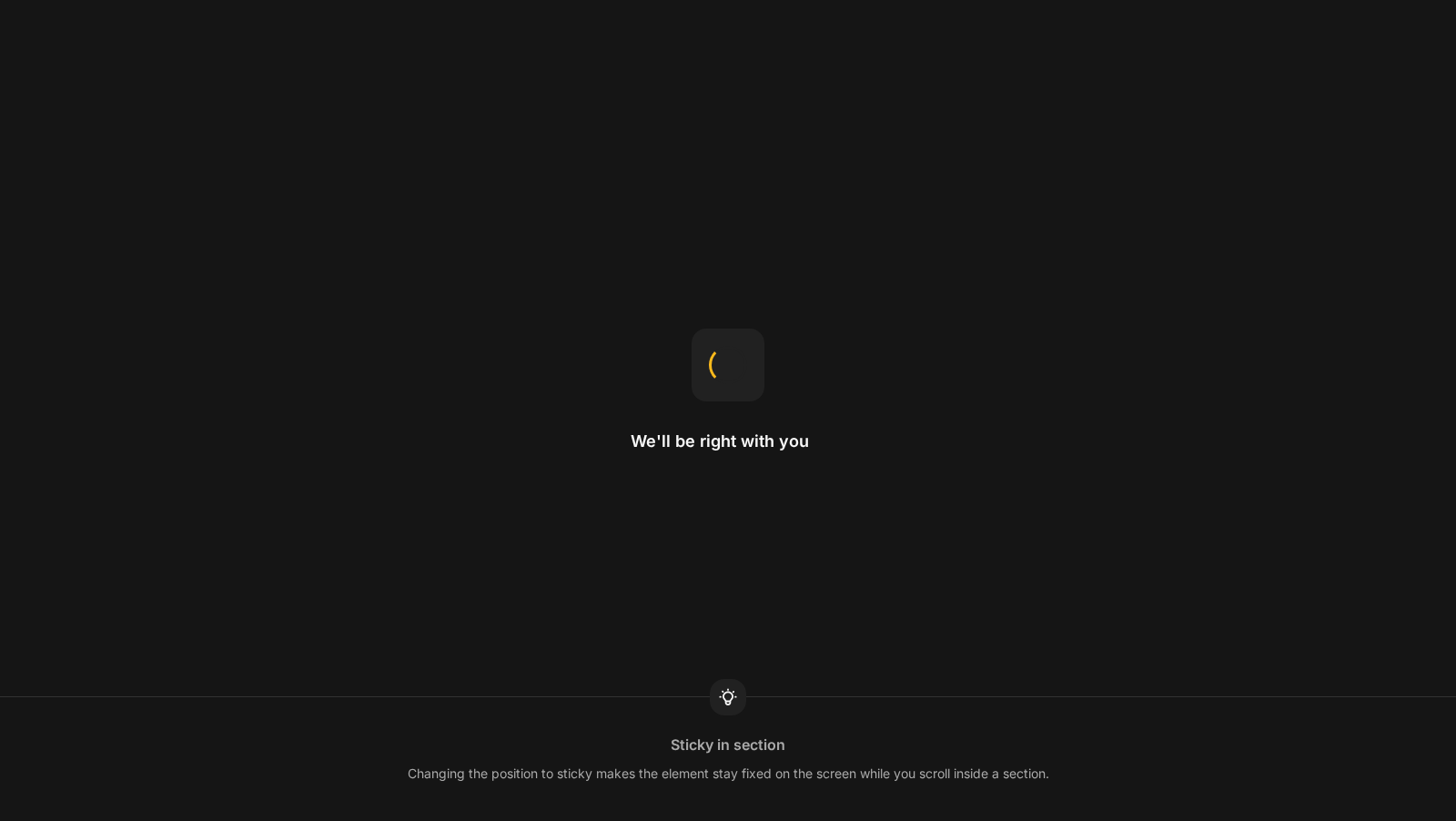 scroll, scrollTop: 0, scrollLeft: 0, axis: both 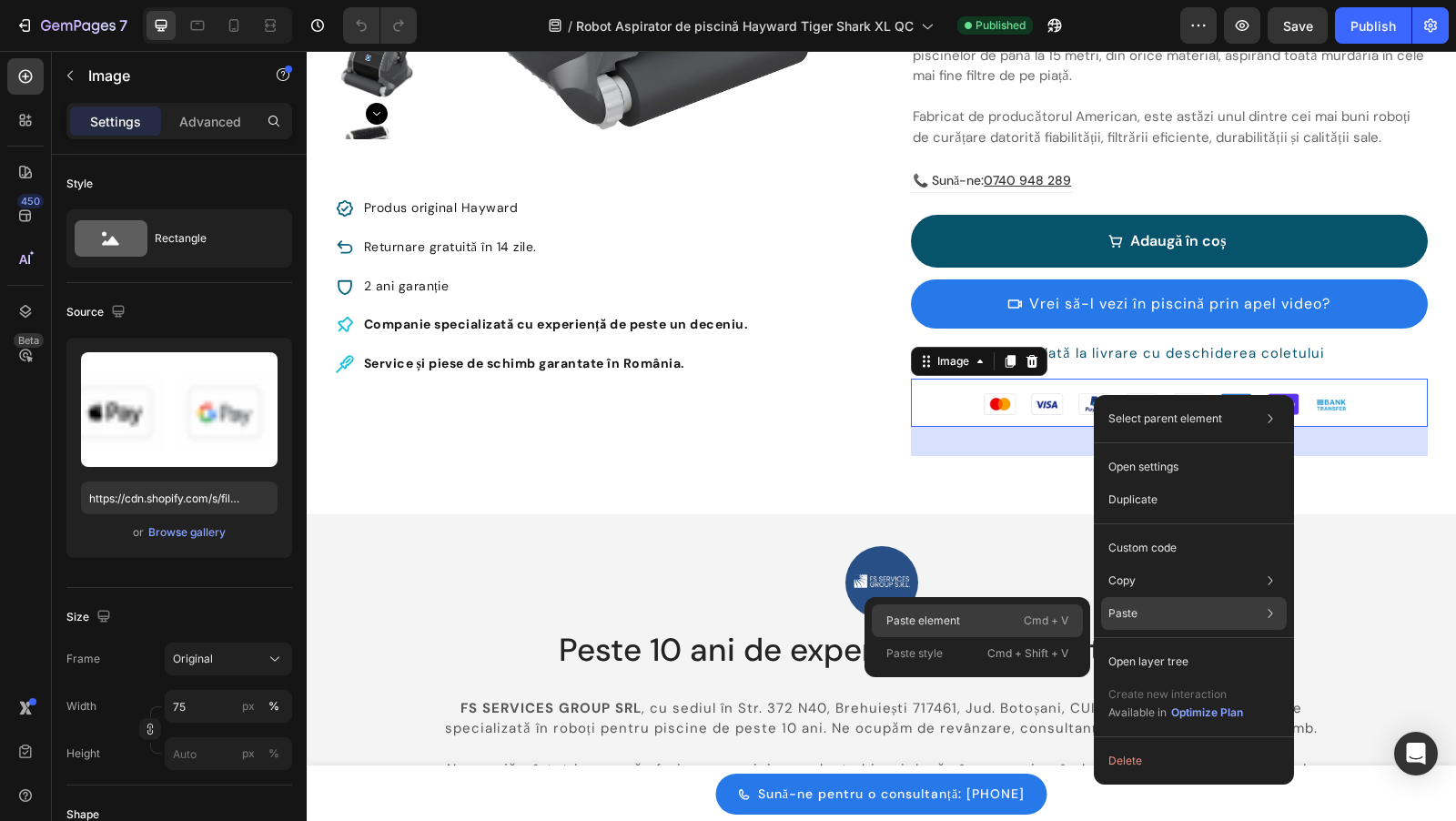 click on "Paste element  Cmd + V" 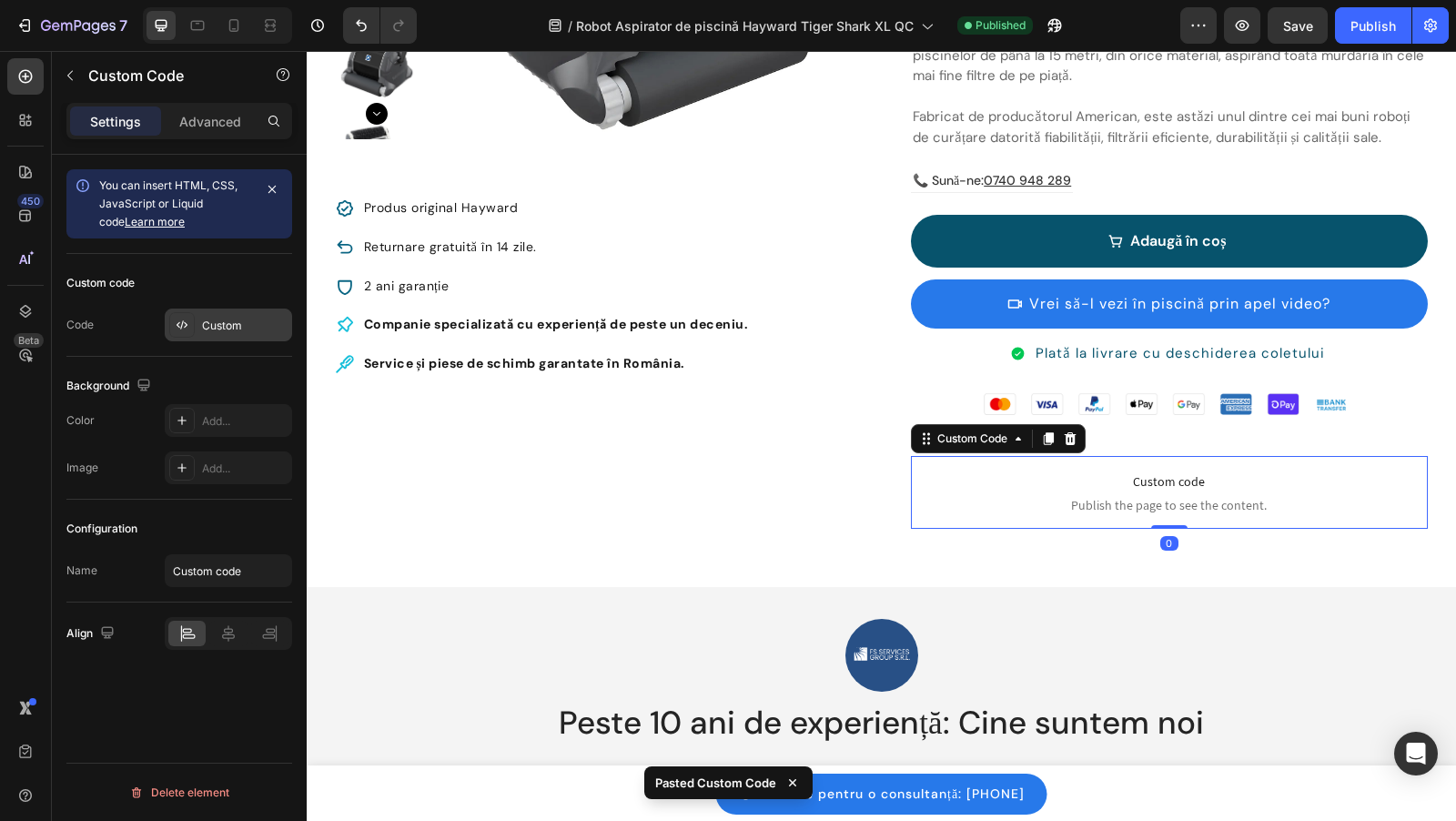 click on "Custom" at bounding box center [245, 326] 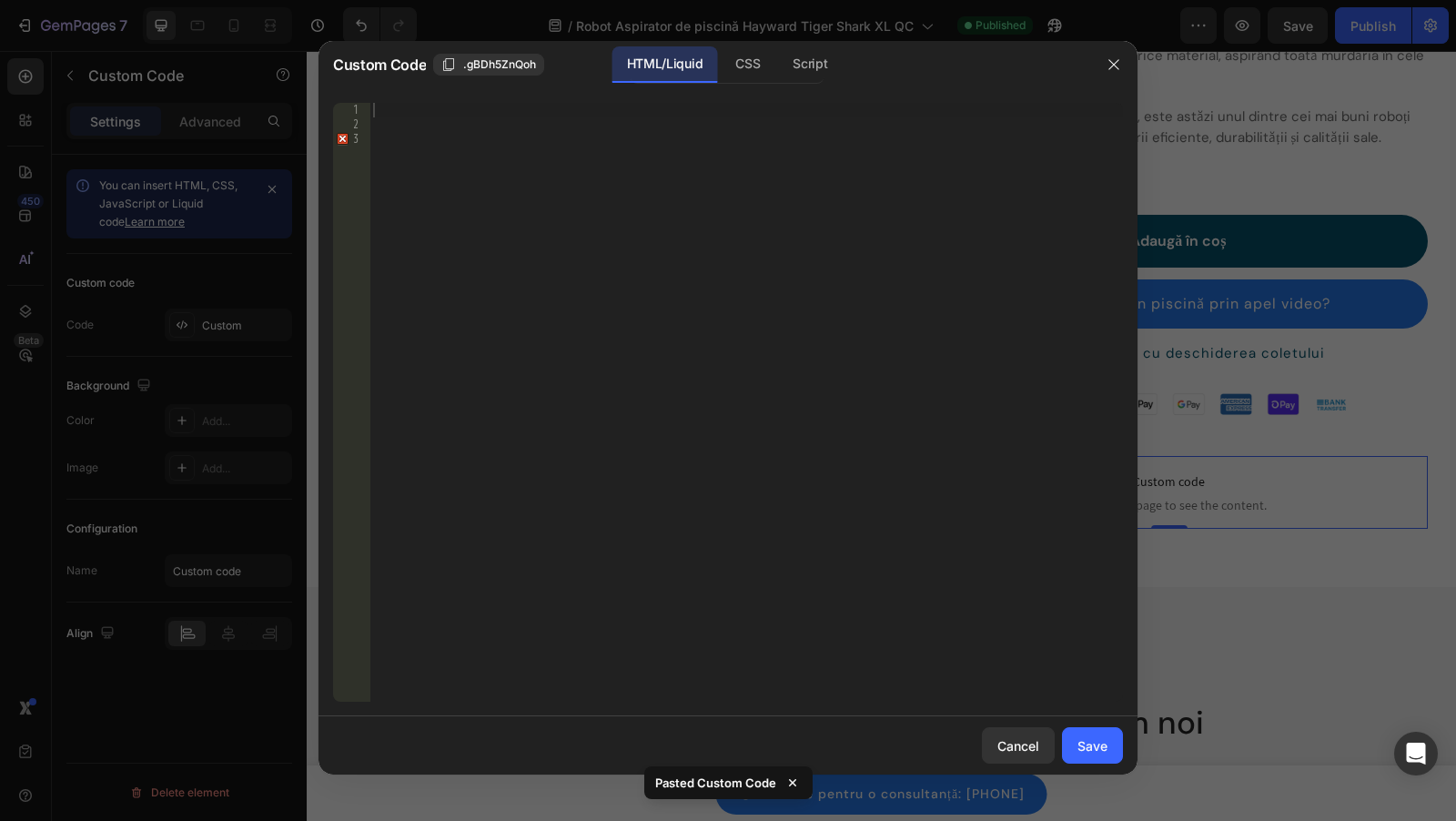 click on "Custom Code .gBDh5ZnQoh HTML/Liquid CSS Script" at bounding box center [704, 65] 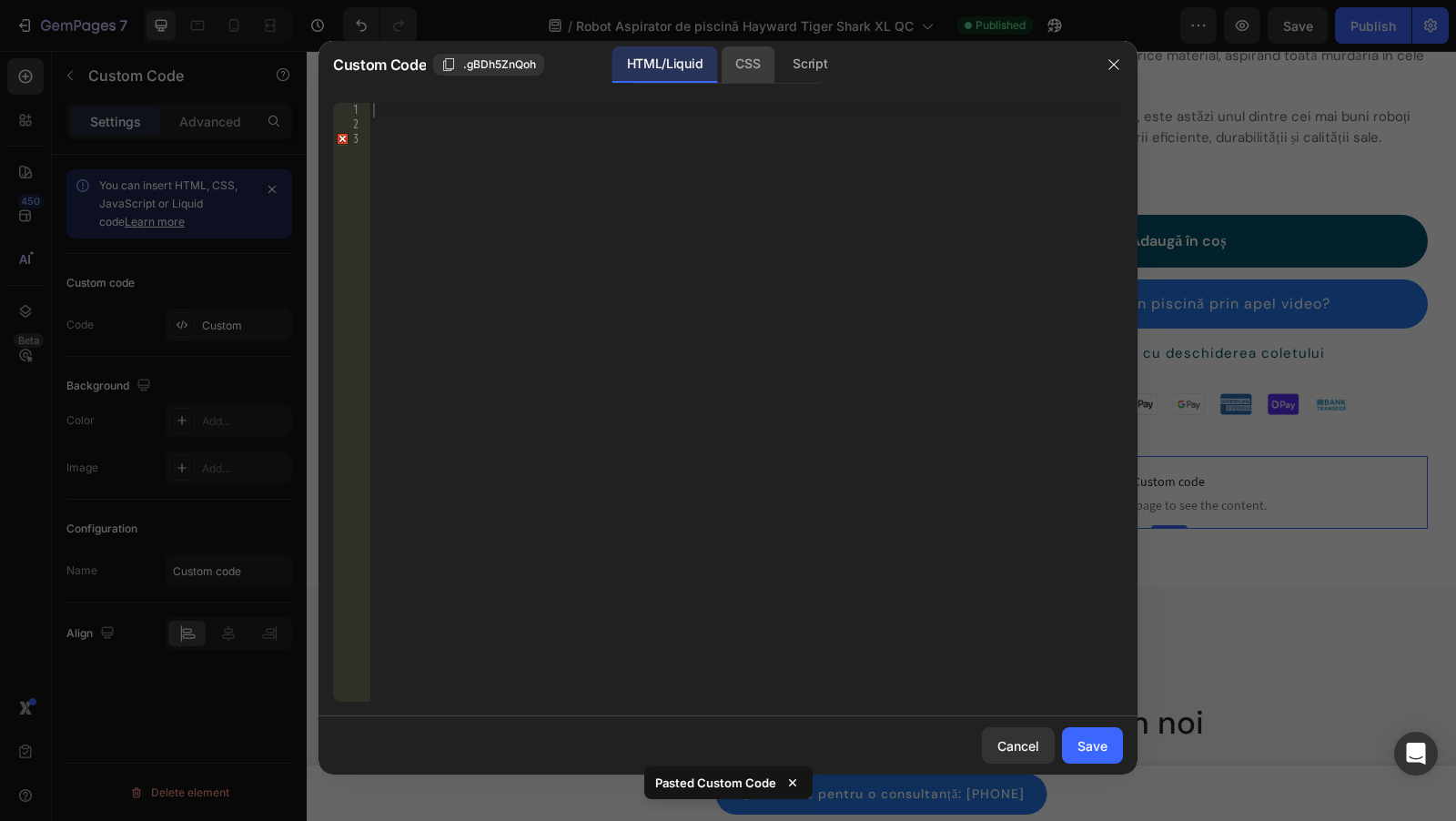 click on "CSS" 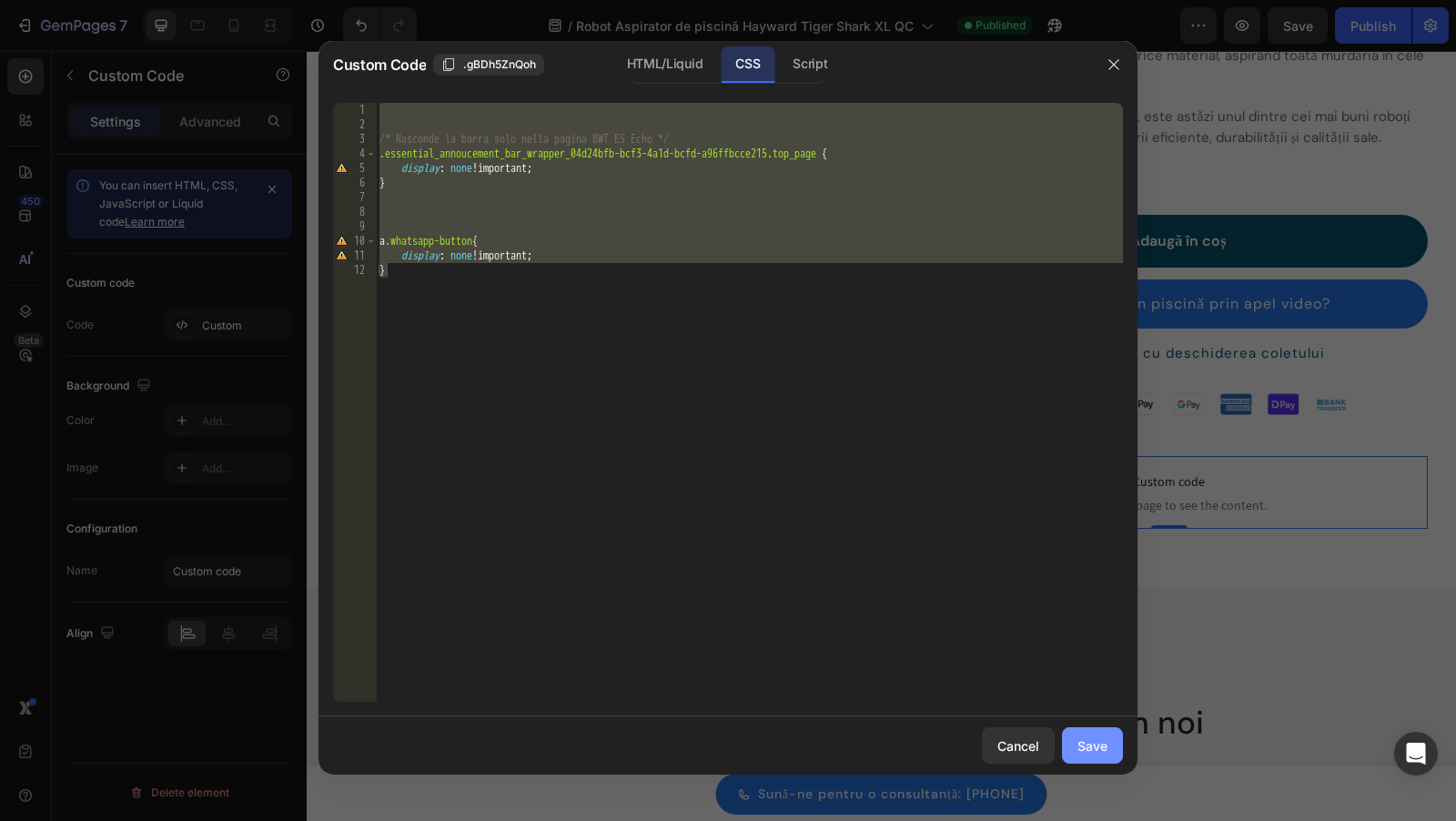 click on "Save" at bounding box center [1092, 745] 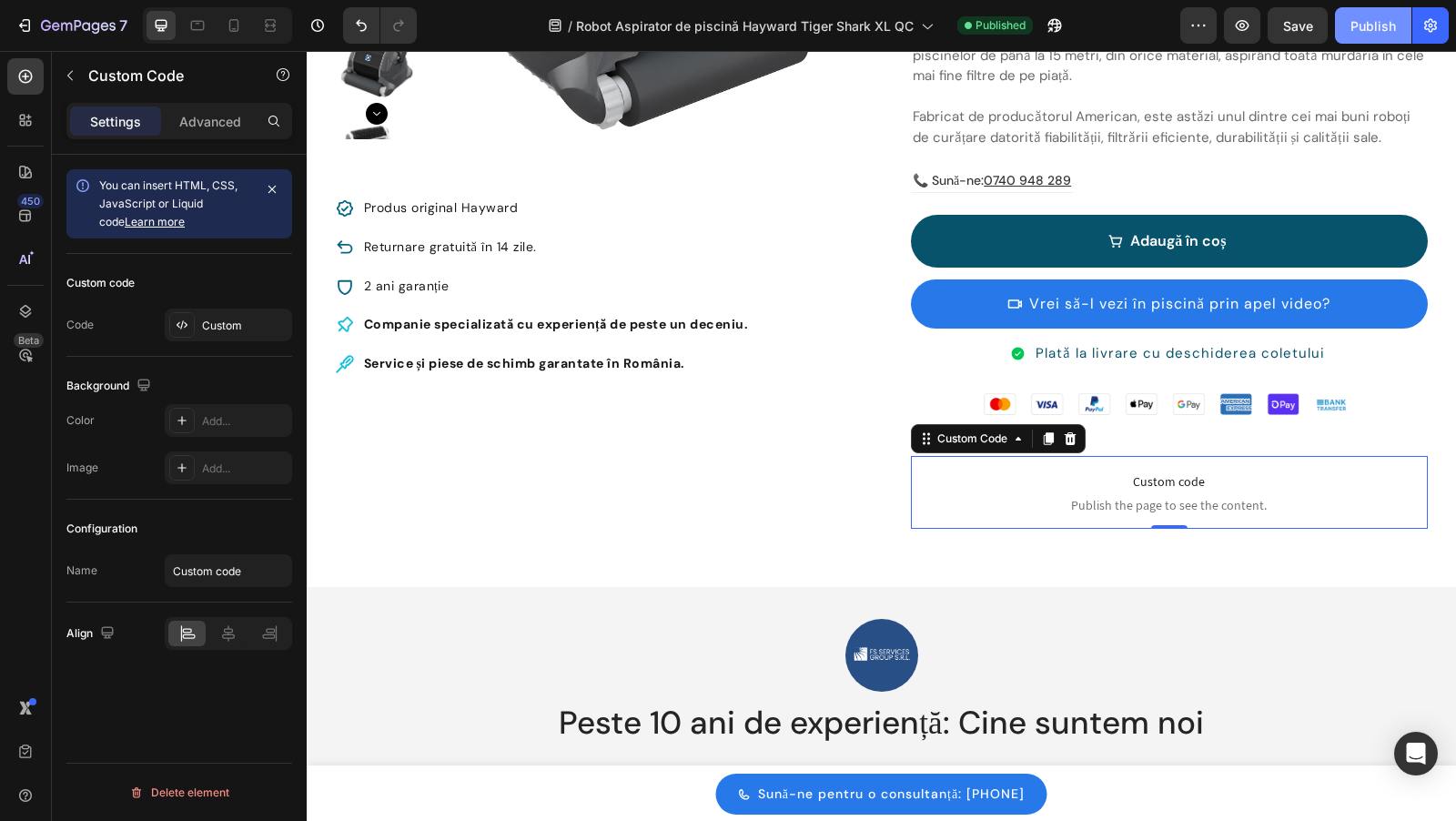 click on "Publish" at bounding box center (1373, 25) 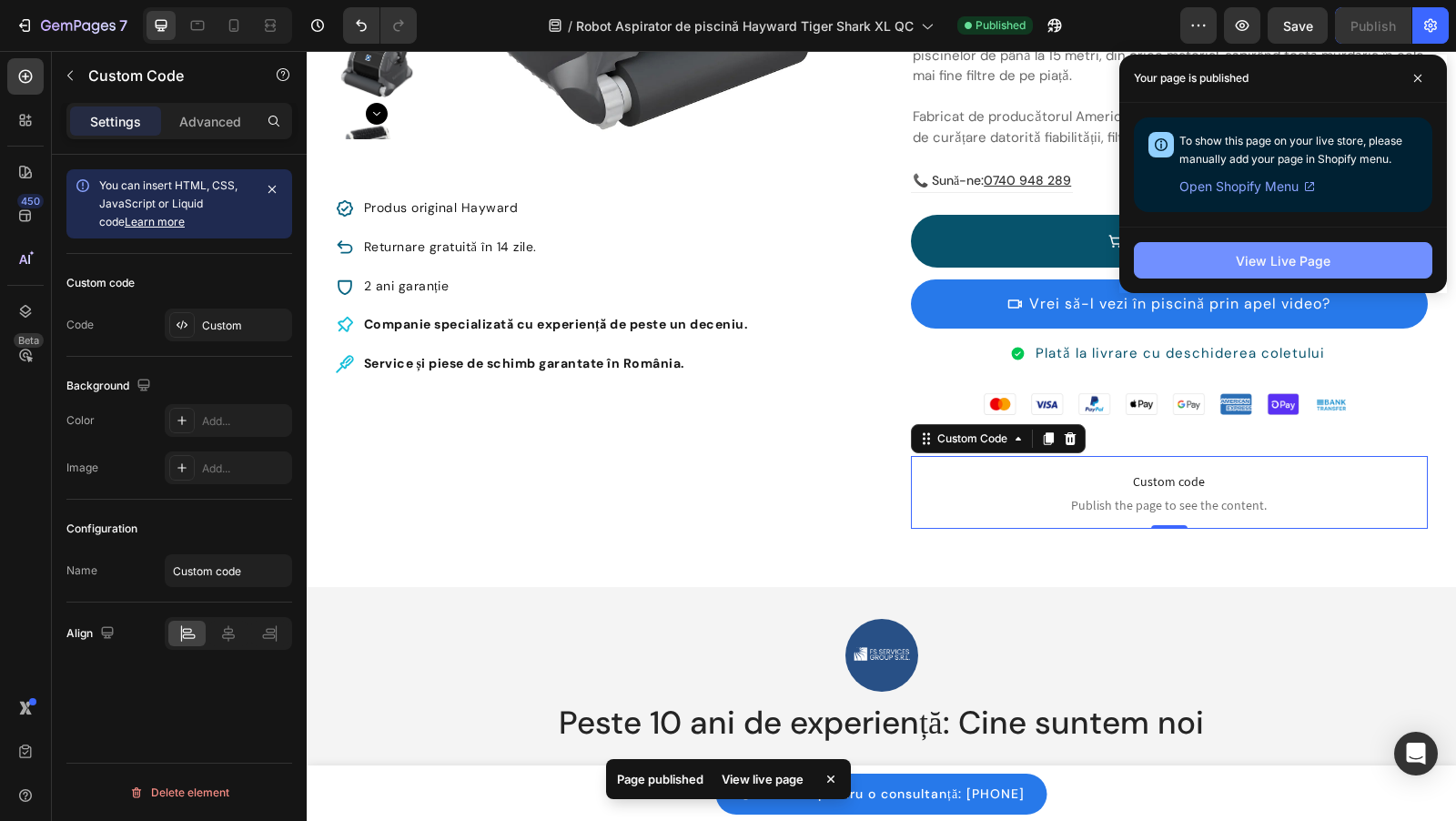 click on "View Live Page" at bounding box center [1283, 260] 